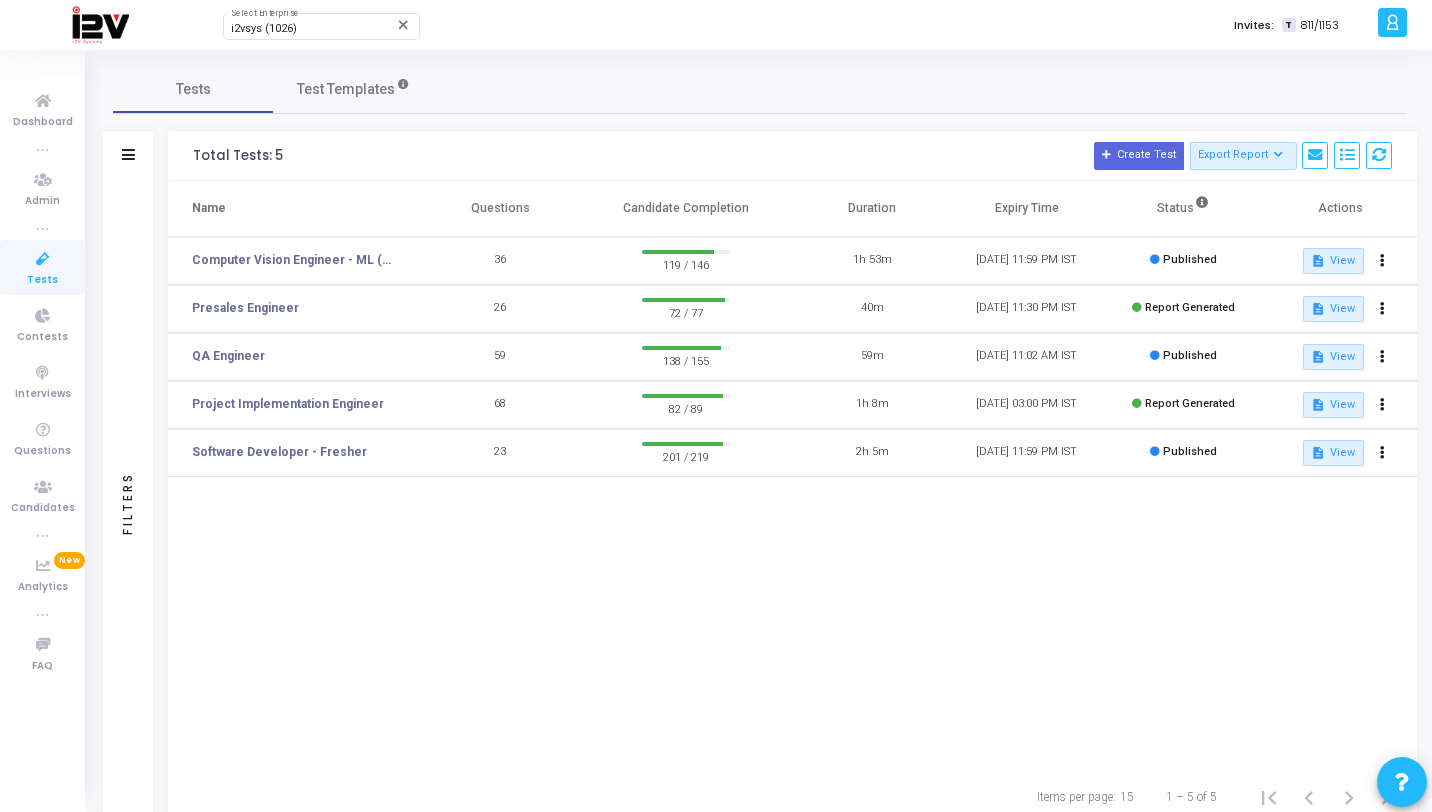 scroll, scrollTop: 0, scrollLeft: 0, axis: both 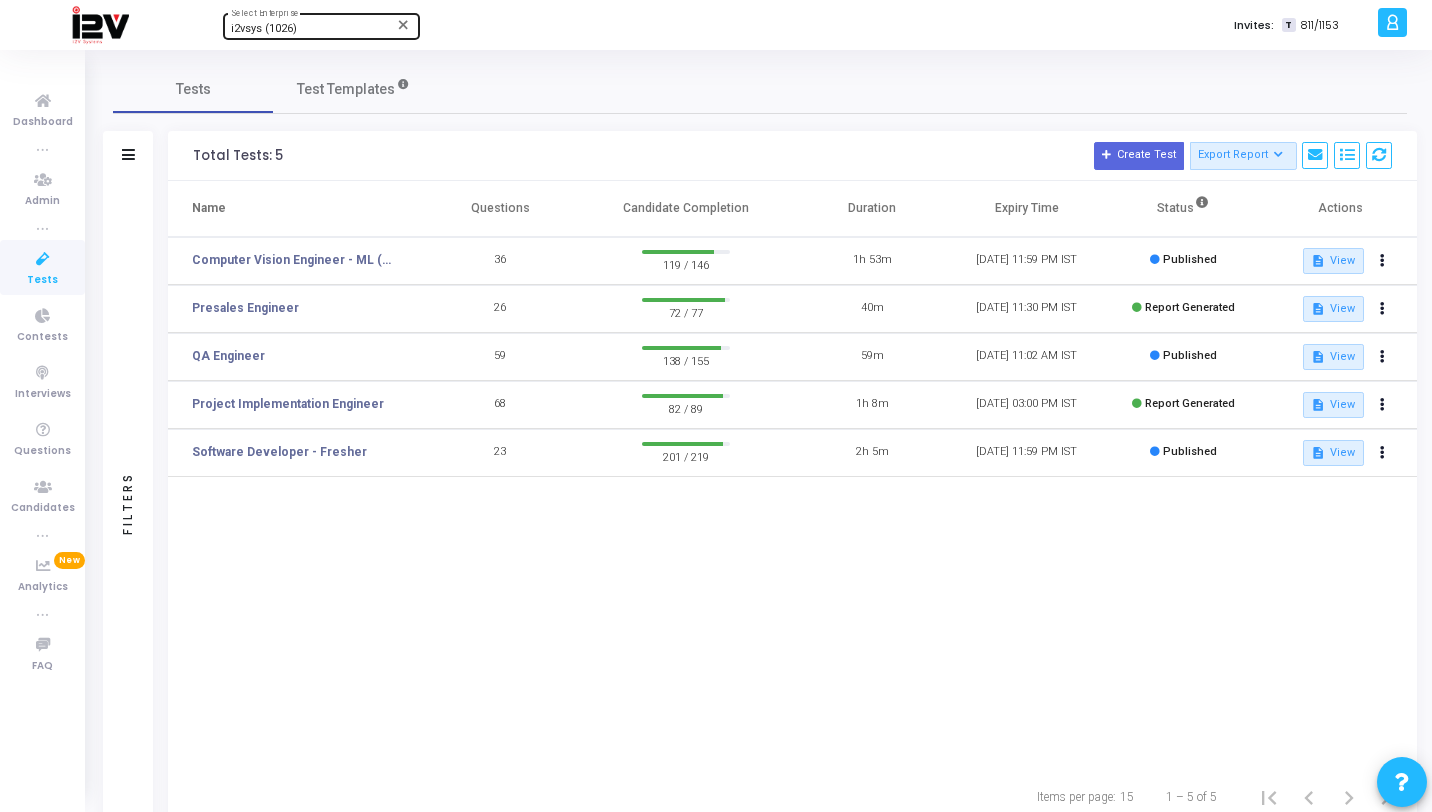 click on "i2vsys (1026)" at bounding box center (312, 29) 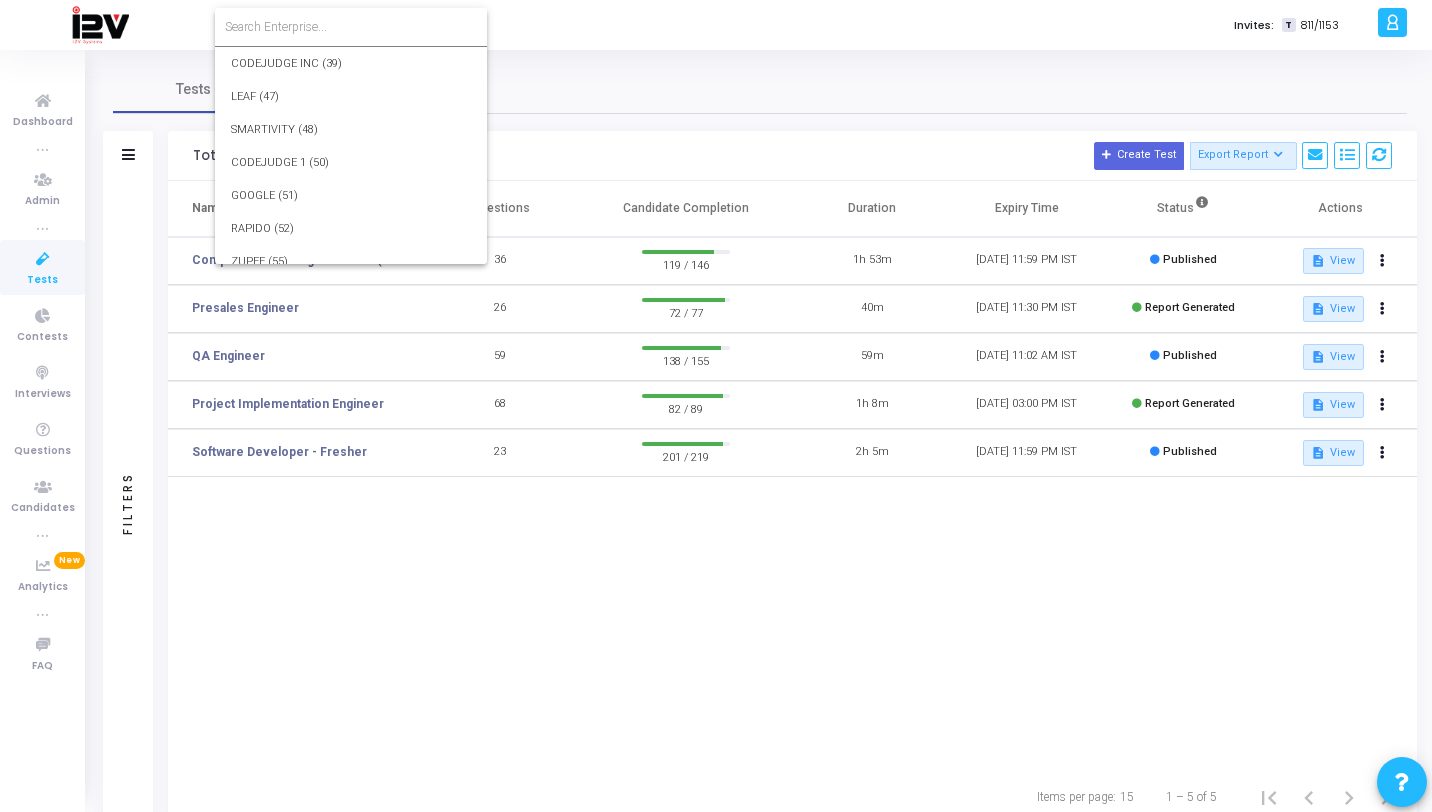 scroll, scrollTop: 29761, scrollLeft: 0, axis: vertical 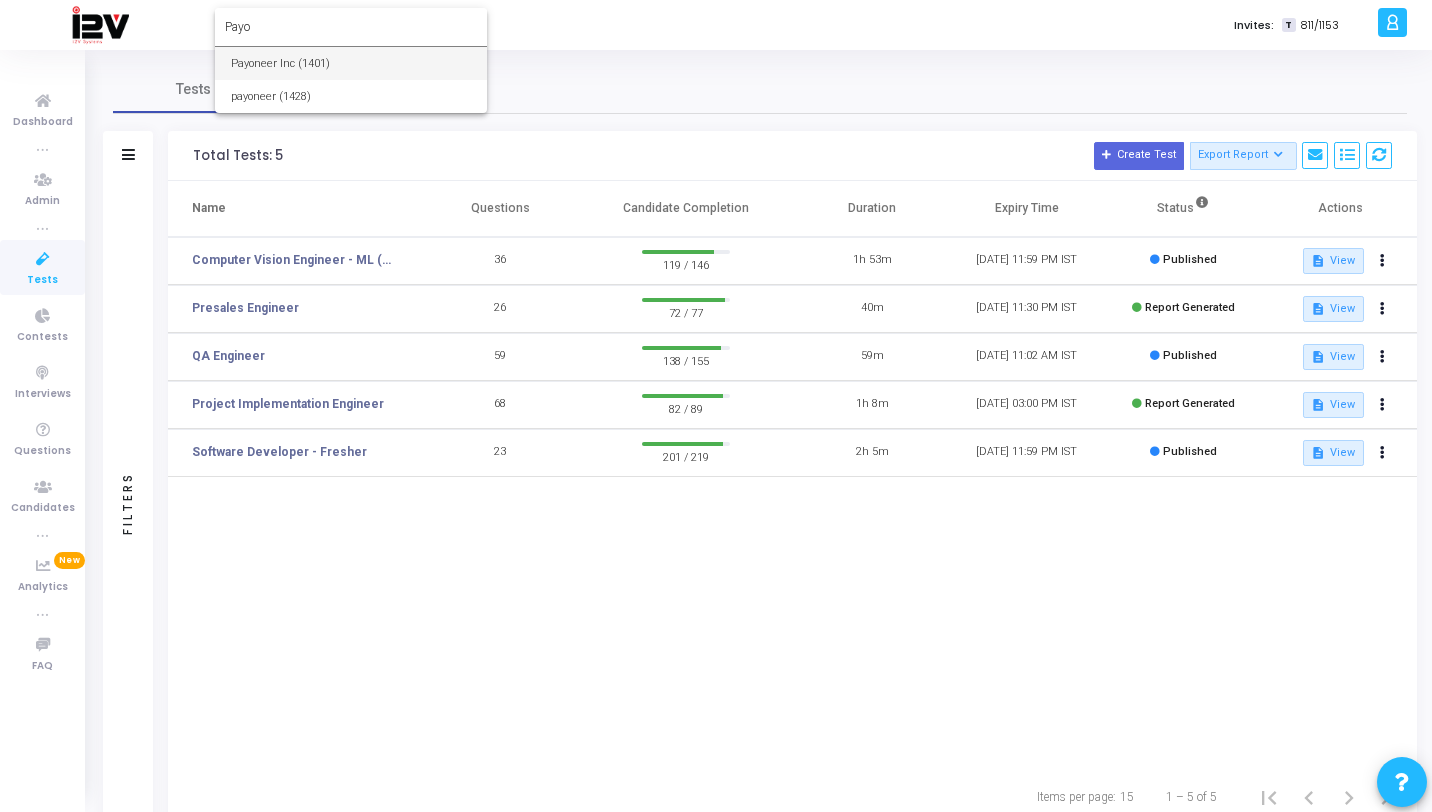 type on "Payo" 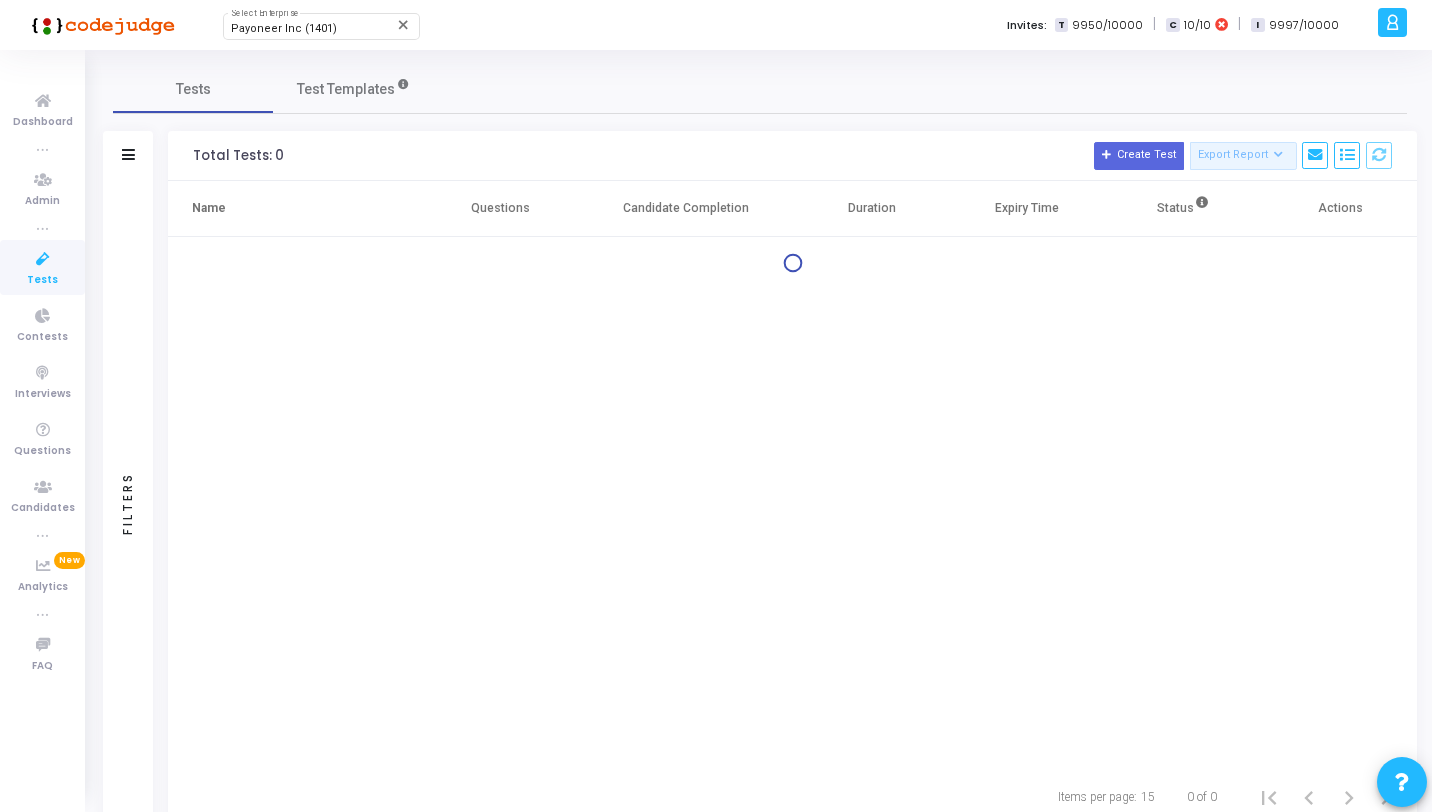 click 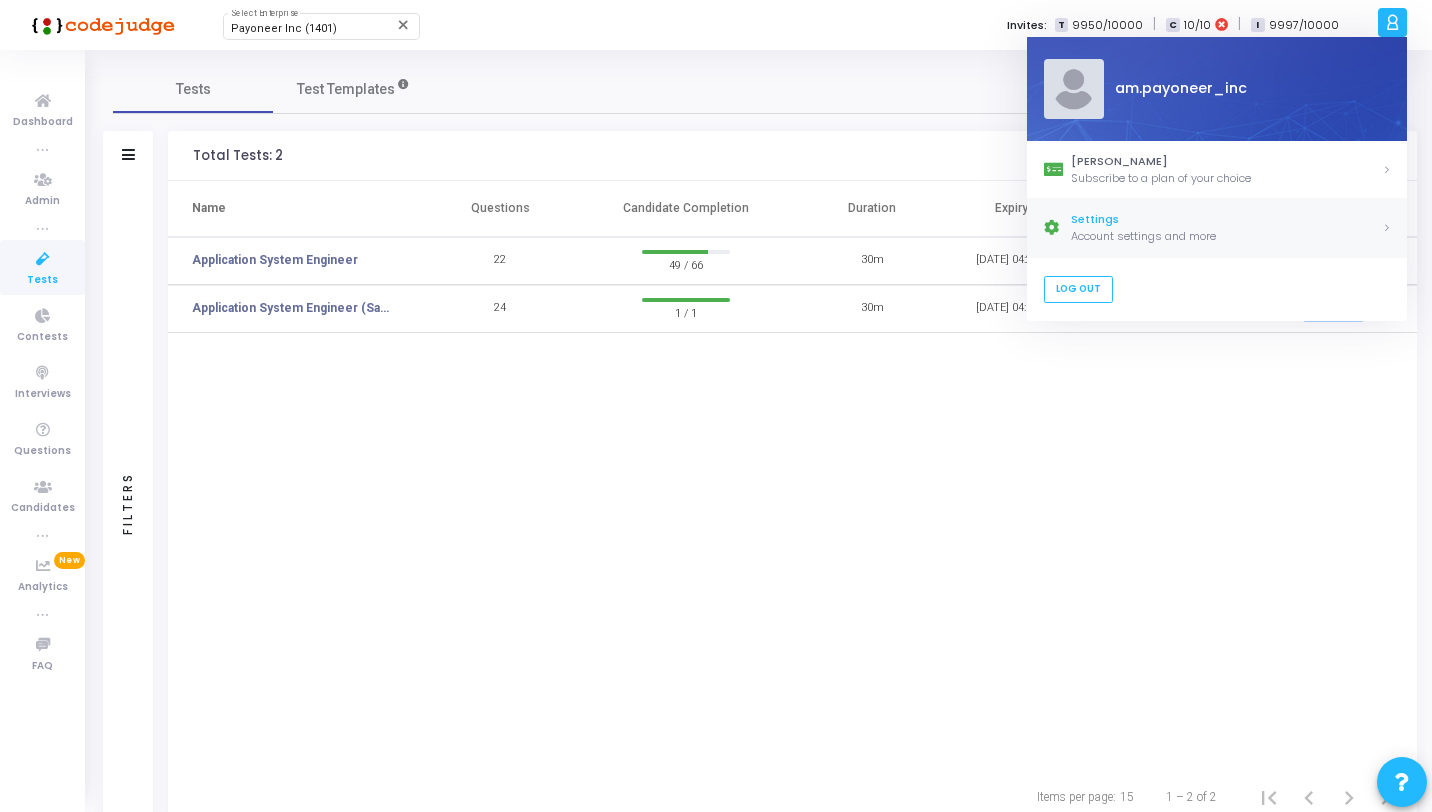 click on "Settings" 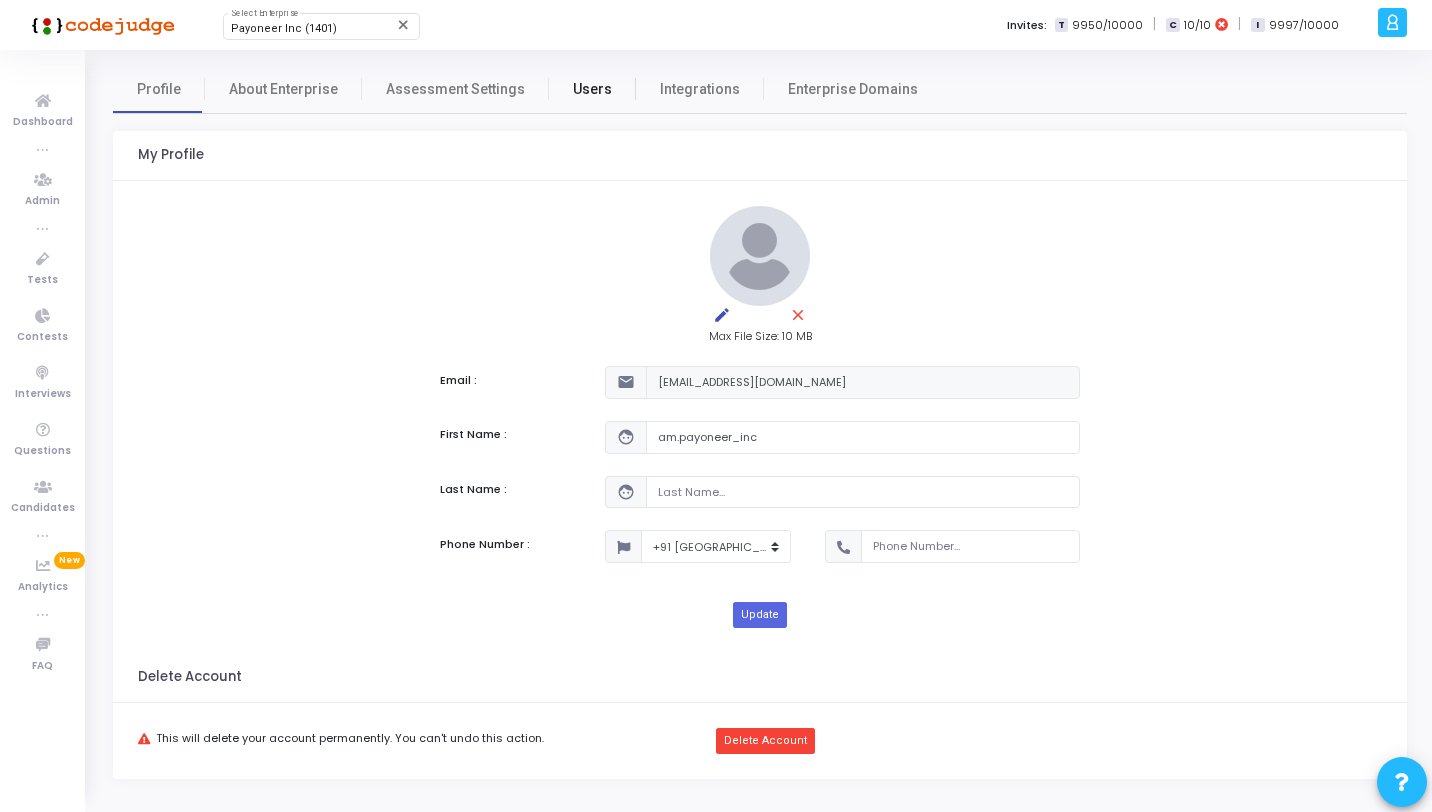 click on "Users" at bounding box center [592, 89] 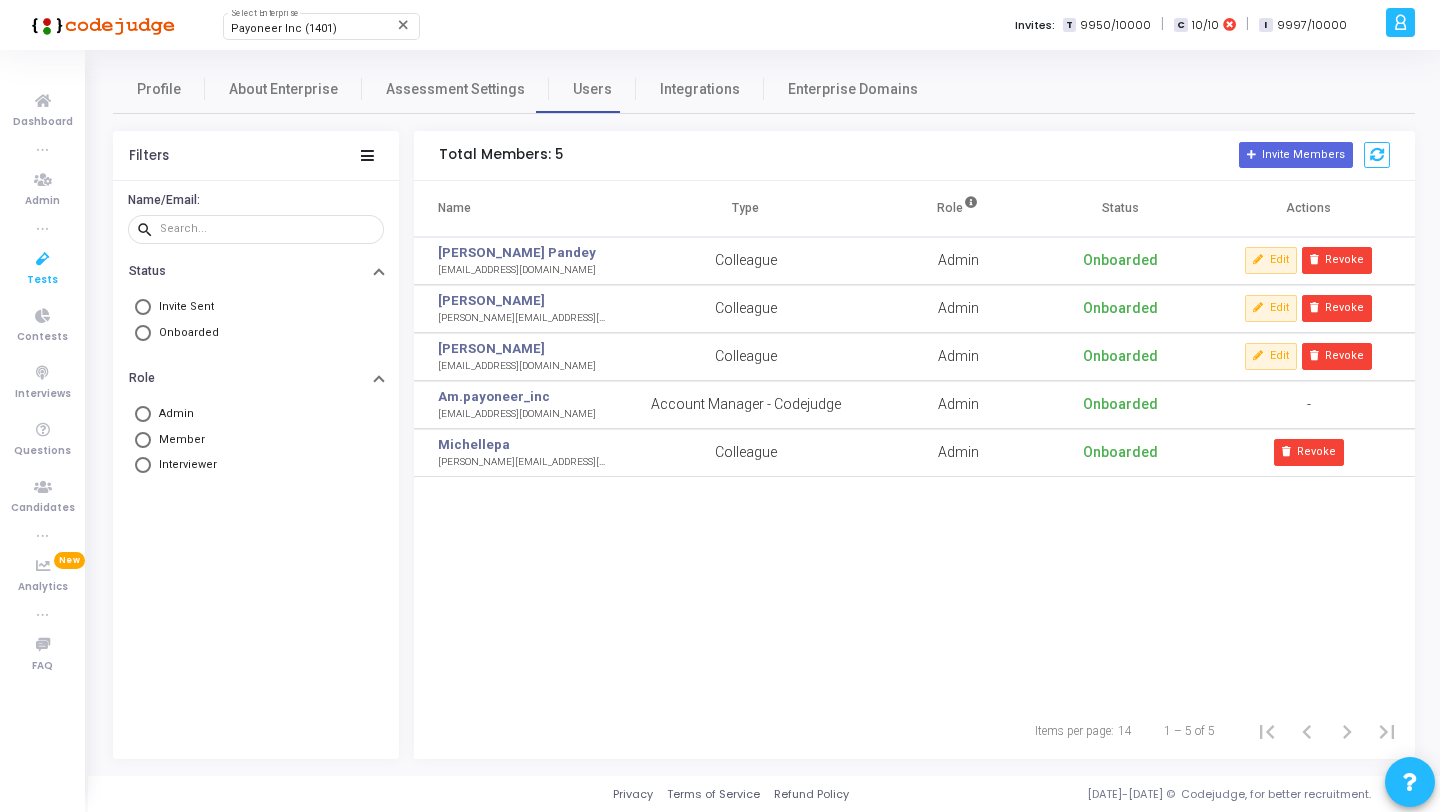 click at bounding box center (43, 259) 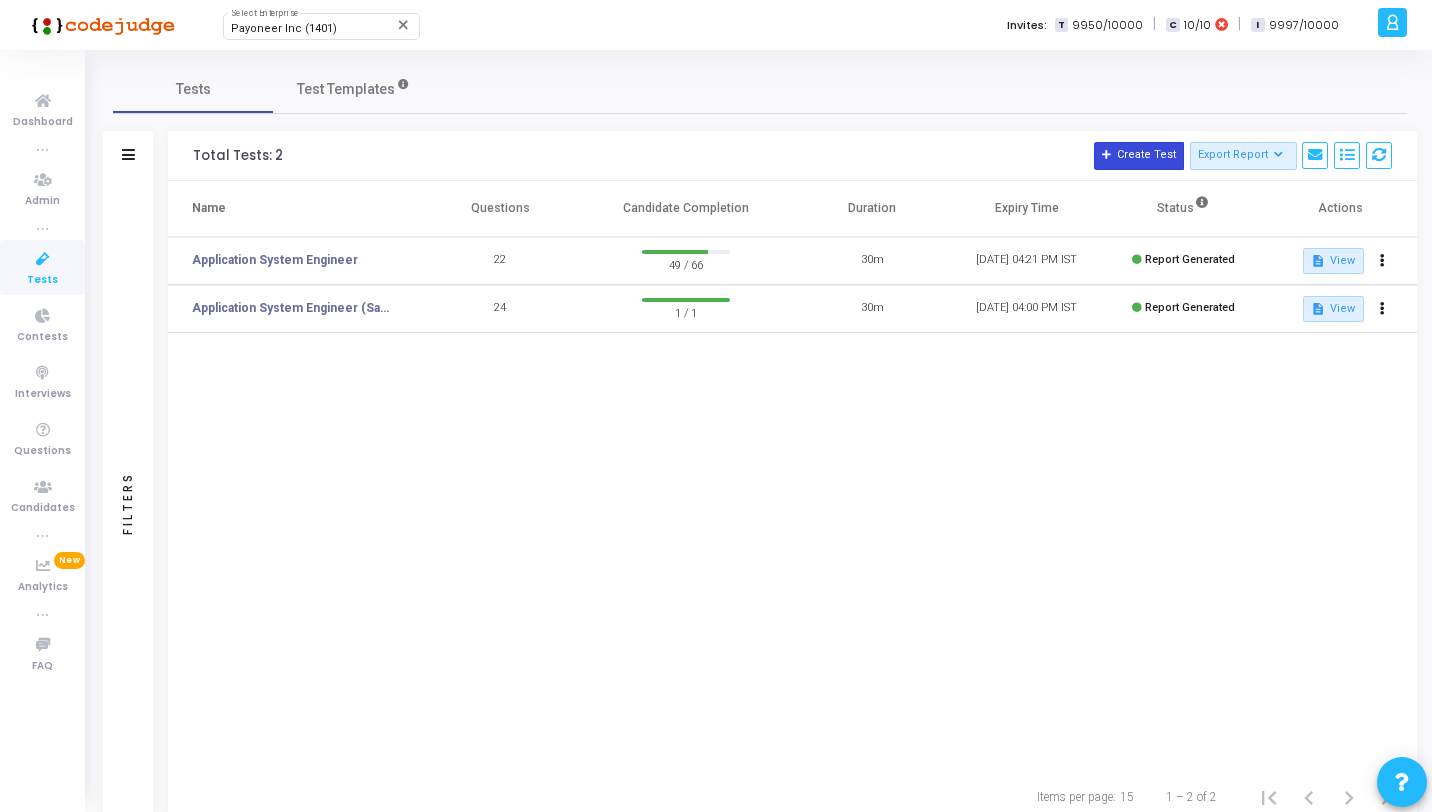 click on "Create Test" at bounding box center [1139, 156] 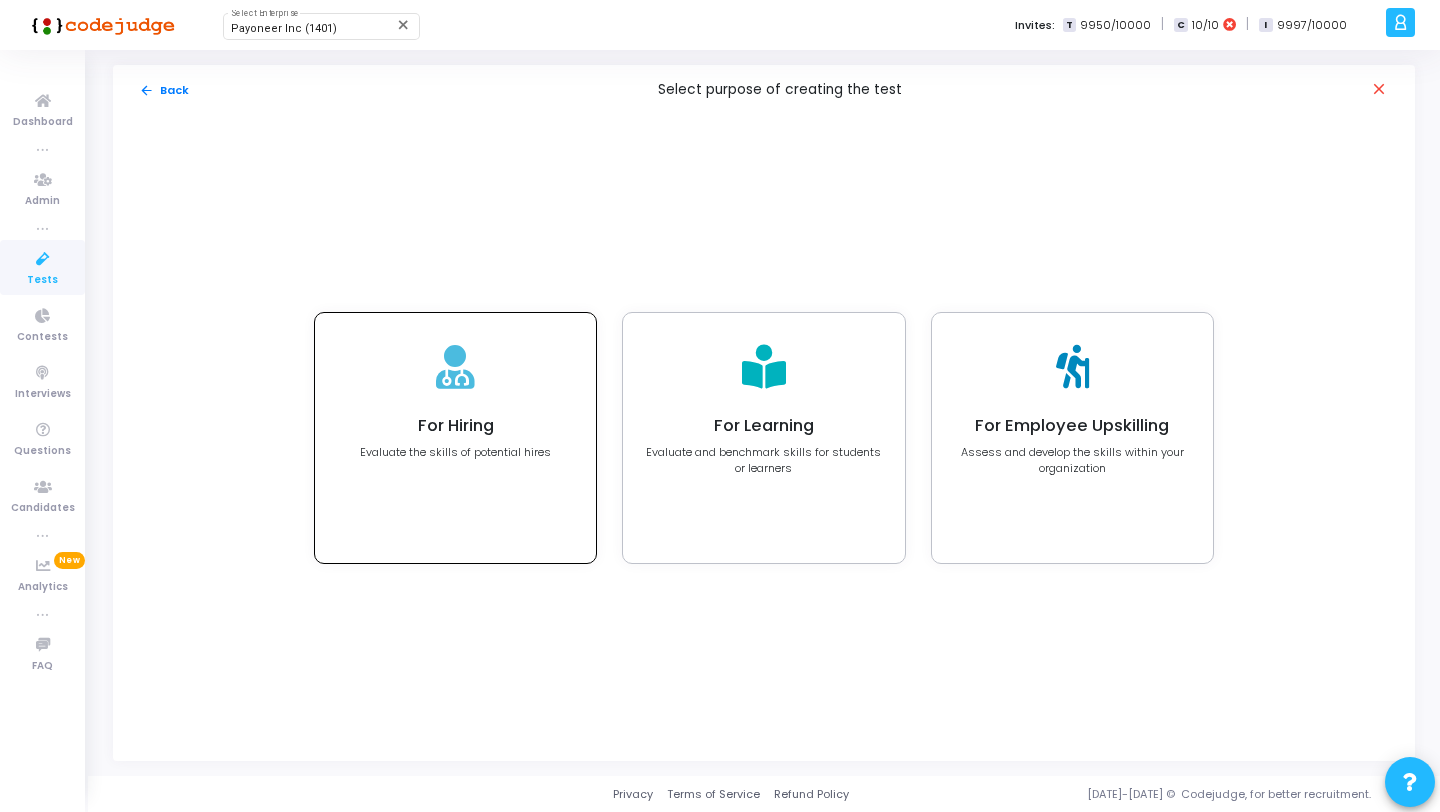 click on "For Hiring Evaluate the skills of potential hires" 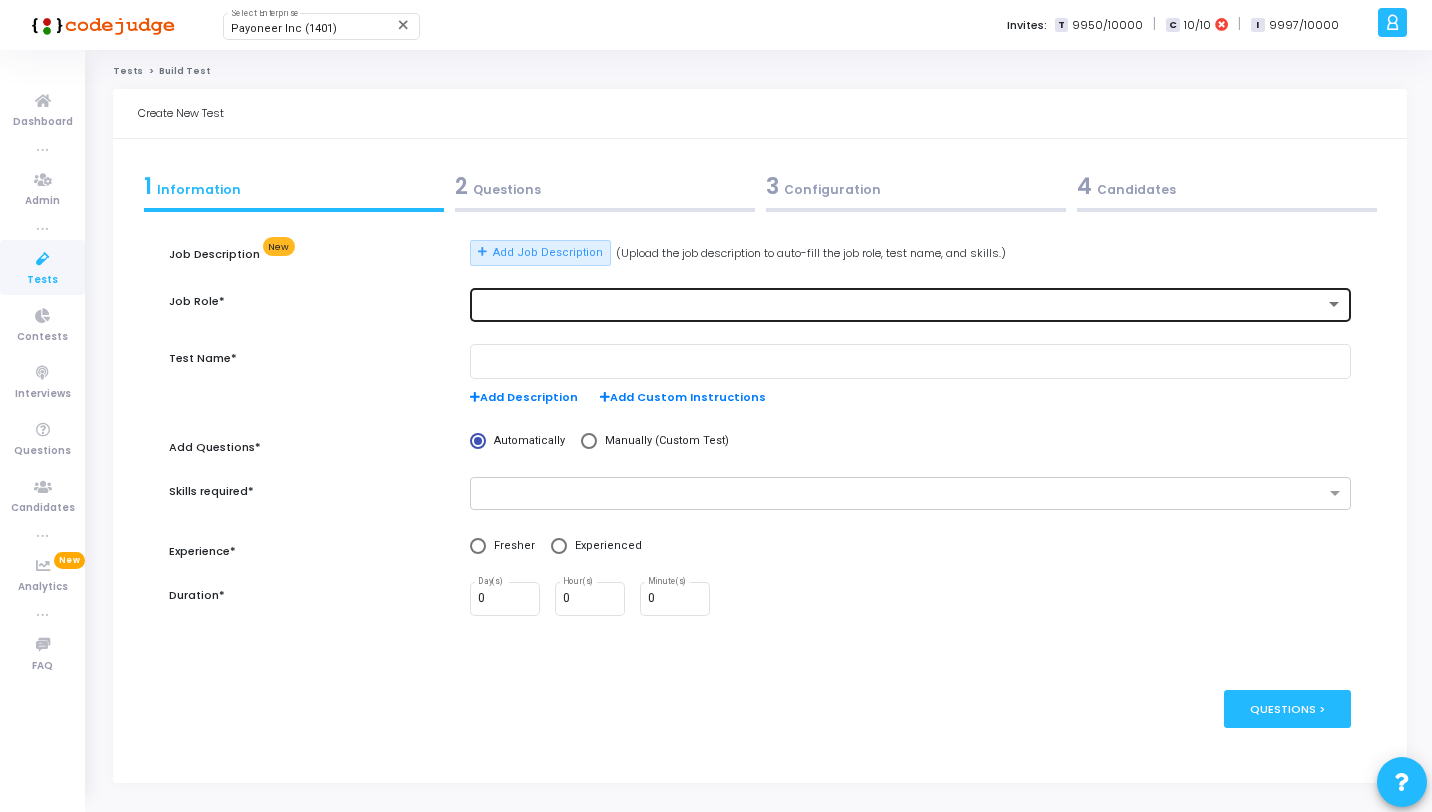 click at bounding box center (901, 305) 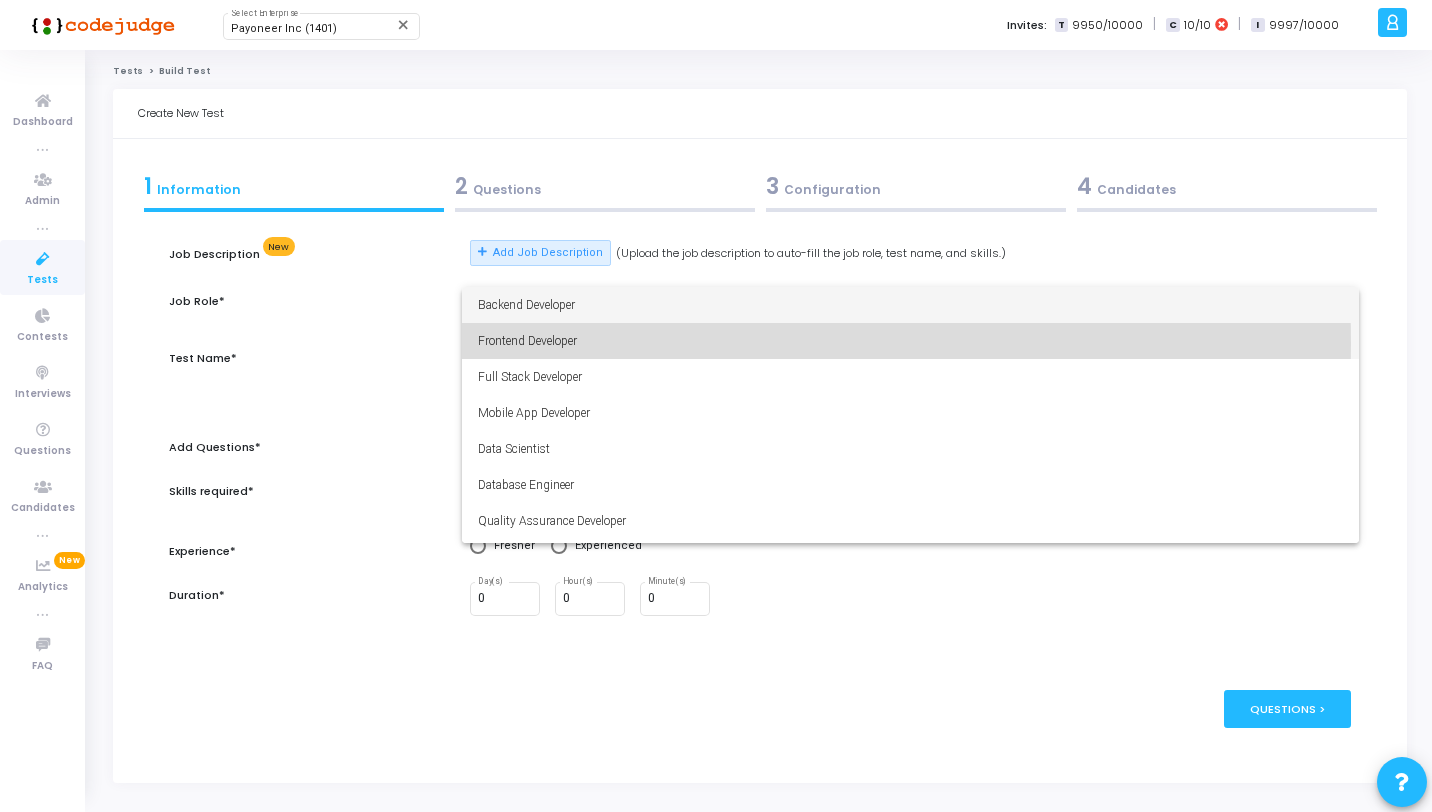 click on "Frontend Developer" at bounding box center [910, 341] 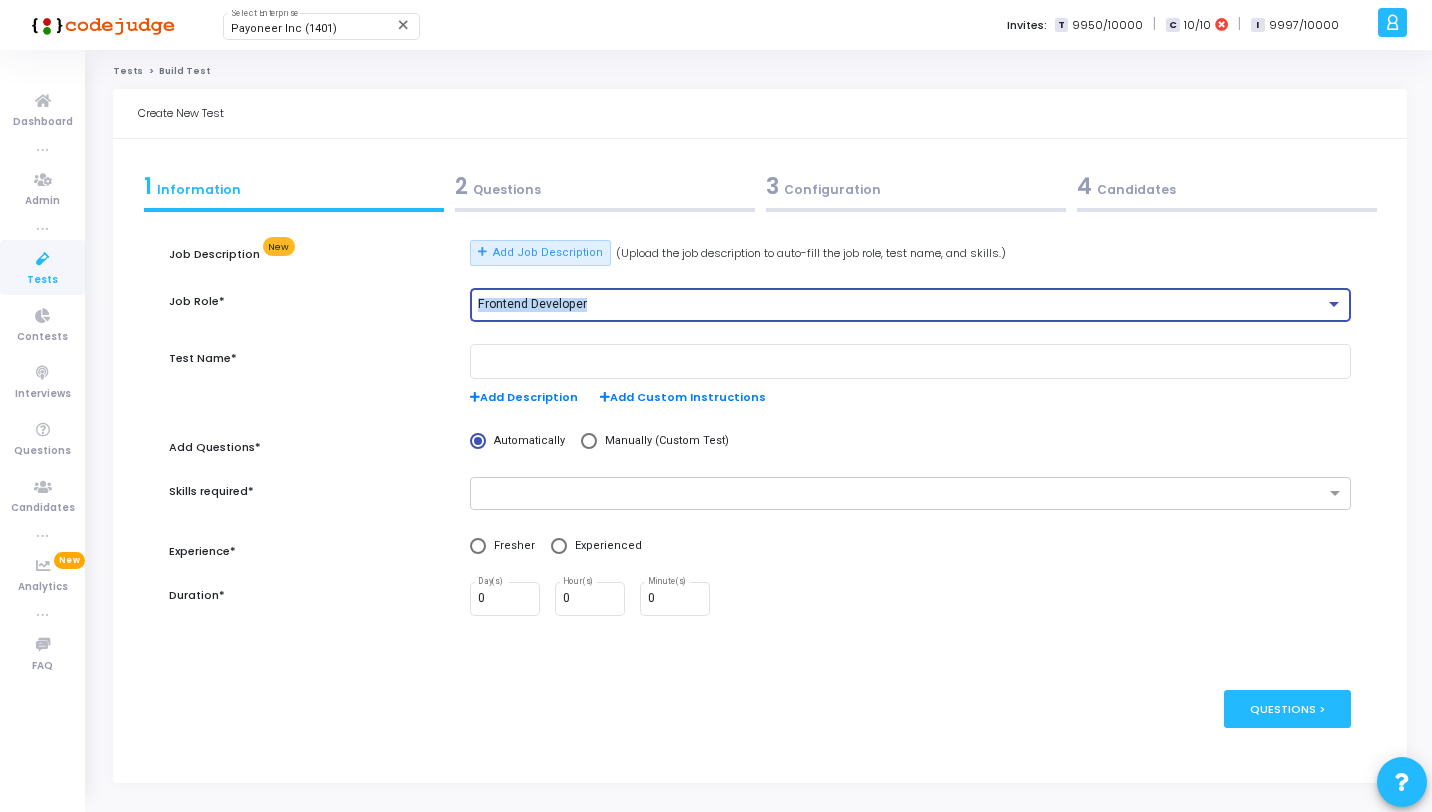 drag, startPoint x: 586, startPoint y: 306, endPoint x: 473, endPoint y: 306, distance: 113 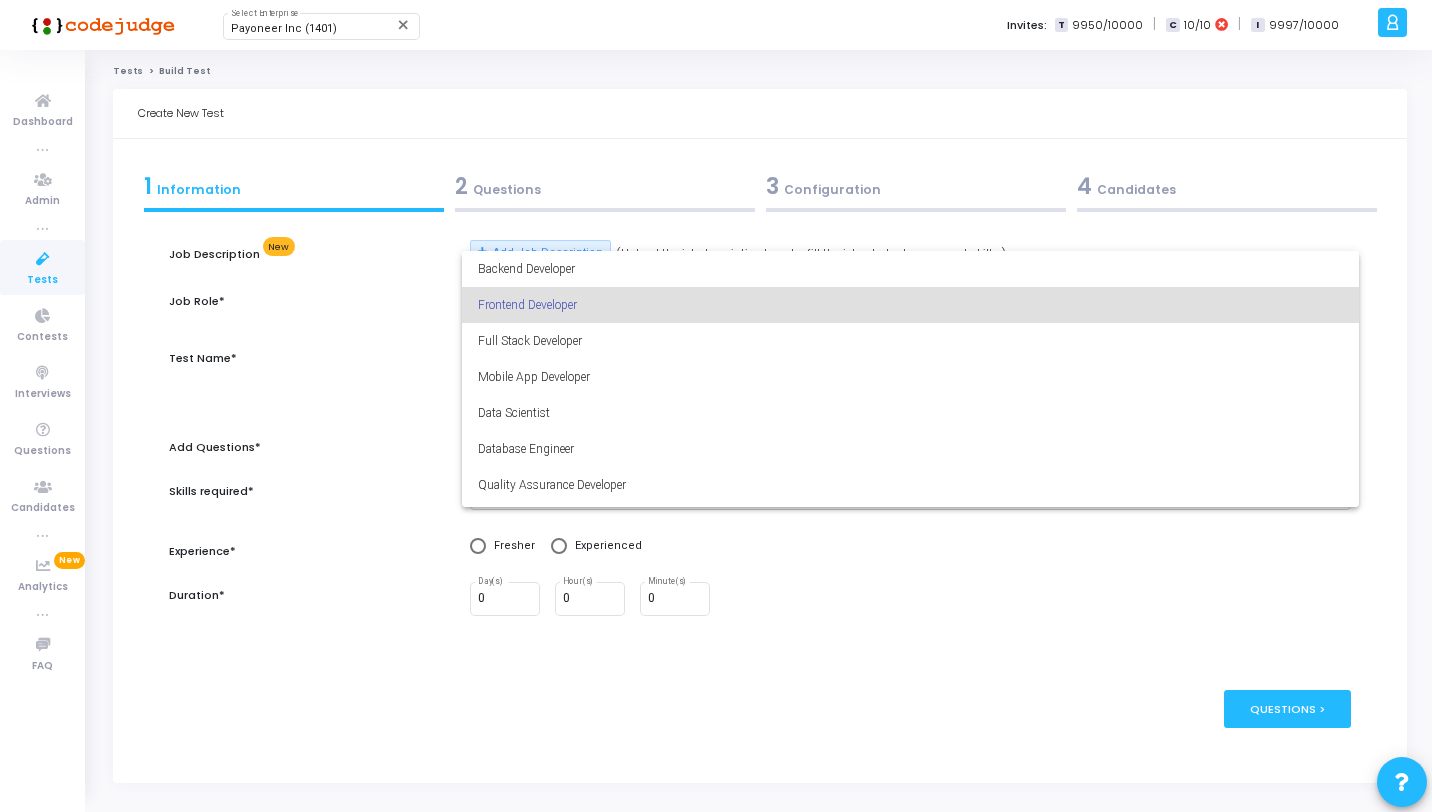 copy on "Frontend Developer" 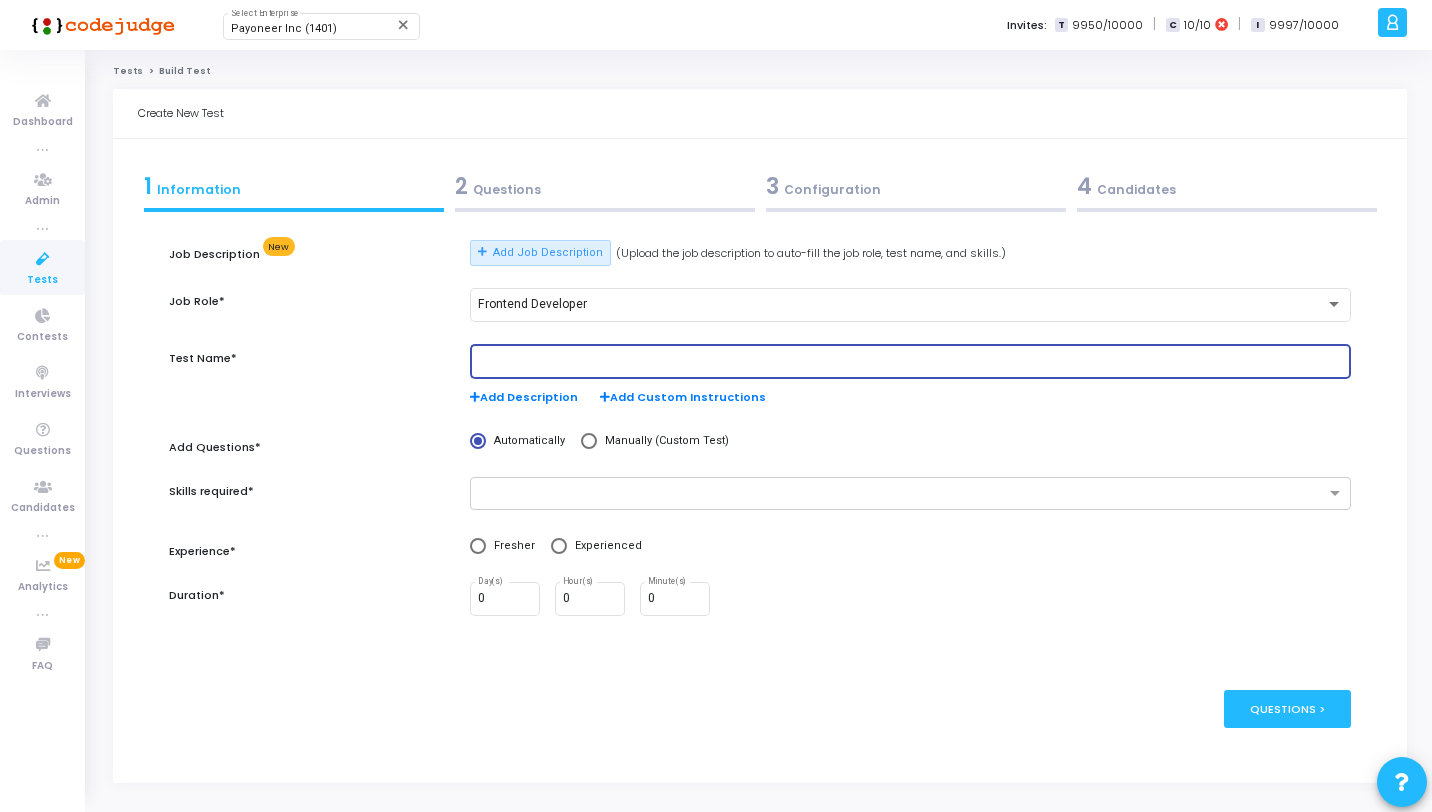 click at bounding box center [910, 362] 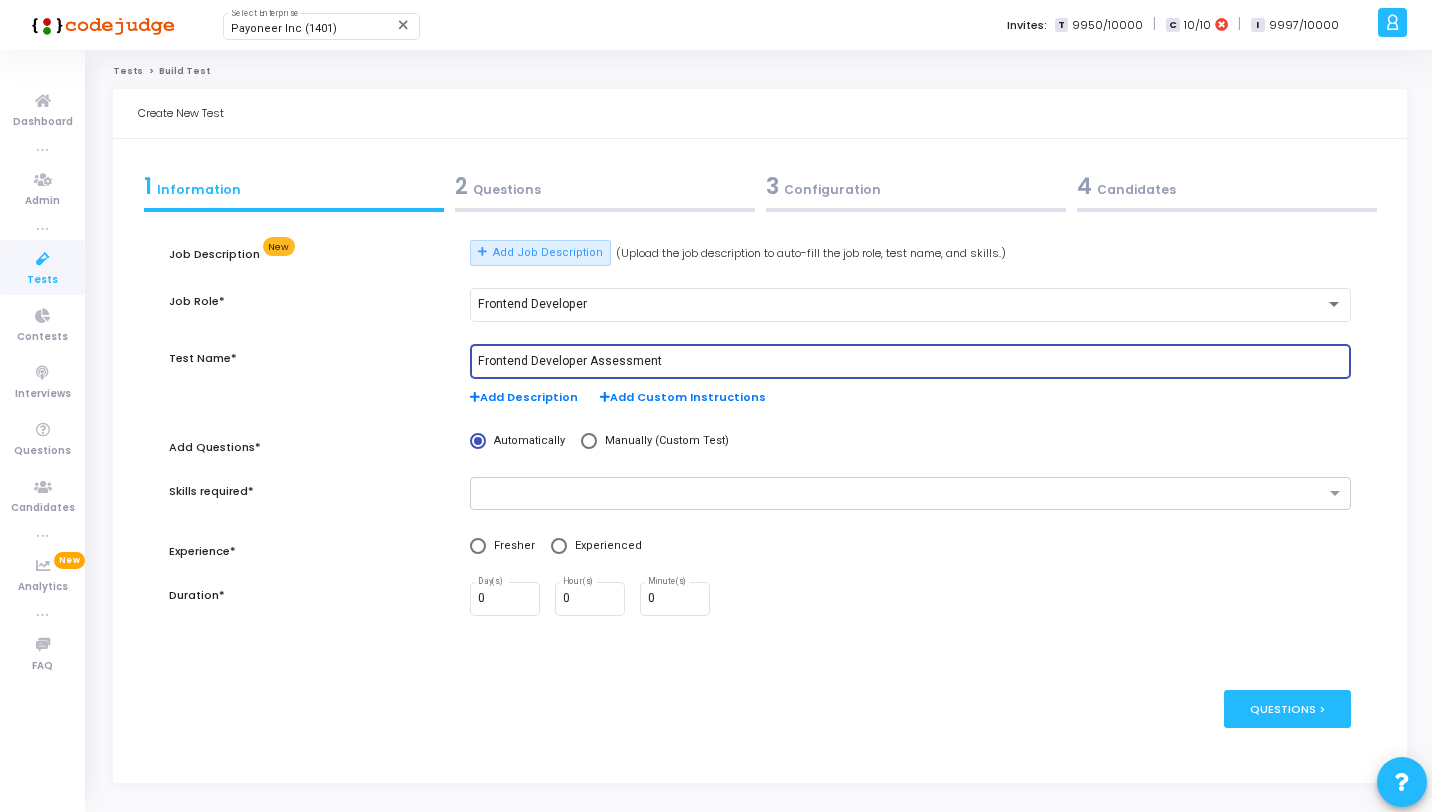 type on "Frontend Developer Assessment" 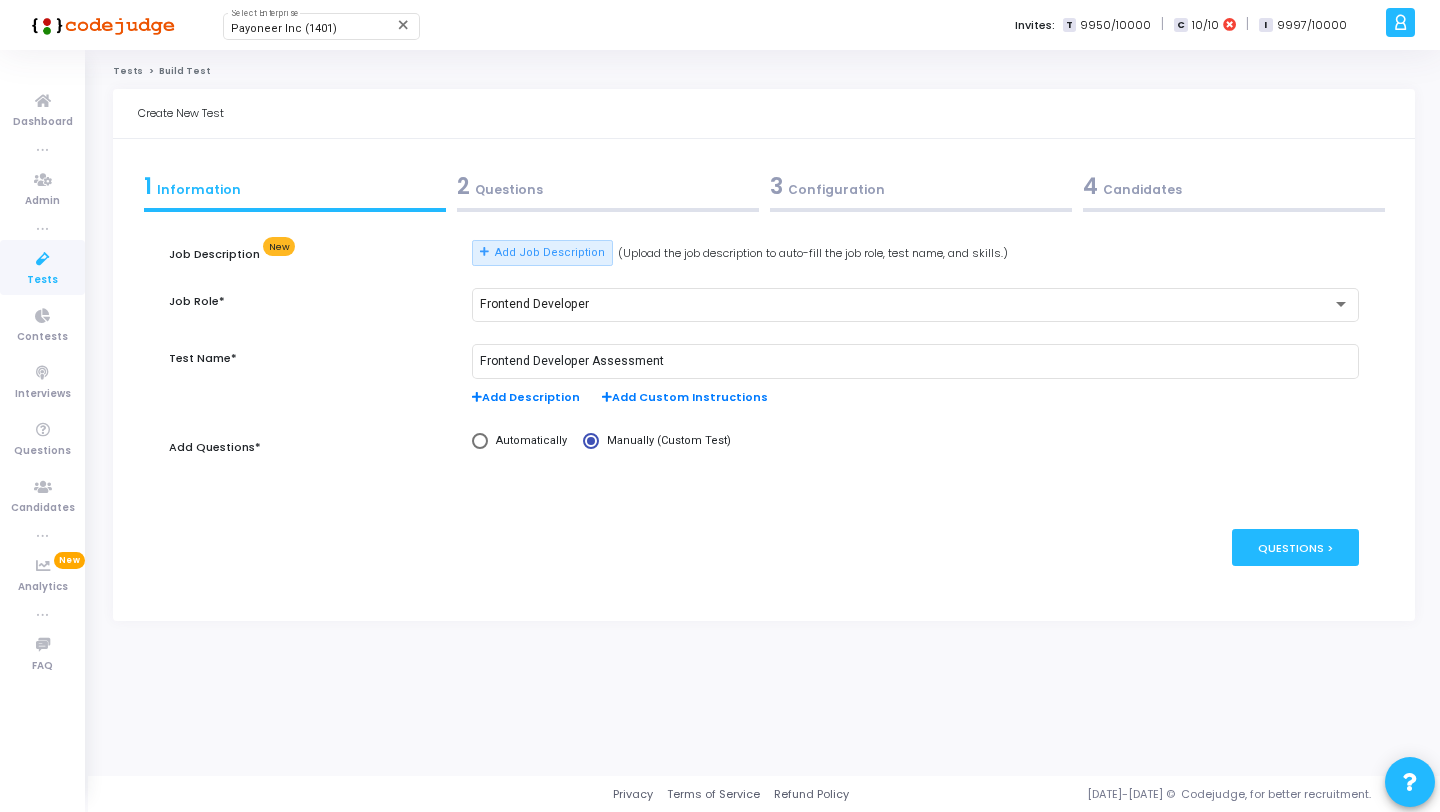click on "2  Questions" at bounding box center (607, 191) 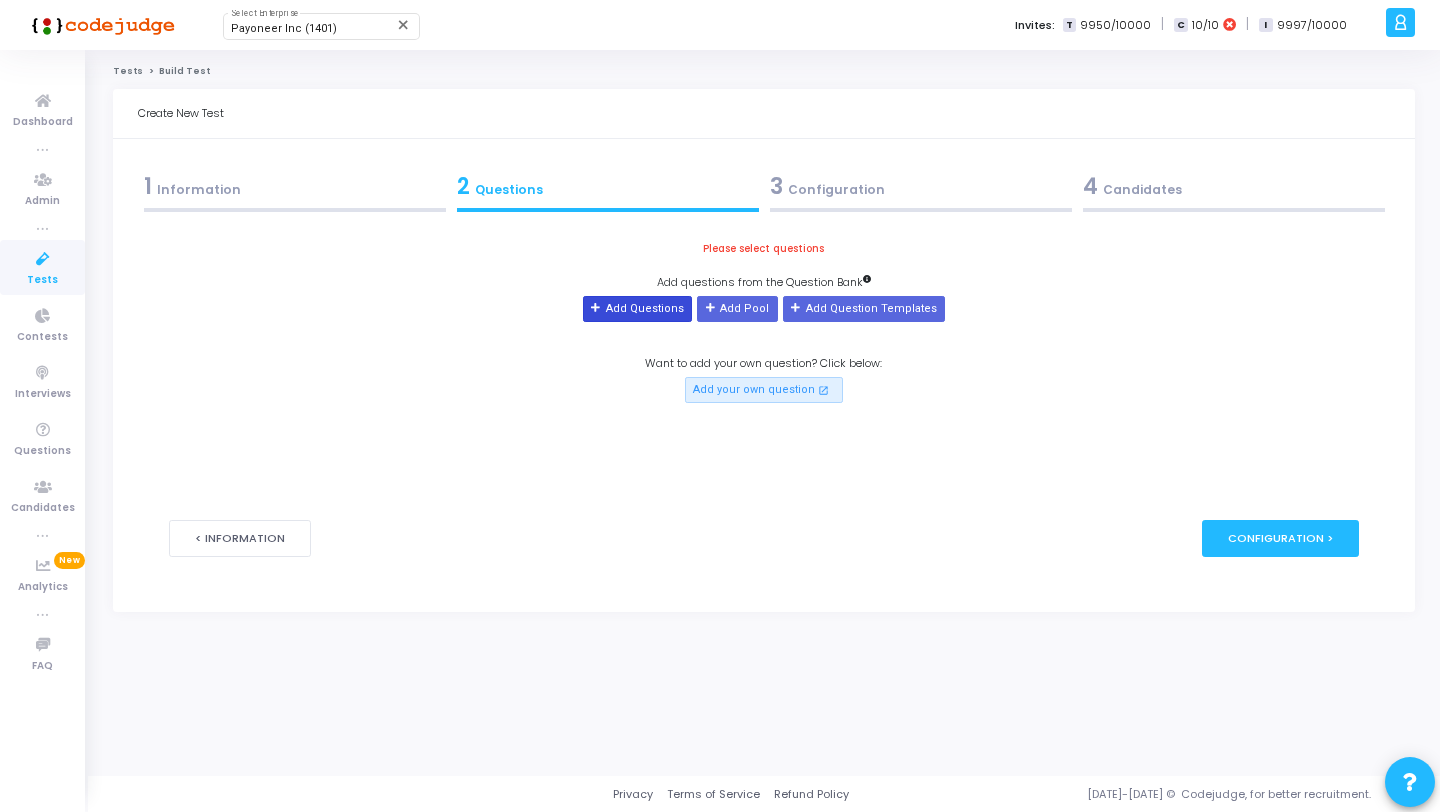 click on "Add Questions" at bounding box center (637, 309) 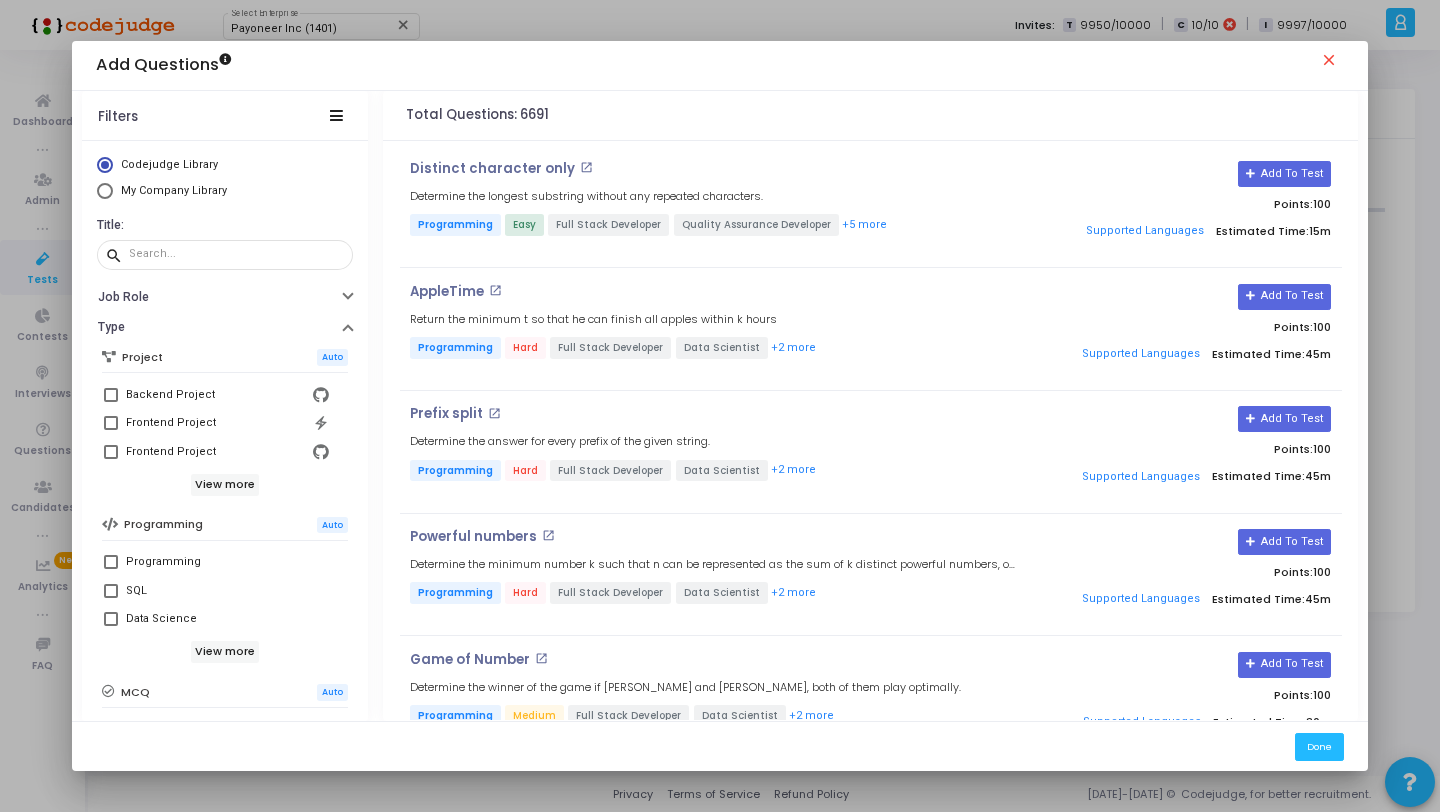 click on "close" at bounding box center (1332, 63) 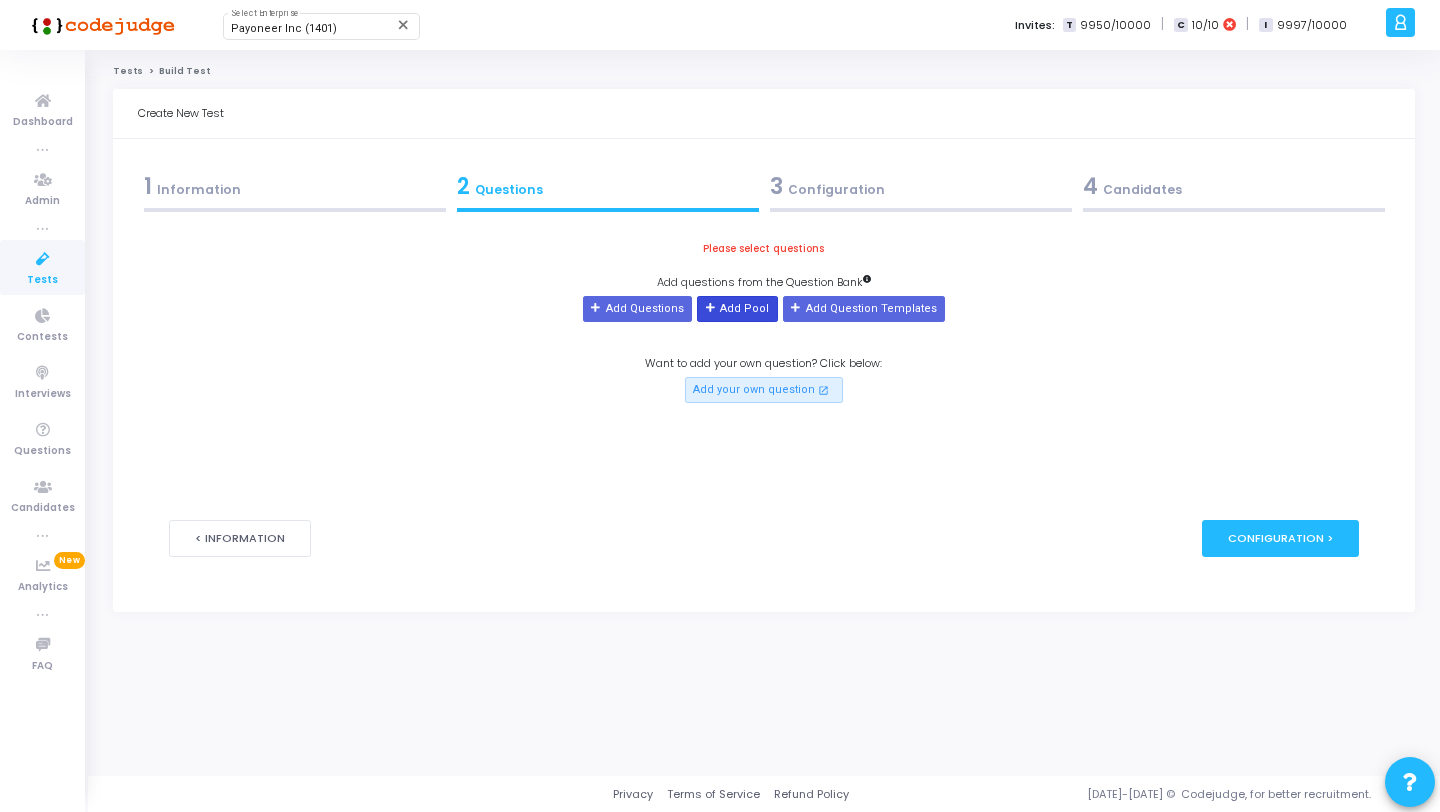 click on "Add Pool" at bounding box center [737, 309] 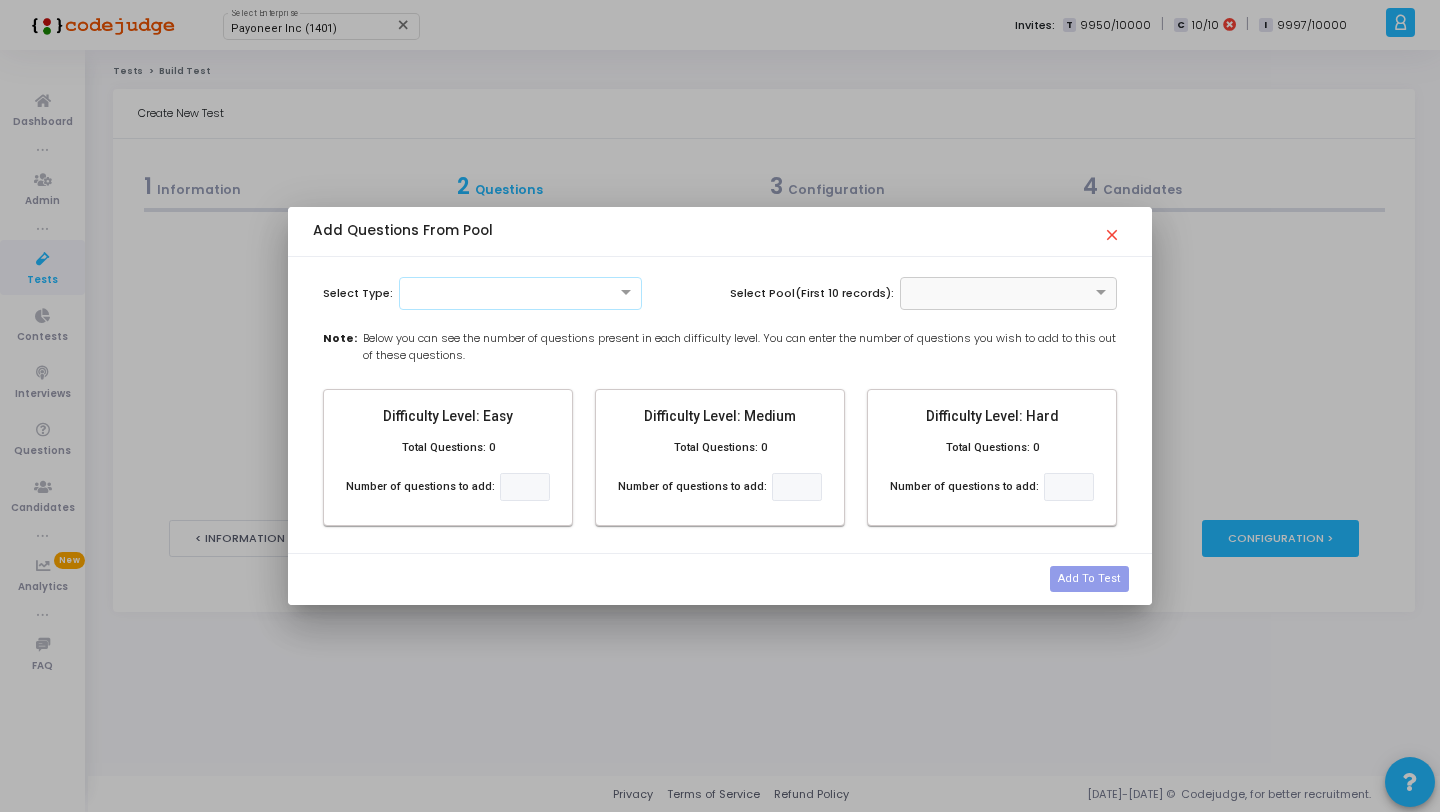 click at bounding box center (521, 293) 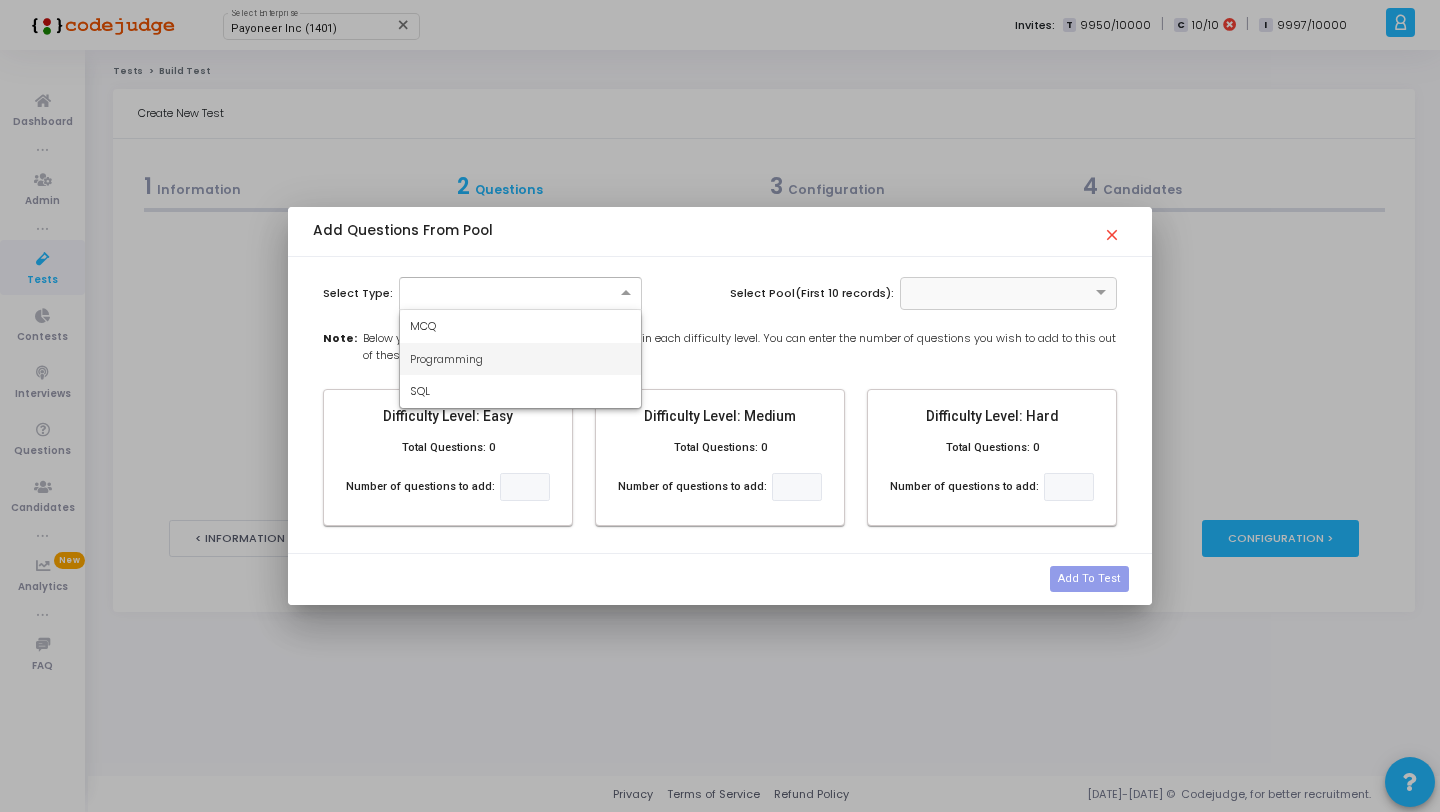 click on "Programming" at bounding box center (521, 359) 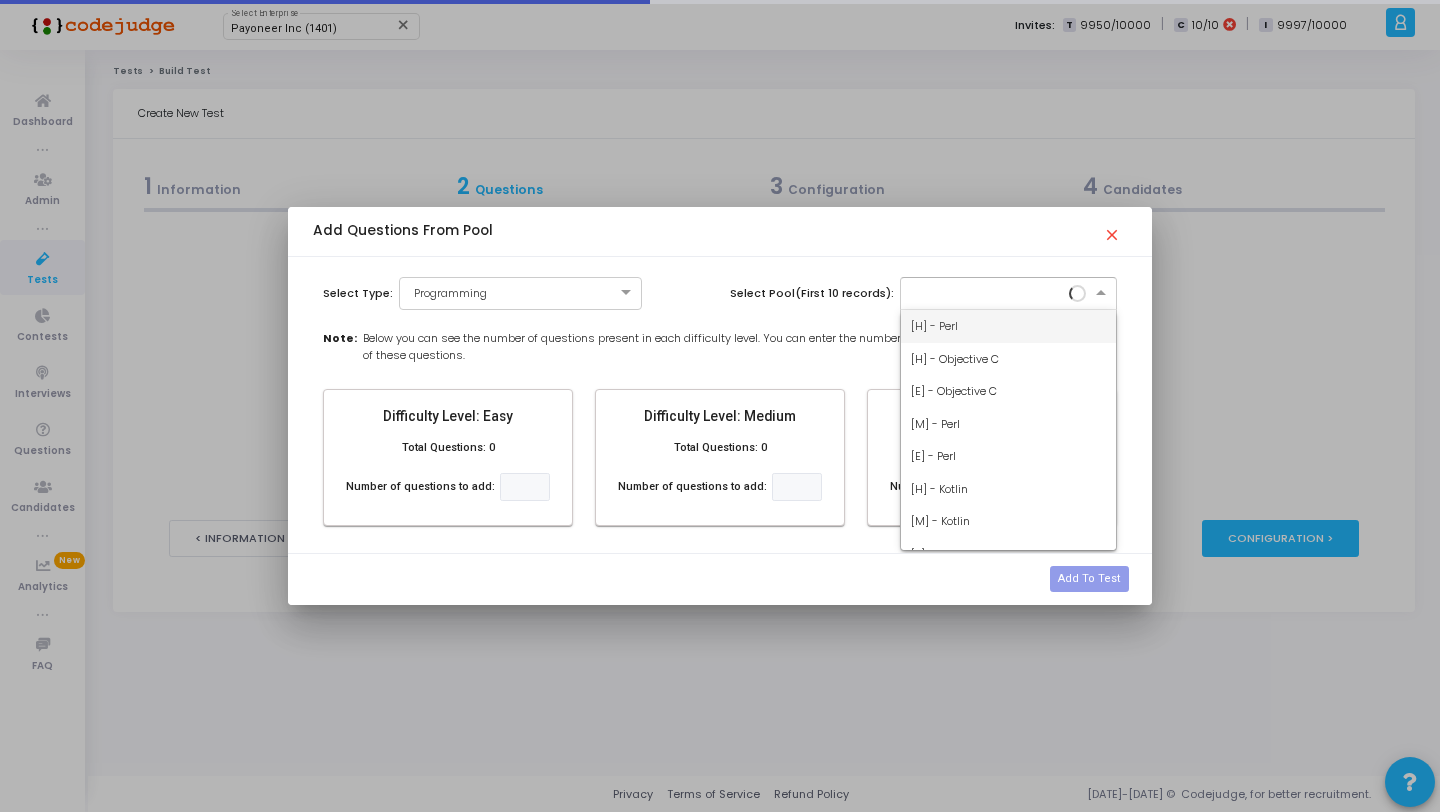 click at bounding box center (989, 291) 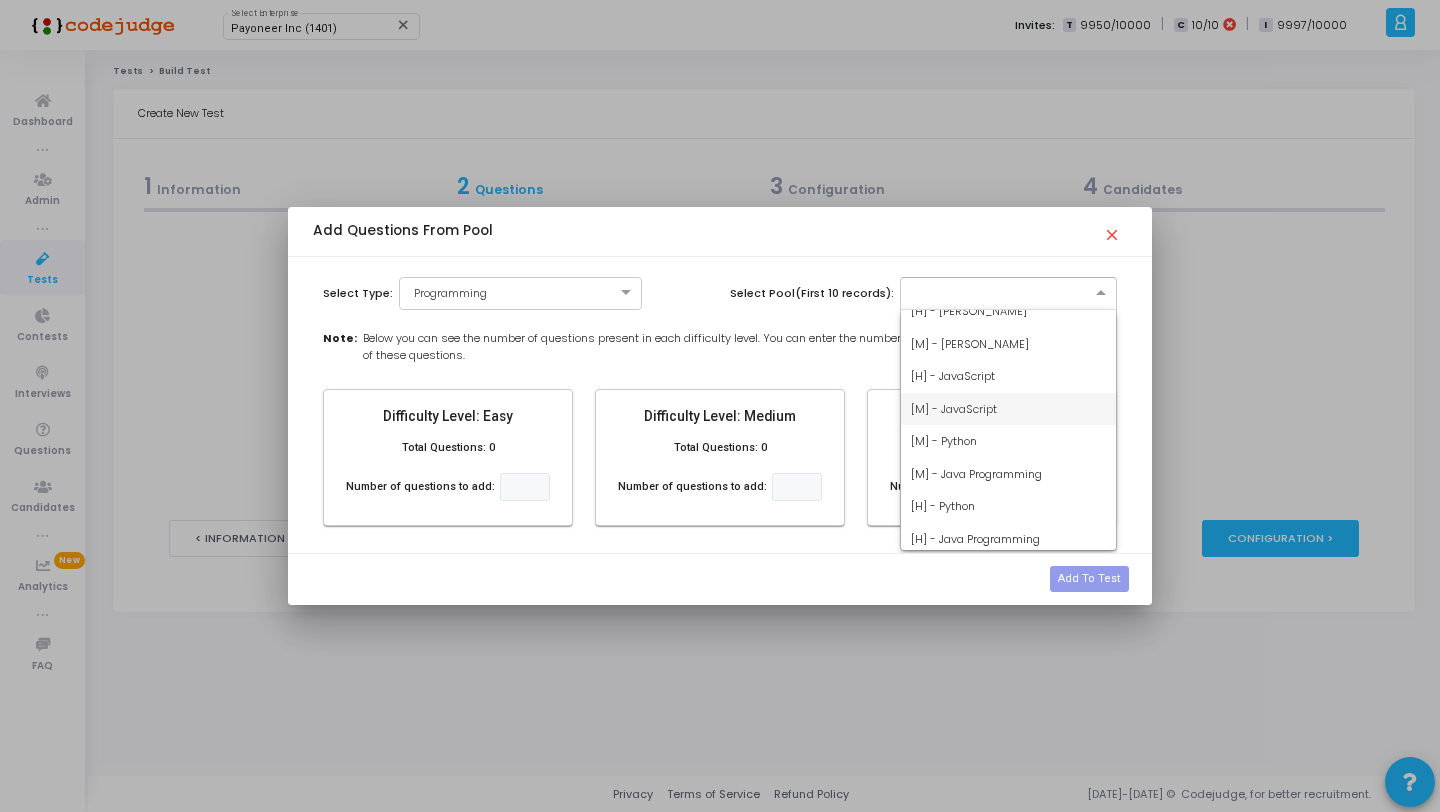 scroll, scrollTop: 1113, scrollLeft: 0, axis: vertical 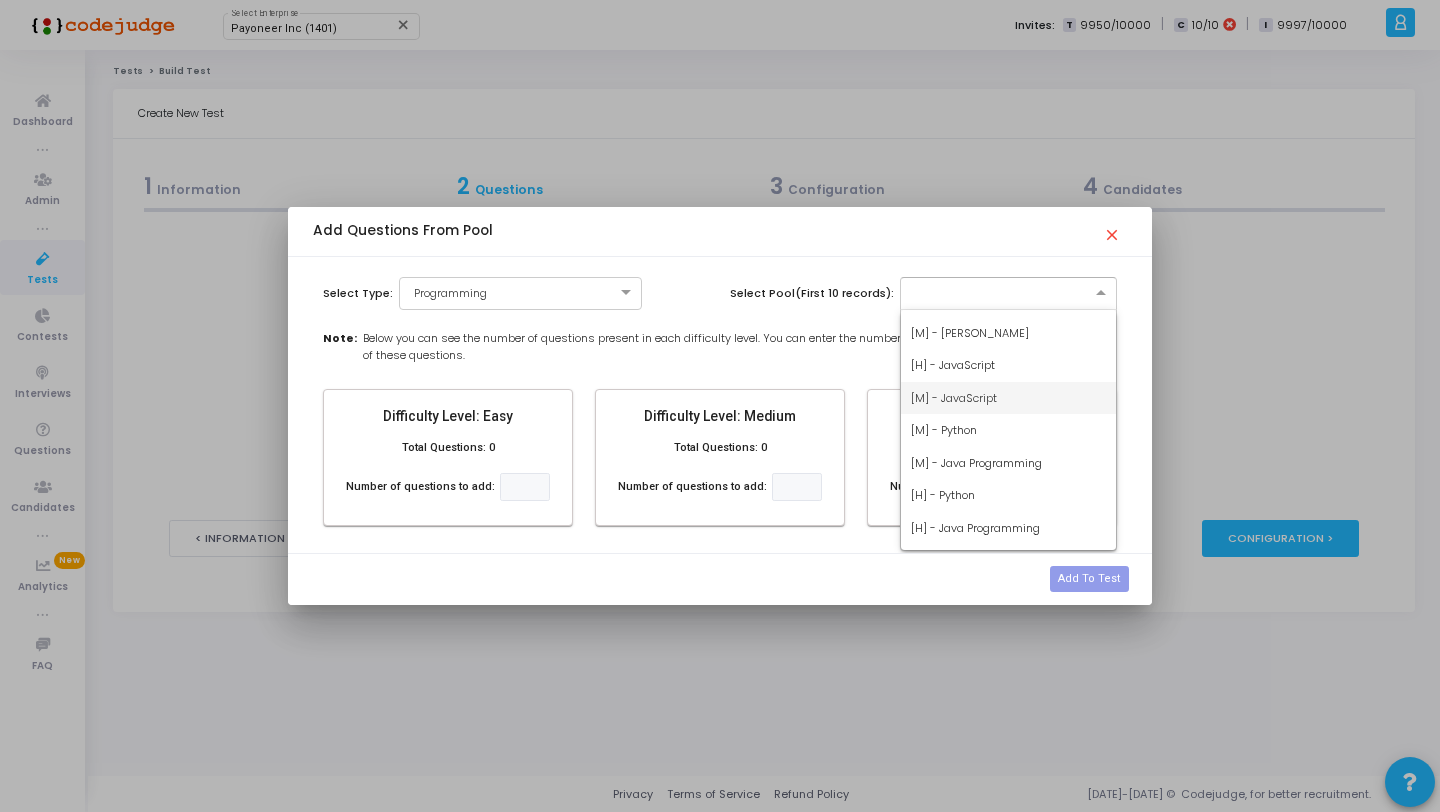 click on "[M] - JavaScript" at bounding box center [954, 398] 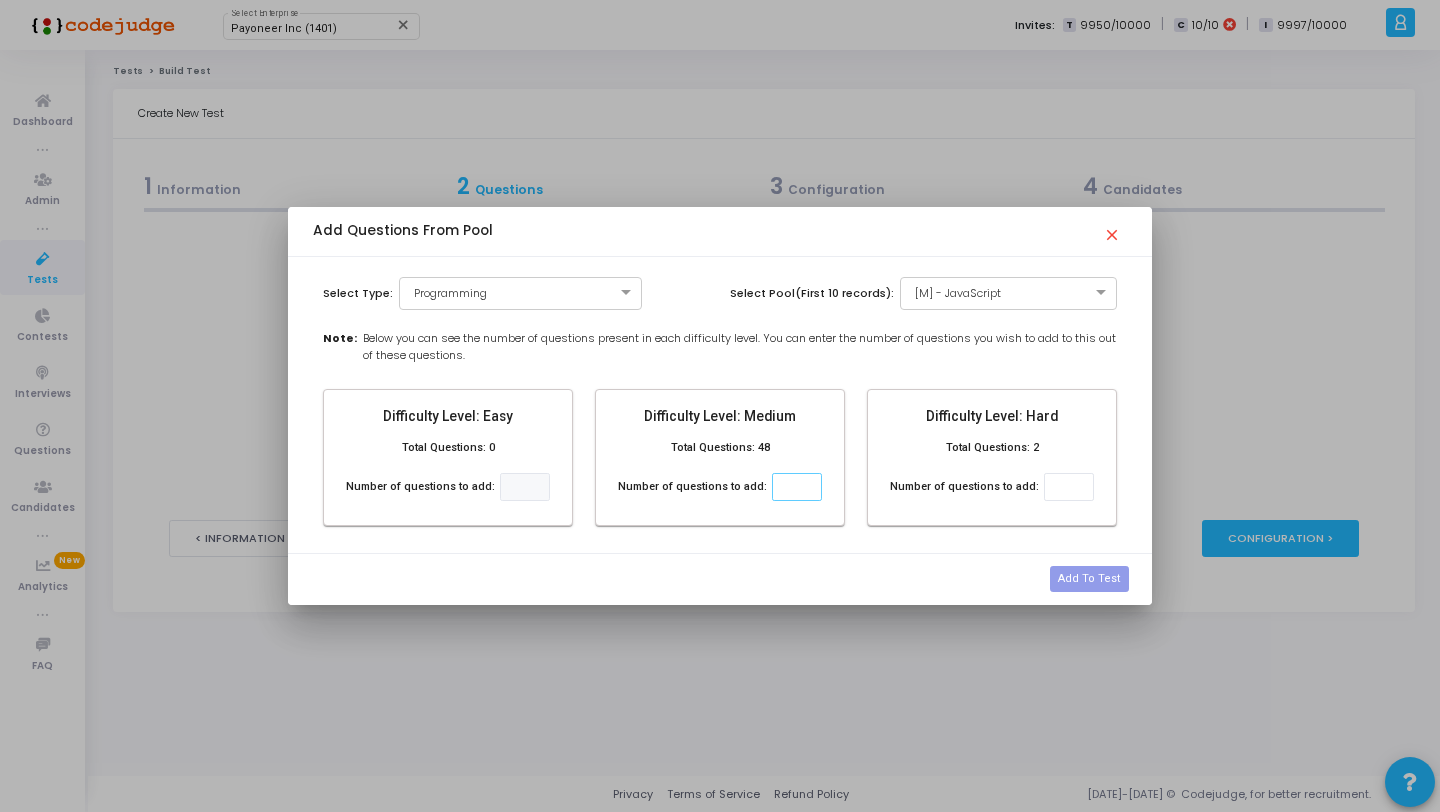 click 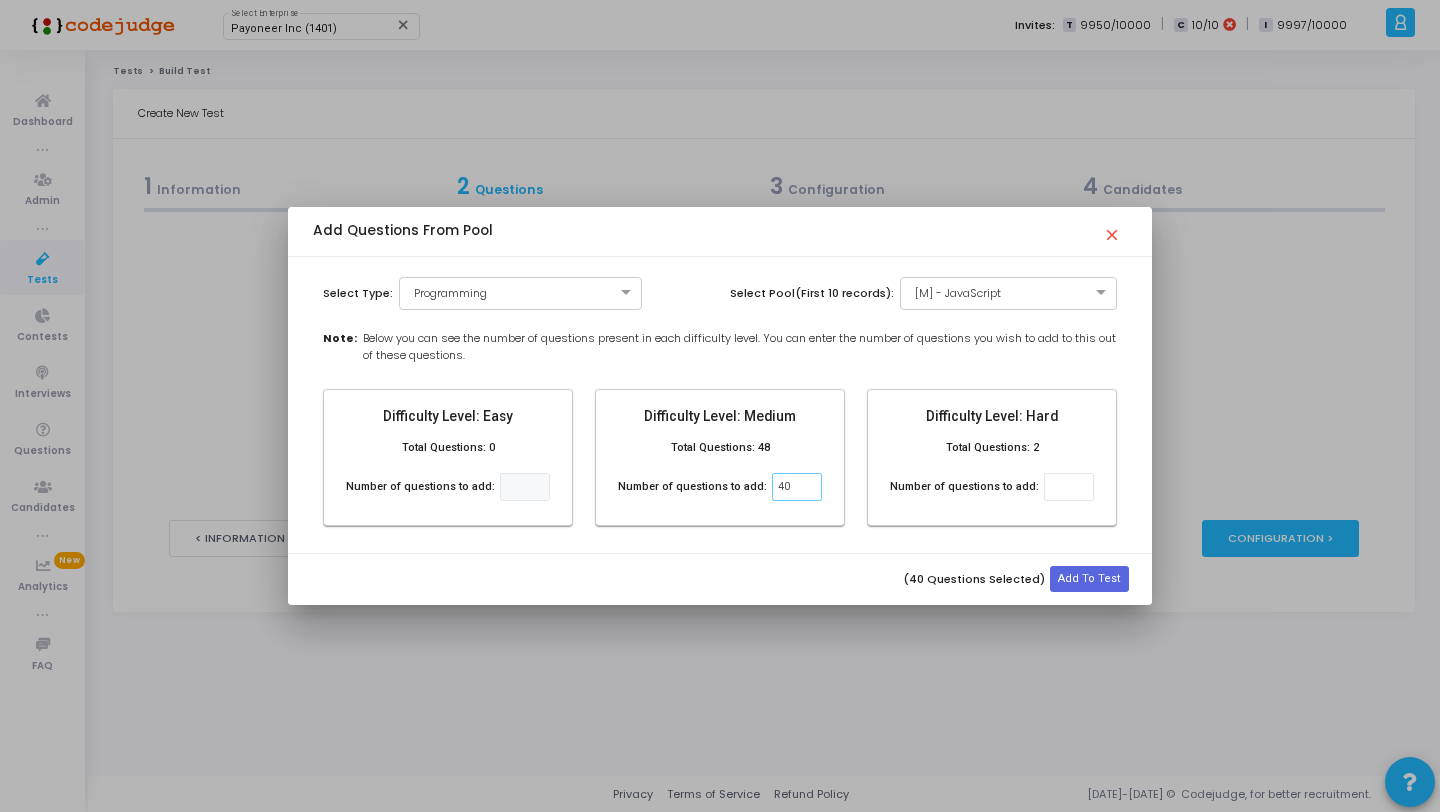 click on "40" 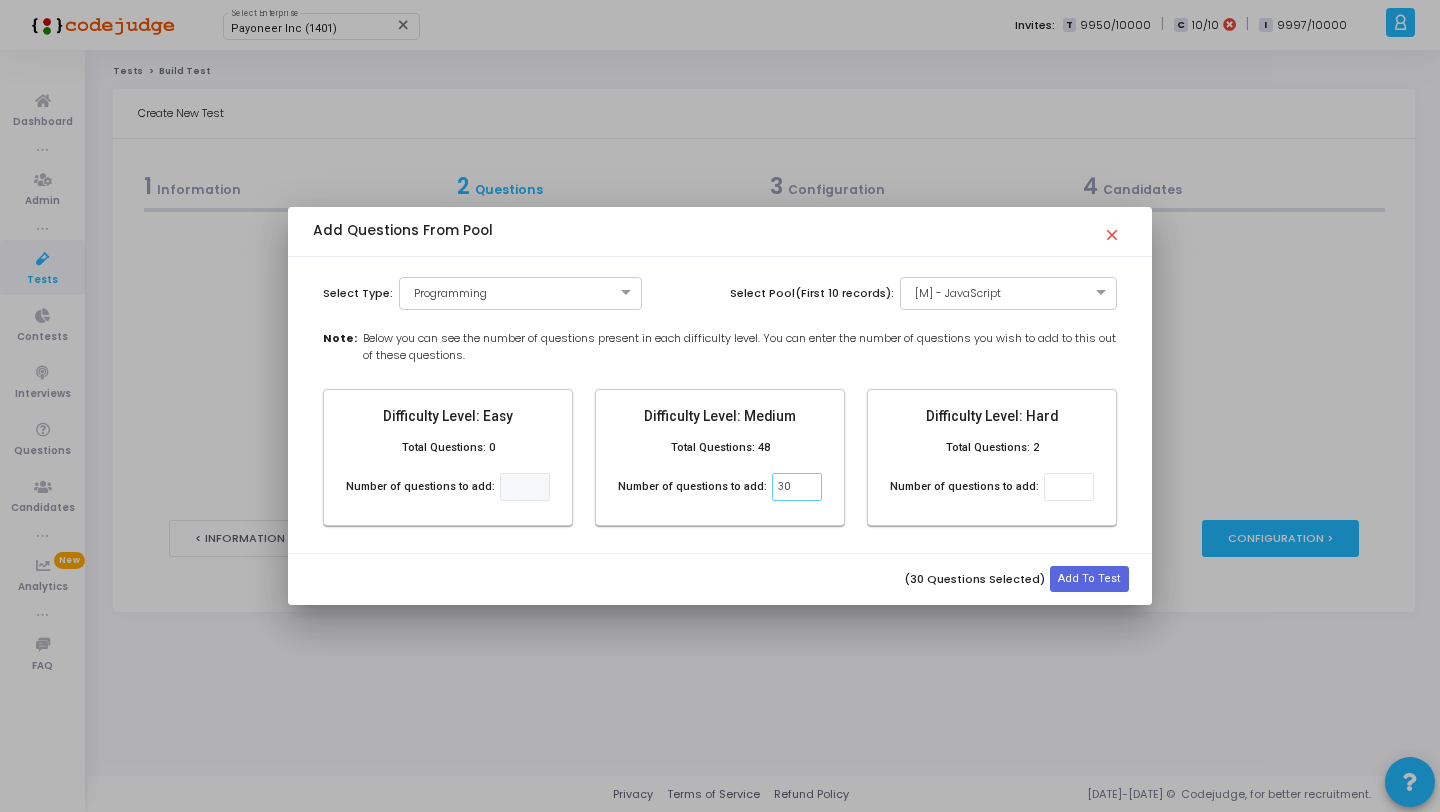 type on "30" 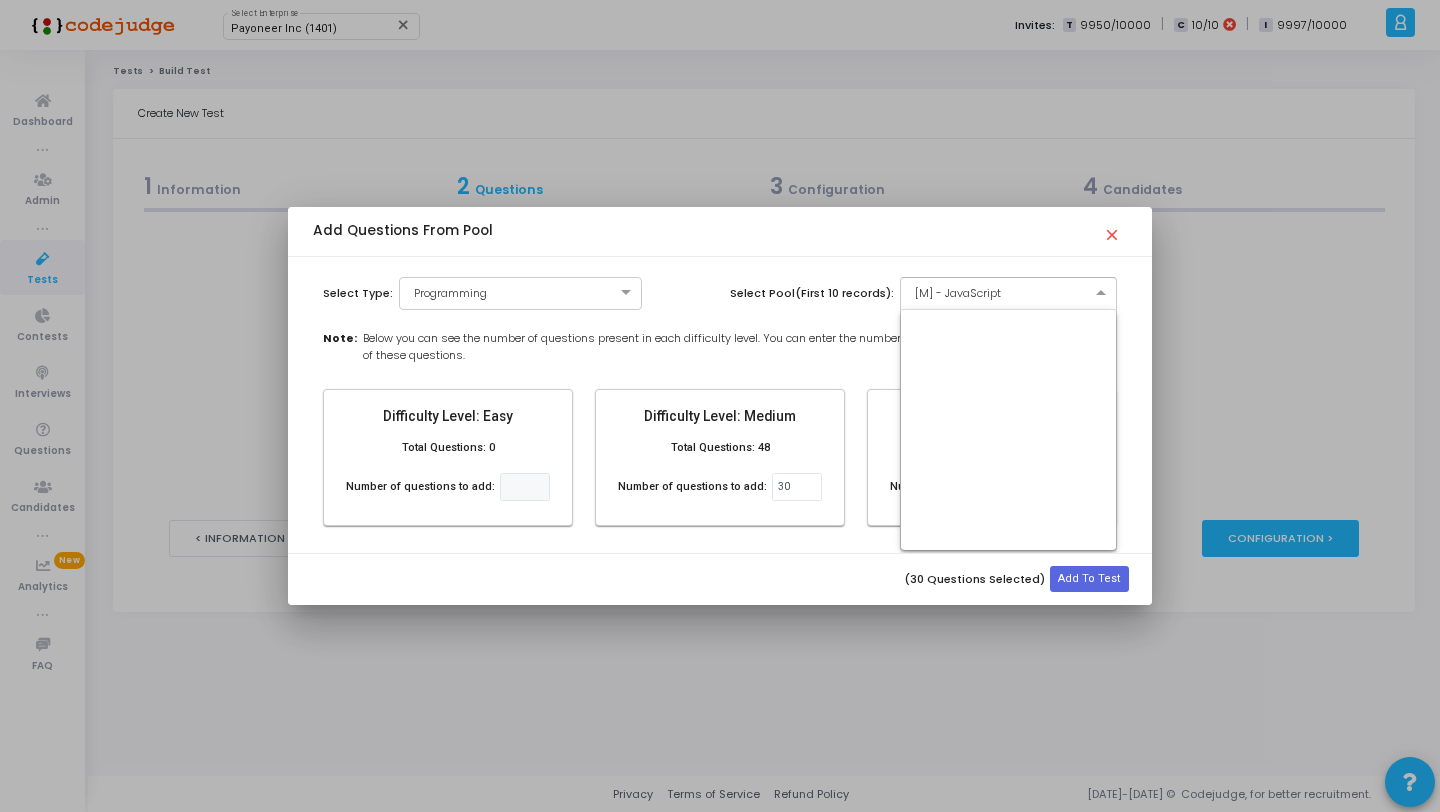 click at bounding box center [989, 291] 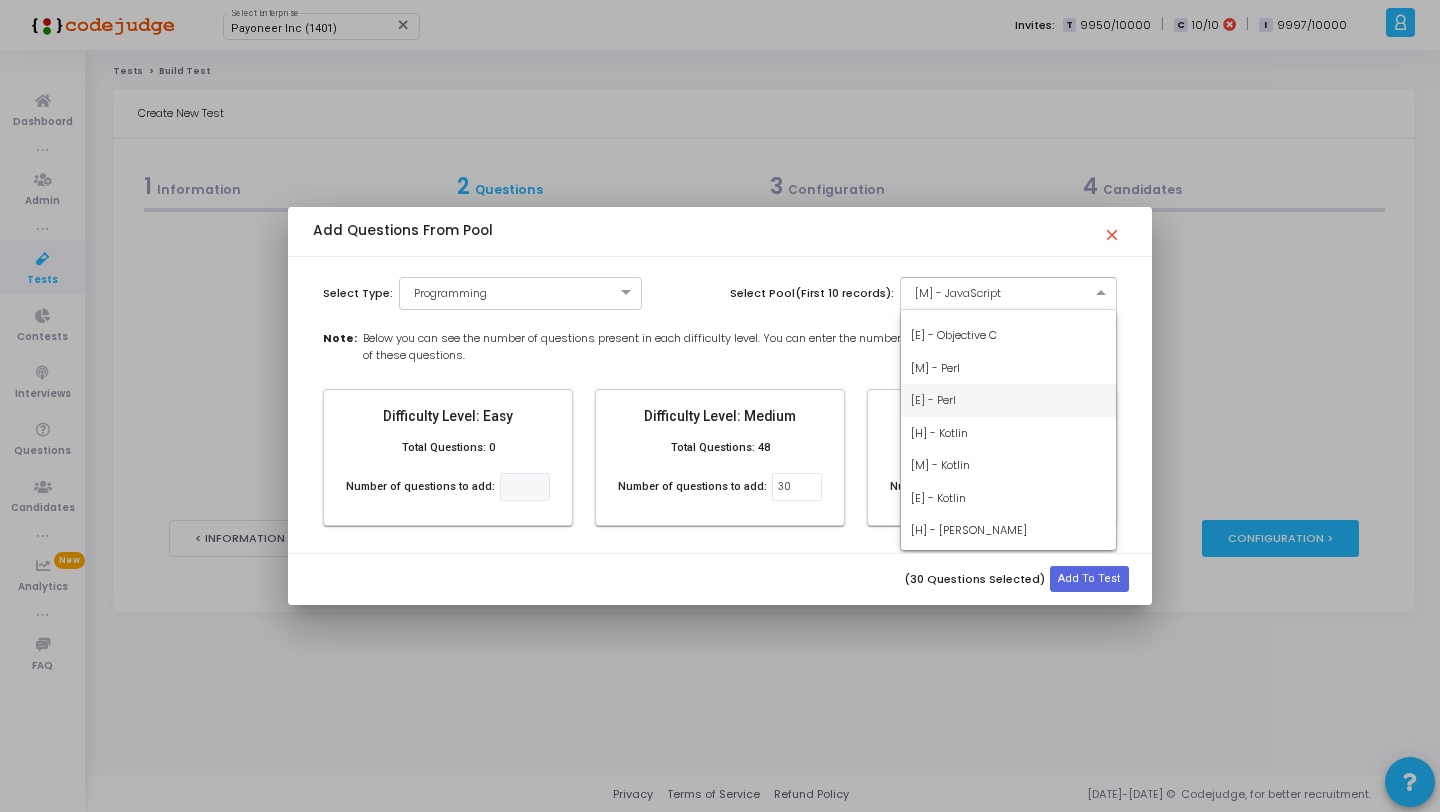 scroll, scrollTop: 0, scrollLeft: 0, axis: both 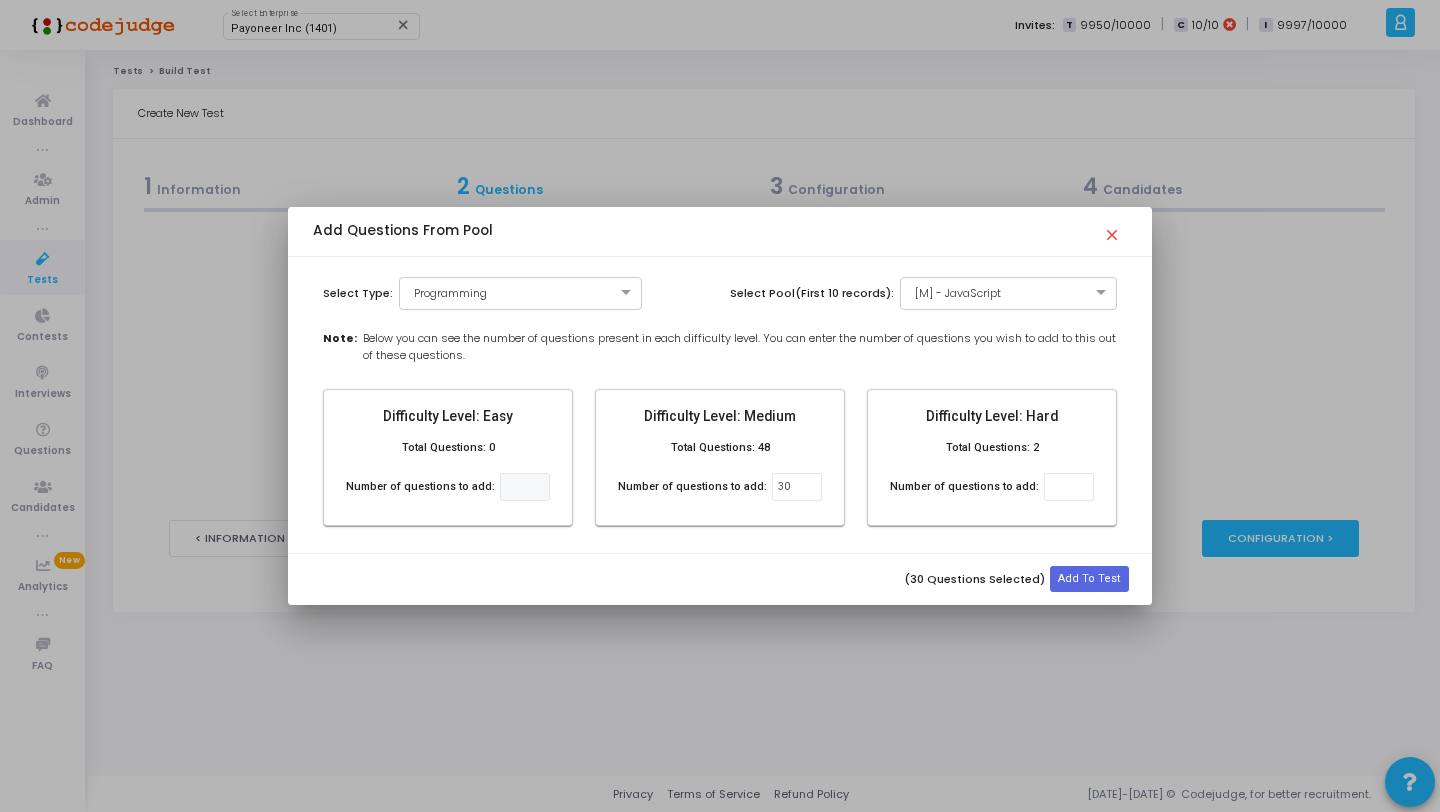 click on "Difficulty Level: Easy Total Questions: 0 Number of questions to add: Difficulty Level: Medium Total Questions: 48 Number of questions to add: 30 Difficulty Level: Hard Total Questions: 2 Number of questions to add:" at bounding box center [720, 466] 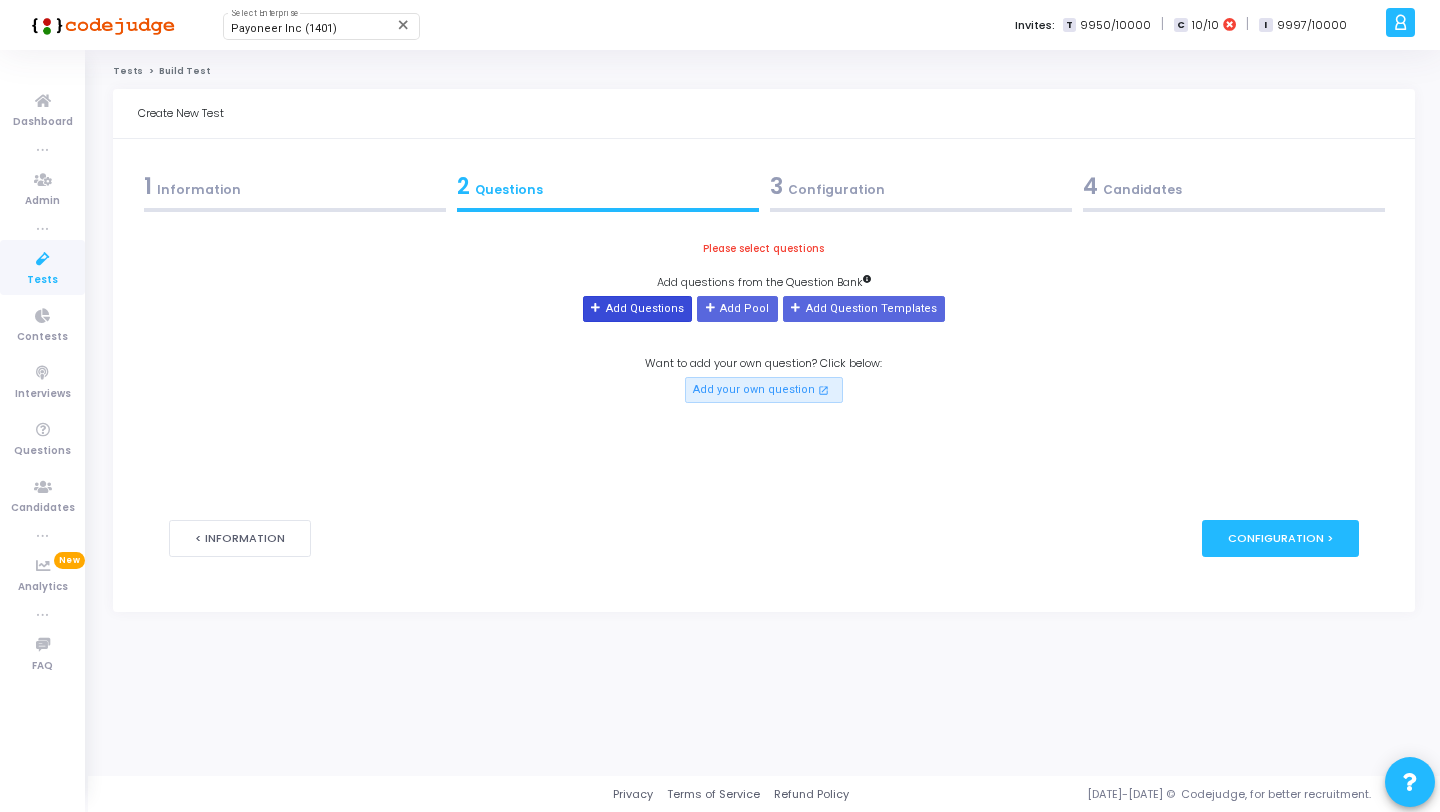 click on "Add Questions" at bounding box center (637, 309) 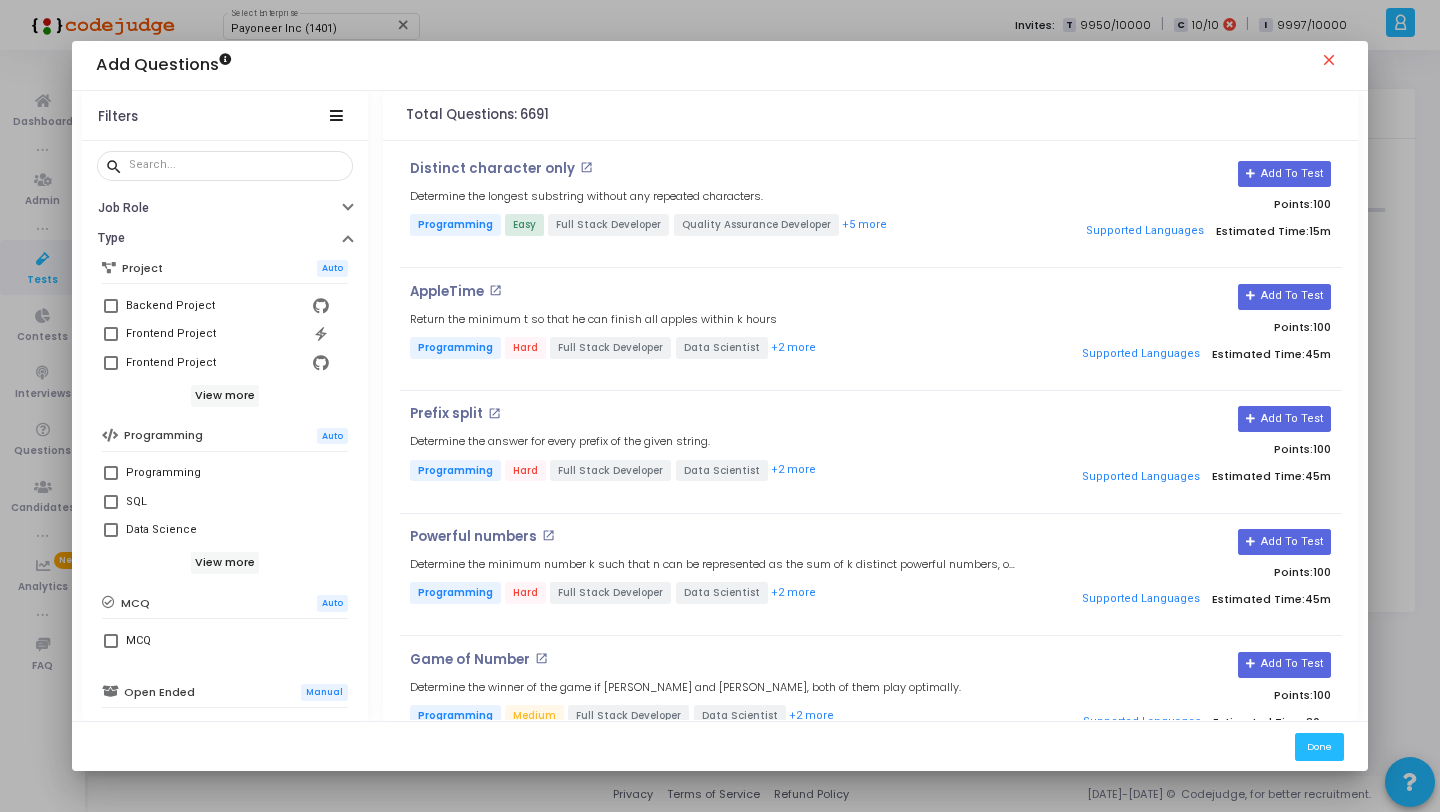 scroll, scrollTop: 154, scrollLeft: 0, axis: vertical 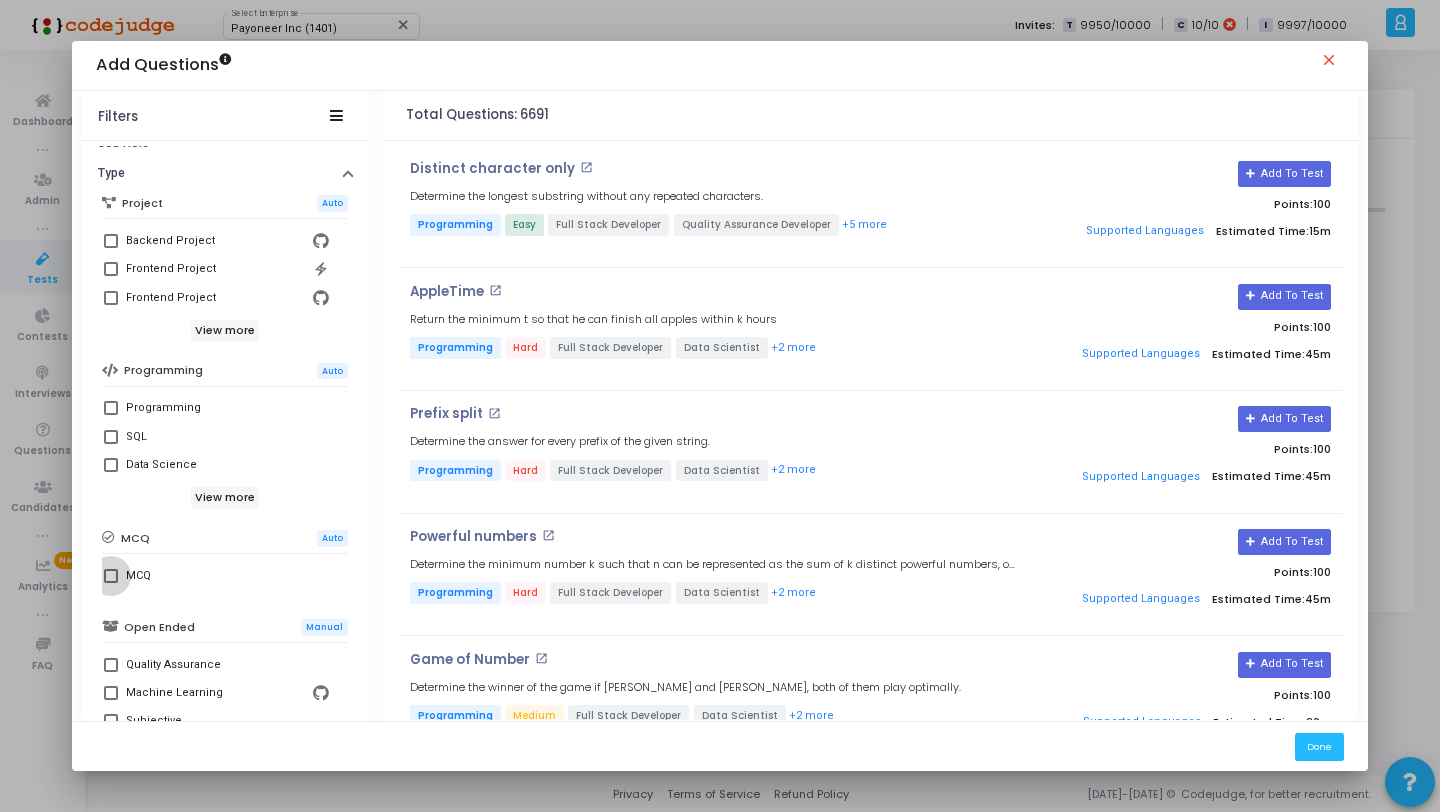 click on "MCQ" at bounding box center (225, 576) 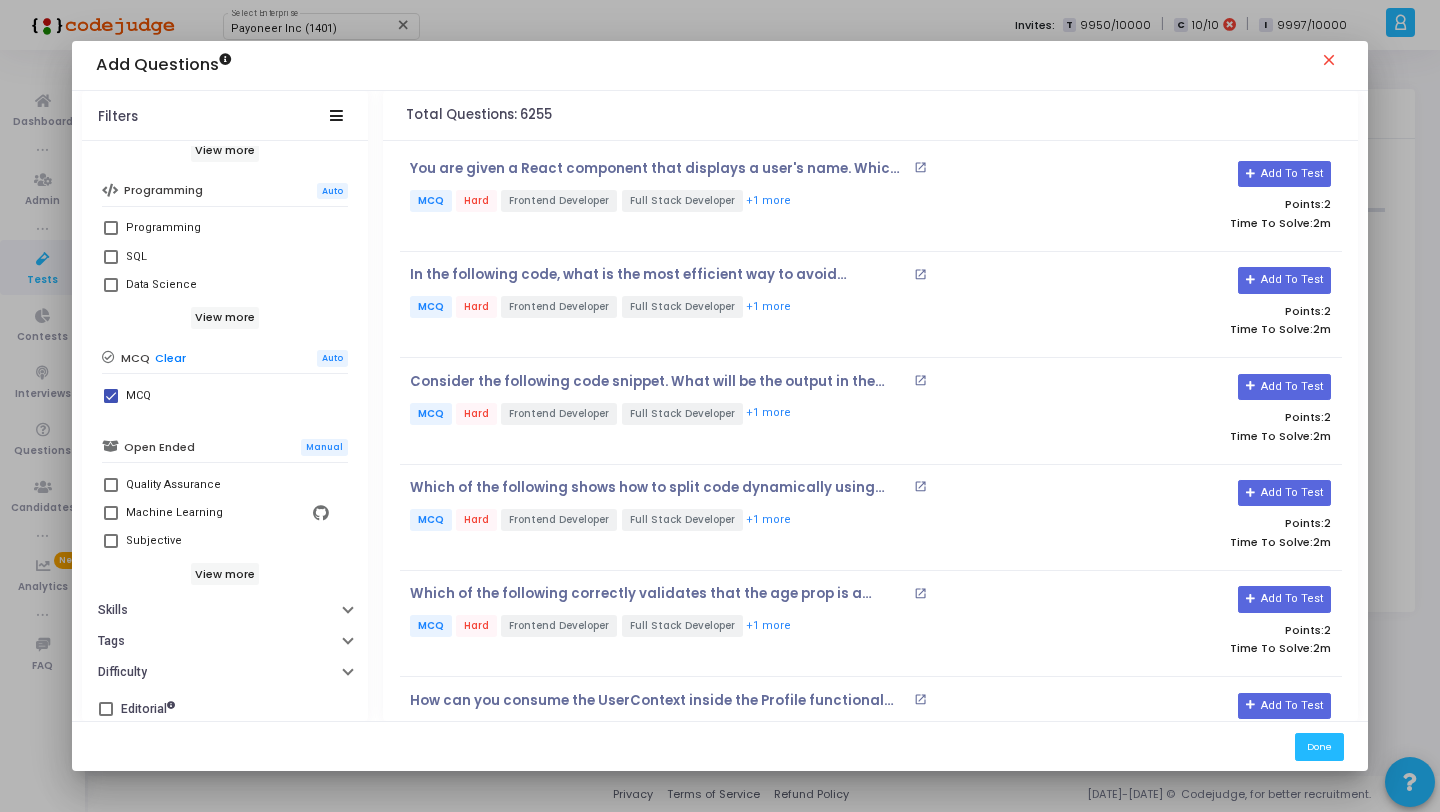 scroll, scrollTop: 343, scrollLeft: 0, axis: vertical 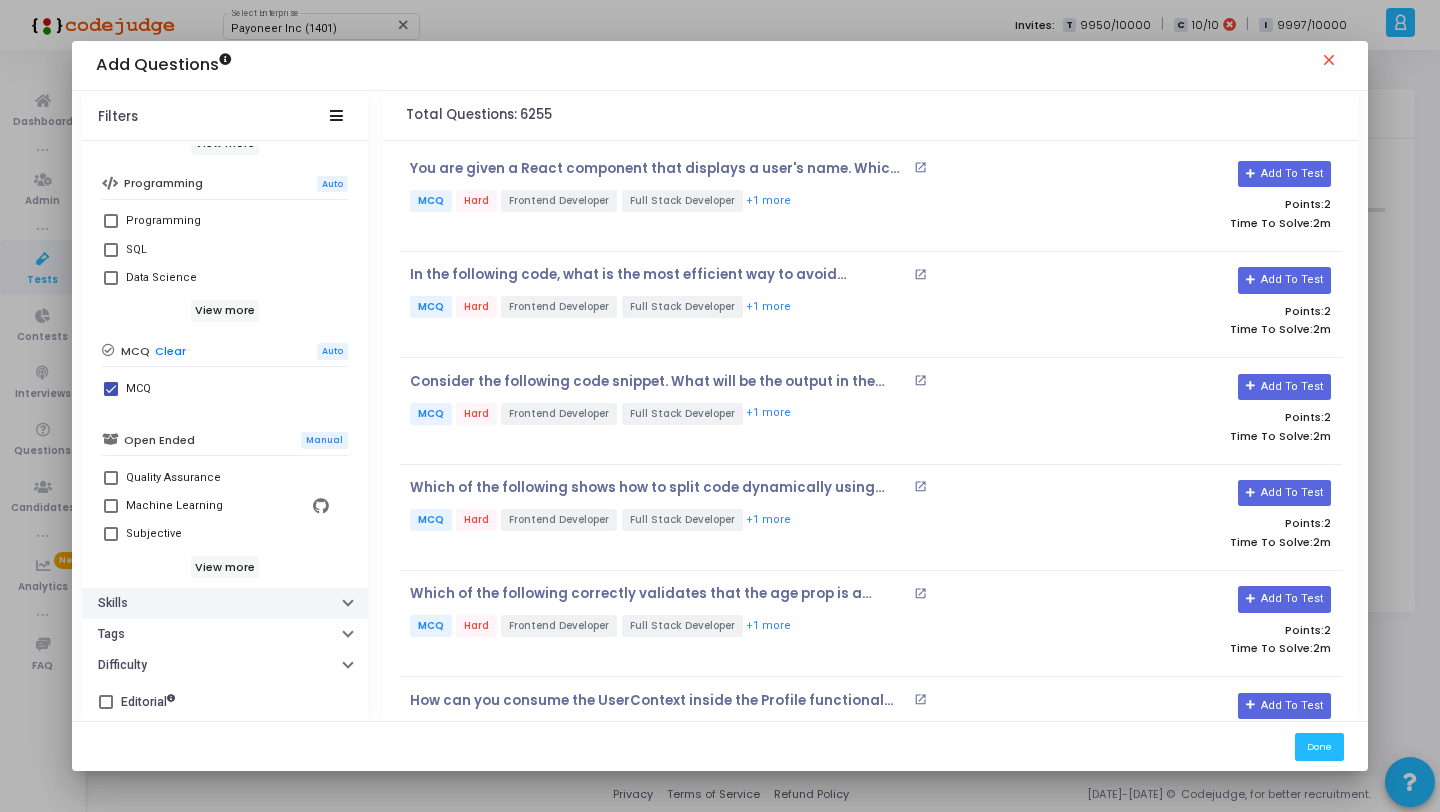 click on "Skills" at bounding box center (225, 603) 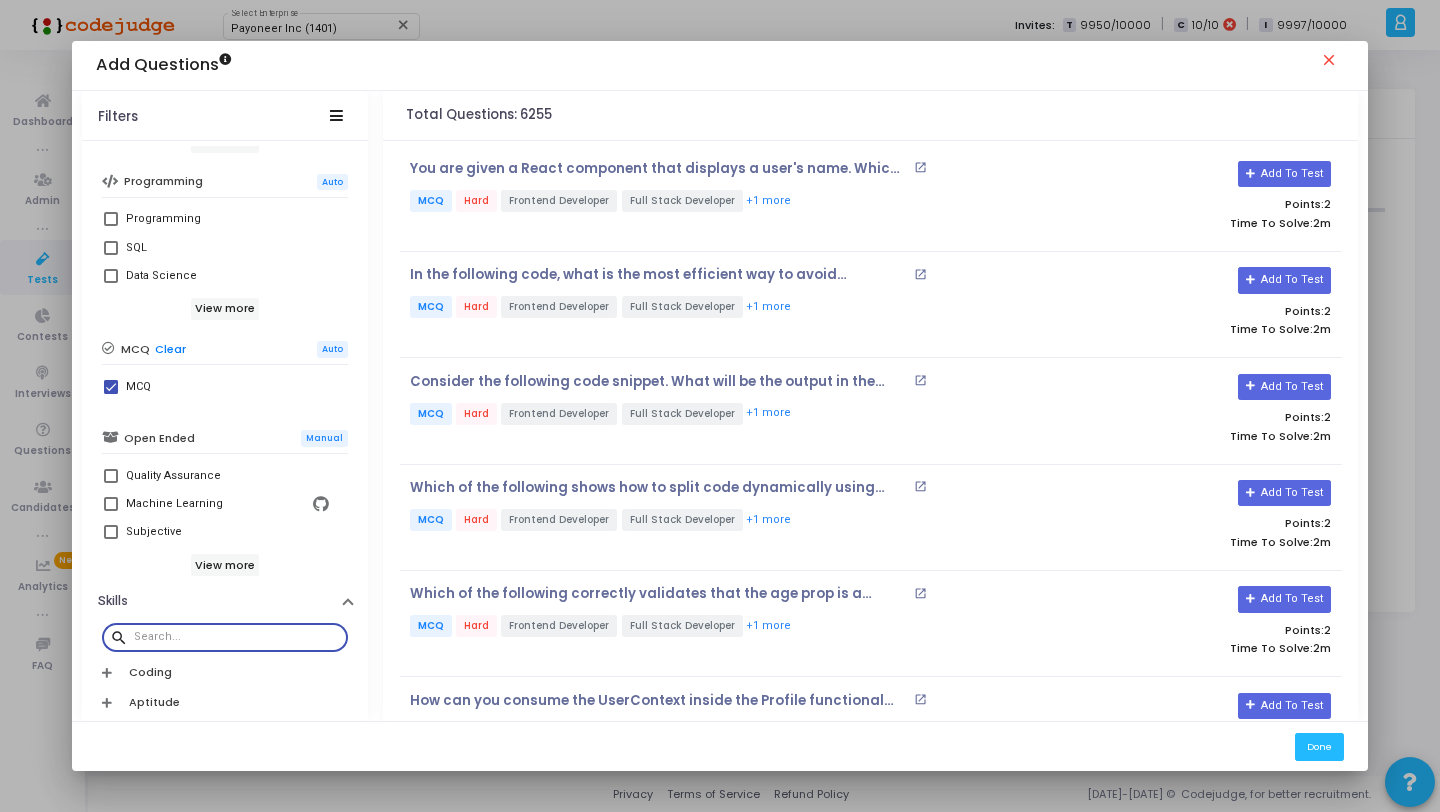 click at bounding box center [237, 637] 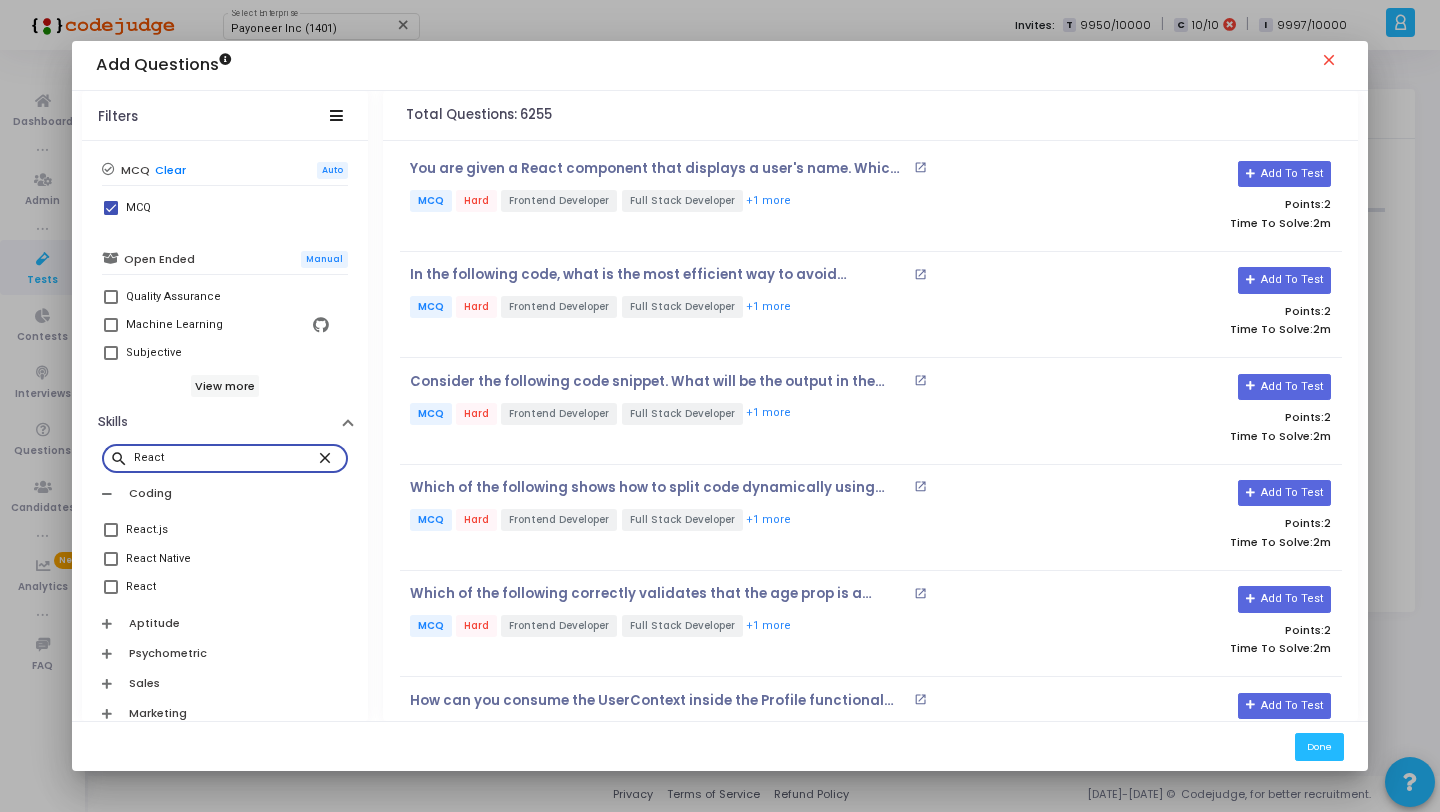 scroll, scrollTop: 711, scrollLeft: 0, axis: vertical 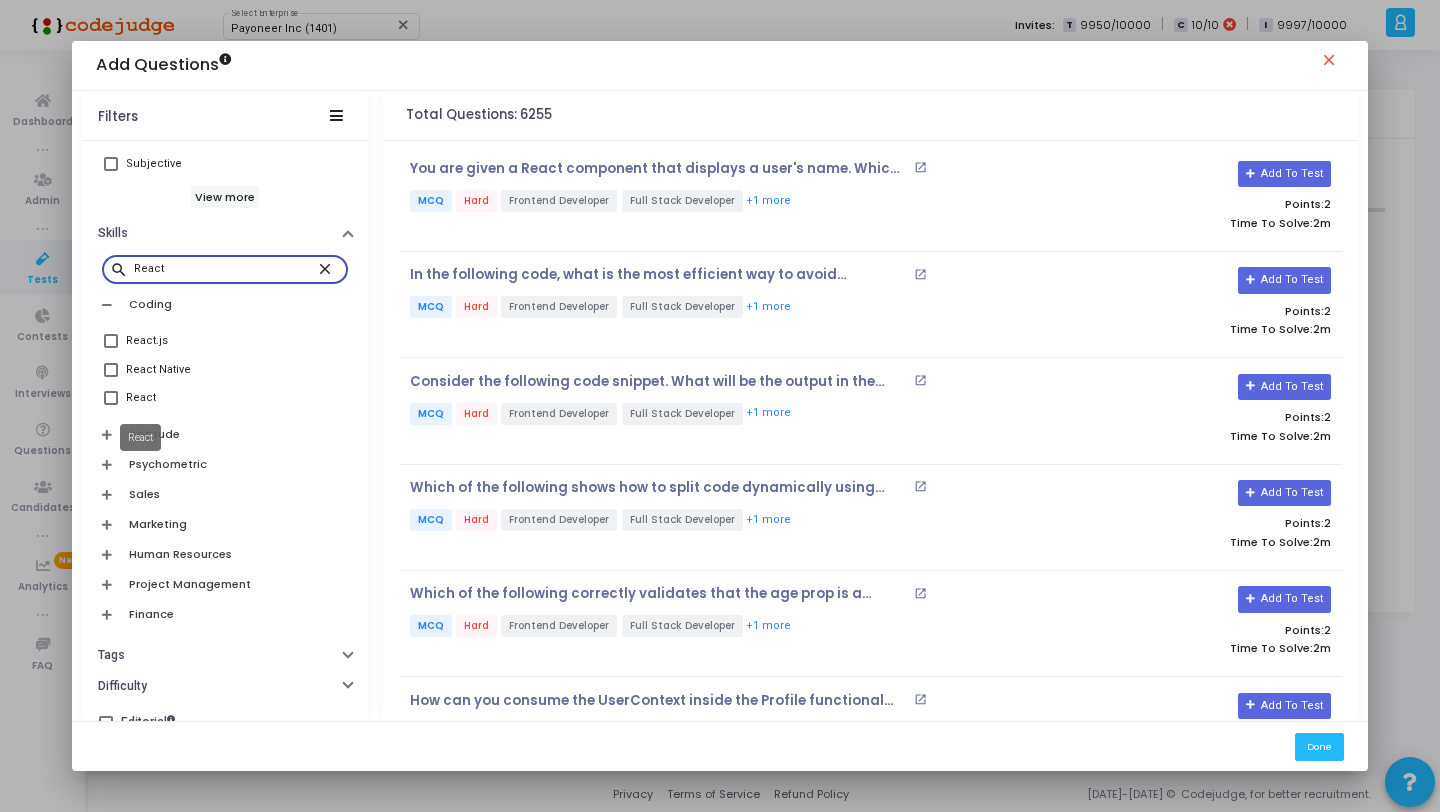 type on "React" 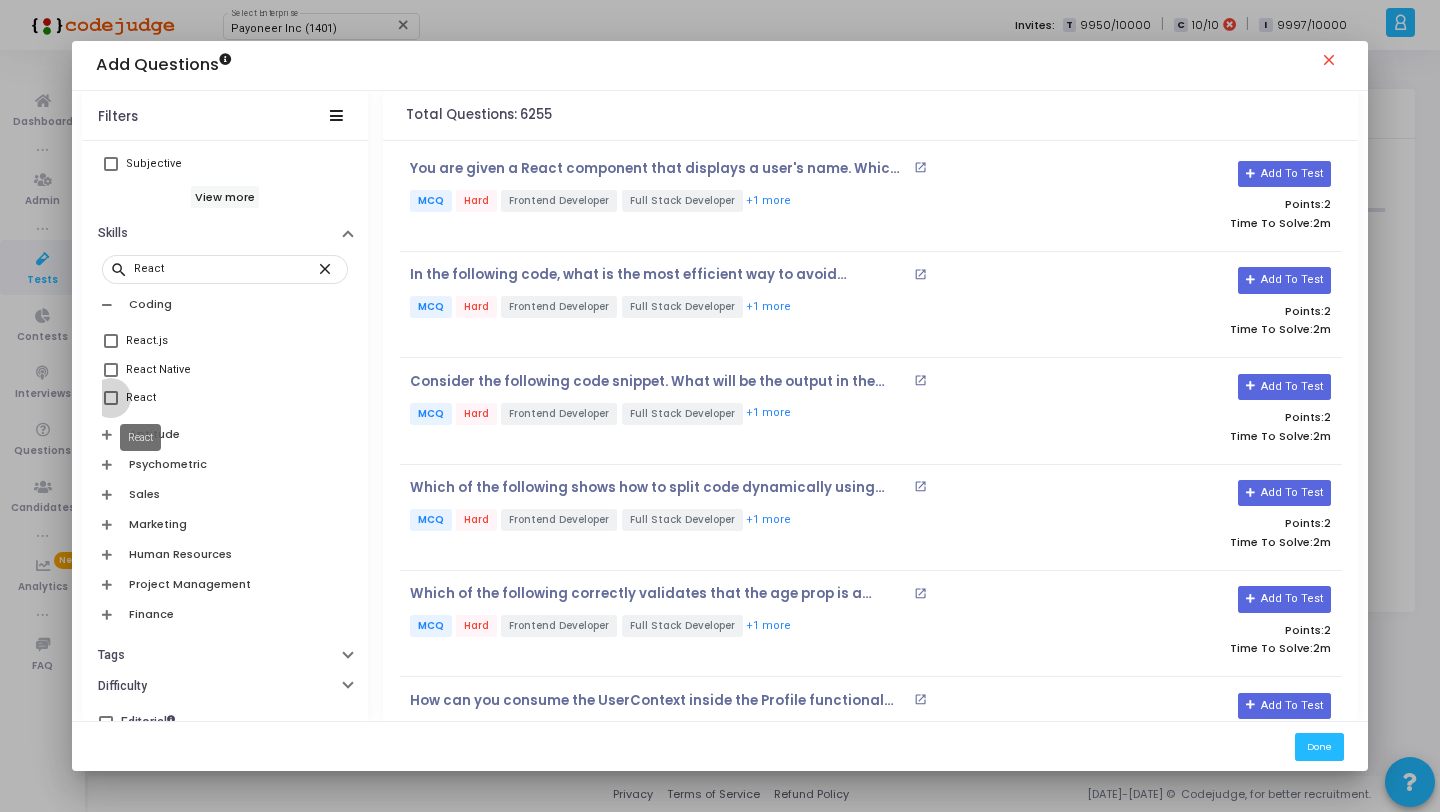 click on "React" at bounding box center [141, 398] 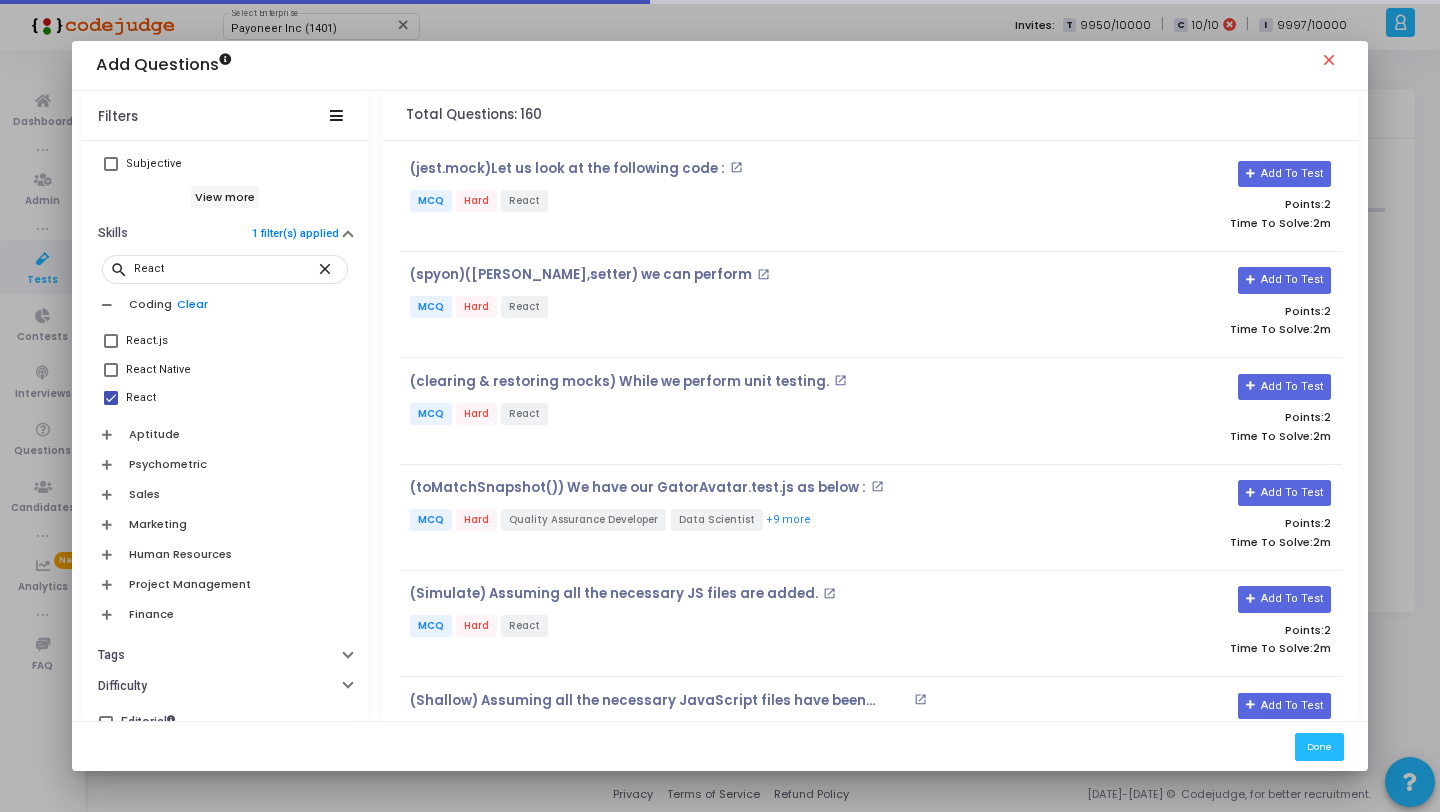 click on "React" at bounding box center [225, 398] 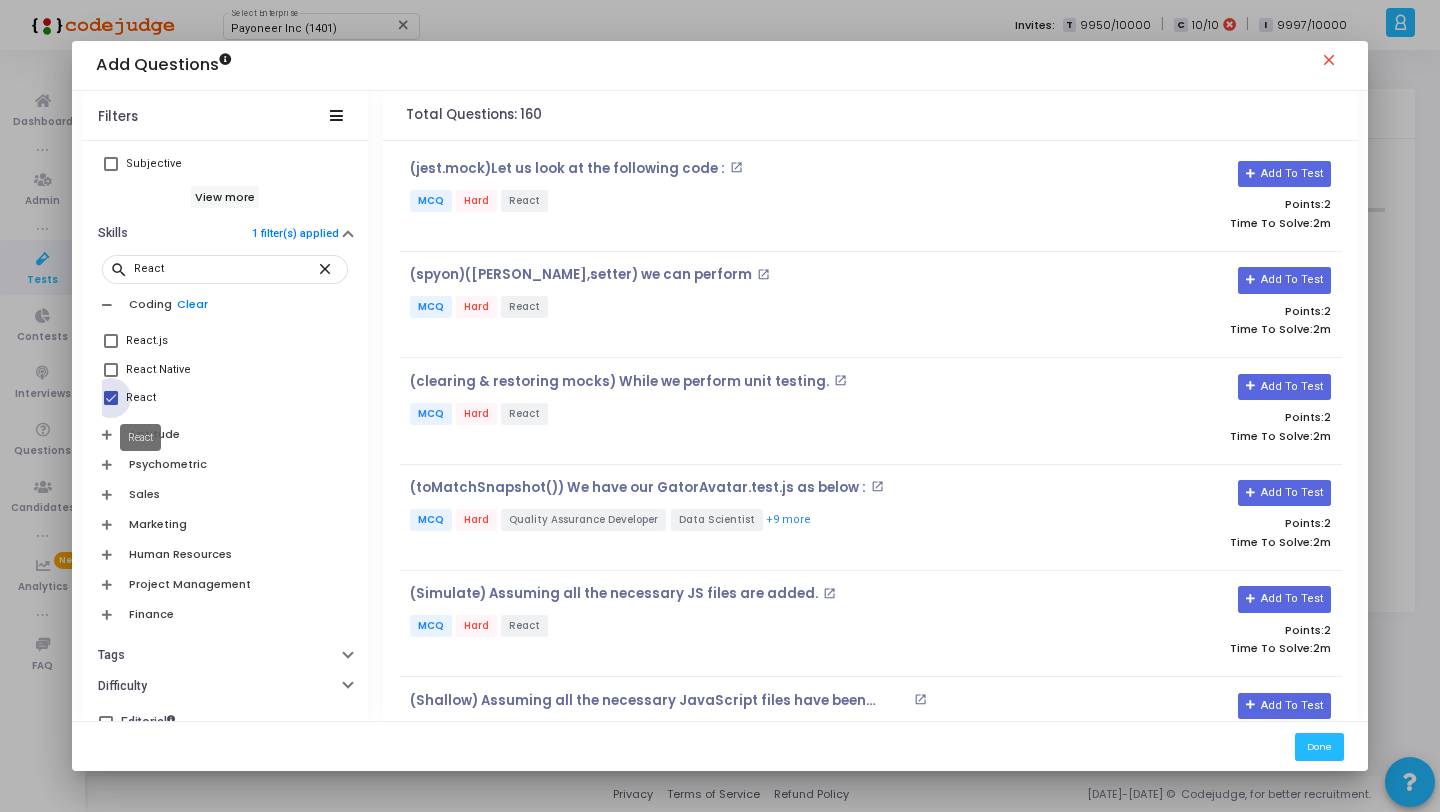 click on "React" at bounding box center [141, 398] 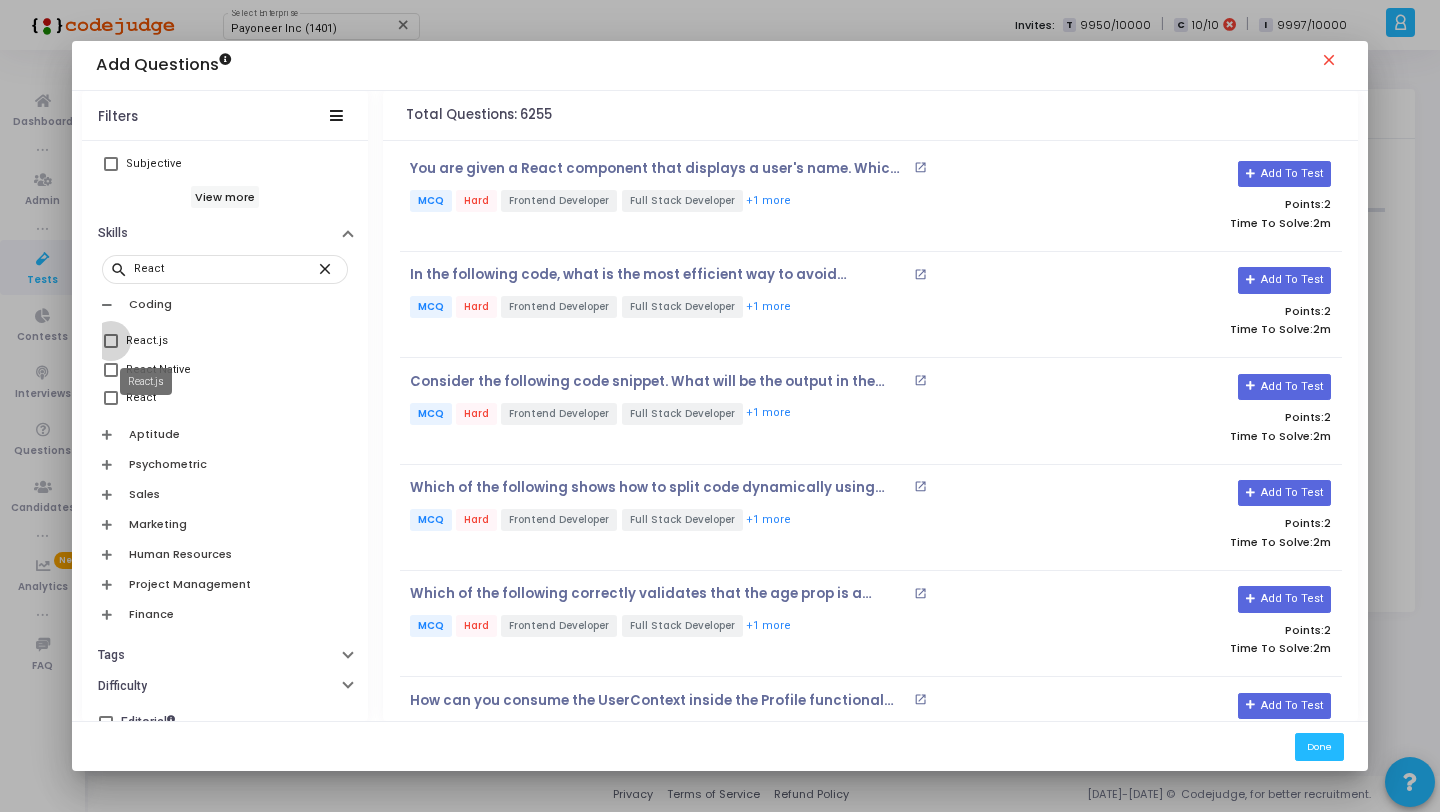 click on "React.js" at bounding box center [147, 341] 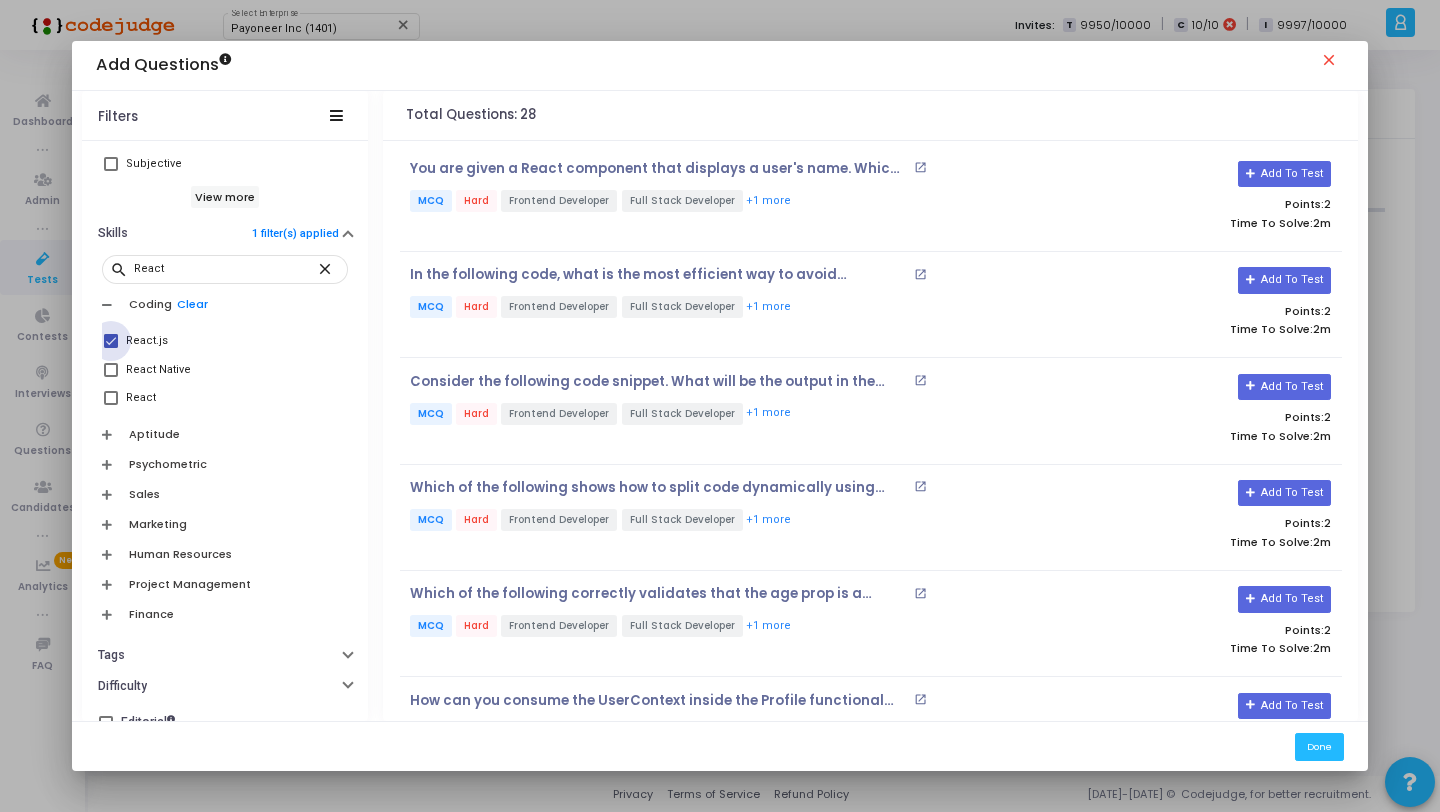 click on "React.js" at bounding box center [147, 341] 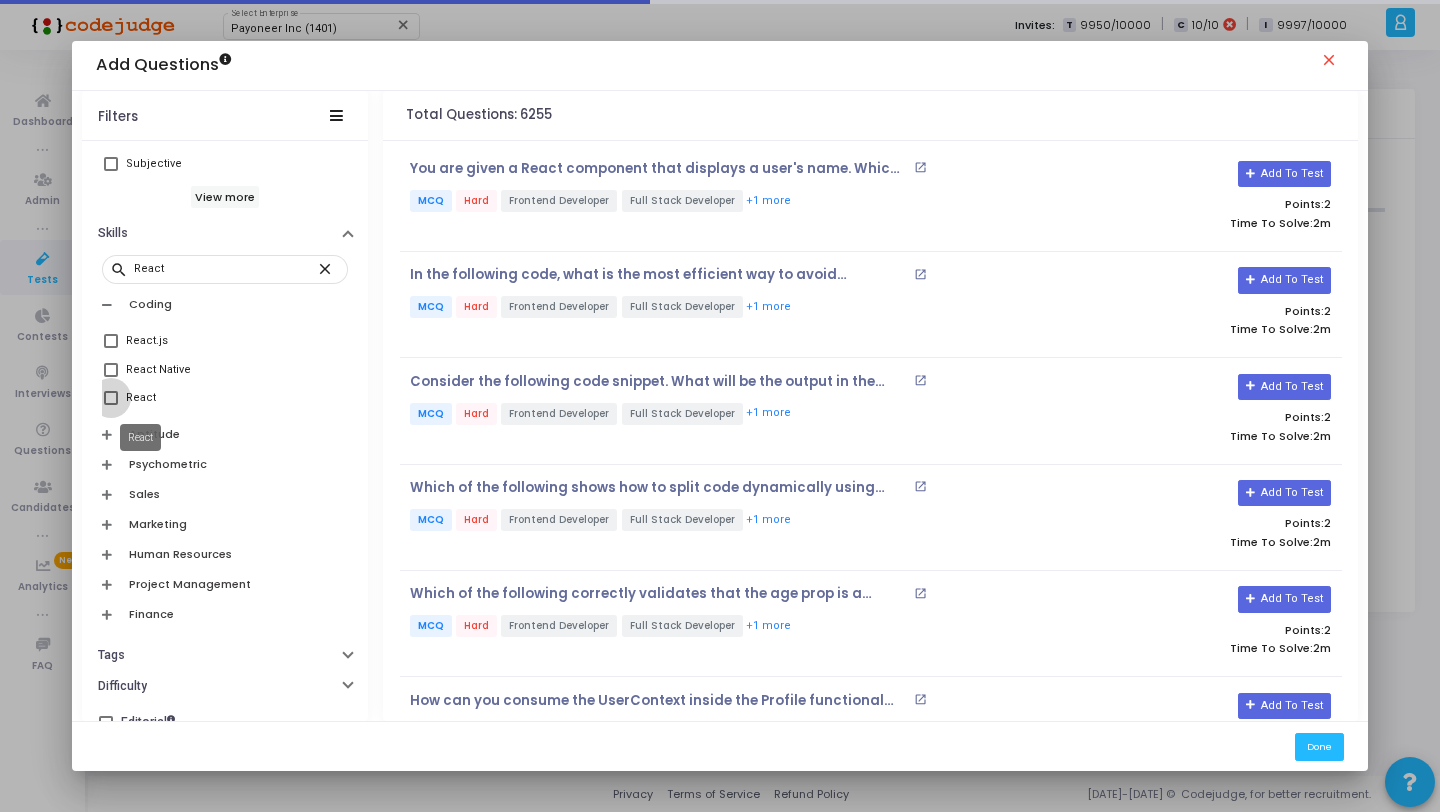 click on "React" at bounding box center (141, 398) 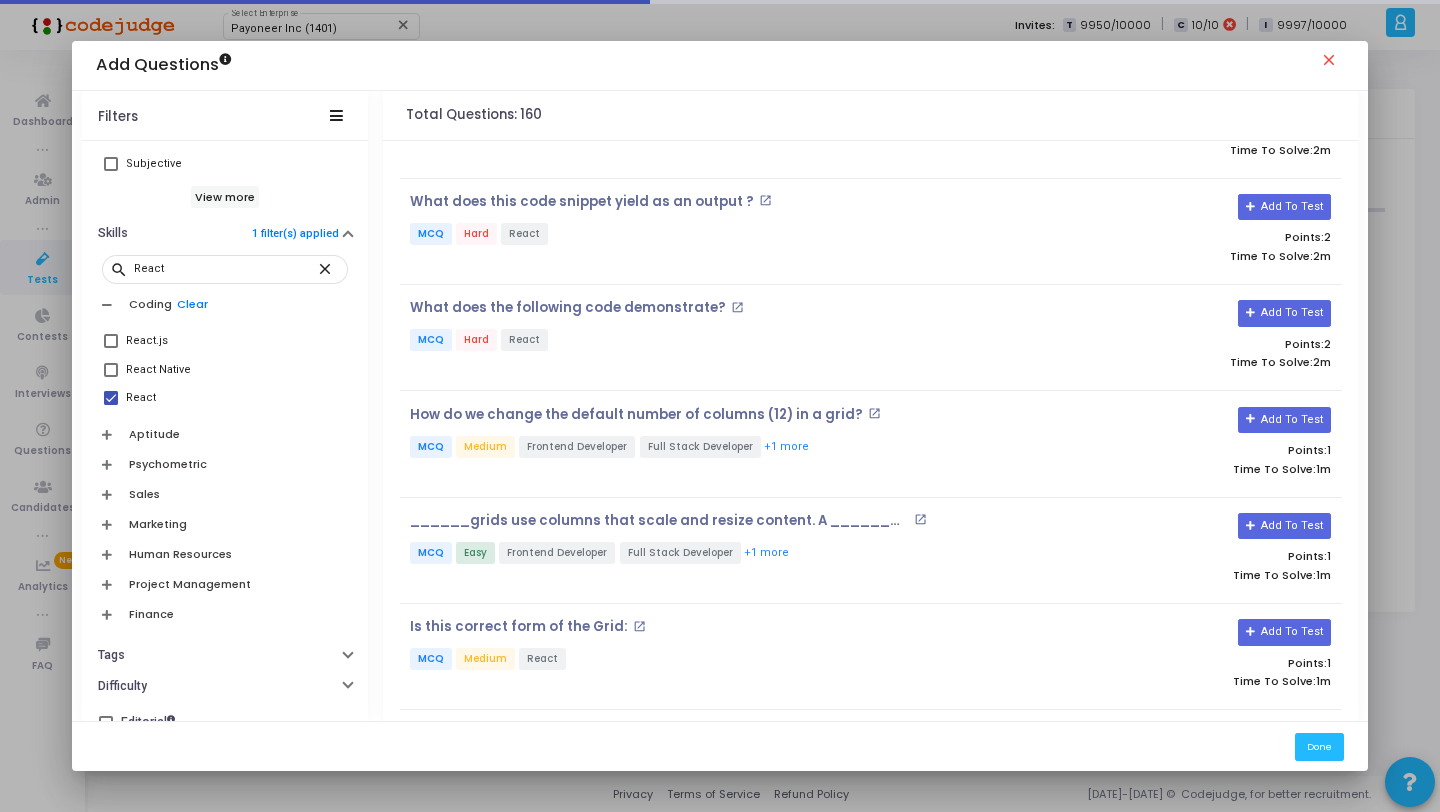 scroll, scrollTop: 4226, scrollLeft: 0, axis: vertical 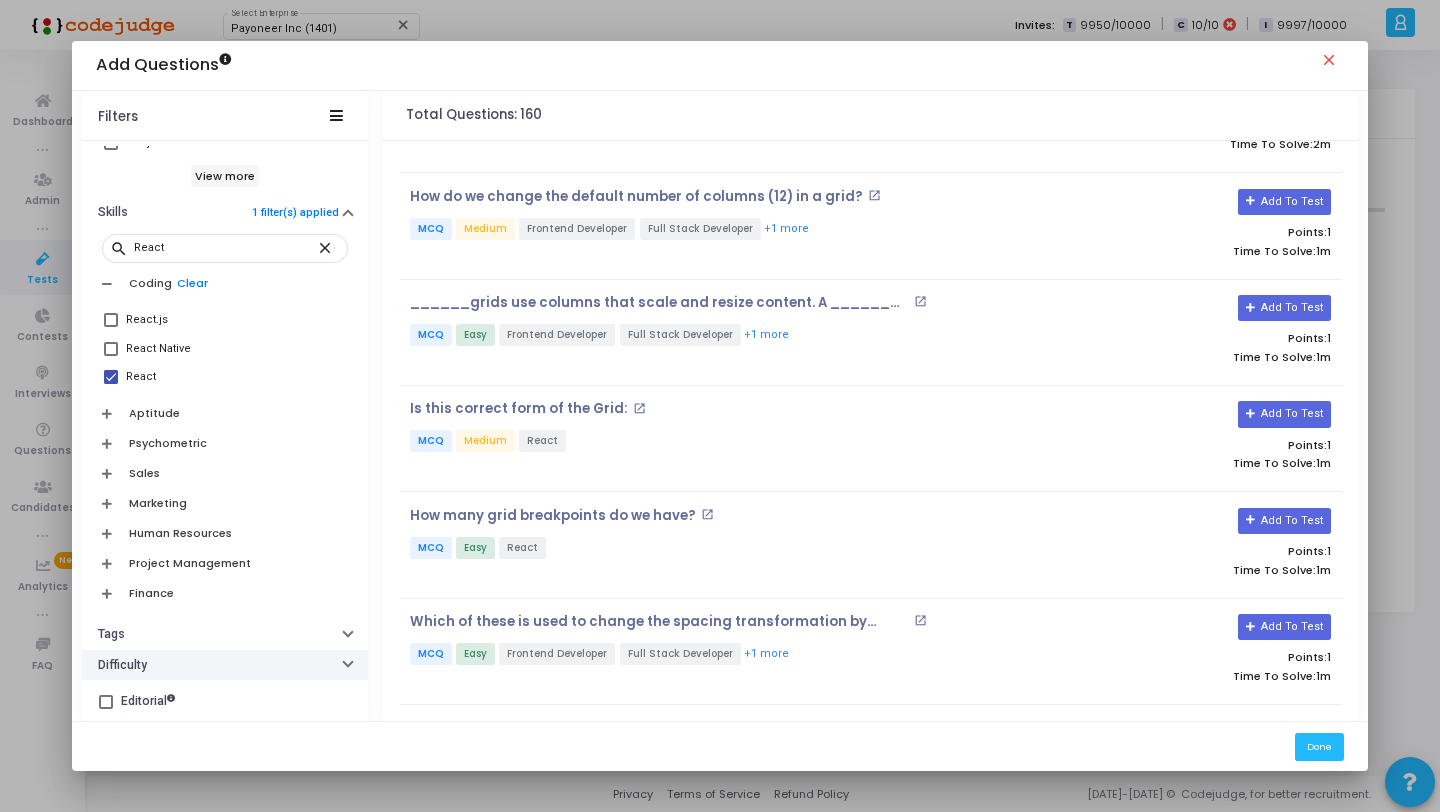 click on "Difficulty" at bounding box center [225, 665] 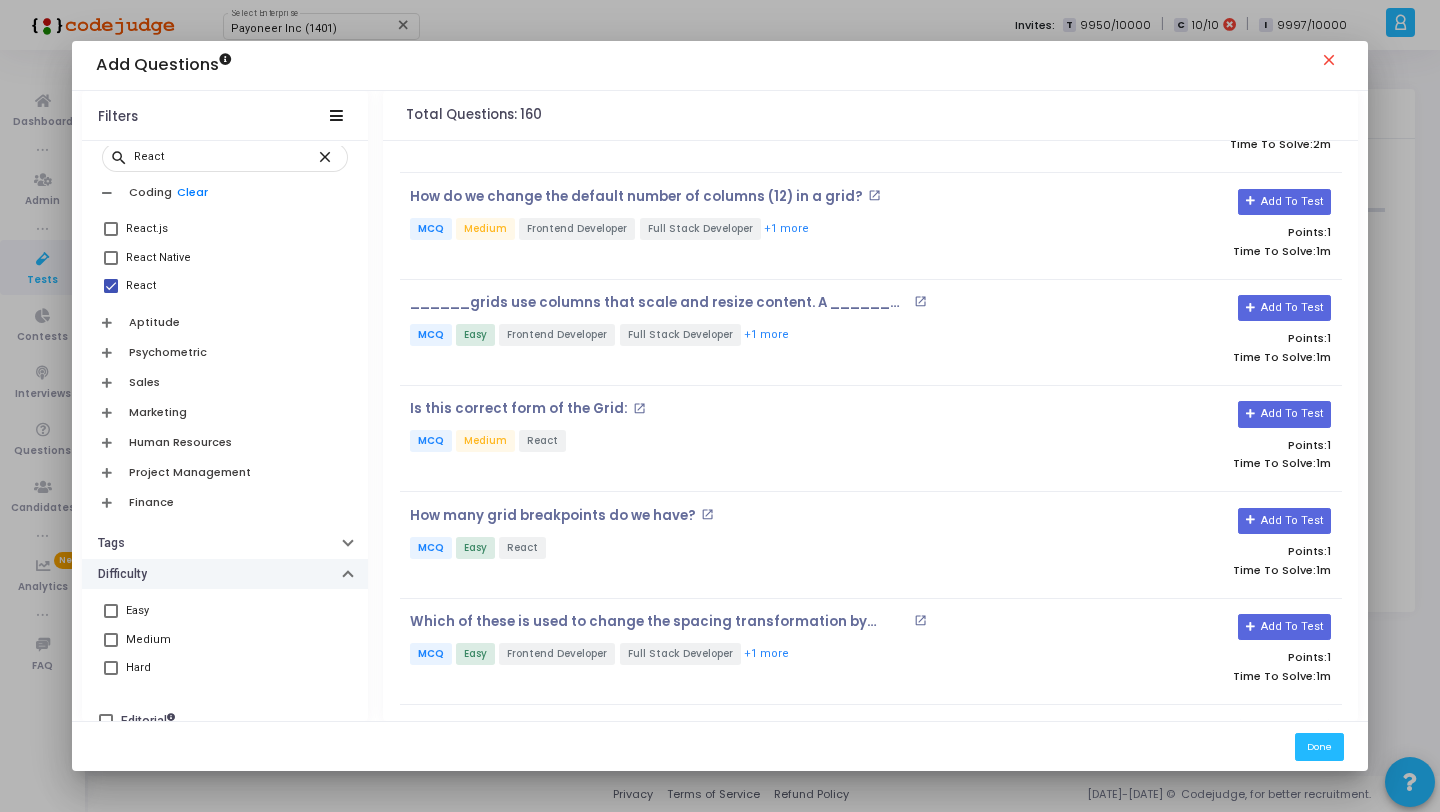 scroll, scrollTop: 844, scrollLeft: 0, axis: vertical 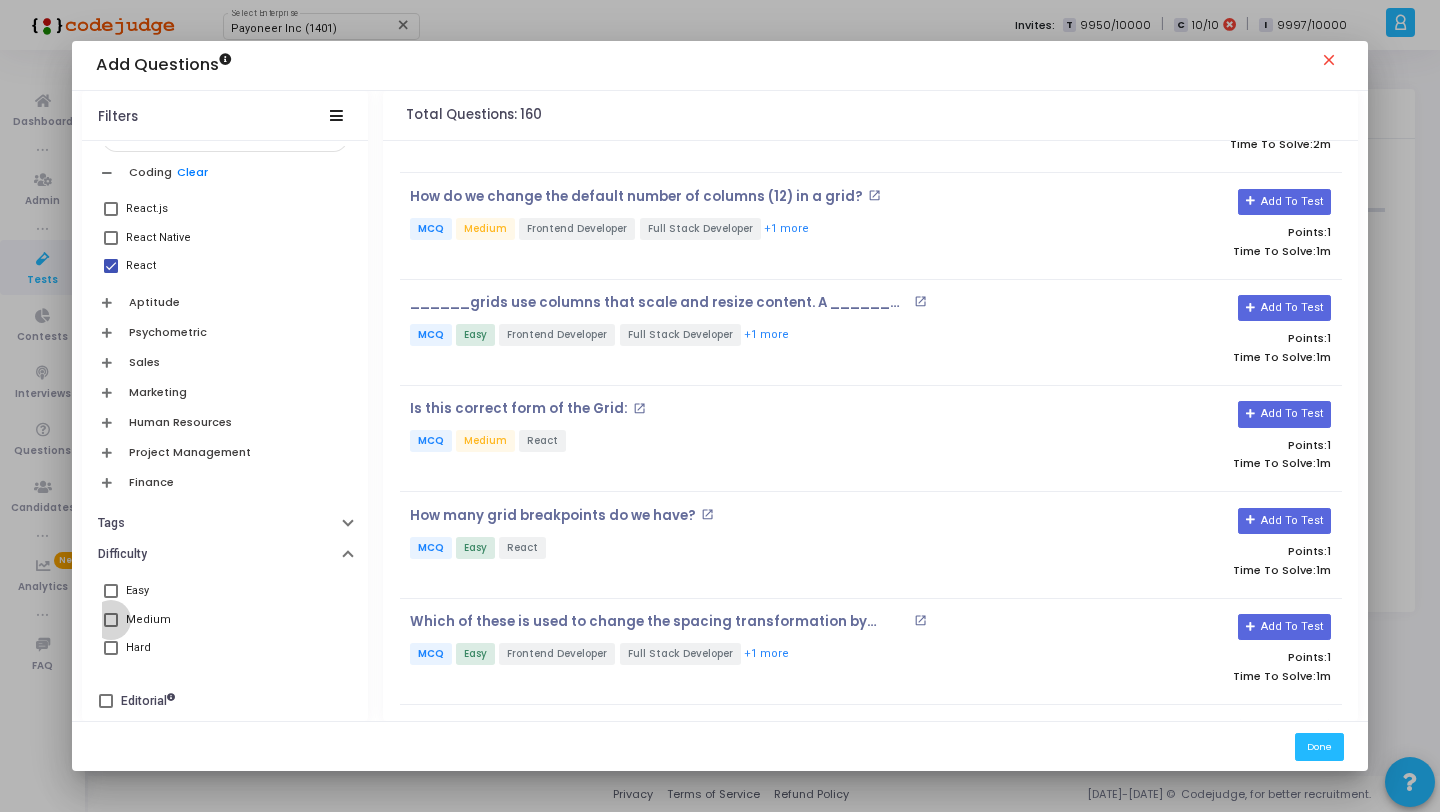 click on "Medium" at bounding box center [225, 620] 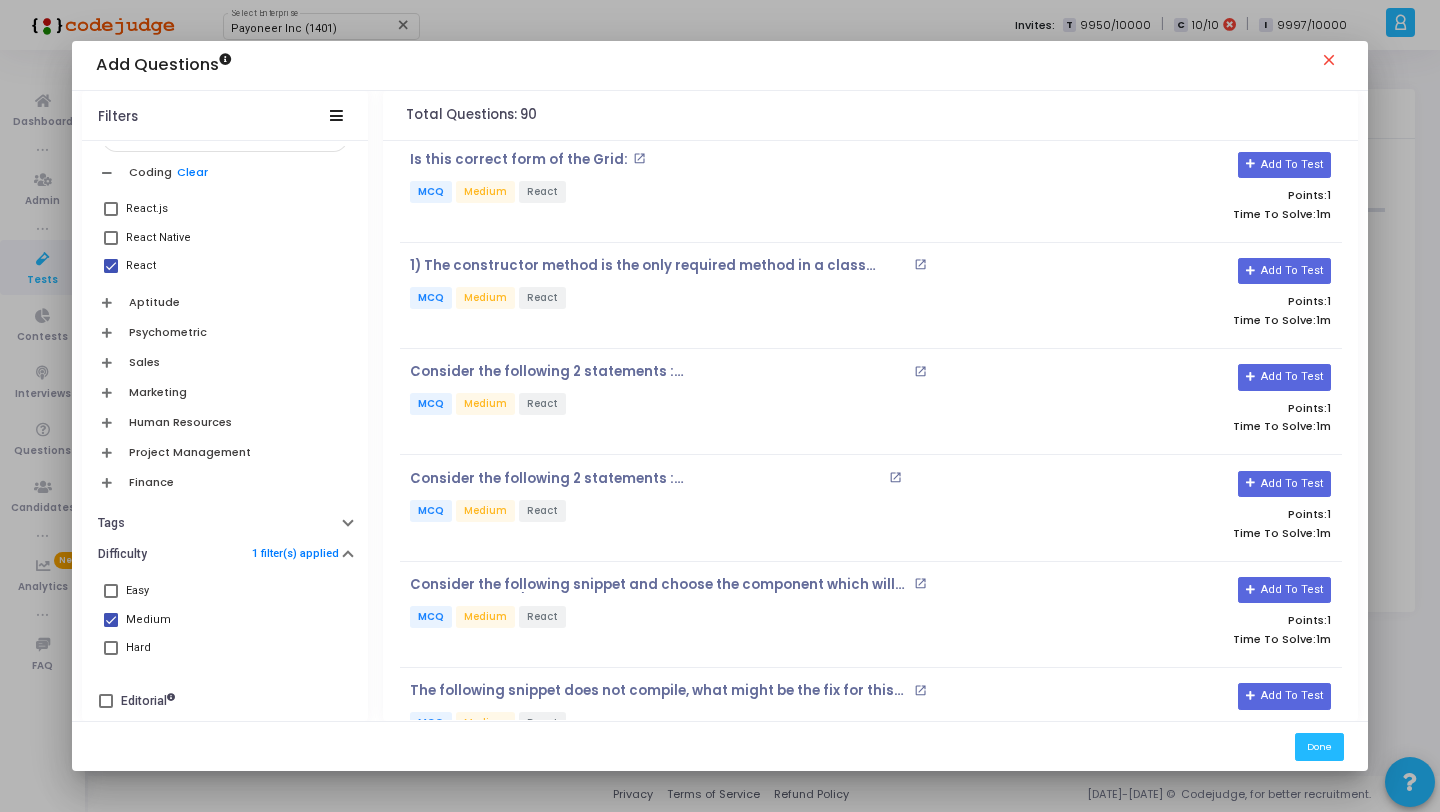 scroll, scrollTop: 0, scrollLeft: 0, axis: both 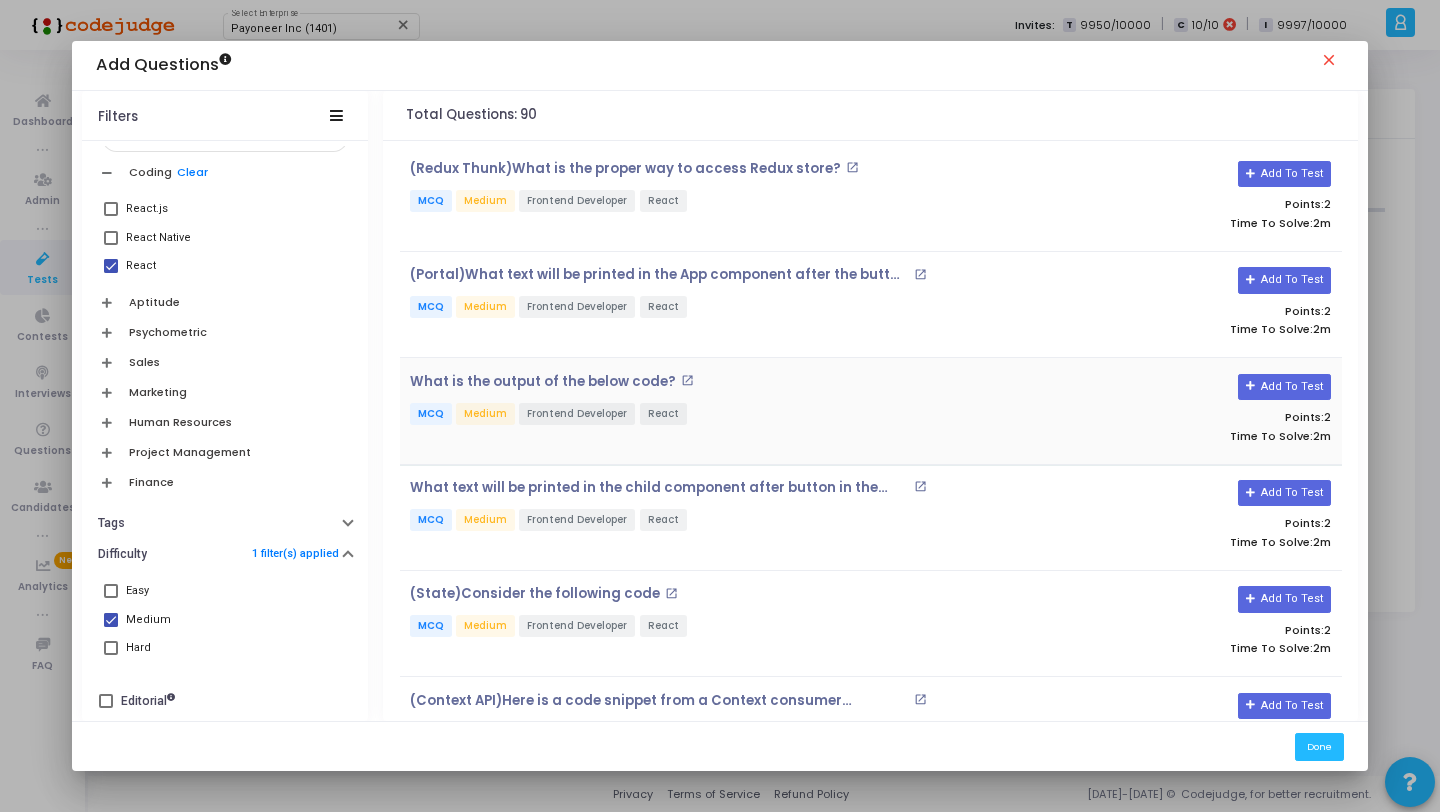 click on "MCQ   Medium   Frontend Developer   React" at bounding box center [714, 415] 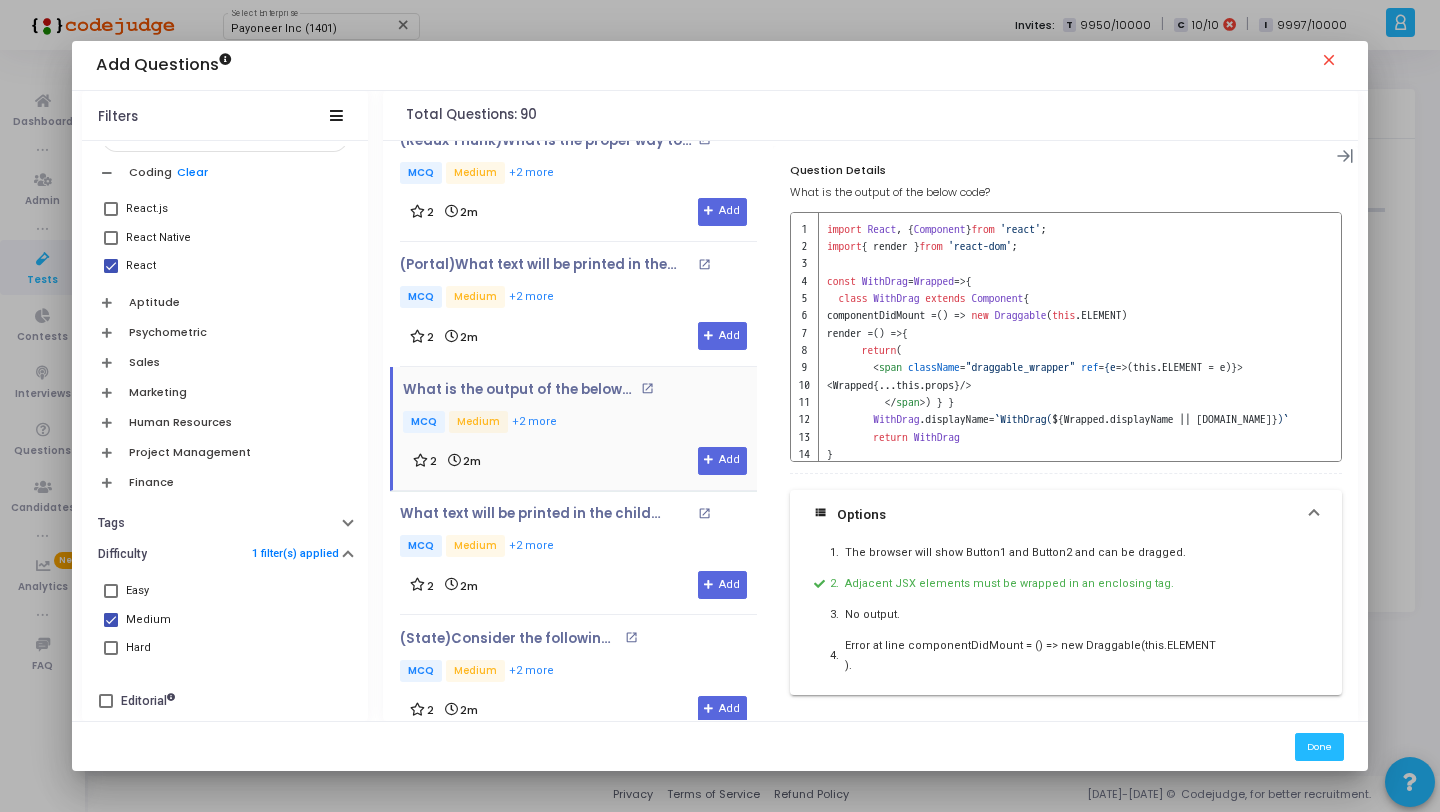 scroll, scrollTop: 29, scrollLeft: 0, axis: vertical 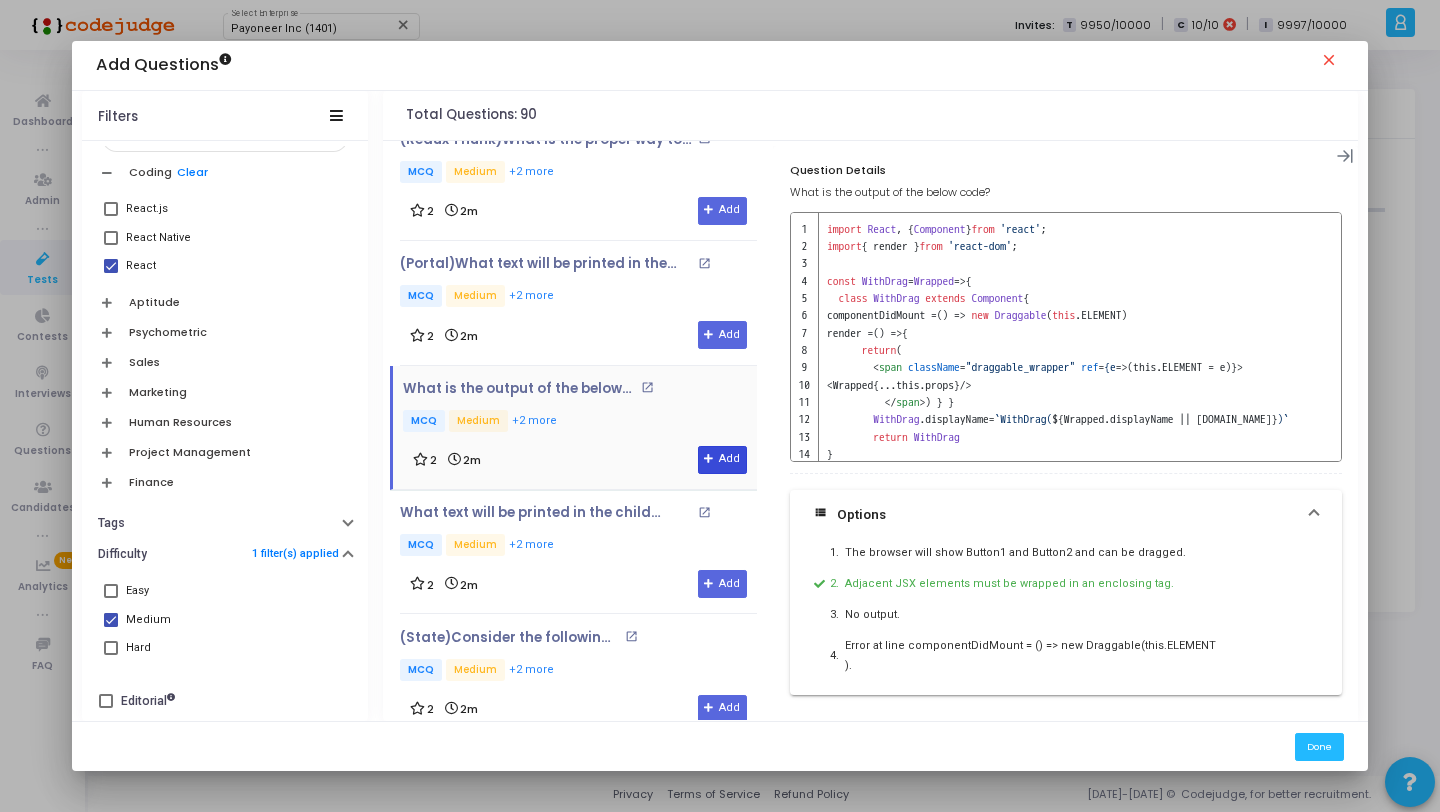 click at bounding box center (709, 459) 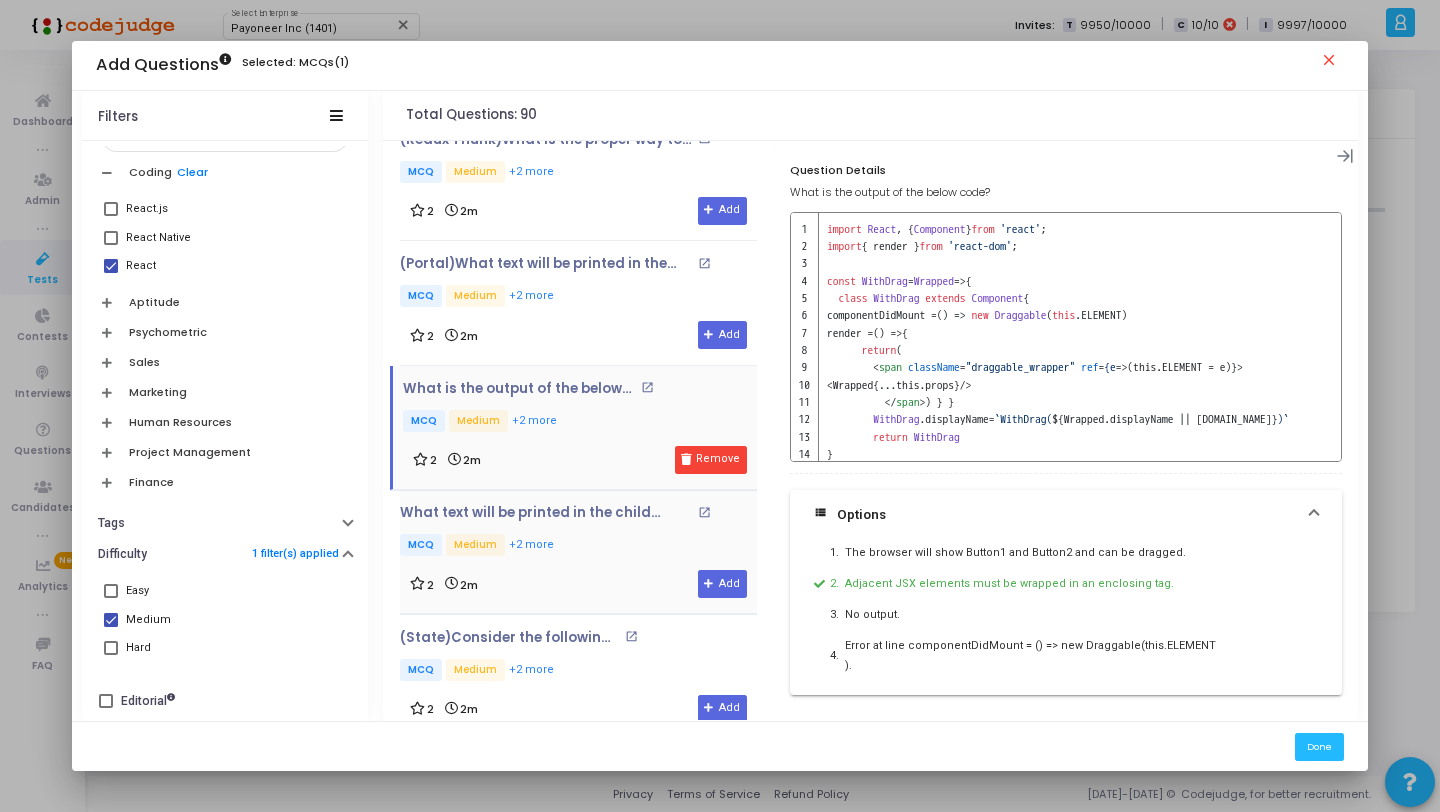 click on "MCQ   Medium   +2 more" at bounding box center (578, 546) 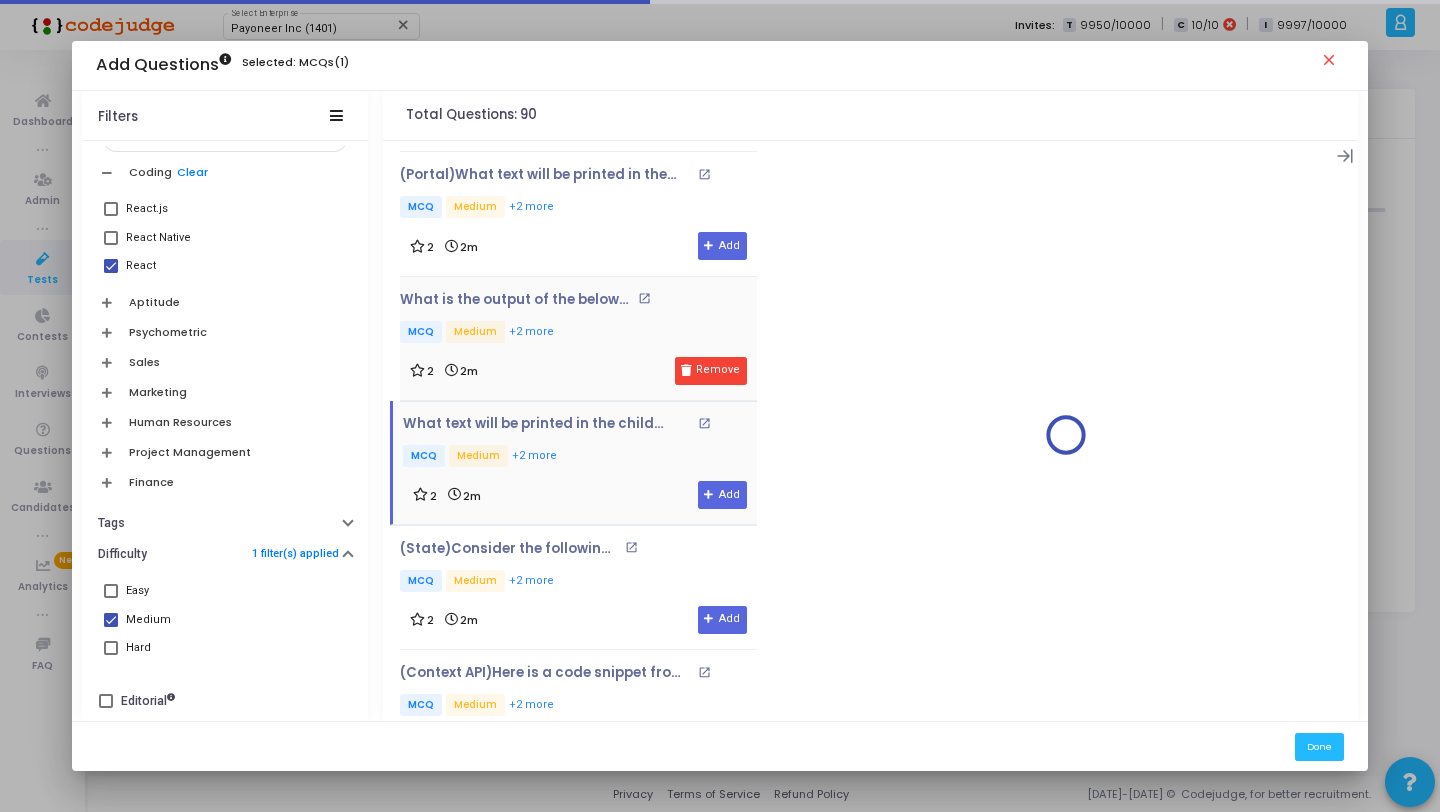 scroll, scrollTop: 124, scrollLeft: 0, axis: vertical 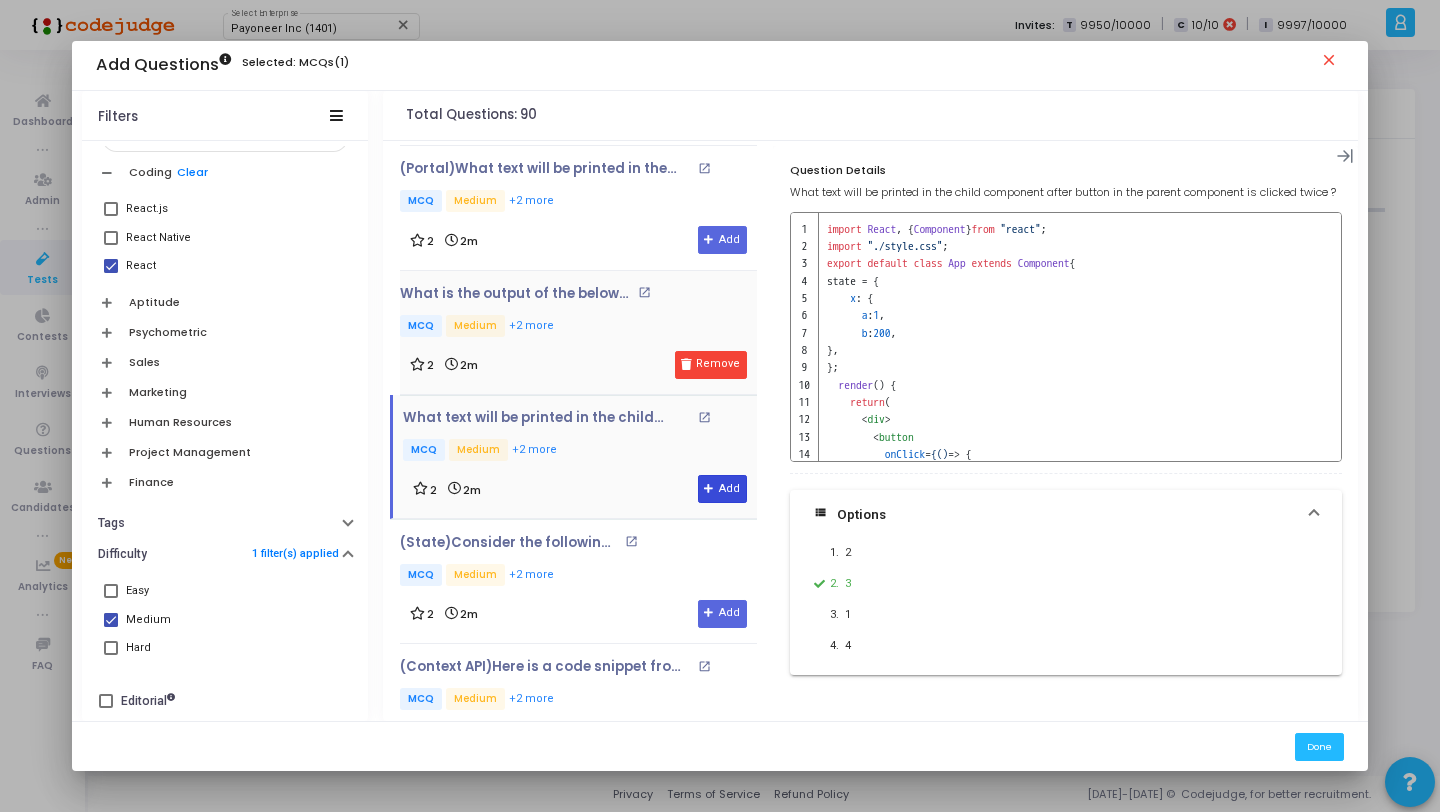 click on "Add" at bounding box center [722, 489] 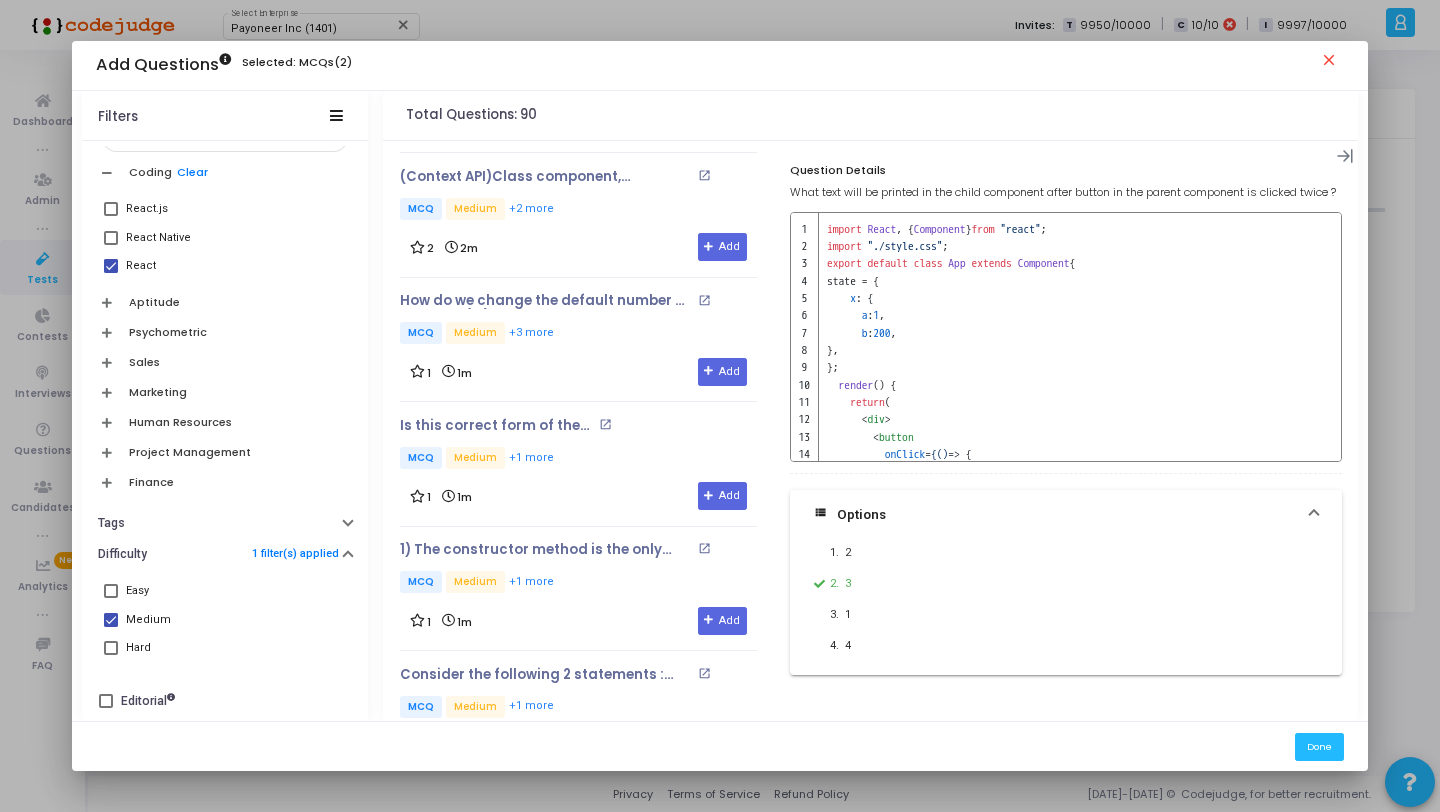 scroll, scrollTop: 747, scrollLeft: 0, axis: vertical 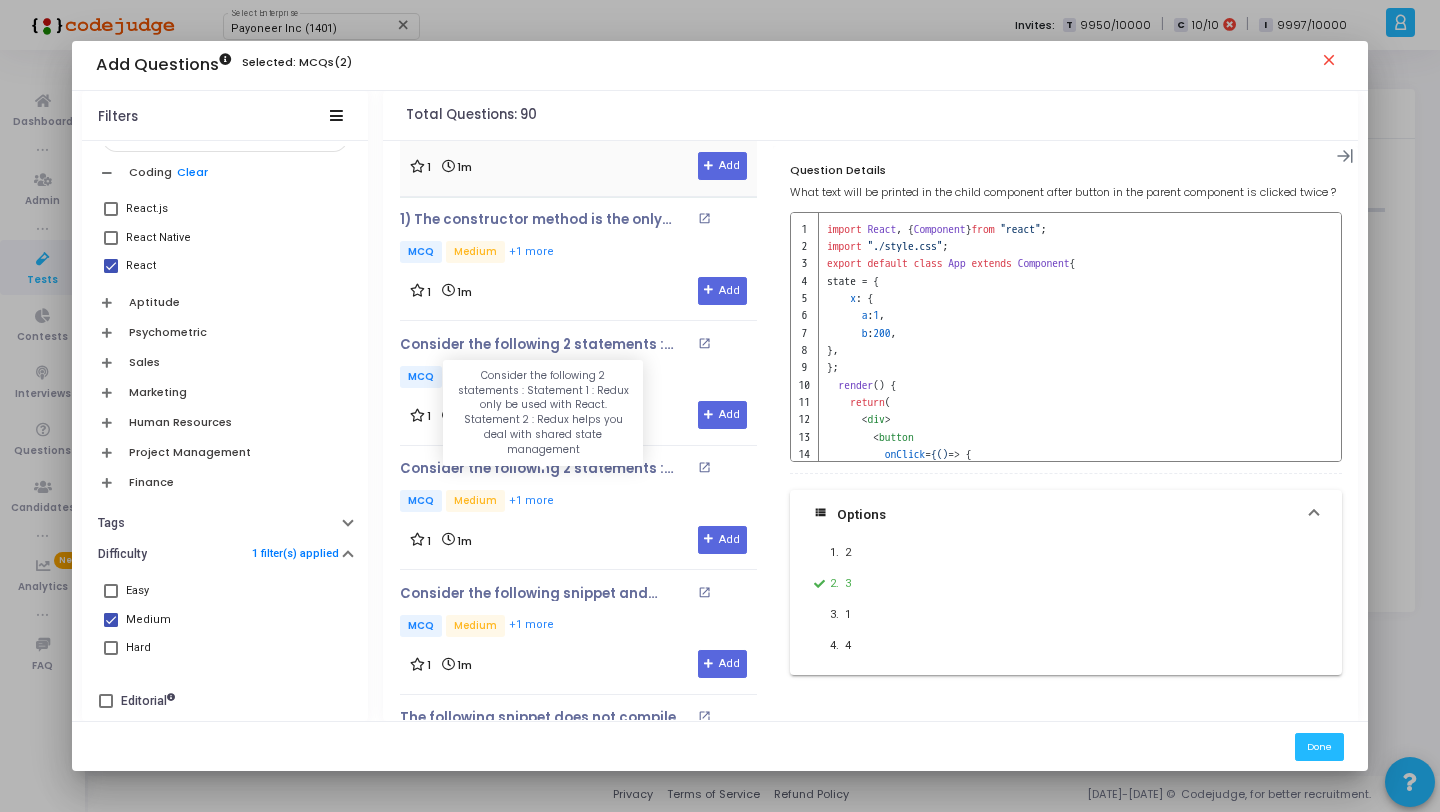 click on "Consider the following 2 statements :  Statement 1 : Redux only be used with React. Statement 2 : Redux helps you deal with shared state management" at bounding box center (546, 469) 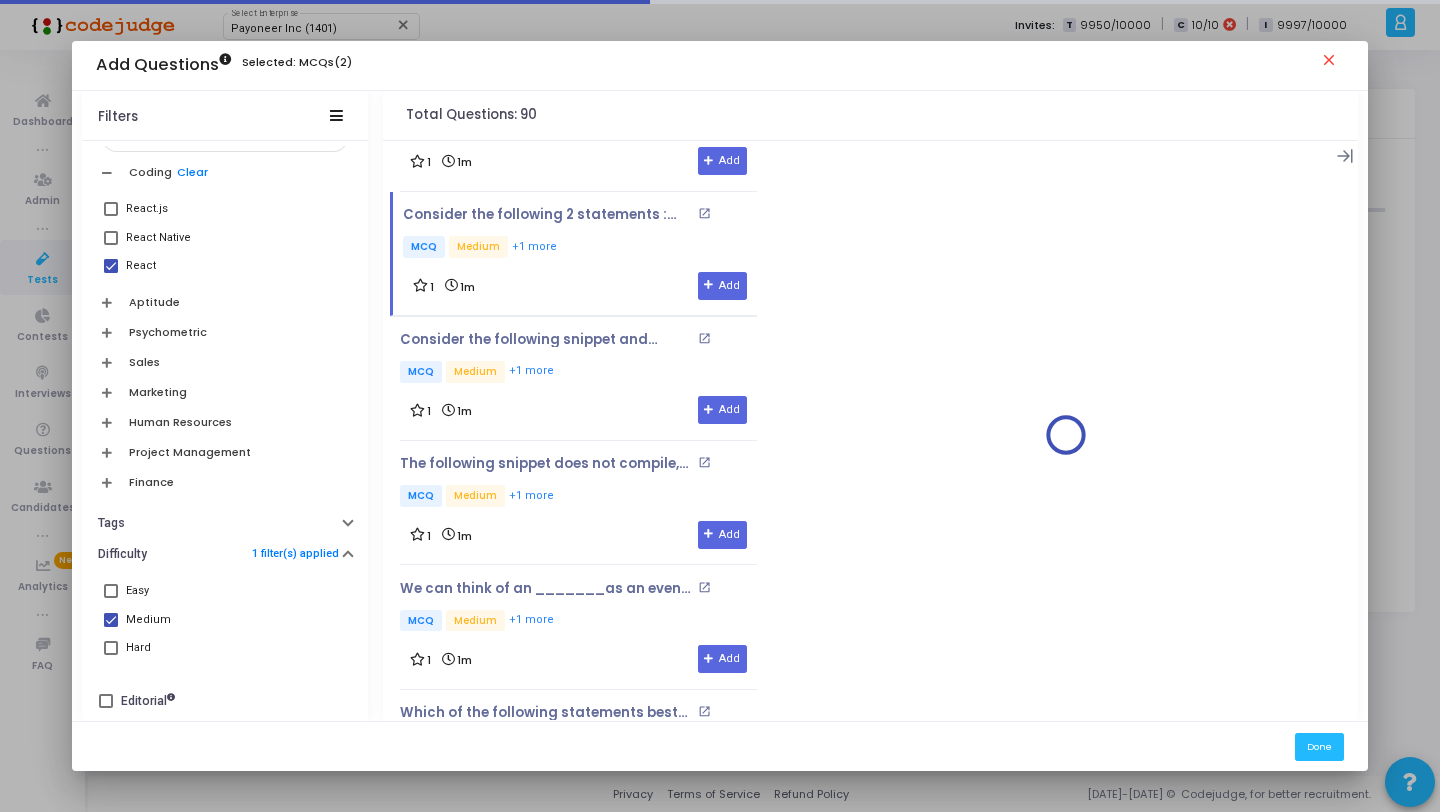 click on "The following snippet does not compile, what might be the fix for this issue? open_in_new   MCQ   Medium   +1 more" at bounding box center (578, 483) 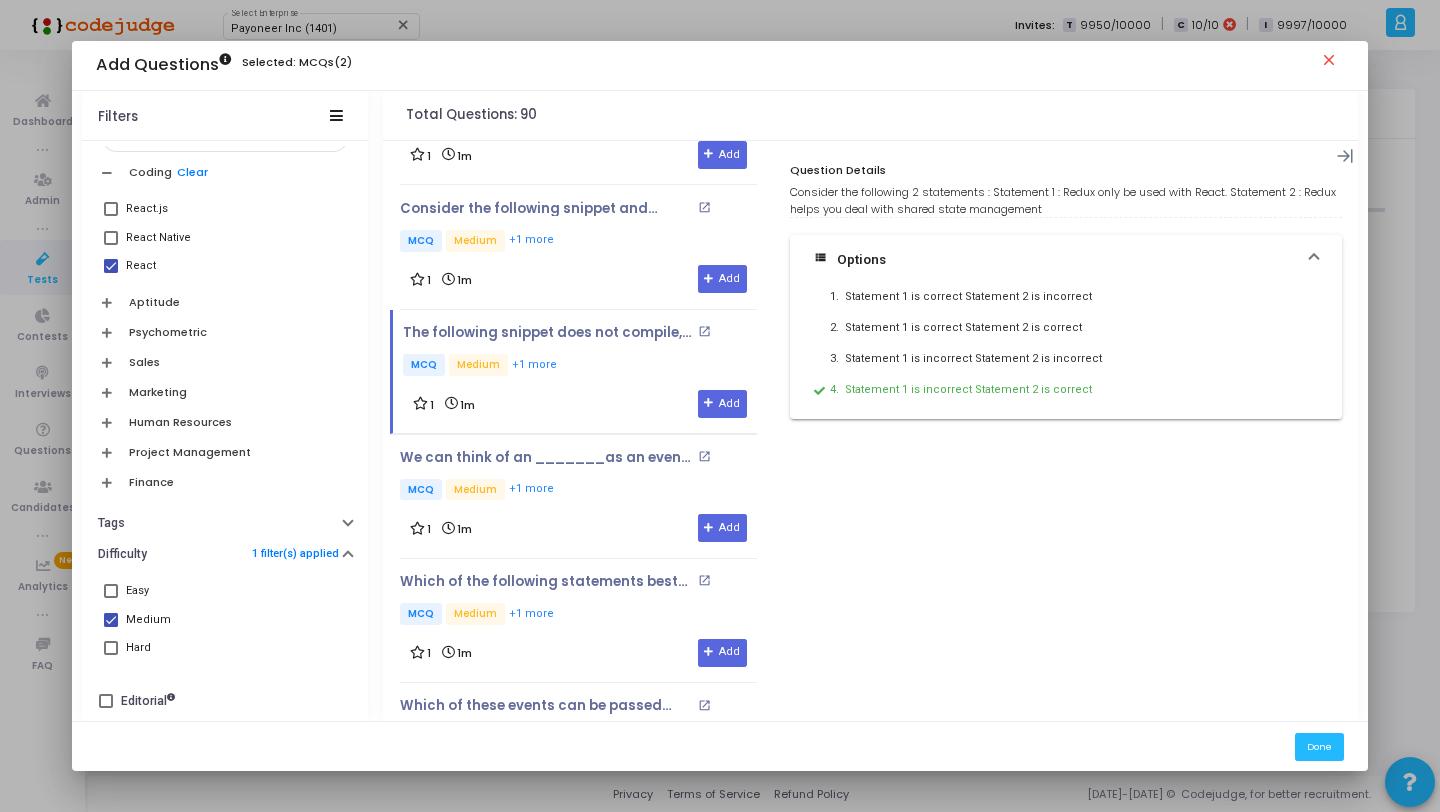 scroll, scrollTop: 1583, scrollLeft: 0, axis: vertical 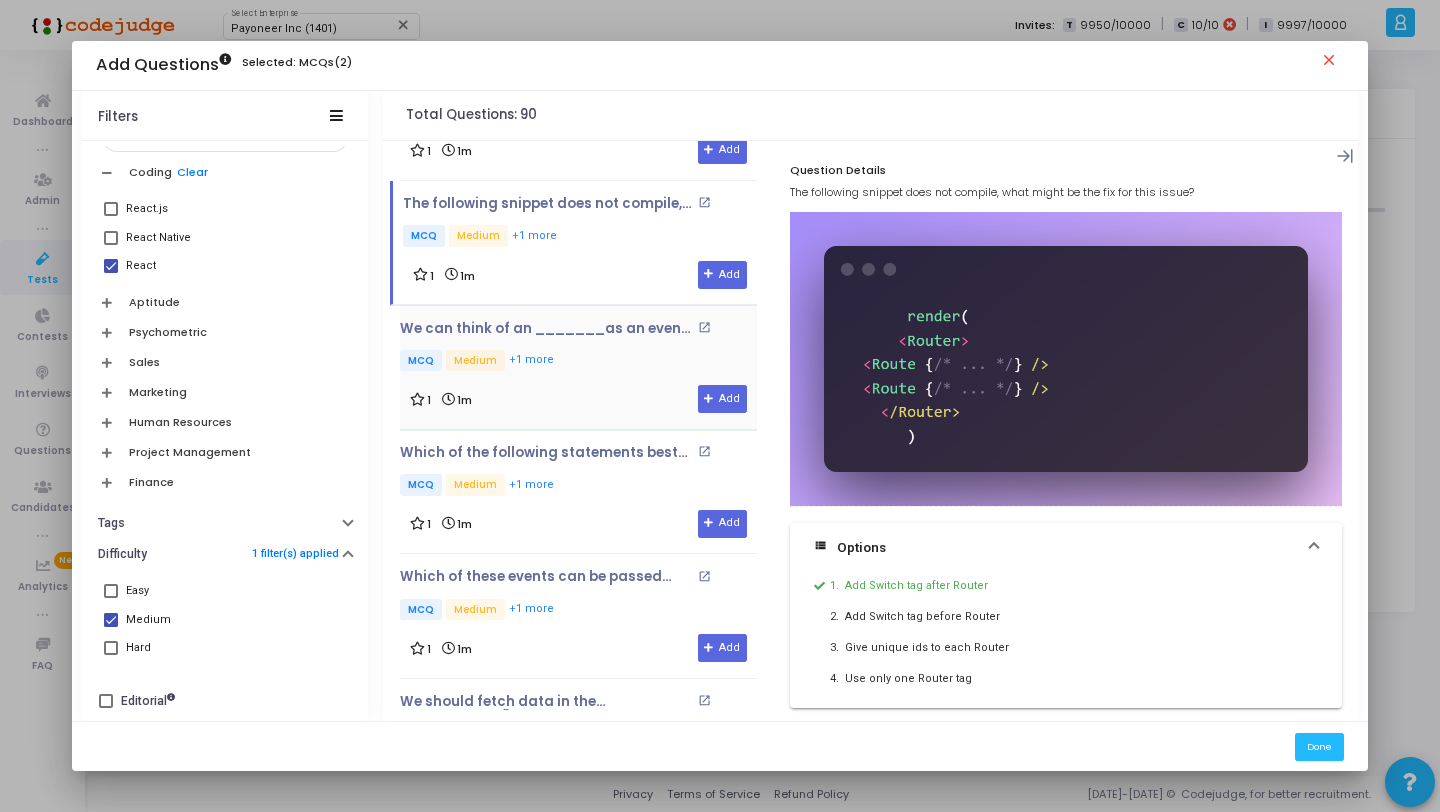 click on "MCQ   Medium   +1 more" at bounding box center [578, 362] 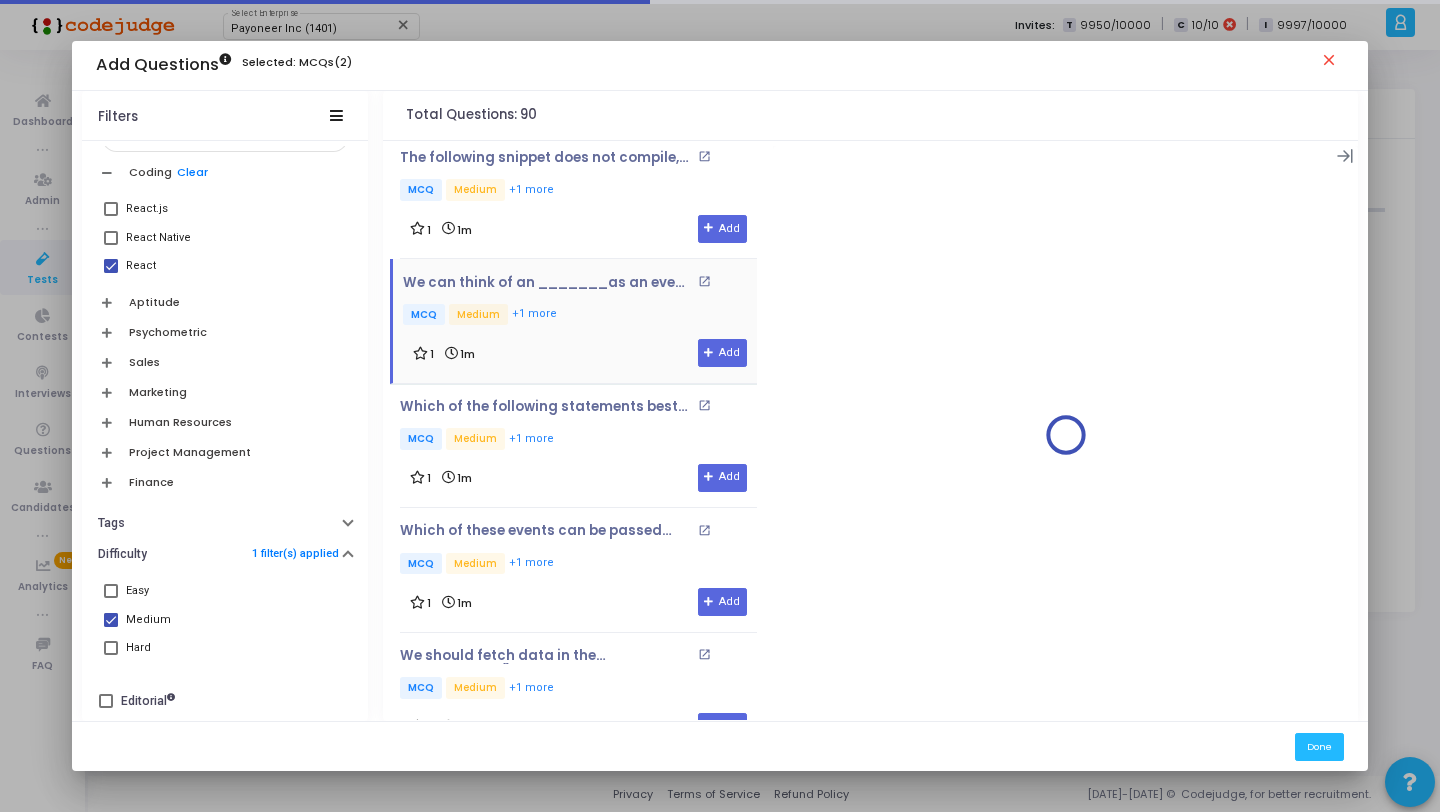 scroll, scrollTop: 1637, scrollLeft: 0, axis: vertical 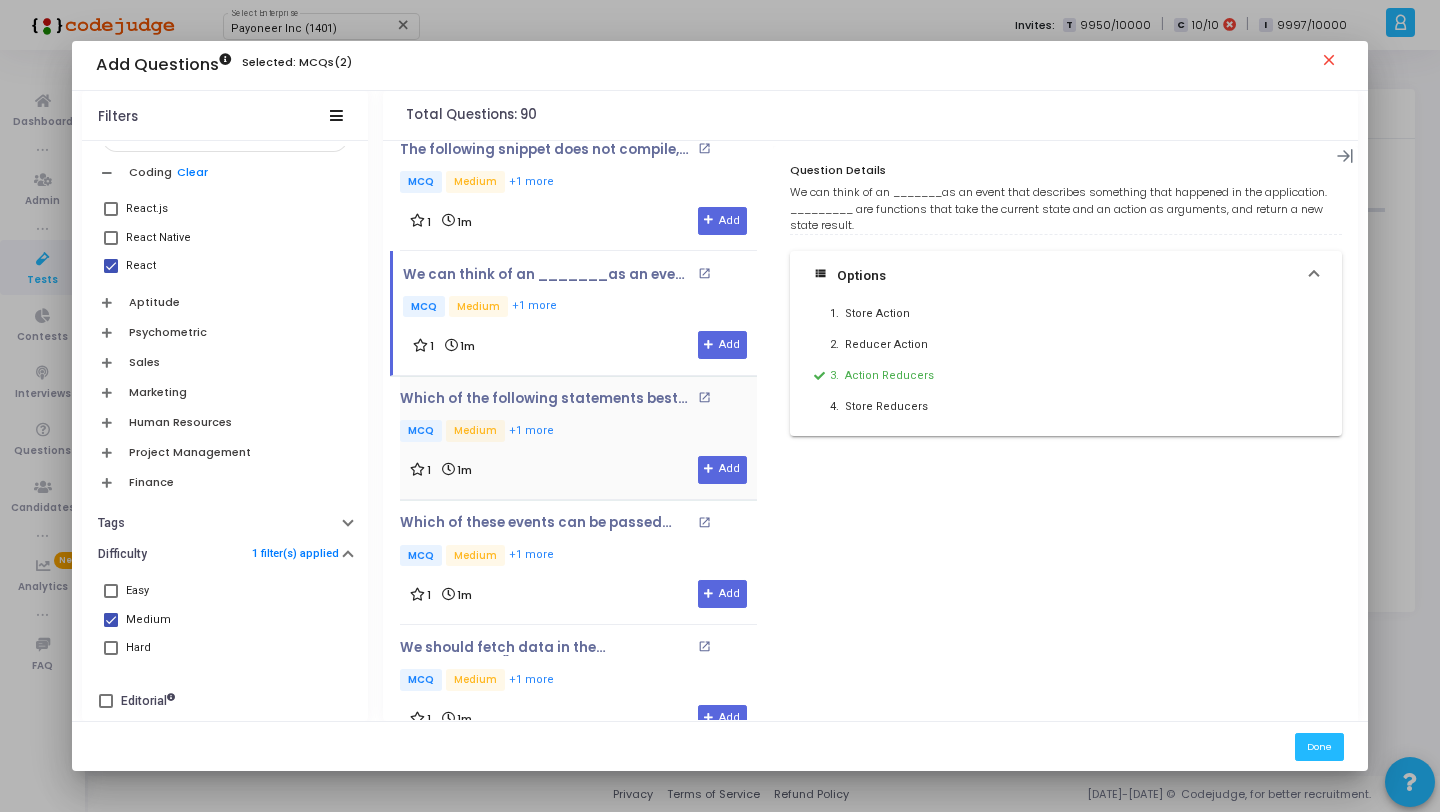 click on "Which of the following statements best describes Redux Choose the correct option from the given choices open_in_new   MCQ   Medium   +1 more 1 1m  Add" at bounding box center (578, 437) 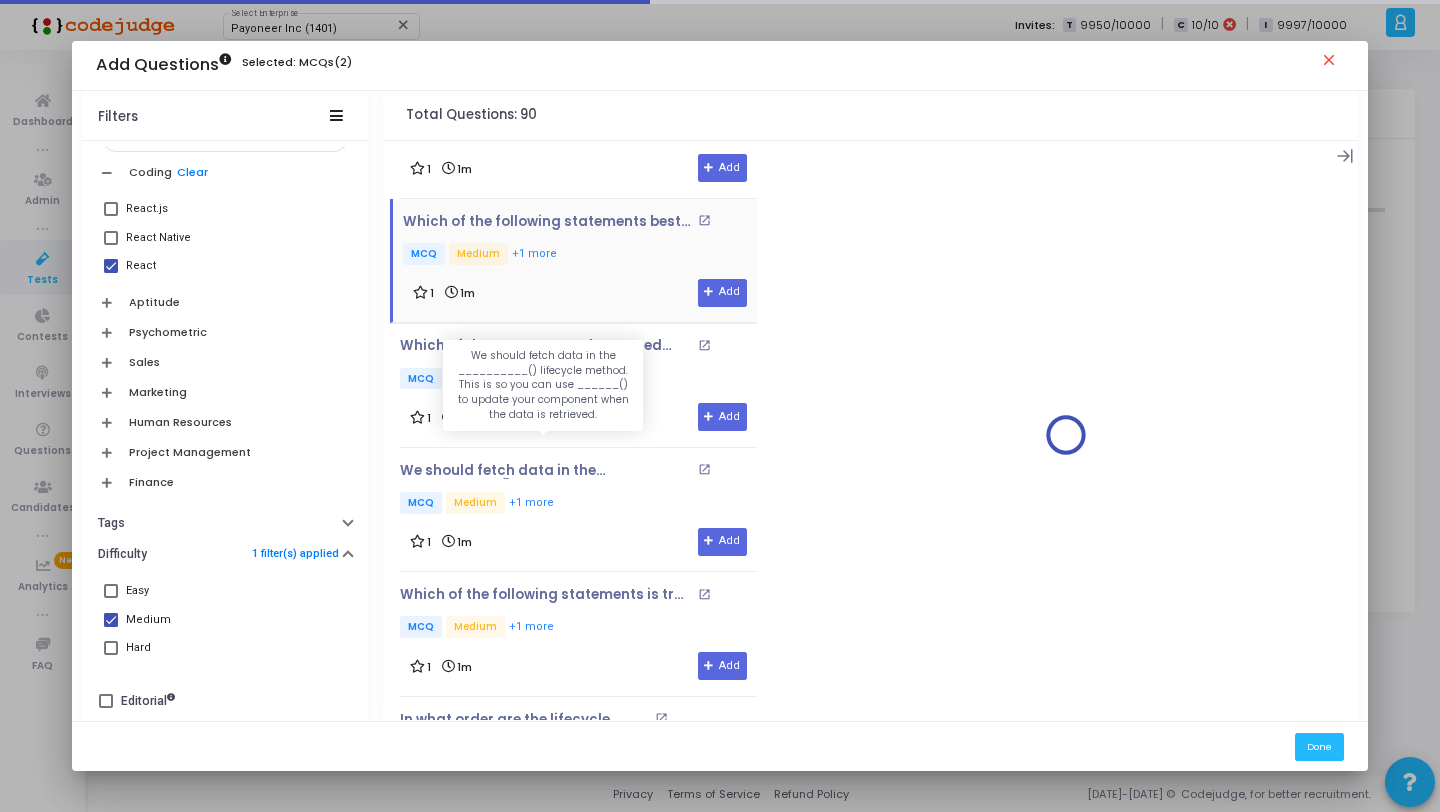 scroll, scrollTop: 1833, scrollLeft: 0, axis: vertical 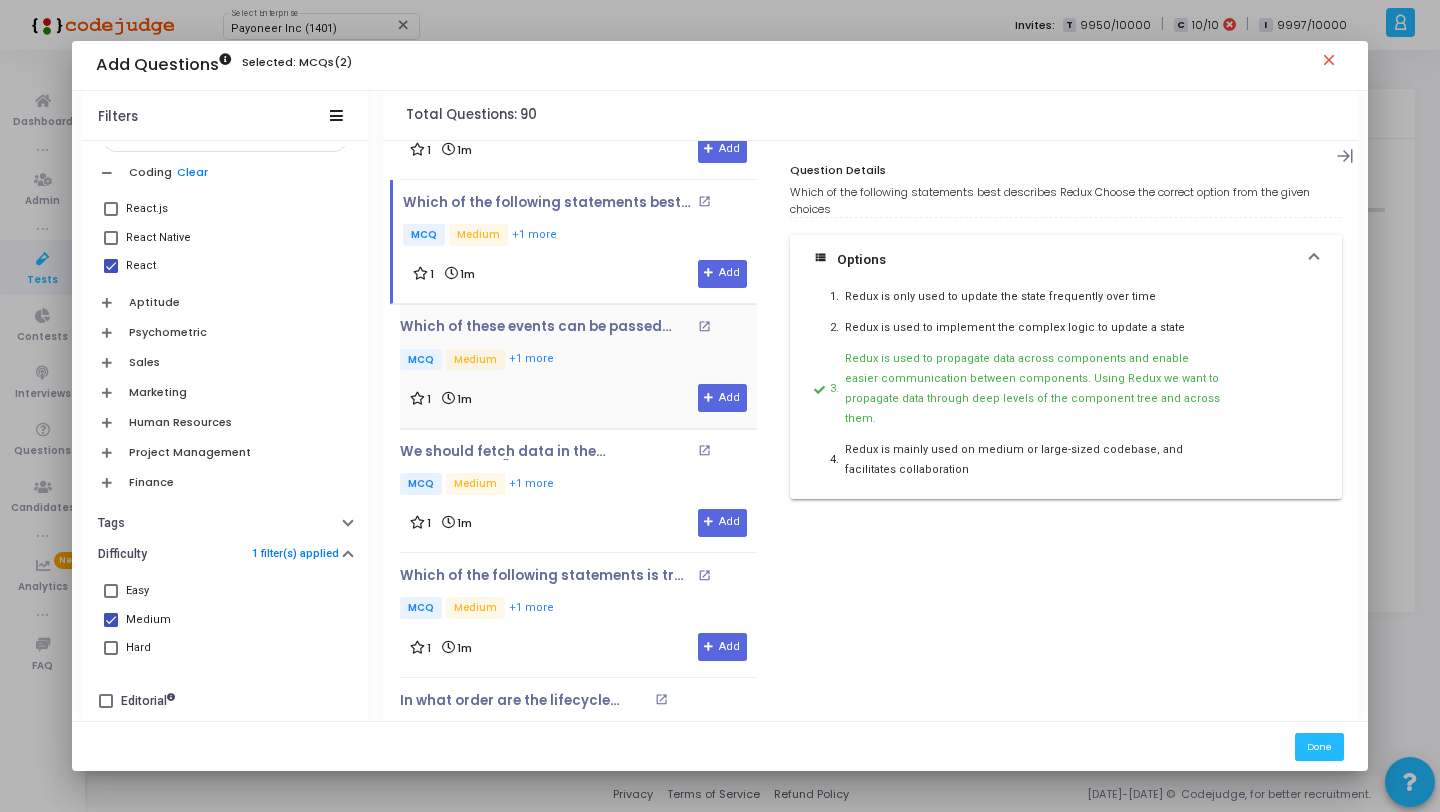 click on "1 1m  Add" at bounding box center [578, 398] 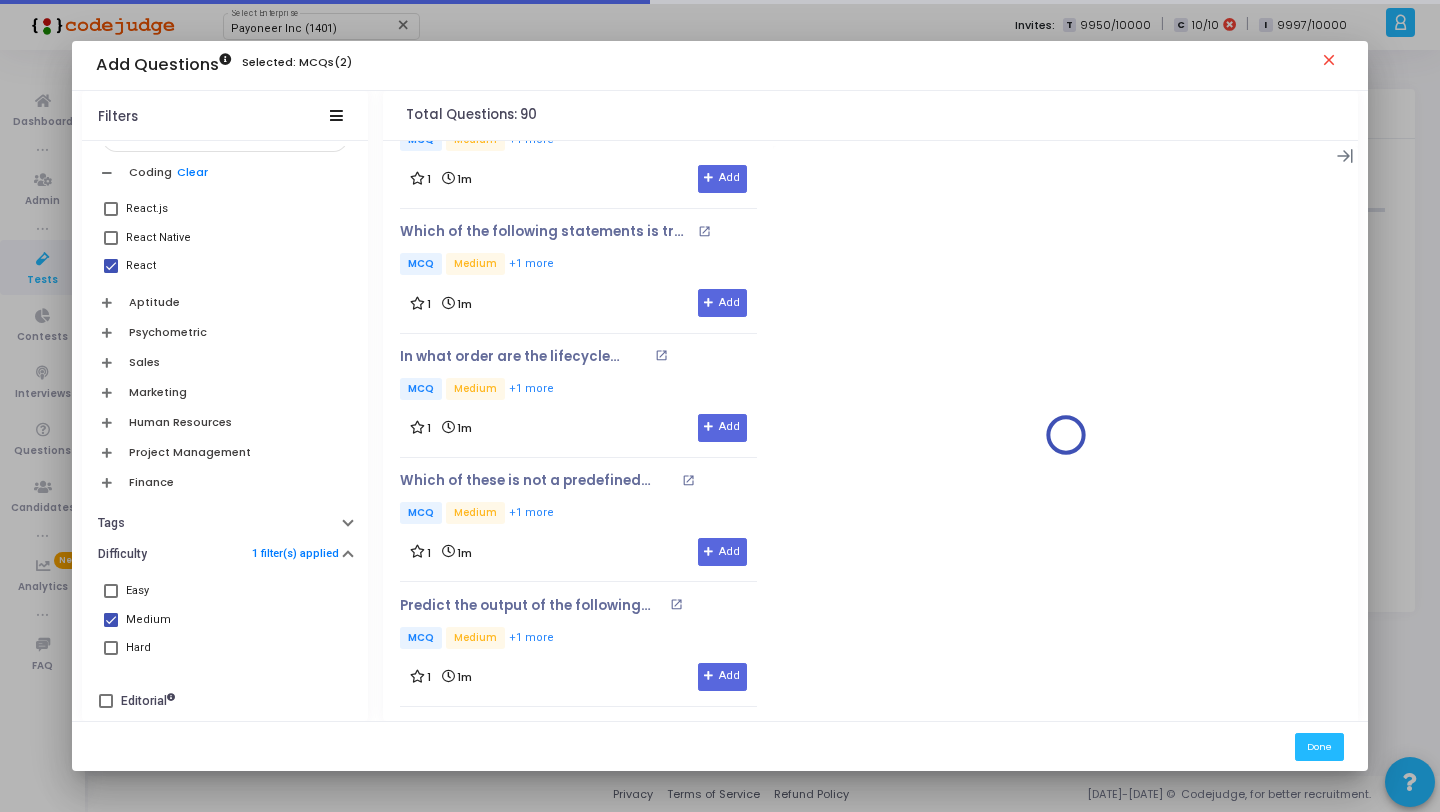 scroll, scrollTop: 2263, scrollLeft: 0, axis: vertical 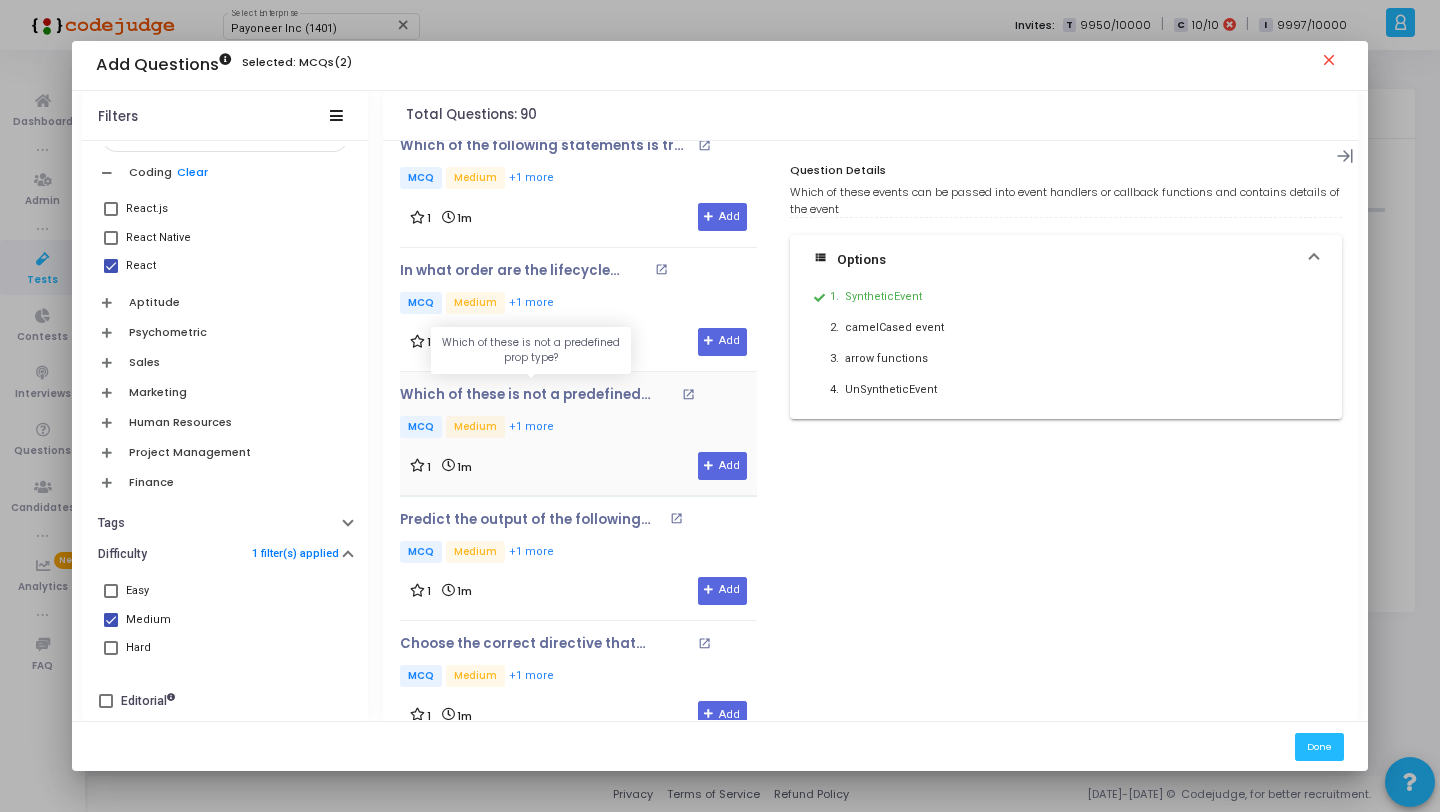 click on "Which of these is not a predefined prop type?" at bounding box center (538, 395) 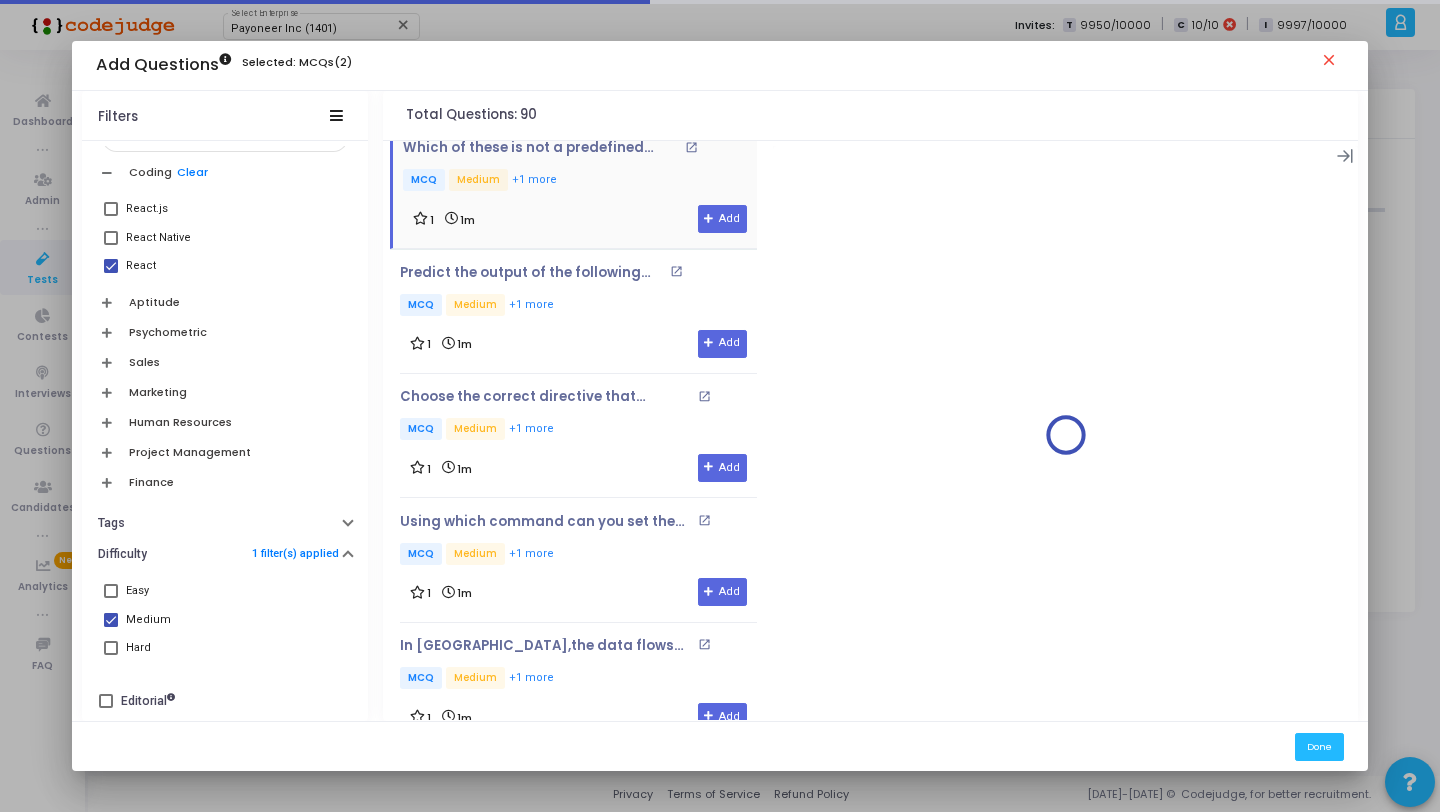scroll, scrollTop: 2700, scrollLeft: 0, axis: vertical 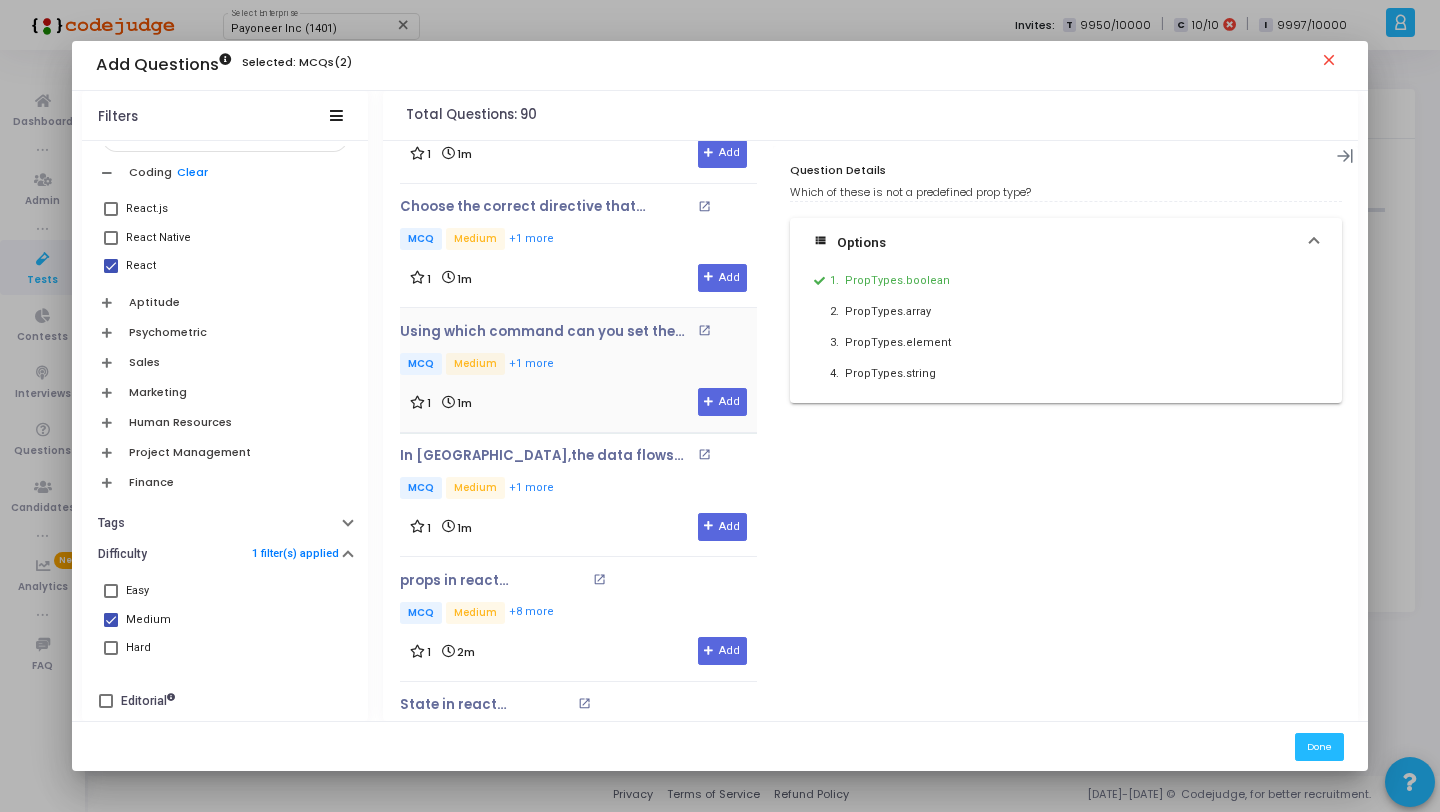 click on "1 1m  Add" at bounding box center [578, 402] 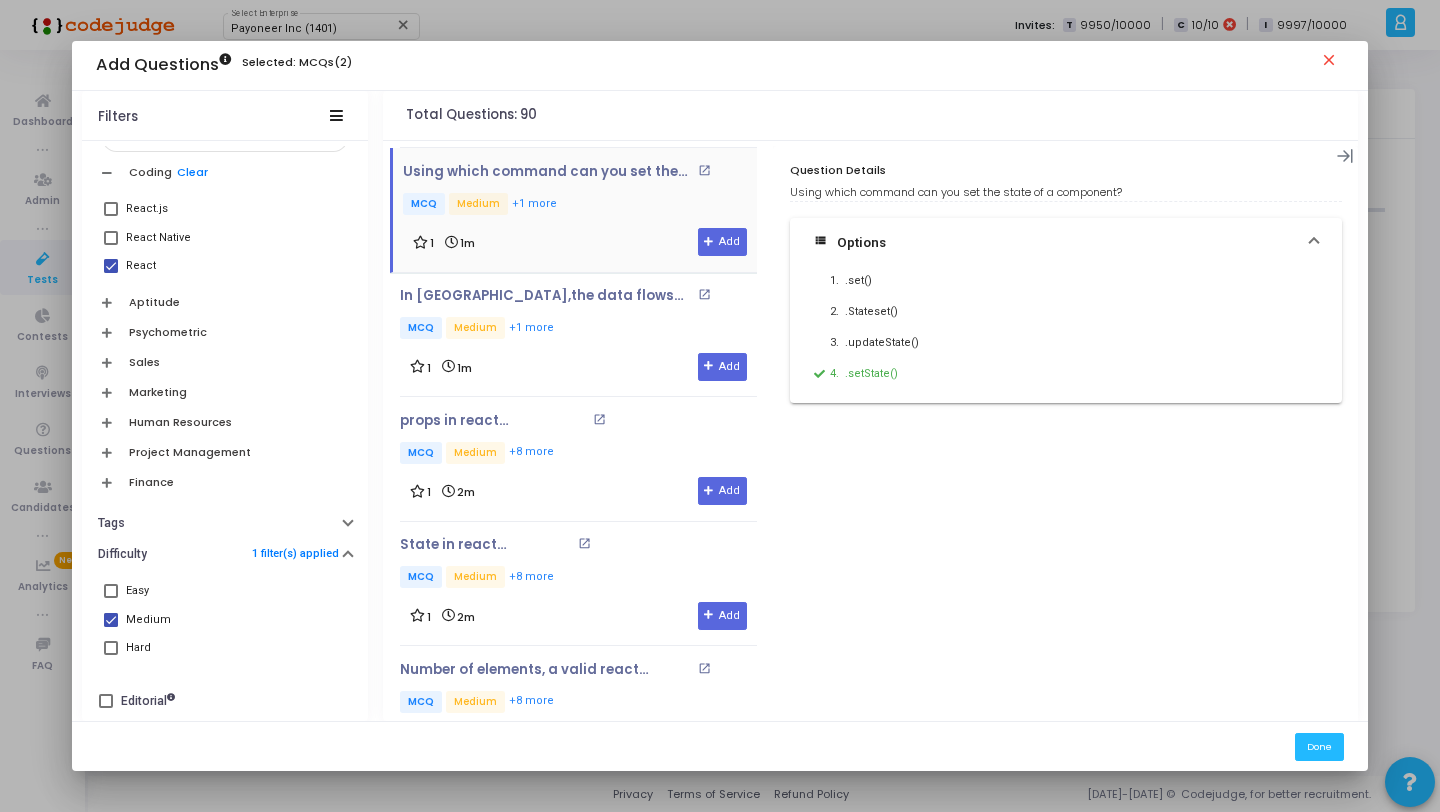 scroll, scrollTop: 2872, scrollLeft: 0, axis: vertical 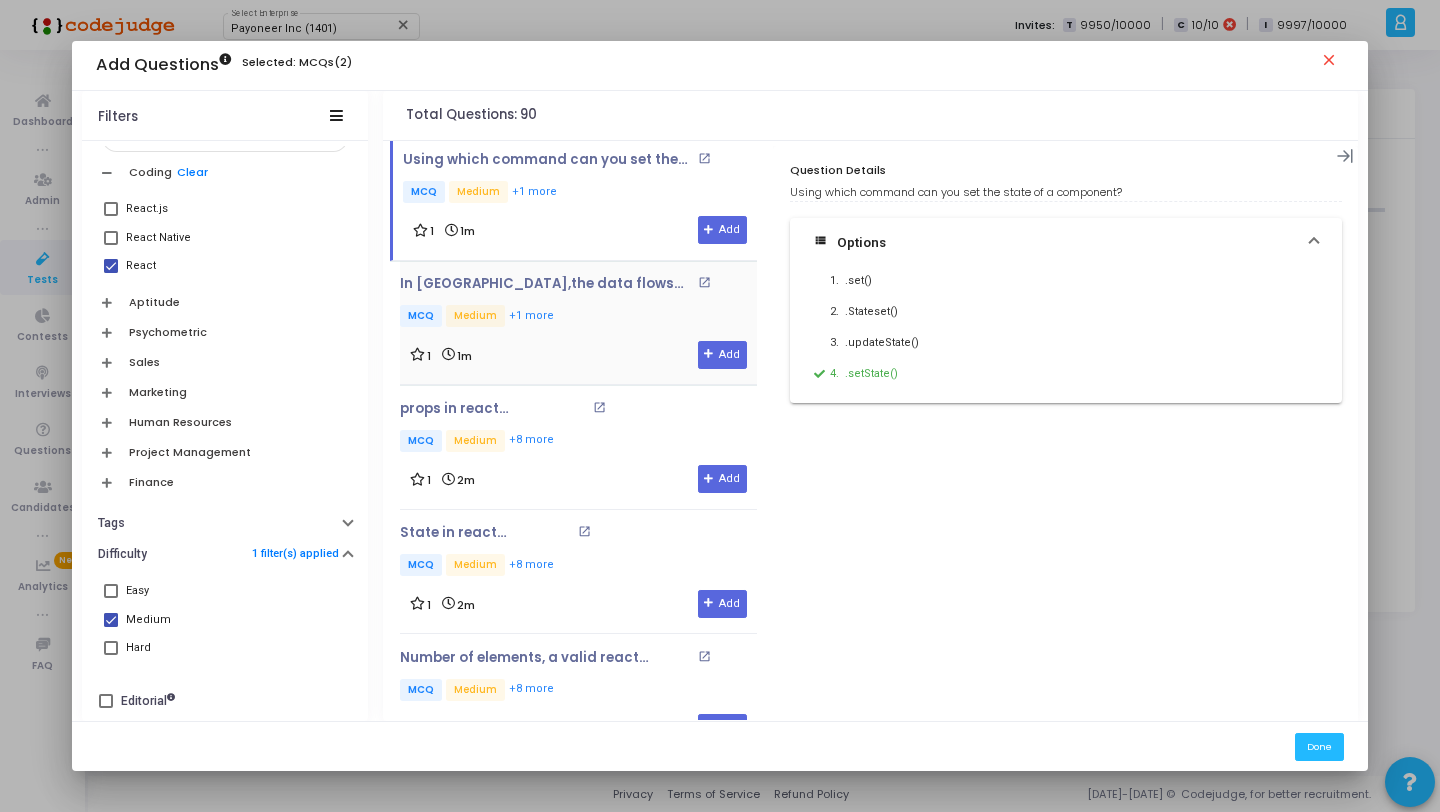 click on "In Redux,the data flows from the action component to which component? open_in_new   MCQ   Medium   +1 more" at bounding box center (578, 303) 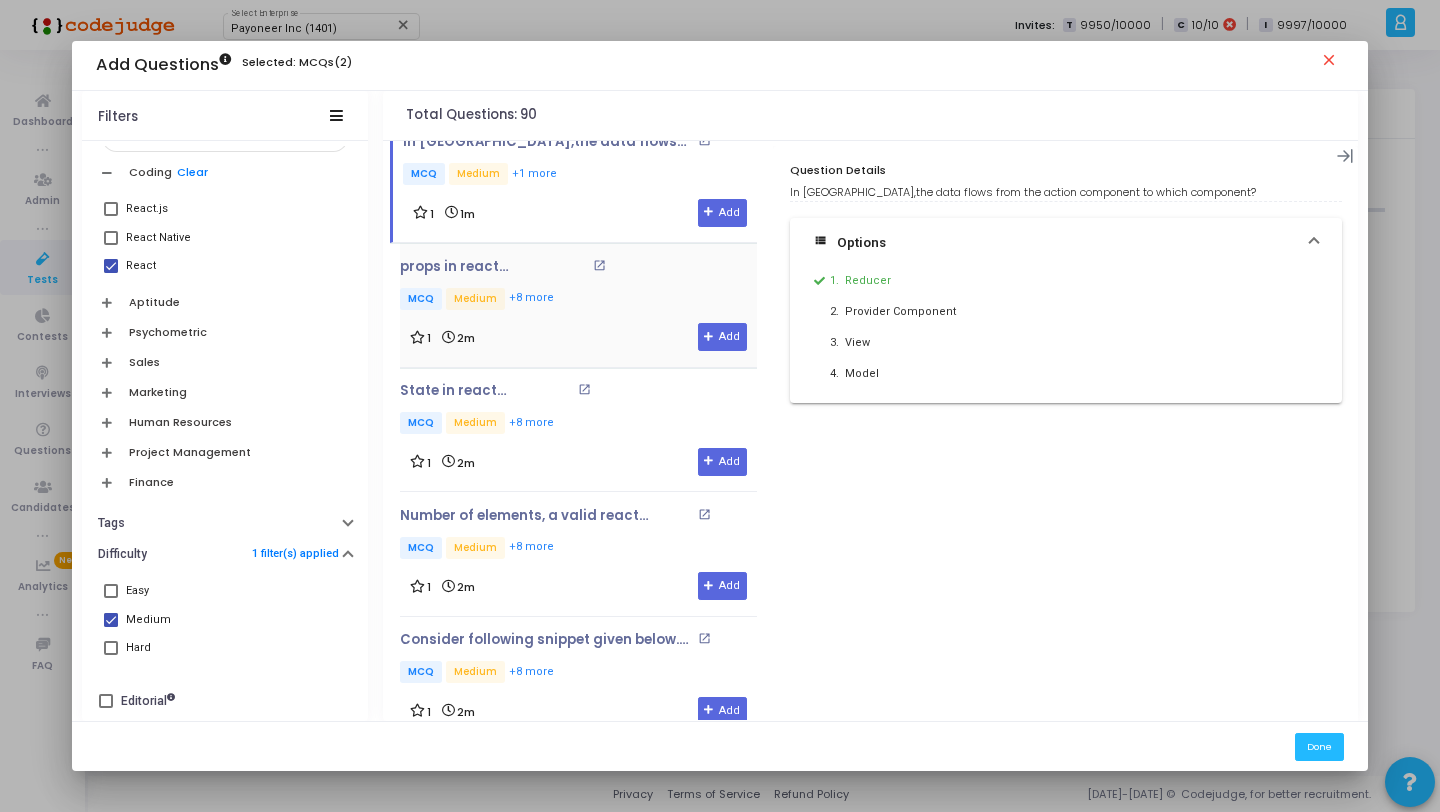 scroll, scrollTop: 3040, scrollLeft: 0, axis: vertical 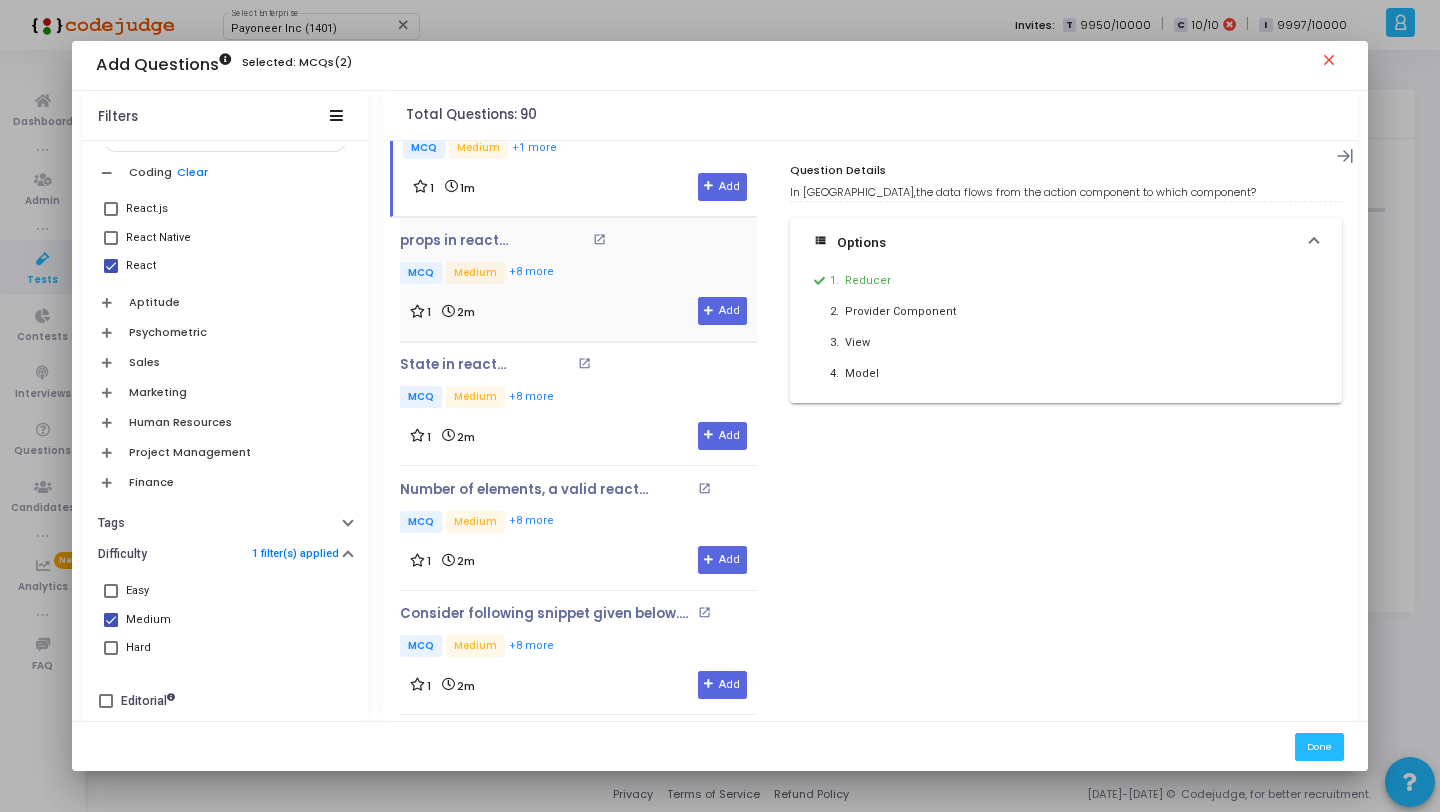 click on "props in react can________ open_in_new   MCQ   Medium   +8 more 1 2m  Add" at bounding box center (578, 279) 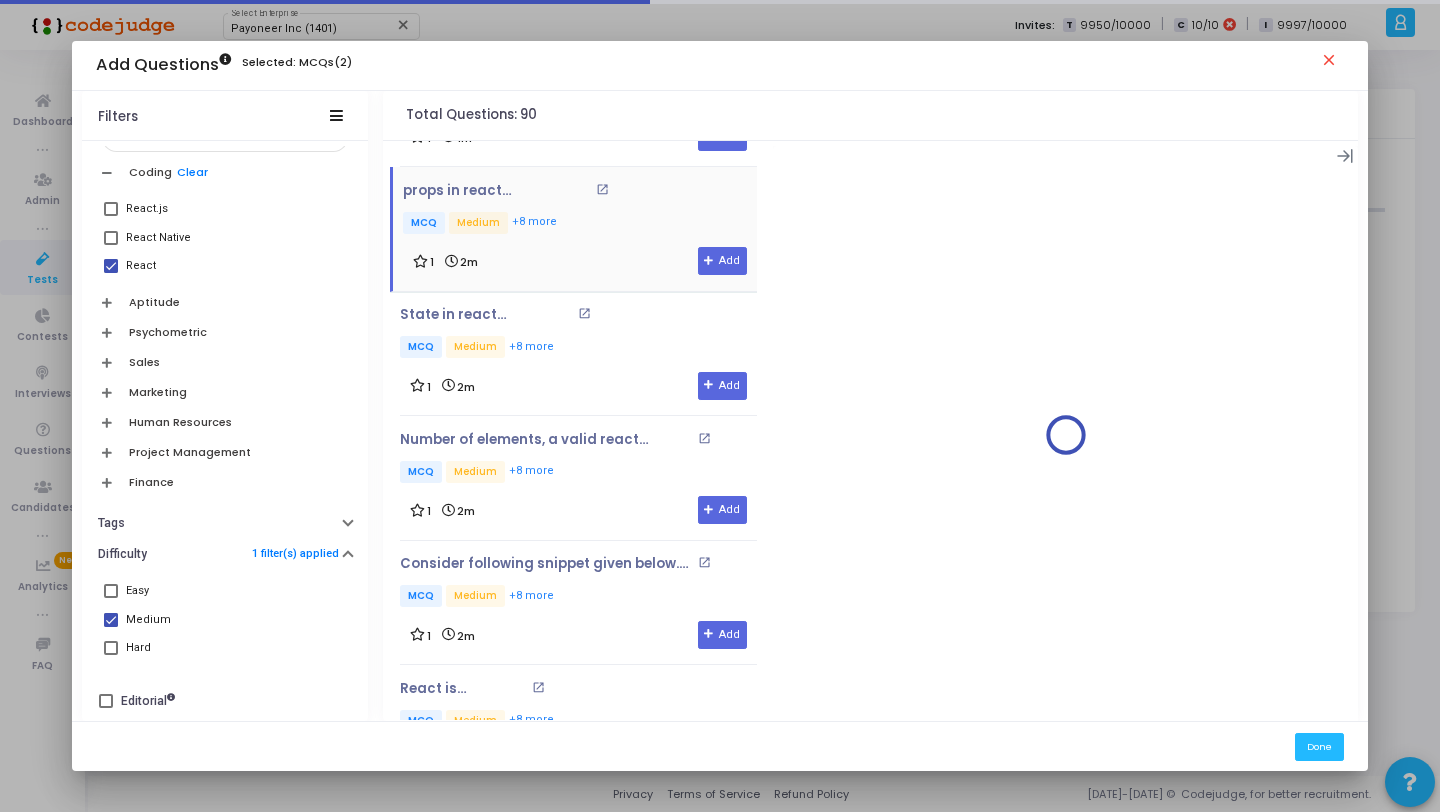 scroll, scrollTop: 3092, scrollLeft: 0, axis: vertical 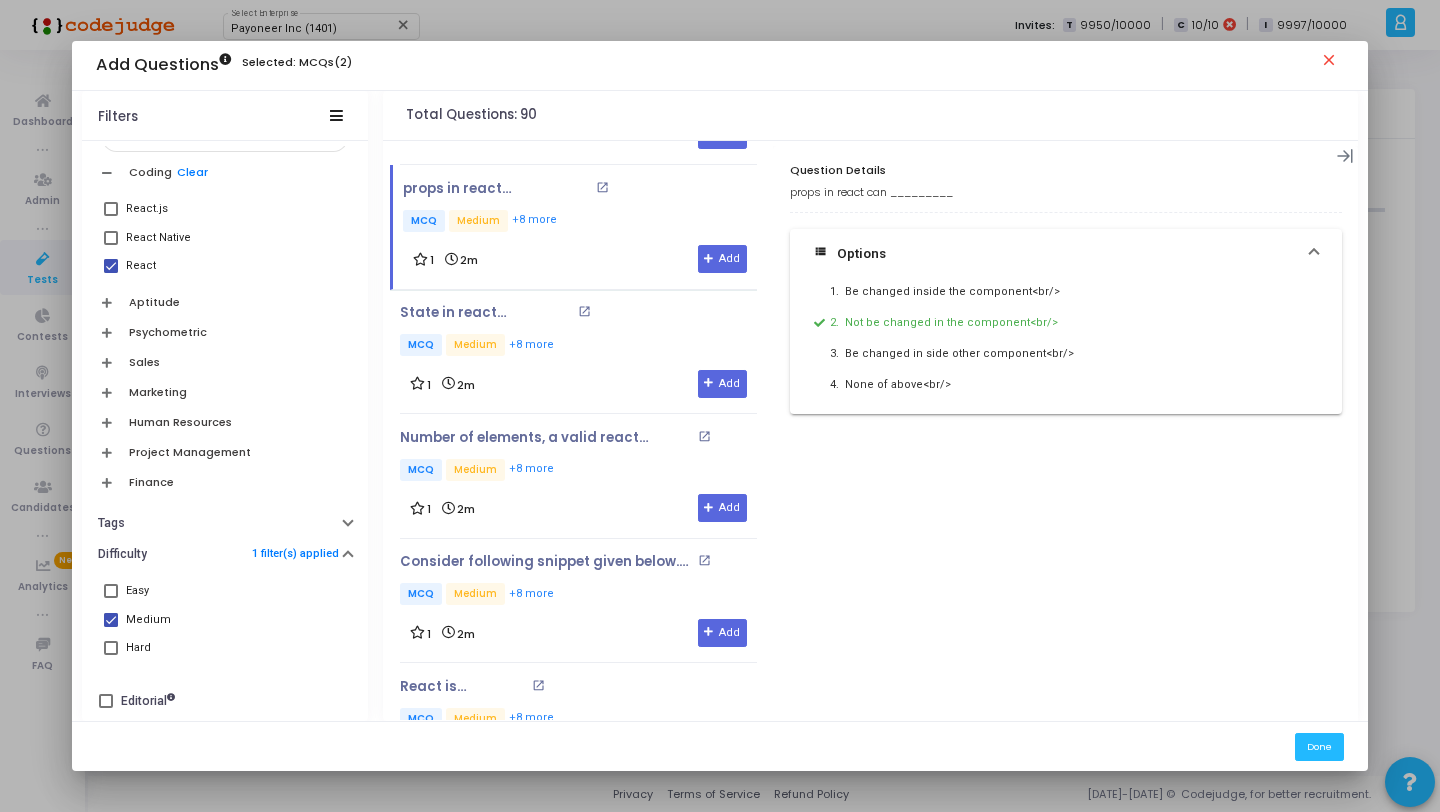 click on "Add Questions   Selected: MCQs(2)  close" at bounding box center [720, 66] 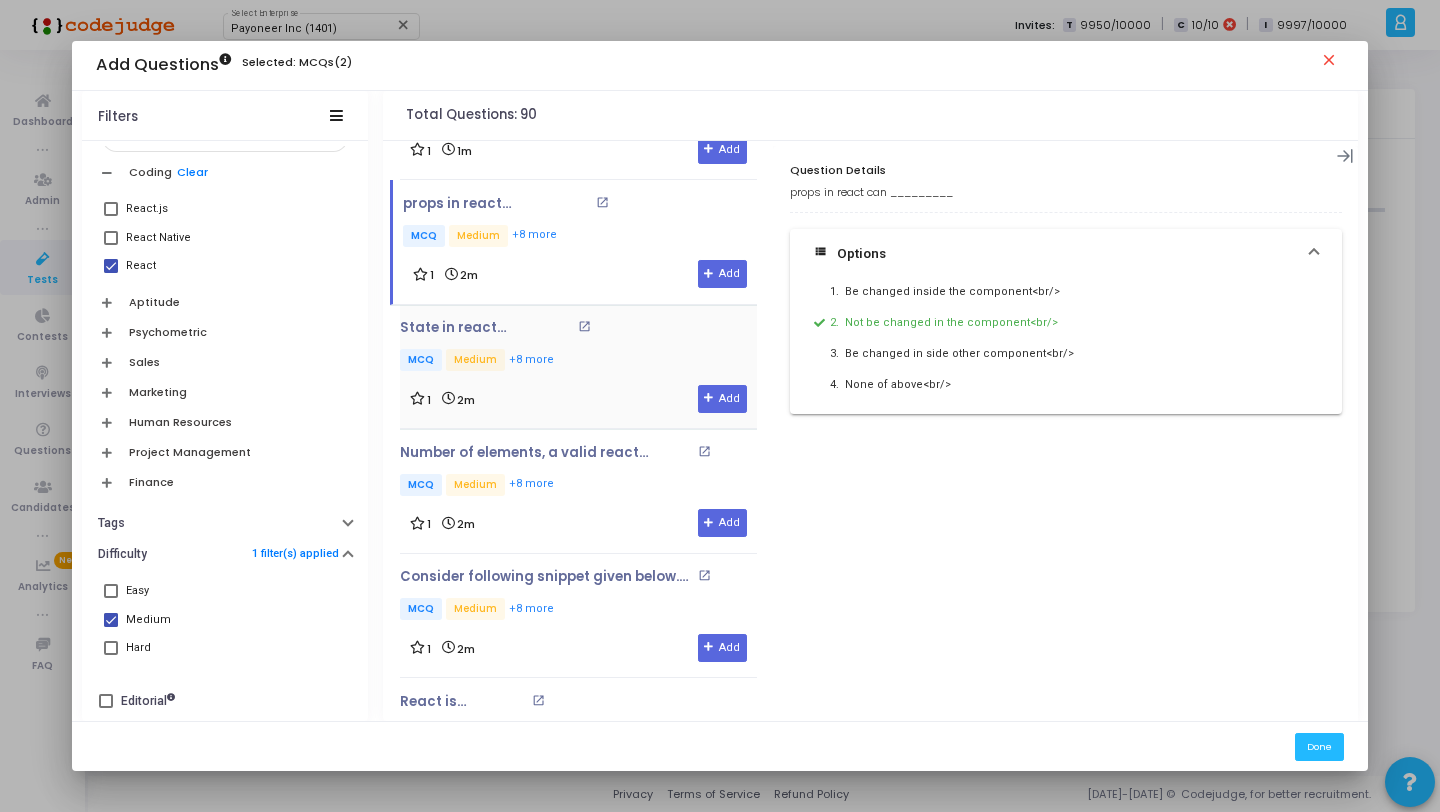 scroll, scrollTop: 3083, scrollLeft: 0, axis: vertical 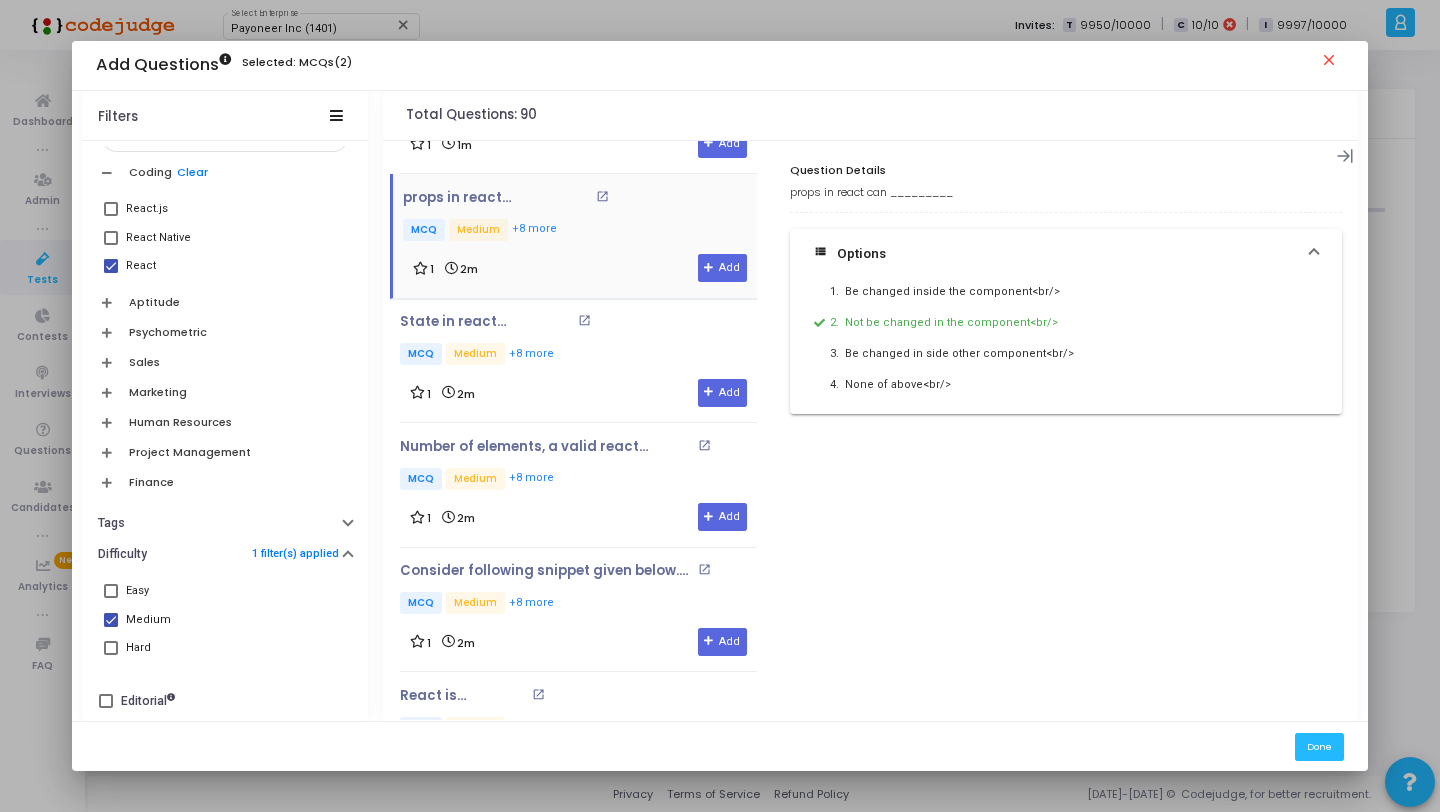 click on "MCQ   Medium   +8 more" at bounding box center [517, 231] 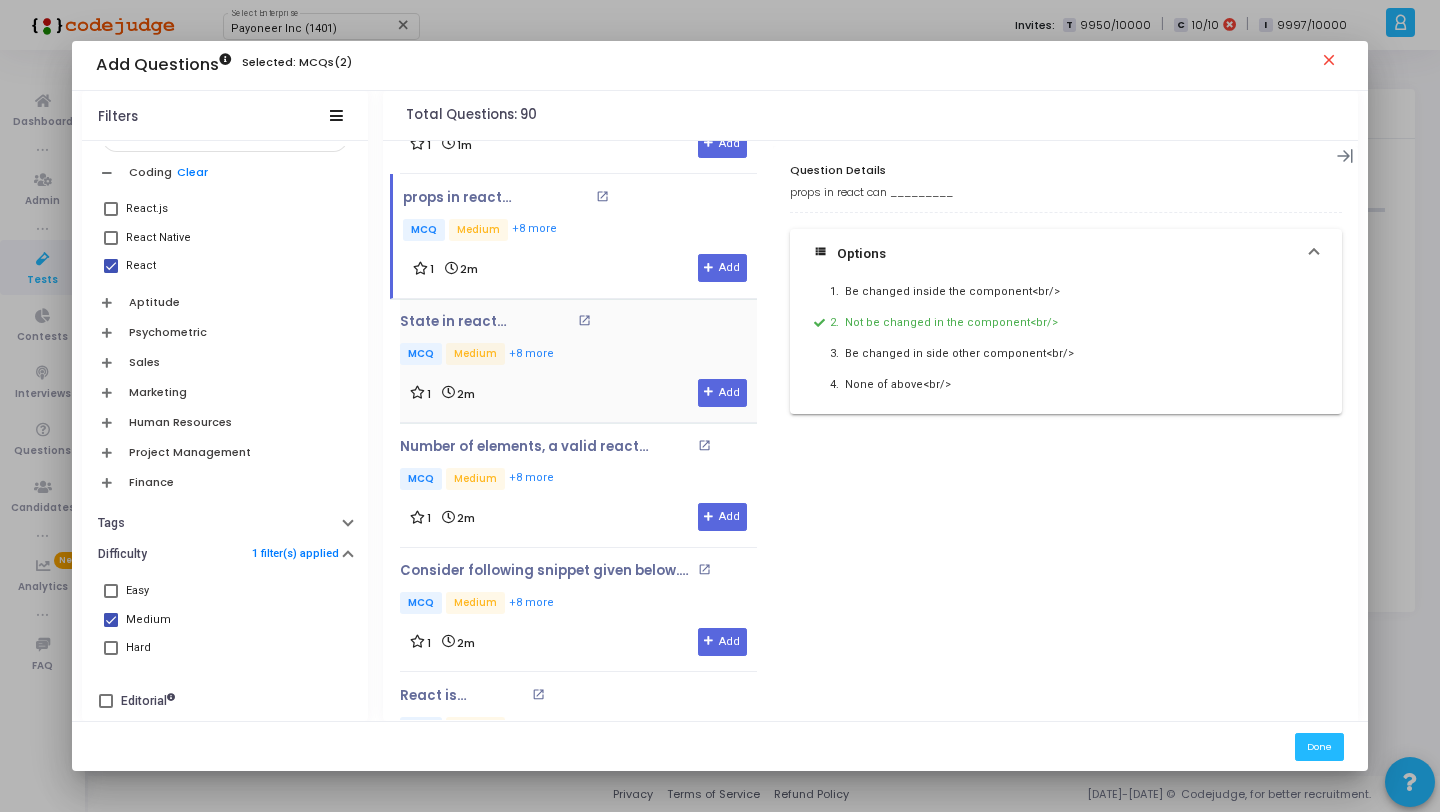 click on "State in react is________ open_in_new   MCQ   Medium   +8 more 1 2m  Add" at bounding box center [578, 360] 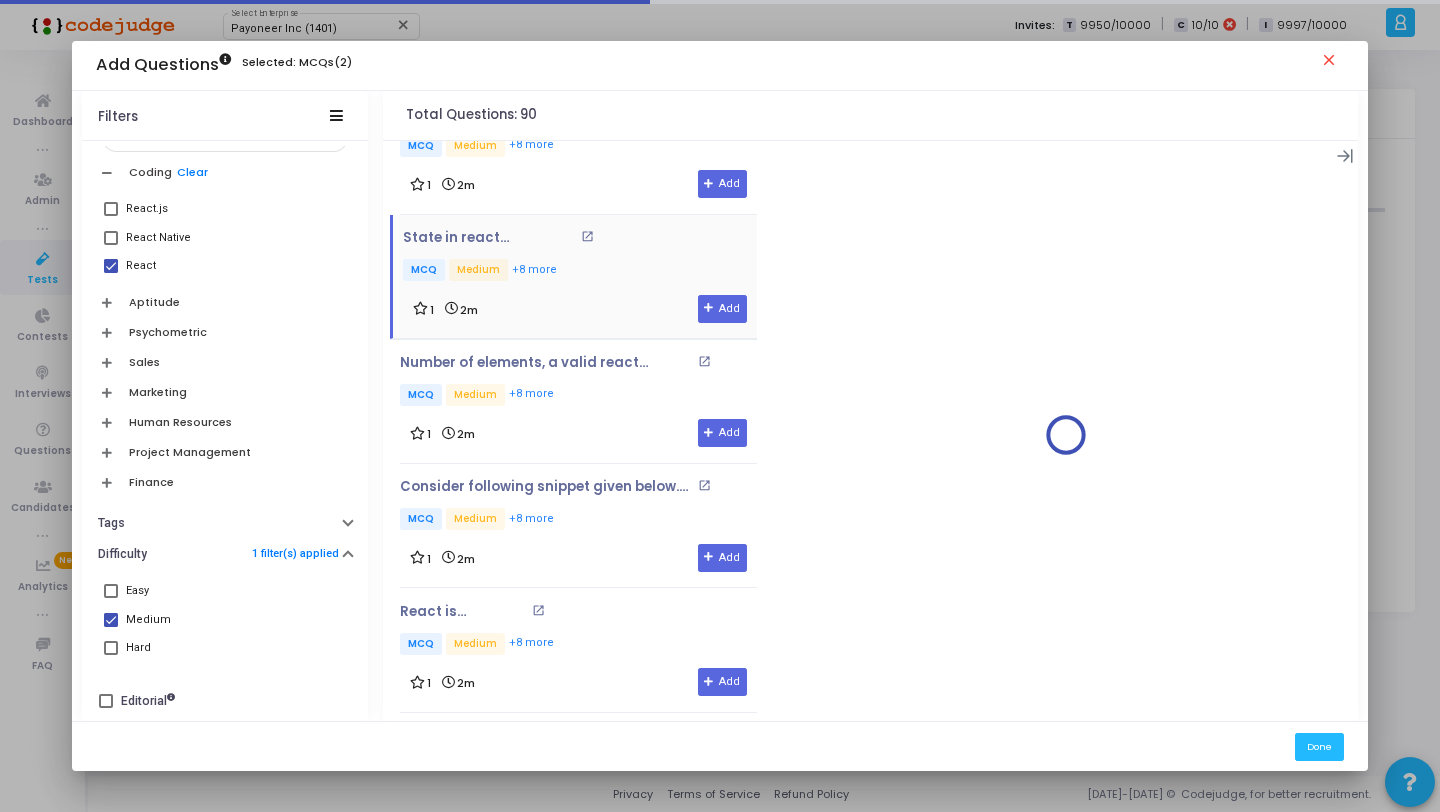 scroll, scrollTop: 3170, scrollLeft: 0, axis: vertical 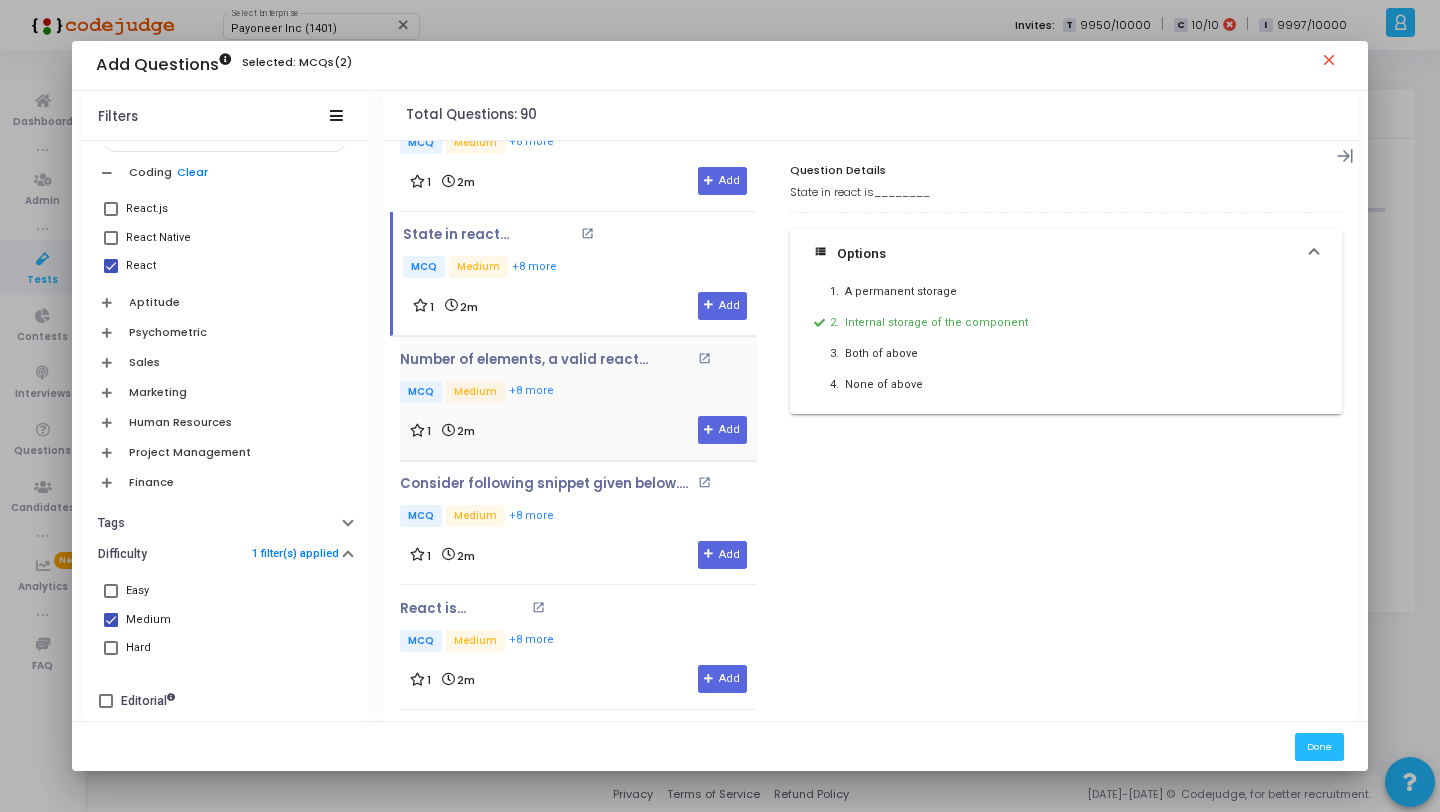 click on "MCQ   Medium   +8 more" at bounding box center (578, 393) 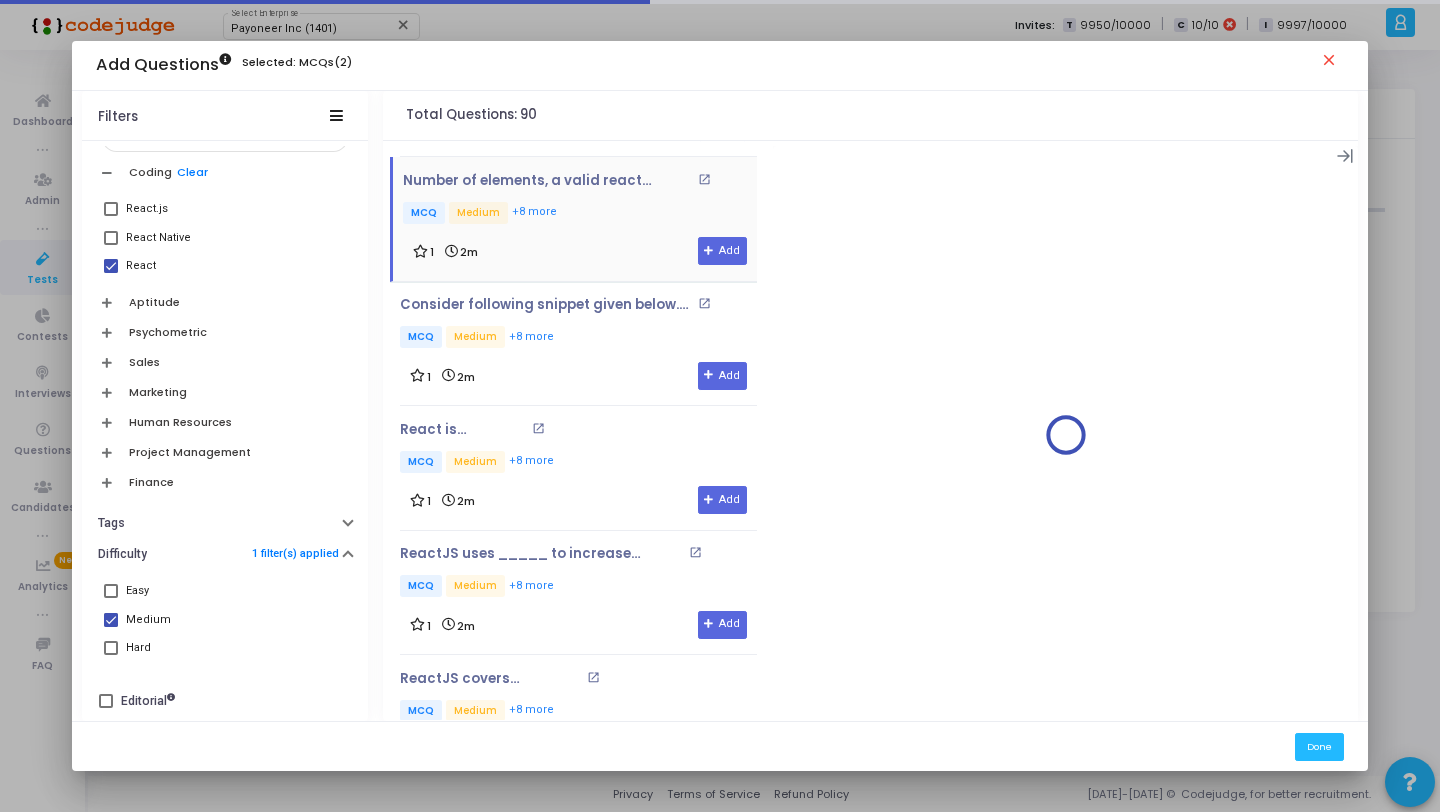 scroll, scrollTop: 3399, scrollLeft: 0, axis: vertical 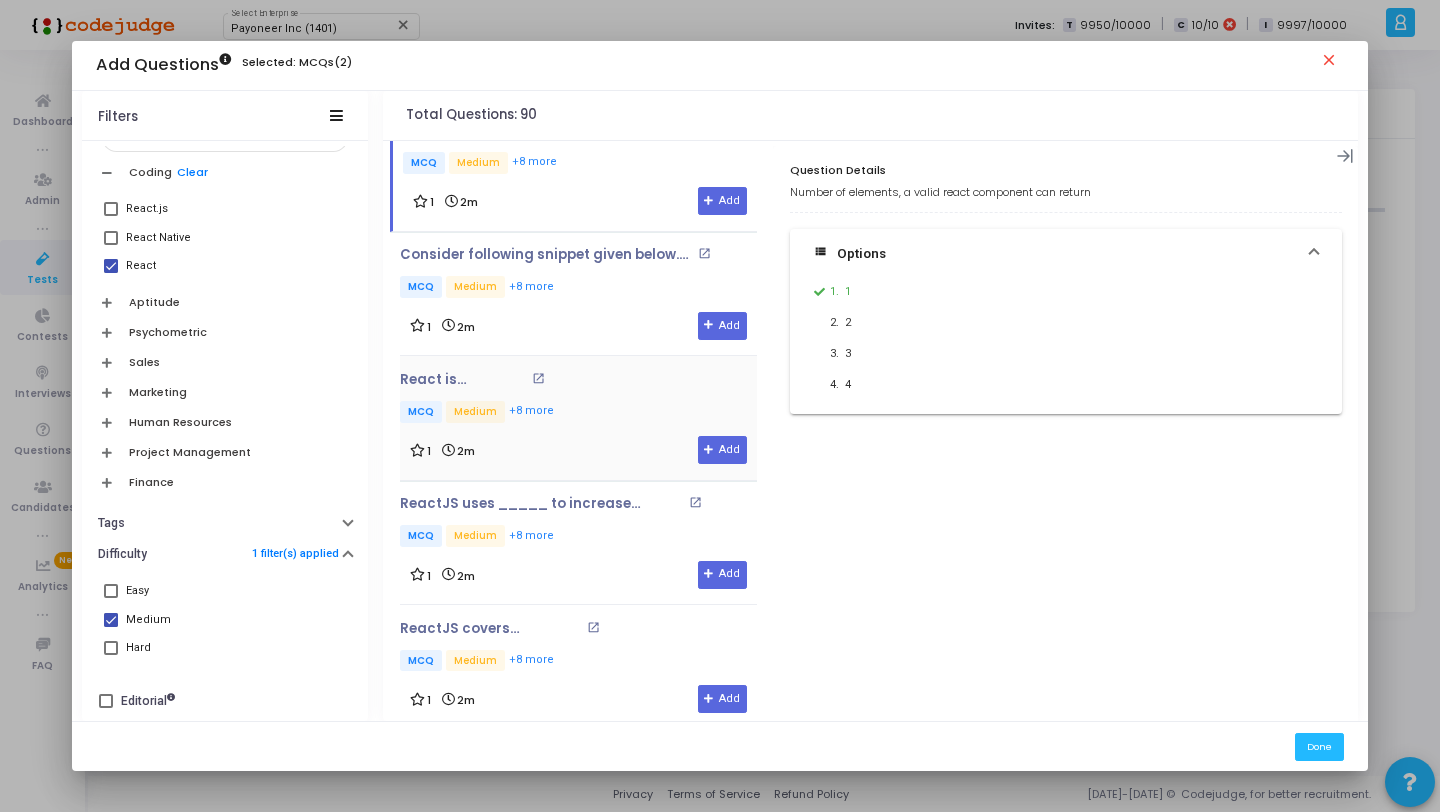 click on "React is _______ open_in_new   MCQ   Medium   +8 more 1 2m  Add" at bounding box center (578, 418) 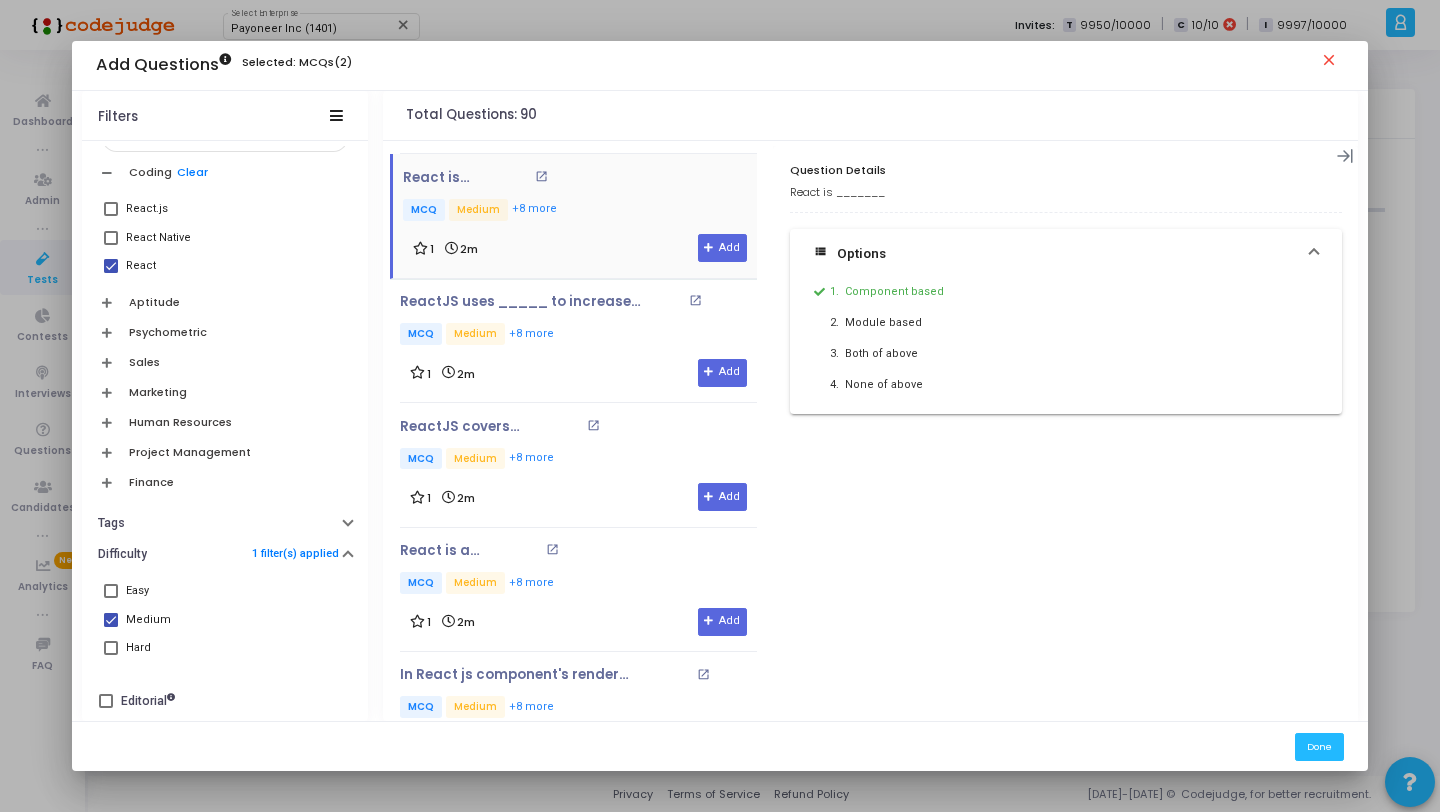 scroll, scrollTop: 3619, scrollLeft: 0, axis: vertical 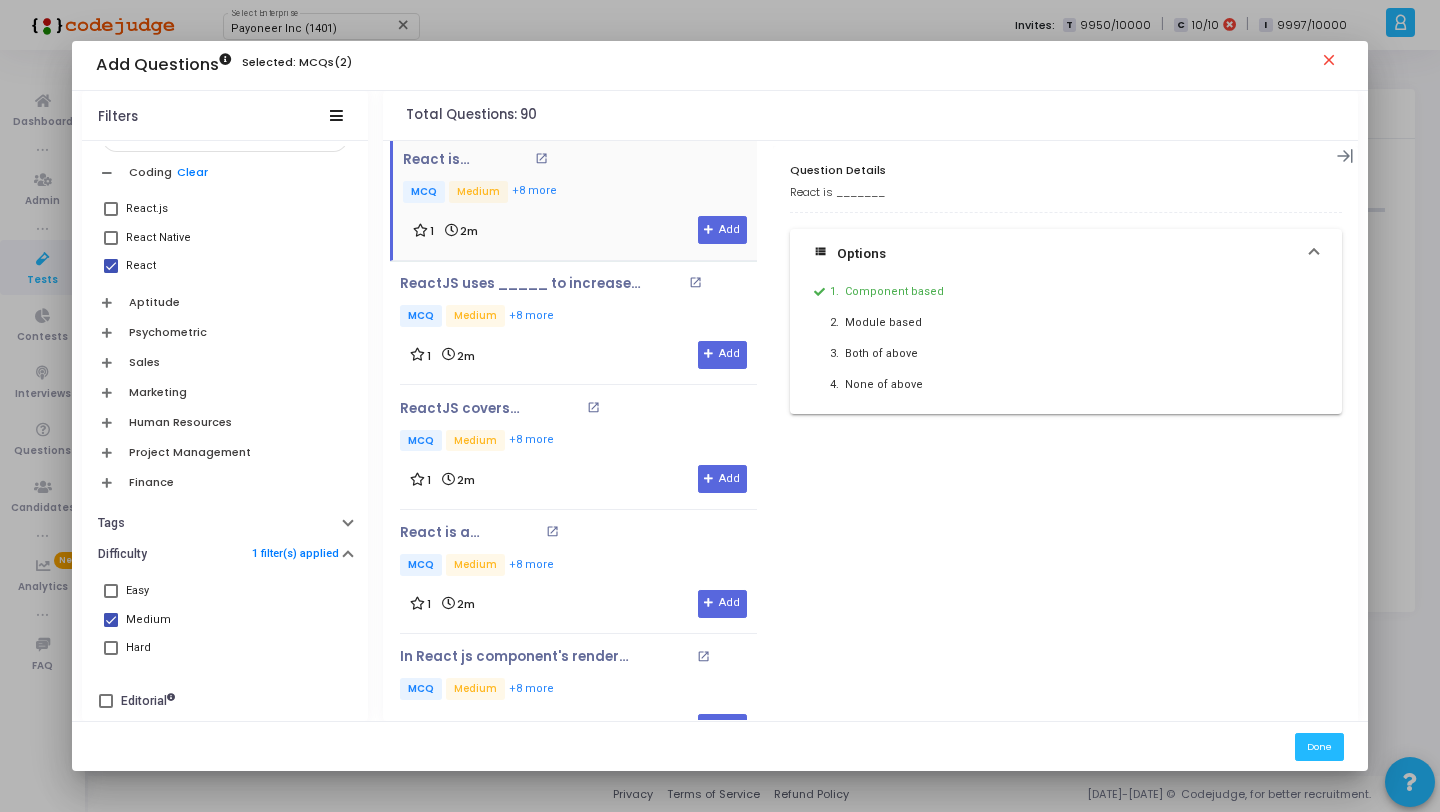 click on "ReactJS uses _____ to increase performance open_in_new   MCQ   Medium   +8 more 1 2m  Add" at bounding box center (578, 323) 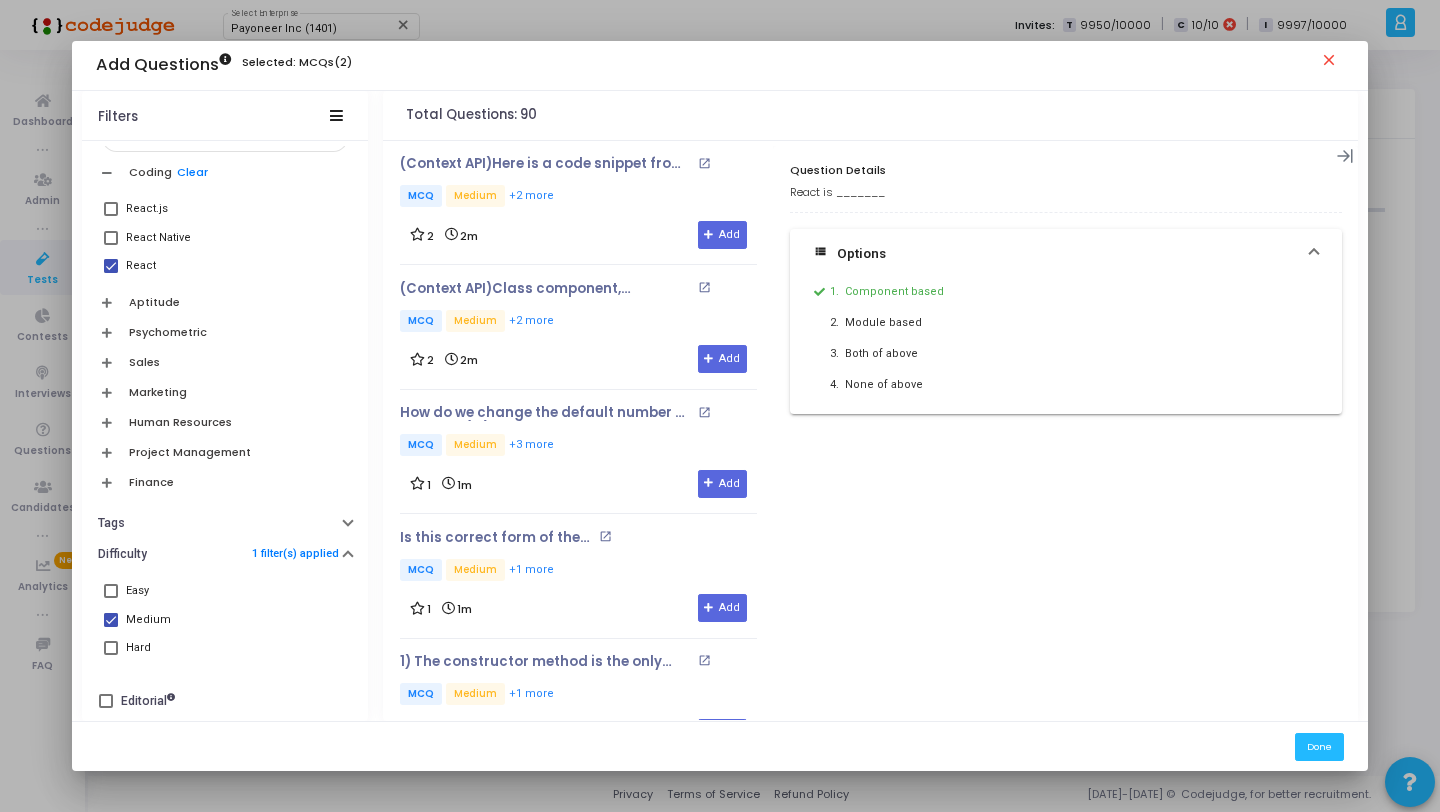 scroll, scrollTop: 0, scrollLeft: 0, axis: both 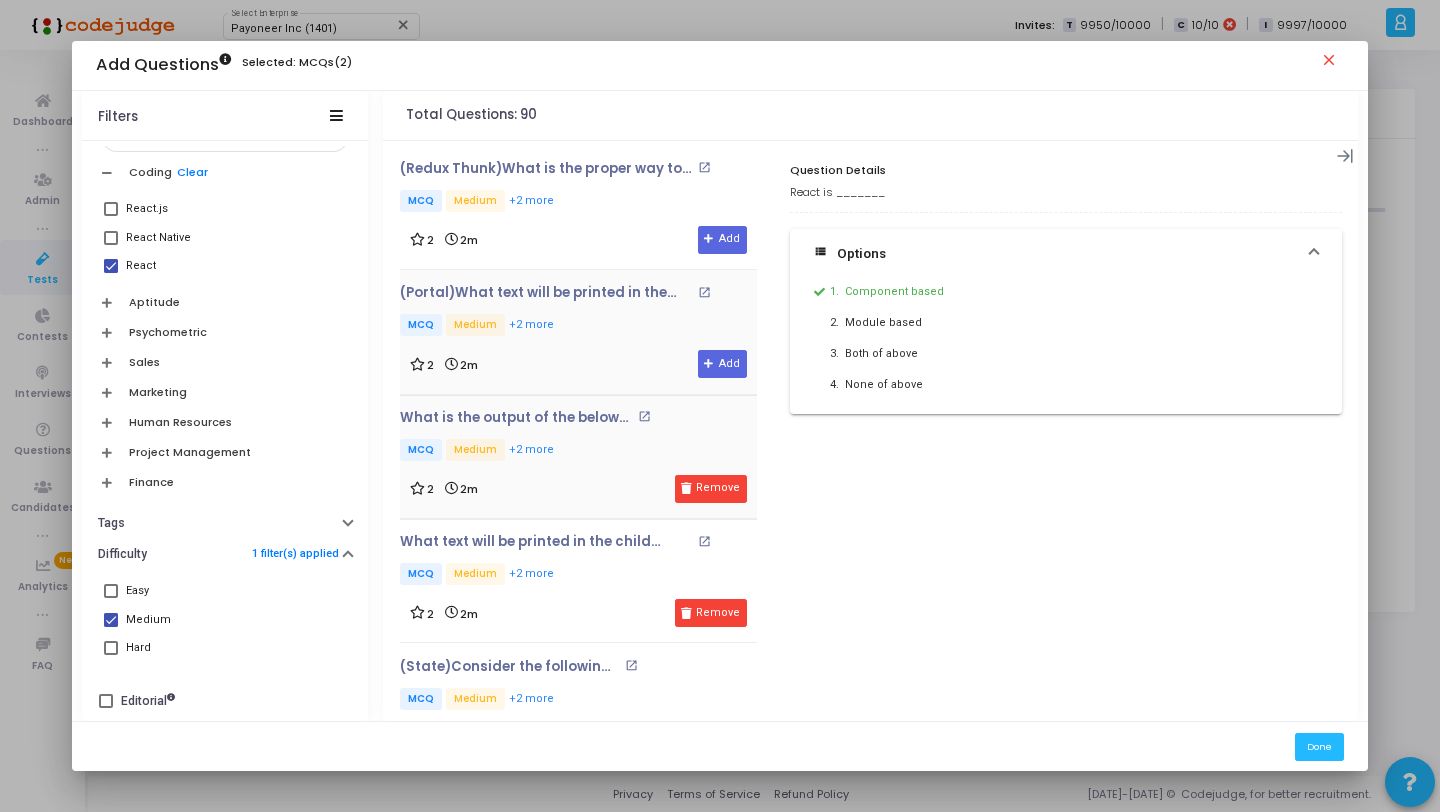 click on "MCQ   Medium   +2 more" at bounding box center [578, 326] 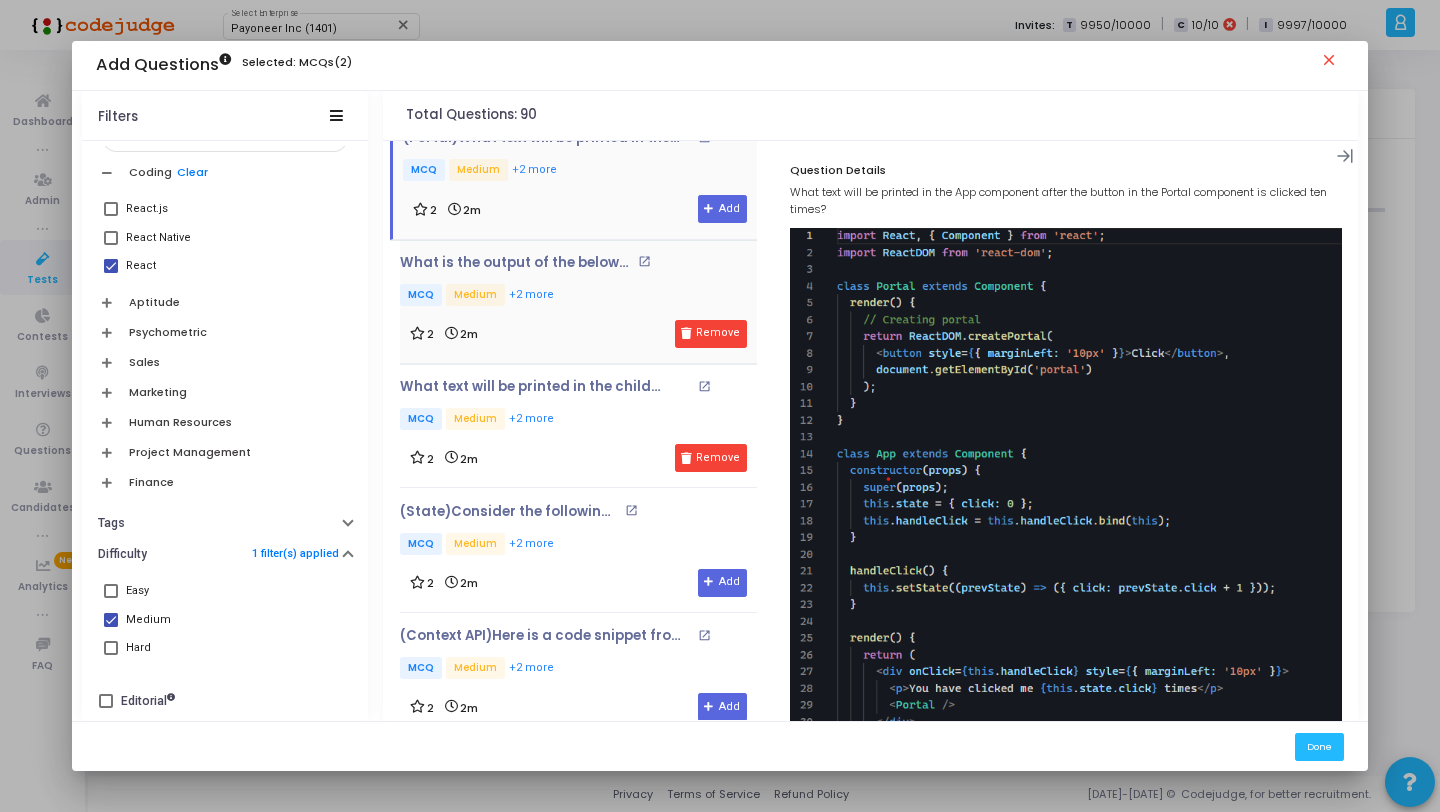 scroll, scrollTop: 161, scrollLeft: 0, axis: vertical 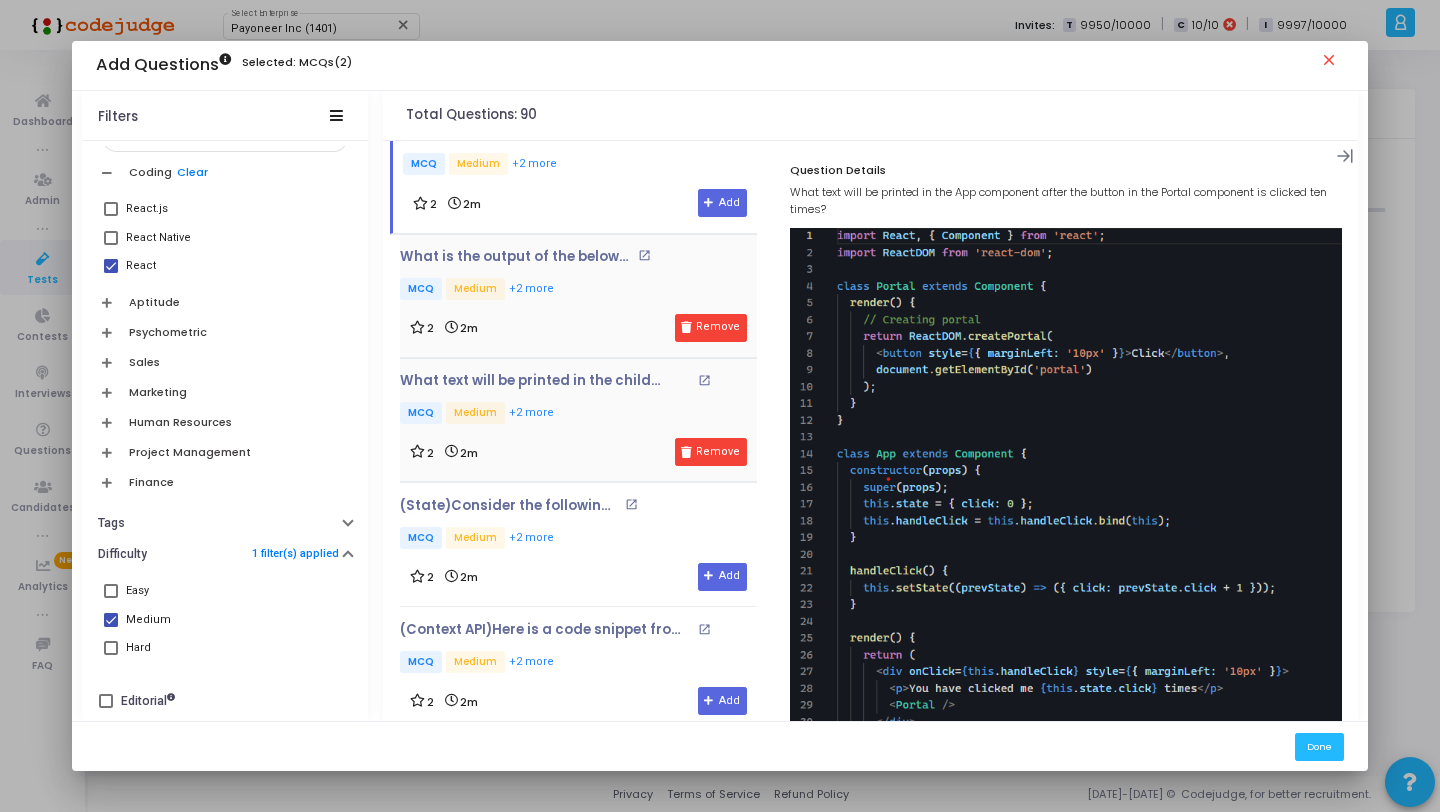 click on "What text will be printed in the child component after button in the parent component is clicked thrice ? open_in_new   MCQ   Medium   +2 more" at bounding box center [578, 400] 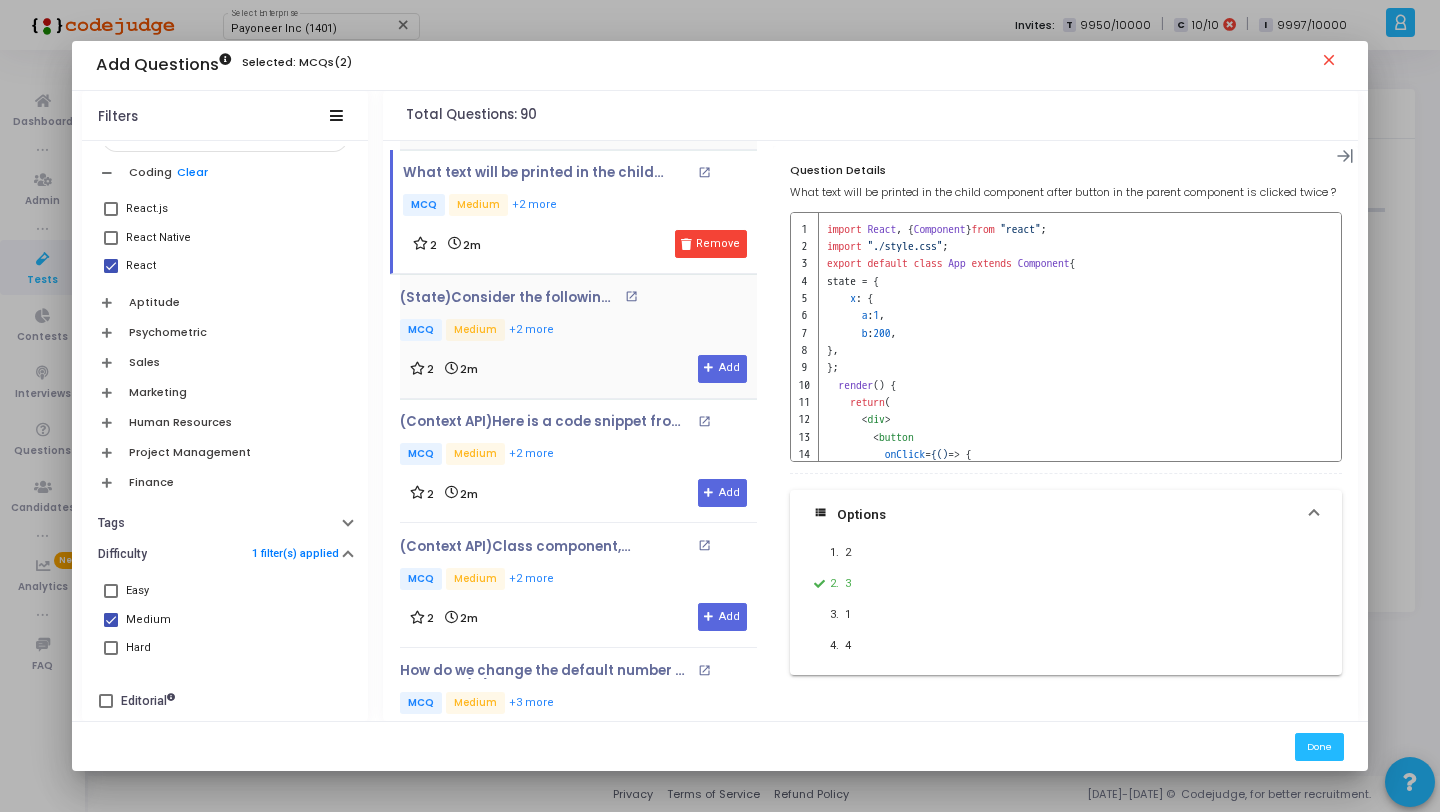 click on "(State)Consider the following code open_in_new   MCQ   Medium   +2 more" at bounding box center [534, 317] 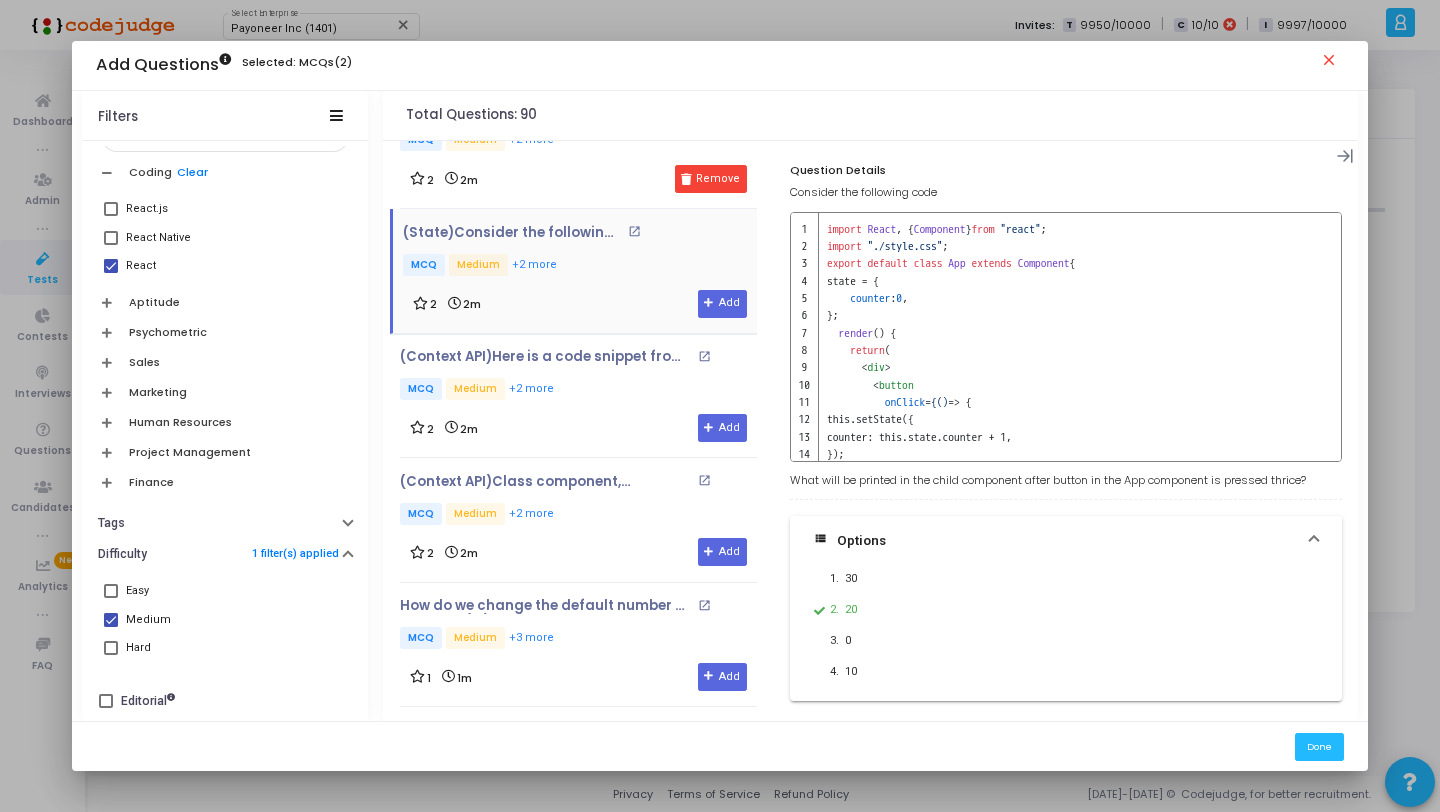 scroll, scrollTop: 436, scrollLeft: 0, axis: vertical 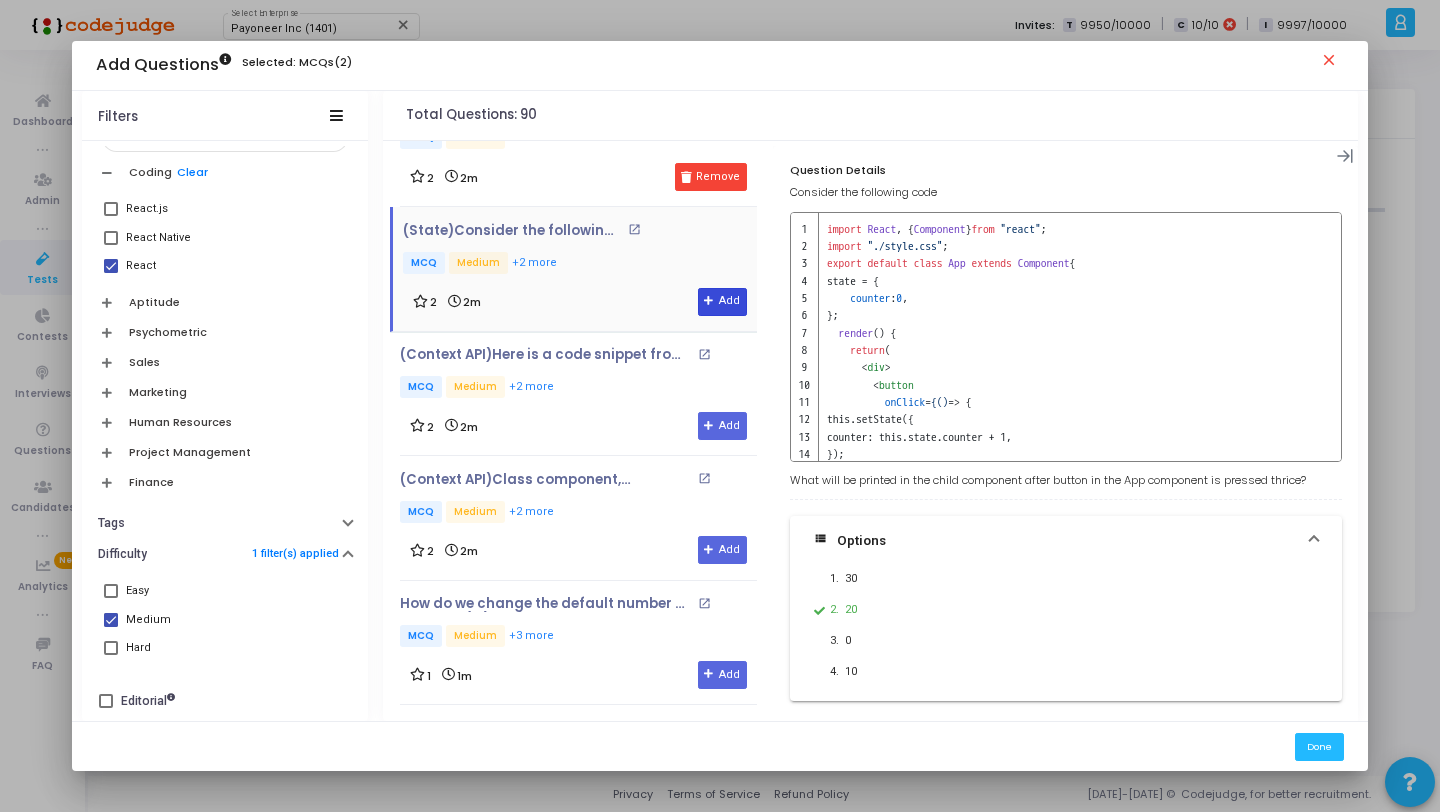 click on "Add" at bounding box center [722, 302] 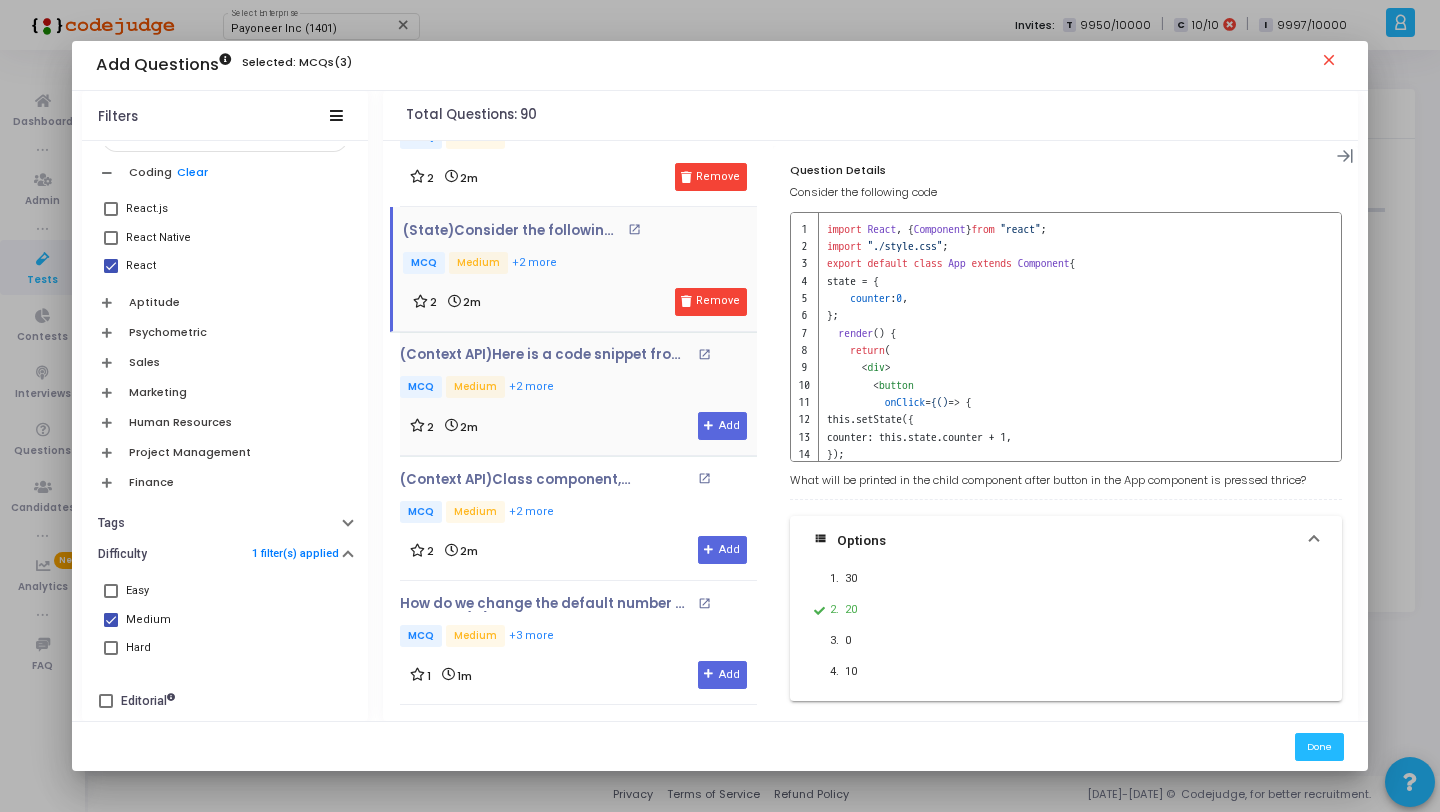 click on "(Context API)Here is a code snippet from a Context consumer component. open_in_new   MCQ   Medium   +2 more 2 2m  Add" at bounding box center [578, 393] 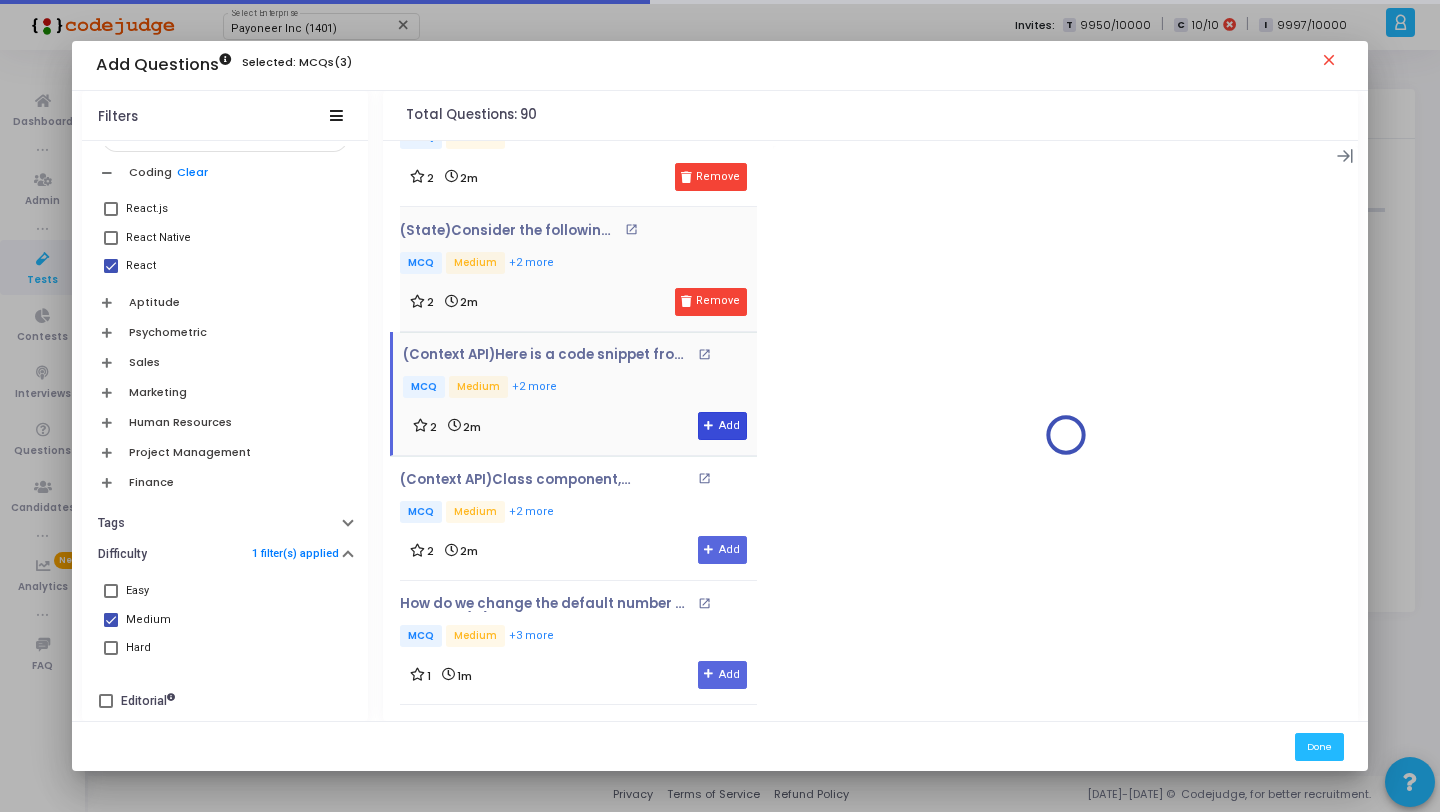 click at bounding box center (709, 426) 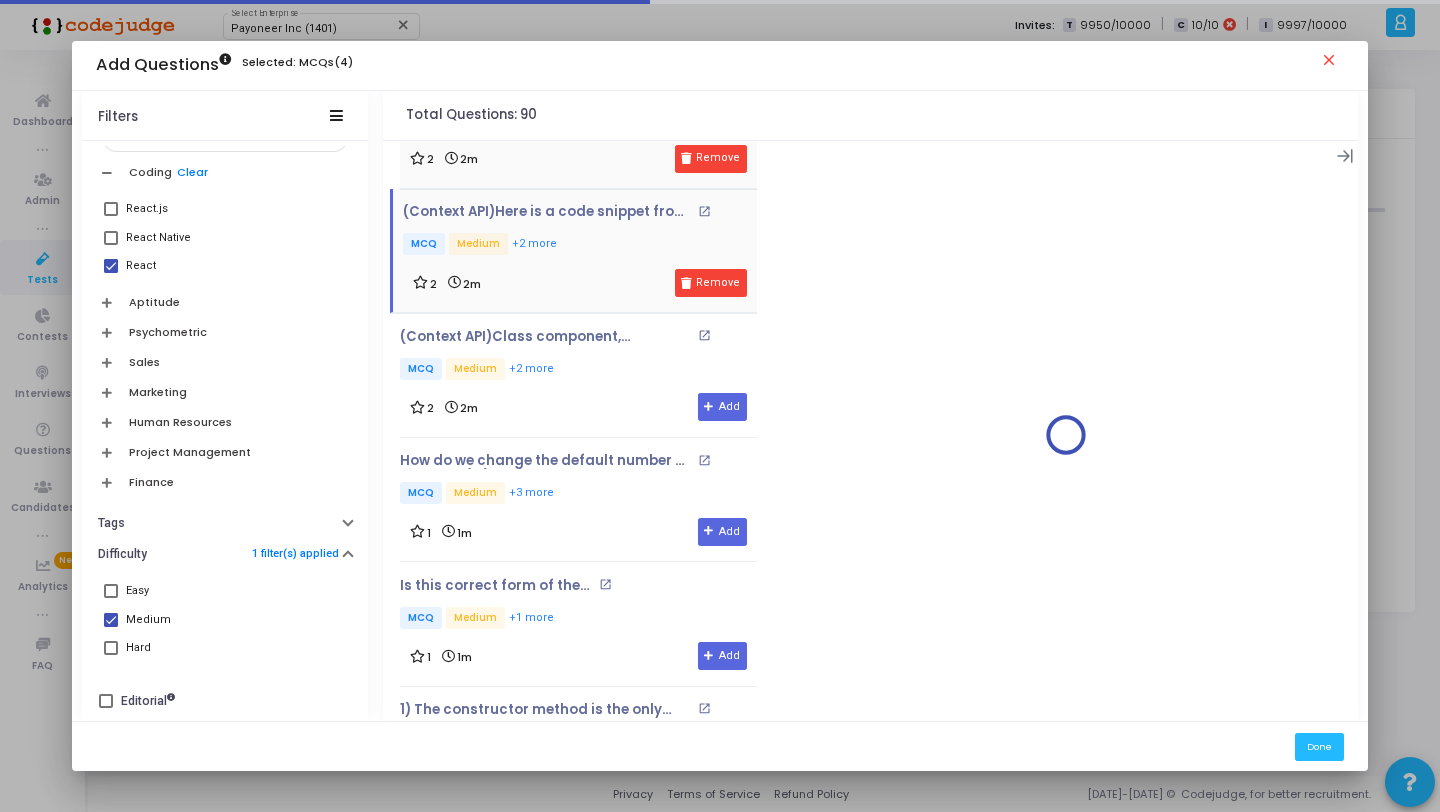 scroll, scrollTop: 756, scrollLeft: 0, axis: vertical 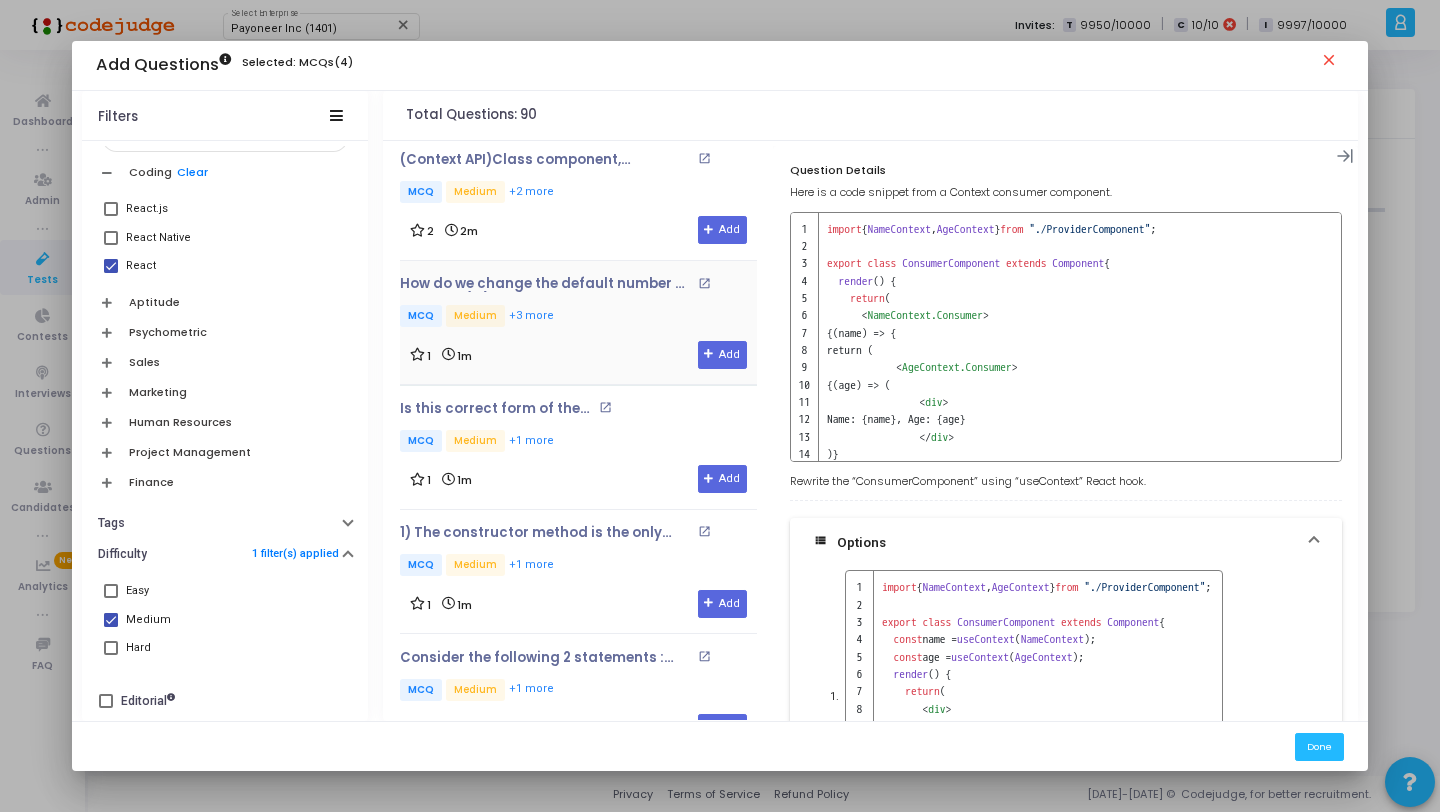 click on "MCQ   Medium   +3 more" at bounding box center (578, 317) 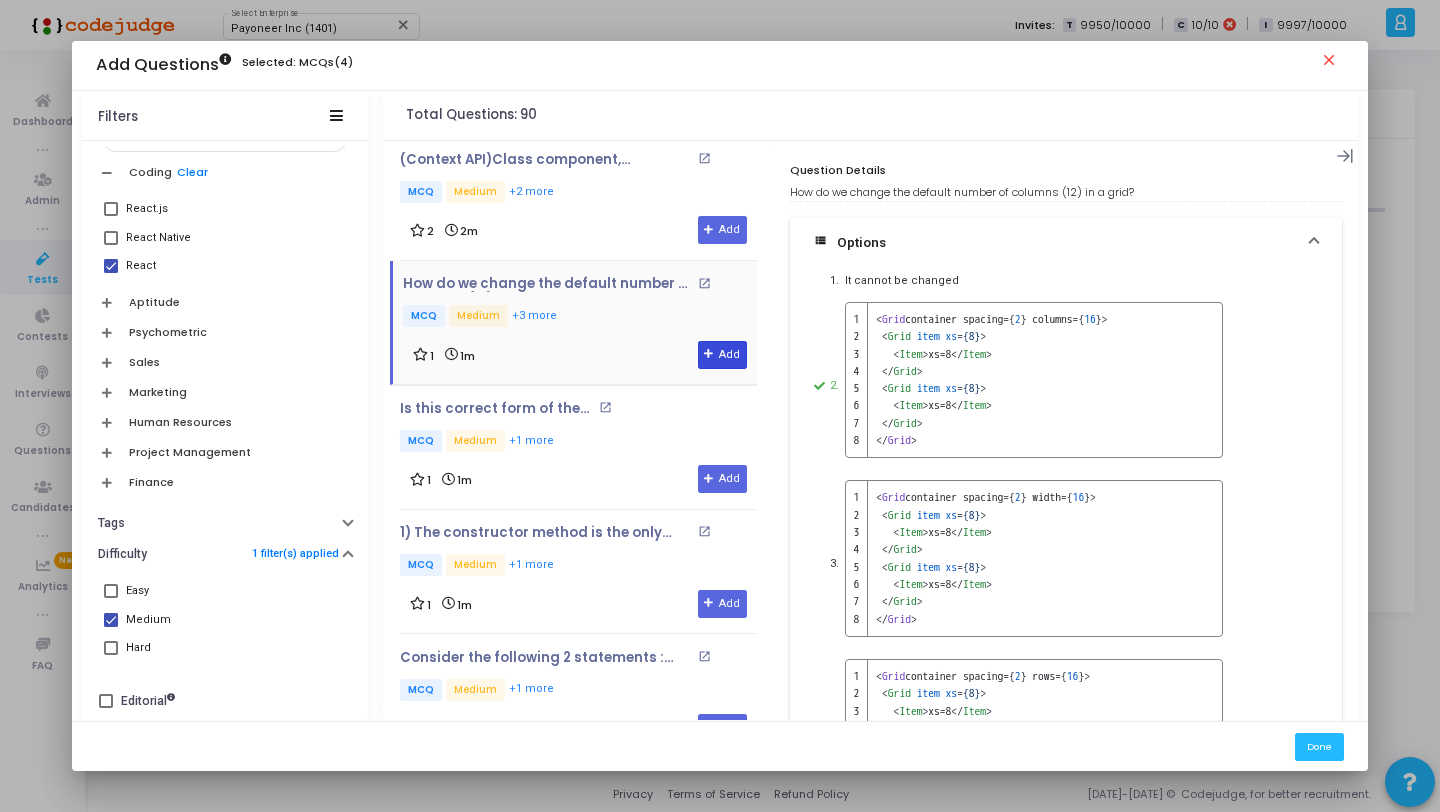 click on "Add" at bounding box center (722, 355) 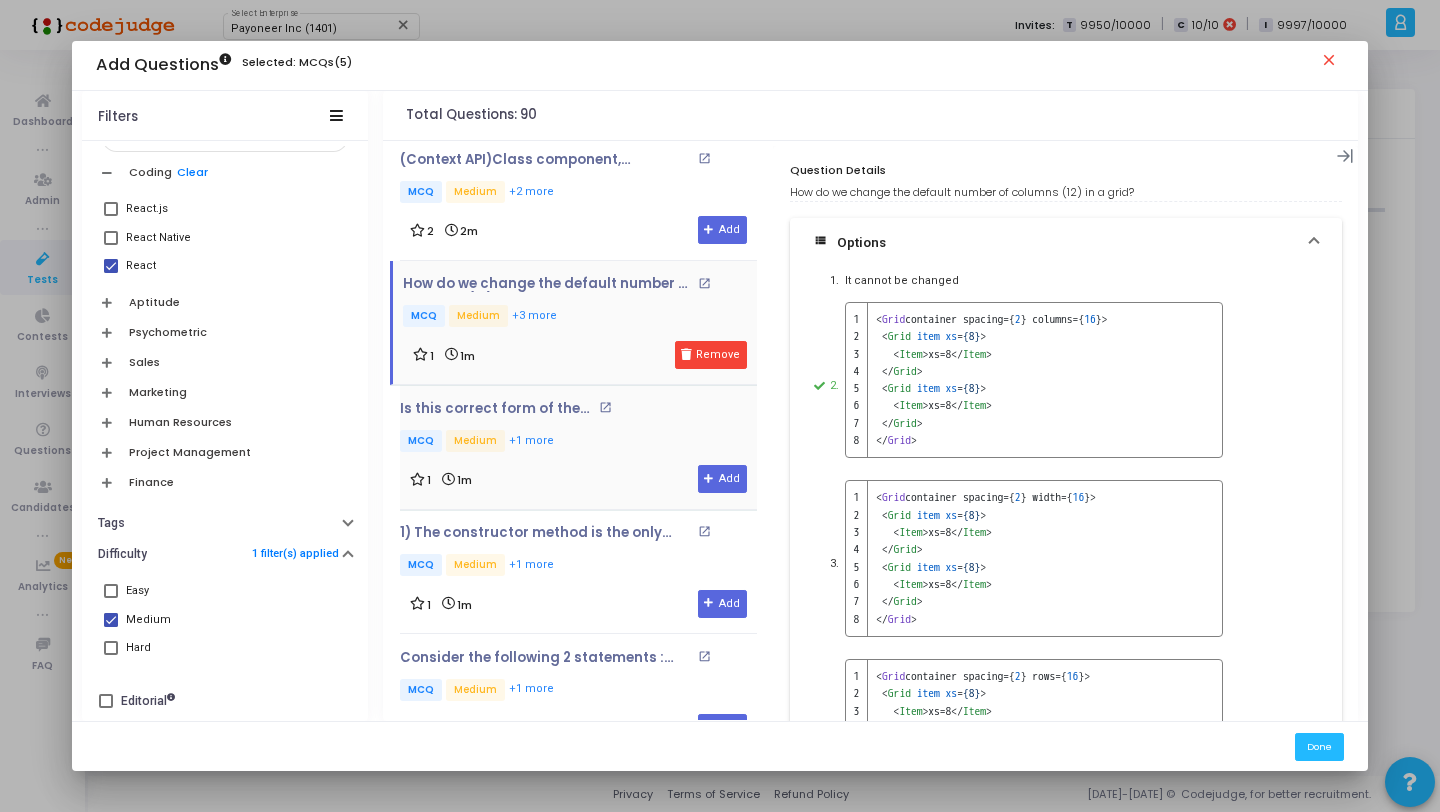 scroll, scrollTop: 804, scrollLeft: 0, axis: vertical 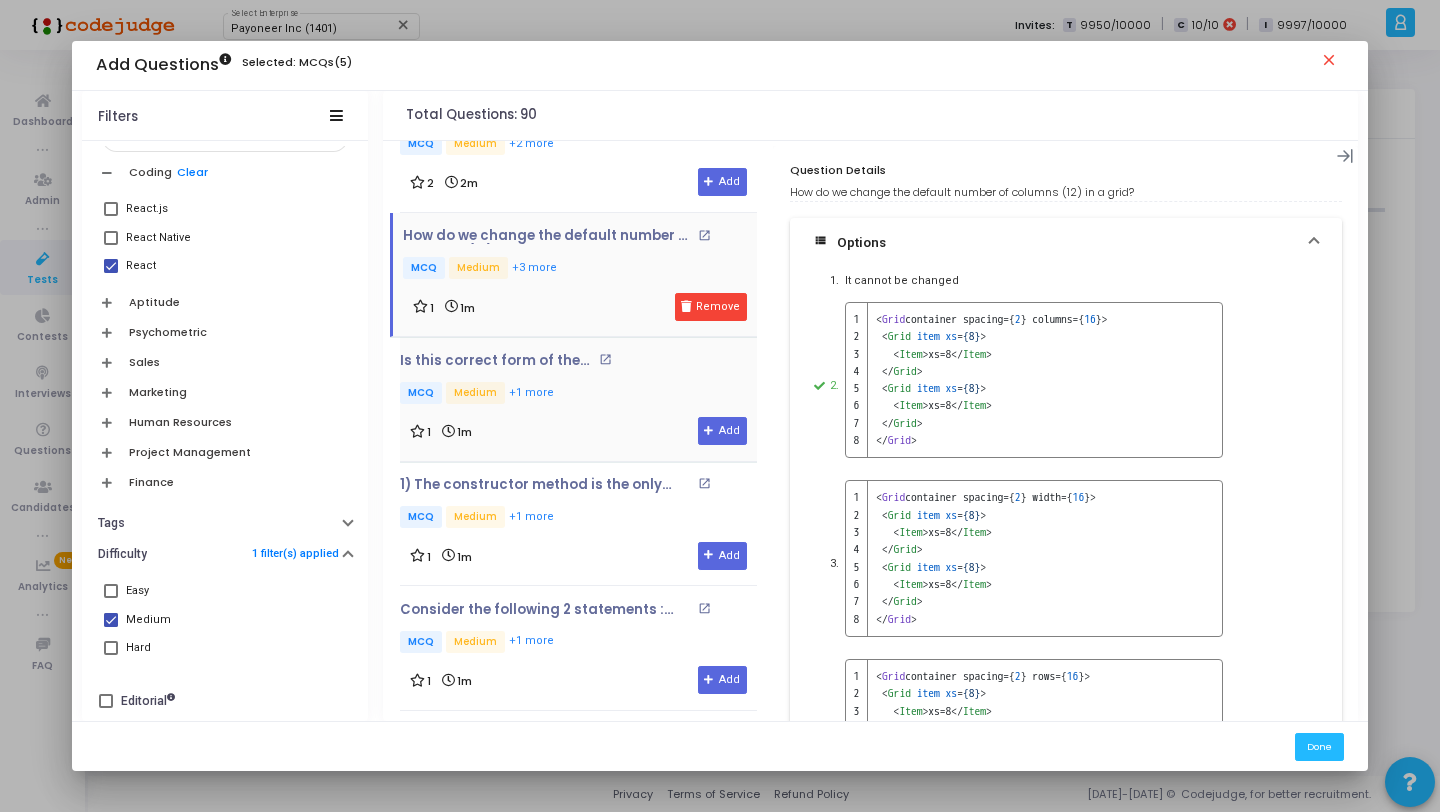 click on "Is this correct form of the Grid: open_in_new   MCQ   Medium   +1 more 1 1m  Add" at bounding box center (578, 399) 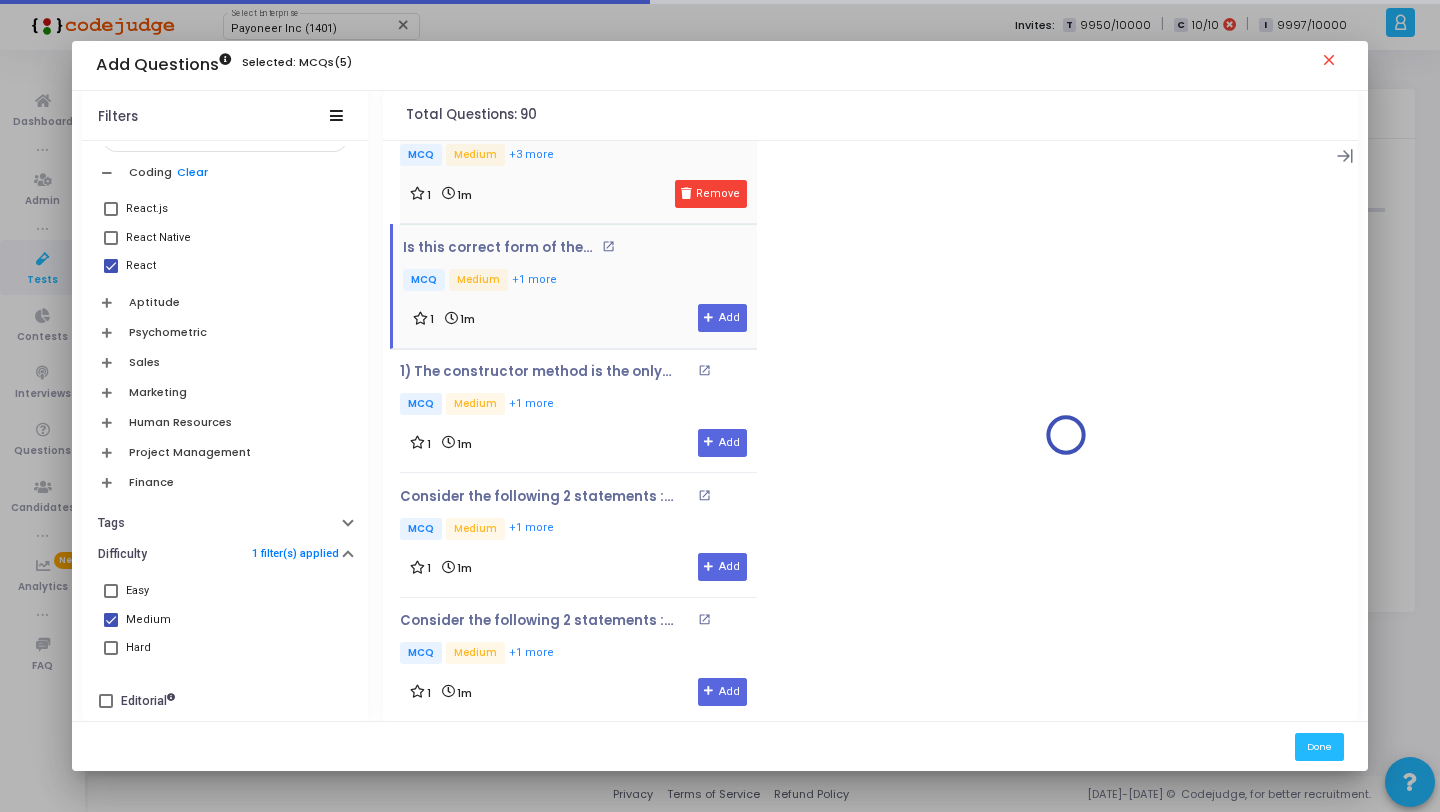 scroll, scrollTop: 931, scrollLeft: 0, axis: vertical 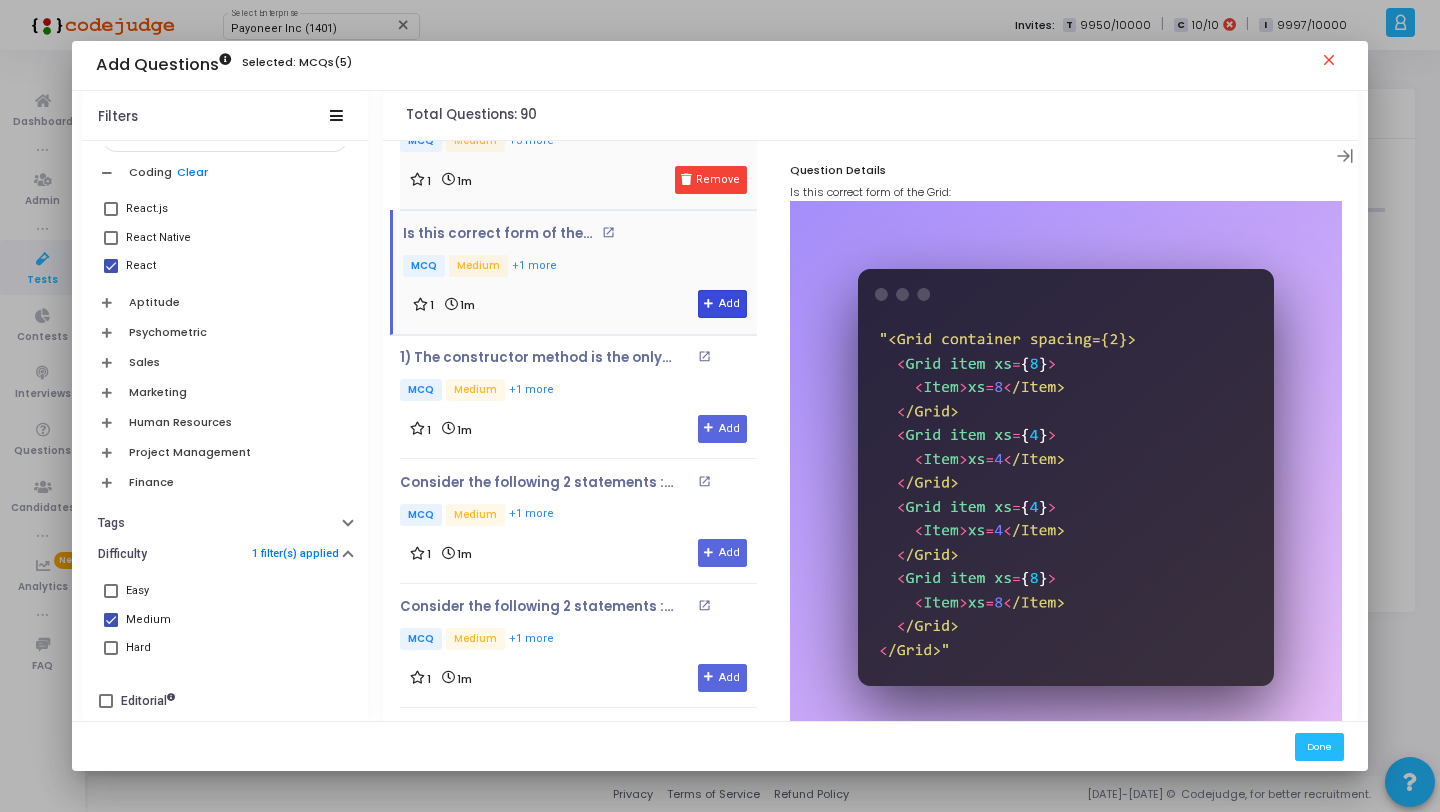 click on "Add" at bounding box center (722, 304) 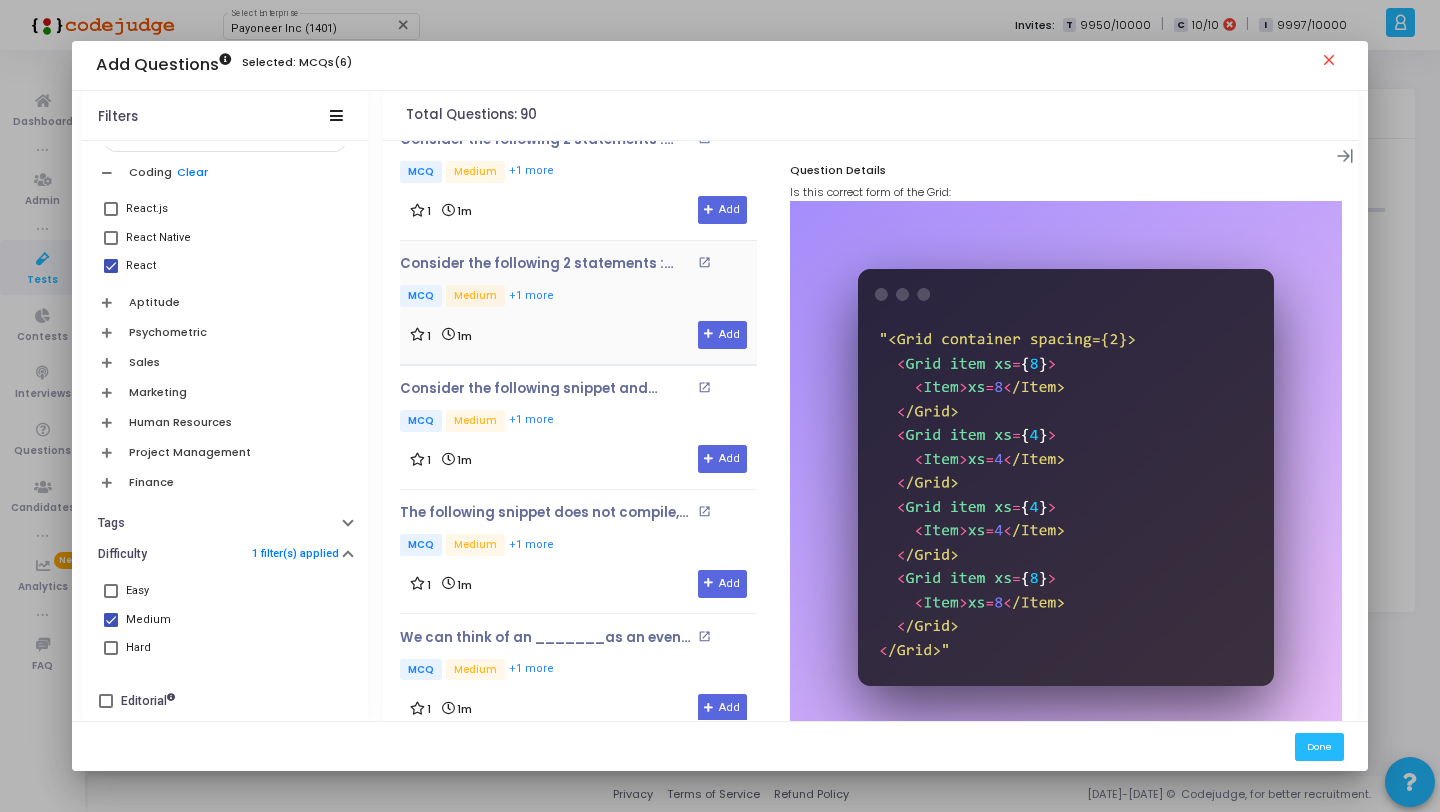 scroll, scrollTop: 1303, scrollLeft: 0, axis: vertical 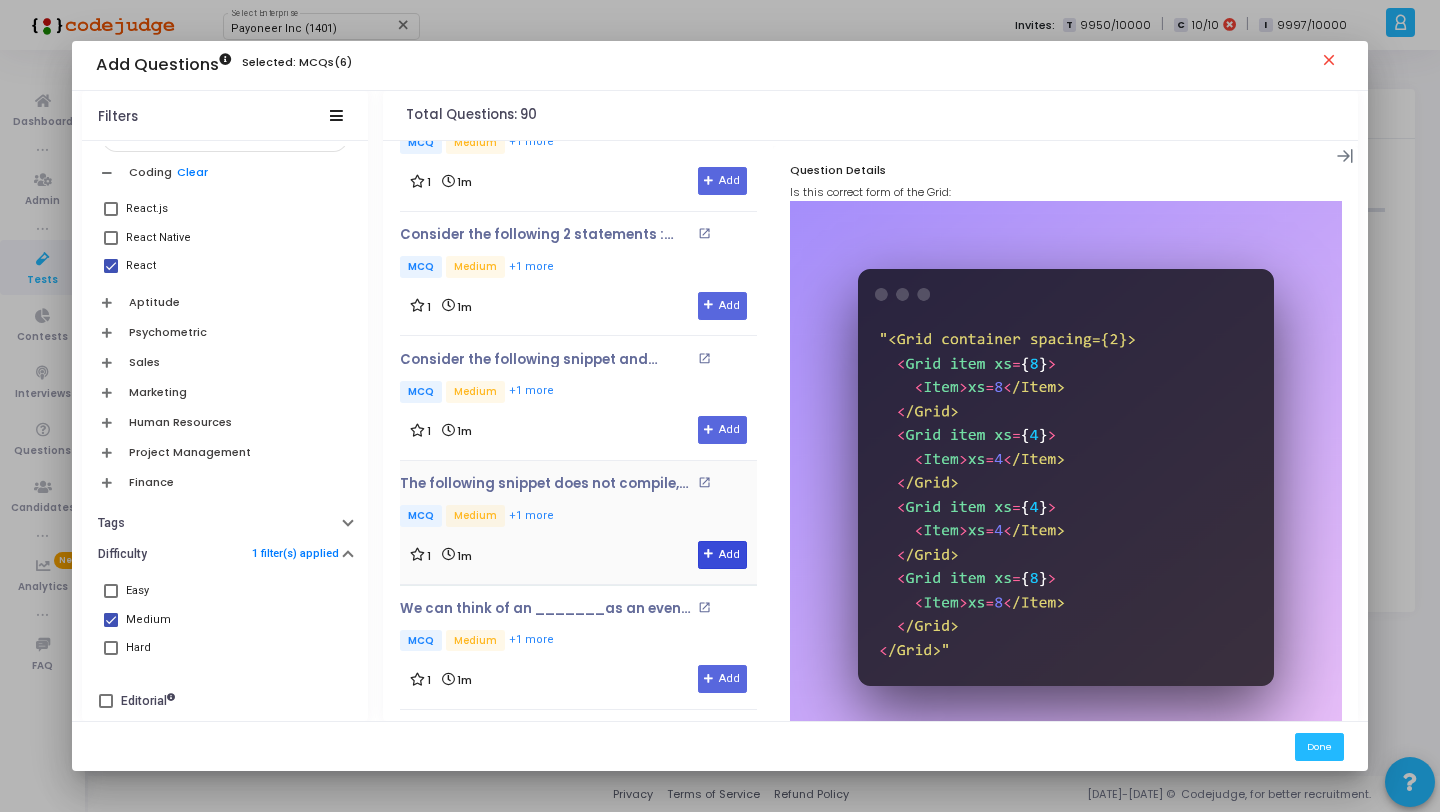click on "Add" at bounding box center [722, 555] 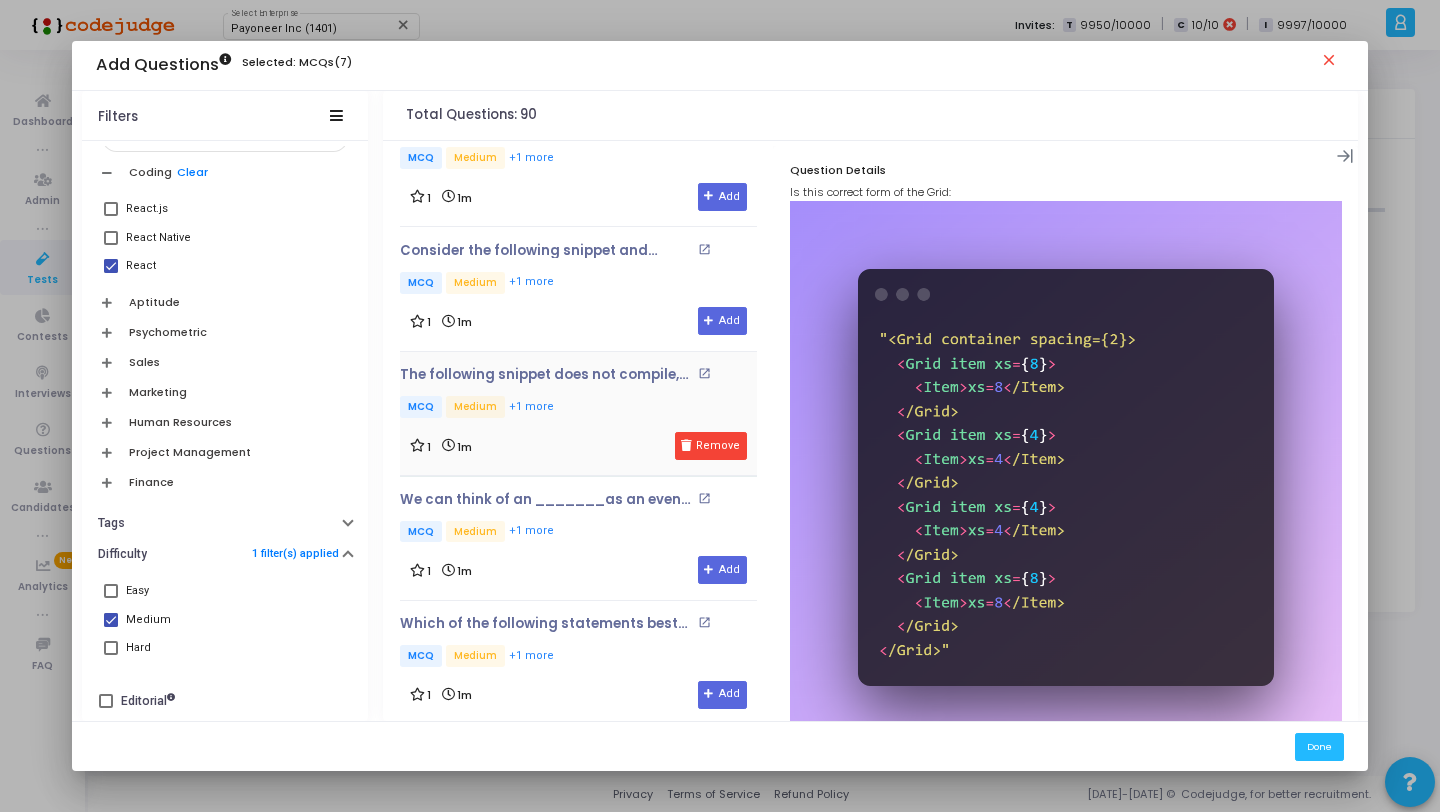 scroll, scrollTop: 1504, scrollLeft: 0, axis: vertical 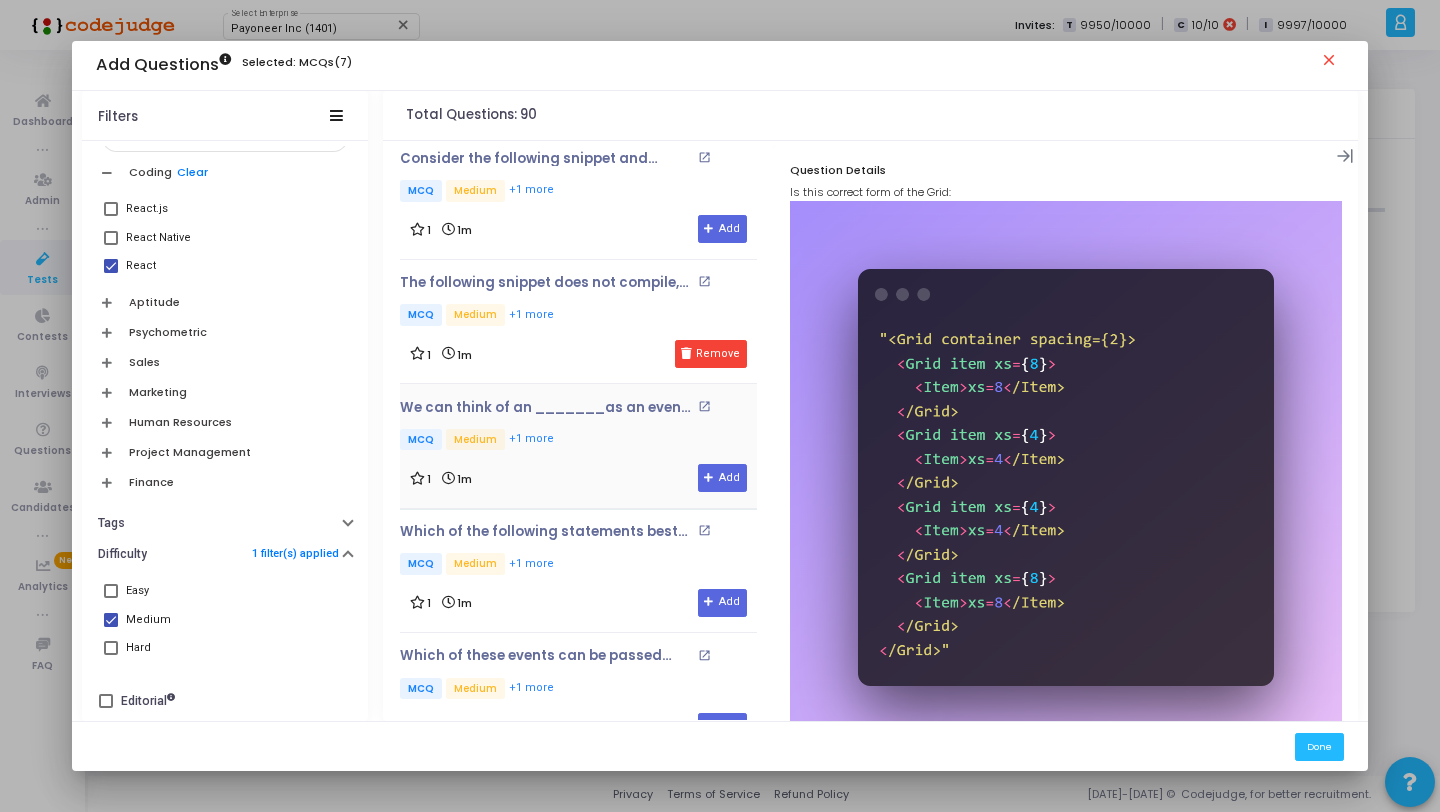 click on "1 1m  Add" at bounding box center (578, 478) 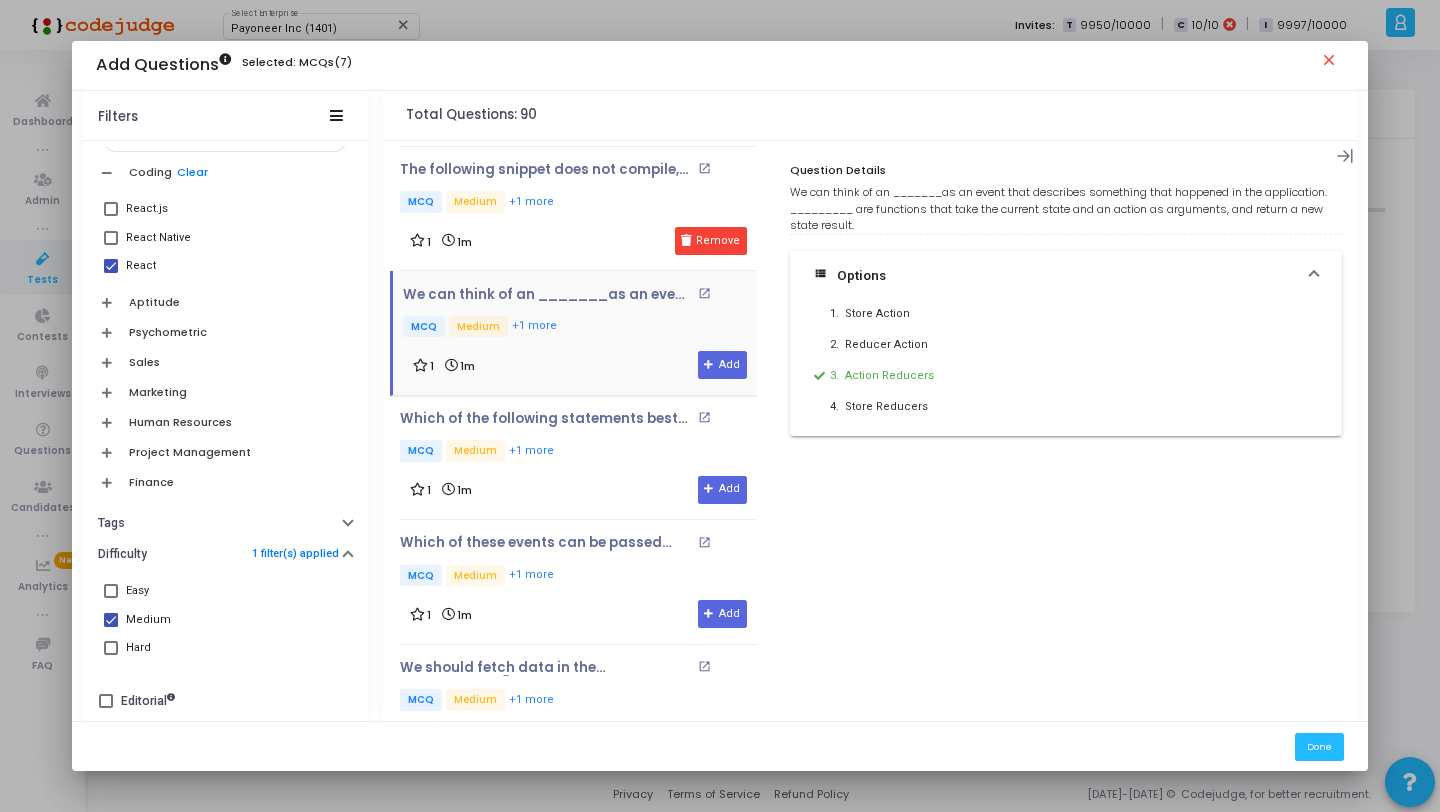 scroll, scrollTop: 1620, scrollLeft: 0, axis: vertical 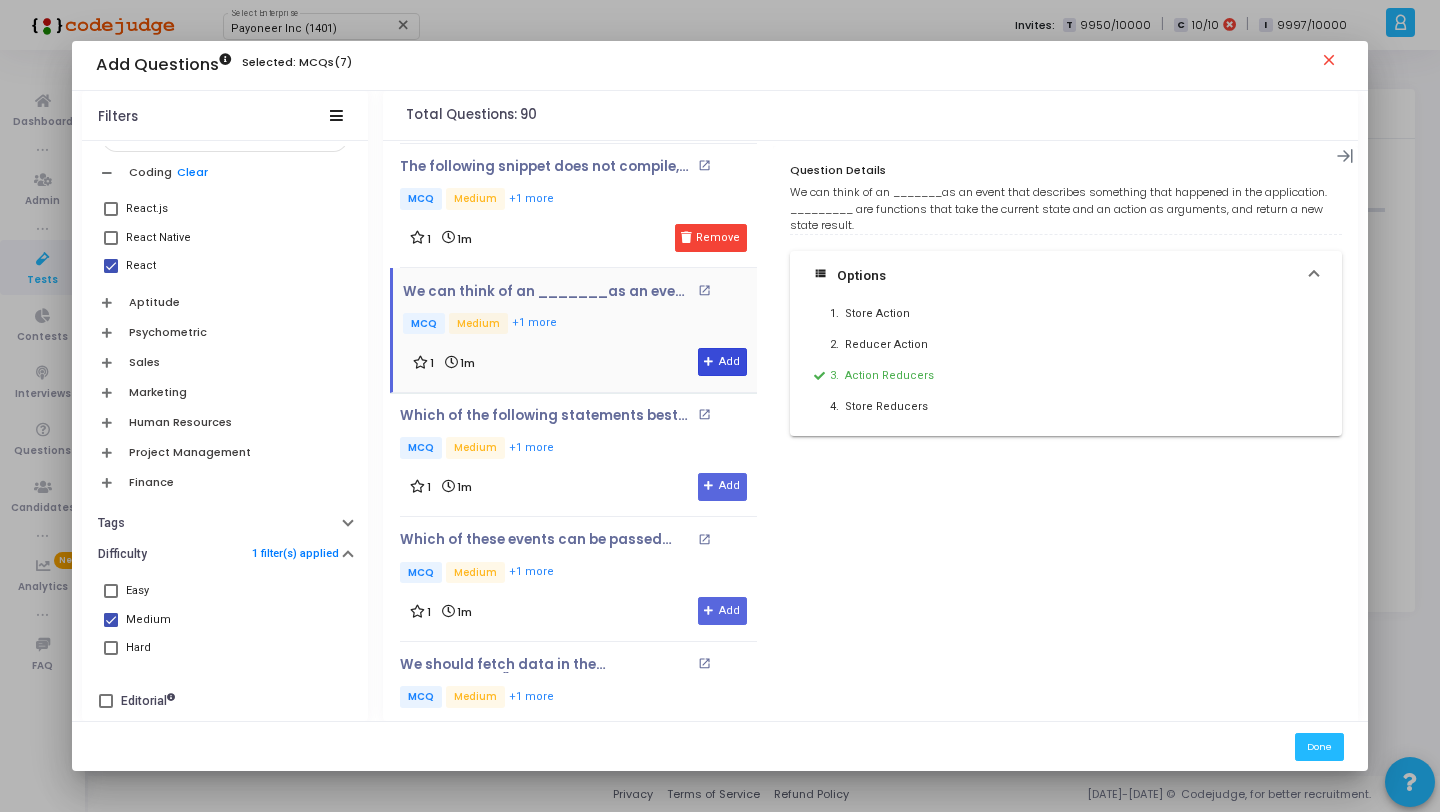 click on "Add" at bounding box center [722, 362] 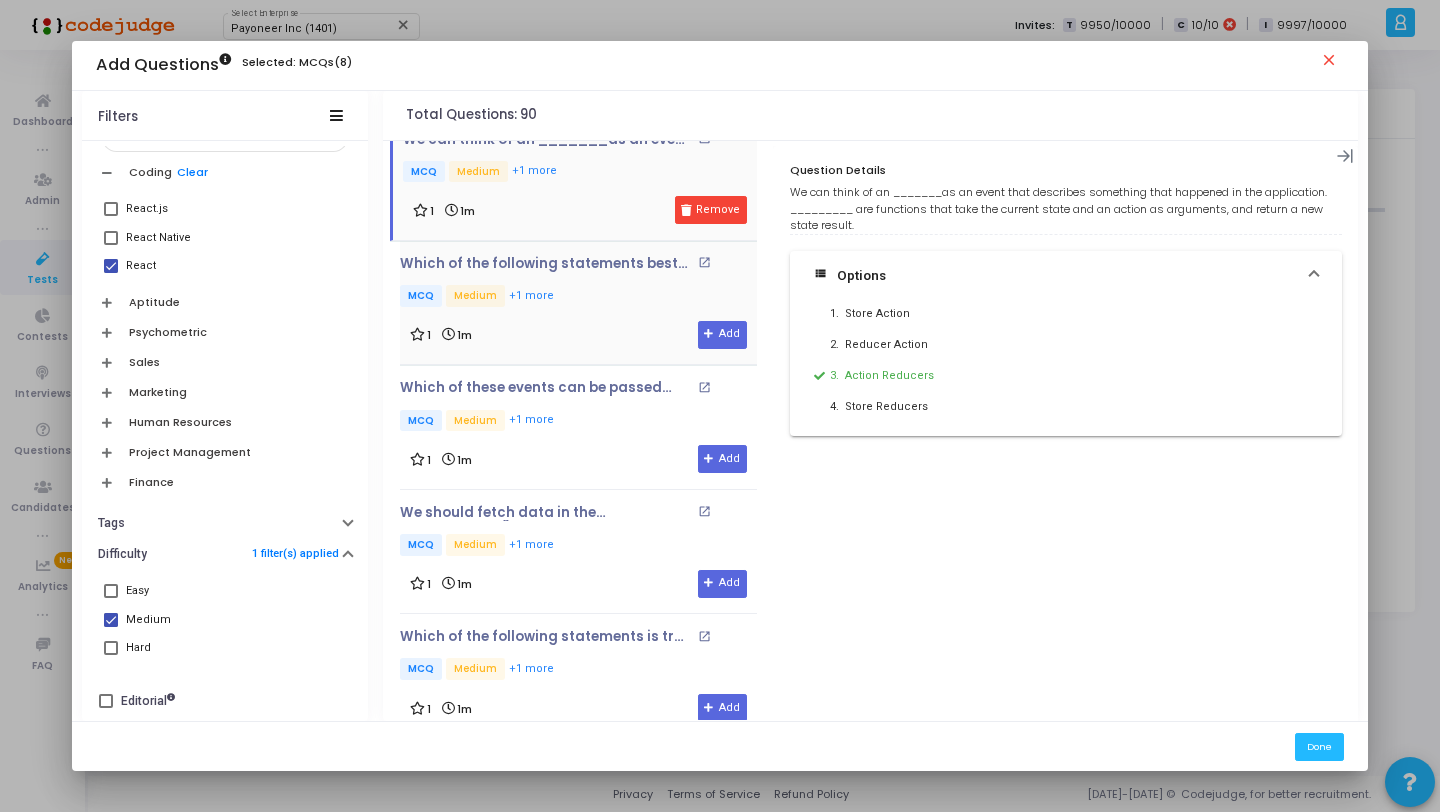 scroll, scrollTop: 1789, scrollLeft: 0, axis: vertical 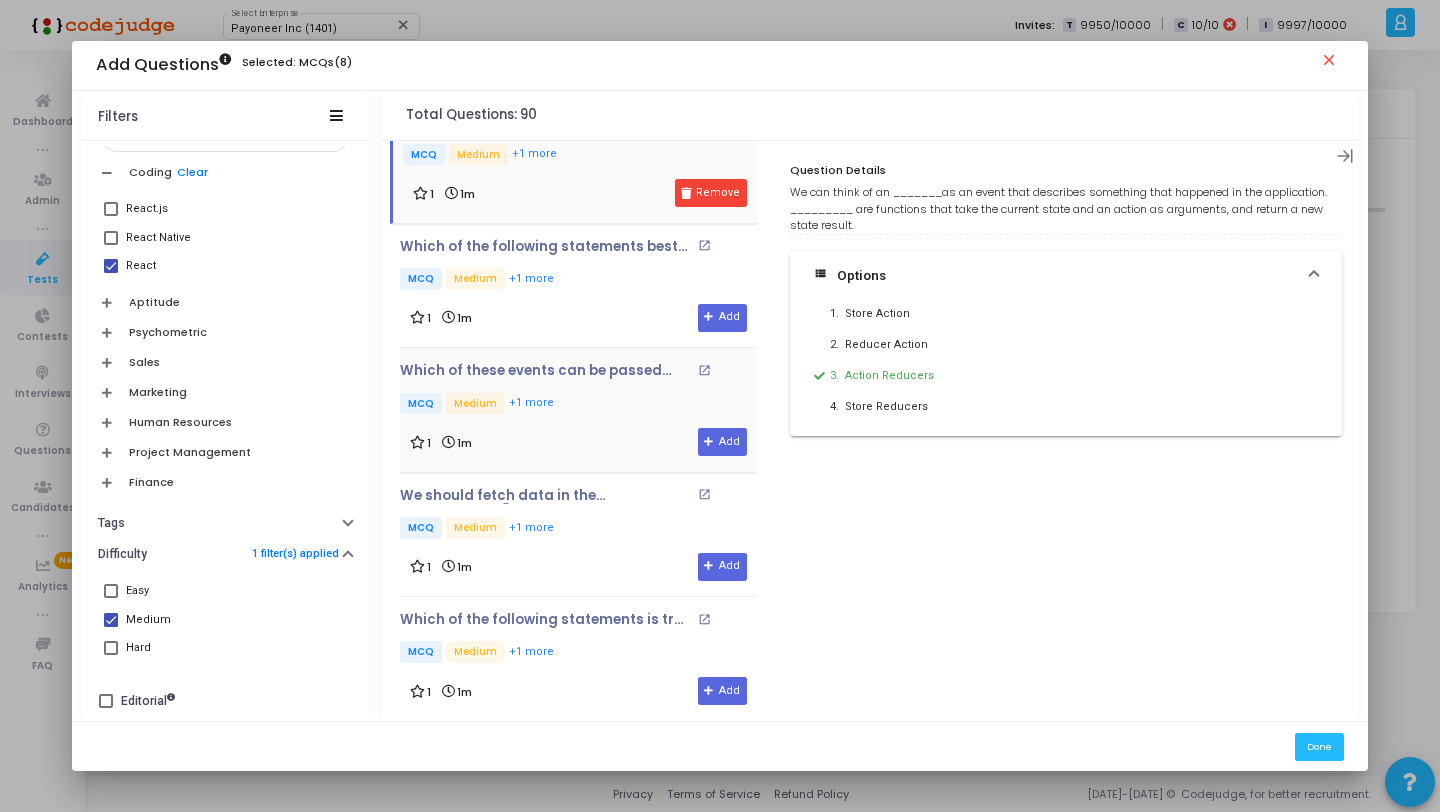 click on "Which of these events can be passed into event handlers or callback functions and contains details of the event open_in_new   MCQ   Medium   +1 more 1 1m  Add" at bounding box center (578, 409) 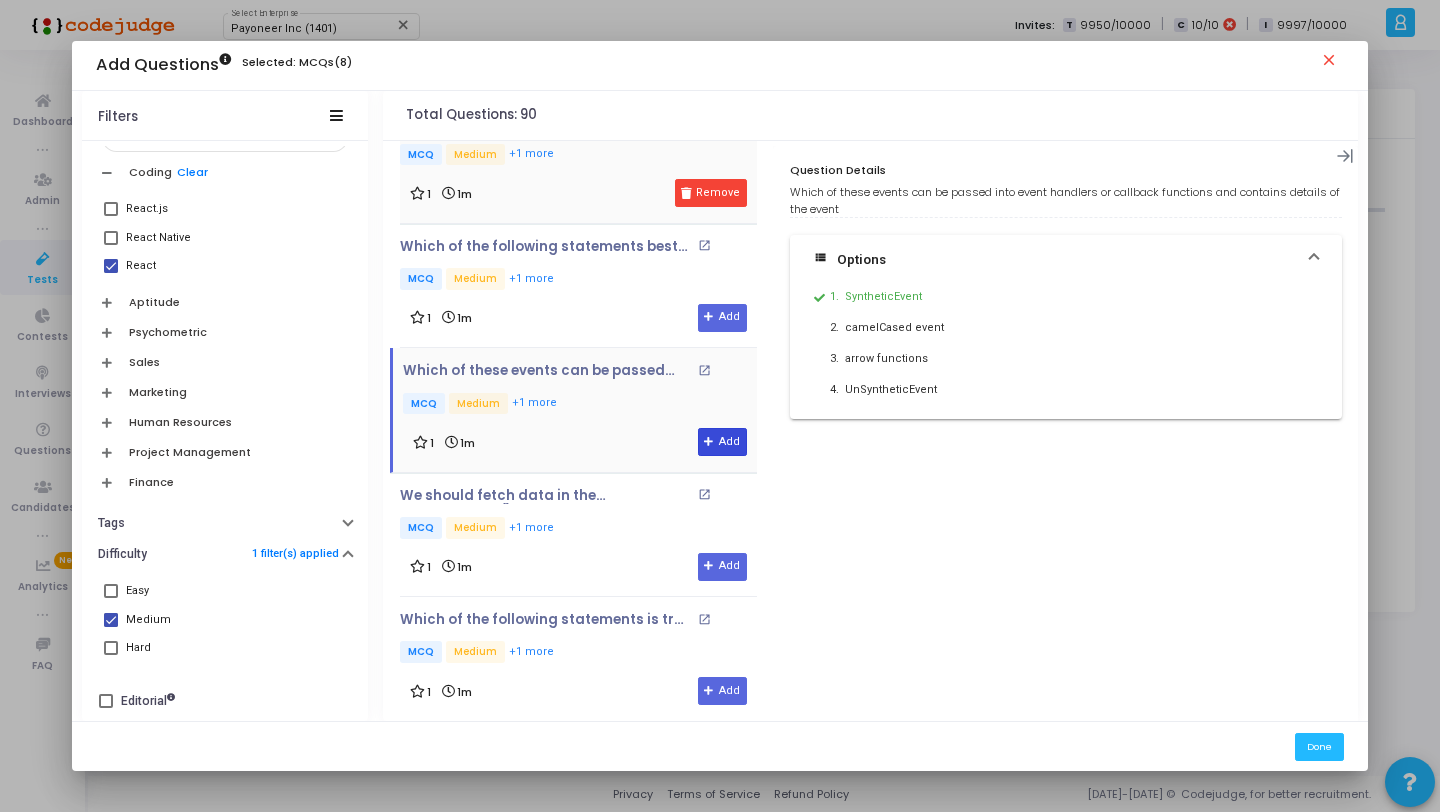 click on "Add" at bounding box center [722, 442] 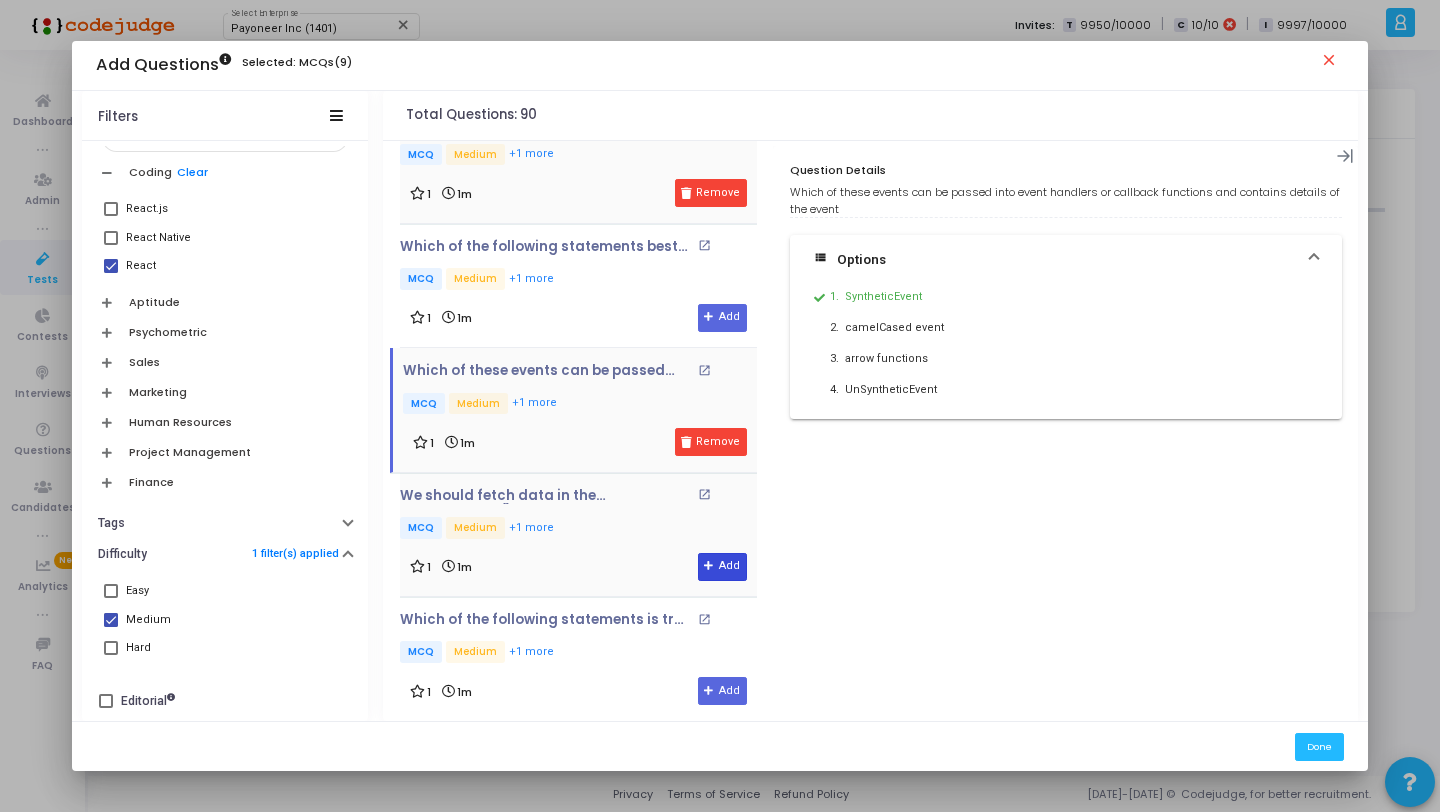click on "Add" at bounding box center (722, 567) 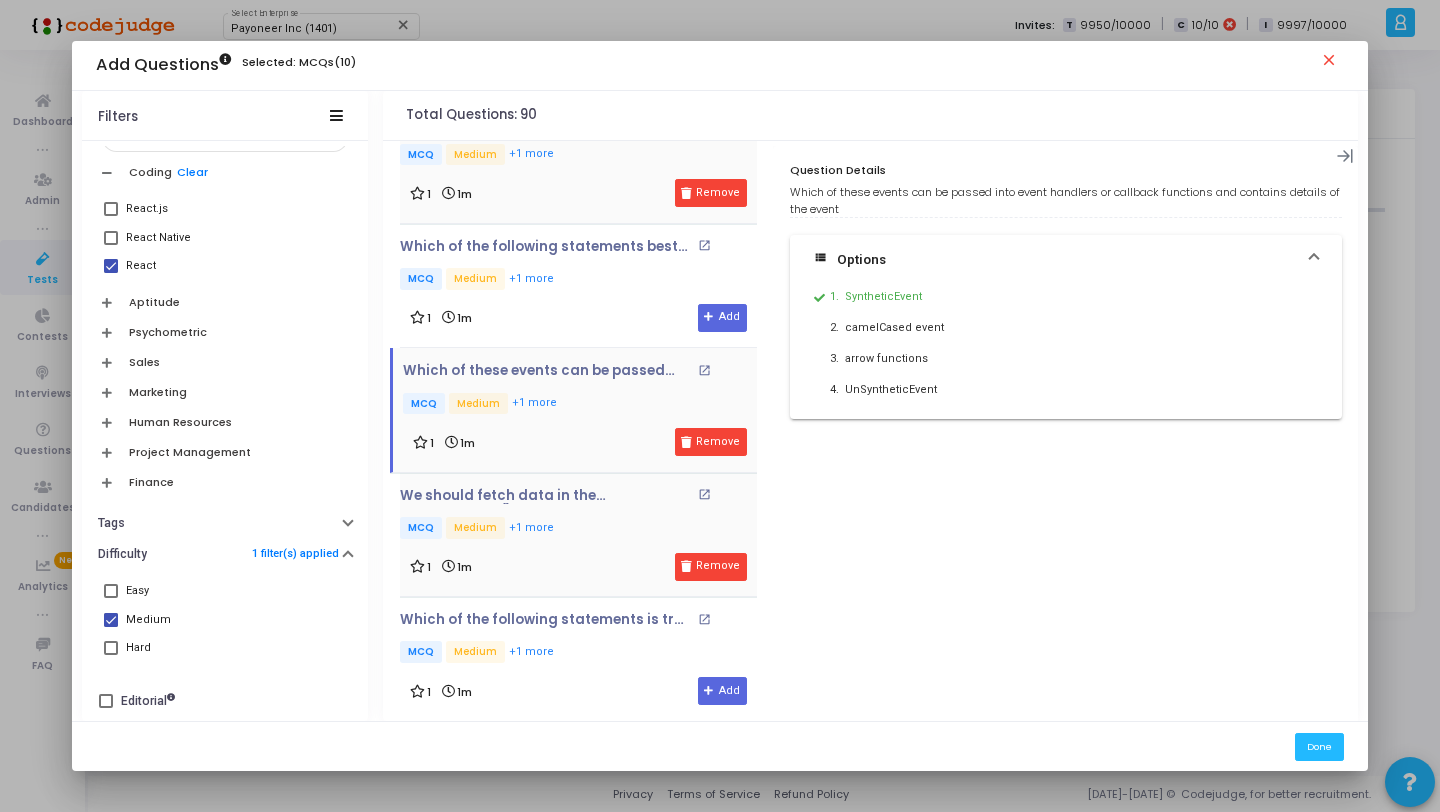 click at bounding box center [111, 620] 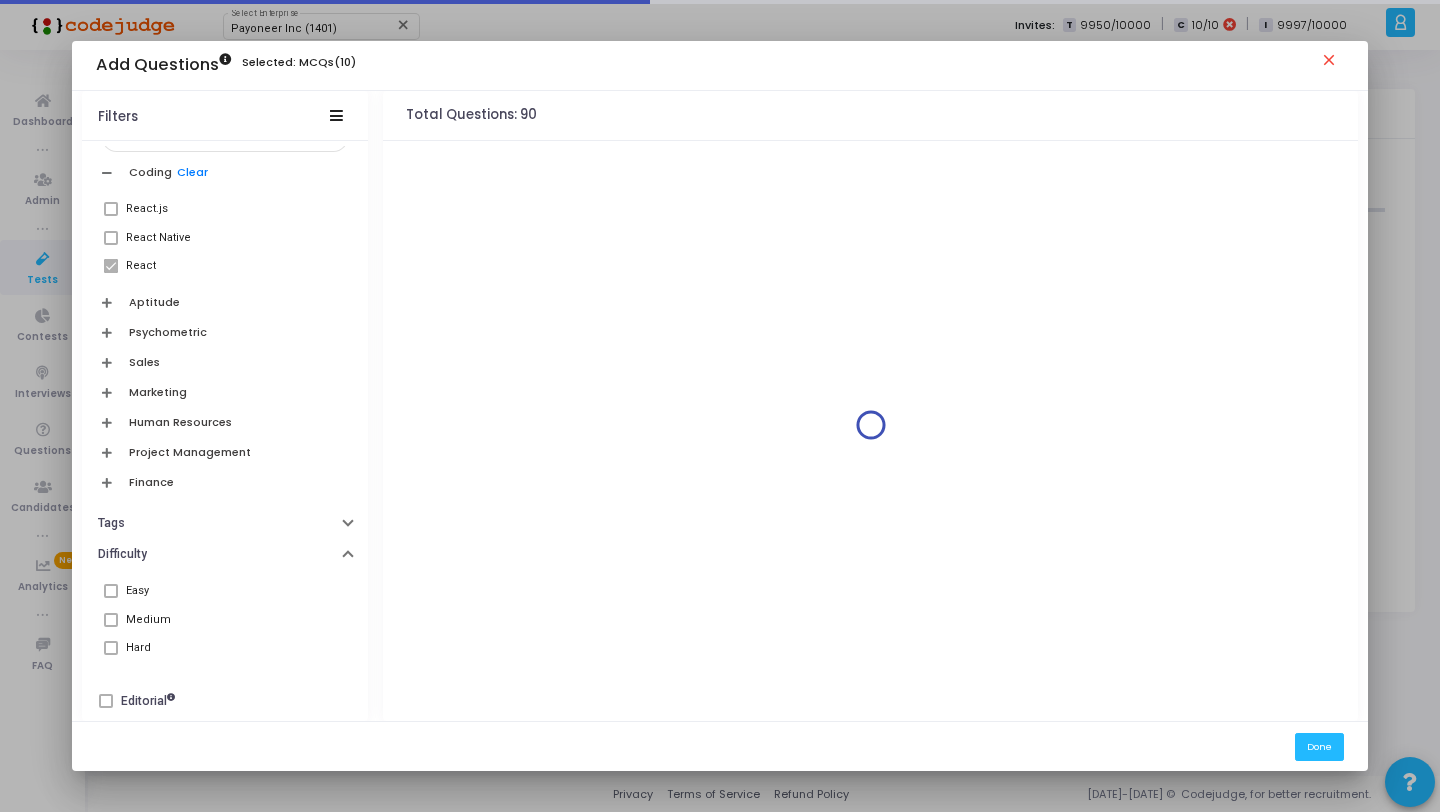 scroll, scrollTop: 0, scrollLeft: 0, axis: both 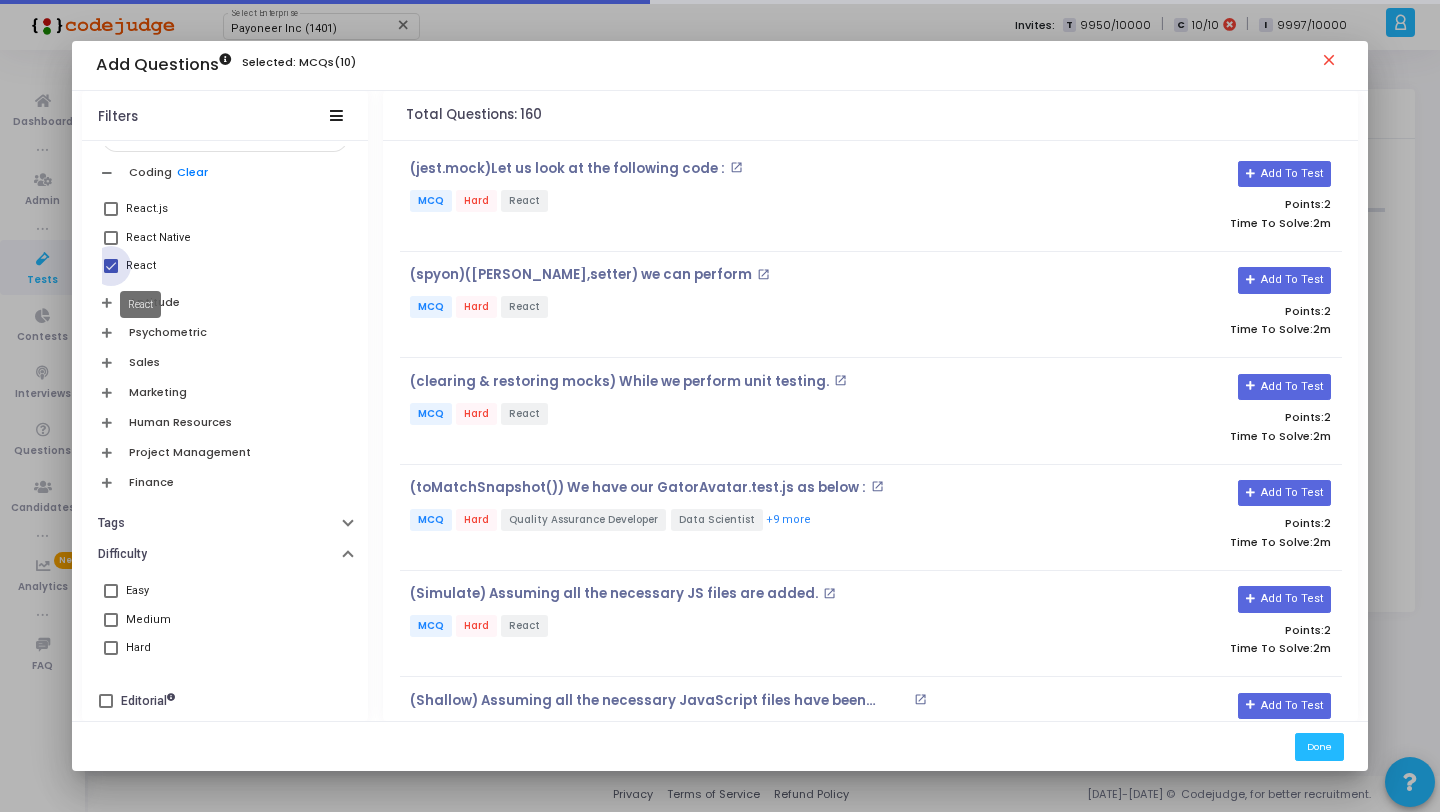 click on "React" at bounding box center [141, 266] 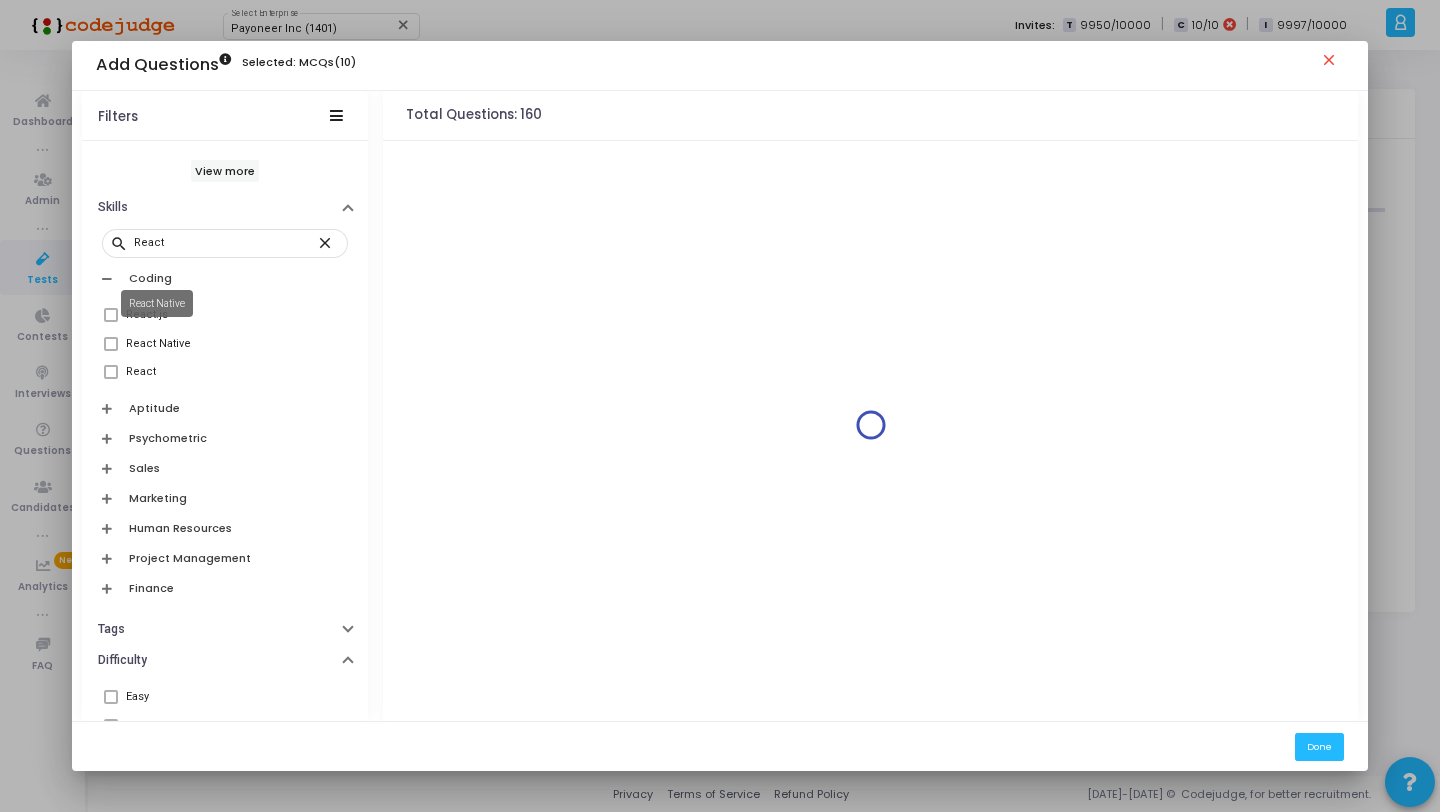 scroll, scrollTop: 725, scrollLeft: 0, axis: vertical 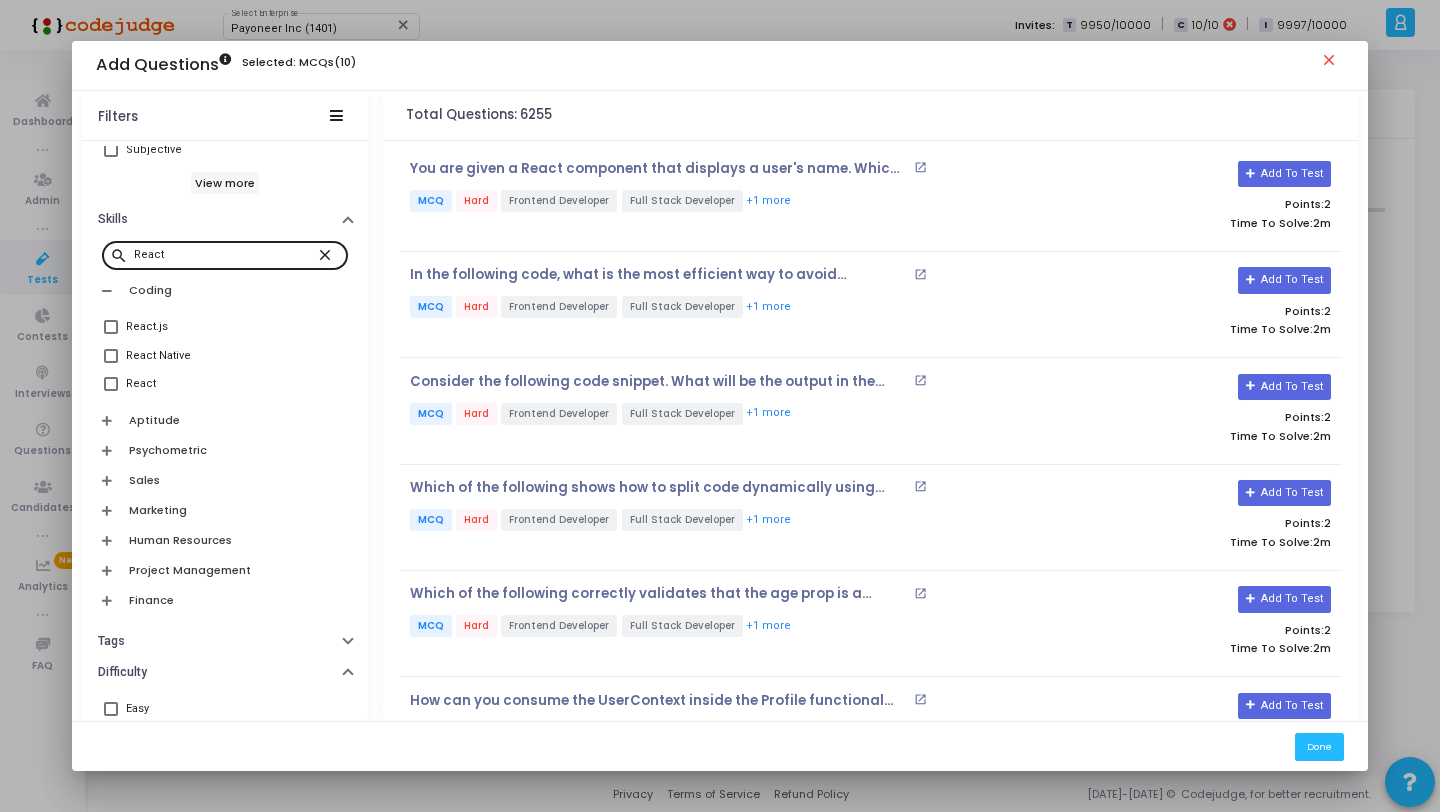 click on "close" at bounding box center [328, 254] 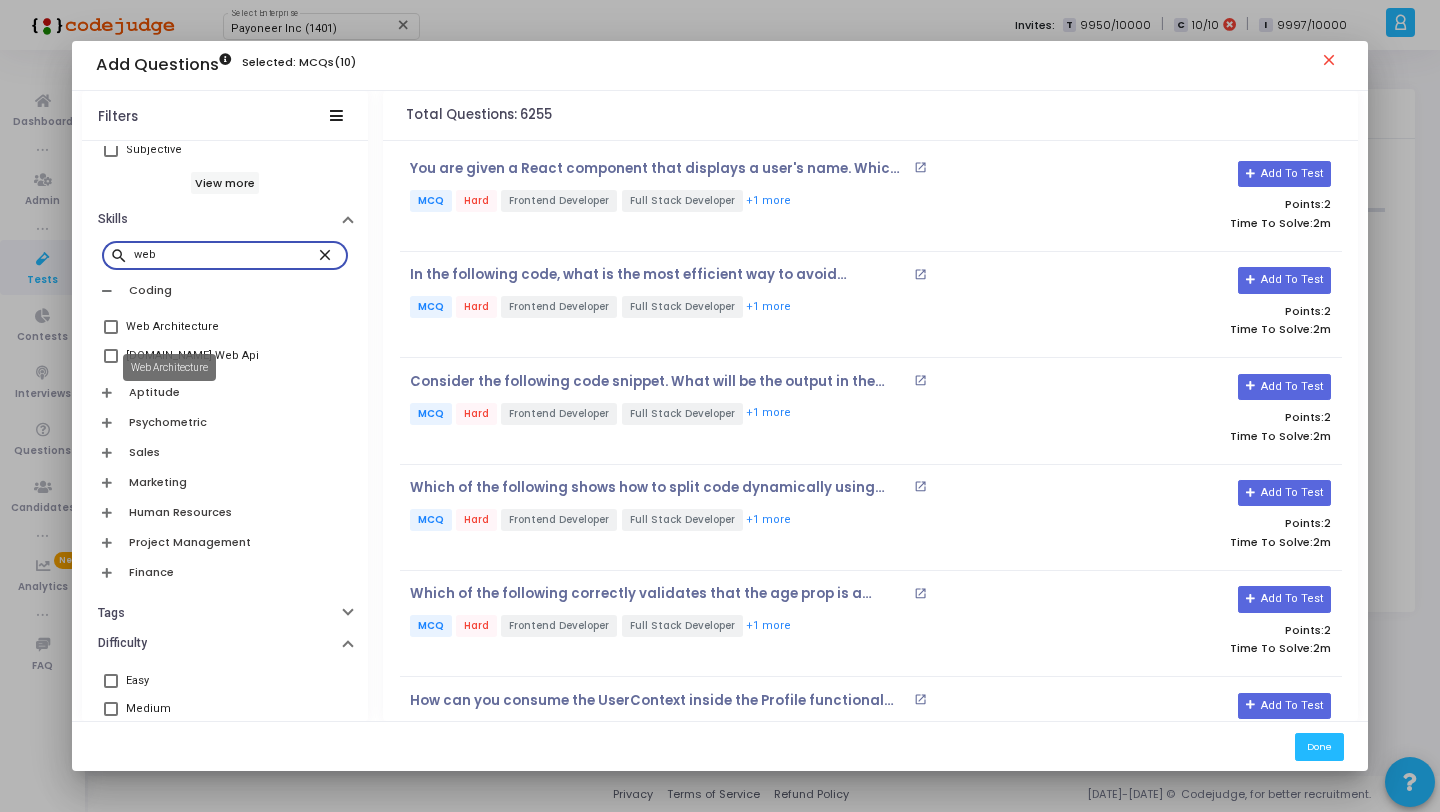 type on "web" 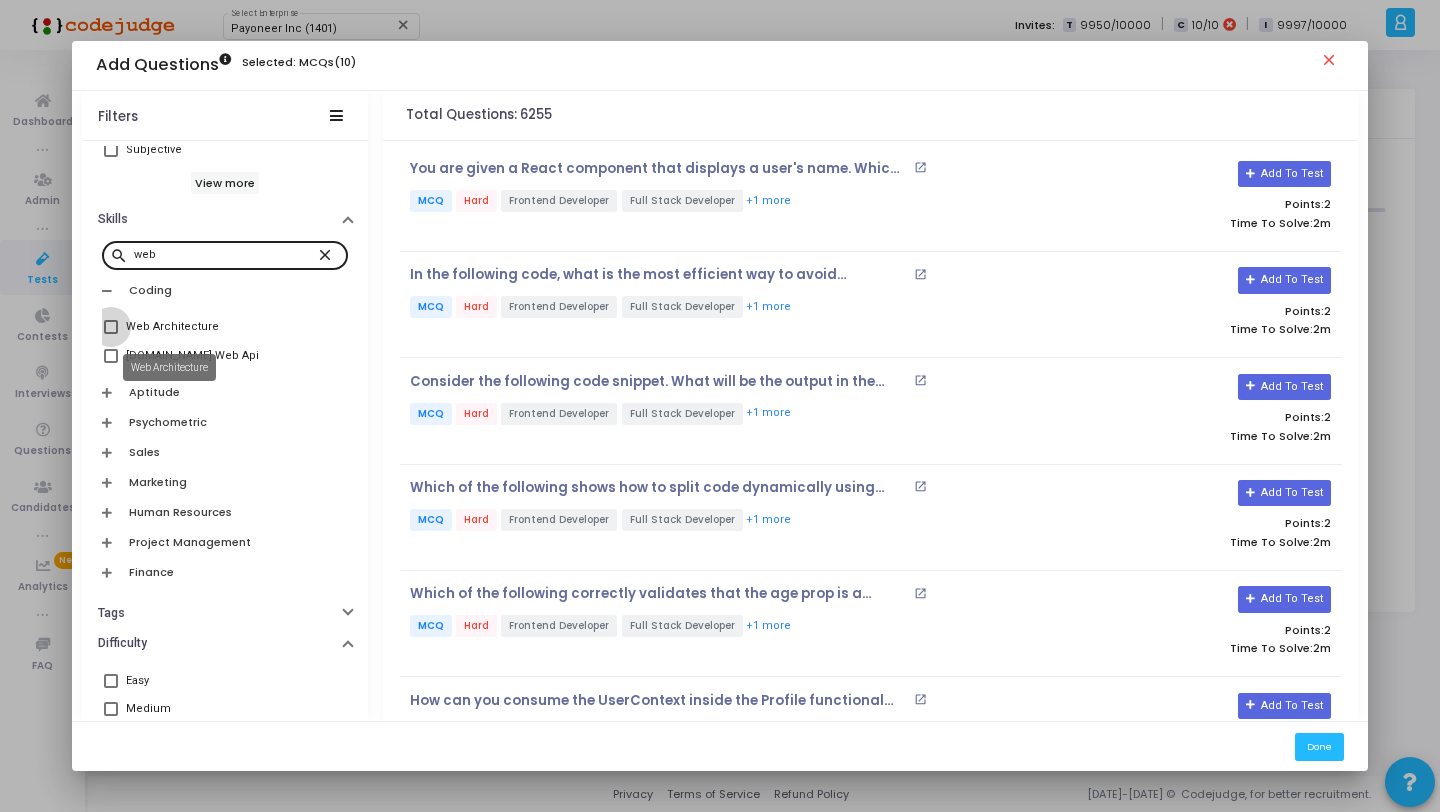 click on "Web Architecture" at bounding box center [172, 327] 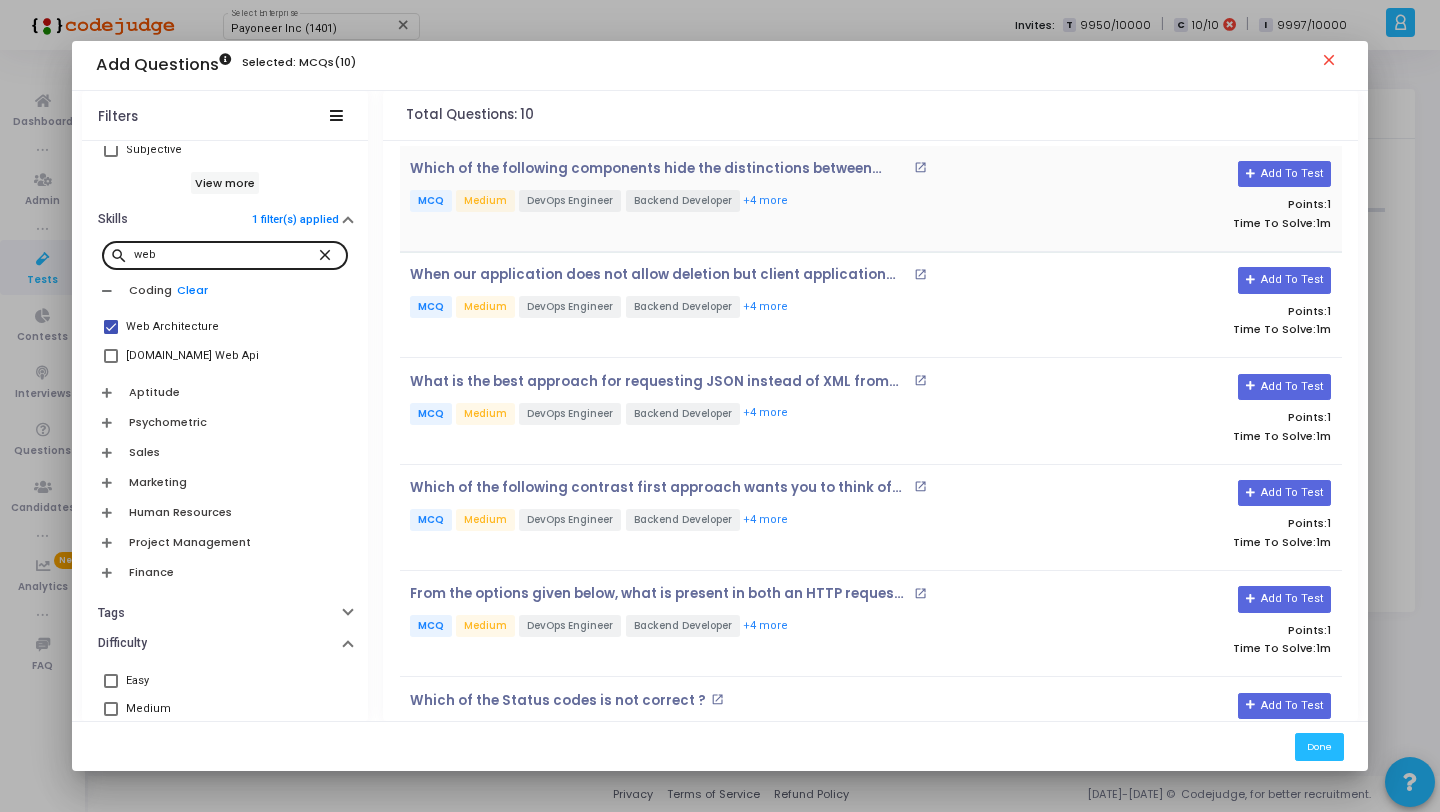 click on "MCQ   Medium   DevOps Engineer   Backend Developer   +4 more" at bounding box center [714, 202] 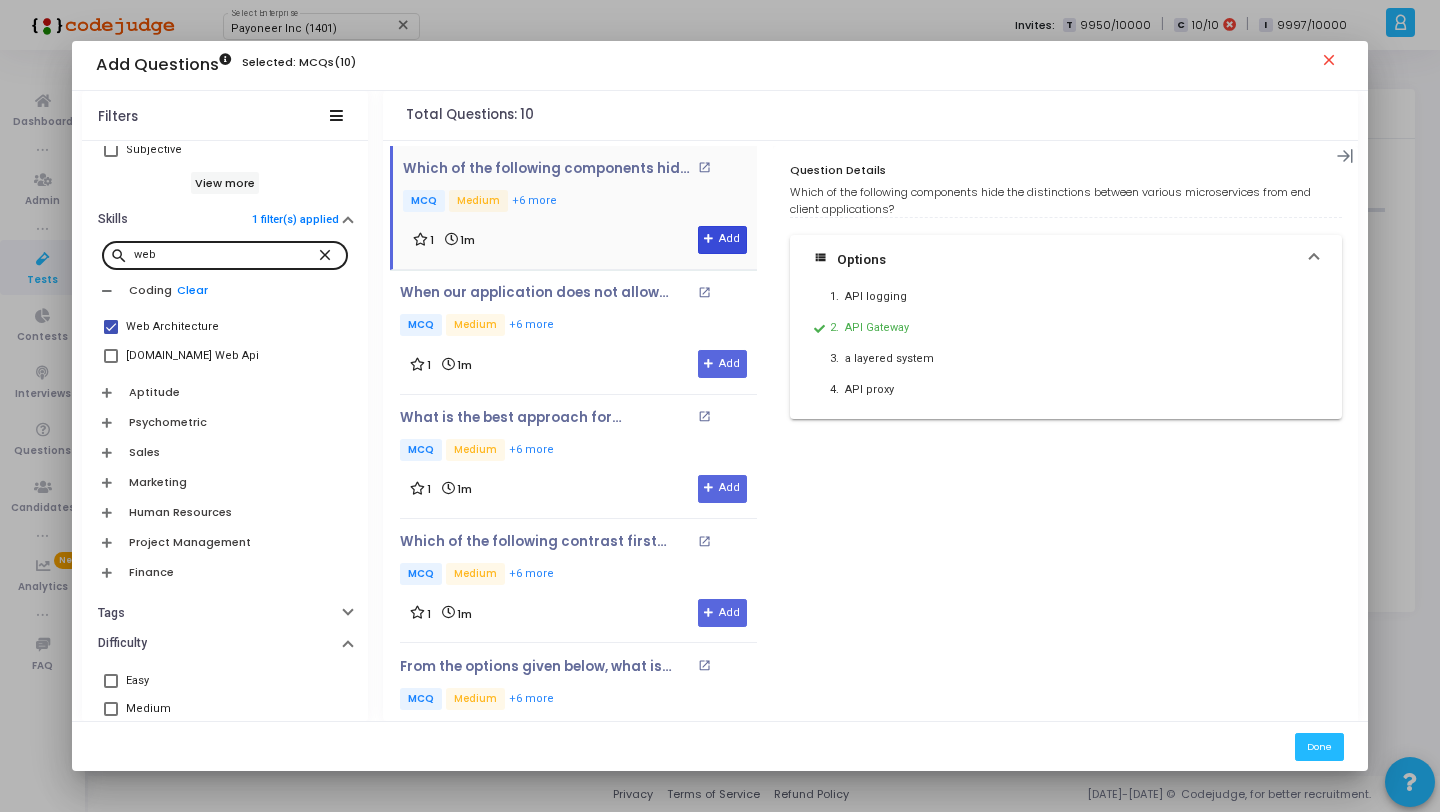 click on "Add" at bounding box center [722, 240] 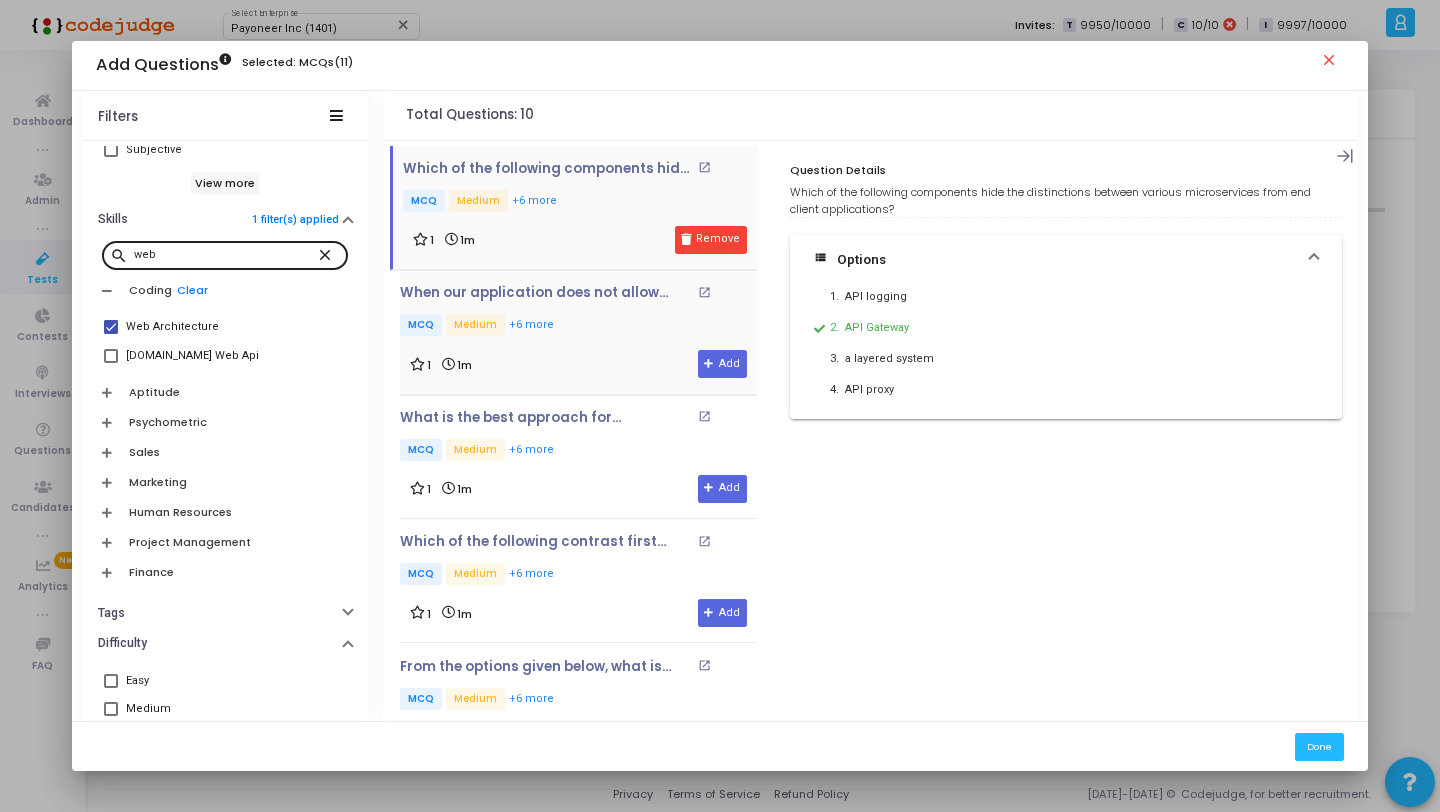 click on "MCQ   Medium   +6 more" at bounding box center (578, 326) 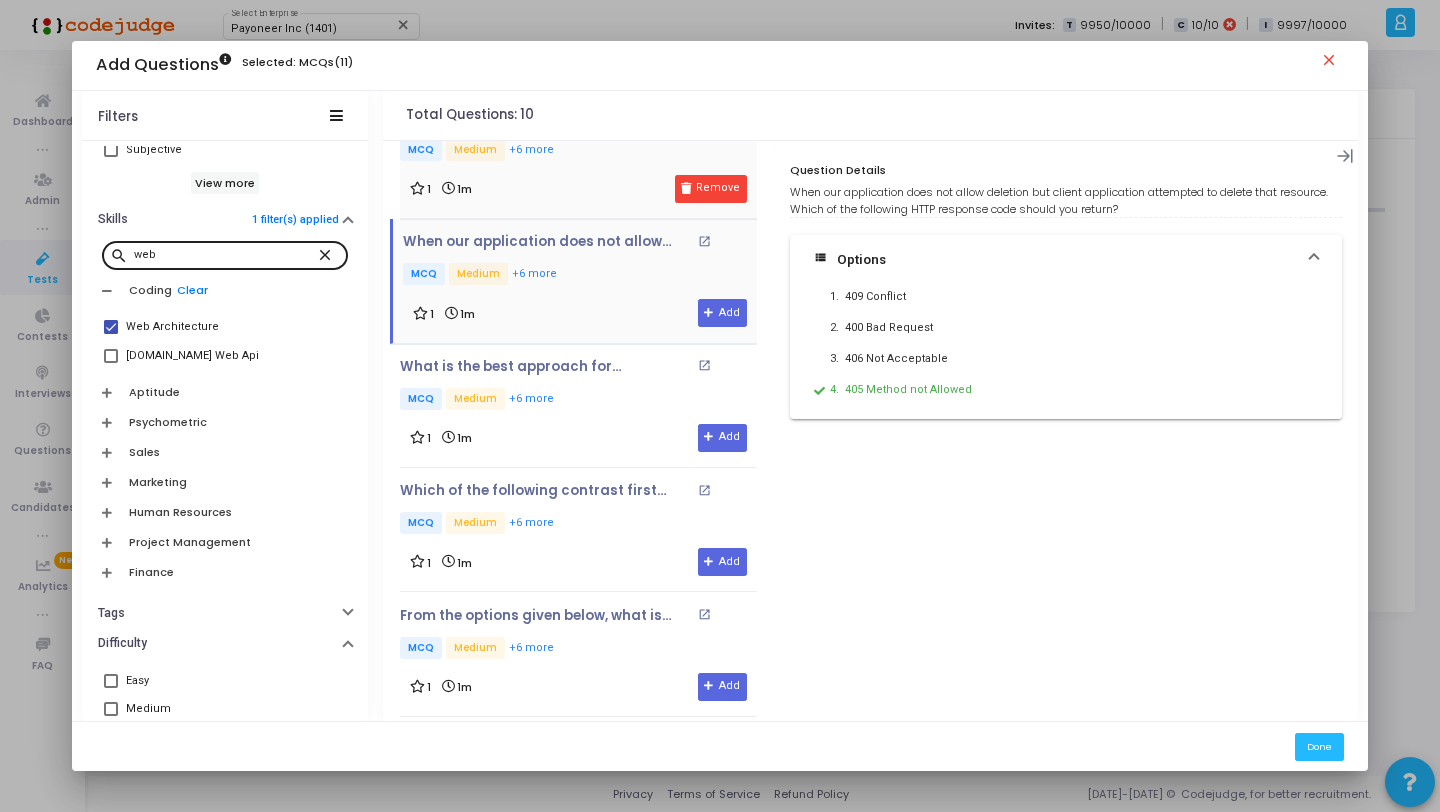 scroll, scrollTop: 106, scrollLeft: 0, axis: vertical 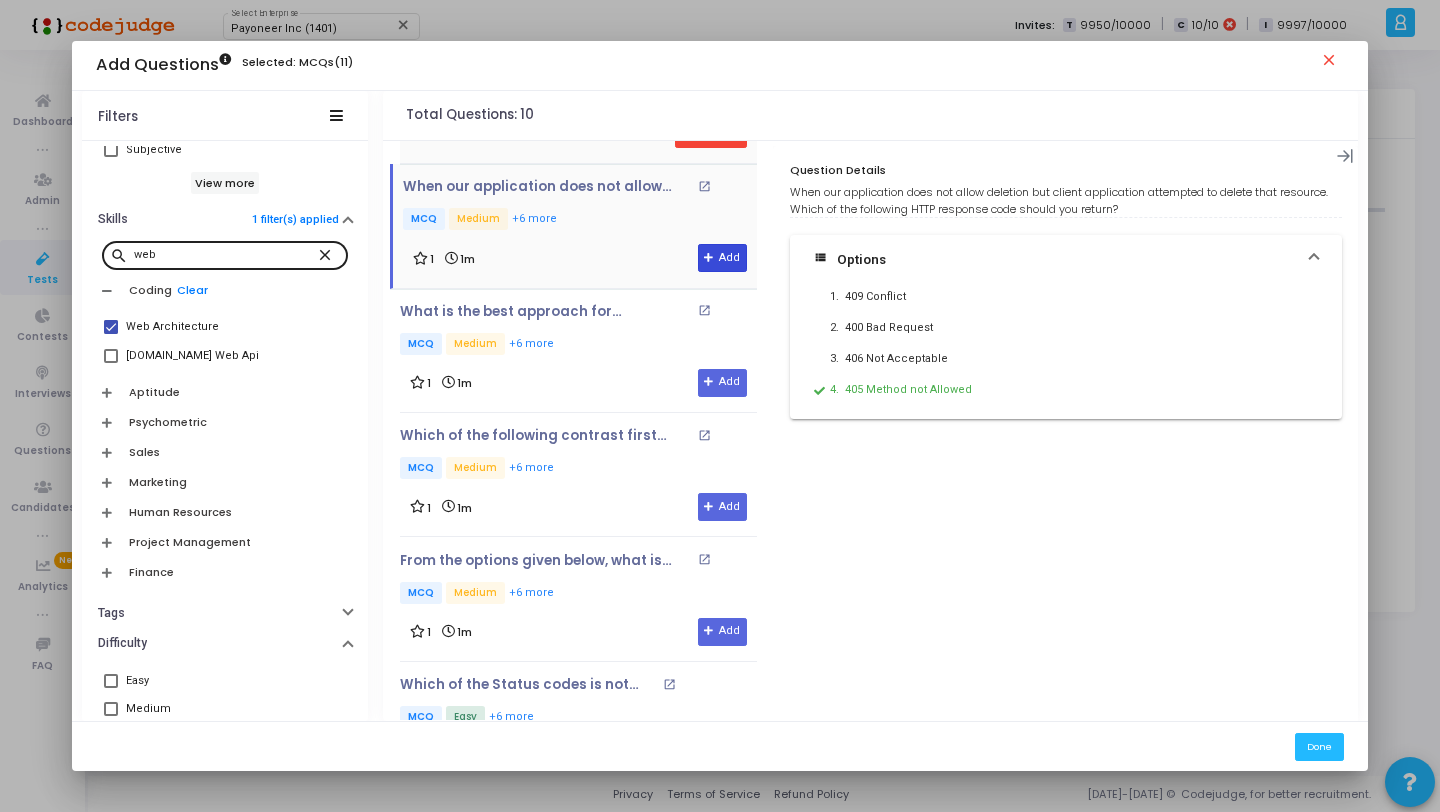 click on "Add" at bounding box center (722, 258) 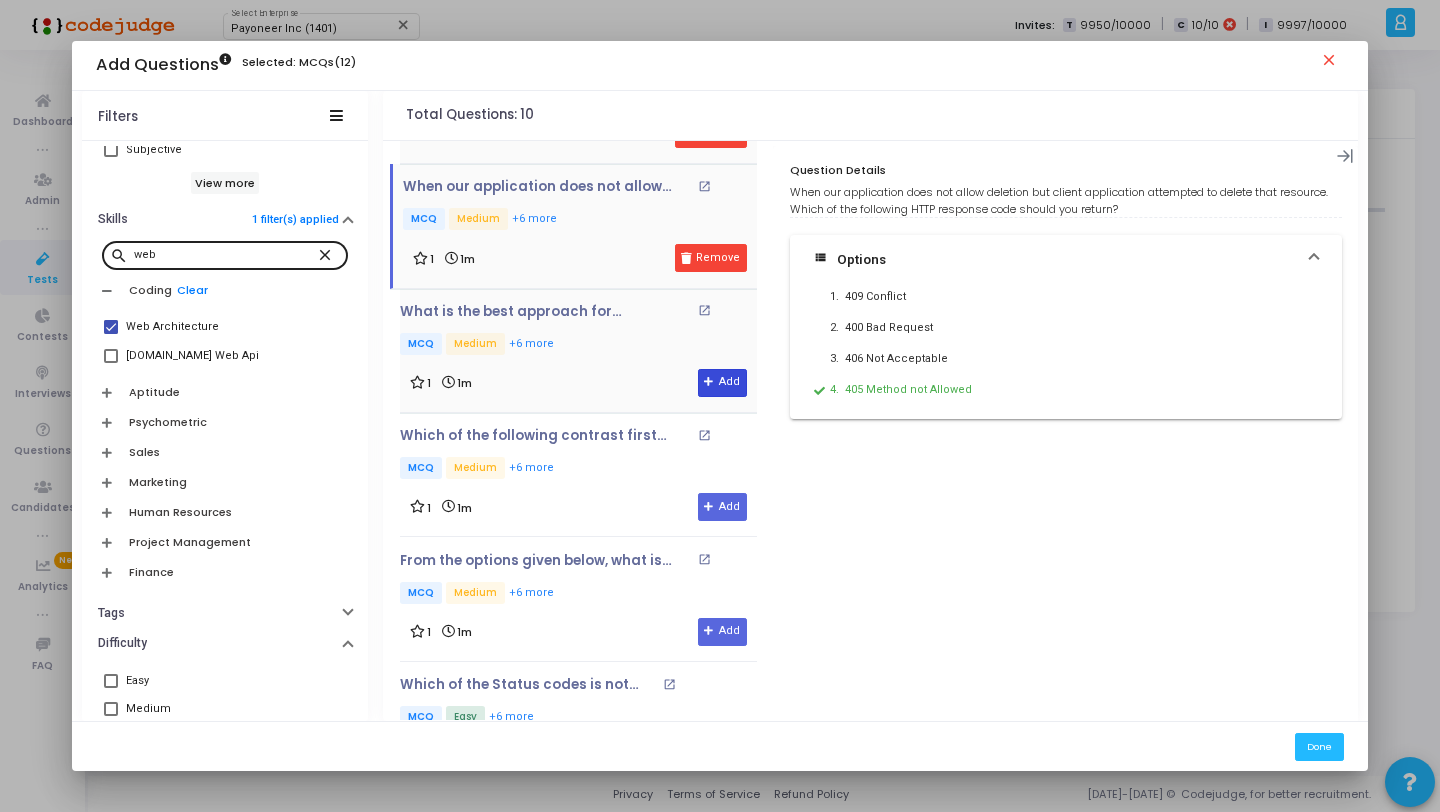 click at bounding box center (709, 382) 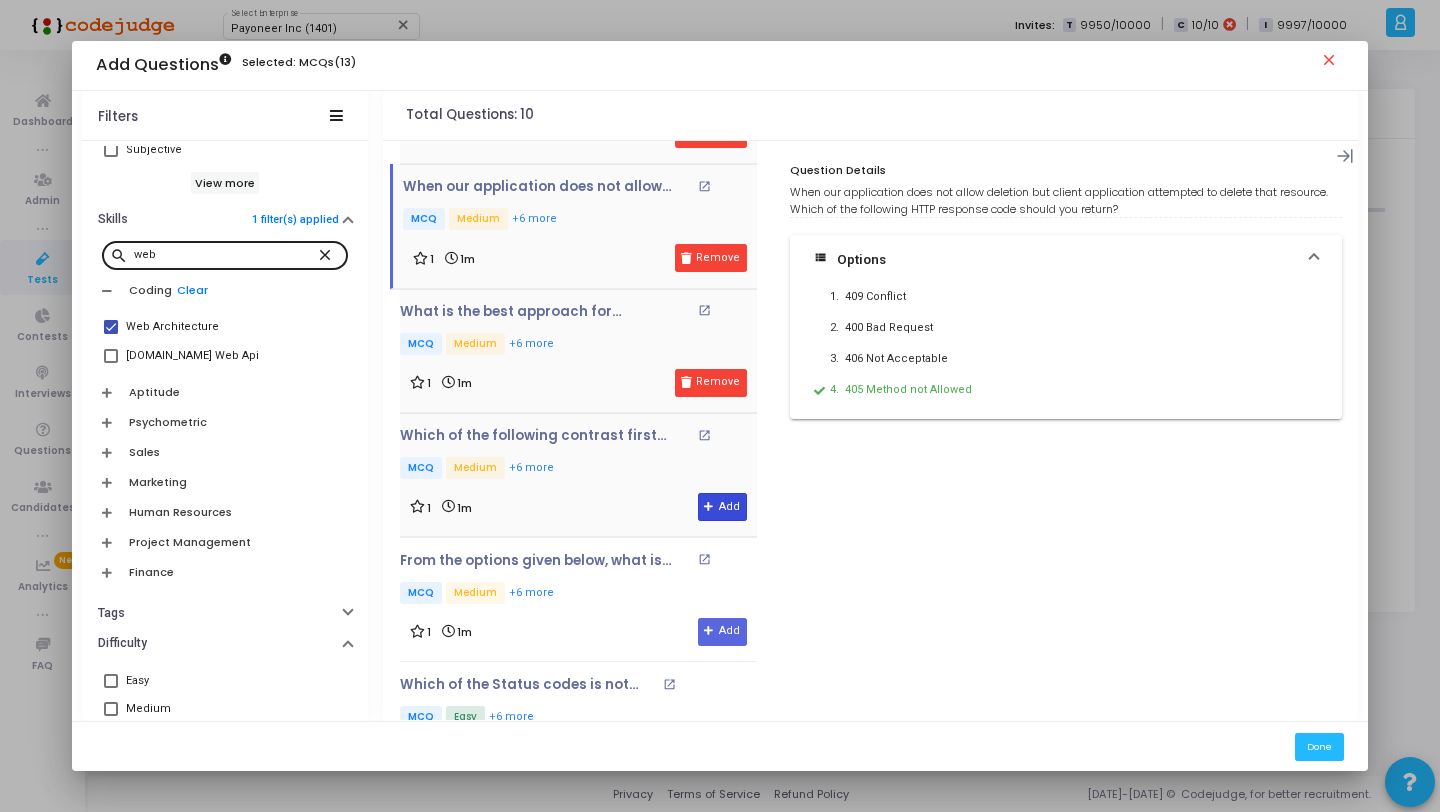 click at bounding box center [709, 507] 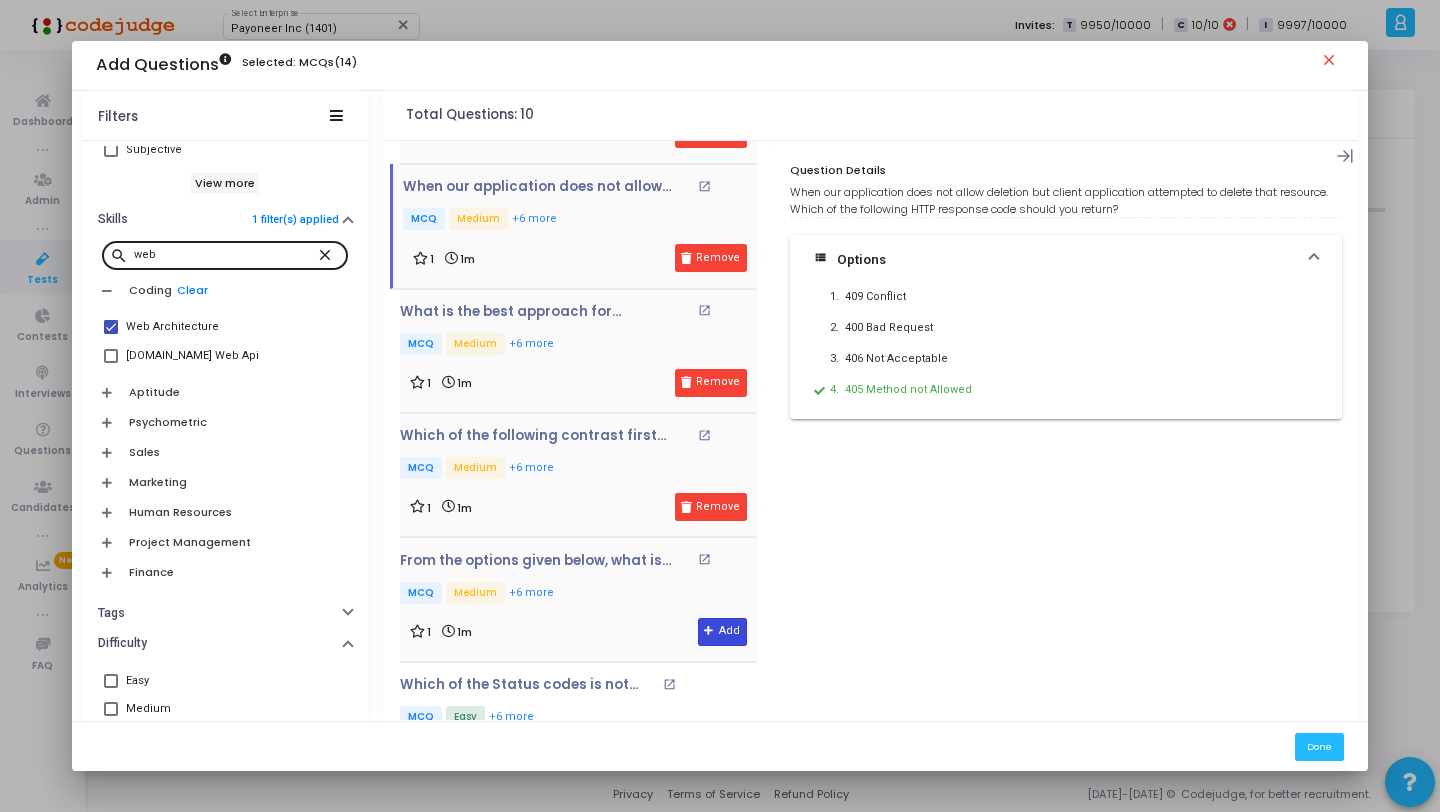 click on "Add" at bounding box center [722, 632] 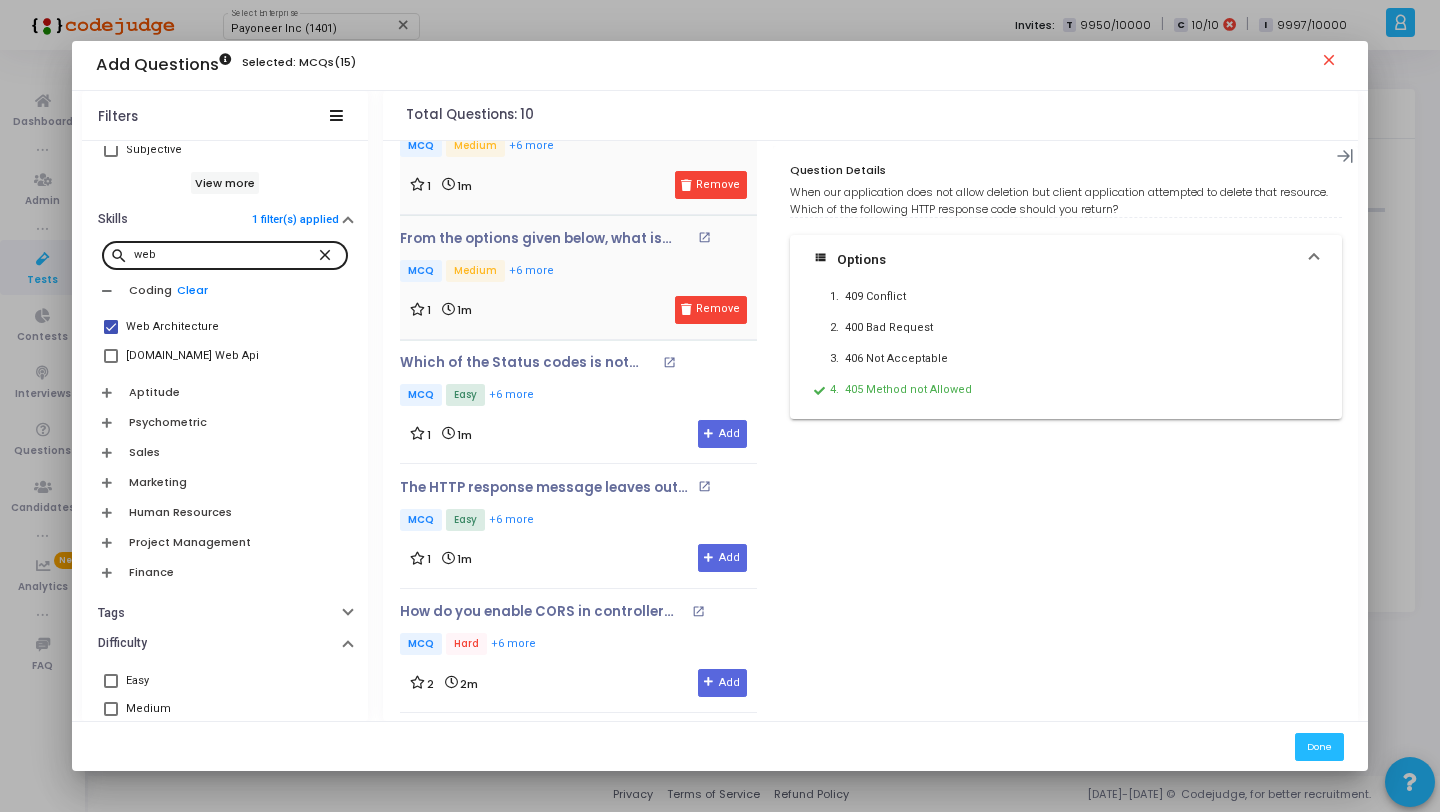 scroll, scrollTop: 681, scrollLeft: 0, axis: vertical 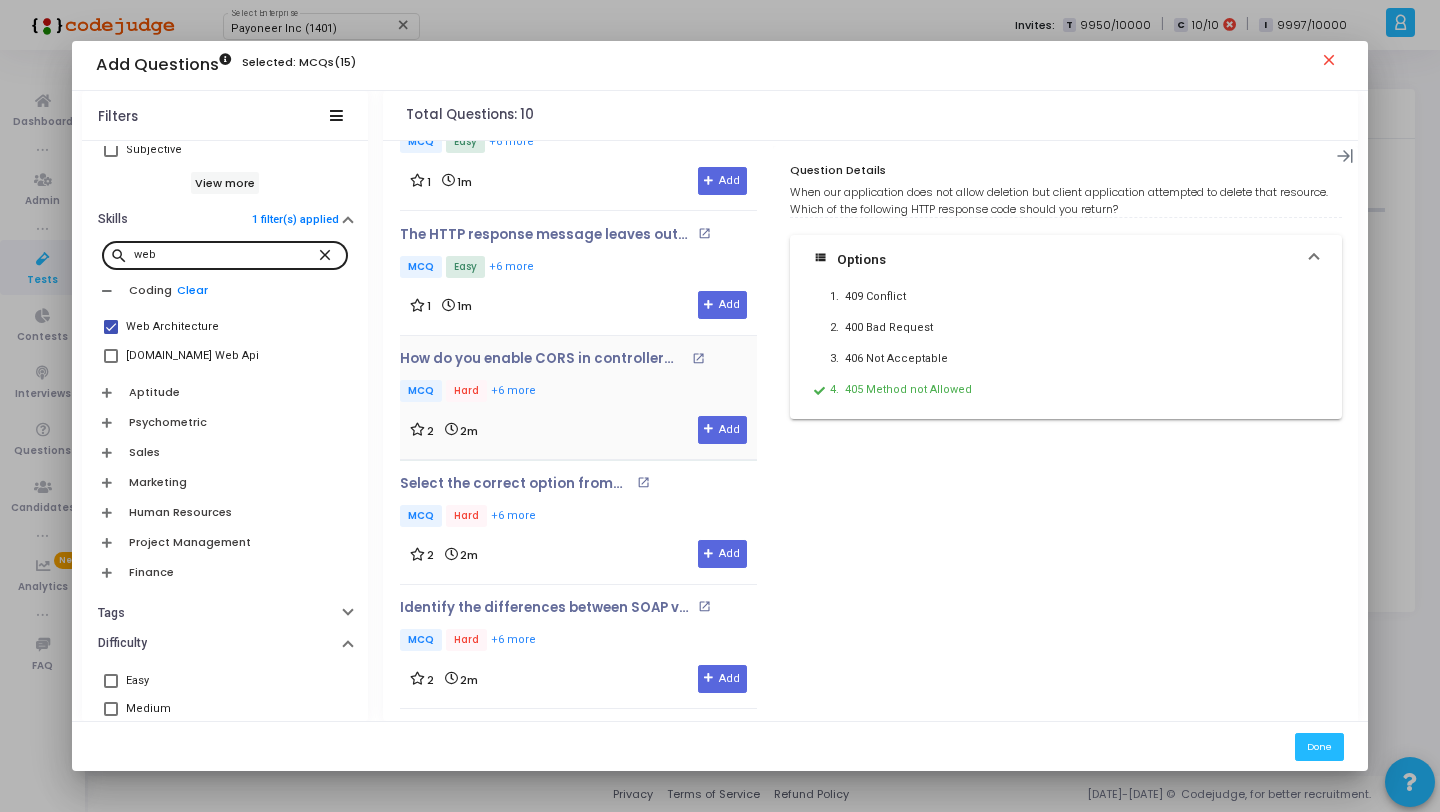 click on "How do you enable CORS in controller method? open_in_new   MCQ   Hard   +6 more" at bounding box center (575, 378) 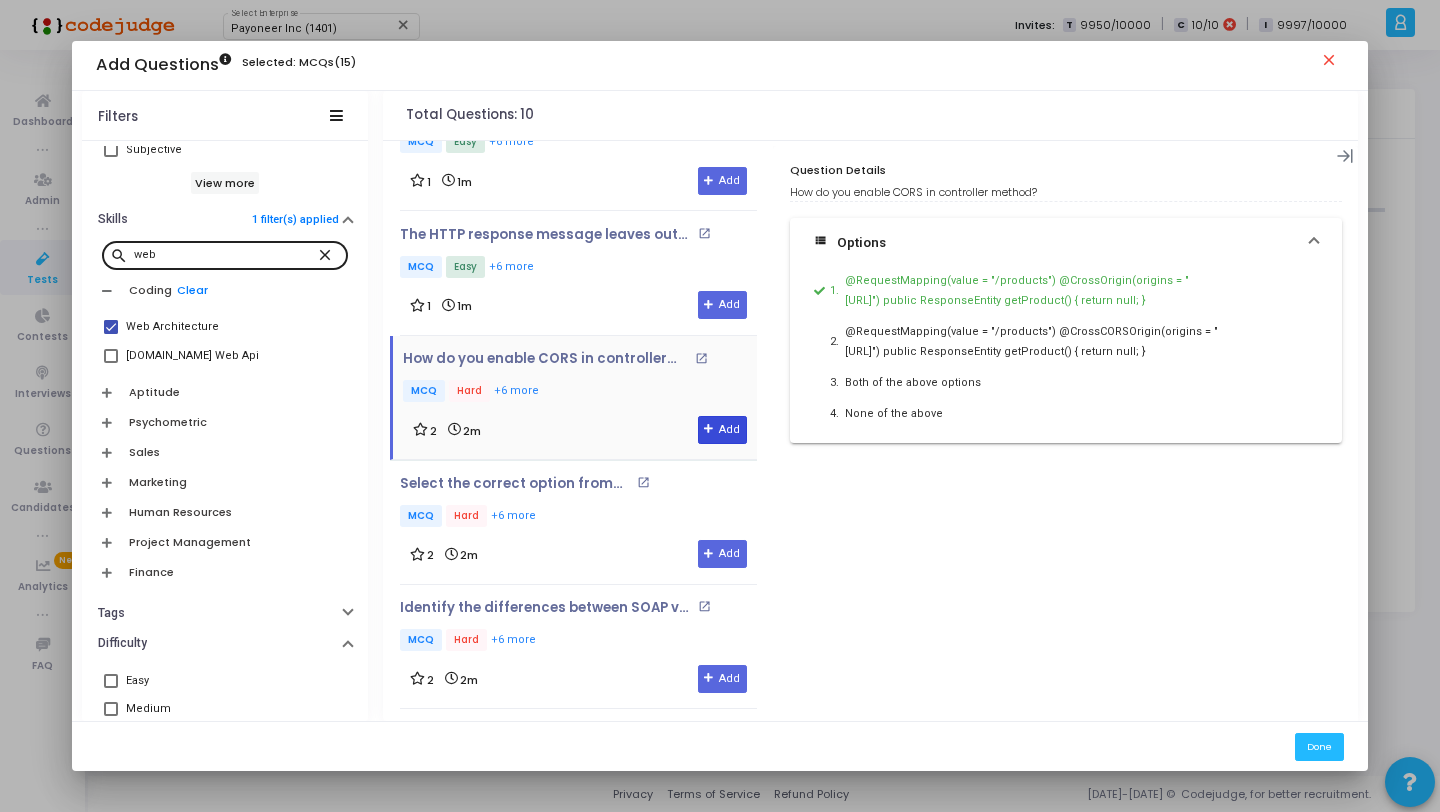 click on "Add" at bounding box center (722, 430) 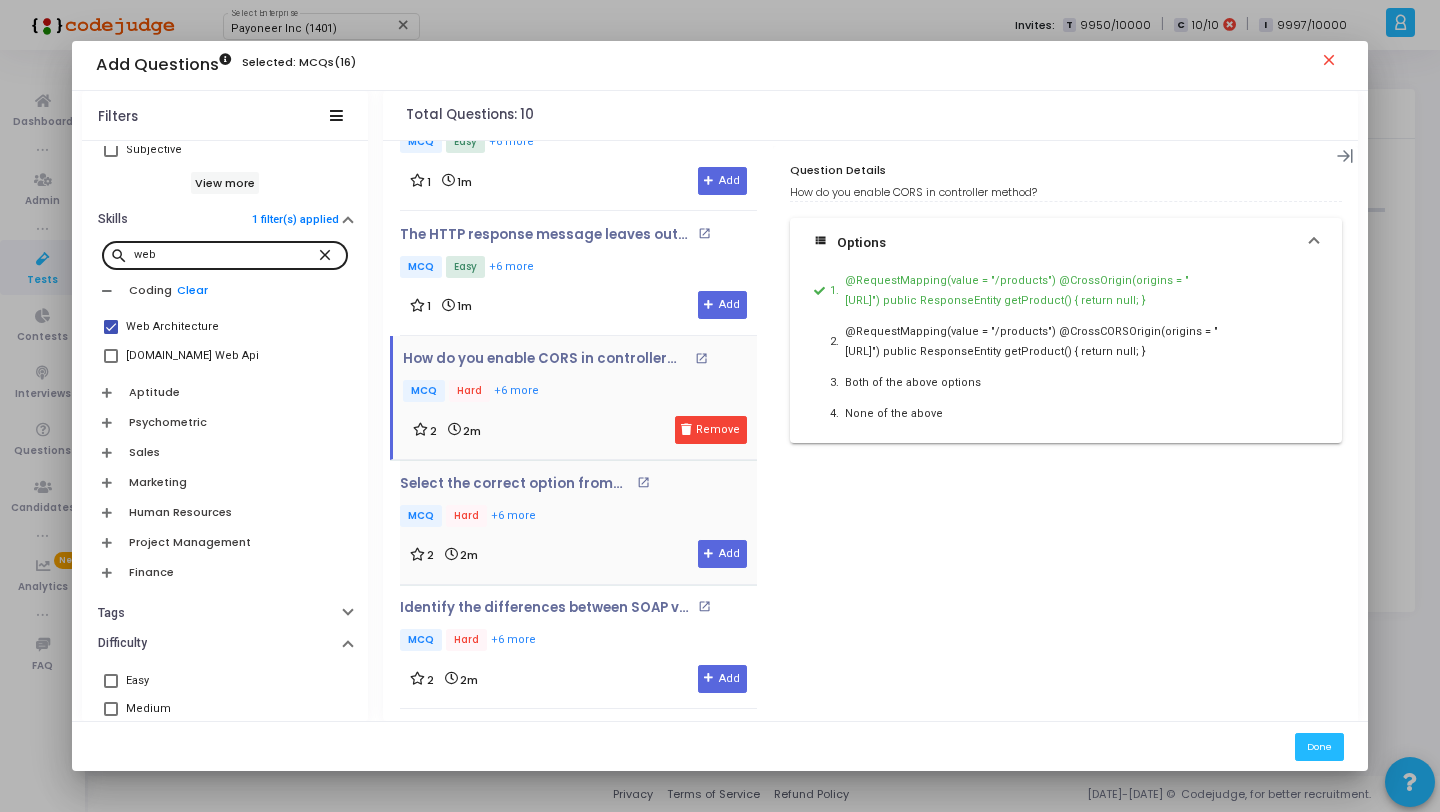 click on "Select the correct option from below : open_in_new   MCQ   Hard   +6 more" at bounding box center [541, 503] 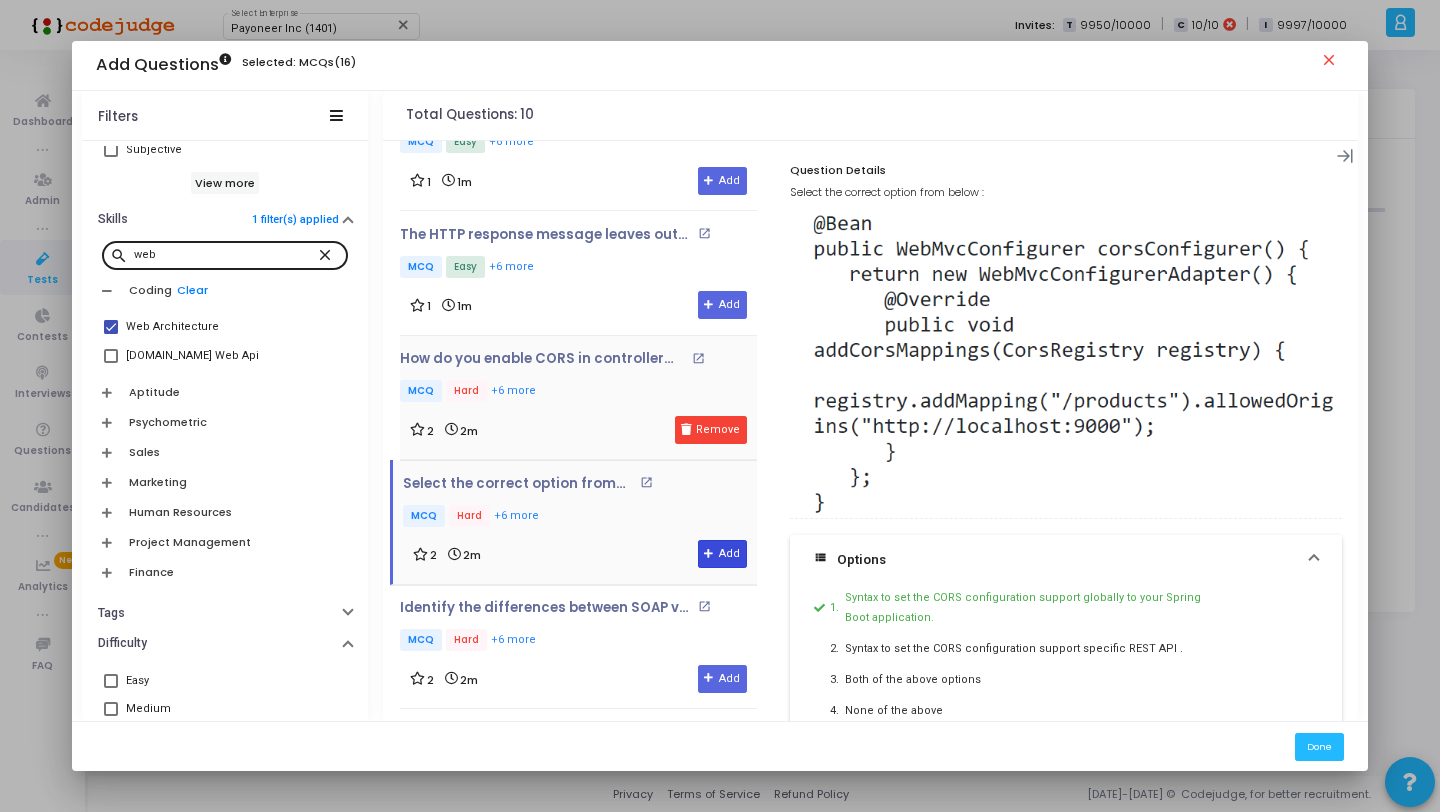 click on "Add" at bounding box center (722, 554) 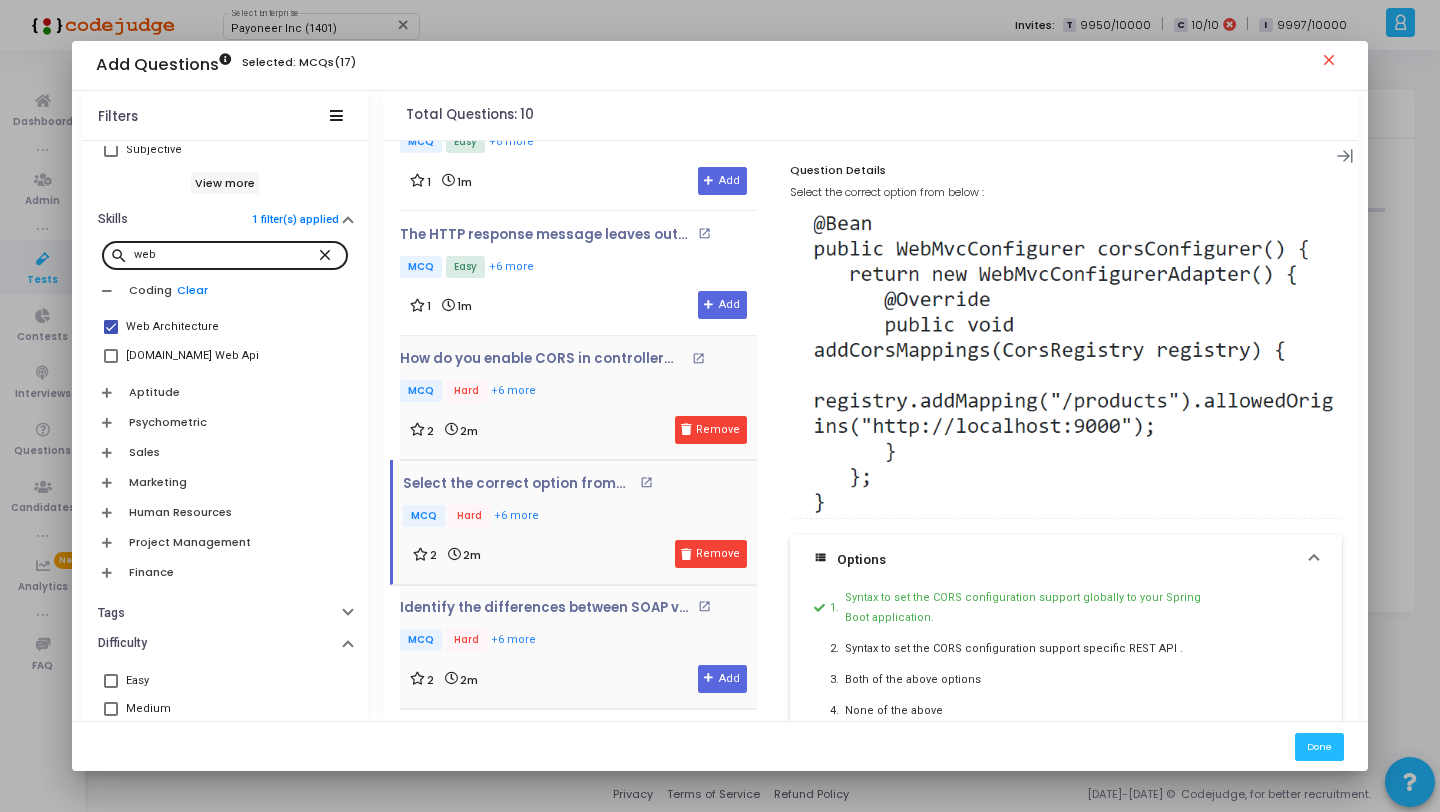 click on "Identify the differences between SOAP vs REST from the given options below : open_in_new   MCQ   Hard   +6 more 2 2m  Add" at bounding box center (578, 646) 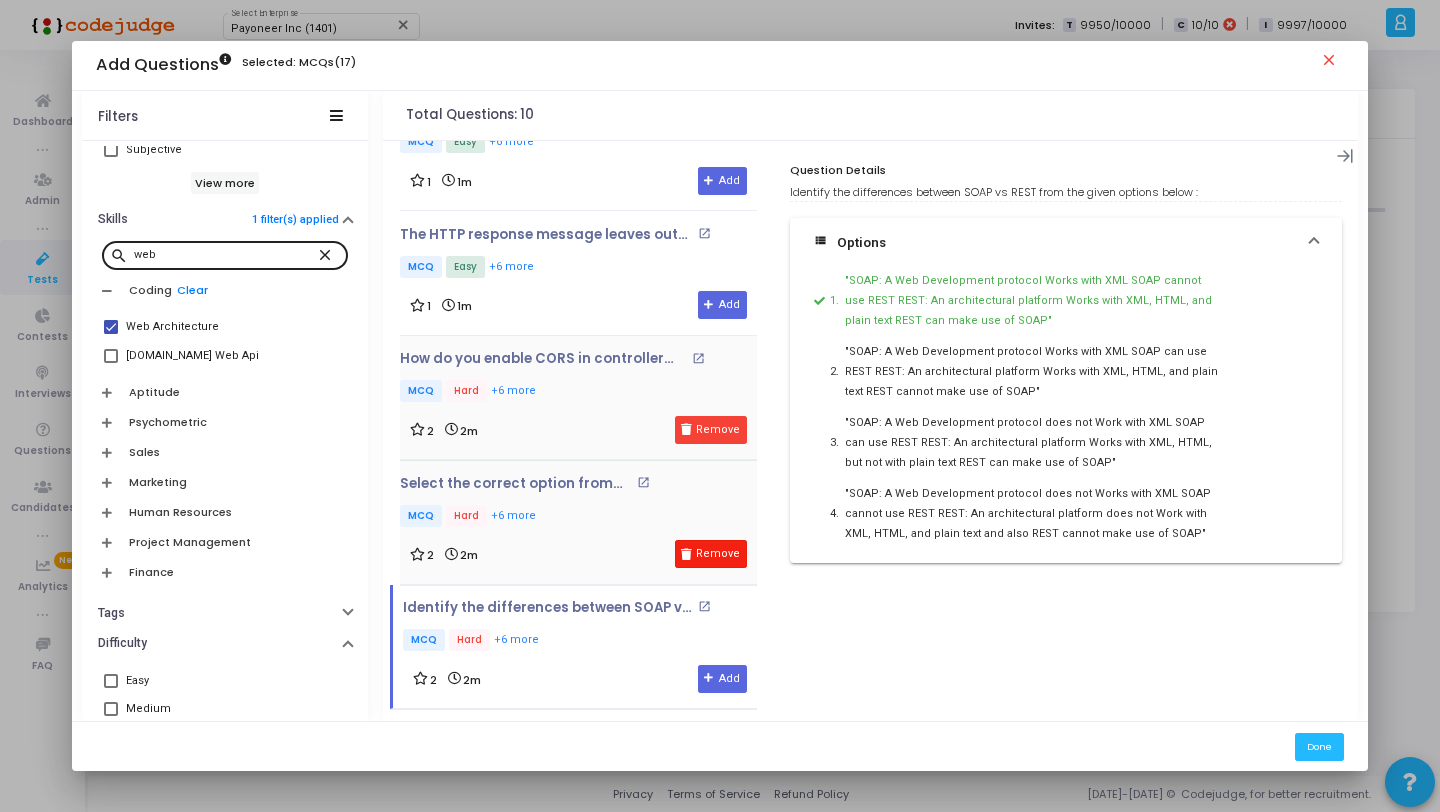 click on "Remove" at bounding box center [711, 554] 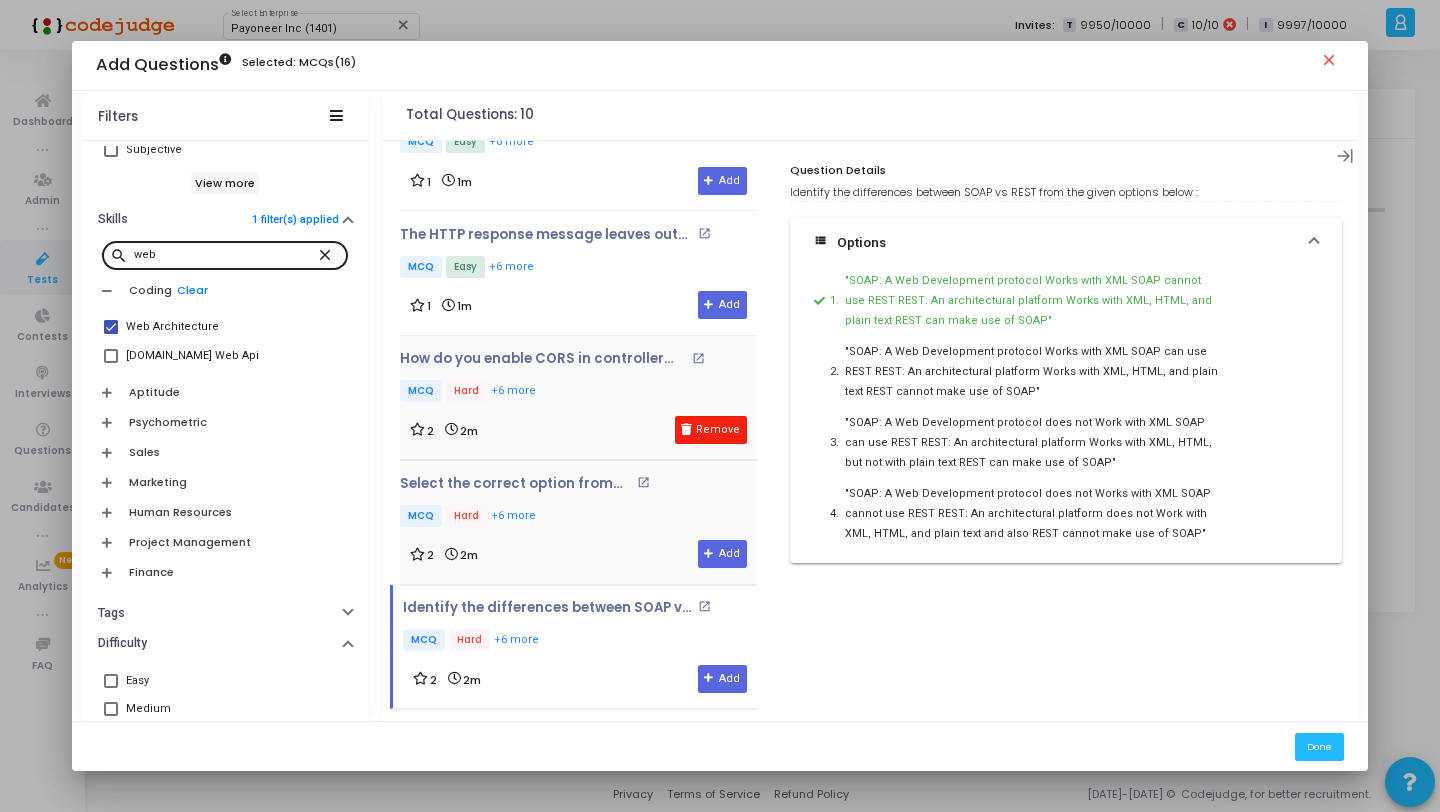 click on "Remove" at bounding box center (711, 430) 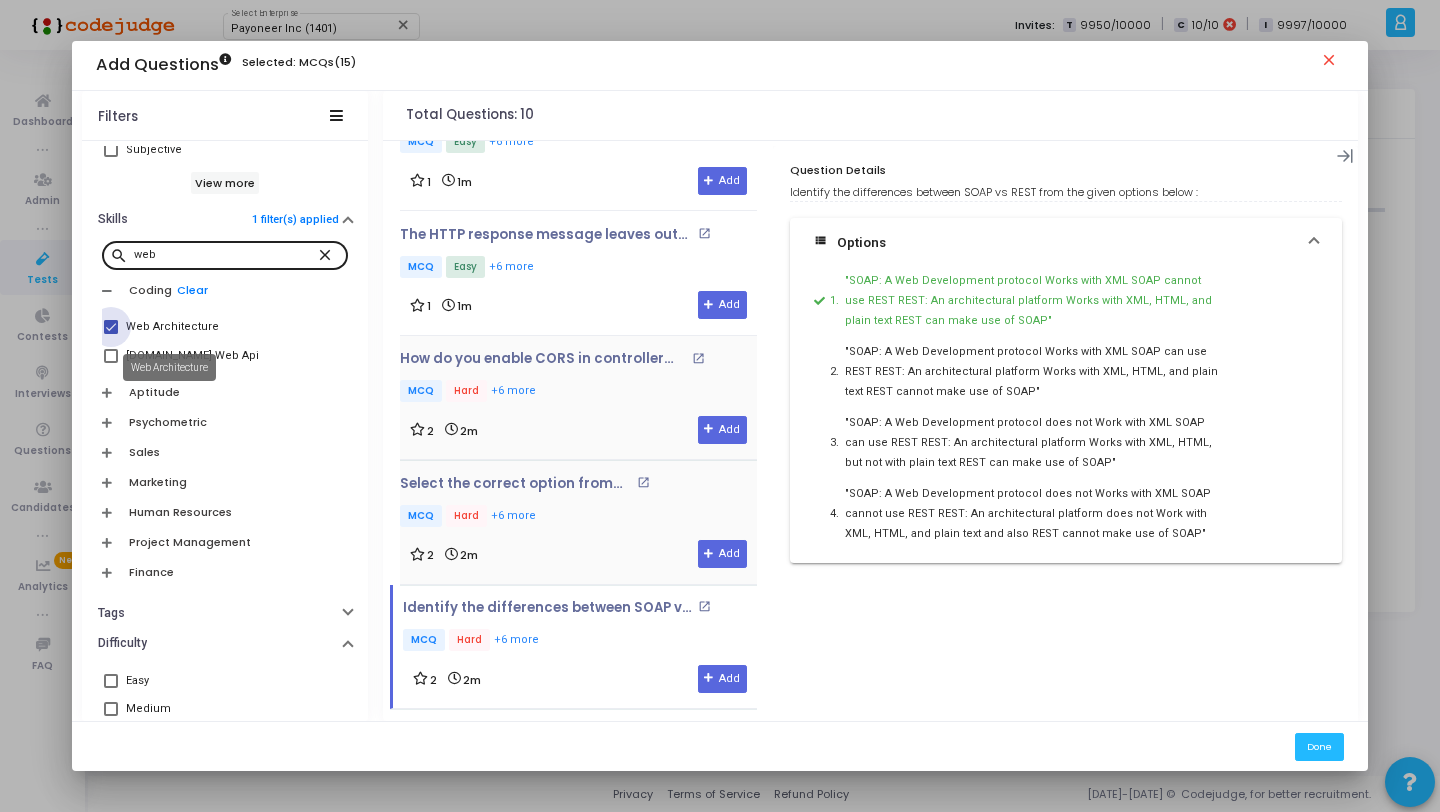 click on "Web Architecture" at bounding box center [172, 327] 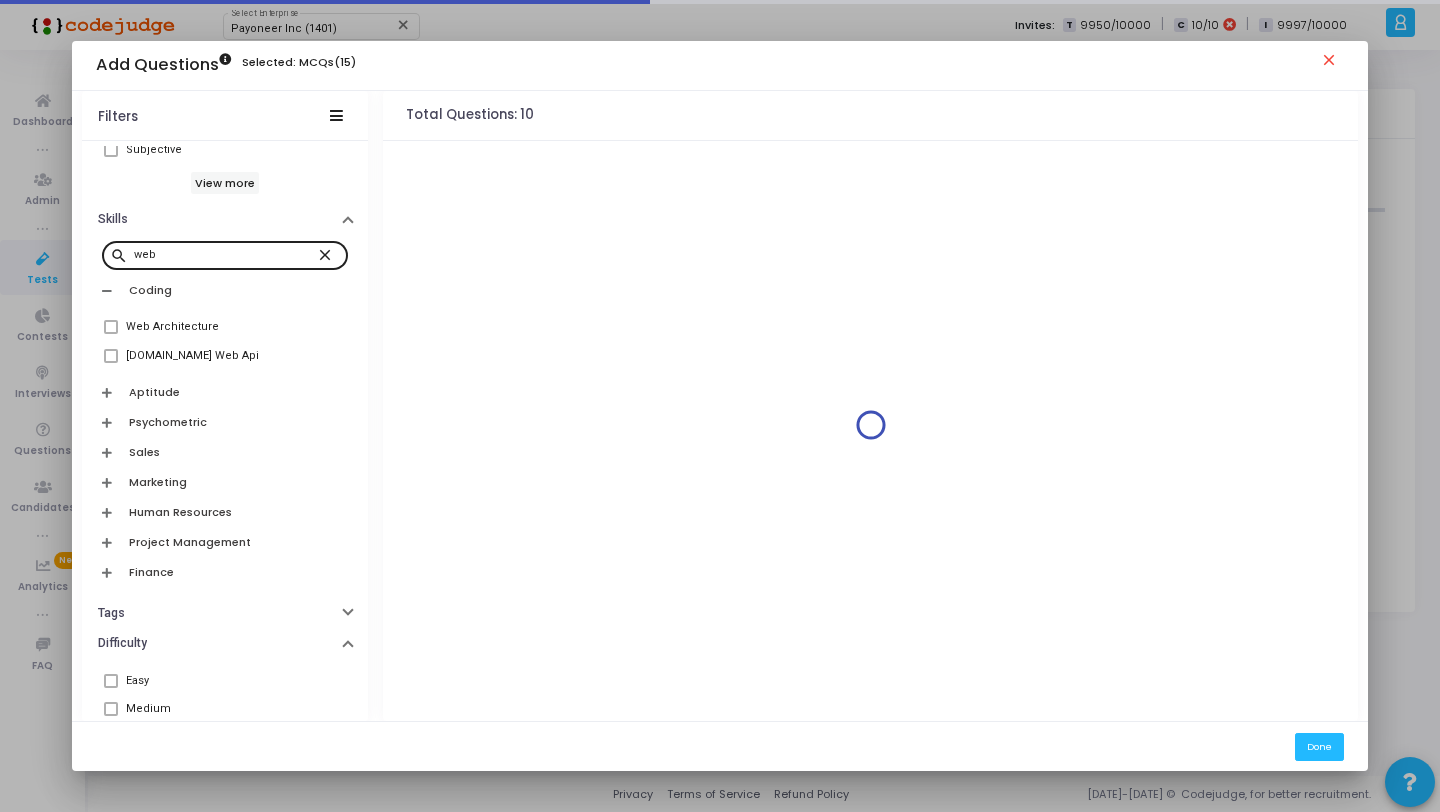 click on "close" at bounding box center [328, 254] 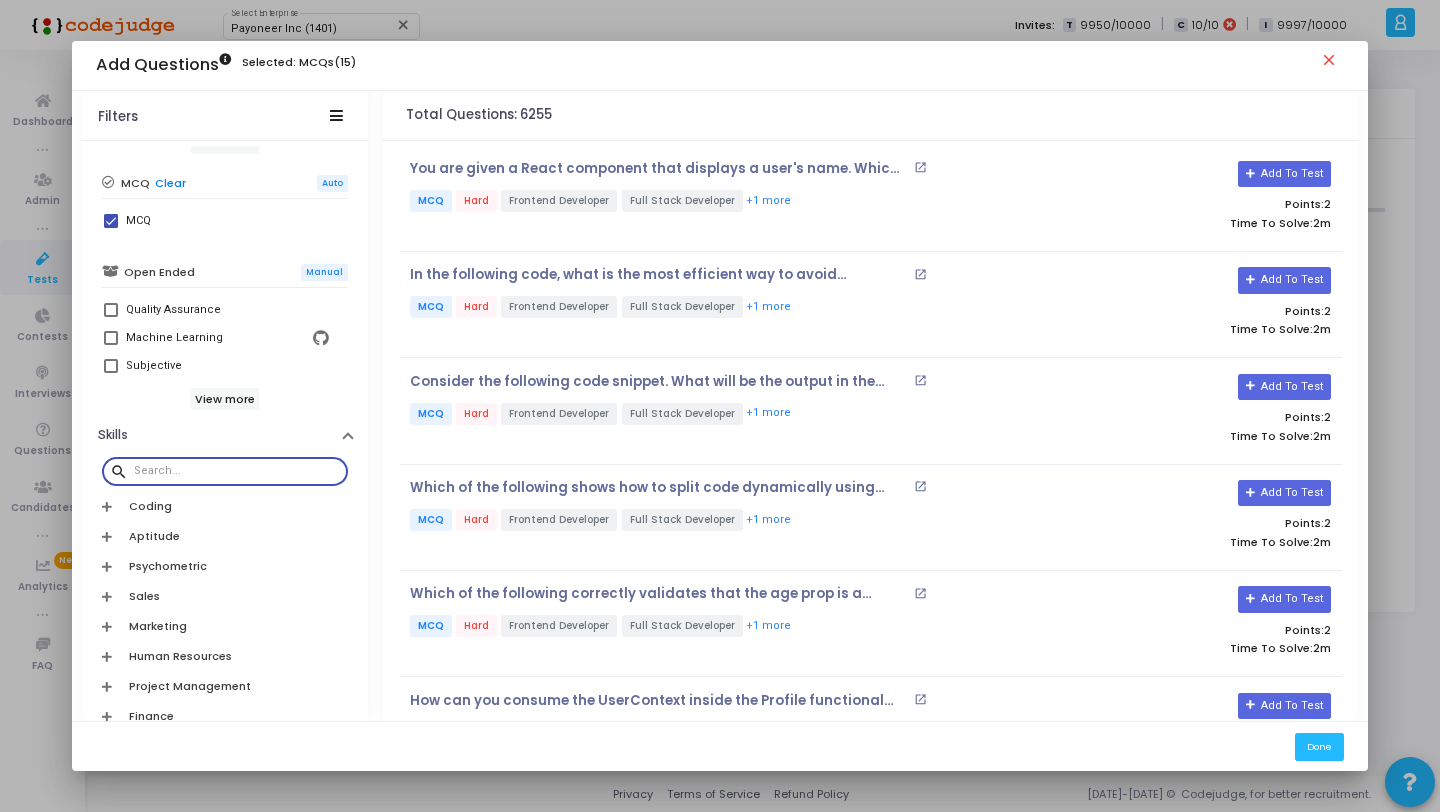 scroll, scrollTop: 653, scrollLeft: 0, axis: vertical 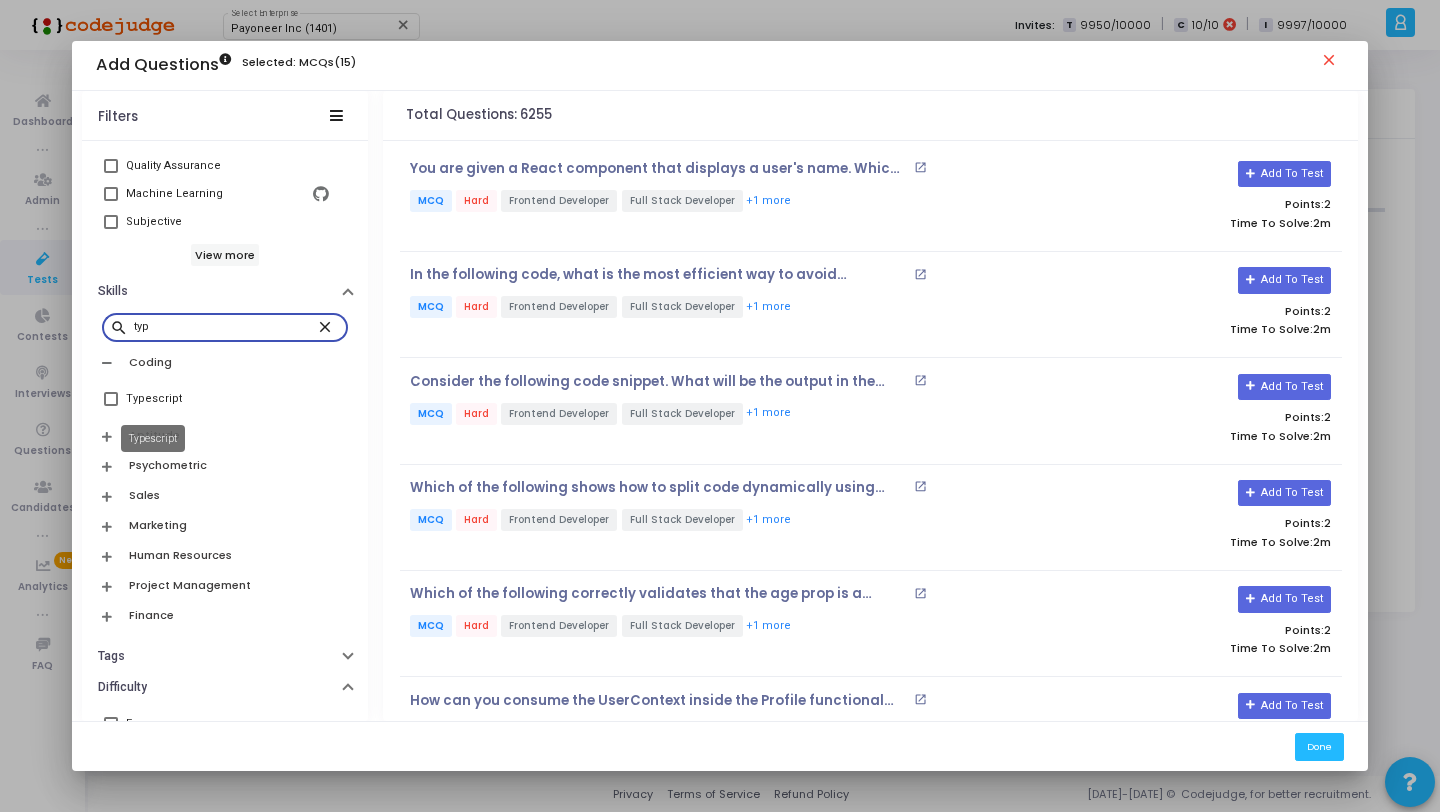 type on "typ" 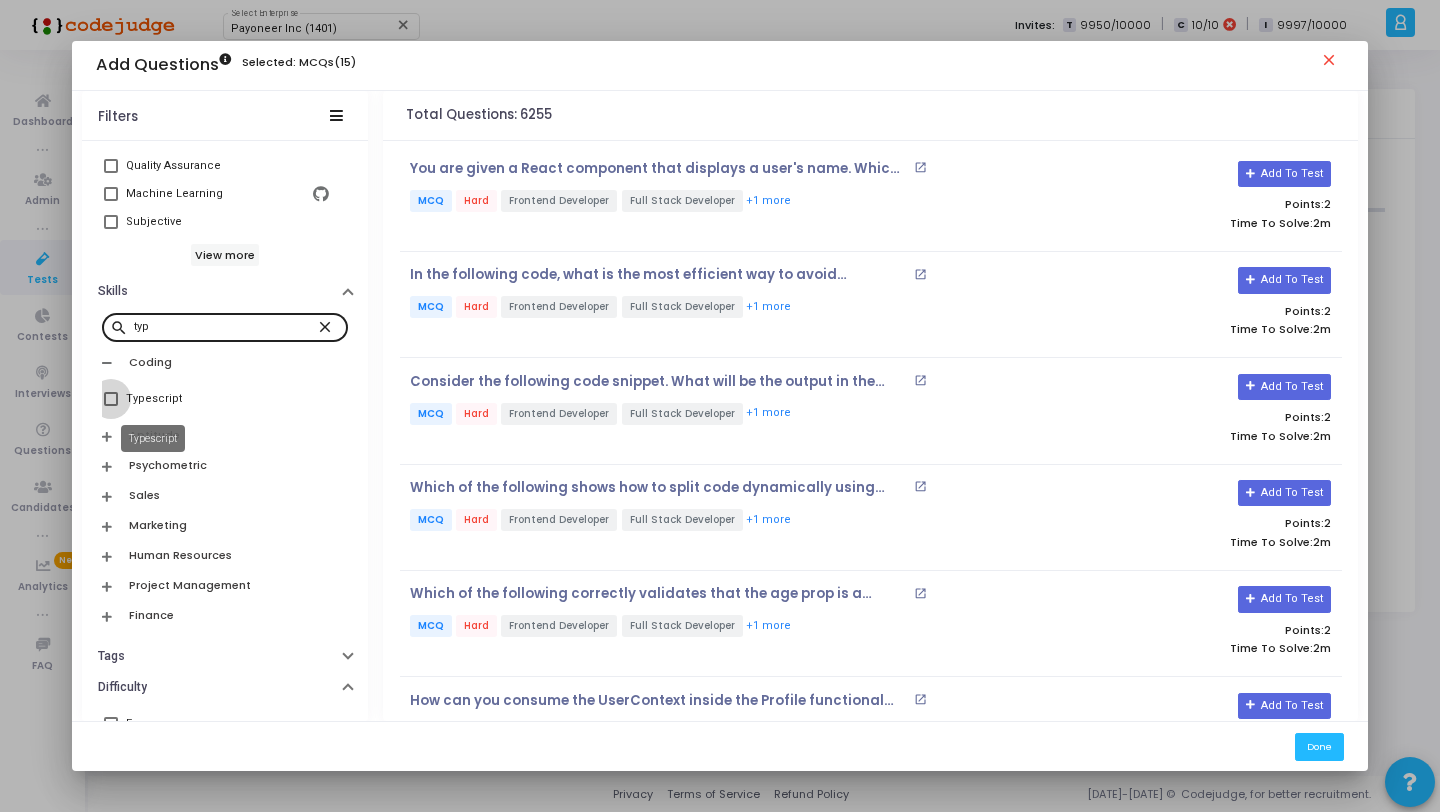 click on "Typescript" at bounding box center [154, 399] 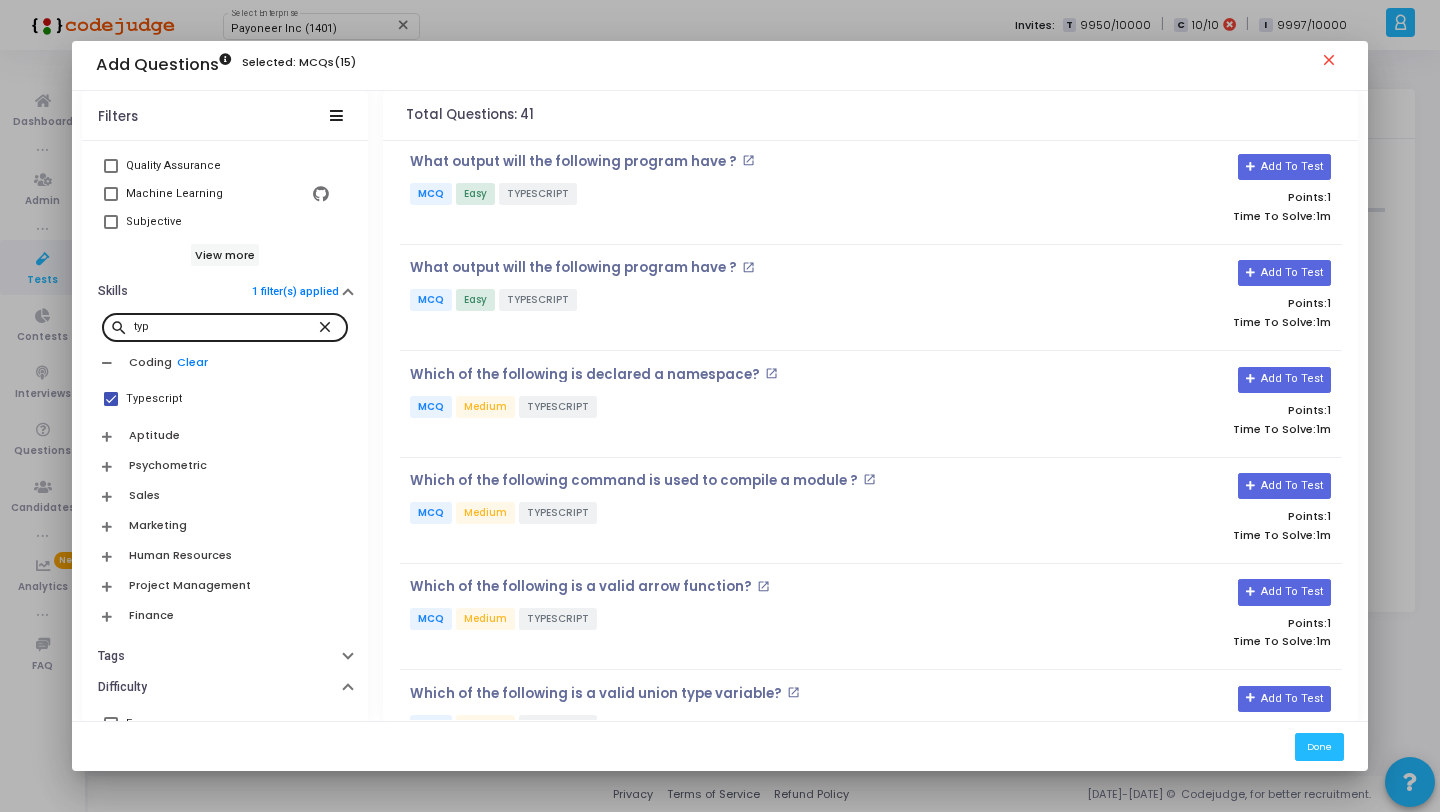scroll, scrollTop: 3083, scrollLeft: 0, axis: vertical 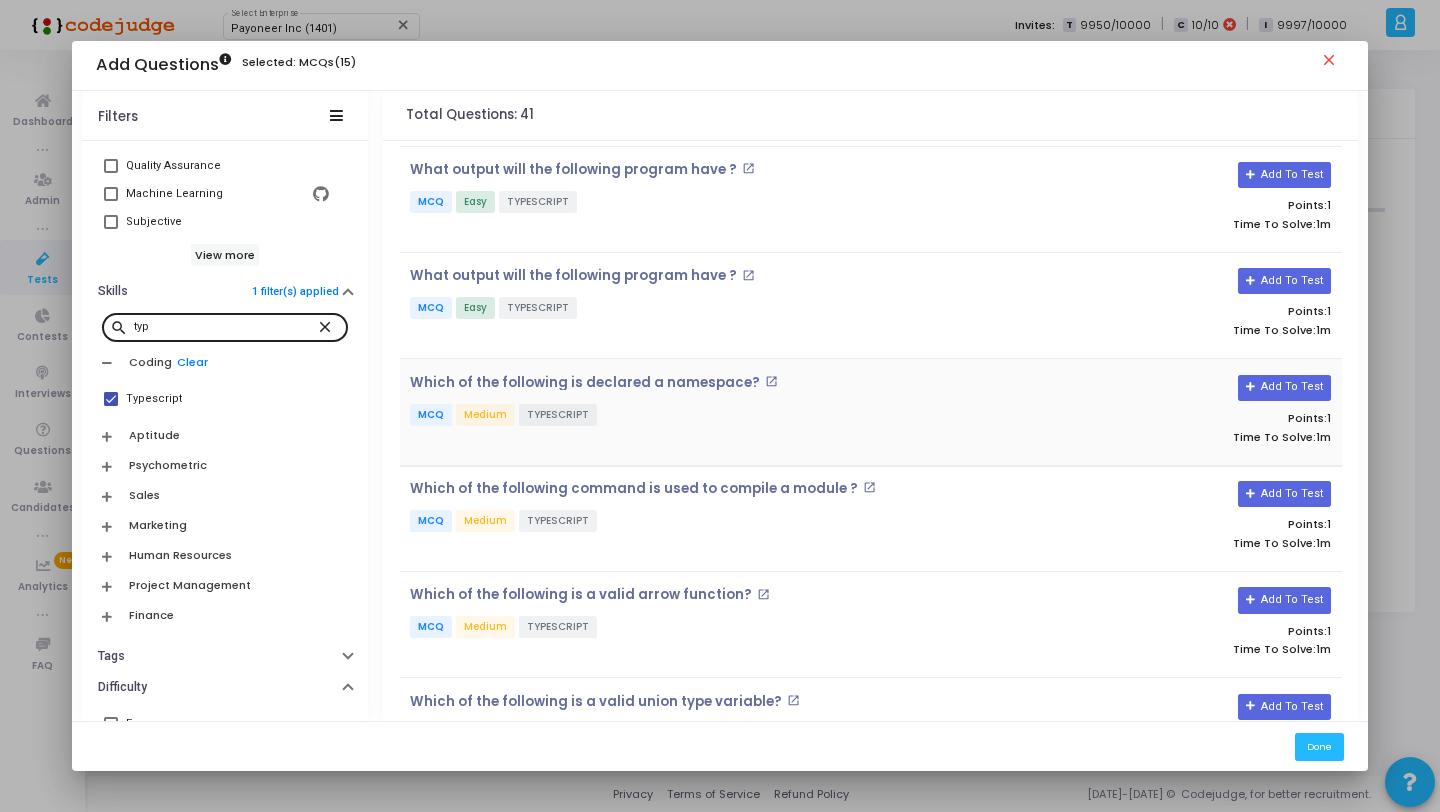 click on "Which of the following is declared a namespace? open_in_new   MCQ   Medium   TYPESCRIPT" at bounding box center (714, 412) 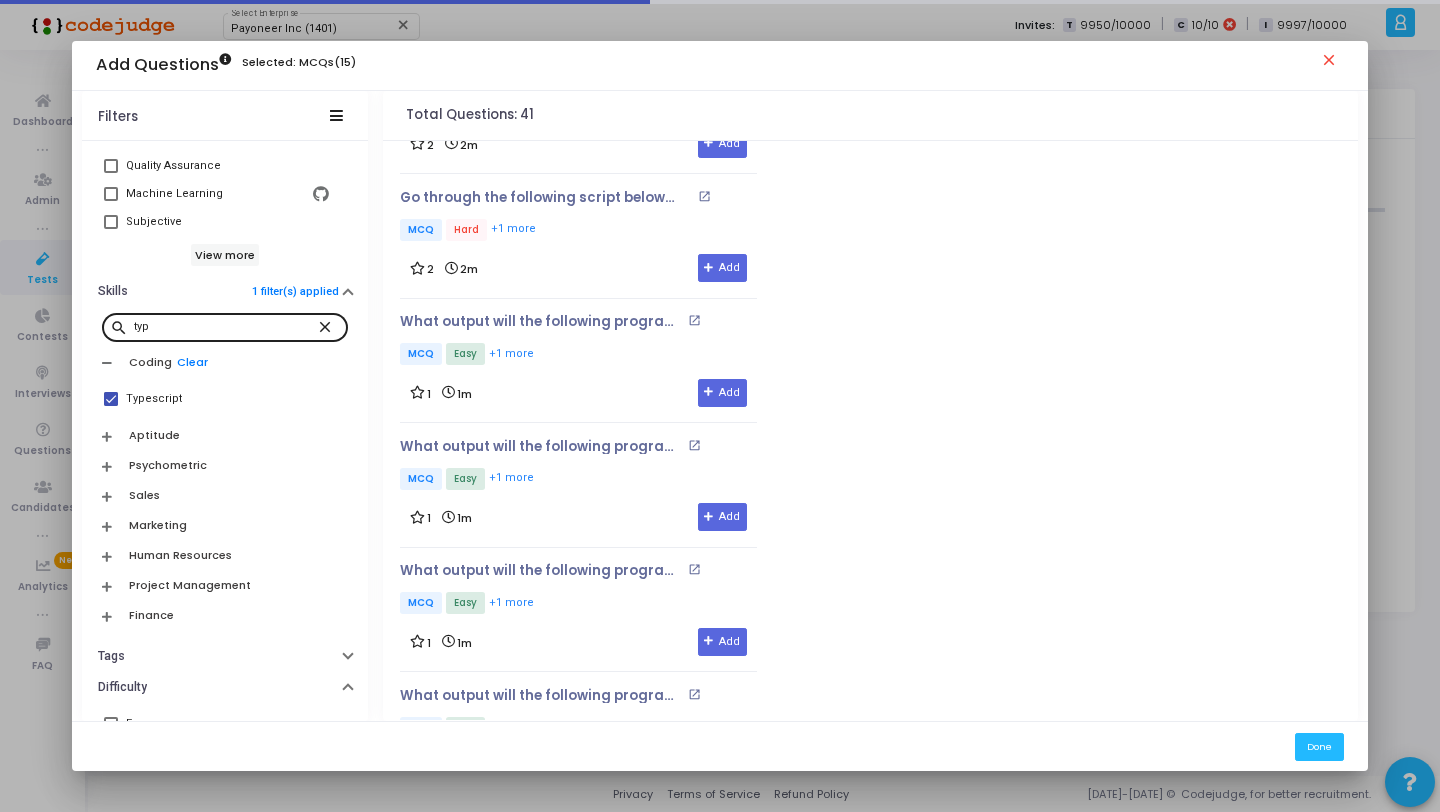 scroll, scrollTop: 3608, scrollLeft: 0, axis: vertical 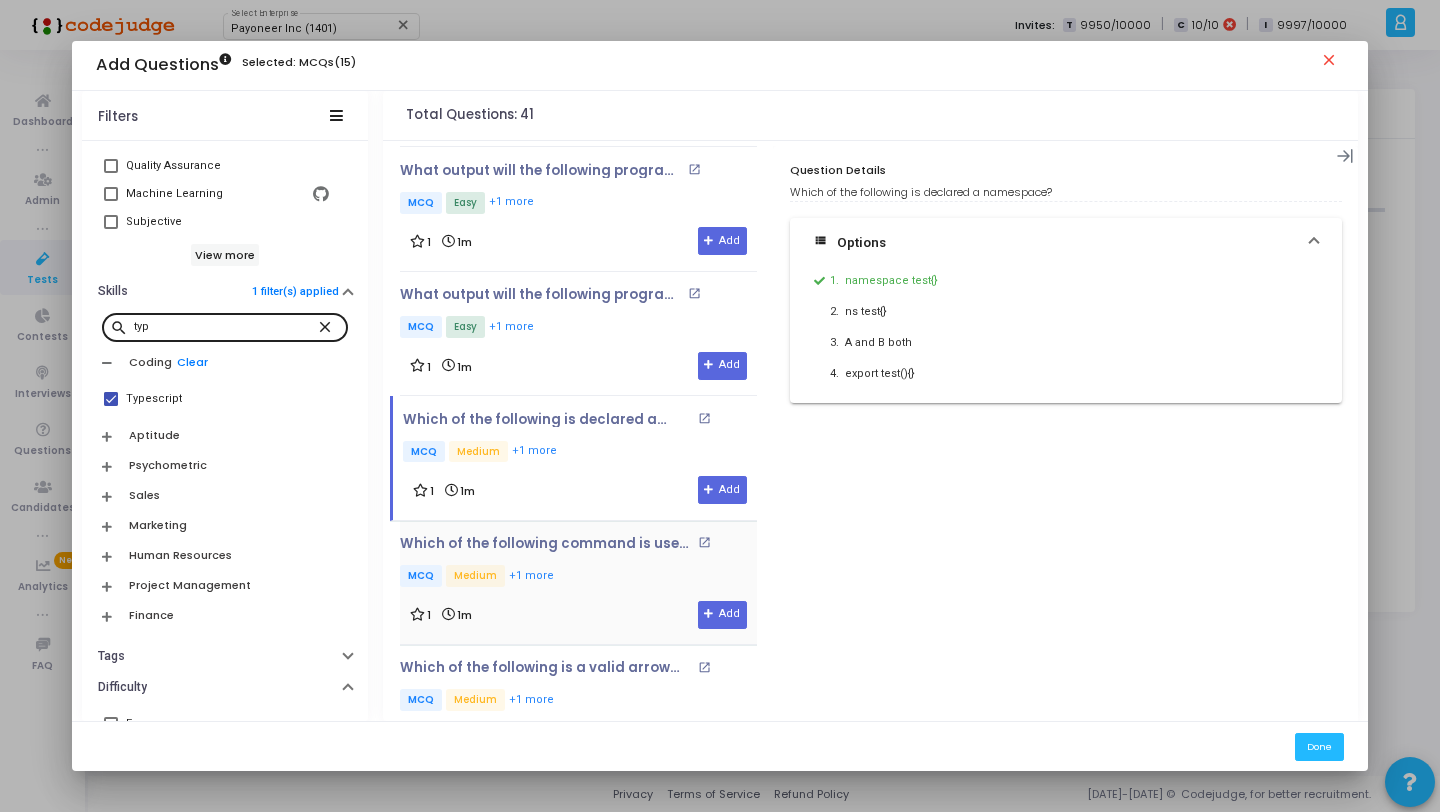 click on "1 1m  Add" at bounding box center (578, 615) 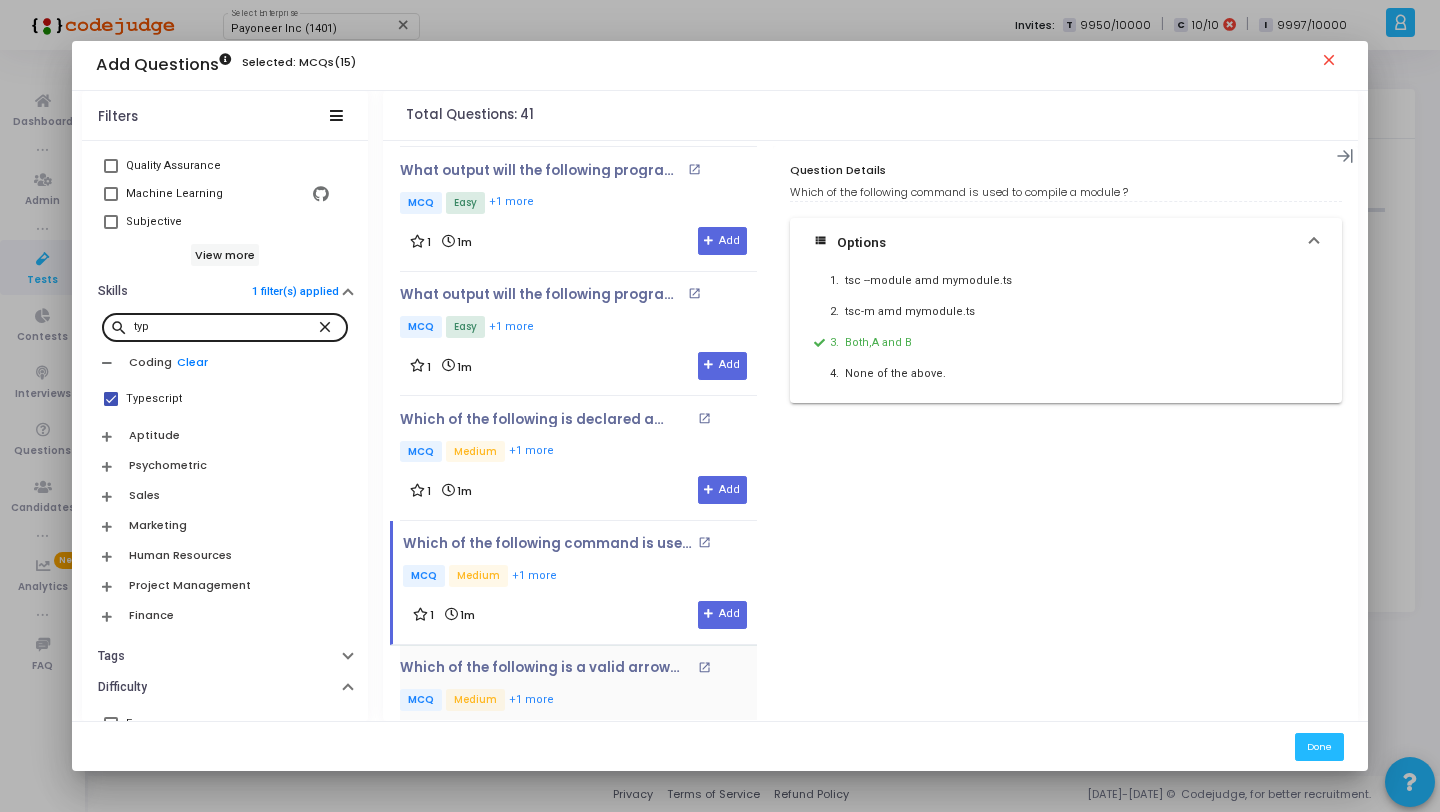 click on "Which of the following is a valid arrow function? open_in_new   MCQ   Medium   +1 more" at bounding box center [578, 687] 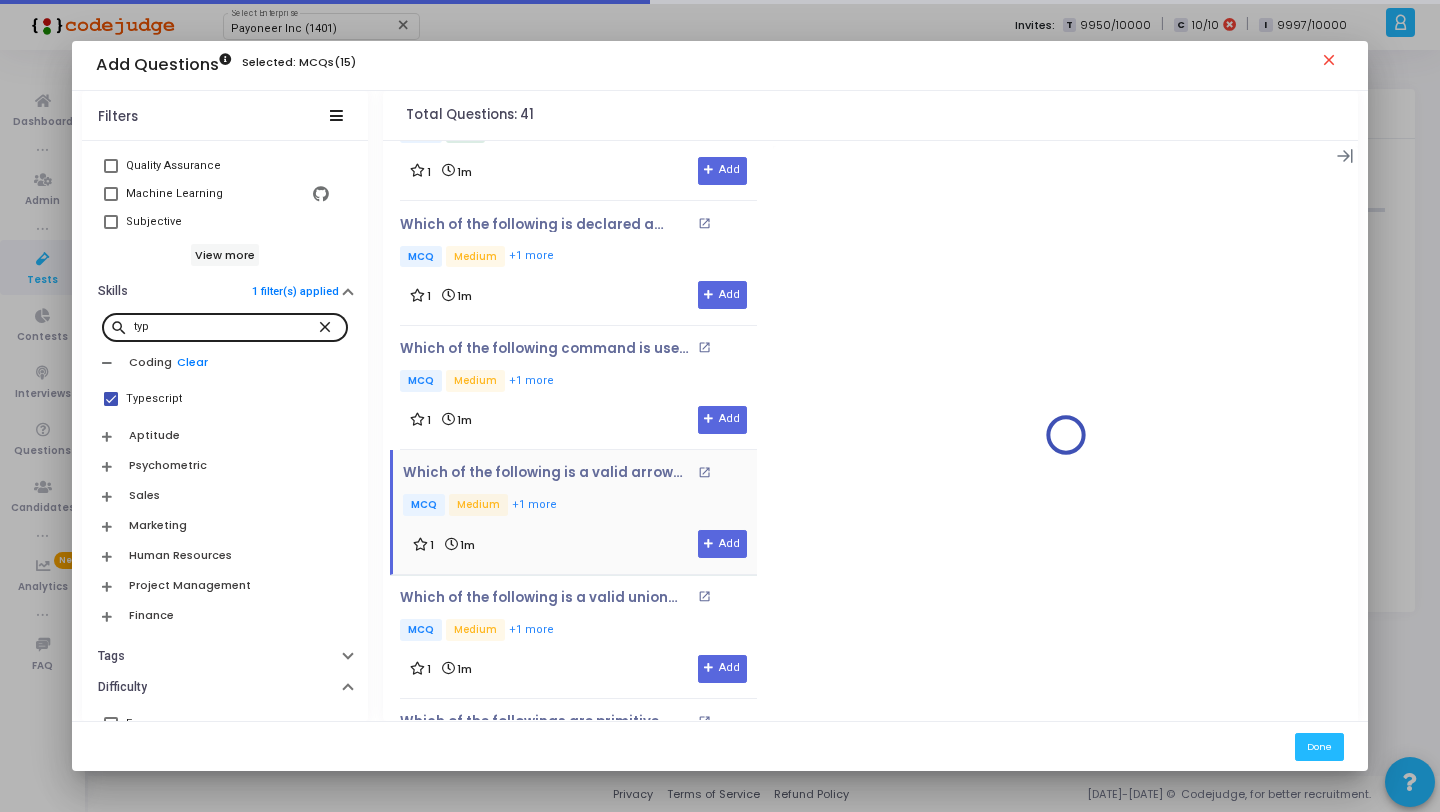 scroll, scrollTop: 3815, scrollLeft: 0, axis: vertical 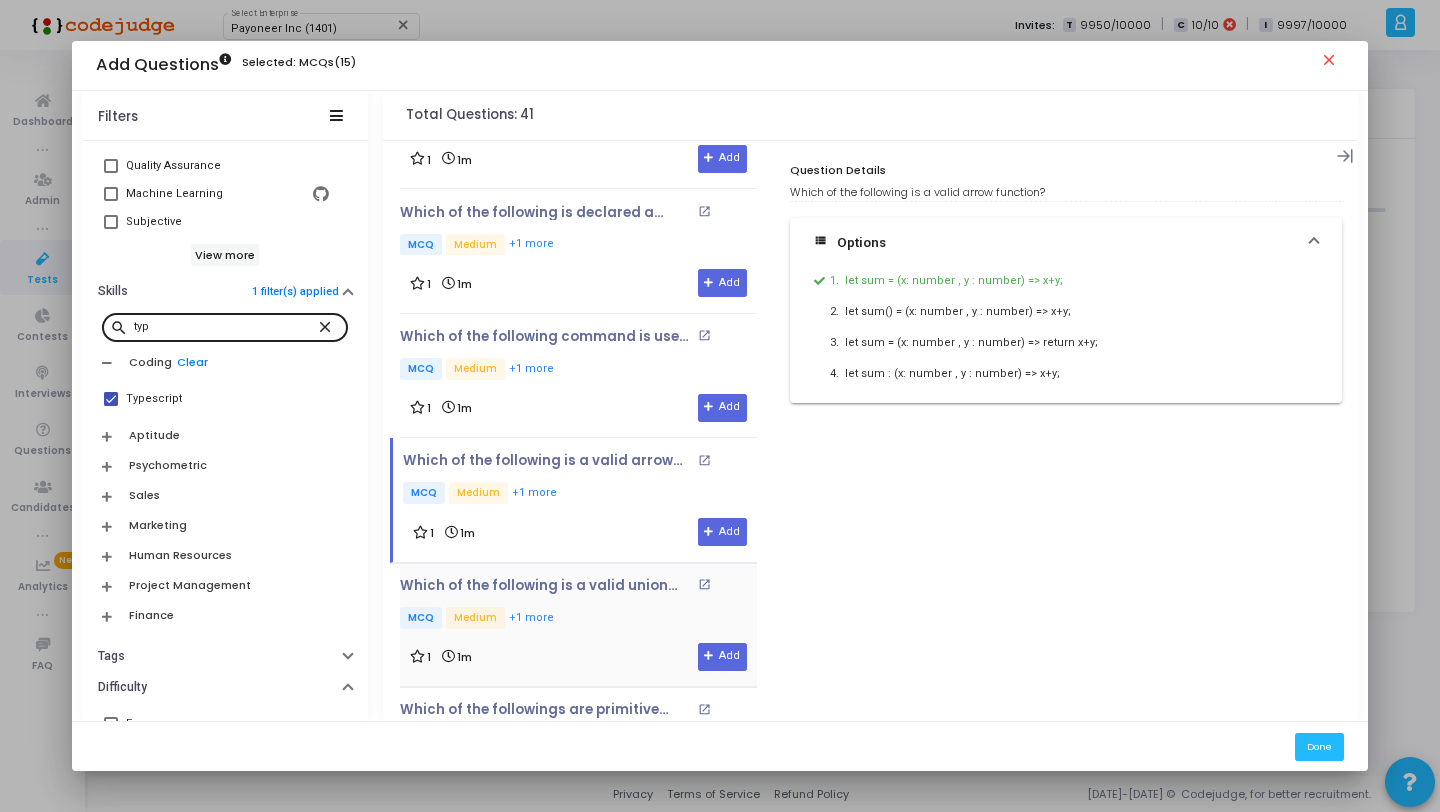 click on "Which of the following is a valid union type variable? open_in_new   MCQ   Medium   +1 more" at bounding box center (578, 605) 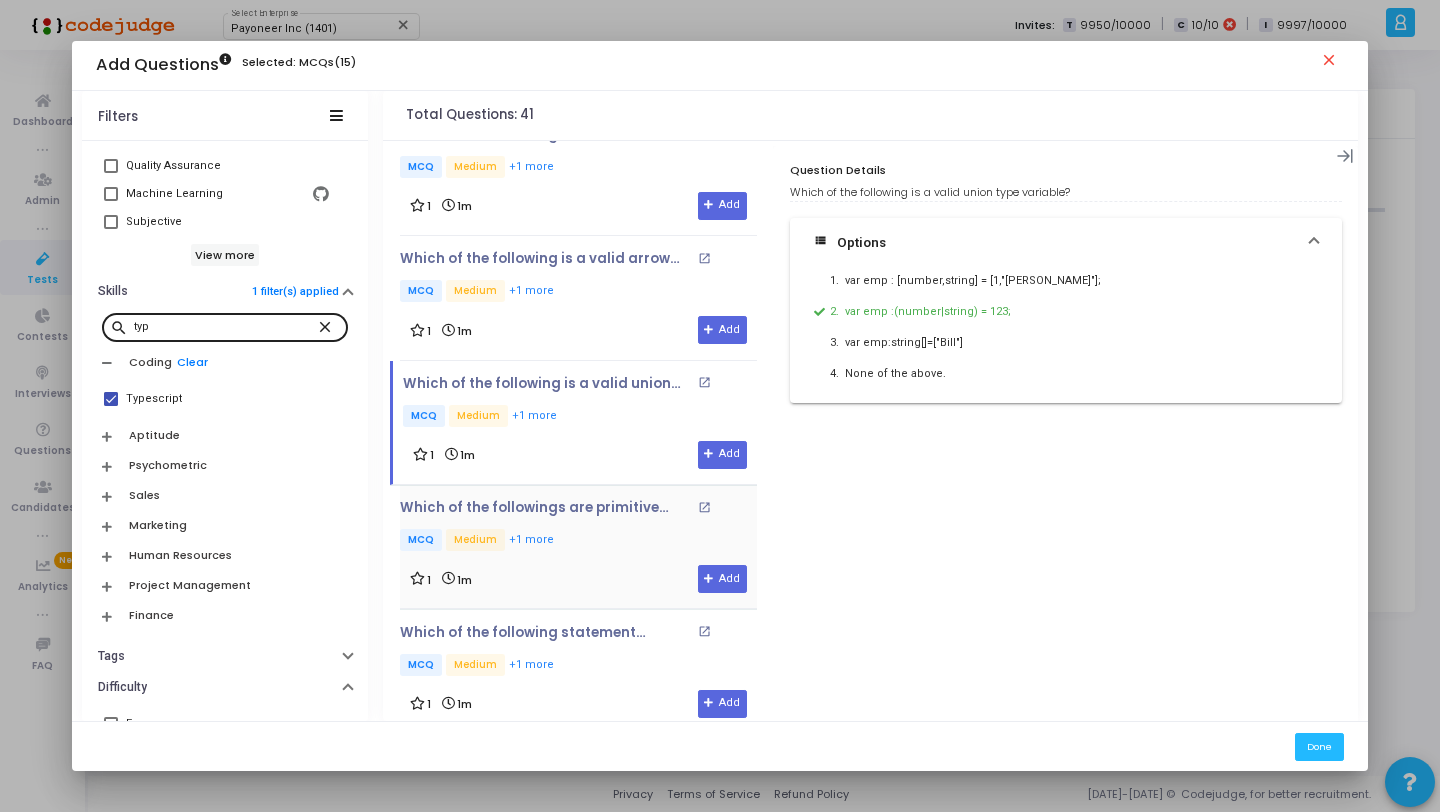 click on "Which of the followings are primitive types supported in TypeScript? open_in_new   MCQ   Medium   +1 more" at bounding box center [578, 527] 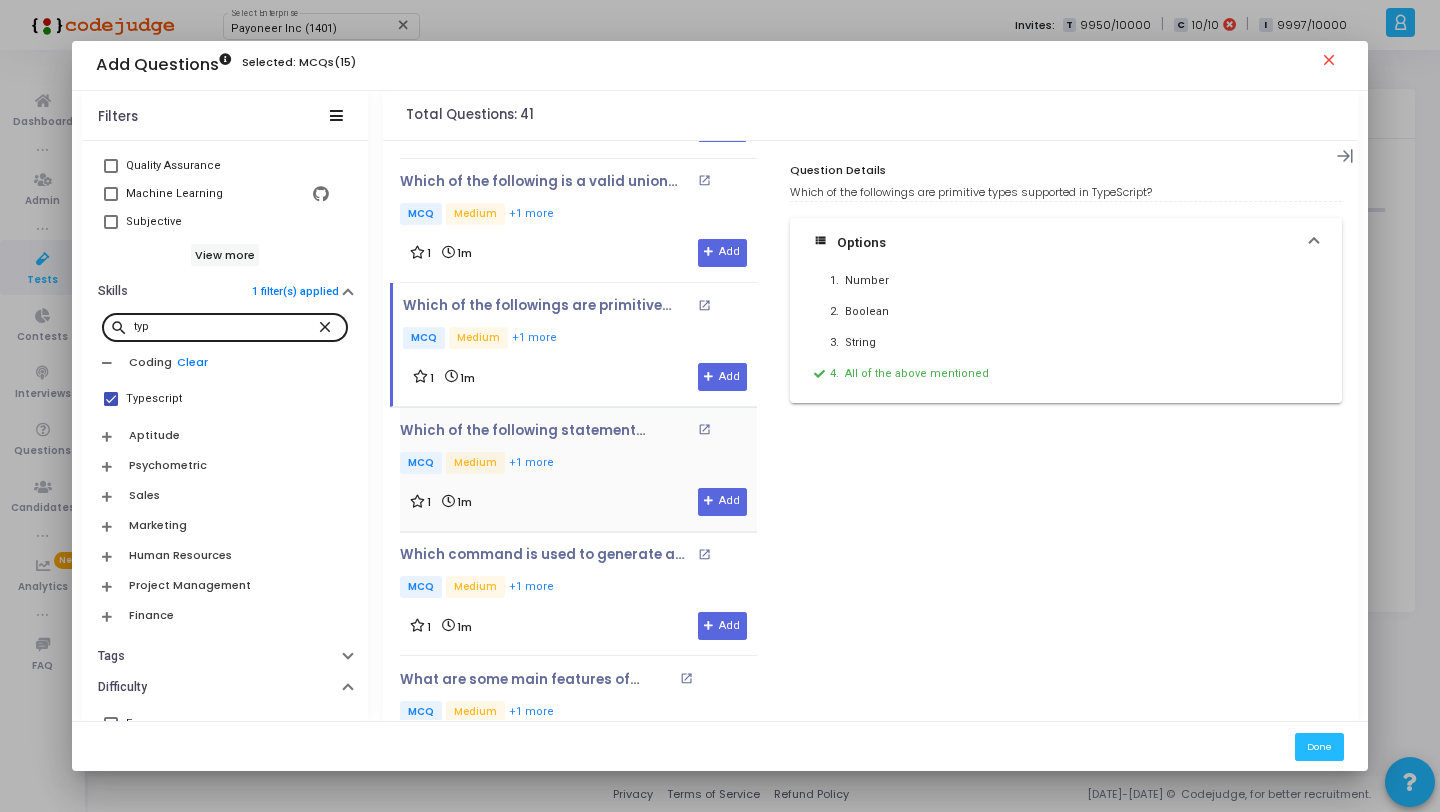 click on "MCQ   Medium   +1 more" at bounding box center (578, 464) 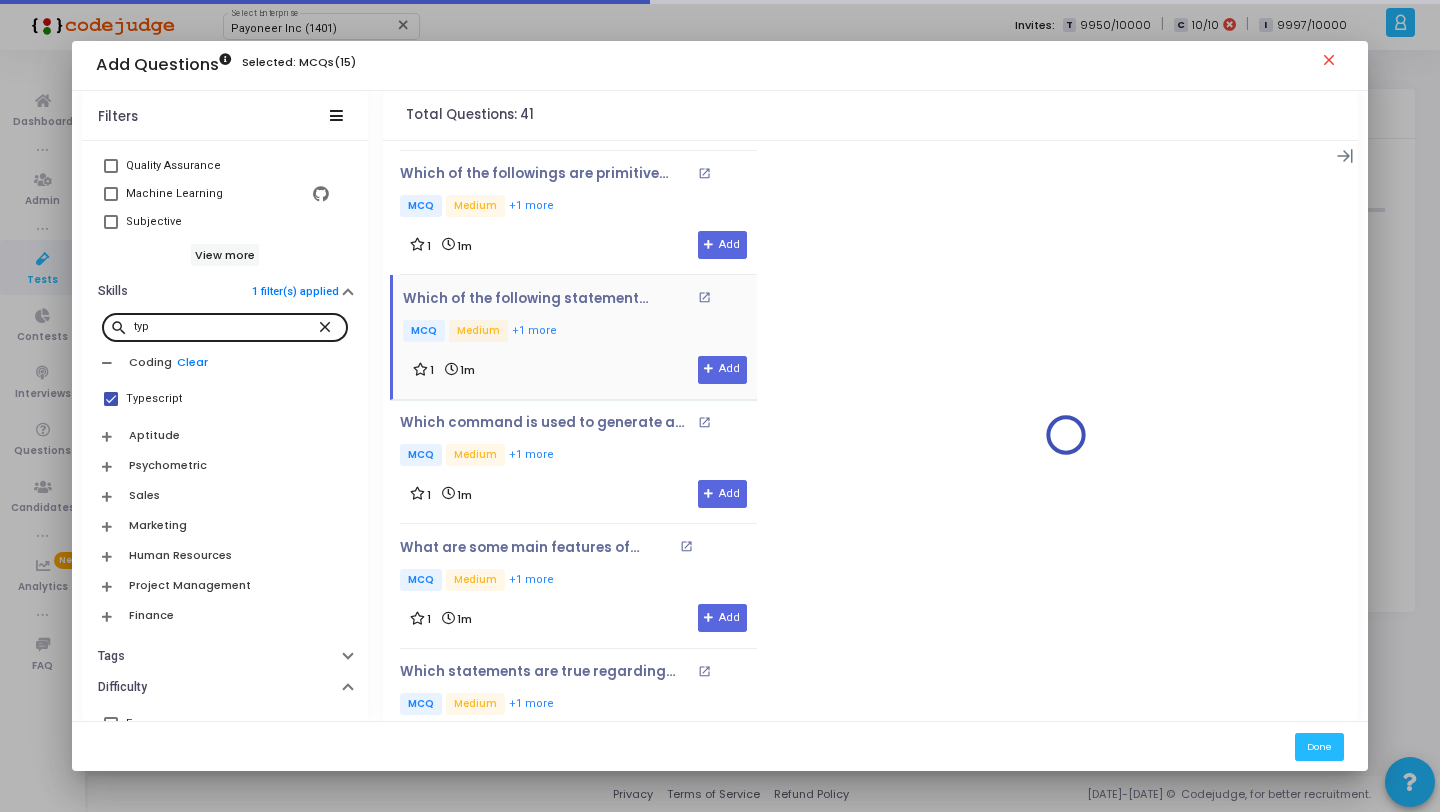 scroll, scrollTop: 4374, scrollLeft: 0, axis: vertical 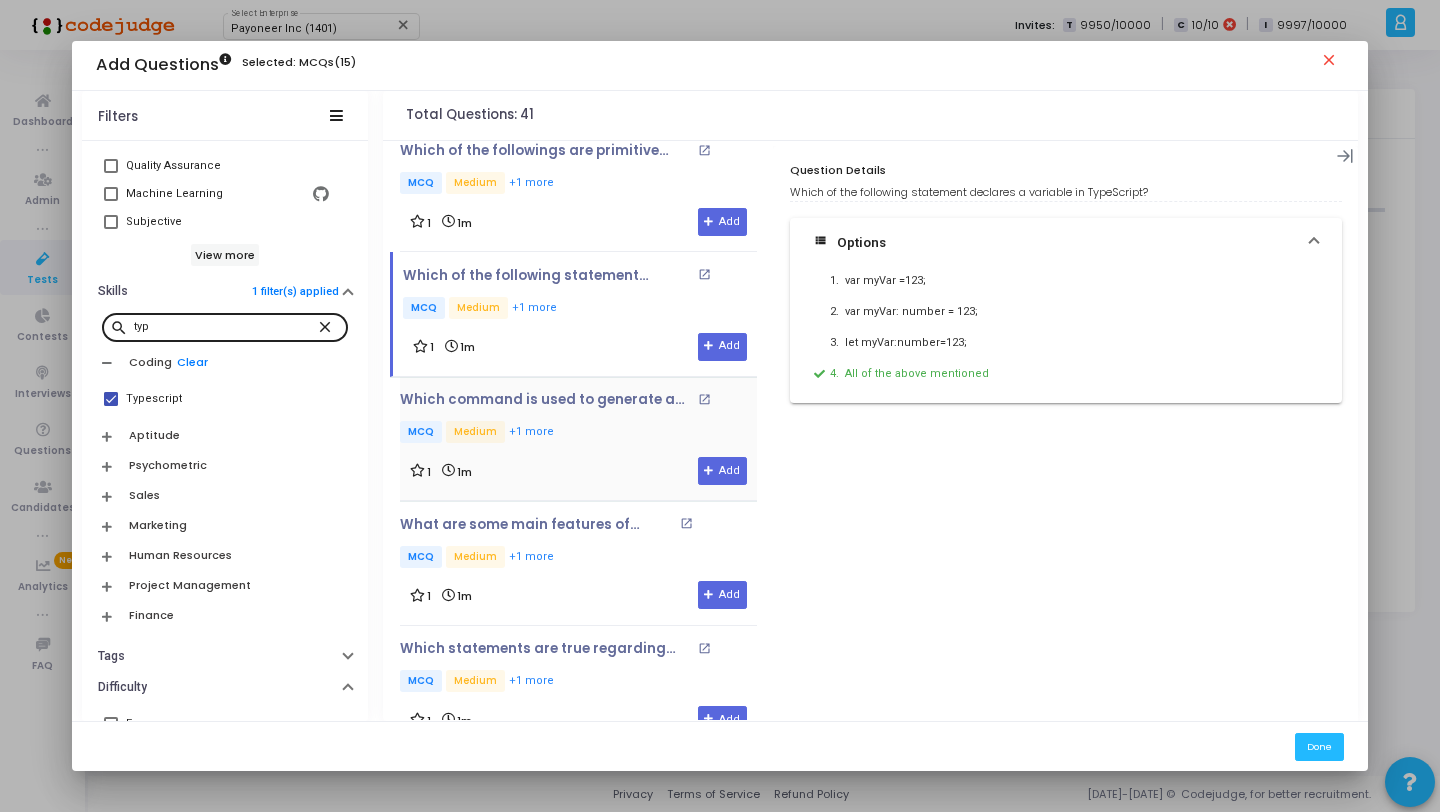 click on "Which command is used to generate a Javascript file from a typescript file? open_in_new   MCQ   Medium   +1 more 1 1m  Add" at bounding box center [578, 438] 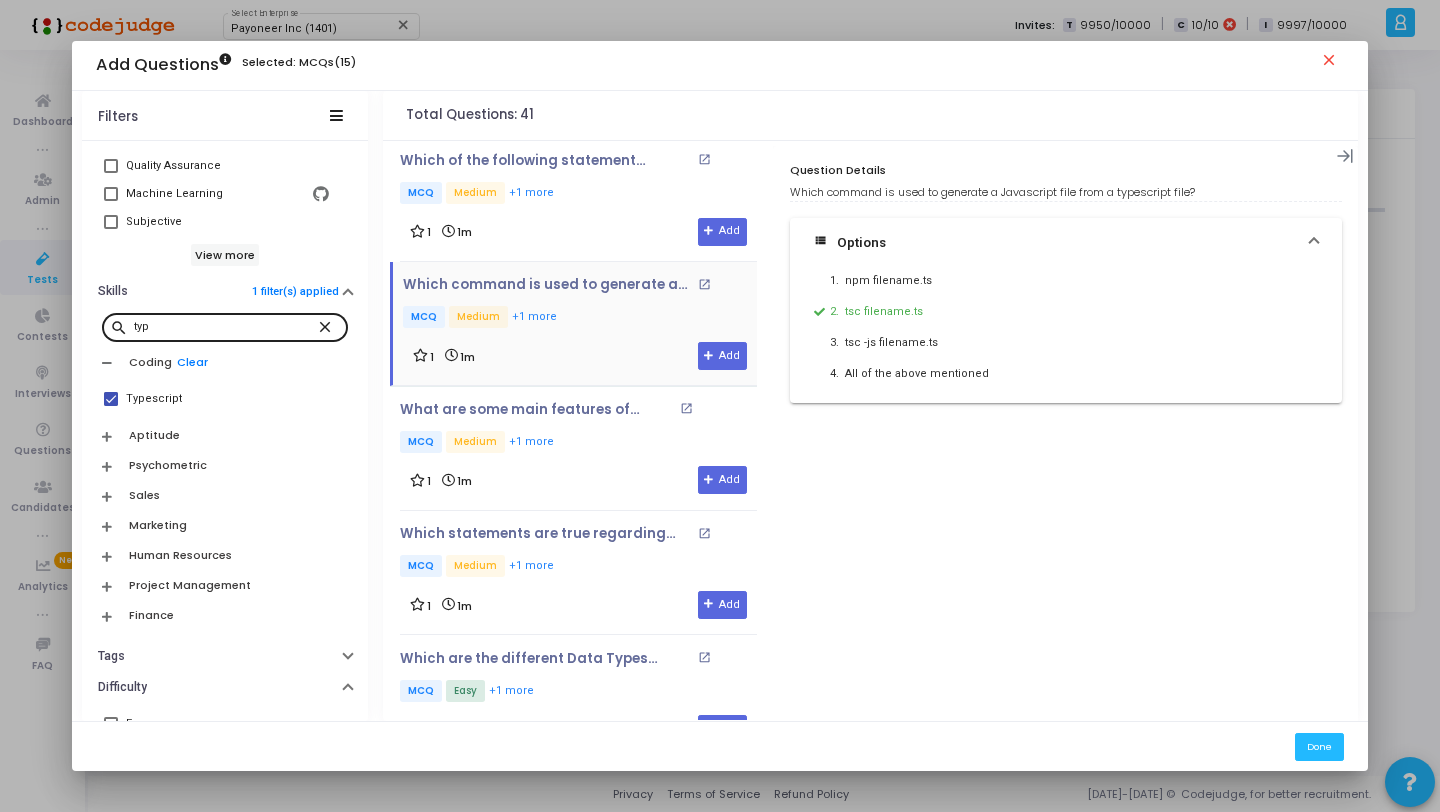 click on "MCQ   Medium   +1 more" at bounding box center (568, 443) 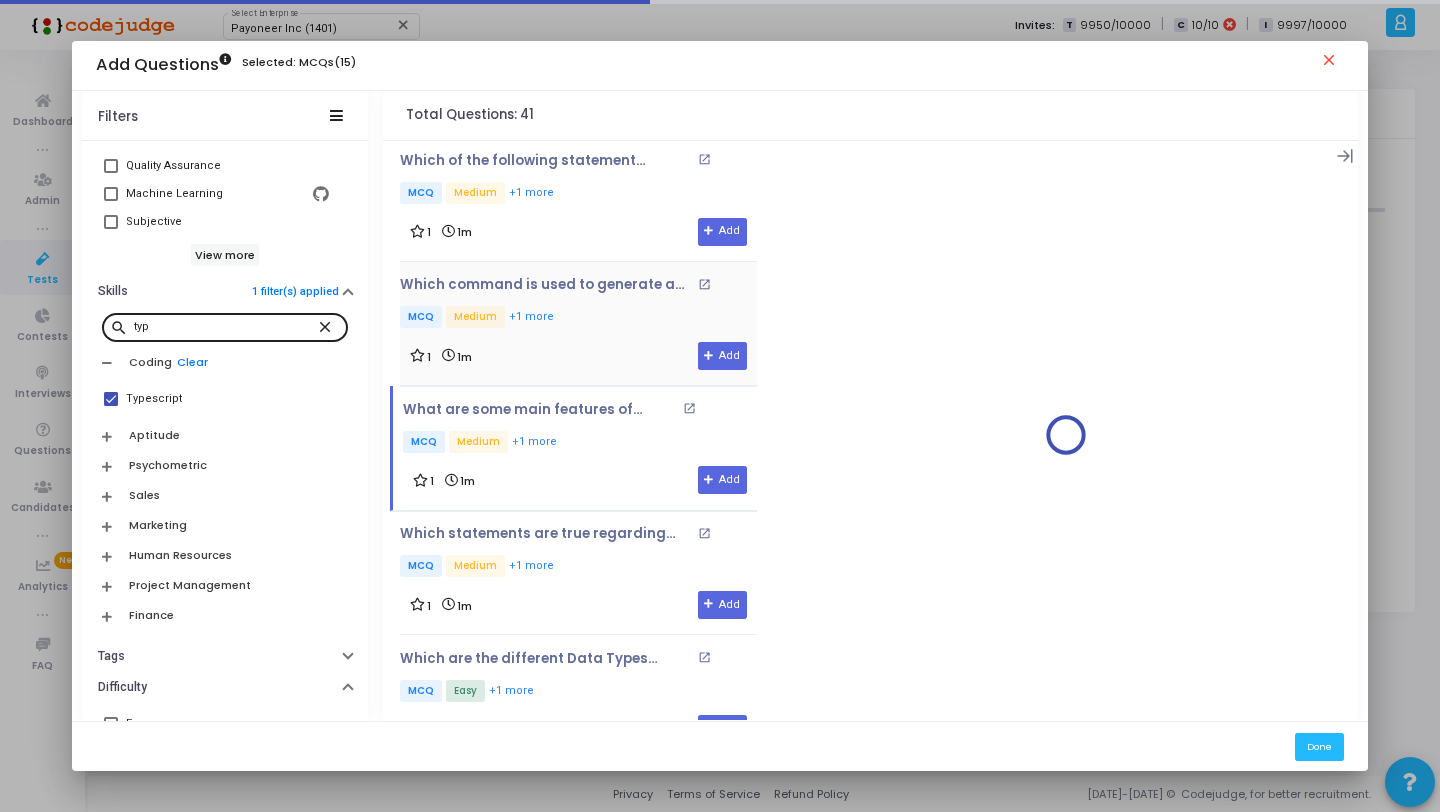 scroll, scrollTop: 4525, scrollLeft: 0, axis: vertical 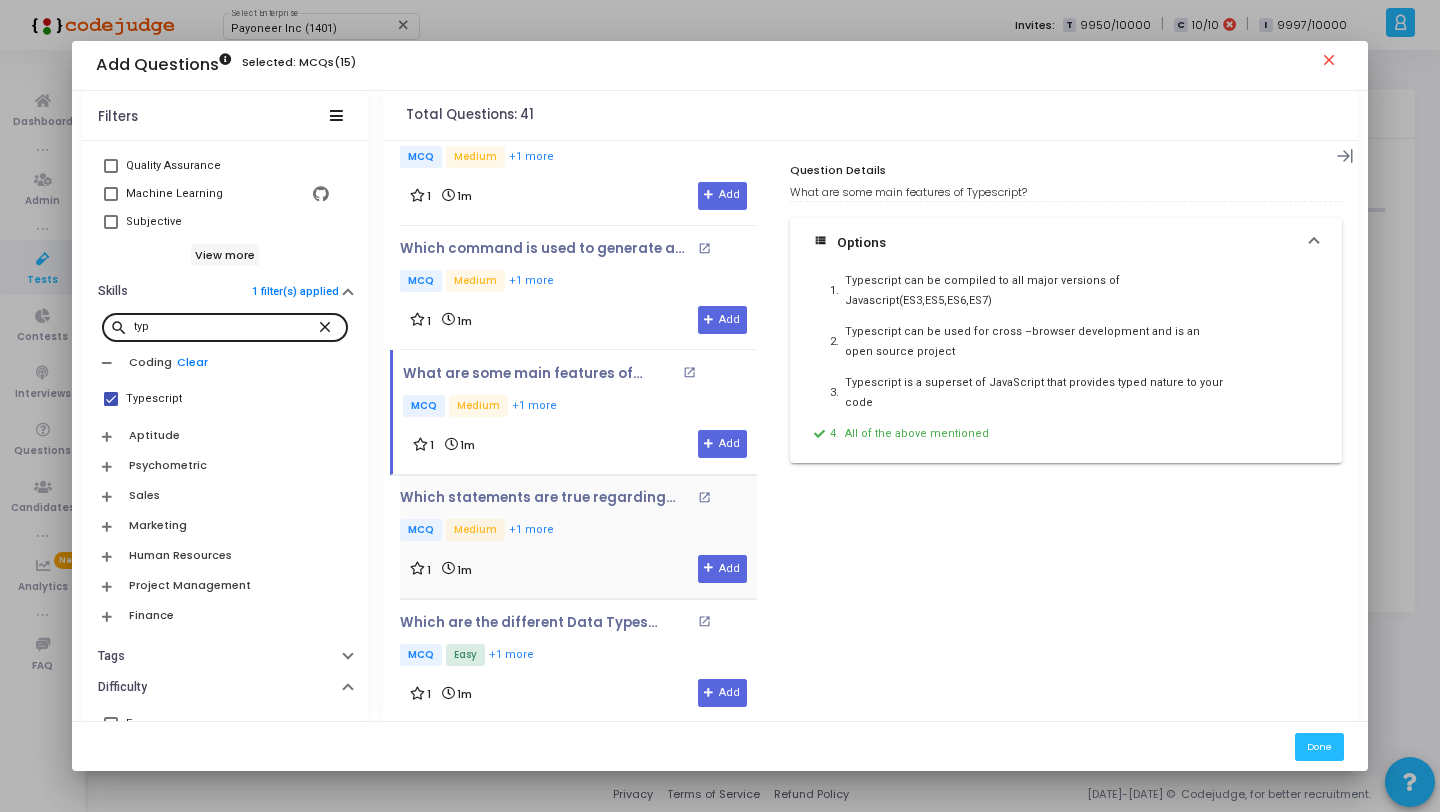 click on "Which statements are true regarding JSX modes? open_in_new   MCQ   Medium   +1 more" at bounding box center [578, 517] 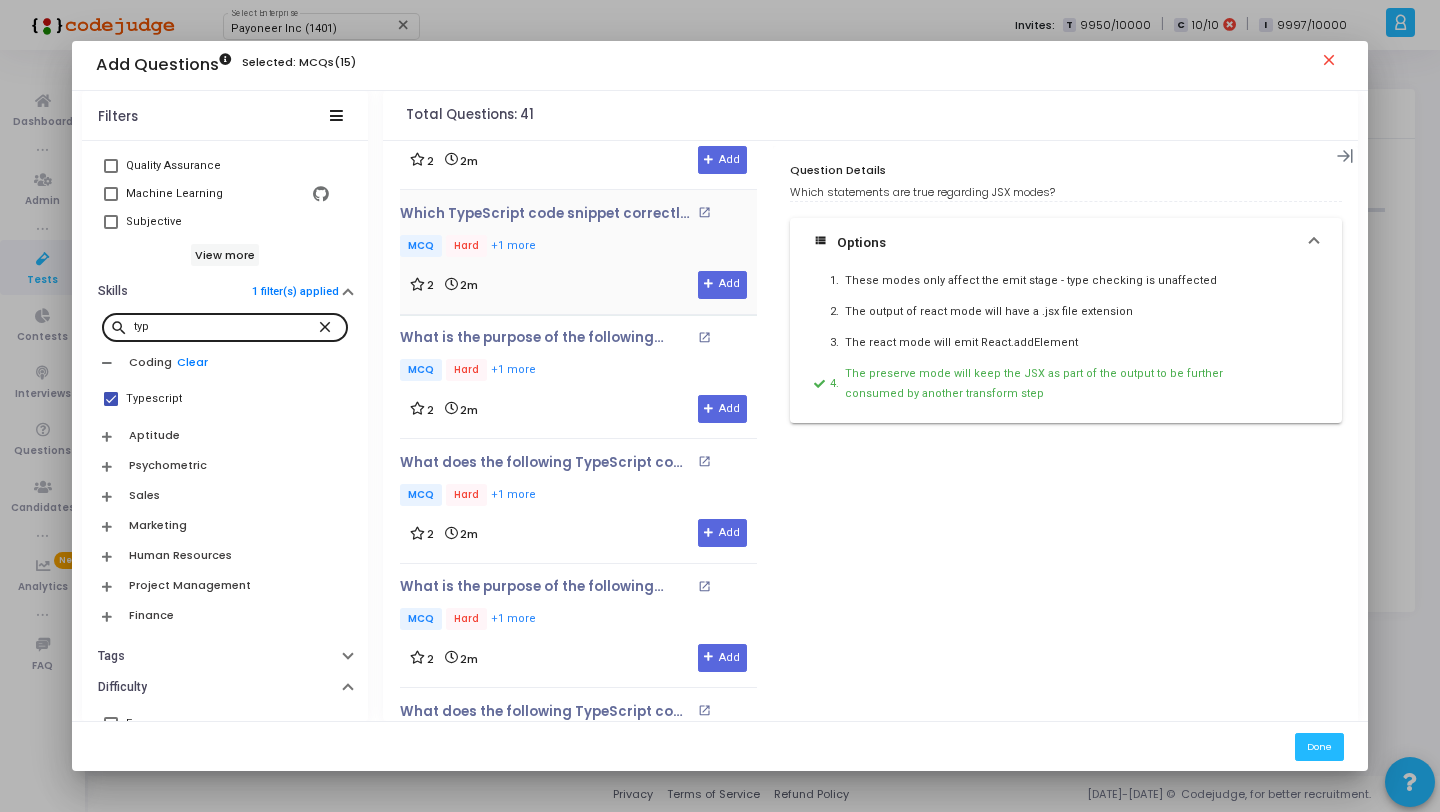 scroll, scrollTop: 0, scrollLeft: 0, axis: both 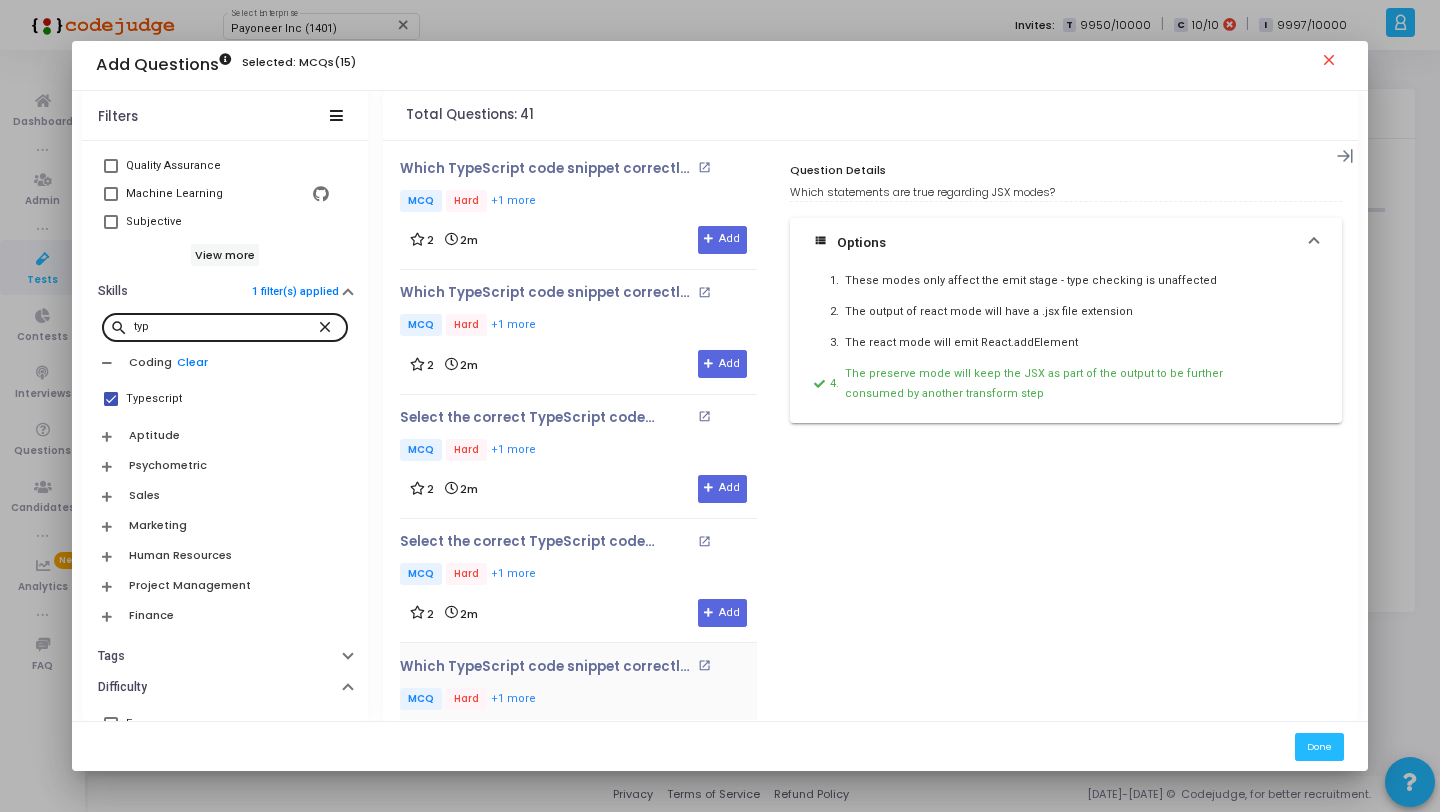 click on "MCQ   Hard   +1 more" at bounding box center [578, 202] 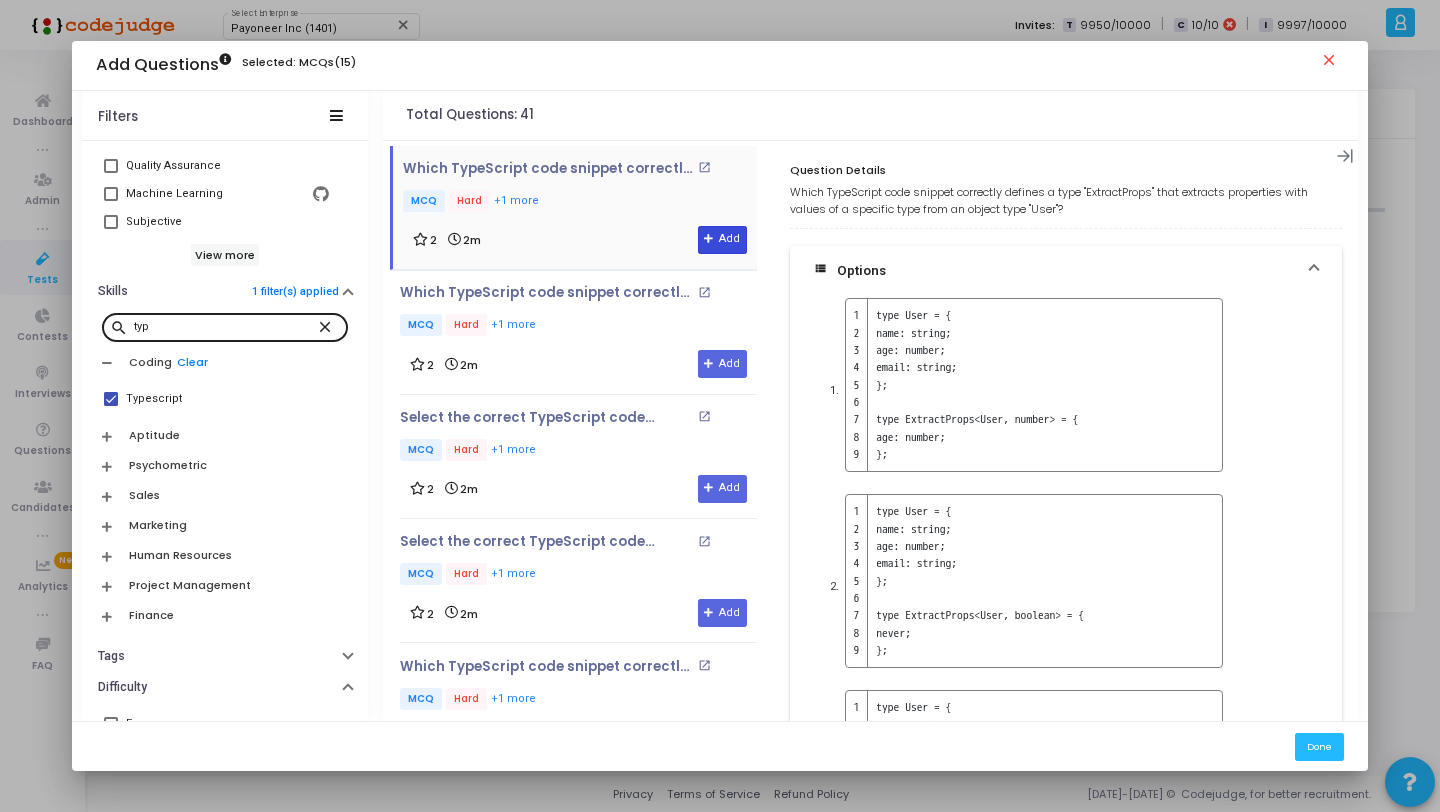 click at bounding box center [709, 239] 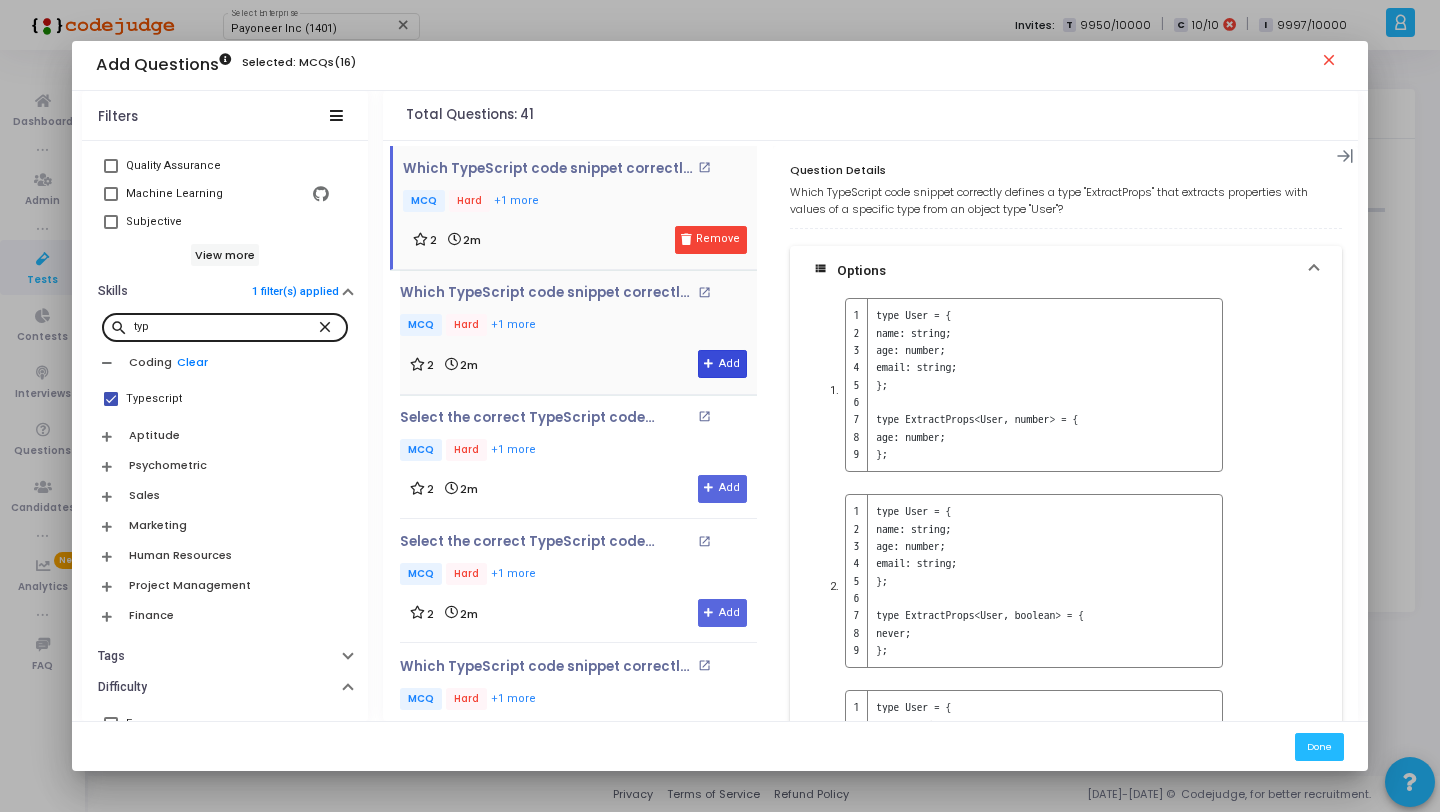 click on "Add" at bounding box center [722, 364] 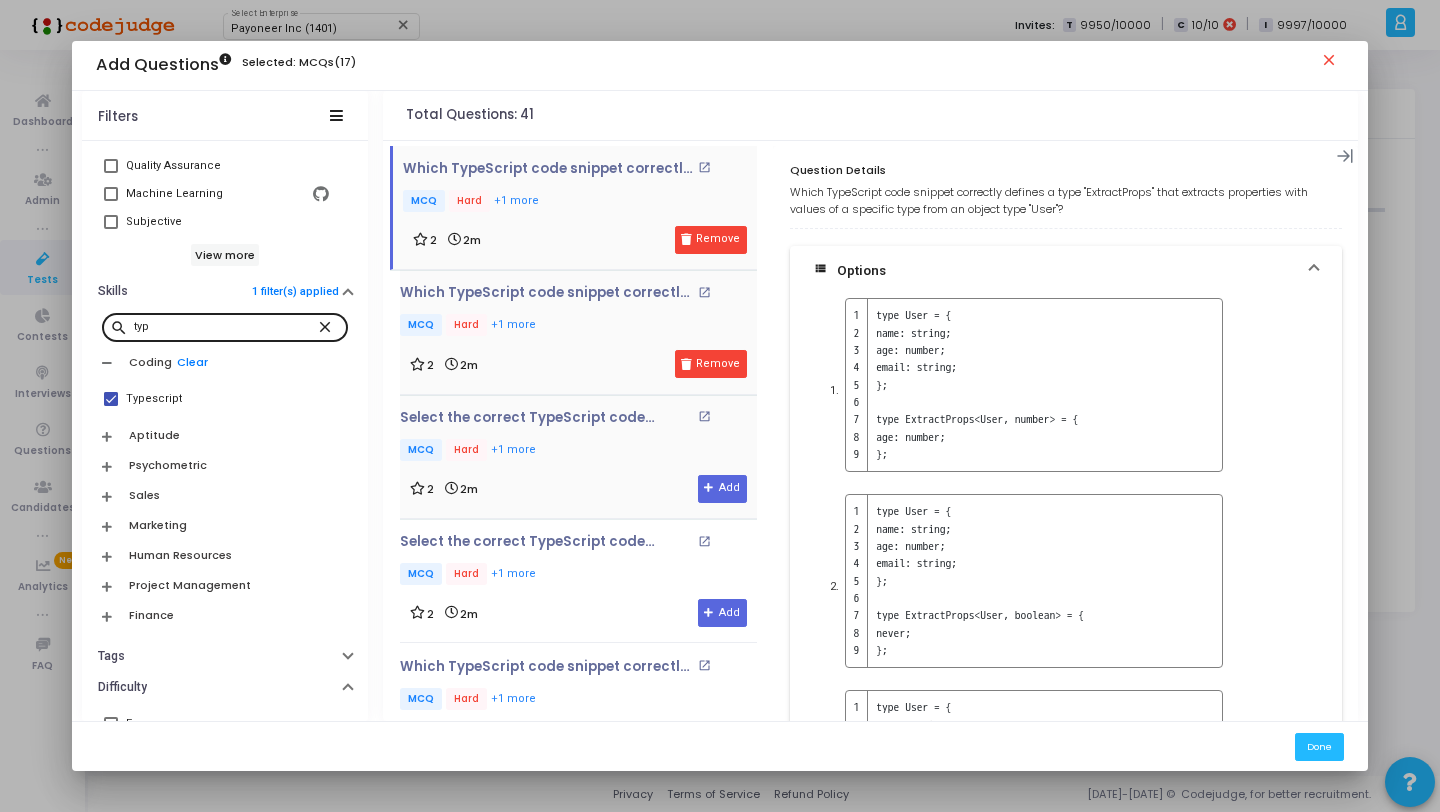 click on "Select the correct TypeScript code snippet that defines a function "isStringArray" which takes an array and returns true if all its elements are strings, and false otherwise. open_in_new   MCQ   Hard   +1 more 2 2m  Add" at bounding box center (578, 457) 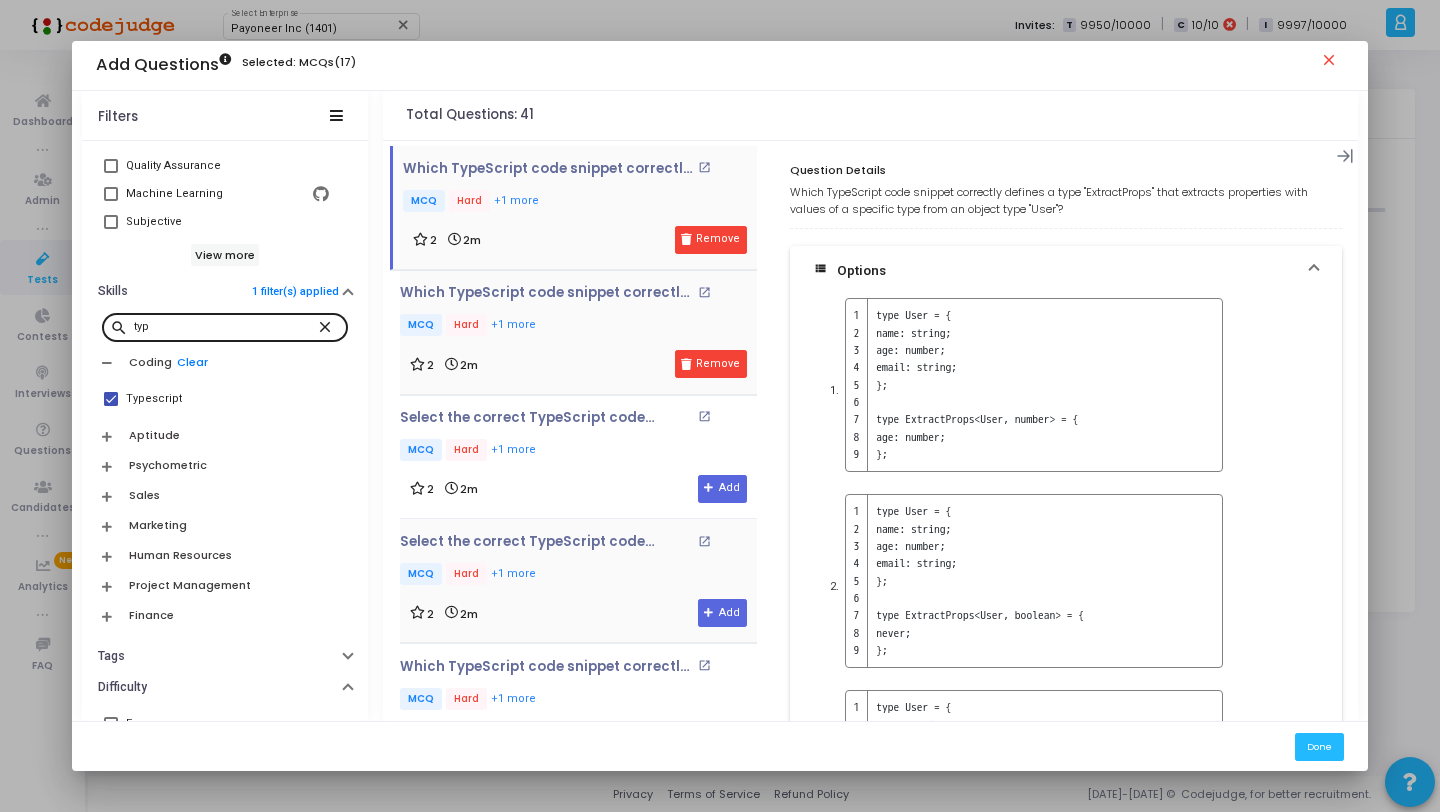 click on "Select the correct TypeScript code snippet that demonstrates a way to implement a singleton pattern in TypeScript. open_in_new   MCQ   Hard   +1 more 2 2m  Add" at bounding box center [578, 580] 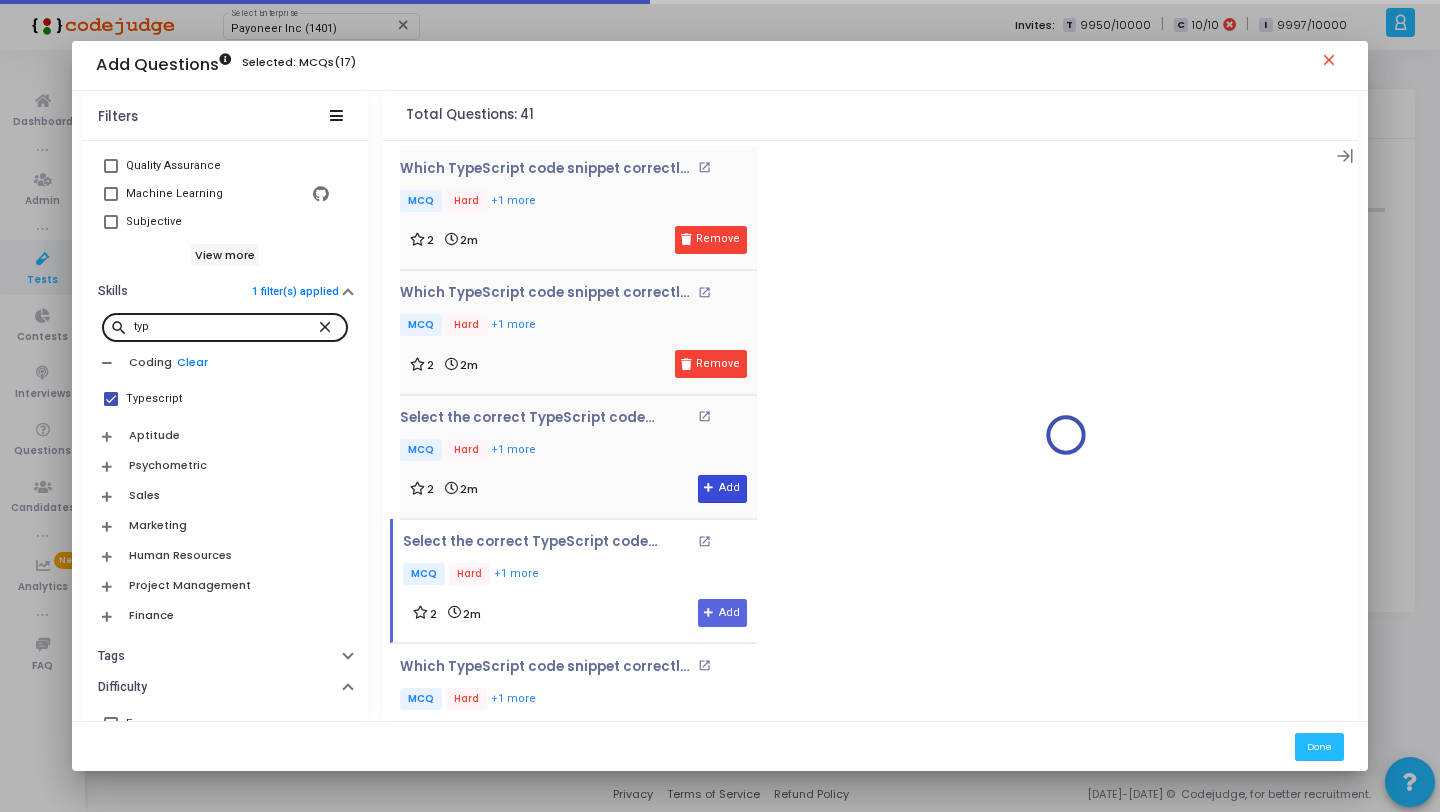 click on "Add" at bounding box center [722, 489] 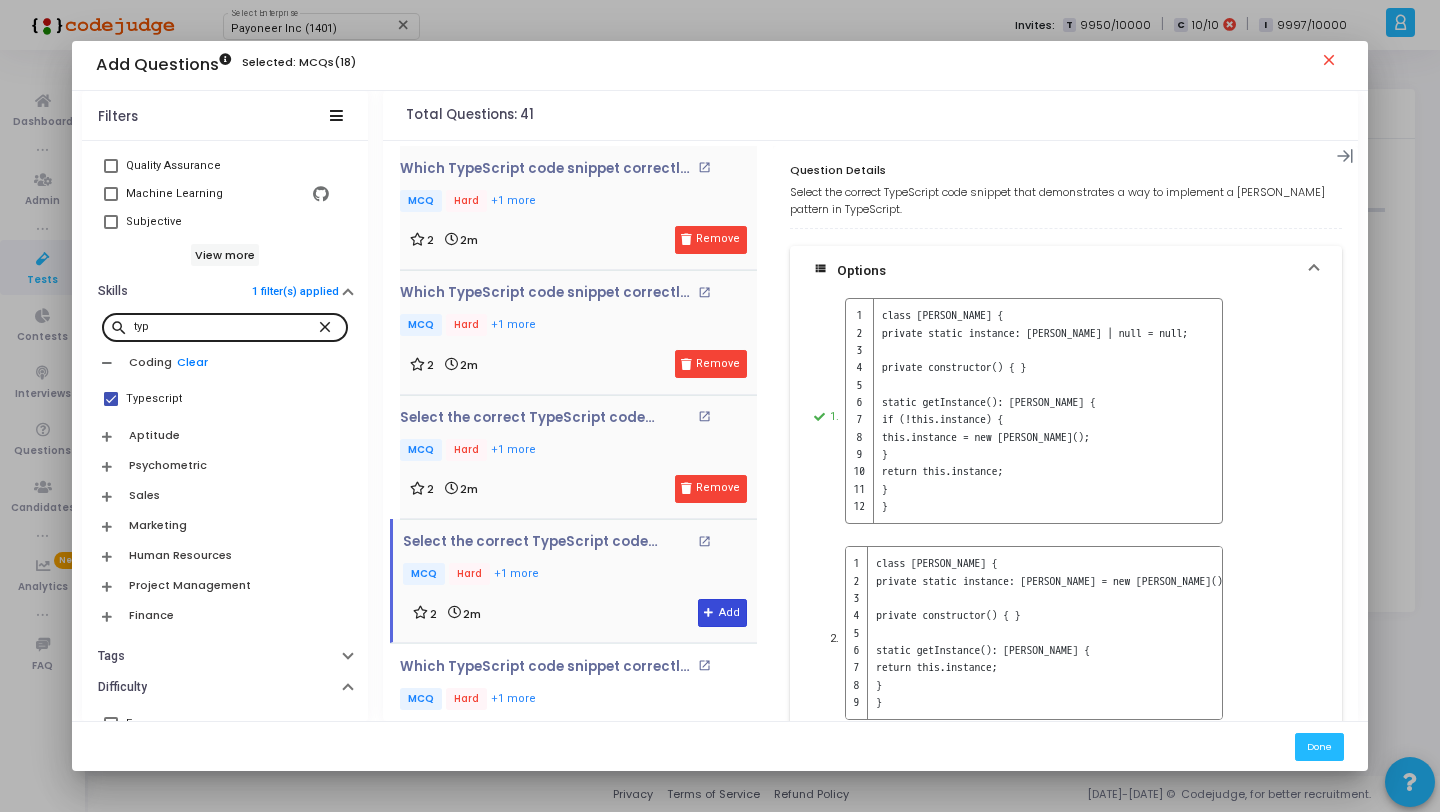 click on "Add" at bounding box center [722, 613] 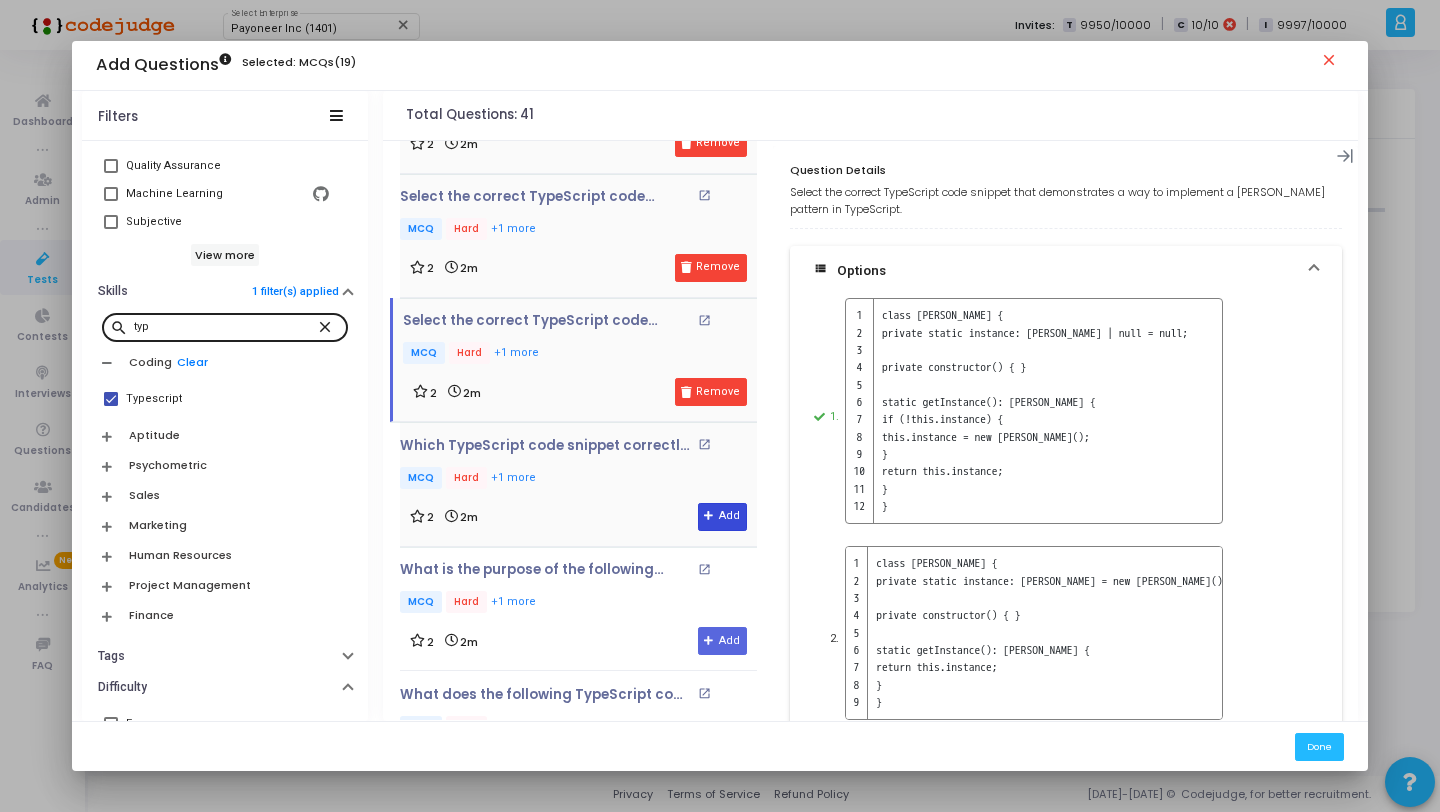 scroll, scrollTop: 239, scrollLeft: 0, axis: vertical 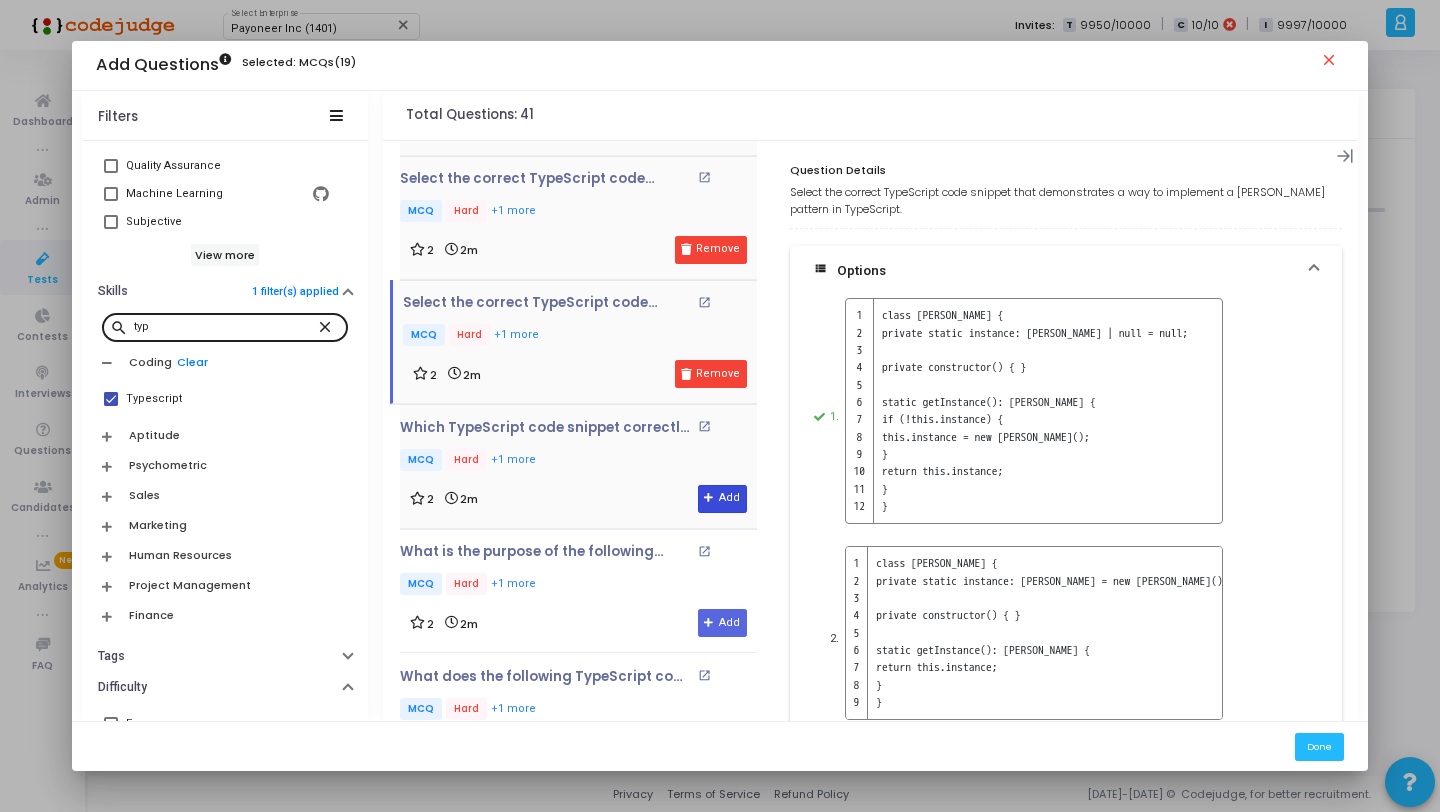 click on "Add" at bounding box center [722, 499] 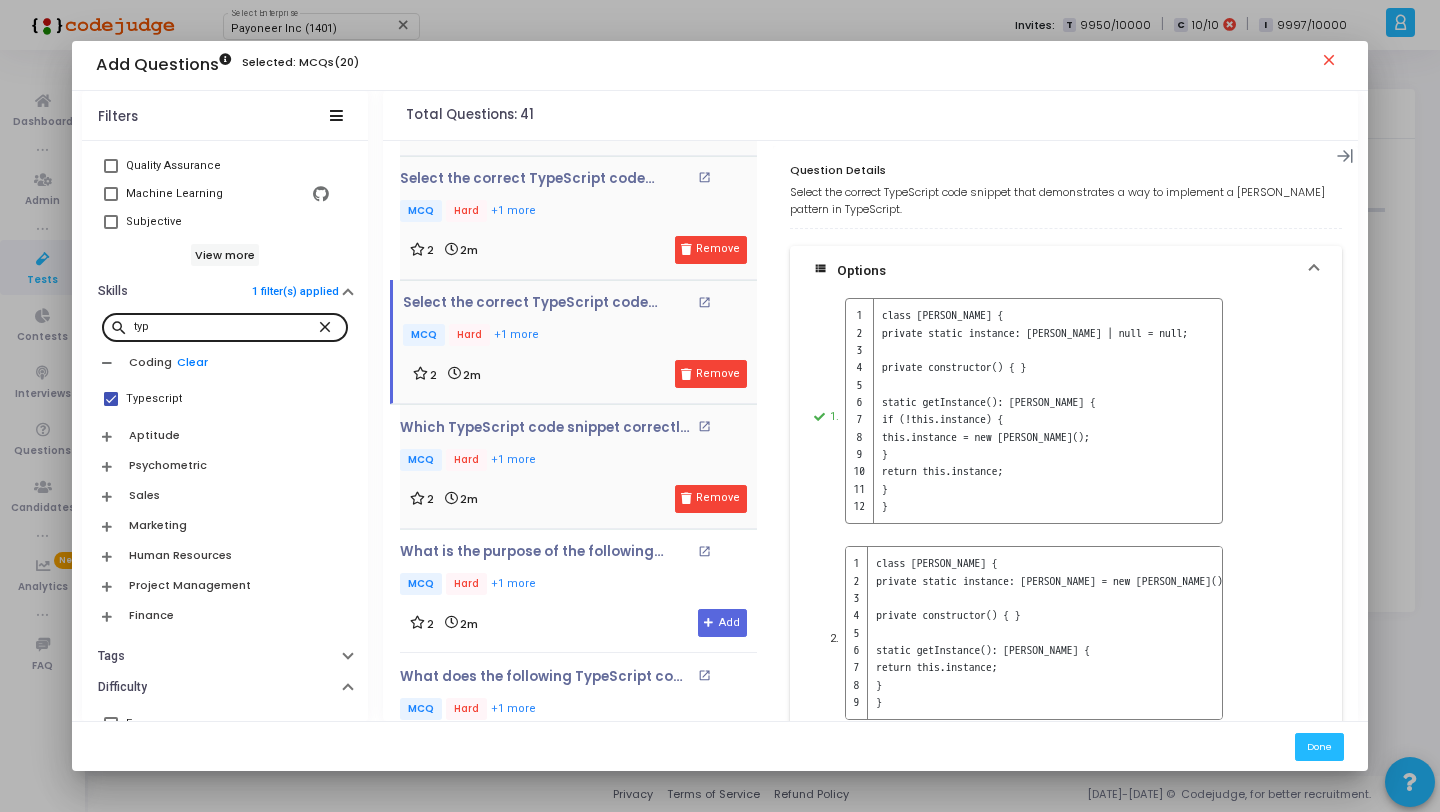 click on "Remove" at bounding box center [711, 499] 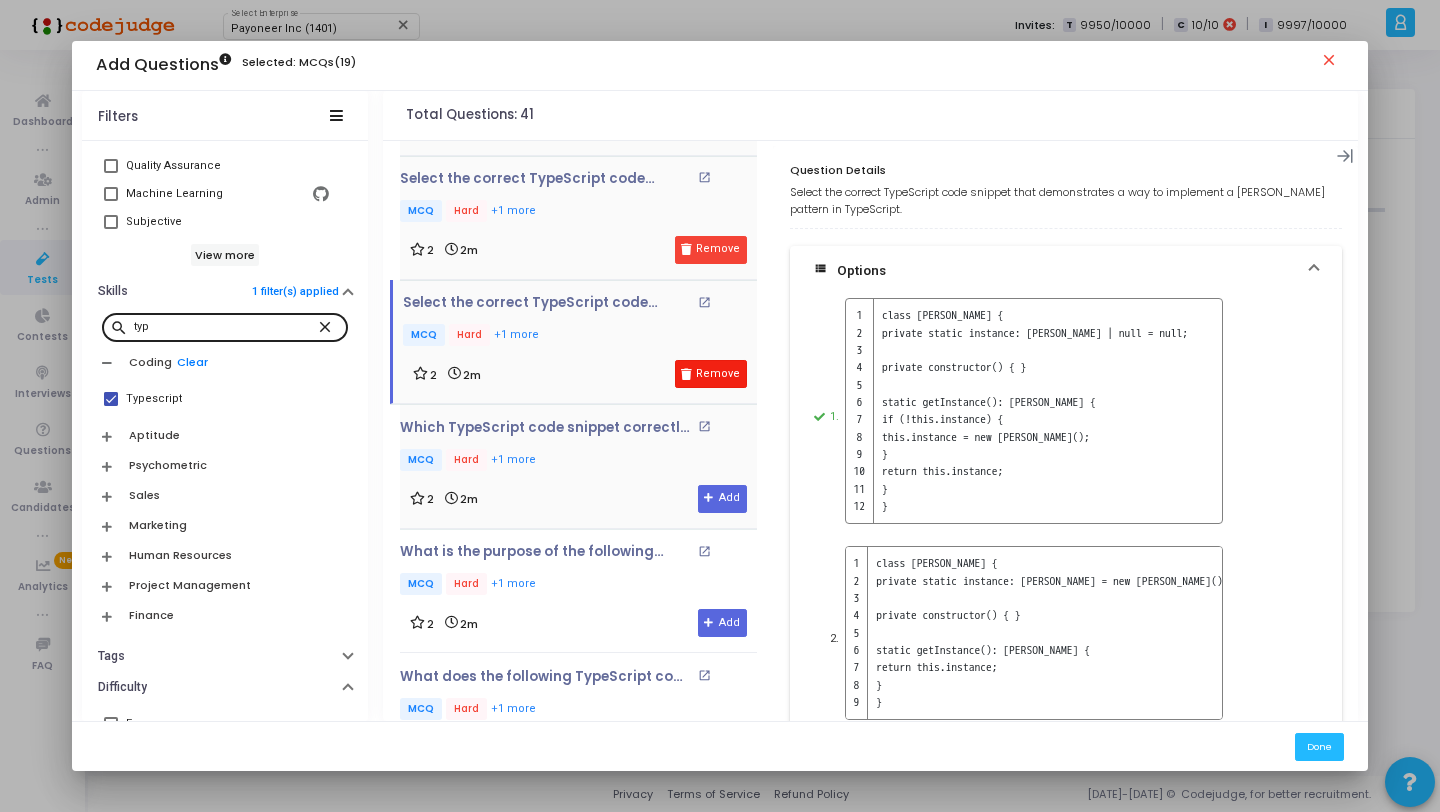 click on "Remove" at bounding box center [711, 374] 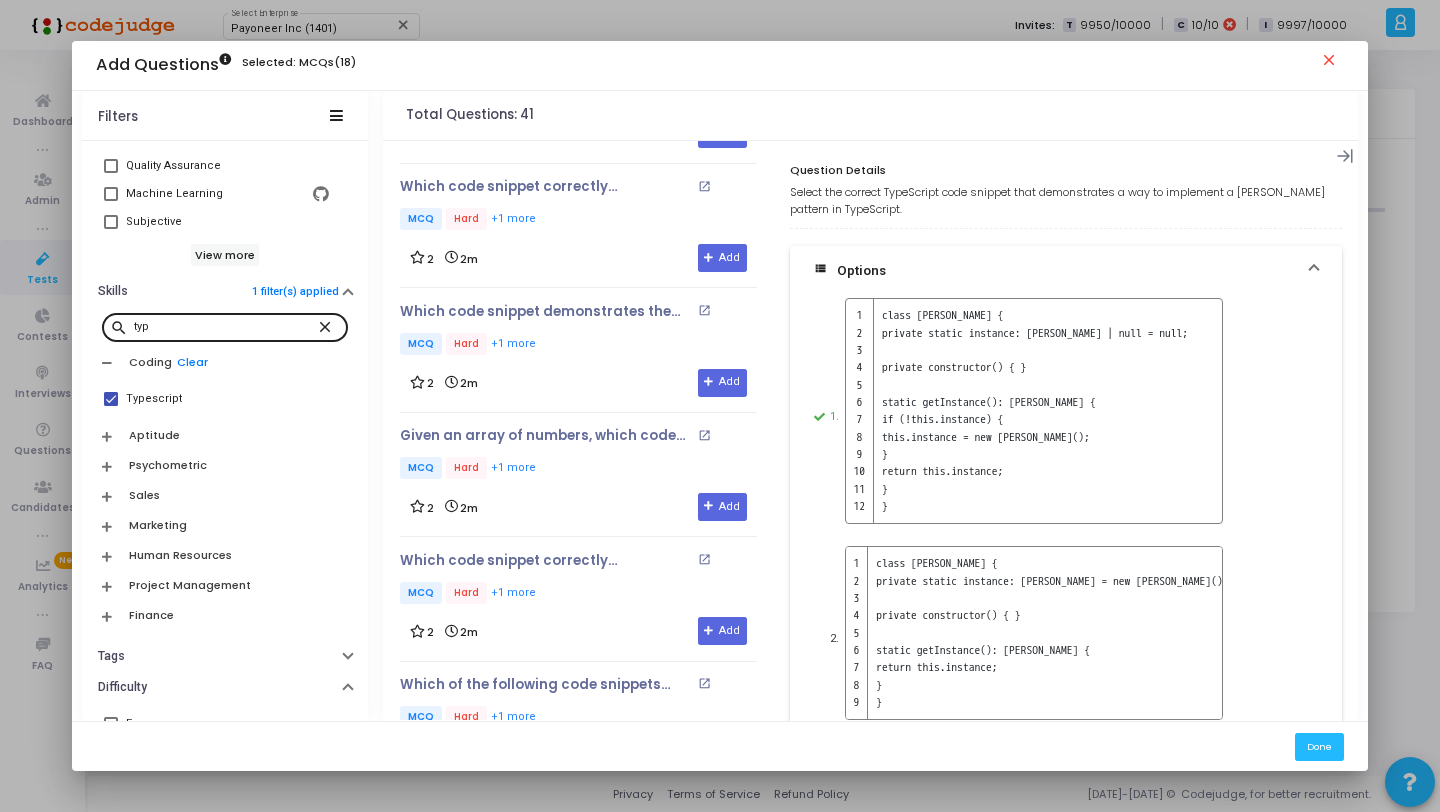 scroll, scrollTop: 2467, scrollLeft: 0, axis: vertical 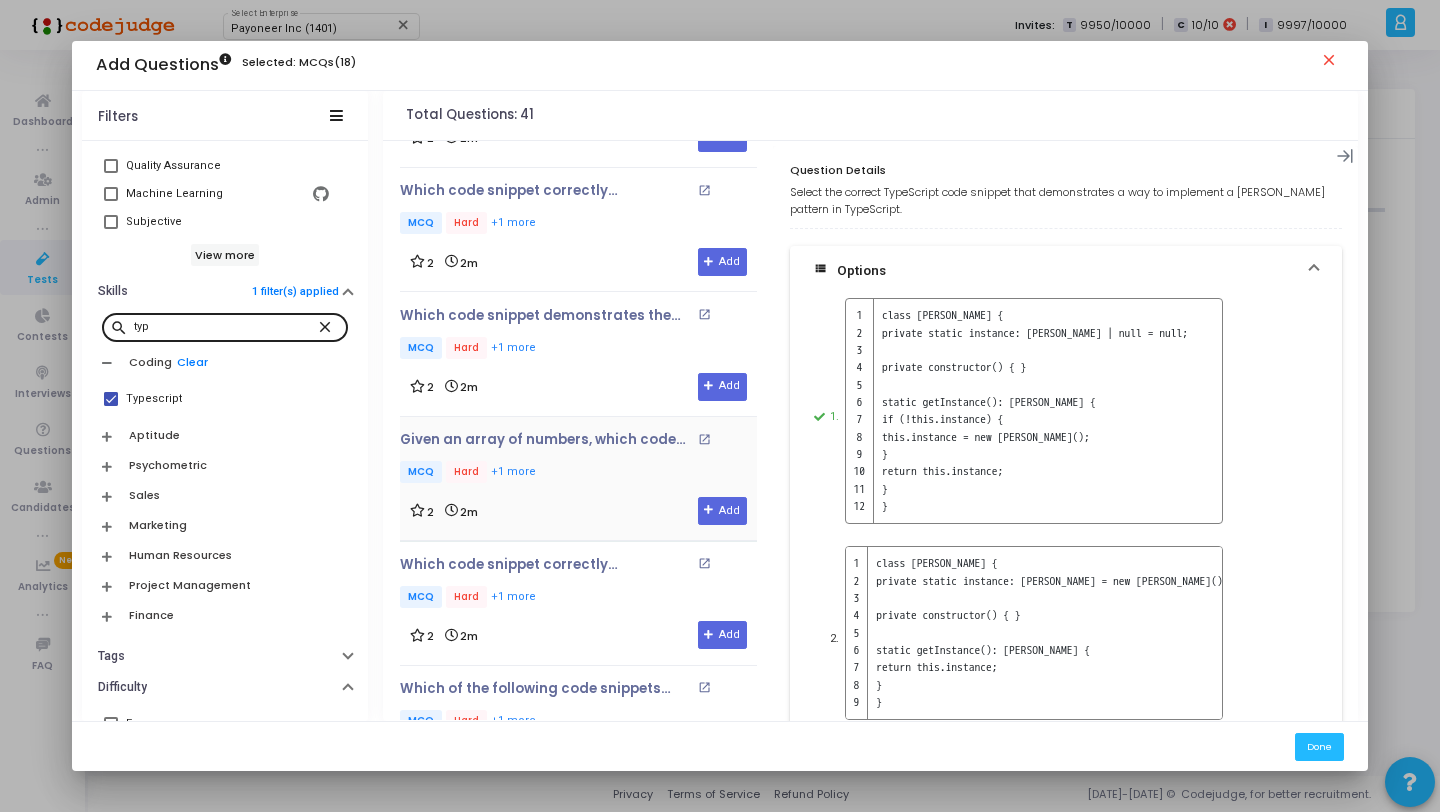 click on "2 2m  Add" at bounding box center [578, 511] 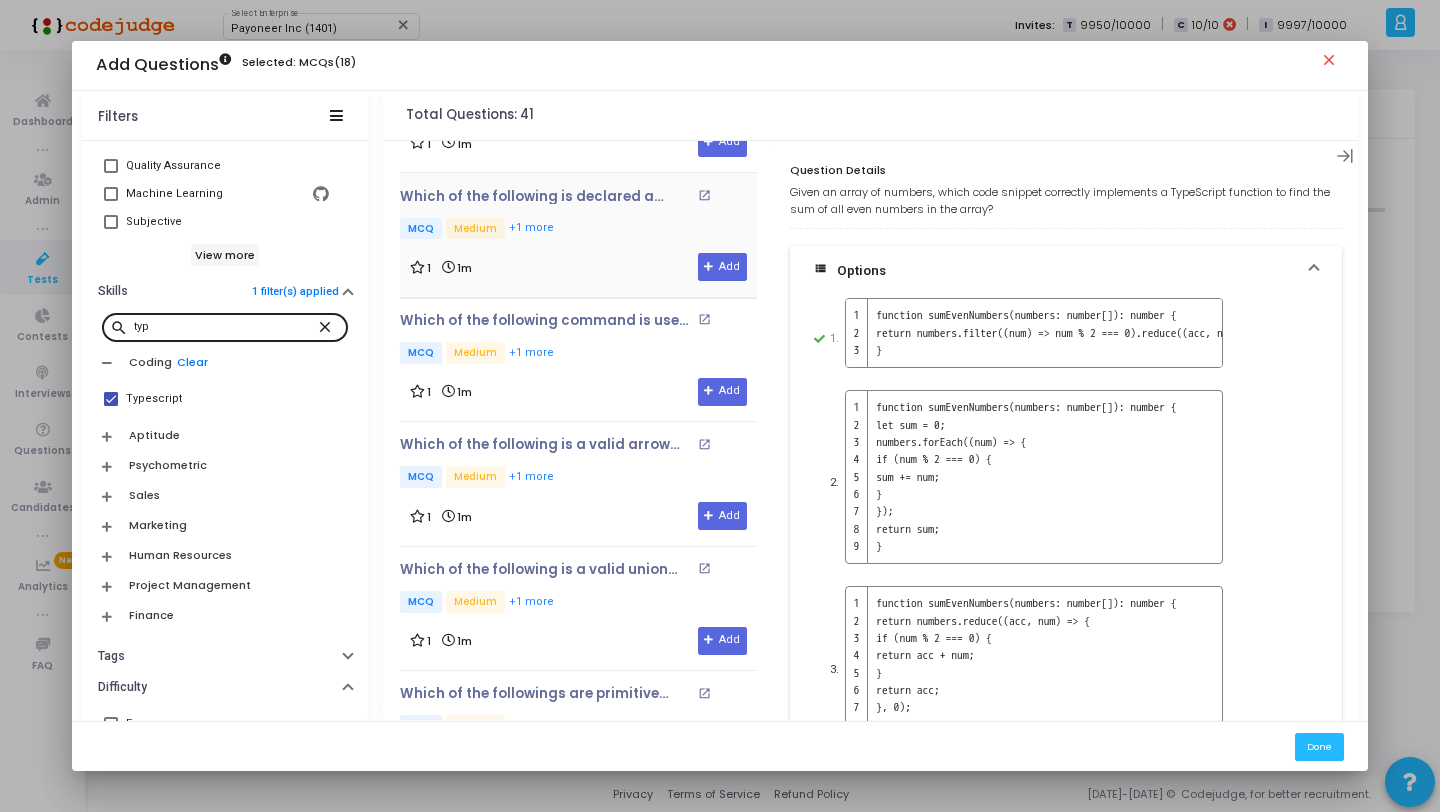 scroll, scrollTop: 4525, scrollLeft: 0, axis: vertical 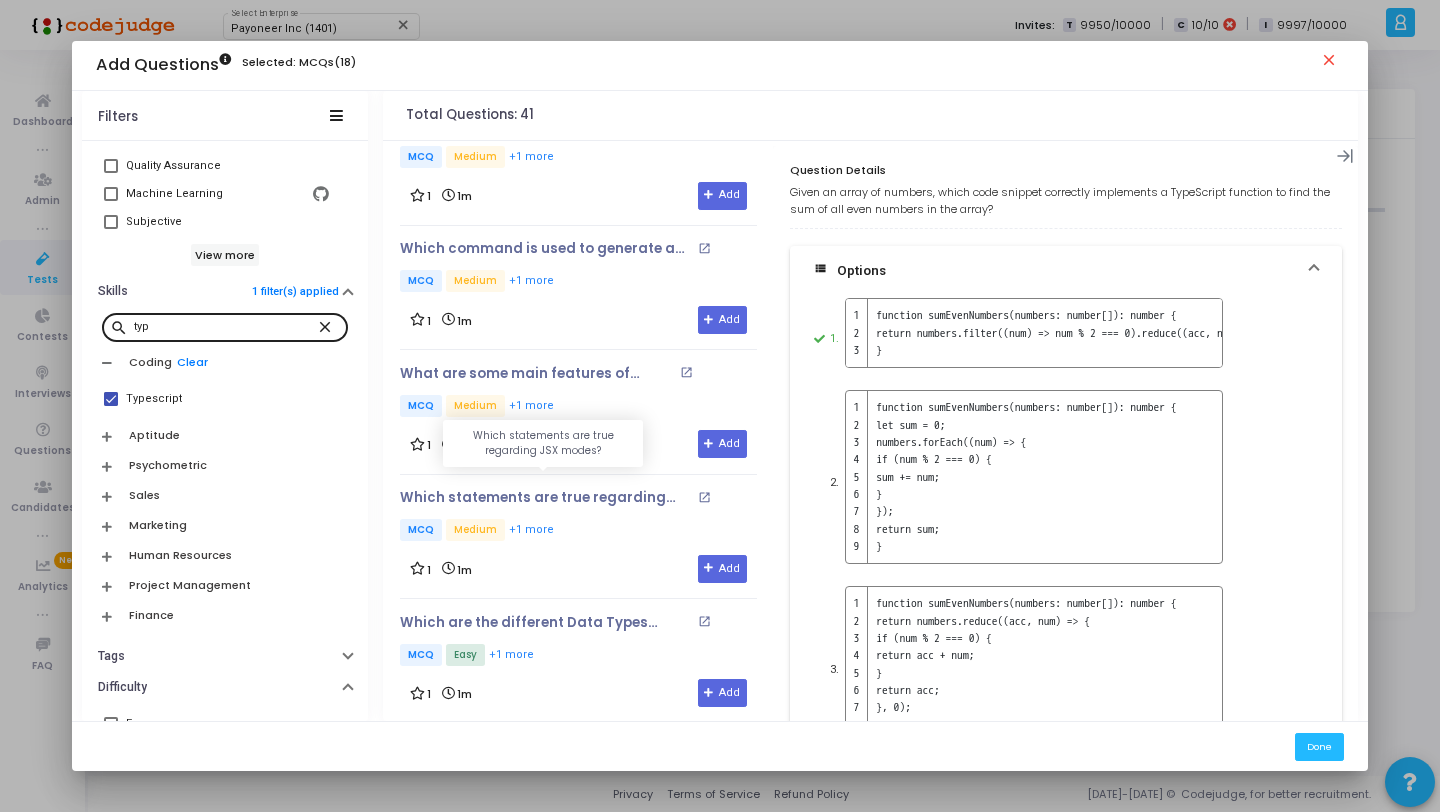 click on "Which statements are true regarding JSX modes?" at bounding box center (546, 498) 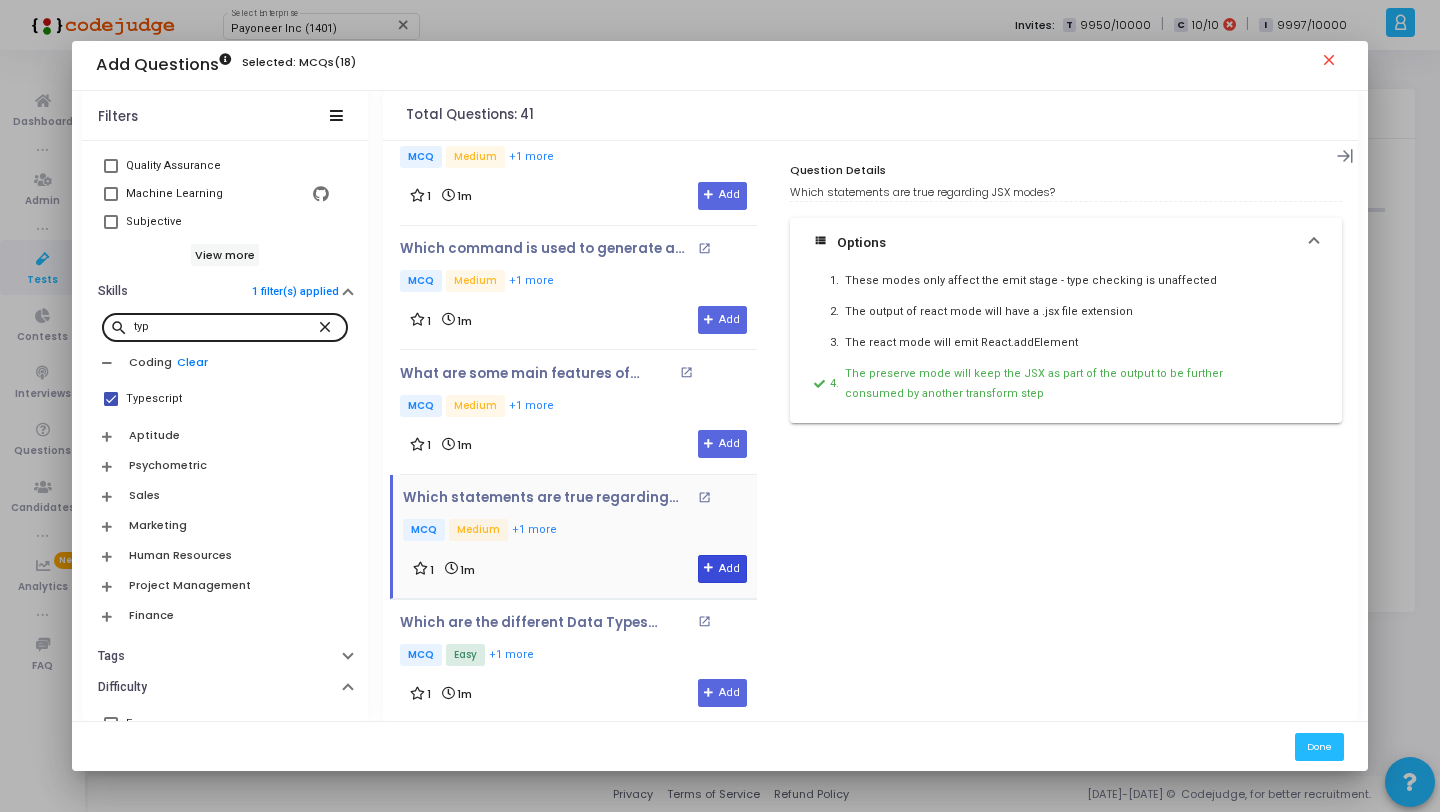 click on "Add" at bounding box center [722, 569] 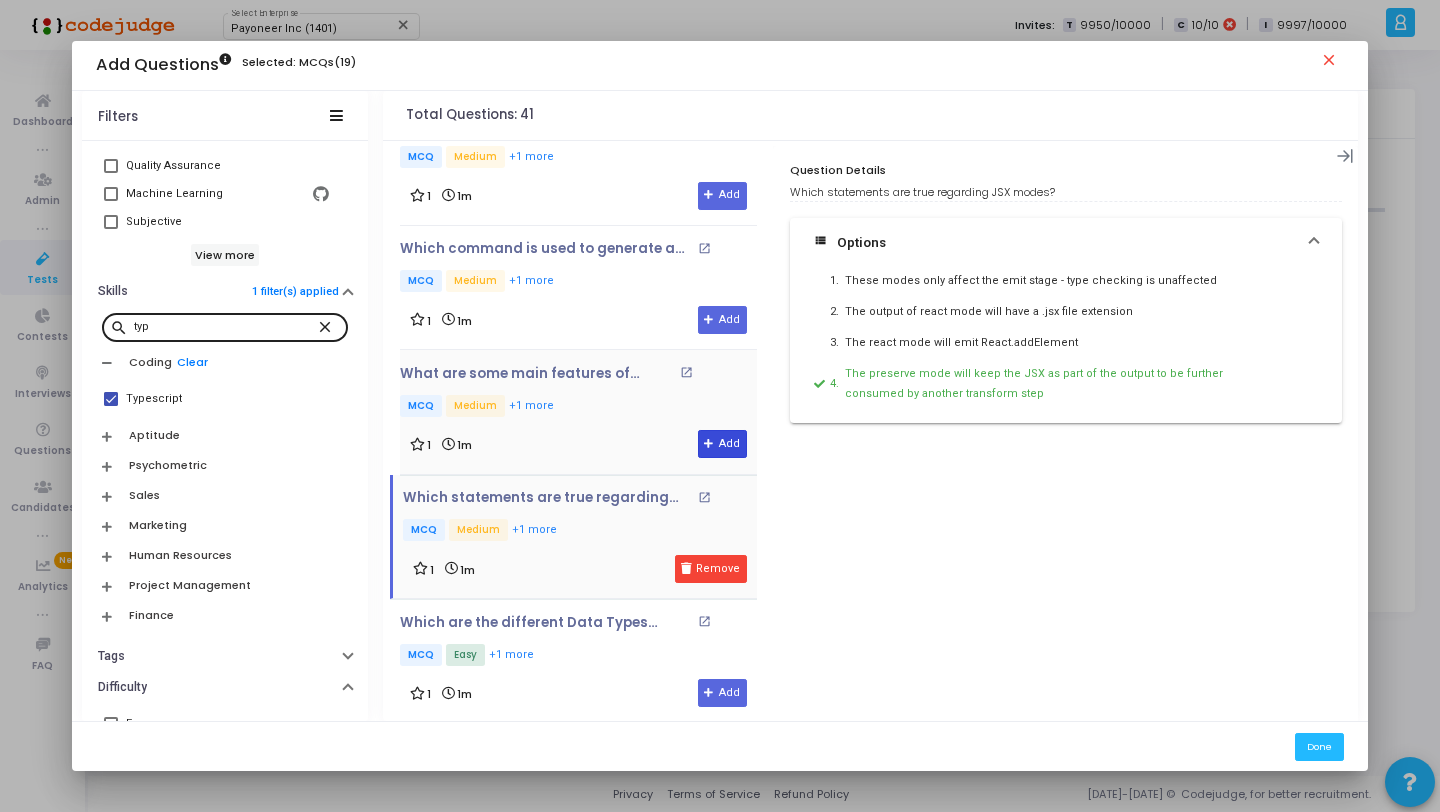 click on "Add" at bounding box center (722, 444) 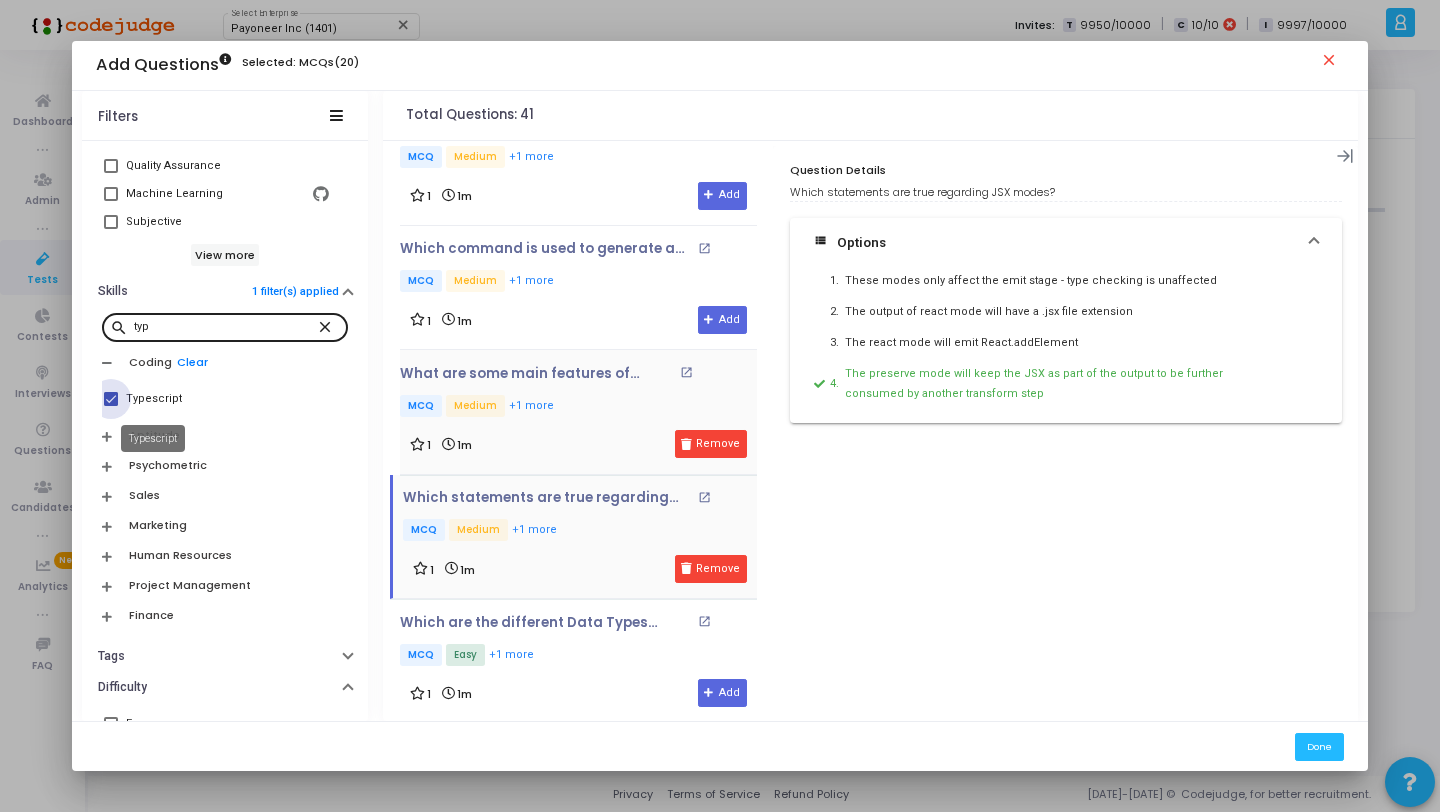 click on "Typescript" at bounding box center [154, 399] 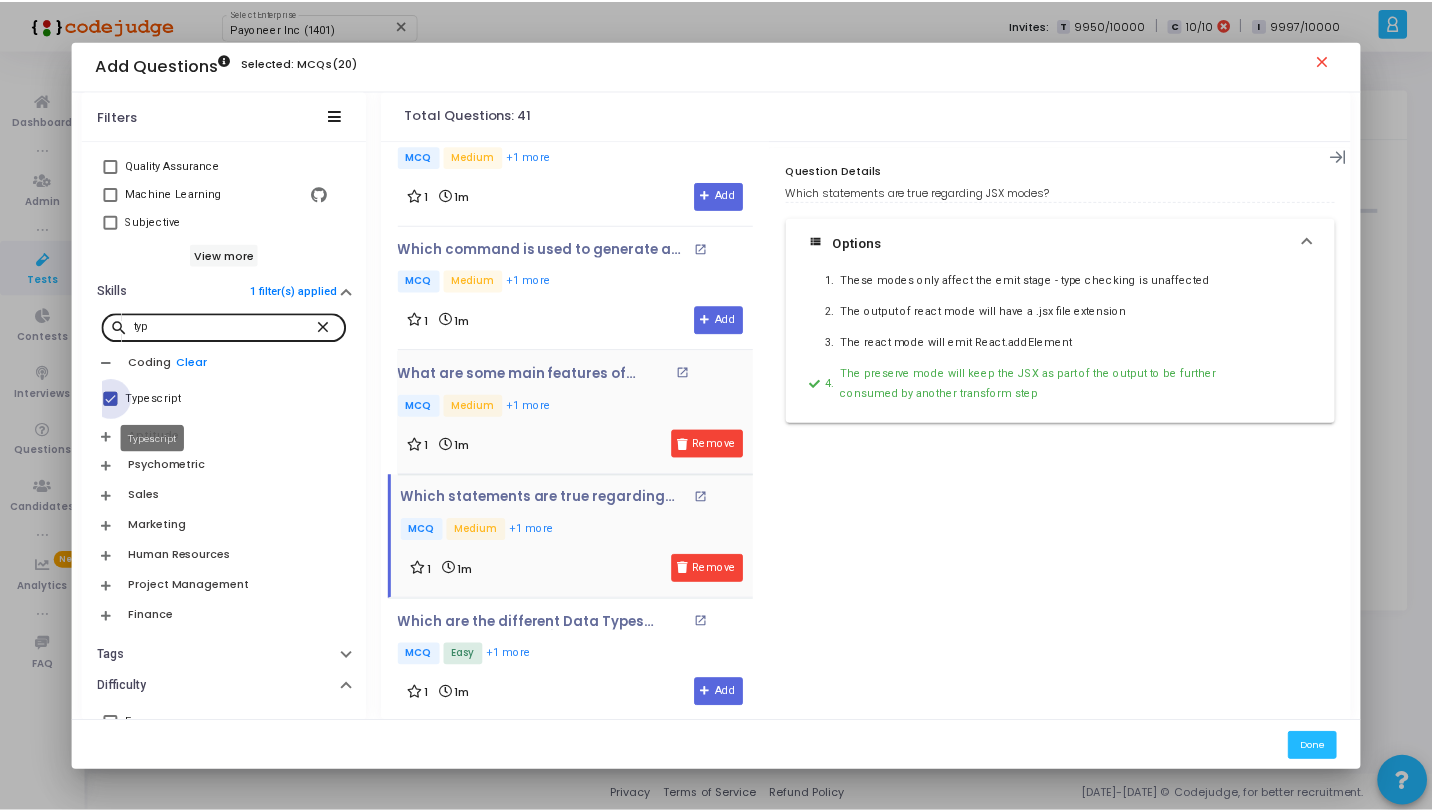 scroll, scrollTop: 0, scrollLeft: 0, axis: both 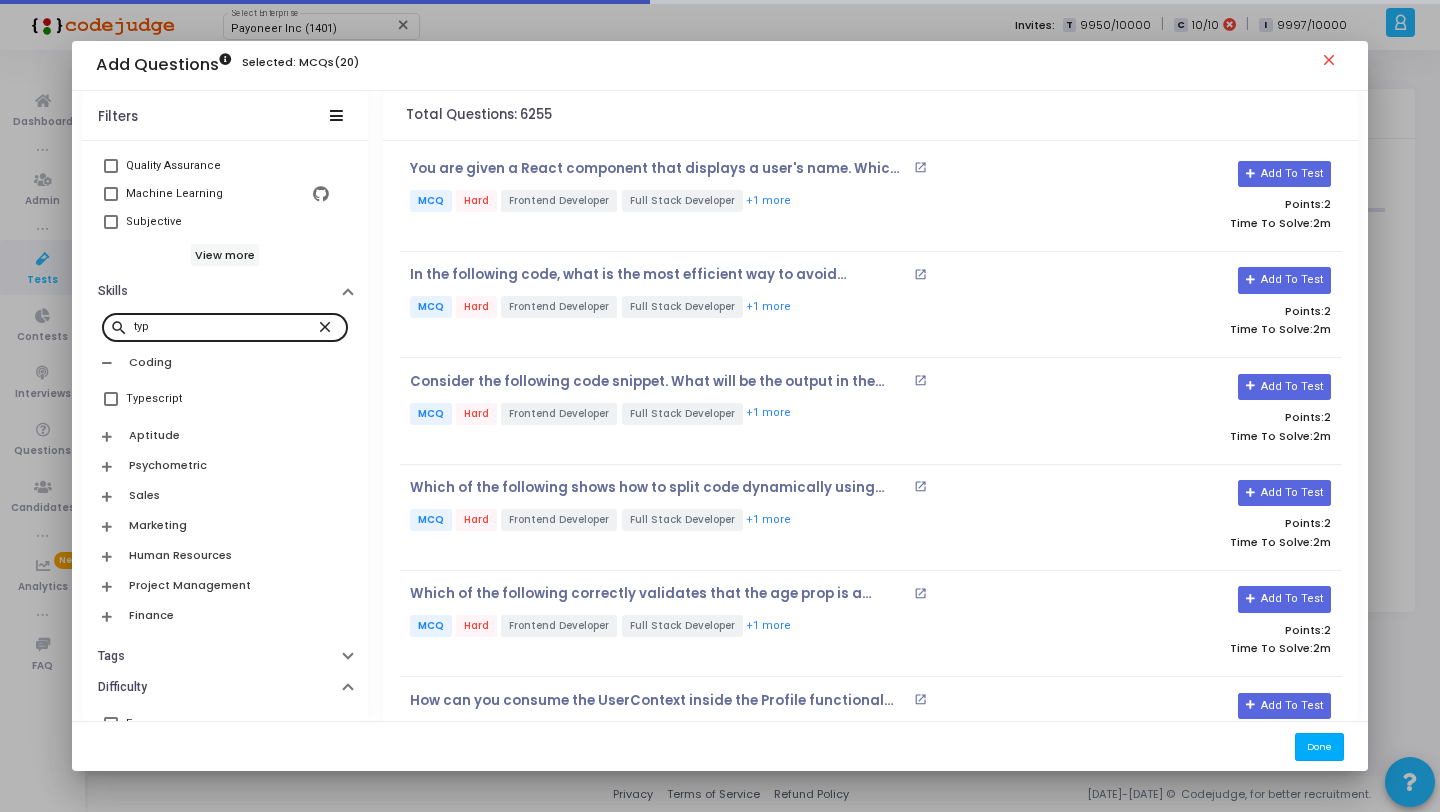 click on "Done" at bounding box center (1319, 746) 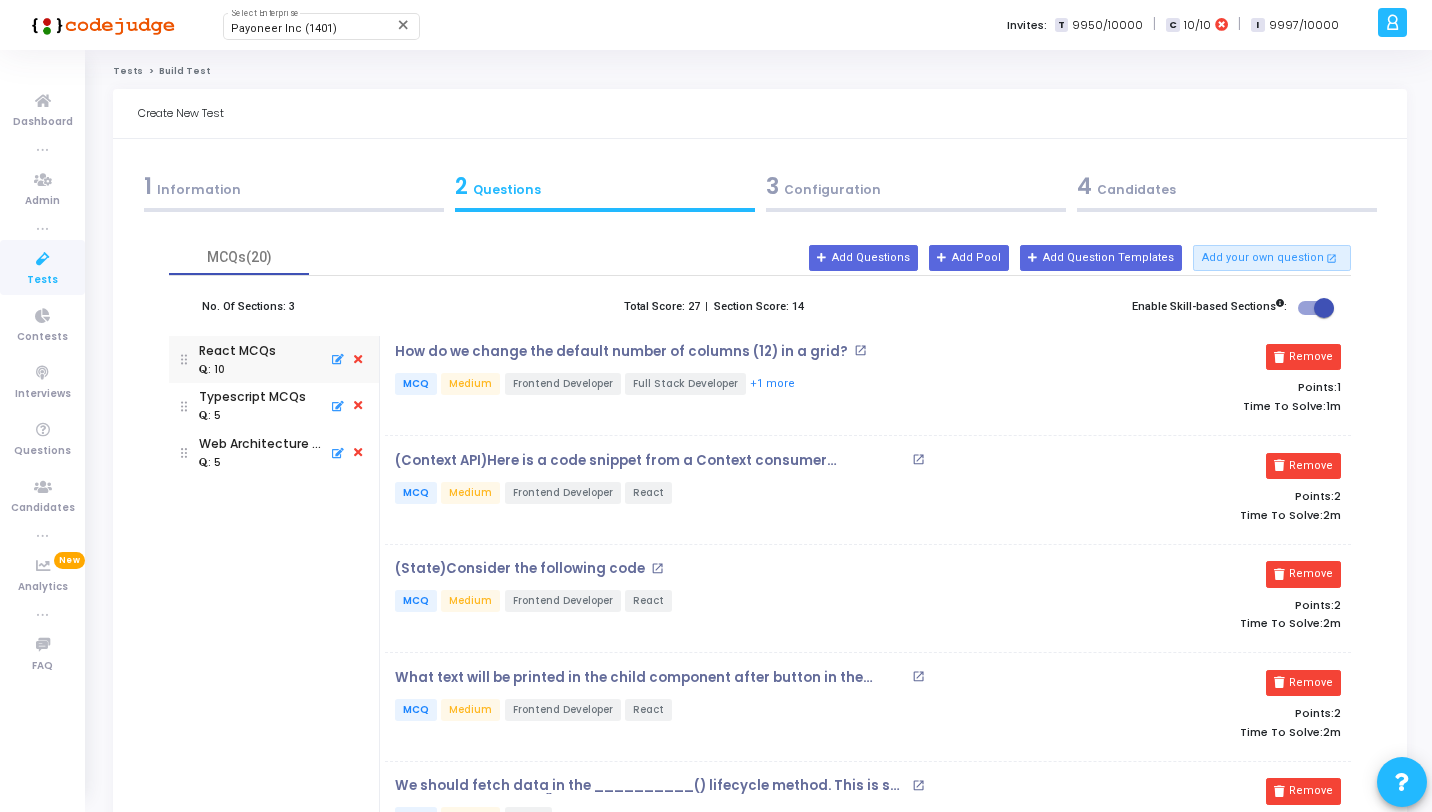 click on "3  Configuration" at bounding box center [916, 186] 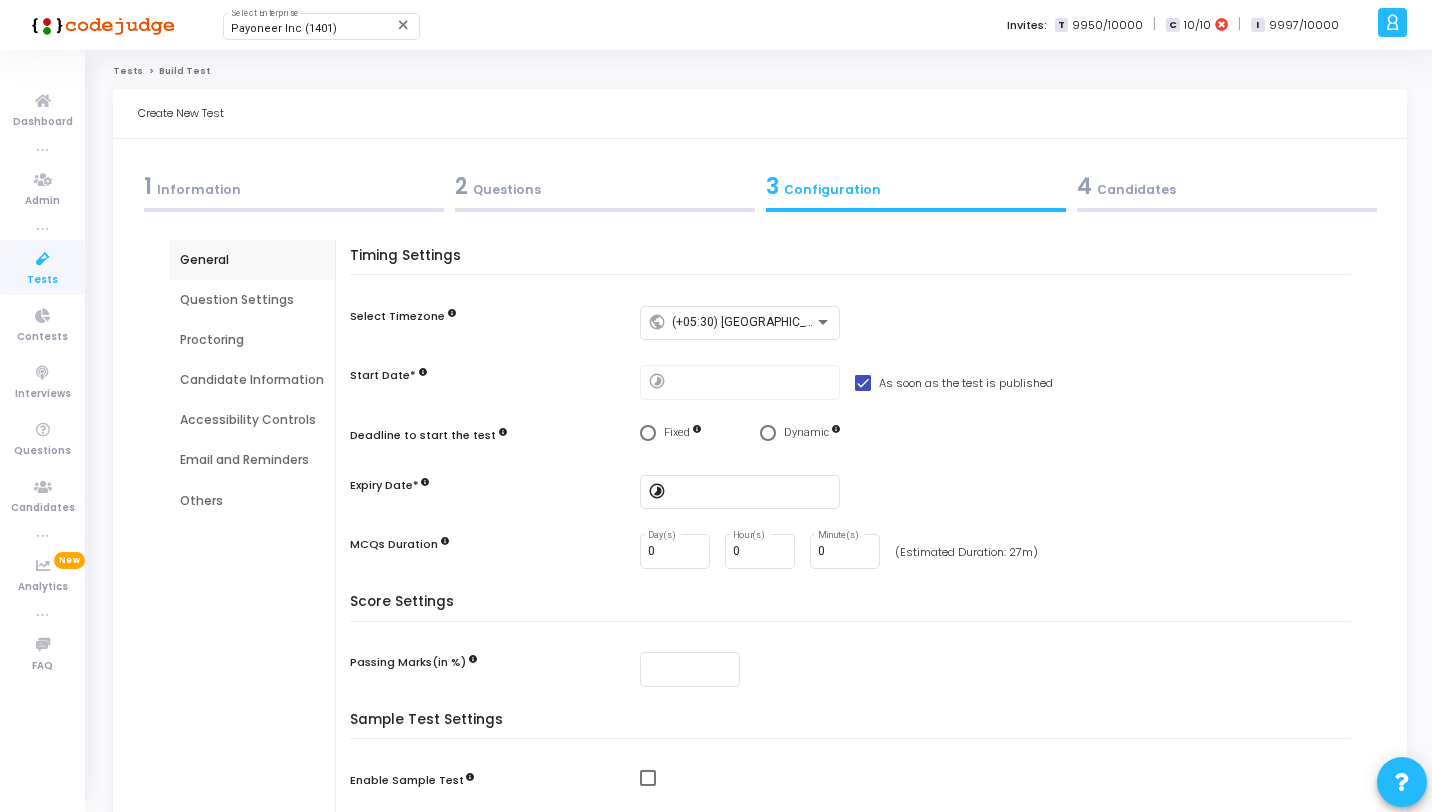 click on "2  Questions" at bounding box center [605, 186] 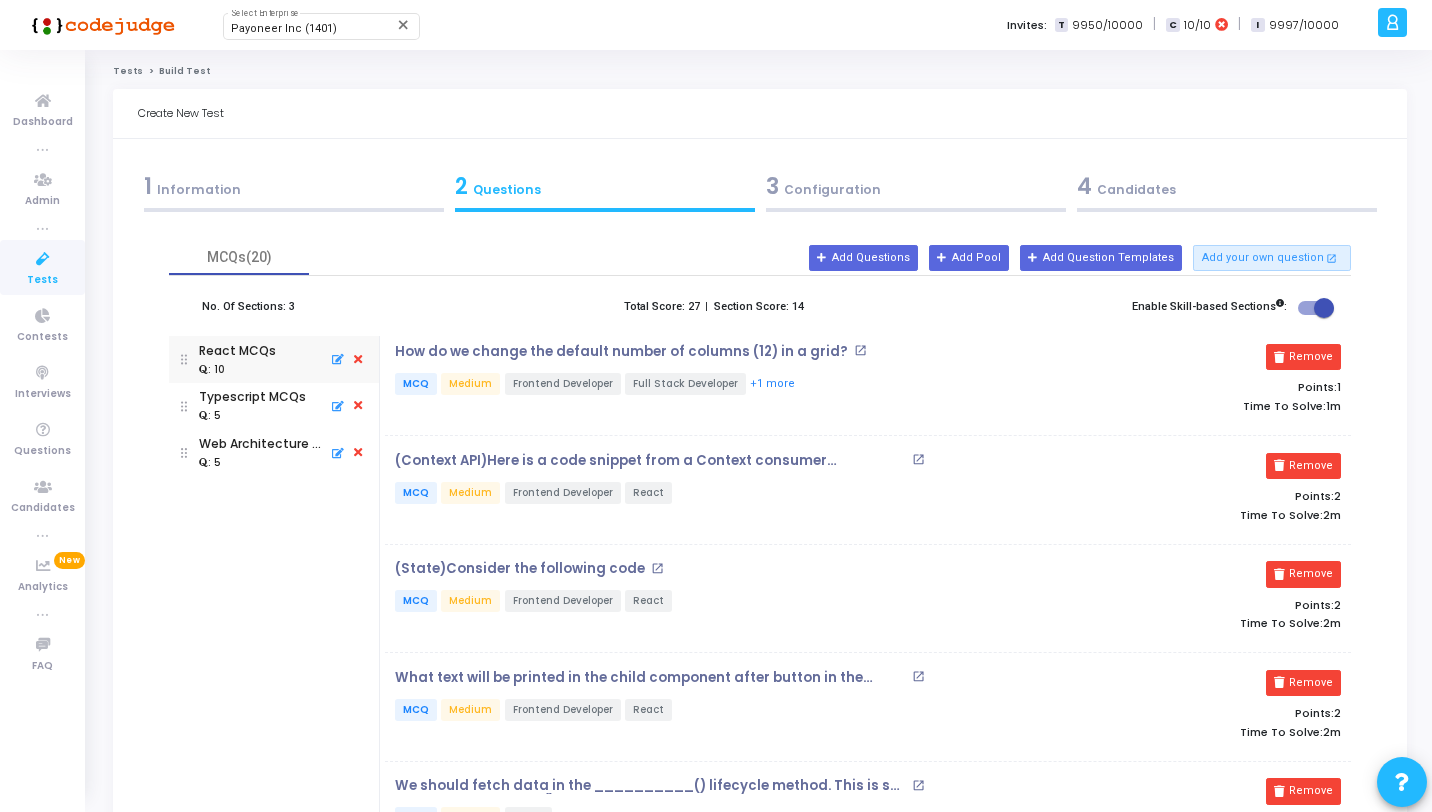 click on "3  Configuration" at bounding box center (916, 186) 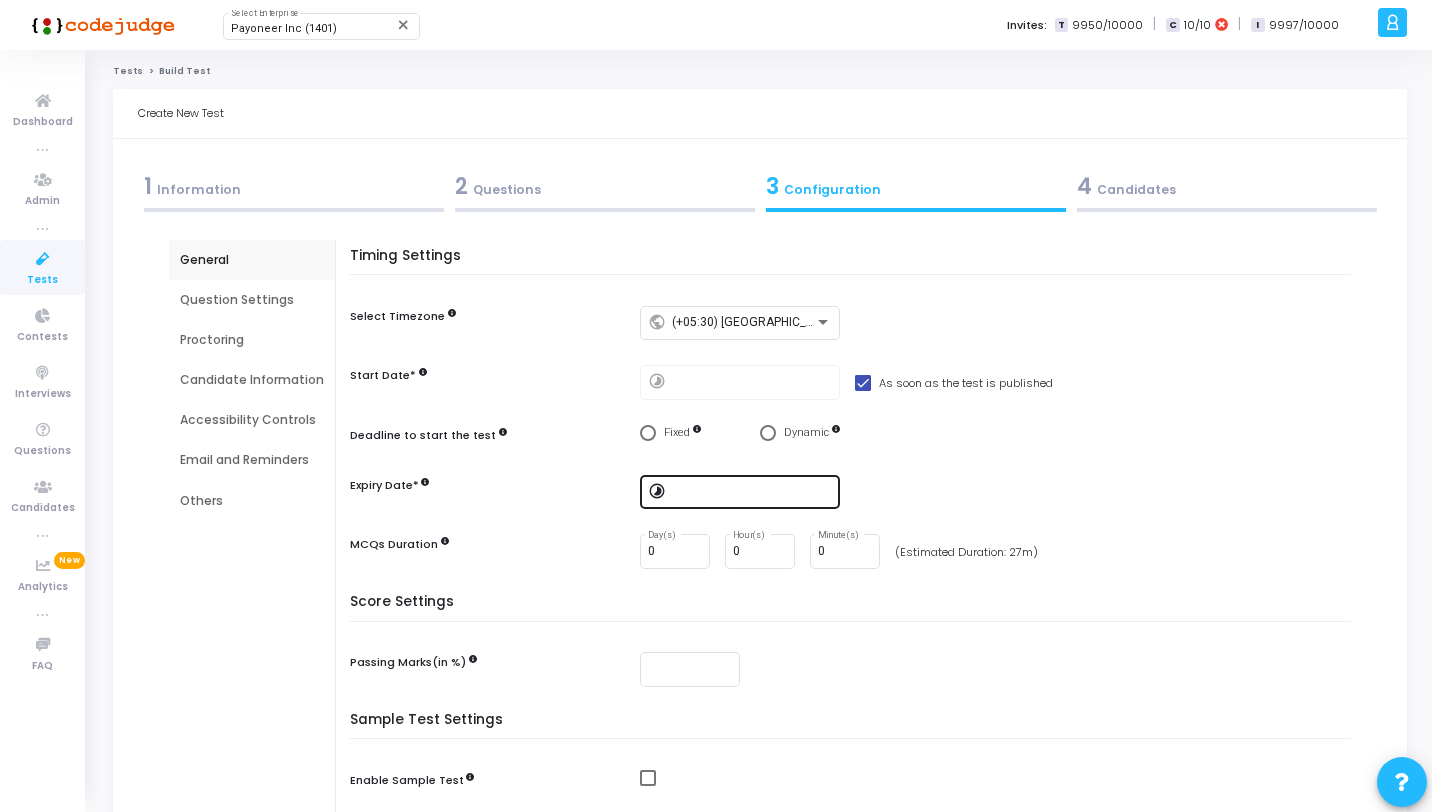 click at bounding box center [752, 490] 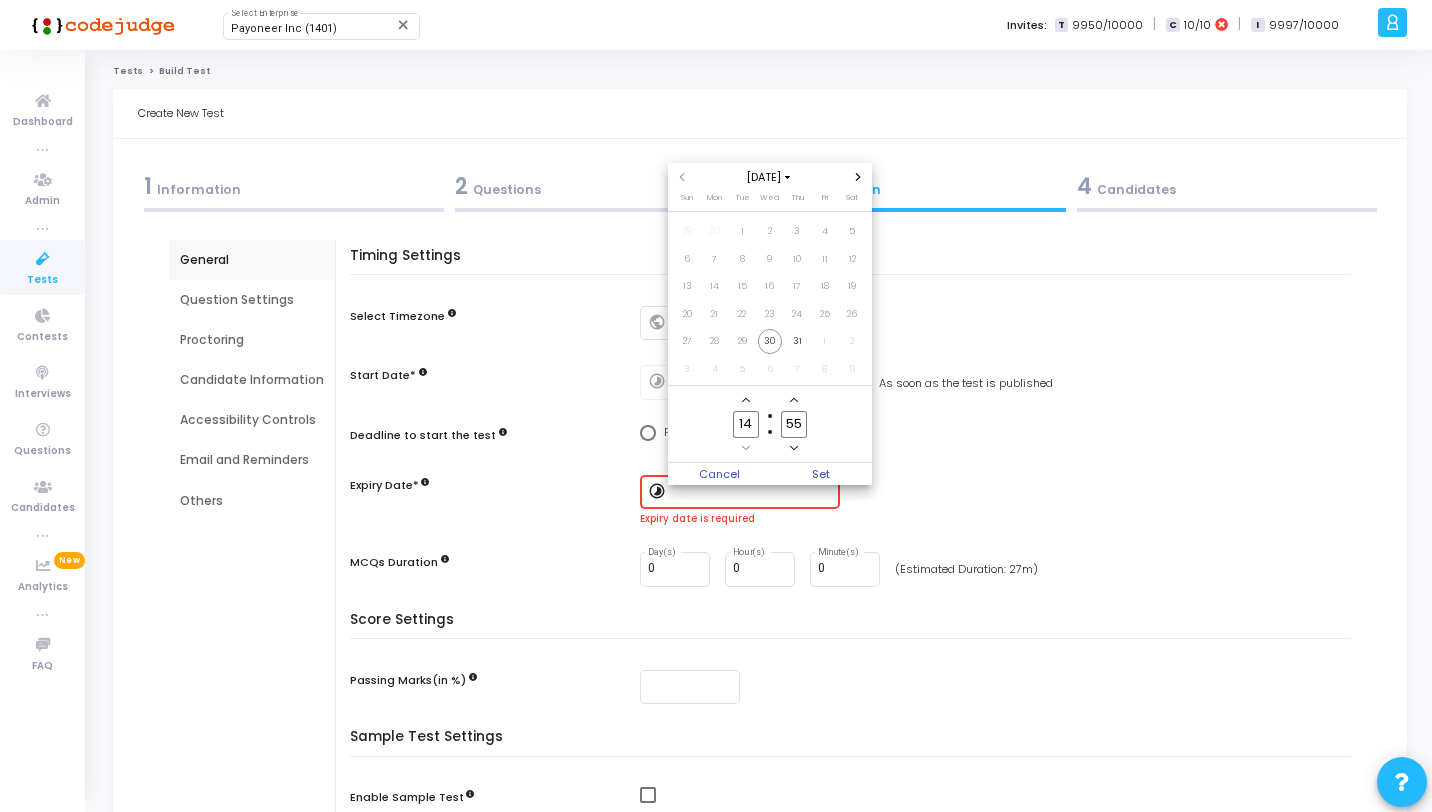 click 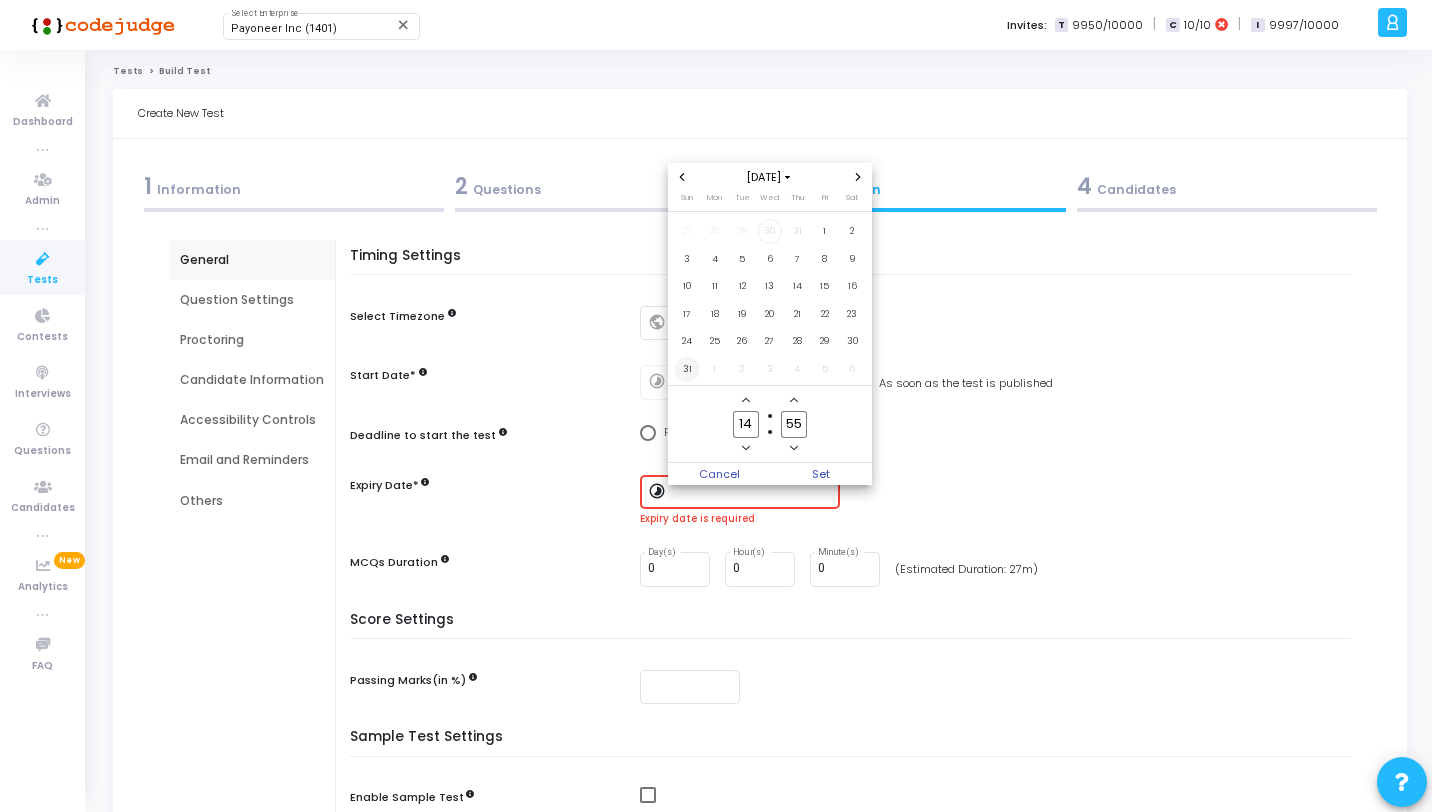 click on "31" at bounding box center (687, 369) 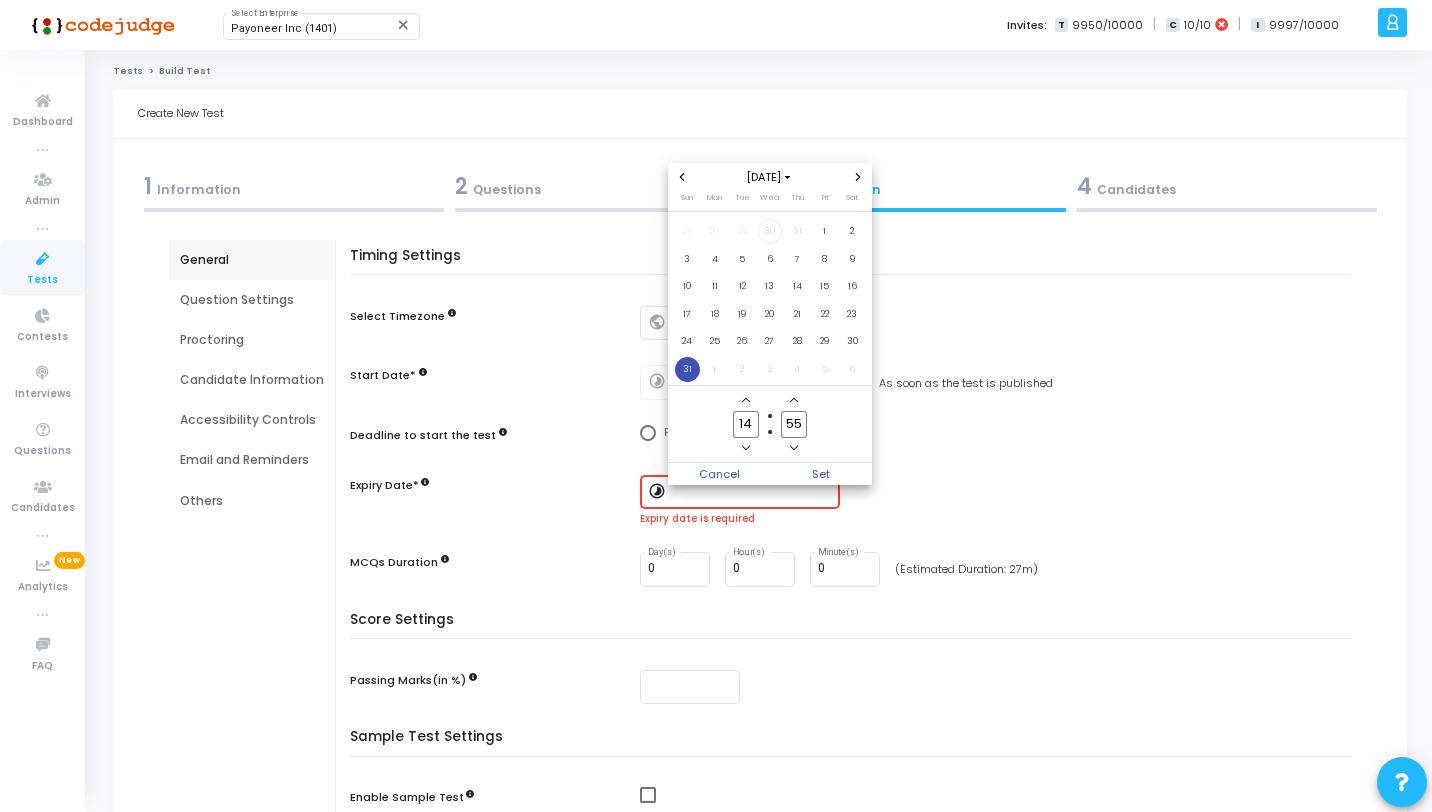 click on "14" 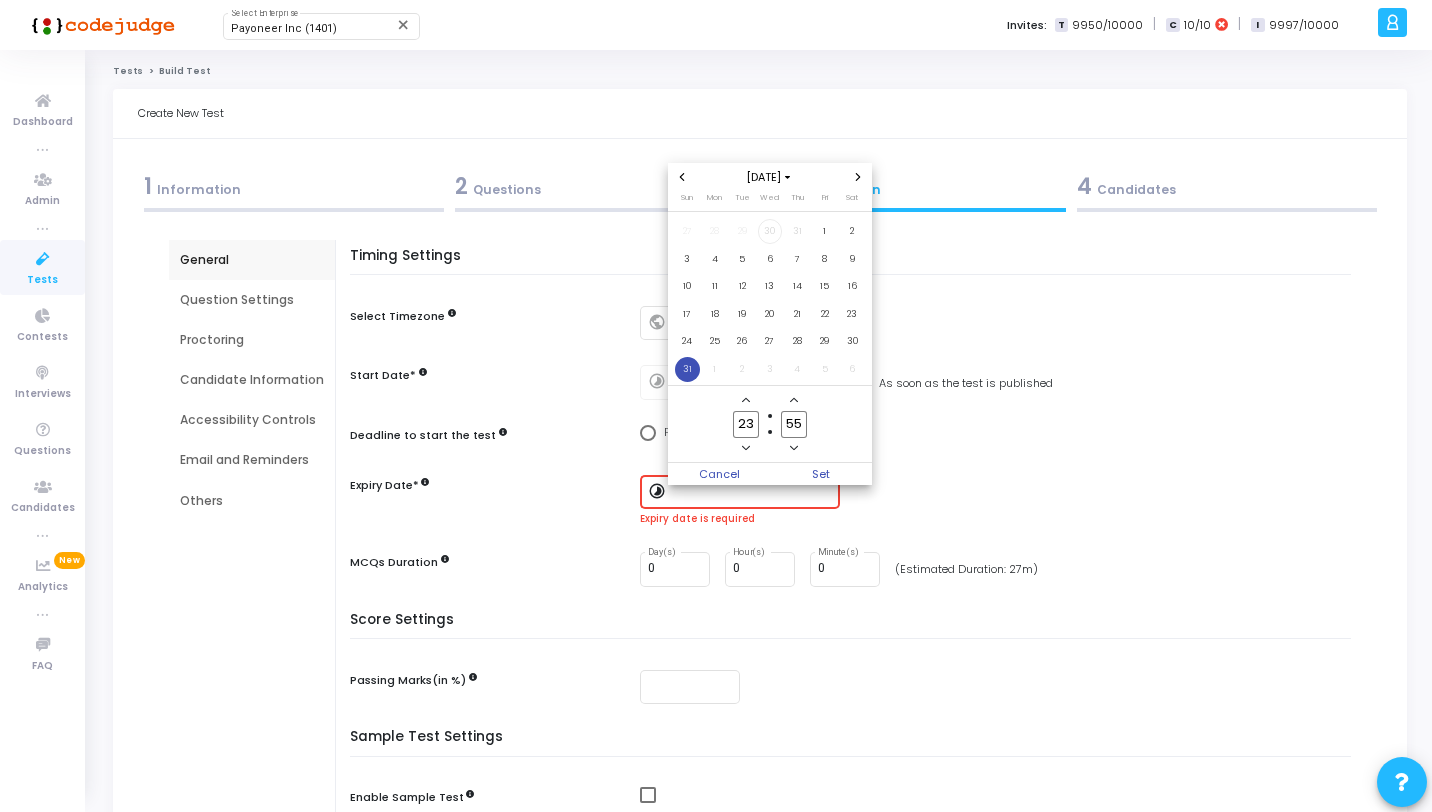 type on "23" 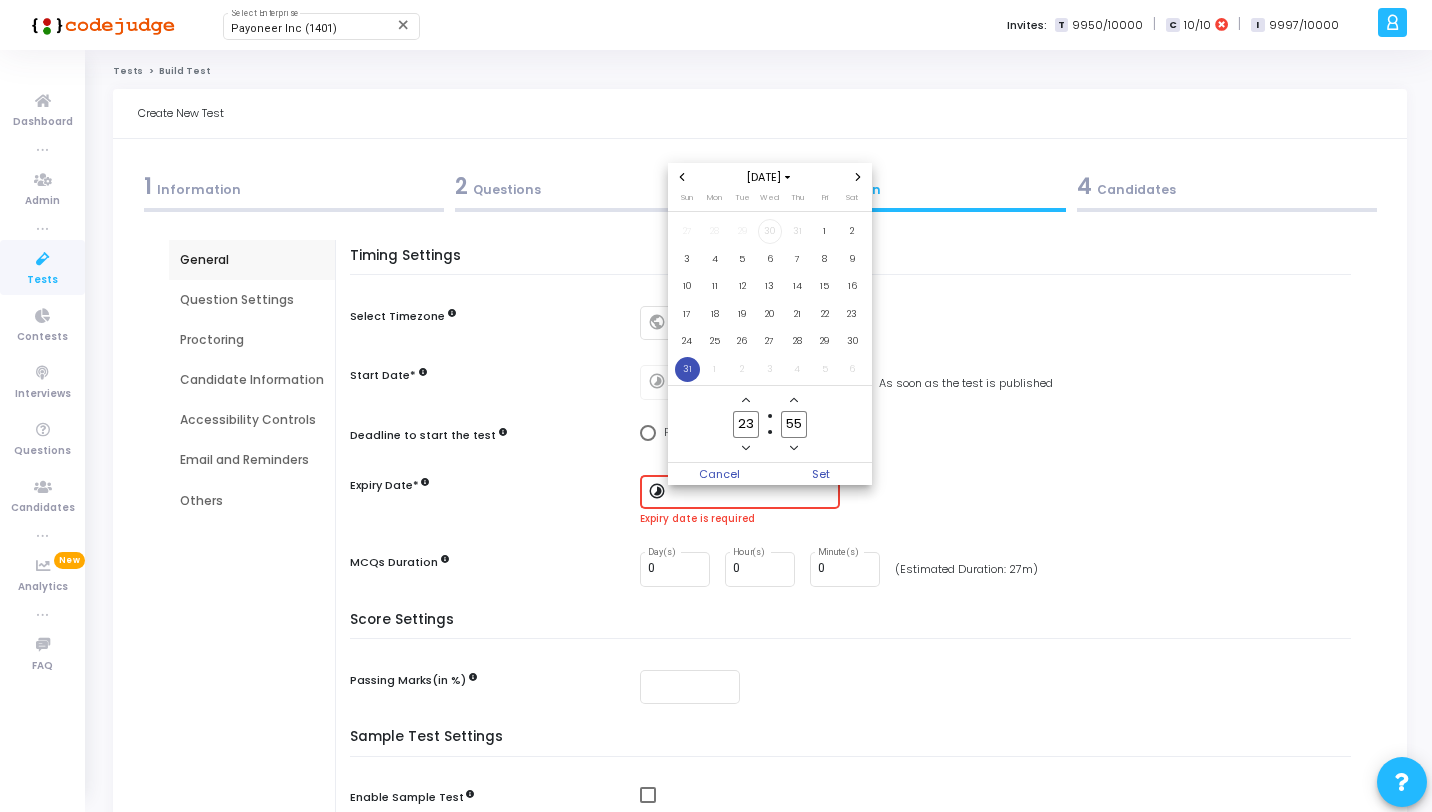 click on "55 Minute" 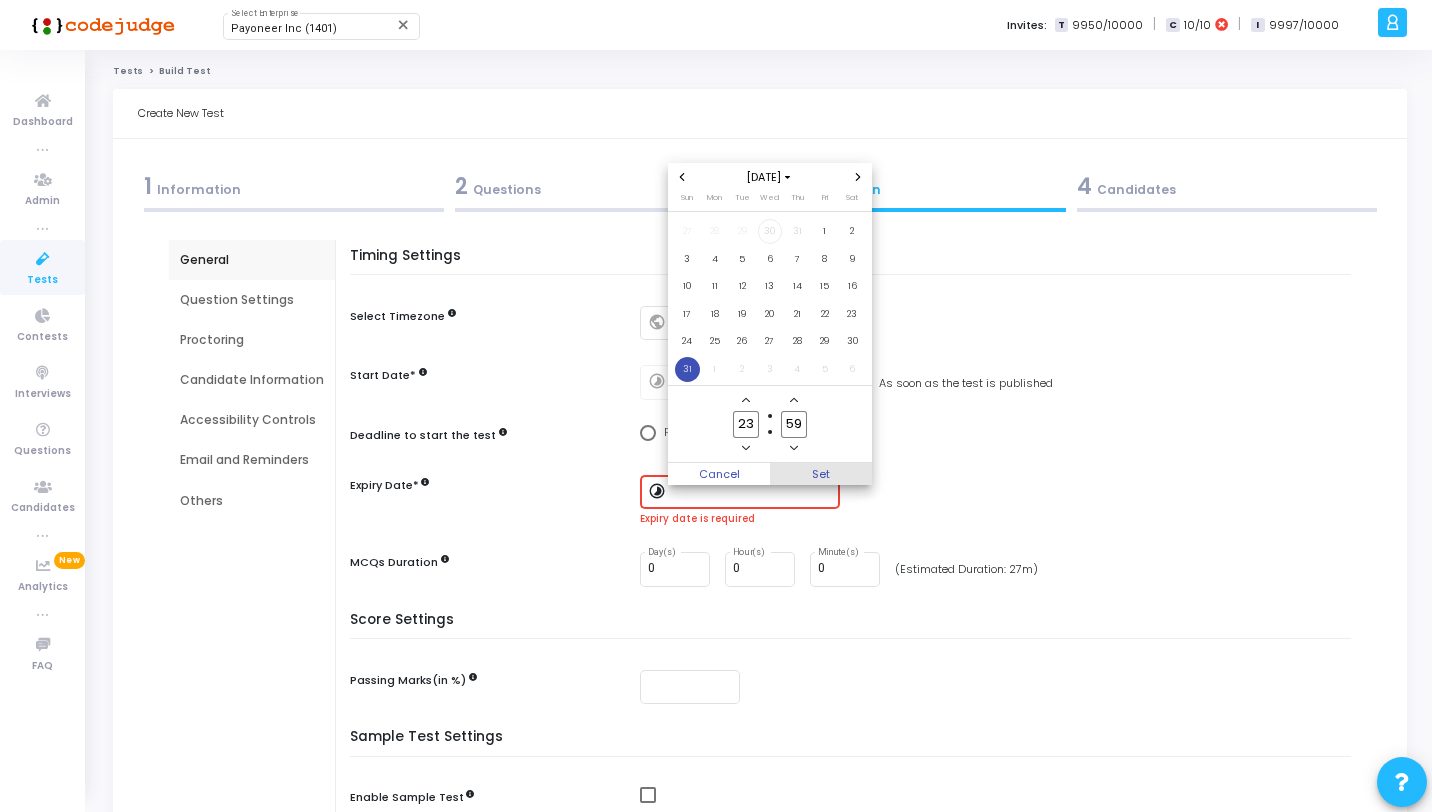 type on "59" 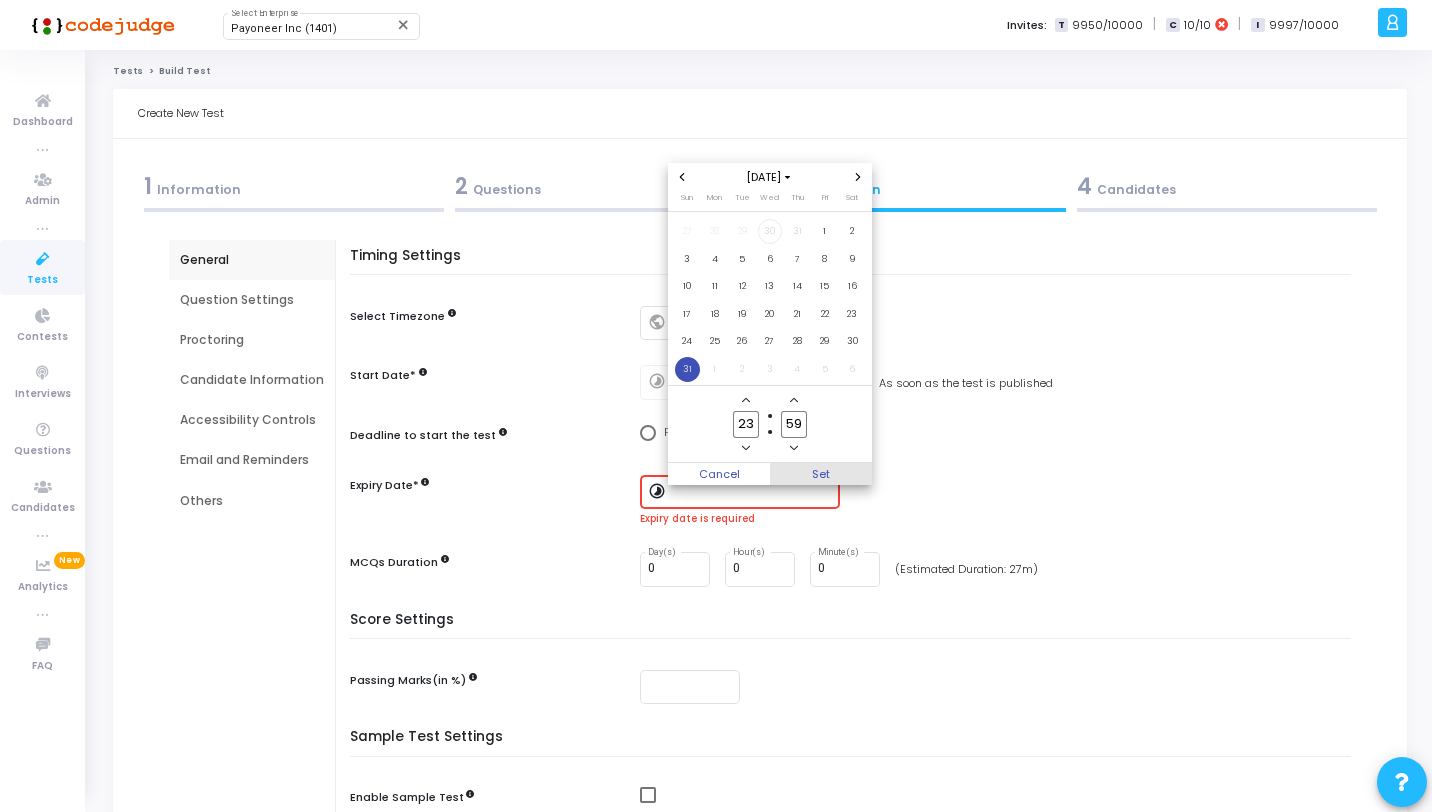 click on "Set" at bounding box center (821, 474) 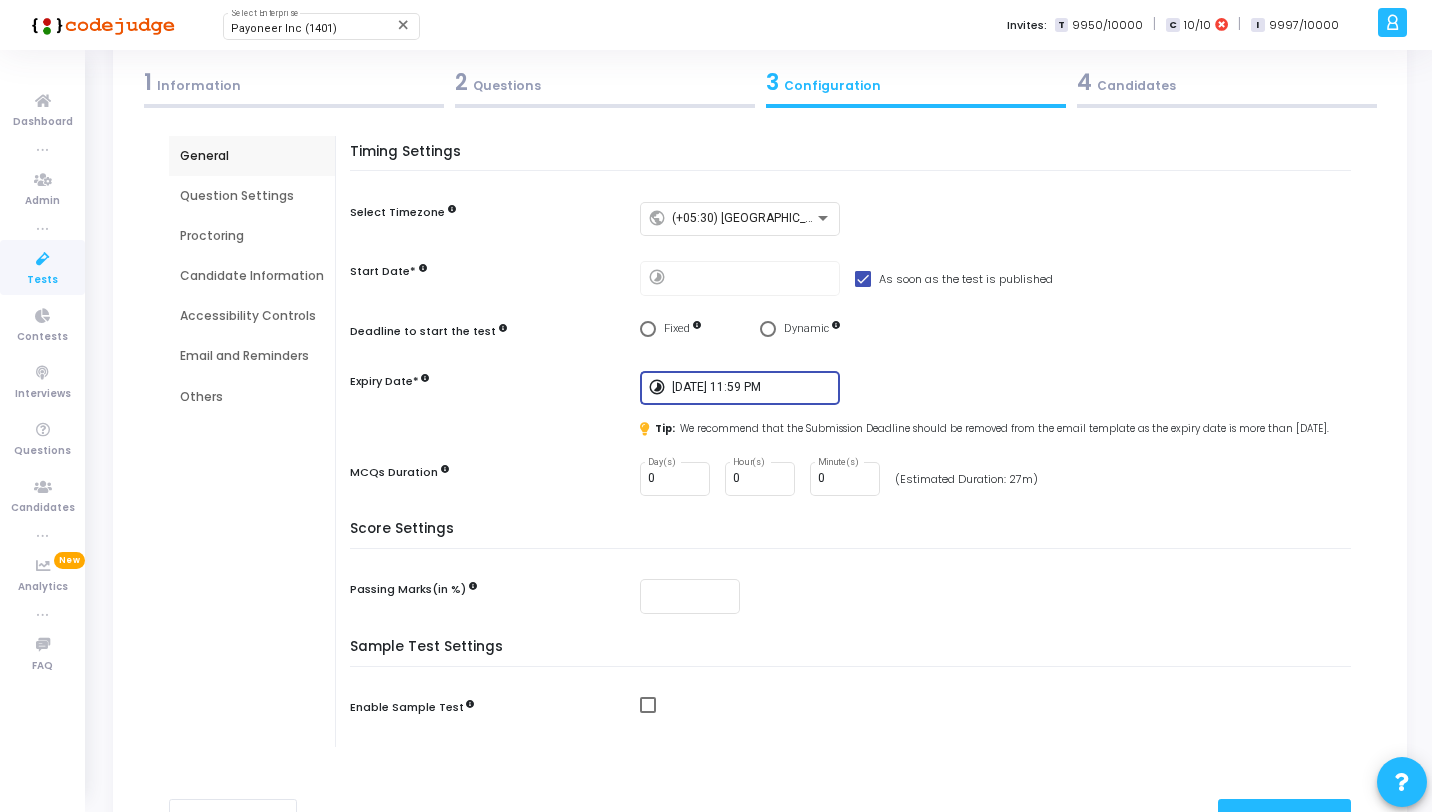 scroll, scrollTop: 161, scrollLeft: 0, axis: vertical 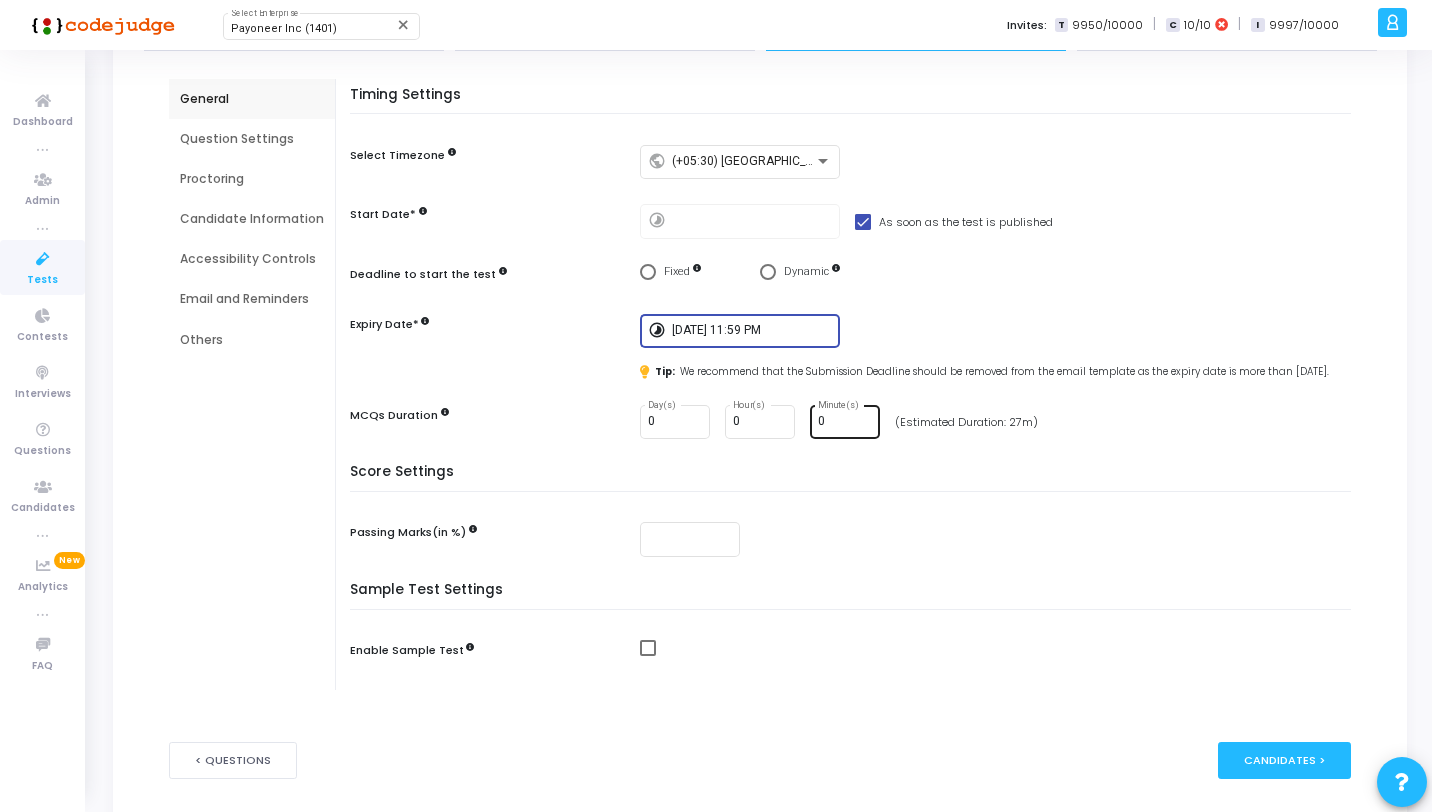 click on "0" at bounding box center (845, 422) 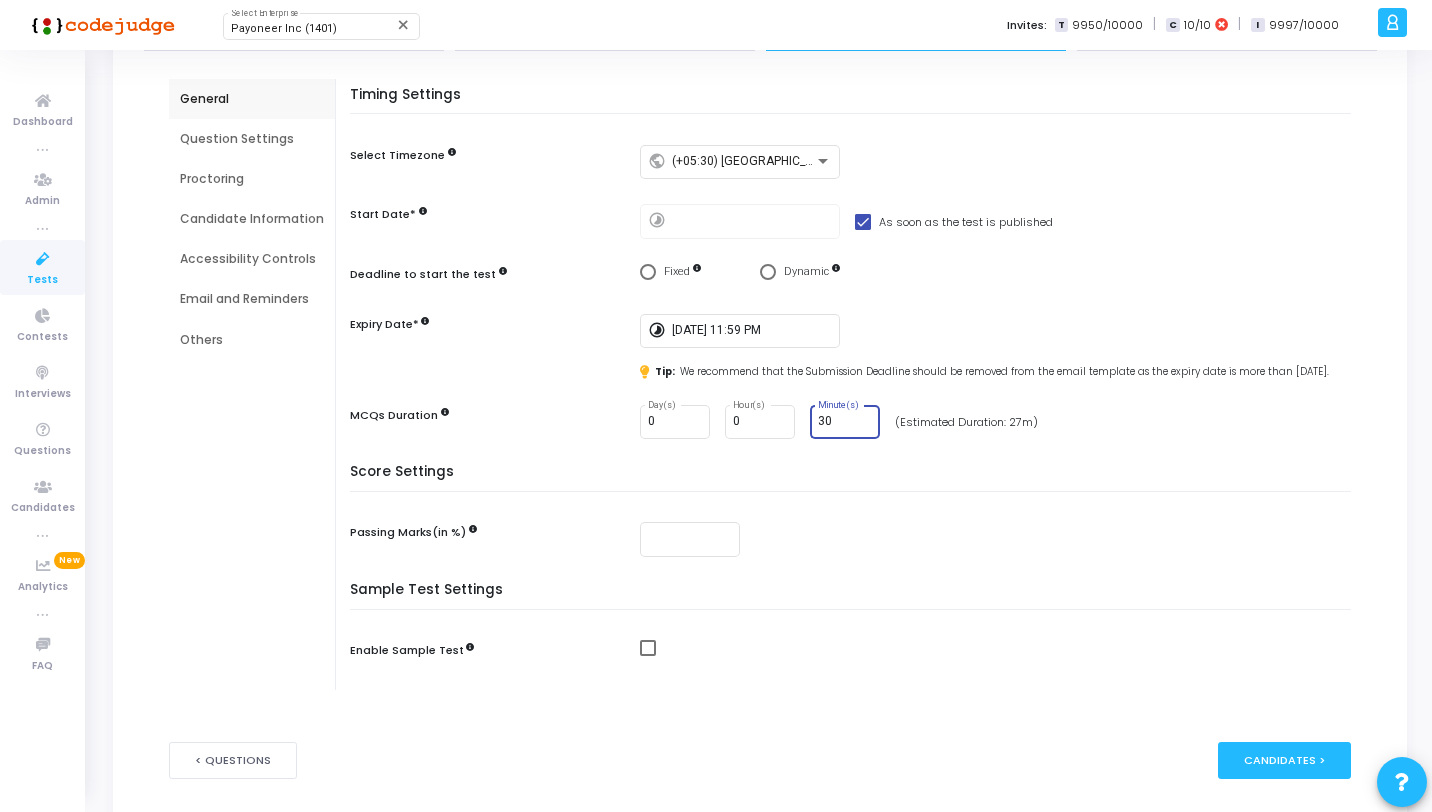 type on "30" 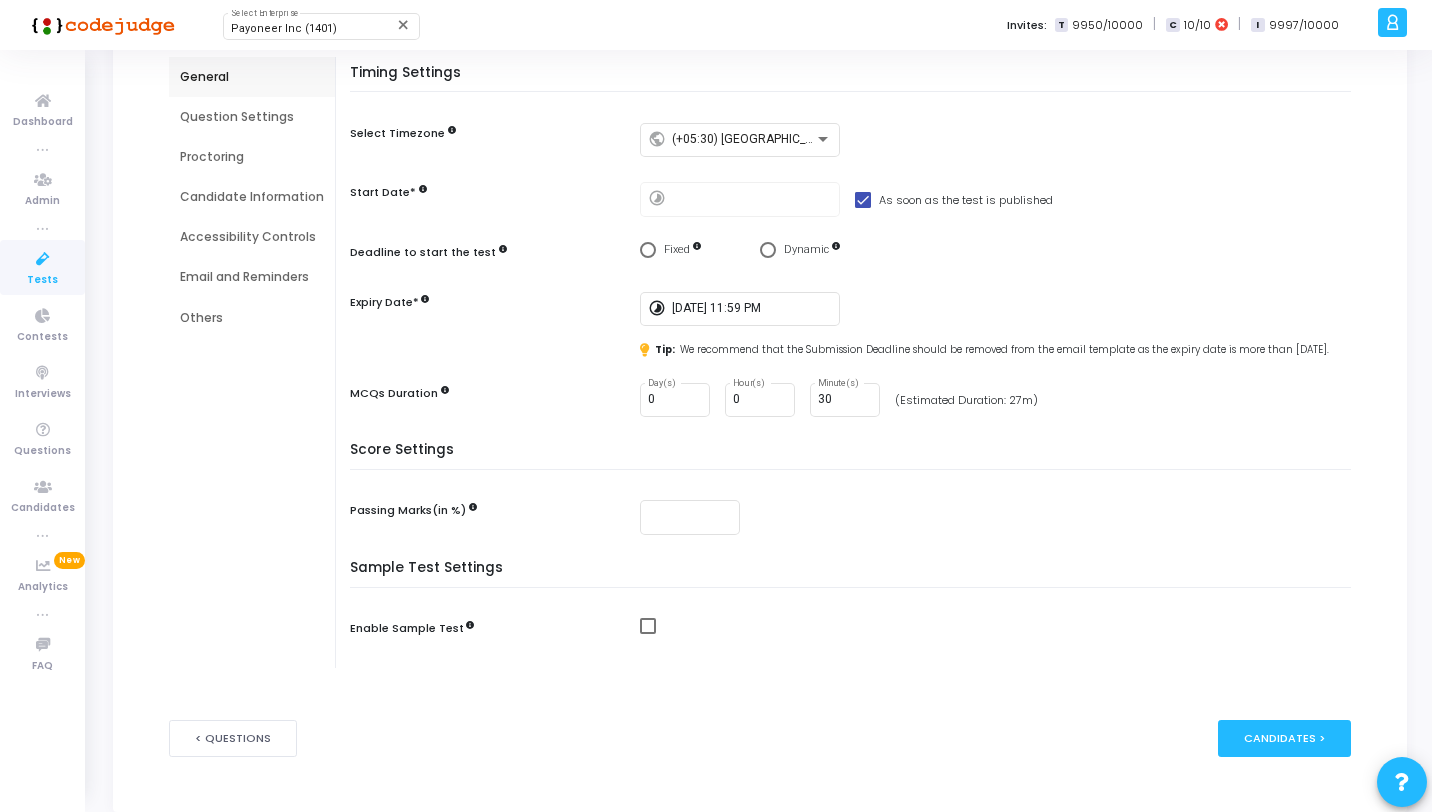 scroll, scrollTop: 118, scrollLeft: 0, axis: vertical 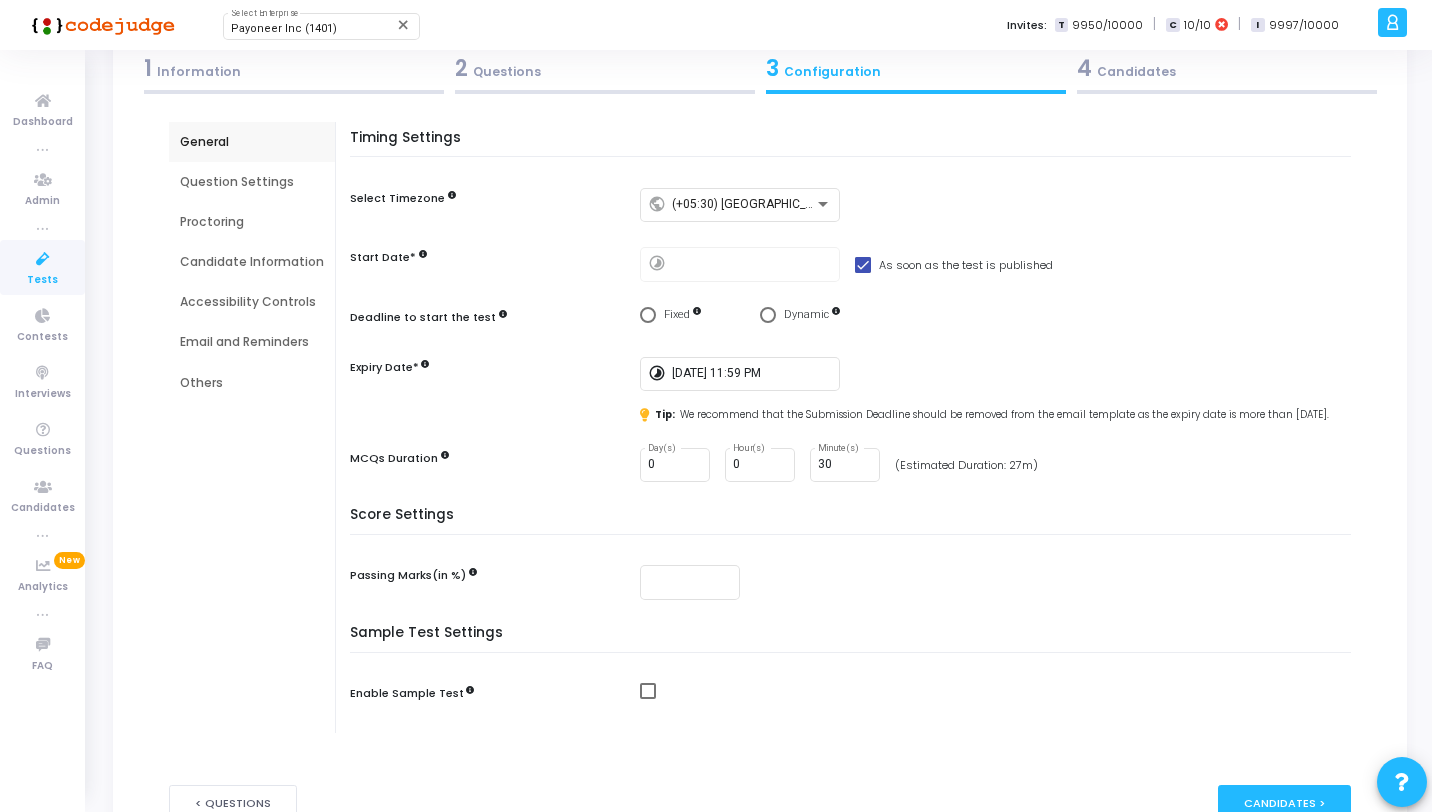 click on "Question Settings" at bounding box center (252, 182) 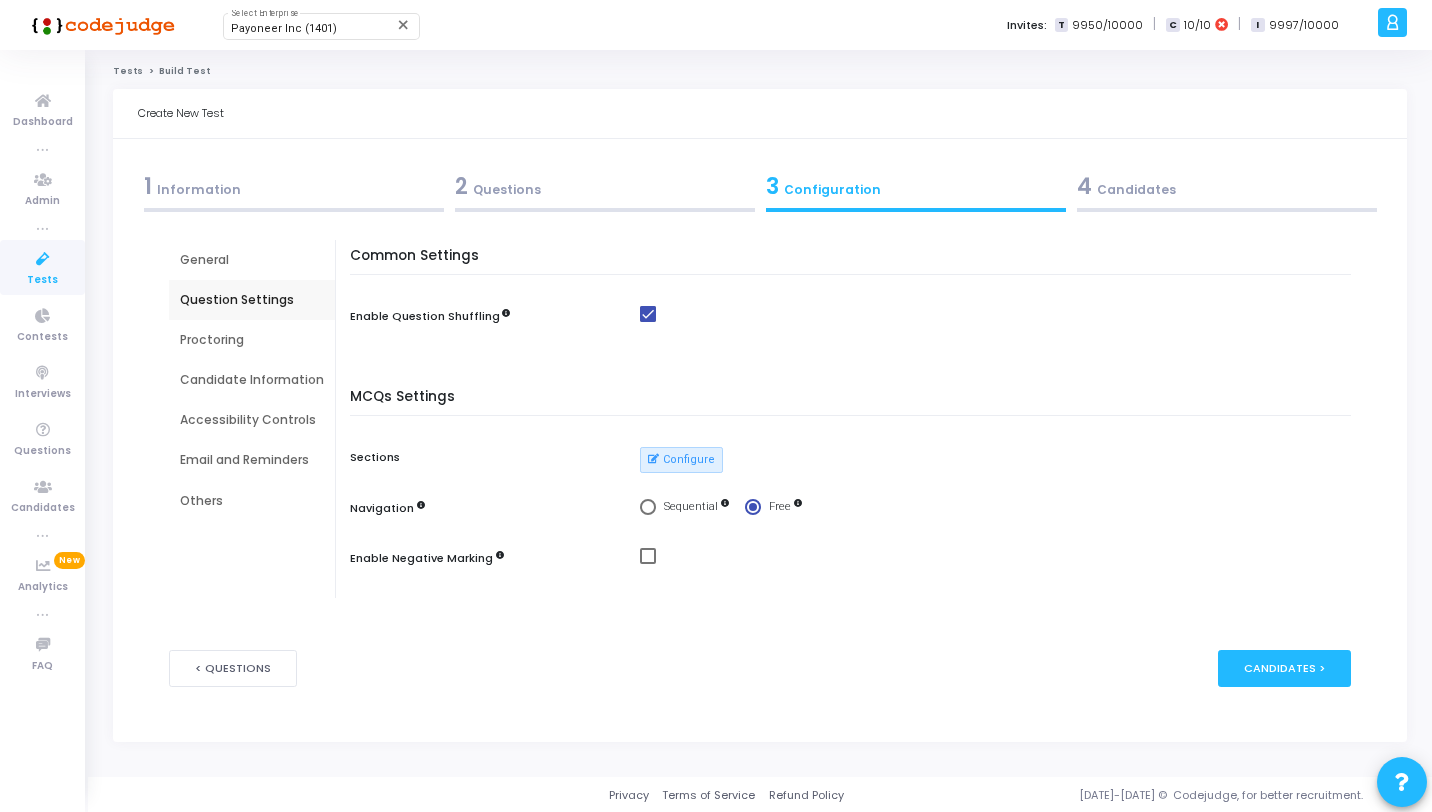click on "Proctoring" at bounding box center [252, 340] 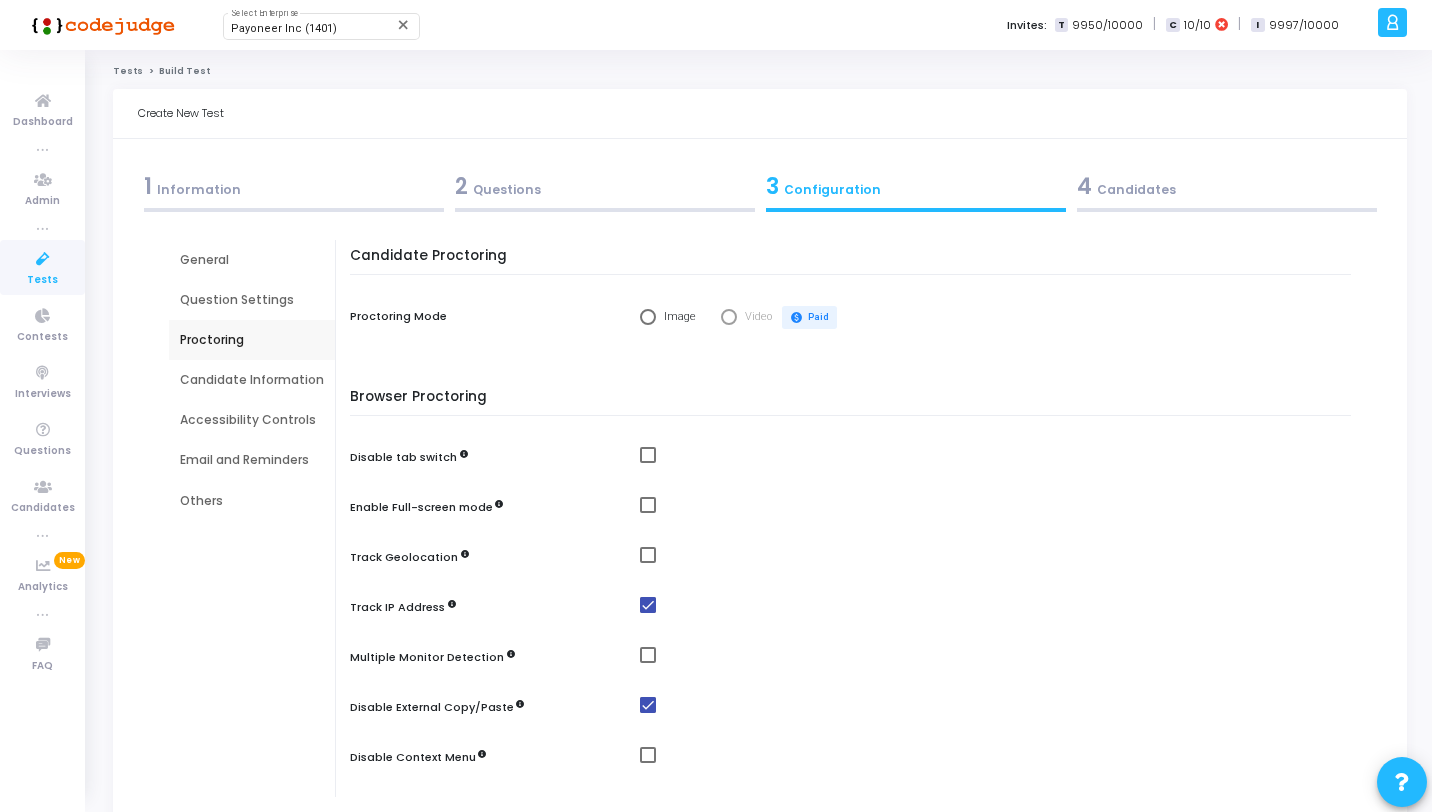click on "Image" at bounding box center [677, 317] 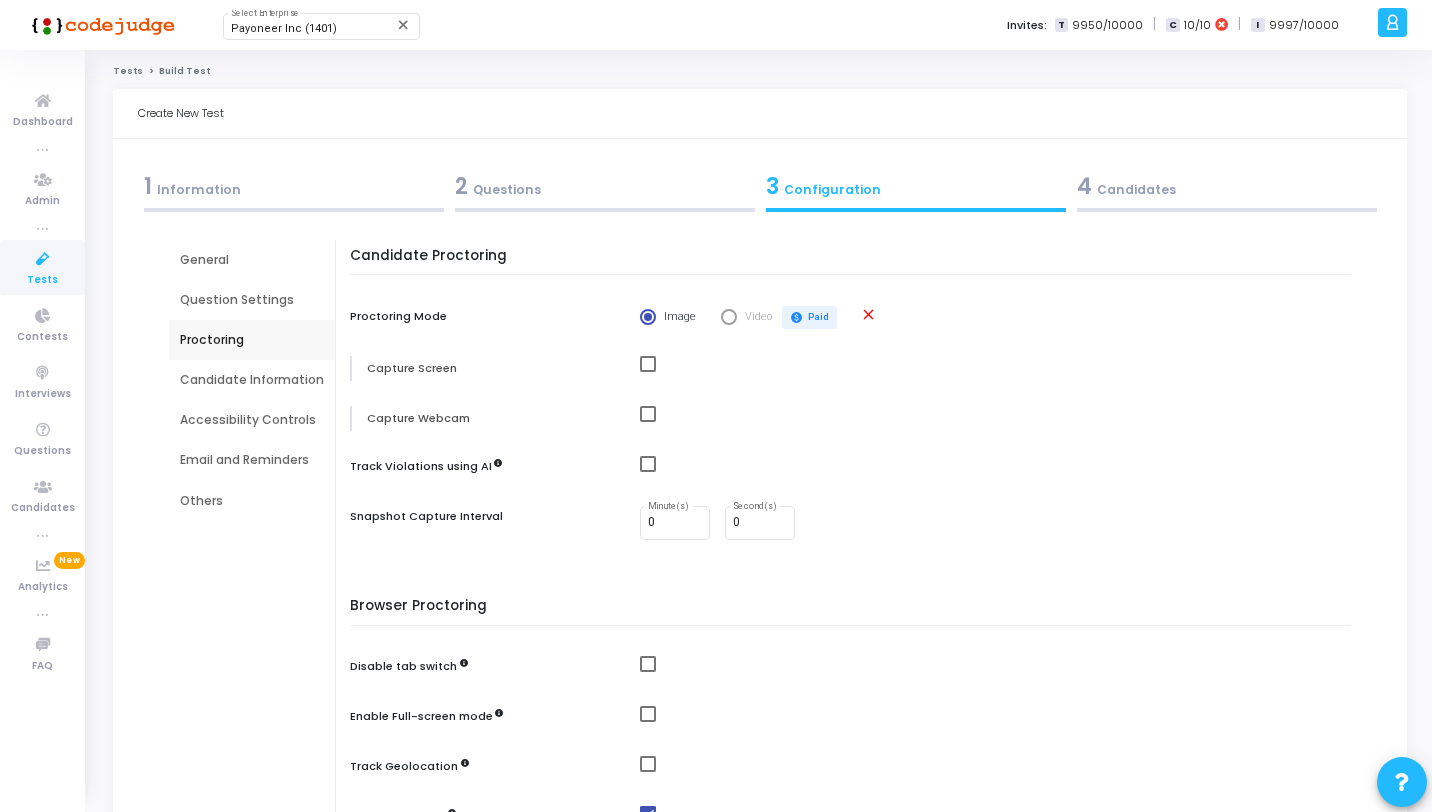 click at bounding box center (1000, 368) 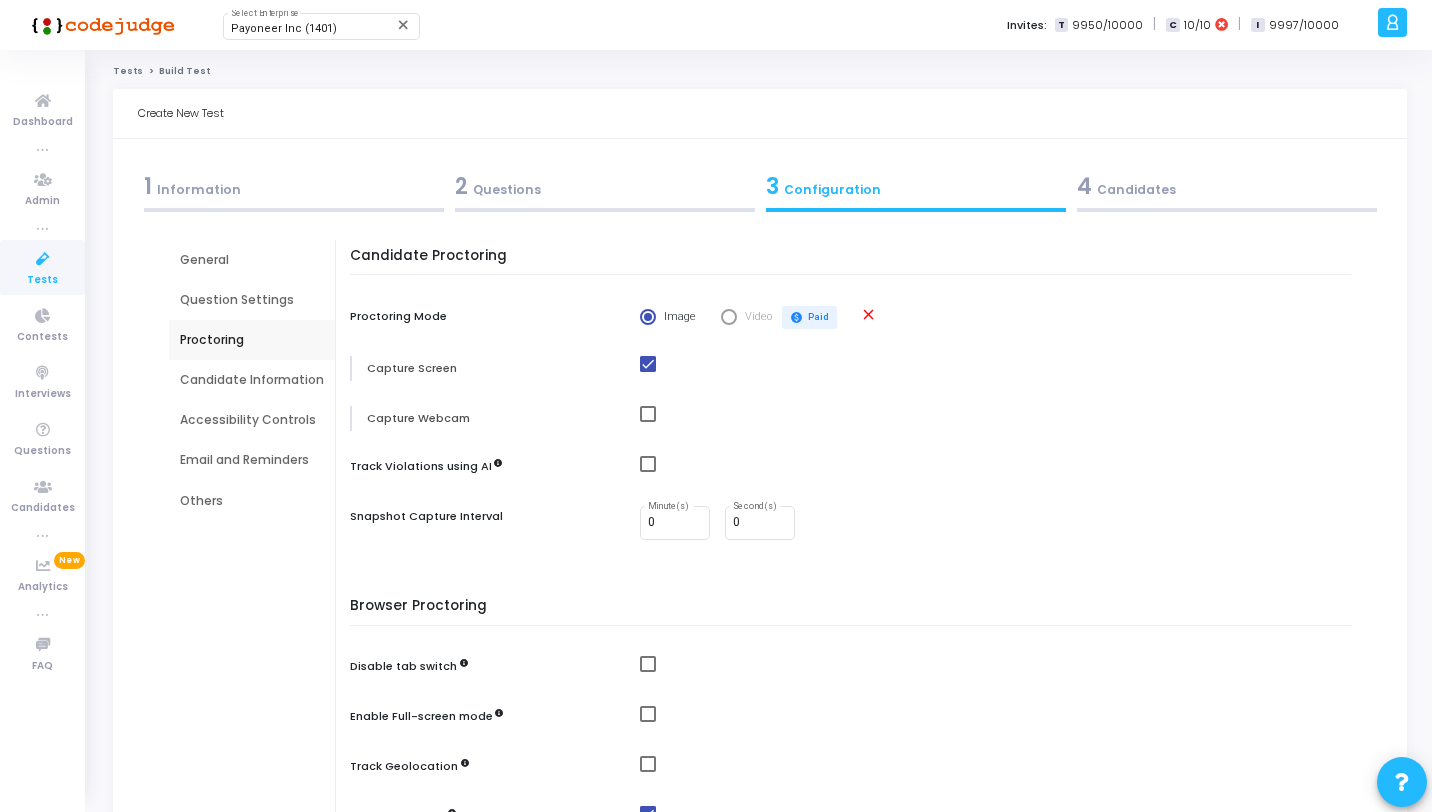 click at bounding box center [648, 414] 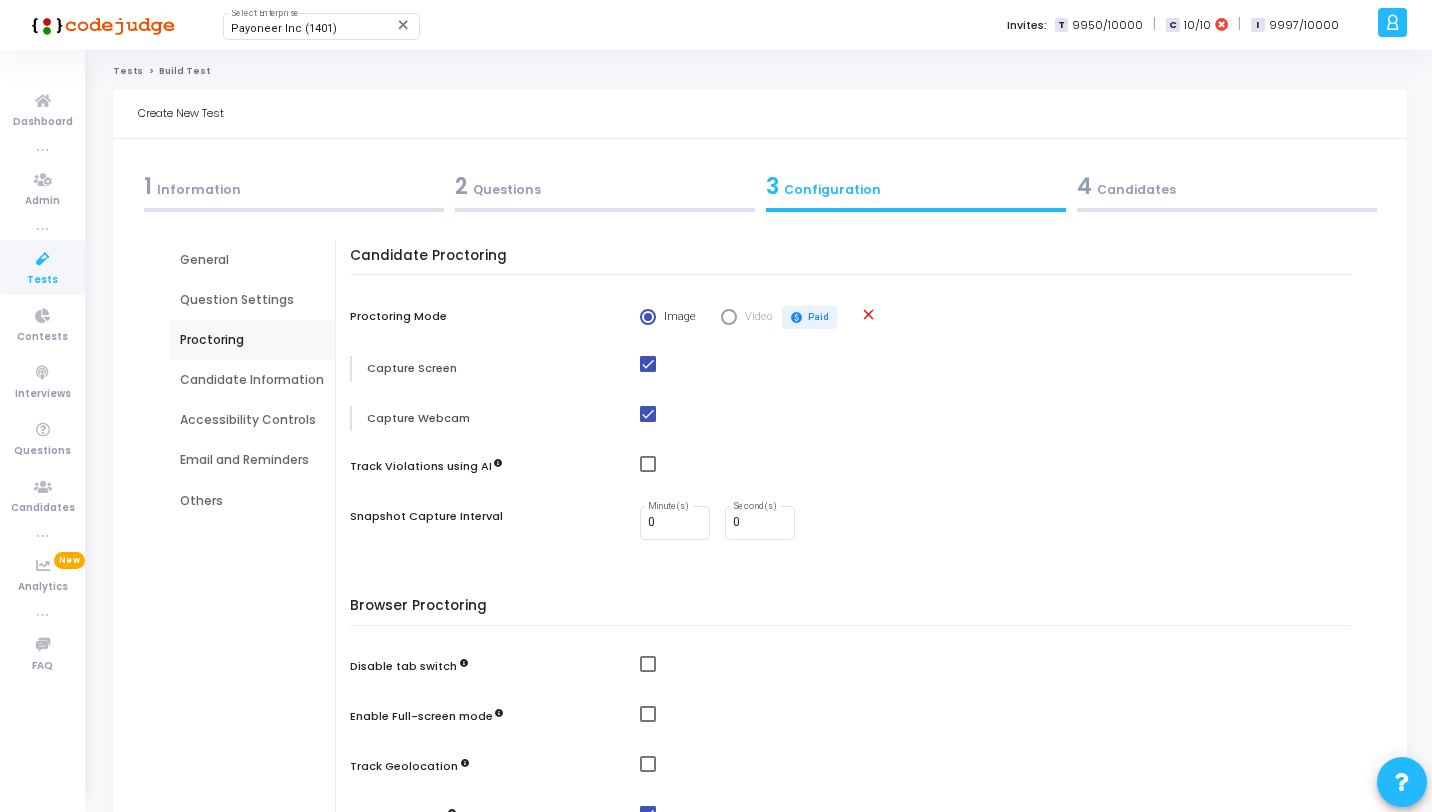 click at bounding box center [648, 464] 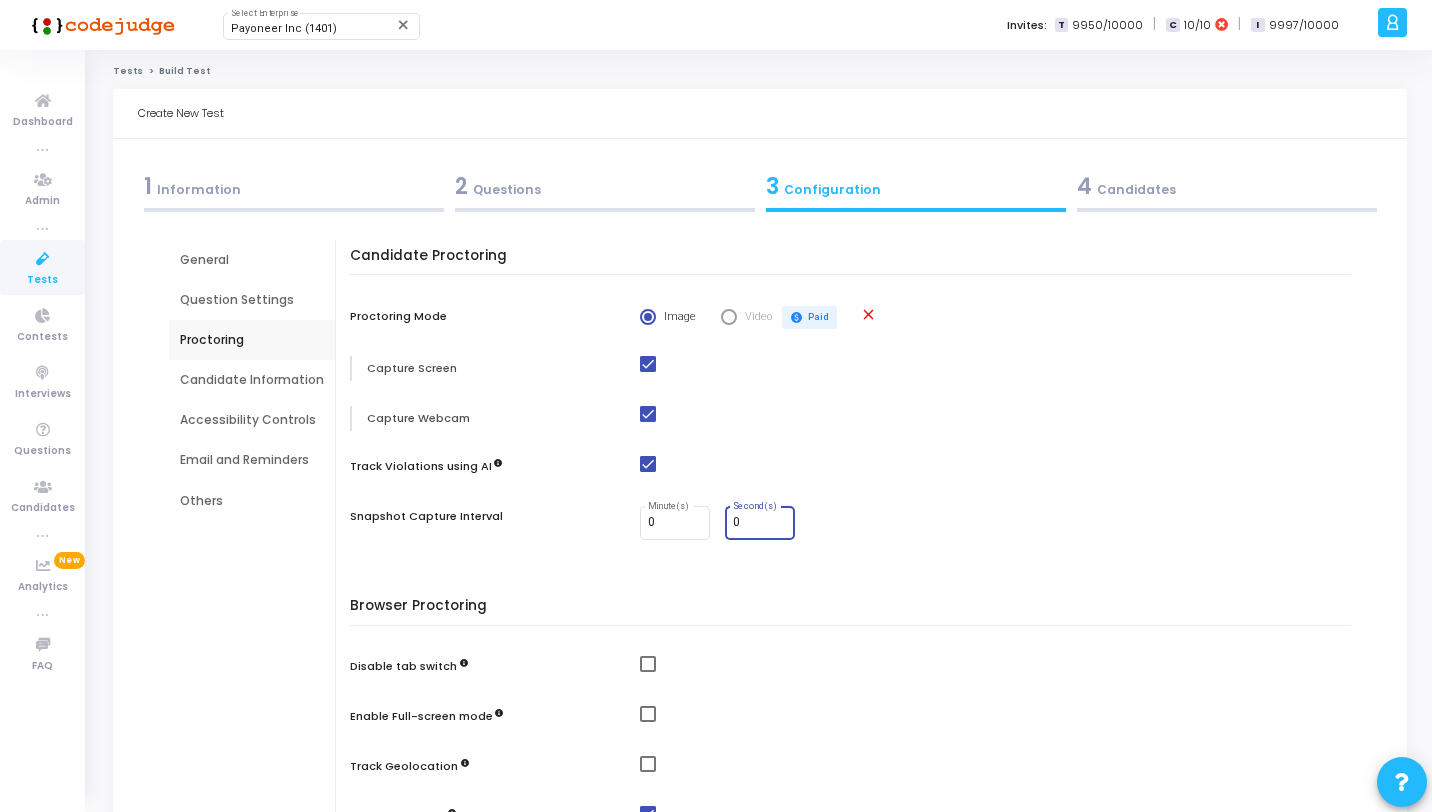 click on "0" at bounding box center [760, 523] 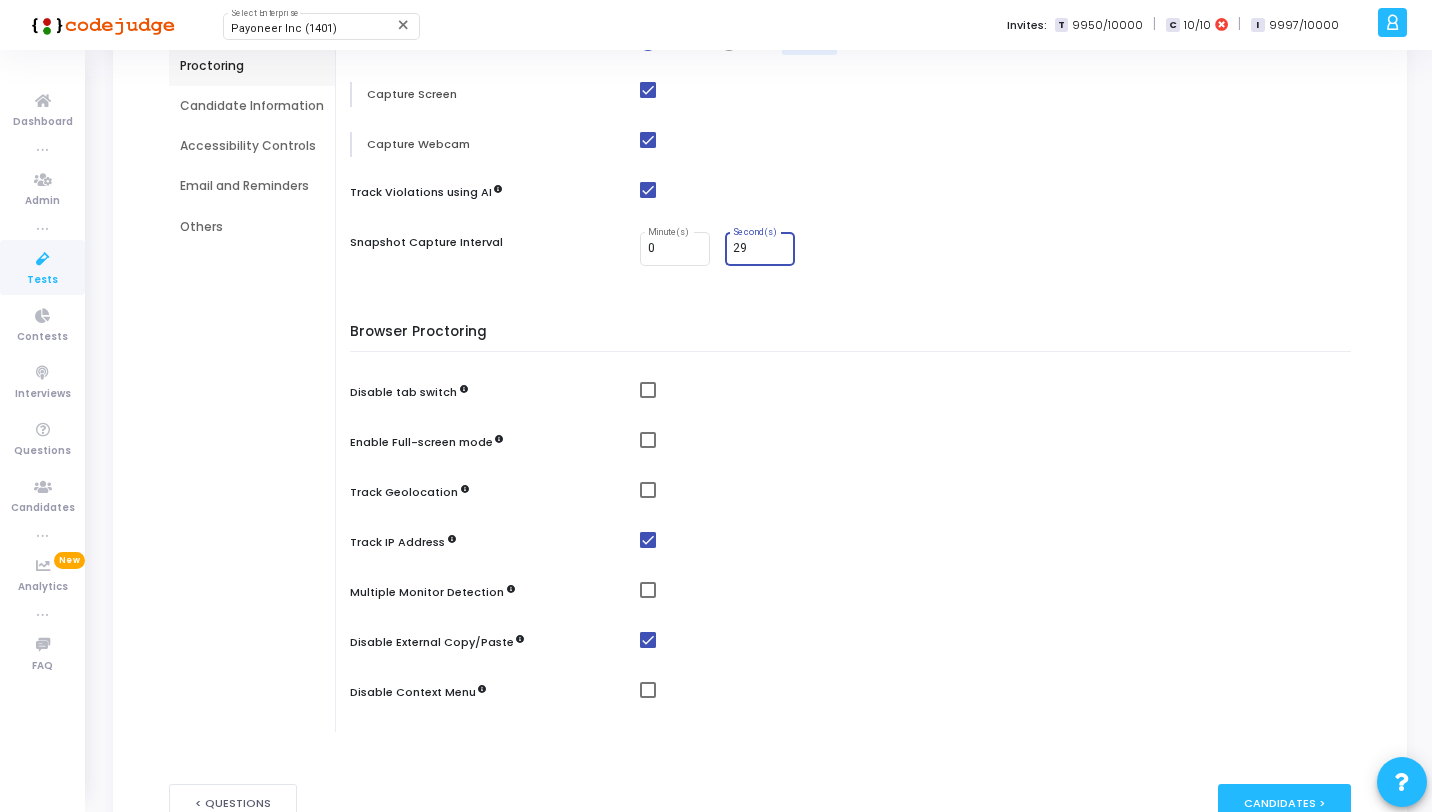 scroll, scrollTop: 323, scrollLeft: 0, axis: vertical 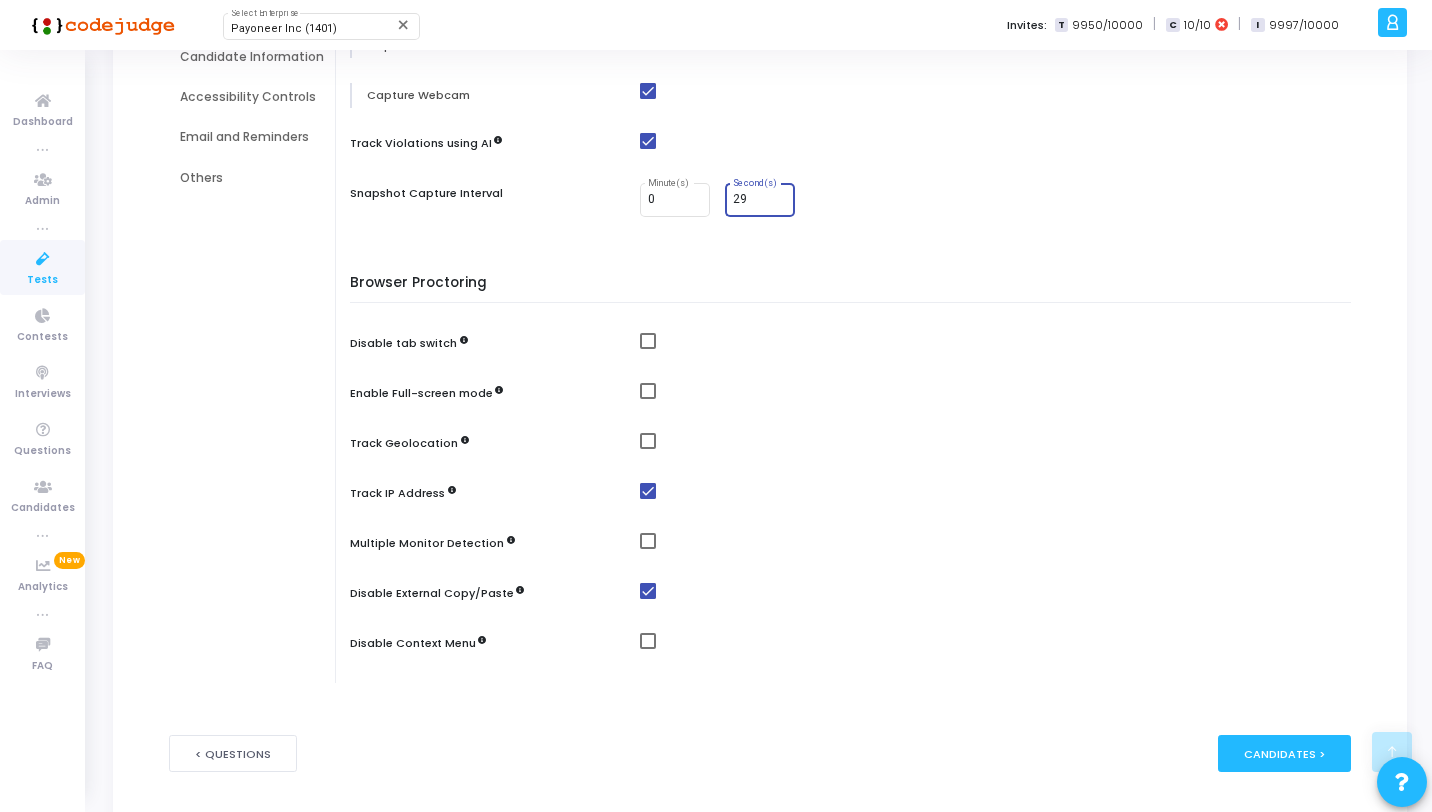 type on "29" 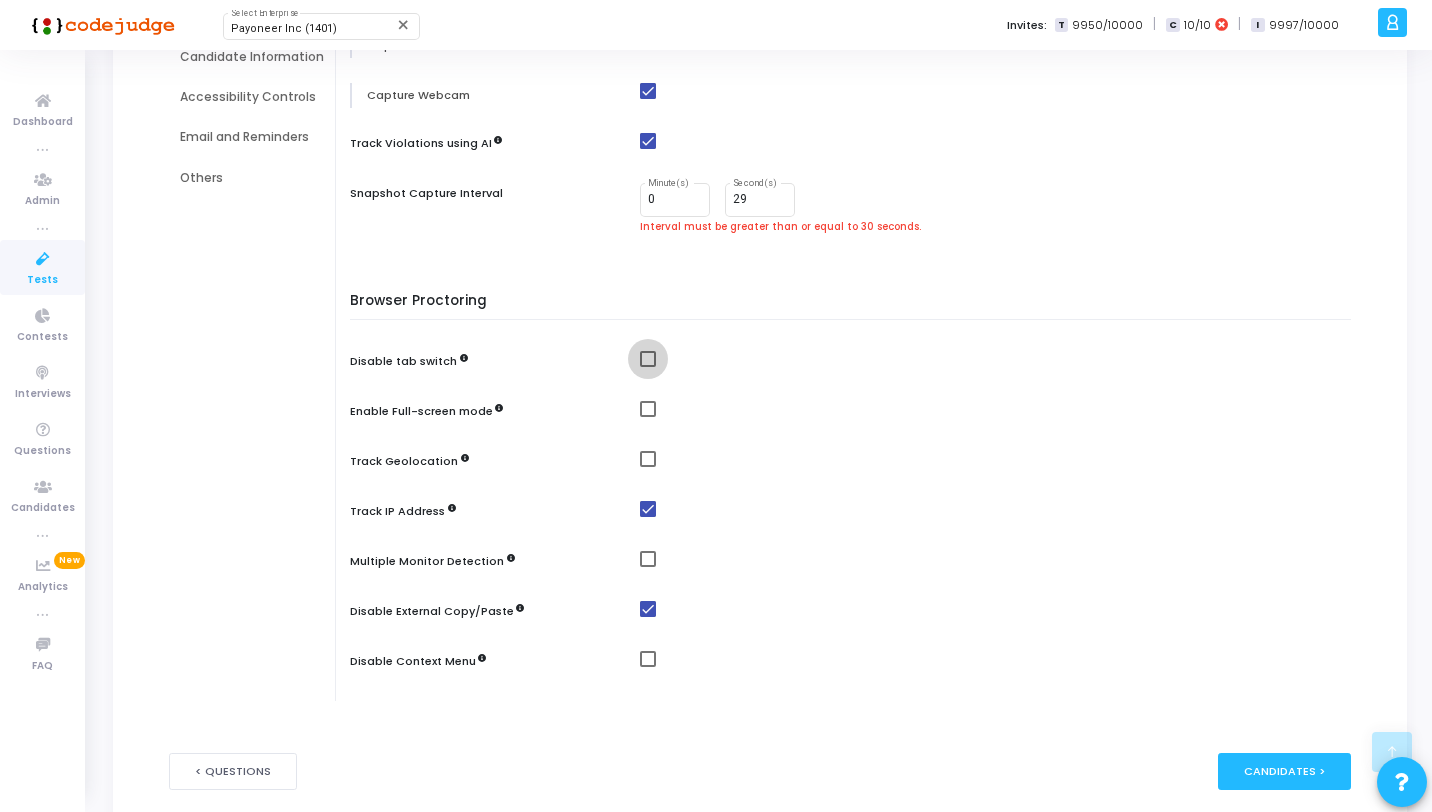 click on "Browser Proctoring  Disable tab switch     Enable Full-screen mode     Track Geolocation     Track IP Address     Multiple Monitor Detection     Disable External Copy/Paste     Disable Context Menu" at bounding box center [855, 497] 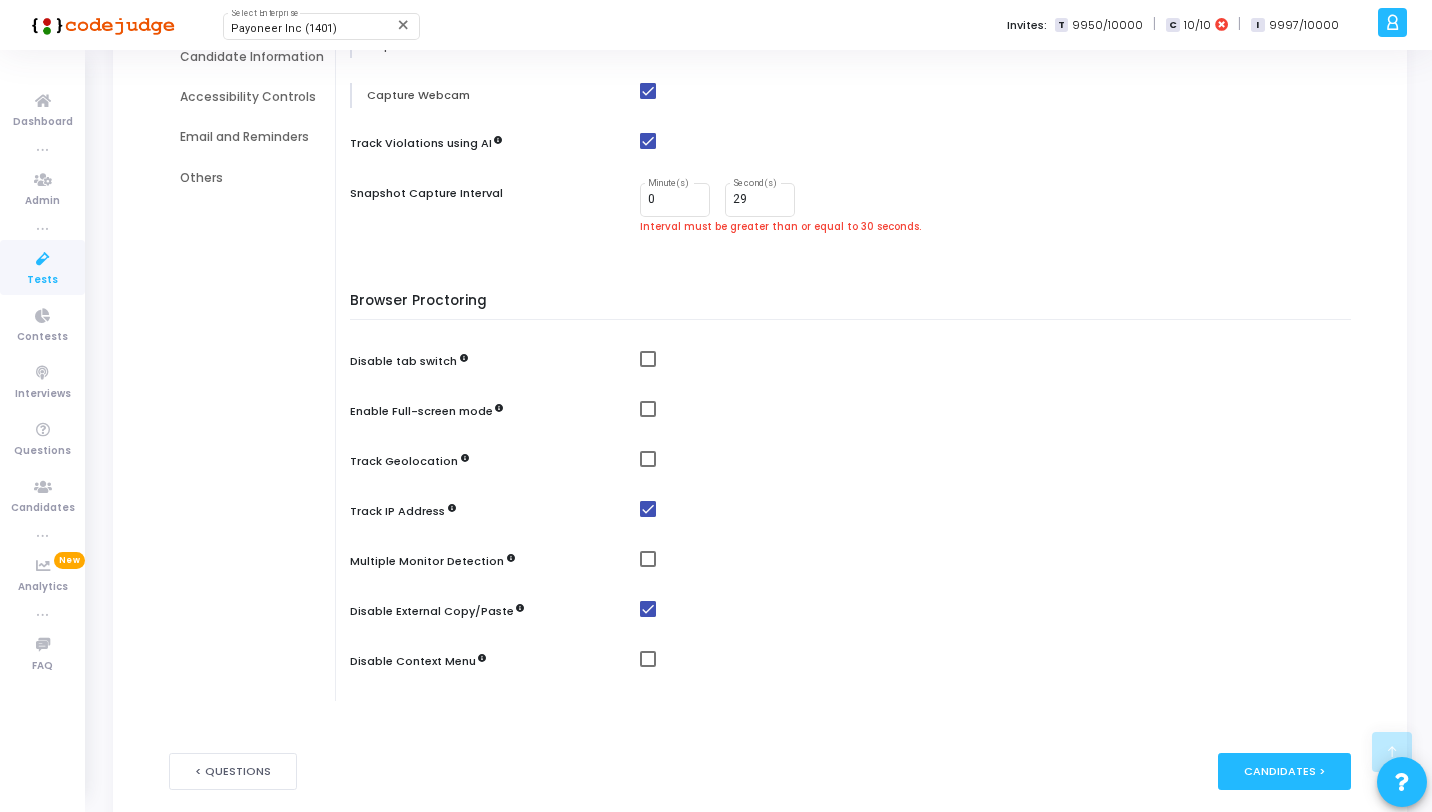 click at bounding box center (648, 359) 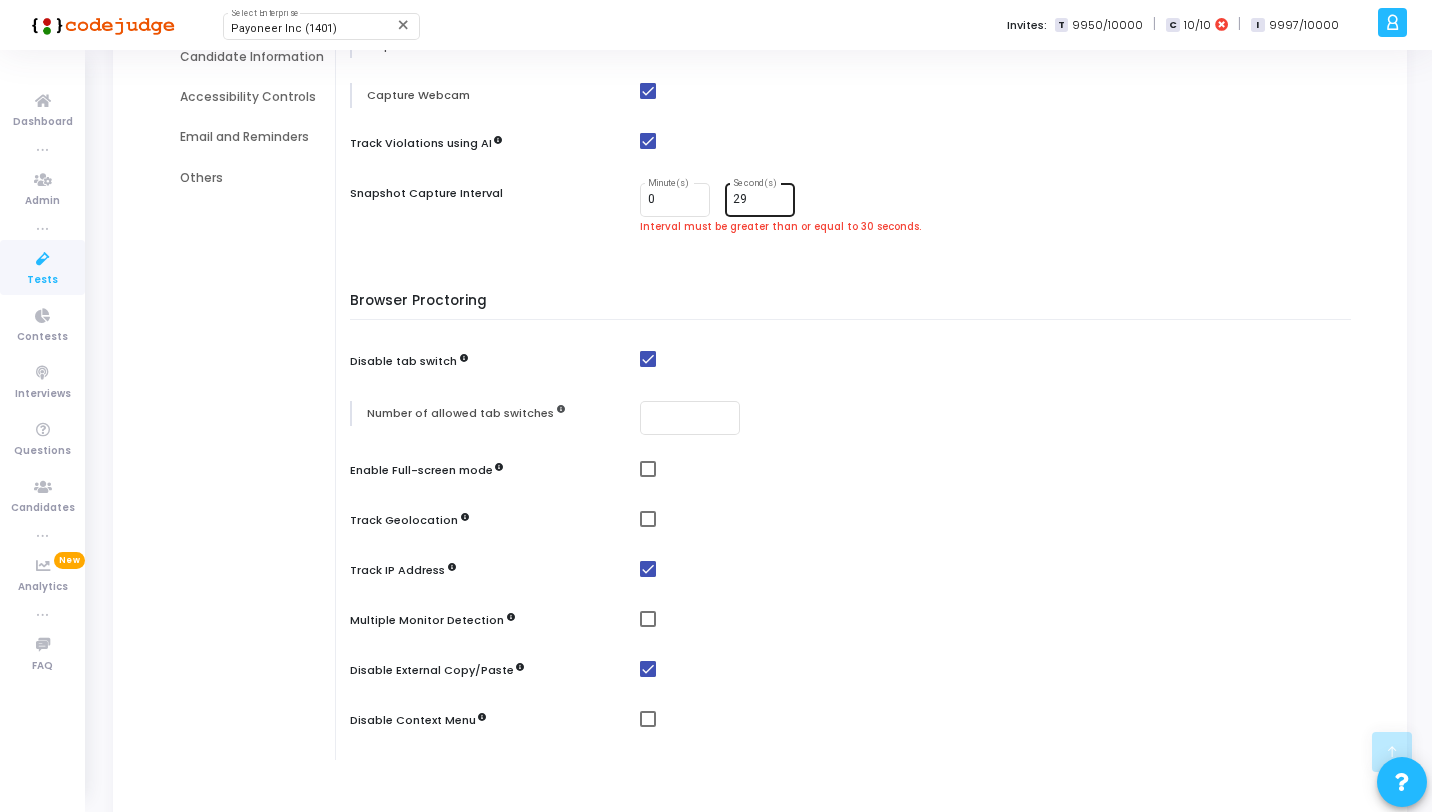 click on "29" at bounding box center (760, 200) 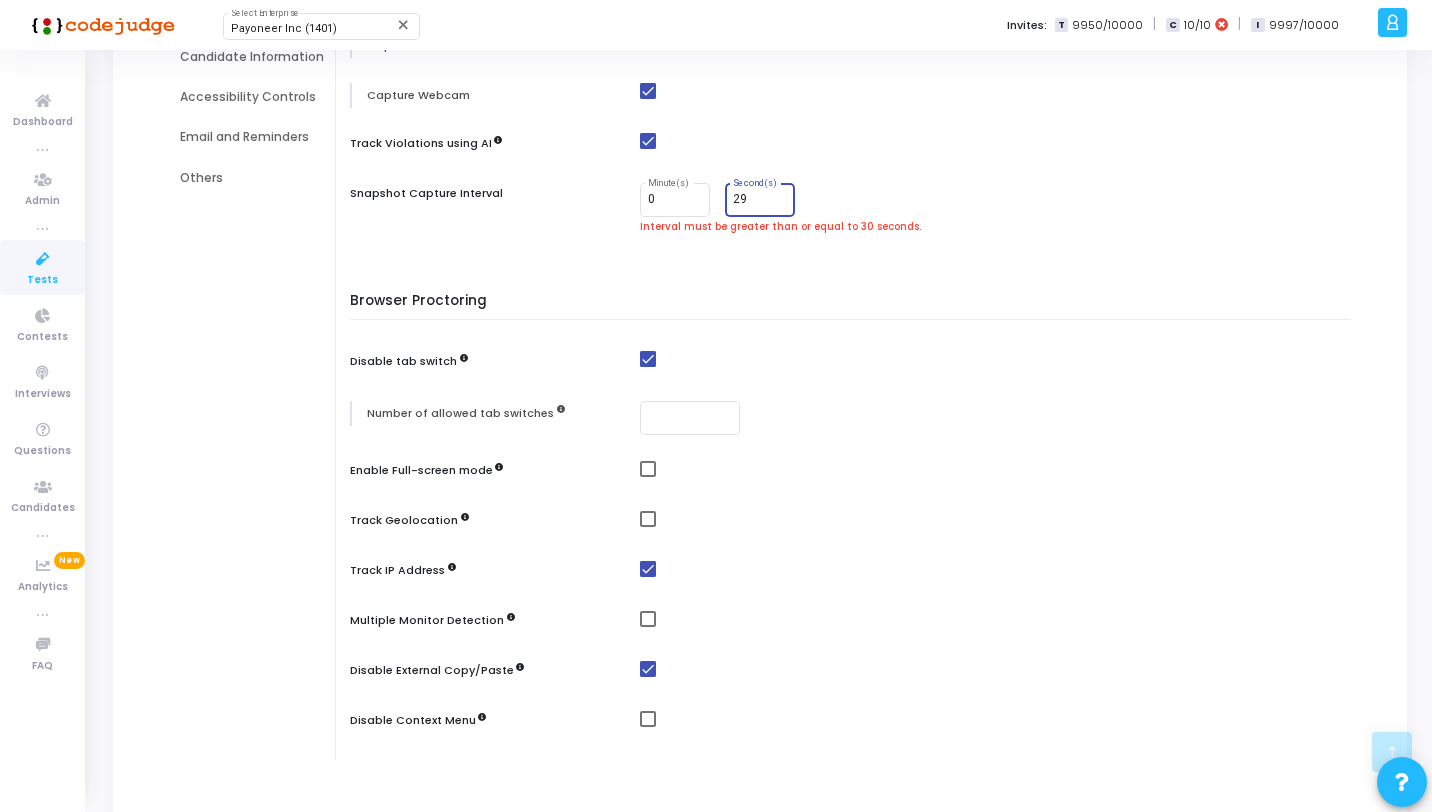 type on "2" 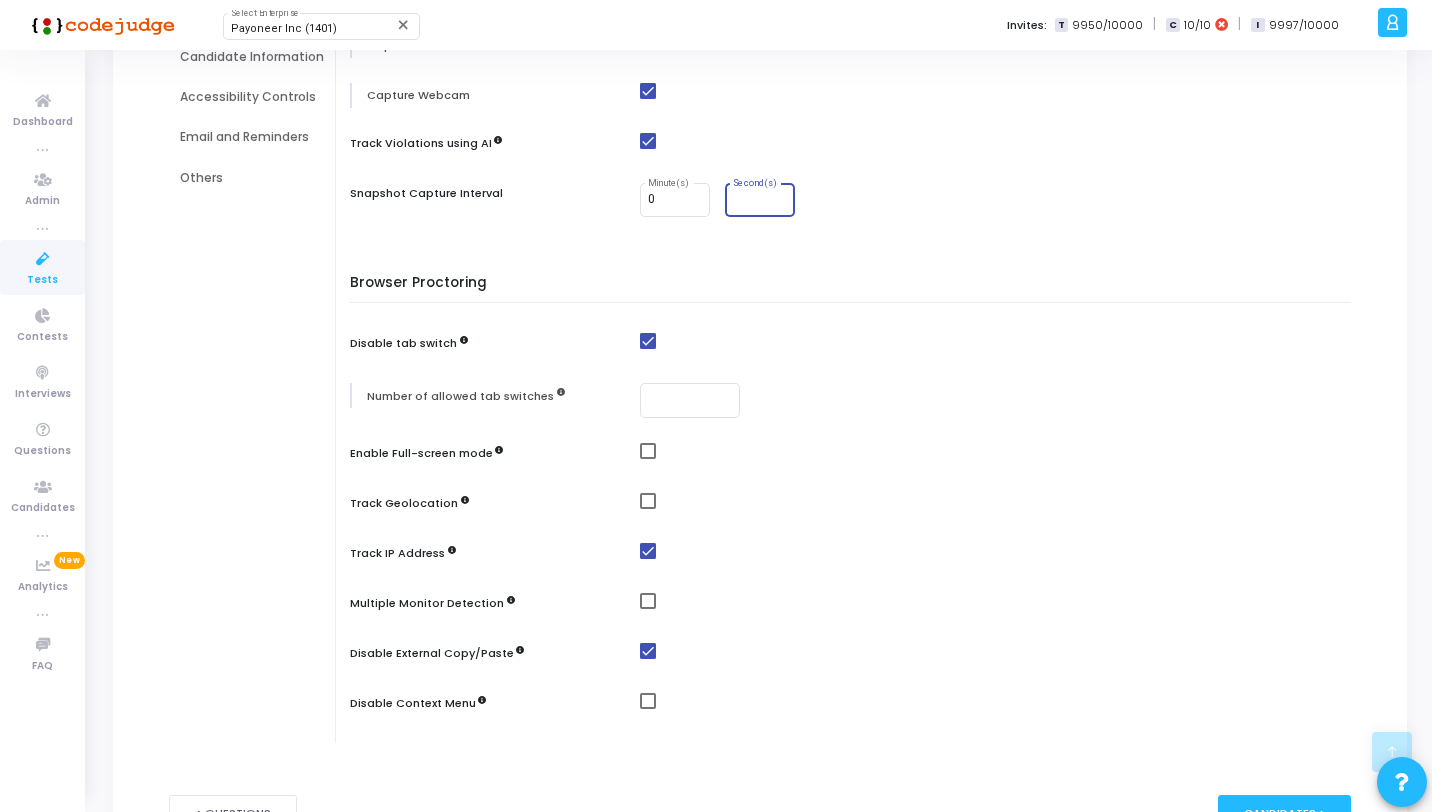type on "3" 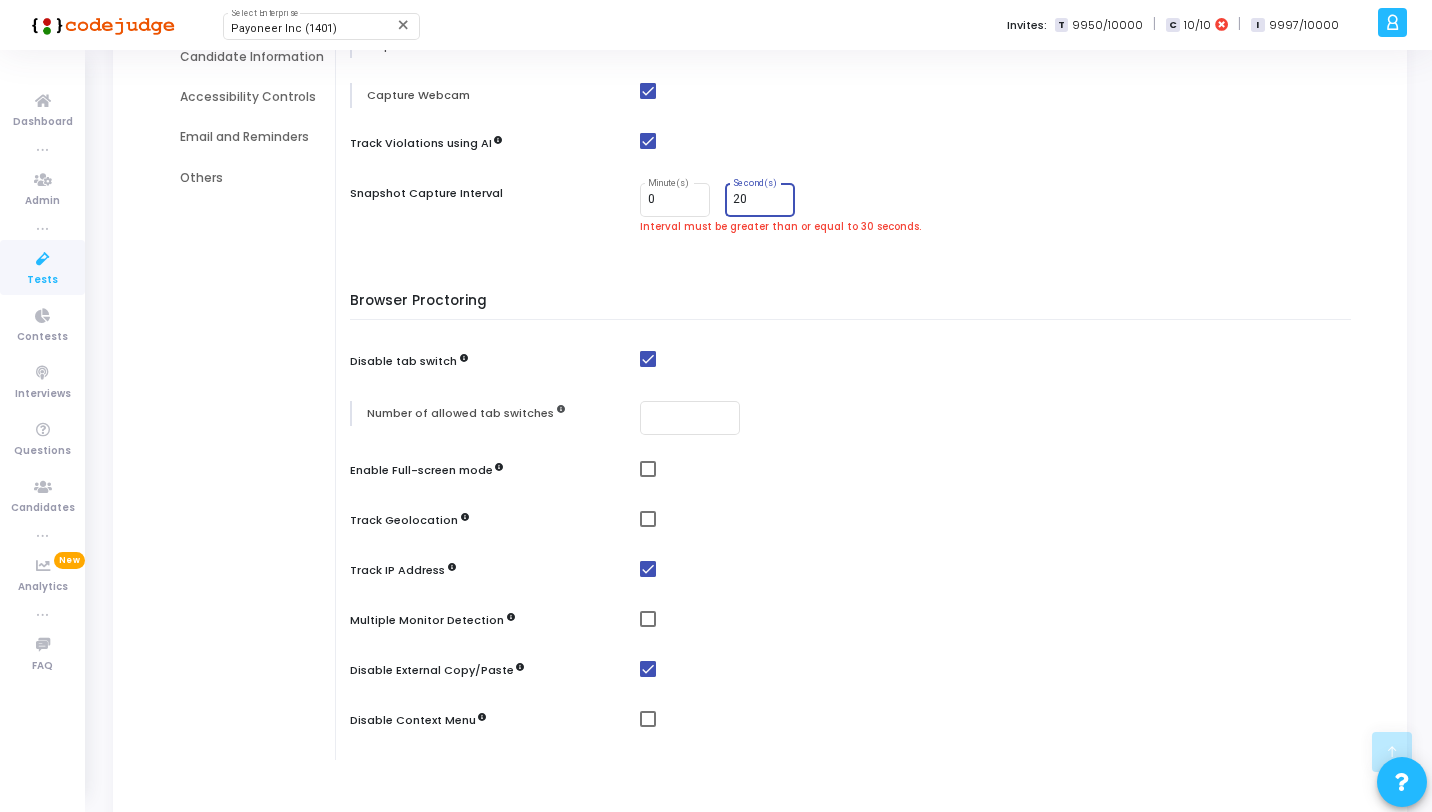type on "2" 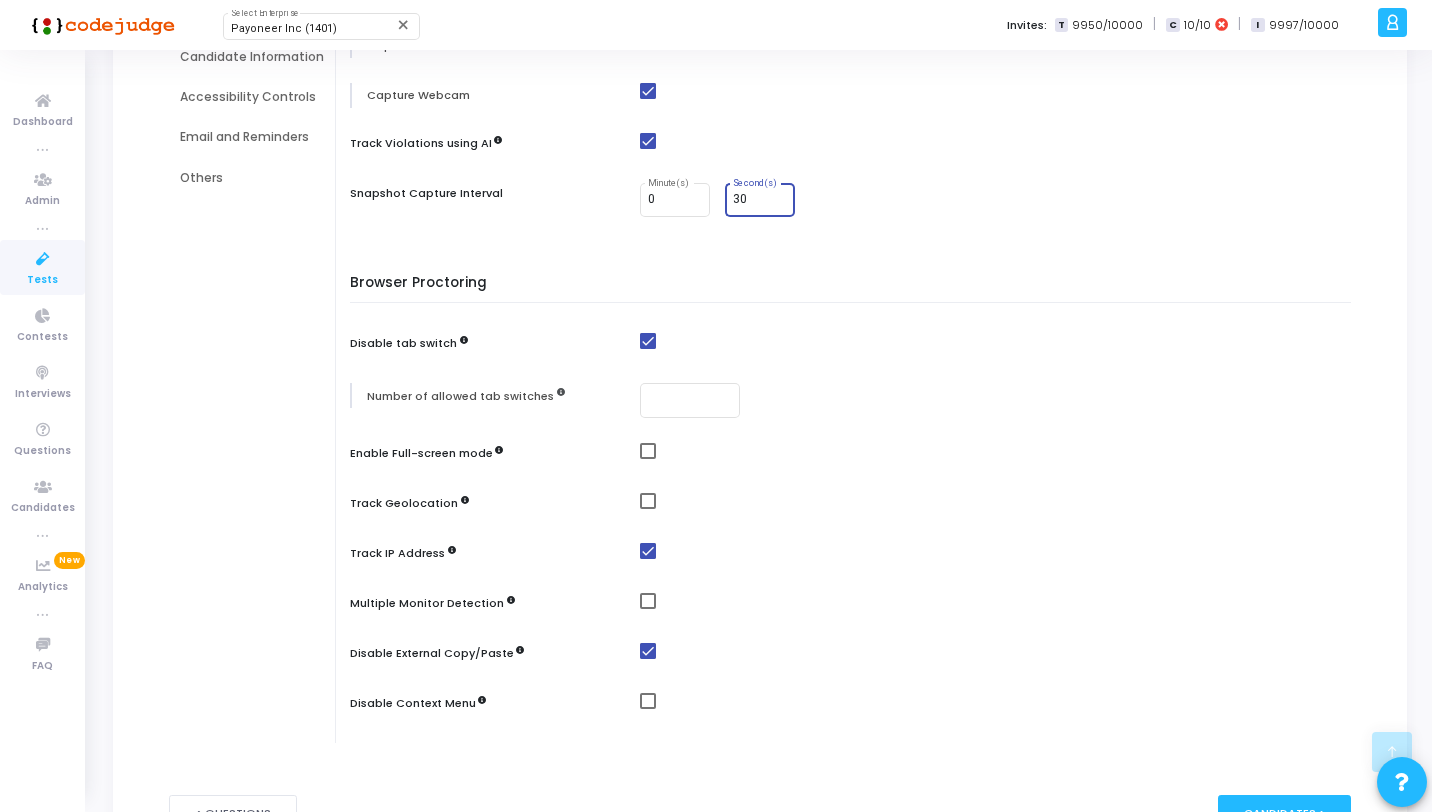 type on "30" 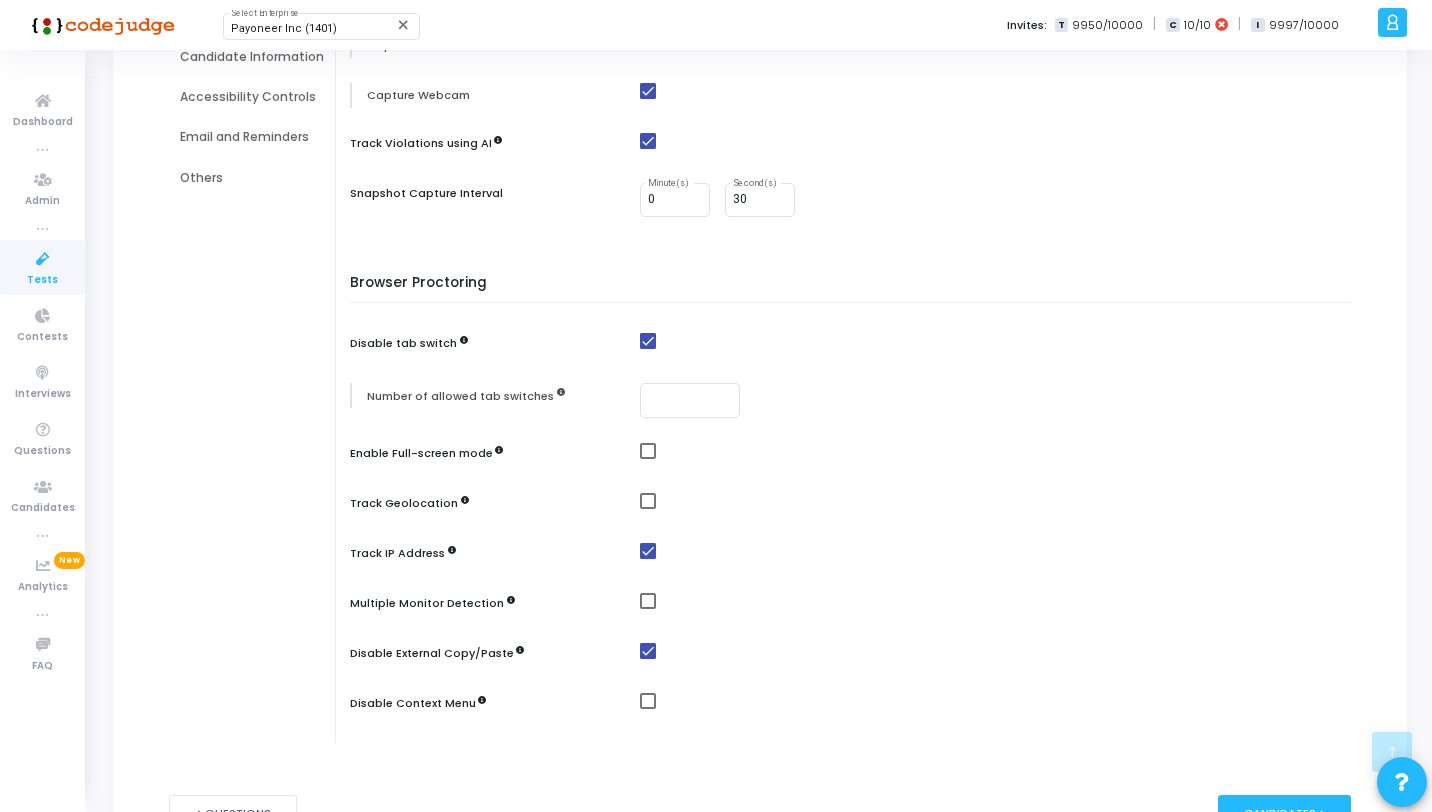 click on "Candidate Proctoring   Proctoring Mode    Image   Video  paid Paid  close  Capture Screen     Capture Webcam     Track Violations using AI     Snapshot Capture Interval  0 Minute(s) 30 Second(s)" at bounding box center (855, 84) 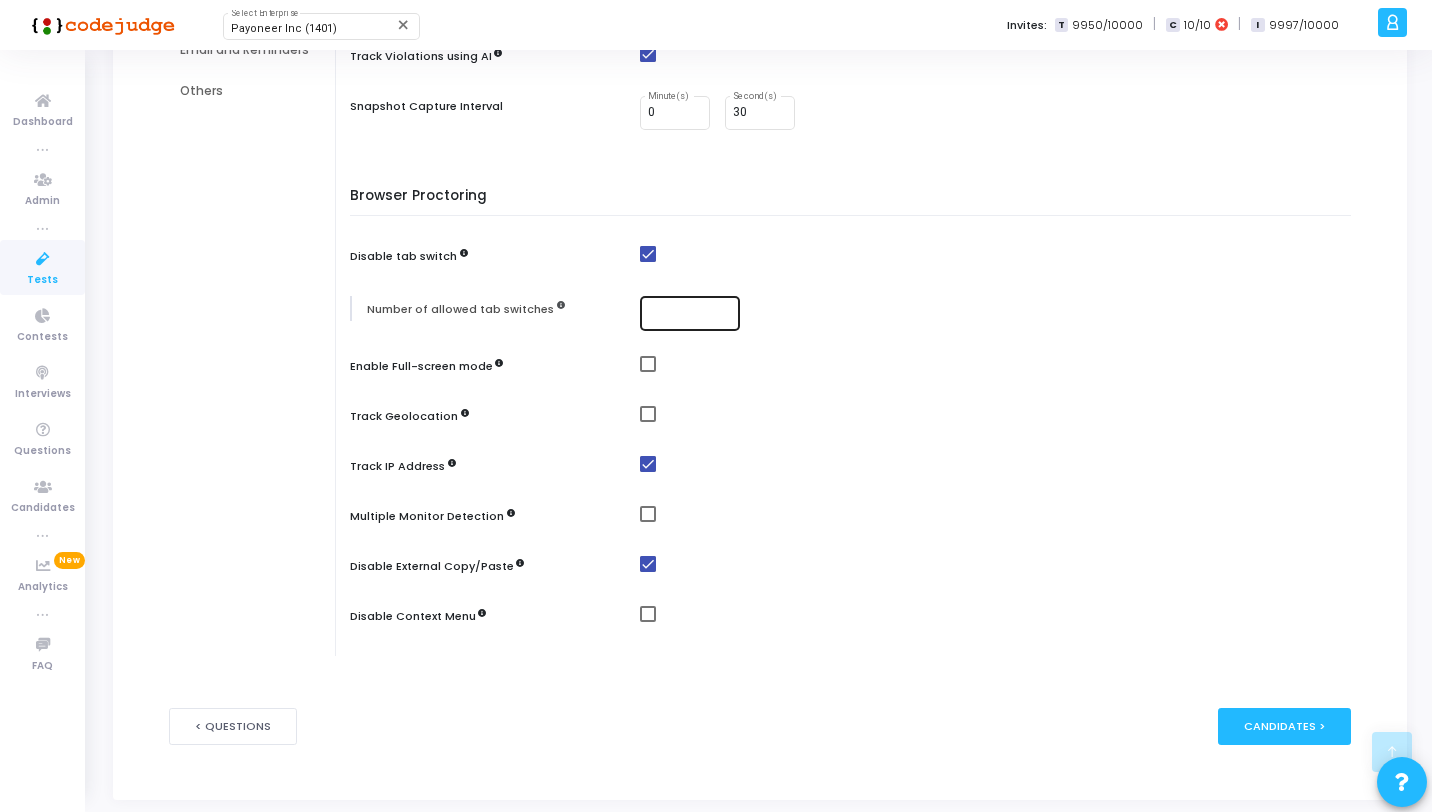 scroll, scrollTop: 469, scrollLeft: 0, axis: vertical 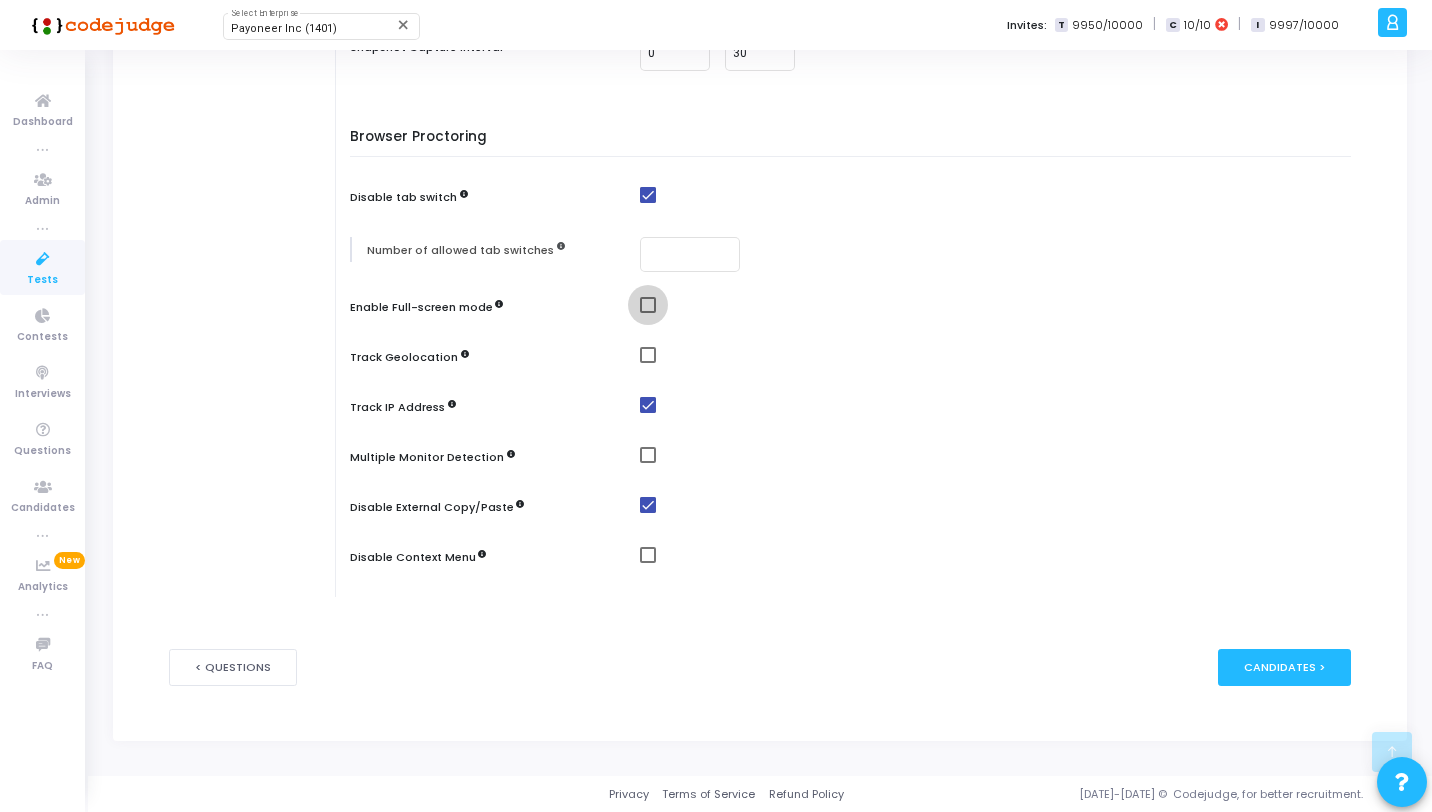 click at bounding box center (648, 305) 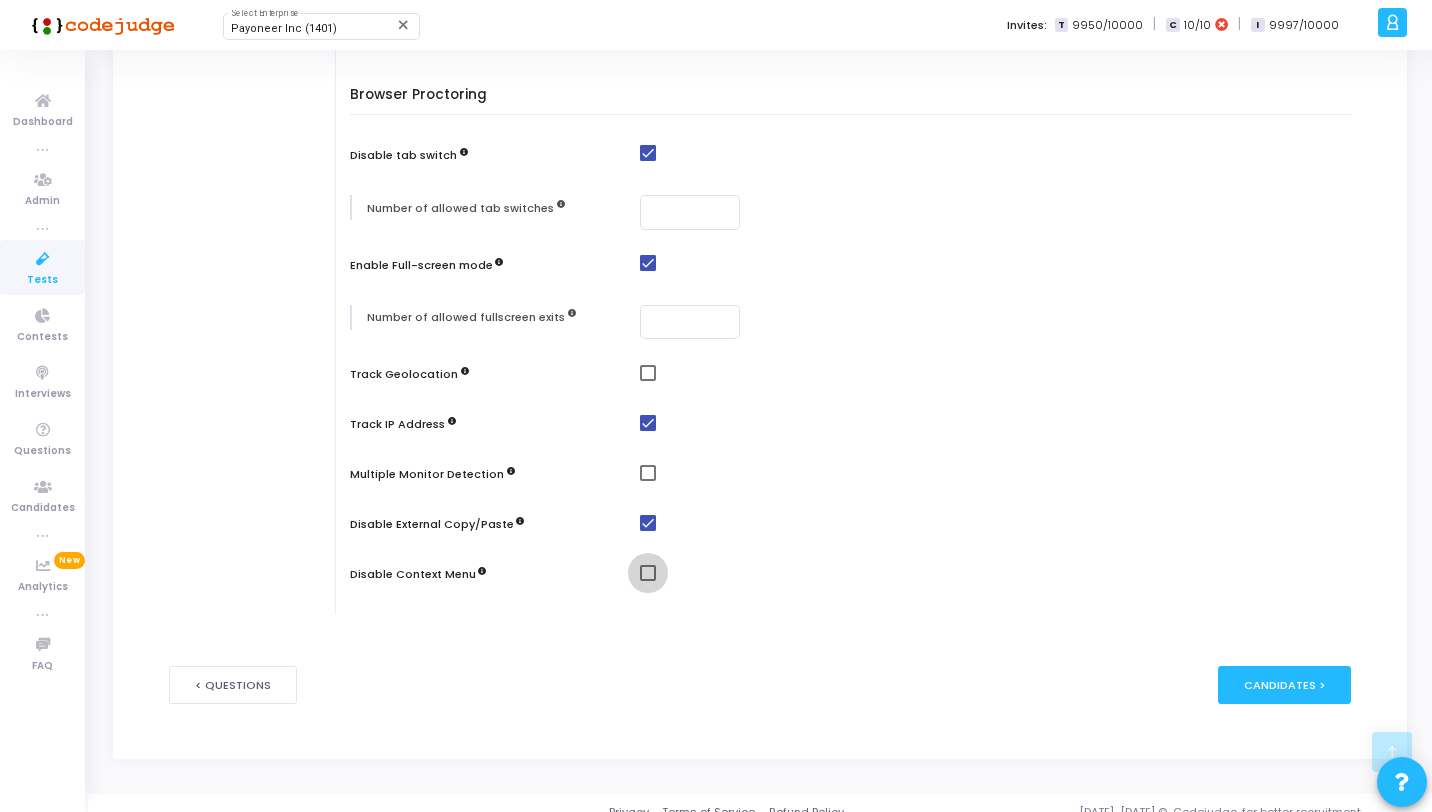click at bounding box center [648, 573] 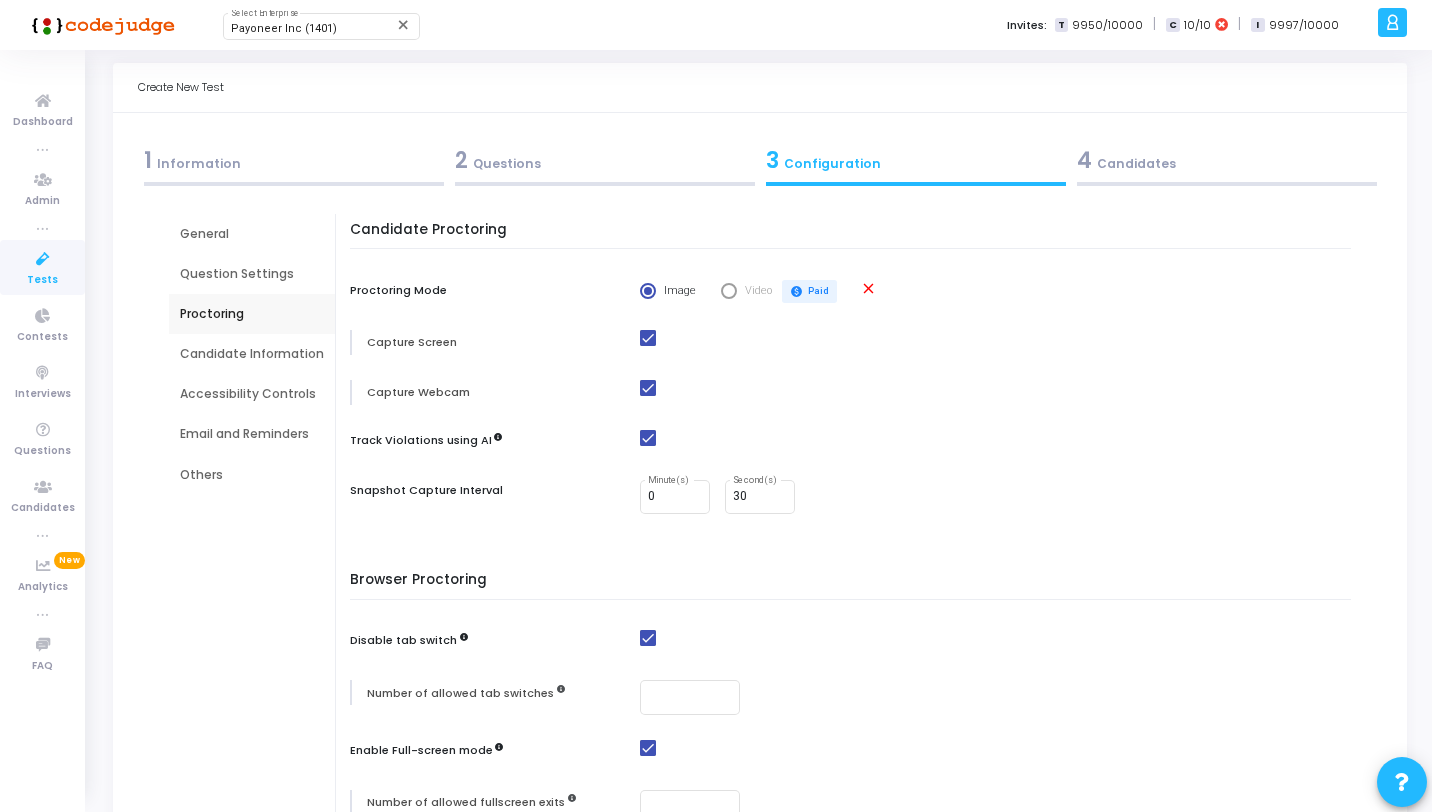 scroll, scrollTop: 0, scrollLeft: 0, axis: both 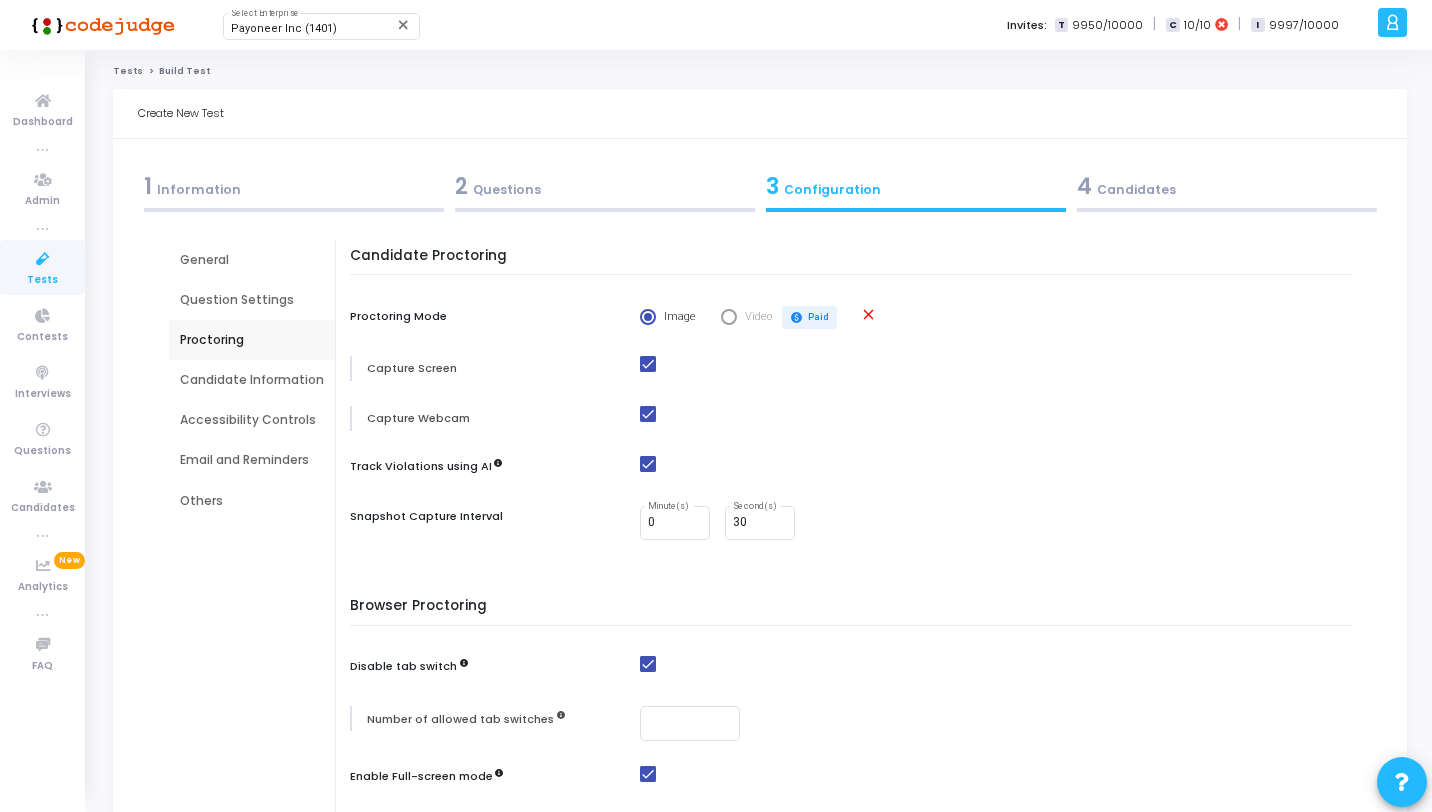 click on "Candidate Information" at bounding box center (252, 380) 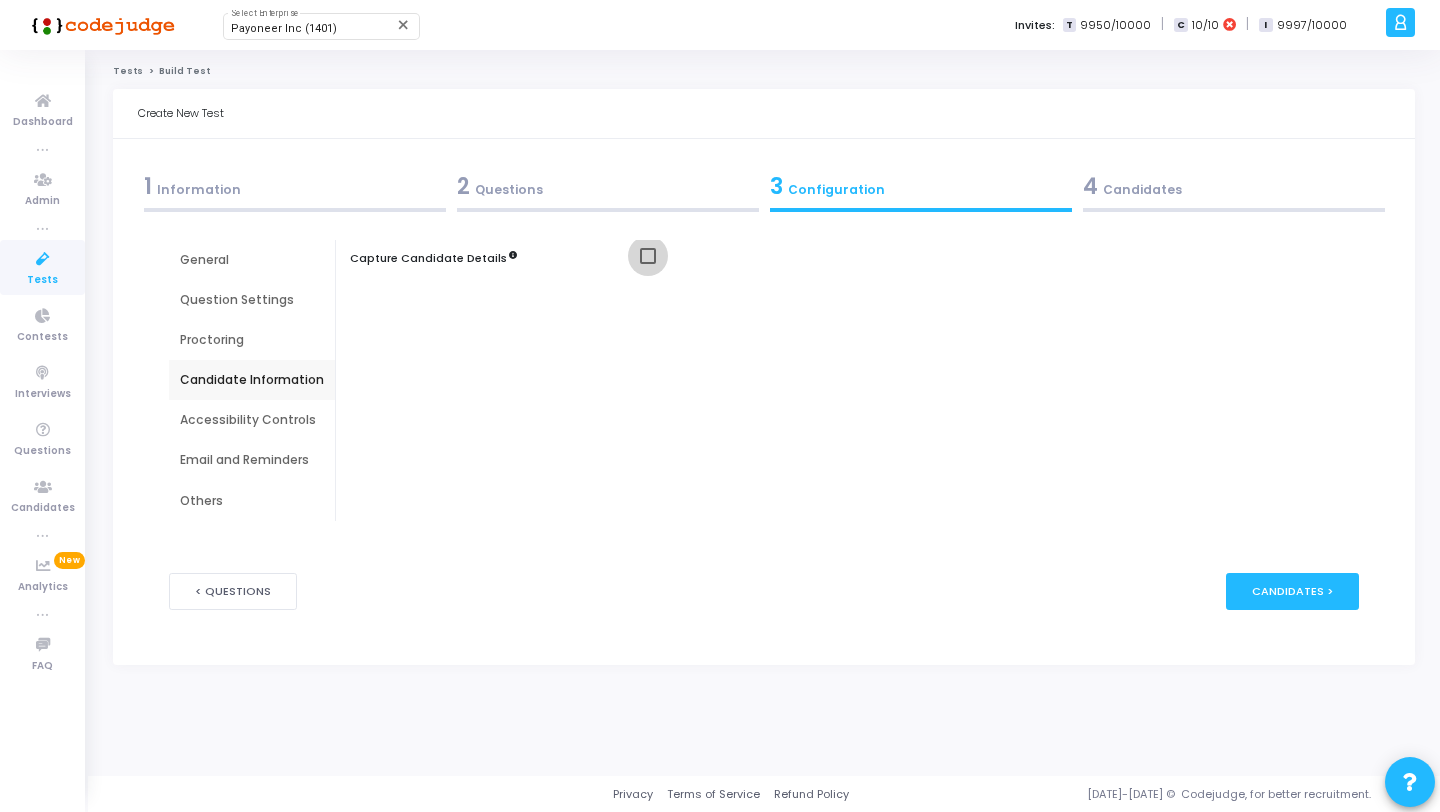 click at bounding box center (648, 256) 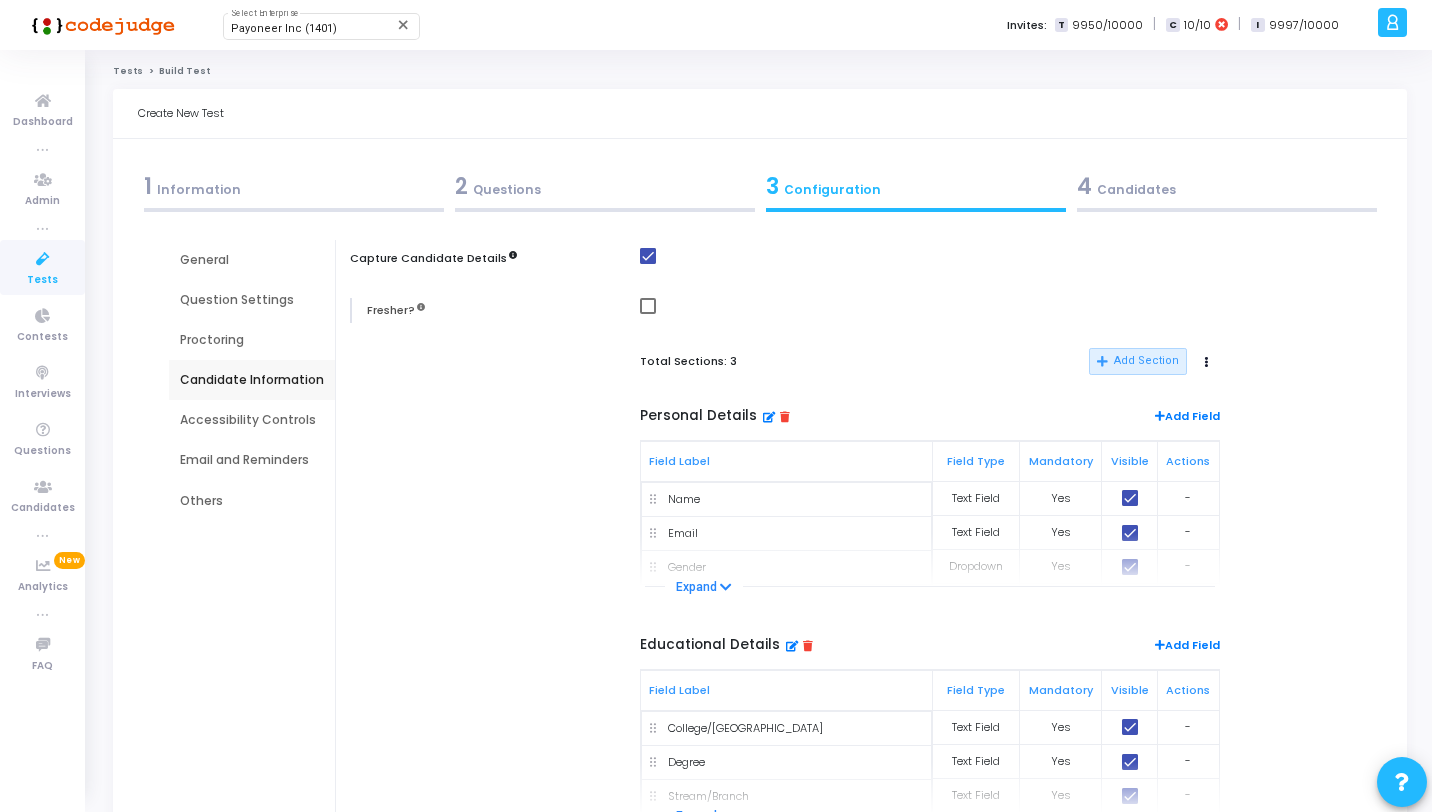 click on "Accessibility Controls" at bounding box center (252, 420) 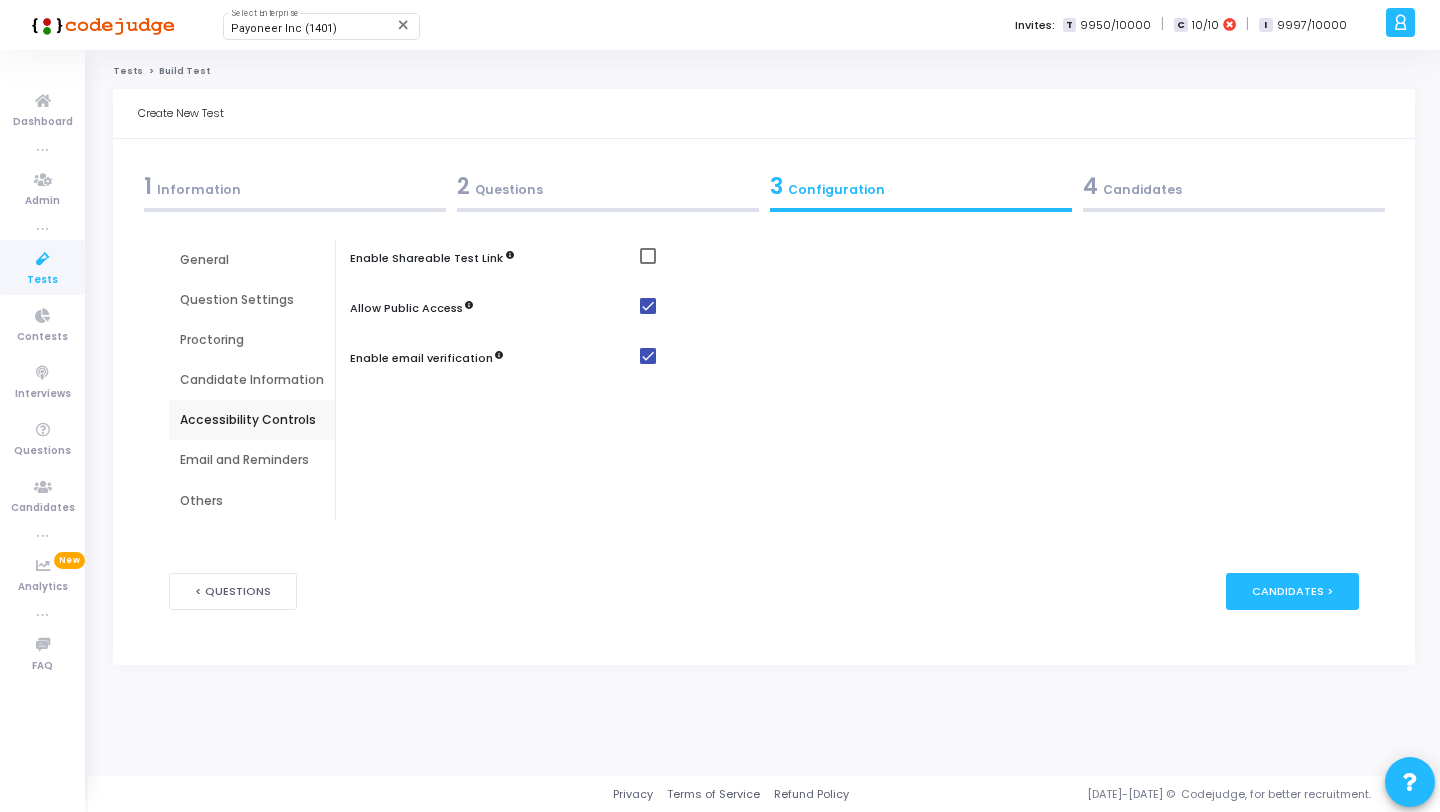 click at bounding box center [648, 256] 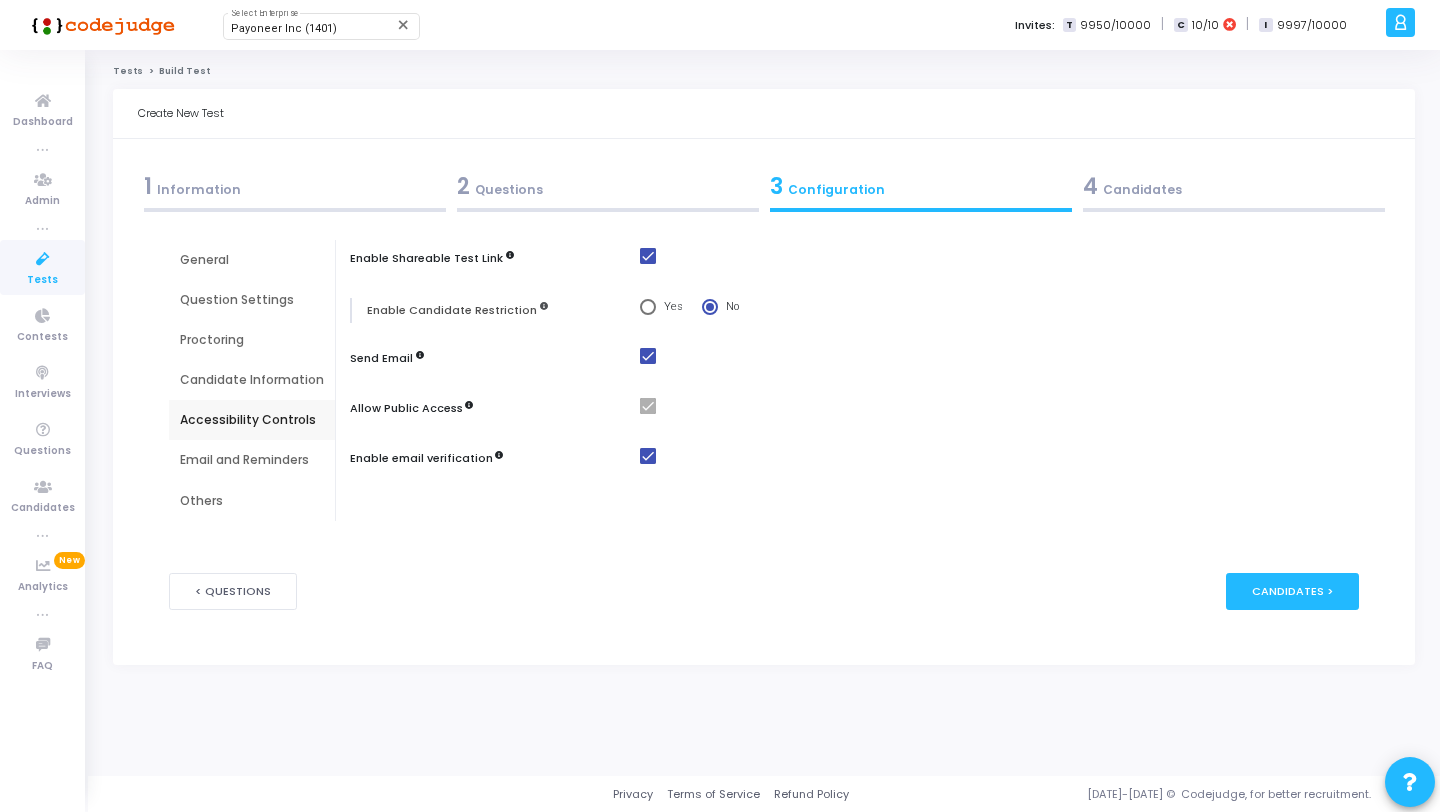 click on "Email and Reminders" at bounding box center (252, 460) 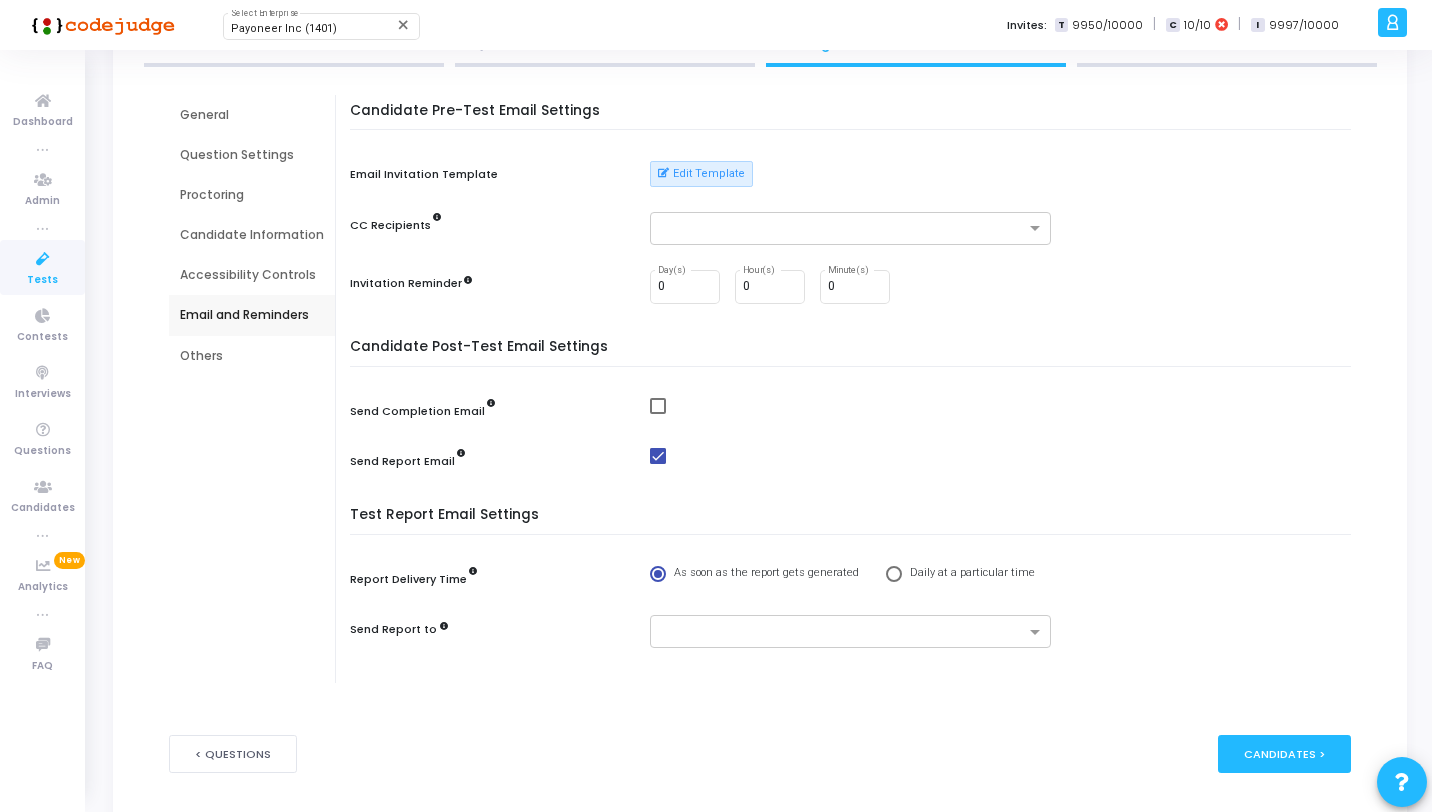 scroll, scrollTop: 148, scrollLeft: 0, axis: vertical 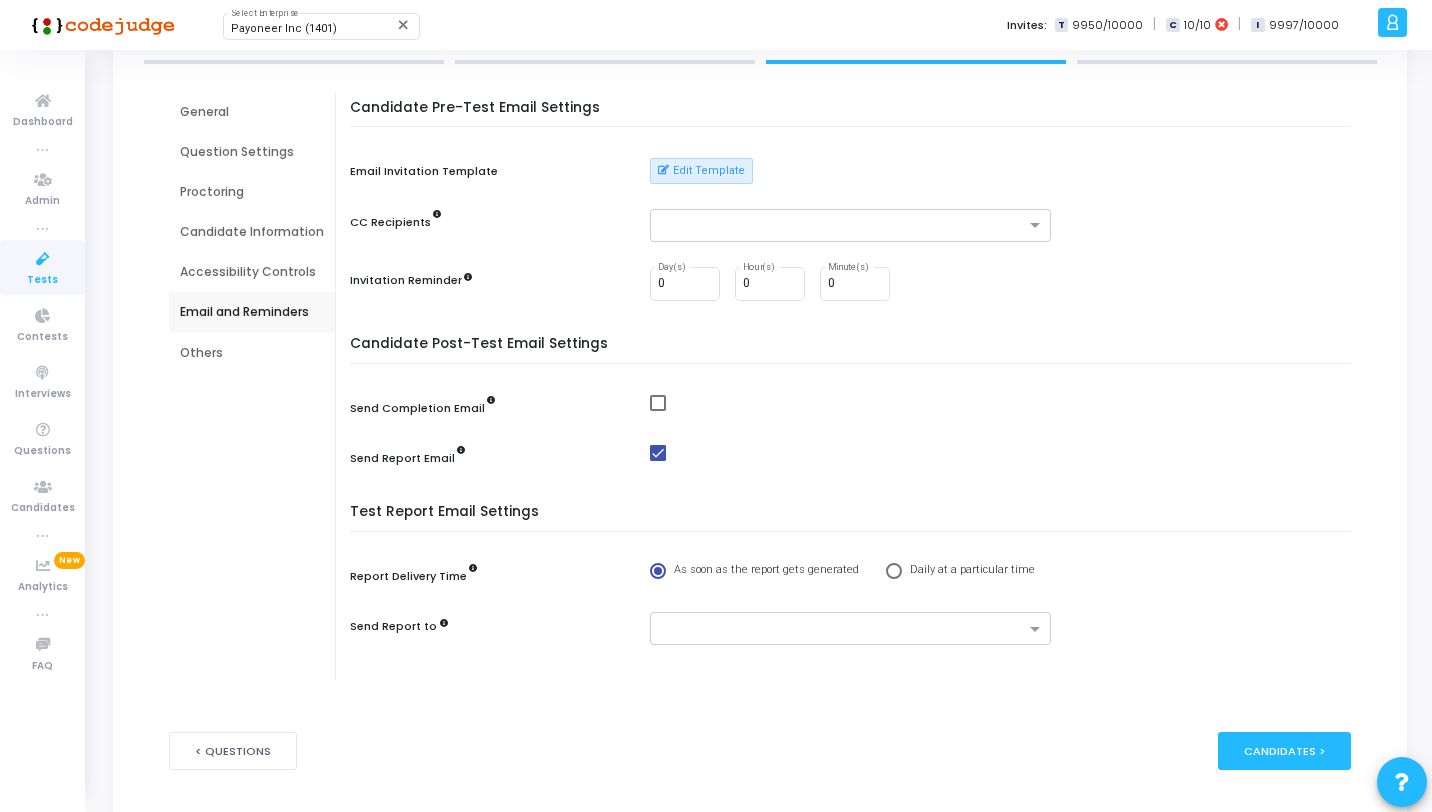 click at bounding box center (658, 403) 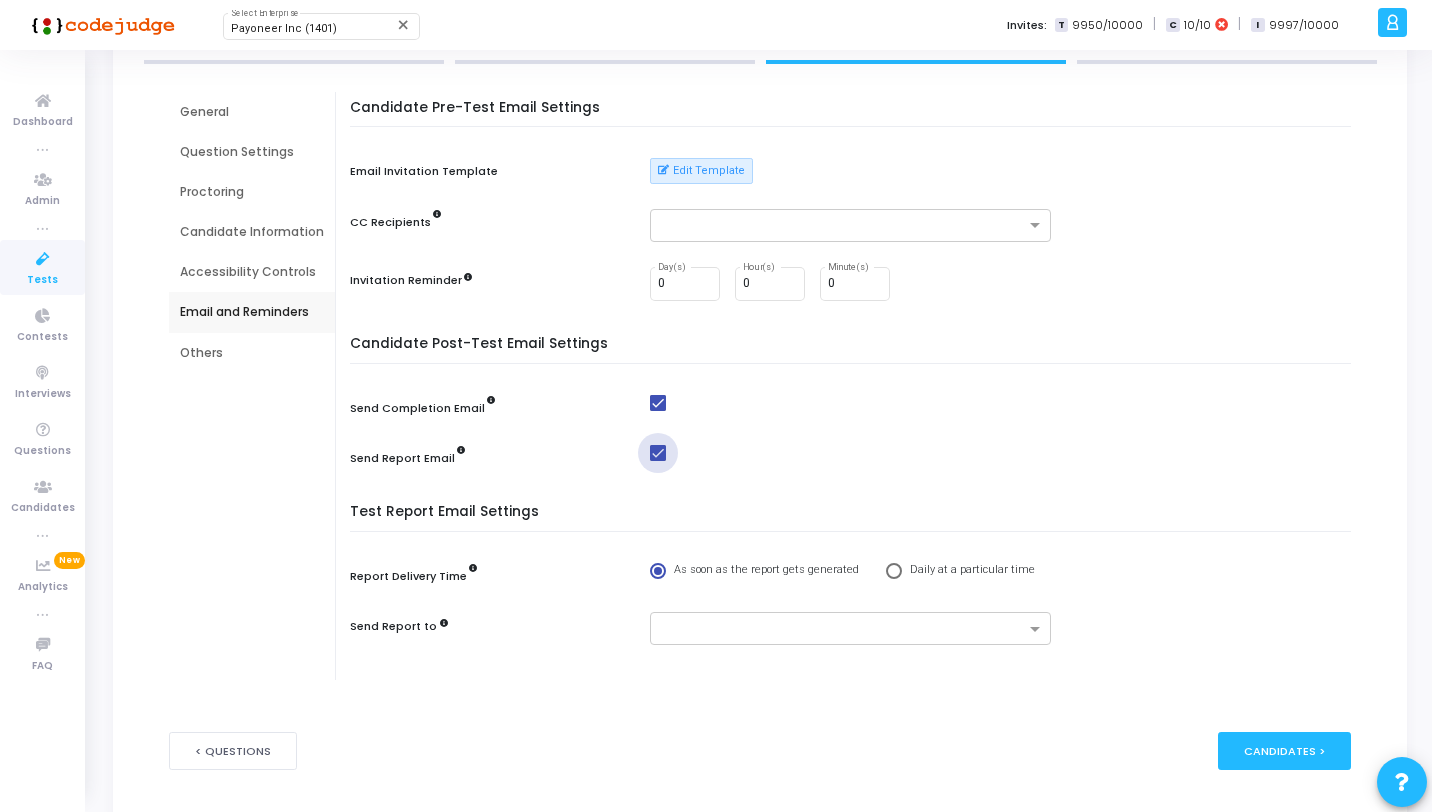 click at bounding box center (658, 453) 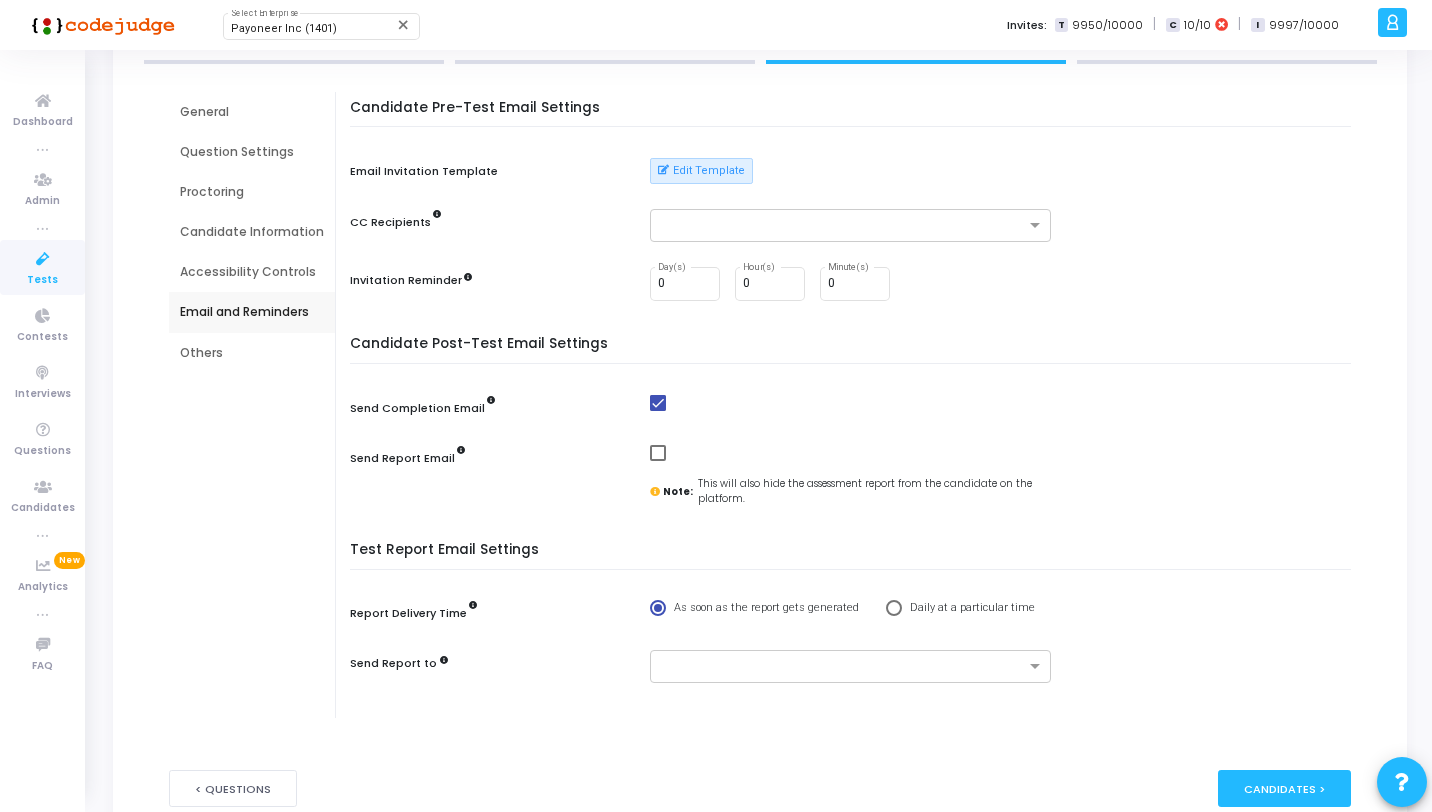 click on "Others" at bounding box center [252, 353] 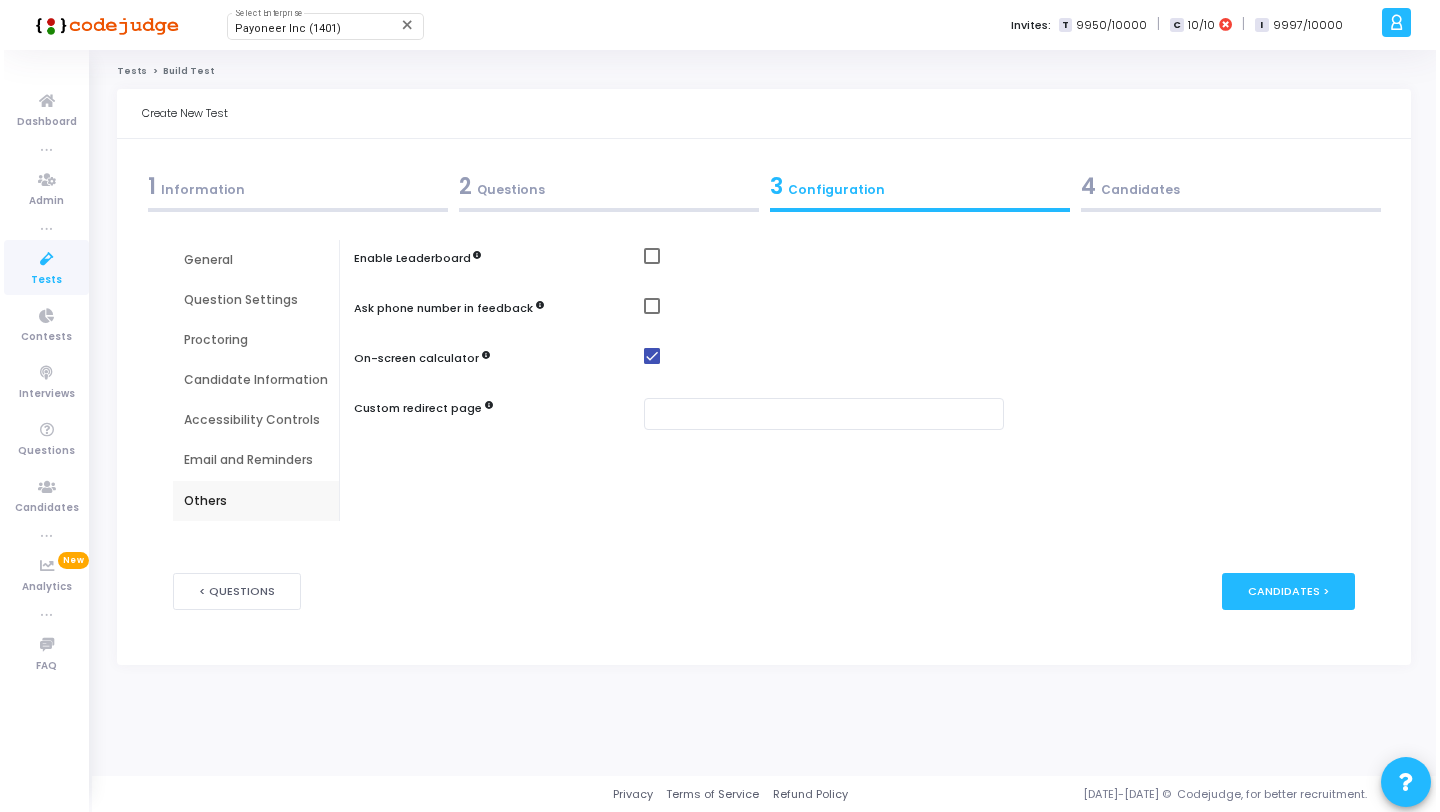 scroll, scrollTop: 0, scrollLeft: 0, axis: both 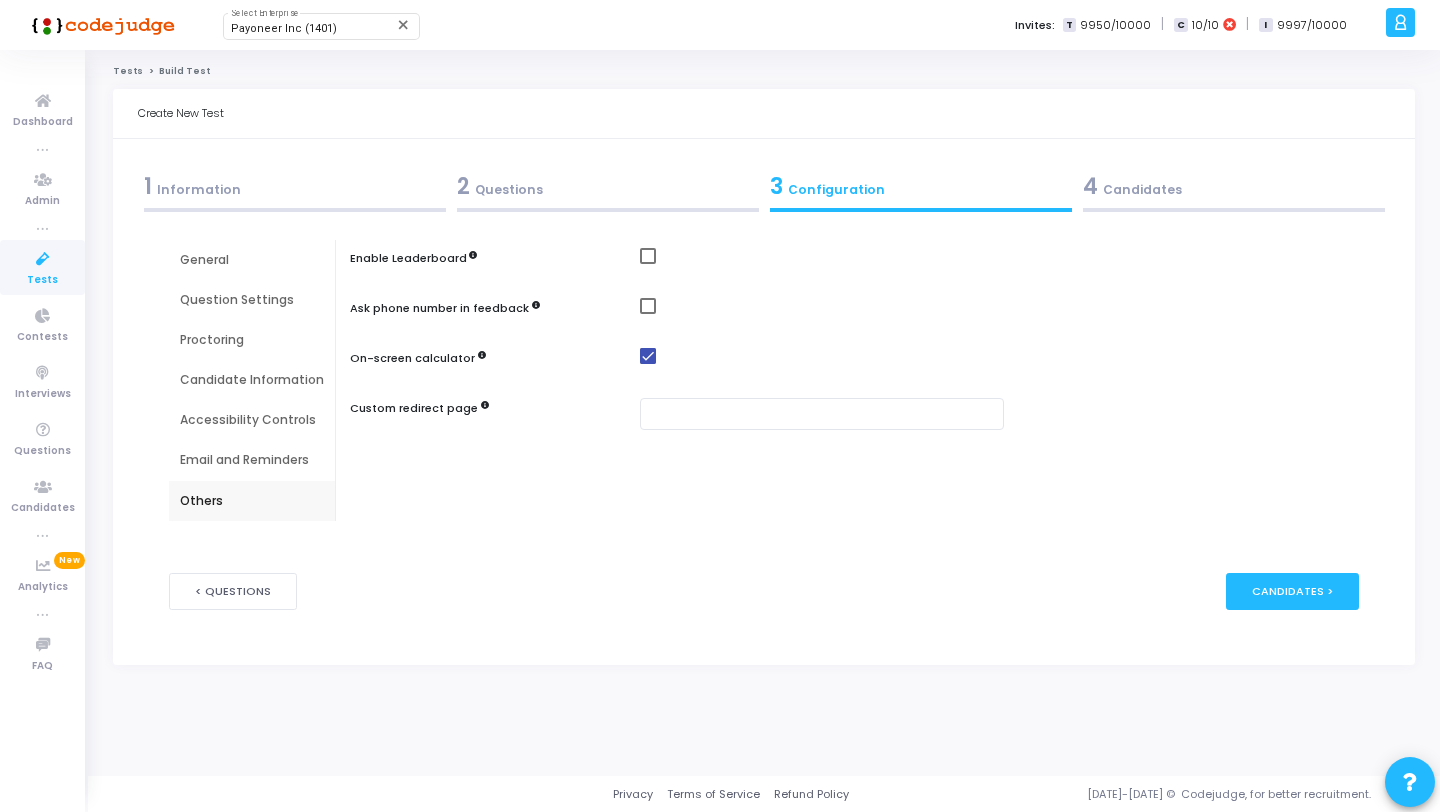 click on "4  Candidates" at bounding box center [1234, 186] 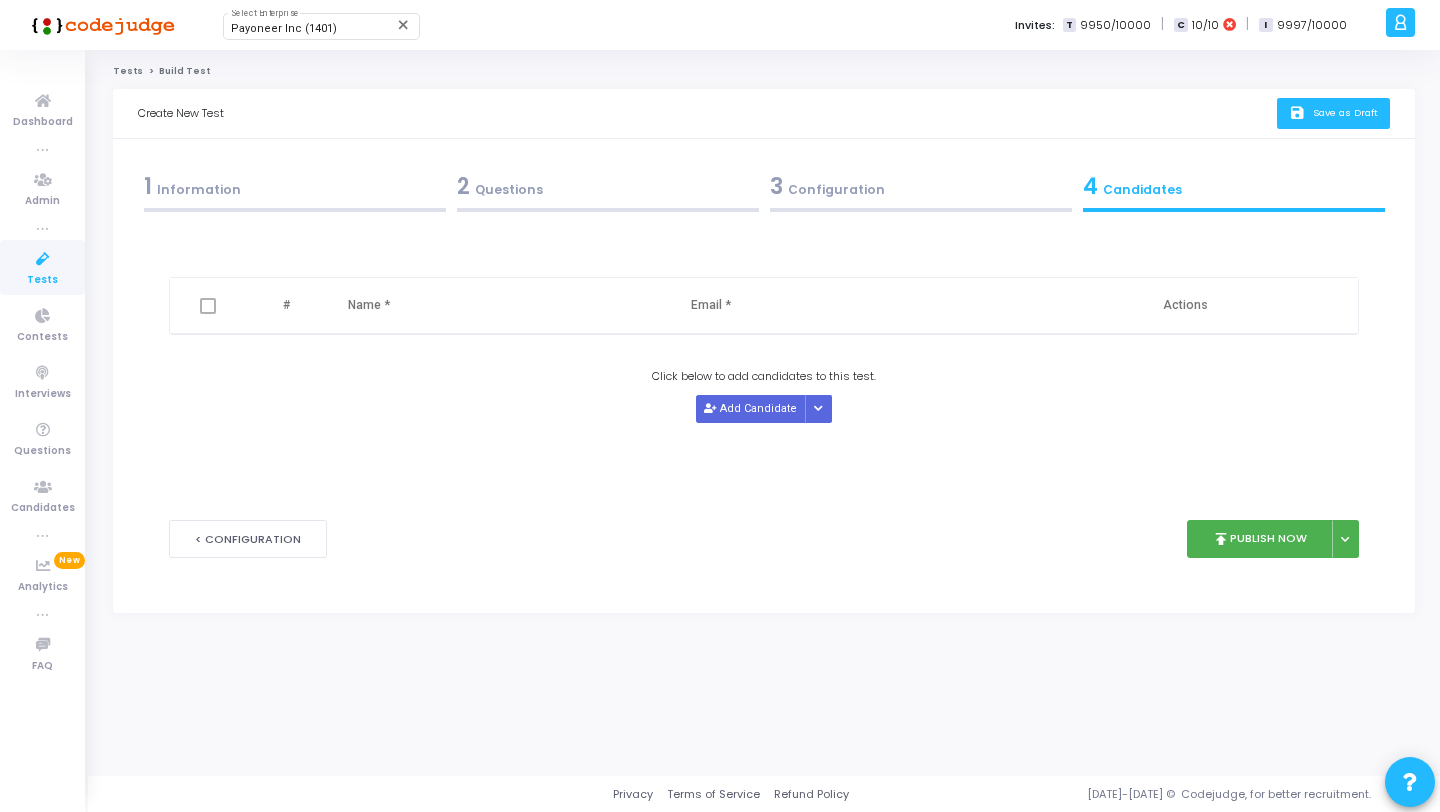 click on "Save as Draft" 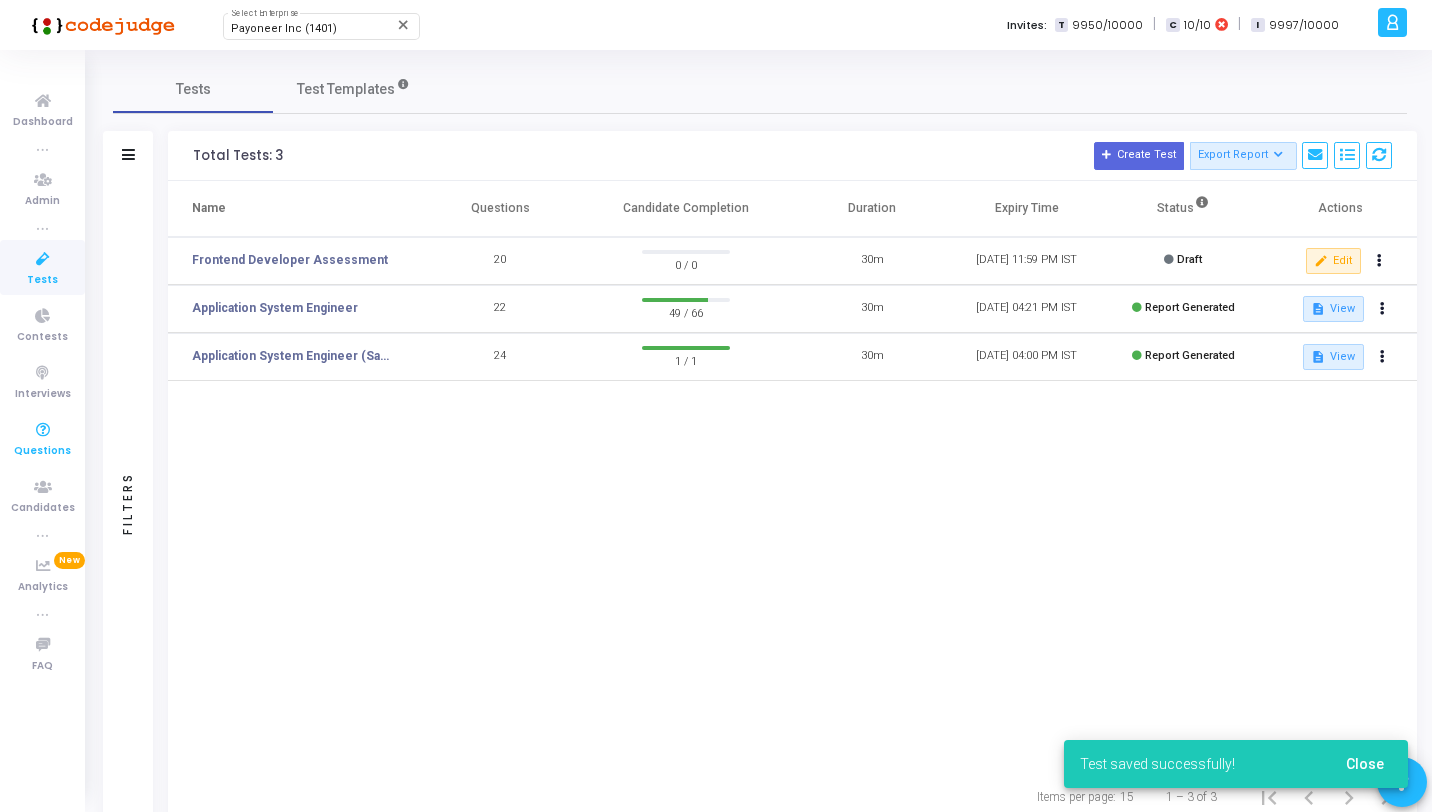 click at bounding box center [43, 430] 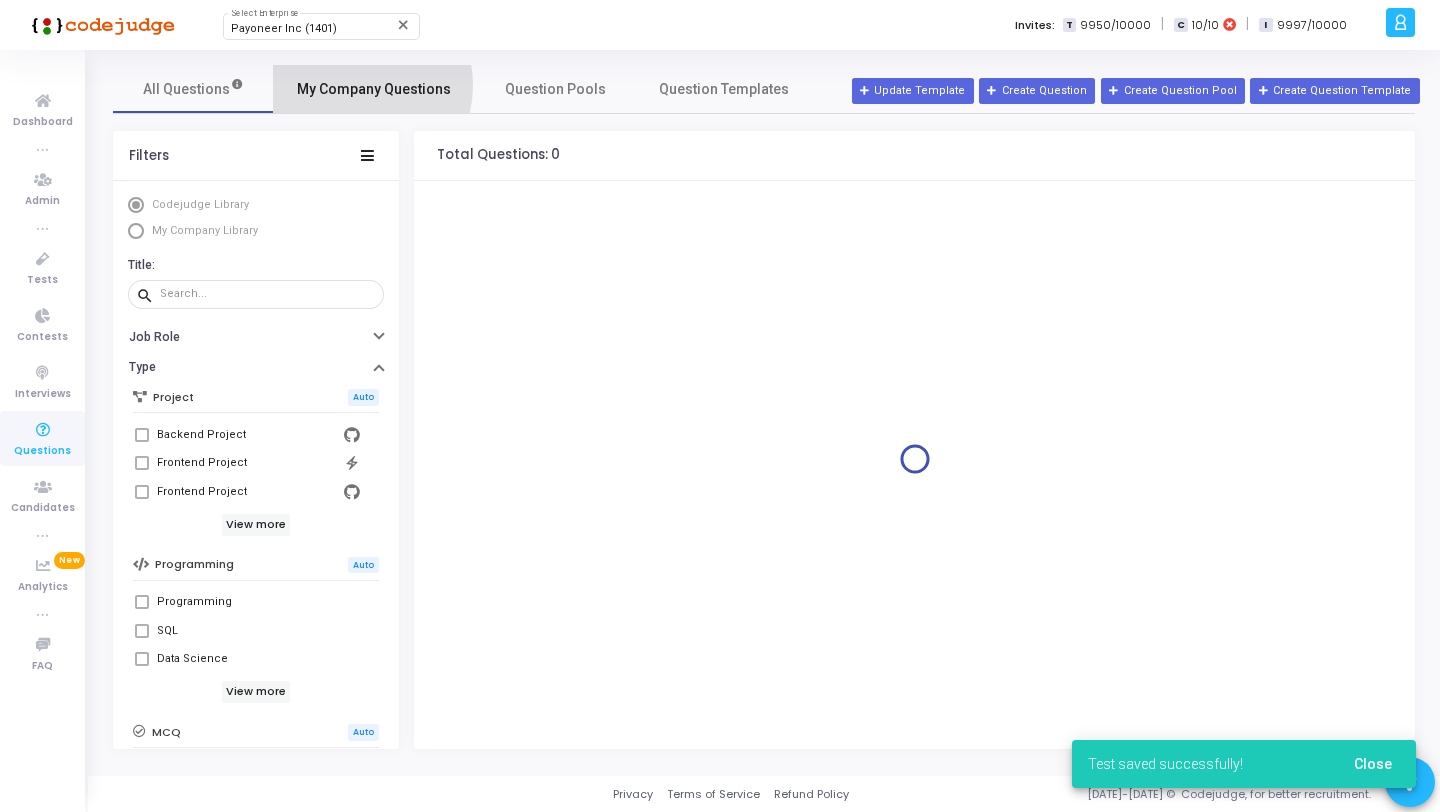 click on "My Company Questions" at bounding box center [374, 89] 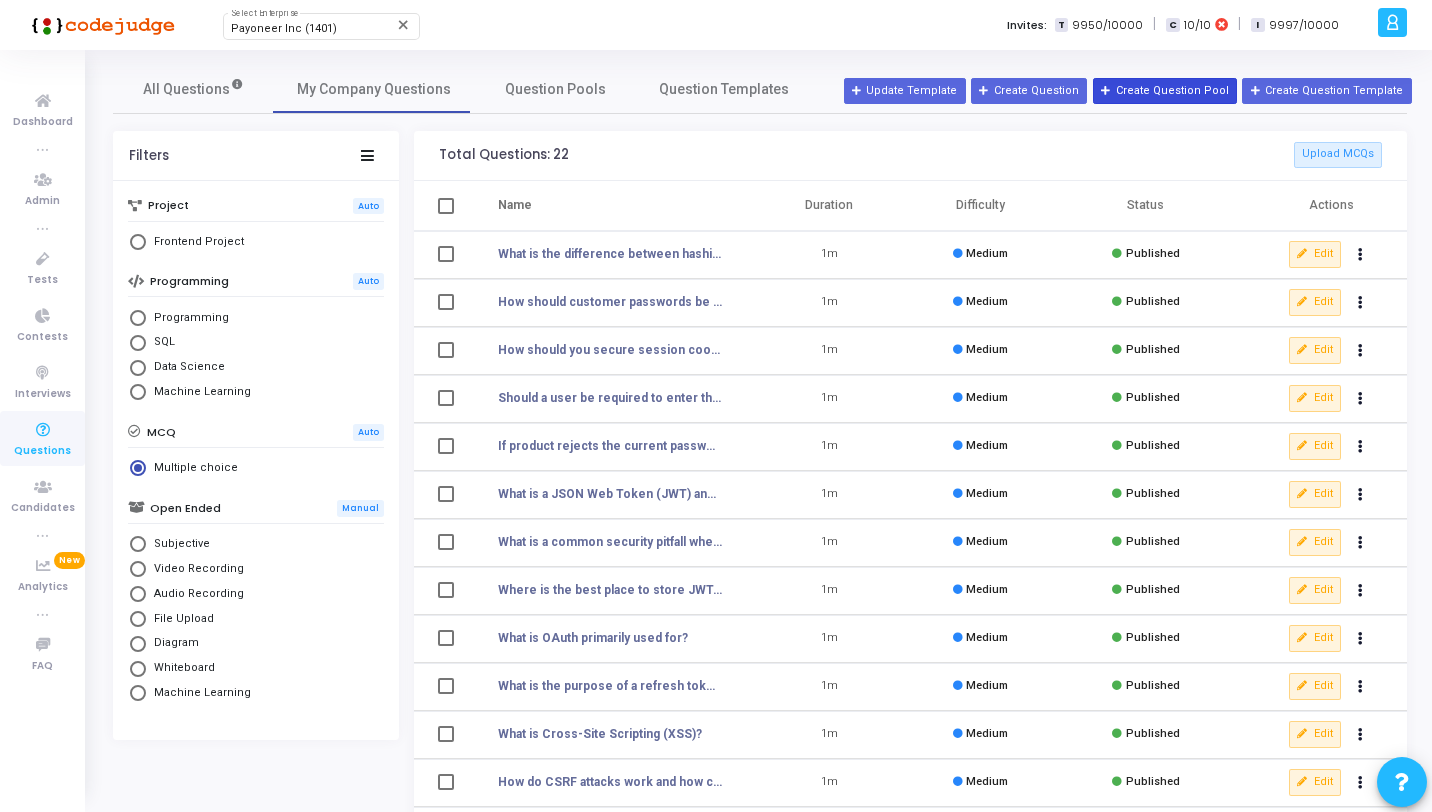 click on "Create Question Pool" at bounding box center (1165, 91) 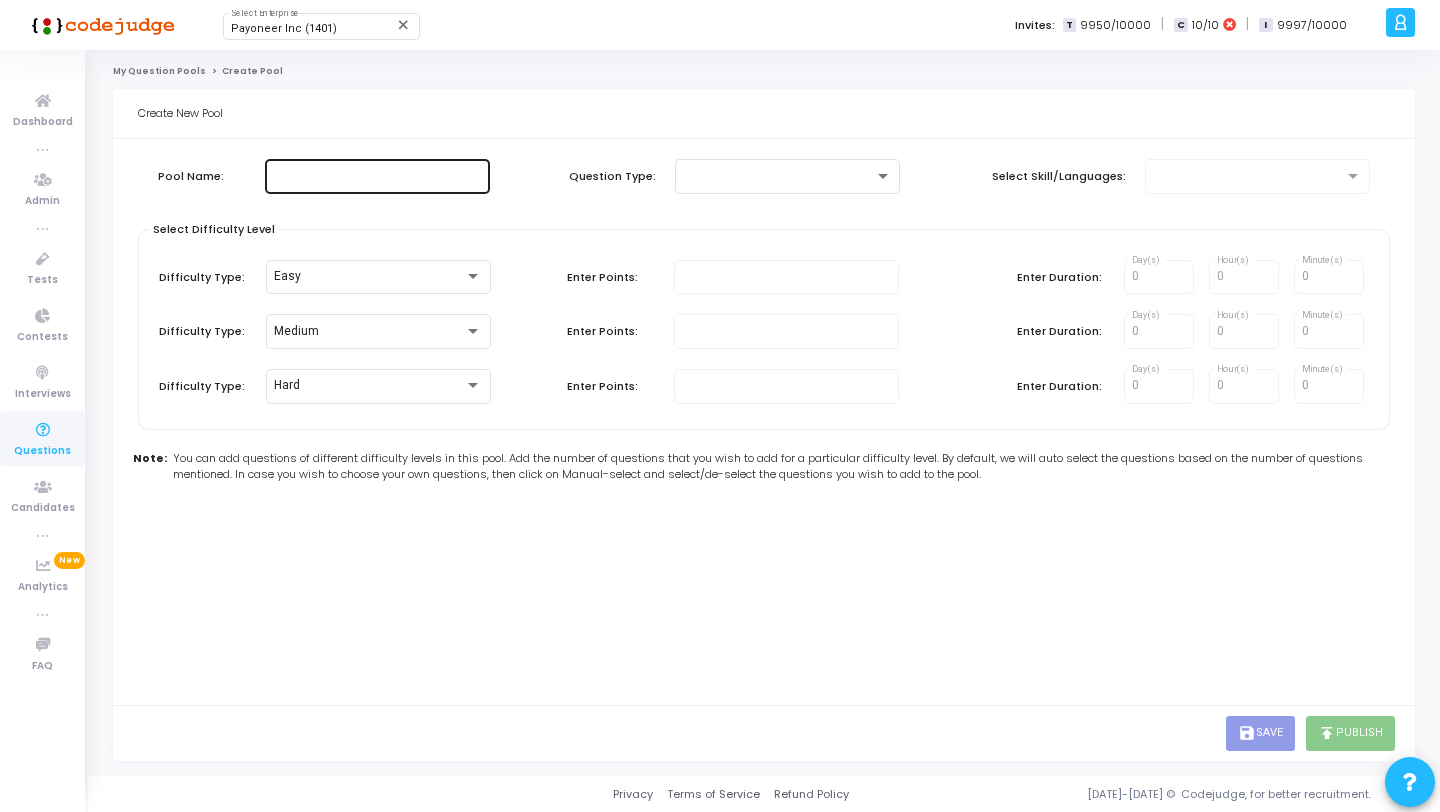 click 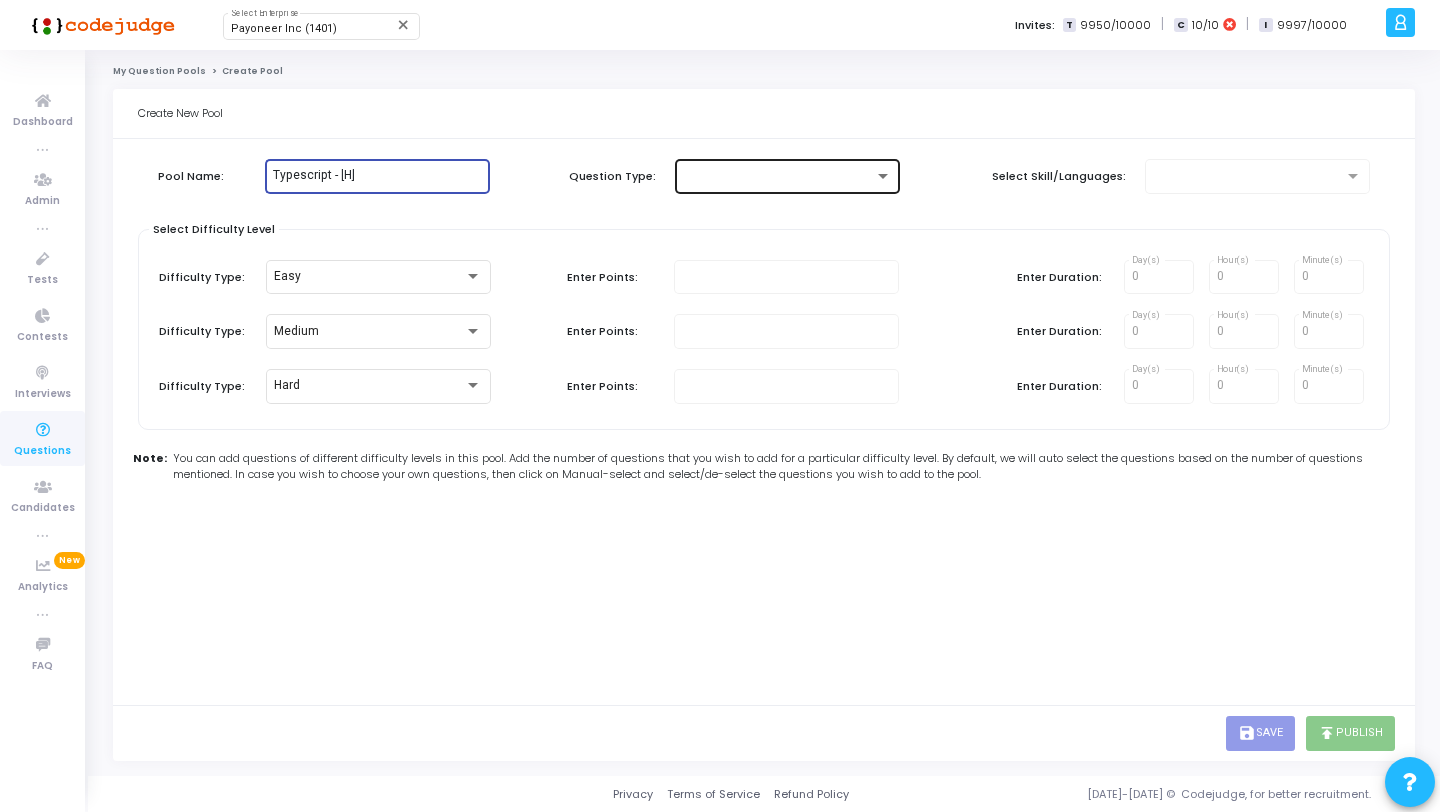 type on "Typescript - [H]" 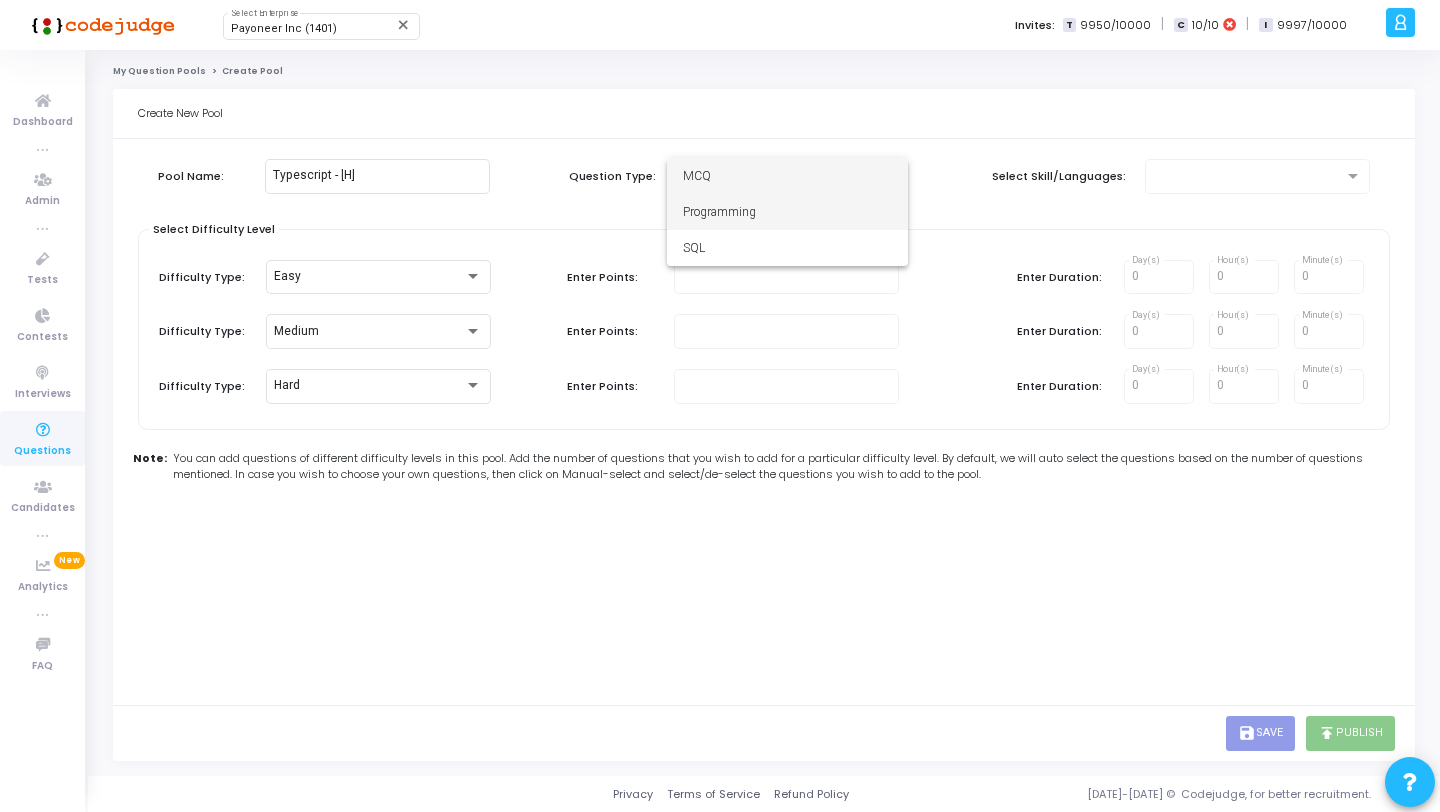 click on "Programming" at bounding box center (787, 212) 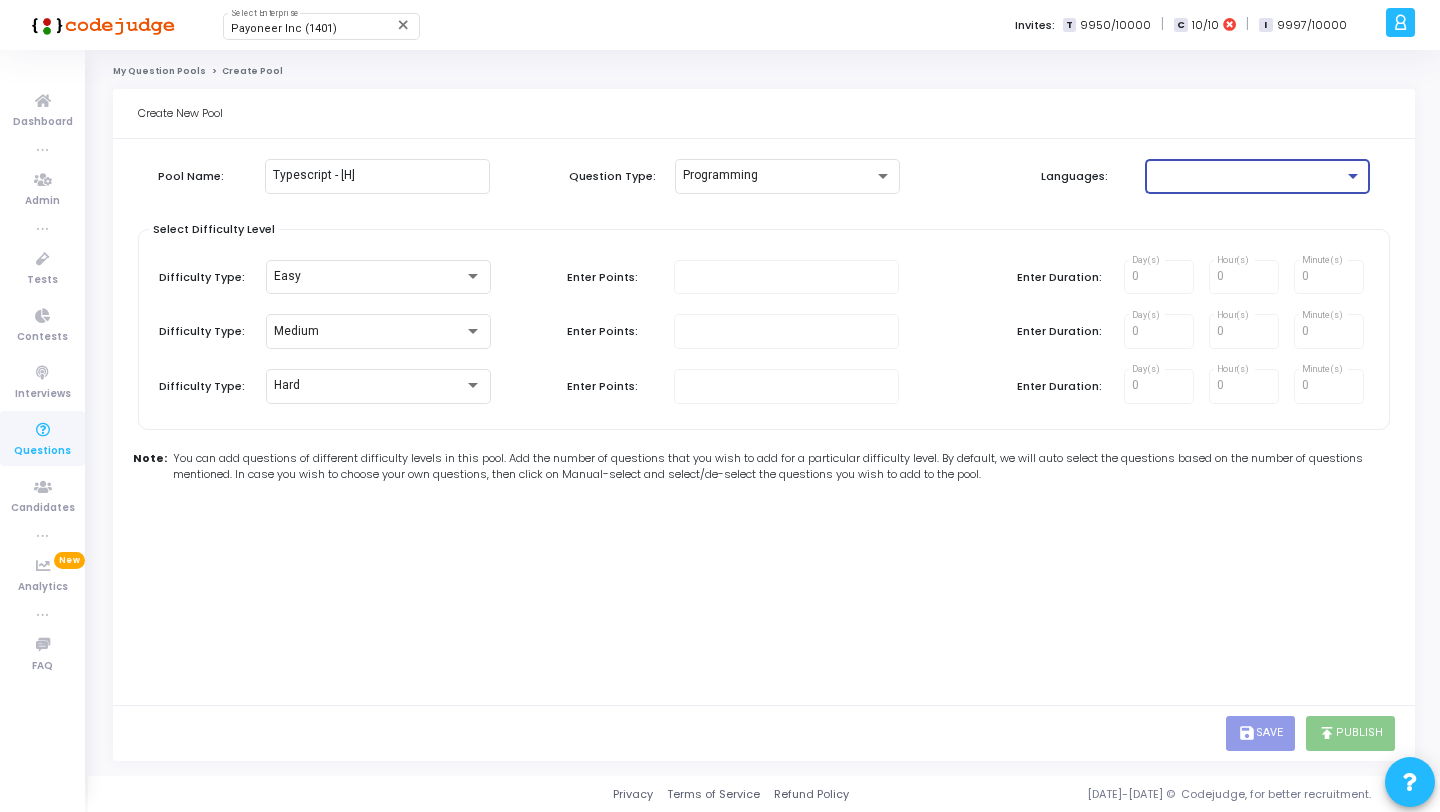 click at bounding box center (1353, 176) 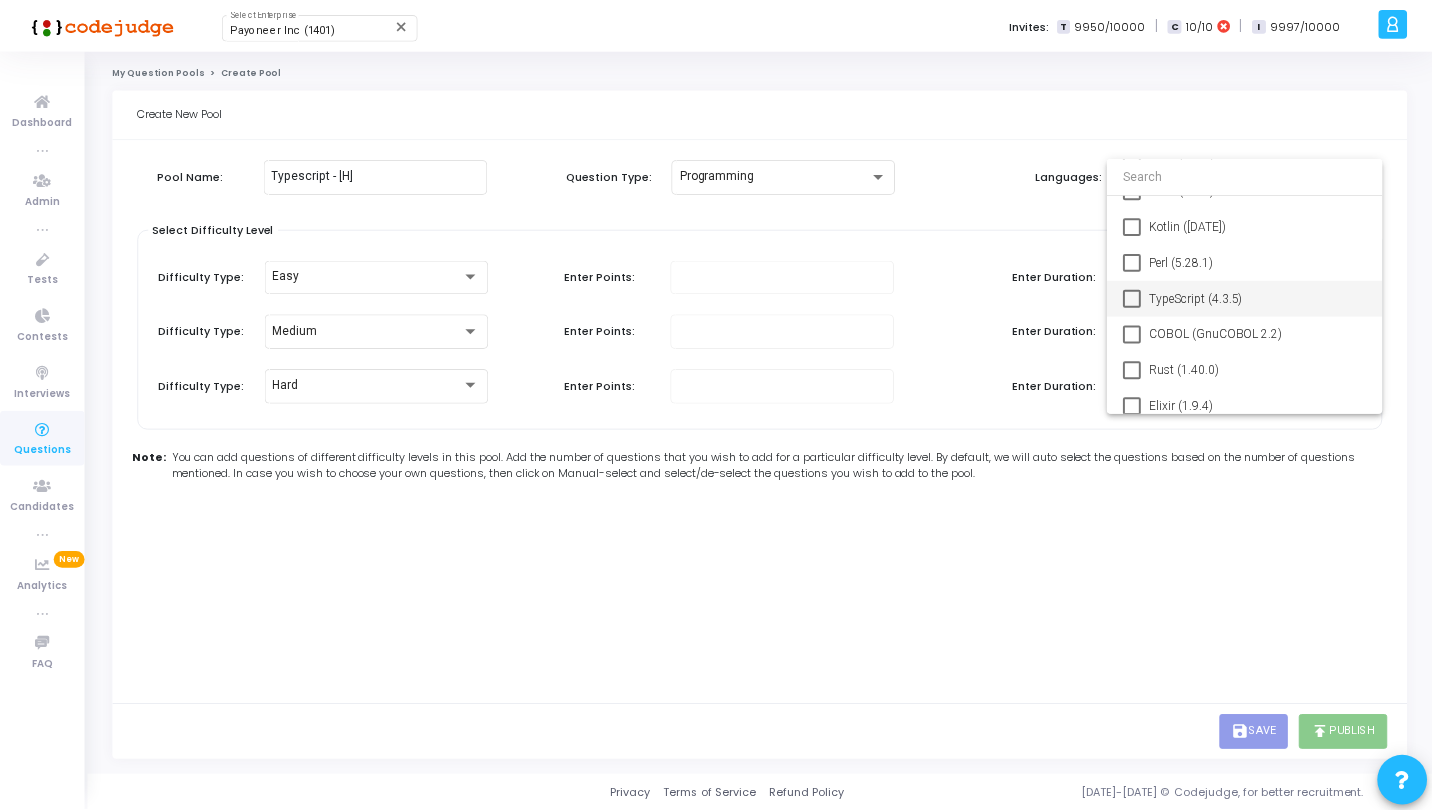 scroll, scrollTop: 457, scrollLeft: 0, axis: vertical 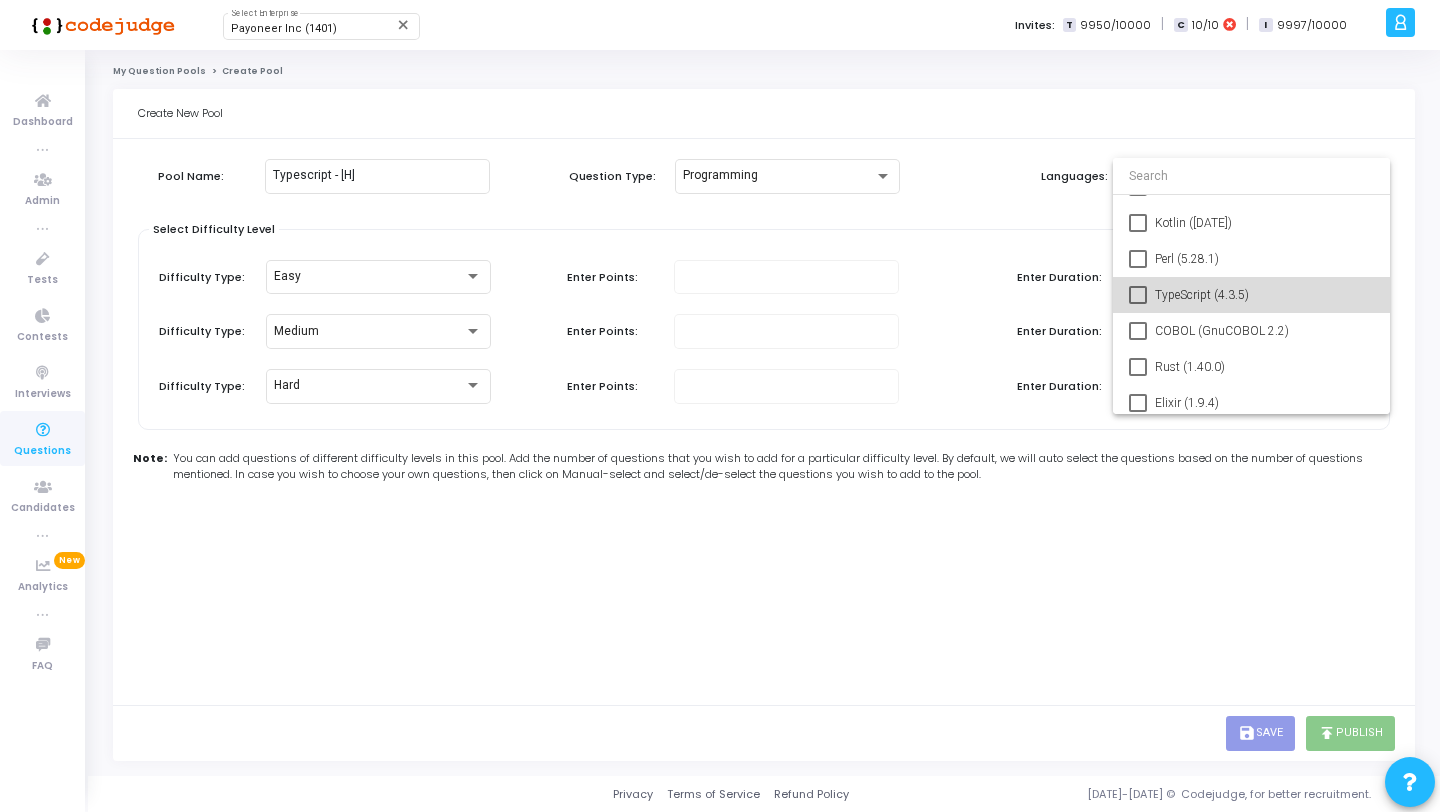 click on "TypeScript (4.3.5)" at bounding box center [1264, 295] 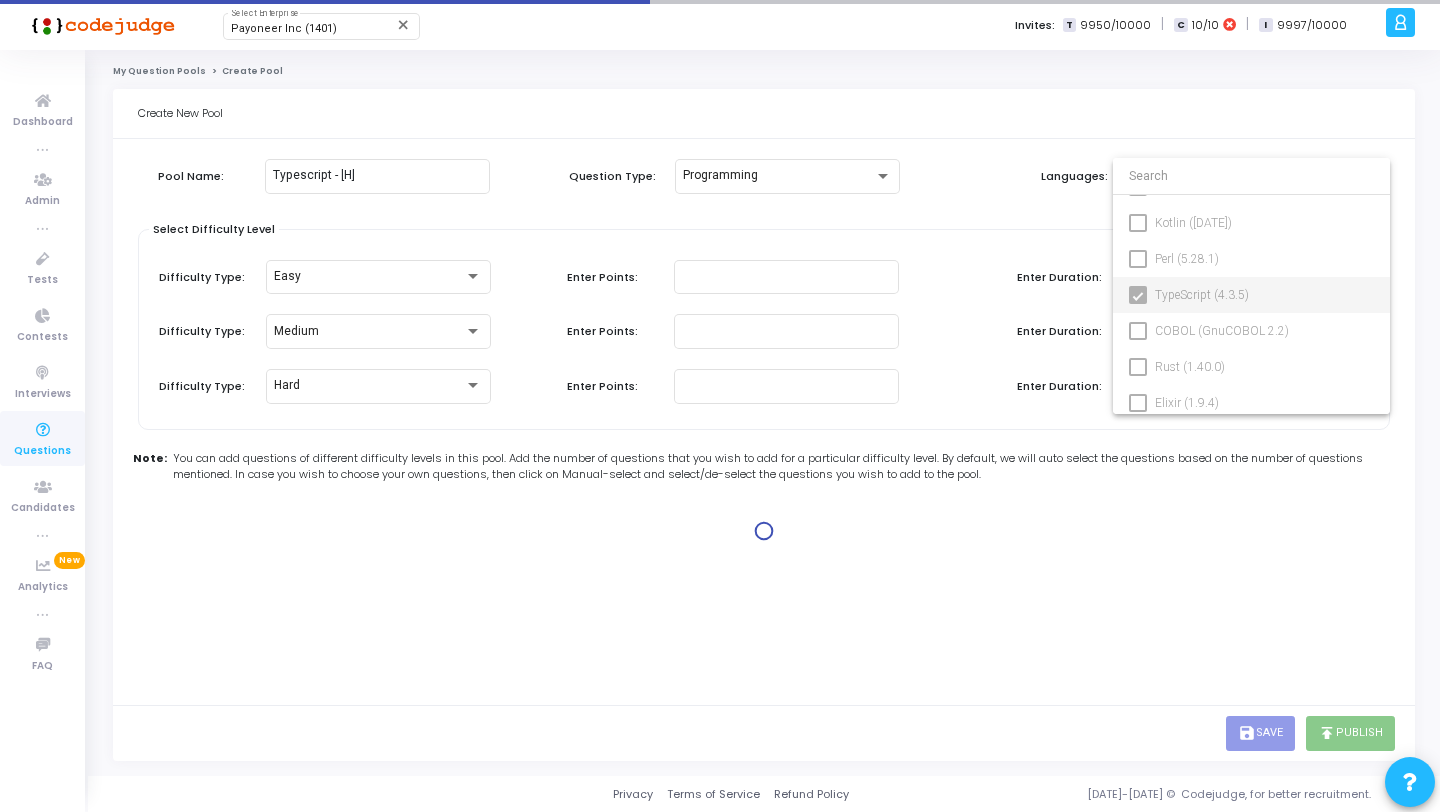 click at bounding box center [720, 406] 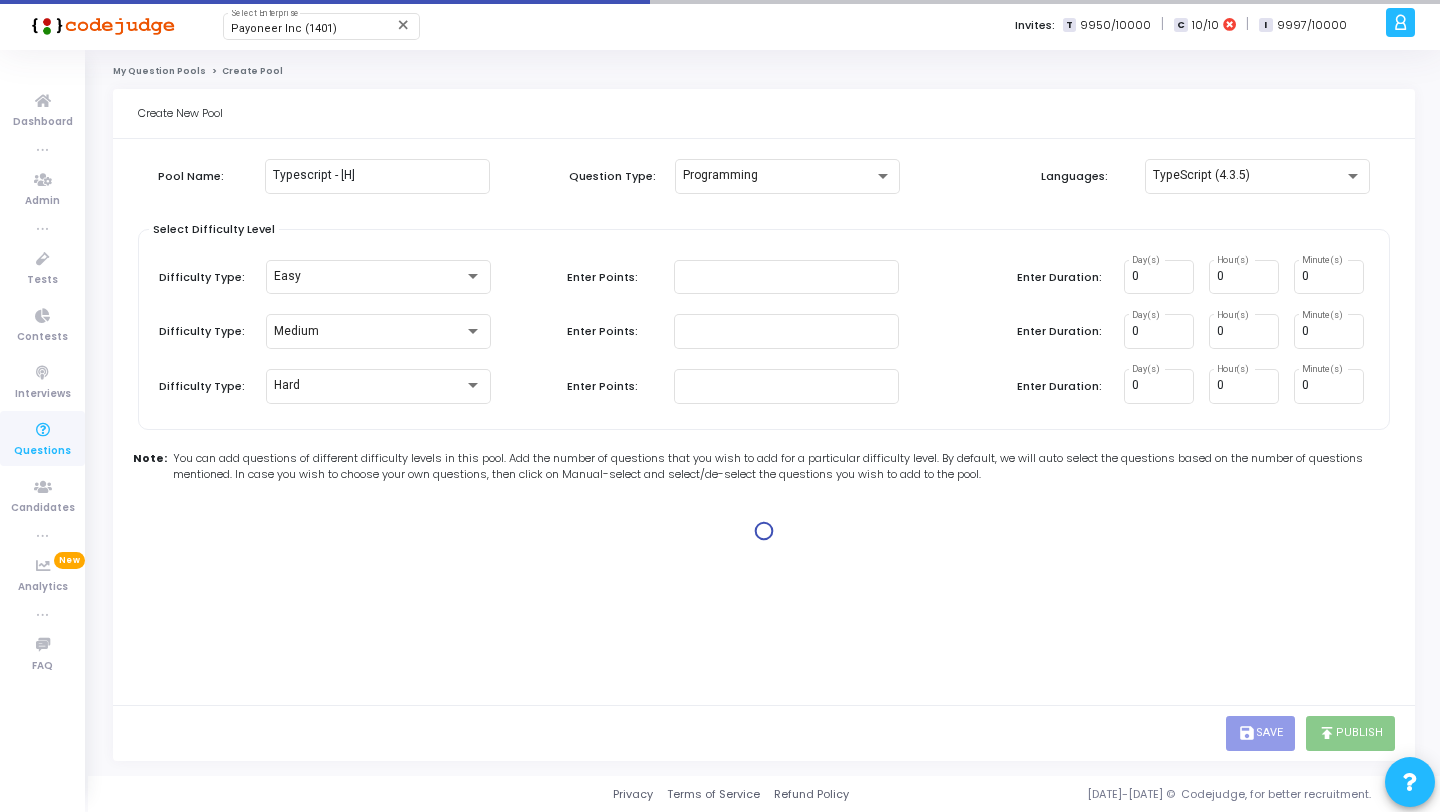 type on "100" 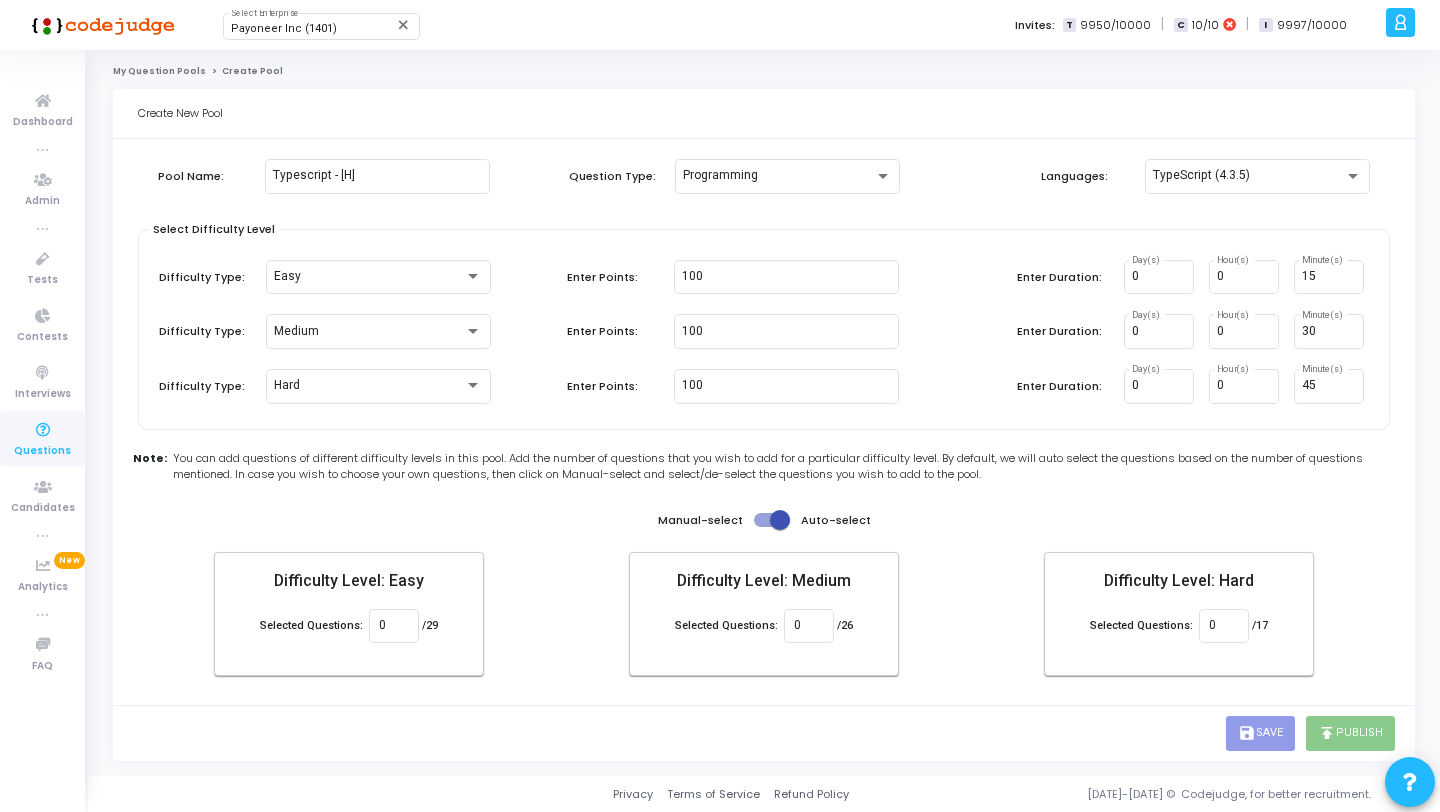 click on "Pool Name: Typescript - [H] Question Type: Programming  Languages:  TypeScript (4.3.5) Select Difficulty Level  Difficulty Type:  Easy  Enter Points:  100  Enter Duration:  0 Day(s) 0 Hour(s) 15 Minute(s)  Difficulty Type:  Medium  Enter Points:  100  Enter Duration:  0 Day(s) 0 Hour(s) 30 Minute(s)  Difficulty Type:  Hard  Enter Points:  100  Enter Duration:  0 Day(s) 0 Hour(s) 45 Minute(s)  Note: You can add questions of different difficulty levels in this pool. Add the number of questions that you wish to add for a particular difficulty level. By default, we will auto select the questions based on the number of questions mentioned. In case you wish to choose your own questions, then click on Manual-select and select/de-select the questions you wish to add to the pool. Manual-select   Auto-select Difficulty Level: Easy Selected Questions: 0 /29 Difficulty Level: Medium Selected Questions: 0 /26 Difficulty Level: Hard Selected Questions: 0 /17" 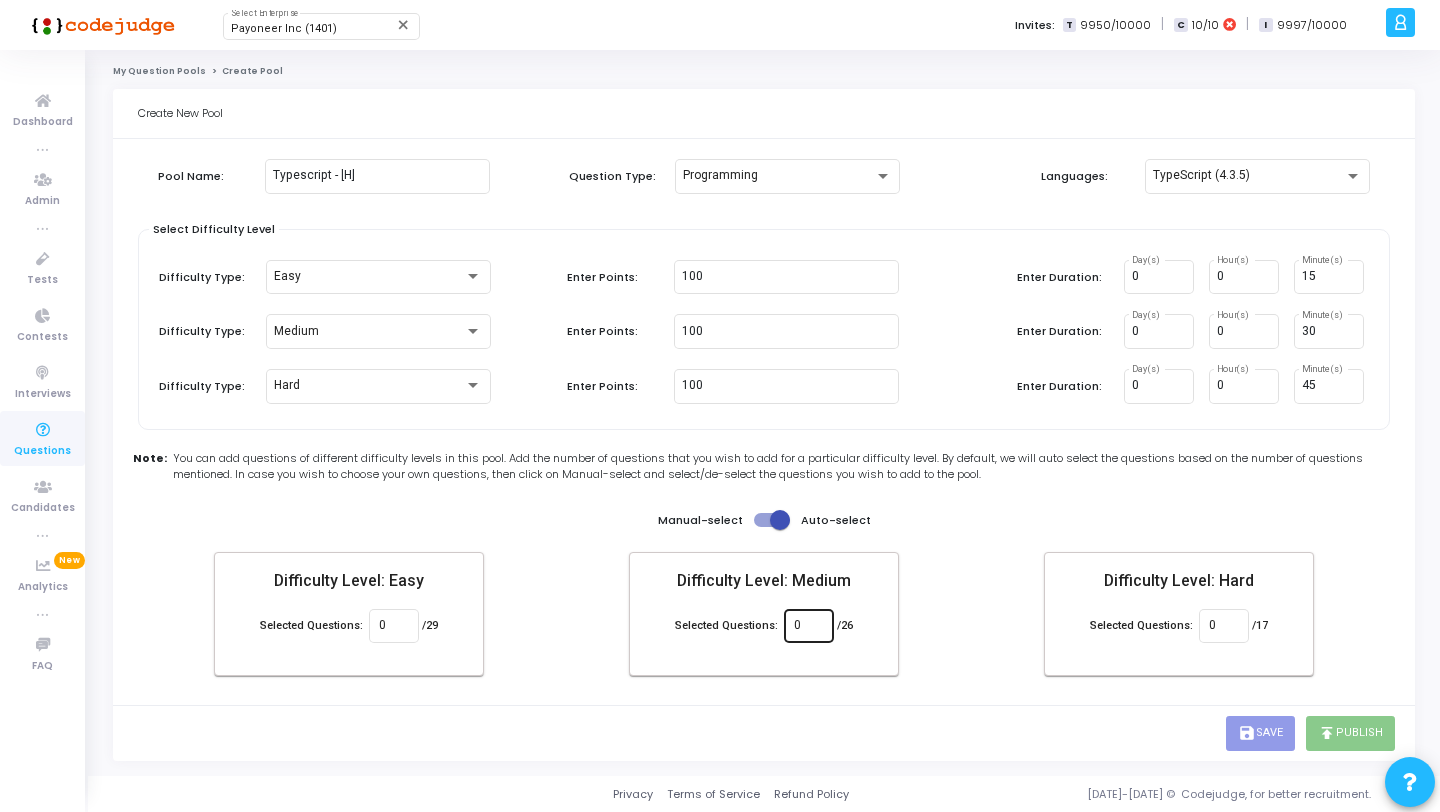 click on "0" 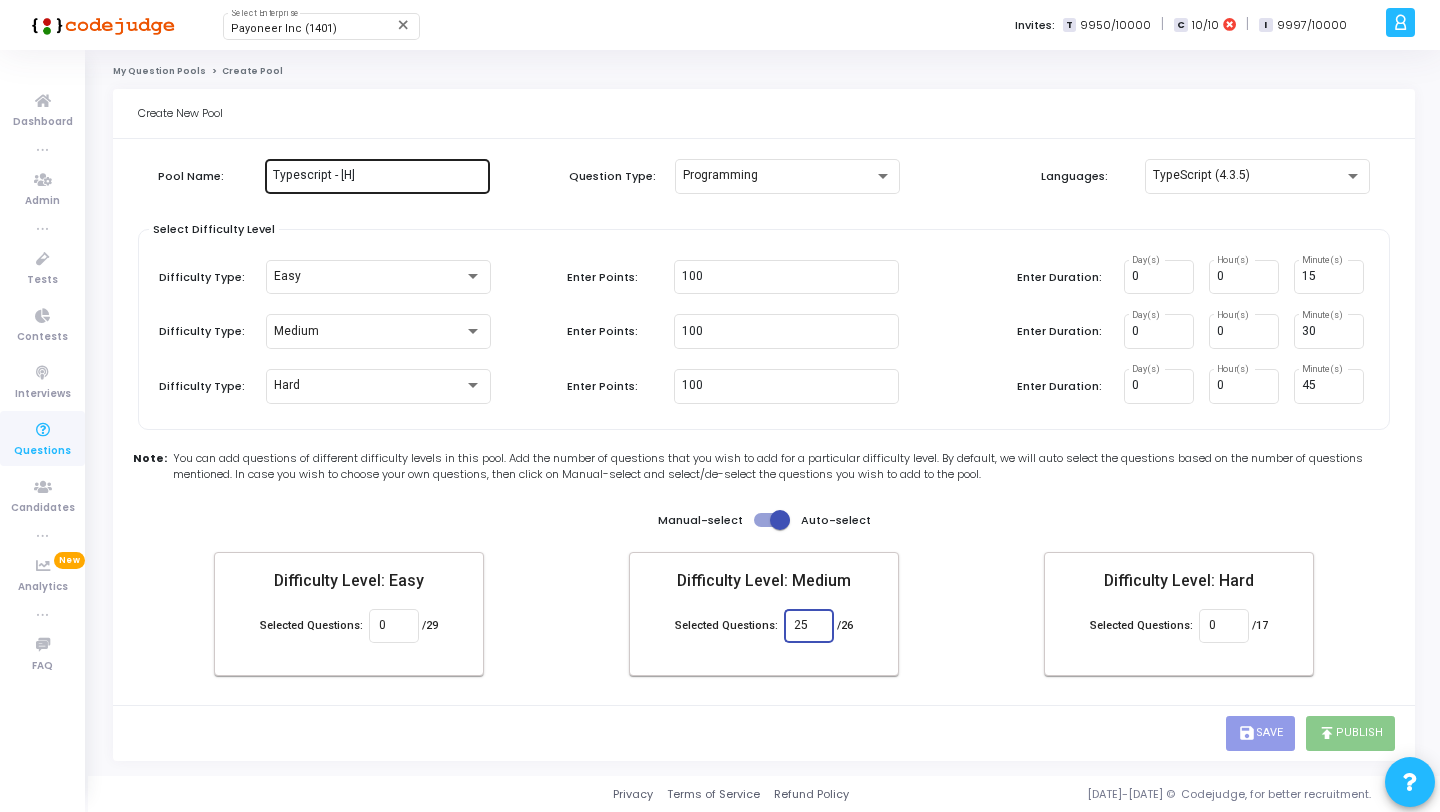 type on "25" 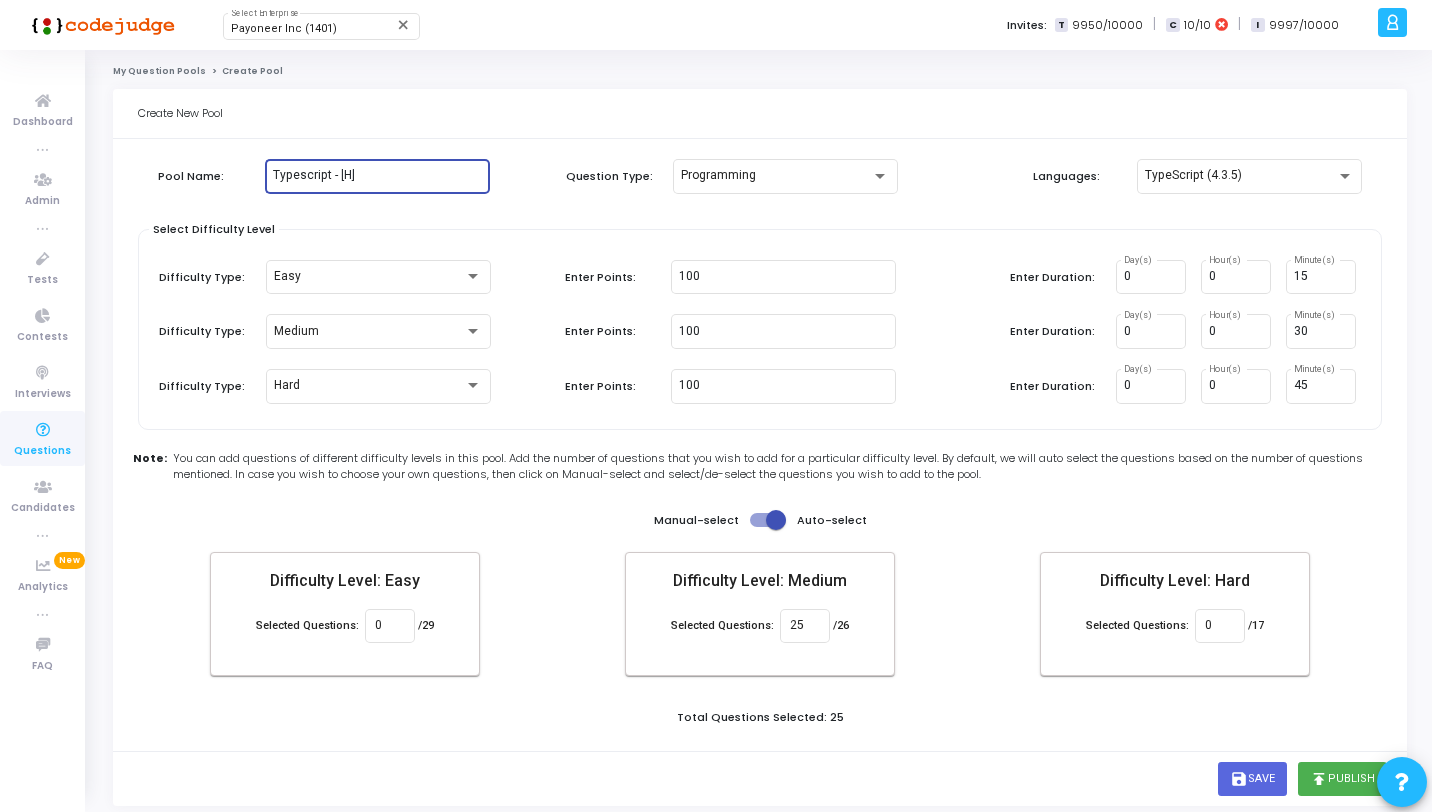 click on "Typescript - [H]" at bounding box center [377, 176] 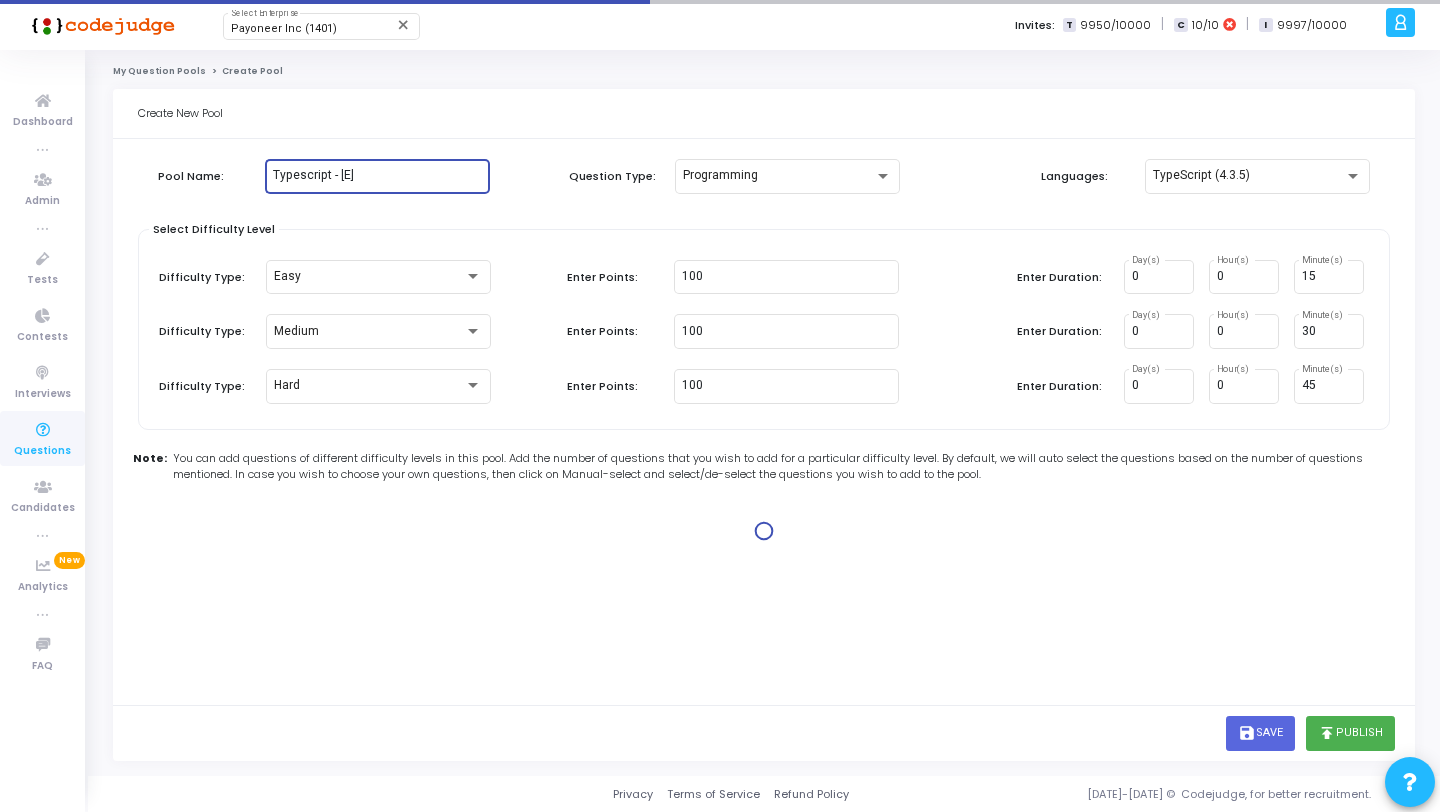 click on "Pool Name: Typescript - [E] Question Type: Programming  Languages:  TypeScript (4.3.5) Select Difficulty Level  Difficulty Type:  Easy  Enter Points:  100  Enter Duration:  0 Day(s) 0 Hour(s) 15 Minute(s)  Difficulty Type:  Medium  Enter Points:  100  Enter Duration:  0 Day(s) 0 Hour(s) 30 Minute(s)  Difficulty Type:  Hard  Enter Points:  100  Enter Duration:  0 Day(s) 0 Hour(s) 45 Minute(s)  Note: You can add questions of different difficulty levels in this pool. Add the number of questions that you wish to add for a particular difficulty level. By default, we will auto select the questions based on the number of questions mentioned. In case you wish to choose your own questions, then click on Manual-select and select/de-select the questions you wish to add to the pool." 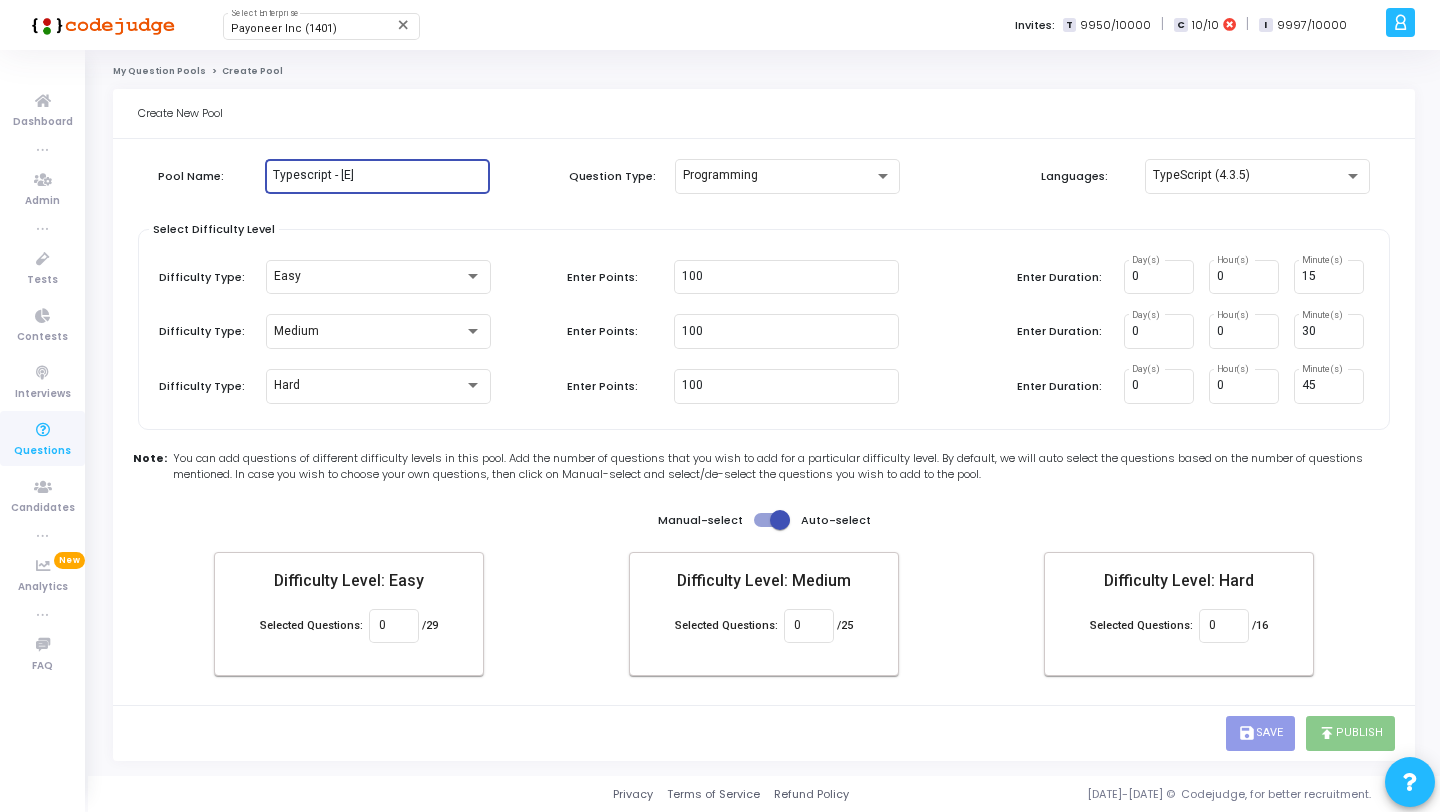 drag, startPoint x: 346, startPoint y: 177, endPoint x: 396, endPoint y: 215, distance: 62.801273 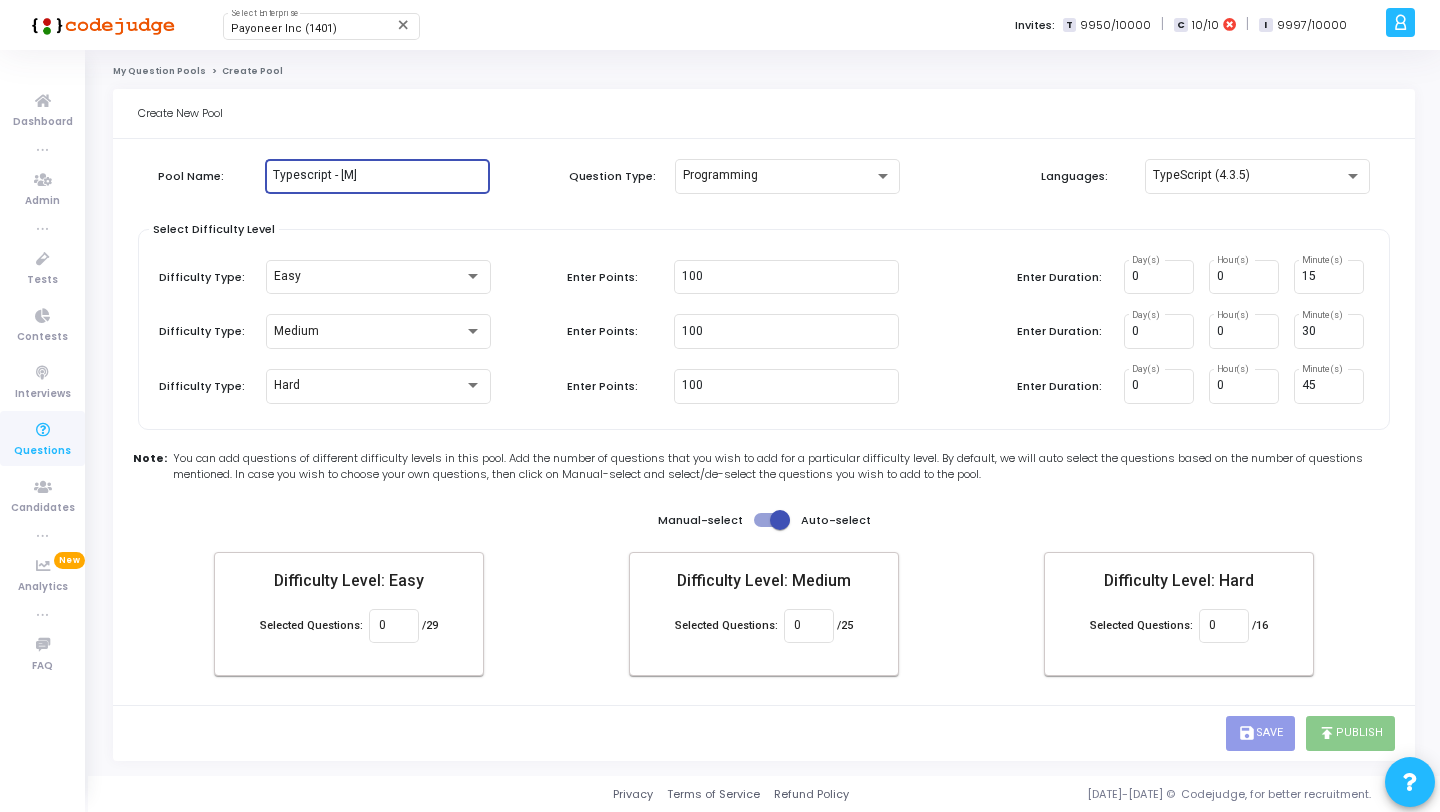 type on "Typescript - [M]" 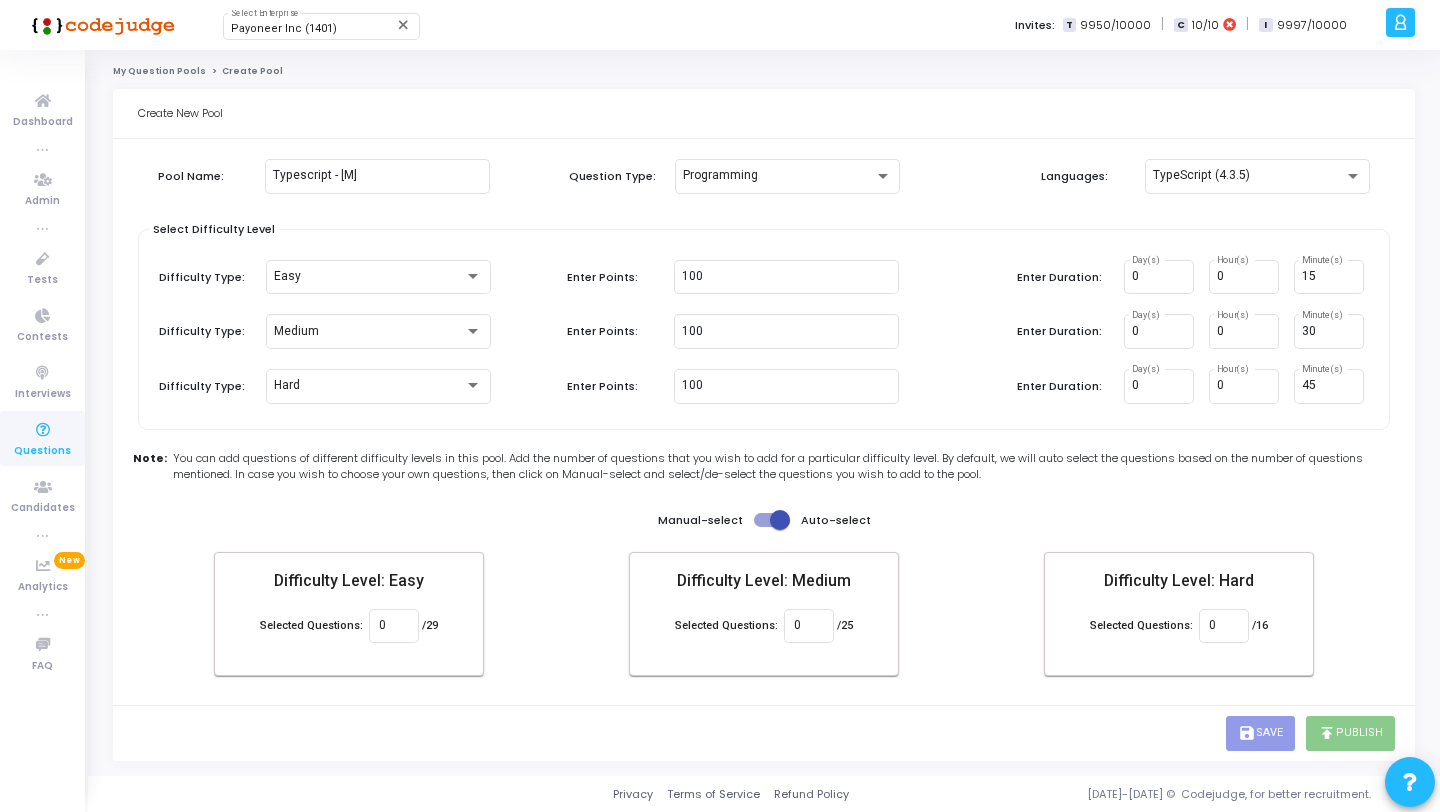 click on "Difficulty Level: Easy Selected Questions: 0 /29 Difficulty Level: Medium Selected Questions: 0 /25 Difficulty Level: Hard Selected Questions: 0 /16" 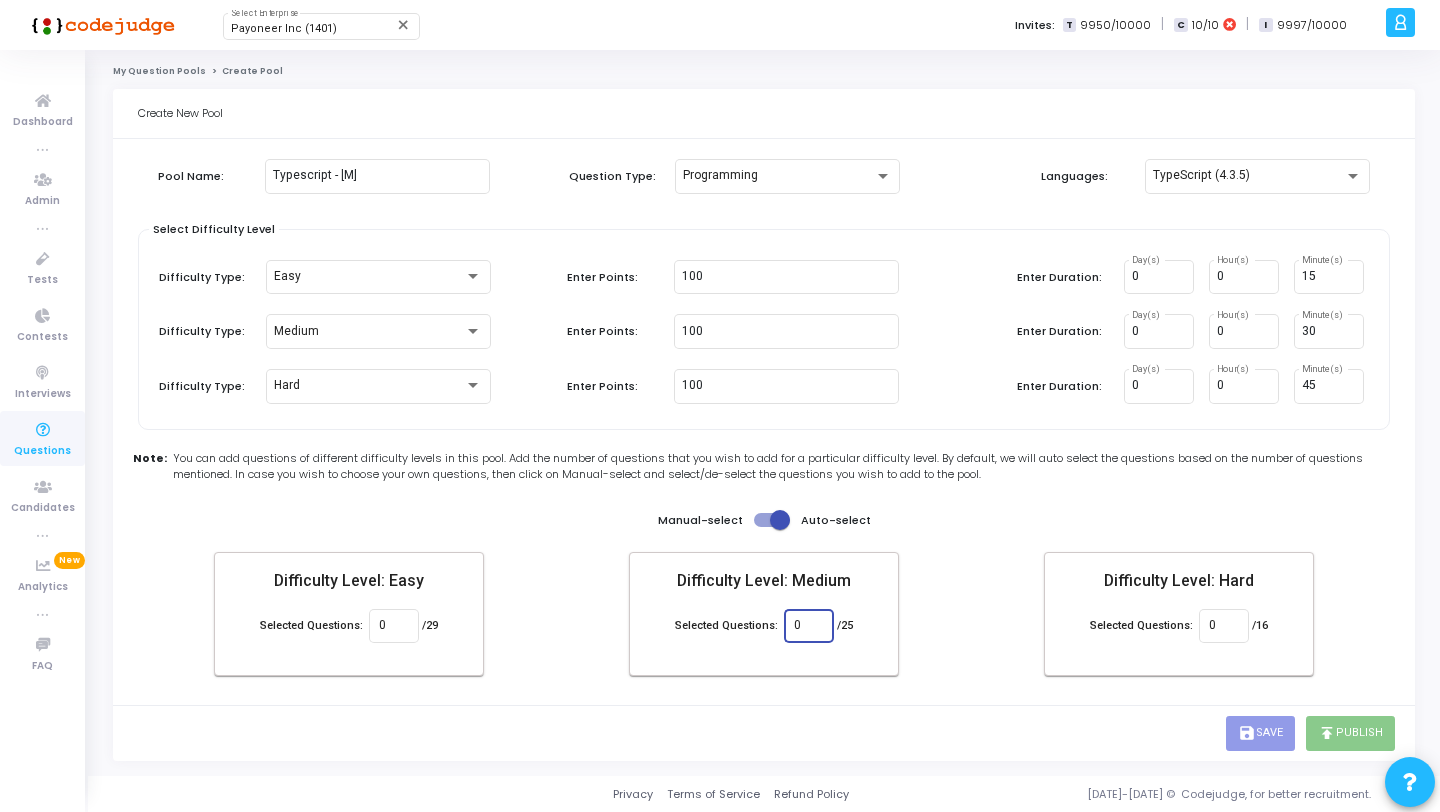 click on "0" at bounding box center (808, 626) 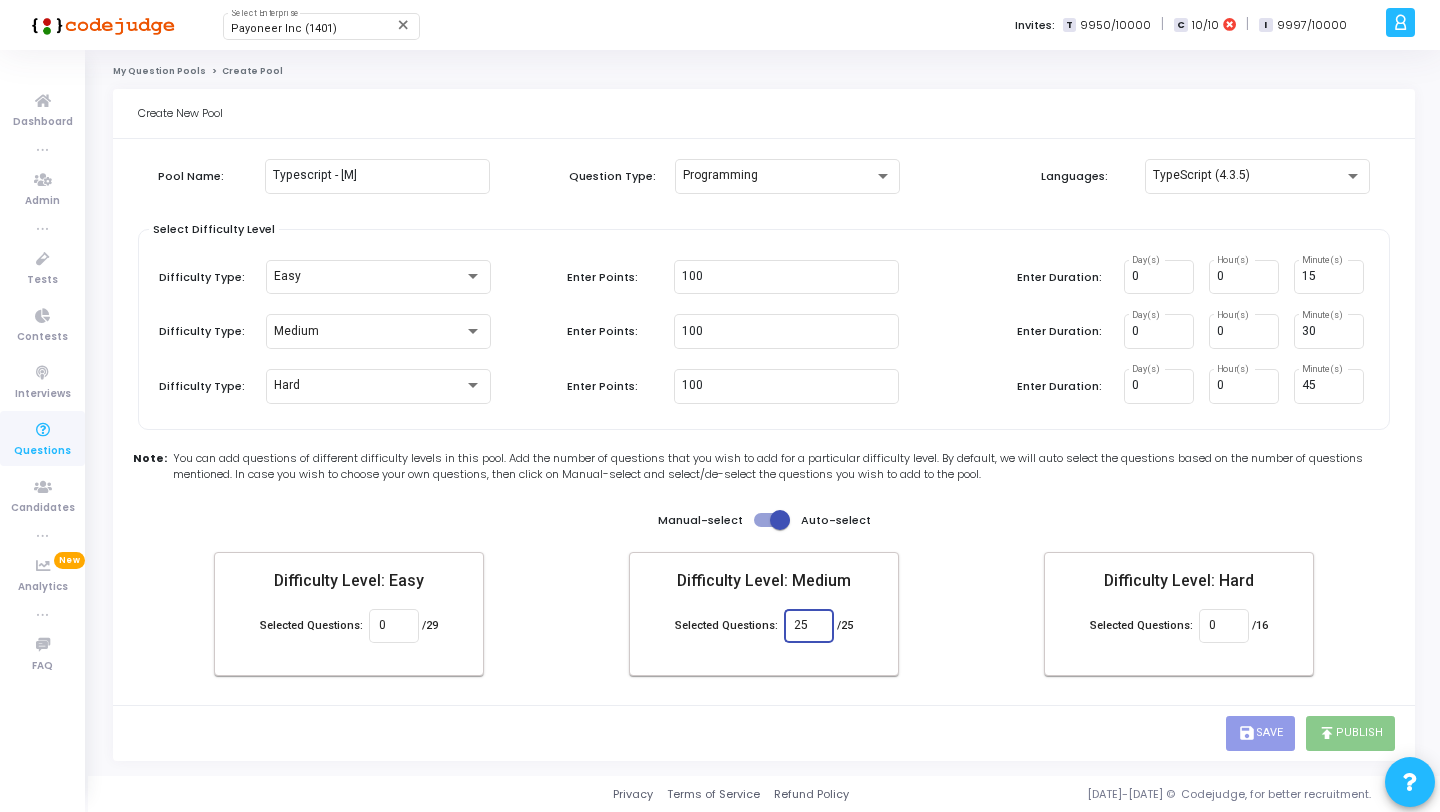 type on "25" 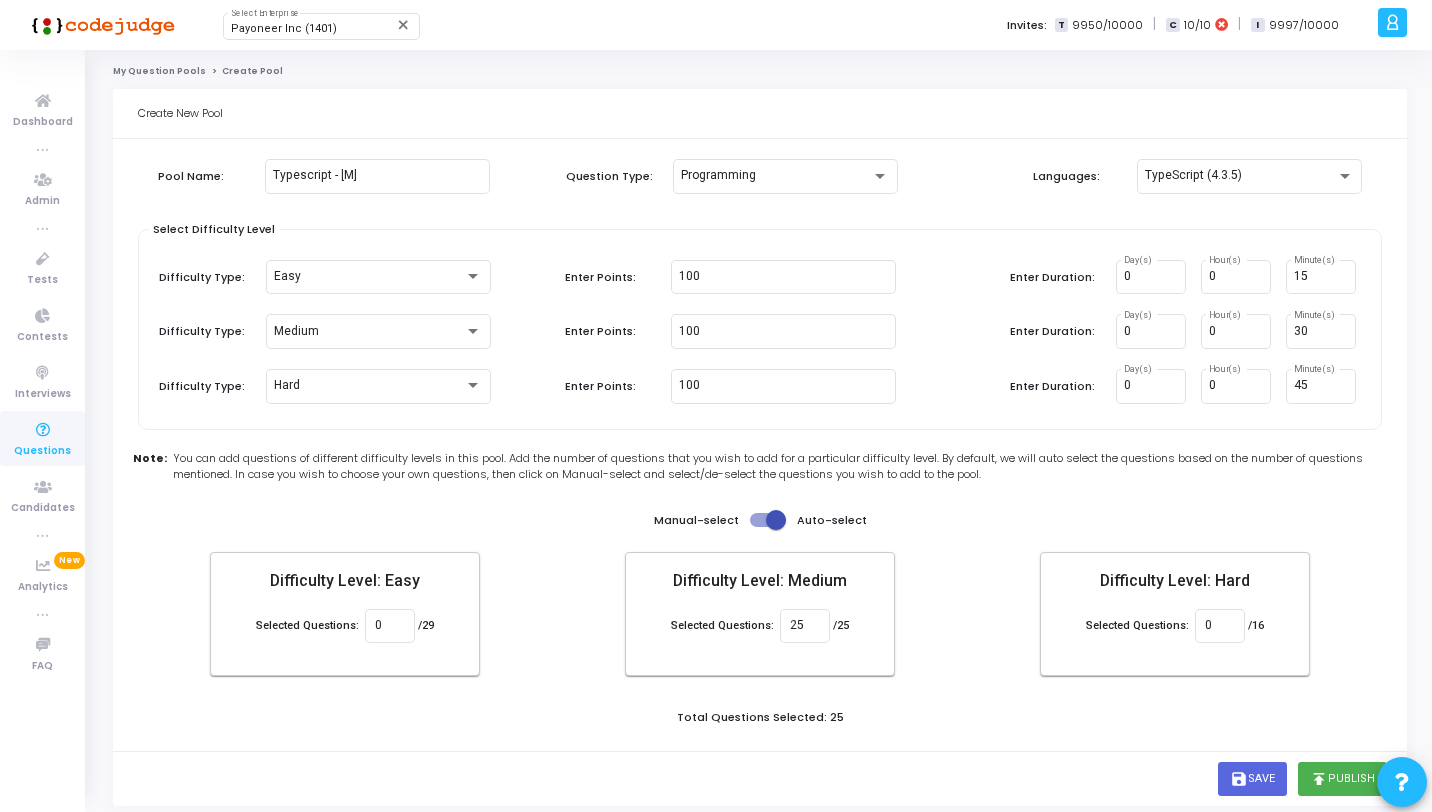click on "Difficulty Level: Easy Selected Questions: 0 /29 Difficulty Level: Medium Selected Questions: 25 /25 Difficulty Level: Hard Selected Questions: 0 /16" 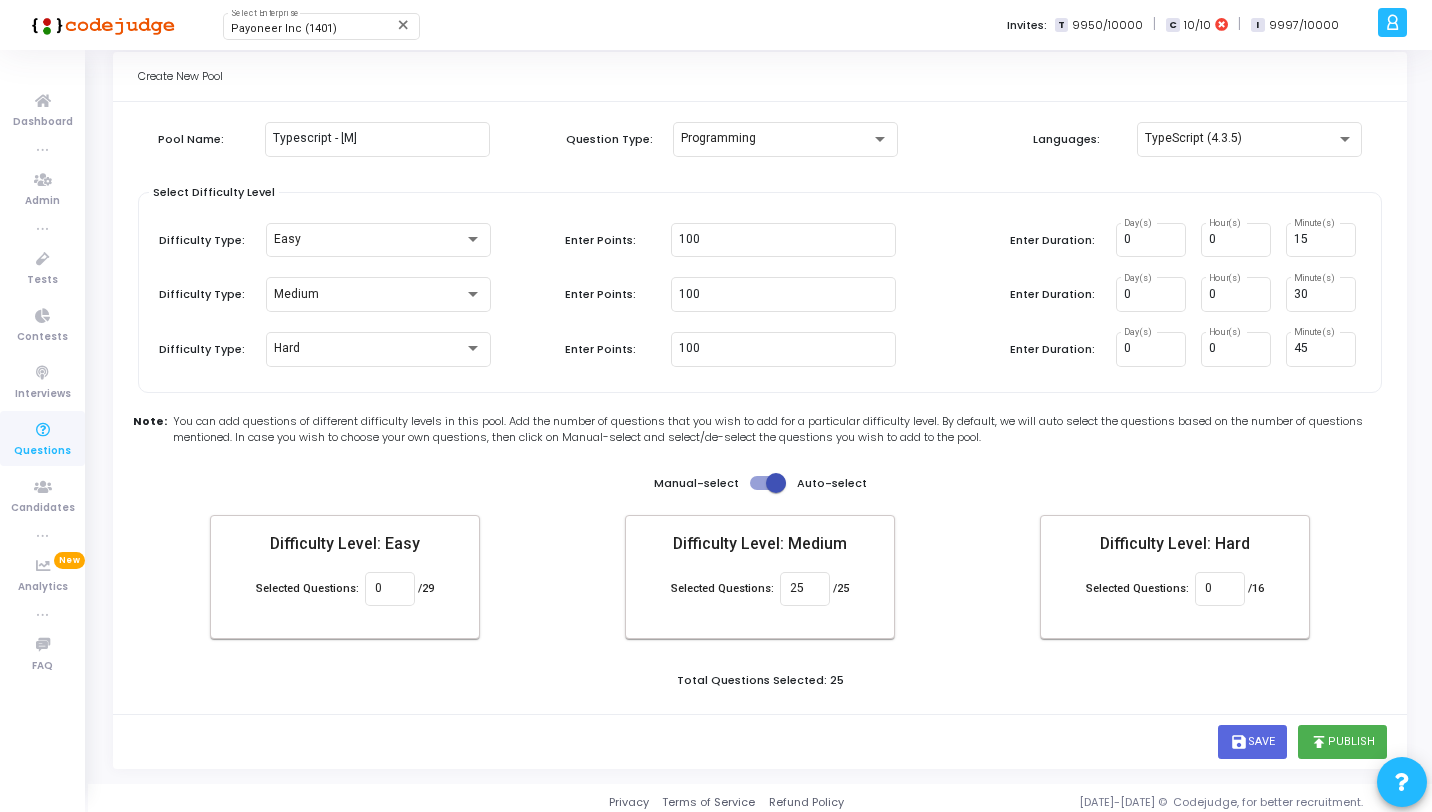 scroll, scrollTop: 46, scrollLeft: 0, axis: vertical 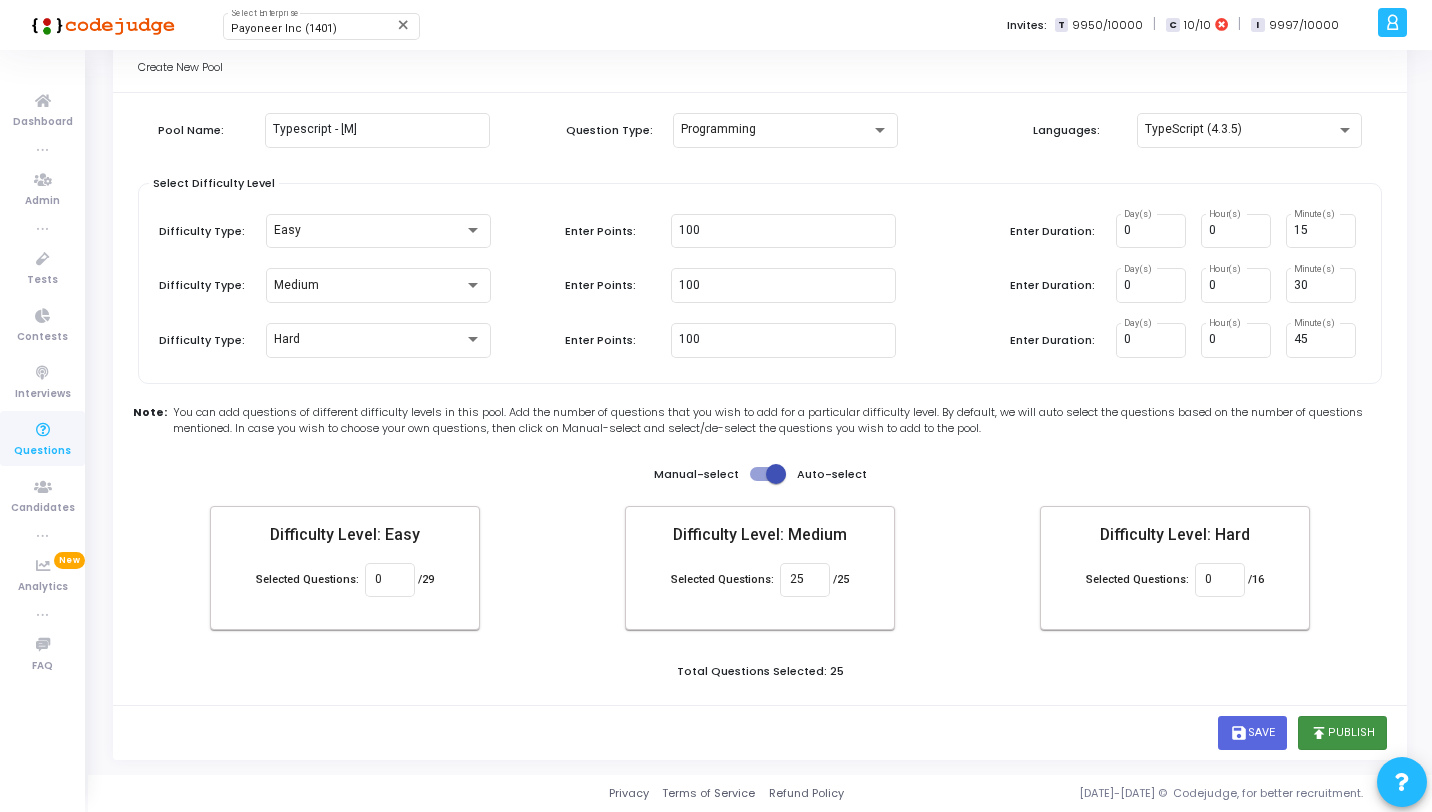 click on "publish  Publish" 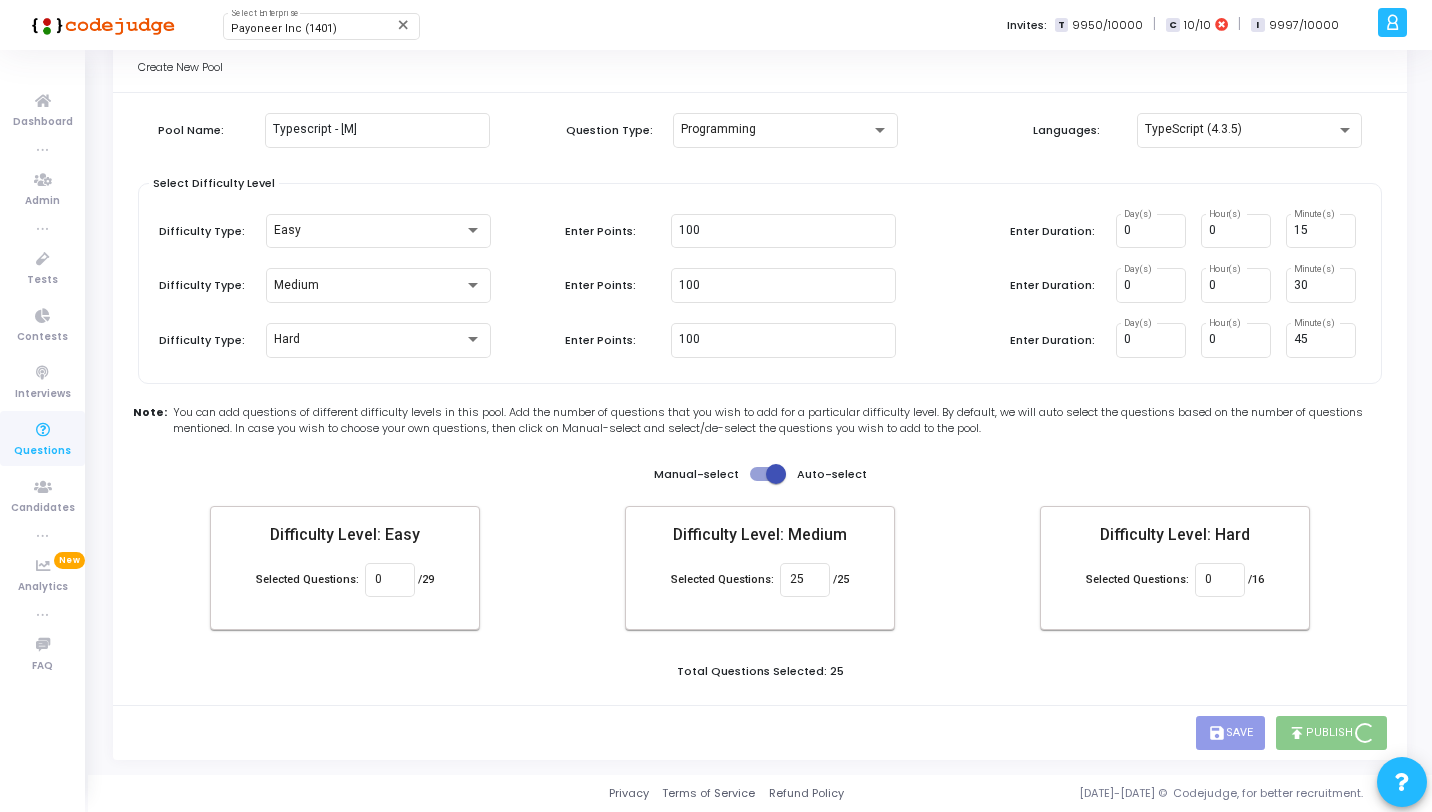 scroll, scrollTop: 0, scrollLeft: 0, axis: both 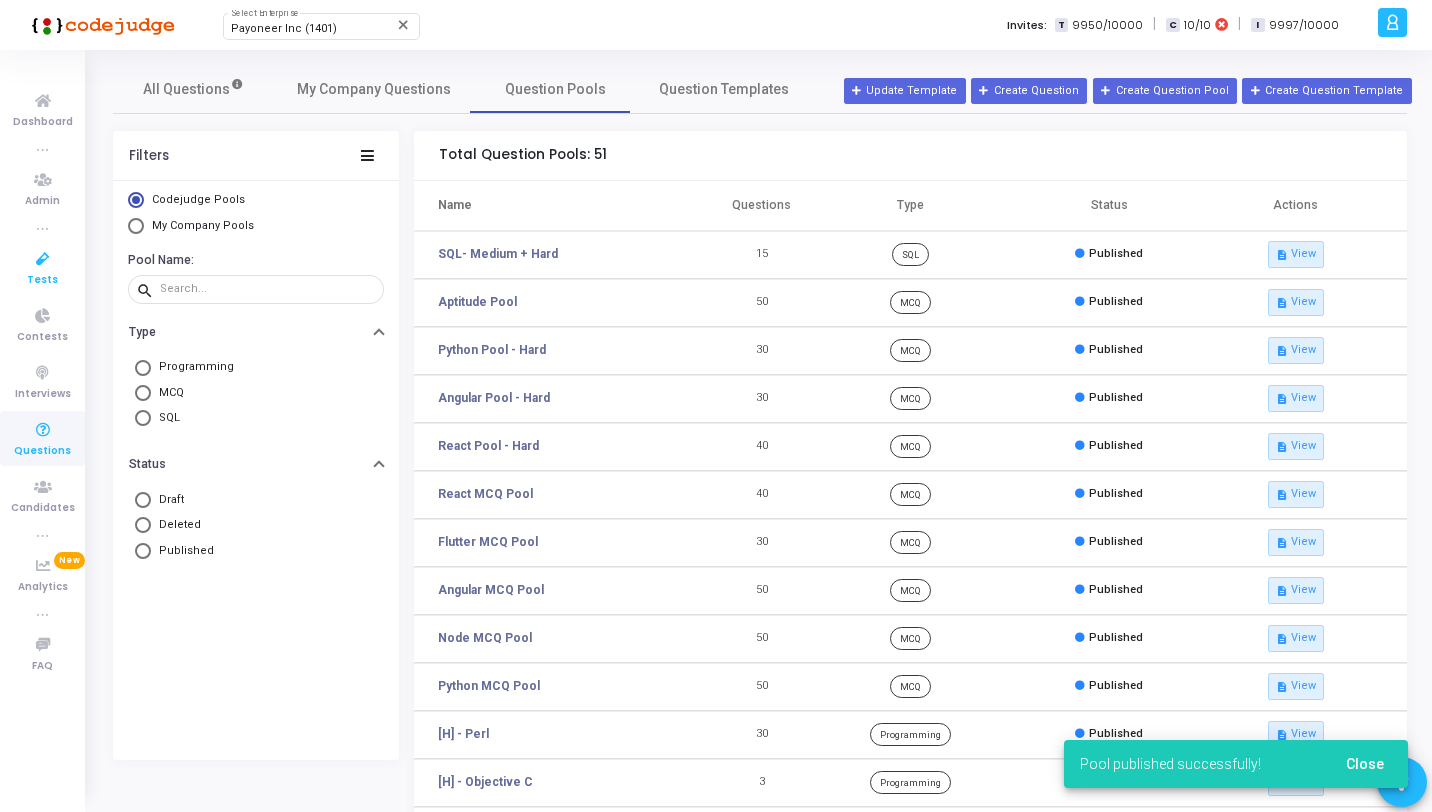 click at bounding box center [43, 259] 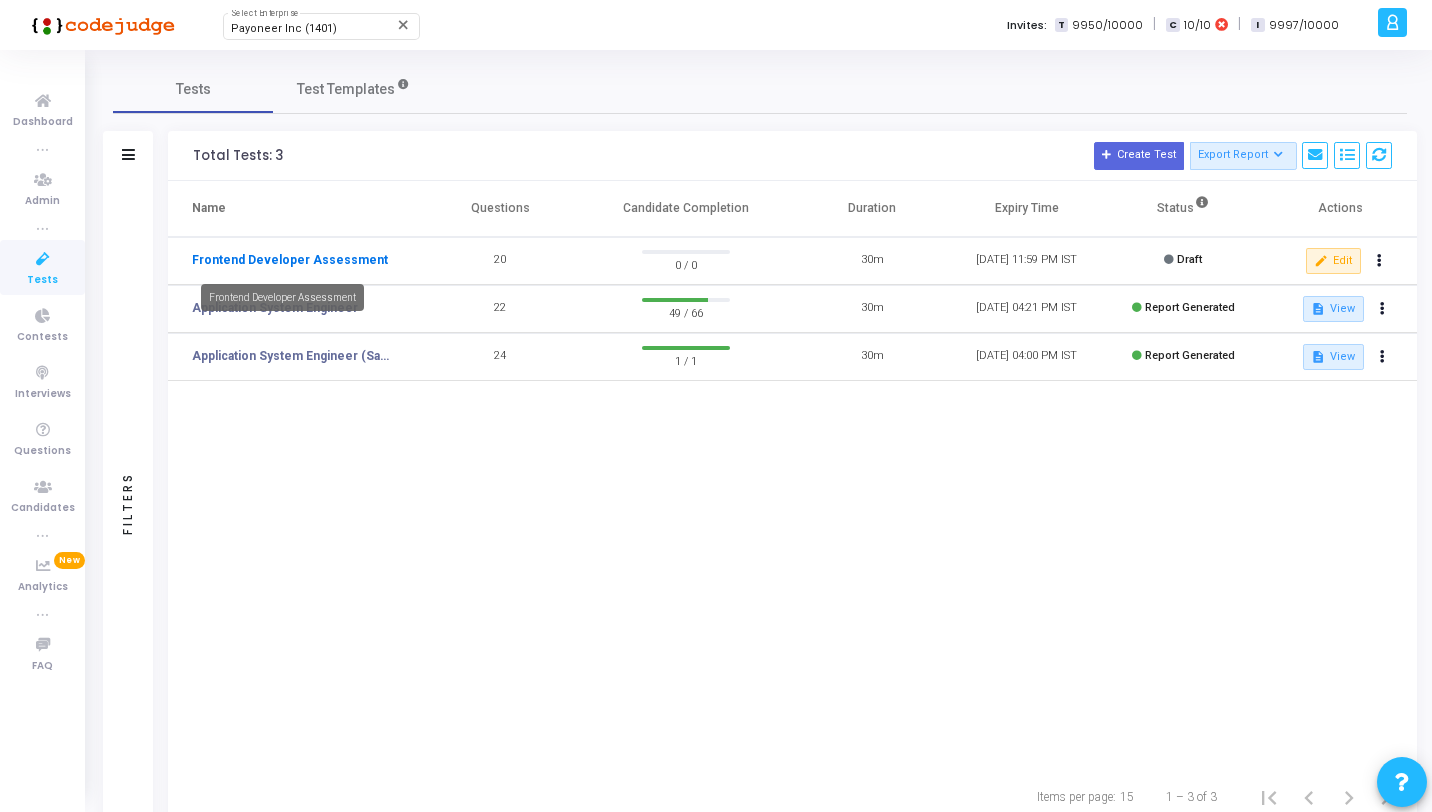 click on "Frontend Developer Assessment" at bounding box center [290, 260] 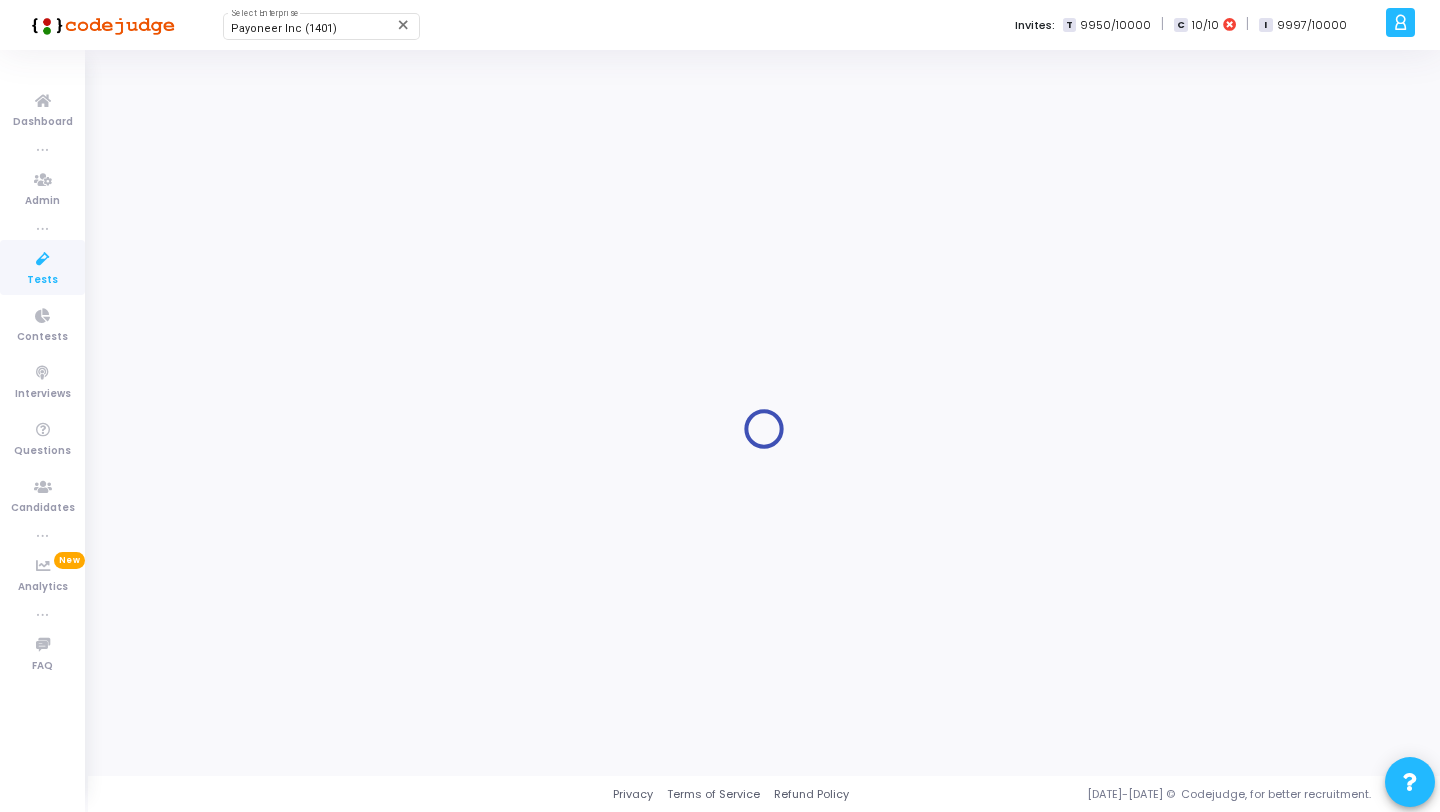 type on "Frontend Developer Assessment" 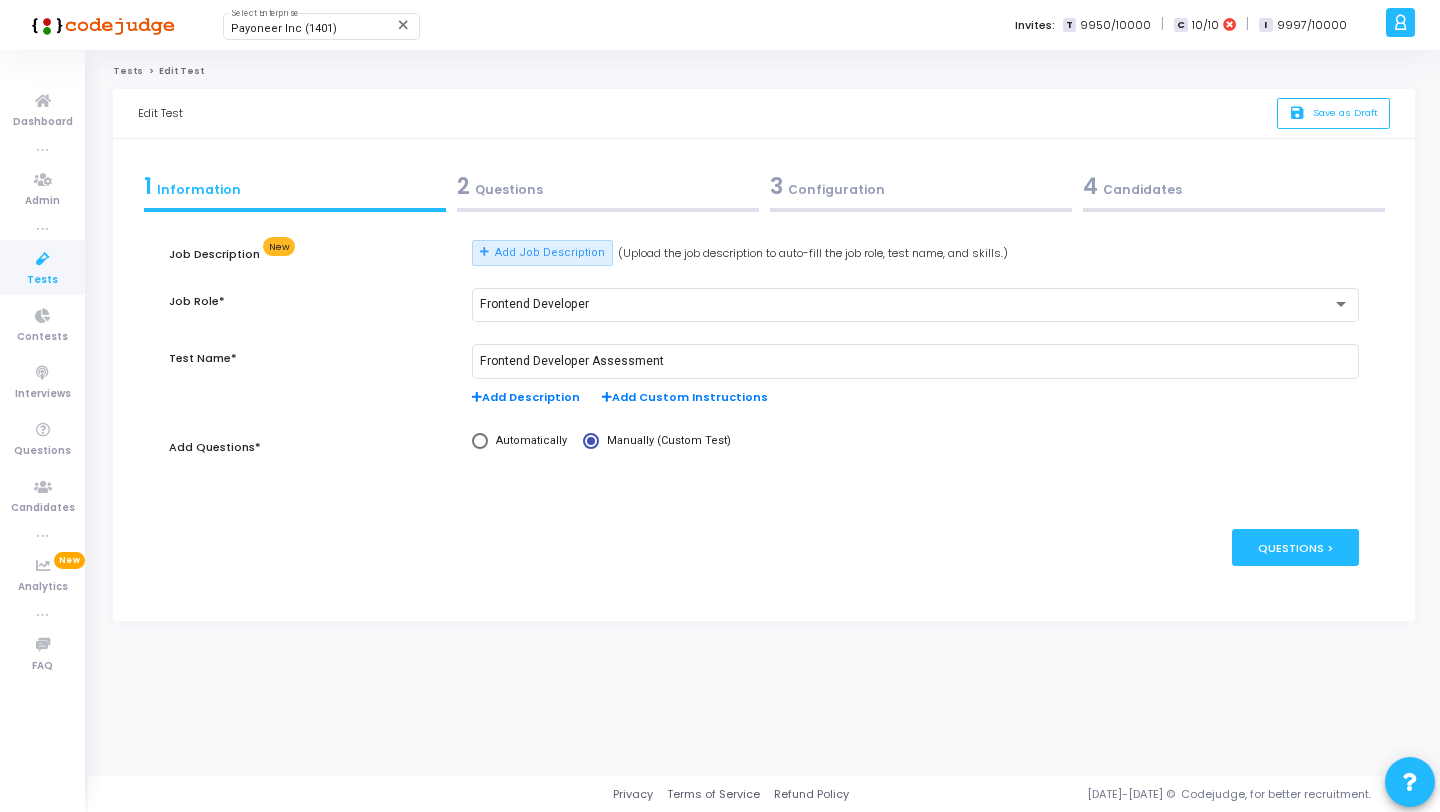 click on "2  Questions" at bounding box center [608, 186] 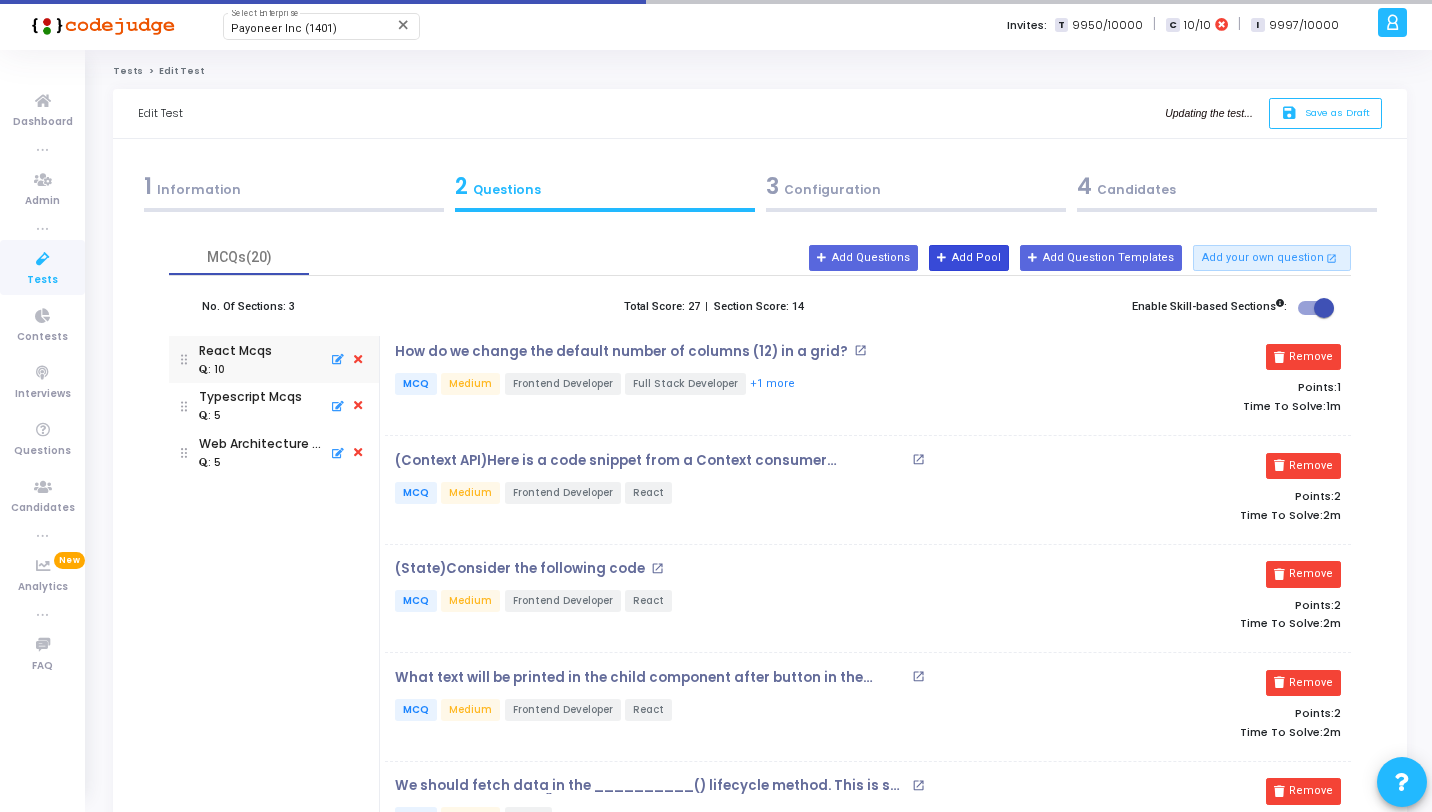 click on "Add Pool" at bounding box center [969, 258] 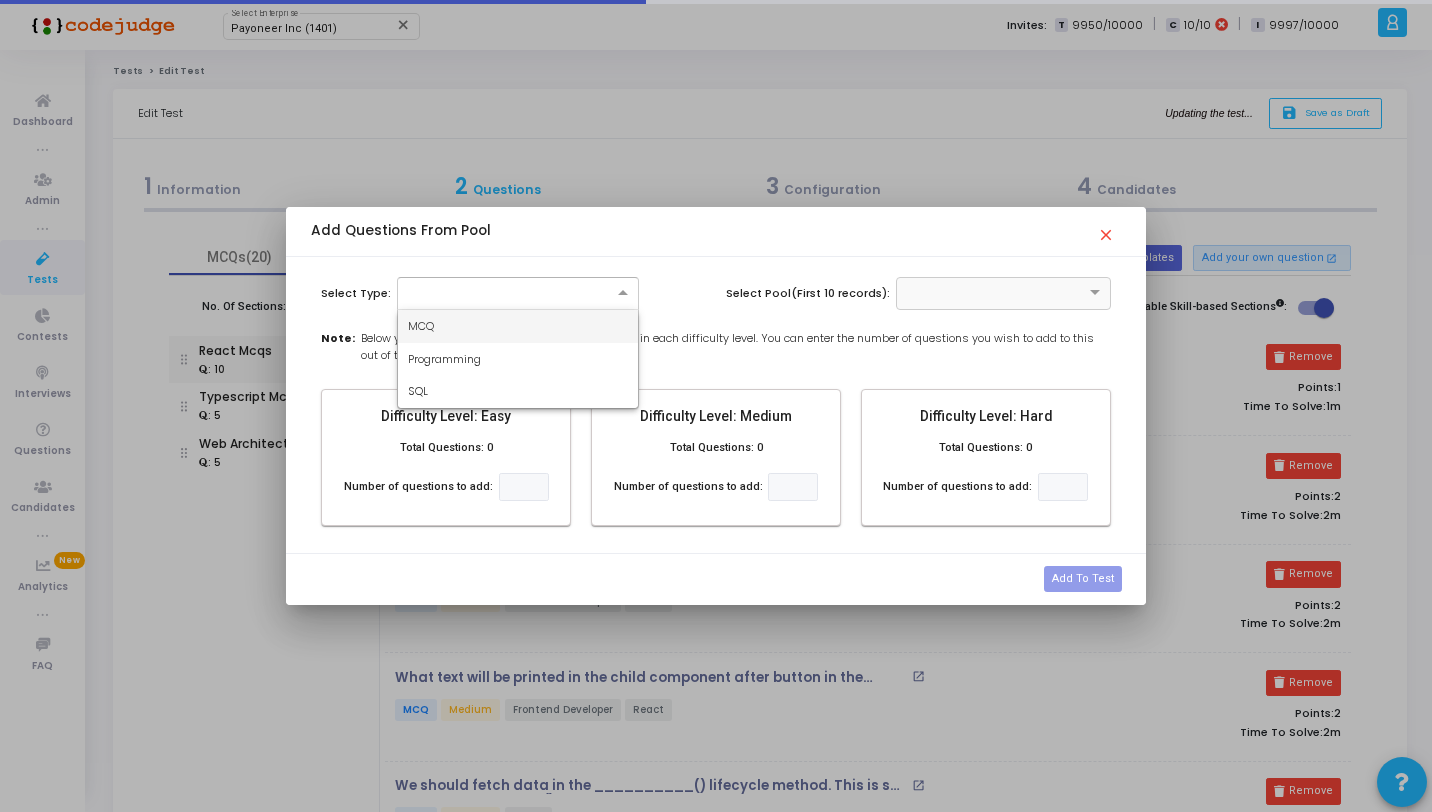 click at bounding box center [518, 293] 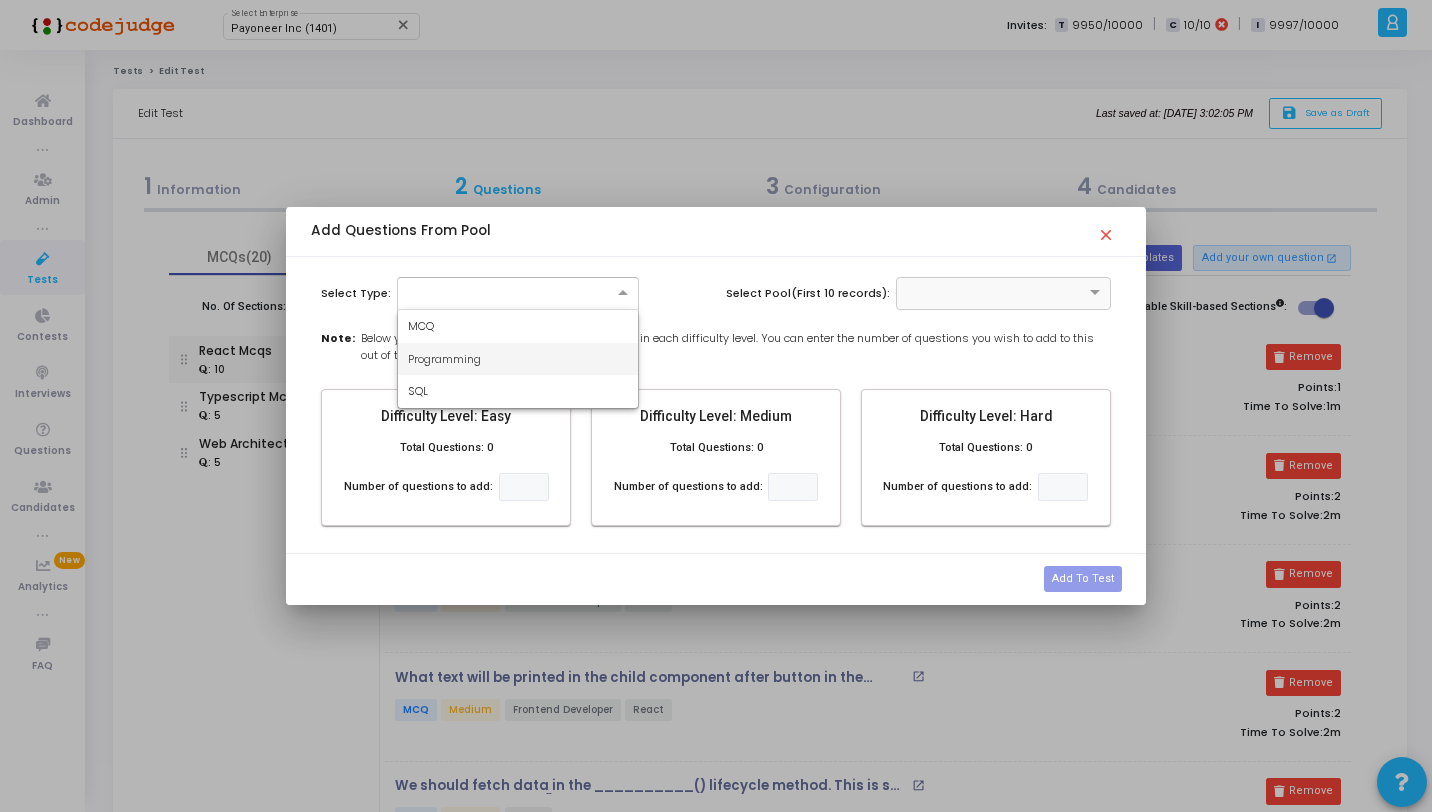 click on "Programming" at bounding box center (518, 359) 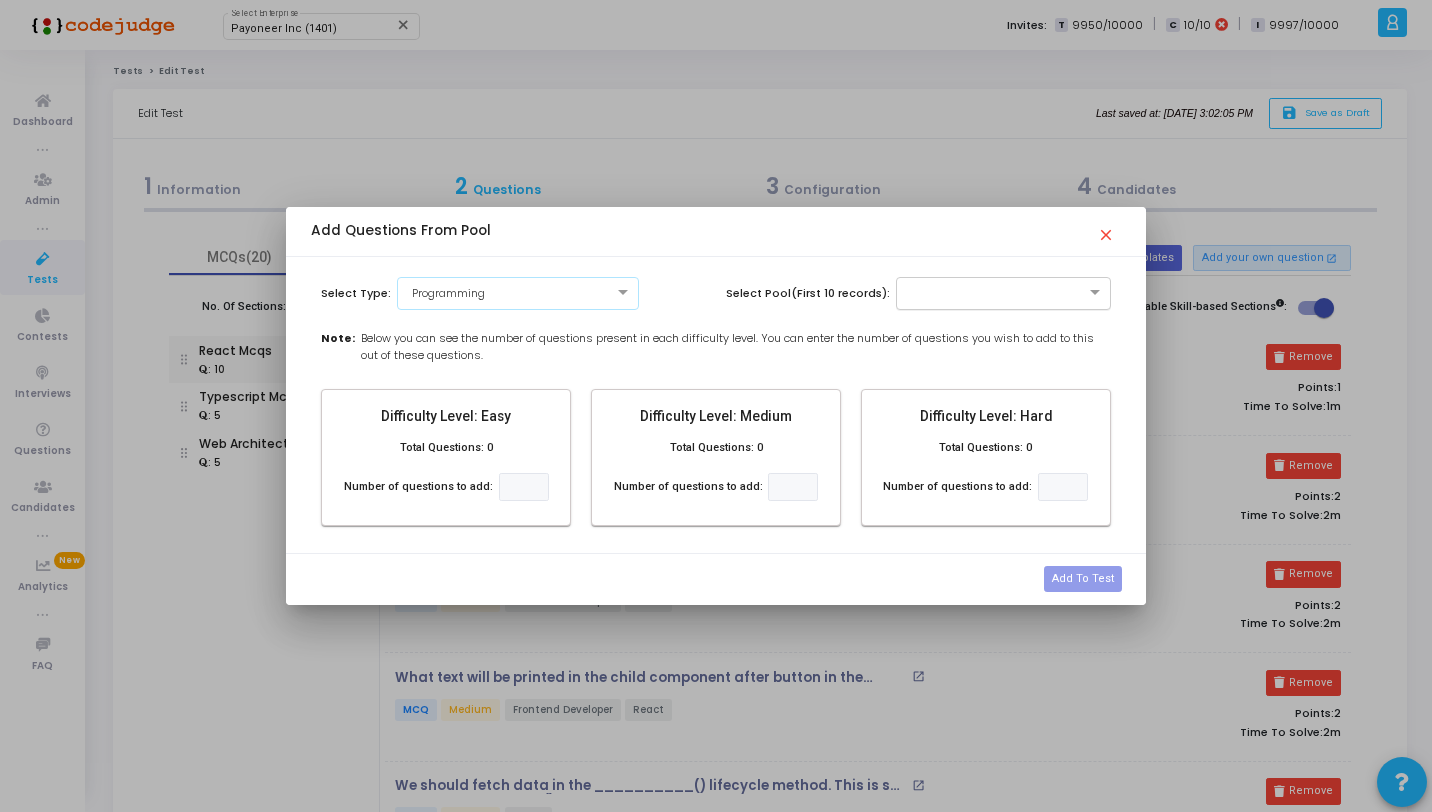 click at bounding box center (1003, 293) 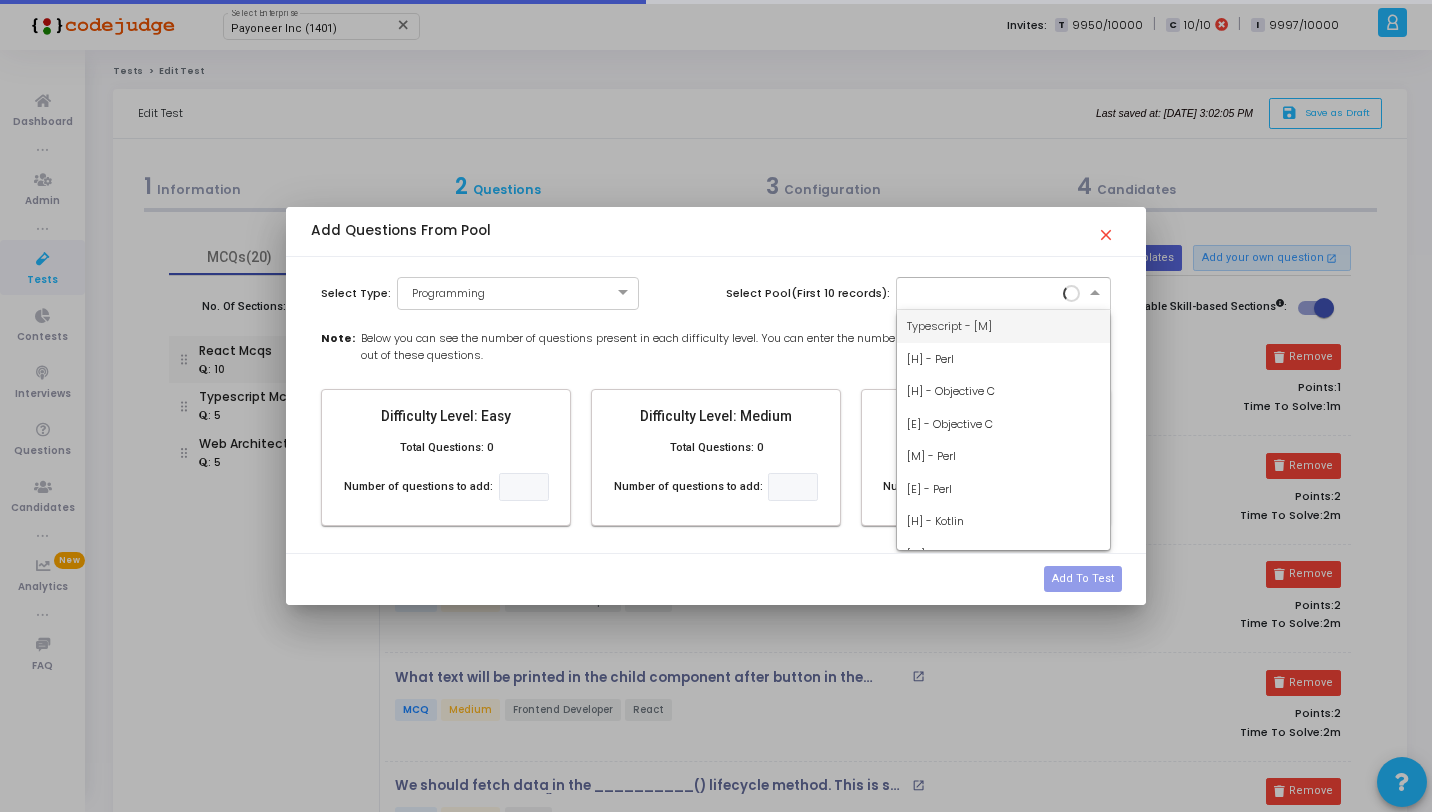 click on "Typescript - [M]" at bounding box center [1003, 326] 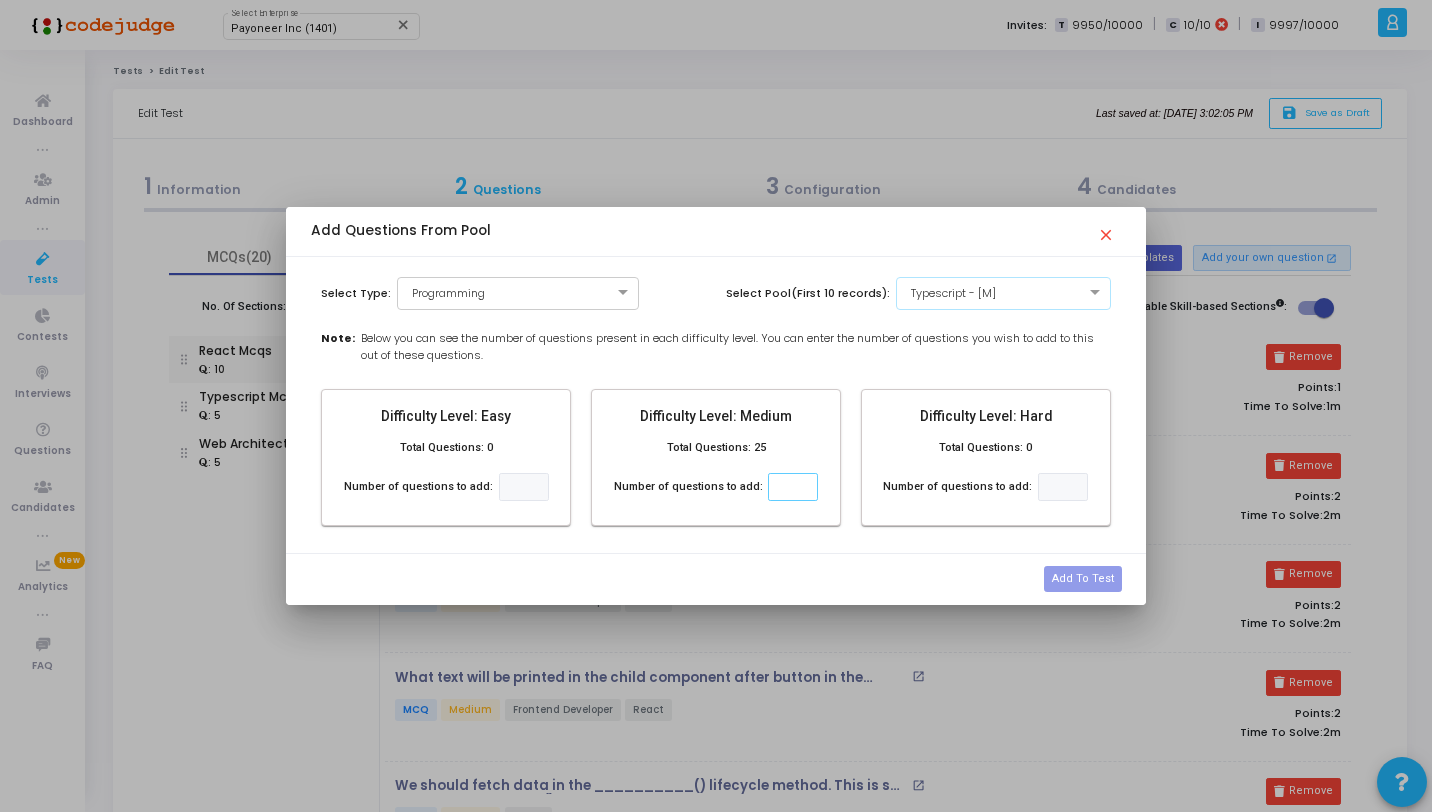 click 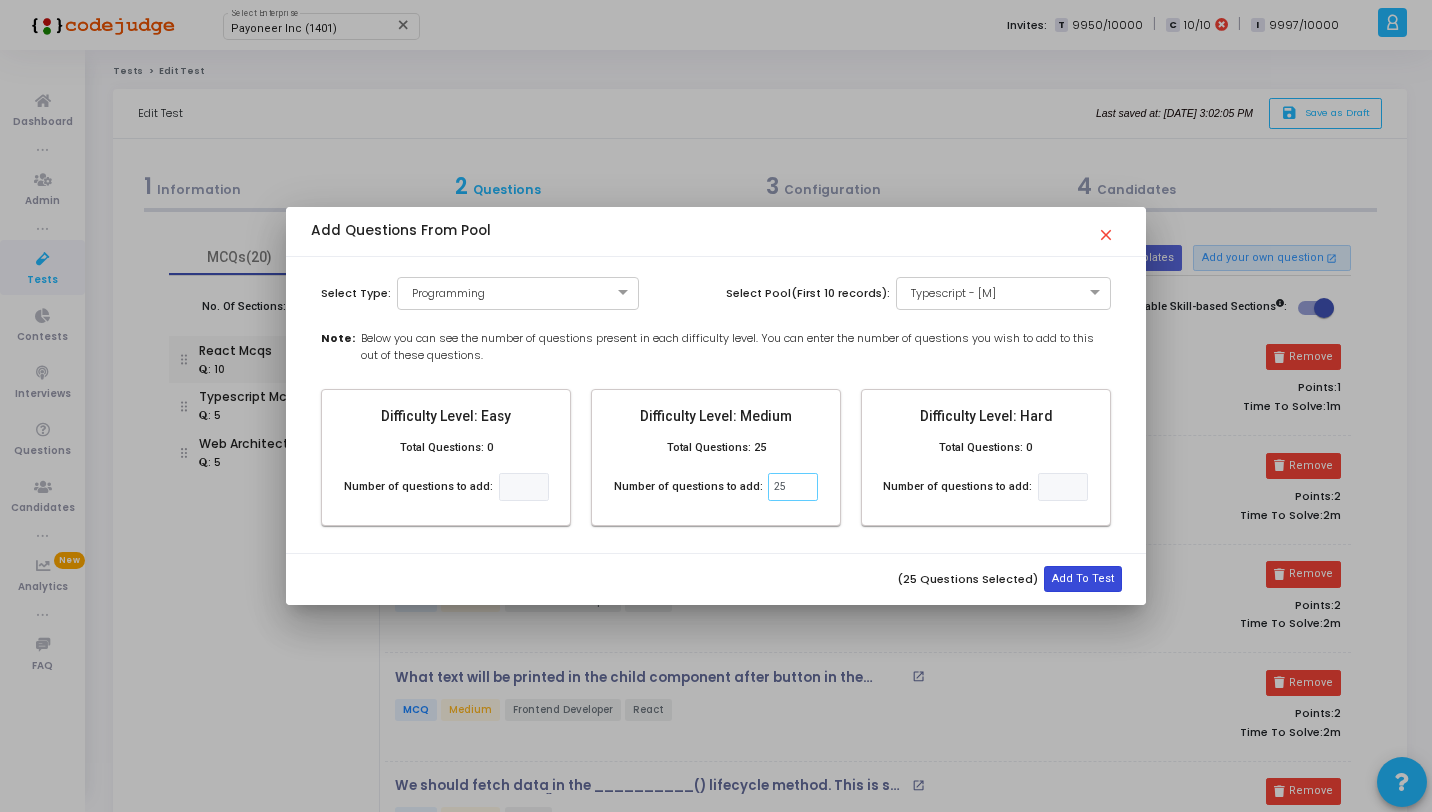 type on "25" 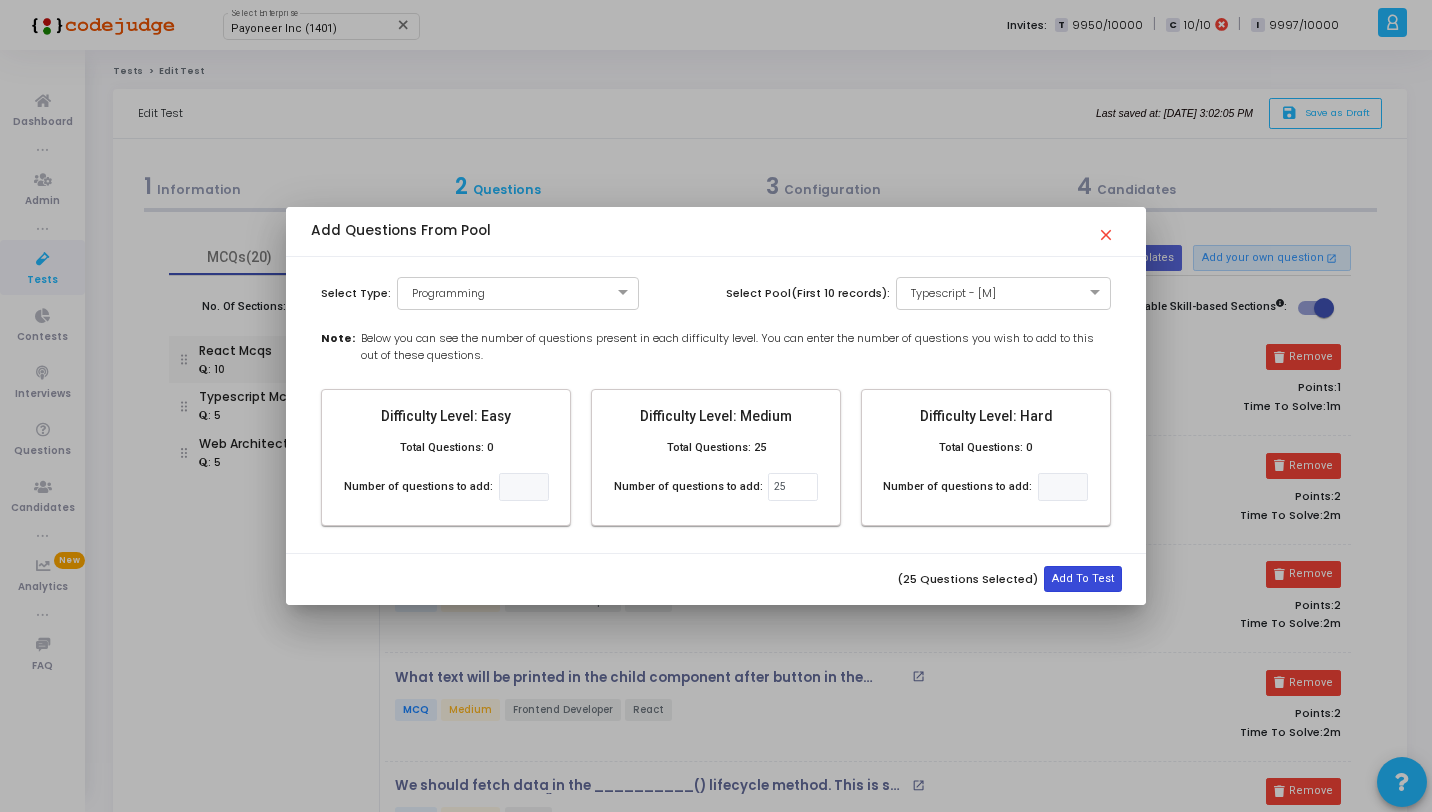 click on "Add To Test" at bounding box center (1083, 579) 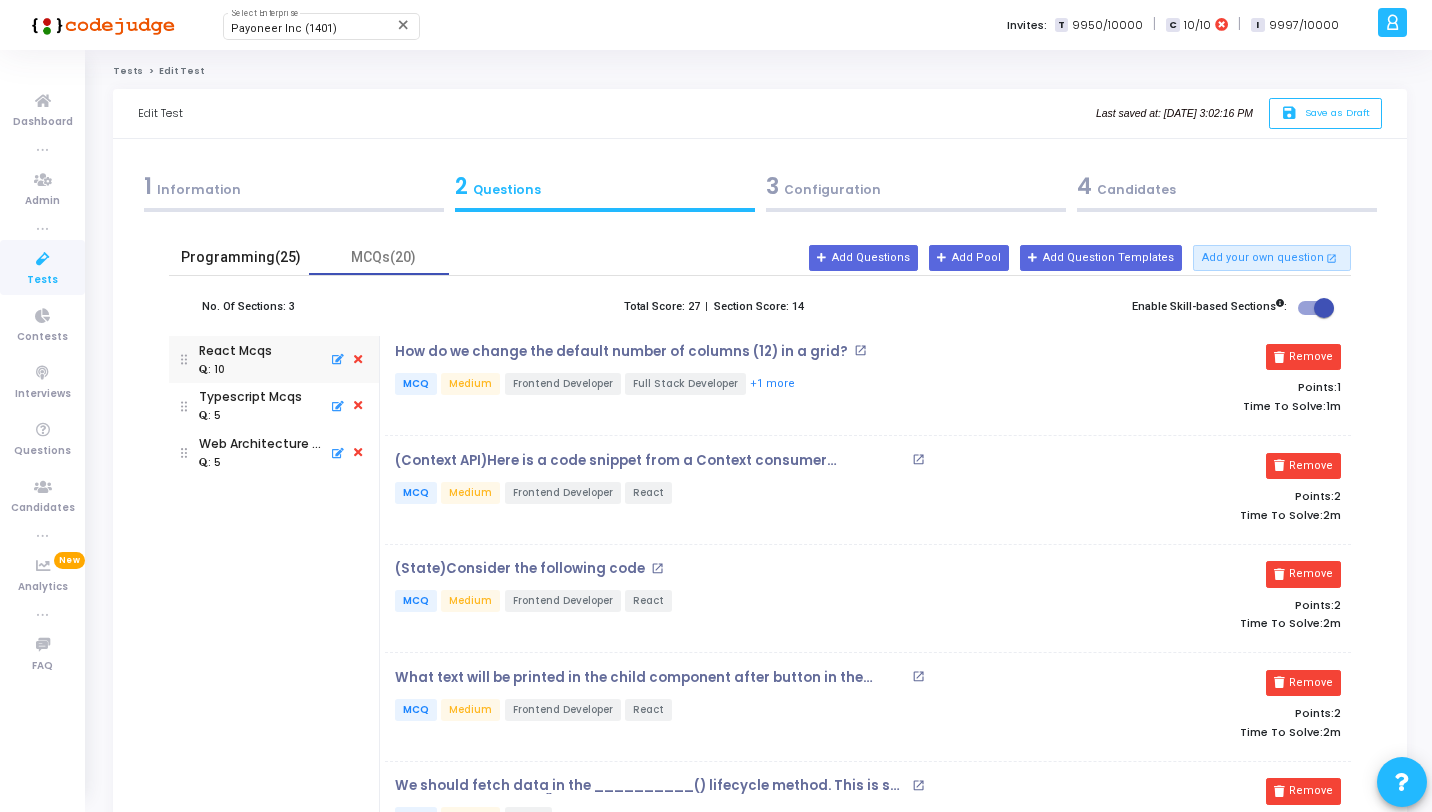 click on "Programming(25)" at bounding box center [241, 257] 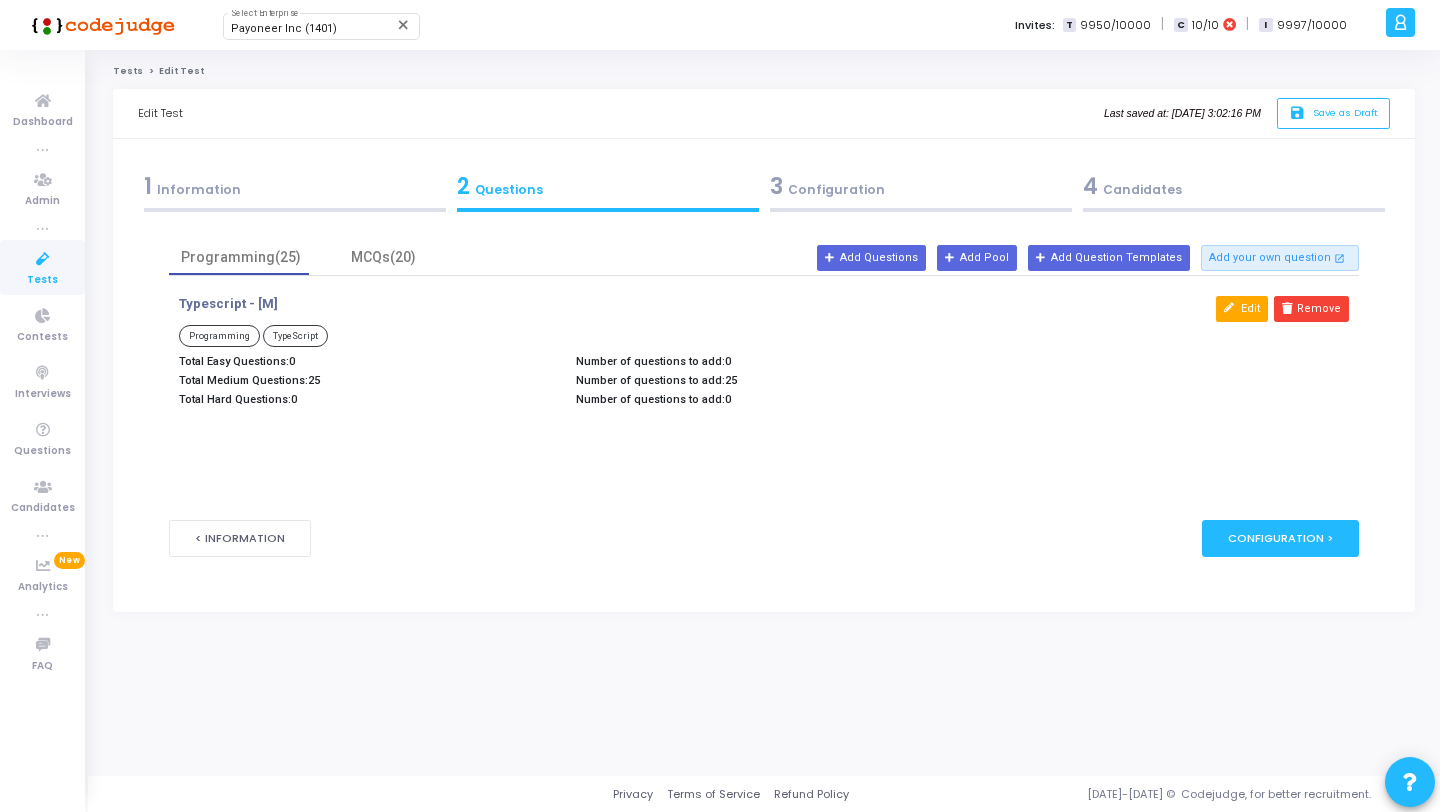 click on "Edit" at bounding box center (1242, 309) 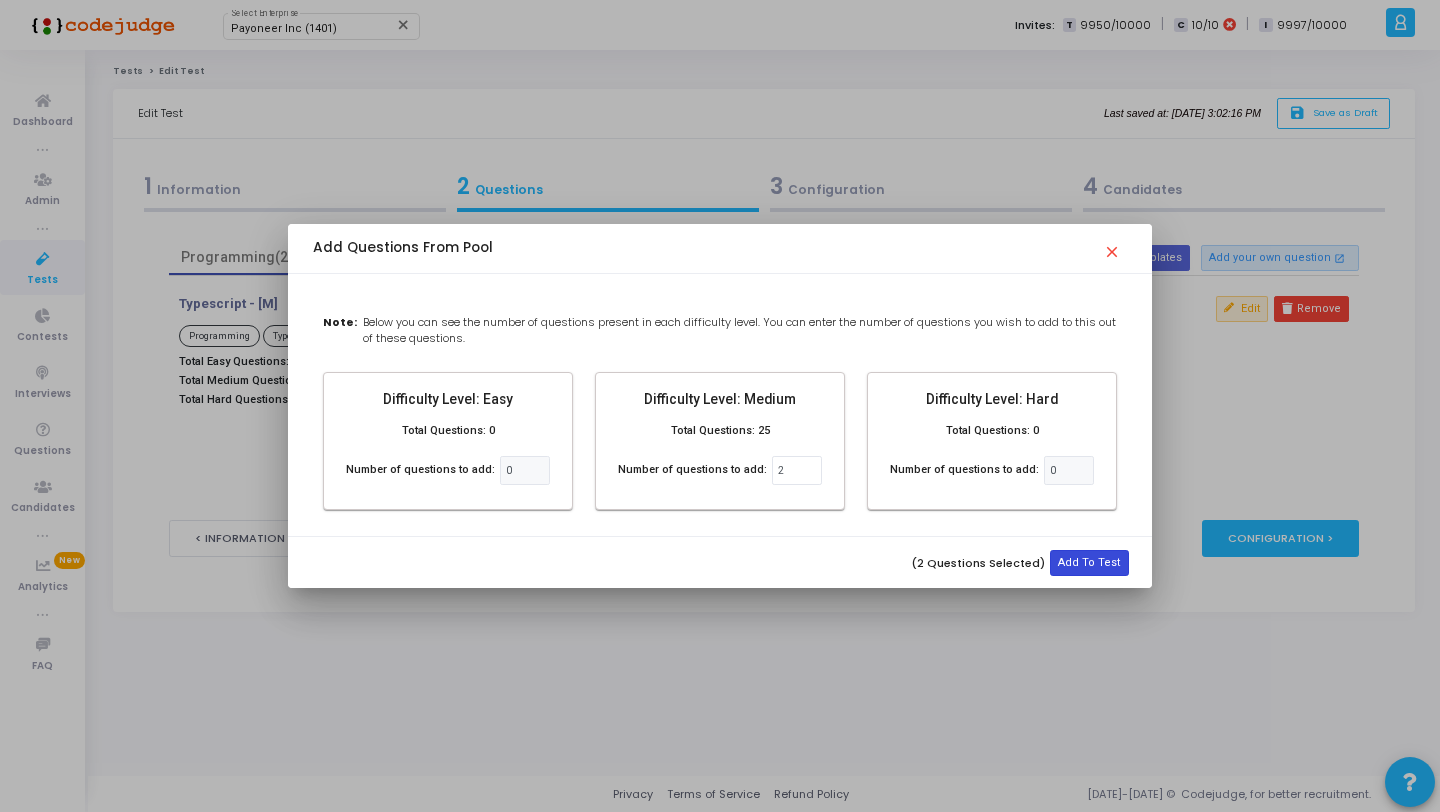 type on "2" 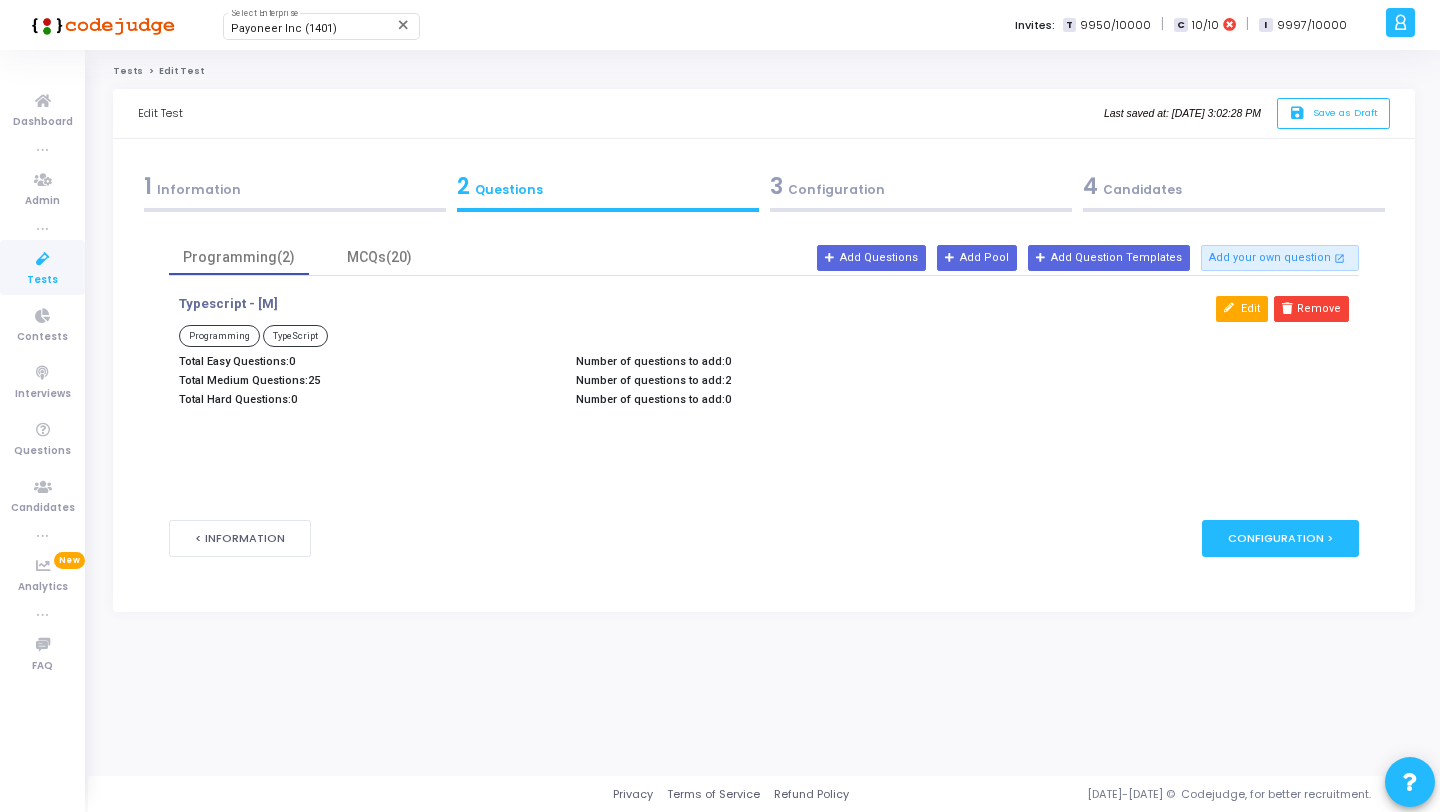 click on "Edit" at bounding box center (1242, 309) 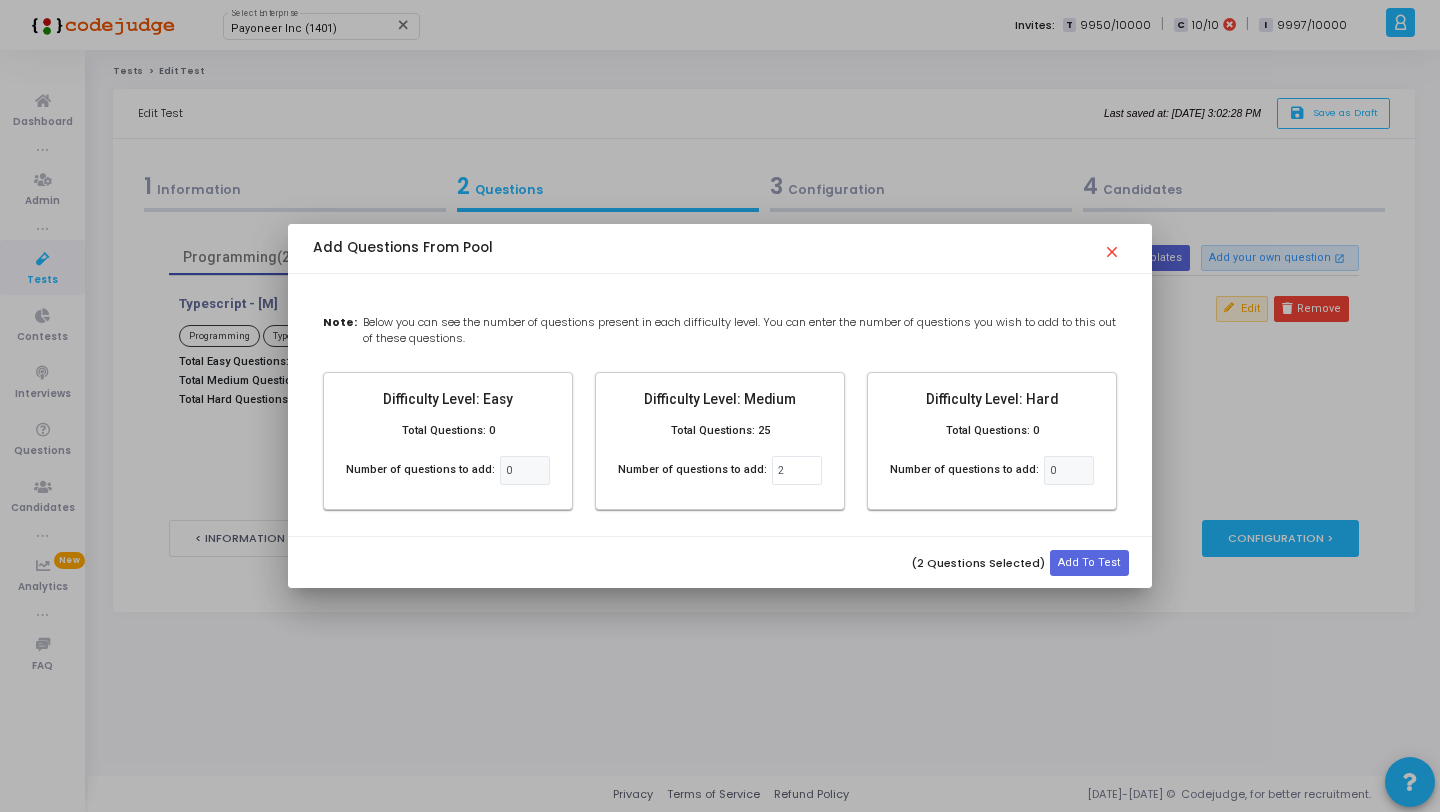 click on "close" at bounding box center [1115, 246] 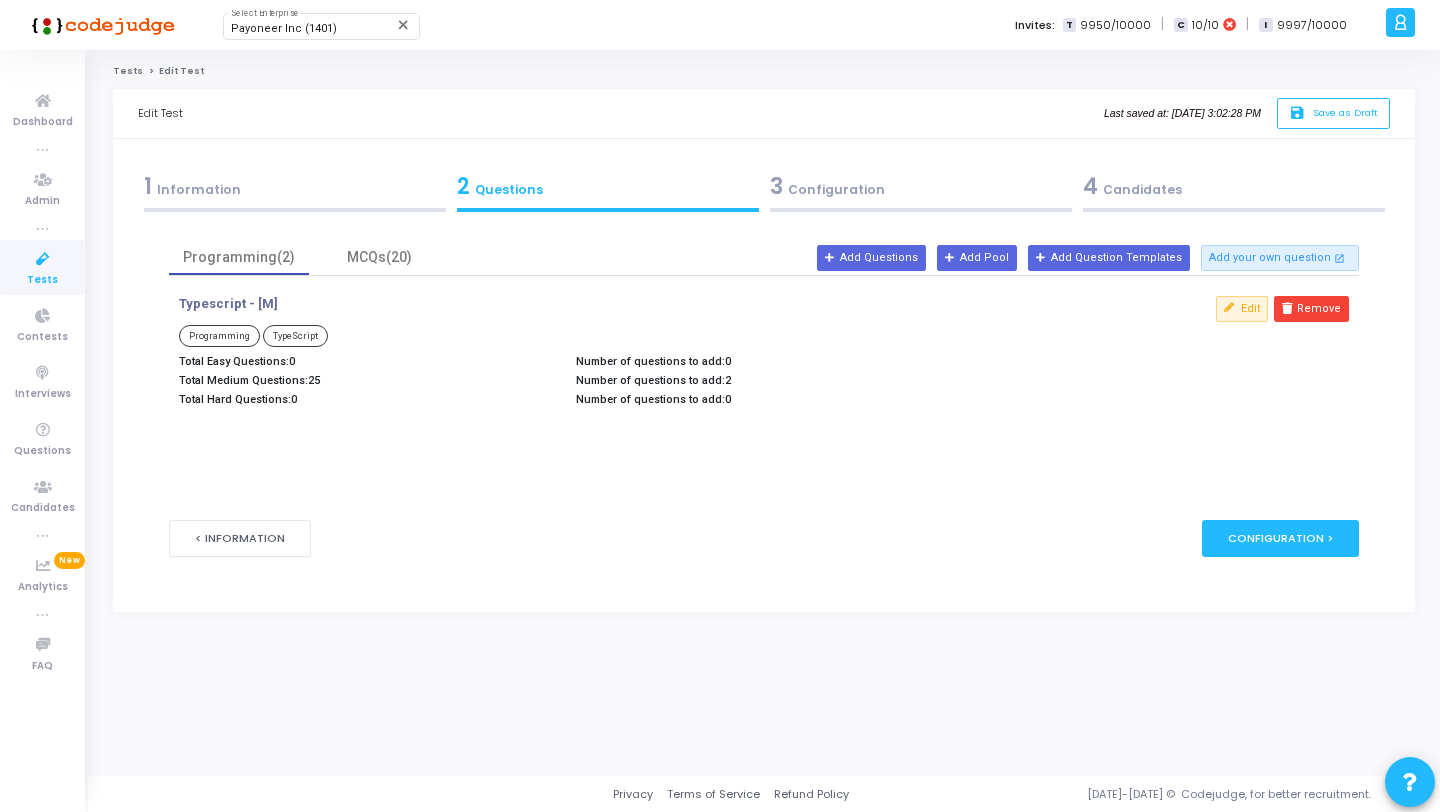click on "3  Configuration" at bounding box center (921, 186) 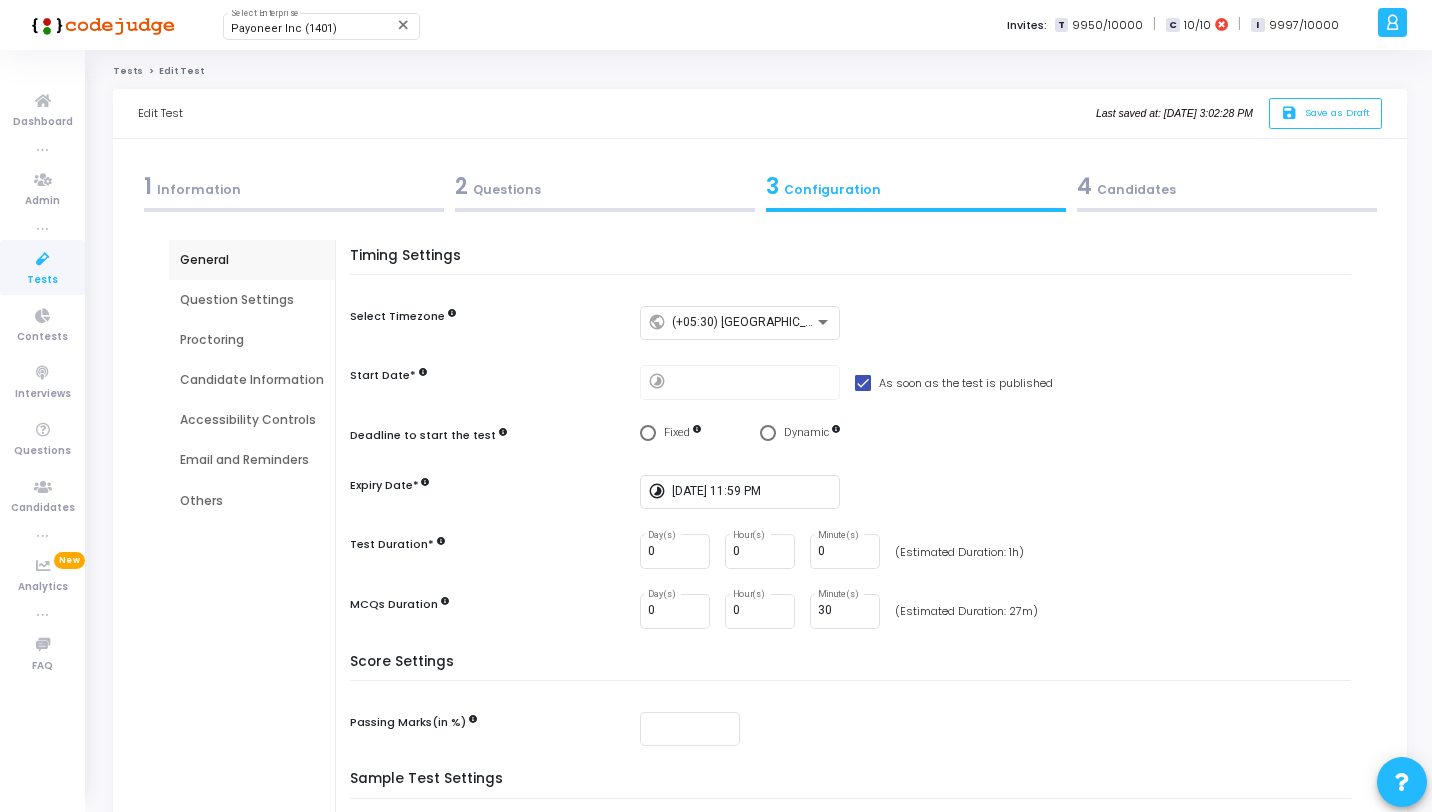 click on "Question Settings" at bounding box center (252, 300) 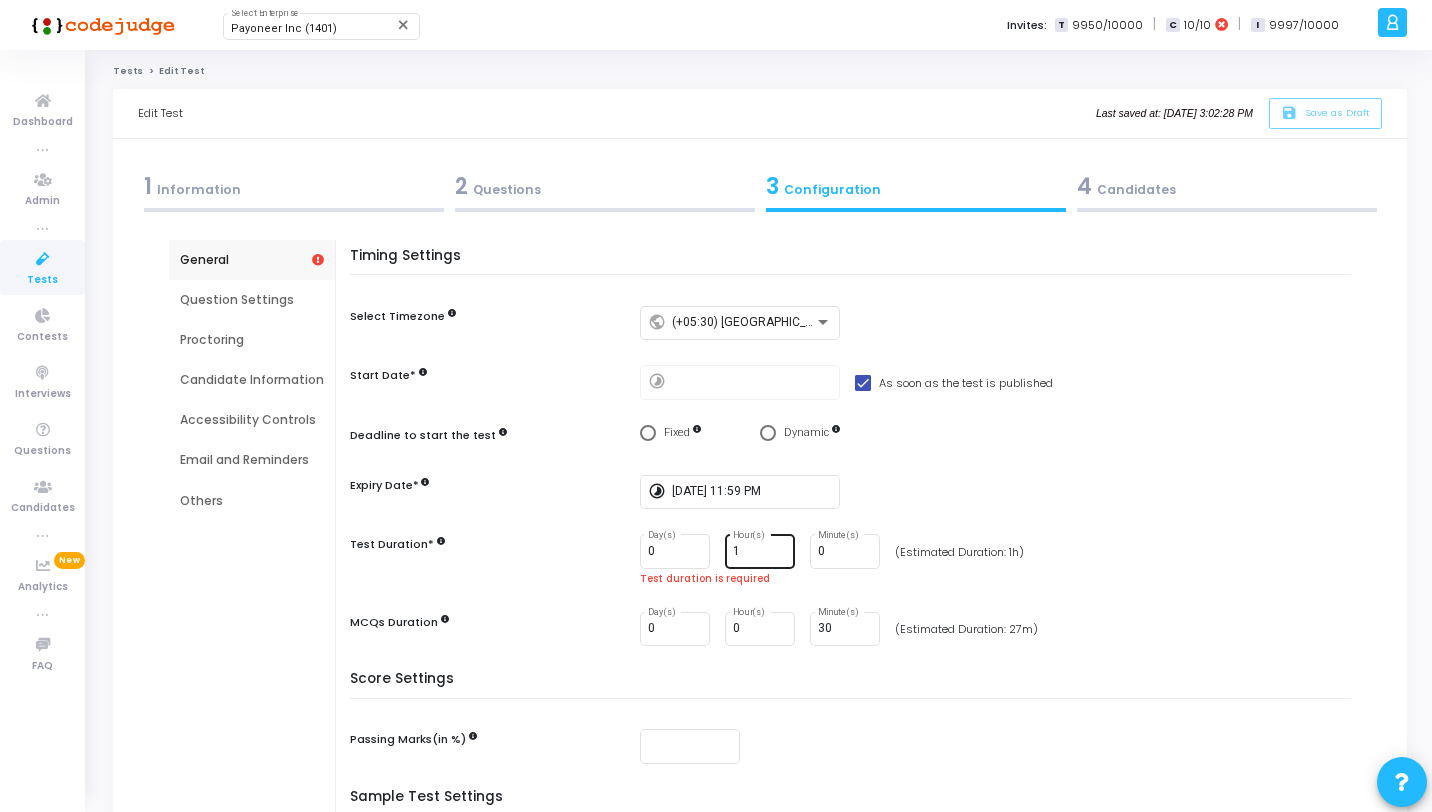 type on "1" 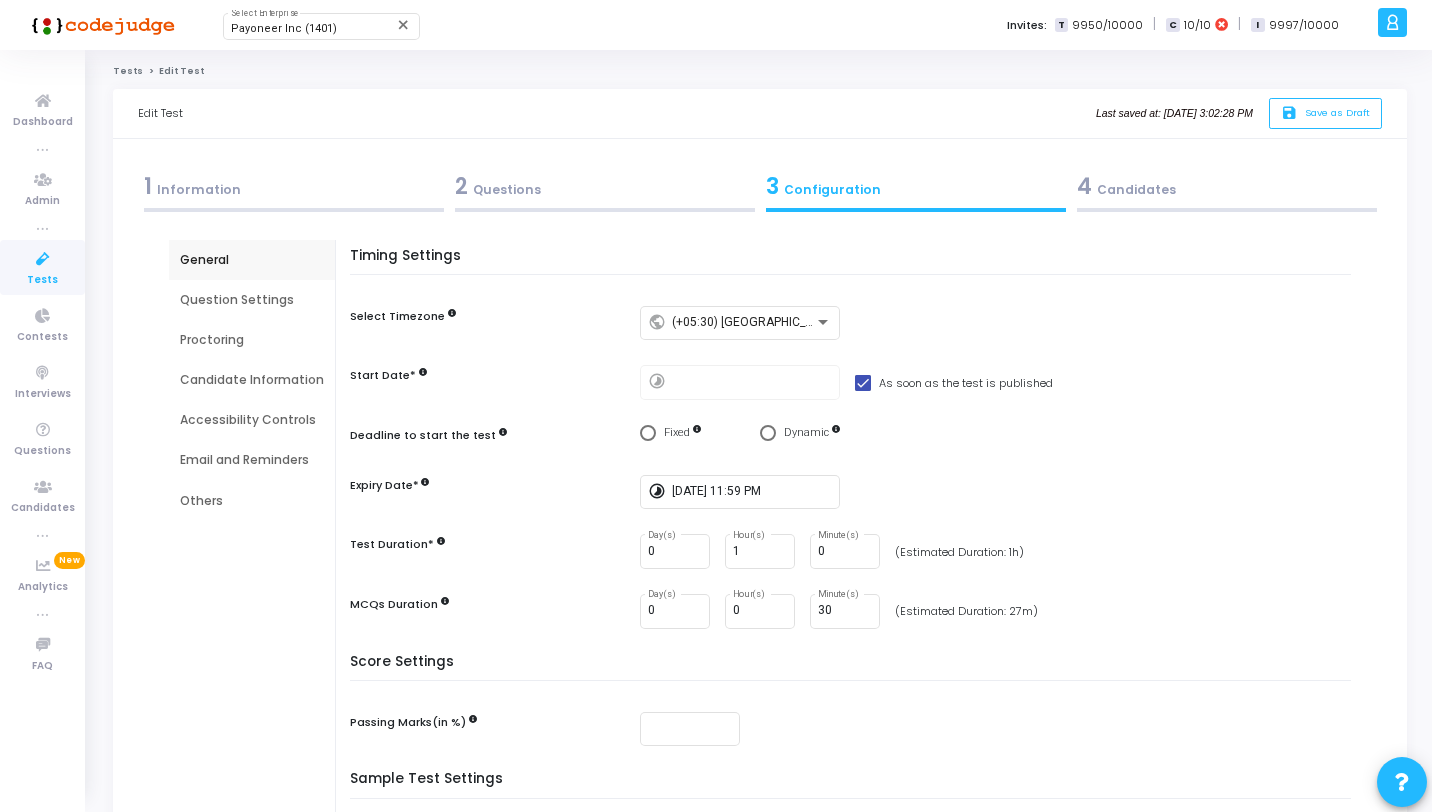 click on "Test Duration*" at bounding box center (490, 546) 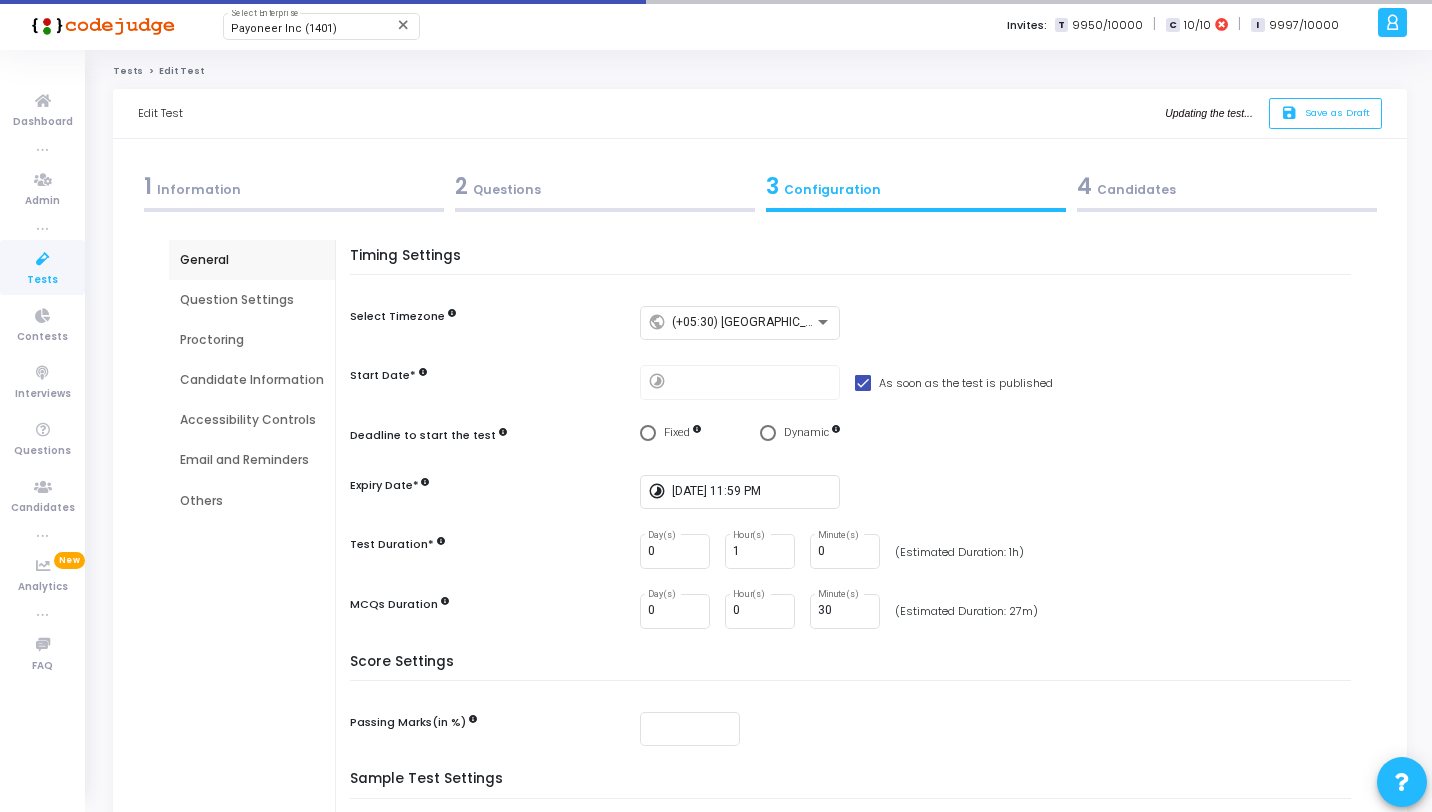 click on "Question Settings" at bounding box center (252, 300) 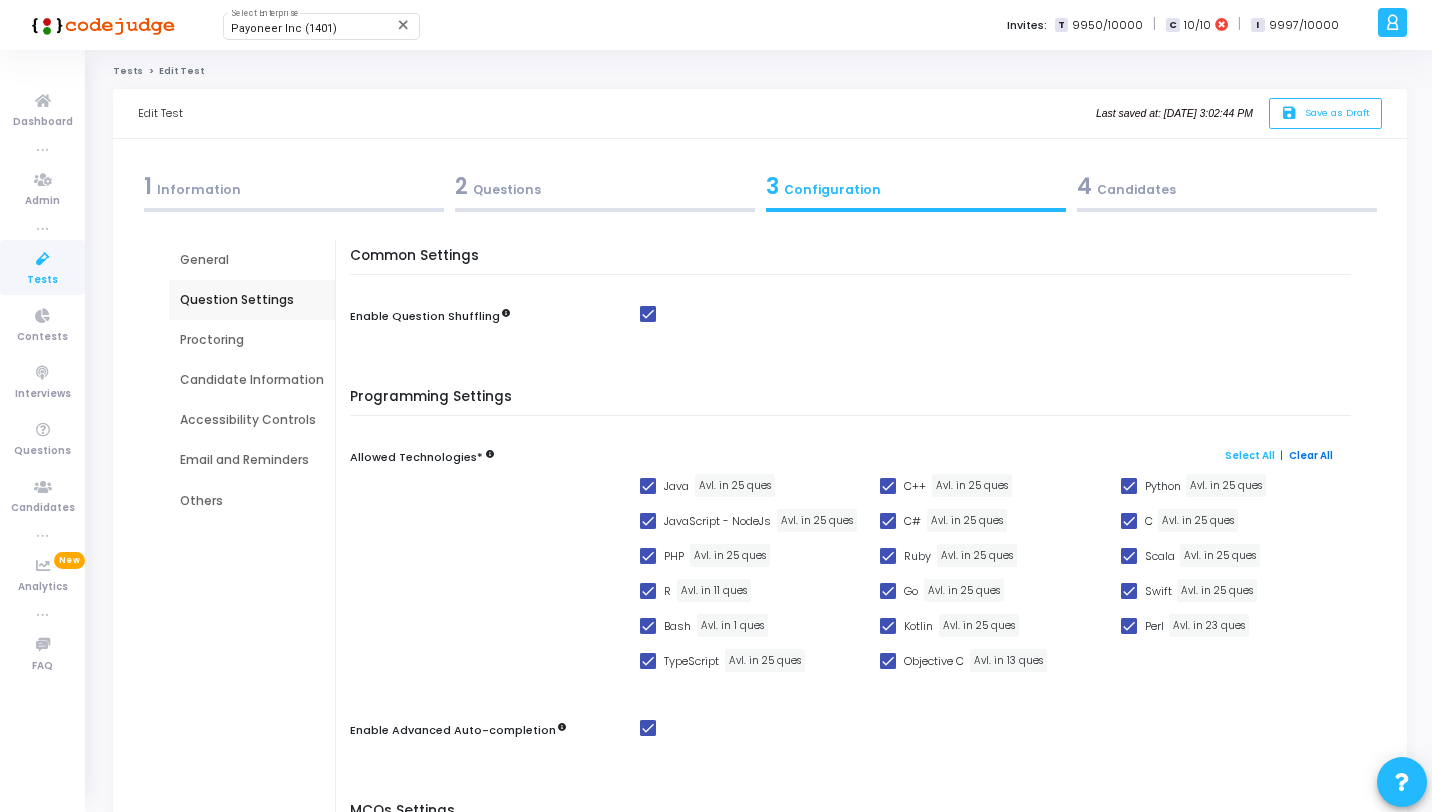 click on "Clear All" at bounding box center (1311, 455) 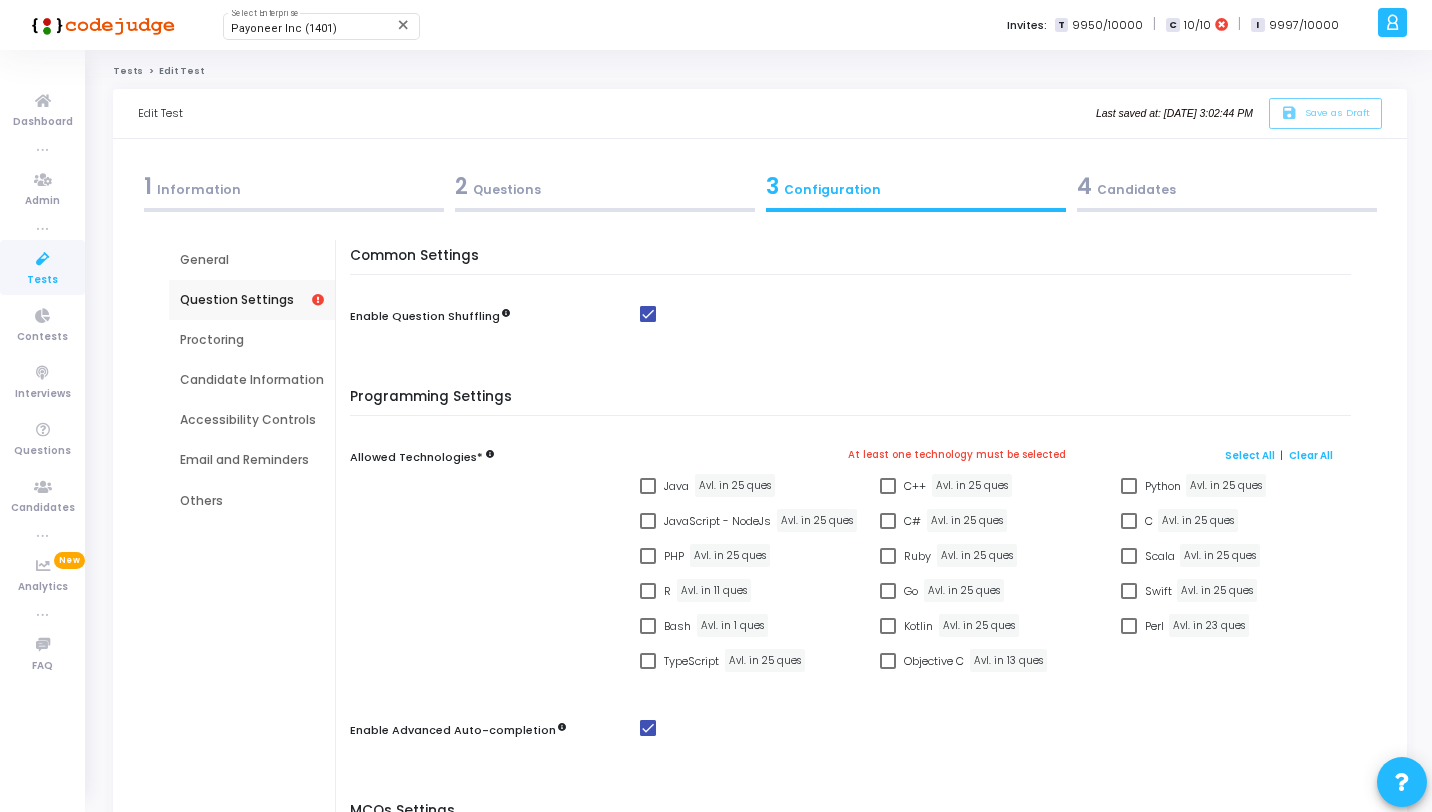 click on "JavaScript - NodeJs" at bounding box center [717, 521] 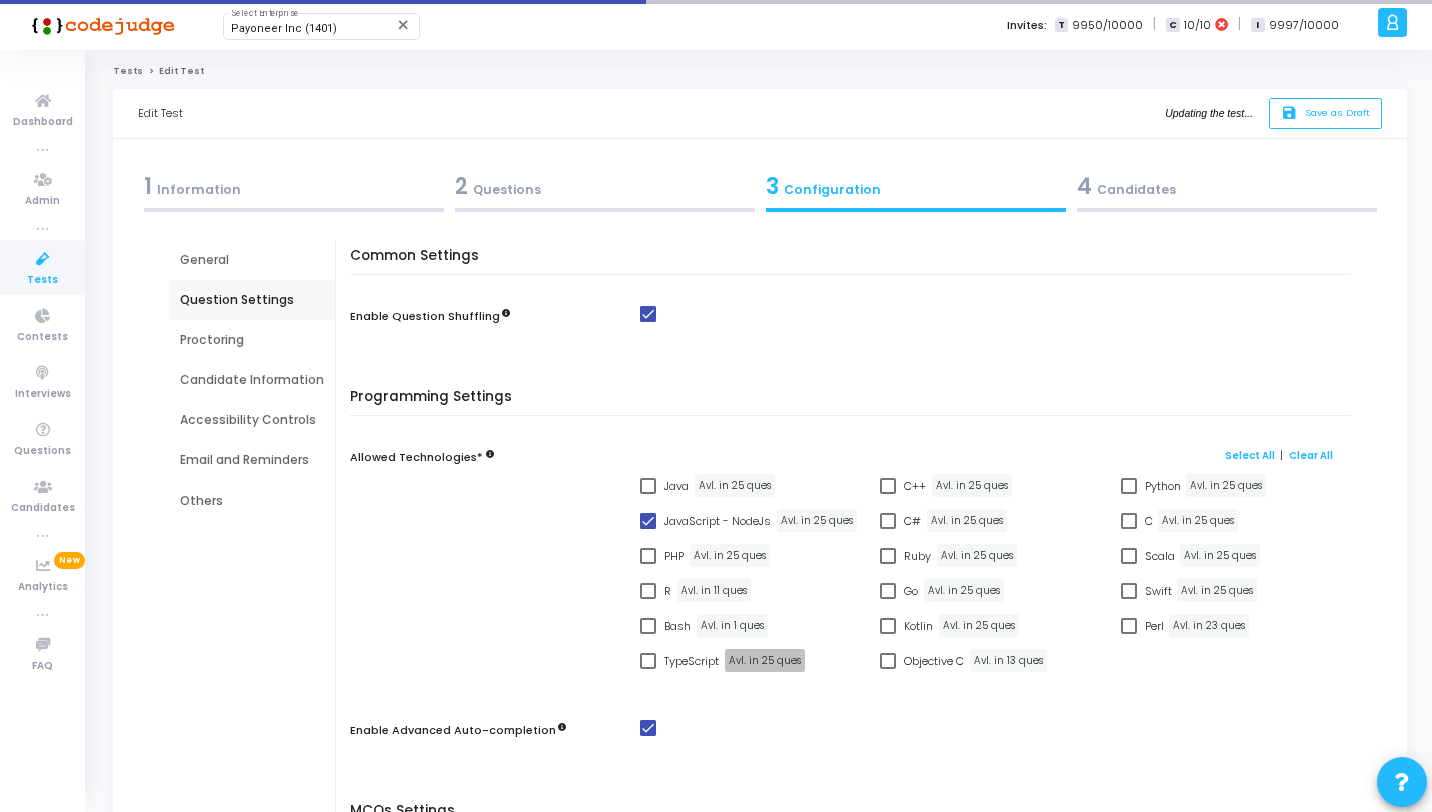 click on "Avl. in 25 ques" at bounding box center [765, 660] 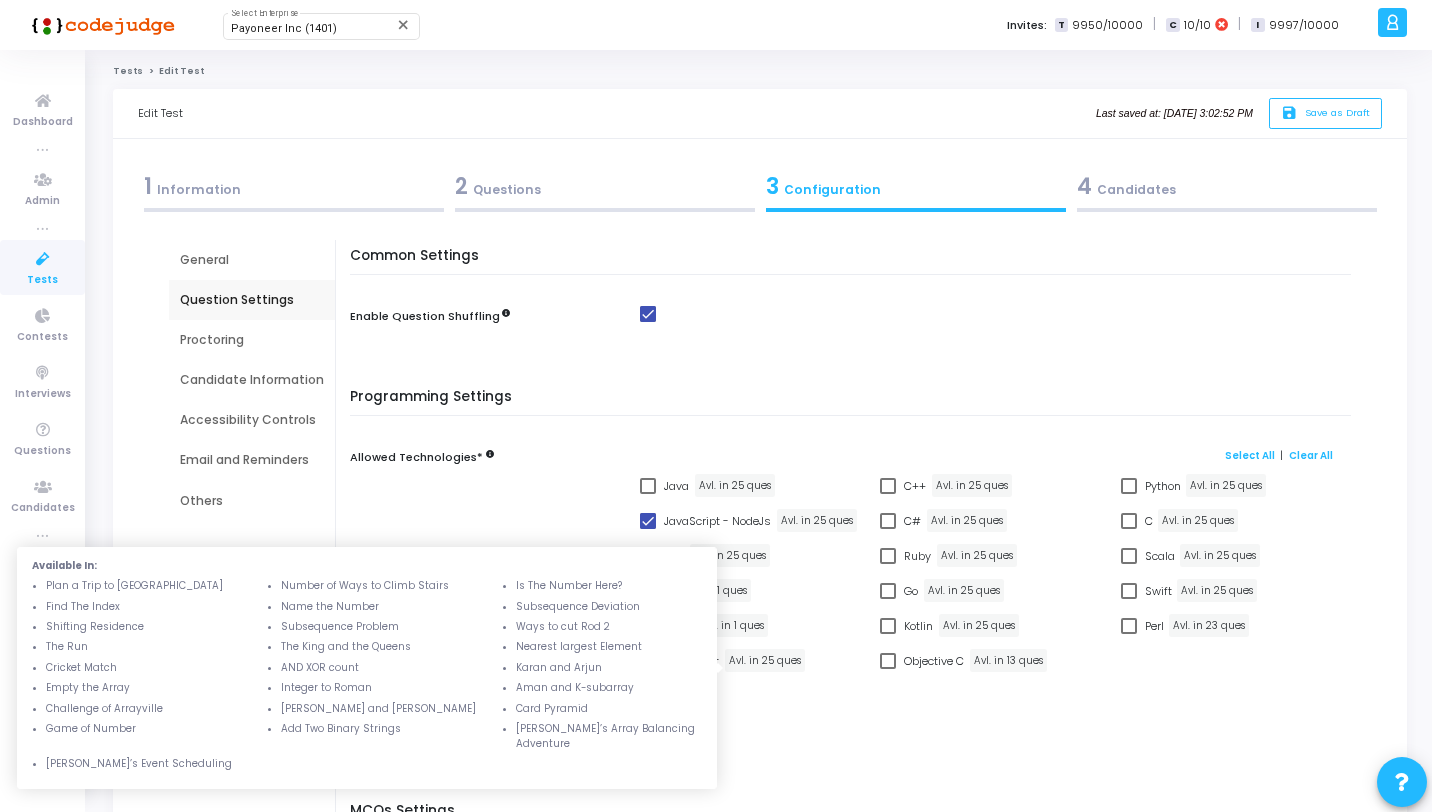 click on "Allowed Technologies*  Programming  Select All |  Clear All     Java   Avl. in 25 ques     C++   Avl. in 25 ques     Python   Avl. in 25 ques     JavaScript - NodeJs   Avl. in 25 ques     C#   Avl. in 25 ques     C   Avl. in 25 ques     PHP   Avl. in 25 ques     Ruby   Avl. in 25 ques     Scala   Avl. in 25 ques     R   Avl. in 11 ques     Go   Avl. in 25 ques     Swift   Avl. in 25 ques     Bash   Avl. in 1 ques     Kotlin   Avl. in 25 ques     Perl   Avl. in 23 ques     TypeScript   Avl. in 25 ques     Objective C   Avl. in 13 ques" at bounding box center [855, 571] 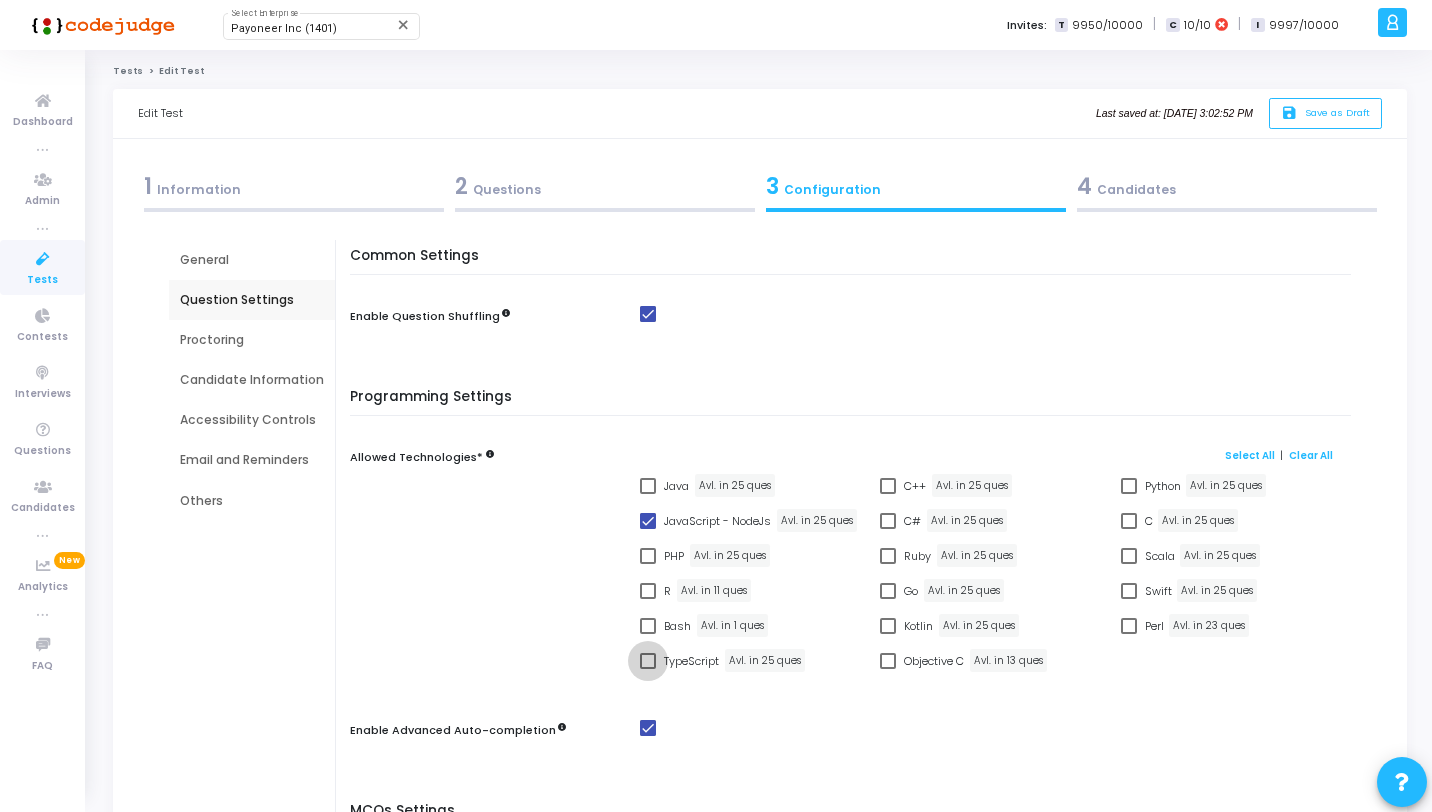 click on "TypeScript" at bounding box center (679, 661) 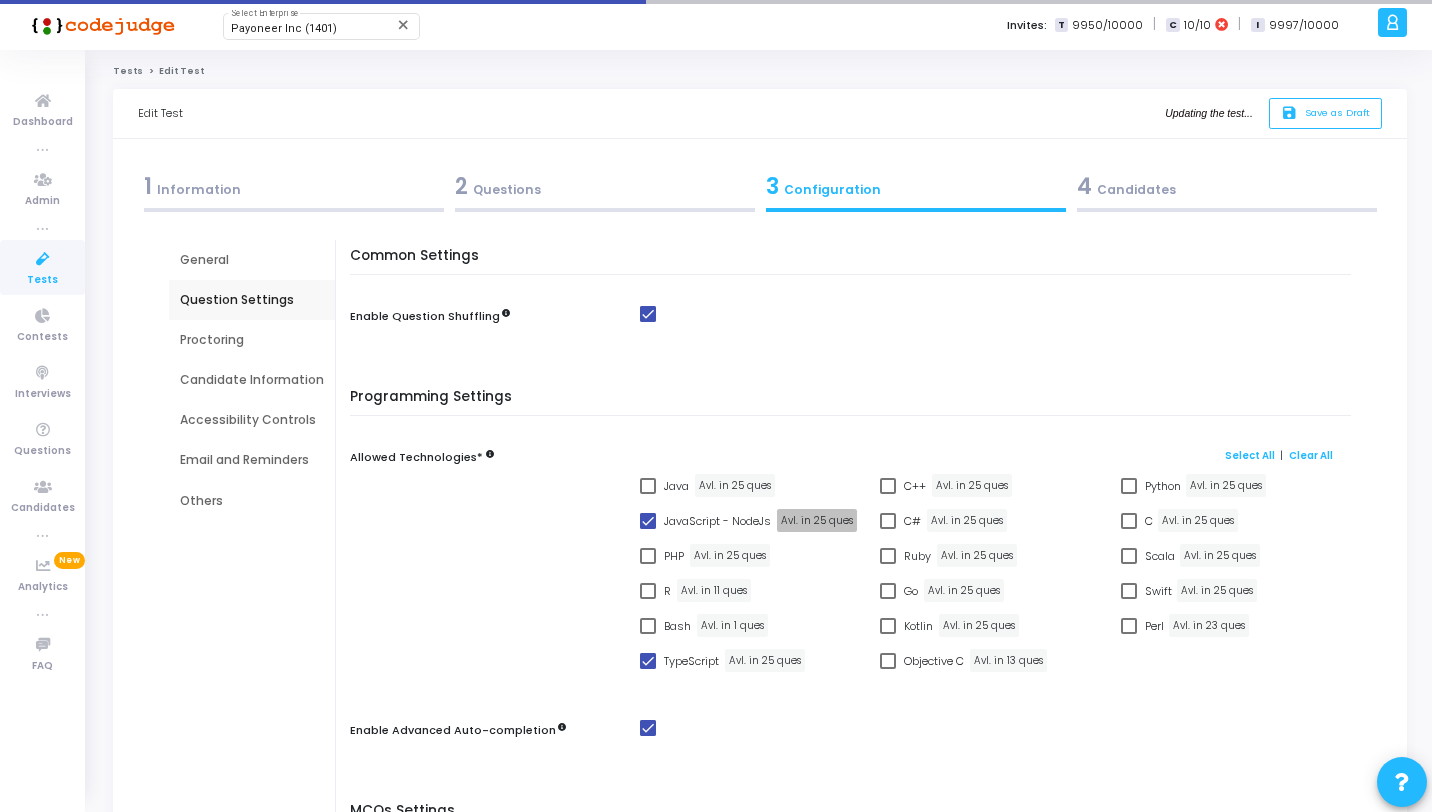click on "Avl. in 25 ques" at bounding box center [817, 520] 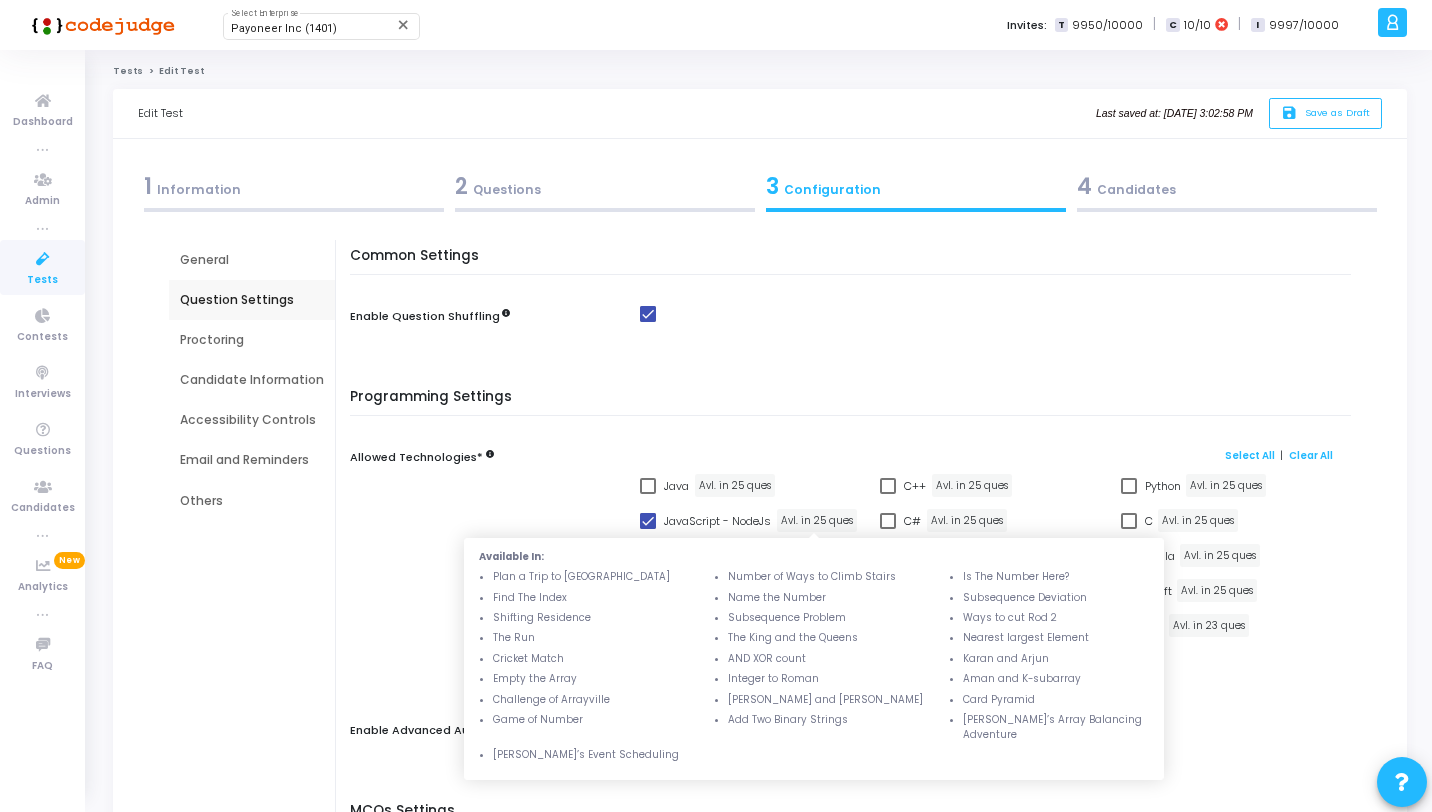 click on "Programming Settings Allowed Technologies*  Programming  Select All |  Clear All     Java   Avl. in 25 ques     C++   Avl. in 25 ques     Python   Avl. in 25 ques     JavaScript - NodeJs   Avl. in 25 ques     C#   Avl. in 25 ques     C   Avl. in 25 ques     PHP   Avl. in 25 ques     Ruby   Avl. in 25 ques     Scala   Avl. in 25 ques     R   Avl. in 11 ques     Go   Avl. in 25 ques     Swift   Avl. in 25 ques     Bash   Avl. in 1 ques     Kotlin   Avl. in 25 ques     Perl   Avl. in 23 ques     TypeScript   Avl. in 25 ques     Objective C   Avl. in 13 ques   Enable Advanced Auto-completion" at bounding box center (855, 580) 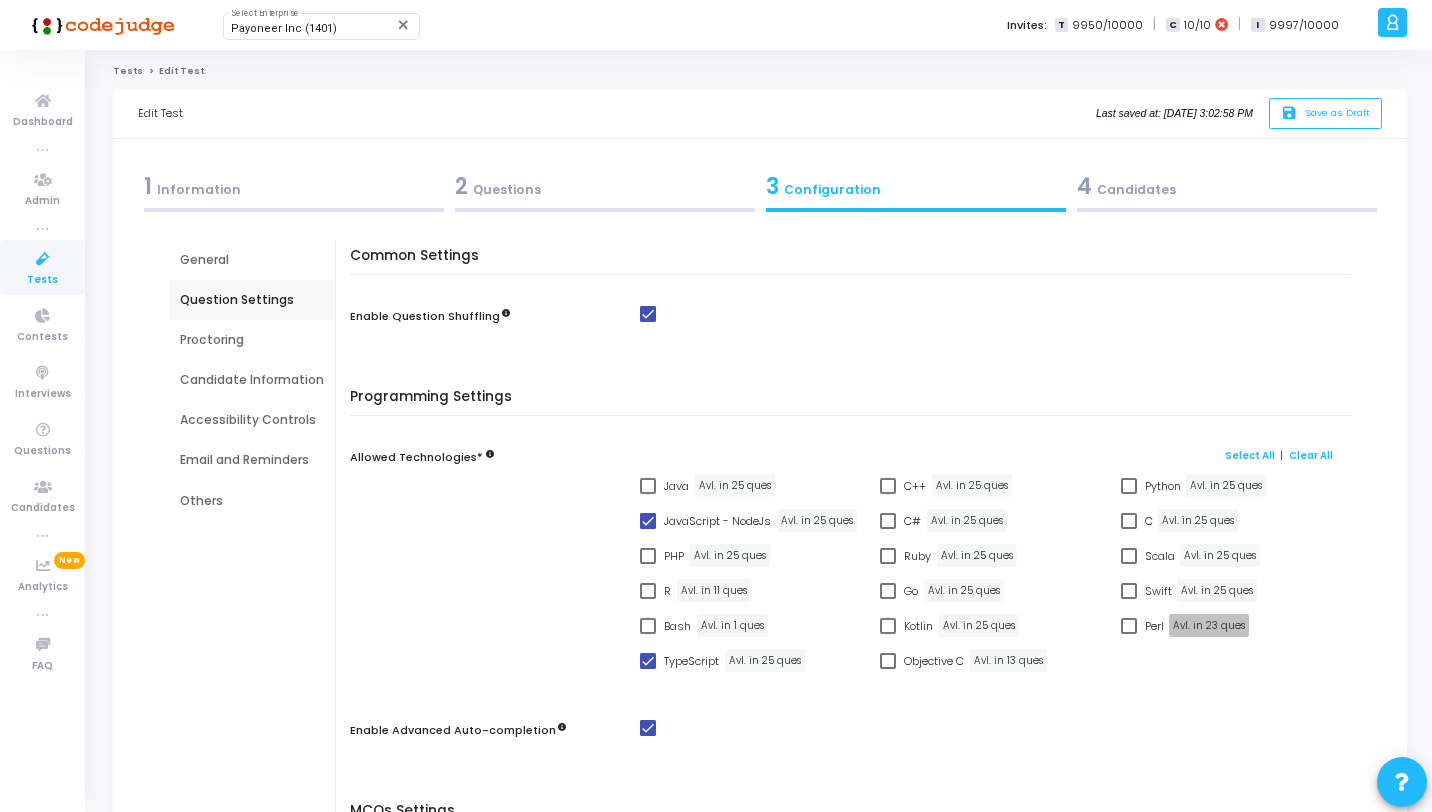 click on "Avl. in 23 ques" at bounding box center (1209, 625) 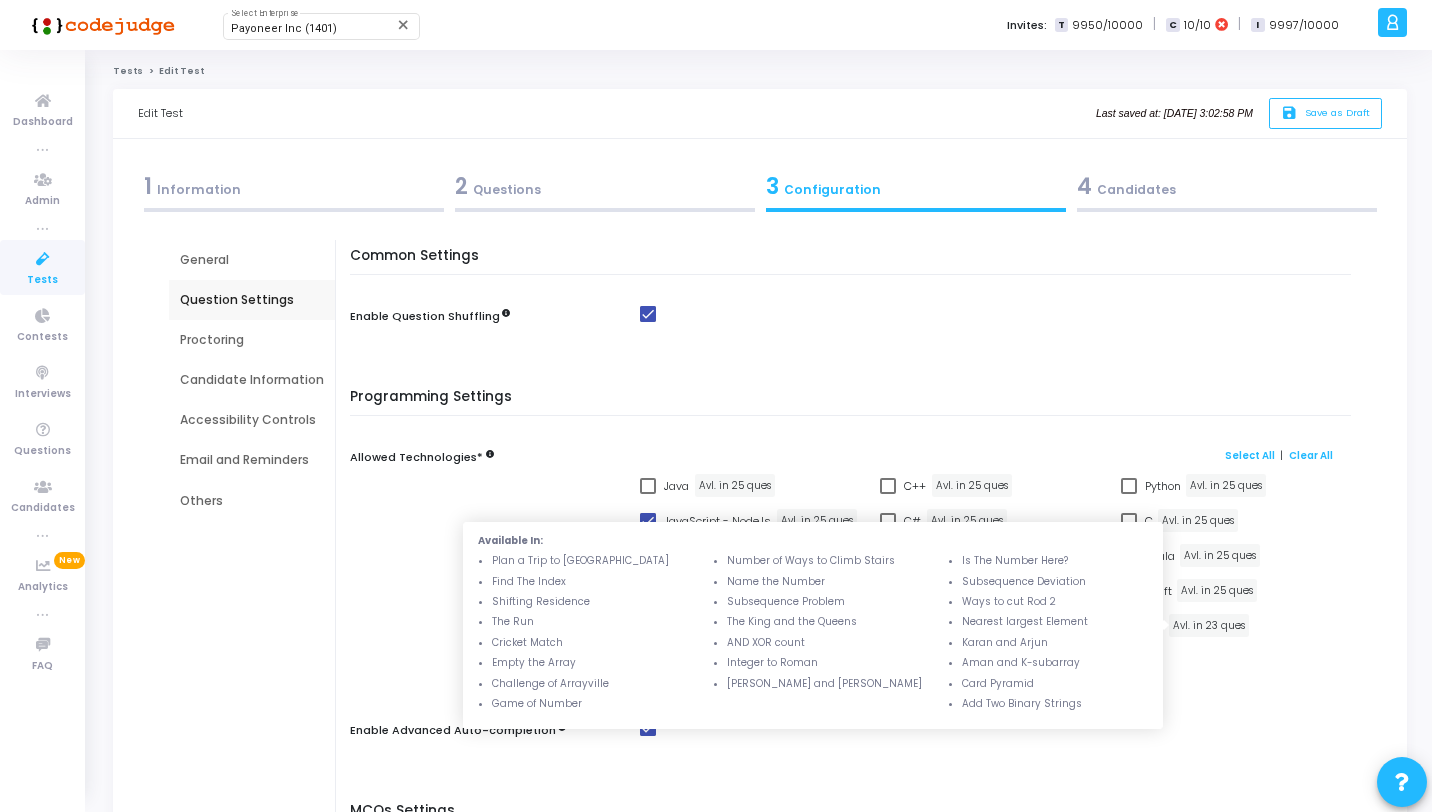 click on "Java   Avl. in 25 ques     C++   Avl. in 25 ques     Python   Avl. in 25 ques     JavaScript - NodeJs   Avl. in 25 ques     C#   Avl. in 25 ques     C   Avl. in 25 ques     PHP   Avl. in 25 ques     Ruby   Avl. in 25 ques     Scala   Avl. in 25 ques     R   Avl. in 11 ques     Go   Avl. in 25 ques     Swift   Avl. in 25 ques     Bash   Avl. in 1 ques     Kotlin   Avl. in 25 ques     Perl   Avl. in 23 ques     TypeScript   Avl. in 25 ques     Objective C   Avl. in 13 ques" at bounding box center [990, 579] 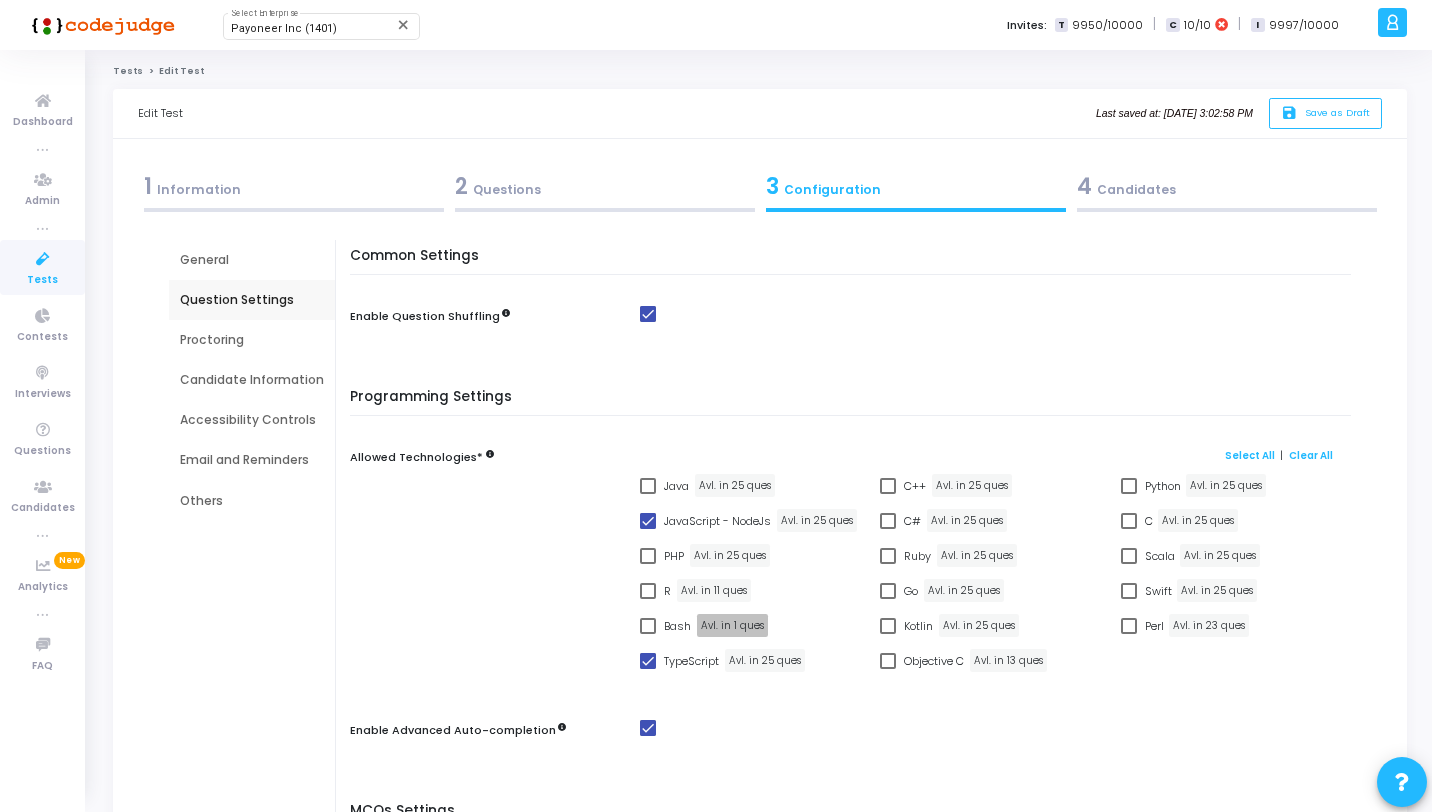 click on "Avl. in 1 ques" at bounding box center [732, 625] 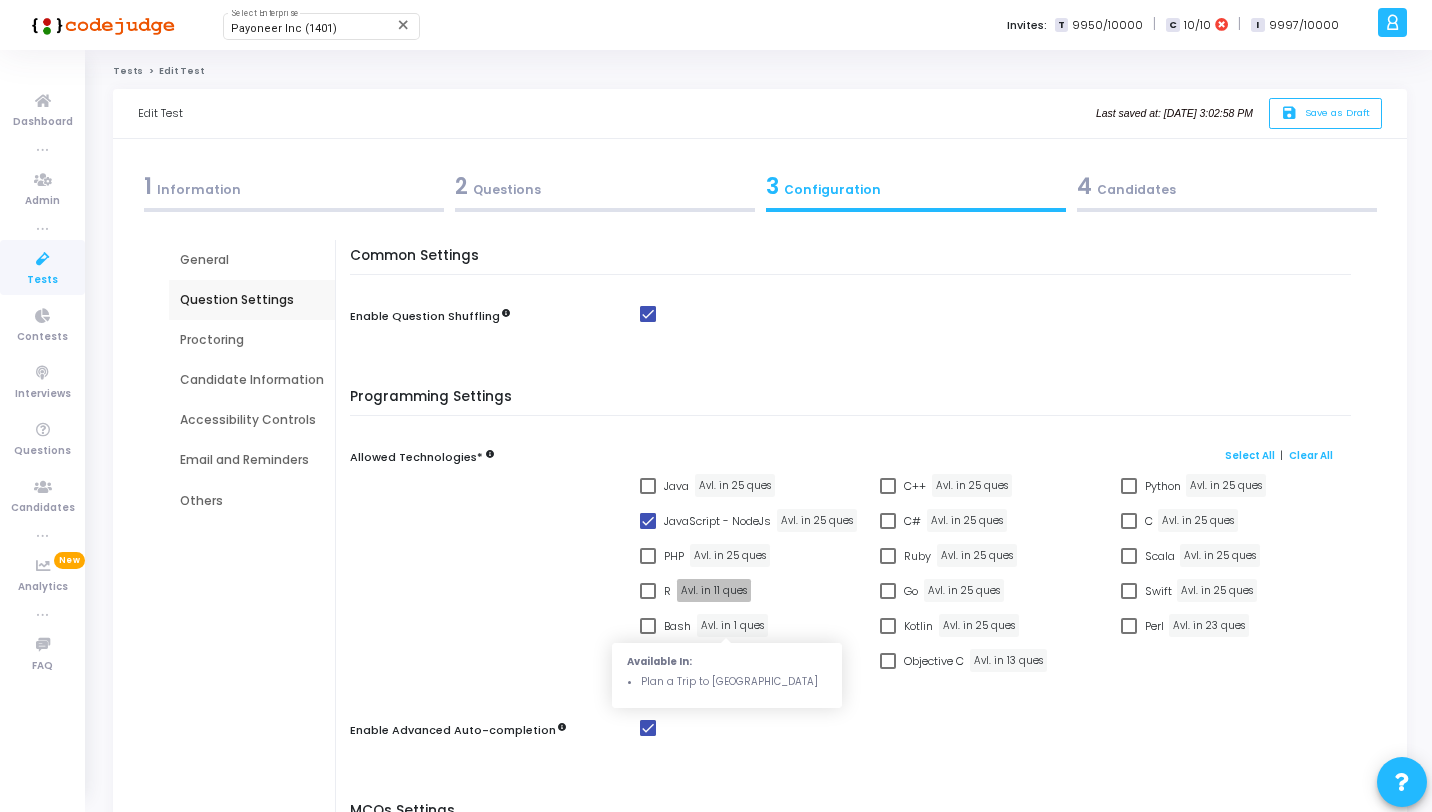 click on "Avl. in 11 ques" at bounding box center (714, 590) 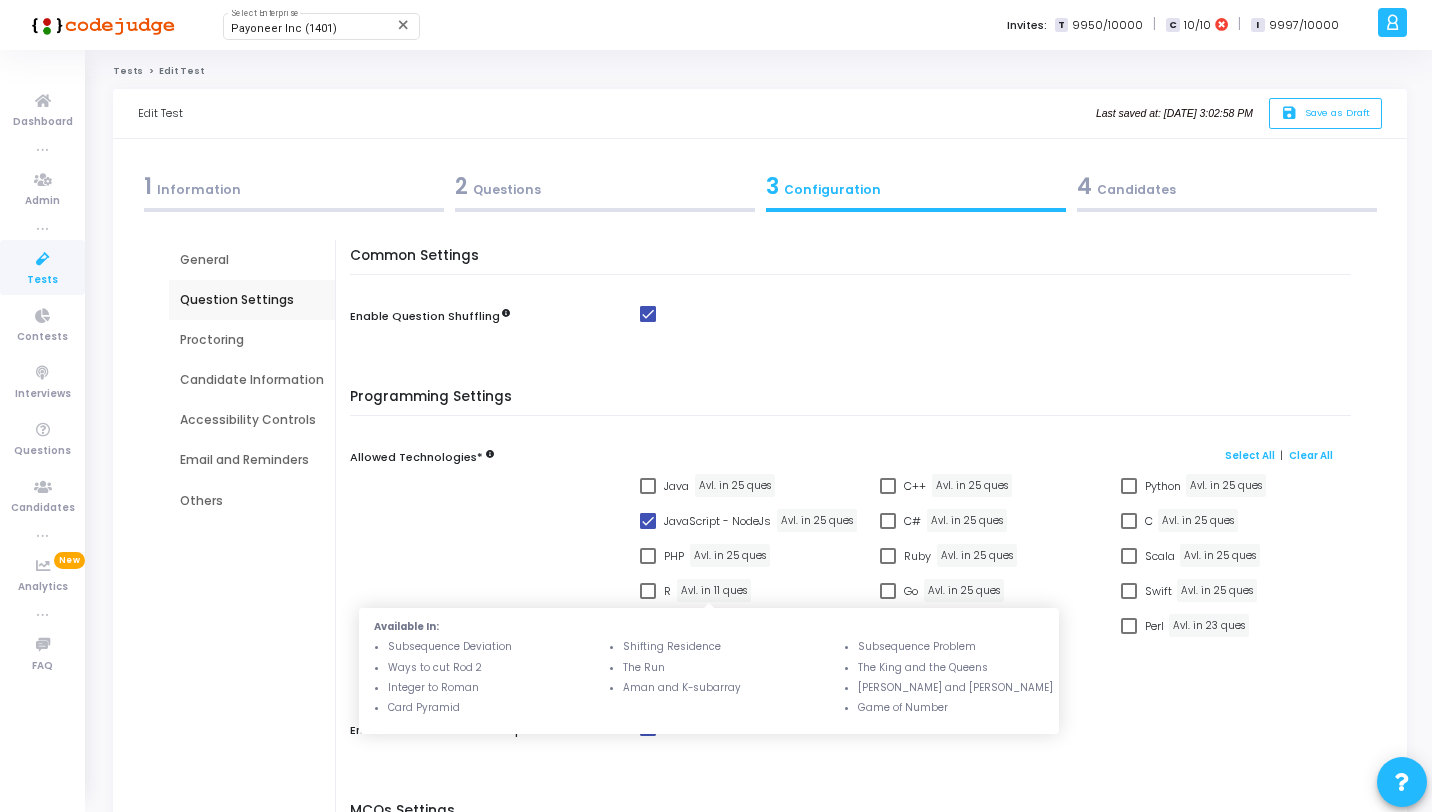 click on "Java   Avl. in 25 ques     C++   Avl. in 25 ques     Python   Avl. in 25 ques     JavaScript - NodeJs   Avl. in 25 ques     C#   Avl. in 25 ques     C   Avl. in 25 ques     PHP   Avl. in 25 ques     Ruby   Avl. in 25 ques     Scala   Avl. in 25 ques     R   Avl. in 11 ques     Go   Avl. in 25 ques     Swift   Avl. in 25 ques     Bash   Avl. in 1 ques     Kotlin   Avl. in 25 ques     Perl   Avl. in 23 ques     TypeScript   Avl. in 25 ques     Objective C   Avl. in 13 ques" at bounding box center [990, 579] 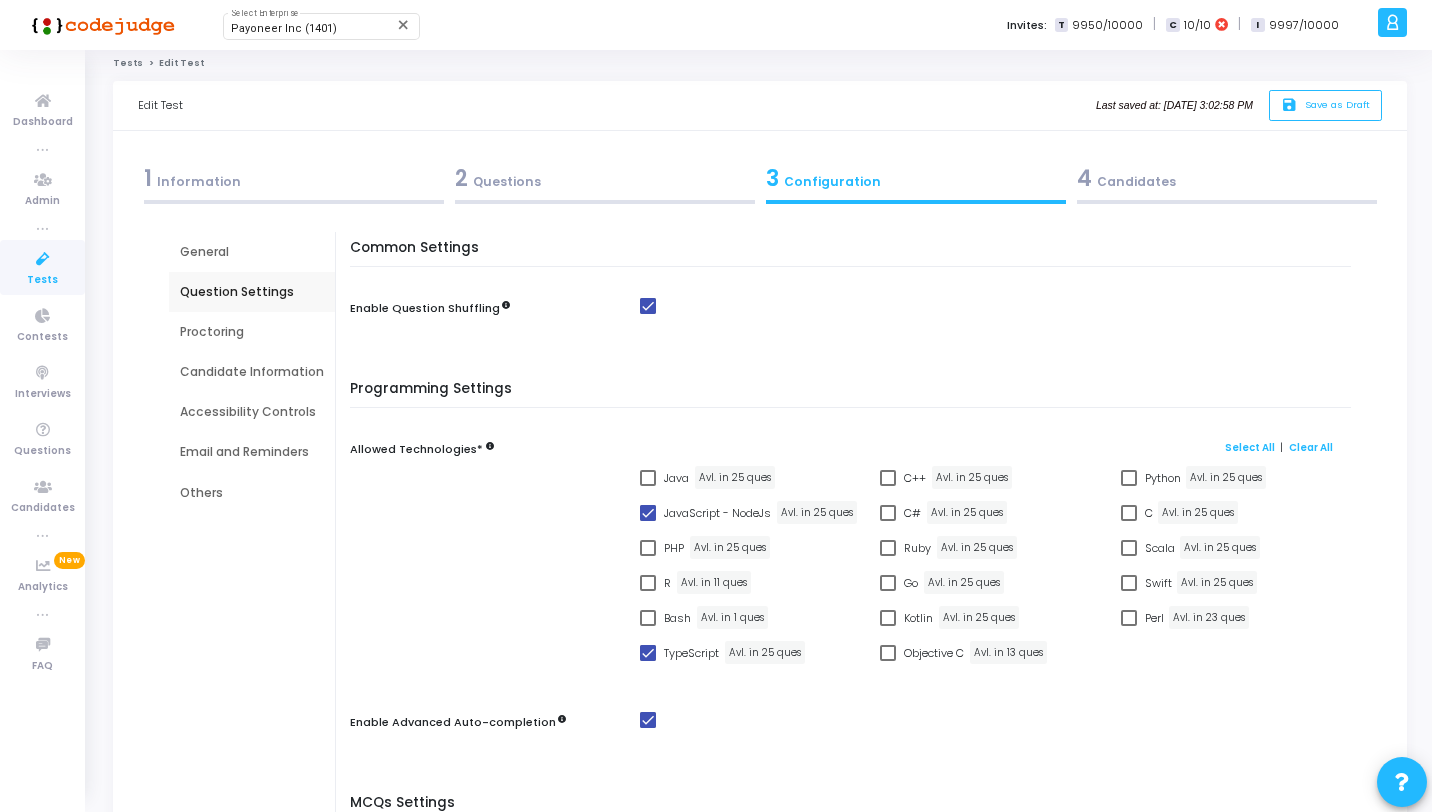 scroll, scrollTop: 0, scrollLeft: 0, axis: both 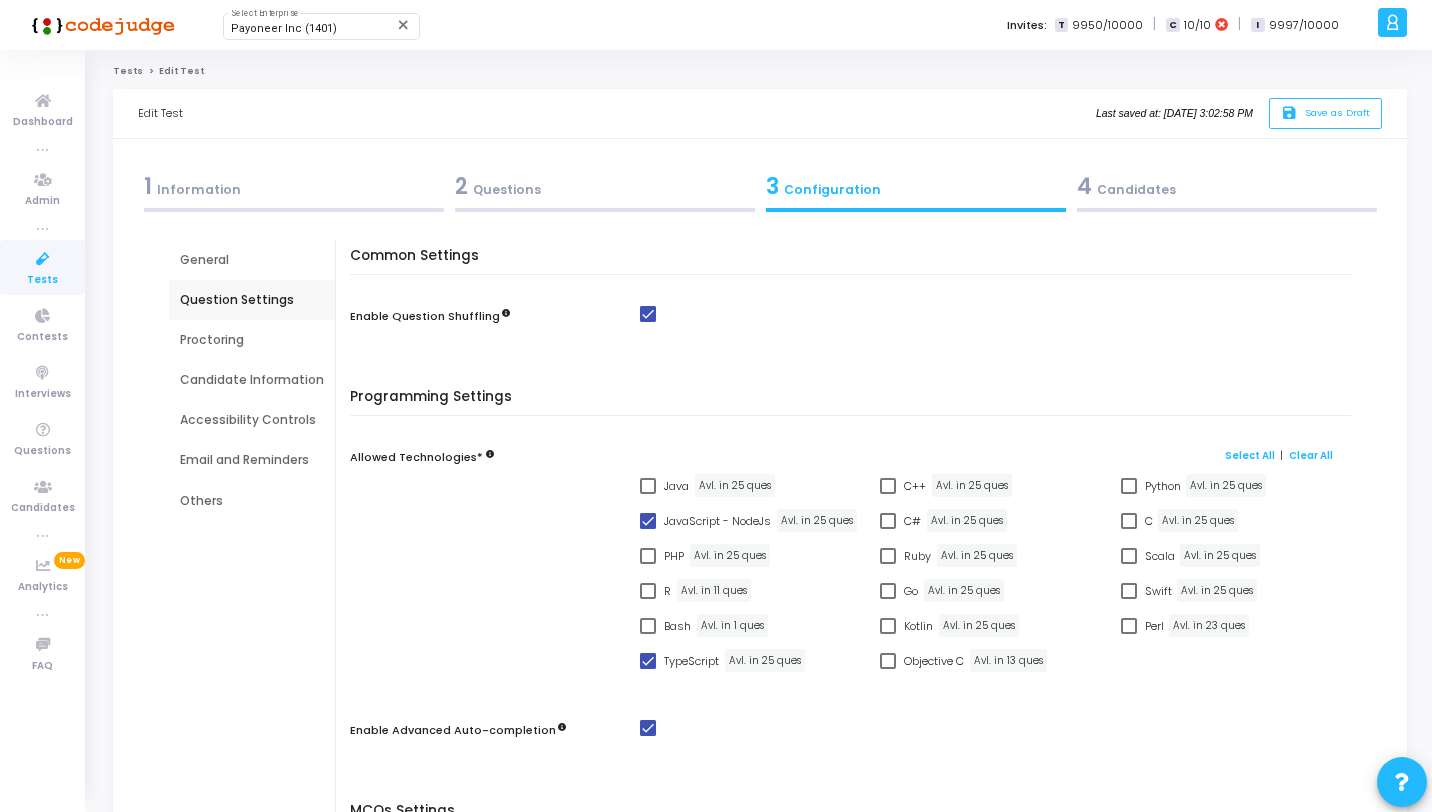 click on "Proctoring" at bounding box center [252, 340] 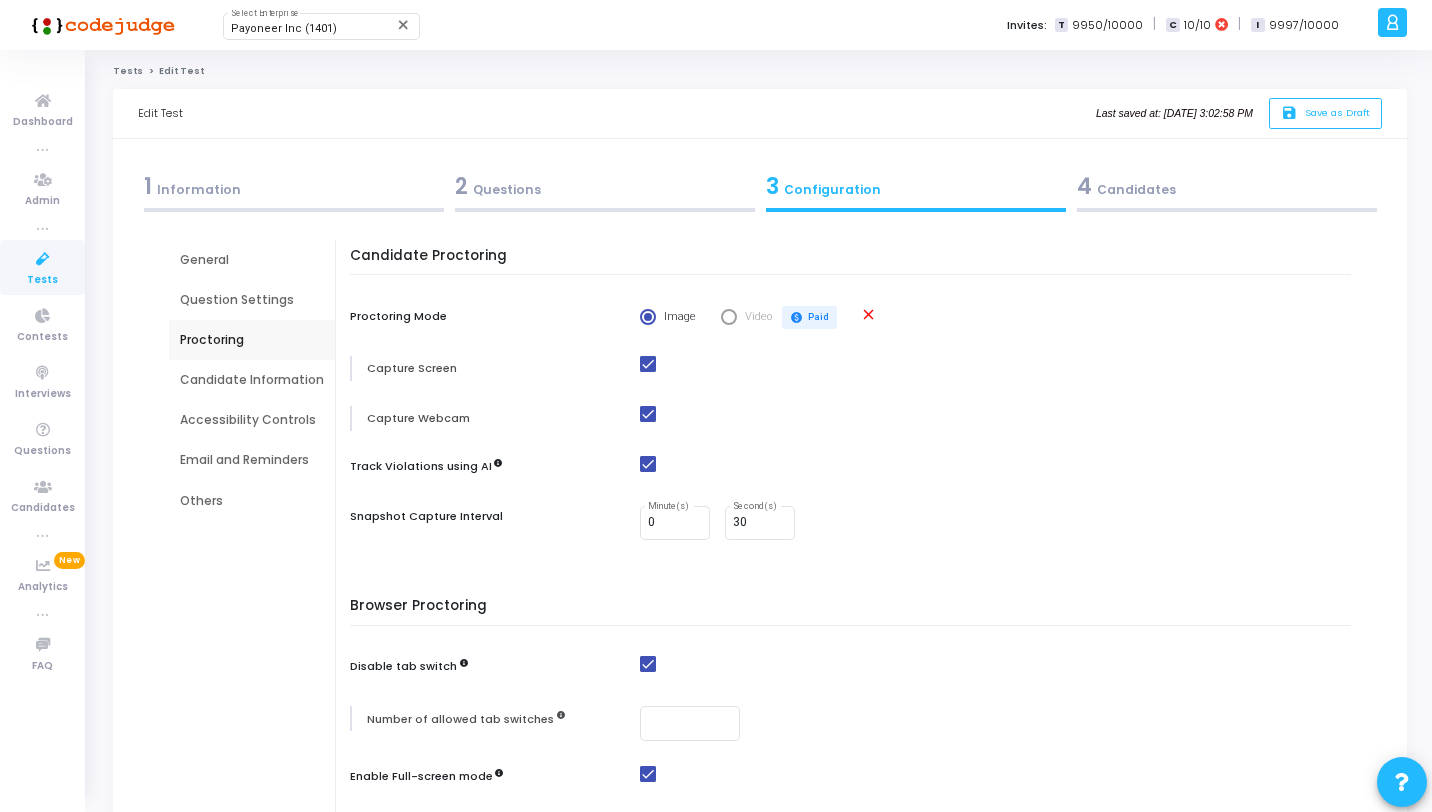 click on "Candidate Information" at bounding box center [252, 380] 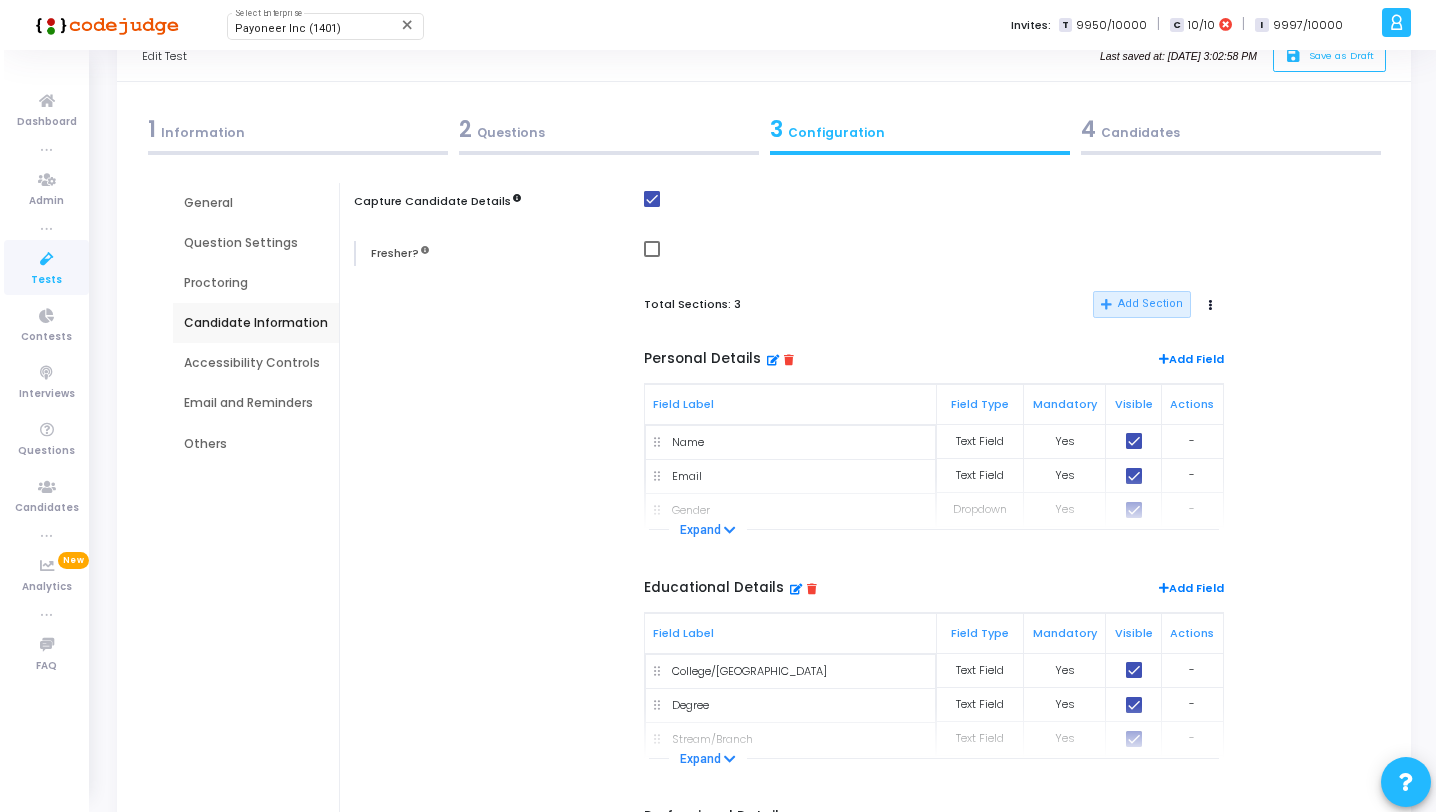 scroll, scrollTop: 0, scrollLeft: 0, axis: both 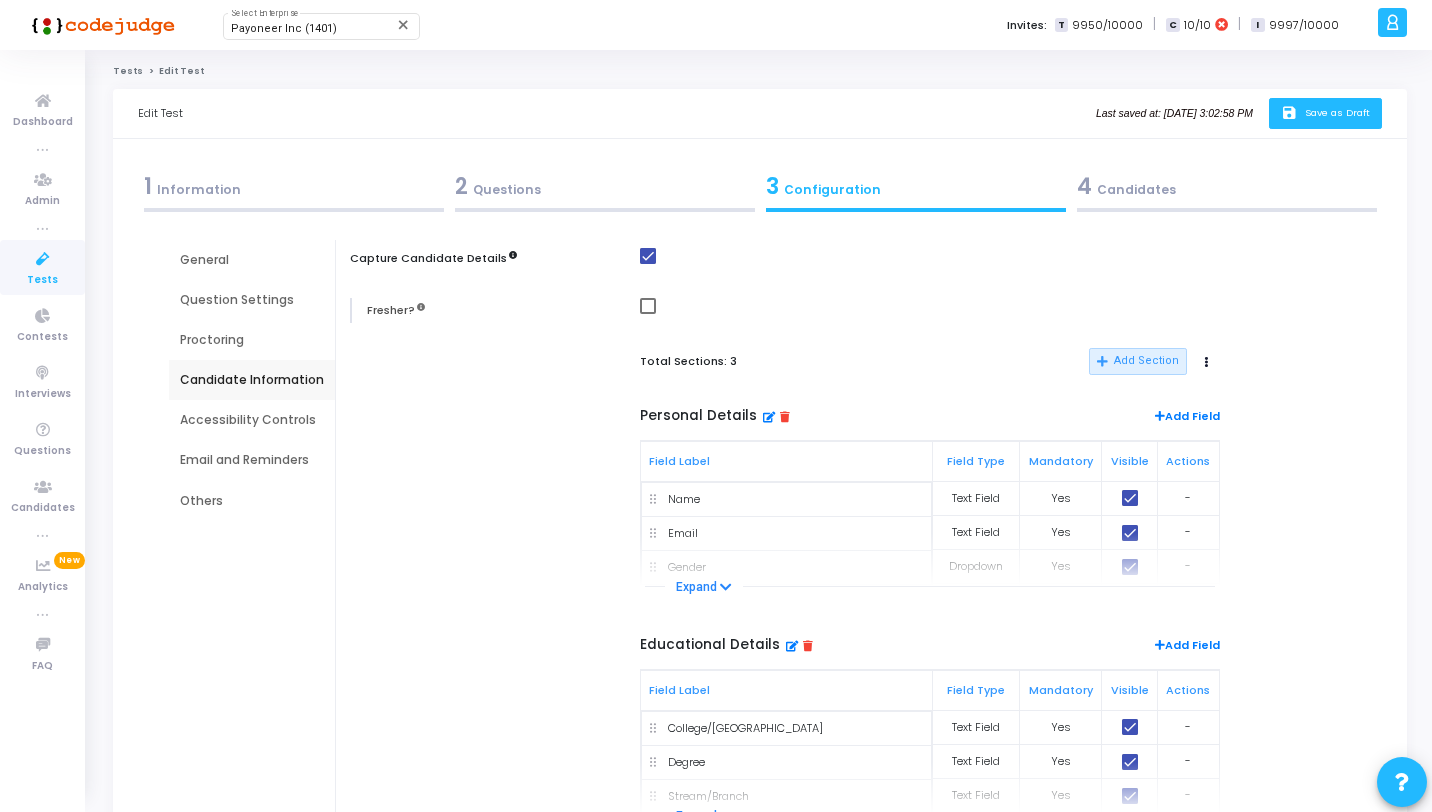 click on "Save as Draft" 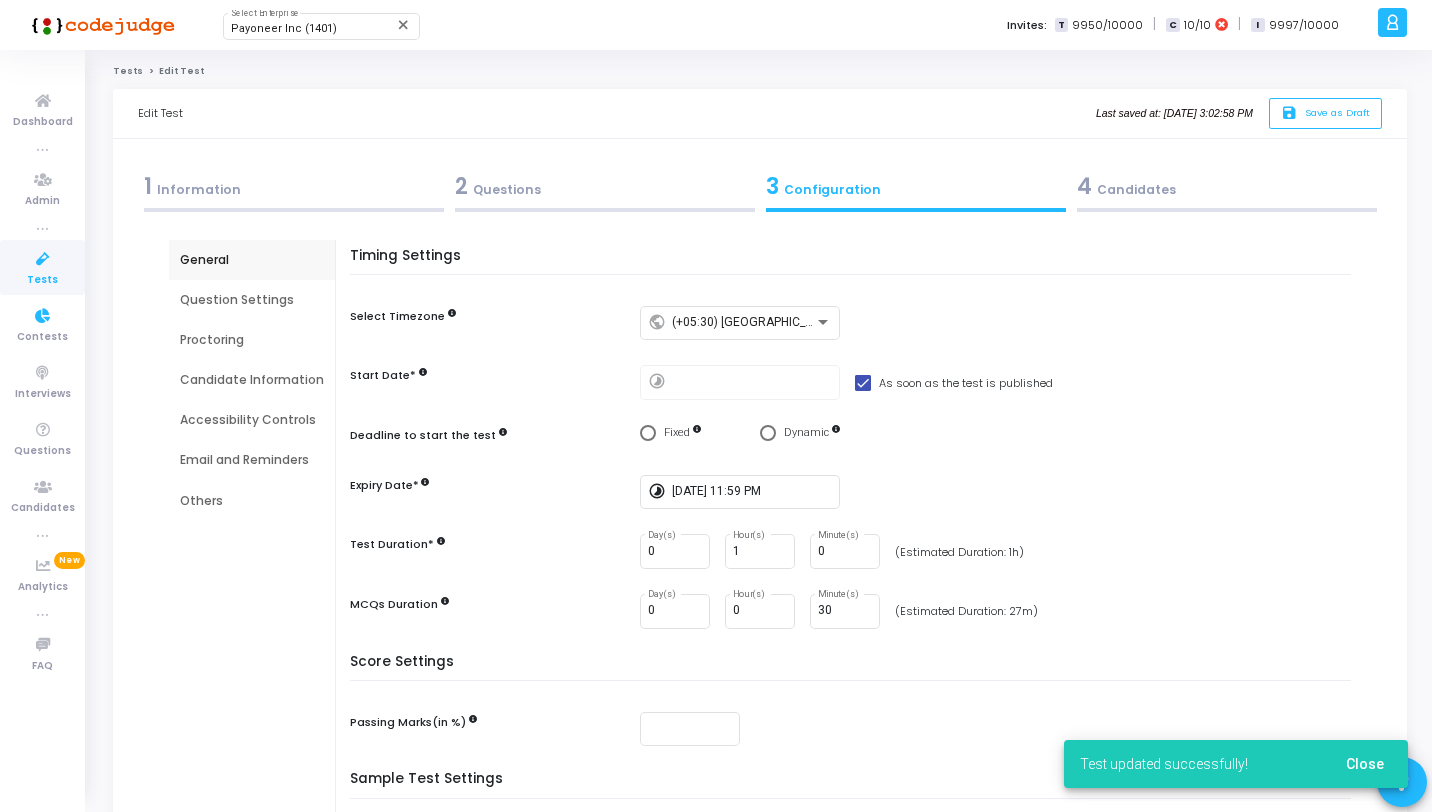 click at bounding box center (43, 259) 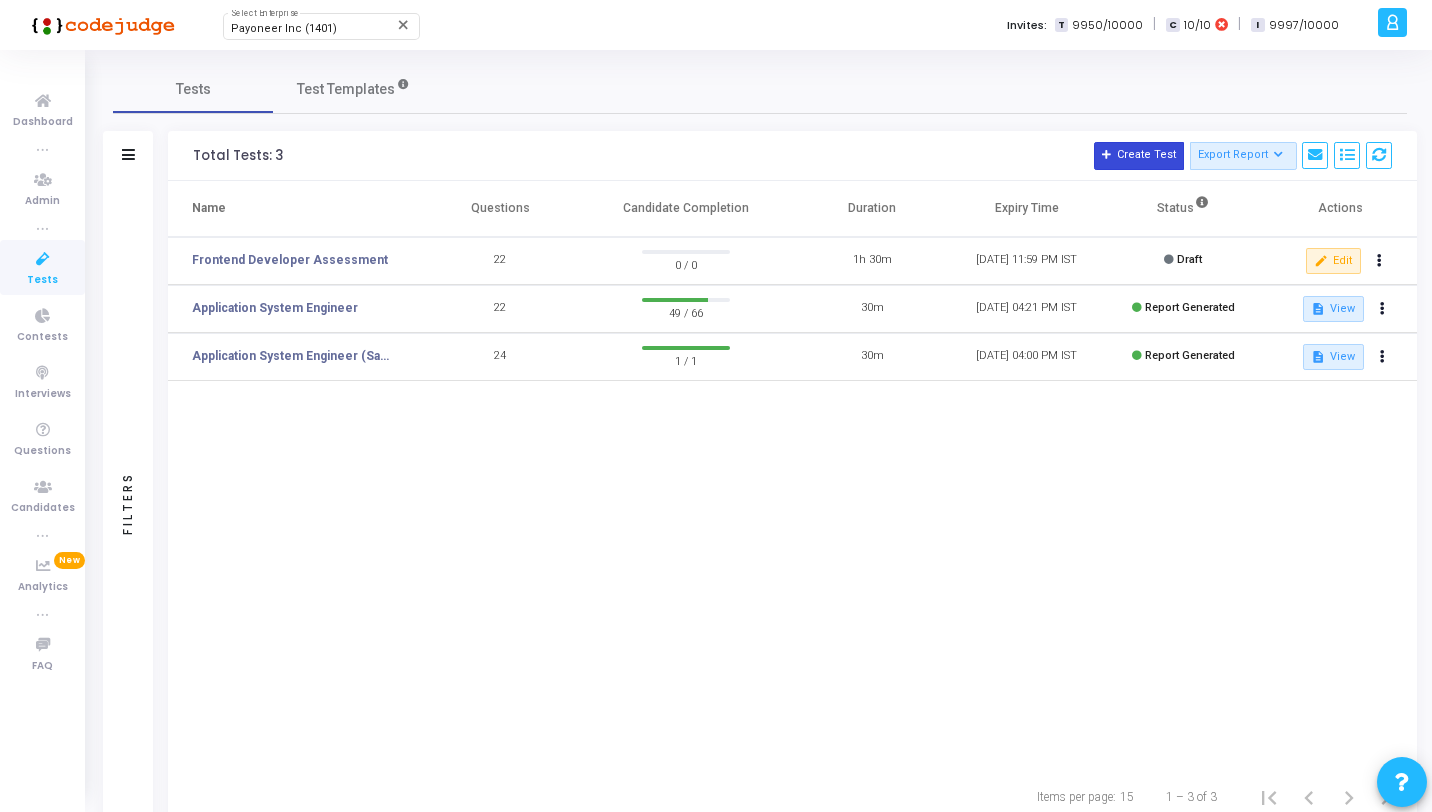 click on "Create Test" at bounding box center [1139, 156] 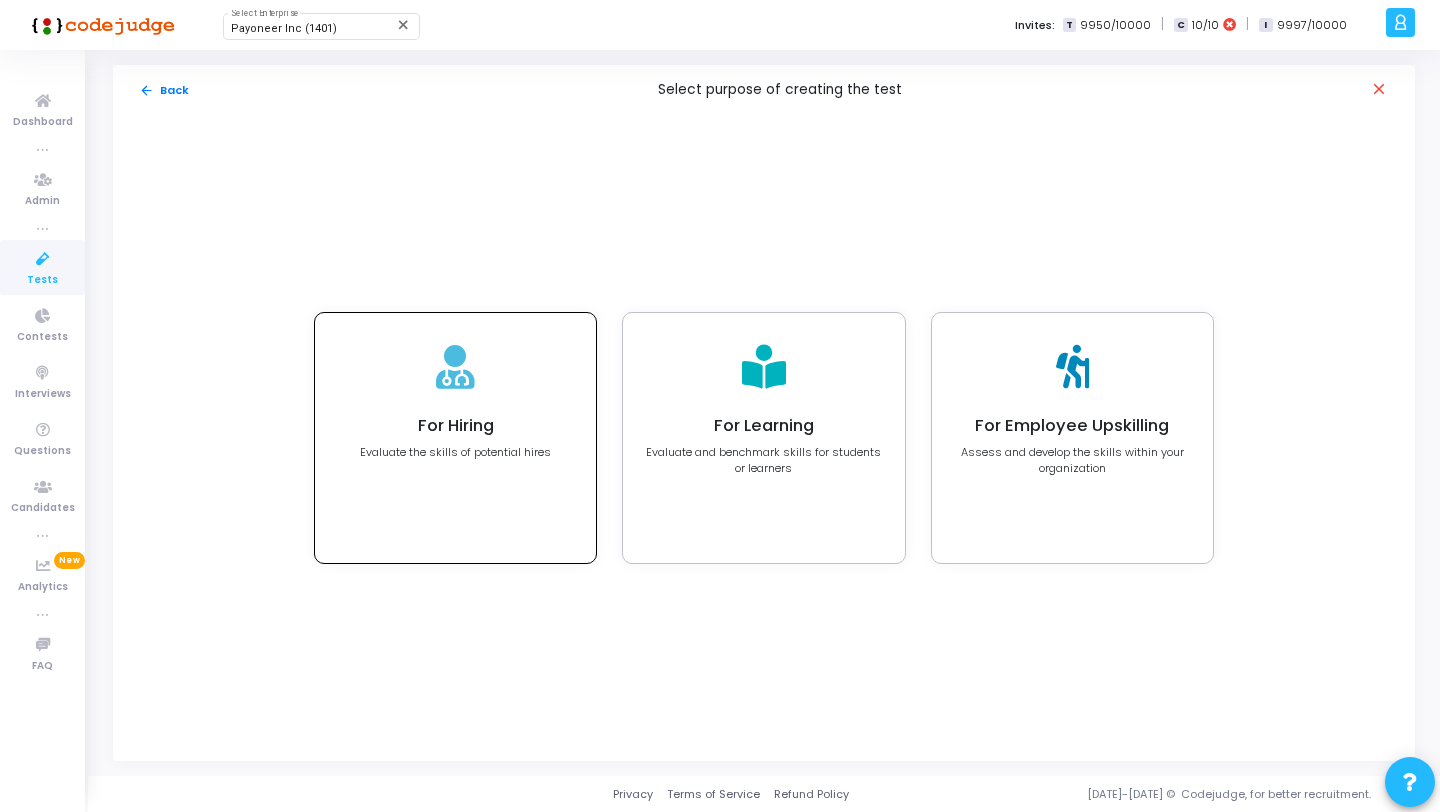 click on "For Hiring Evaluate the skills of potential hires" 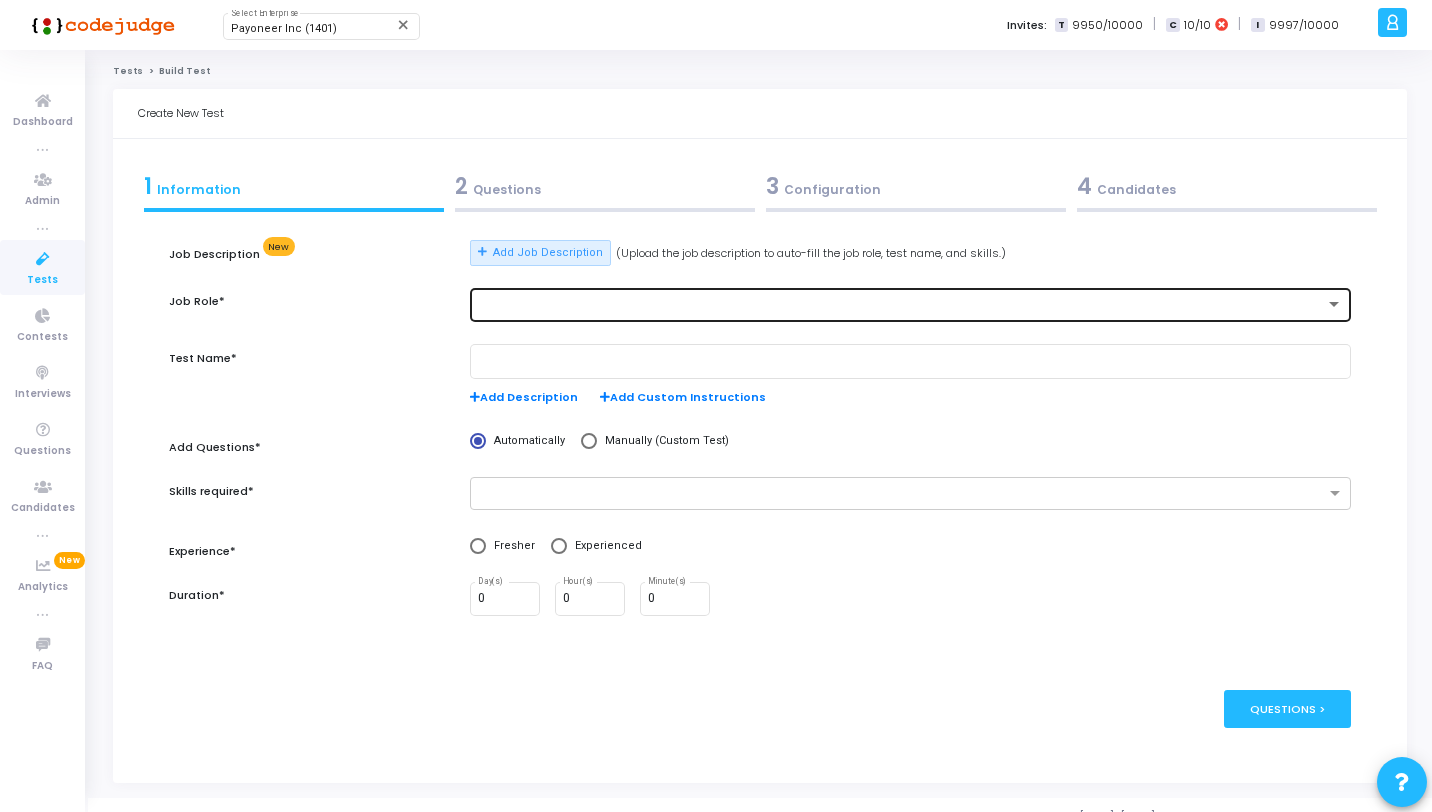 click at bounding box center (901, 305) 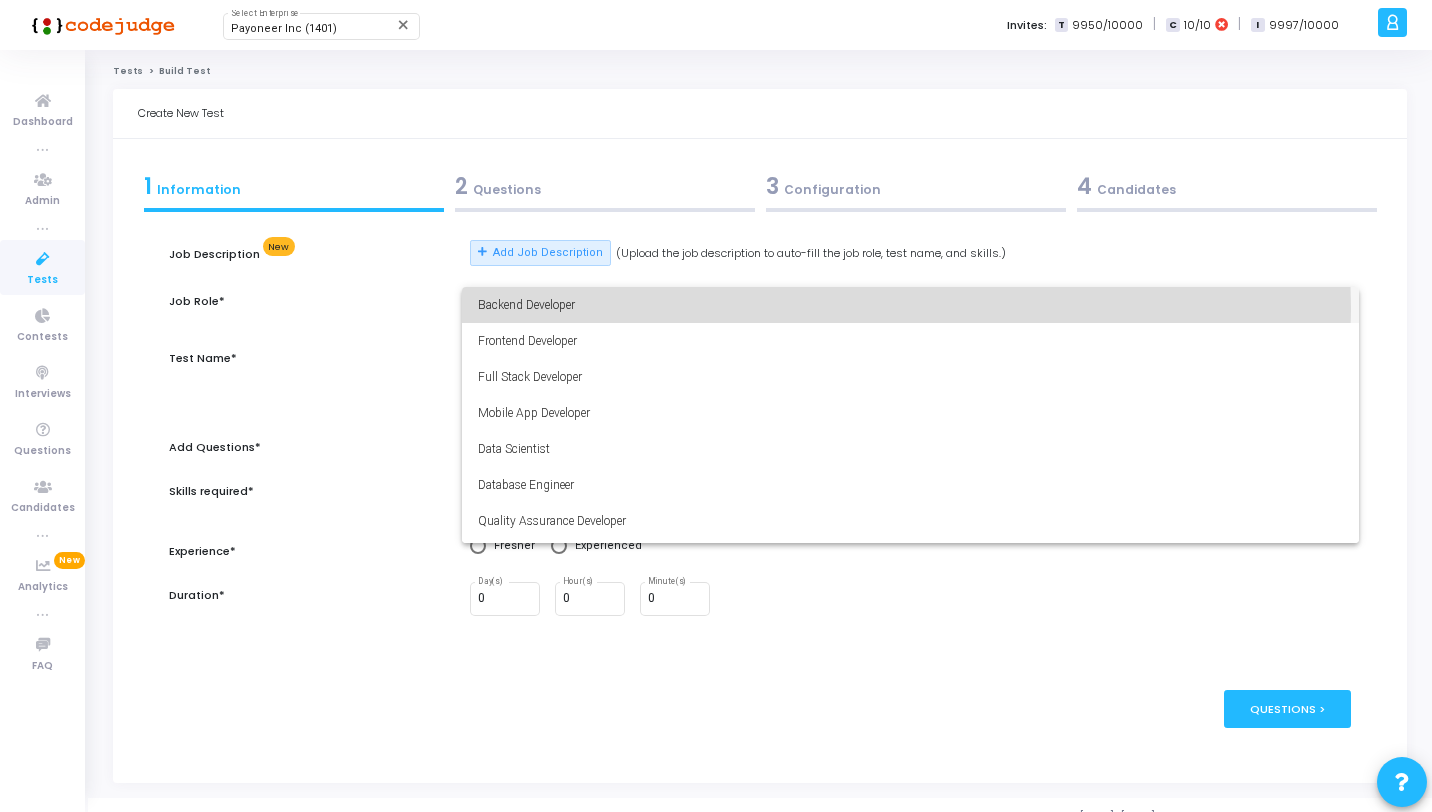 drag, startPoint x: 595, startPoint y: 307, endPoint x: 474, endPoint y: 297, distance: 121.41252 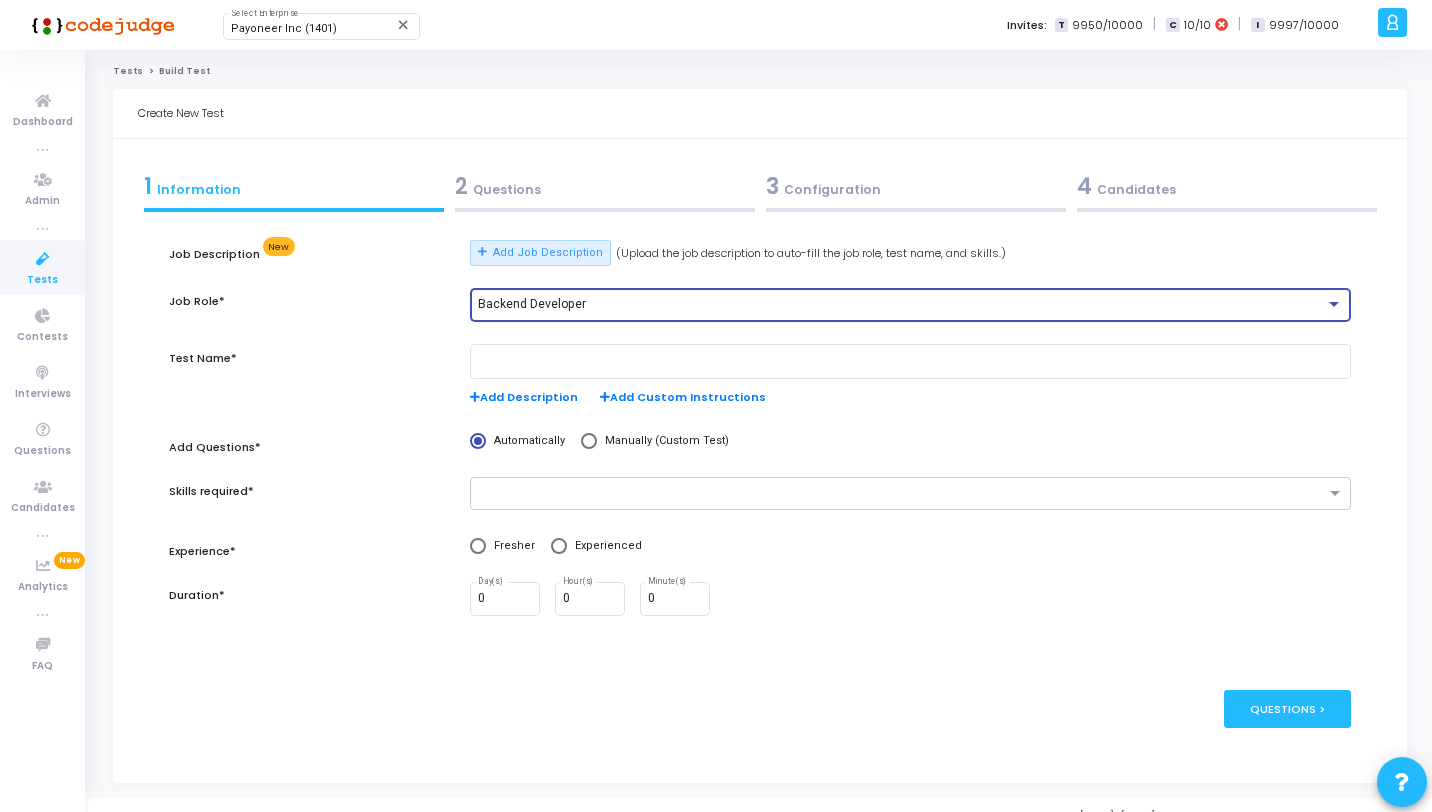 copy on "Backend Developer" 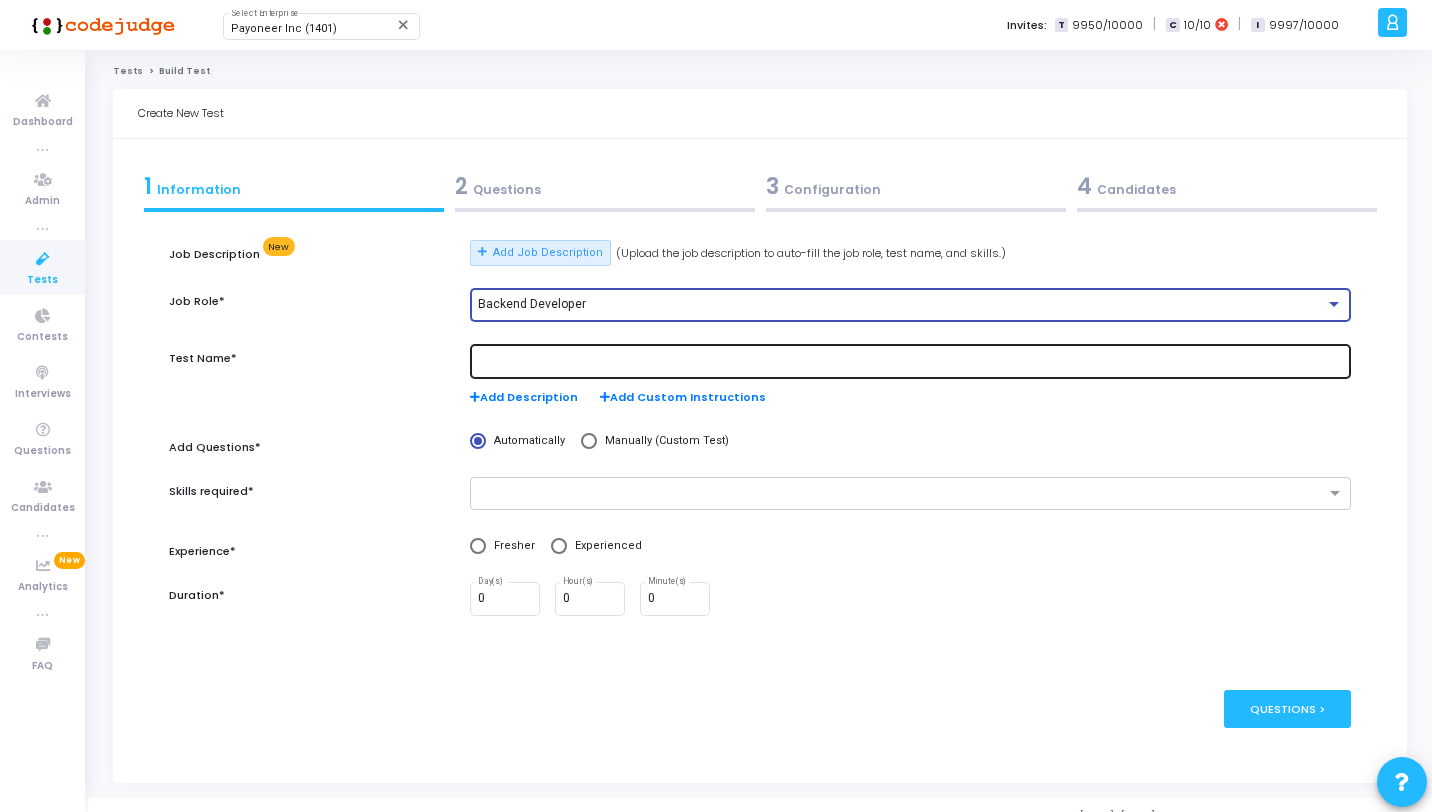 click at bounding box center (910, 362) 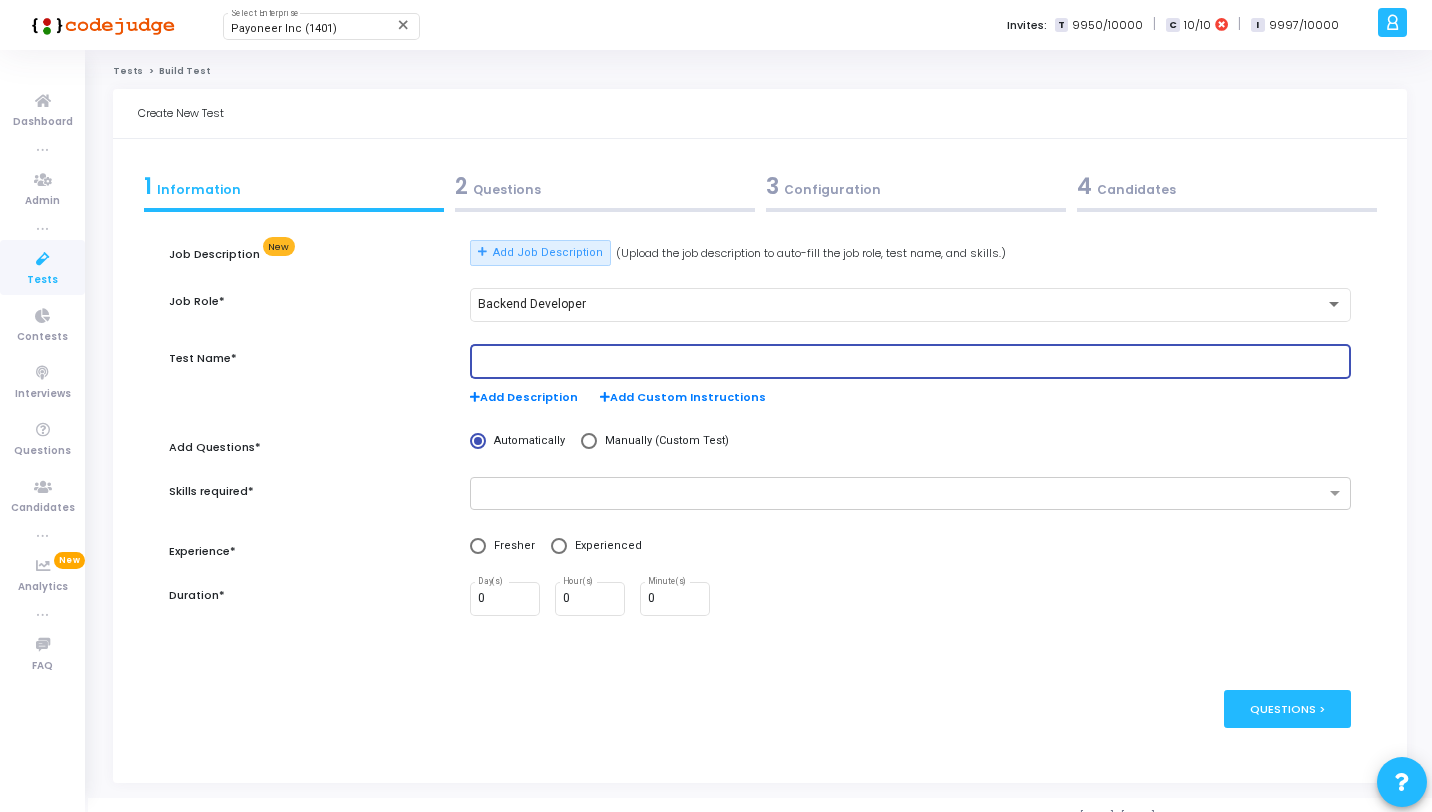 paste on "Frontend Developer" 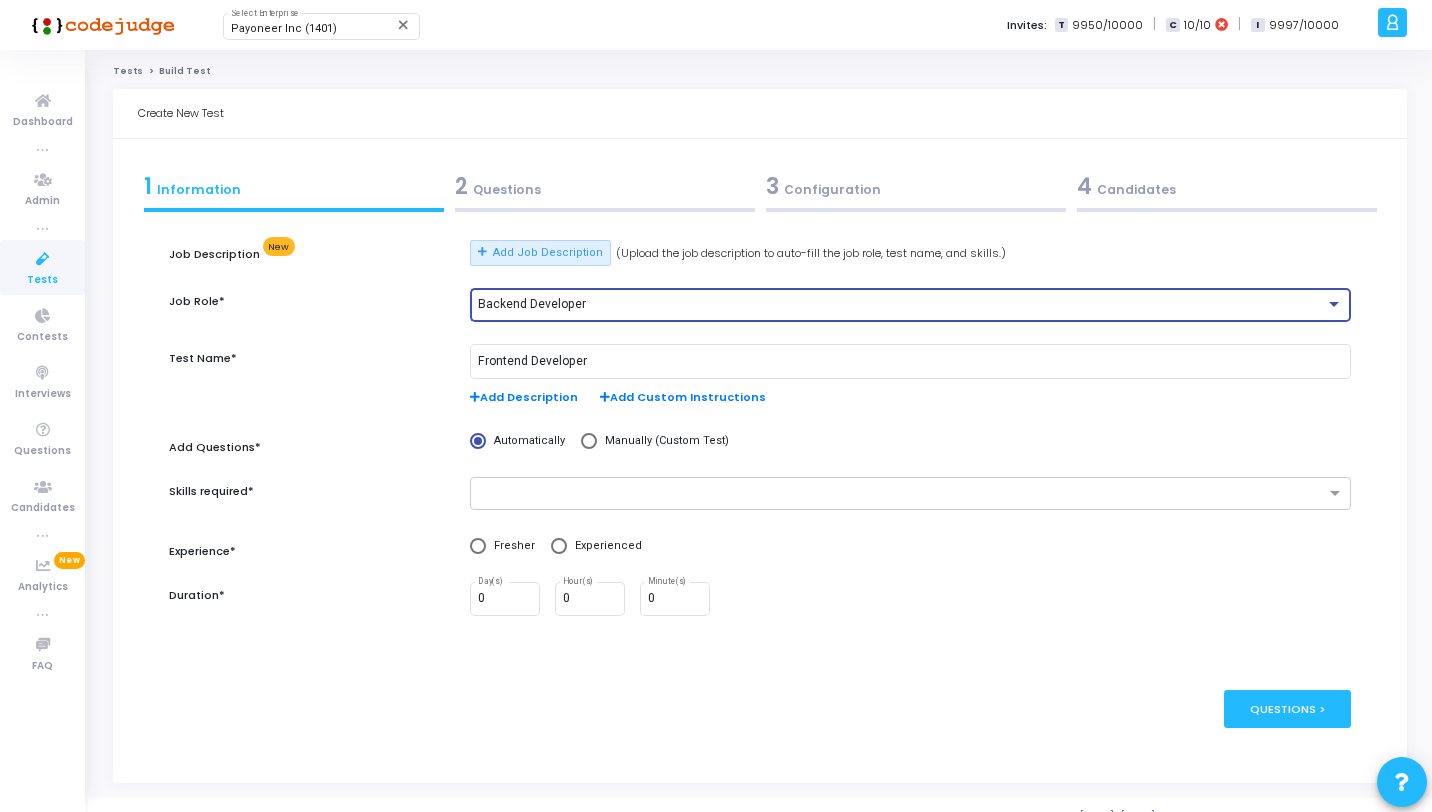 drag, startPoint x: 523, startPoint y: 305, endPoint x: 474, endPoint y: 299, distance: 49.365982 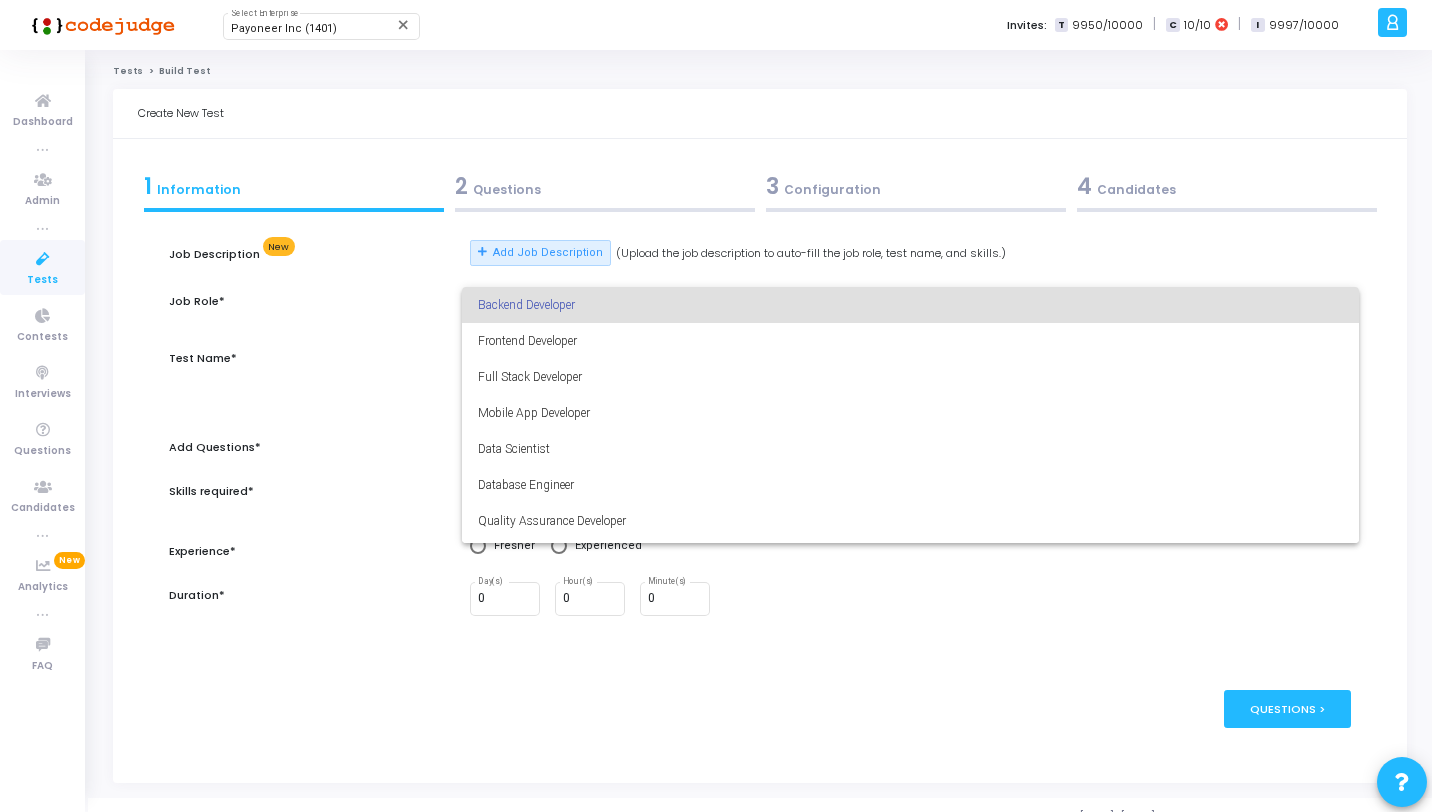 click at bounding box center [716, 406] 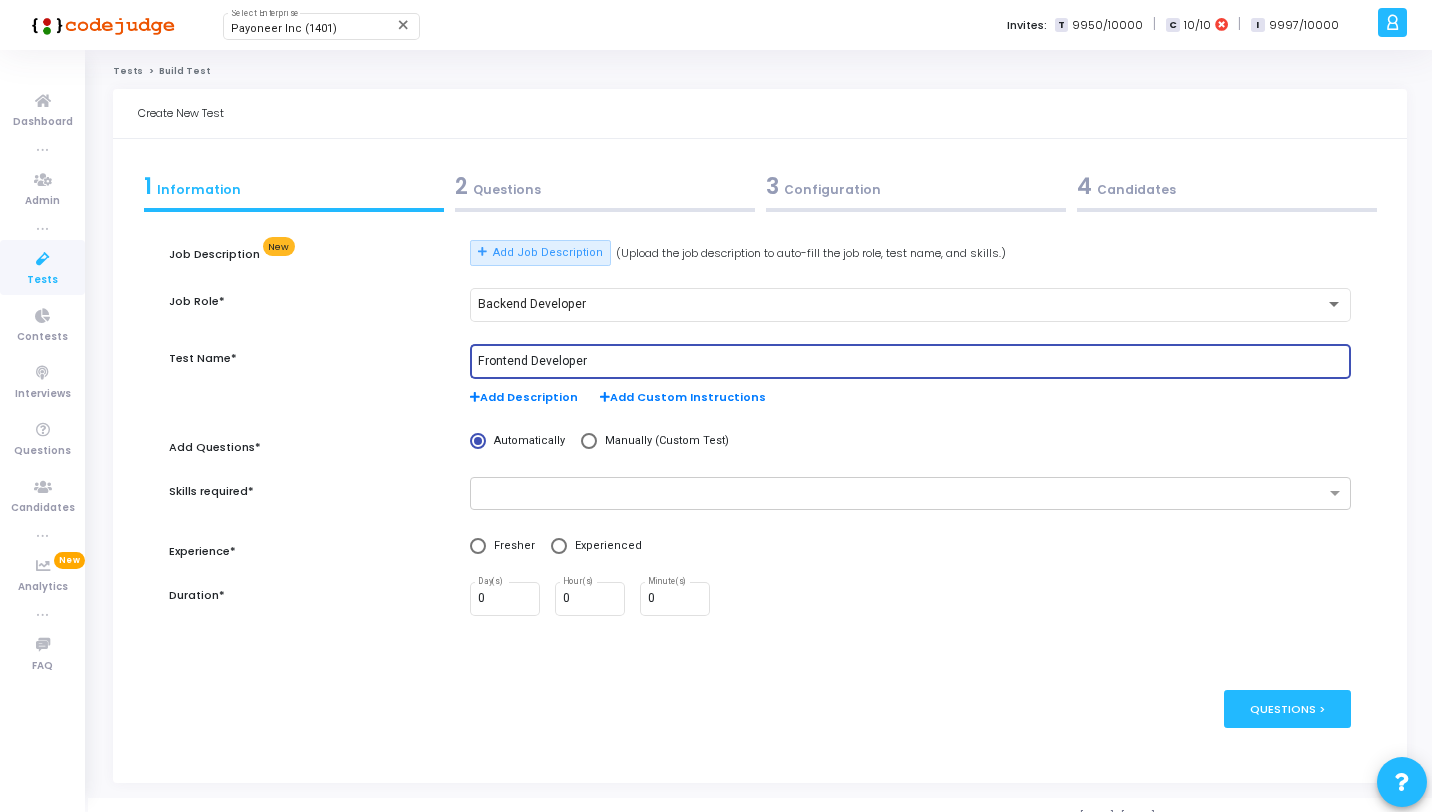 drag, startPoint x: 525, startPoint y: 360, endPoint x: 473, endPoint y: 359, distance: 52.009613 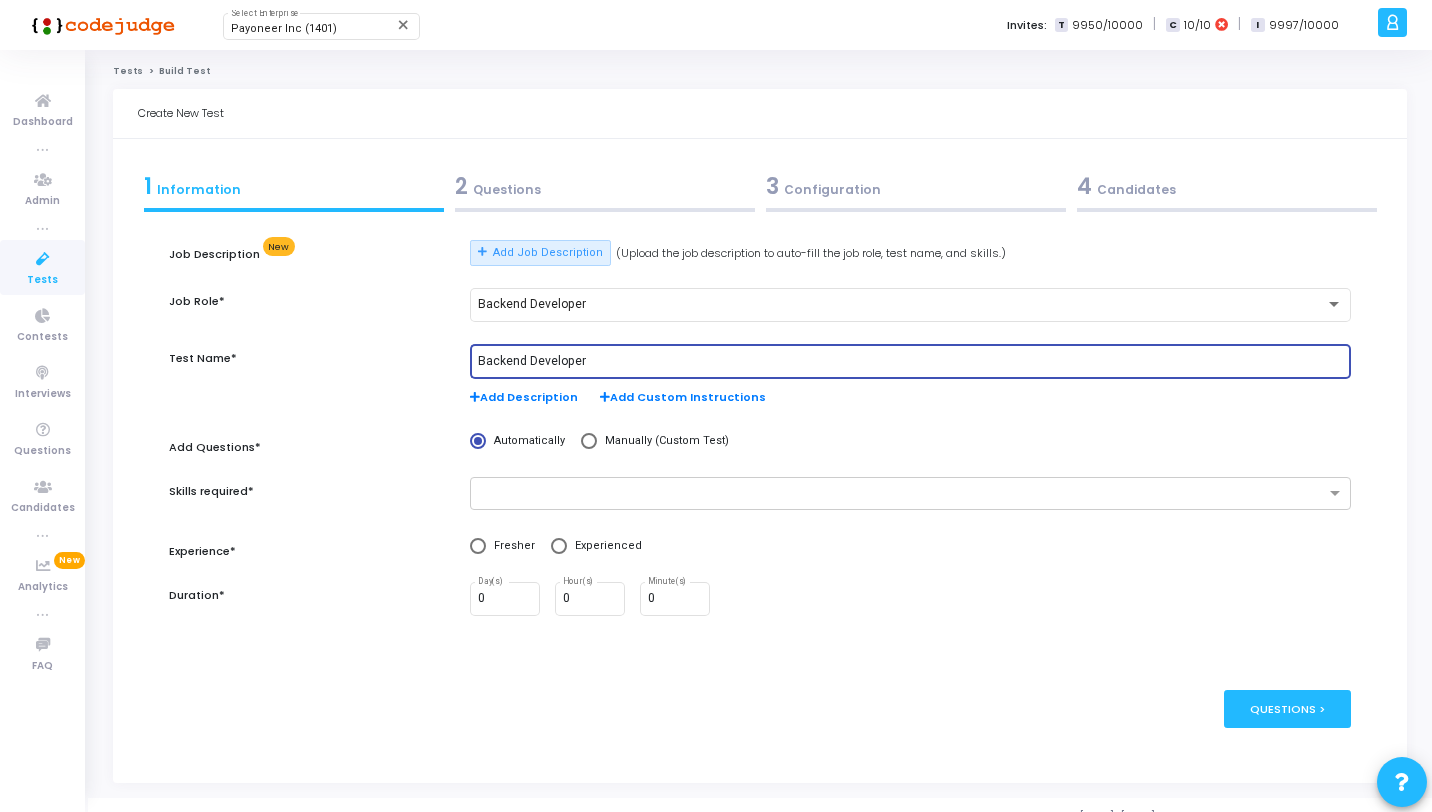 type on "Backend Developer" 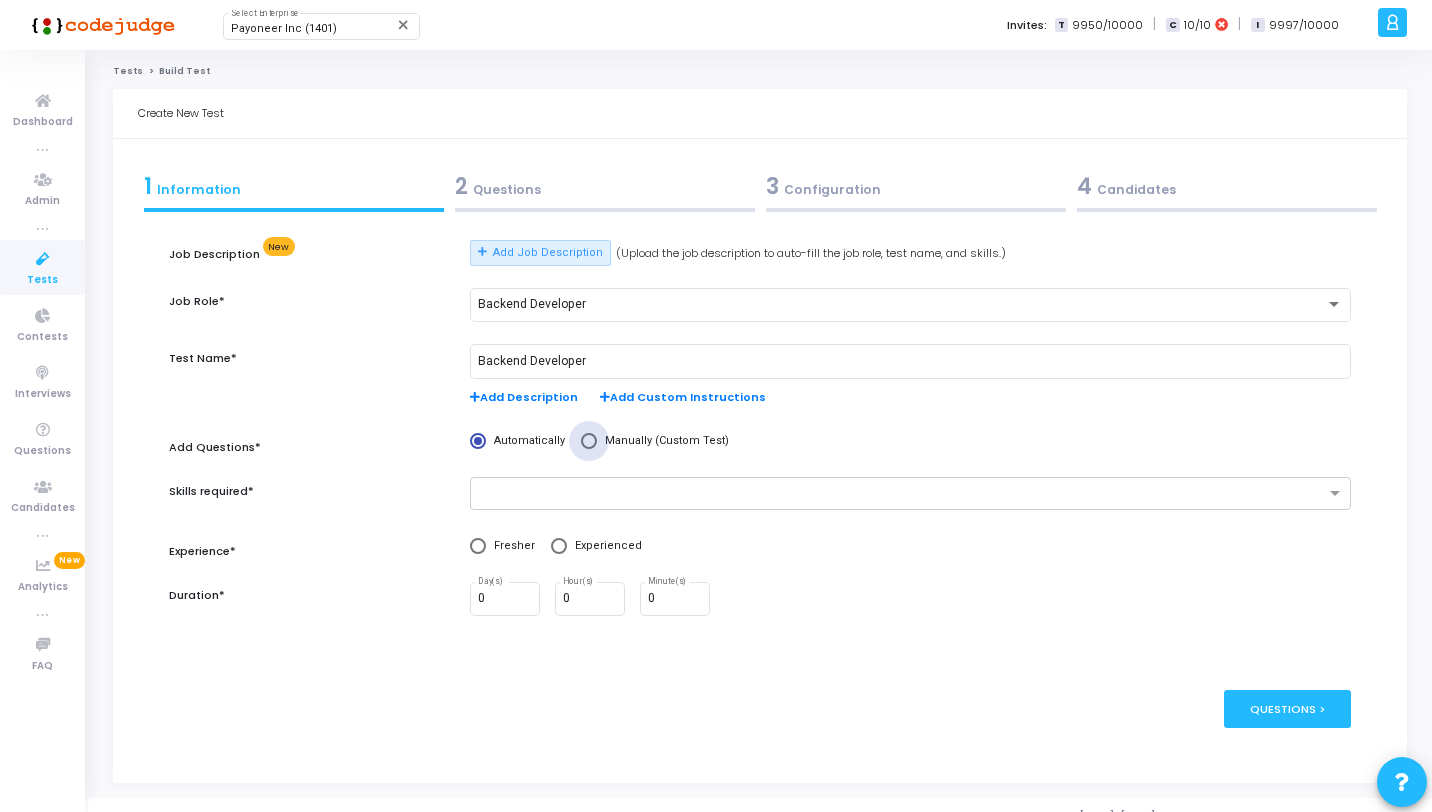 drag, startPoint x: 613, startPoint y: 447, endPoint x: 602, endPoint y: 389, distance: 59.03389 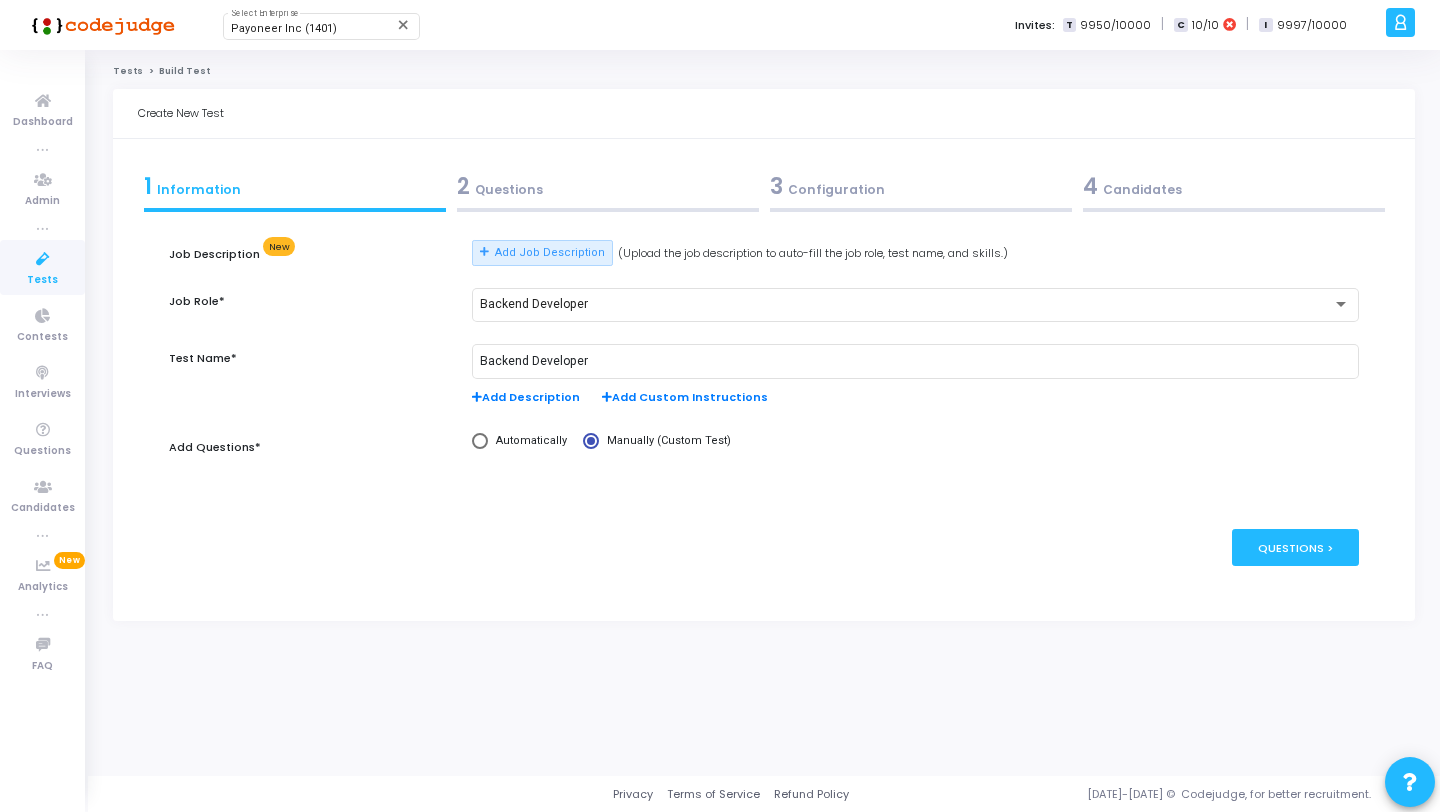 click on "2  Questions" at bounding box center (607, 191) 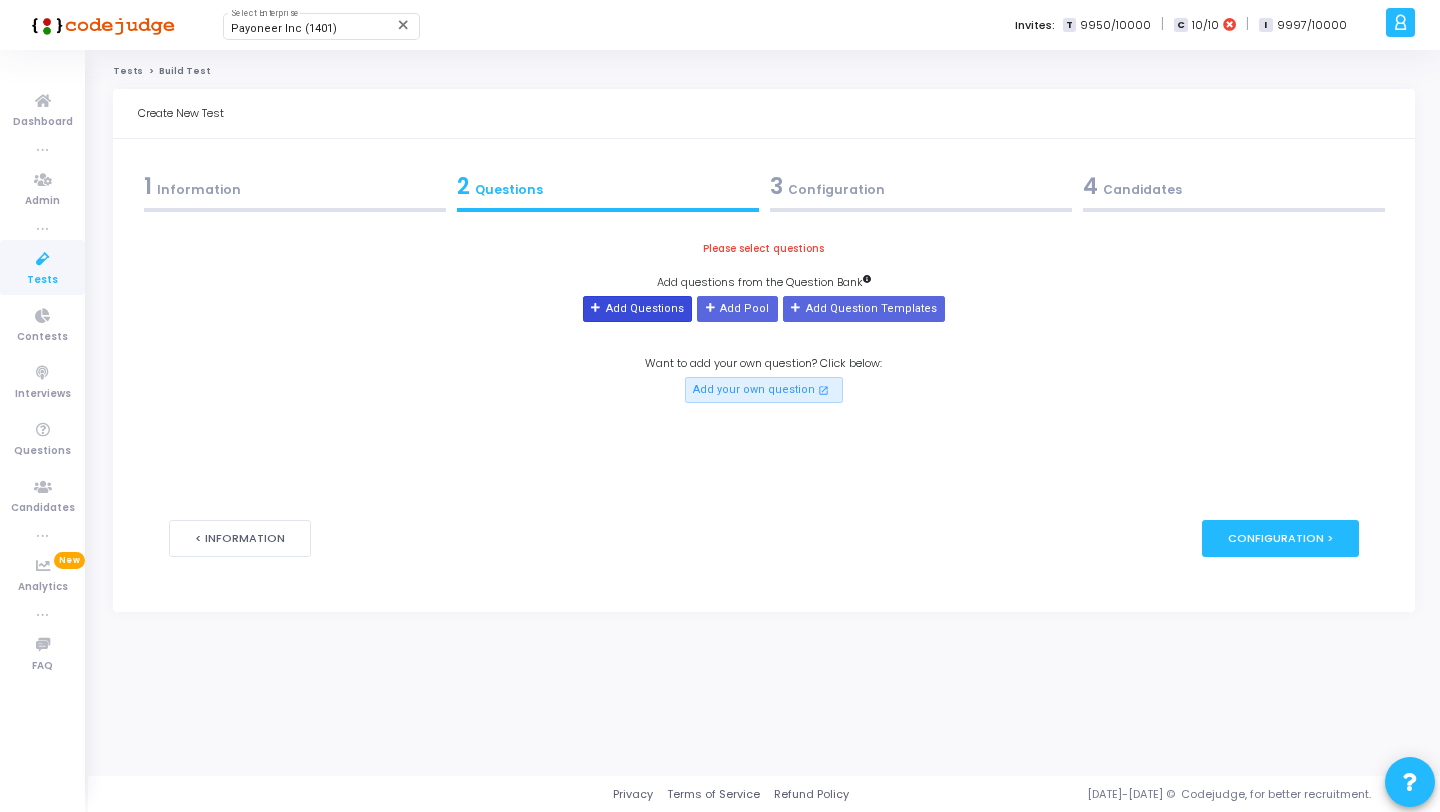 click on "Add Questions" at bounding box center (637, 309) 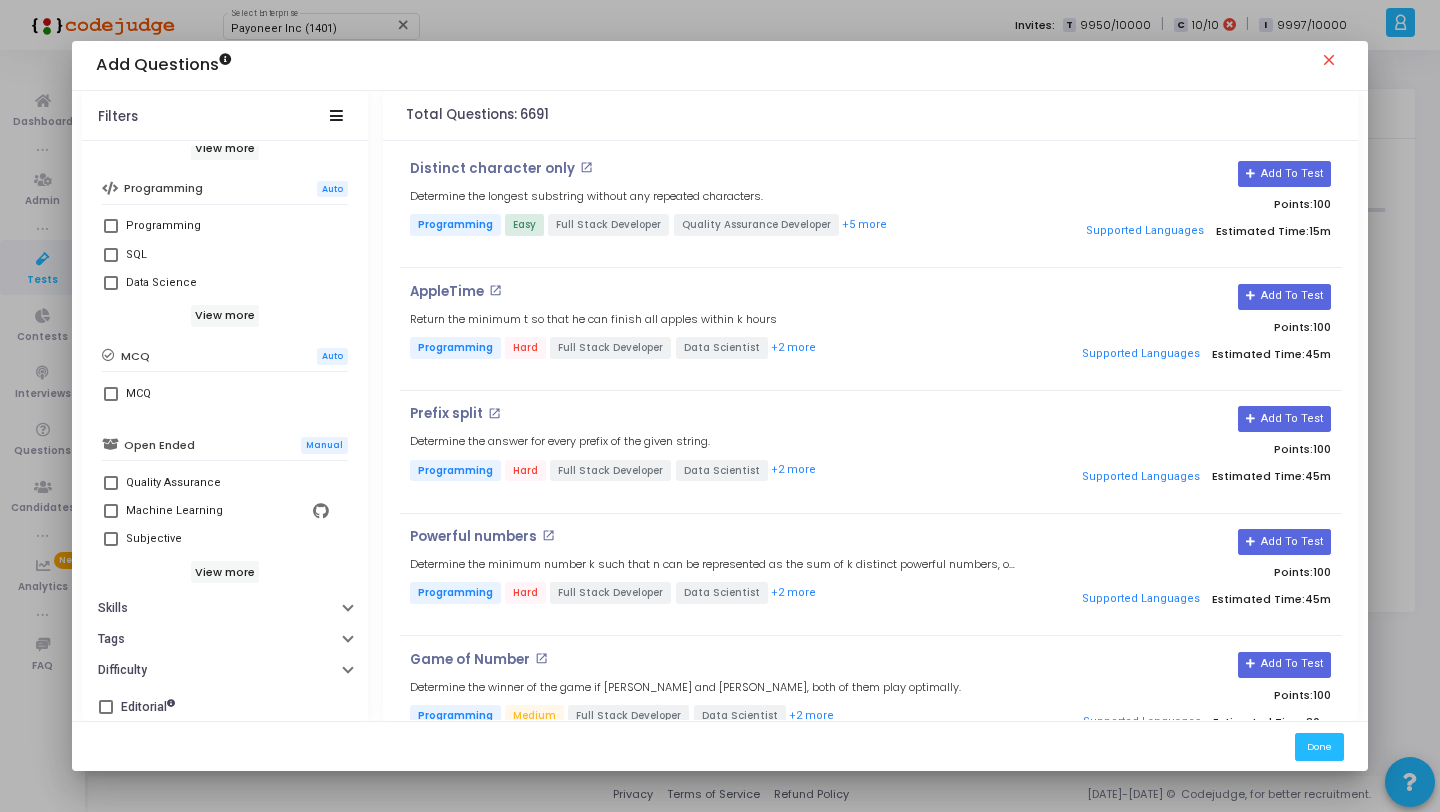 scroll, scrollTop: 343, scrollLeft: 0, axis: vertical 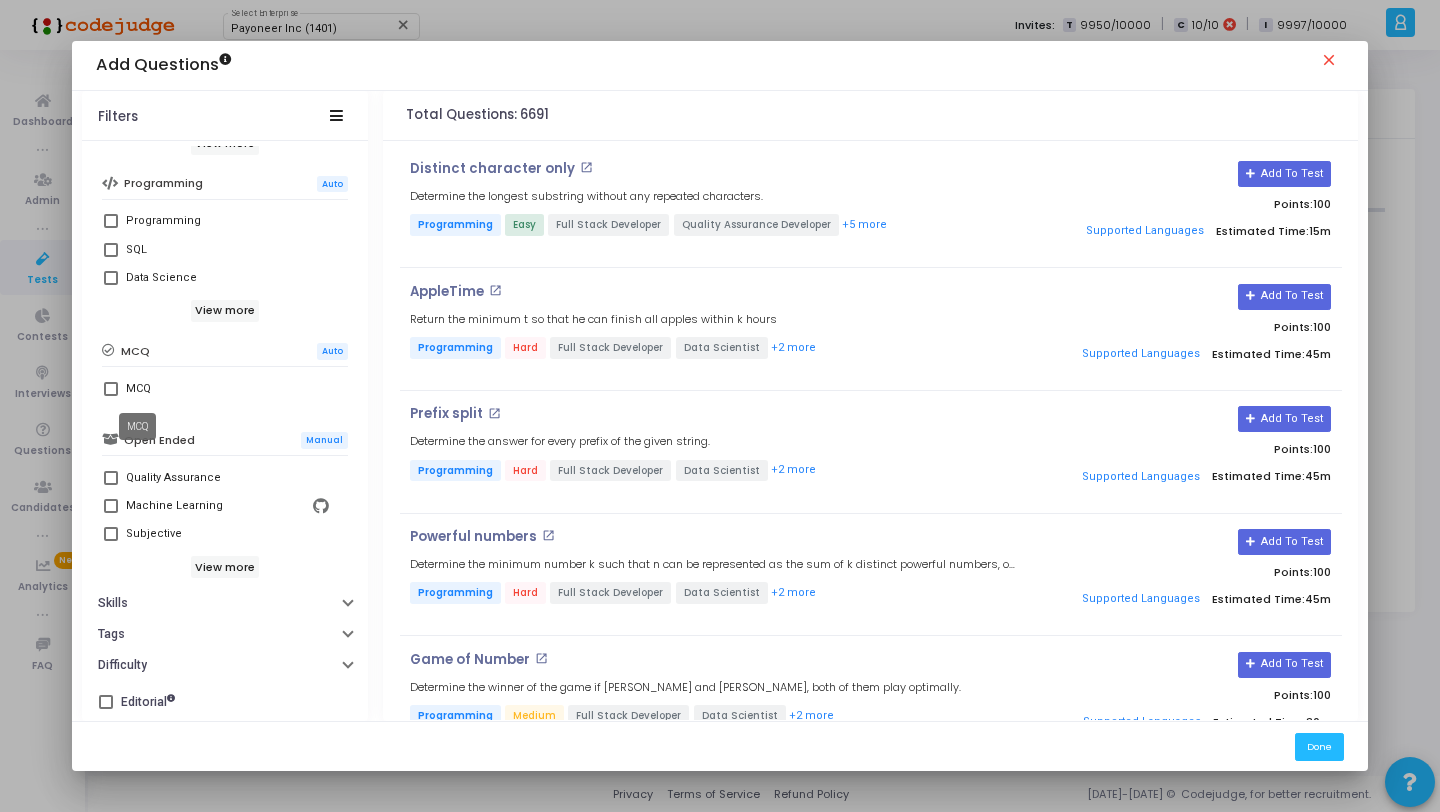 click on "MCQ" at bounding box center (138, 389) 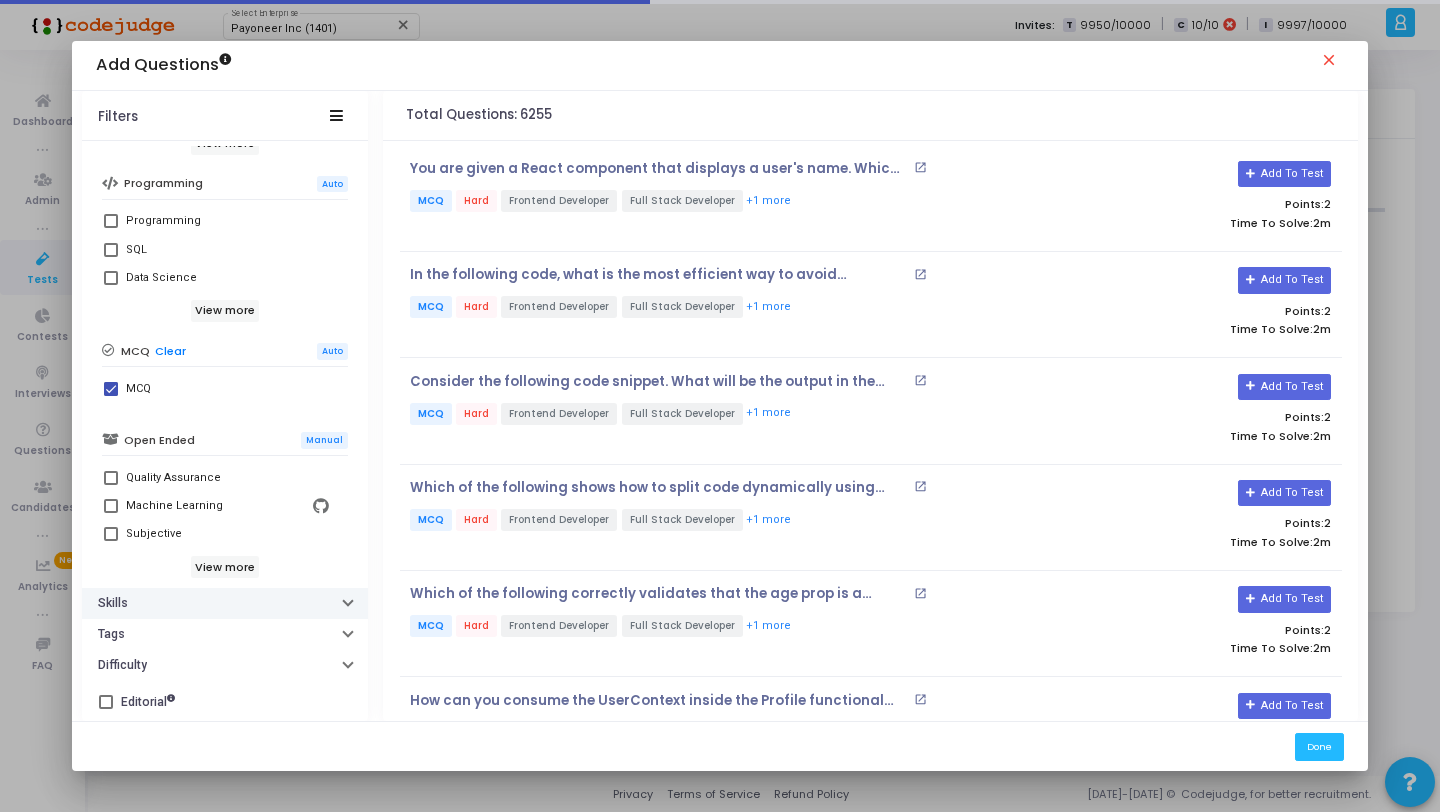 click on "Skills" at bounding box center (225, 603) 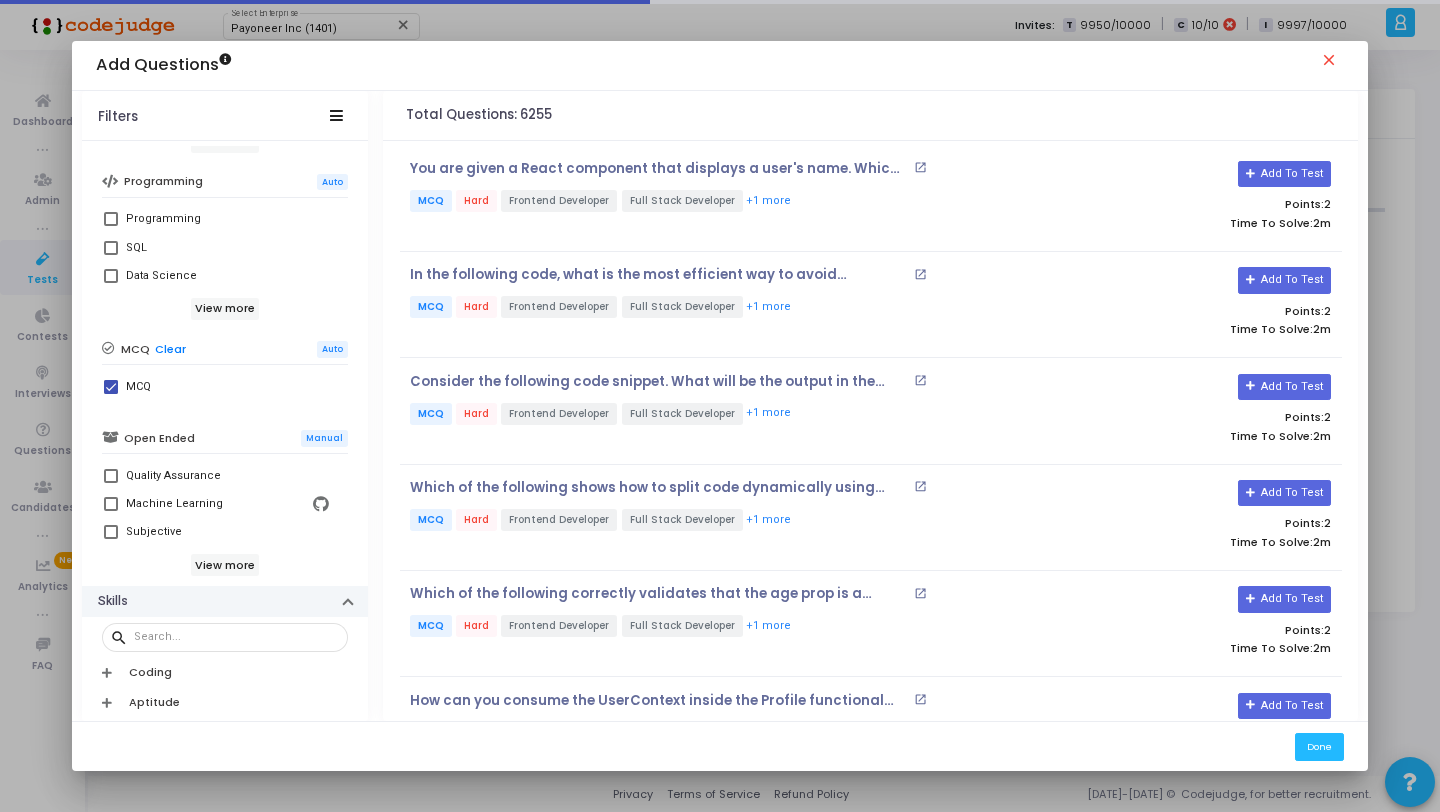 scroll, scrollTop: 629, scrollLeft: 0, axis: vertical 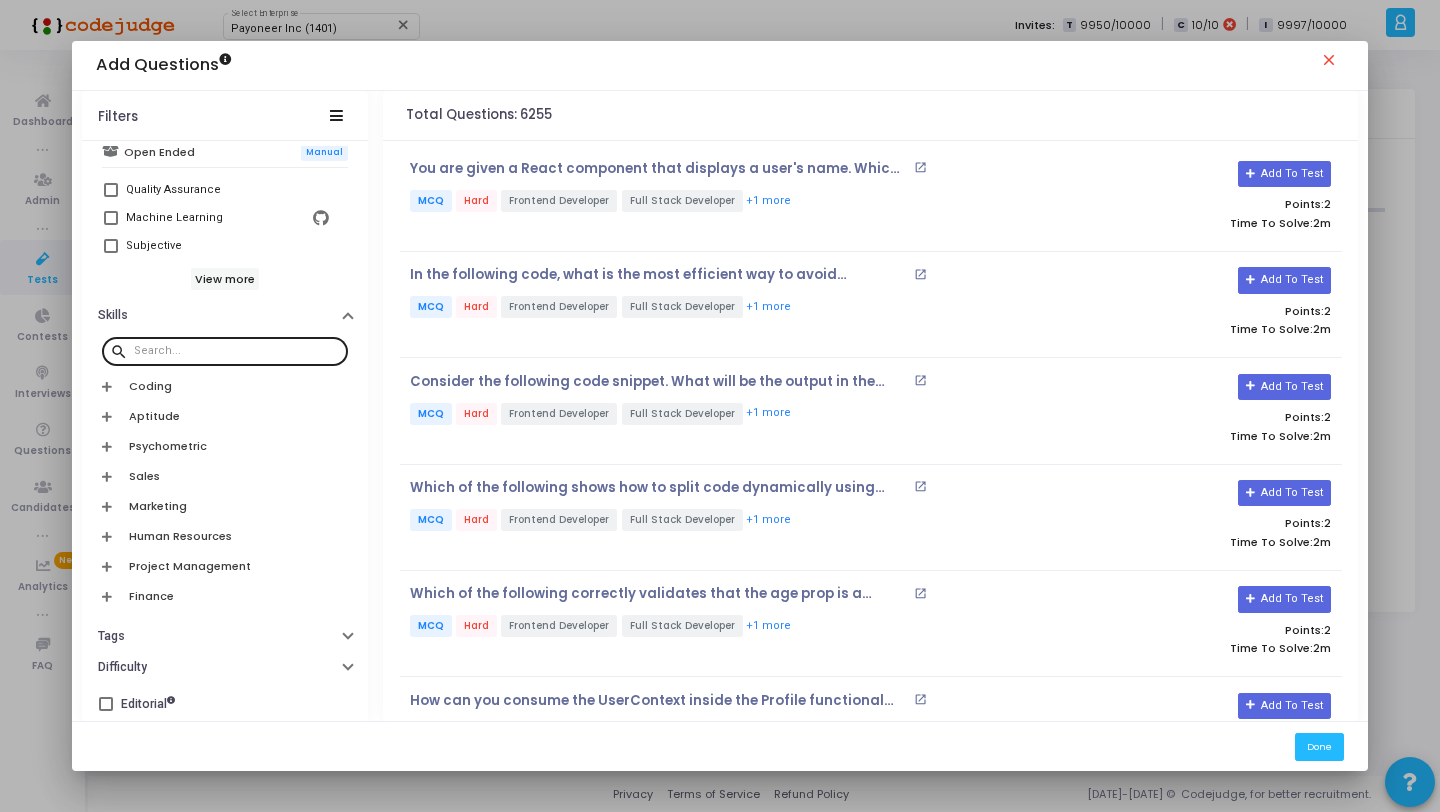 click at bounding box center [237, 350] 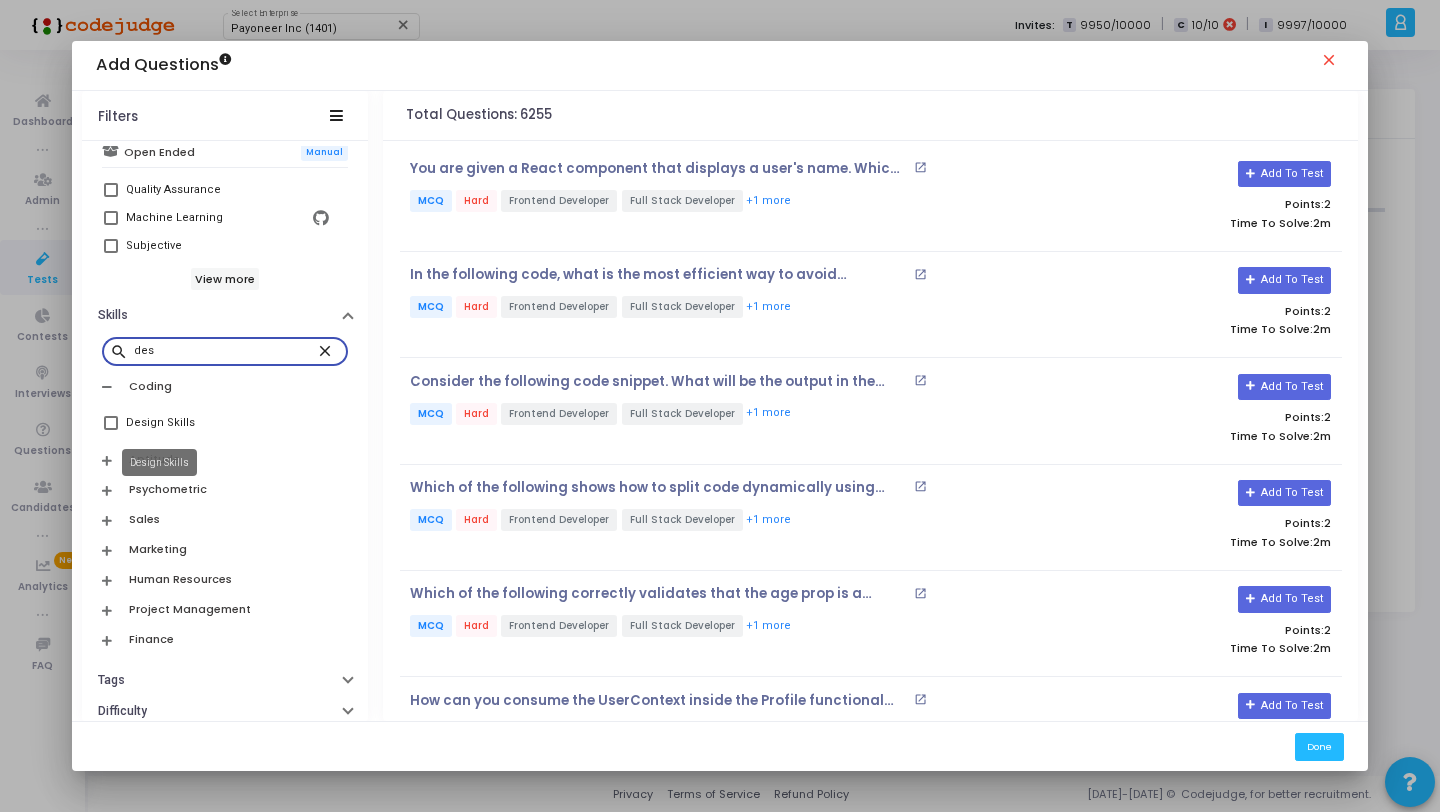 type on "des" 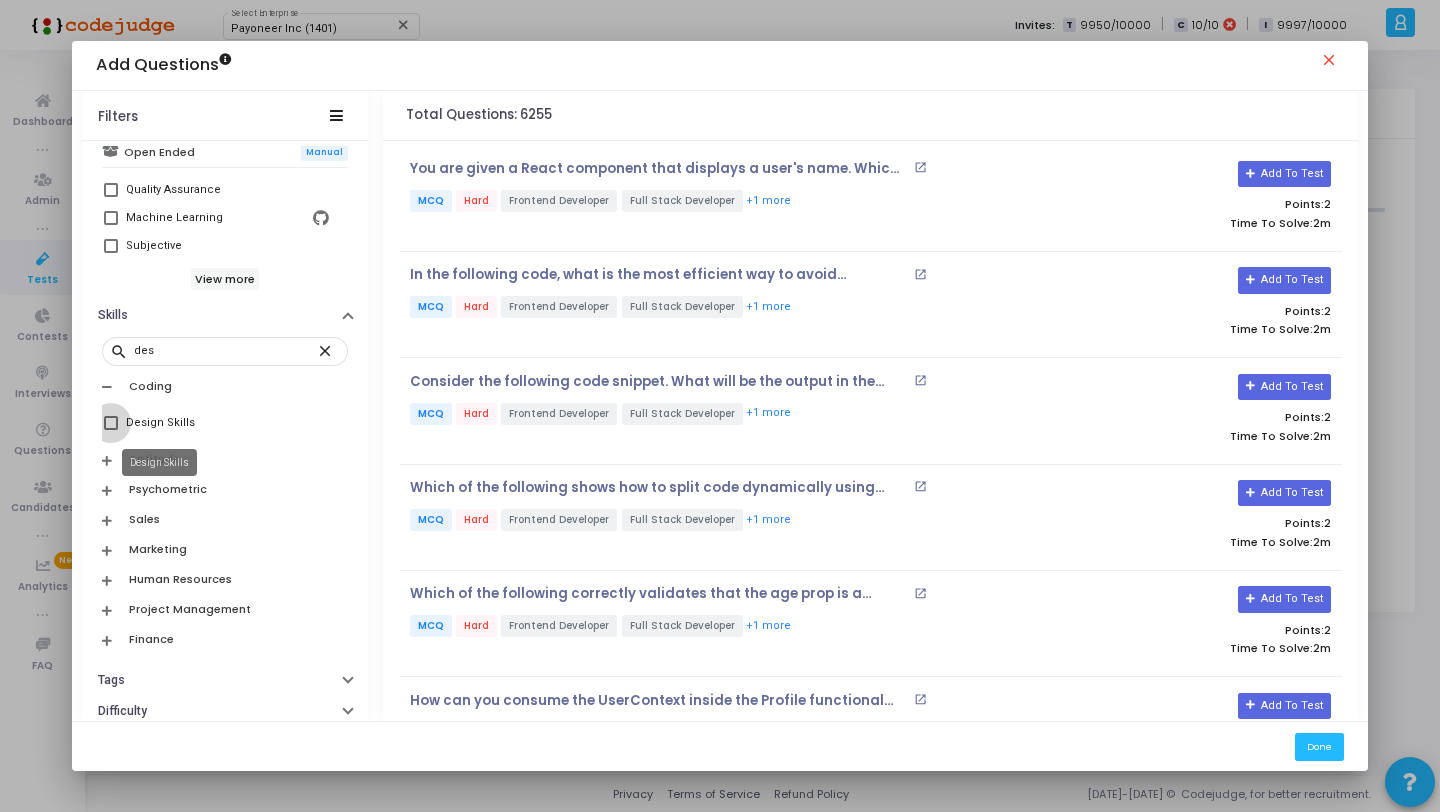 click on "Design Skills" at bounding box center (160, 423) 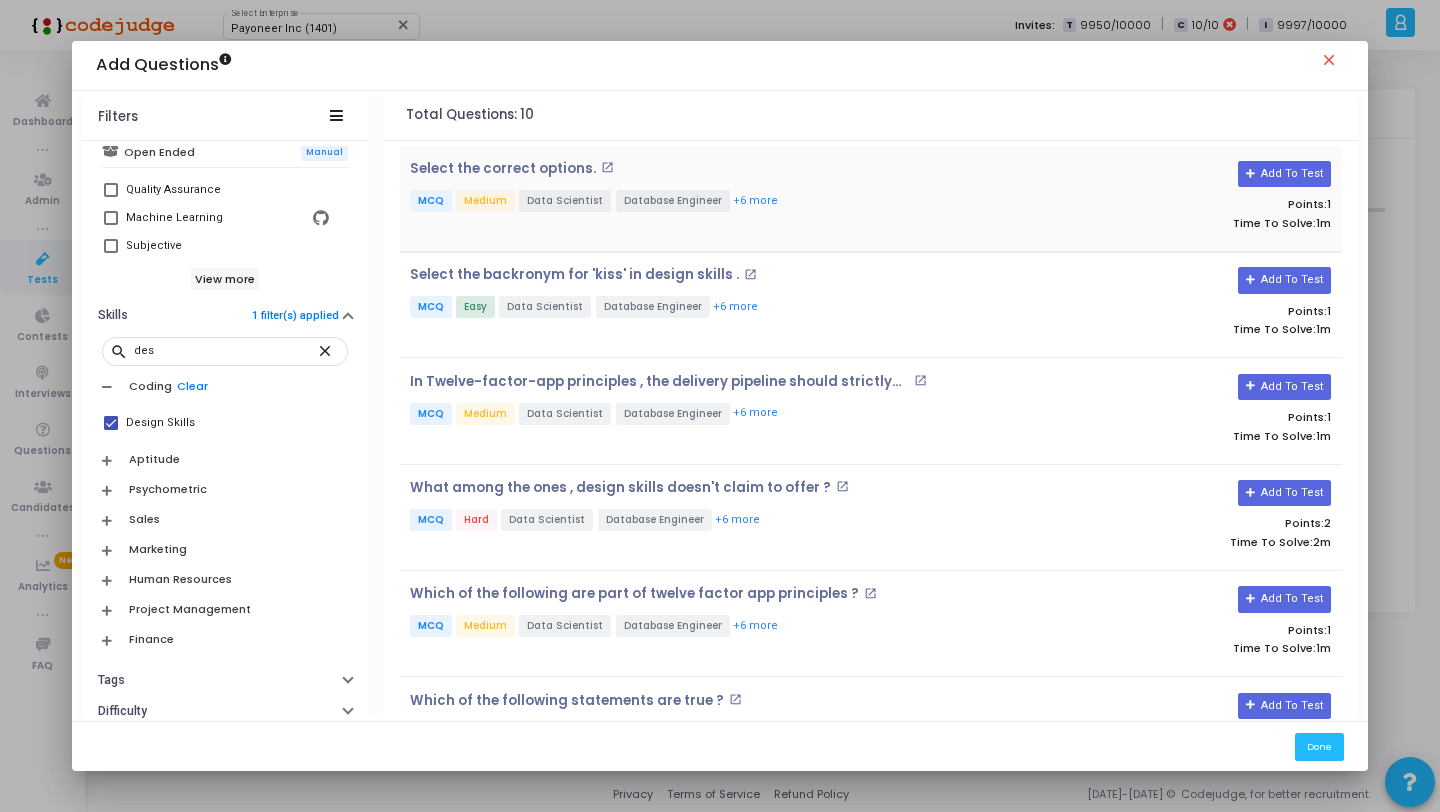 click on "Select the correct options. open_in_new   MCQ   Medium   Data Scientist   Database Engineer   +6 more" at bounding box center (714, 198) 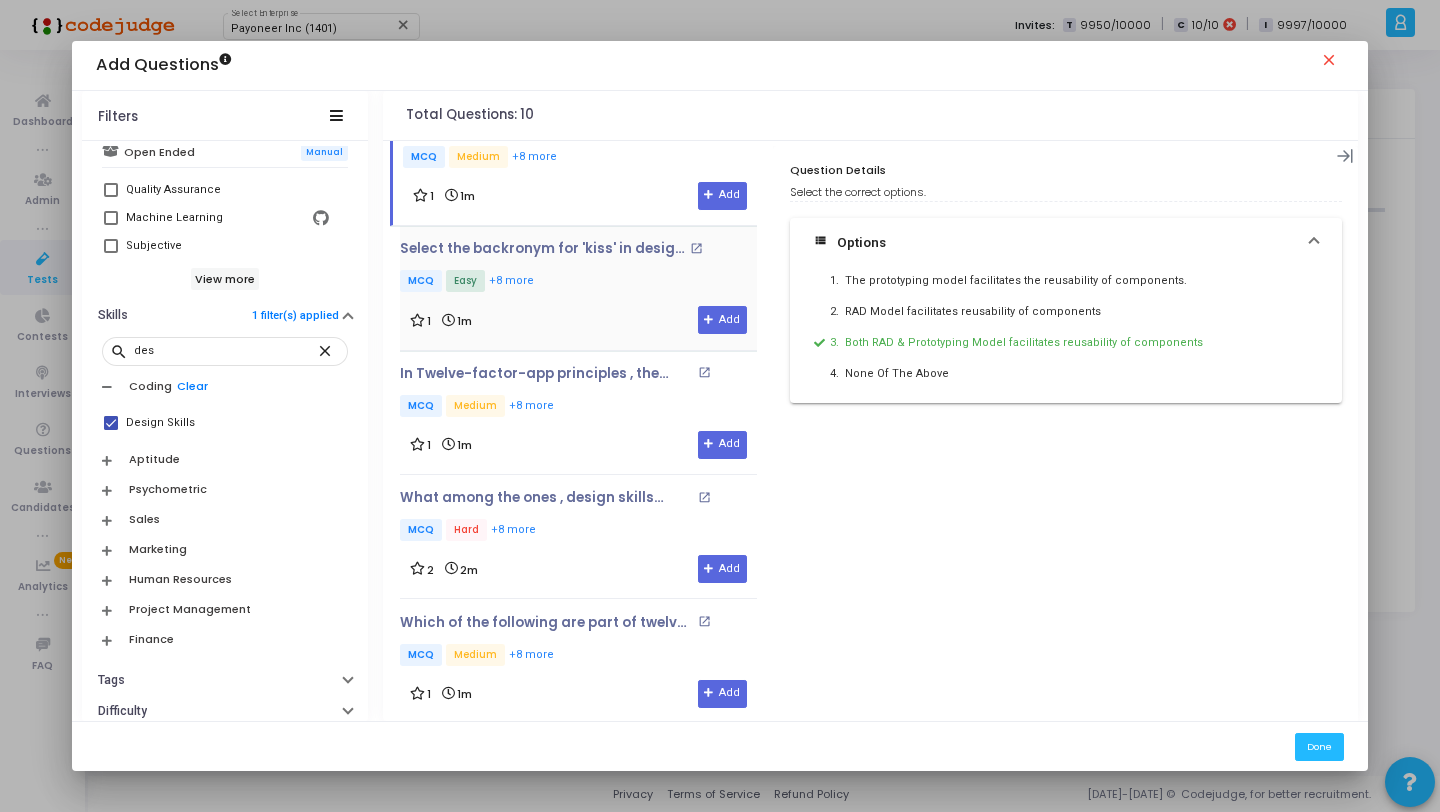 scroll, scrollTop: 67, scrollLeft: 0, axis: vertical 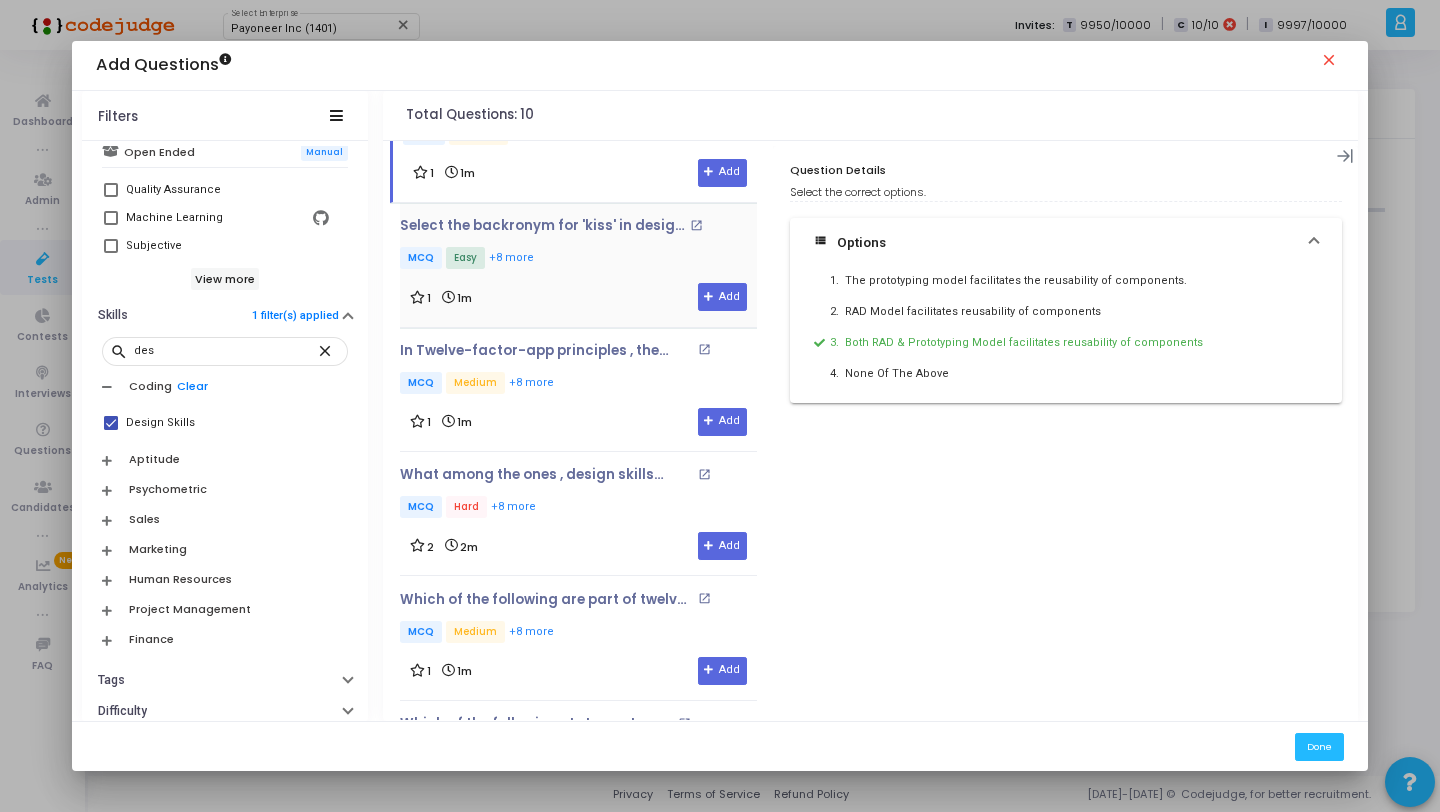 click on "MCQ   Easy   +8 more" at bounding box center (574, 259) 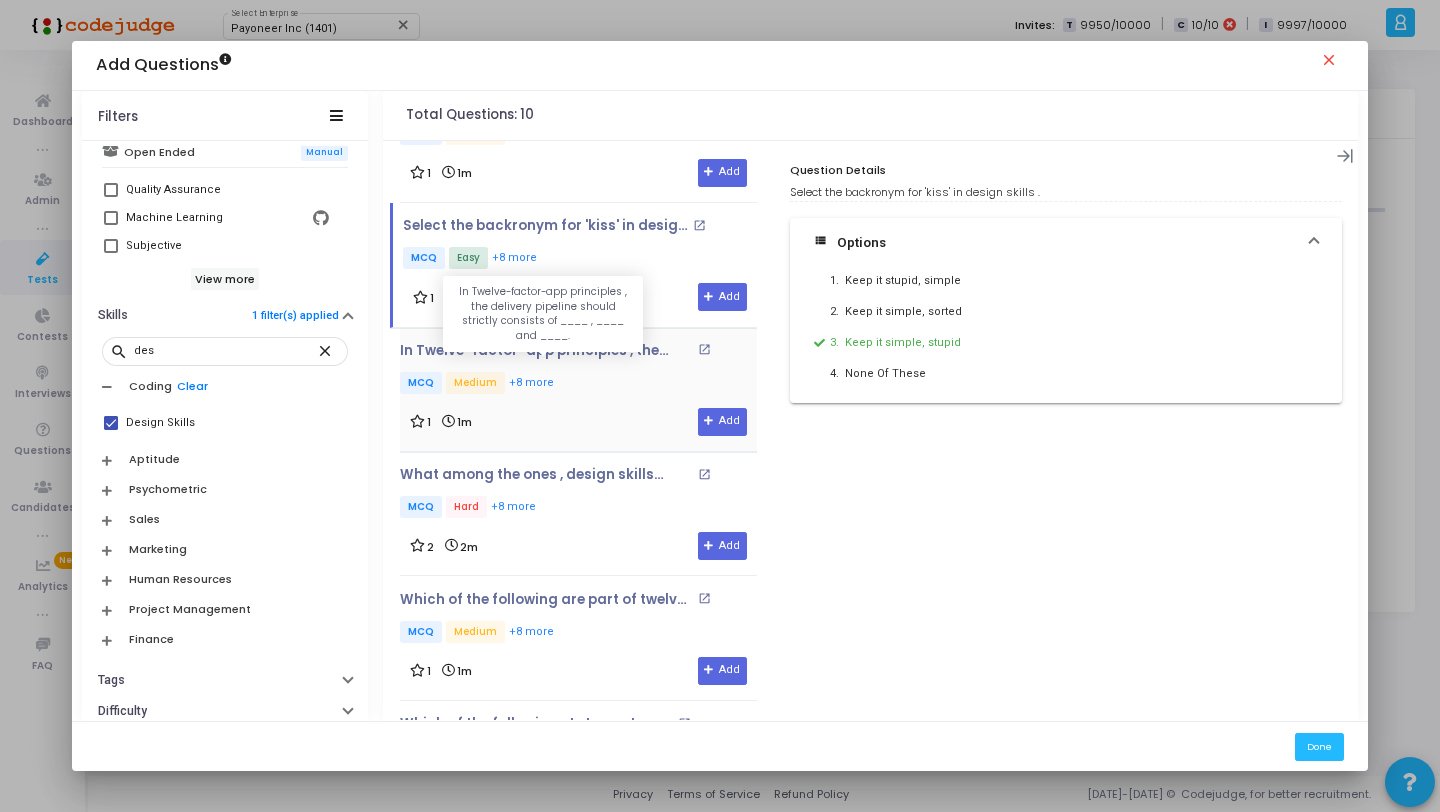 click on "In Twelve-factor-app principles , the delivery pipeline should strictly consists of ____ , ____ and  ____." at bounding box center (546, 351) 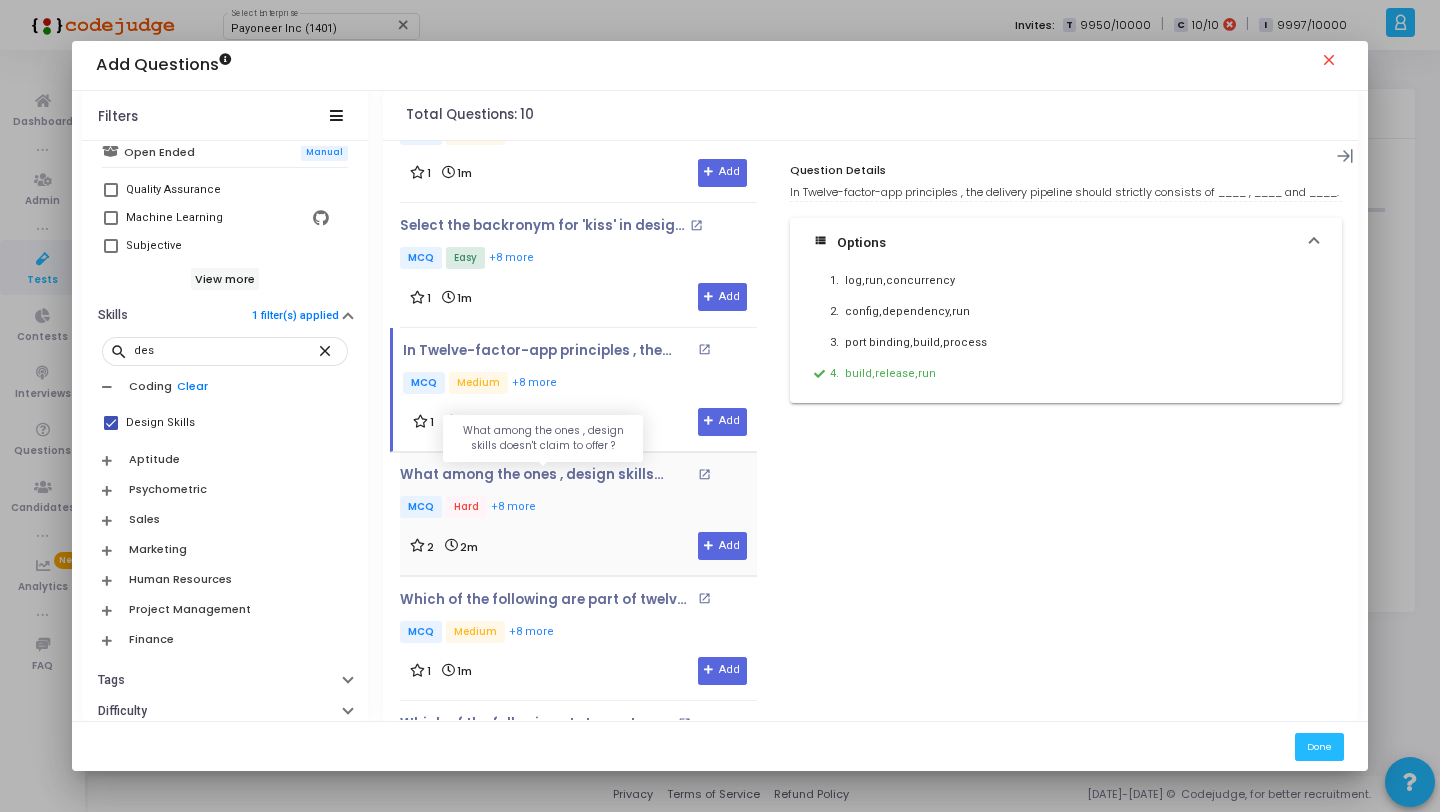 click on "What among the ones , design skills doesn't claim to offer ?" at bounding box center (546, 475) 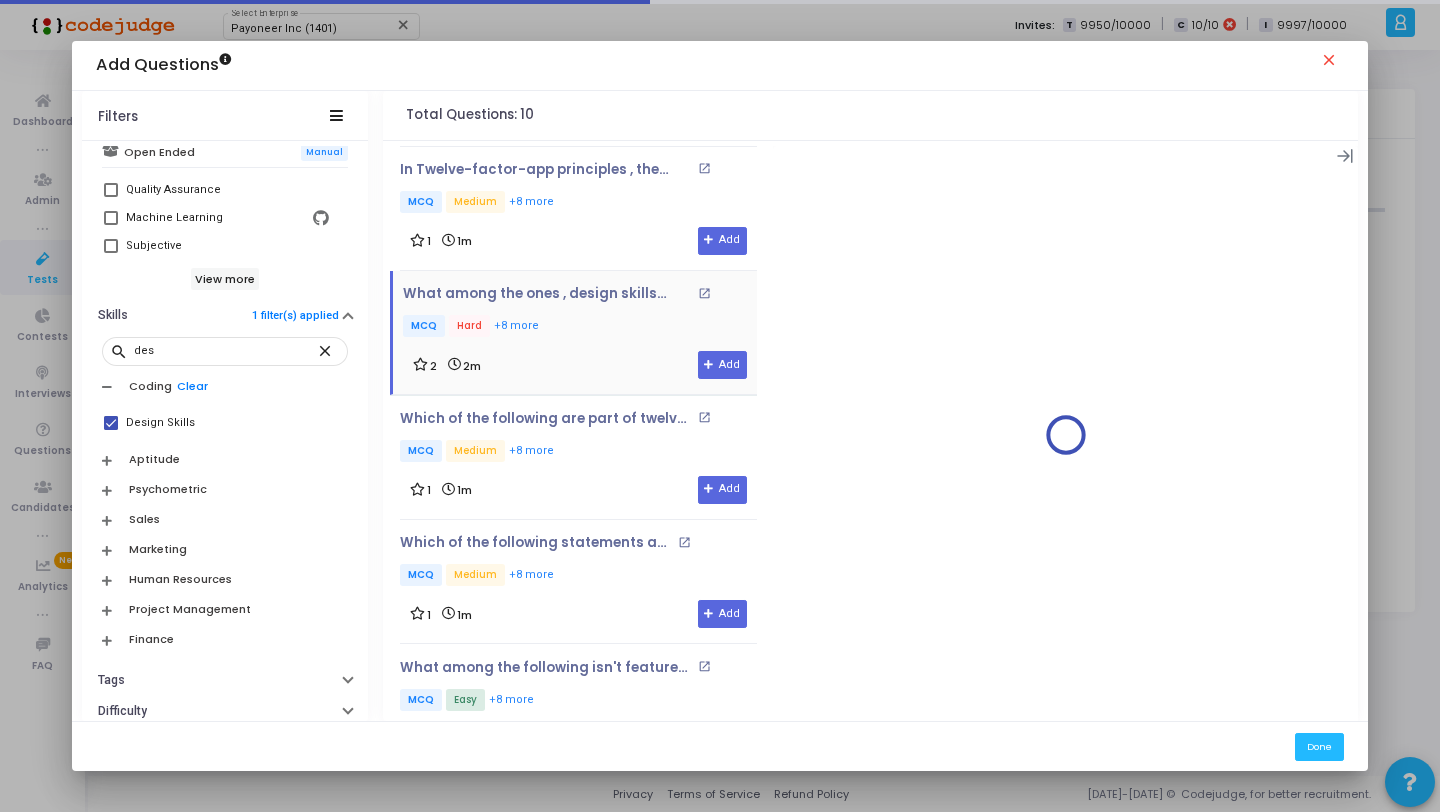 scroll, scrollTop: 290, scrollLeft: 0, axis: vertical 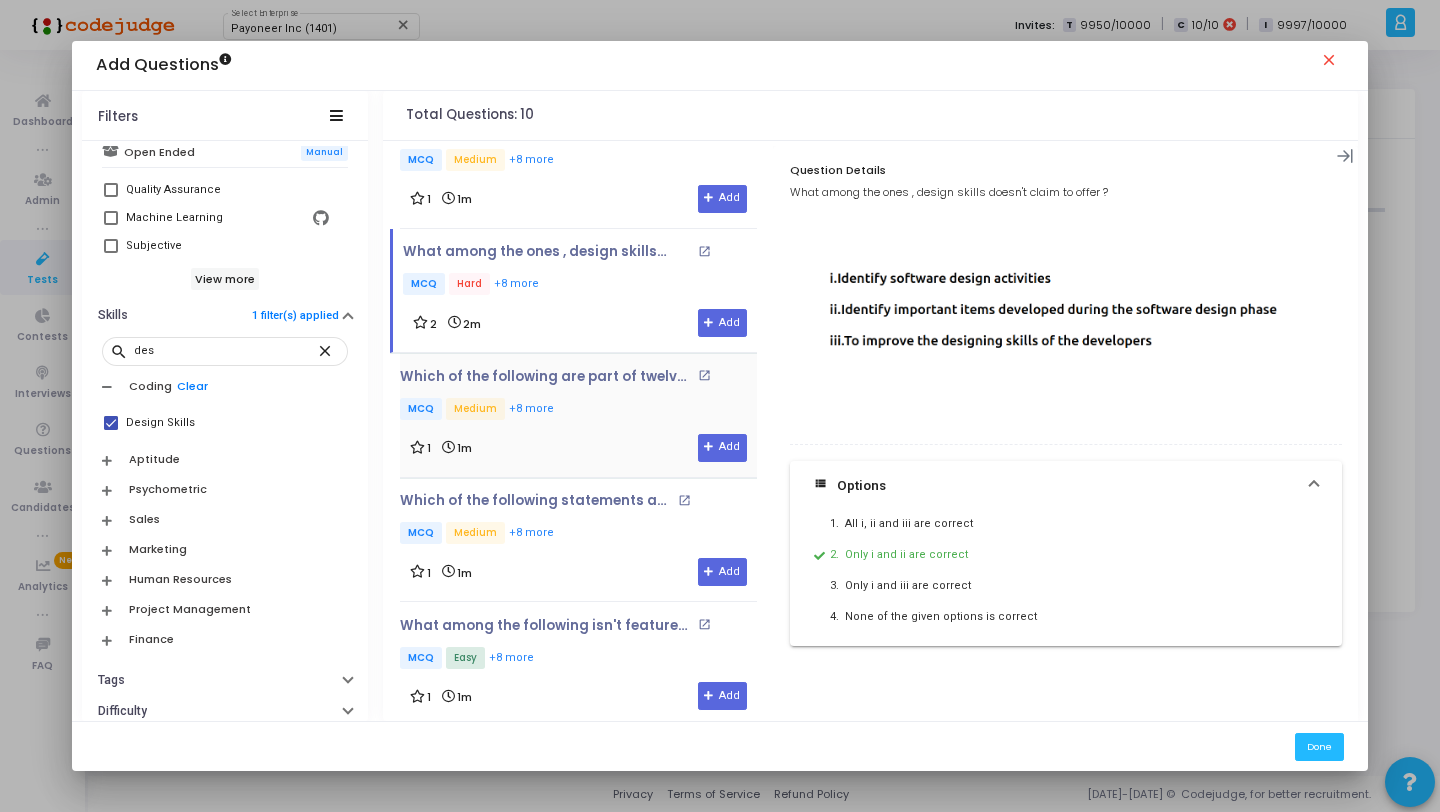 click on "Which of the following are part of twelve factor app principles ? open_in_new   MCQ   Medium   +8 more 1 1m  Add" at bounding box center [578, 415] 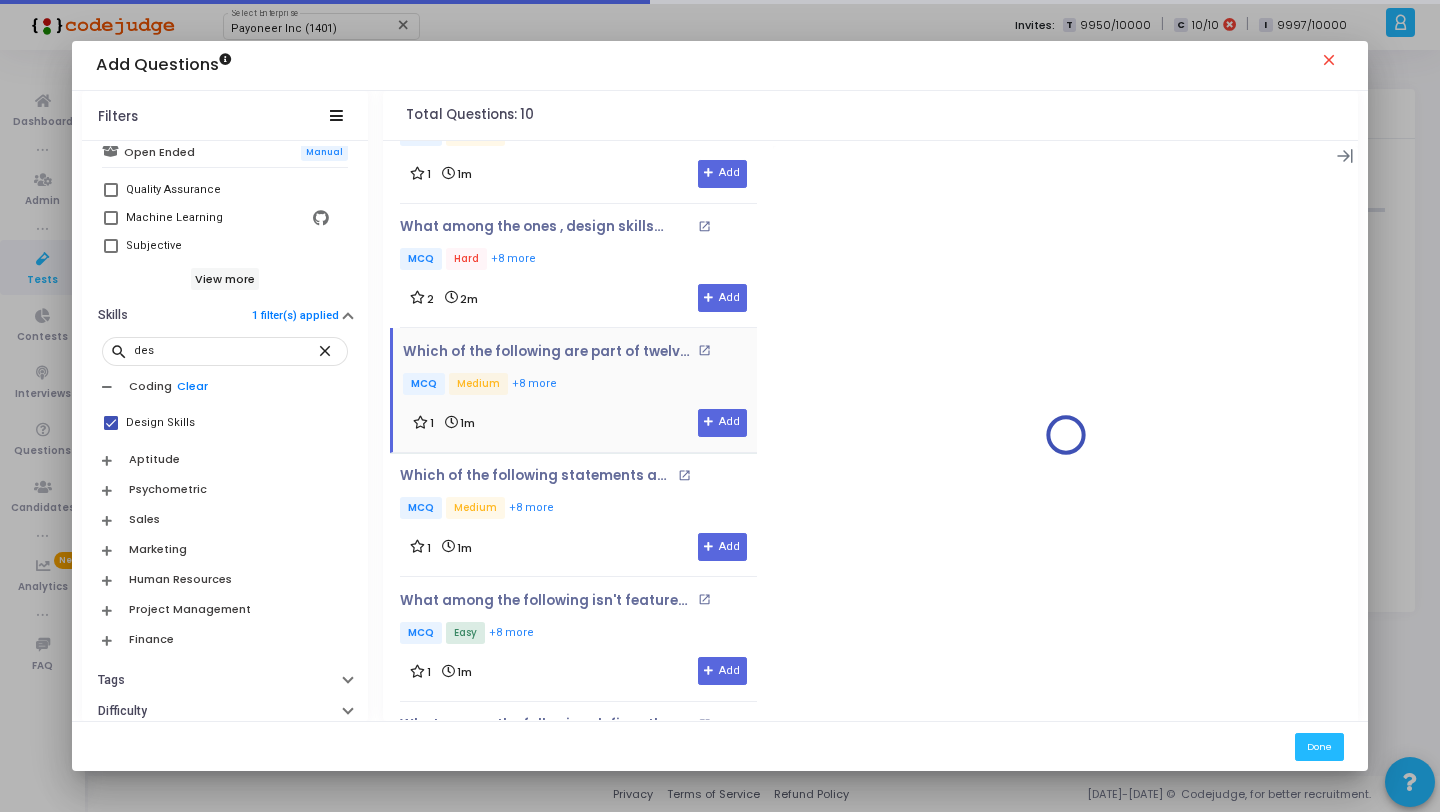 scroll, scrollTop: 321, scrollLeft: 0, axis: vertical 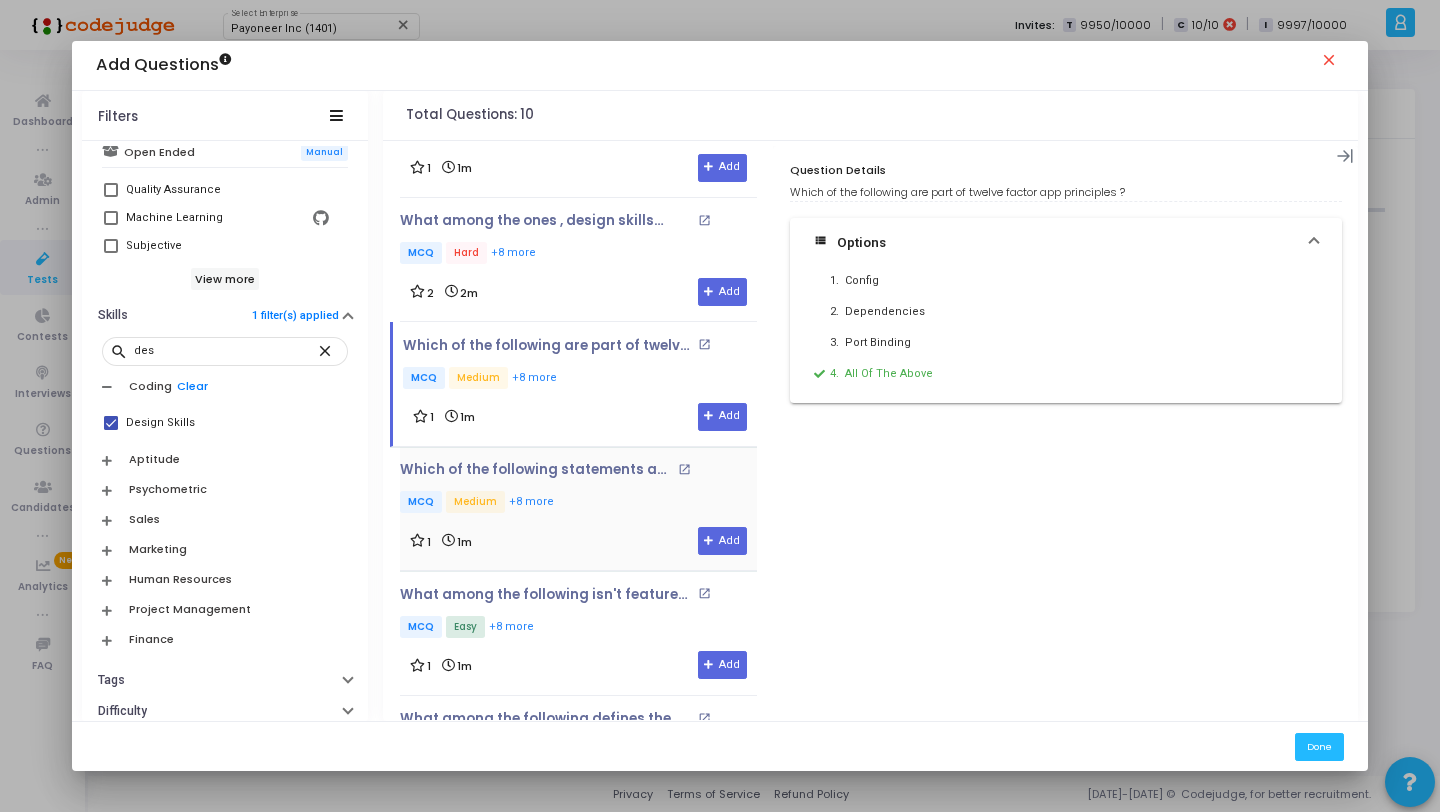 click on "MCQ   Medium   +8 more" at bounding box center (566, 503) 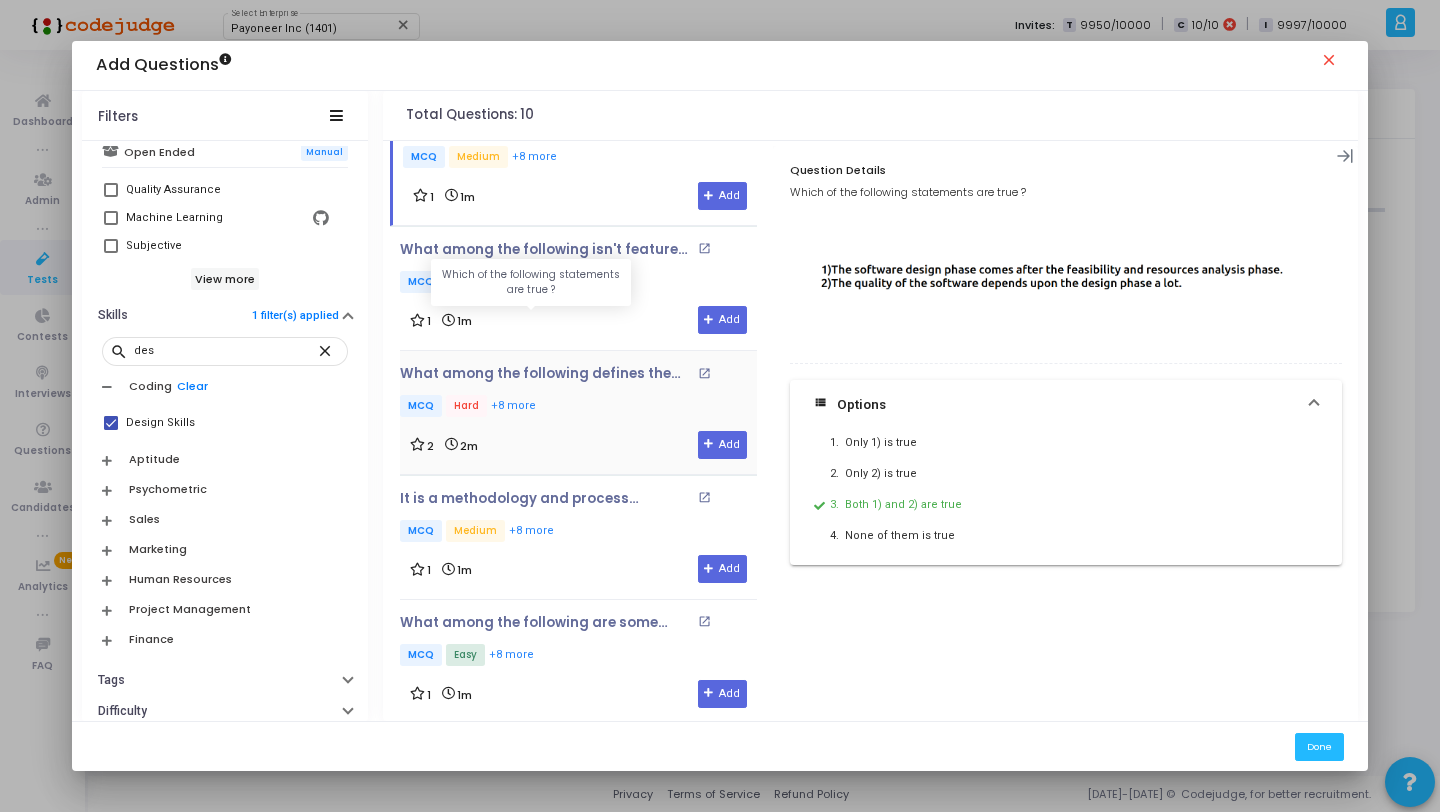 scroll, scrollTop: 681, scrollLeft: 0, axis: vertical 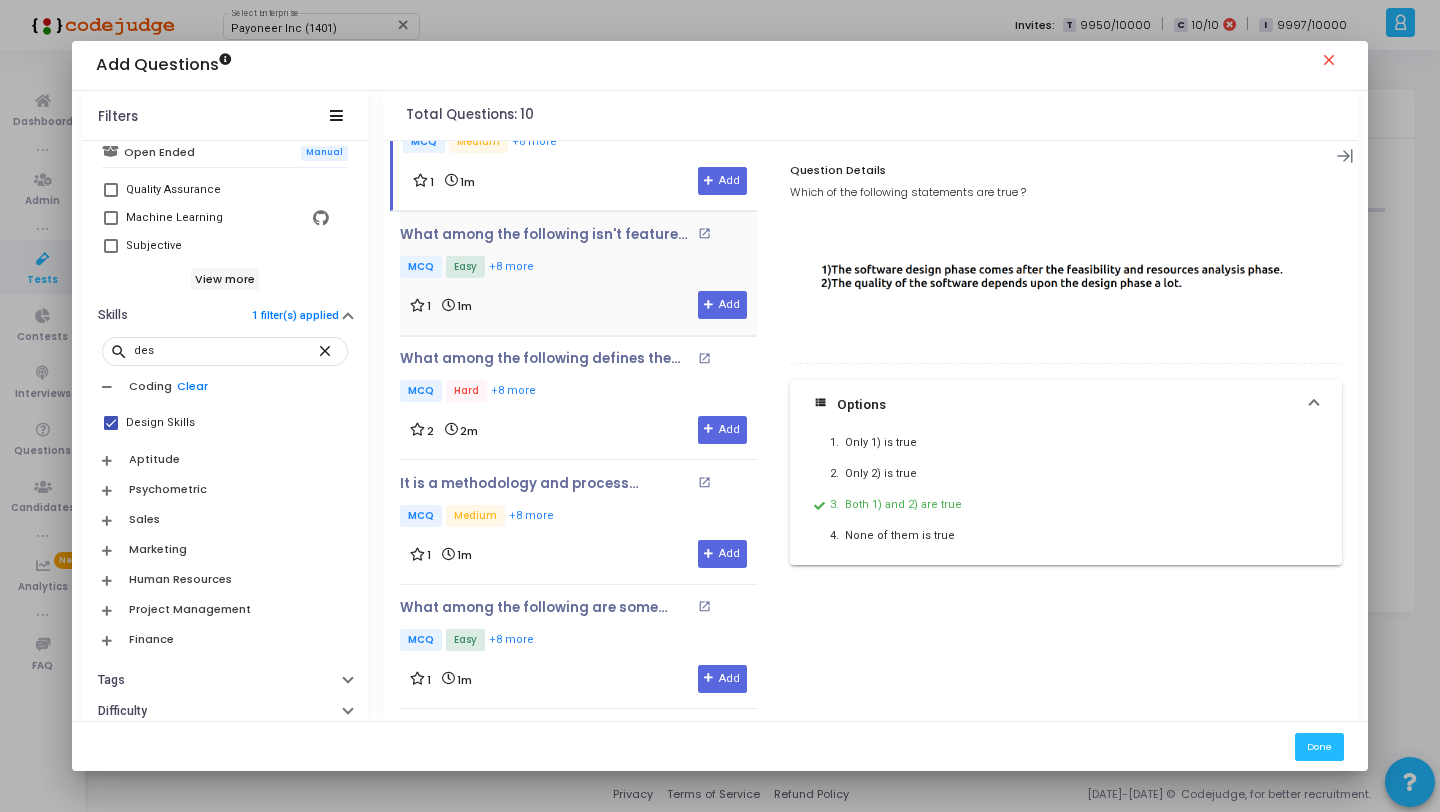 click on "MCQ   Easy   +8 more" at bounding box center [578, 268] 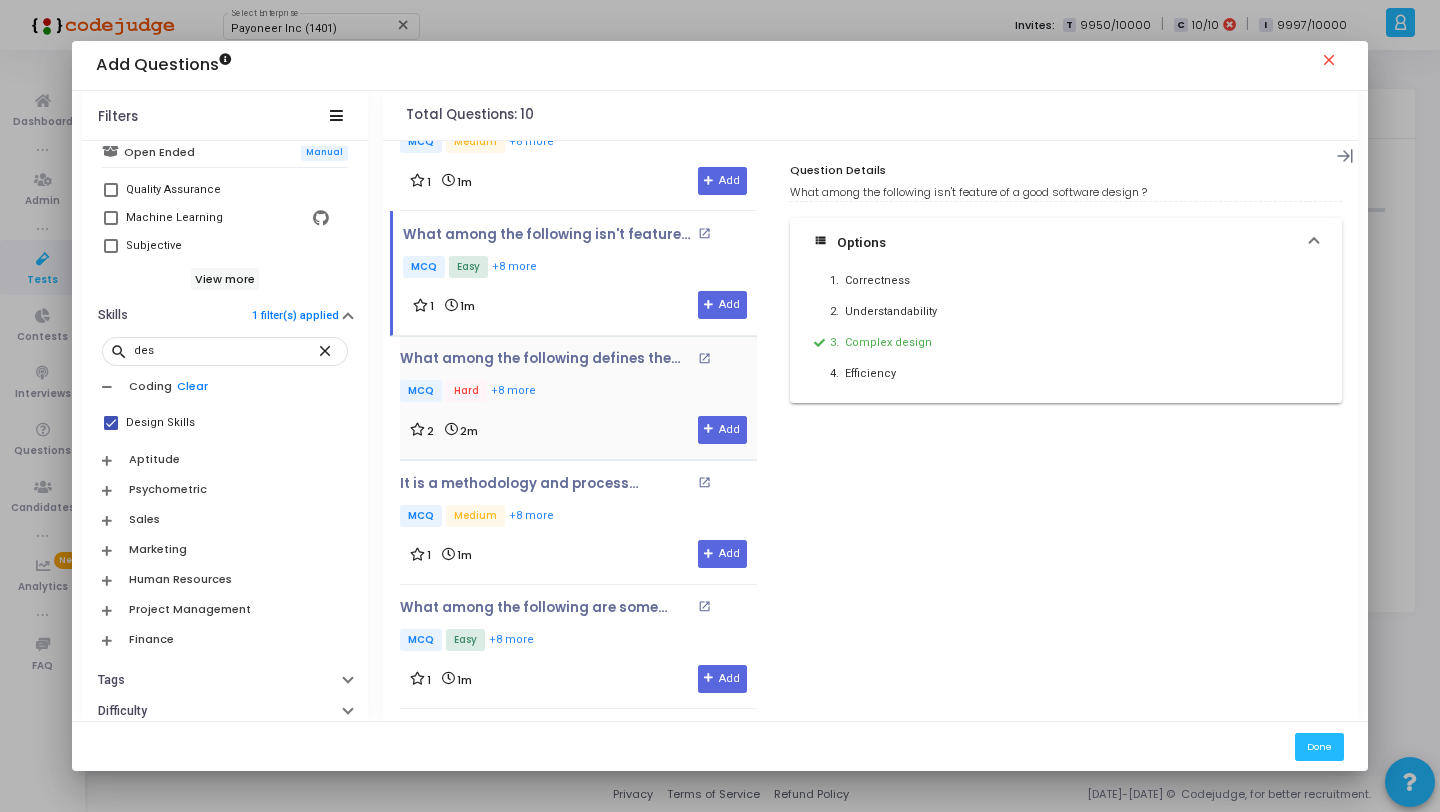 click on "What among the following defines the BASE property of the system ? open_in_new   MCQ   Hard   +8 more" at bounding box center [578, 378] 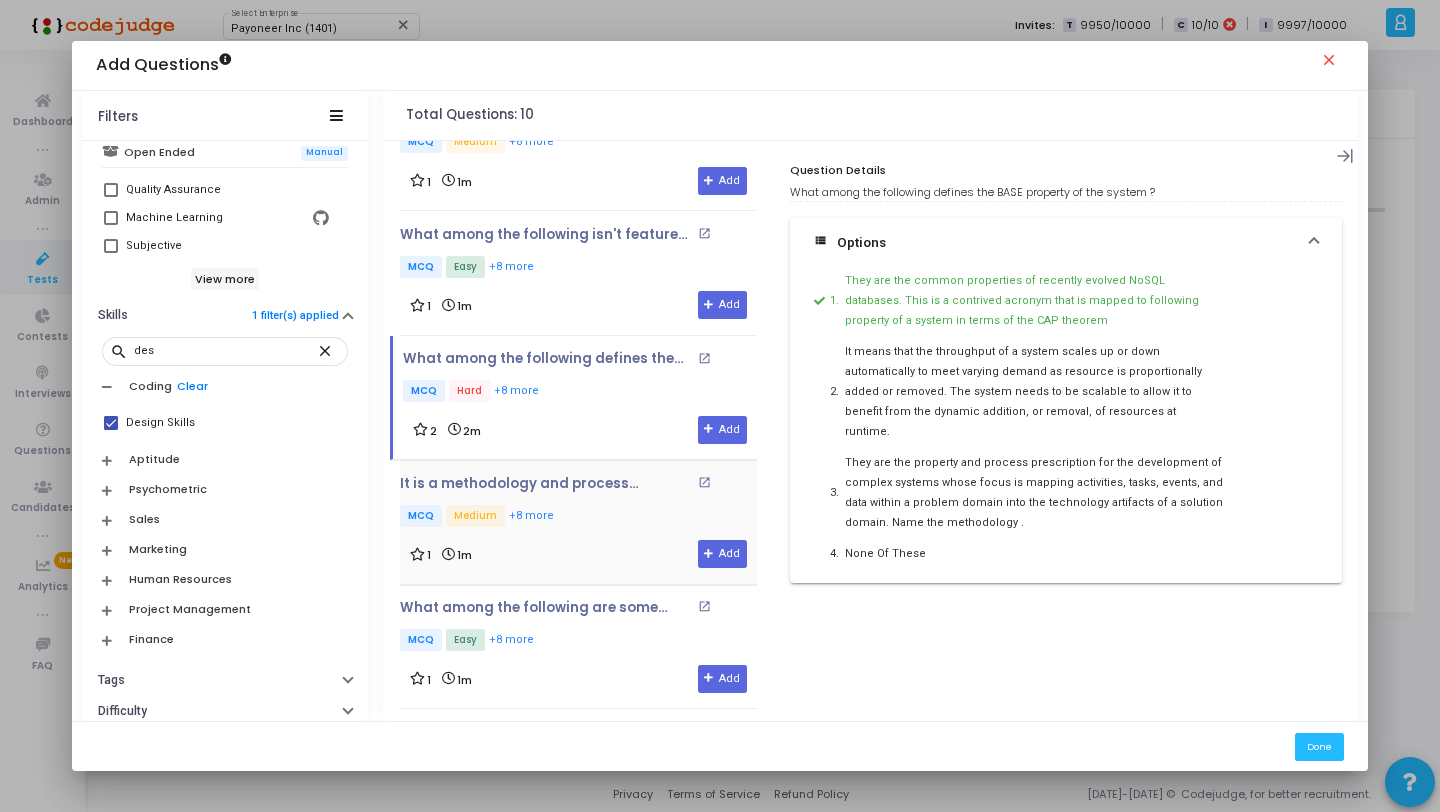 click on "It is a methodology and process prescription for the development of complex systems whose focus is mapping activities, tasks, events, and data within a problem domain into the technology artifacts of a solution domain.                                                         Name the methodology . open_in_new   MCQ   Medium   +8 more" at bounding box center (578, 503) 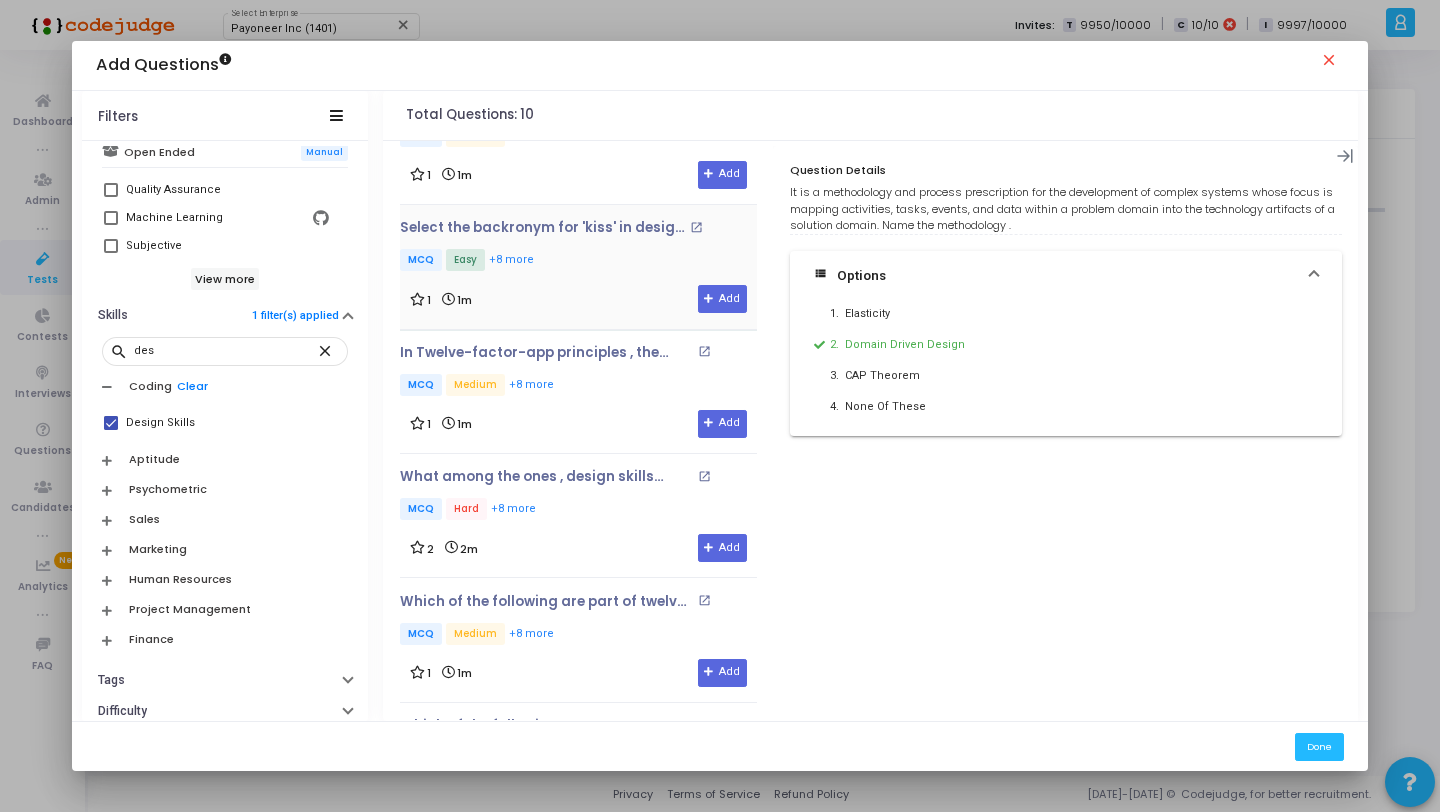 scroll, scrollTop: 0, scrollLeft: 0, axis: both 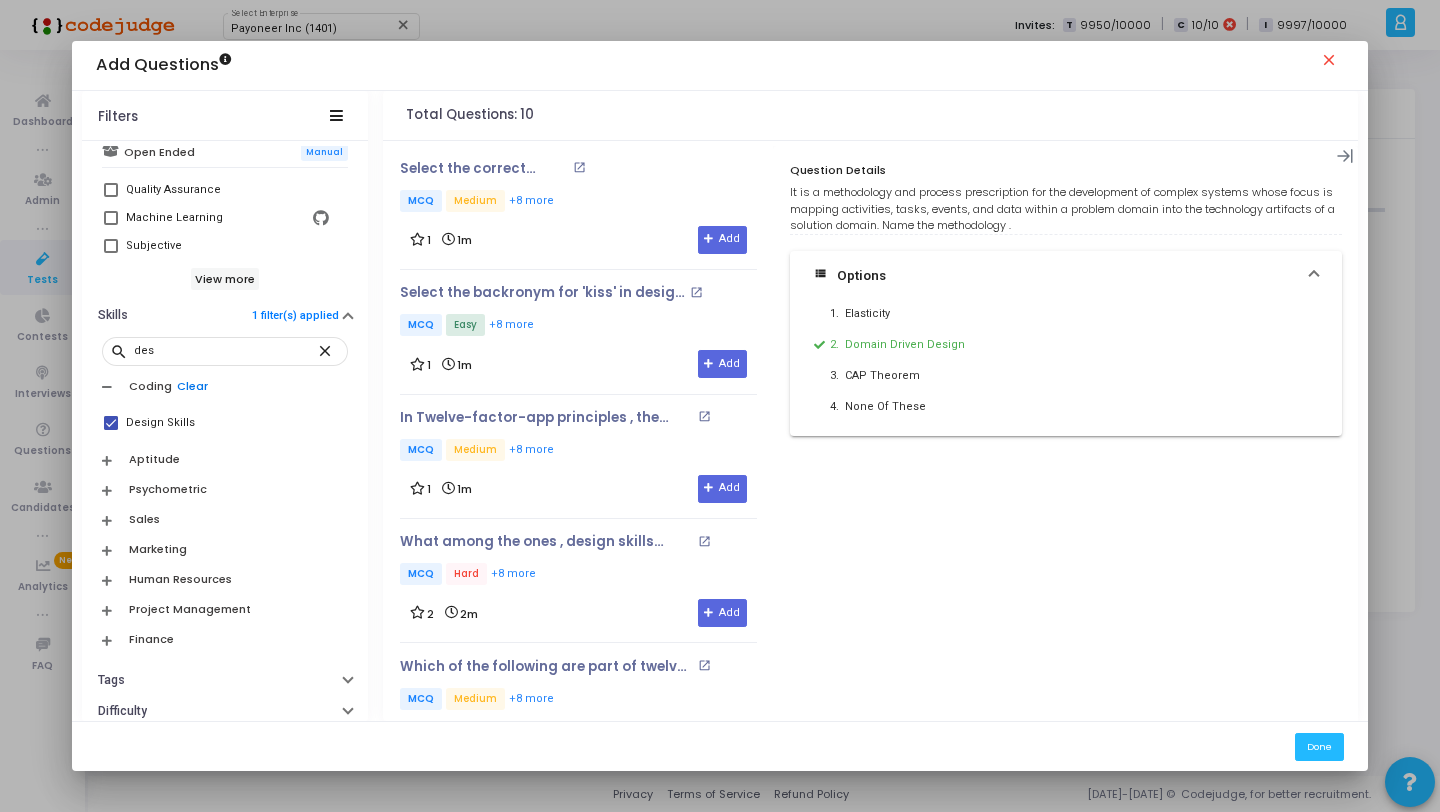 click on "Clear" at bounding box center (192, 386) 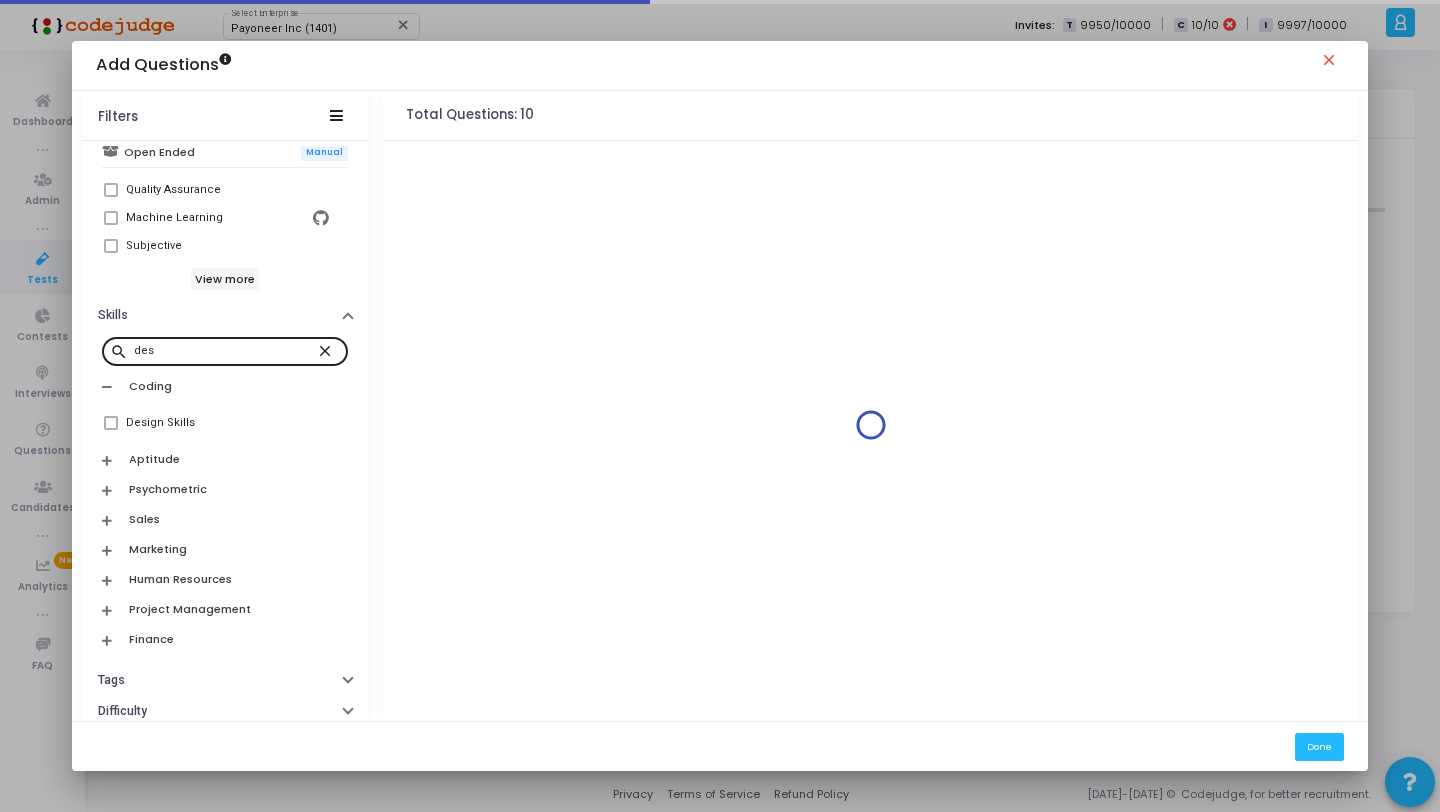 click on "close" at bounding box center [328, 350] 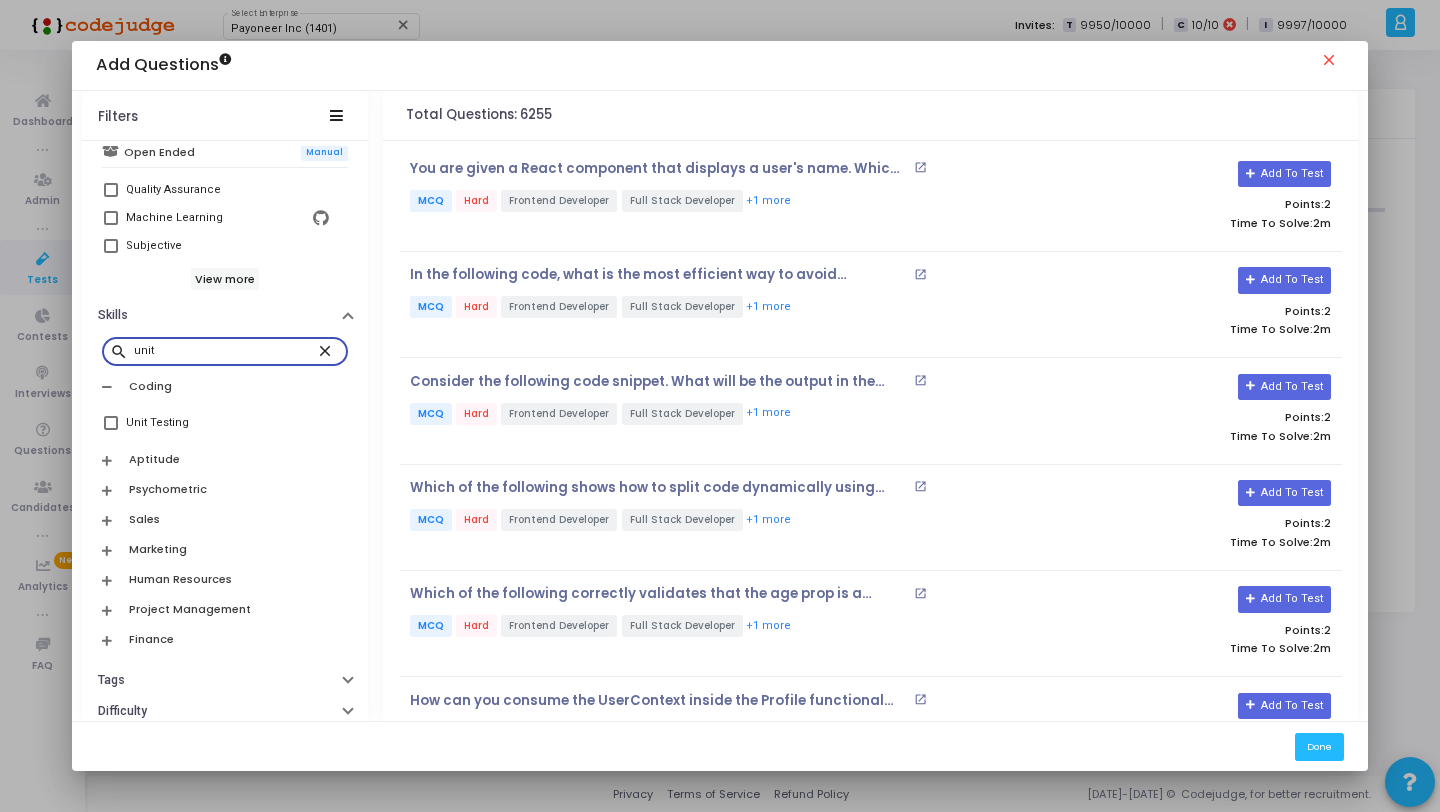 type on "unit" 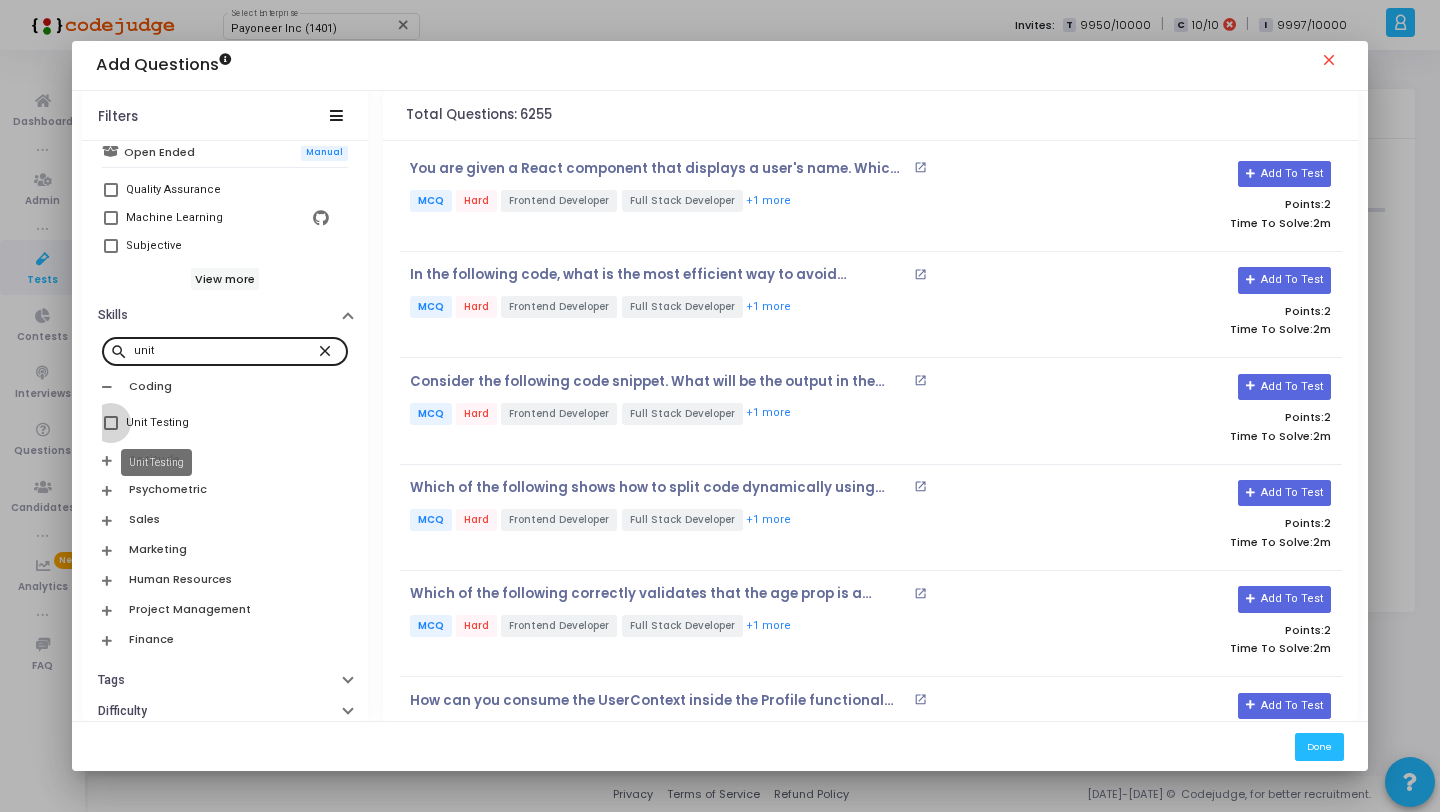 click on "Unit Testing" at bounding box center [157, 423] 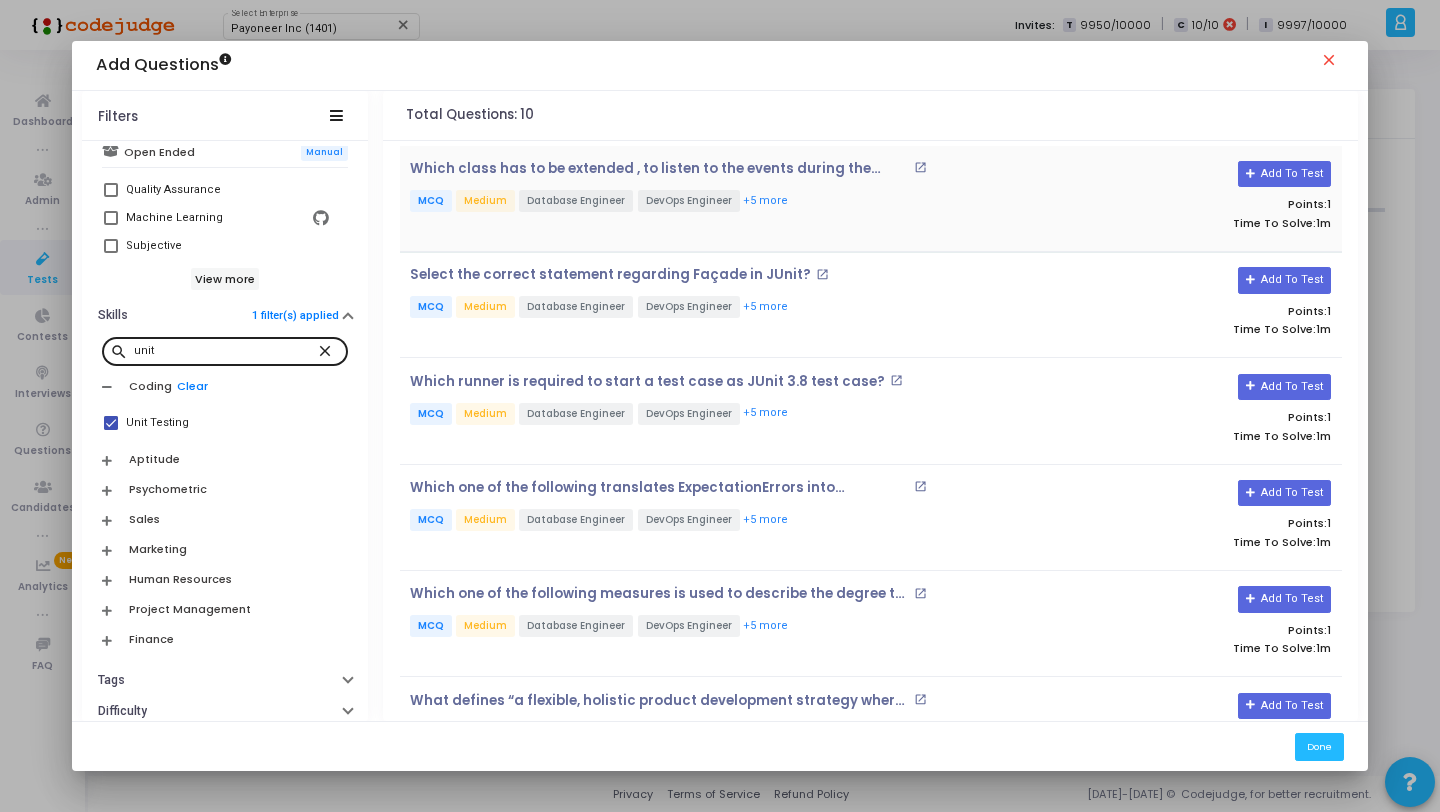 click on "Which class has to be extended , to listen to the events during the test? open_in_new   MCQ   Medium   Database Engineer   DevOps Engineer   +5 more" at bounding box center (714, 198) 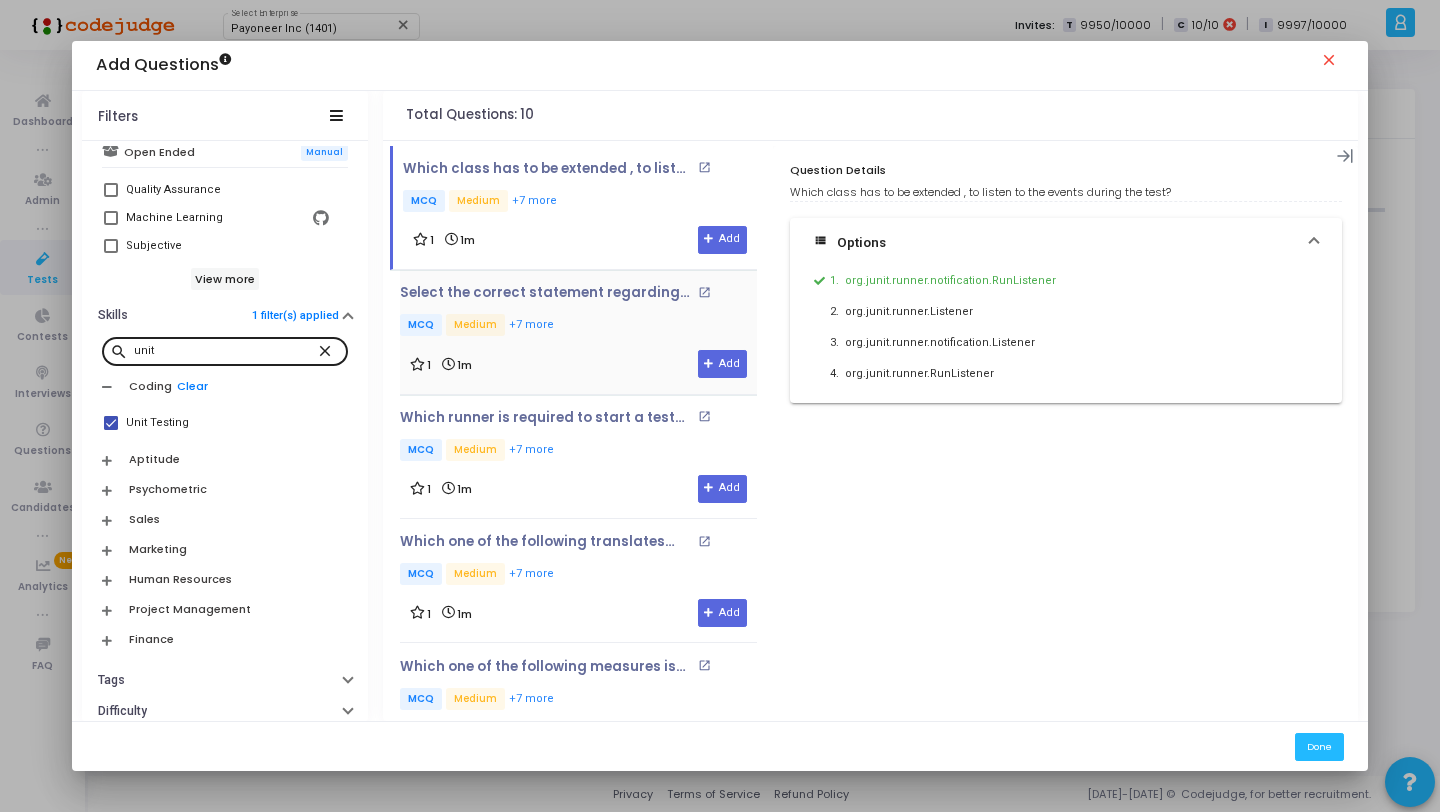 click on "Select the correct statement regarding Façade in JUnit? open_in_new   MCQ   Medium   +7 more 1 1m  Add" at bounding box center [578, 331] 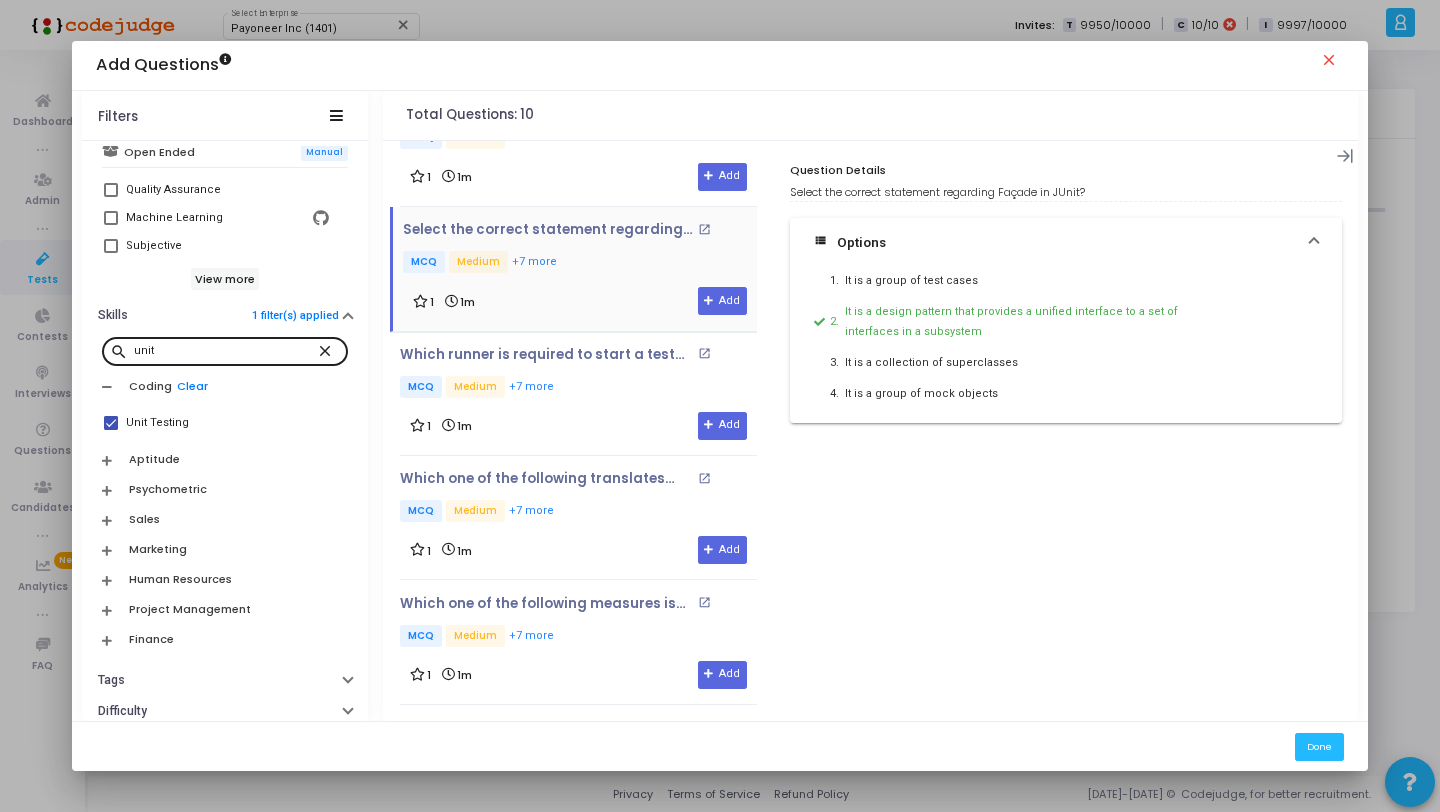 scroll, scrollTop: 79, scrollLeft: 0, axis: vertical 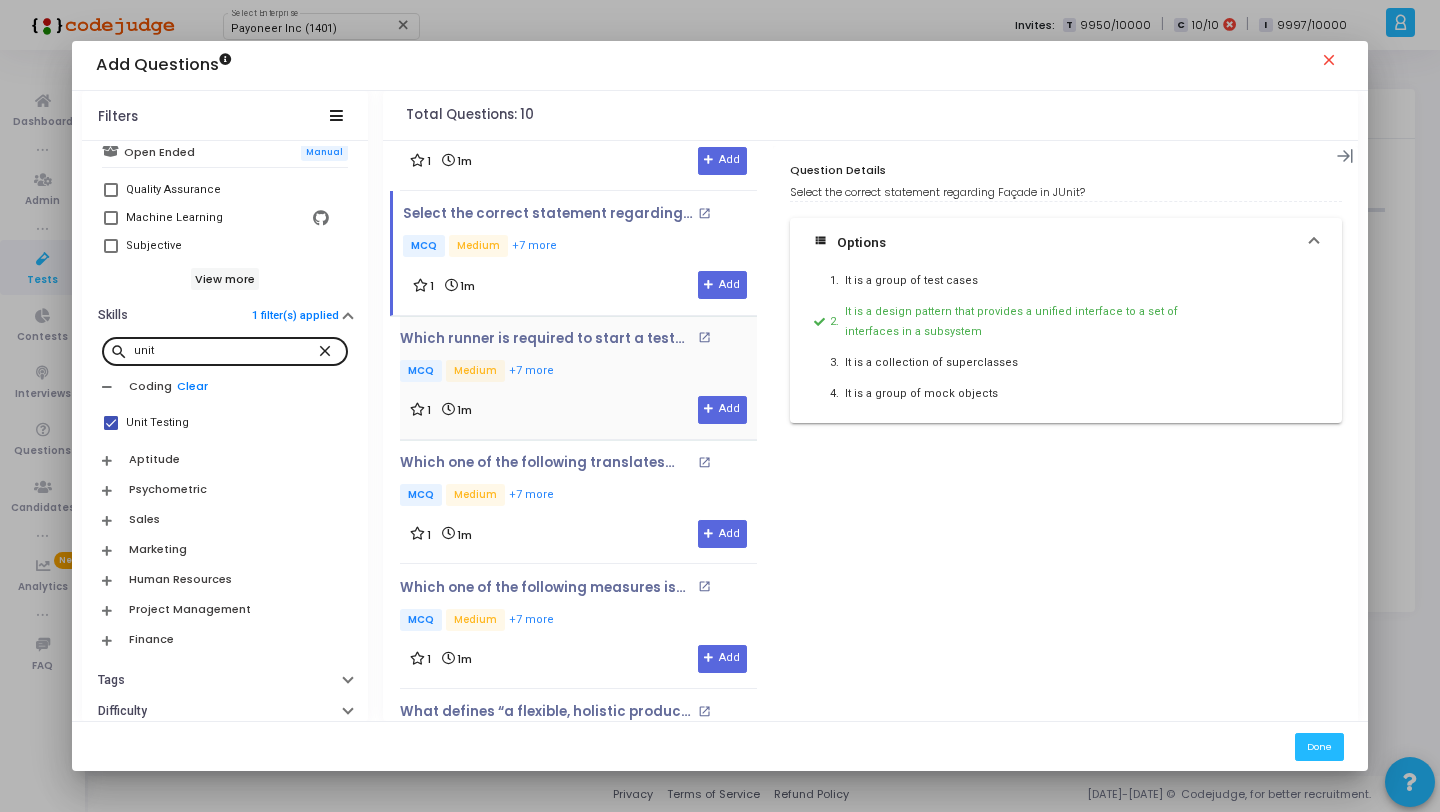 click on "MCQ   Medium   +7 more" at bounding box center [578, 372] 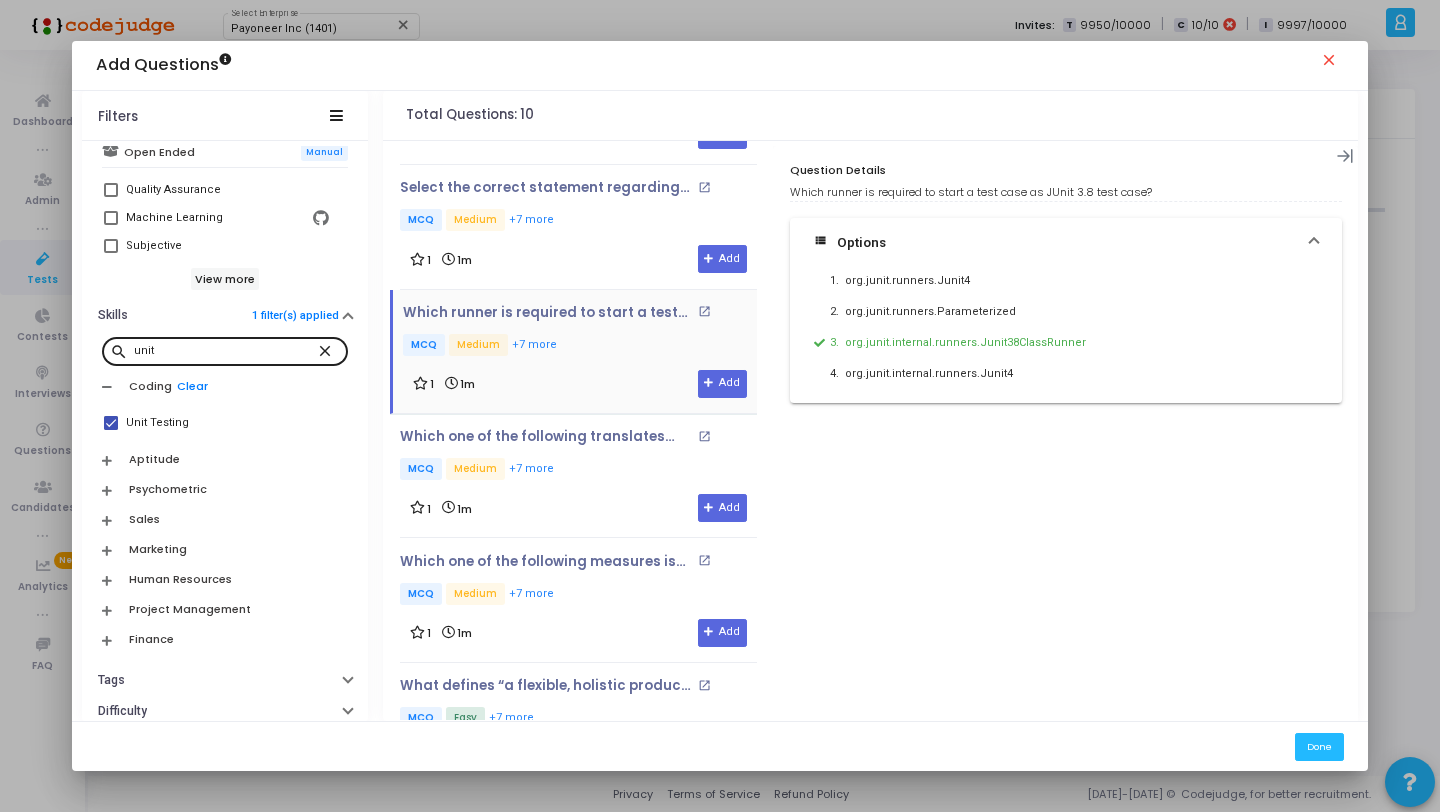 scroll, scrollTop: 106, scrollLeft: 0, axis: vertical 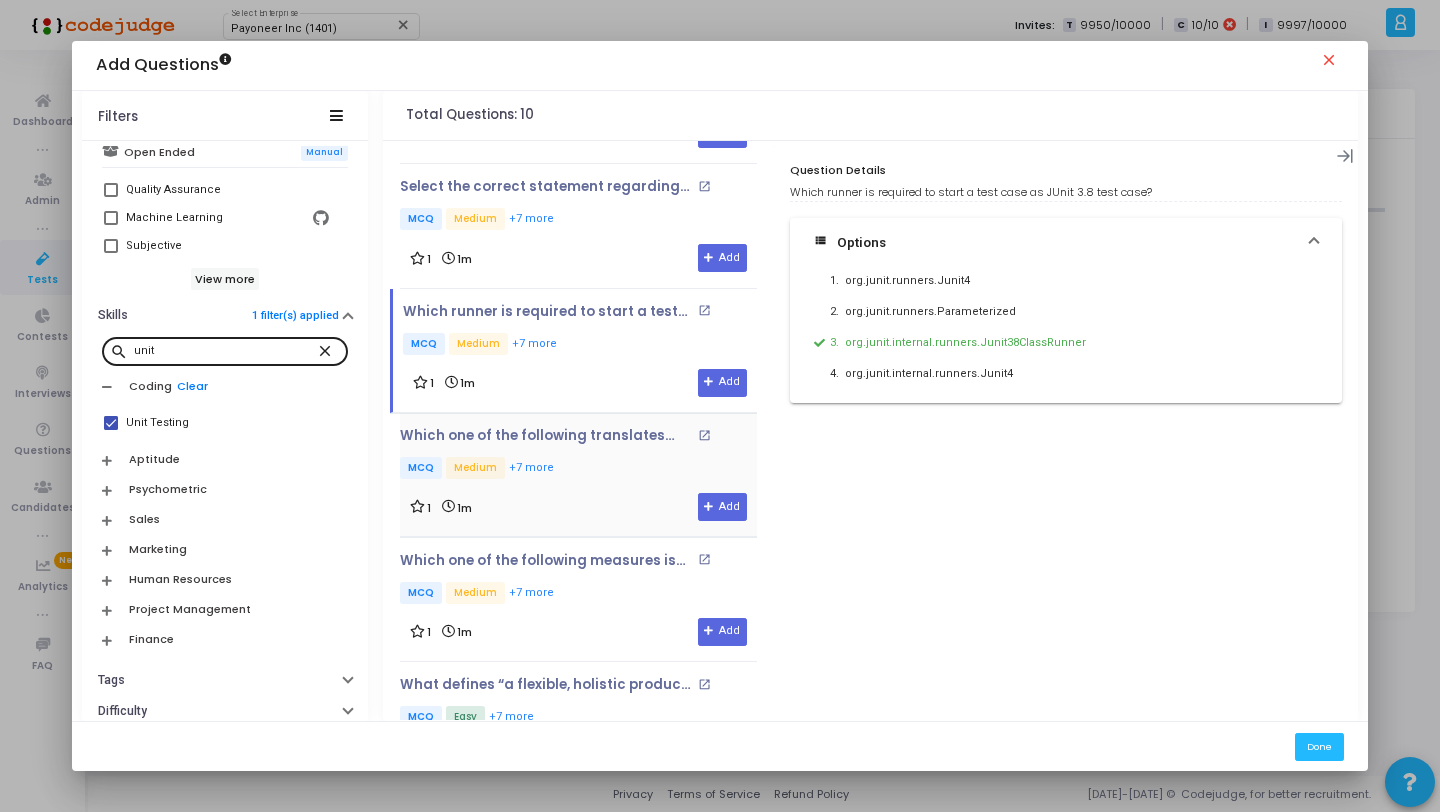 click on "MCQ   Medium   +7 more" at bounding box center (578, 469) 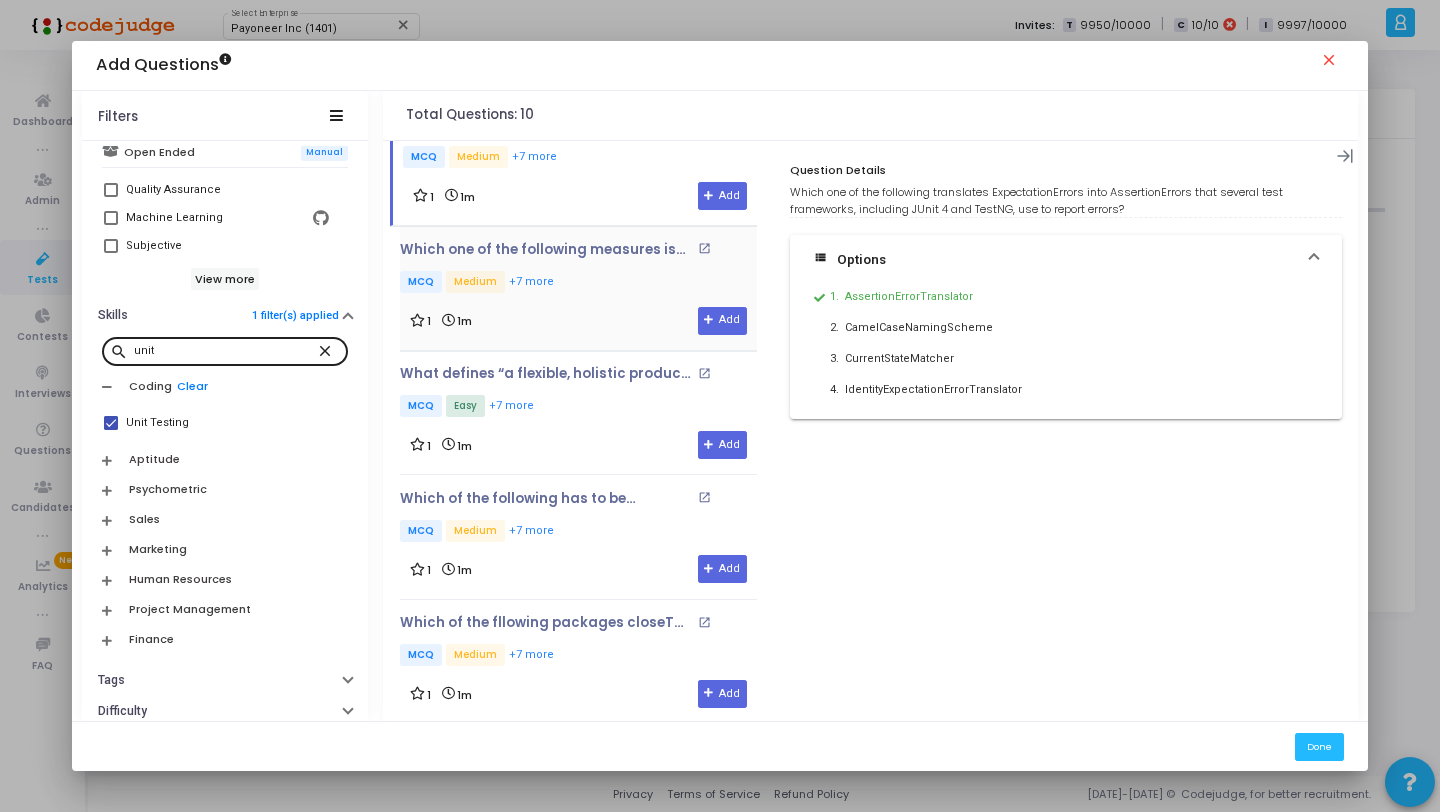 scroll, scrollTop: 404, scrollLeft: 0, axis: vertical 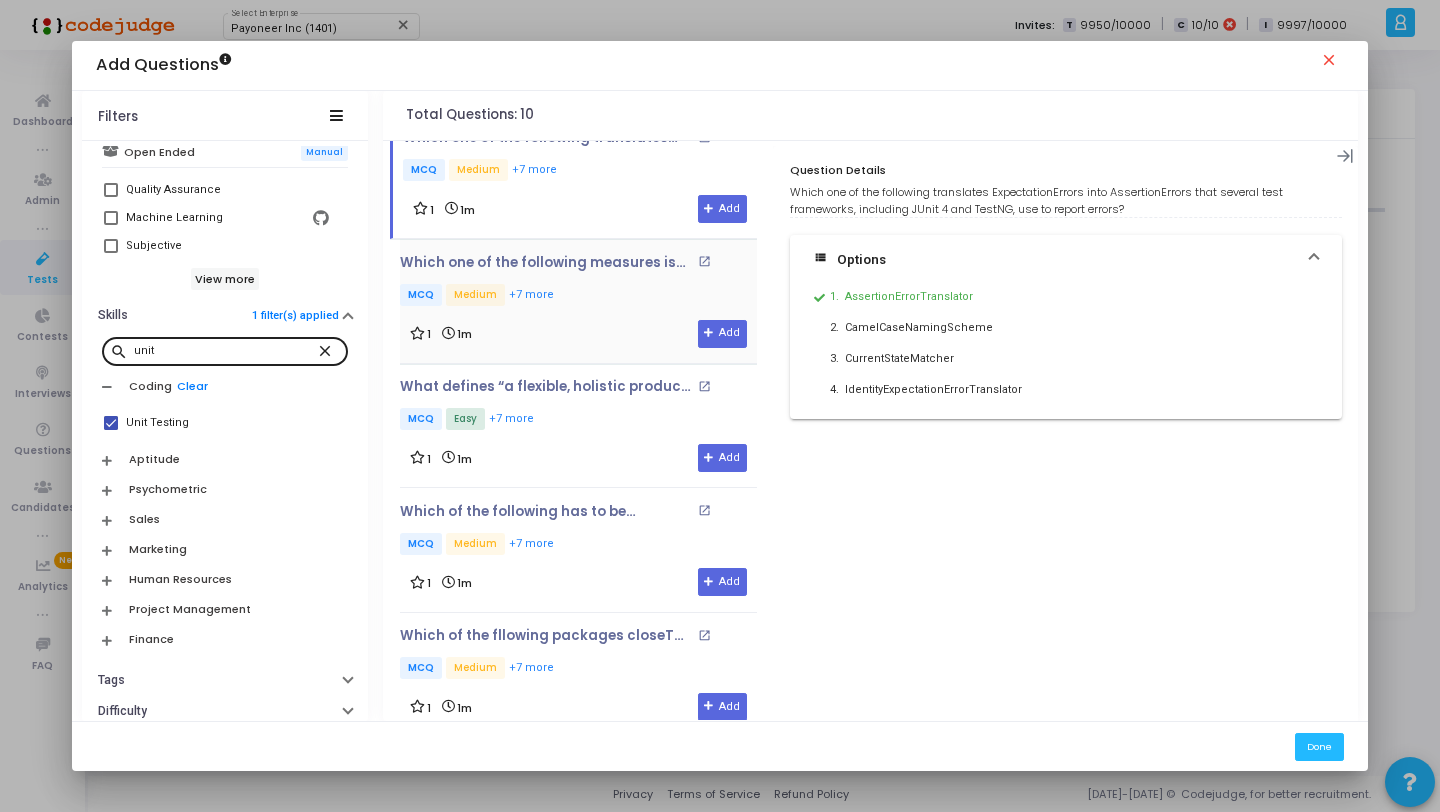 click on "MCQ   Medium   +7 more" at bounding box center (578, 296) 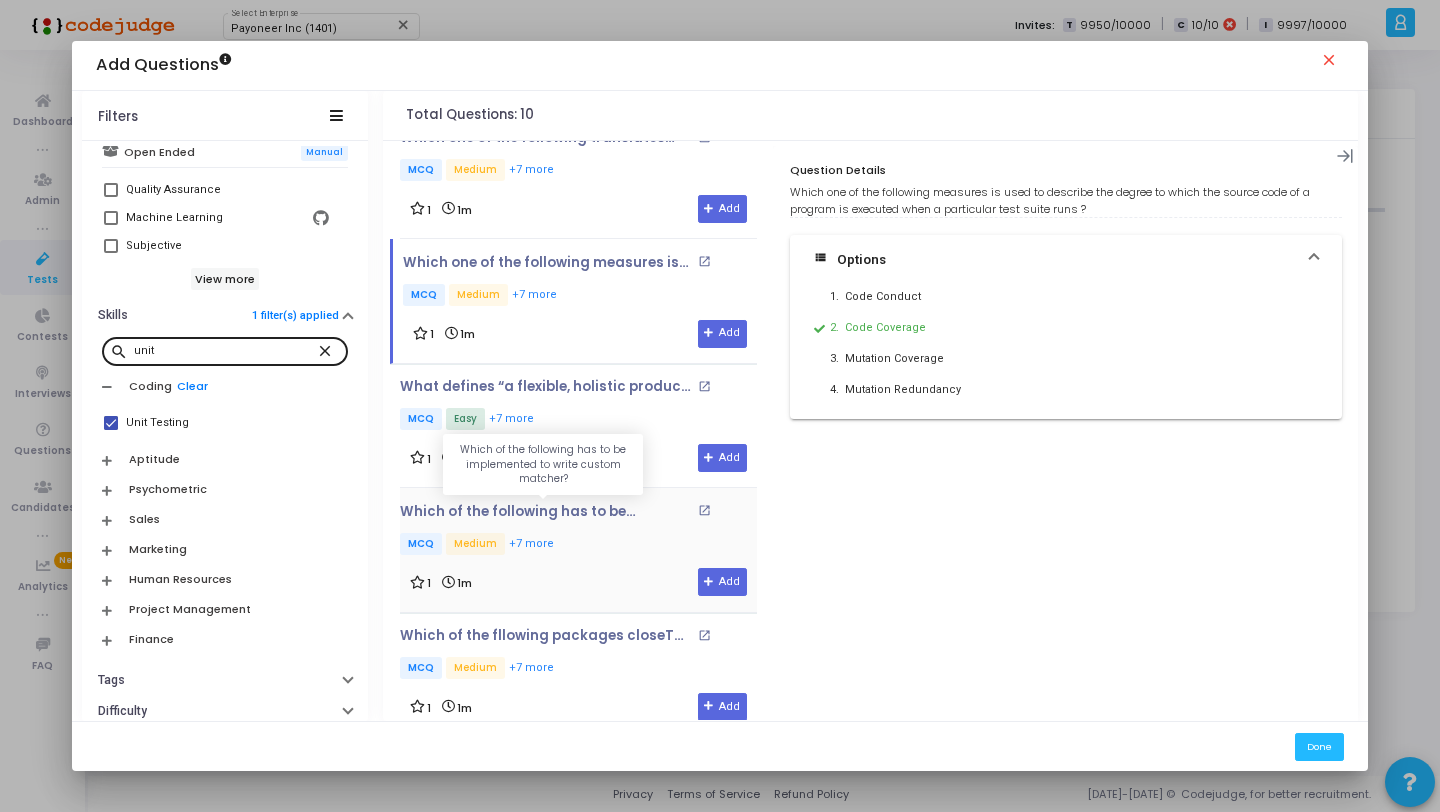 click on "MCQ   Medium   +7 more" at bounding box center (578, 545) 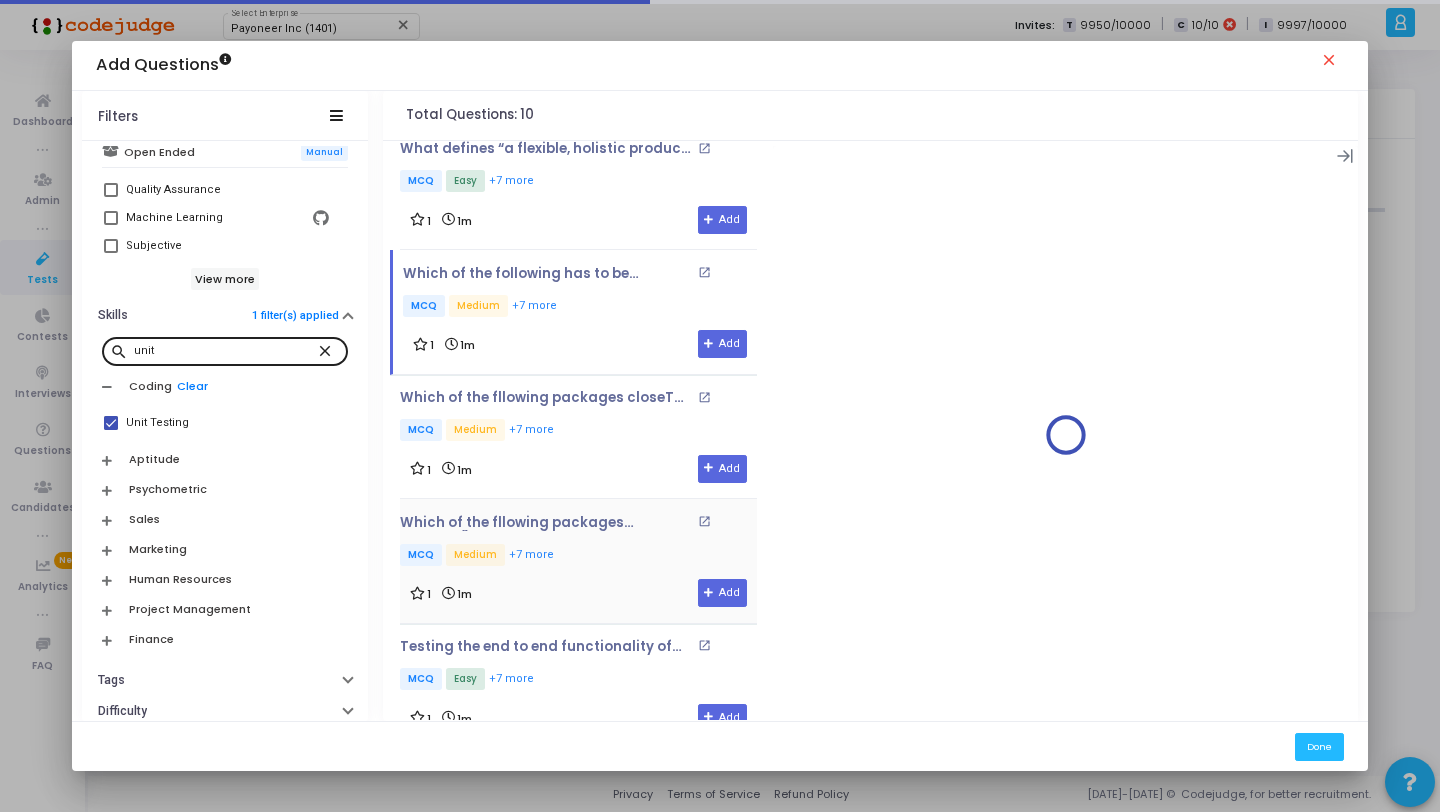 scroll, scrollTop: 655, scrollLeft: 0, axis: vertical 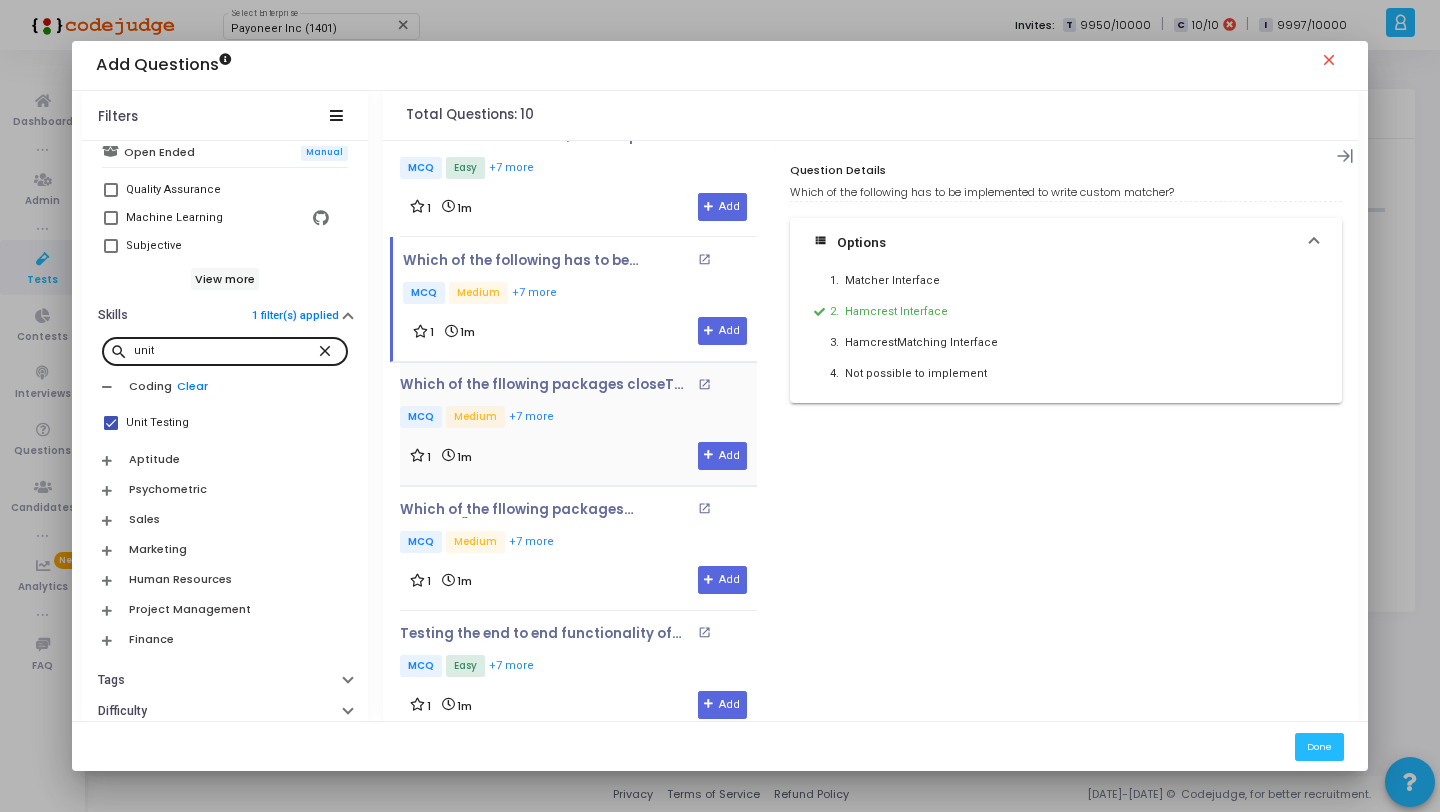 click on "MCQ   Medium   +7 more" at bounding box center (578, 418) 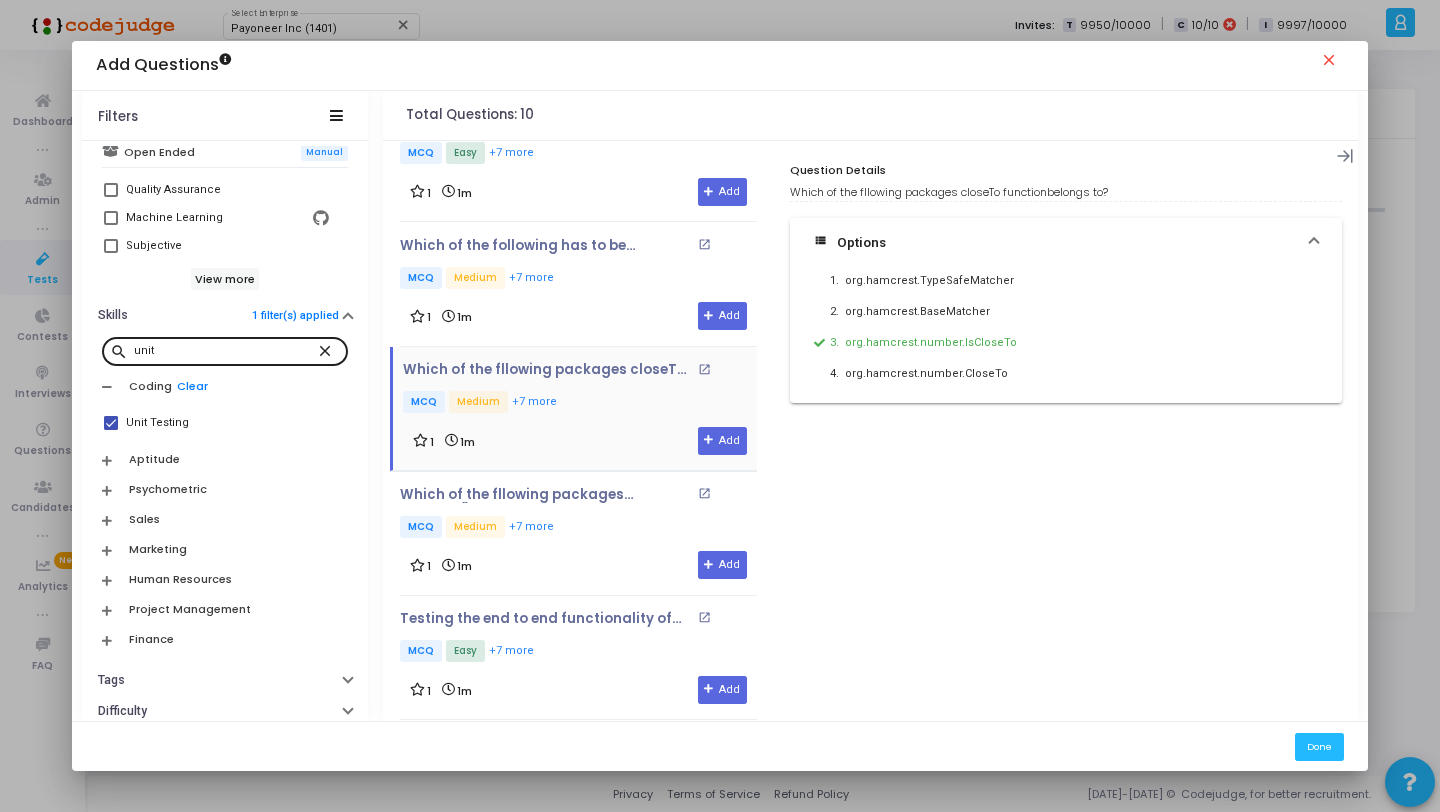scroll, scrollTop: 681, scrollLeft: 0, axis: vertical 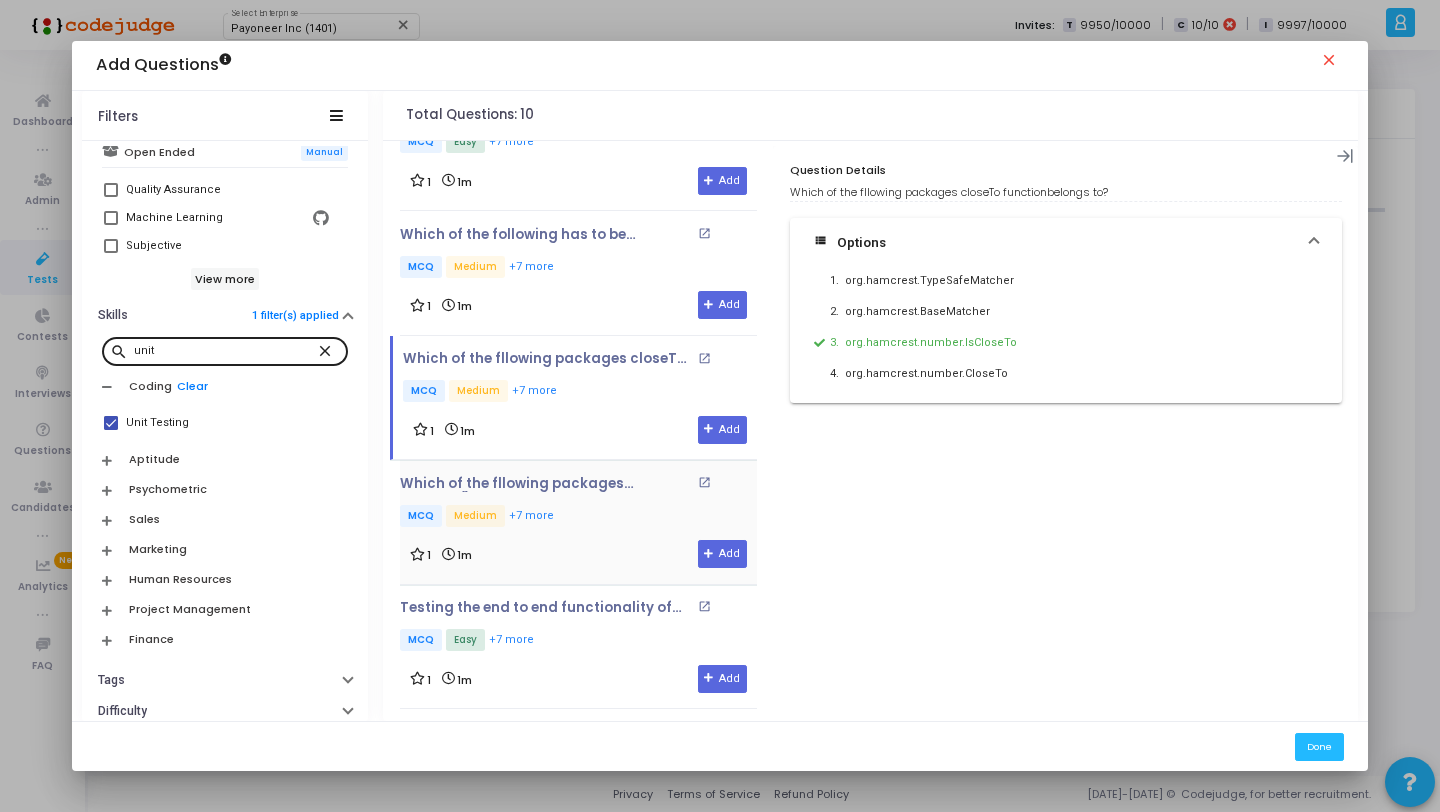 click on "MCQ   Medium   +7 more" at bounding box center (578, 517) 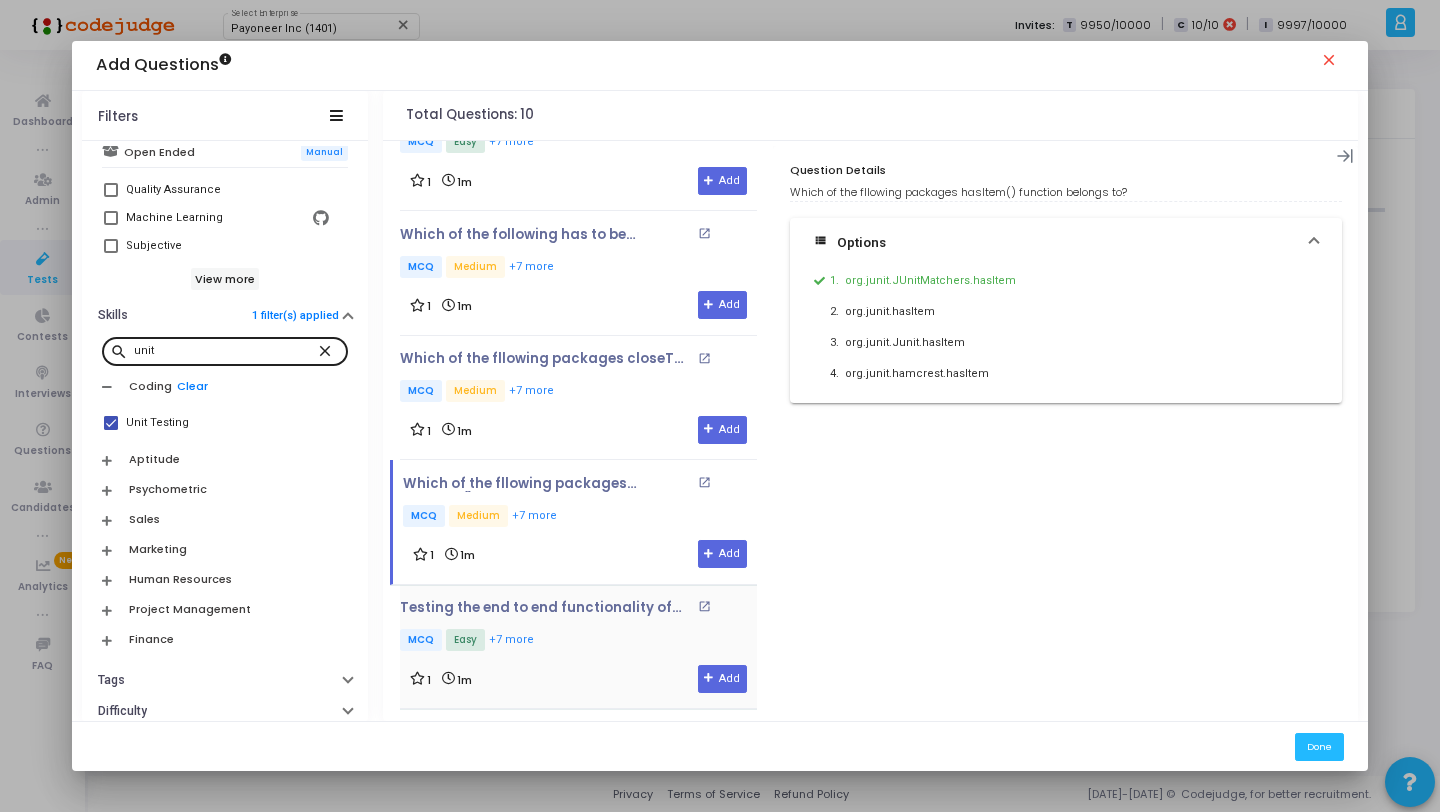 click on "MCQ   Easy   +7 more" at bounding box center [578, 641] 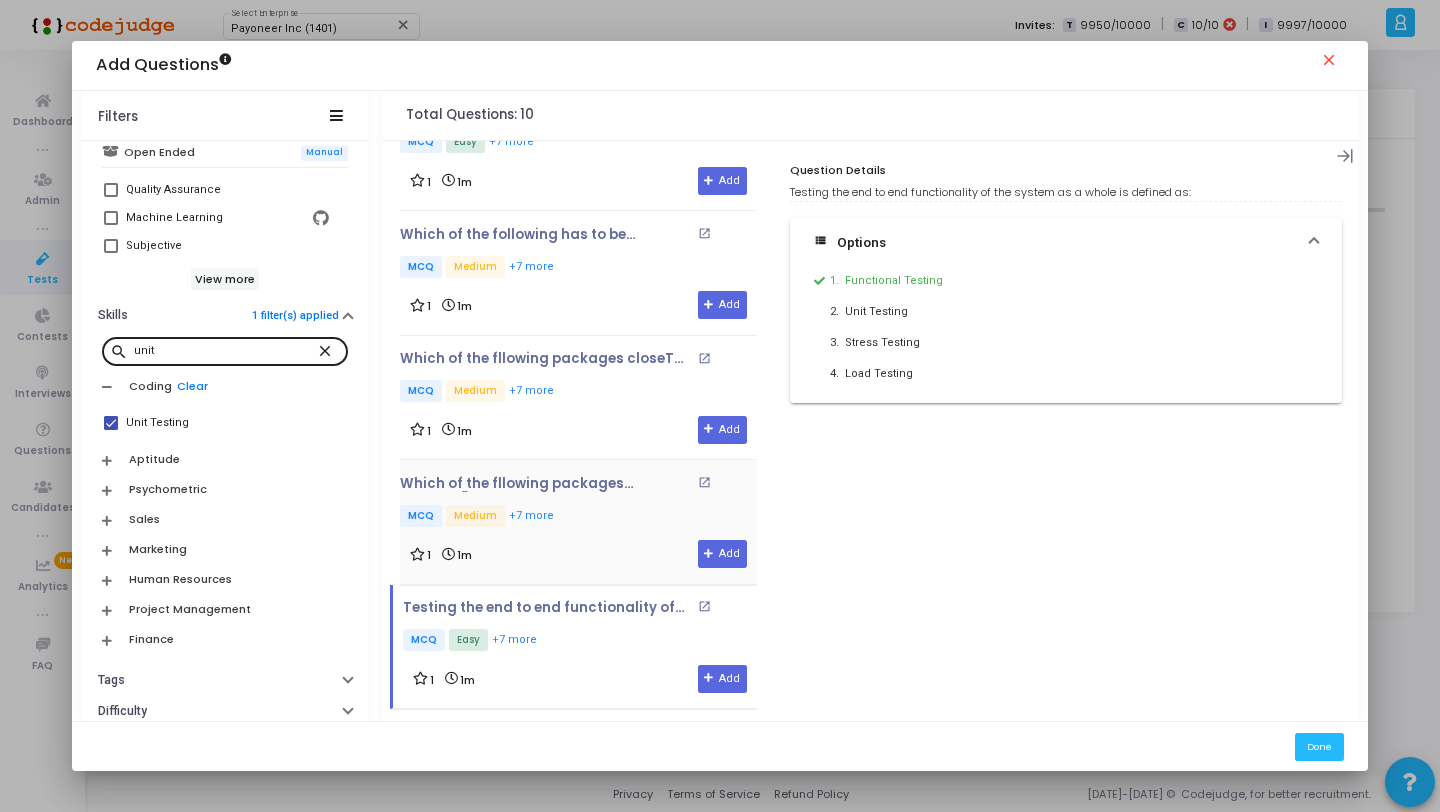 click on "Which of the fllowing packages hasItem() function belongs to? open_in_new   MCQ   Medium   +7 more 1 1m  Add" at bounding box center (578, 522) 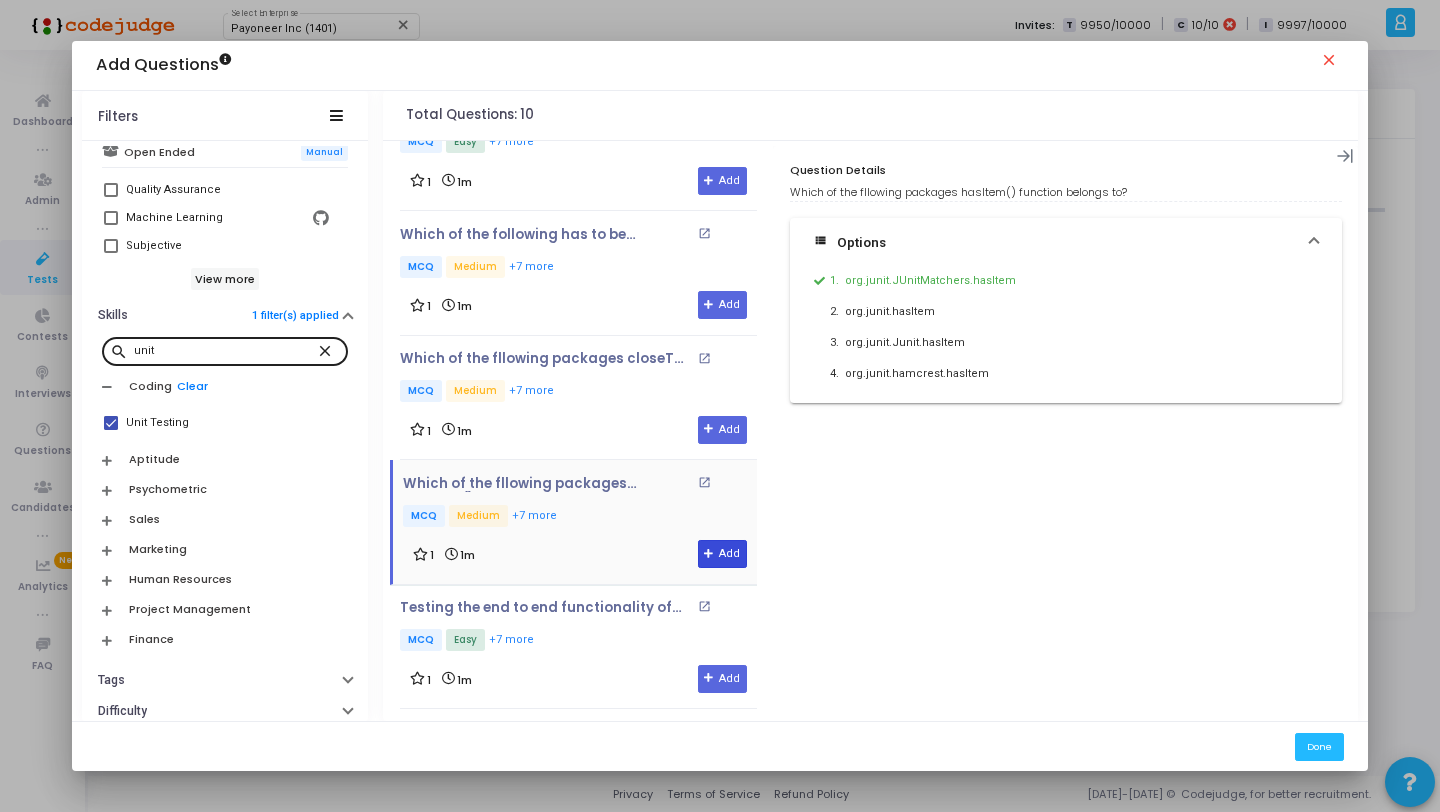 click at bounding box center [709, 554] 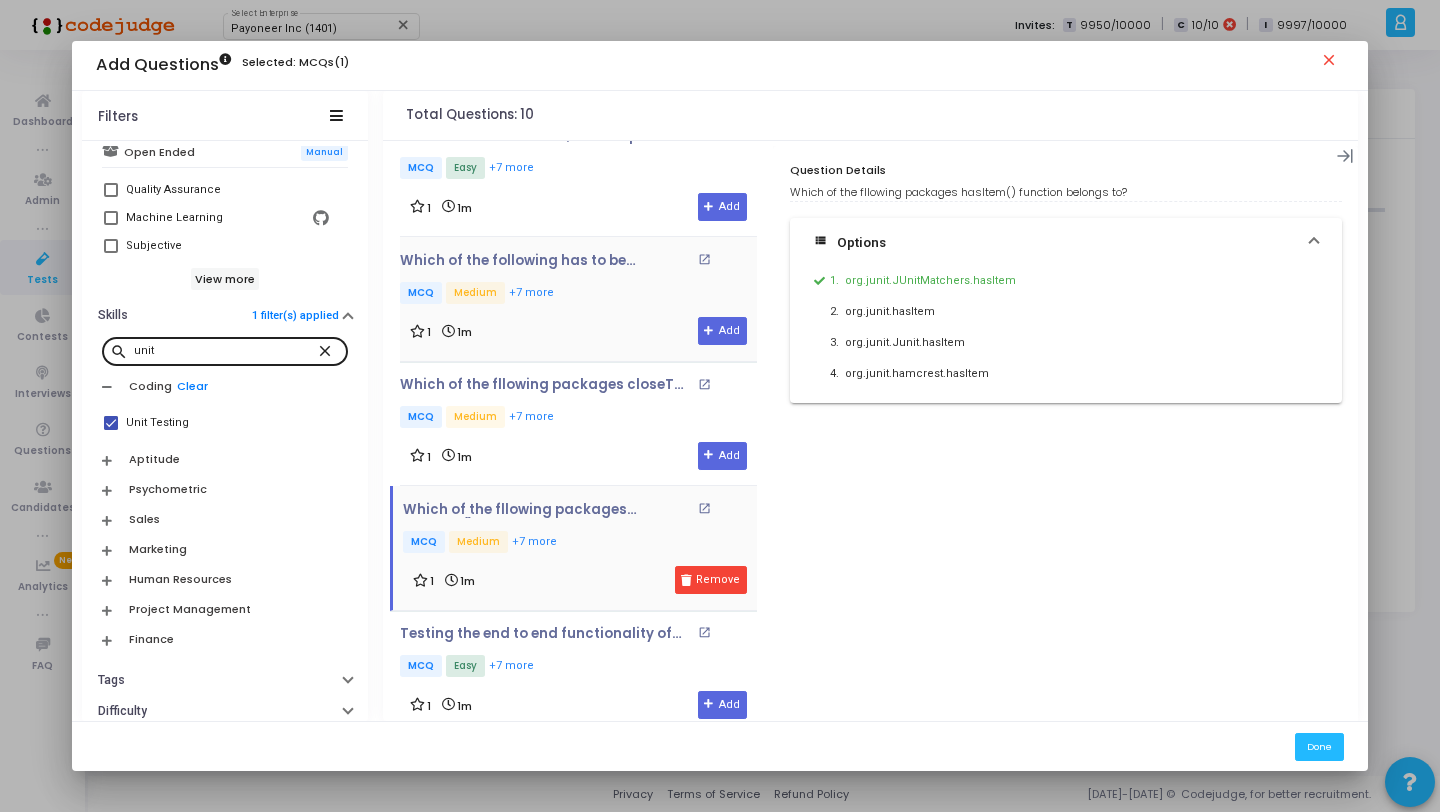 click on "Which of the following has to be implemented to write custom matcher? open_in_new   MCQ   Medium   +7 more" at bounding box center [578, 280] 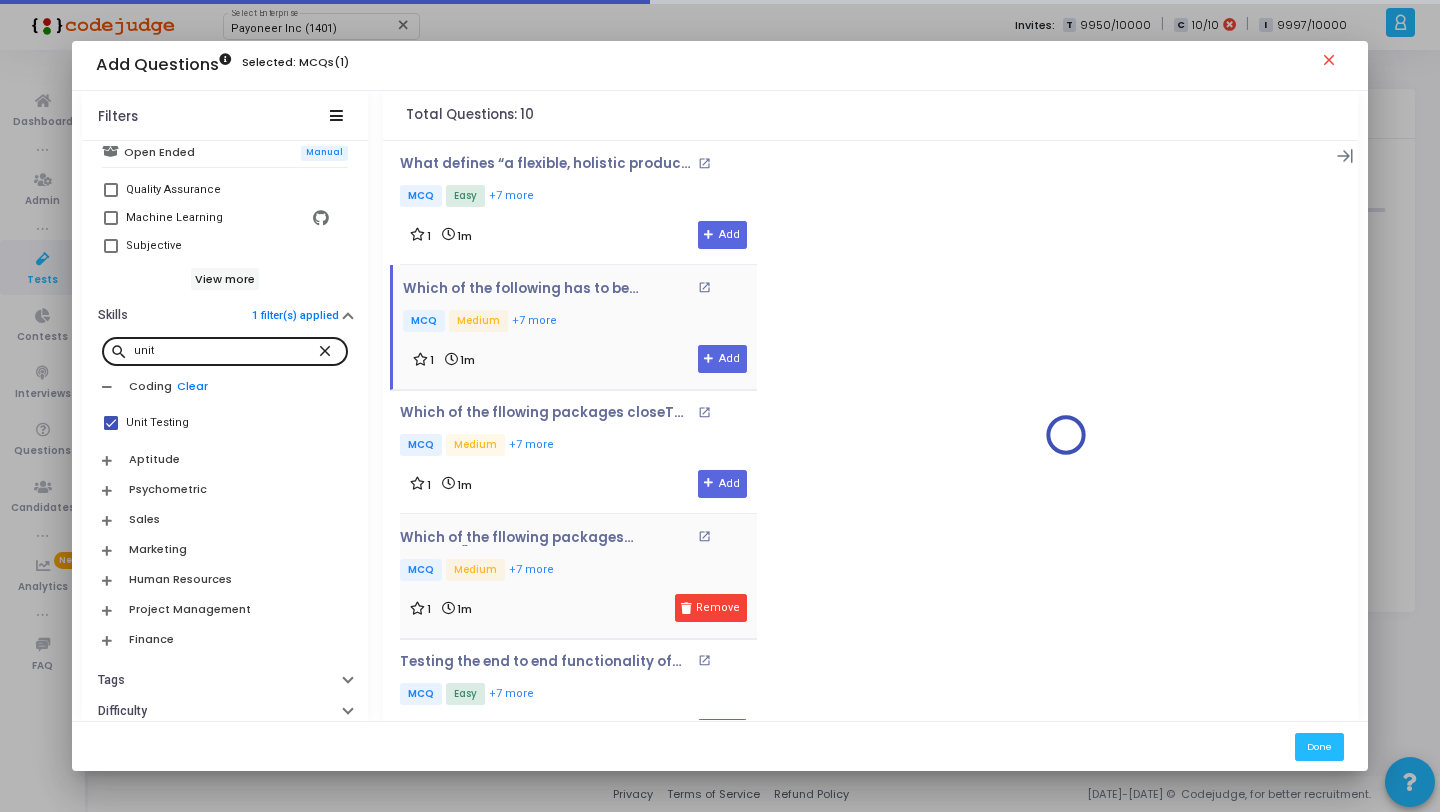 scroll, scrollTop: 541, scrollLeft: 0, axis: vertical 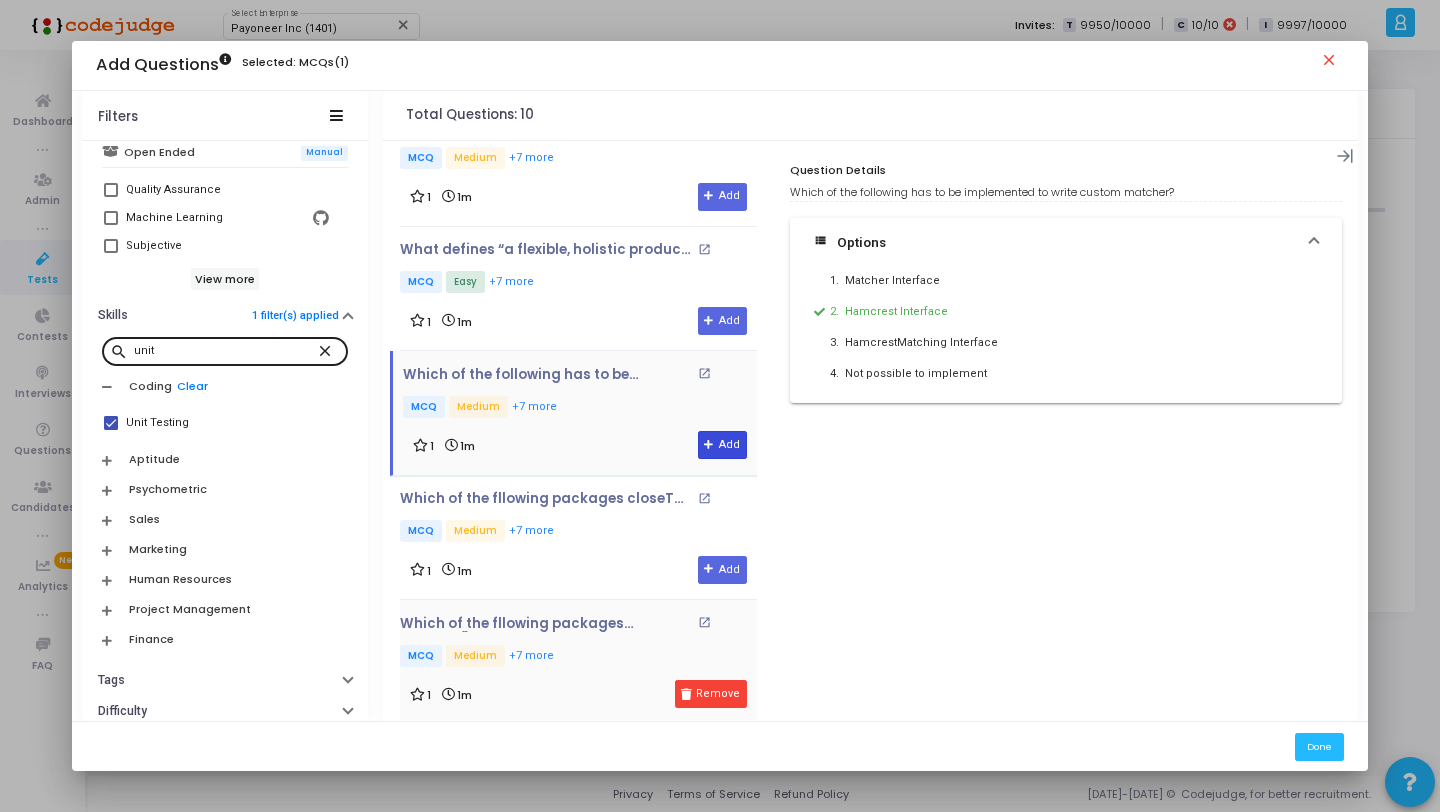 click on "Add" at bounding box center [722, 445] 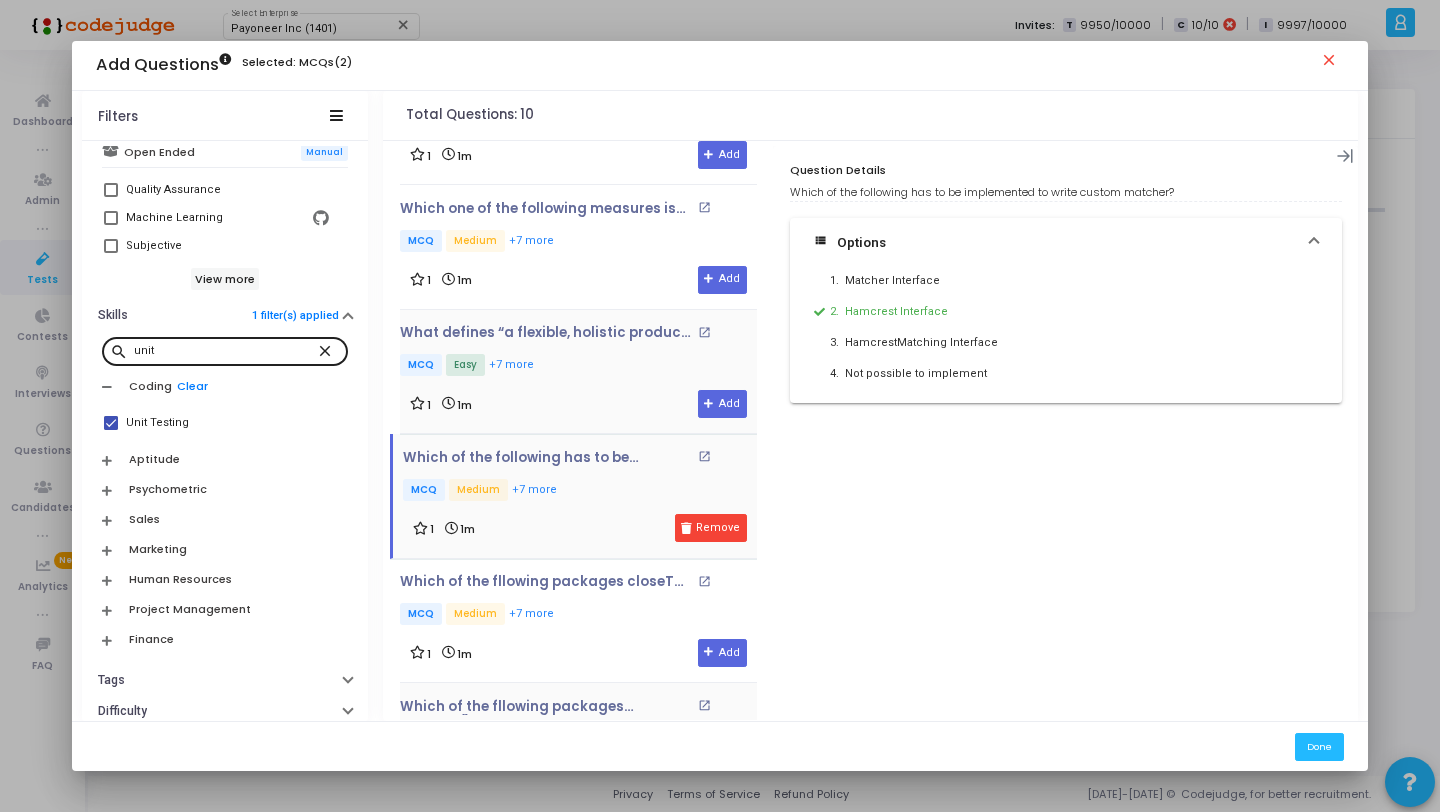 scroll, scrollTop: 399, scrollLeft: 0, axis: vertical 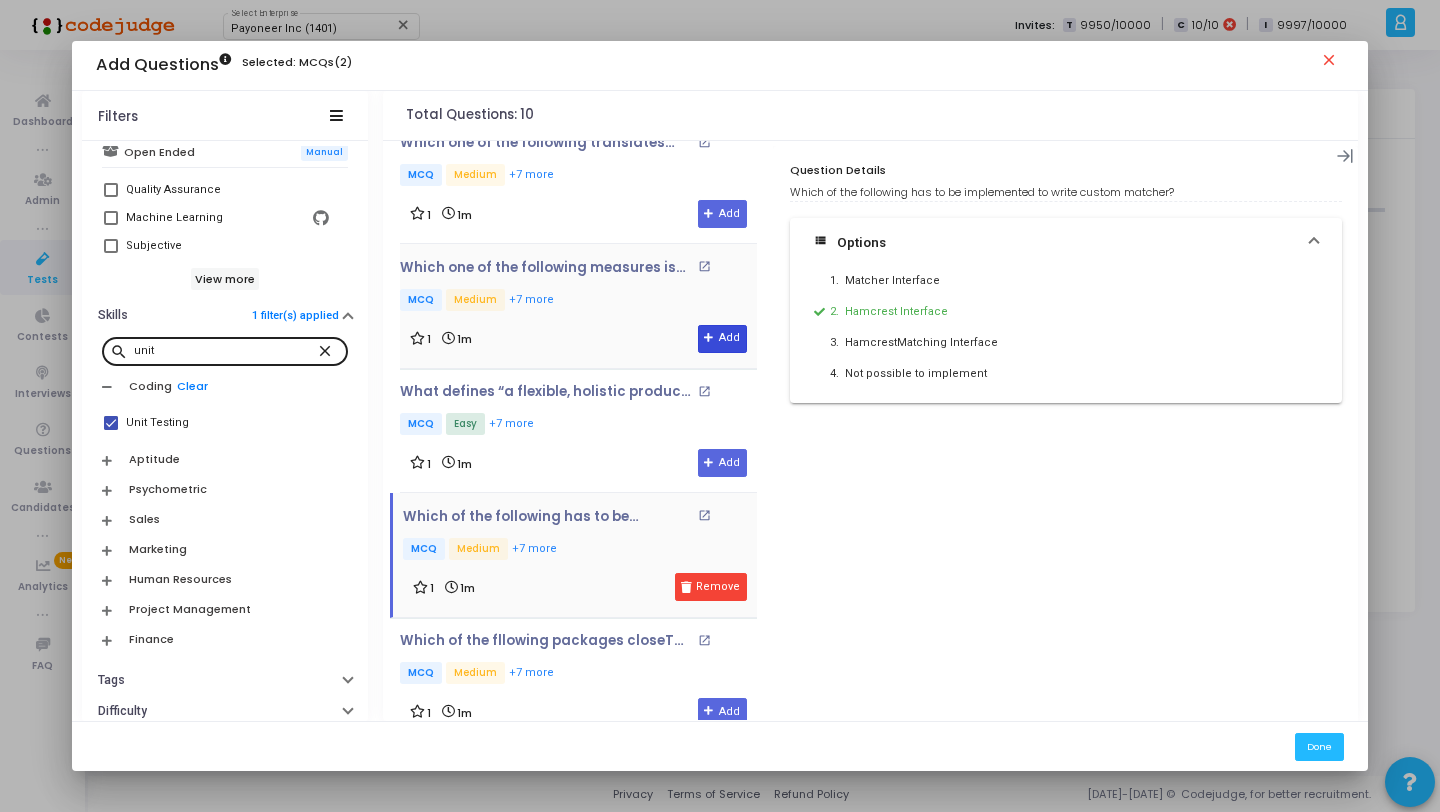 click at bounding box center (709, 338) 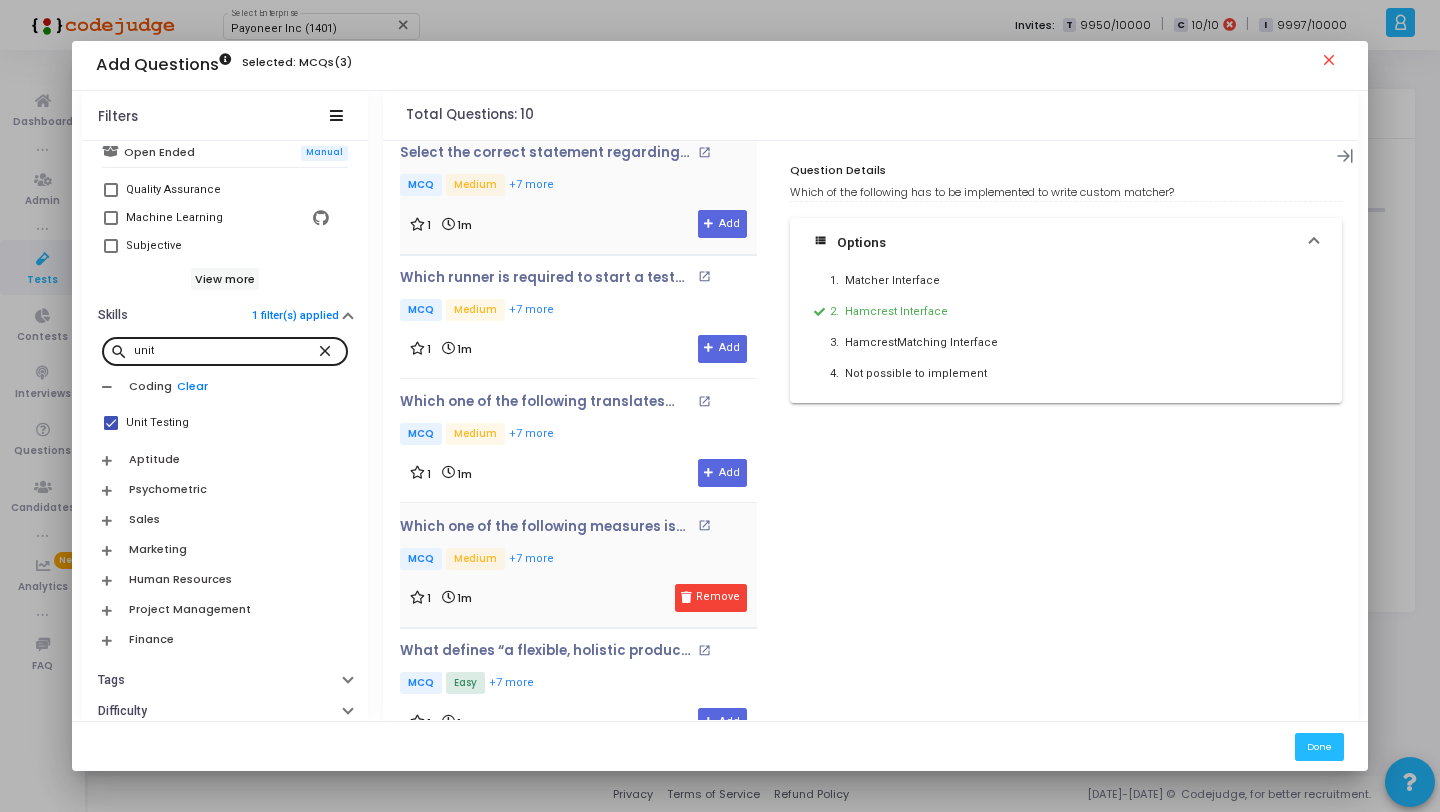 scroll, scrollTop: 91, scrollLeft: 0, axis: vertical 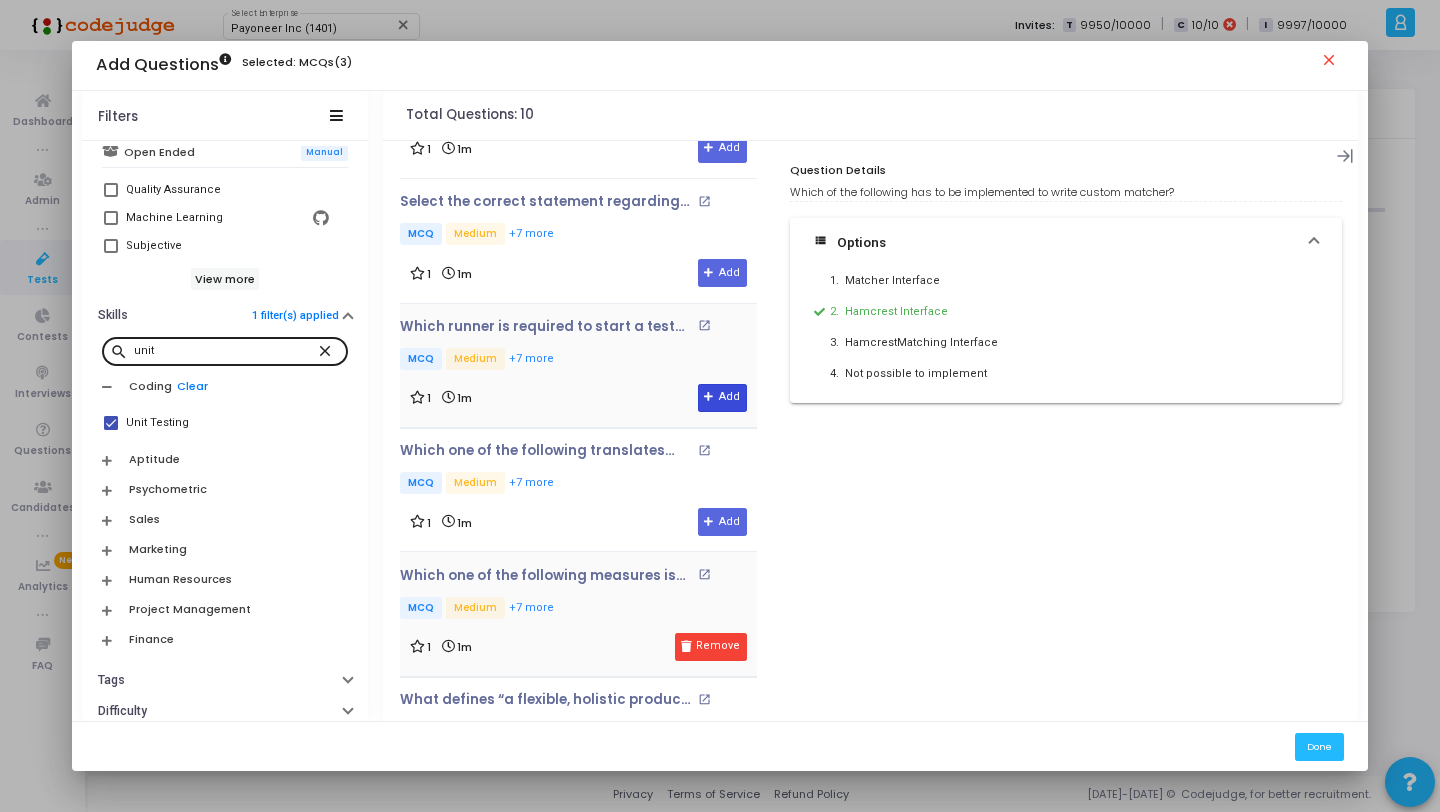 click on "Add" at bounding box center [722, 398] 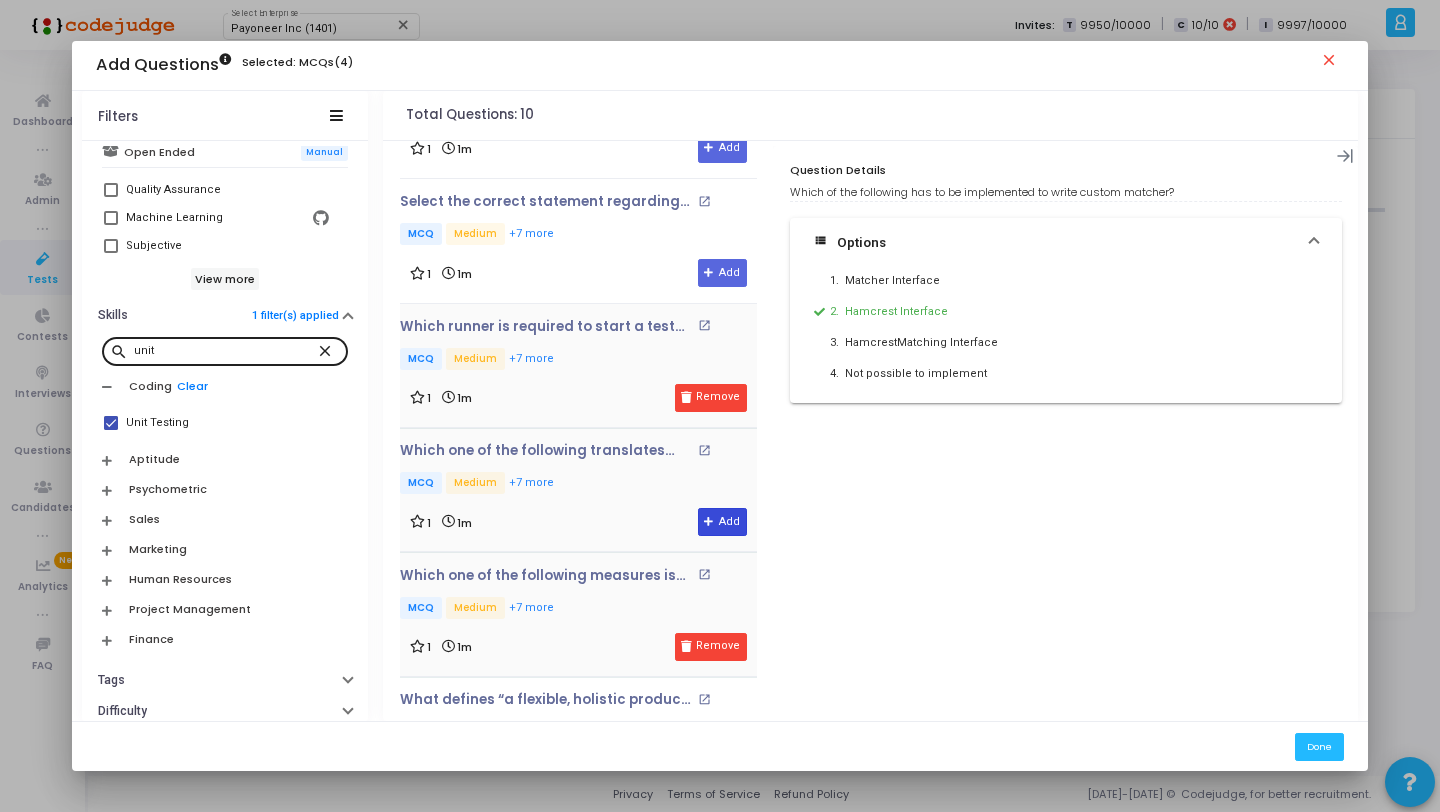 click on "Add" at bounding box center [722, 522] 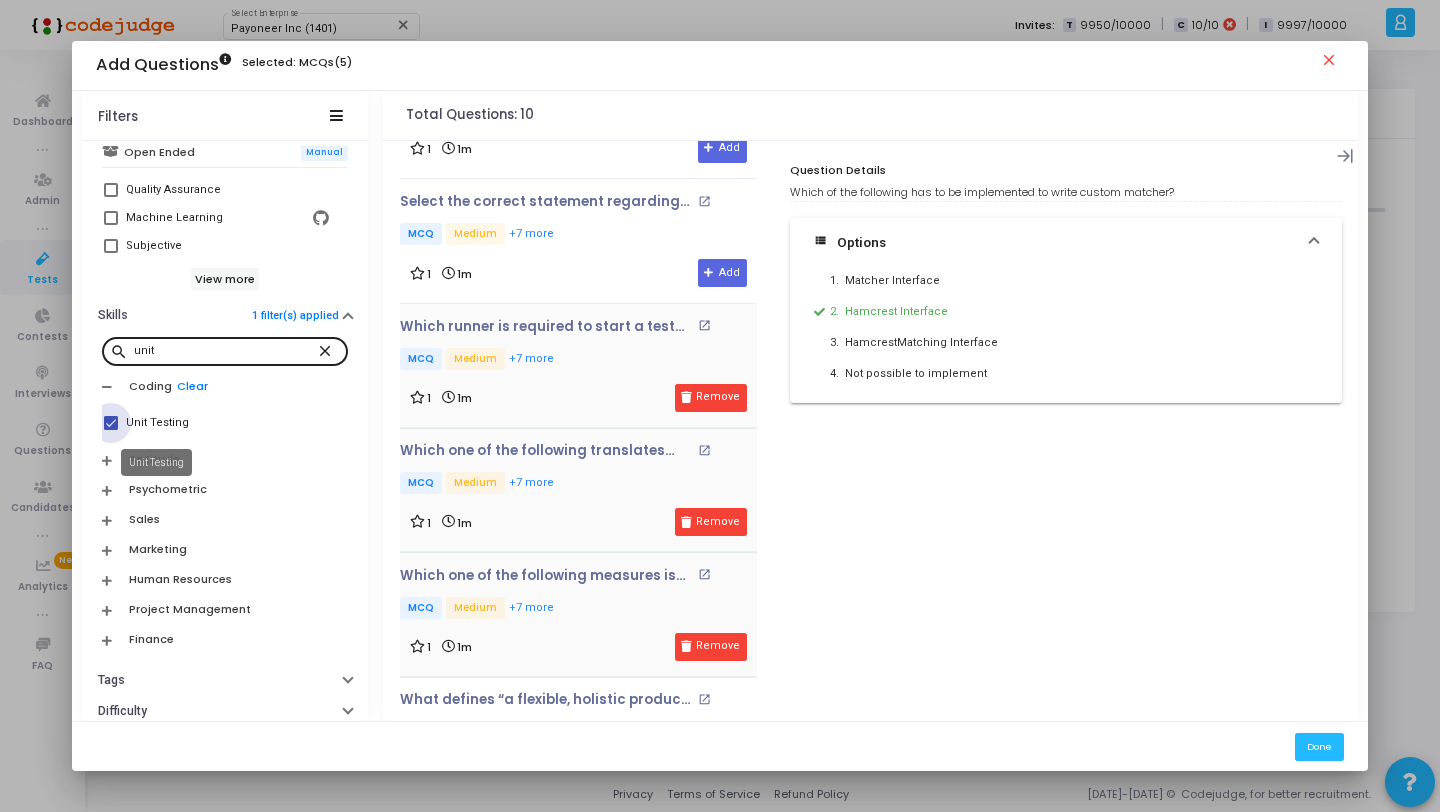 click on "Unit Testing" at bounding box center [157, 423] 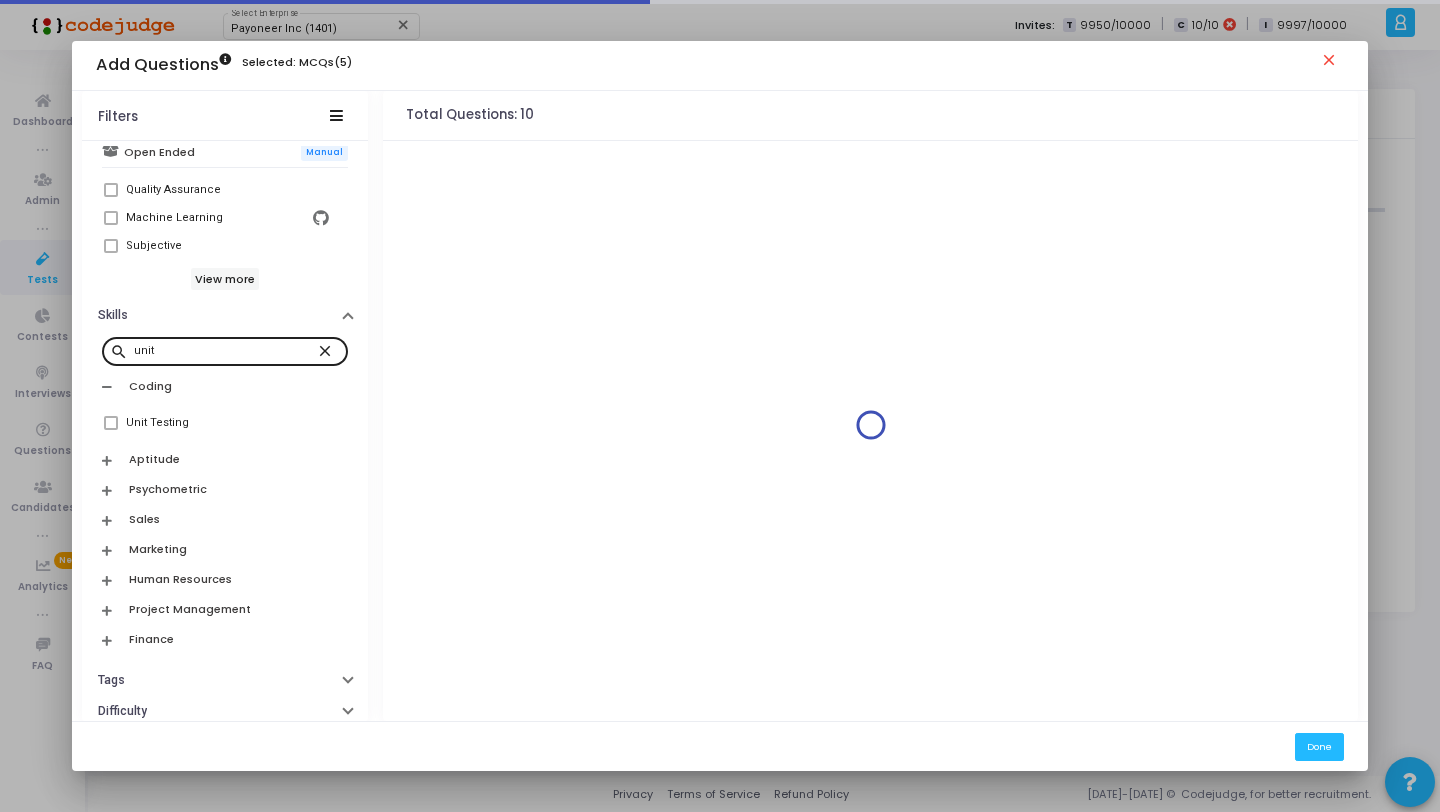 click on "close" at bounding box center [328, 350] 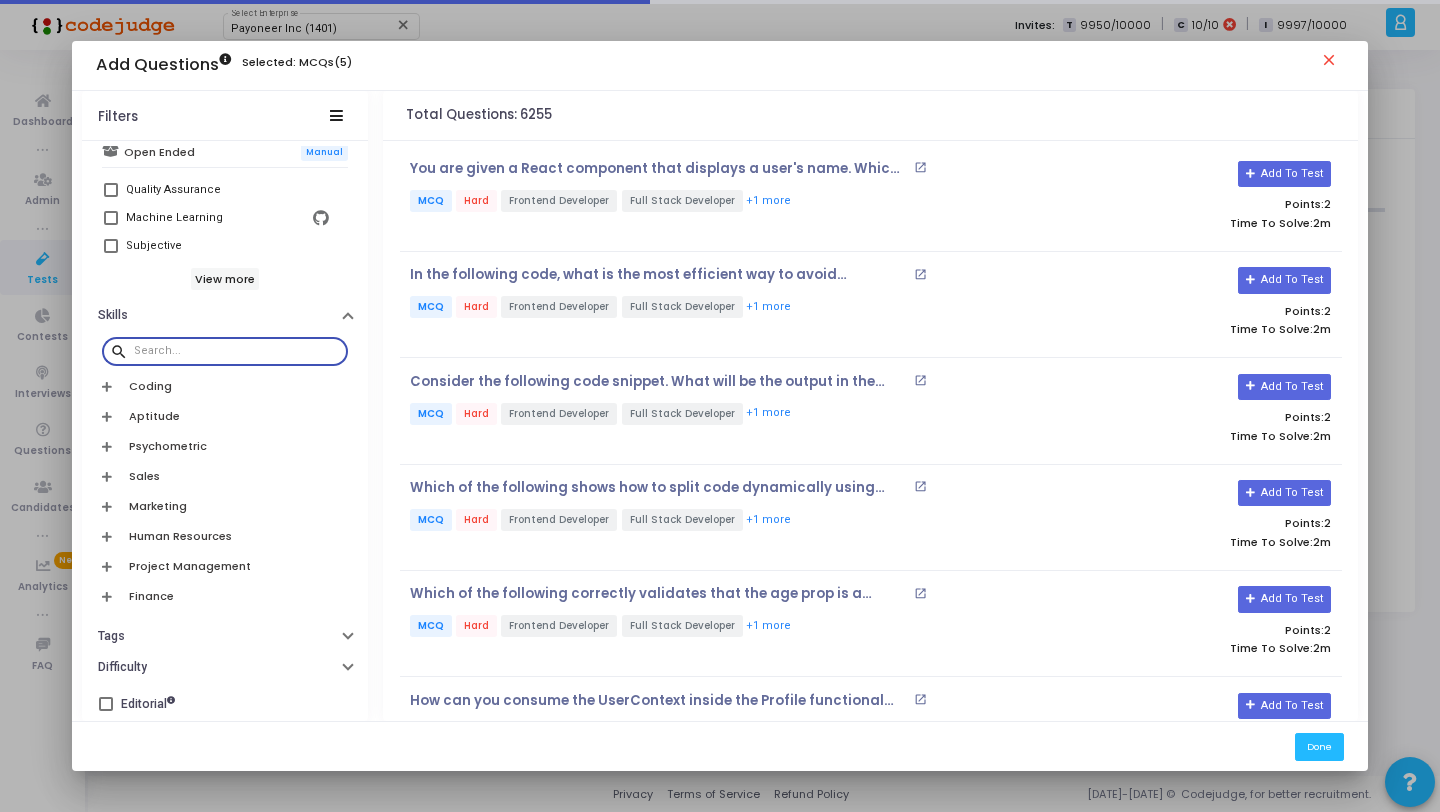 click at bounding box center [237, 351] 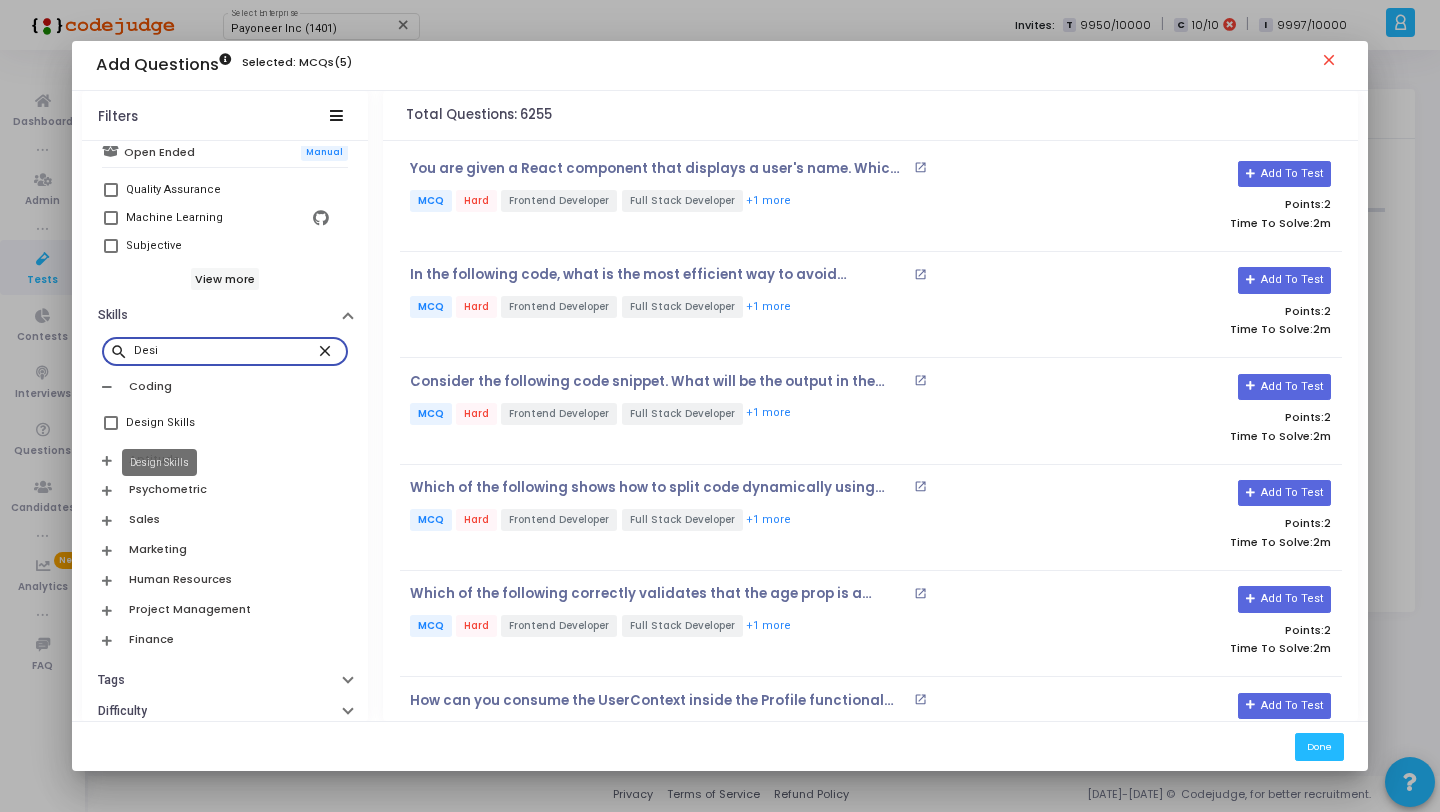 type on "Desi" 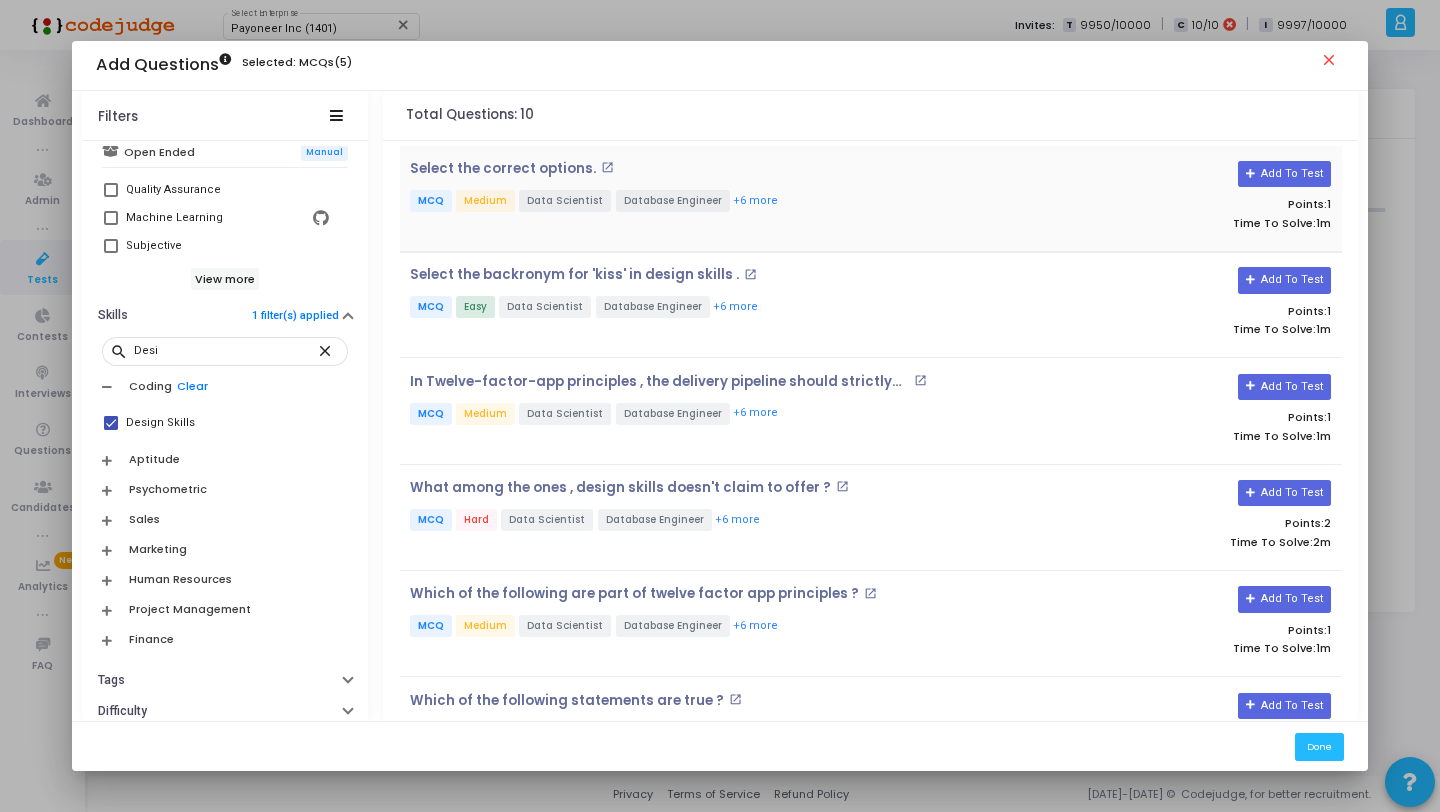 click on "Select the correct options. open_in_new   MCQ   Medium   Data Scientist   Database Engineer   +6 more" at bounding box center (714, 198) 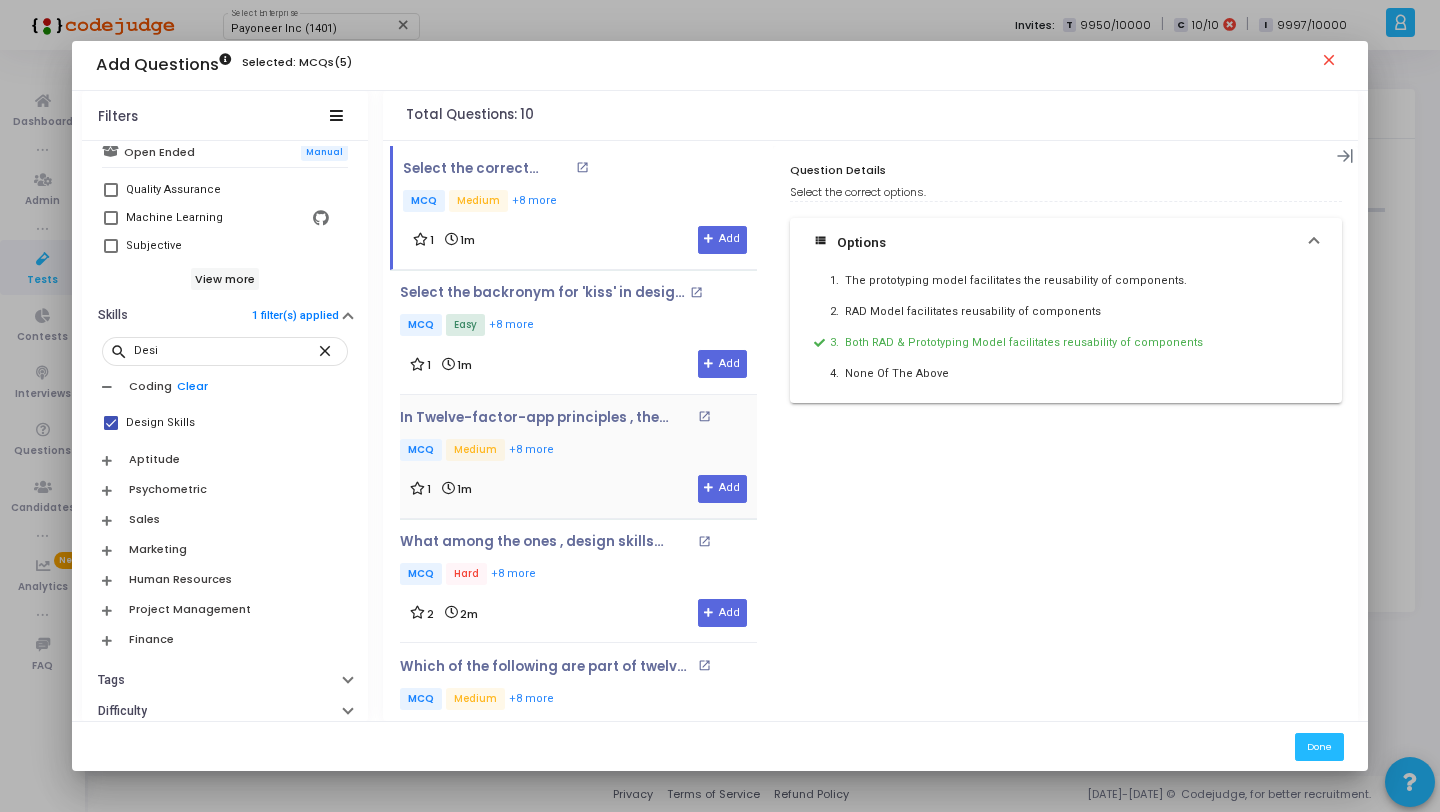 click on "MCQ   Medium   +8 more" at bounding box center (578, 451) 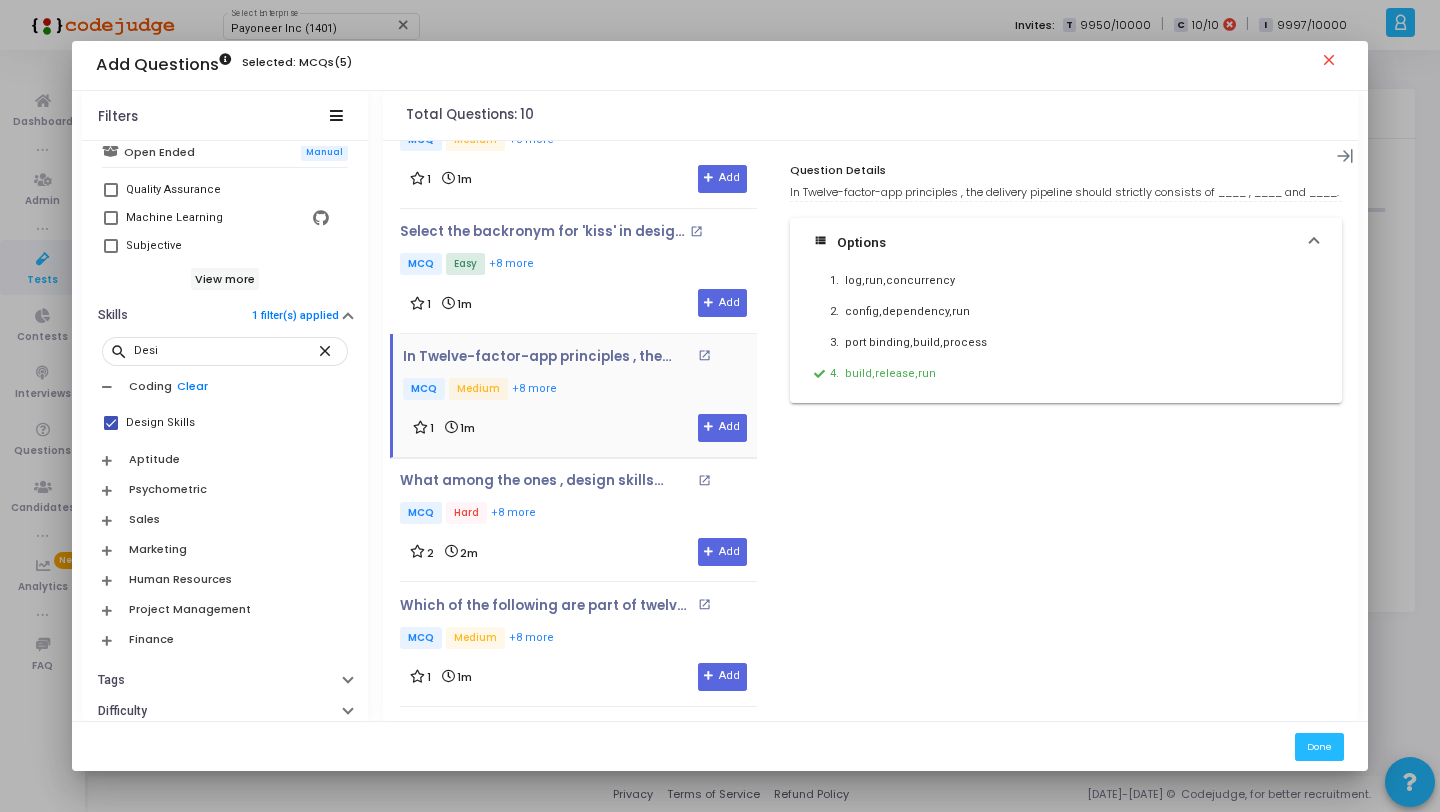 scroll, scrollTop: 129, scrollLeft: 0, axis: vertical 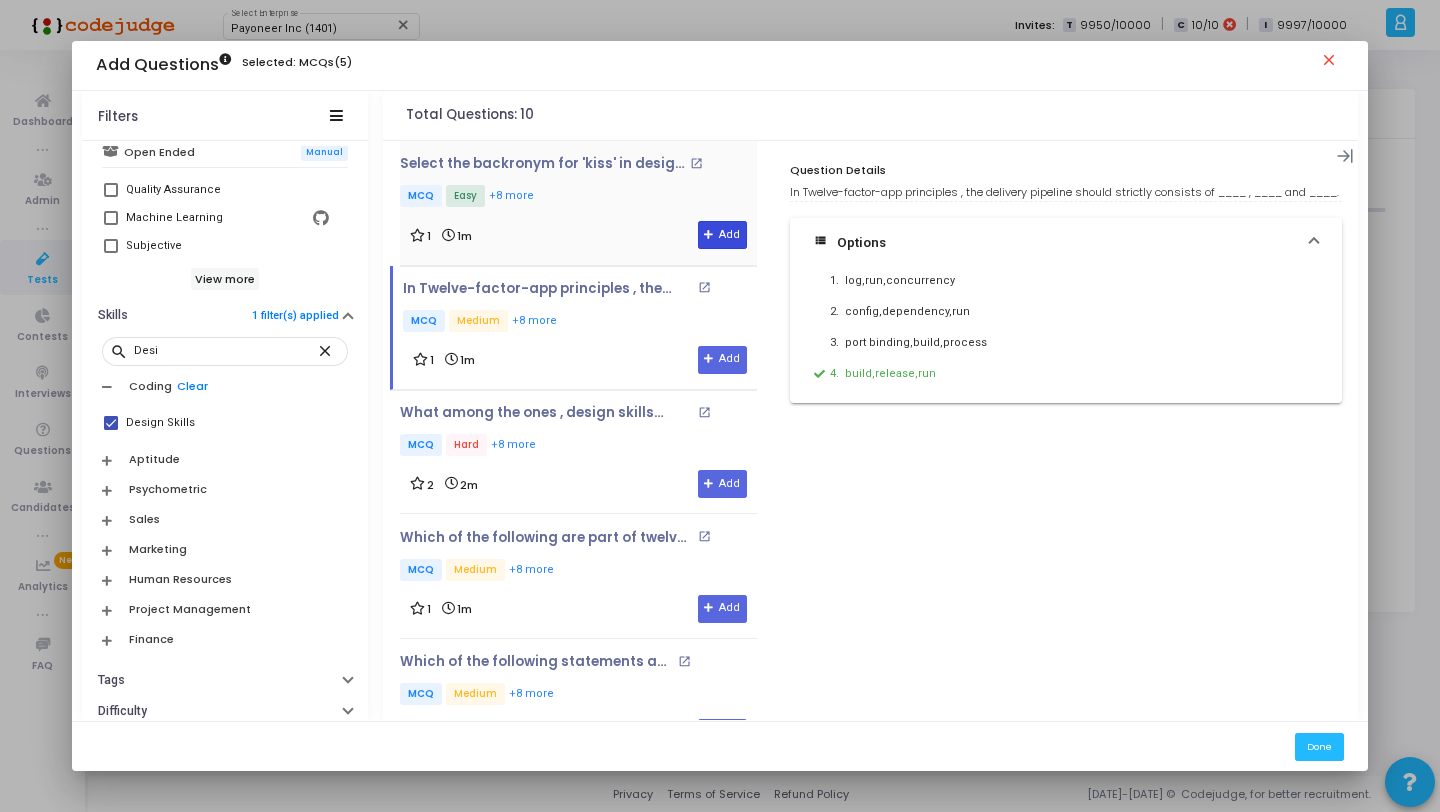 click on "Add" at bounding box center [722, 235] 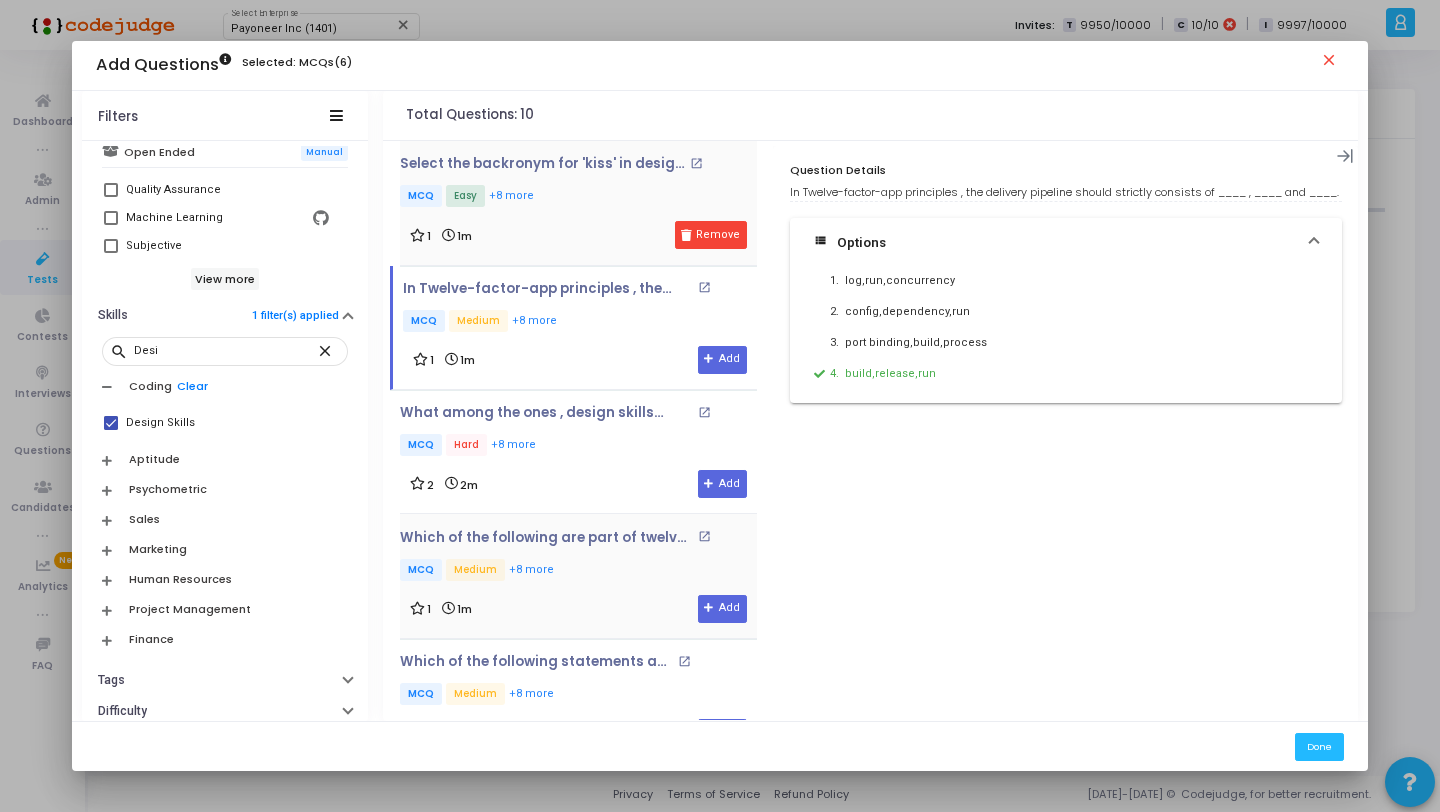 click on "MCQ   Medium   +8 more" at bounding box center (578, 571) 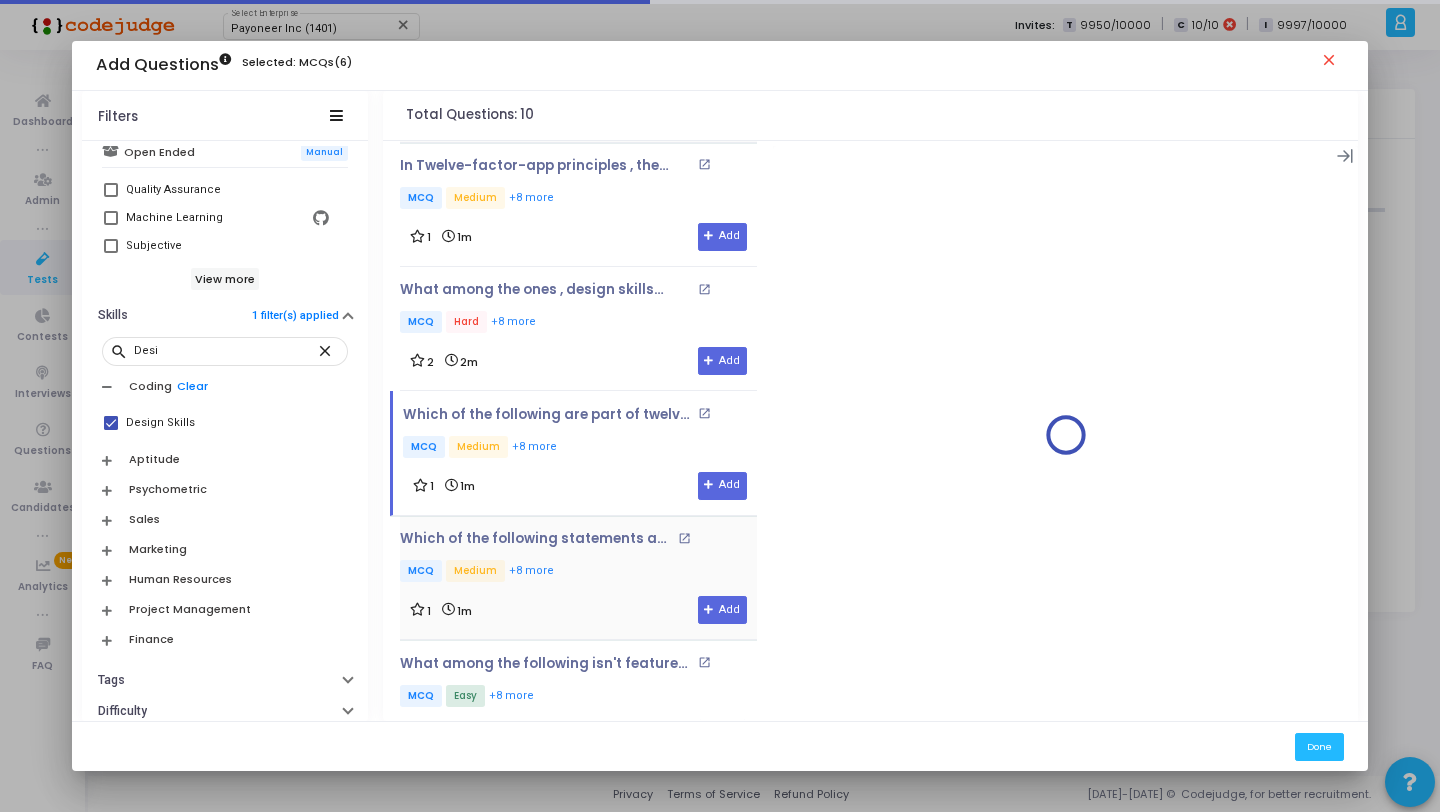 scroll, scrollTop: 276, scrollLeft: 0, axis: vertical 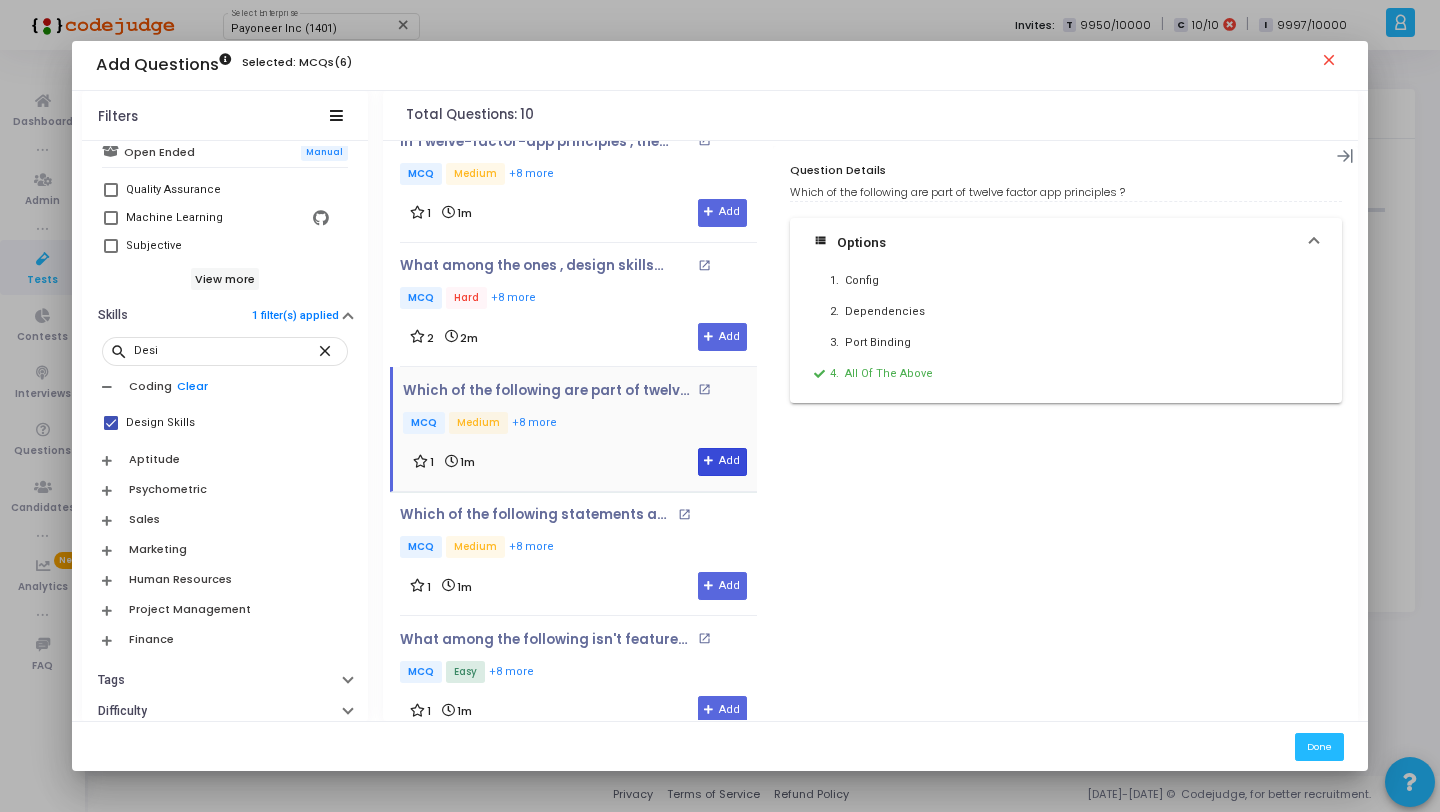 click at bounding box center (709, 461) 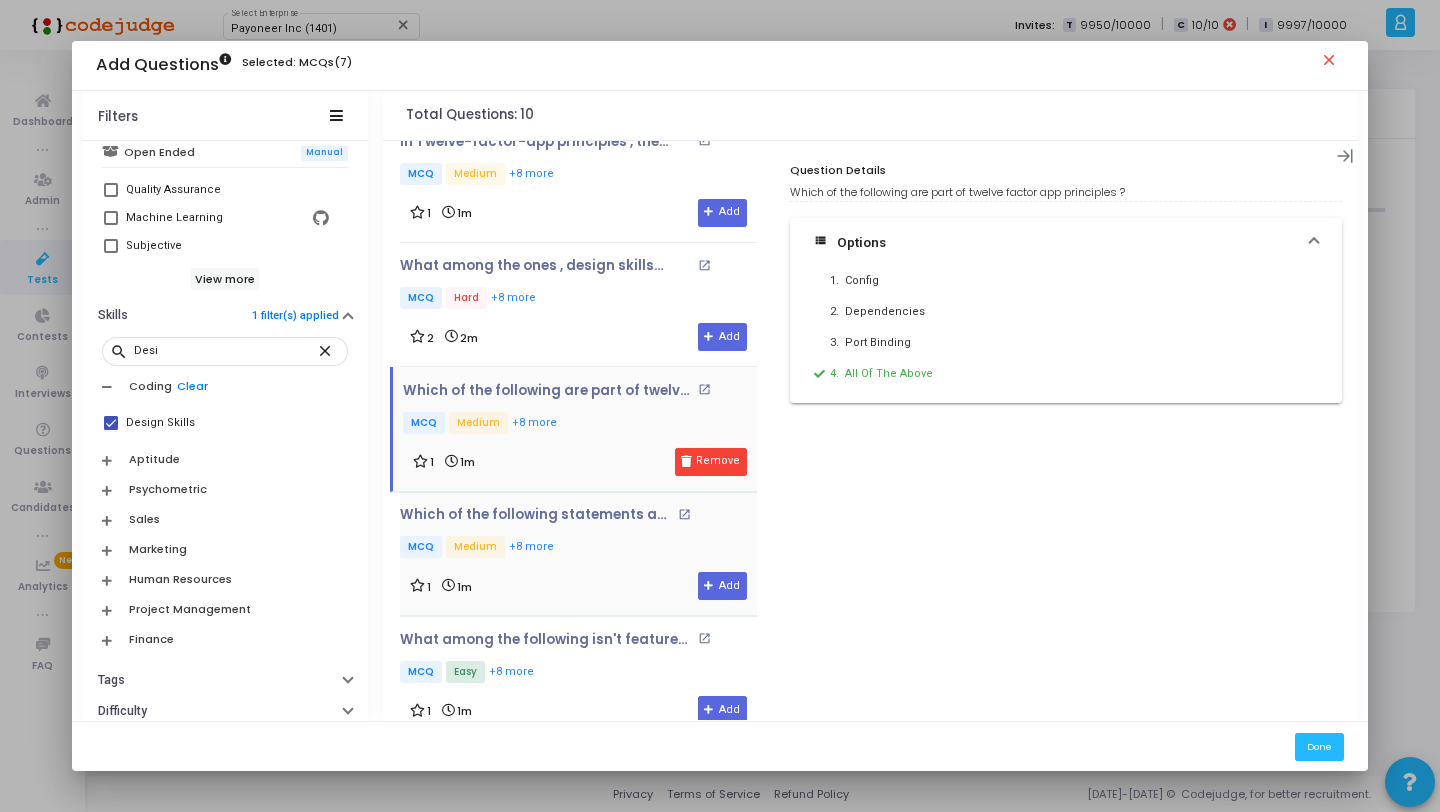 click on "Which of the following statements are true ? open_in_new   MCQ   Medium   +8 more" at bounding box center (566, 534) 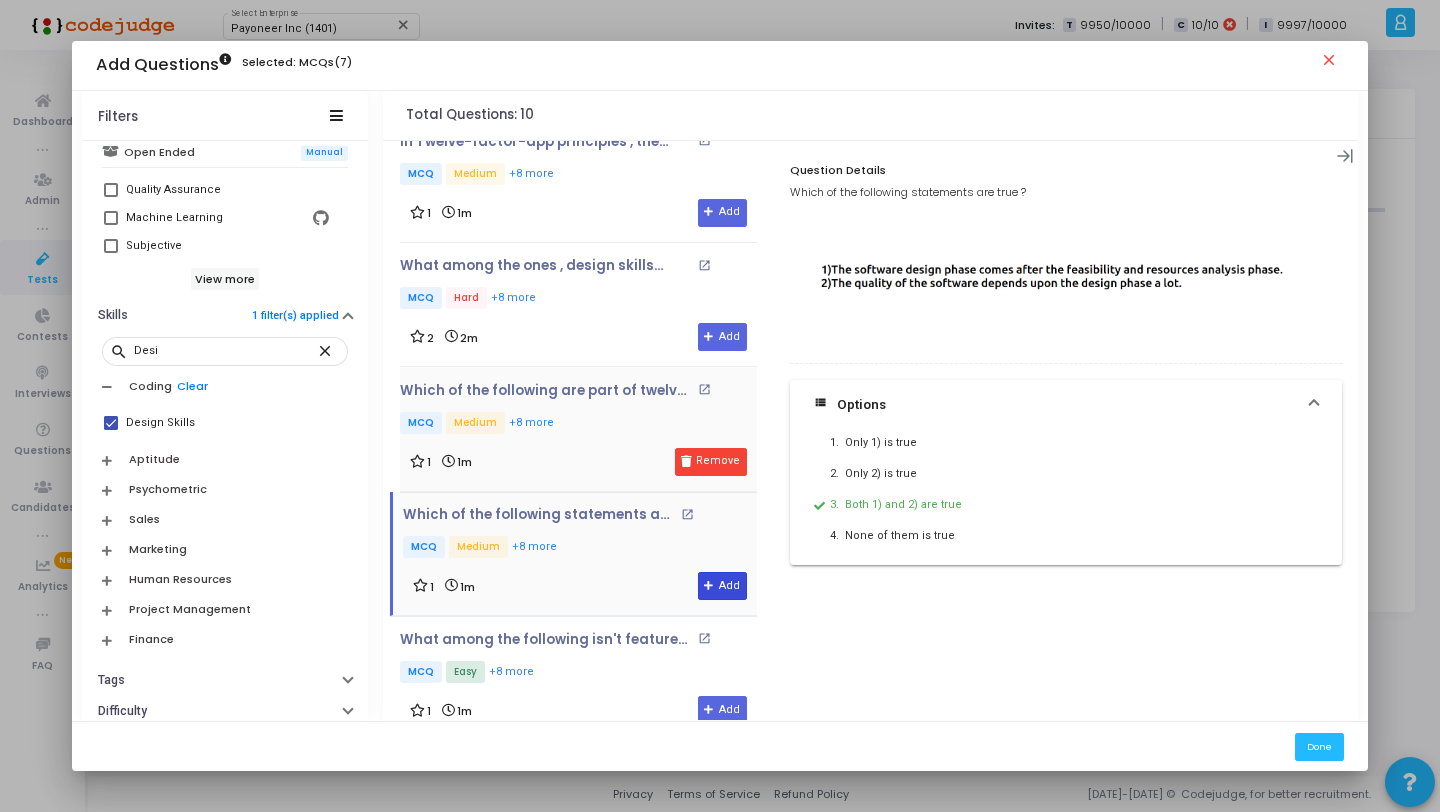 click on "Add" at bounding box center [722, 586] 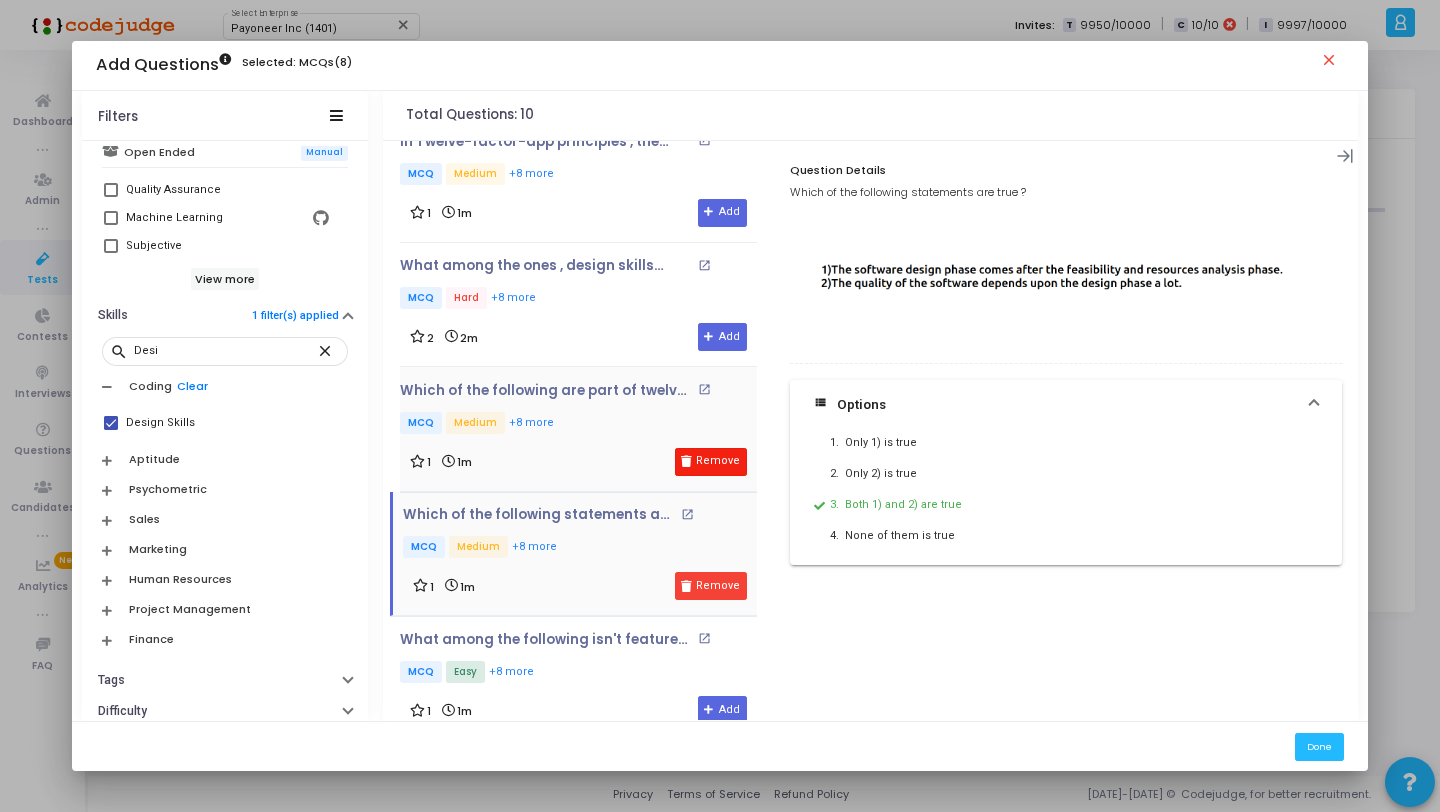 click on "Remove" at bounding box center [711, 462] 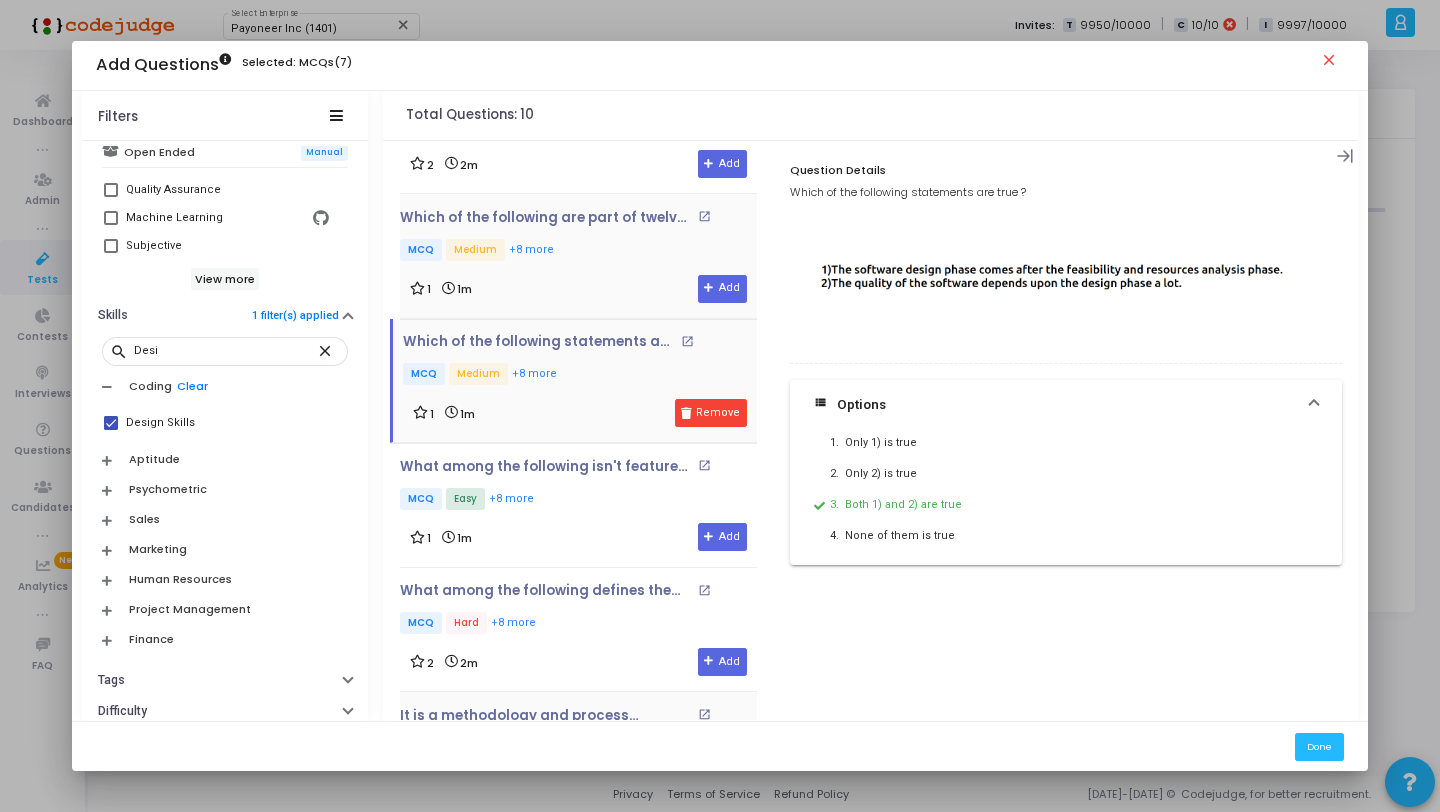 scroll, scrollTop: 611, scrollLeft: 0, axis: vertical 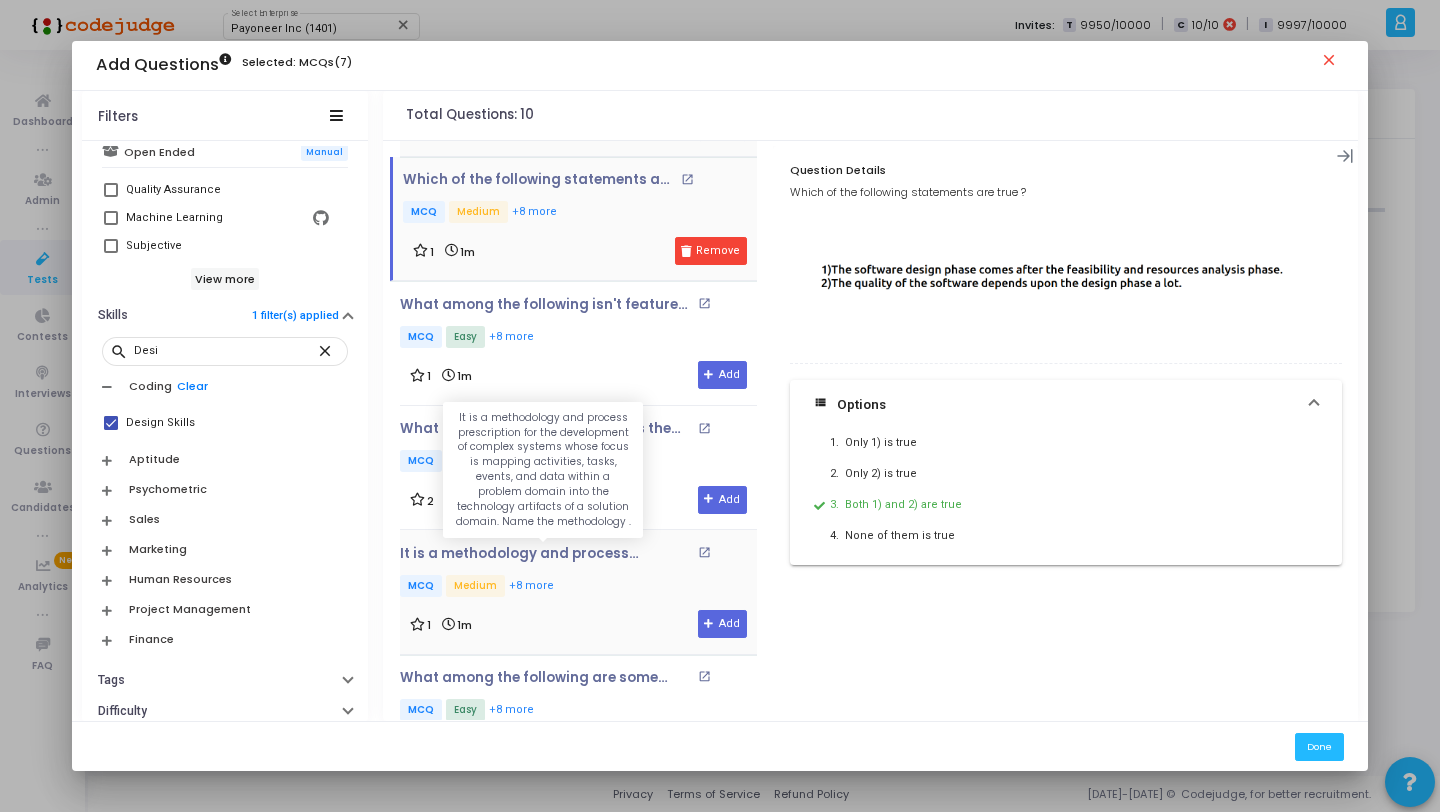 click on "It is a methodology and process prescription for the development of complex systems whose focus is mapping activities, tasks, events, and data within a problem domain into the technology artifacts of a solution domain.                                                         Name the methodology ." at bounding box center [546, 554] 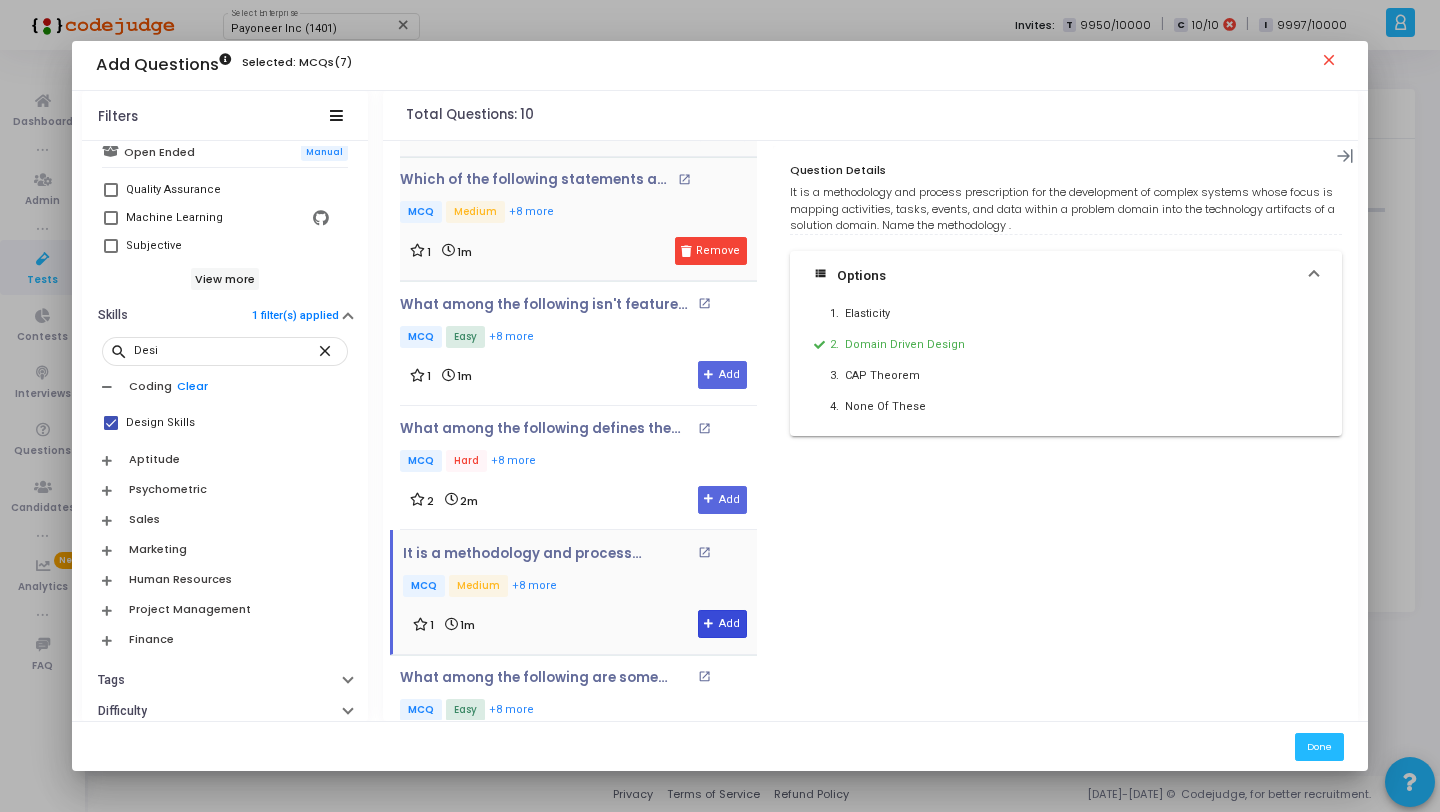 click on "It is a methodology and process prescription for the development of complex systems whose focus is mapping activities, tasks, events, and data within a problem domain into the technology artifacts of a solution domain.                                                         Name the methodology . open_in_new   MCQ   Medium   +8 more 1 1m  Add" at bounding box center (580, 592) 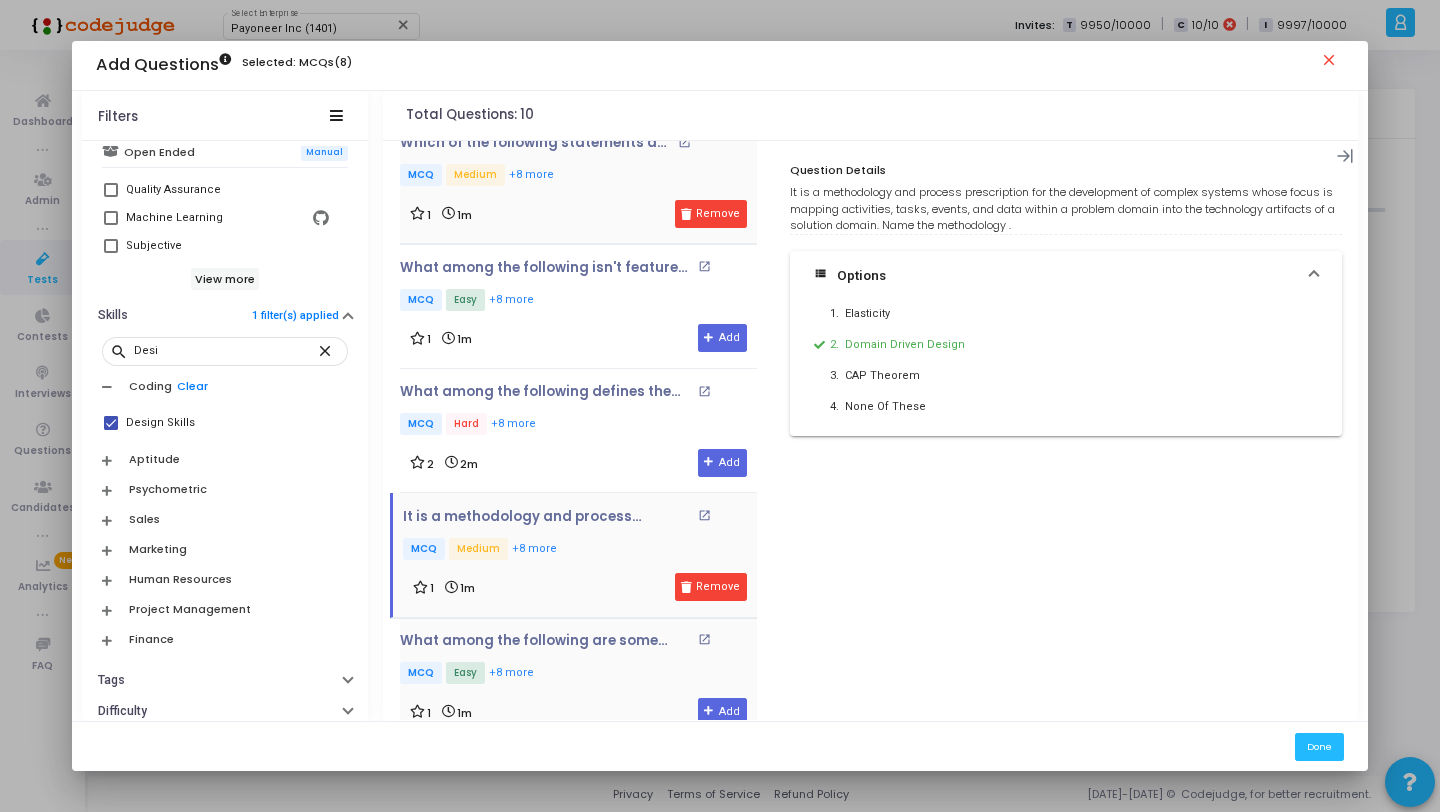 scroll, scrollTop: 681, scrollLeft: 0, axis: vertical 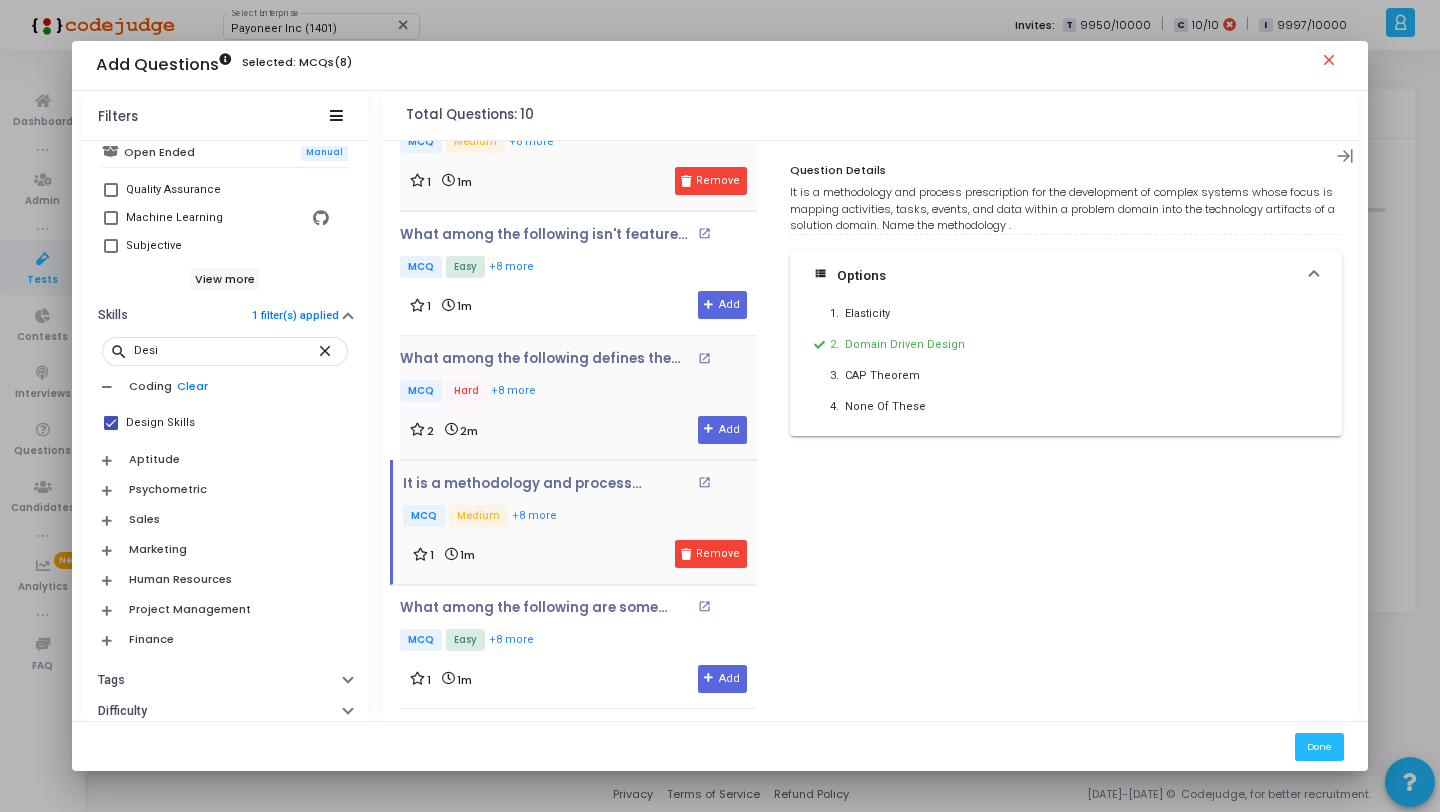 click on "What among the following defines the BASE property of the system ? open_in_new   MCQ   Hard   +8 more" at bounding box center [578, 378] 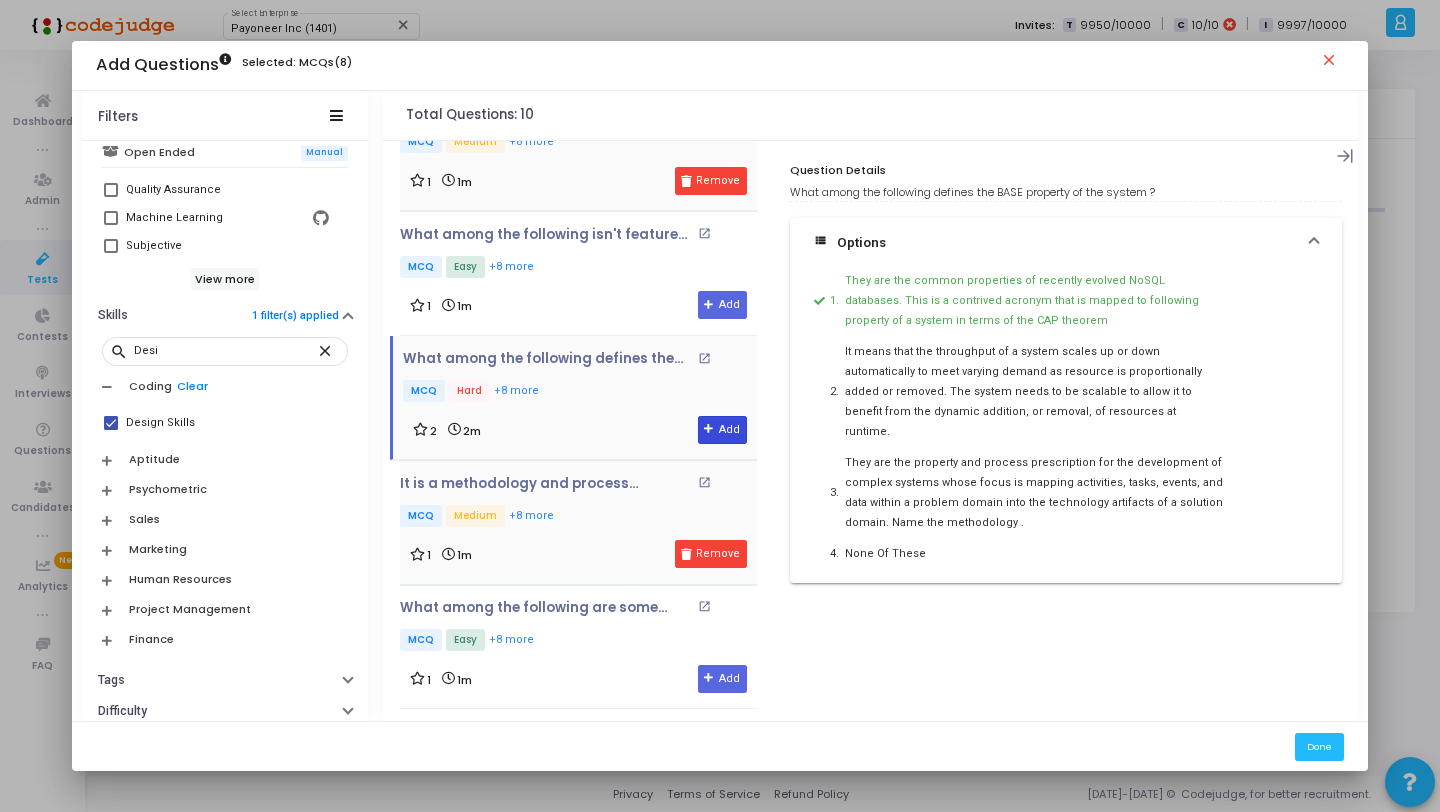 click on "Add" at bounding box center (722, 430) 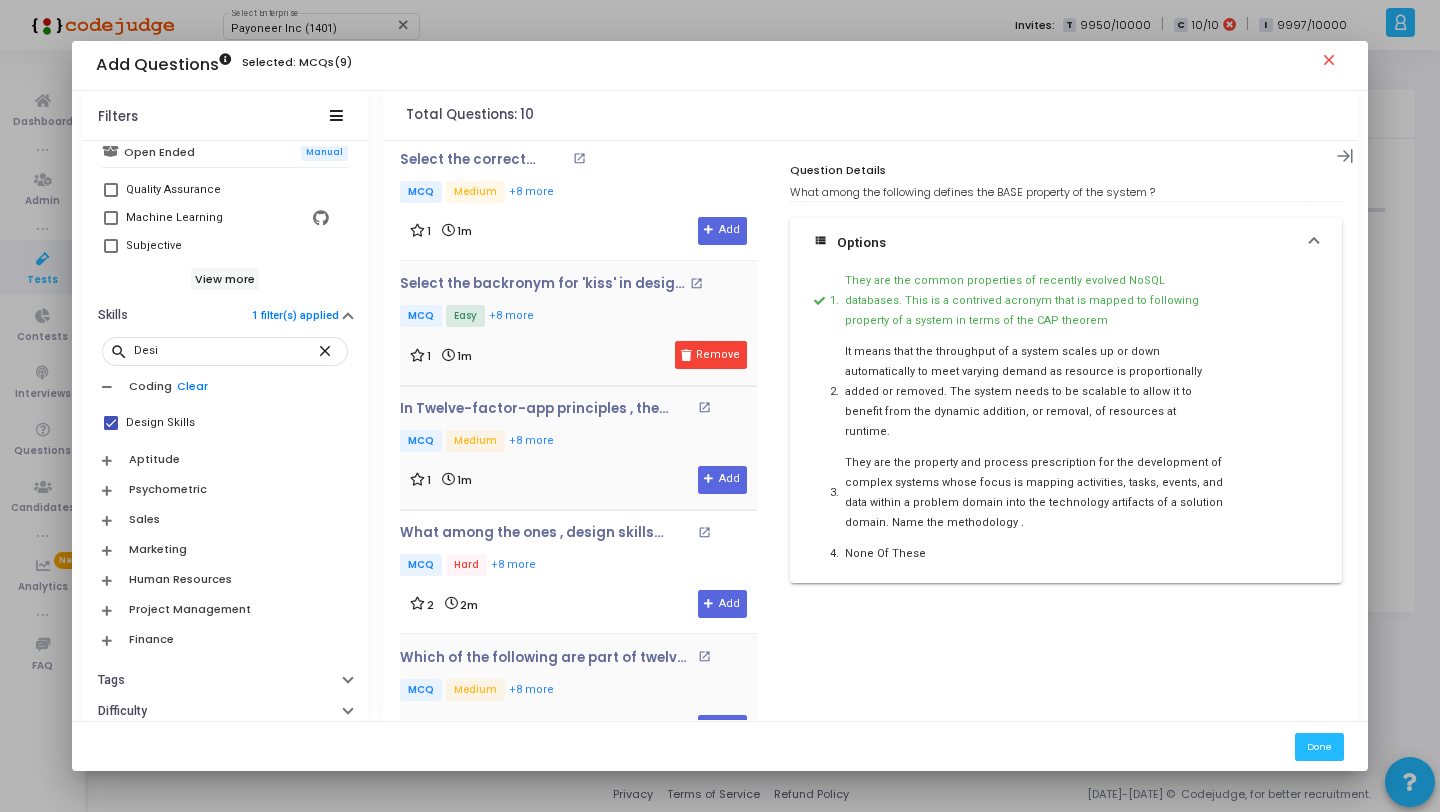 scroll, scrollTop: 0, scrollLeft: 0, axis: both 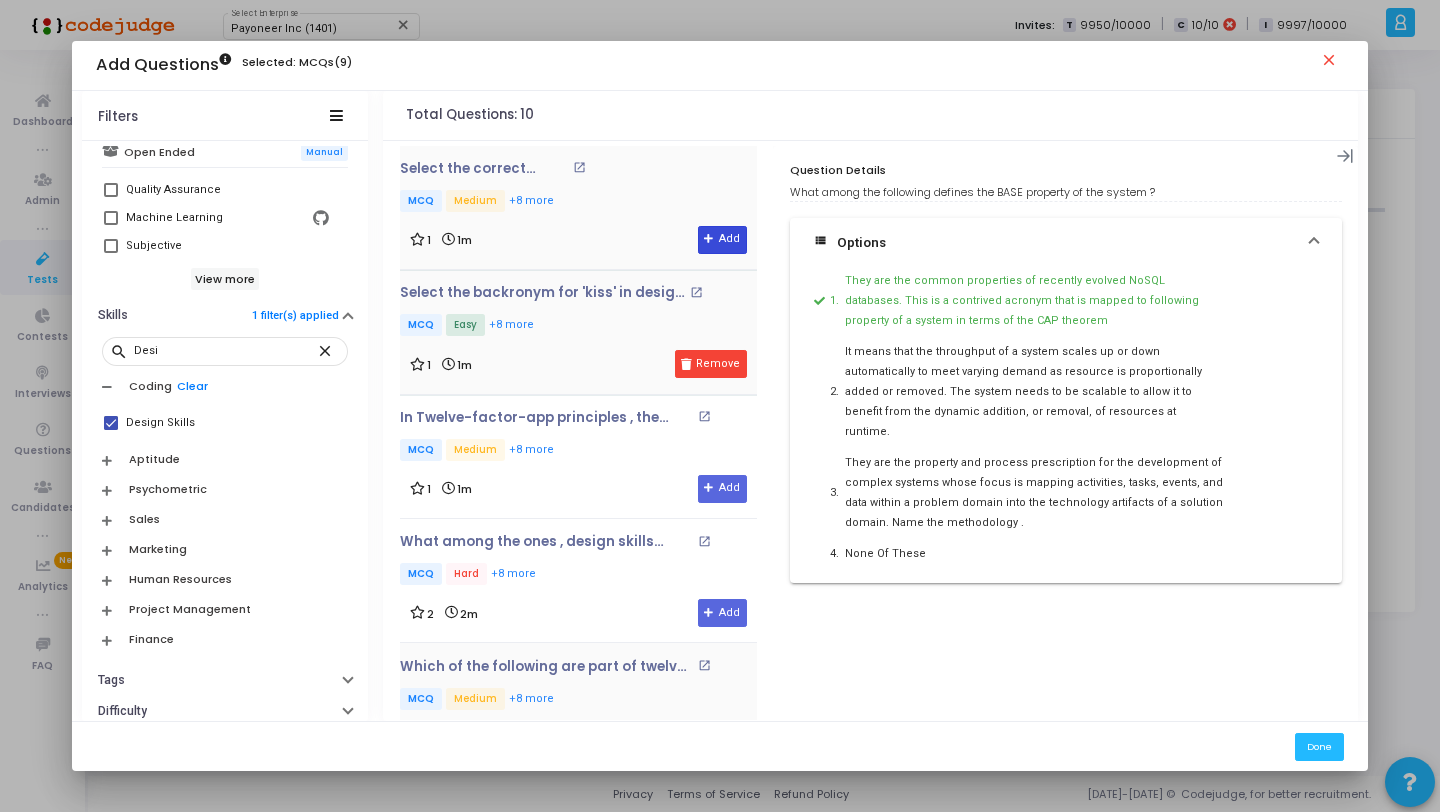 click on "Add" at bounding box center (722, 240) 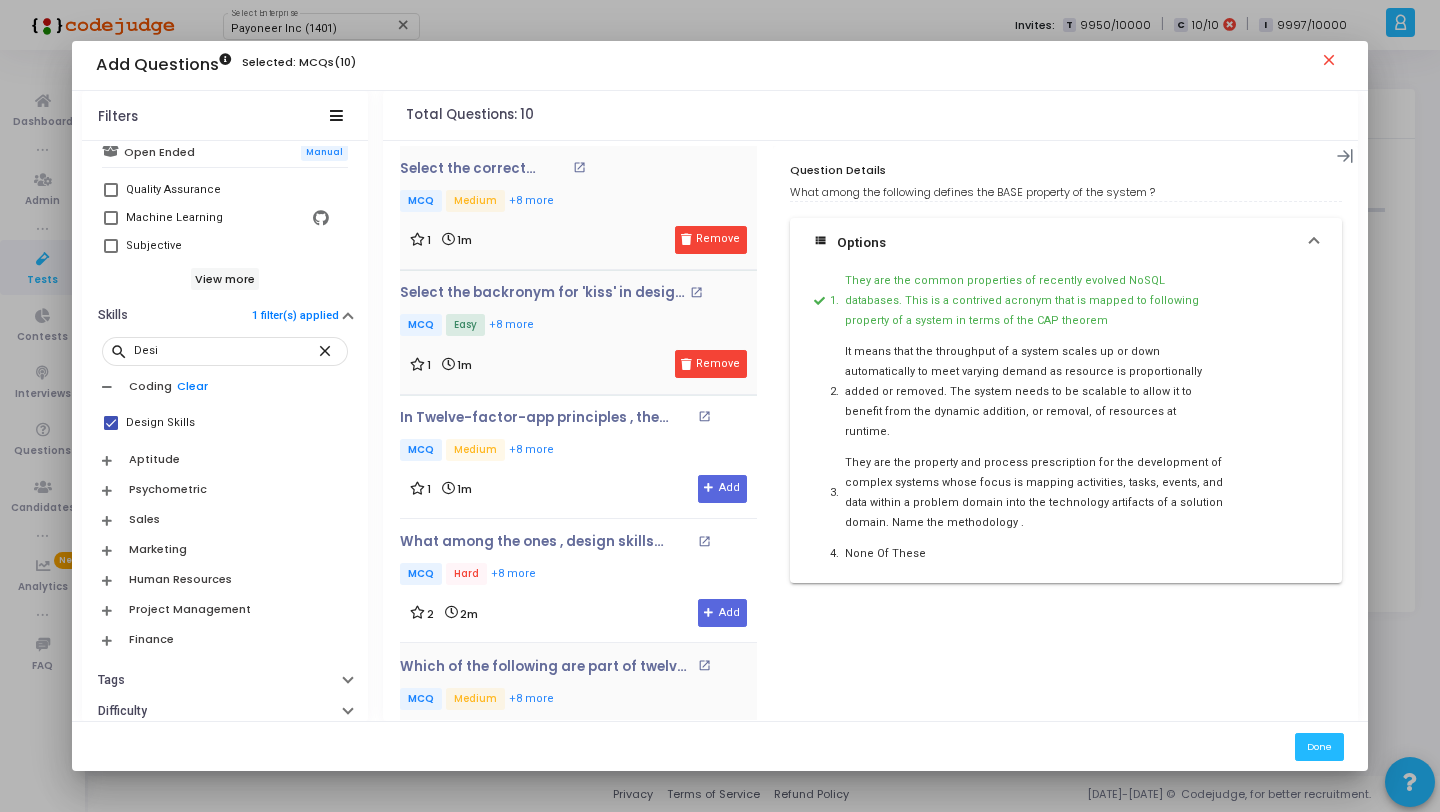 click on "1 1m  Remove" at bounding box center (578, 240) 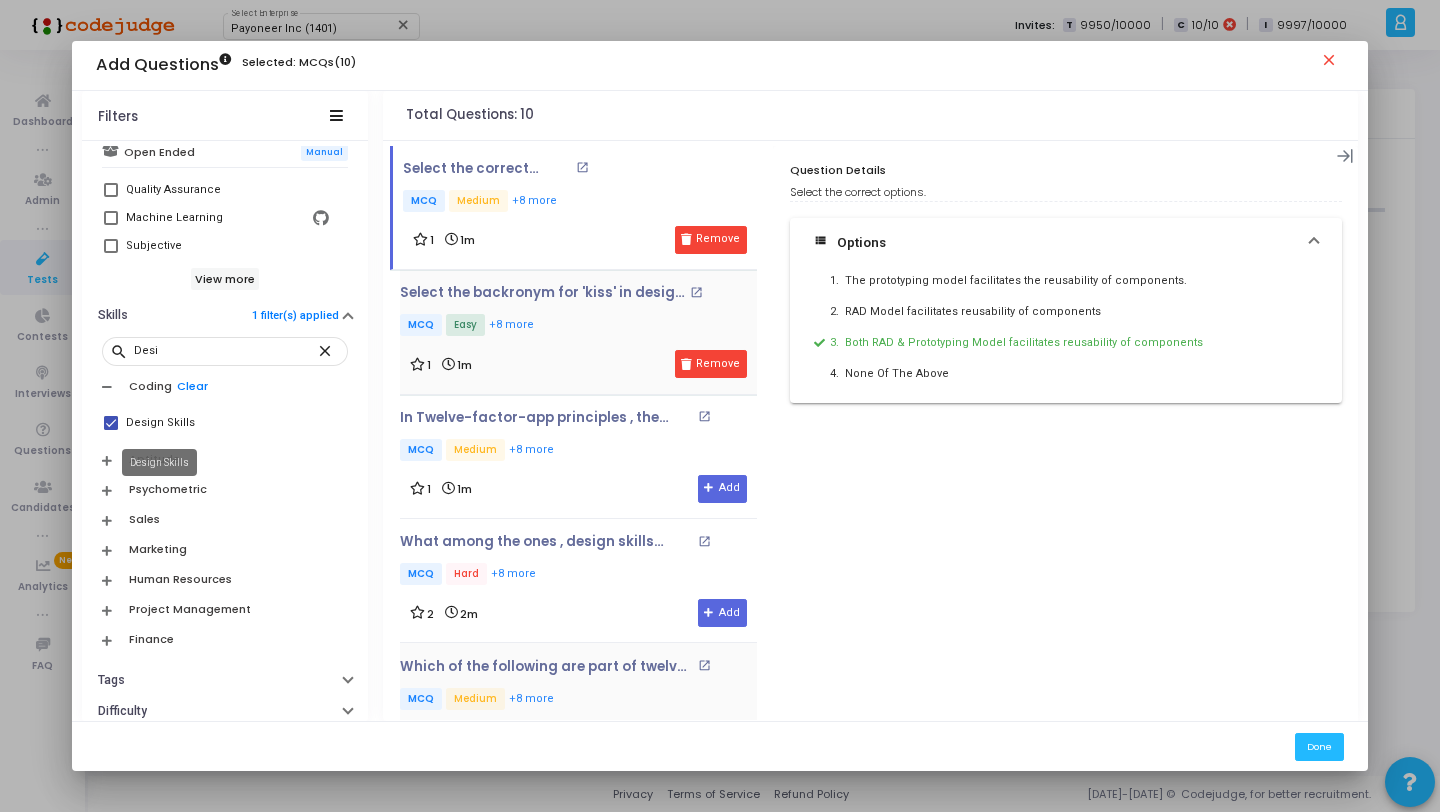 click on "Design Skills" at bounding box center (160, 423) 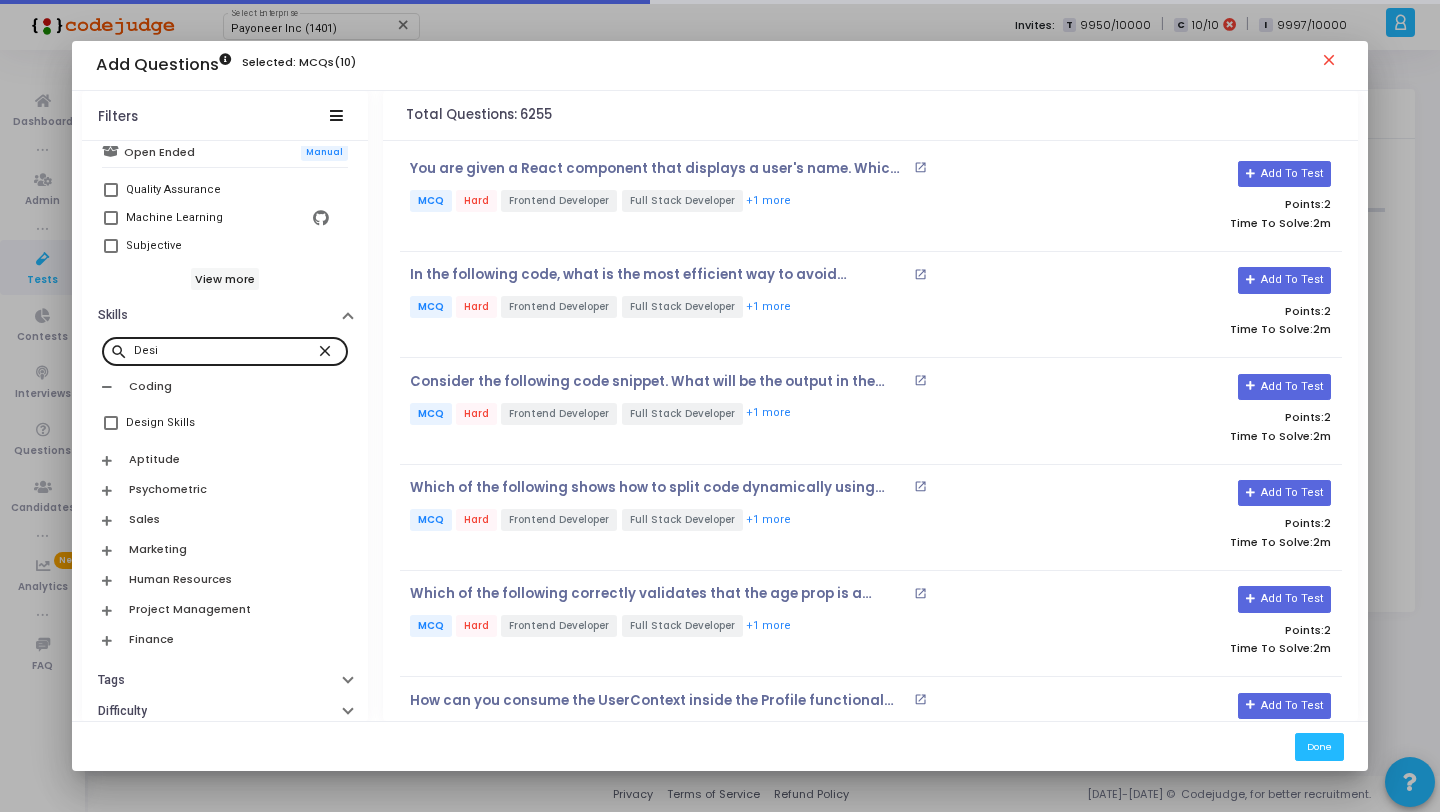 click on "close" at bounding box center (328, 350) 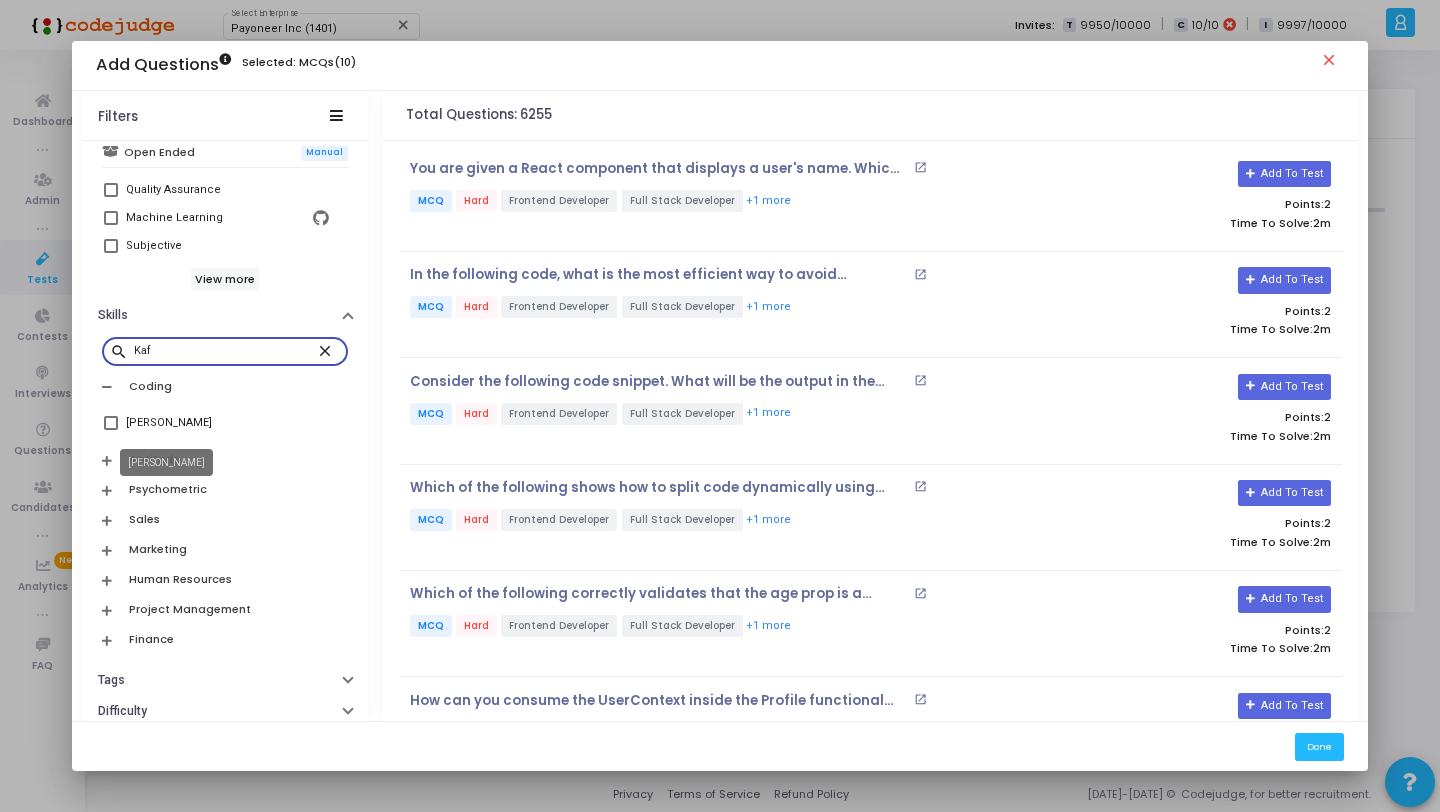 type on "Kaf" 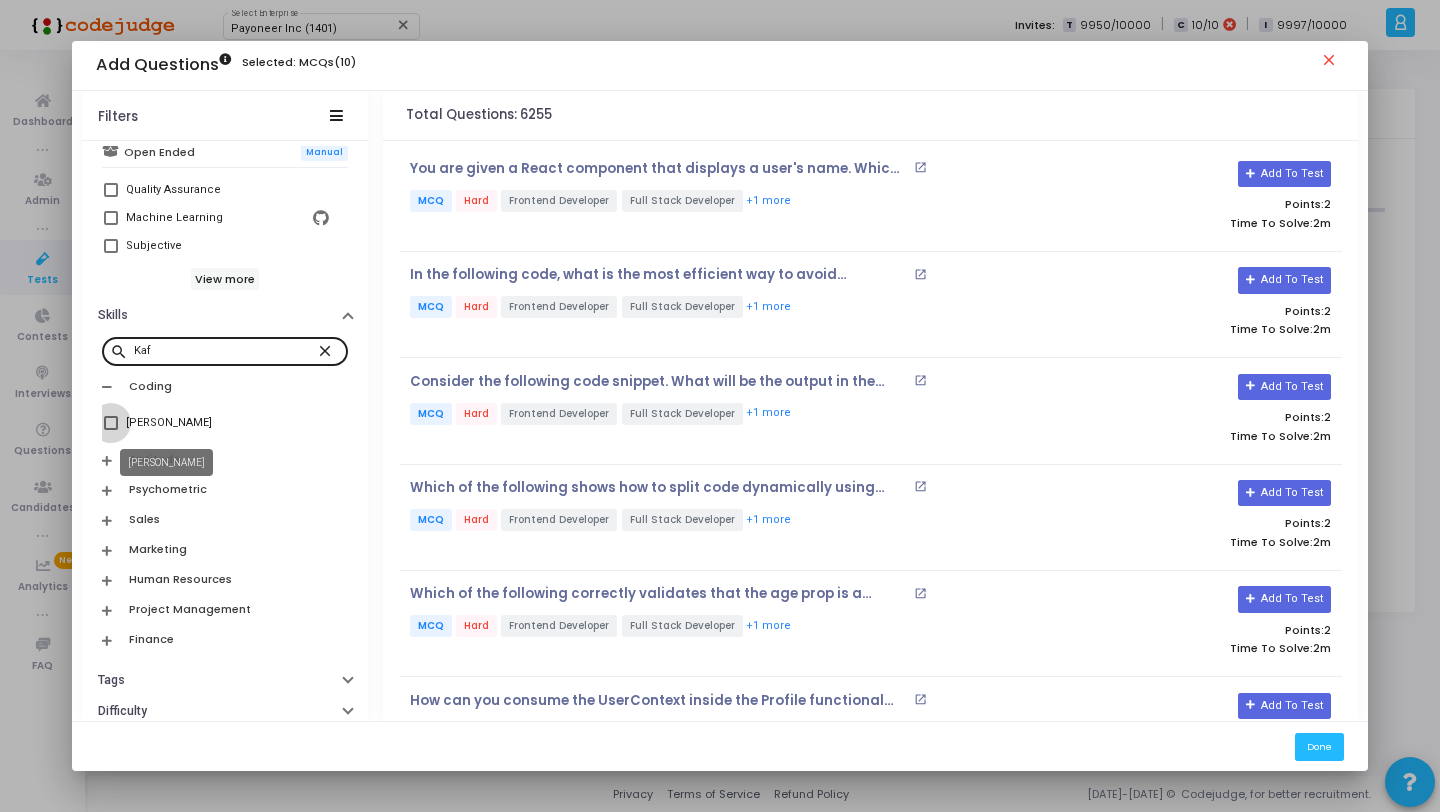 click on "Kafka" at bounding box center (169, 423) 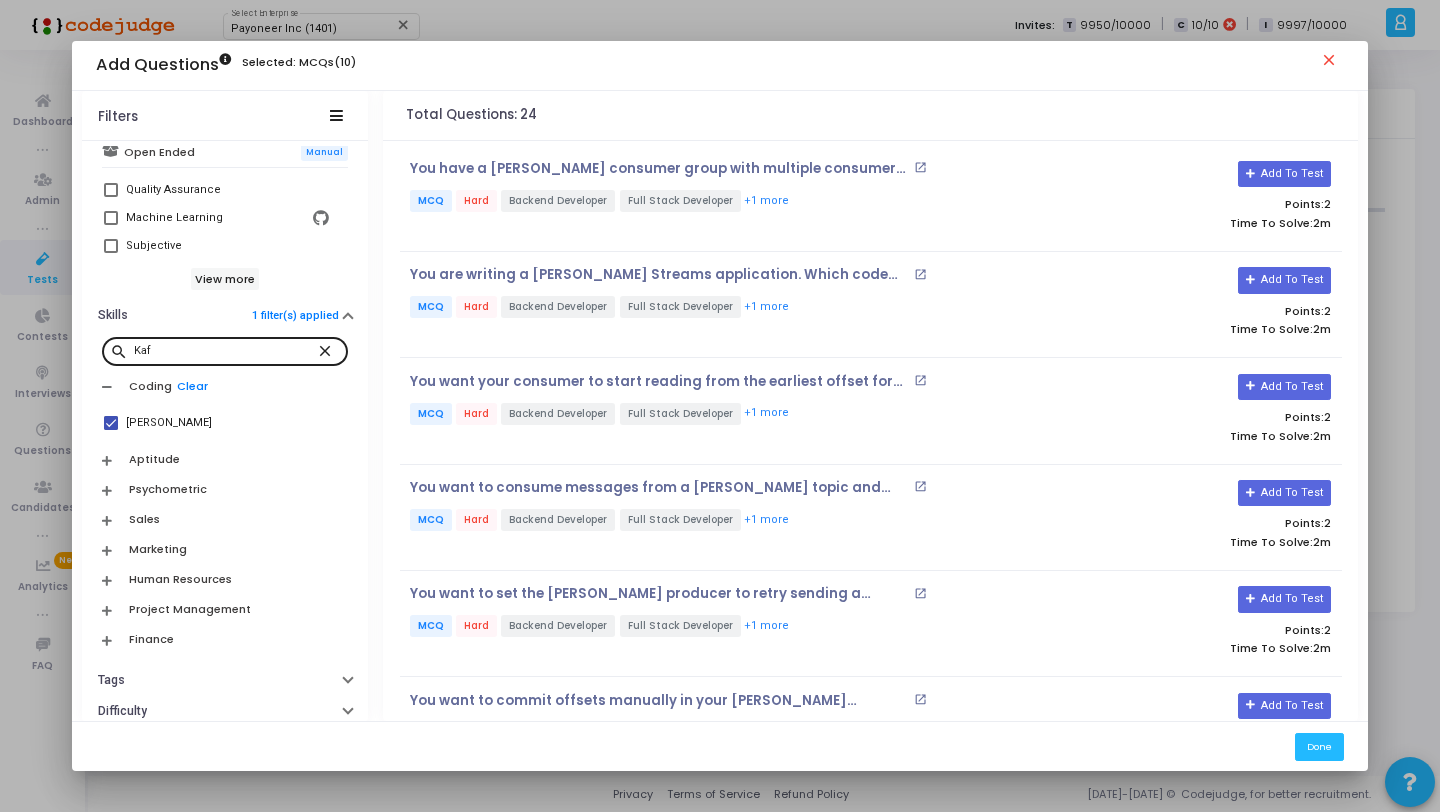 click on "close" at bounding box center [328, 350] 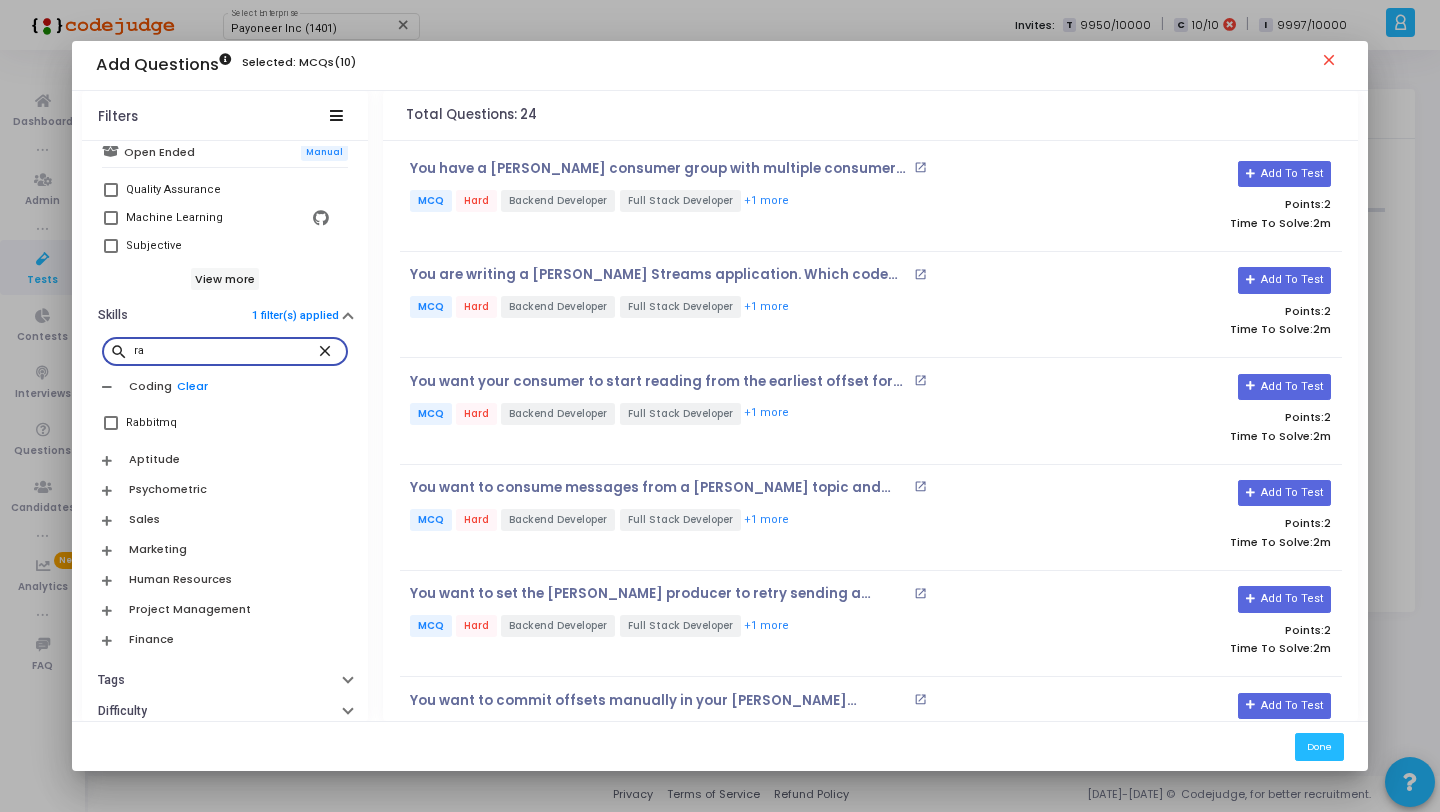 type on "r" 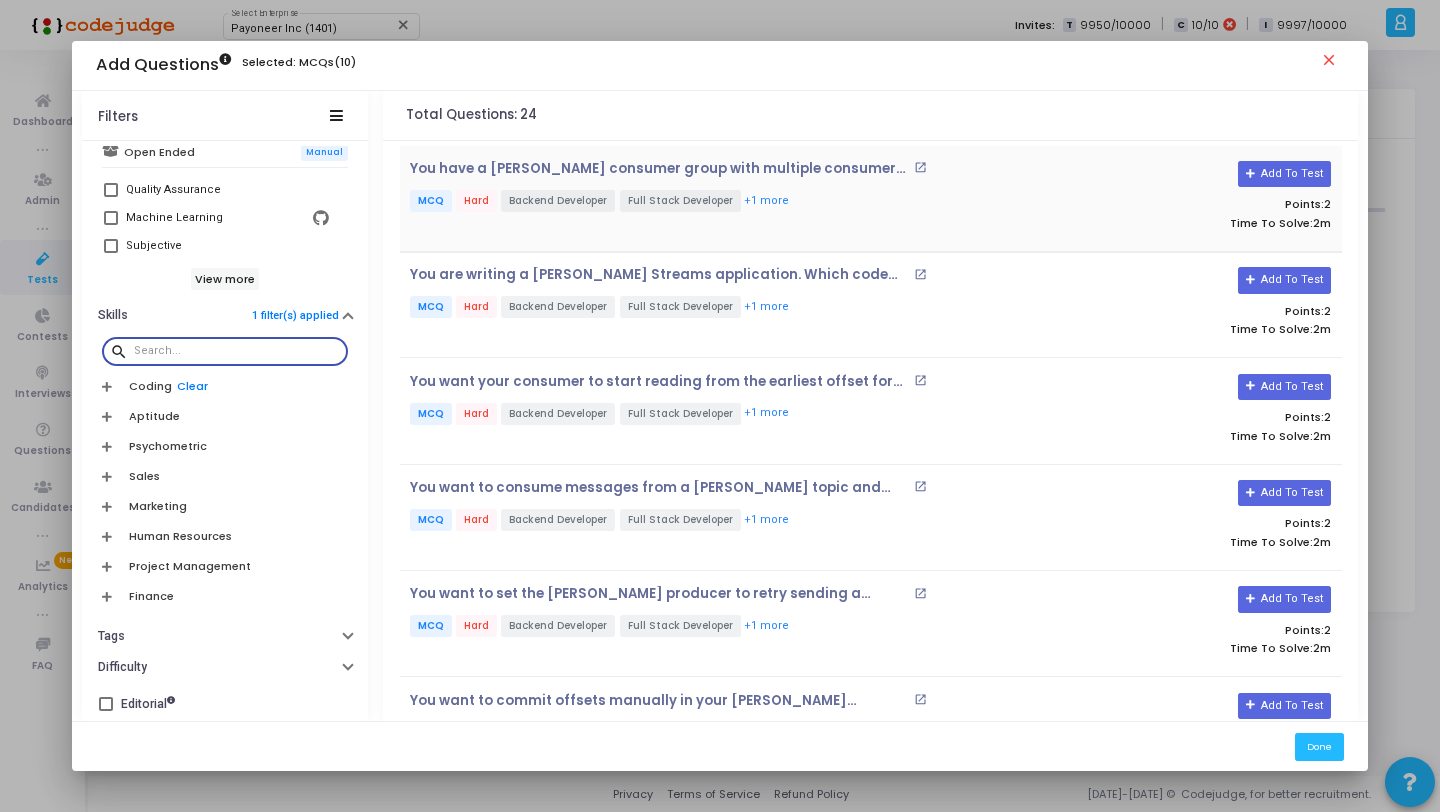 click on "Full Stack Developer" at bounding box center (680, 201) 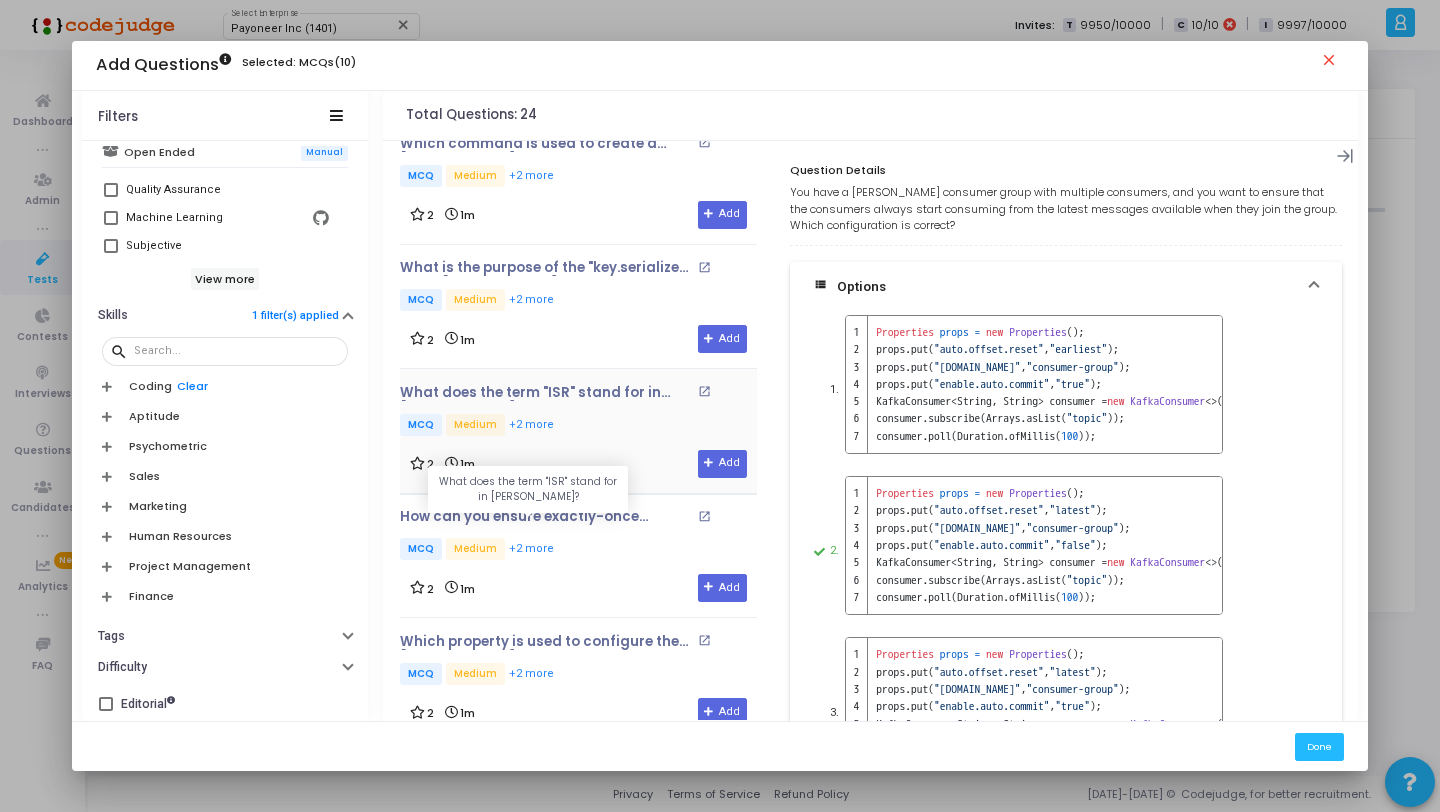 scroll, scrollTop: 2417, scrollLeft: 0, axis: vertical 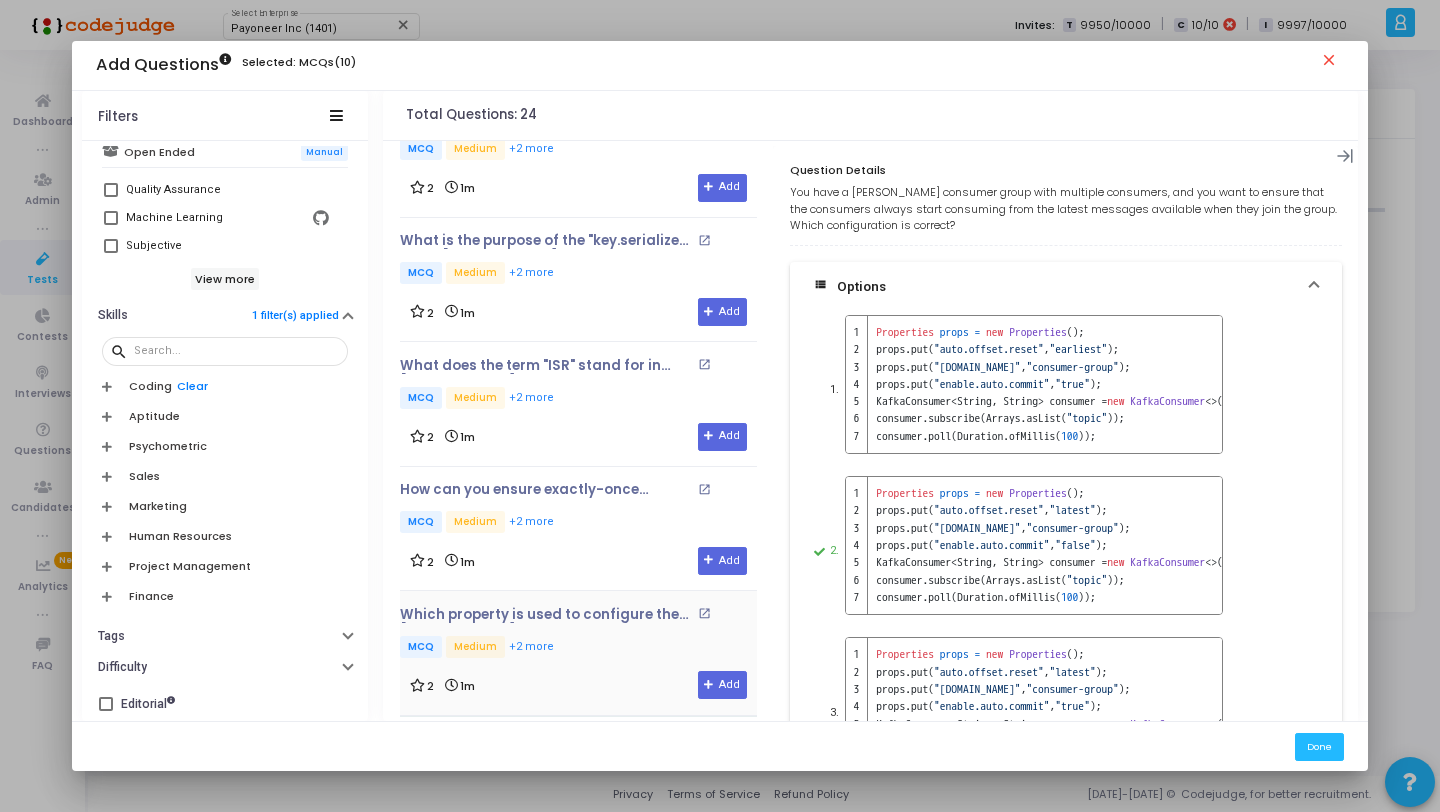 click on "Which property is used to configure the Kafka consumer group ID in the consumer properties? open_in_new   MCQ   Medium   +2 more 2 1m  Add" at bounding box center (578, 653) 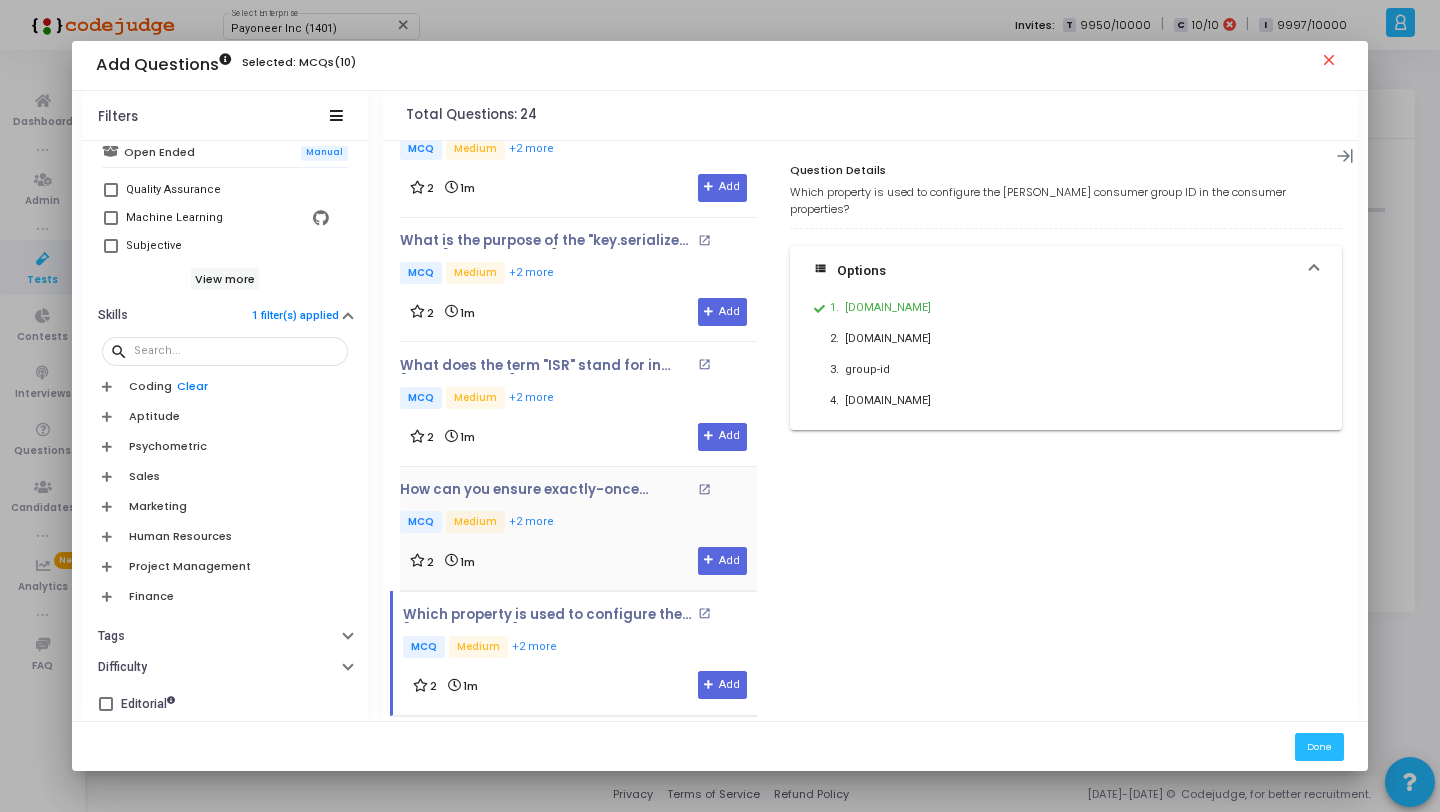 click on "2 1m  Add" at bounding box center [578, 561] 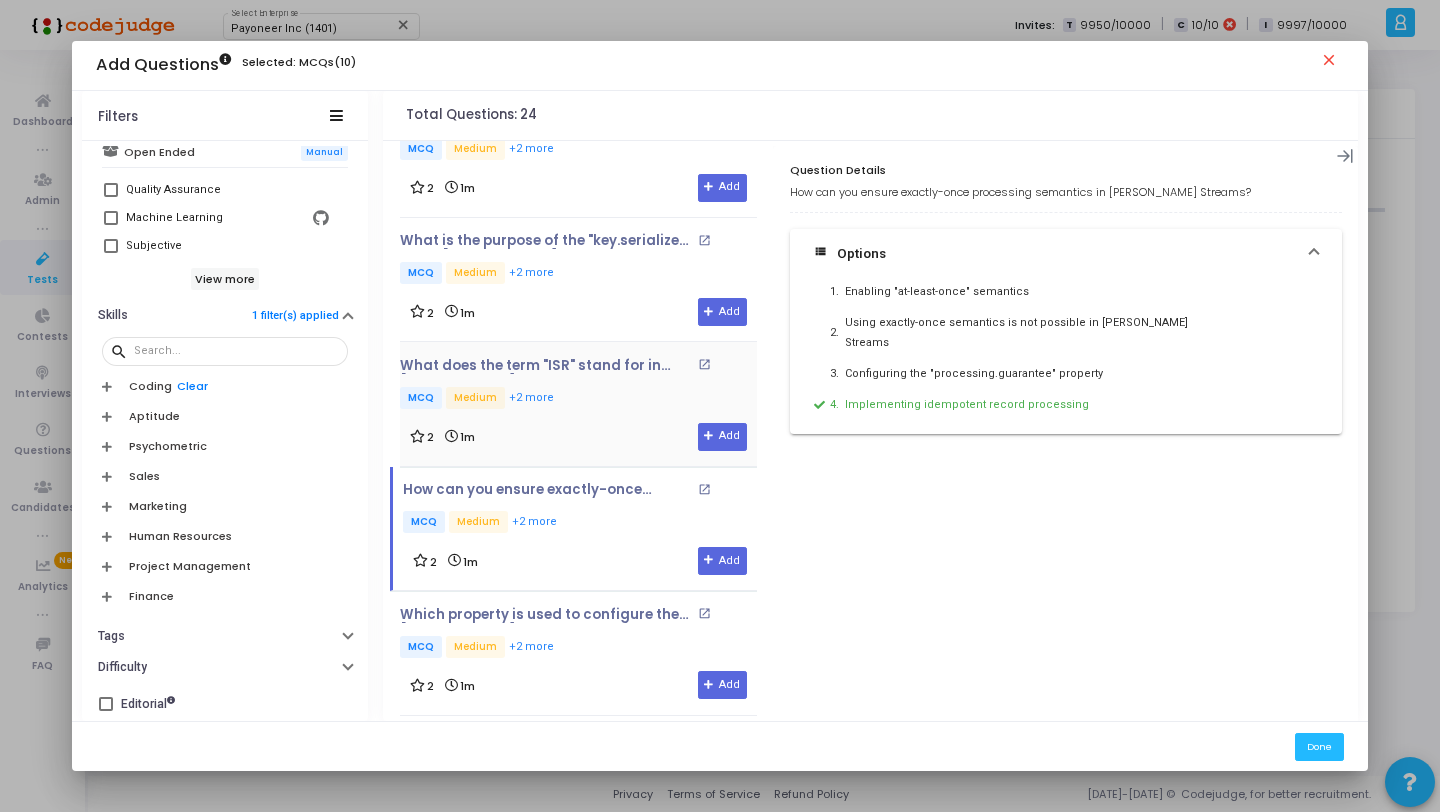 click on "What does the term "ISR" stand for in Kafka? open_in_new   MCQ   Medium   +2 more 2 1m  Add" at bounding box center [578, 404] 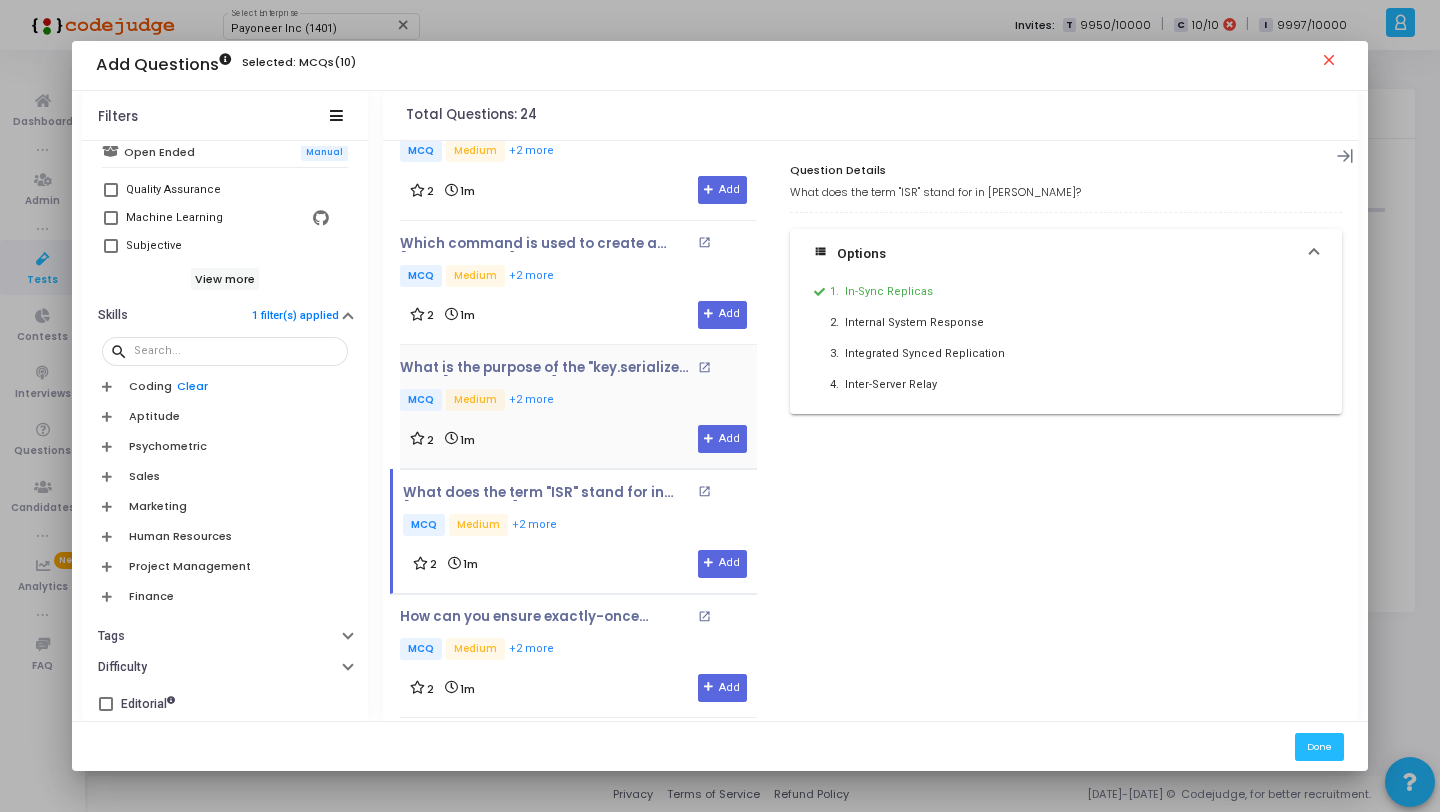click on "2 1m  Add" at bounding box center [578, 439] 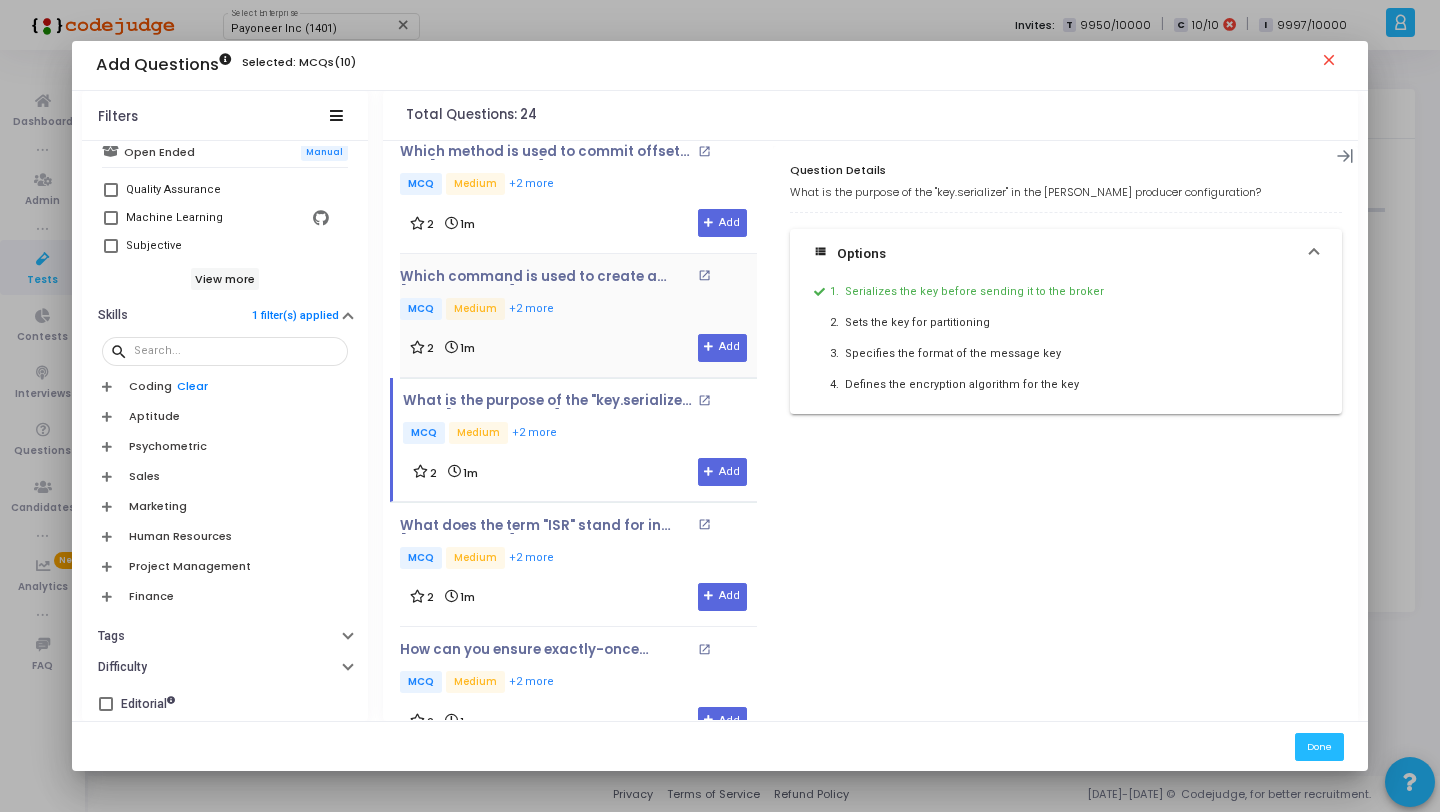 click on "2 1m  Add" at bounding box center [578, 348] 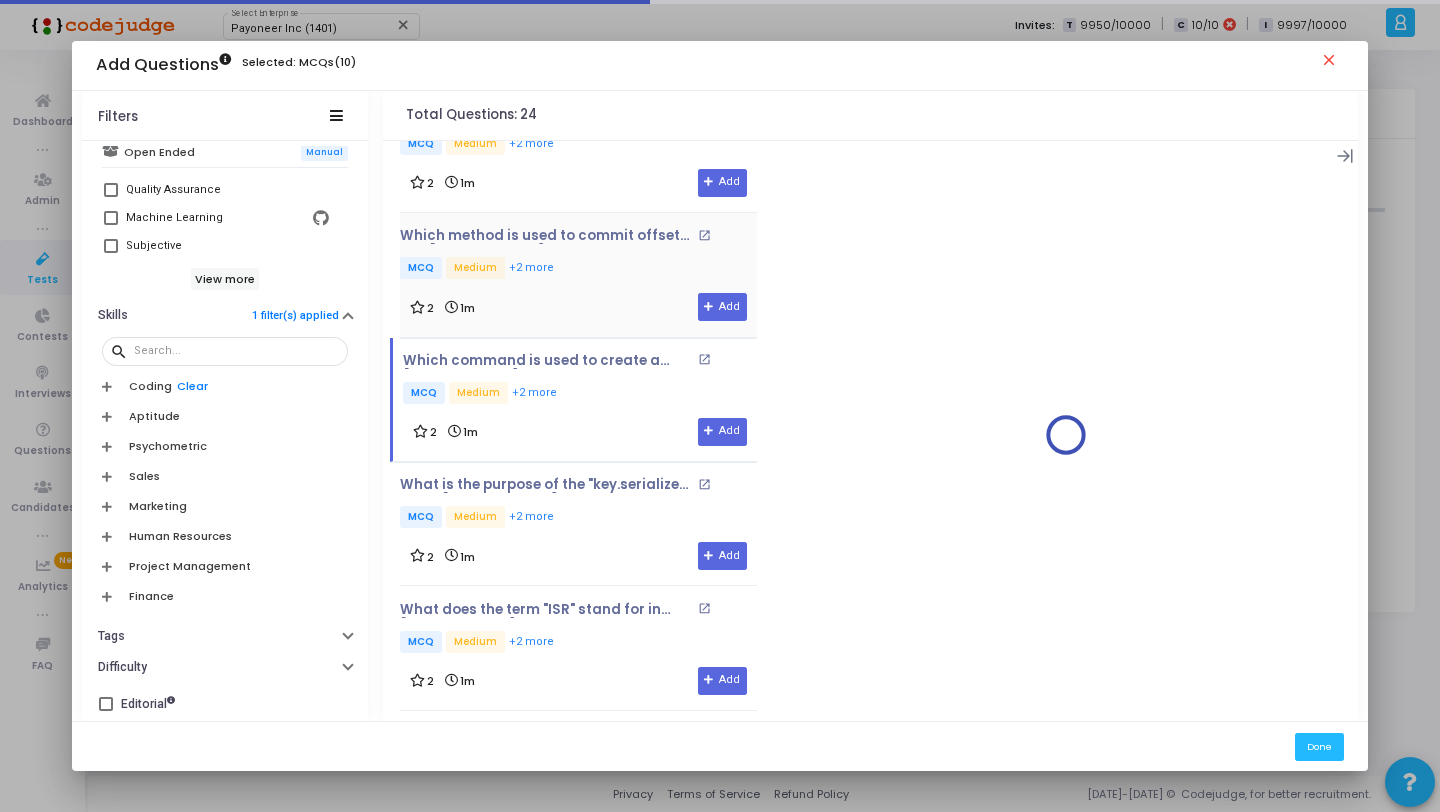 scroll, scrollTop: 2139, scrollLeft: 0, axis: vertical 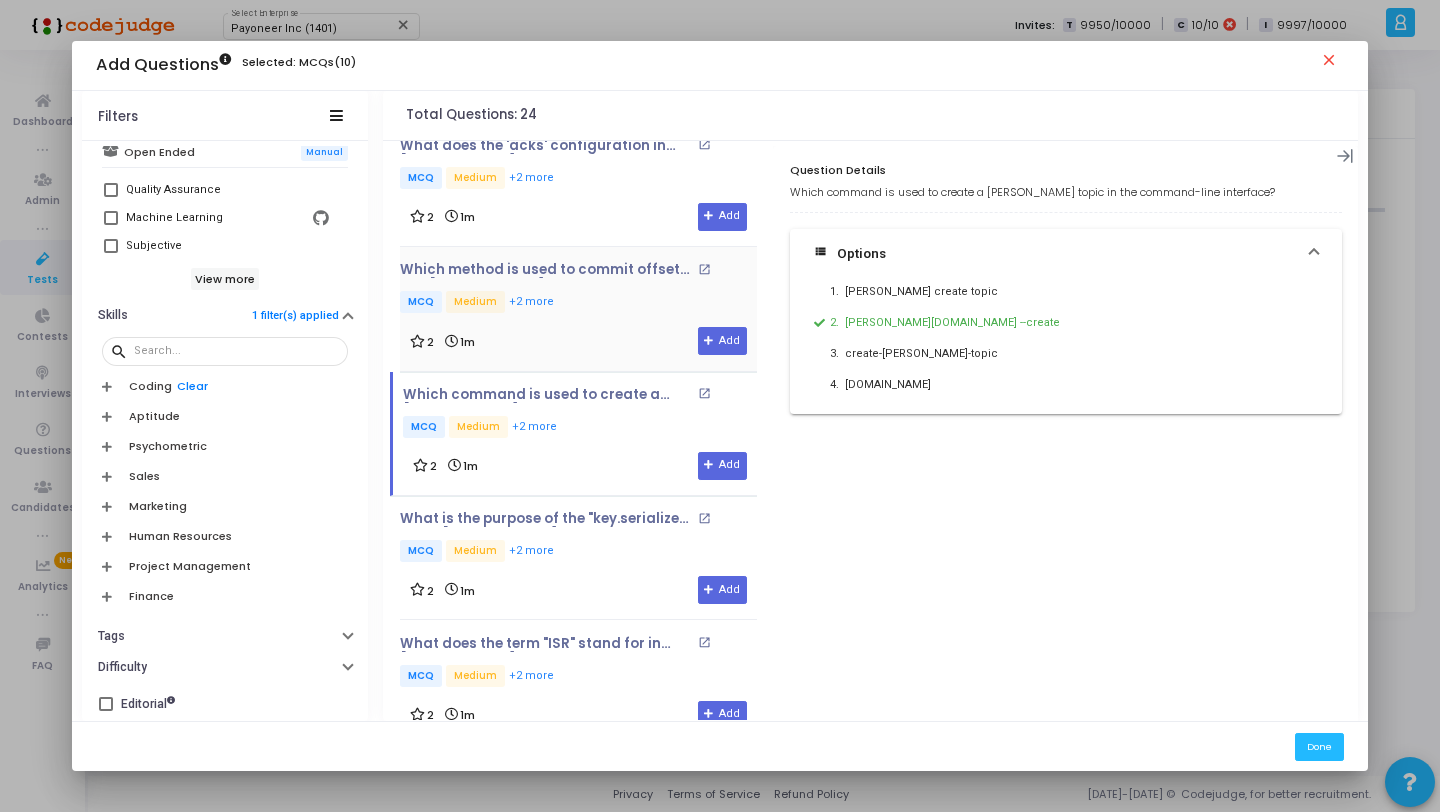 click on "2 1m  Add" at bounding box center (578, 341) 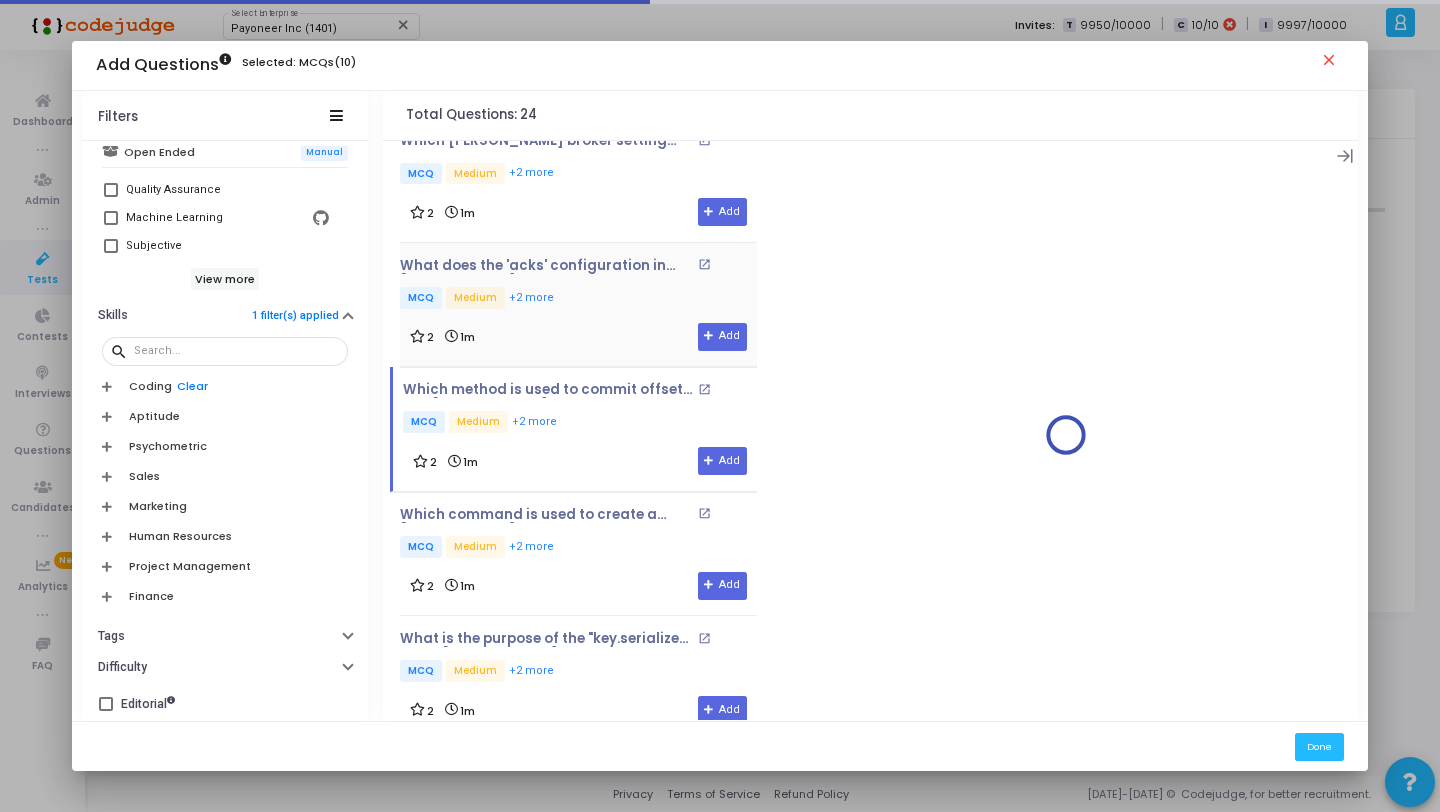 scroll, scrollTop: 1997, scrollLeft: 0, axis: vertical 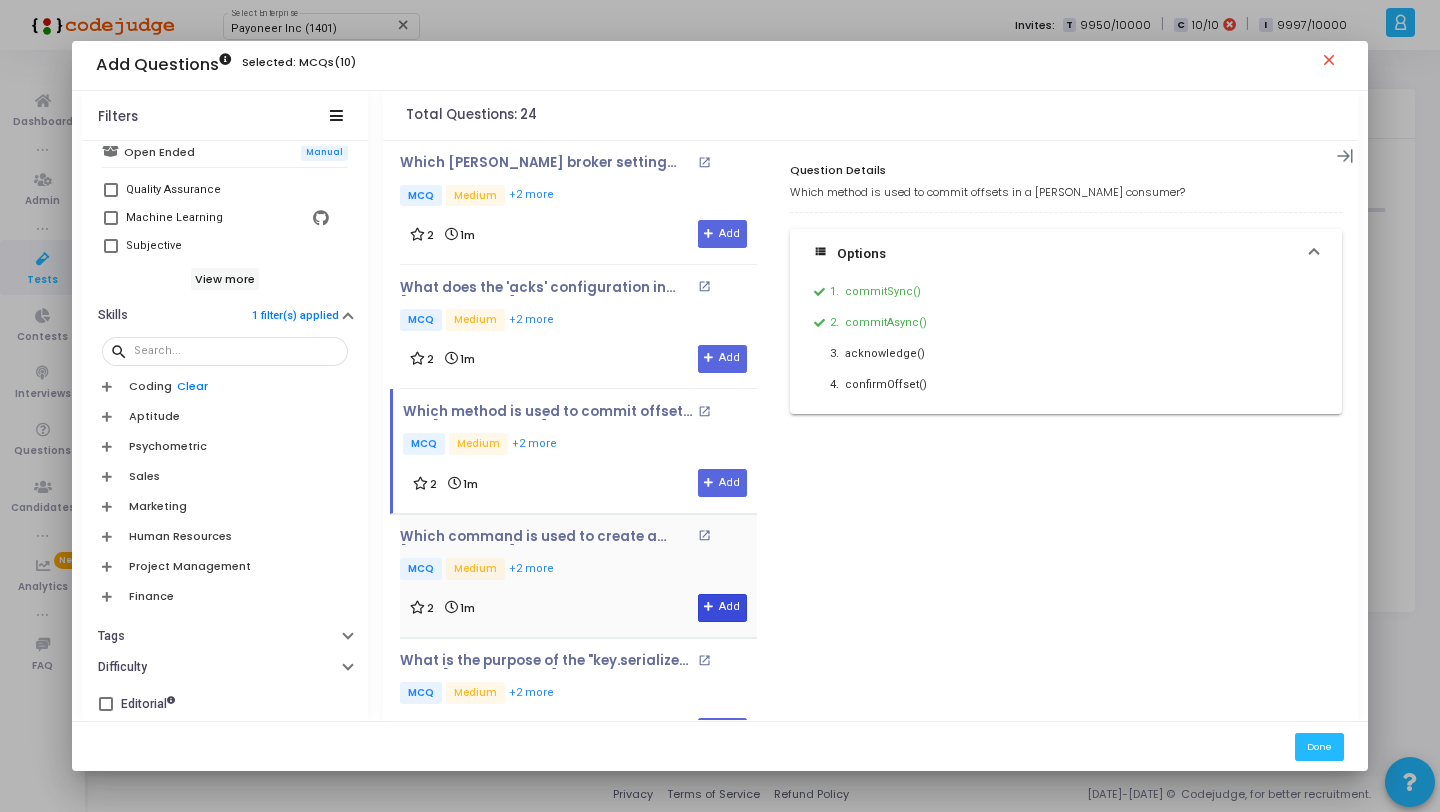 click at bounding box center (709, 607) 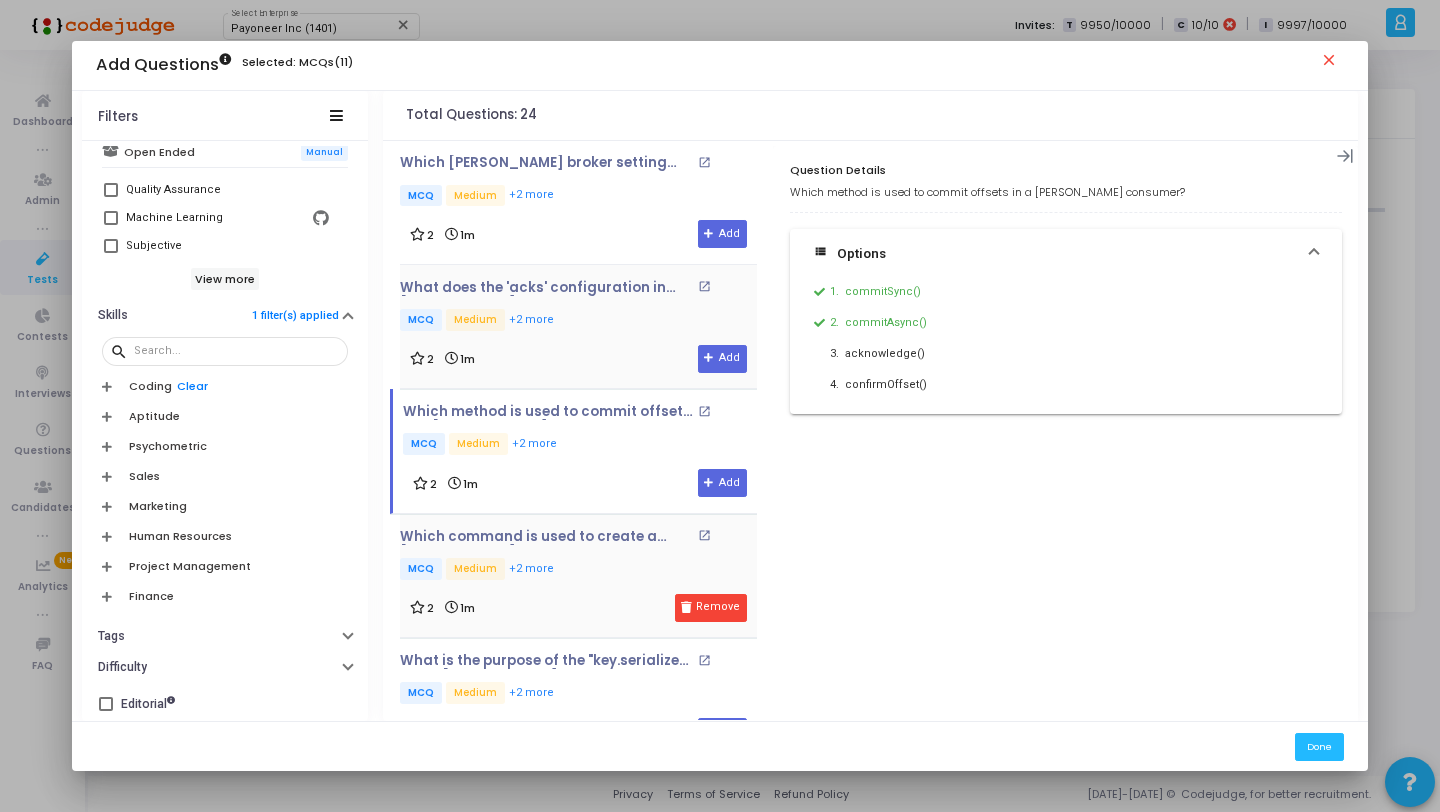 click on "What does the 'acks' configuration in Kafka producer settings control? open_in_new   MCQ   Medium   +2 more 2 1m  Add" at bounding box center [578, 326] 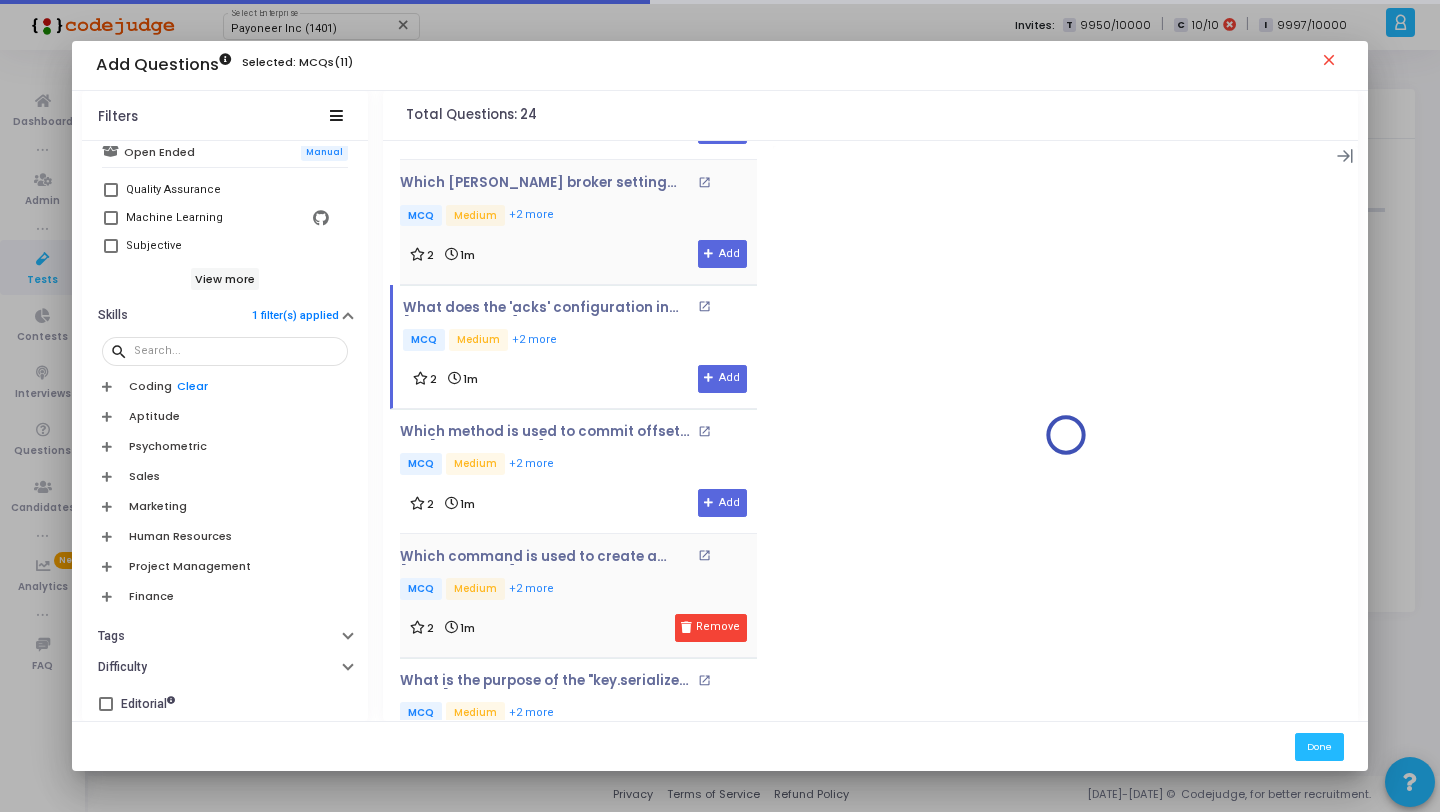 scroll, scrollTop: 1874, scrollLeft: 0, axis: vertical 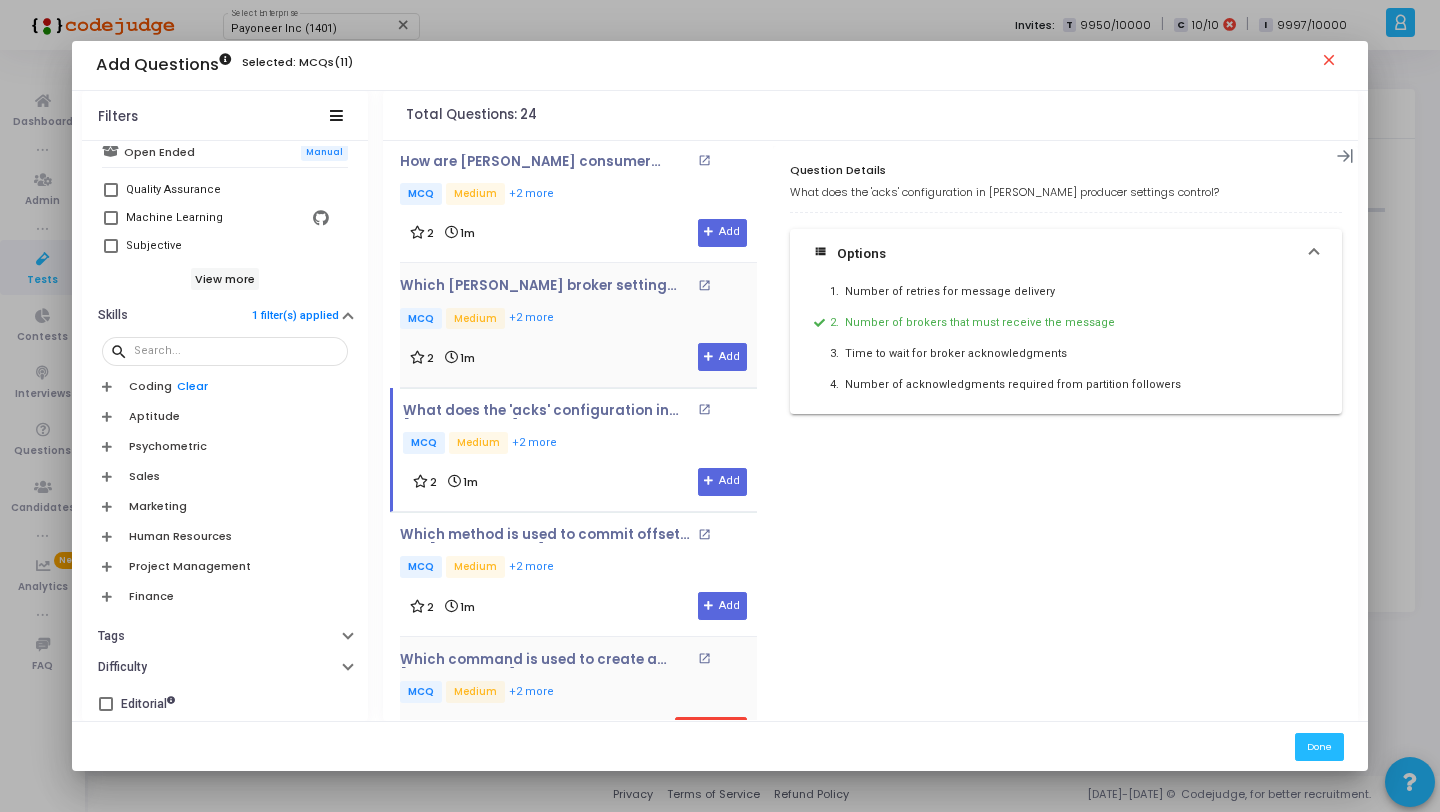click on "Which Kafka broker setting specifies the maximum size of a message batch? open_in_new   MCQ   Medium   +2 more" at bounding box center [578, 305] 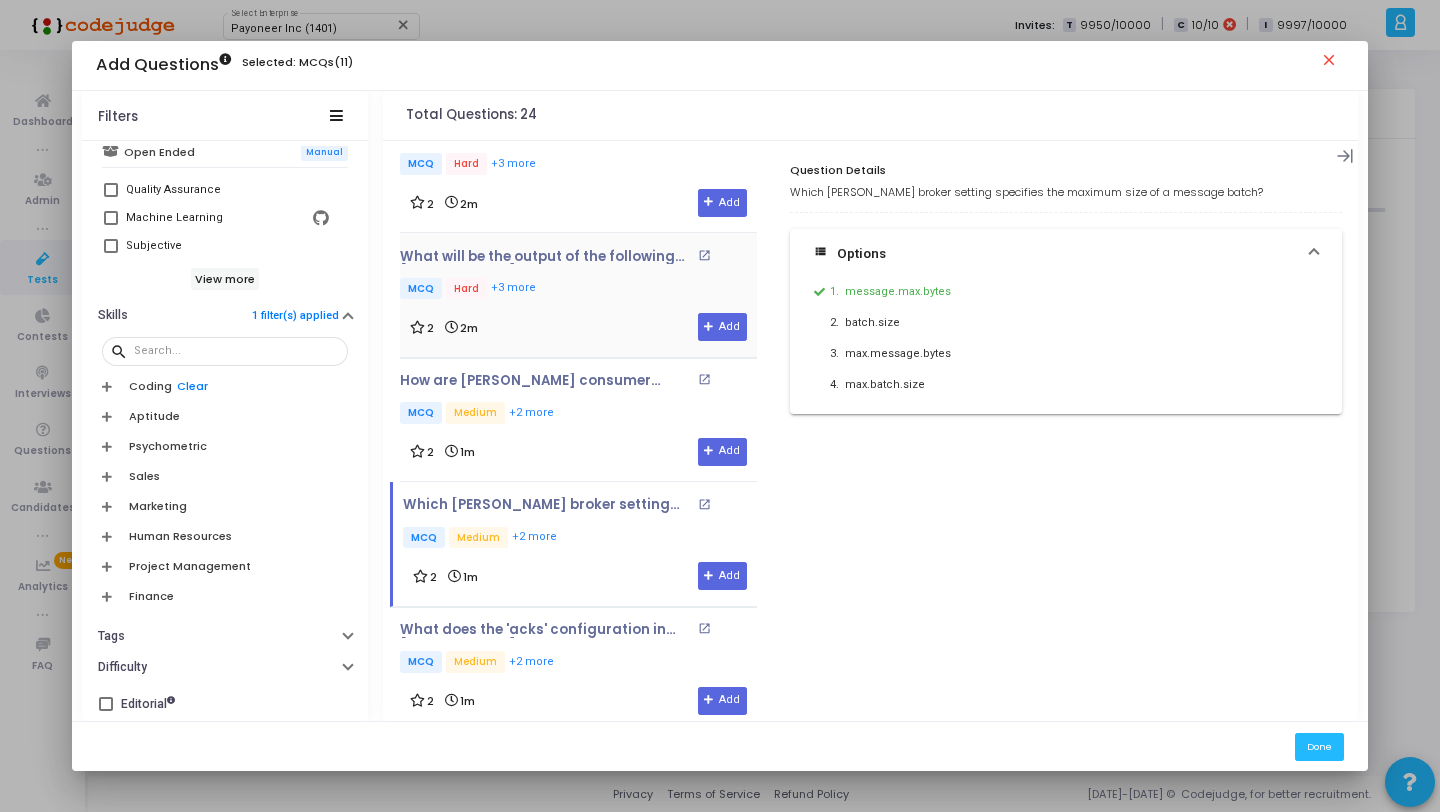 scroll, scrollTop: 1636, scrollLeft: 0, axis: vertical 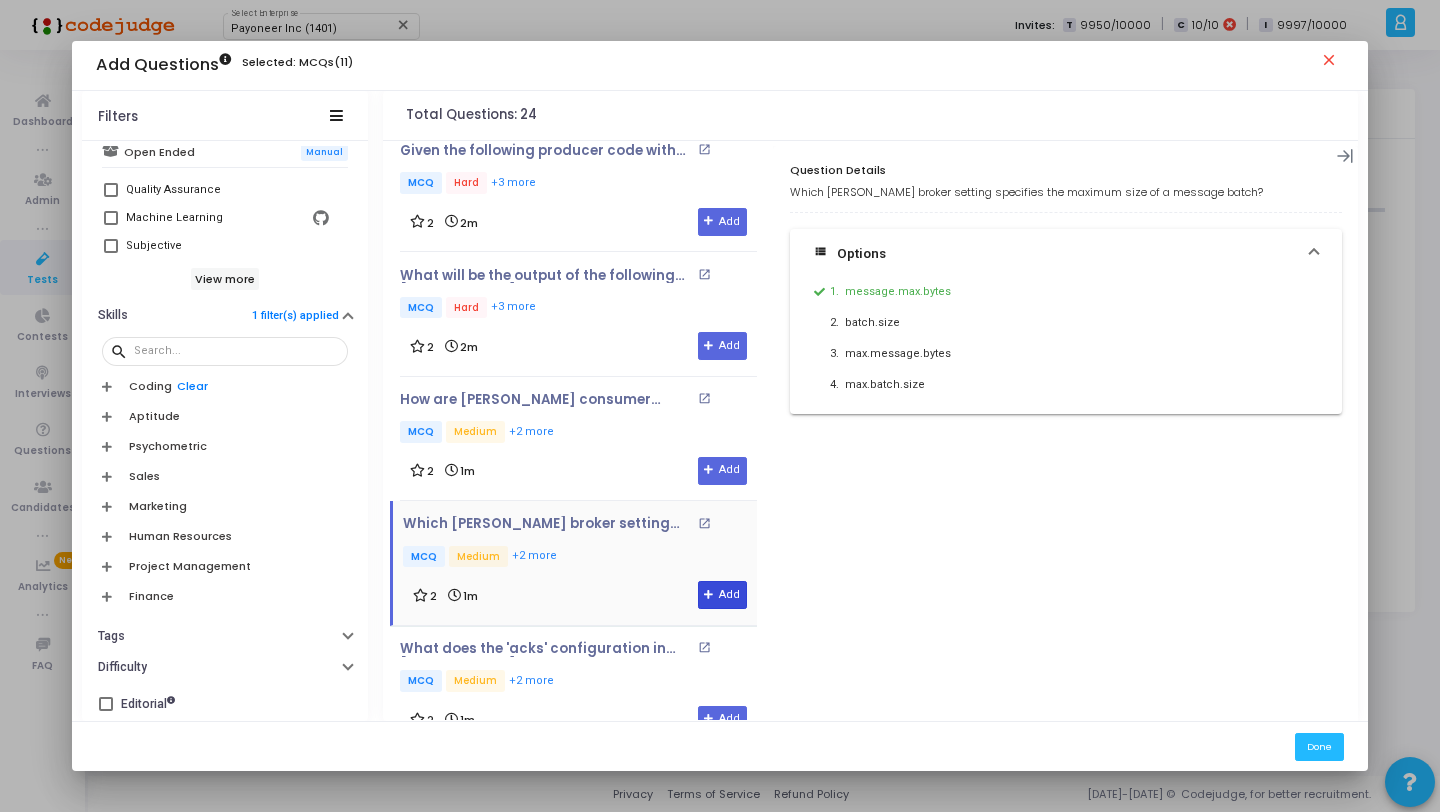 click on "Add" at bounding box center (722, 595) 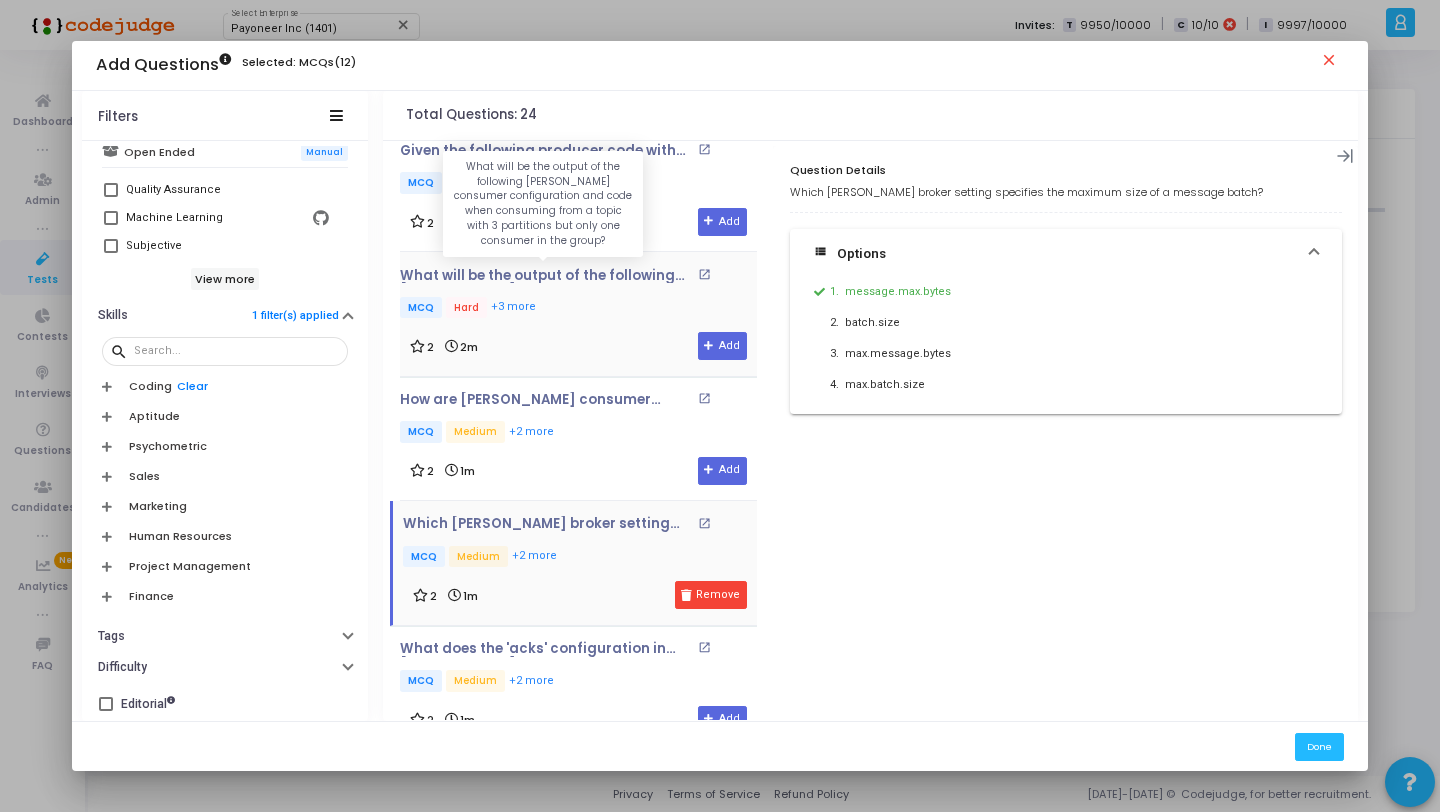 click on "What will be the output of the following Kafka consumer configuration and code when consuming from a topic with 3 partitions but only one consumer in the group?" at bounding box center (546, 276) 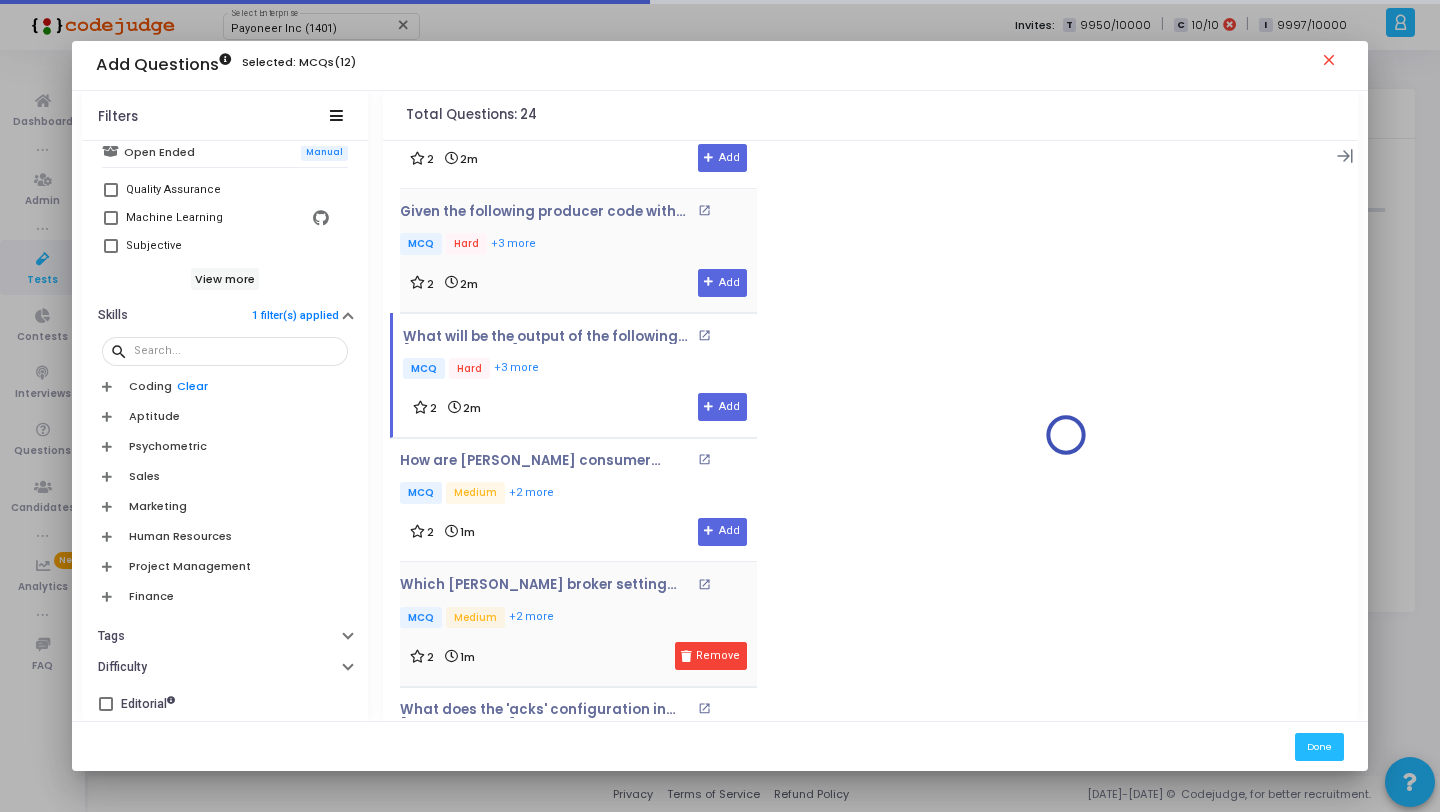 scroll, scrollTop: 1554, scrollLeft: 0, axis: vertical 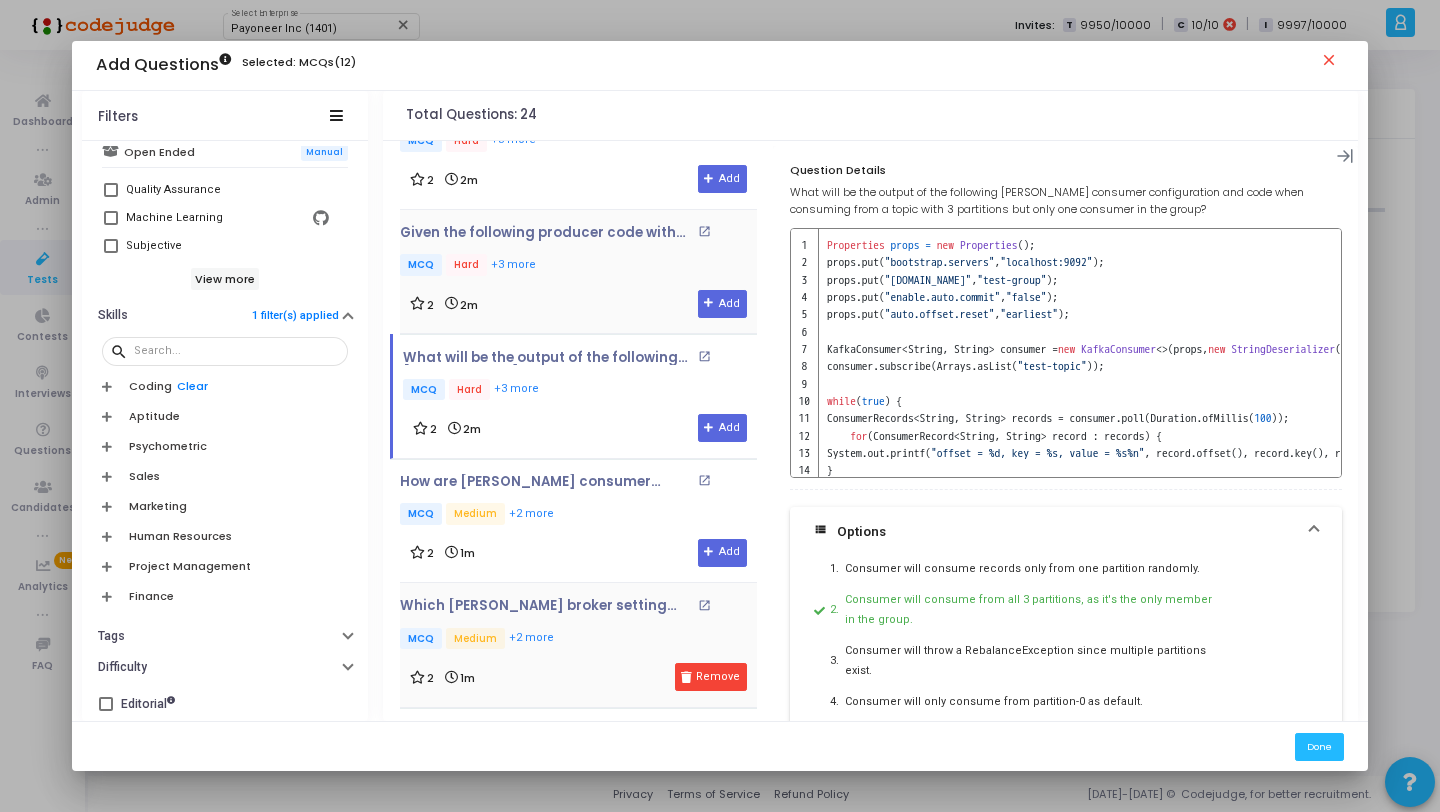 click on "Given the following producer code with retries enabled and acks set to "0", what could go wrong? open_in_new   MCQ   Hard   +3 more 2 2m  Add" at bounding box center [578, 271] 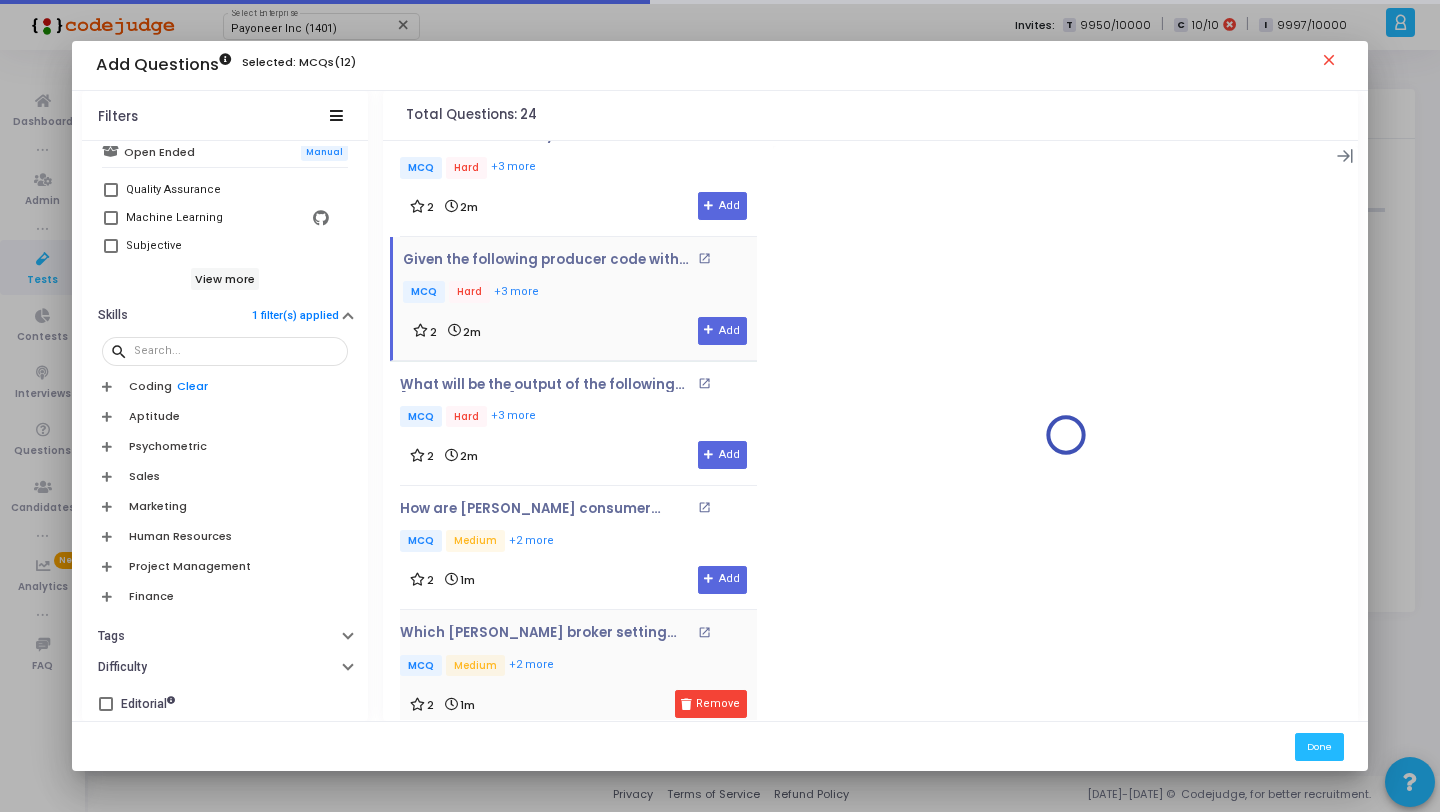 scroll, scrollTop: 1448, scrollLeft: 0, axis: vertical 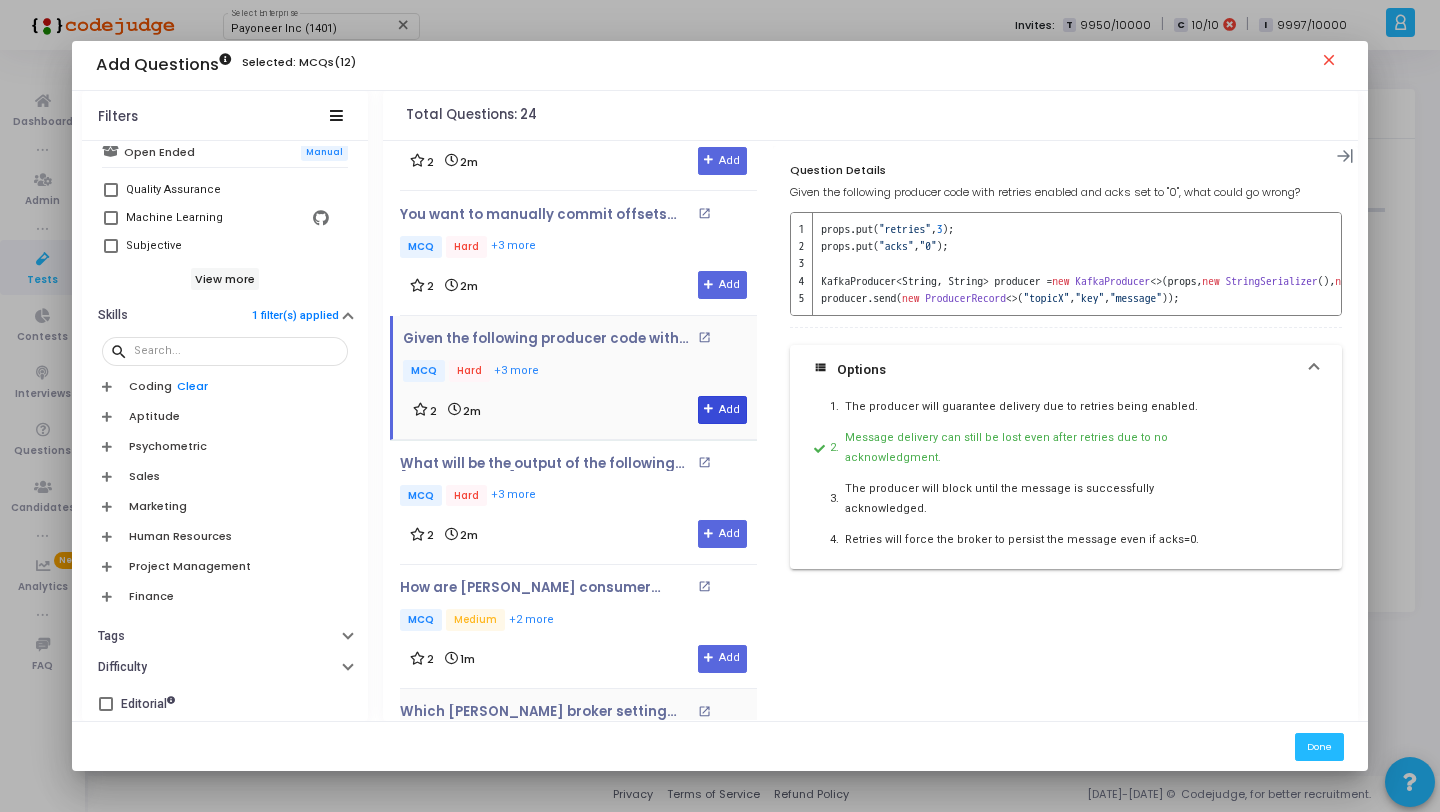 click at bounding box center [709, 409] 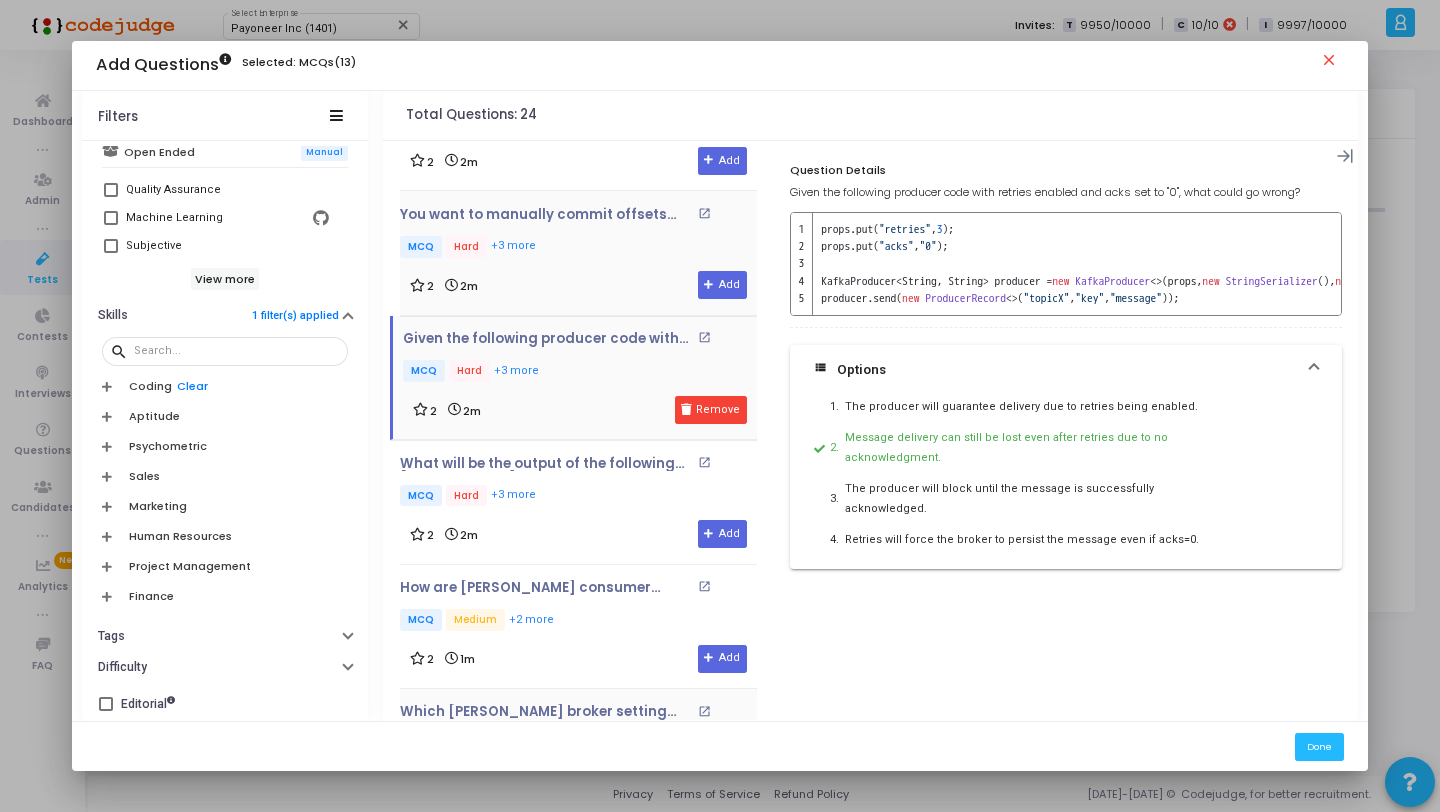 click on "You want to manually commit offsets only after processing is complete. Which code correctly achieves this behavior? open_in_new   MCQ   Hard   +3 more" at bounding box center [578, 234] 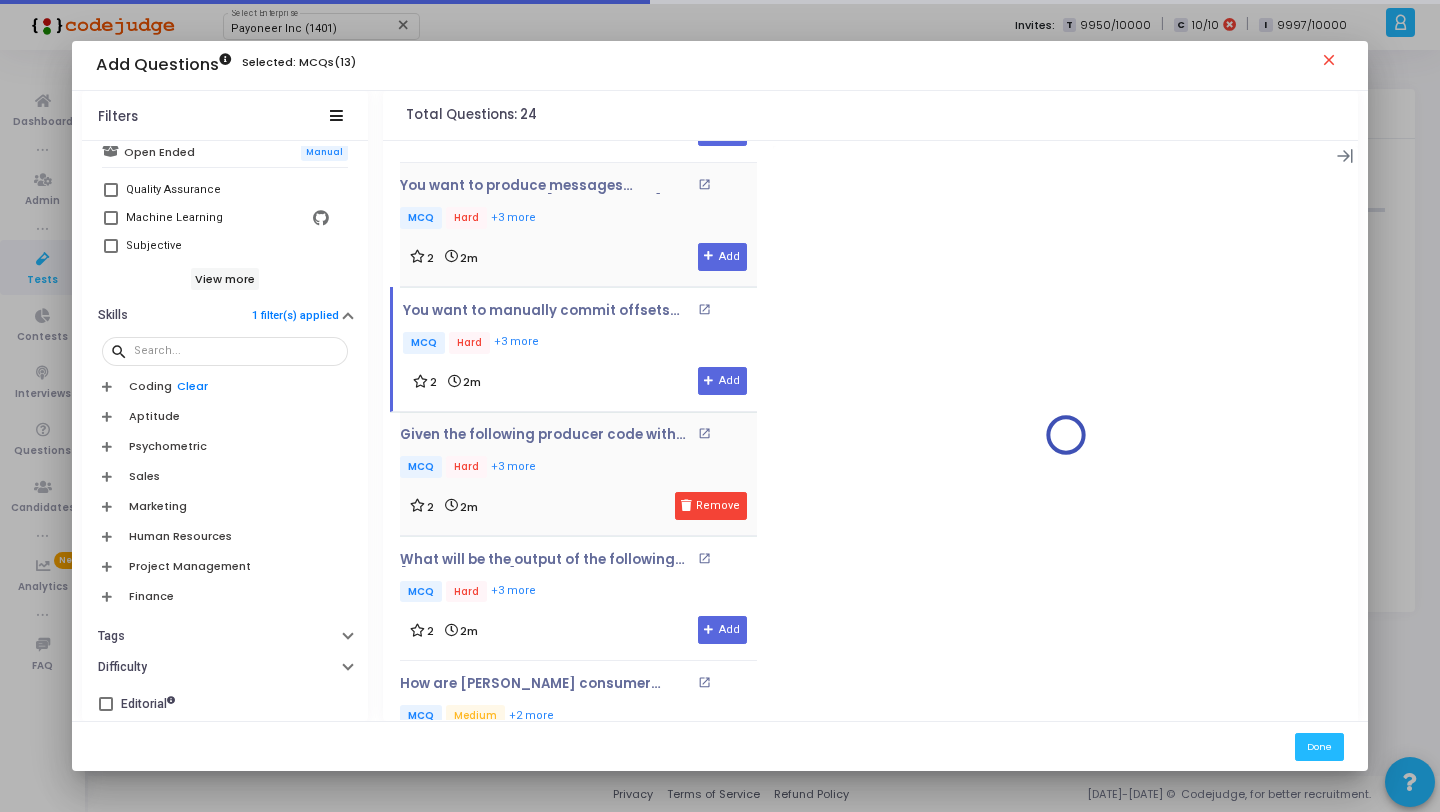 scroll, scrollTop: 1348, scrollLeft: 0, axis: vertical 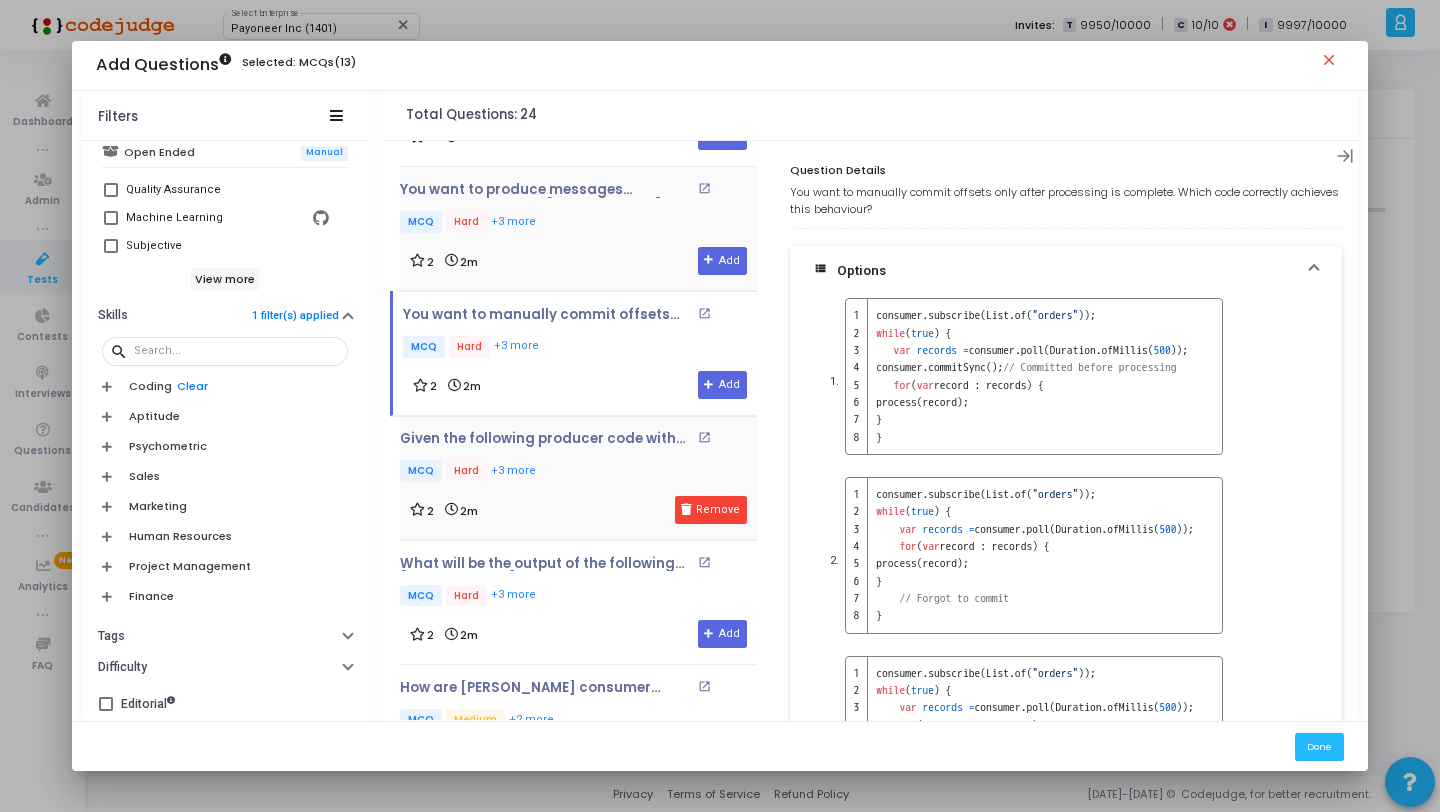 click on "MCQ   Hard   +3 more" at bounding box center (578, 223) 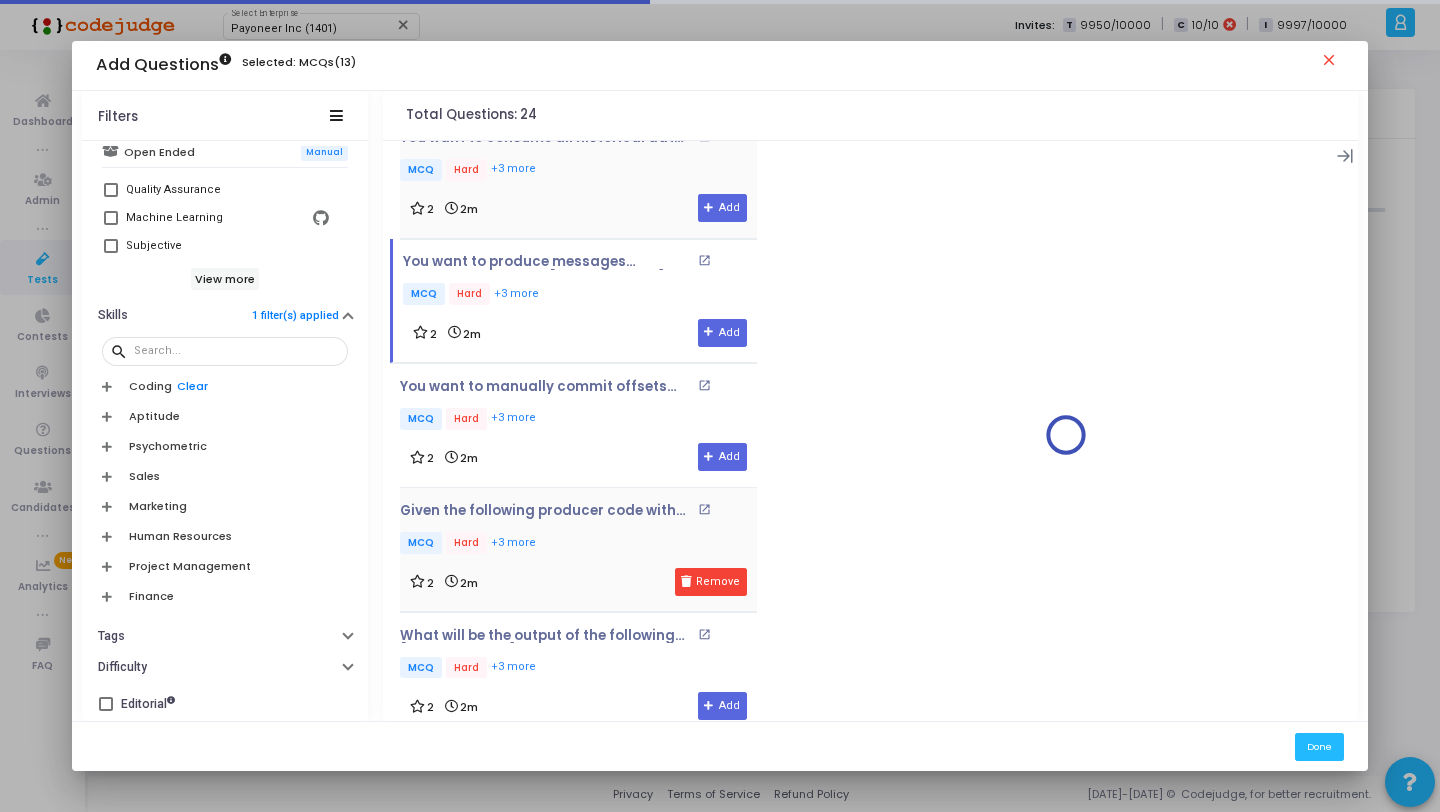 scroll, scrollTop: 1223, scrollLeft: 0, axis: vertical 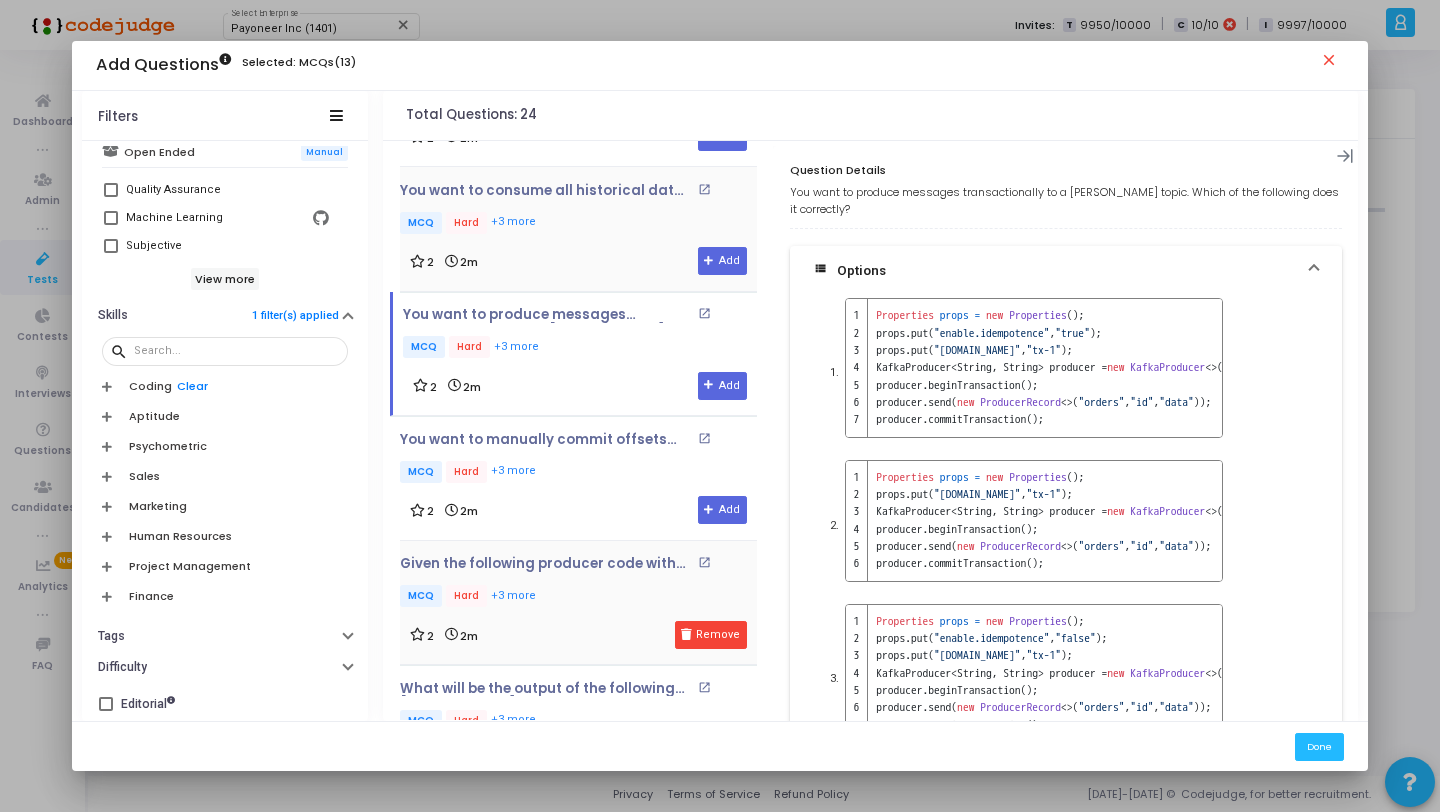 click on "MCQ   Hard   +3 more" at bounding box center [578, 224] 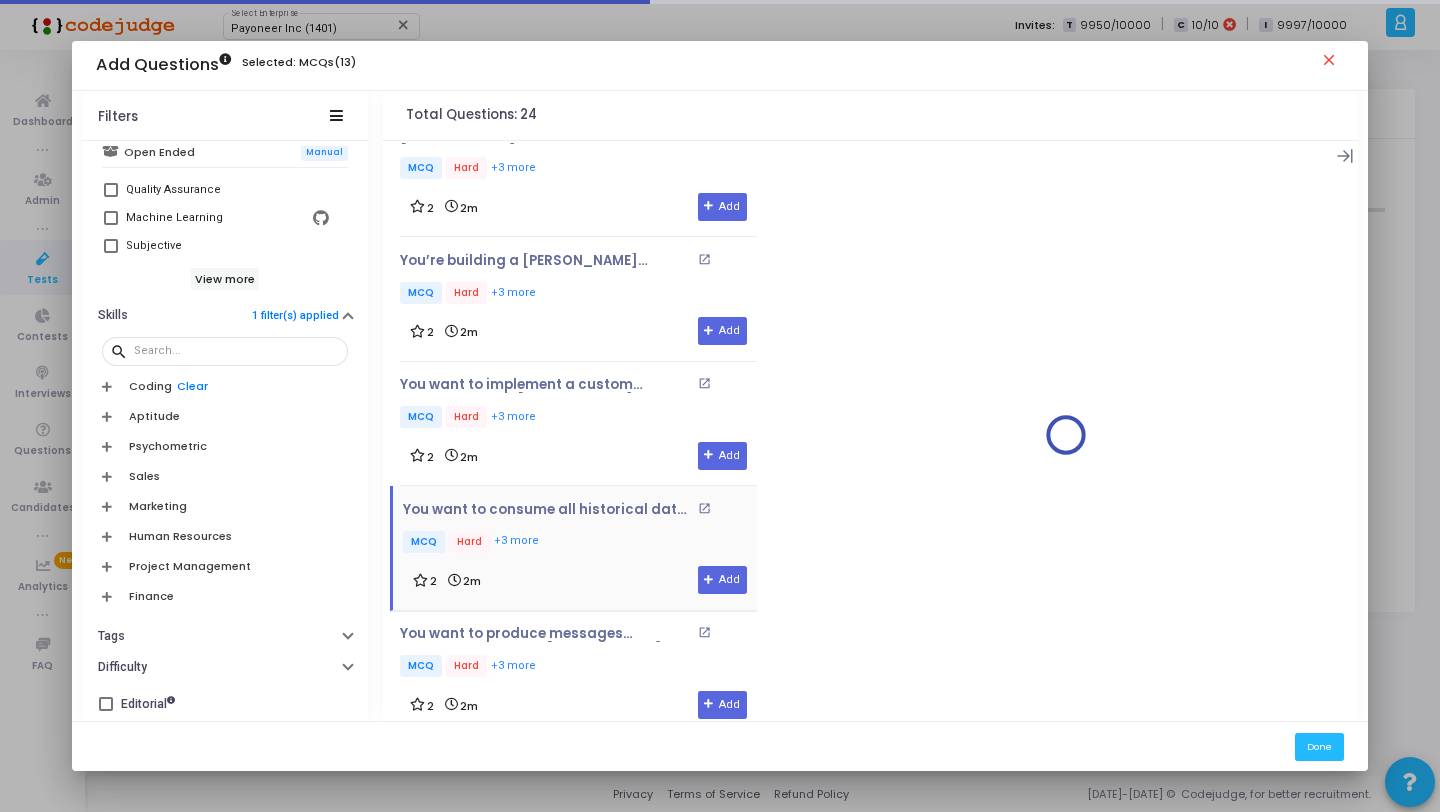 scroll, scrollTop: 856, scrollLeft: 0, axis: vertical 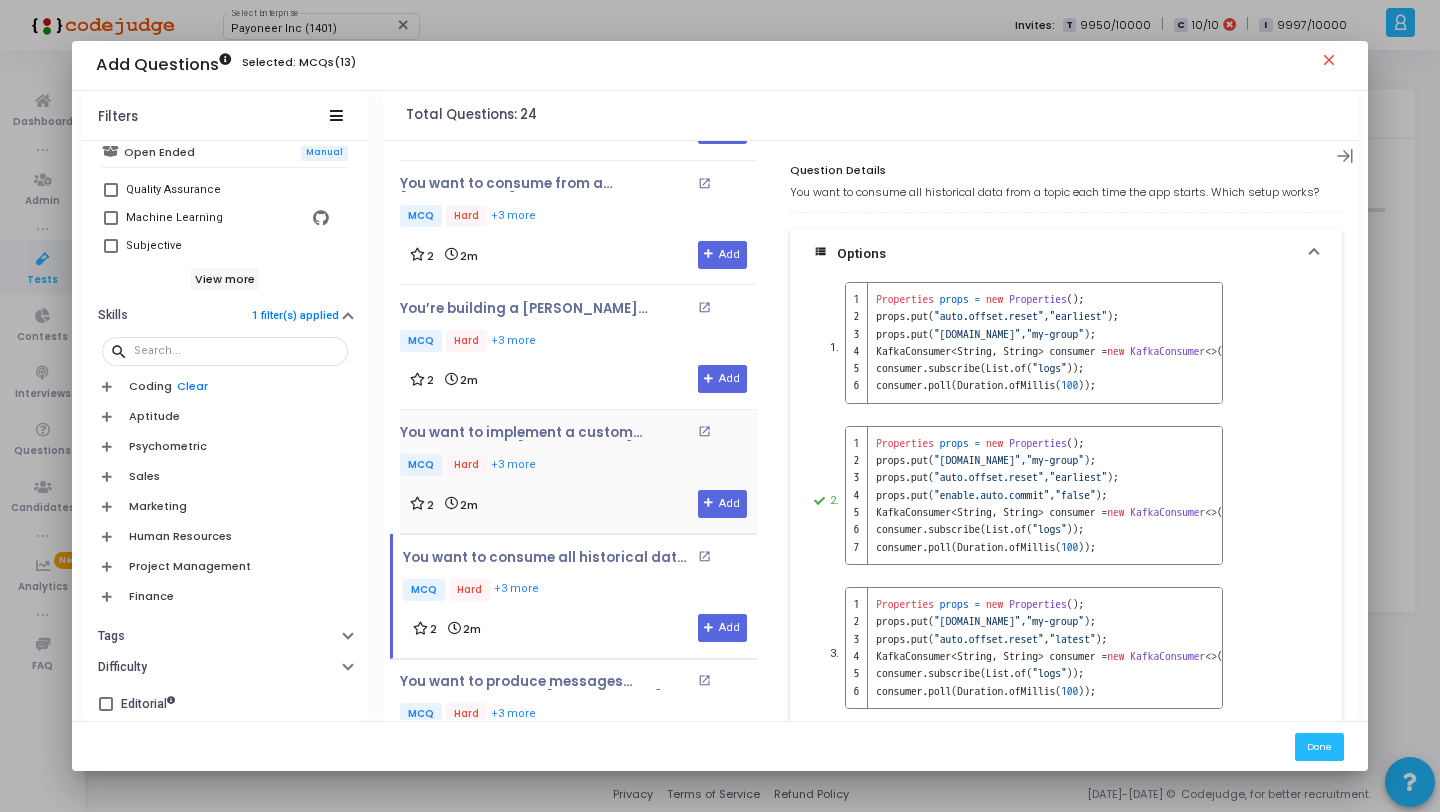 click on "MCQ   Hard   +3 more" at bounding box center [578, 466] 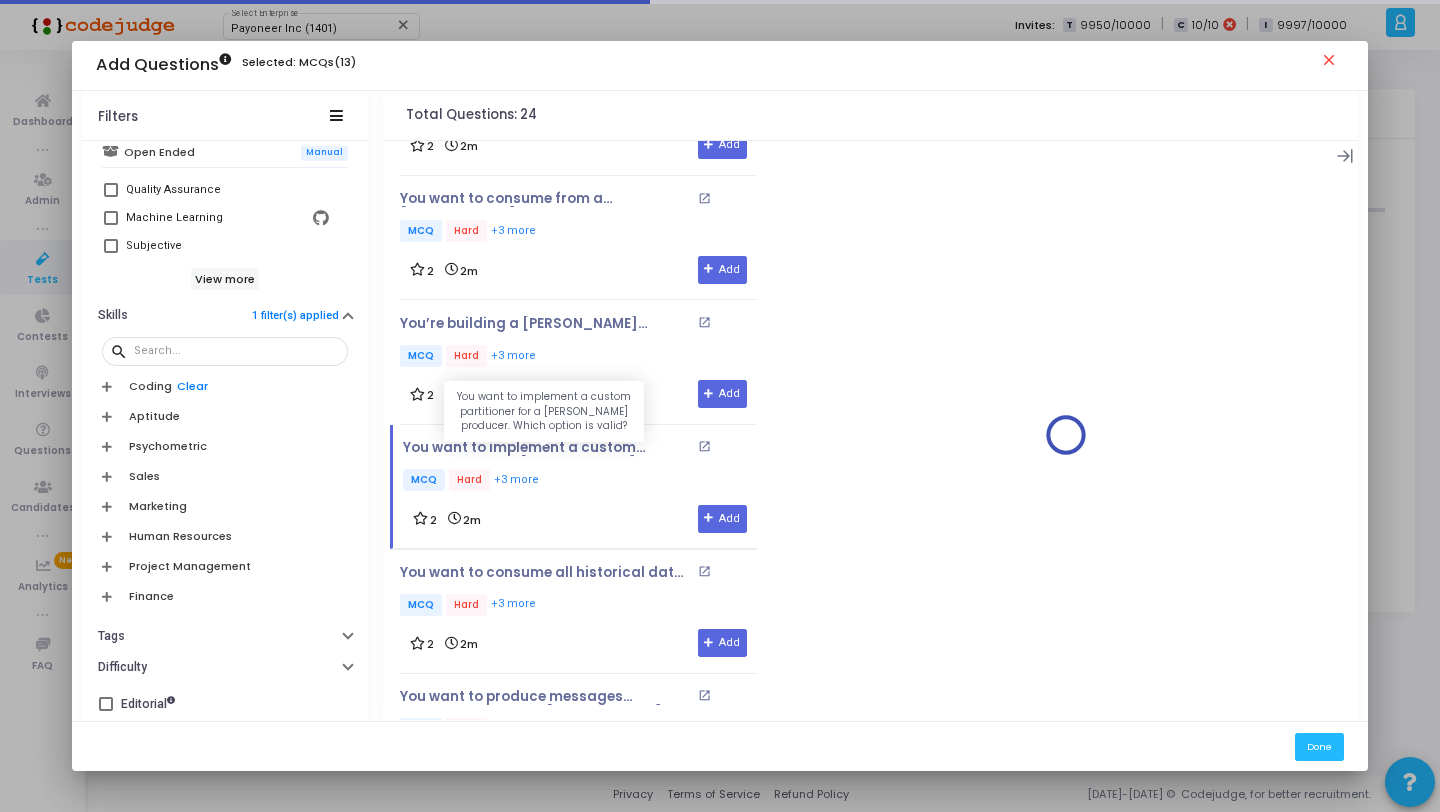 scroll, scrollTop: 830, scrollLeft: 0, axis: vertical 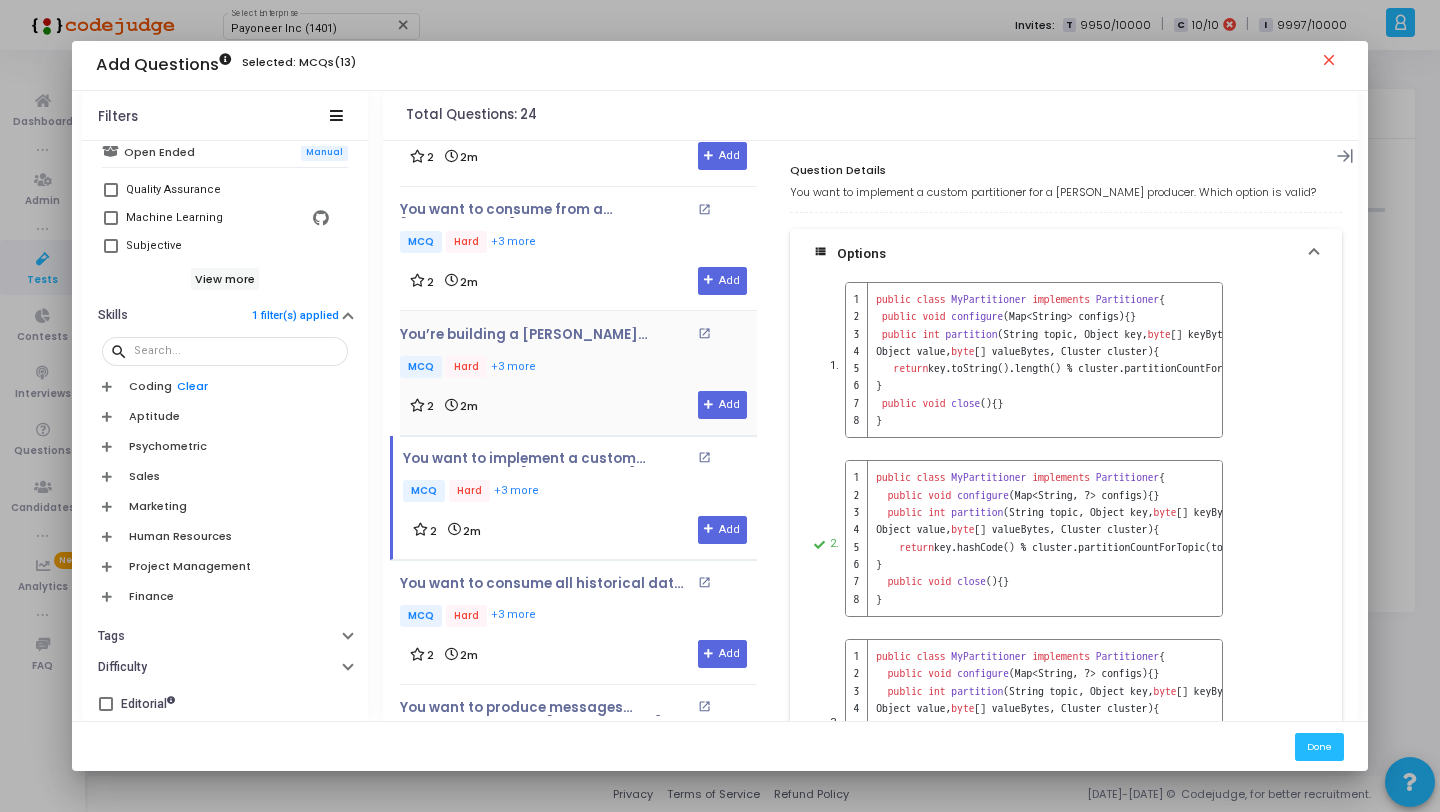 click on "You’re building a Kafka Streams app that counts messages per key. Pick the correct logic. open_in_new   MCQ   Hard   +3 more 2 2m  Add" at bounding box center (578, 373) 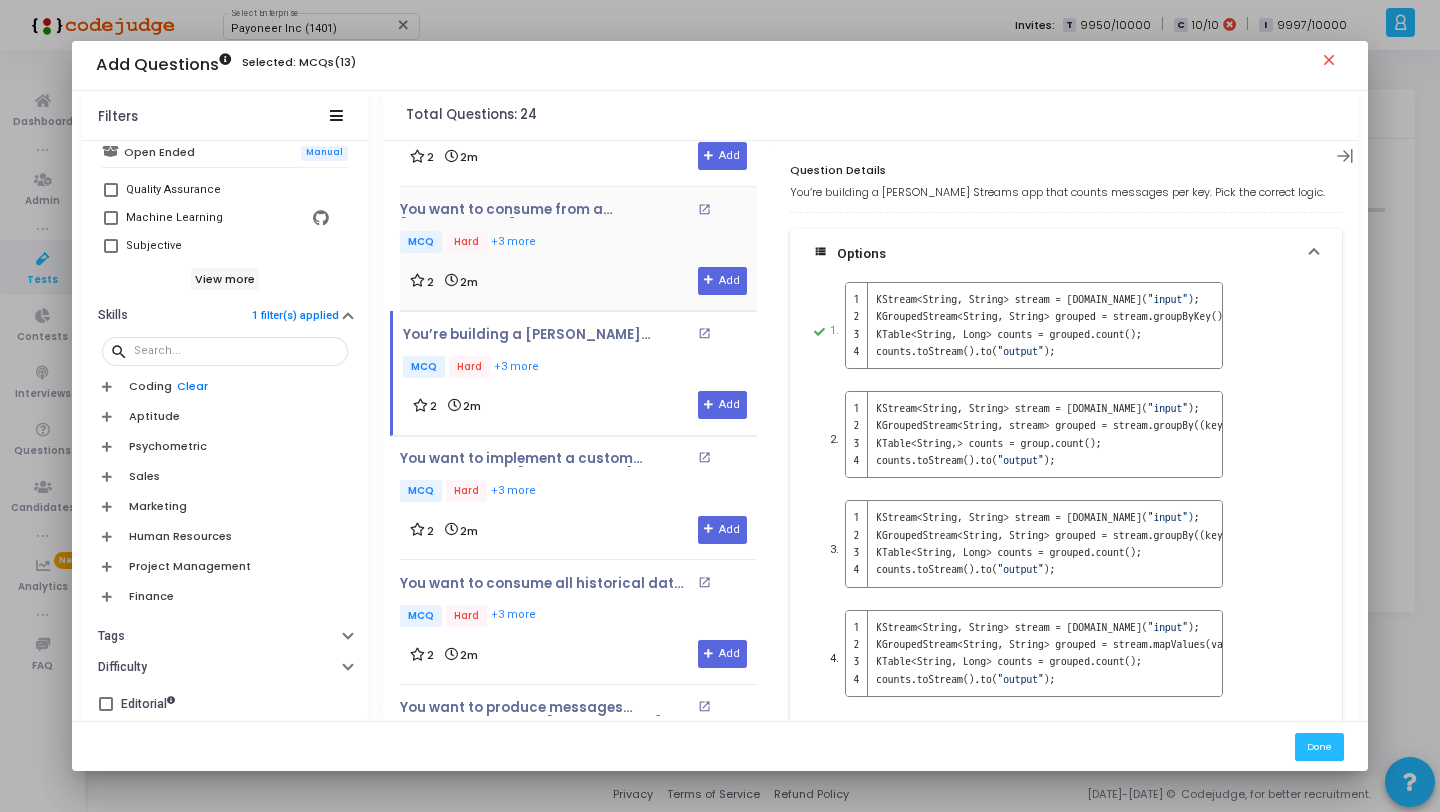 click on "2 2m  Add" at bounding box center [578, 281] 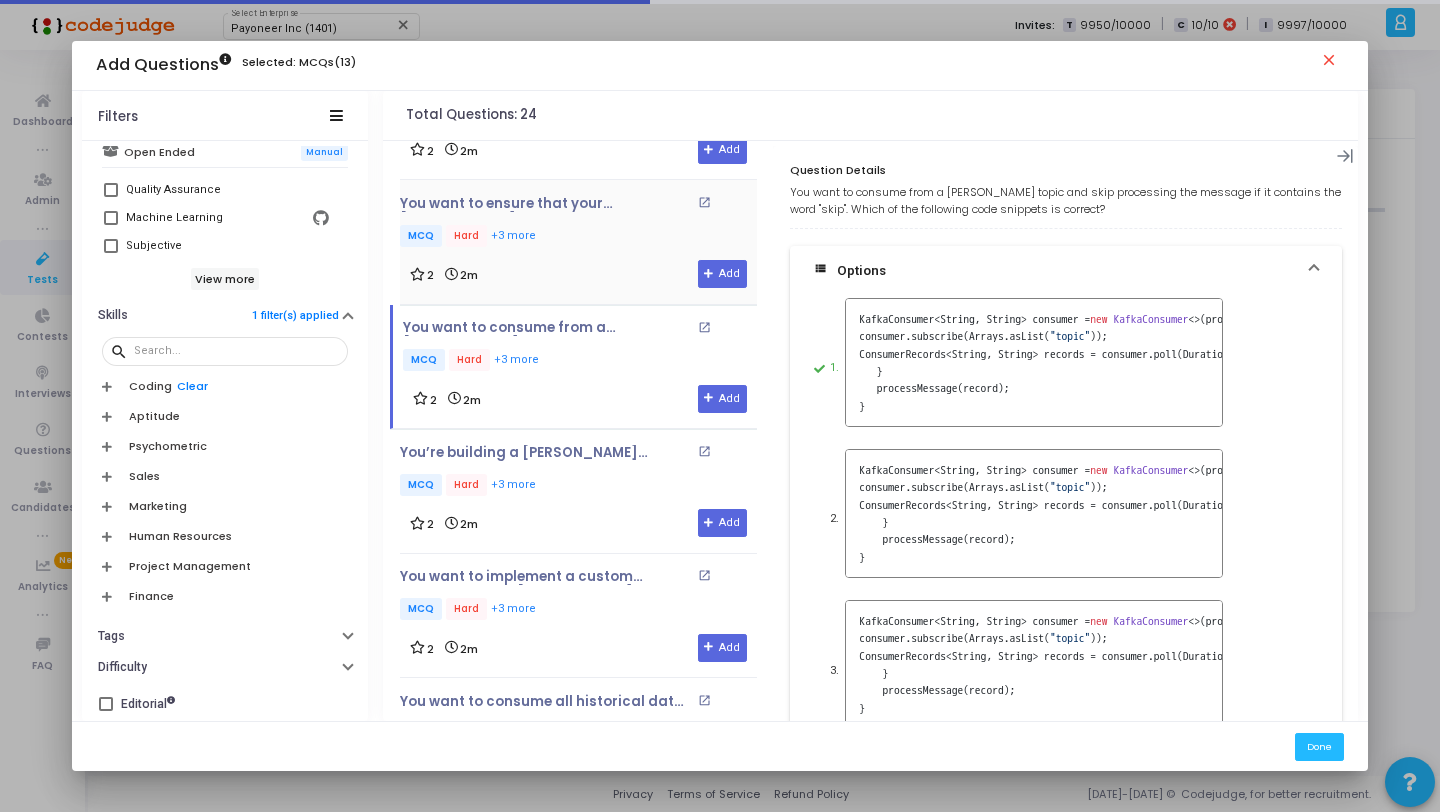 scroll, scrollTop: 710, scrollLeft: 0, axis: vertical 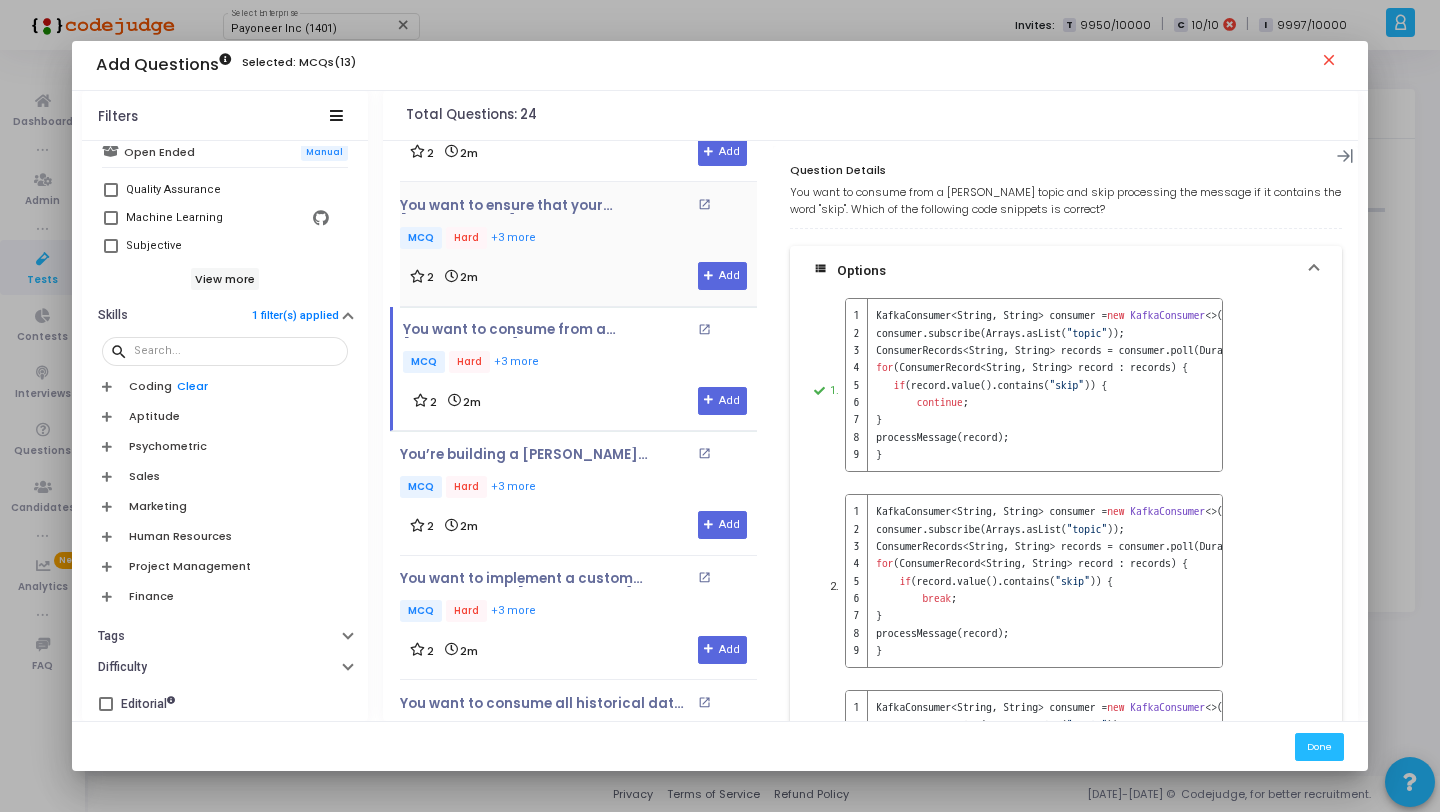 click on "2 2m  Add" at bounding box center (578, 276) 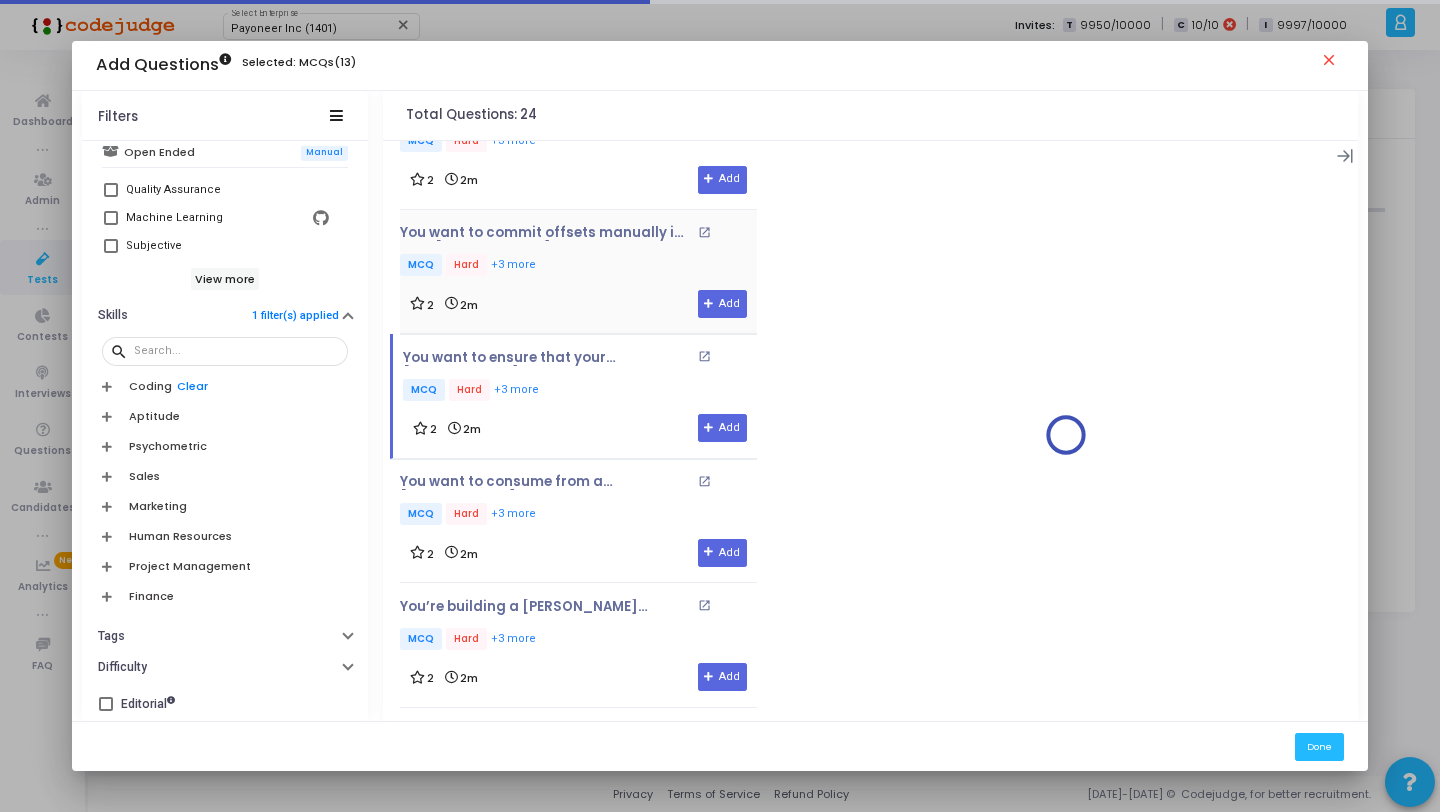 scroll, scrollTop: 555, scrollLeft: 0, axis: vertical 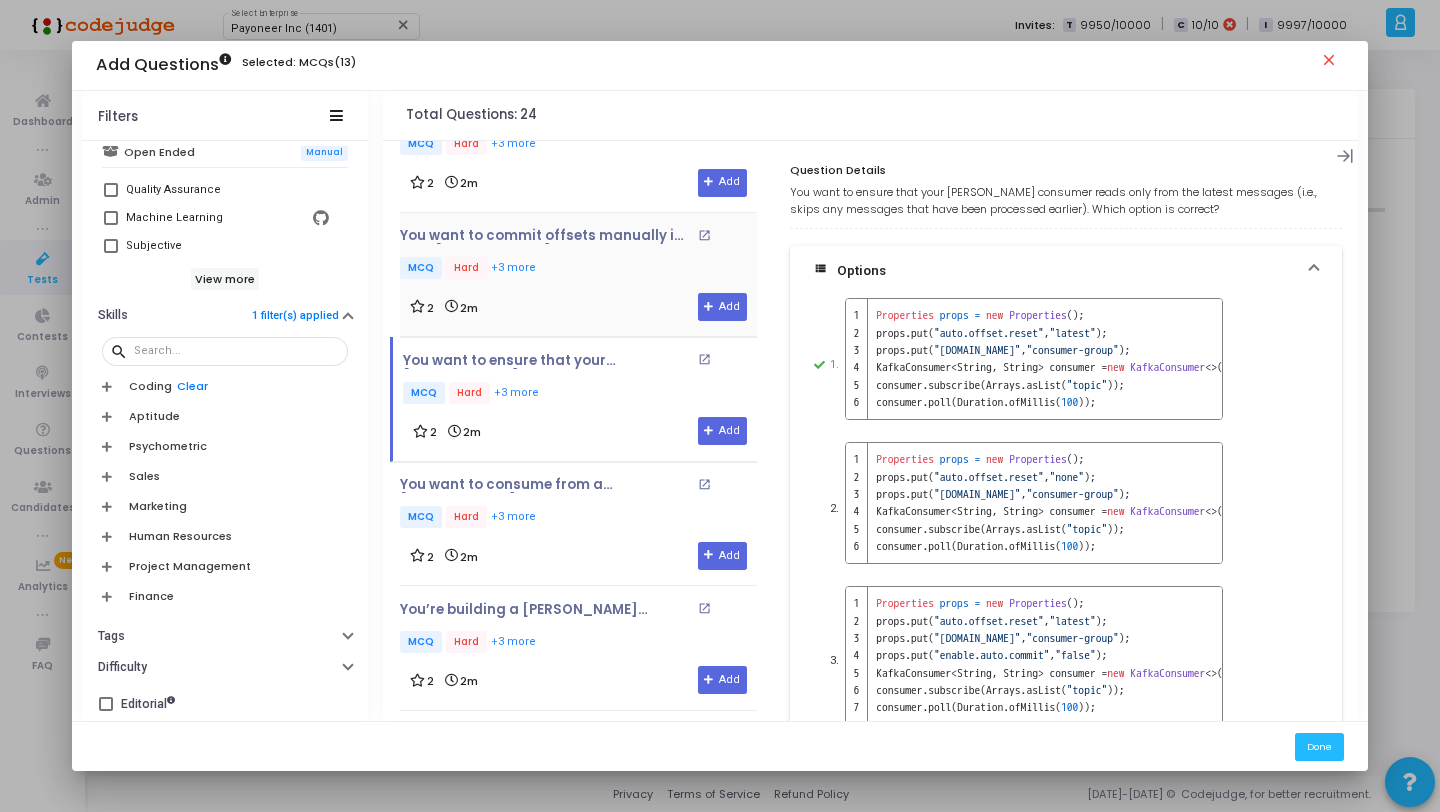 click on "2 2m  Add" at bounding box center (578, 307) 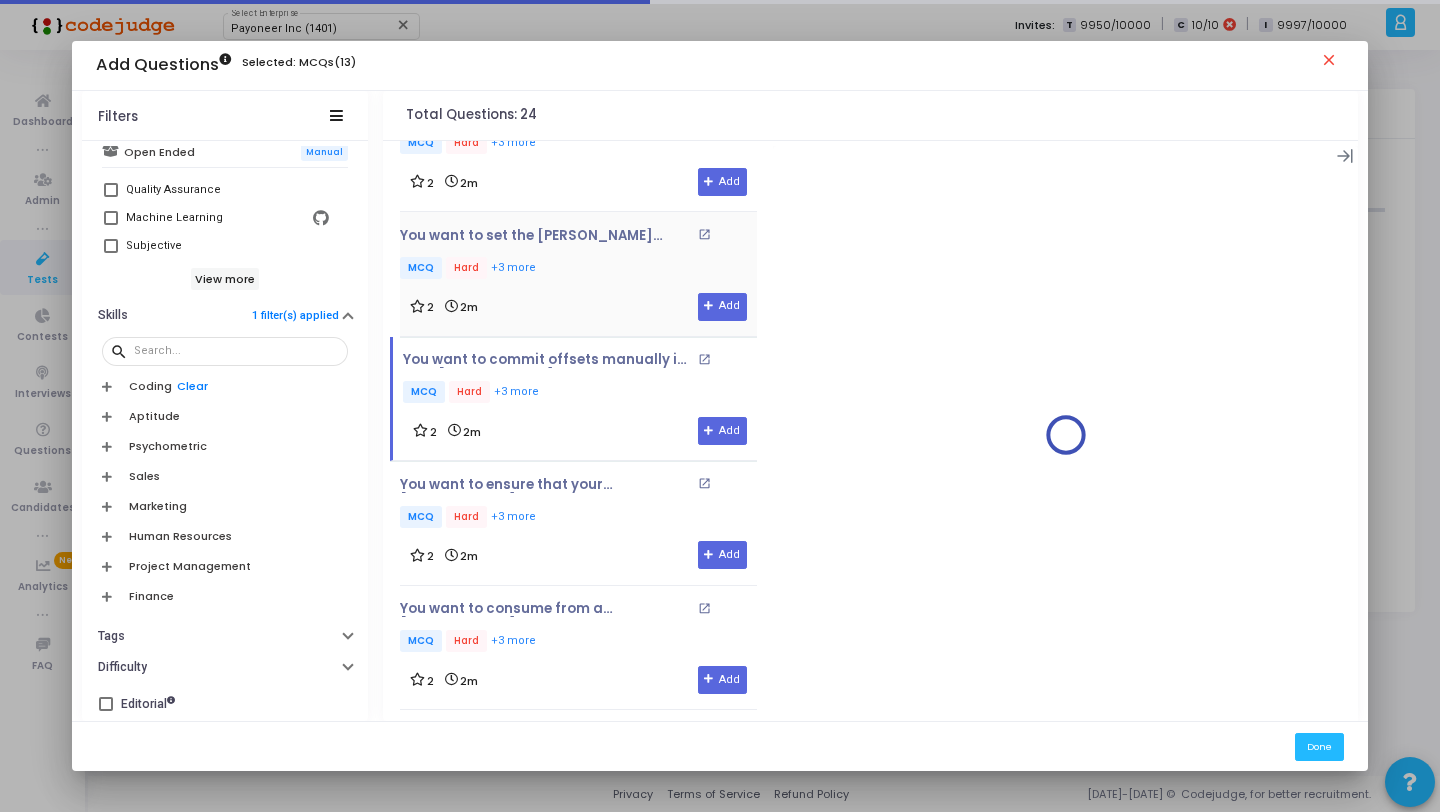 scroll, scrollTop: 411, scrollLeft: 0, axis: vertical 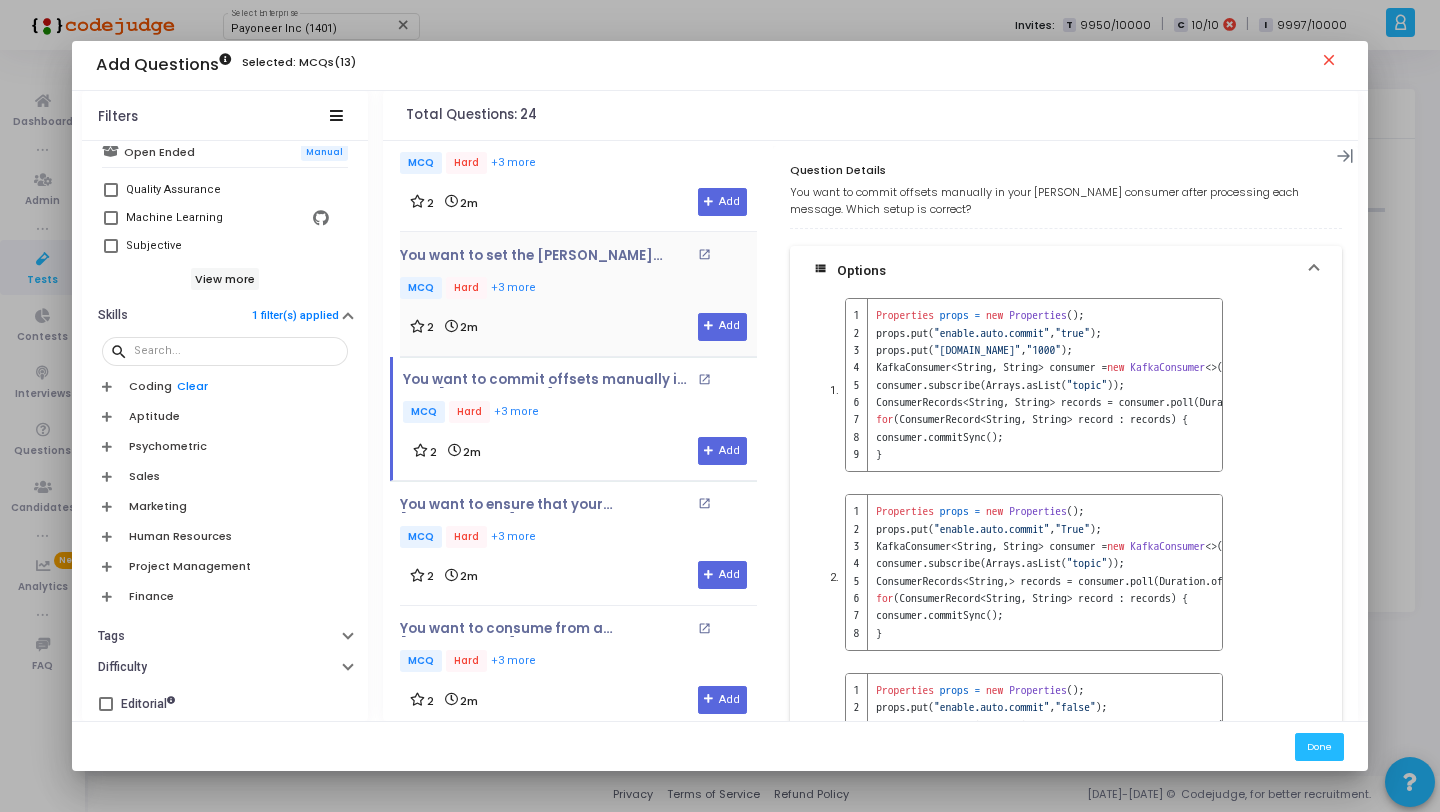 click on "2 2m  Add" at bounding box center (578, 327) 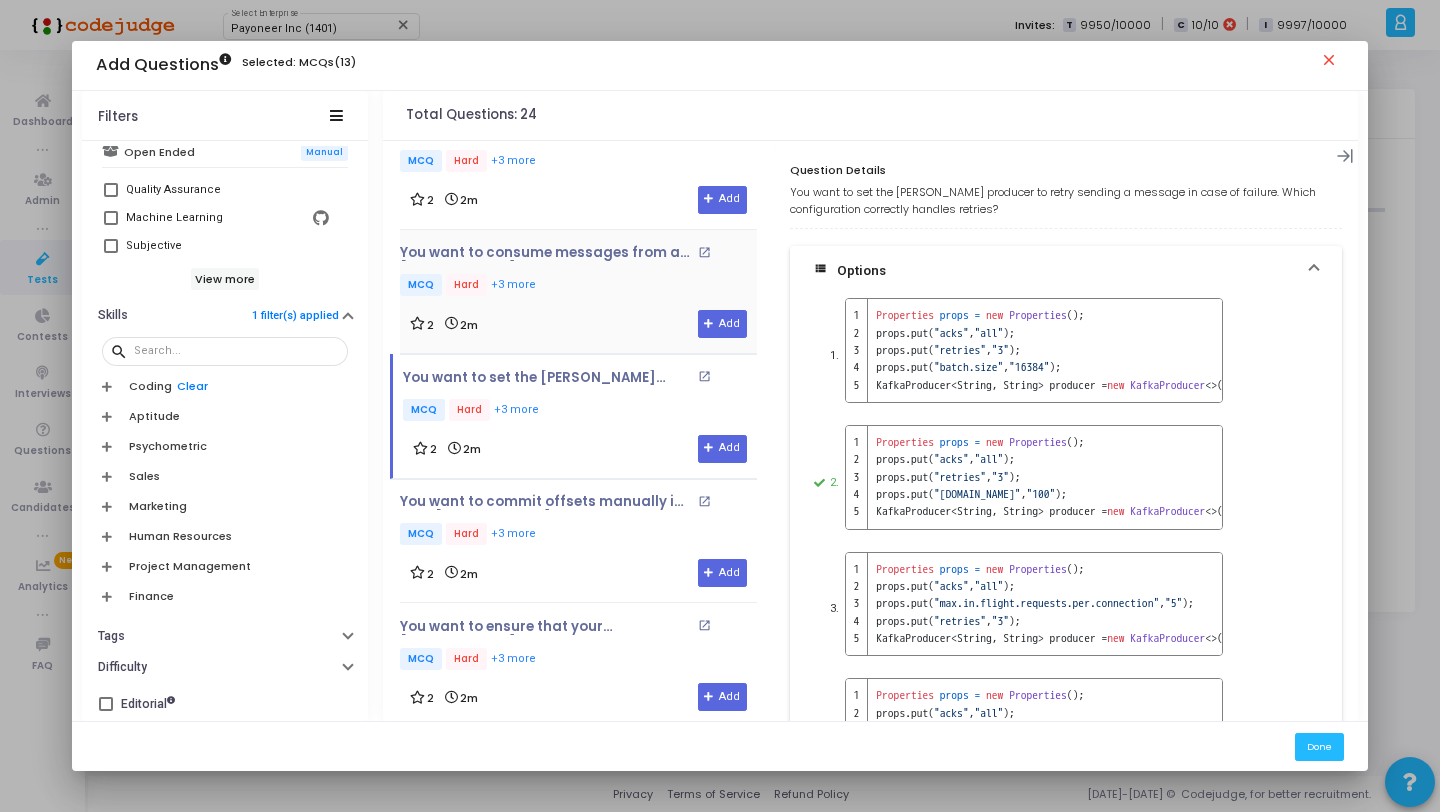 click on "2 2m  Add" at bounding box center (578, 324) 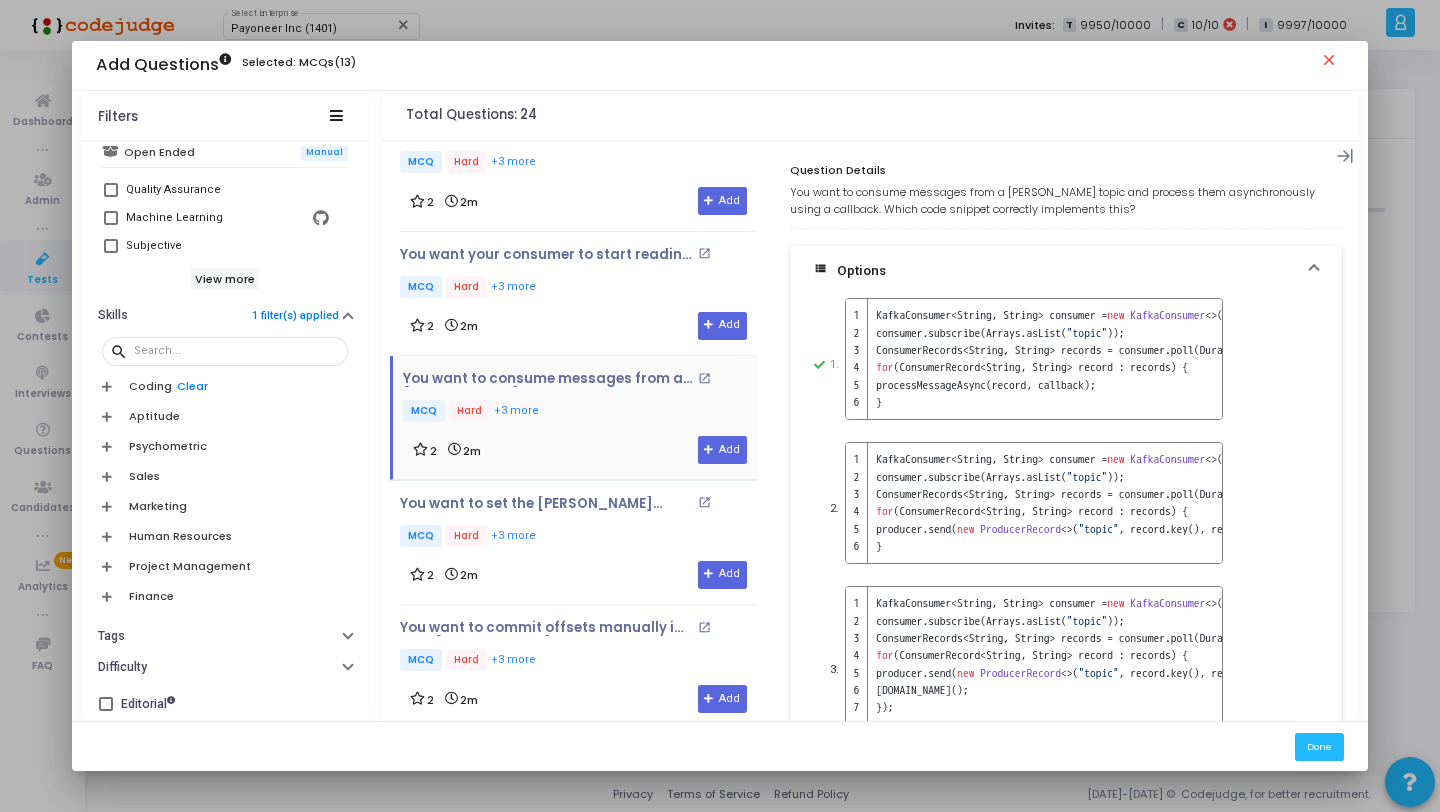 click on "2 2m  Add" at bounding box center [578, 326] 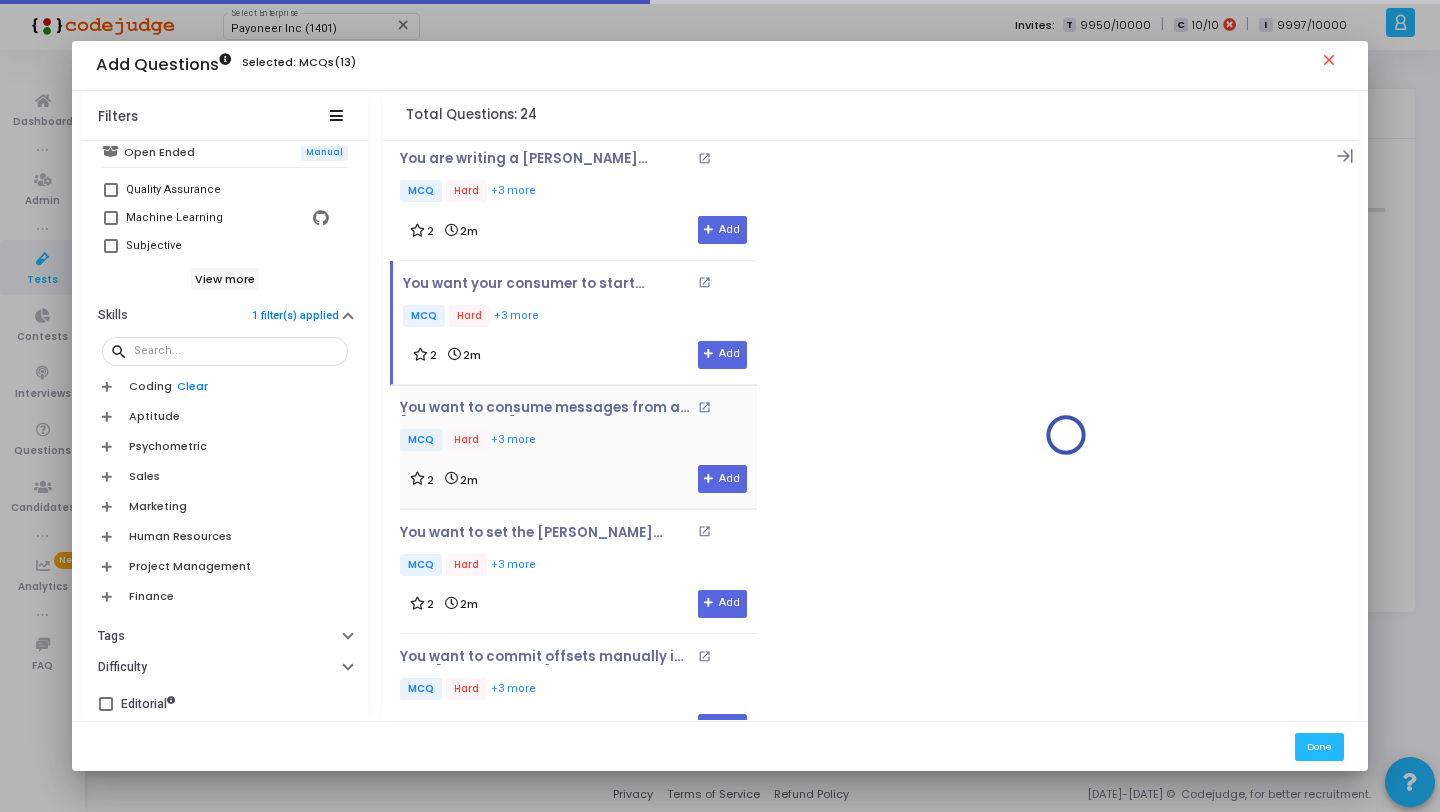 scroll, scrollTop: 130, scrollLeft: 0, axis: vertical 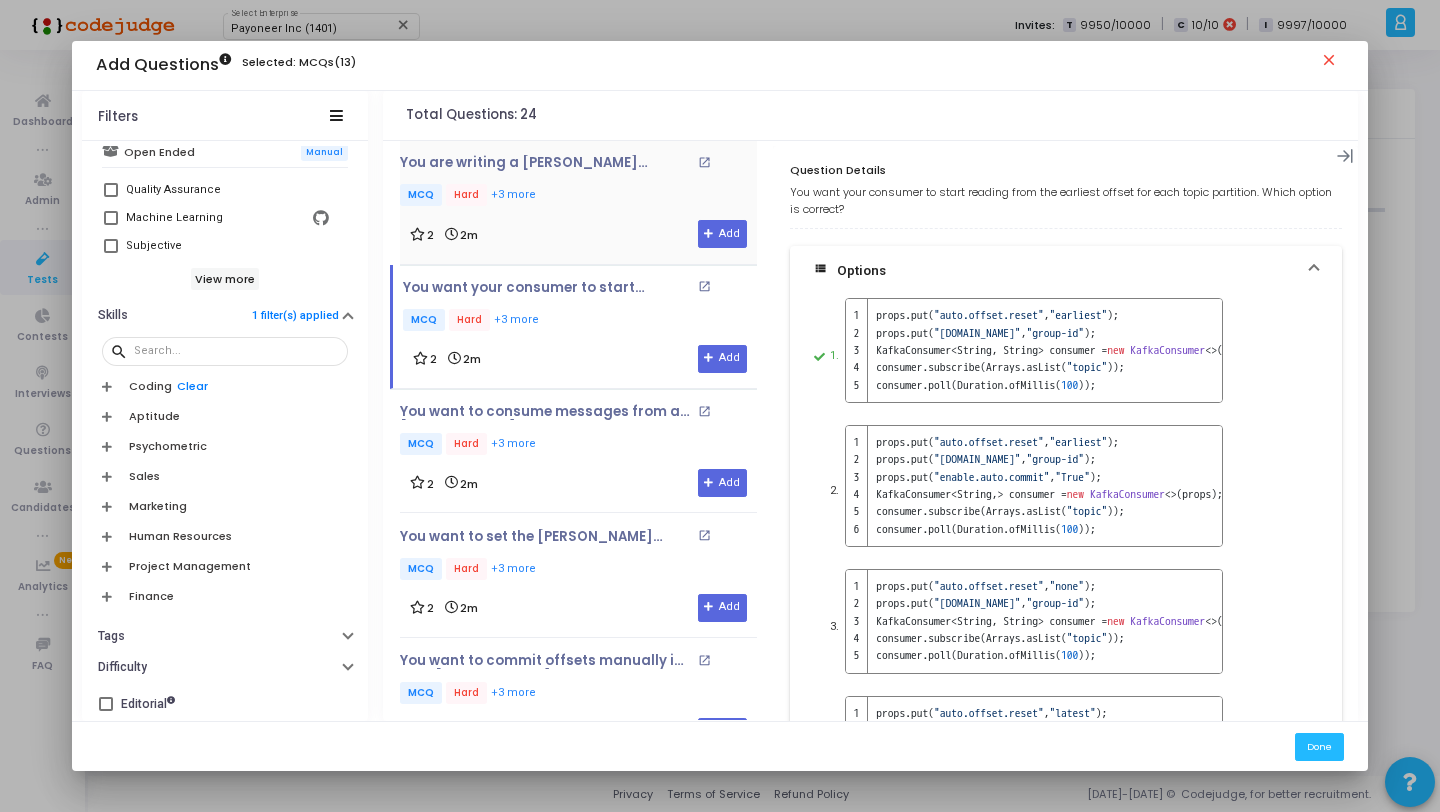 click on "2 2m  Add" at bounding box center (578, 234) 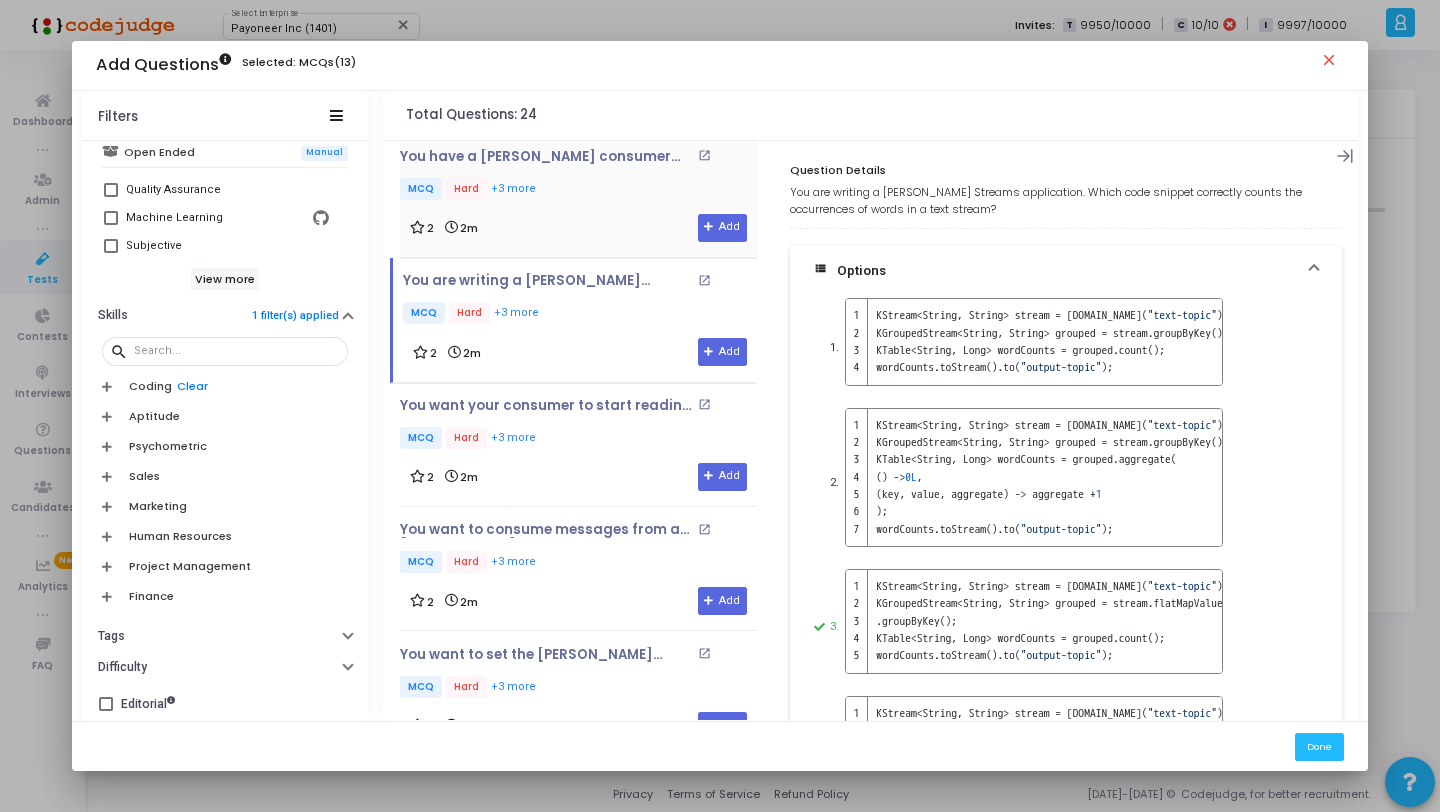 scroll, scrollTop: 0, scrollLeft: 0, axis: both 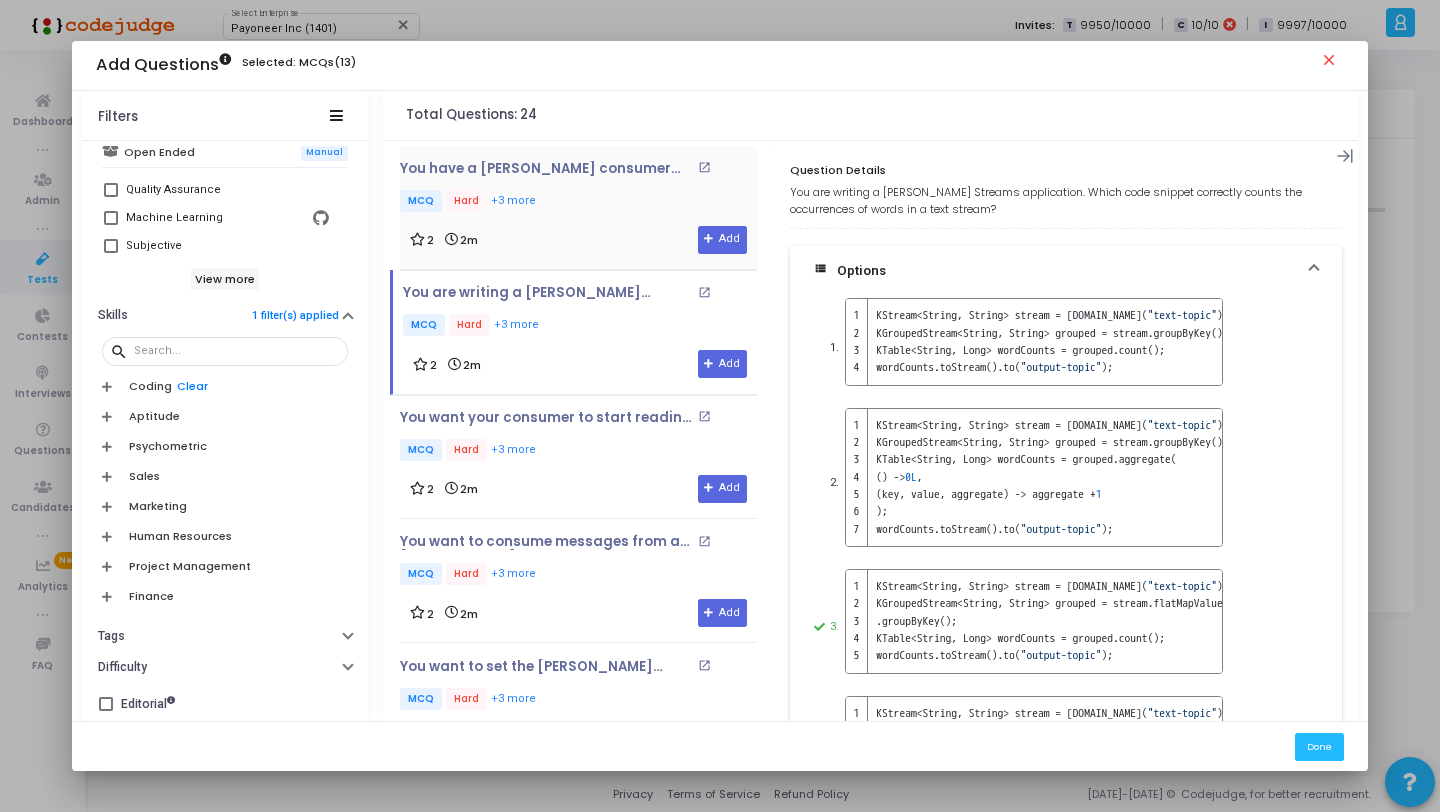 click on "2 2m  Add" at bounding box center (578, 240) 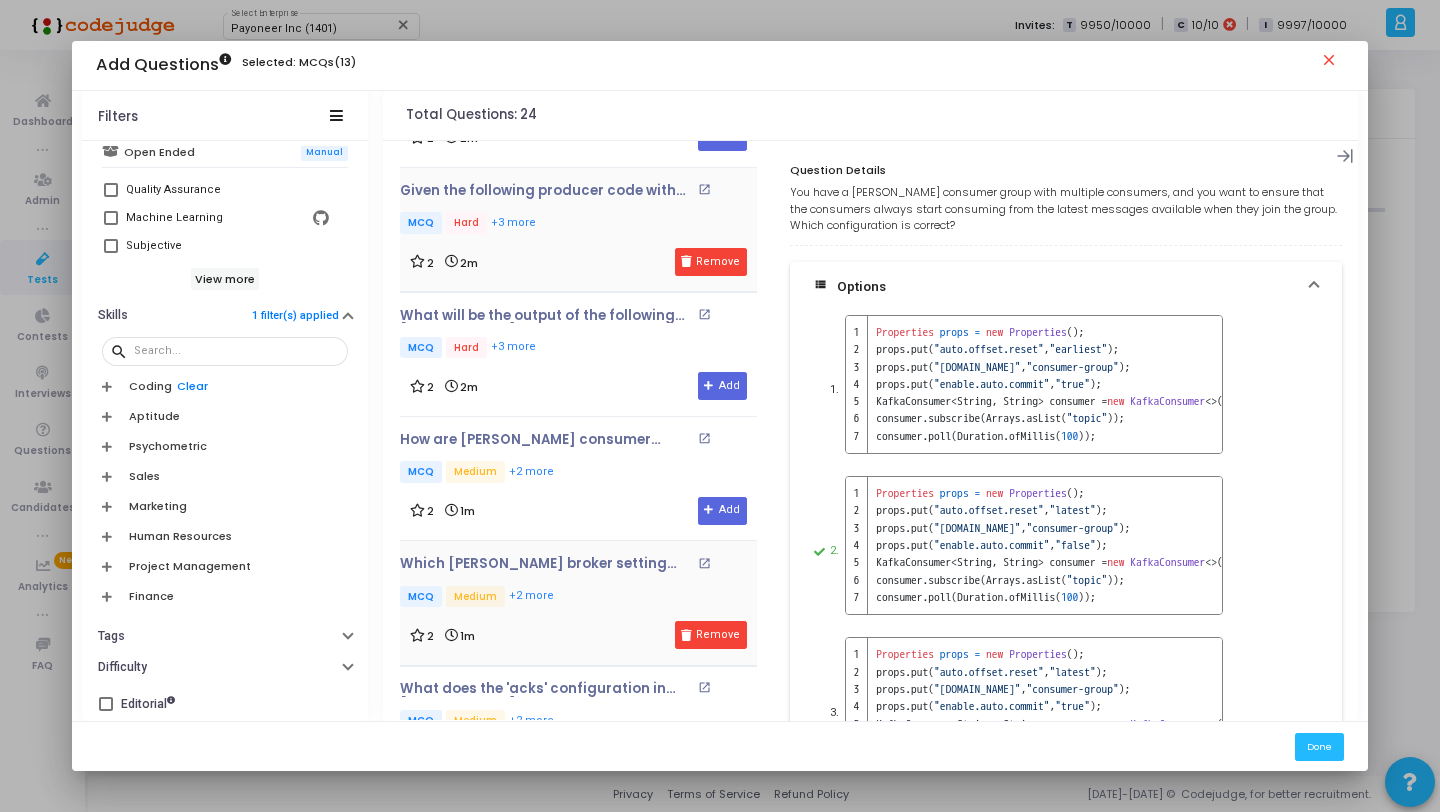 scroll, scrollTop: 1354, scrollLeft: 0, axis: vertical 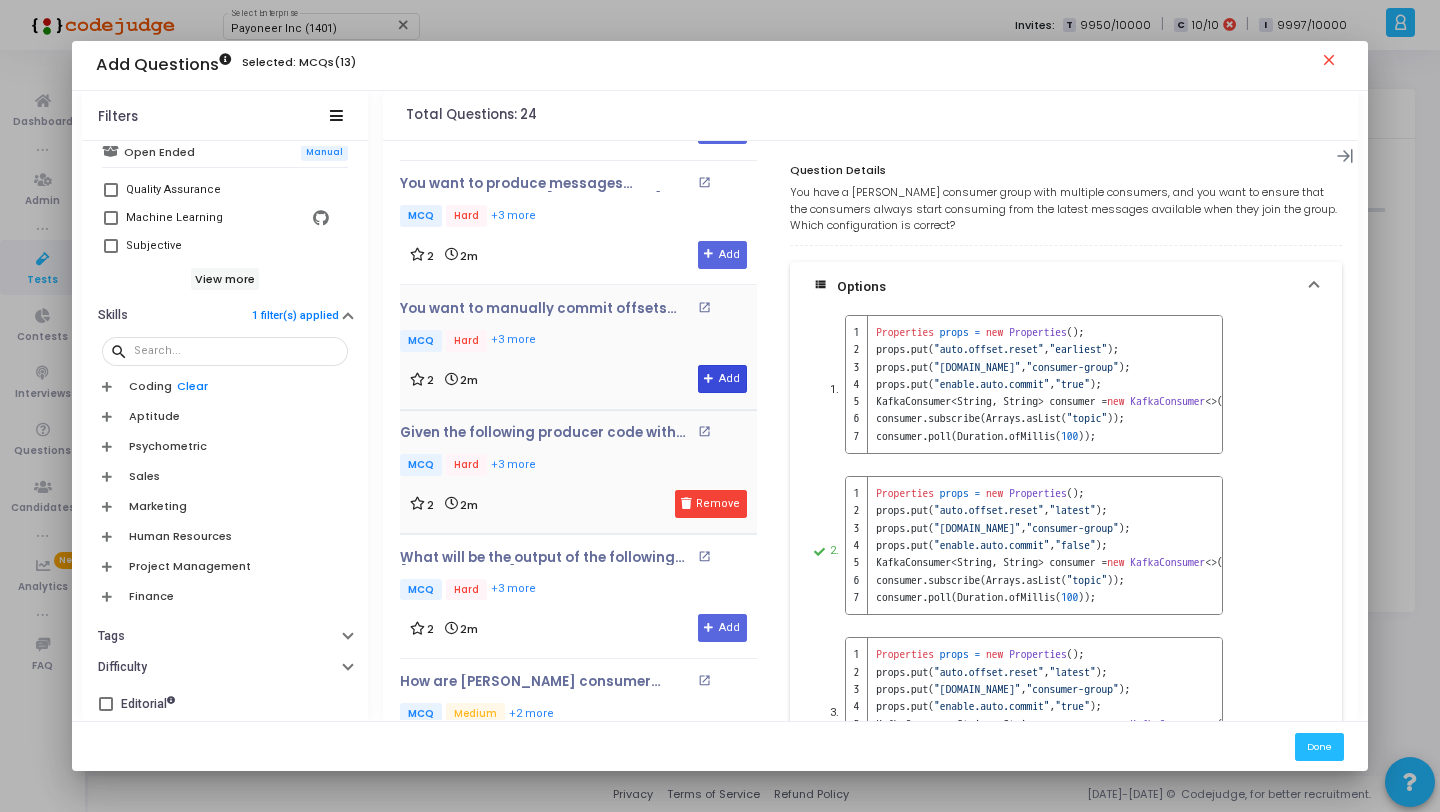 click at bounding box center (709, 379) 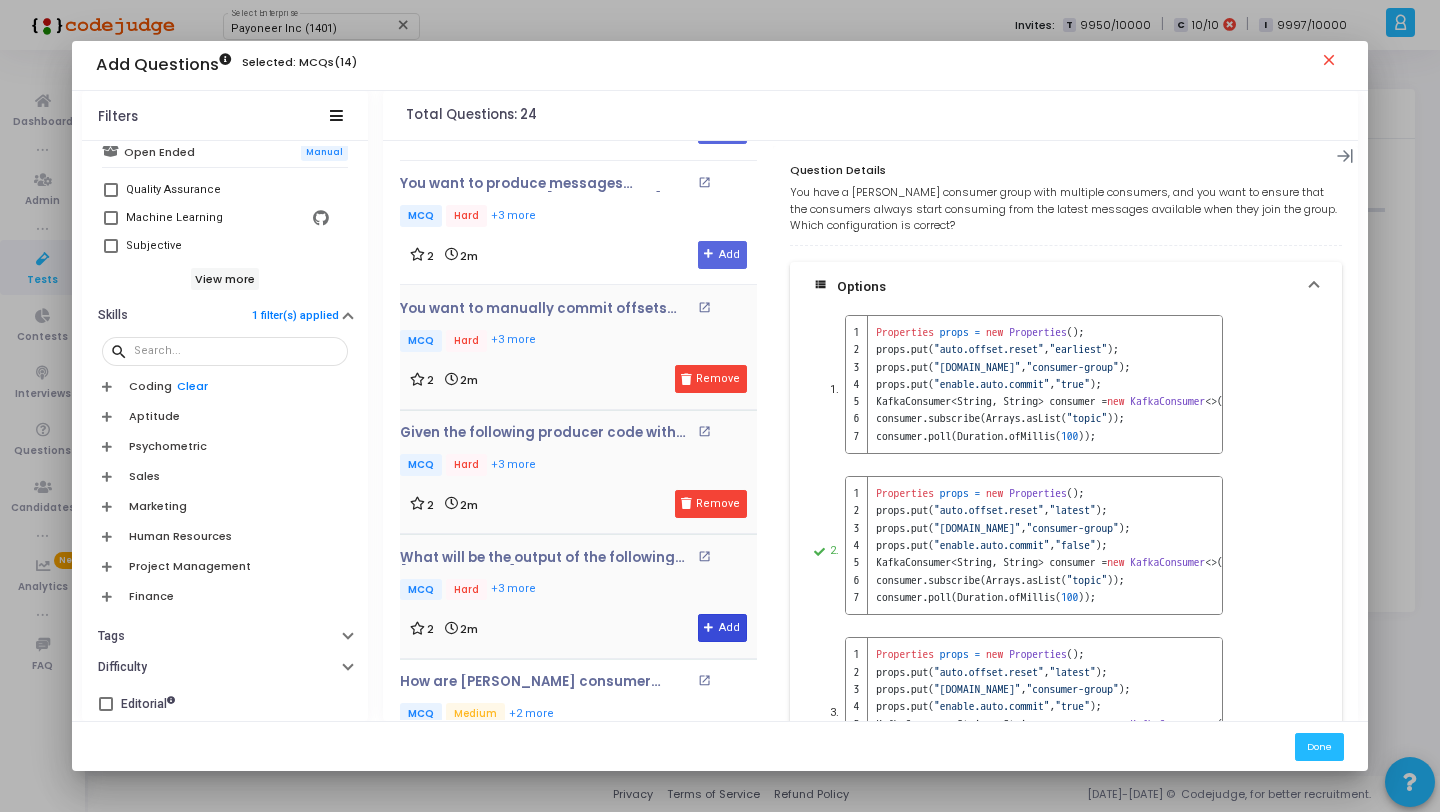click on "Add" at bounding box center (722, 628) 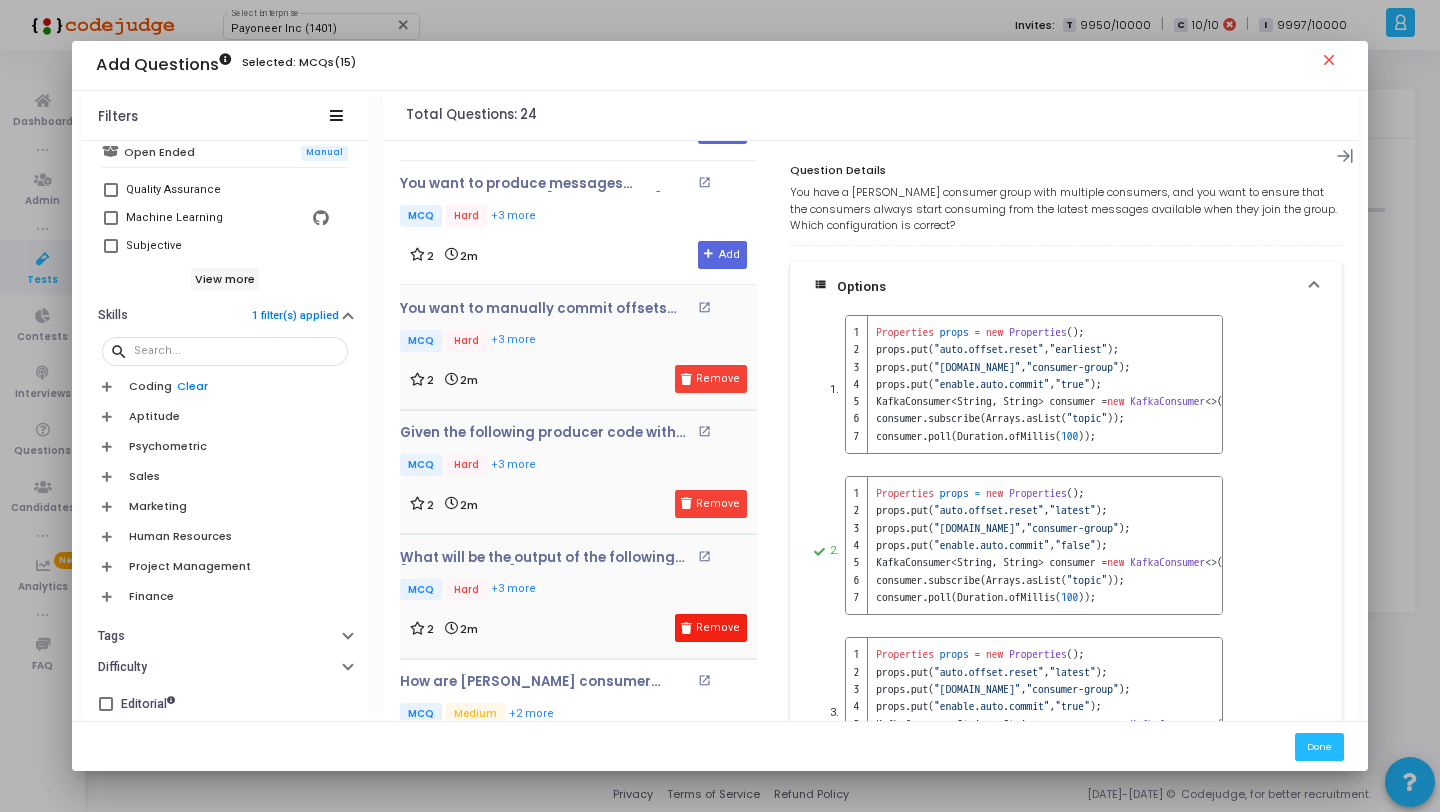 click on "Remove" at bounding box center [711, 628] 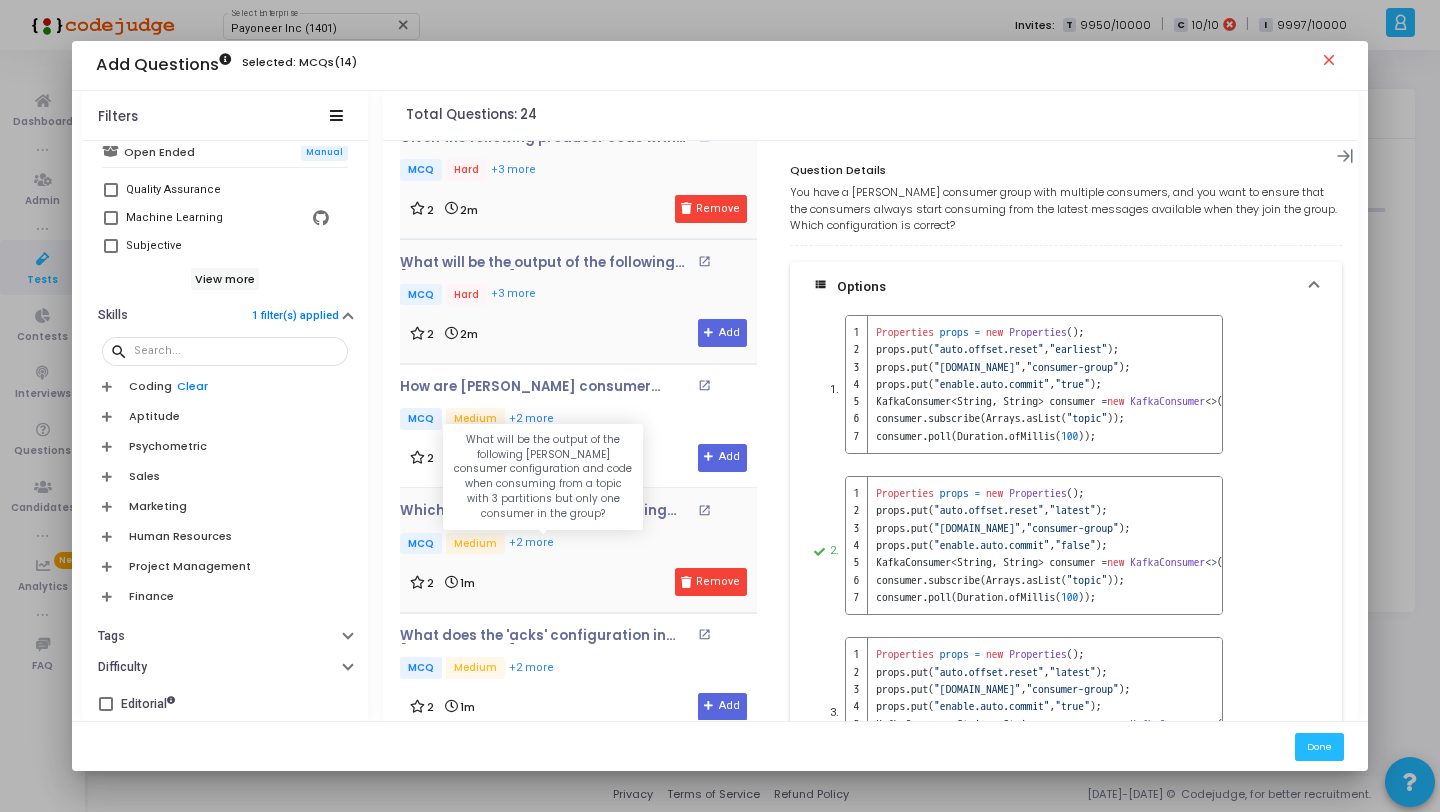 scroll, scrollTop: 1709, scrollLeft: 0, axis: vertical 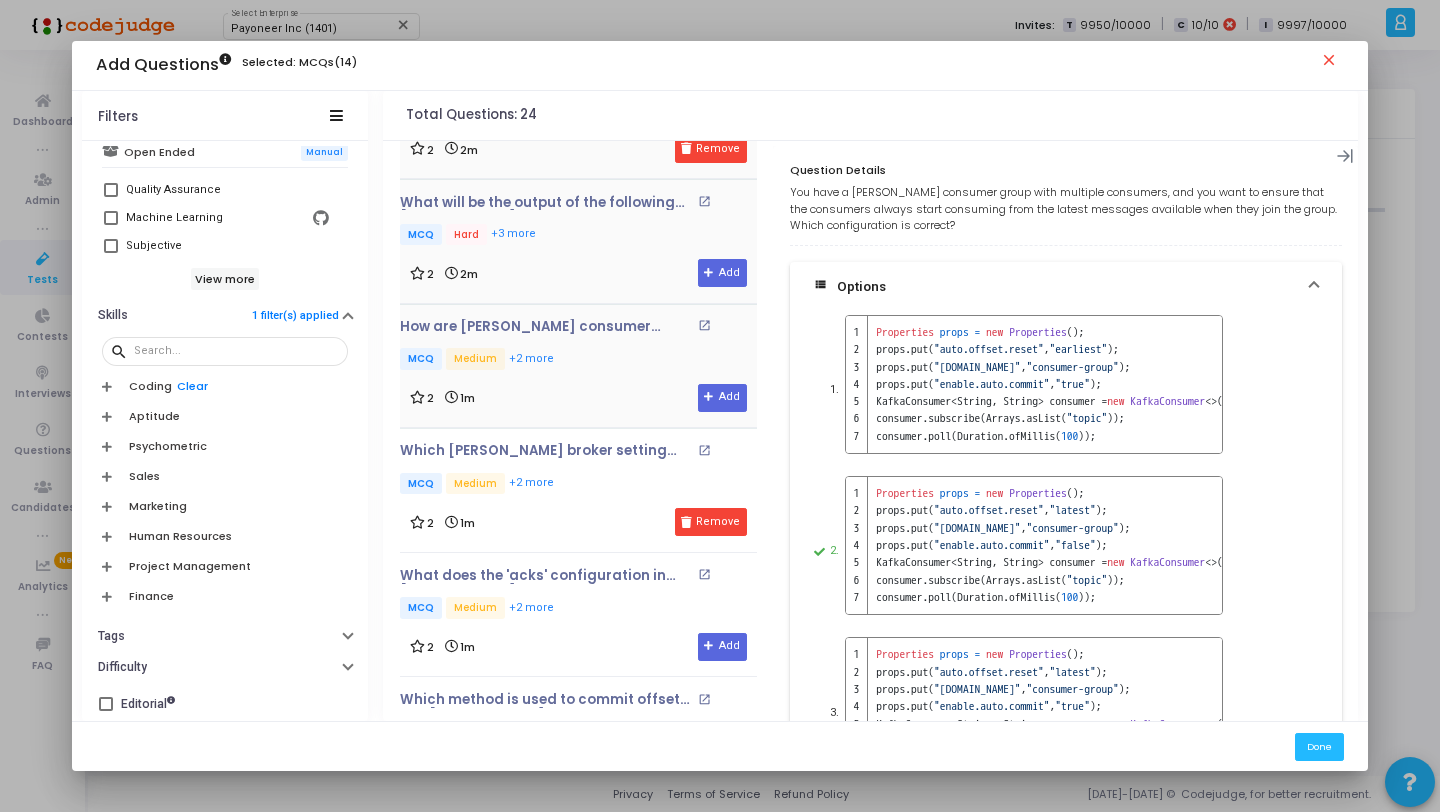 click on "How are Kafka consumer group rebalances triggered? open_in_new   MCQ   Medium   +2 more 2 1m  Add" at bounding box center [578, 365] 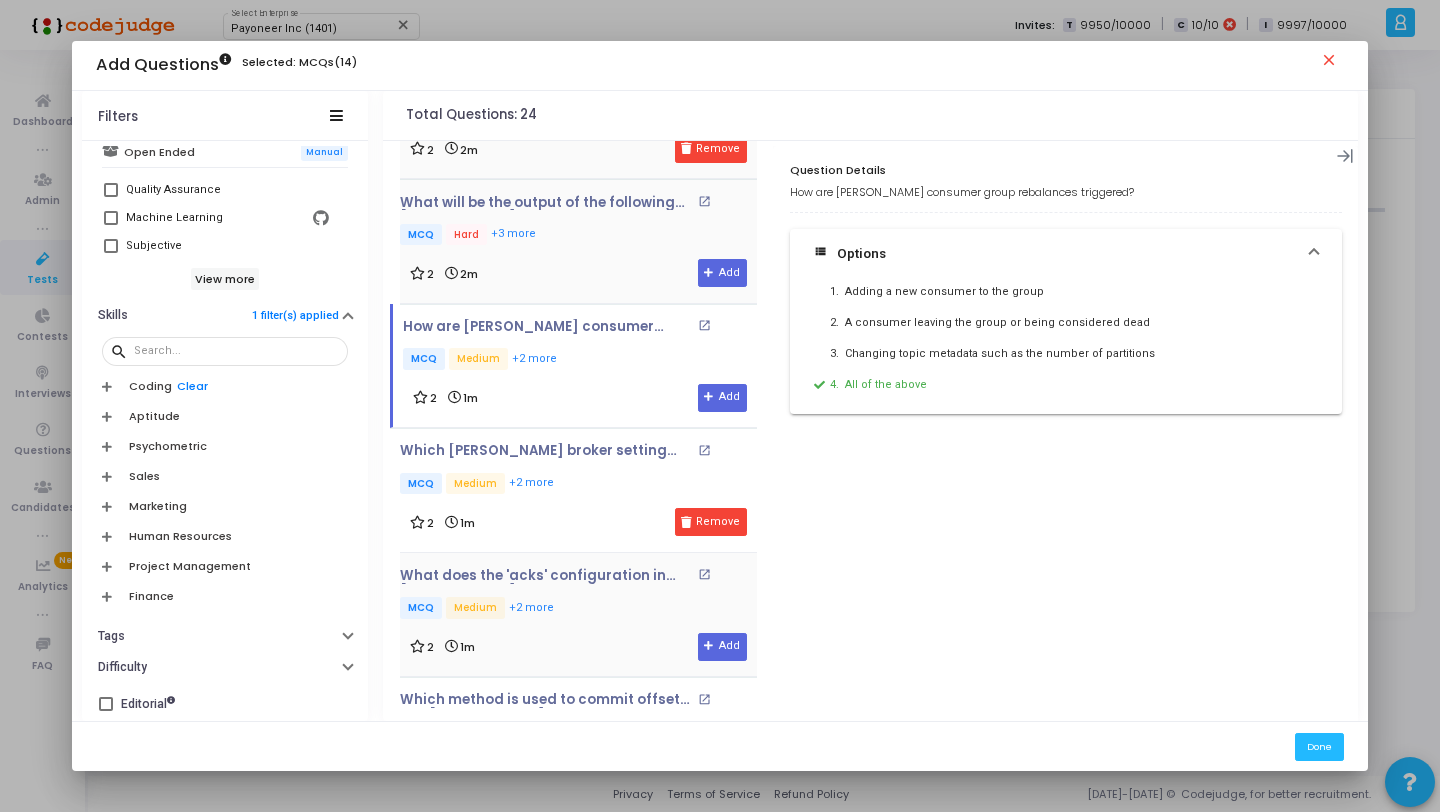 click on "2 1m  Add" at bounding box center [578, 647] 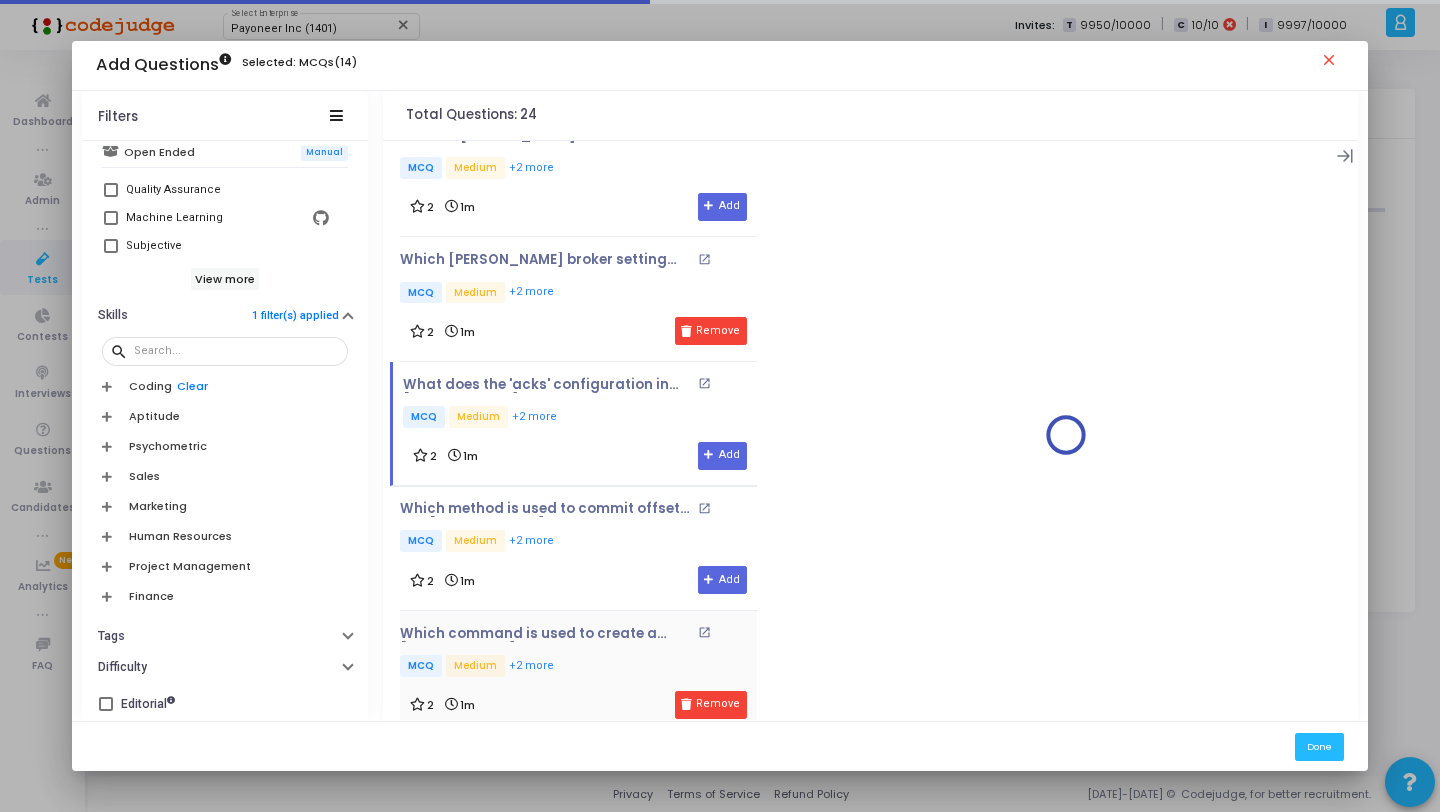 scroll, scrollTop: 2034, scrollLeft: 0, axis: vertical 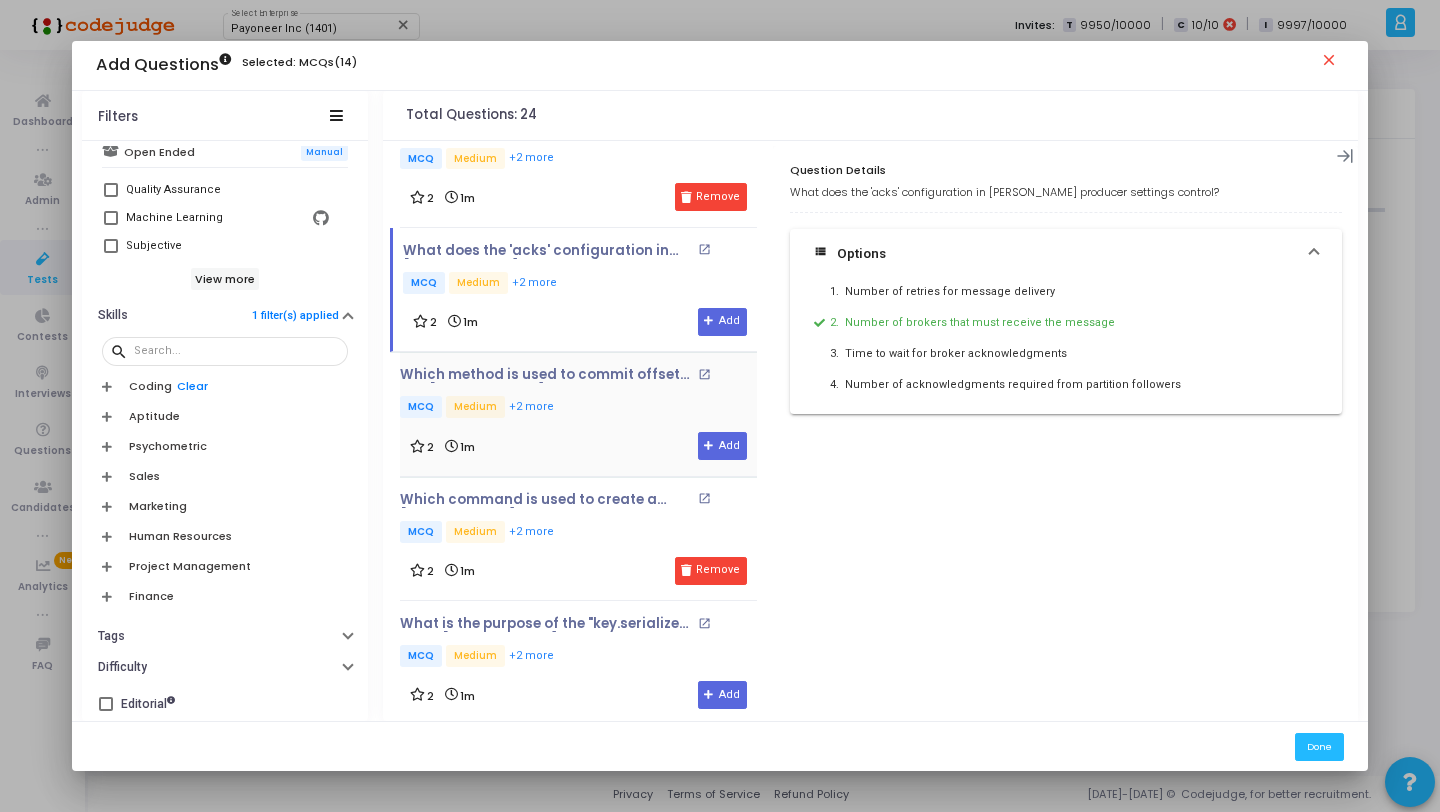 click on "Which method is used to commit offsets in a Kafka consumer? open_in_new   MCQ   Medium   +2 more 2 1m  Add" at bounding box center [578, 414] 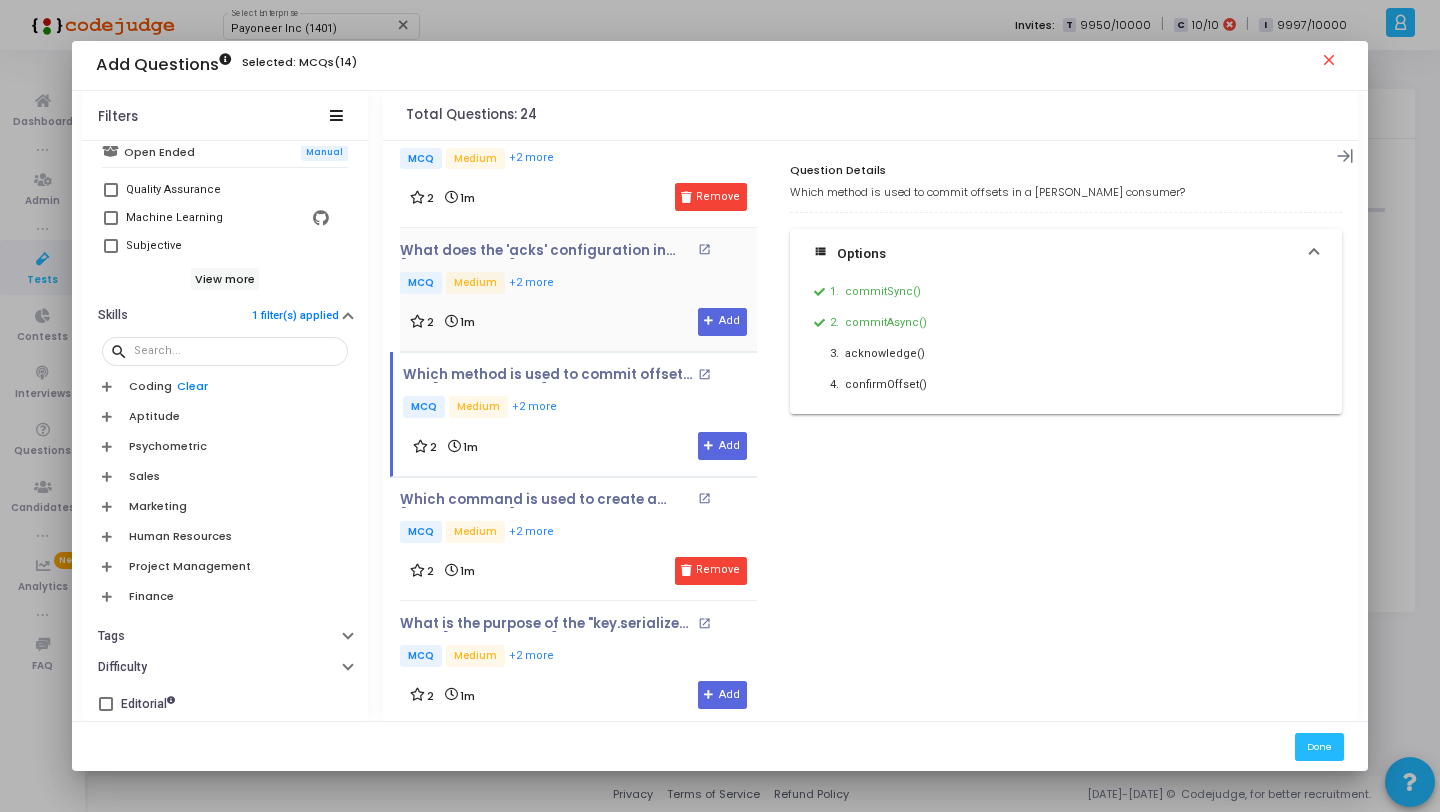 click on "What does the 'acks' configuration in Kafka producer settings control? open_in_new   MCQ   Medium   +2 more 2 1m  Add" at bounding box center [578, 290] 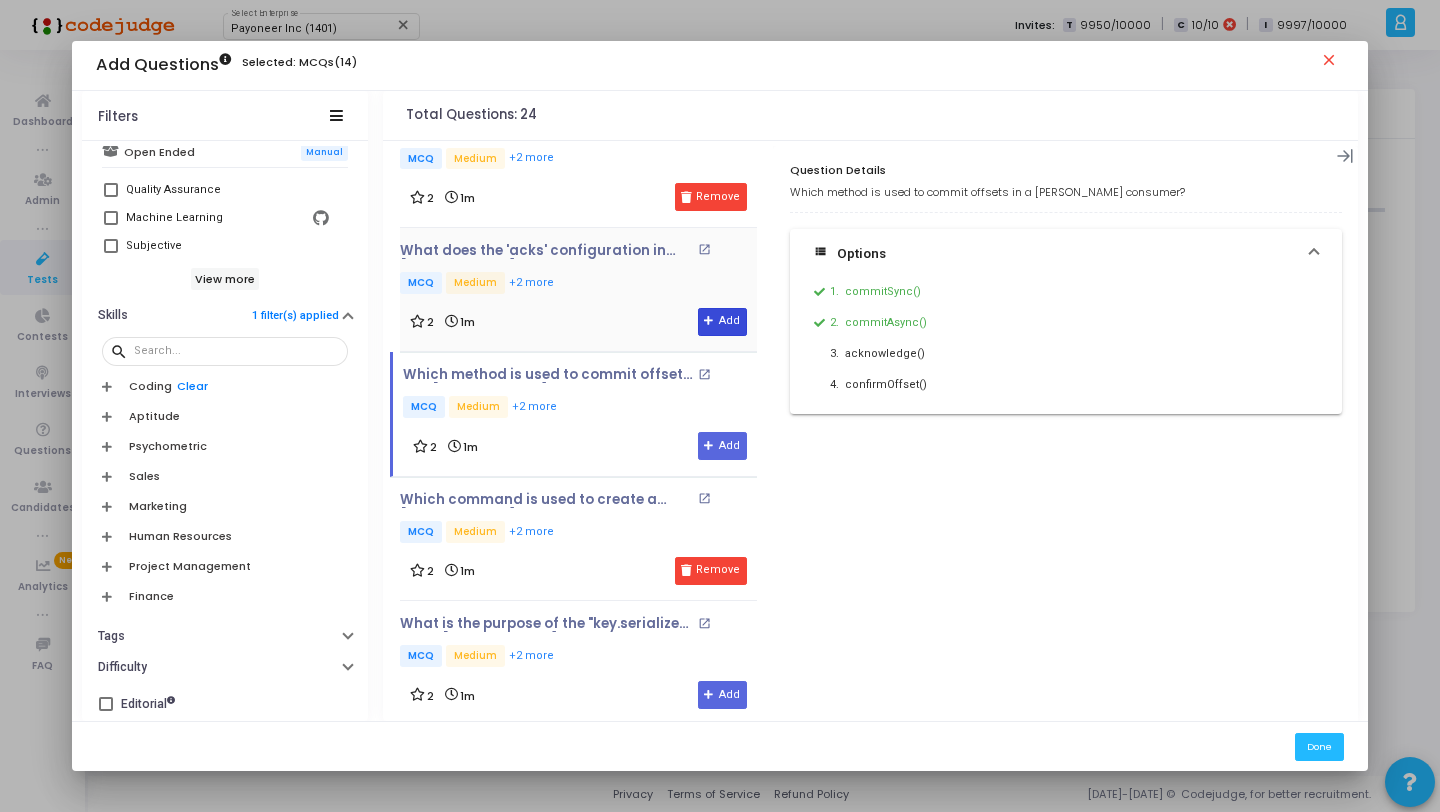 click on "Add" at bounding box center [722, 322] 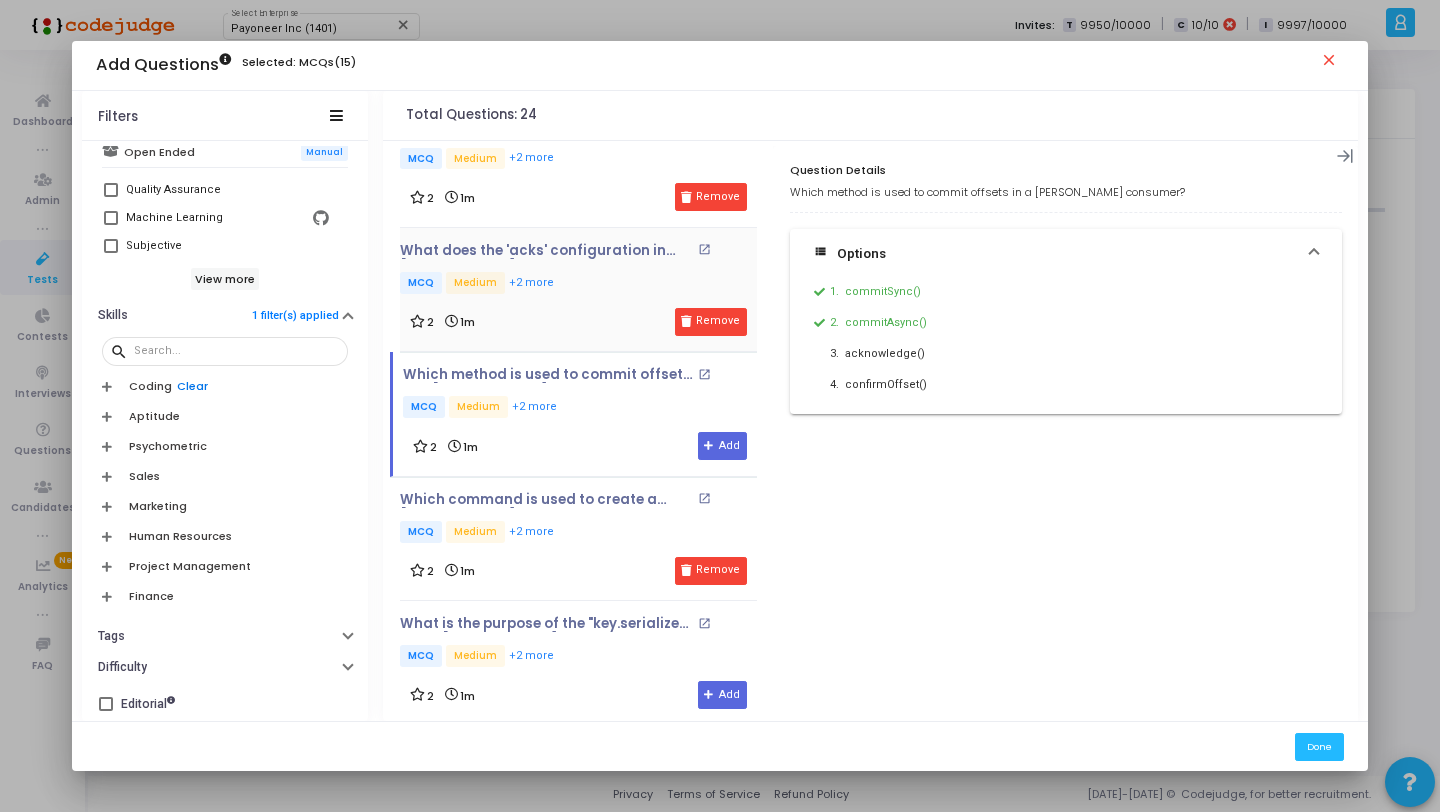 click on "Clear" at bounding box center [192, 386] 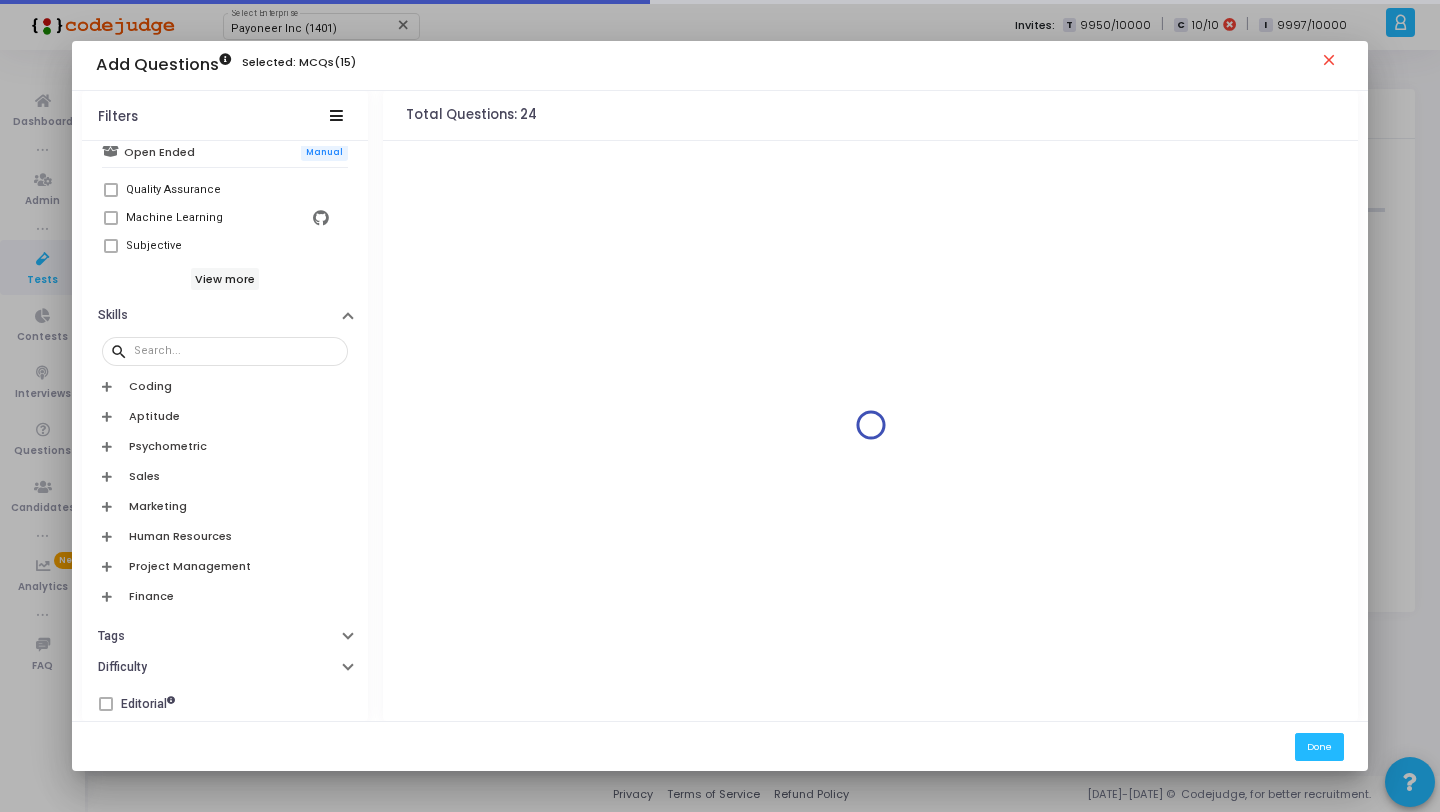 scroll, scrollTop: 0, scrollLeft: 0, axis: both 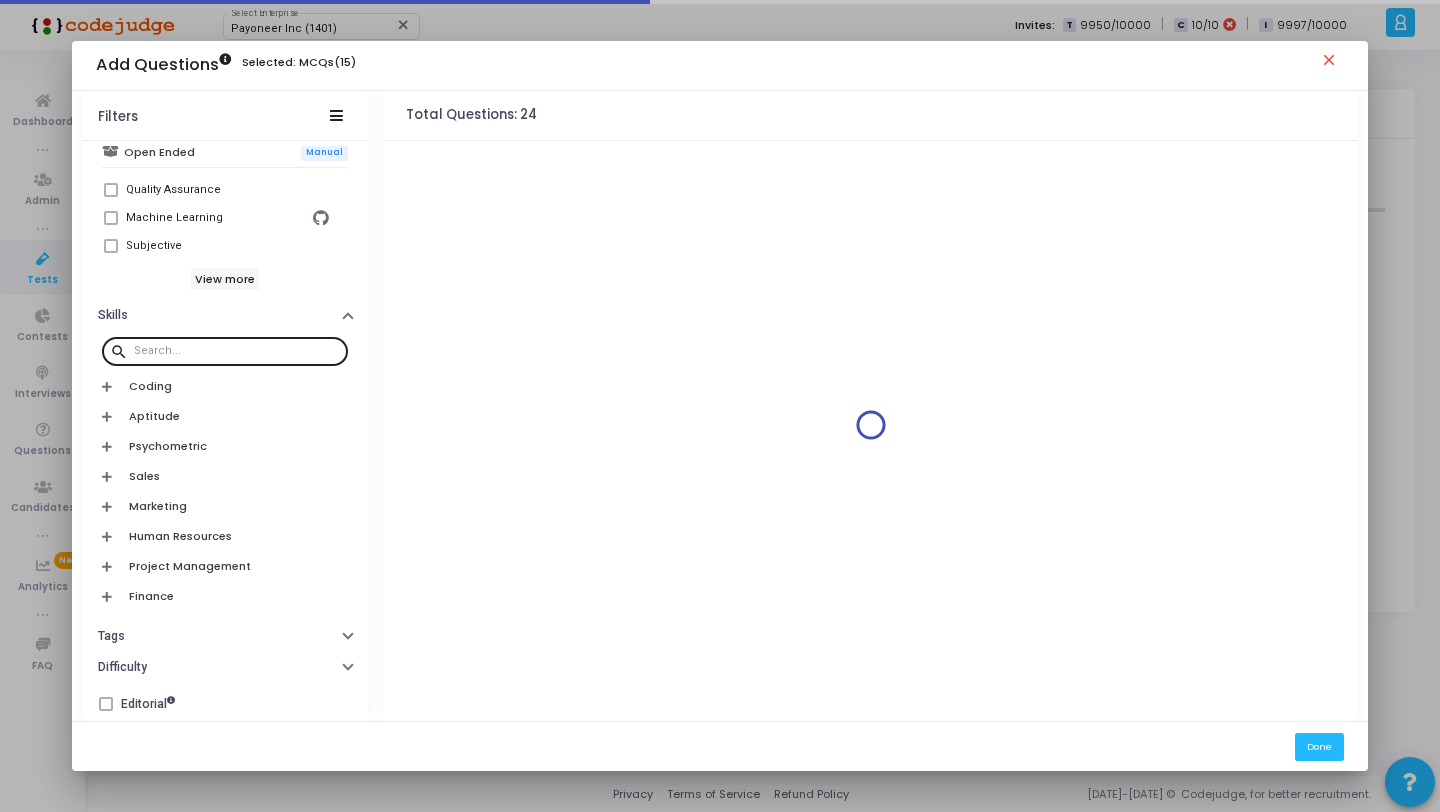 click at bounding box center [237, 350] 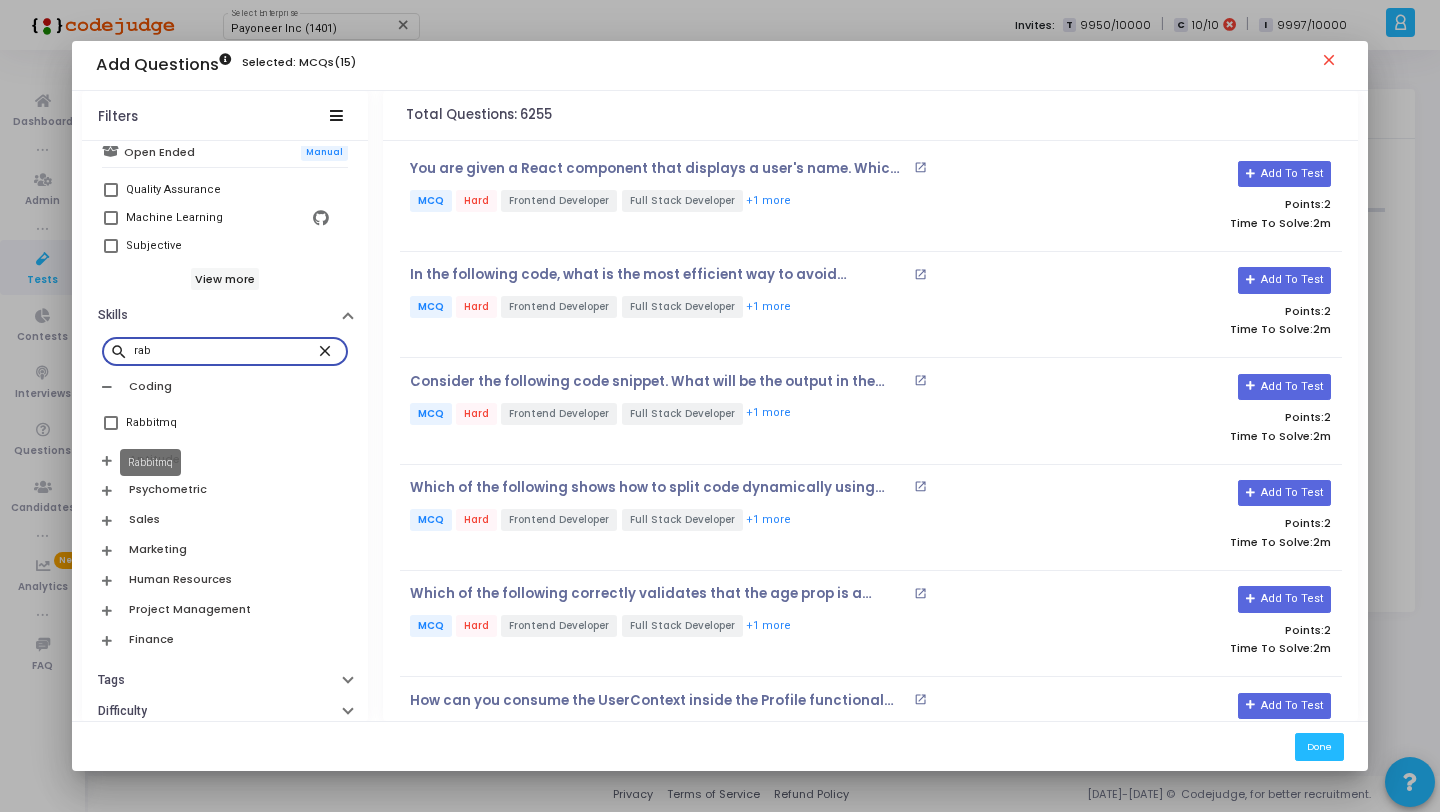 type on "rab" 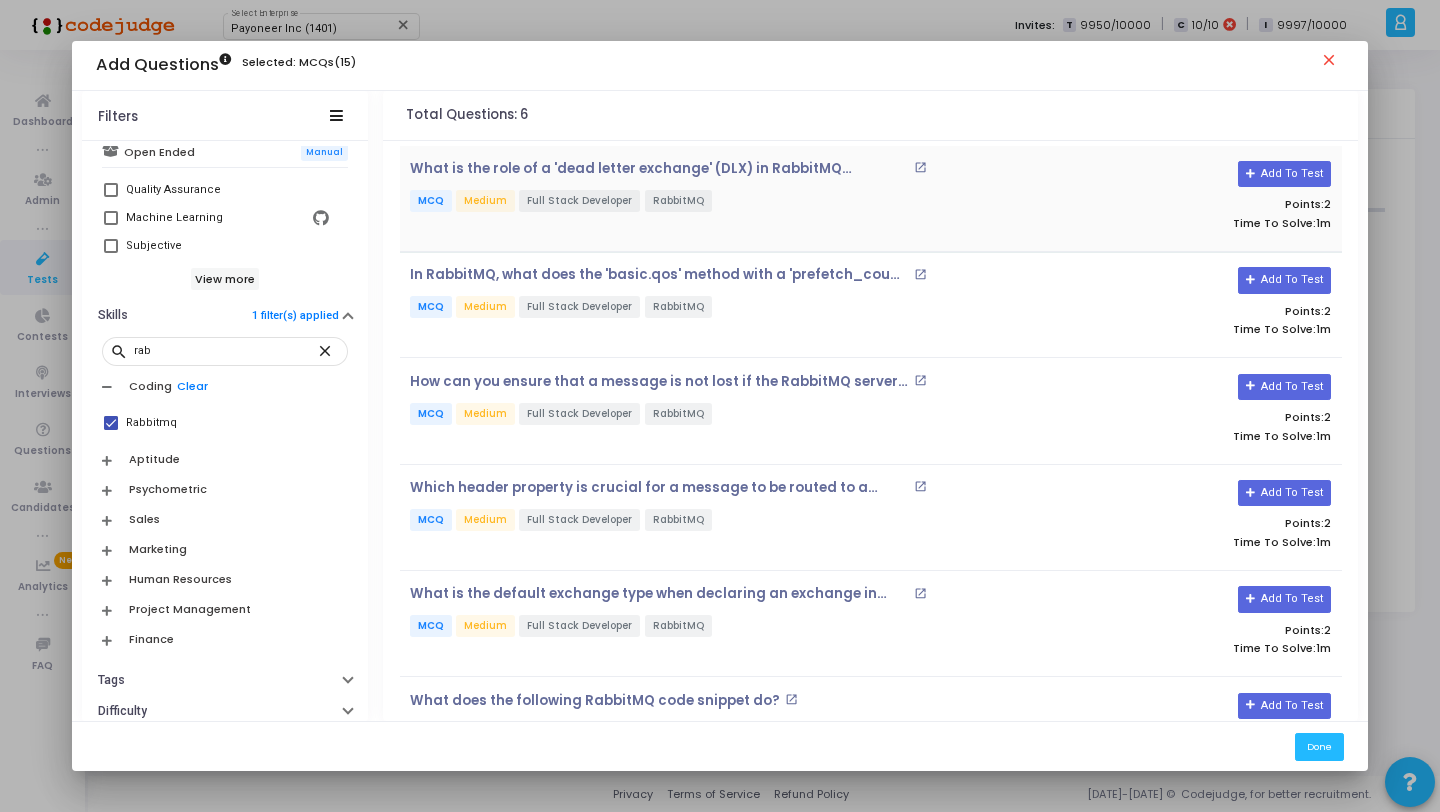 click on "What is the role of a 'dead letter exchange' (DLX) in RabbitMQ message processing? open_in_new   MCQ   Medium   Full Stack Developer   RabbitMQ" at bounding box center [714, 198] 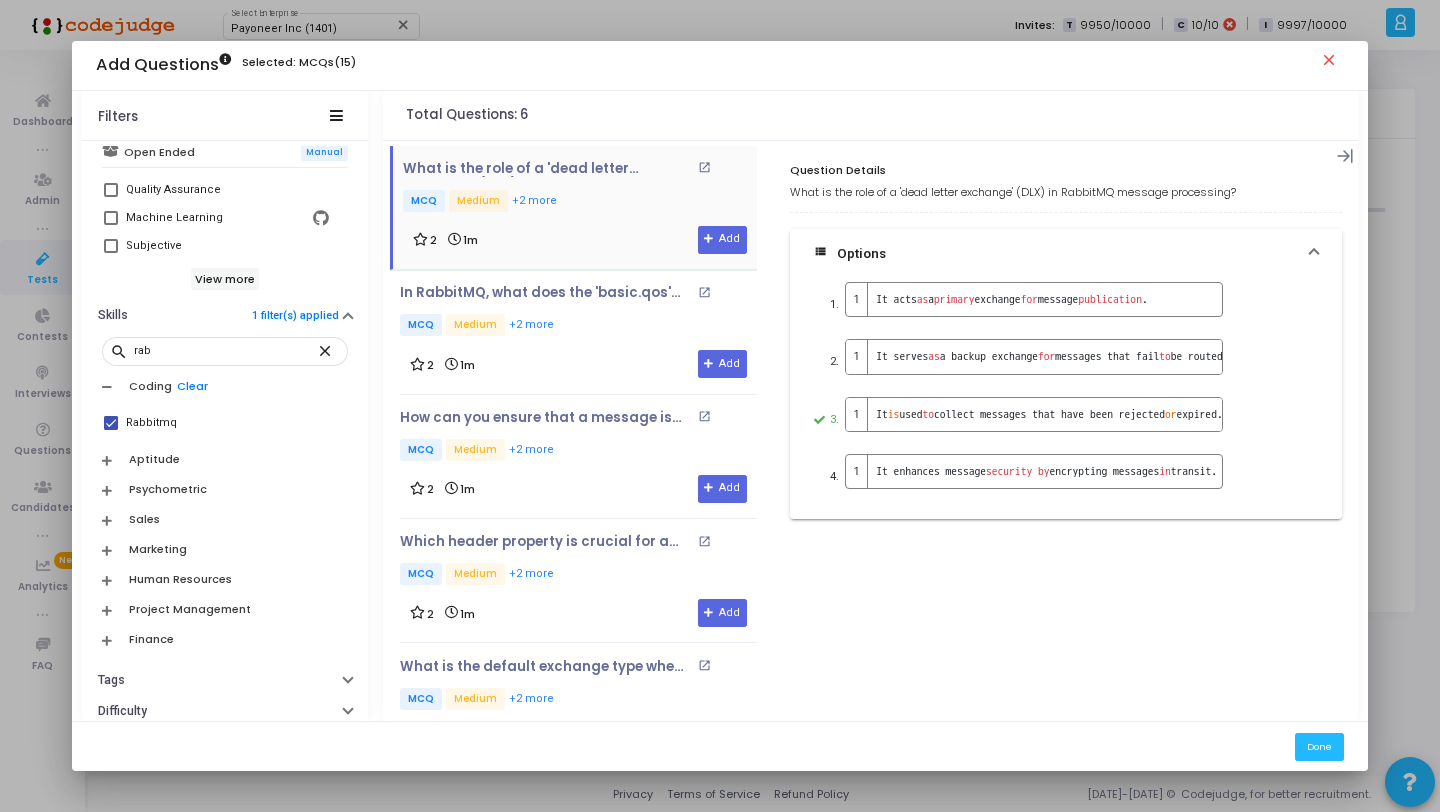 click on "2 1m  Add" at bounding box center (580, 240) 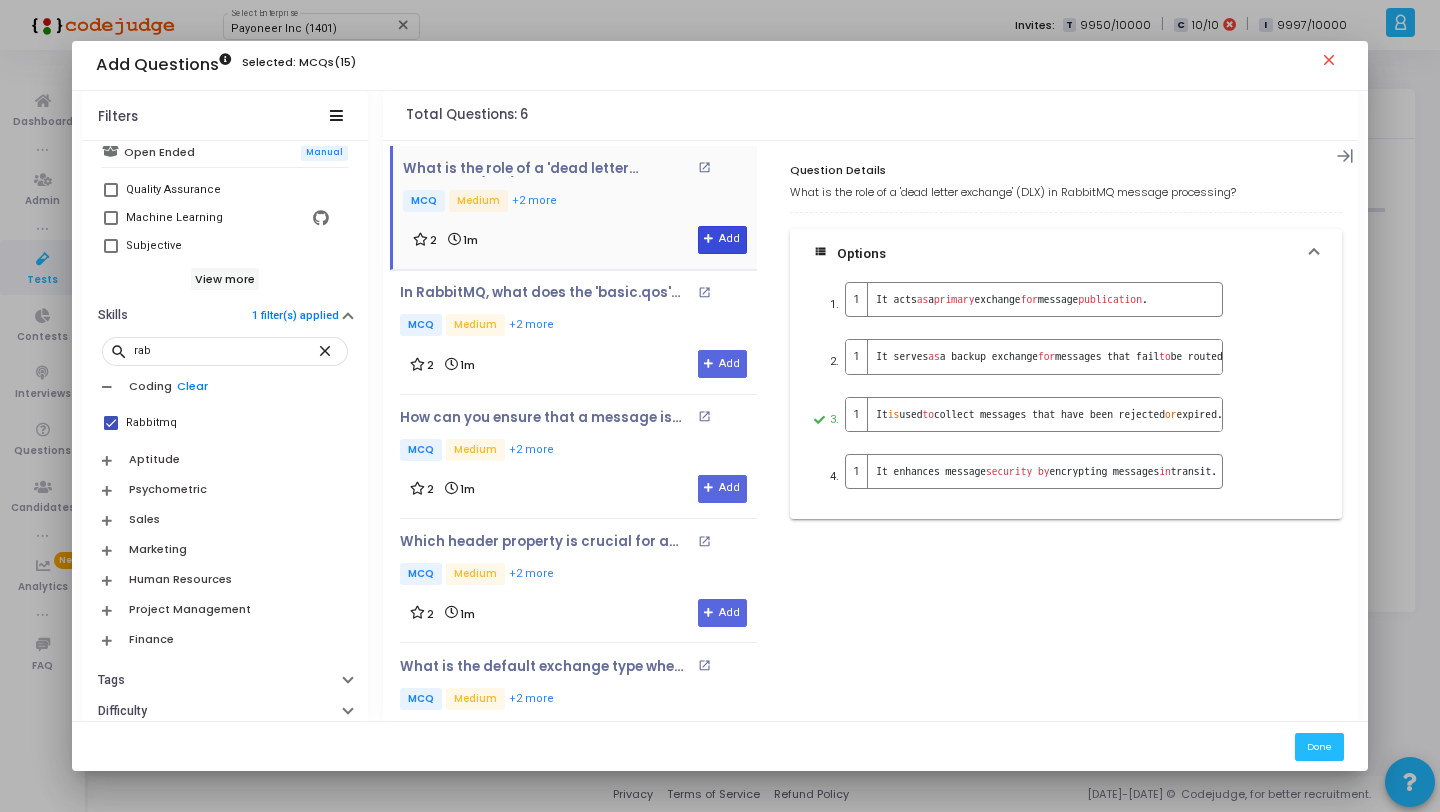 click on "Add" at bounding box center [722, 240] 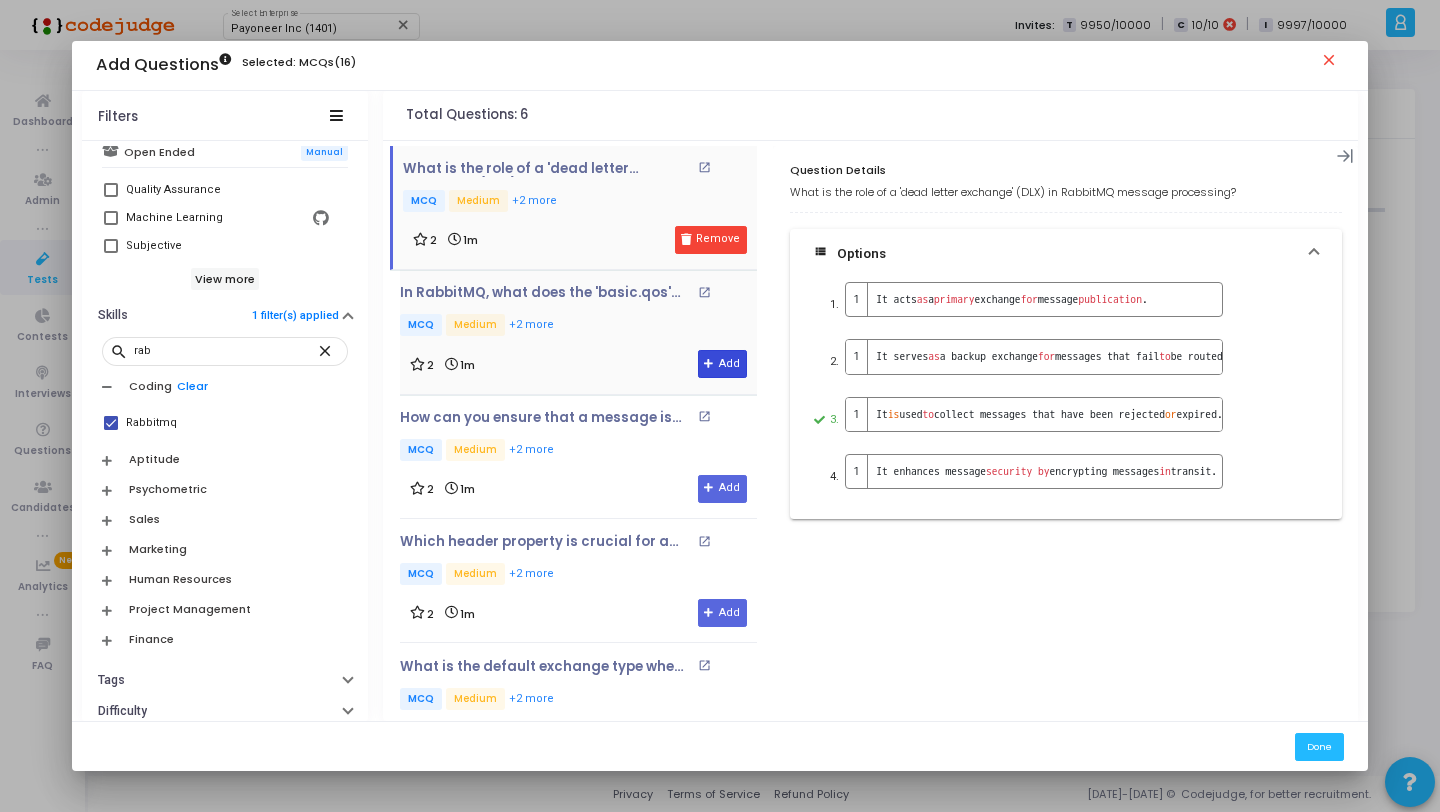 click on "Add" at bounding box center (722, 364) 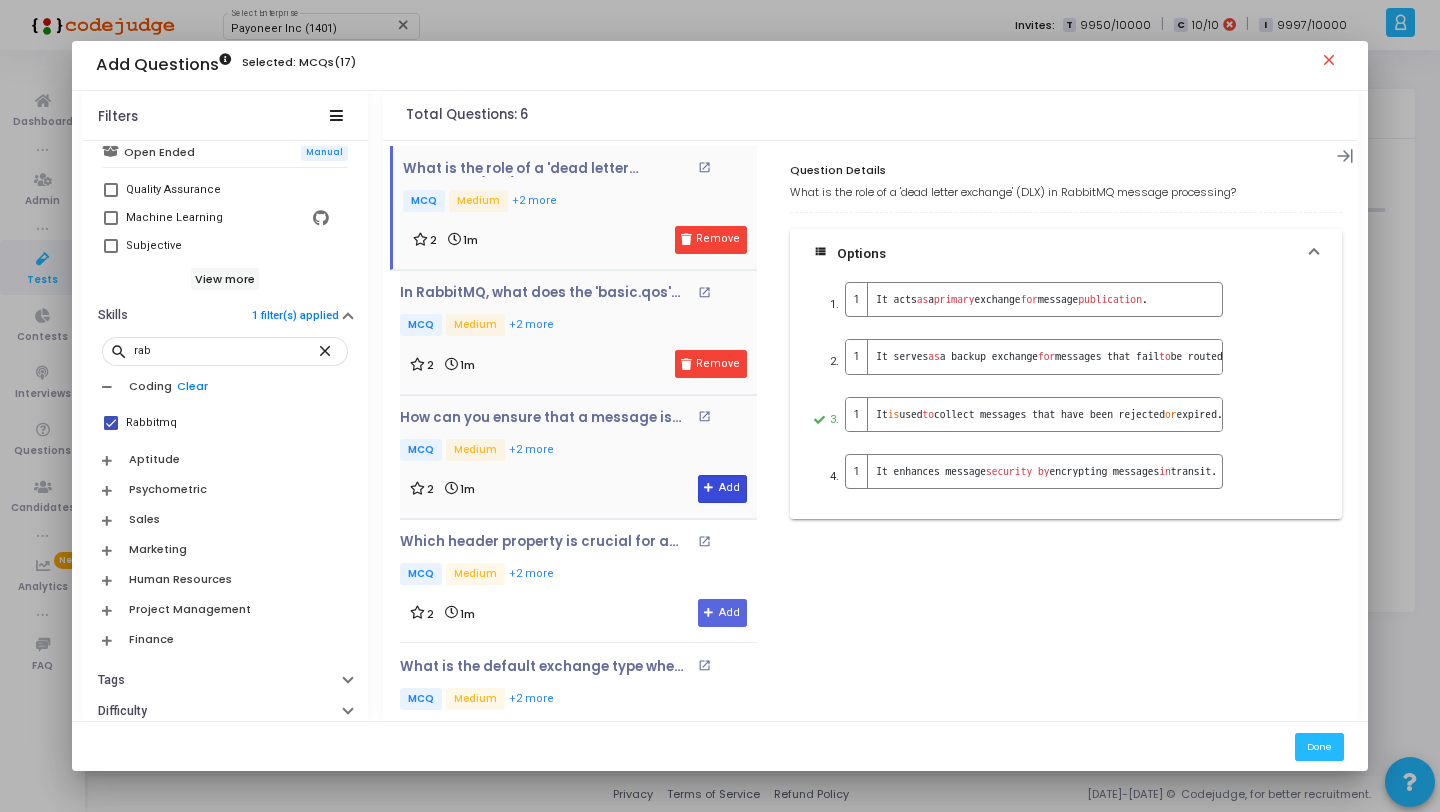 click on "Add" at bounding box center (722, 489) 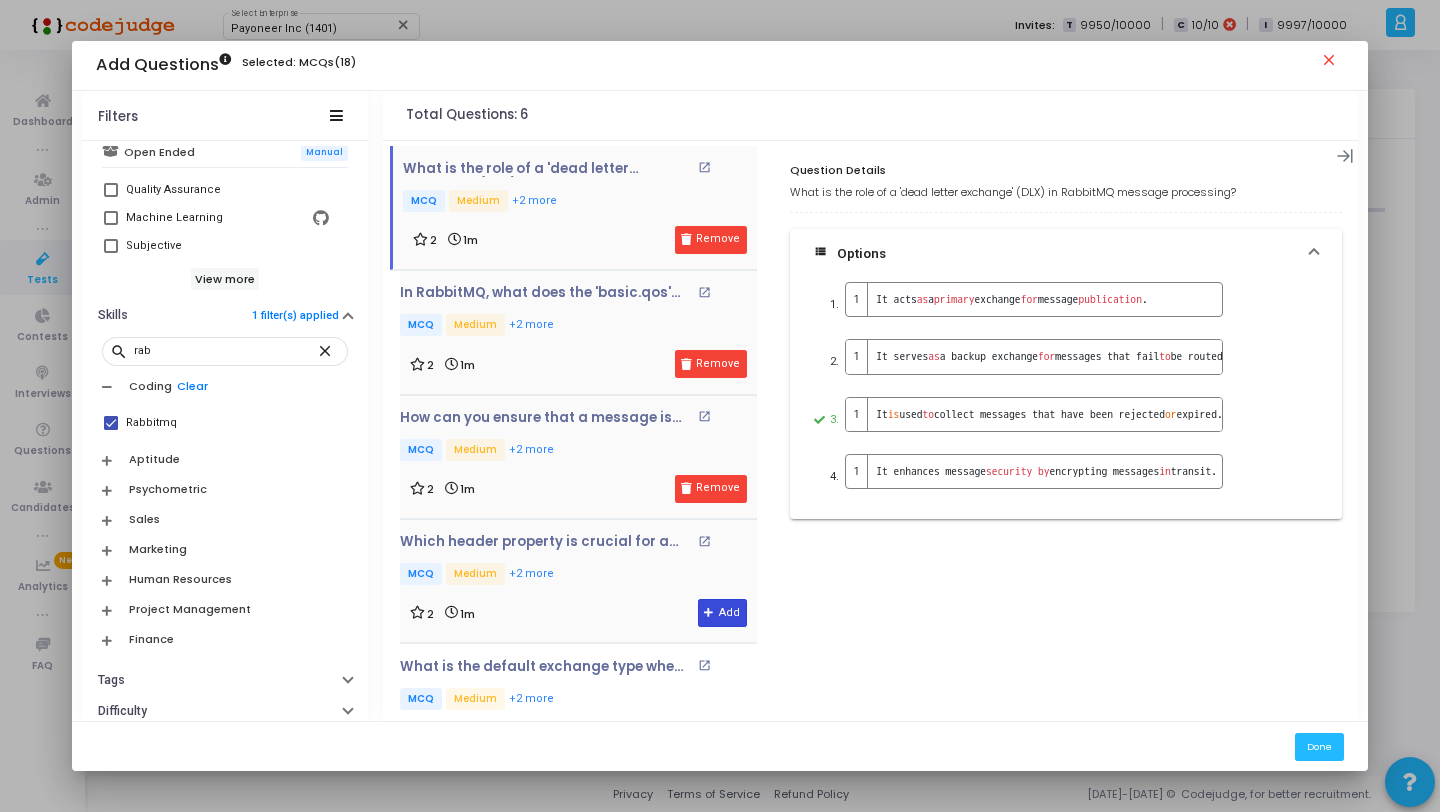 click on "Add" at bounding box center [722, 613] 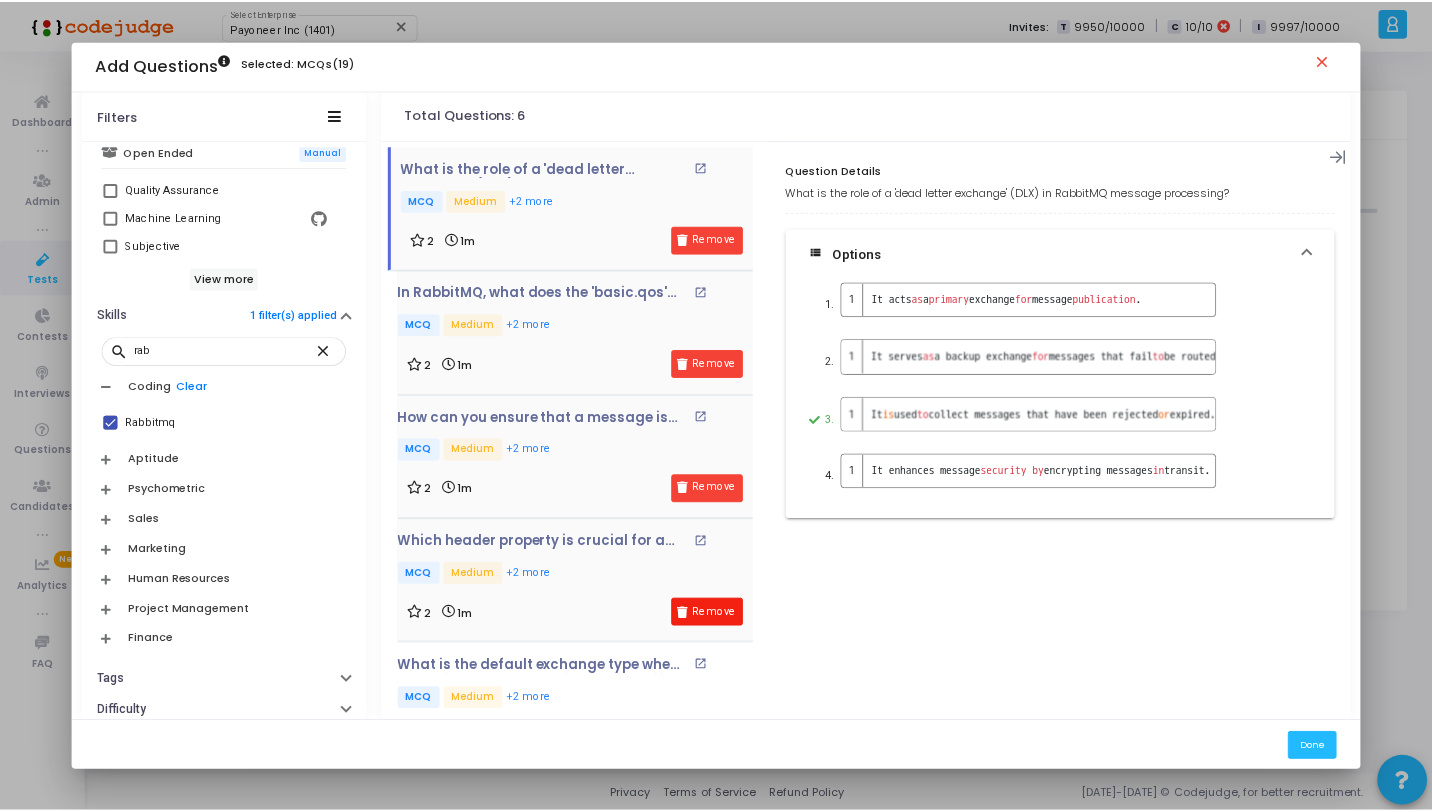 scroll, scrollTop: 185, scrollLeft: 0, axis: vertical 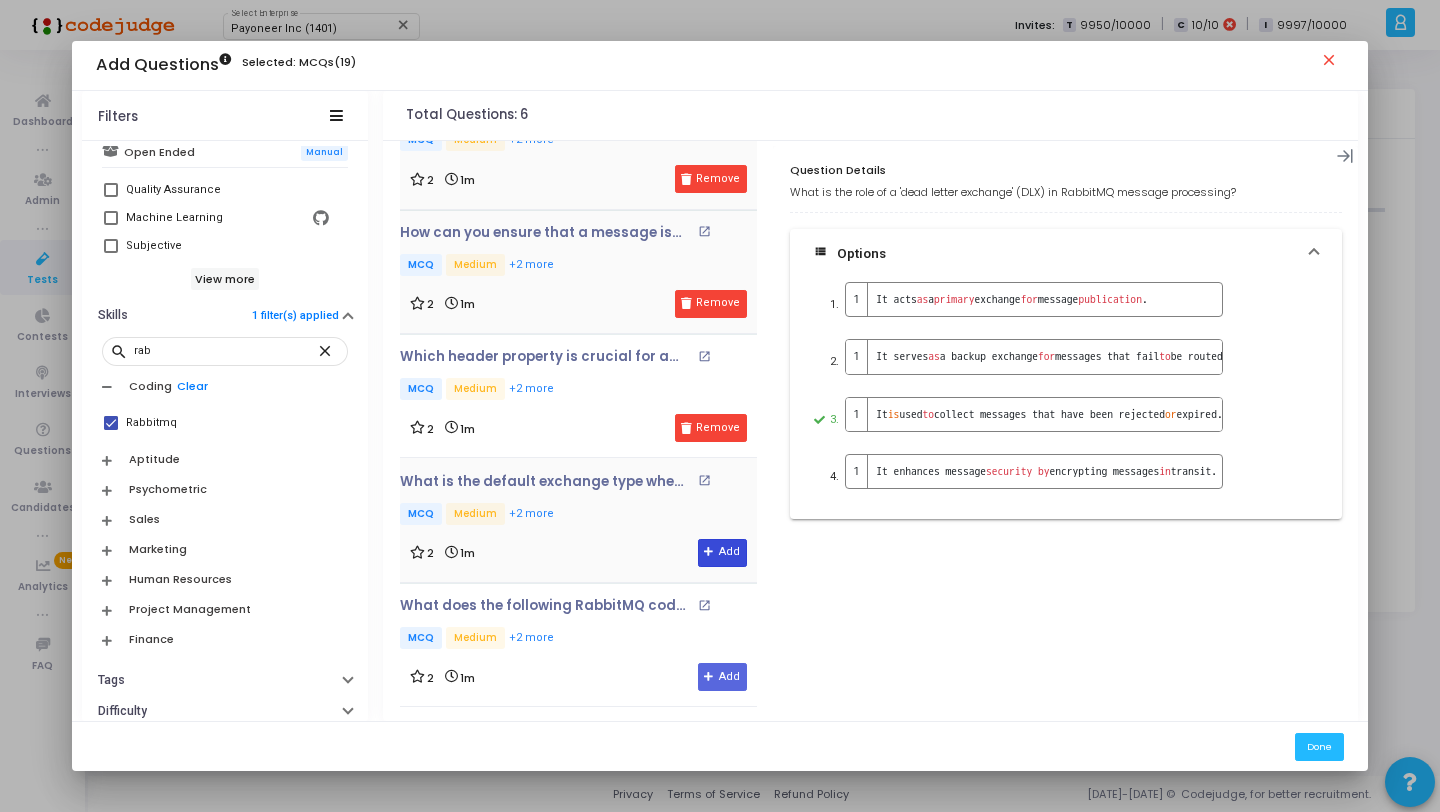 click on "Add" at bounding box center [722, 553] 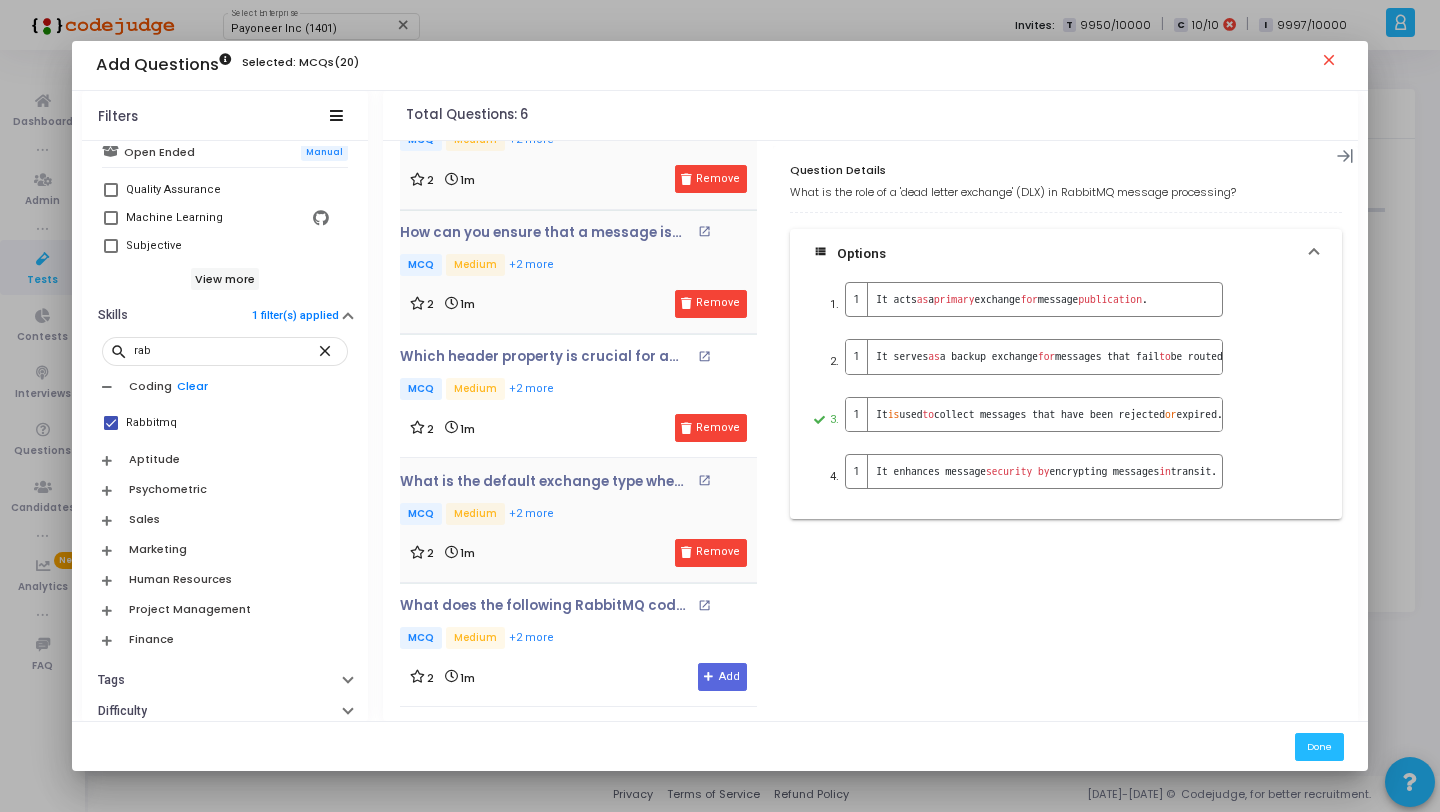 click on "Done" at bounding box center (720, 746) 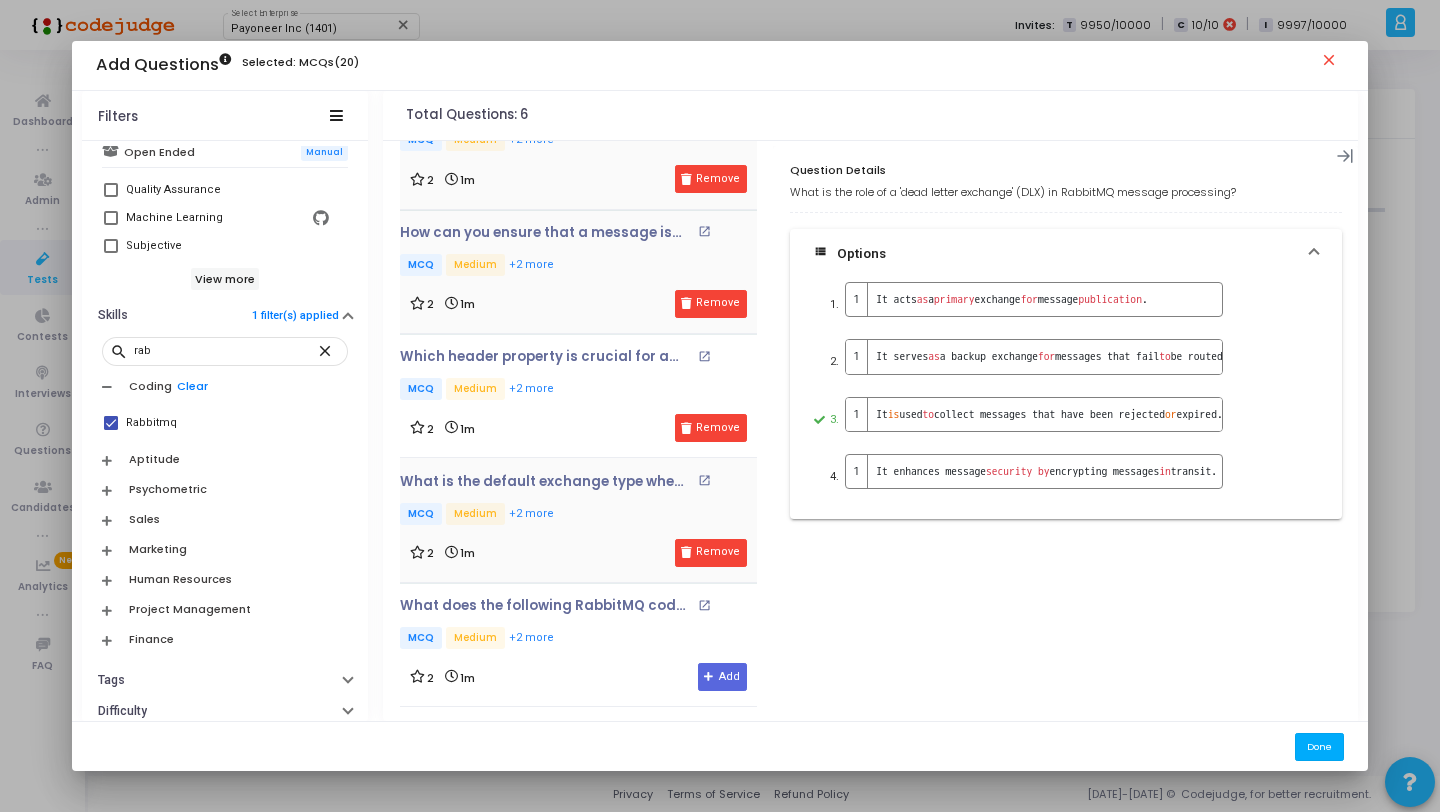 click on "Done" at bounding box center [1319, 746] 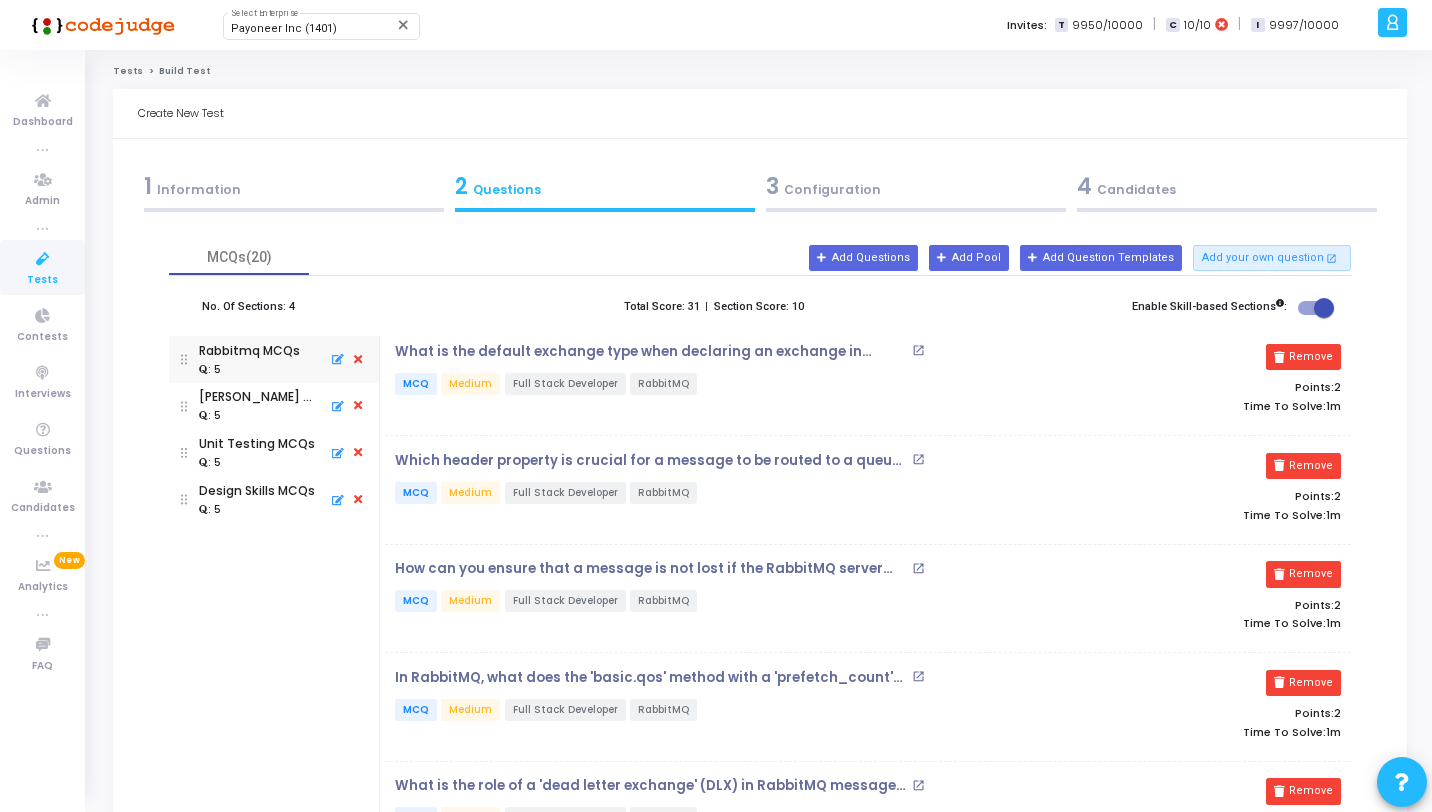 click on "3  Configuration" at bounding box center (915, 191) 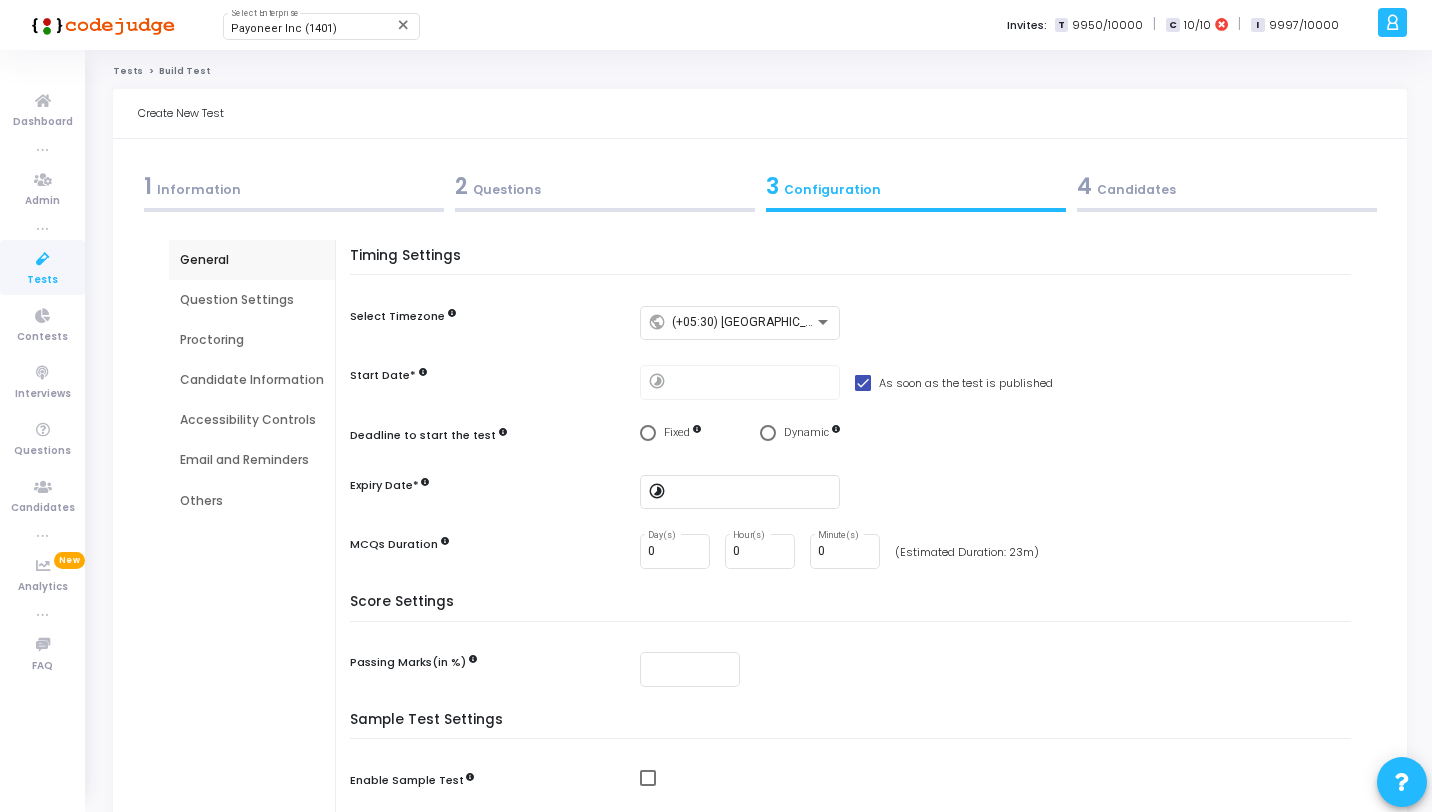 click on "2  Questions" at bounding box center [604, 191] 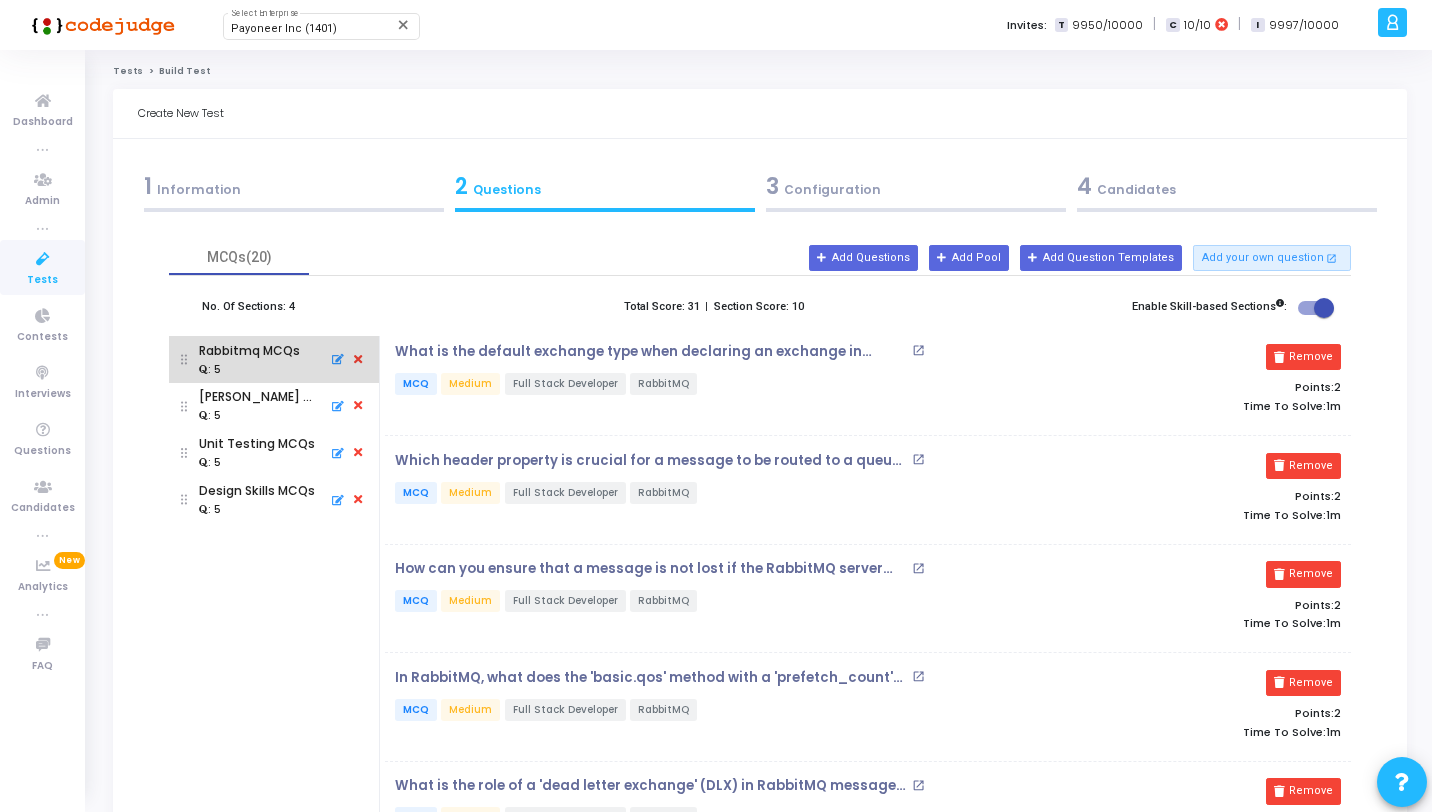 click at bounding box center (358, 360) 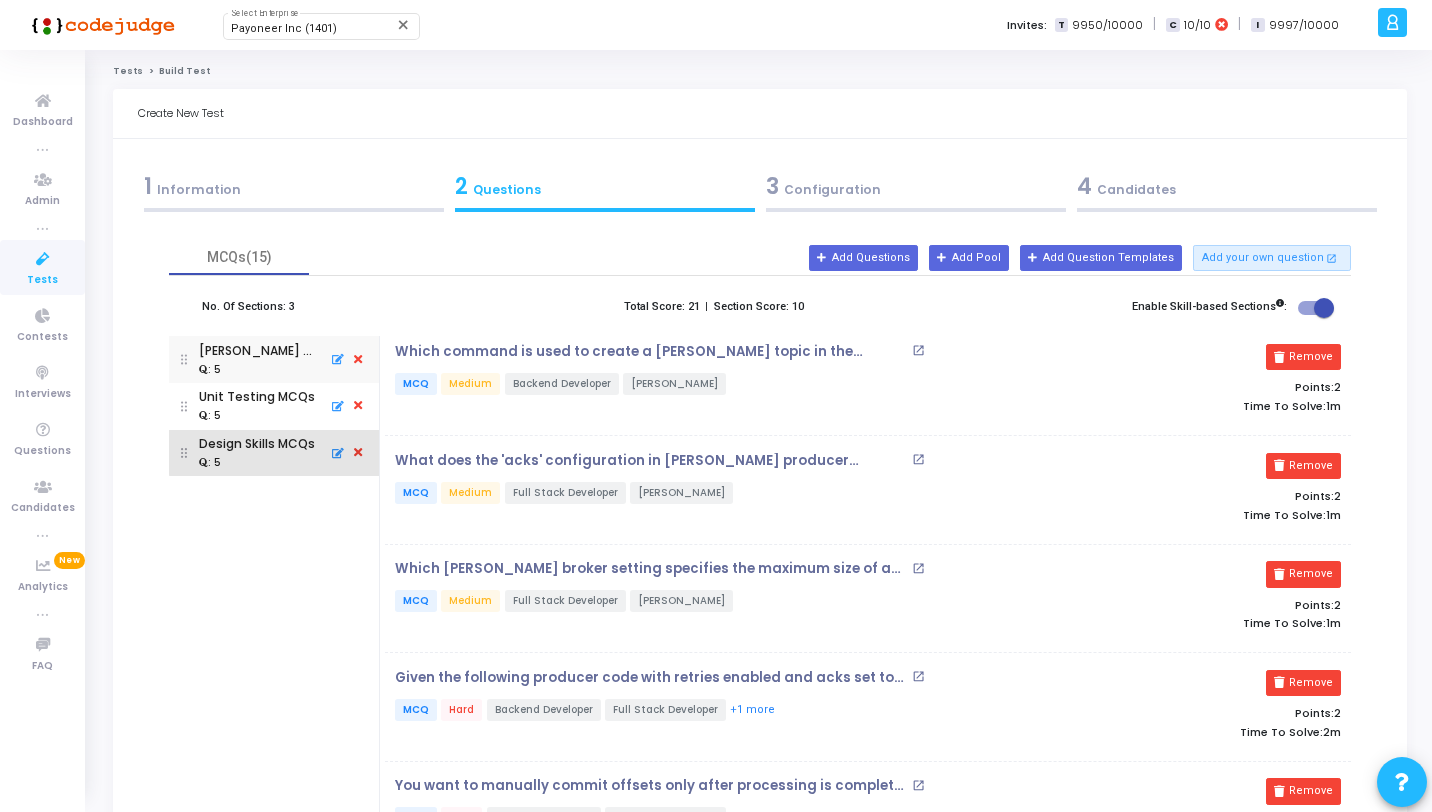 click at bounding box center [358, 453] 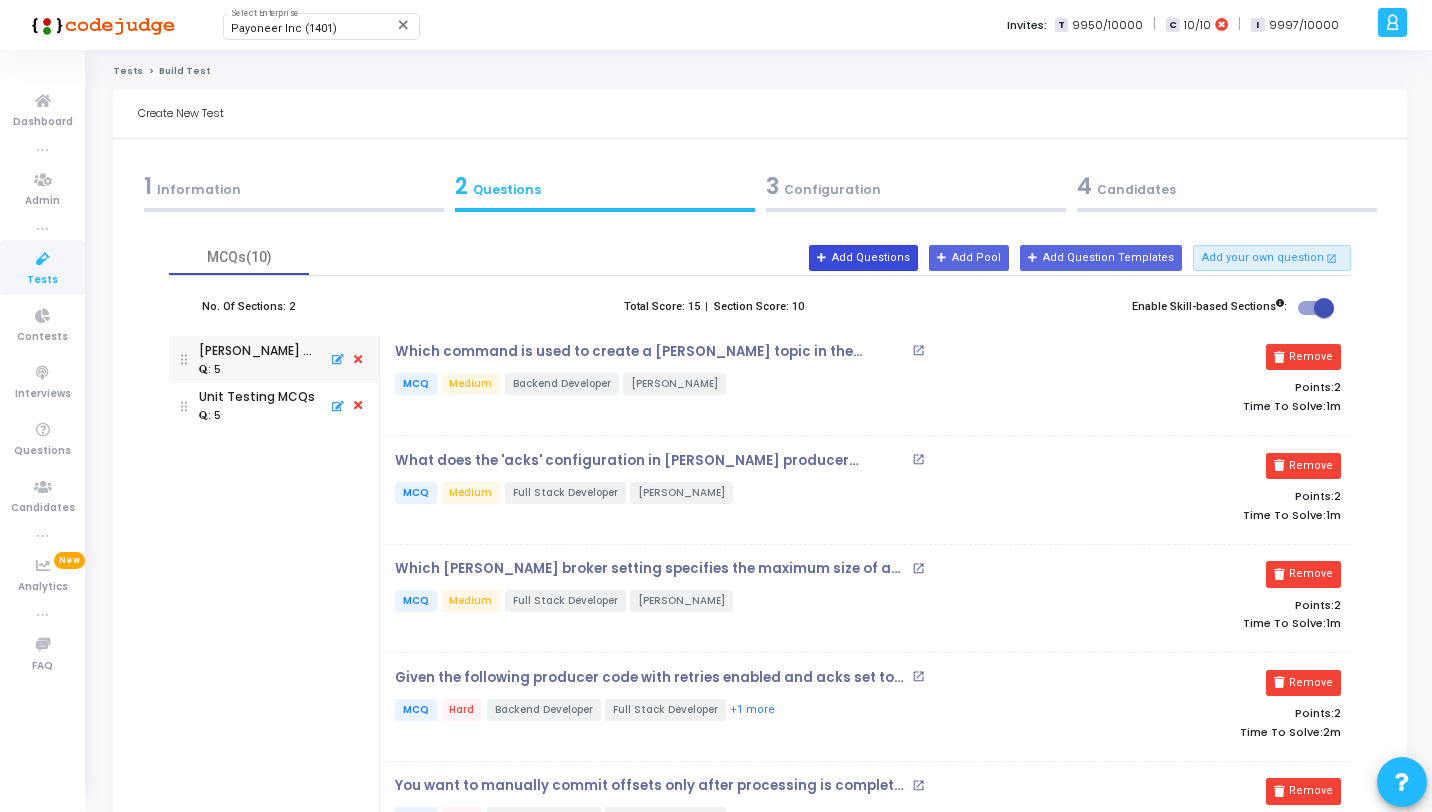 click on "Add Questions" at bounding box center (863, 258) 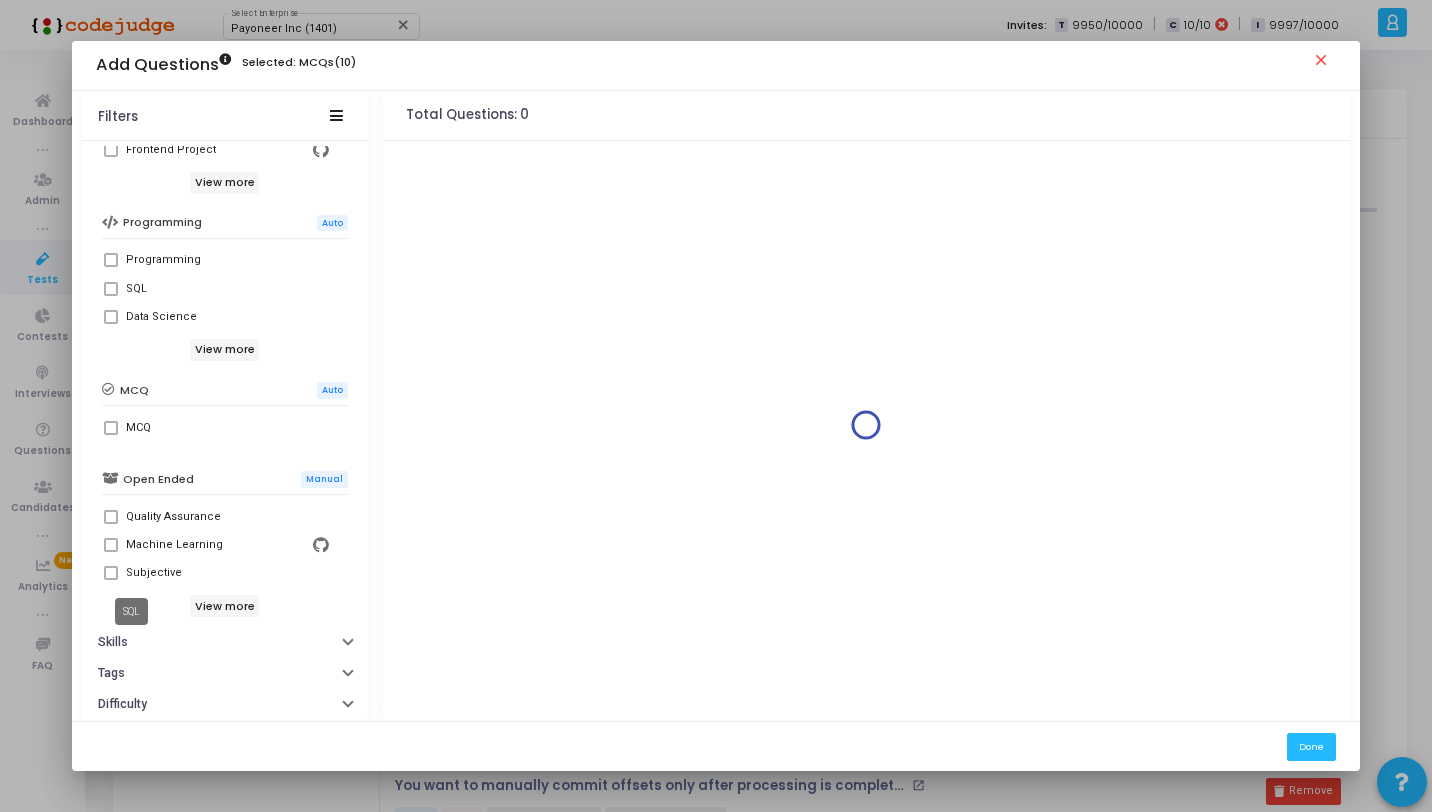 scroll, scrollTop: 343, scrollLeft: 0, axis: vertical 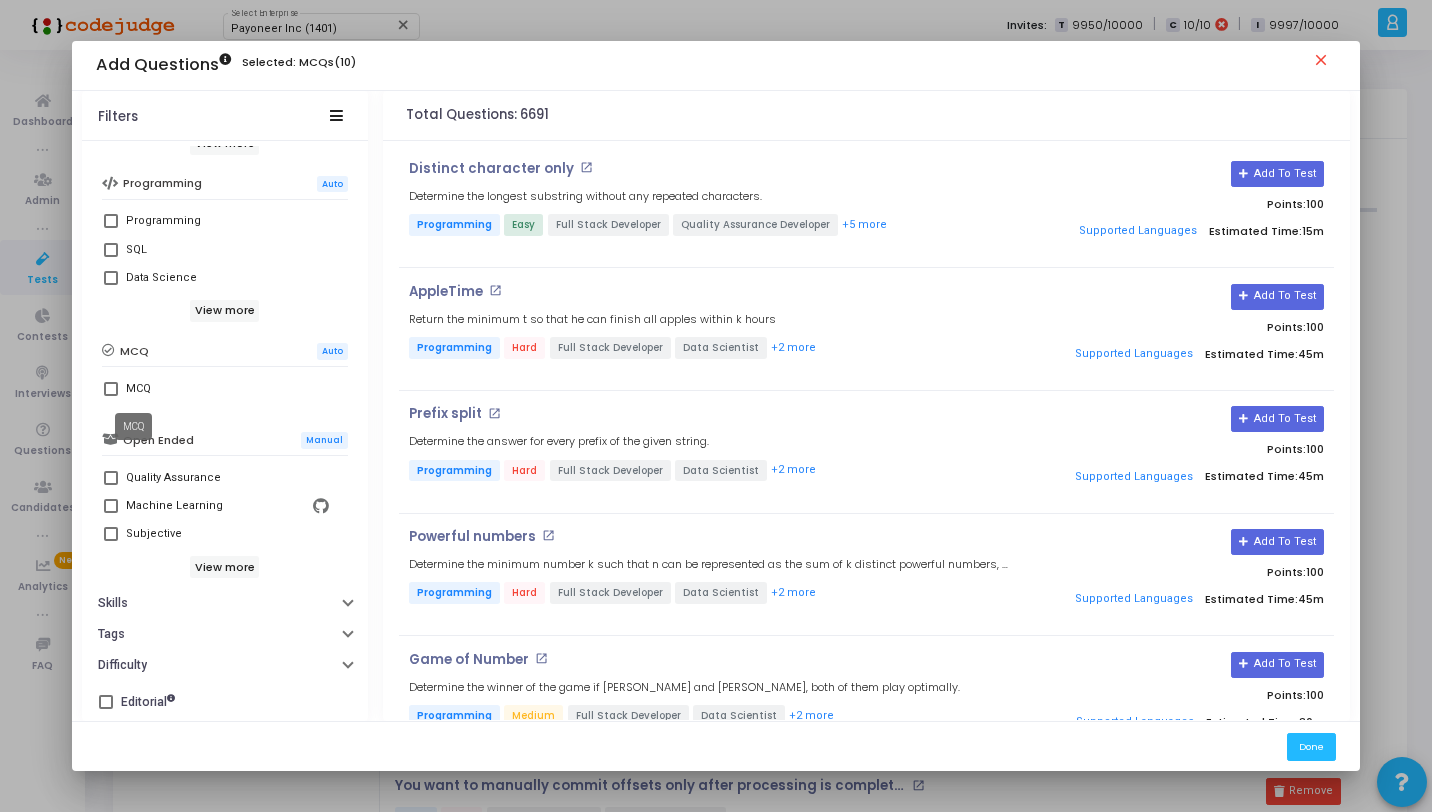 click on "MCQ" at bounding box center (138, 389) 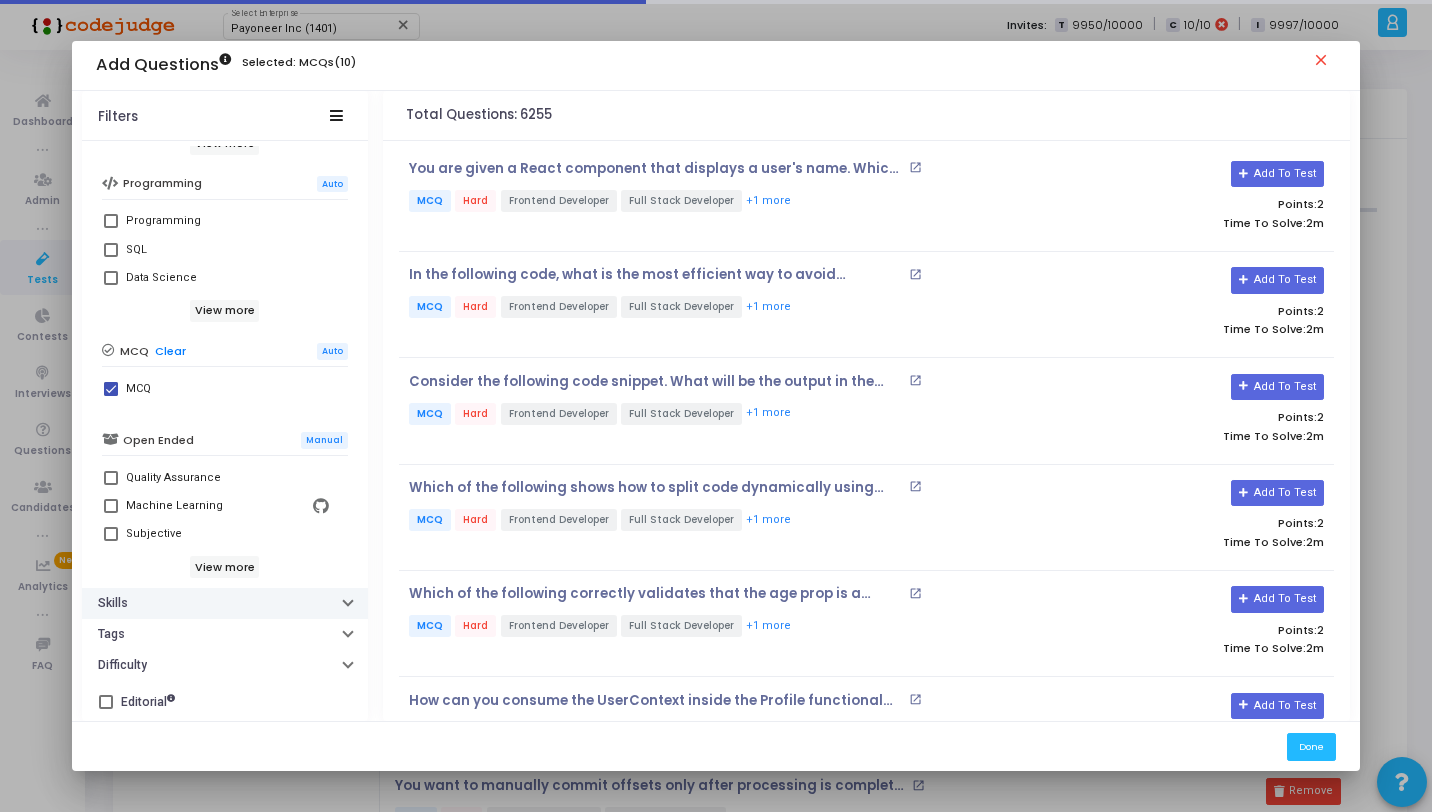 click on "Skills" at bounding box center (225, 603) 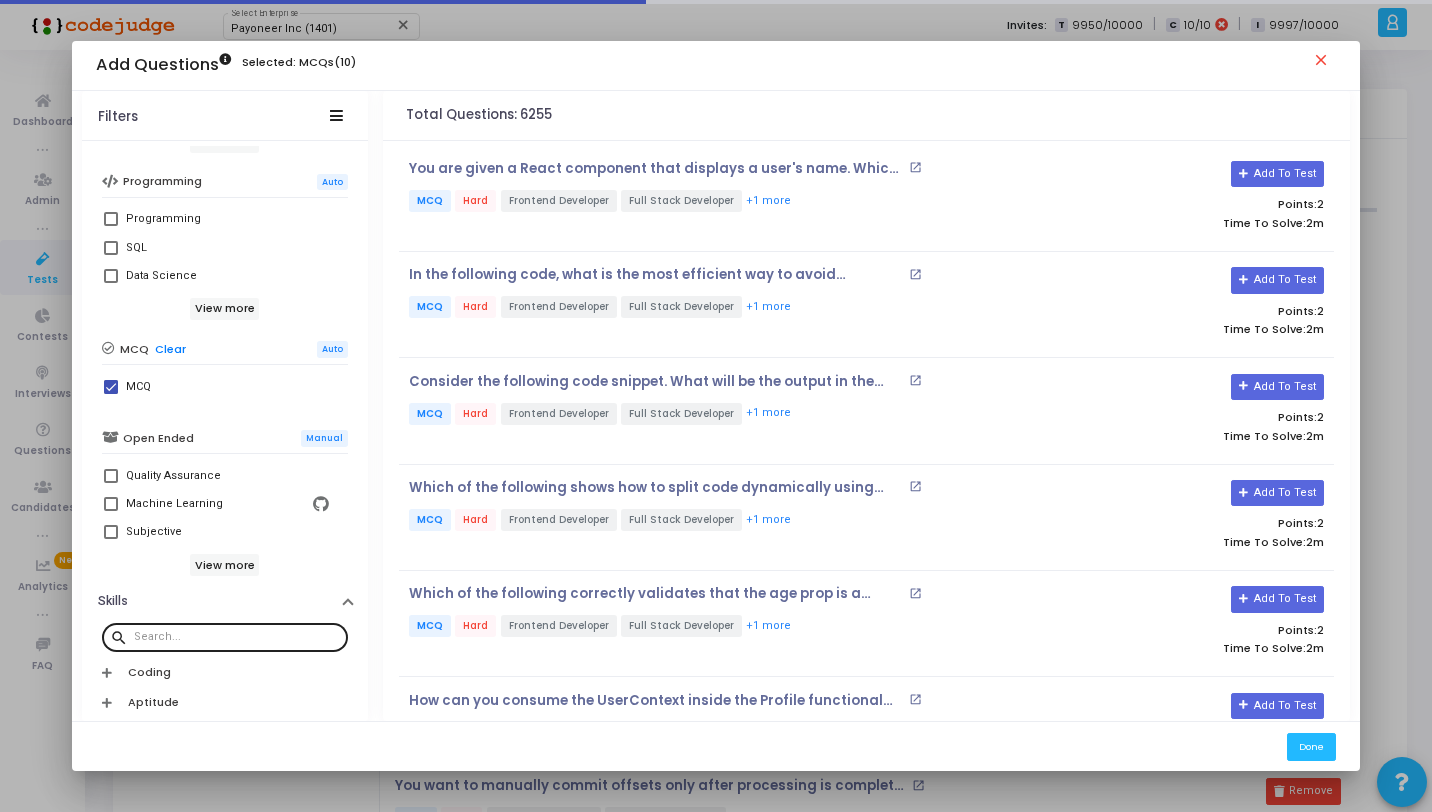 click at bounding box center [237, 637] 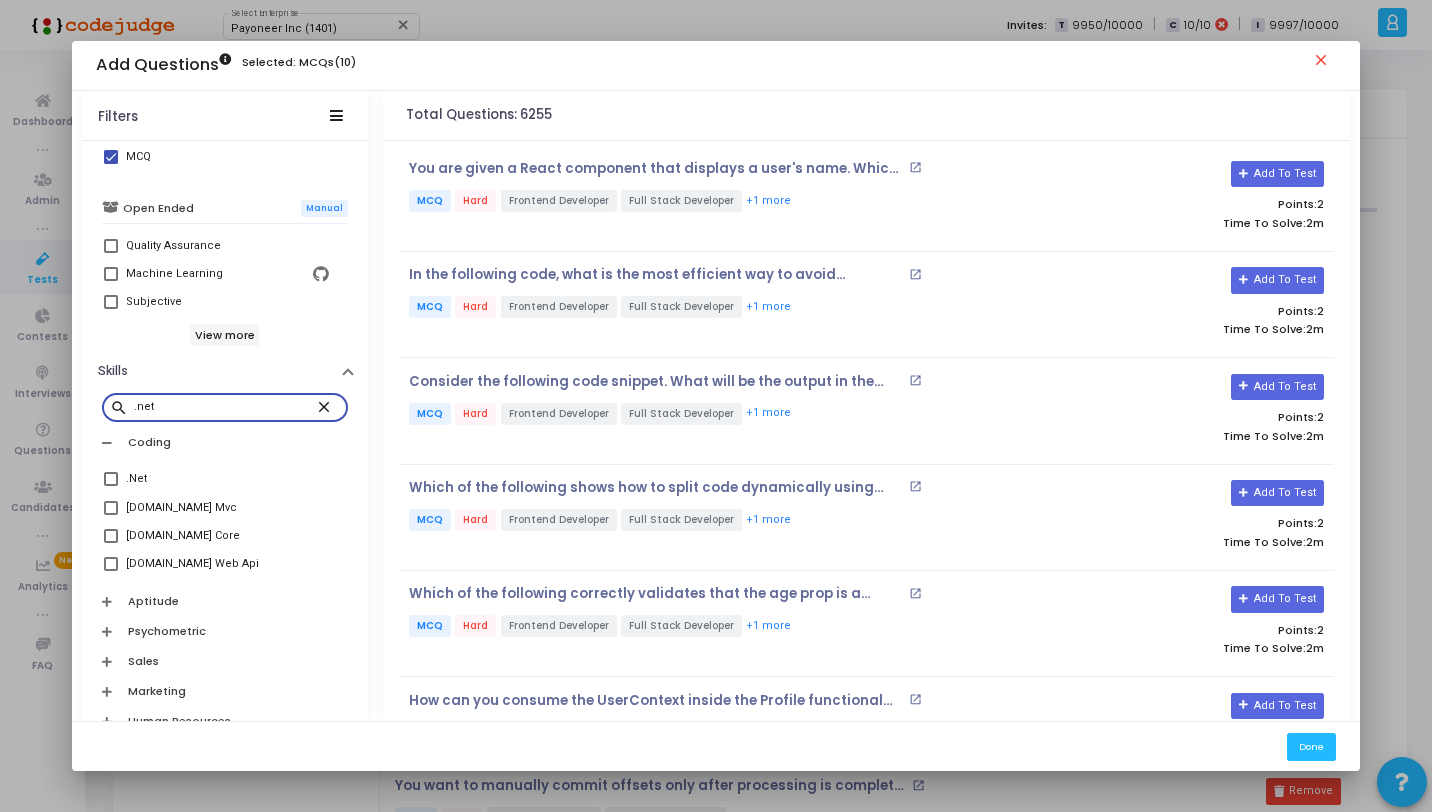 scroll, scrollTop: 581, scrollLeft: 0, axis: vertical 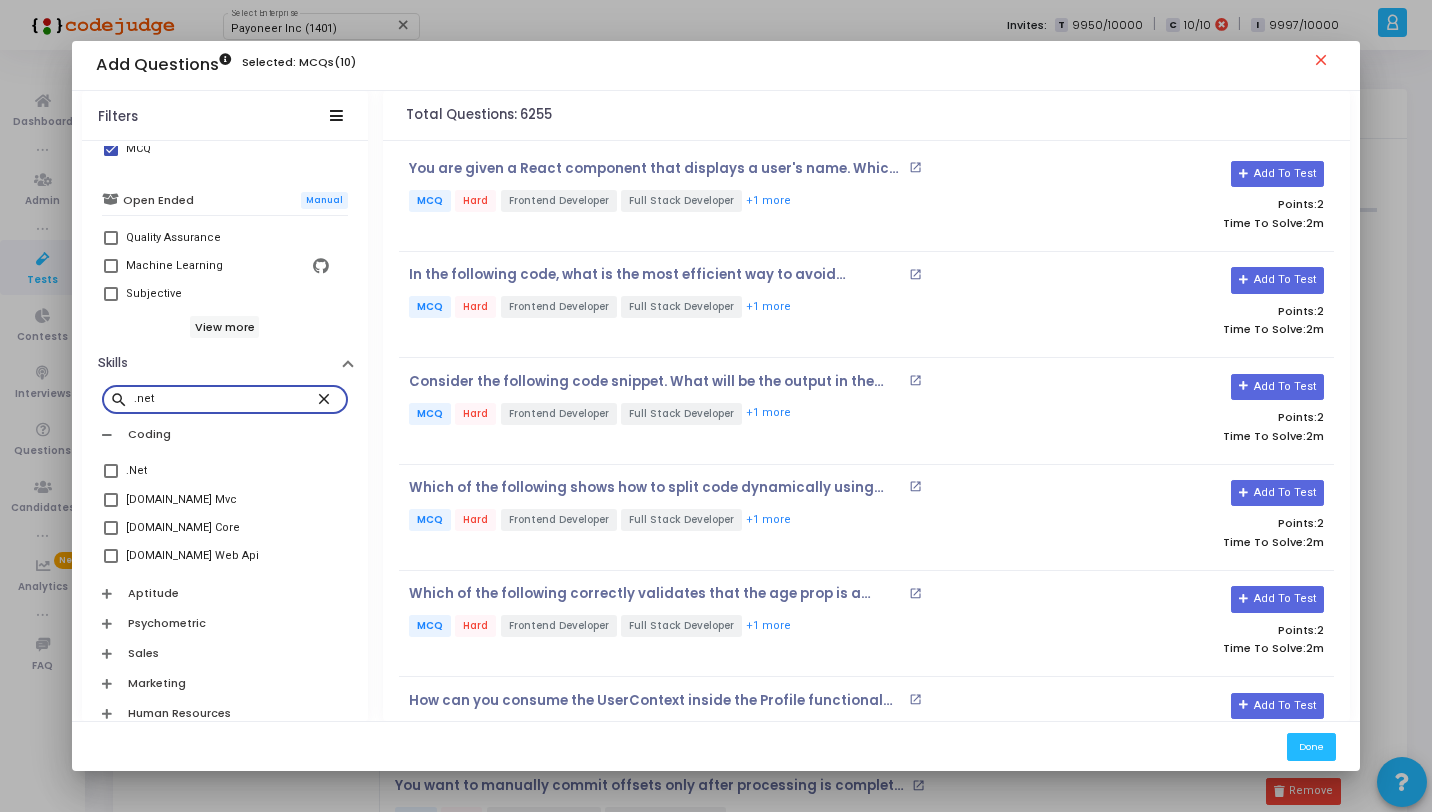 type on ".net" 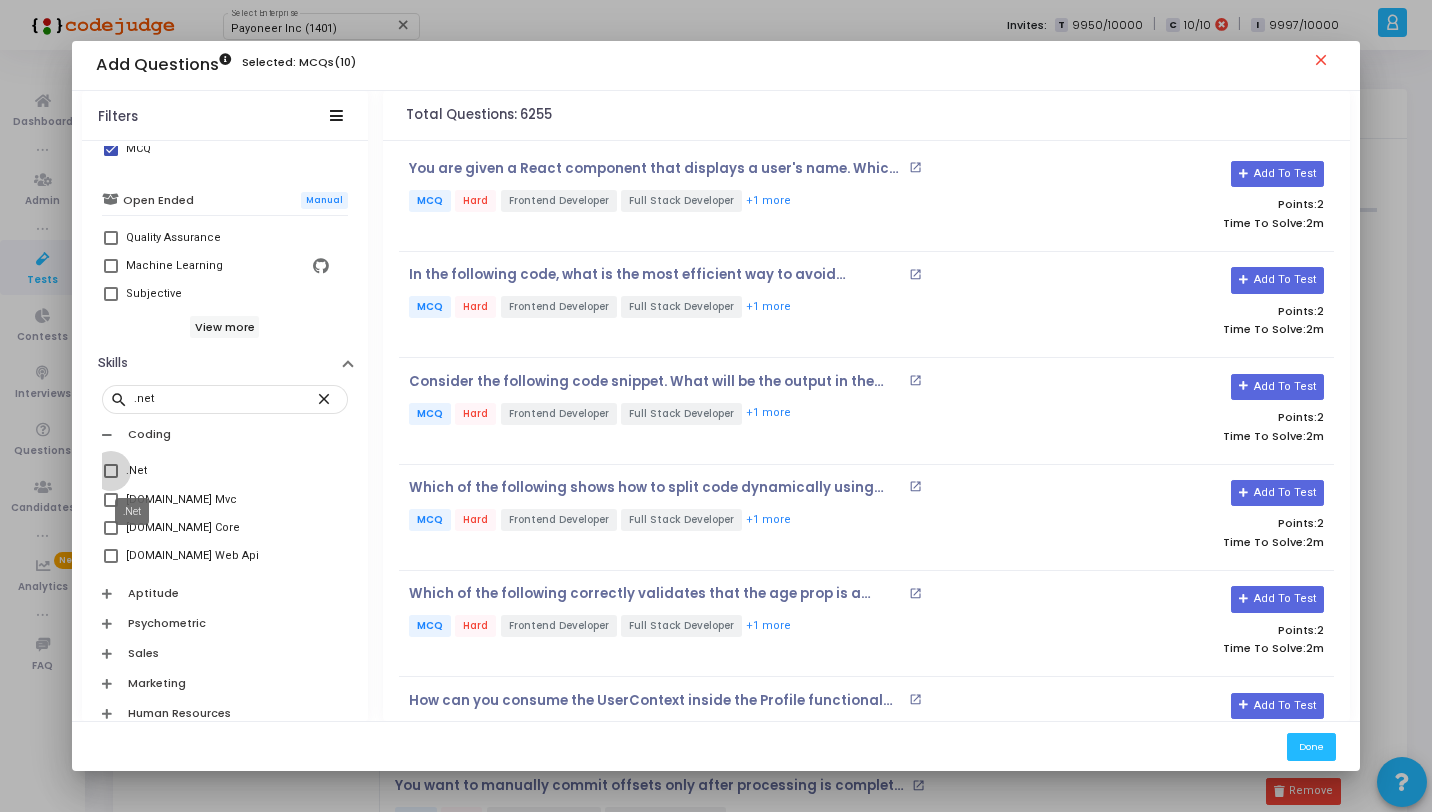 click on ".Net" at bounding box center (136, 471) 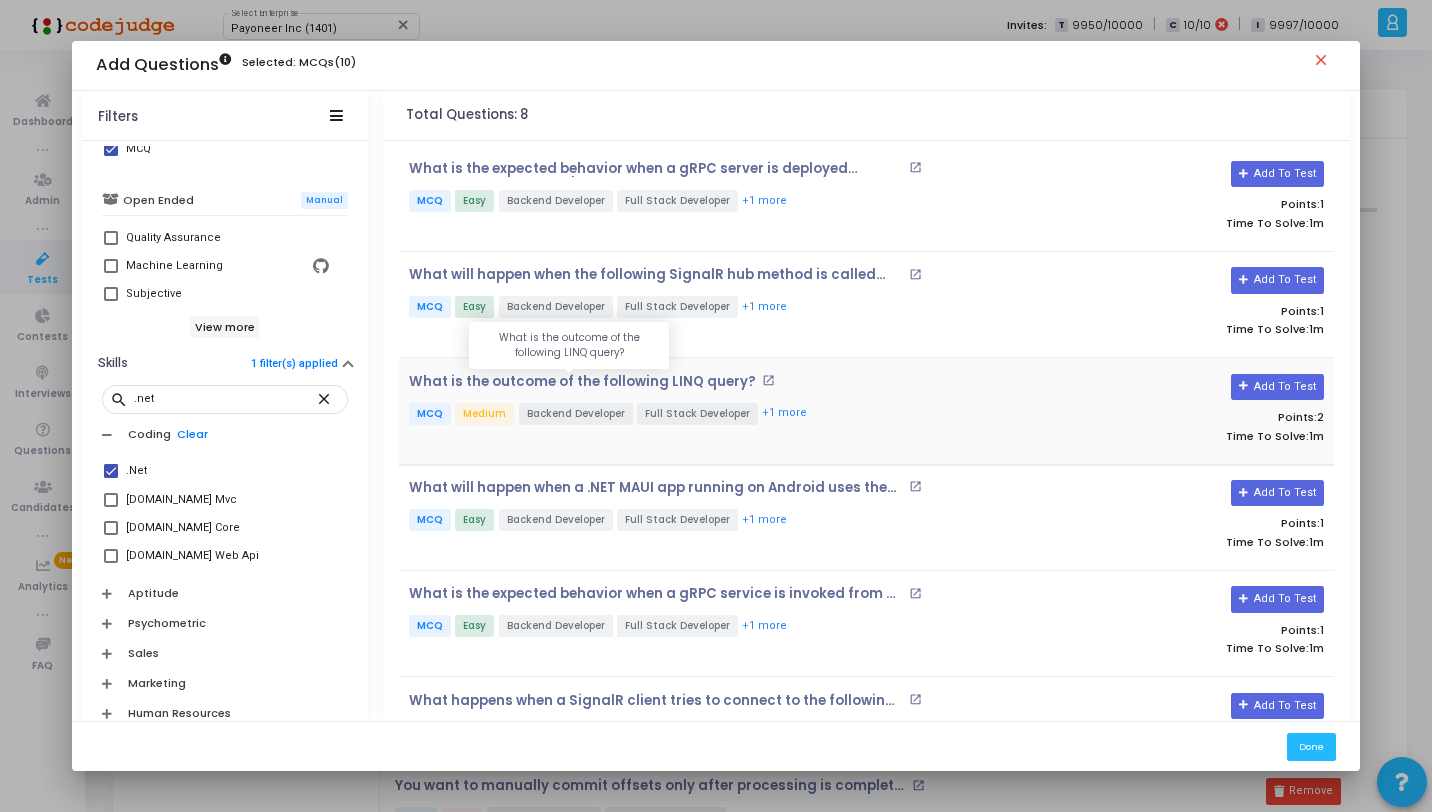 scroll, scrollTop: 288, scrollLeft: 0, axis: vertical 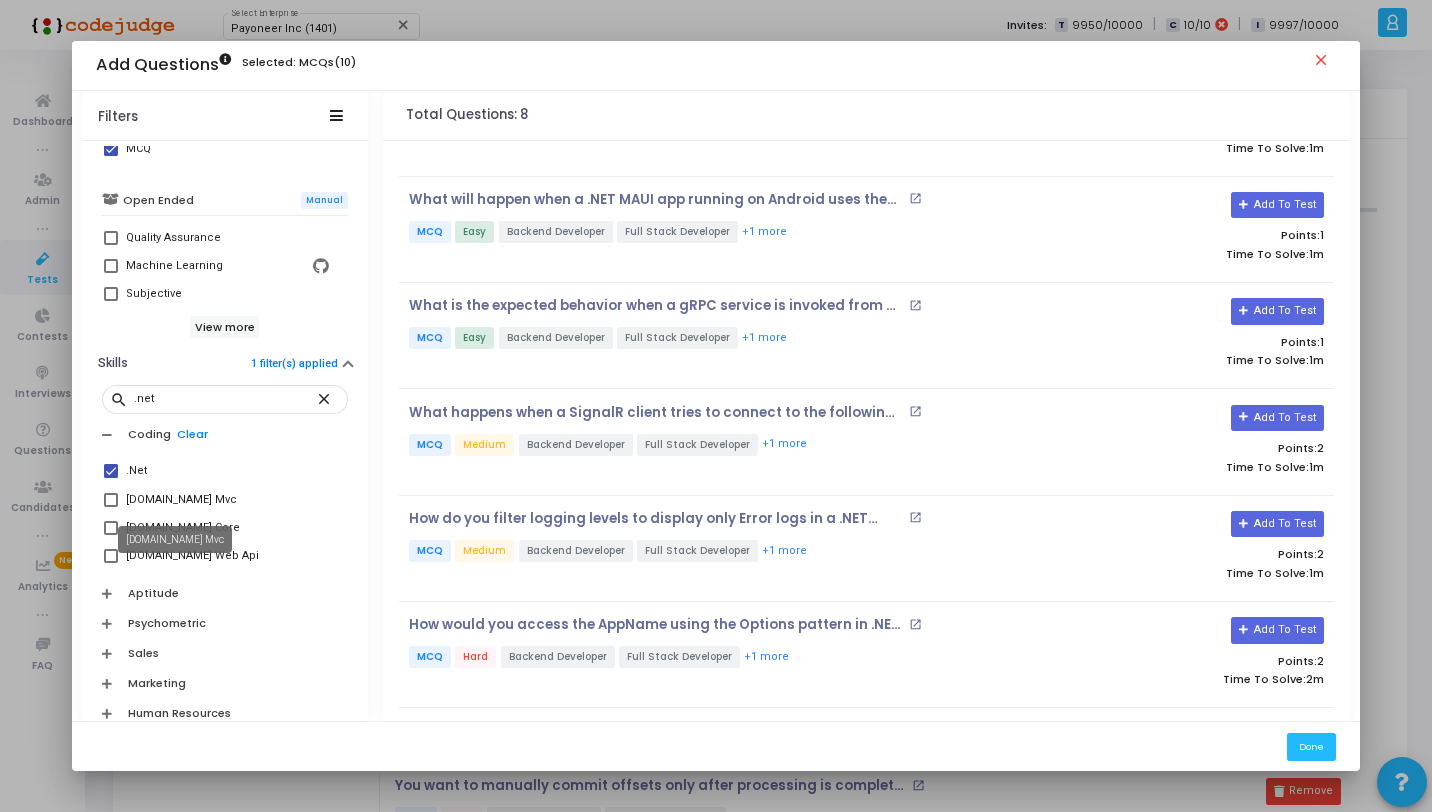 click on "Asp.net Mvc" at bounding box center [181, 500] 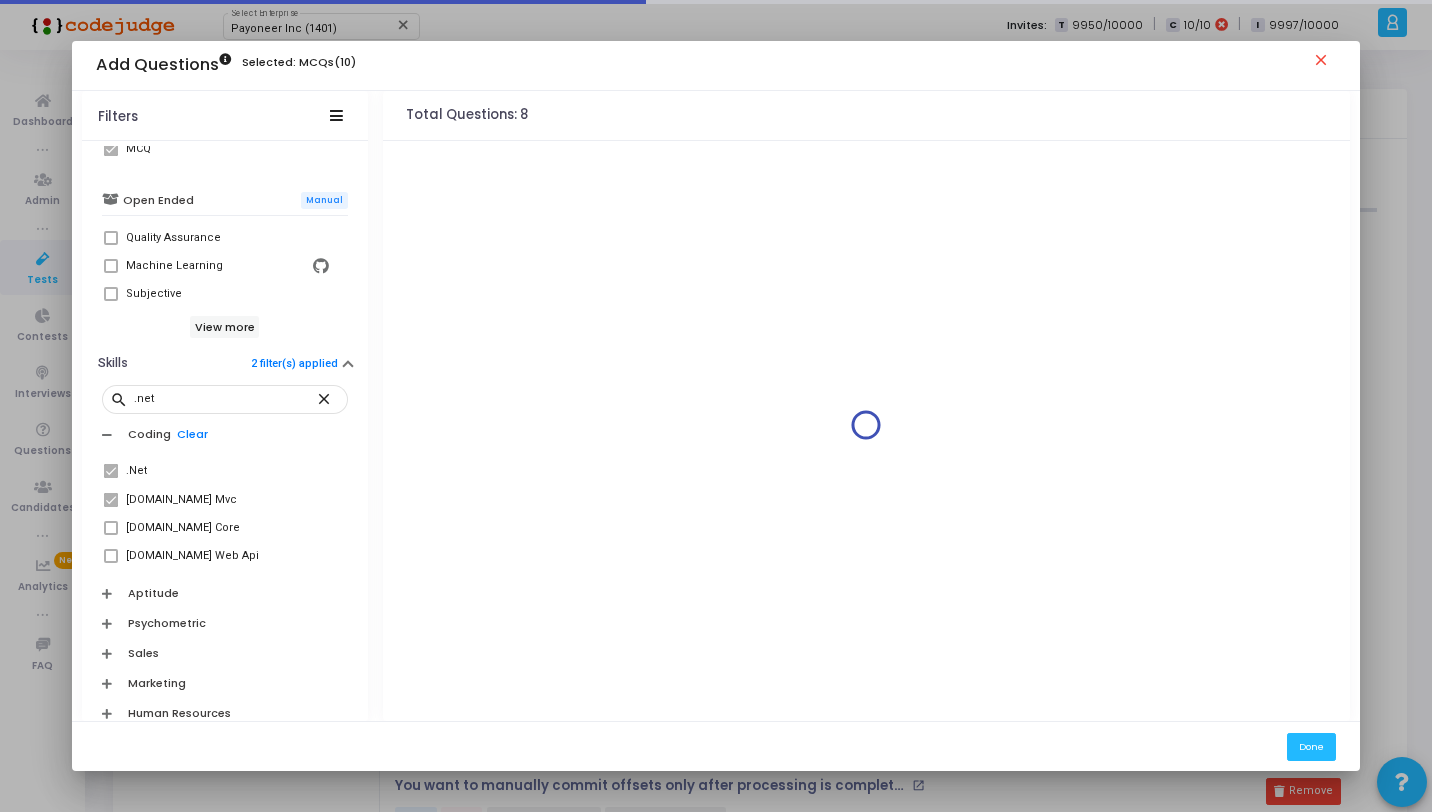scroll, scrollTop: 0, scrollLeft: 0, axis: both 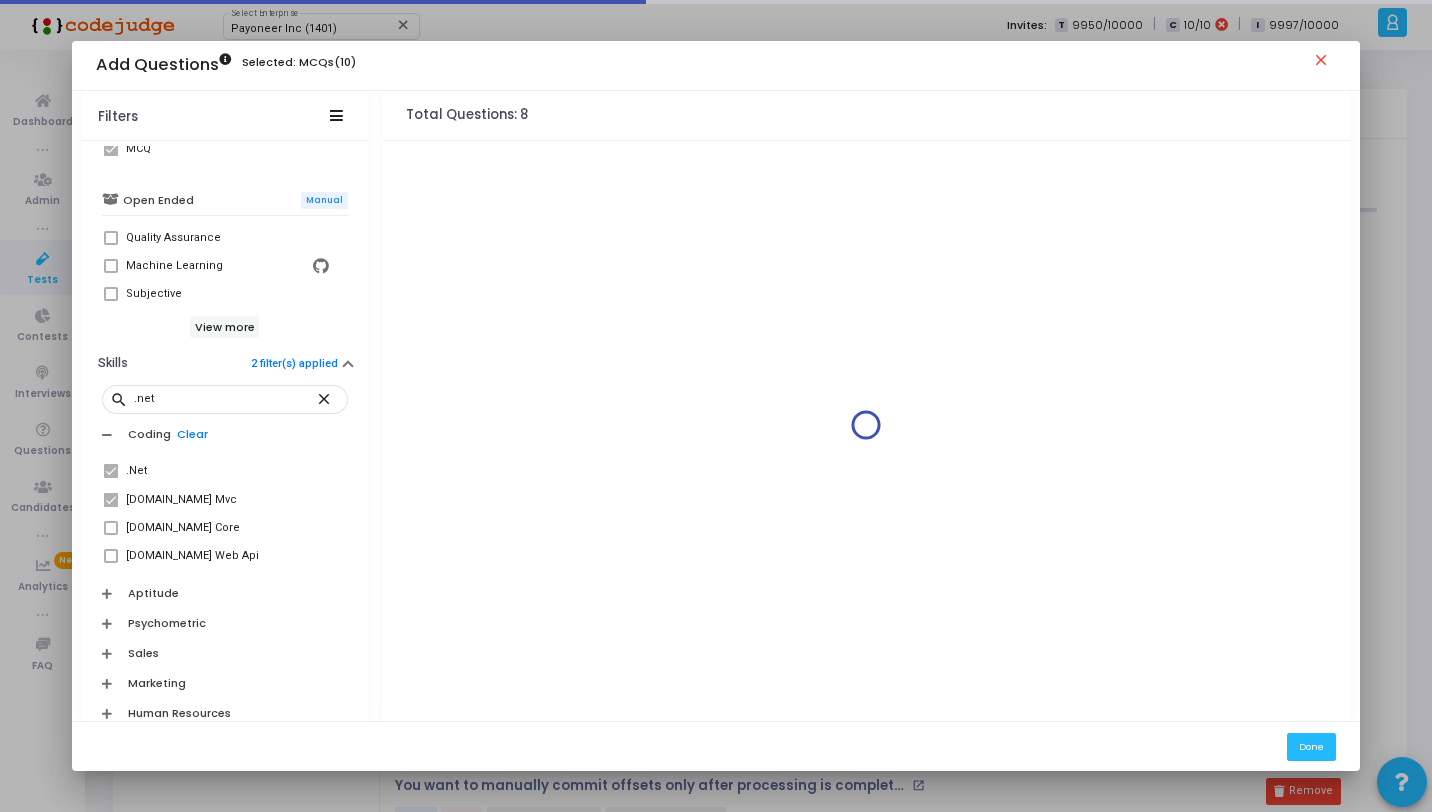 click at bounding box center (111, 471) 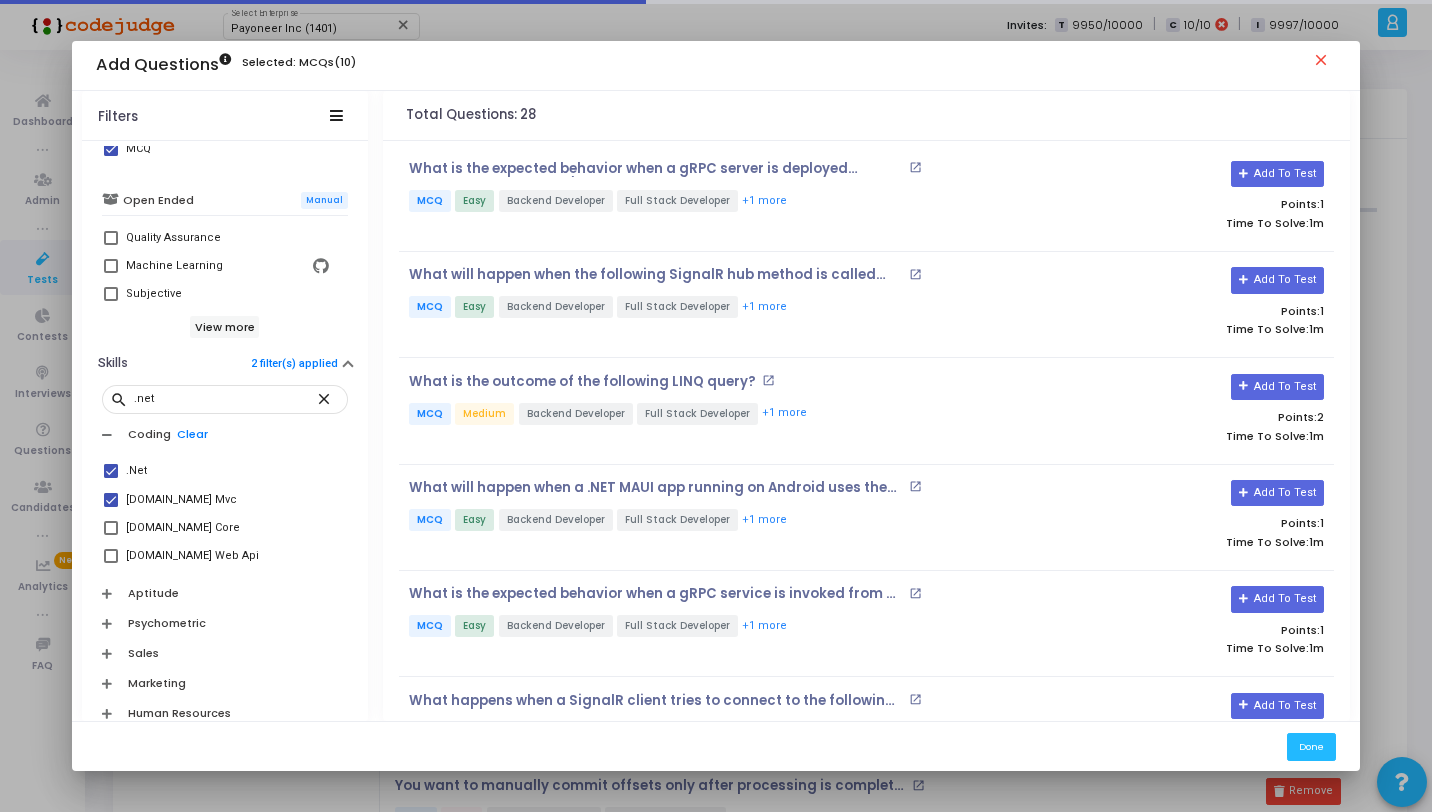 click at bounding box center (111, 471) 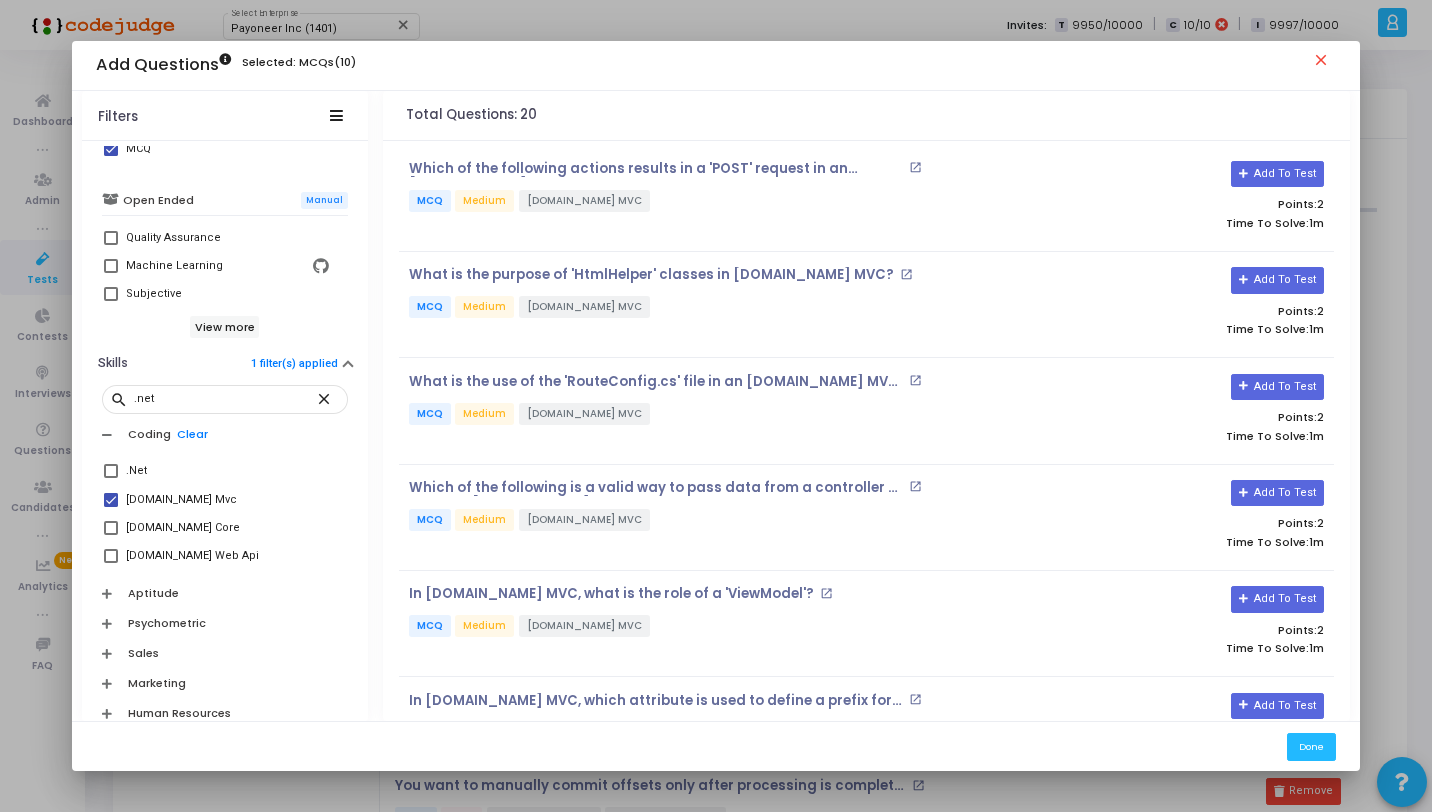 click at bounding box center [111, 500] 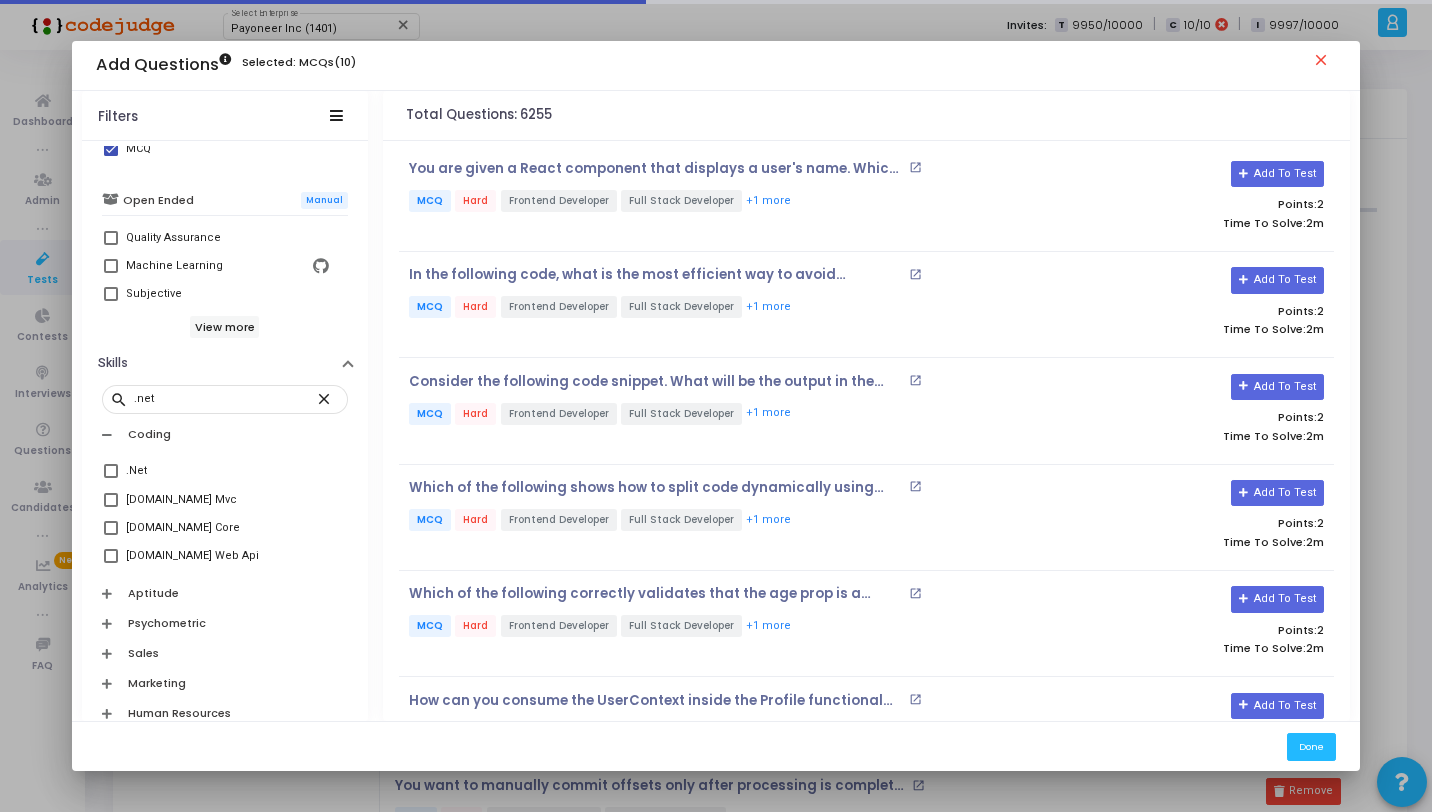 click at bounding box center (111, 471) 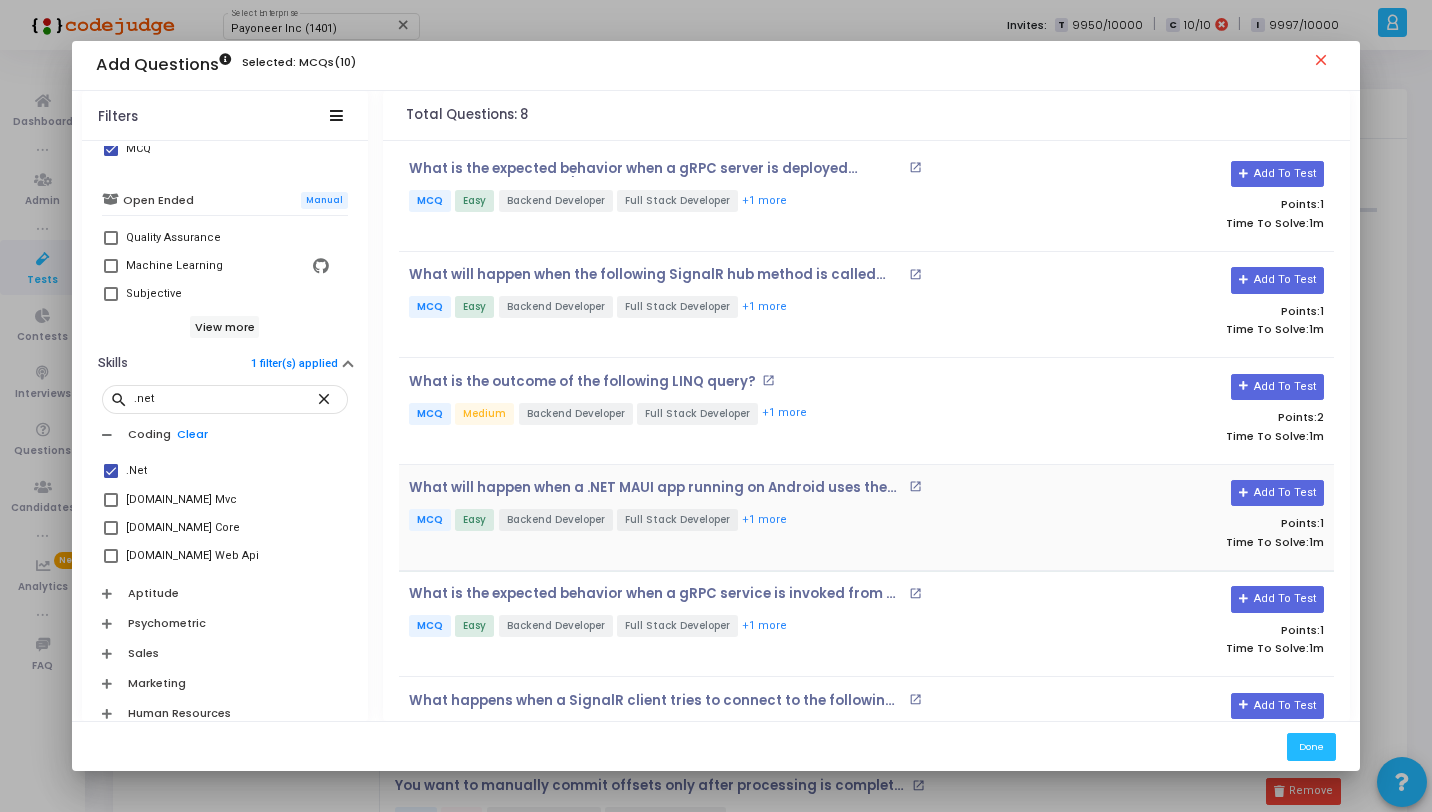 scroll, scrollTop: 288, scrollLeft: 0, axis: vertical 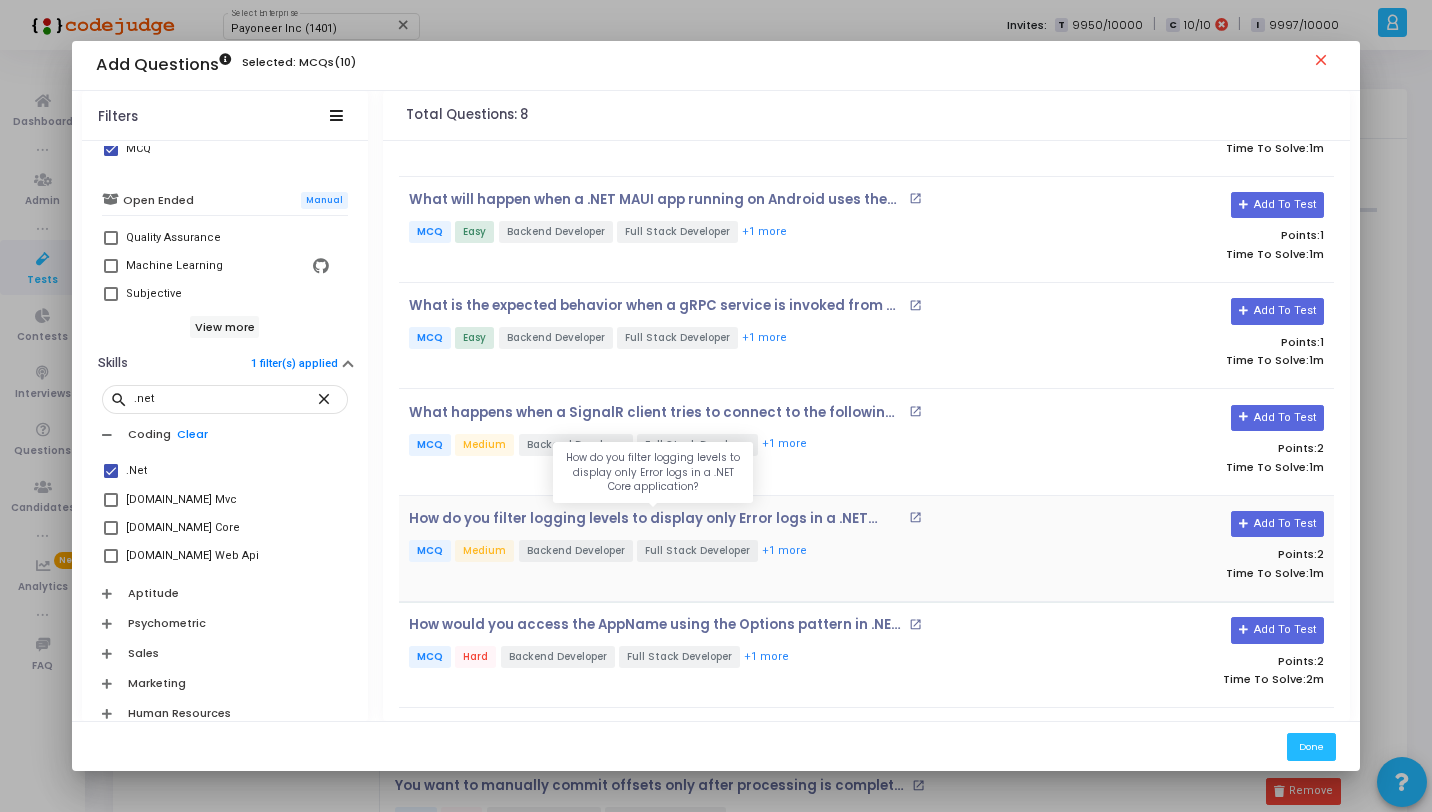 click on "How do you filter logging levels to display only Error logs in a .NET Core application?" at bounding box center [656, 519] 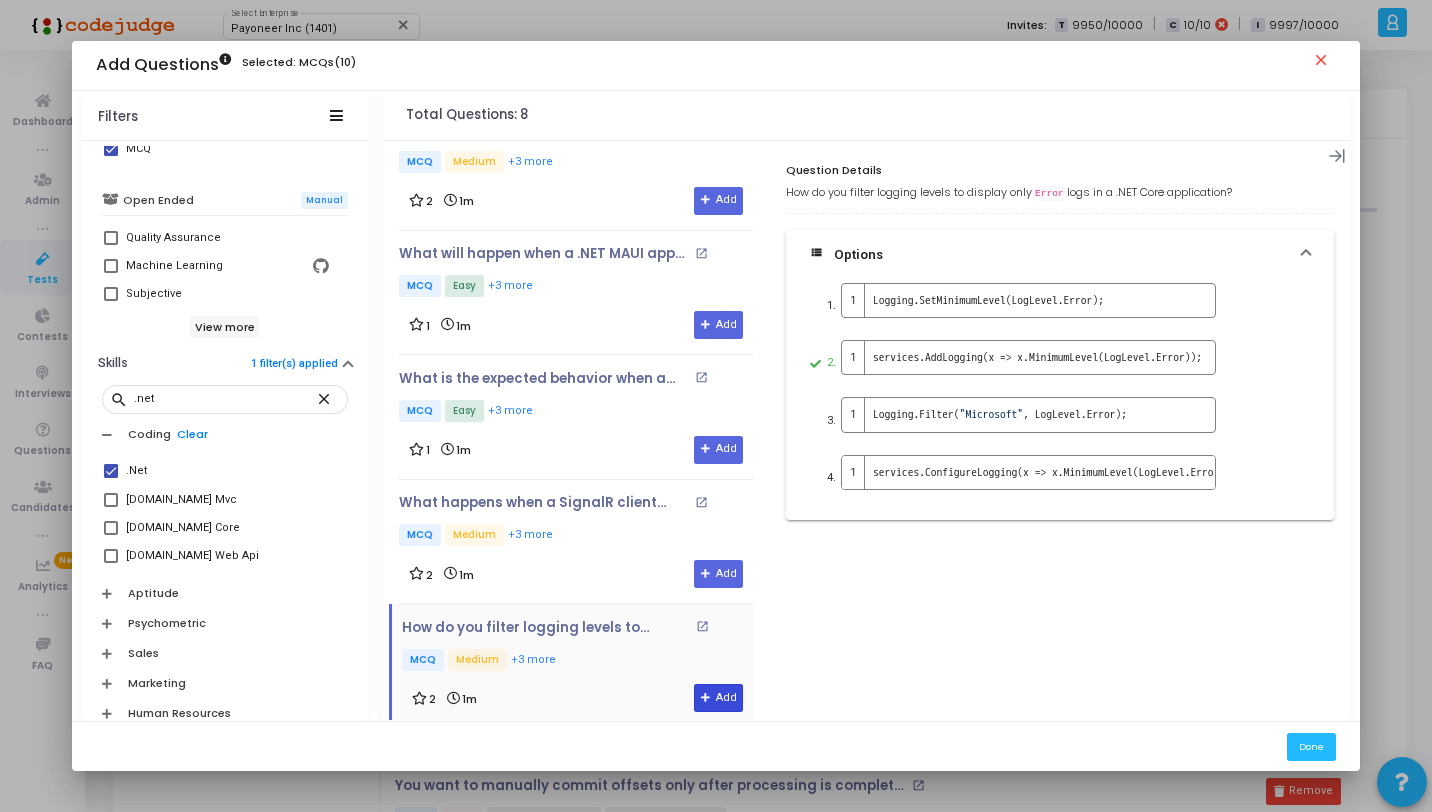 click on "Add" at bounding box center (718, 698) 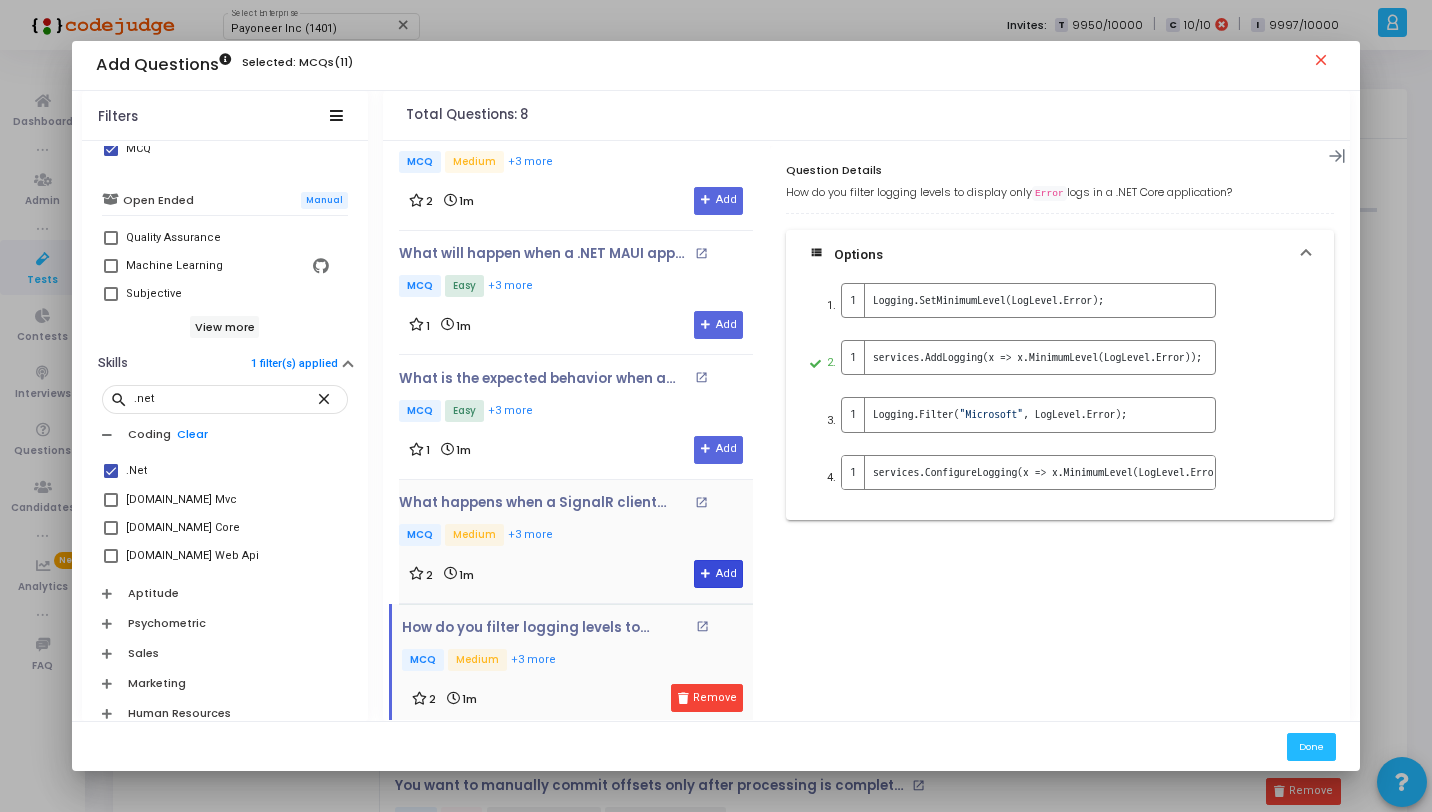 click on "Add" at bounding box center (718, 574) 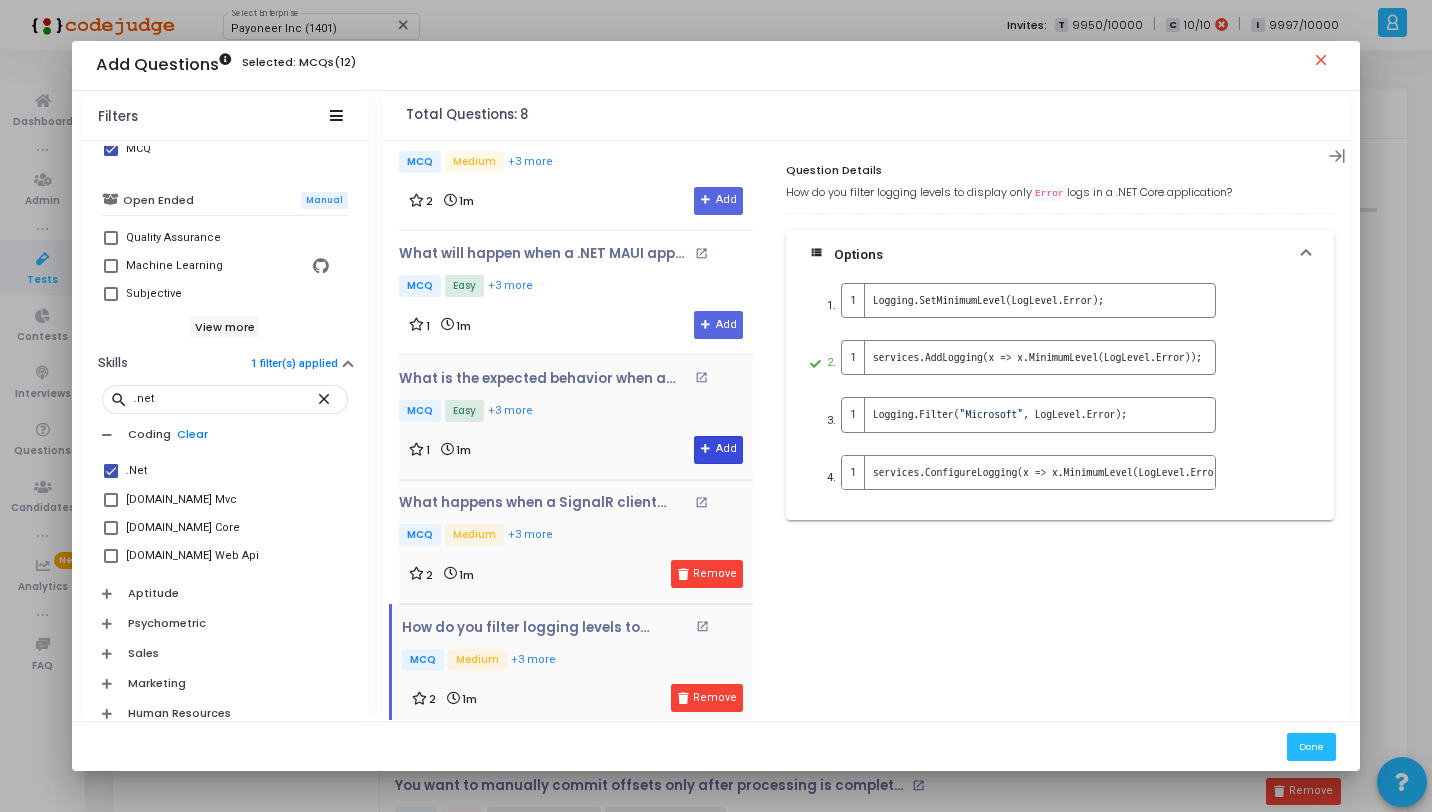 click at bounding box center [706, 449] 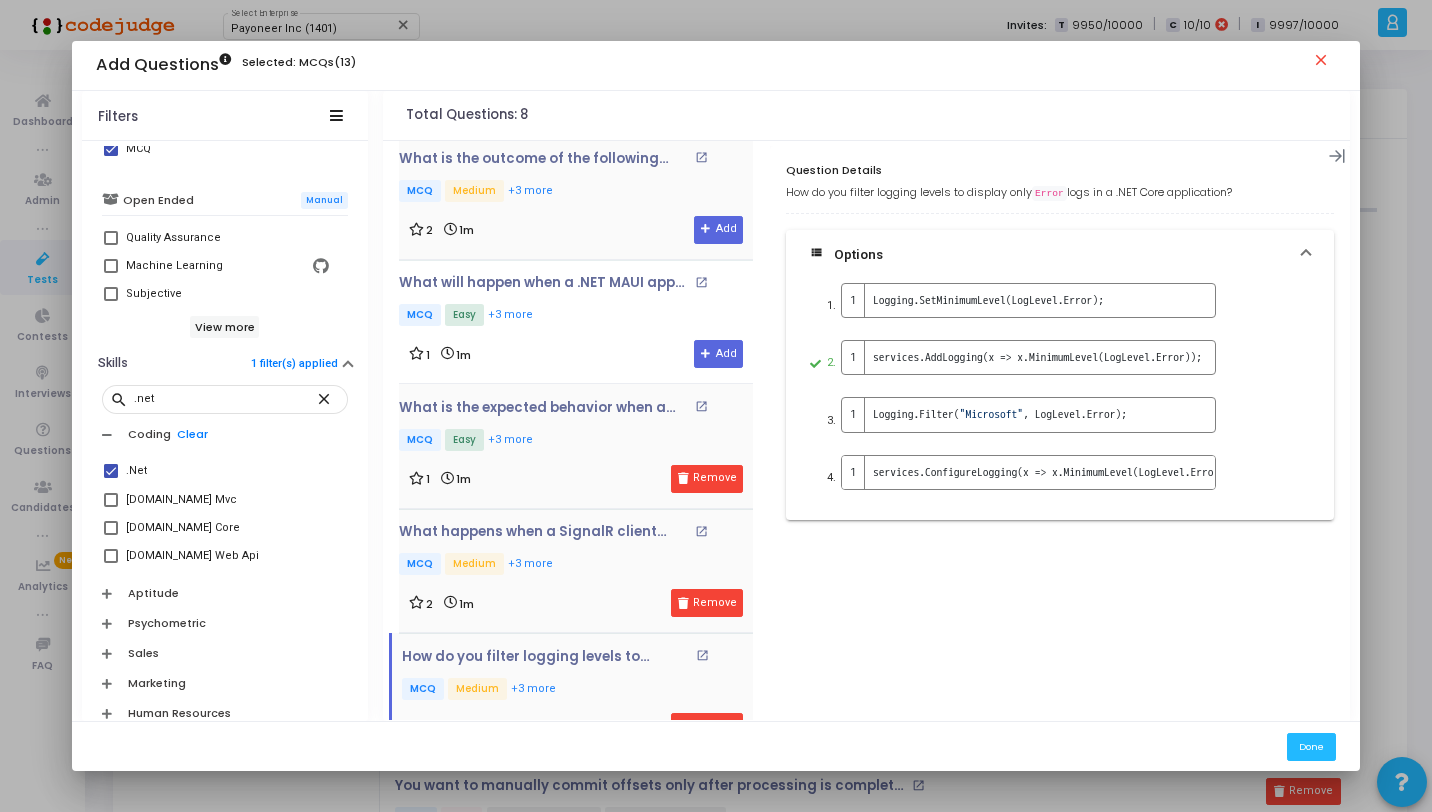 scroll, scrollTop: 251, scrollLeft: 0, axis: vertical 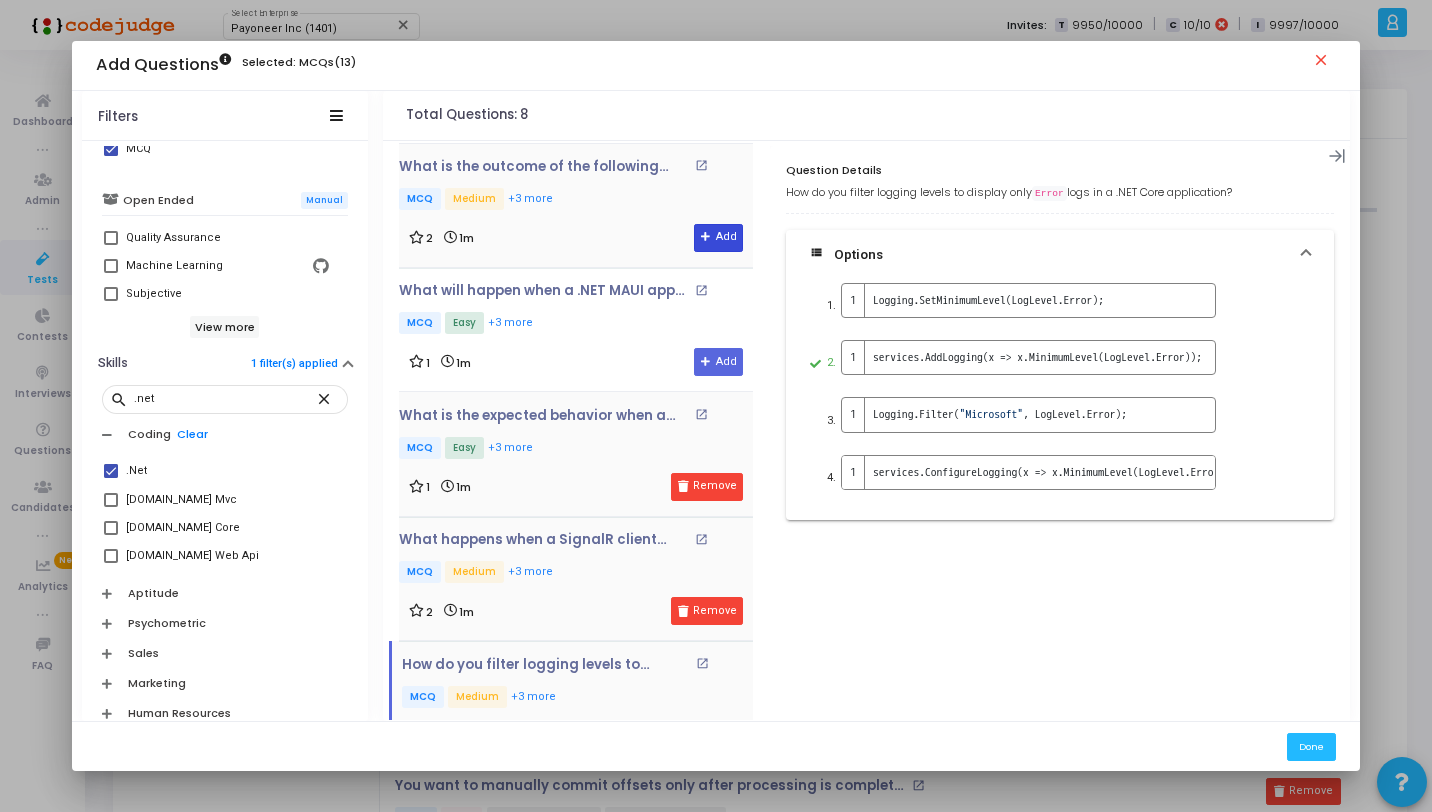 click at bounding box center (706, 237) 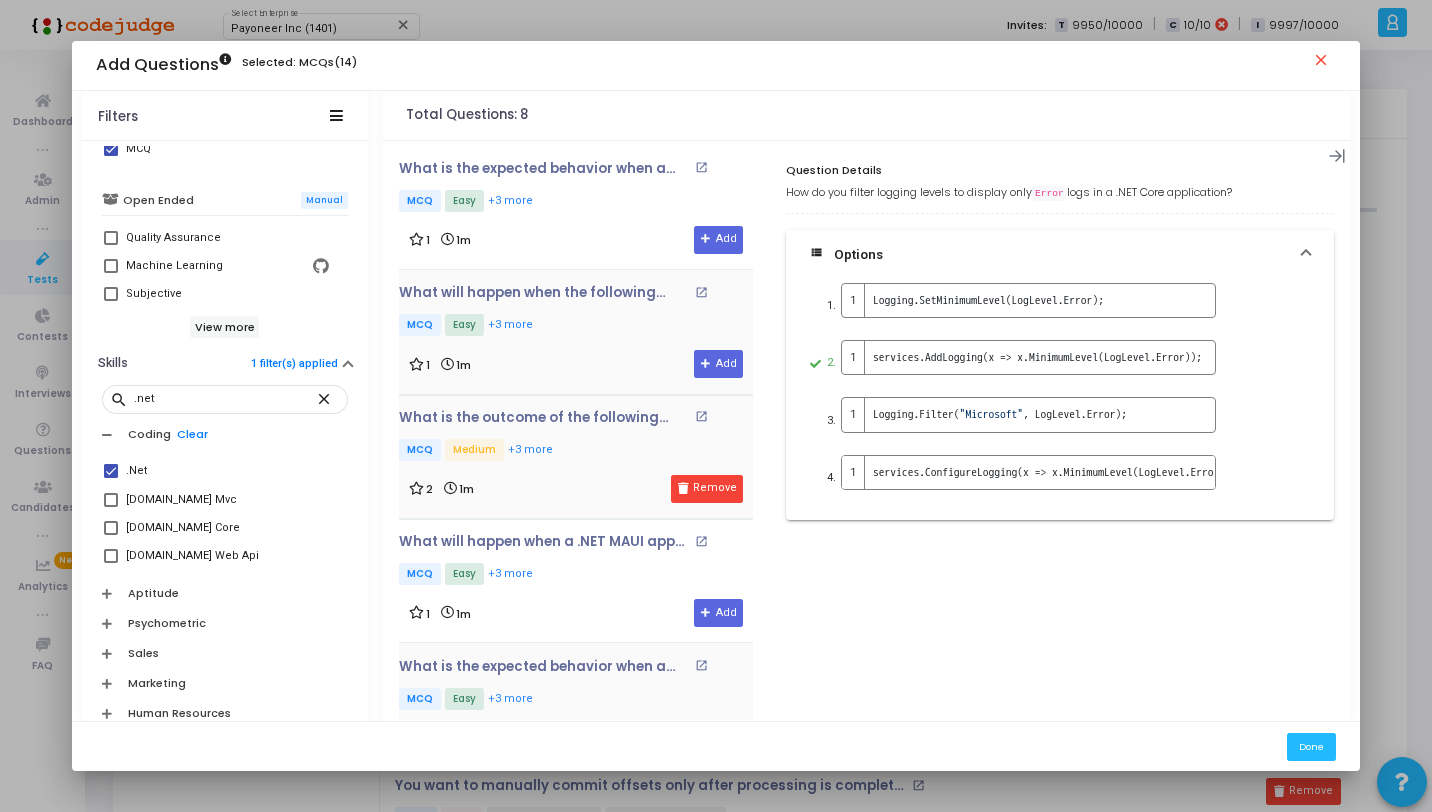 scroll, scrollTop: 0, scrollLeft: 0, axis: both 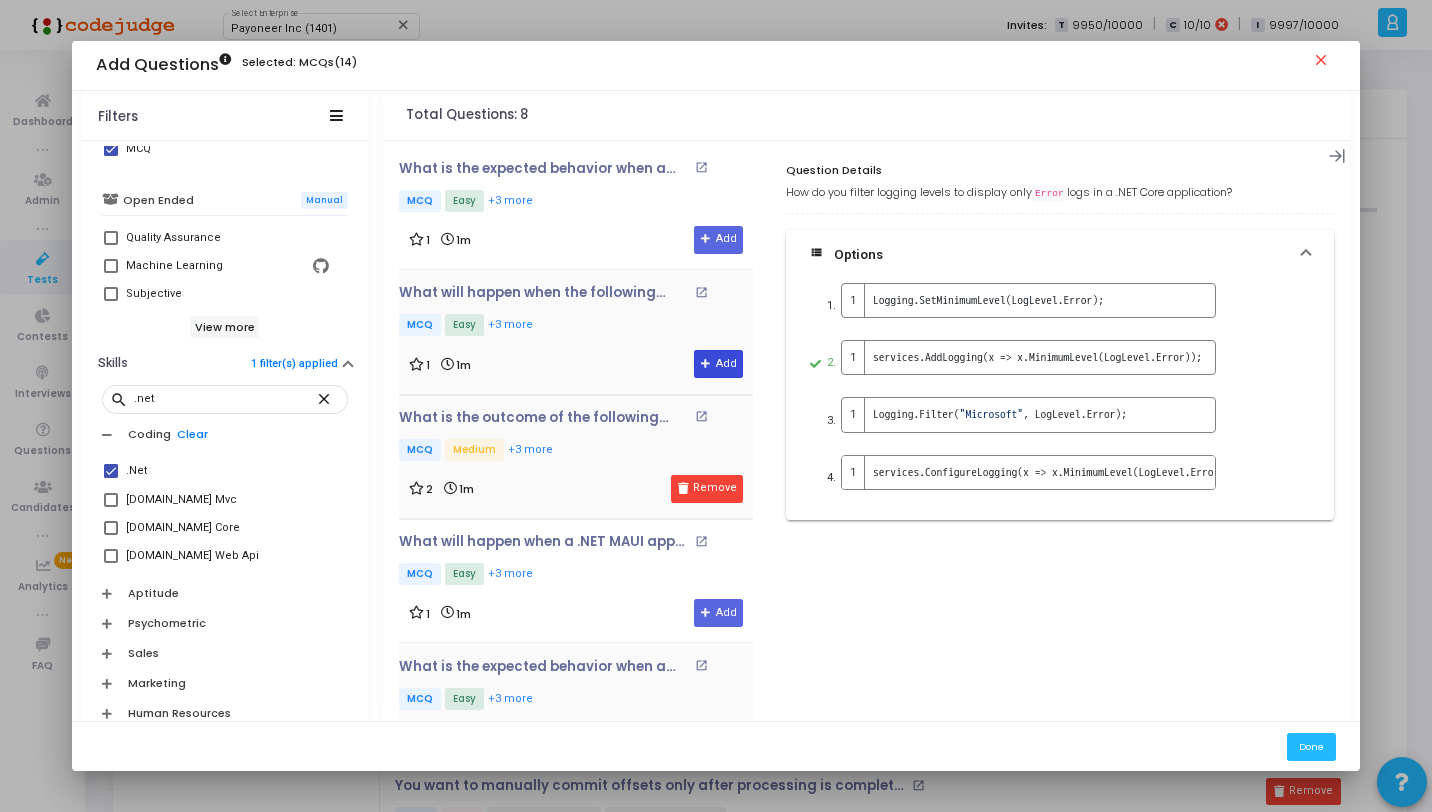 click at bounding box center (706, 364) 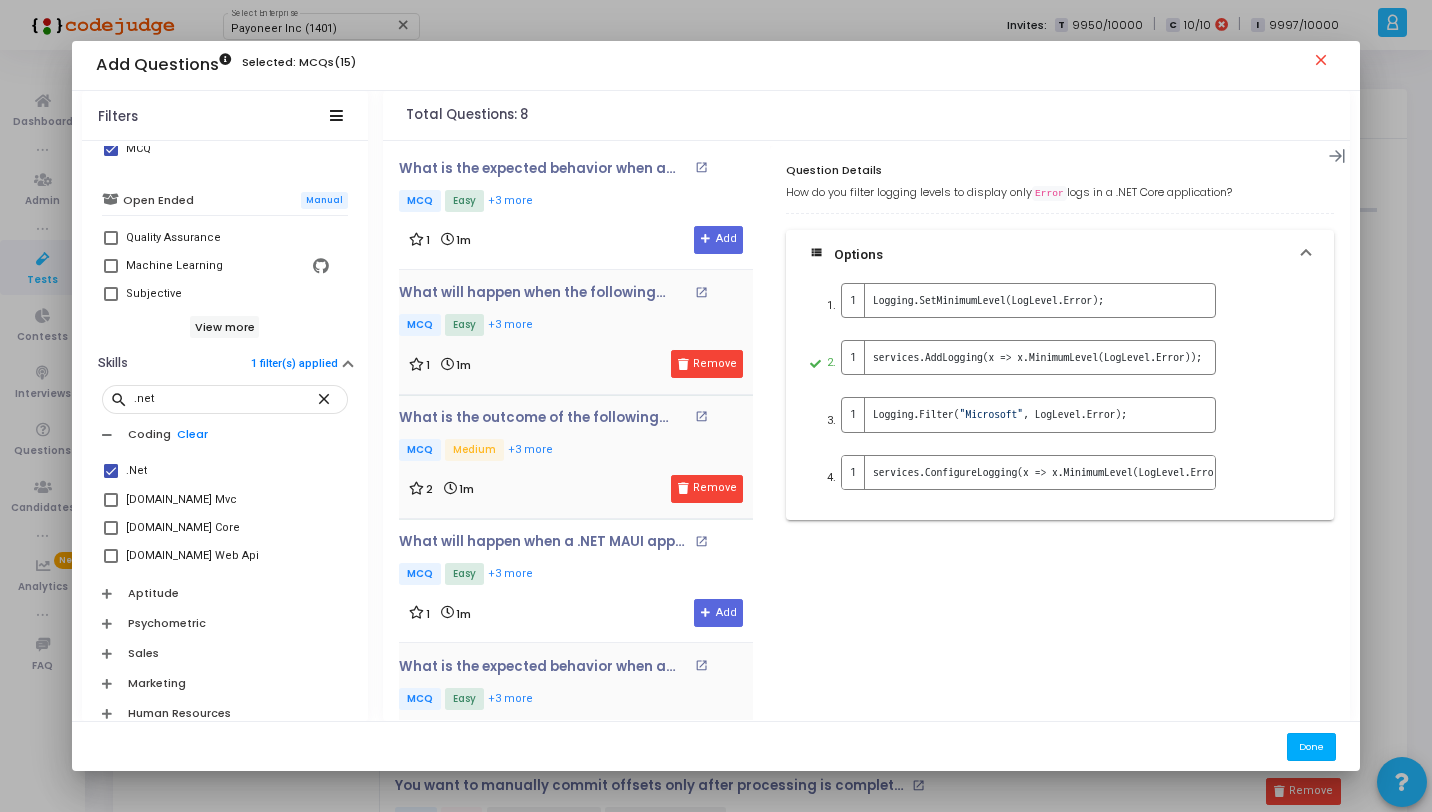 click on "Done" at bounding box center [1311, 746] 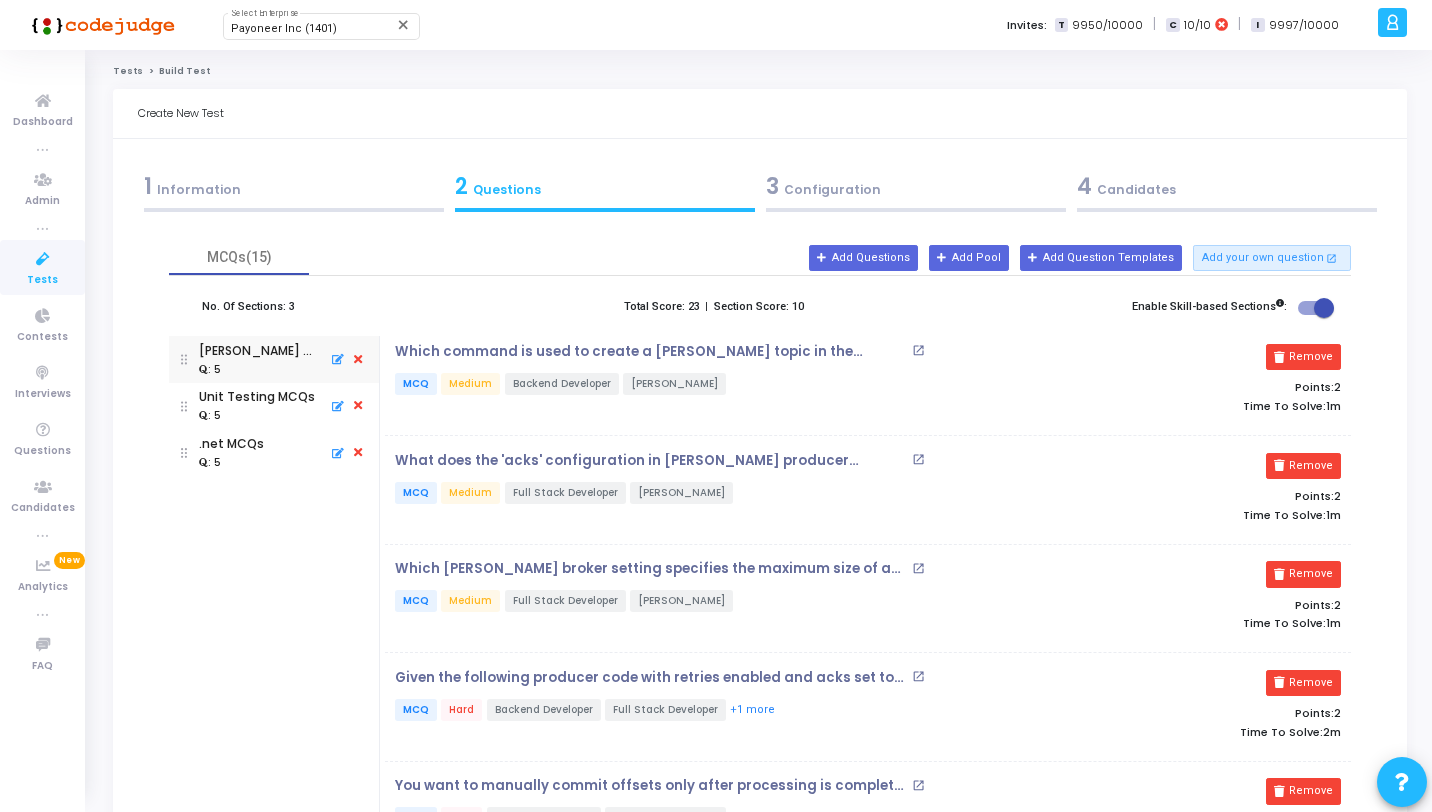 click at bounding box center (335, 453) 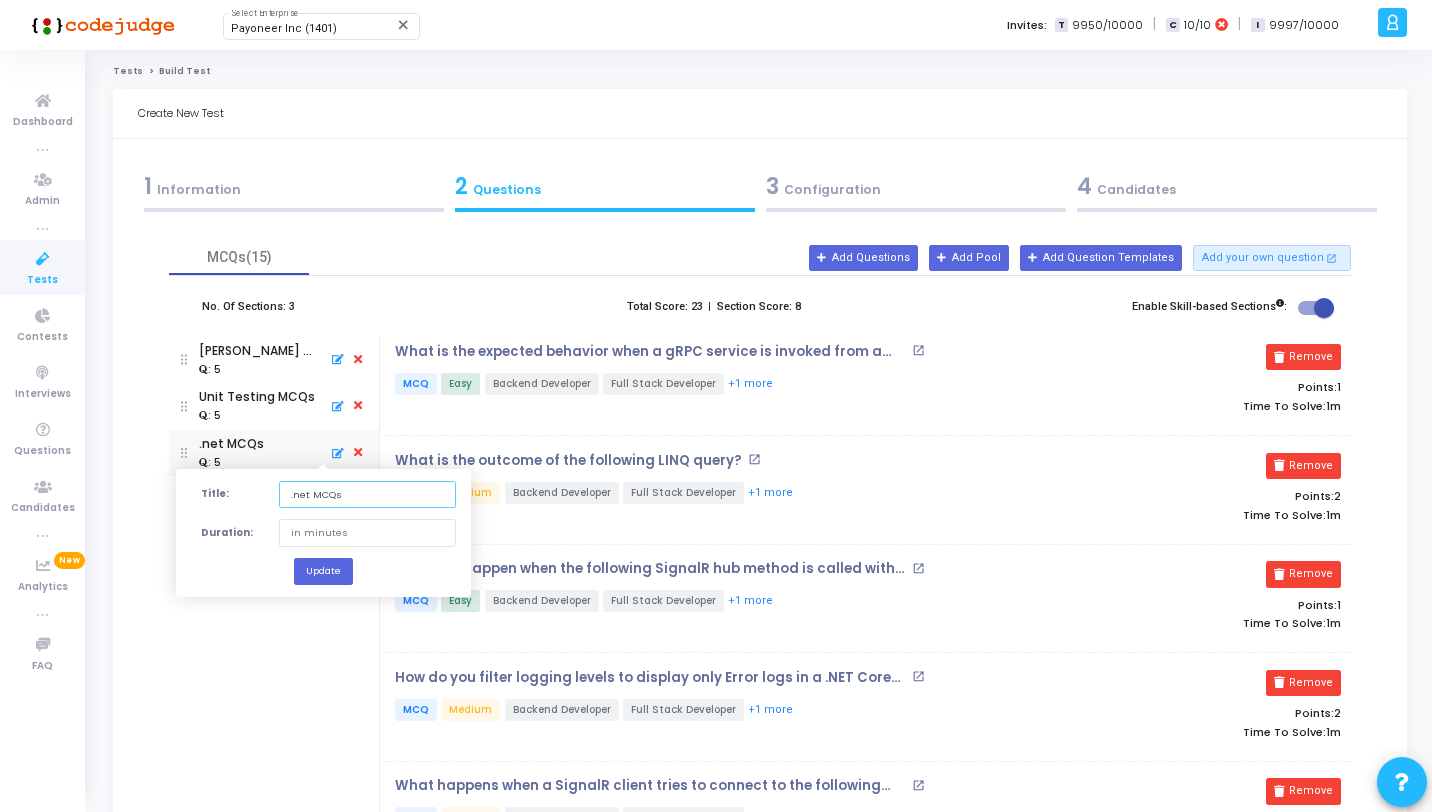 click on ".net MCQs" at bounding box center [367, 494] 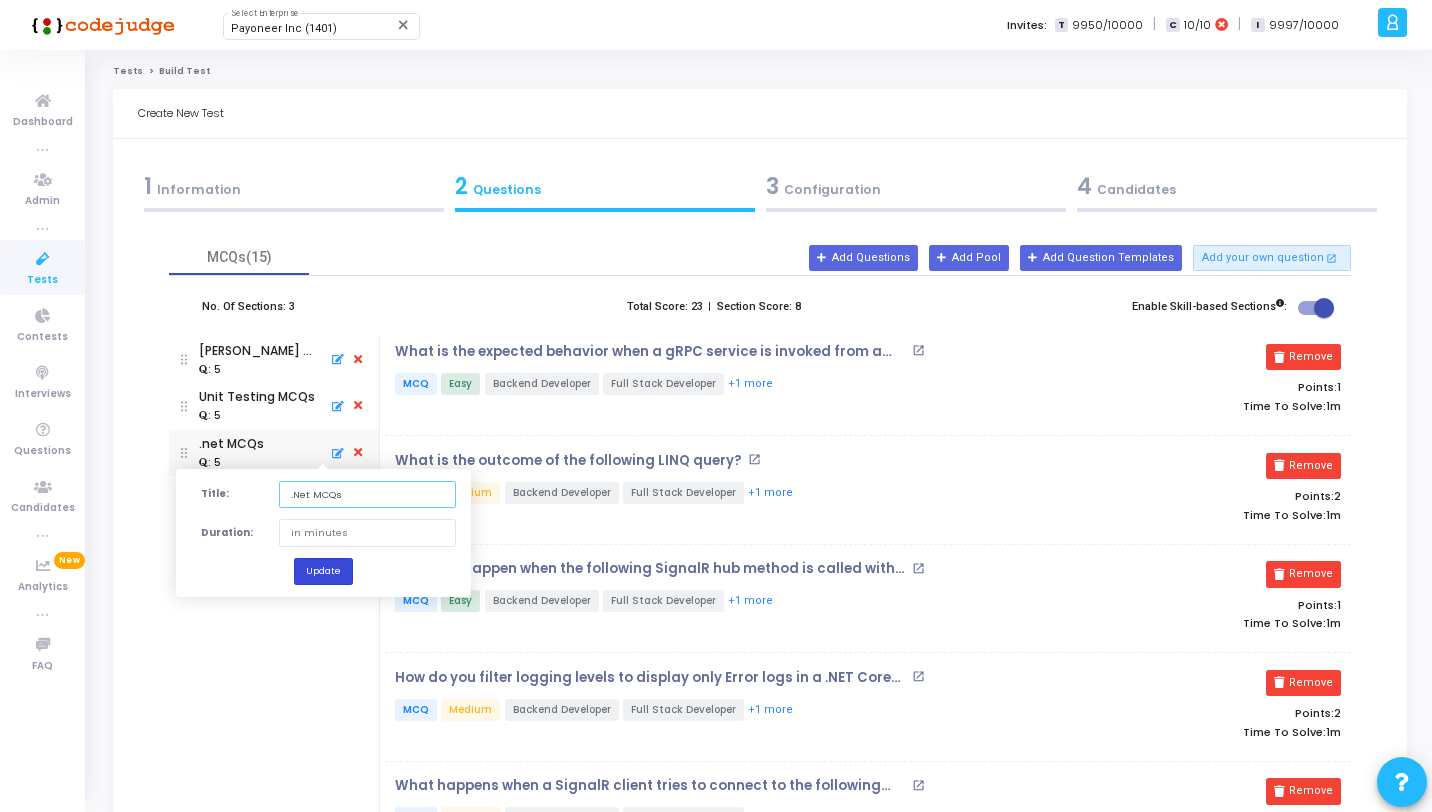 type on ".Net MCQs" 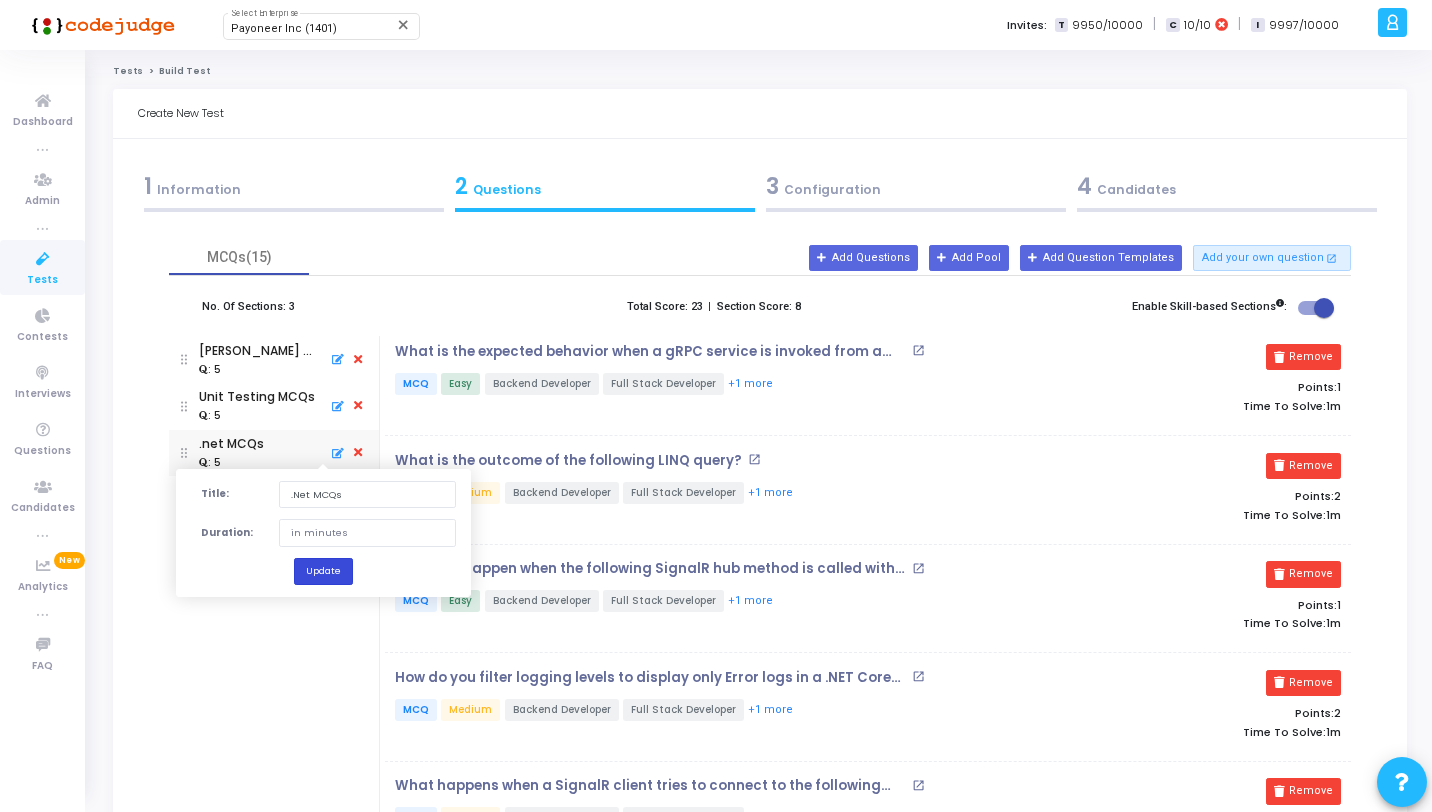 click on "Update" at bounding box center [323, 570] 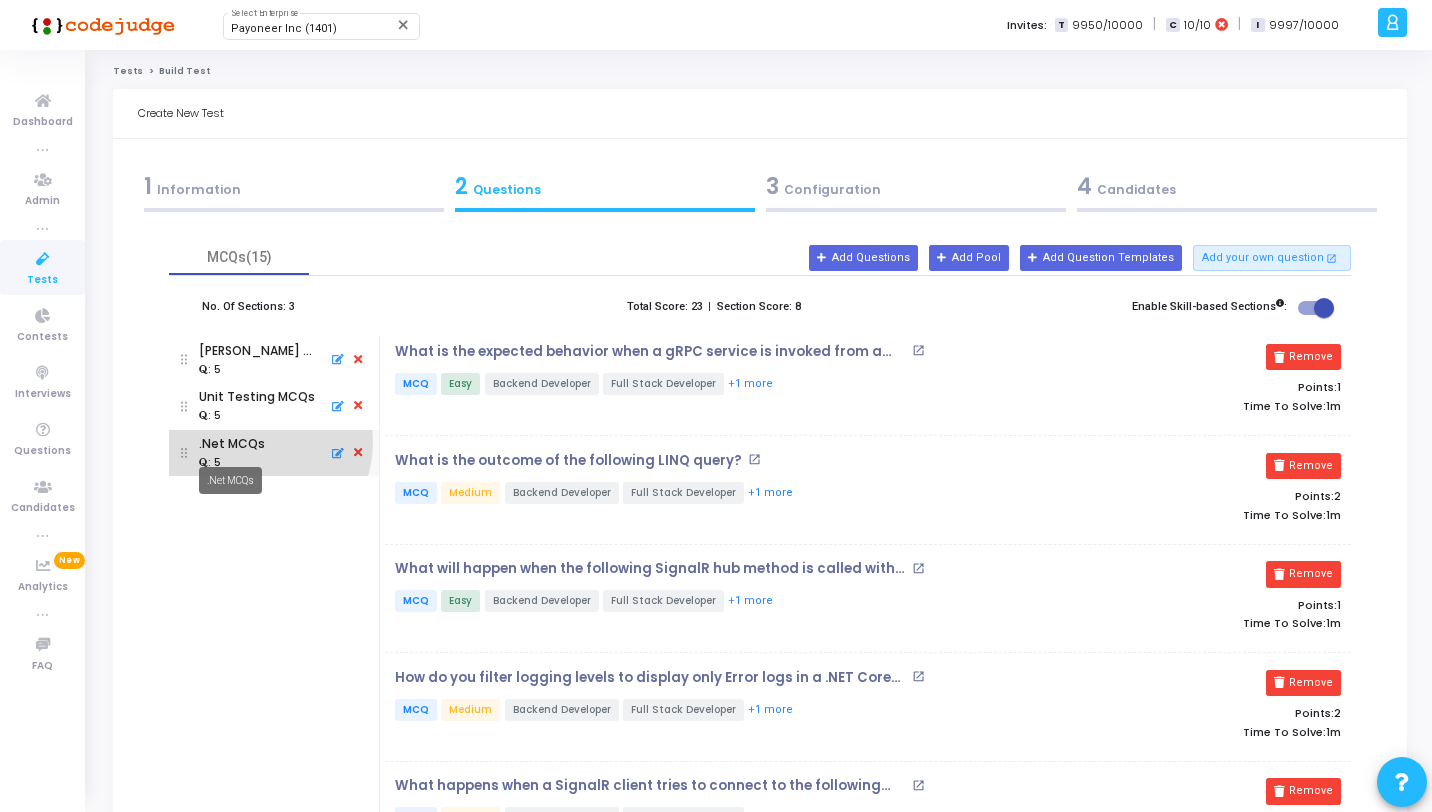 click on ".Net MCQs" at bounding box center [232, 444] 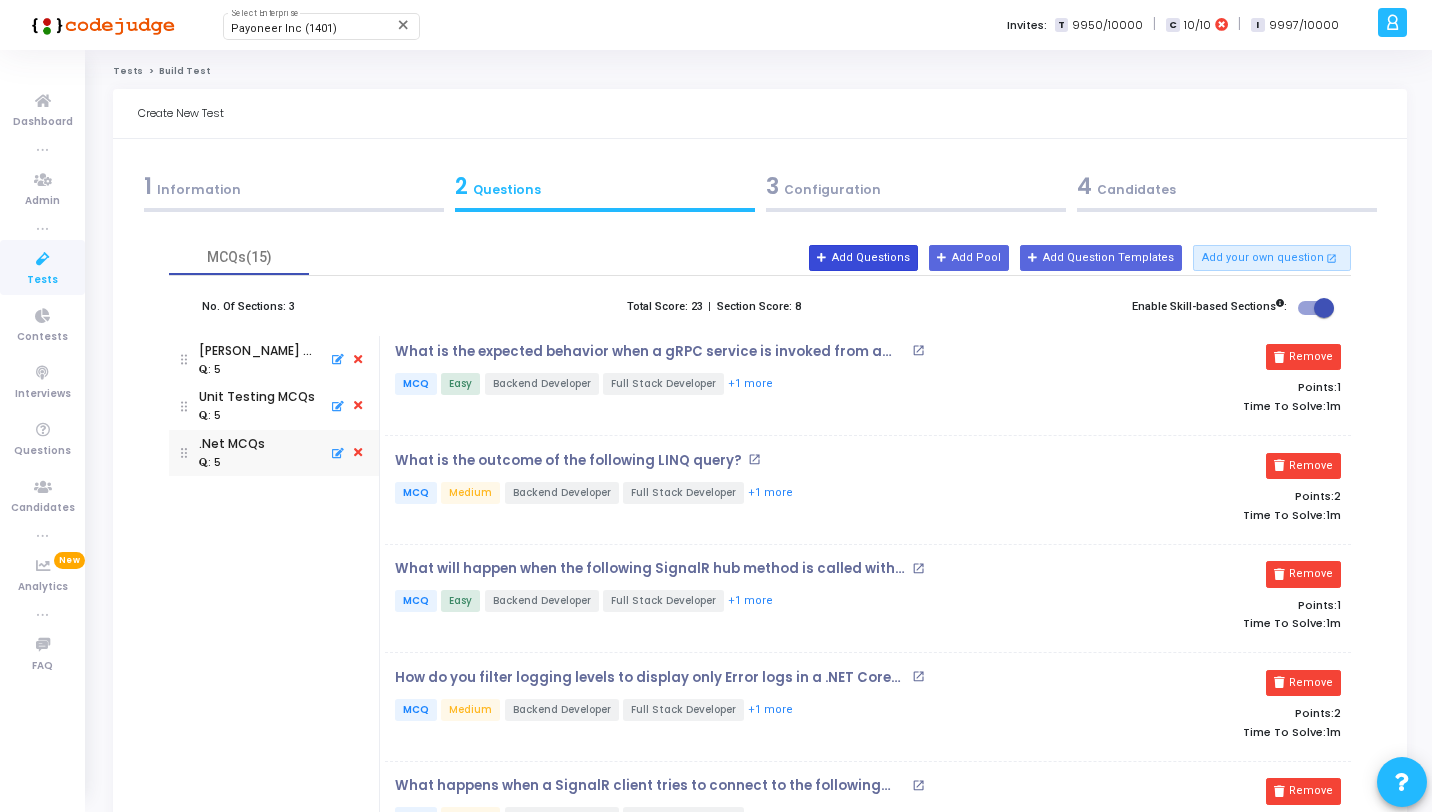 click on "Add Questions" at bounding box center (863, 258) 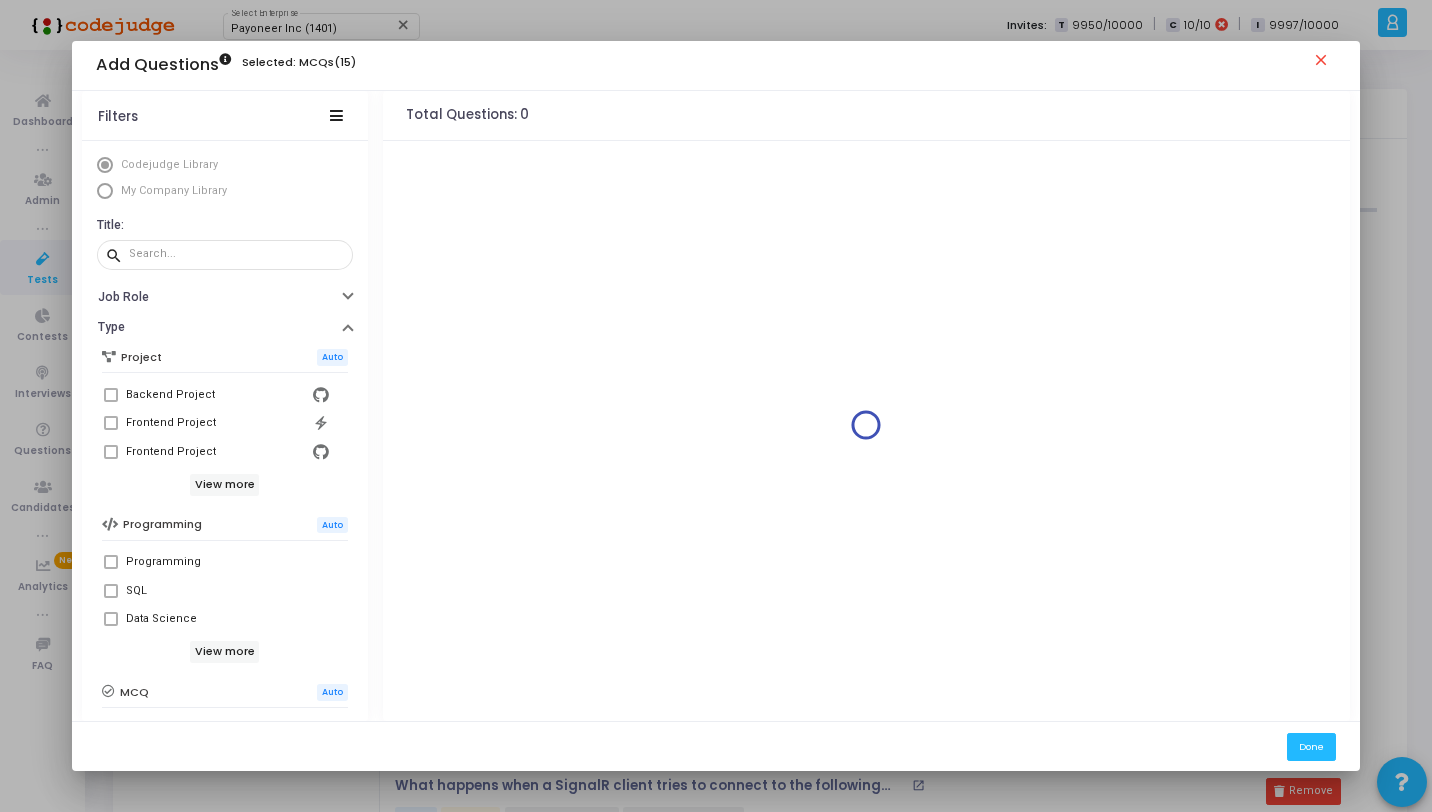 scroll, scrollTop: 325, scrollLeft: 0, axis: vertical 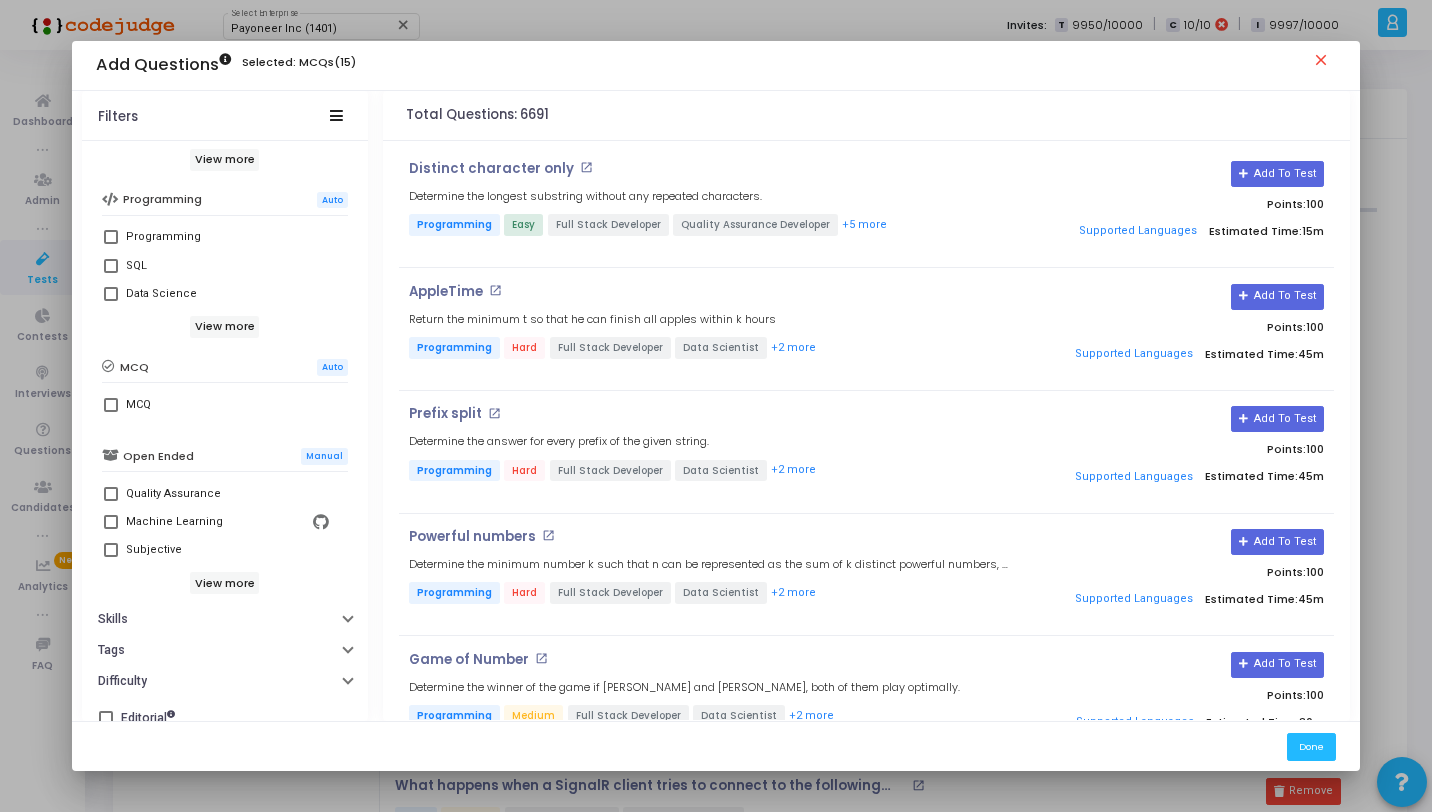 click at bounding box center (111, 405) 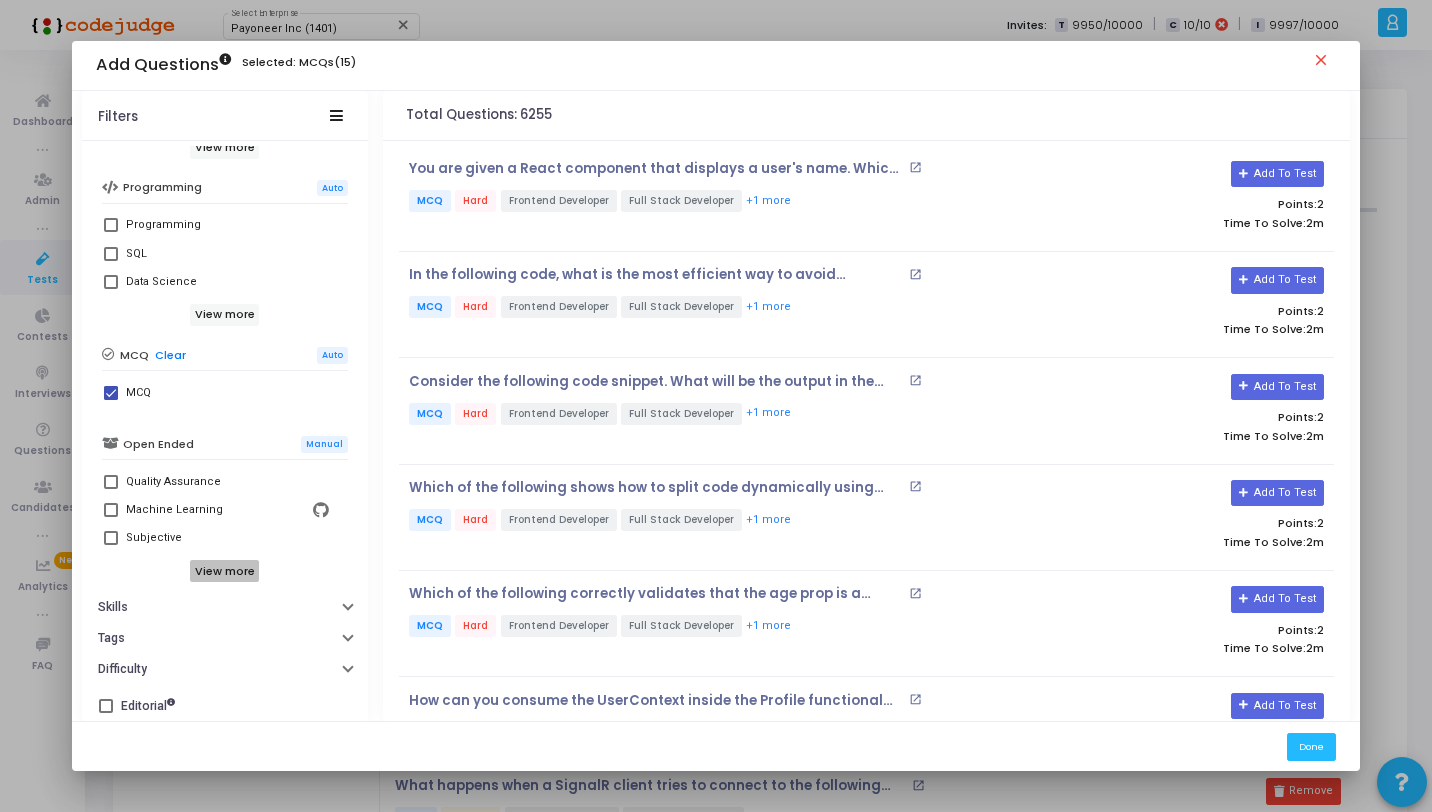 scroll, scrollTop: 343, scrollLeft: 0, axis: vertical 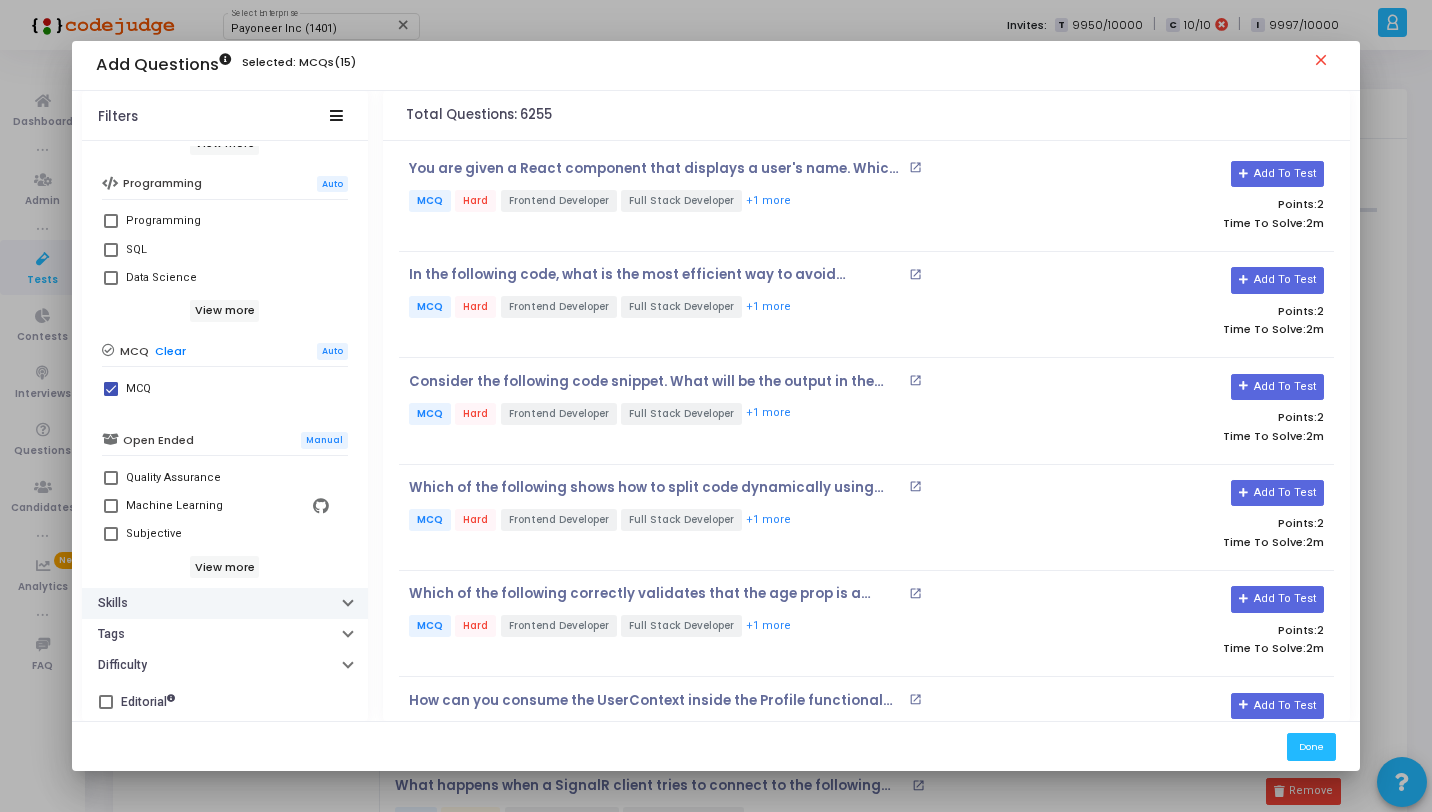 click on "Skills" at bounding box center (225, 603) 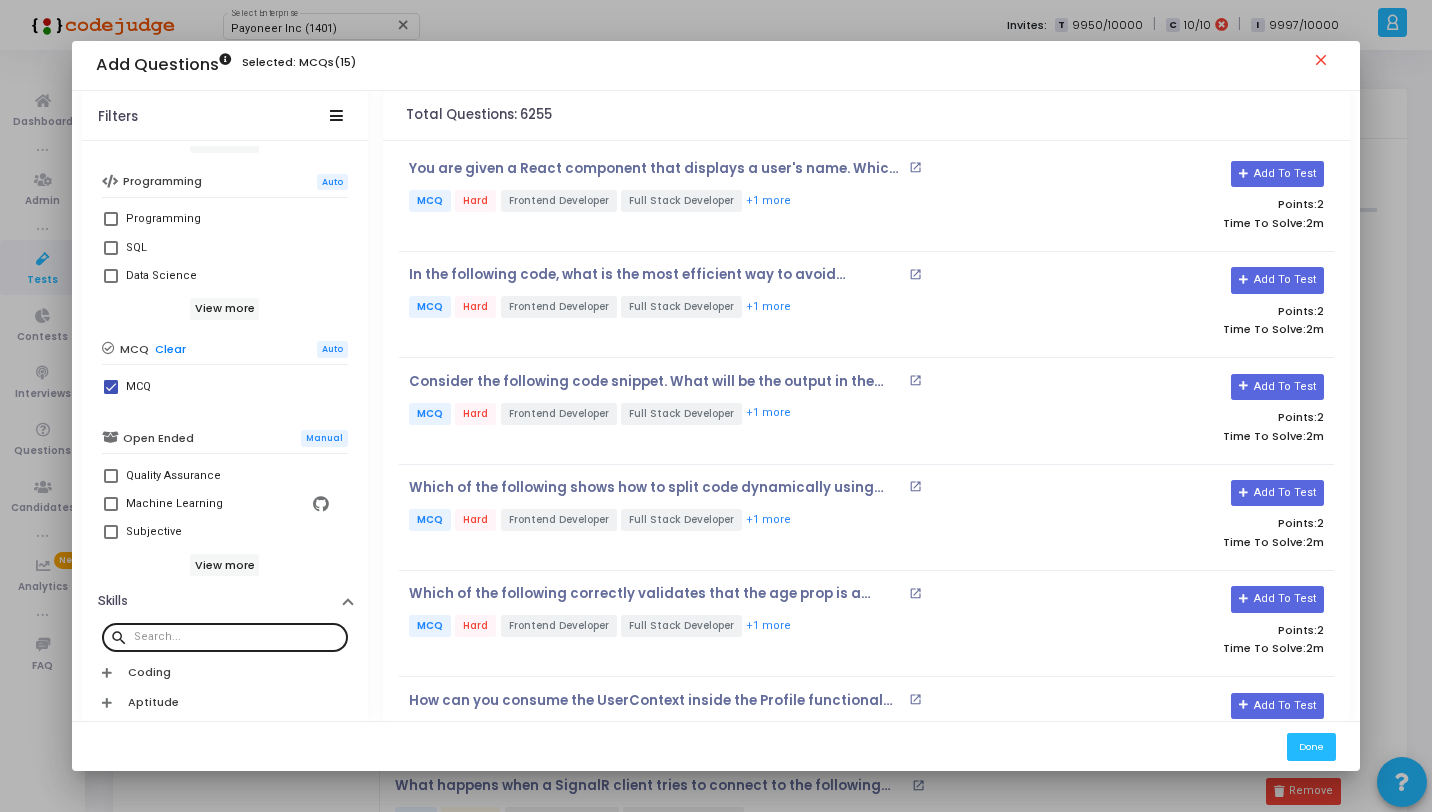 click at bounding box center [237, 636] 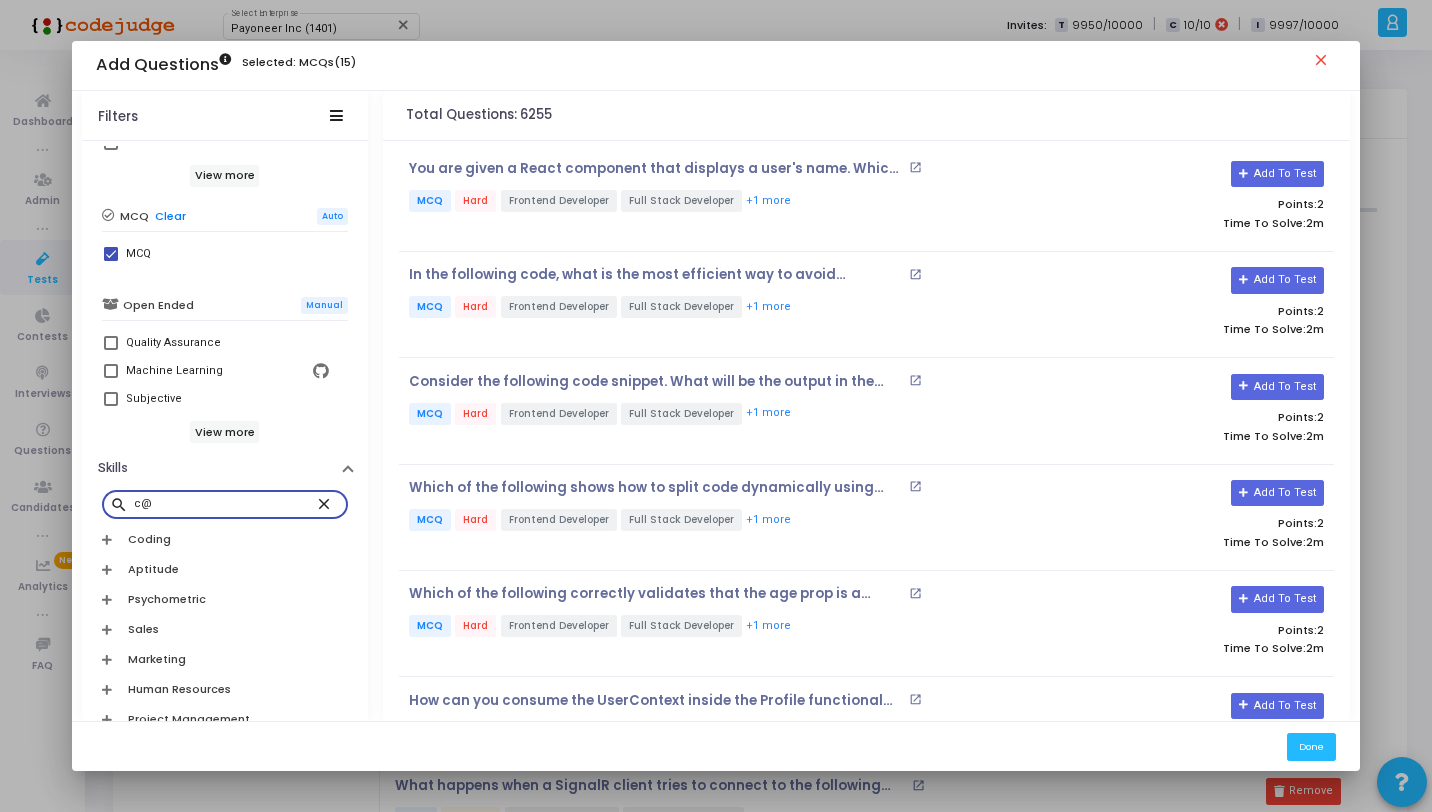 scroll, scrollTop: 600, scrollLeft: 0, axis: vertical 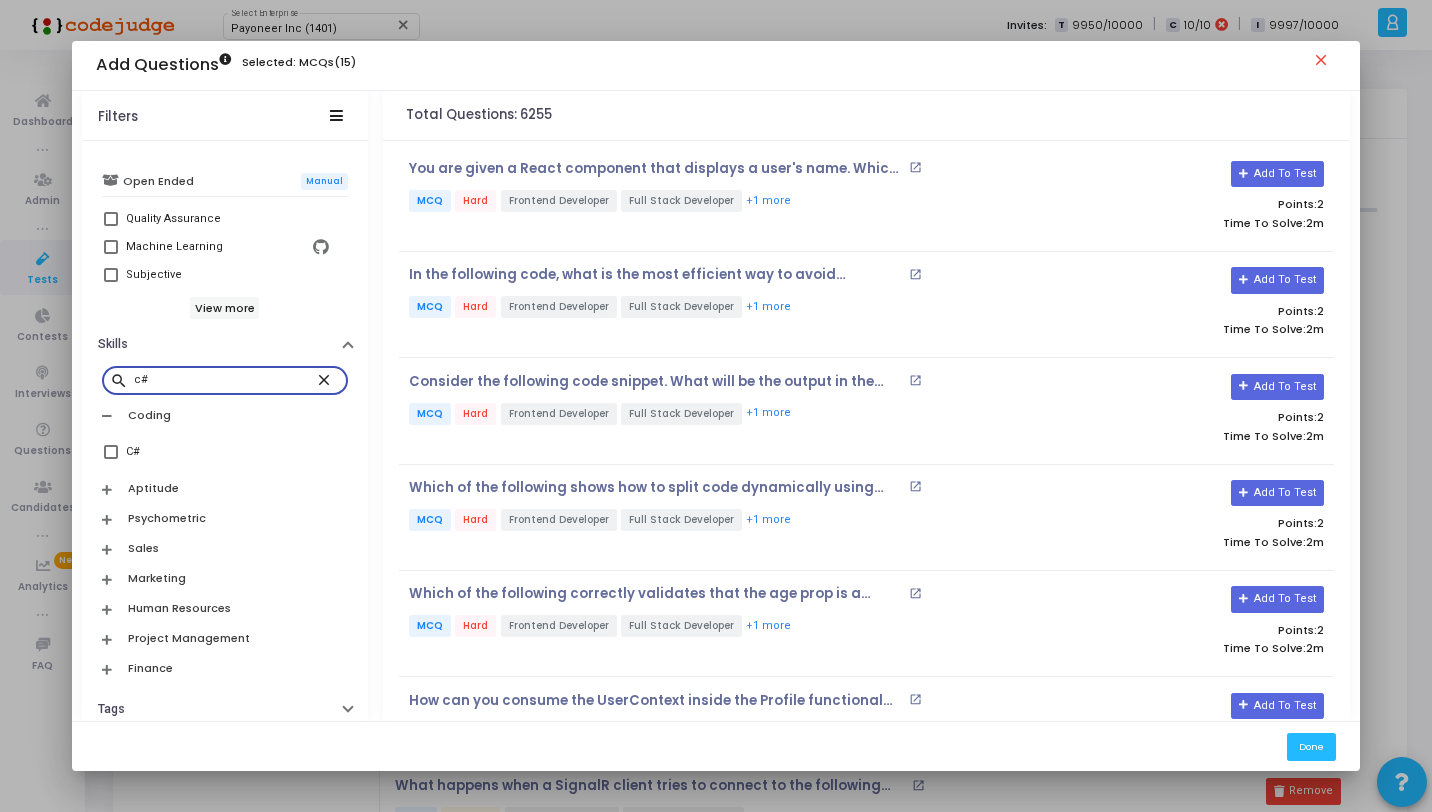 type on "c#" 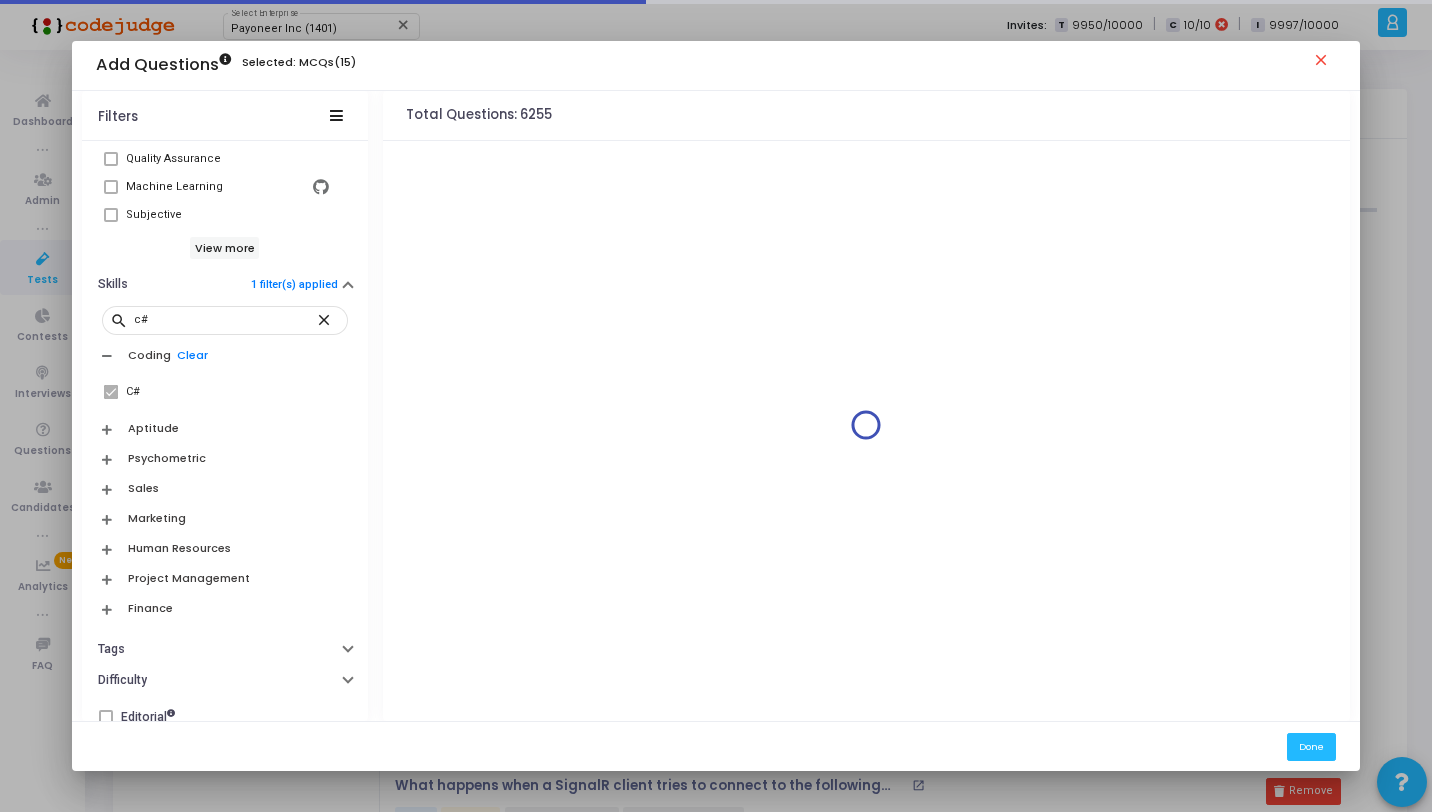 scroll, scrollTop: 677, scrollLeft: 0, axis: vertical 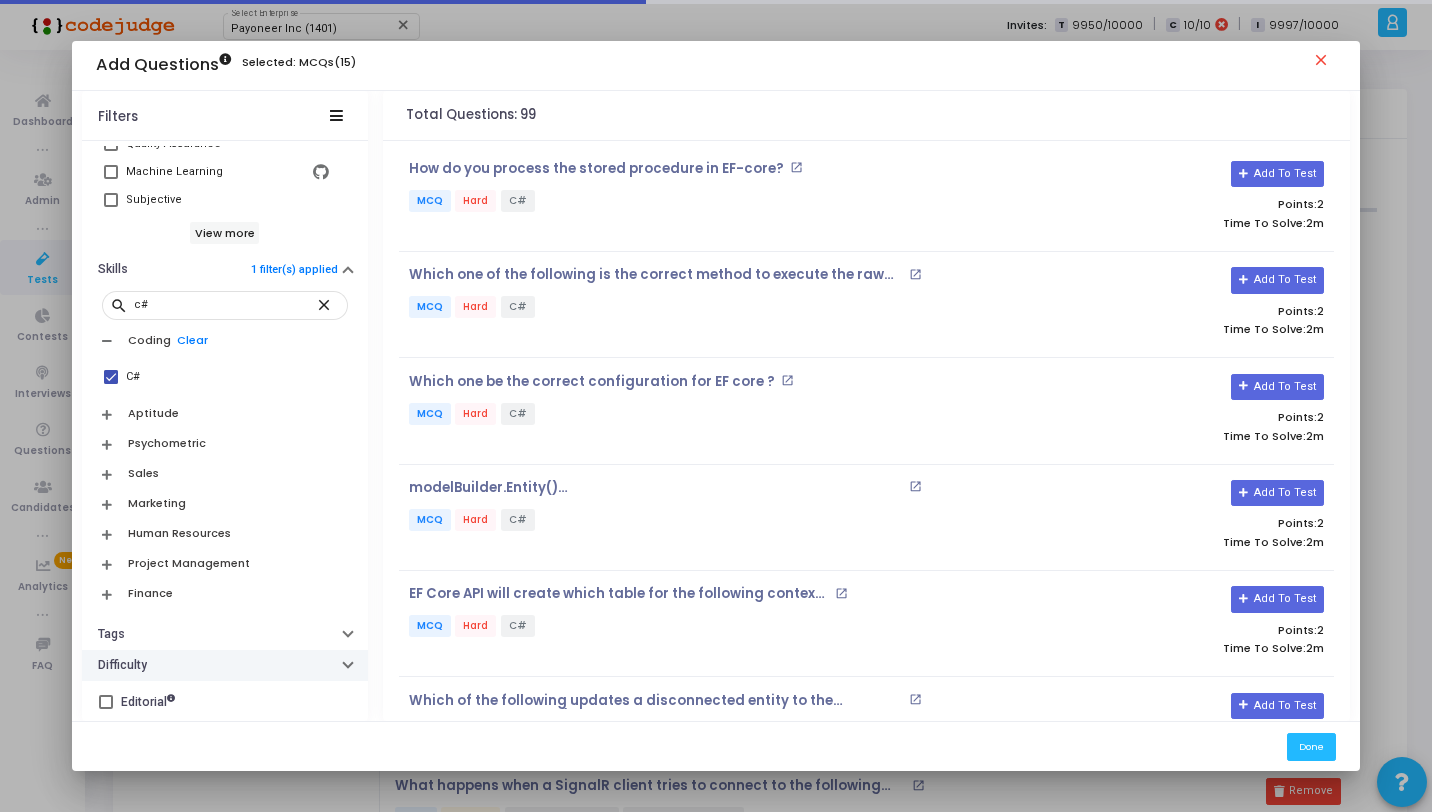 click on "Difficulty" at bounding box center [225, 665] 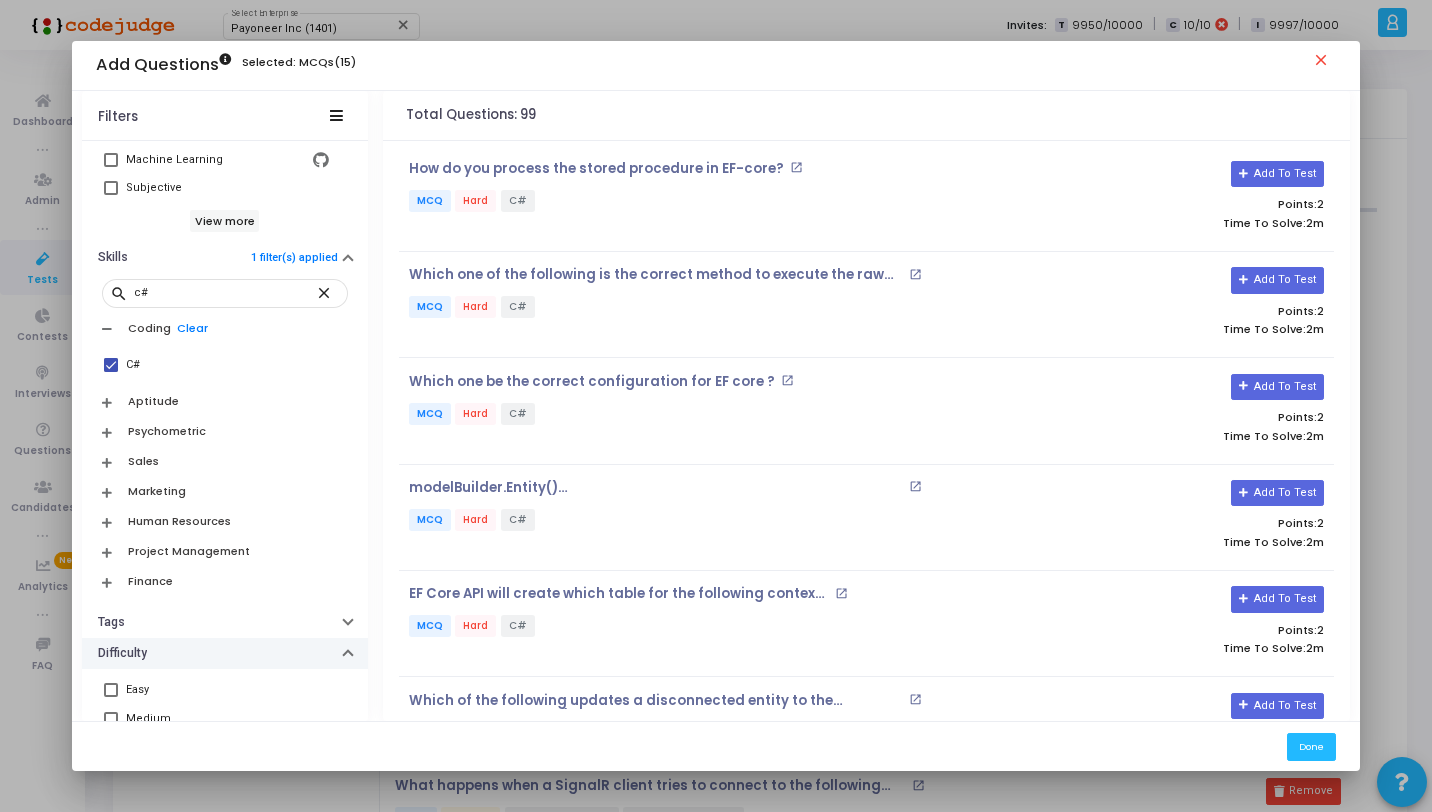 scroll, scrollTop: 787, scrollLeft: 0, axis: vertical 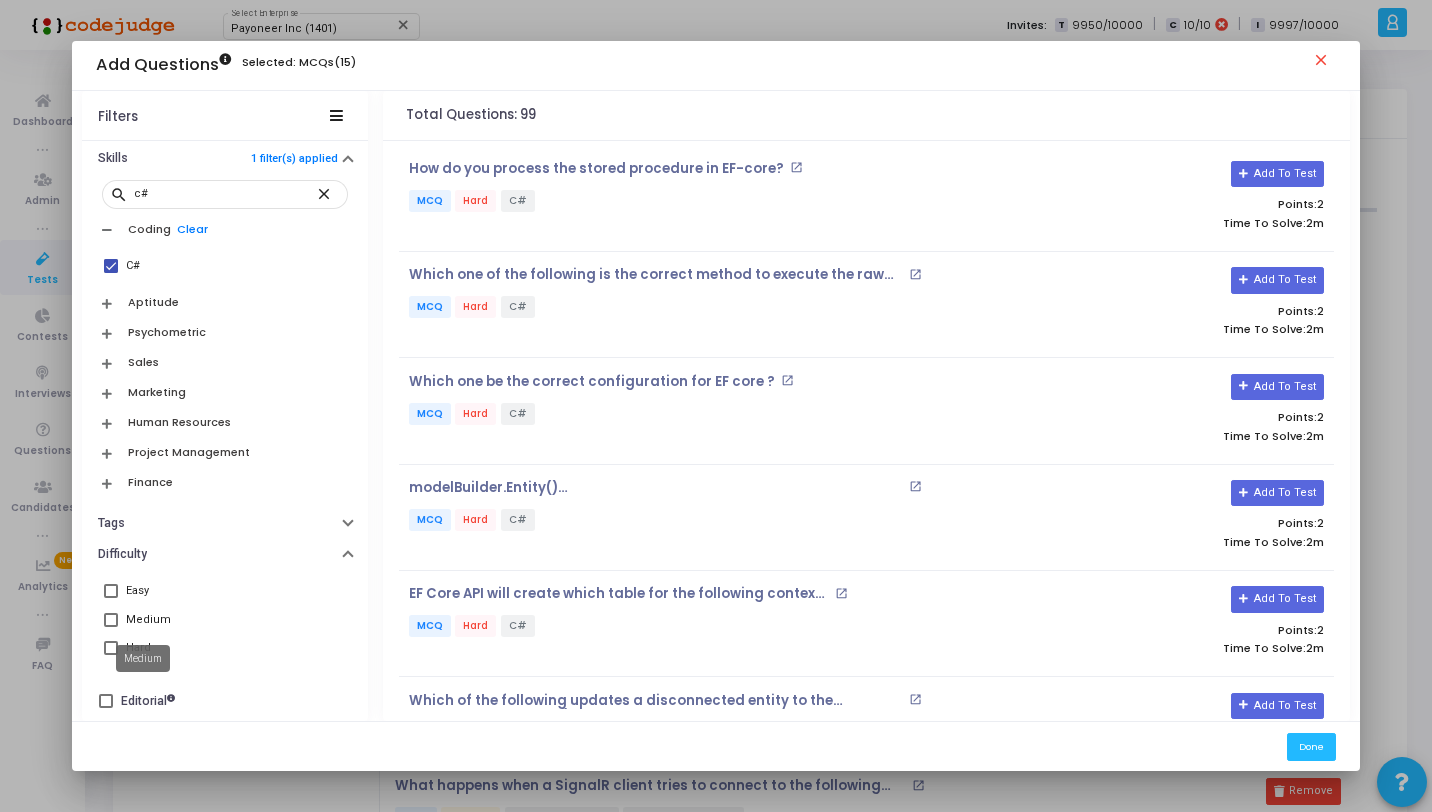 click on "Medium" at bounding box center (148, 620) 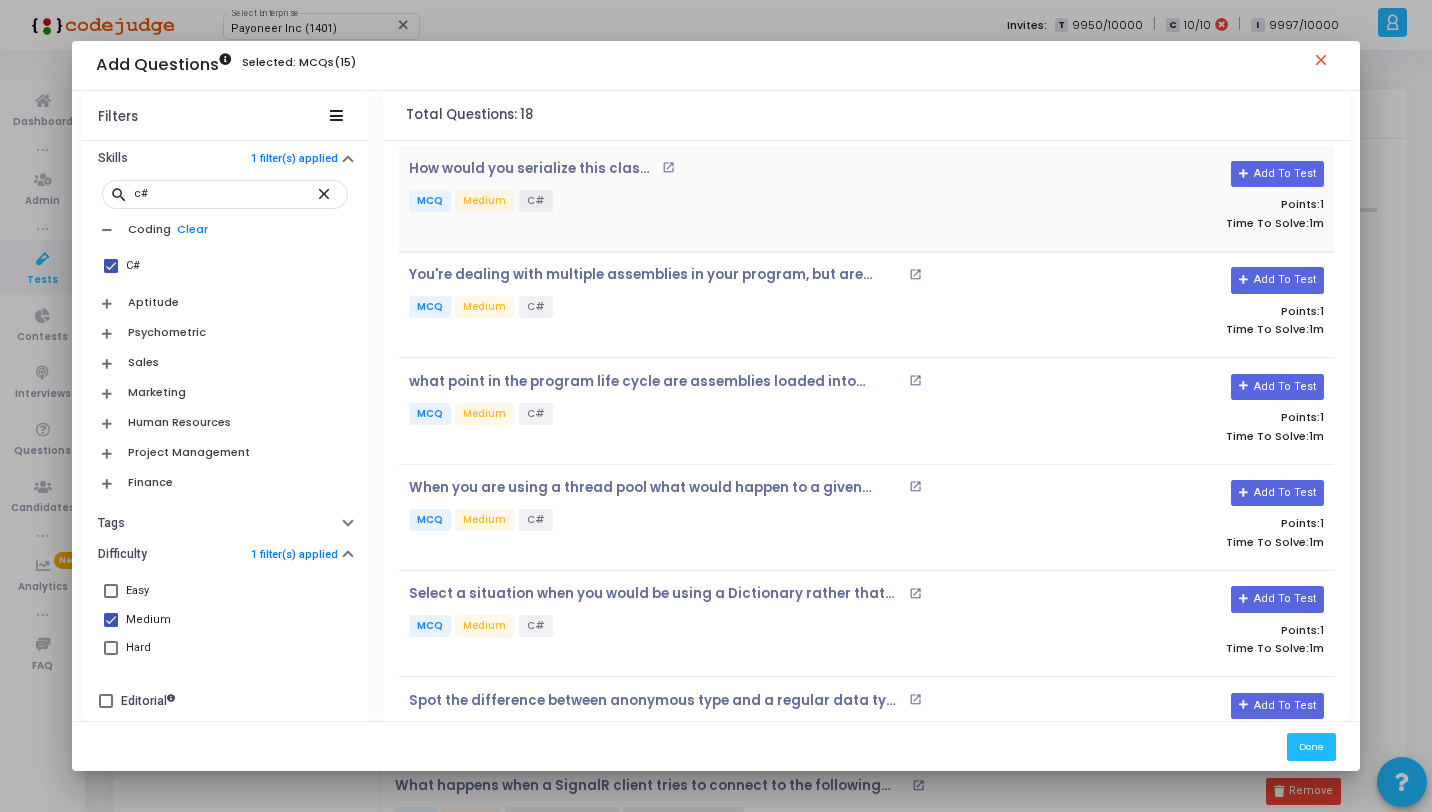 click on "MCQ   Medium   C#" at bounding box center (710, 202) 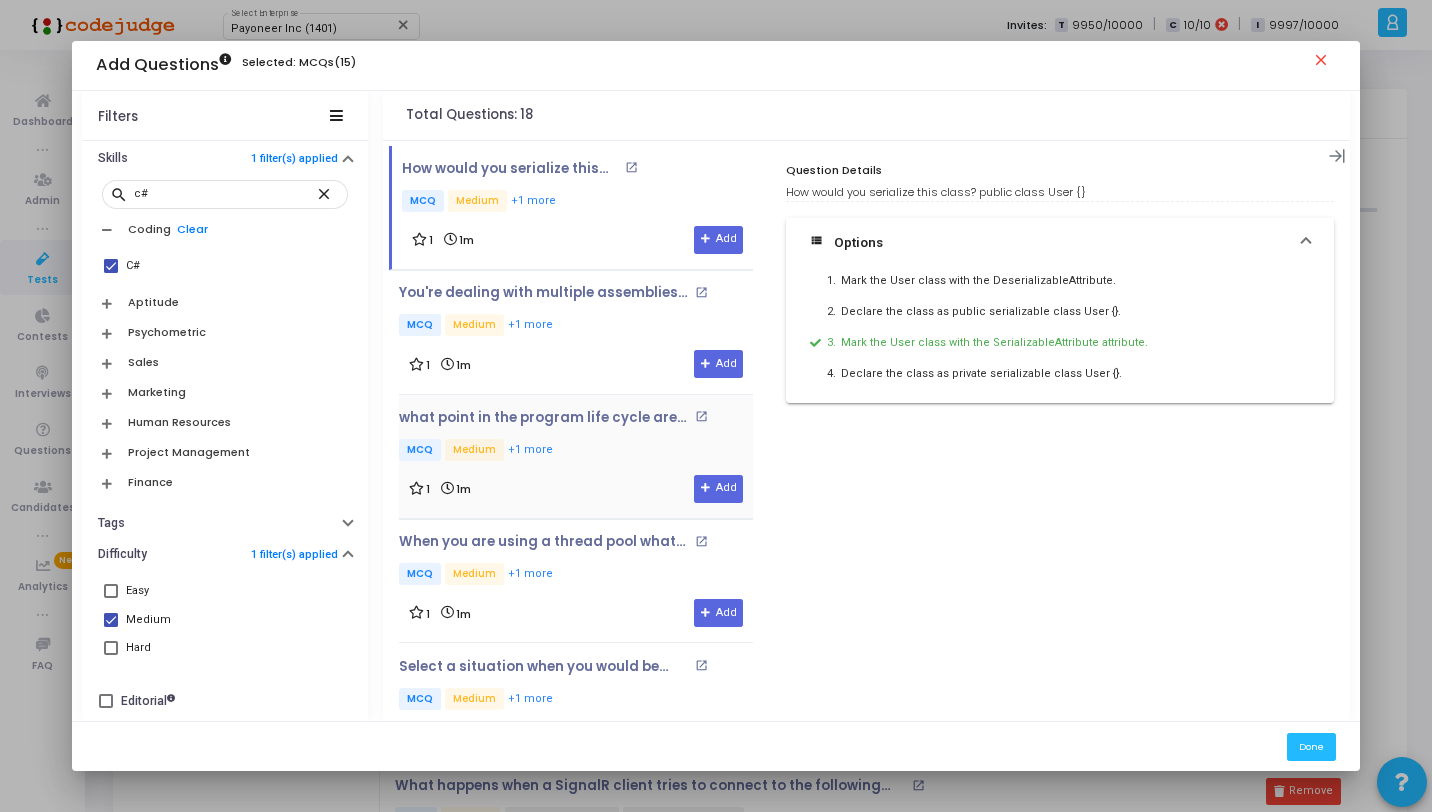 click on "MCQ   Medium   +1 more" at bounding box center (576, 451) 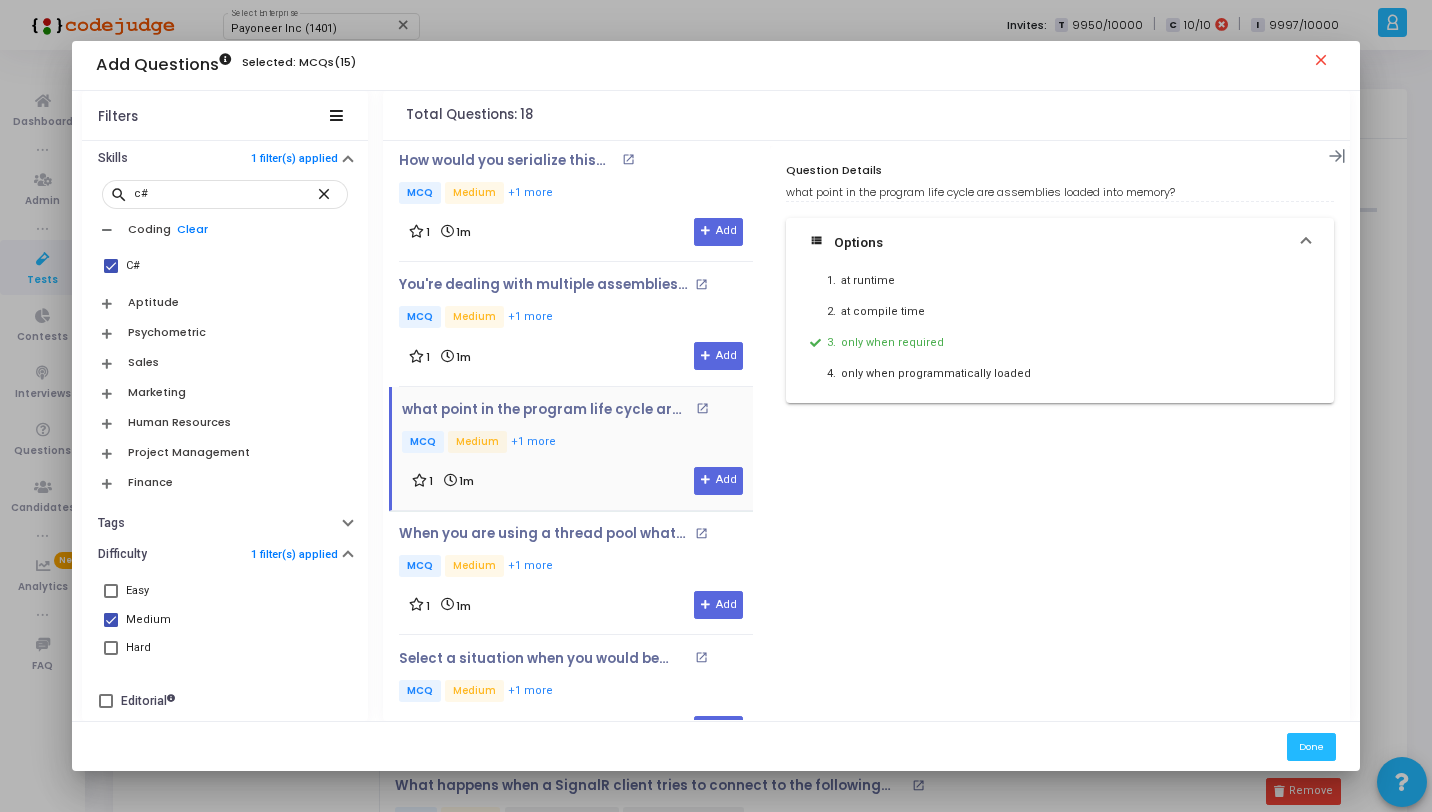 scroll, scrollTop: 13, scrollLeft: 0, axis: vertical 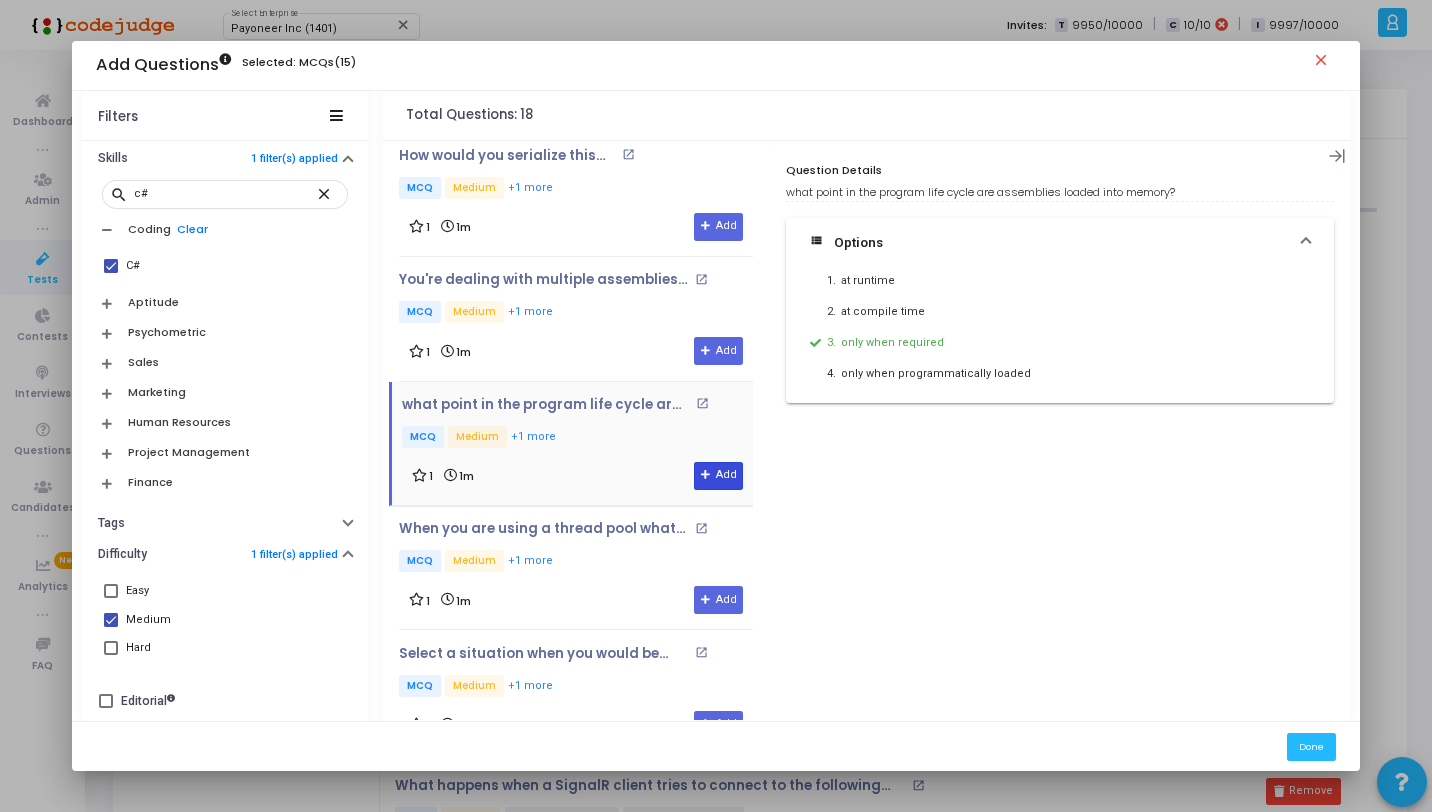 click on "Add" at bounding box center (718, 476) 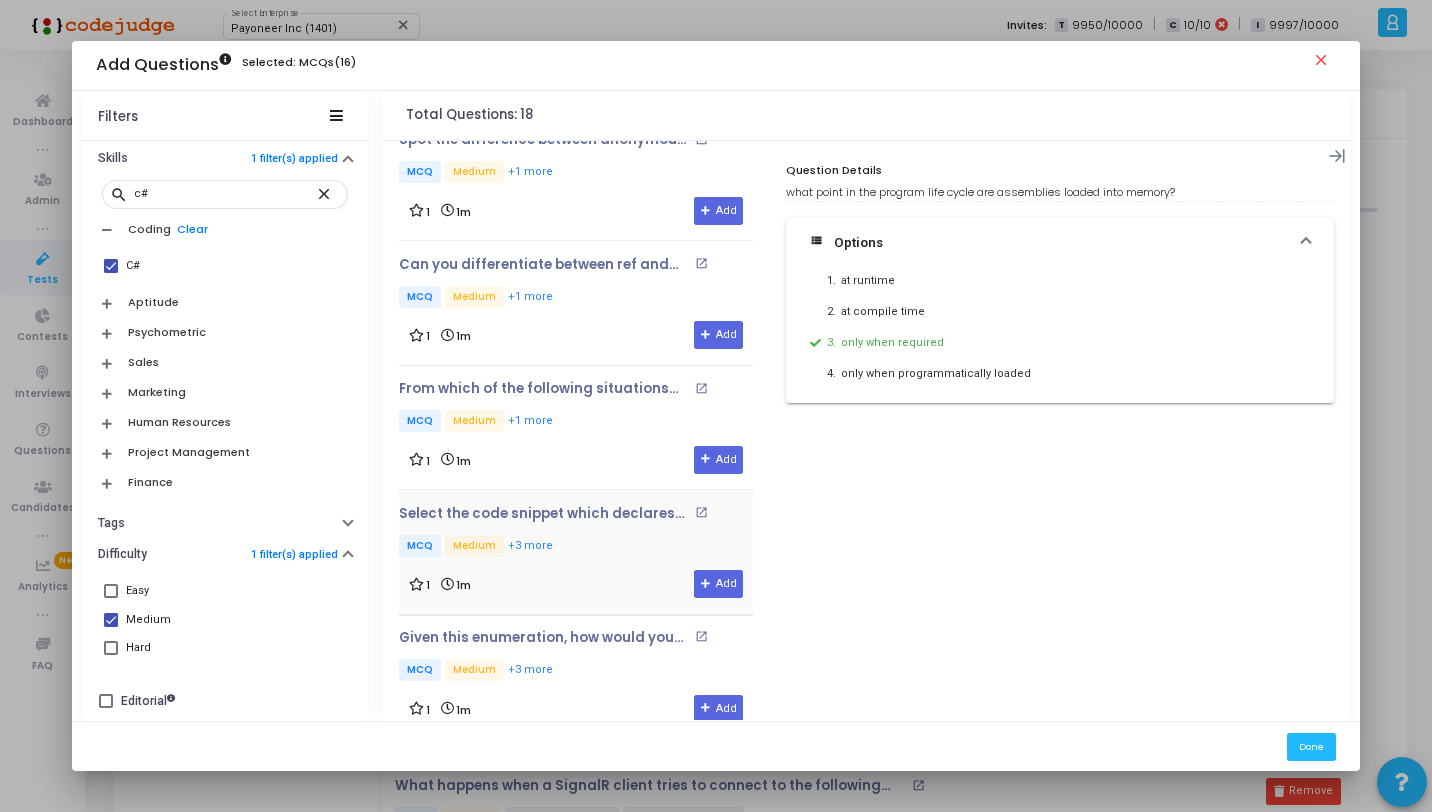 scroll, scrollTop: 669, scrollLeft: 0, axis: vertical 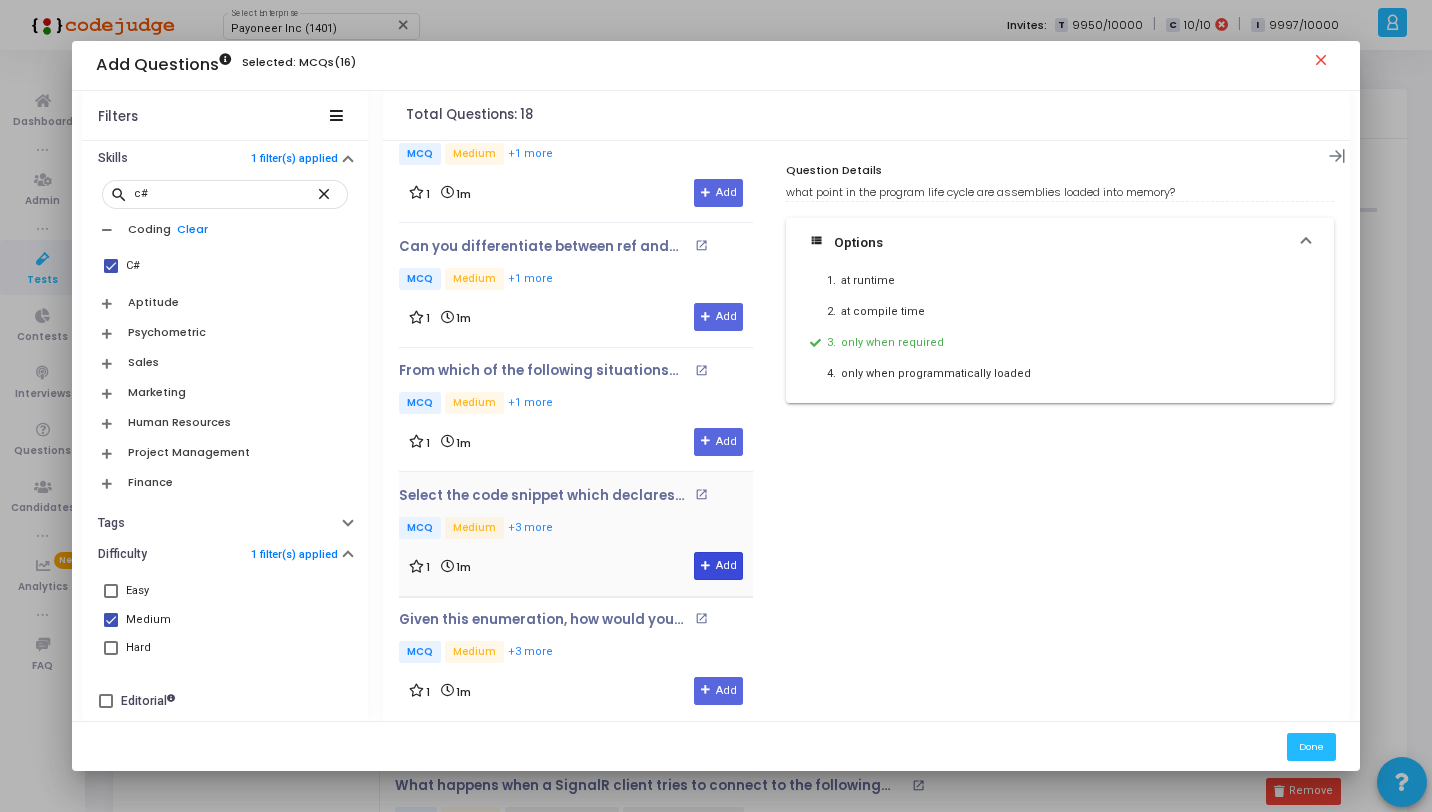 click at bounding box center [706, 566] 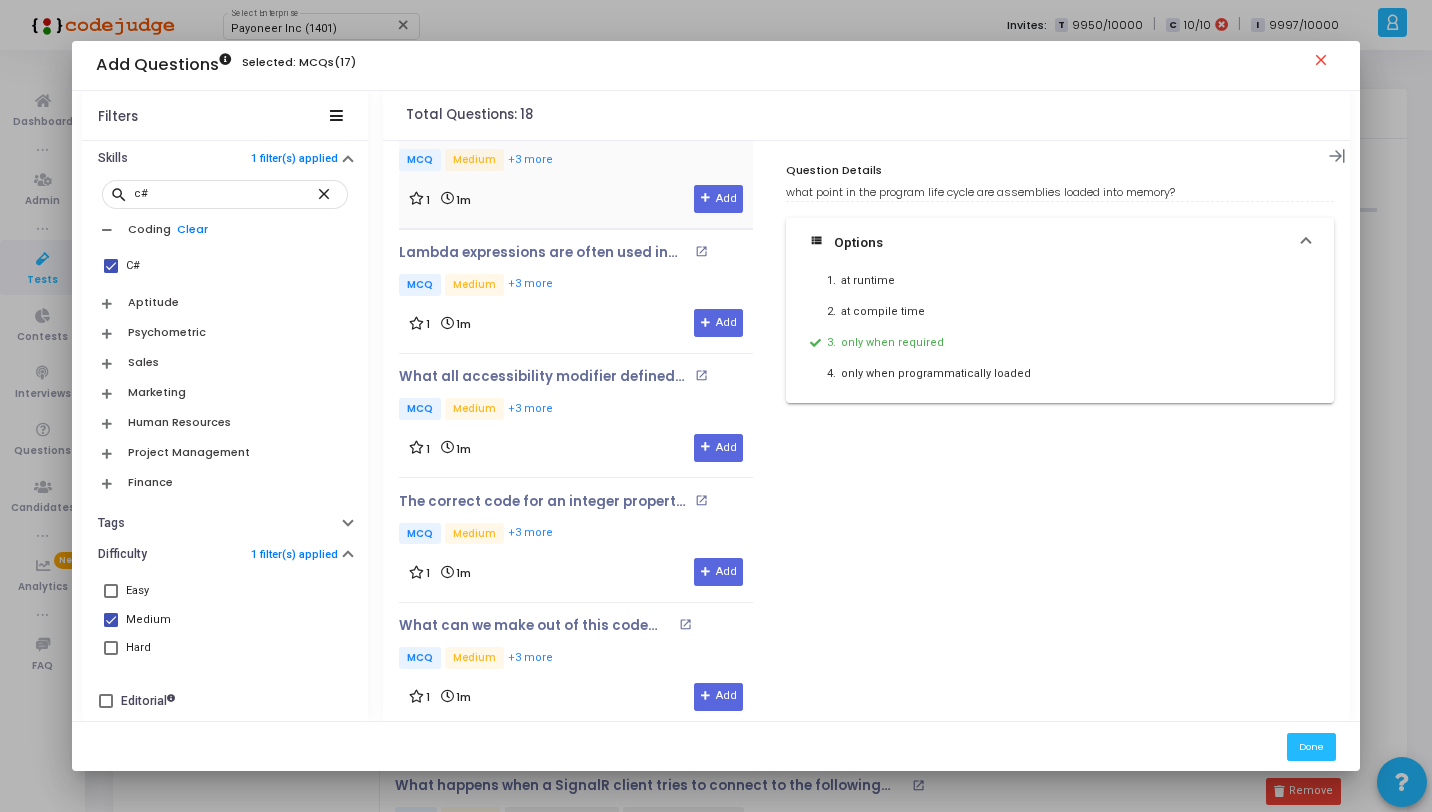 scroll, scrollTop: 1420, scrollLeft: 0, axis: vertical 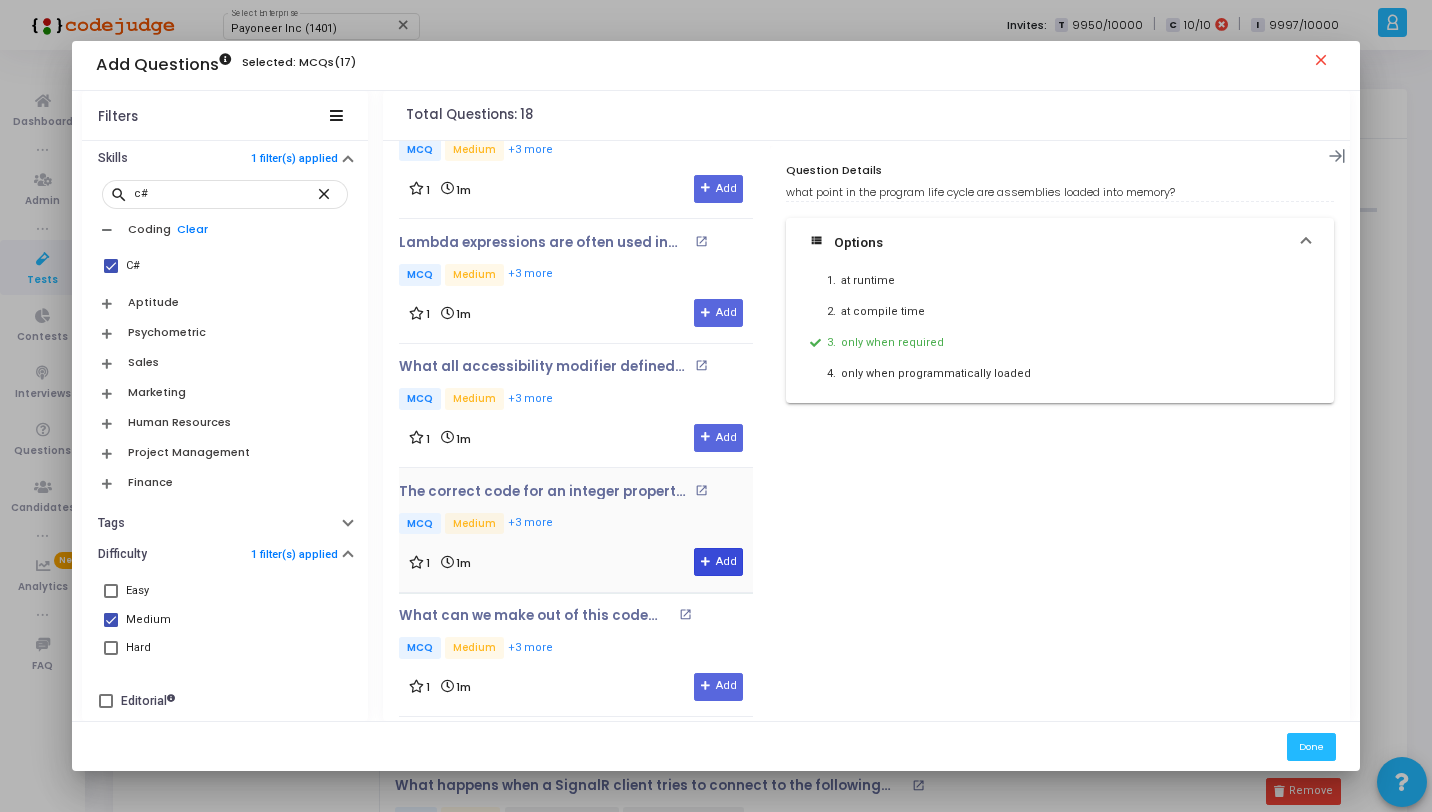 click on "Add" at bounding box center (718, 562) 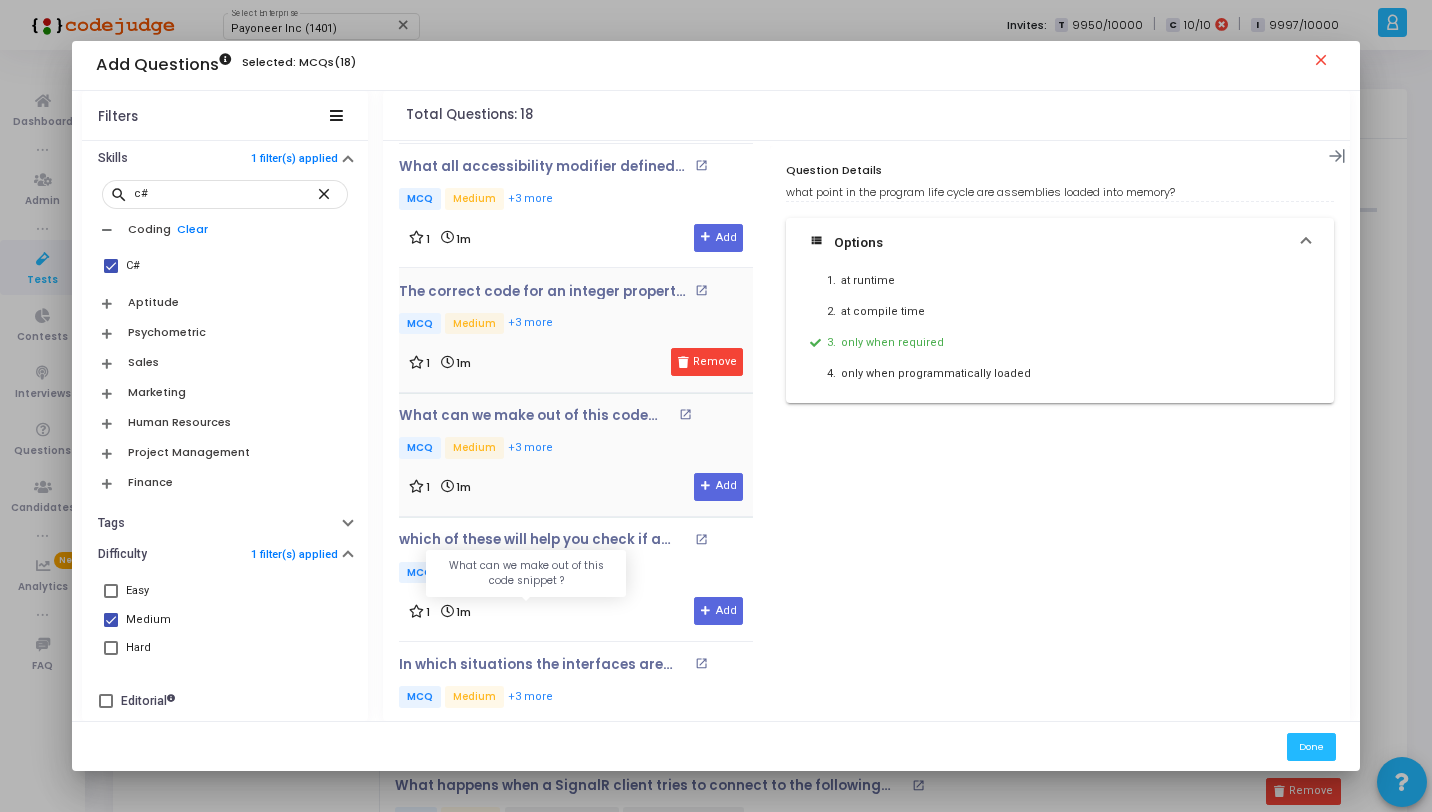 scroll, scrollTop: 1673, scrollLeft: 0, axis: vertical 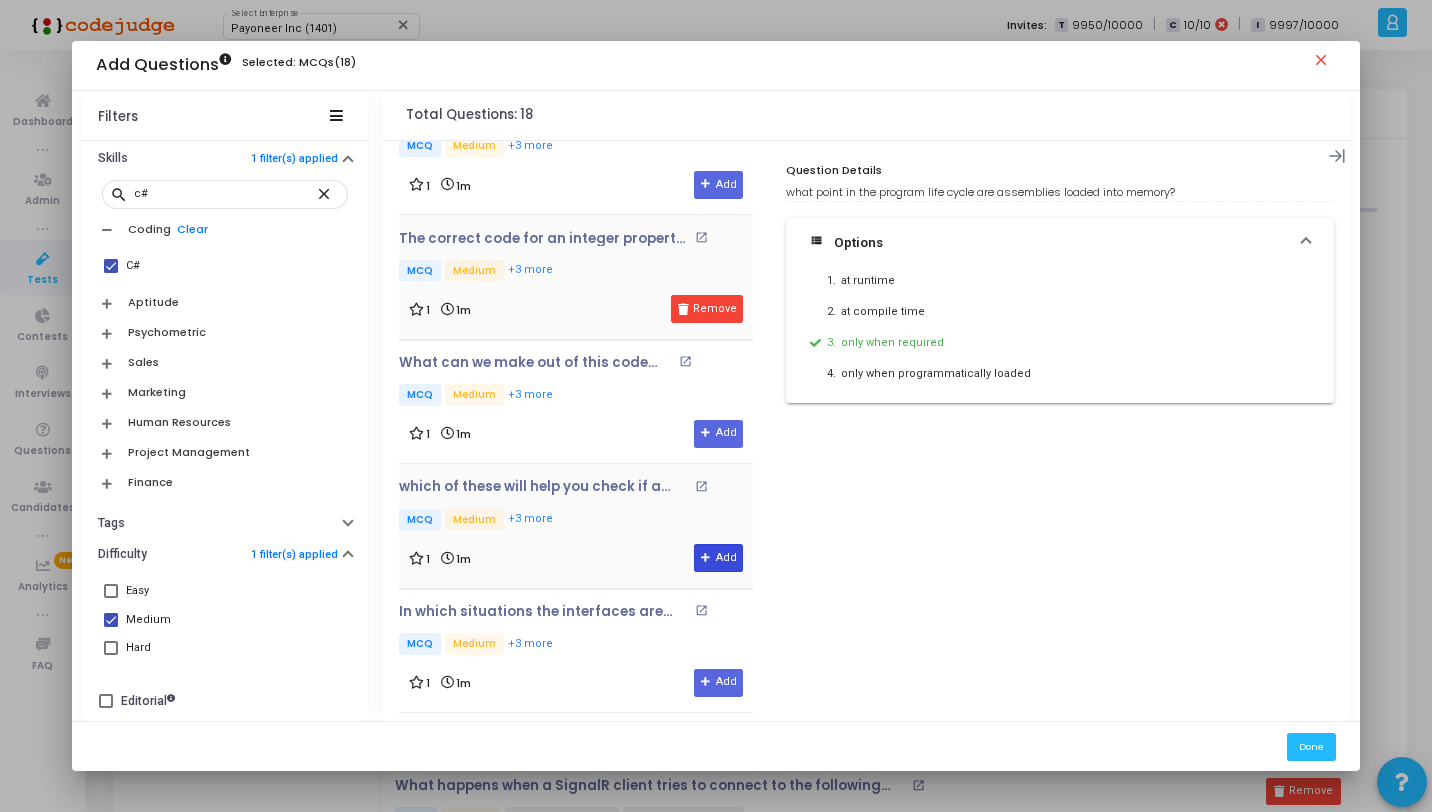 click on "Add" at bounding box center [718, 558] 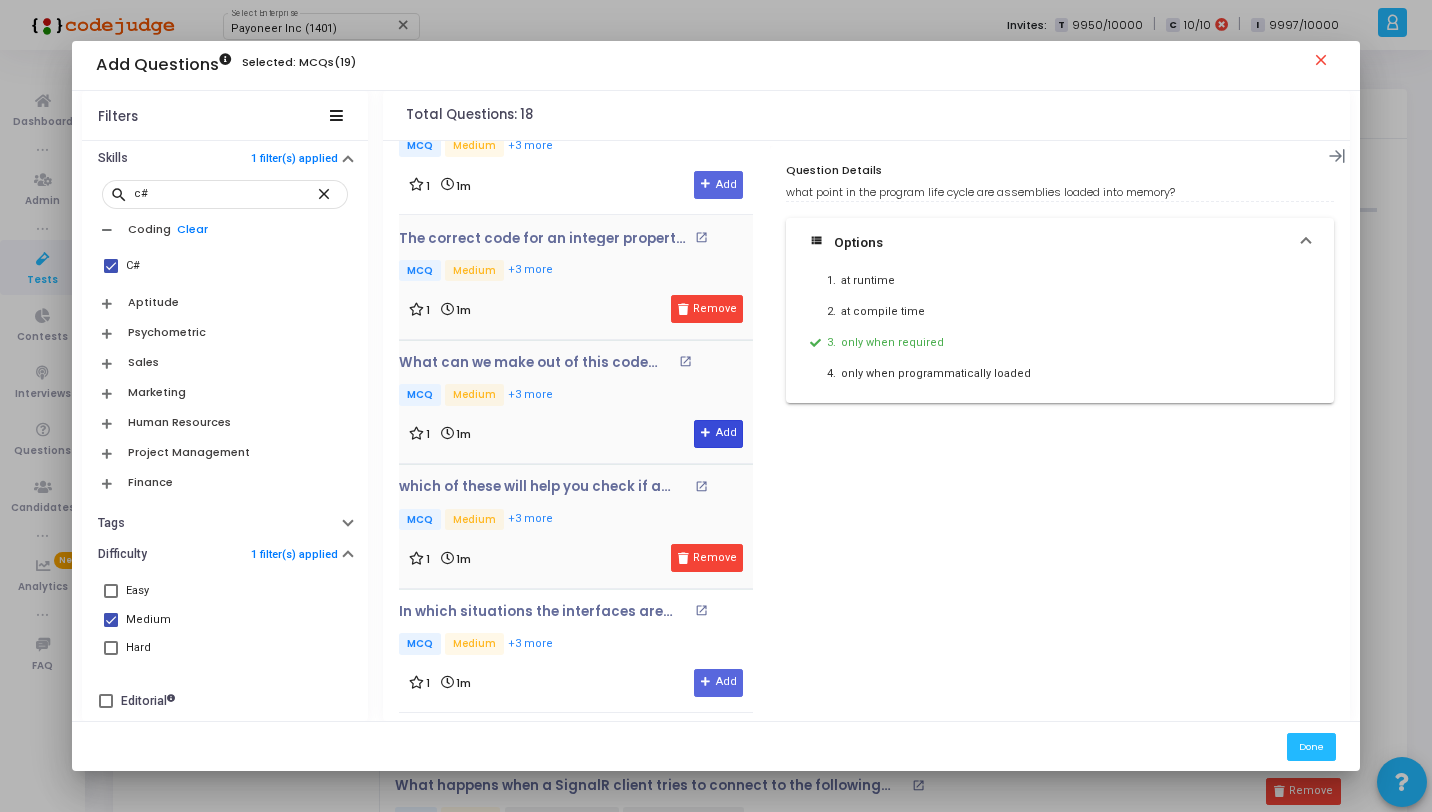 click at bounding box center (706, 433) 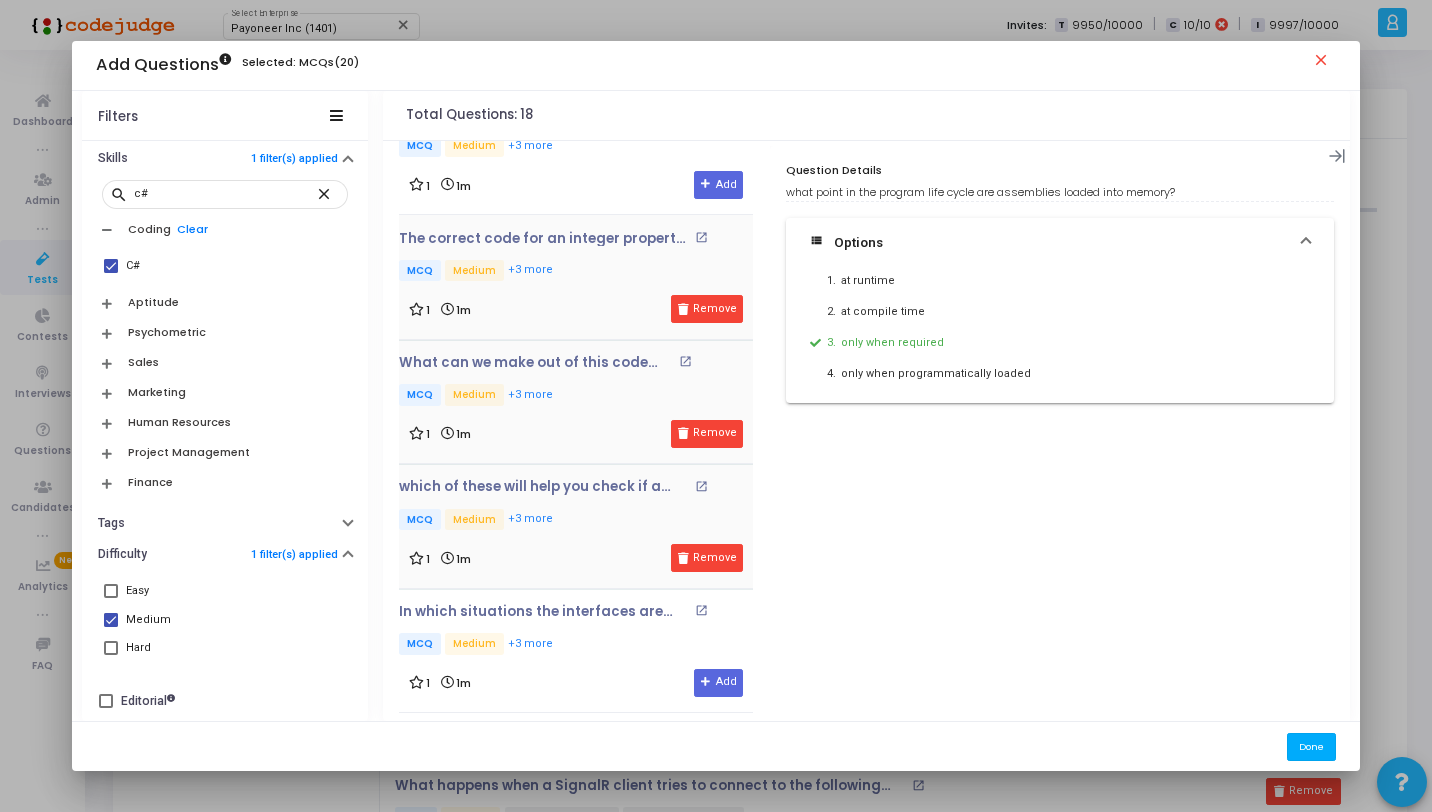 click on "Done" at bounding box center (1311, 746) 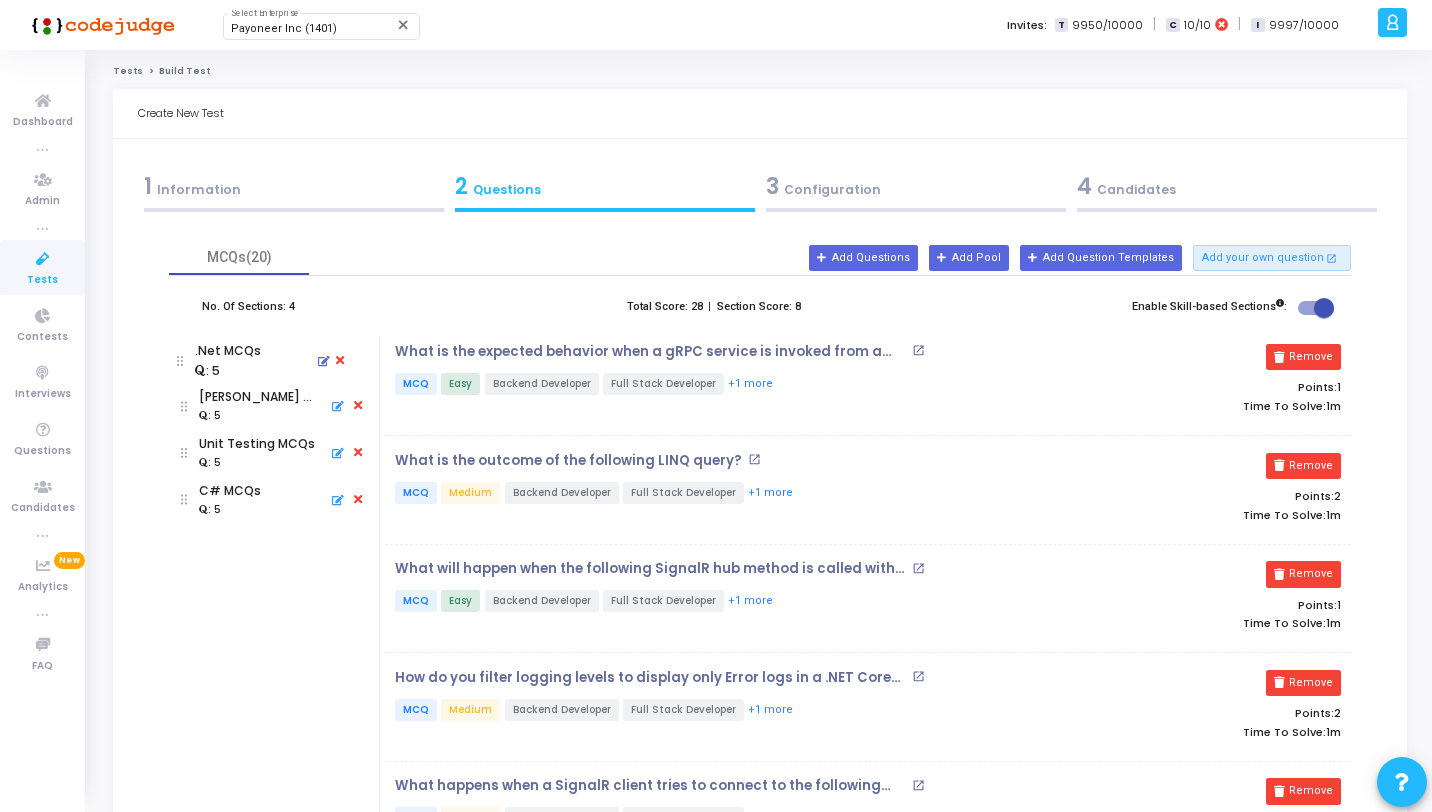 drag, startPoint x: 186, startPoint y: 453, endPoint x: 182, endPoint y: 344, distance: 109.07337 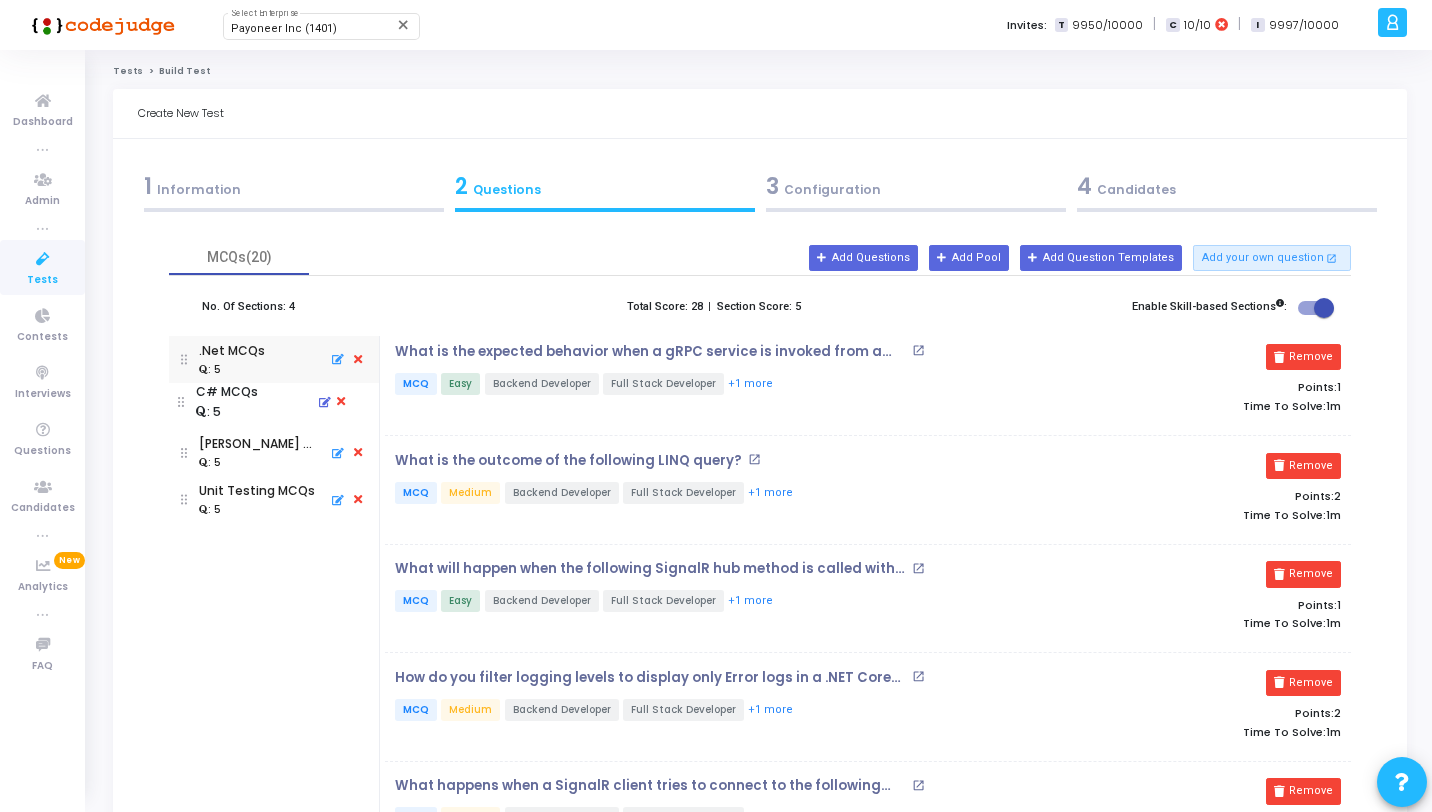 drag, startPoint x: 183, startPoint y: 500, endPoint x: 180, endPoint y: 400, distance: 100.04499 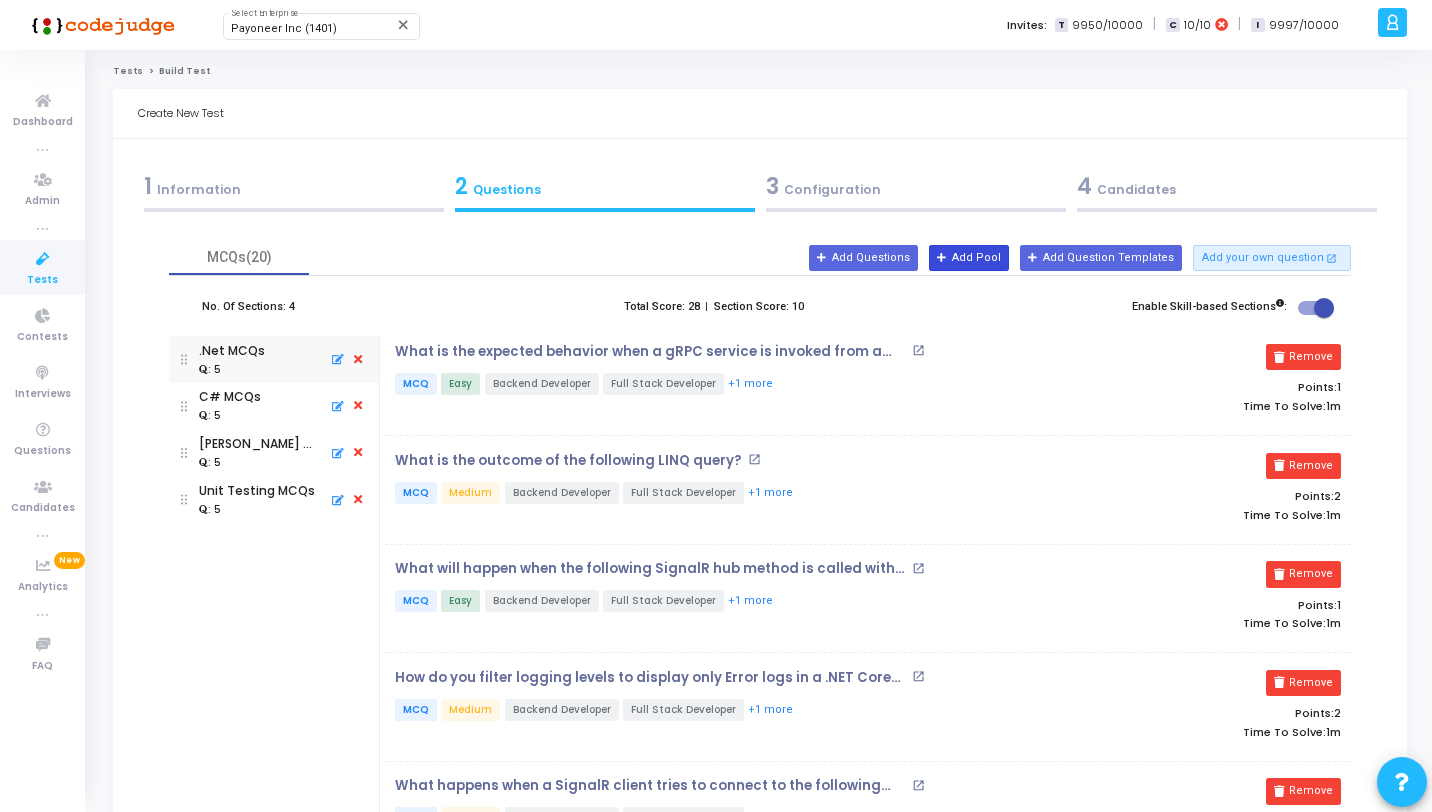 click at bounding box center [942, 258] 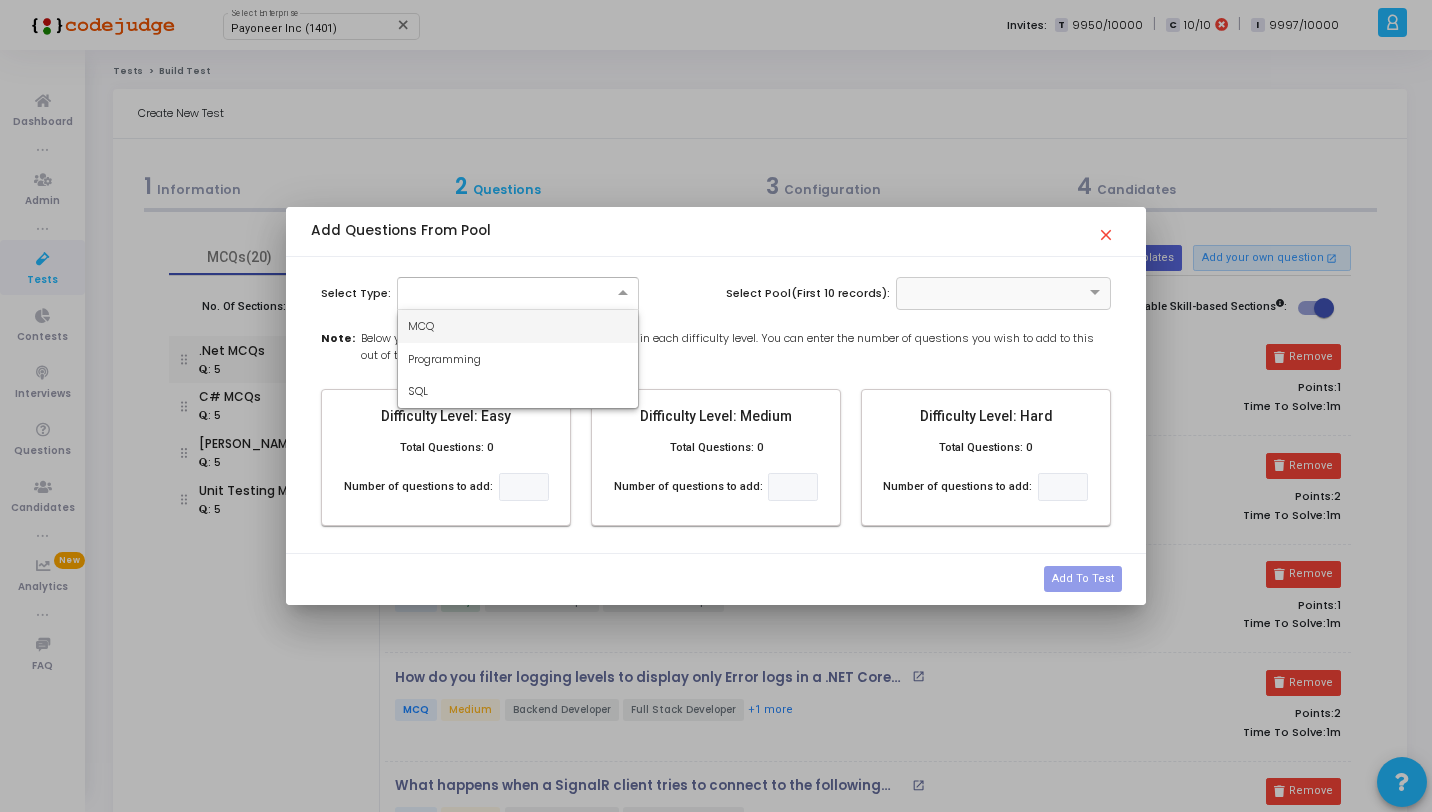 click at bounding box center [518, 291] 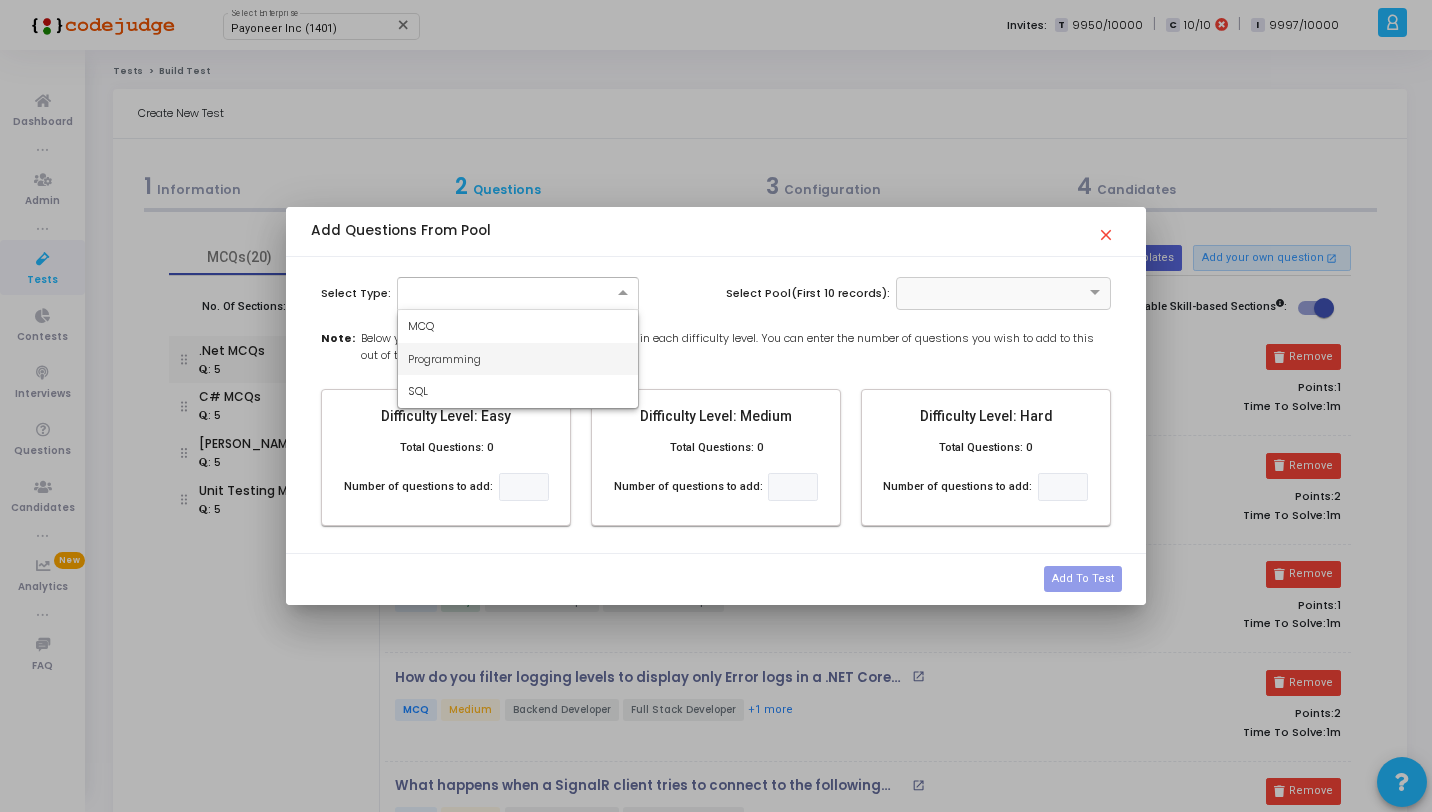 click on "Programming" at bounding box center [518, 359] 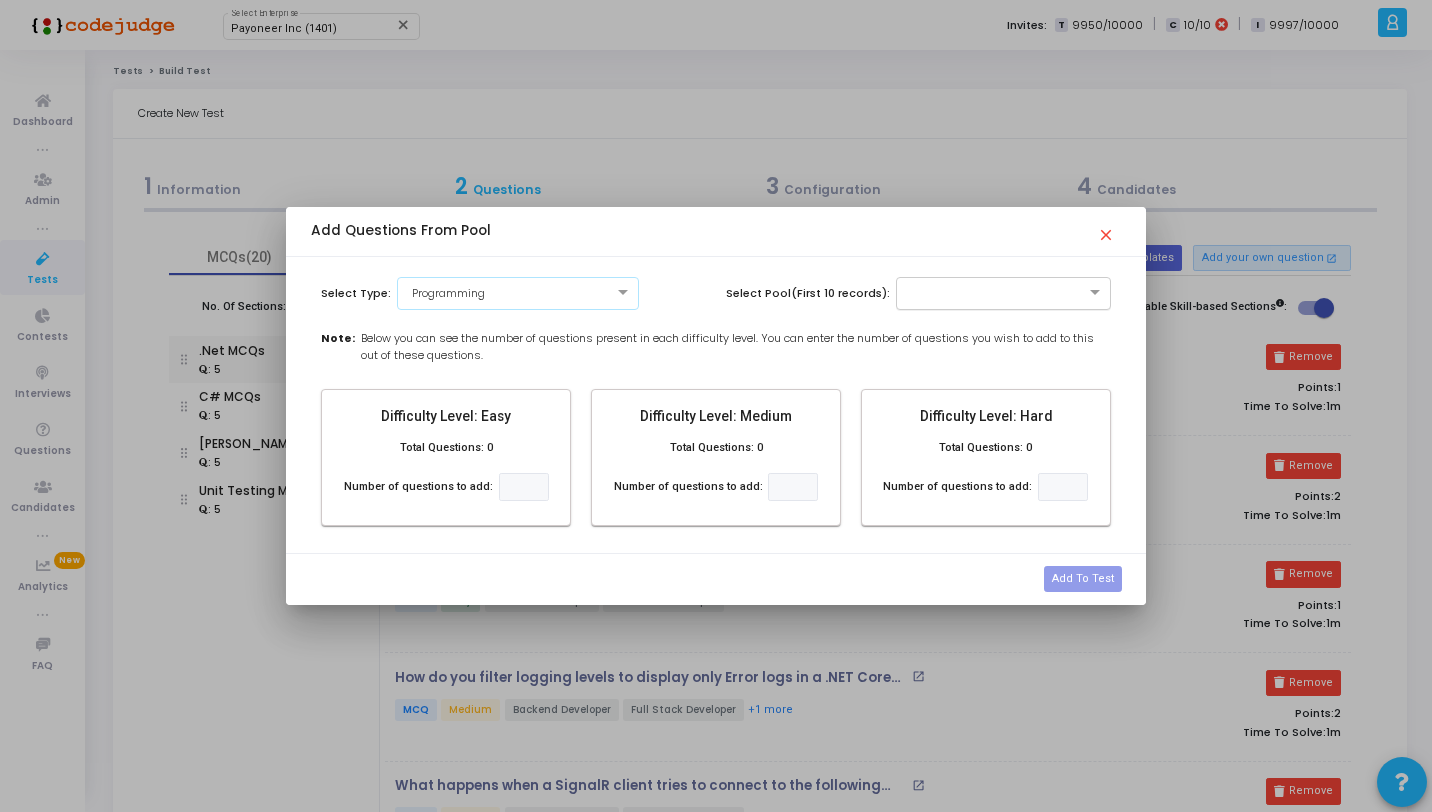 click at bounding box center (983, 291) 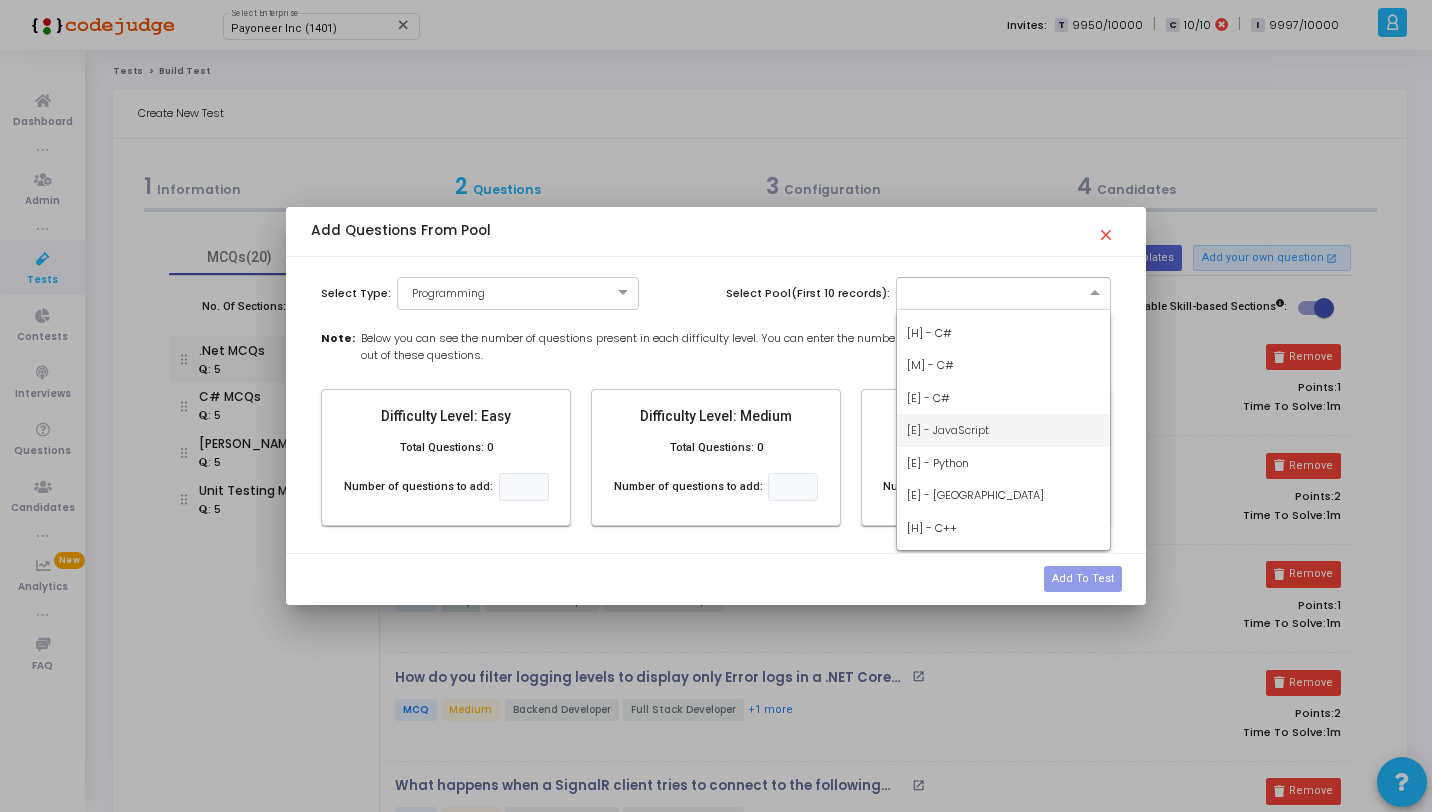 scroll, scrollTop: 745, scrollLeft: 0, axis: vertical 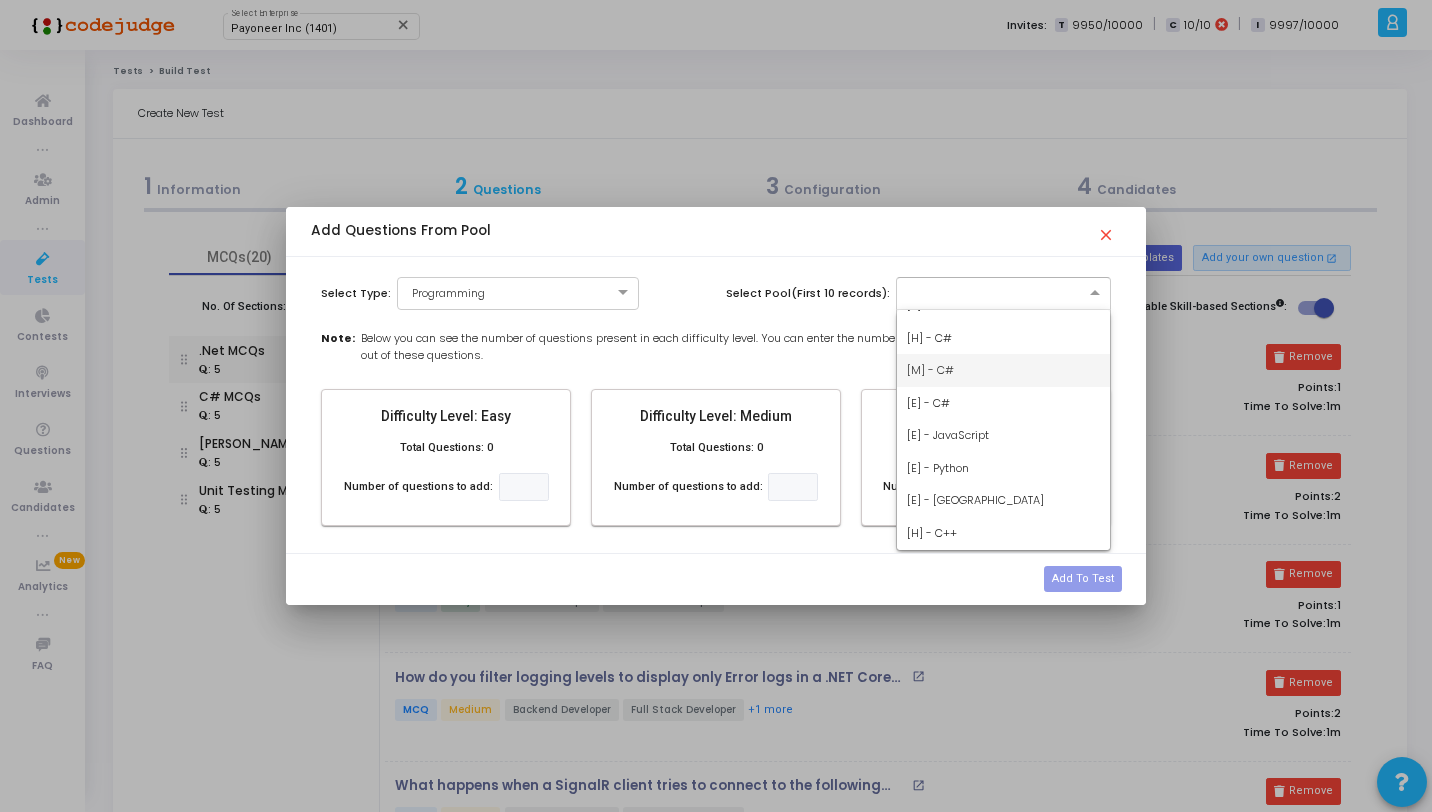 click on "[M] - C#" at bounding box center (930, 370) 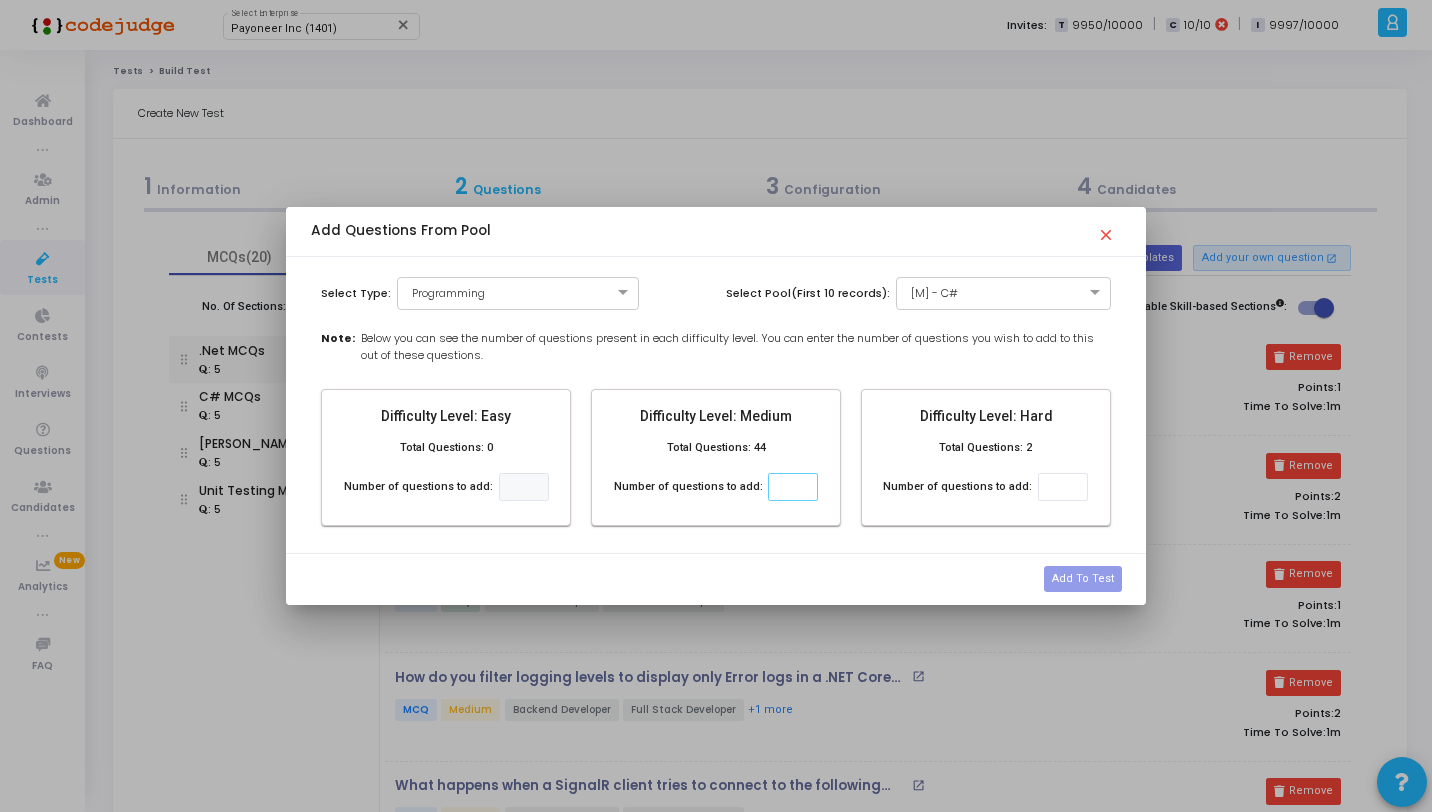 click 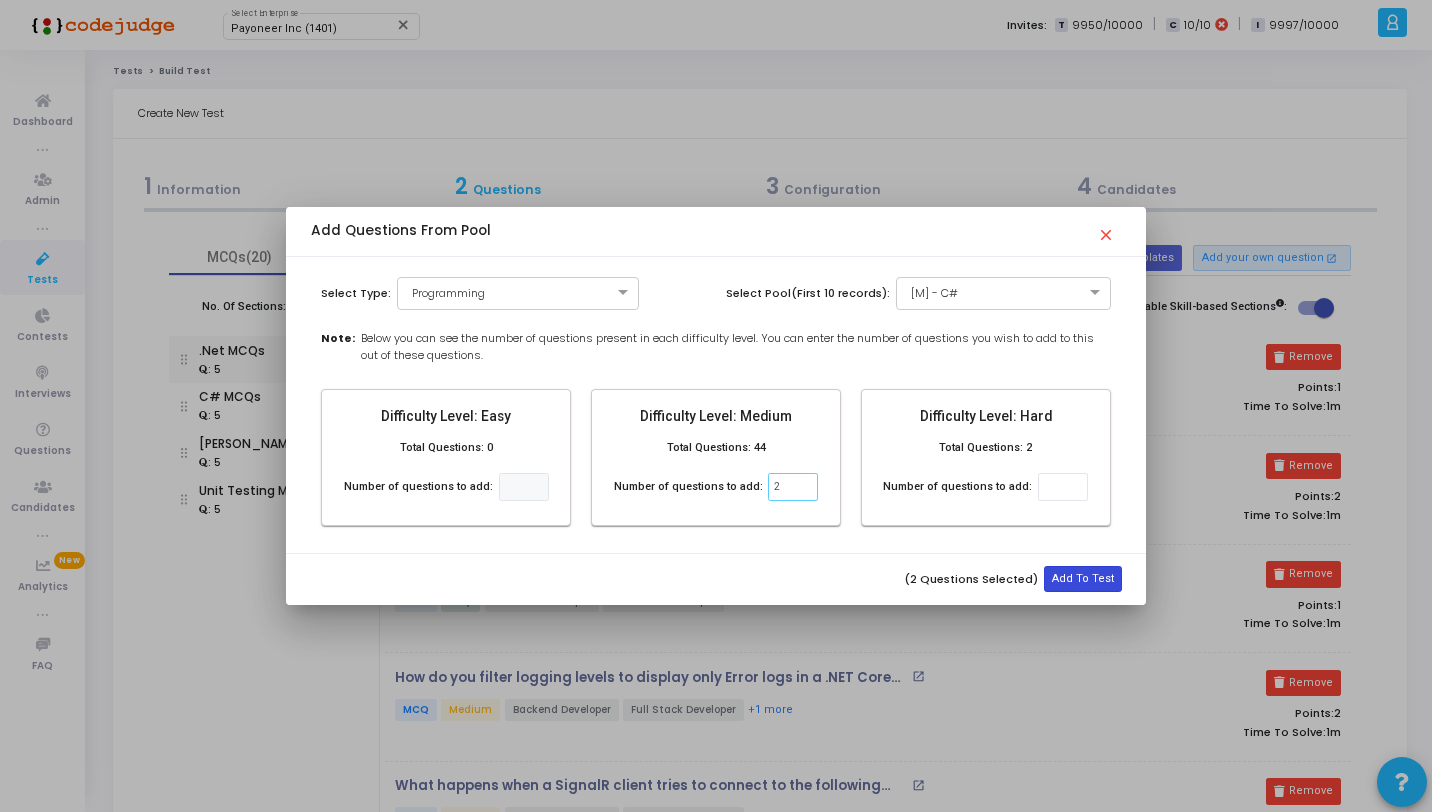 type on "2" 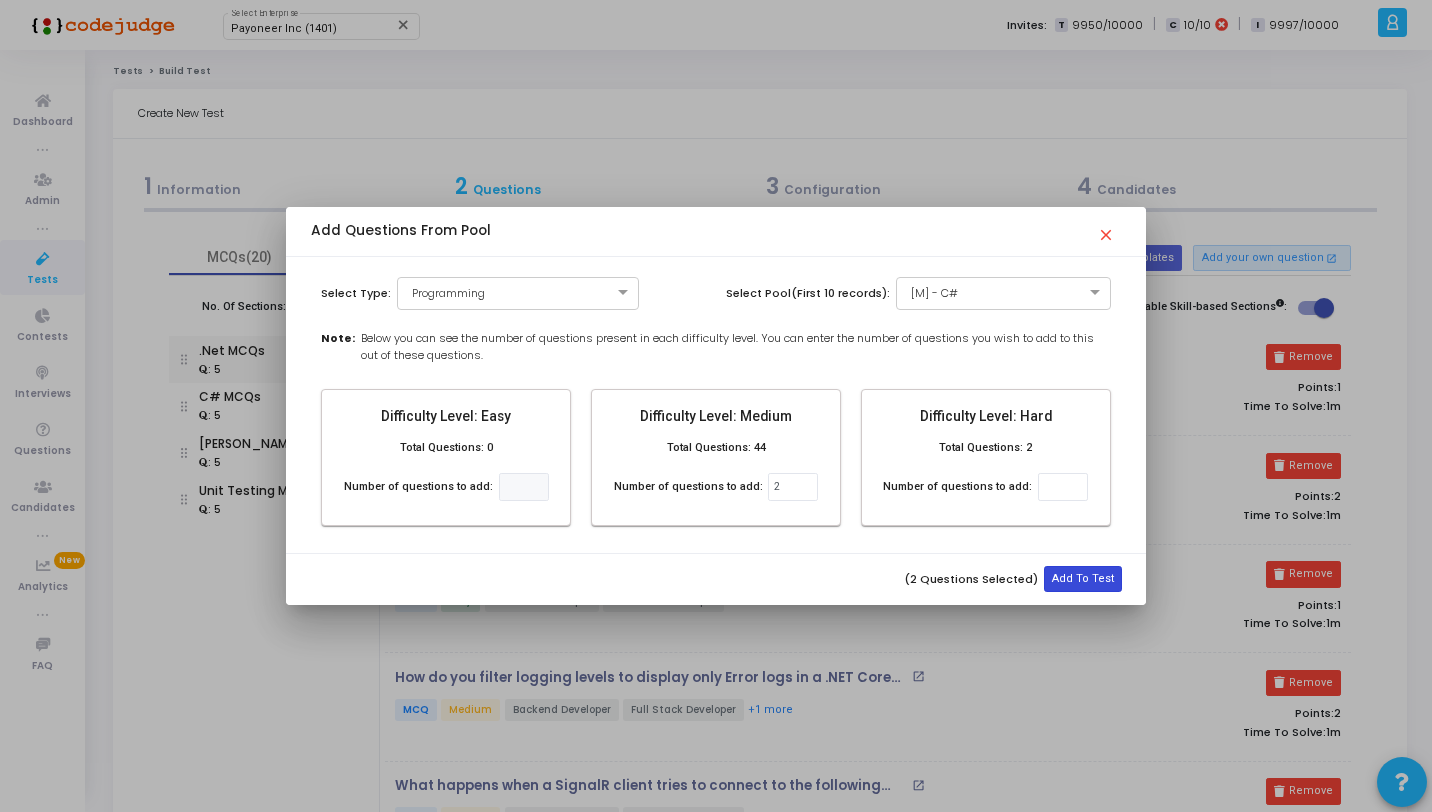 click on "Add To Test" at bounding box center (1083, 579) 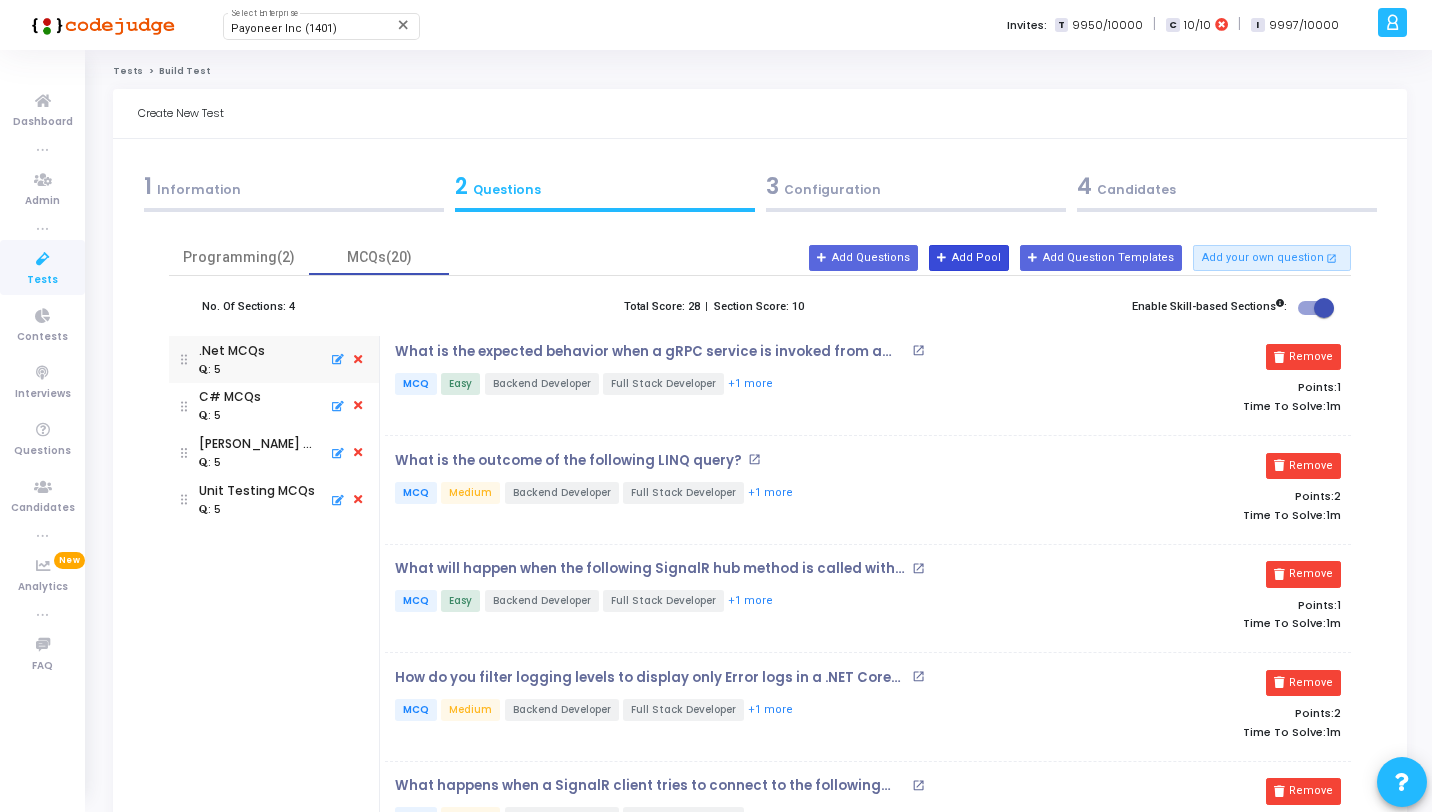 click at bounding box center (942, 258) 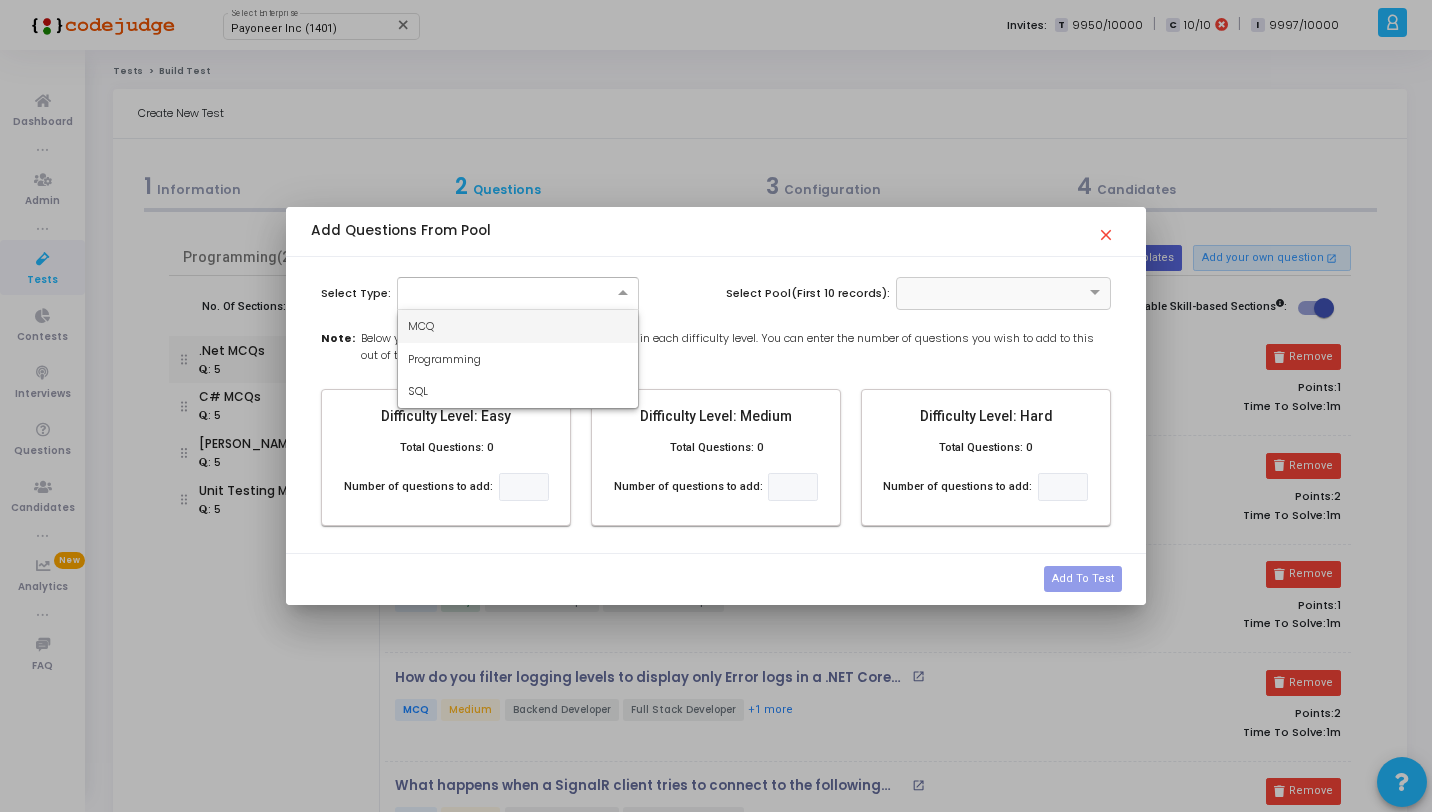 click at bounding box center [518, 291] 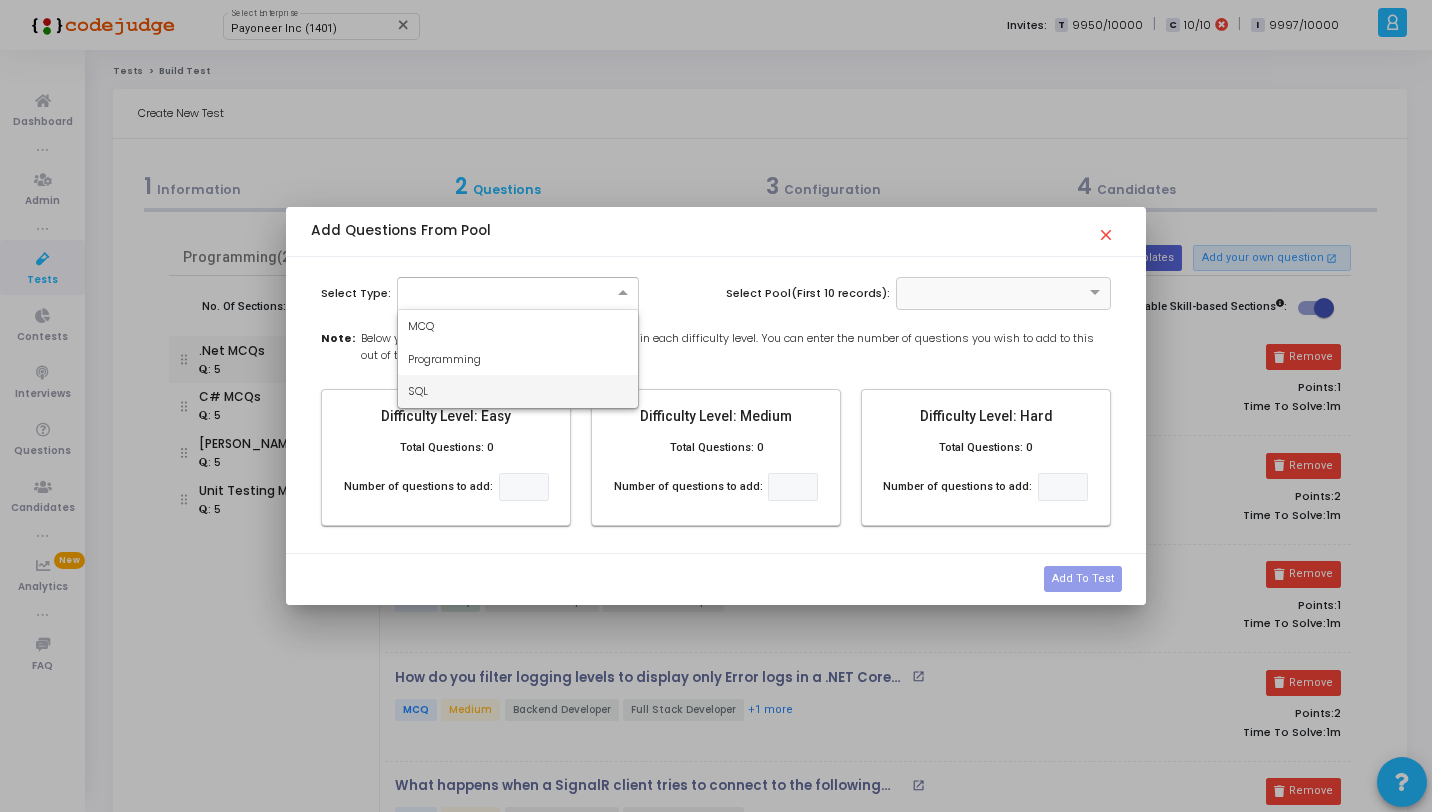 click on "SQL" at bounding box center (518, 391) 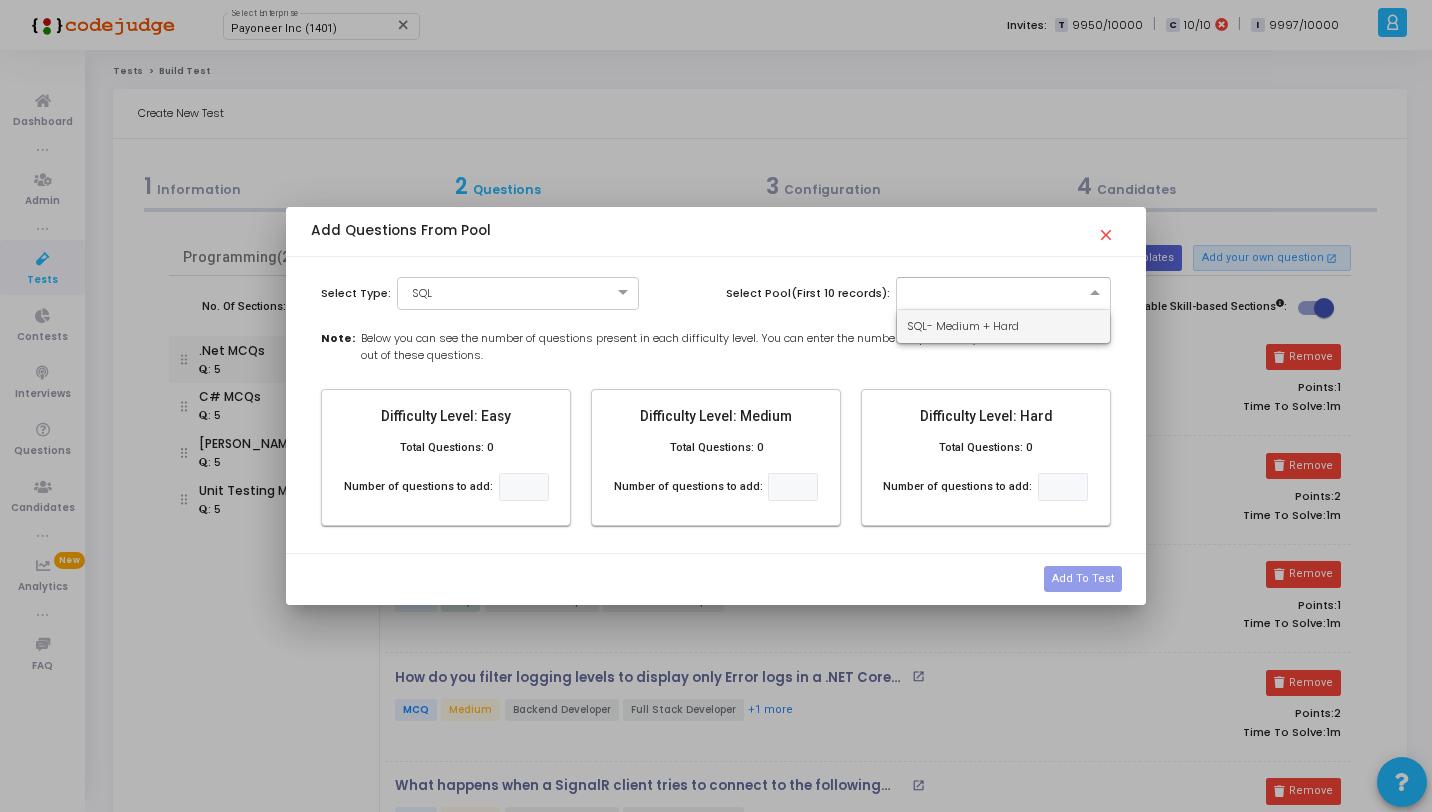 click at bounding box center (1003, 293) 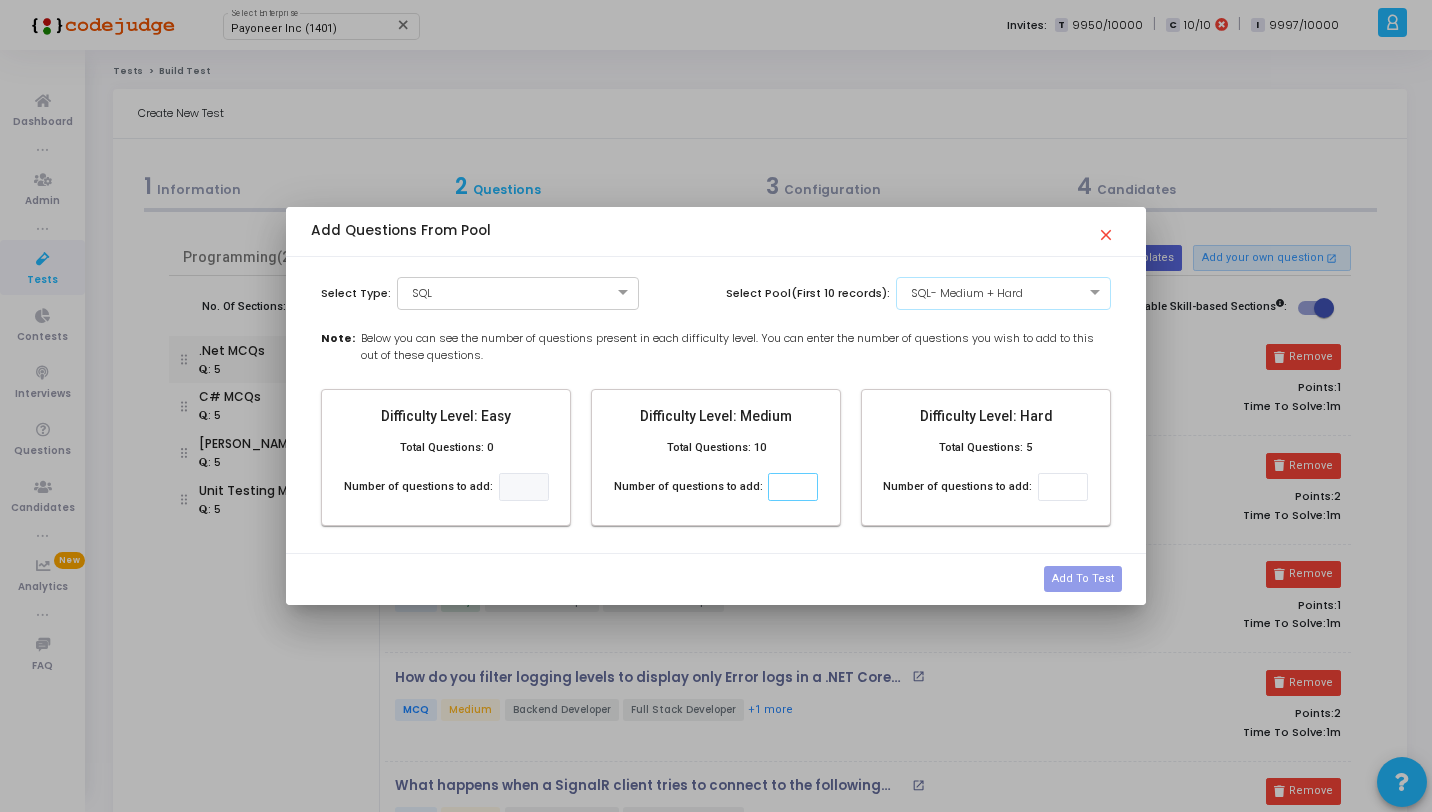 click 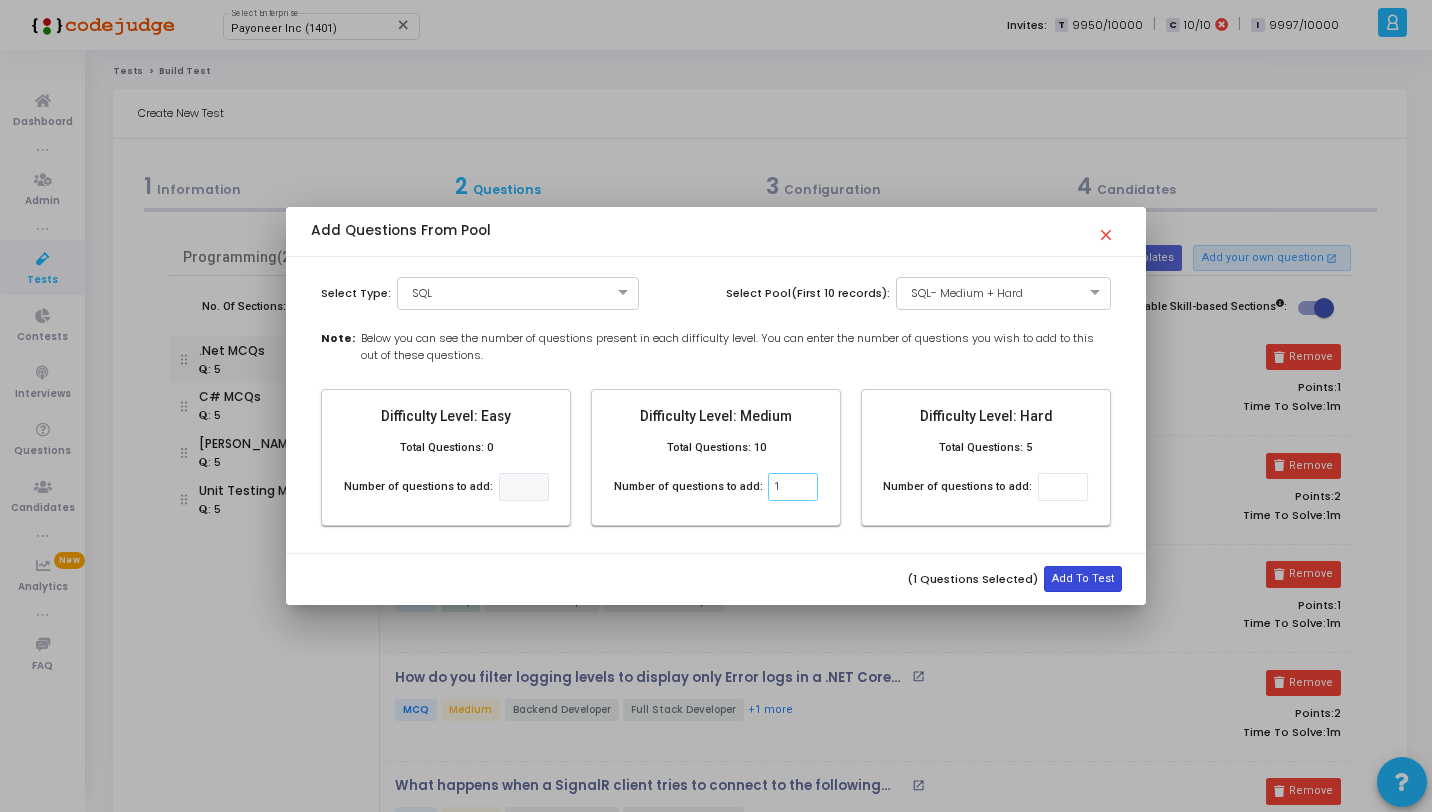 type on "1" 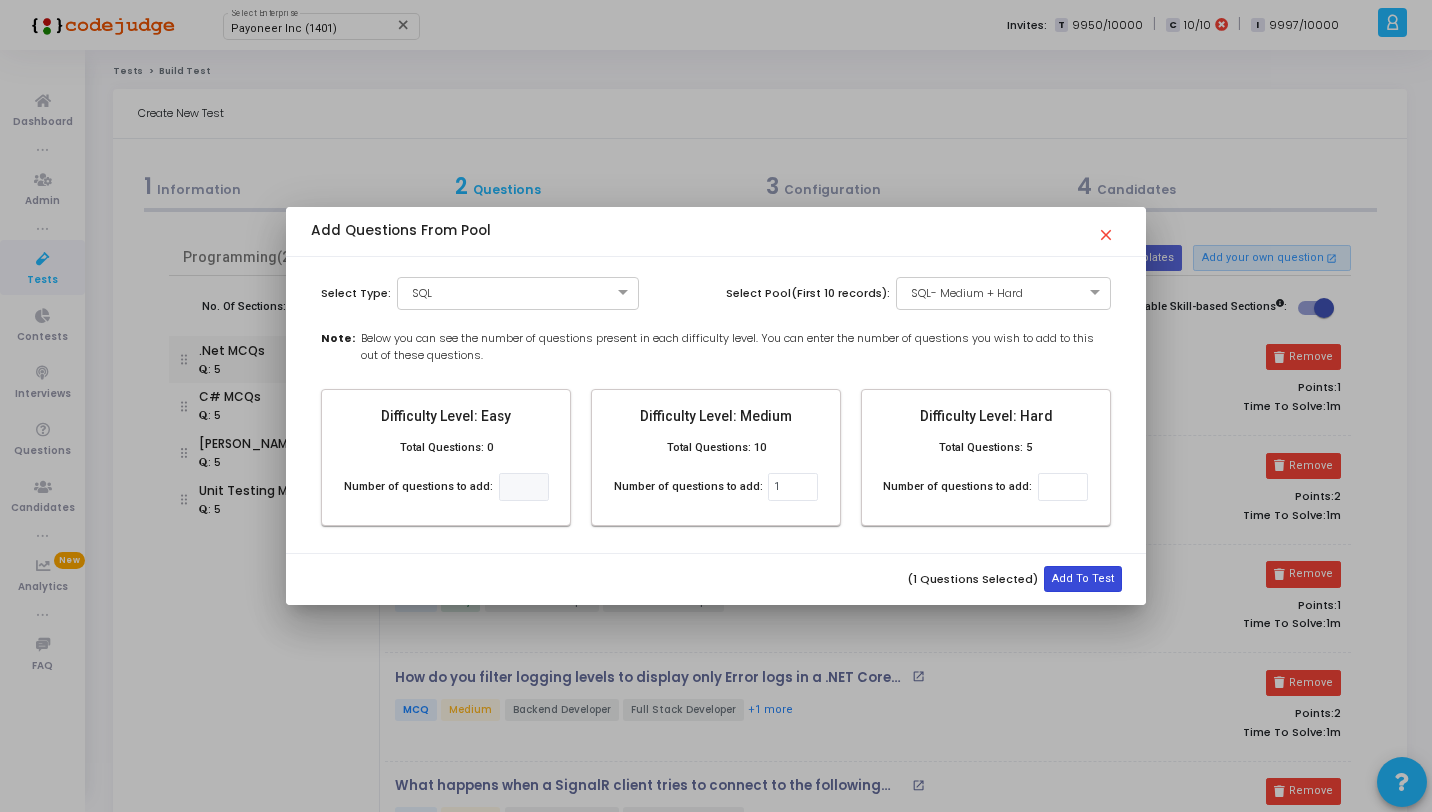 click on "Add To Test" at bounding box center [1083, 579] 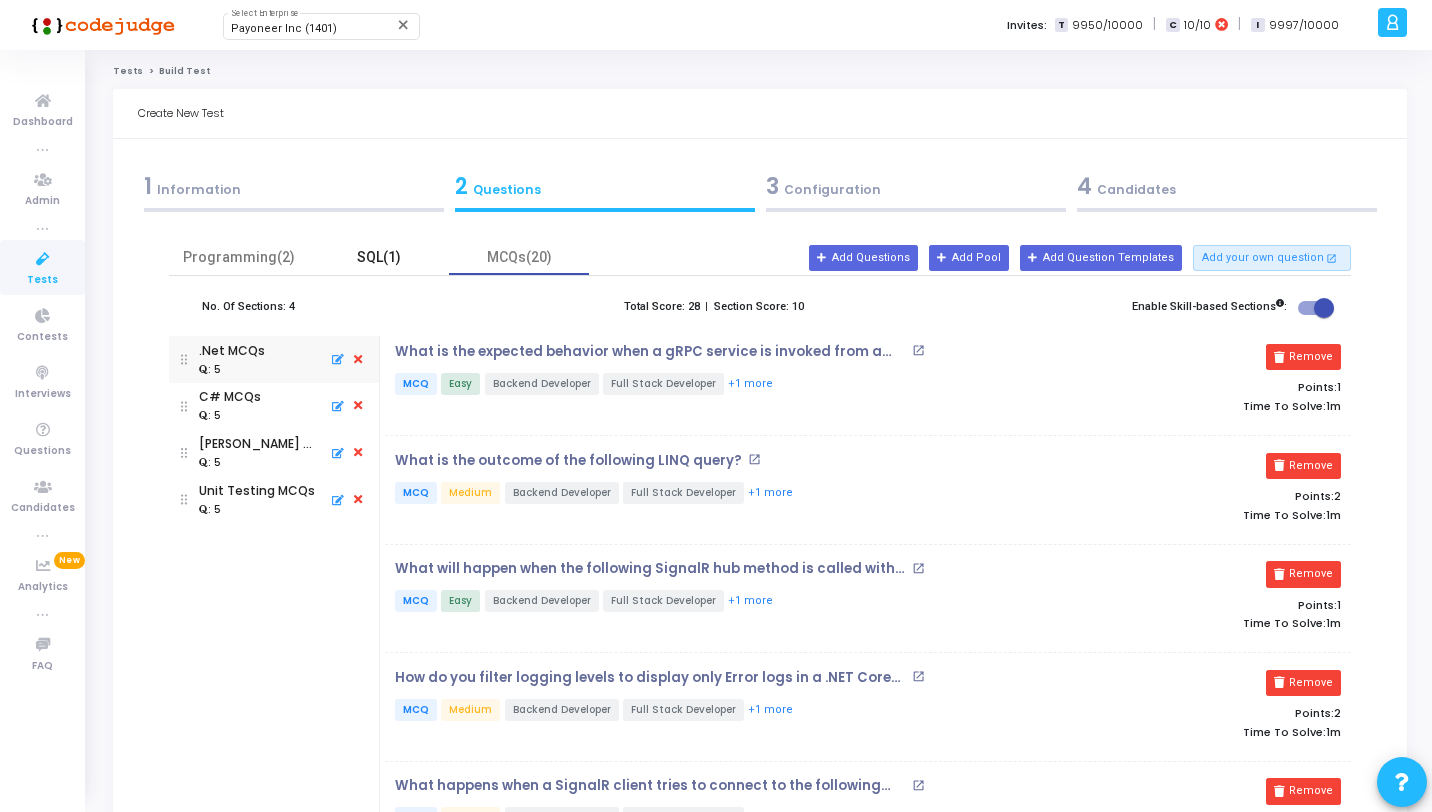 click on "SQL(1)" at bounding box center [379, 257] 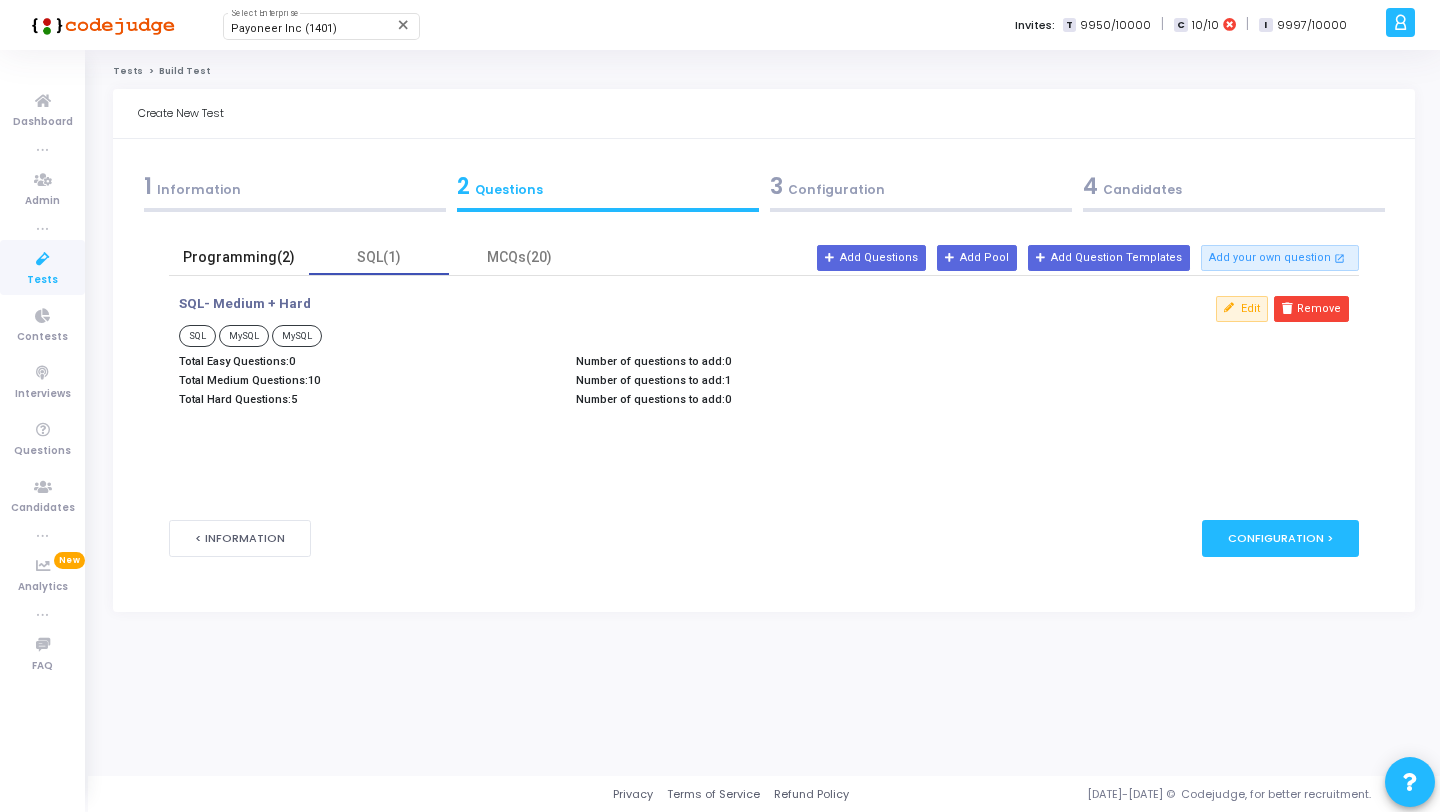 click on "Programming(2)" at bounding box center [239, 257] 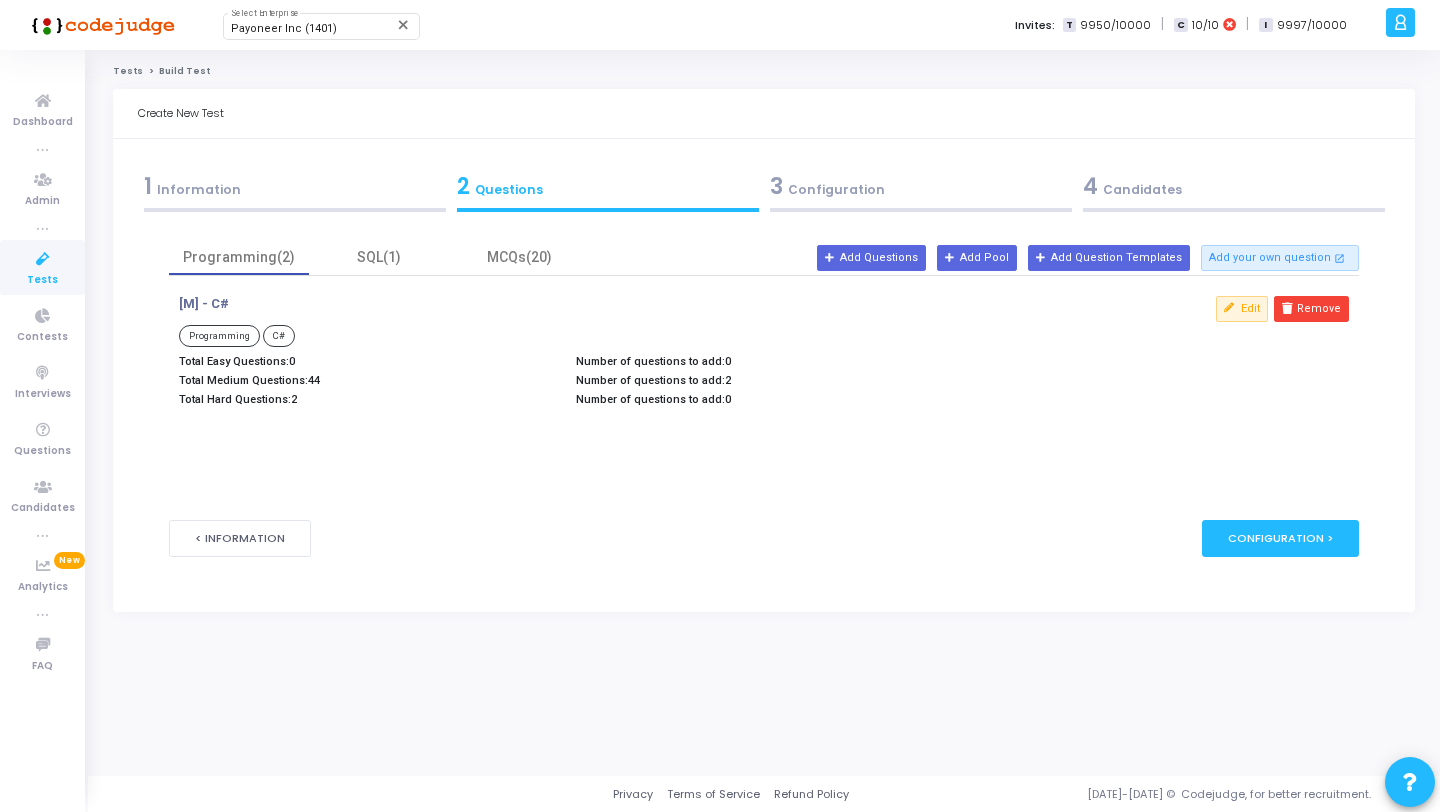 click on "3  Configuration" at bounding box center (921, 186) 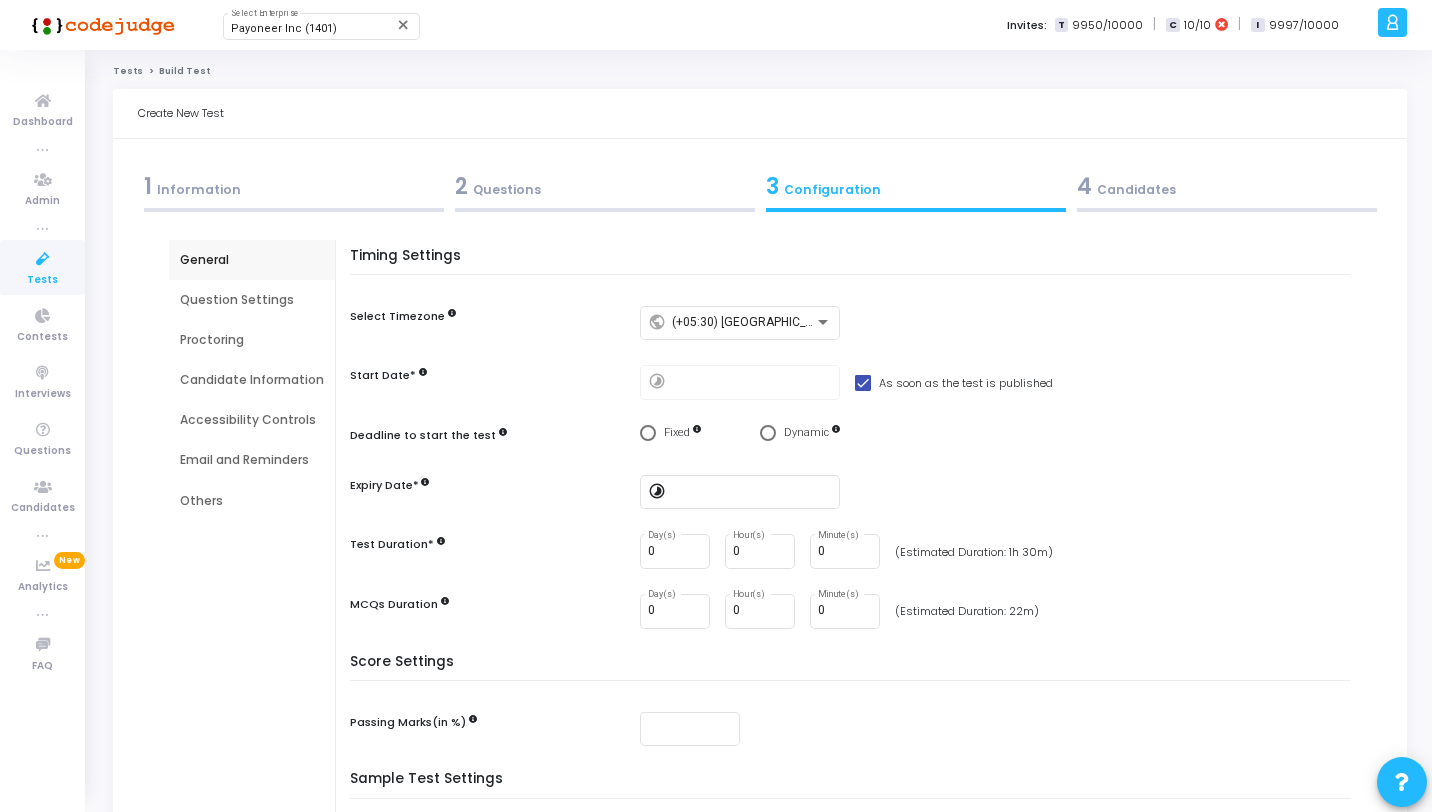 click on "Question Settings" at bounding box center [252, 300] 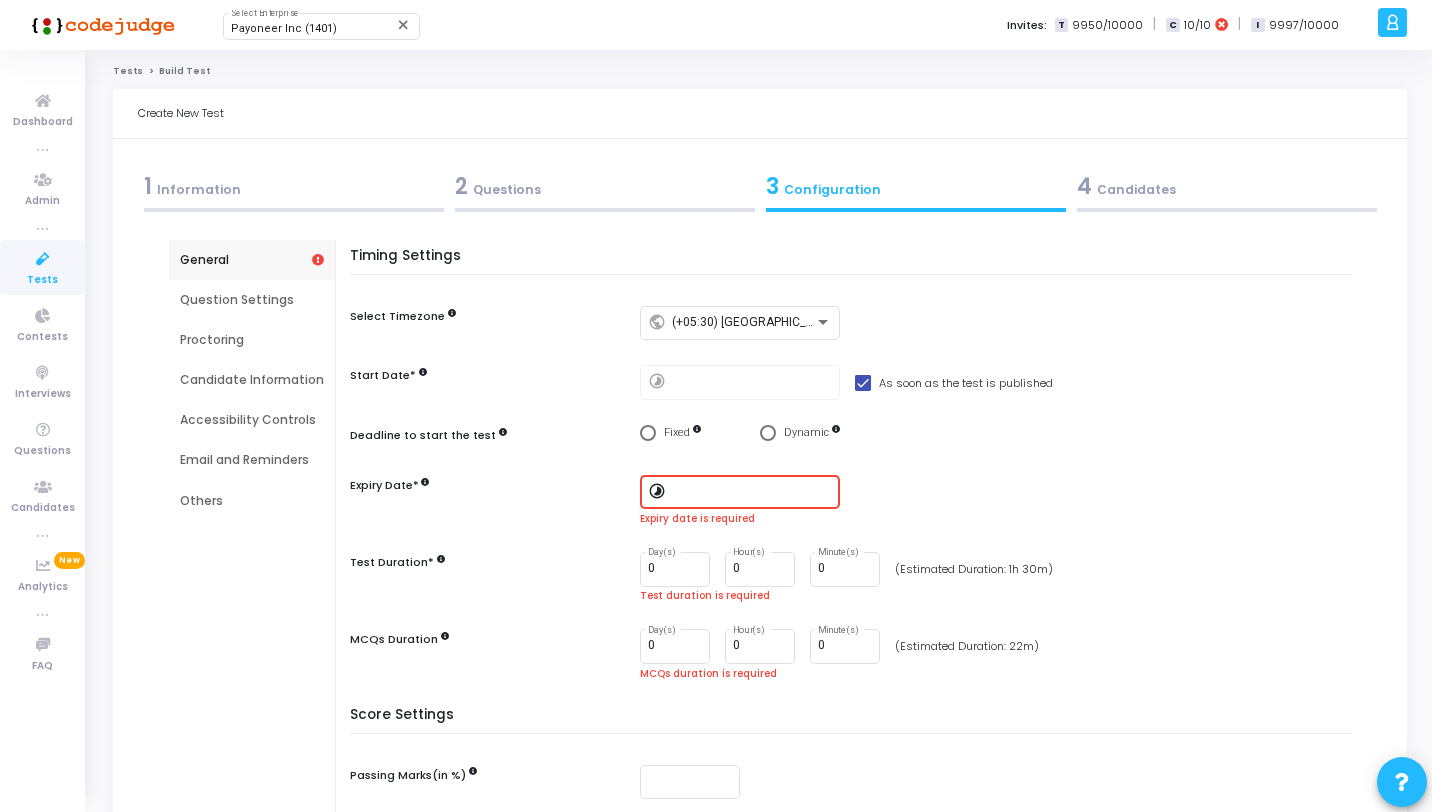 click at bounding box center (752, 492) 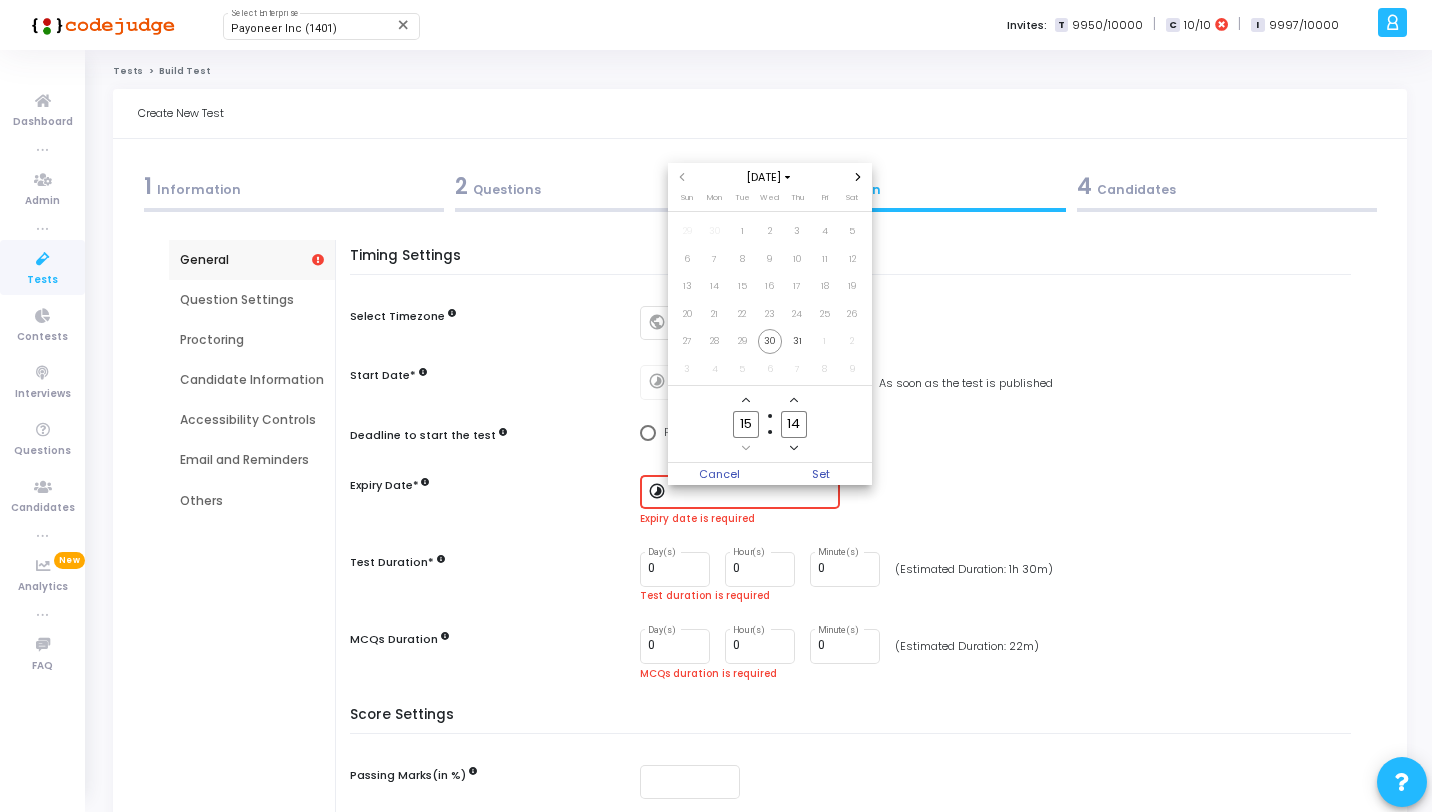 click 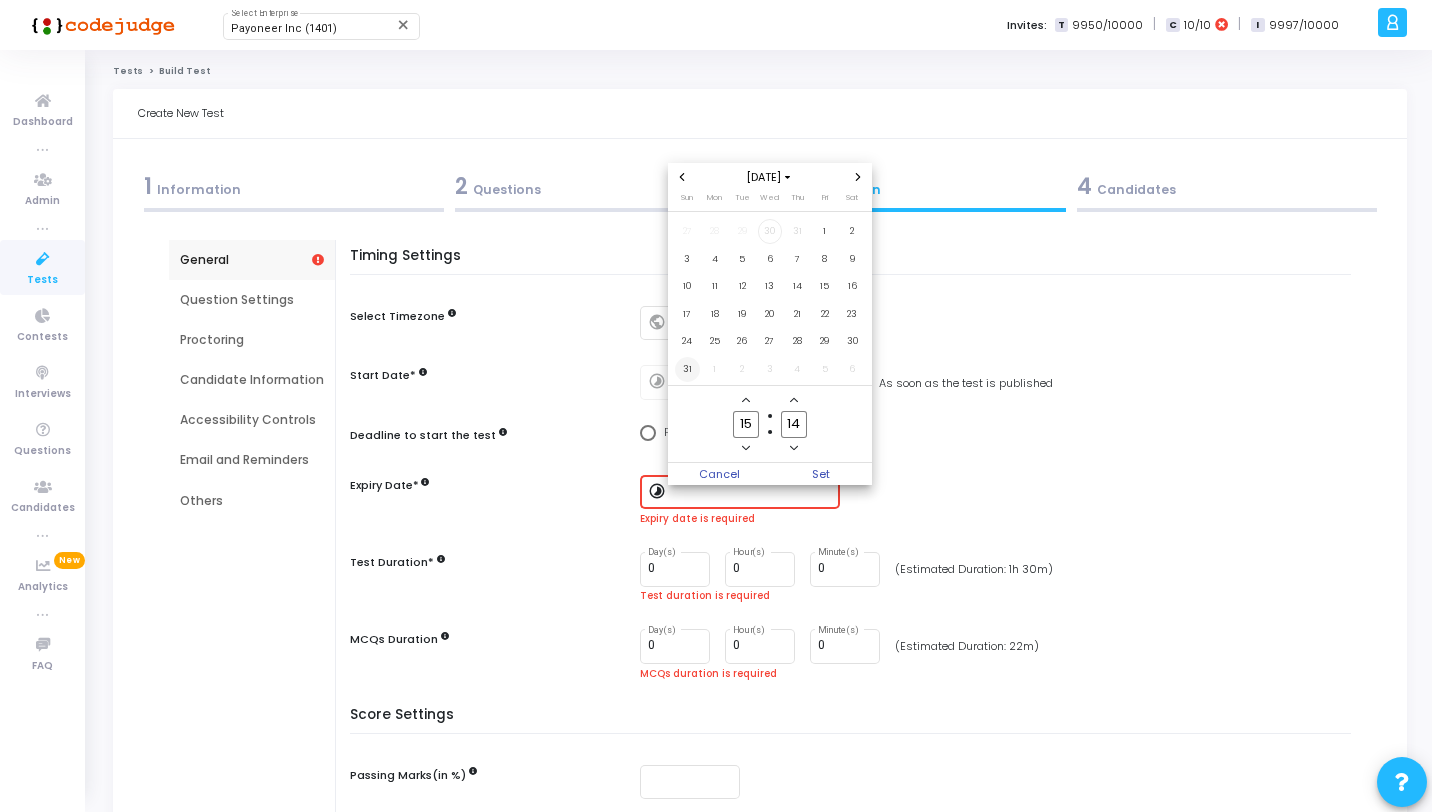 click on "31" at bounding box center (687, 369) 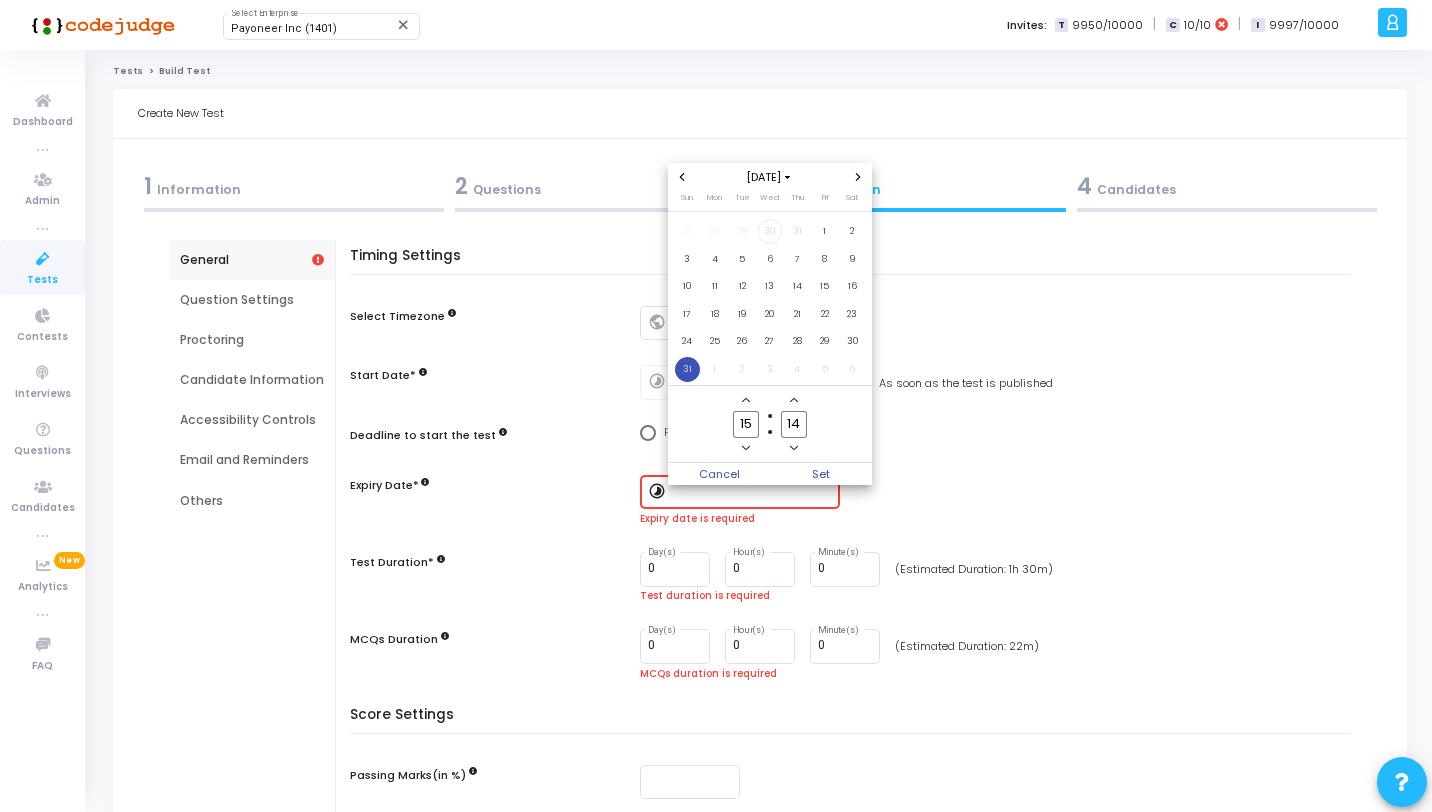 click on "15" 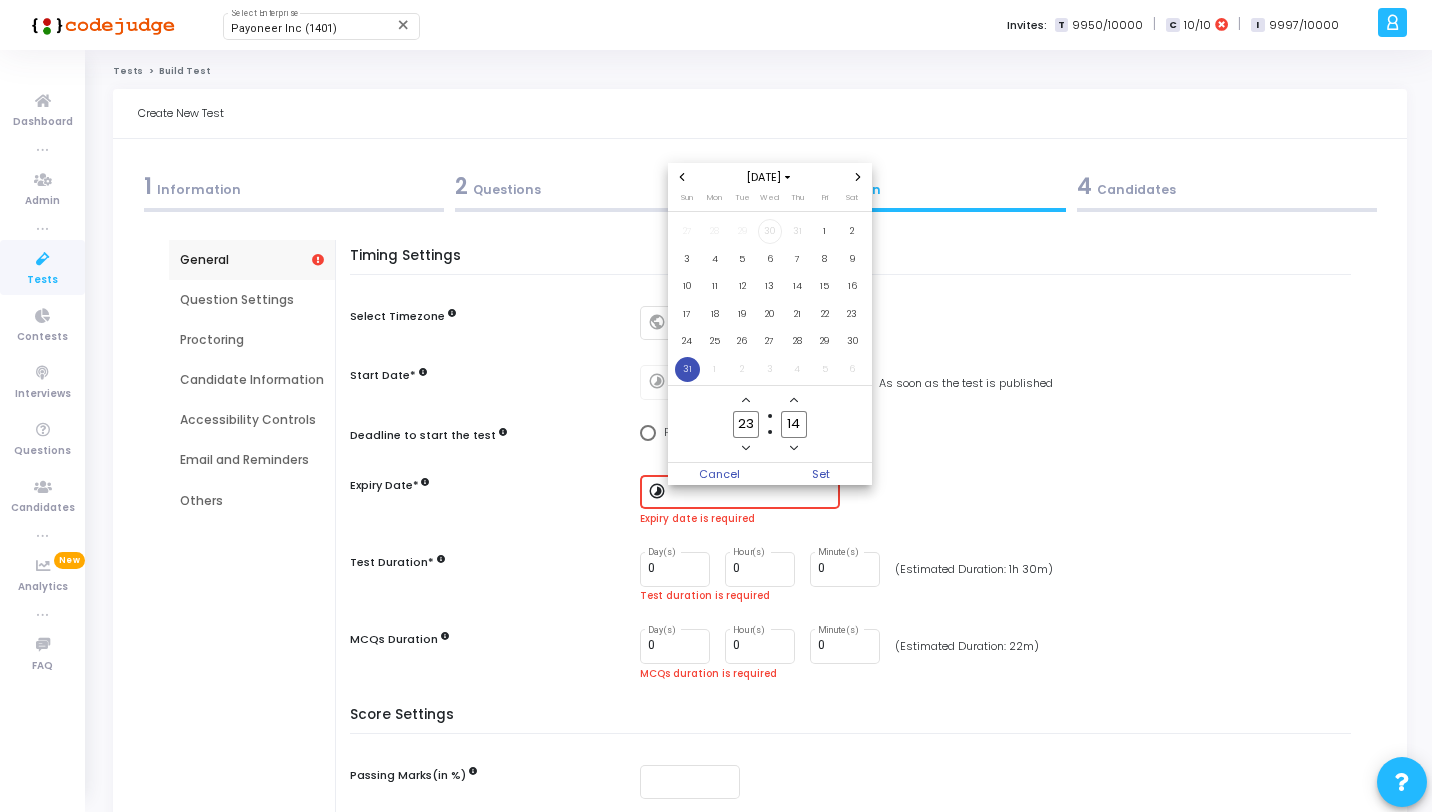 type on "23" 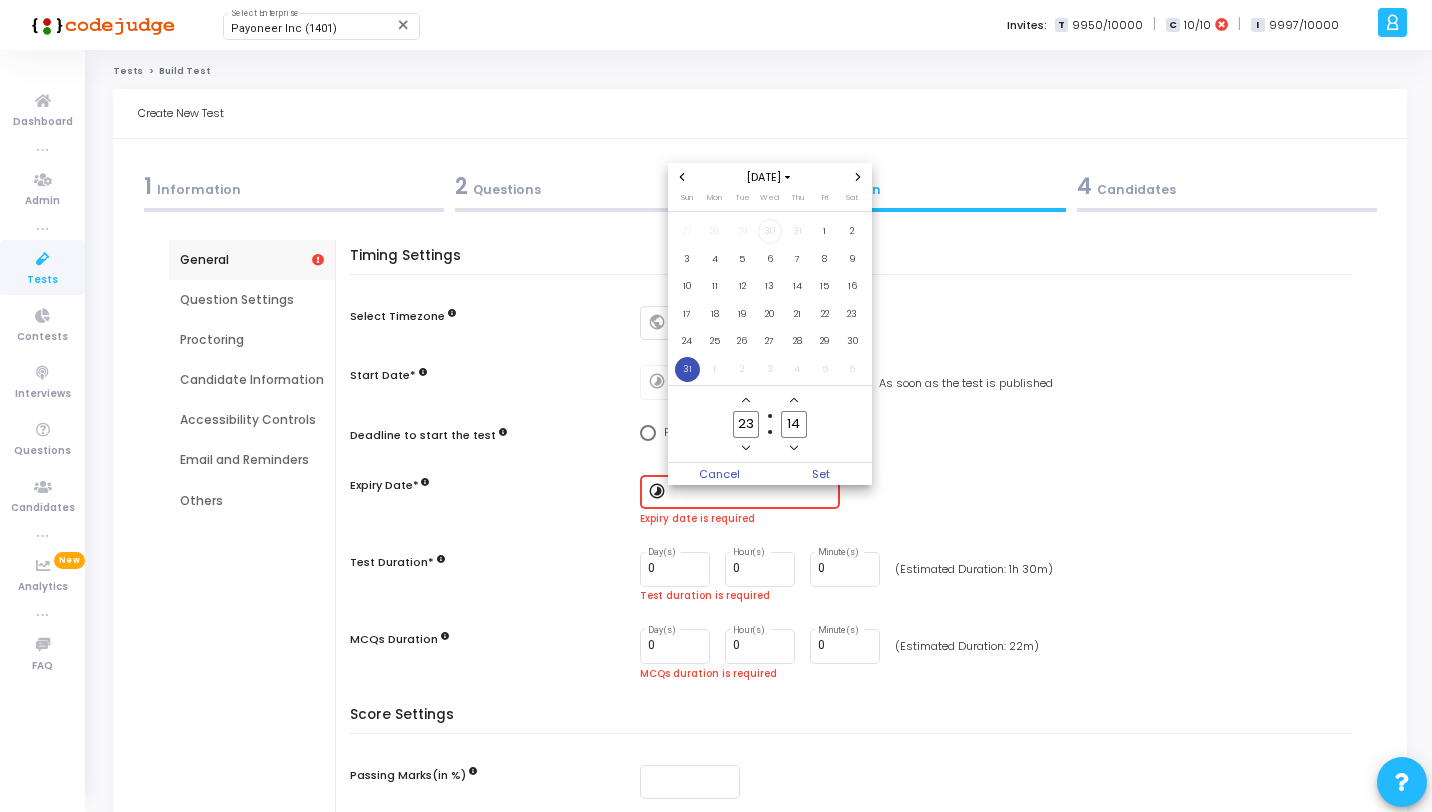 click on "14" 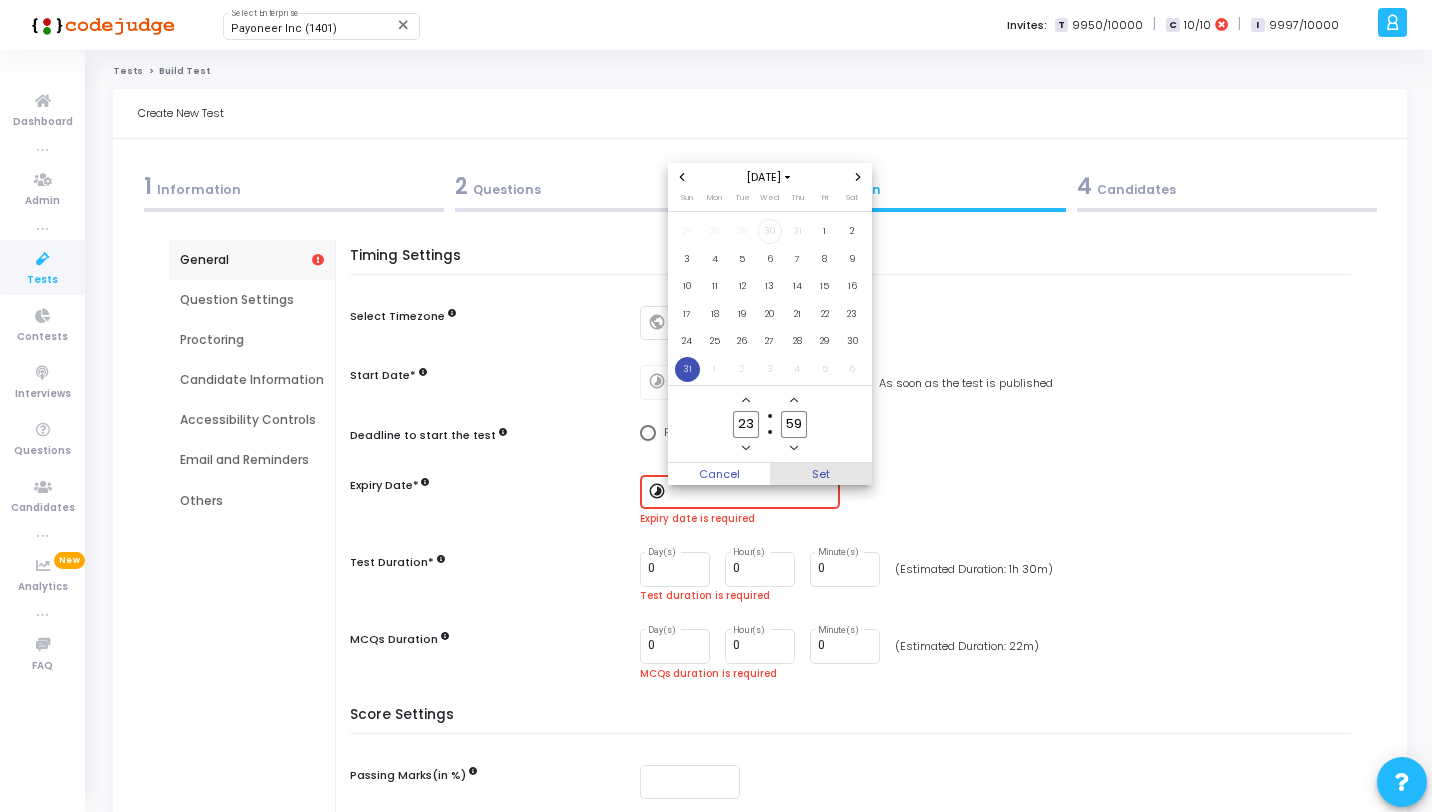 type on "59" 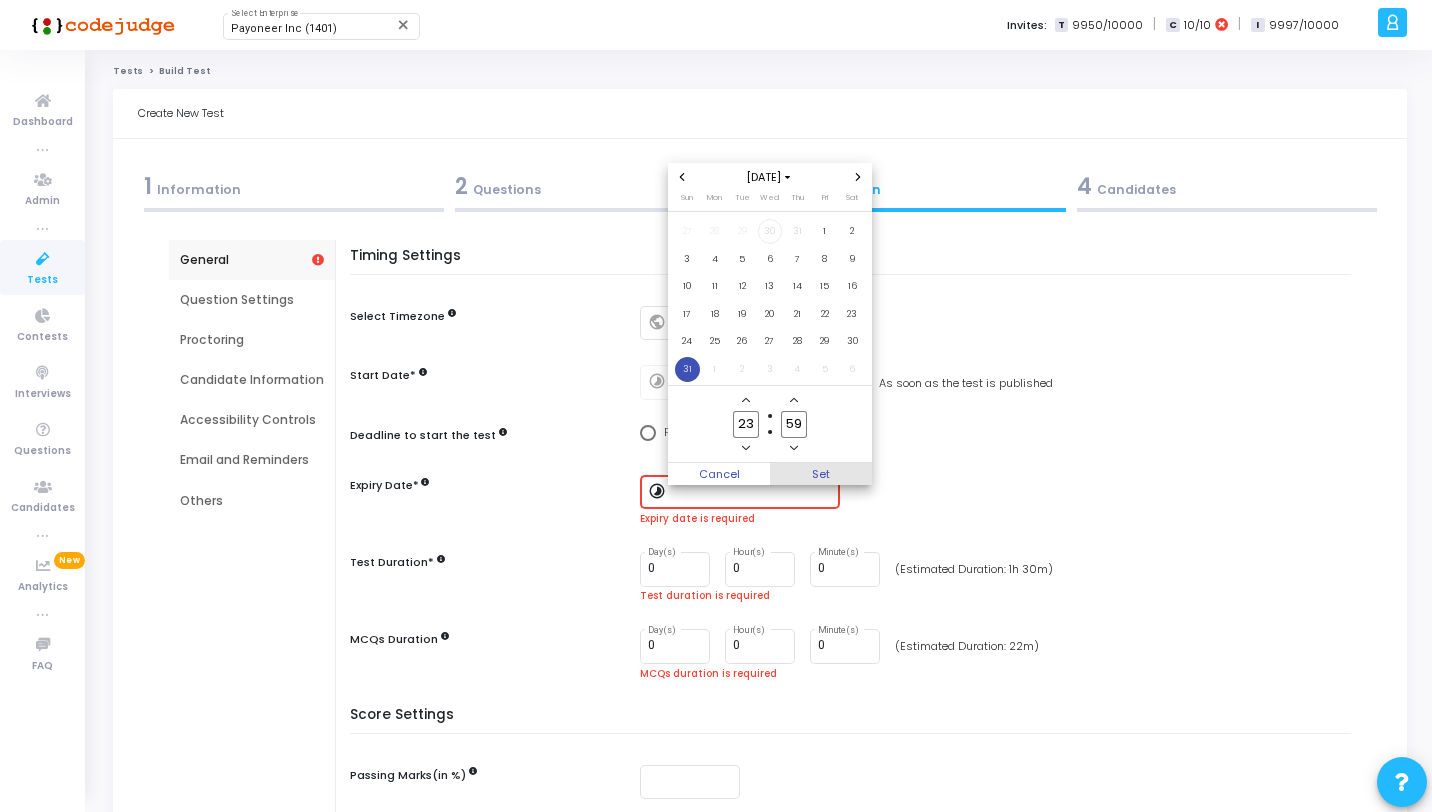 click on "Set" at bounding box center (821, 474) 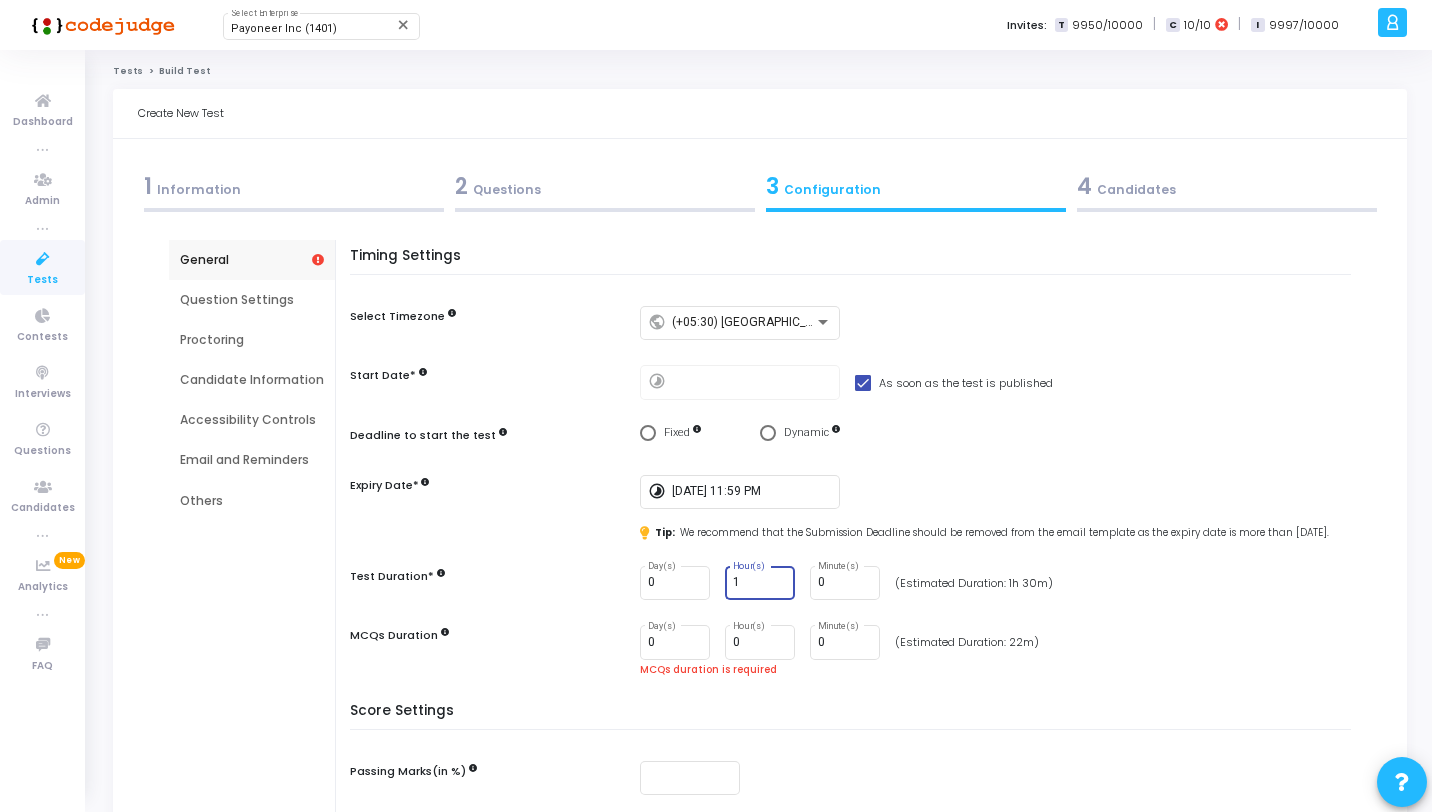 type on "1" 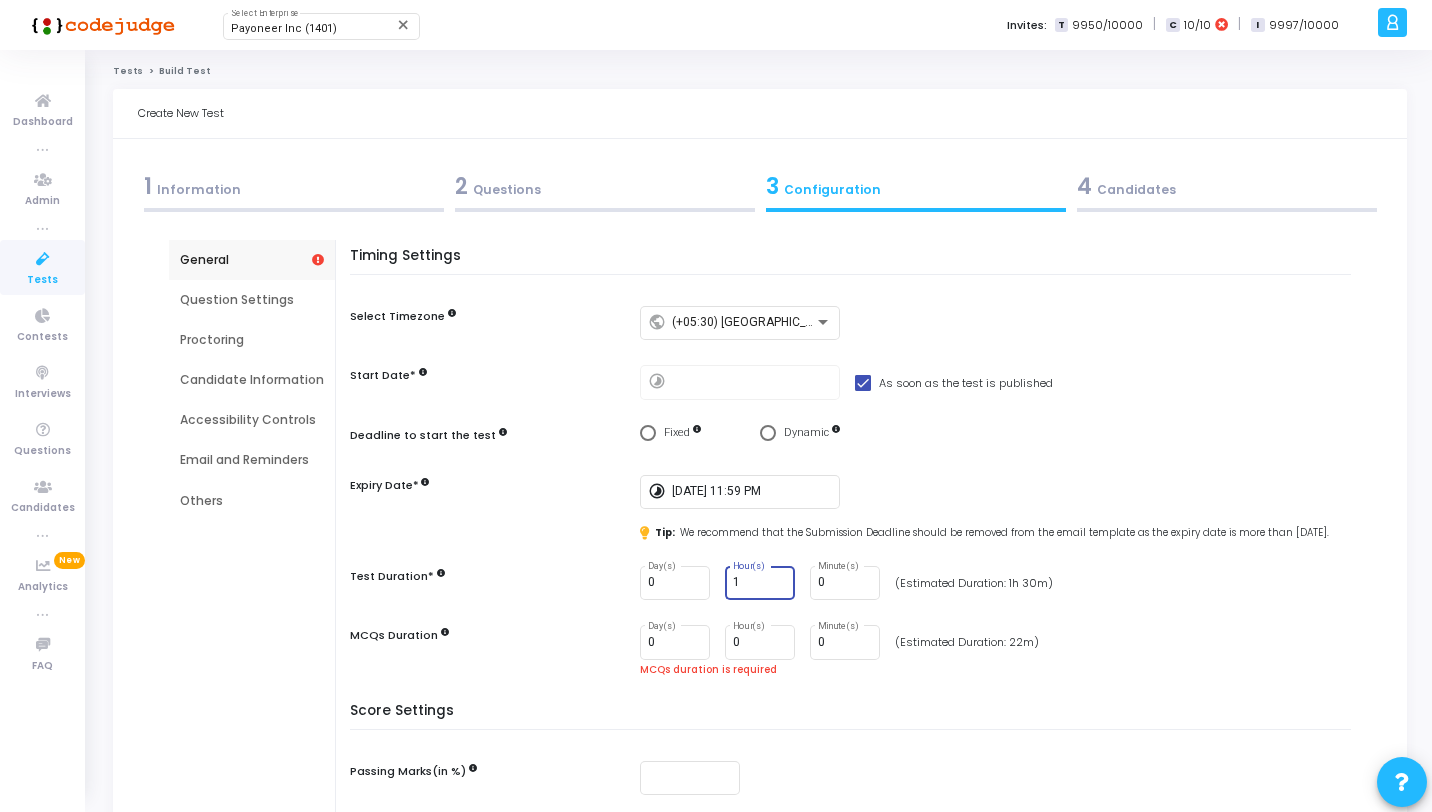 click on "1" at bounding box center (760, 583) 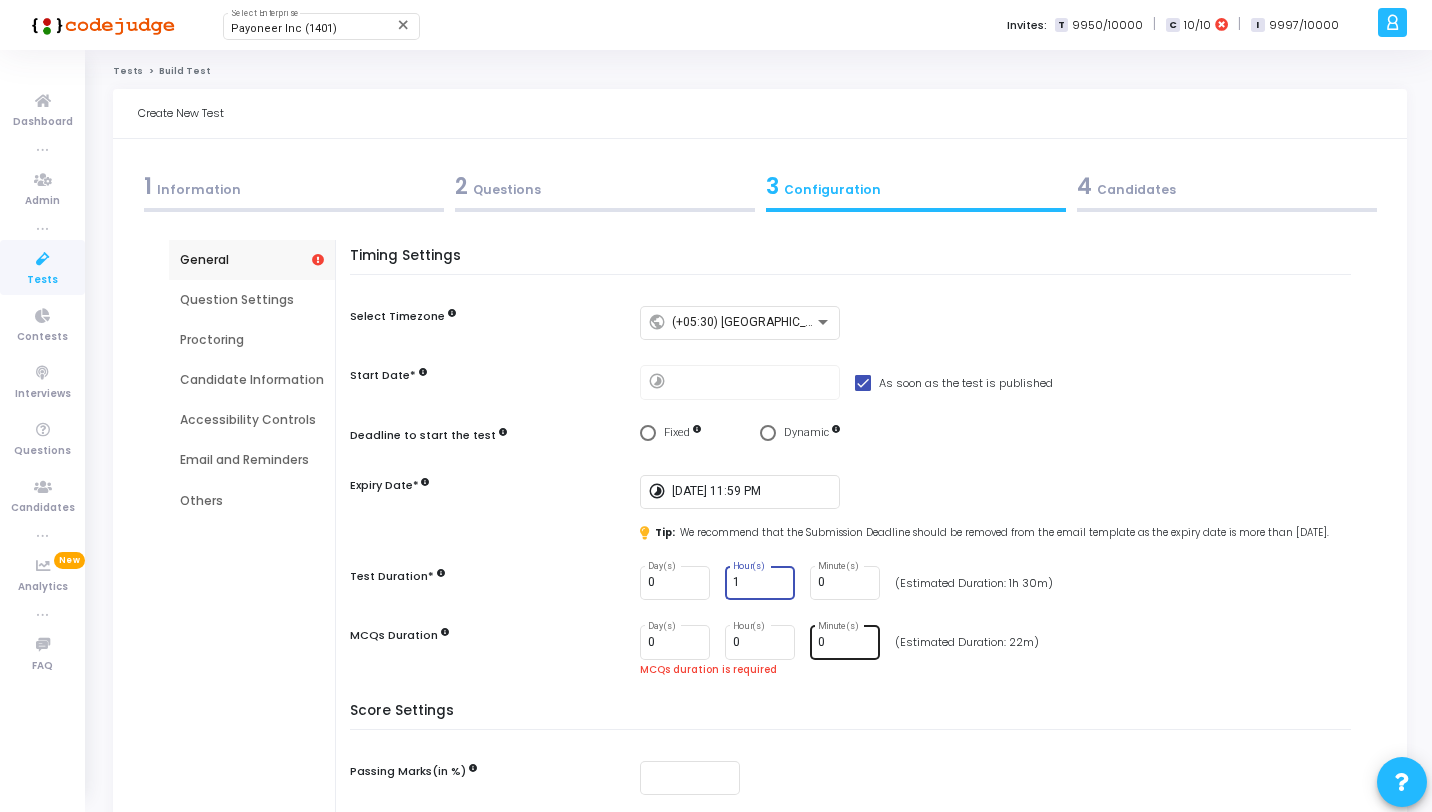 click on "0" at bounding box center (845, 643) 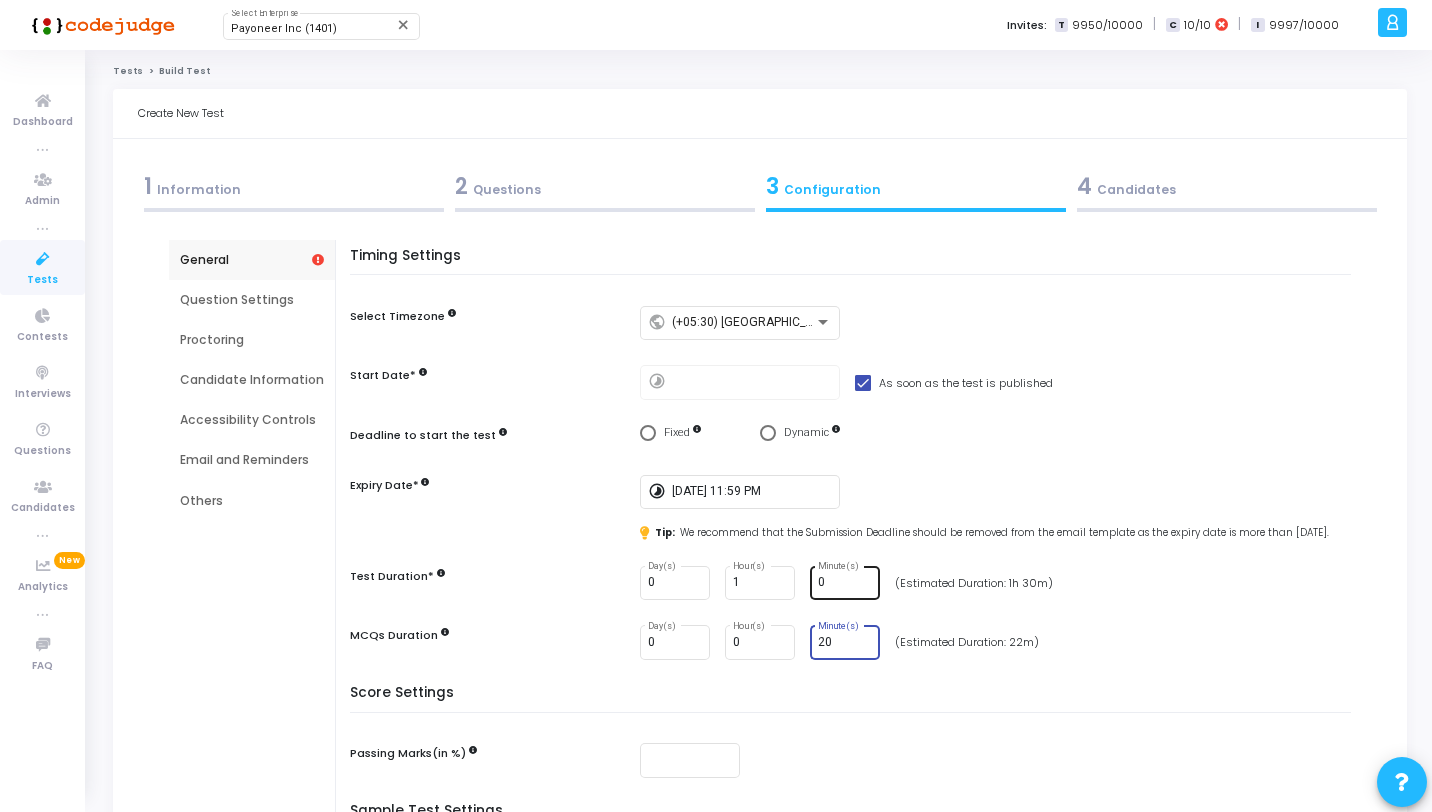 type on "20" 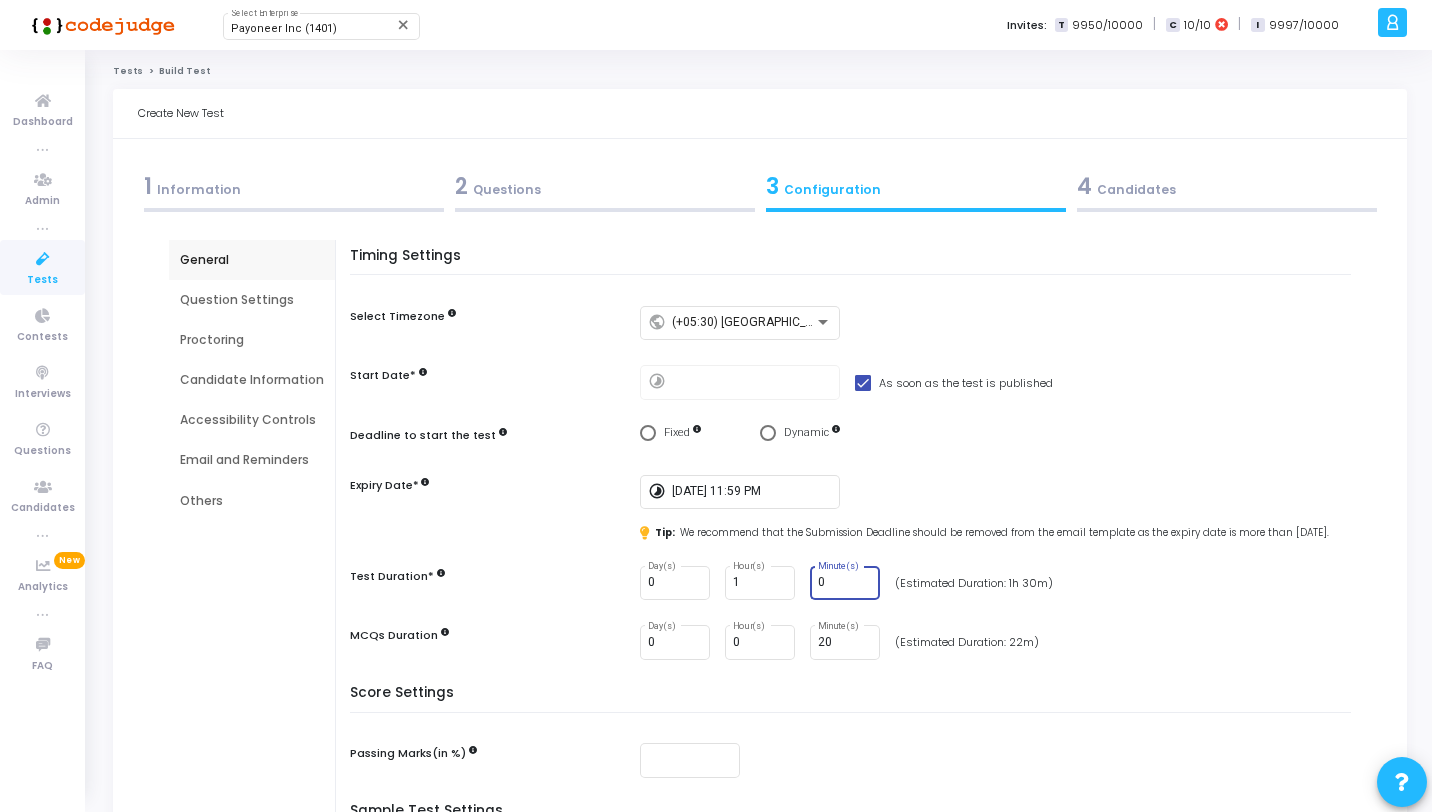 click on "0" at bounding box center [845, 583] 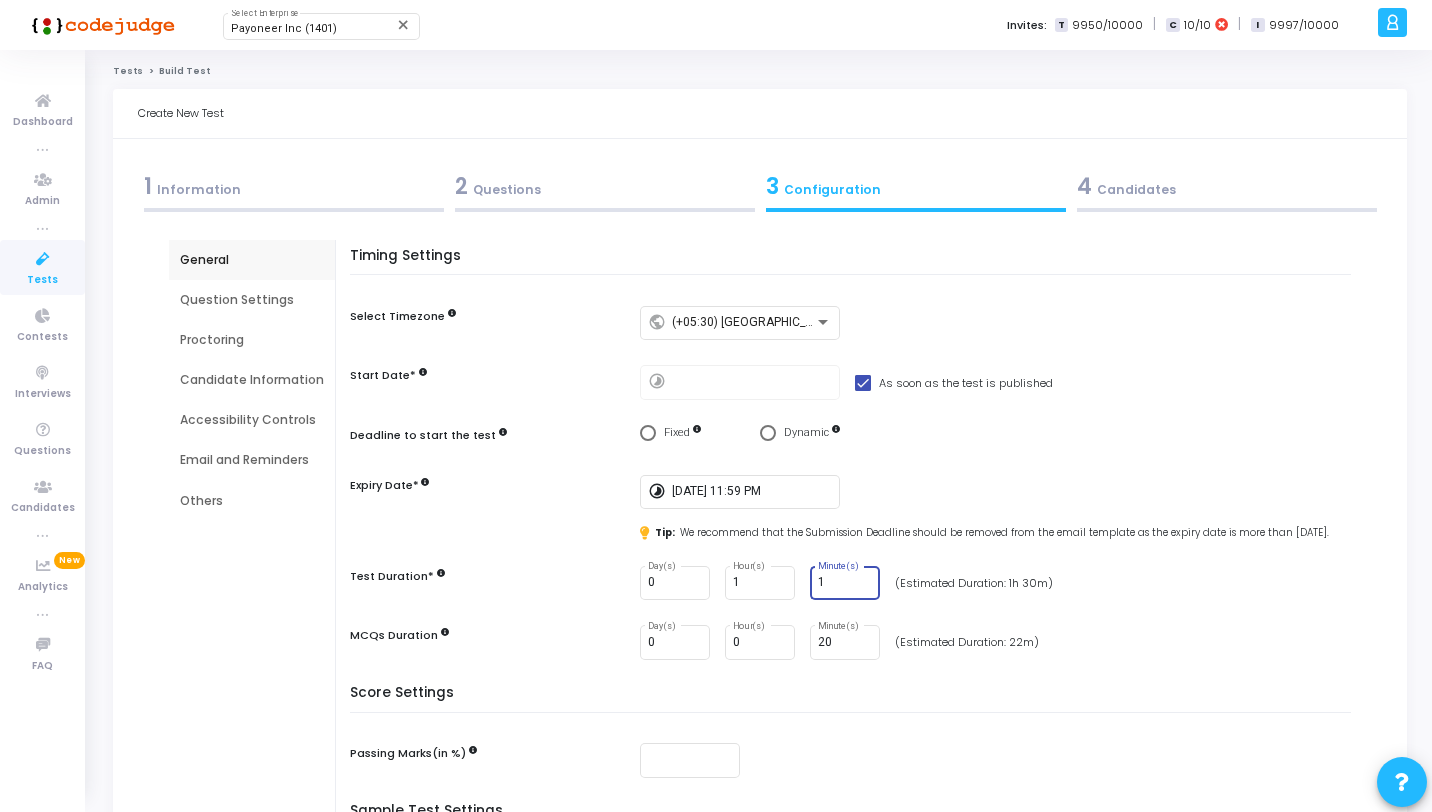 click on "1" at bounding box center (845, 583) 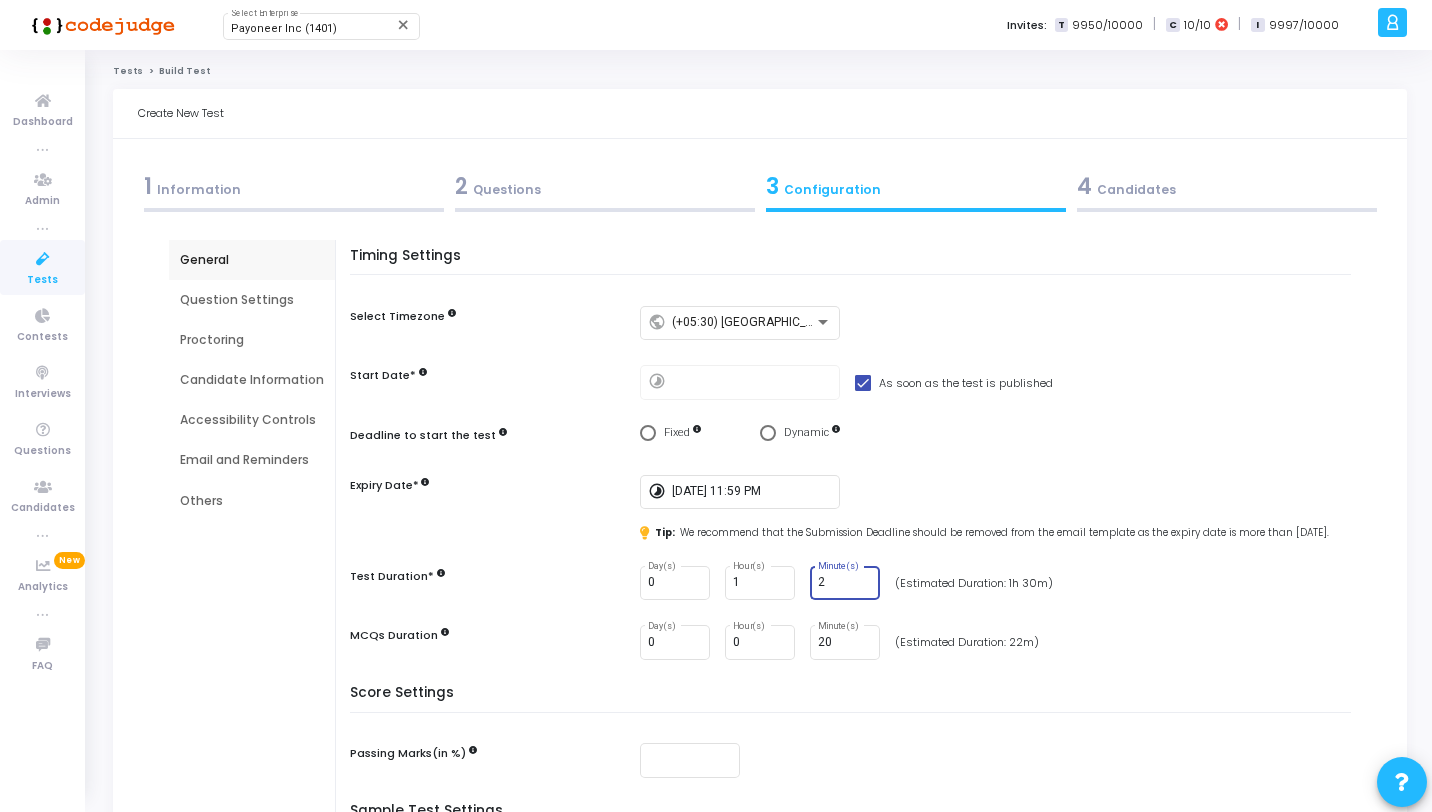 click on "2" at bounding box center (845, 583) 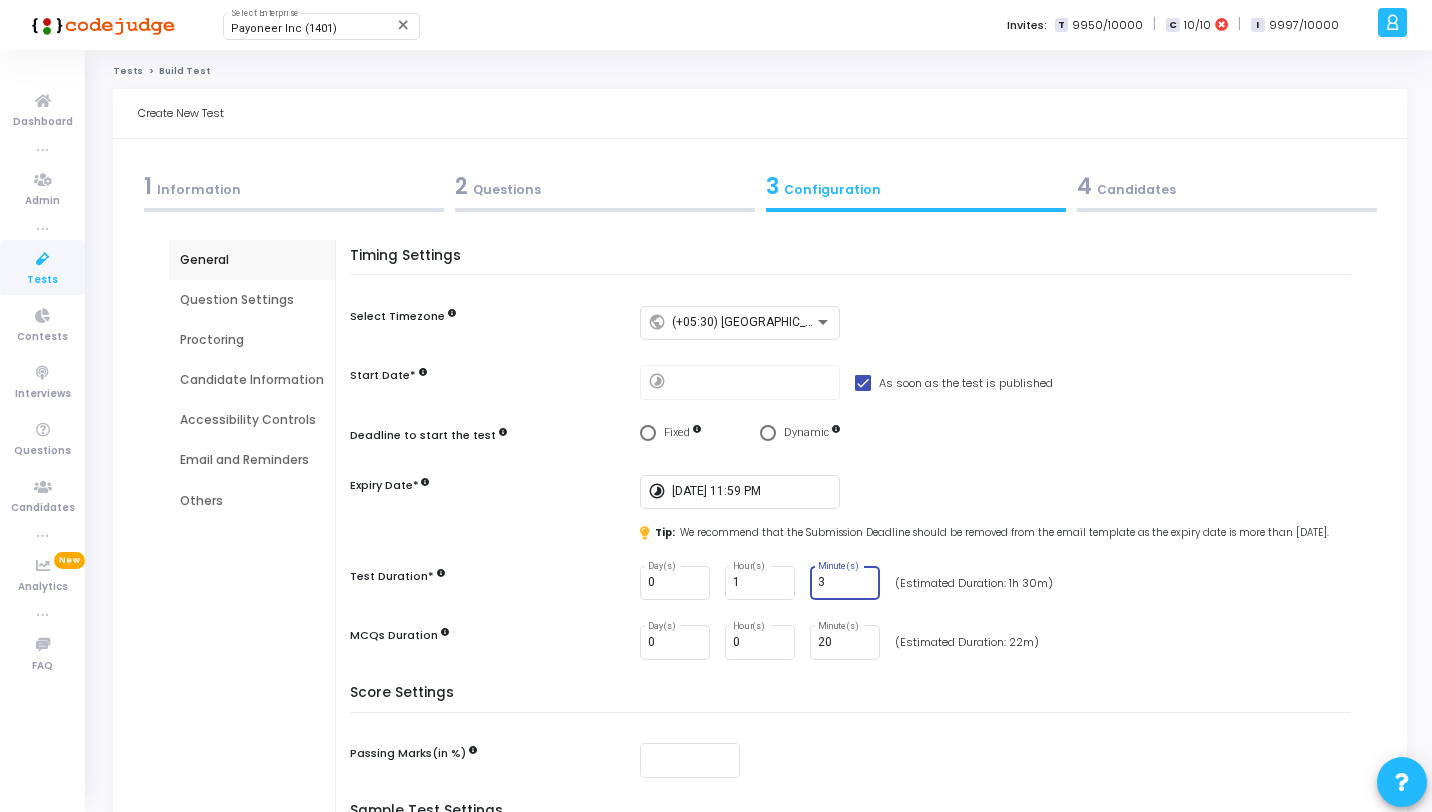 click on "3" at bounding box center [845, 583] 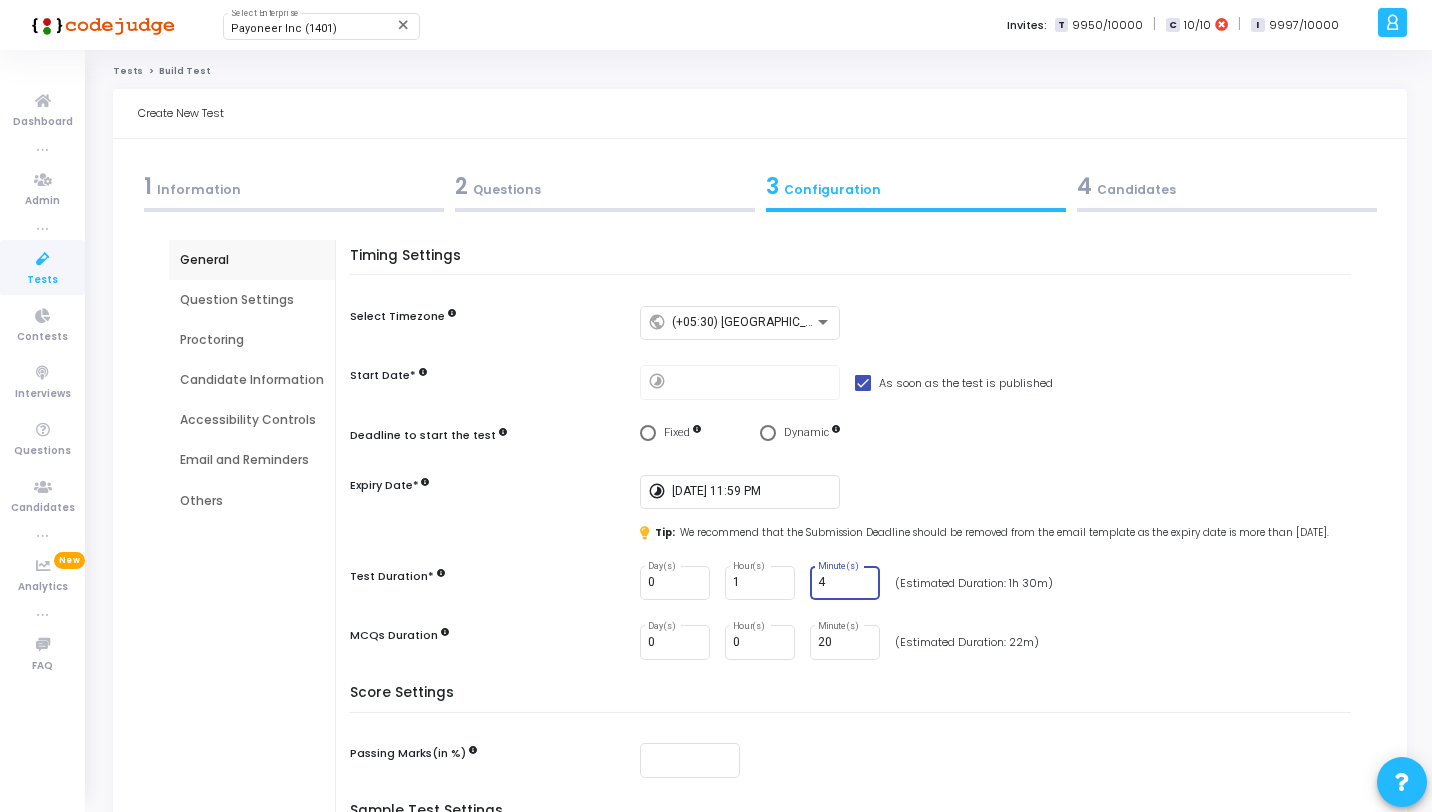 click on "4" at bounding box center [845, 583] 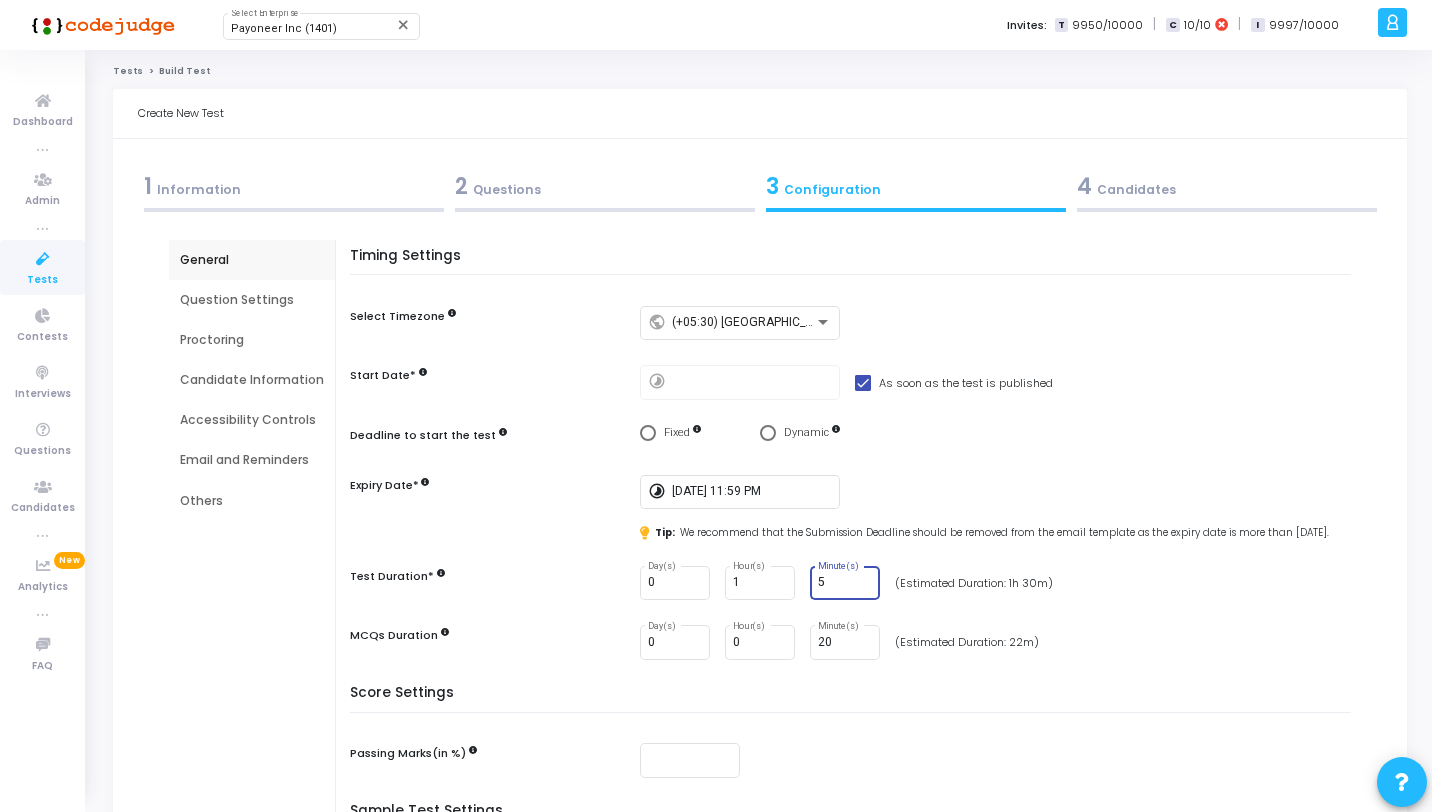 click on "5" at bounding box center (845, 583) 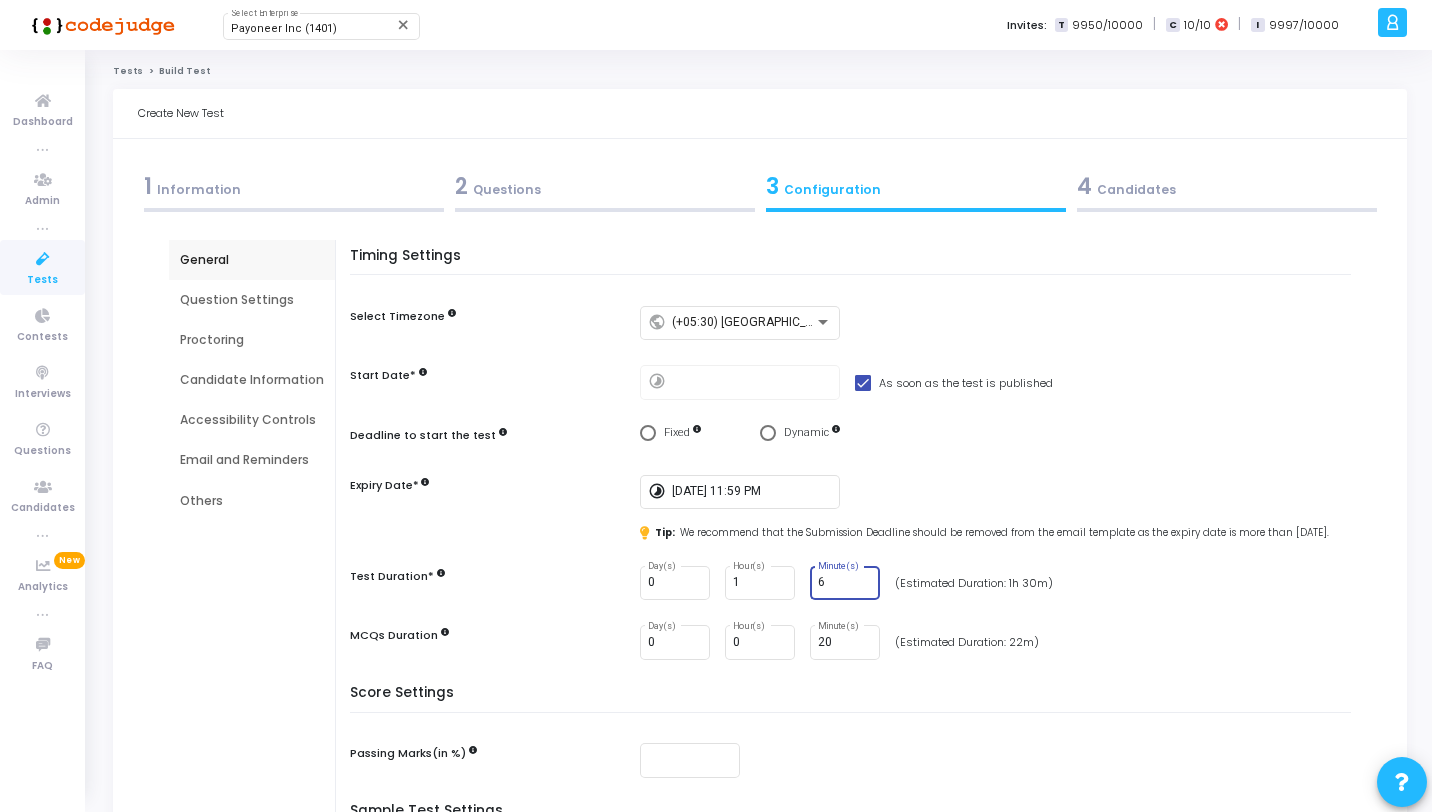 click on "6" at bounding box center (845, 583) 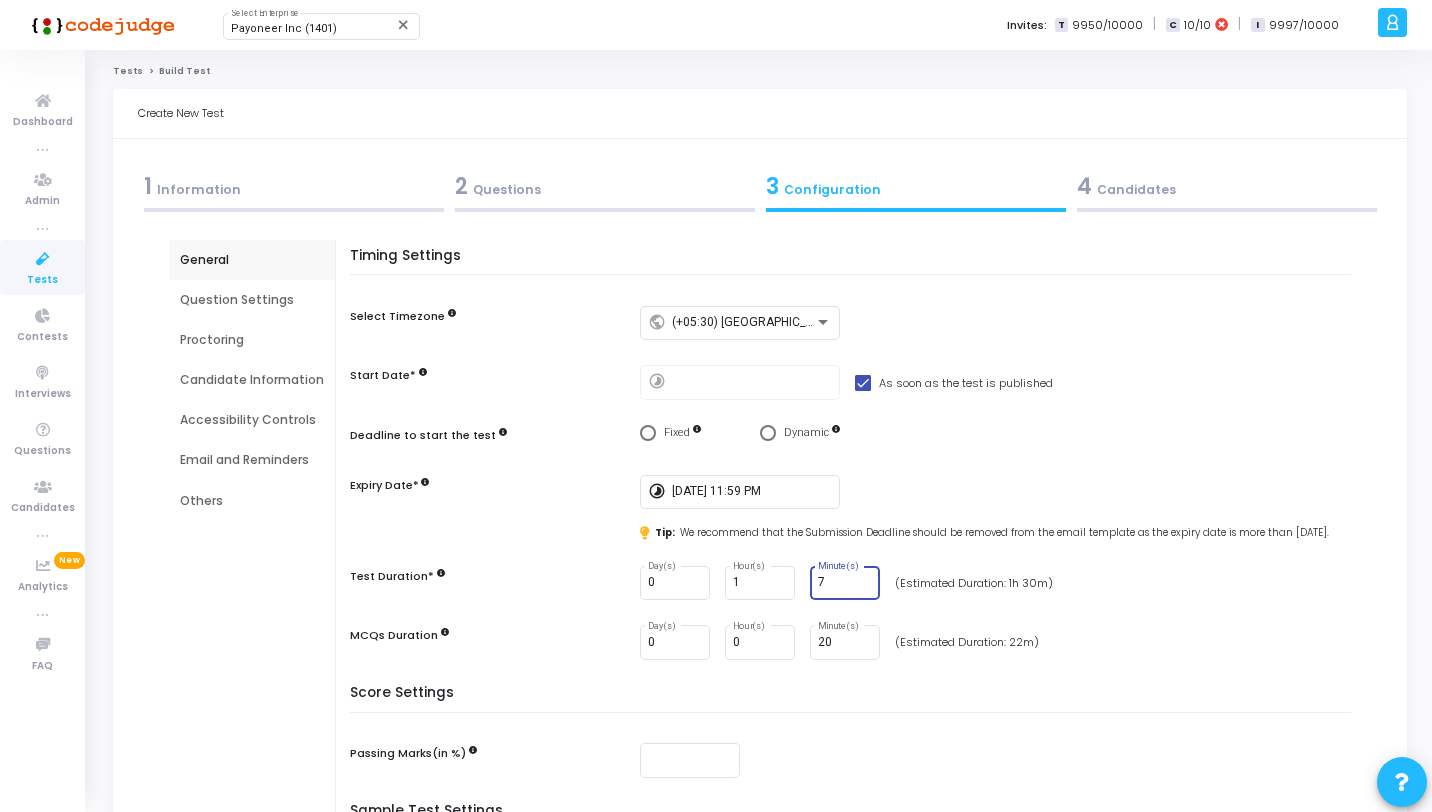 click on "7" at bounding box center (845, 583) 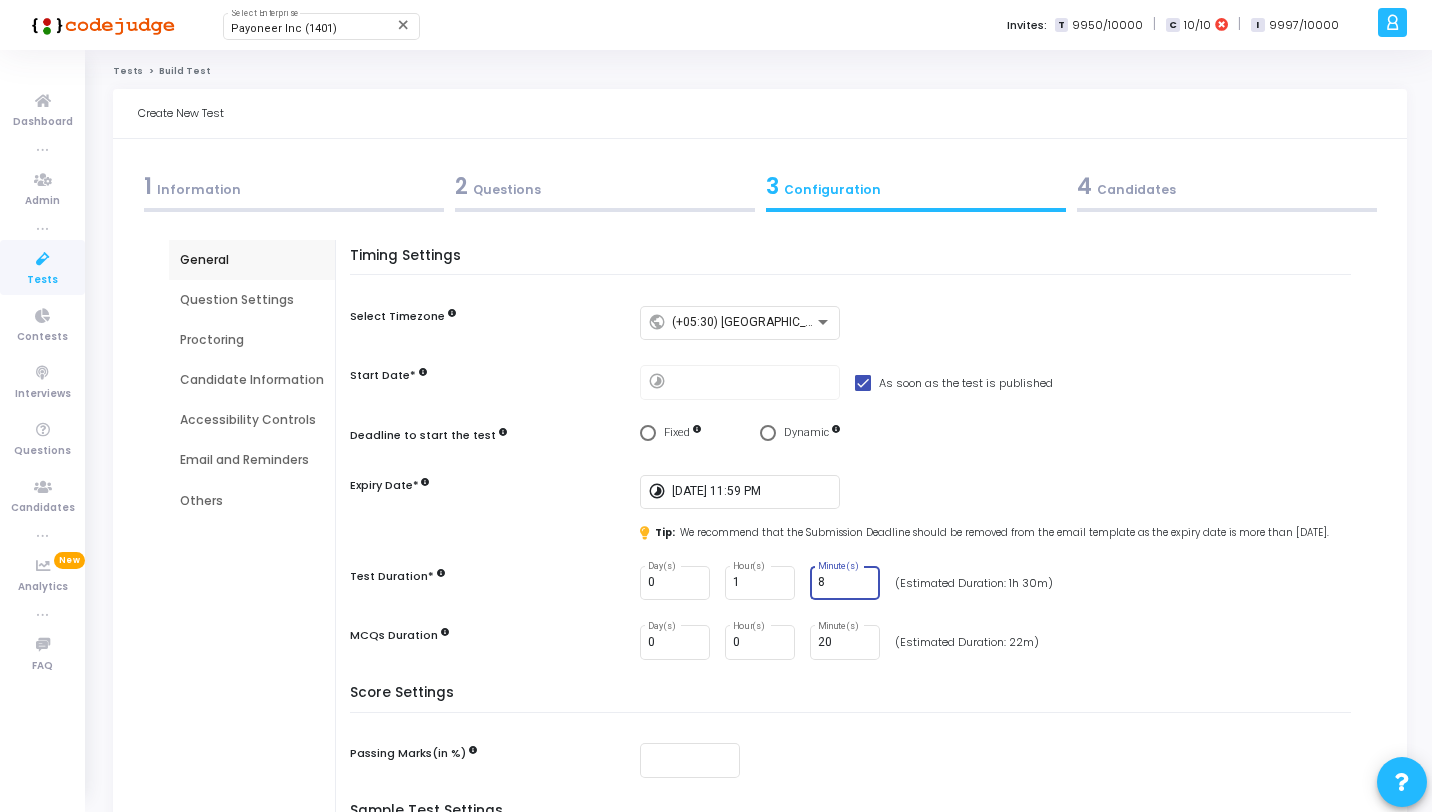 click on "8" at bounding box center (845, 583) 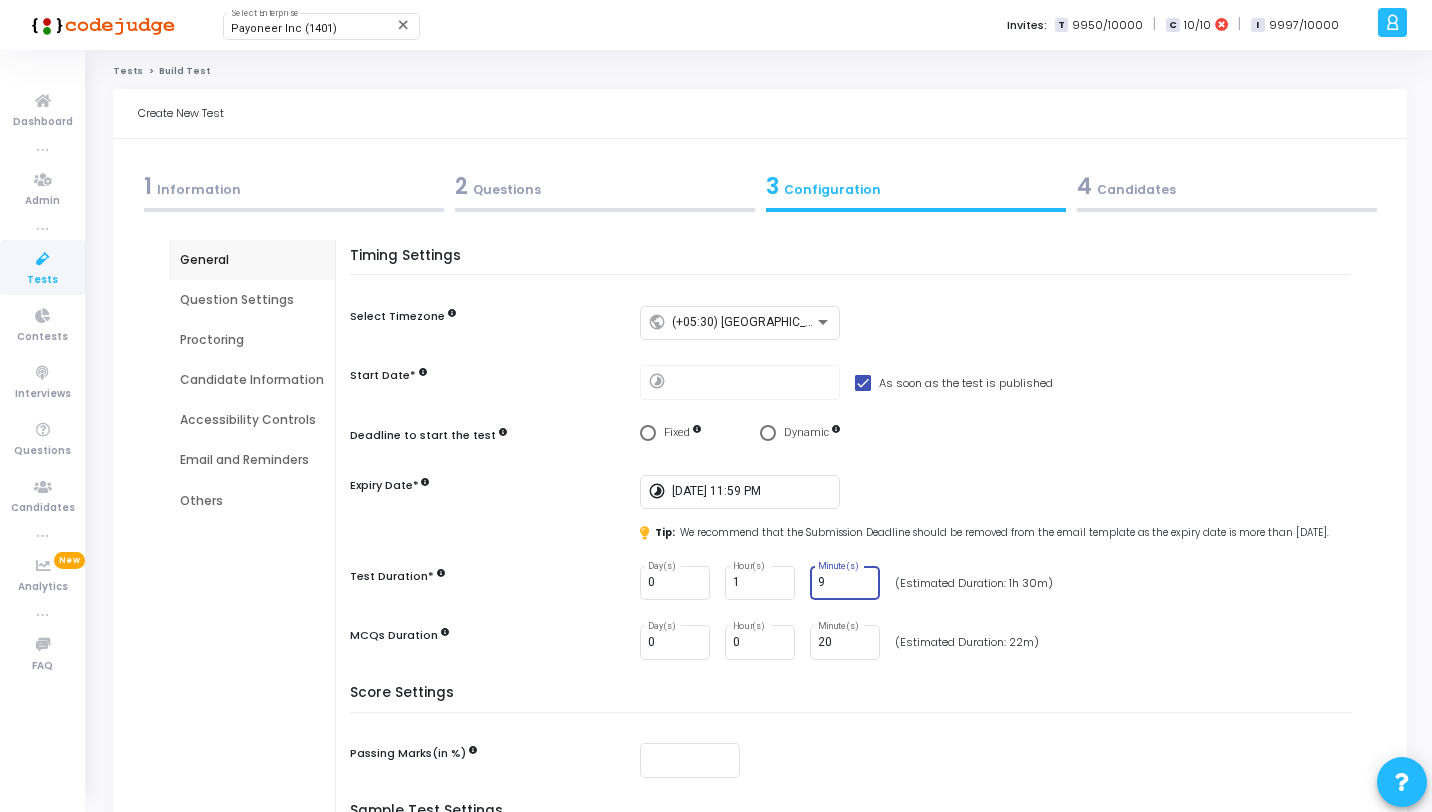 click on "9" at bounding box center (845, 583) 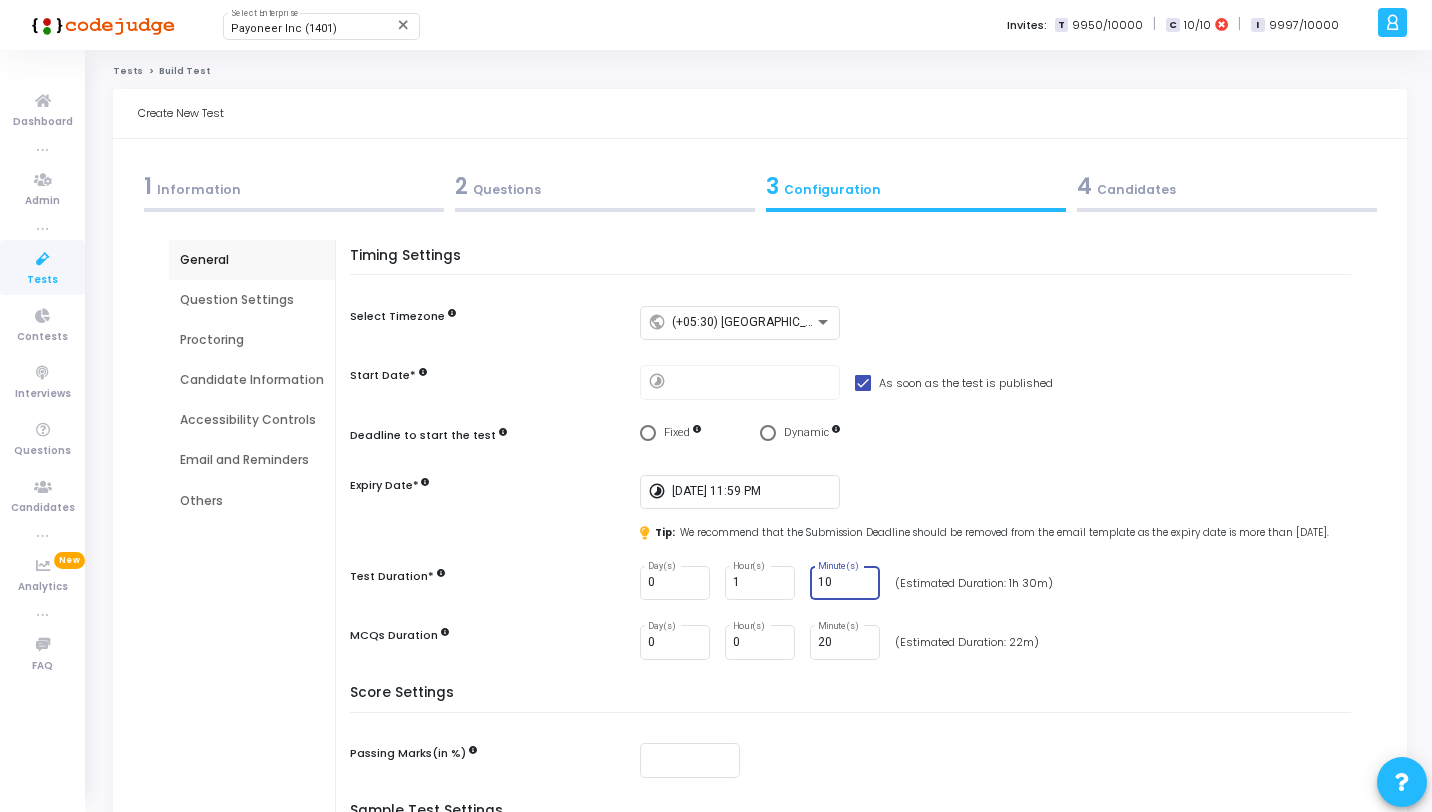 type on "10" 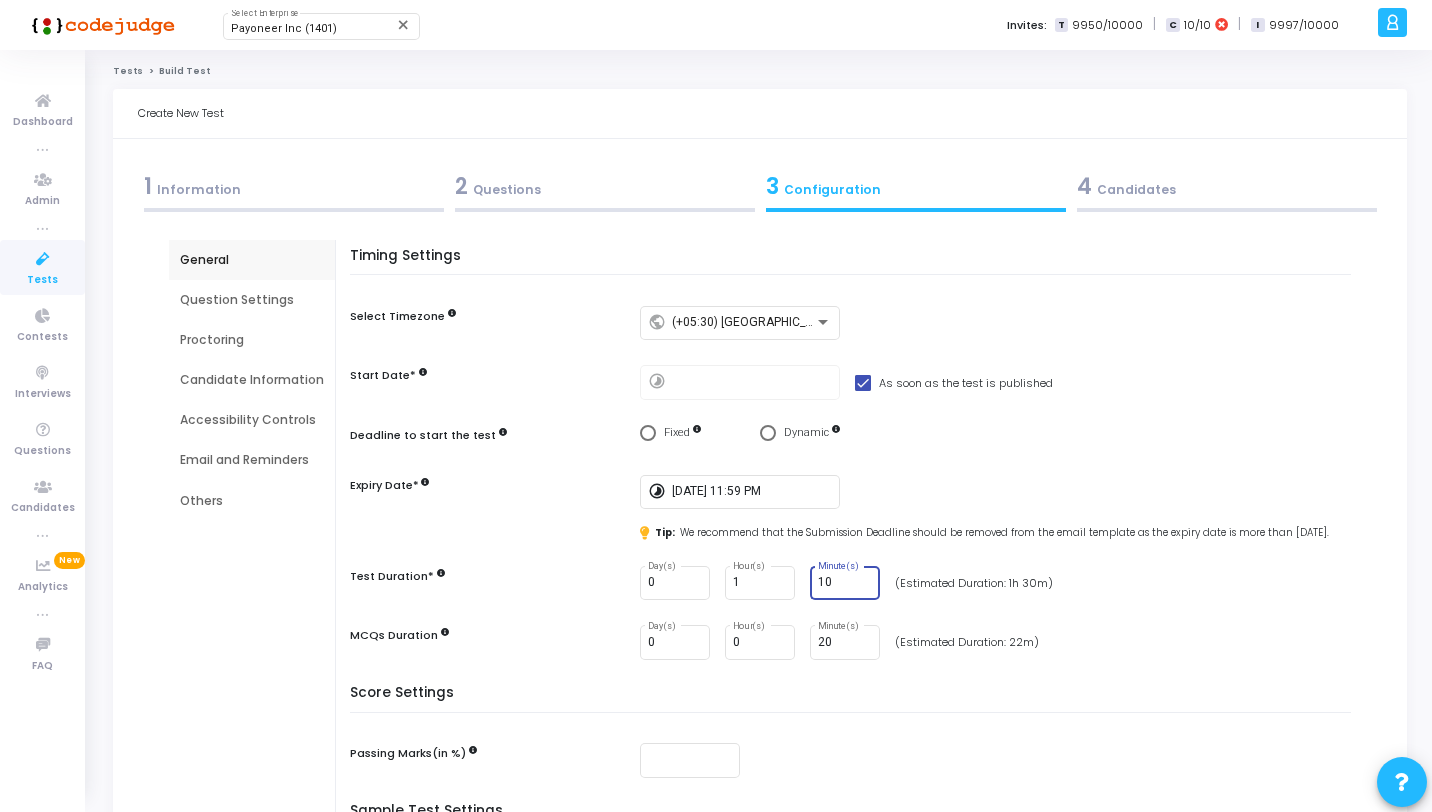 click on "Score Settings" at bounding box center [855, 699] 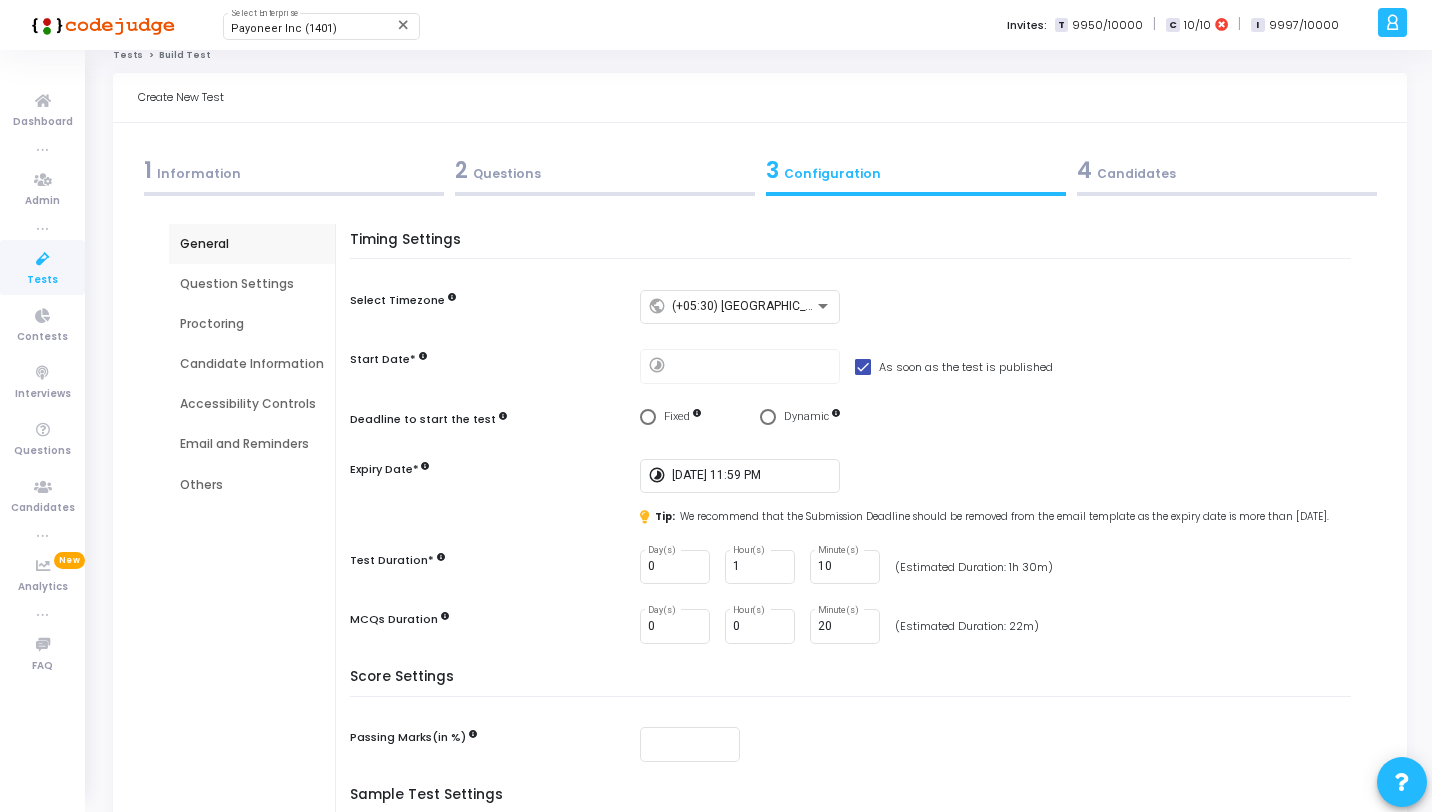 scroll, scrollTop: 0, scrollLeft: 0, axis: both 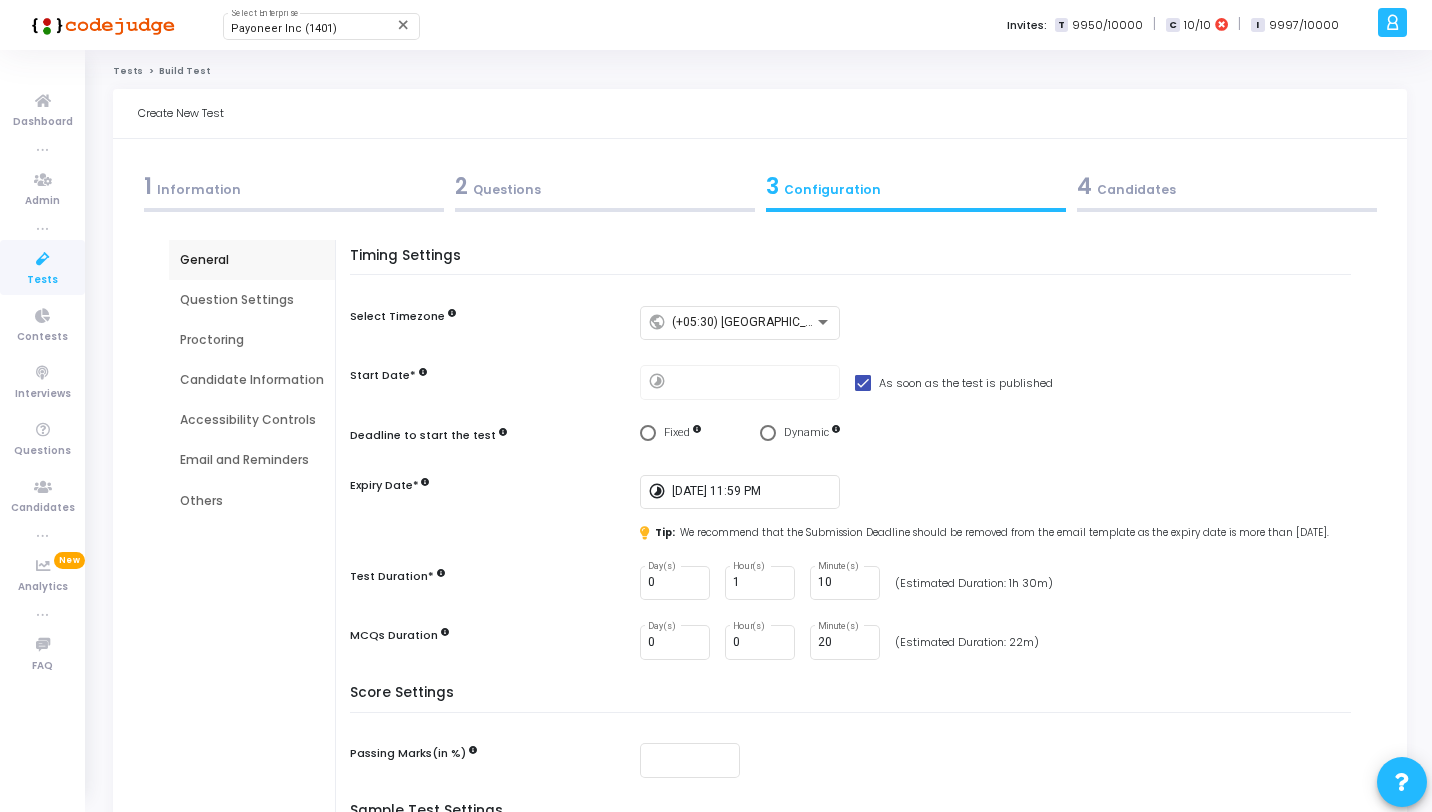 click on "Question Settings" at bounding box center (252, 300) 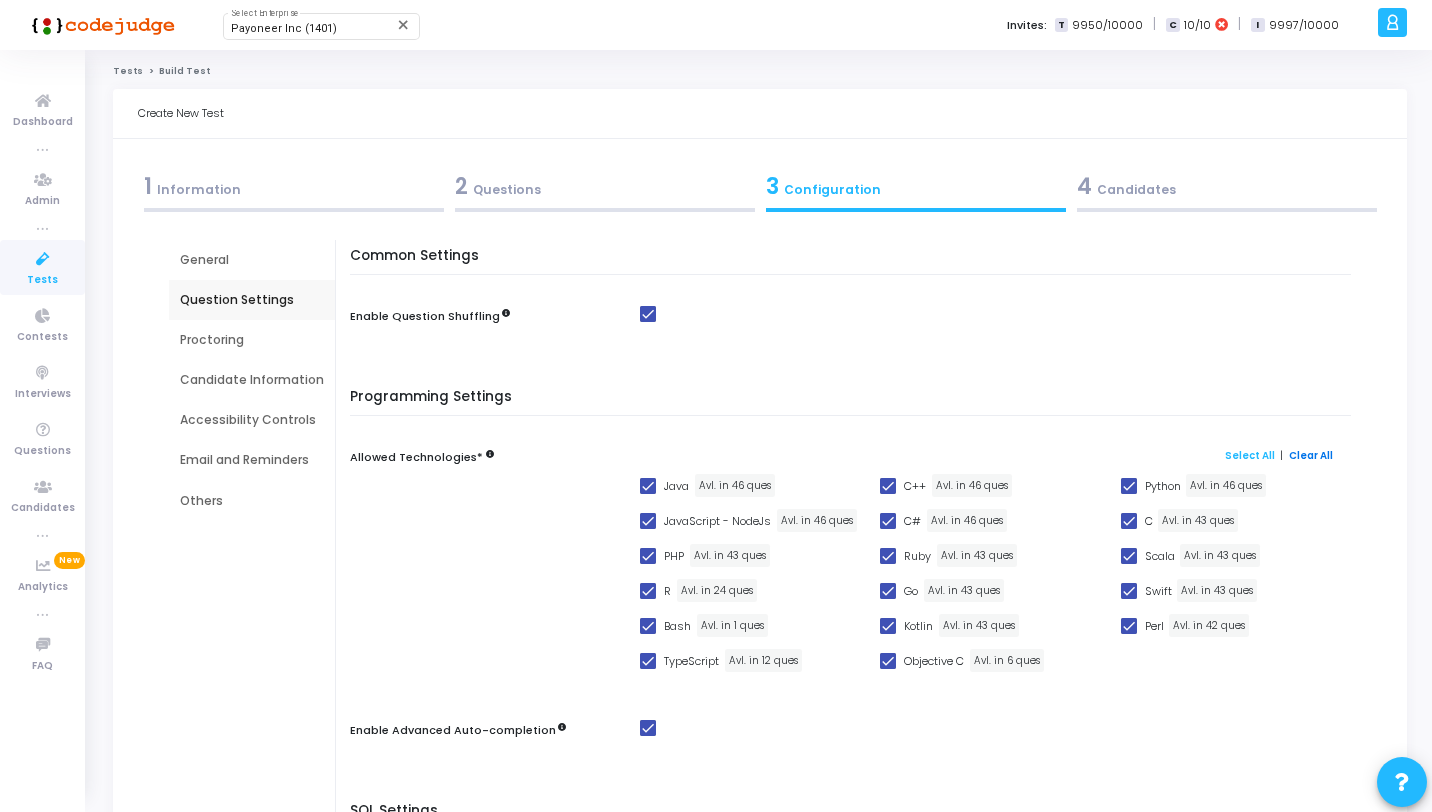 click on "Clear All" at bounding box center [1311, 455] 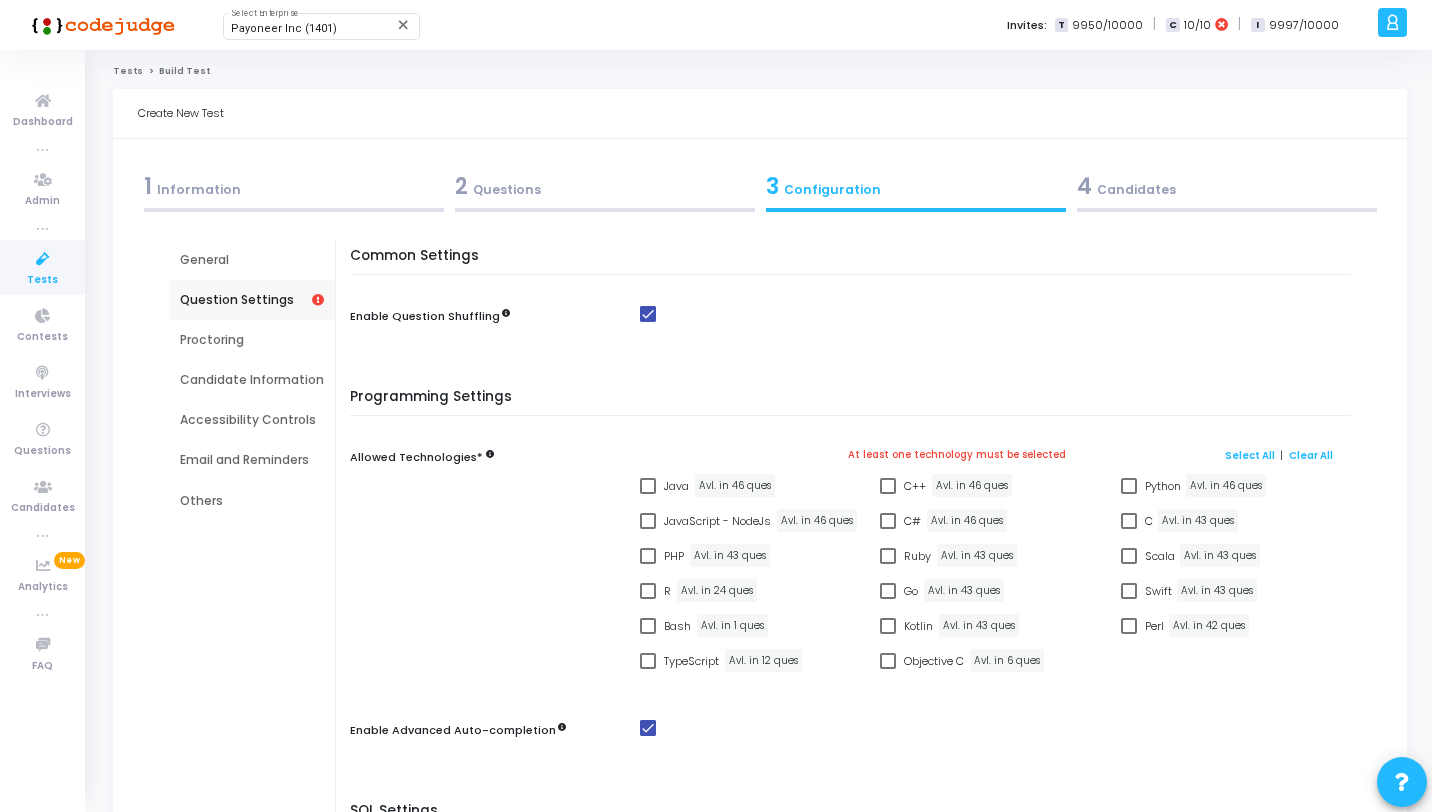 click at bounding box center [888, 521] 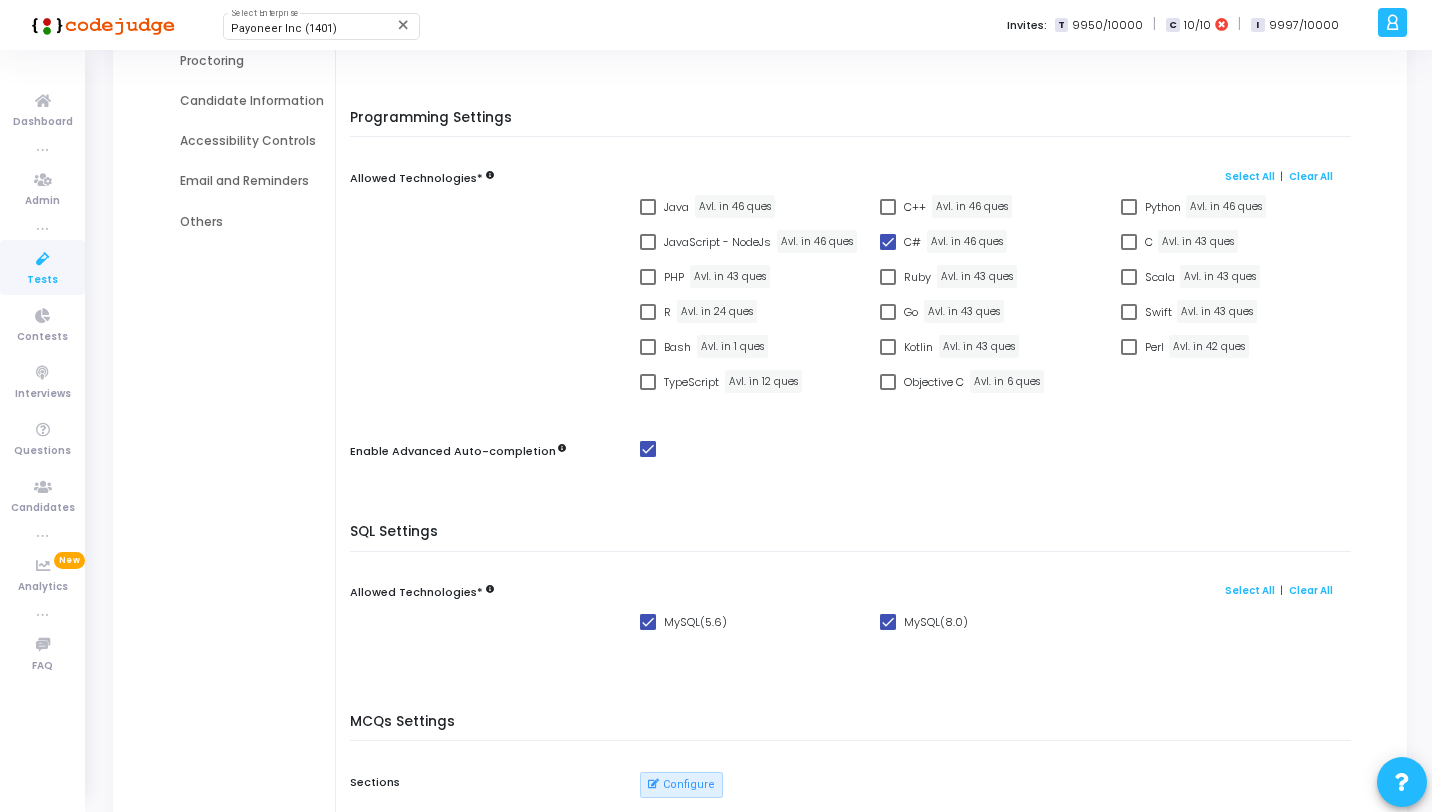scroll, scrollTop: 447, scrollLeft: 0, axis: vertical 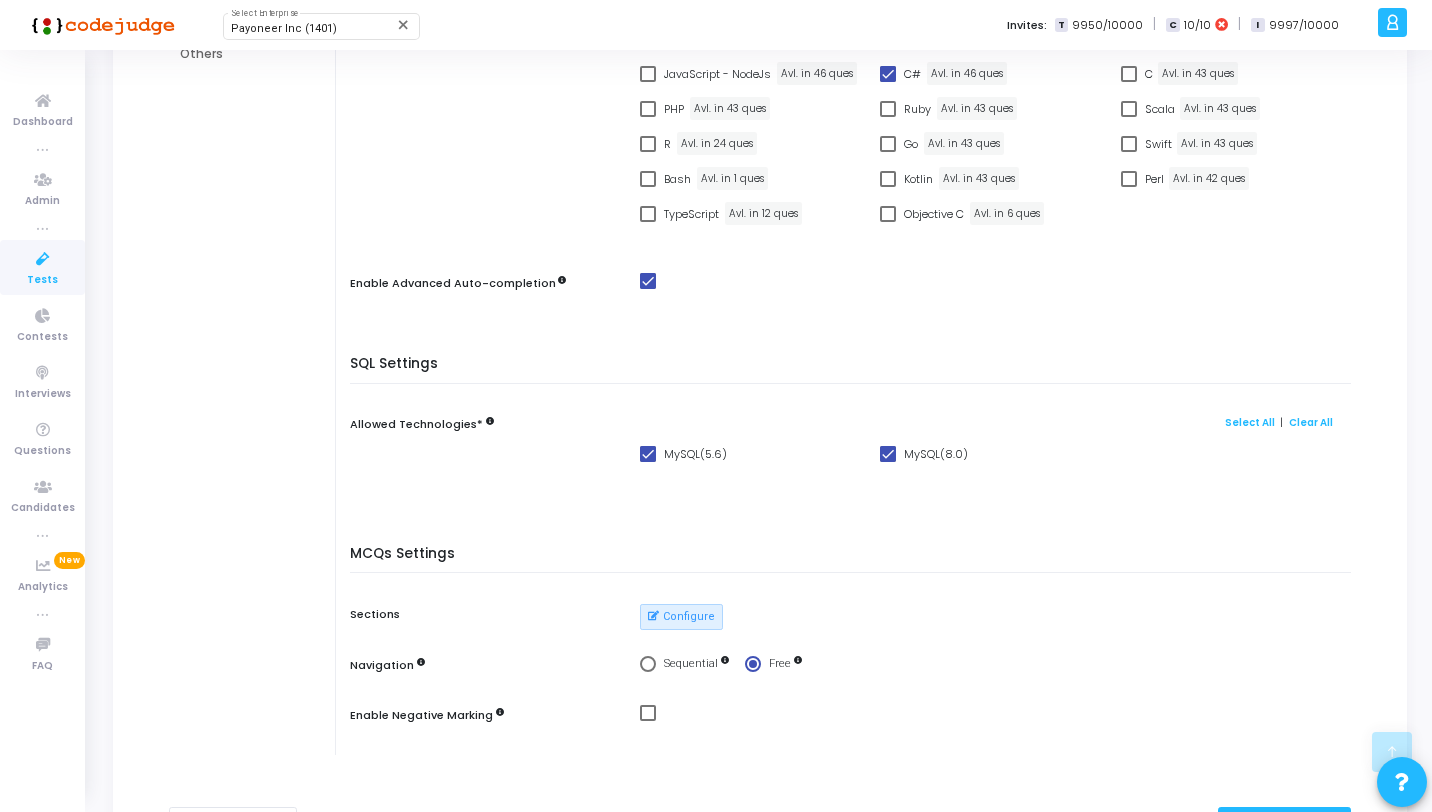 click at bounding box center (648, 281) 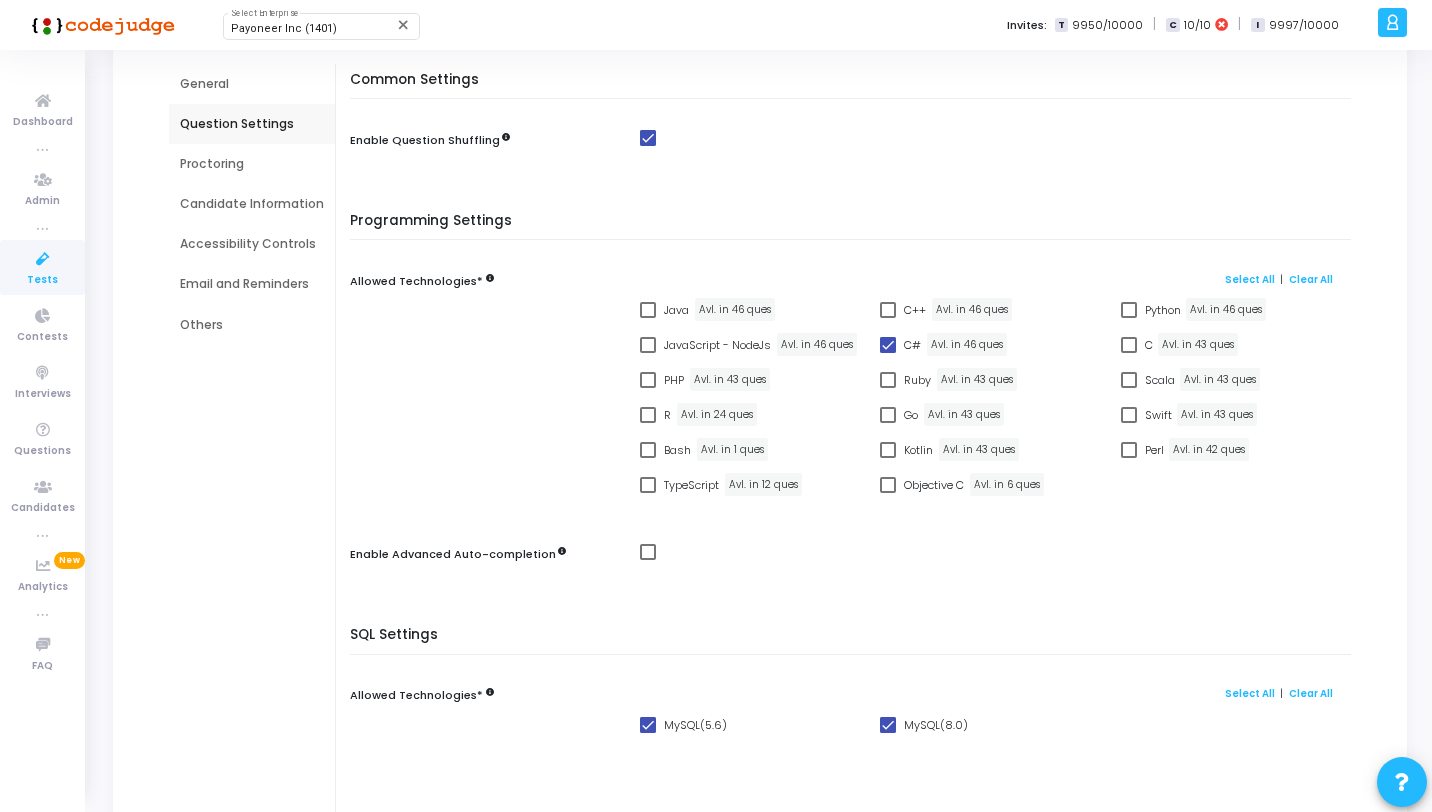 scroll, scrollTop: 0, scrollLeft: 0, axis: both 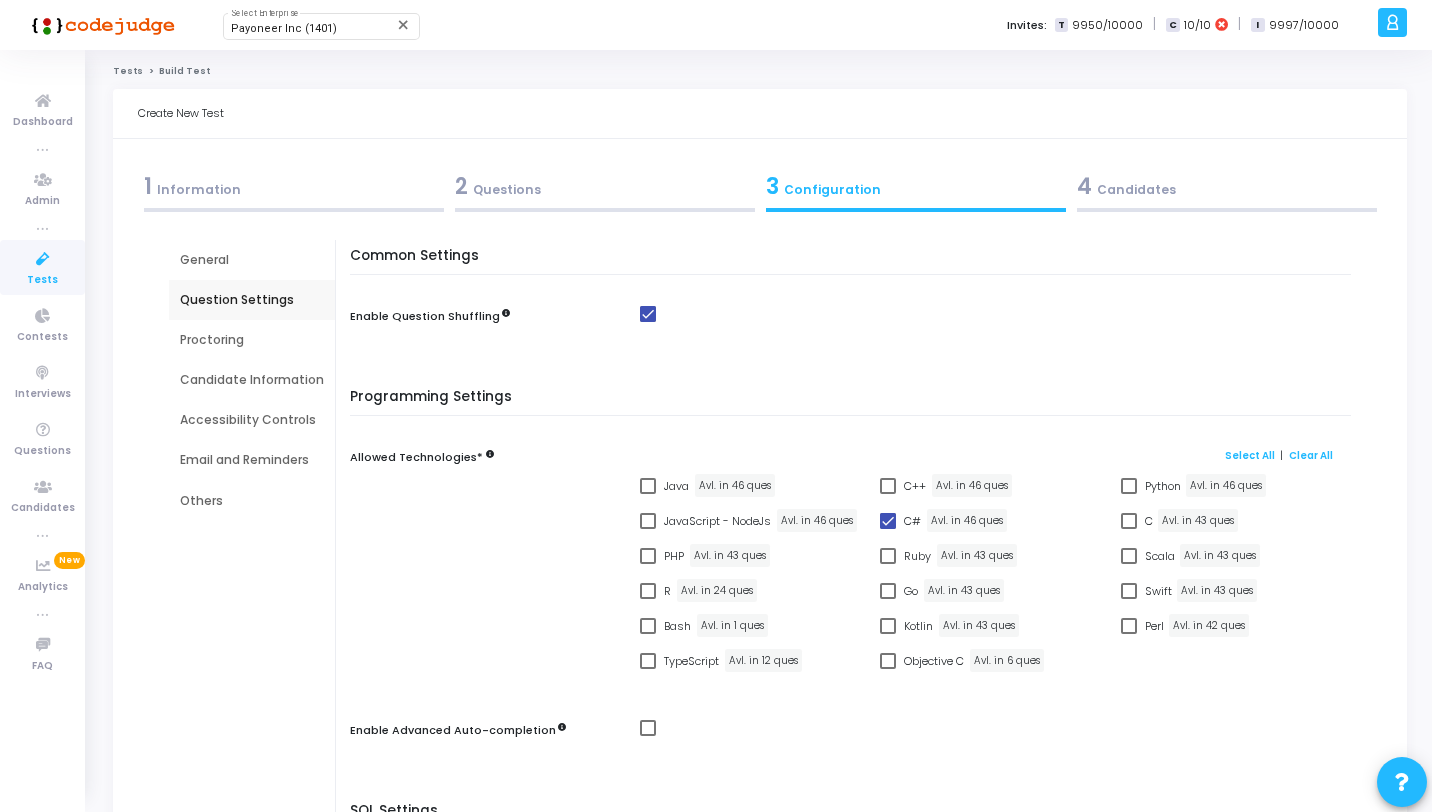 click on "Proctoring" at bounding box center (252, 340) 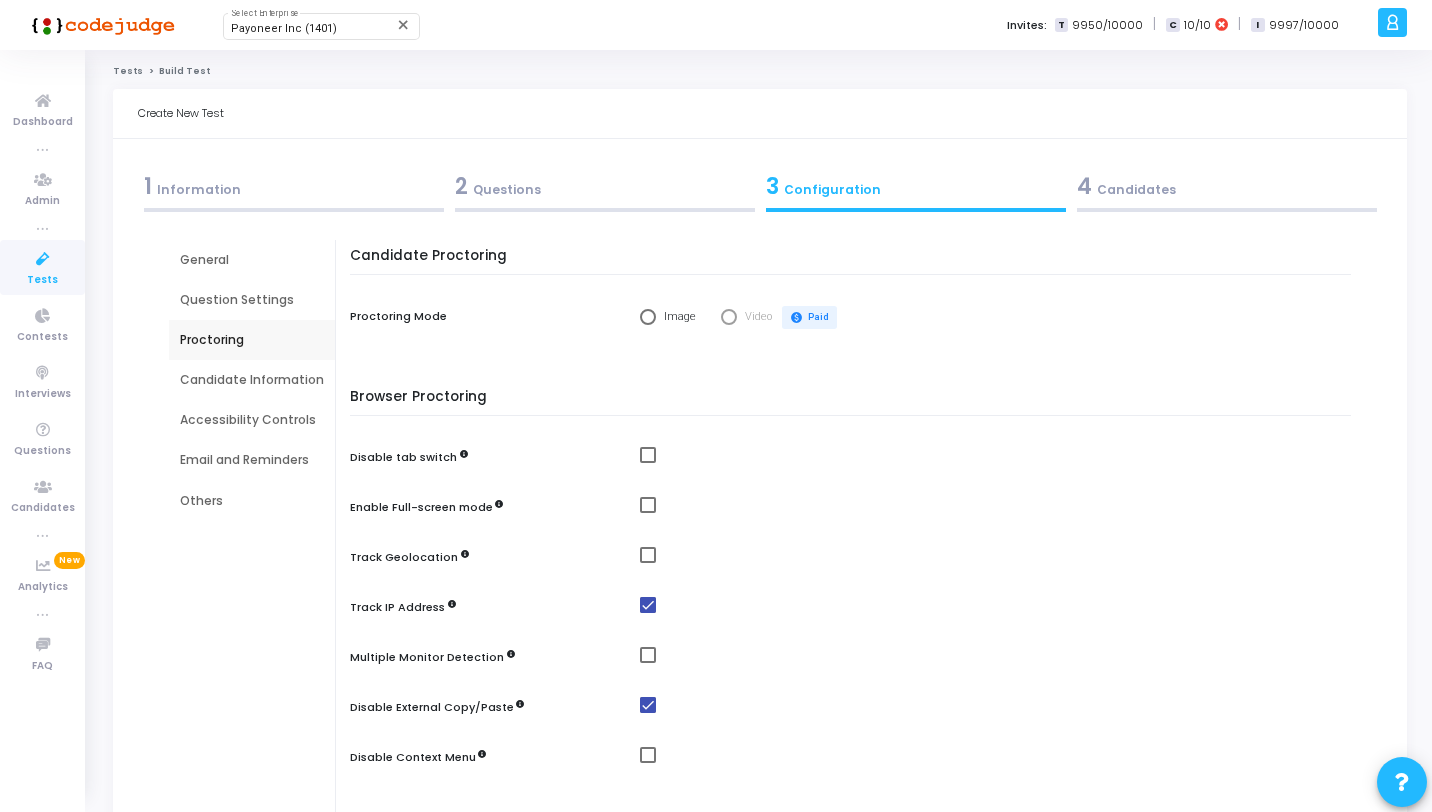 click at bounding box center [648, 317] 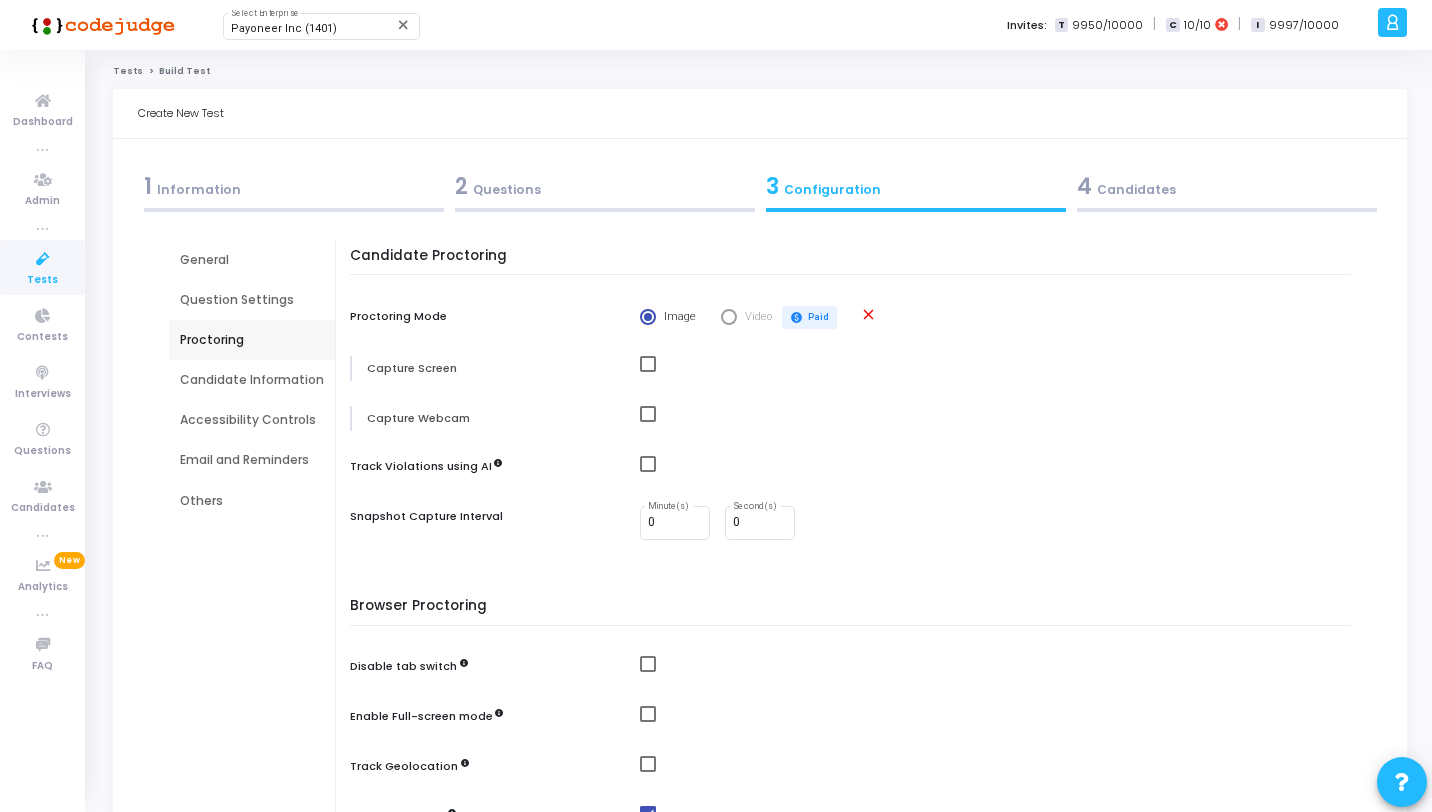click at bounding box center (648, 364) 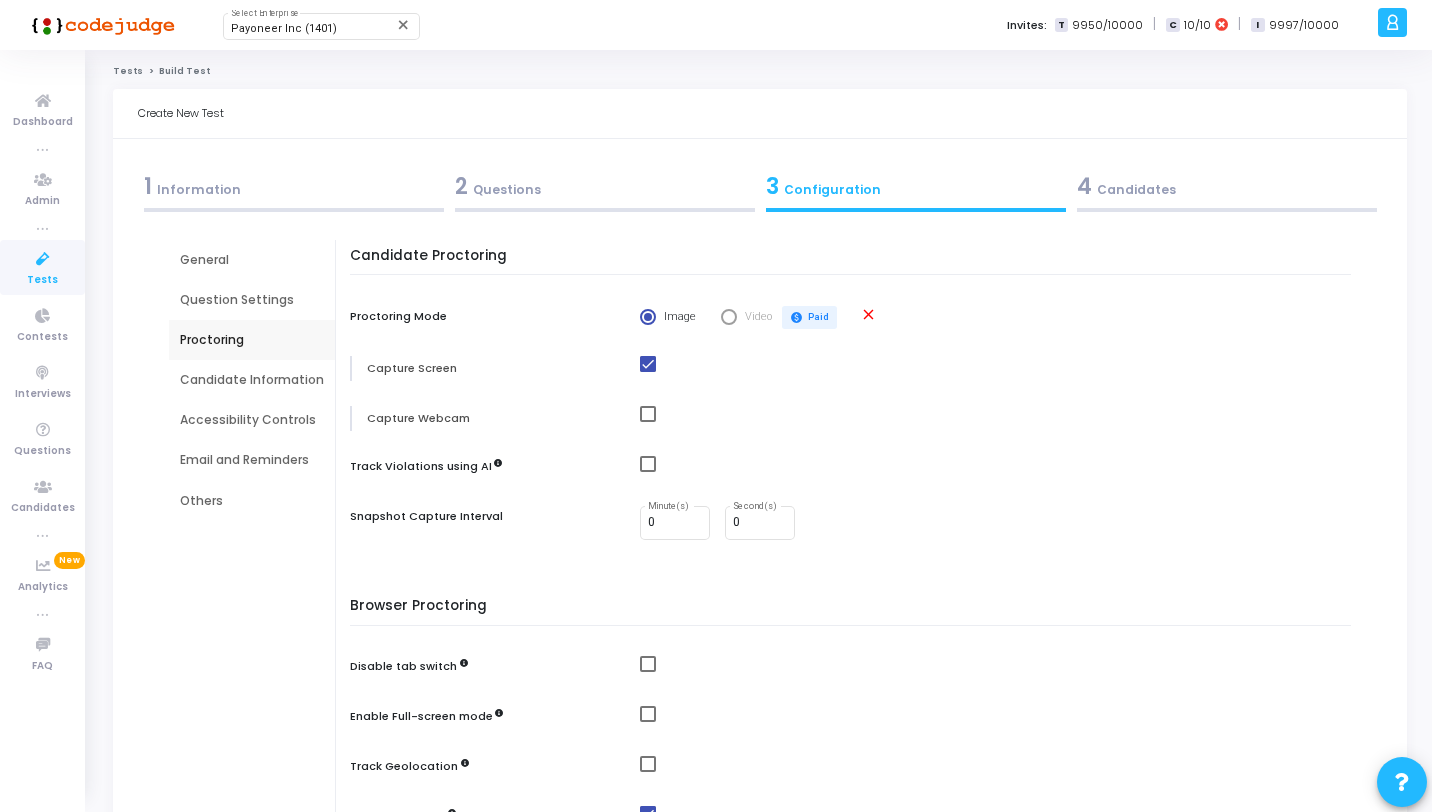 click at bounding box center [1000, 418] 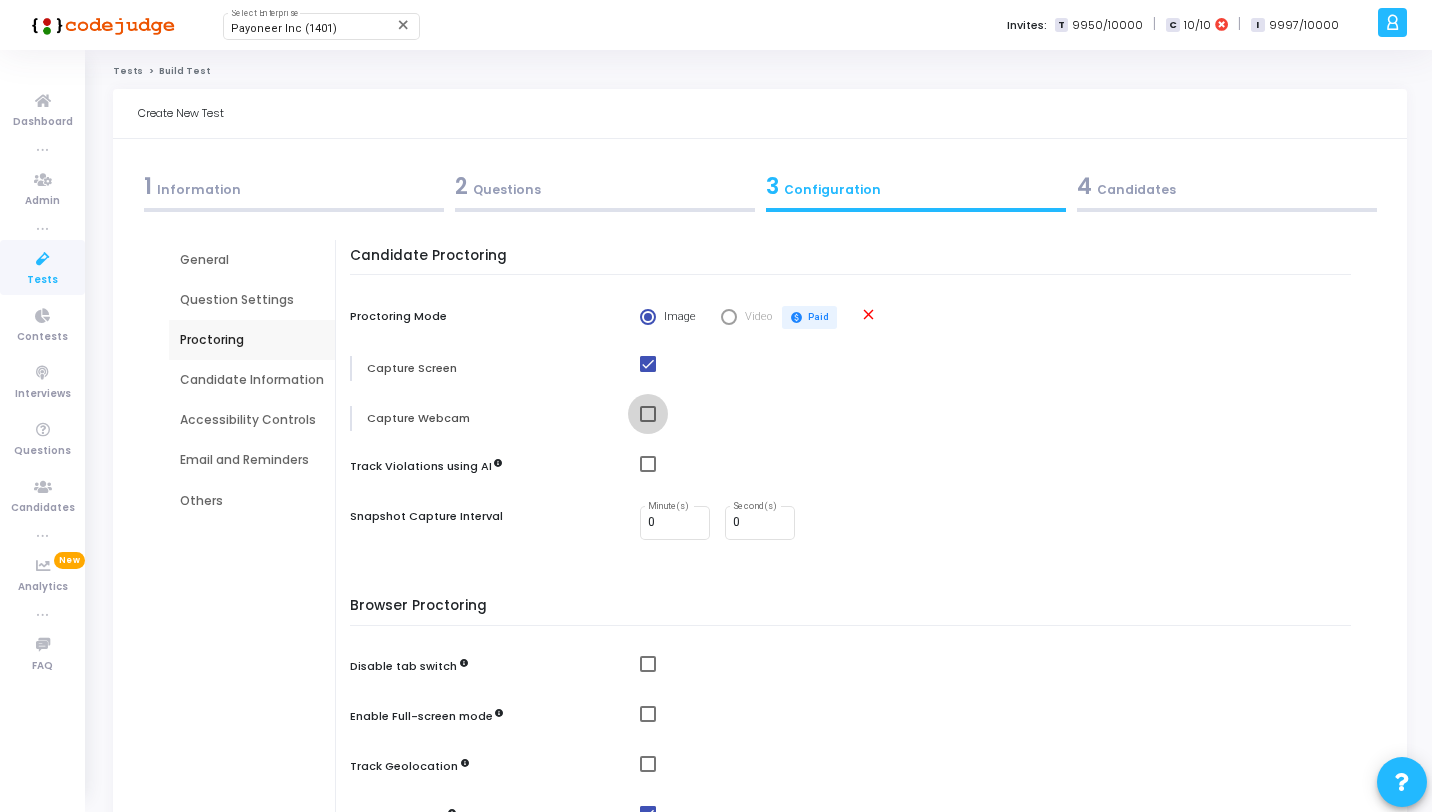 click at bounding box center (648, 414) 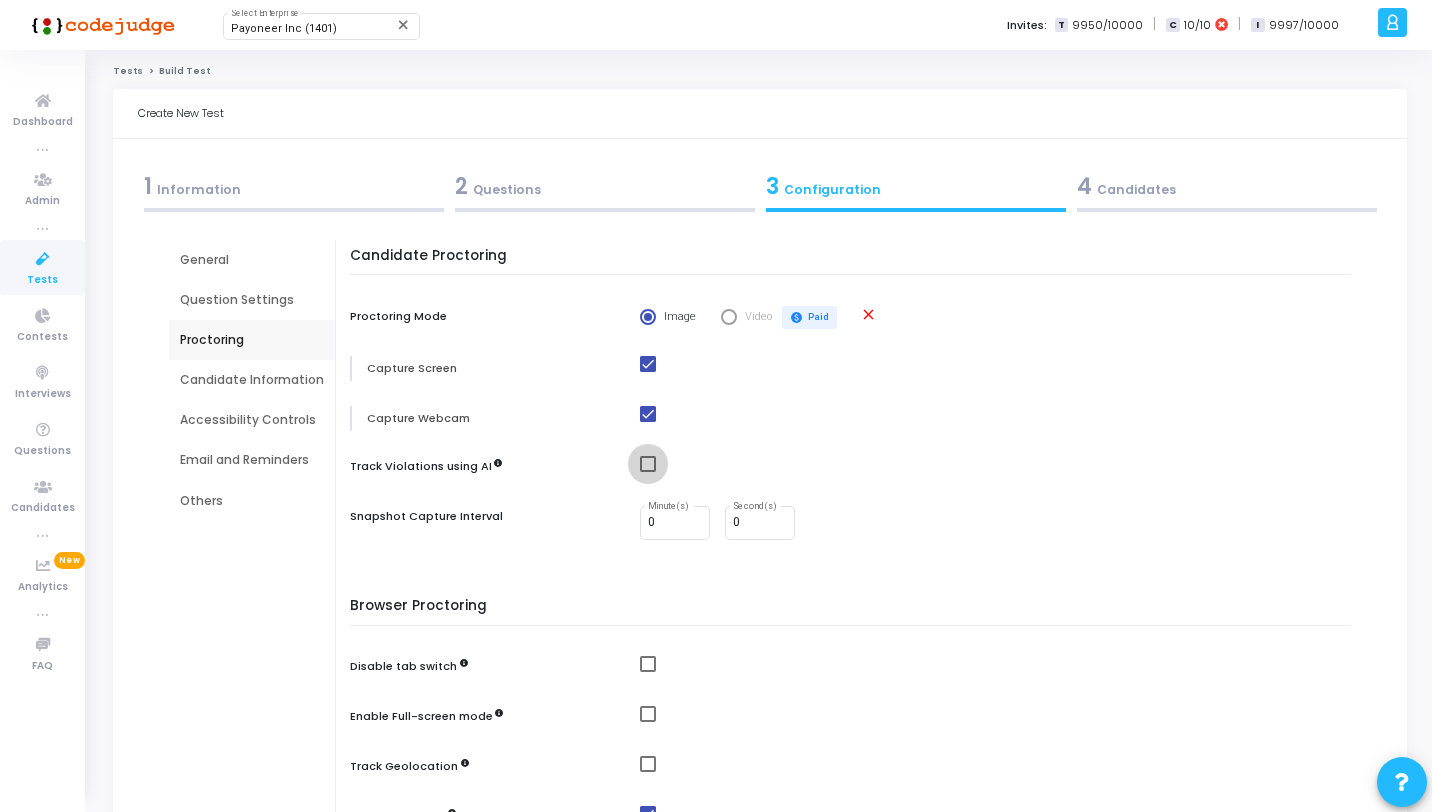 click at bounding box center [648, 464] 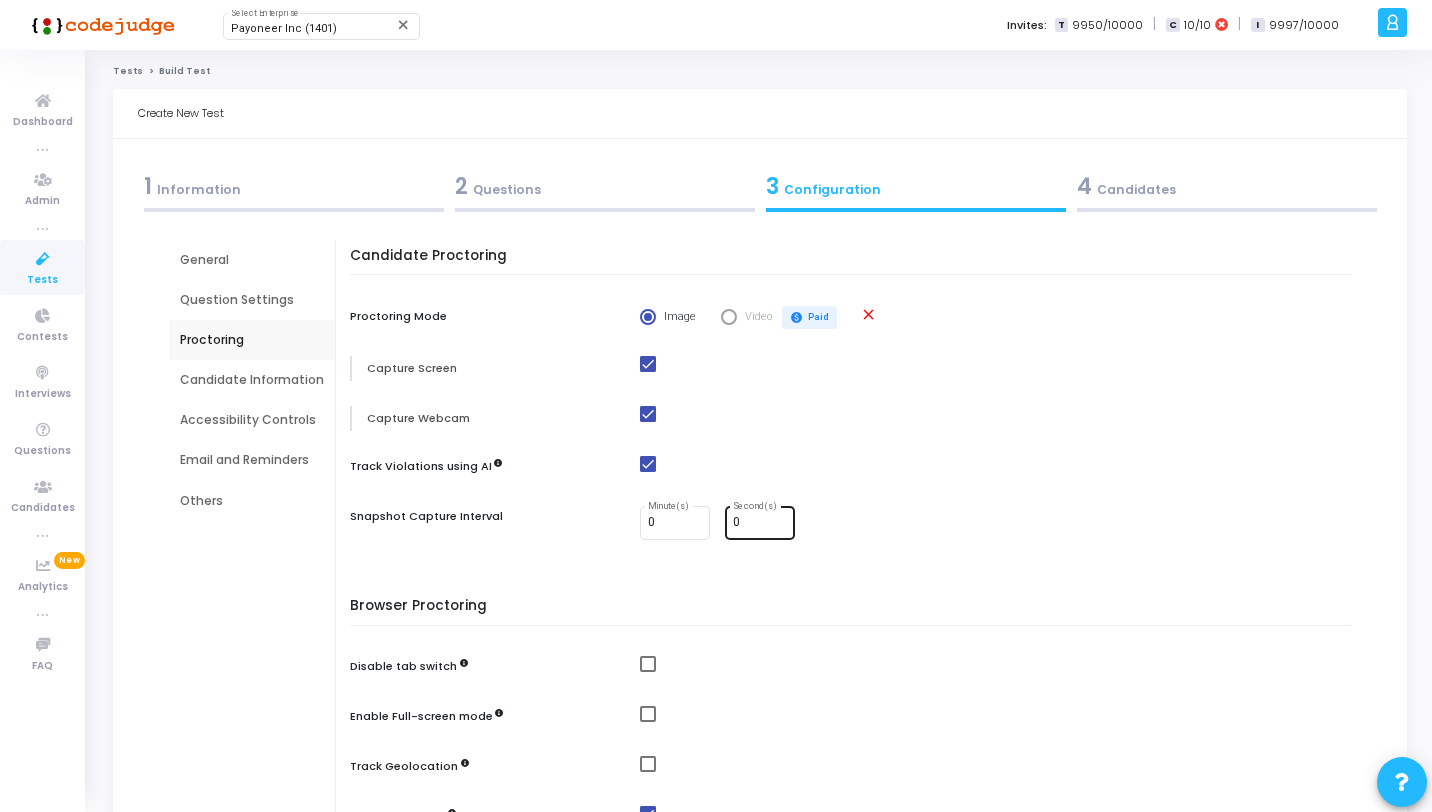 click on "0 Second(s)" at bounding box center (760, 521) 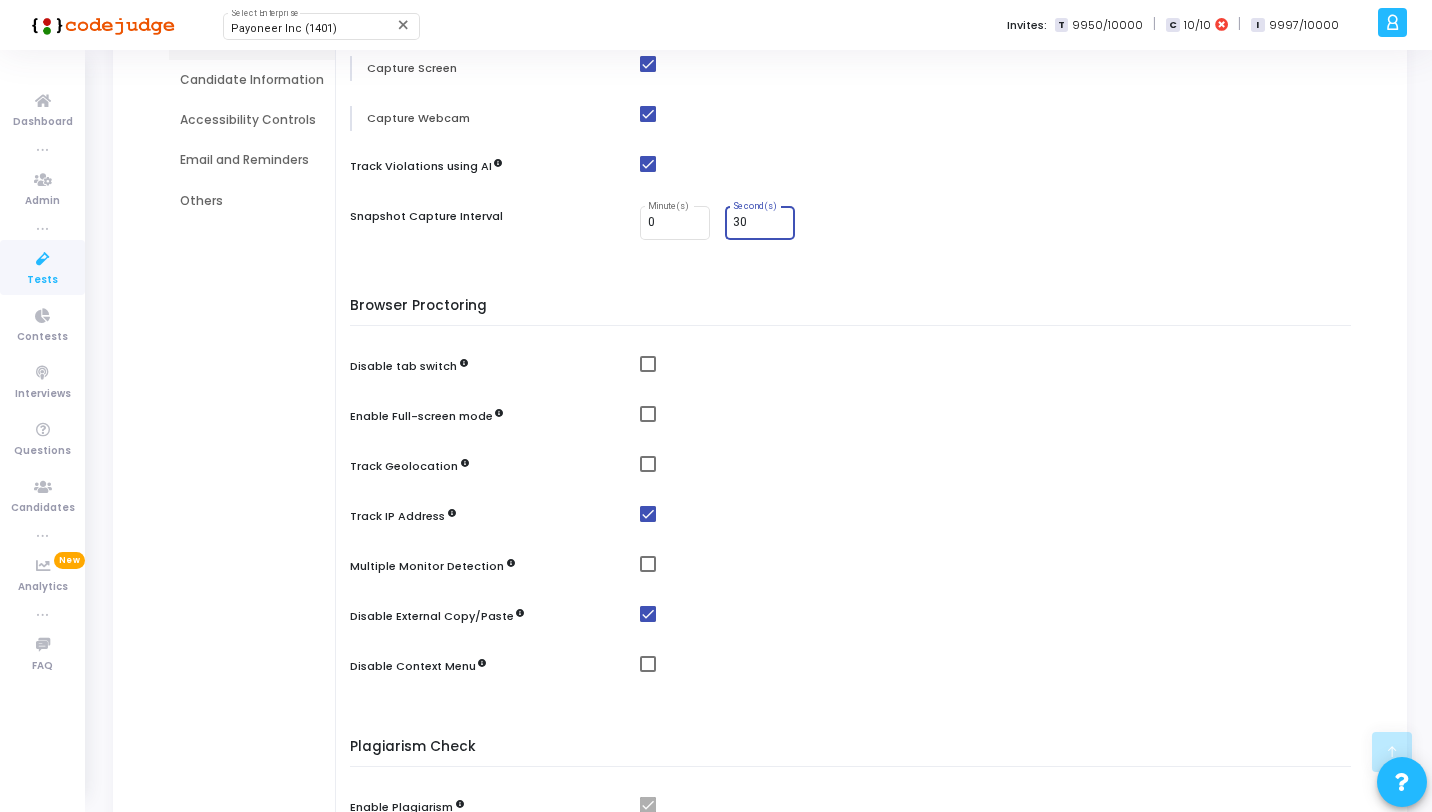 scroll, scrollTop: 531, scrollLeft: 0, axis: vertical 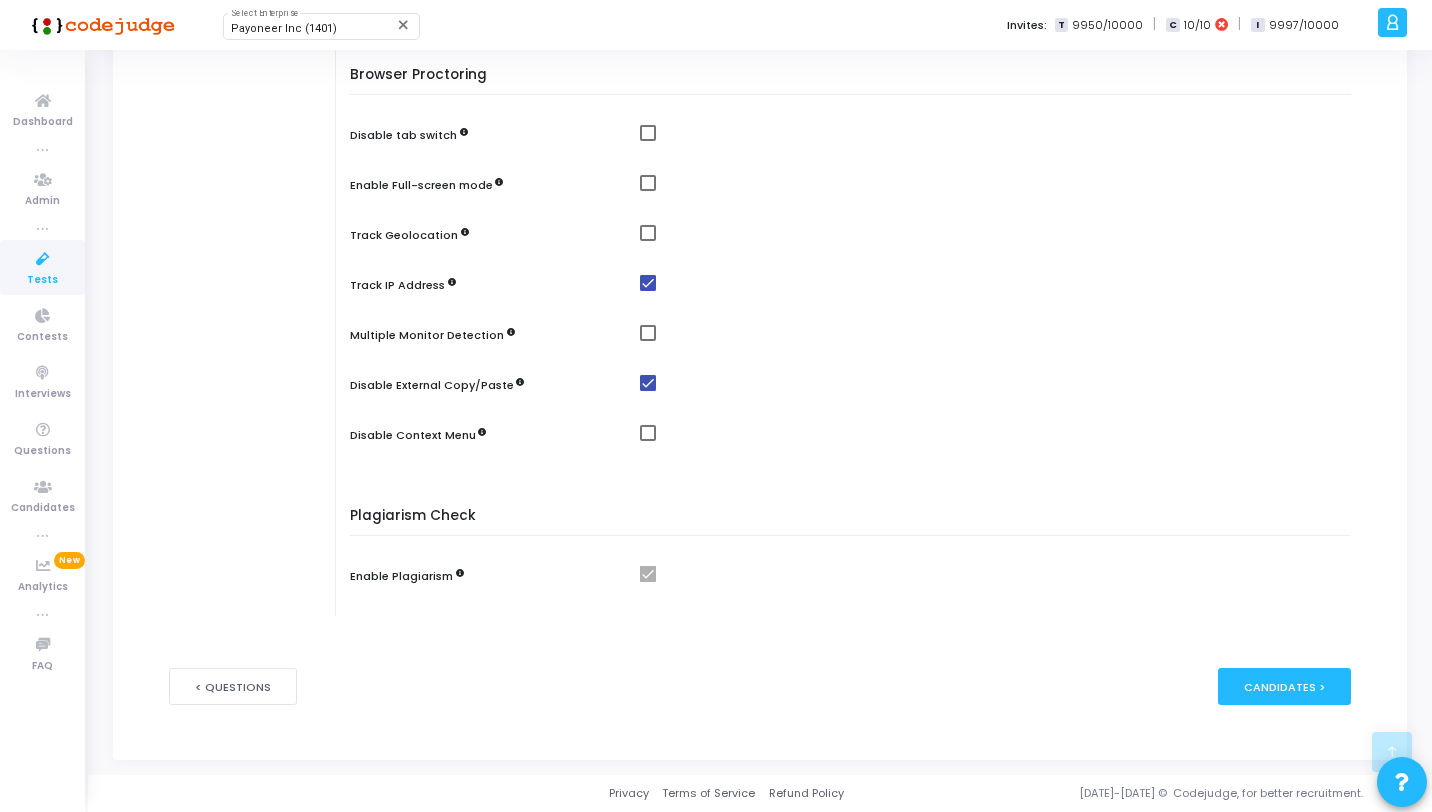 type on "30" 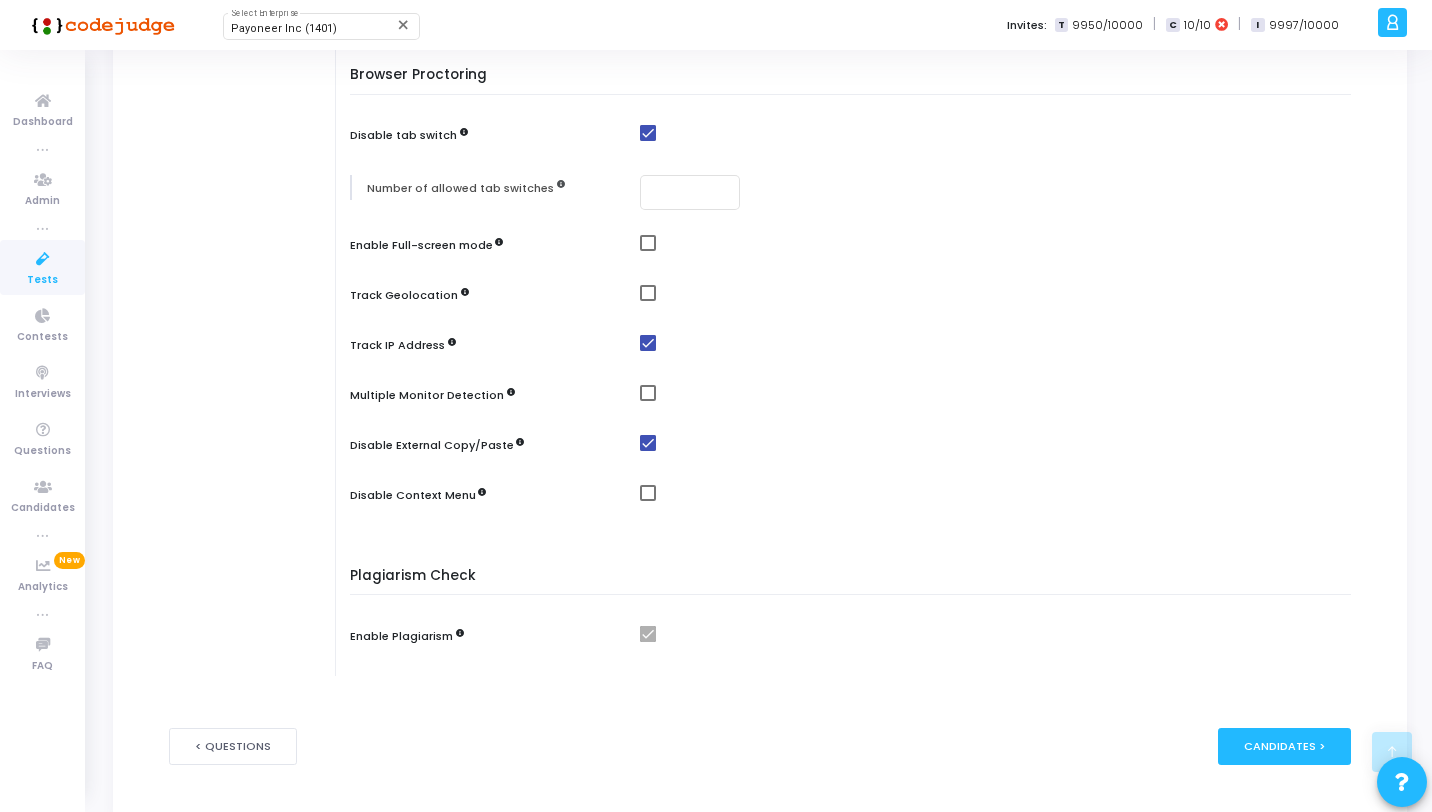 click at bounding box center (648, 243) 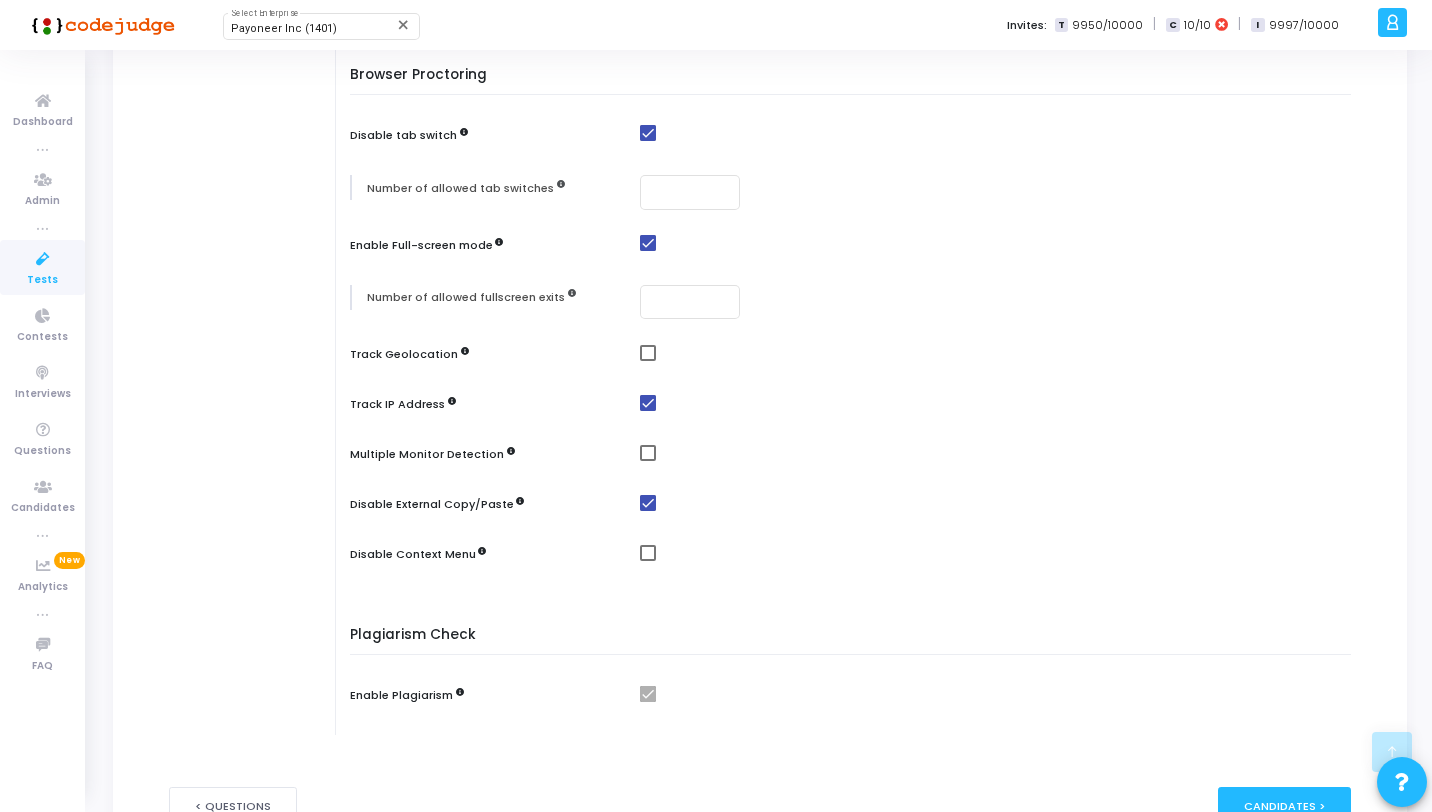 click at bounding box center (648, 553) 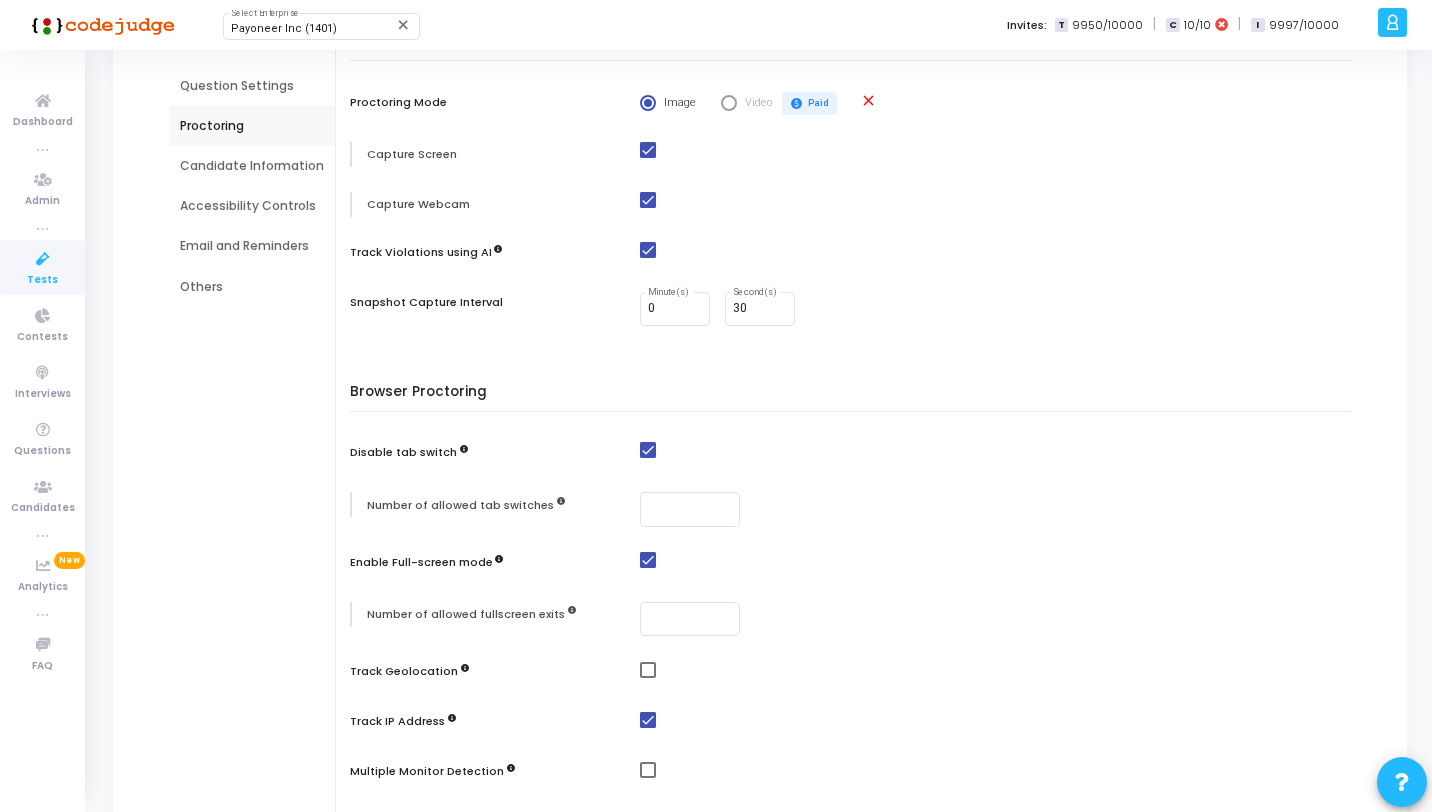 scroll, scrollTop: 0, scrollLeft: 0, axis: both 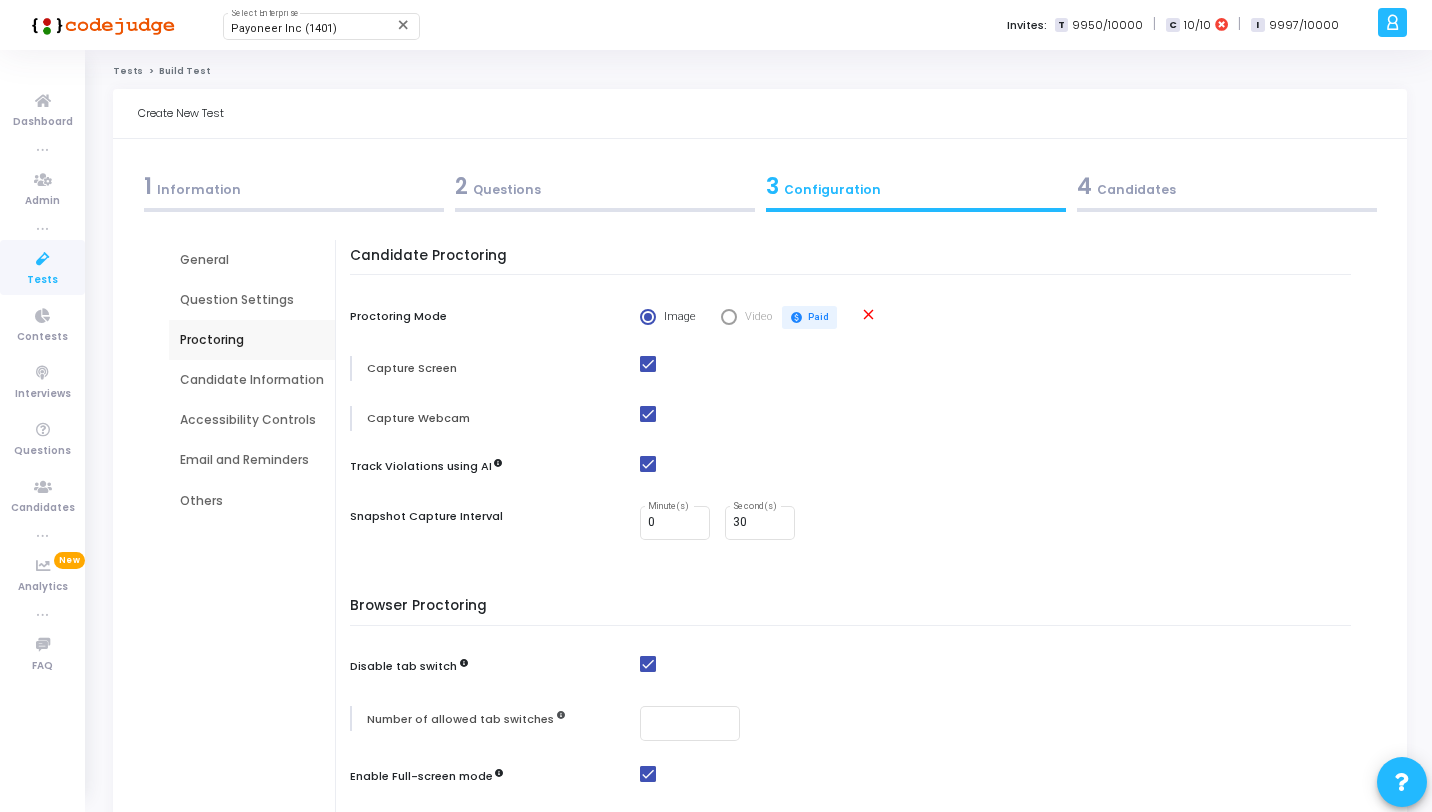 click on "Candidate Information" at bounding box center [252, 380] 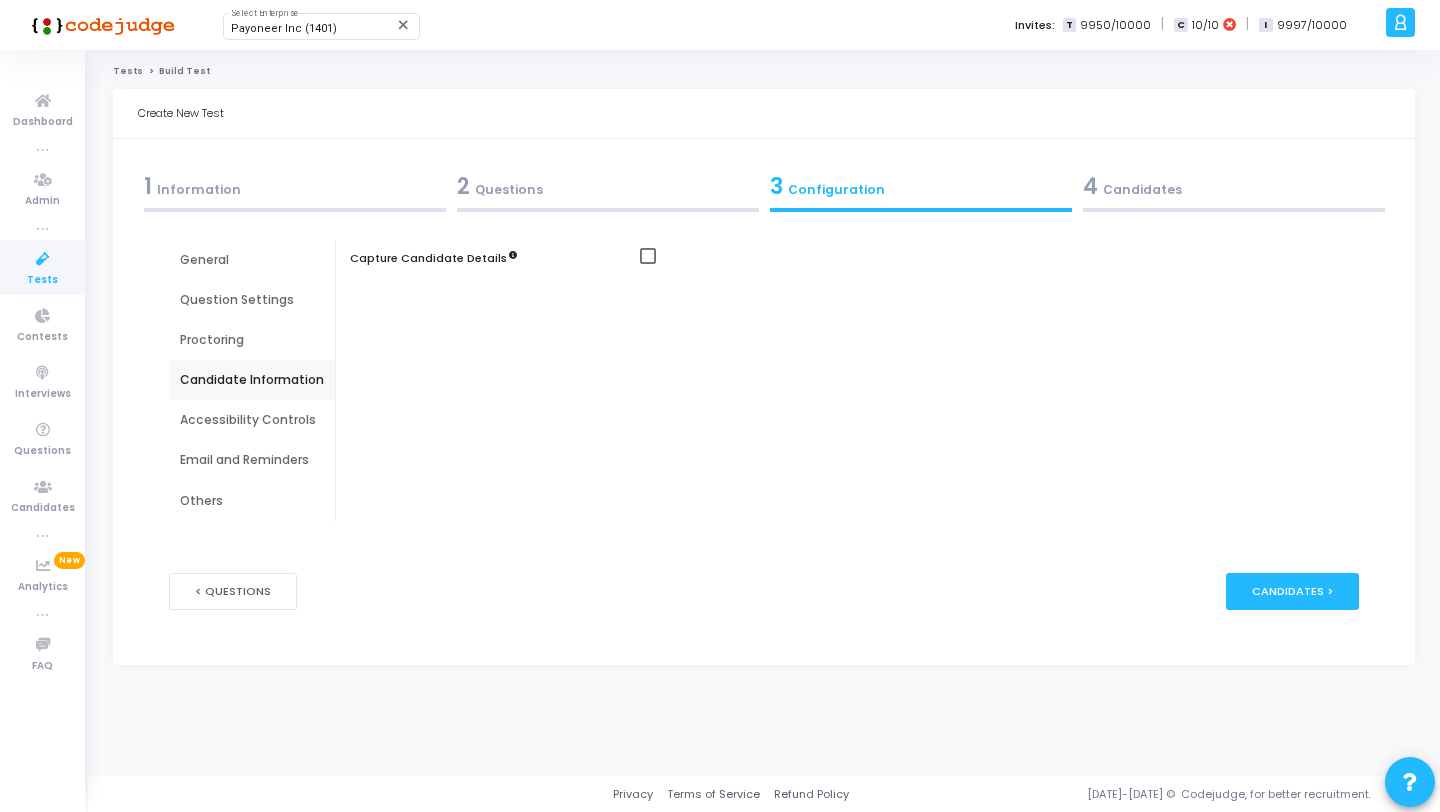 click at bounding box center [648, 256] 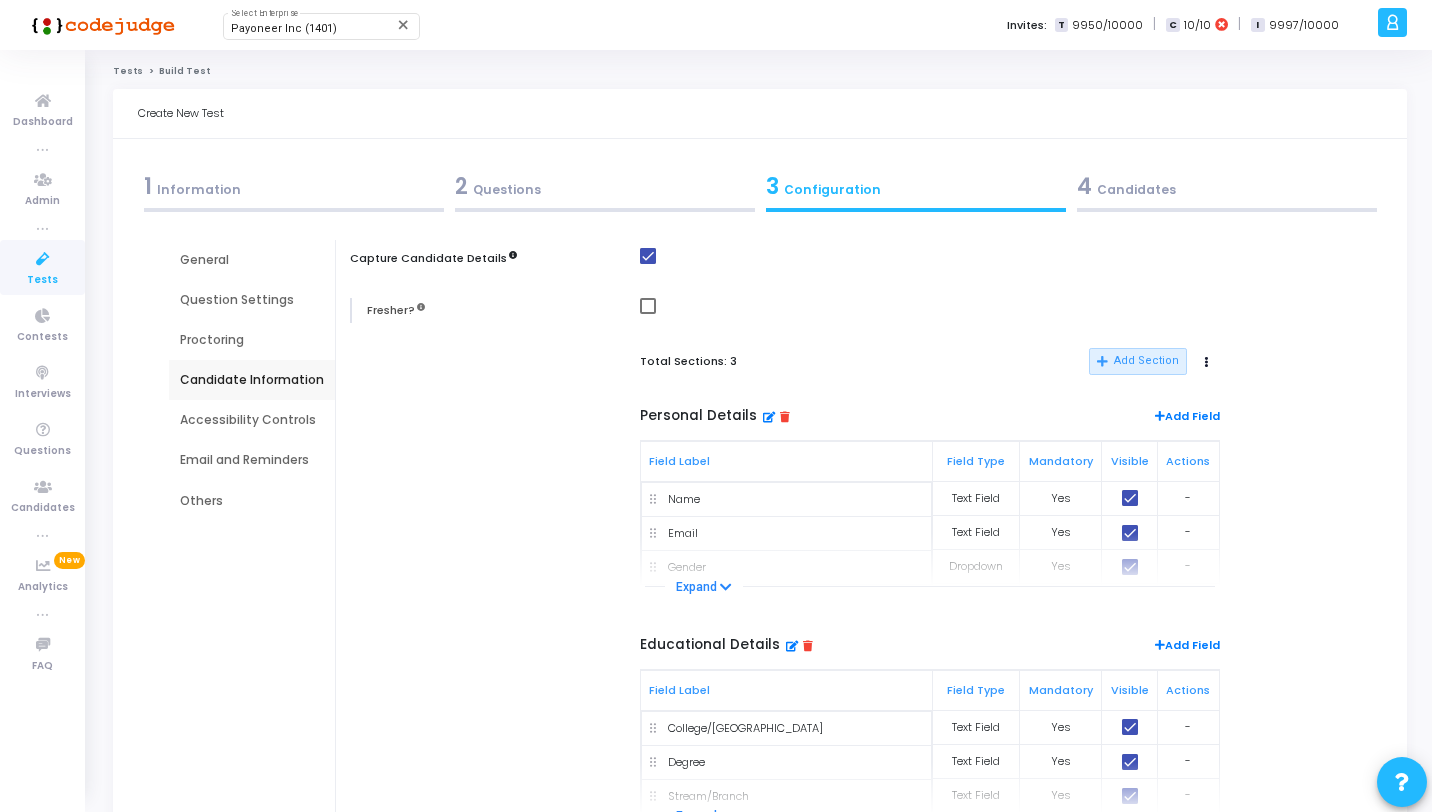 click on "Accessibility Controls" at bounding box center [252, 420] 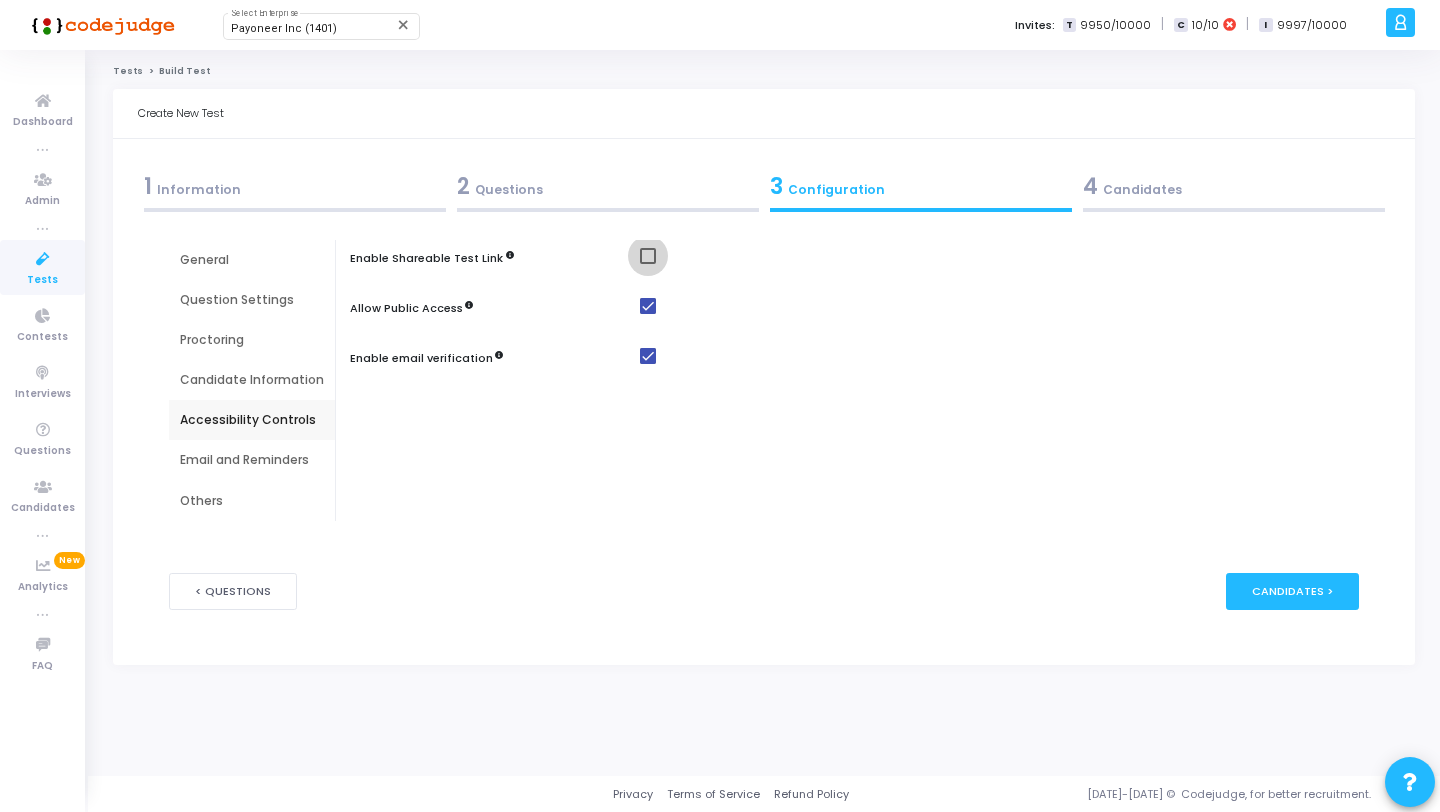 click at bounding box center [648, 256] 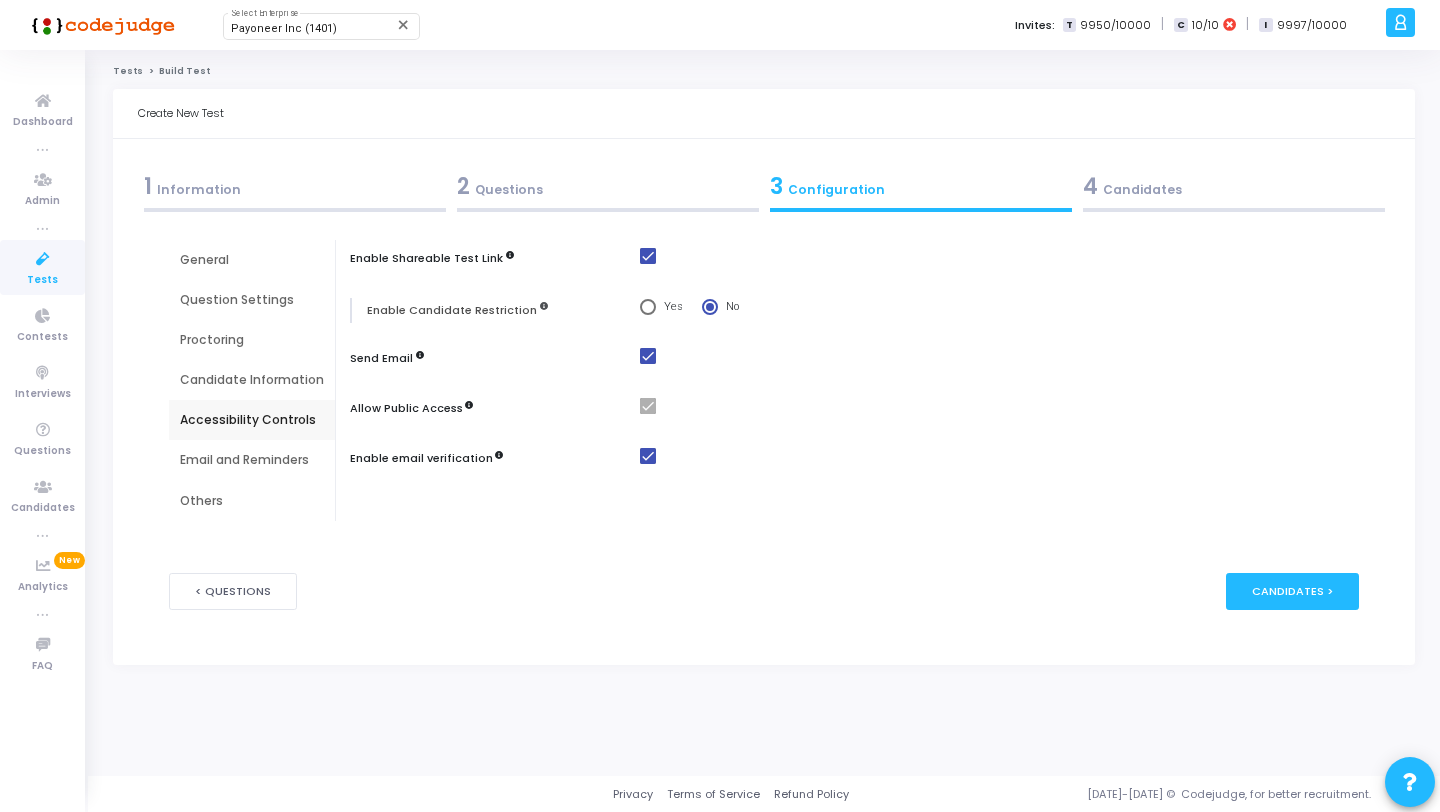 click on "Email and Reminders" at bounding box center [252, 460] 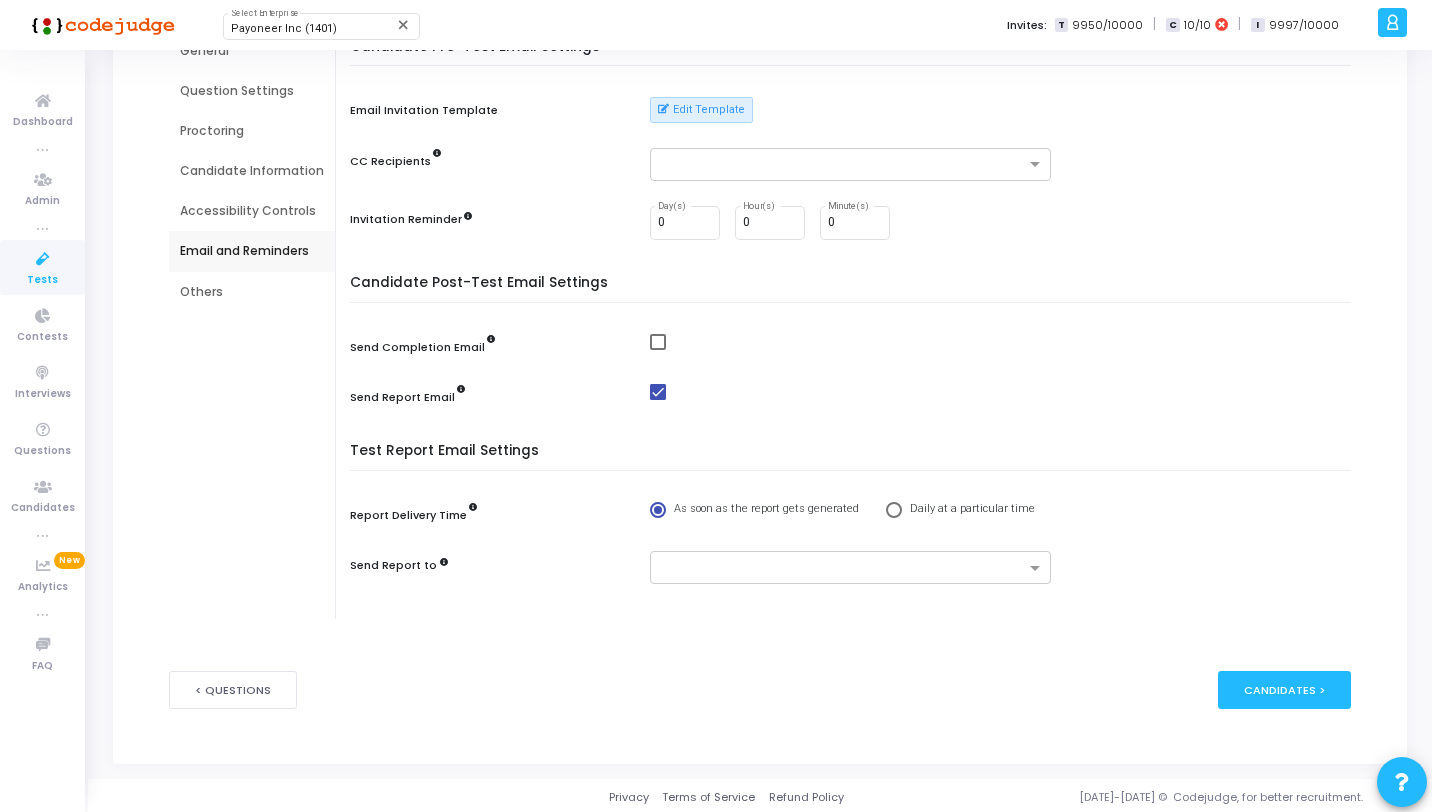 scroll, scrollTop: 212, scrollLeft: 0, axis: vertical 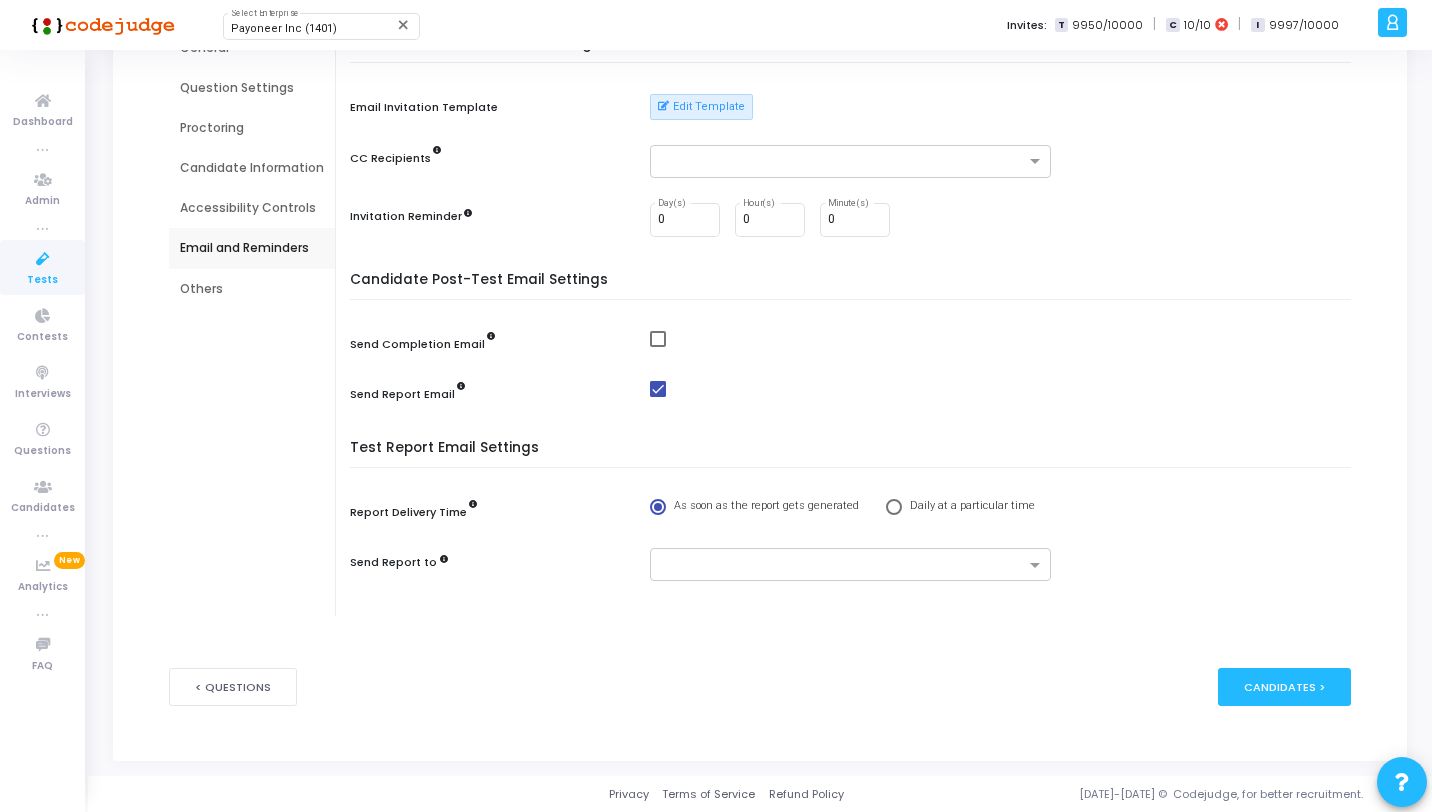 click at bounding box center [658, 339] 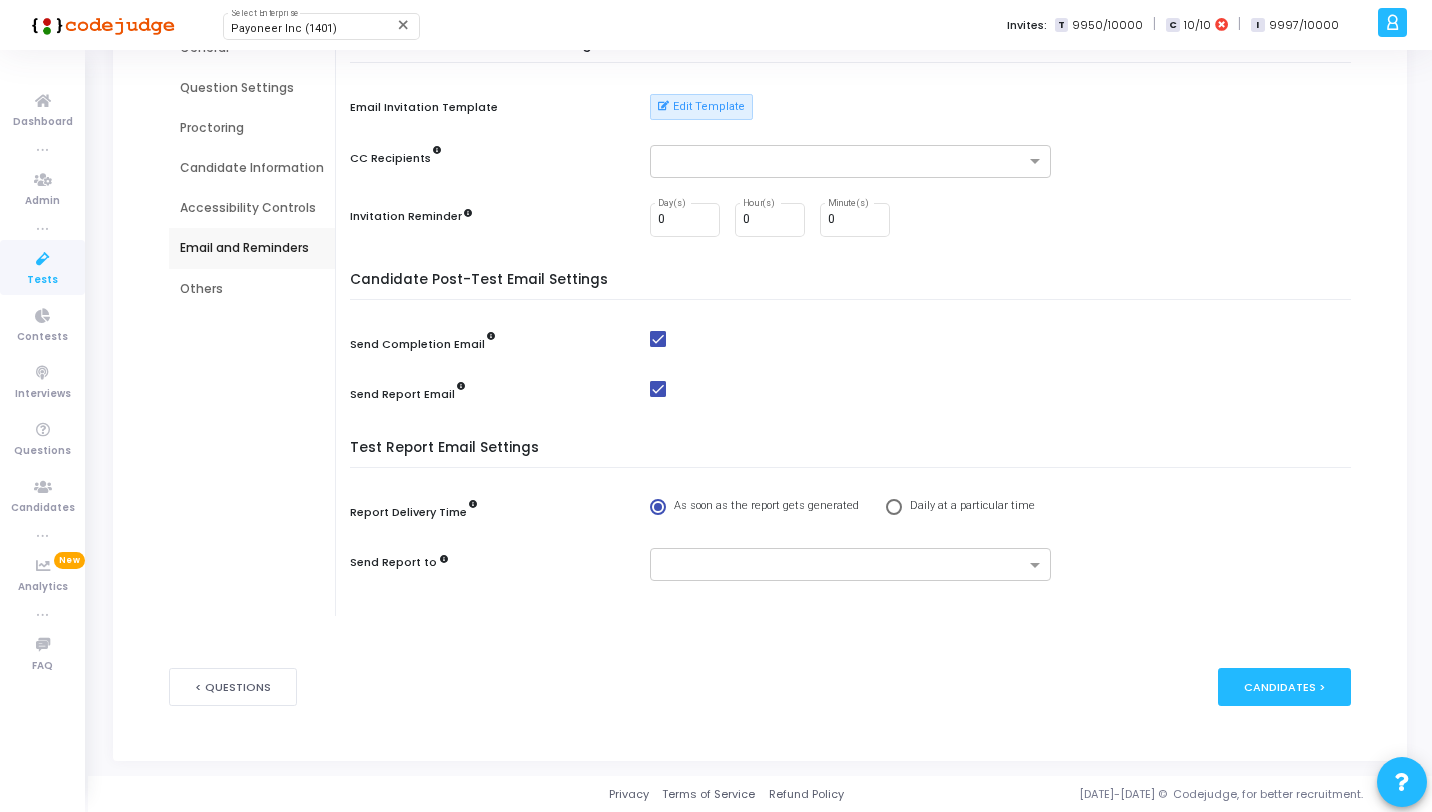 click at bounding box center [658, 389] 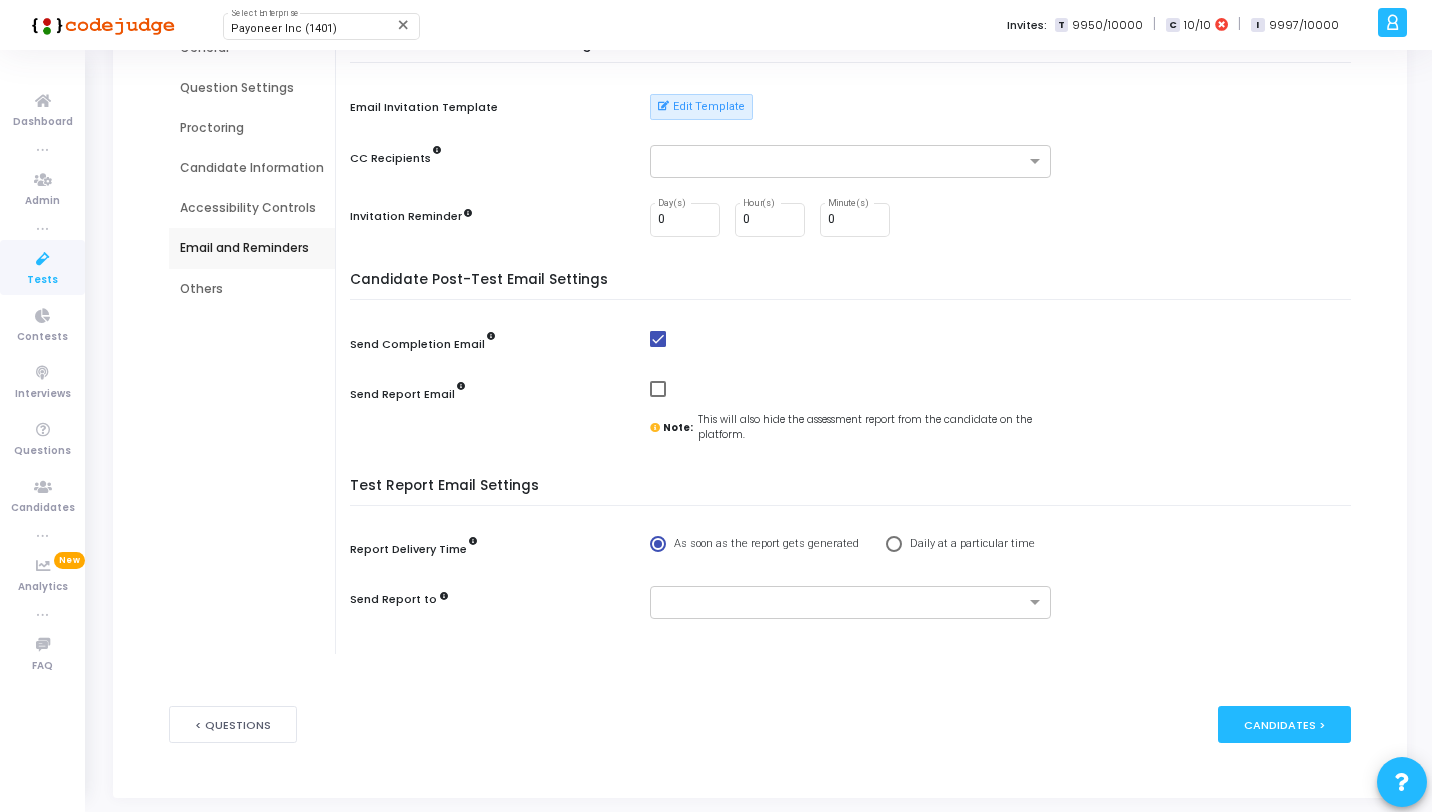 click on "Others" at bounding box center [252, 289] 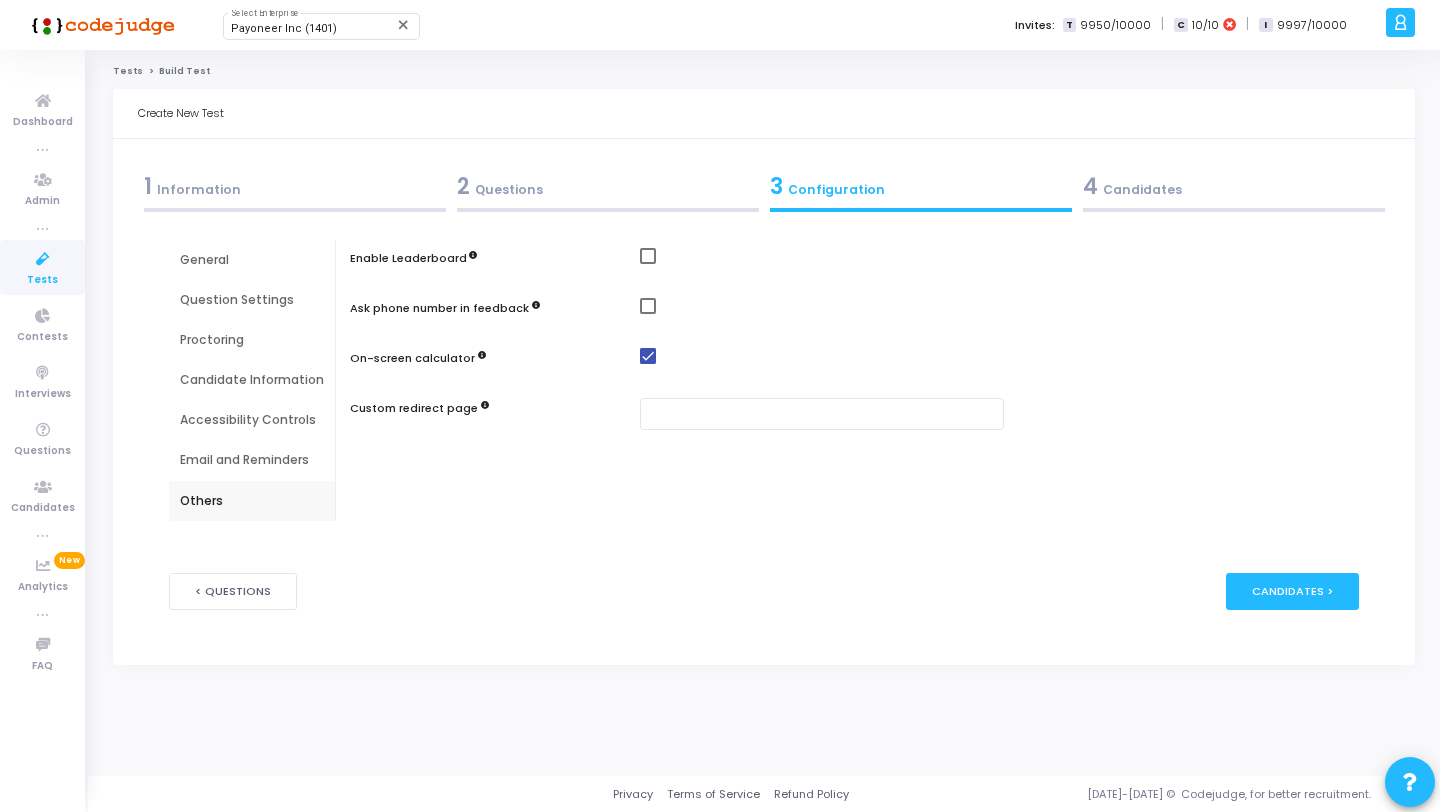 click on "4  Candidates" at bounding box center [1234, 186] 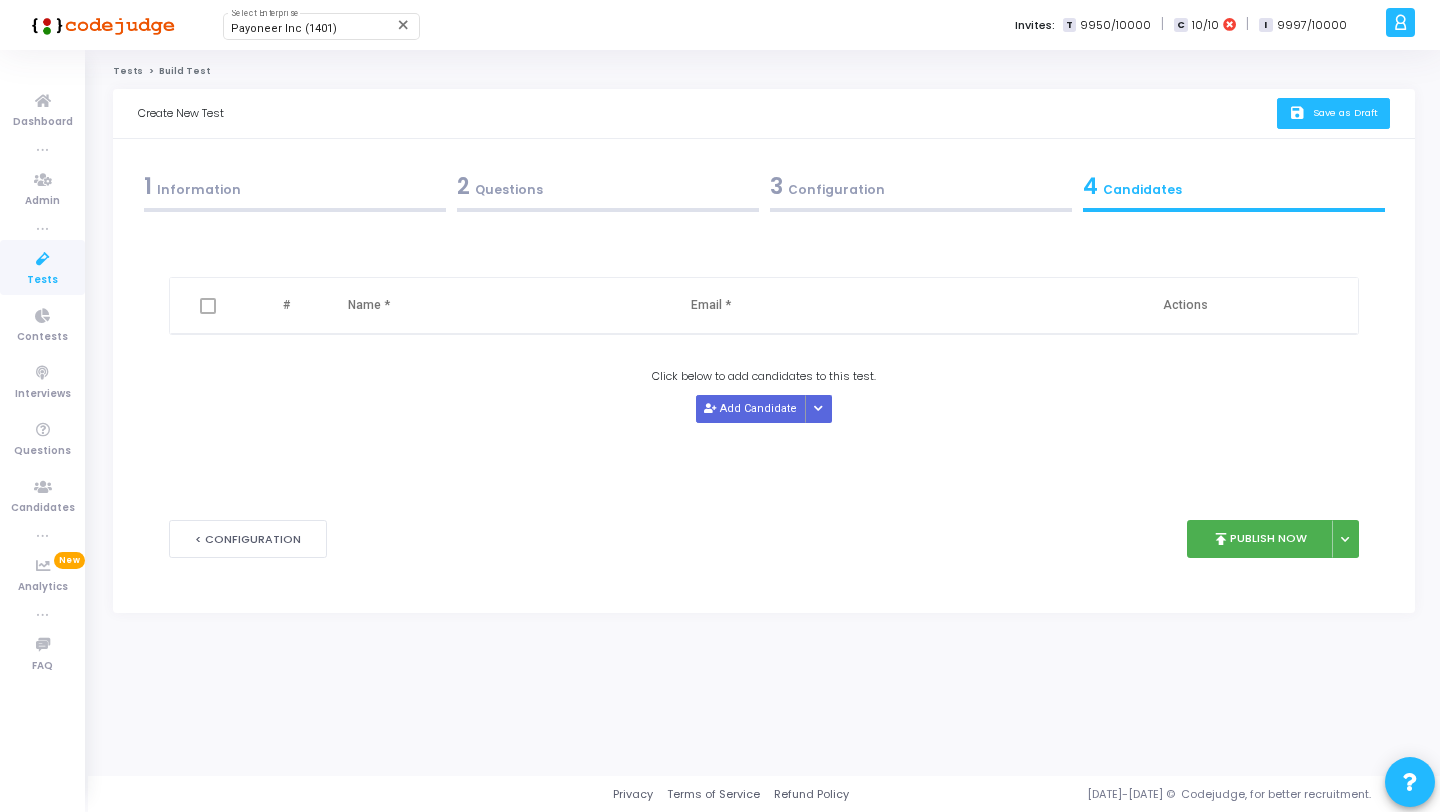 click on "save" 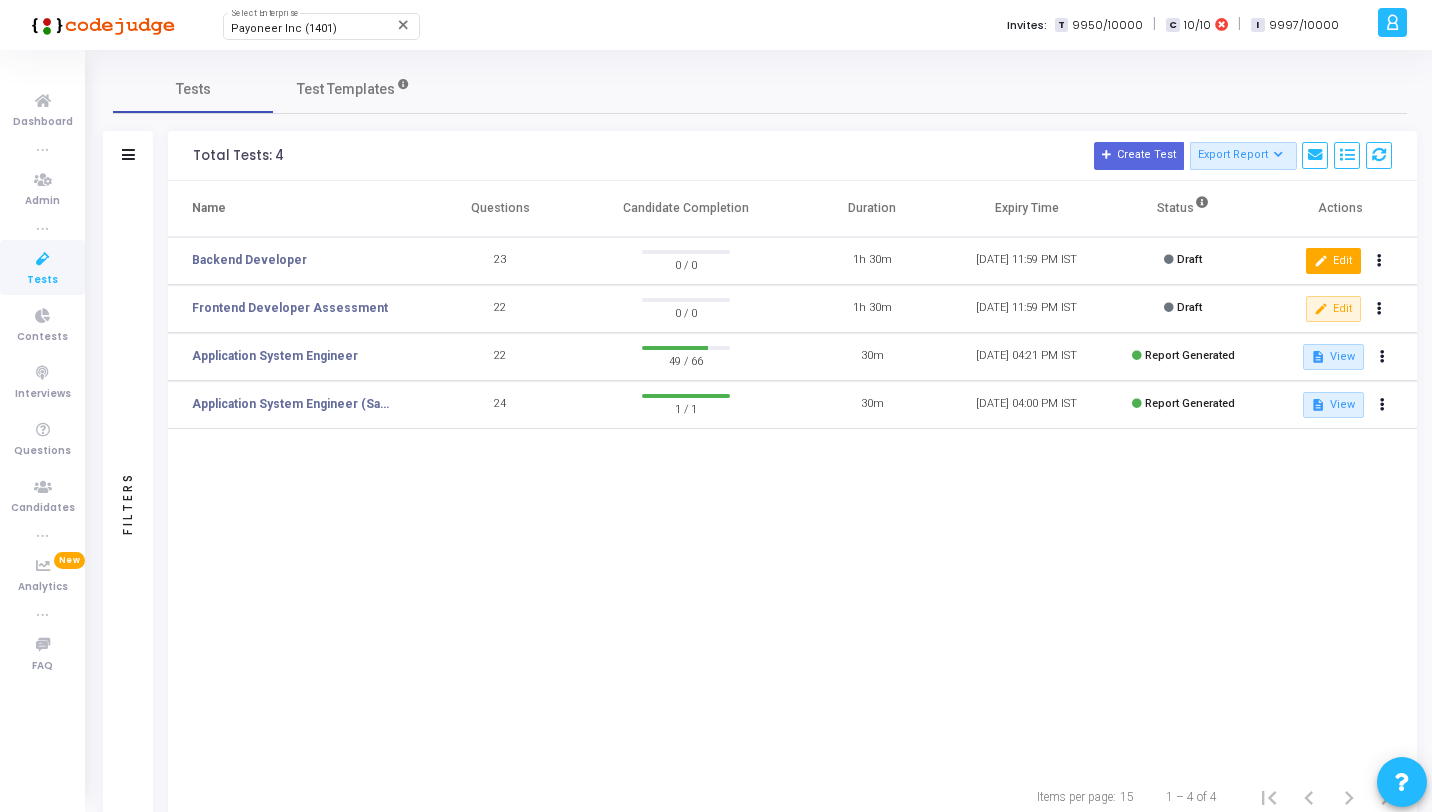 click on "edit  Edit" at bounding box center [1333, 261] 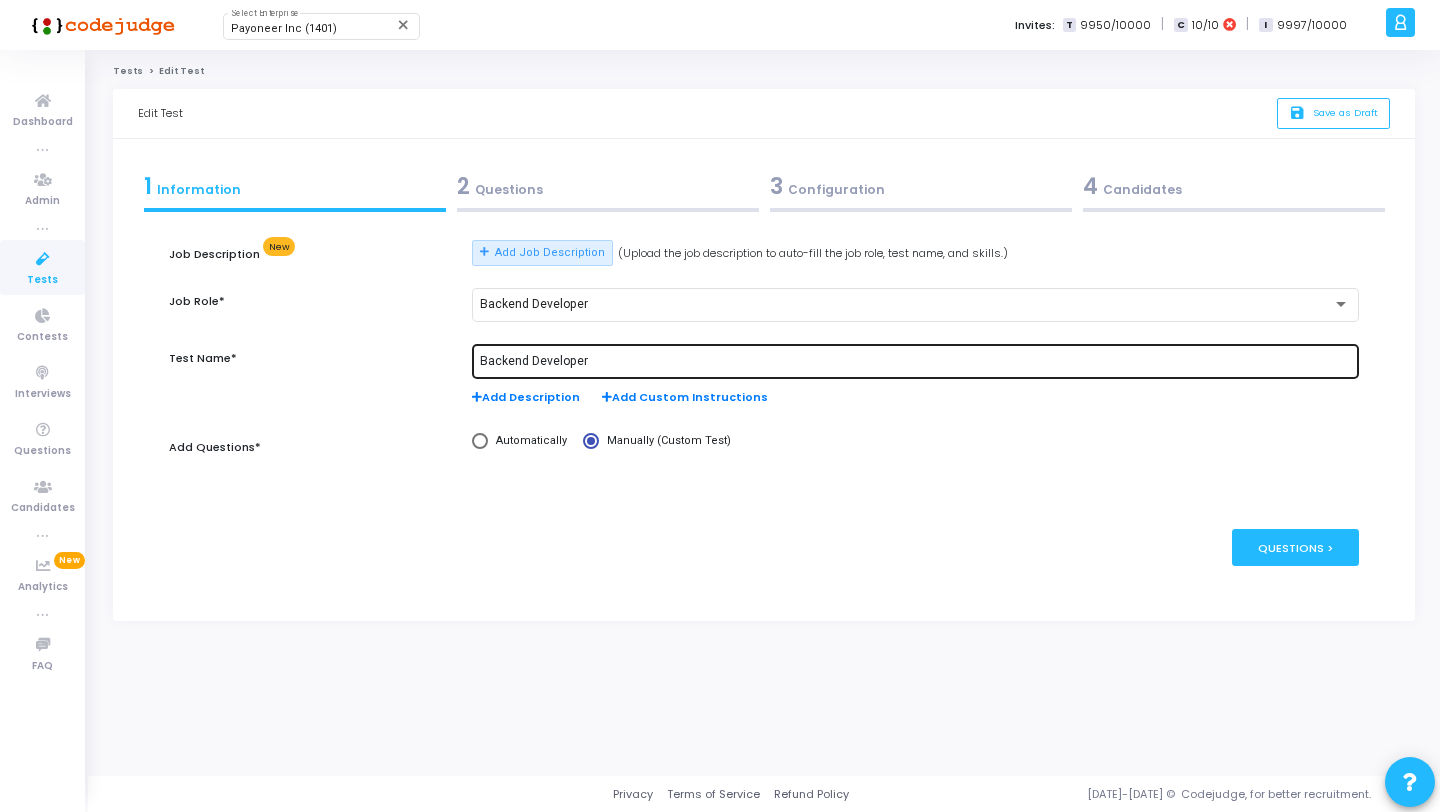click on "Backend Developer" at bounding box center (915, 362) 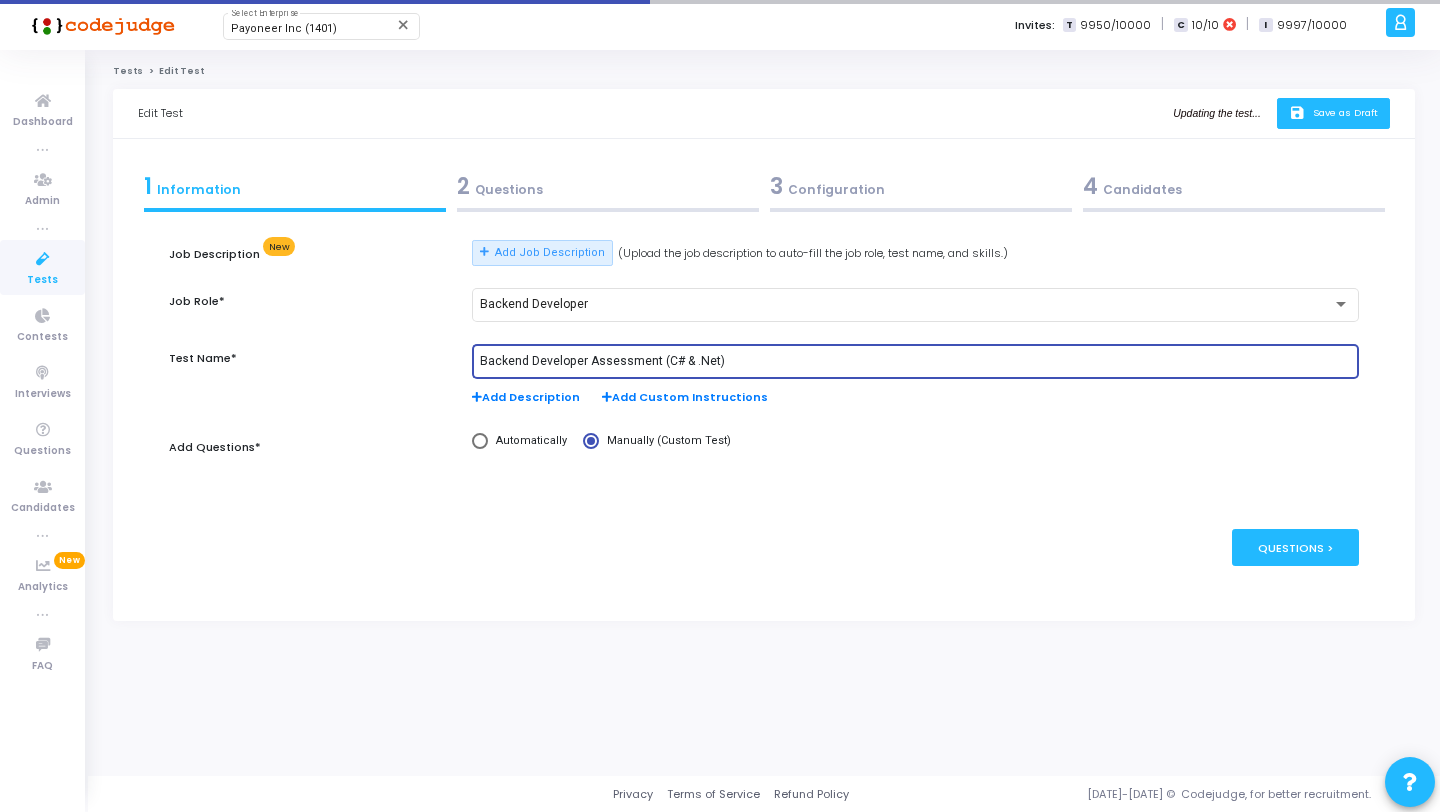 type on "Backend Developer Assessment (C# & .Net)" 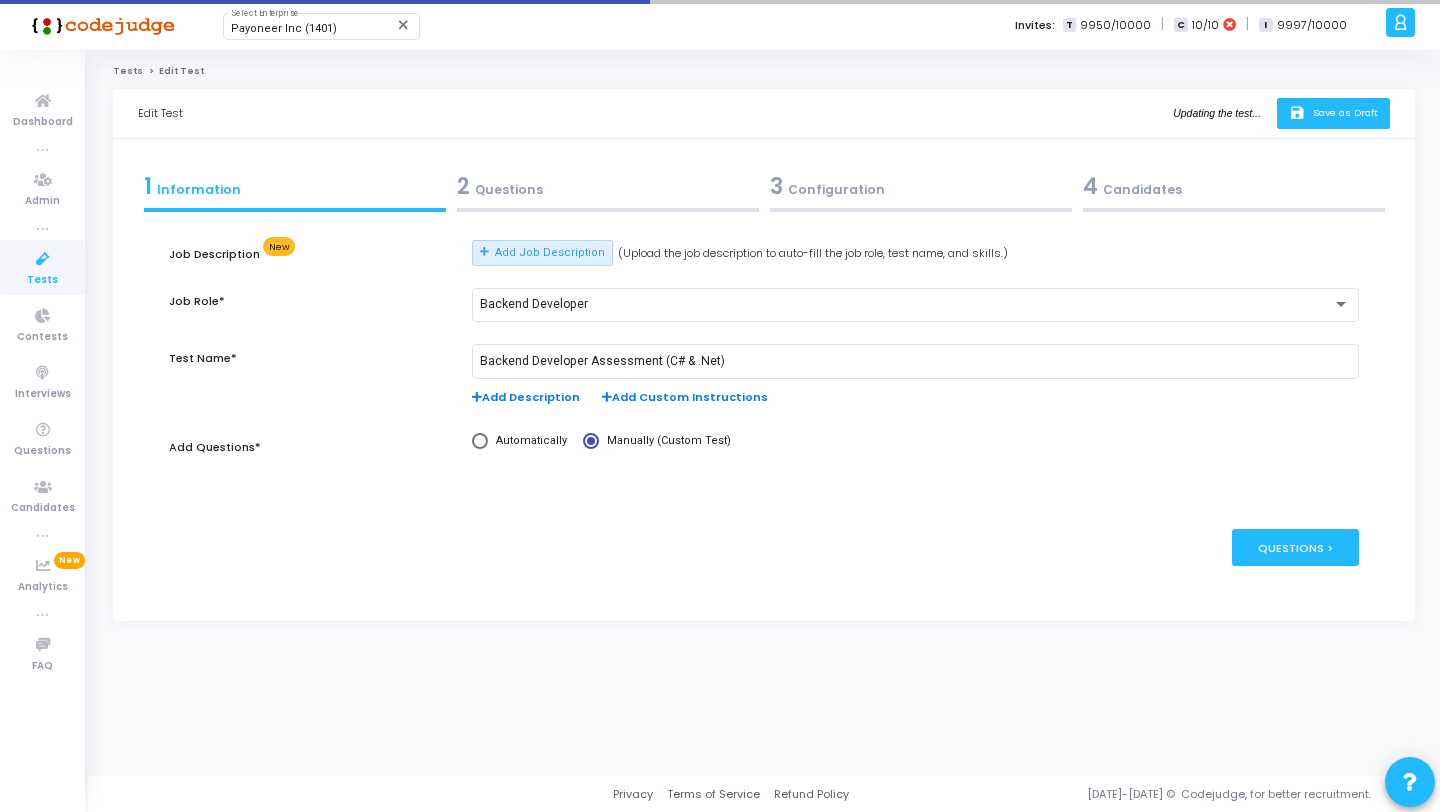 click on "Save as Draft" 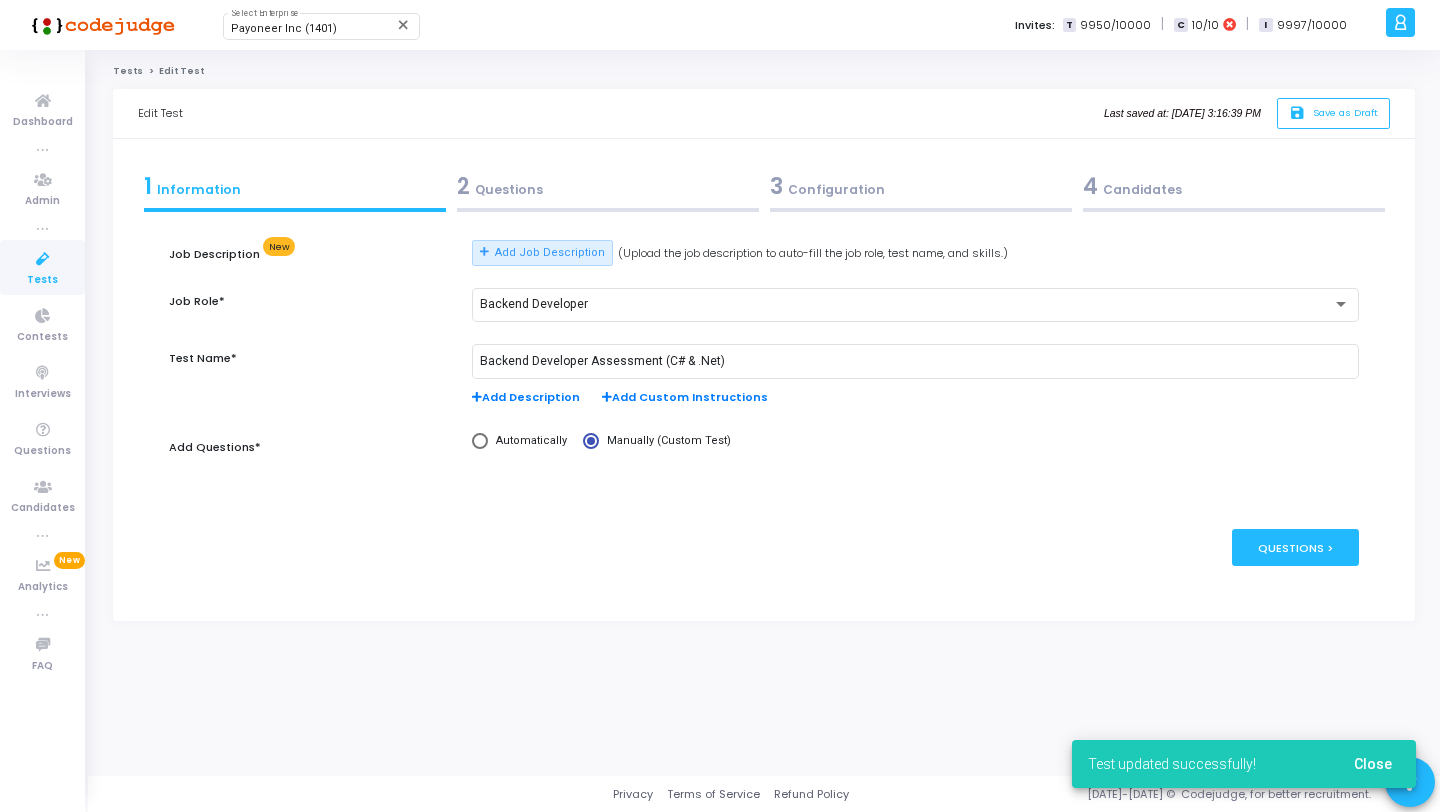 click on "Tests" at bounding box center [42, 280] 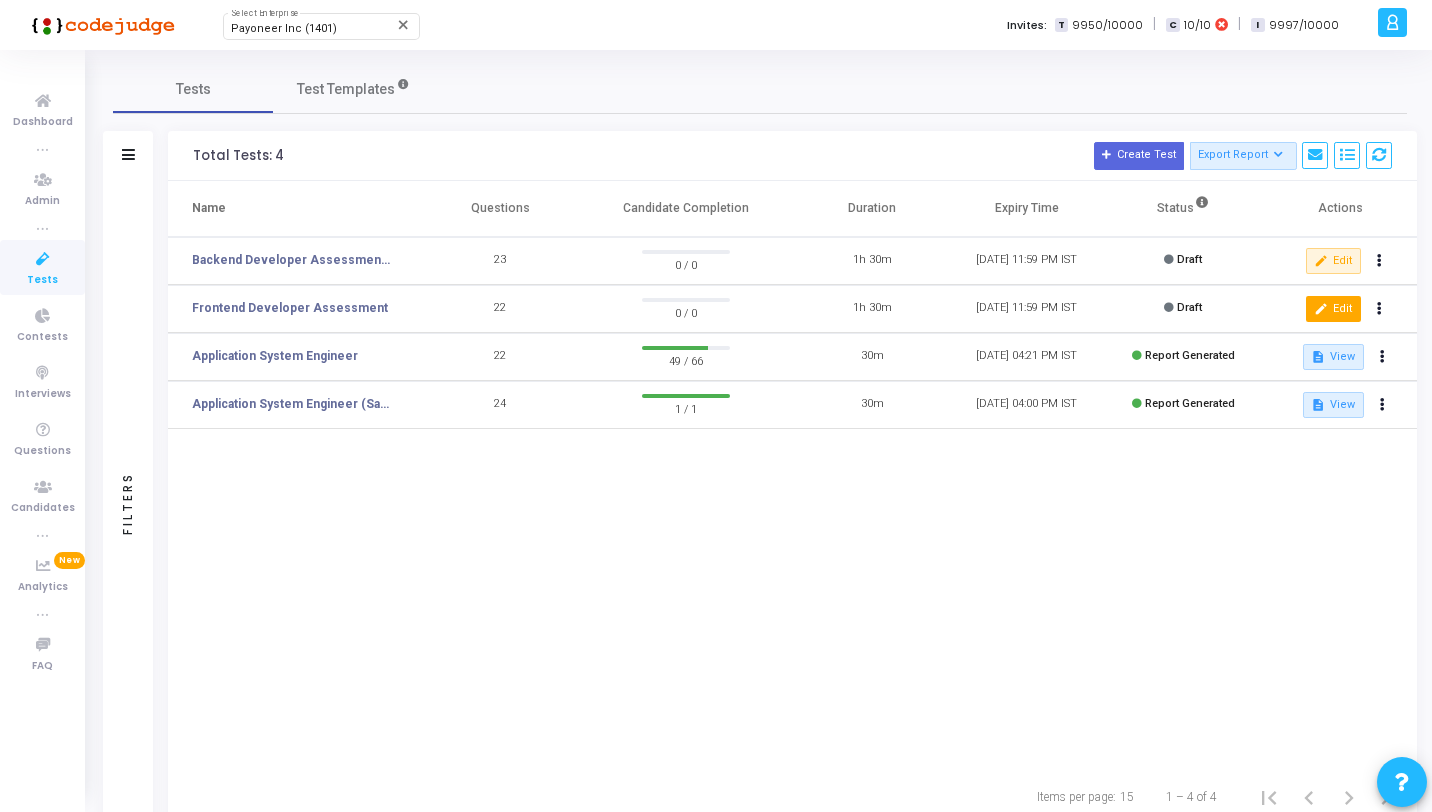 click on "edit  Edit" 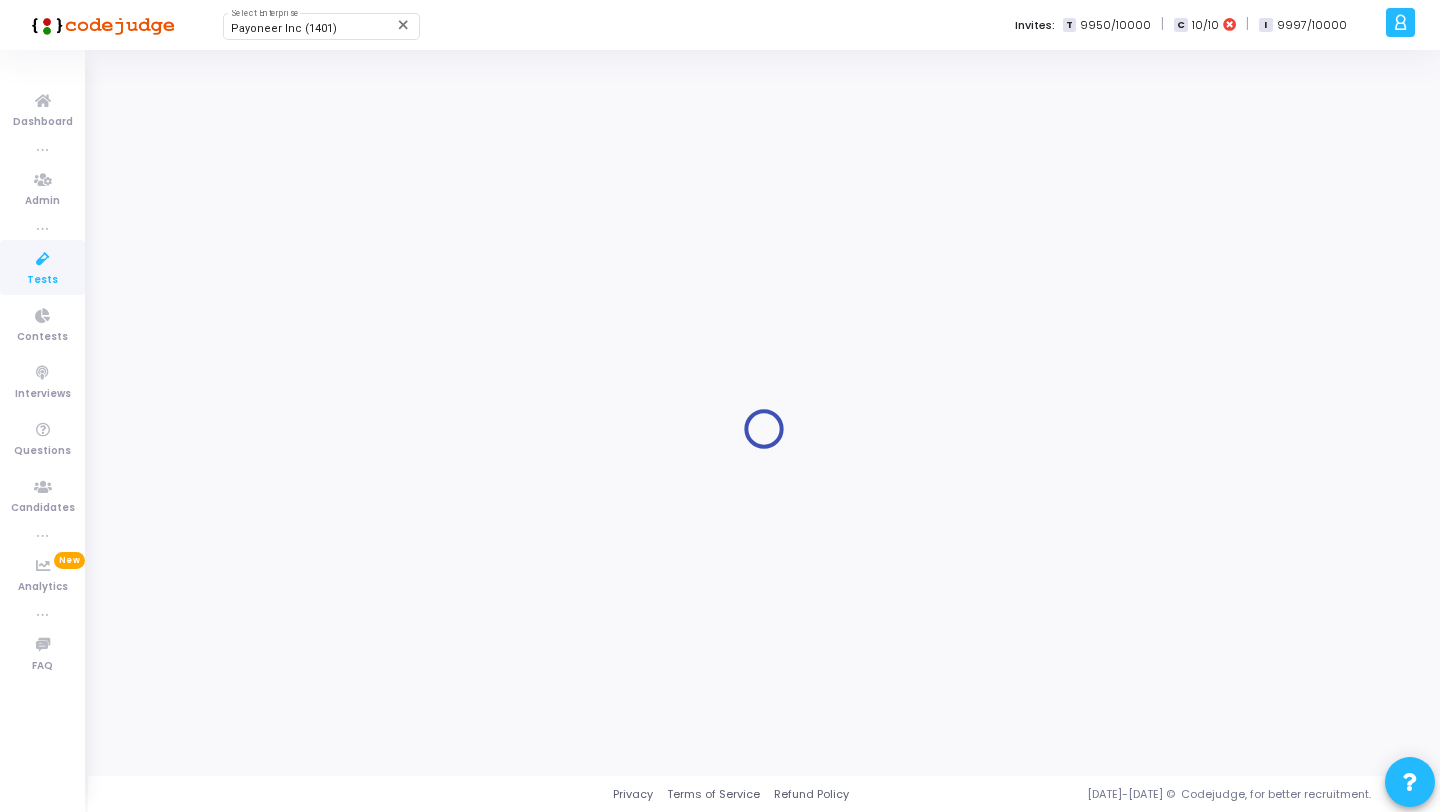 type on "Frontend Developer Assessment" 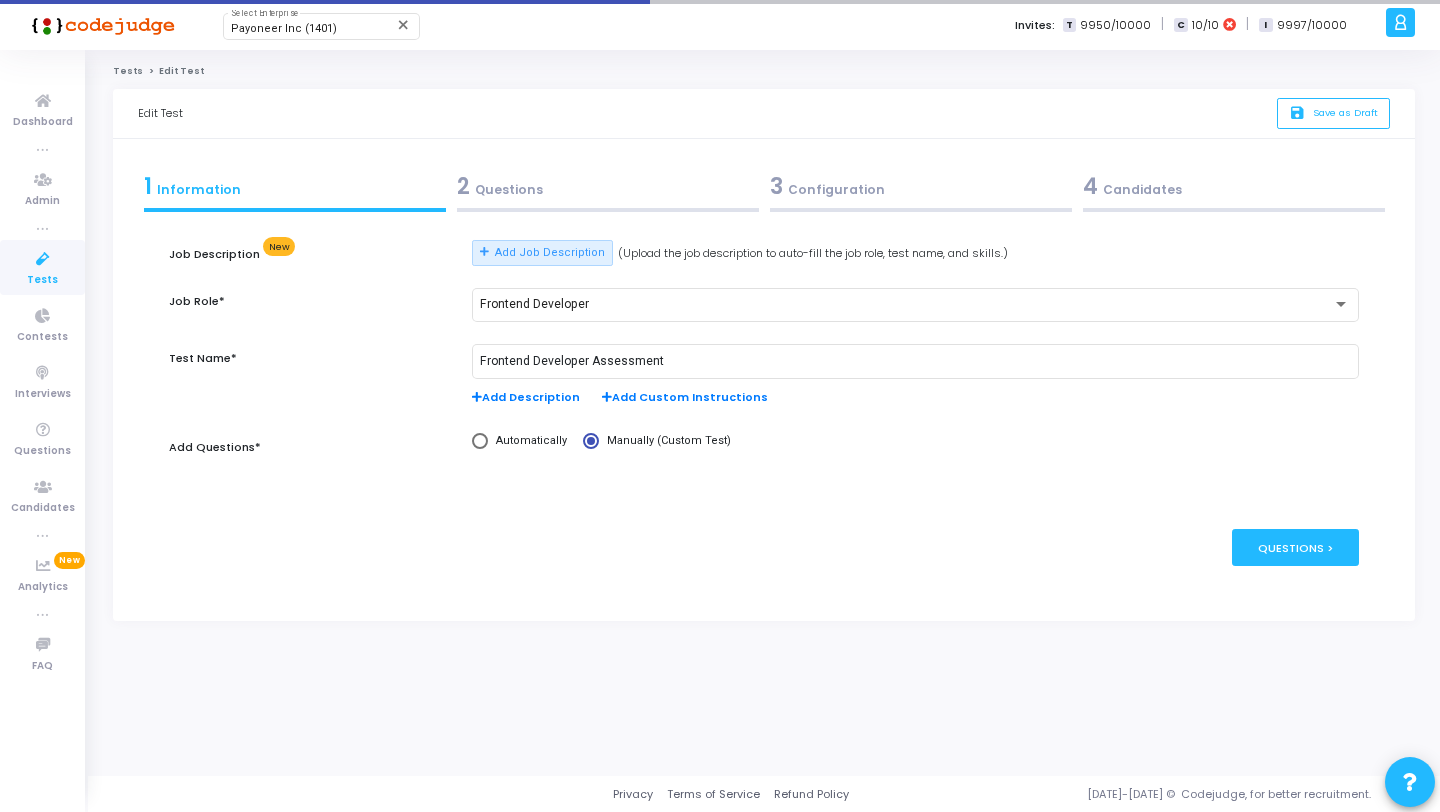 click on "2  Questions" at bounding box center [608, 186] 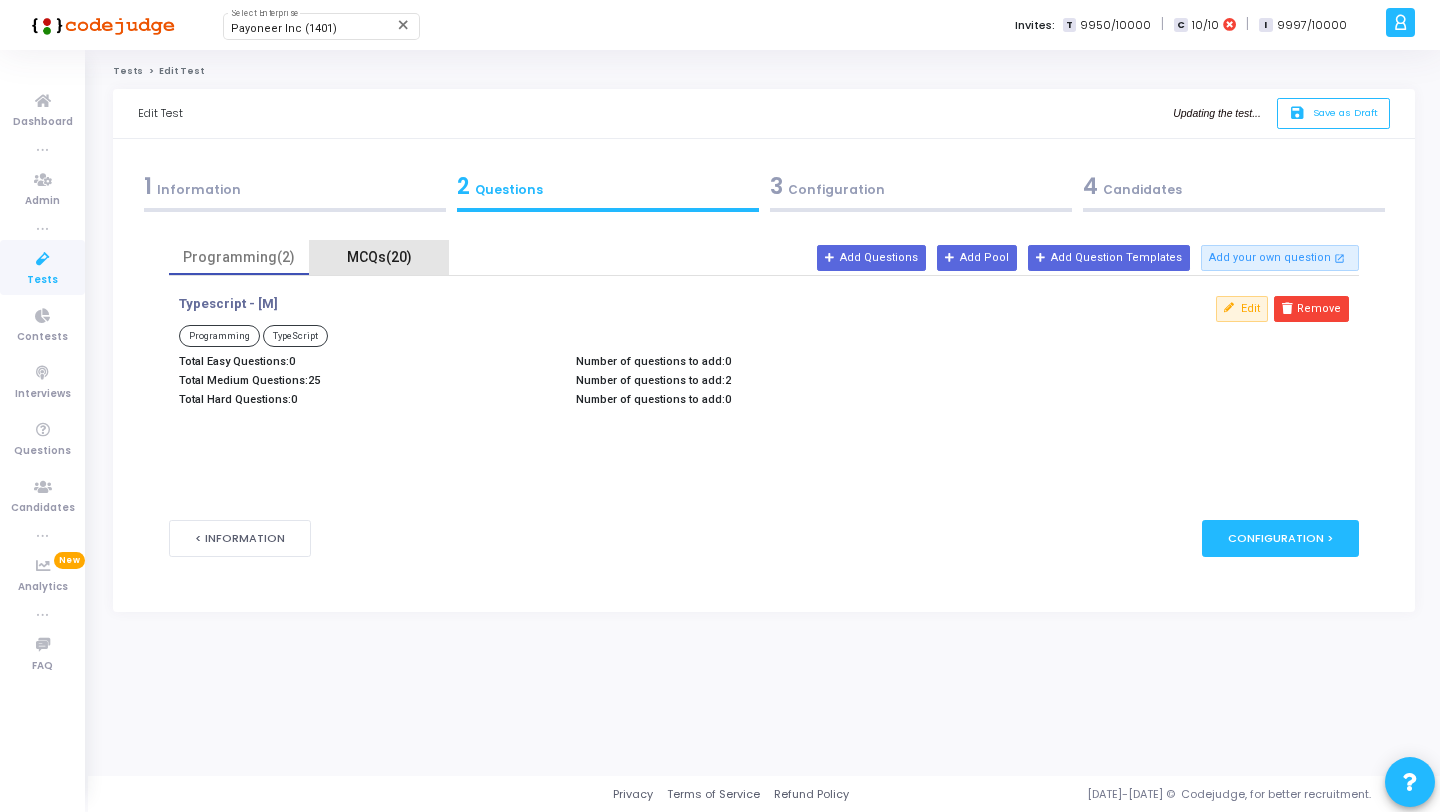 click on "MCQs(20)" at bounding box center [379, 257] 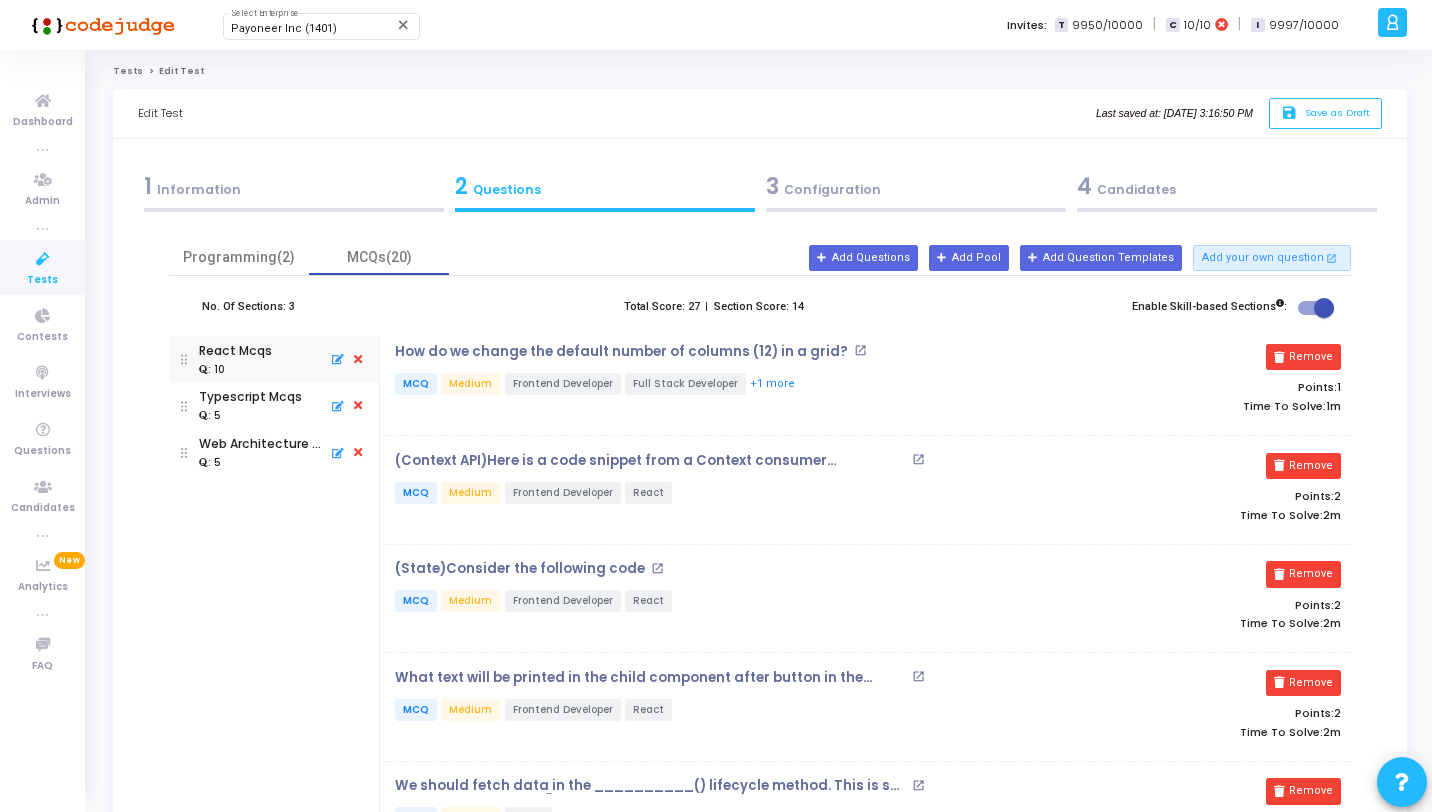 click at bounding box center (358, 360) 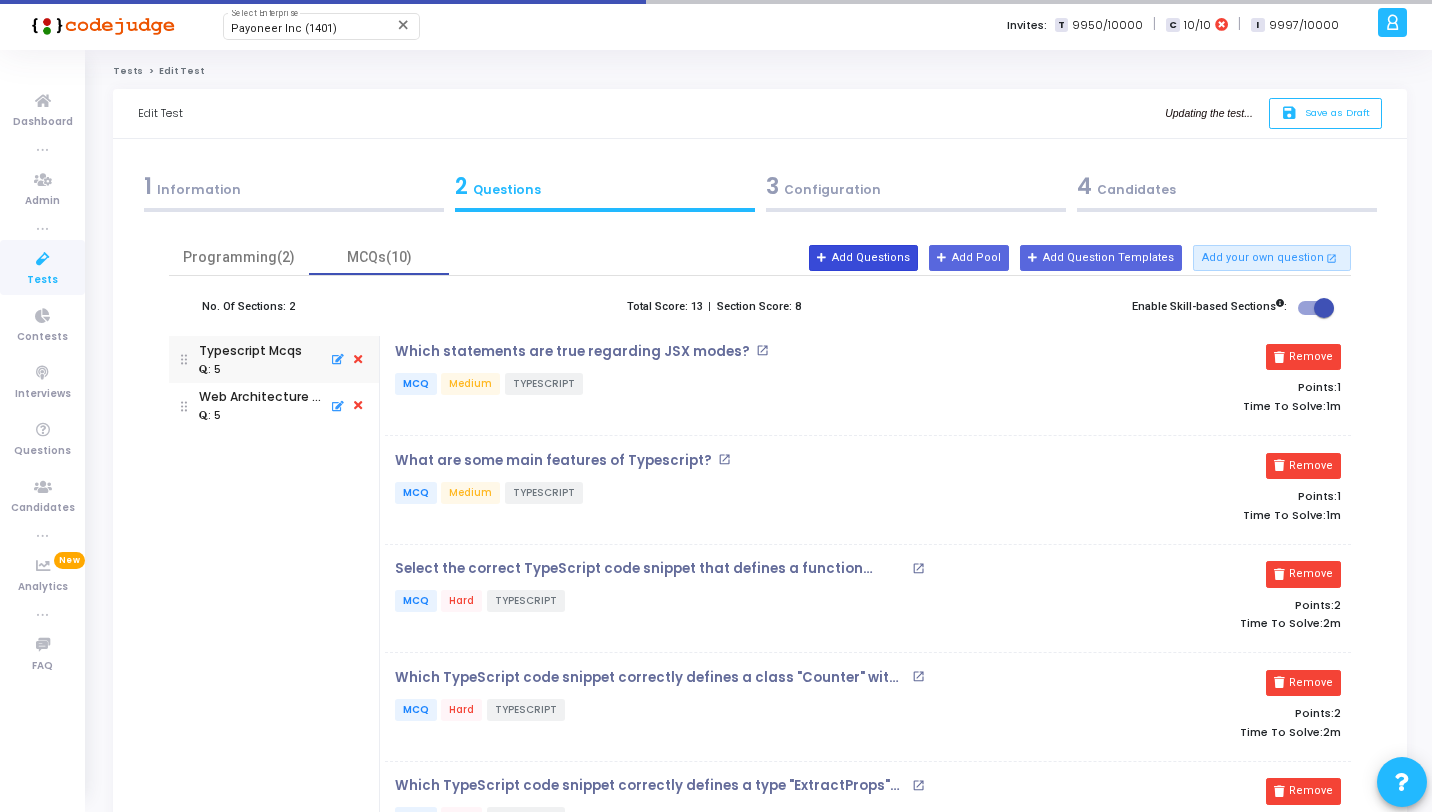 click on "Add Questions" at bounding box center [863, 258] 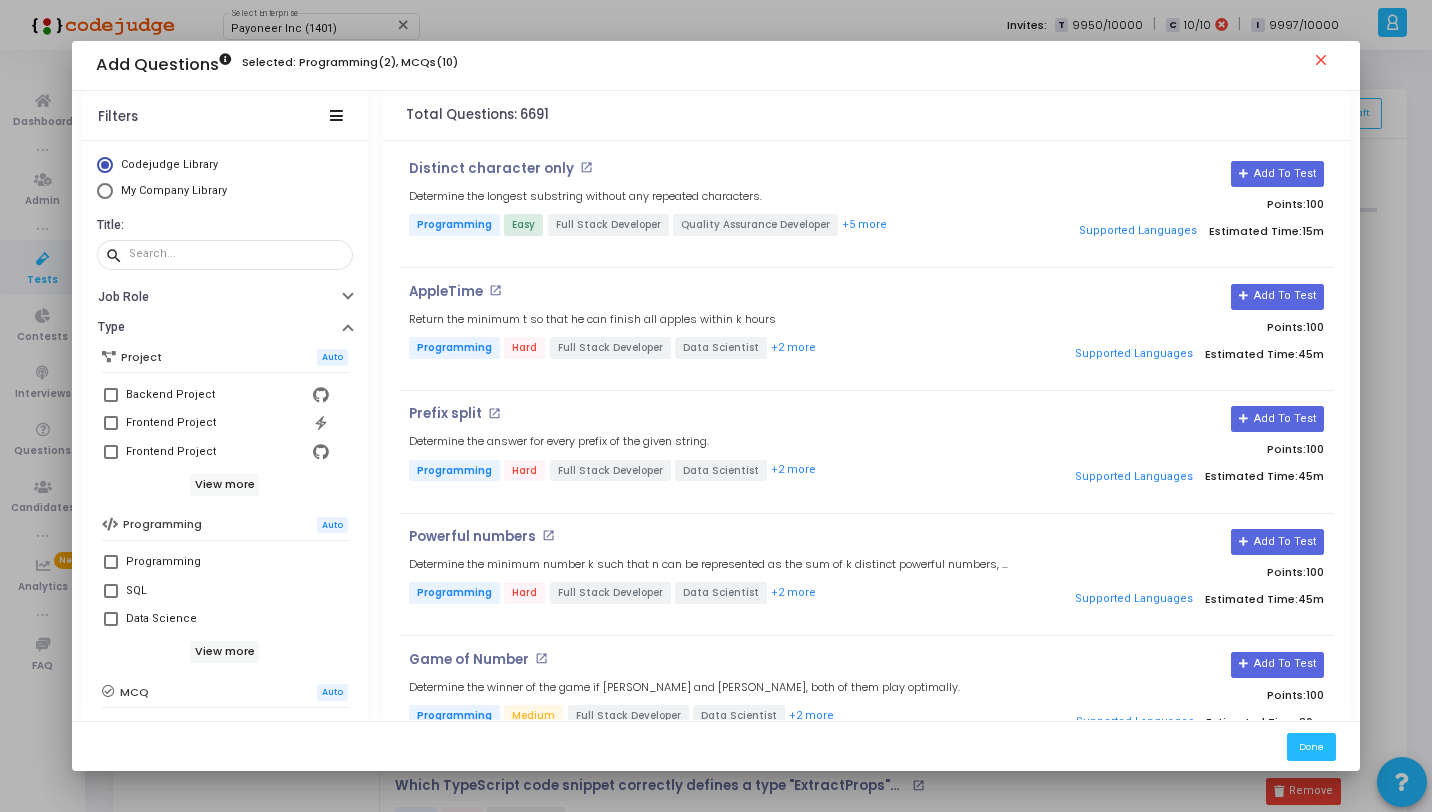 click on "close" at bounding box center [1324, 63] 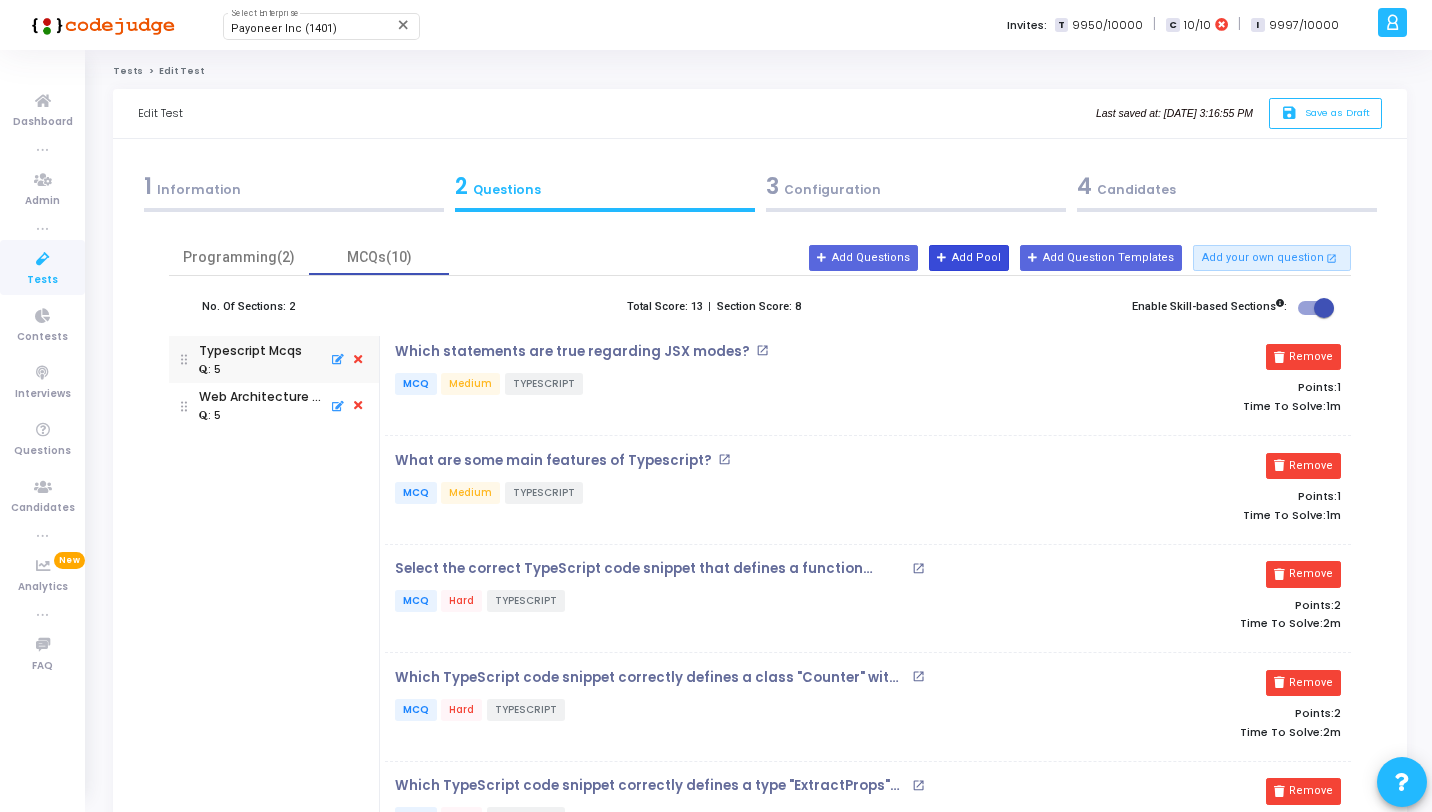 click on "Add Pool" at bounding box center [969, 258] 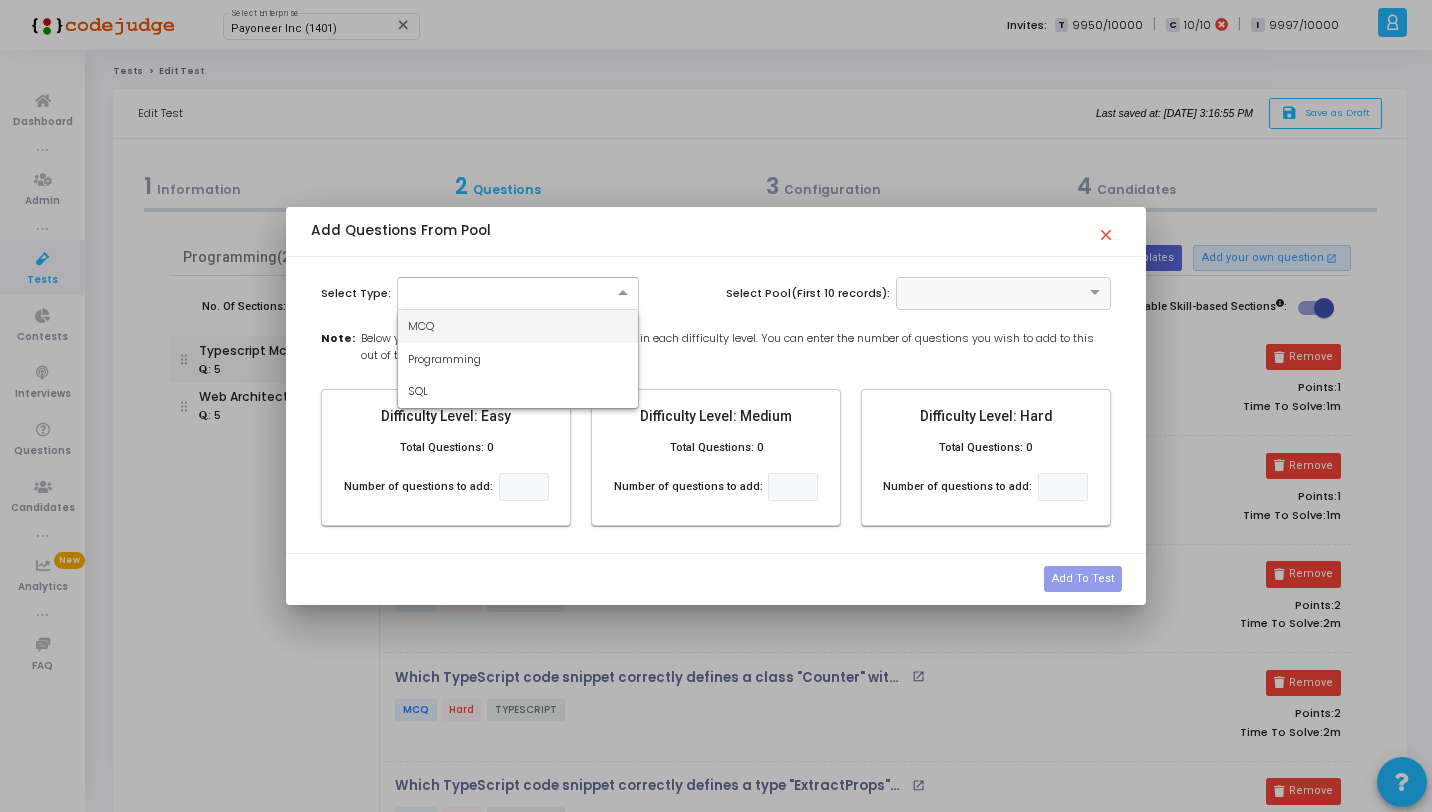 click at bounding box center (518, 291) 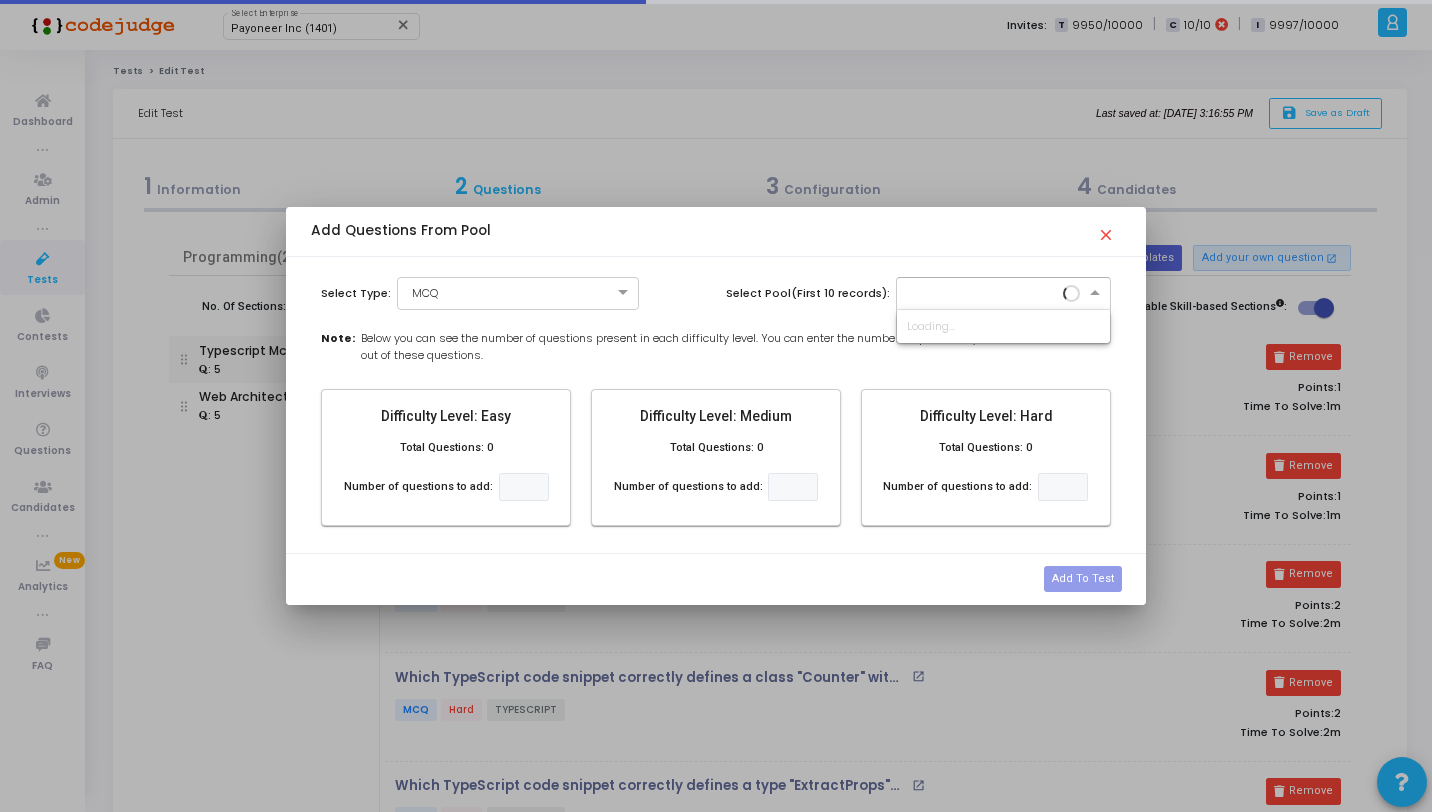 click at bounding box center [1003, 293] 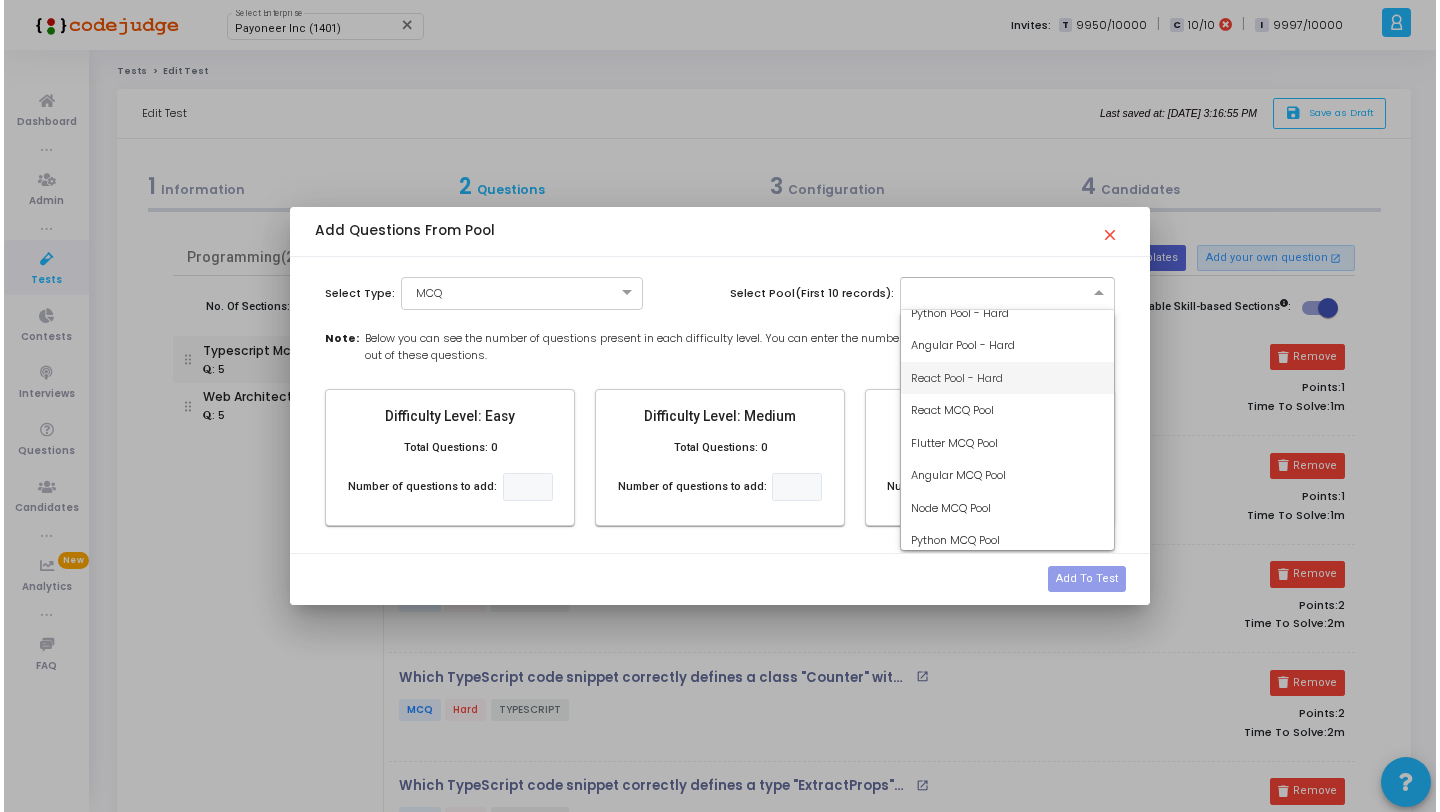 scroll, scrollTop: 57, scrollLeft: 0, axis: vertical 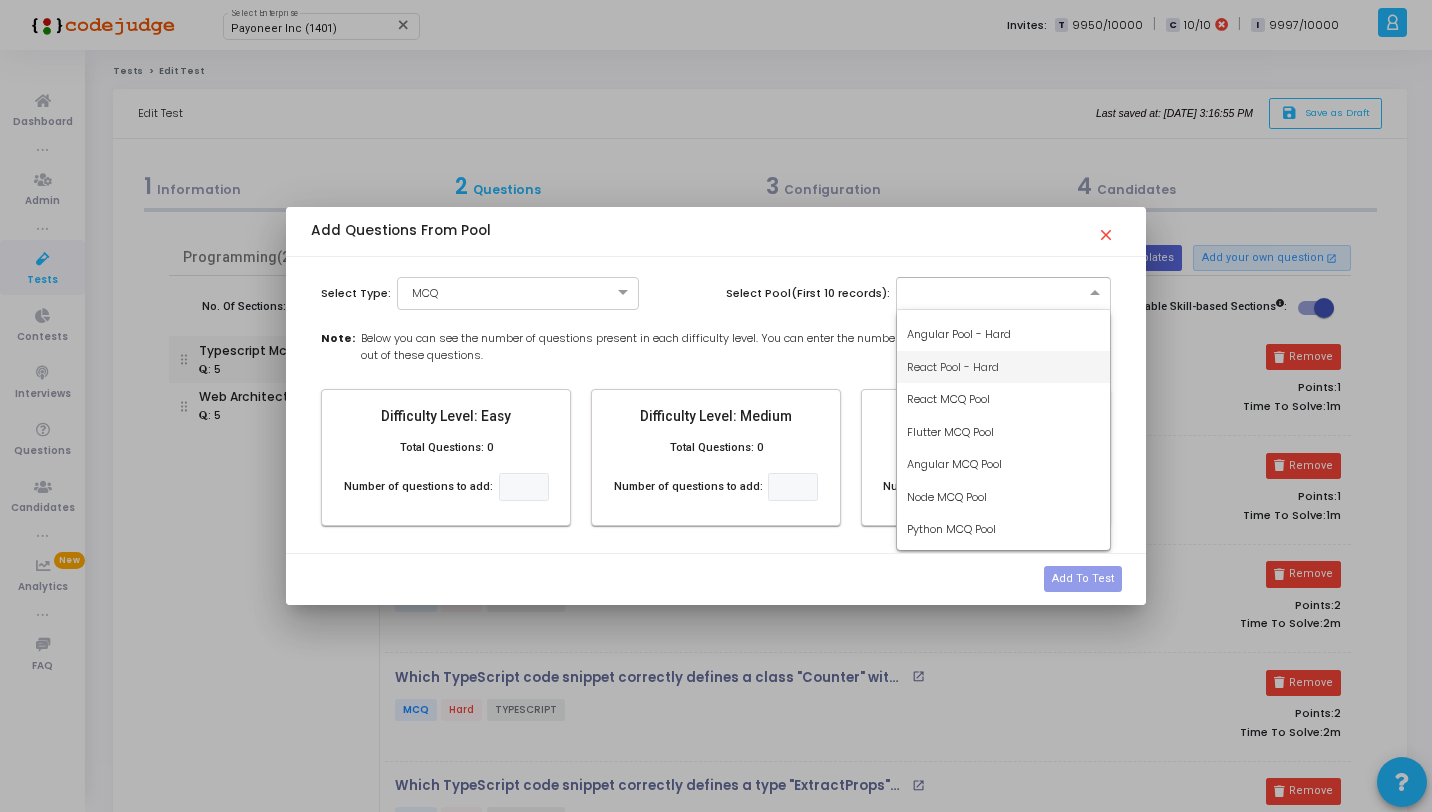 click on "close" at bounding box center [1109, 229] 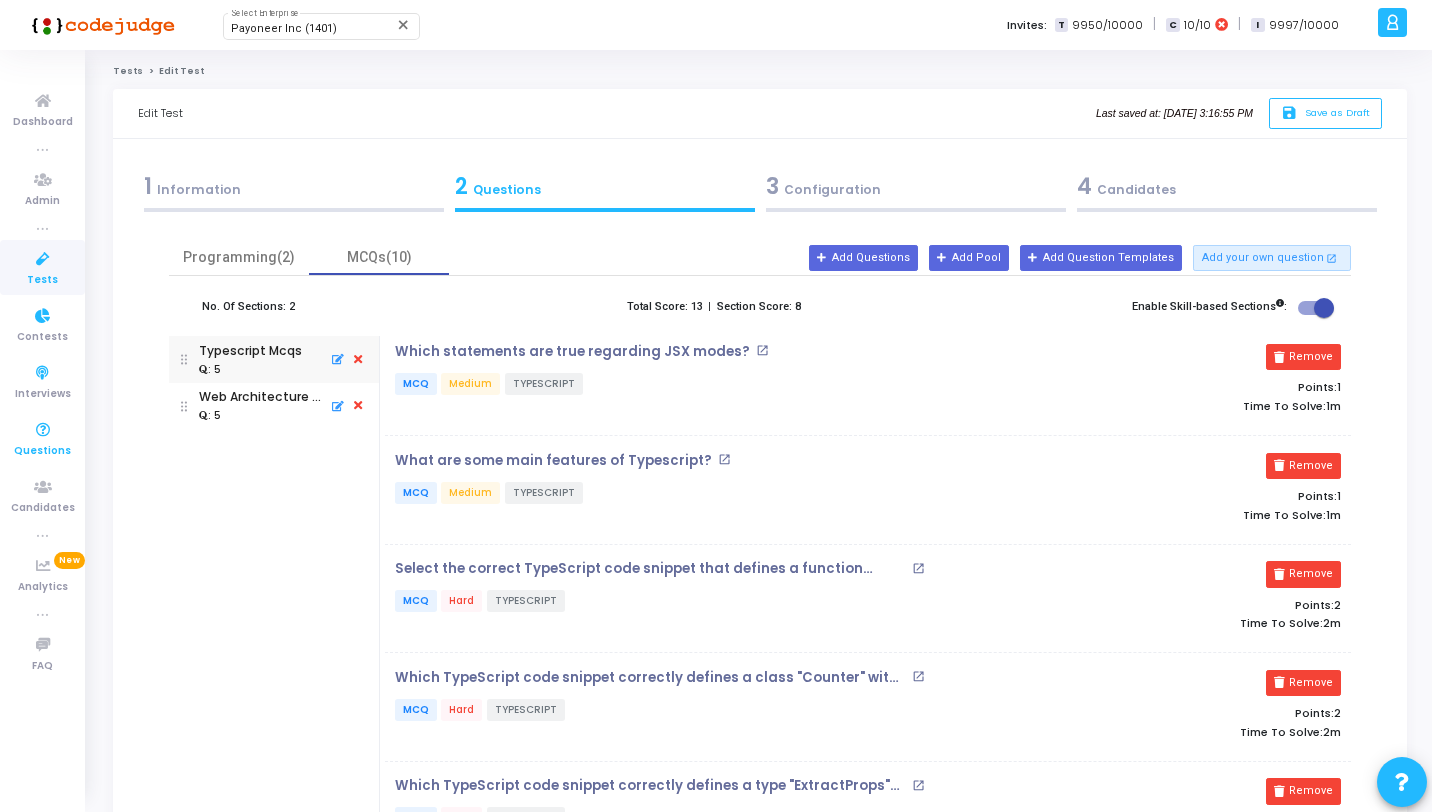click on "Questions" at bounding box center (42, 451) 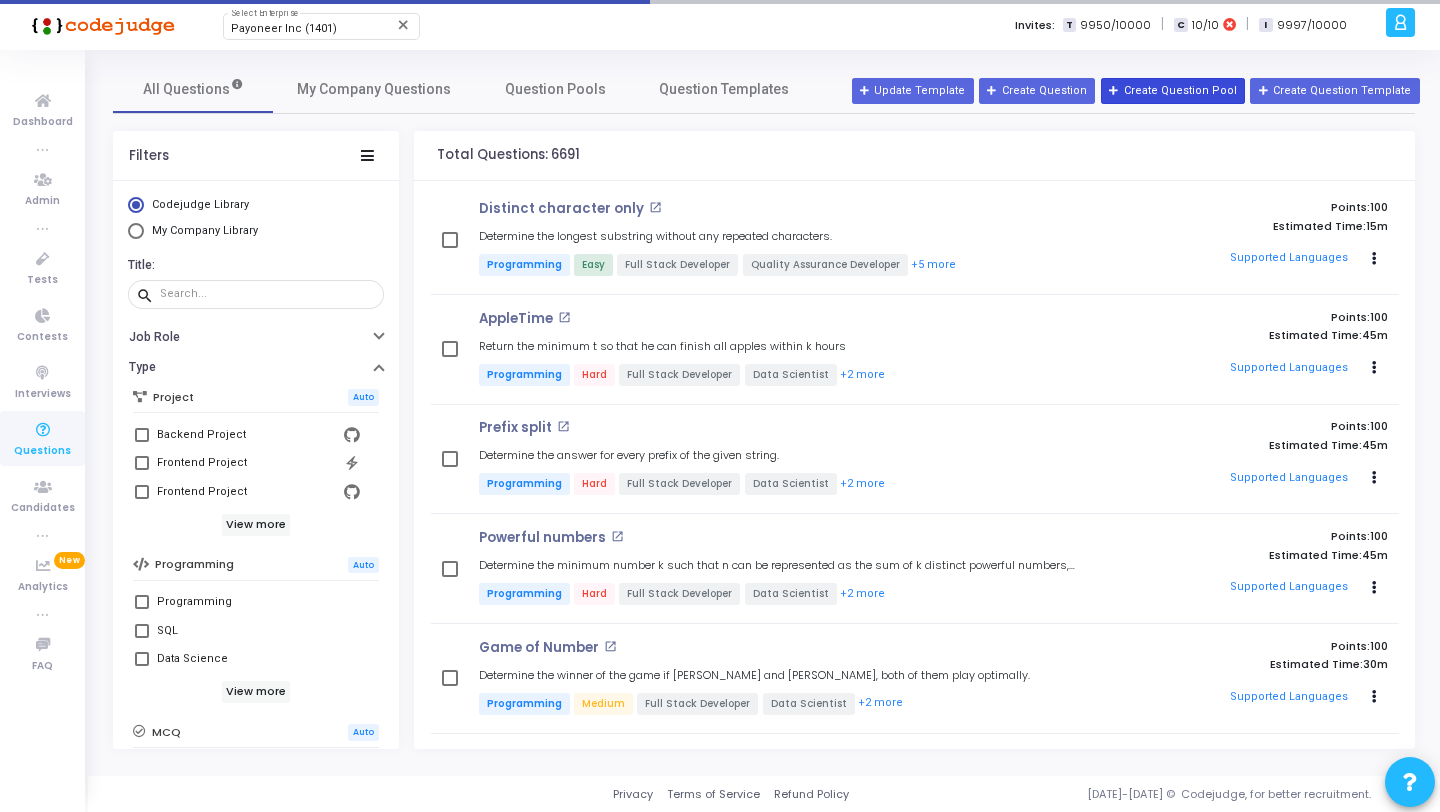 click on "Create Question Pool" at bounding box center [1173, 91] 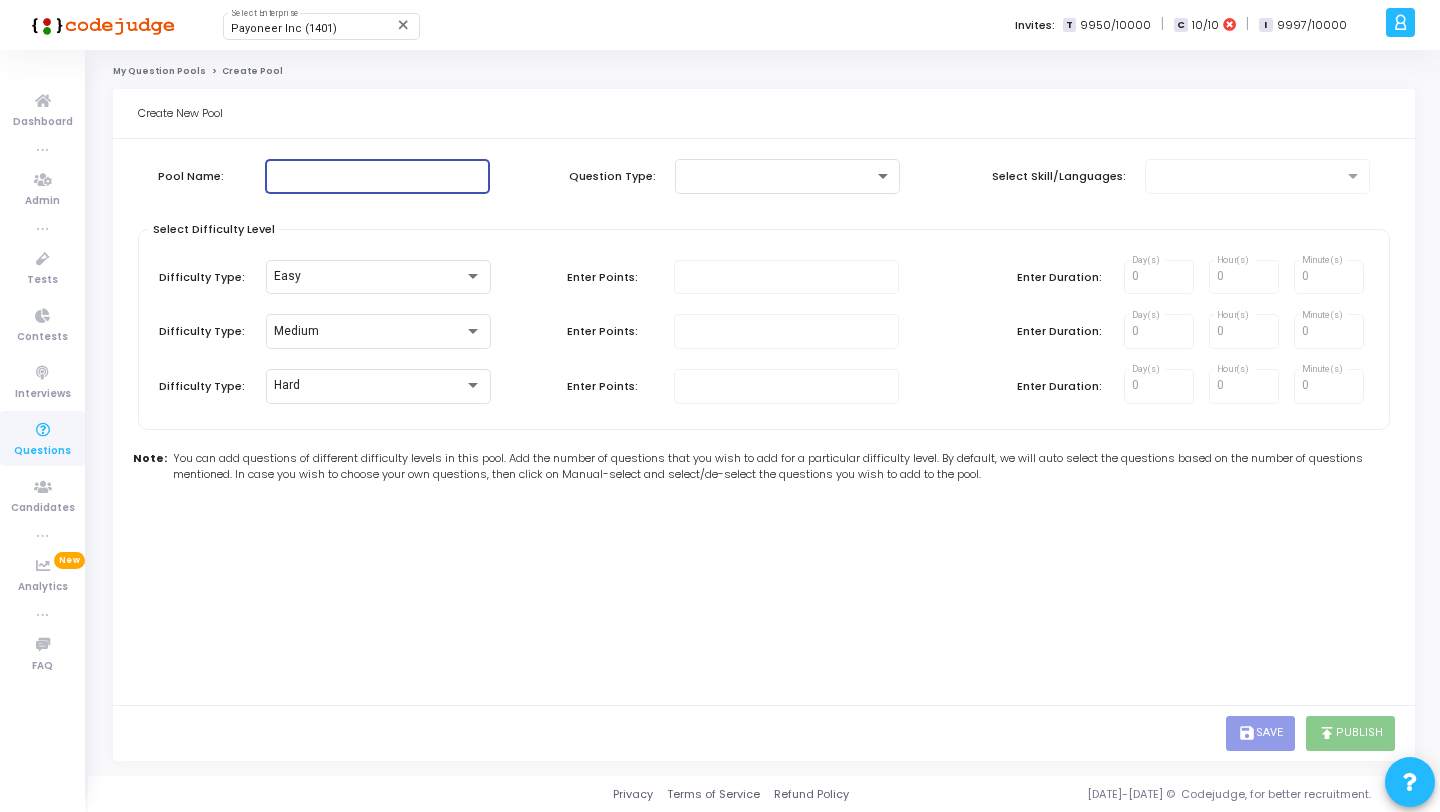 click at bounding box center (377, 176) 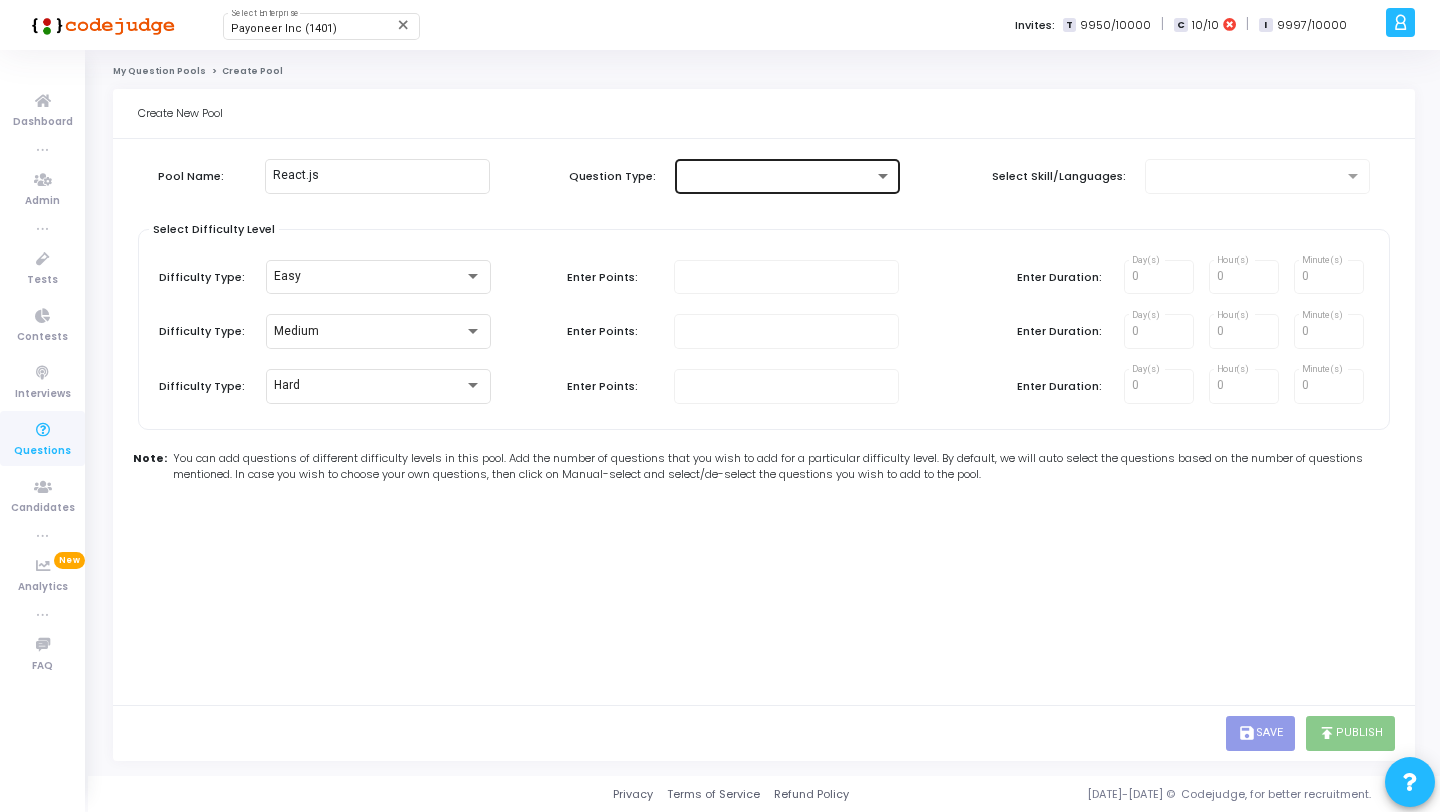 click 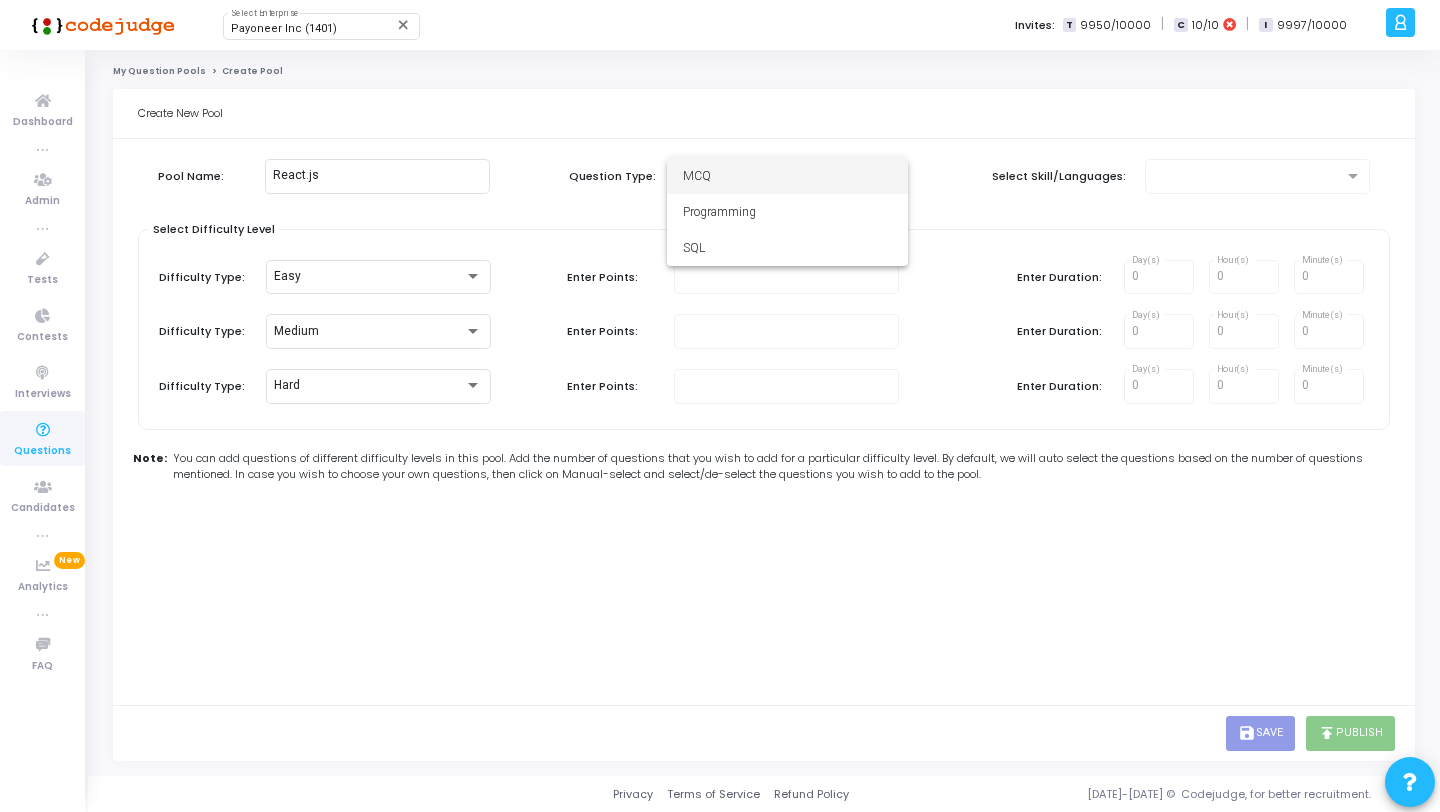 click on "MCQ" at bounding box center (787, 176) 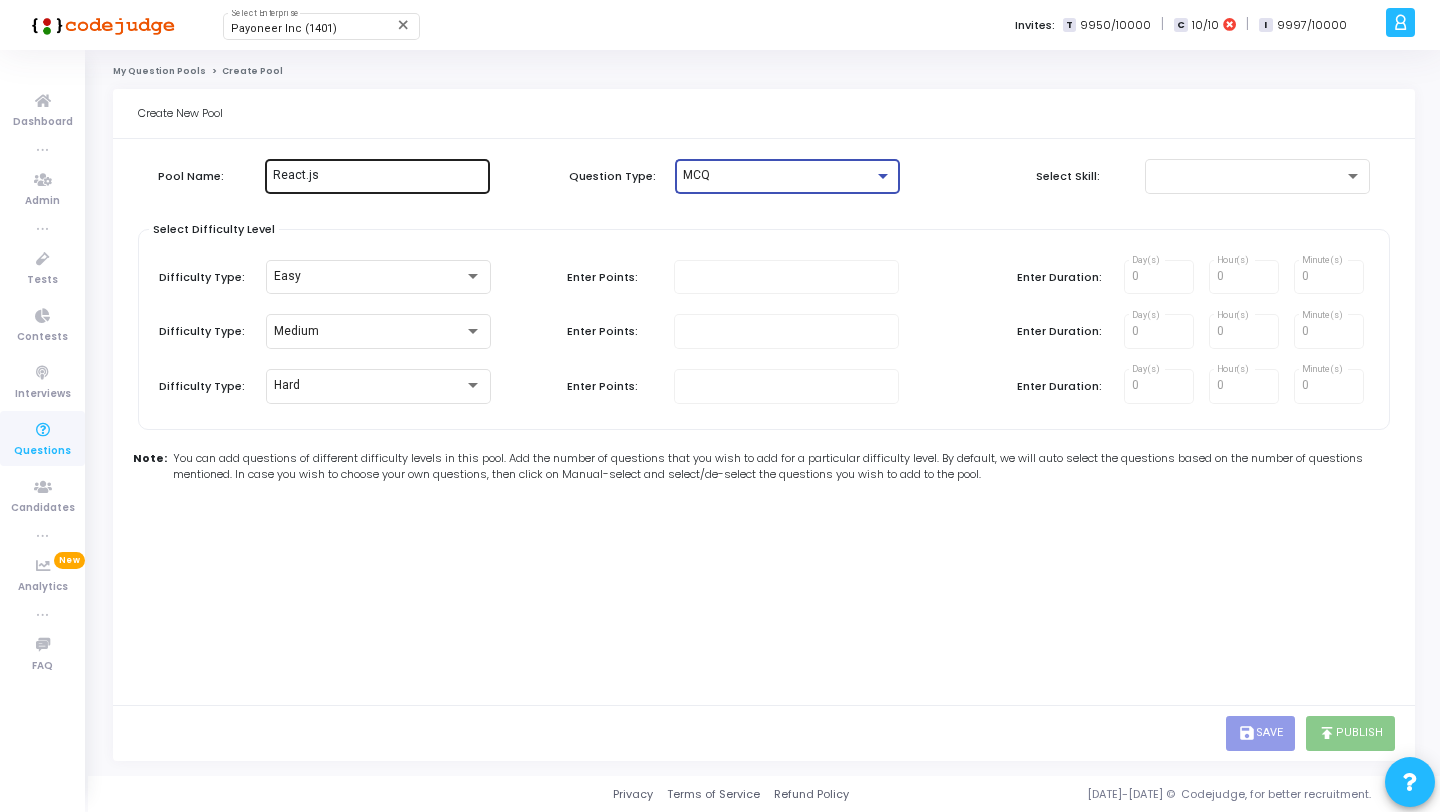 click on "React.js" 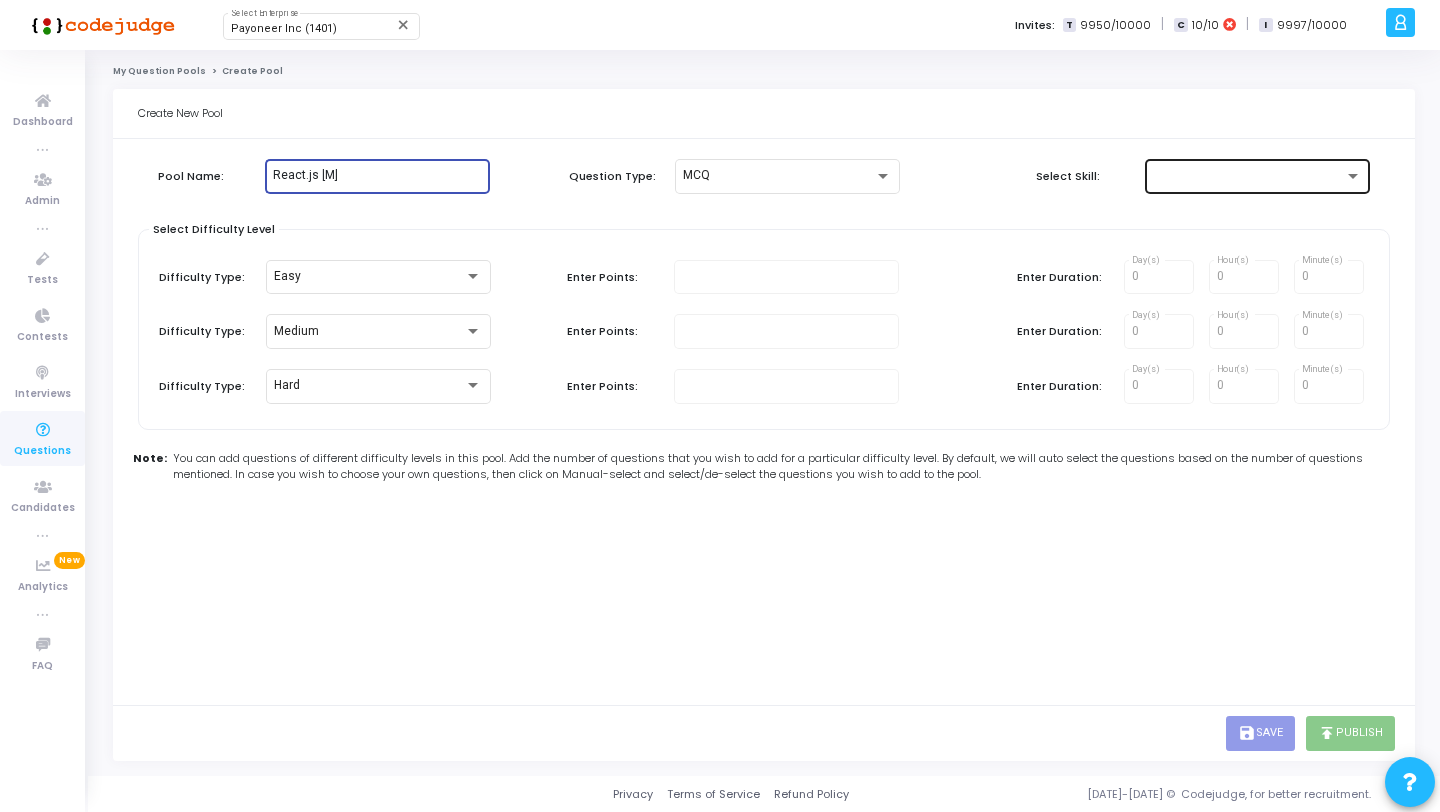 type on "React.js [M]" 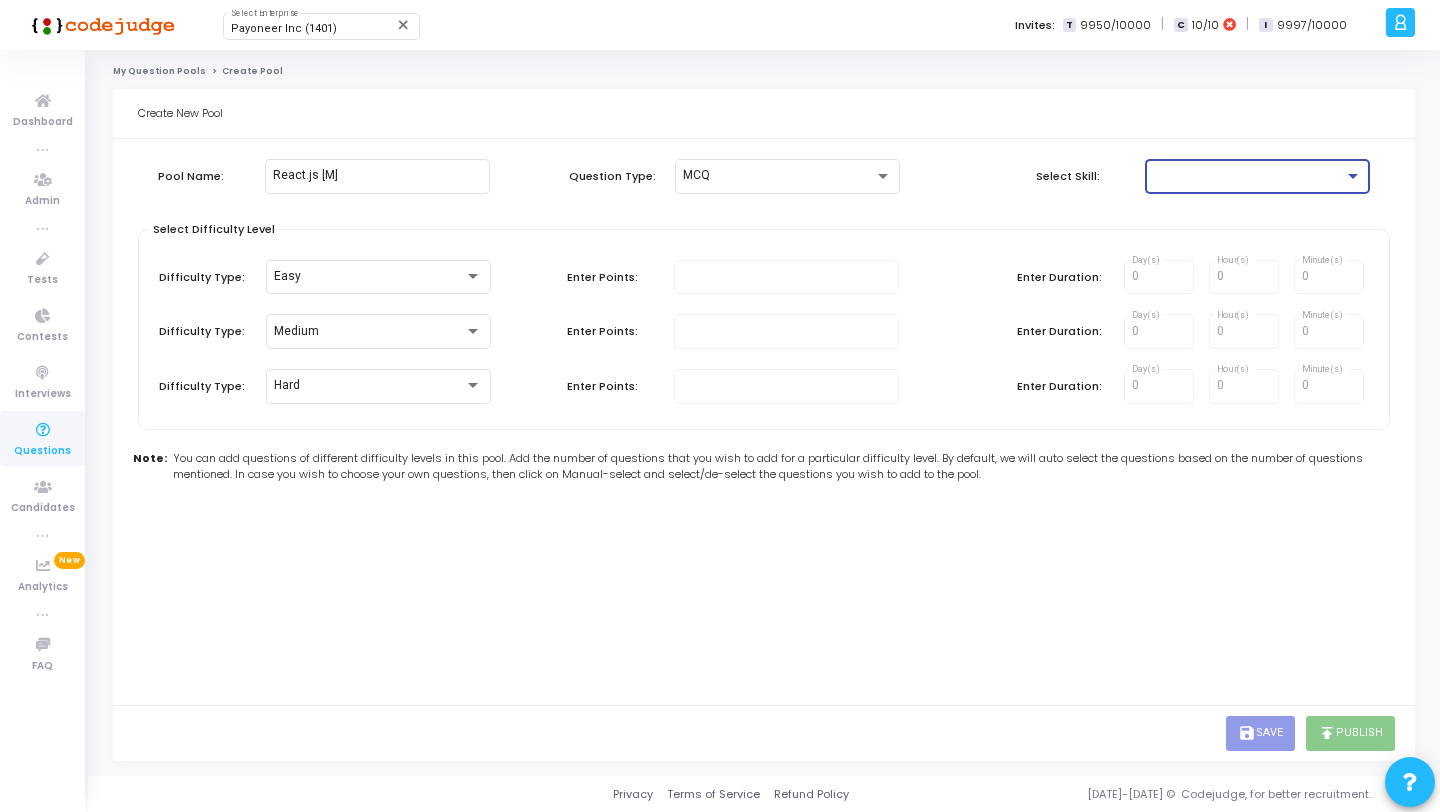 click at bounding box center (1248, 176) 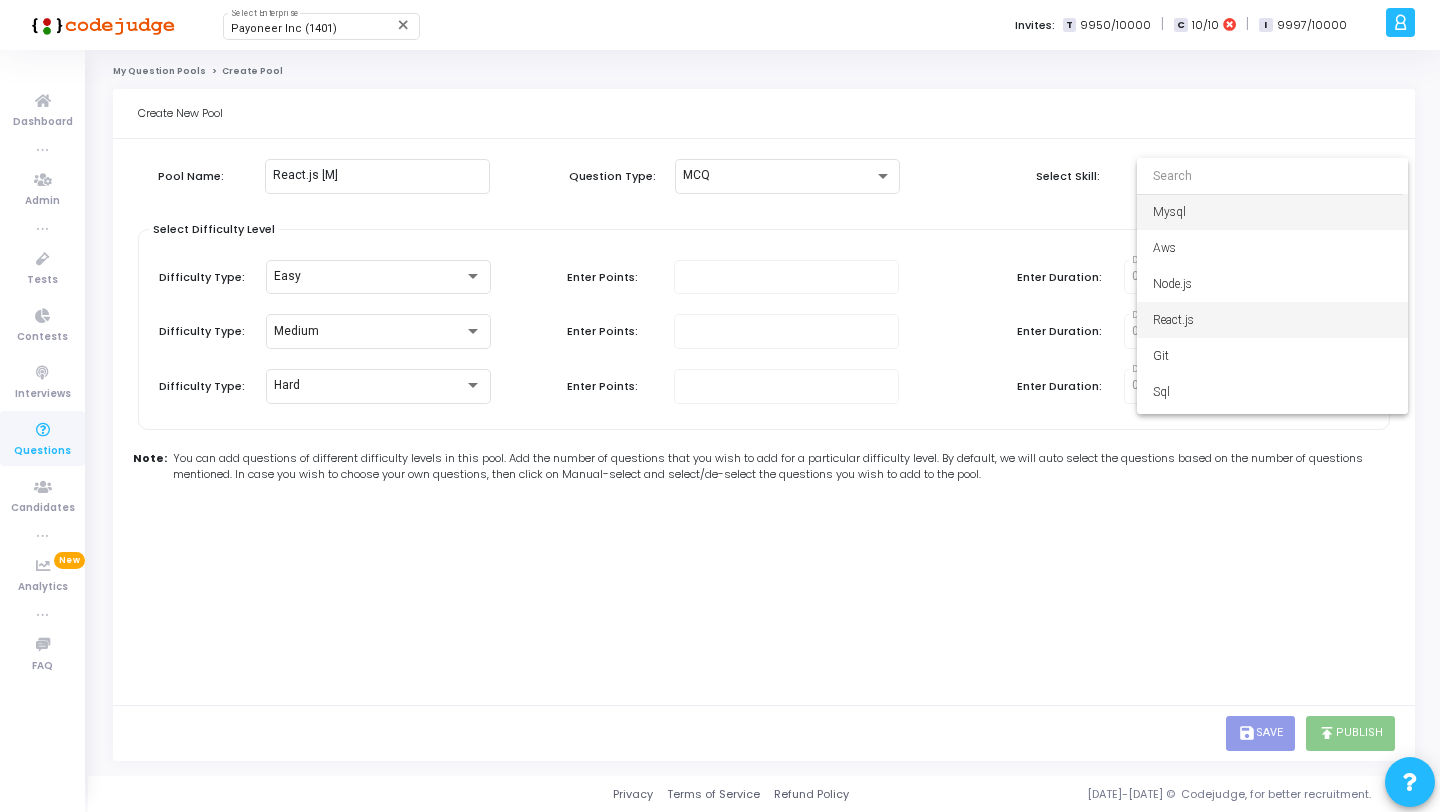 click on "React.js" at bounding box center (1272, 320) 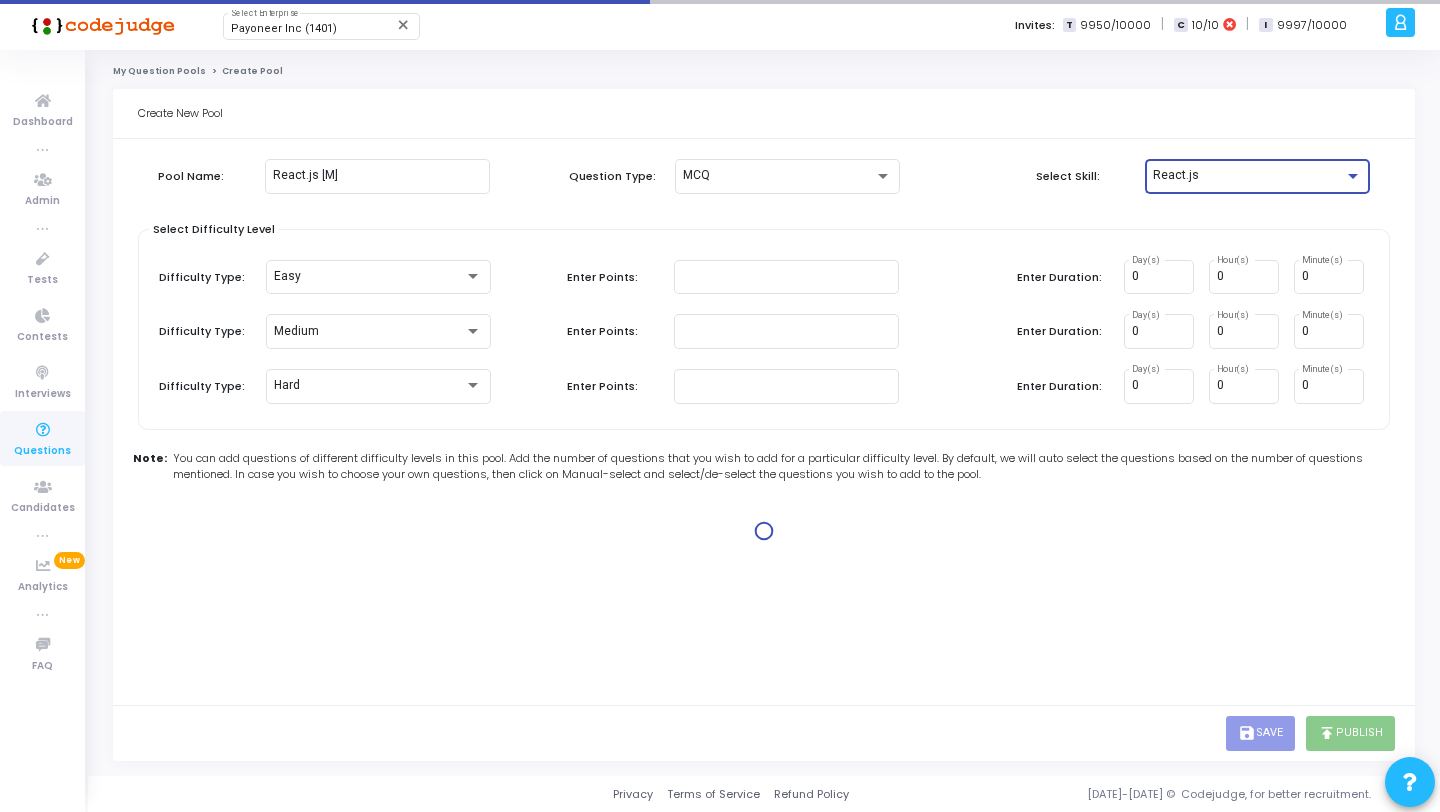 type on "1" 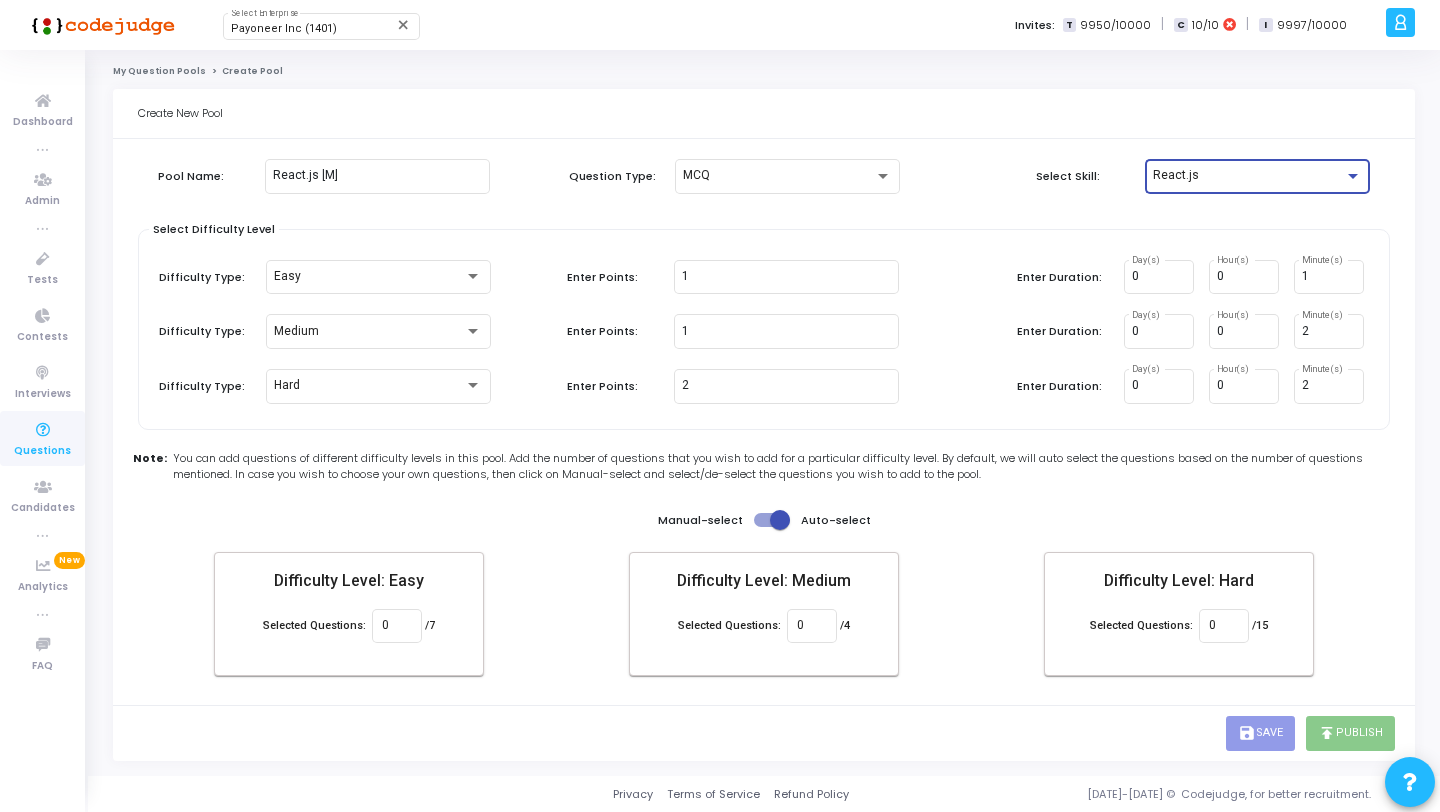 click on "React.js" at bounding box center (1248, 176) 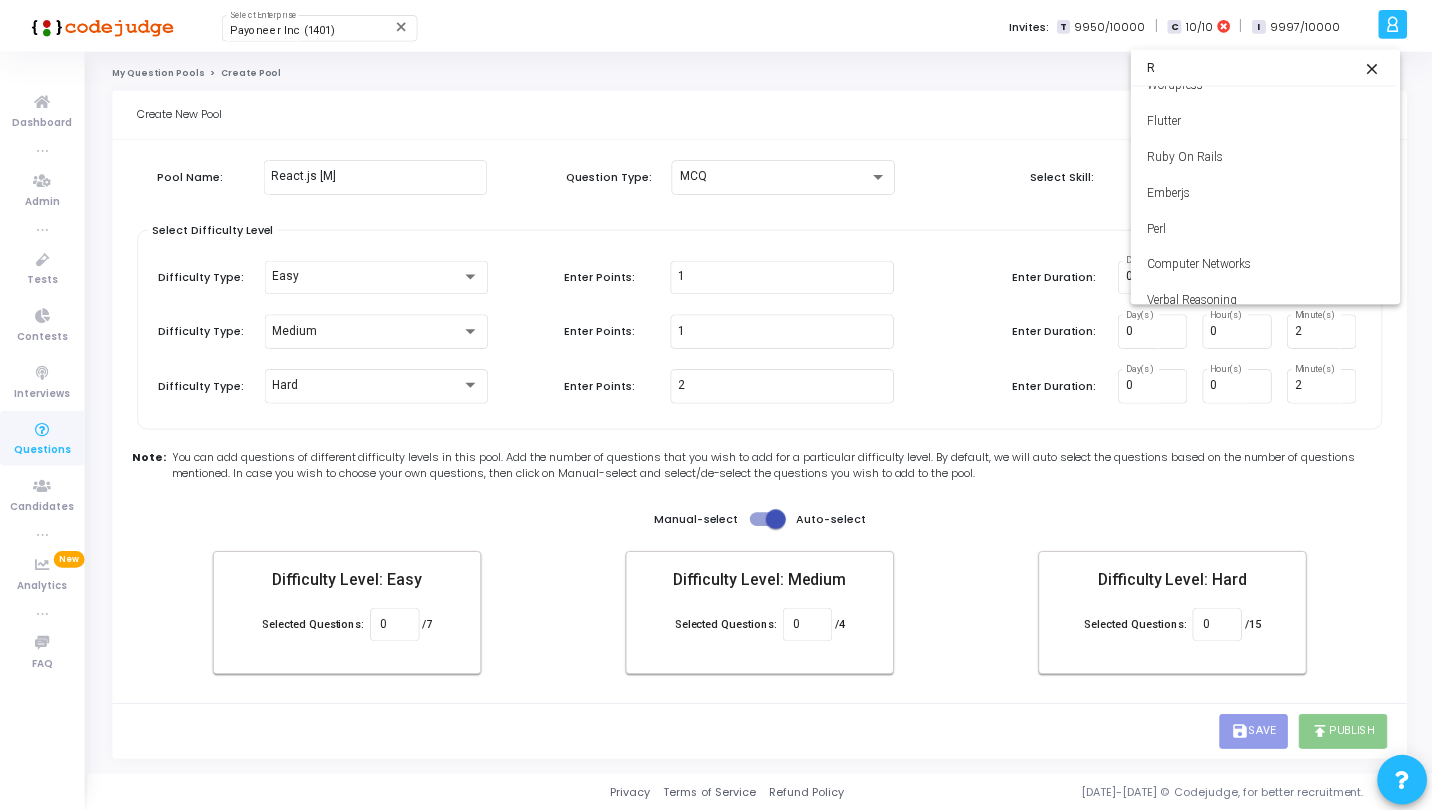 scroll, scrollTop: 0, scrollLeft: 0, axis: both 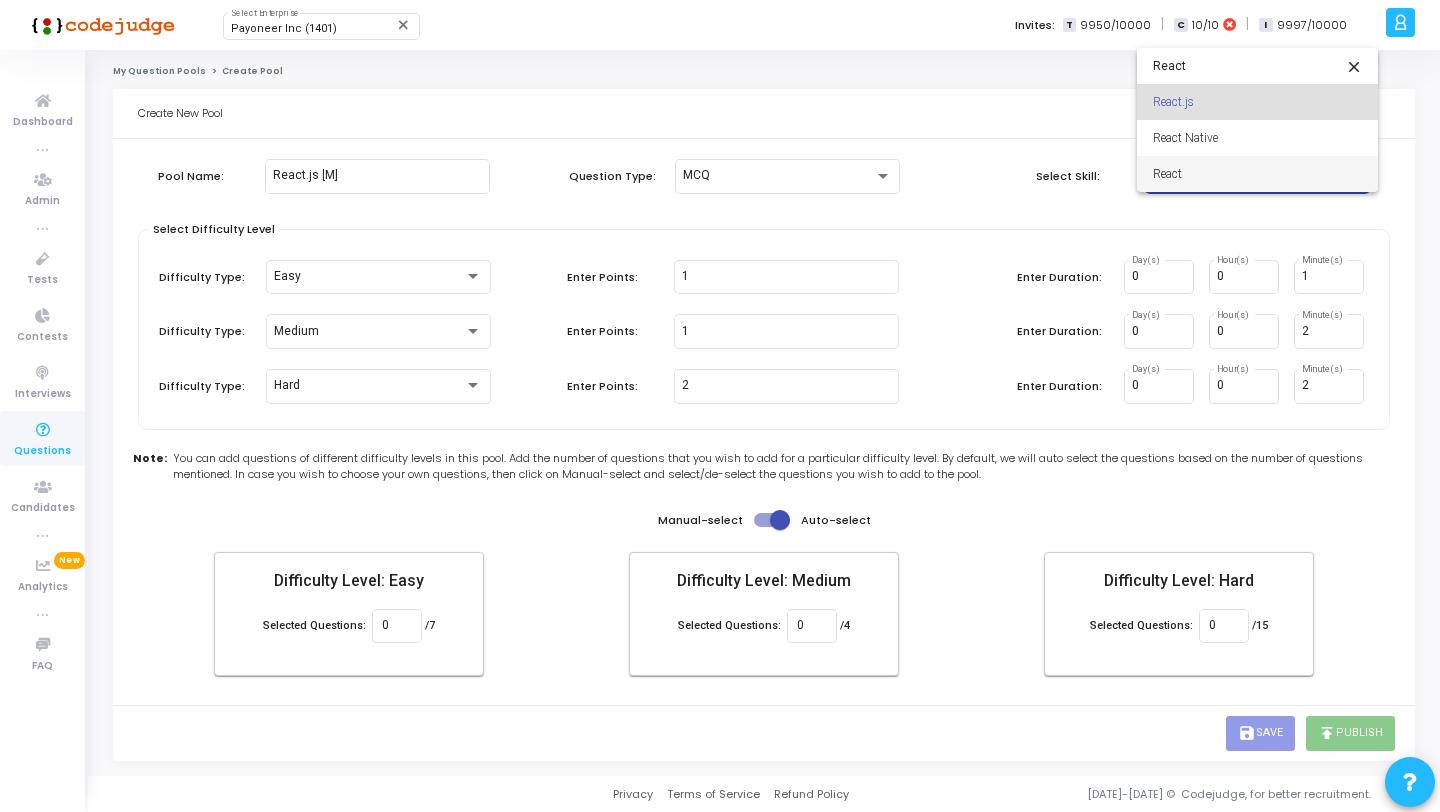type on "React" 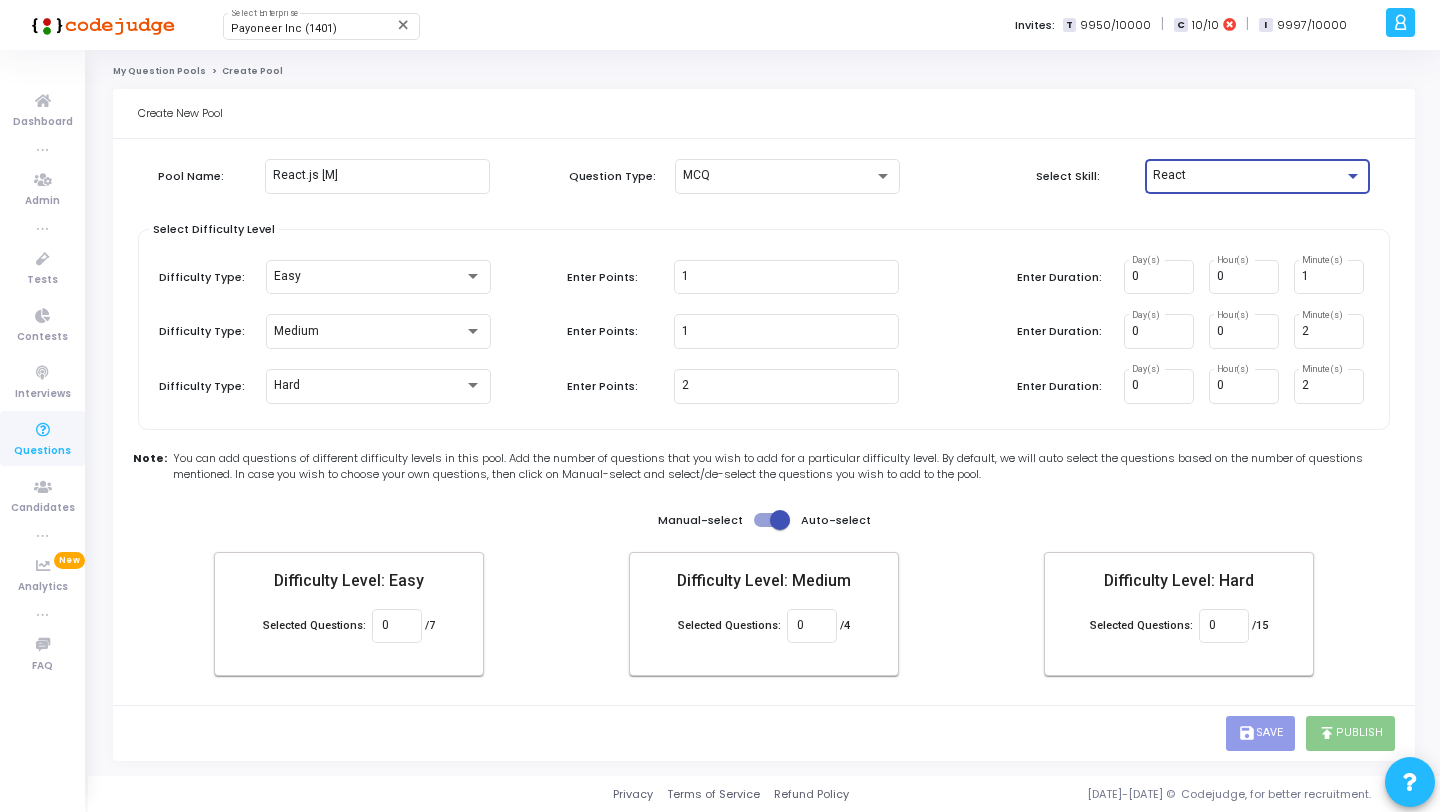 type 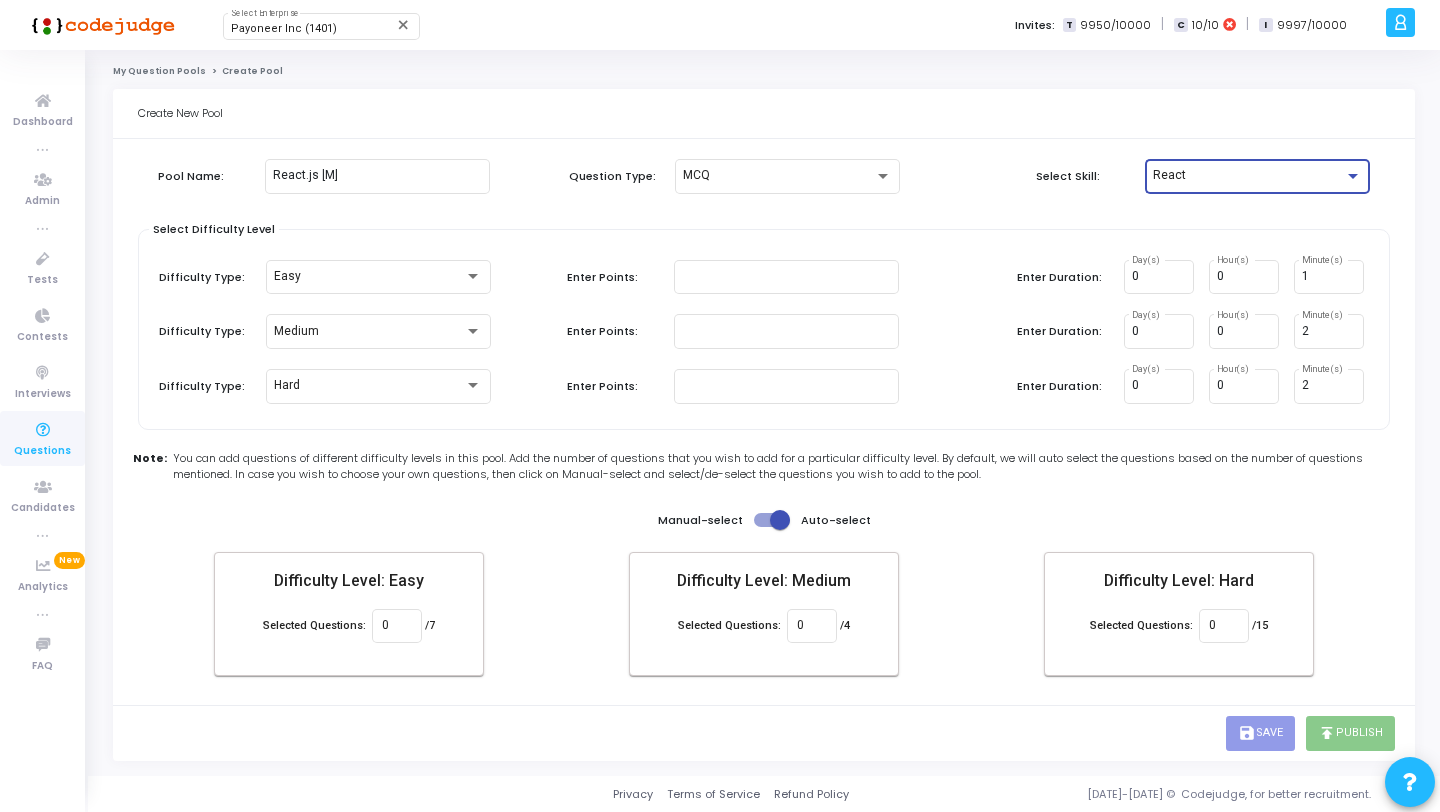 type on "0" 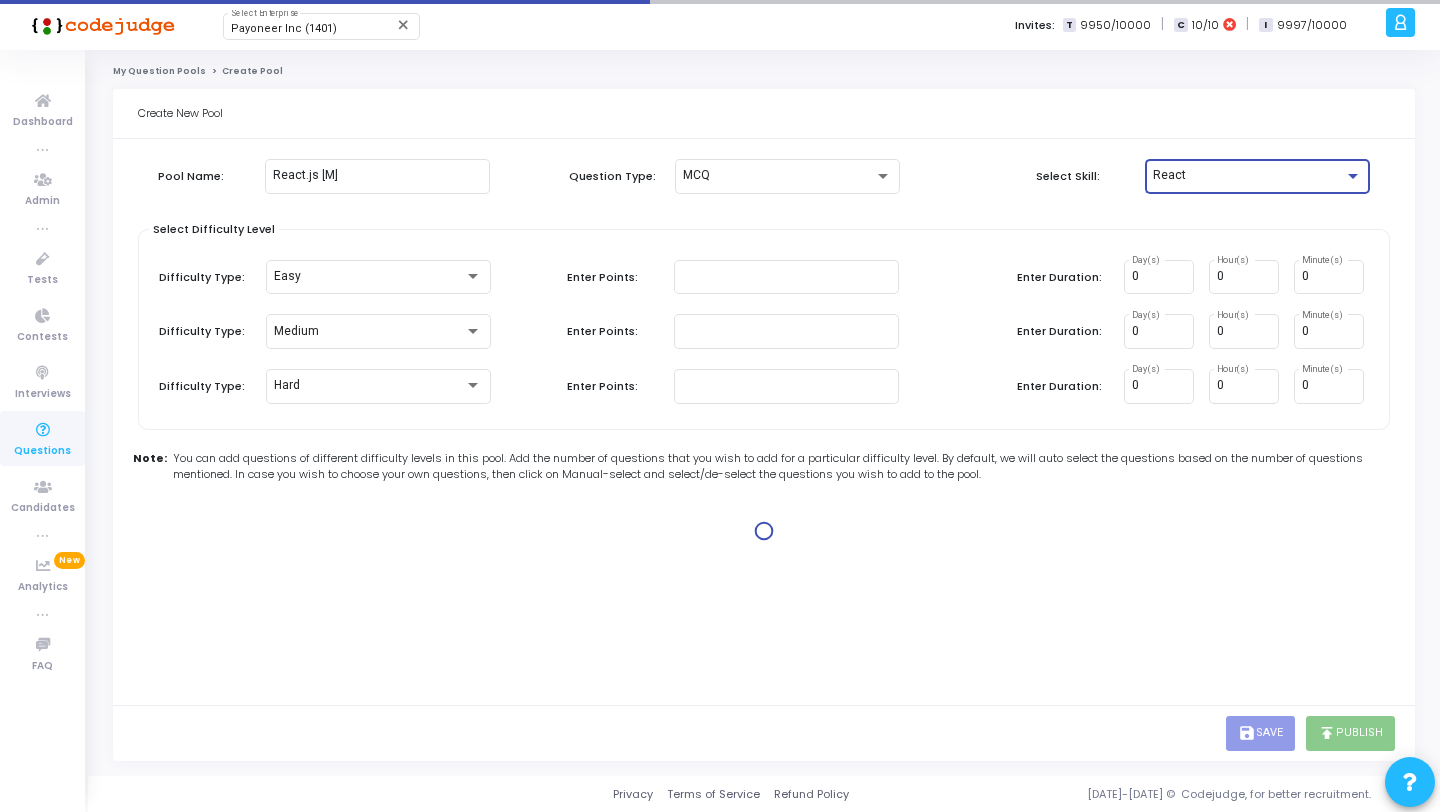 type on "1" 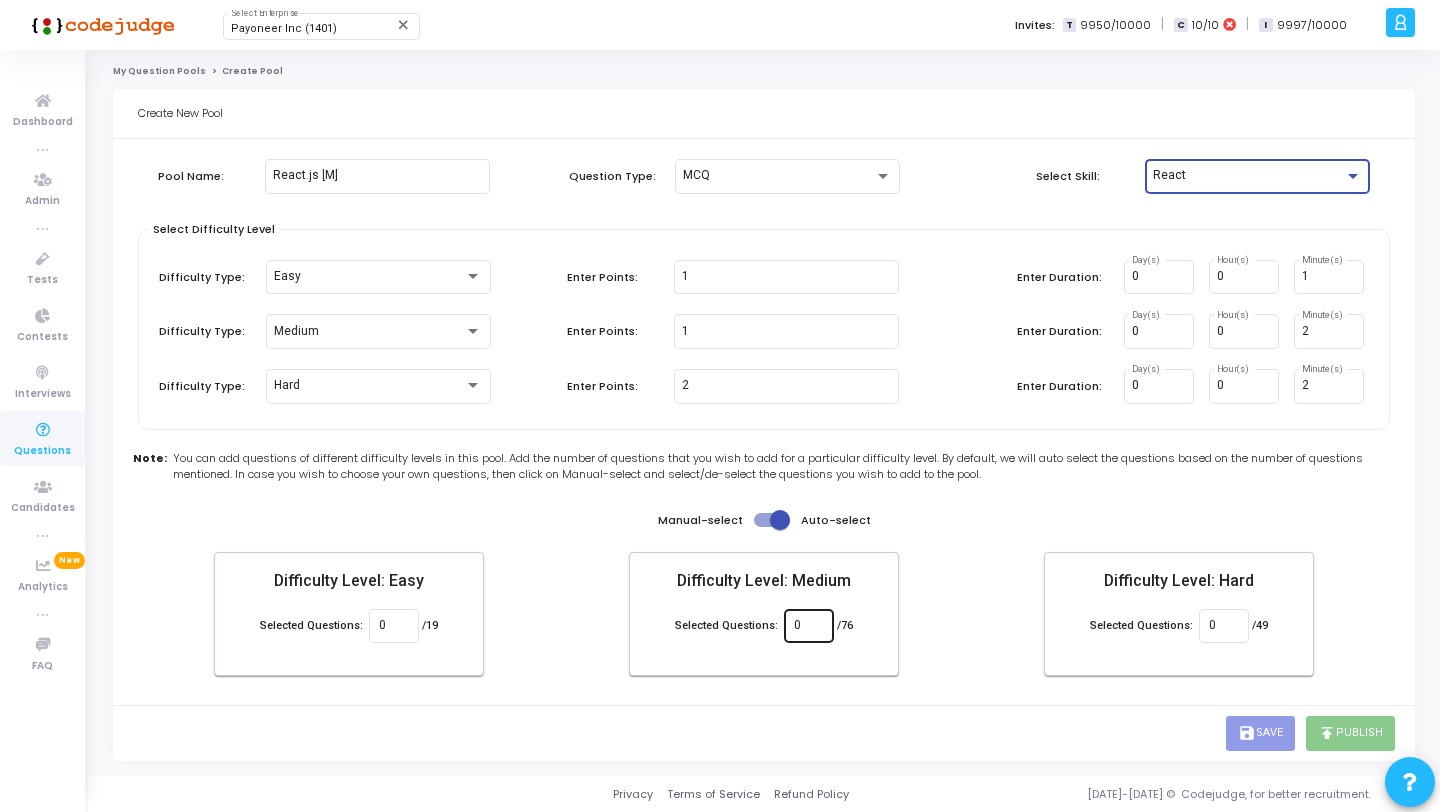 click on "0" at bounding box center [808, 626] 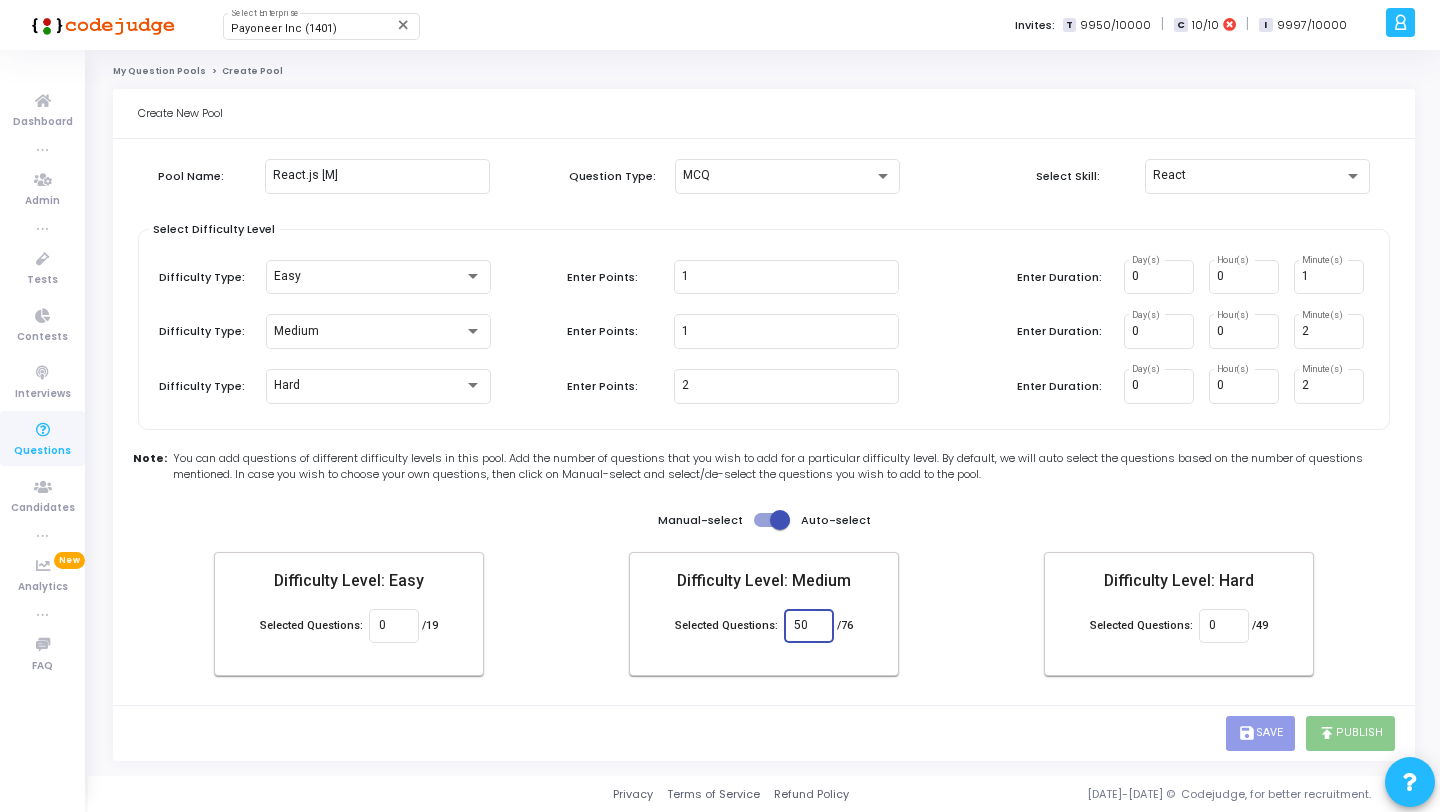 click on "Pool Name: React.js [M] Question Type: MCQ  Select Skill:  React Select Difficulty Level  Difficulty Type:  Easy  Enter Points:  1  Enter Duration:  0 Day(s) 0 Hour(s) 1 Minute(s)  Difficulty Type:  Medium  Enter Points:  1  Enter Duration:  0 Day(s) 0 Hour(s) 2 Minute(s)  Difficulty Type:  Hard  Enter Points:  2  Enter Duration:  0 Day(s) 0 Hour(s) 2 Minute(s)  Note: You can add questions of different difficulty levels in this pool. Add the number of questions that you wish to add for a particular difficulty level. By default, we will auto select the questions based on the number of questions mentioned. In case you wish to choose your own questions, then click on Manual-select and select/de-select the questions you wish to add to the pool. Manual-select   Auto-select Difficulty Level: Easy Selected Questions: 0 /19 Difficulty Level: Medium Selected Questions: 50 /76 Difficulty Level: Hard Selected Questions: 0 /49" 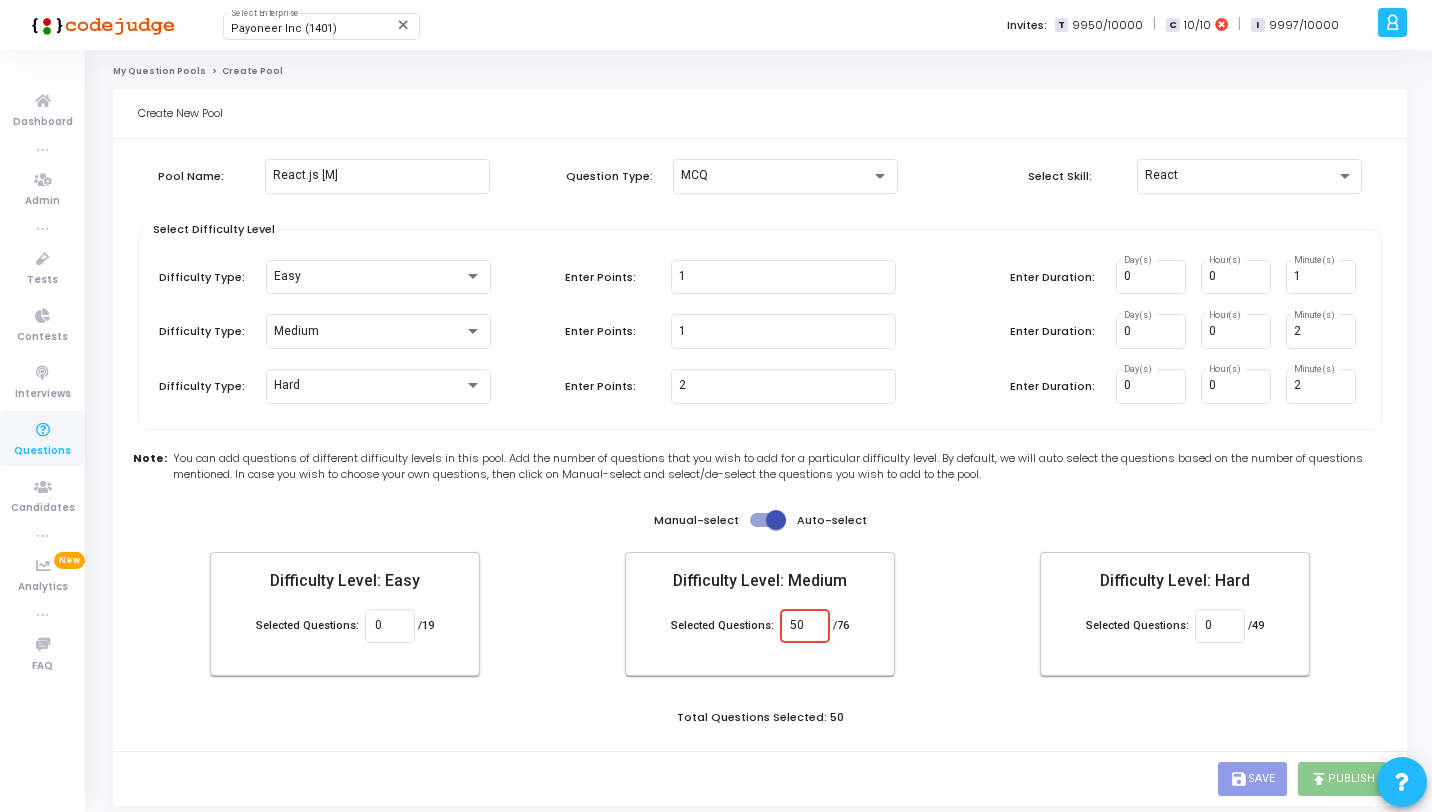 click on "Total Questions Selected: 50" 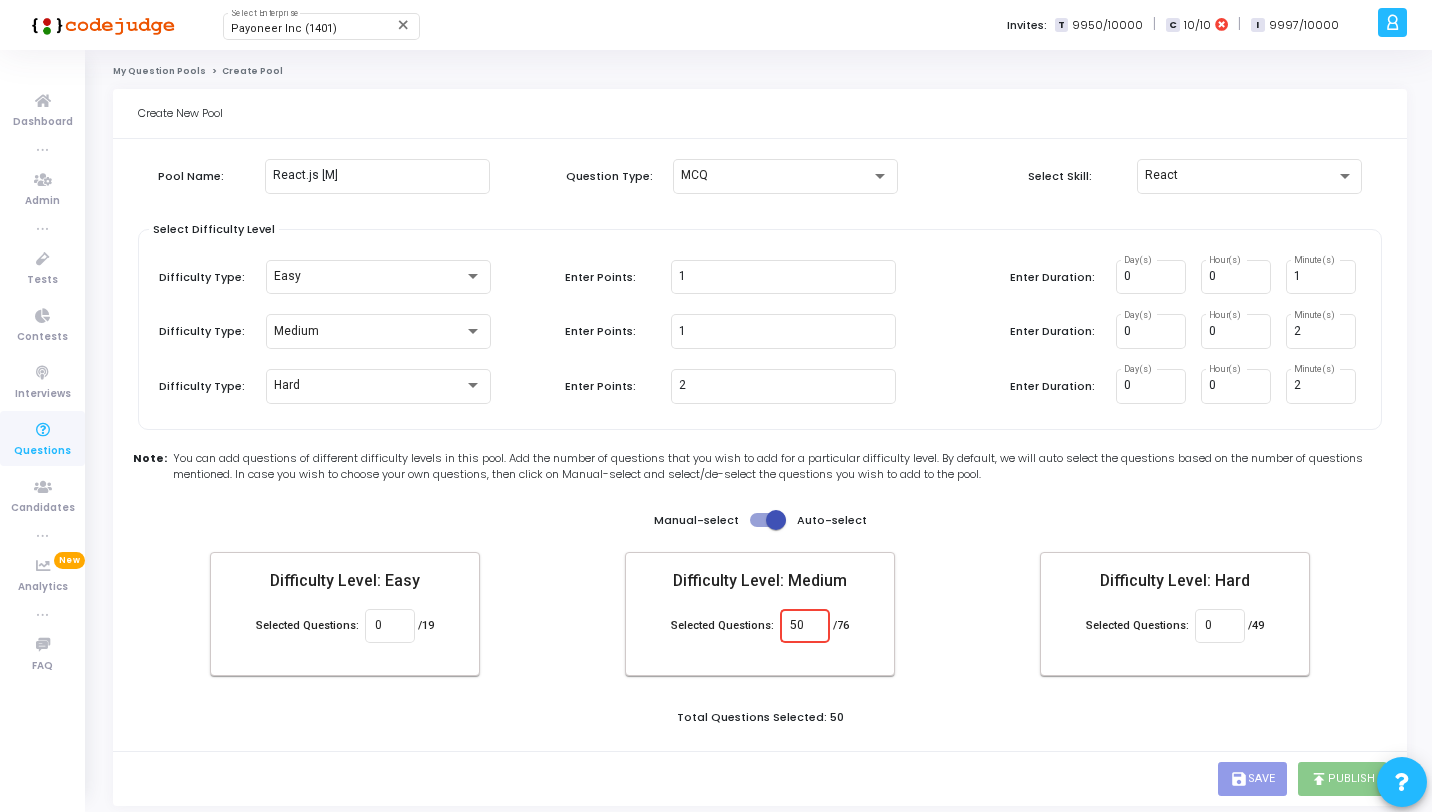 click on "50" at bounding box center (804, 626) 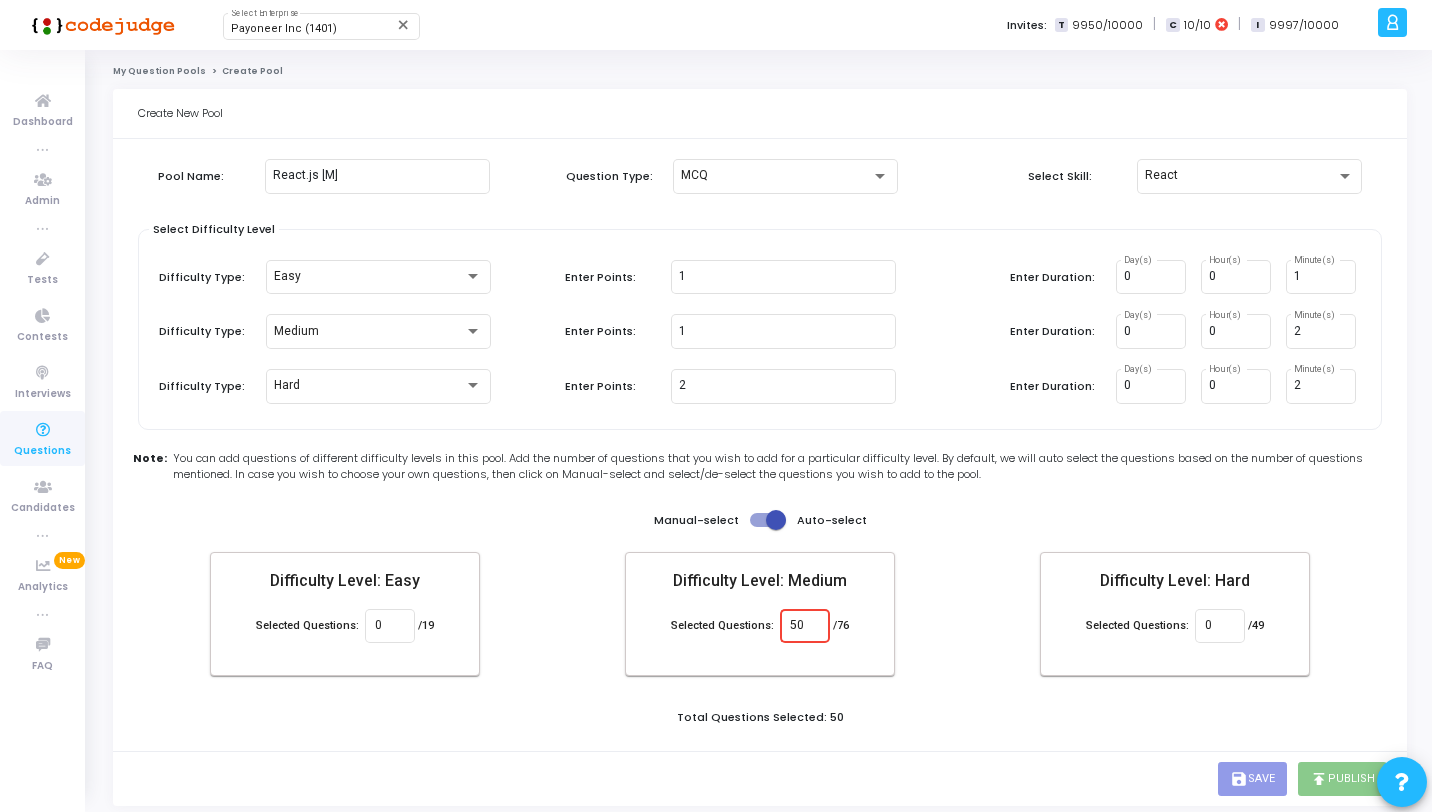 type on "5" 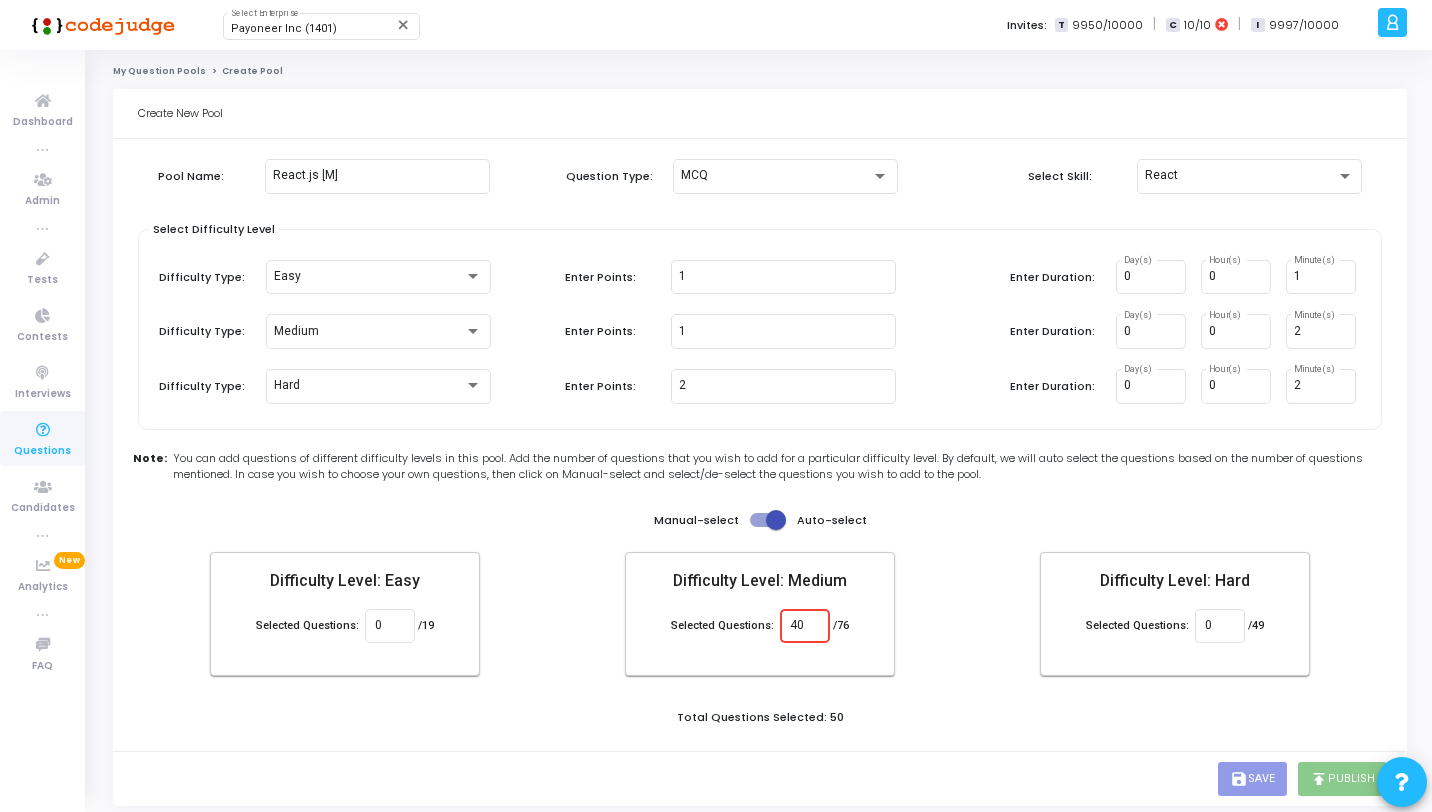 type on "40" 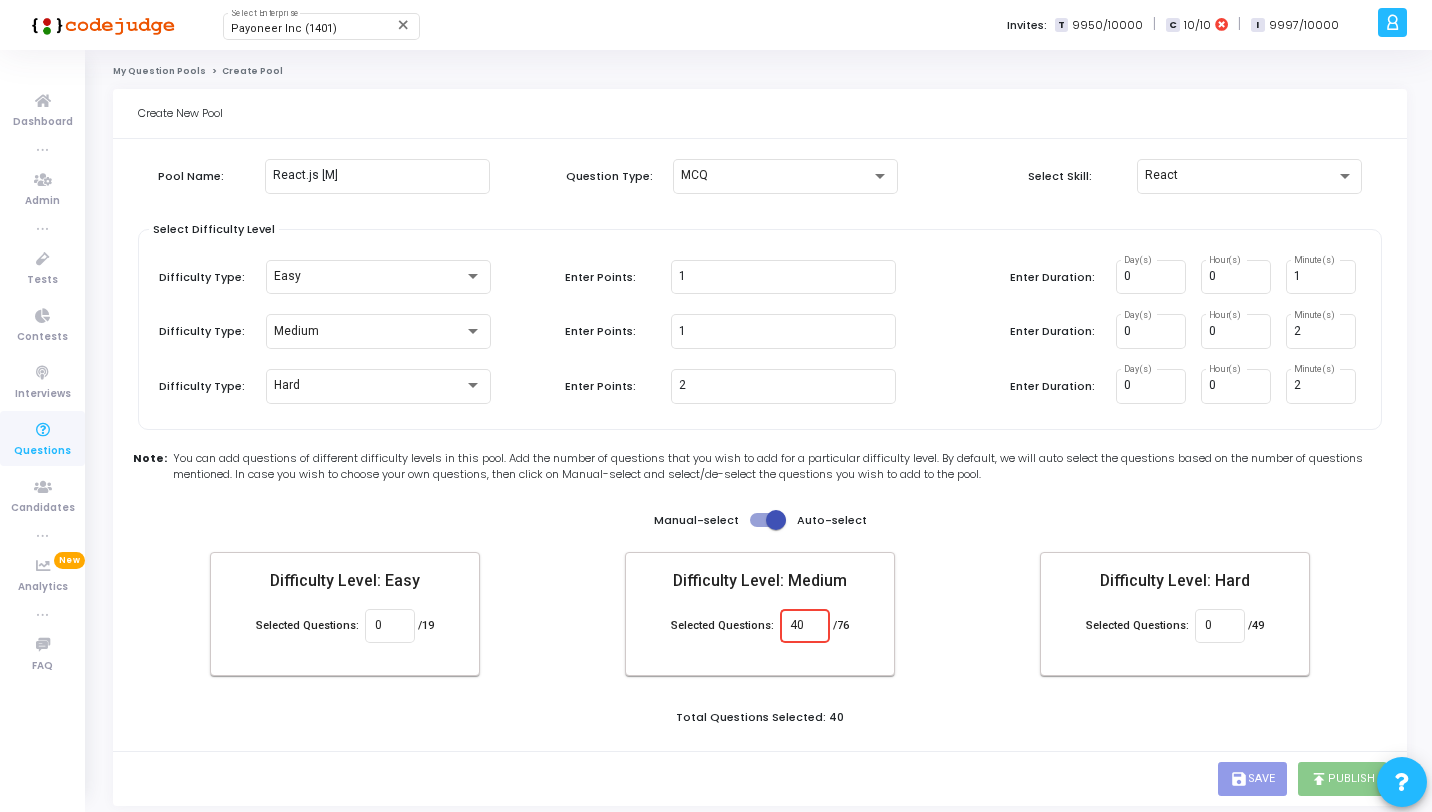 click on "Total Questions Selected: 40" 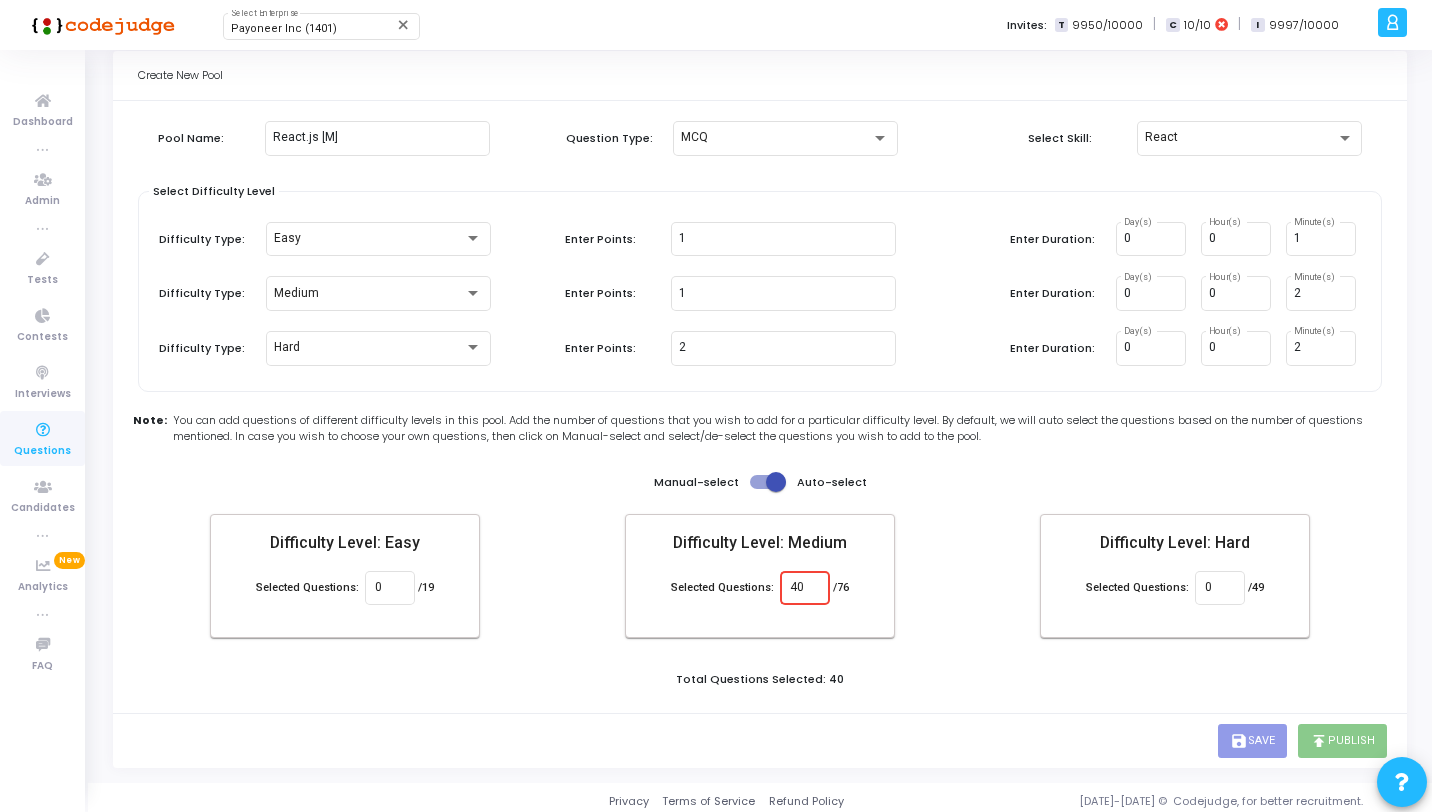 scroll, scrollTop: 46, scrollLeft: 0, axis: vertical 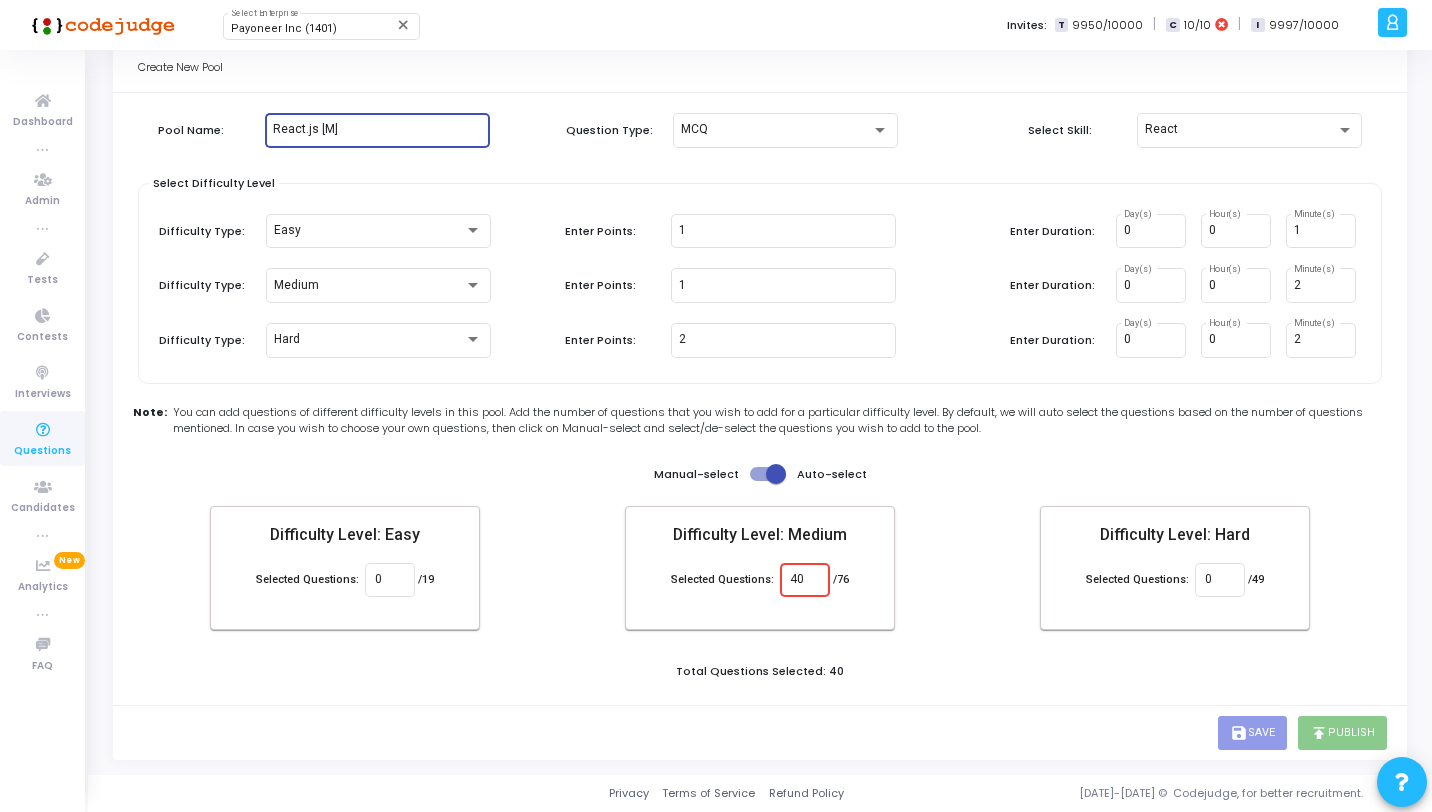click on "React.js [M]" at bounding box center (377, 130) 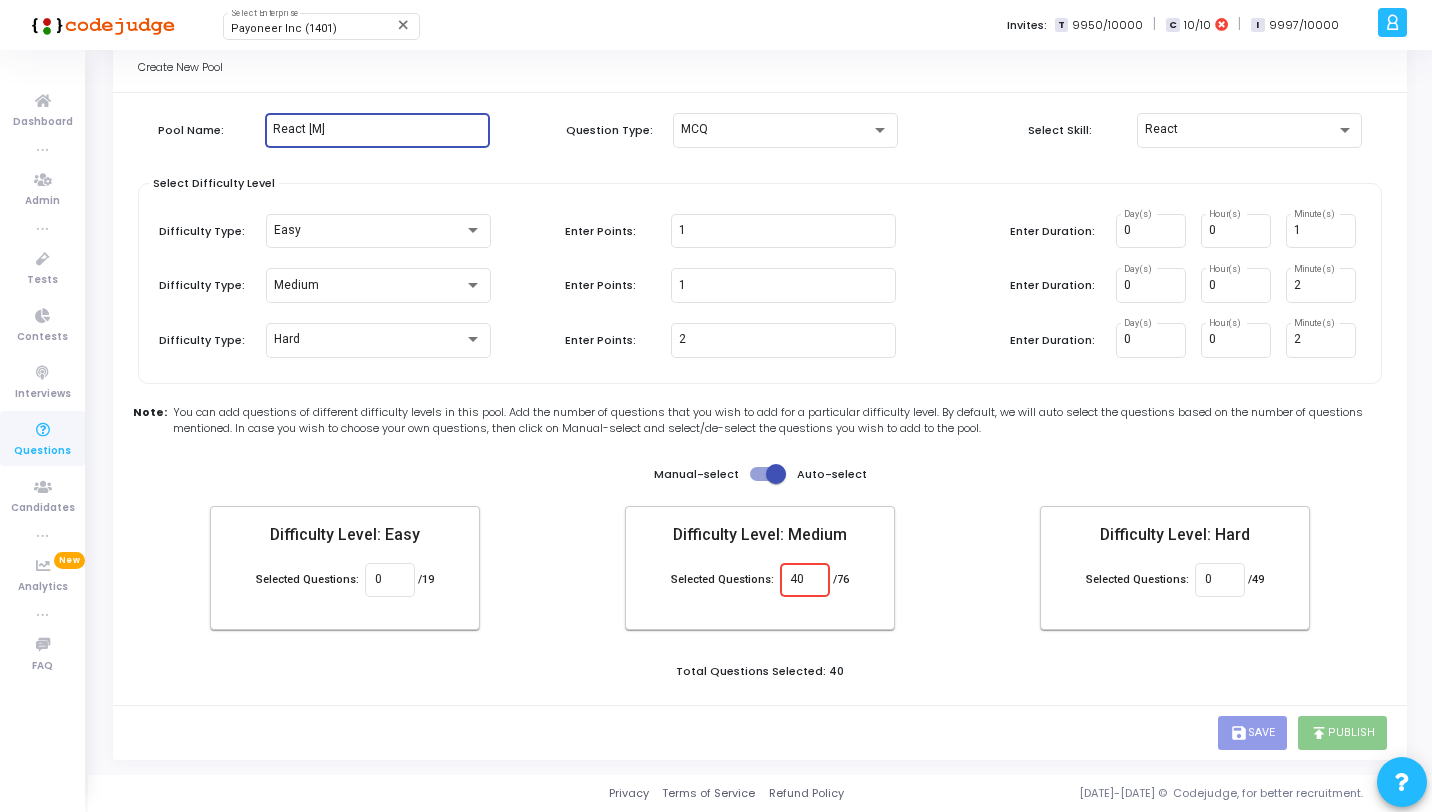 scroll, scrollTop: 0, scrollLeft: 0, axis: both 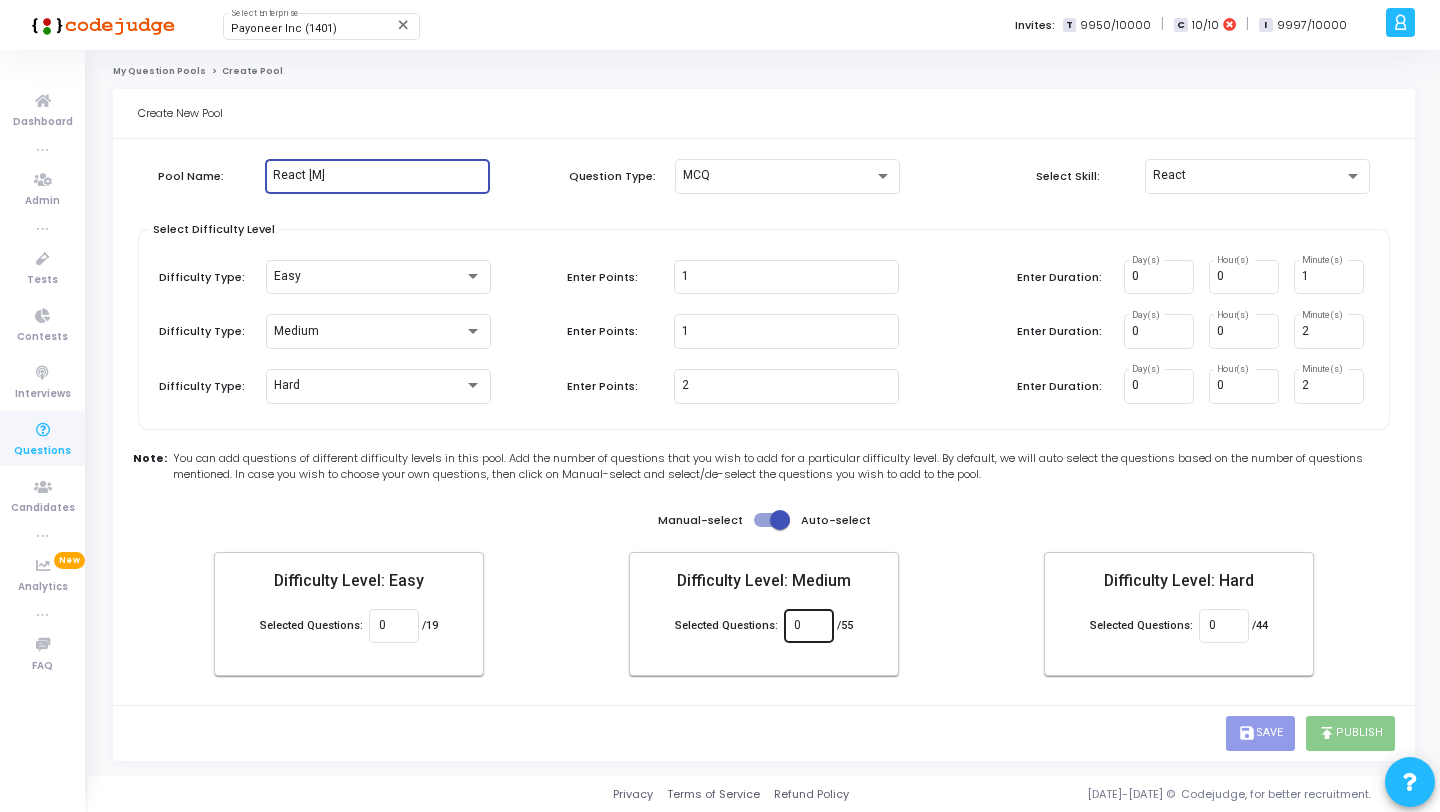 type on "React [M]" 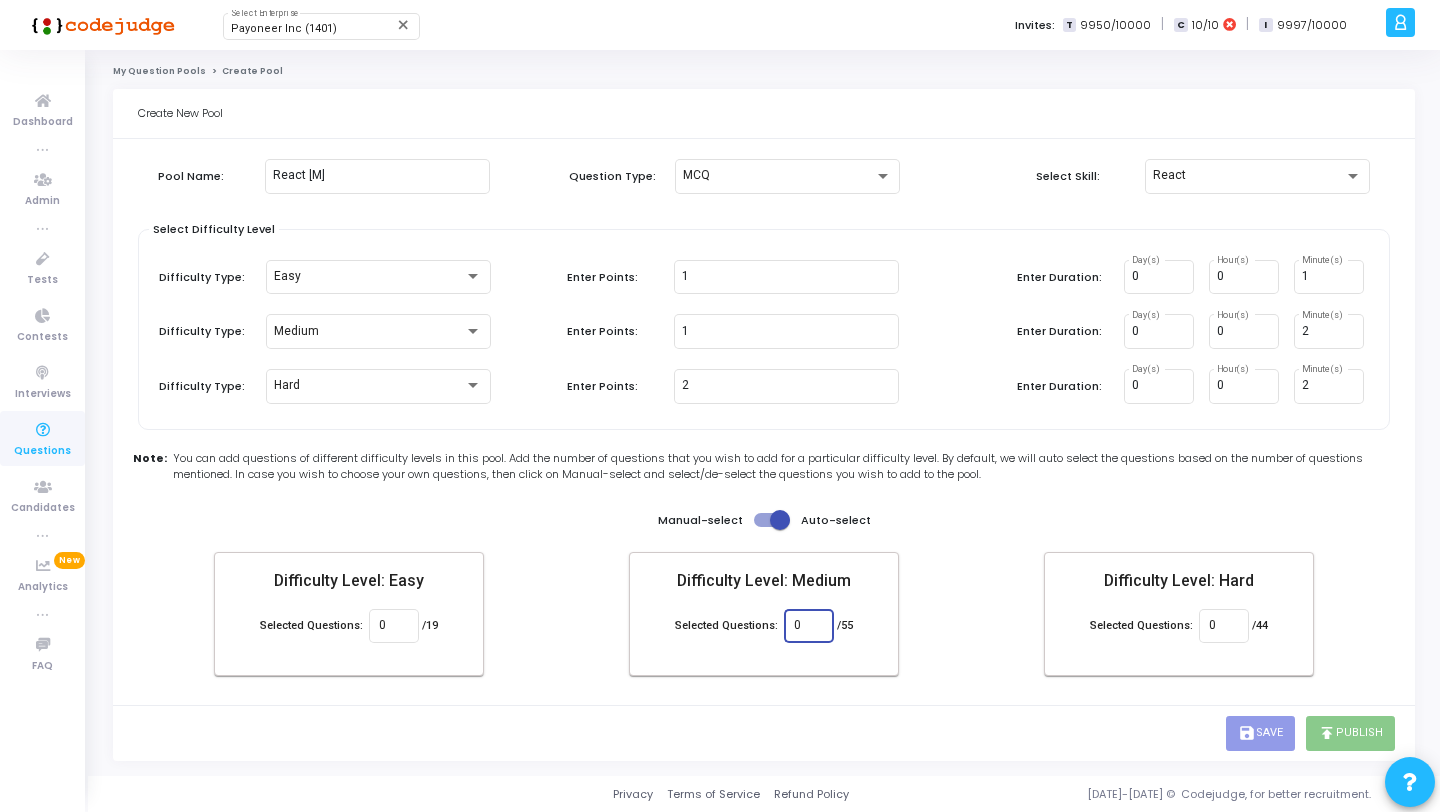 click on "0" at bounding box center [808, 626] 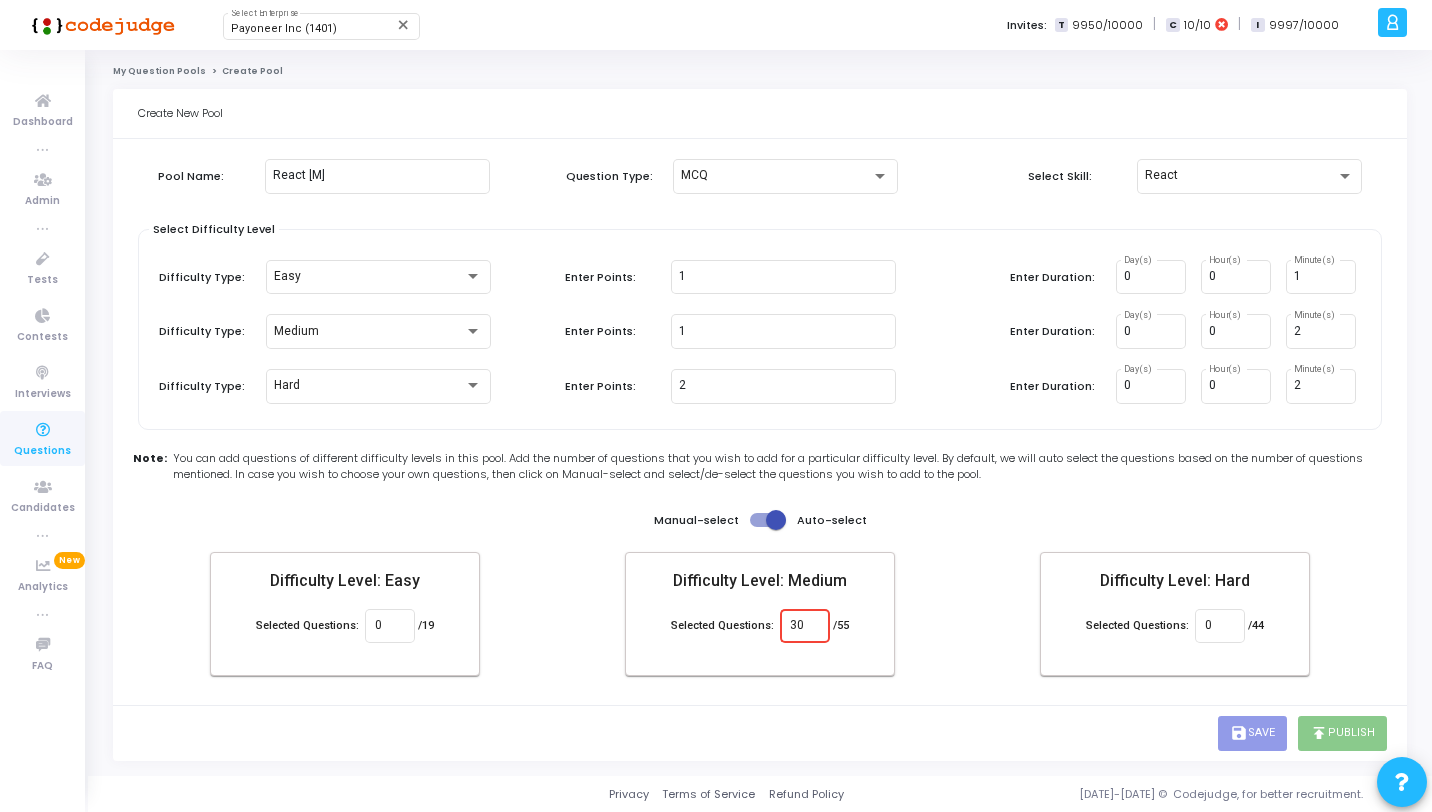 click on "Pool Name: React [M] Question Type: MCQ  Select Skill:  React Select Difficulty Level  Difficulty Type:  Easy  Enter Points:  1  Enter Duration:  0 Day(s) 0 Hour(s) 1 Minute(s)  Difficulty Type:  Medium  Enter Points:  1  Enter Duration:  0 Day(s) 0 Hour(s) 2 Minute(s)  Difficulty Type:  Hard  Enter Points:  2  Enter Duration:  0 Day(s) 0 Hour(s) 2 Minute(s)  Note: You can add questions of different difficulty levels in this pool. Add the number of questions that you wish to add for a particular difficulty level. By default, we will auto select the questions based on the number of questions mentioned. In case you wish to choose your own questions, then click on Manual-select and select/de-select the questions you wish to add to the pool. Manual-select   Auto-select Difficulty Level: Easy Selected Questions: 0 /19 Difficulty Level: Medium Selected Questions: 30 /55 Difficulty Level: Hard Selected Questions: 0 /44" 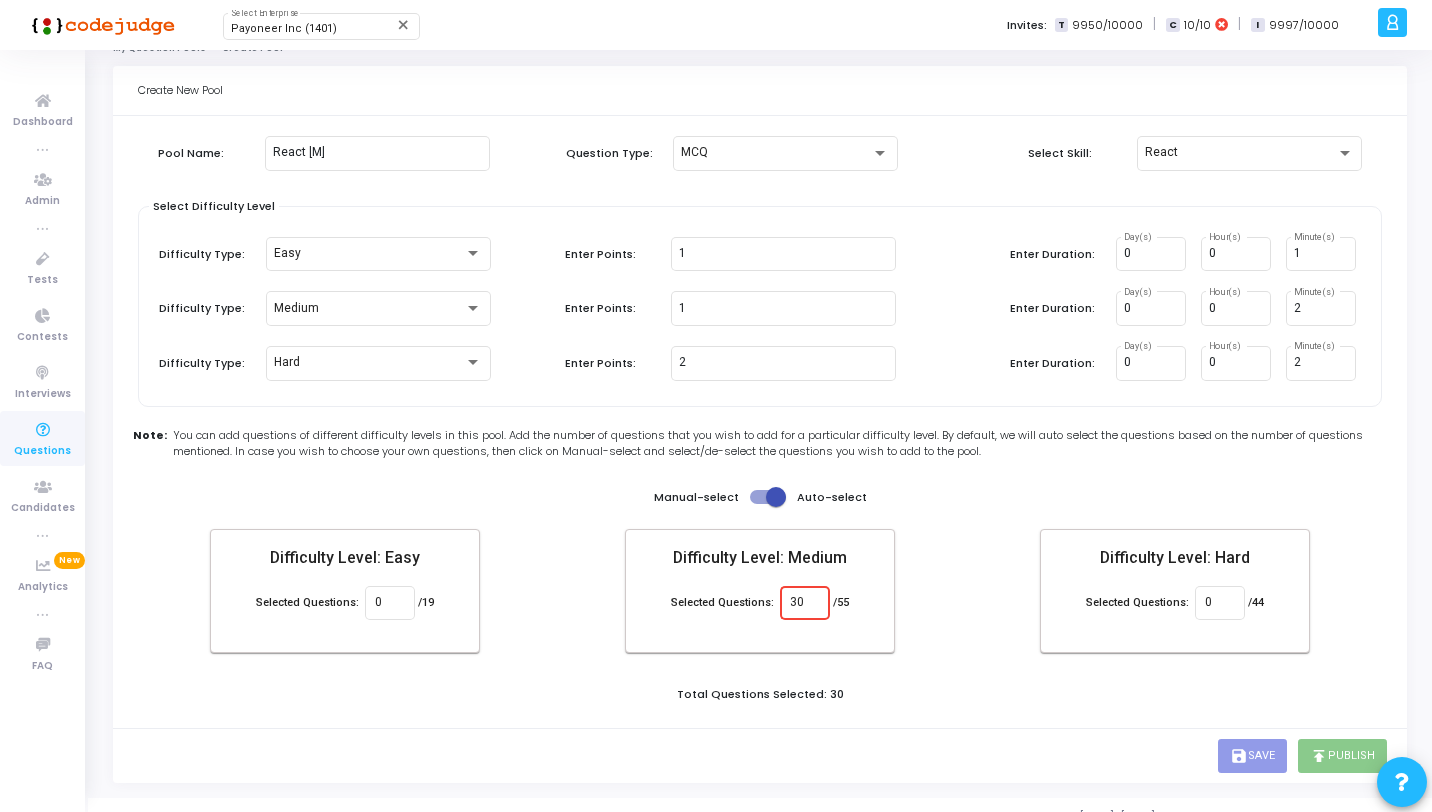 scroll, scrollTop: 46, scrollLeft: 0, axis: vertical 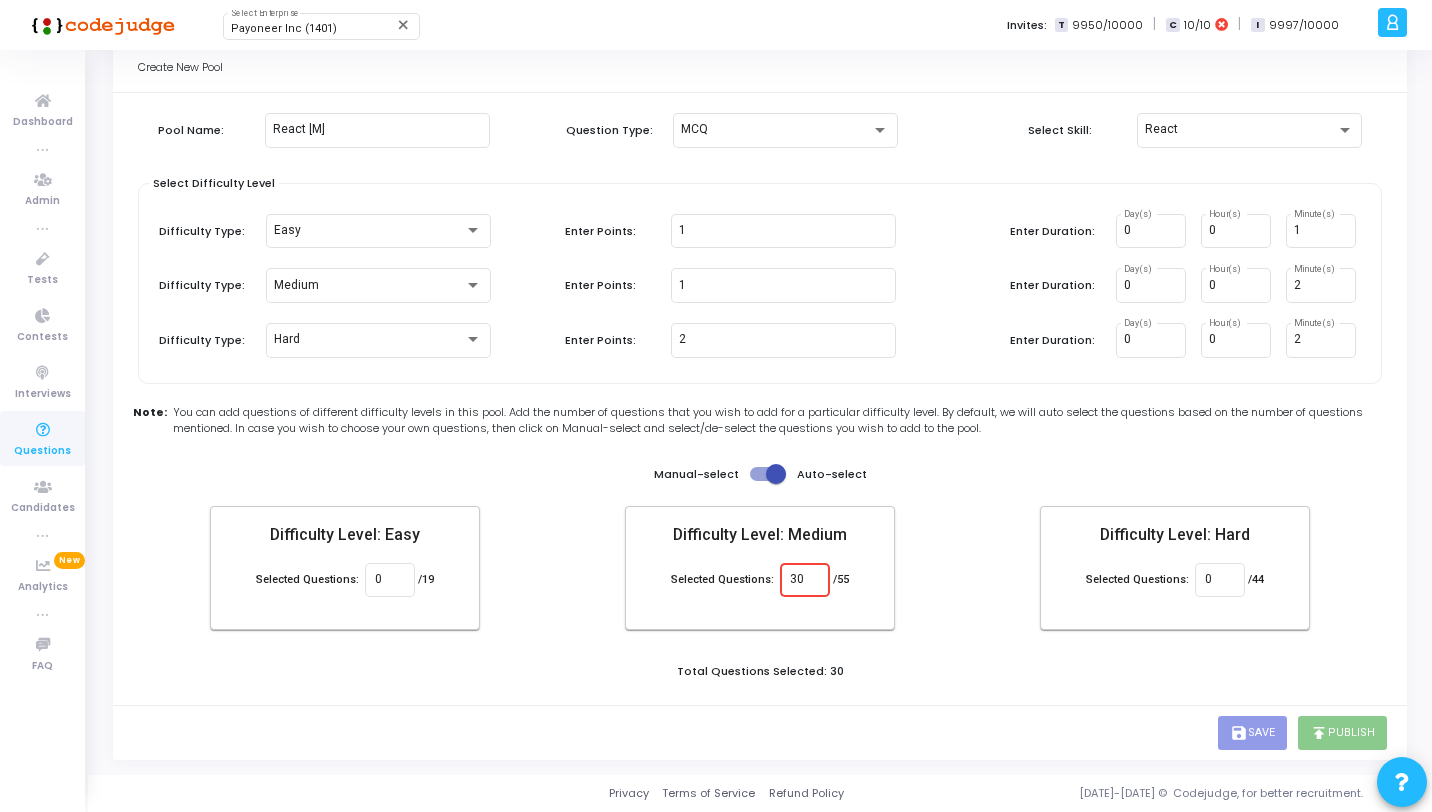 click on "30" at bounding box center (804, 580) 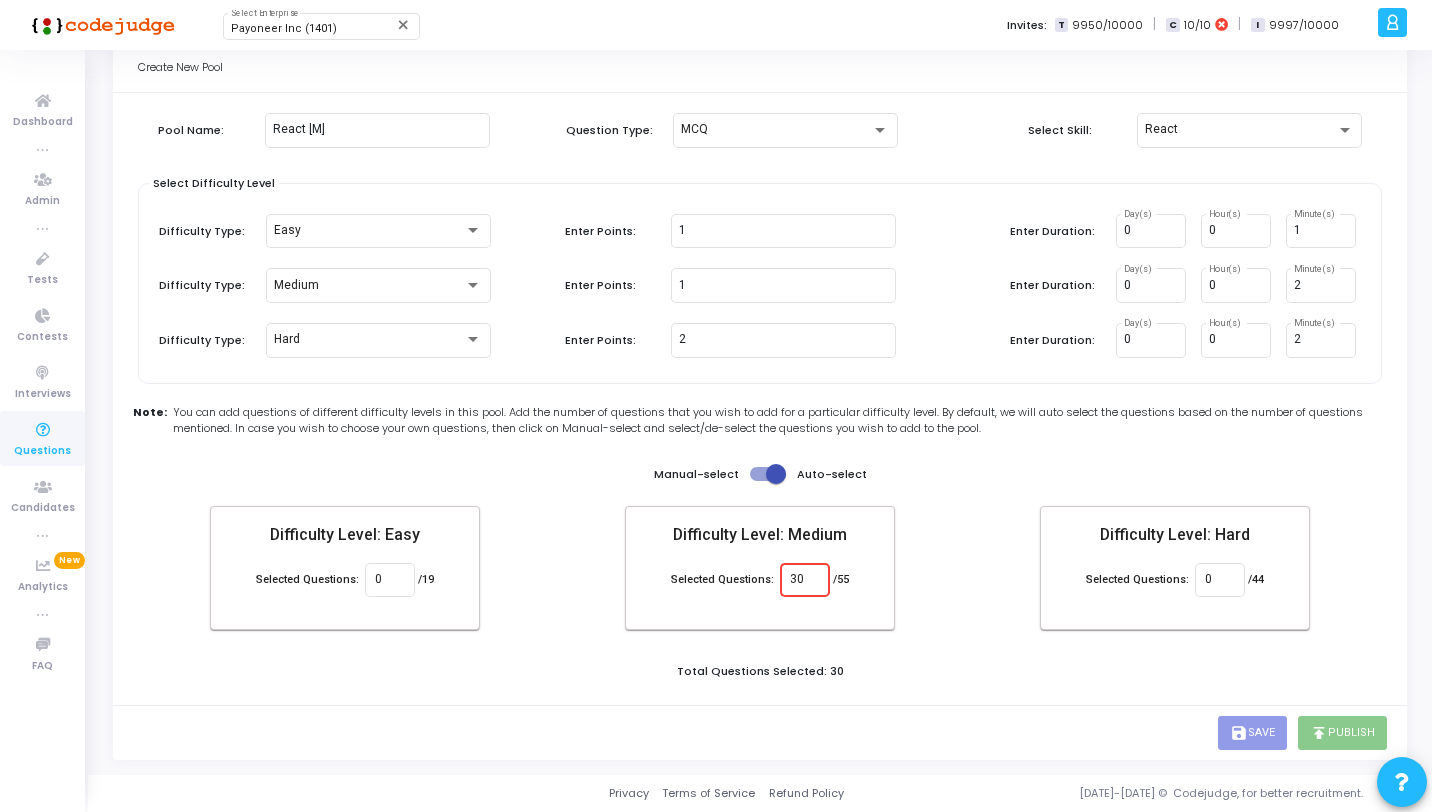 click on "30" at bounding box center [804, 580] 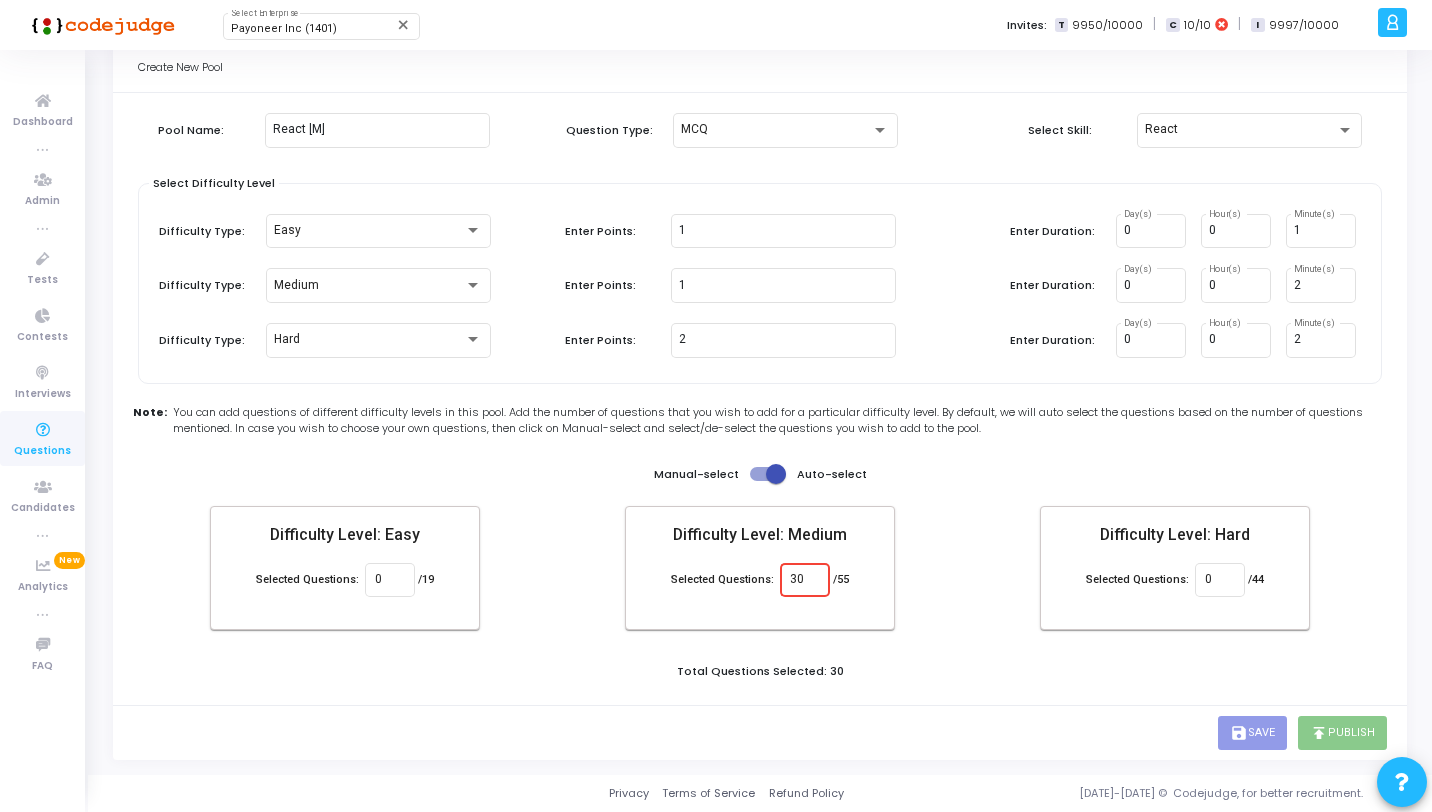click on "30" at bounding box center [804, 580] 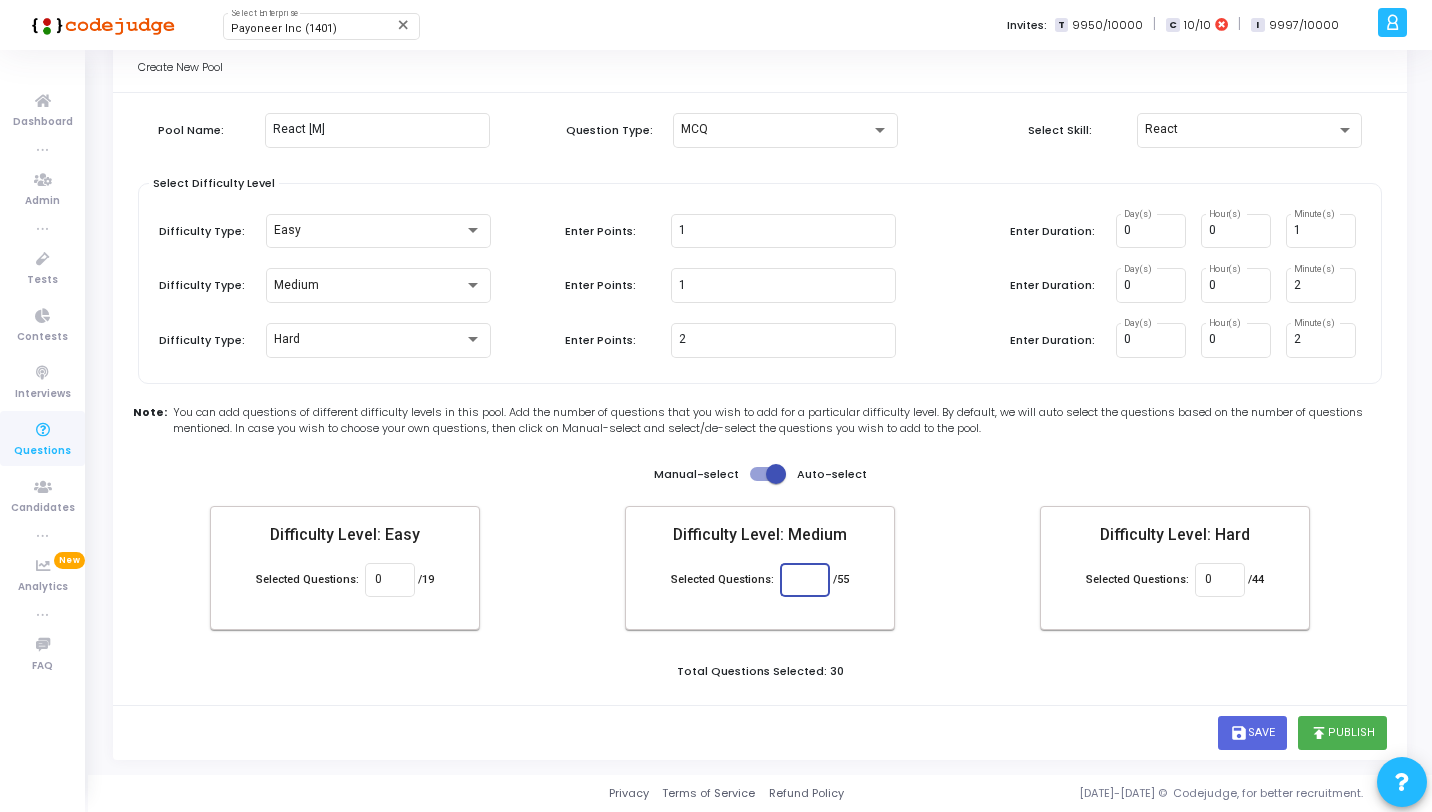 type 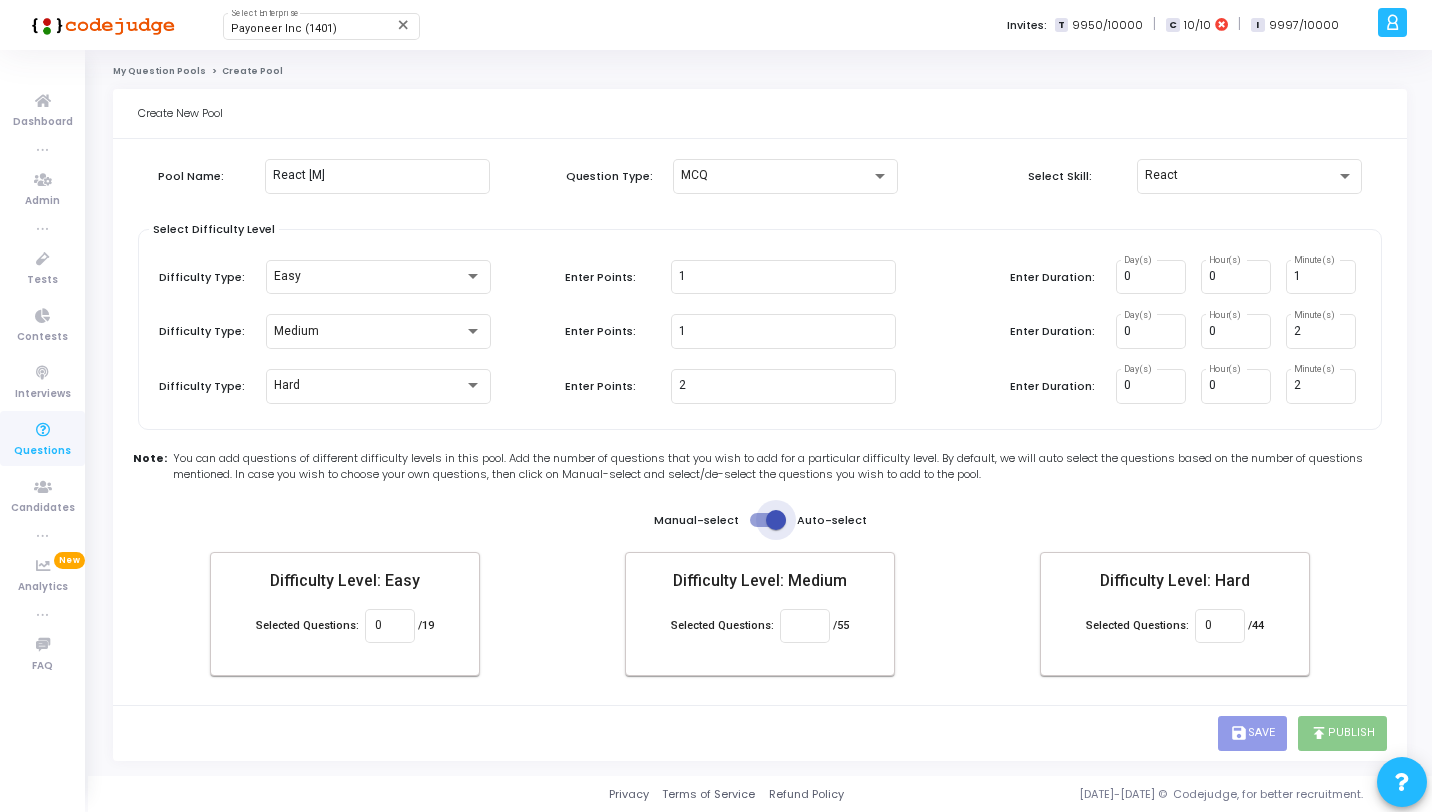 scroll, scrollTop: 0, scrollLeft: 0, axis: both 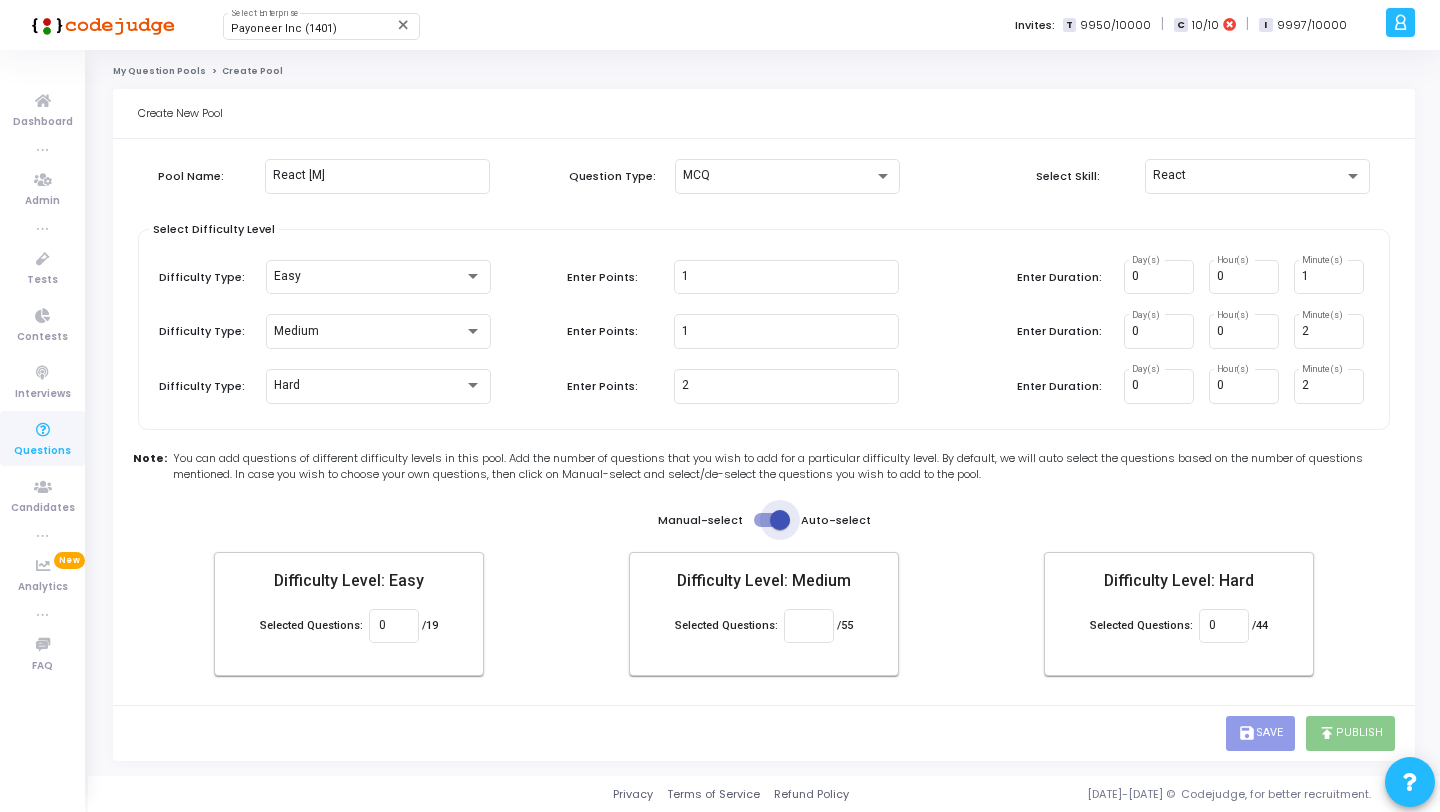 click on "Pool Name: React [M] Question Type: MCQ  Select Skill:  React Select Difficulty Level  Difficulty Type:  Easy  Enter Points:  1  Enter Duration:  0 Day(s) 0 Hour(s) 1 Minute(s)  Difficulty Type:  Medium  Enter Points:  1  Enter Duration:  0 Day(s) 0 Hour(s) 2 Minute(s)  Difficulty Type:  Hard  Enter Points:  2  Enter Duration:  0 Day(s) 0 Hour(s) 2 Minute(s)  Note: You can add questions of different difficulty levels in this pool. Add the number of questions that you wish to add for a particular difficulty level. By default, we will auto select the questions based on the number of questions mentioned. In case you wish to choose your own questions, then click on Manual-select and select/de-select the questions you wish to add to the pool. Manual-select   Auto-select Difficulty Level: Easy Selected Questions: 0 /19 Difficulty Level: Medium Selected Questions: /55 Difficulty Level: Hard Selected Questions: 0 /44" 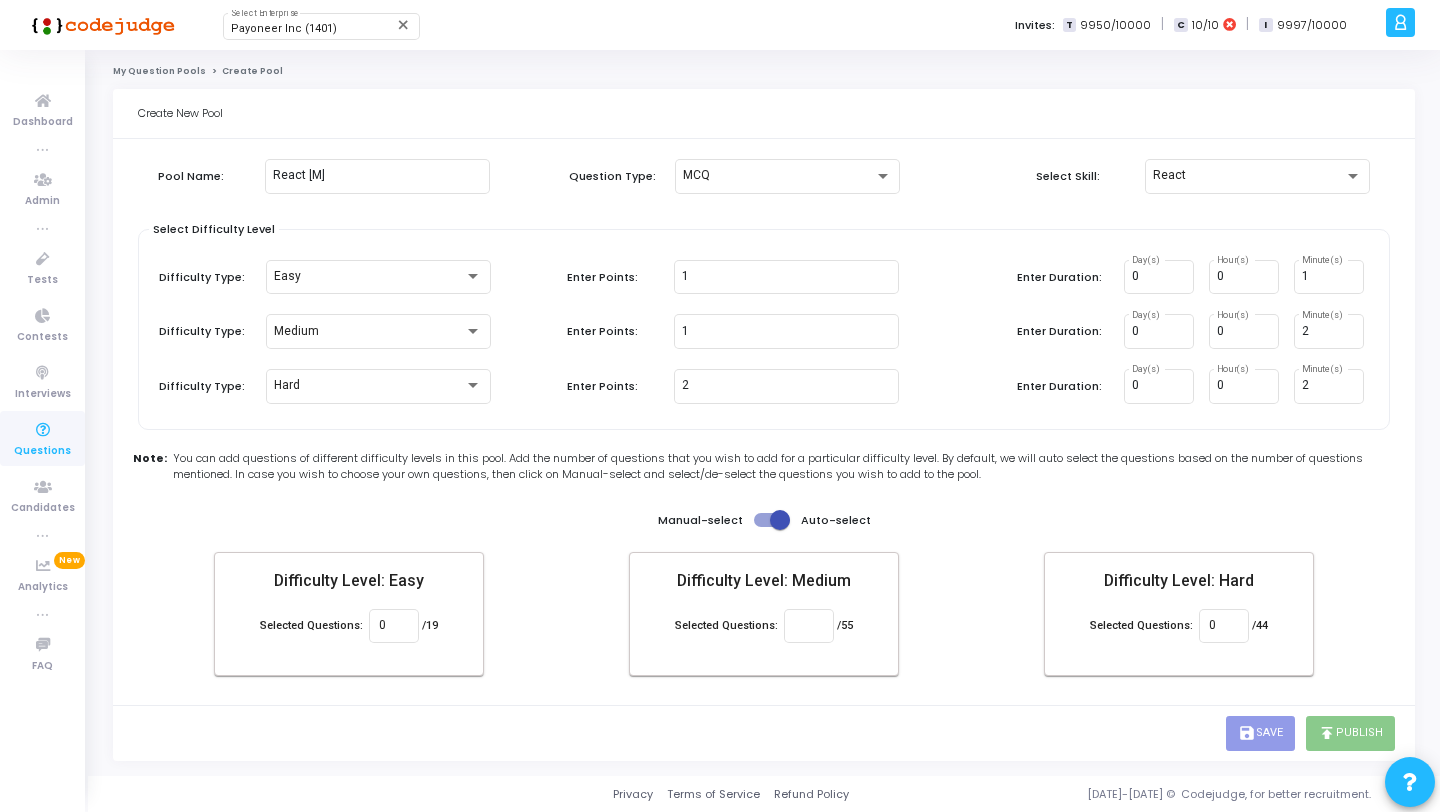 click at bounding box center [780, 520] 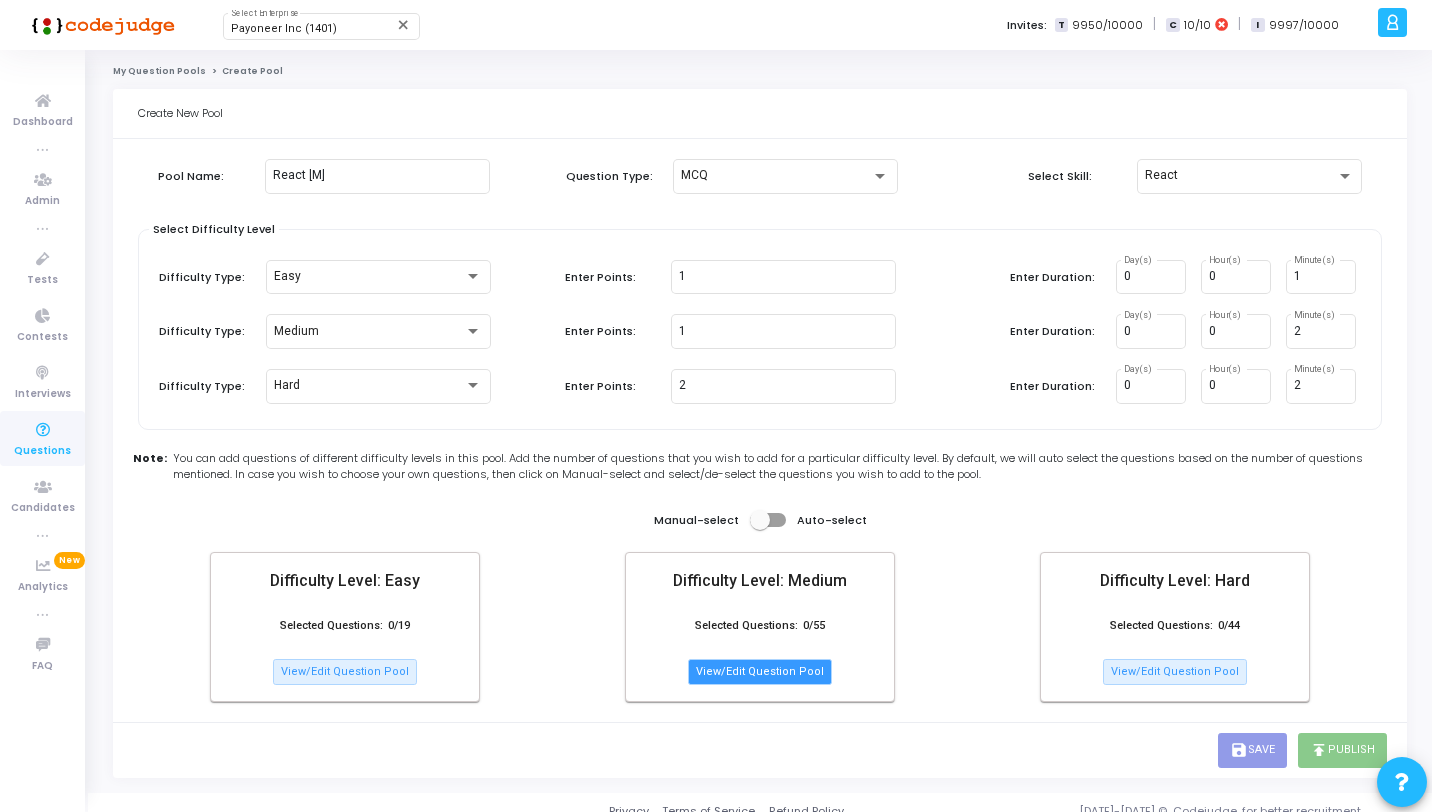 click on "View/Edit Question Pool" 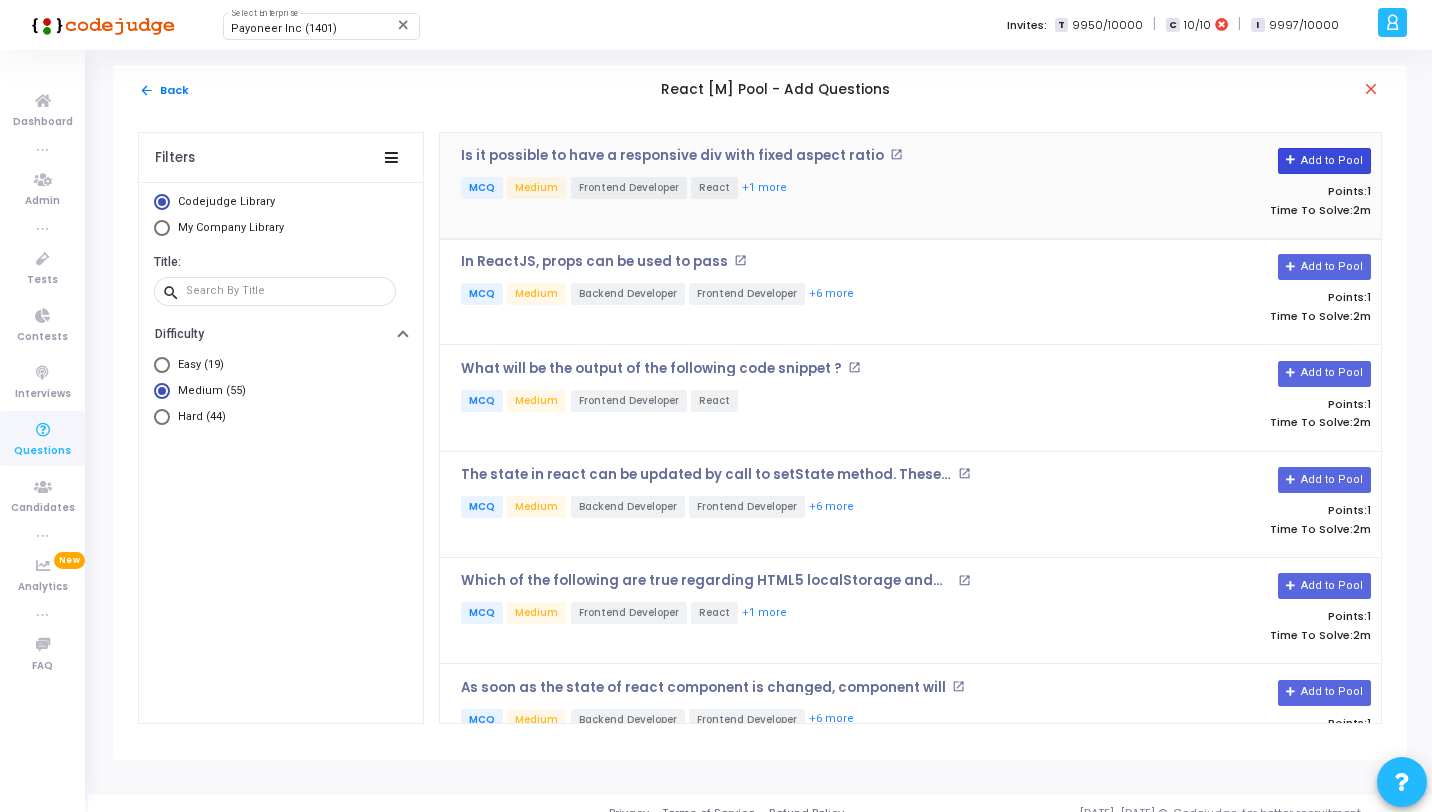 click on "Add to Pool" 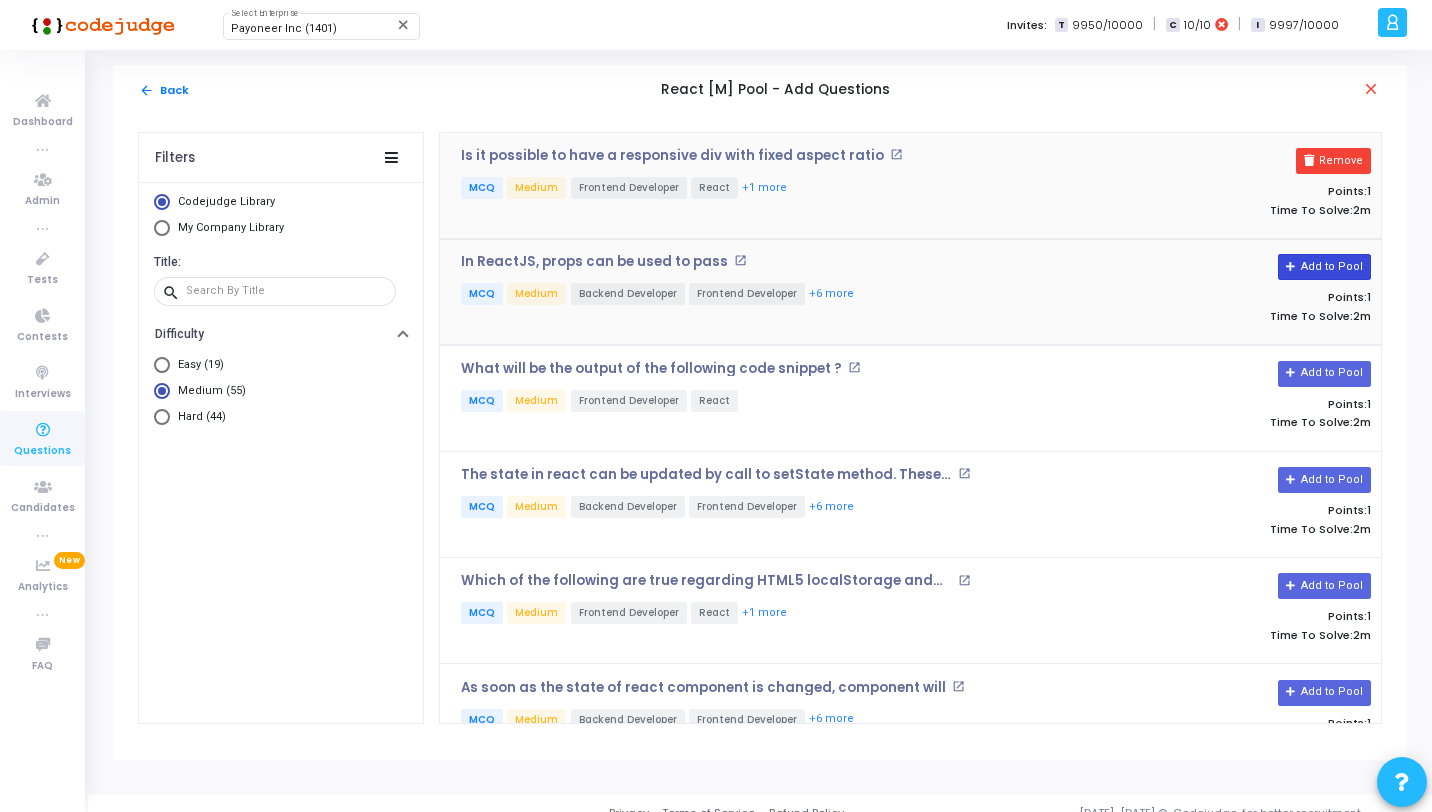 click on "Add to Pool" 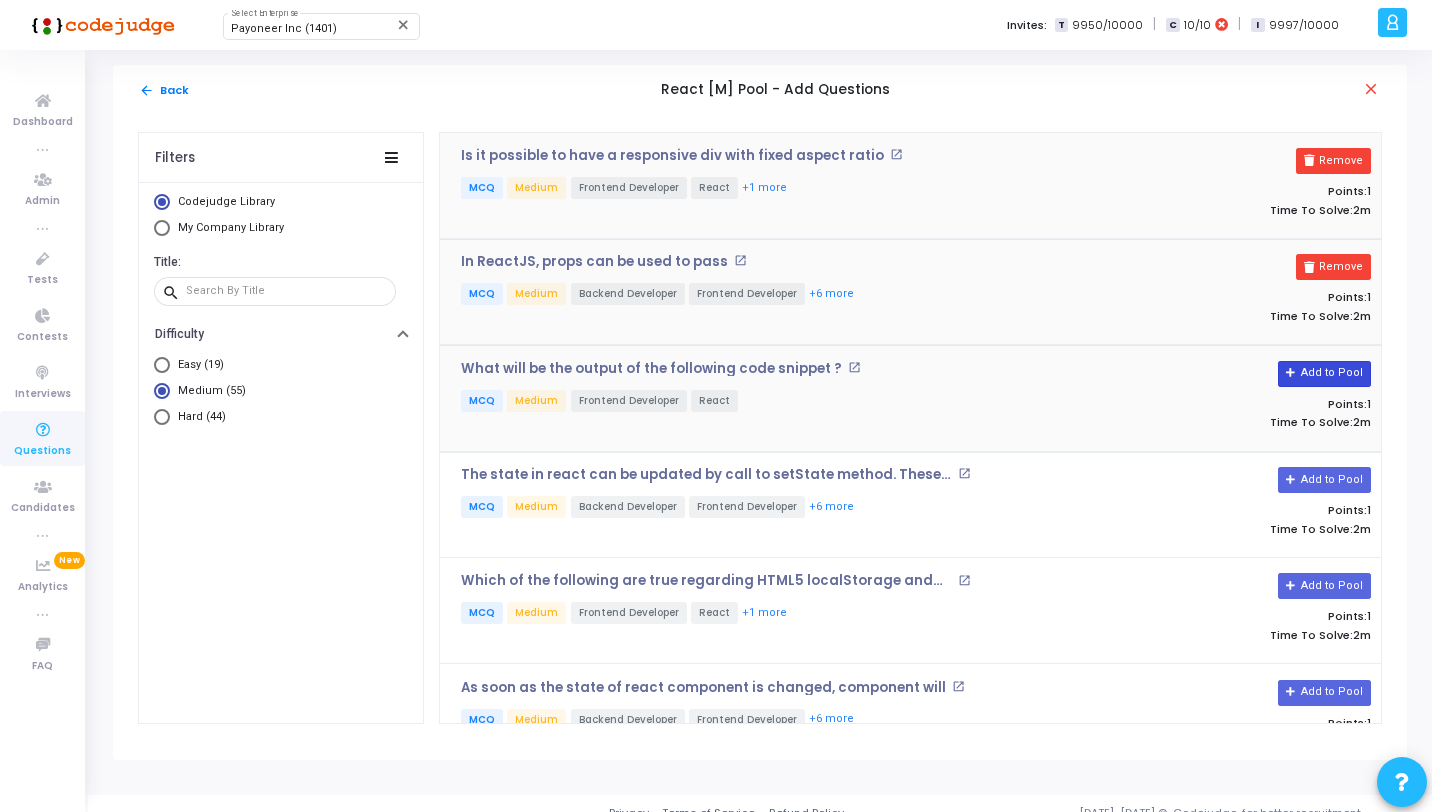 click on "Add to Pool" 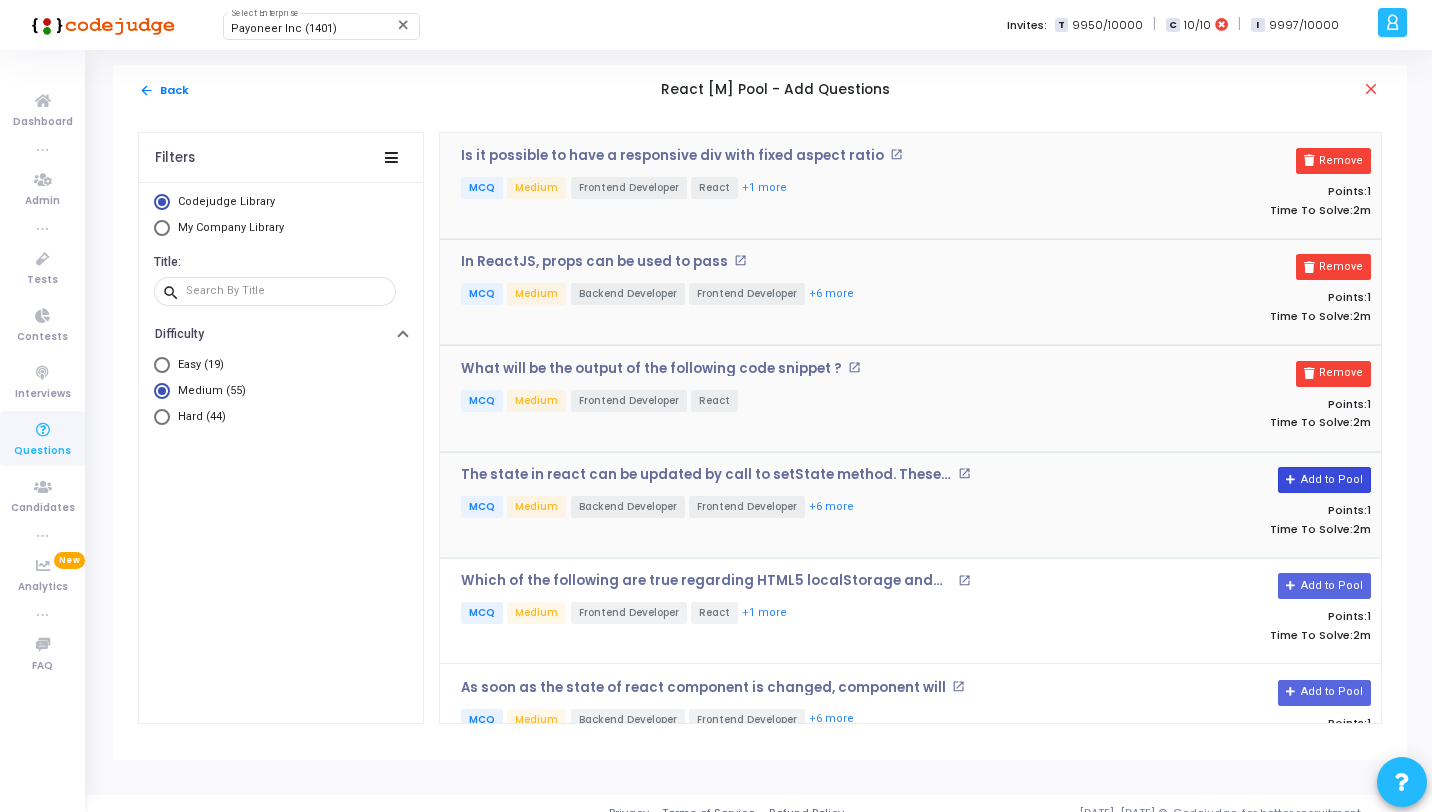 click on "Add to Pool" 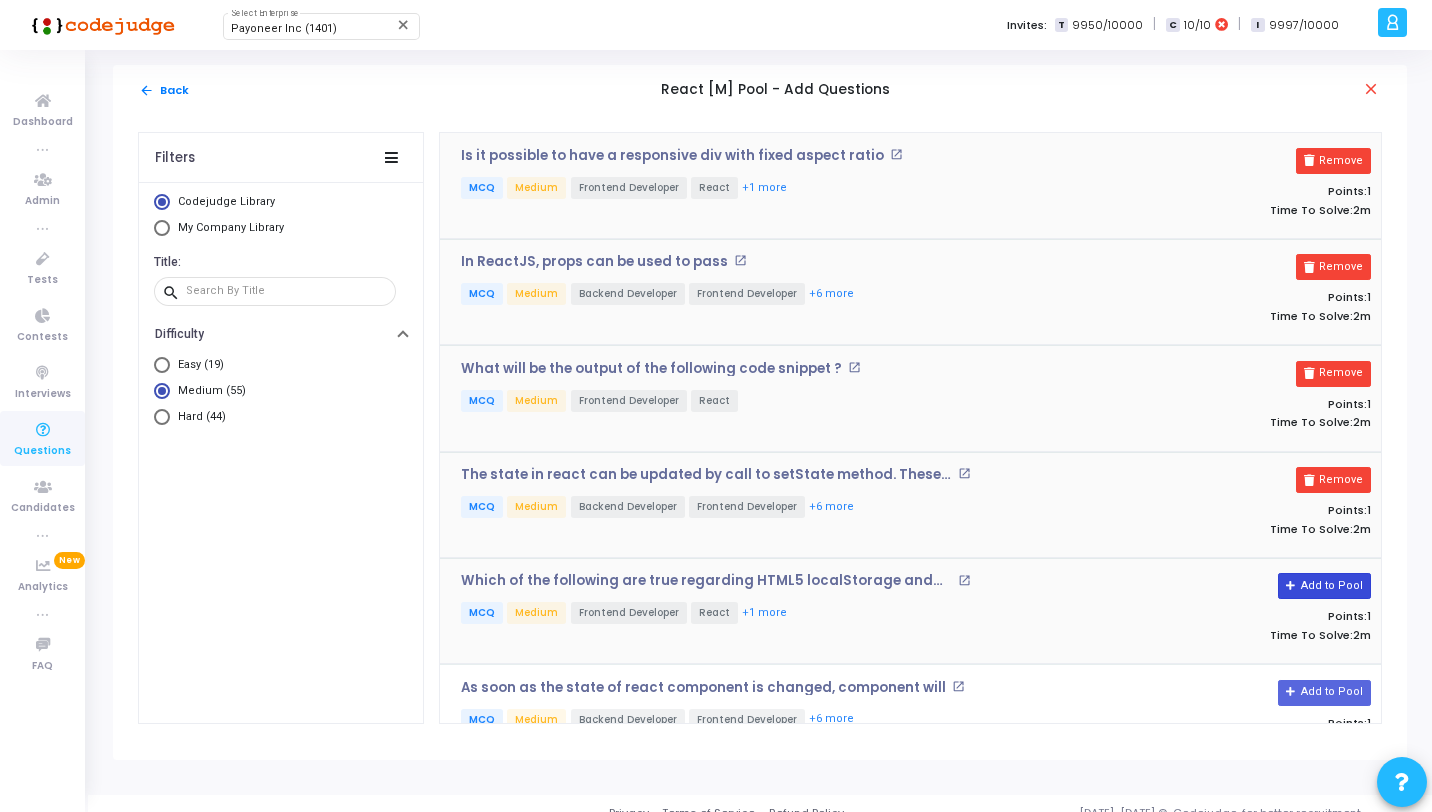 click on "Add to Pool" 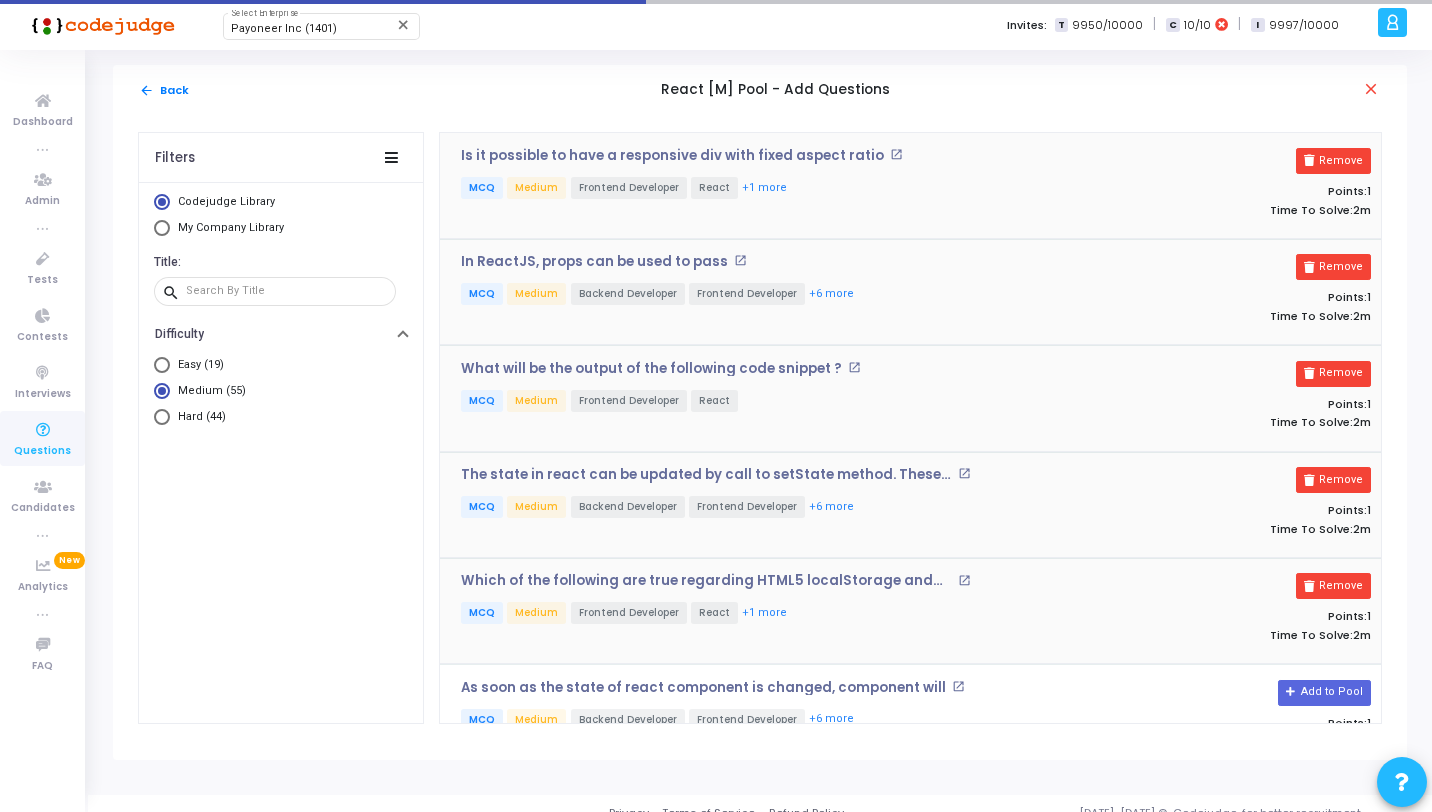 scroll, scrollTop: 160, scrollLeft: 0, axis: vertical 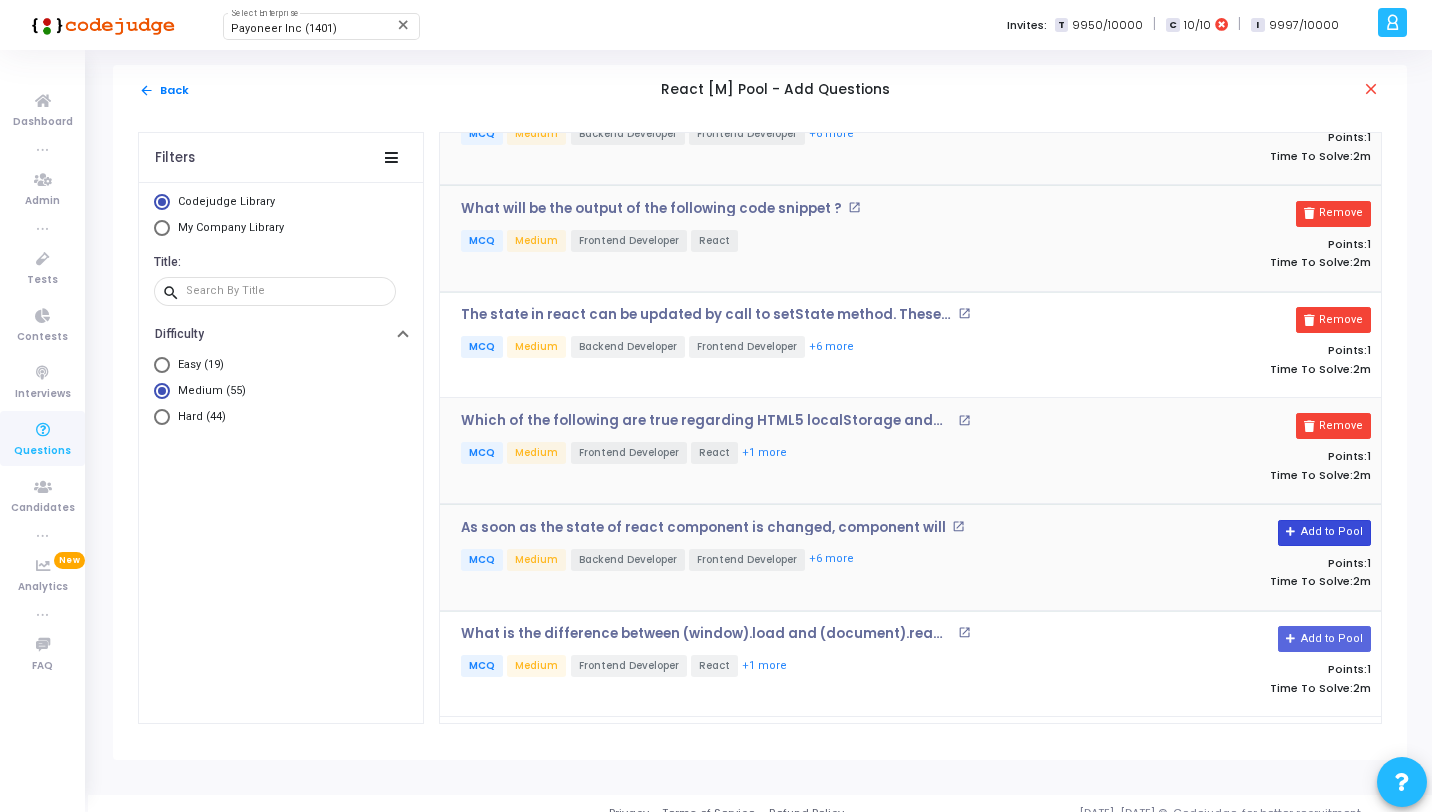 click on "Add to Pool" 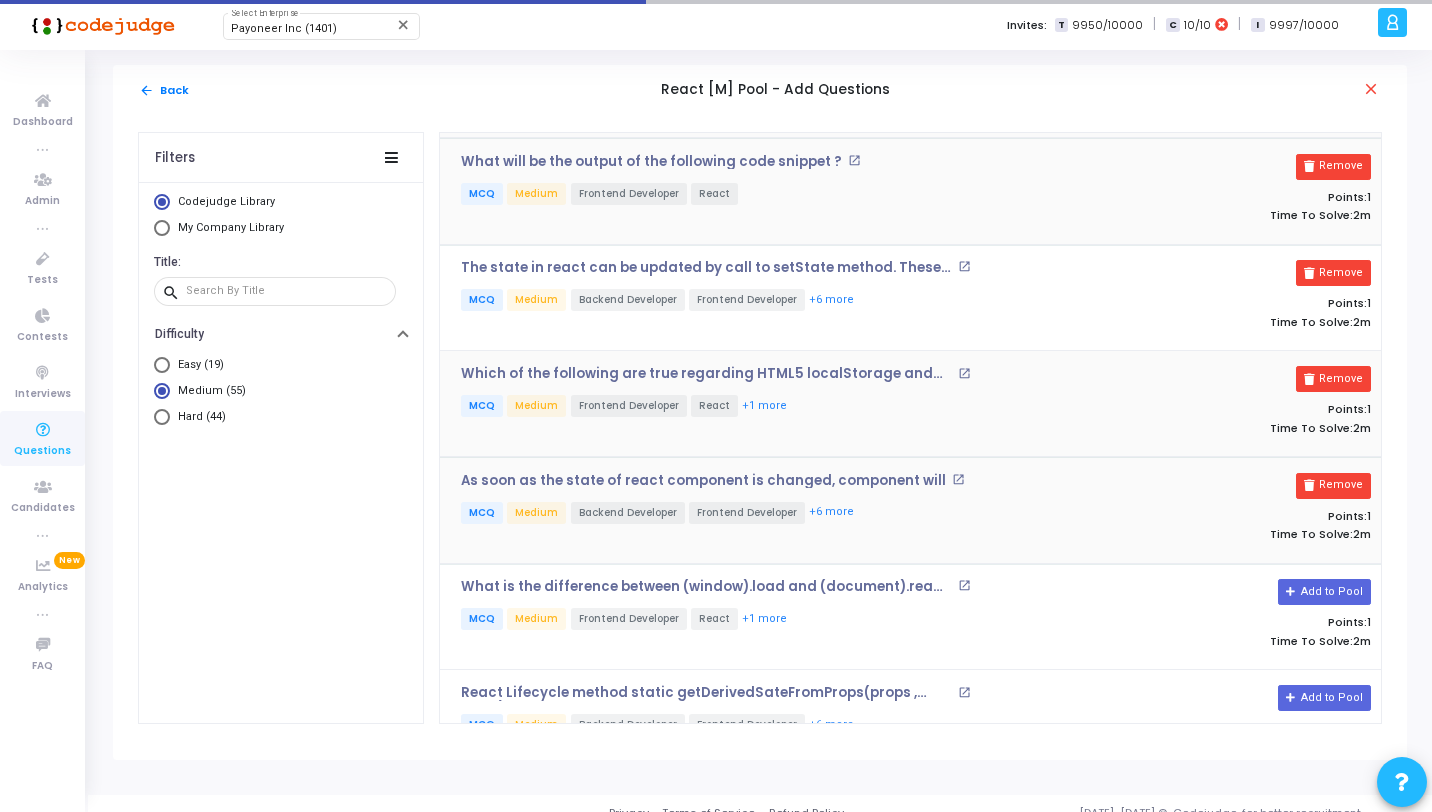 scroll, scrollTop: 464, scrollLeft: 0, axis: vertical 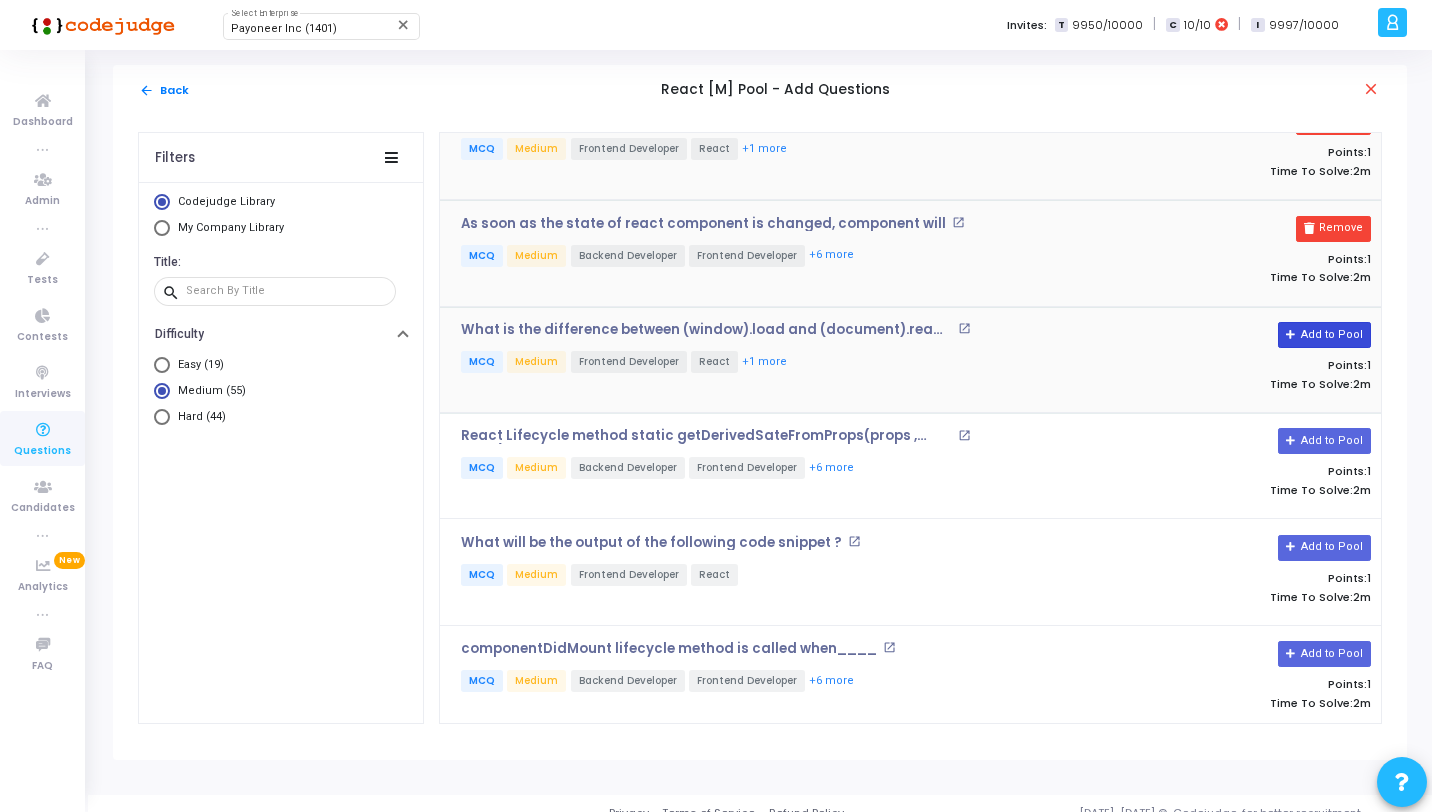 click on "Add to Pool" 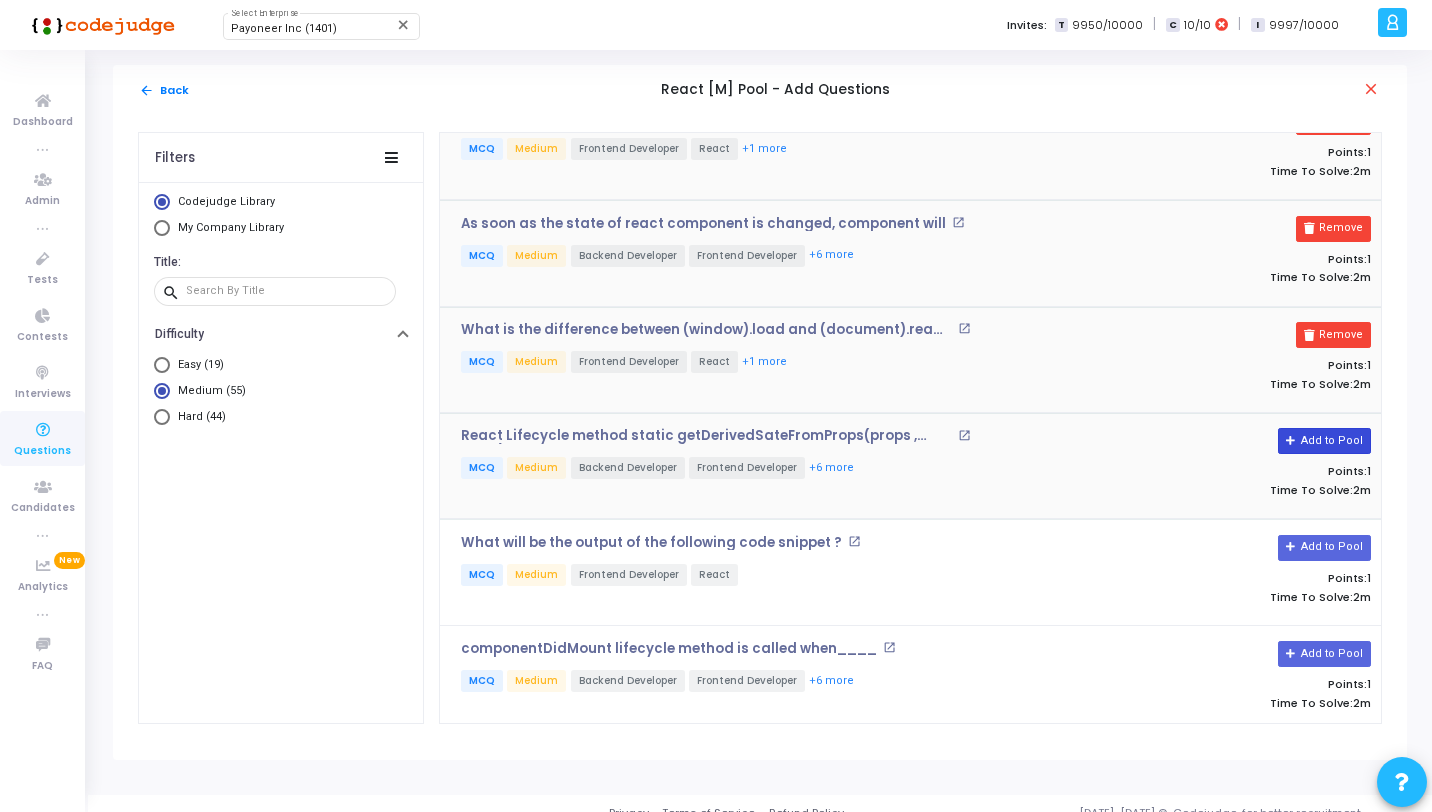 click on "Add to Pool" 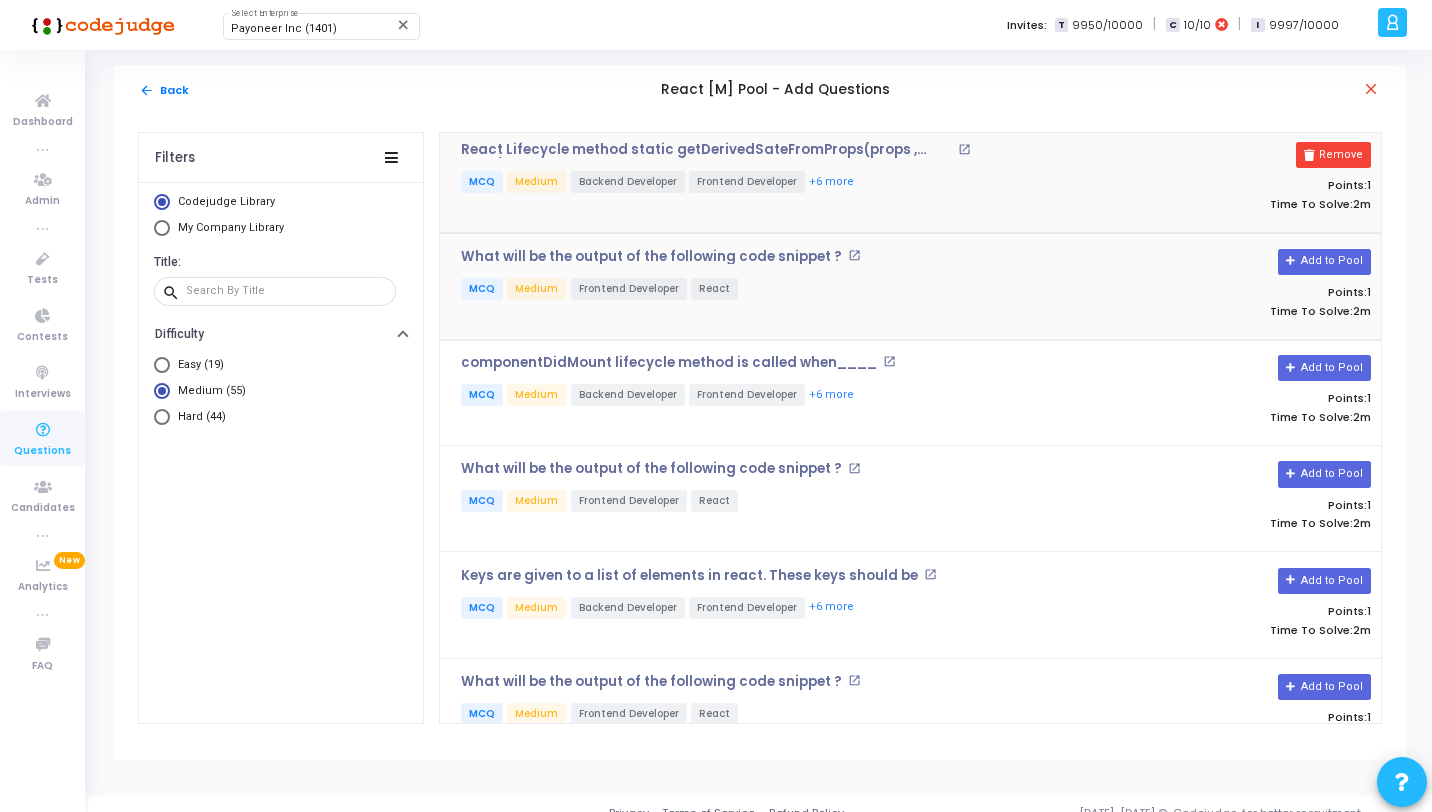 scroll, scrollTop: 749, scrollLeft: 0, axis: vertical 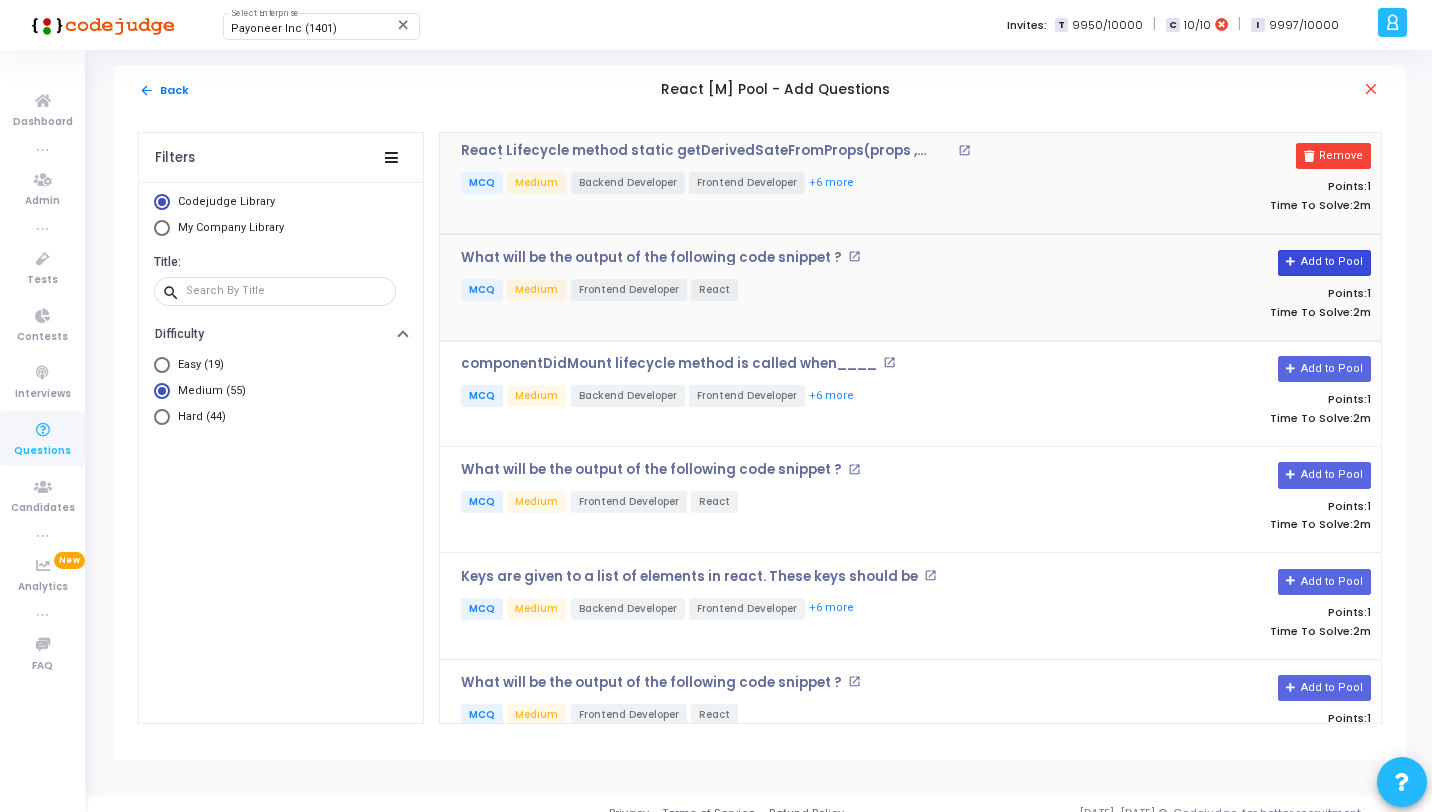 click on "Add to Pool" 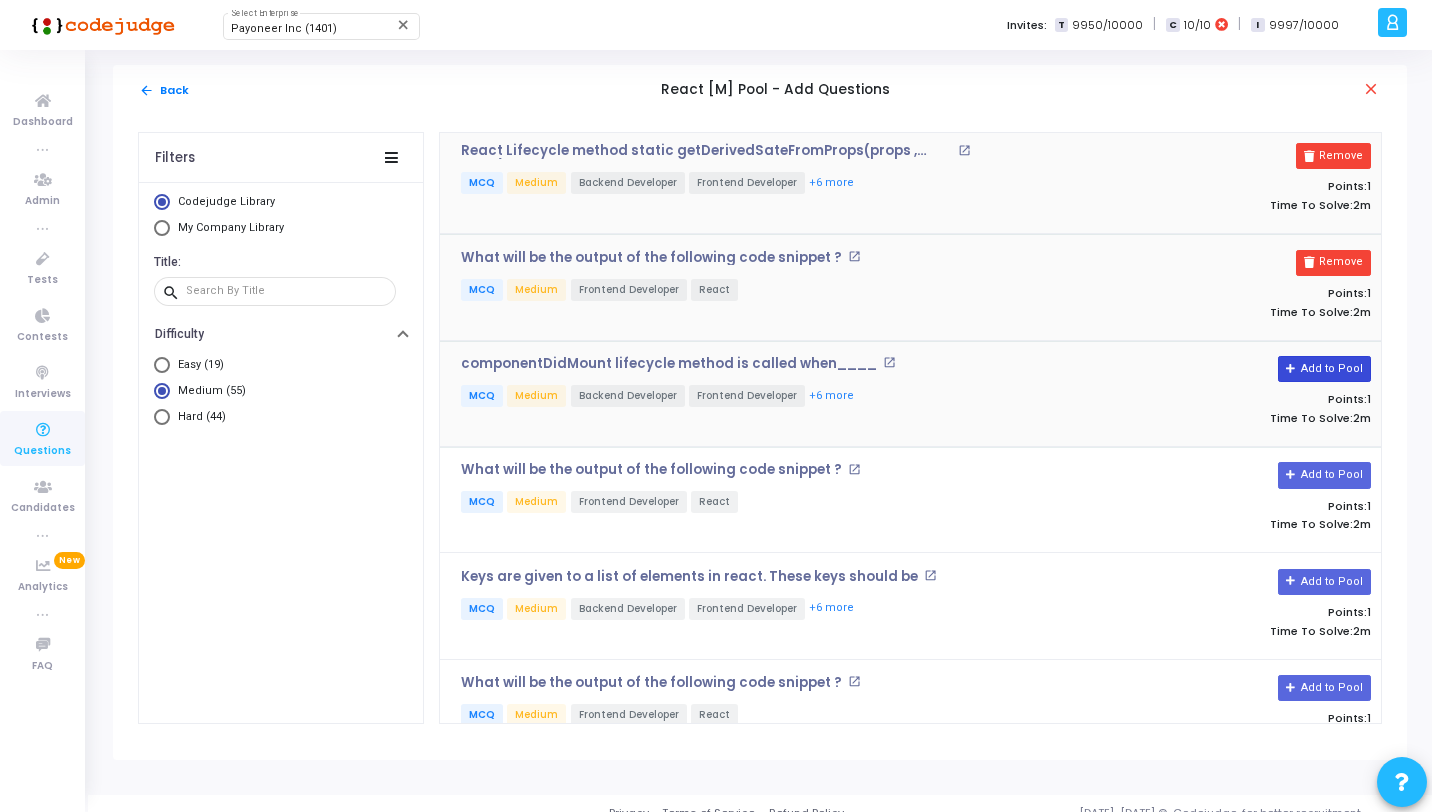 click on "Add to Pool" 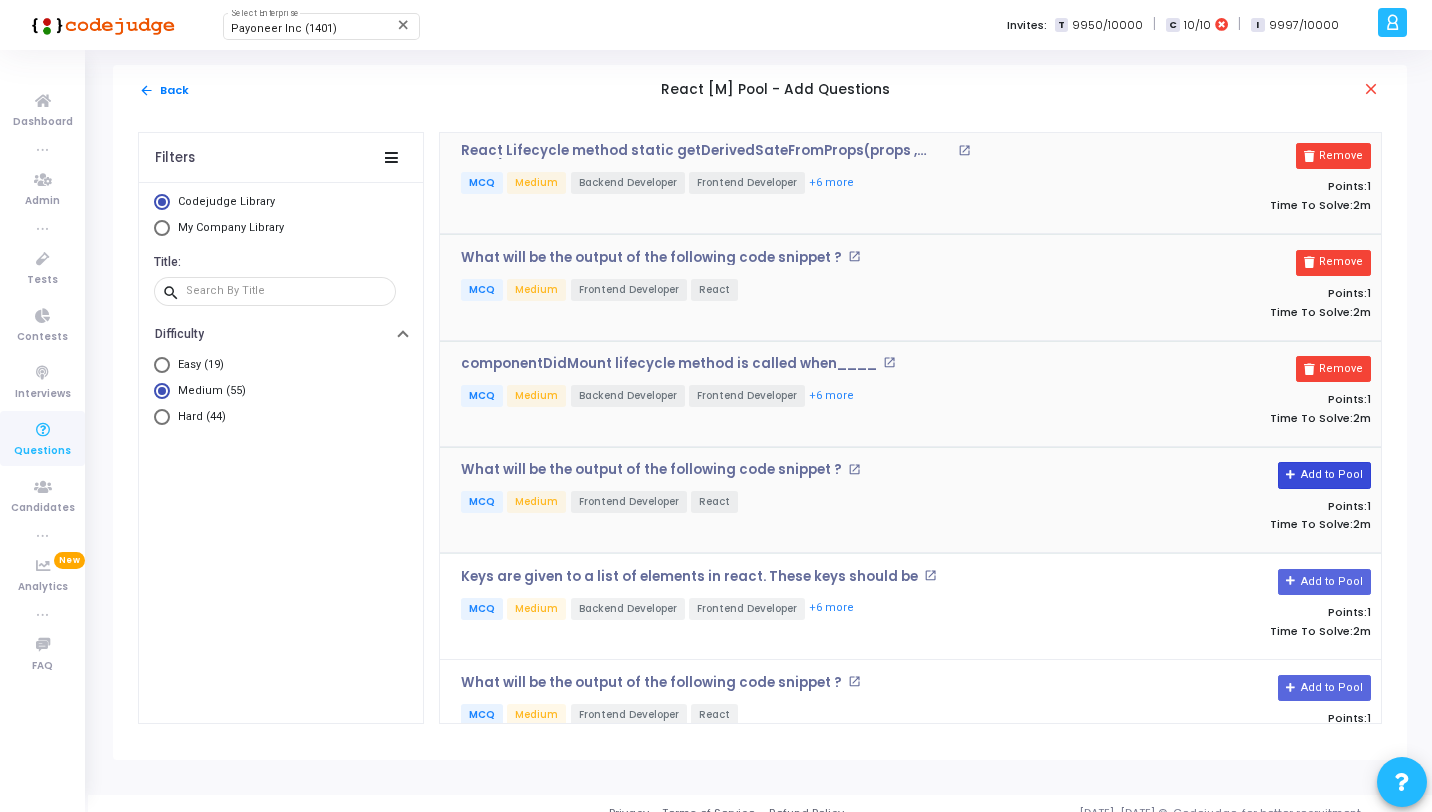 click on "Add to Pool" 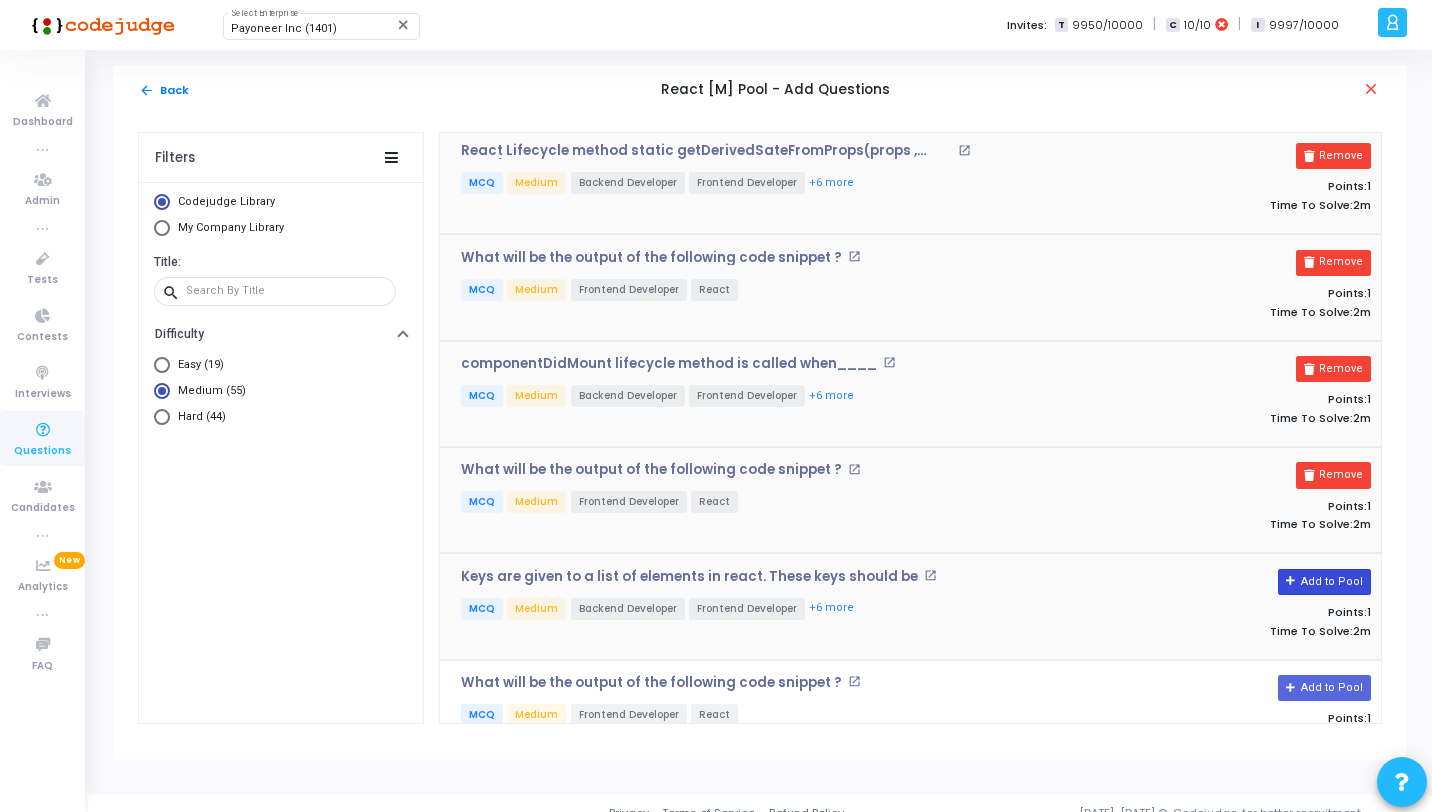 click on "Add to Pool" 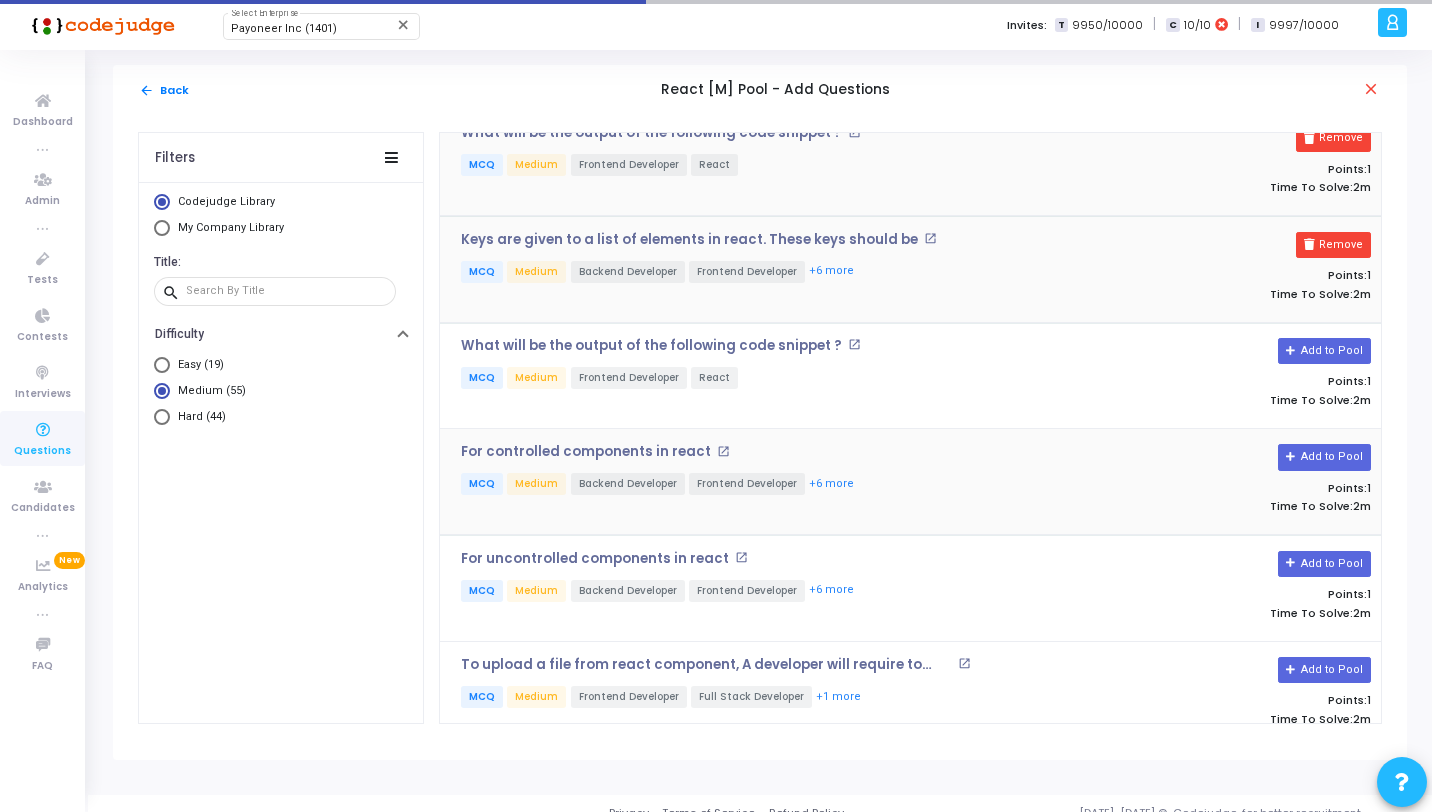 scroll, scrollTop: 1128, scrollLeft: 0, axis: vertical 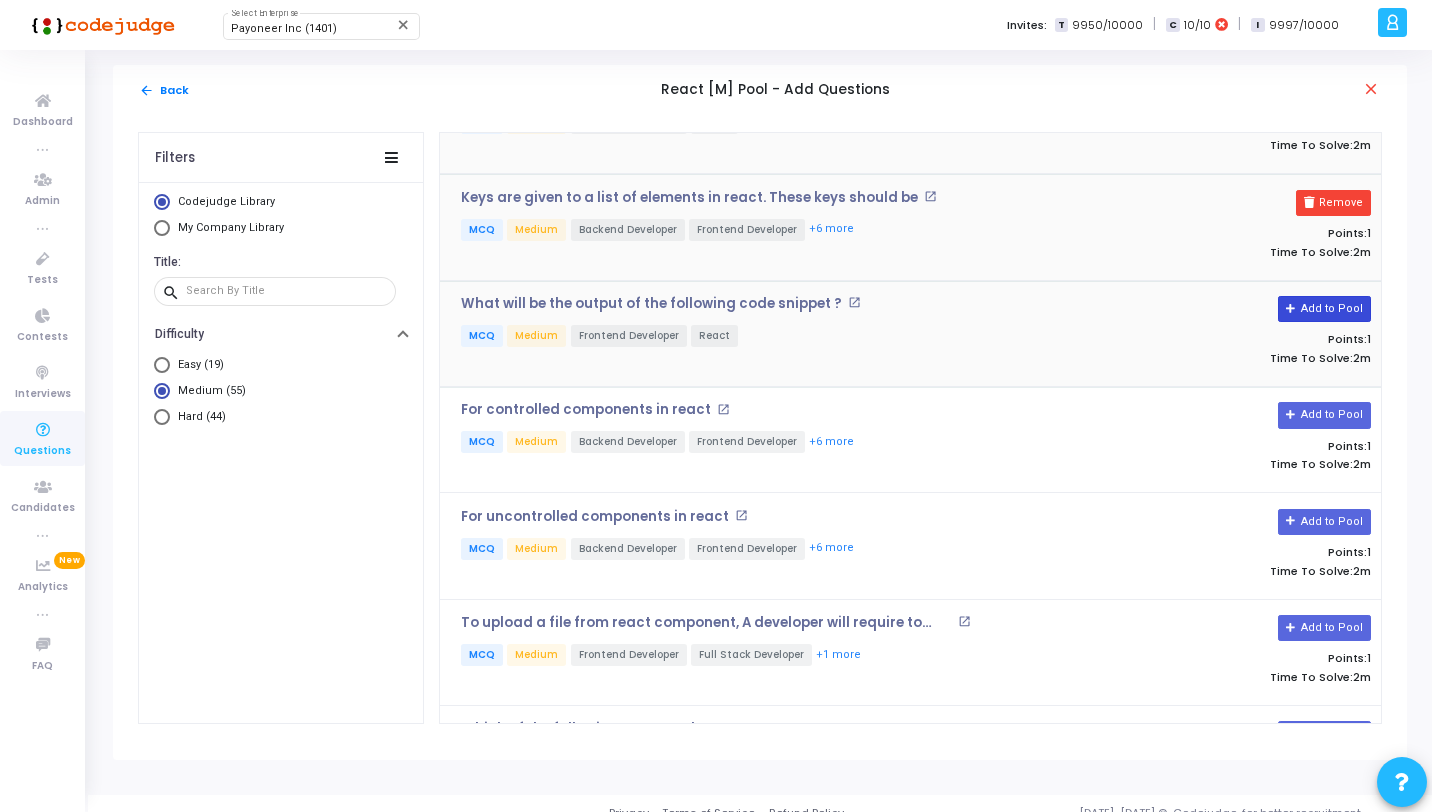click on "Add to Pool" 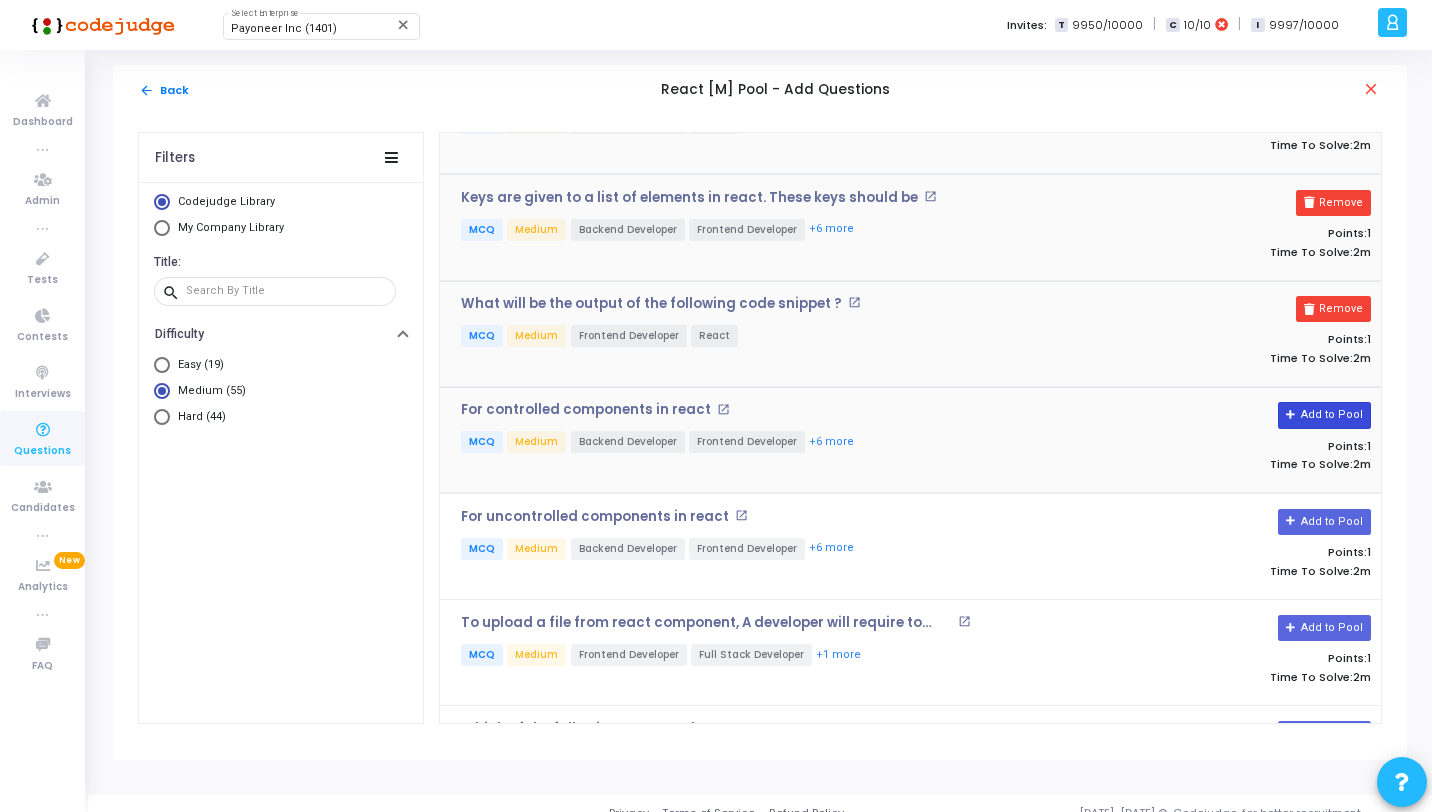 click on "Add to Pool" 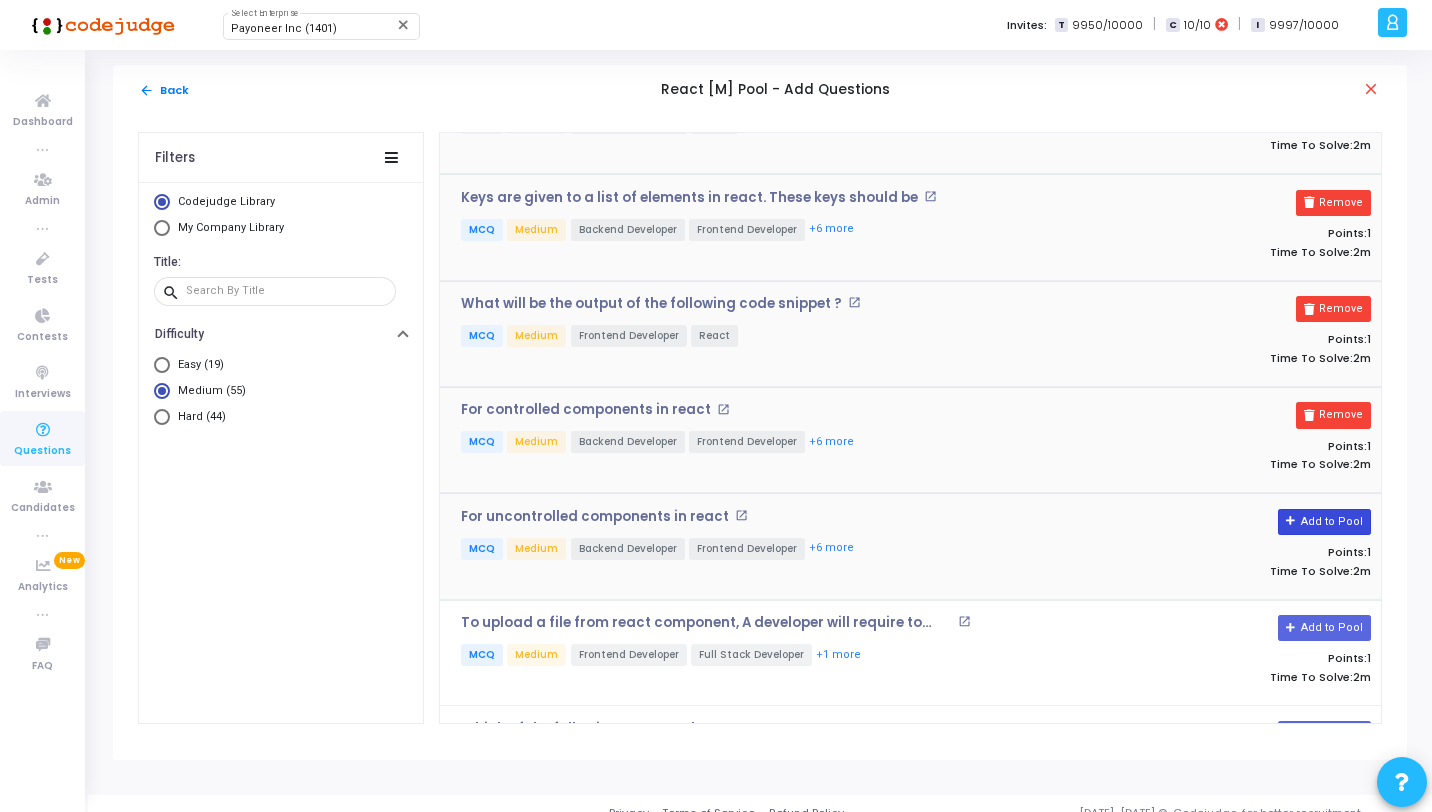 click on "Add to Pool" 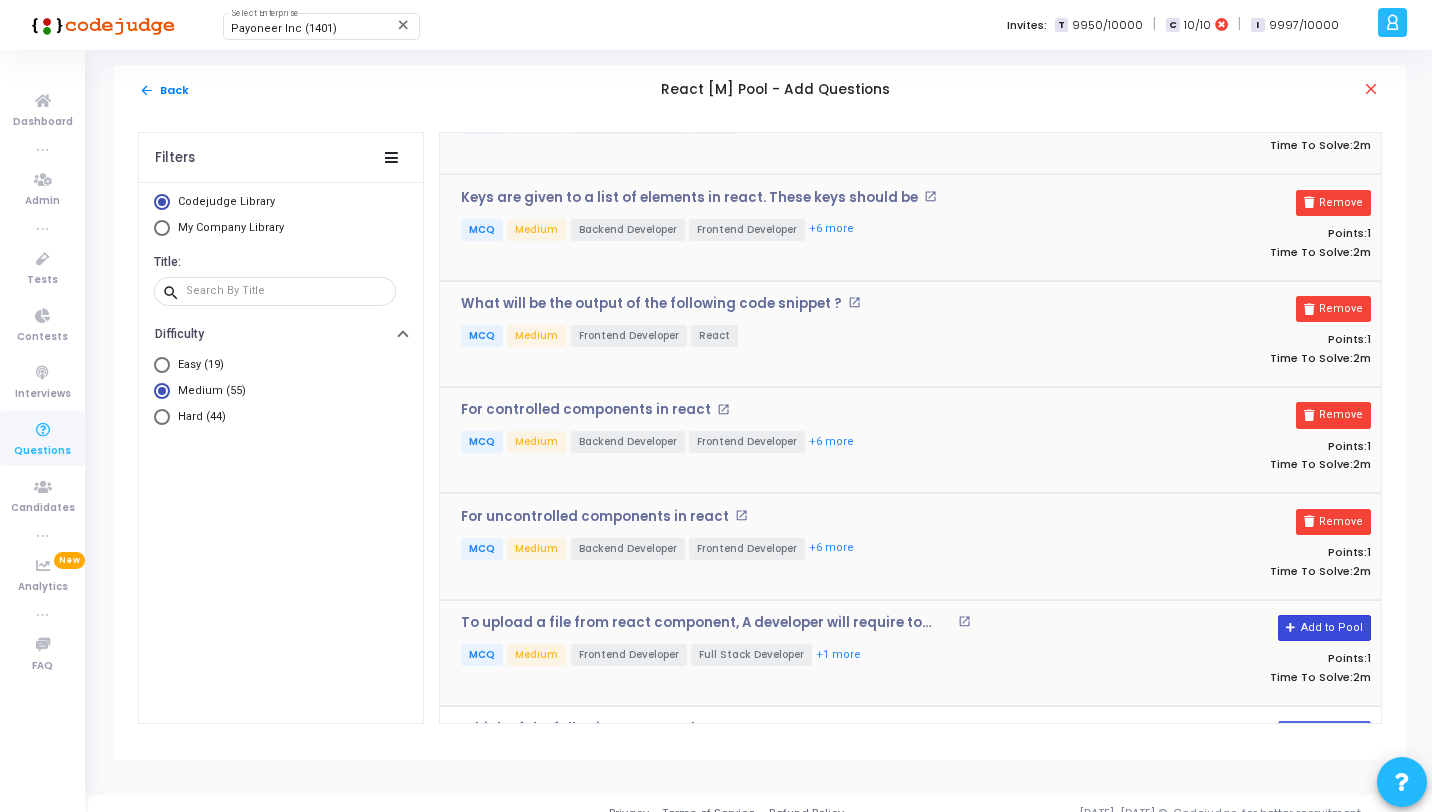 click on "Add to Pool" 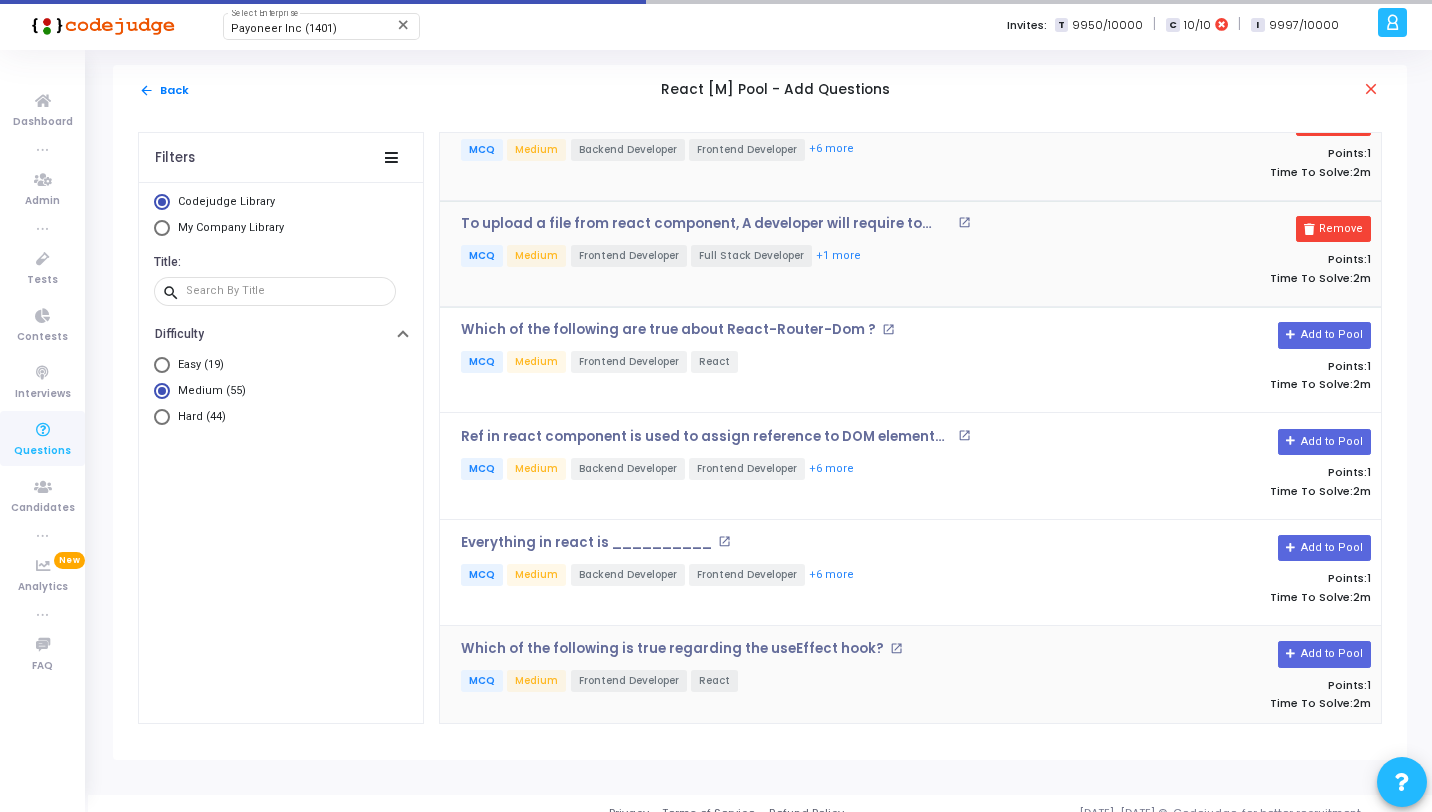 scroll, scrollTop: 1536, scrollLeft: 0, axis: vertical 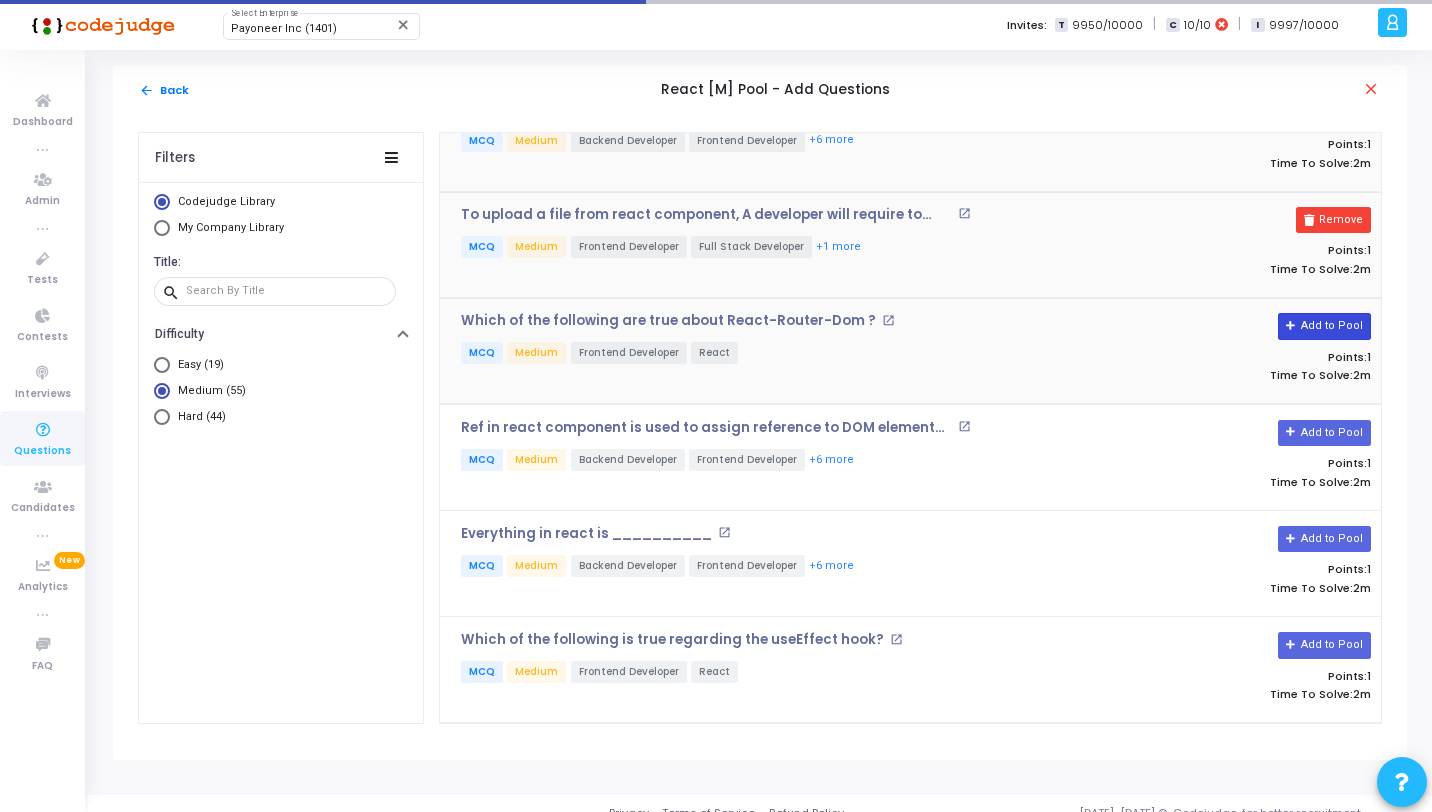 click on "Add to Pool" 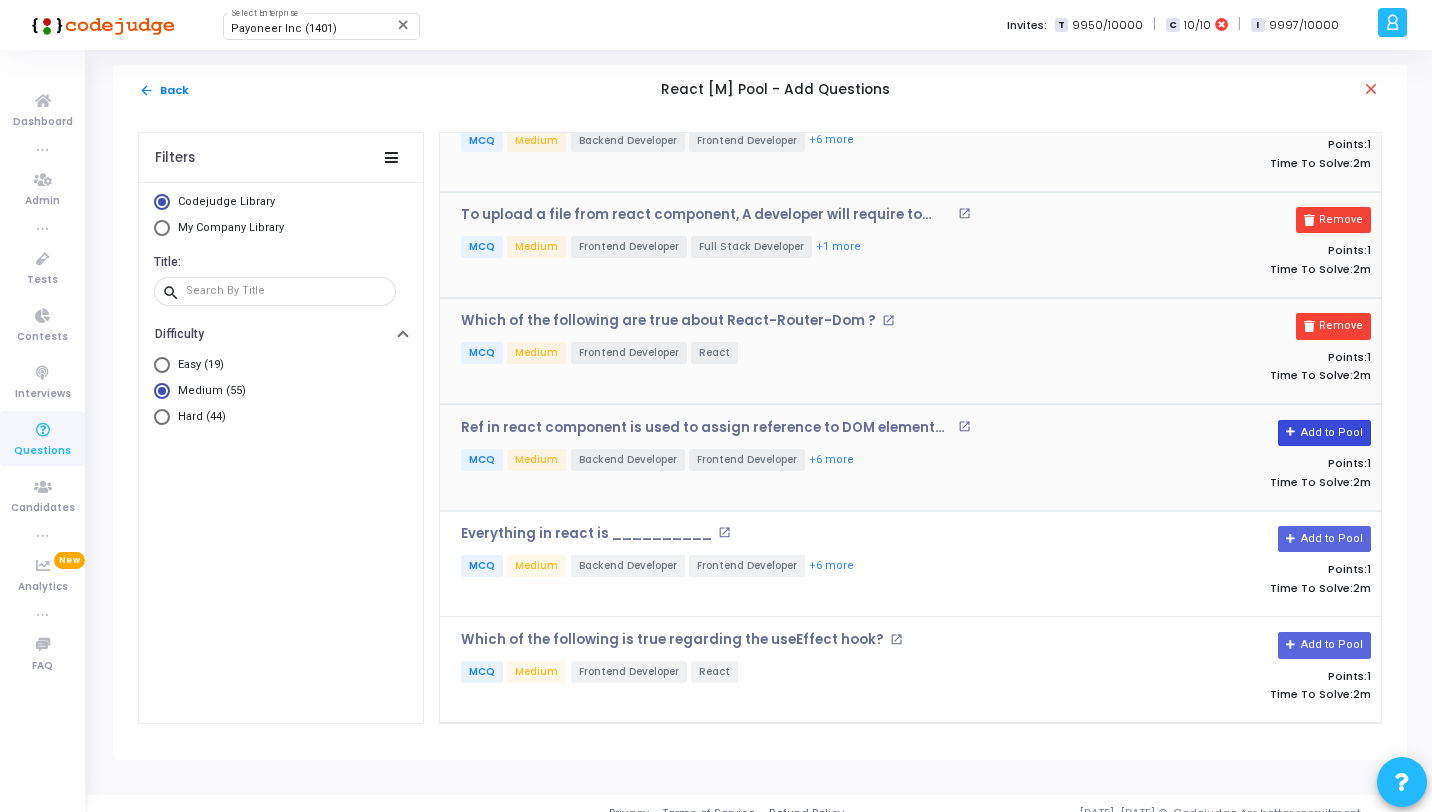 click on "Add to Pool" 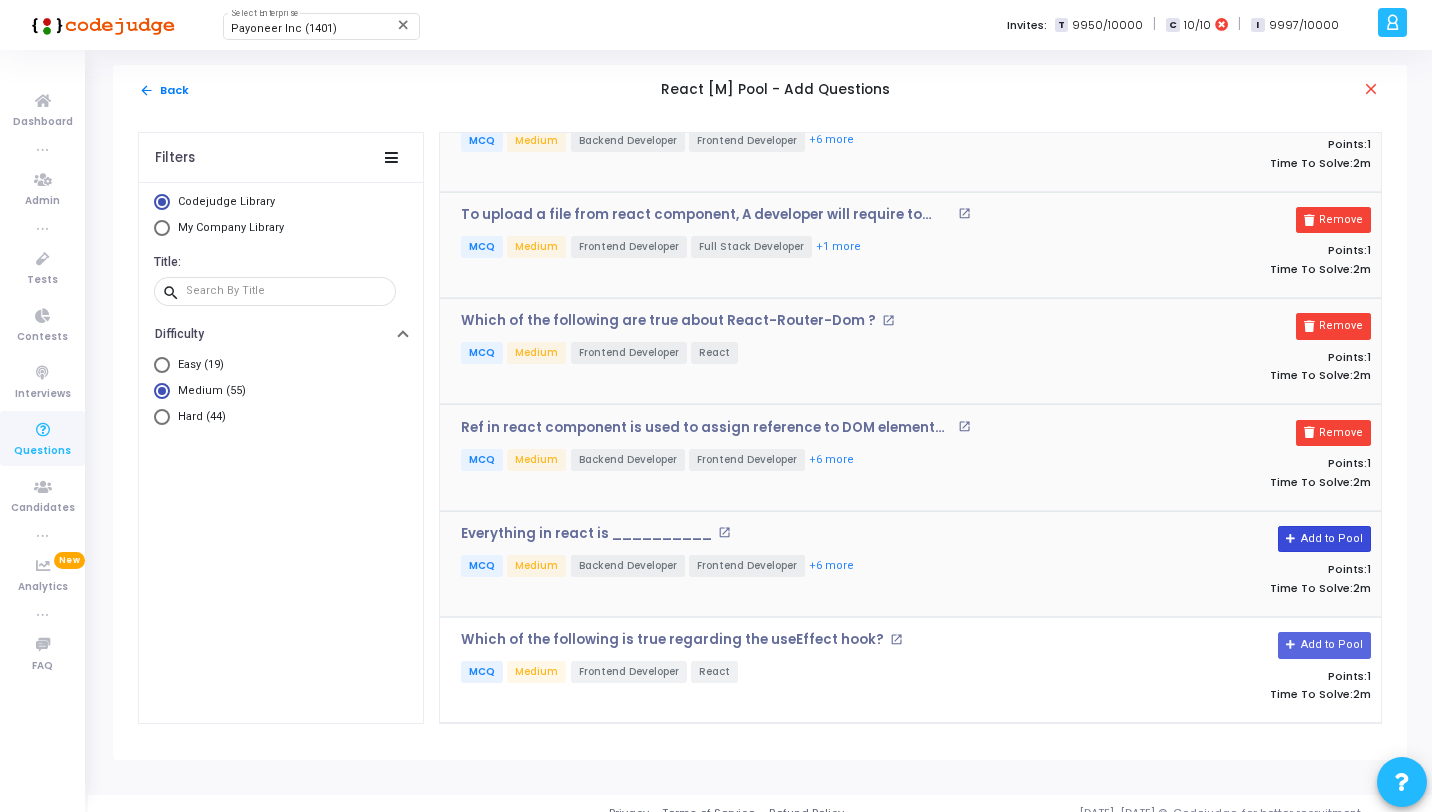 click on "Add to Pool" 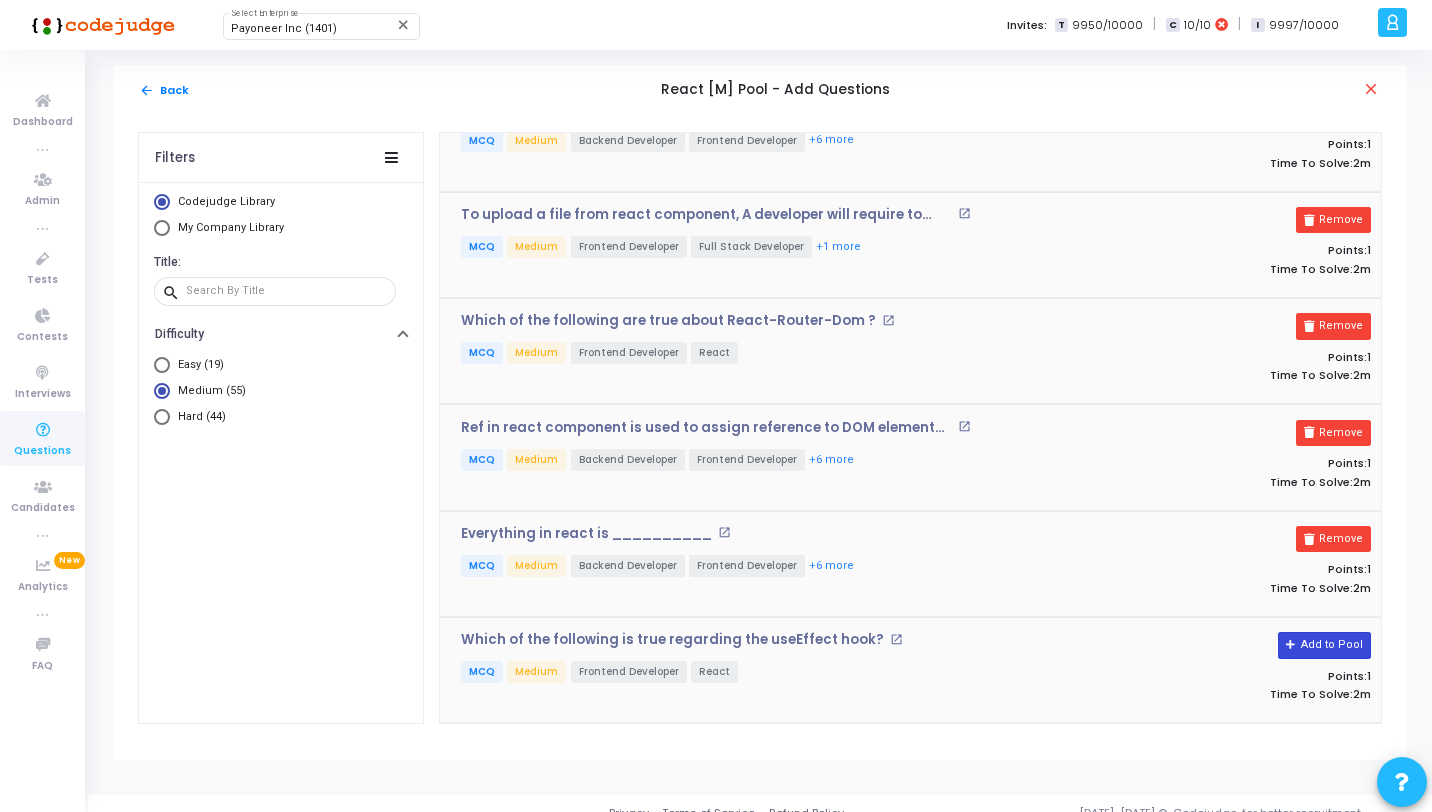 click on "Add to Pool" 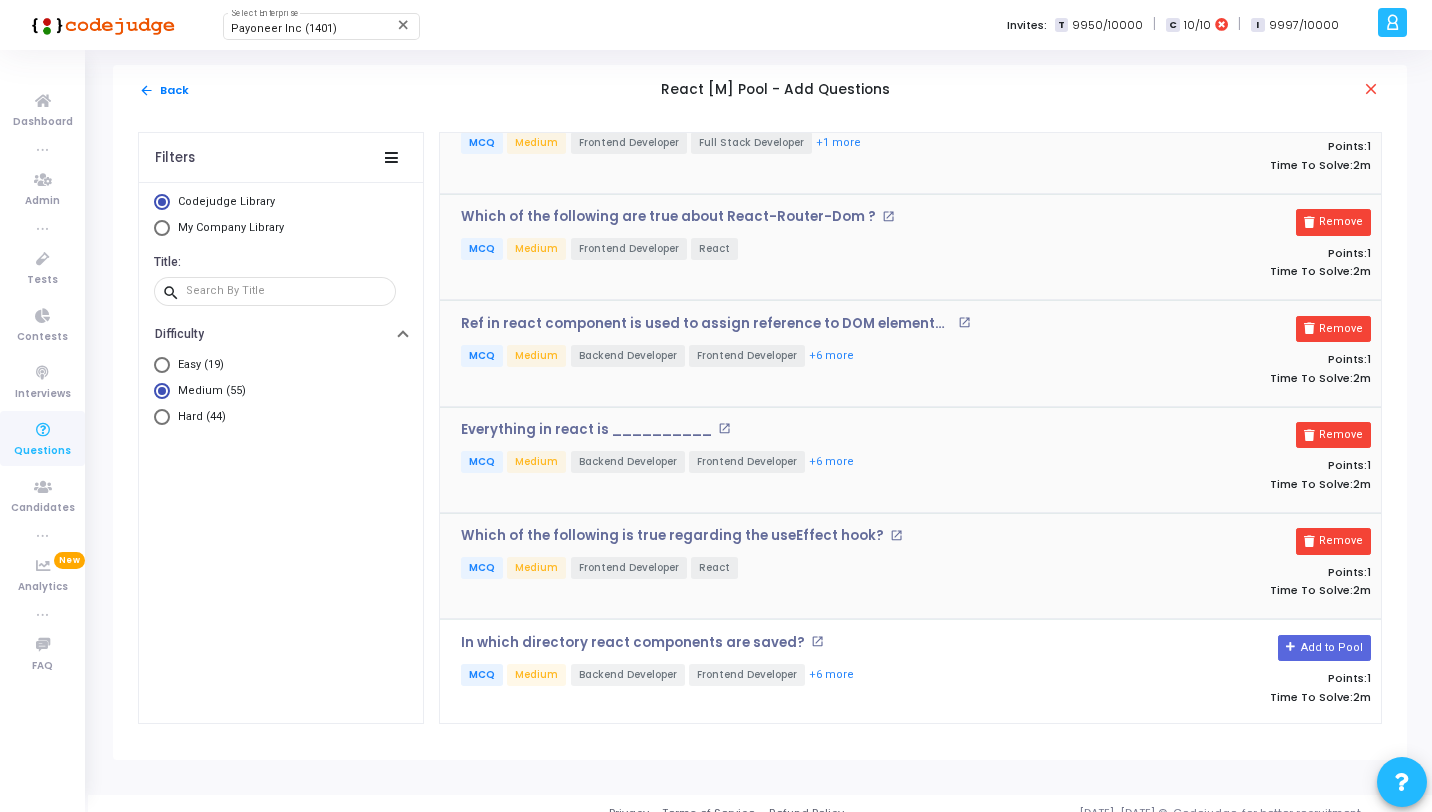 scroll, scrollTop: 1932, scrollLeft: 0, axis: vertical 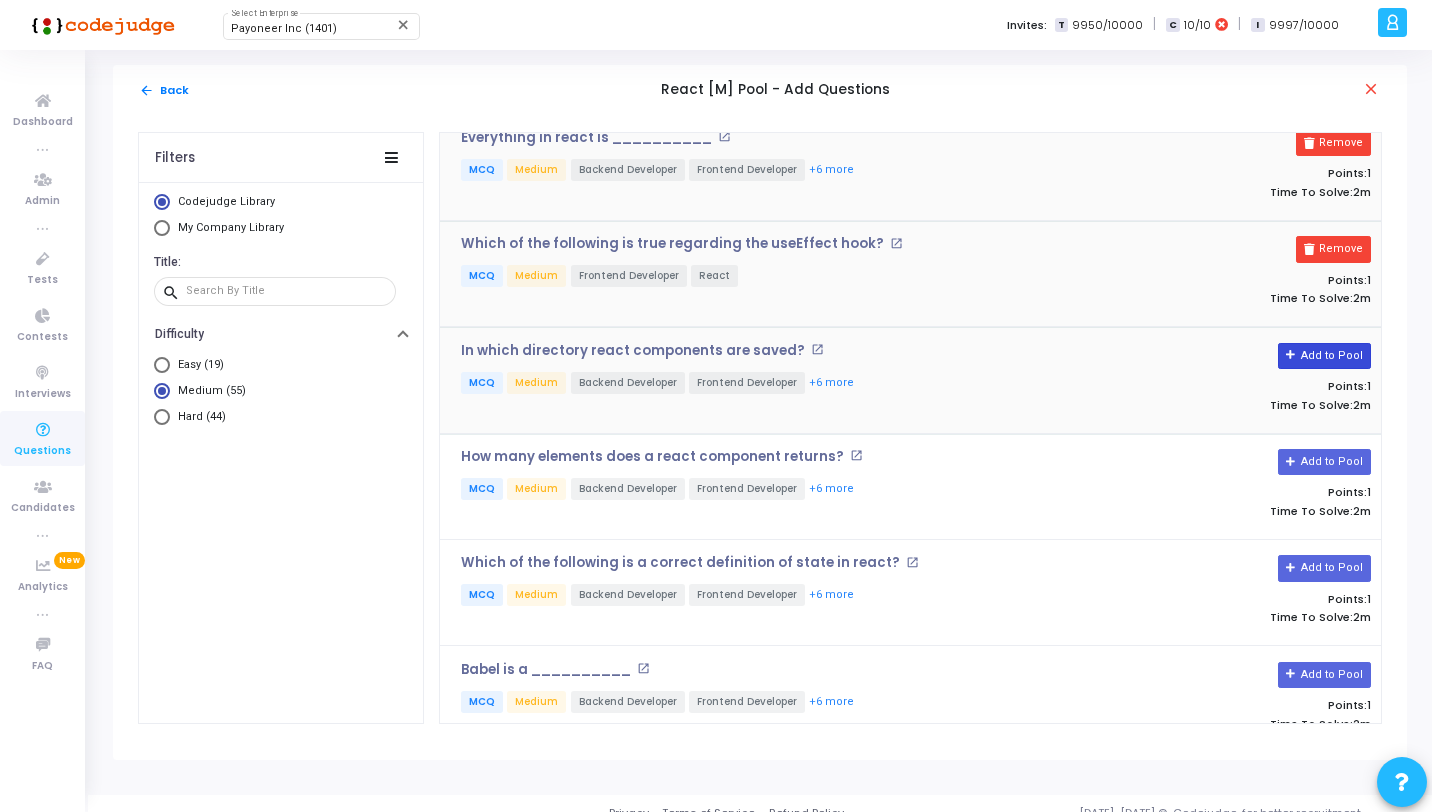click on "Add to Pool" 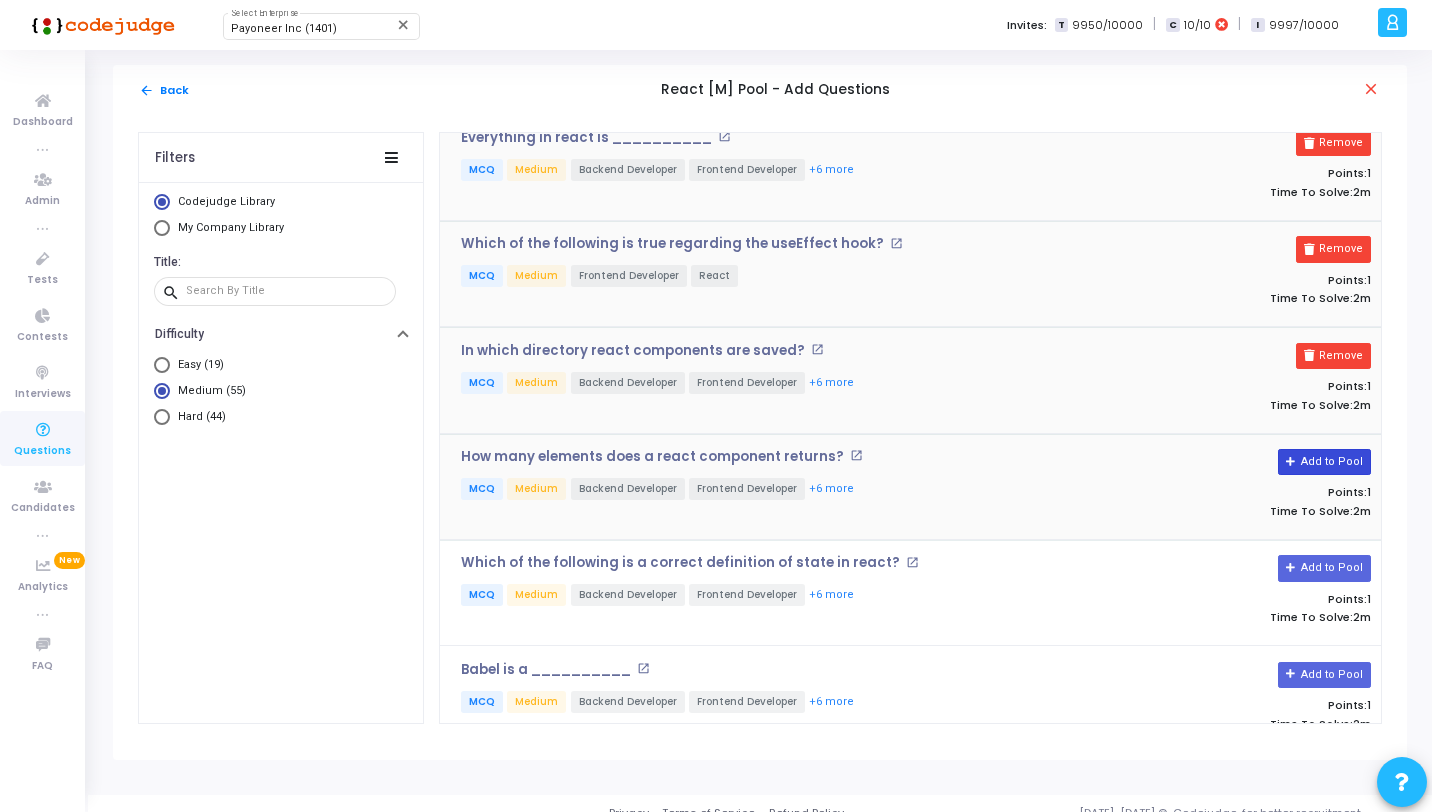 click on "Add to Pool" 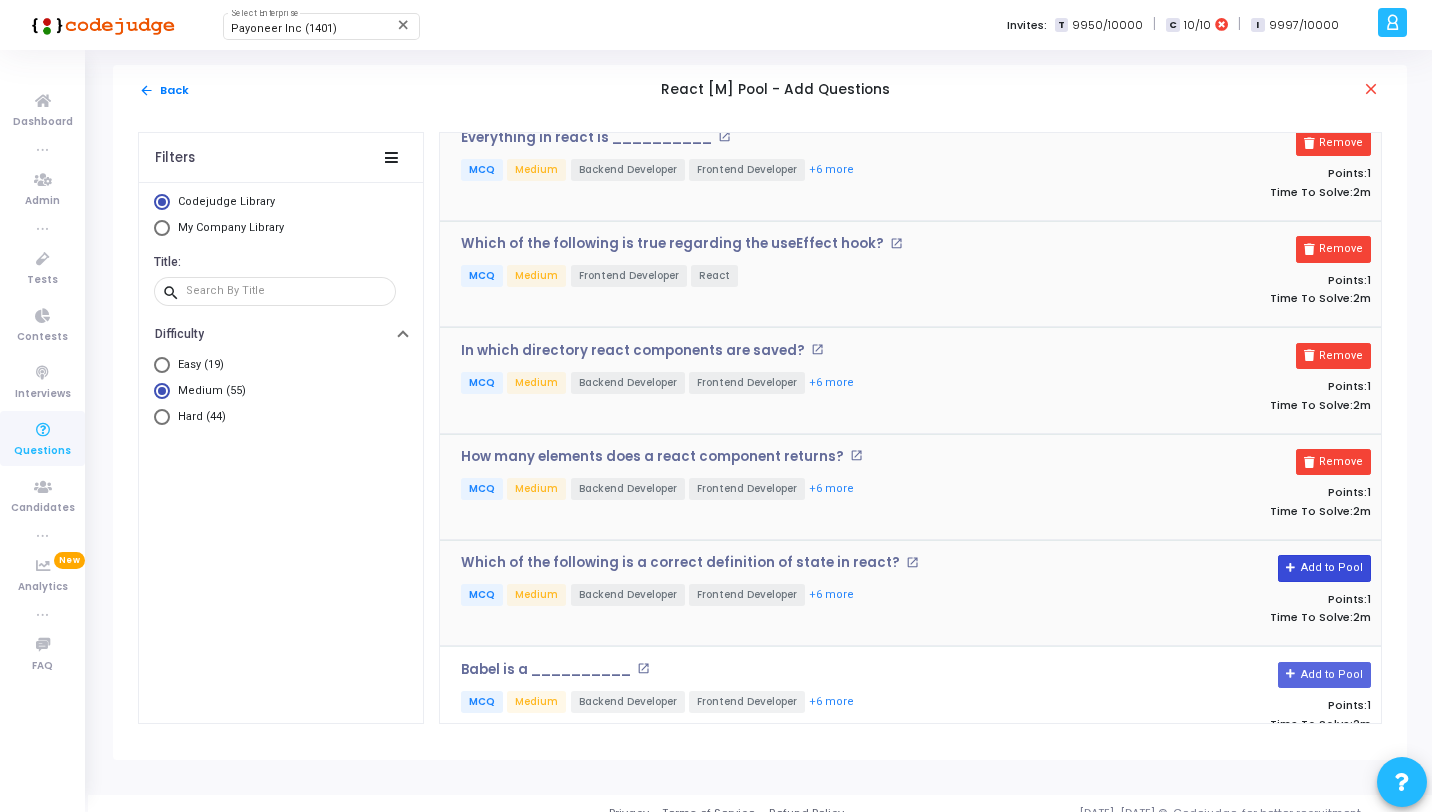 click on "Add to Pool" 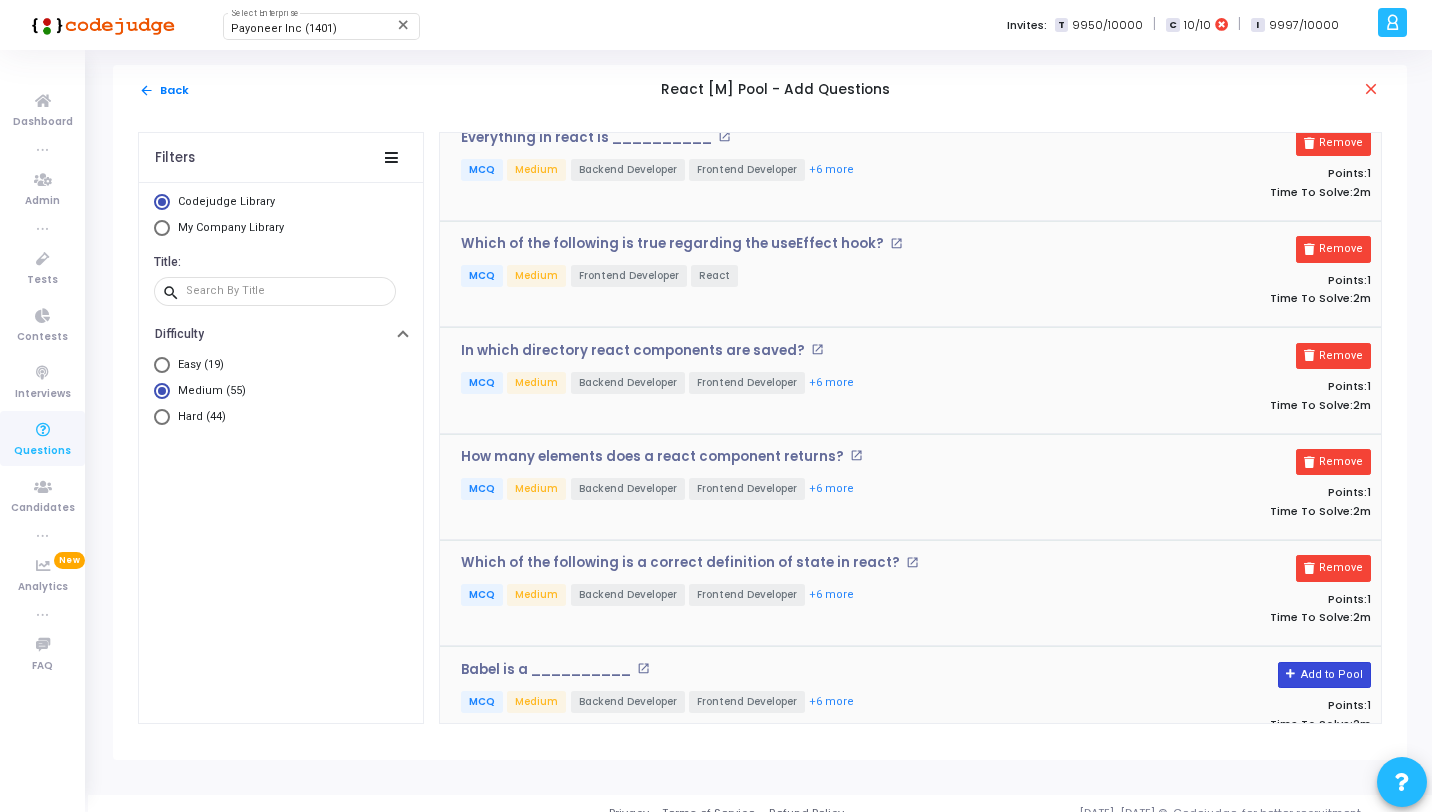 click on "Add to Pool" 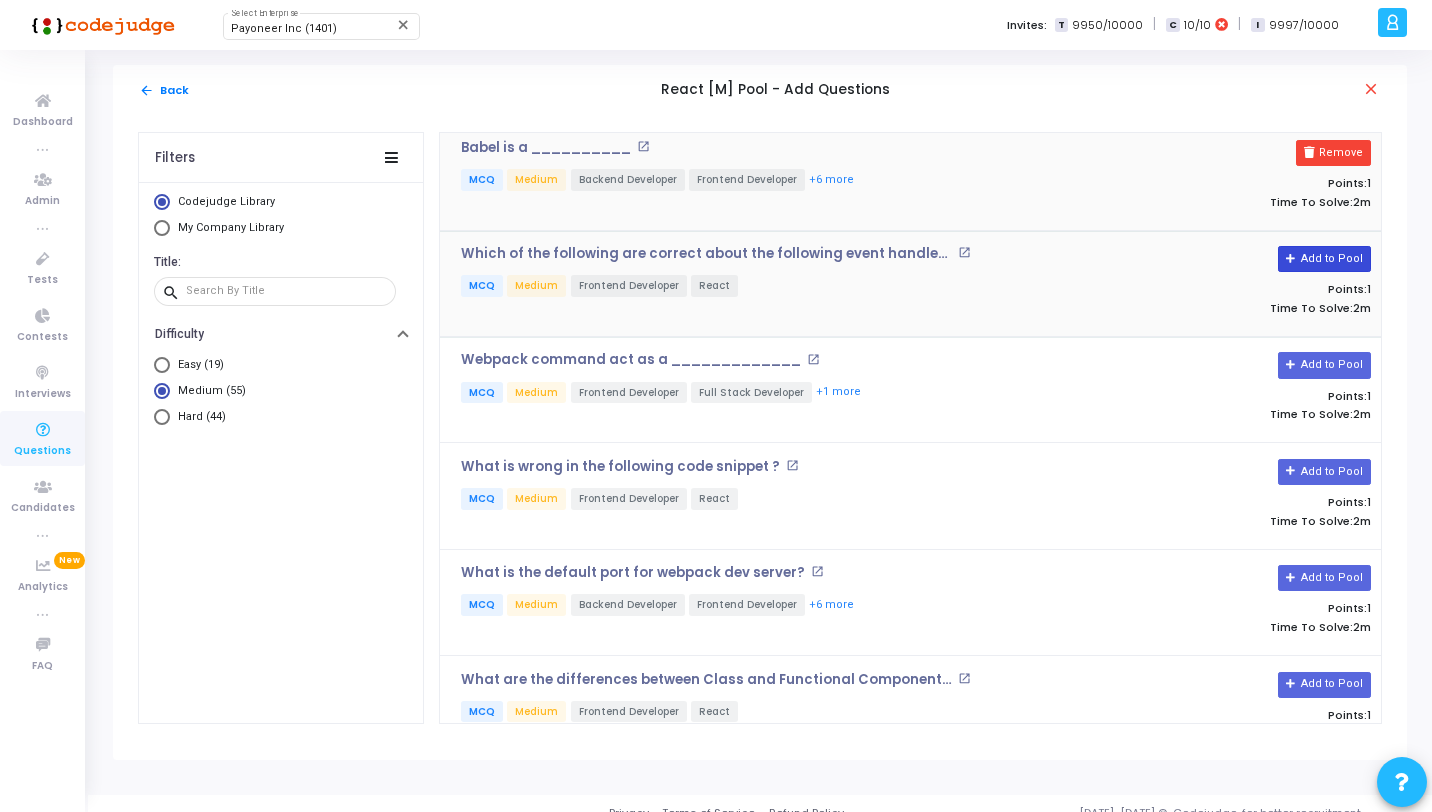 scroll, scrollTop: 2446, scrollLeft: 0, axis: vertical 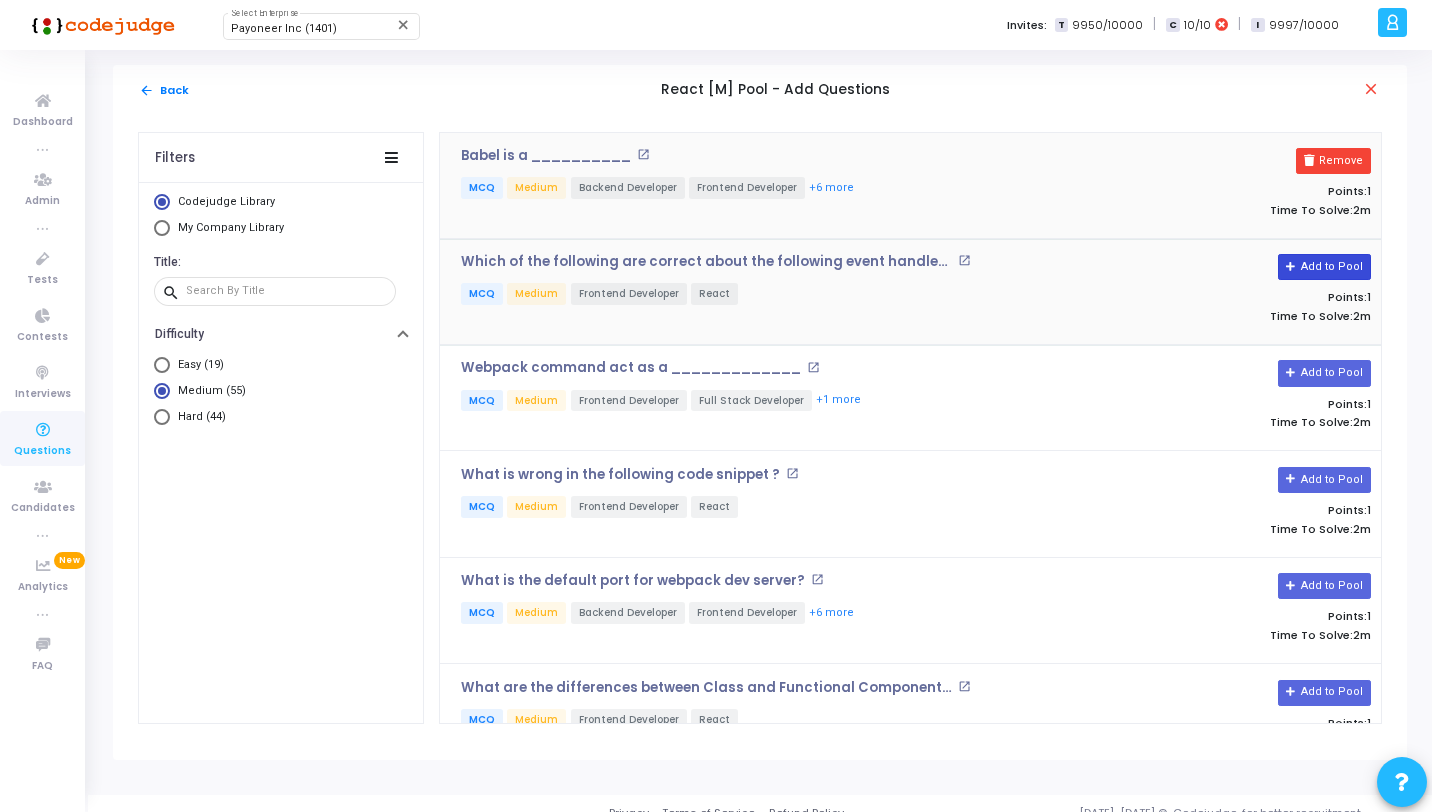 click on "Add to Pool" 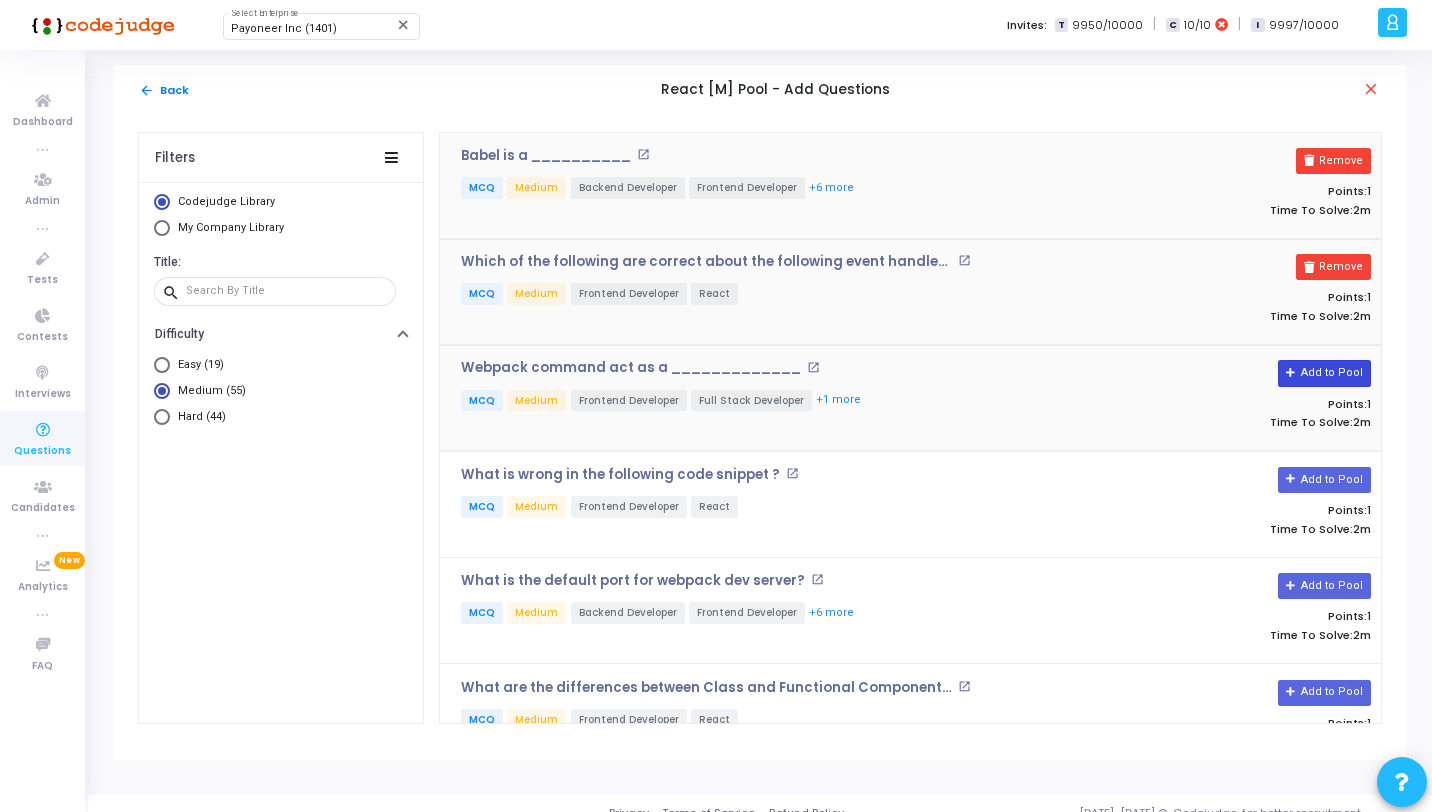 click on "Add to Pool" 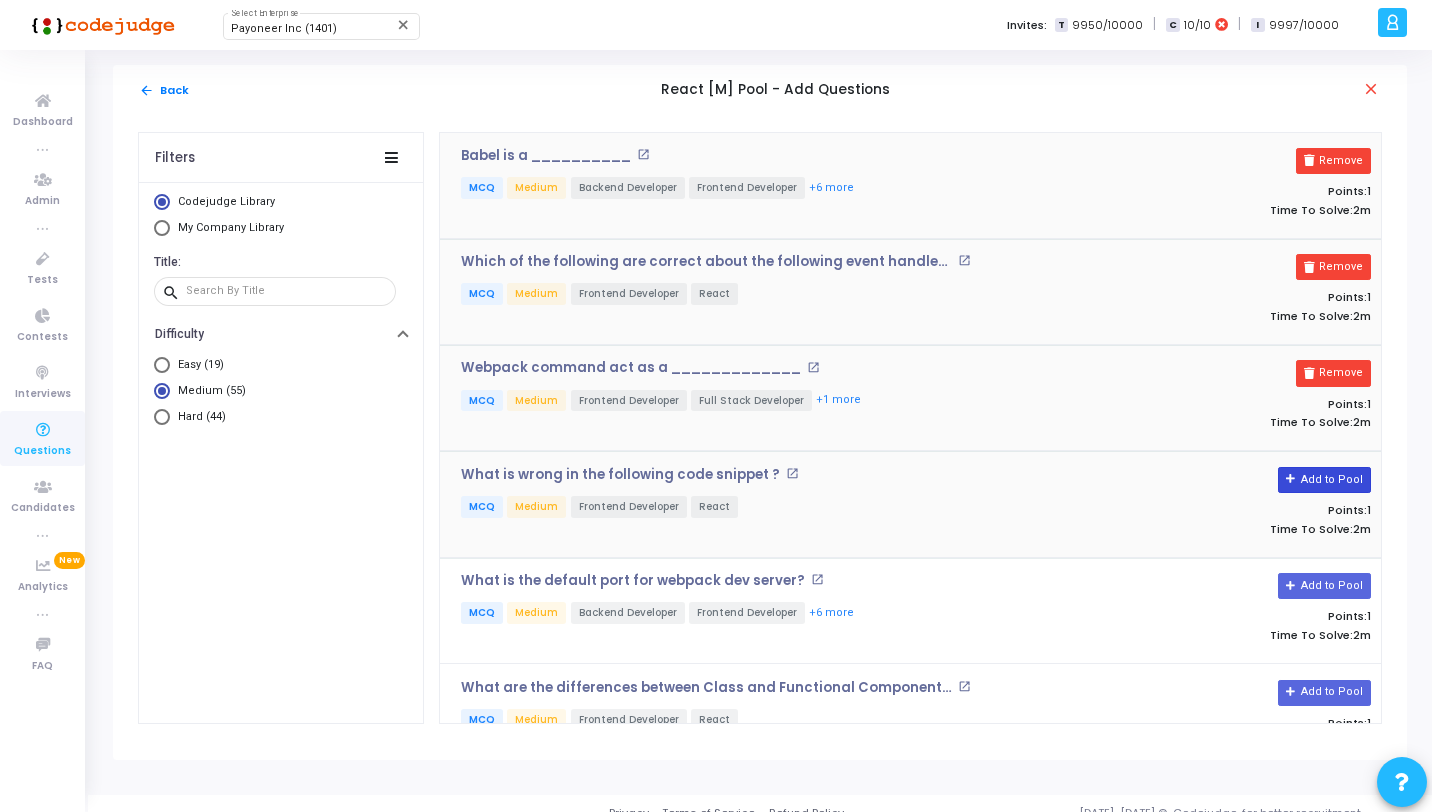 click on "Add to Pool" 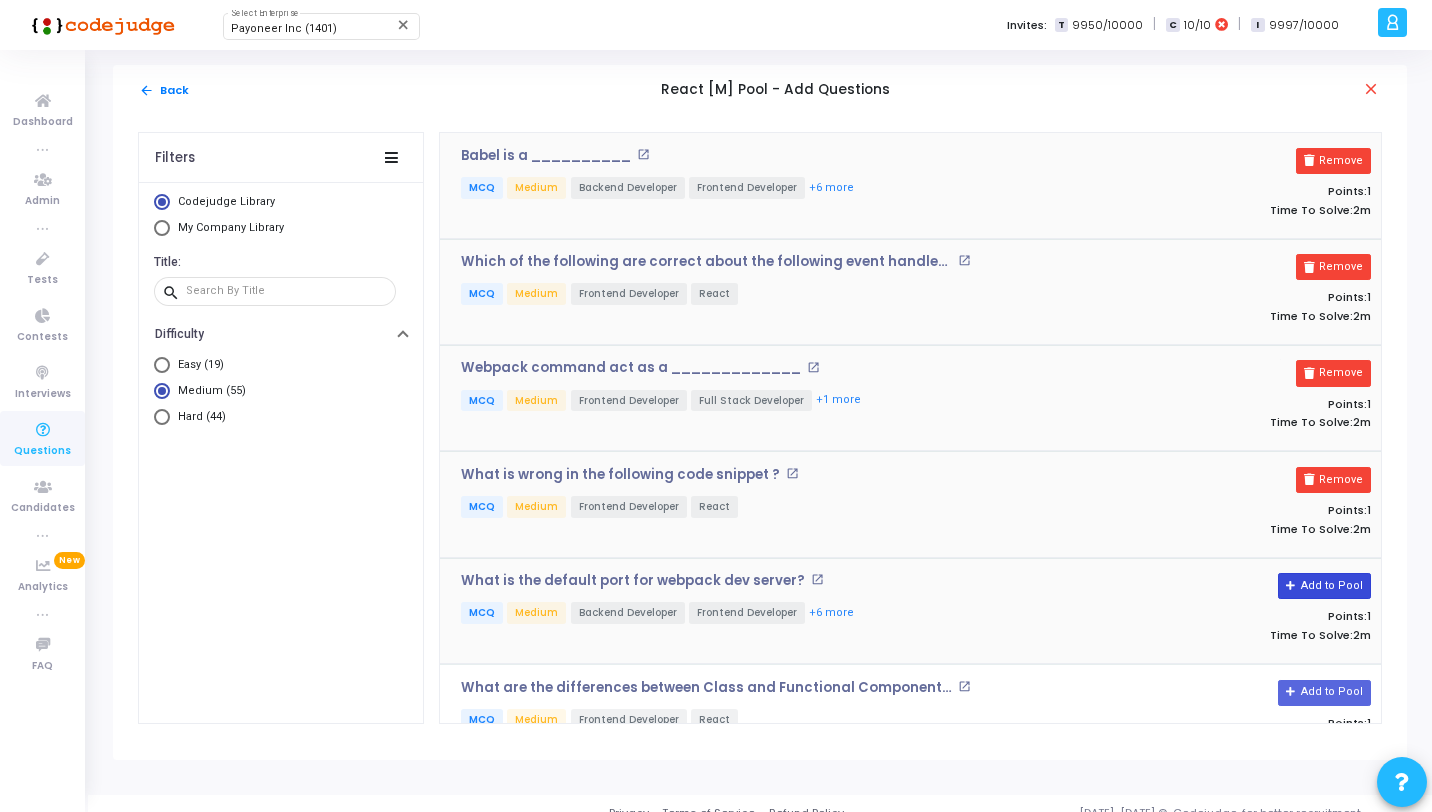 click on "Add to Pool" 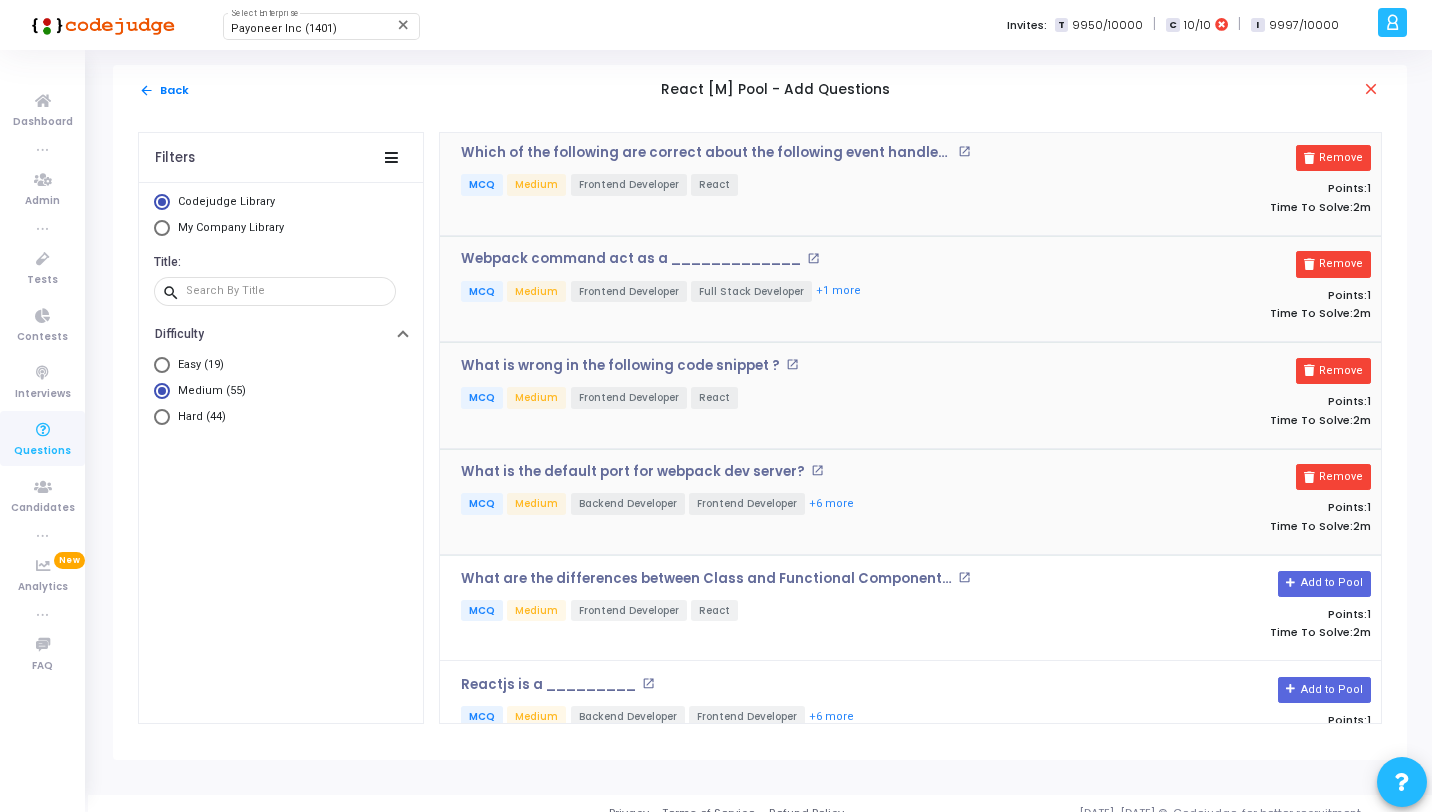 scroll, scrollTop: 2785, scrollLeft: 0, axis: vertical 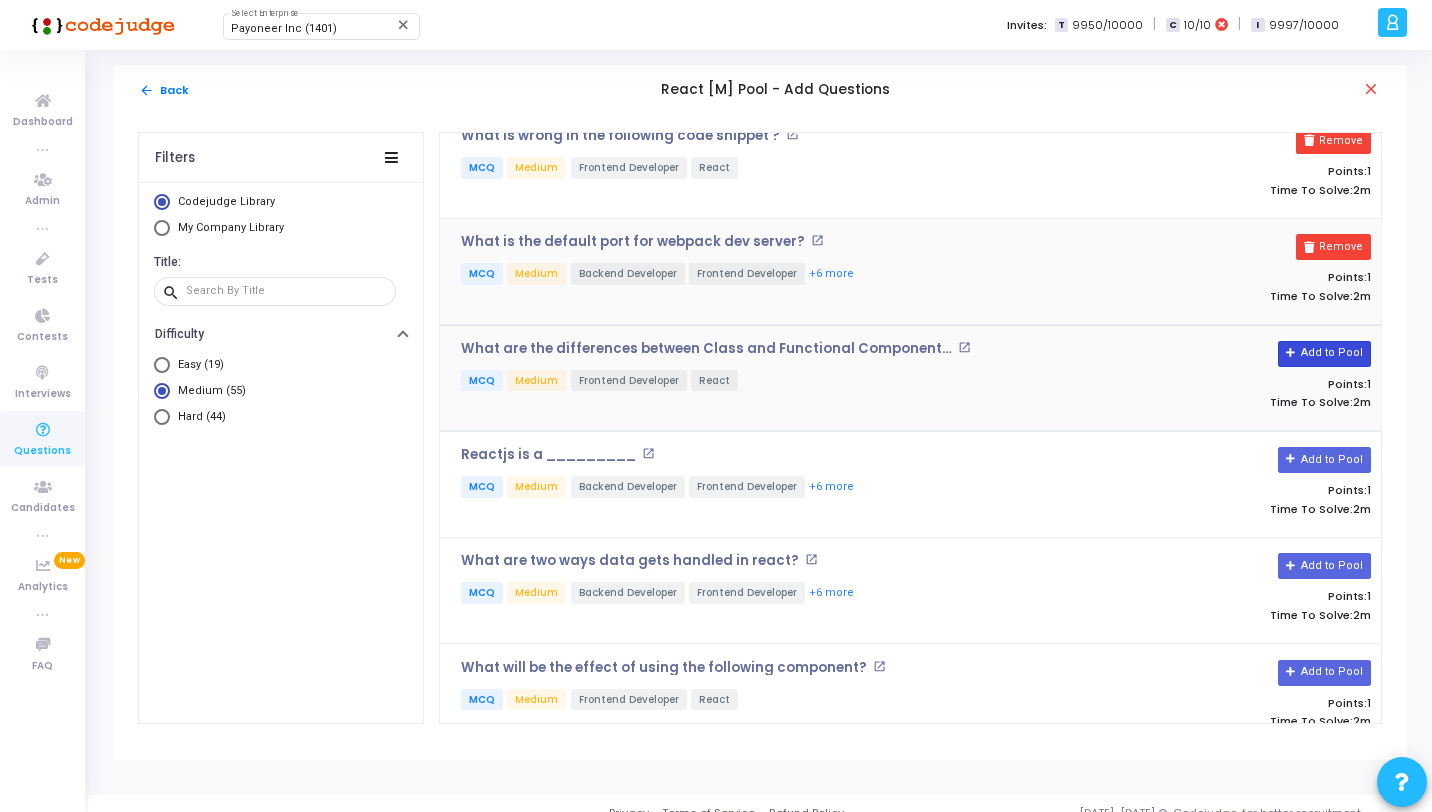 click on "Add to Pool" 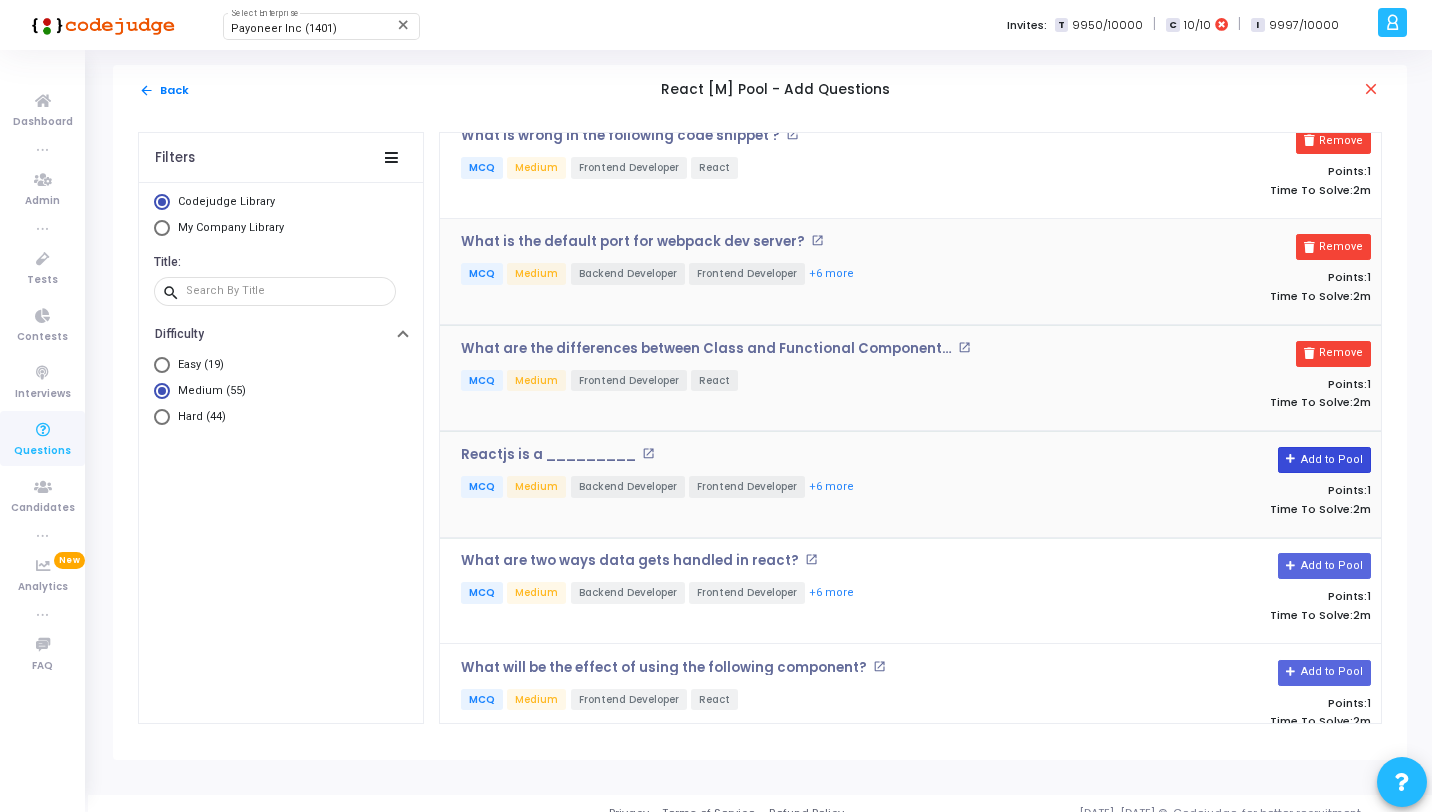 click on "Add to Pool" 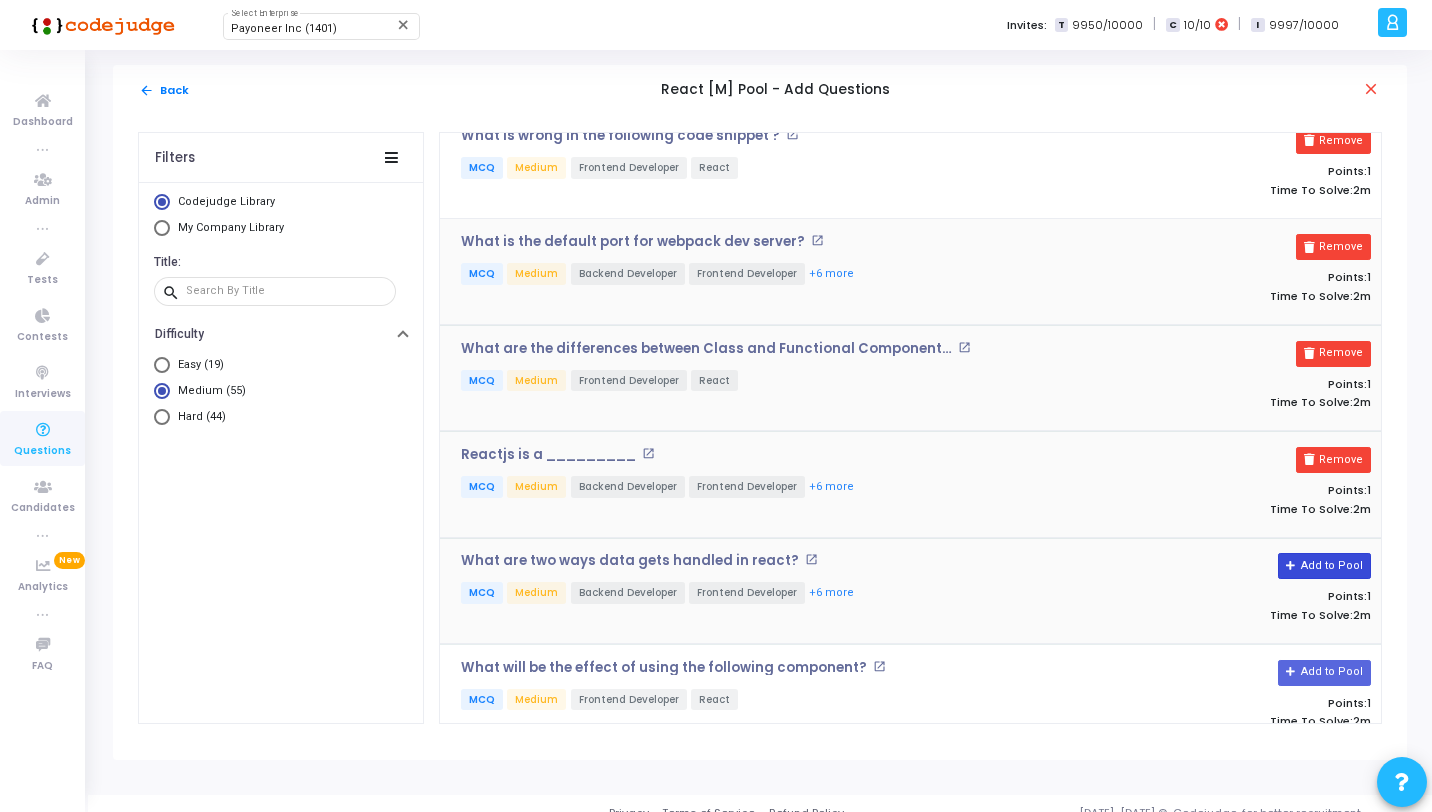 click on "Add to Pool" 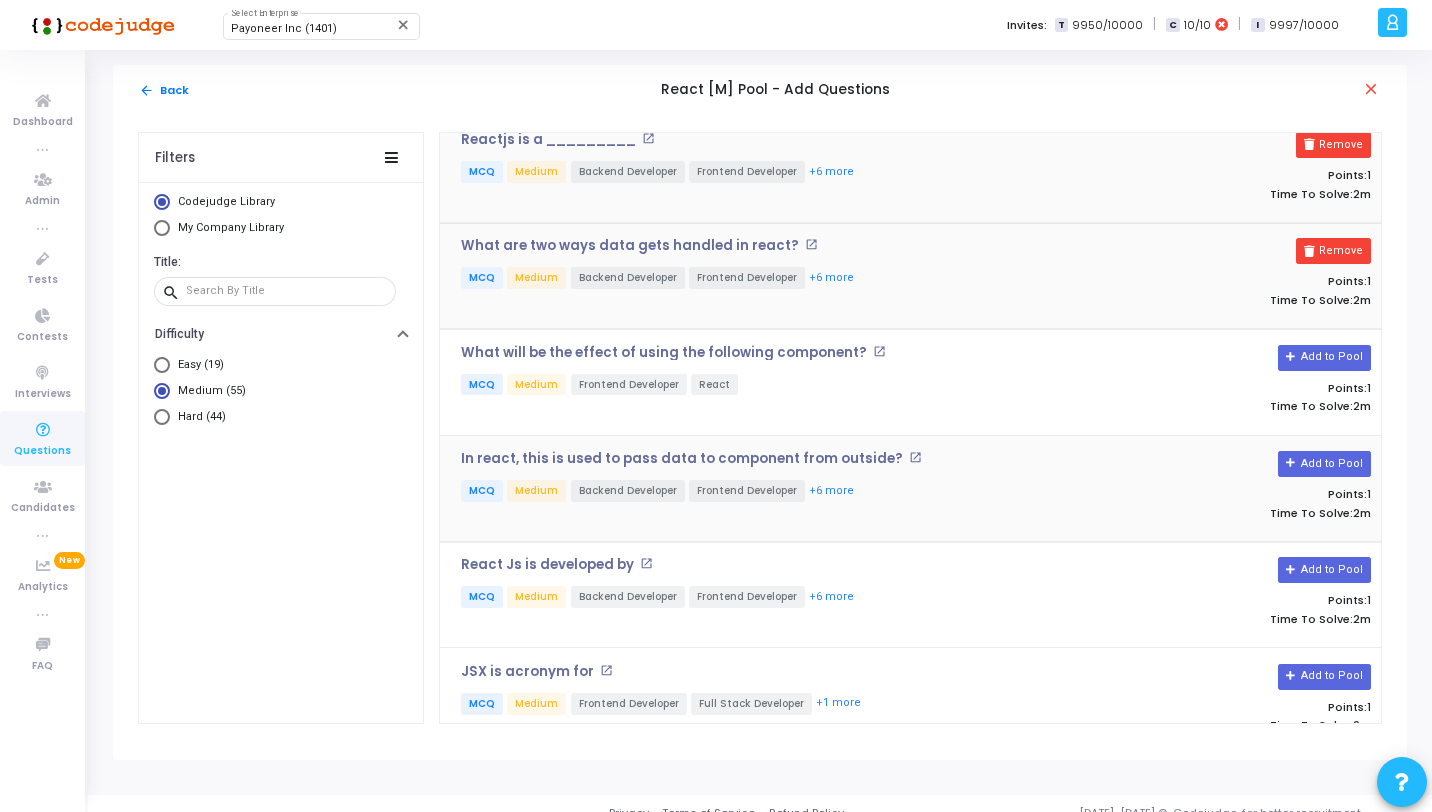 scroll, scrollTop: 3101, scrollLeft: 0, axis: vertical 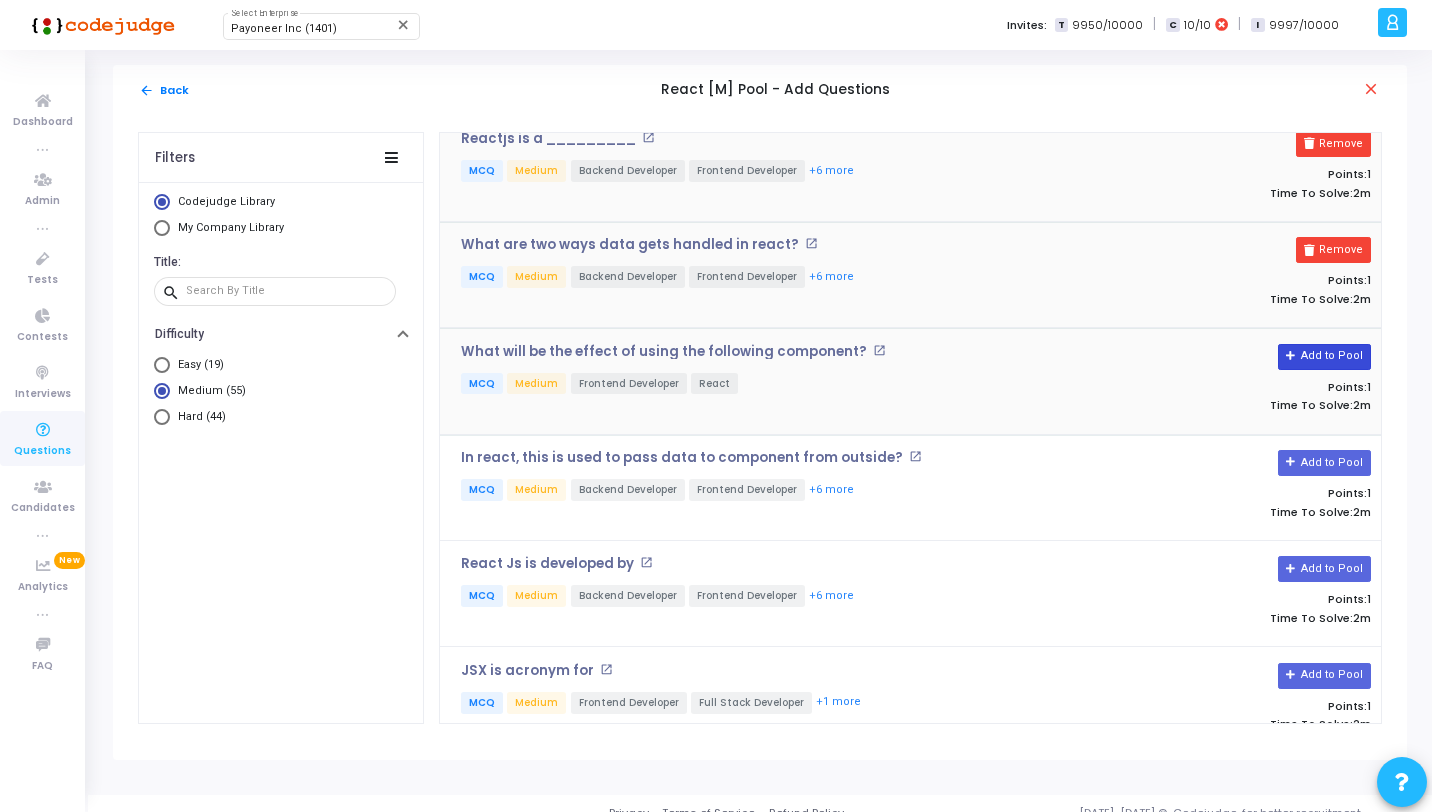 click on "Add to Pool" 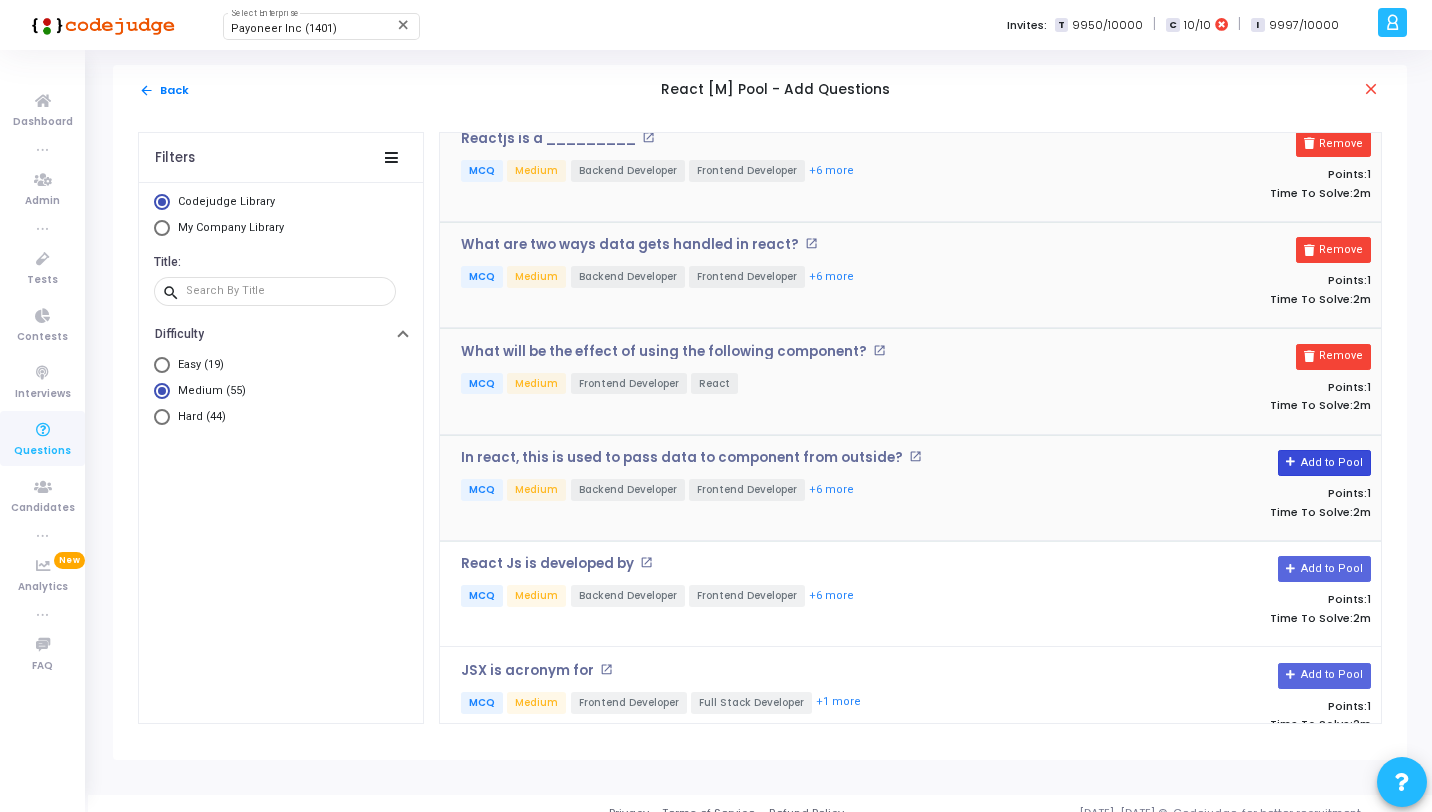 click on "Add to Pool" 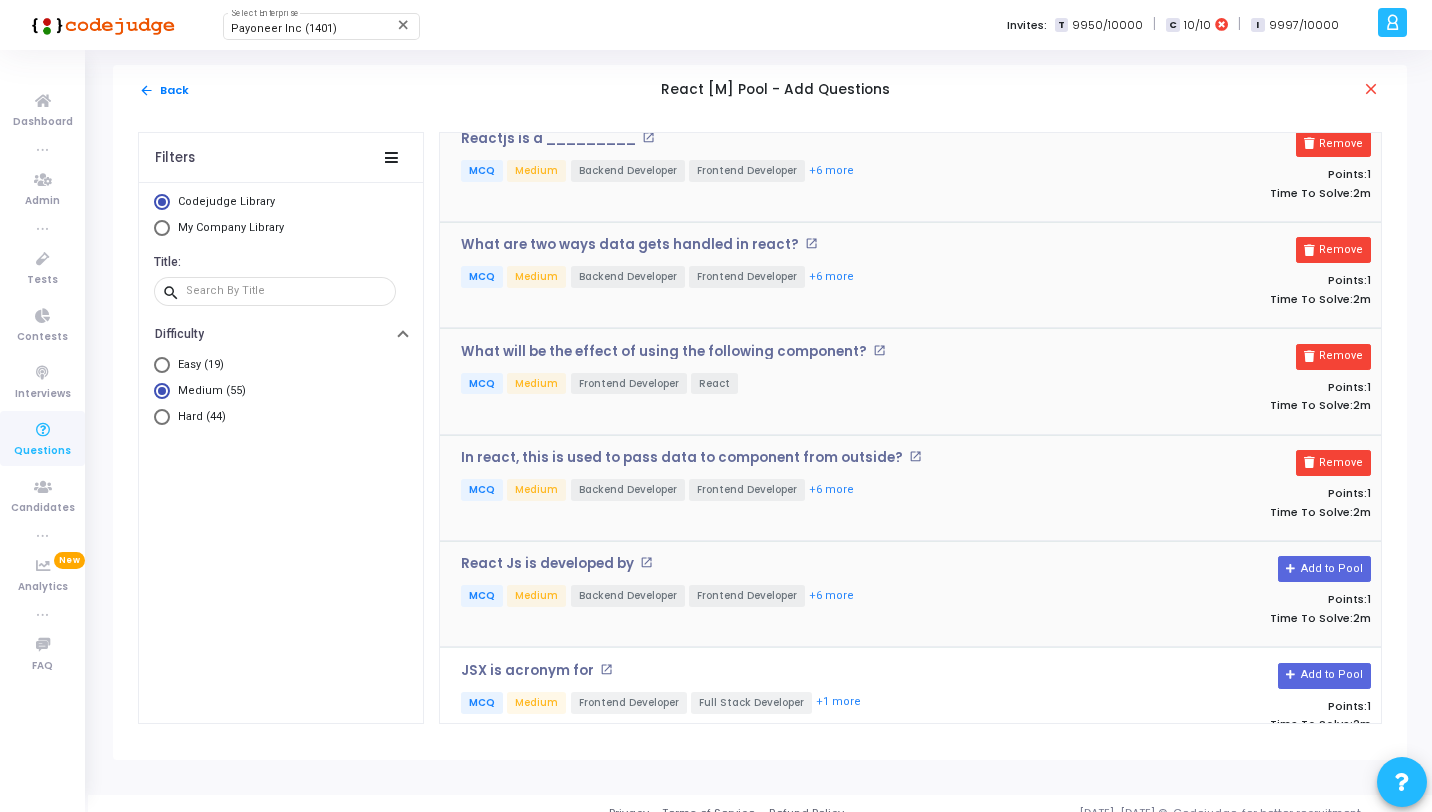 click on "React Js is developed by open_in_new   MCQ   Medium   Backend Developer   Frontend Developer   +6 more  Add to Pool   Points:  1  Time To Solve:      2m" 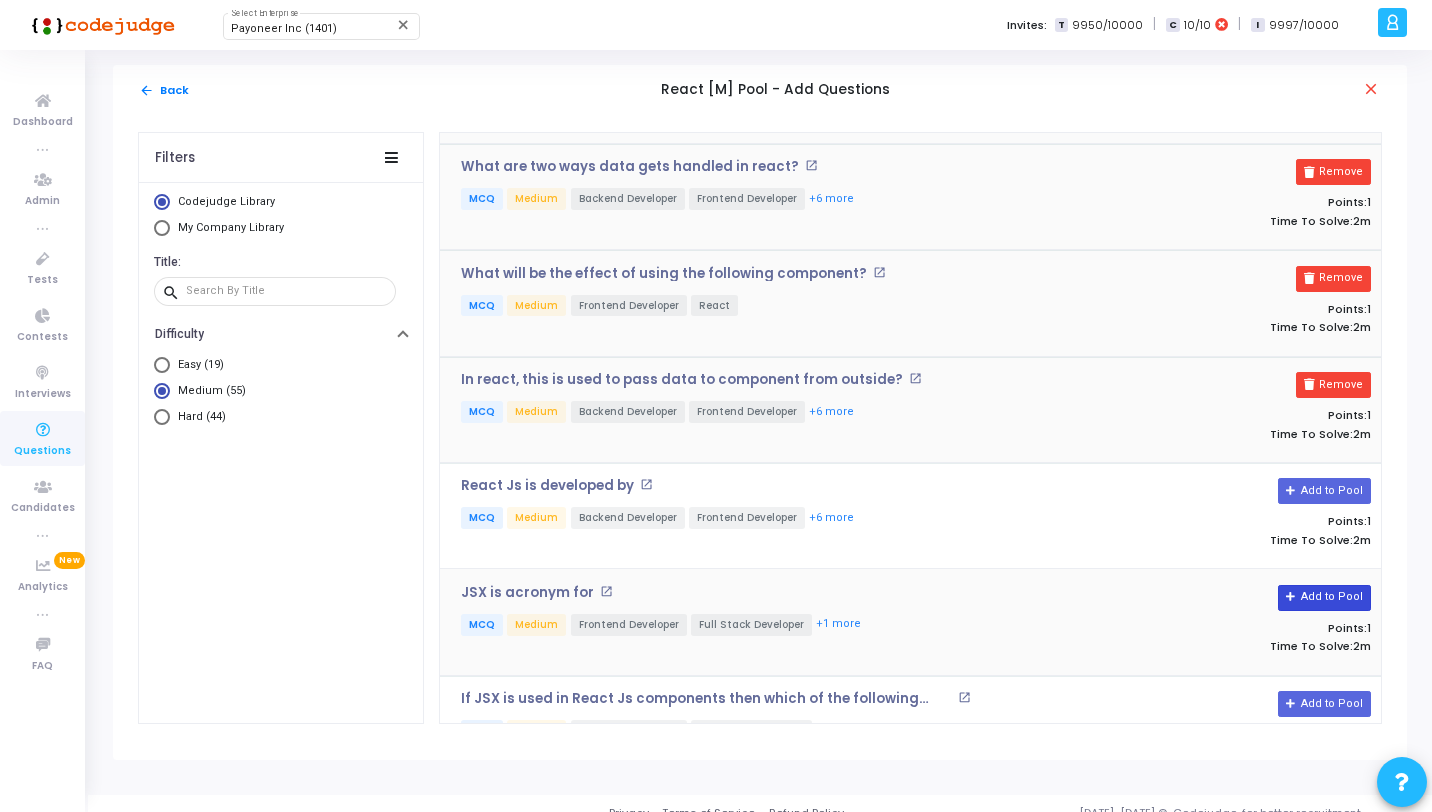 scroll, scrollTop: 3261, scrollLeft: 0, axis: vertical 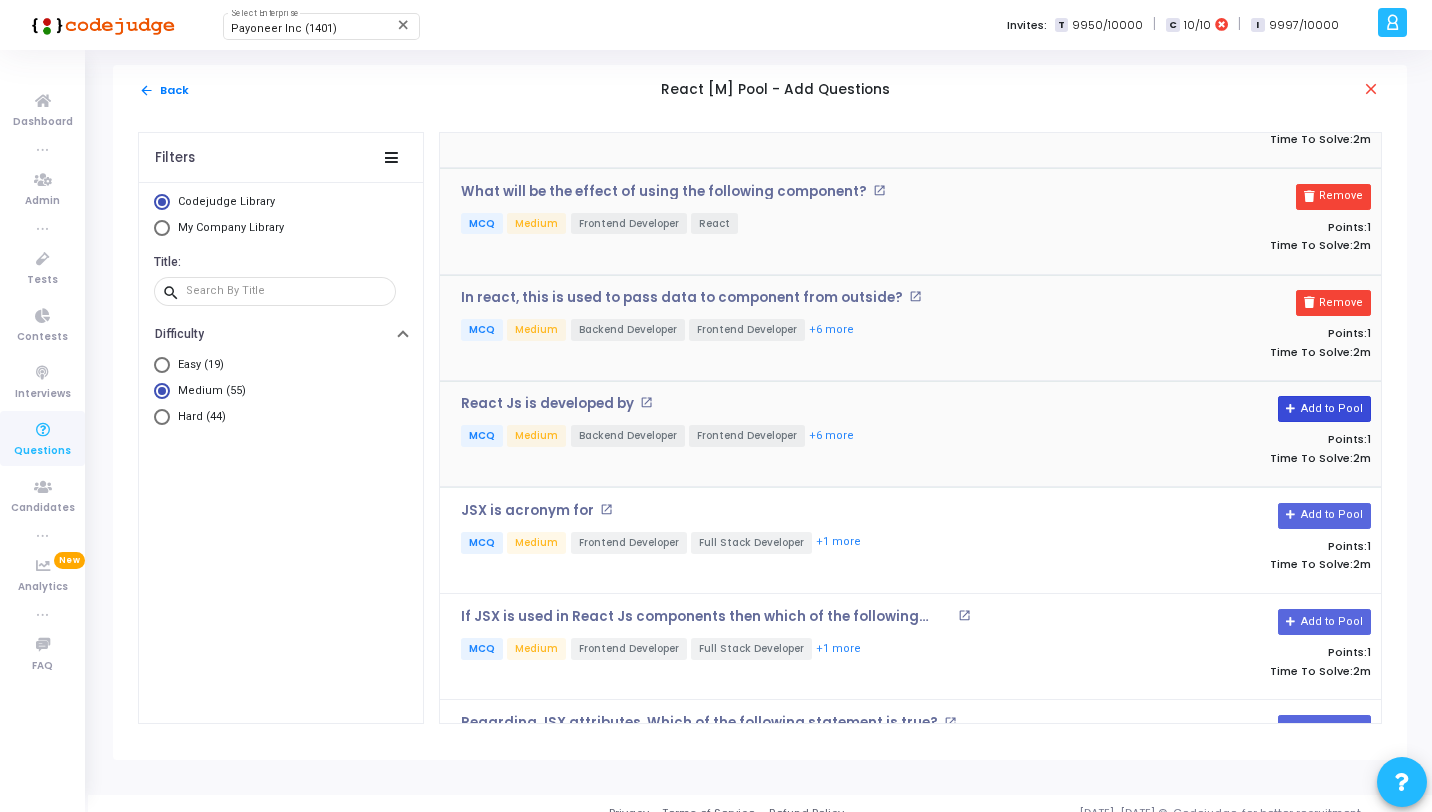 click on "Add to Pool" 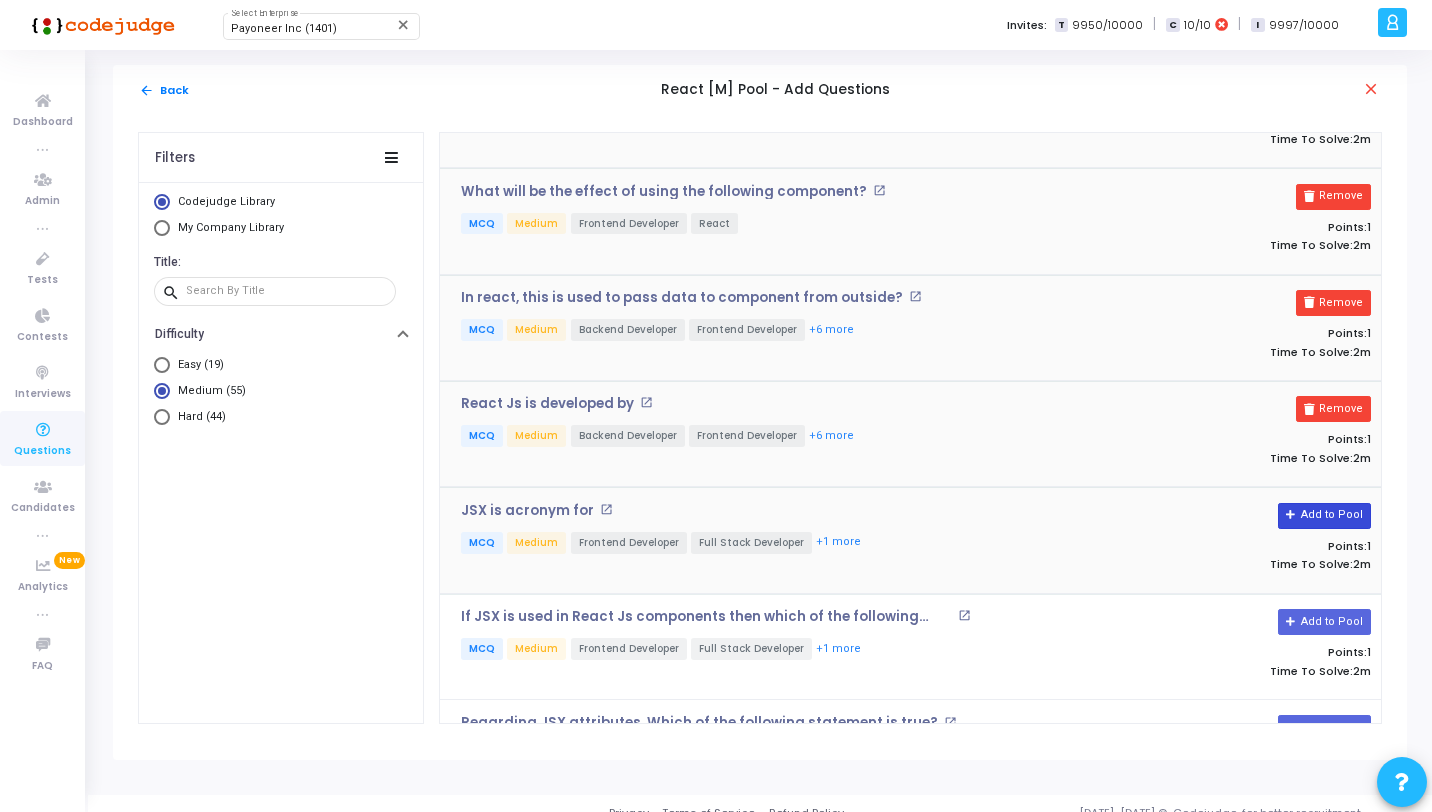 click on "Add to Pool" 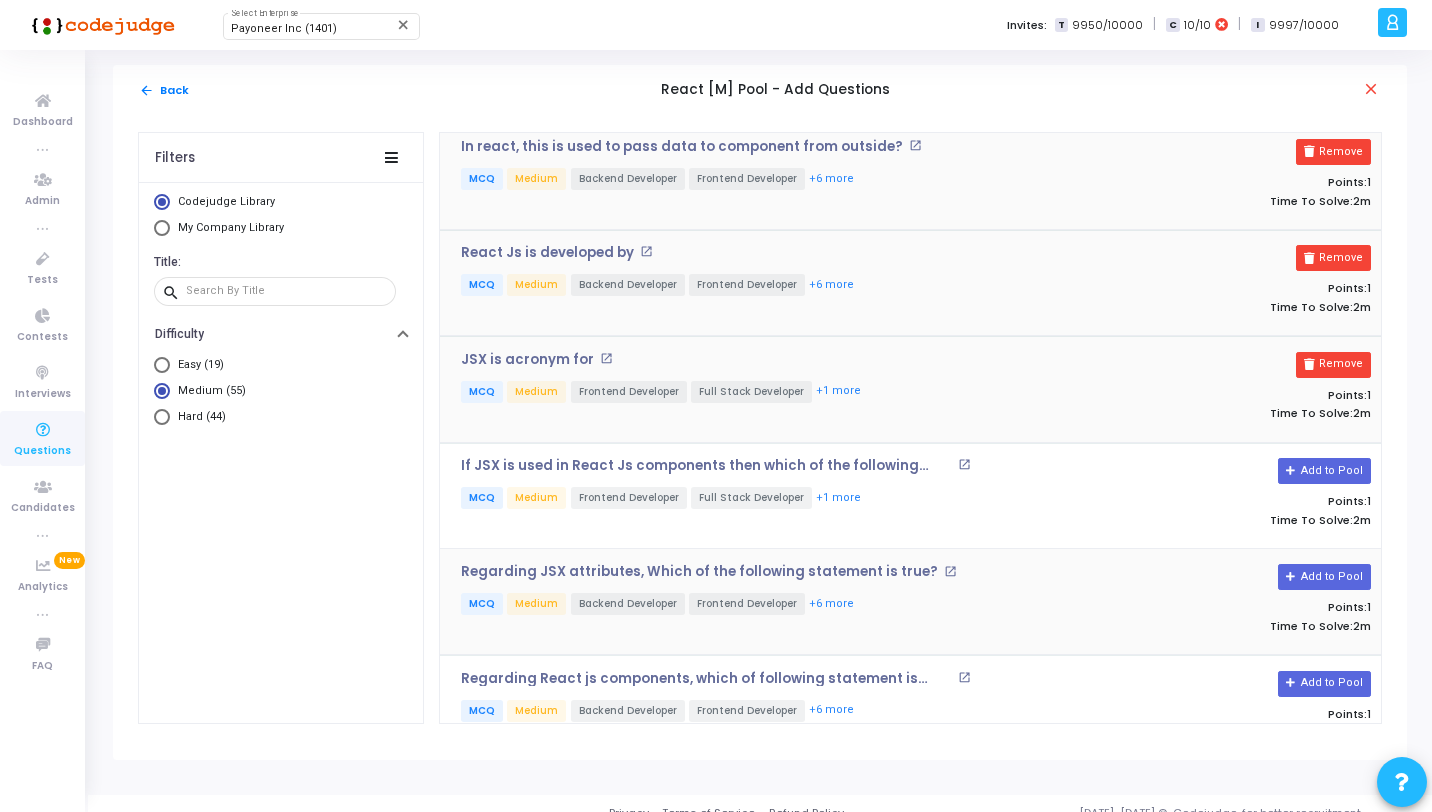 scroll, scrollTop: 3596, scrollLeft: 0, axis: vertical 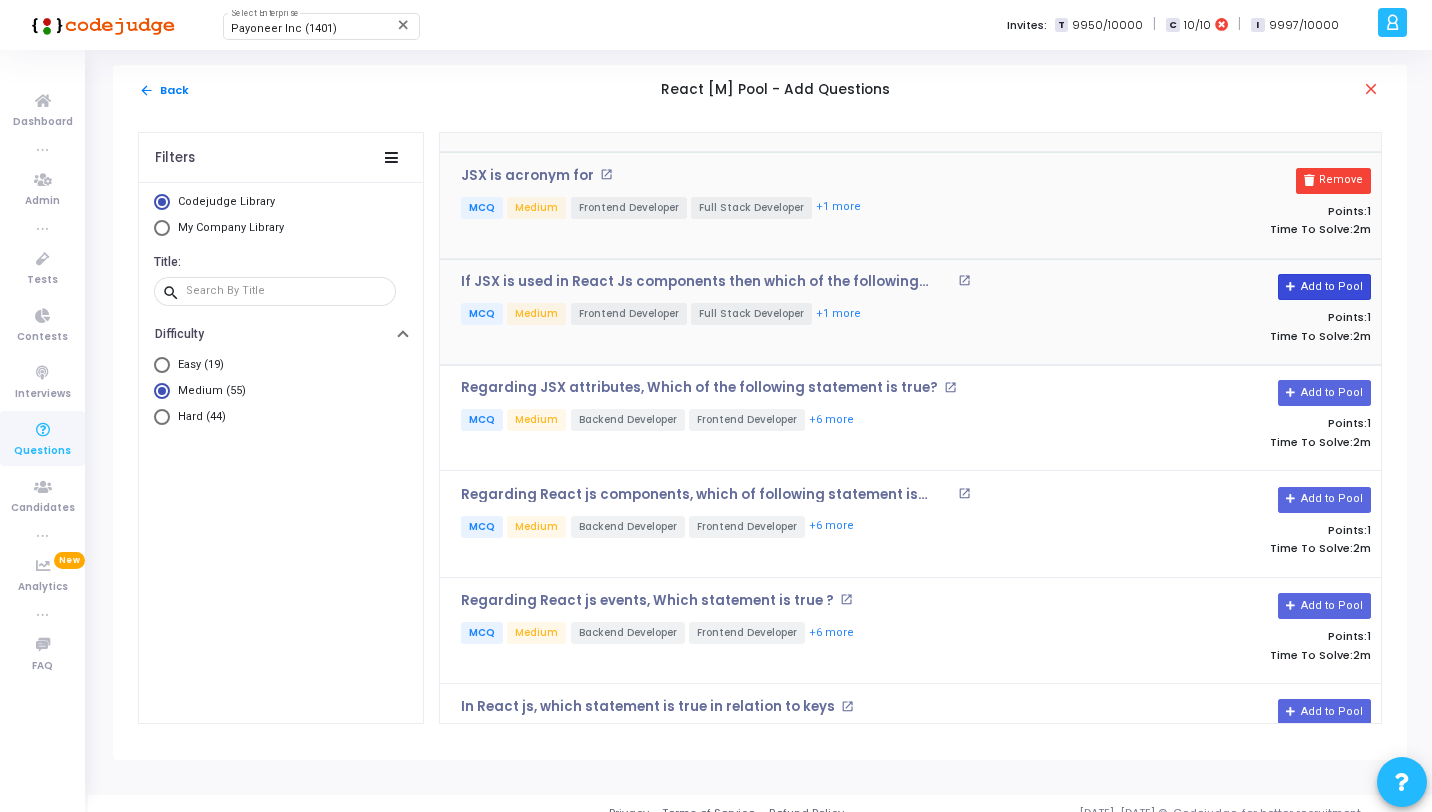 click on "Add to Pool" 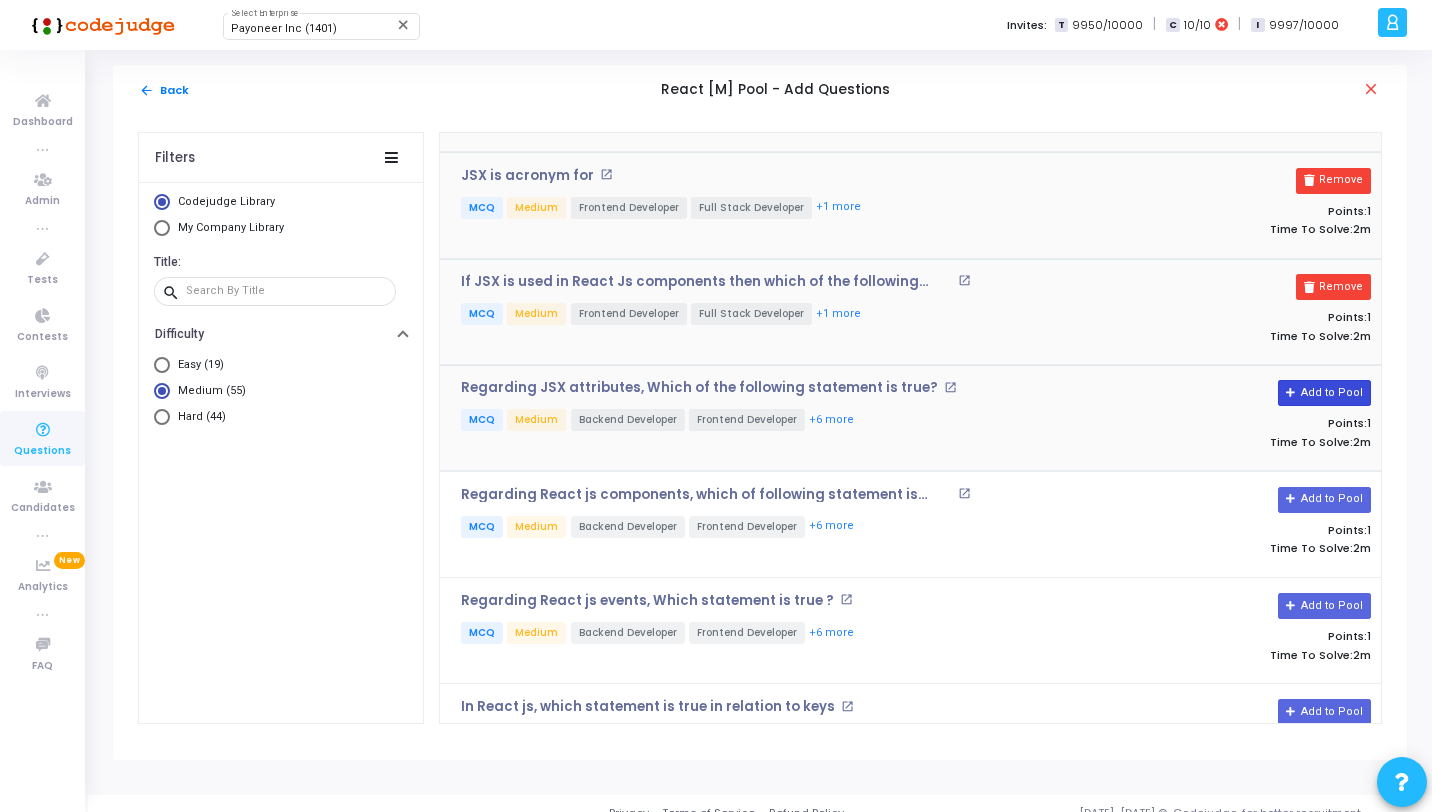 click on "Add to Pool" 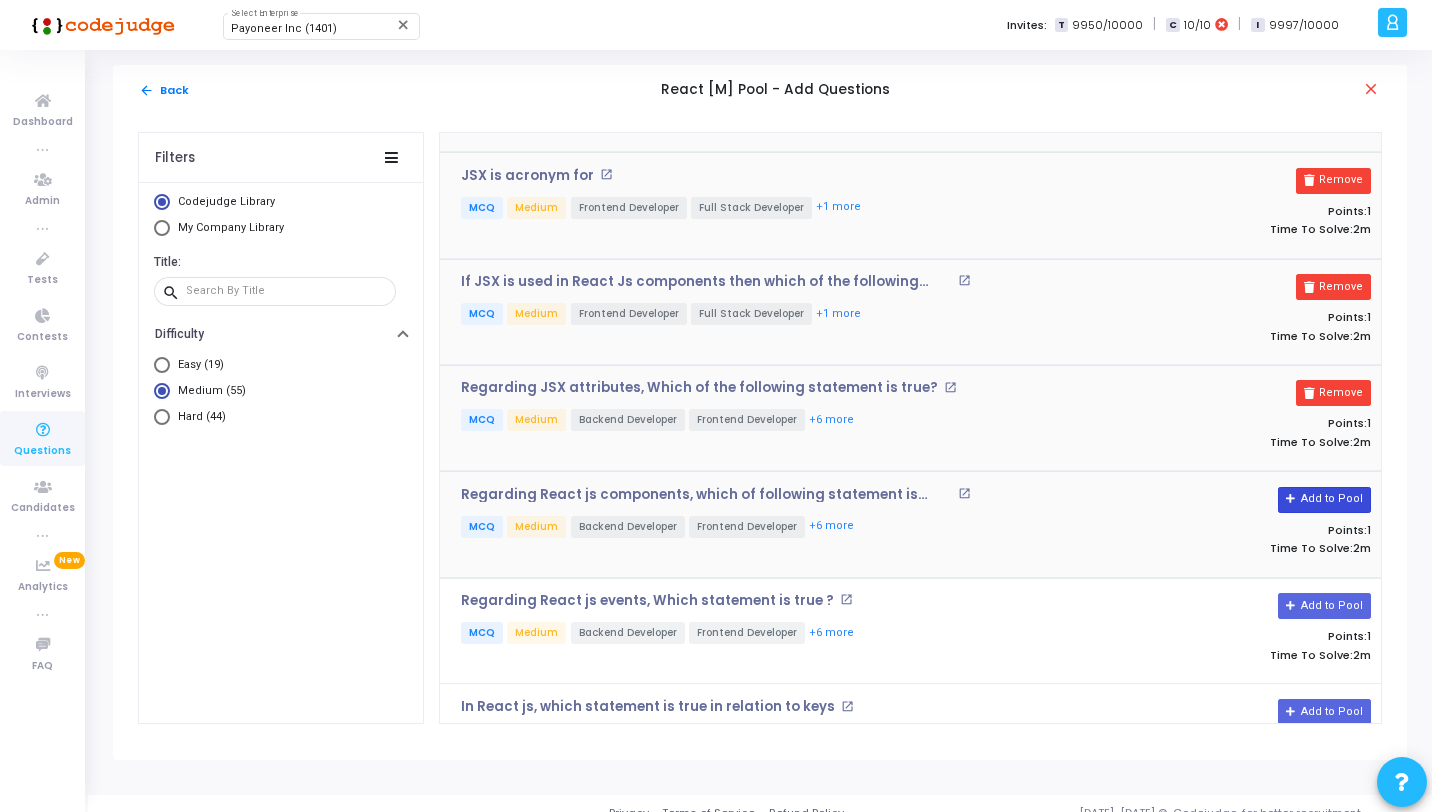 click on "Add to Pool" 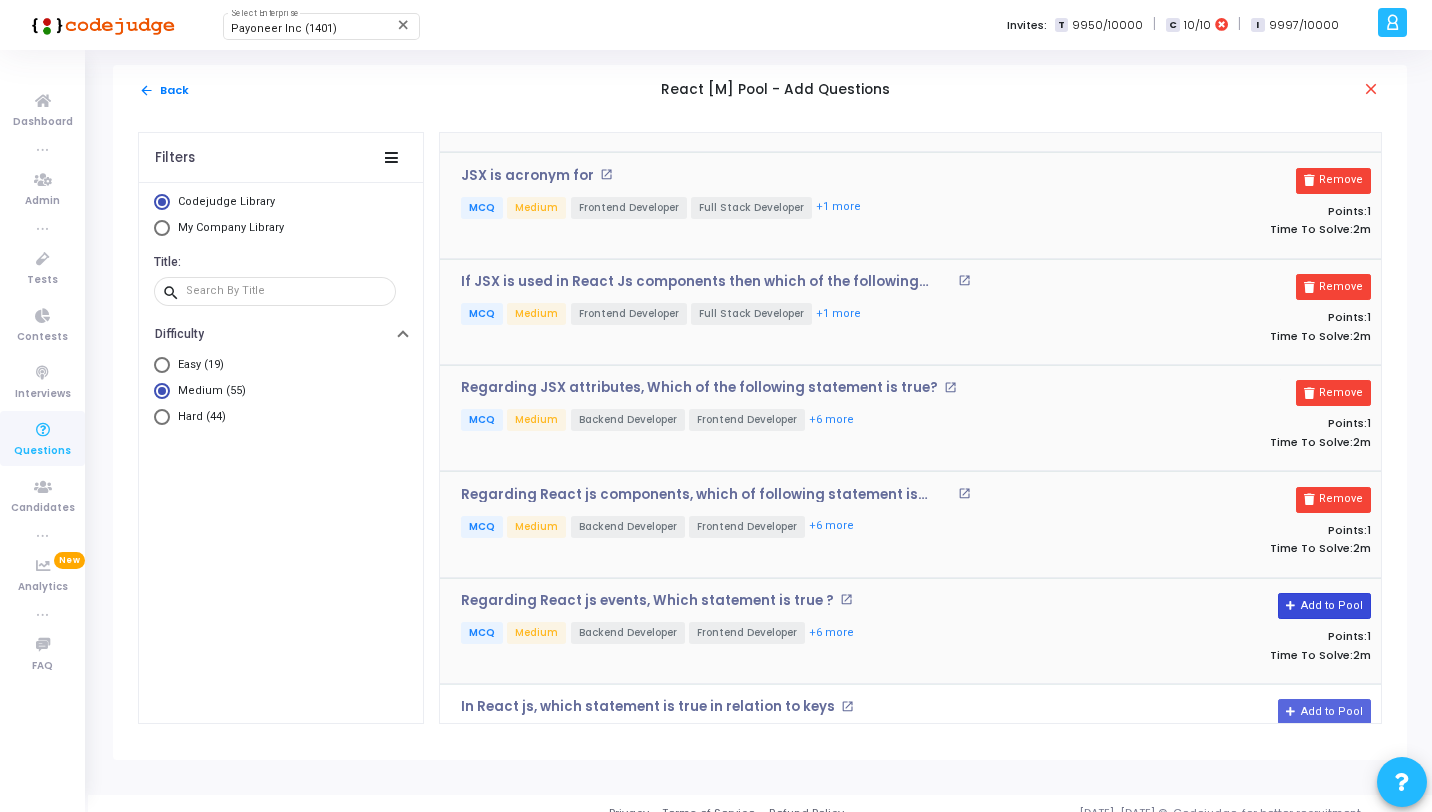 click on "Add to Pool" 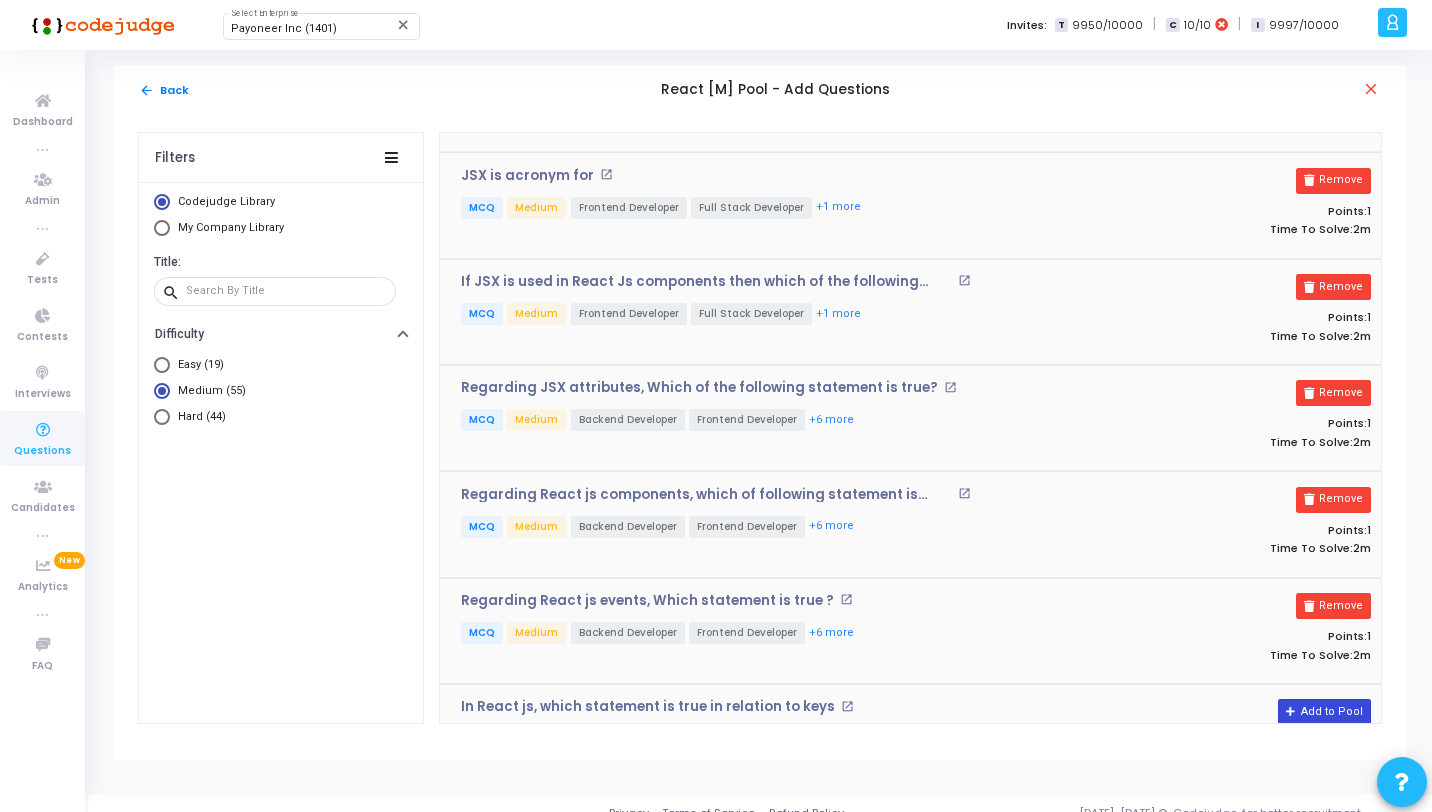 click on "Add to Pool" 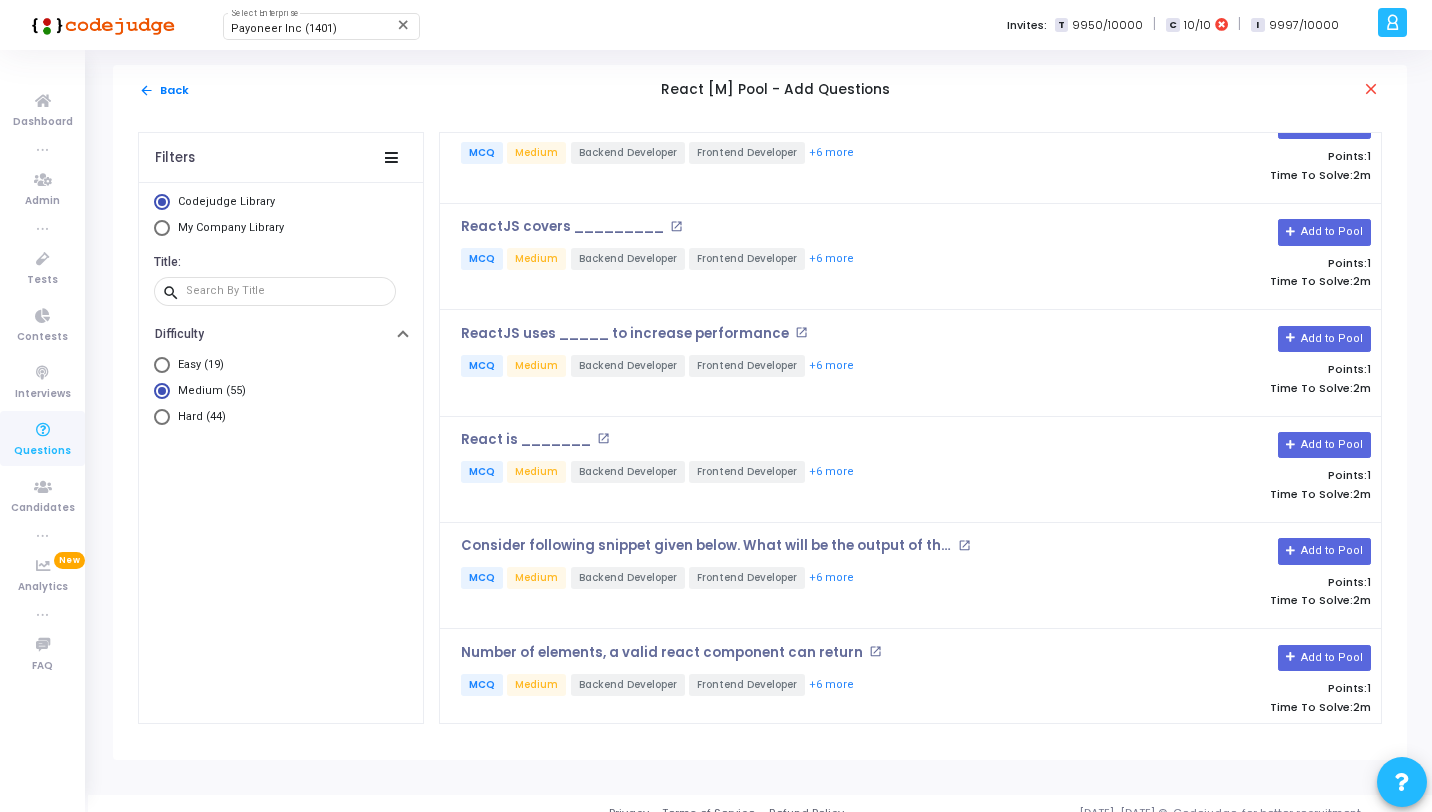 scroll, scrollTop: 5233, scrollLeft: 0, axis: vertical 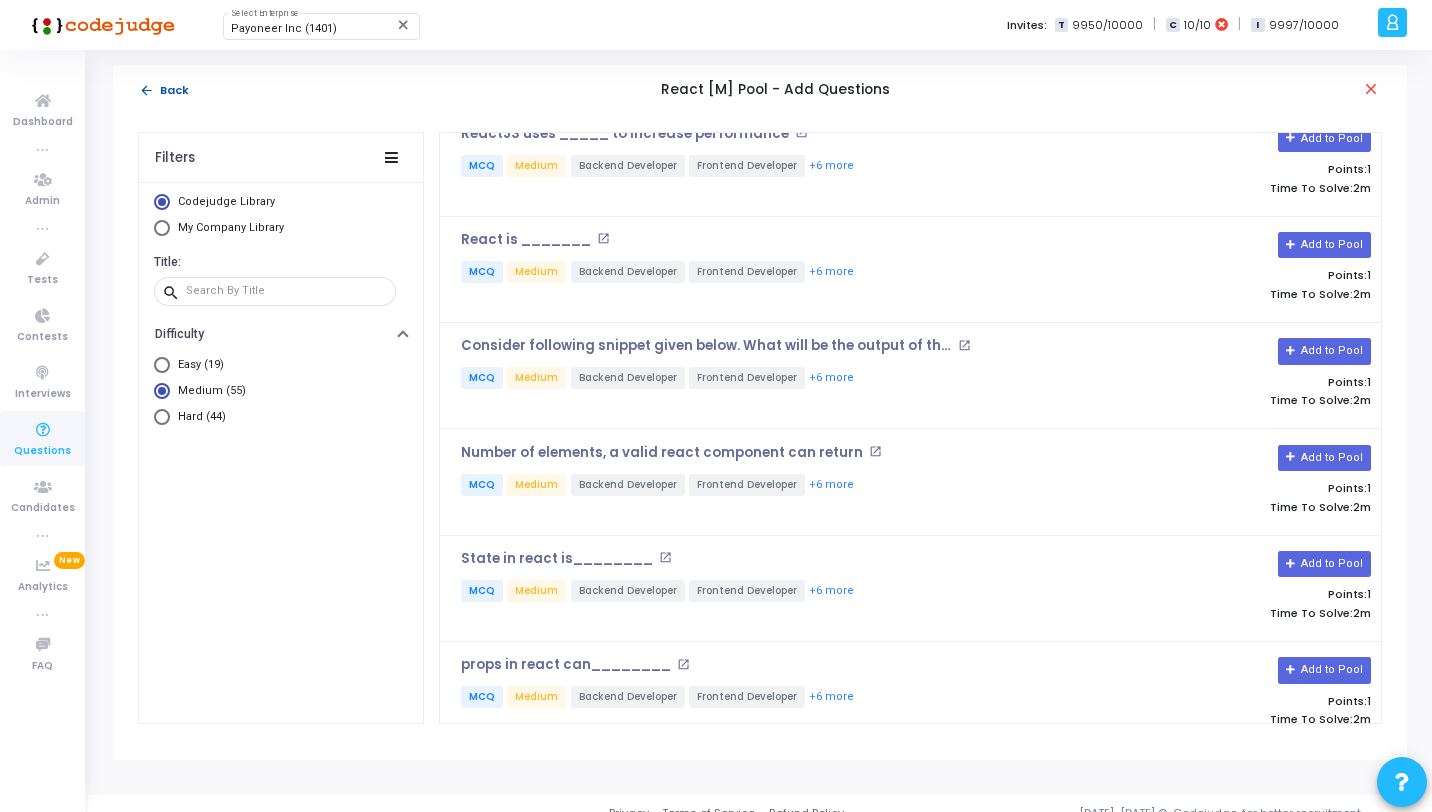 click on "arrow_back" 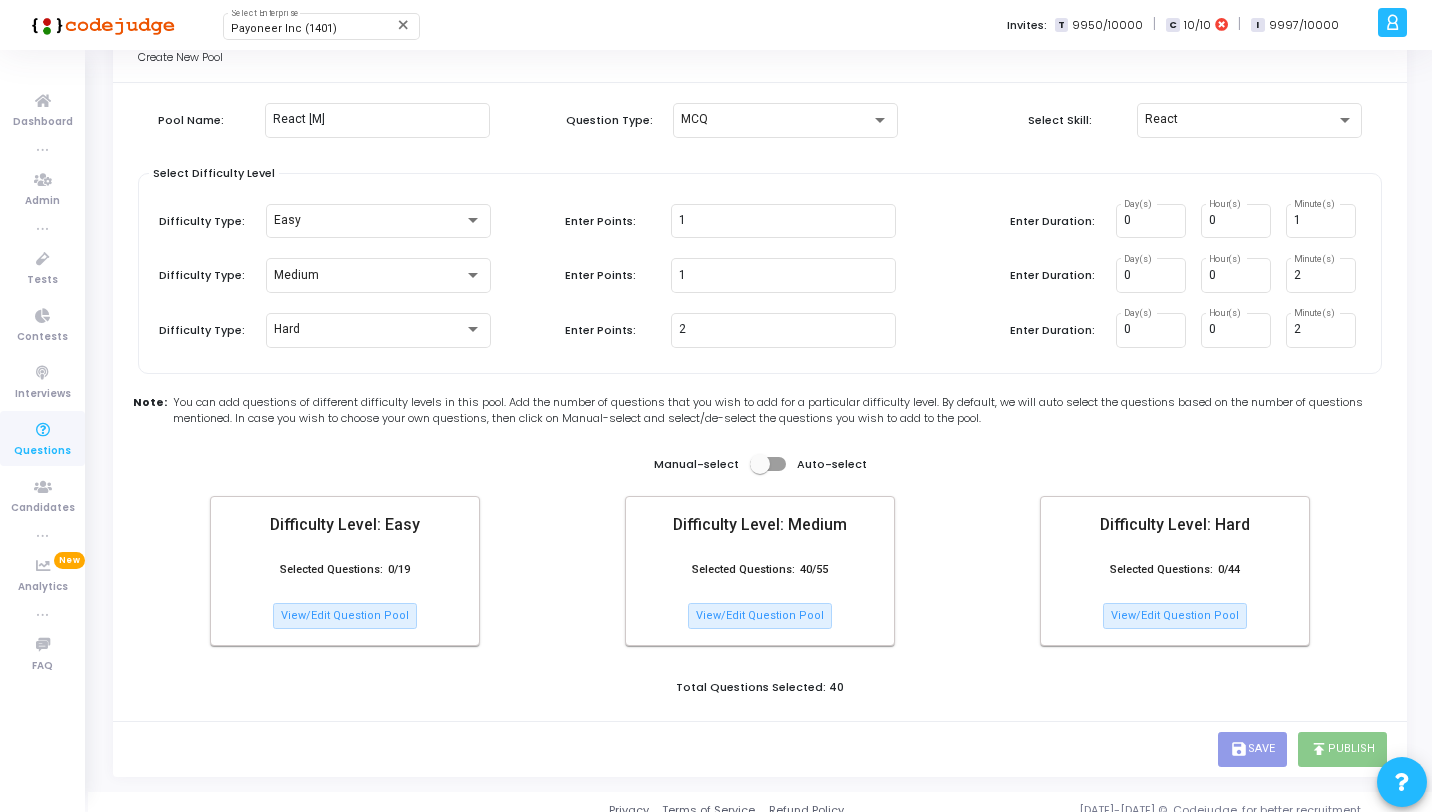 scroll, scrollTop: 72, scrollLeft: 0, axis: vertical 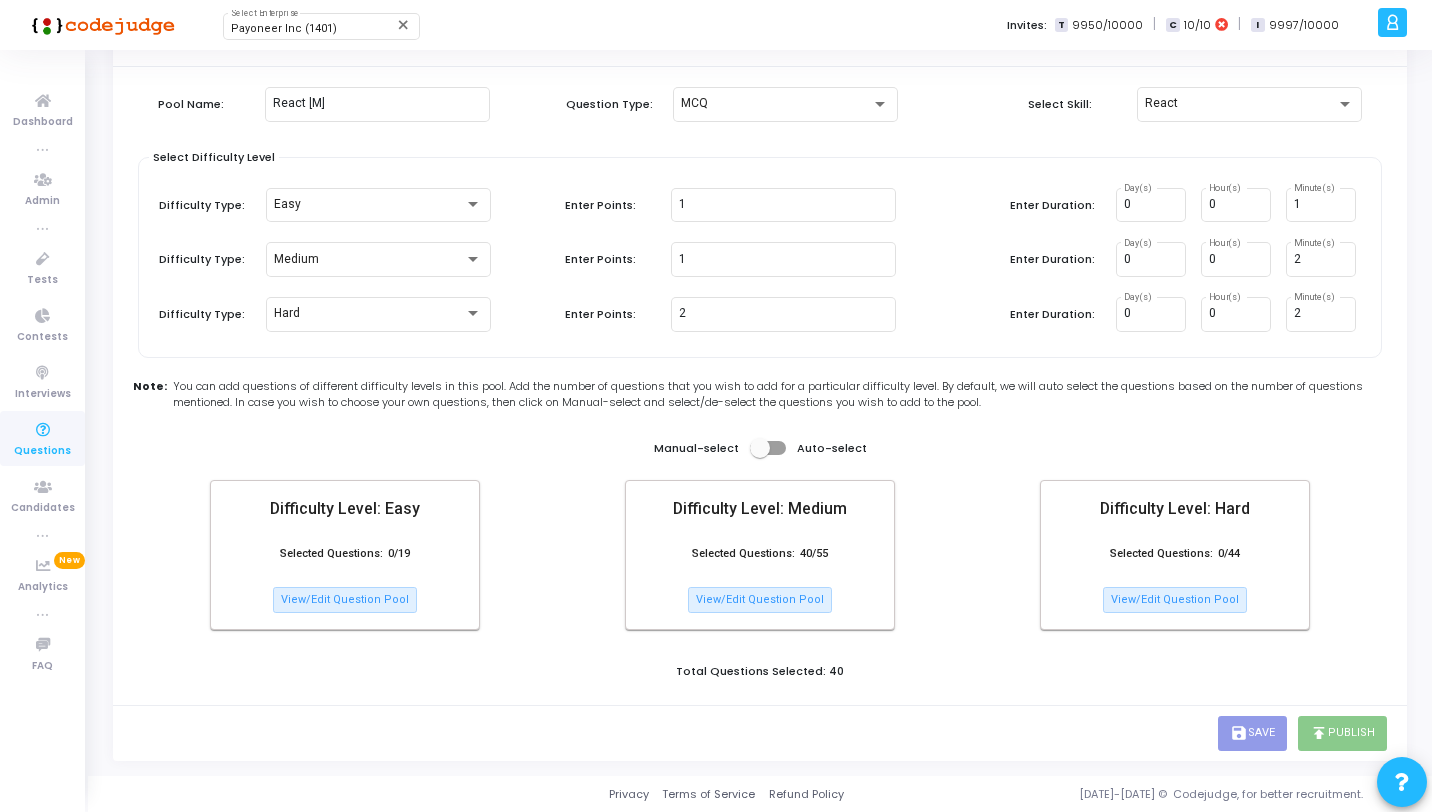 click on "Pool Name: React [M] Question Type: MCQ  Select Skill:  React Select Difficulty Level  Difficulty Type:  Easy  Enter Points:  1  Enter Duration:  0 Day(s) 0 Hour(s) 1 Minute(s)  Difficulty Type:  Medium  Enter Points:  1  Enter Duration:  0 Day(s) 0 Hour(s) 2 Minute(s)  Difficulty Type:  Hard  Enter Points:  2  Enter Duration:  0 Day(s) 0 Hour(s) 2 Minute(s)  Note: You can add questions of different difficulty levels in this pool. Add the number of questions that you wish to add for a particular difficulty level. By default, we will auto select the questions based on the number of questions mentioned. In case you wish to choose your own questions, then click on Manual-select and select/de-select the questions you wish to add to the pool. Manual-select   Auto-select Difficulty Level: Easy Selected Questions: 0 /19  View/Edit Question Pool  Difficulty Level: Medium Selected Questions: 40 /55  View/Edit Question Pool  Difficulty Level: Hard Selected Questions: 0 /44  View/Edit Question Pool" 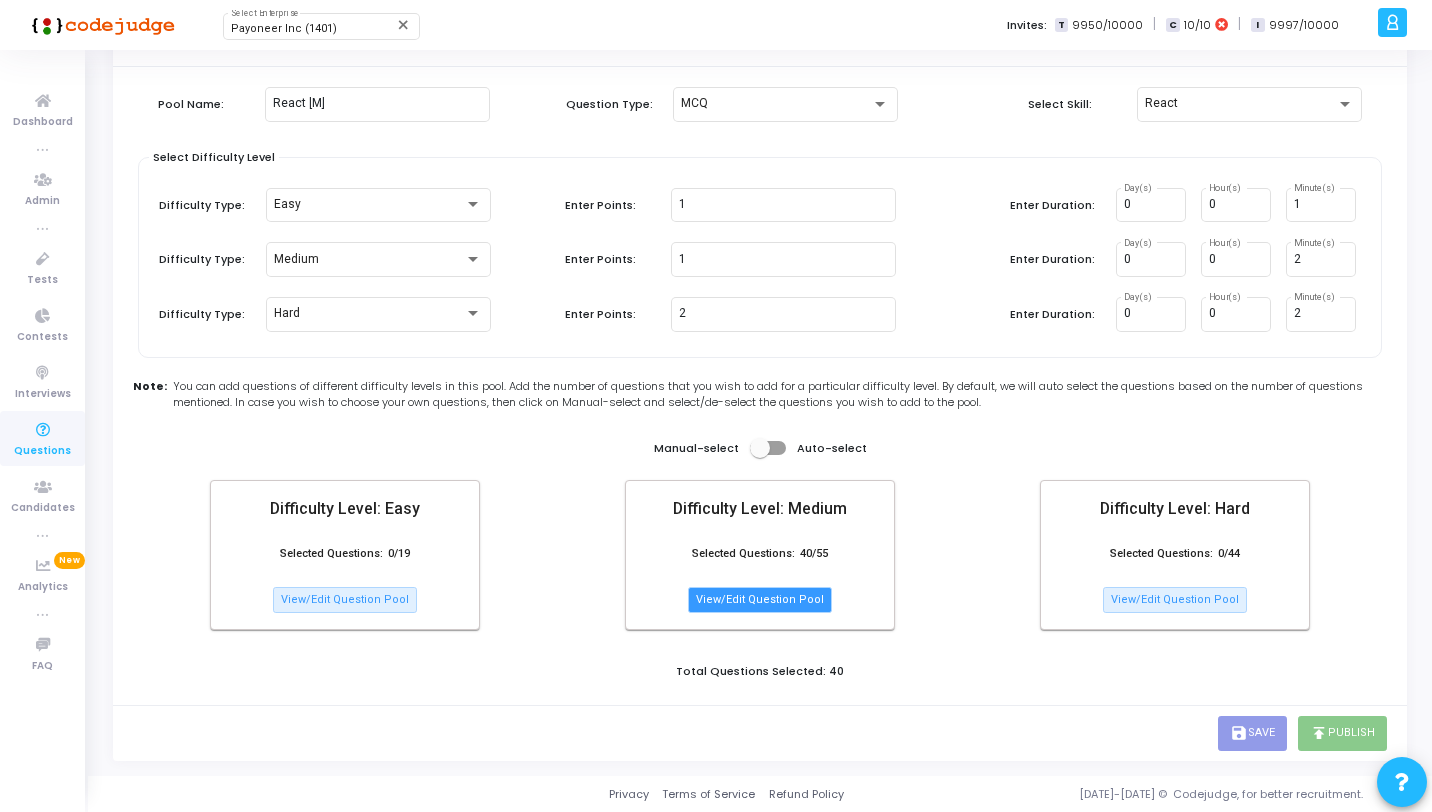 click on "View/Edit Question Pool" 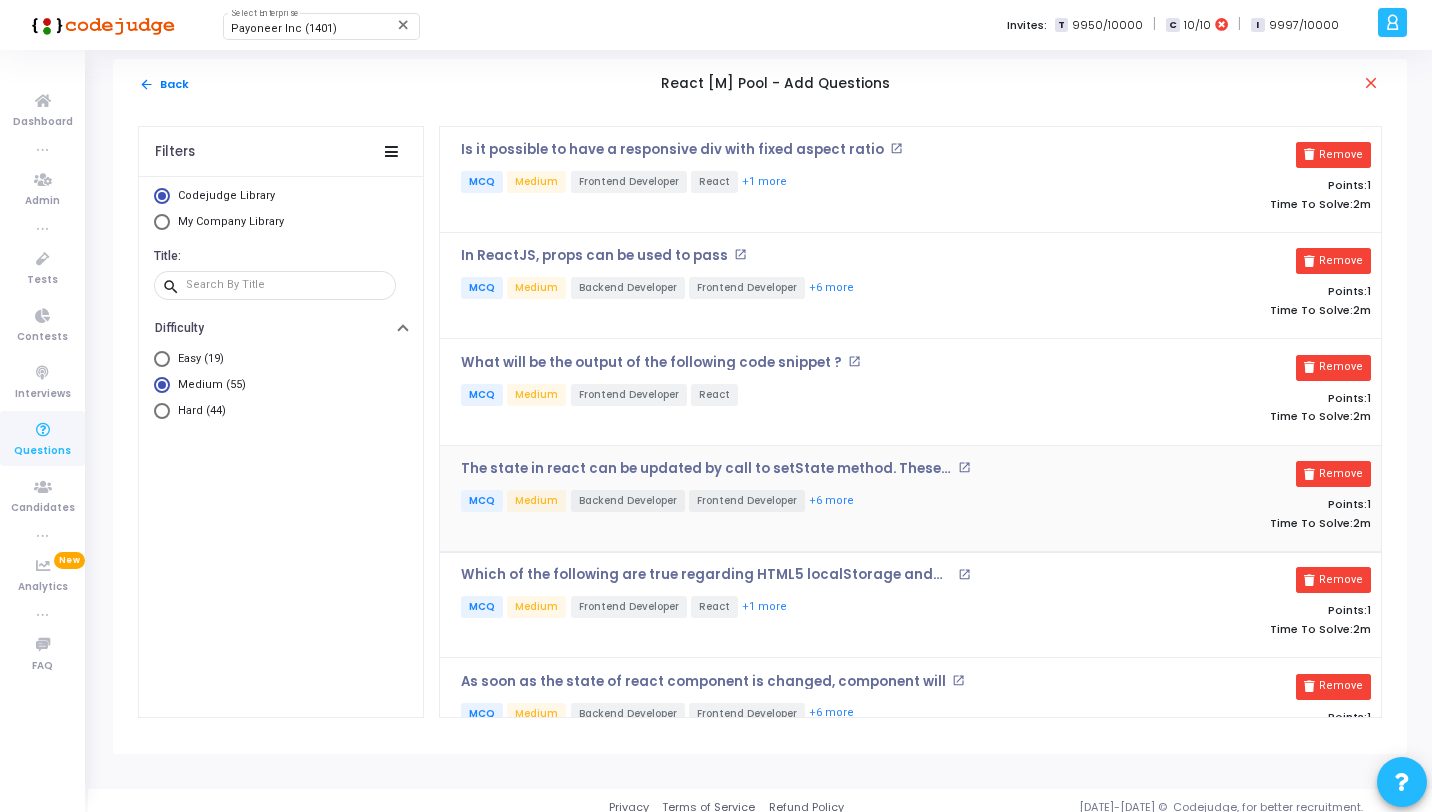 scroll, scrollTop: 0, scrollLeft: 0, axis: both 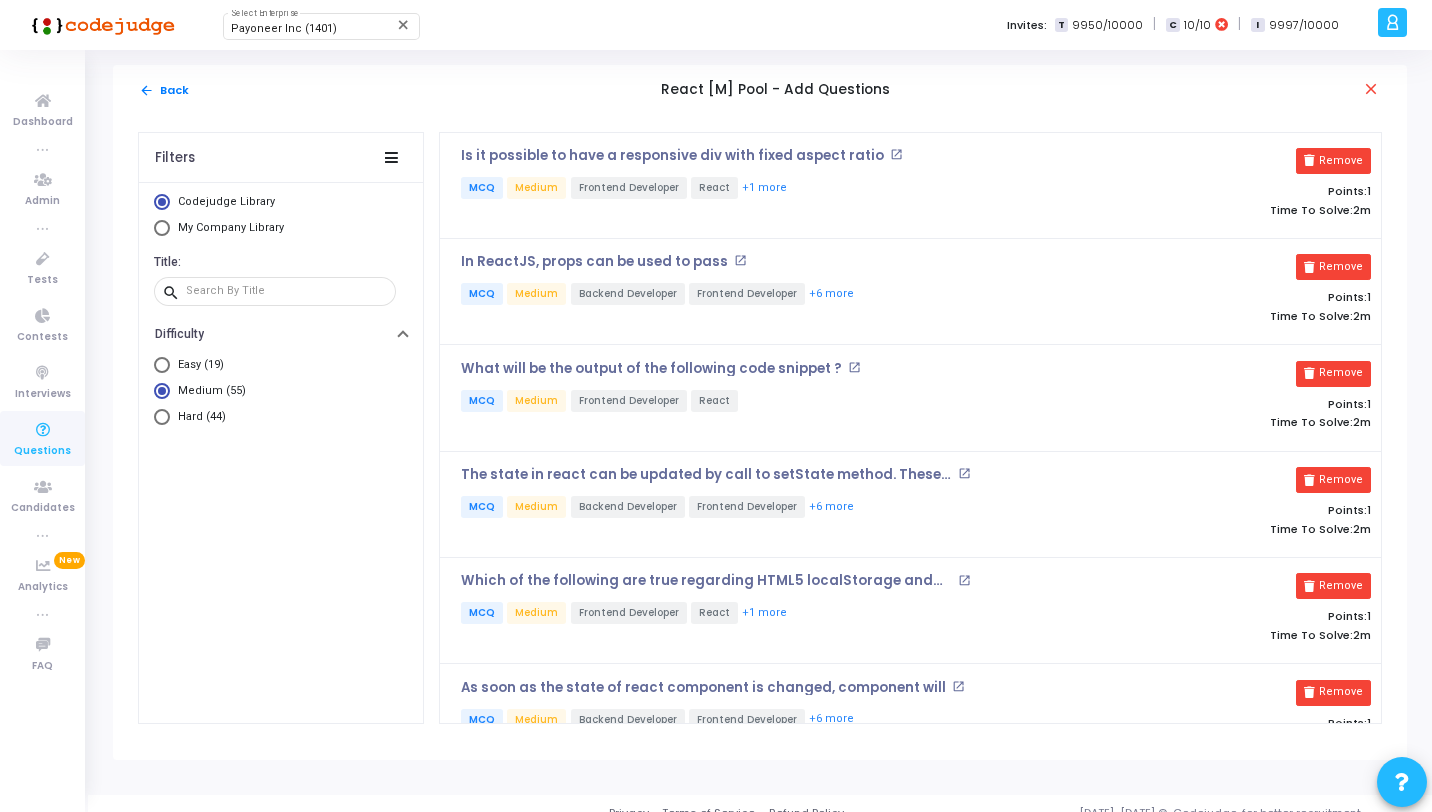 click on "arrow_back  Back  React [M] Pool - Add Questions close  Filters    Codejudge Library   My Company Library Title: search  Difficulty     Easy (19)     Medium (55)     Hard (44)  Is it possible to have a responsive div with fixed aspect ratio open_in_new   MCQ   Medium   Frontend Developer   React   +1 more  Remove   Points:  1  Time To Solve:      2m In ReactJS, props can be used to pass open_in_new   MCQ   Medium   Backend Developer   Frontend Developer   +6 more  Remove   Points:  1  Time To Solve:      2m What will be the output of the following code snippet ? open_in_new   MCQ   Medium   Frontend Developer   React   Remove   Points:  1  Time To Solve:      2m The state in react can be updated by call to setState method. These calls are open_in_new   MCQ   Medium   Backend Developer   Frontend Developer   +6 more  Remove   Points:  1  Time To Solve:      2m Which of the following are true regarding HTML5 localStorage and sessionStorage ? open_in_new   MCQ   Medium   Frontend Developer   React  1 1" at bounding box center [760, 422] 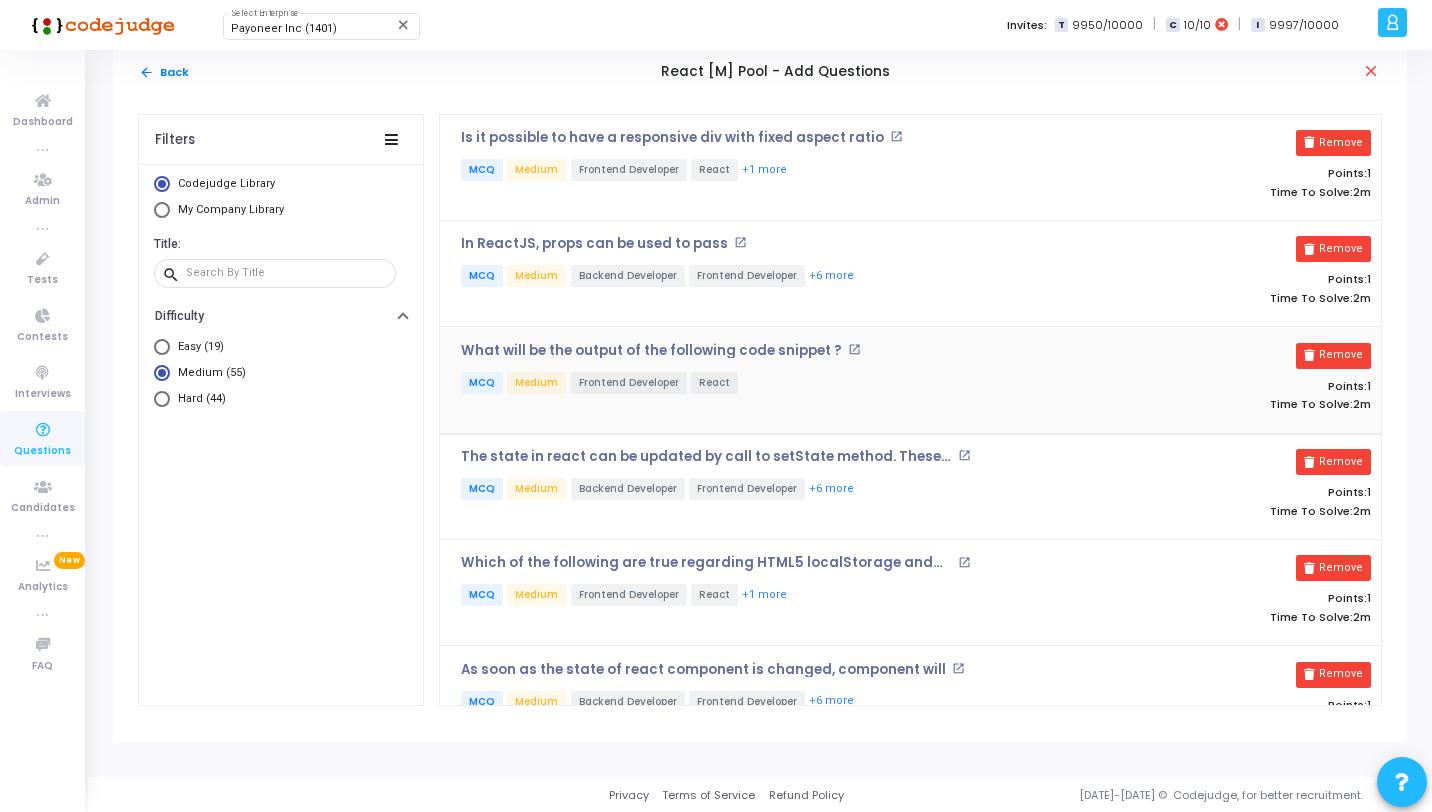 scroll, scrollTop: 19, scrollLeft: 0, axis: vertical 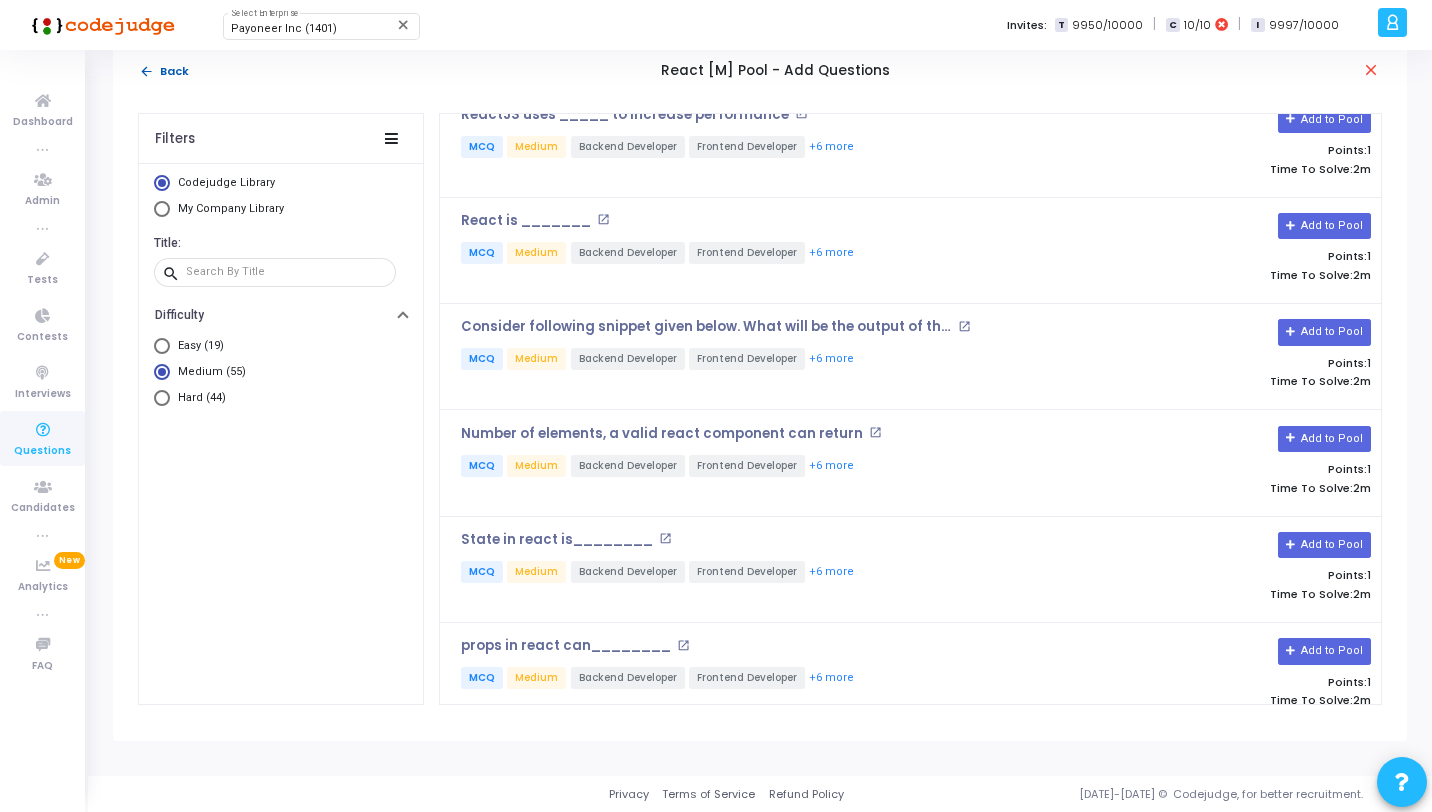 click on "arrow_back" 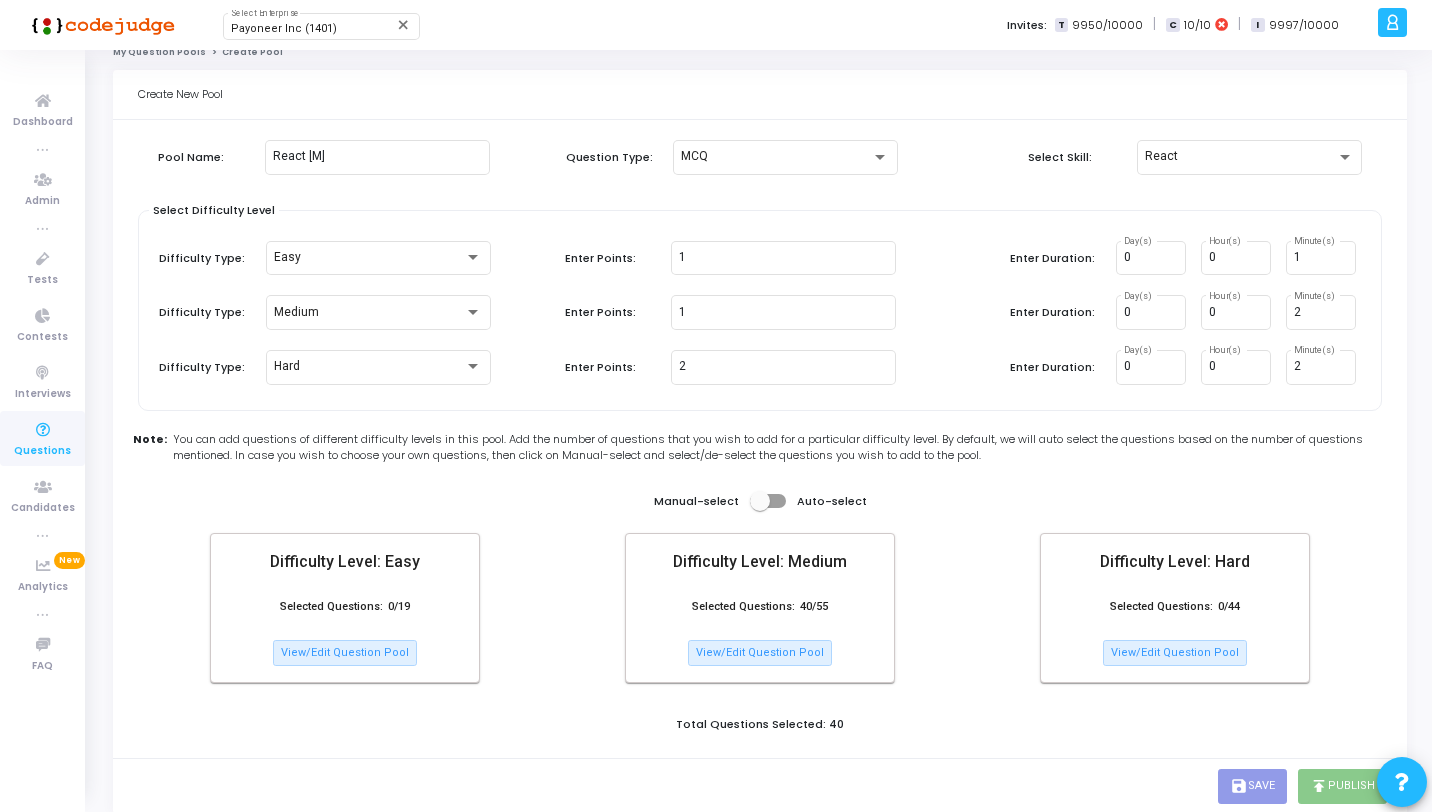click on "Difficulty Level: Easy Selected Questions: 0 /19  View/Edit Question Pool  Difficulty Level: Medium Selected Questions: 40 /55  View/Edit Question Pool  Difficulty Level: Hard Selected Questions: 0 /44  View/Edit Question Pool" 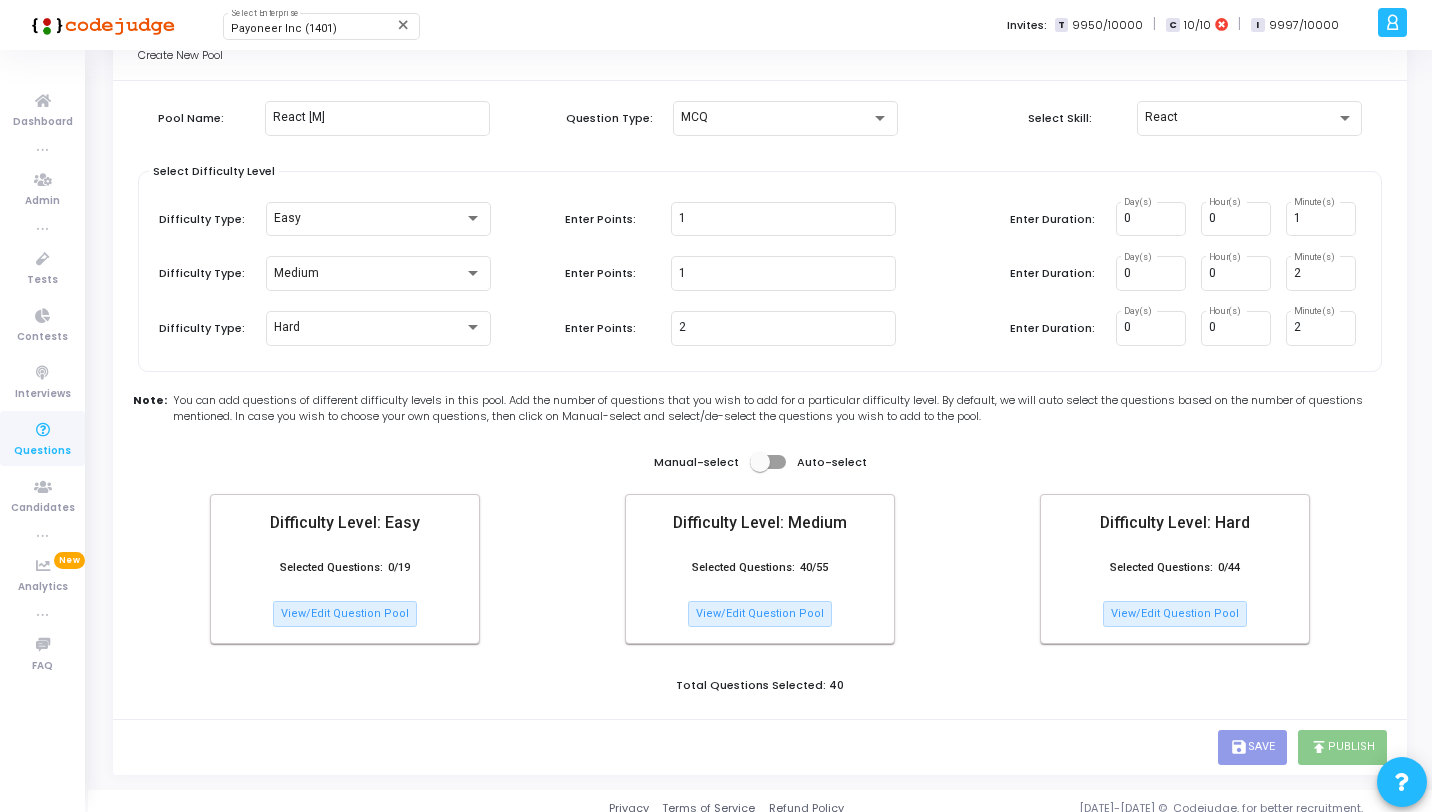 scroll, scrollTop: 72, scrollLeft: 0, axis: vertical 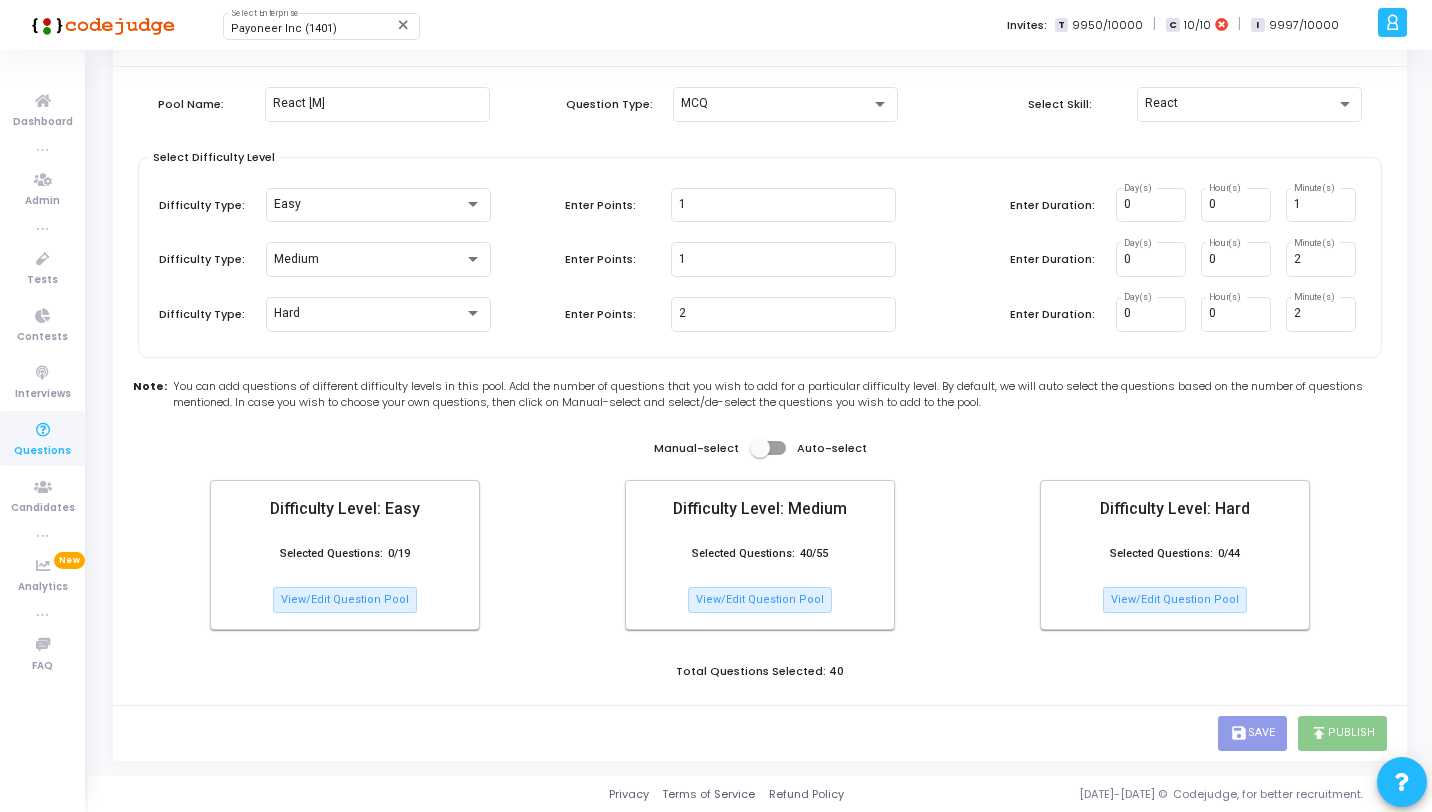 click at bounding box center [768, 448] 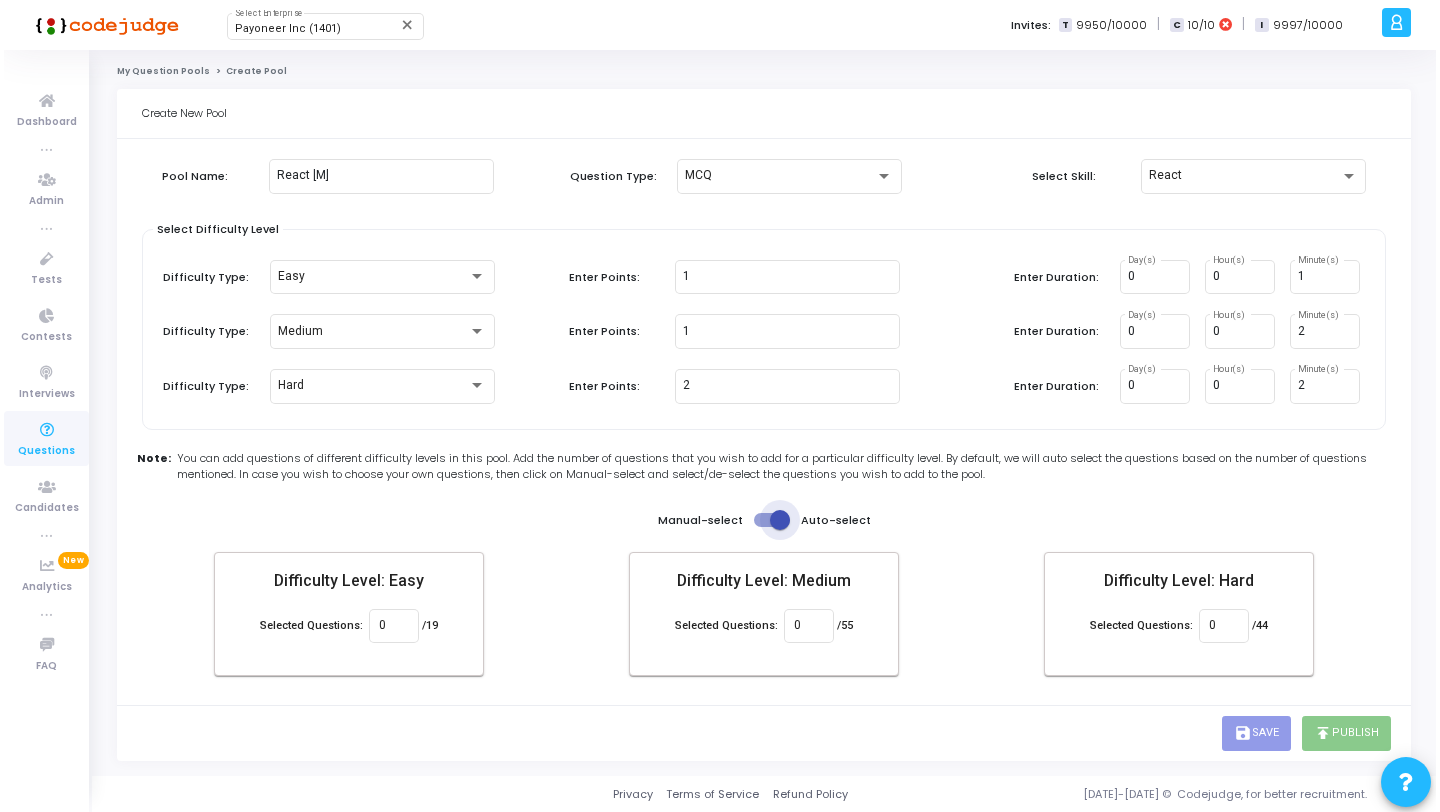 scroll, scrollTop: 0, scrollLeft: 0, axis: both 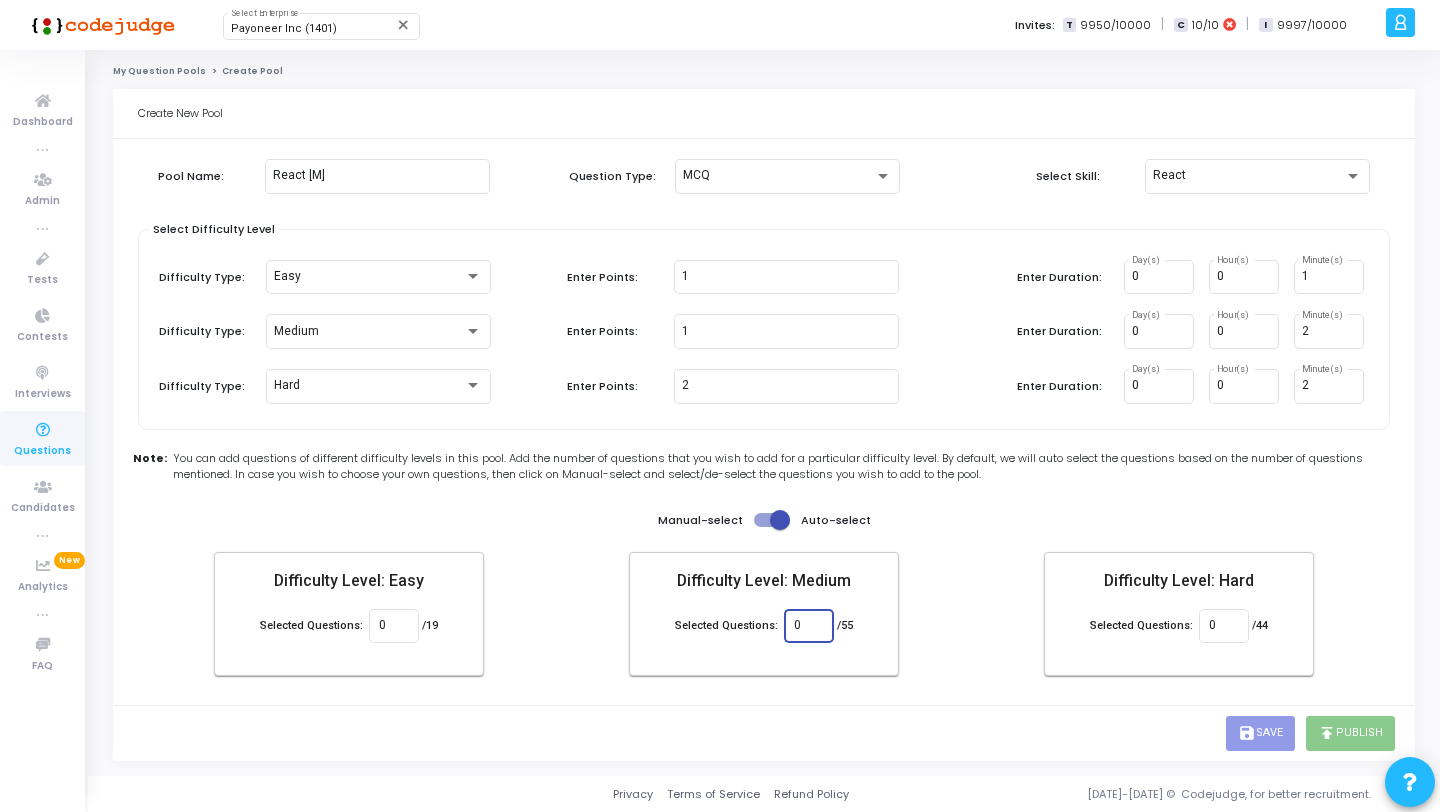 click on "0" at bounding box center [808, 626] 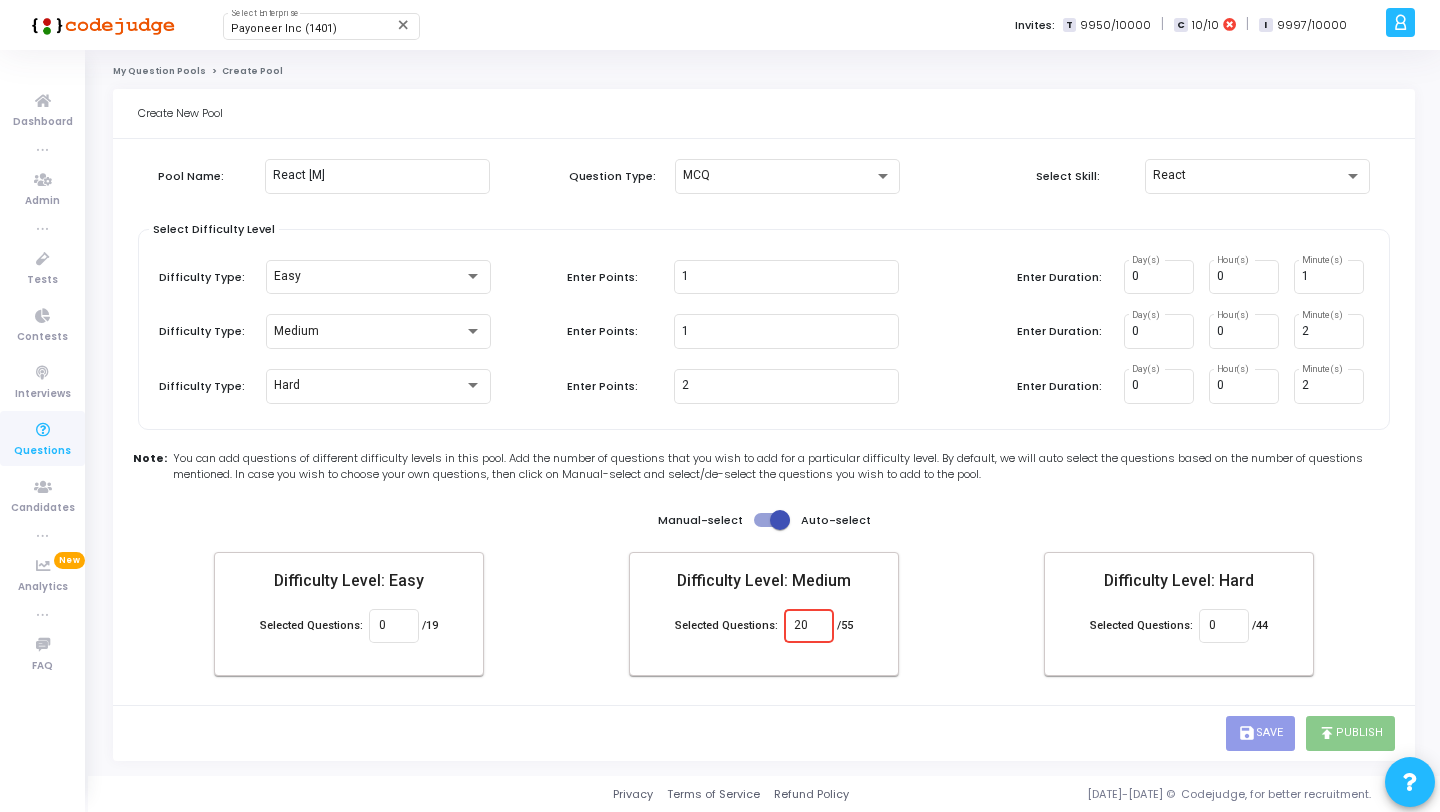 type on "2" 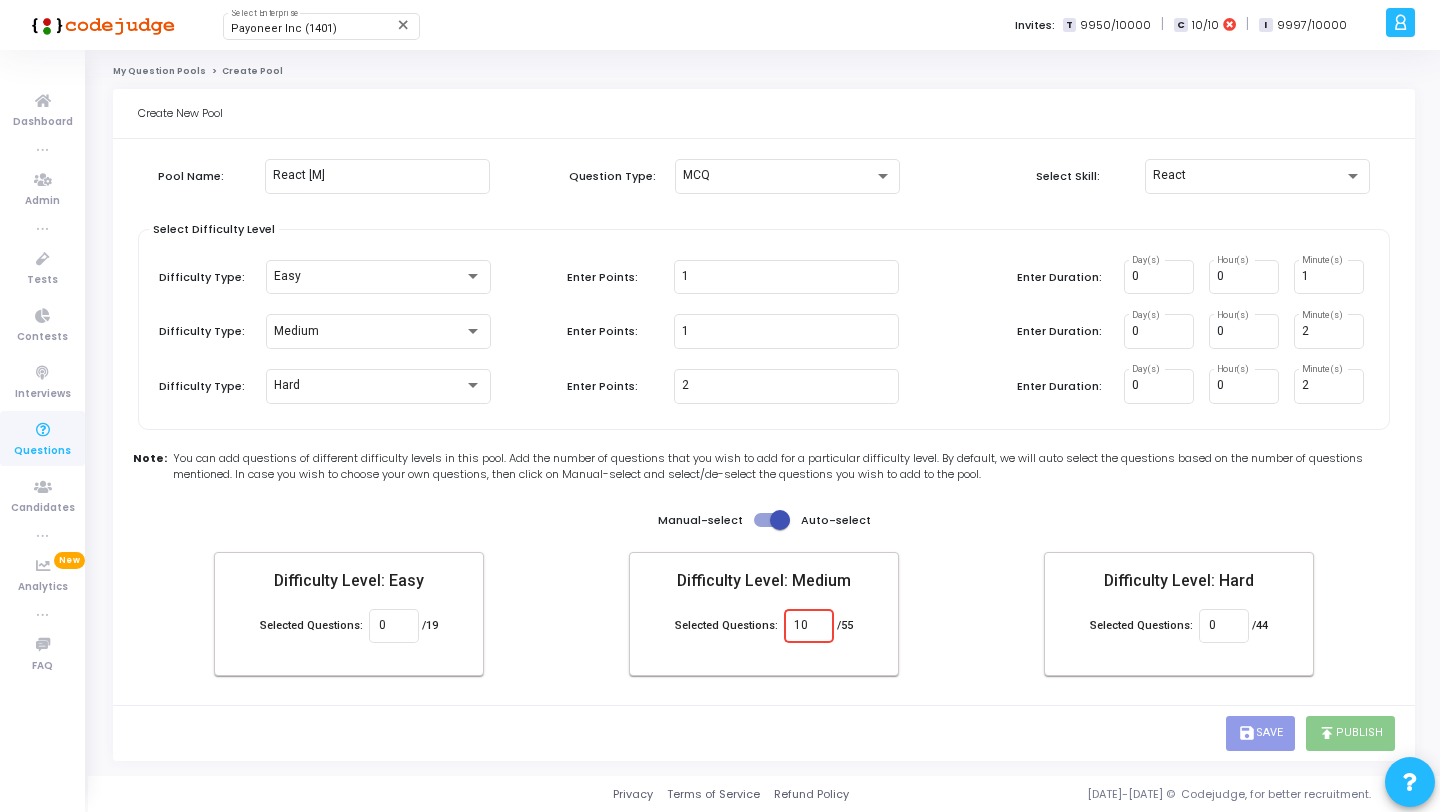 type on "1" 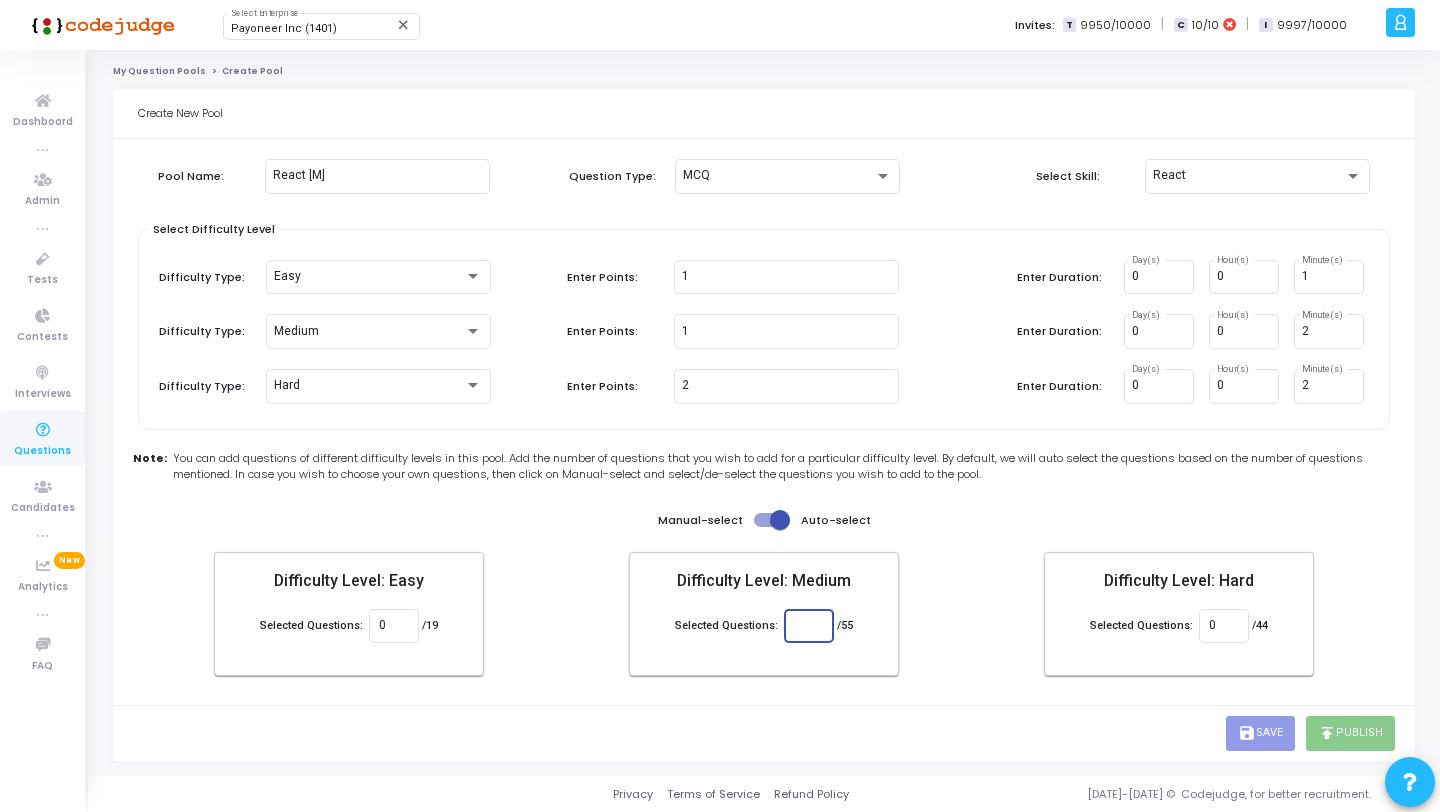 type 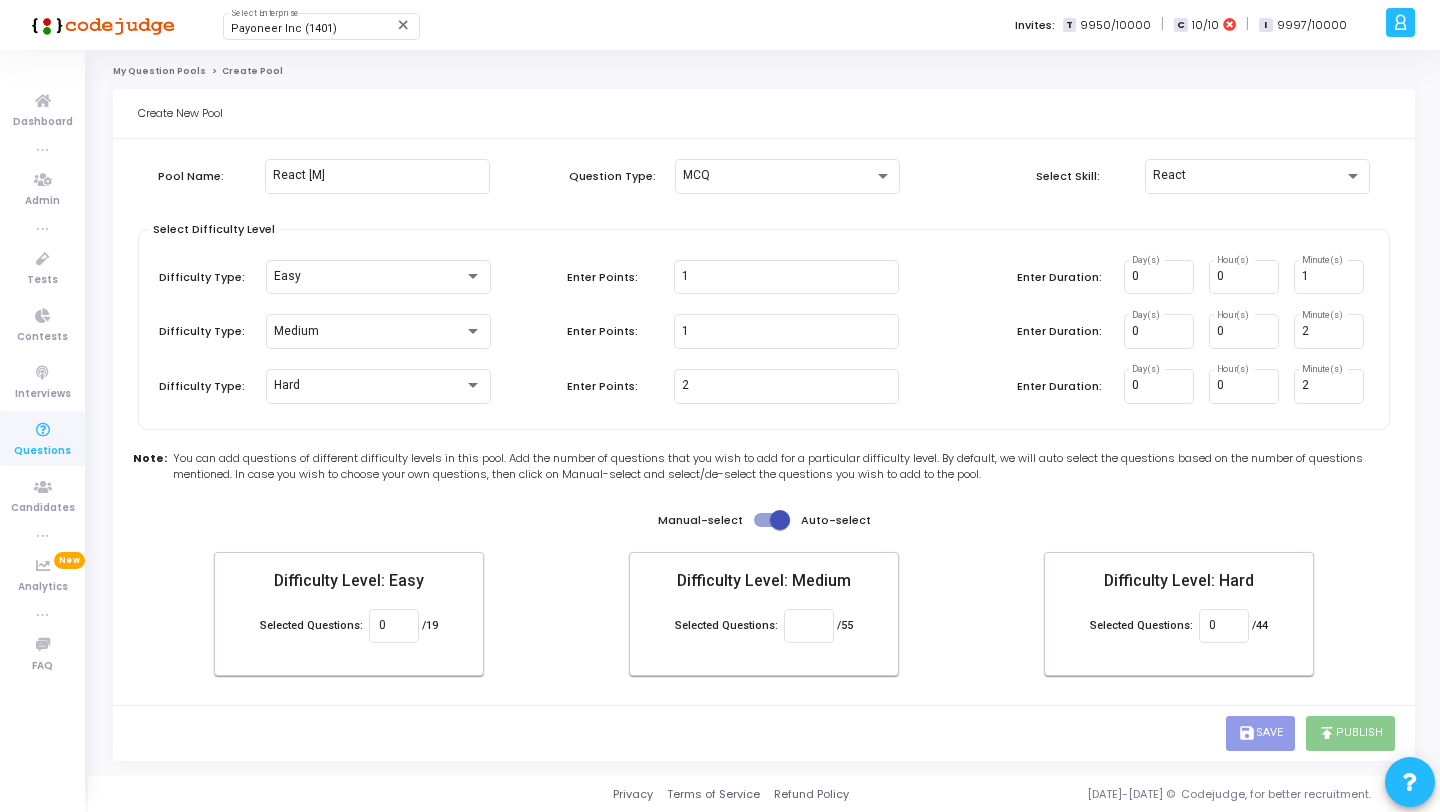 click on "Difficulty Level: Easy Selected Questions: 0 /19 Difficulty Level: Medium Selected Questions: /55 Difficulty Level: Hard Selected Questions: 0 /44" 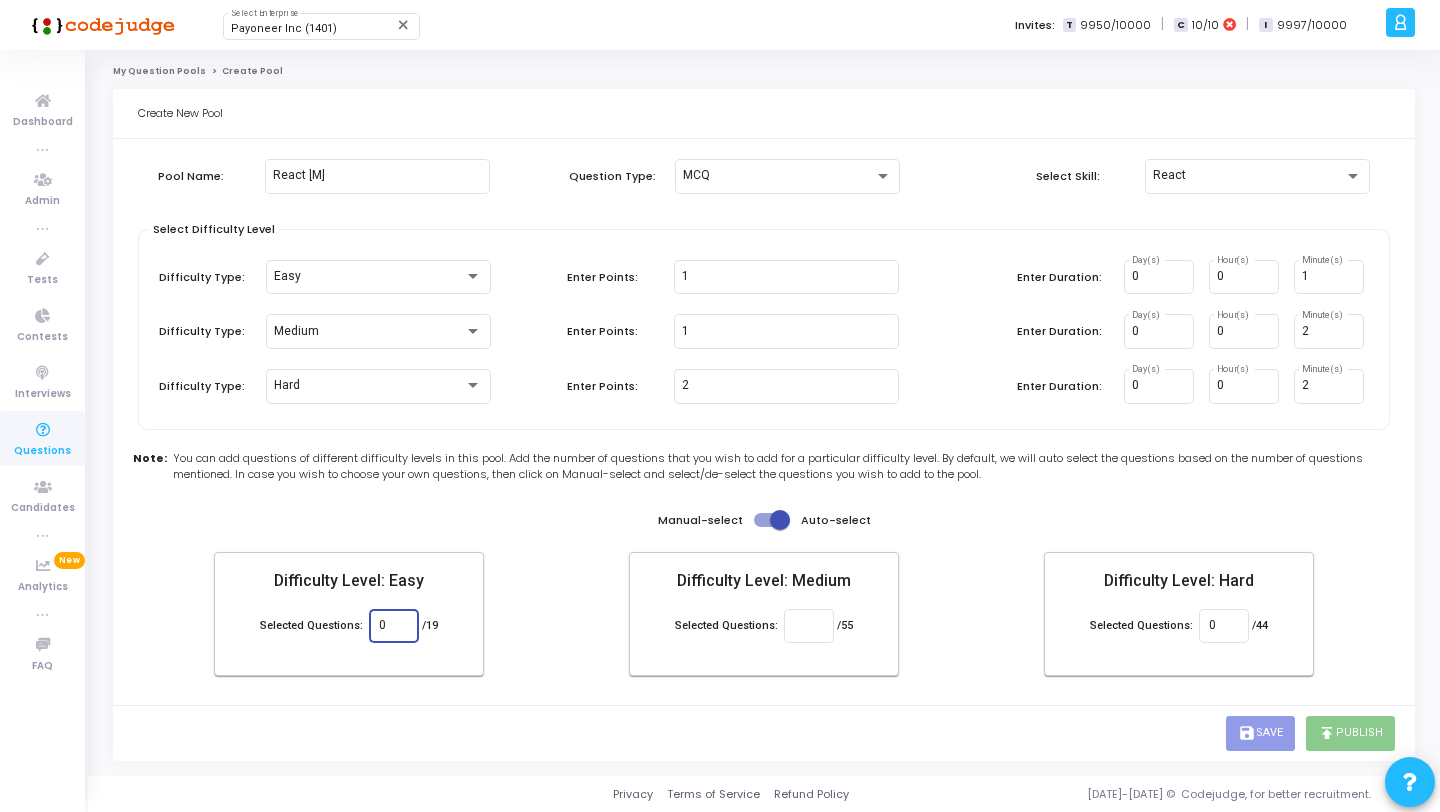 click on "0" at bounding box center [393, 626] 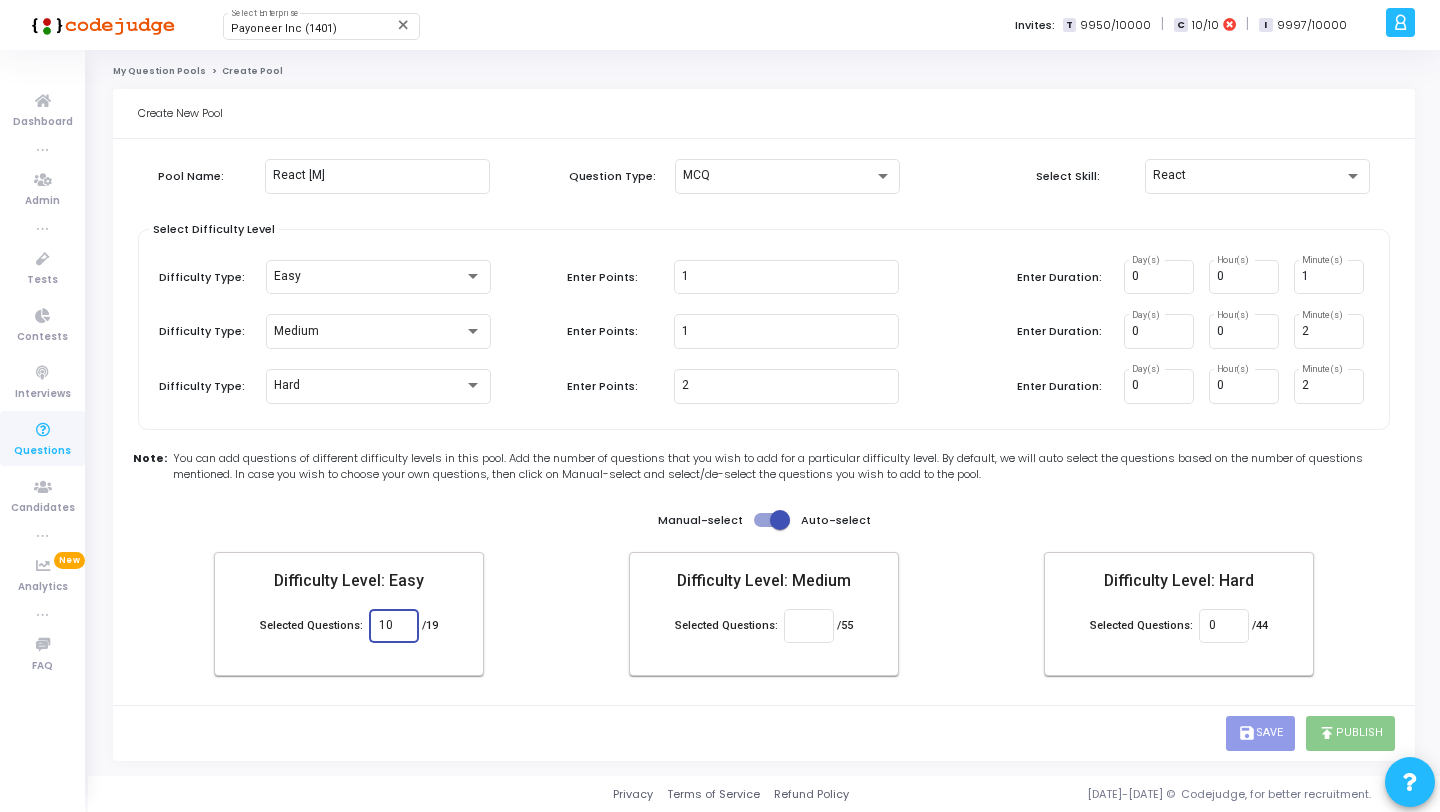 type on "10" 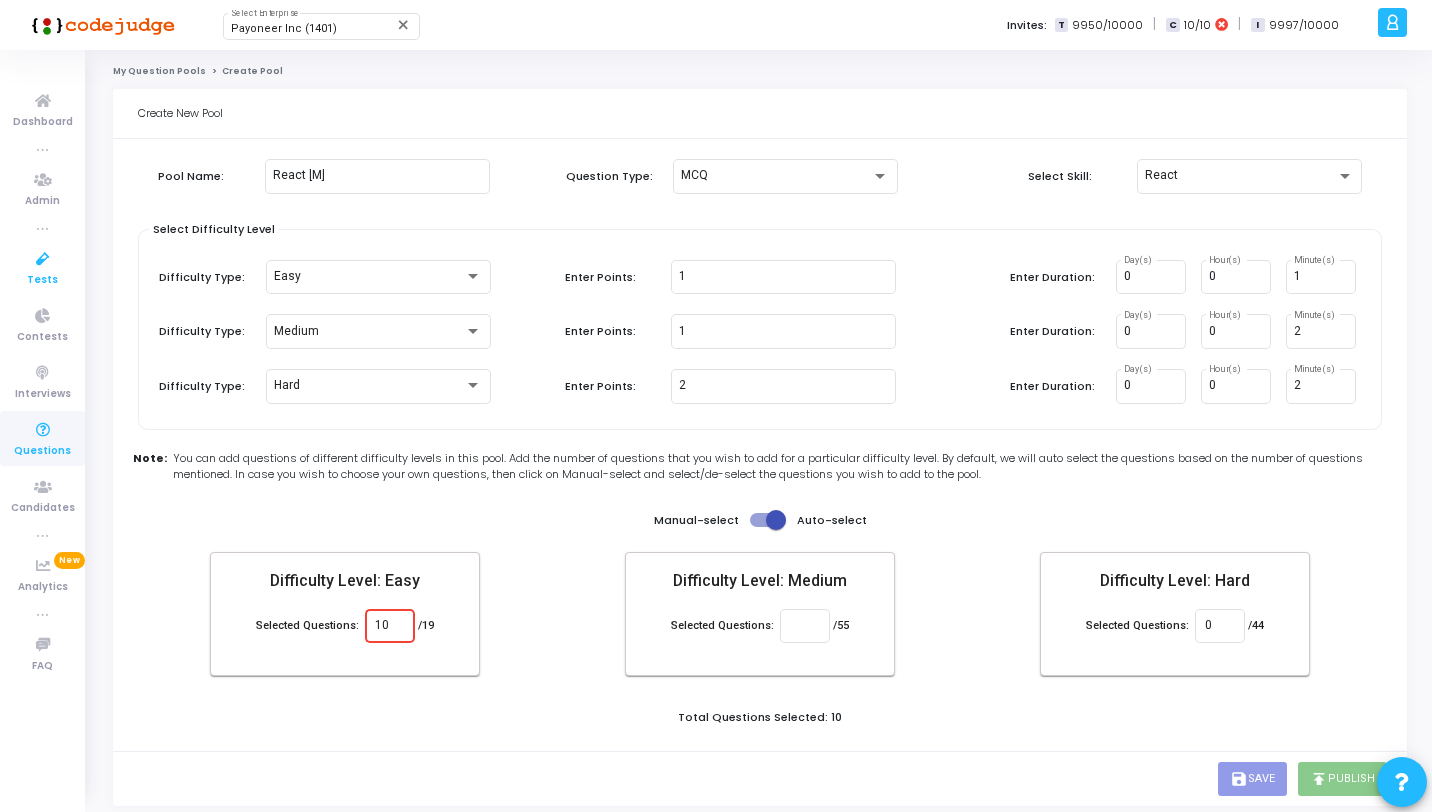 click at bounding box center (43, 259) 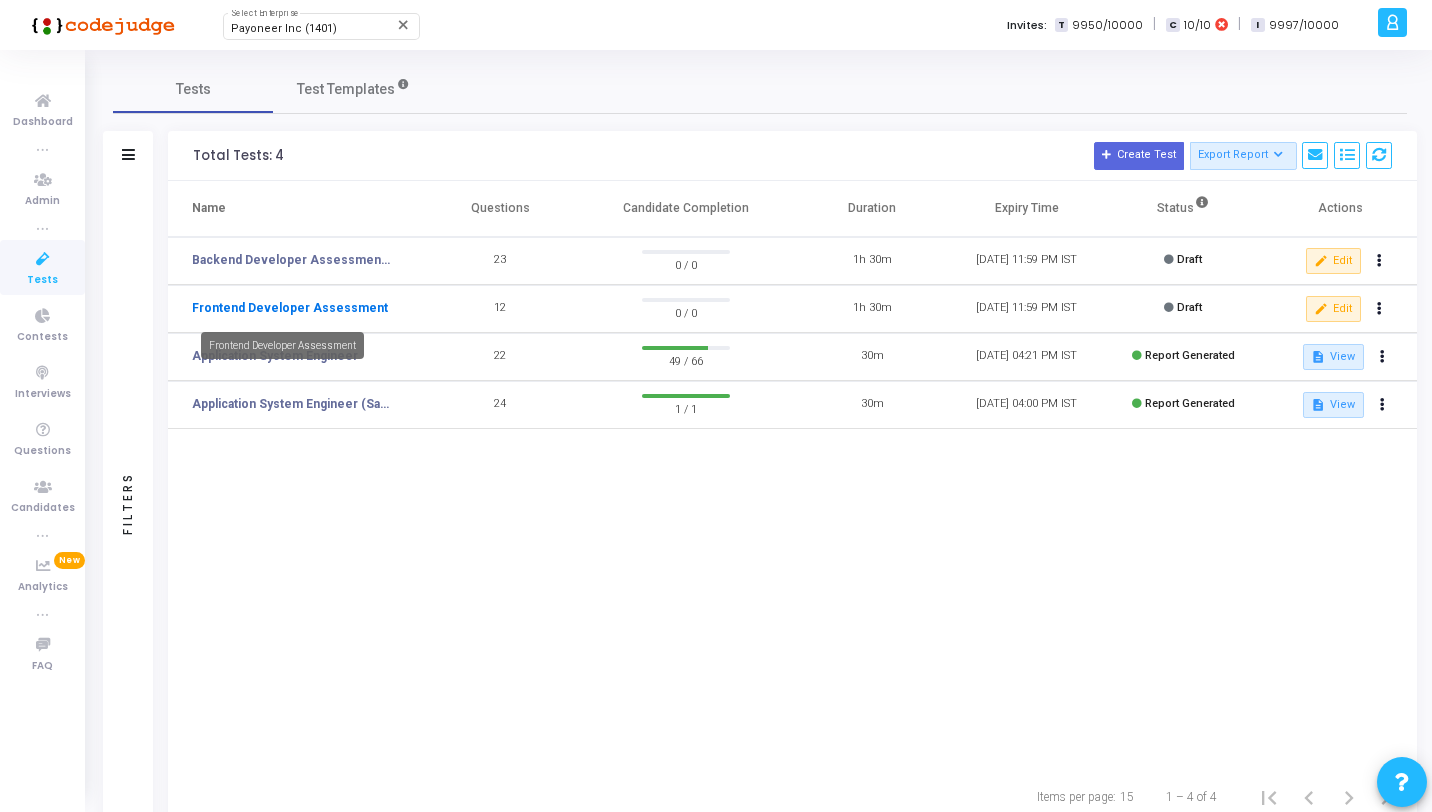 click on "Frontend Developer Assessment" 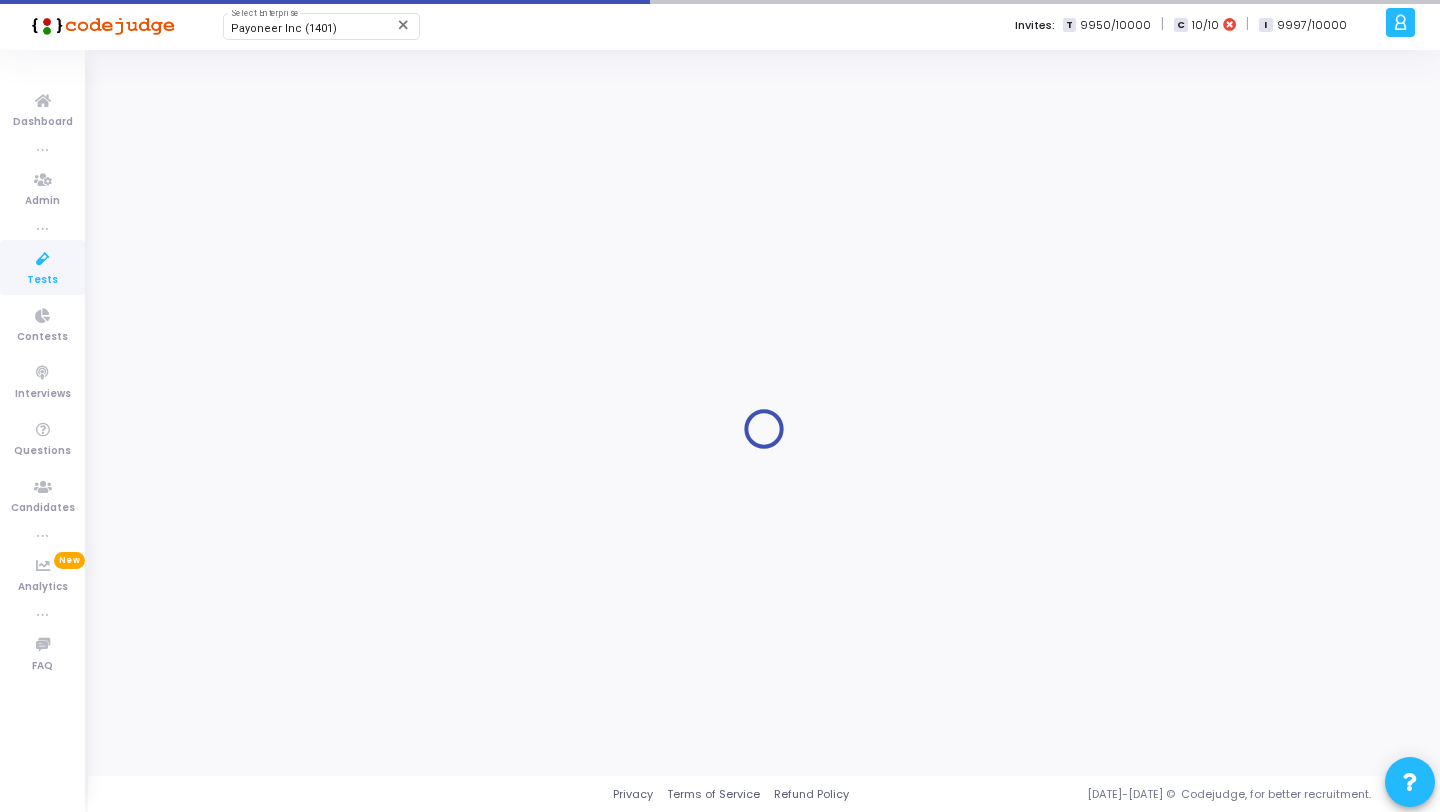 type on "Frontend Developer Assessment" 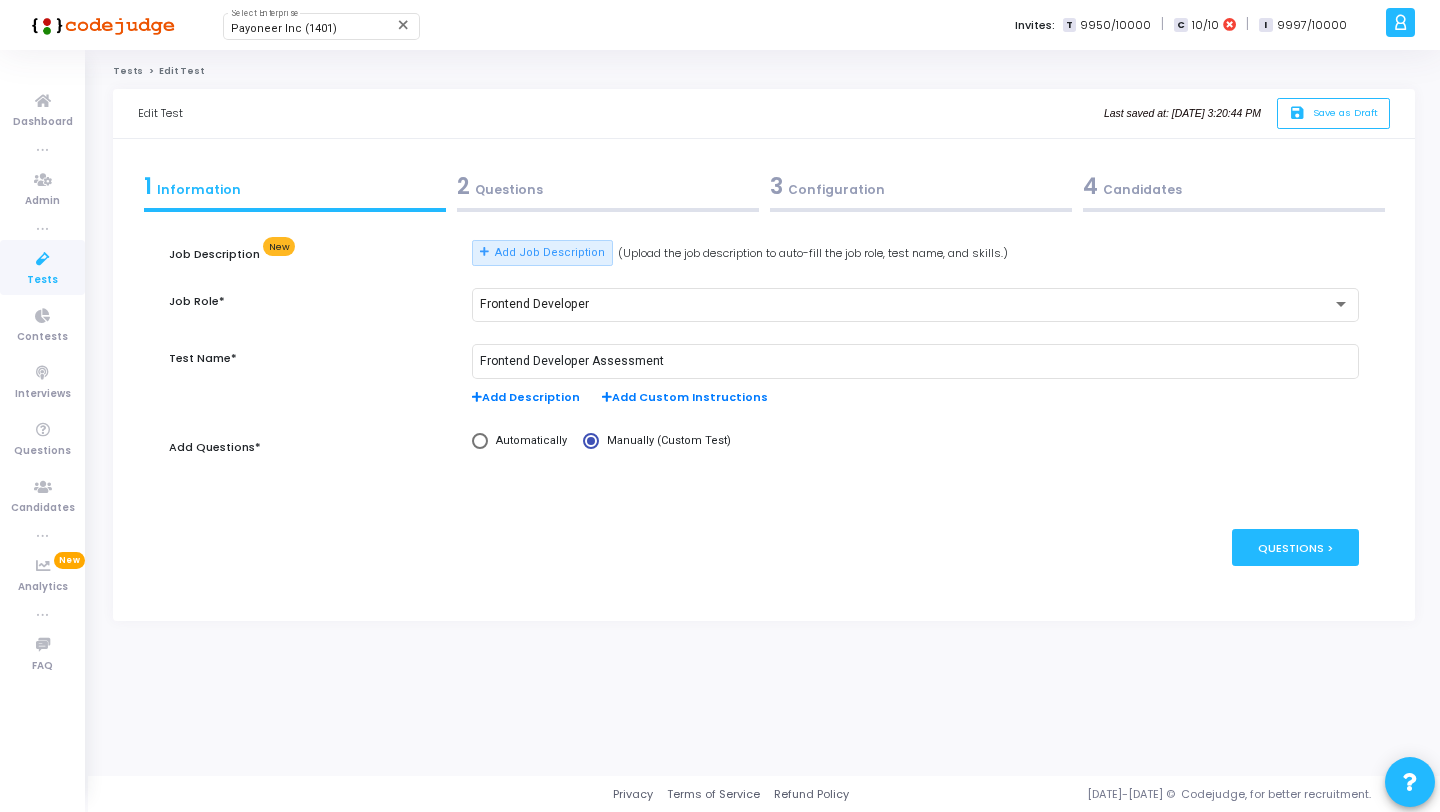 click on "2  Questions" at bounding box center (608, 186) 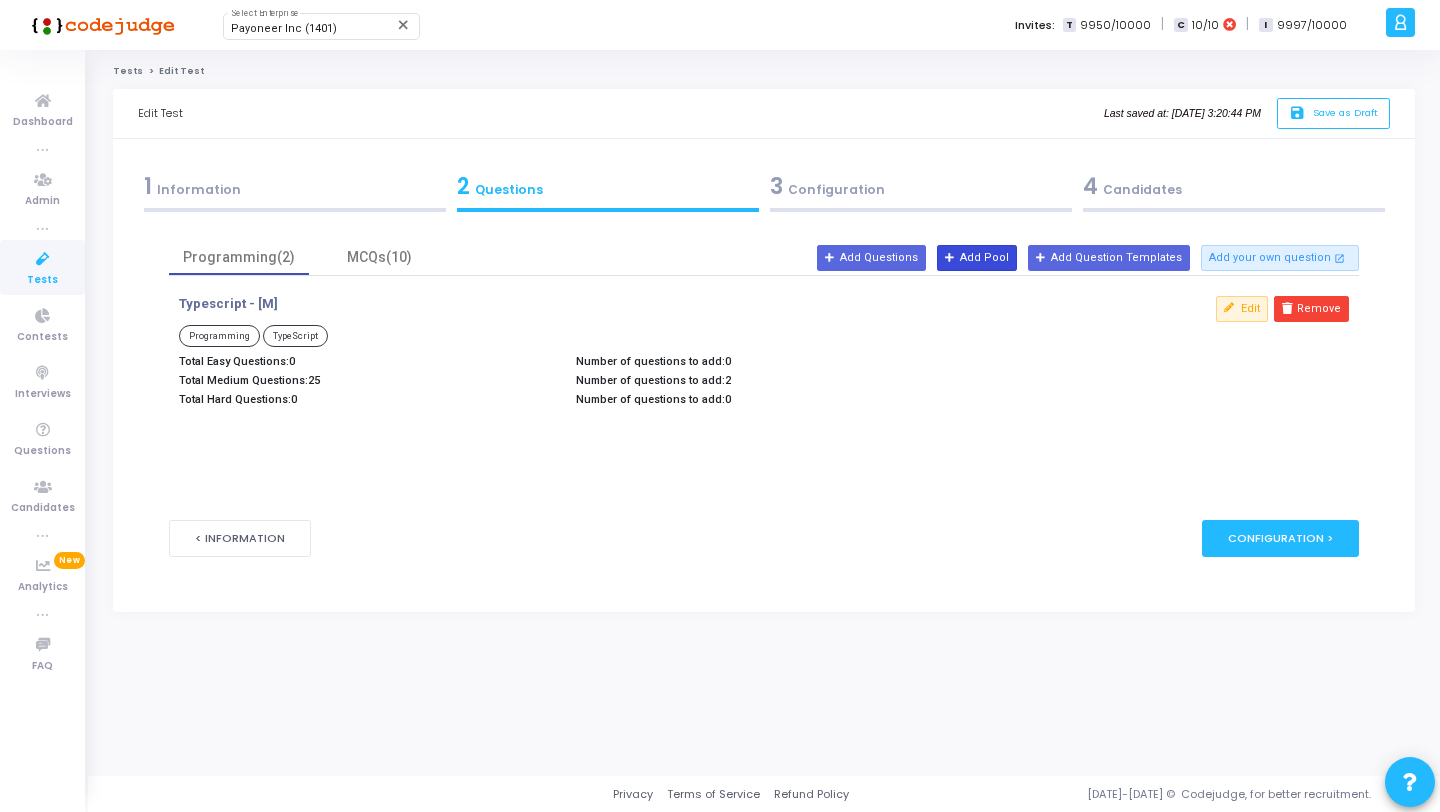 click on "Add Pool" at bounding box center (977, 258) 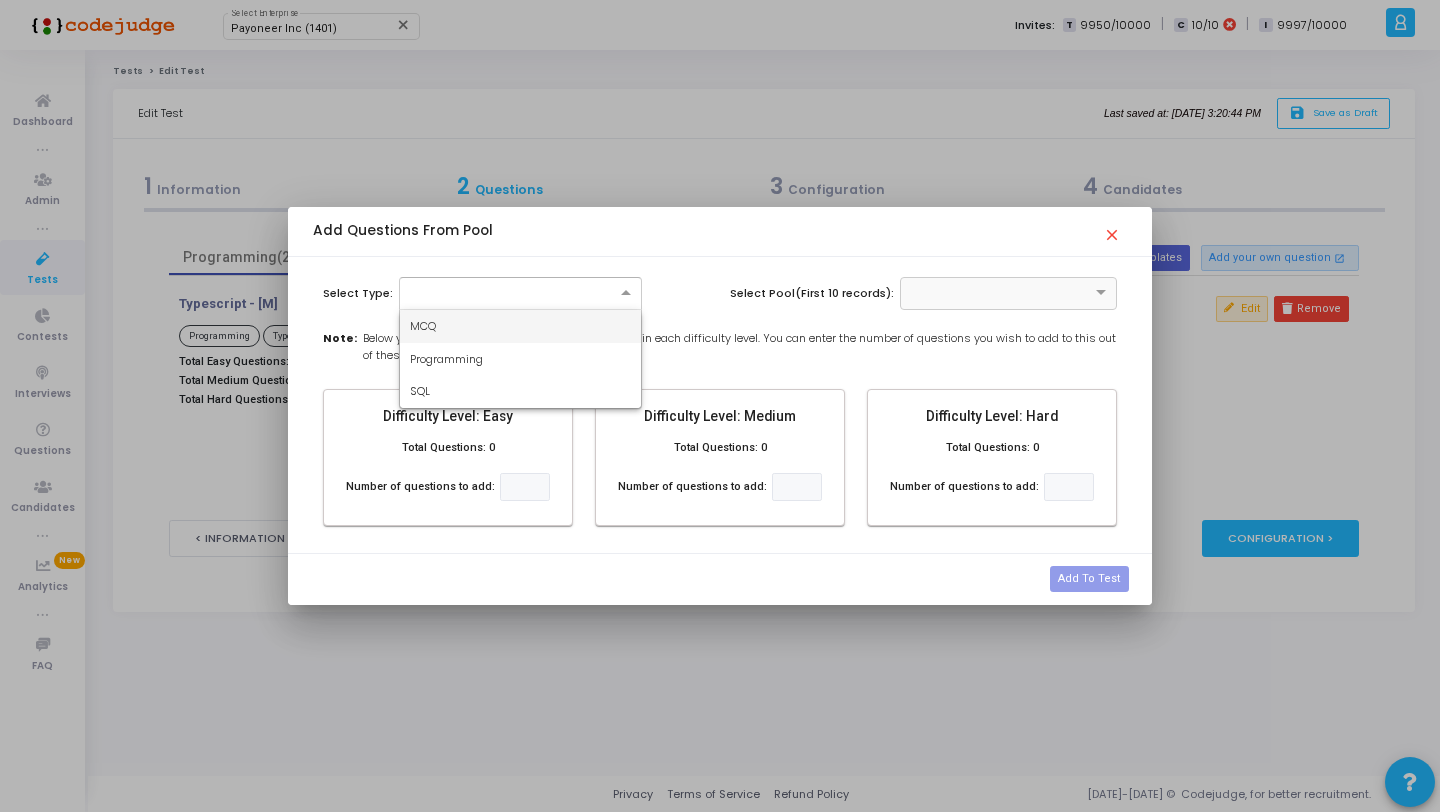 click at bounding box center [521, 291] 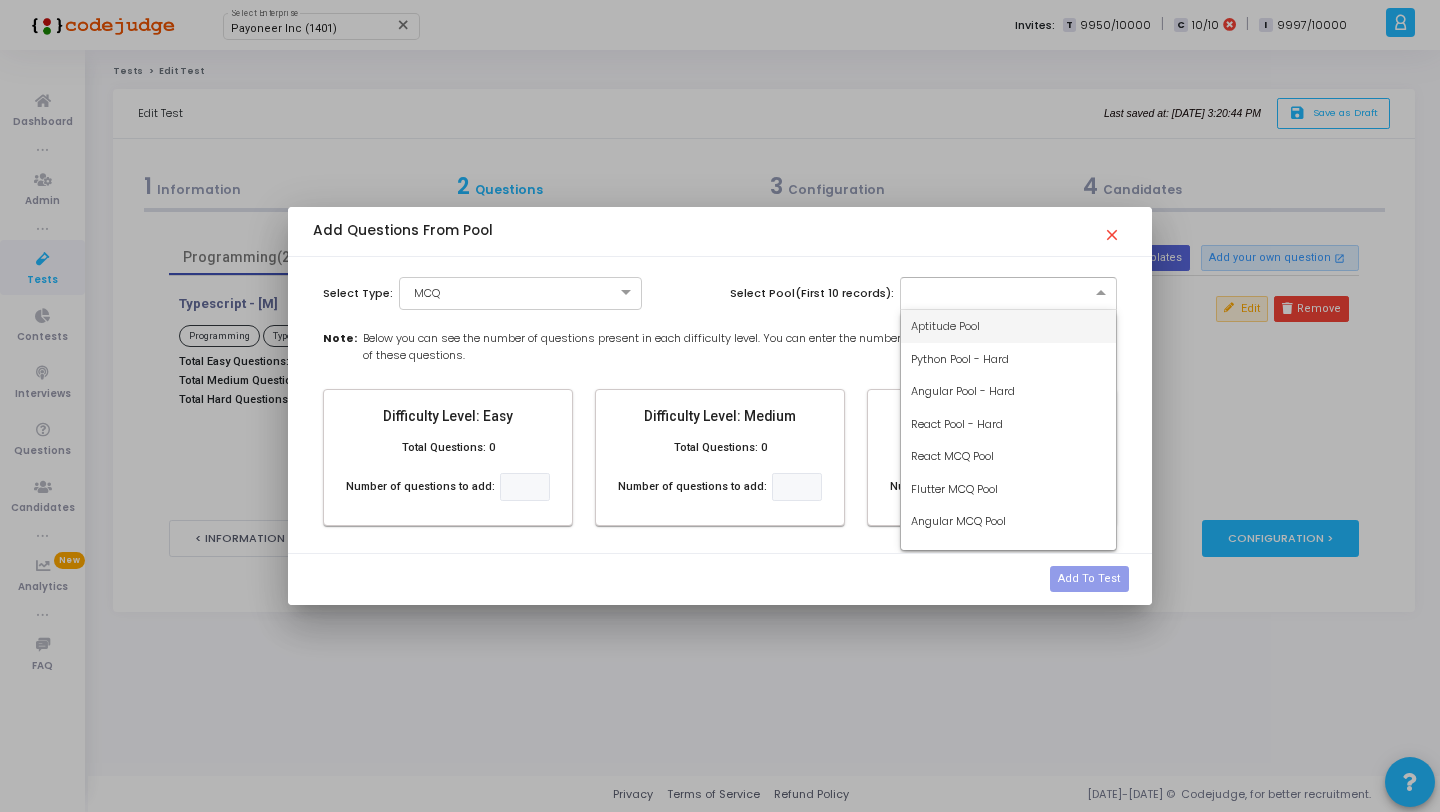 click at bounding box center [989, 291] 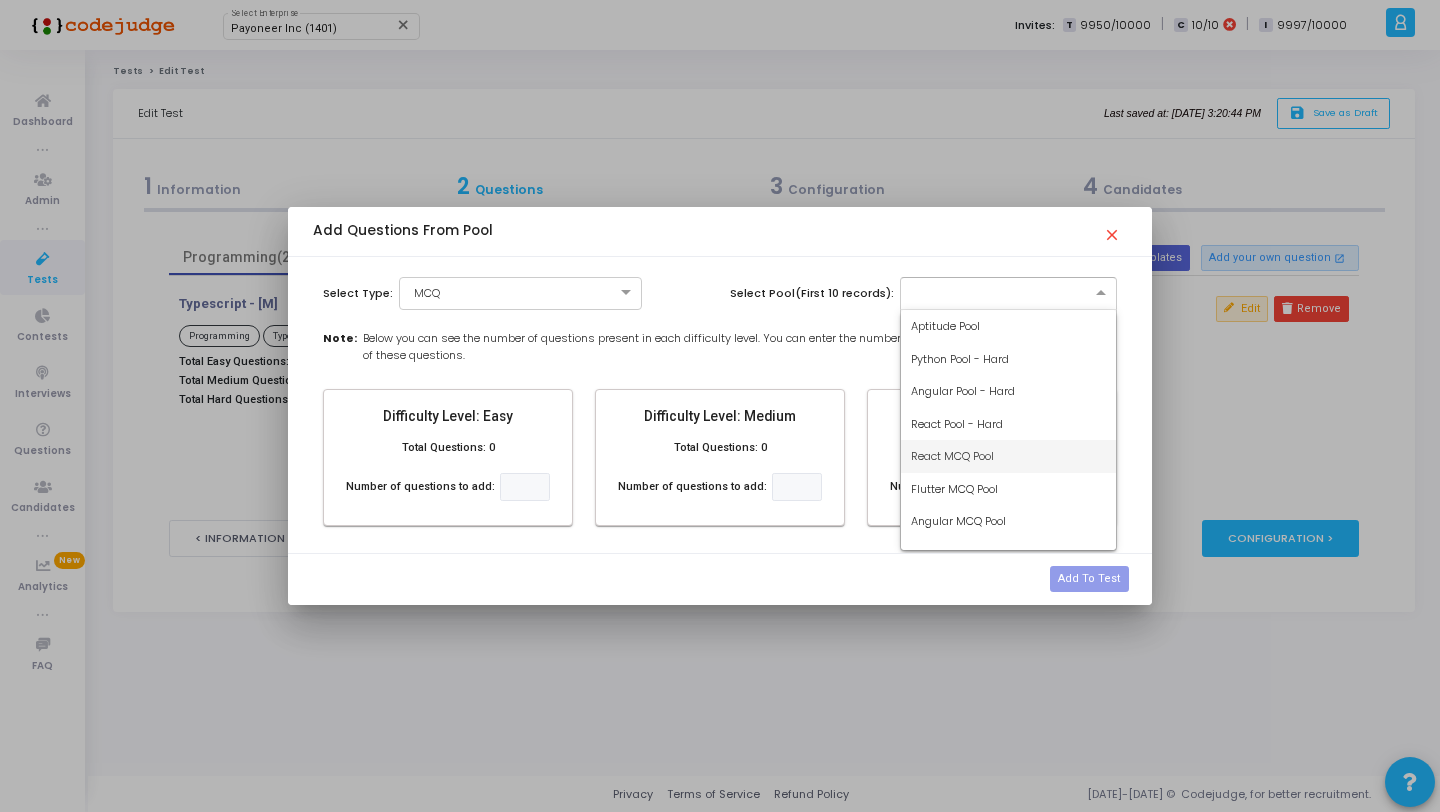 click on "React MCQ Pool" at bounding box center (952, 456) 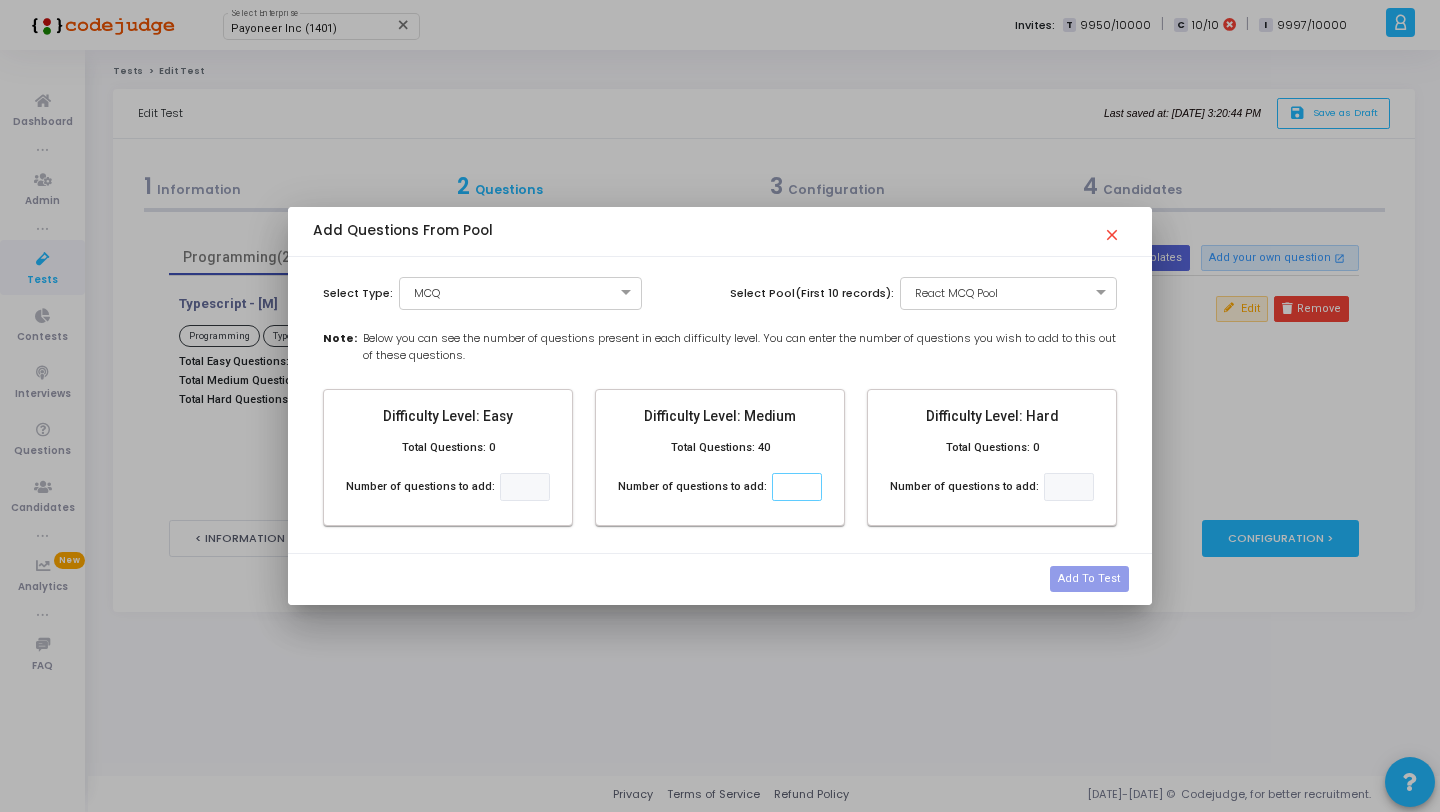 click 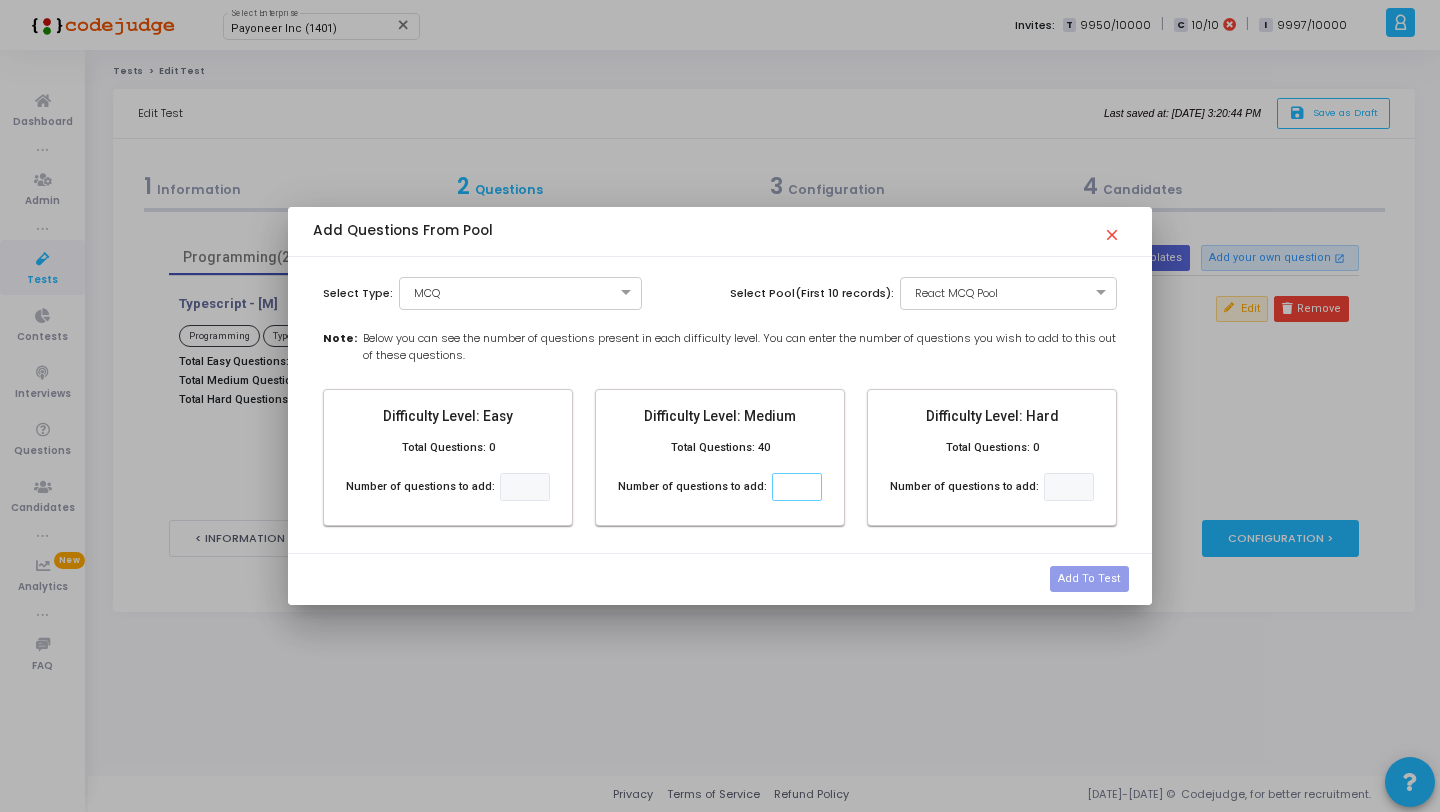 type on "5" 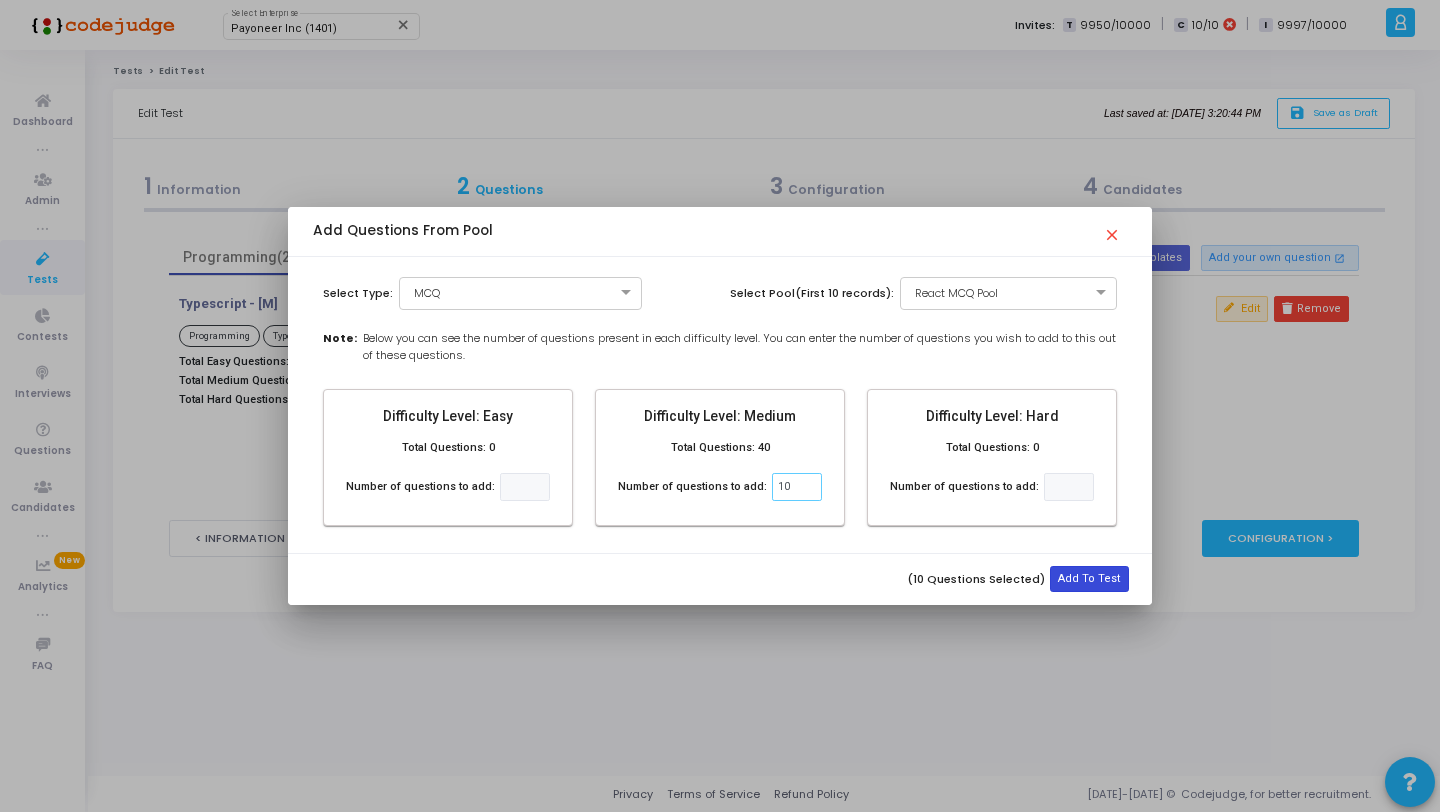 type on "10" 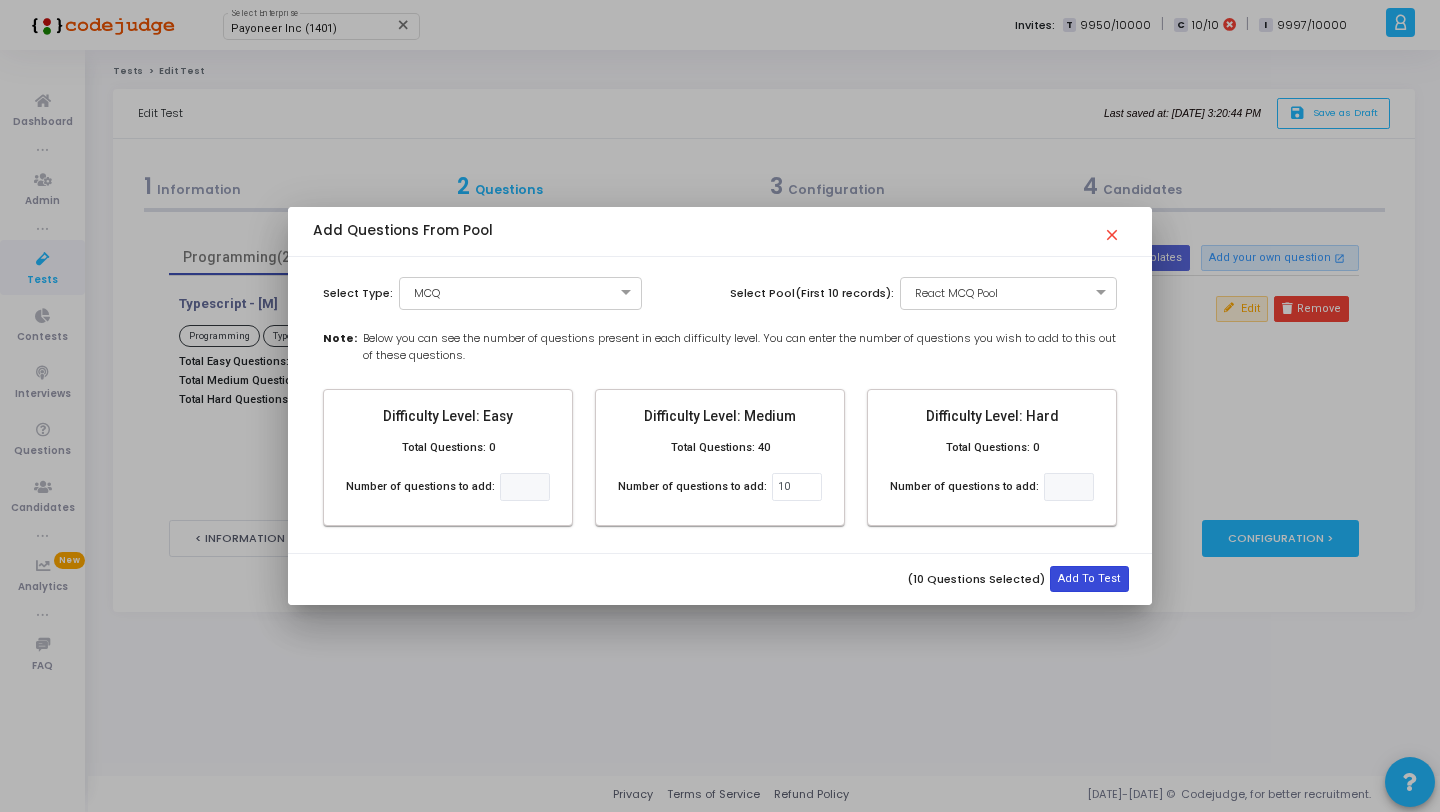 click on "Add To Test" at bounding box center (1089, 579) 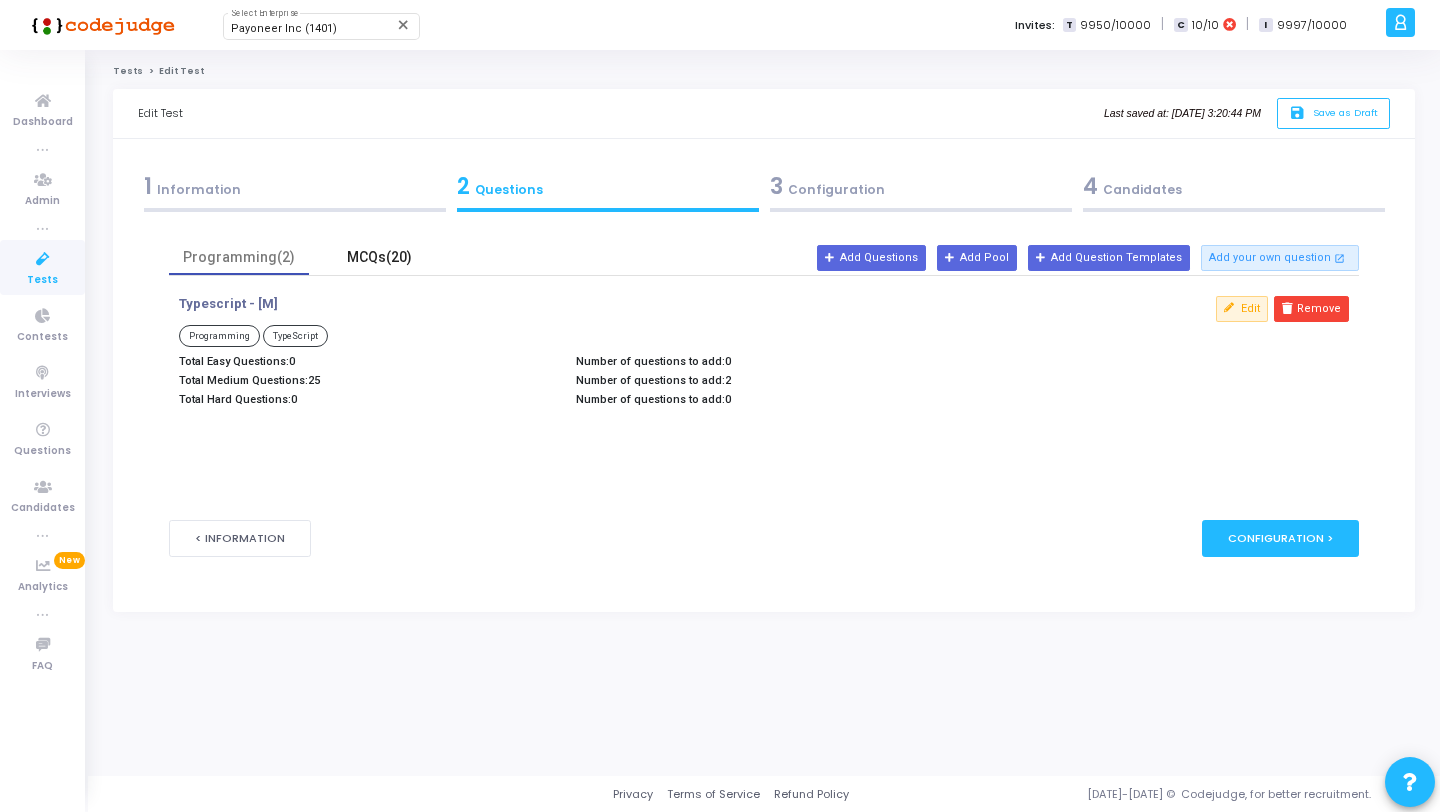 click on "MCQs(20)" at bounding box center (379, 257) 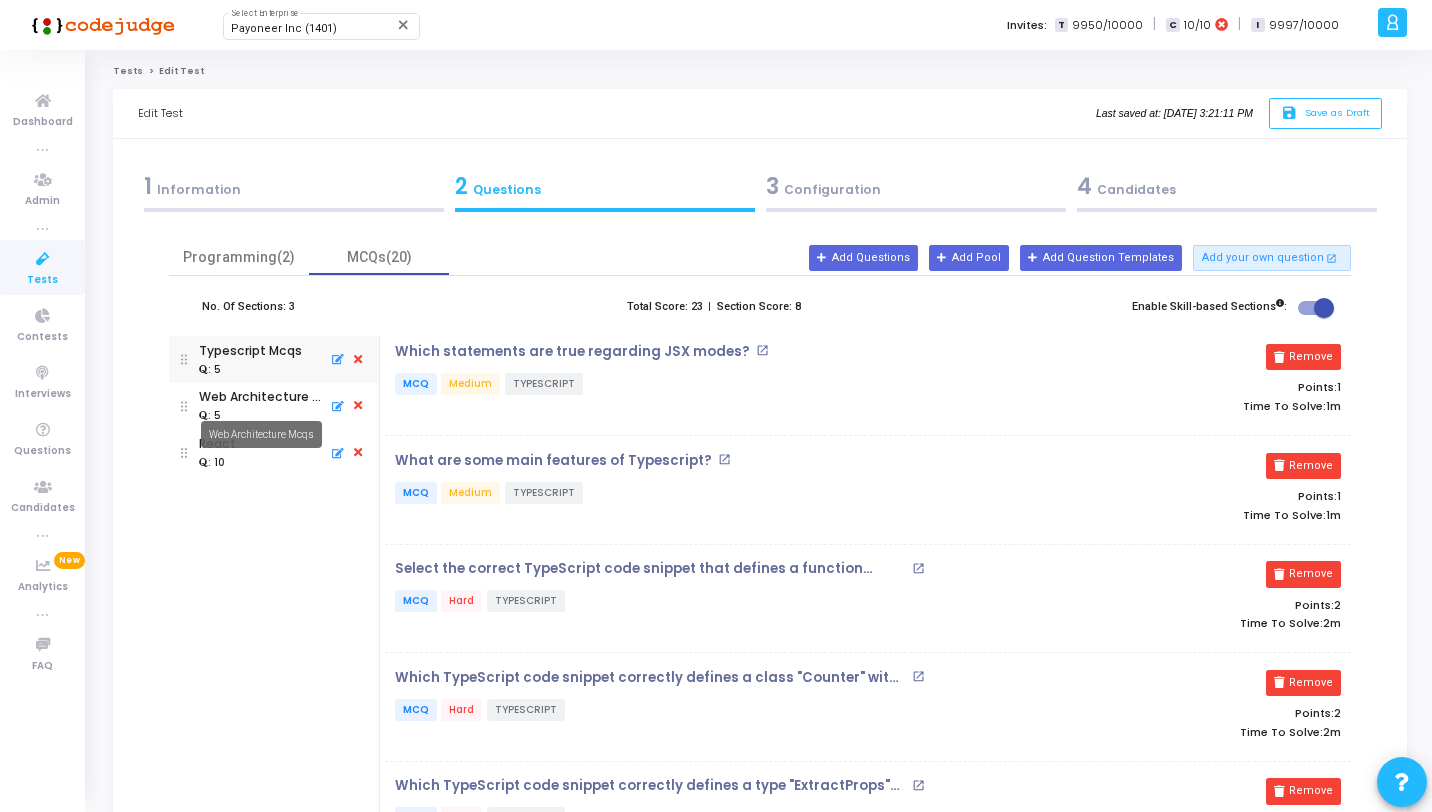 click on "Web Architecture Mcqs" at bounding box center (261, 434) 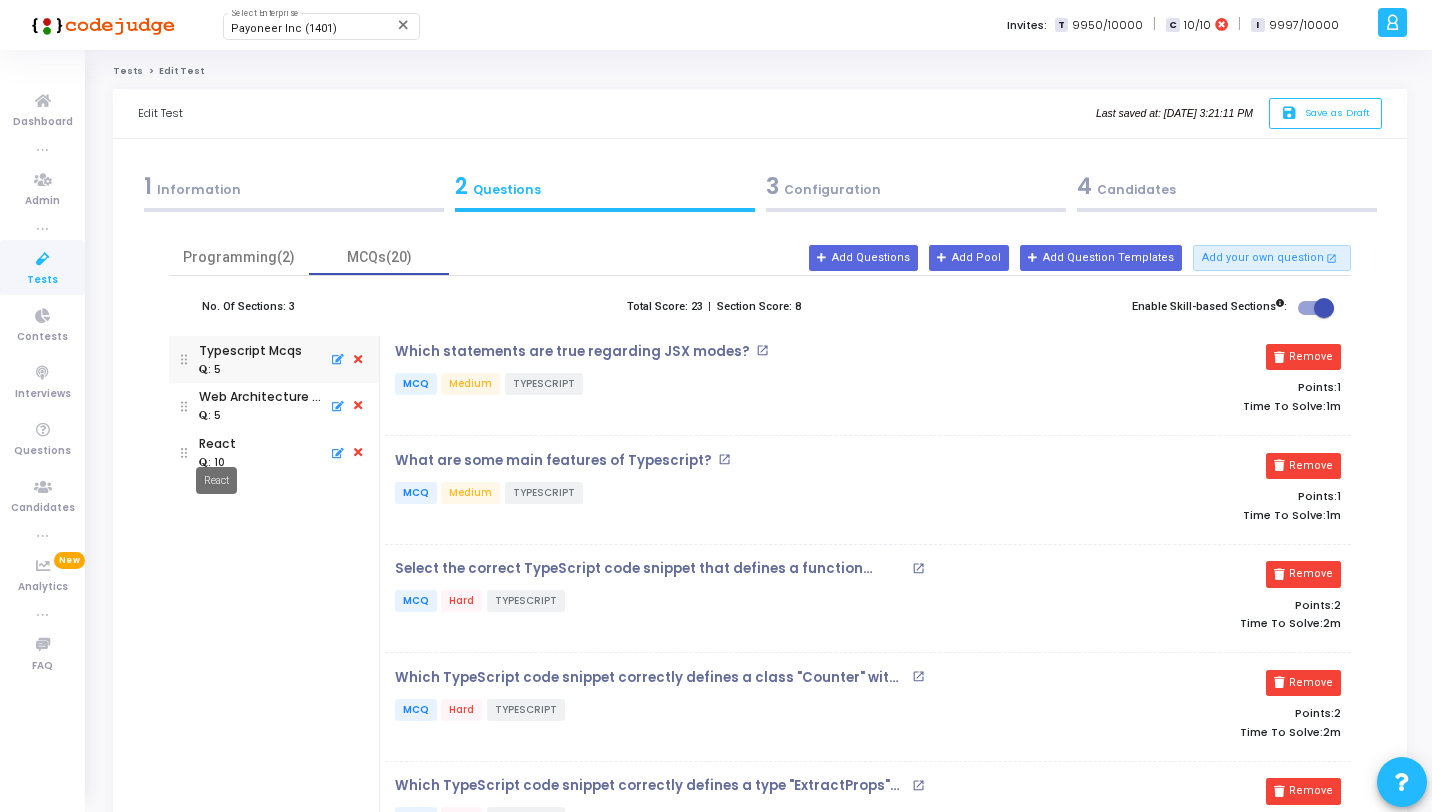 click on "React" at bounding box center [217, 444] 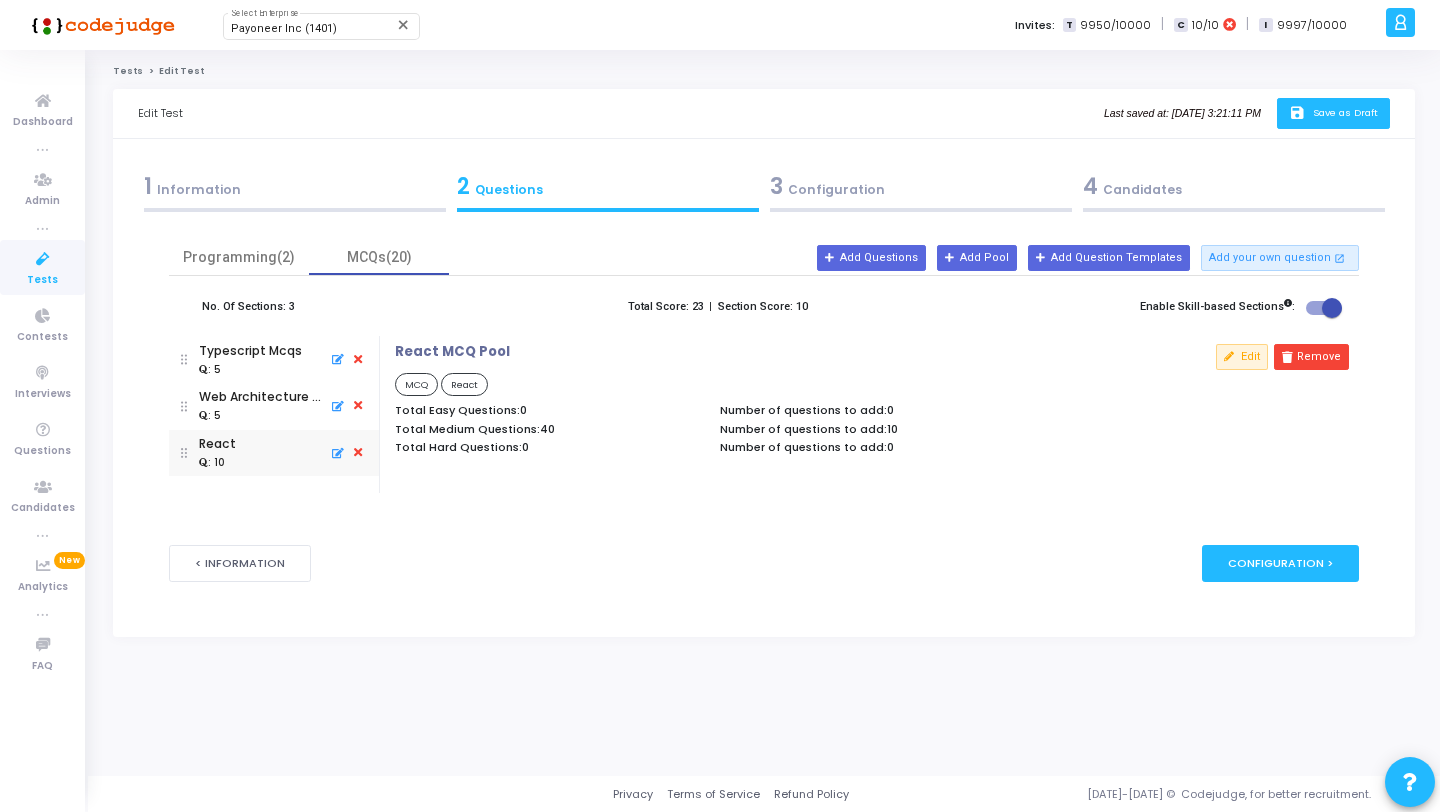 click on "save   Save as Draft" 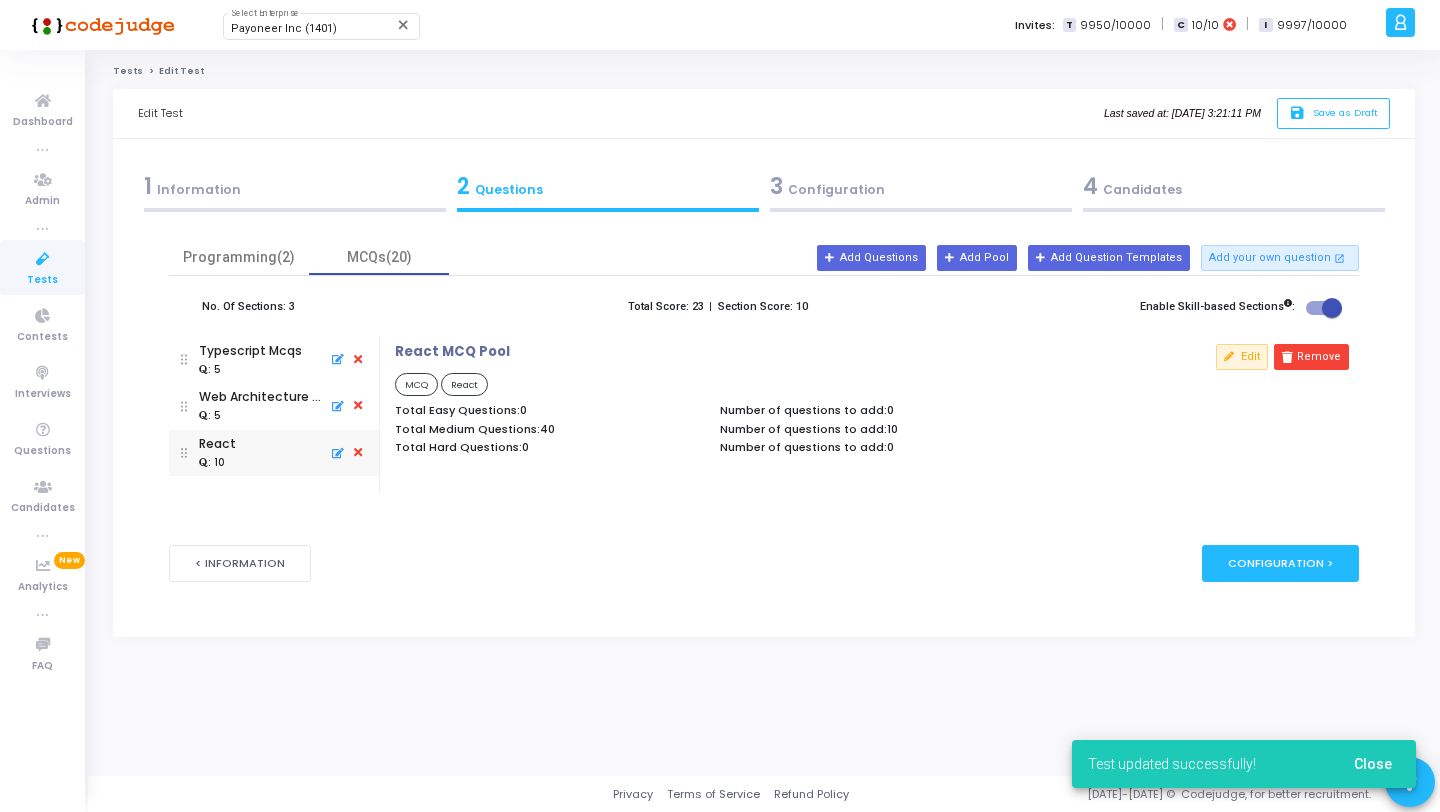 click at bounding box center [43, 259] 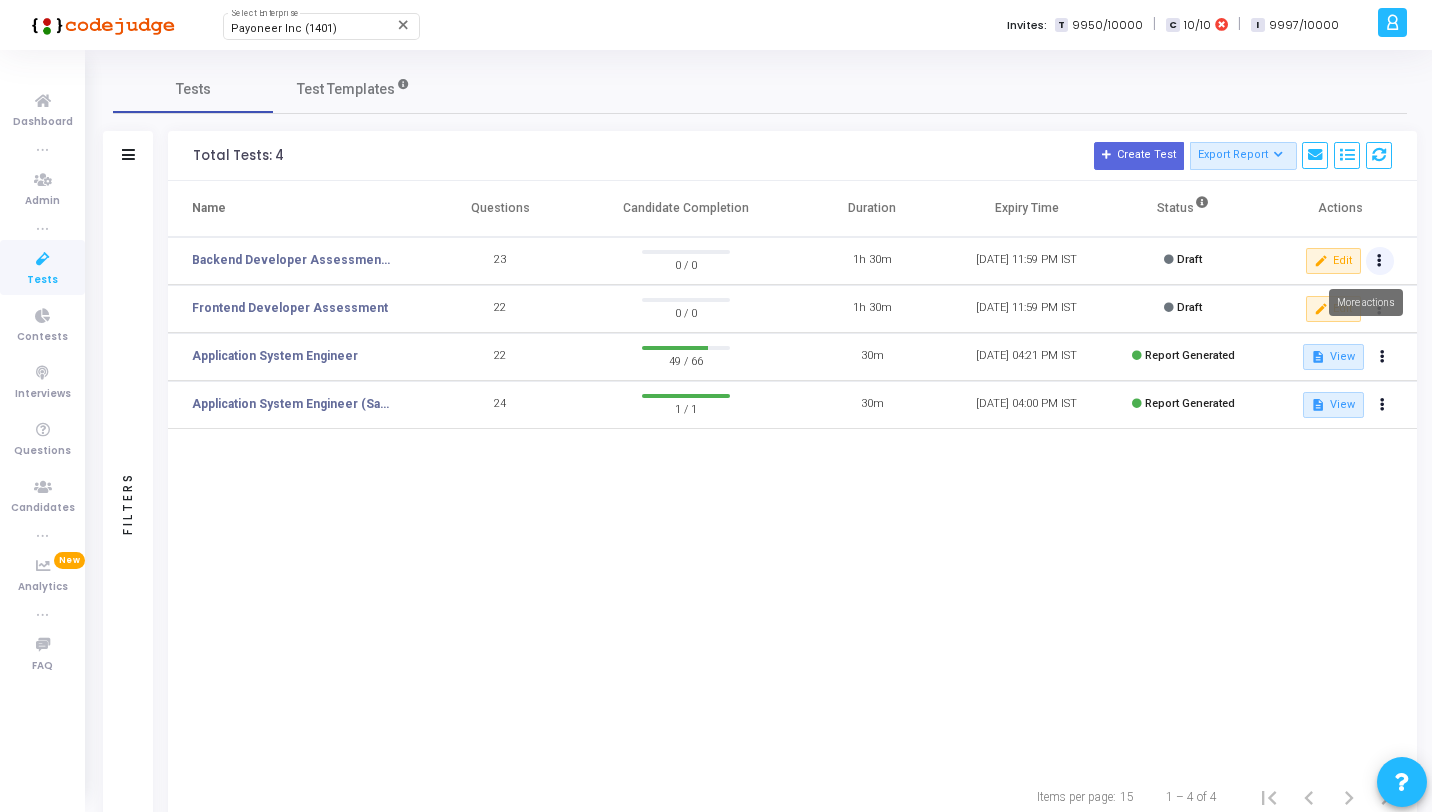 click at bounding box center [1380, 261] 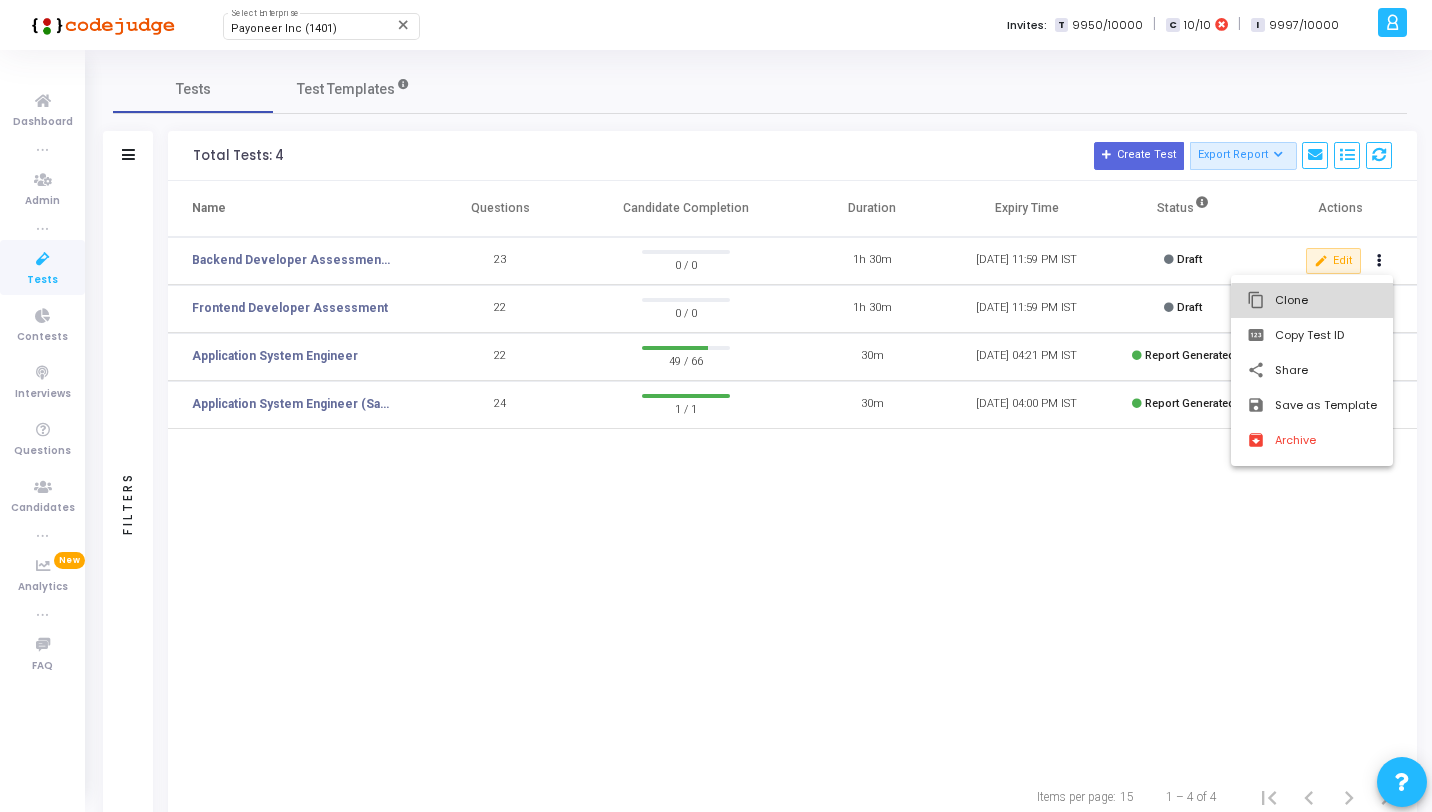 click on "content_copy  Clone" at bounding box center (1312, 300) 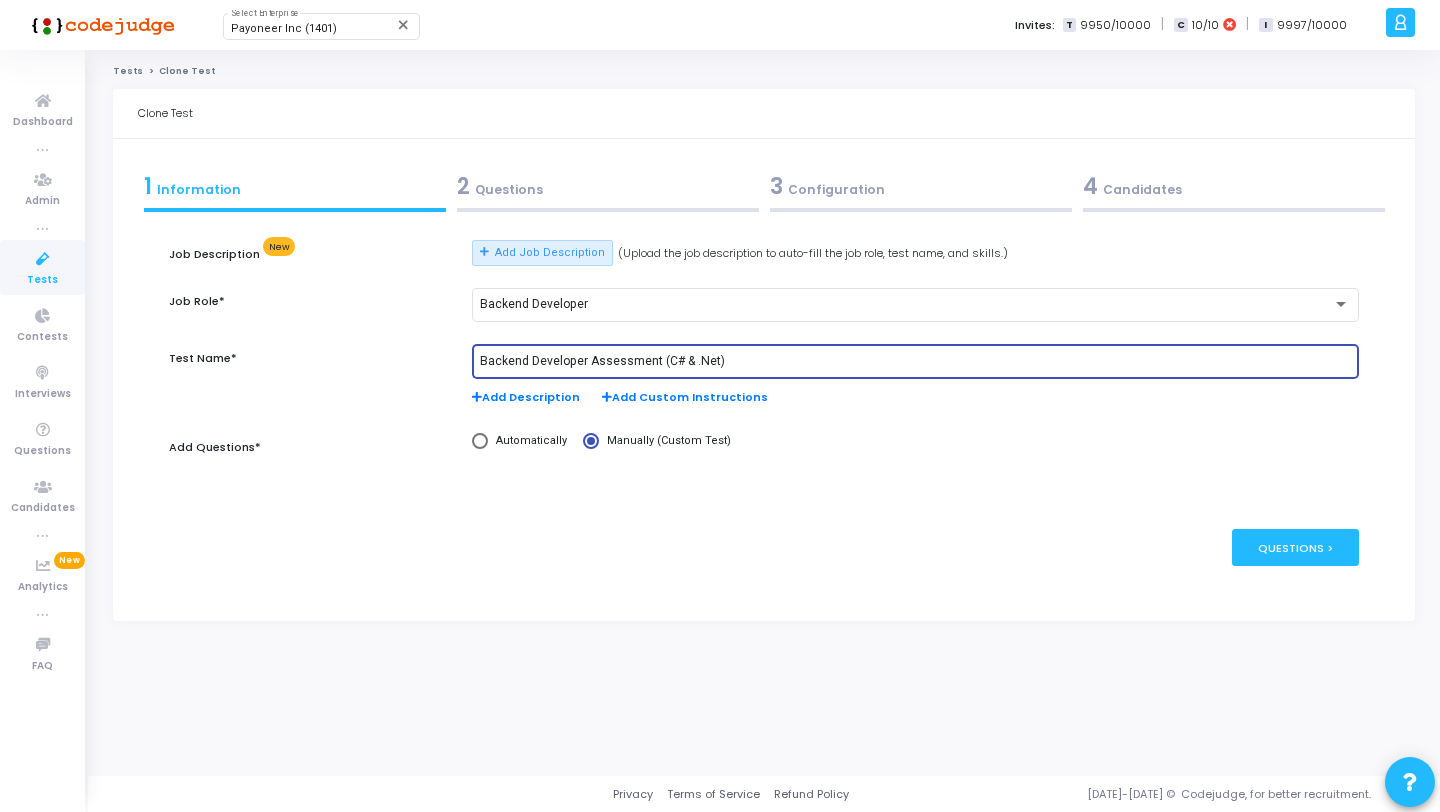 drag, startPoint x: 713, startPoint y: 360, endPoint x: 661, endPoint y: 362, distance: 52.03845 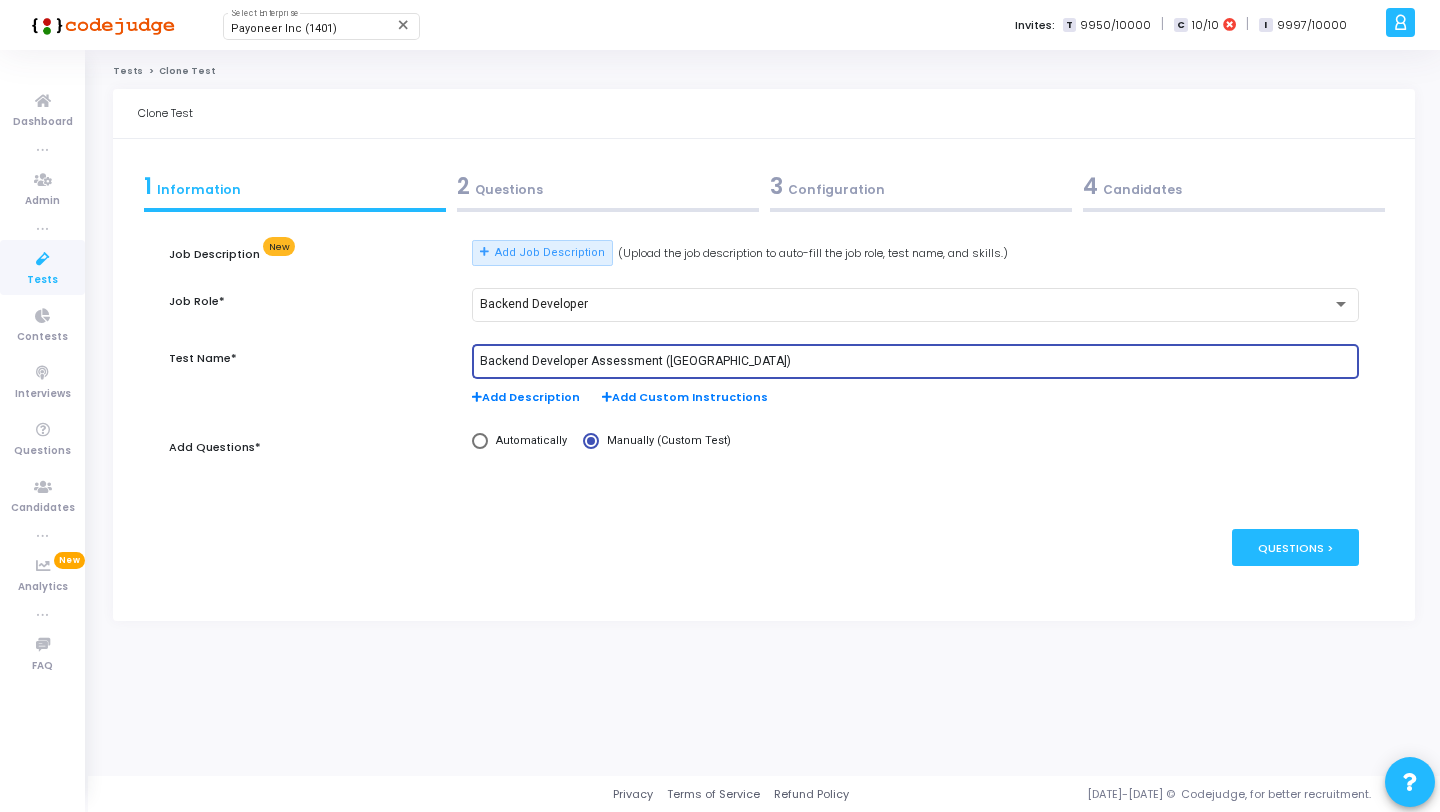 type on "Backend Developer Assessment (Java)" 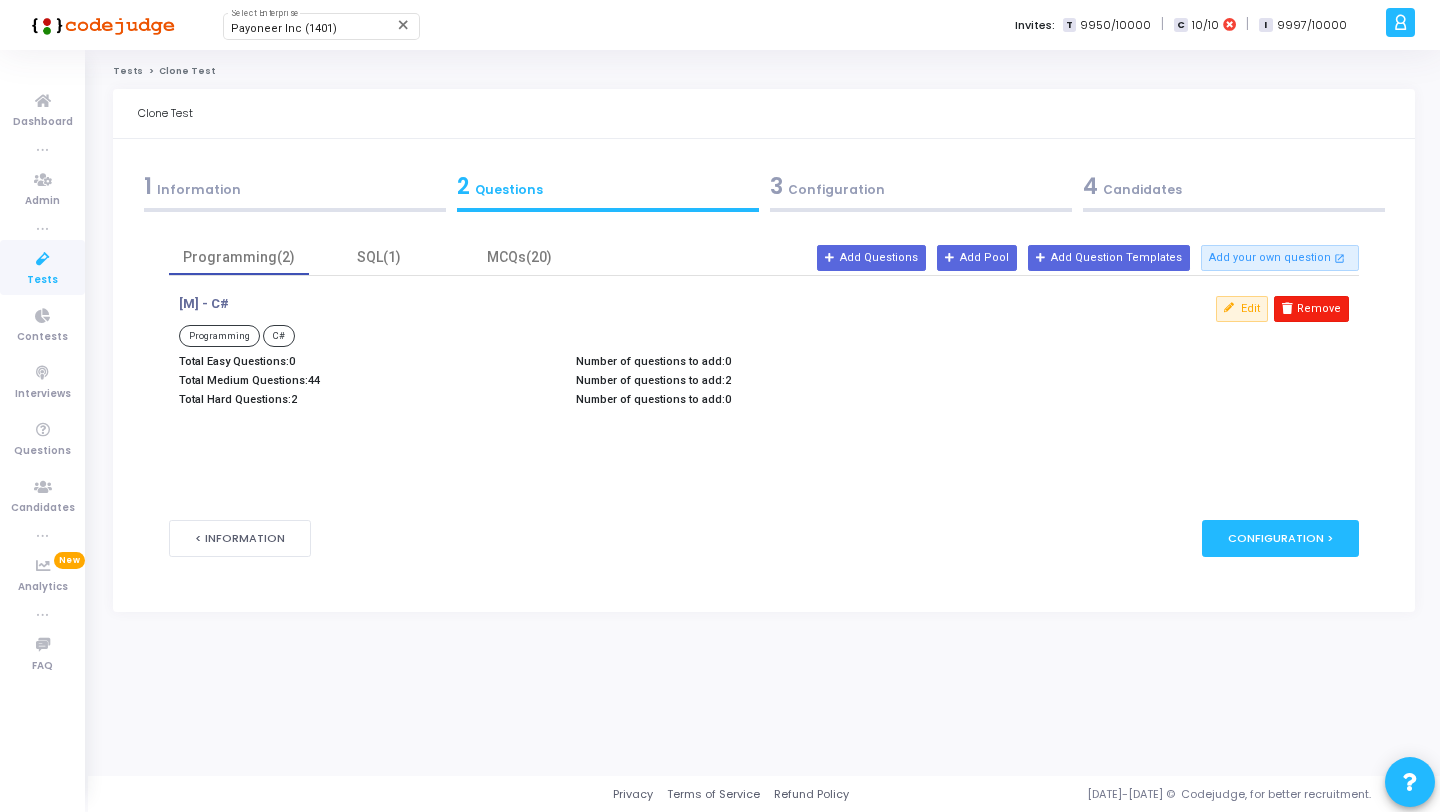 click on "Remove" at bounding box center (1311, 309) 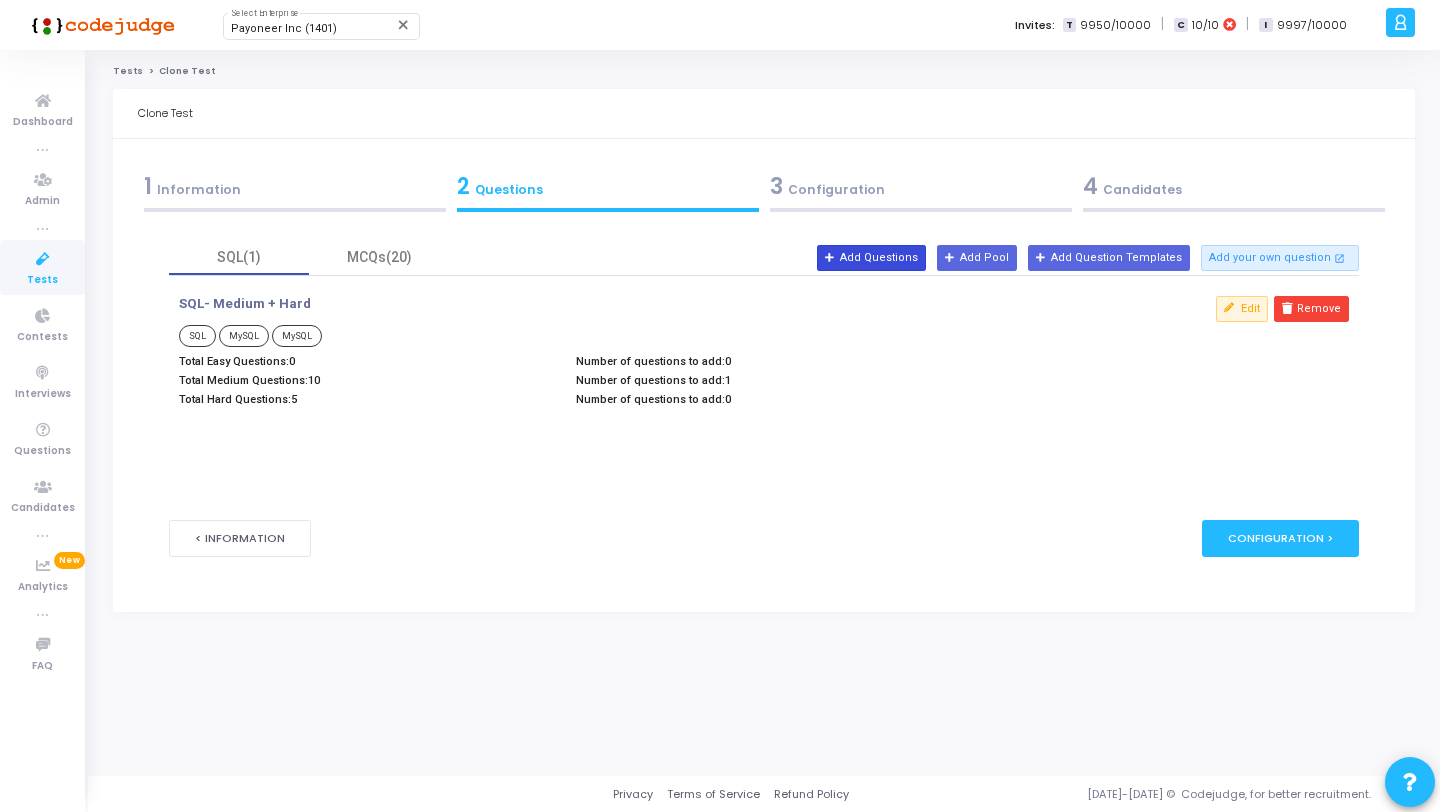 click on "Add Questions" at bounding box center (871, 258) 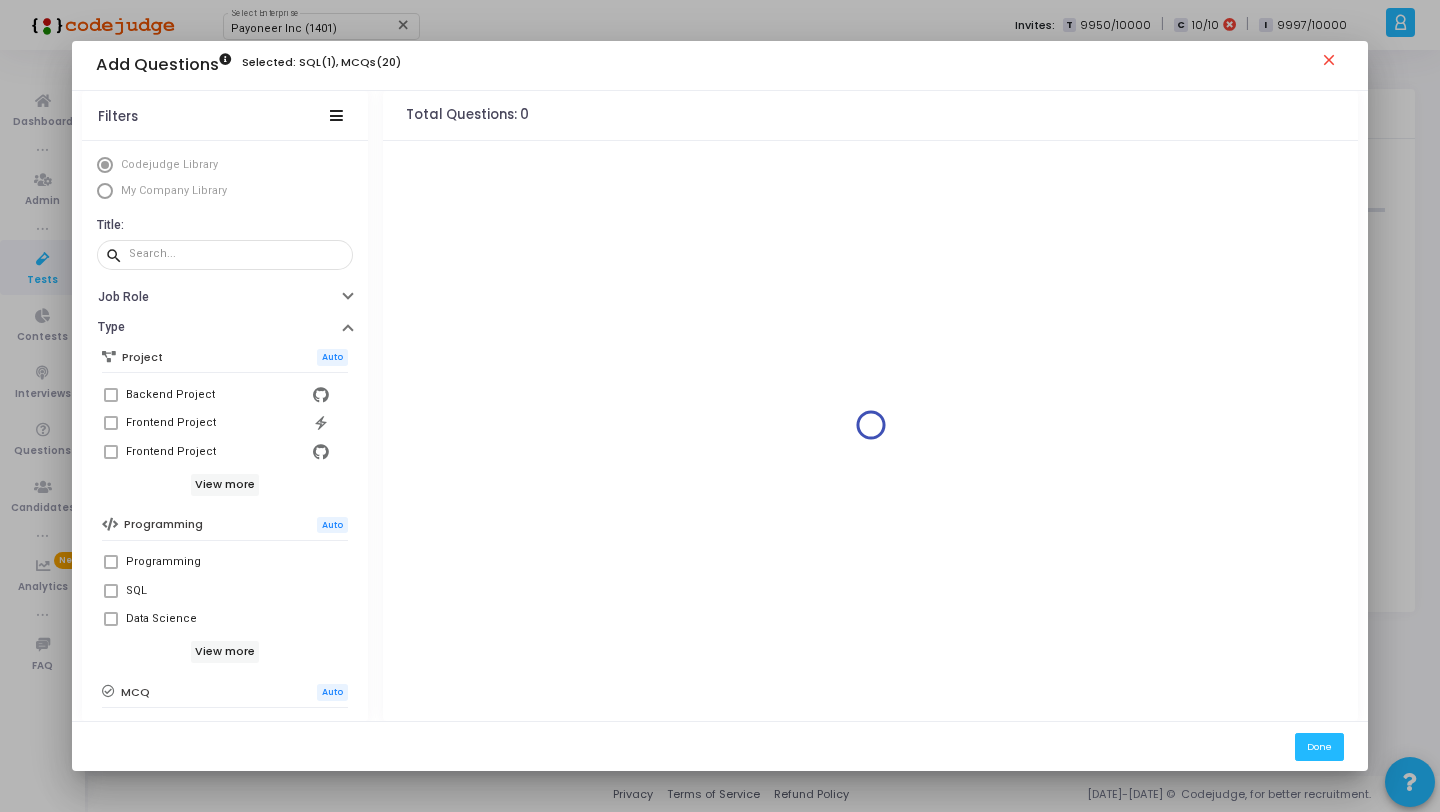 click on "close" at bounding box center [1332, 63] 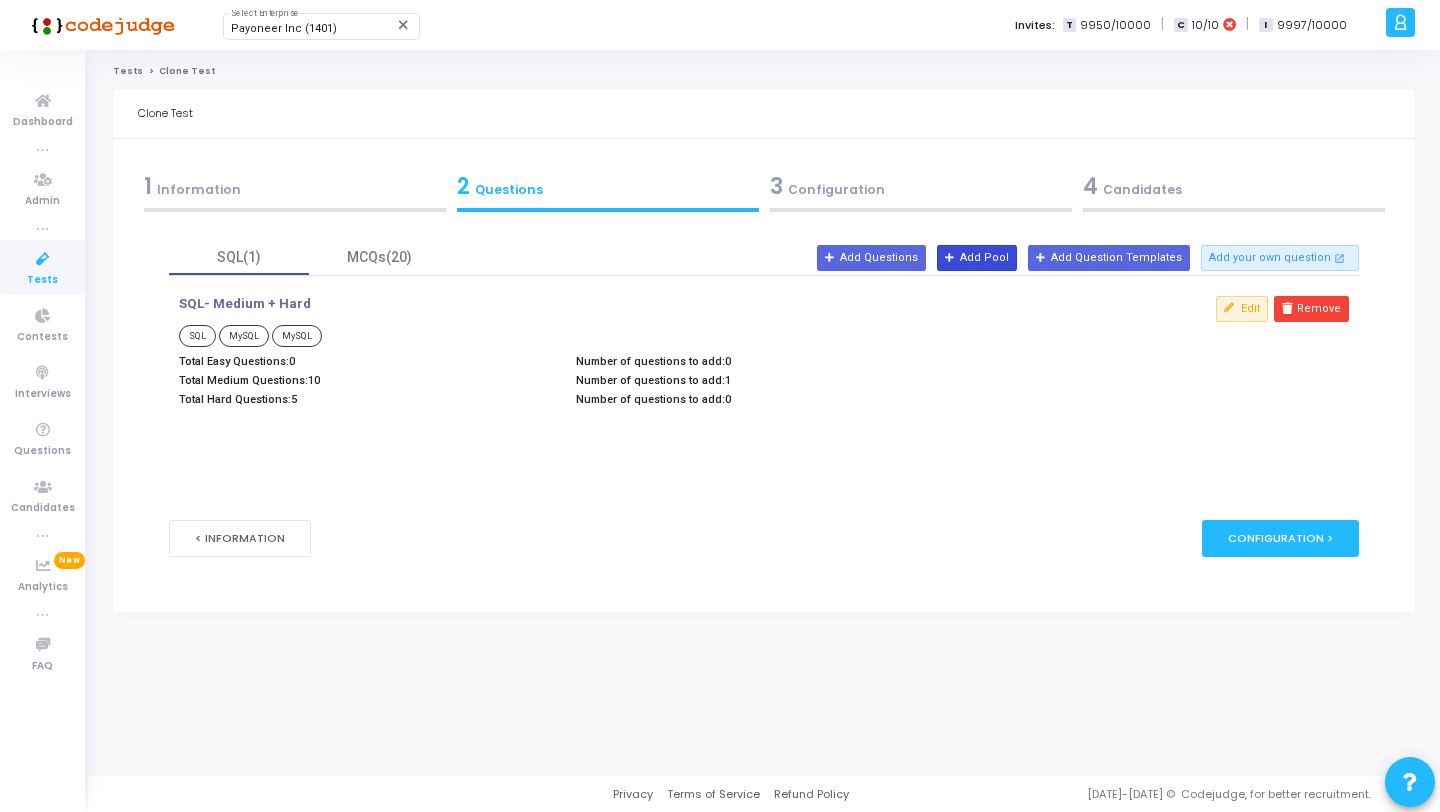 click on "Add Pool" at bounding box center [977, 258] 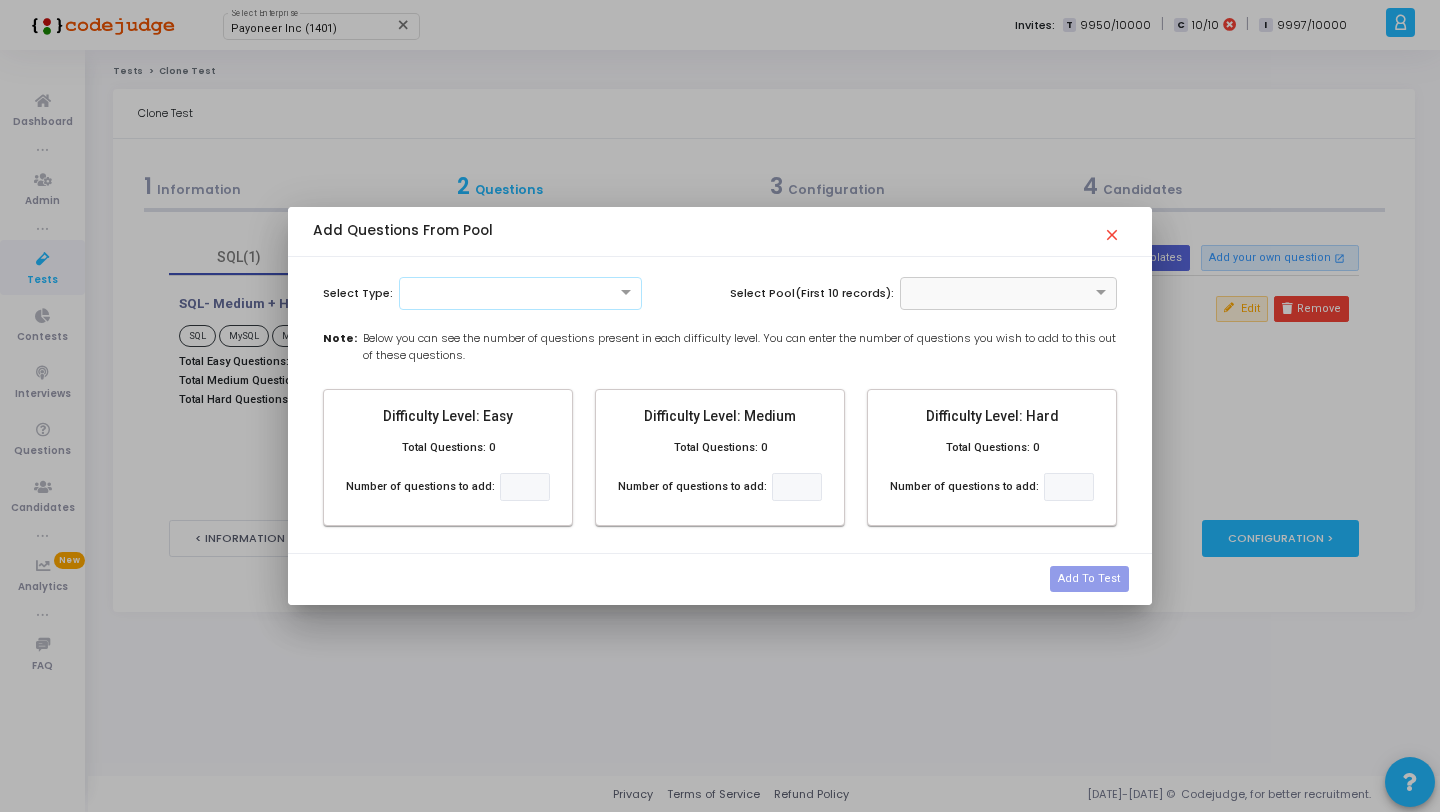 click at bounding box center [521, 291] 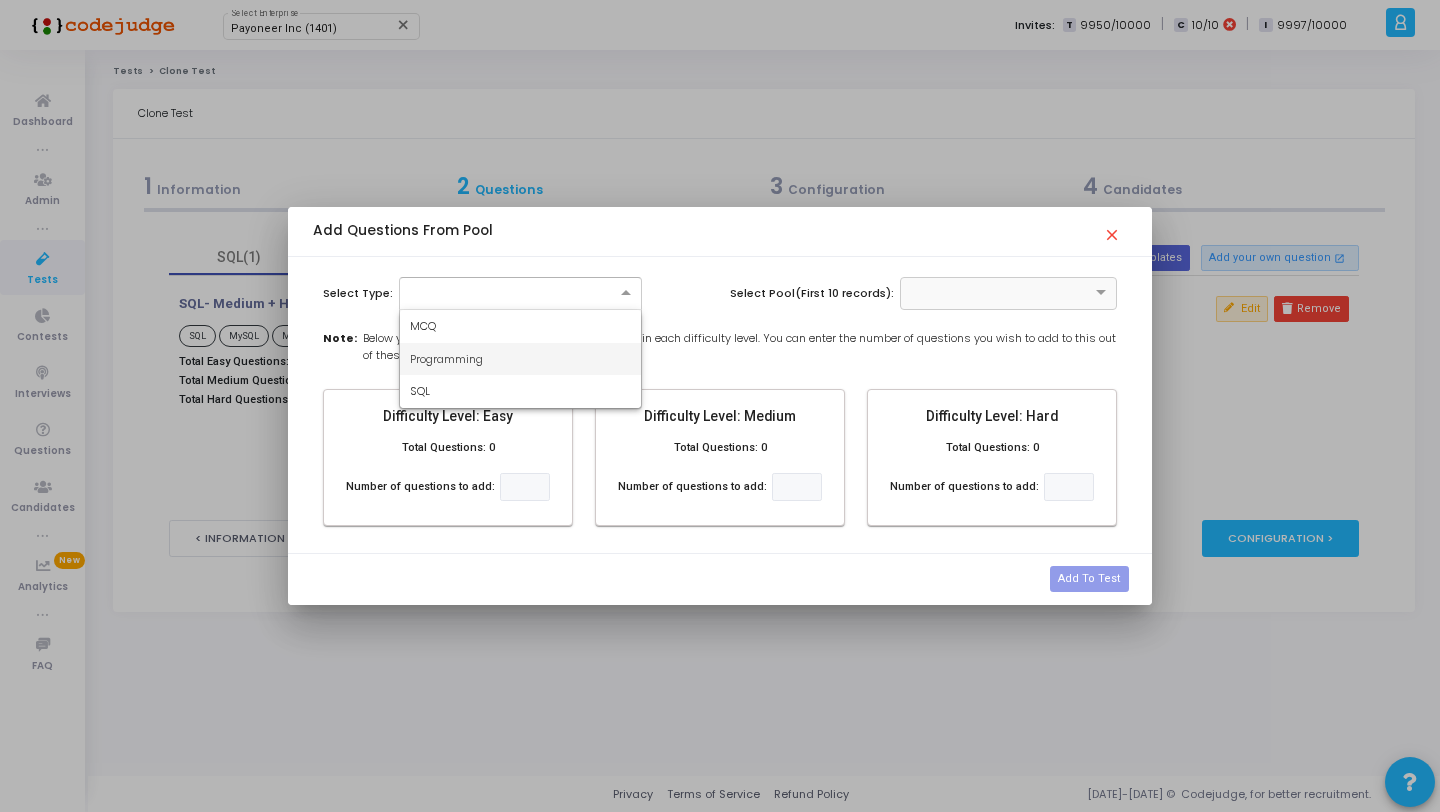 click on "Programming" at bounding box center [521, 359] 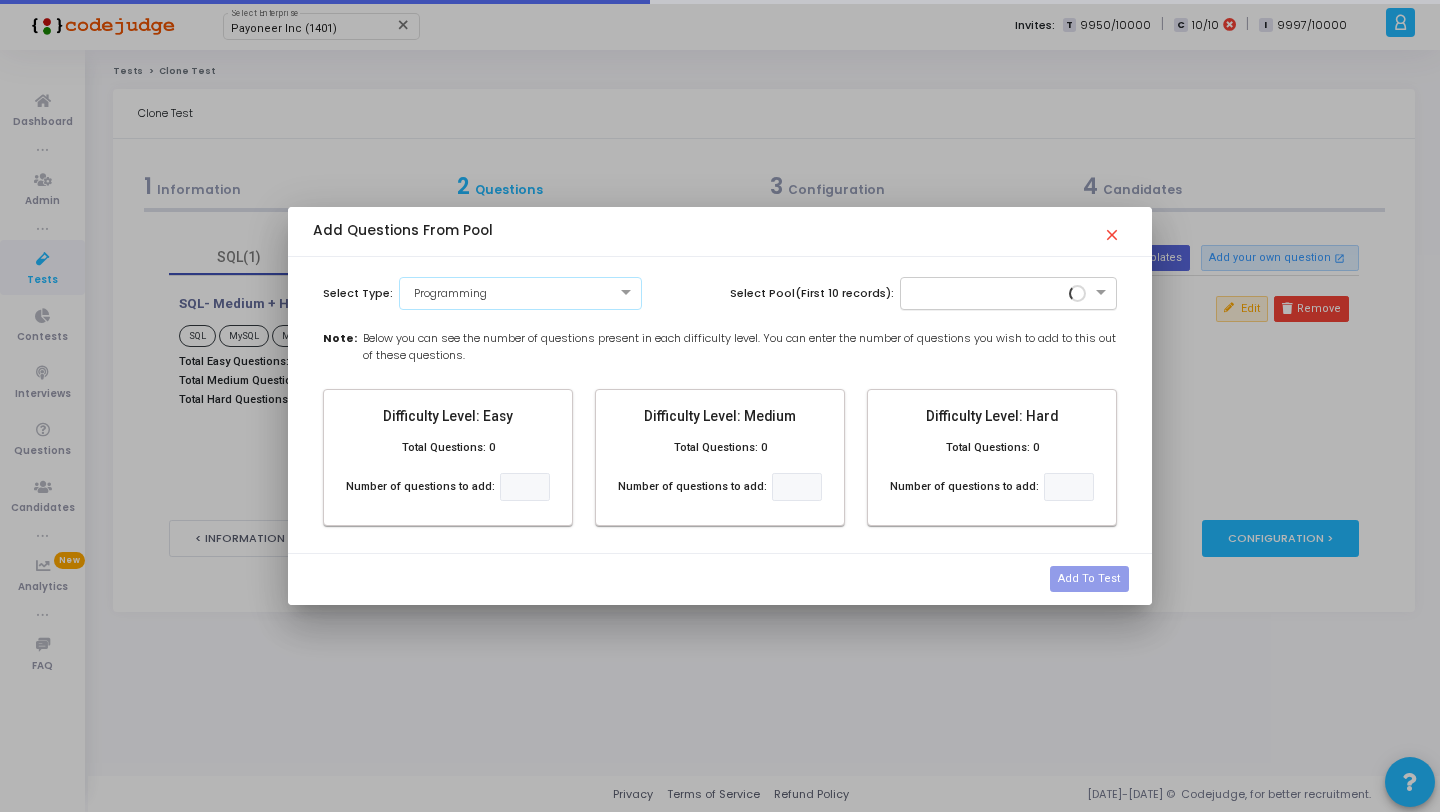 click at bounding box center (989, 291) 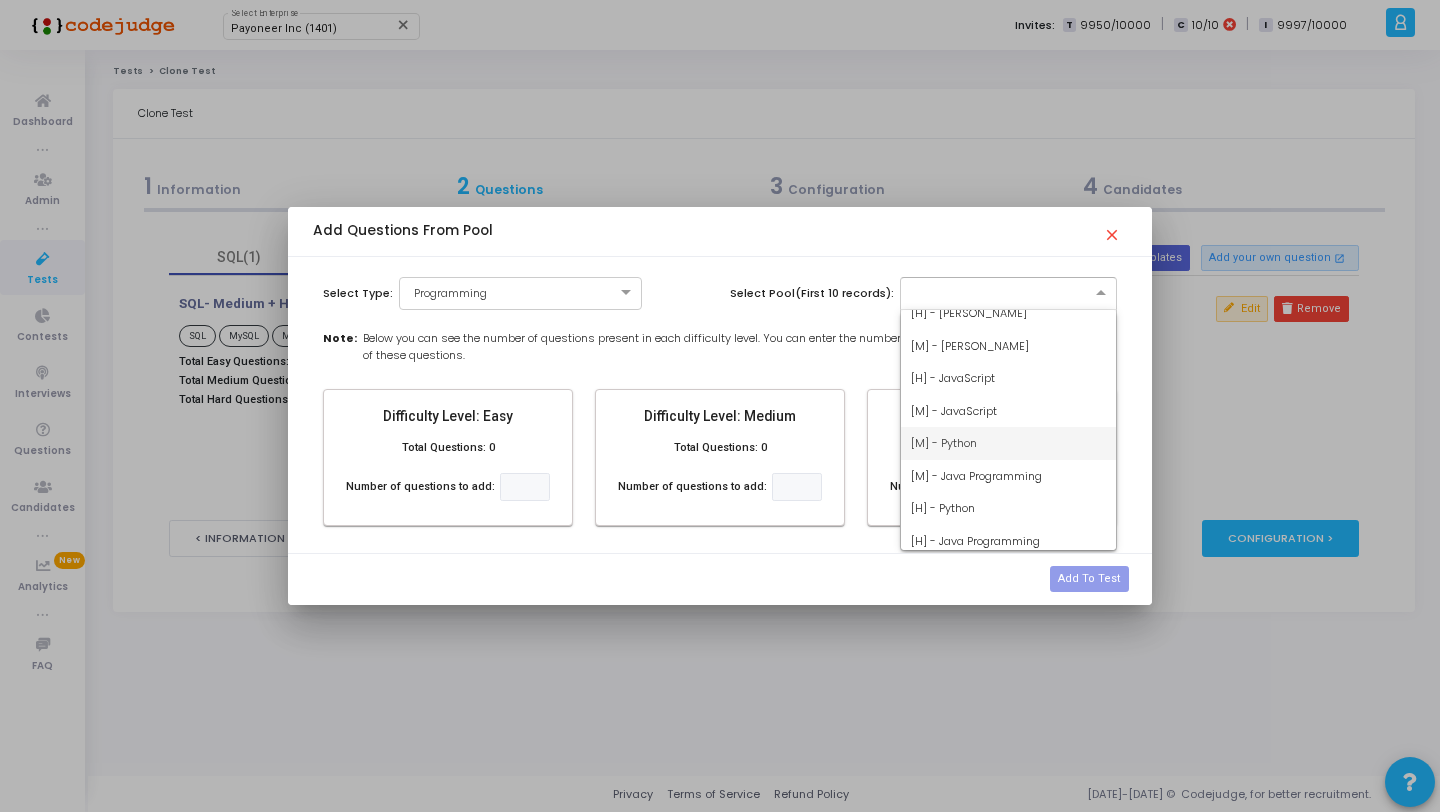 scroll, scrollTop: 1012, scrollLeft: 0, axis: vertical 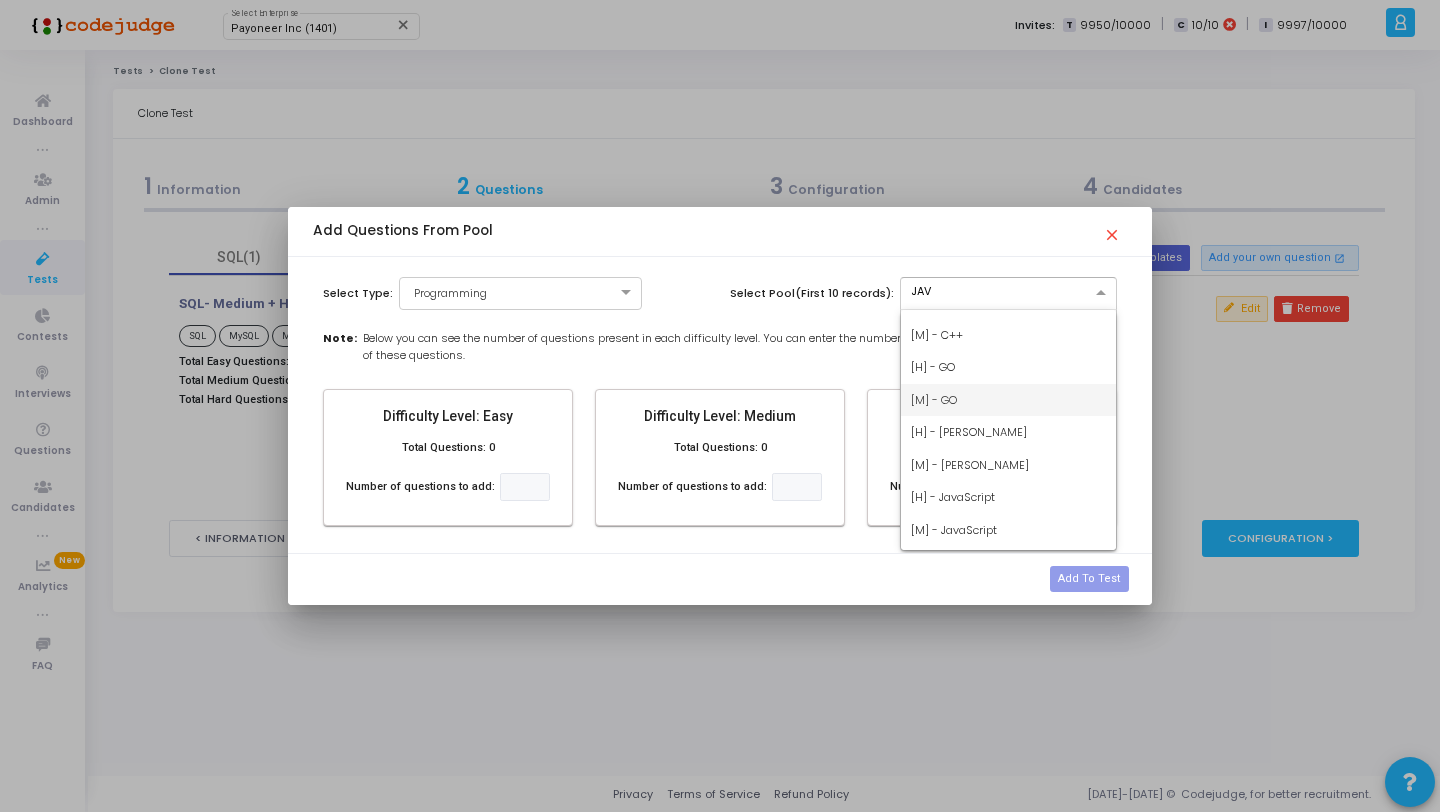 type on "JAVA" 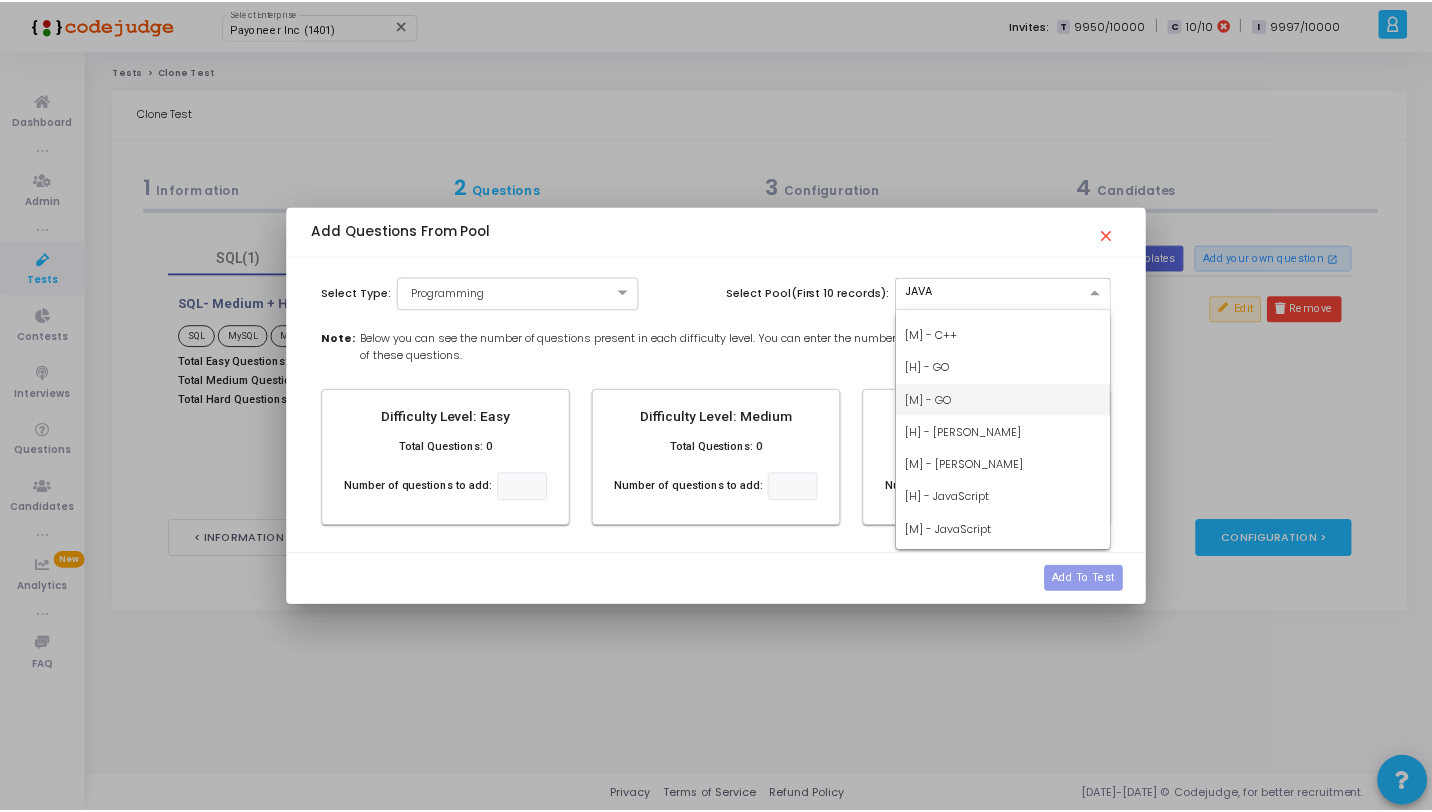 scroll, scrollTop: 0, scrollLeft: 0, axis: both 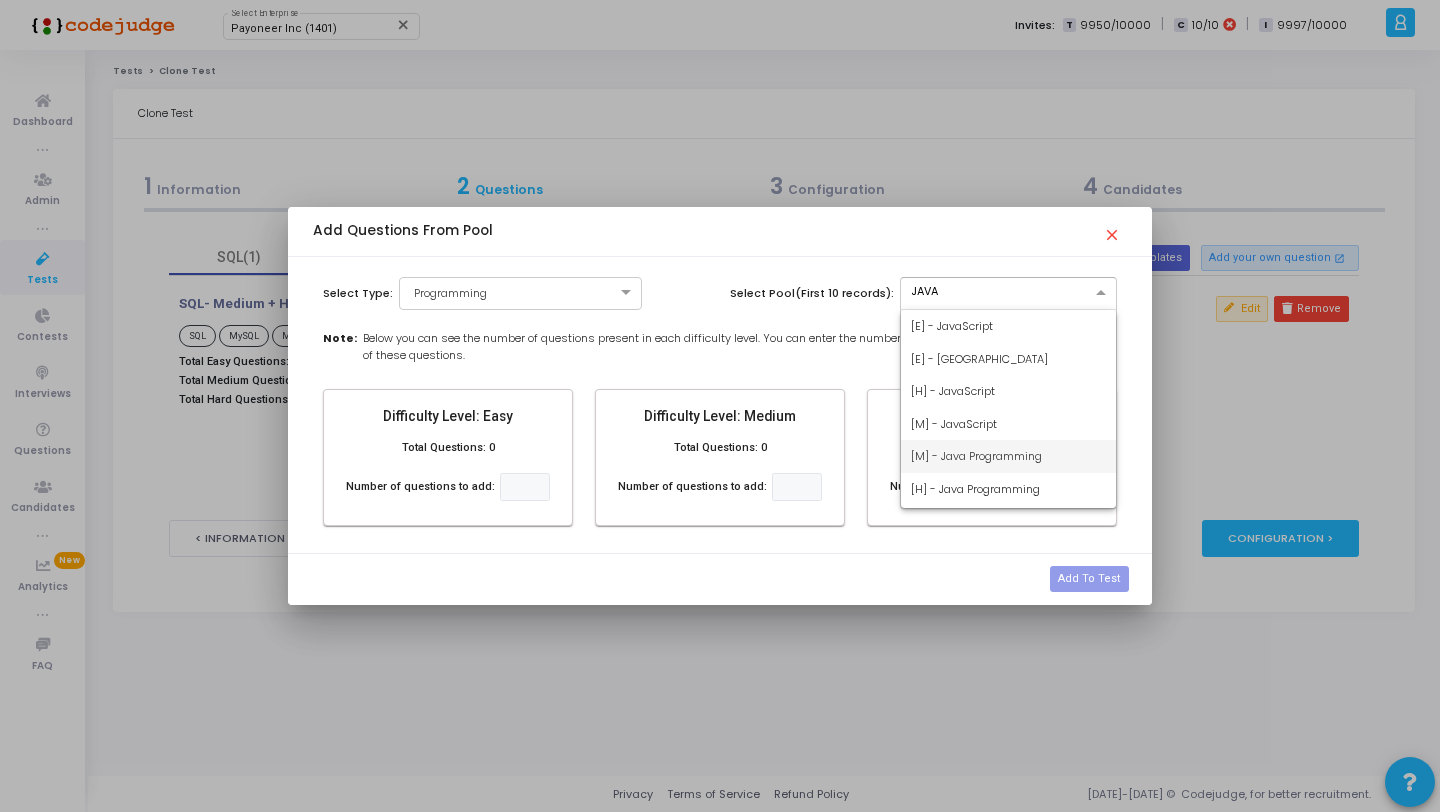 click on "[M] - Java Programming" at bounding box center (976, 456) 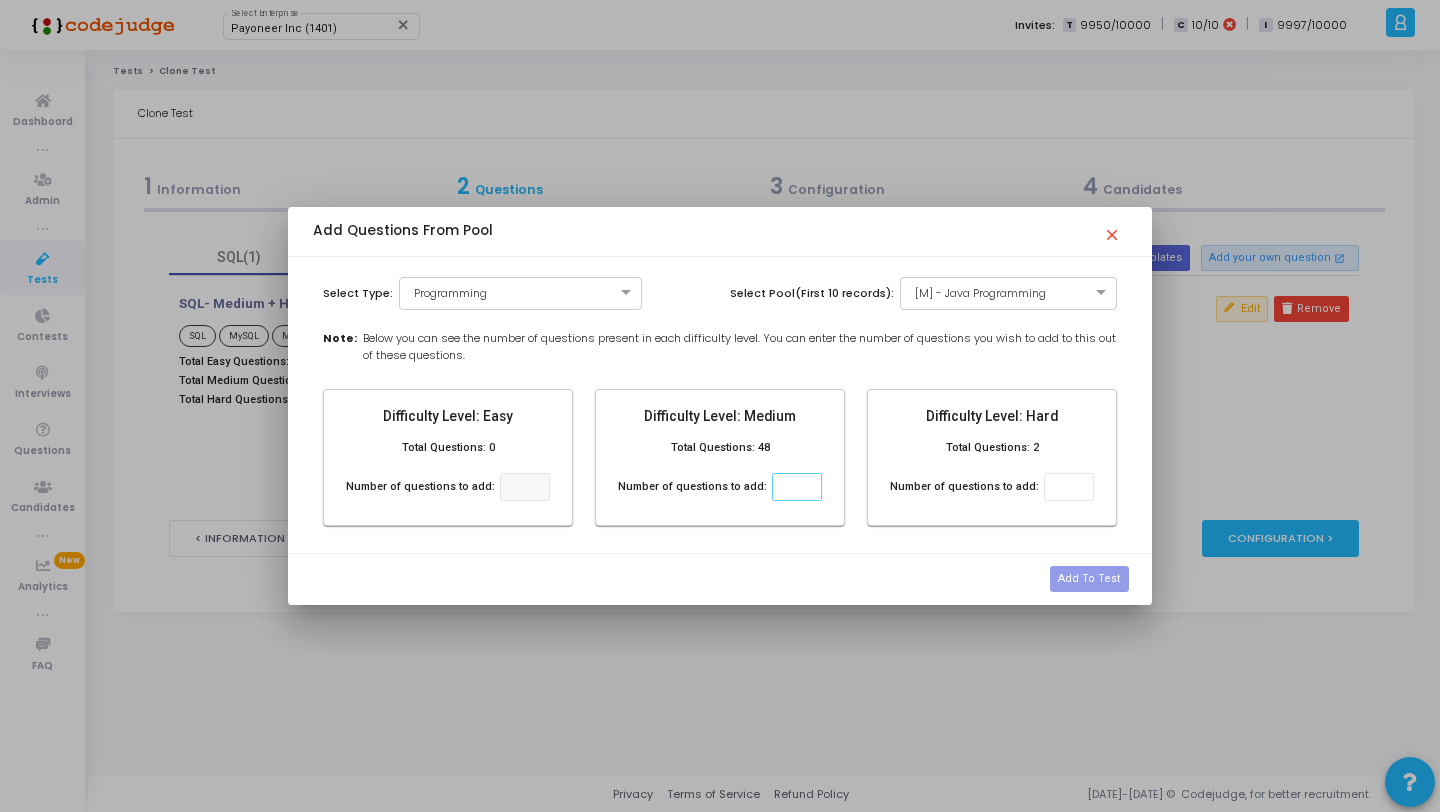 click 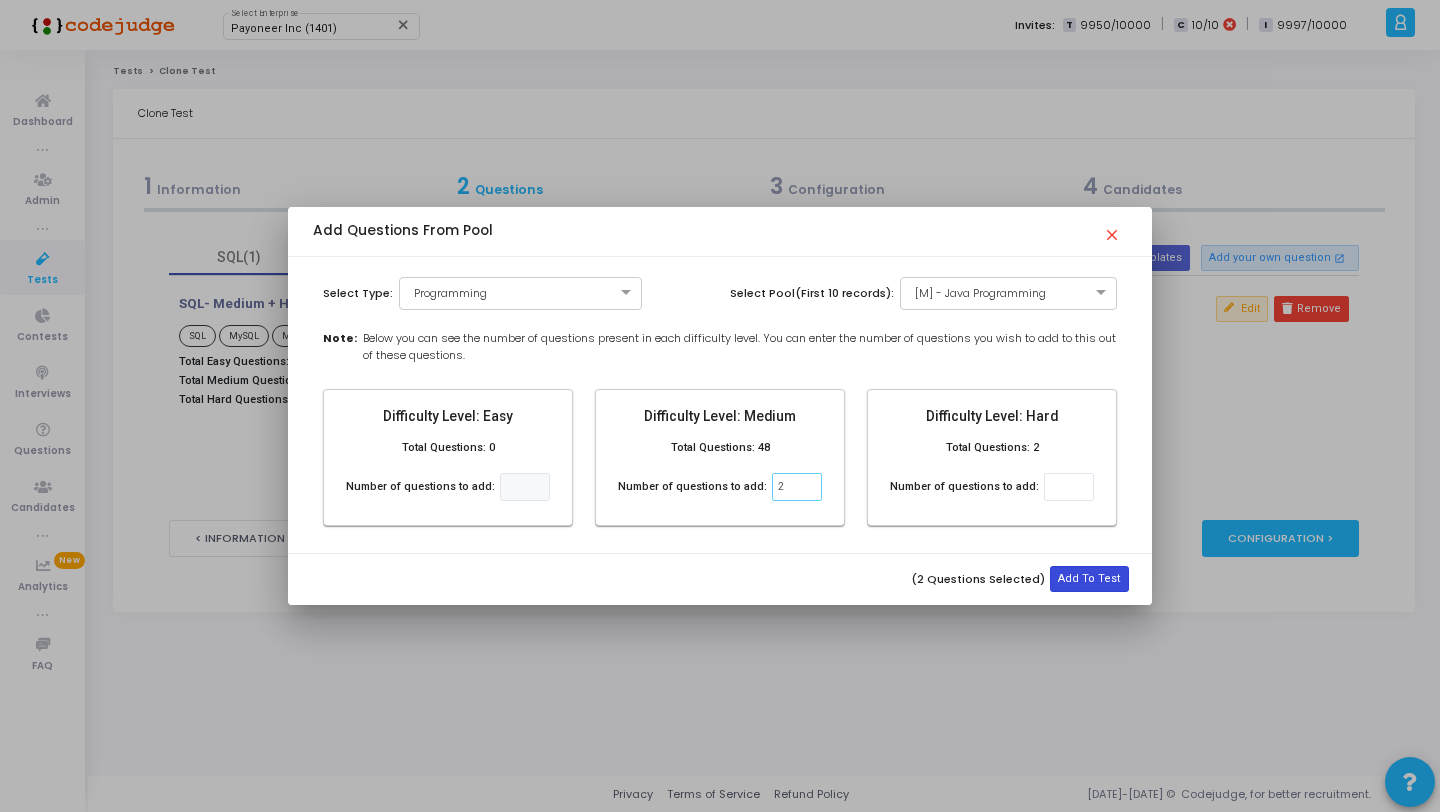 type on "2" 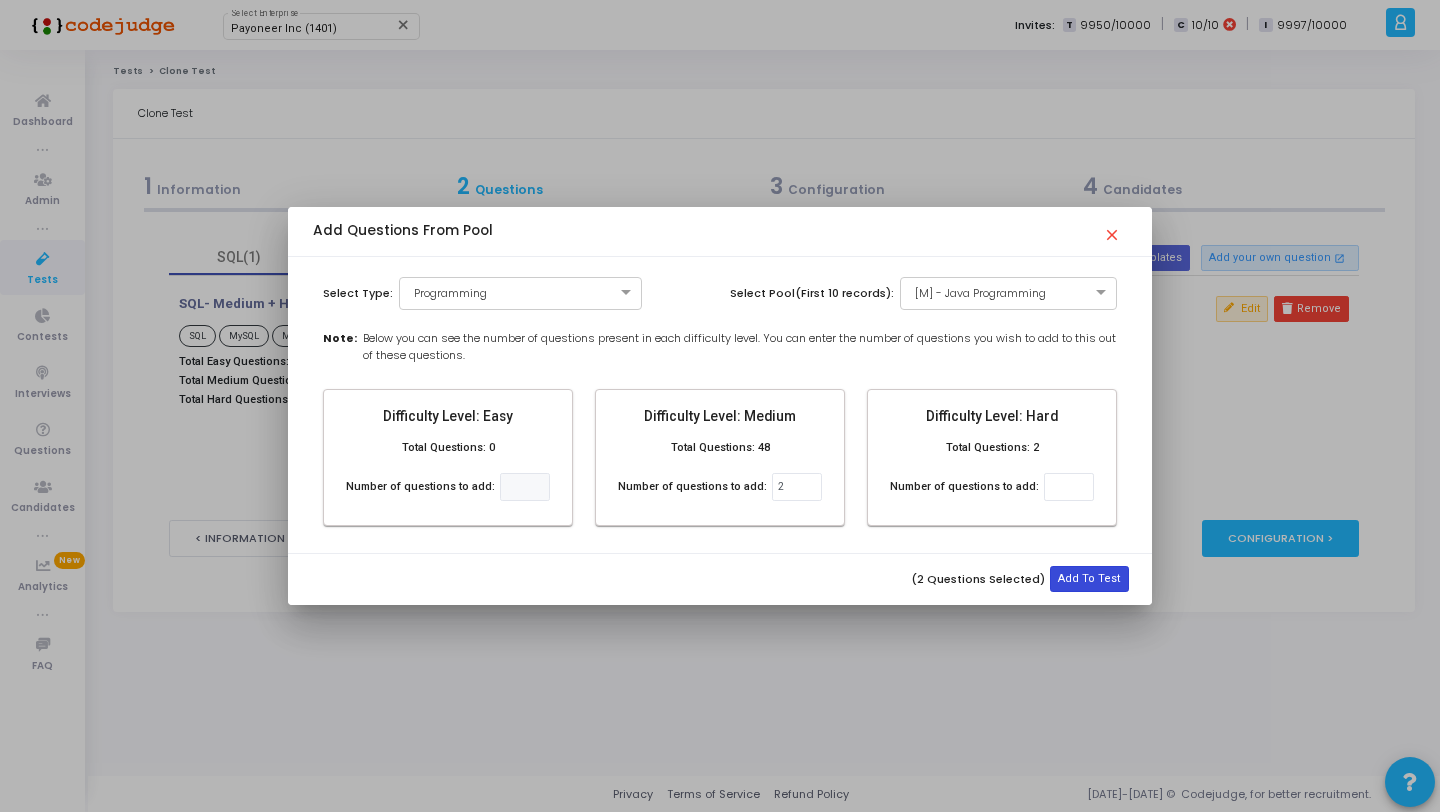 click on "Add To Test" at bounding box center (1089, 579) 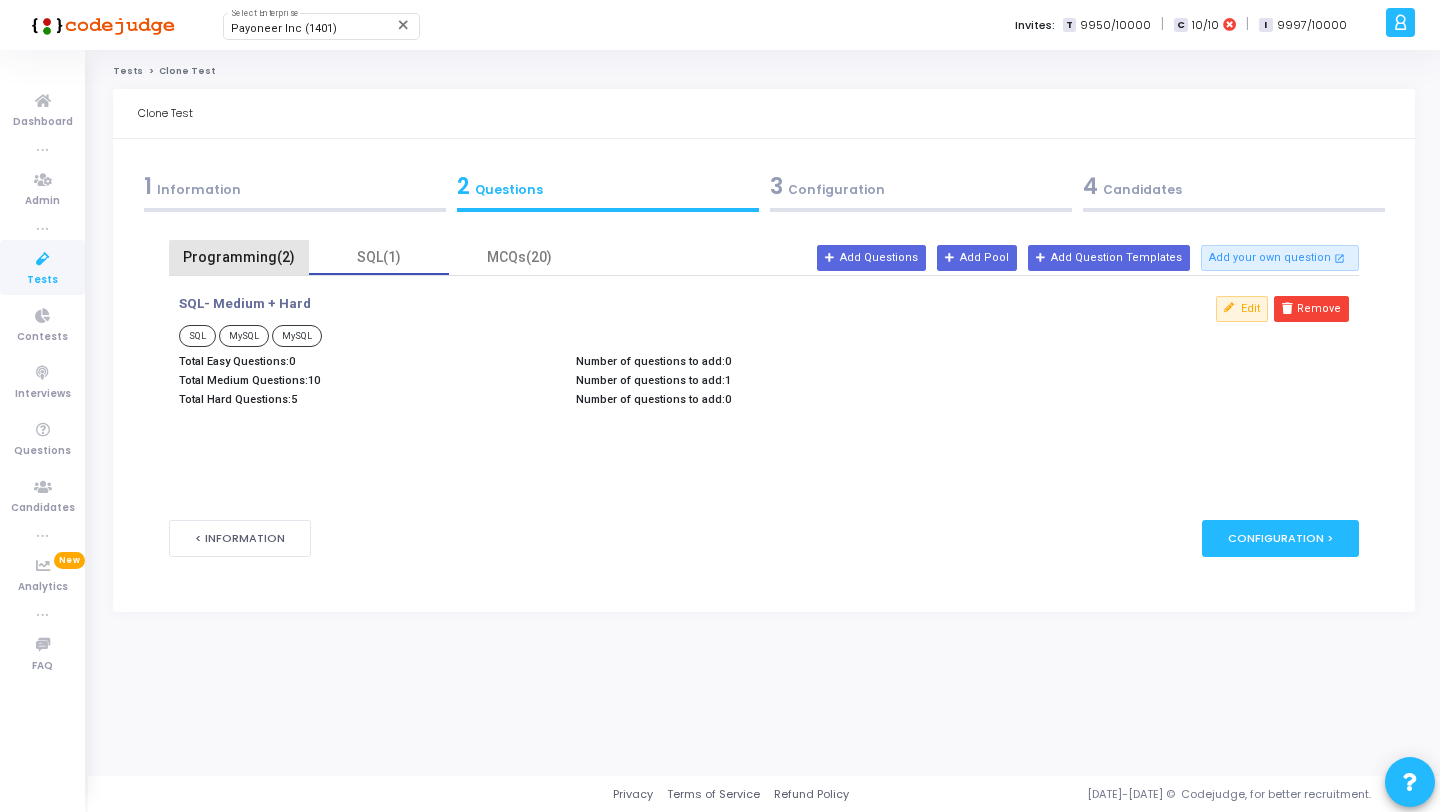 click on "Programming(2)" at bounding box center (239, 257) 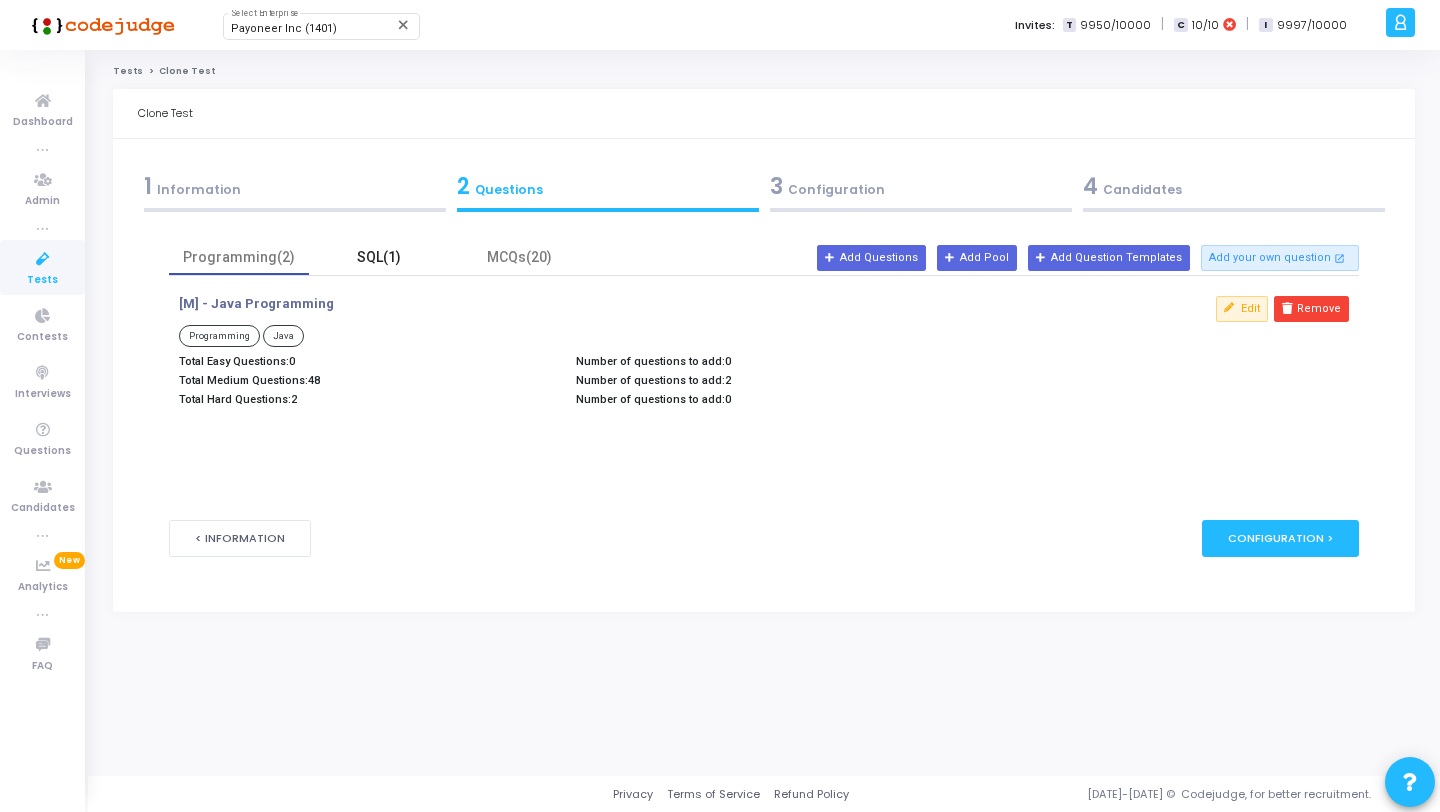 click on "SQL(1)" at bounding box center [379, 257] 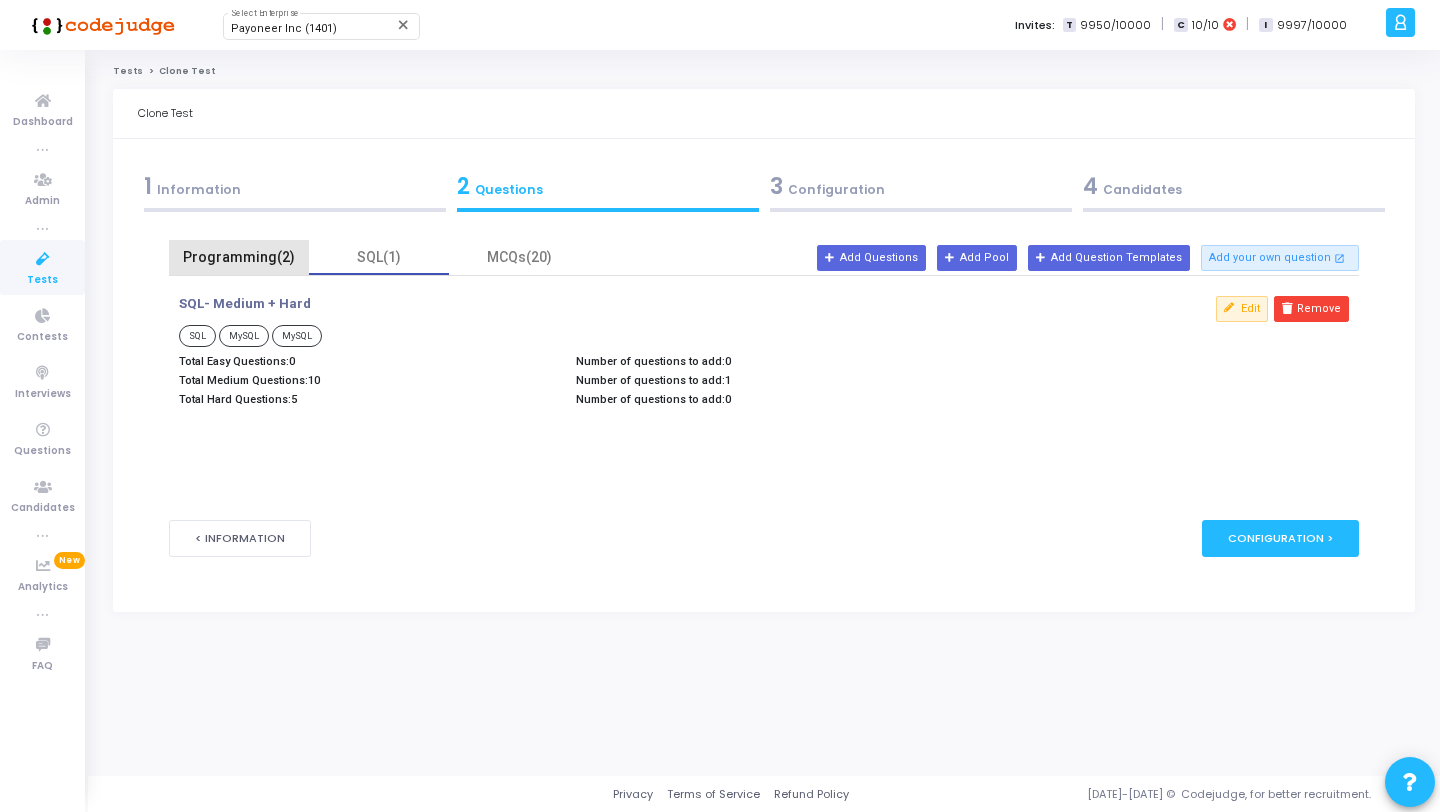 click on "Programming(2)" at bounding box center (239, 257) 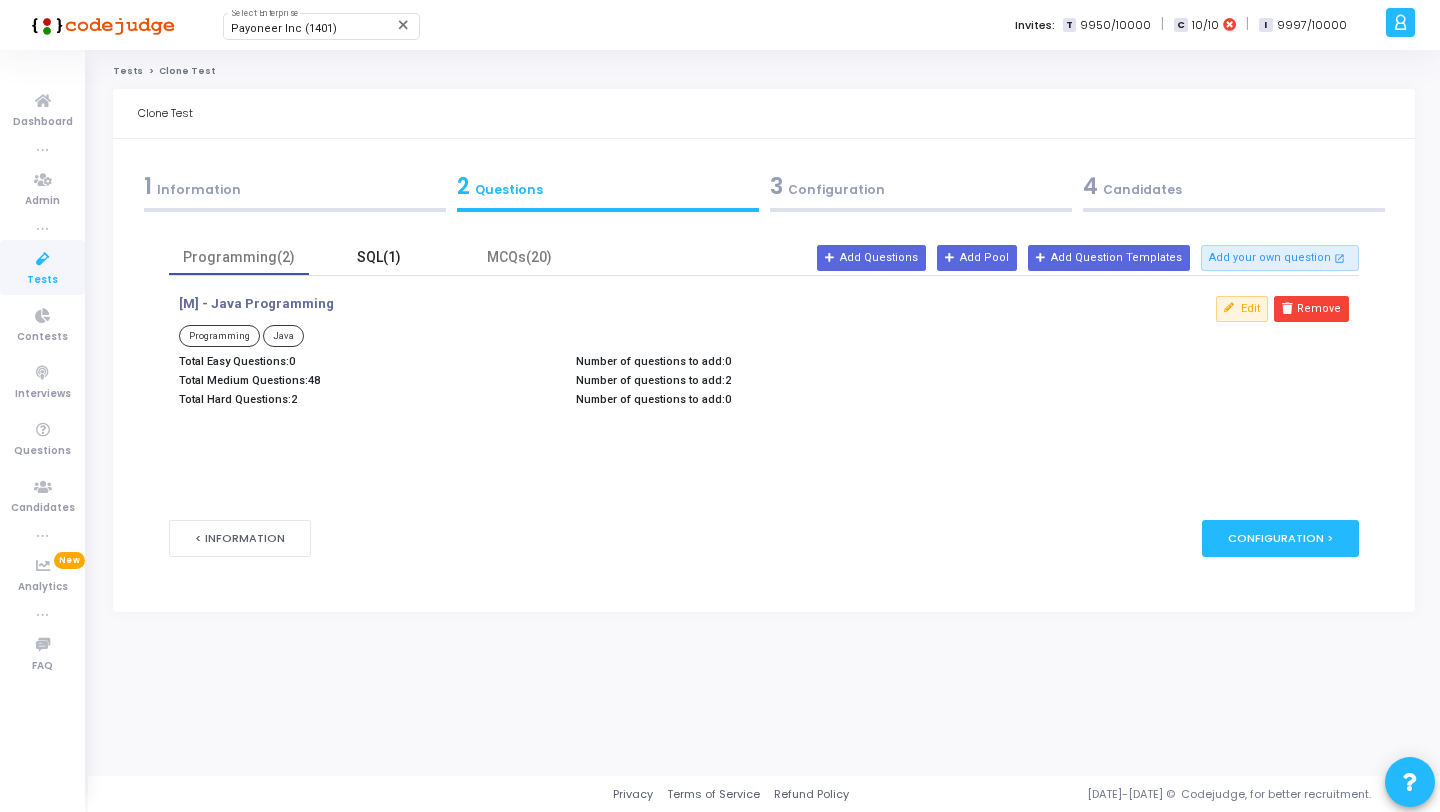 click on "SQL(1)" at bounding box center [379, 257] 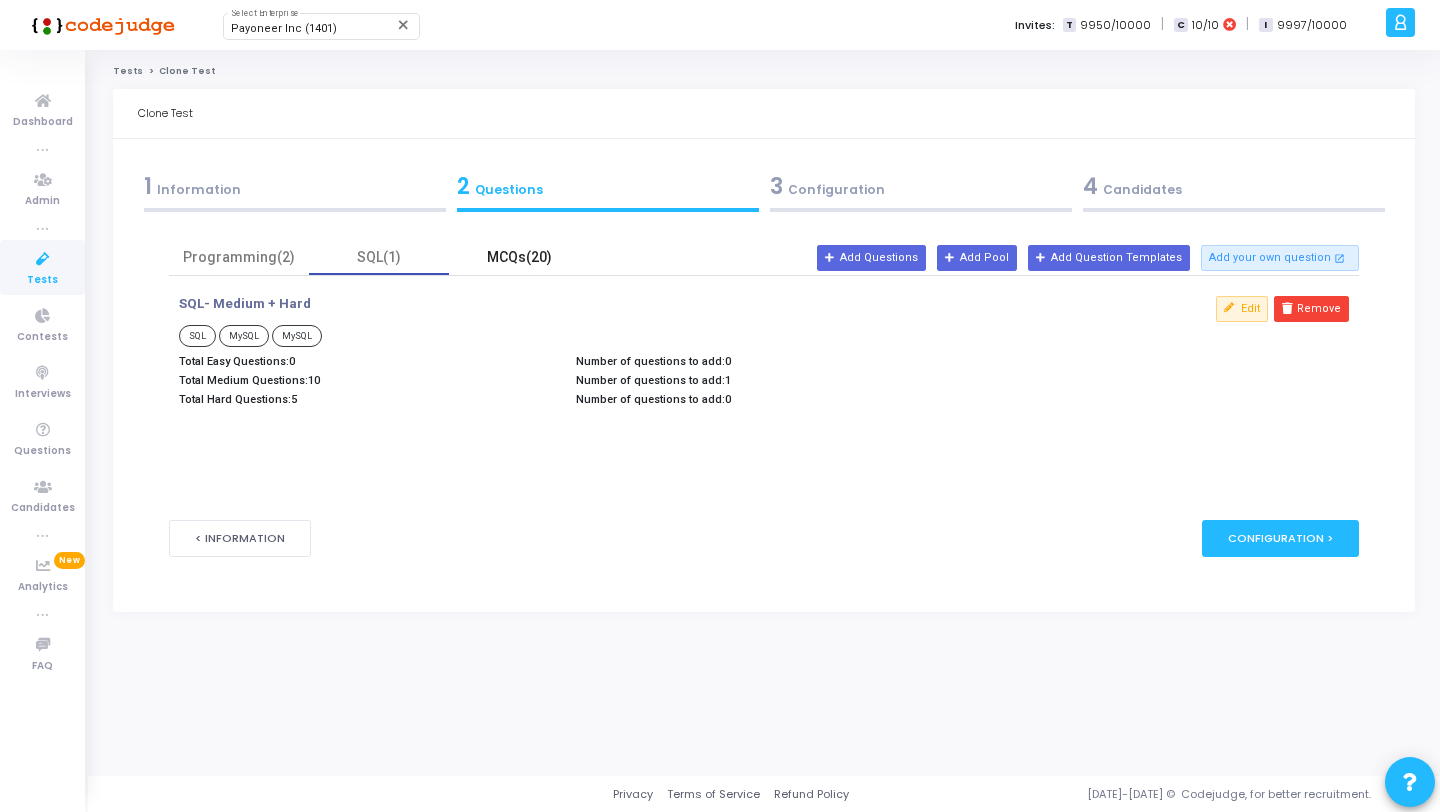 click on "MCQs(20)" at bounding box center [519, 257] 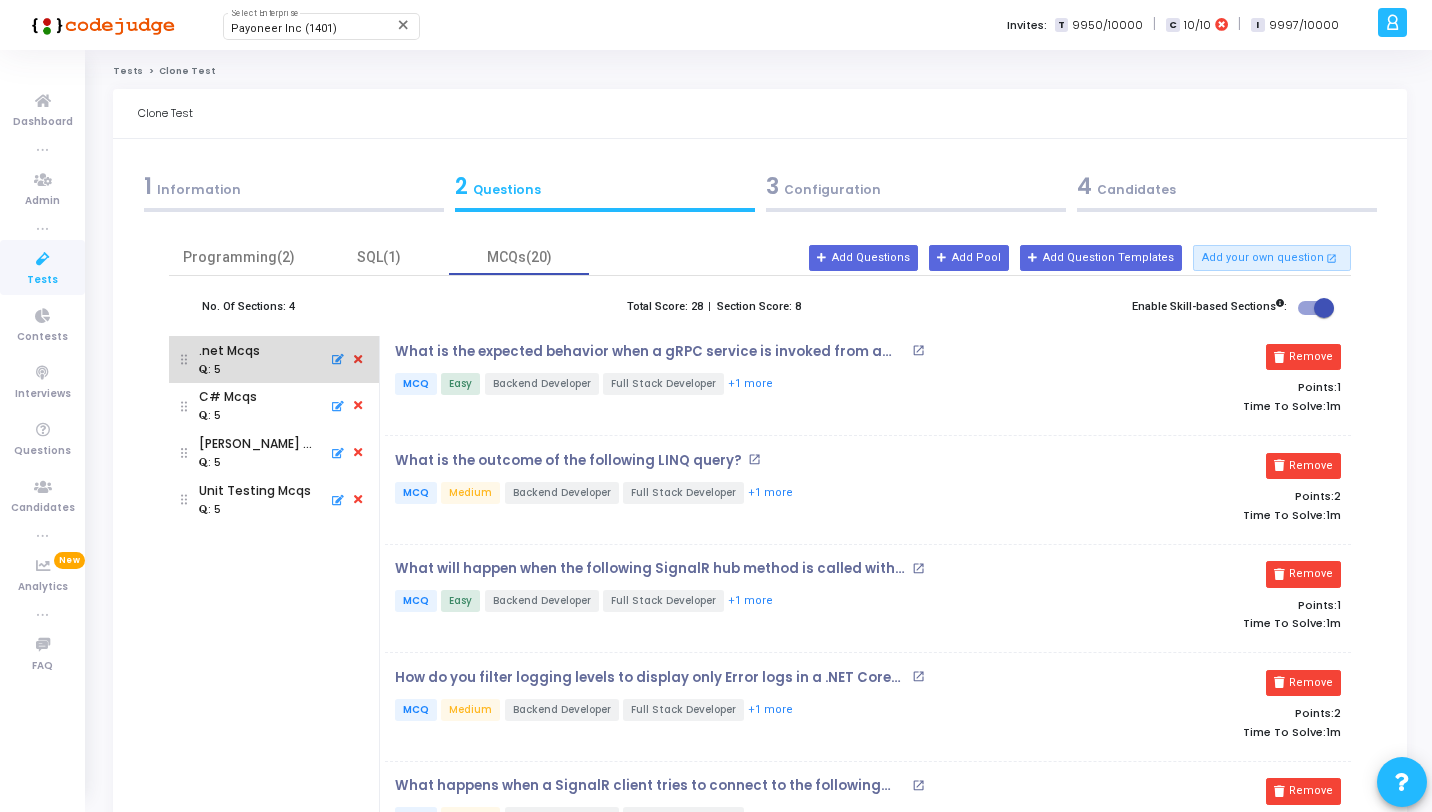 click at bounding box center [358, 360] 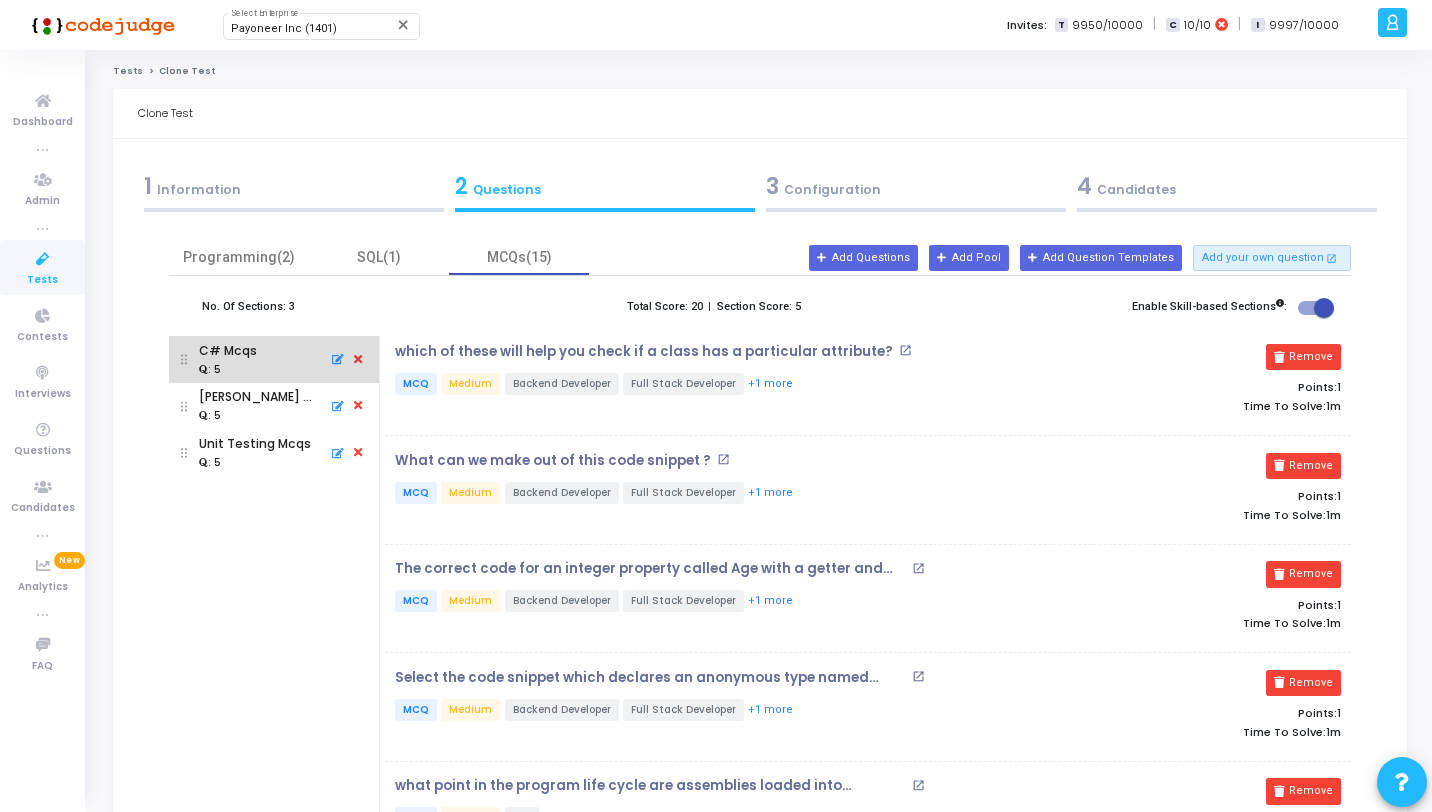 click at bounding box center (358, 360) 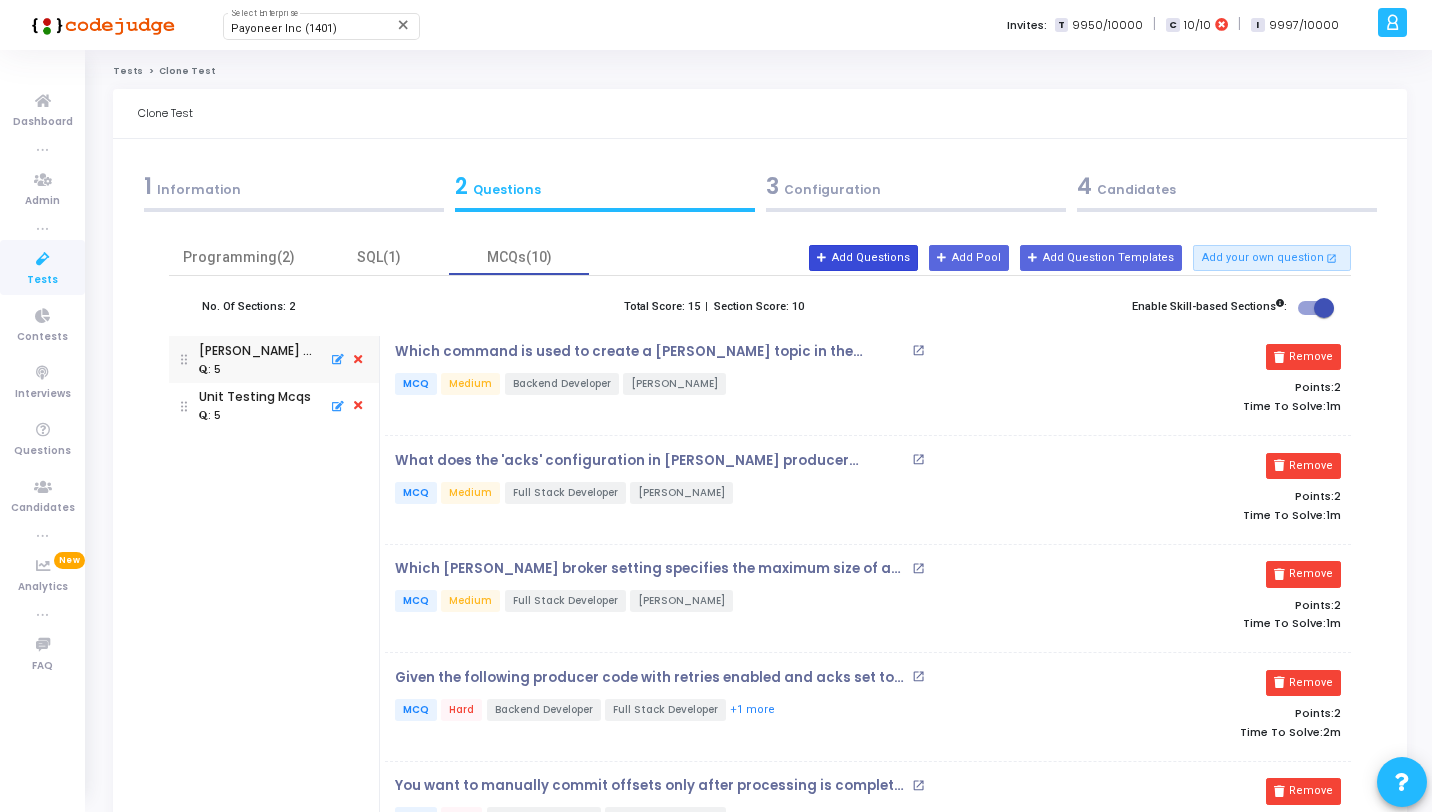 click on "Add Questions" at bounding box center (863, 258) 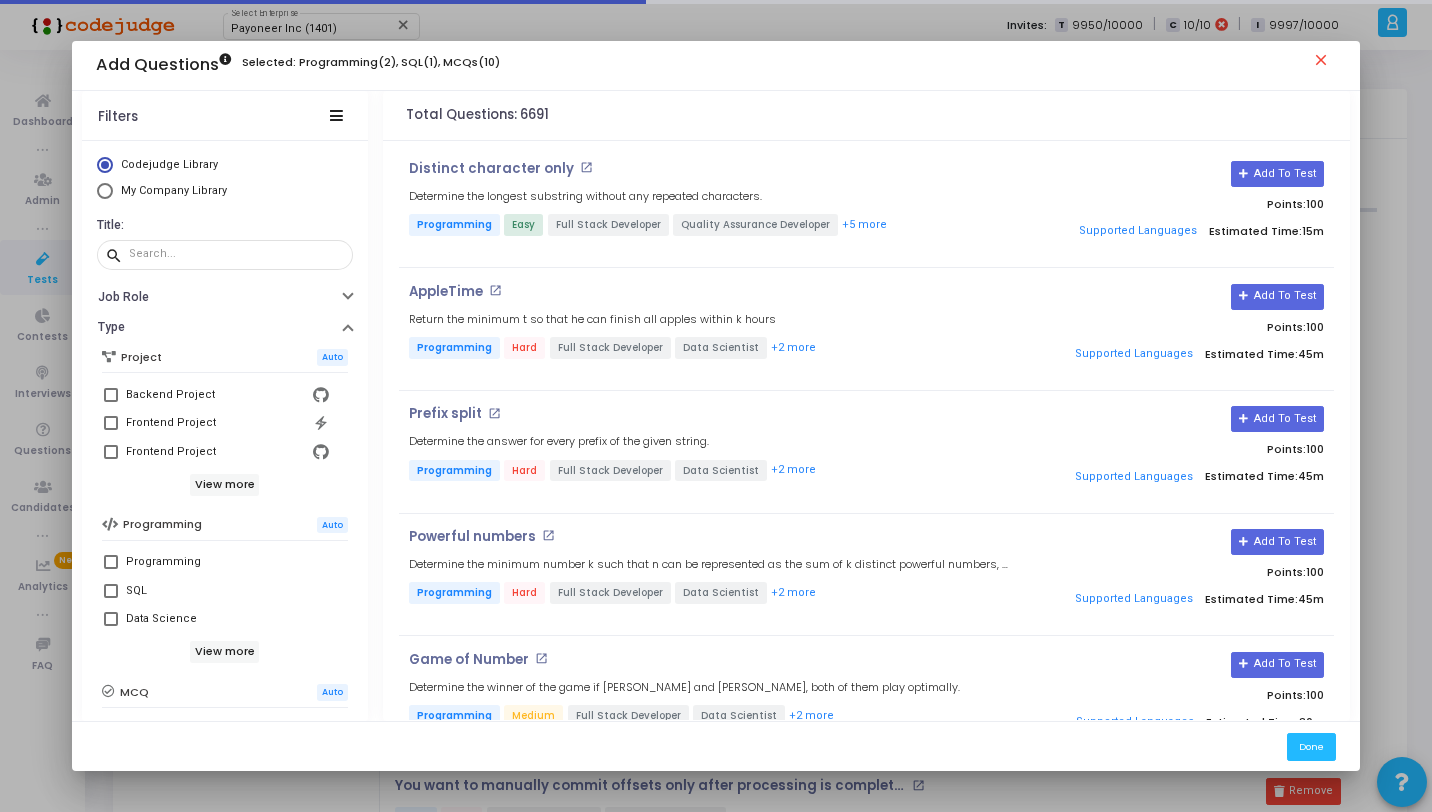 scroll, scrollTop: 343, scrollLeft: 0, axis: vertical 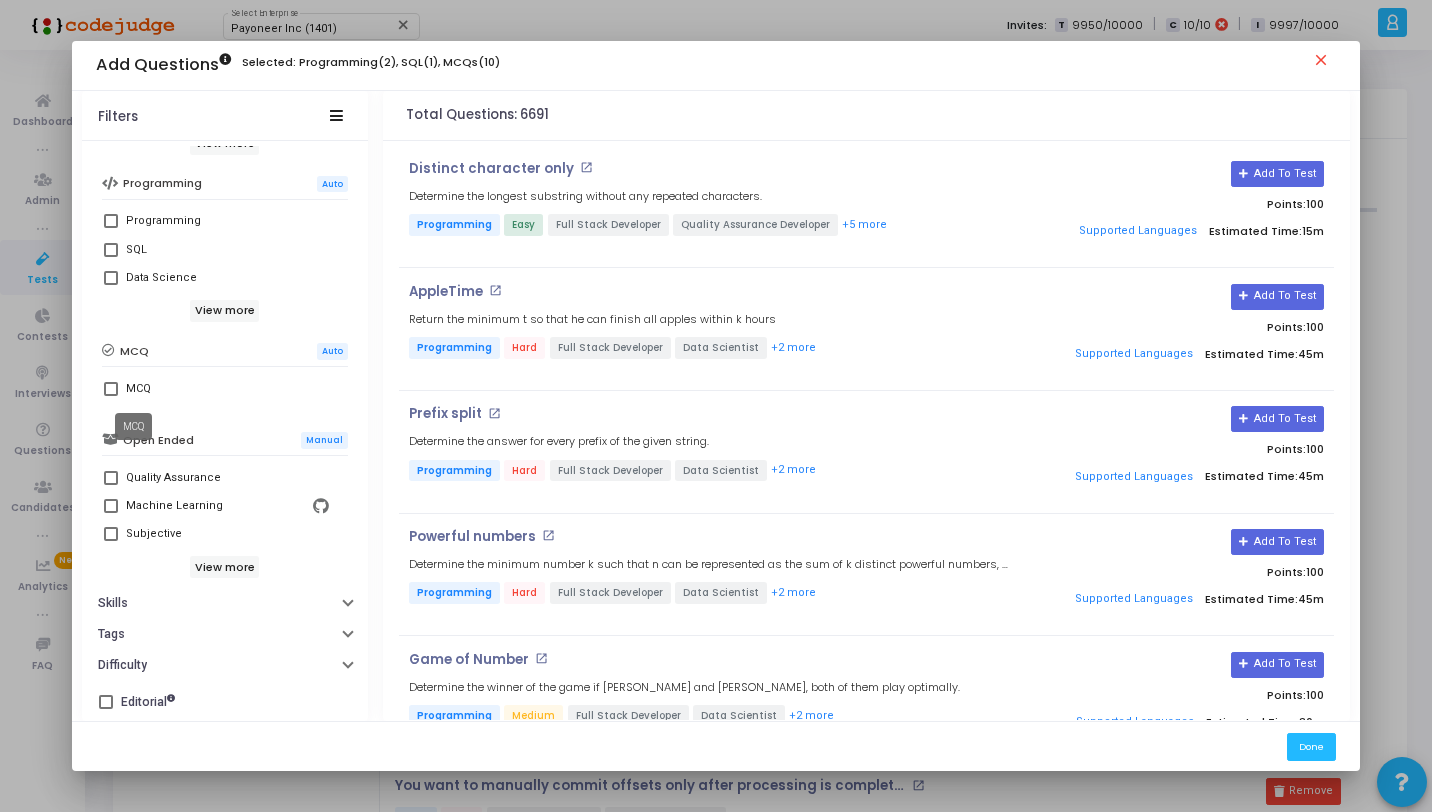 click on "MCQ" at bounding box center [138, 389] 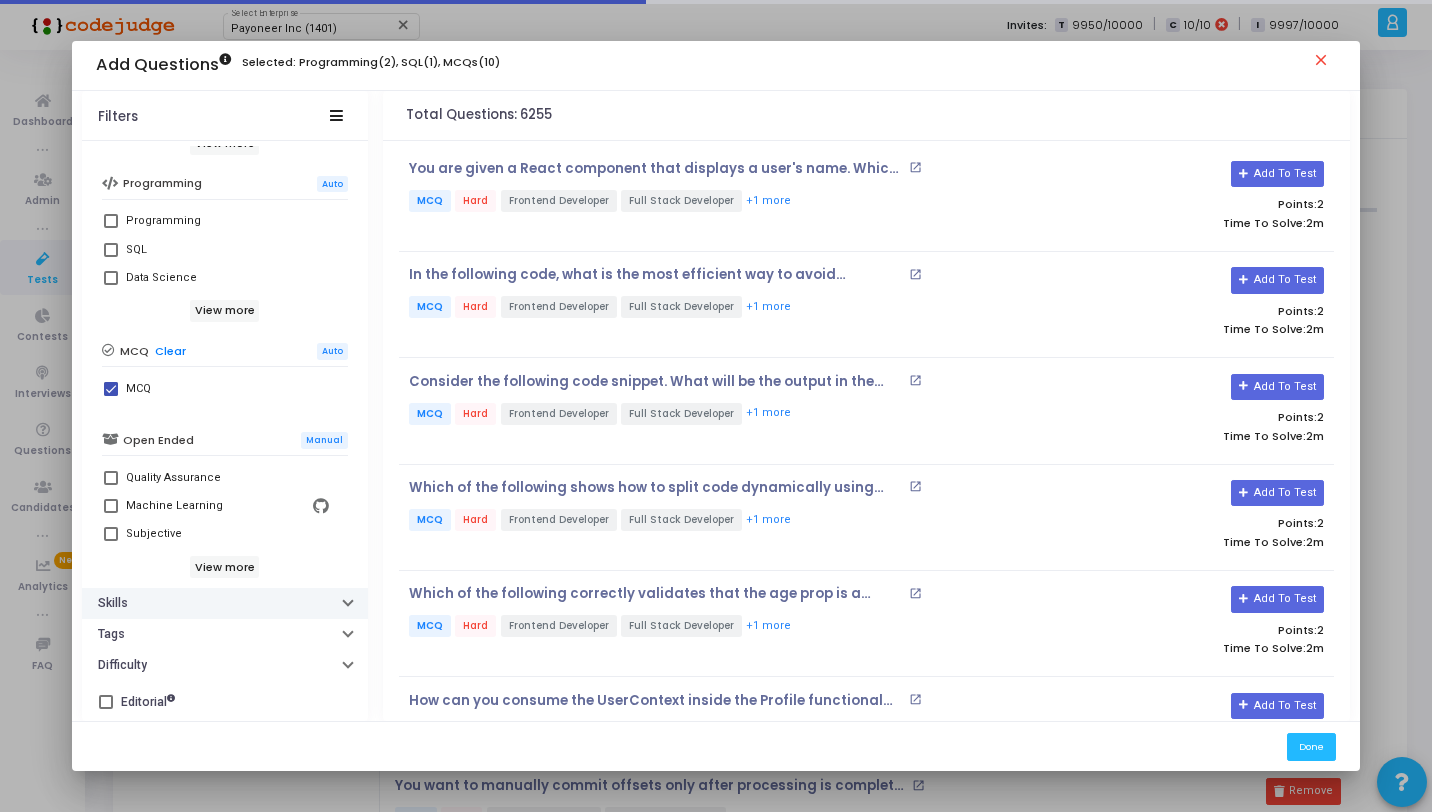 click on "Skills" at bounding box center [225, 603] 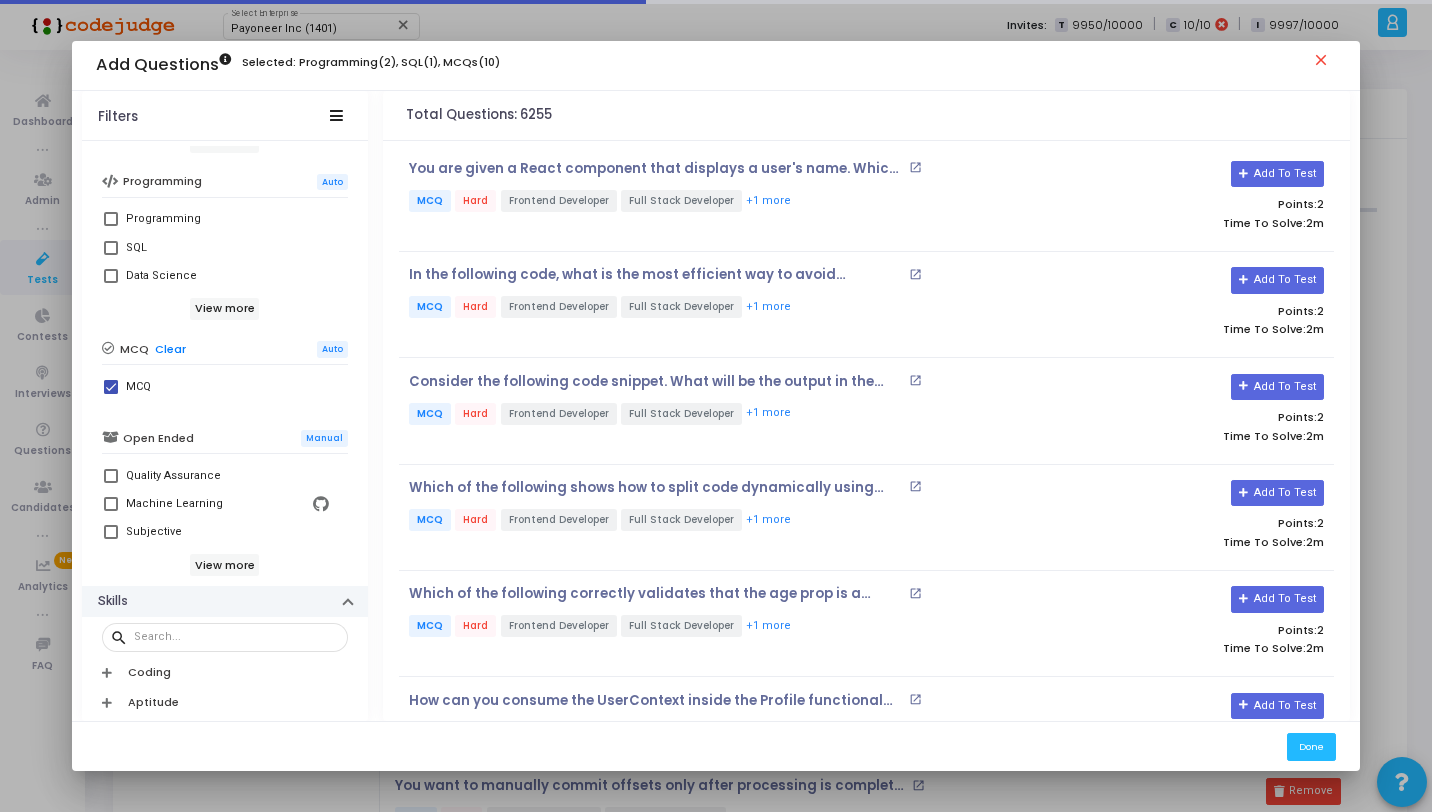 scroll, scrollTop: 632, scrollLeft: 0, axis: vertical 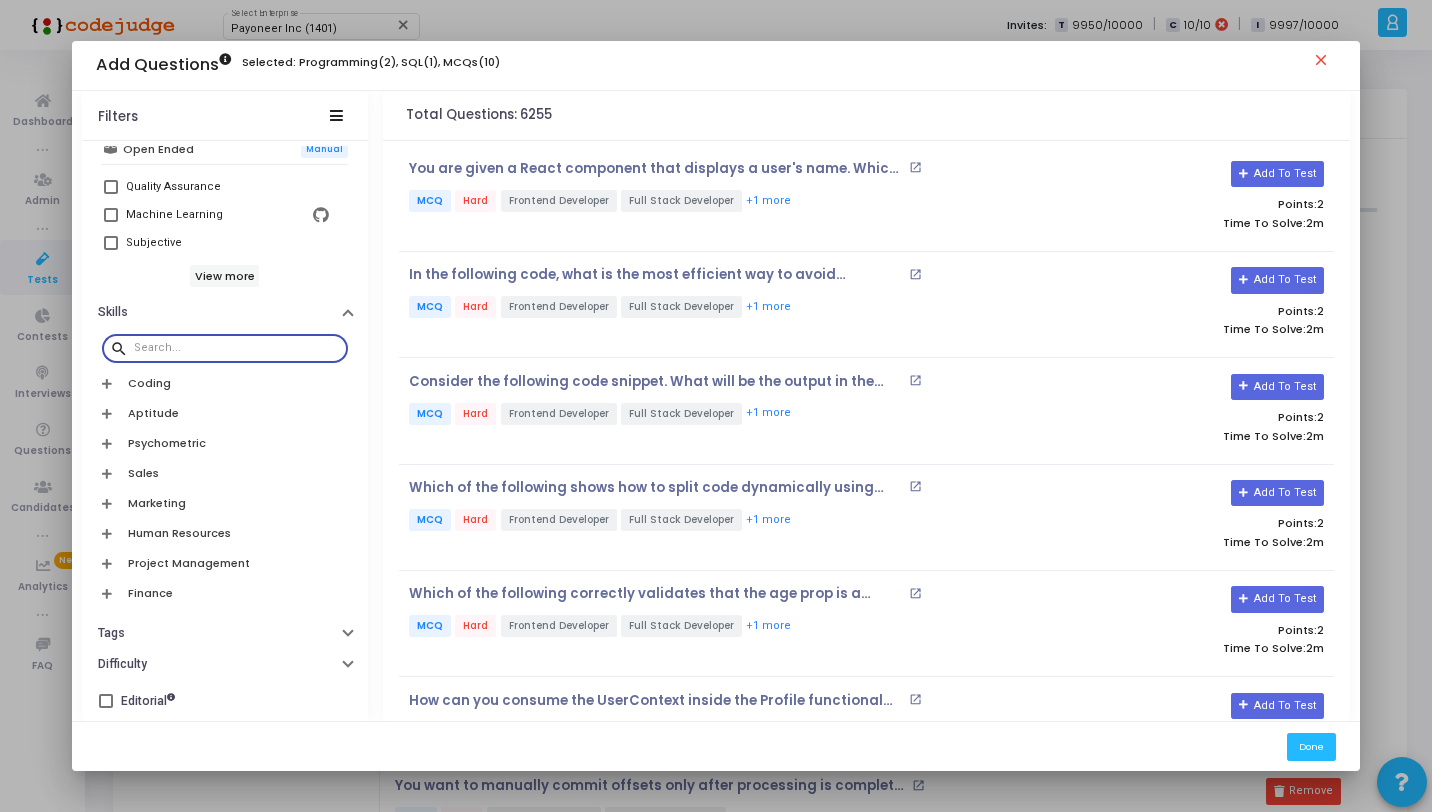 click at bounding box center [237, 348] 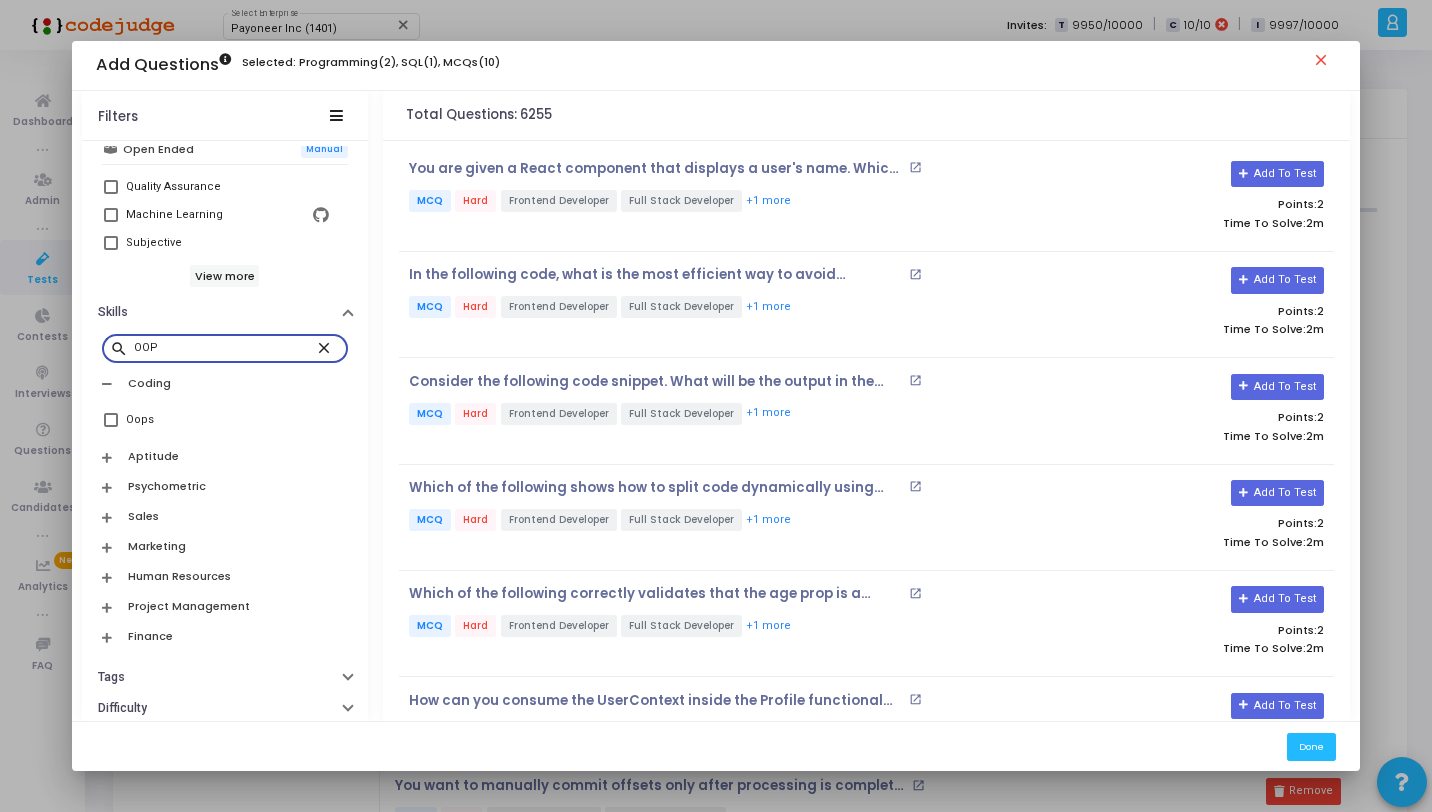 type on "OOP" 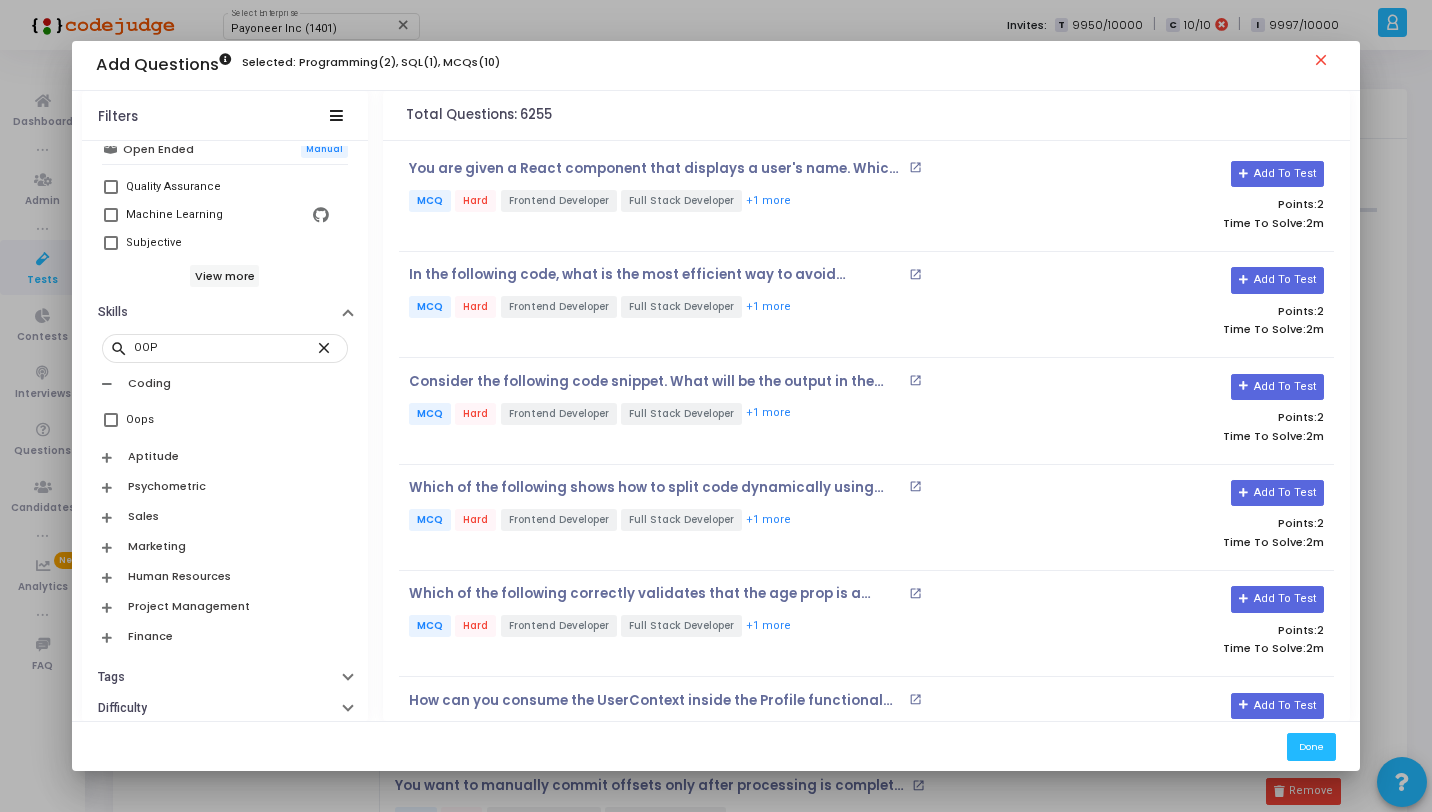 click on "search OOP  close  Coding    Oops  Aptitude Psychometric Sales Marketing Human Resources Project Management Finance" at bounding box center [225, 490] 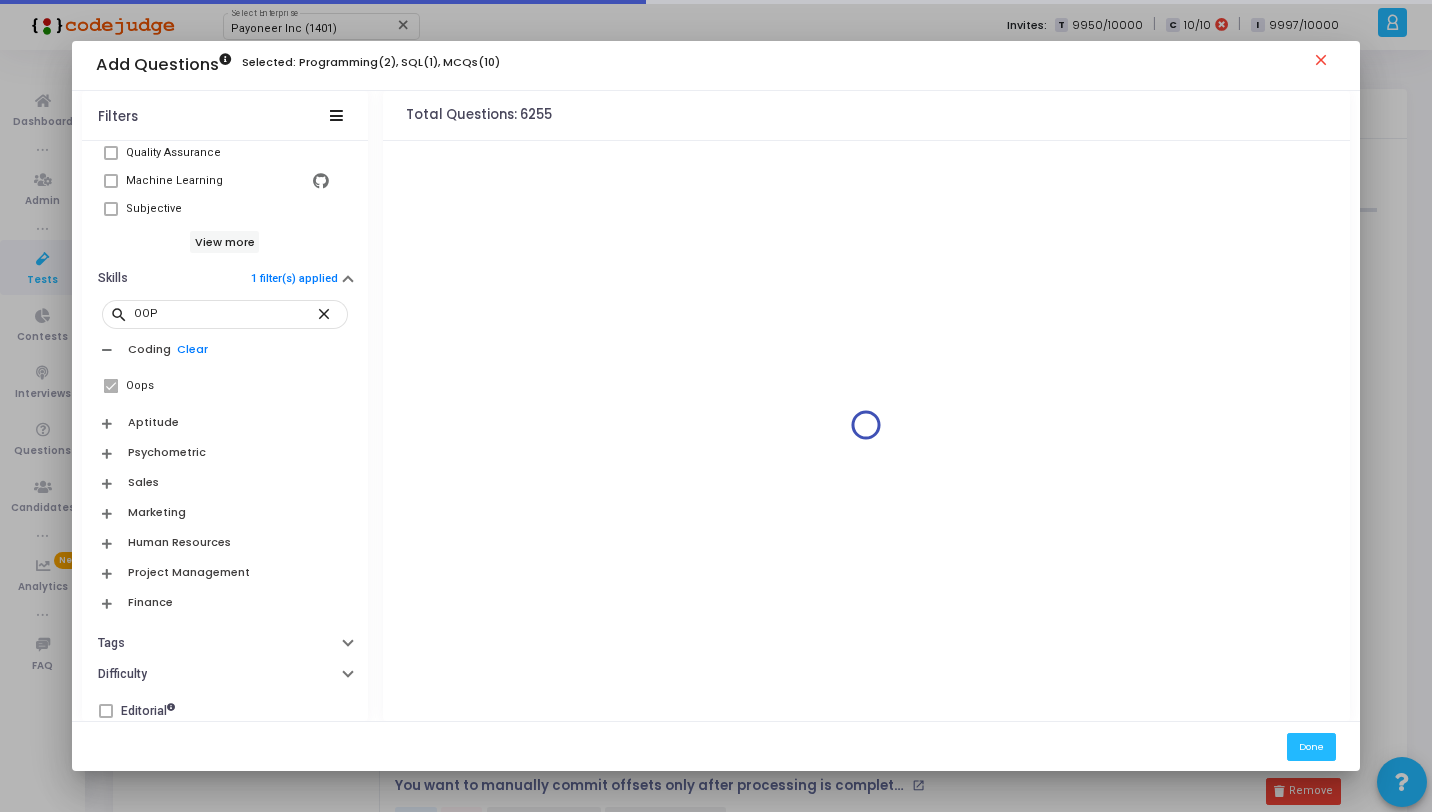 scroll, scrollTop: 677, scrollLeft: 0, axis: vertical 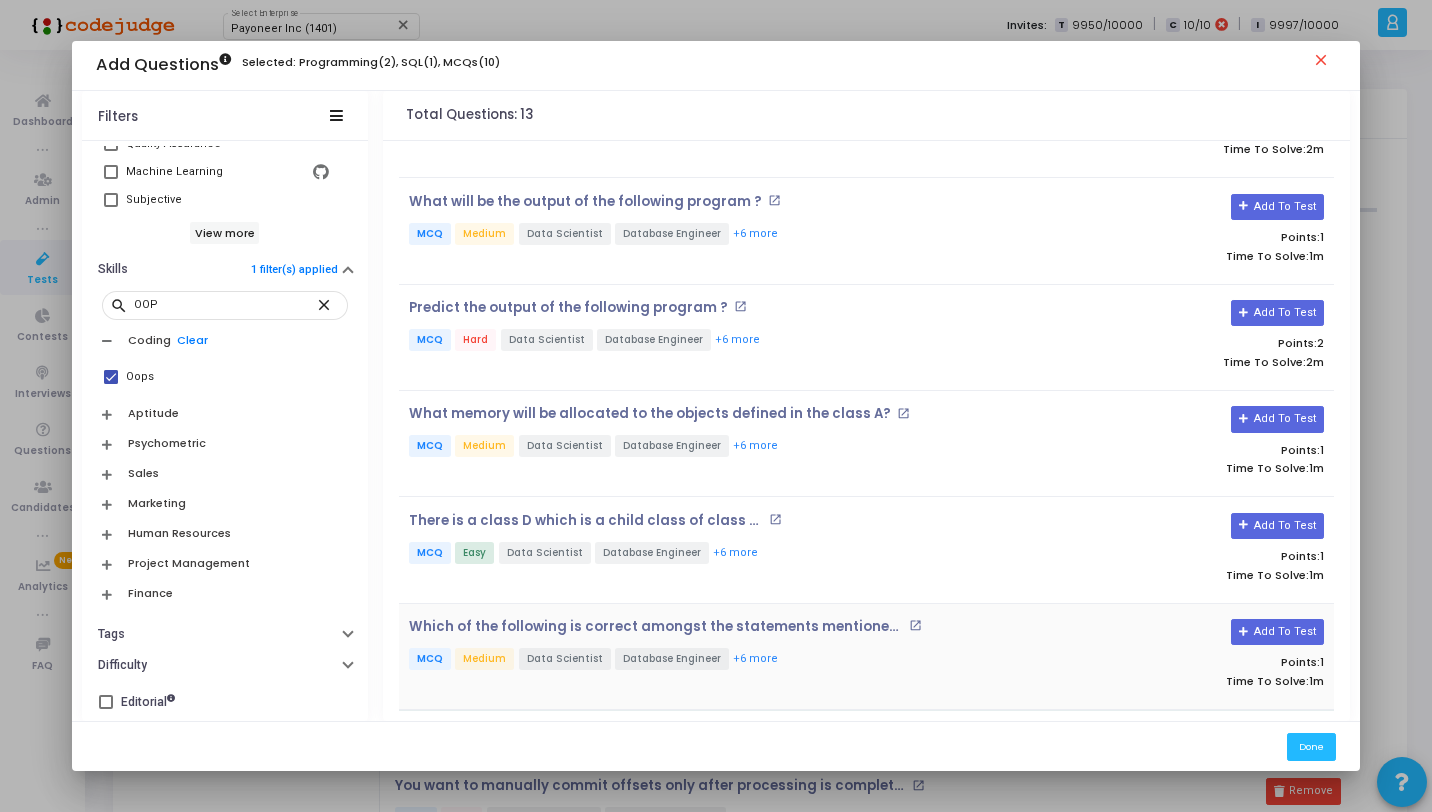 click on "Which of the following is correct amongst the statements mentioned below?? open_in_new   MCQ   Medium   Data Scientist   Database Engineer   +6 more" at bounding box center [710, 656] 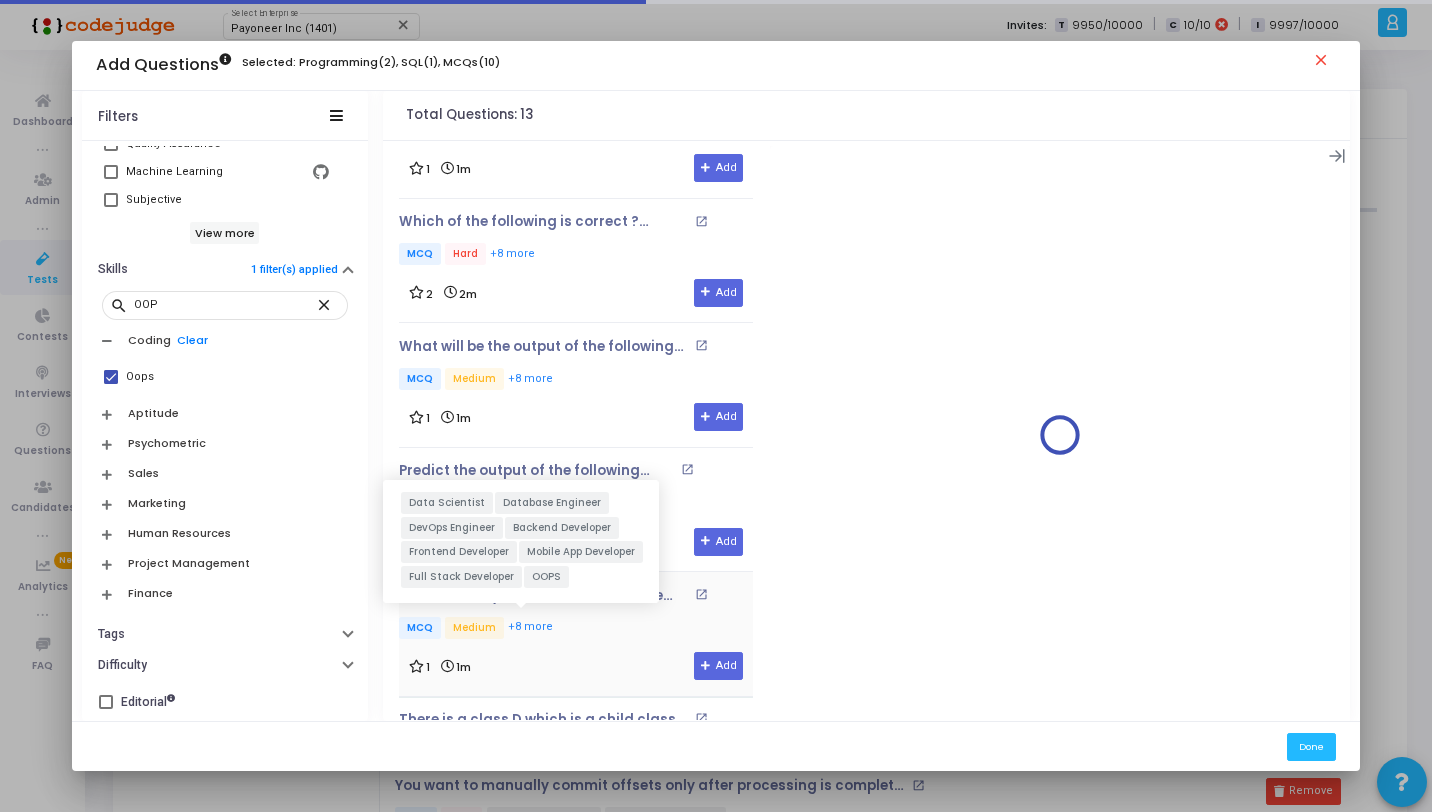 scroll, scrollTop: 1053, scrollLeft: 0, axis: vertical 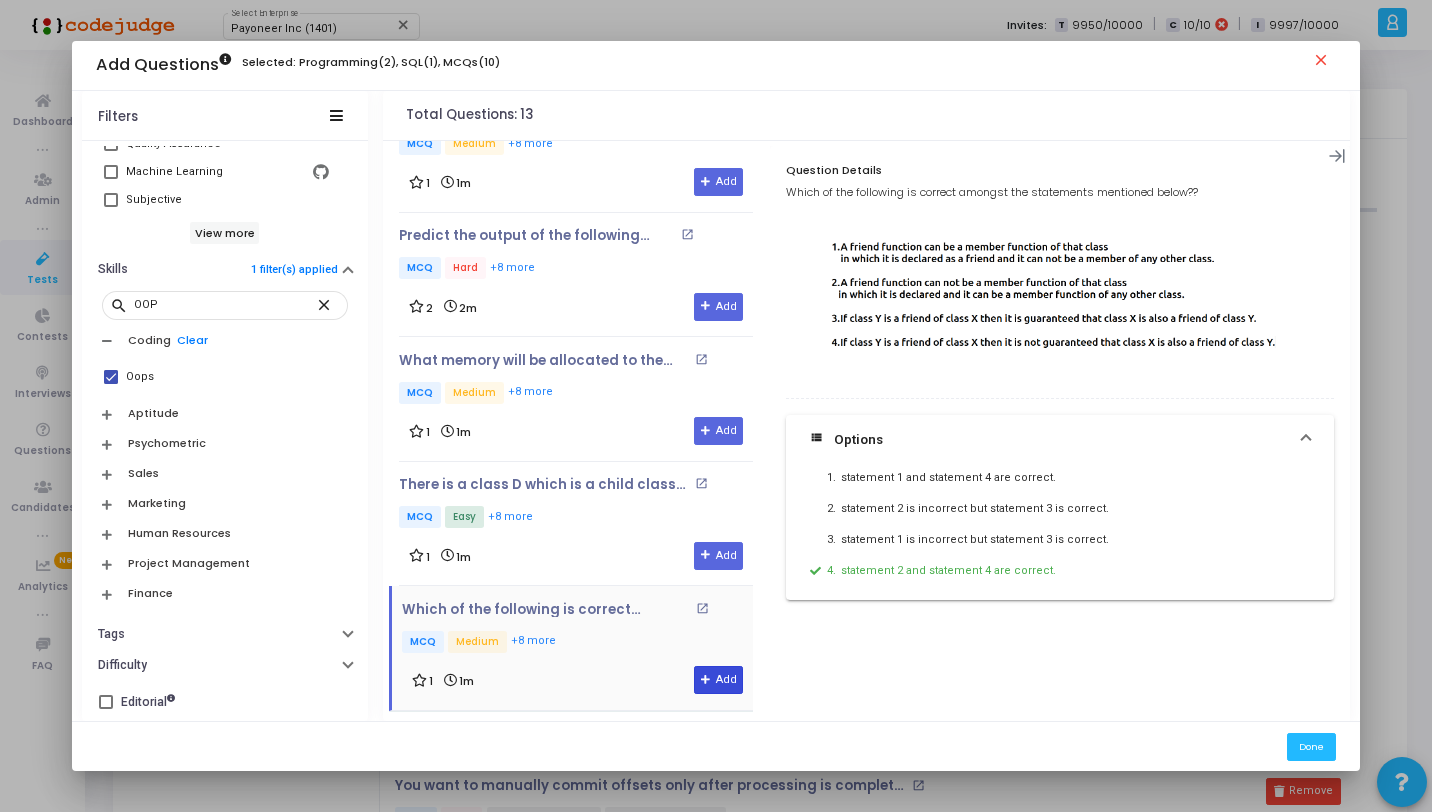 click on "Add" at bounding box center (718, 680) 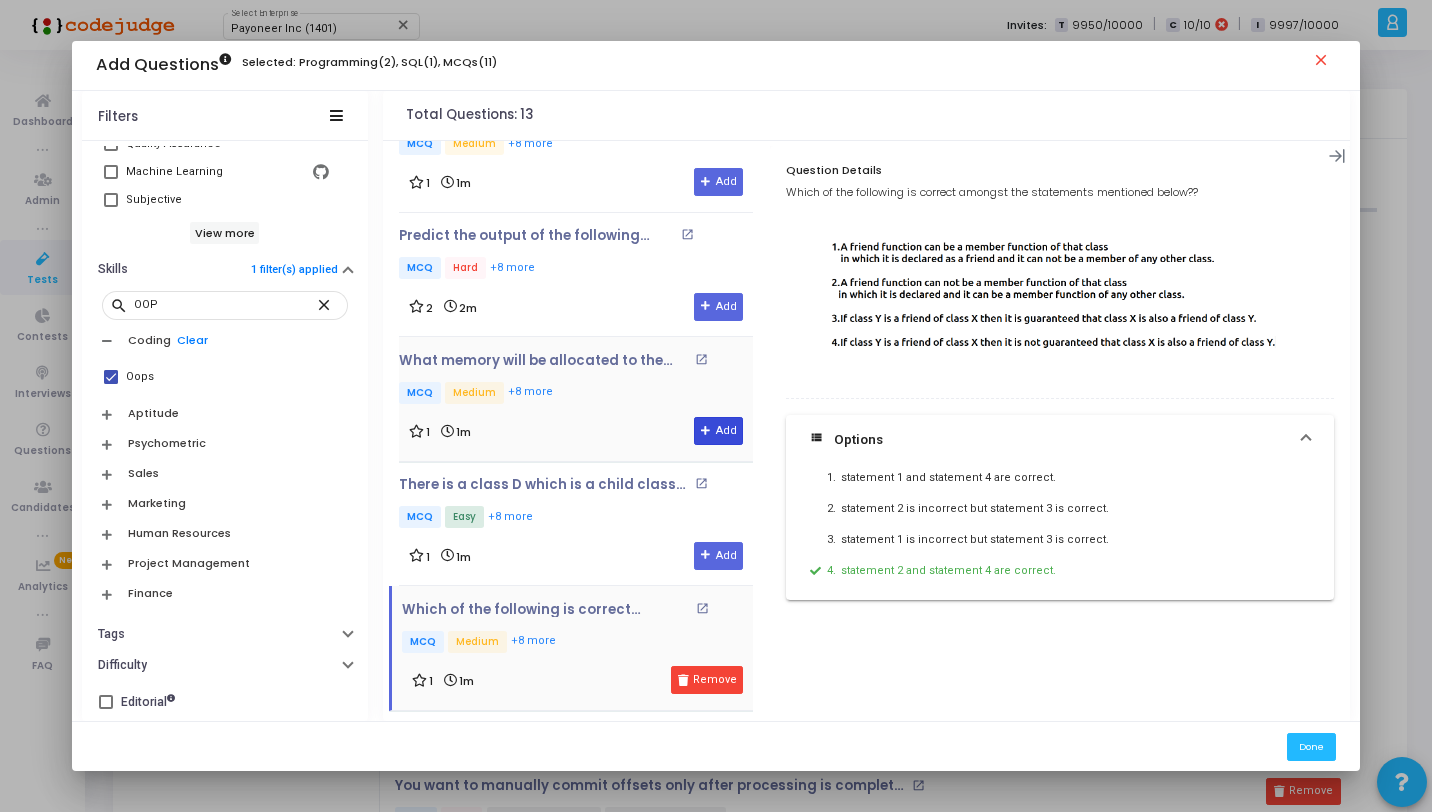 click on "Add" at bounding box center (718, 431) 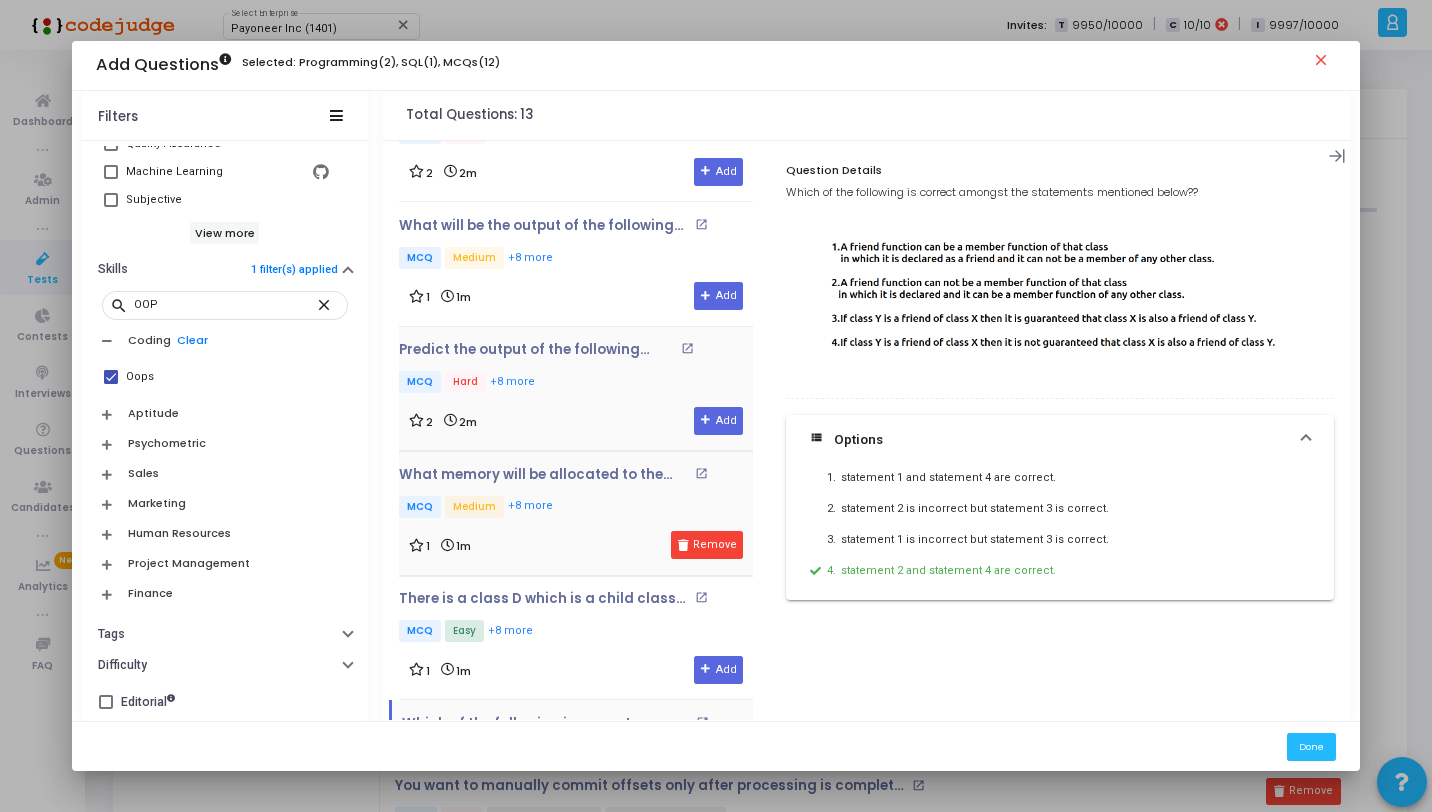 scroll, scrollTop: 906, scrollLeft: 0, axis: vertical 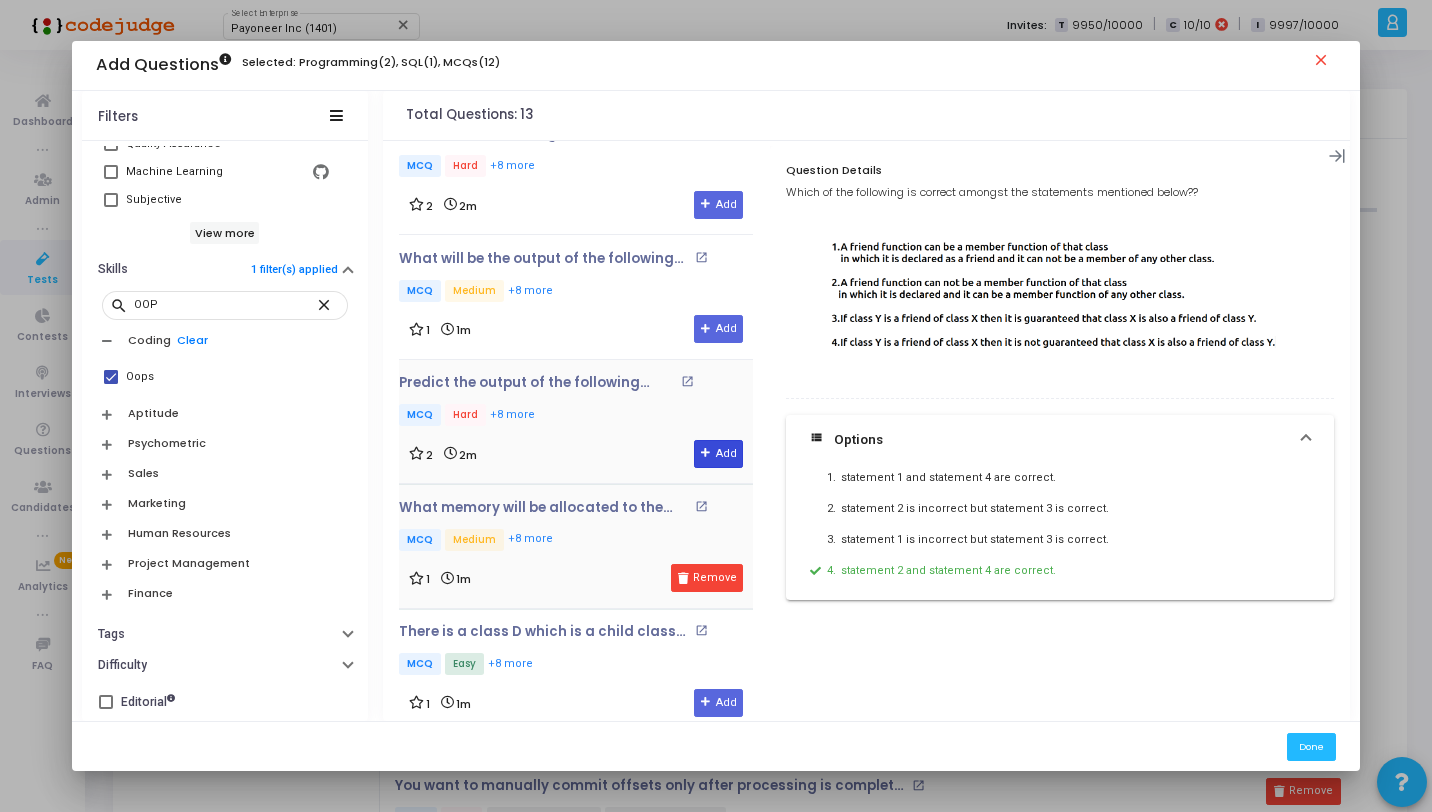 click on "Add" at bounding box center (718, 454) 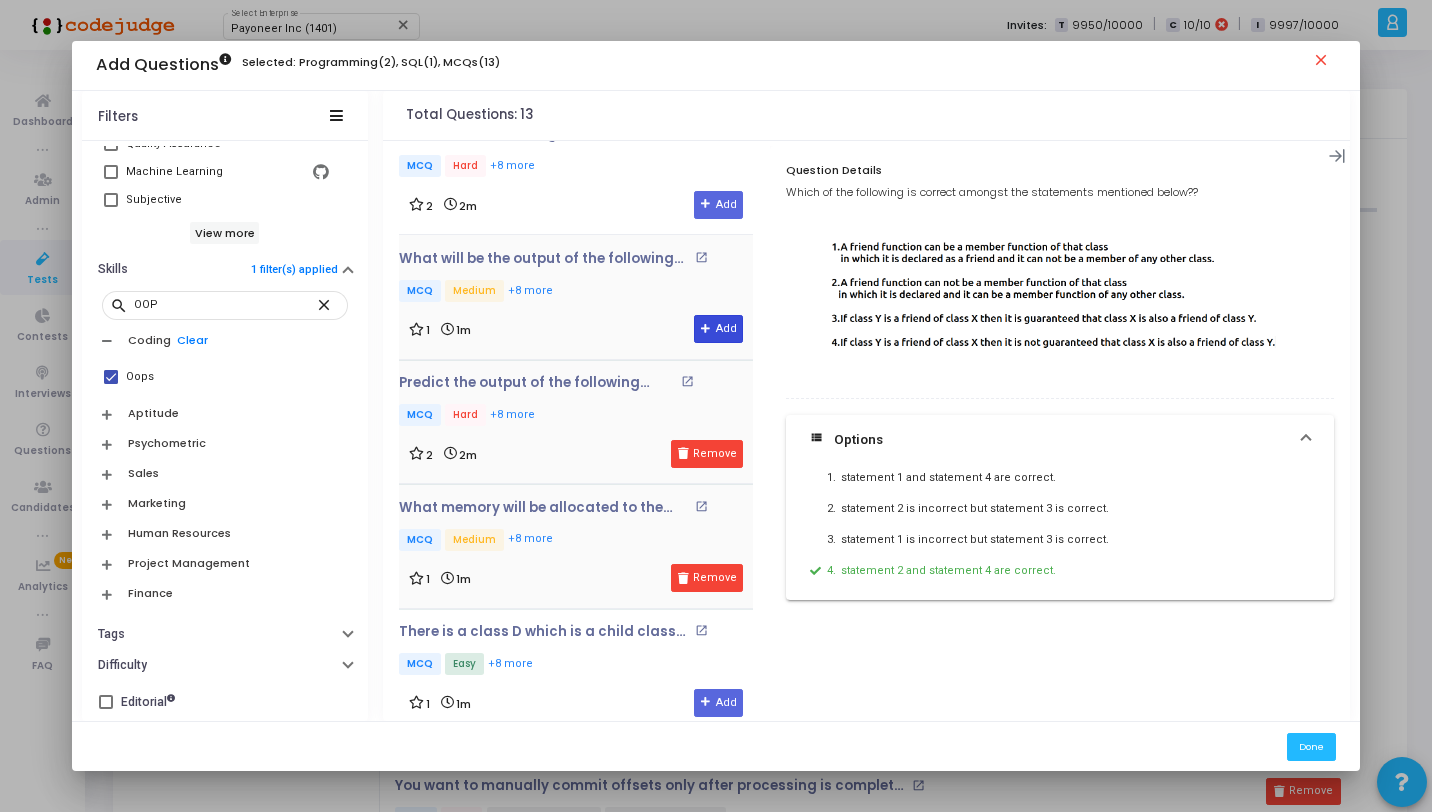 click on "Add" at bounding box center [718, 329] 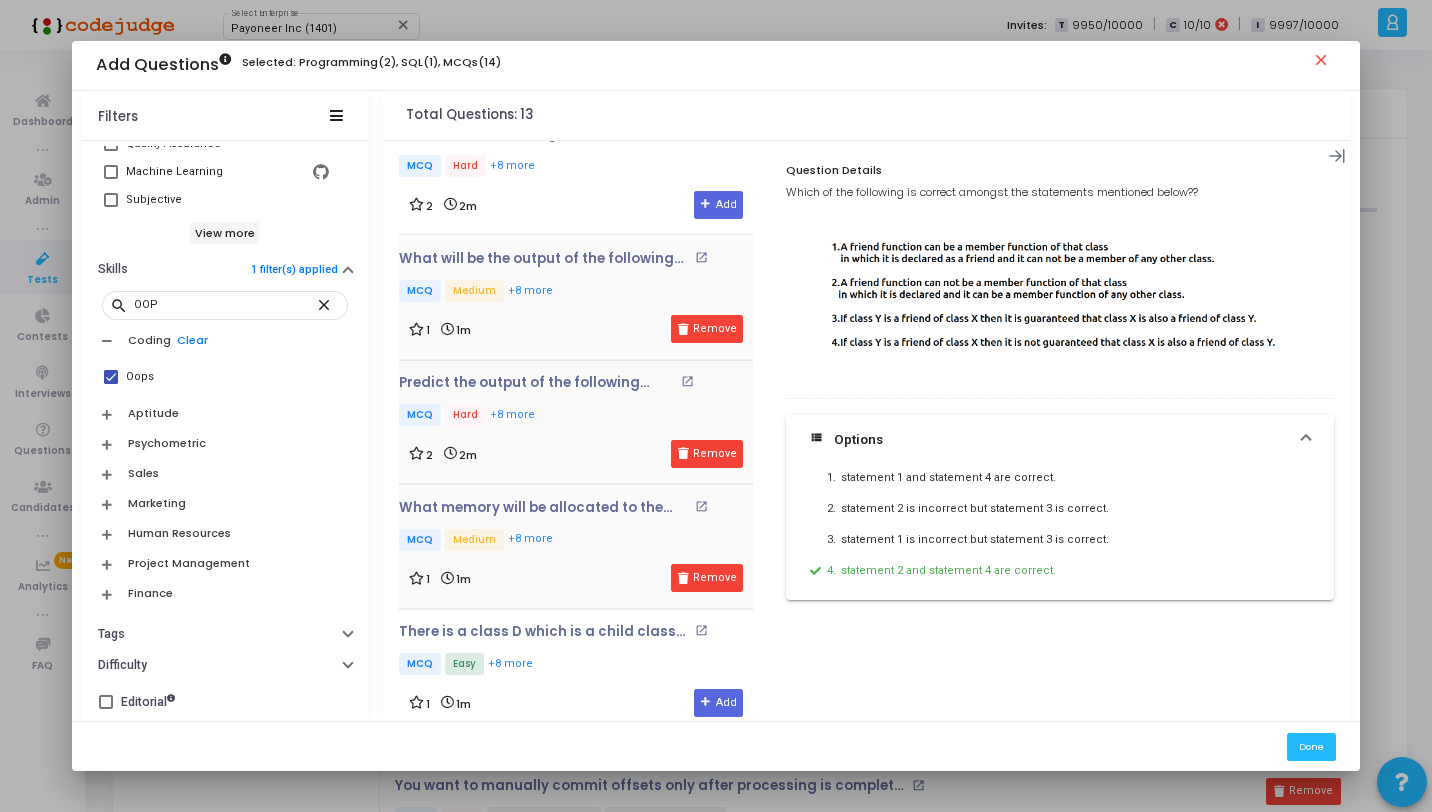 scroll, scrollTop: 523, scrollLeft: 0, axis: vertical 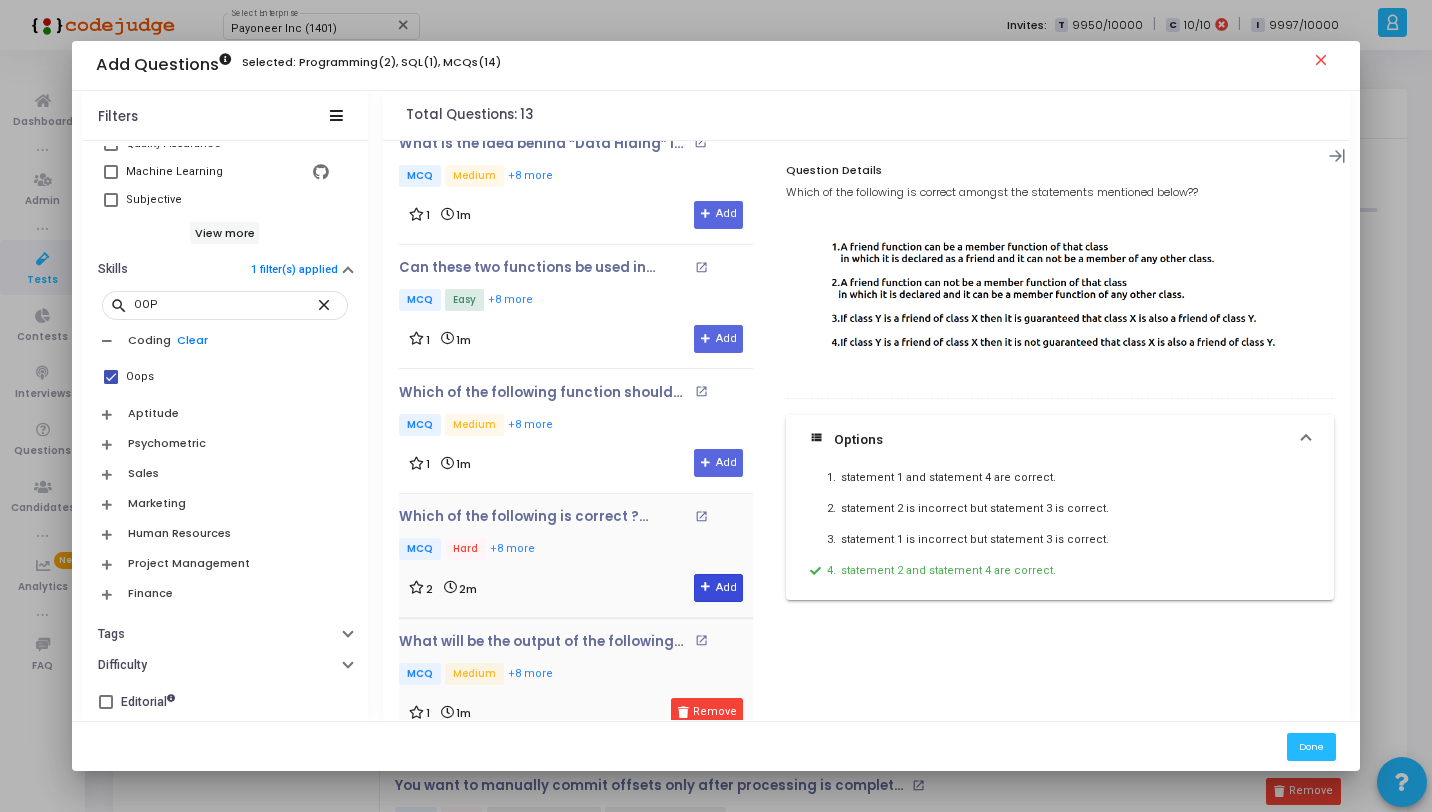 click at bounding box center [706, 587] 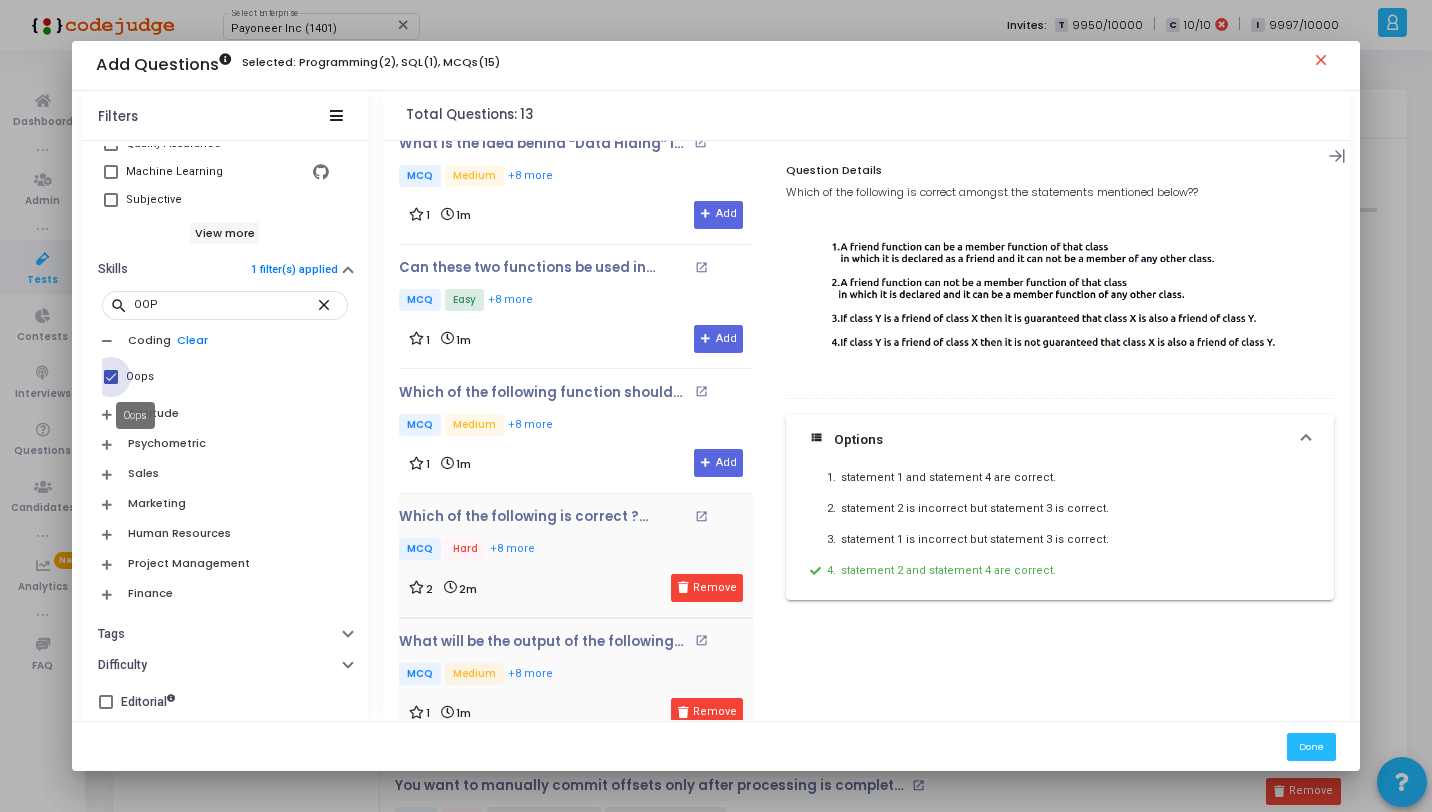 click on "Oops" at bounding box center (140, 377) 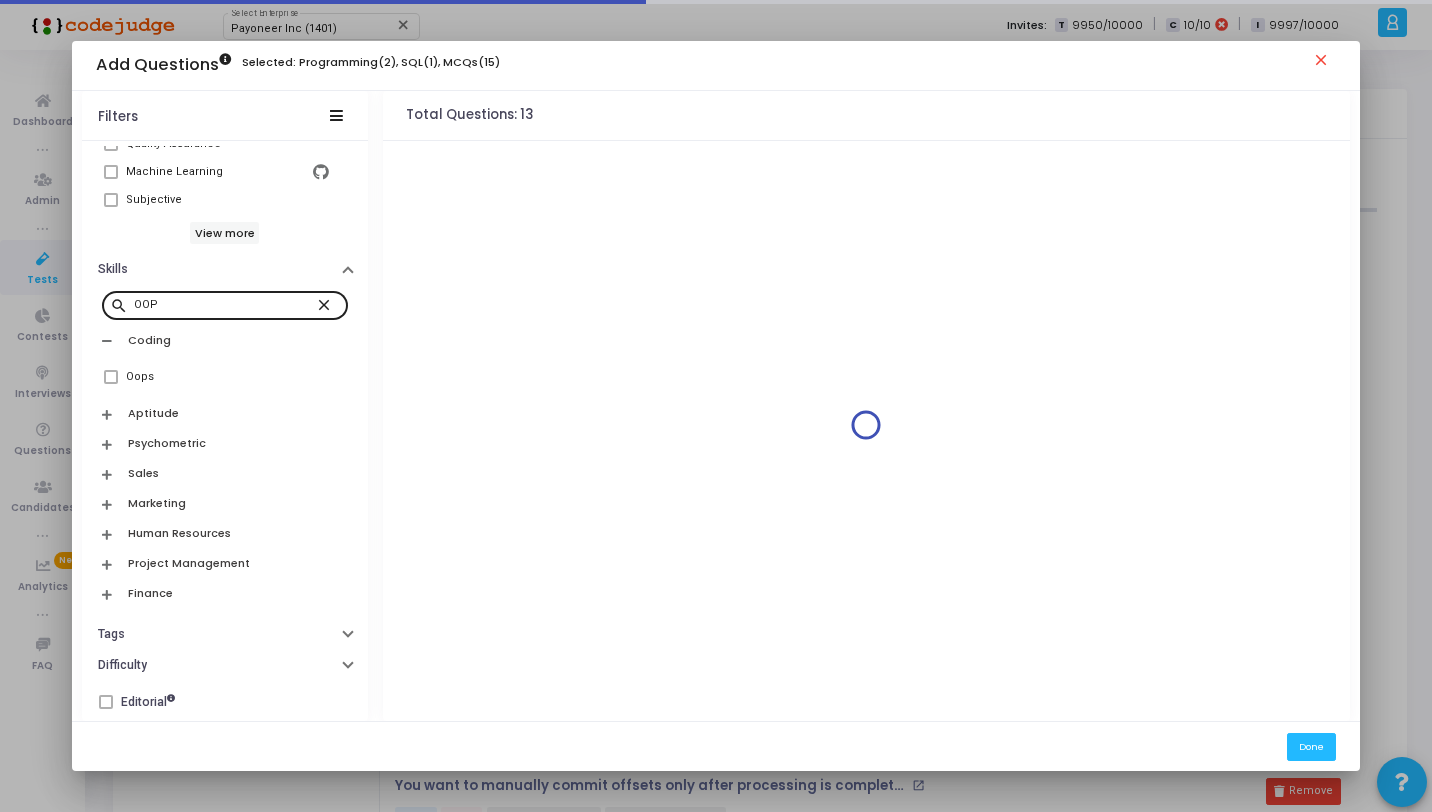 click on "close" at bounding box center (327, 304) 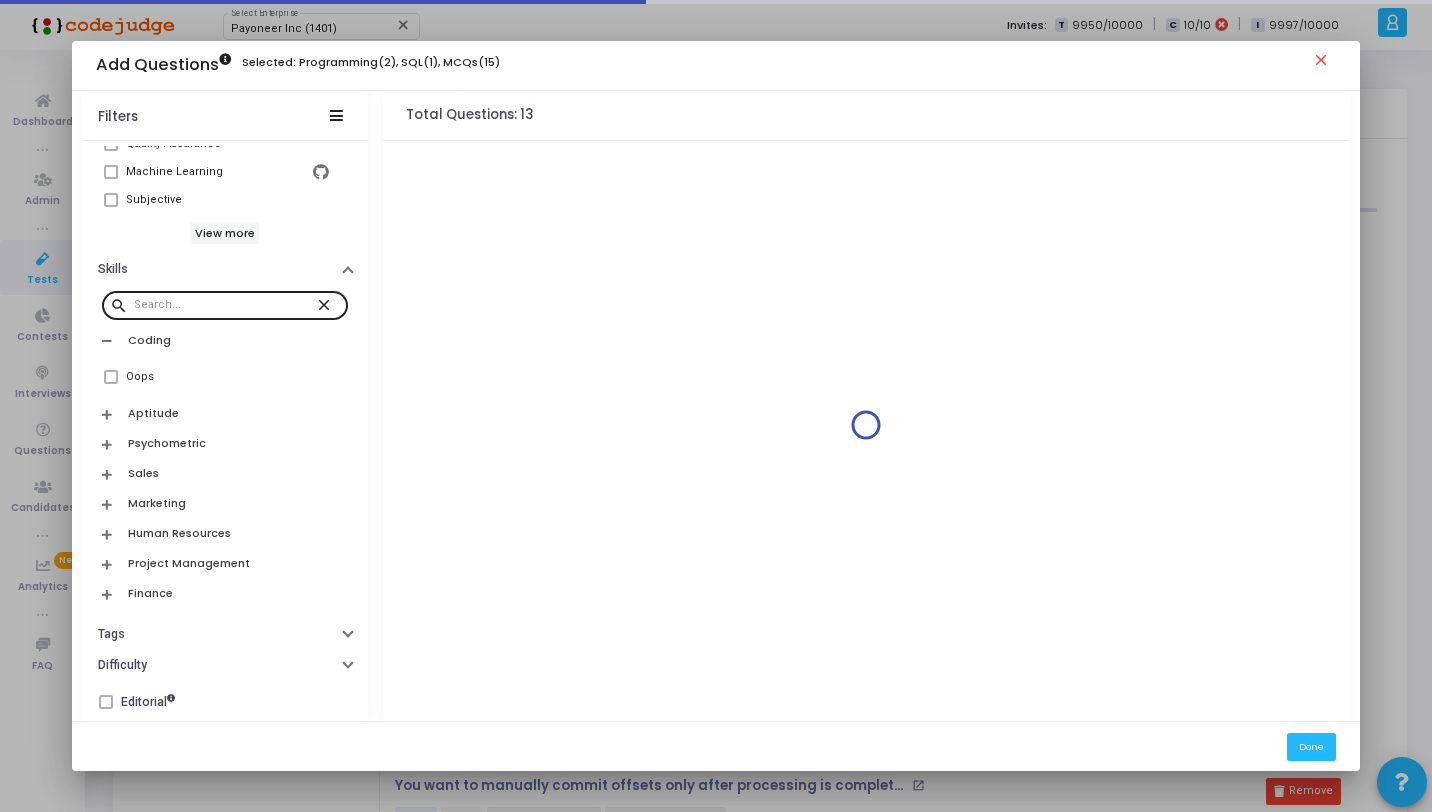 scroll, scrollTop: 633, scrollLeft: 0, axis: vertical 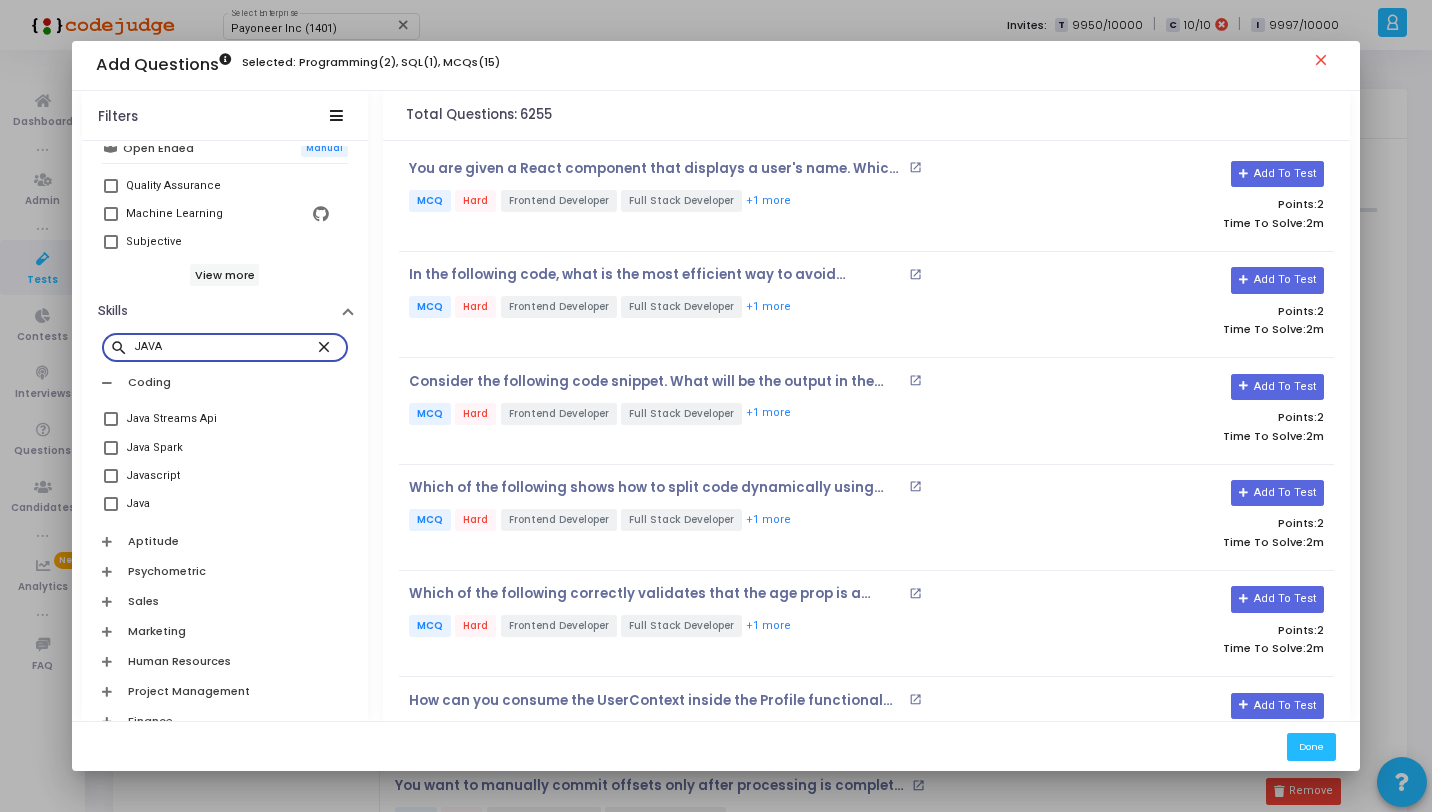 type on "JAVA" 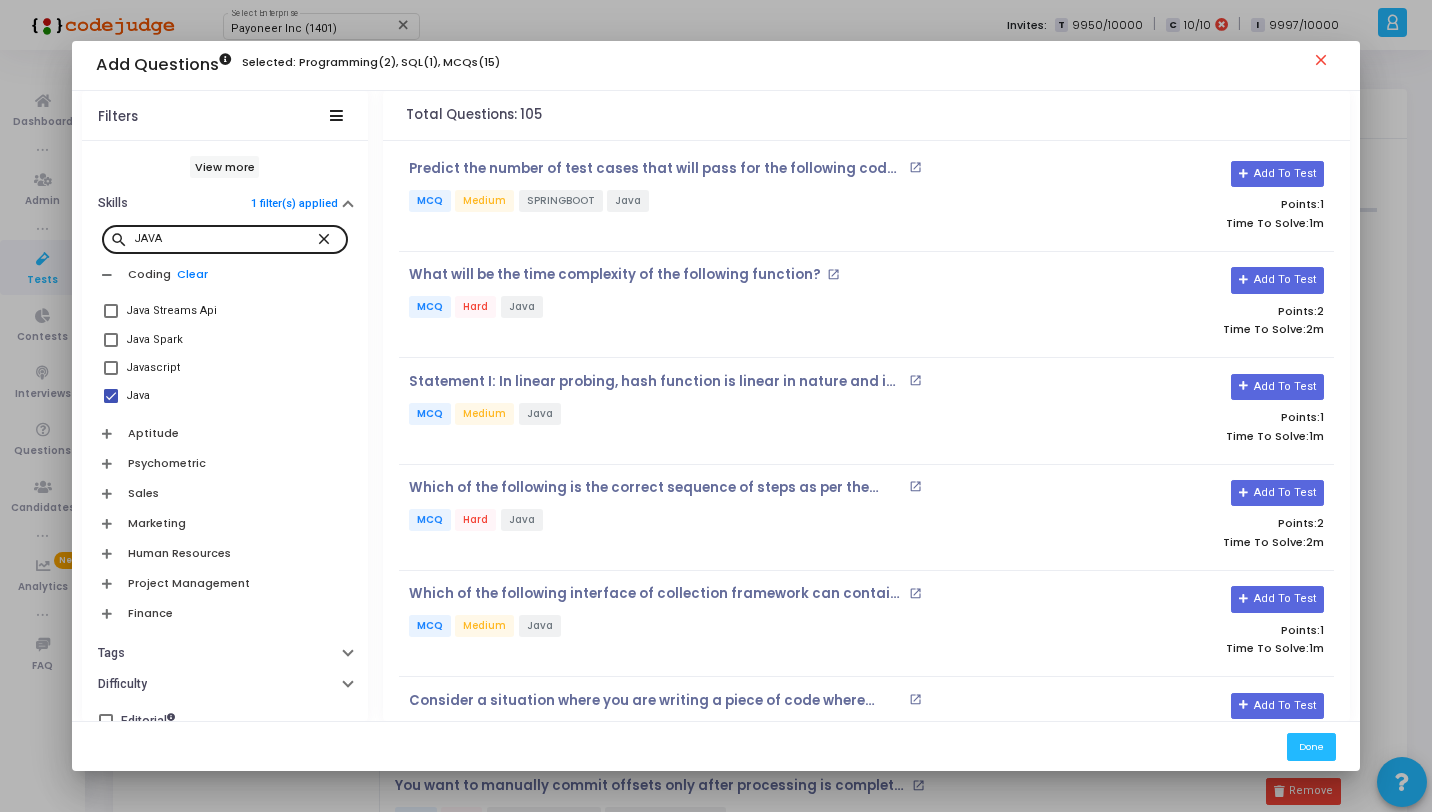 scroll, scrollTop: 762, scrollLeft: 0, axis: vertical 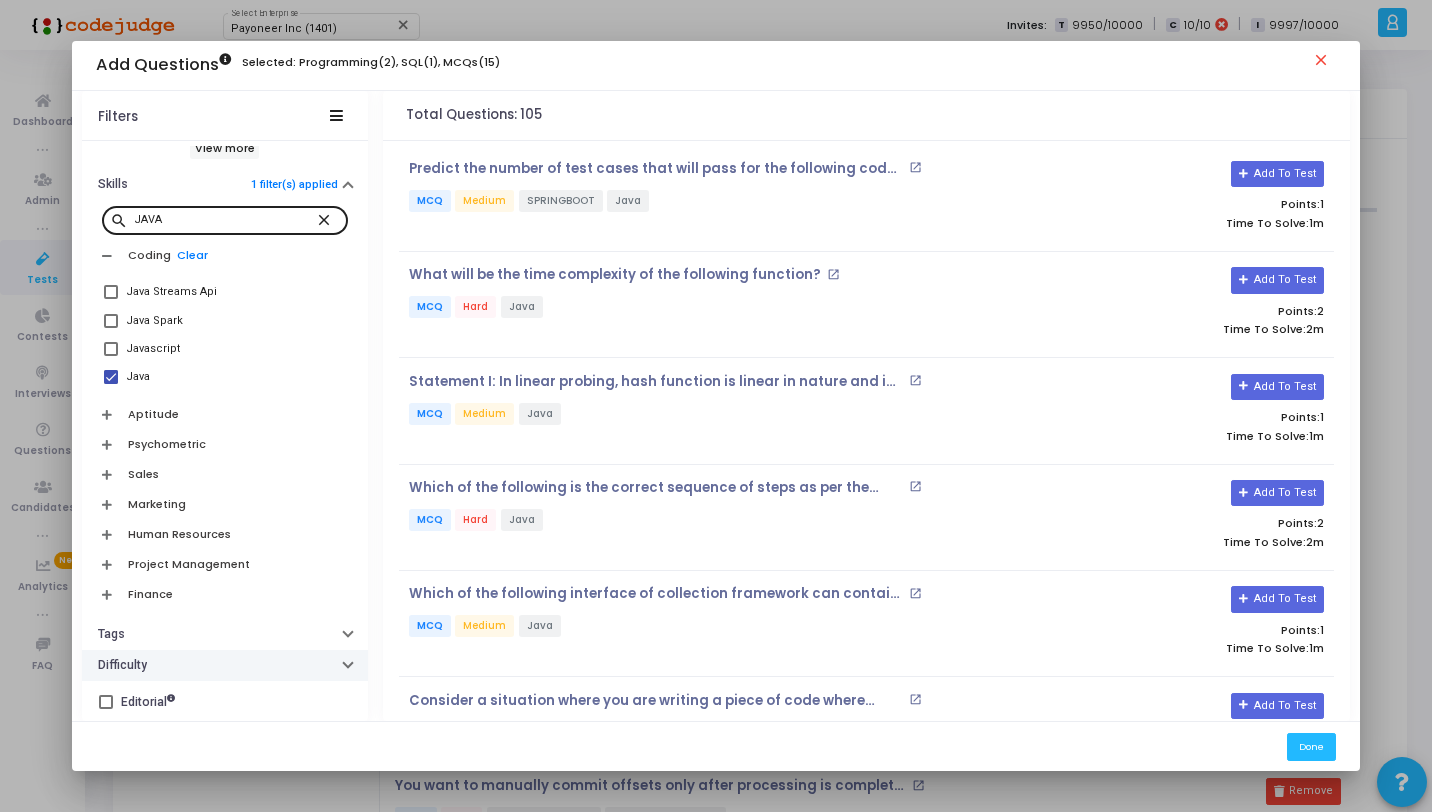 click on "Difficulty" at bounding box center [225, 665] 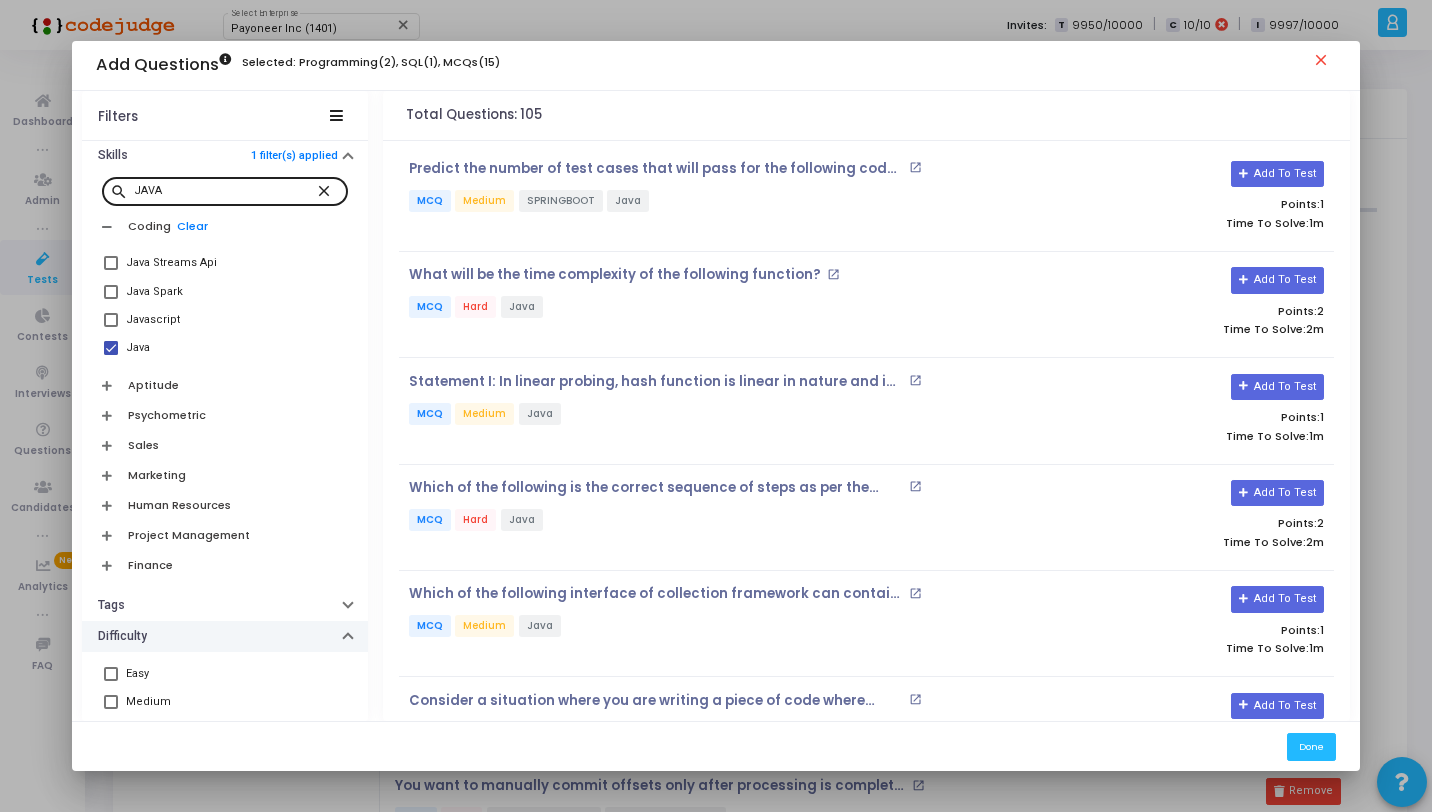 scroll, scrollTop: 872, scrollLeft: 0, axis: vertical 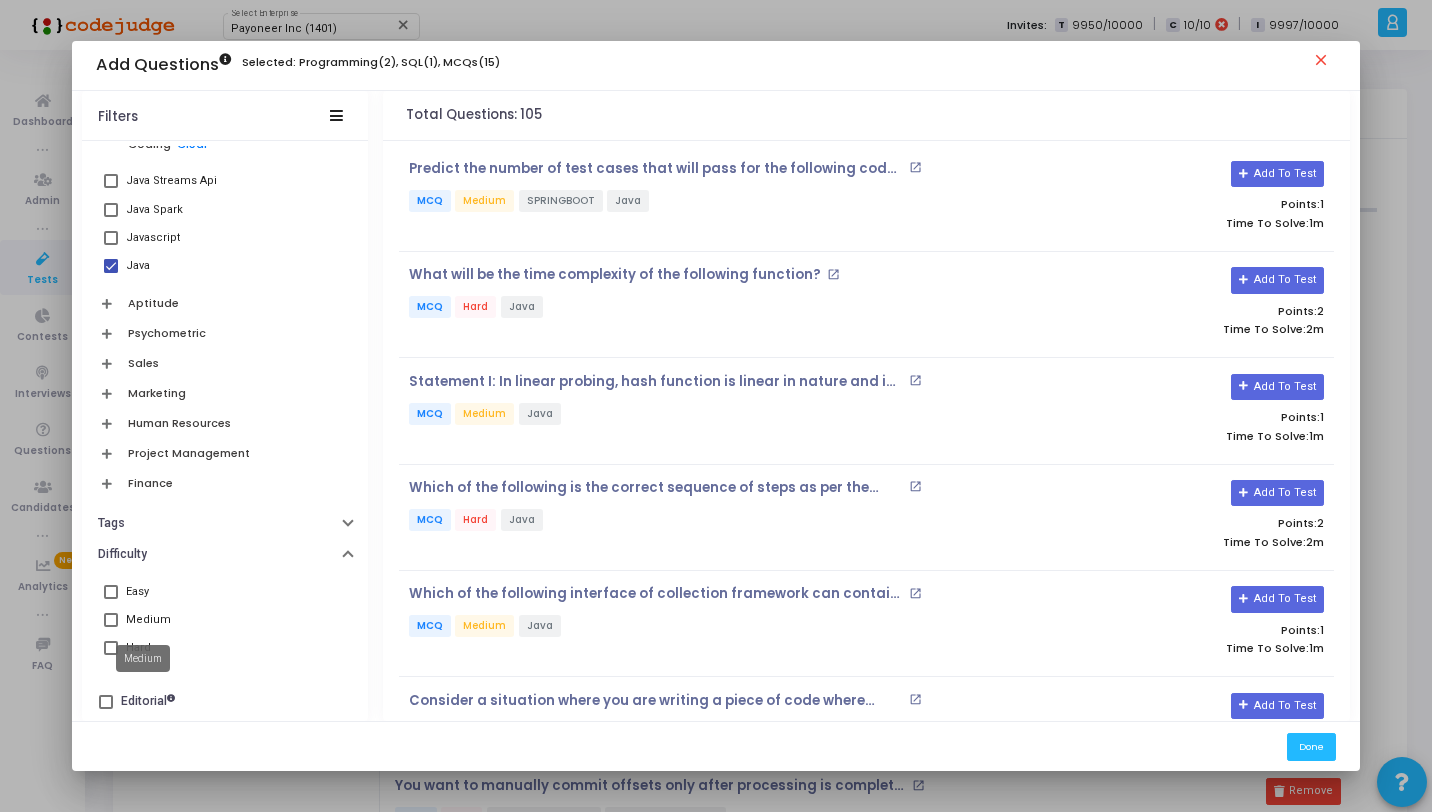 click on "Medium" at bounding box center [148, 620] 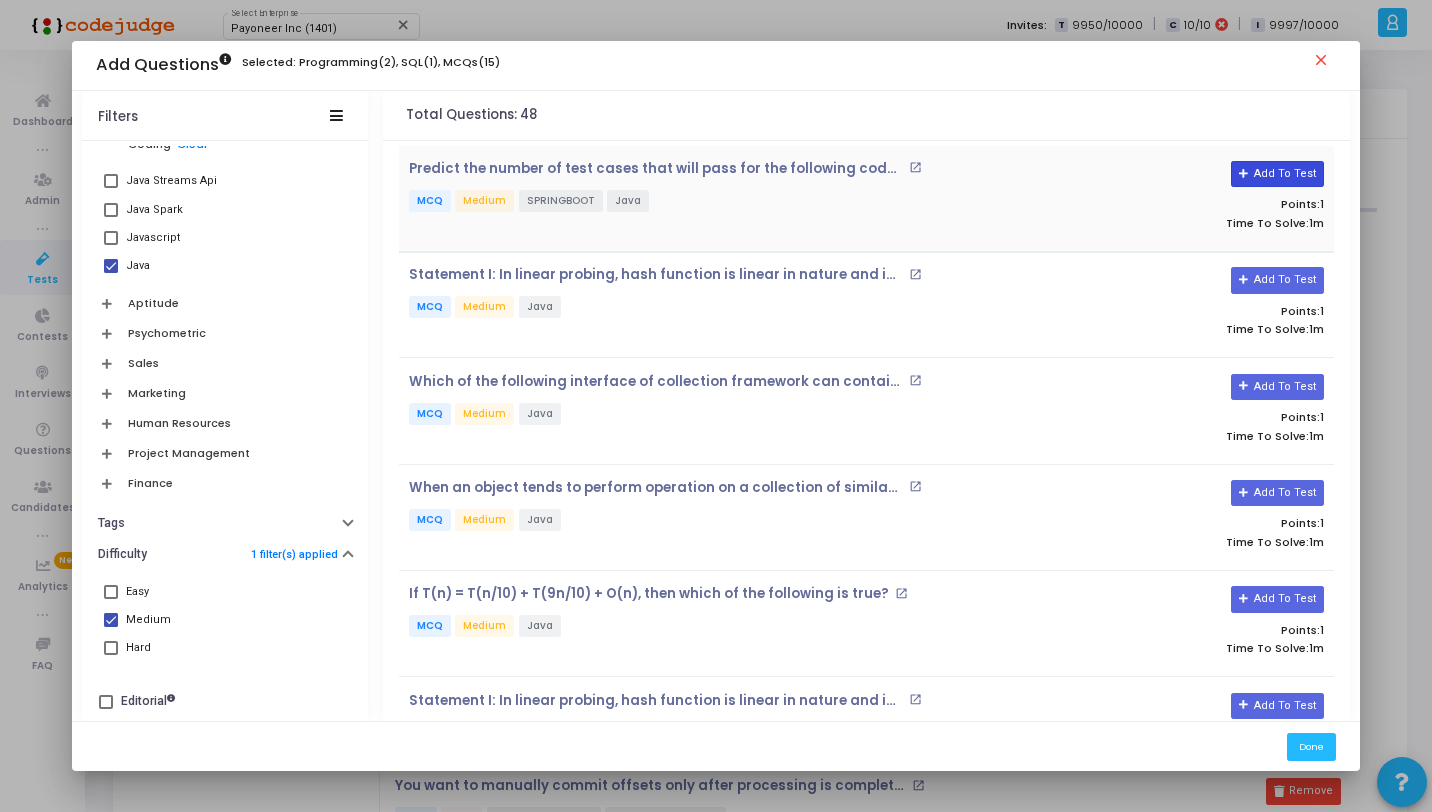 click on "Add To Test" at bounding box center [1277, 174] 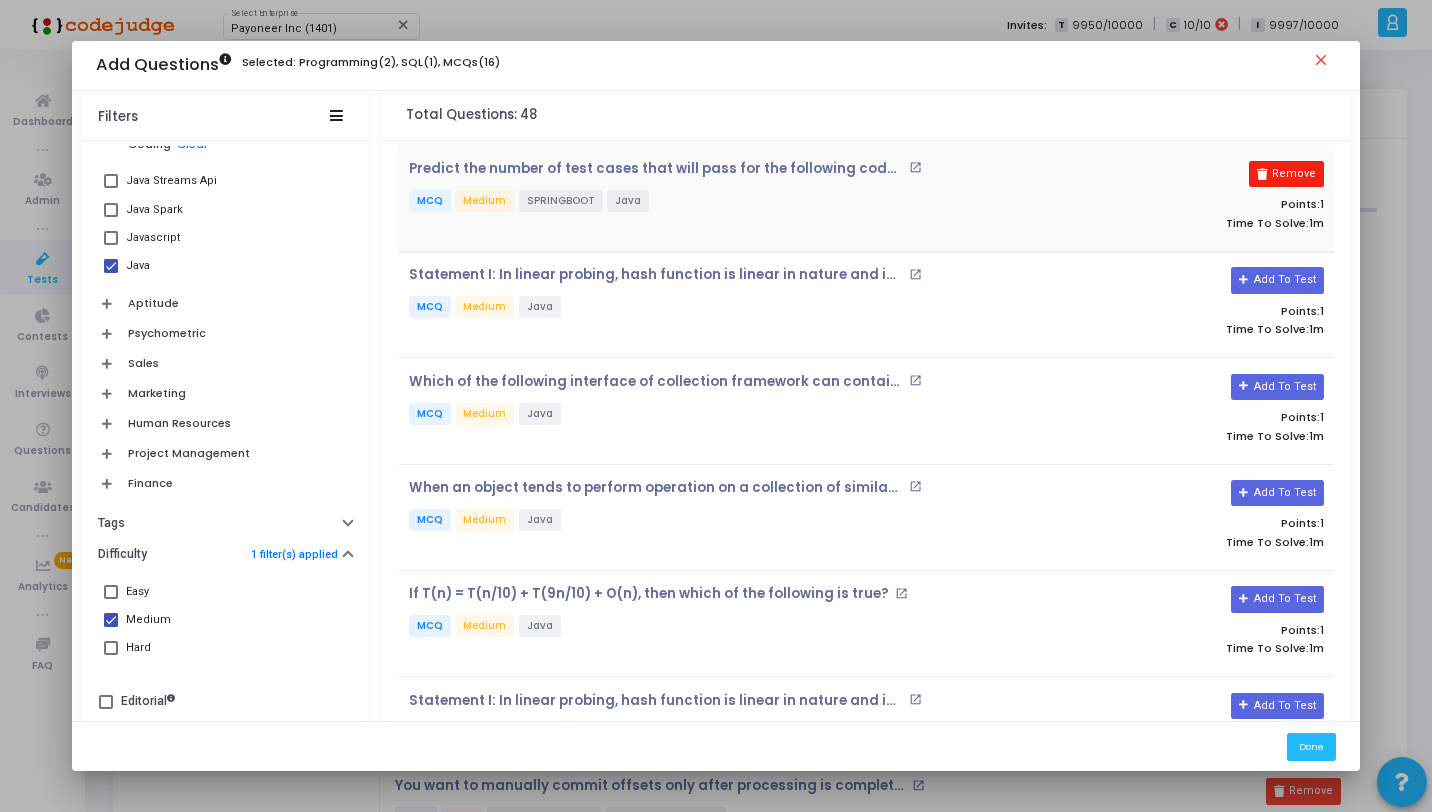 click on "Remove" at bounding box center (1286, 174) 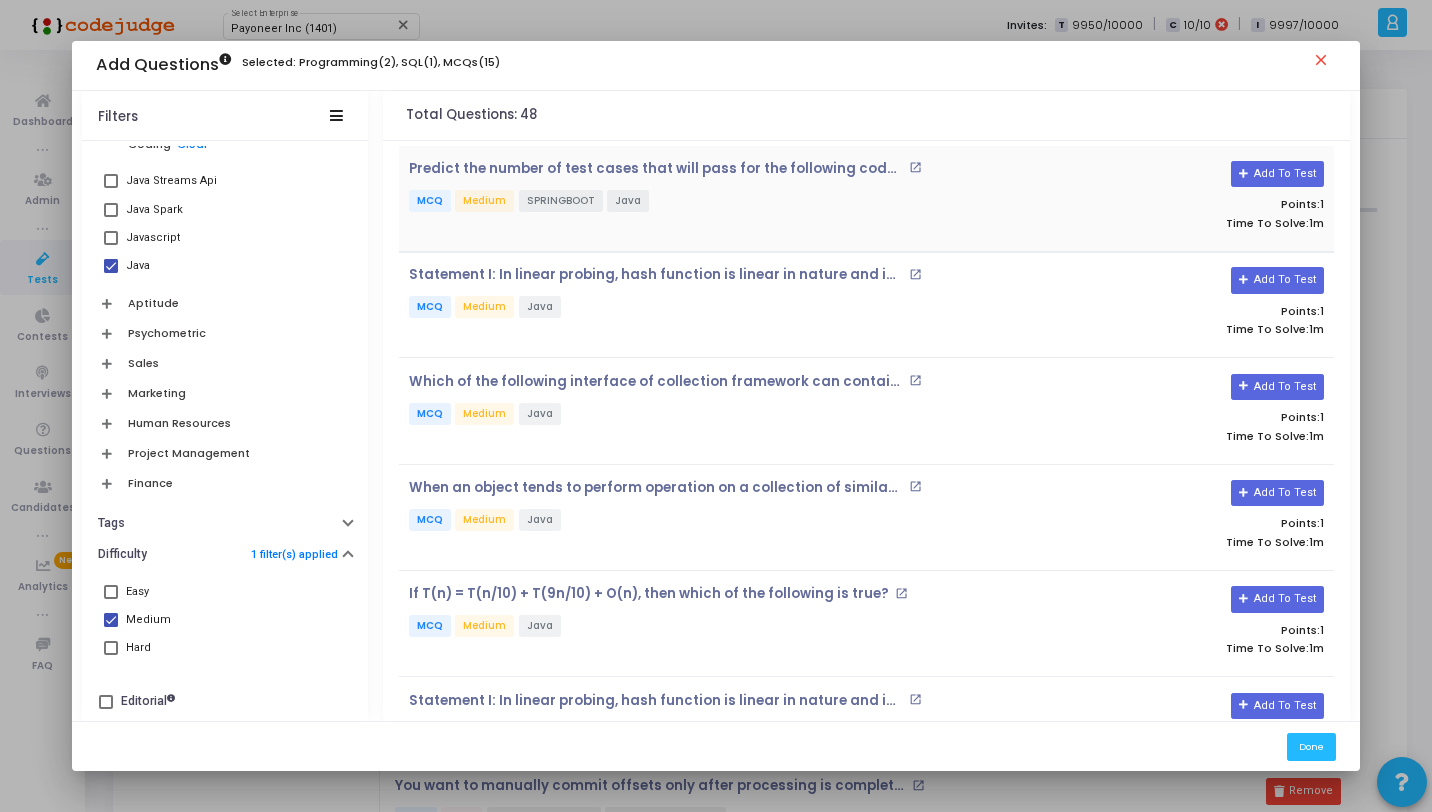 click on "Predict the number of test cases that will pass for the following code snippet open_in_new   MCQ   Medium   SPRINGBOOT   Java" at bounding box center (710, 198) 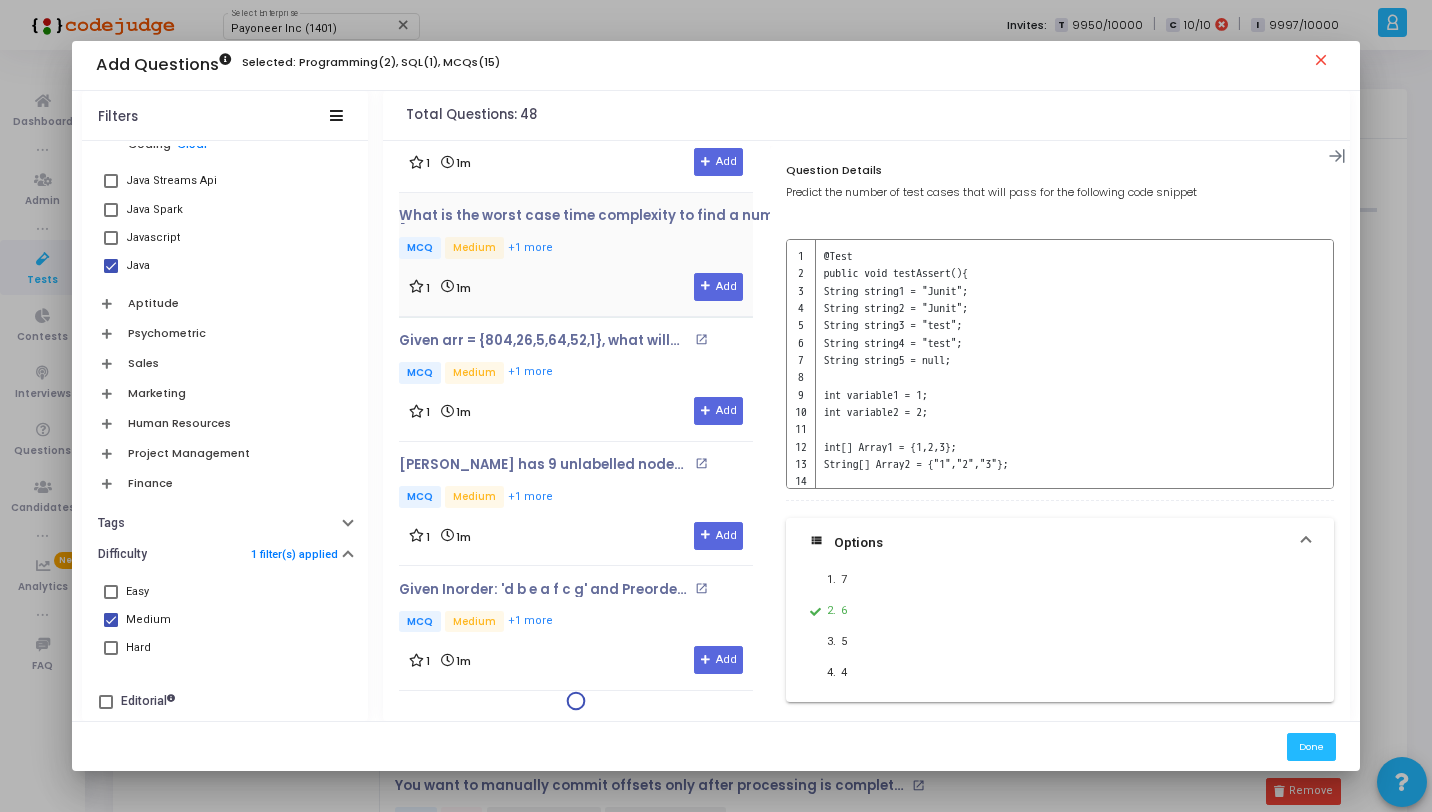 scroll, scrollTop: 1329, scrollLeft: 0, axis: vertical 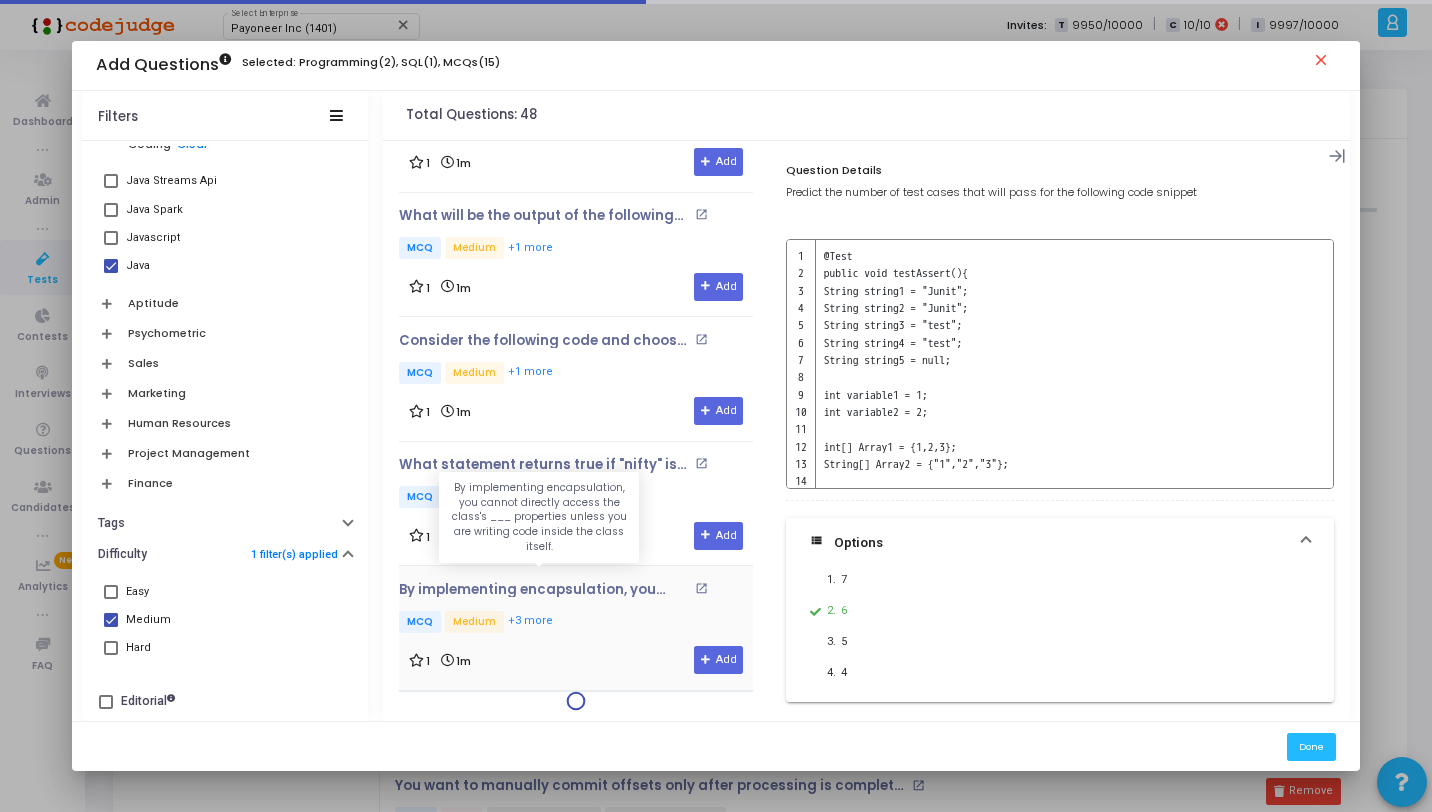 click on "By implementing encapsulation, you cannot directly access the class's ___ properties unless you are writing code inside the class itself." at bounding box center [544, 590] 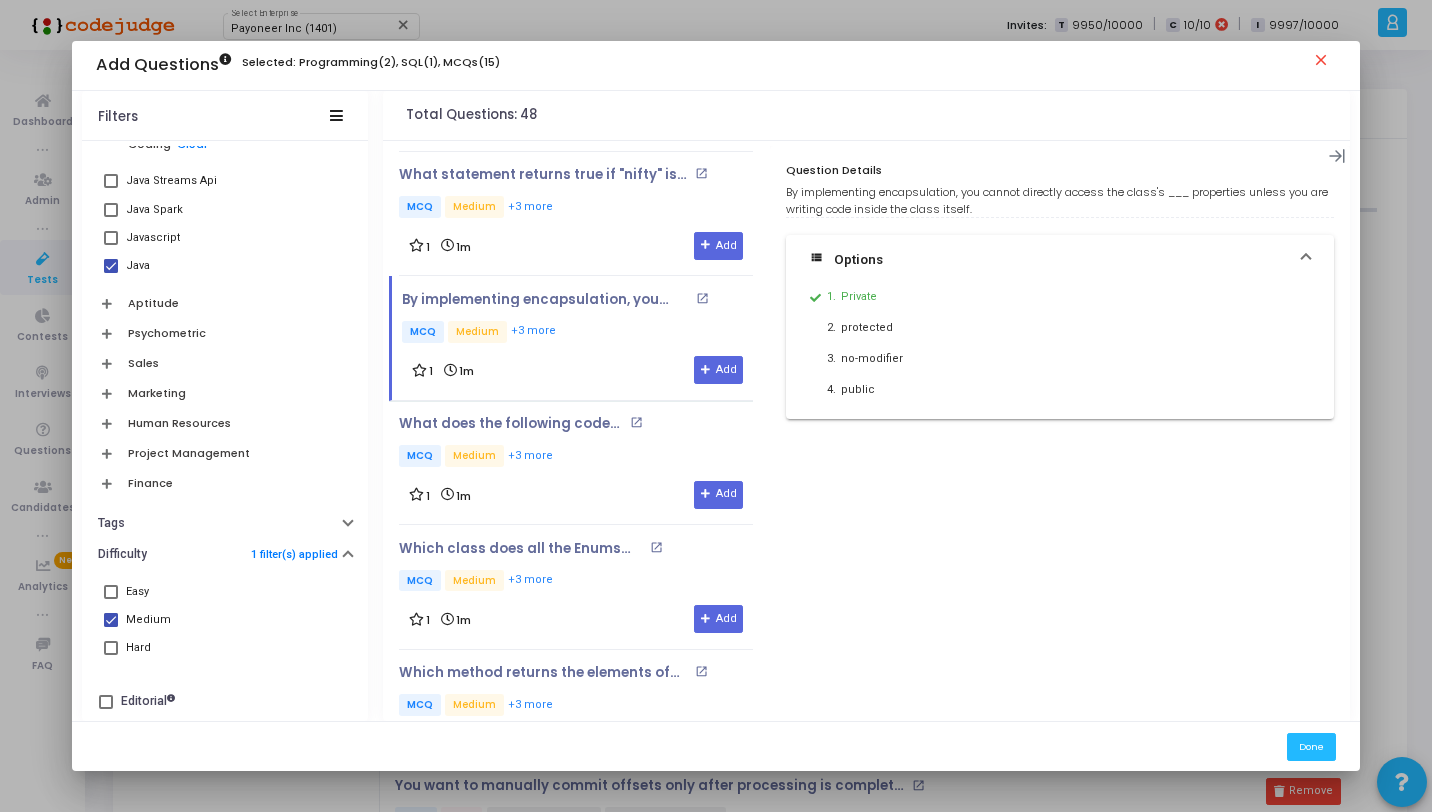 scroll, scrollTop: 3830, scrollLeft: 0, axis: vertical 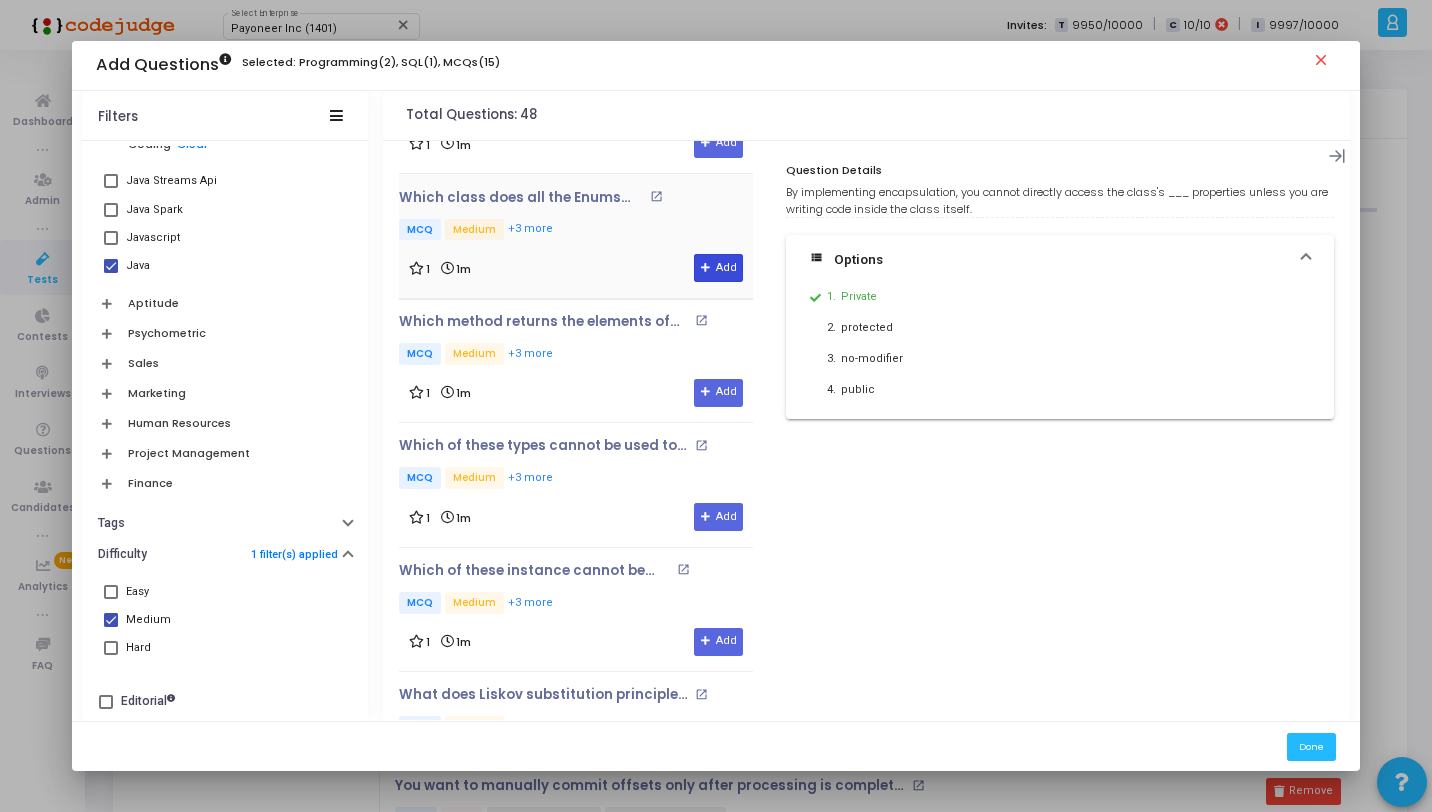 click on "Add" at bounding box center (718, 268) 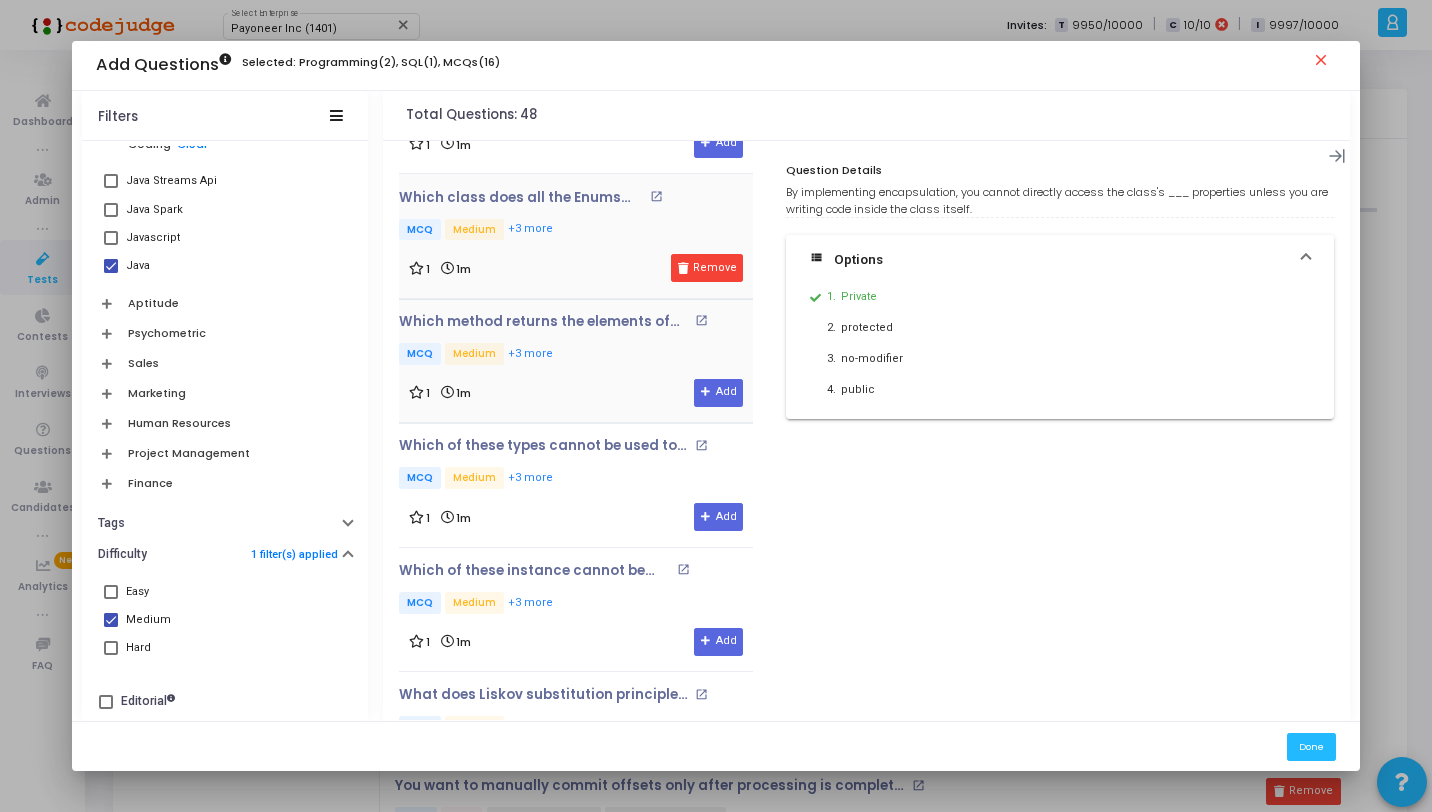 click on "1 1m  Add" at bounding box center (576, 393) 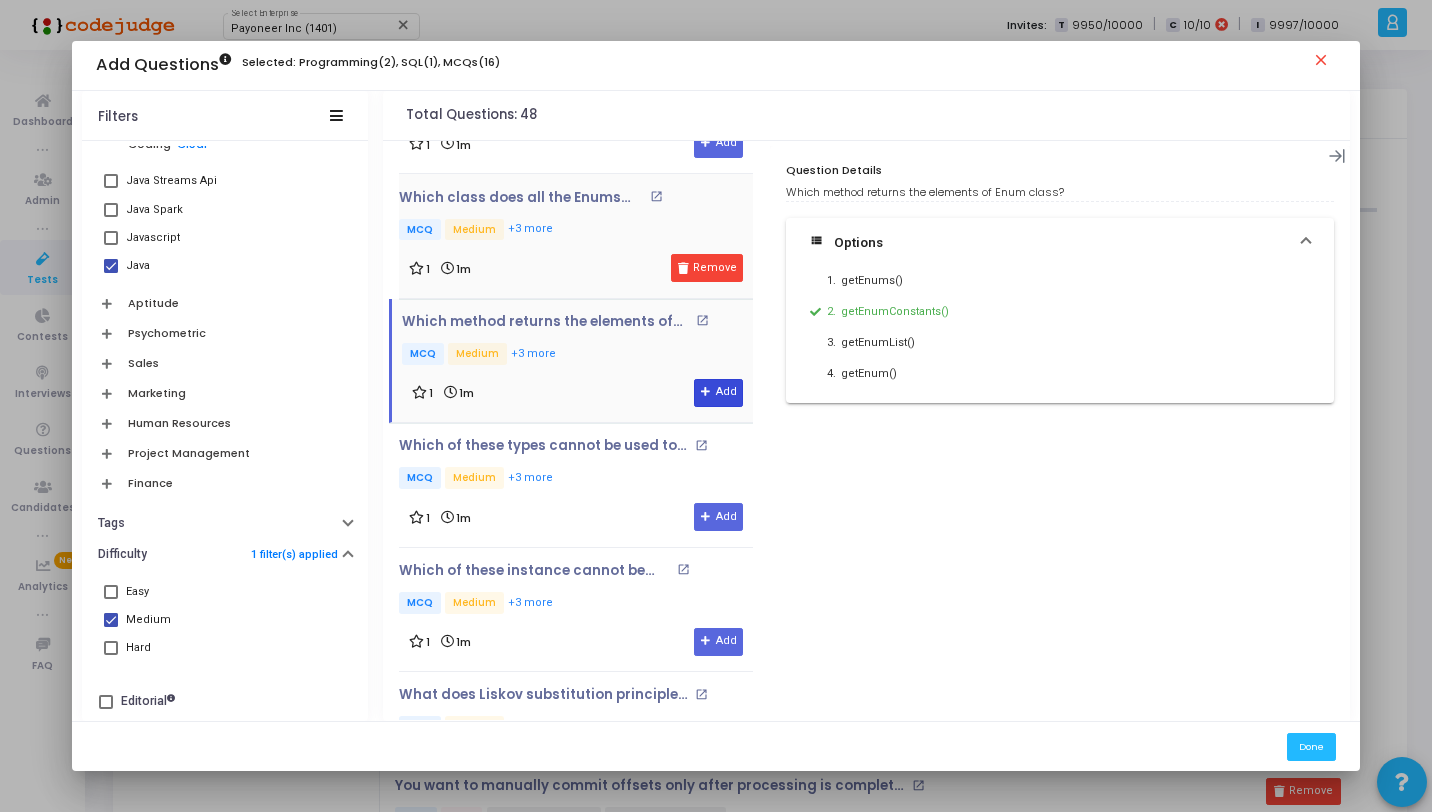 click on "Add" at bounding box center [718, 393] 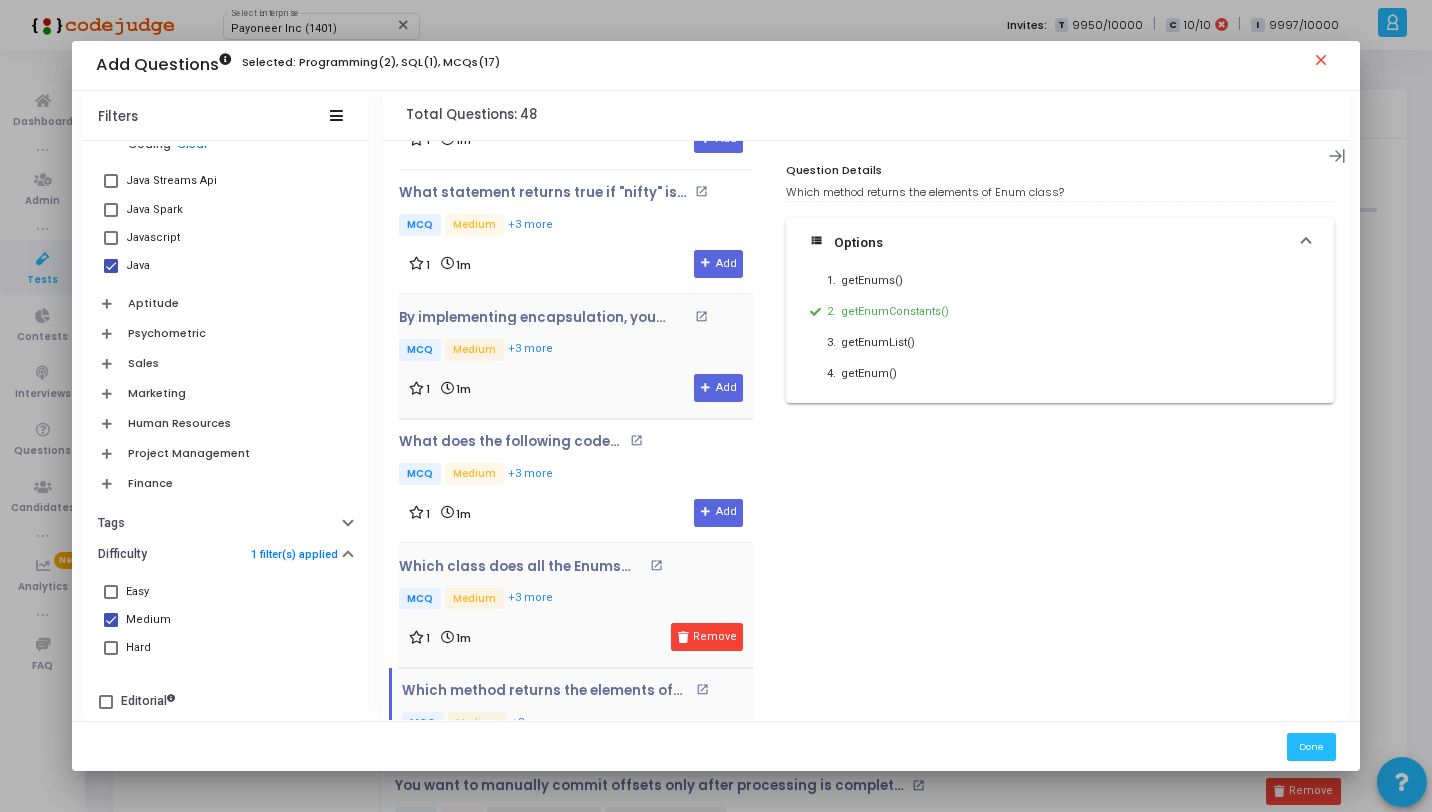 scroll, scrollTop: 3444, scrollLeft: 0, axis: vertical 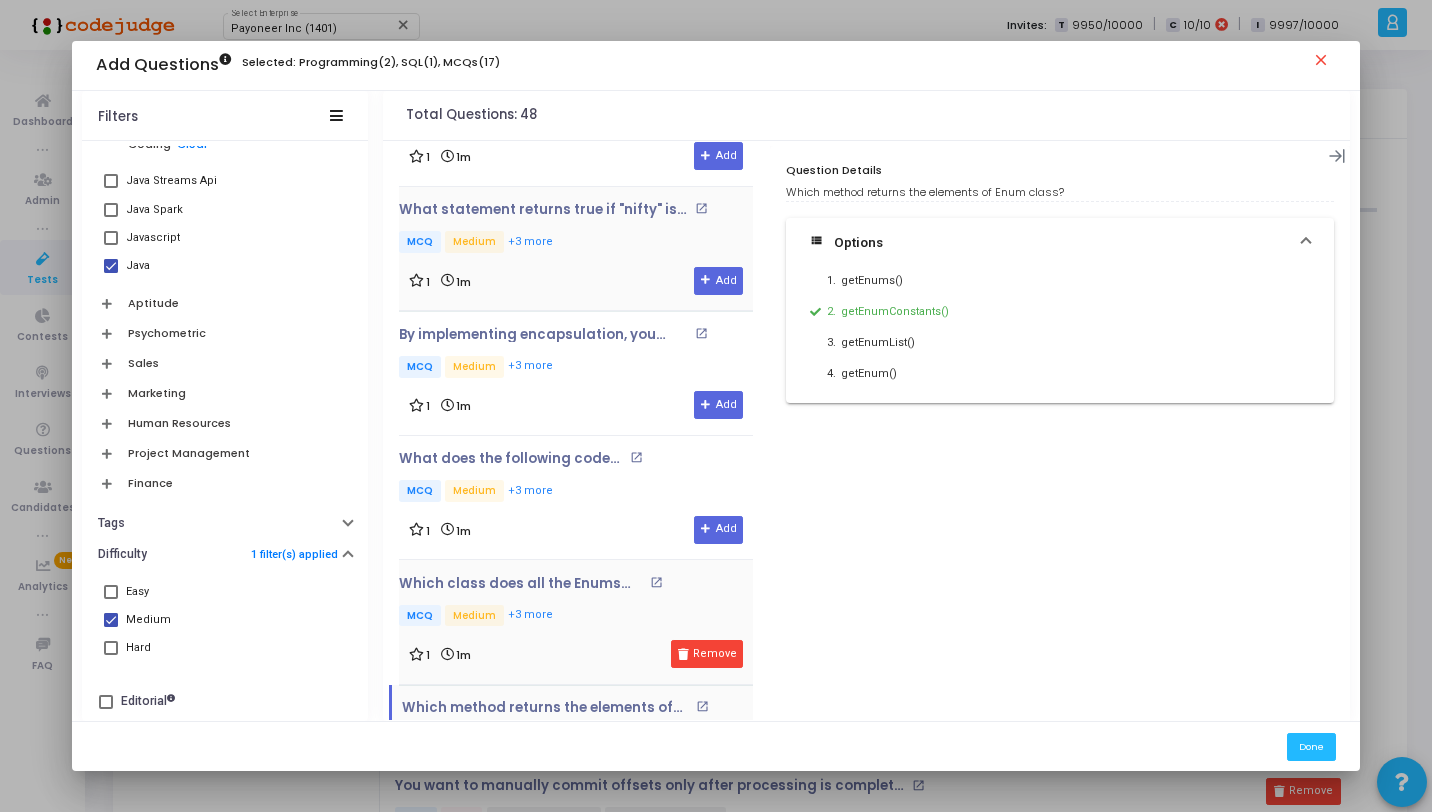 click on "1 1m  Add" at bounding box center [576, 281] 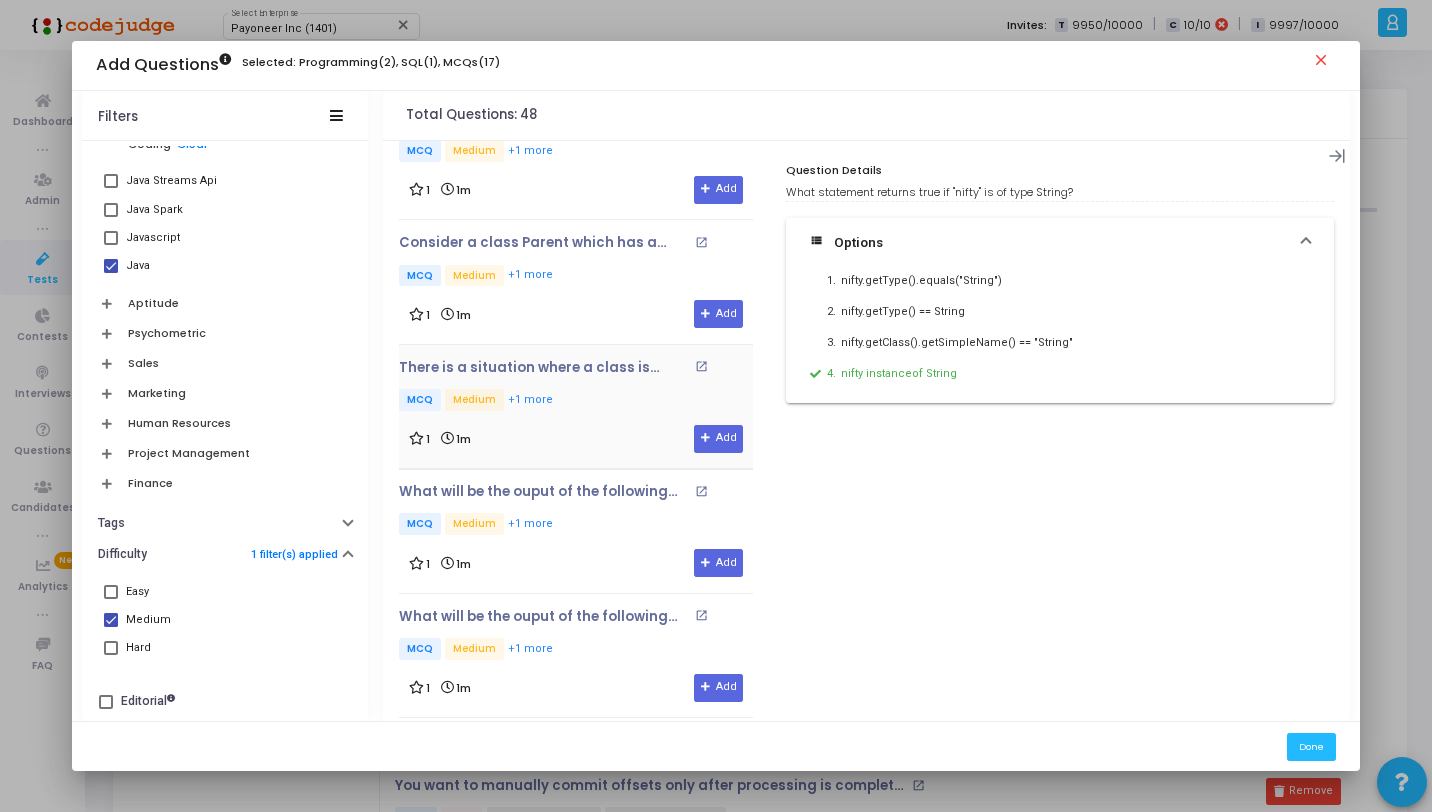 click on "MCQ   Medium   +1 more" at bounding box center [576, 401] 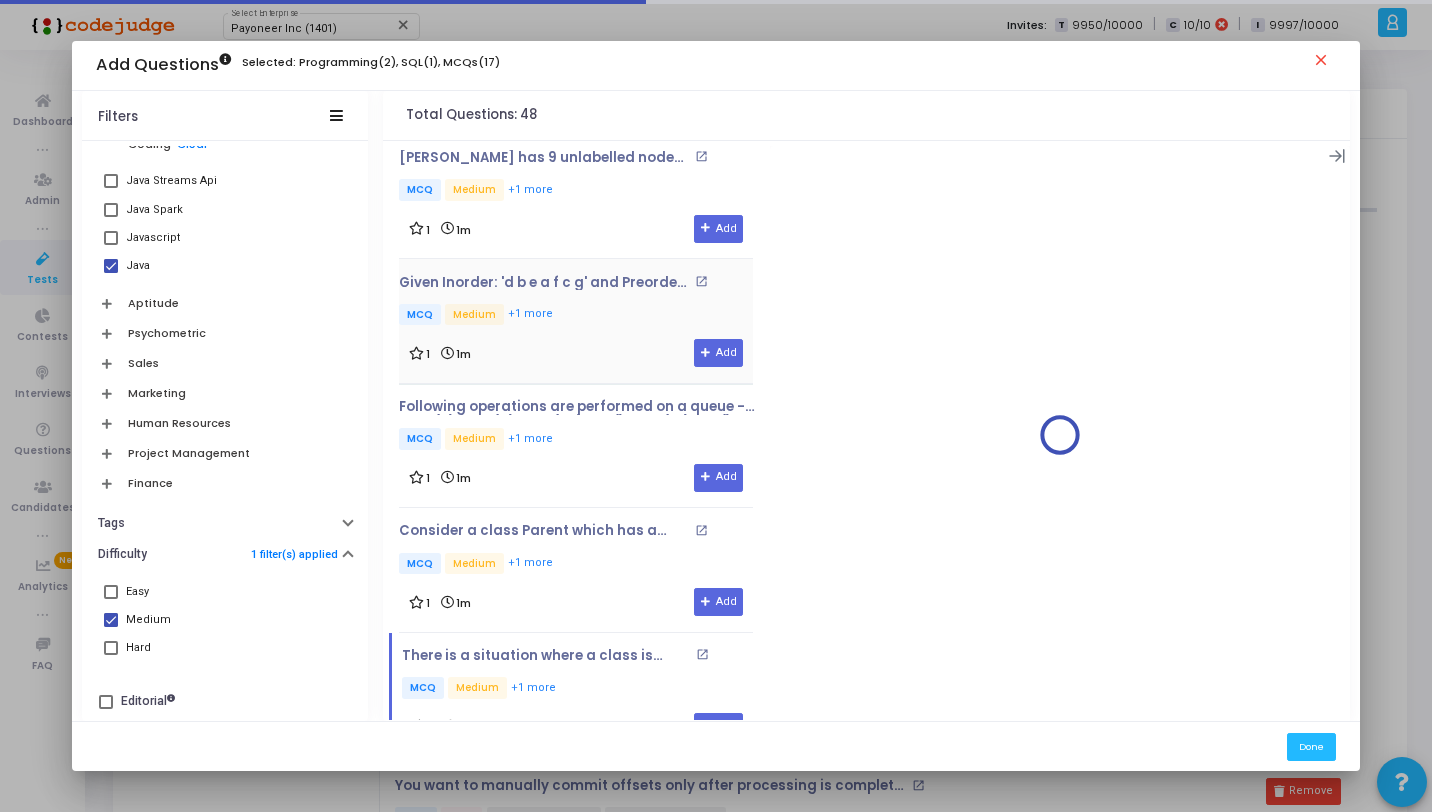 scroll, scrollTop: 1607, scrollLeft: 0, axis: vertical 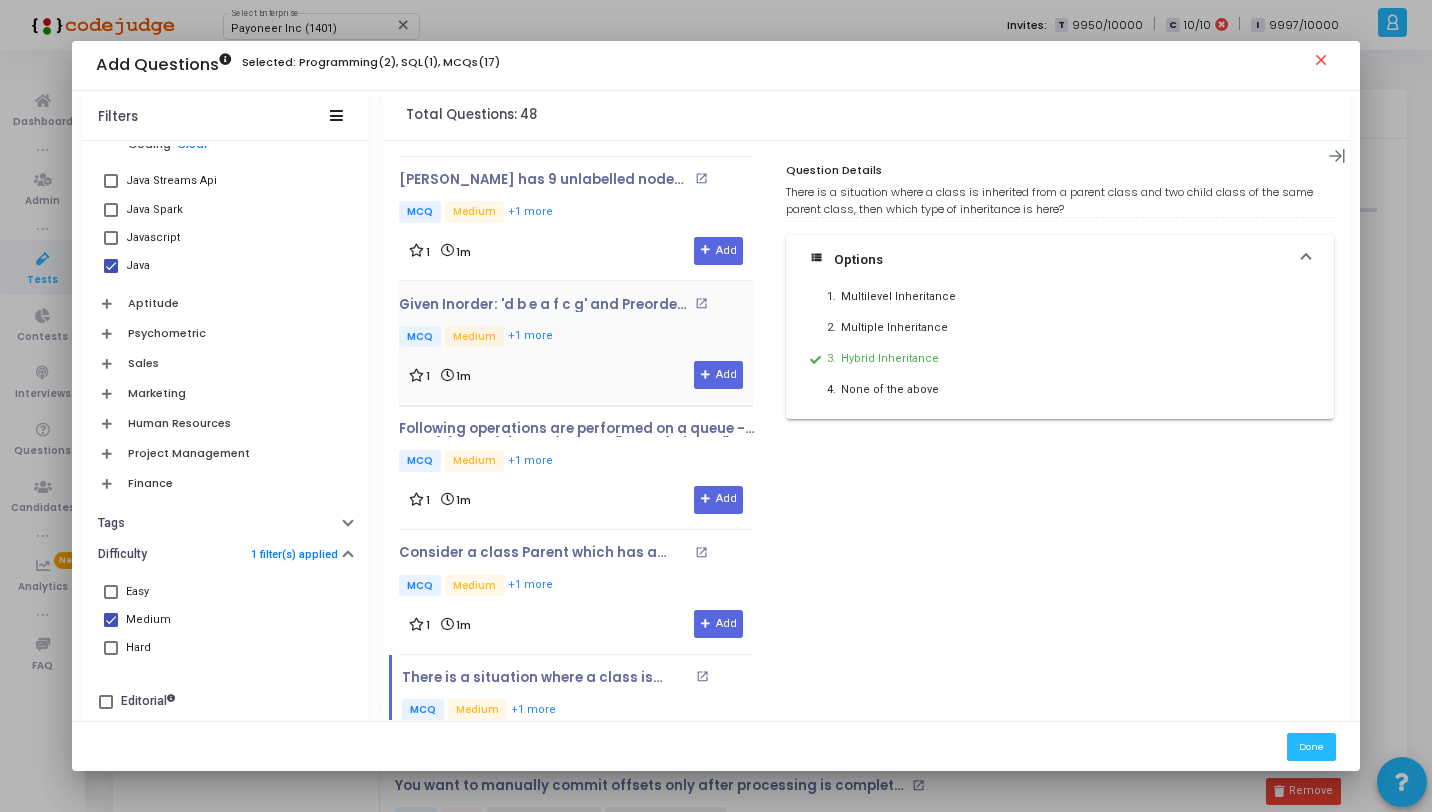 click on "Given Inorder: 'd b e a f c g' and Preorder: 'a b d e c f g' , find the postorder for the given tree. open_in_new   MCQ   Medium   +1 more 1 1m  Add" at bounding box center (576, 343) 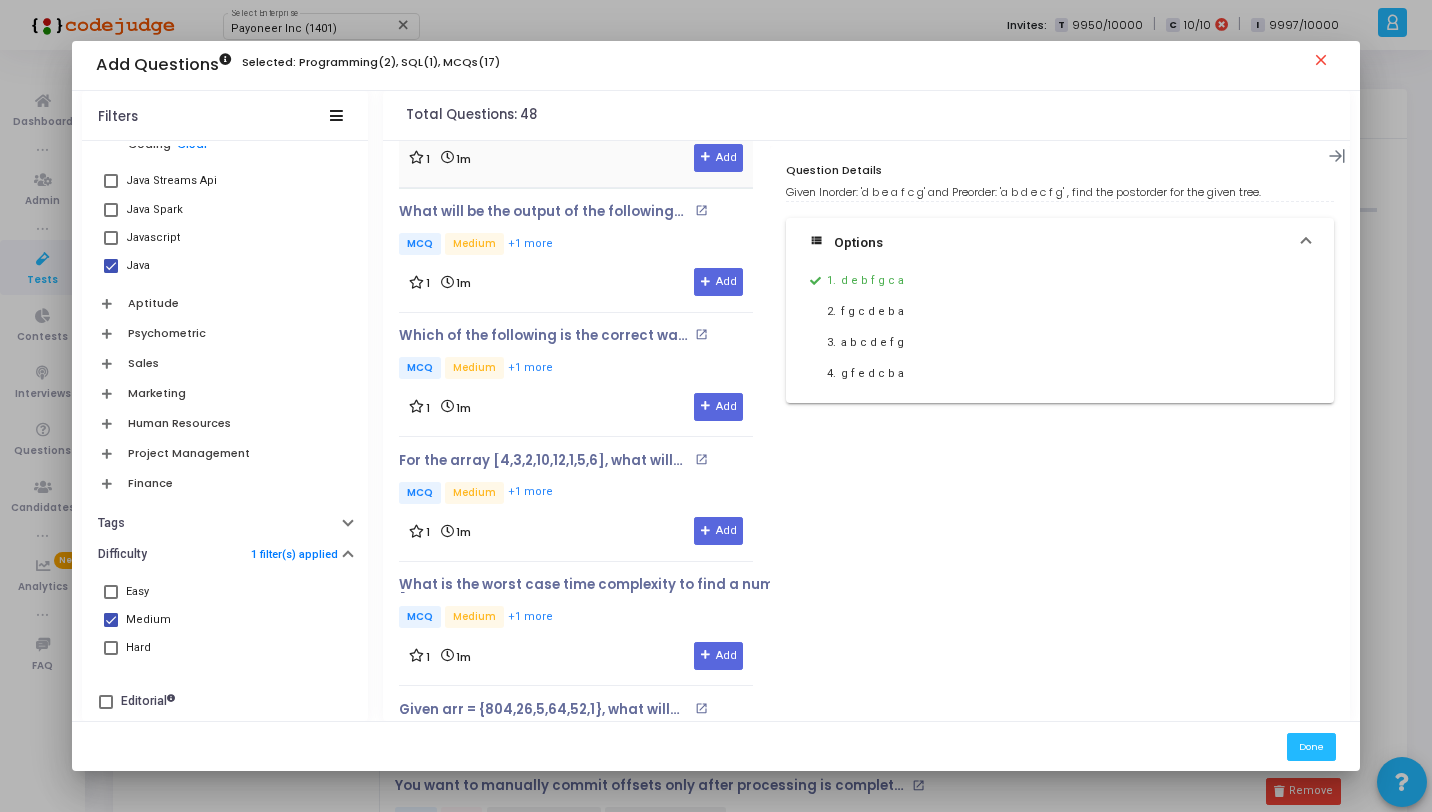 scroll, scrollTop: 1084, scrollLeft: 0, axis: vertical 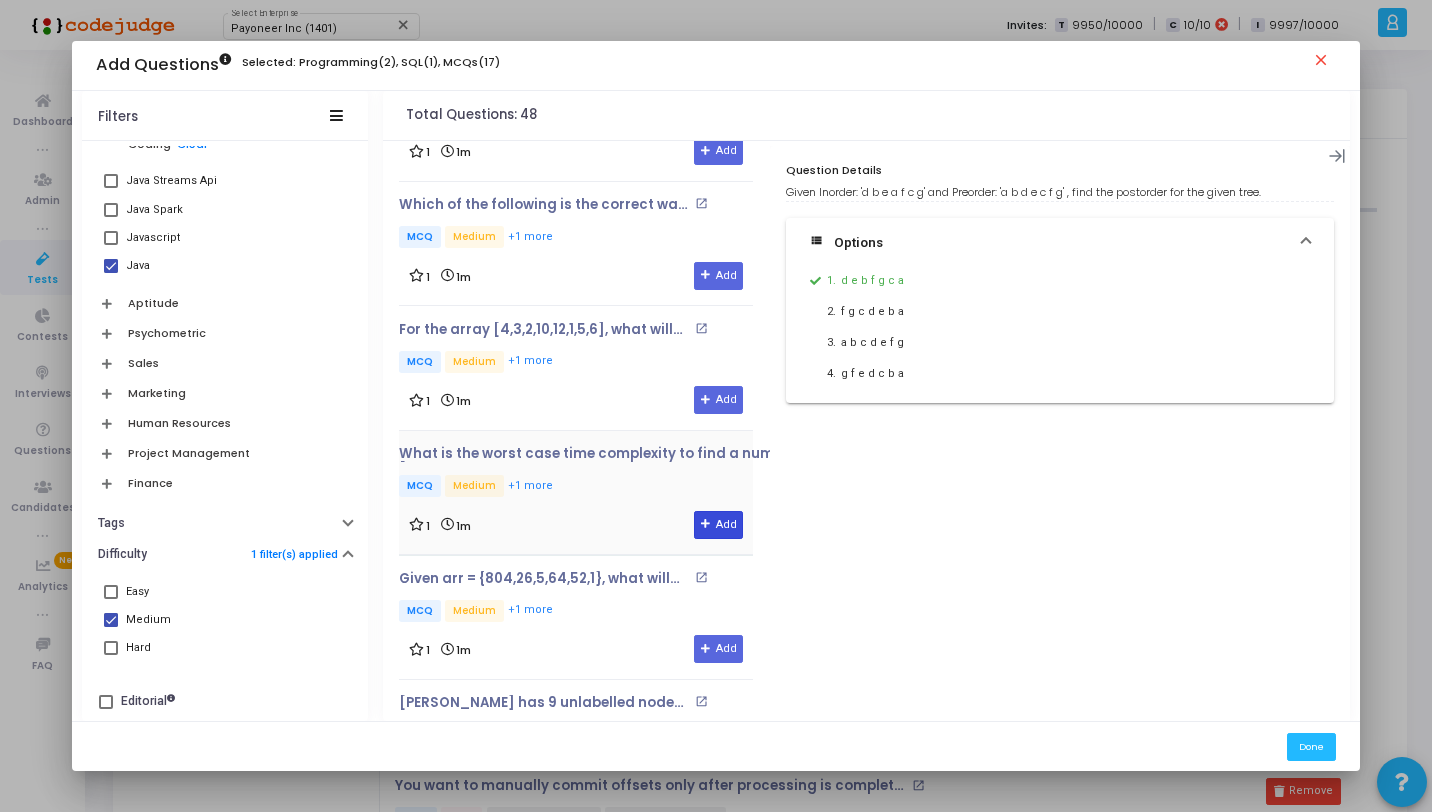 click on "Add" at bounding box center (718, 525) 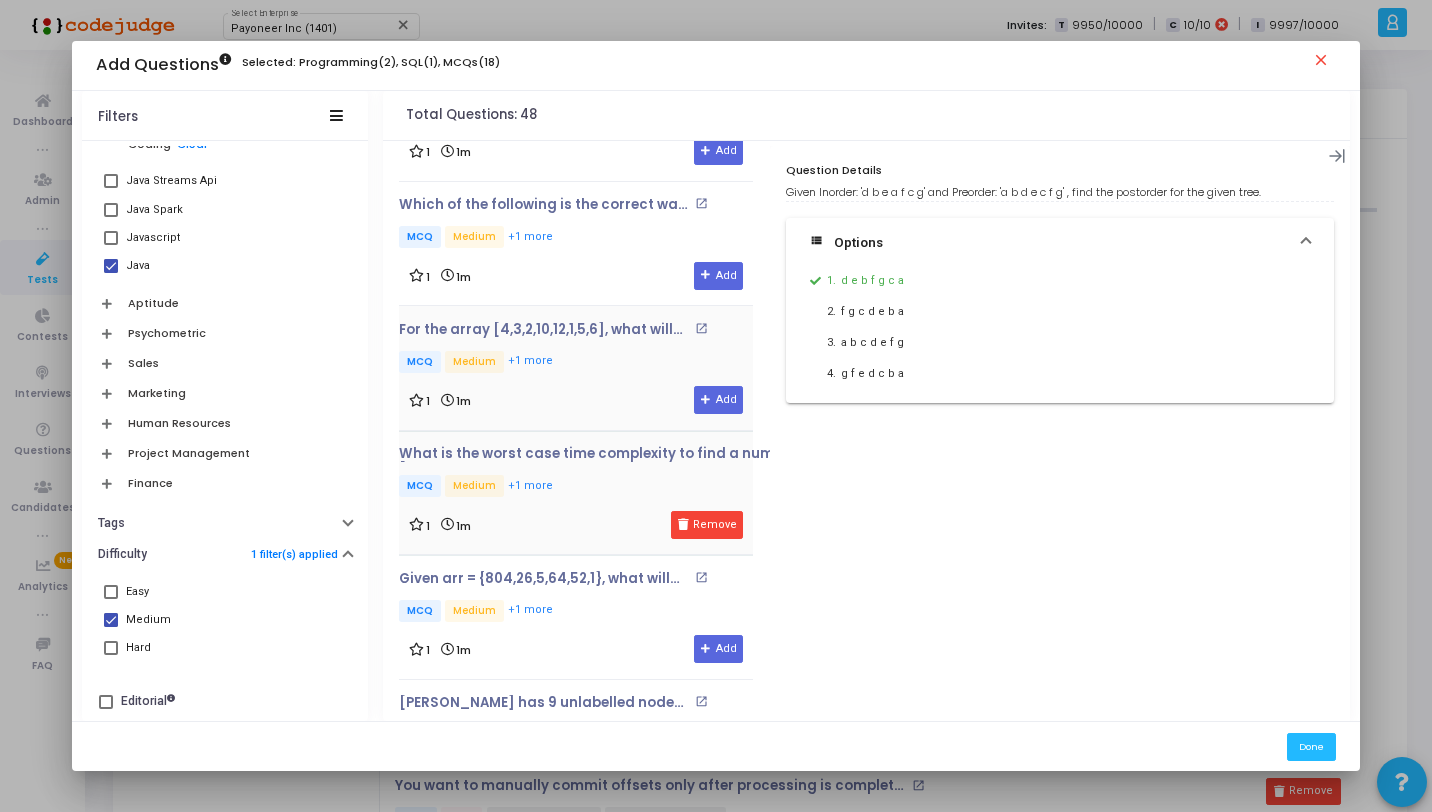 scroll, scrollTop: 1080, scrollLeft: 0, axis: vertical 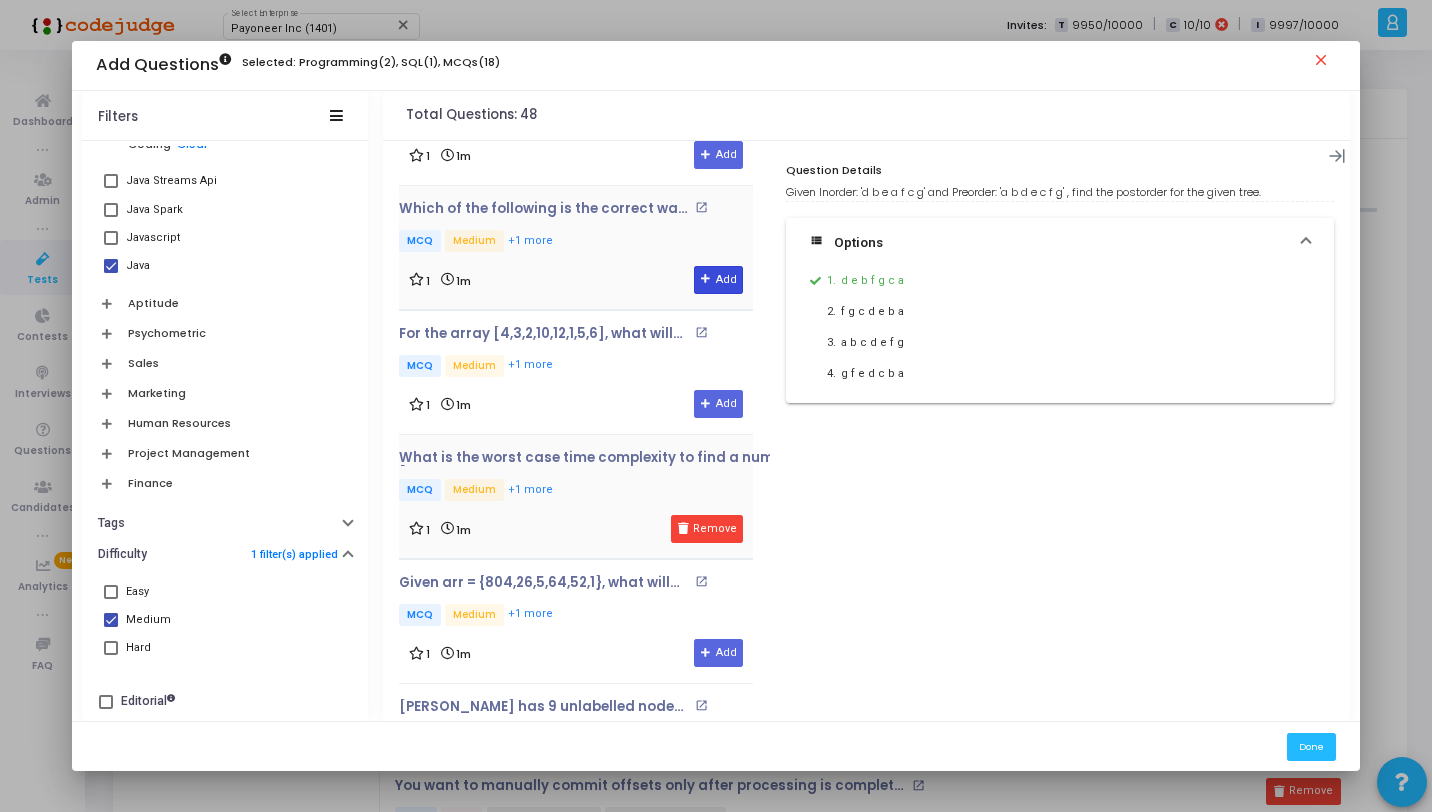 click on "Add" at bounding box center (718, 280) 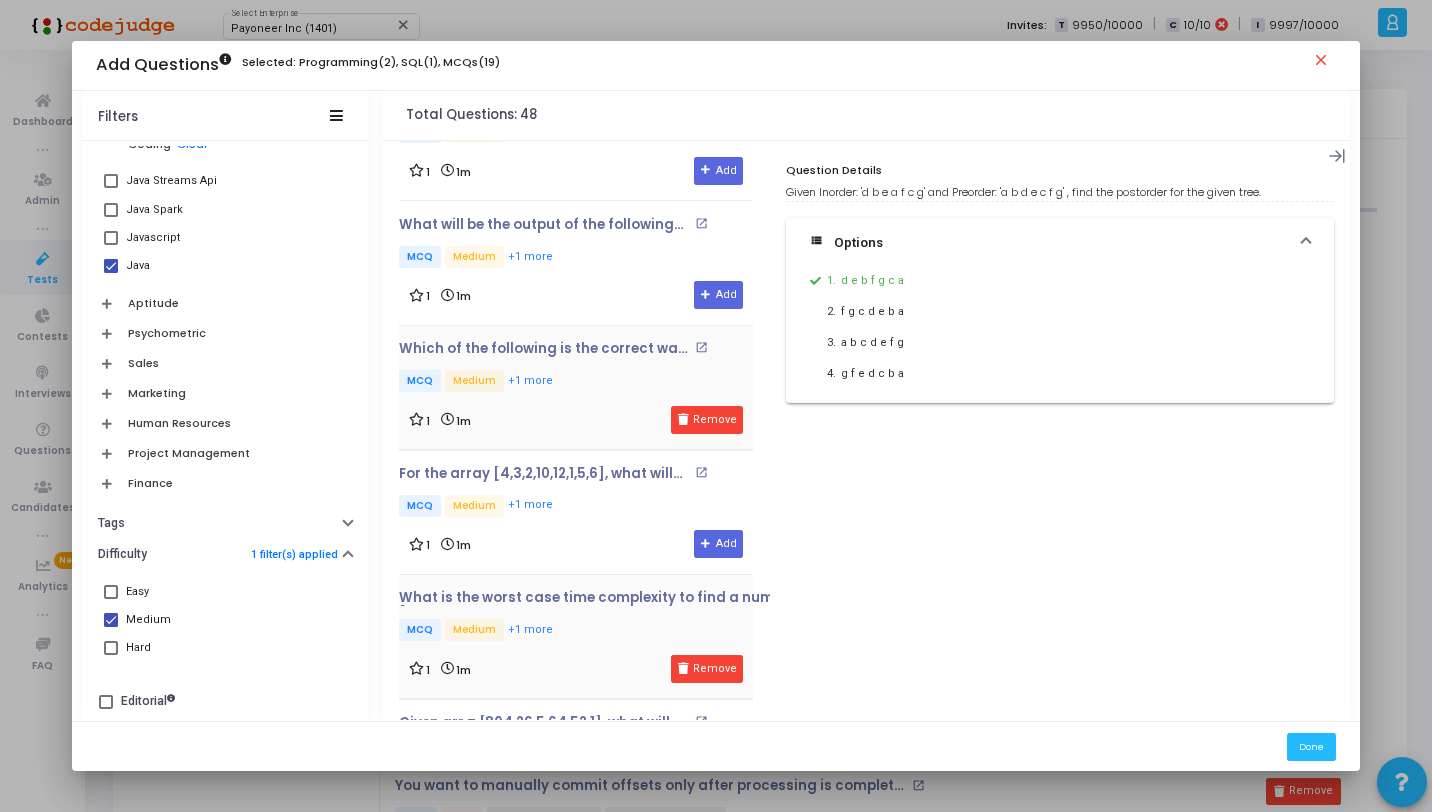 scroll, scrollTop: 112, scrollLeft: 0, axis: vertical 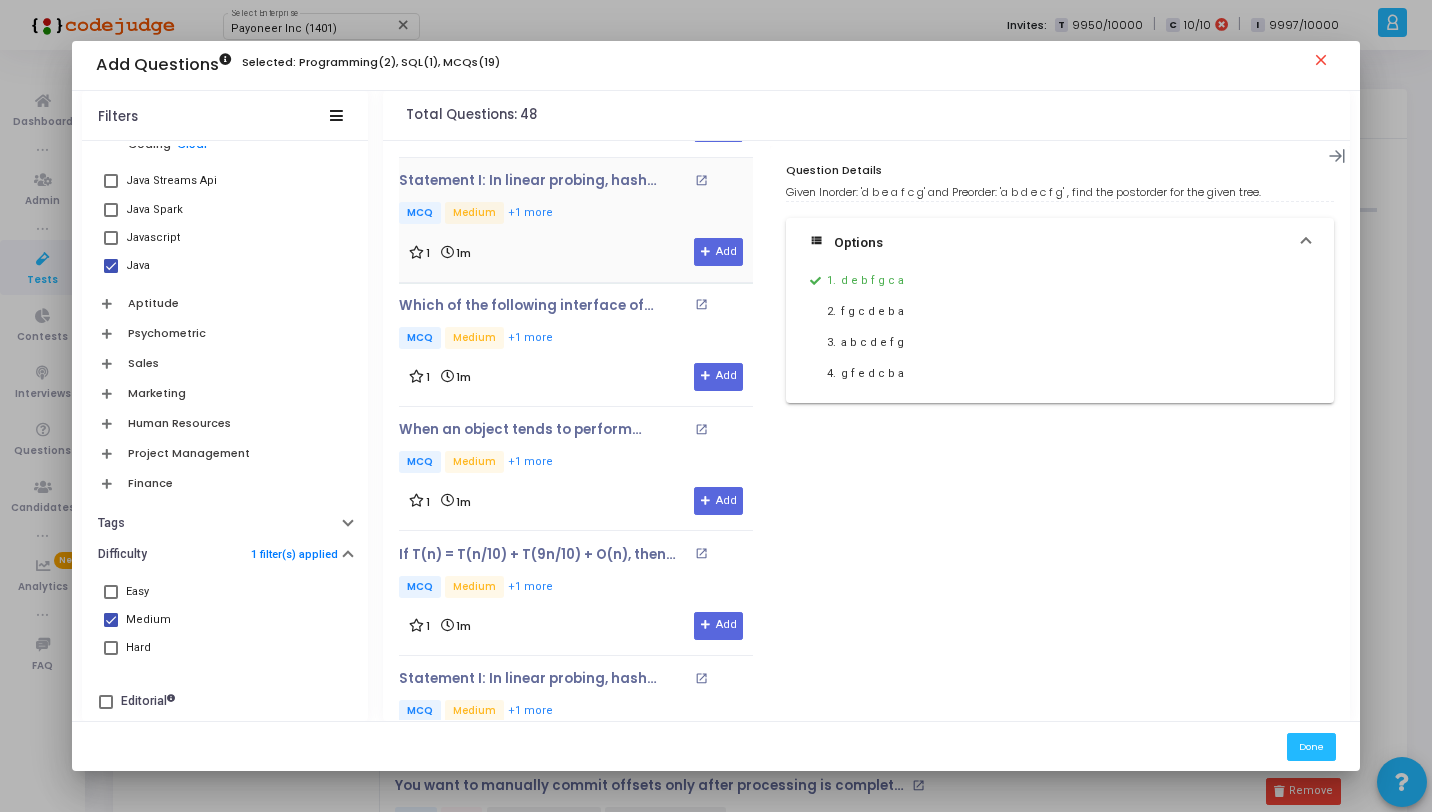 click on "1 1m  Add" at bounding box center (576, 252) 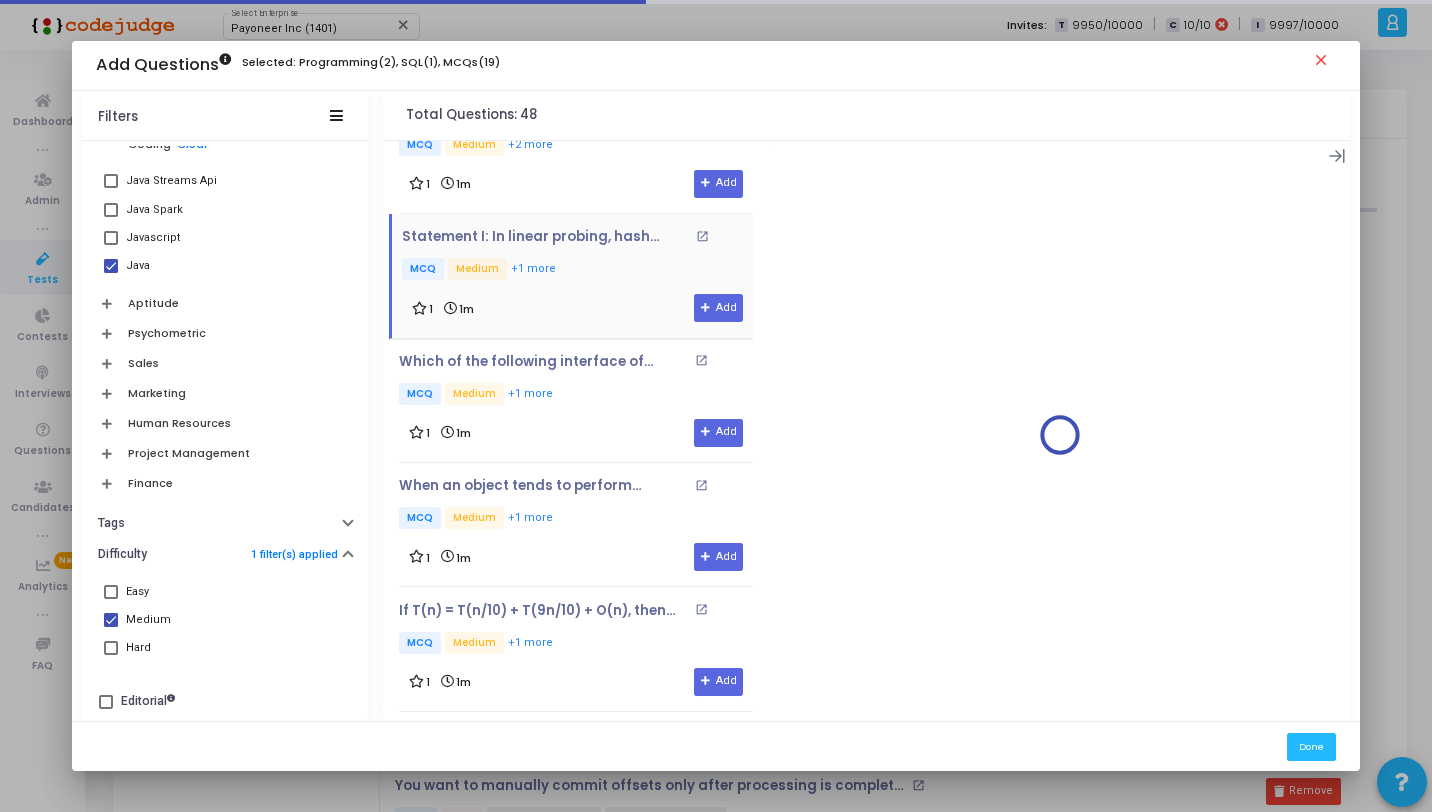 scroll, scrollTop: 0, scrollLeft: 0, axis: both 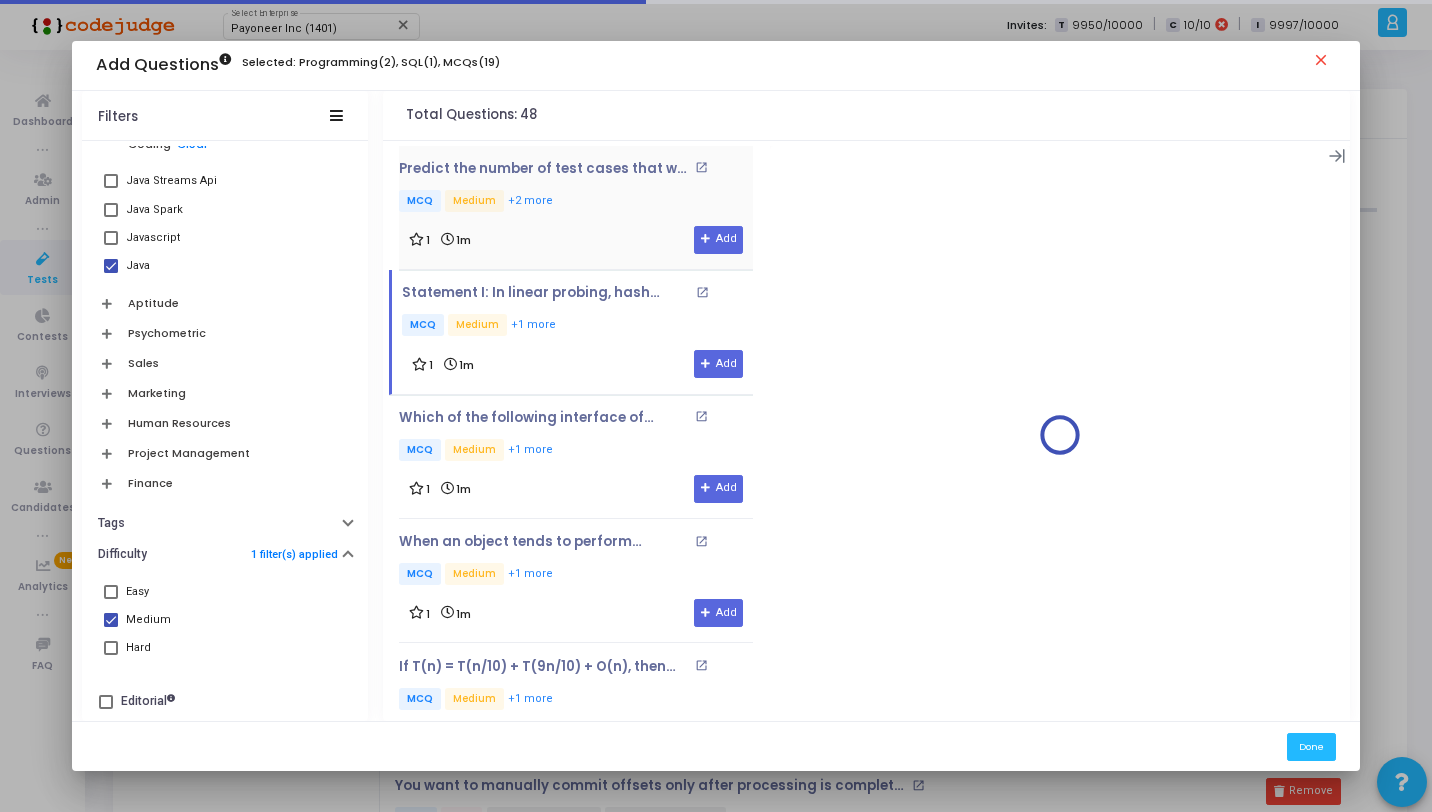 click on "Predict the number of test cases that will pass for the following code snippet open_in_new   MCQ   Medium   +2 more 1 1m  Add" at bounding box center [576, 207] 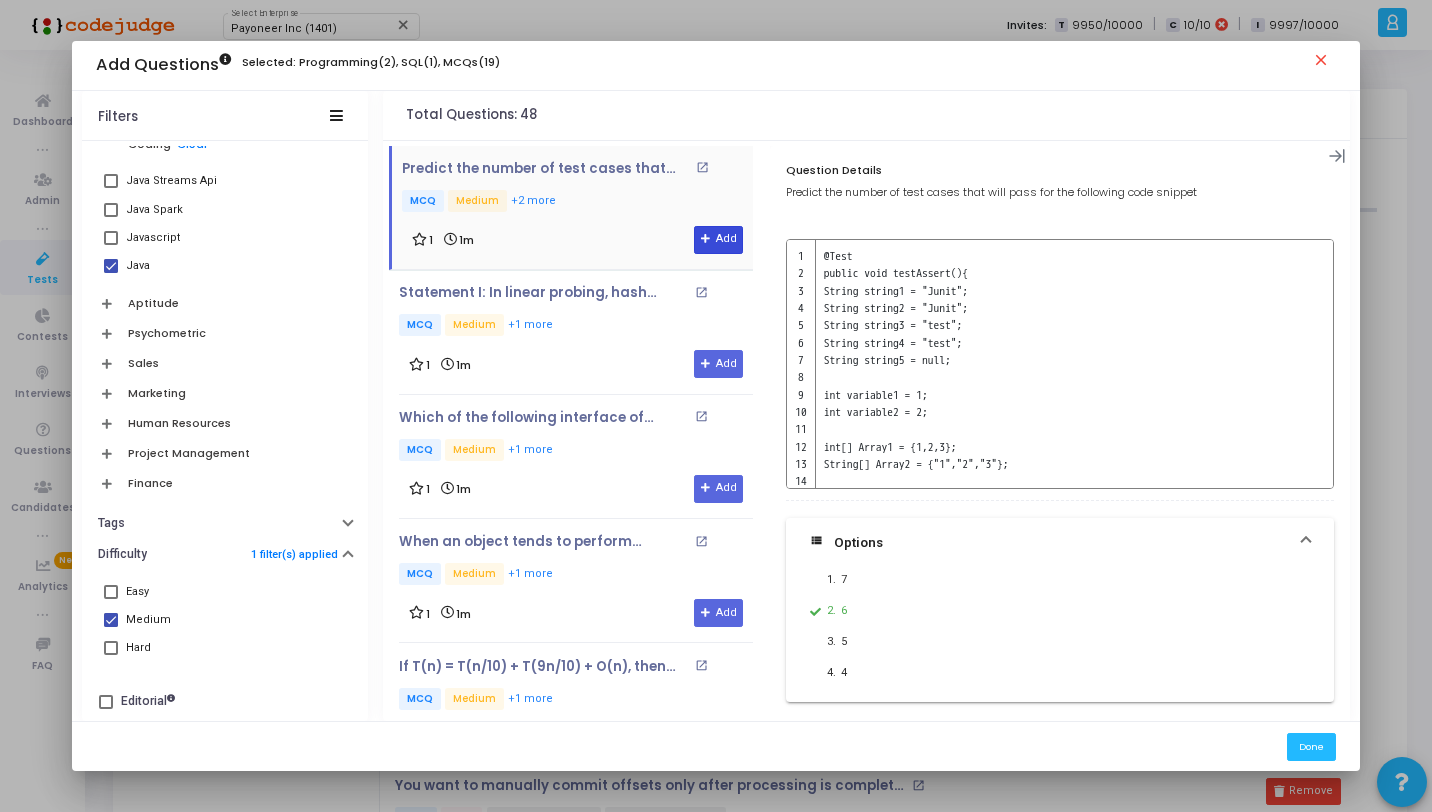 click on "Add" at bounding box center (718, 240) 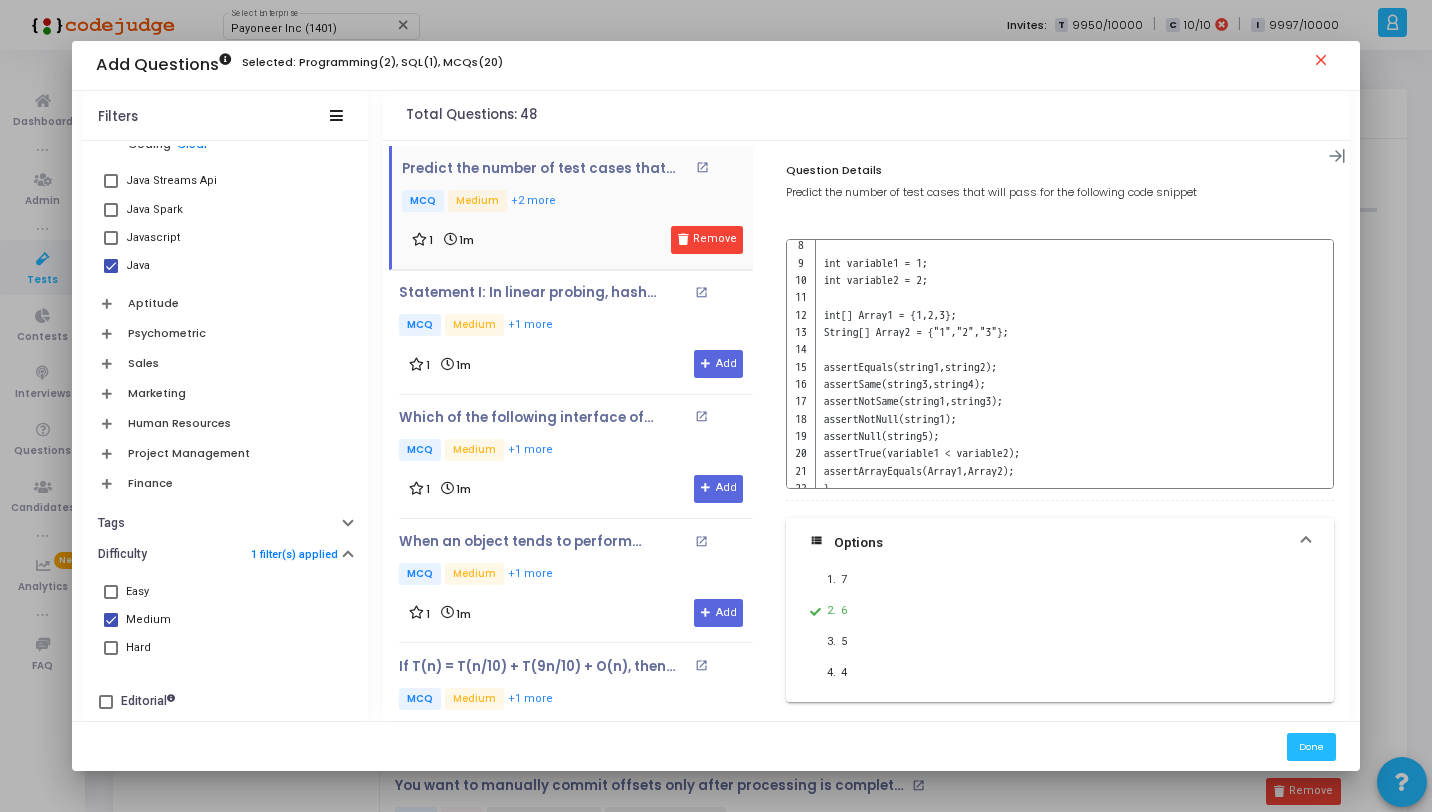 scroll, scrollTop: 149, scrollLeft: 0, axis: vertical 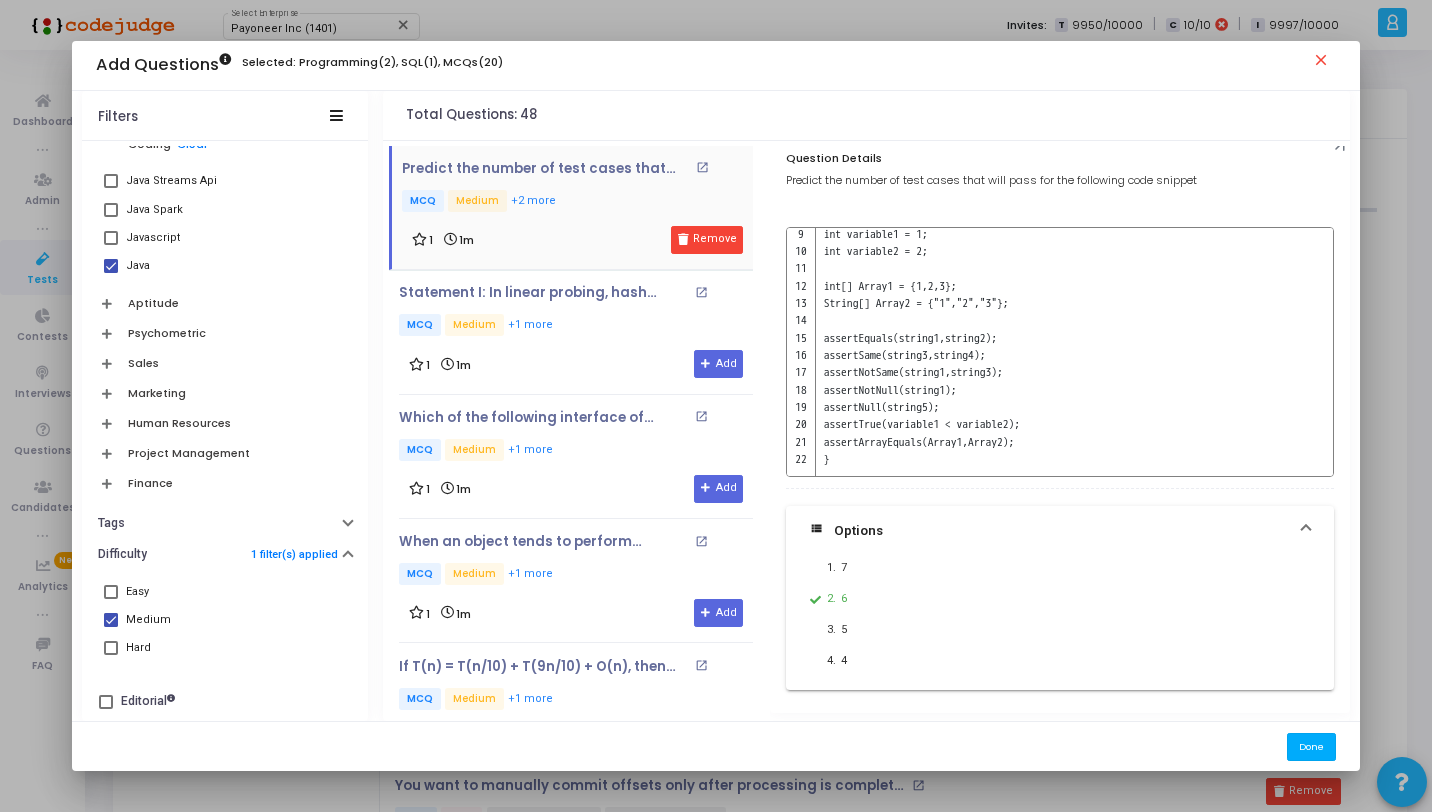 click on "Done" at bounding box center (1311, 746) 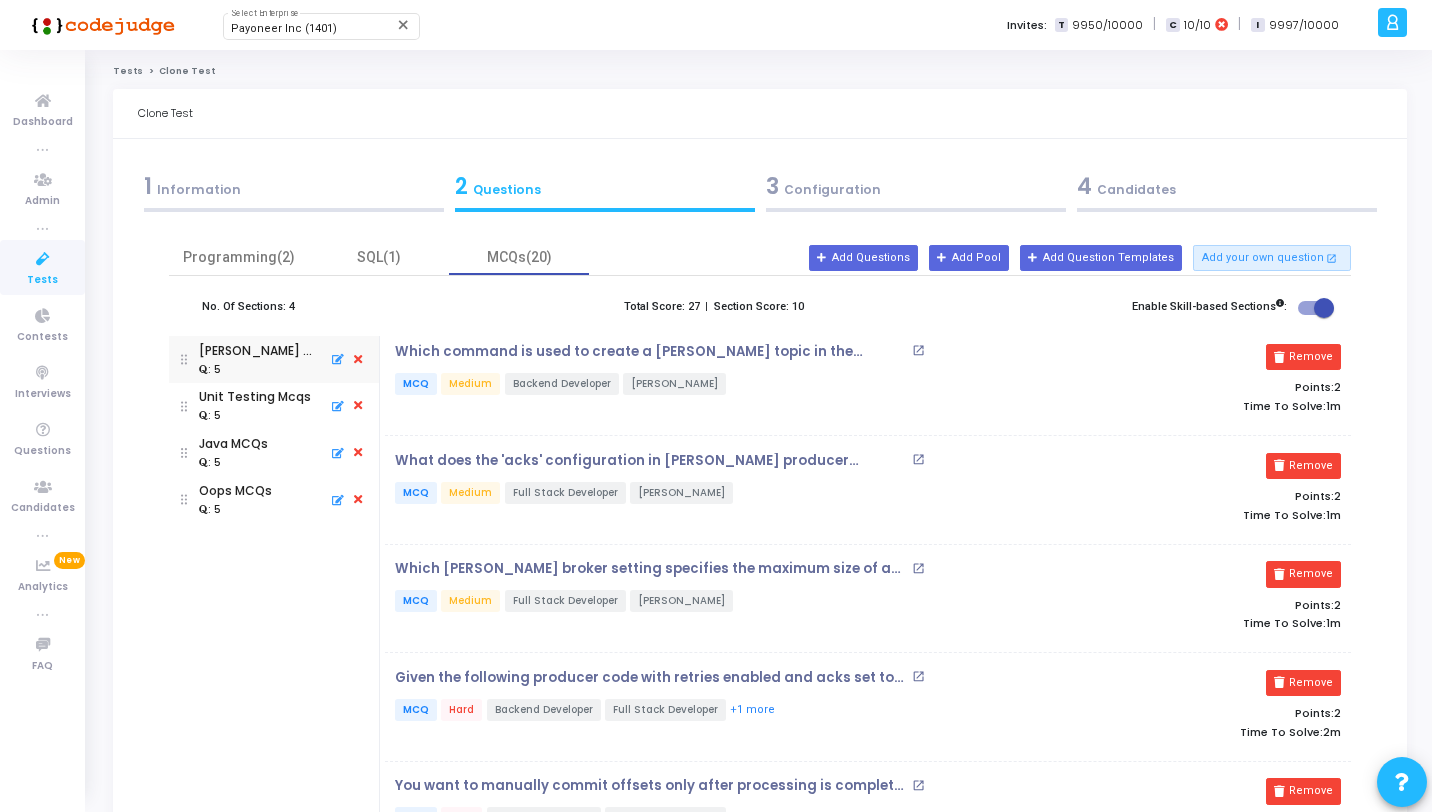 click at bounding box center [184, 499] 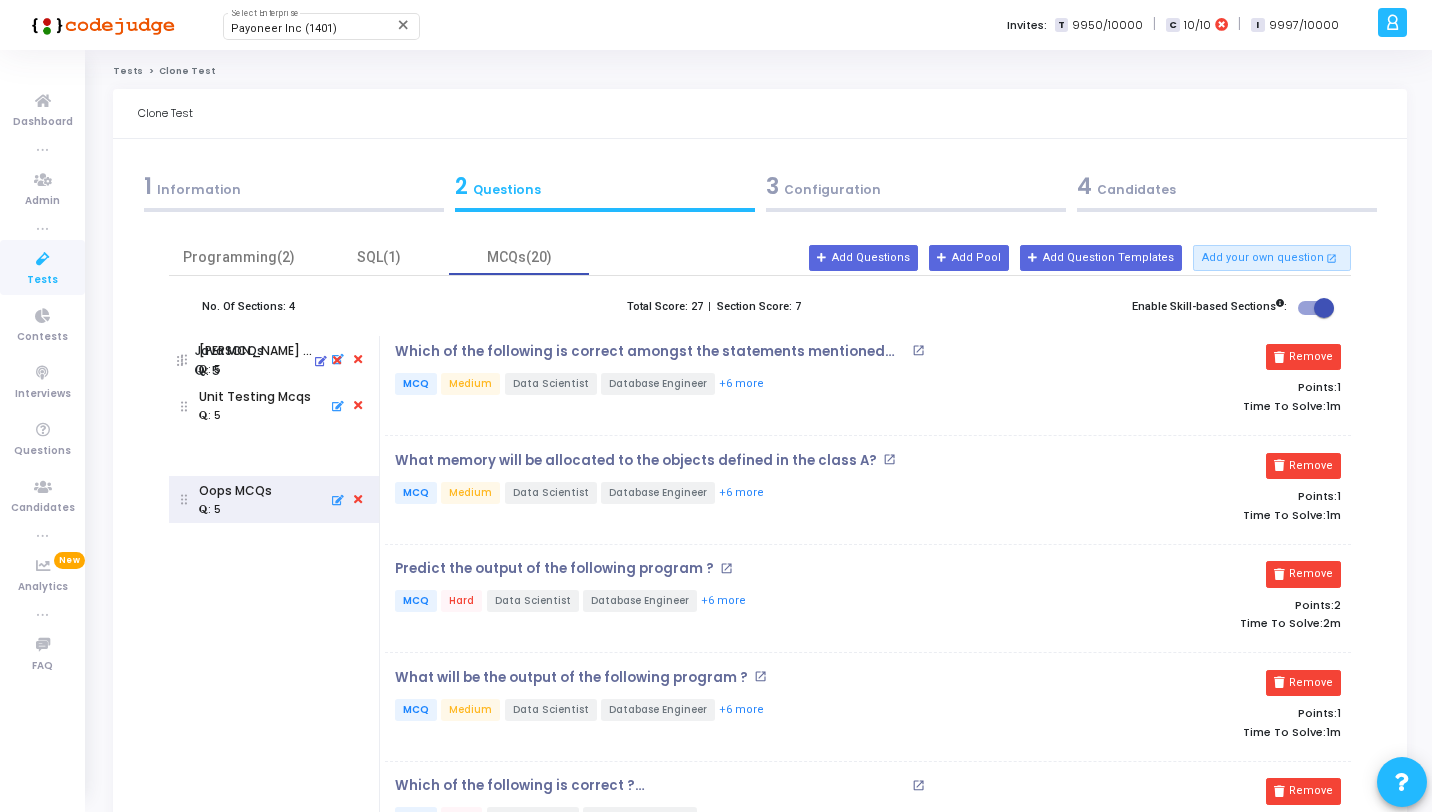 drag, startPoint x: 183, startPoint y: 449, endPoint x: 179, endPoint y: 337, distance: 112.0714 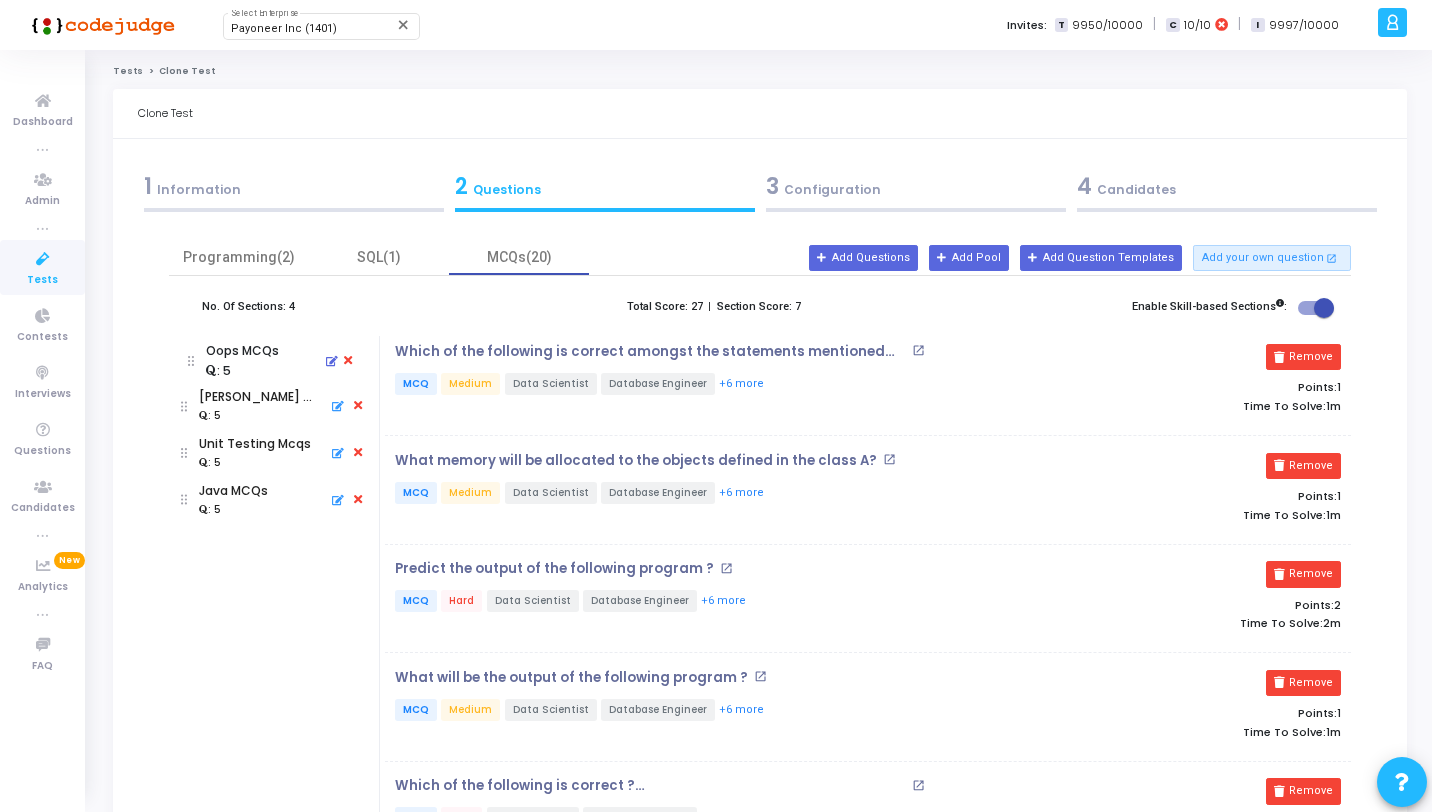 drag, startPoint x: 183, startPoint y: 501, endPoint x: 190, endPoint y: 336, distance: 165.14842 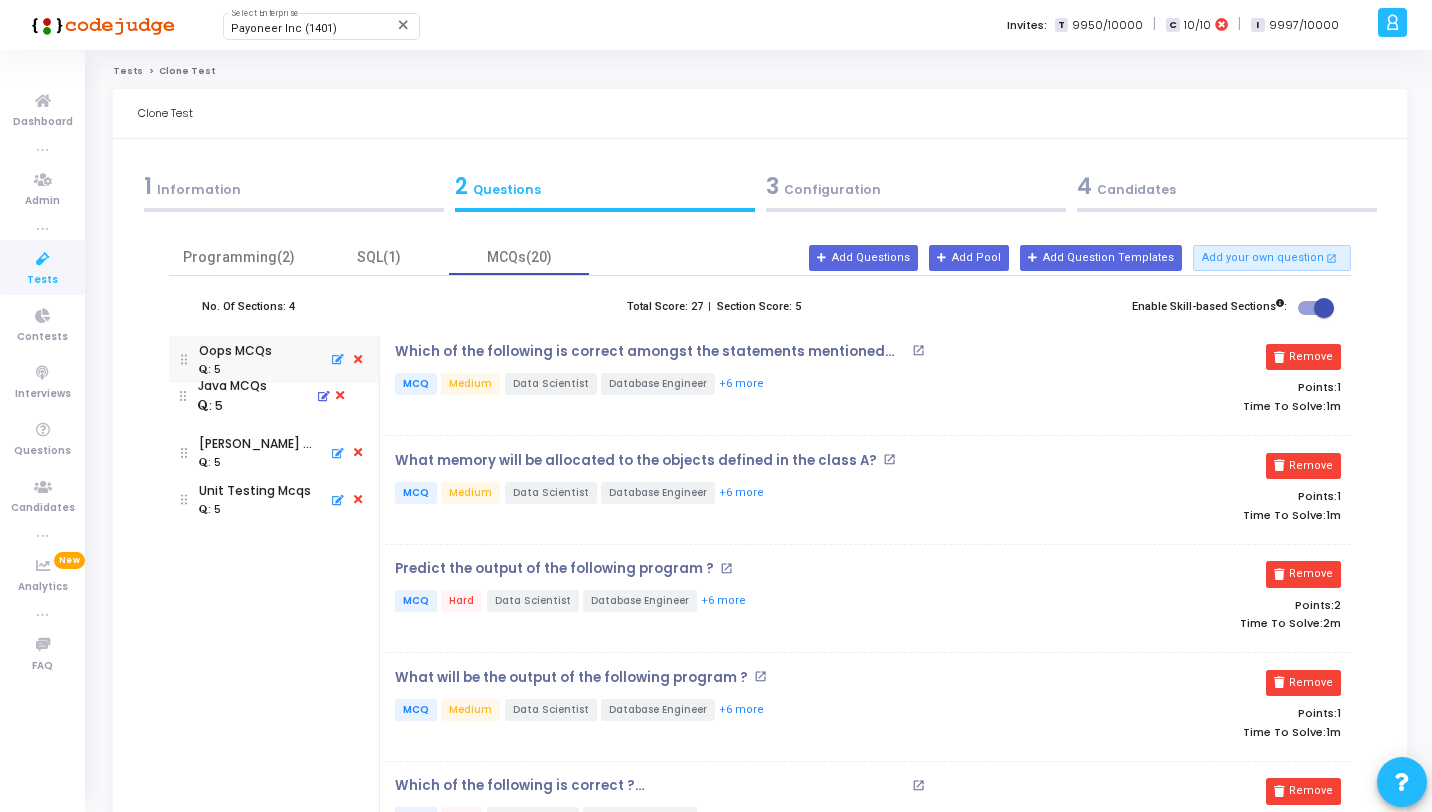 drag, startPoint x: 186, startPoint y: 501, endPoint x: 185, endPoint y: 397, distance: 104.00481 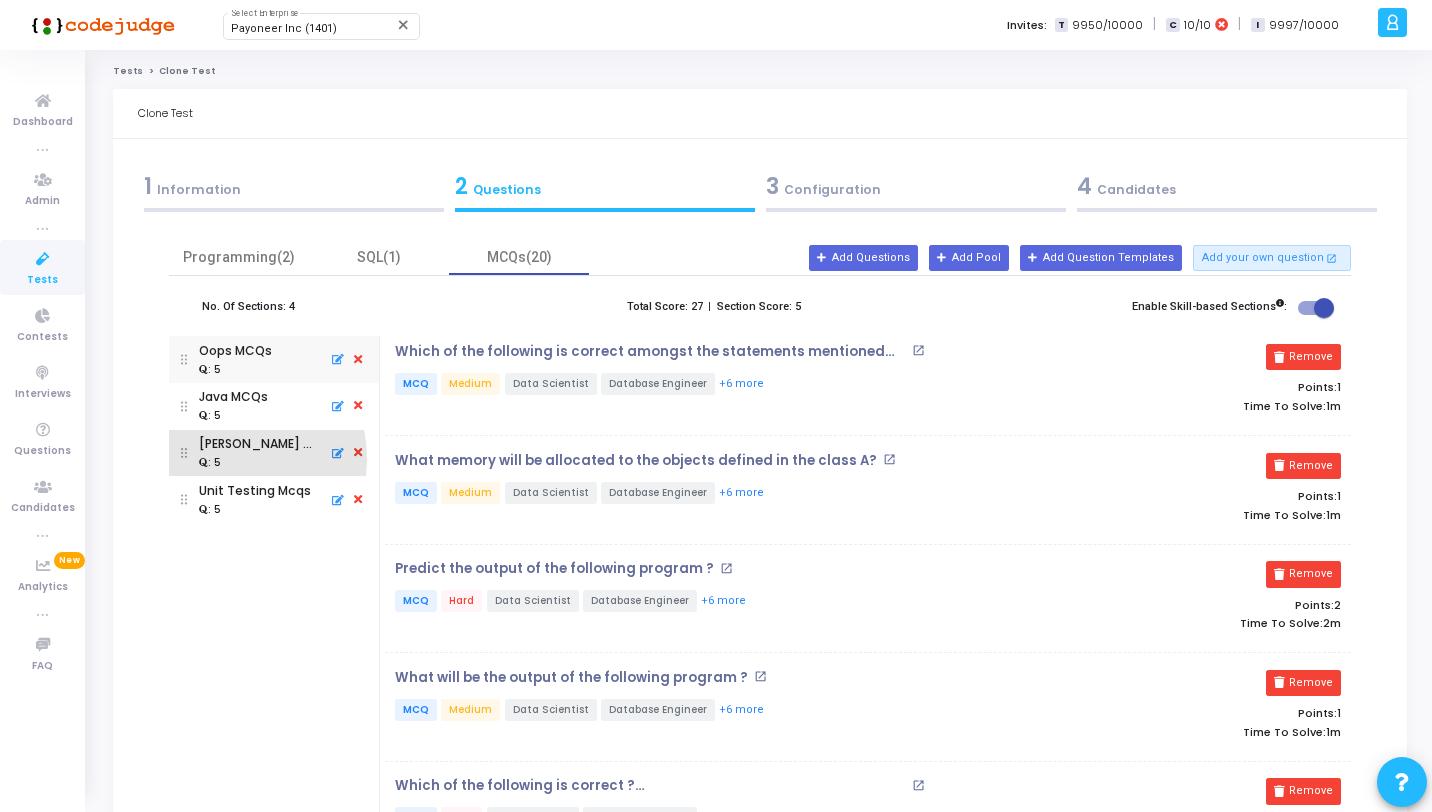 click on ": 5" at bounding box center (210, 463) 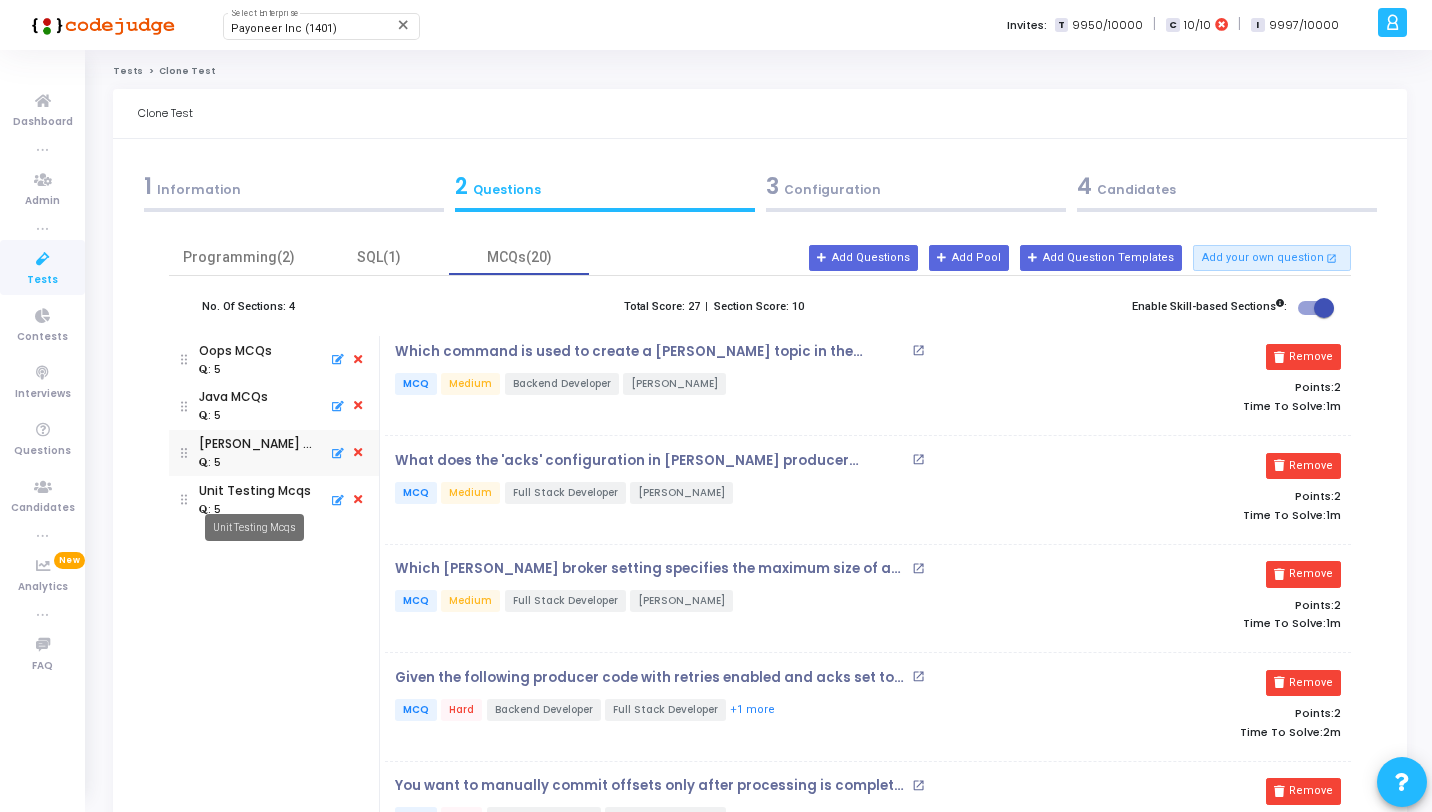 click on "Unit Testing Mcqs" at bounding box center [255, 491] 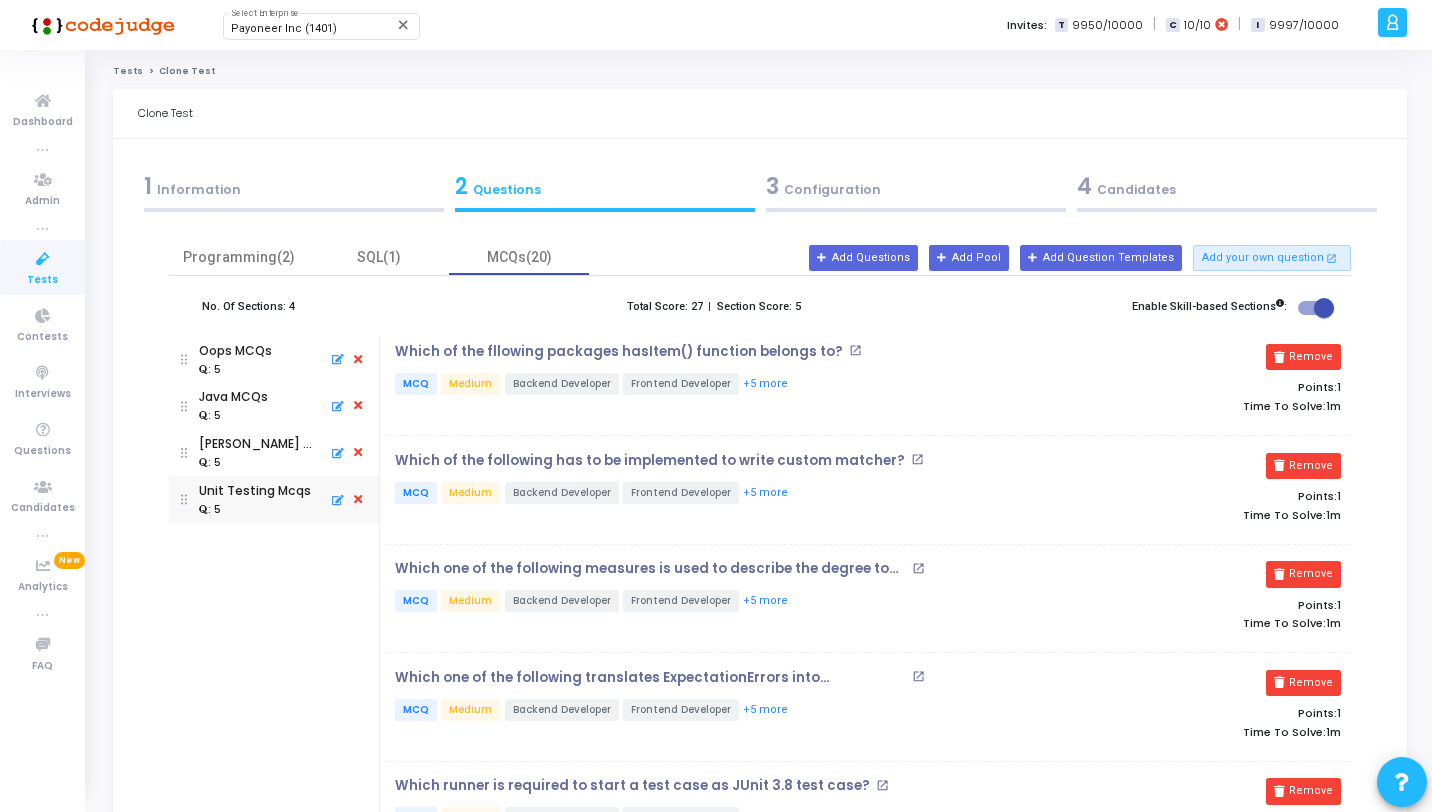 click on "4  Candidates" at bounding box center [1227, 186] 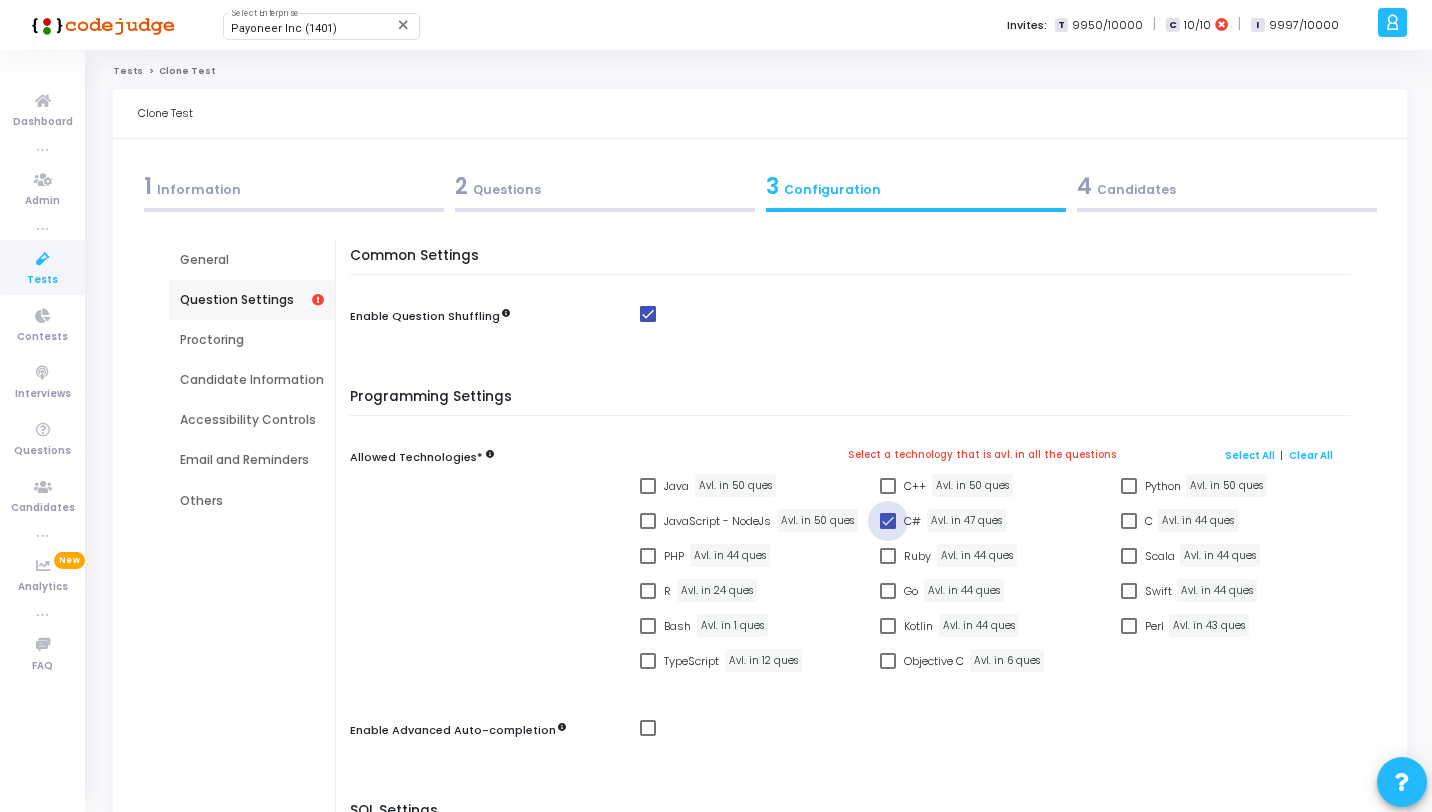 click at bounding box center [888, 521] 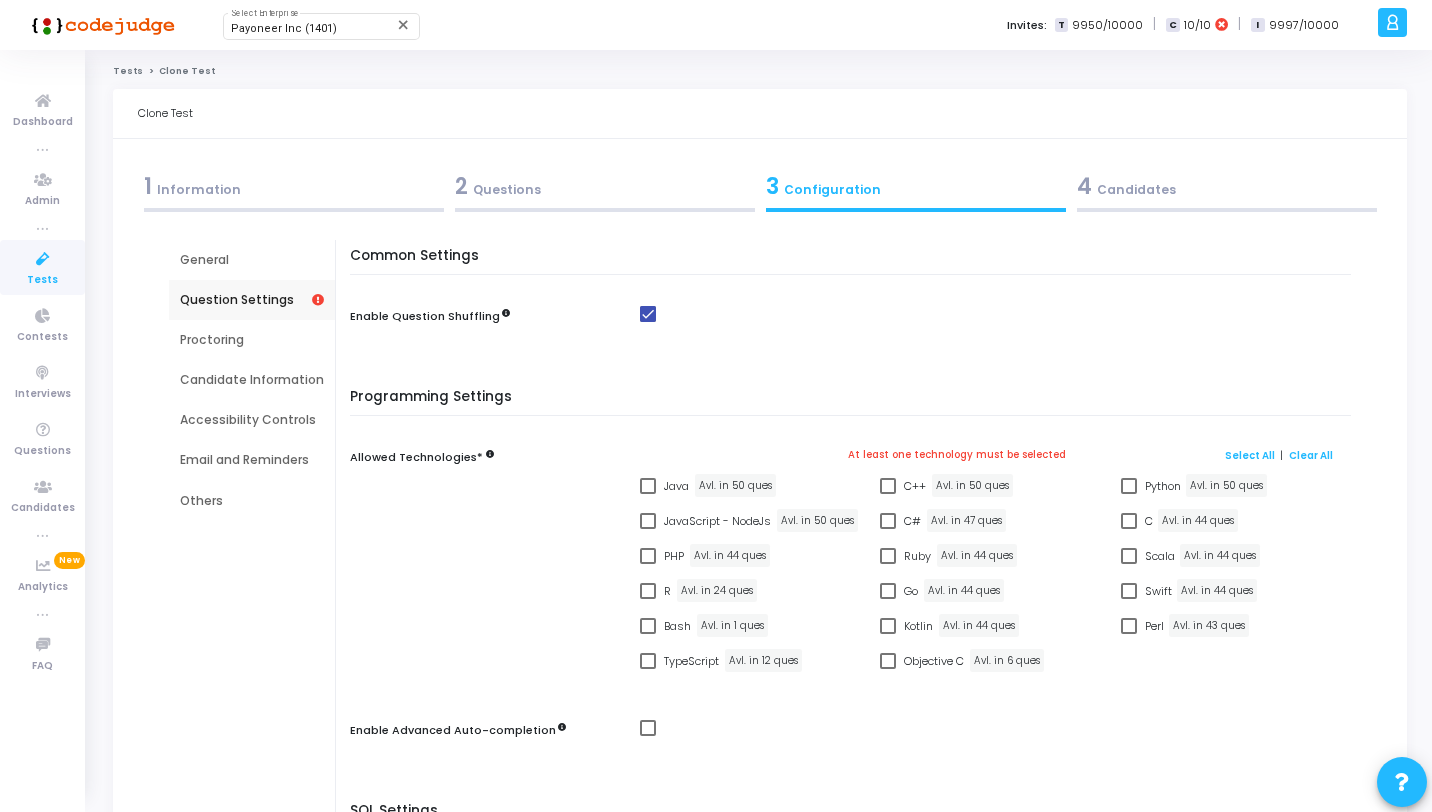 click at bounding box center [648, 486] 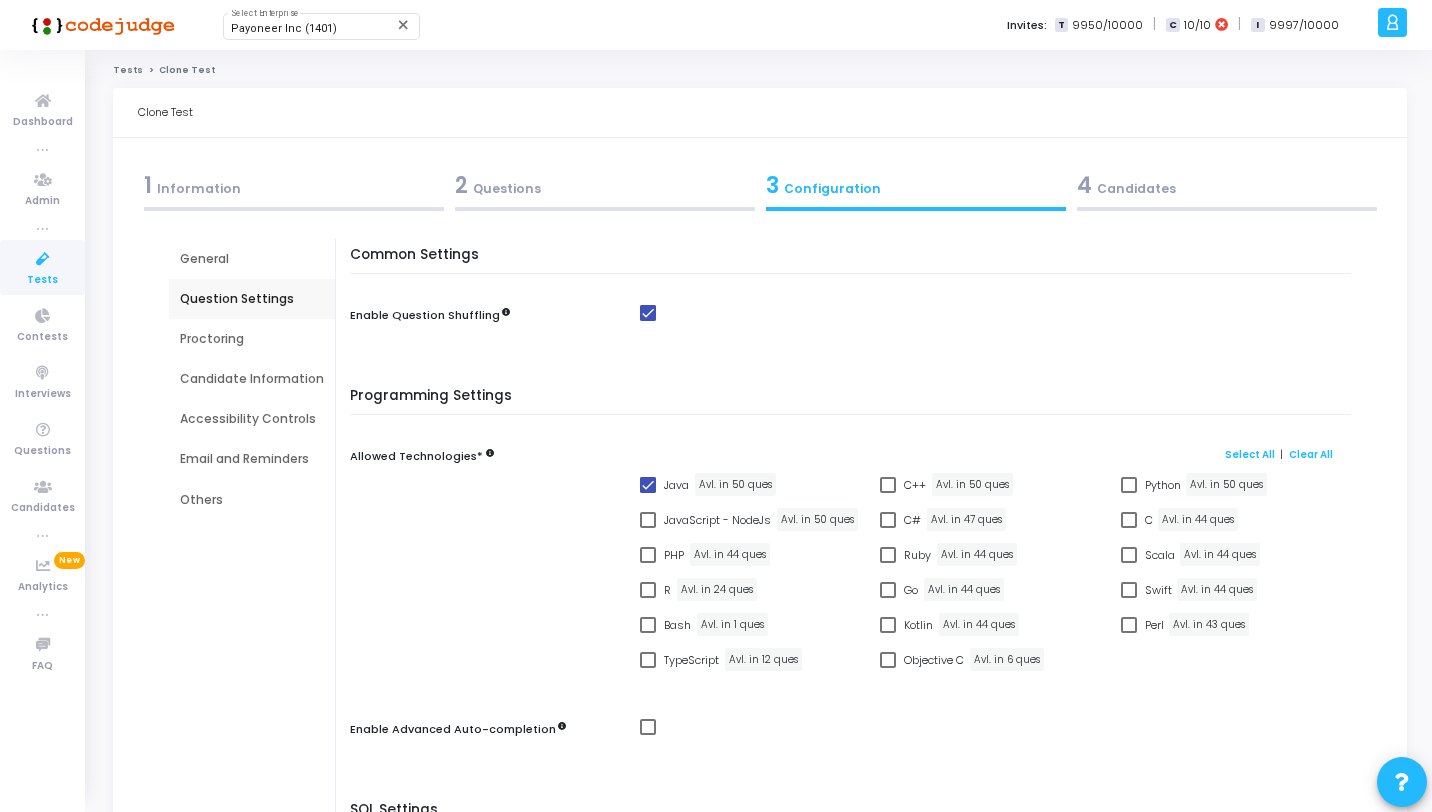 scroll, scrollTop: 0, scrollLeft: 0, axis: both 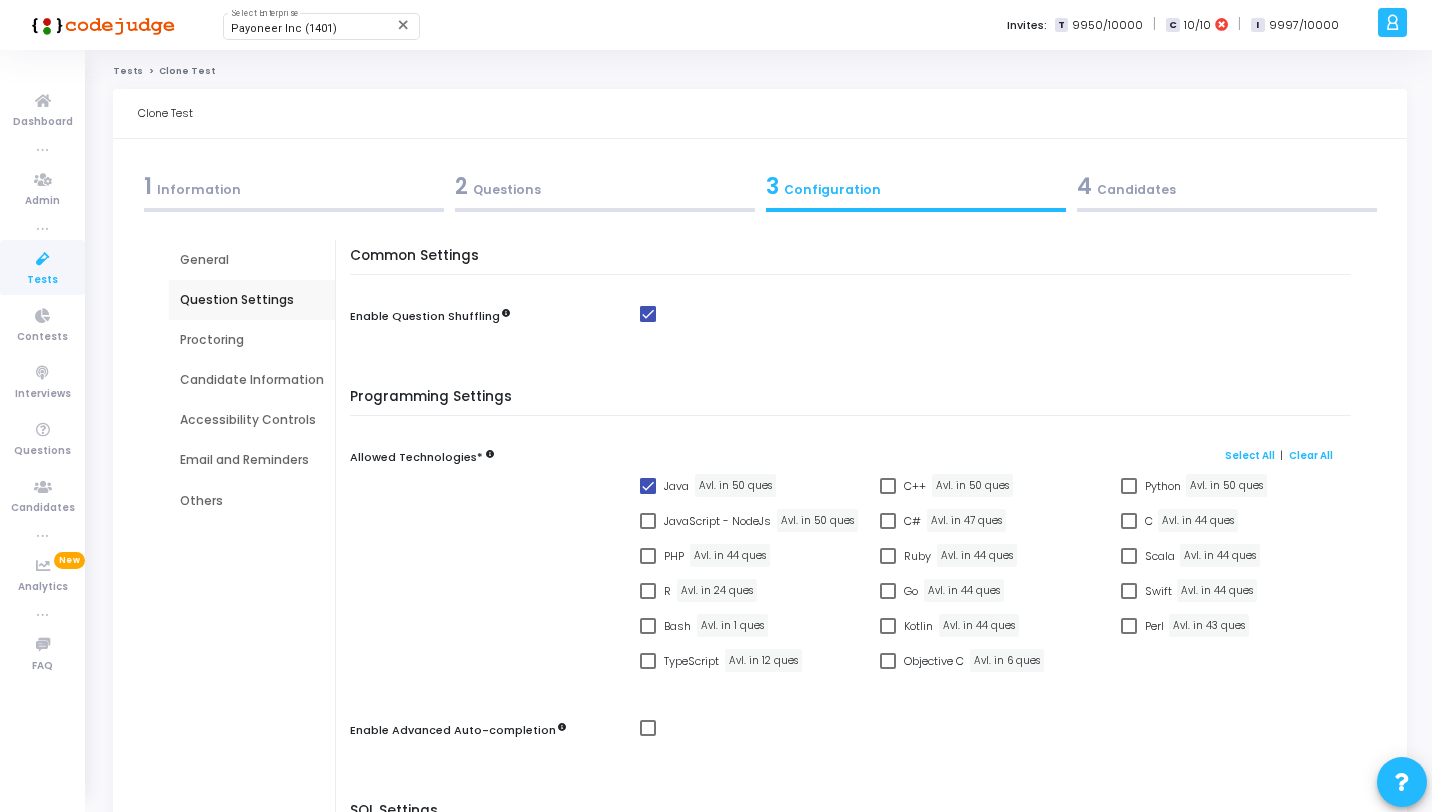 click on "Proctoring" at bounding box center (252, 340) 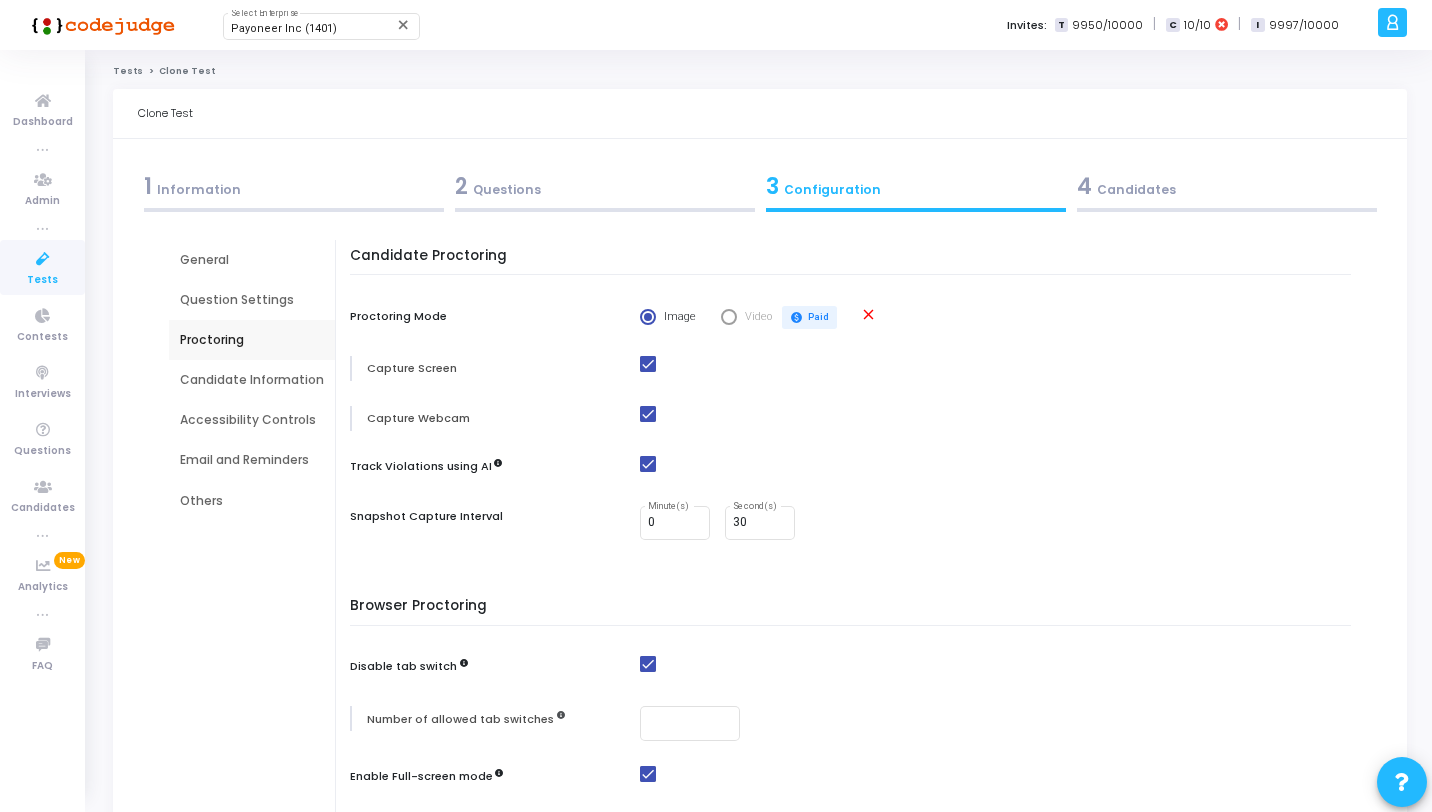 click on "Accessibility Controls" at bounding box center [252, 420] 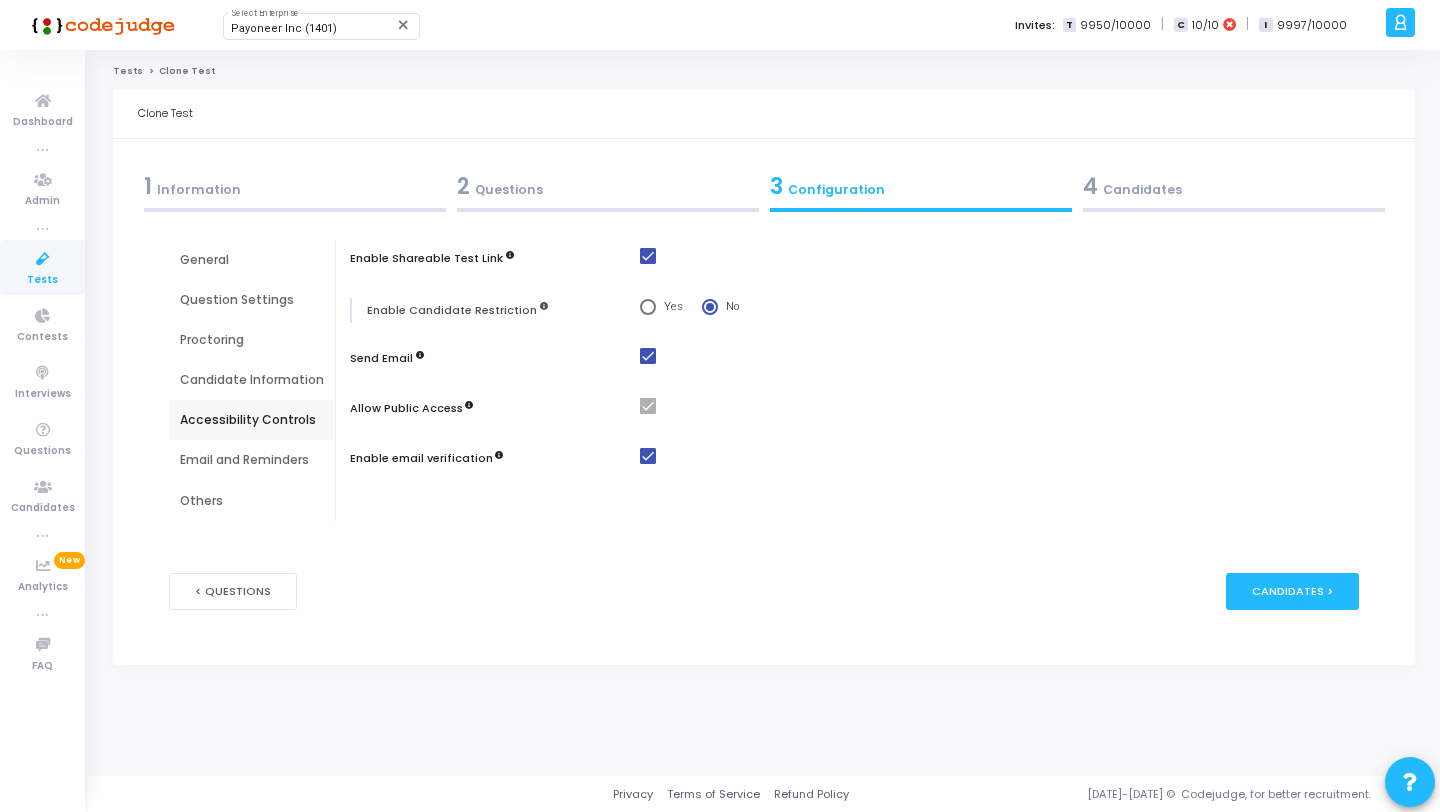 click on "Job Description   New Add Job Description  (Upload the job description to auto-fill the job role, test name, and skills.)   Job Role*  Backend Developer  Test Name*  Backend Developer Assessment (Java)  Add Description  Add Custom Instructions  Add Questions*     Automatically     Manually (Custom Test)   Programming(2)   SQL(1)   MCQs(20)   No. Of Sections: 4   Total Score: 27 |  Section Score: 5 Enable Skill-based Sections  :    Oops MCQs  : 5   Java MCQs  : 5   Kafka Mcqs  : 5   Unit Testing Mcqs  : 5  Which of the following is correct amongst the statements mentioned below?? open_in_new   MCQ   Medium   Data Scientist   Database Engineer   +6 more  Remove   Points:  1  Time To Solve:      1m What memory will be allocated to the objects defined in the class A? open_in_new   MCQ   Medium   Data Scientist   Database Engineer   +6 more  Remove   Points:  1  Time To Solve:      1m Predict the output of the following program ? open_in_new   MCQ   Hard   Data Scientist   Database Engineer   +6 more 2  MCQ" at bounding box center [763, 429] 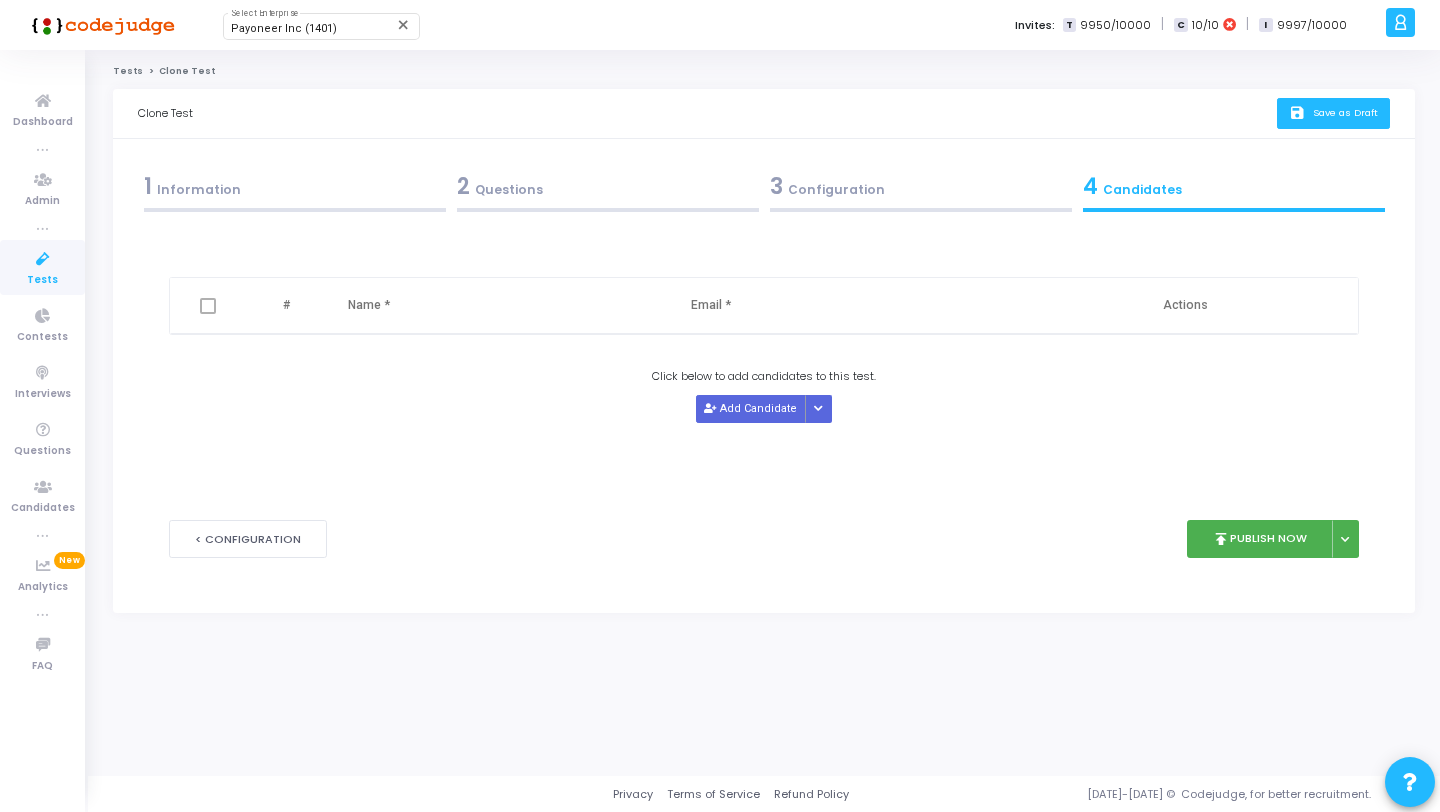 click on "save   Save as Draft" 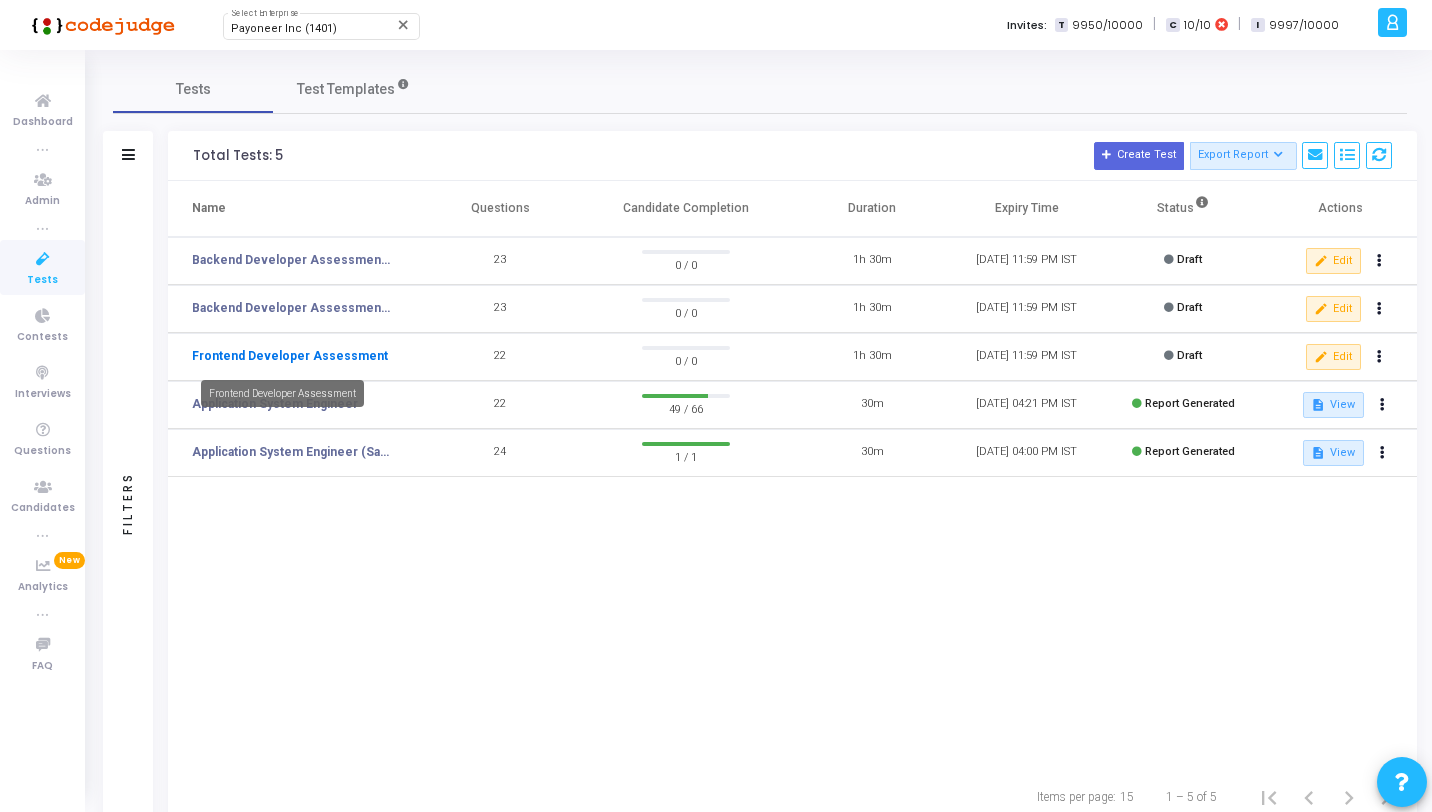click on "Frontend Developer Assessment" 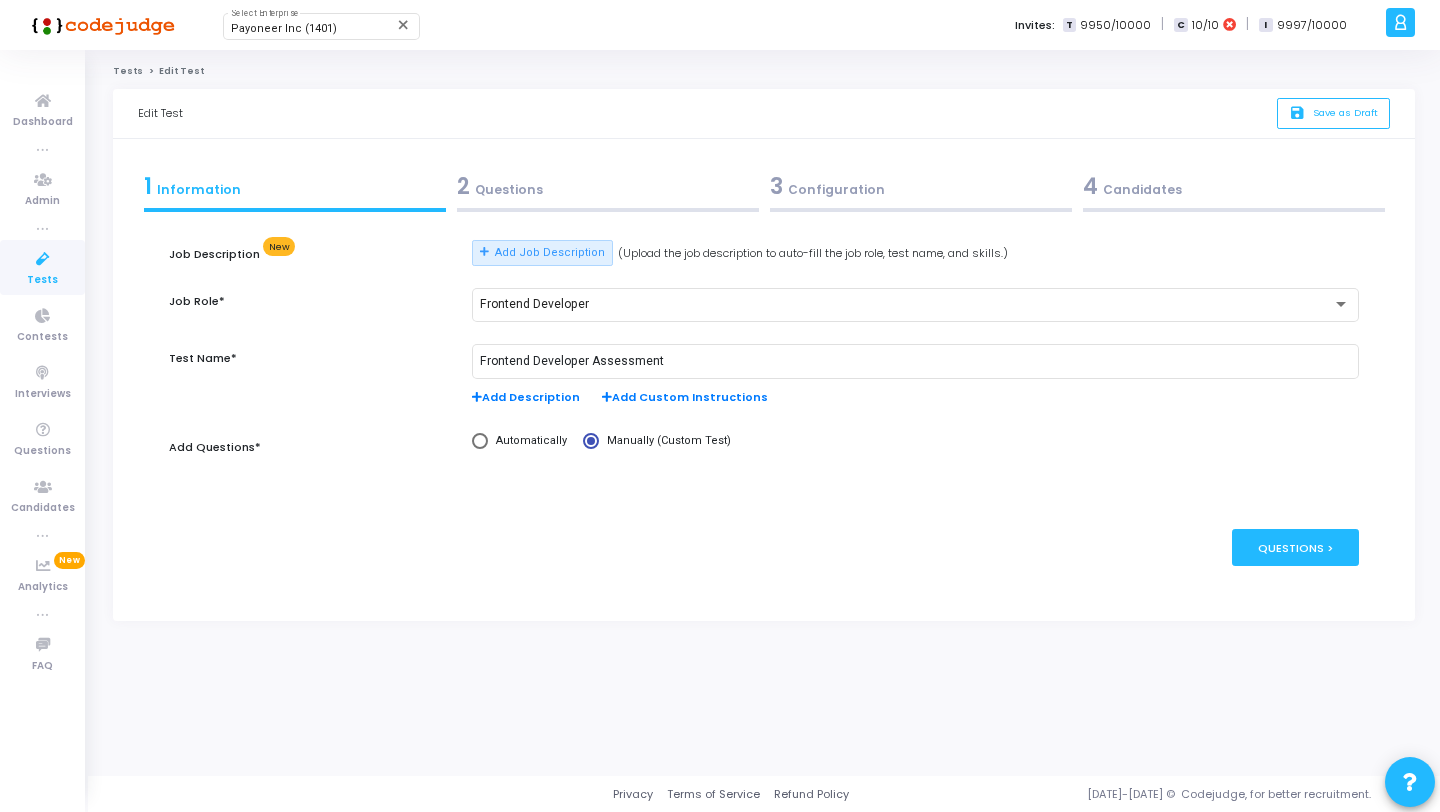 click on "2  Questions" at bounding box center (608, 186) 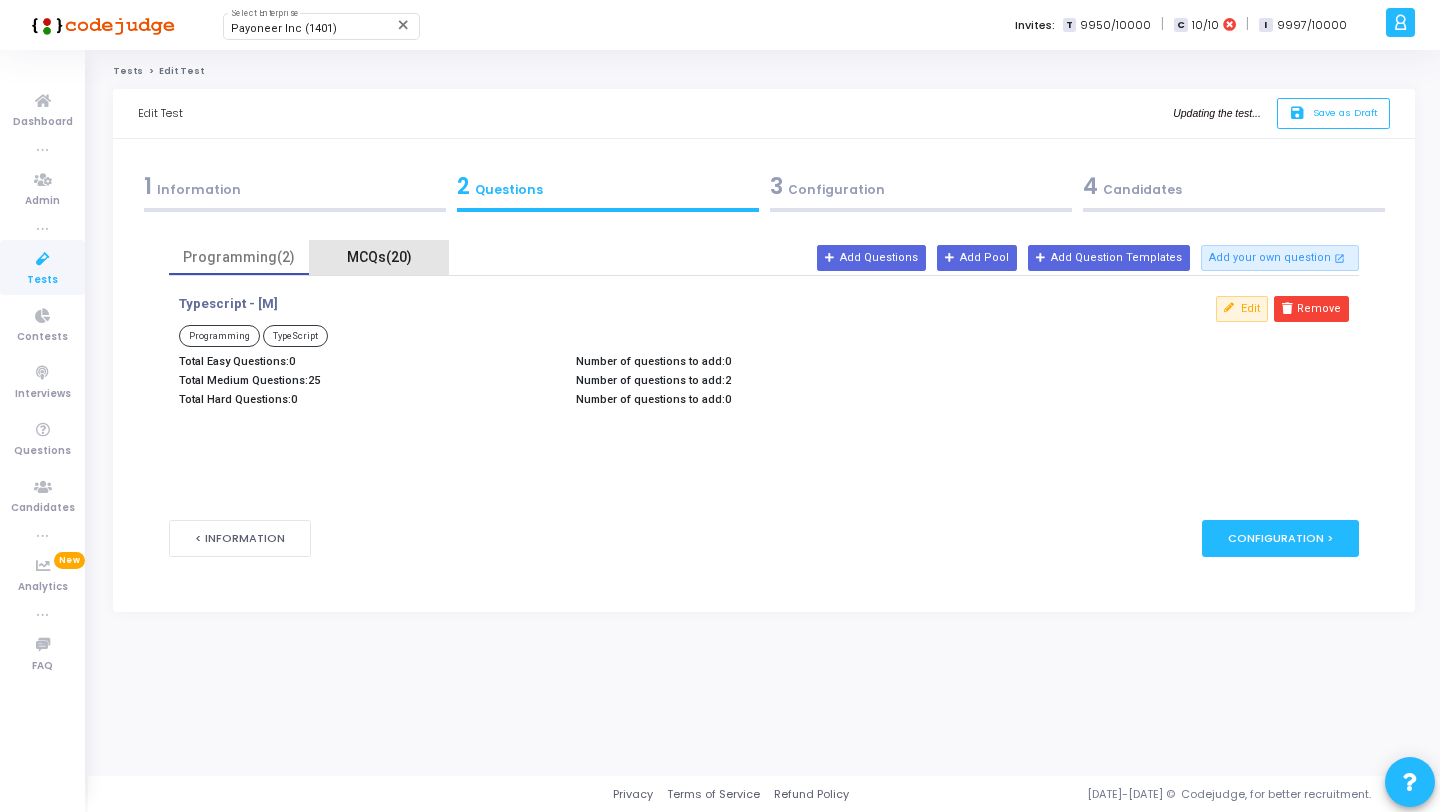click on "MCQs(20)" at bounding box center (379, 257) 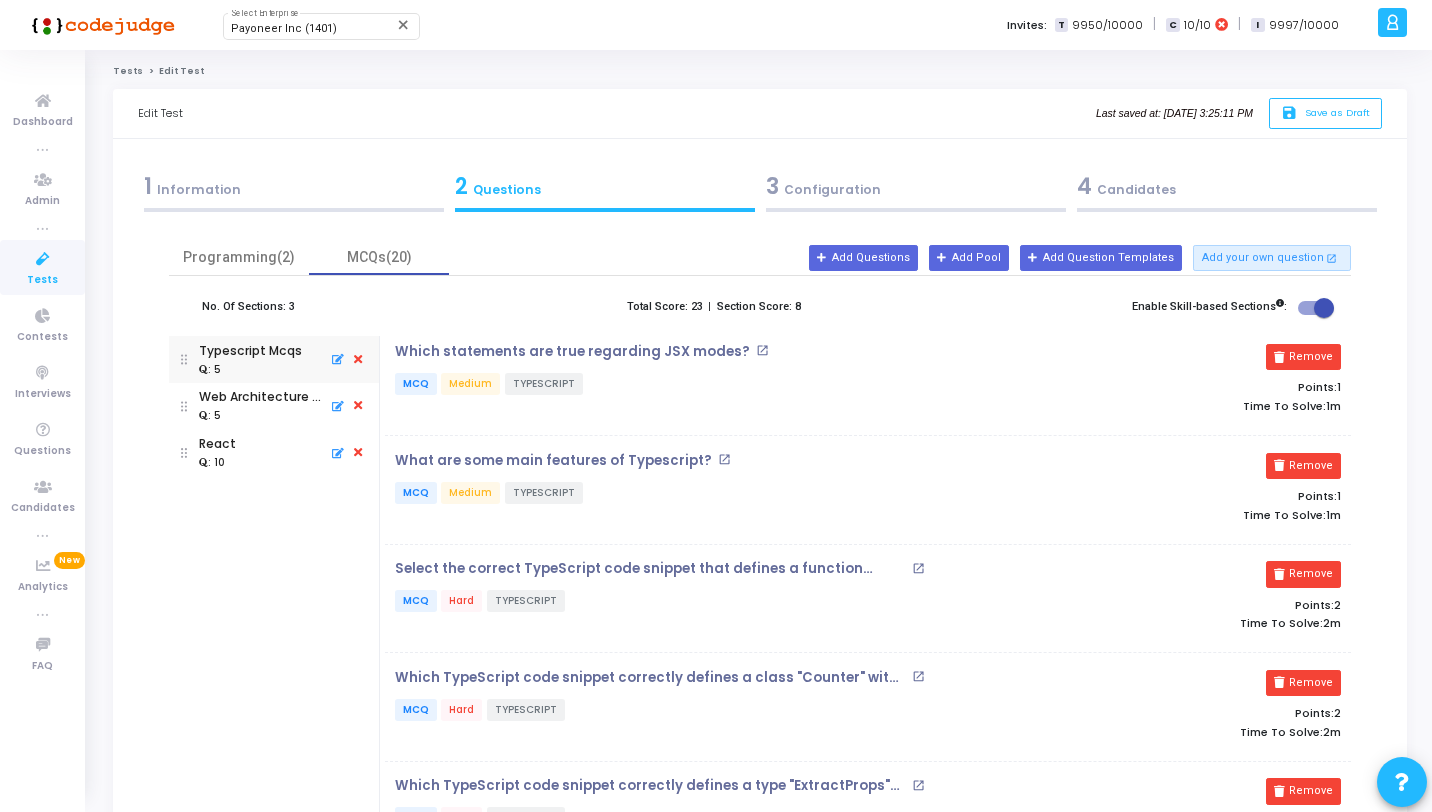click at bounding box center (43, 259) 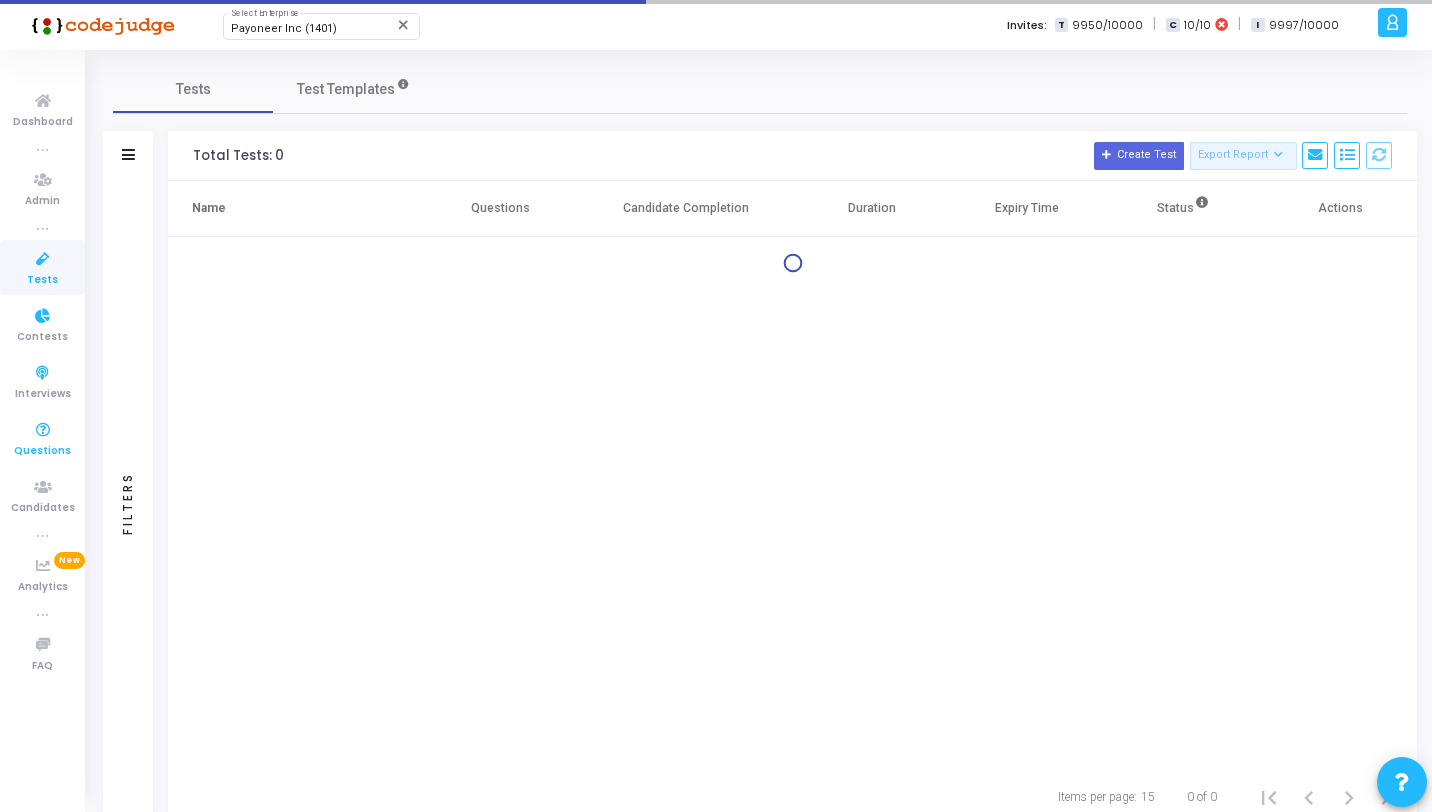 click at bounding box center (43, 430) 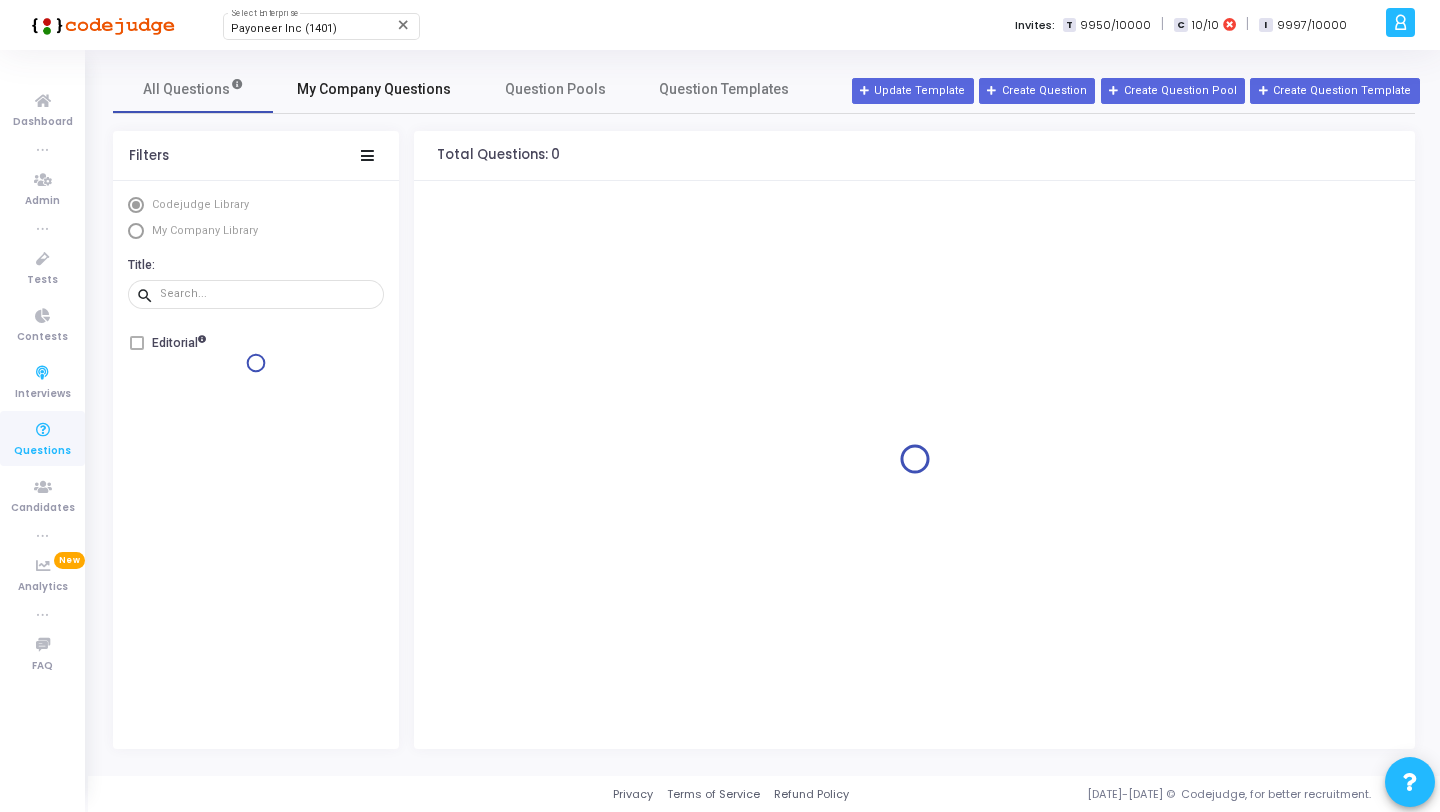 click on "My Company Questions" at bounding box center (374, 89) 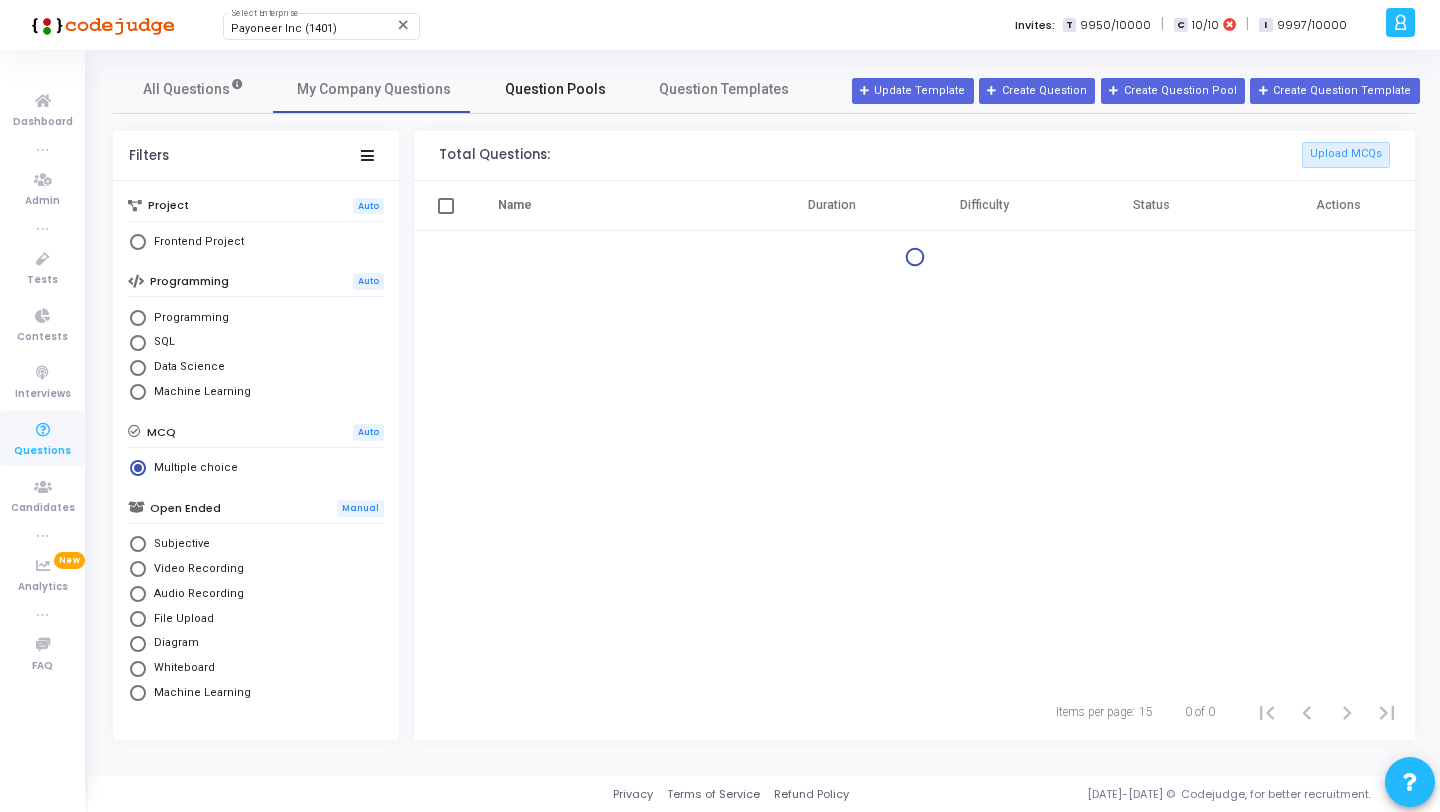 click on "Question Pools" at bounding box center (555, 89) 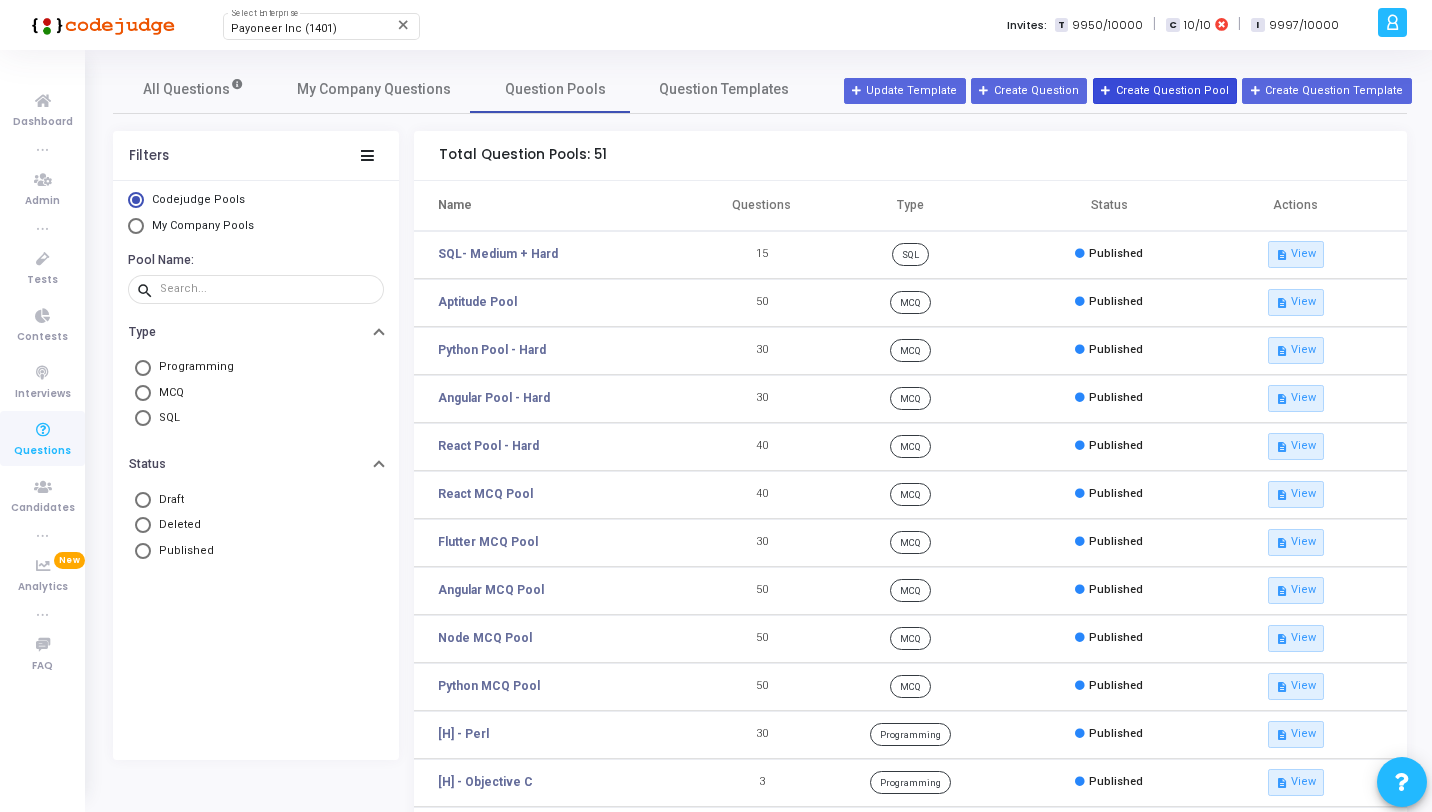 click on "Create Question Pool" at bounding box center [1165, 91] 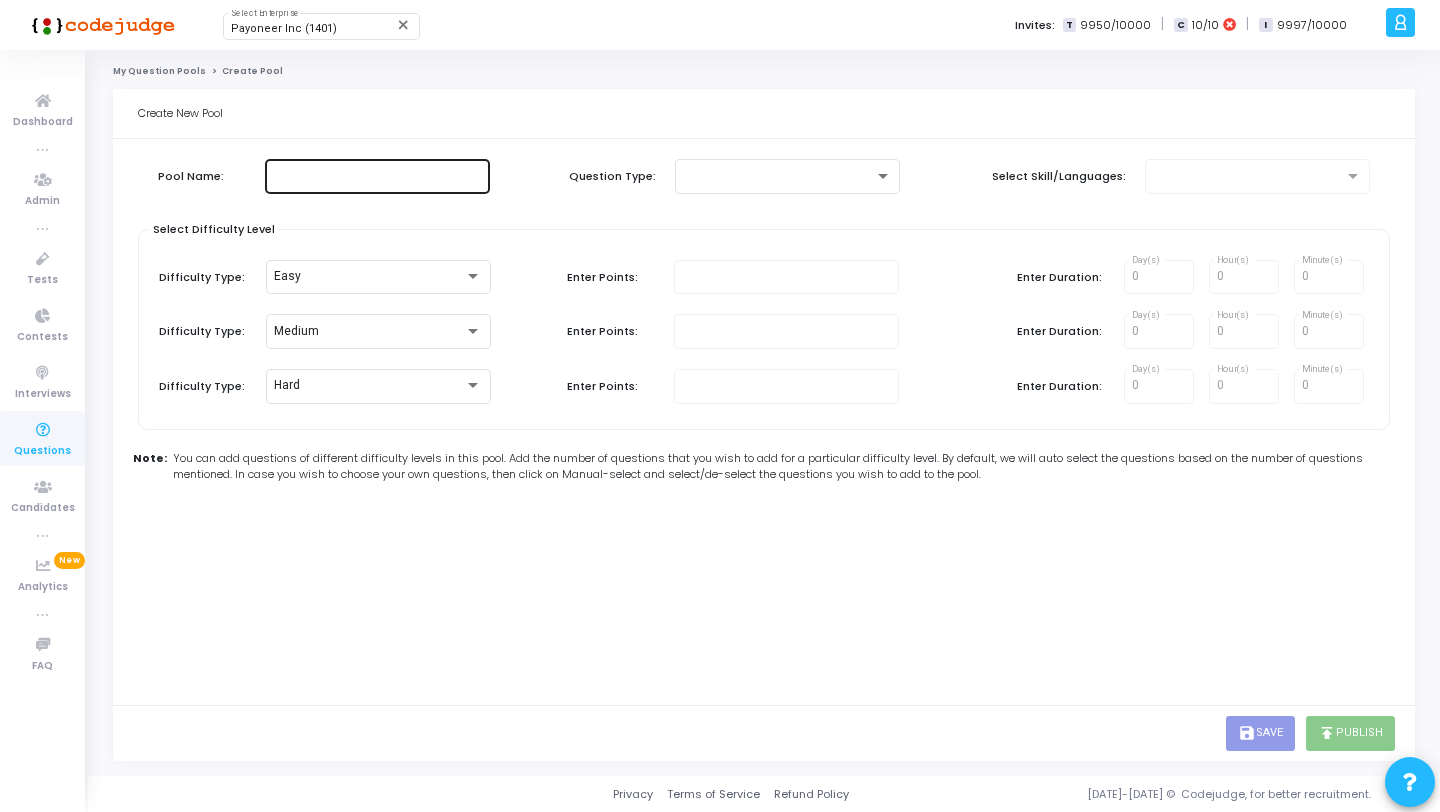 click at bounding box center [377, 176] 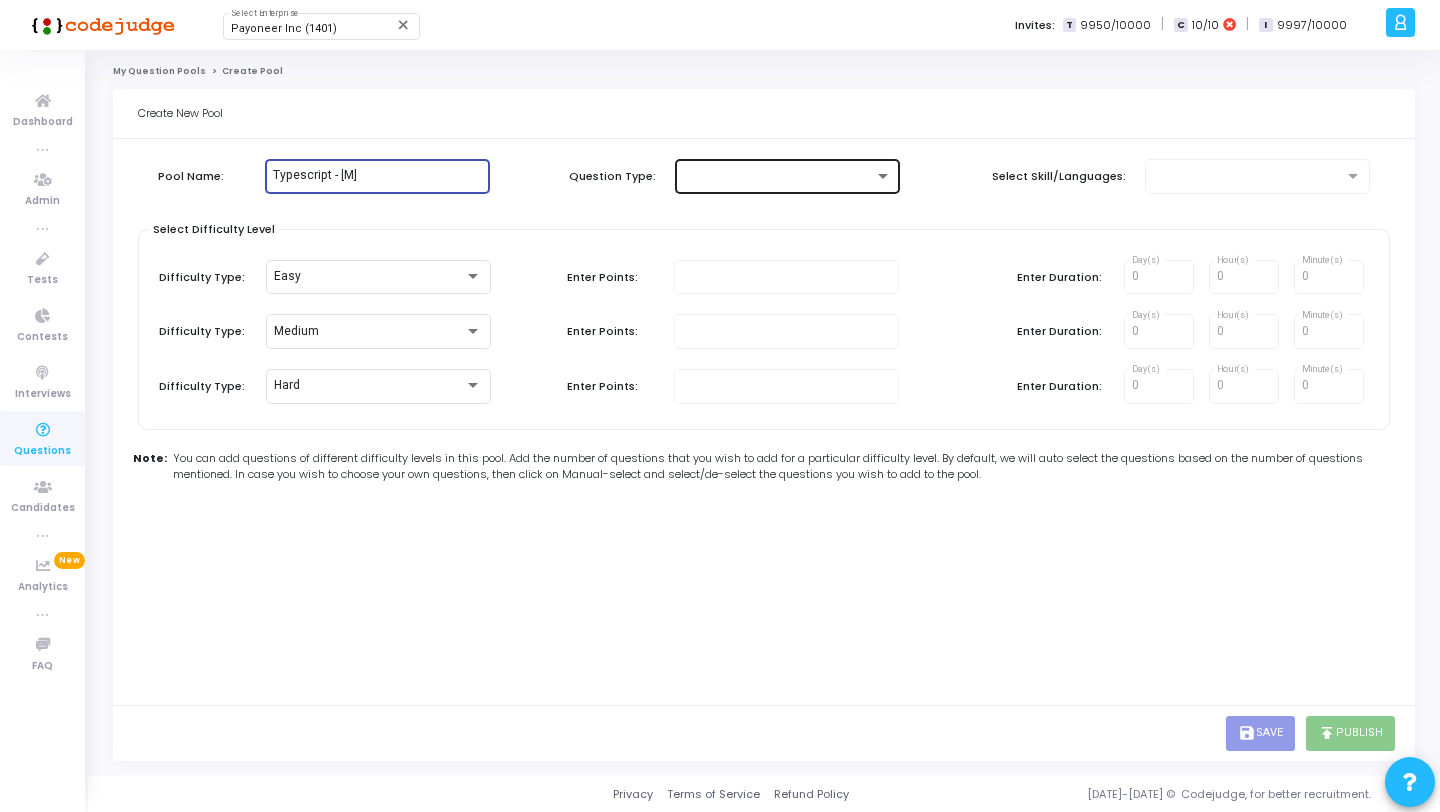 type on "Typescript - [M]" 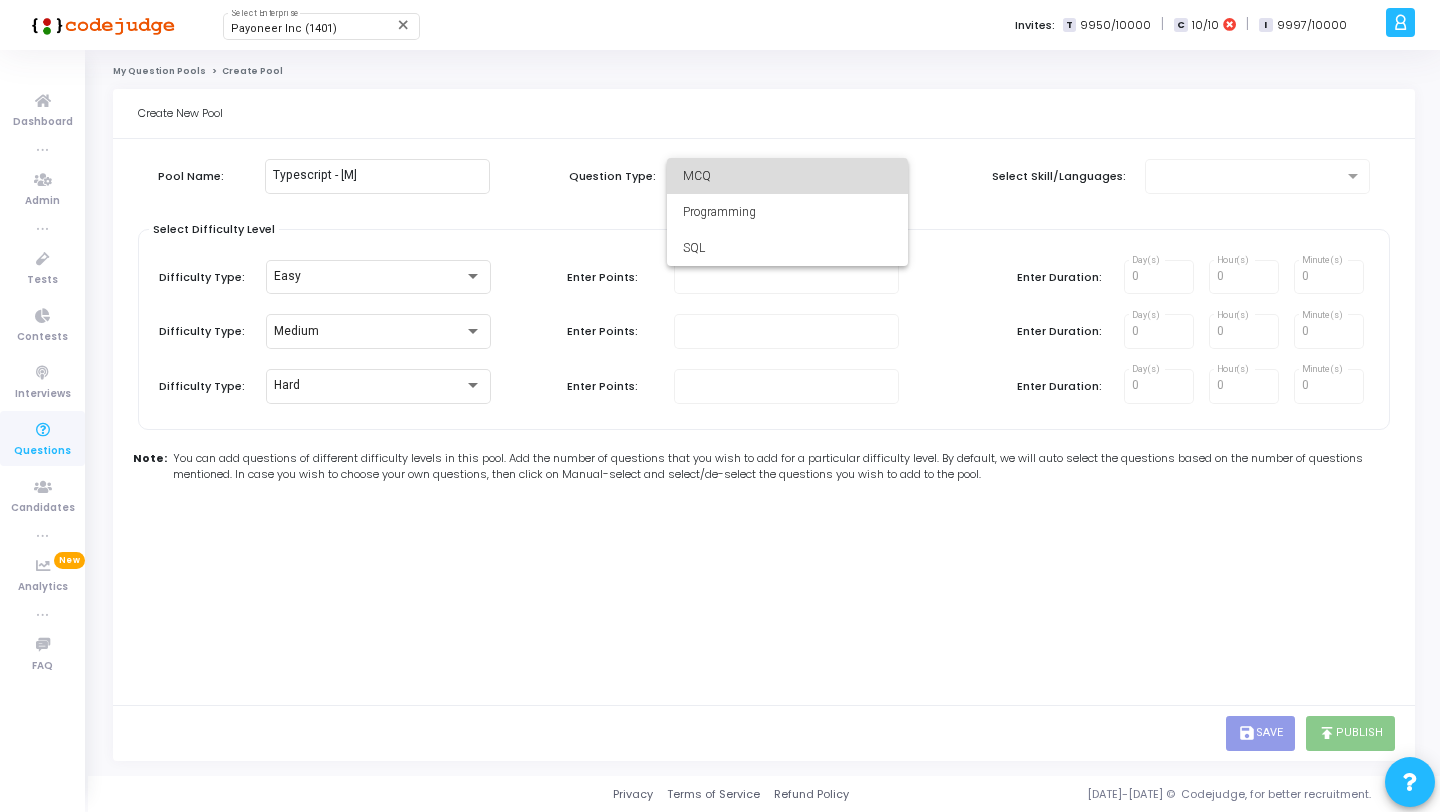 click on "MCQ" at bounding box center (787, 176) 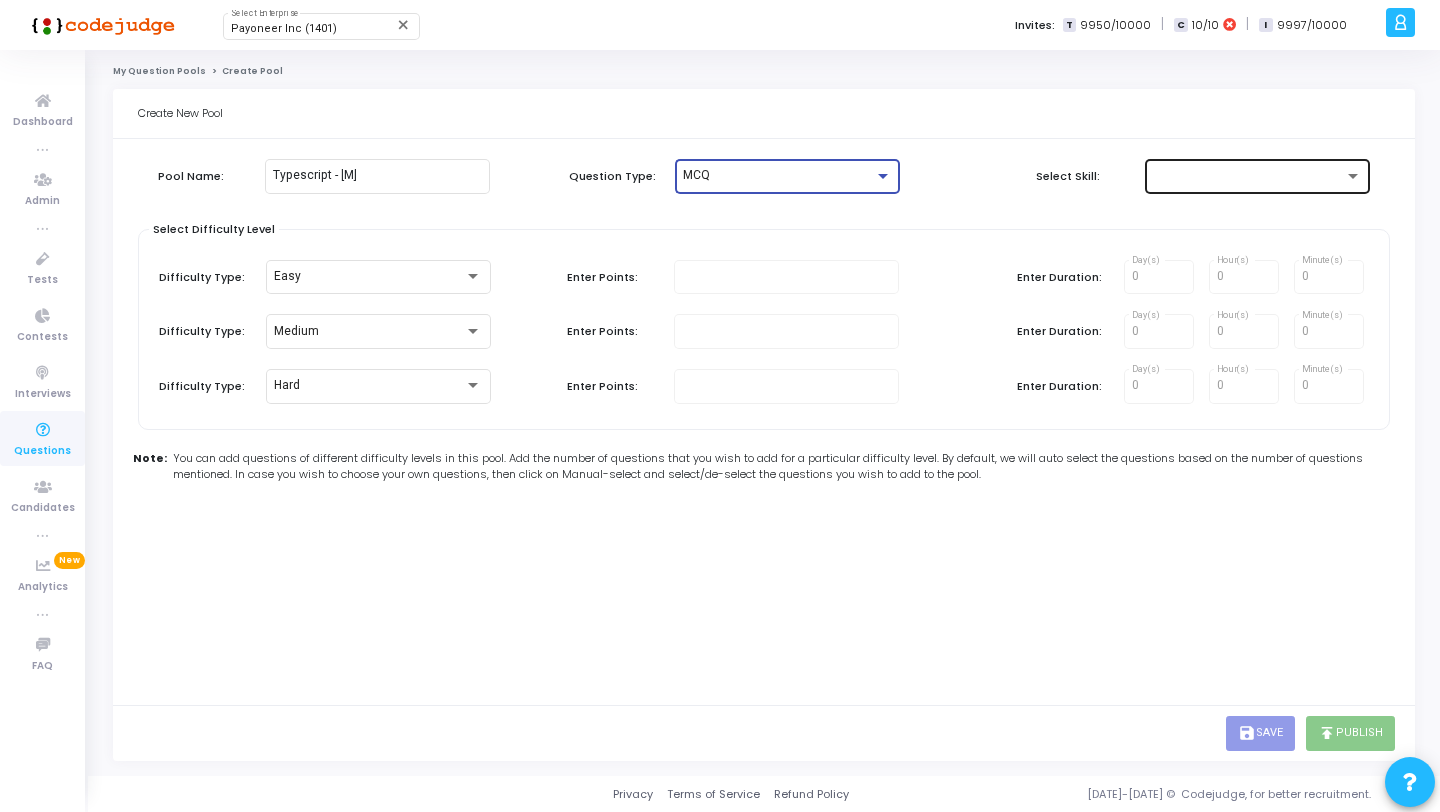 click at bounding box center [1248, 176] 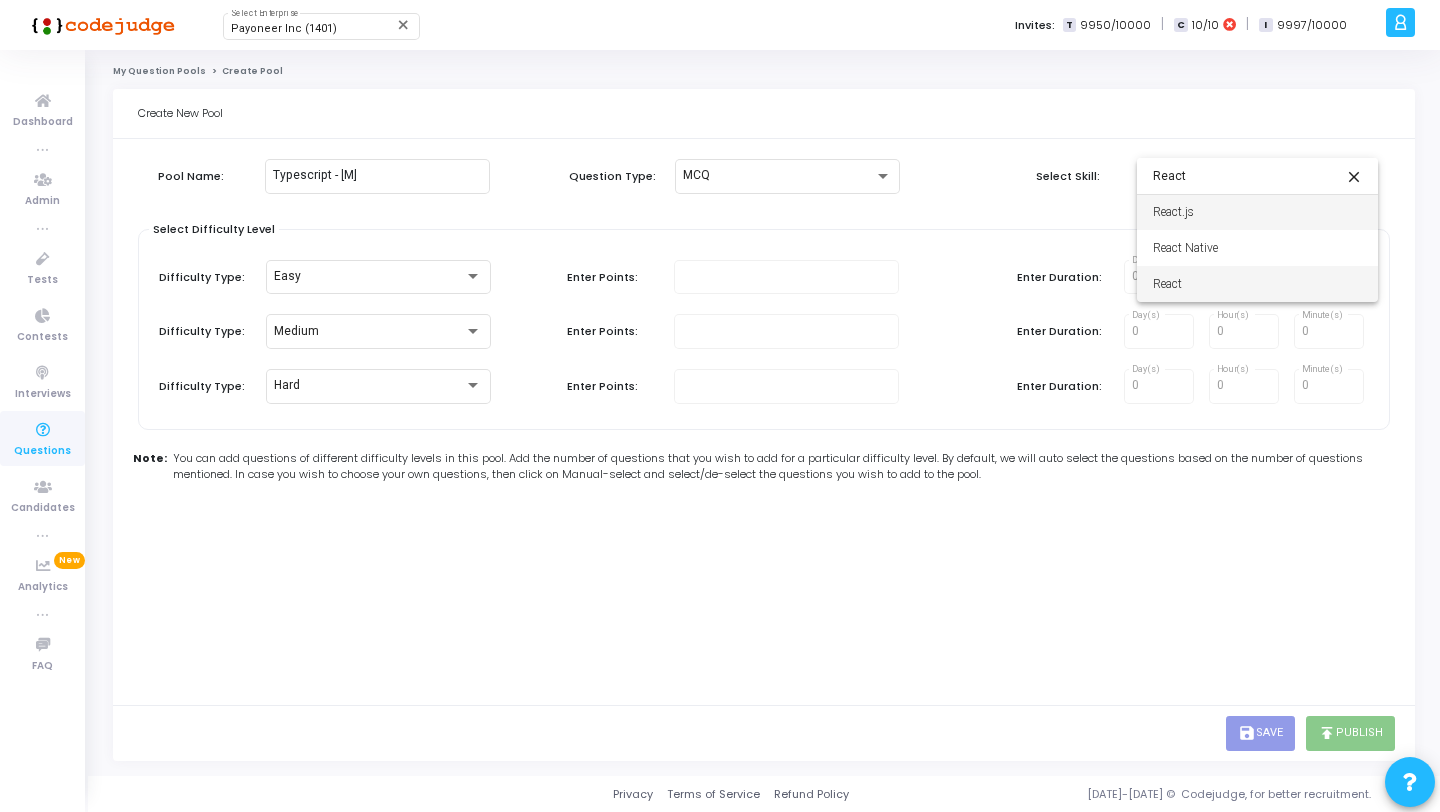 type on "React" 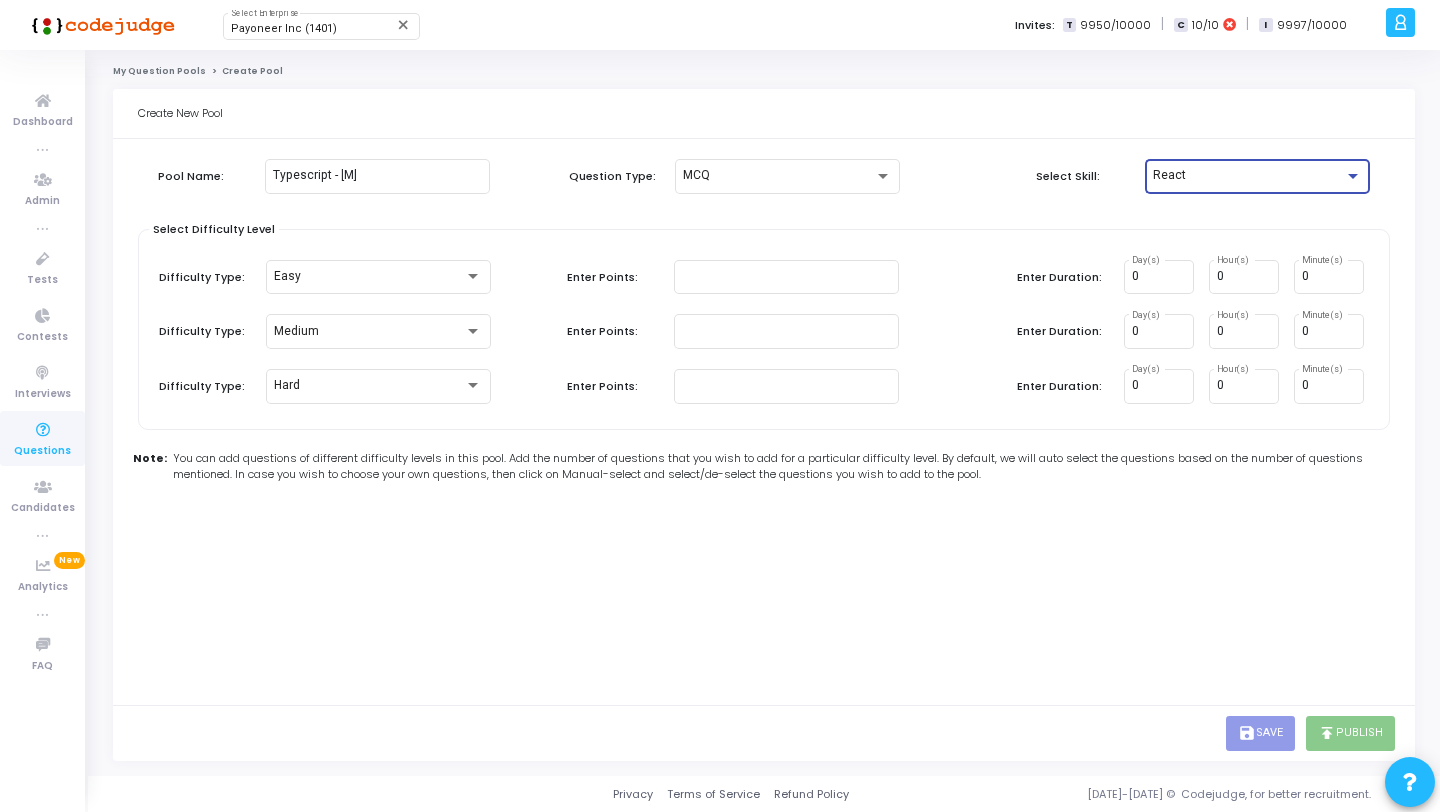 click on "Pool Name: Typescript - [M] Question Type: MCQ  Select Skill:  React" 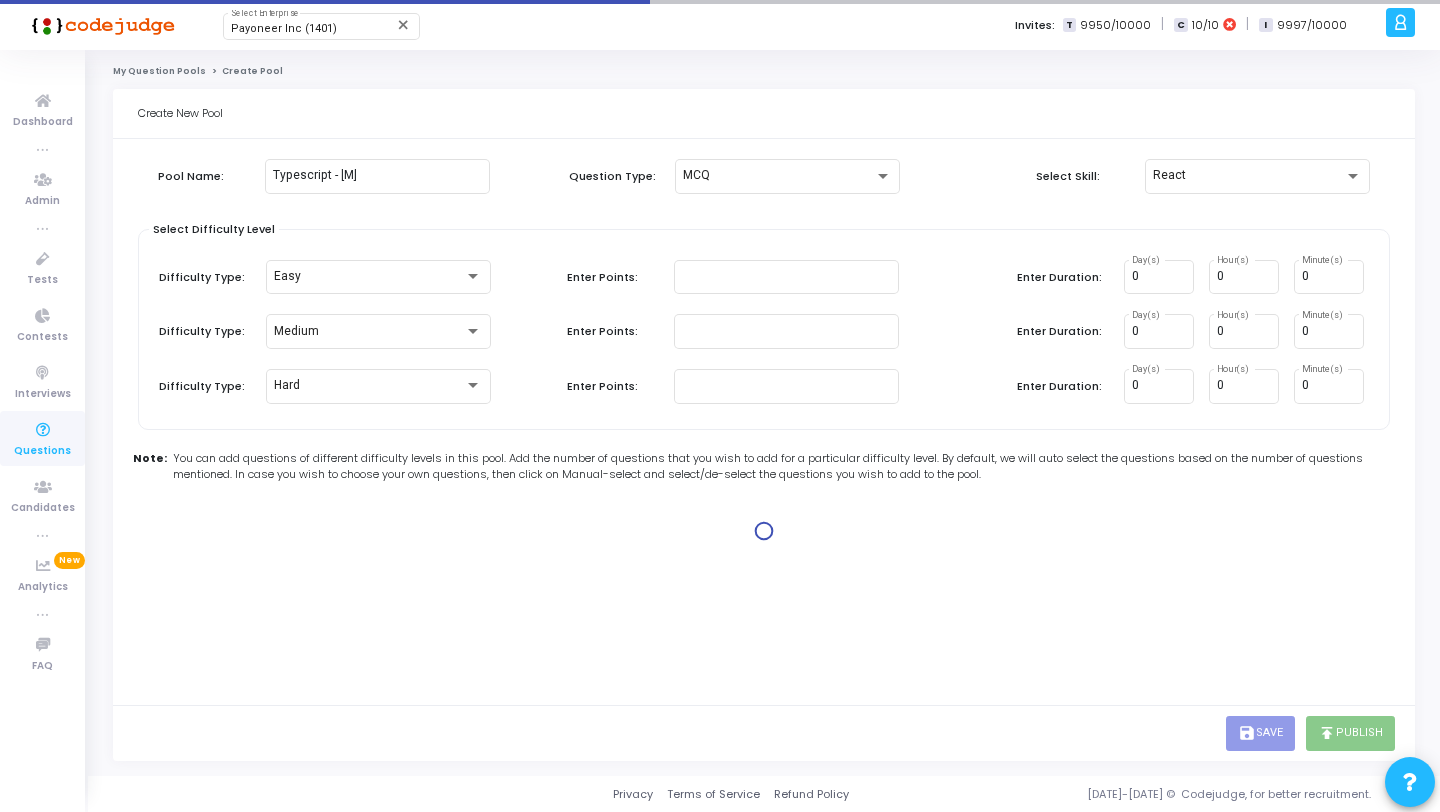 type on "1" 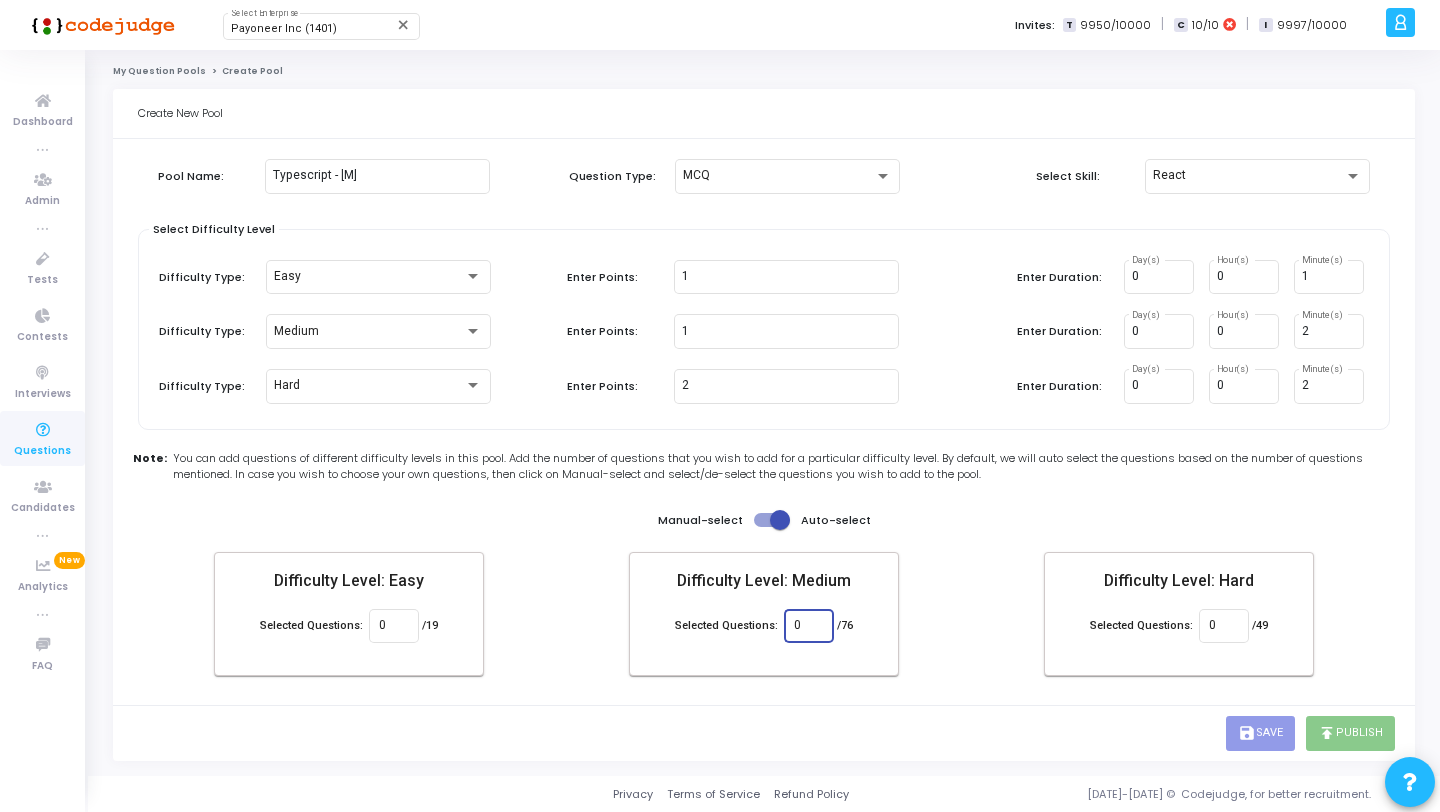 click on "0" at bounding box center [808, 626] 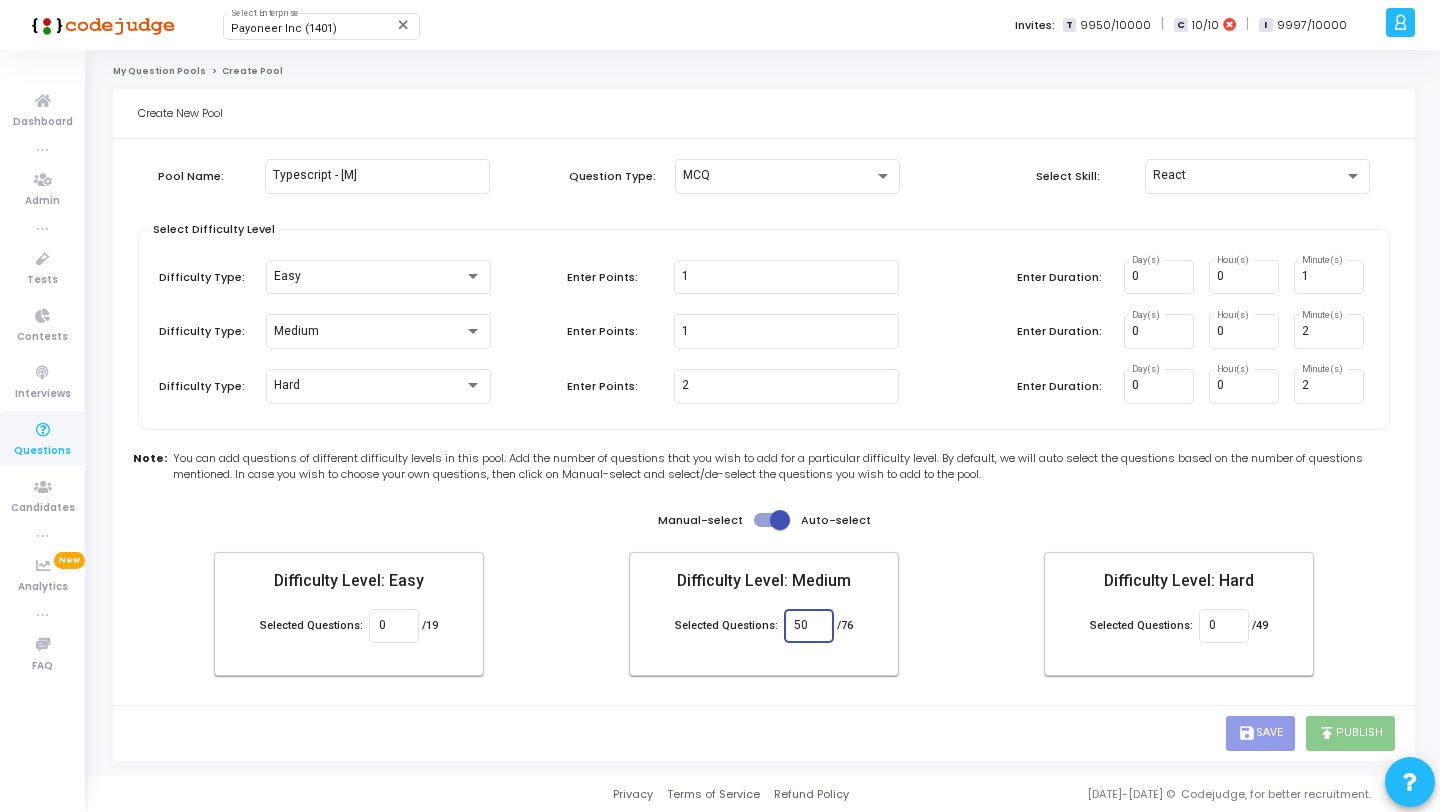 type on "50" 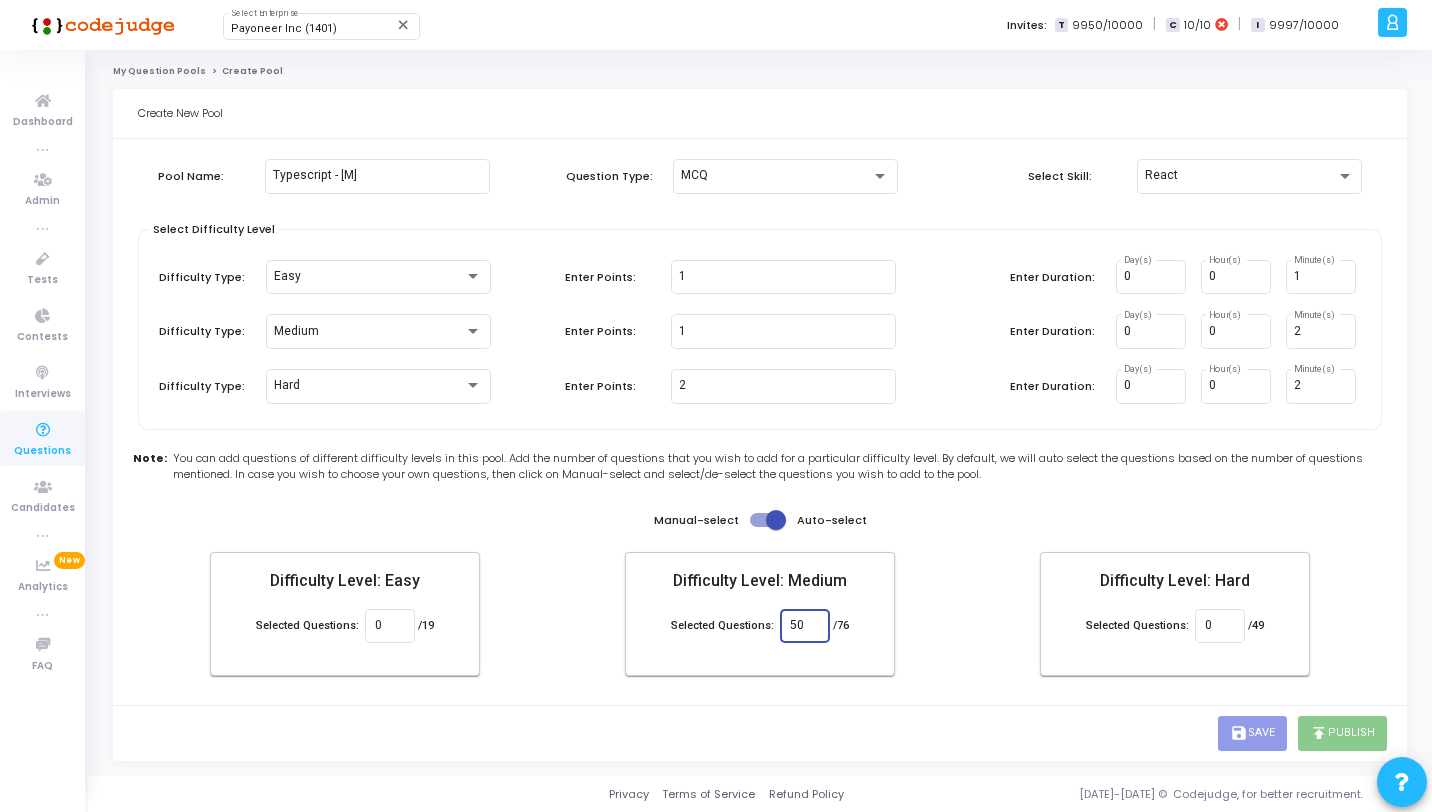 click on "Pool Name: Typescript - [M] Question Type: MCQ  Select Skill:  React Select Difficulty Level  Difficulty Type:  Easy  Enter Points:  1  Enter Duration:  0 Day(s) 0 Hour(s) 1 Minute(s)  Difficulty Type:  Medium  Enter Points:  1  Enter Duration:  0 Day(s) 0 Hour(s) 2 Minute(s)  Difficulty Type:  Hard  Enter Points:  2  Enter Duration:  0 Day(s) 0 Hour(s) 2 Minute(s)  Note: You can add questions of different difficulty levels in this pool. Add the number of questions that you wish to add for a particular difficulty level. By default, we will auto select the questions based on the number of questions mentioned. In case you wish to choose your own questions, then click on Manual-select and select/de-select the questions you wish to add to the pool. Manual-select   Auto-select Difficulty Level: Easy Selected Questions: 0 /19 Difficulty Level: Medium Selected Questions: 50 /76 Difficulty Level: Hard Selected Questions: 0 /49" 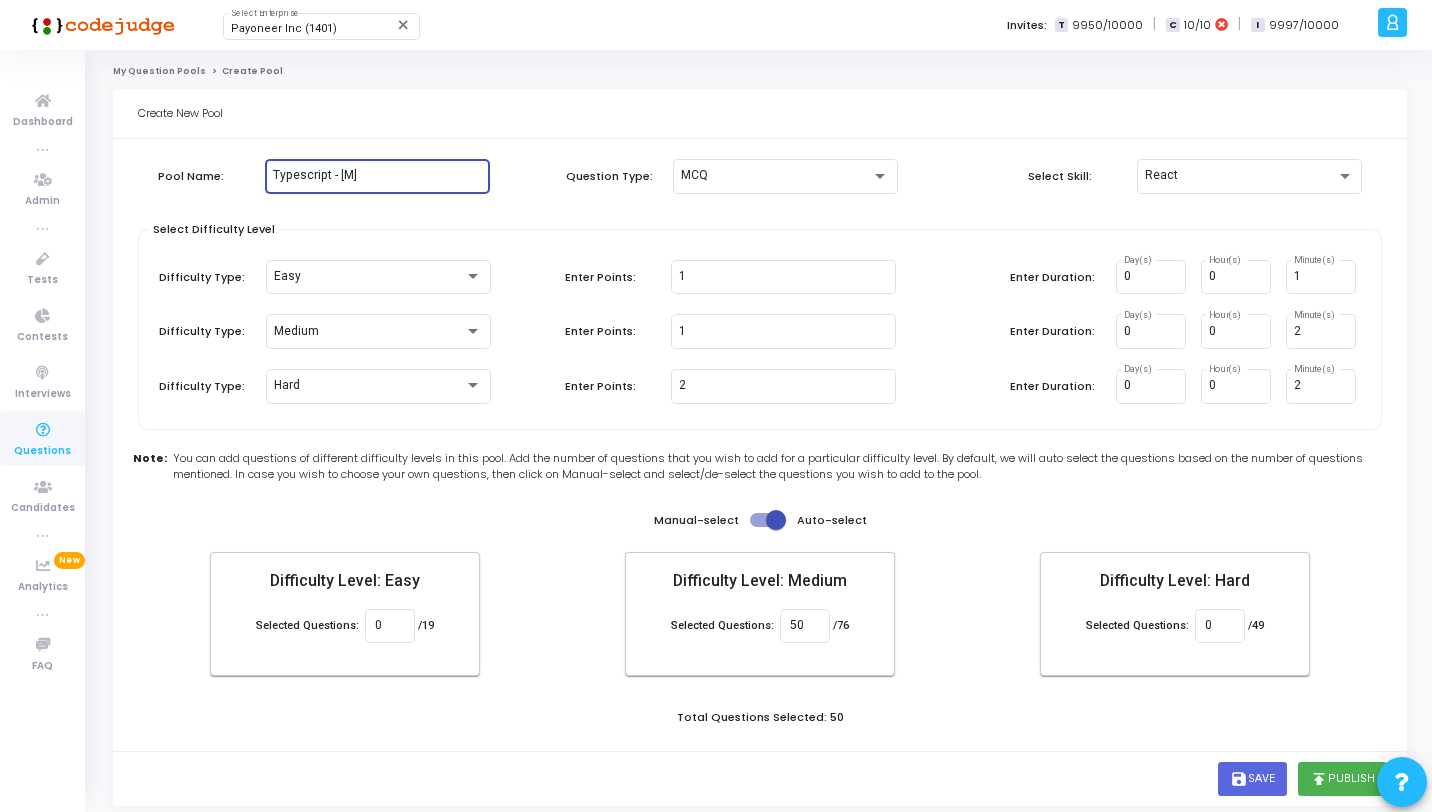 drag, startPoint x: 330, startPoint y: 173, endPoint x: 265, endPoint y: 169, distance: 65.12296 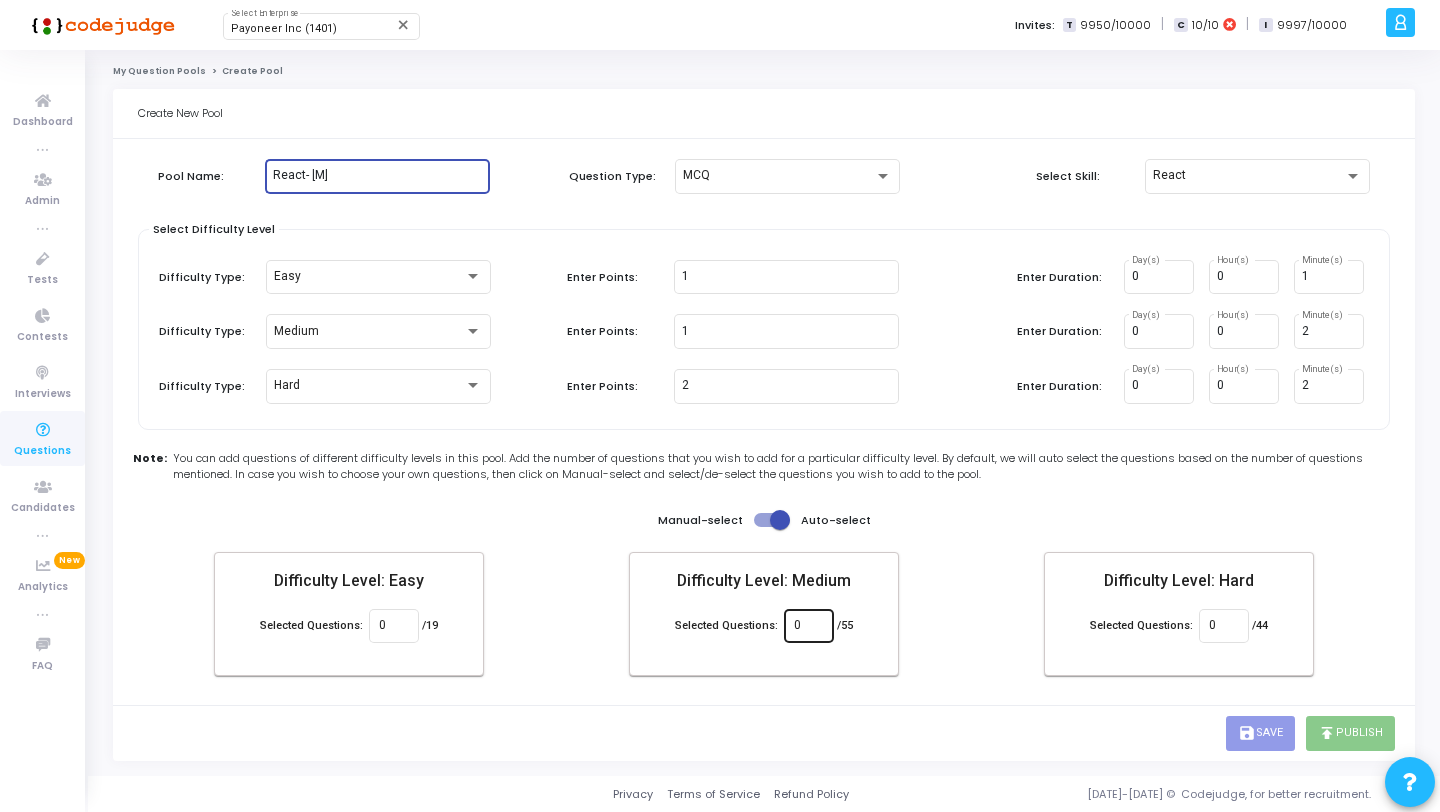type on "React- [M]" 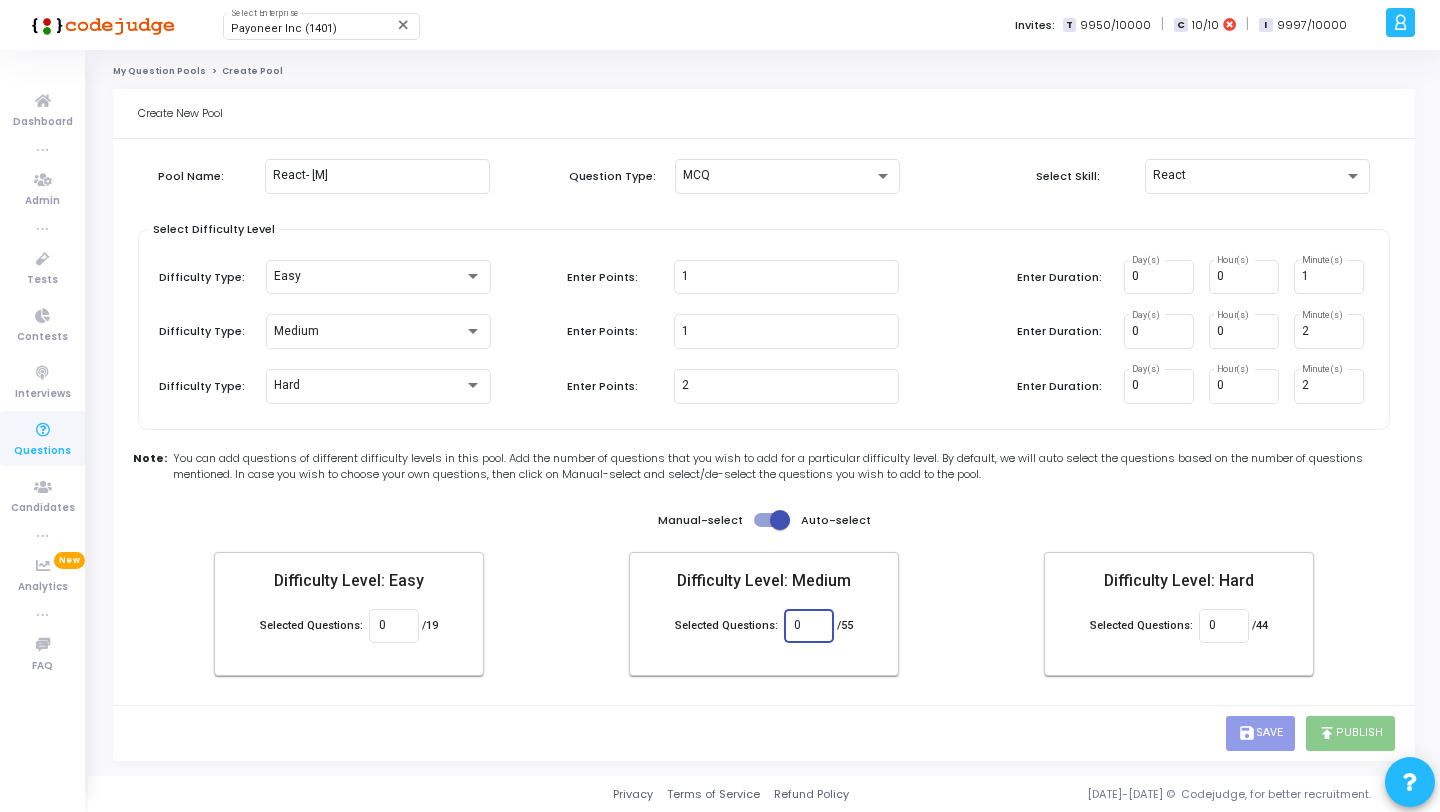 click on "0" at bounding box center (808, 626) 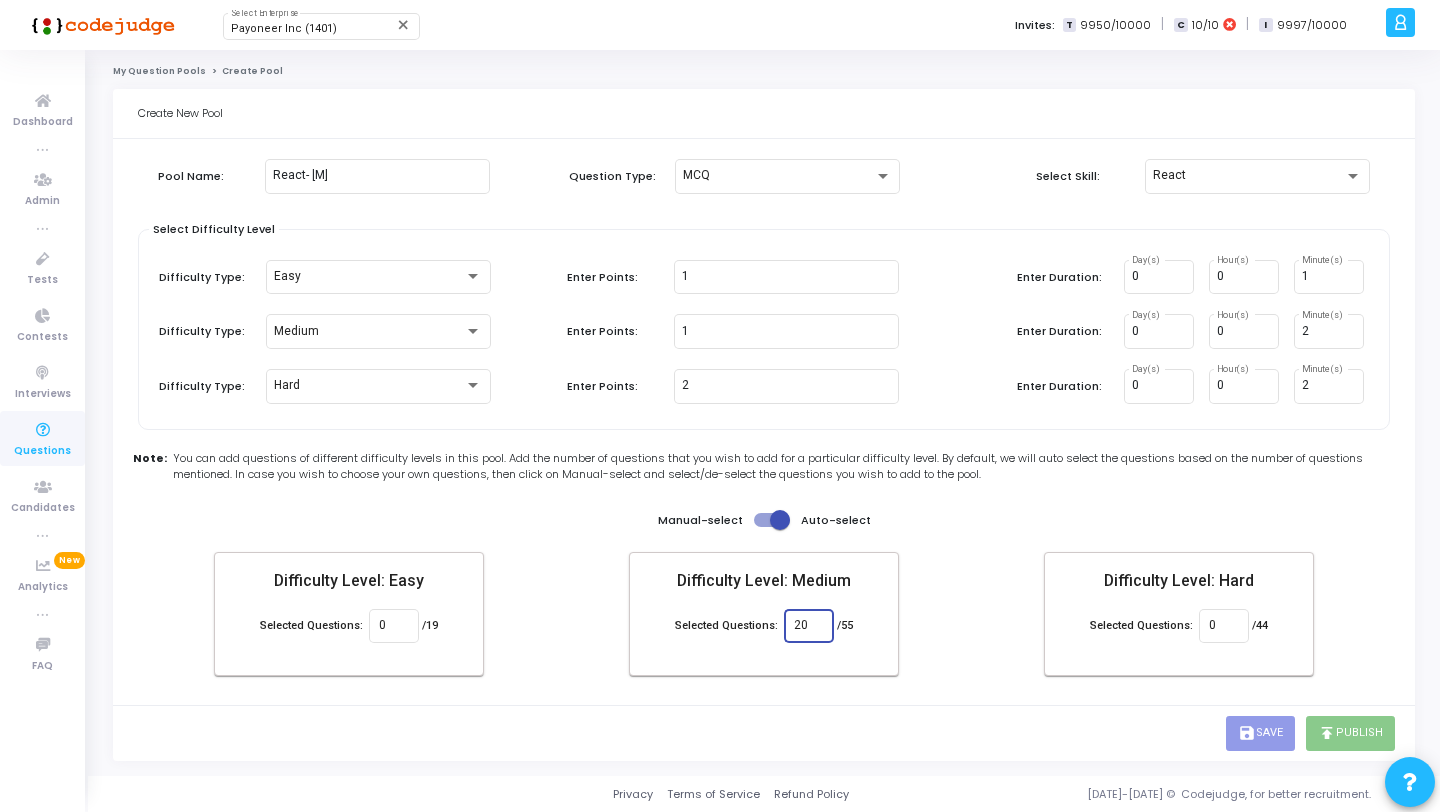 type on "2" 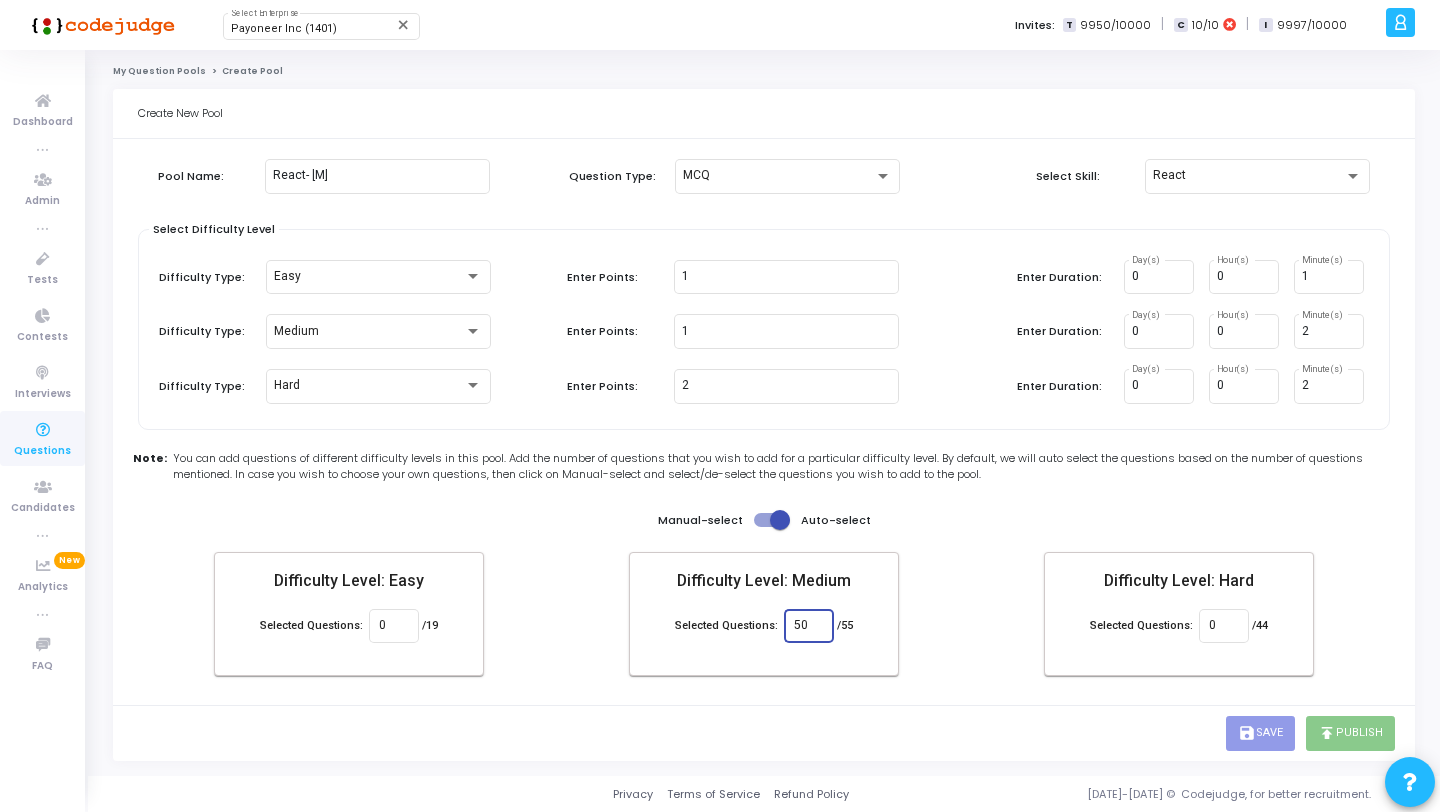 type on "50" 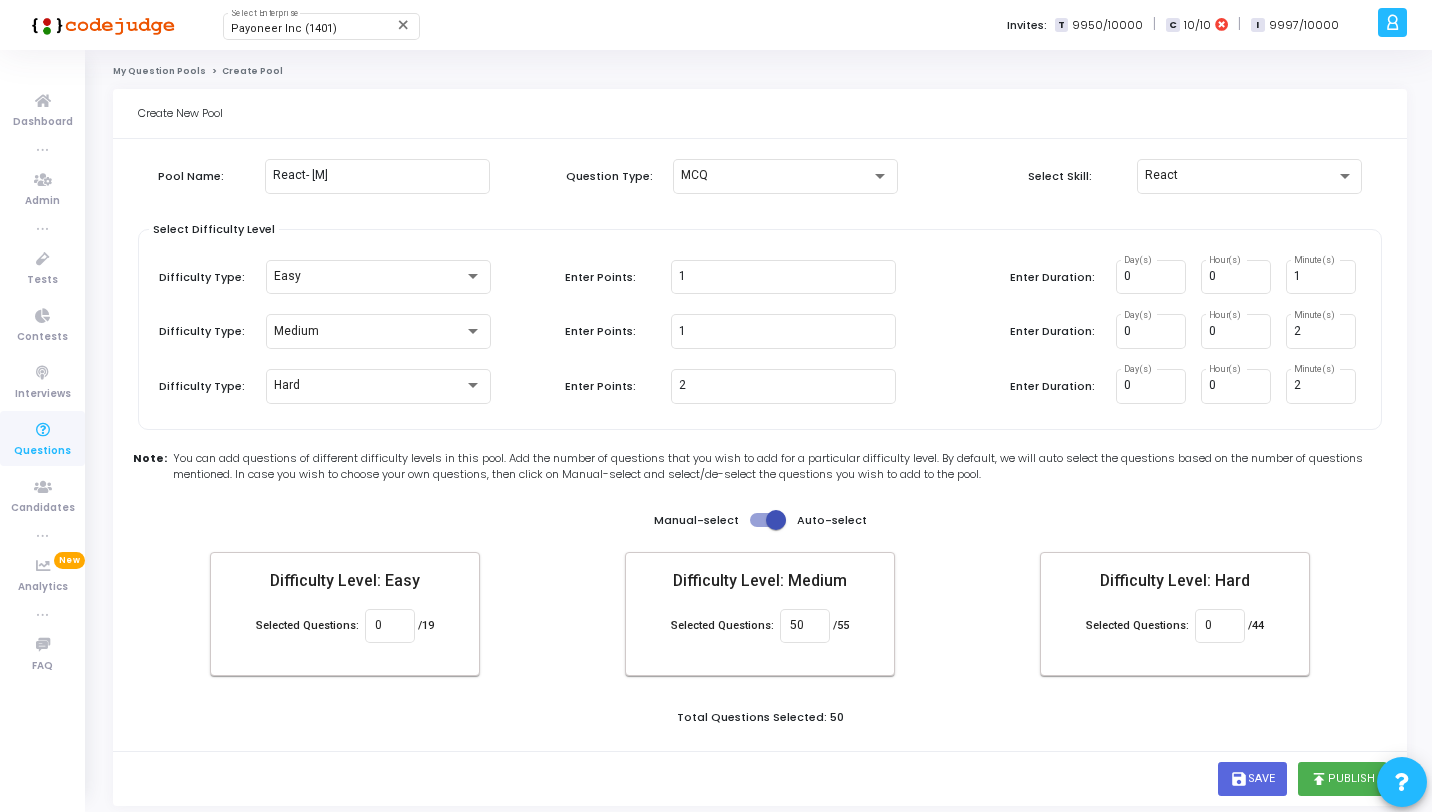 click on "Difficulty Level: Easy Selected Questions: 0 /19 Difficulty Level: Medium Selected Questions: 50 /55 Difficulty Level: Hard Selected Questions: 0 /44" 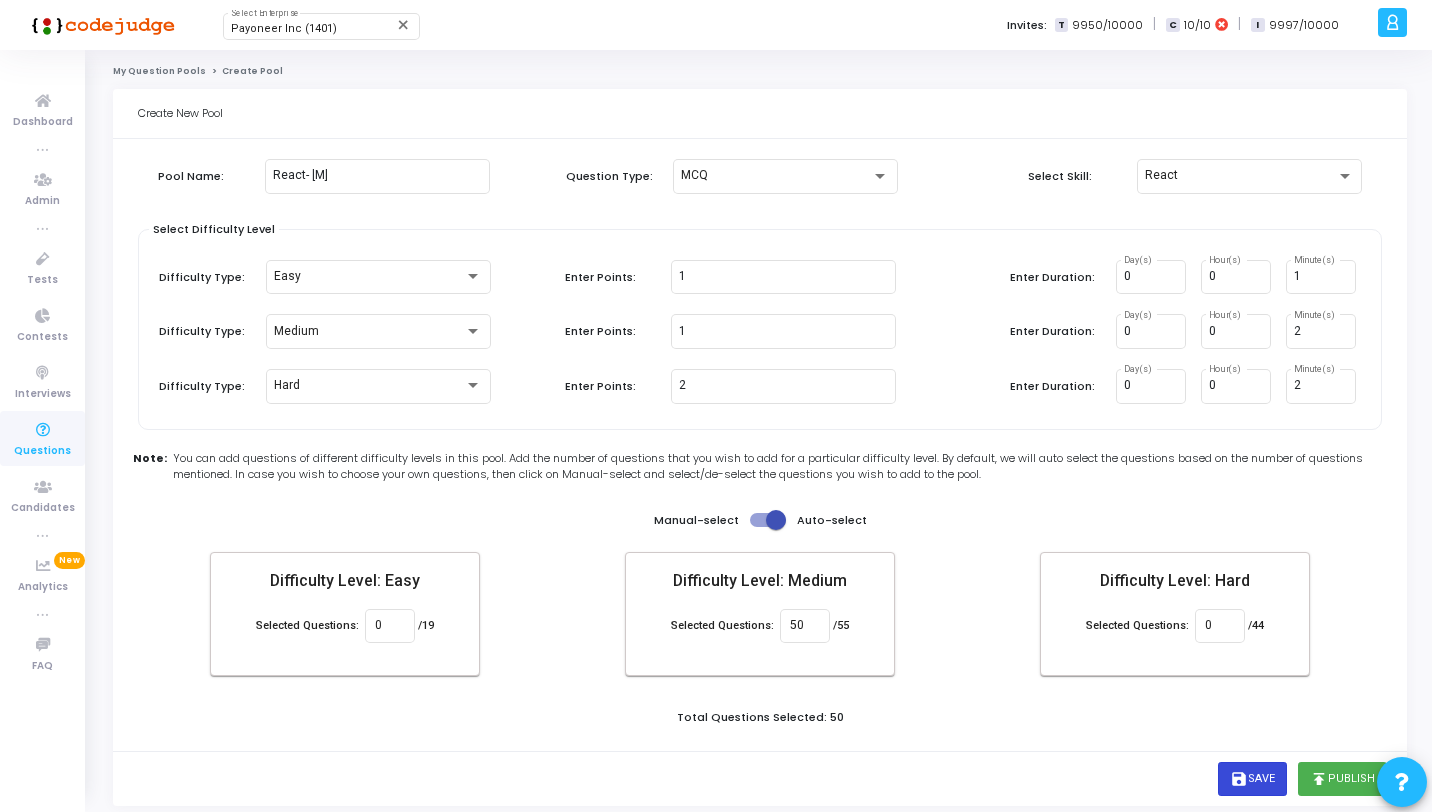 click on "save" 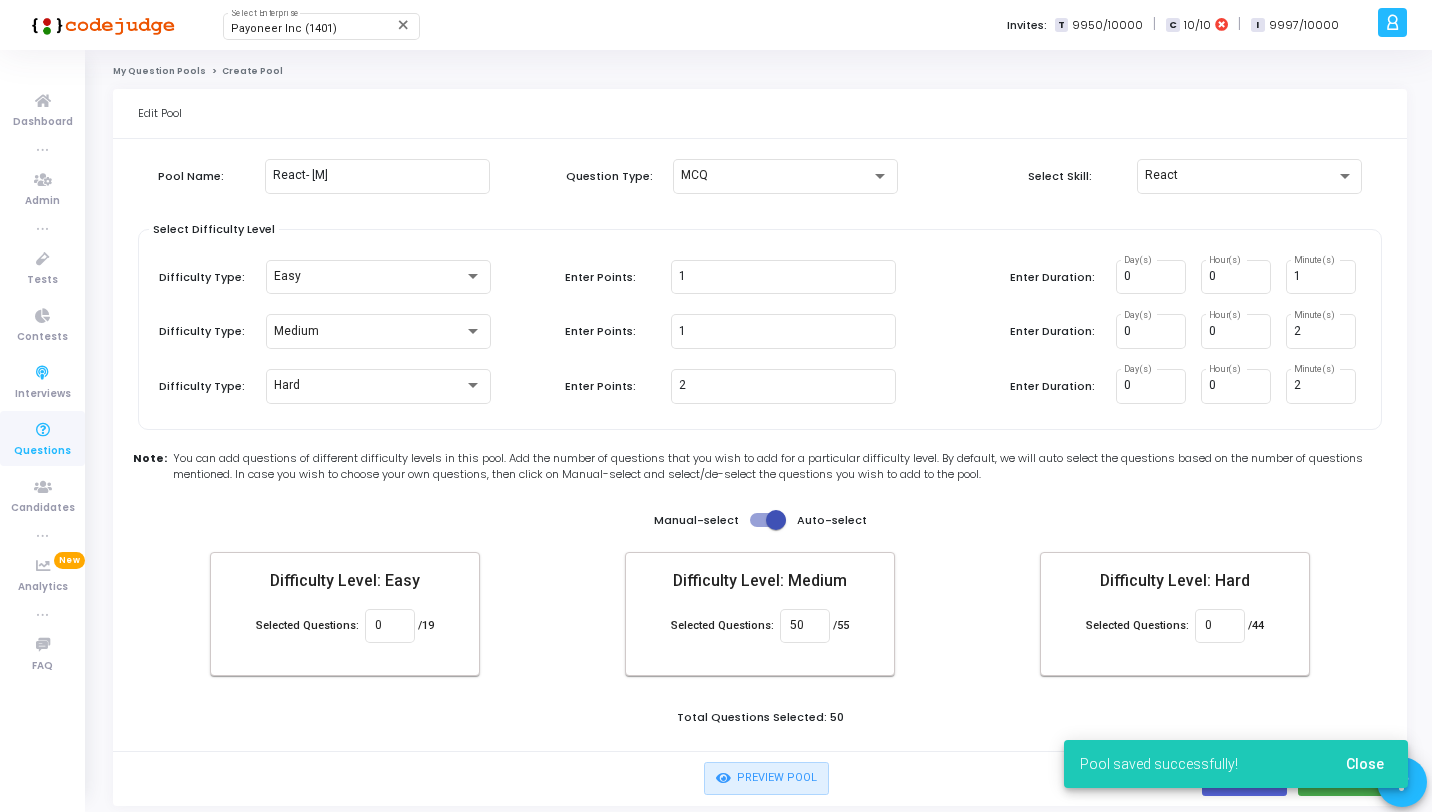 click on "Questions" at bounding box center (42, 451) 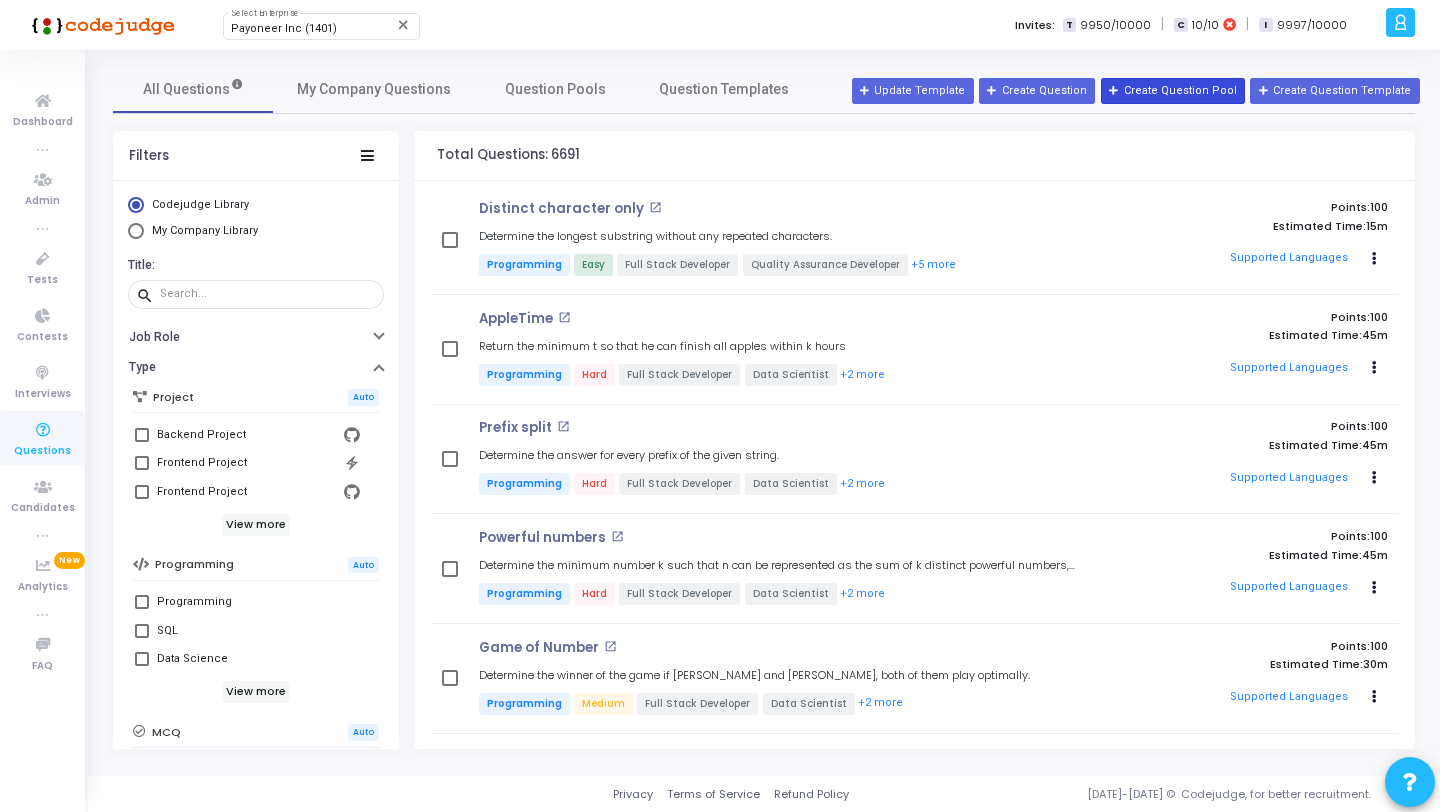 click on "Create Question Pool" at bounding box center [1173, 91] 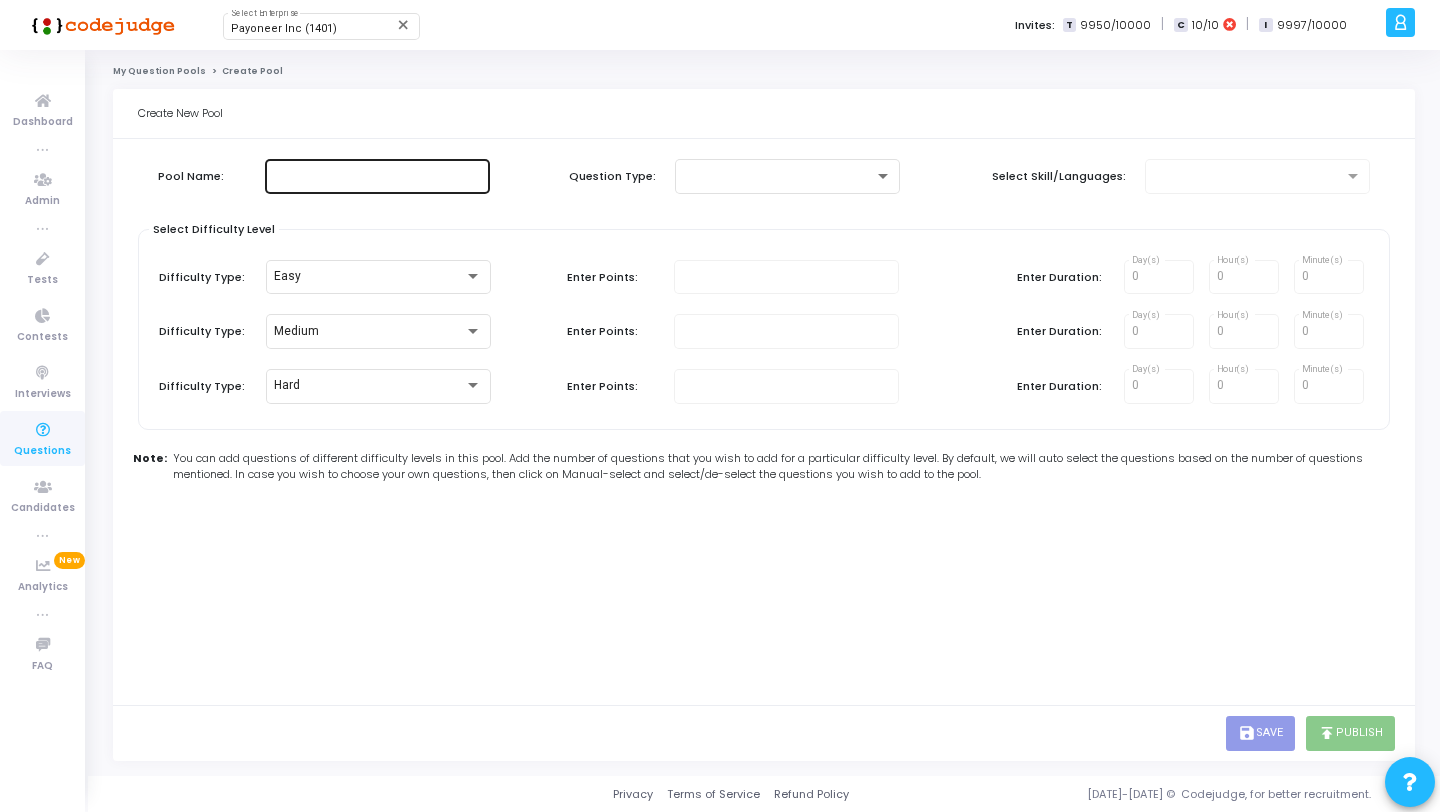 click at bounding box center [377, 176] 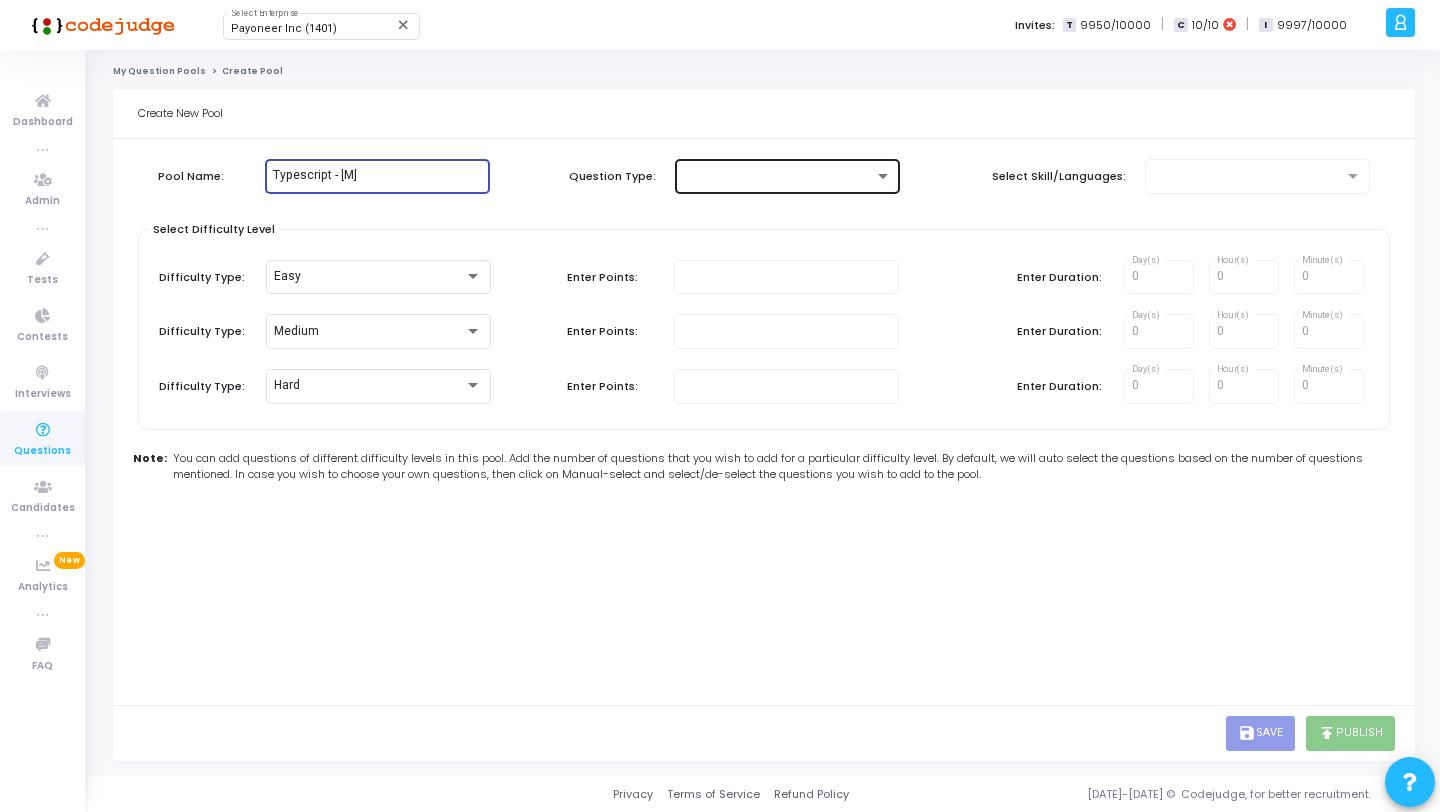 type on "Typescript - [M]" 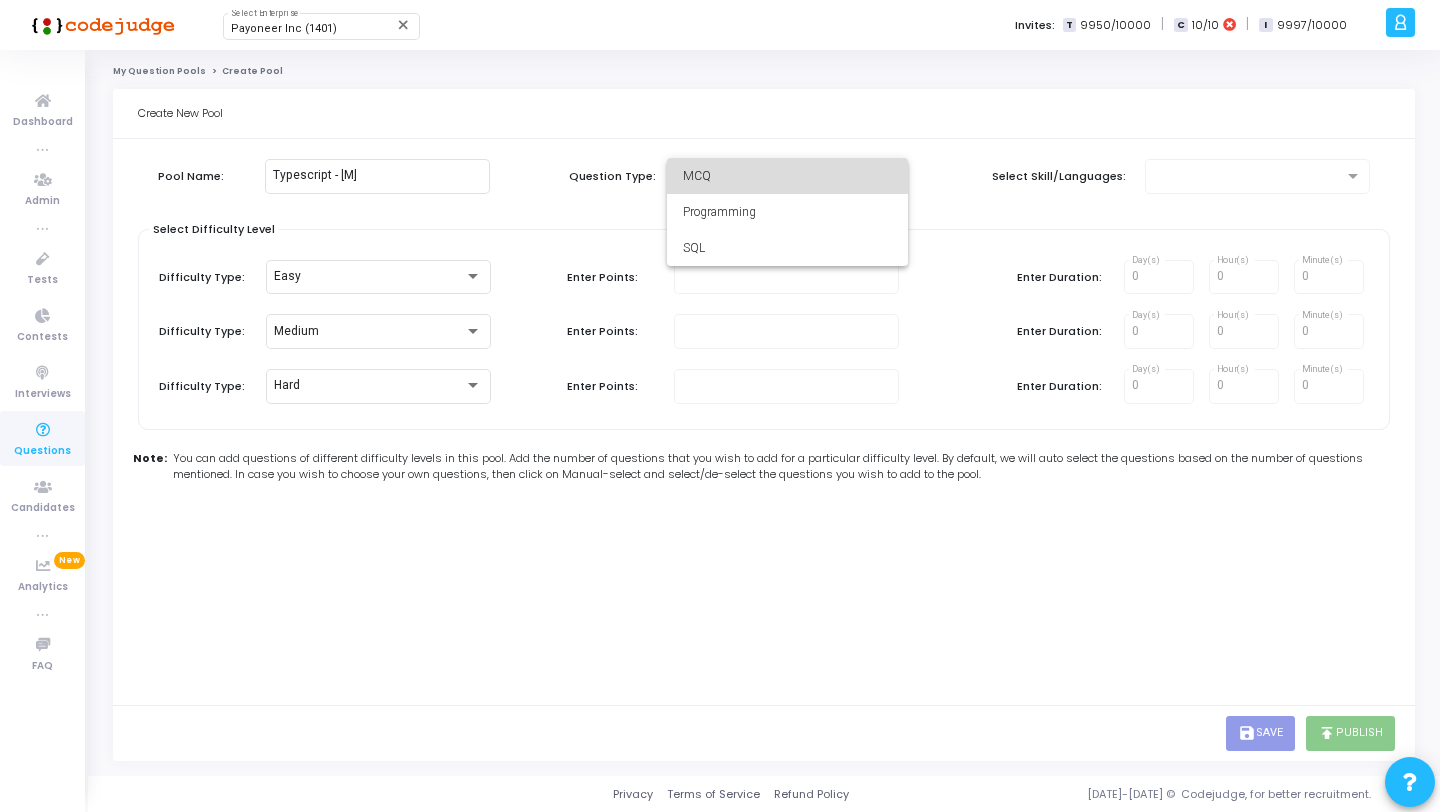 click on "MCQ" at bounding box center (787, 176) 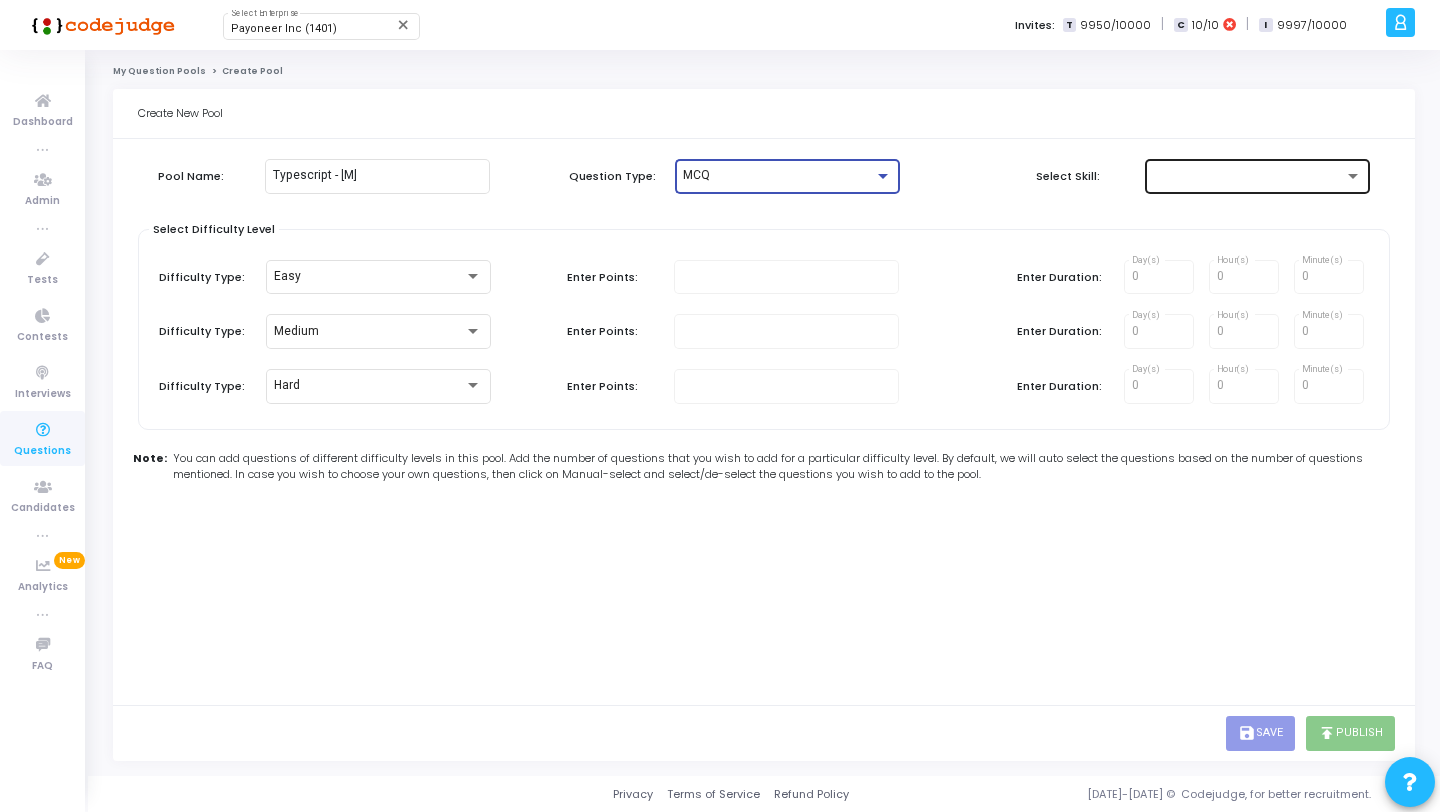 click 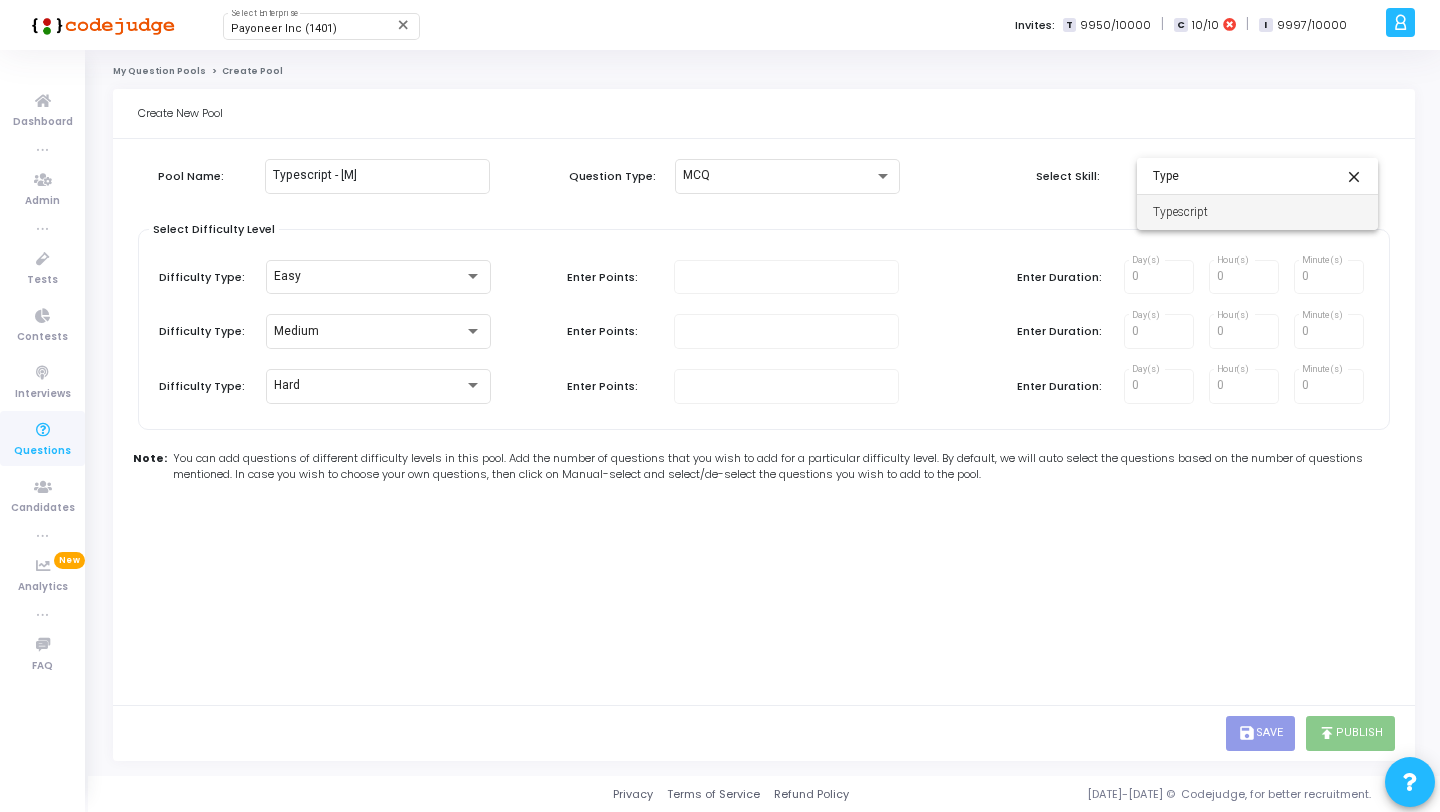 type on "Type" 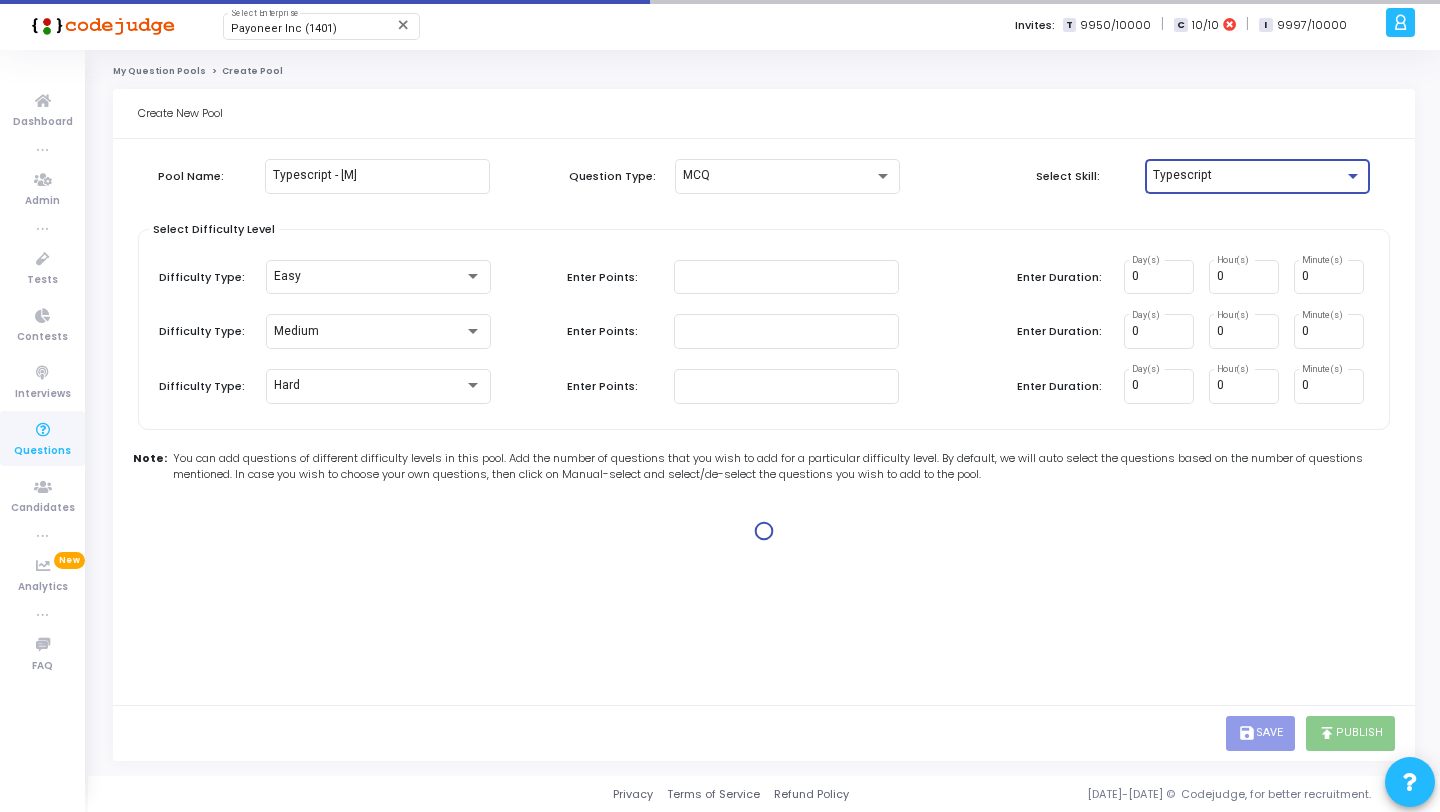 type on "1" 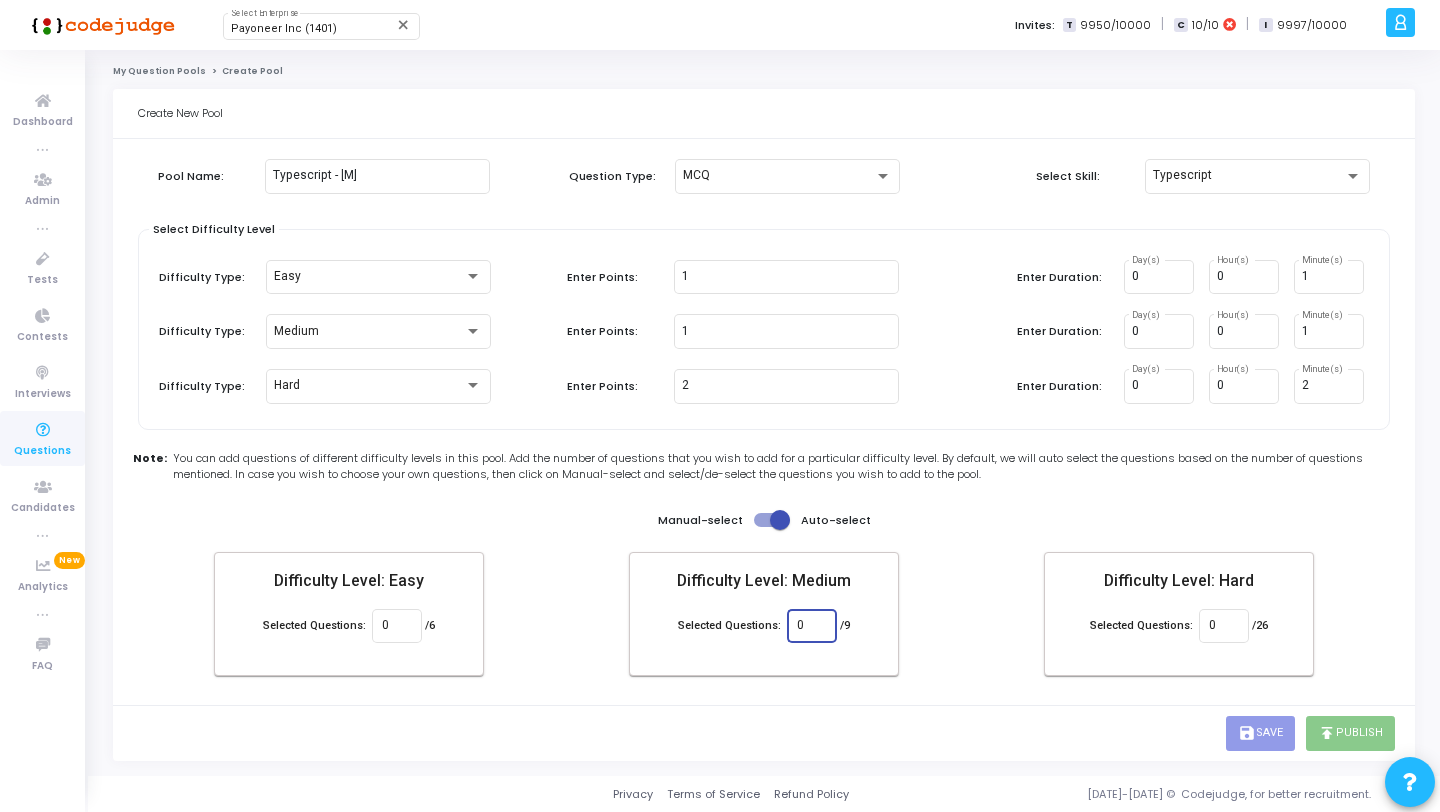 click on "0" at bounding box center [811, 626] 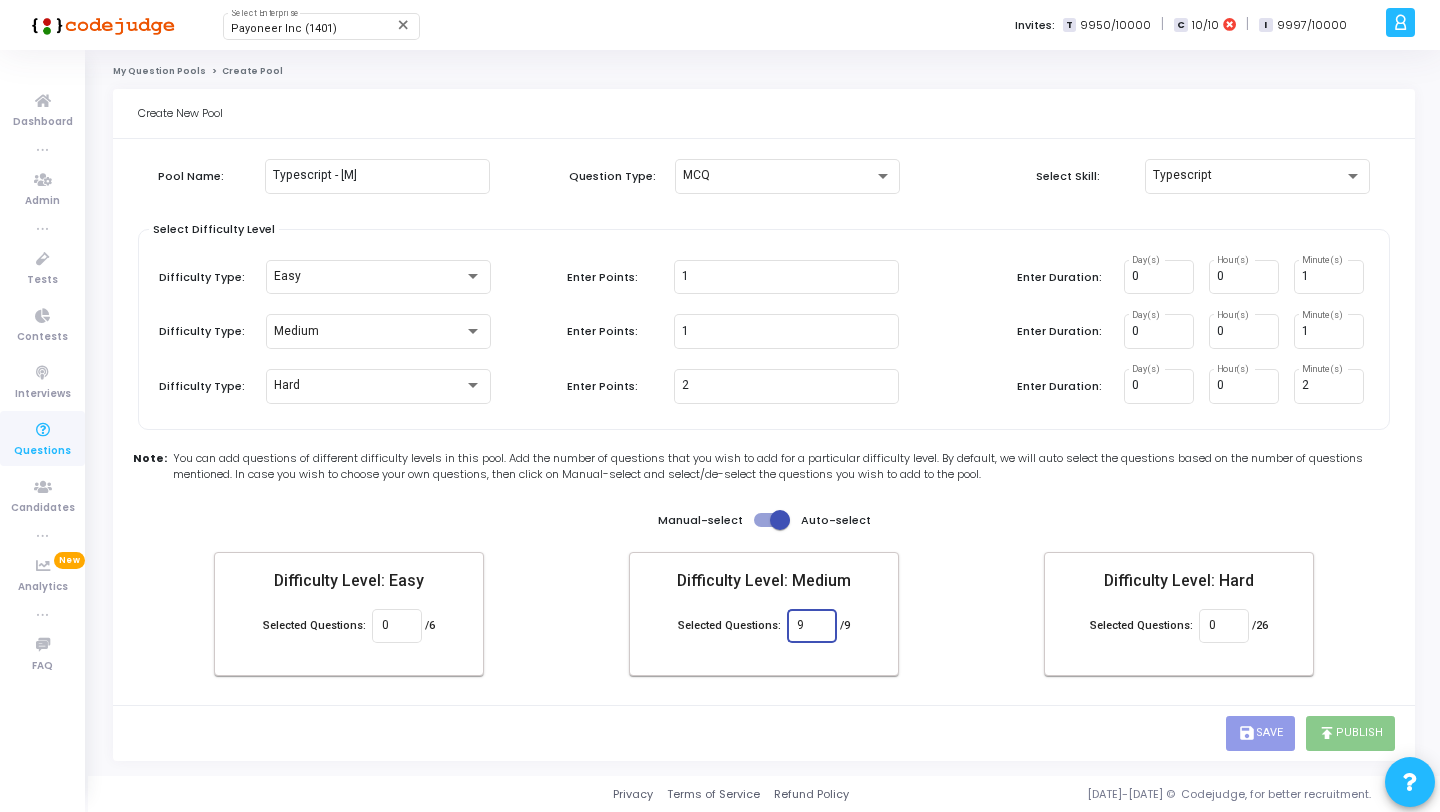 type on "9" 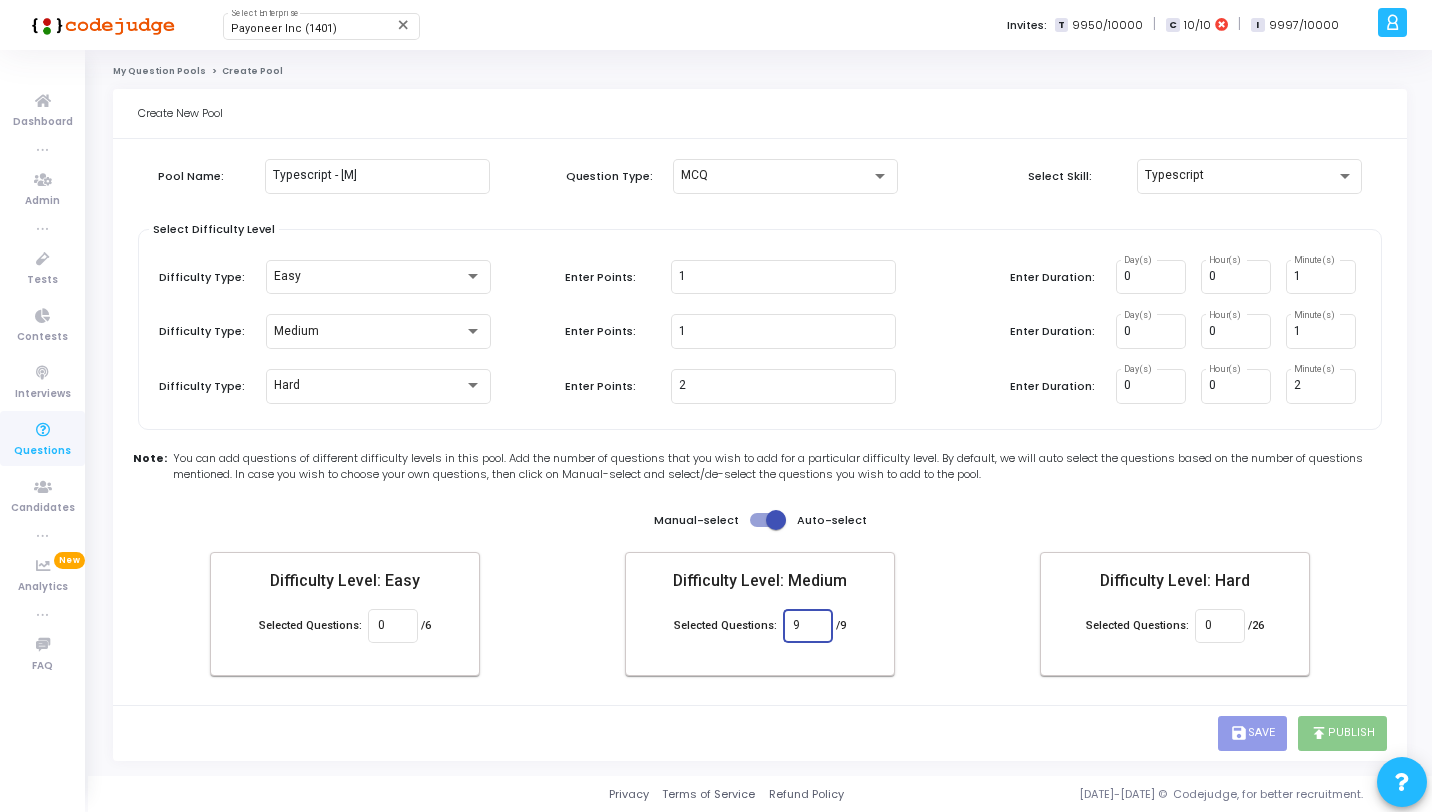 click on "Pool Name: Typescript - [M] Question Type: MCQ  Select Skill:  Typescript Select Difficulty Level  Difficulty Type:  Easy  Enter Points:  1  Enter Duration:  0 Day(s) 0 Hour(s) 1 Minute(s)  Difficulty Type:  Medium  Enter Points:  1  Enter Duration:  0 Day(s) 0 Hour(s) 1 Minute(s)  Difficulty Type:  Hard  Enter Points:  2  Enter Duration:  0 Day(s) 0 Hour(s) 2 Minute(s)  Note: You can add questions of different difficulty levels in this pool. Add the number of questions that you wish to add for a particular difficulty level. By default, we will auto select the questions based on the number of questions mentioned. In case you wish to choose your own questions, then click on Manual-select and select/de-select the questions you wish to add to the pool. Manual-select   Auto-select Difficulty Level: Easy Selected Questions: 0 /6 Difficulty Level: Medium Selected Questions: 9 /9 Difficulty Level: Hard Selected Questions: 0 /26" 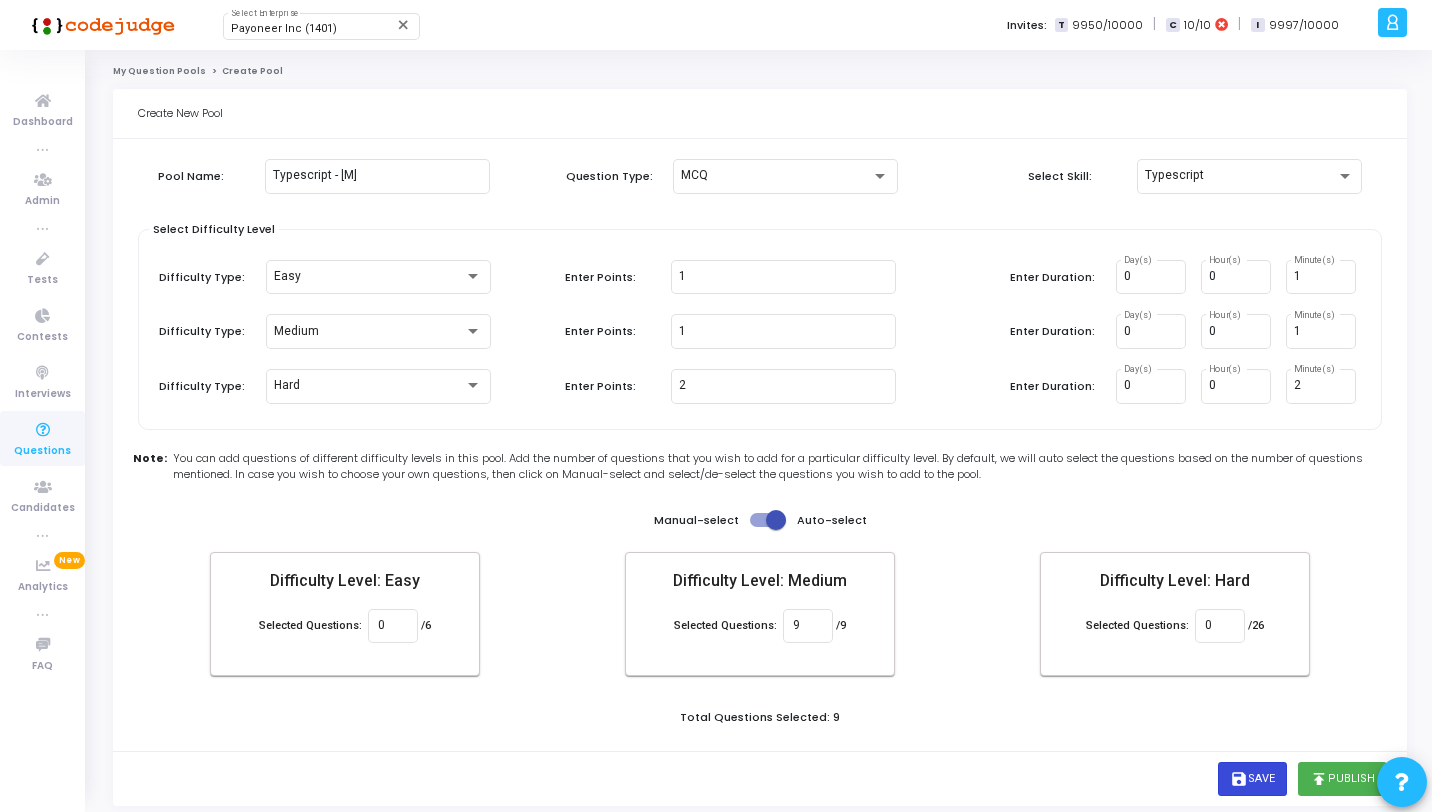 click on "save  Save" 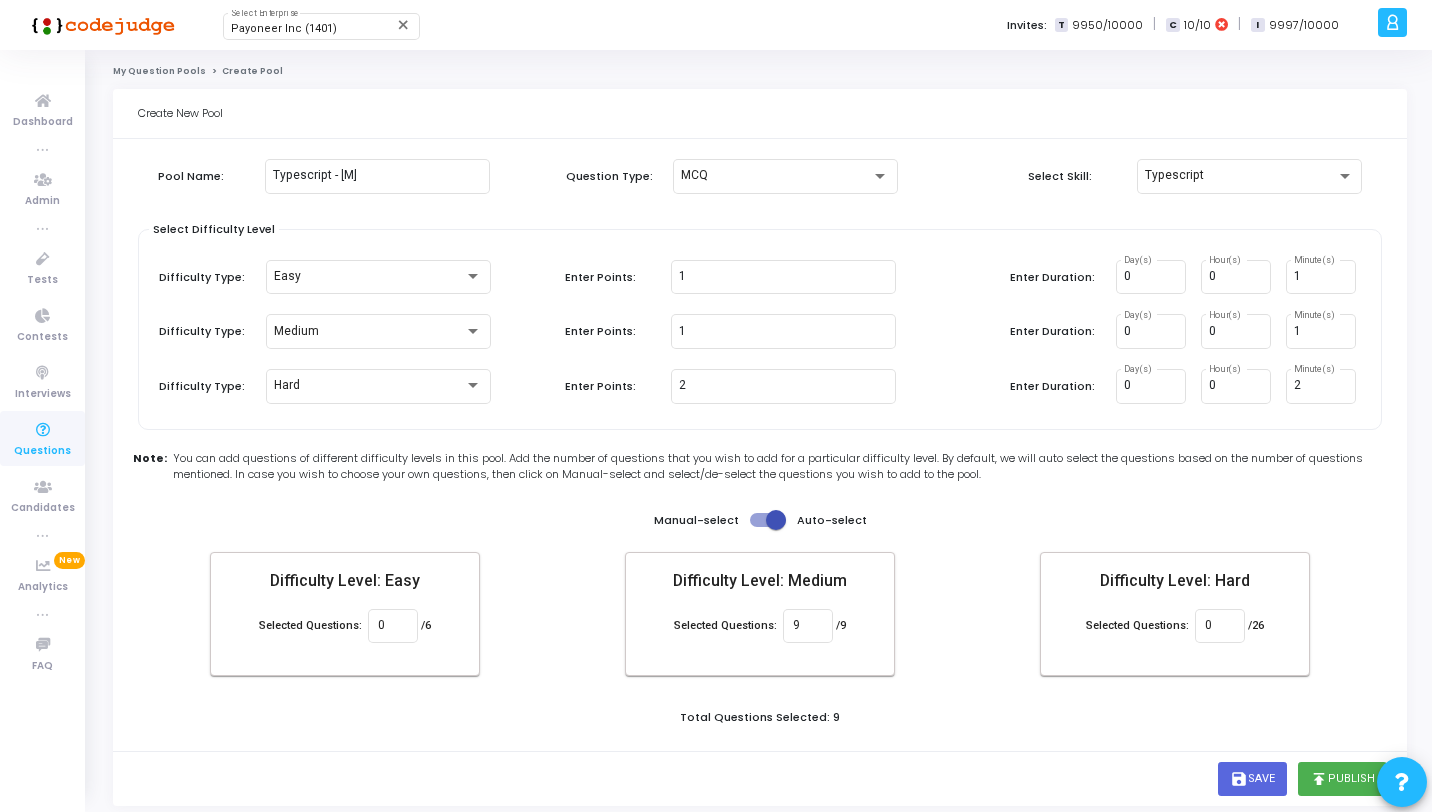 click at bounding box center (43, 430) 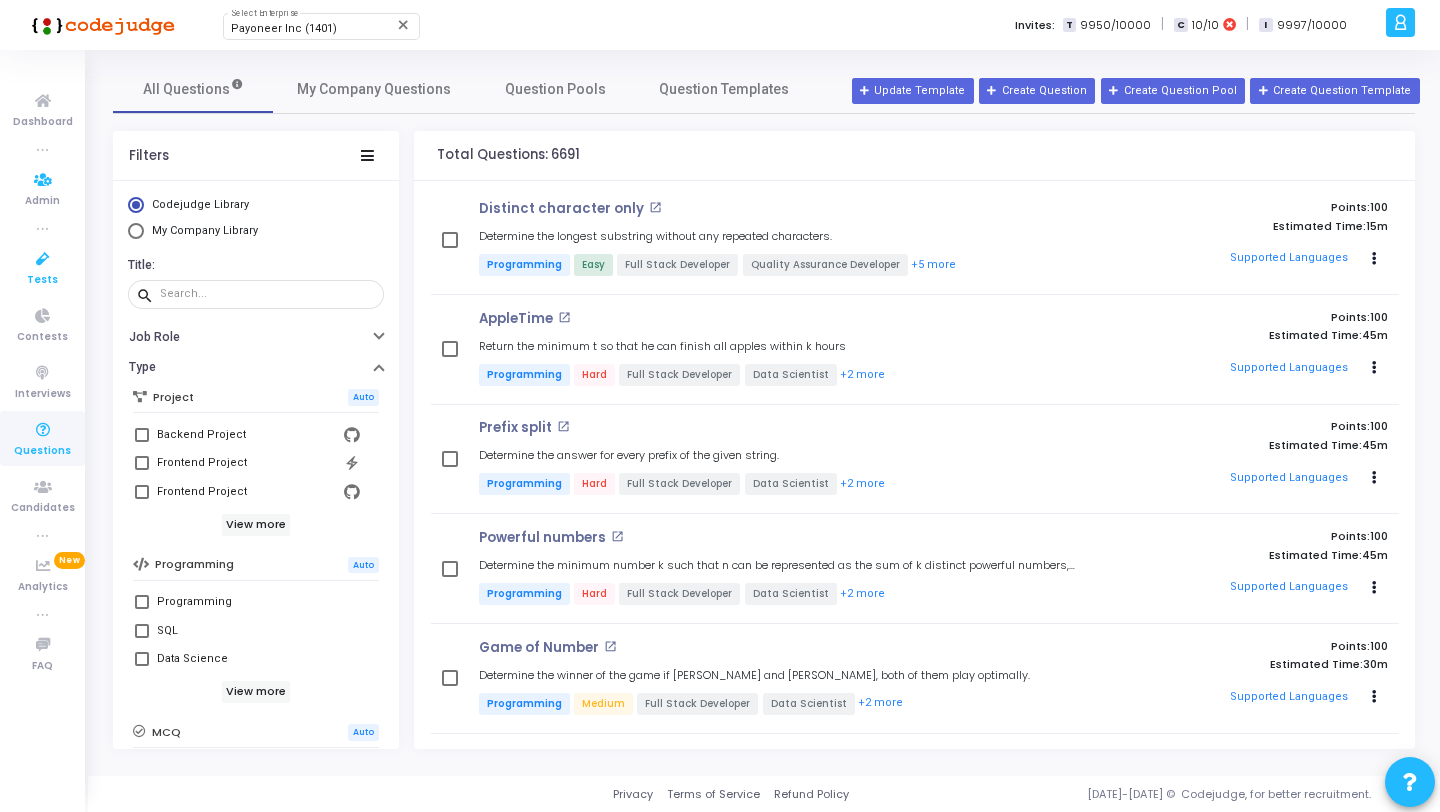 click on "Tests" at bounding box center [42, 280] 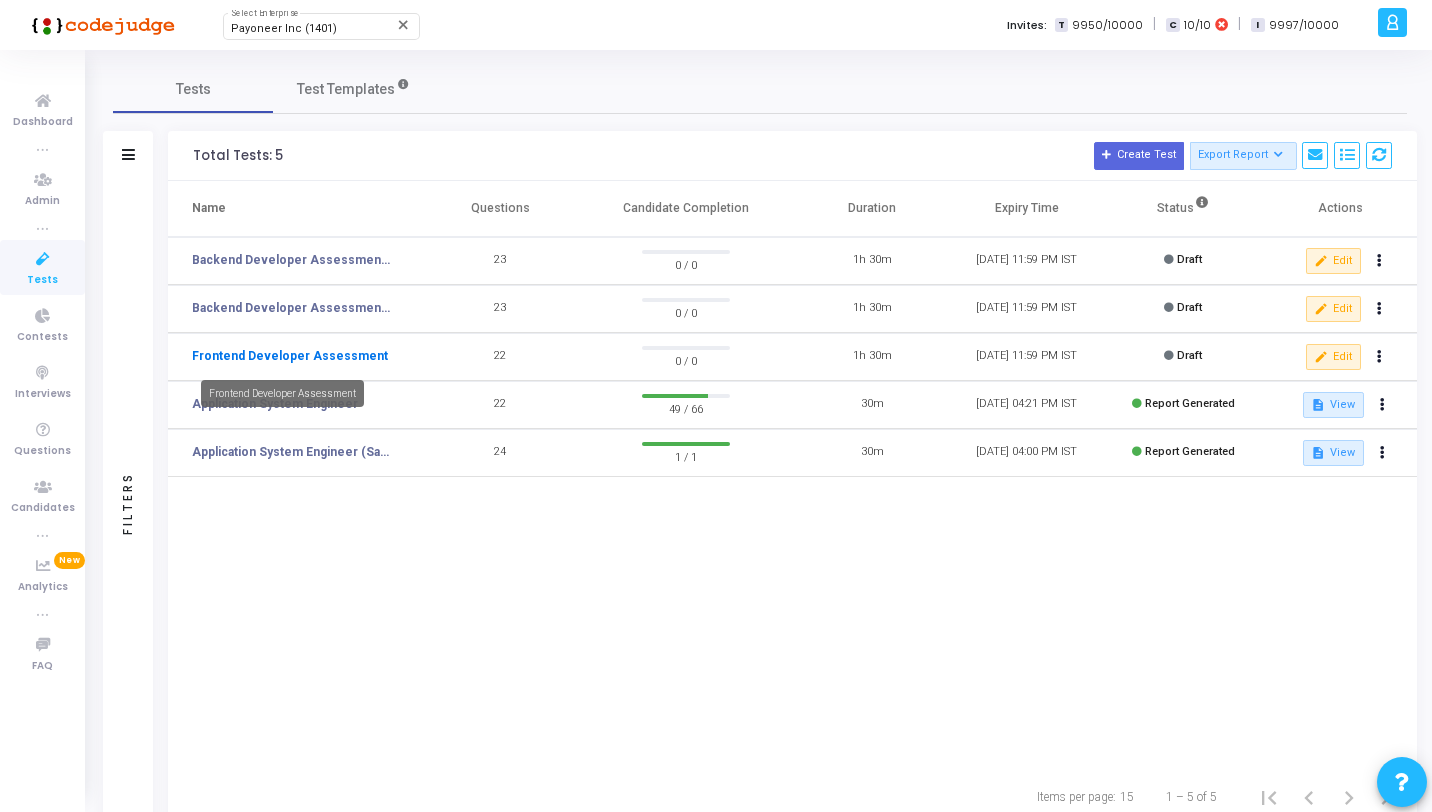 click on "Frontend Developer Assessment" 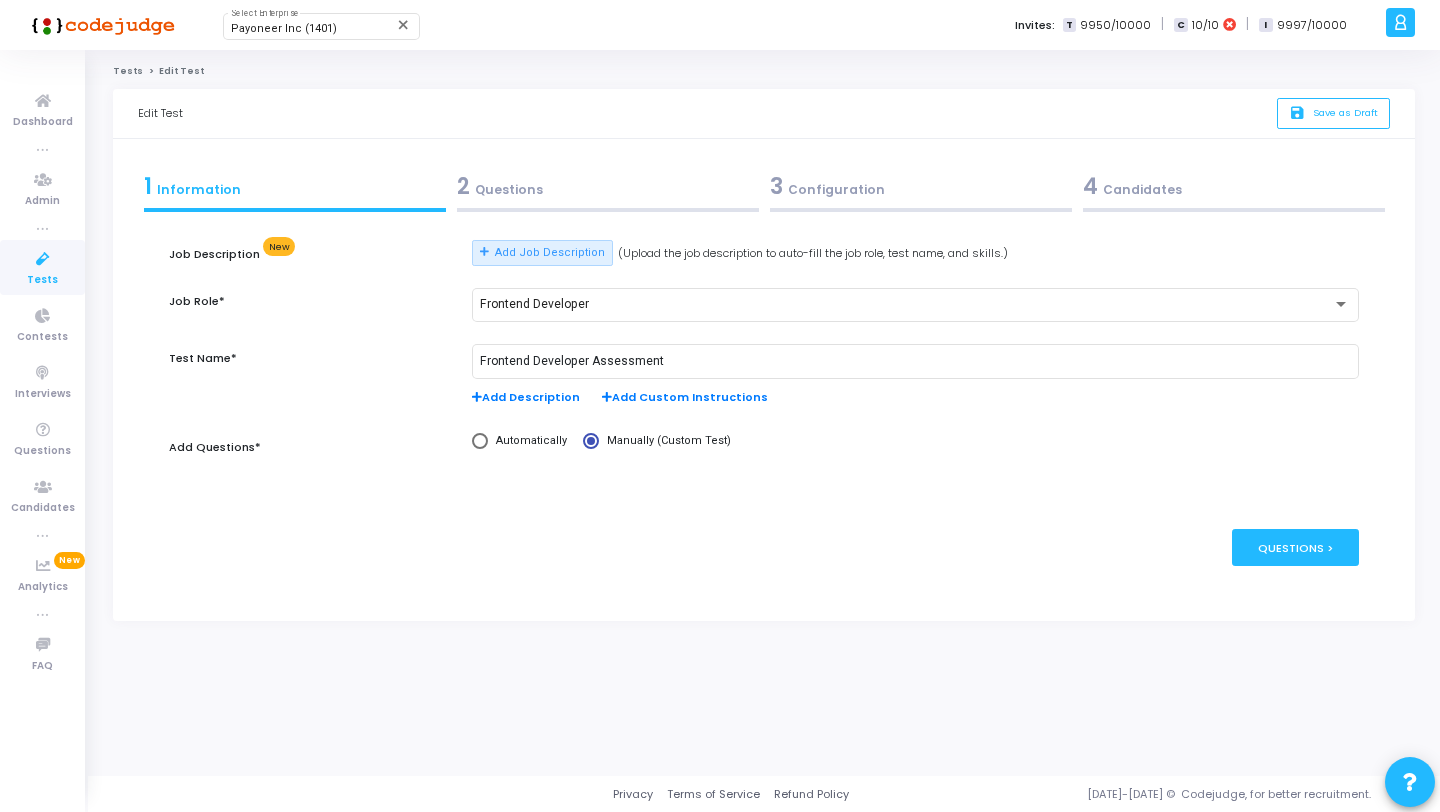 click on "2  Questions" at bounding box center (608, 186) 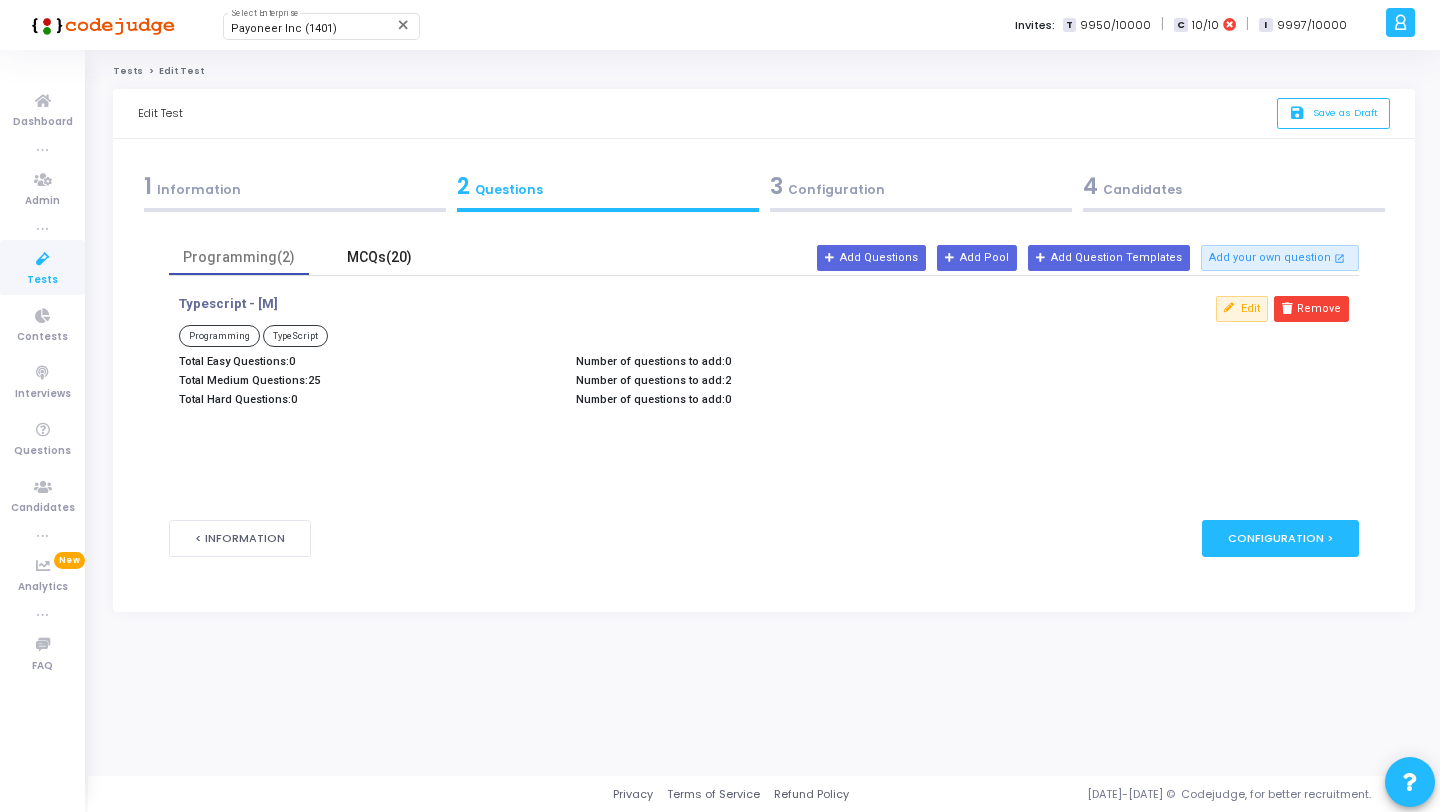click on "MCQs(20)" at bounding box center [379, 257] 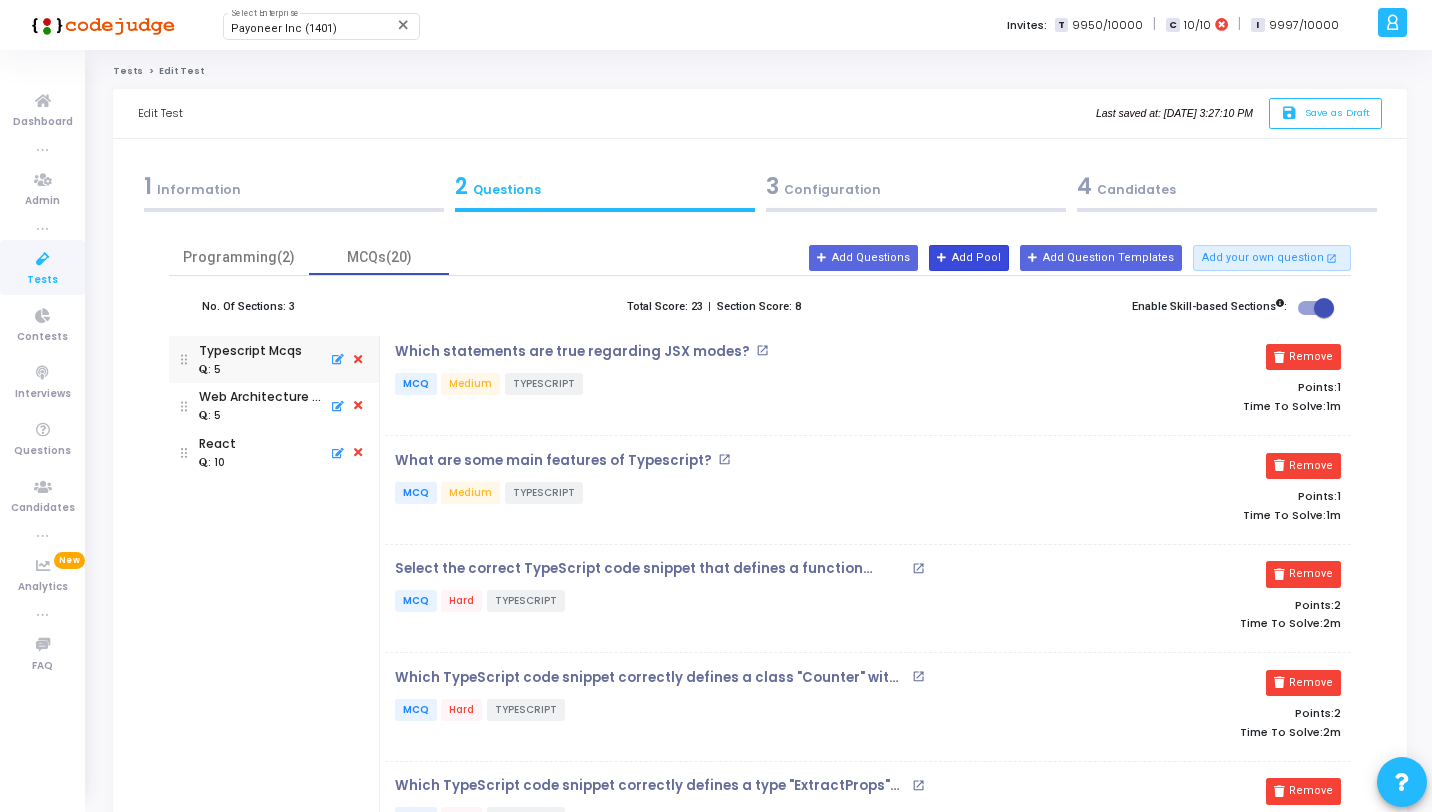 click on "Add Pool" at bounding box center [969, 258] 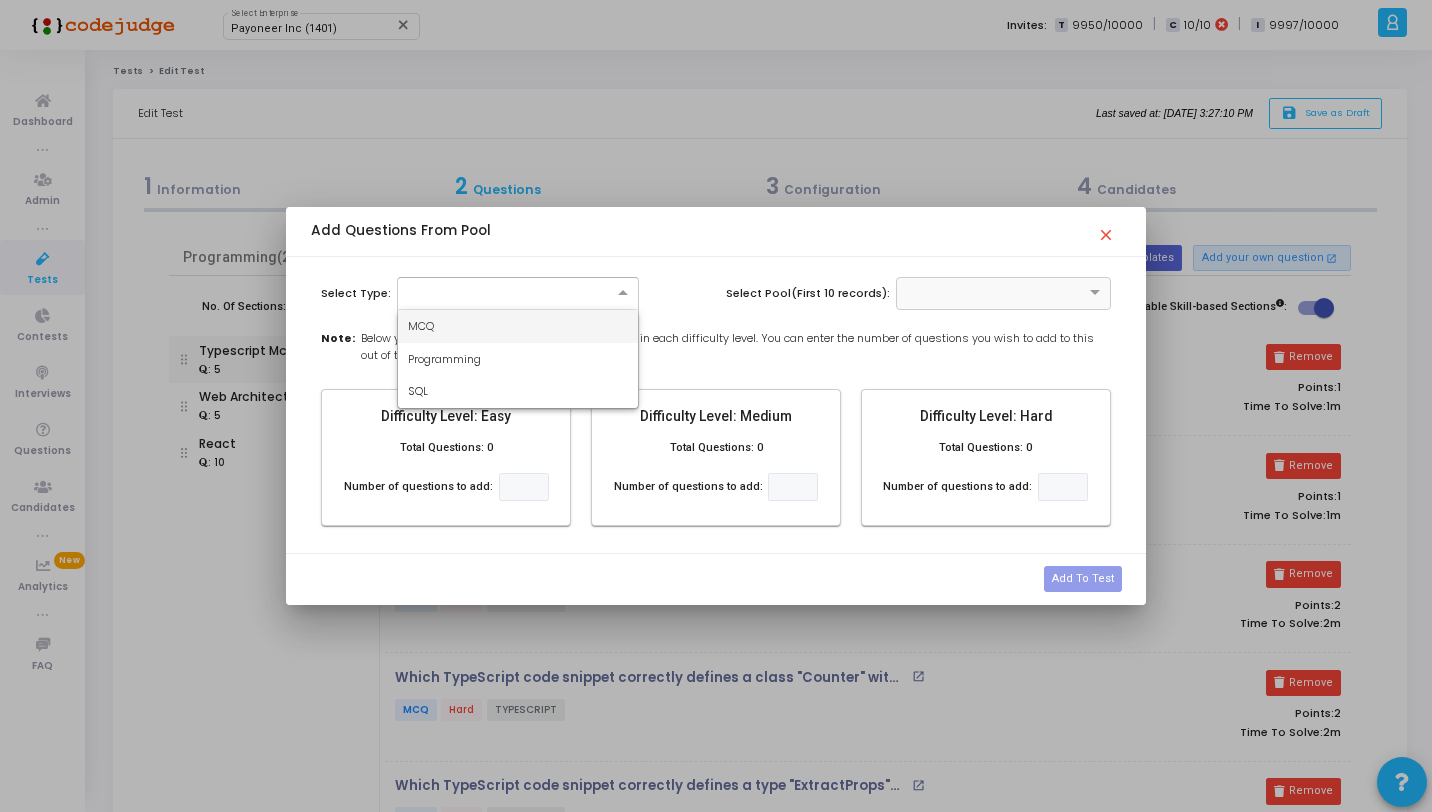 click at bounding box center [518, 293] 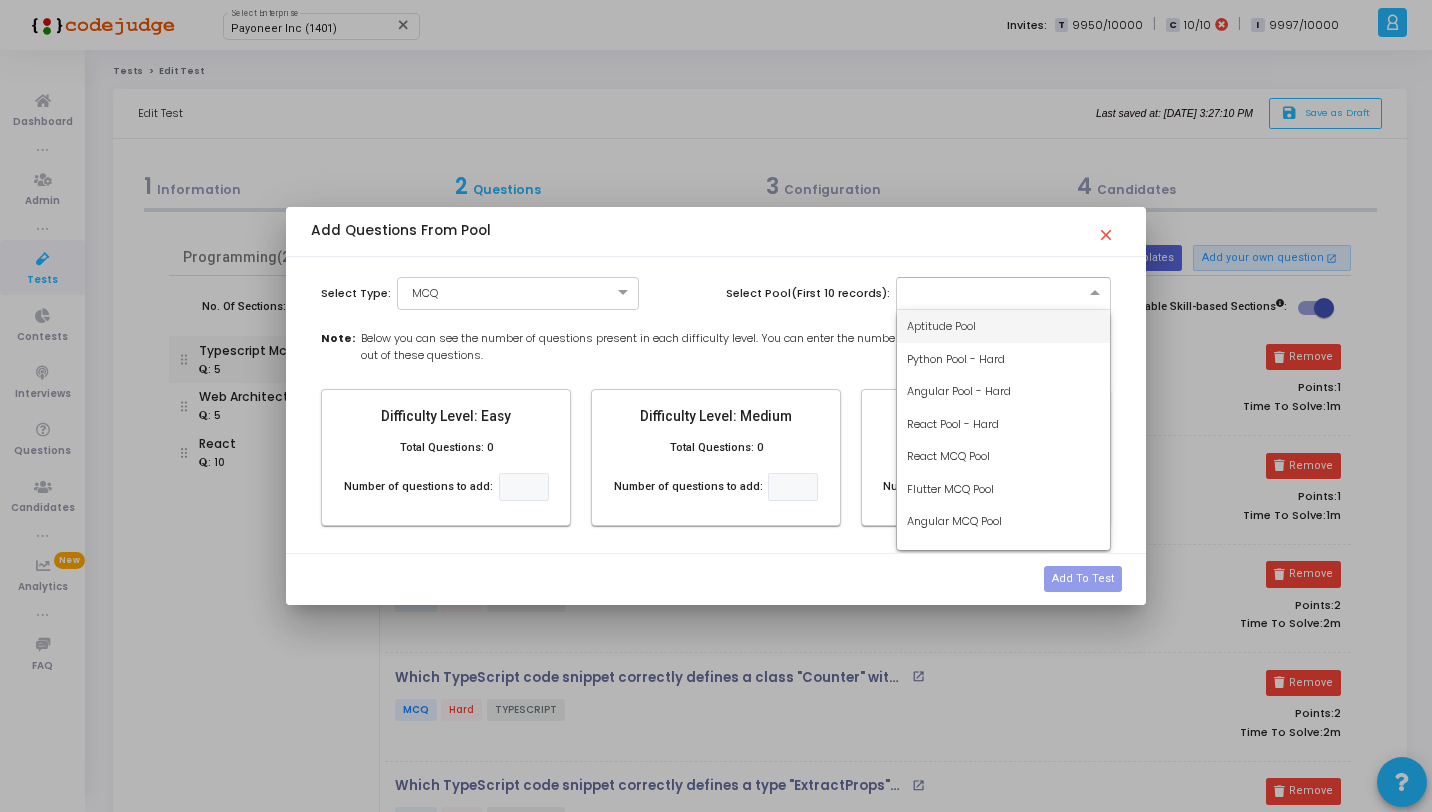 click at bounding box center [983, 291] 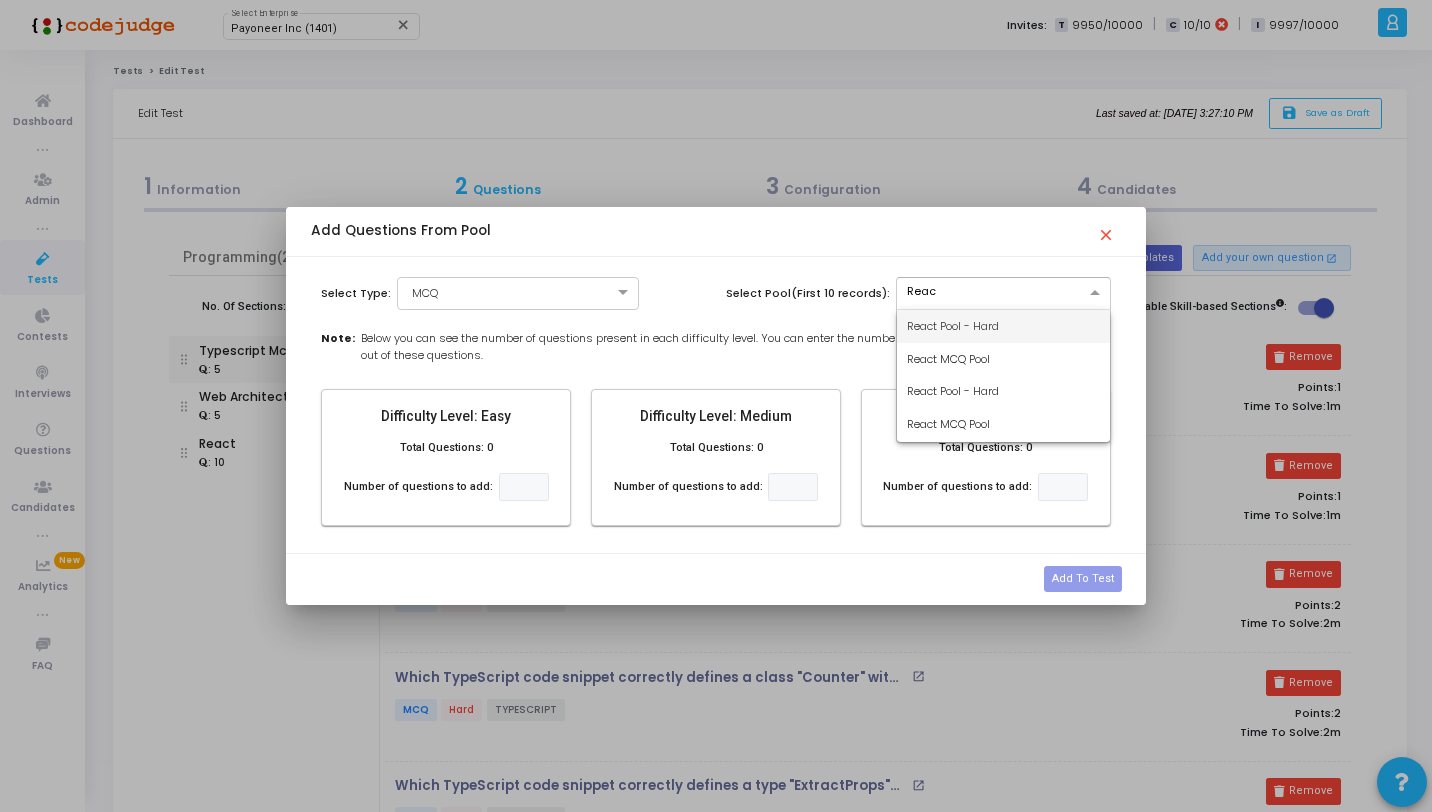 type on "ReacT" 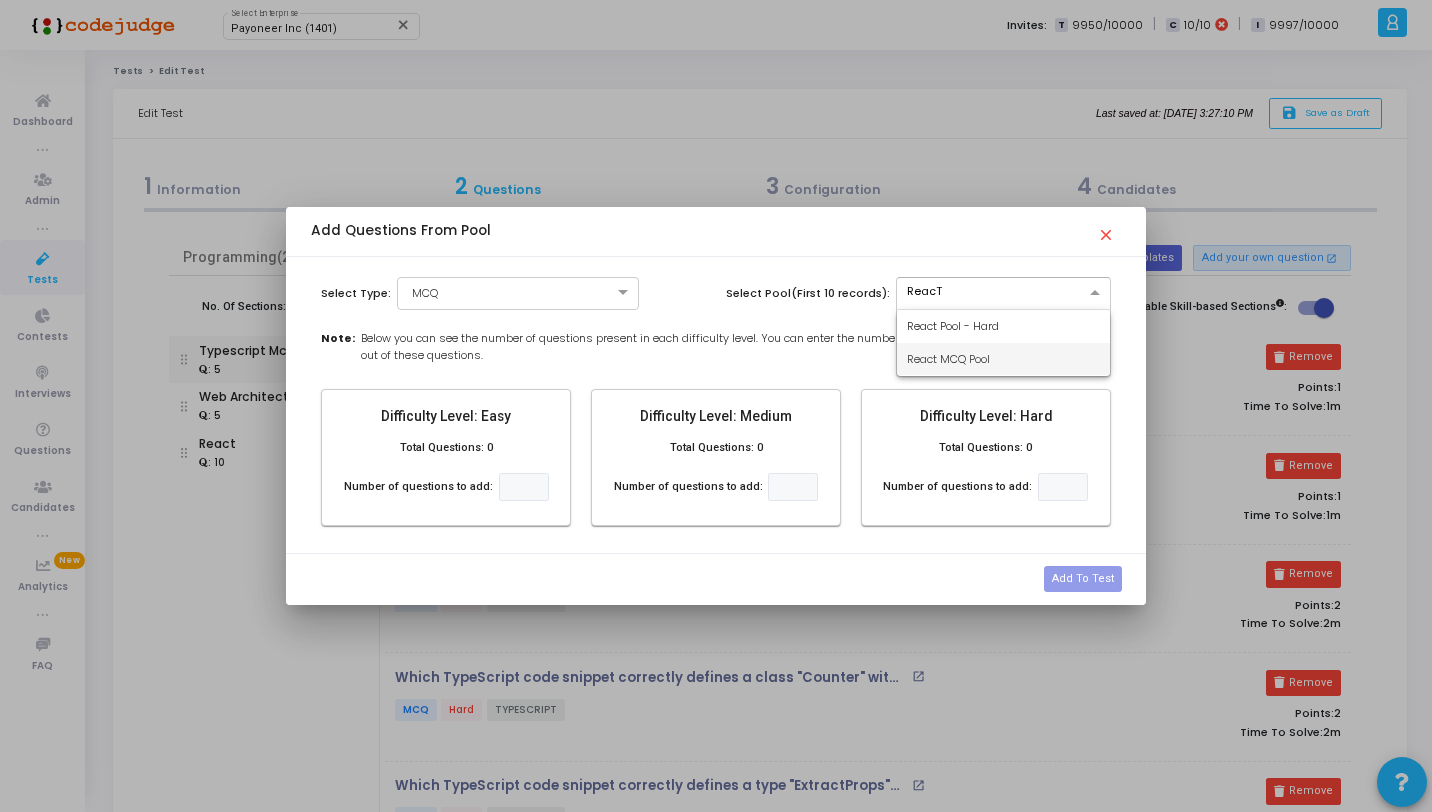 click on "React MCQ Pool" at bounding box center (948, 359) 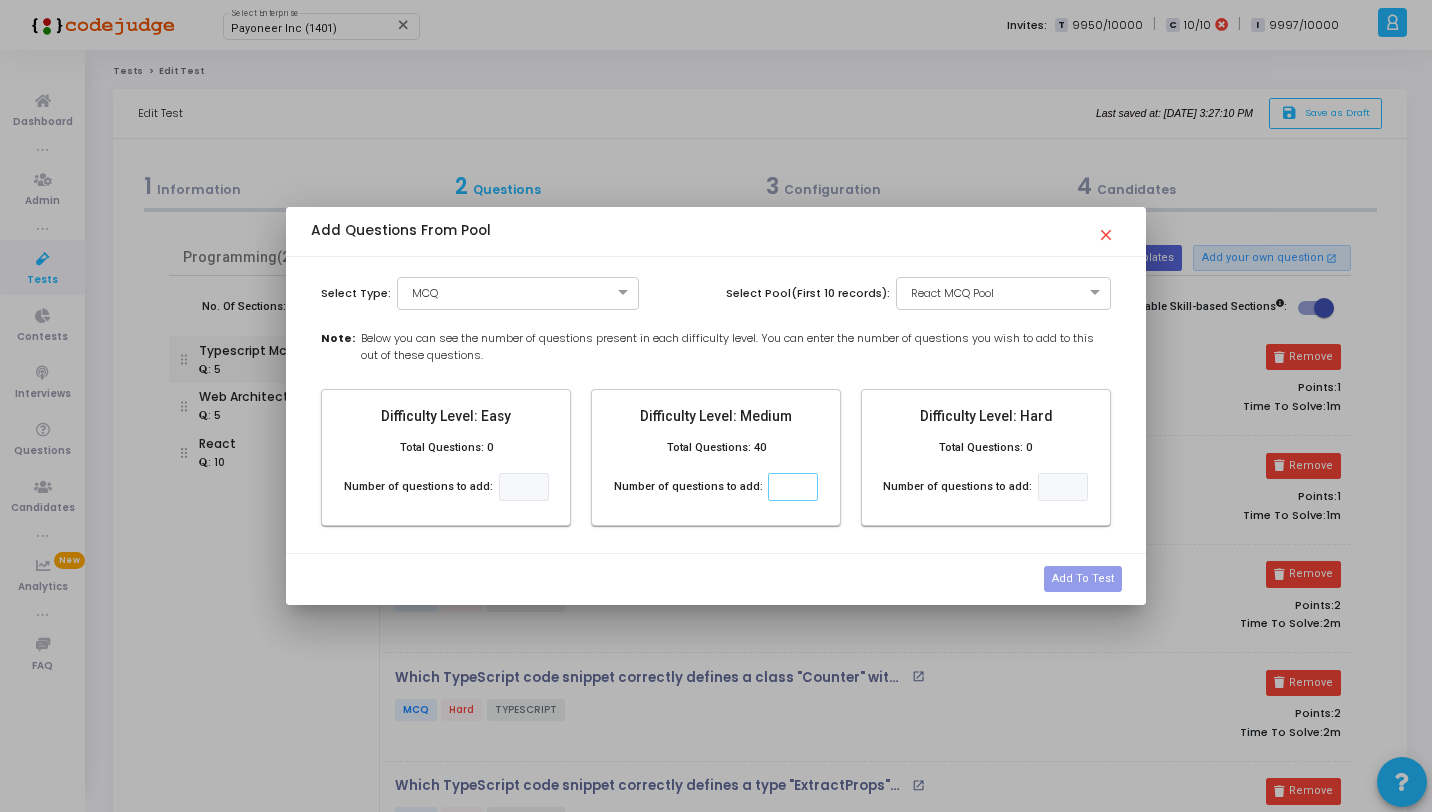 click 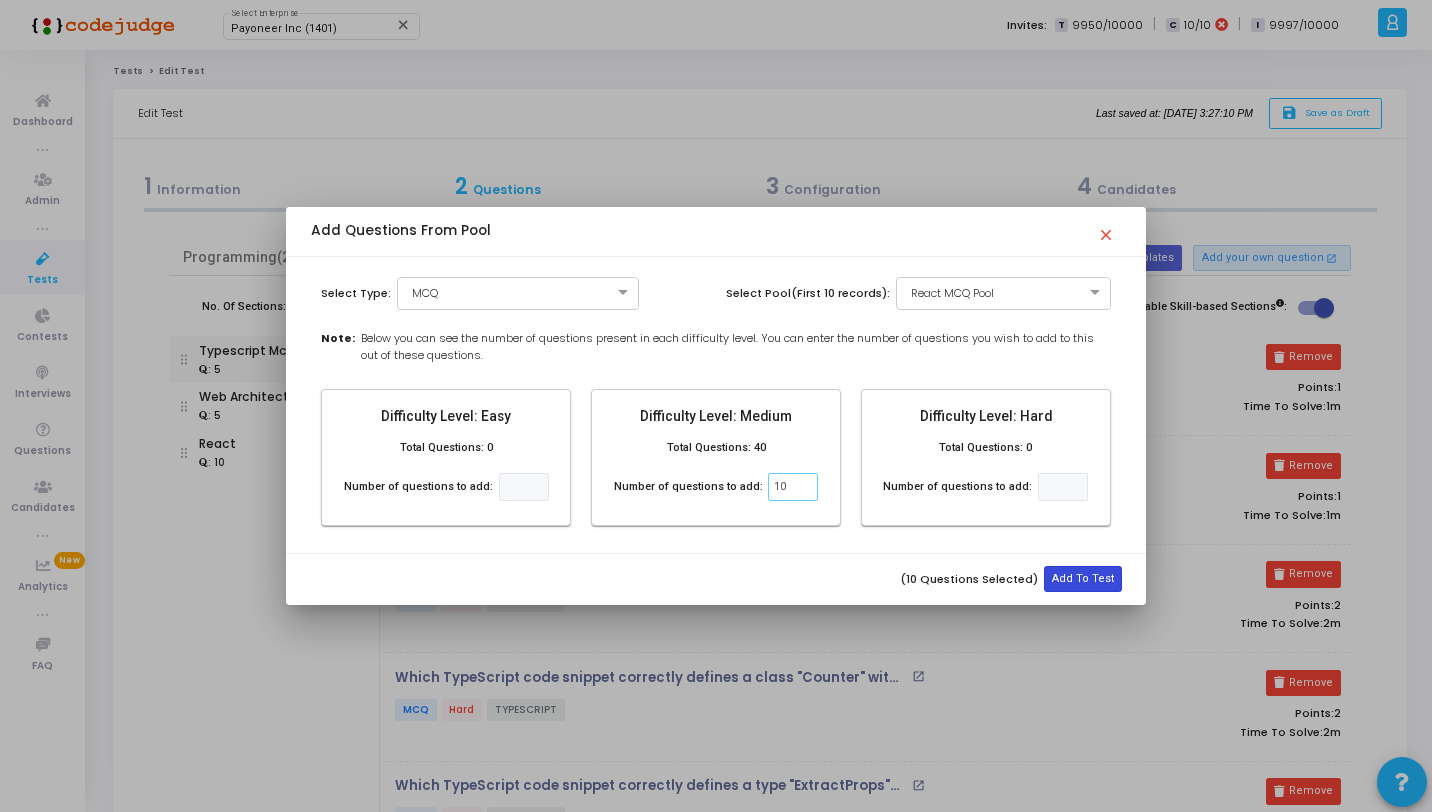 type on "10" 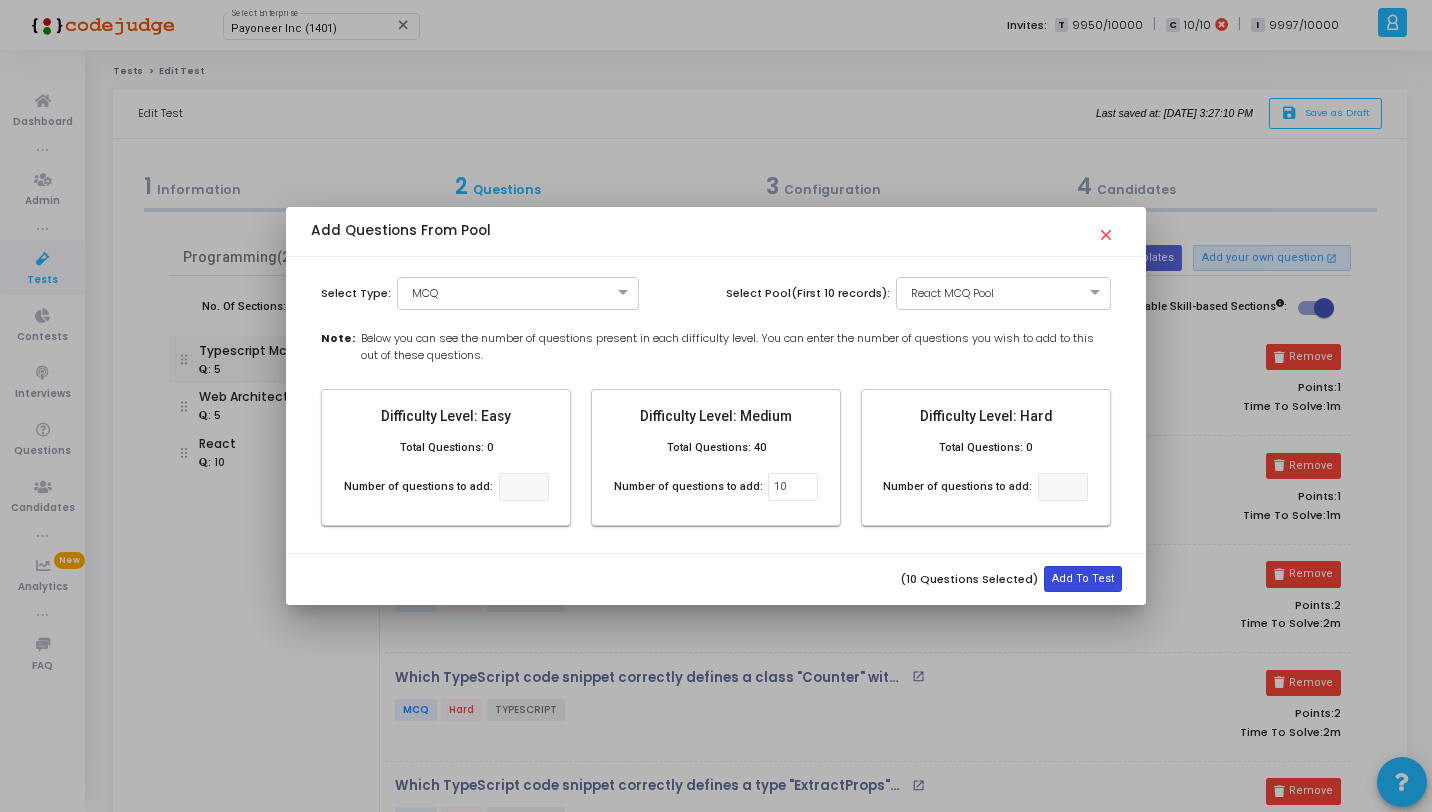 click on "Add To Test" at bounding box center [1083, 579] 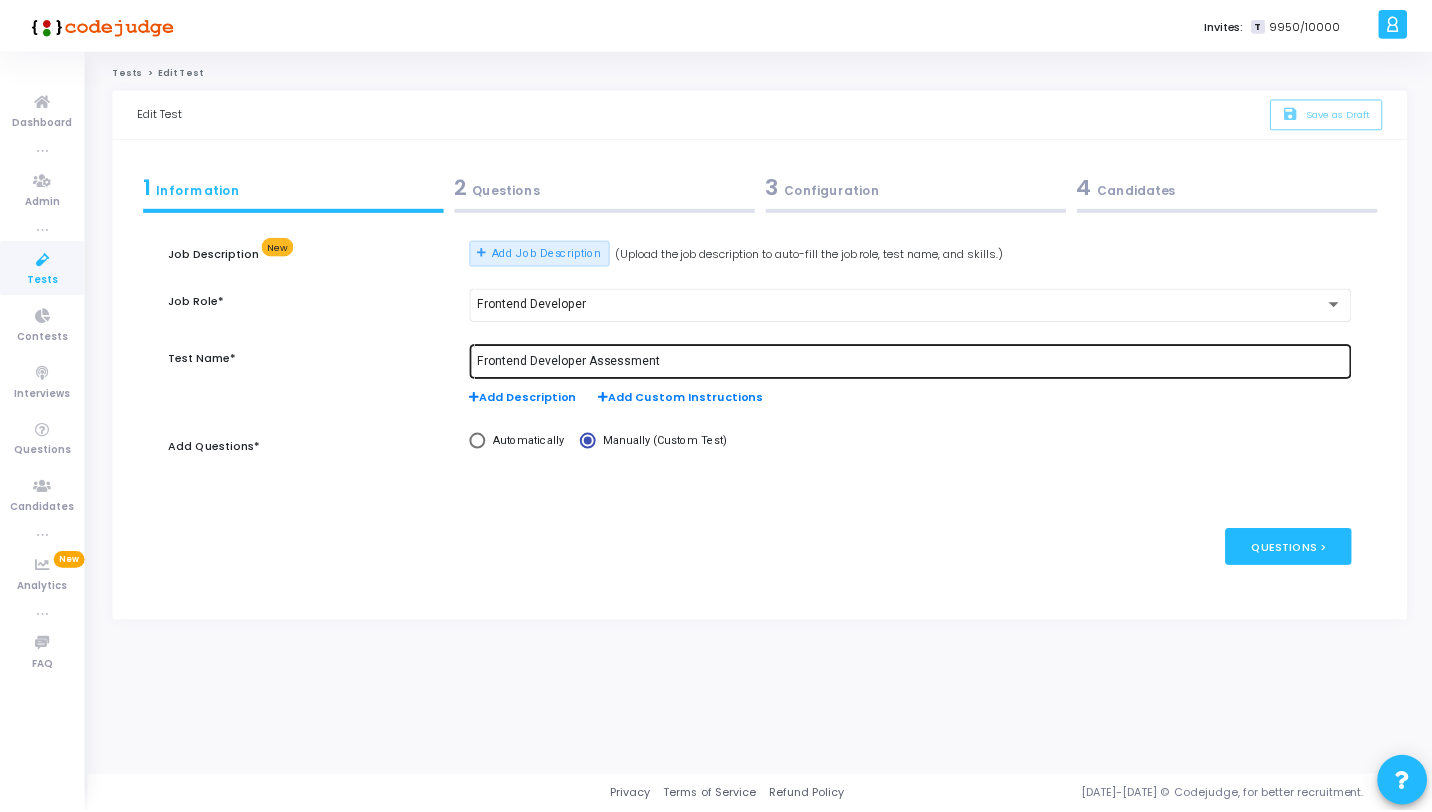 scroll, scrollTop: 0, scrollLeft: 0, axis: both 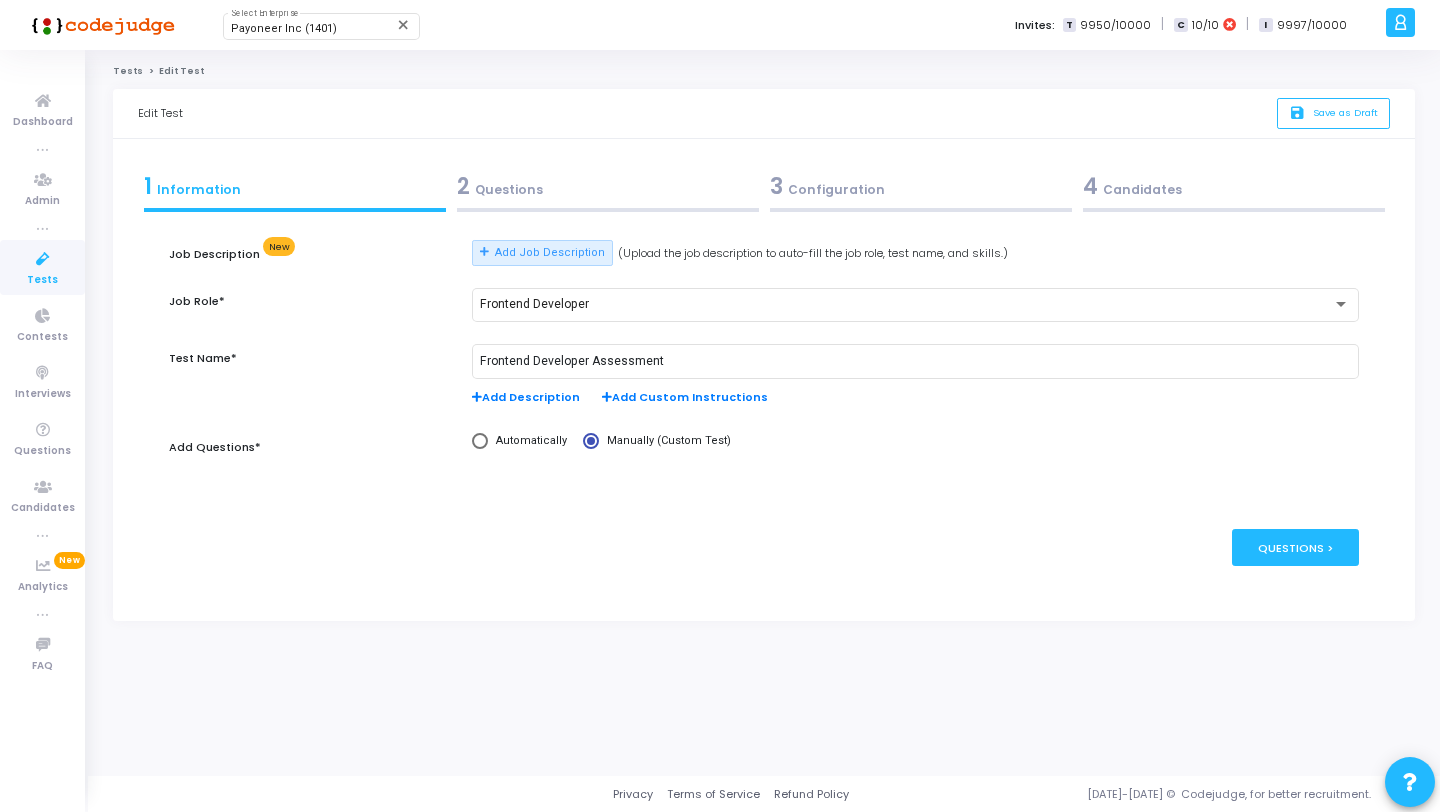 click on "2  Questions" at bounding box center [608, 186] 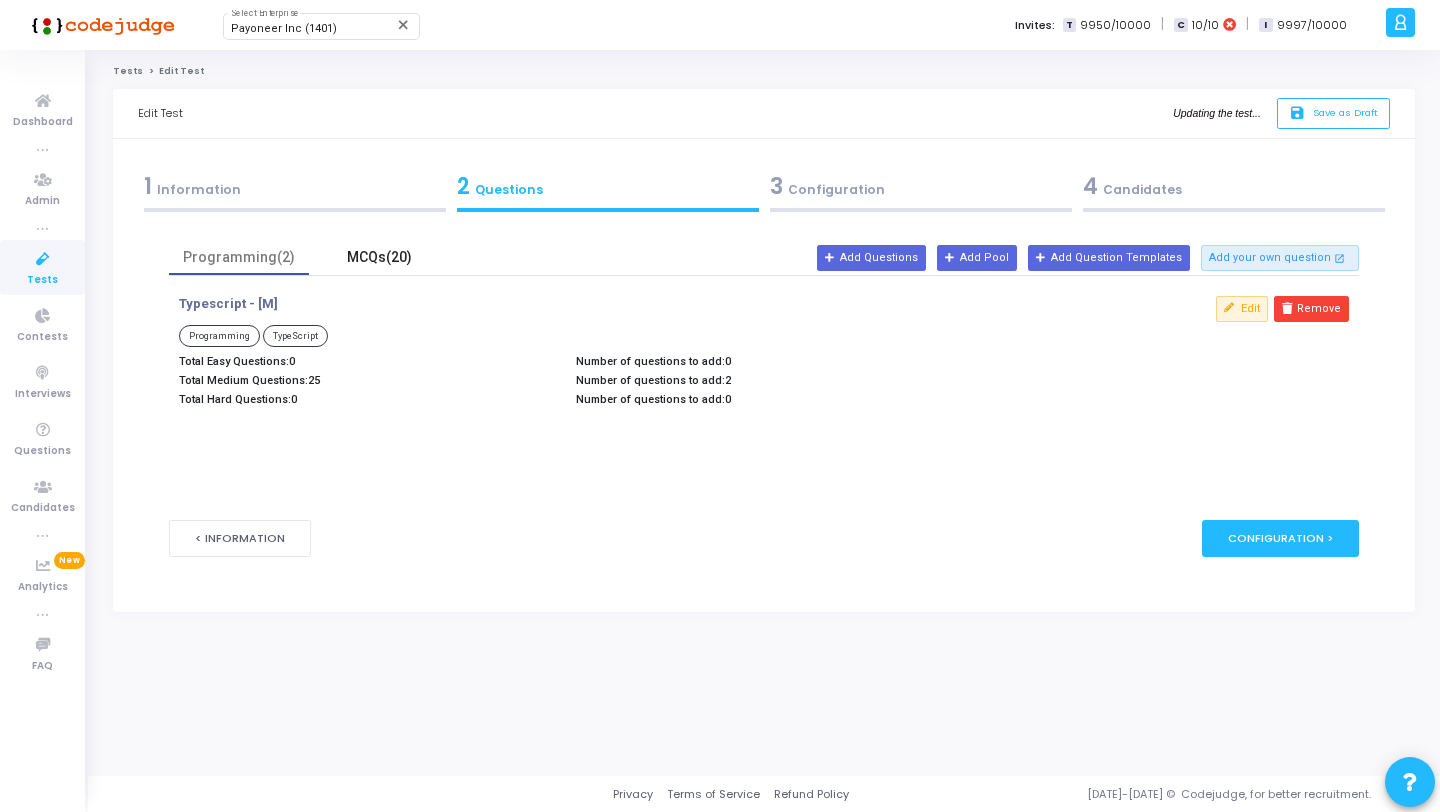 click on "MCQs(20)" at bounding box center (379, 257) 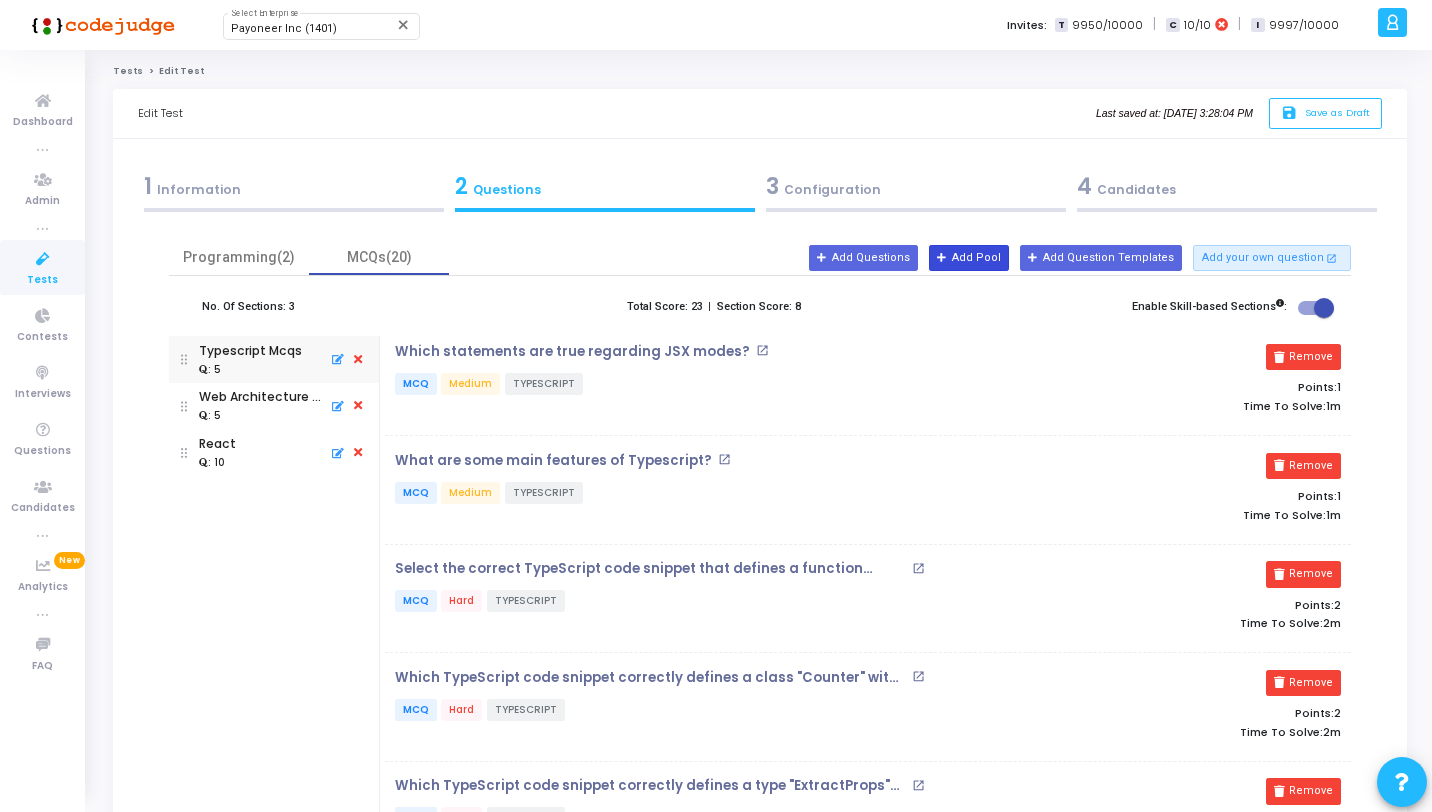 click on "Add Pool" at bounding box center [969, 258] 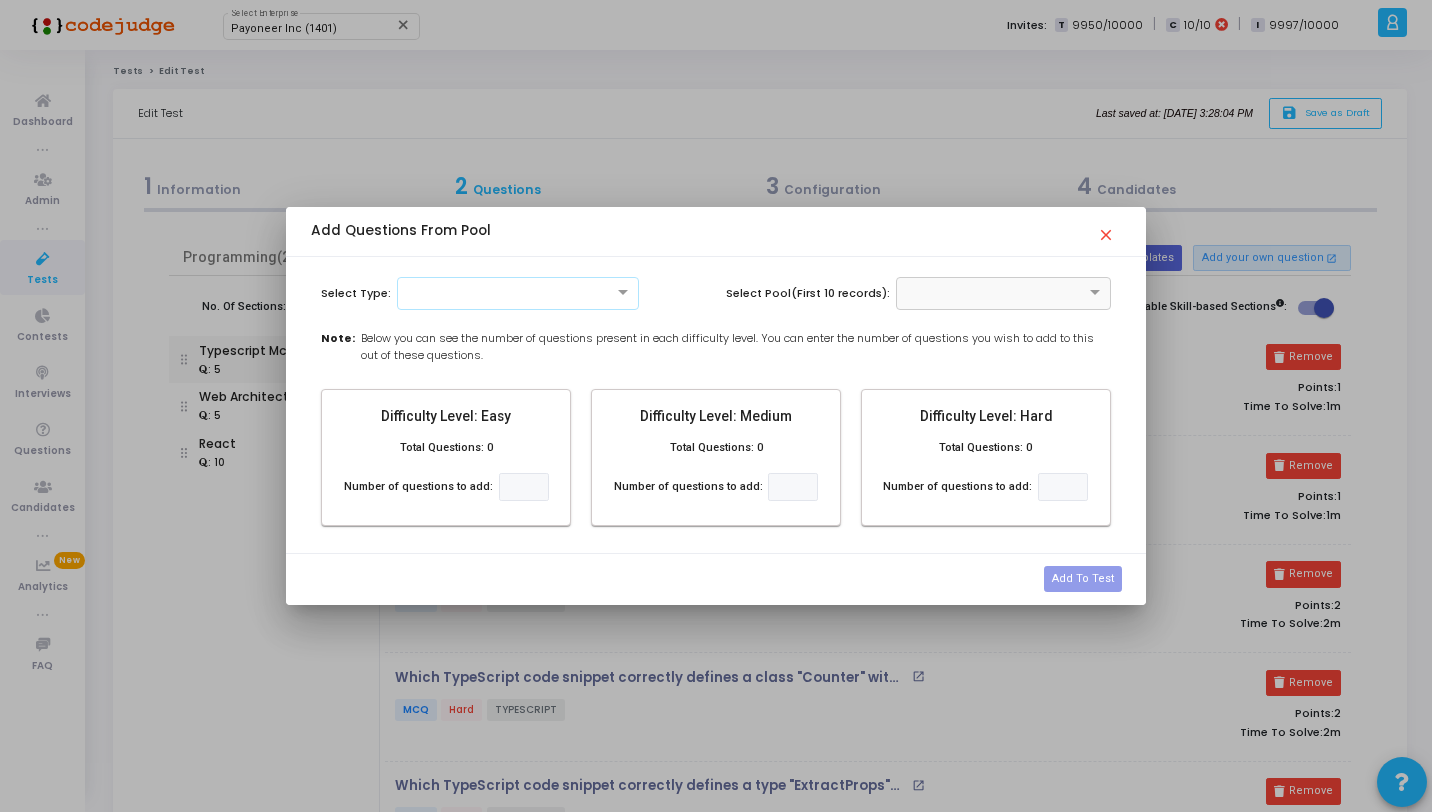 click on "Select Type:   Select Pool(First 10 records):   Note: Below you can see the number of questions present in each difficulty level. You can enter the number of questions you wish to add to this out of these questions. Difficulty Level: Easy Total Questions: 0 Number of questions to add: Difficulty Level: Medium Total Questions: 0 Number of questions to add: Difficulty Level: Hard Total Questions: 0 Number of questions to add:" at bounding box center (715, 405) 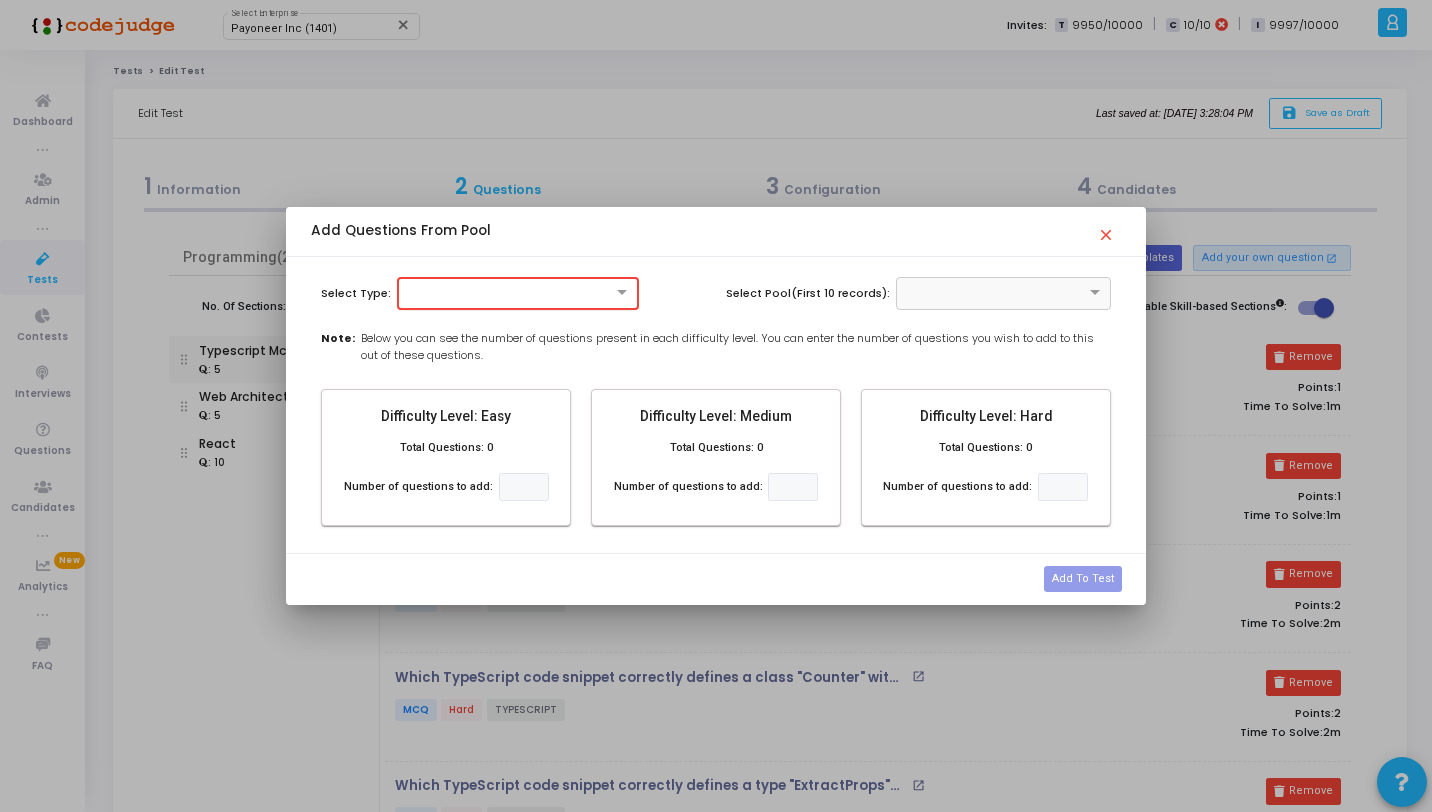 click at bounding box center [518, 292] 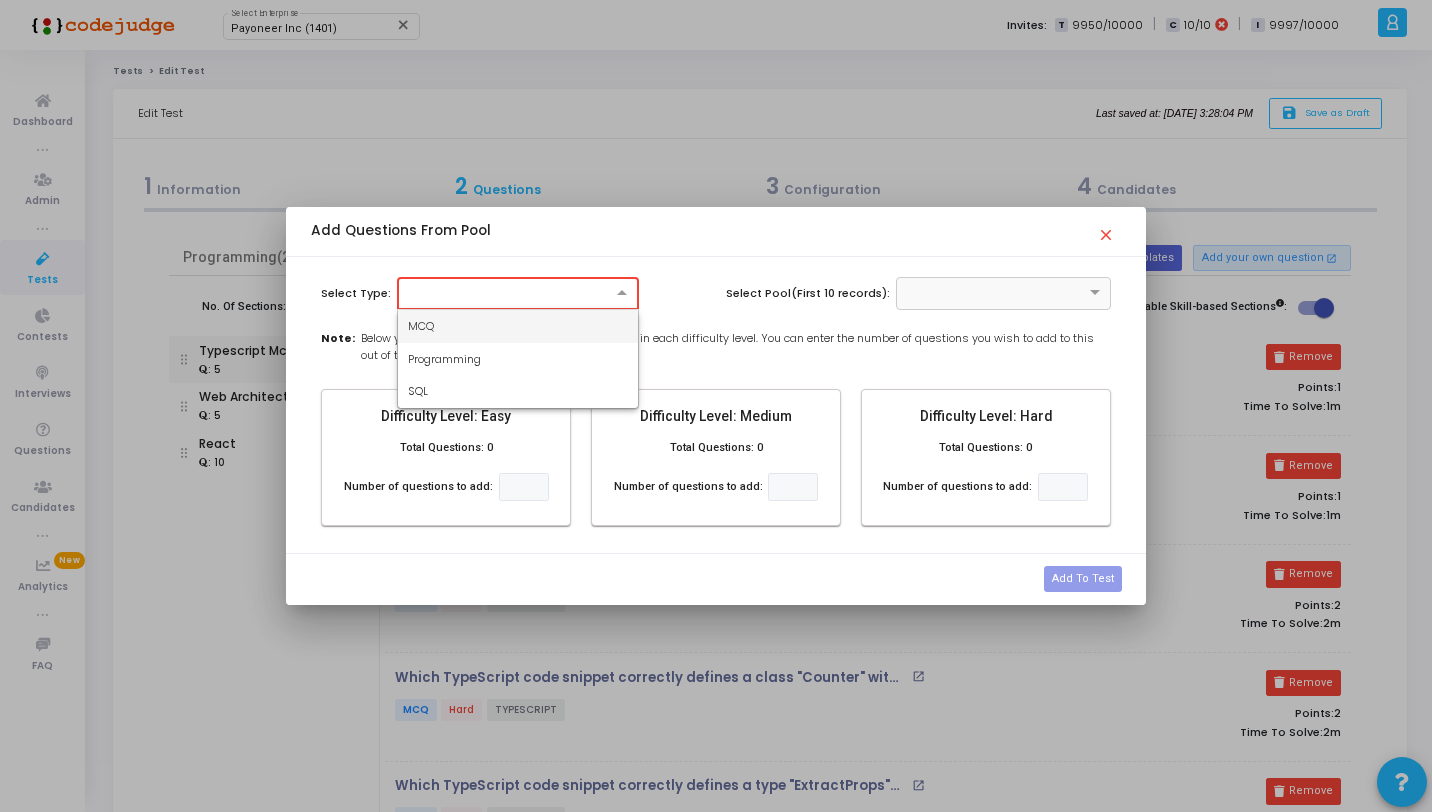 click on "MCQ" at bounding box center (518, 326) 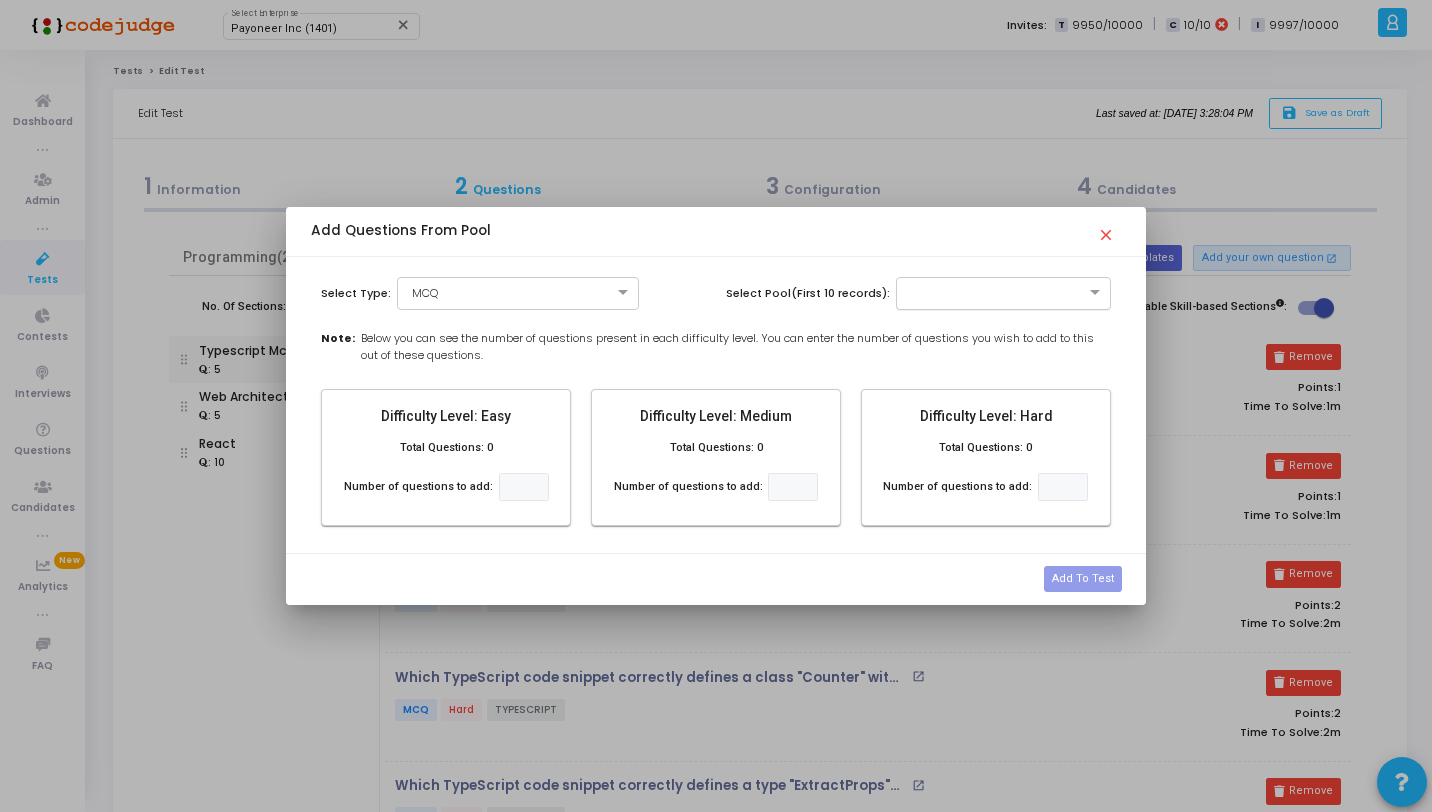 click at bounding box center [983, 291] 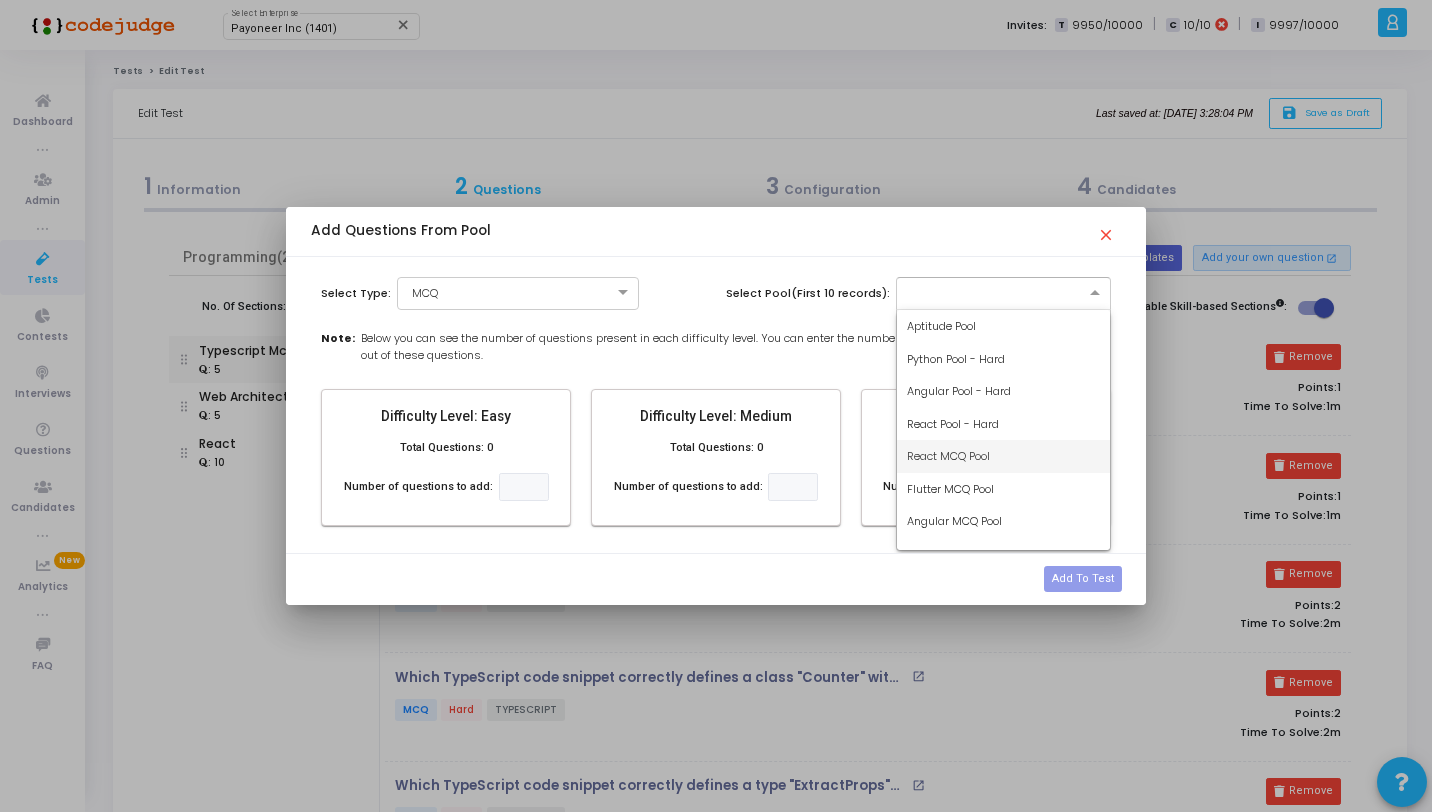 click on "React MCQ Pool" at bounding box center [1003, 456] 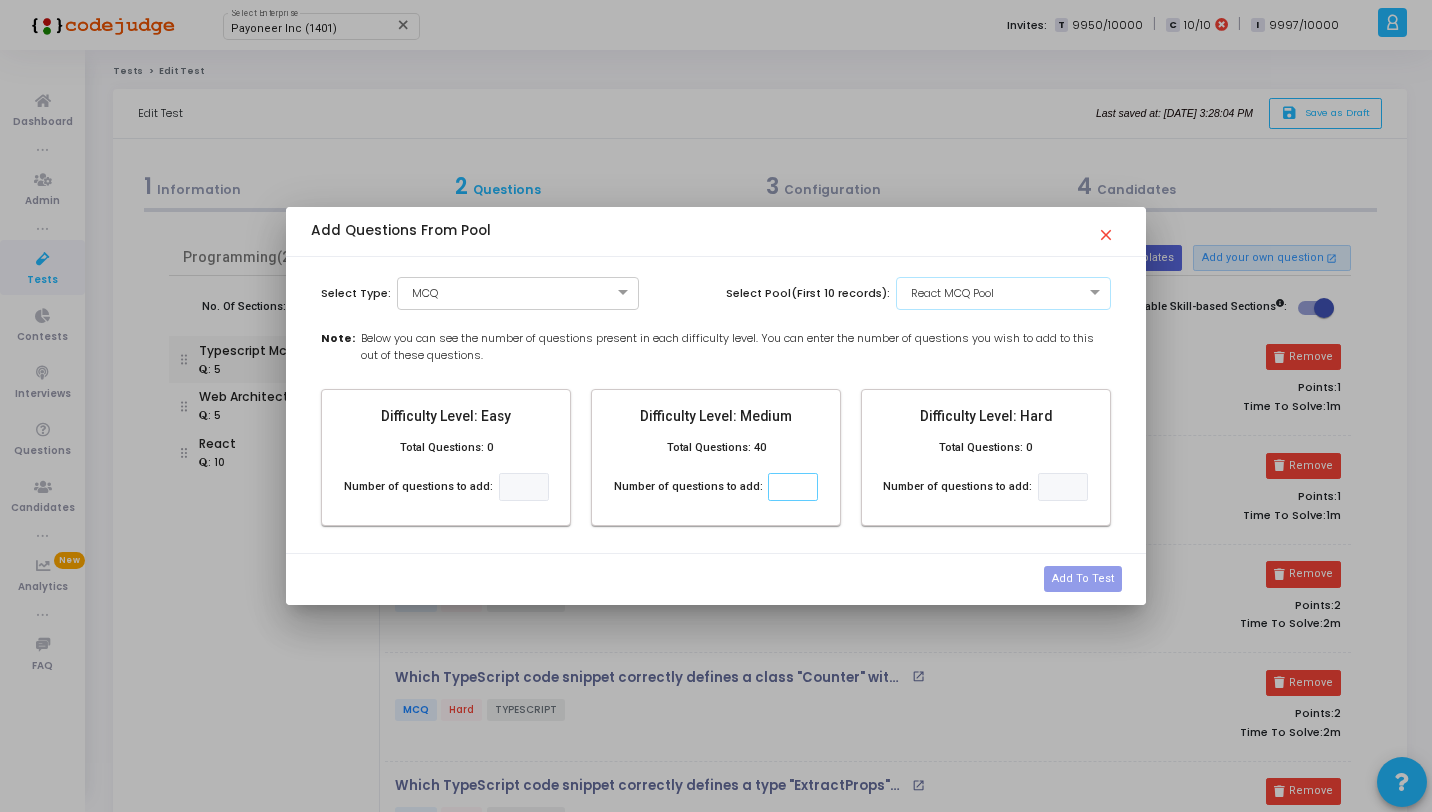 click 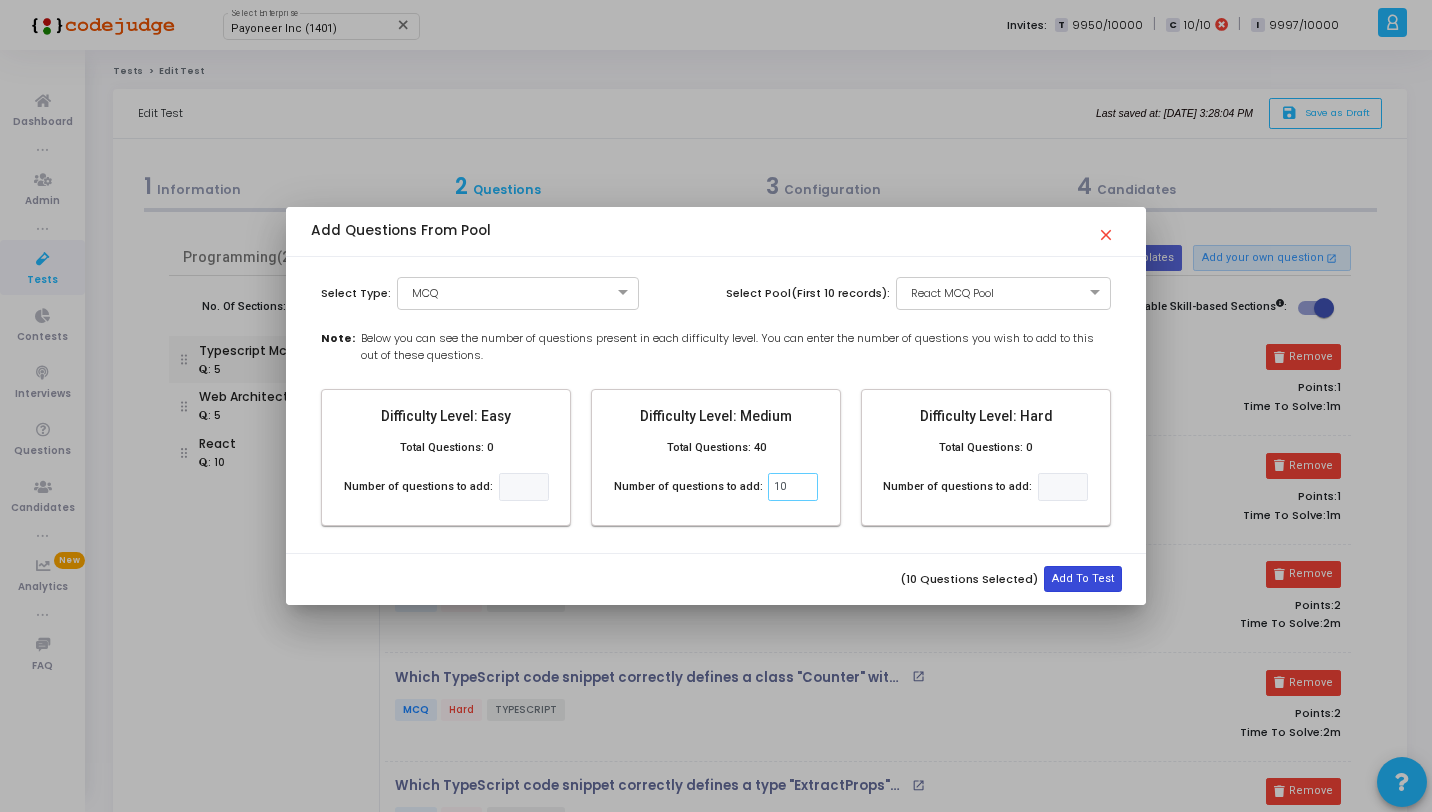 type on "10" 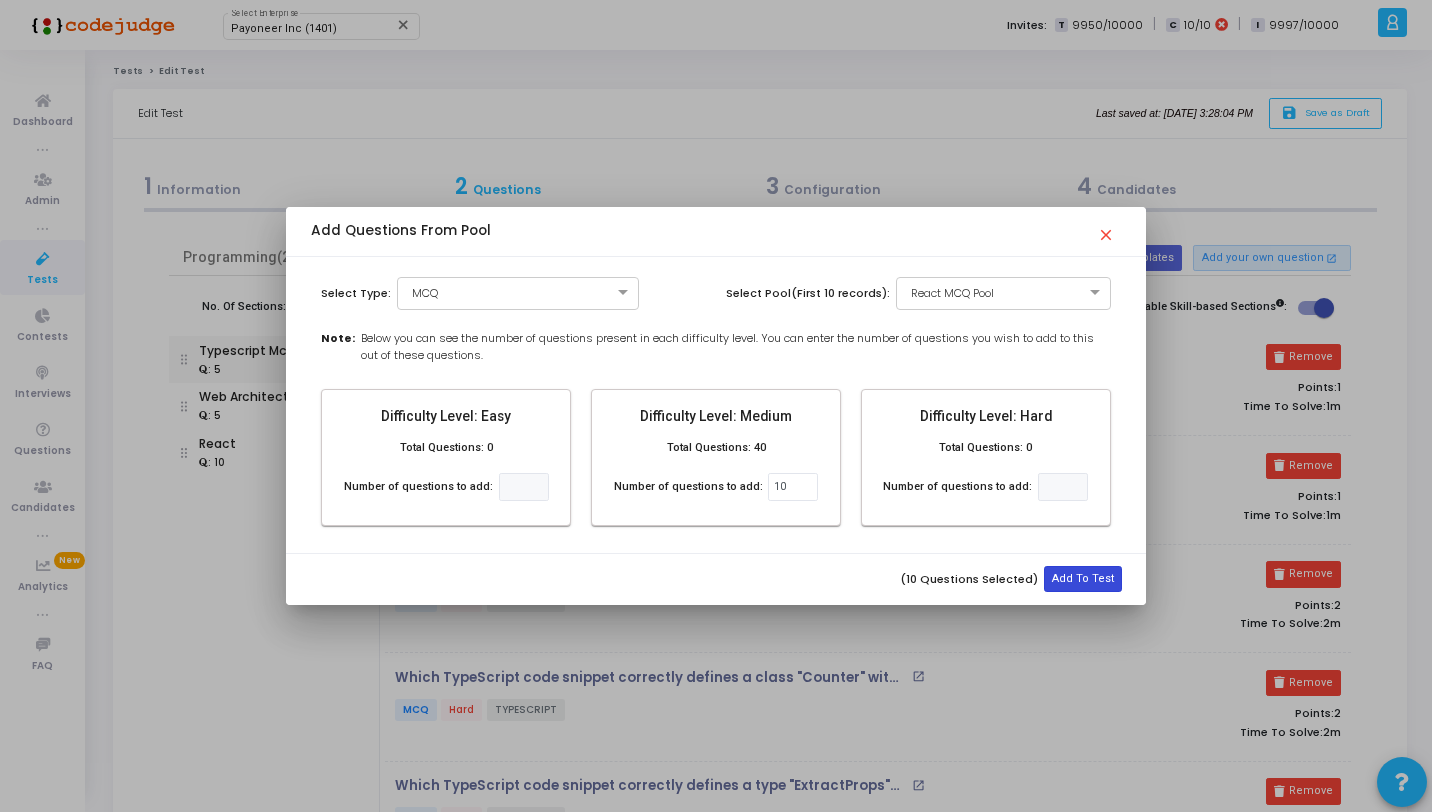 click on "Add To Test" at bounding box center (1083, 579) 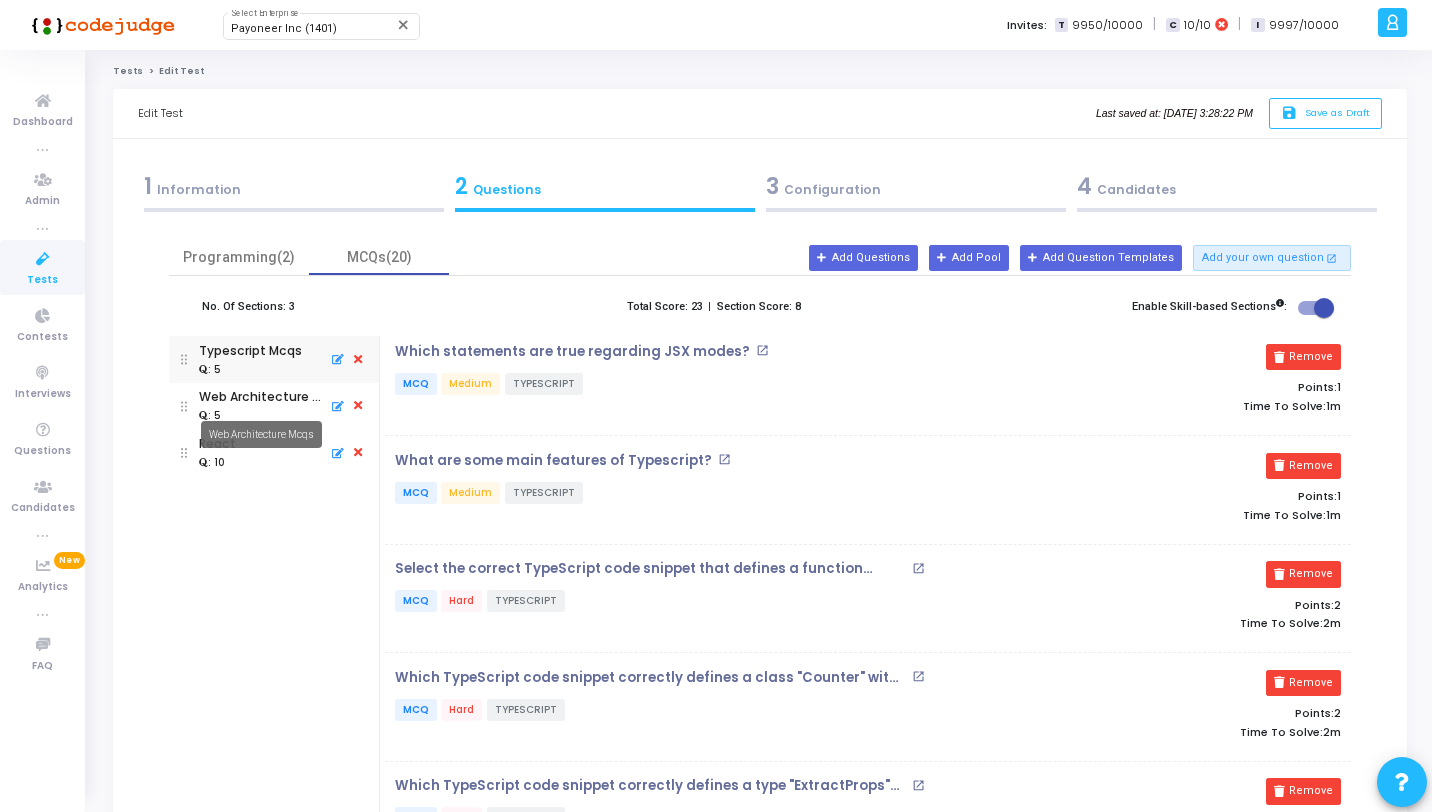 click on "Web Architecture Mcqs" at bounding box center (261, 434) 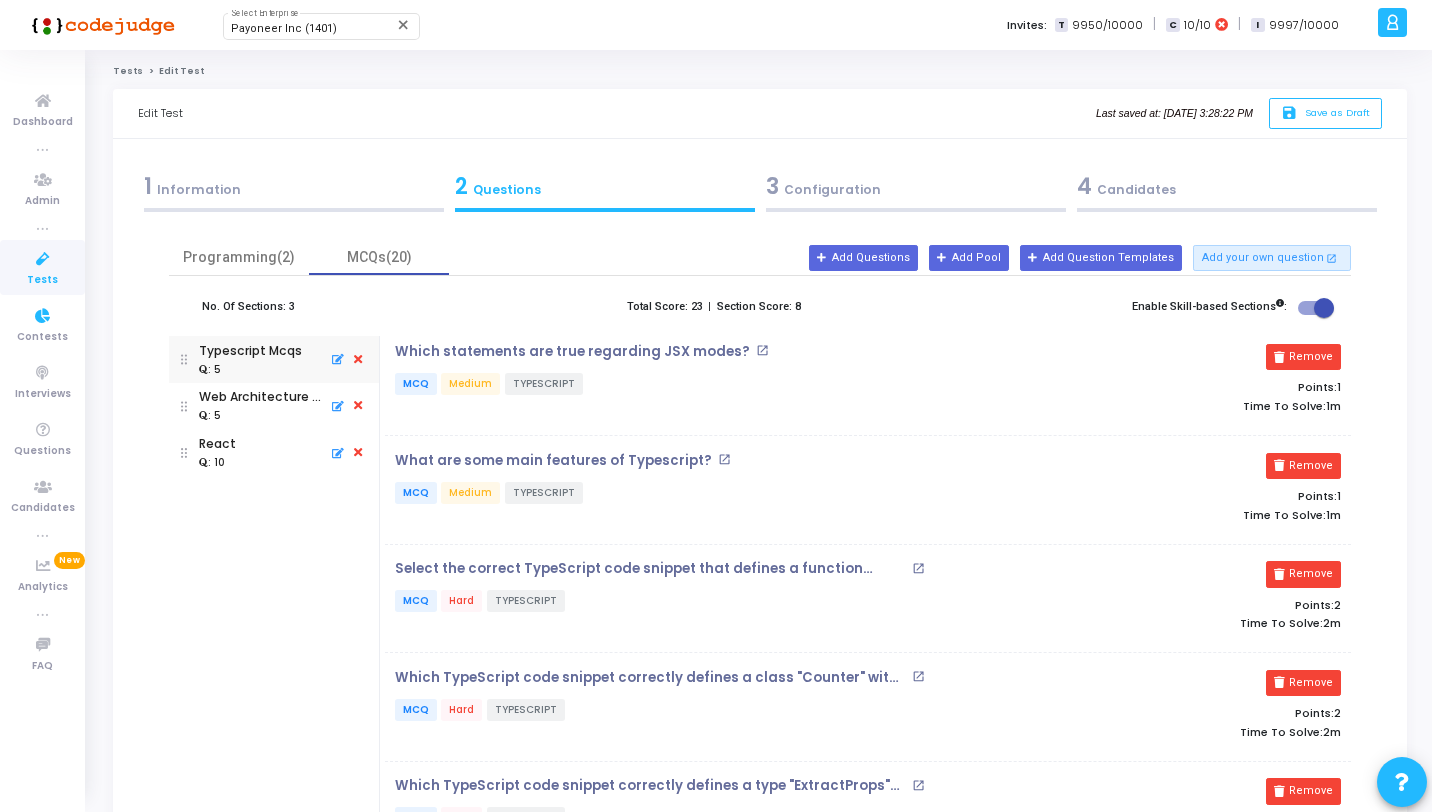 click on "Tests" at bounding box center [42, 280] 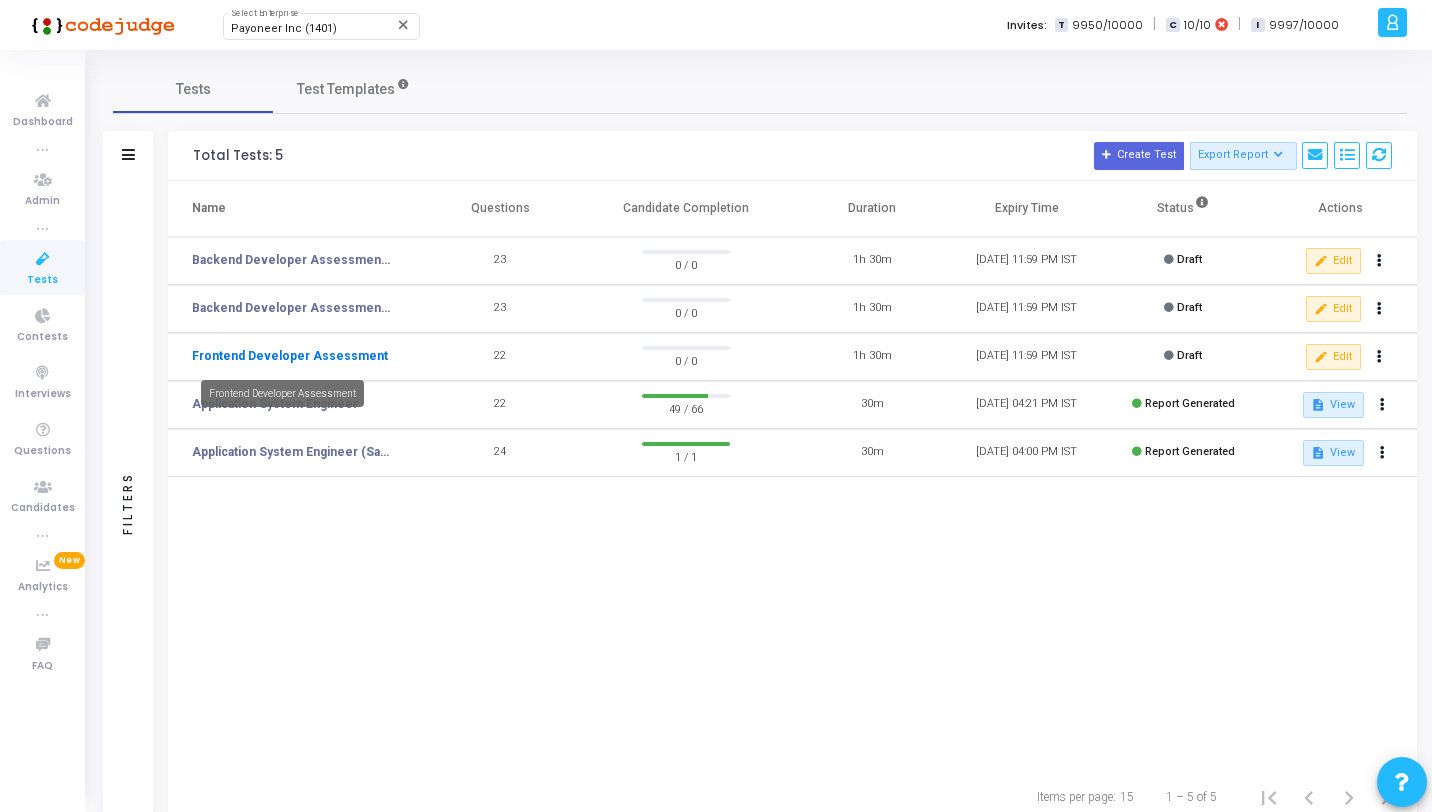 click on "Frontend Developer Assessment" 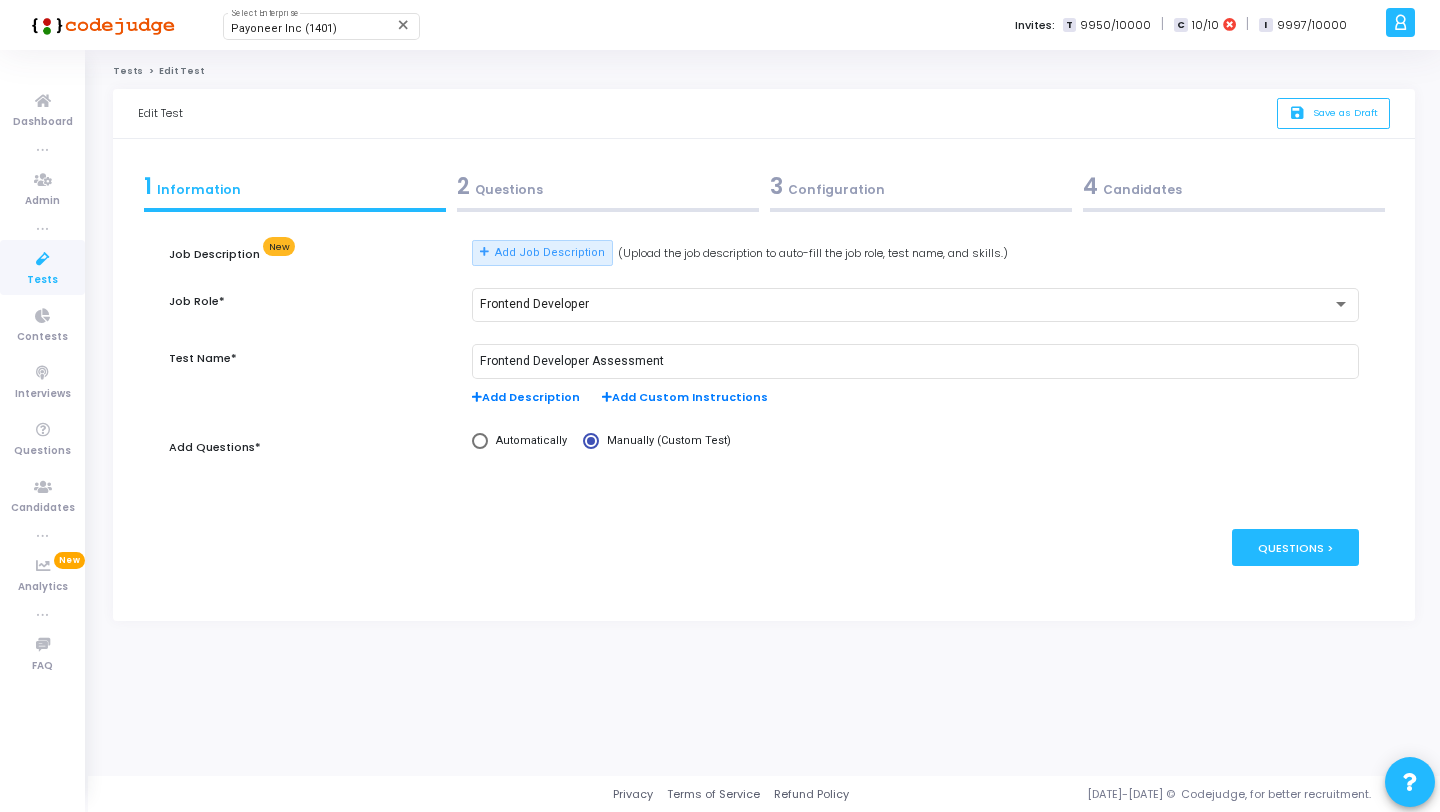 click on "2  Questions" at bounding box center [608, 186] 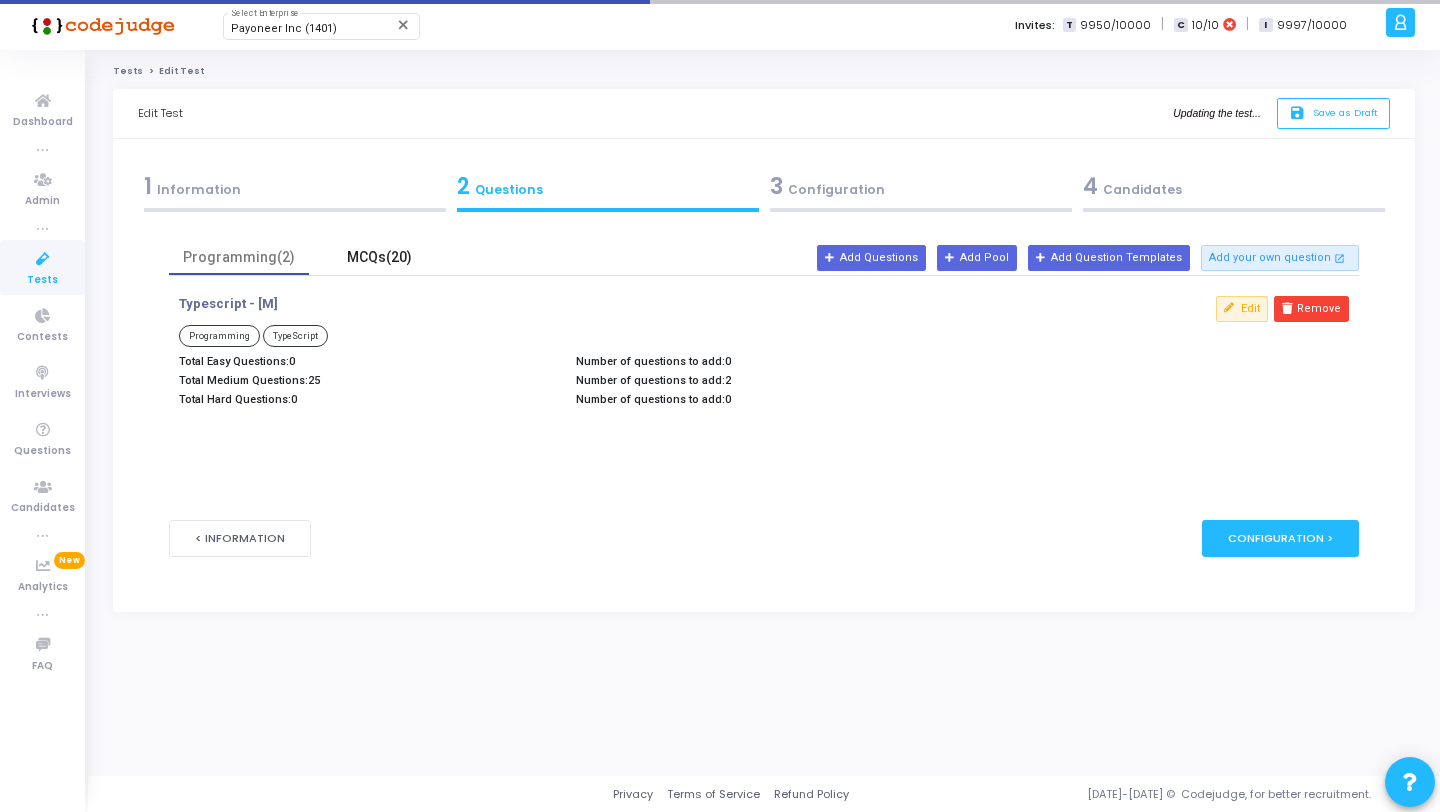 click on "MCQs(20)" at bounding box center (379, 257) 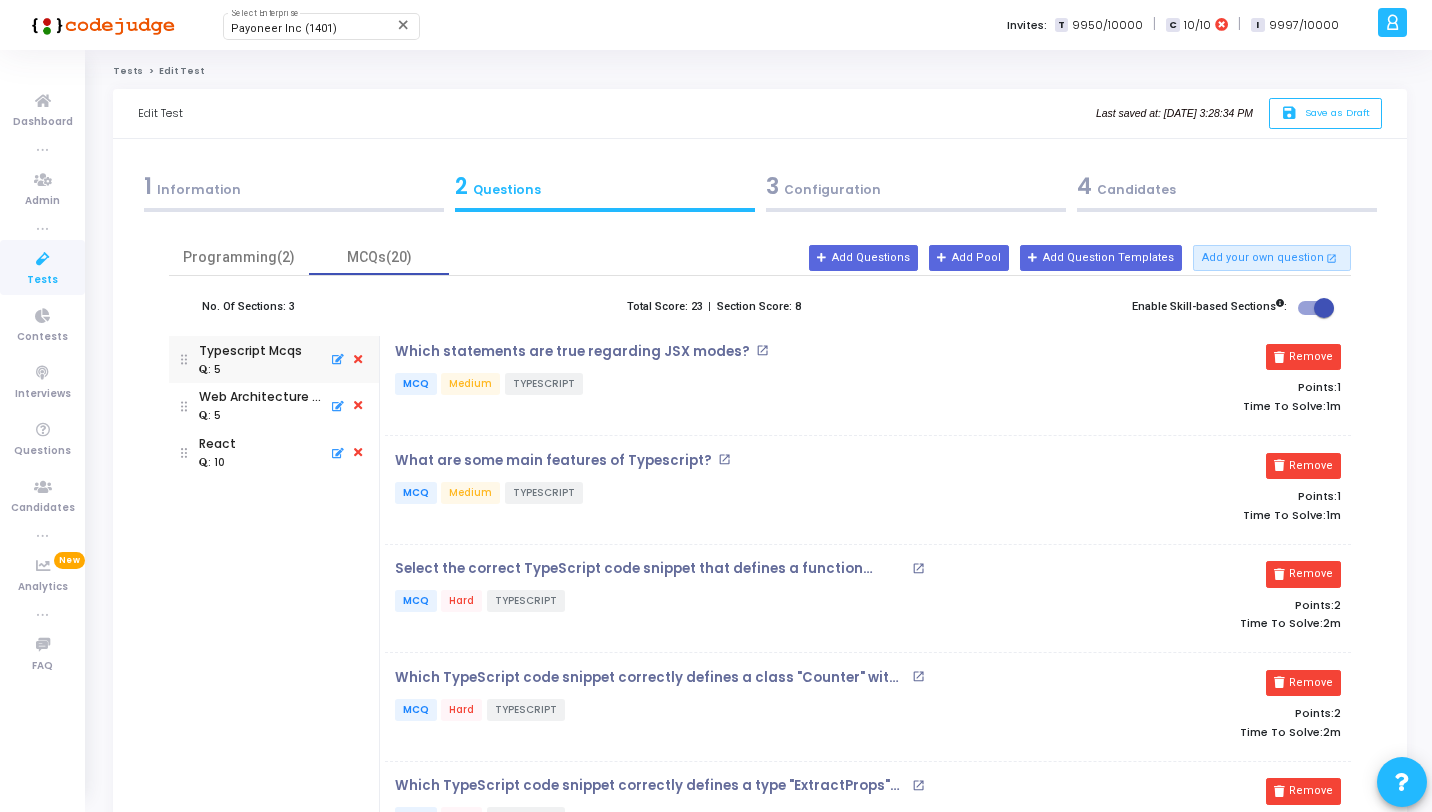 click on "3  Configuration" at bounding box center [916, 186] 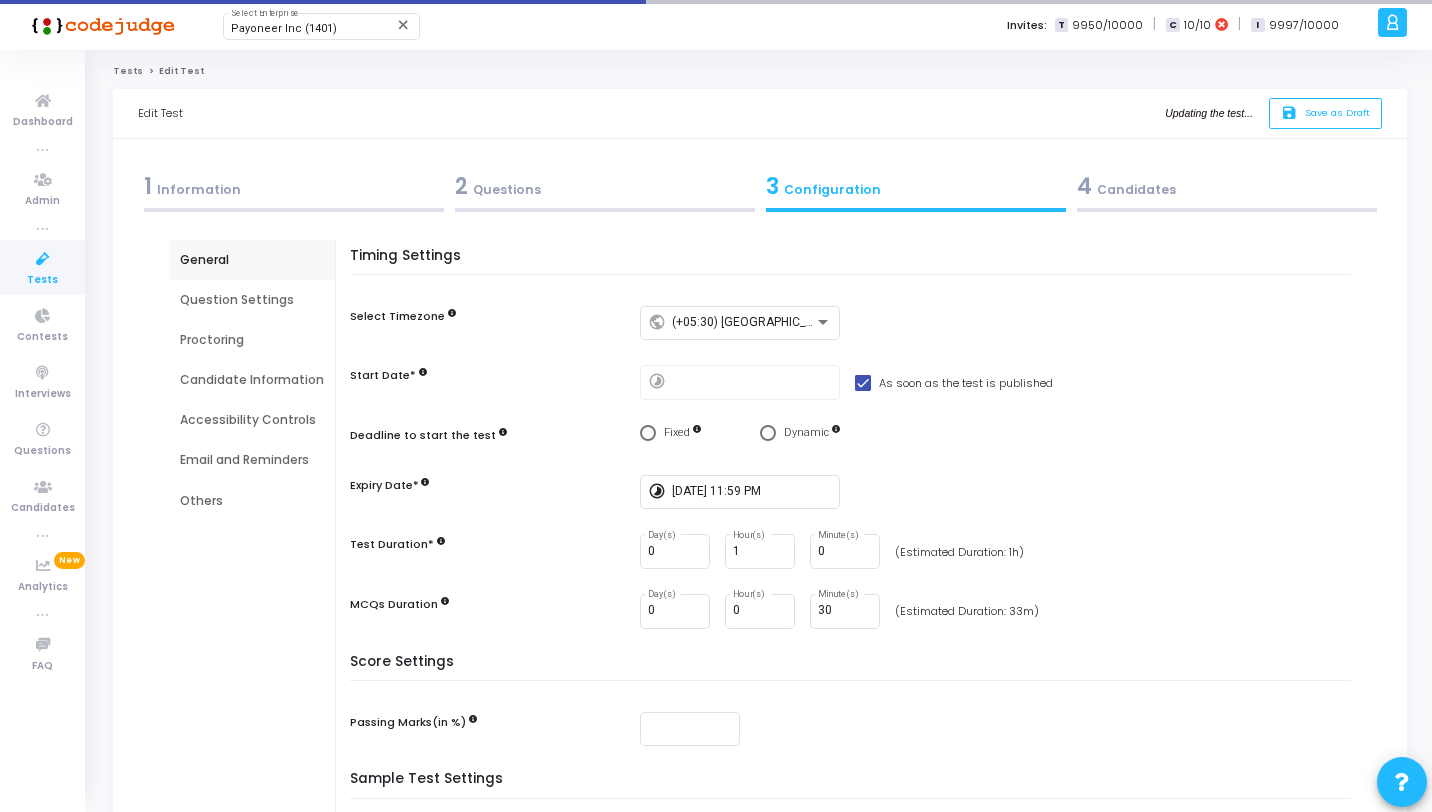 click on "2  Questions" at bounding box center (604, 191) 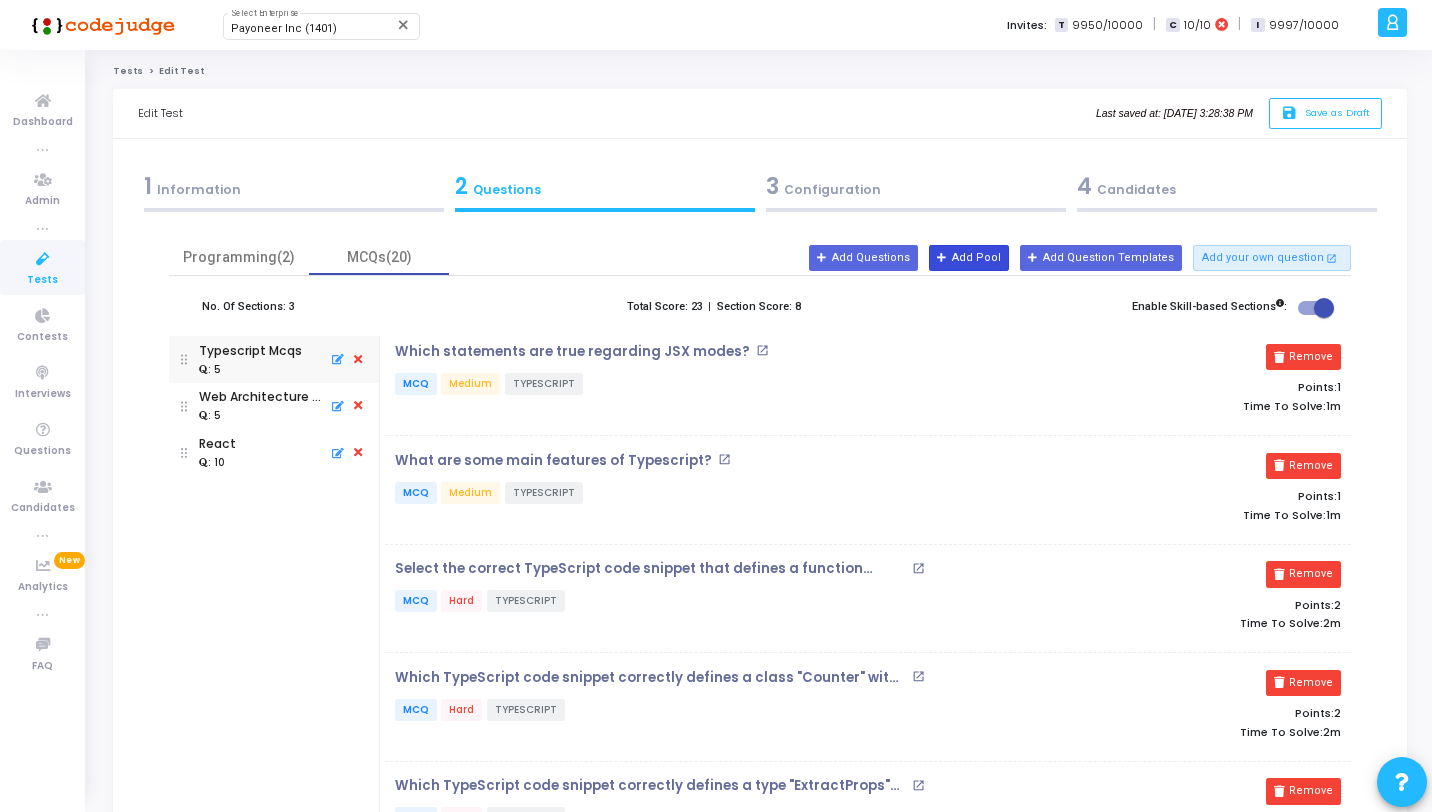 click on "Add Pool" at bounding box center (969, 258) 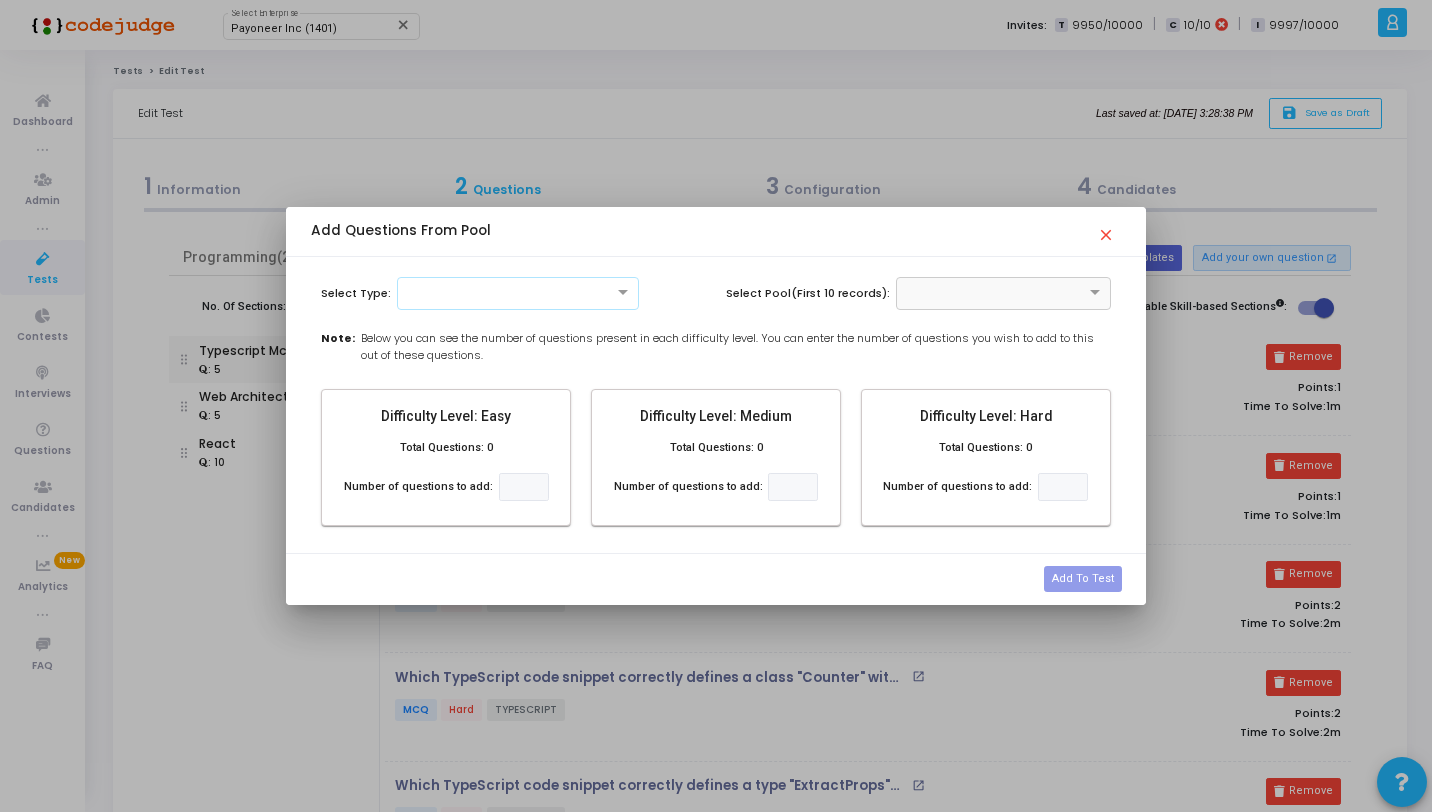 click at bounding box center [518, 291] 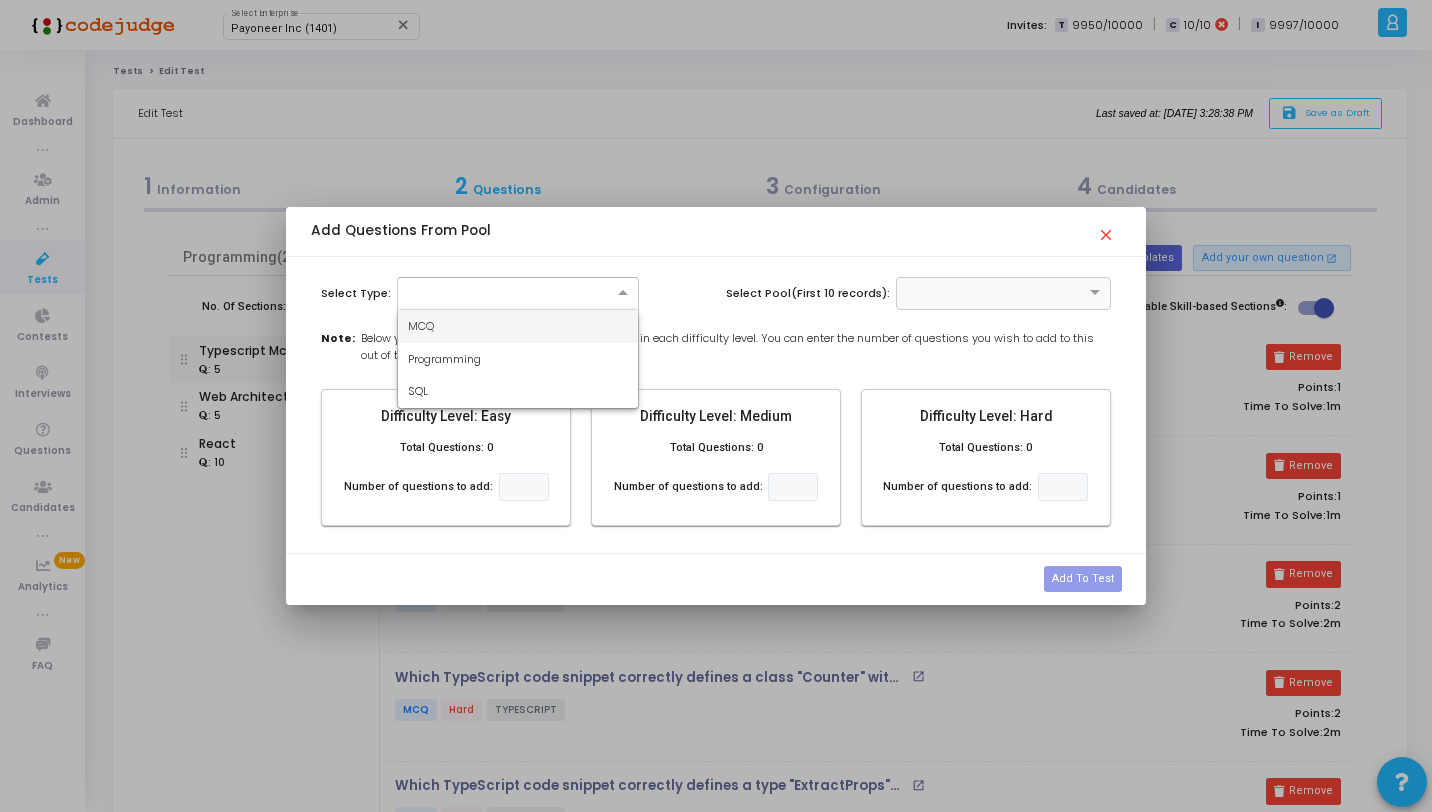 click on "MCQ" at bounding box center [518, 326] 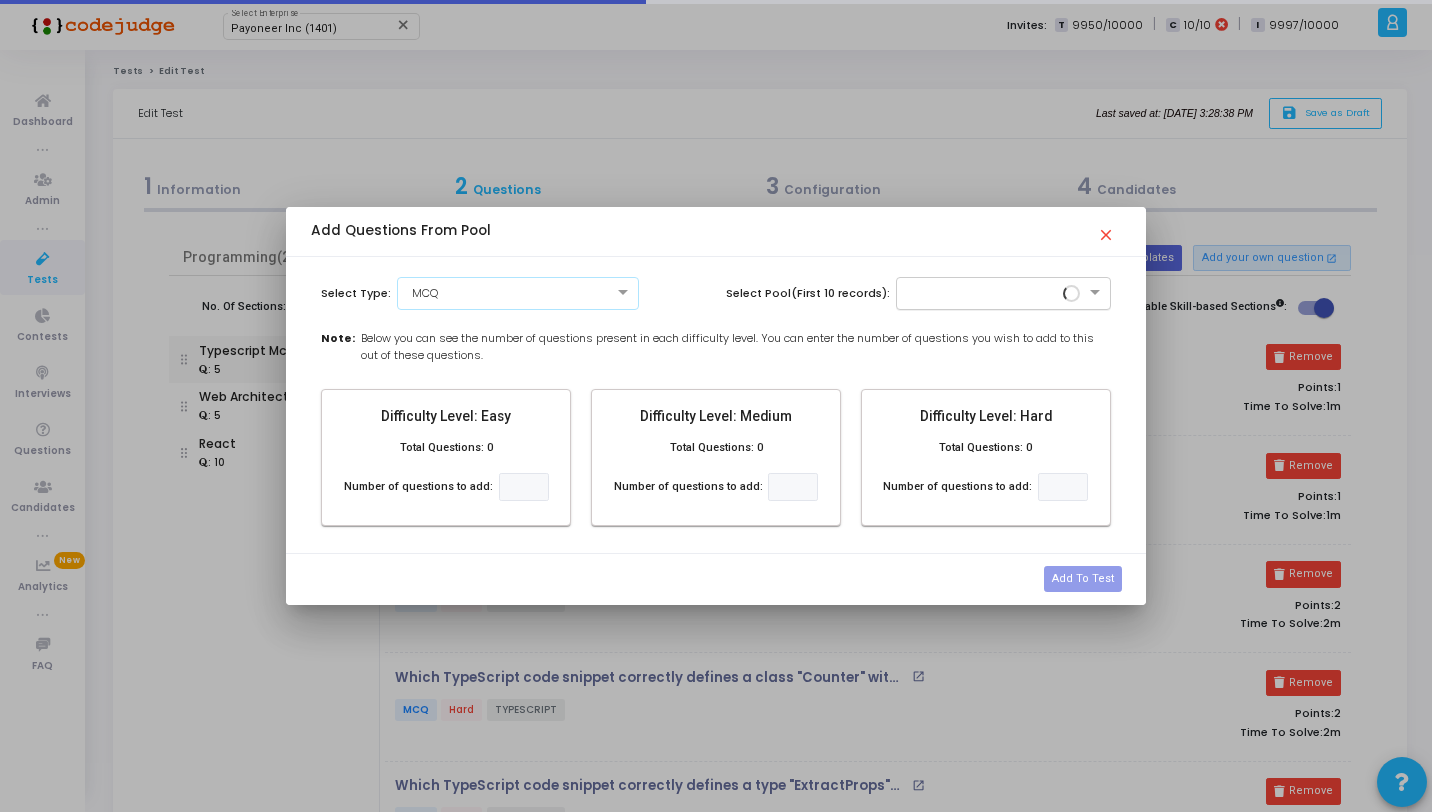 click at bounding box center (1003, 293) 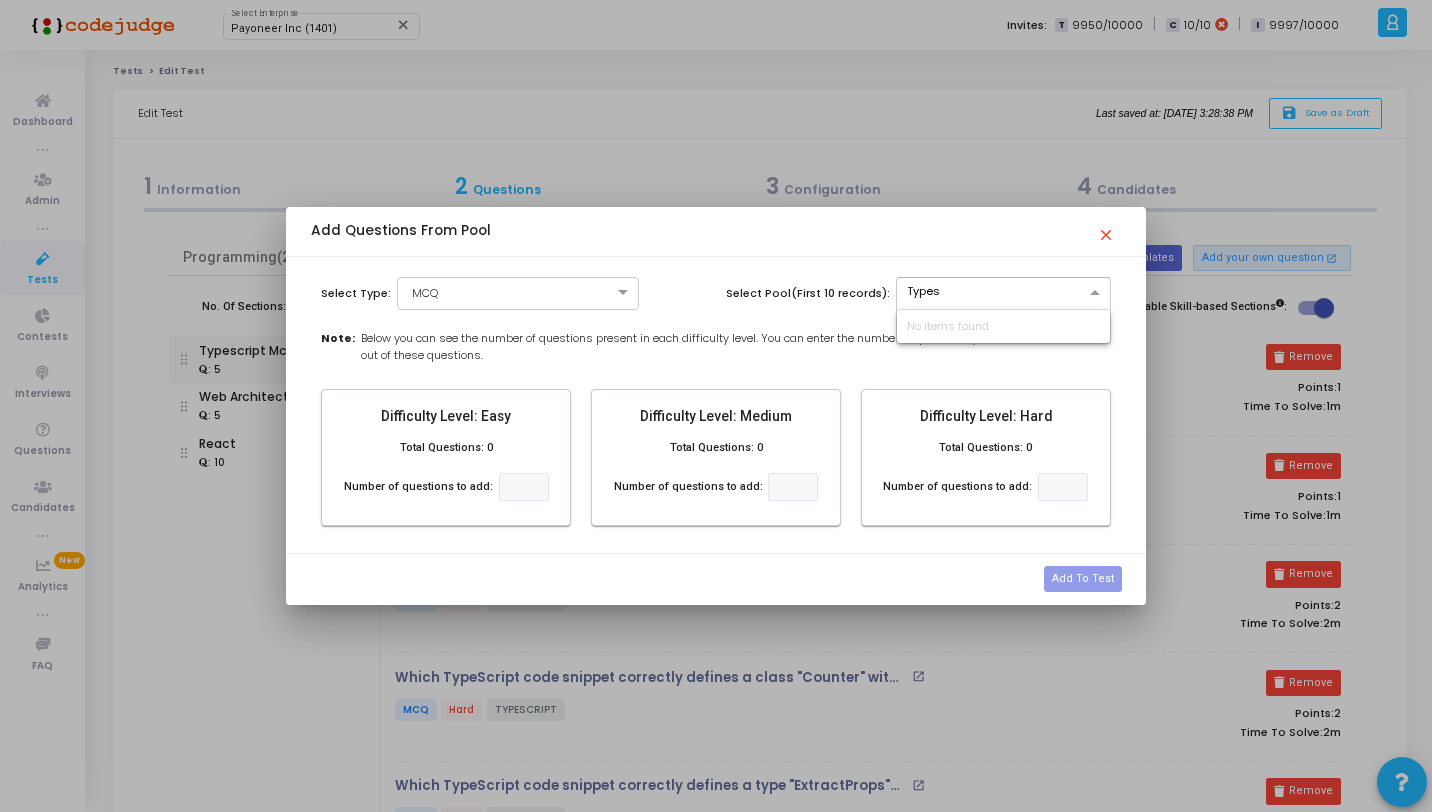 type on "Typesc" 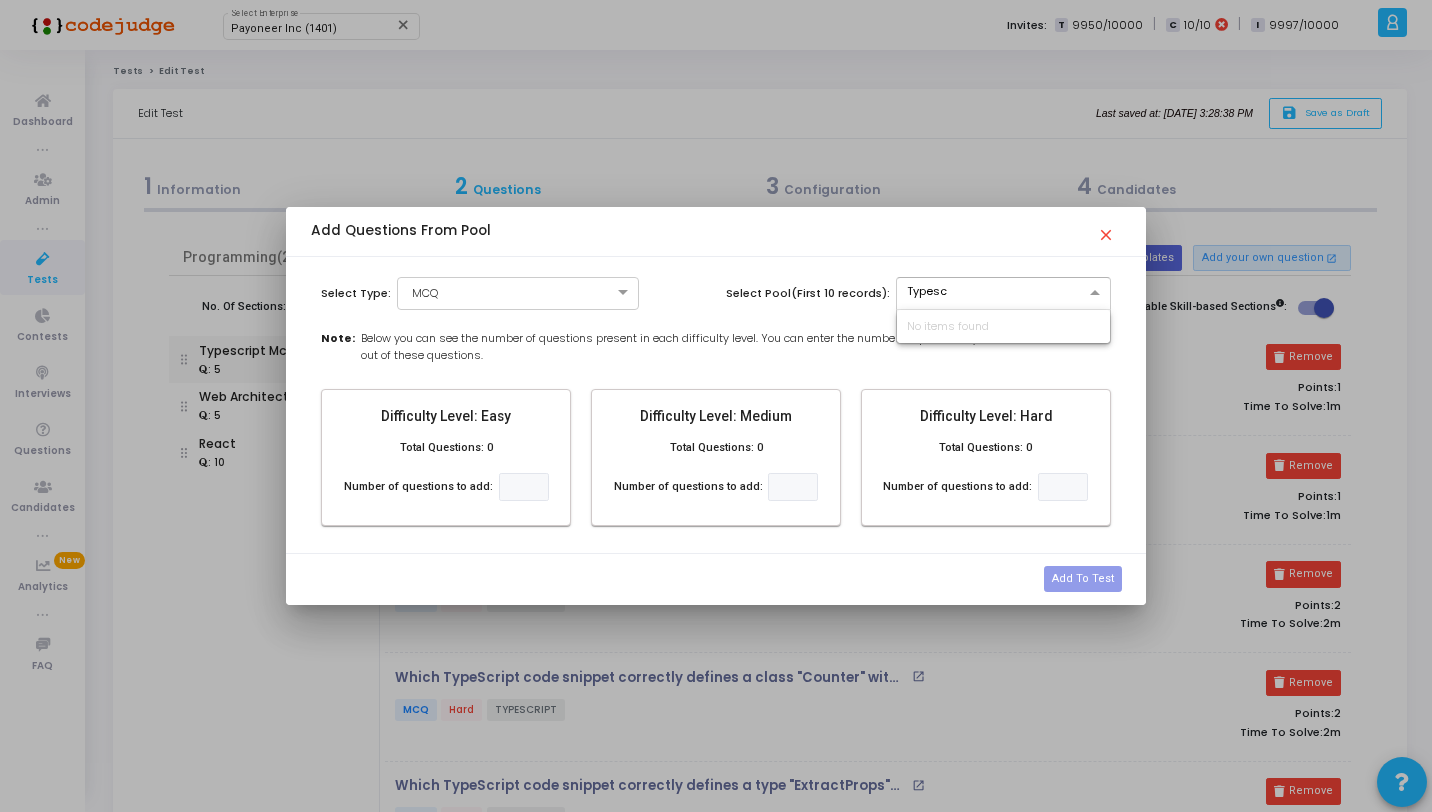 type 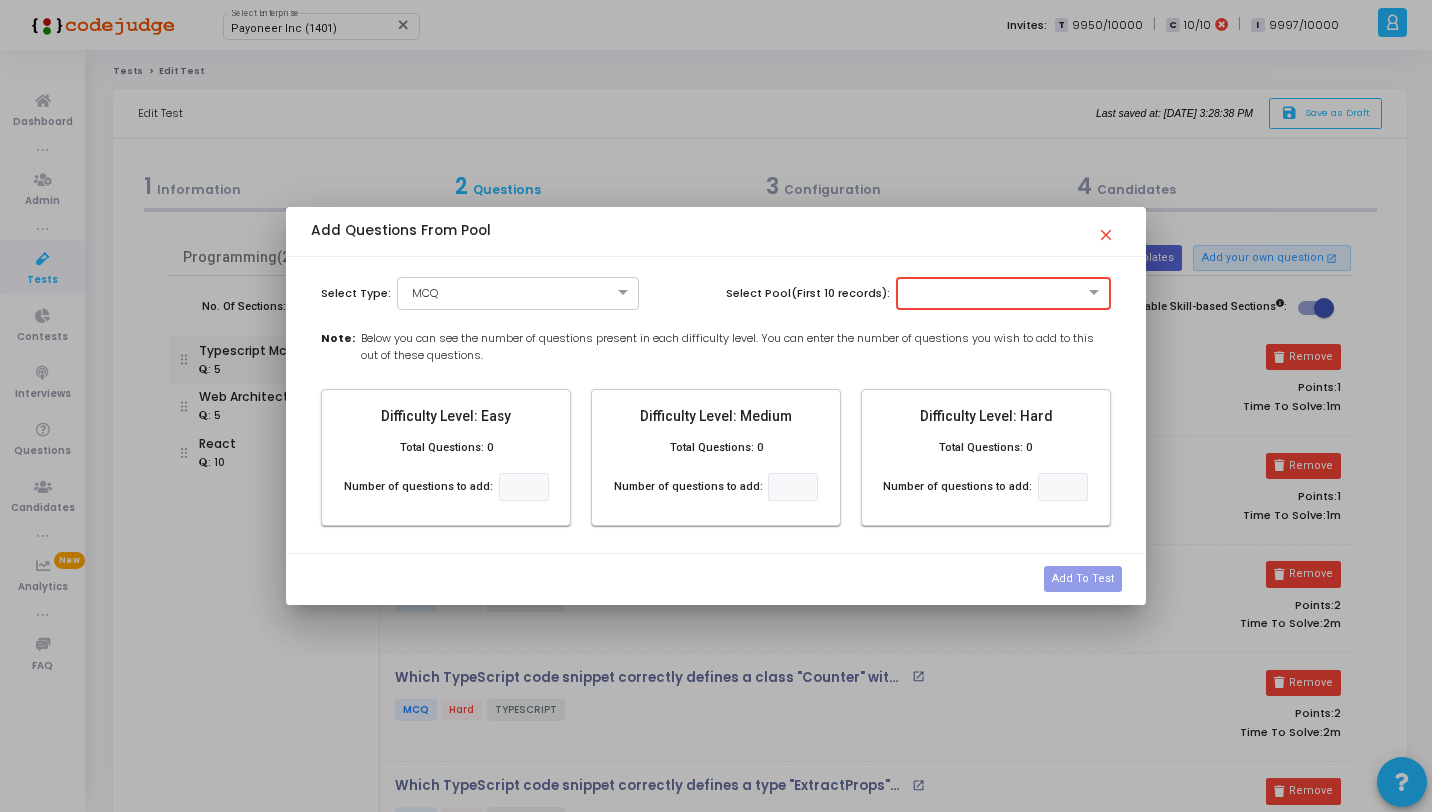 click on "close" at bounding box center [1109, 229] 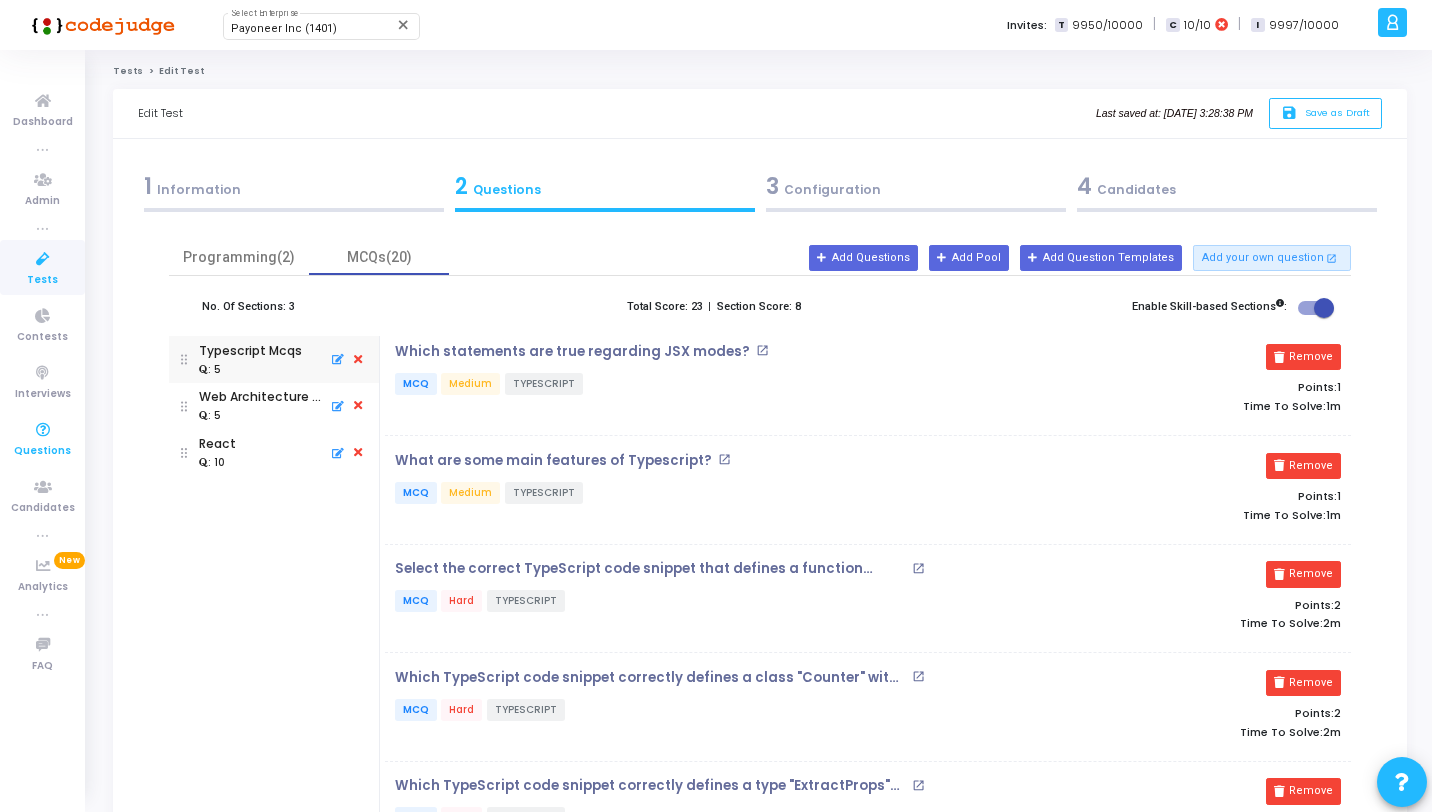 click at bounding box center [43, 430] 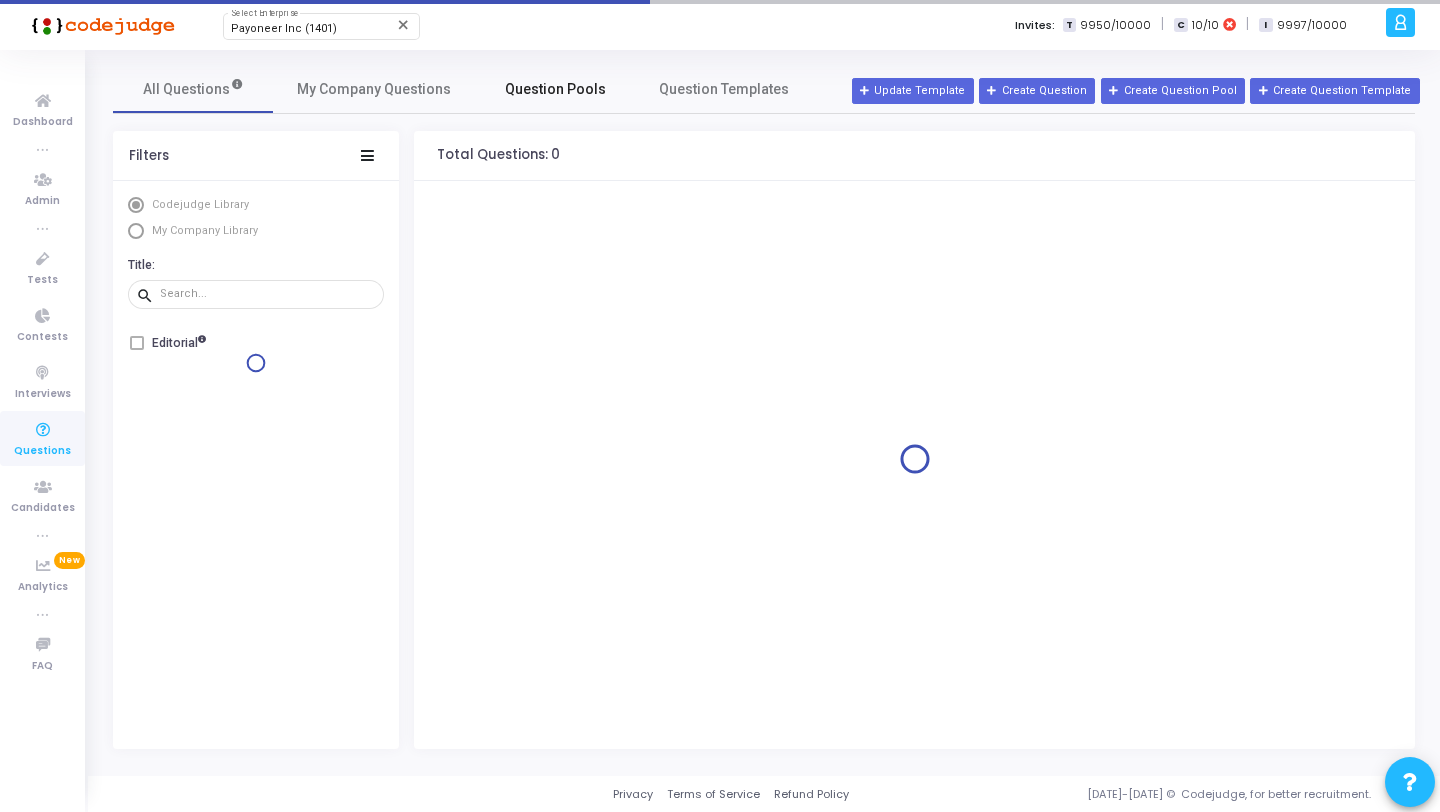 click on "Question Pools" at bounding box center [555, 89] 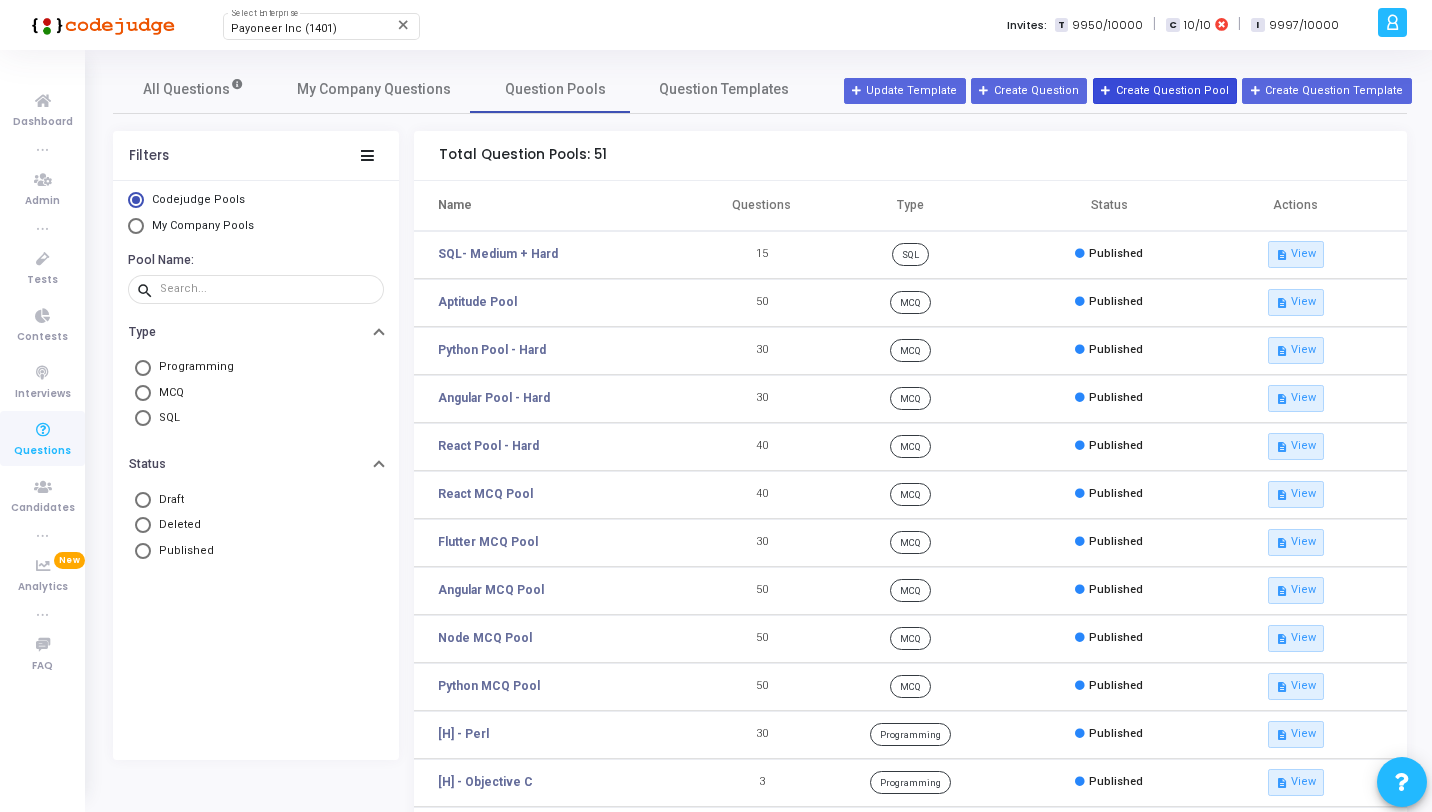 click at bounding box center (1106, 91) 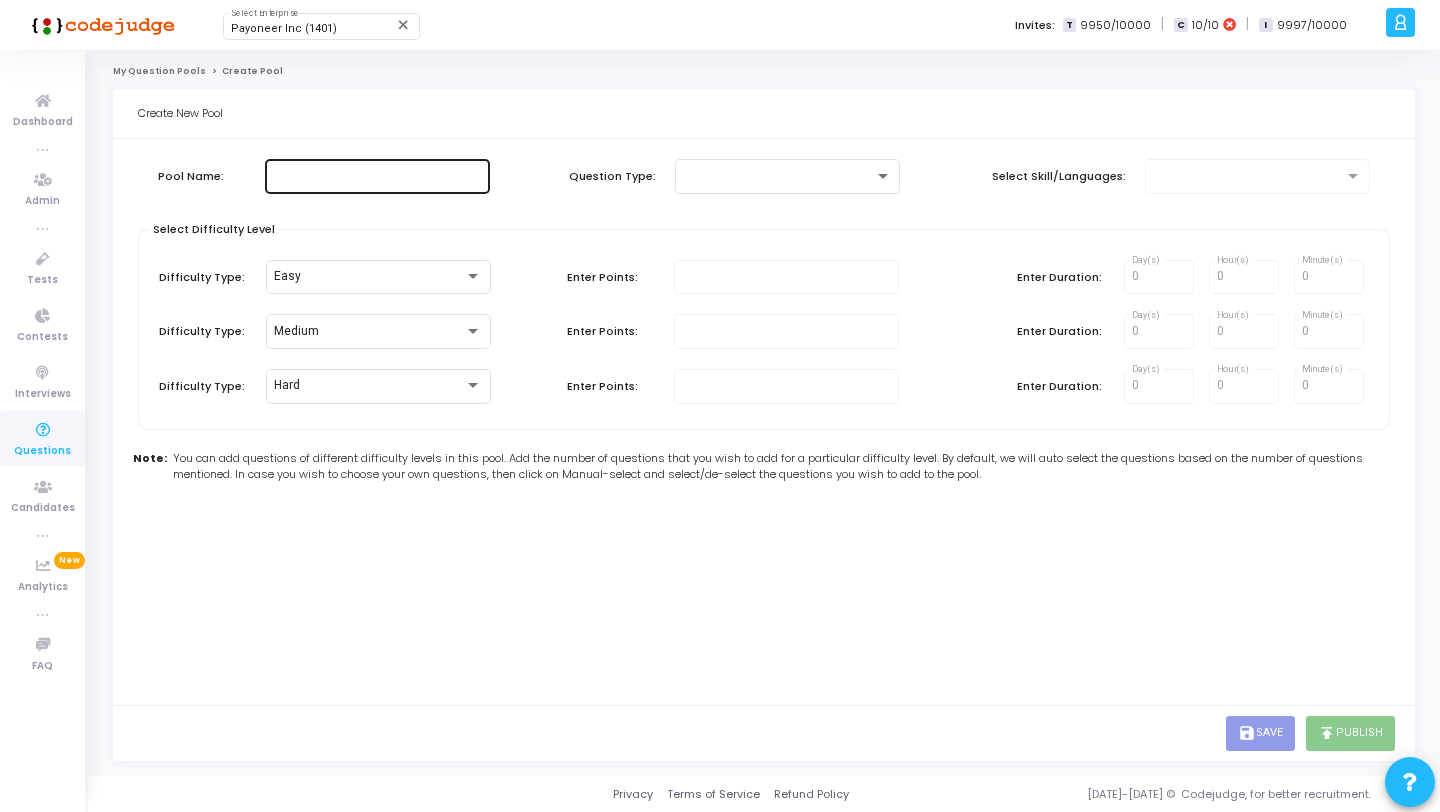 click at bounding box center [377, 176] 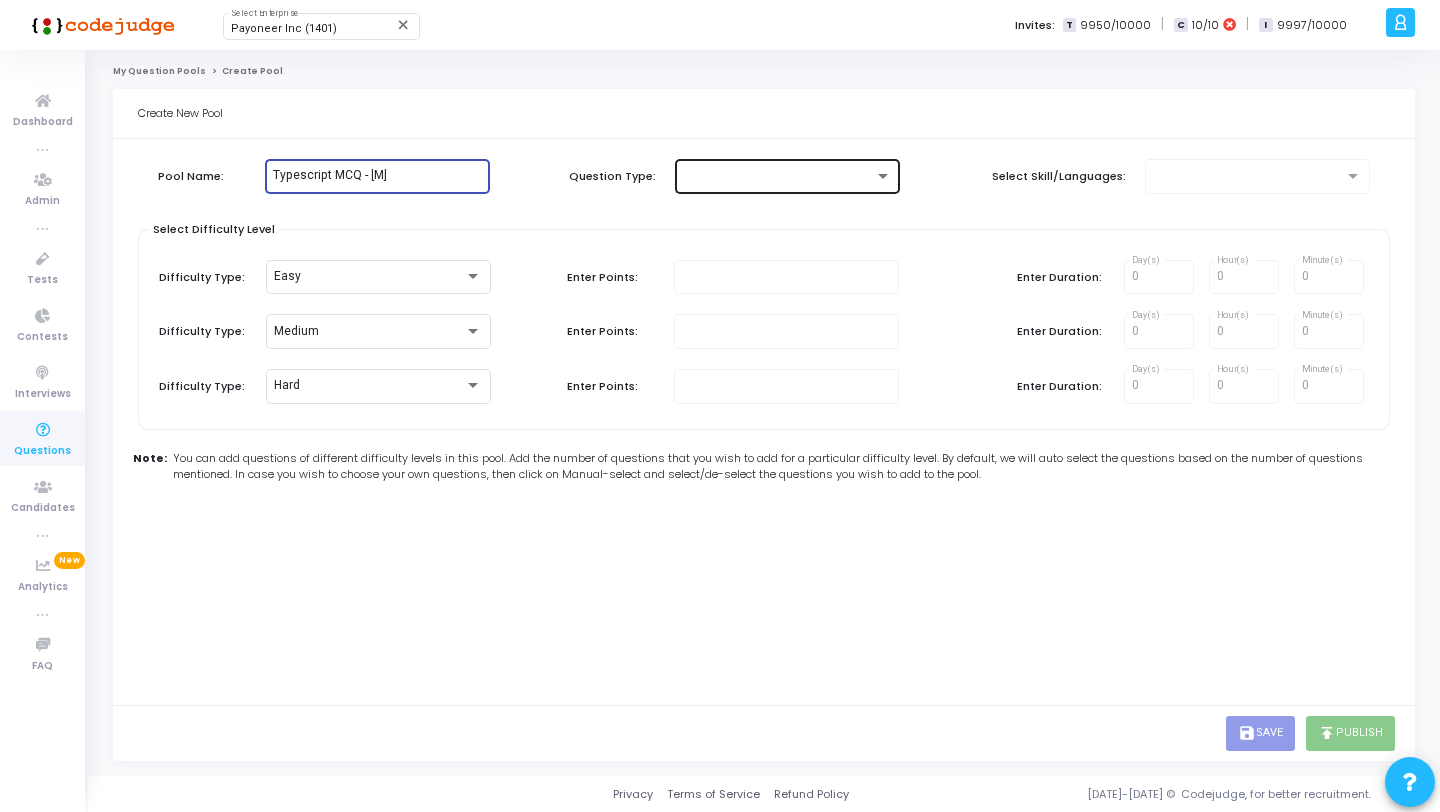 type on "Typescript MCQ - [M]" 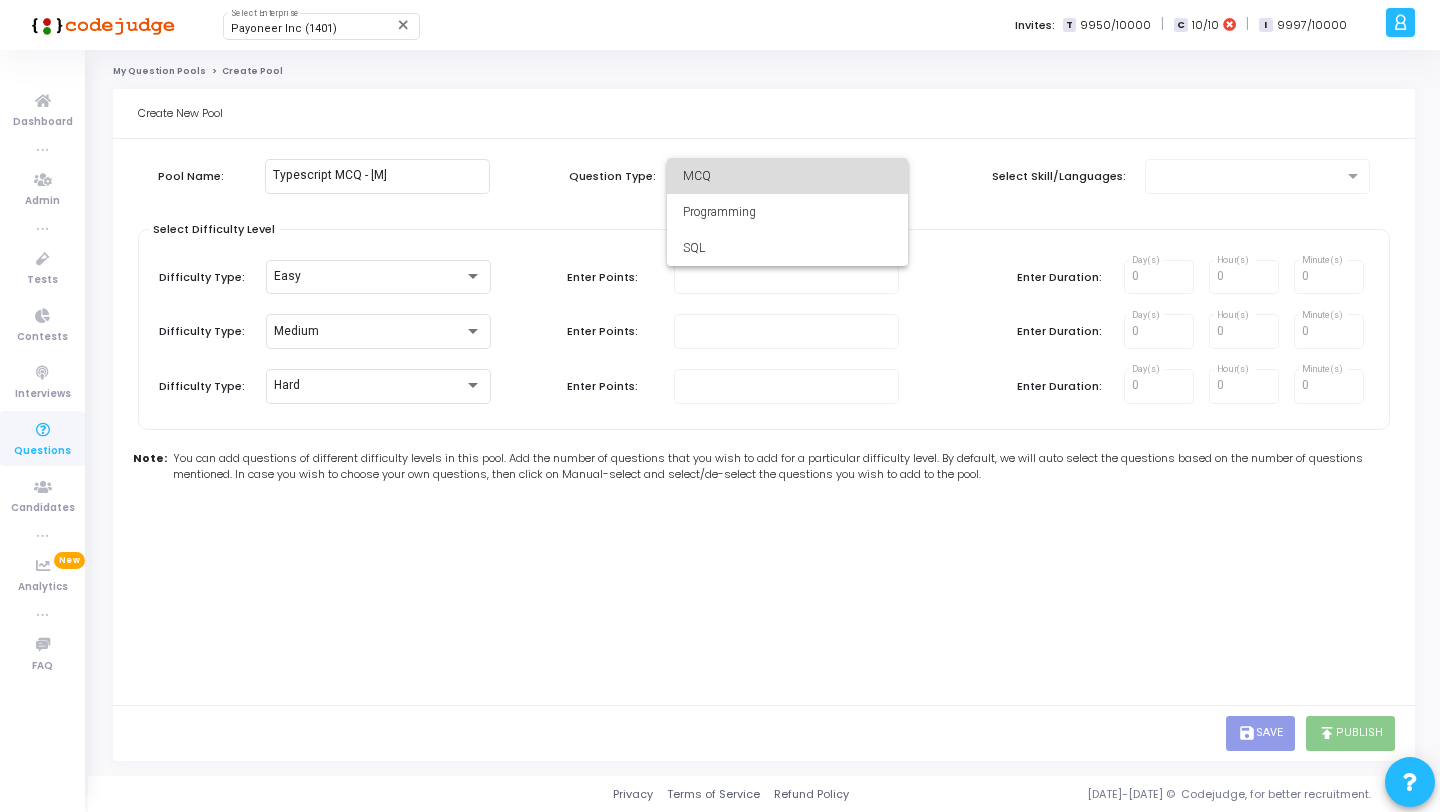 click on "MCQ" at bounding box center (787, 176) 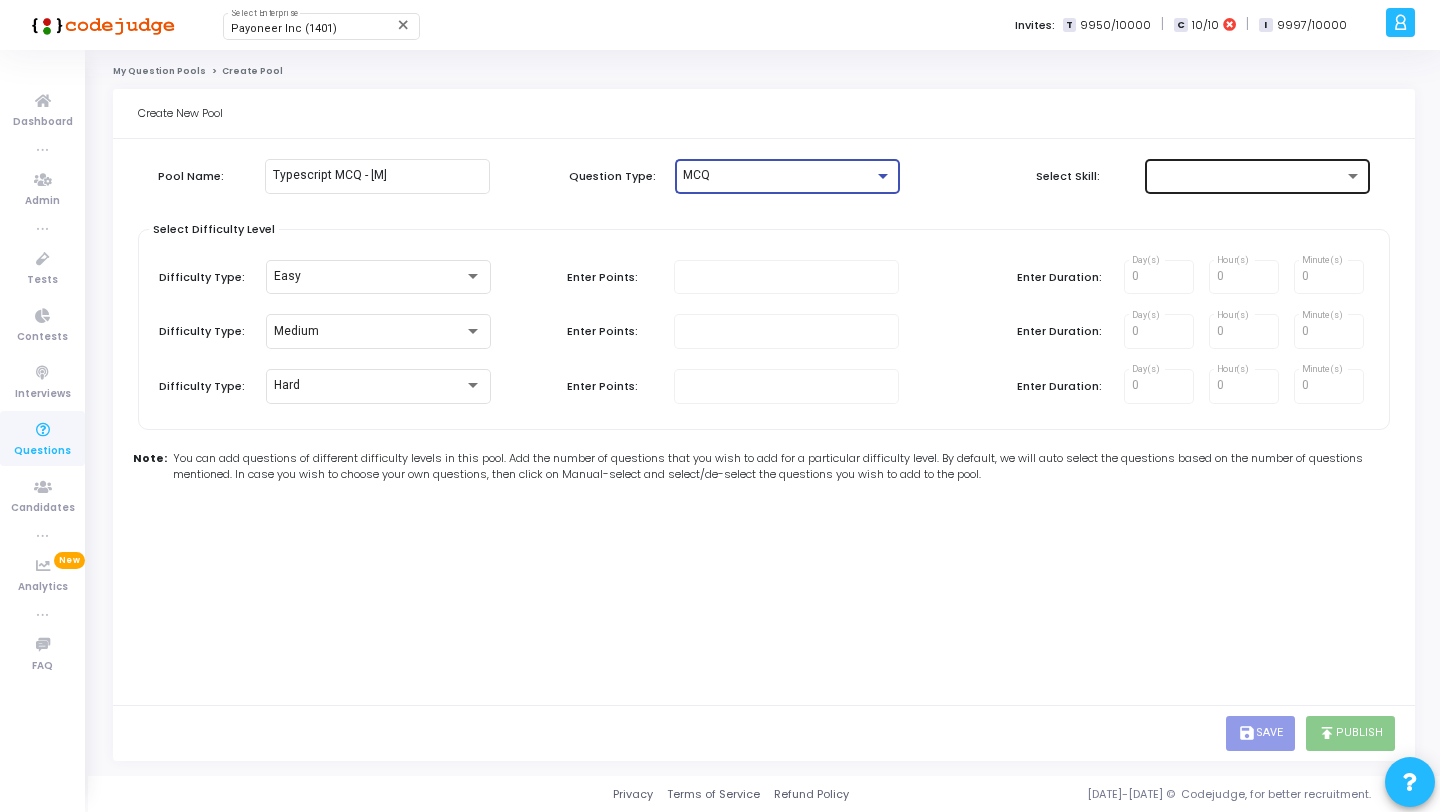 click at bounding box center (1248, 176) 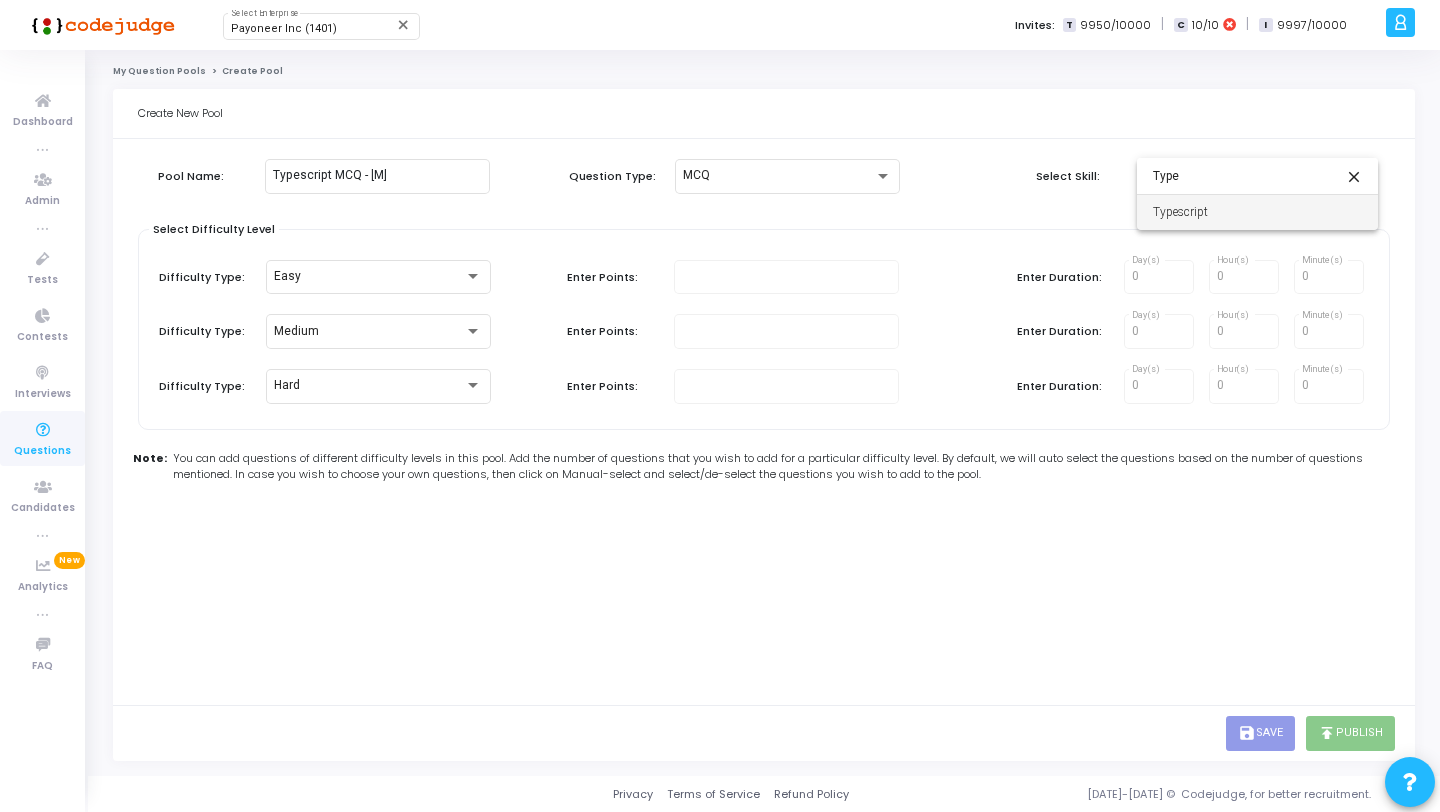 type on "Type" 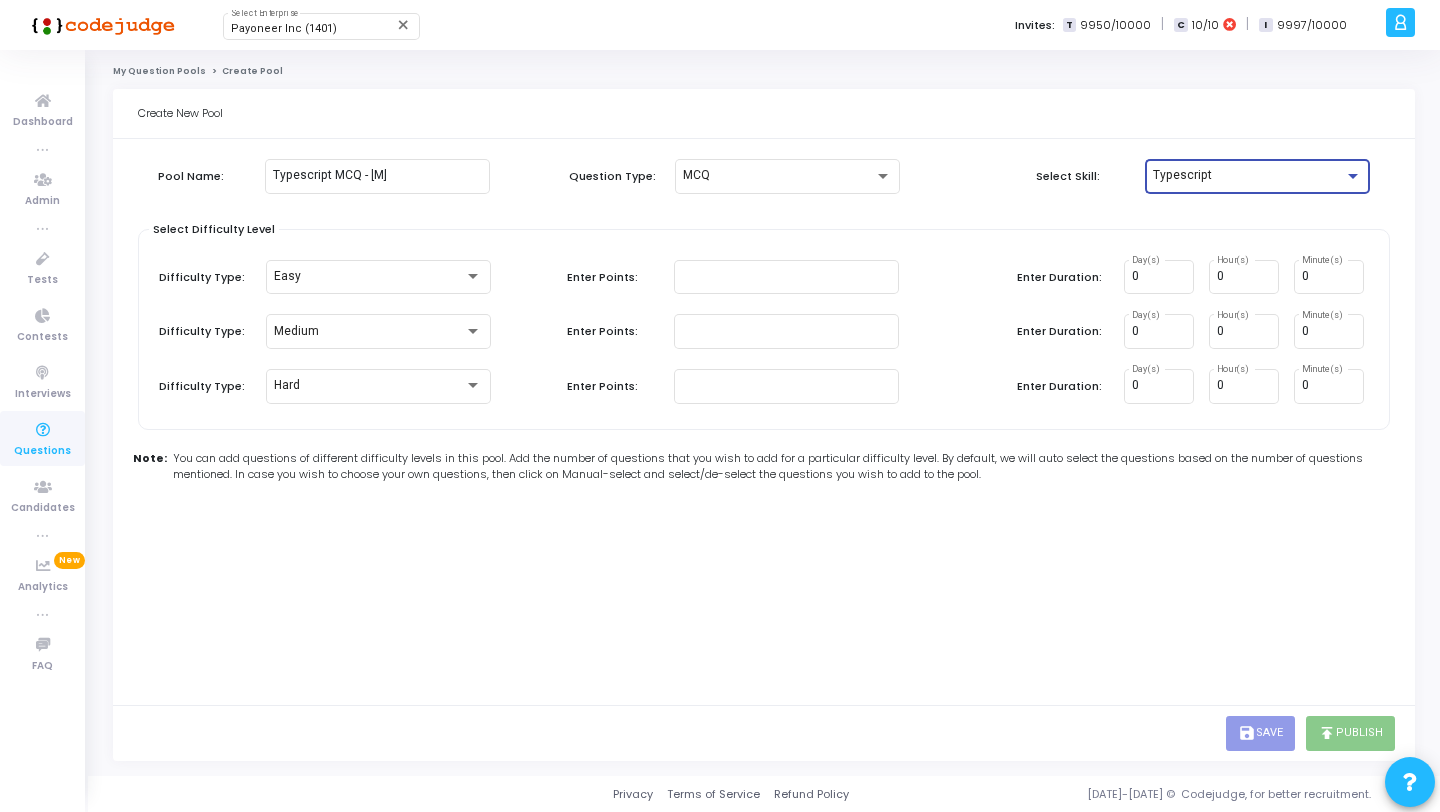 click on "Pool Name: Typescript MCQ - [M] Question Type: MCQ  Select Skill:  Typescript Select Difficulty Level  Difficulty Type:  Easy  Enter Points:   Enter Duration:  0 Day(s) 0 Hour(s) 0 Minute(s)  Difficulty Type:  Medium  Enter Points:   Enter Duration:  0 Day(s) 0 Hour(s) 0 Minute(s)  Difficulty Type:  Hard  Enter Points:   Enter Duration:  0 Day(s) 0 Hour(s) 0 Minute(s)  Note: You can add questions of different difficulty levels in this pool. Add the number of questions that you wish to add for a particular difficulty level. By default, we will auto select the questions based on the number of questions mentioned. In case you wish to choose your own questions, then click on Manual-select and select/de-select the questions you wish to add to the pool." 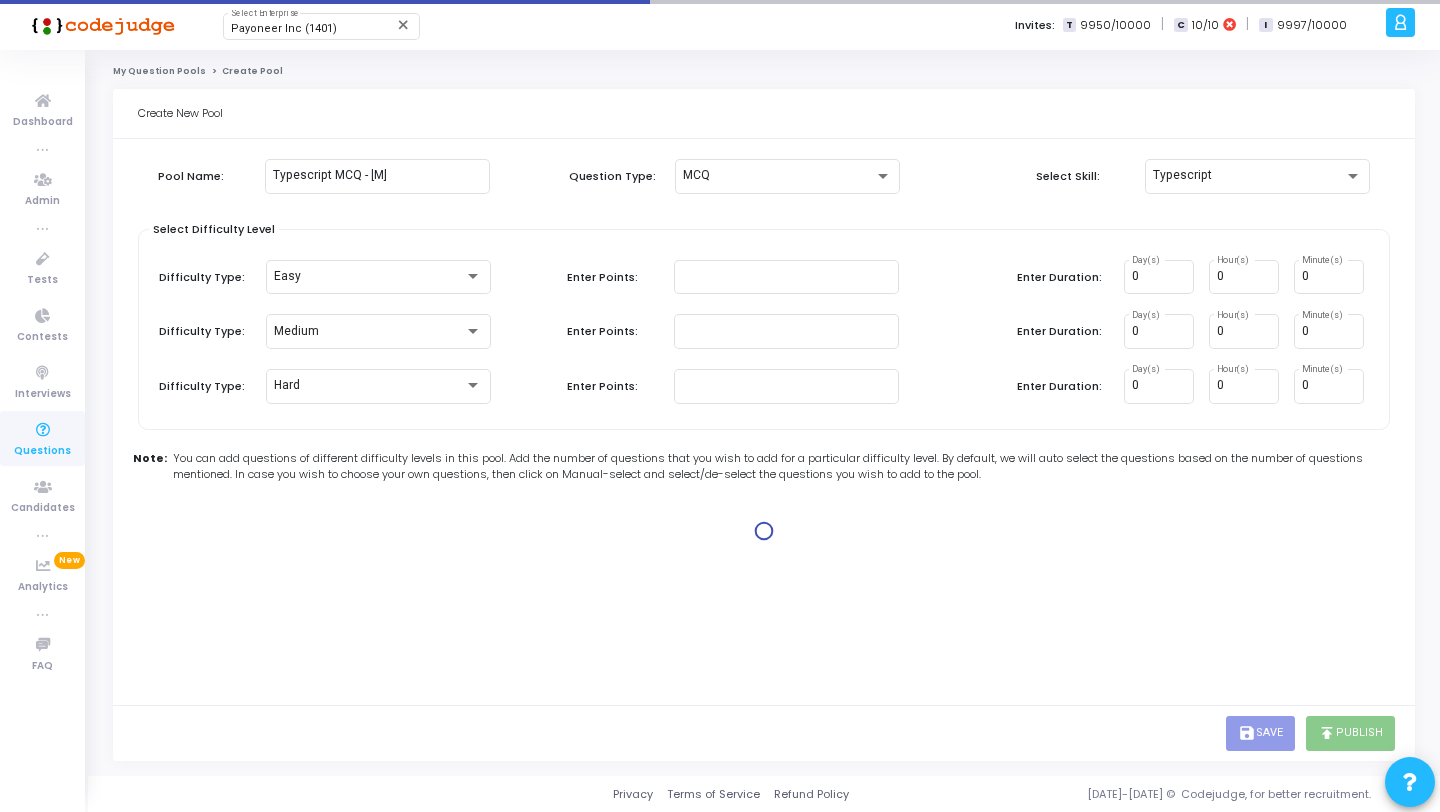 type on "1" 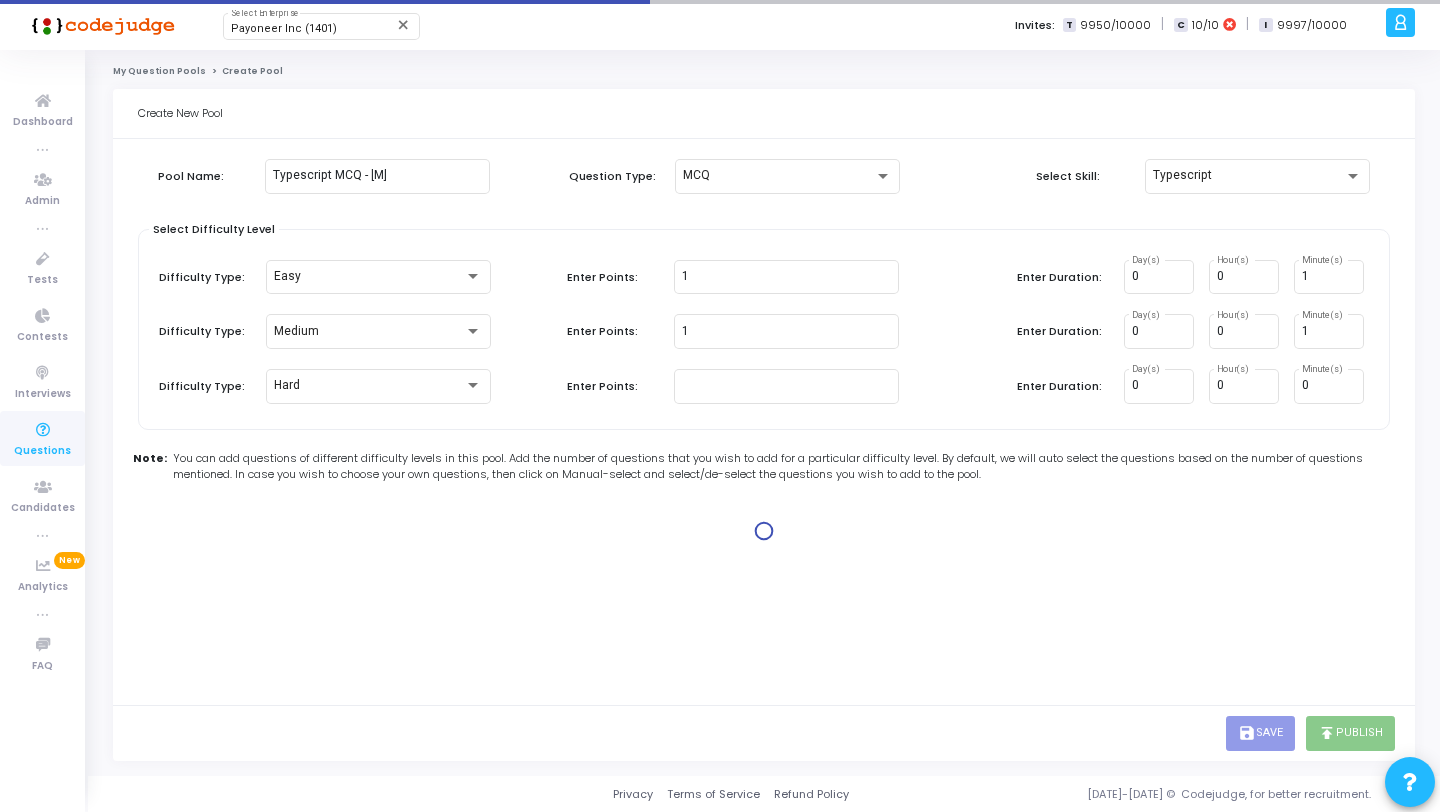type on "2" 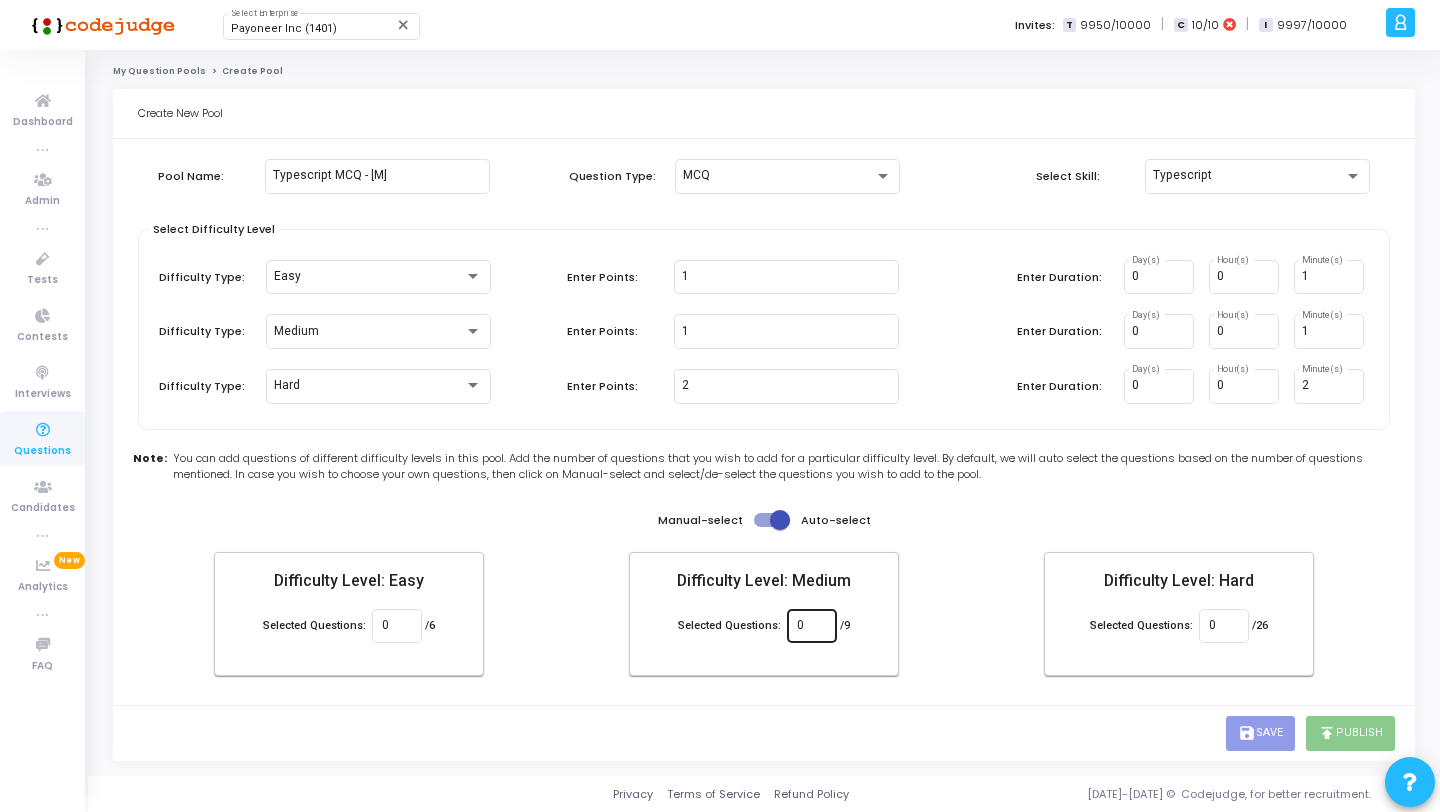 click on "0" 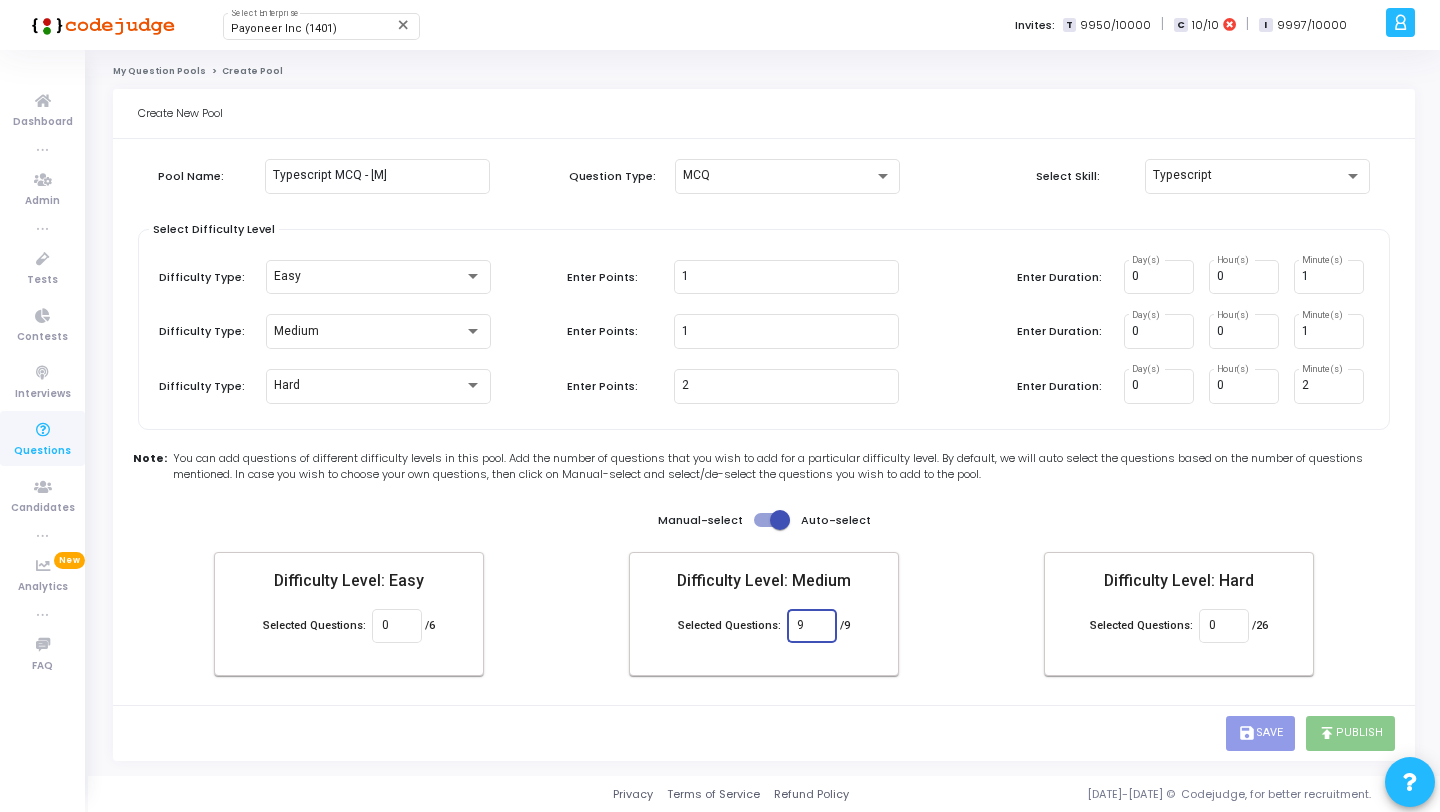 type on "9" 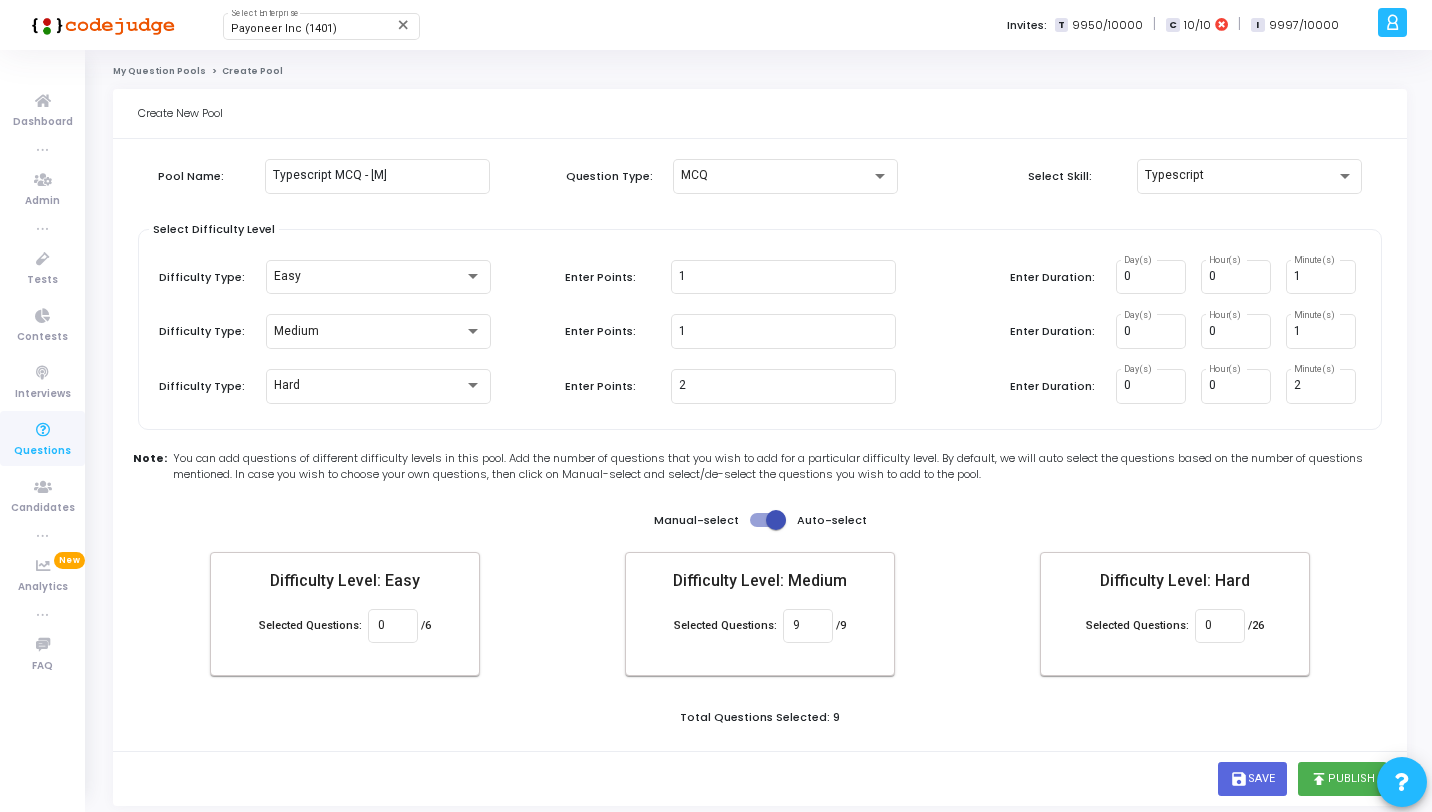 click on "Pool Name: Typescript MCQ - [M] Question Type: MCQ  Select Skill:  Typescript Select Difficulty Level  Difficulty Type:  Easy  Enter Points:  1  Enter Duration:  0 Day(s) 0 Hour(s) 1 Minute(s)  Difficulty Type:  Medium  Enter Points:  1  Enter Duration:  0 Day(s) 0 Hour(s) 1 Minute(s)  Difficulty Type:  Hard  Enter Points:  2  Enter Duration:  0 Day(s) 0 Hour(s) 2 Minute(s)  Note: You can add questions of different difficulty levels in this pool. Add the number of questions that you wish to add for a particular difficulty level. By default, we will auto select the questions based on the number of questions mentioned. In case you wish to choose your own questions, then click on Manual-select and select/de-select the questions you wish to add to the pool. Manual-select   Auto-select Difficulty Level: Easy Selected Questions: 0 /6 Difficulty Level: Medium Selected Questions: 9 /9 Difficulty Level: Hard Selected Questions: 0 /26  Total Questions Selected: 9" 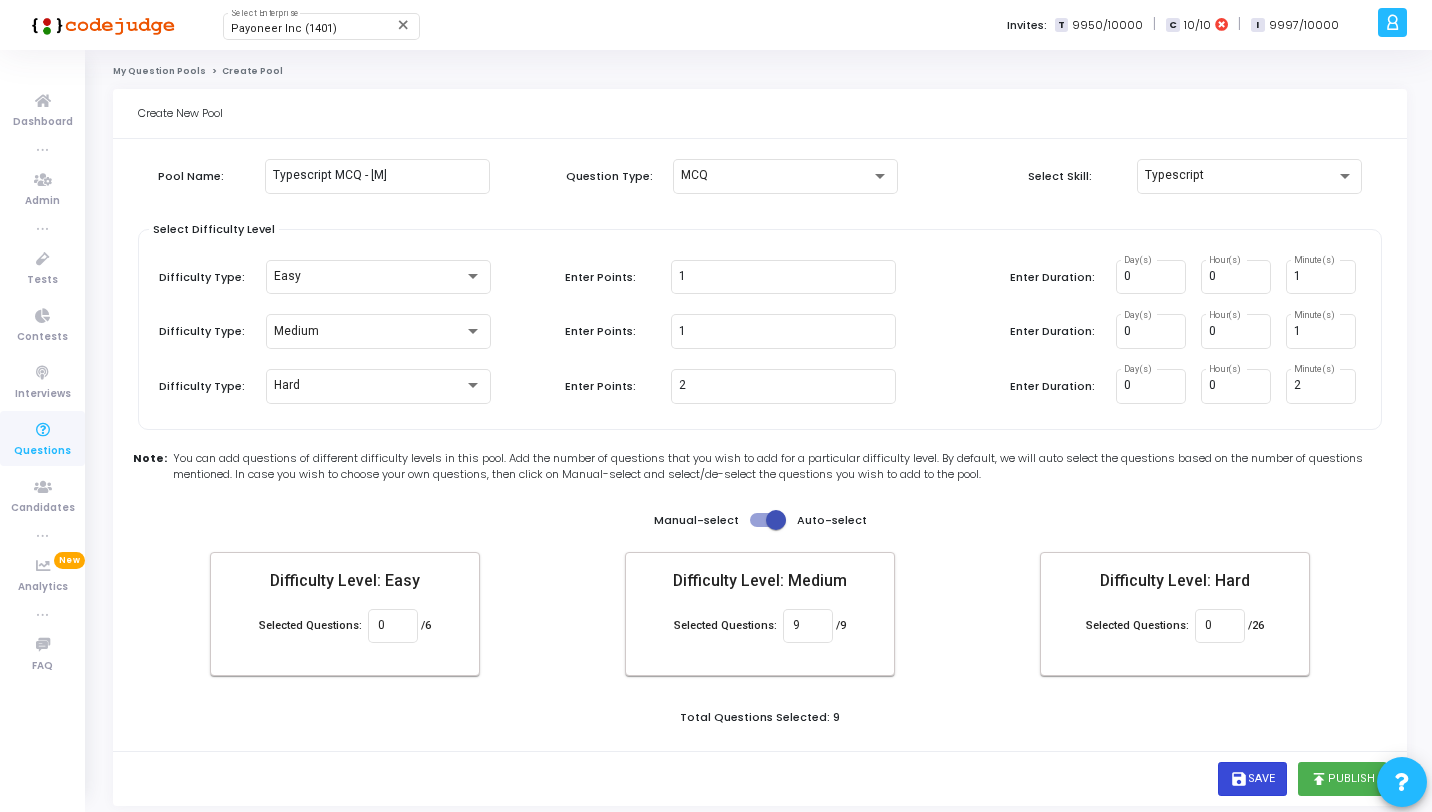 click on "save" 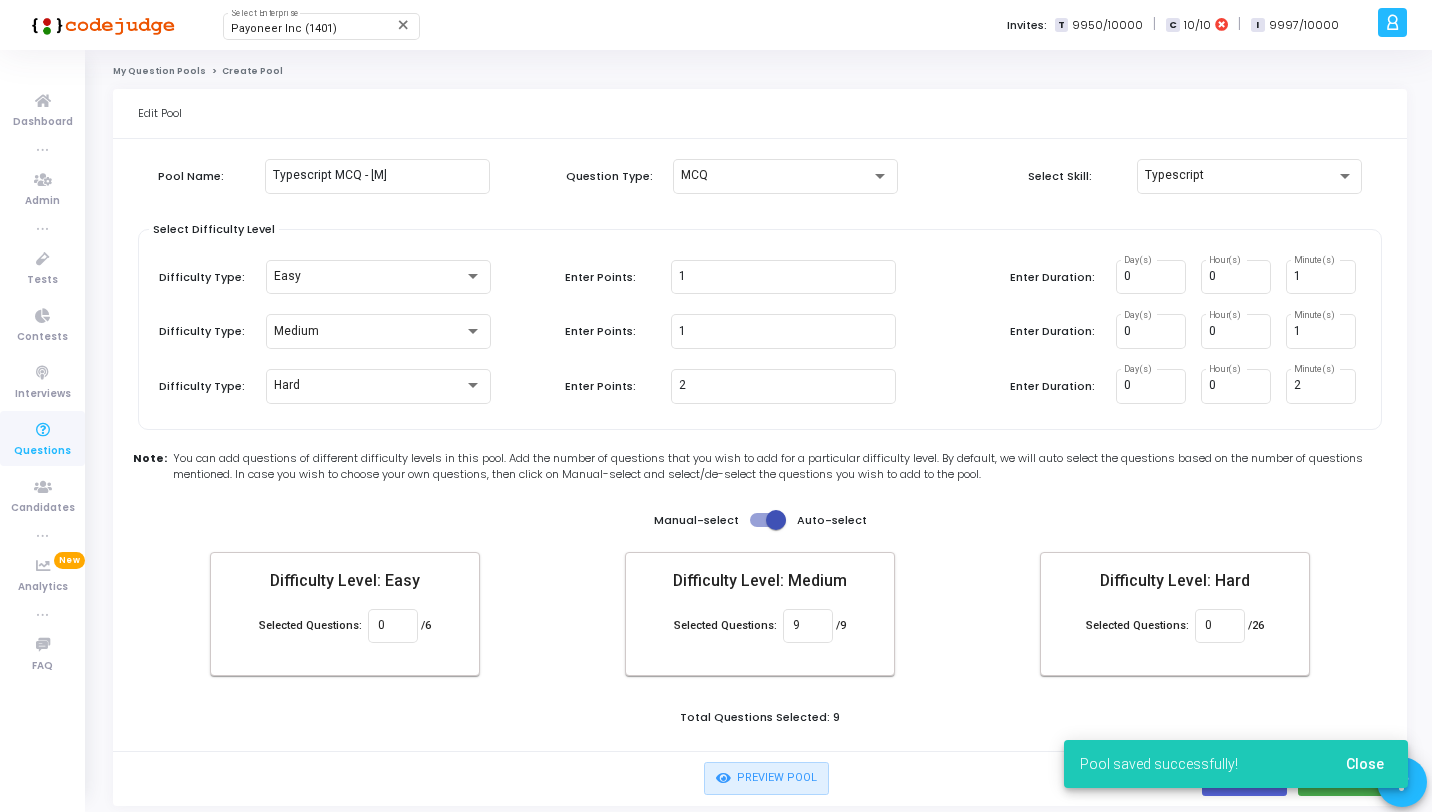 click on "Total Questions Selected: 9" 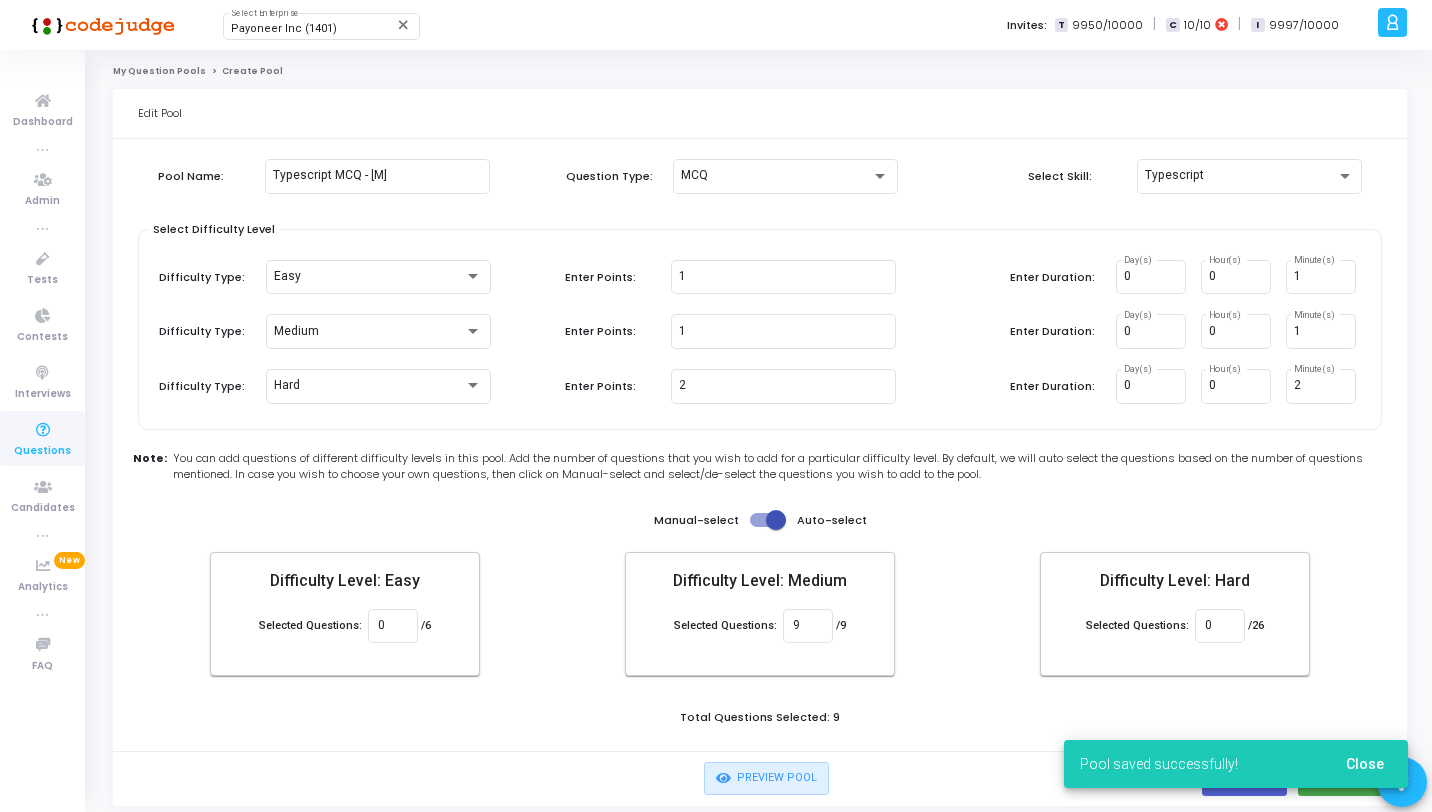 click on "Pool saved successfully! Close" at bounding box center (1236, 764) 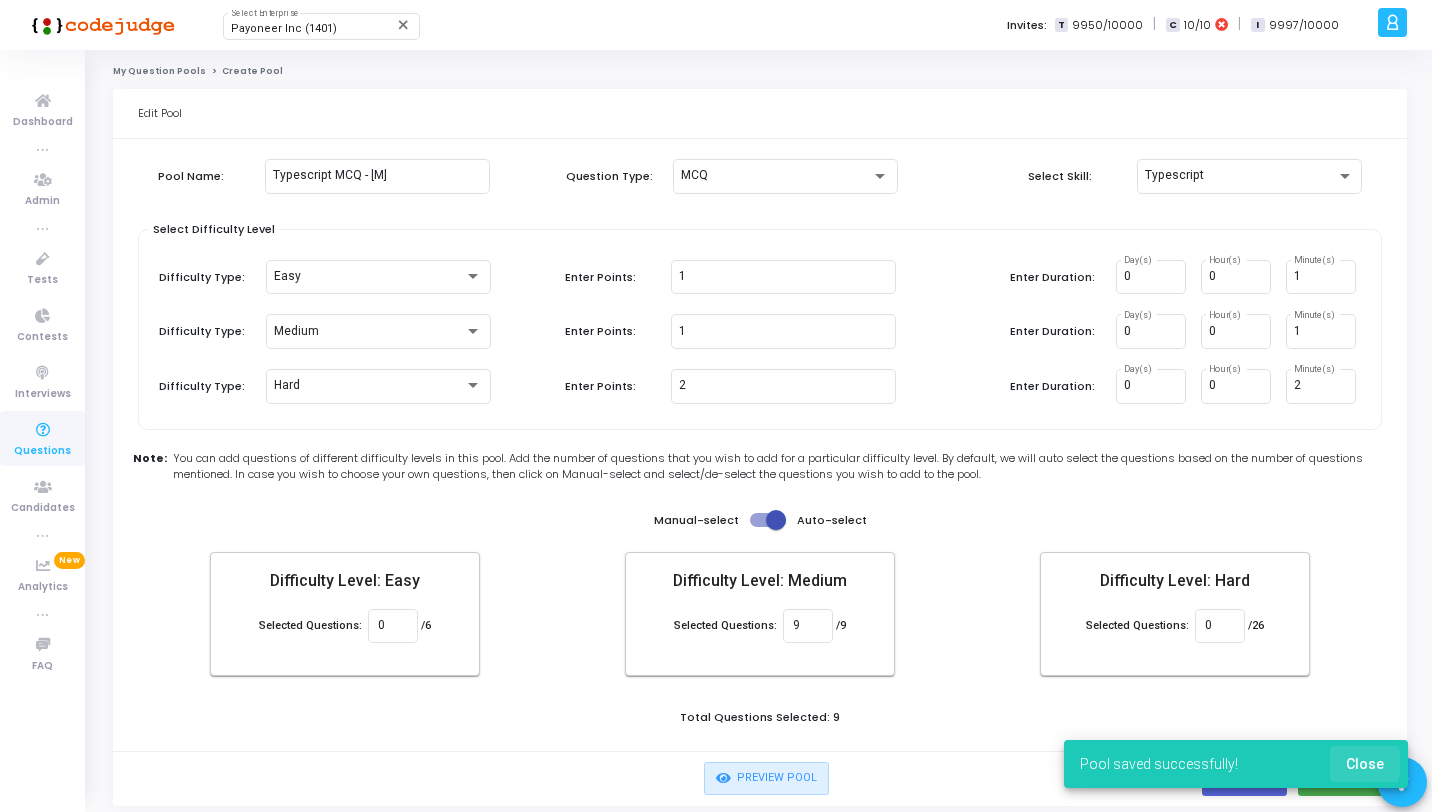 click on "Close" at bounding box center [1365, 764] 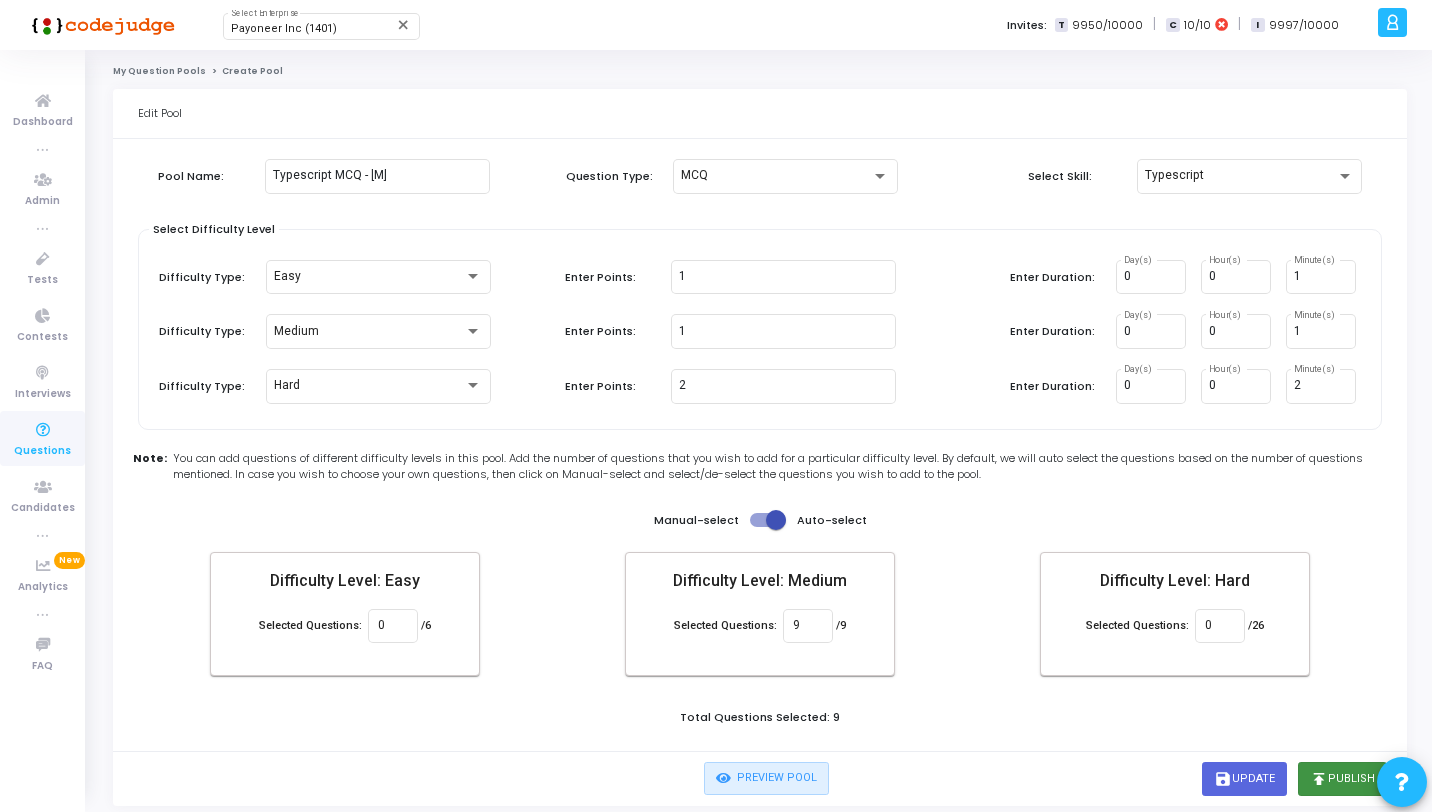 click on "publish  Publish" 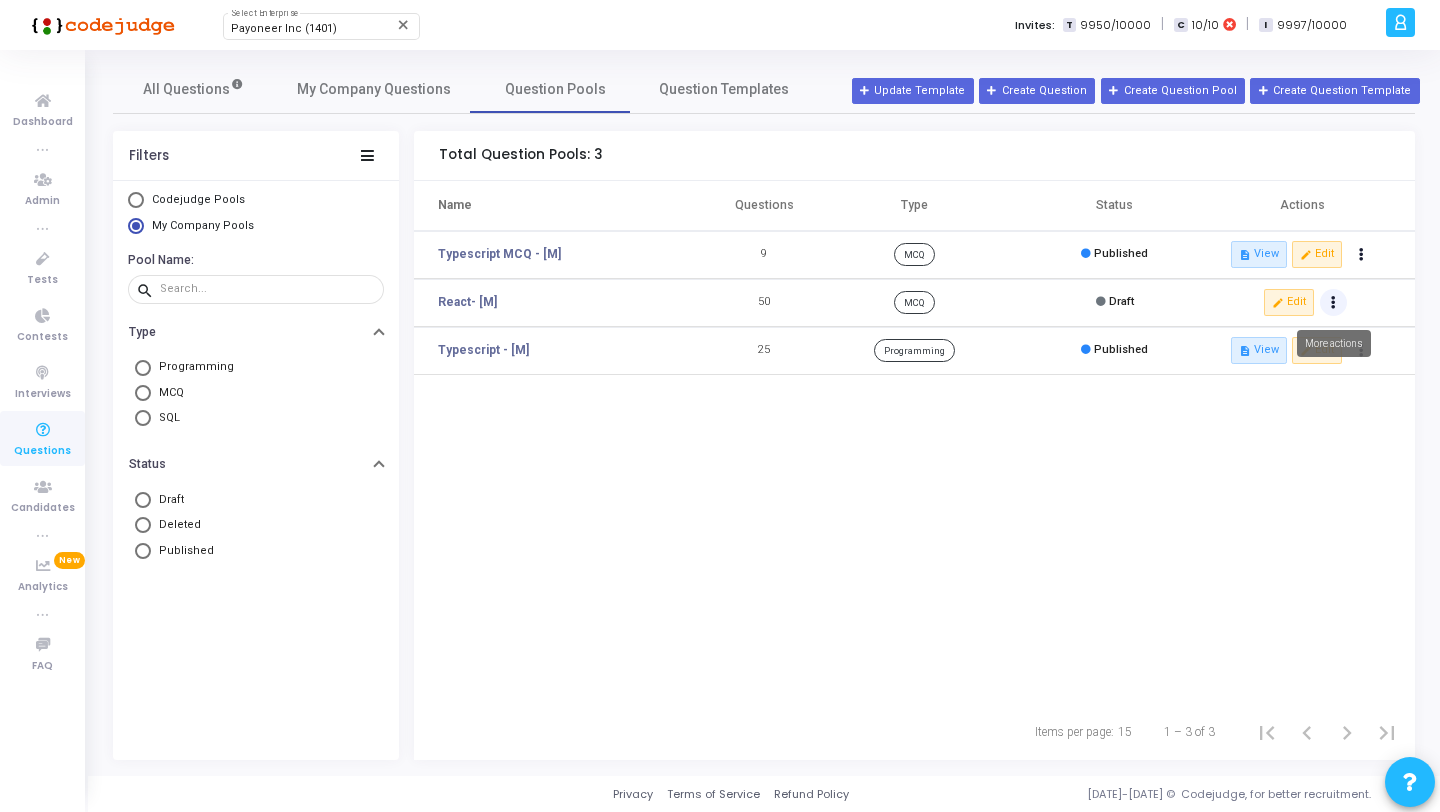 click at bounding box center (1362, 255) 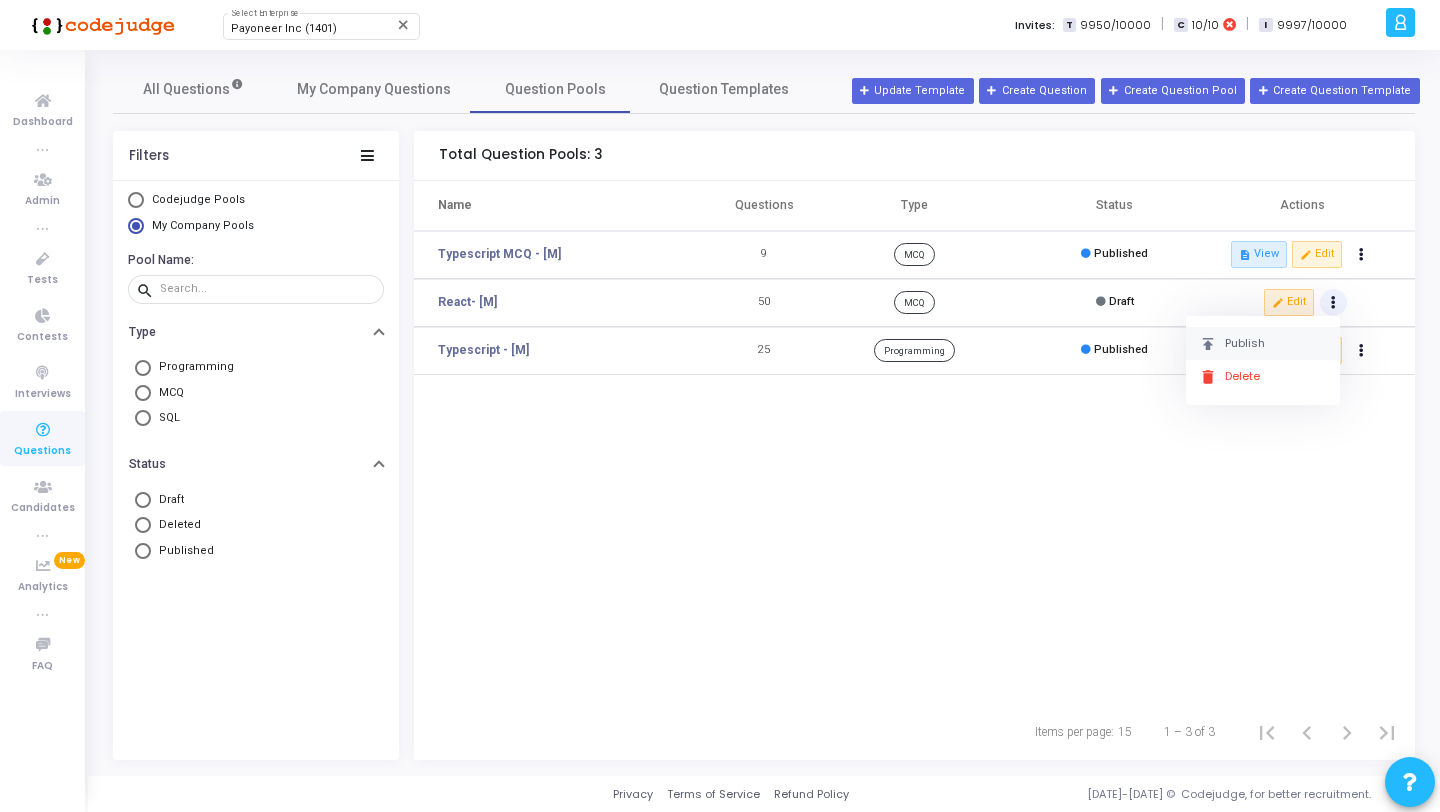click on "publish  Publish" at bounding box center (1263, 343) 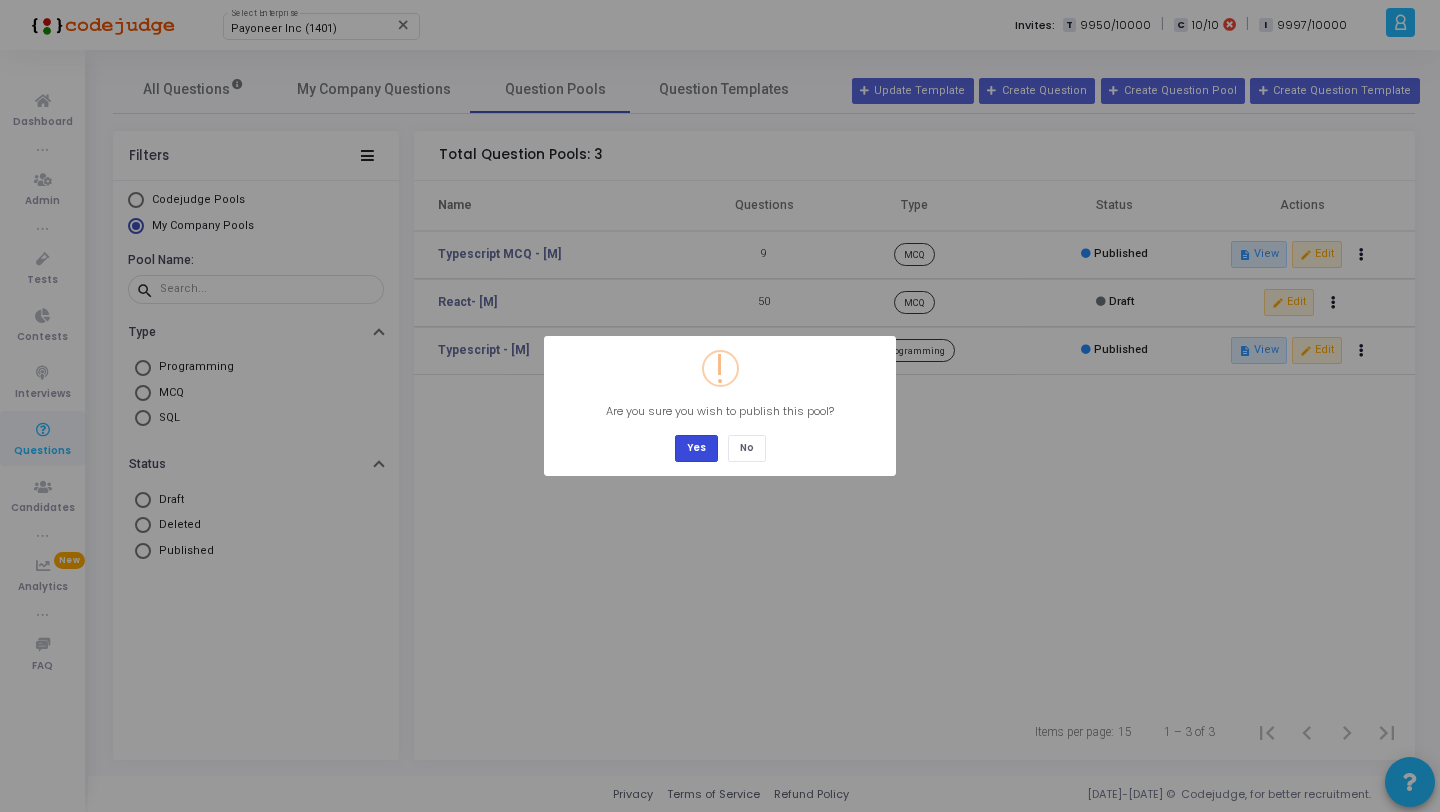 click on "Yes" at bounding box center (696, 448) 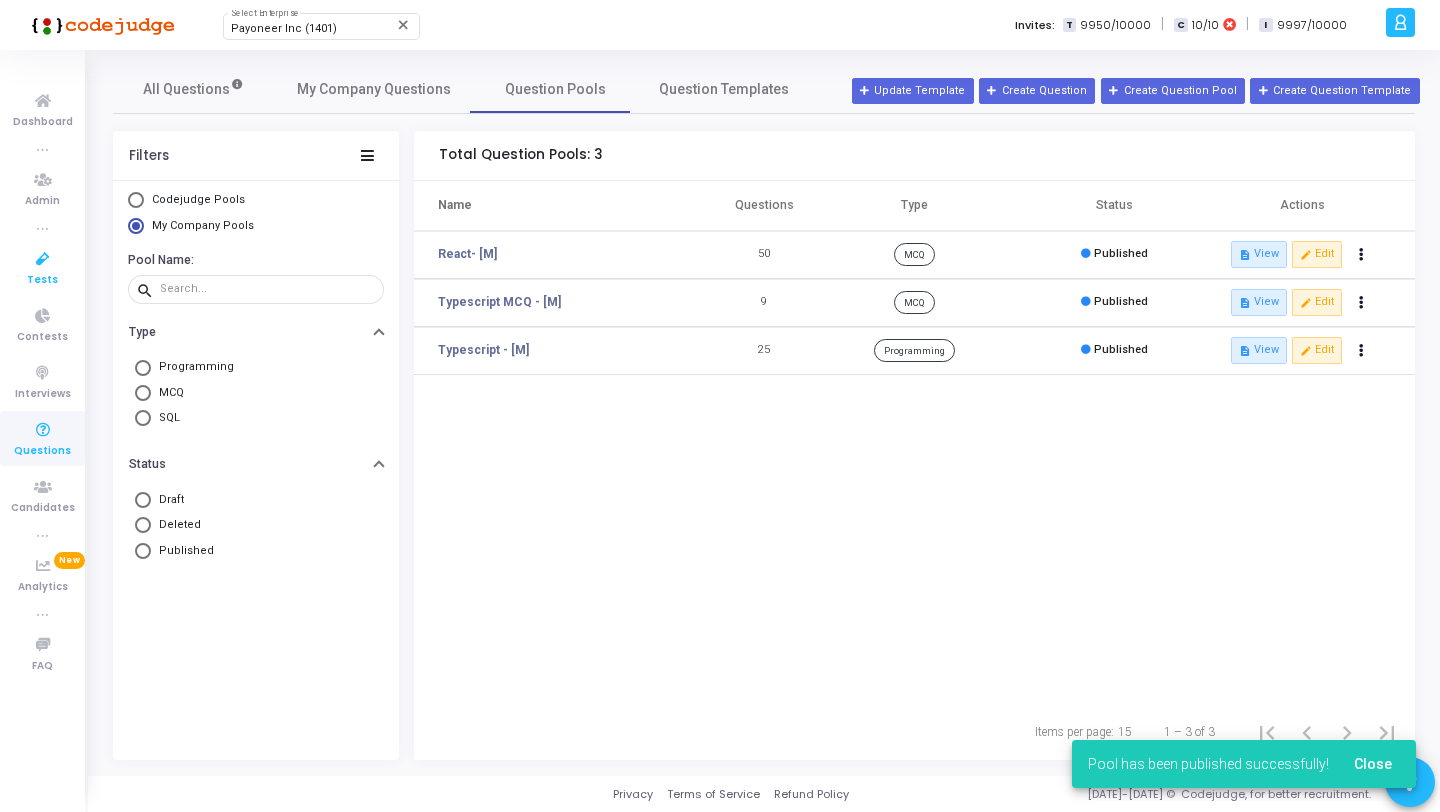 click at bounding box center [43, 259] 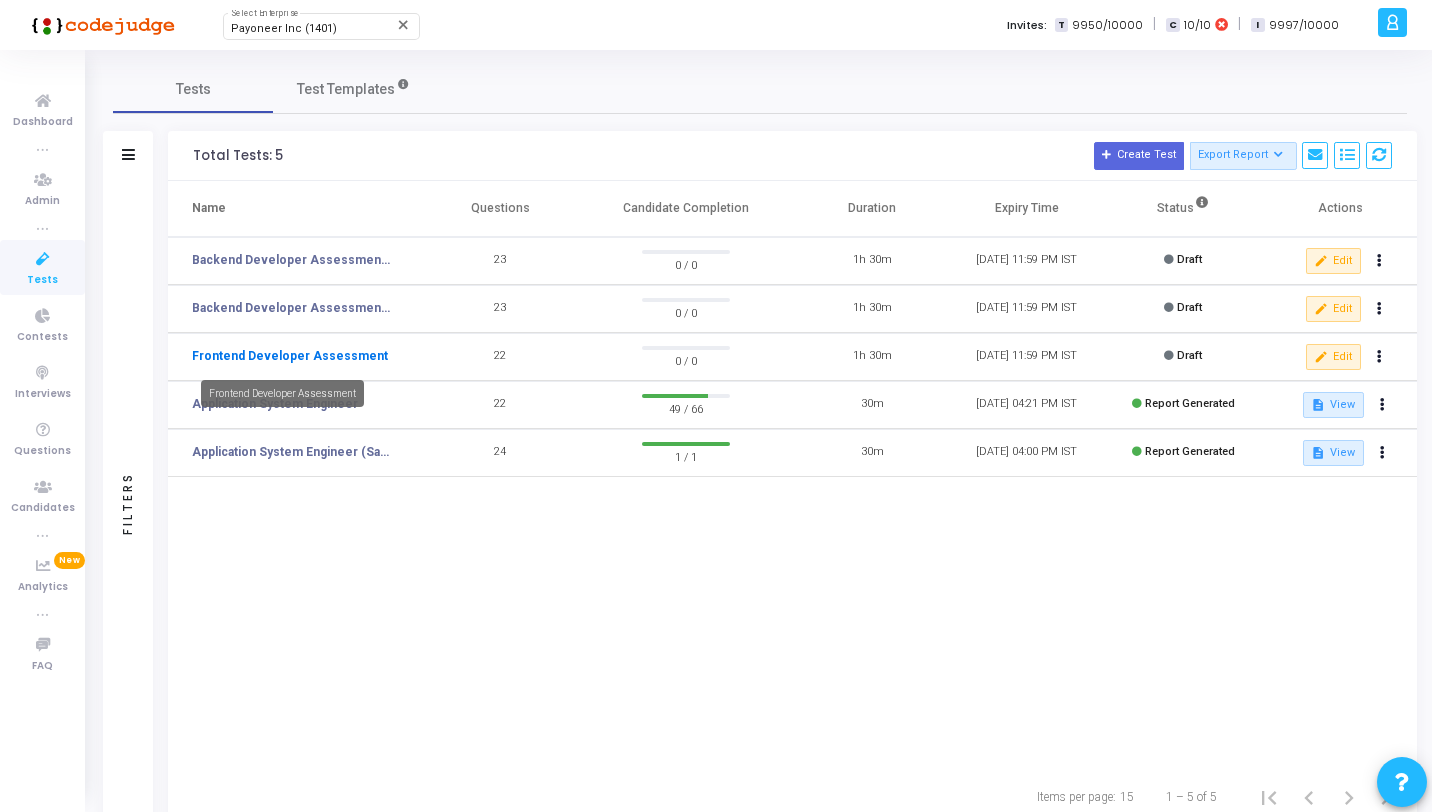click on "Frontend Developer Assessment" 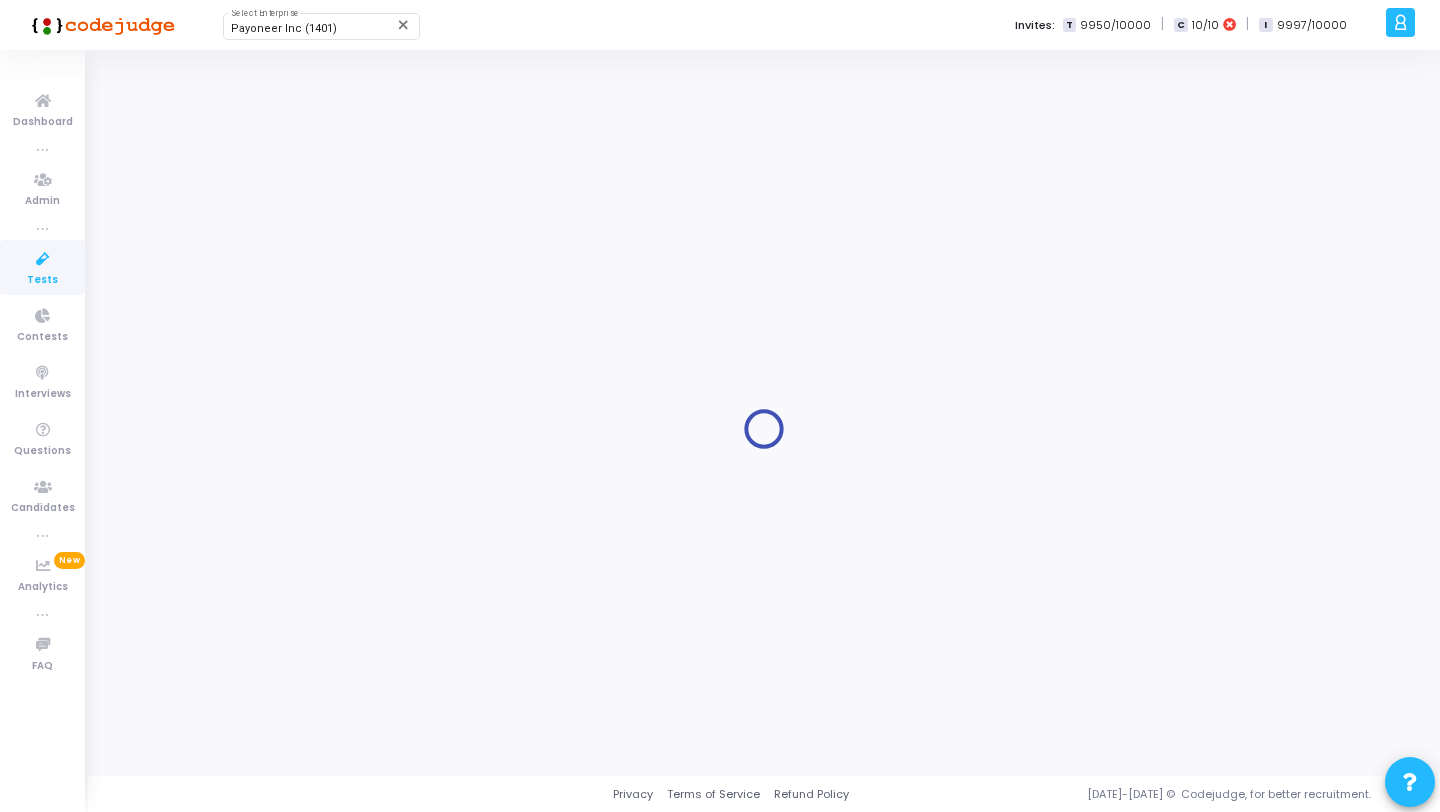 type on "Frontend Developer Assessment" 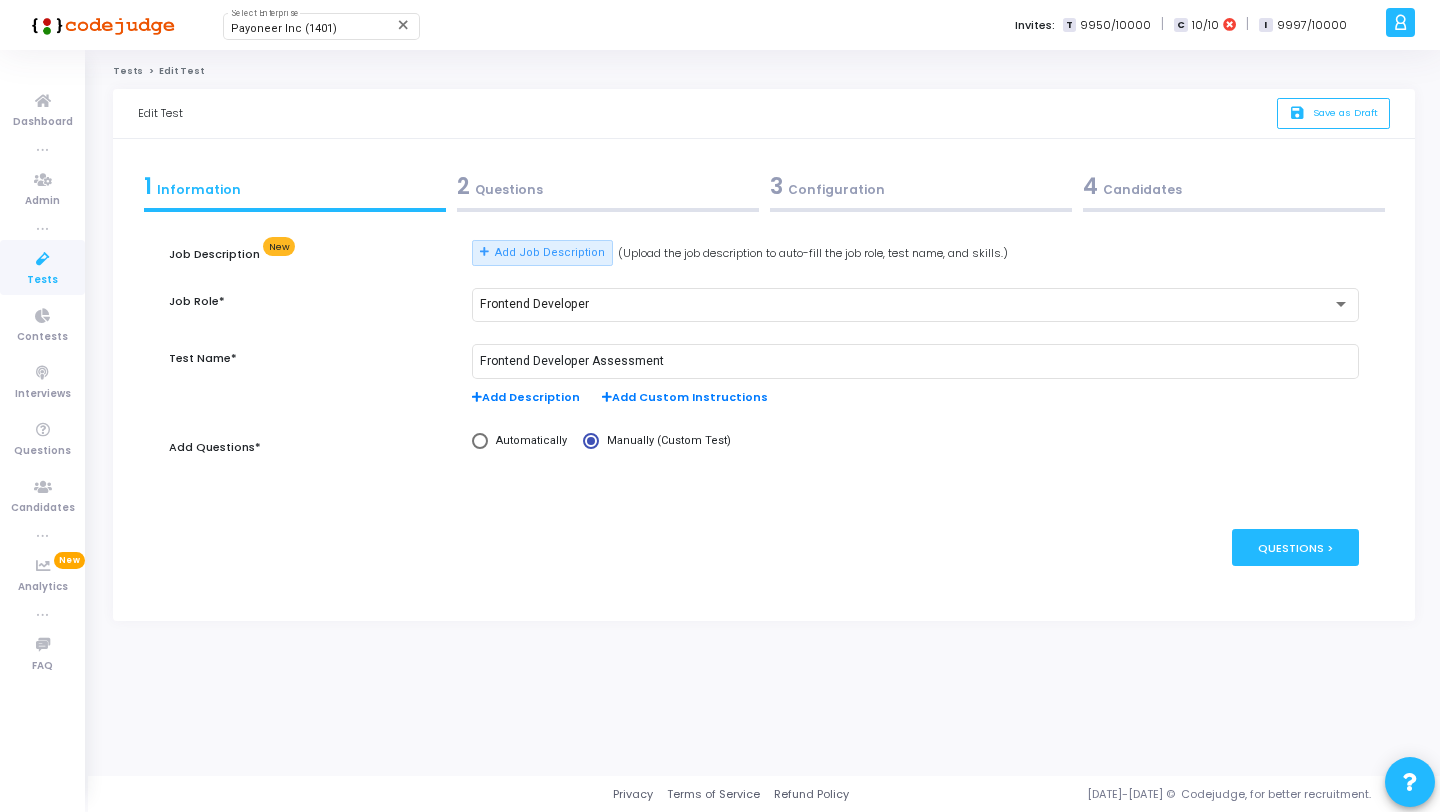 click on "2  Questions" at bounding box center [608, 186] 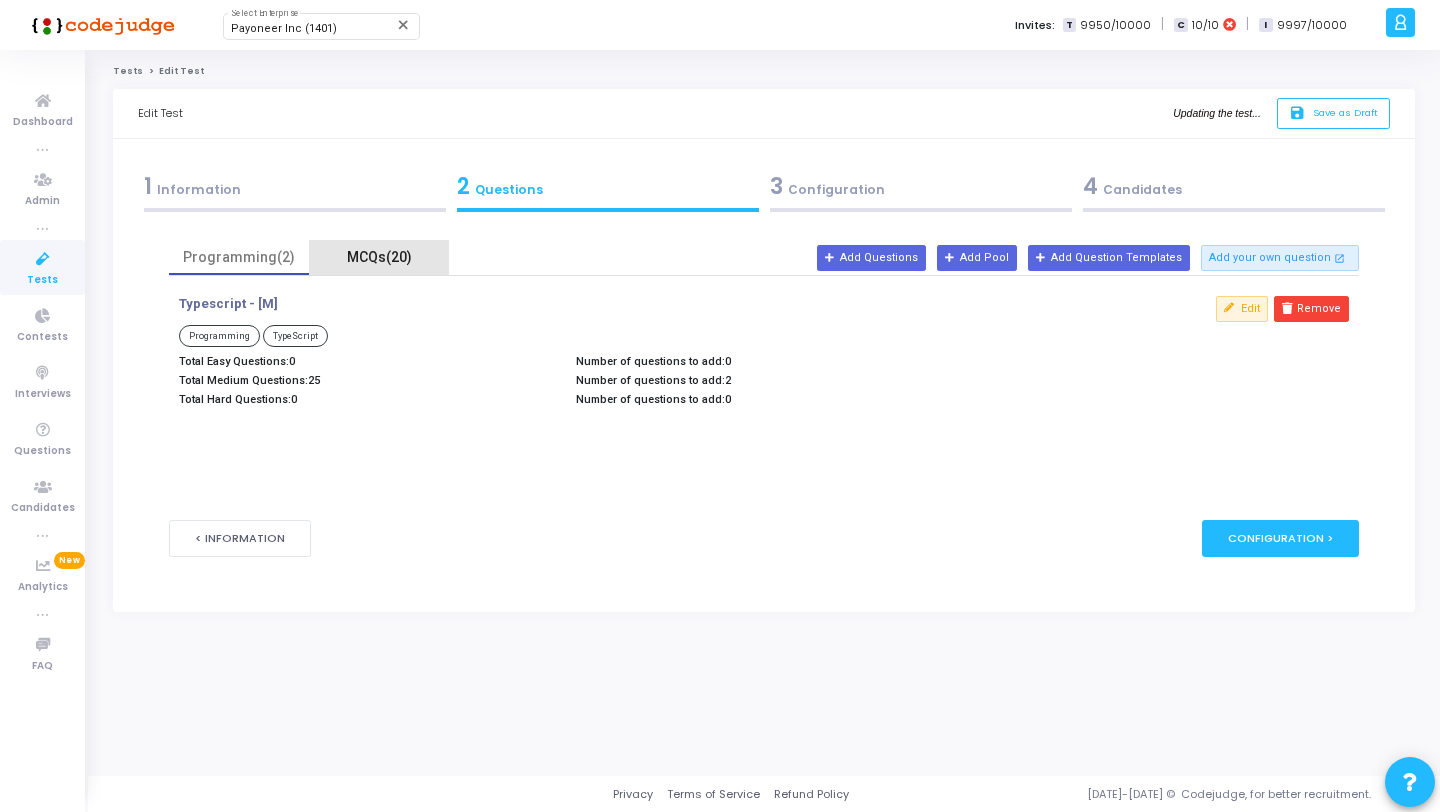 click on "MCQs(20)" at bounding box center [379, 257] 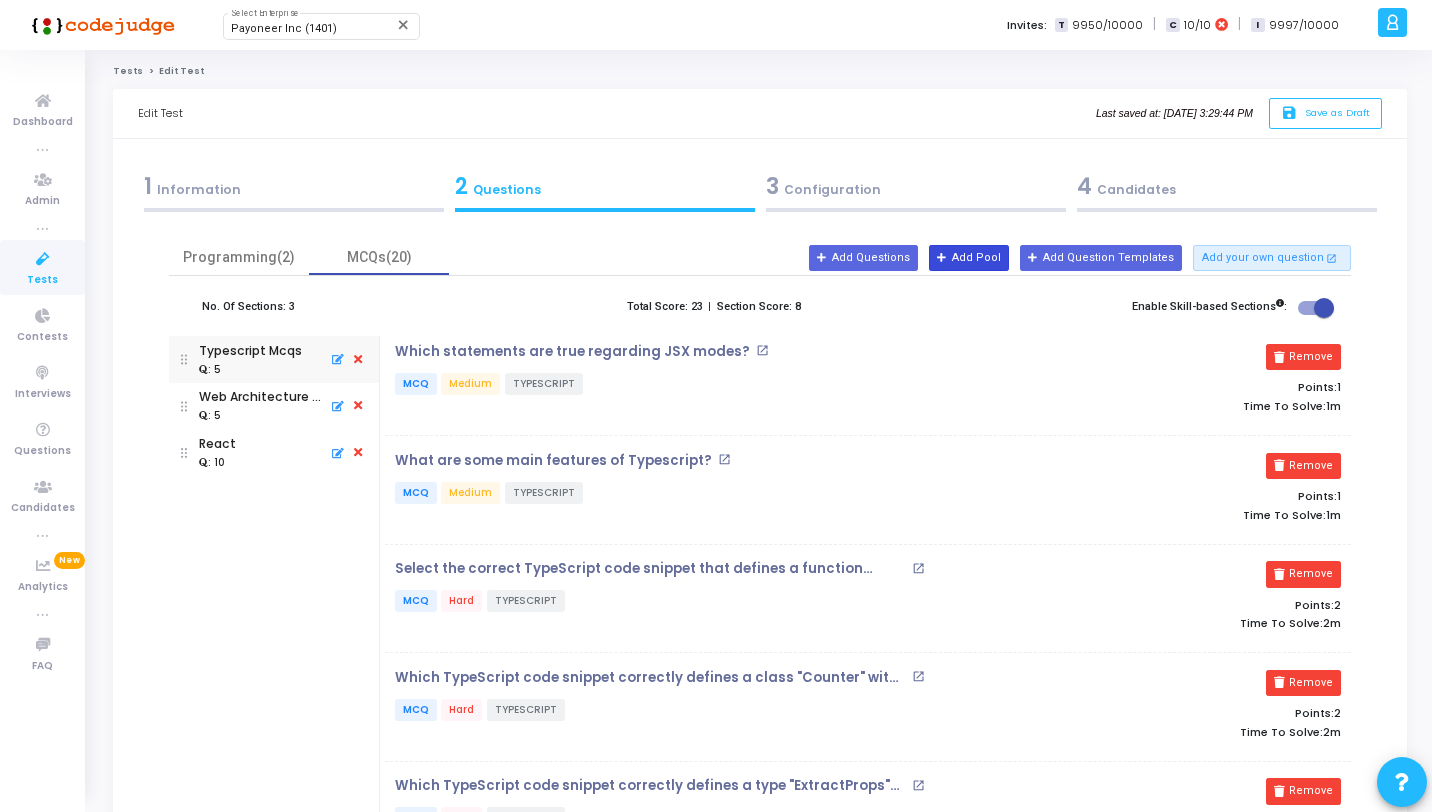 click on "Add Pool" at bounding box center (969, 258) 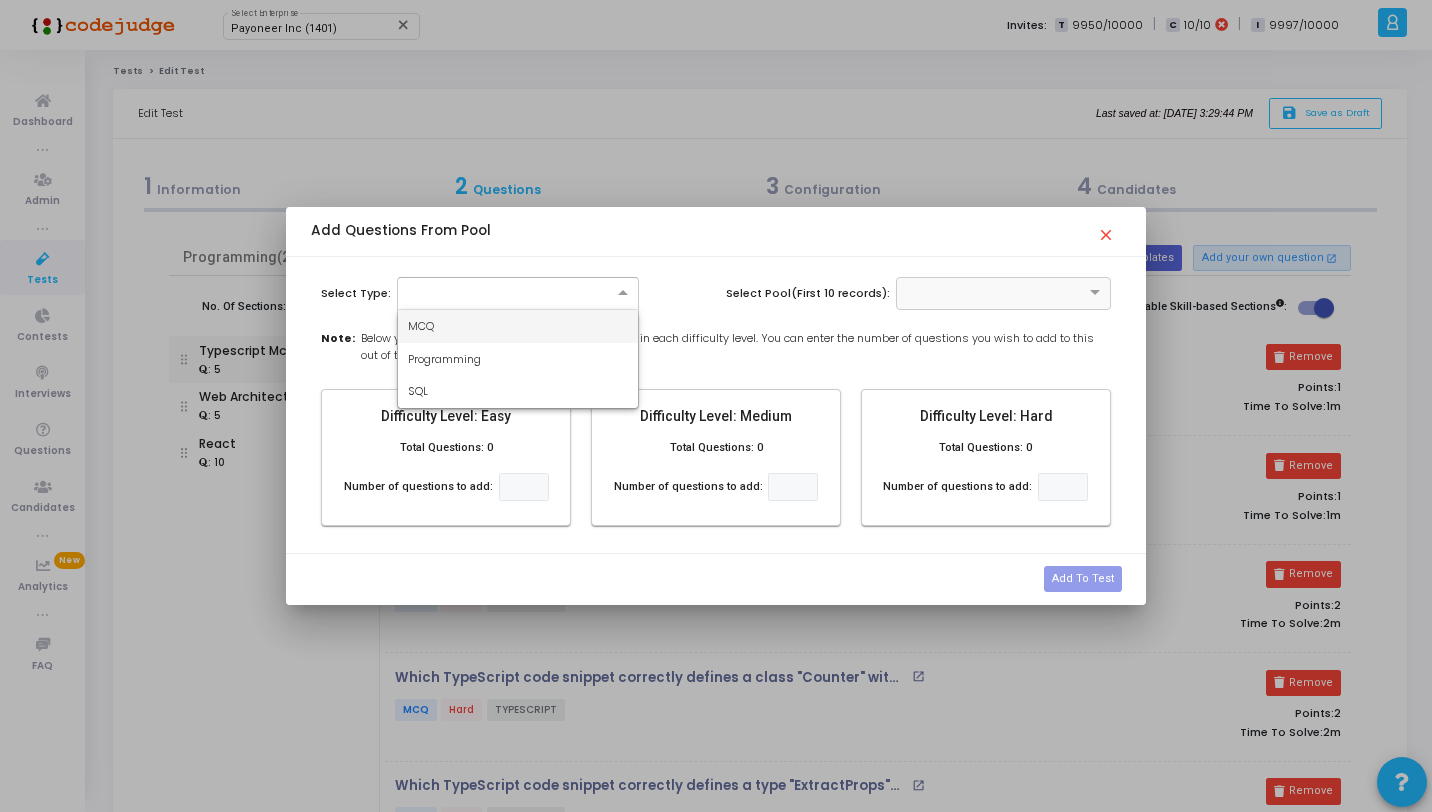 click at bounding box center (518, 293) 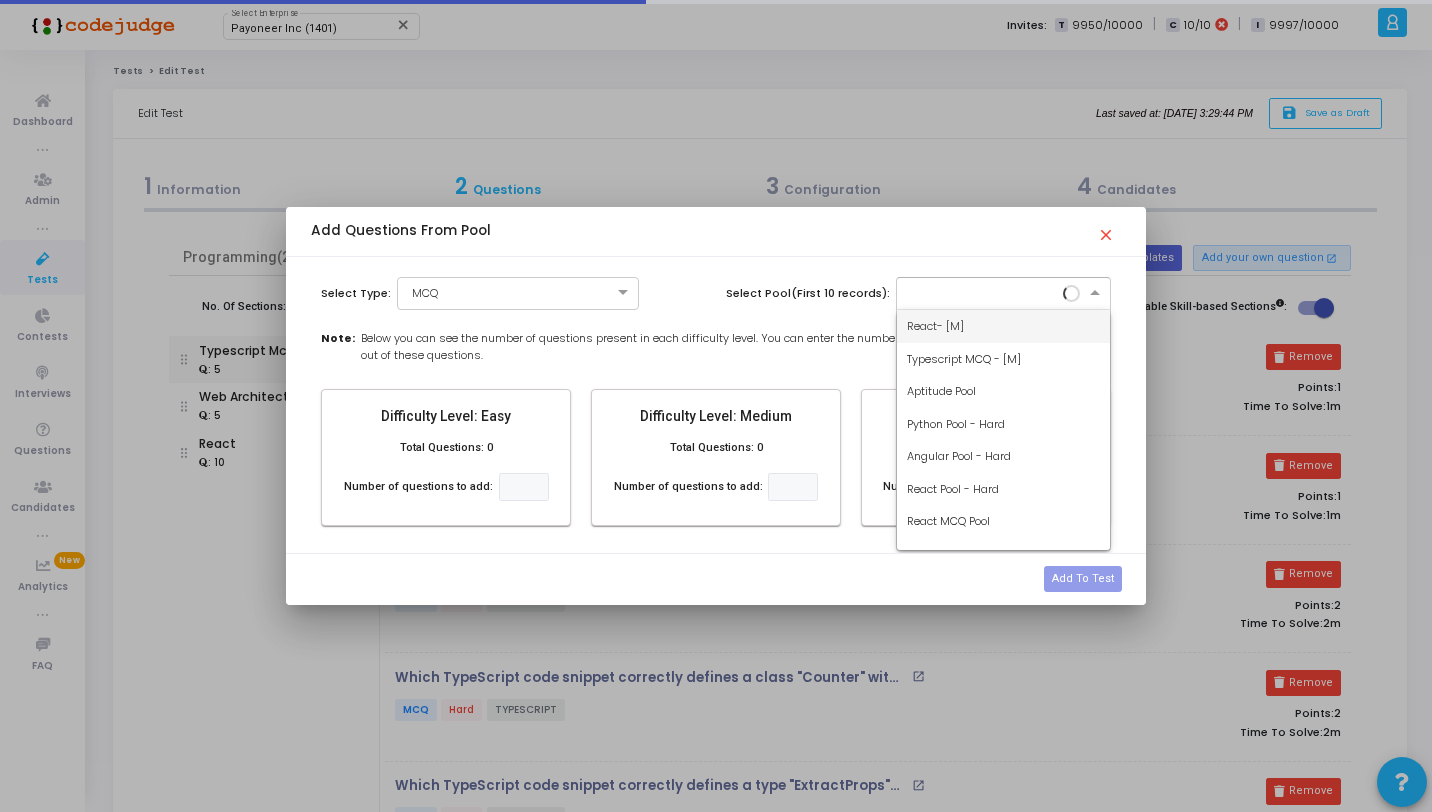 click at bounding box center [983, 291] 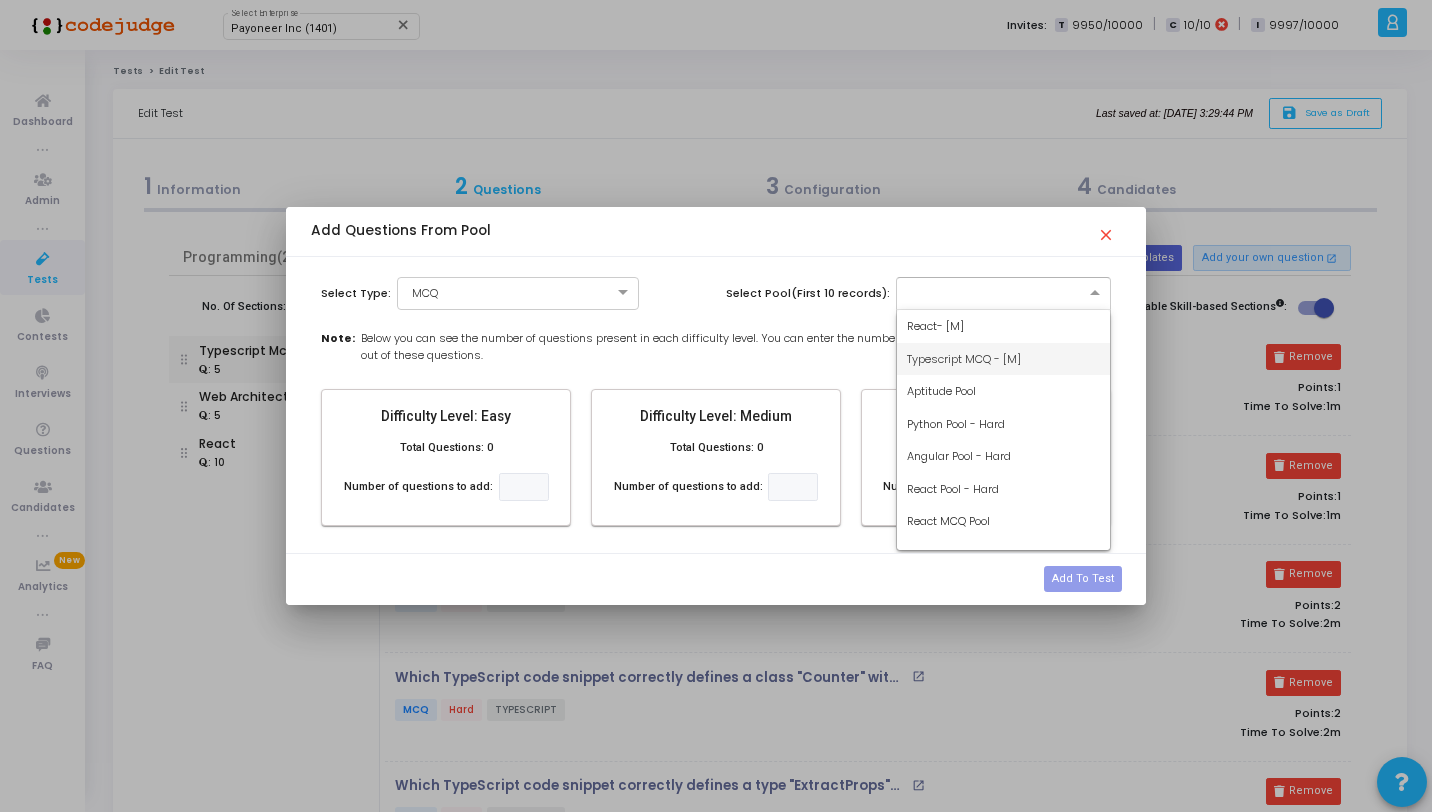 click on "Typescript MCQ - [M]" at bounding box center (964, 359) 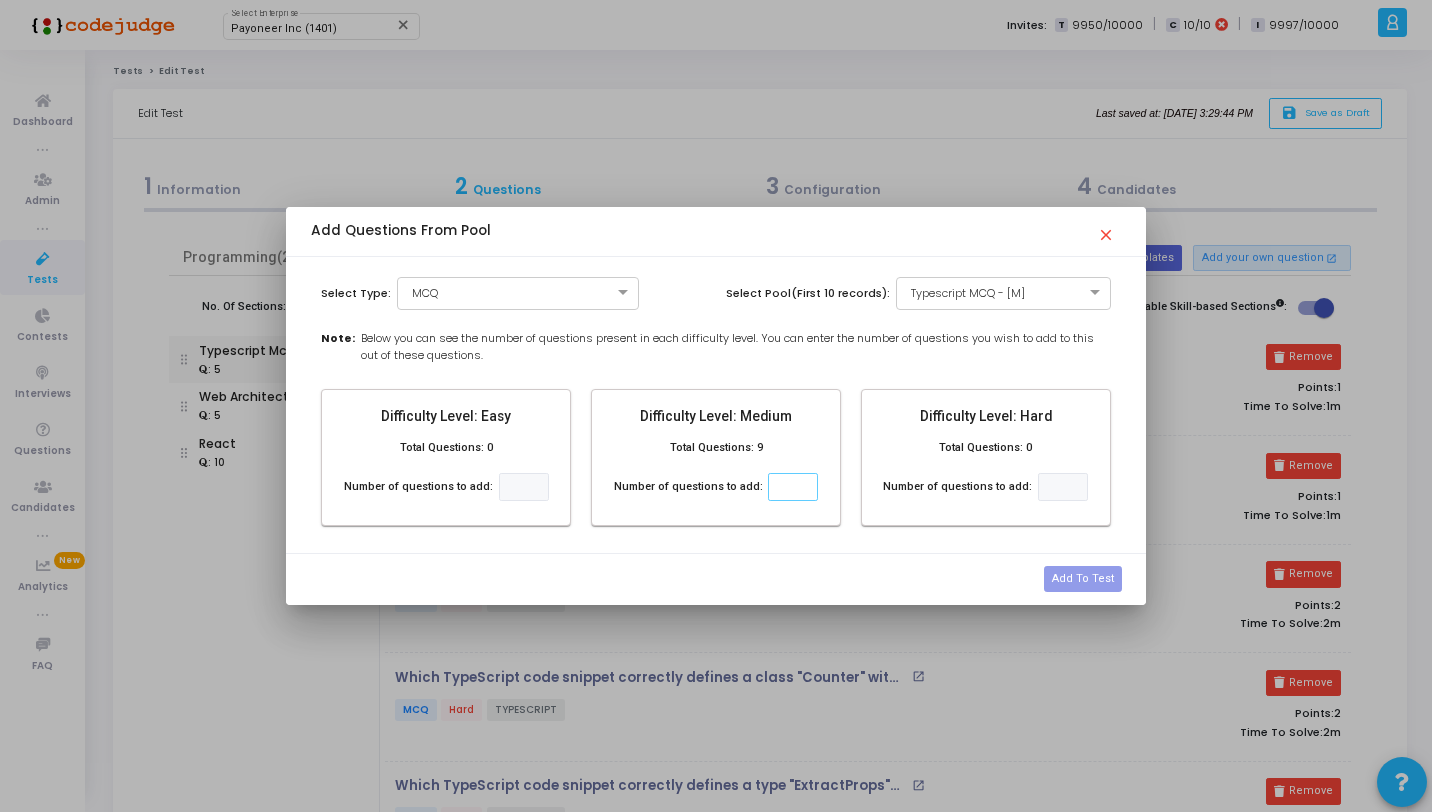 click 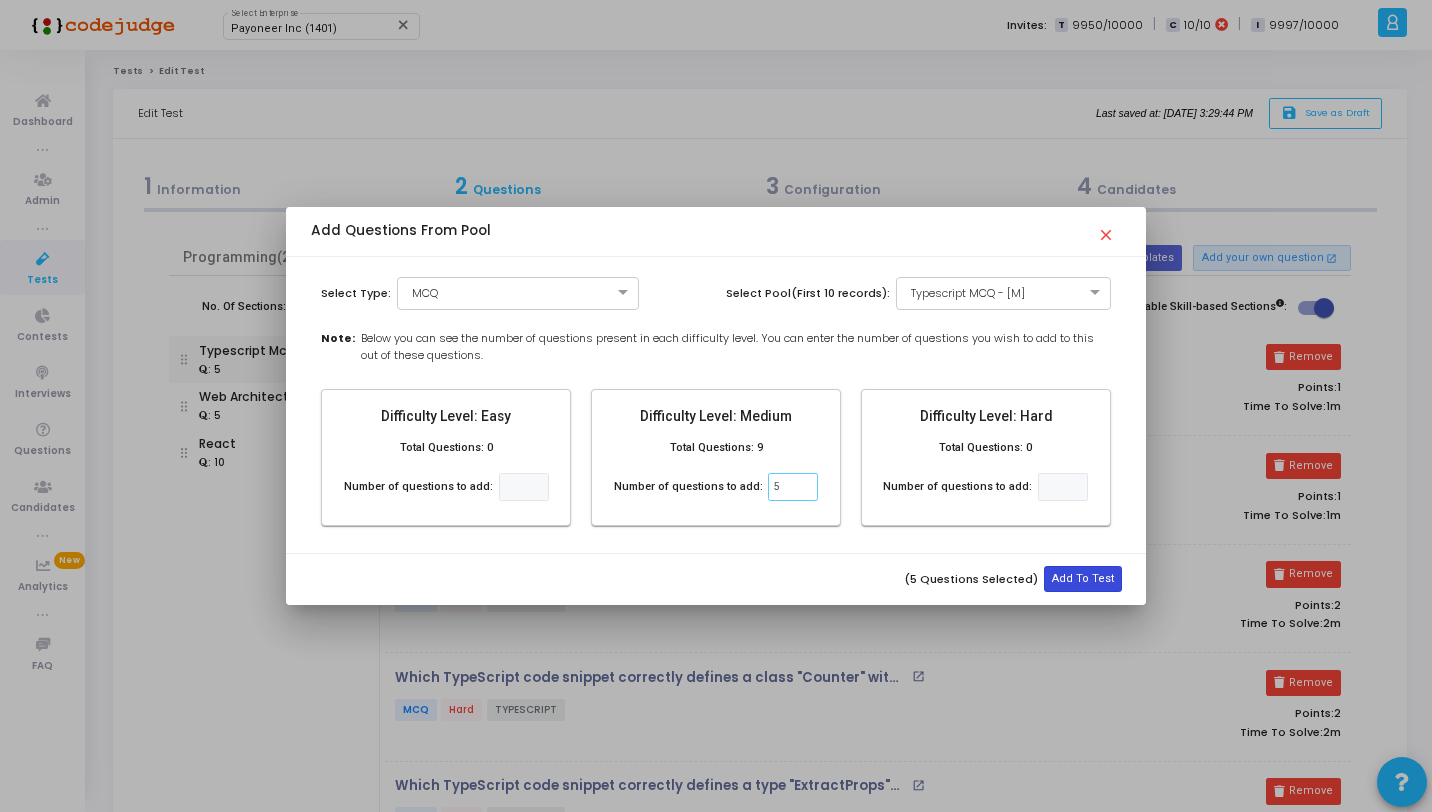 type on "5" 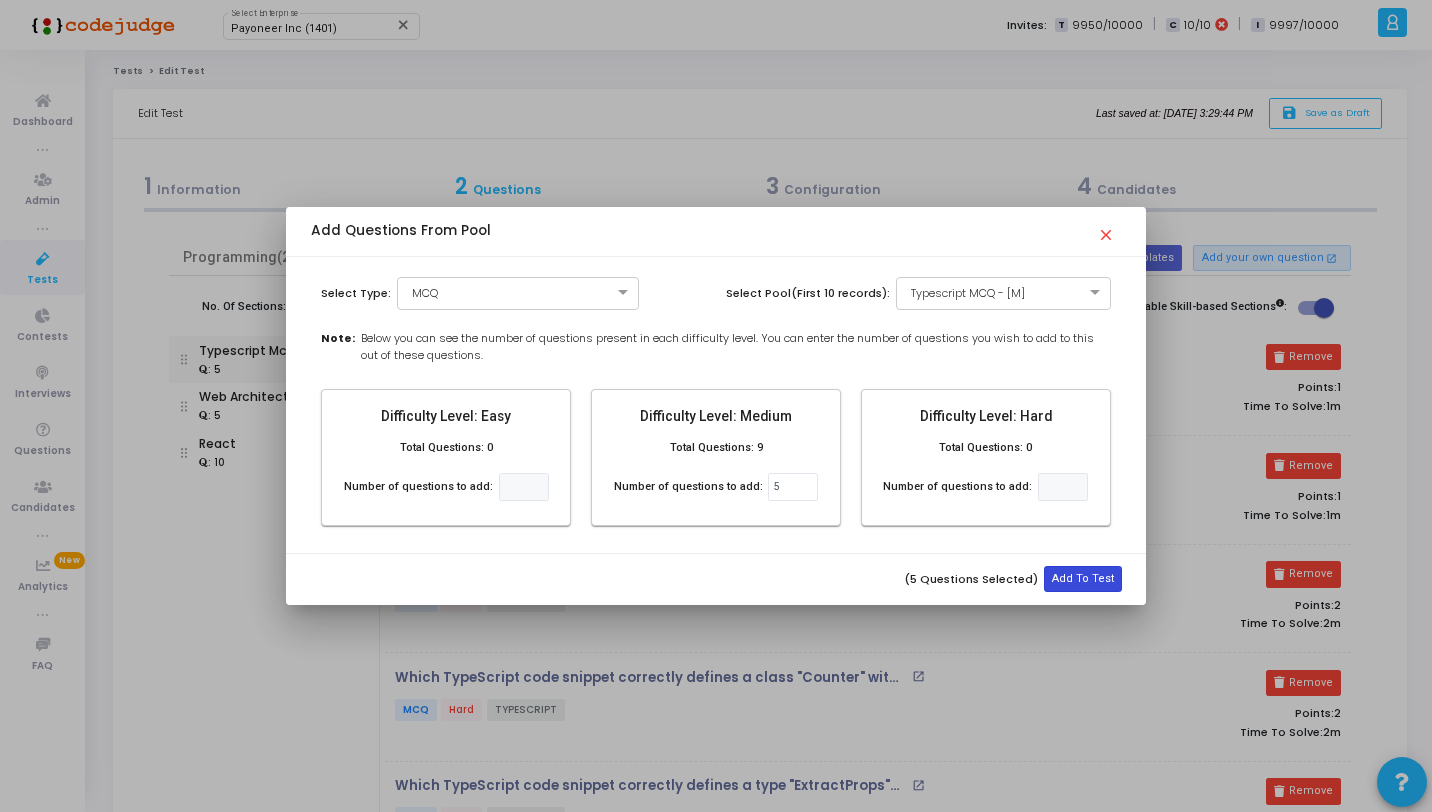 click on "Add To Test" at bounding box center [1083, 579] 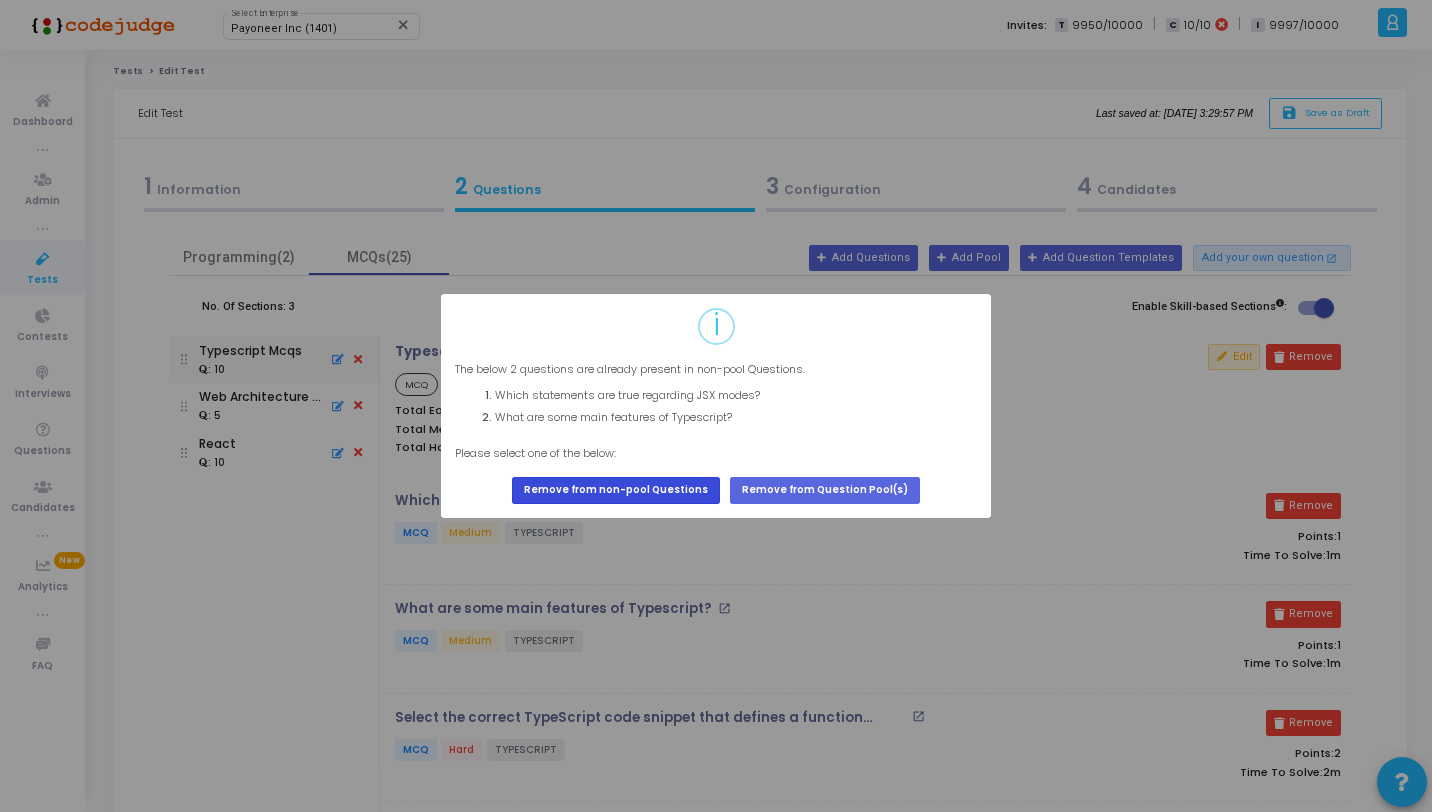 click on "Remove from non-pool Questions" at bounding box center (616, 490) 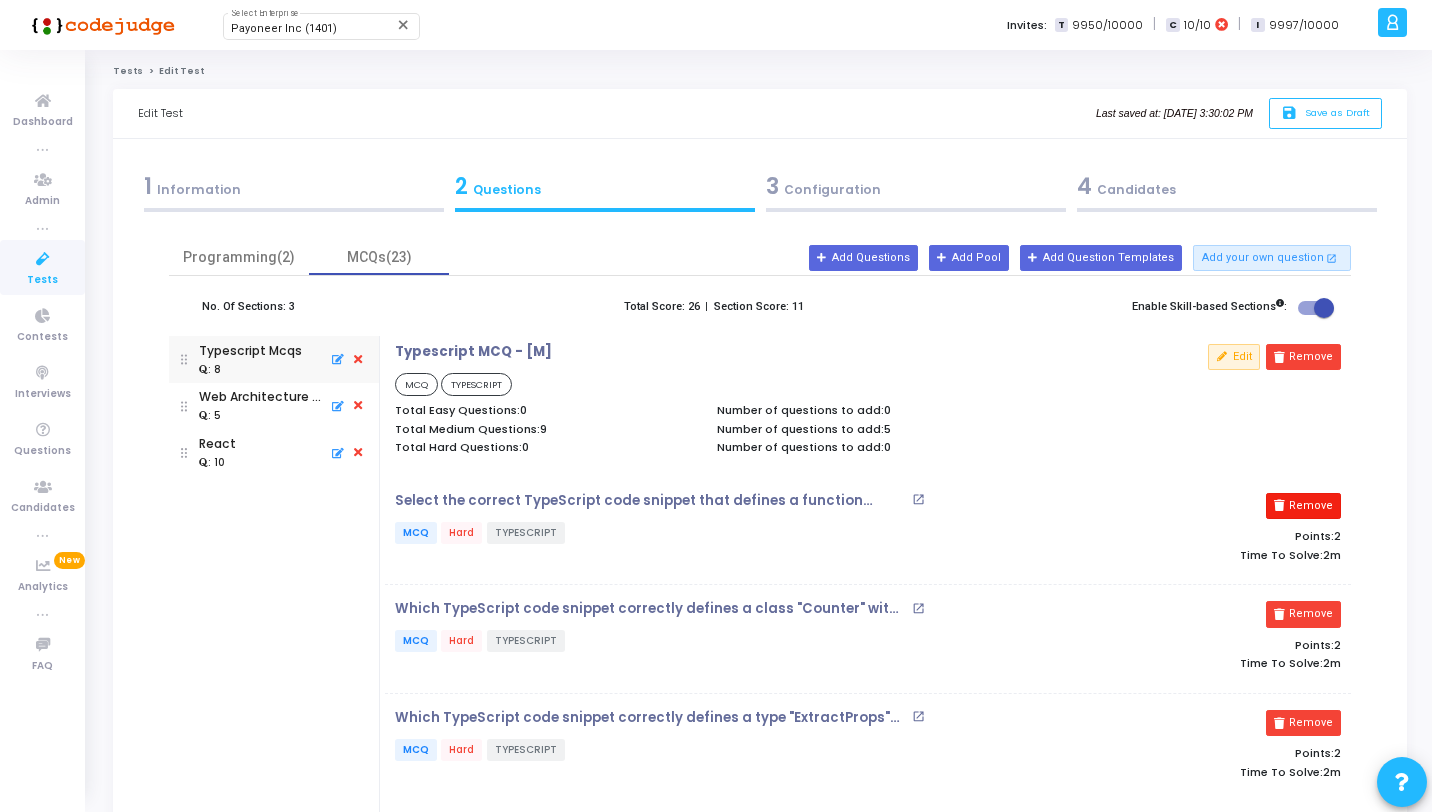 click on "Remove" at bounding box center (1303, 506) 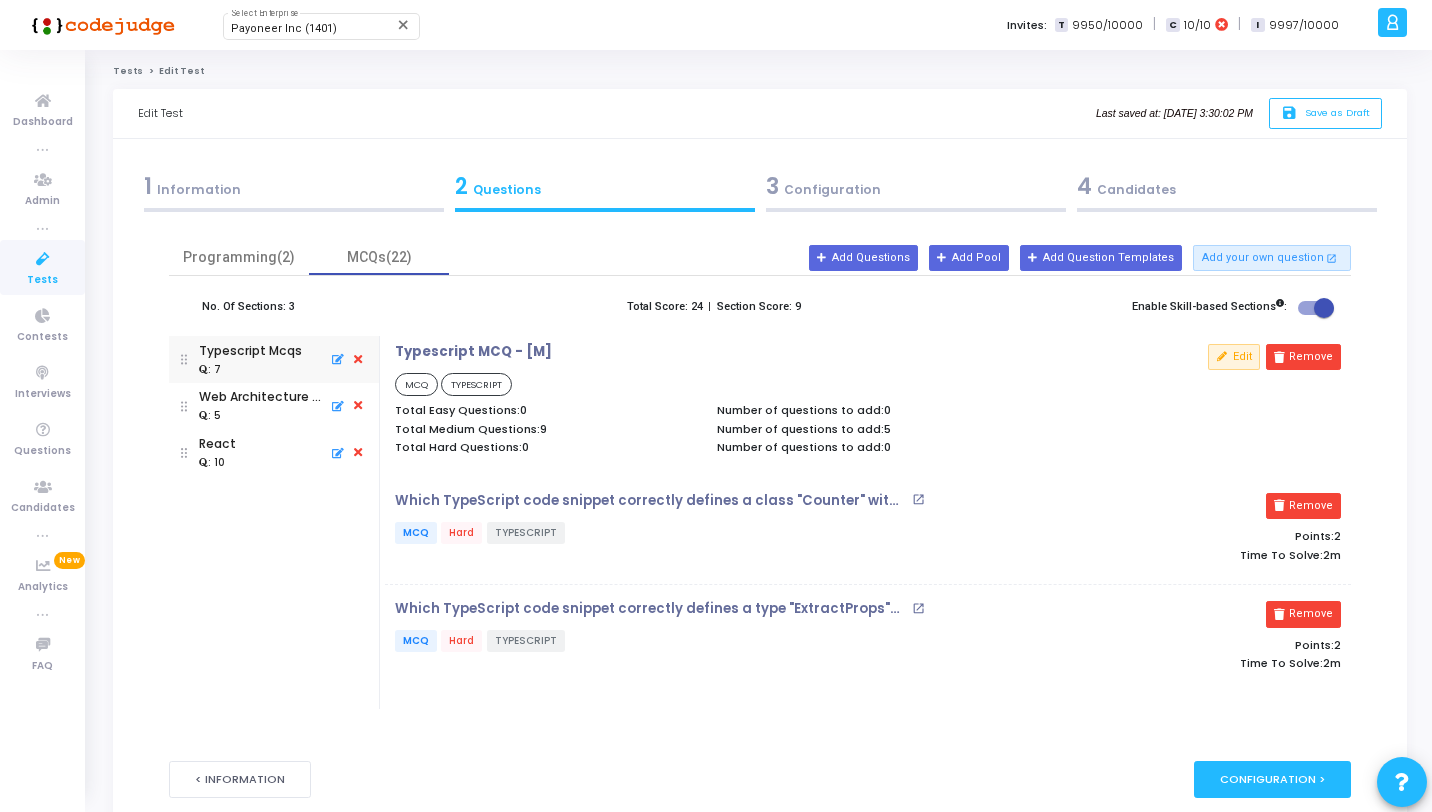 click on "Remove" at bounding box center (1303, 506) 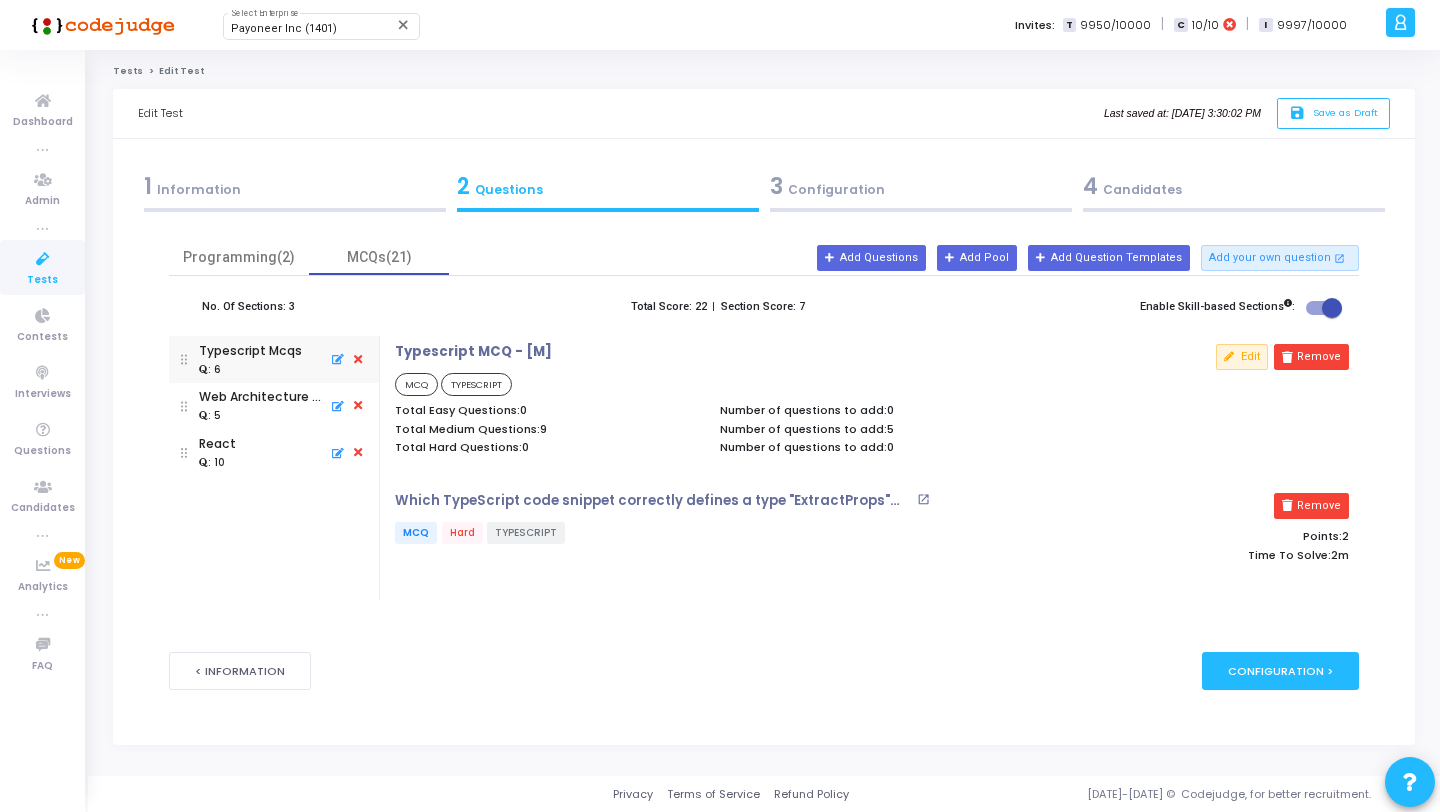click on "Remove" at bounding box center [1311, 506] 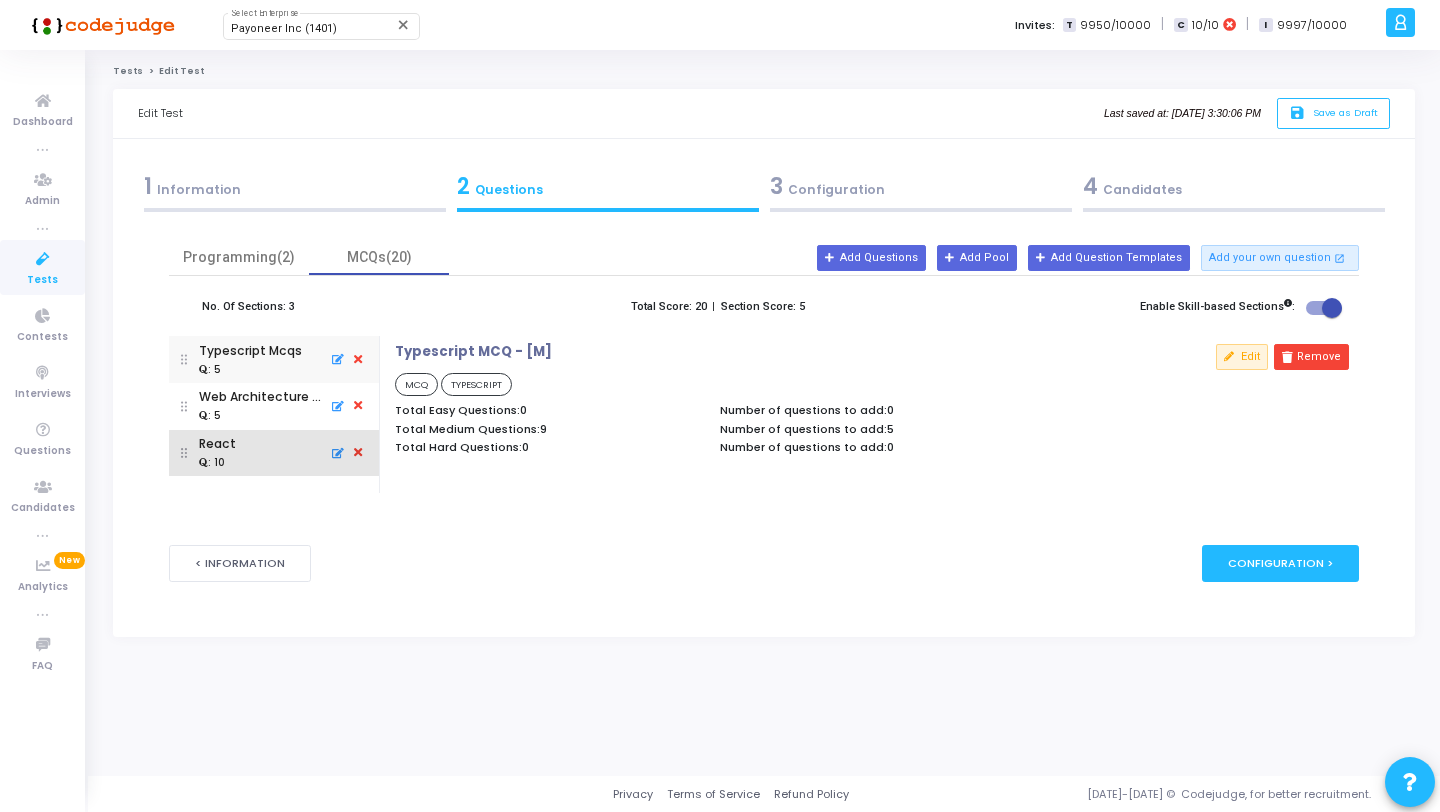 click at bounding box center (358, 453) 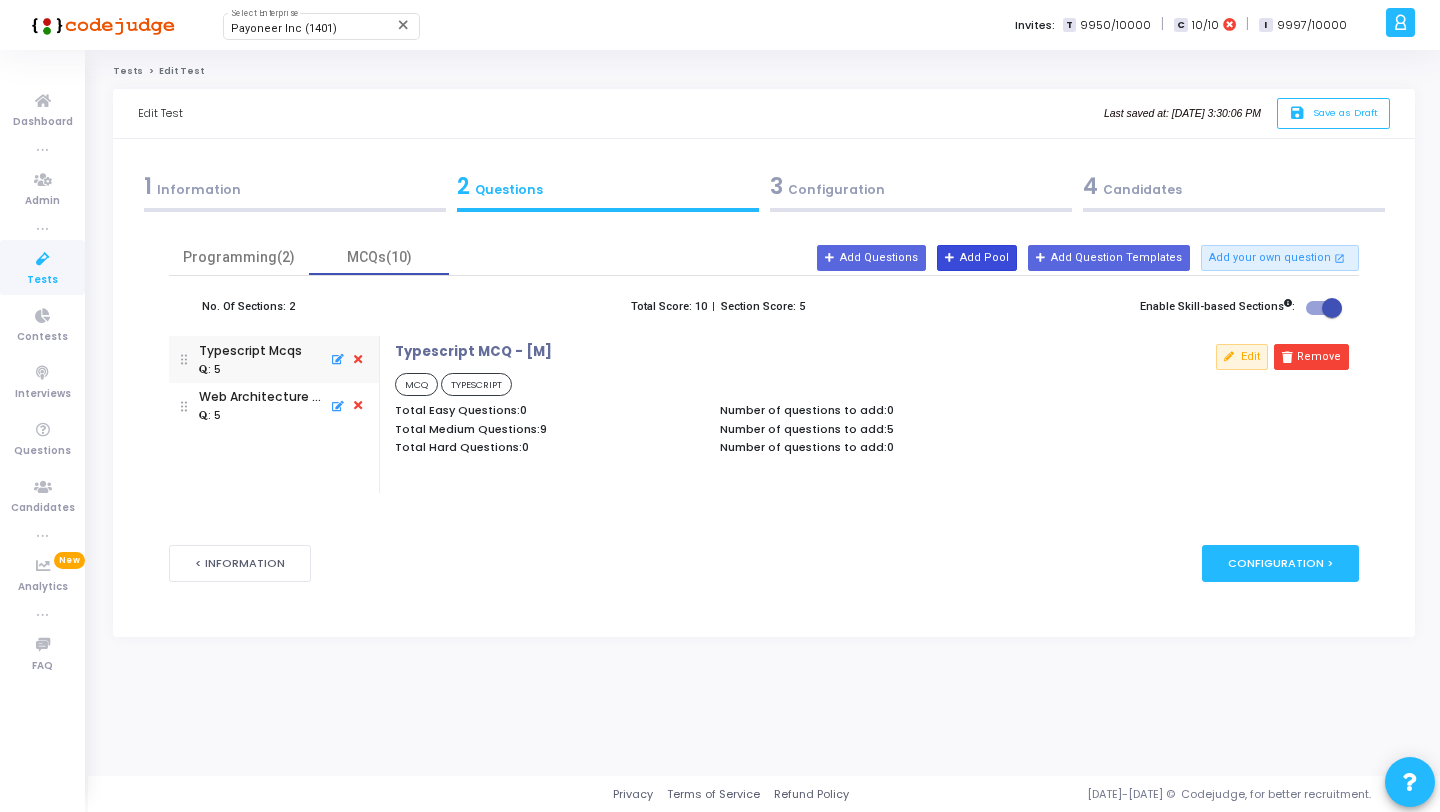 click on "Add Pool" at bounding box center [977, 258] 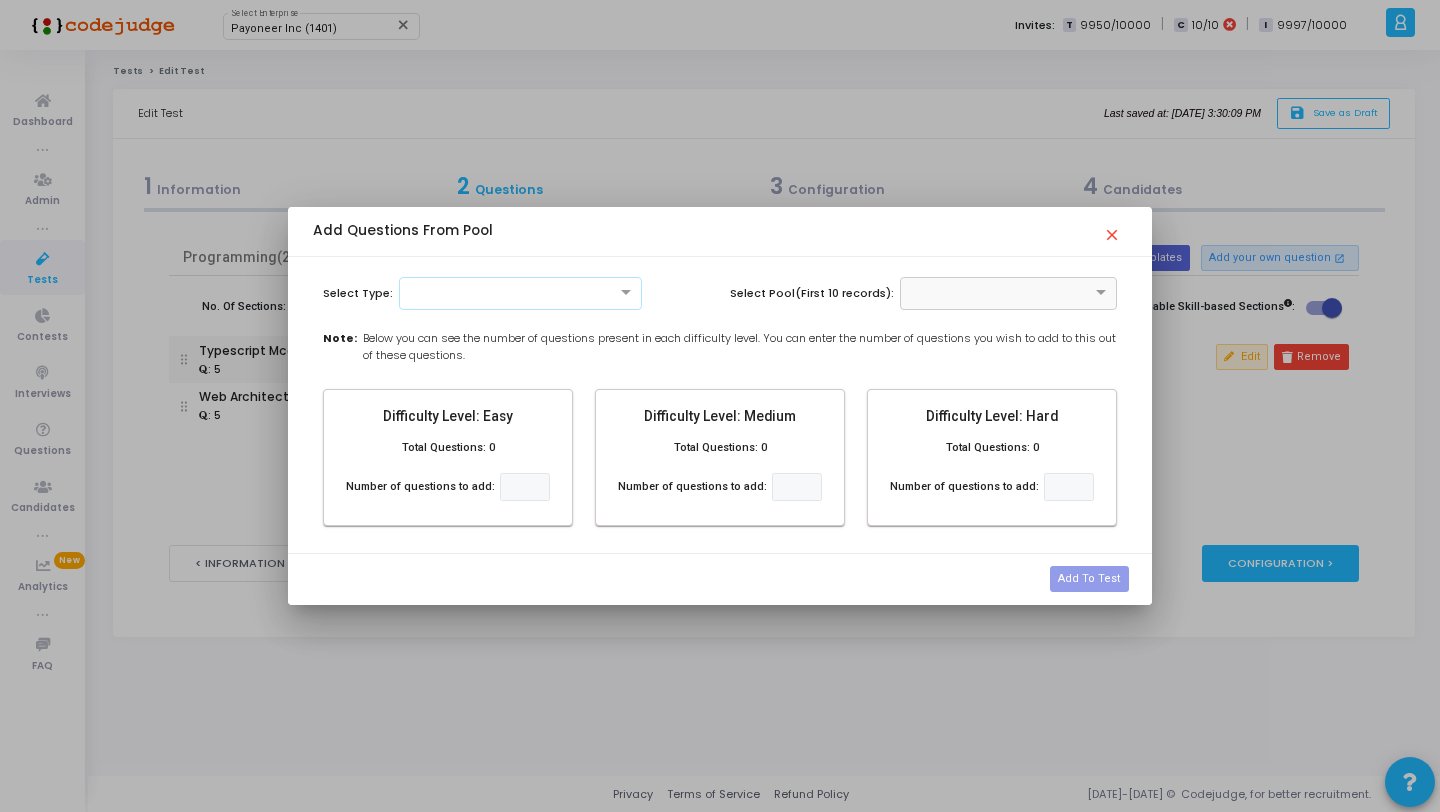 click at bounding box center (521, 291) 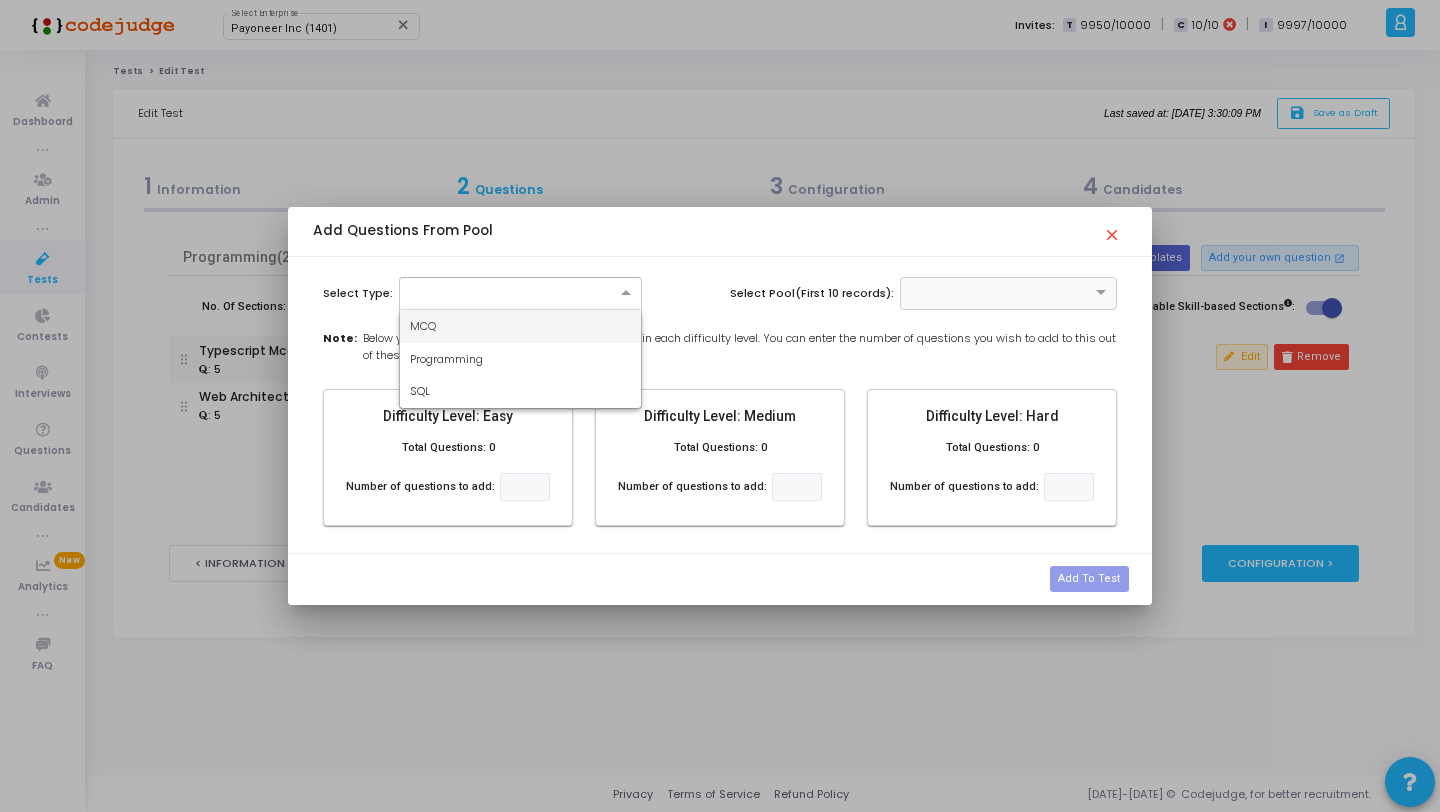 click on "MCQ" at bounding box center (521, 326) 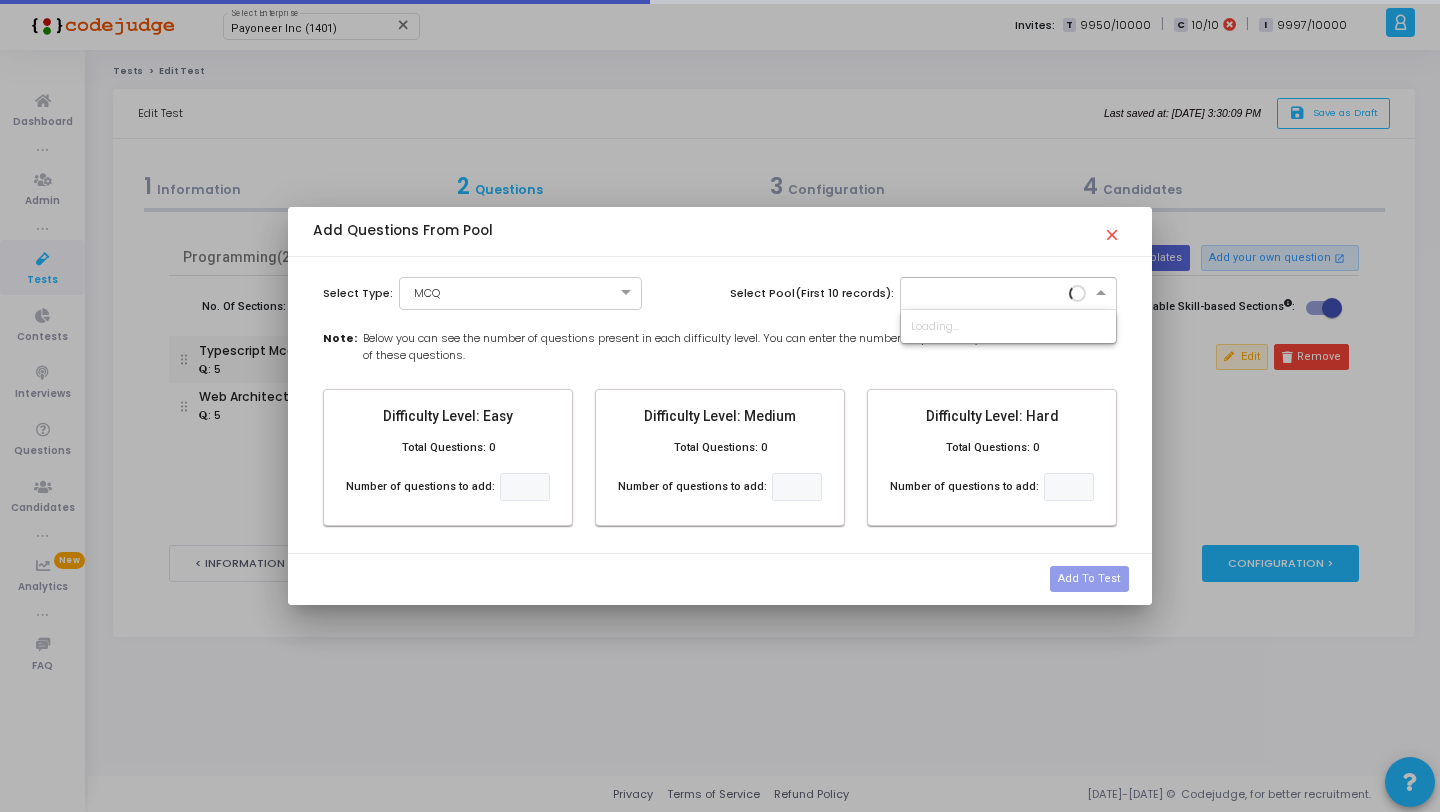 click at bounding box center (989, 291) 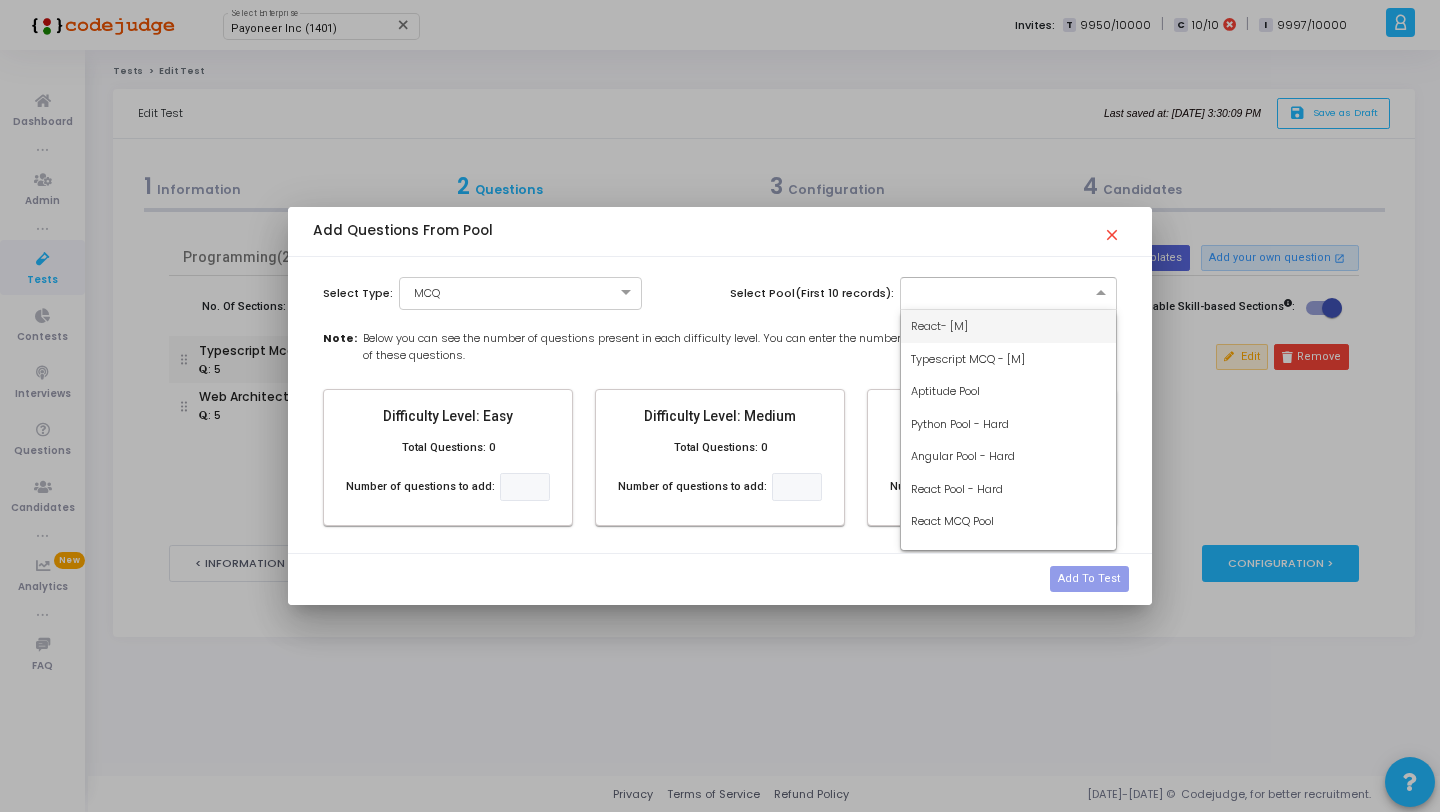 click on "React- [M]" at bounding box center [1009, 326] 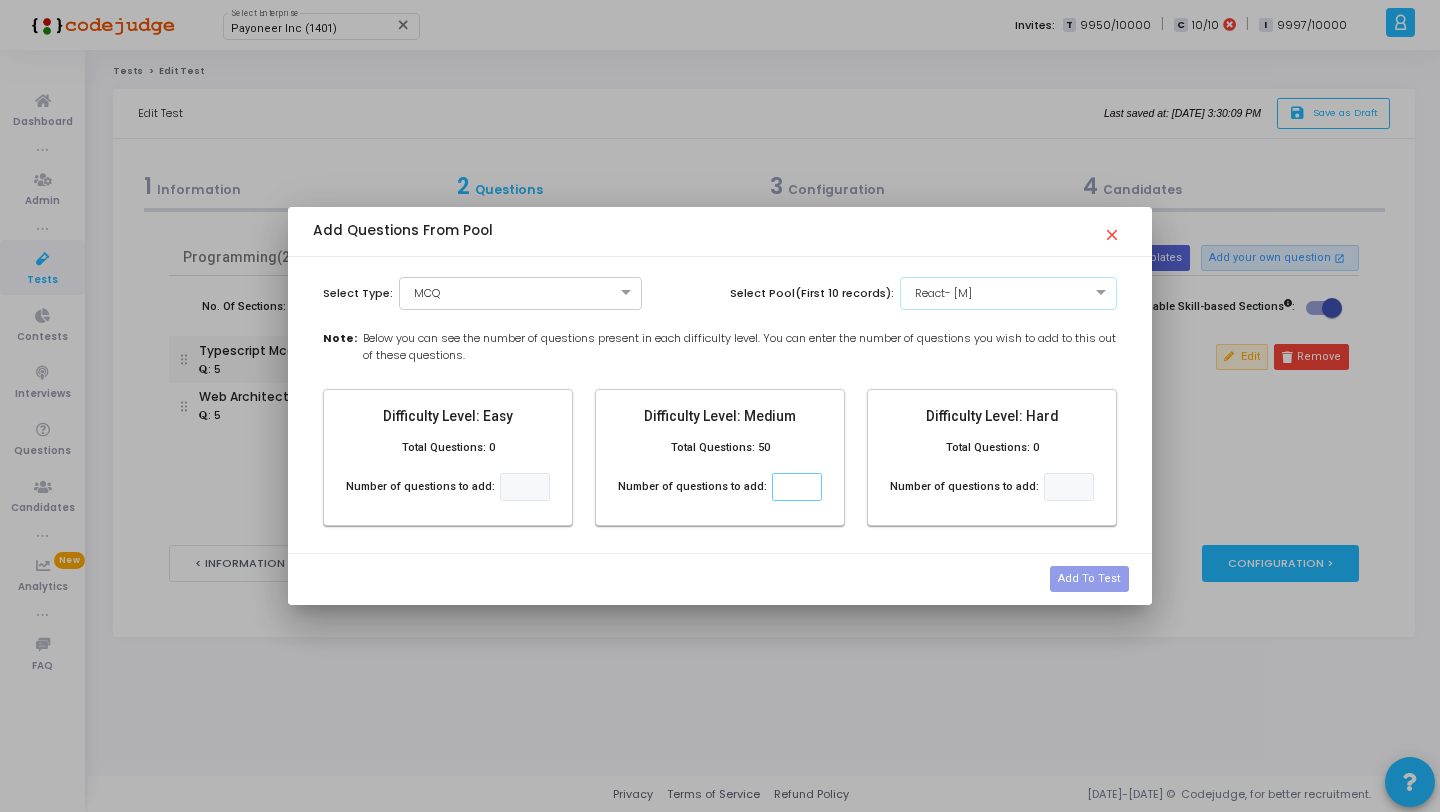 click 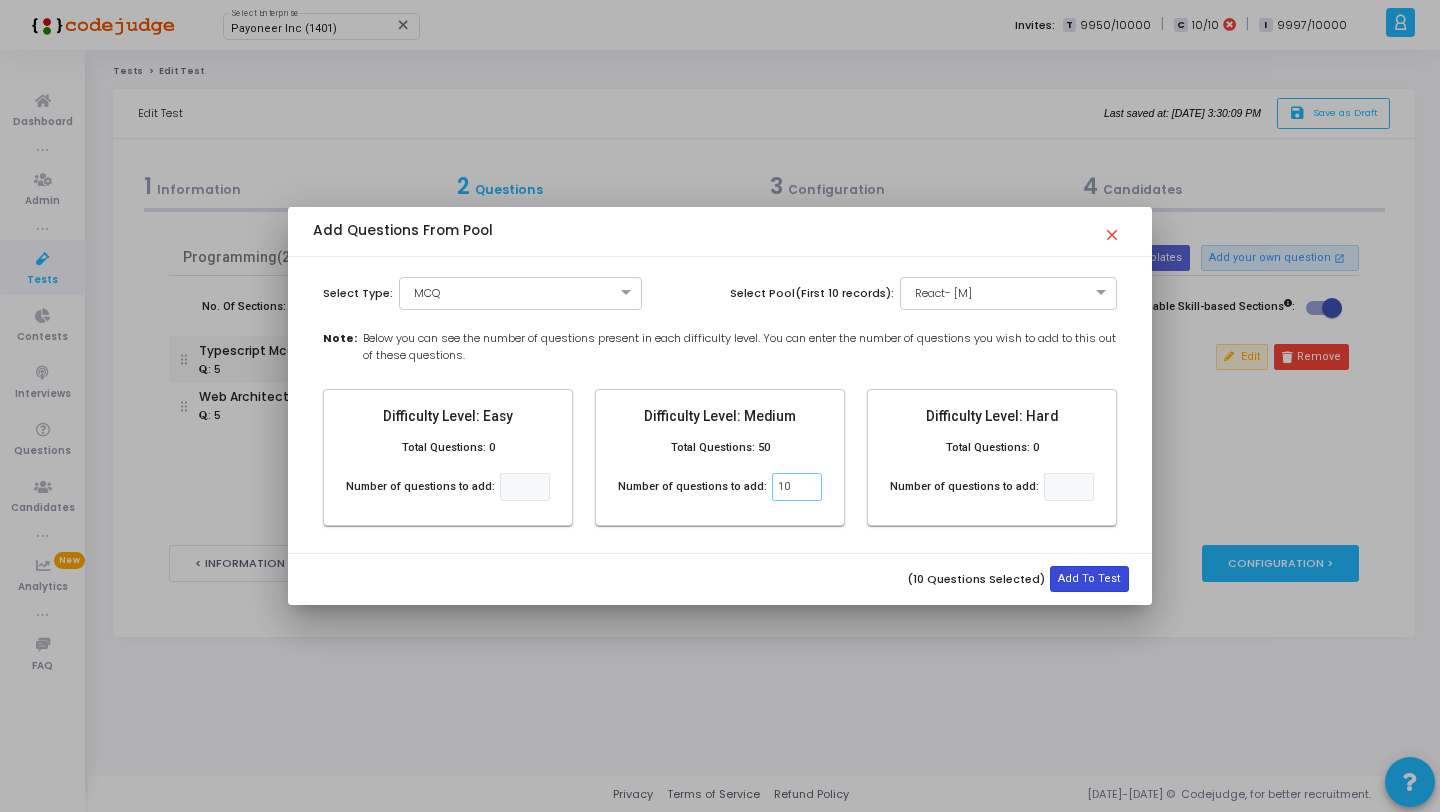type on "10" 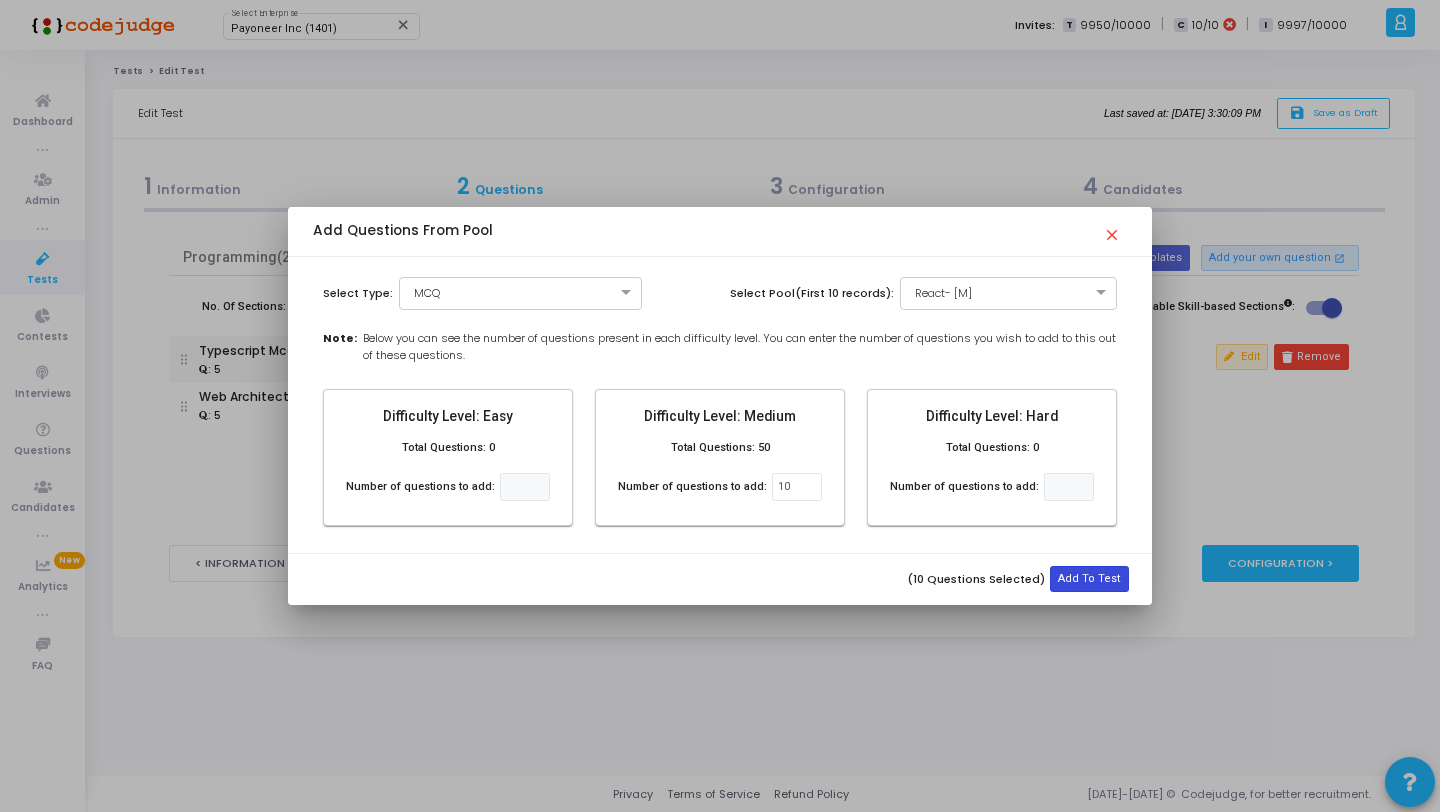 click on "Add To Test" at bounding box center (1089, 579) 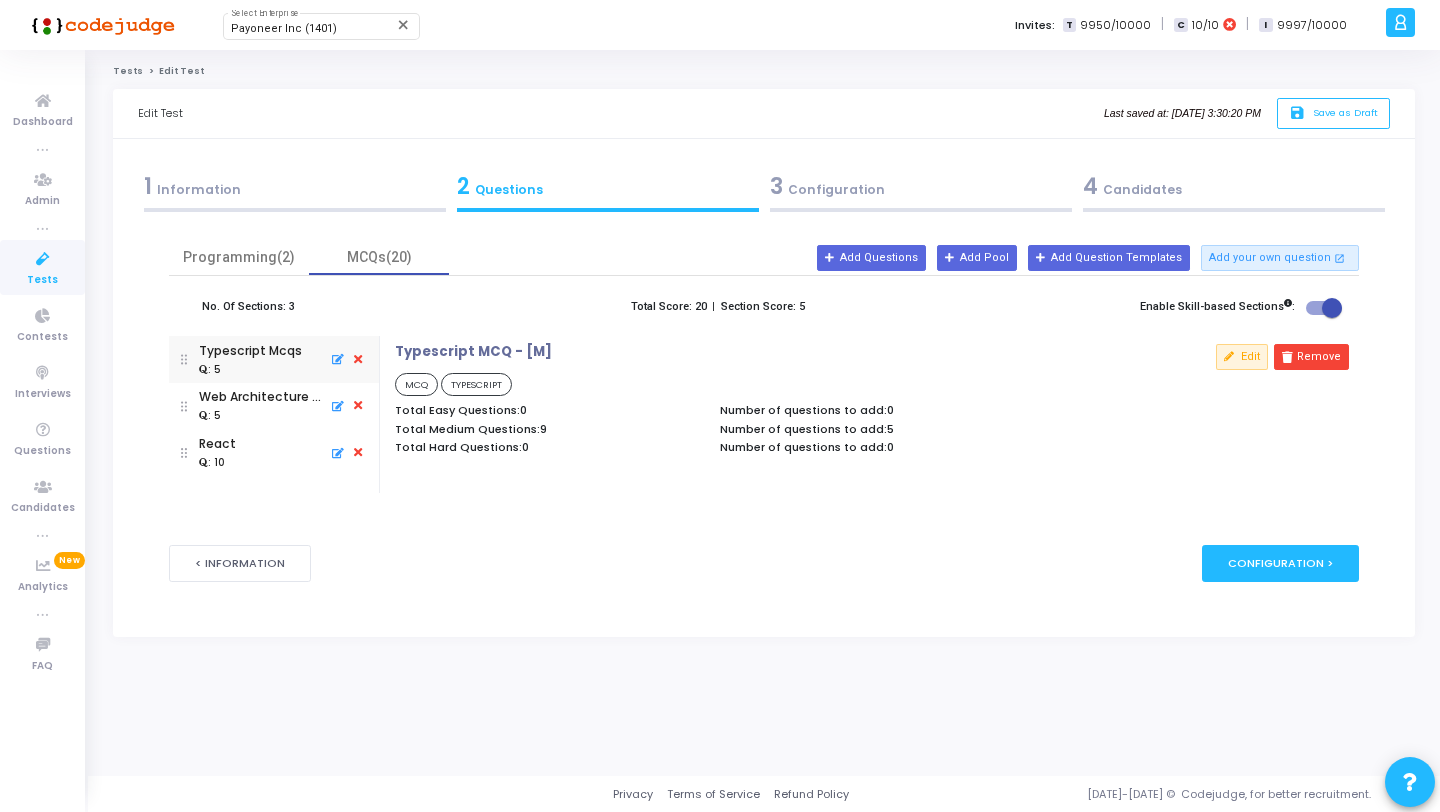 click on "React  : 10" at bounding box center (274, 453) 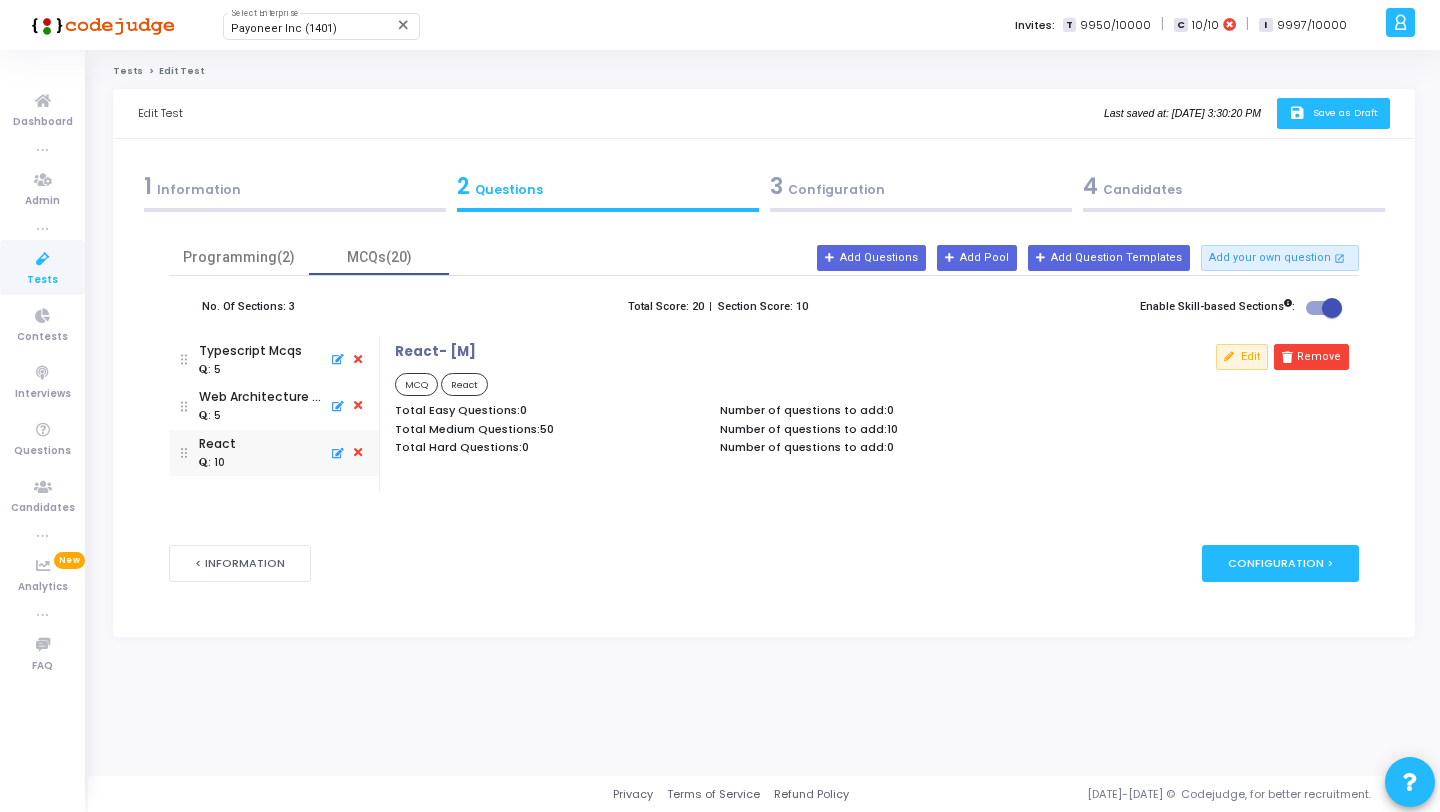 click on "save   Save as Draft" 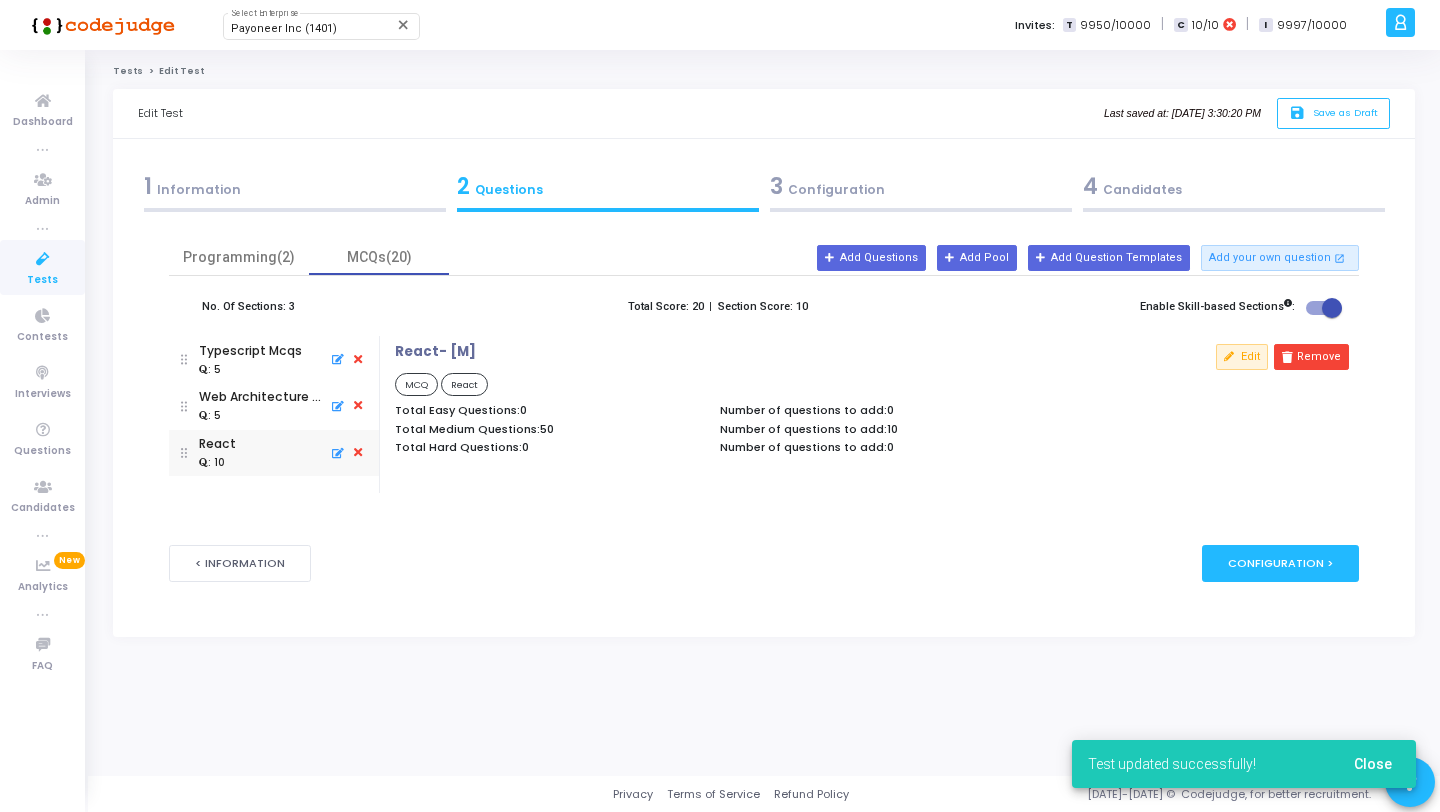 click at bounding box center [43, 259] 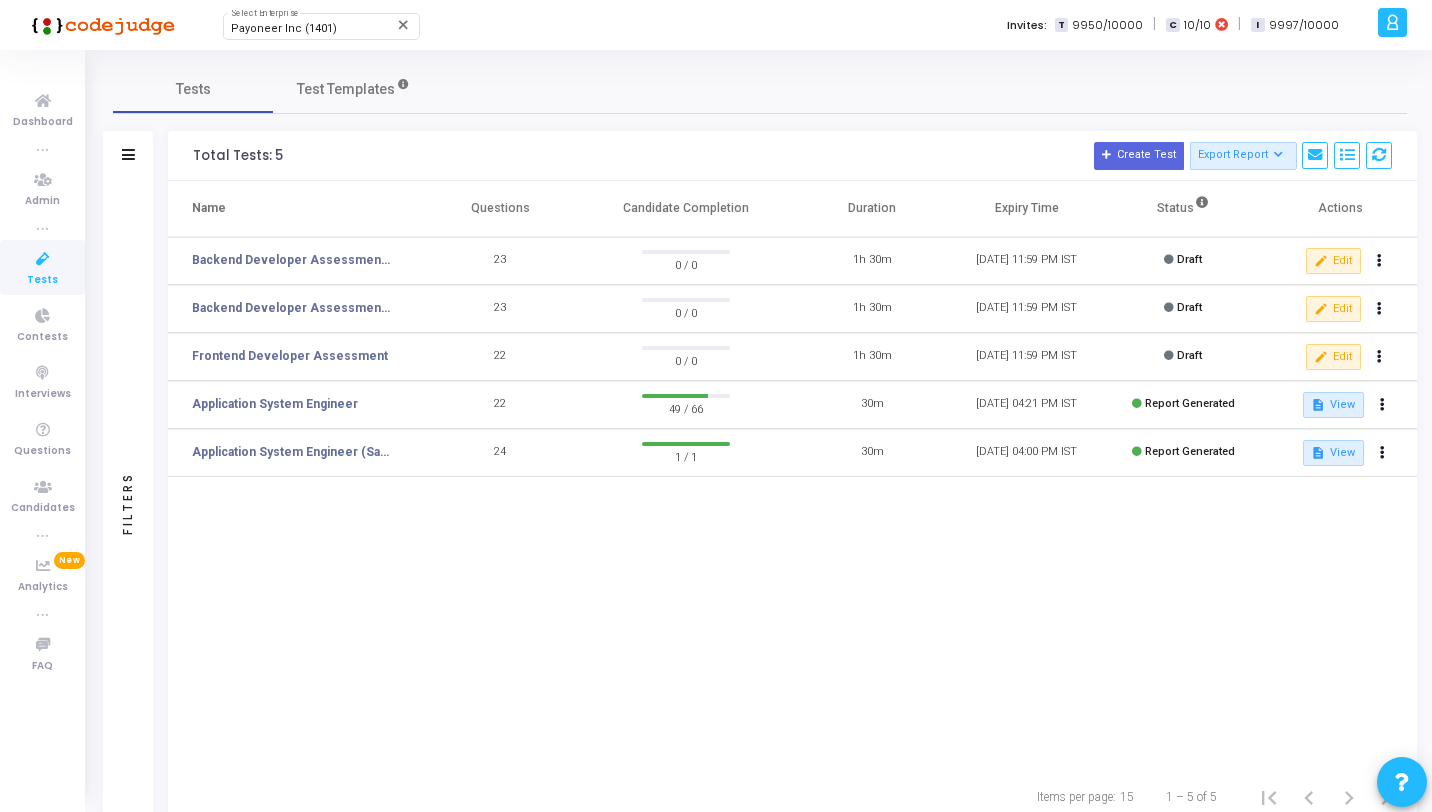 click at bounding box center [43, 259] 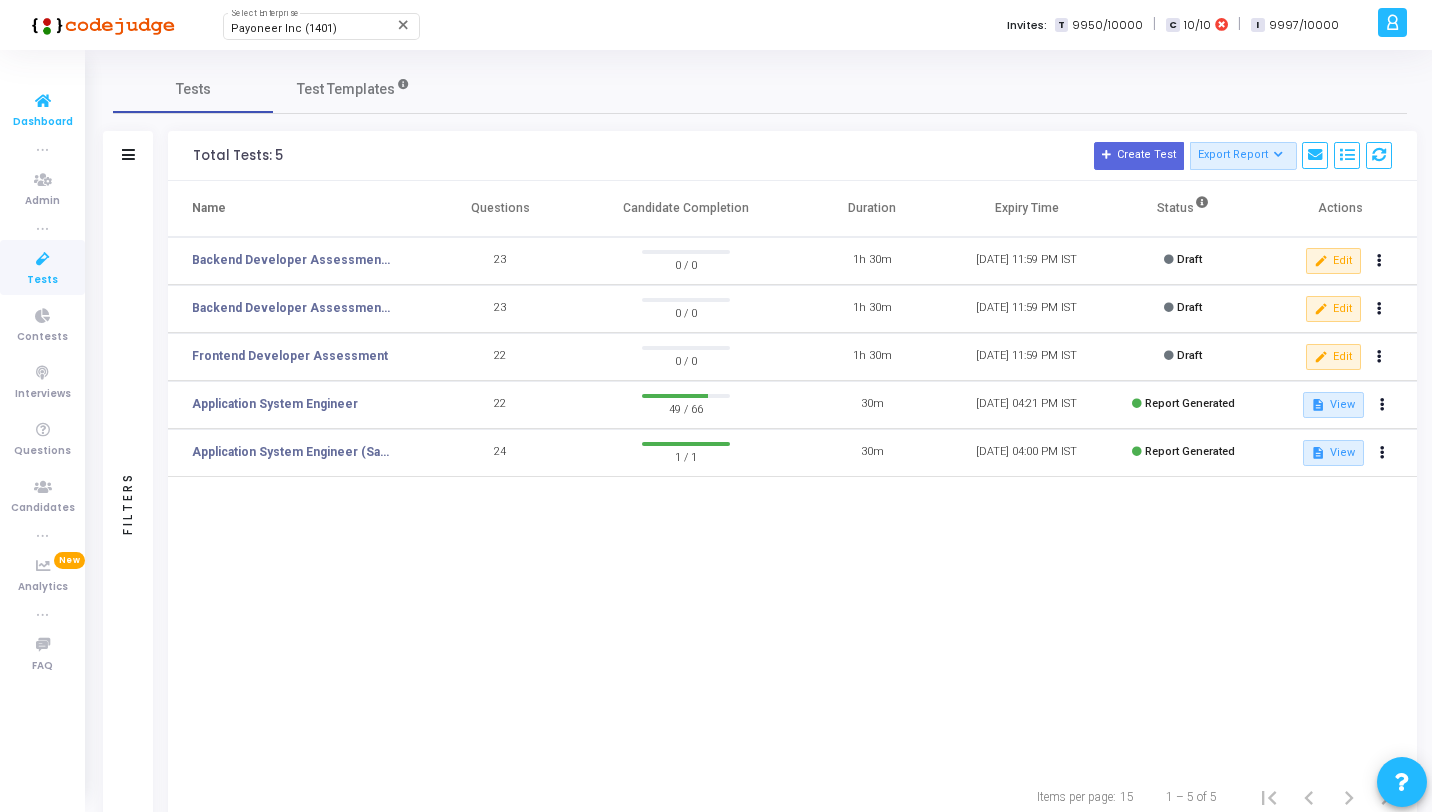 click on "Dashboard" at bounding box center (43, 122) 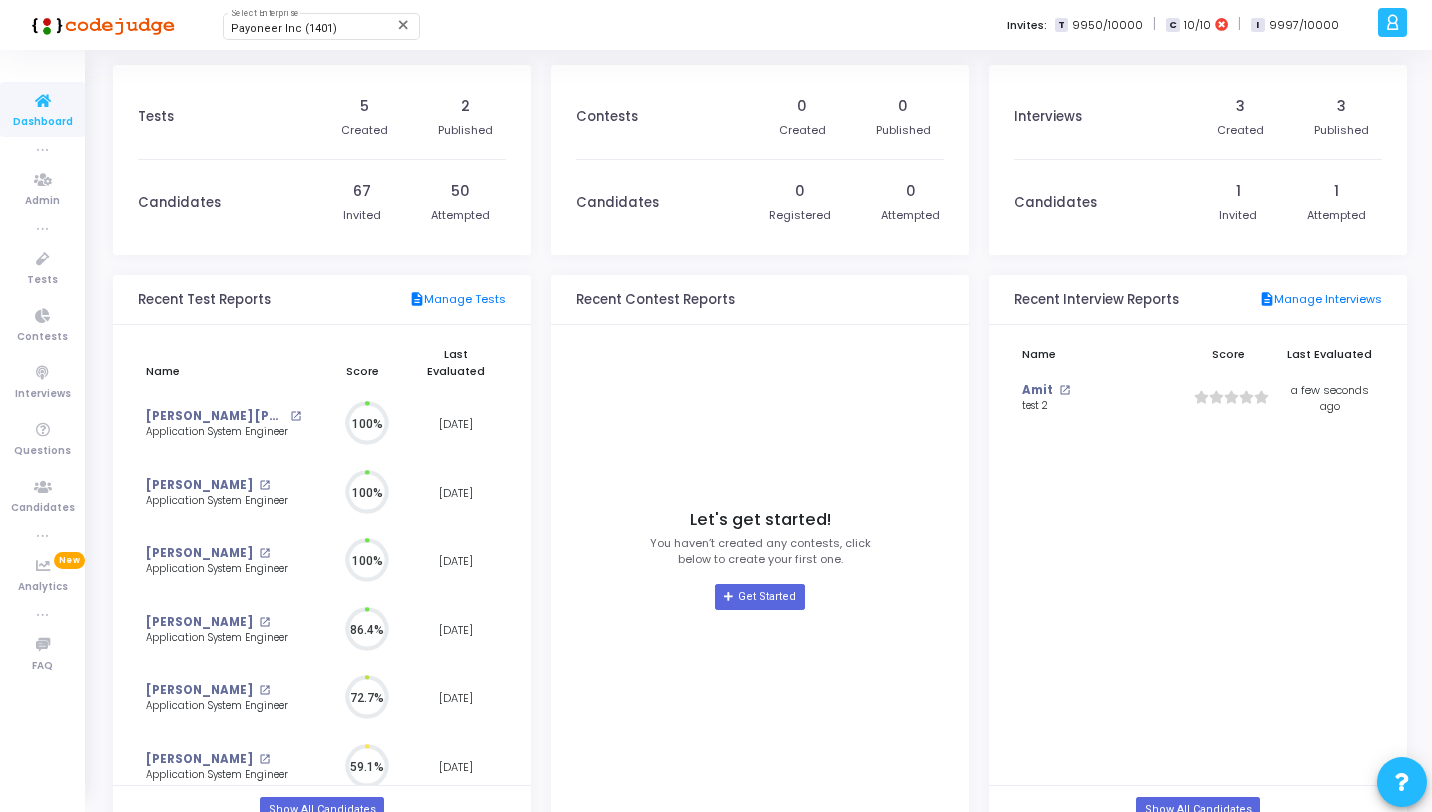 scroll, scrollTop: 9, scrollLeft: 9, axis: both 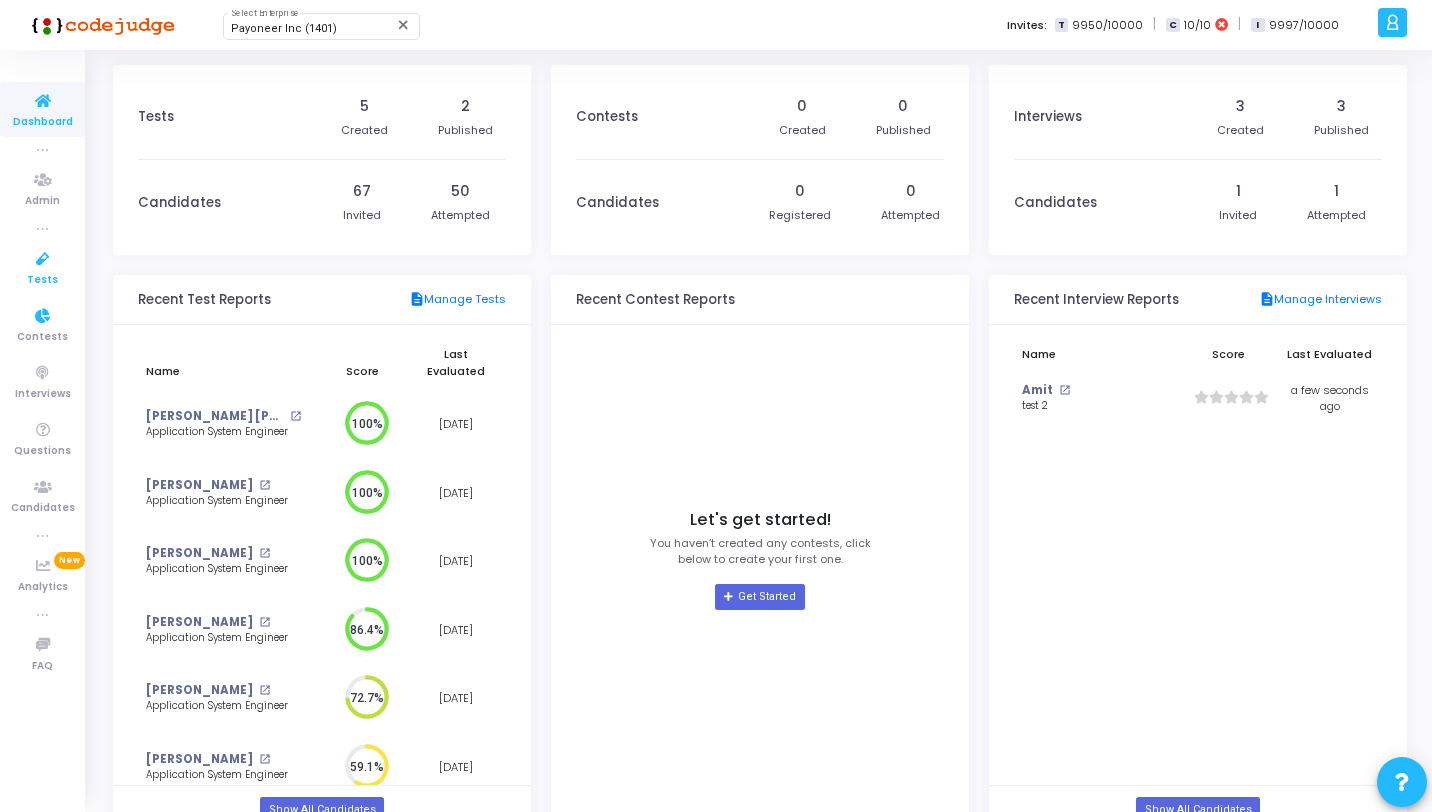 click on "Tests" at bounding box center (42, 280) 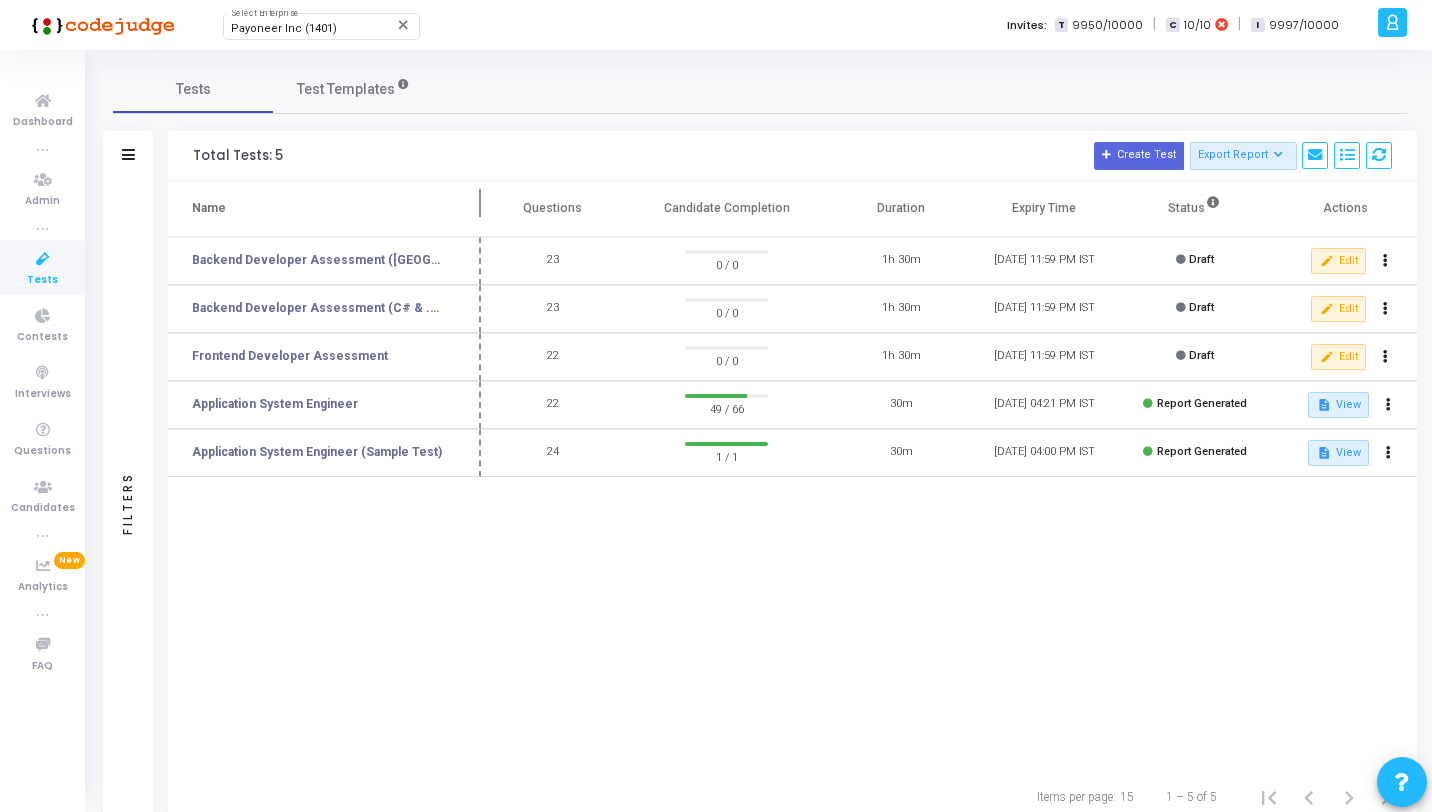 drag, startPoint x: 425, startPoint y: 210, endPoint x: 483, endPoint y: 216, distance: 58.30952 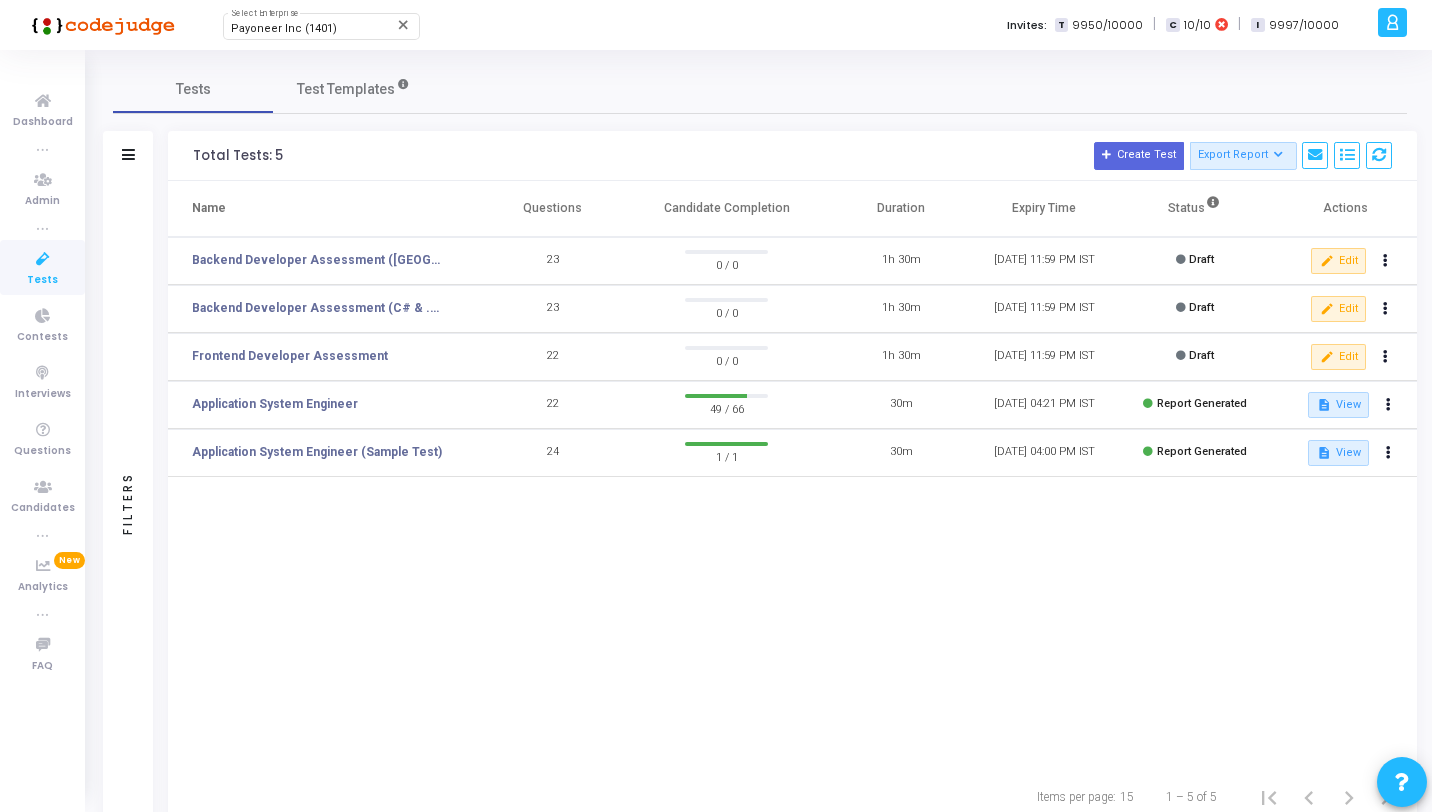 click on "Name   Questions   Candidate Completion  Duration  Expiry Time   Status   Actions   Backend Developer Assessment (Java)  23  0 / 0  1h 30m [DATE] 11:59 PM IST  Draft  edit  Edit   Backend Developer Assessment (C# & .Net)  23  0 / 0  1h 30m [DATE] 11:59 PM IST  Draft  edit  Edit   Frontend Developer Assessment  22  0 / 0  1h 30m [DATE] 11:59 PM IST  Draft  edit  Edit   Application System Engineer  22  49 / 66  30m [DATE] 04:21 PM IST  Report Generated  description  View   Application System Engineer (Sample Test)  24  1 / 1  30m [DATE] 04:00 PM IST  Report Generated  description  View" 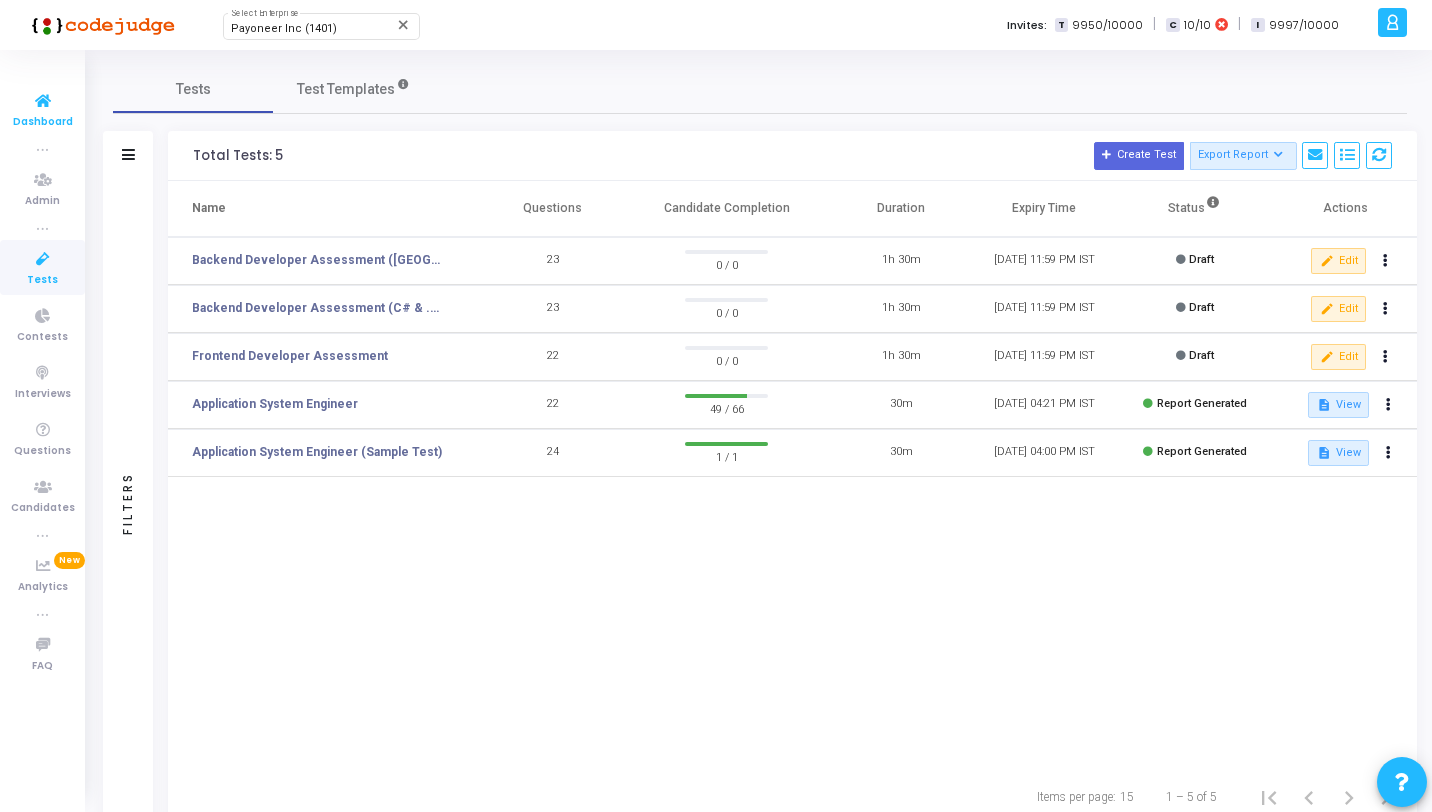 click on "Dashboard" at bounding box center [43, 122] 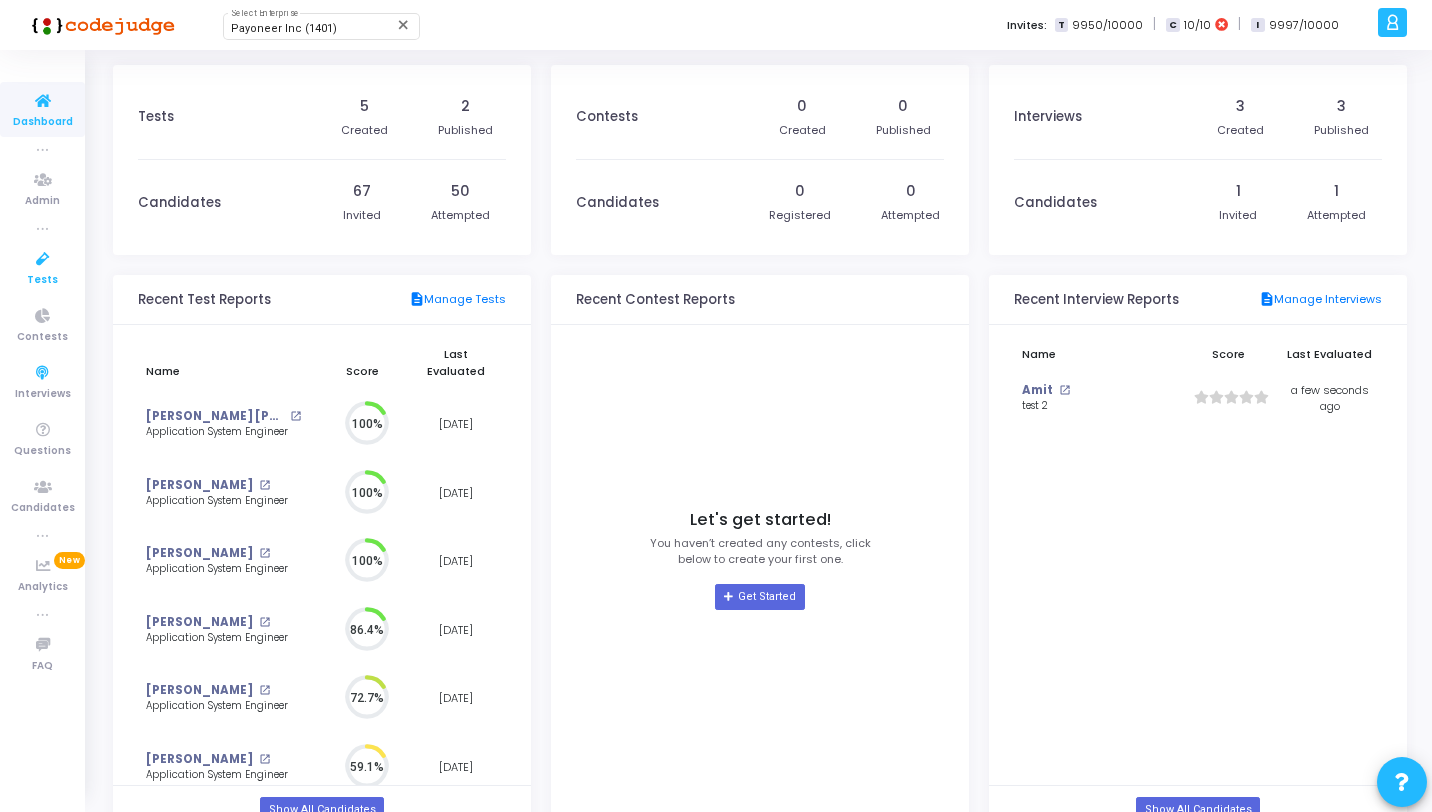 scroll, scrollTop: 9, scrollLeft: 9, axis: both 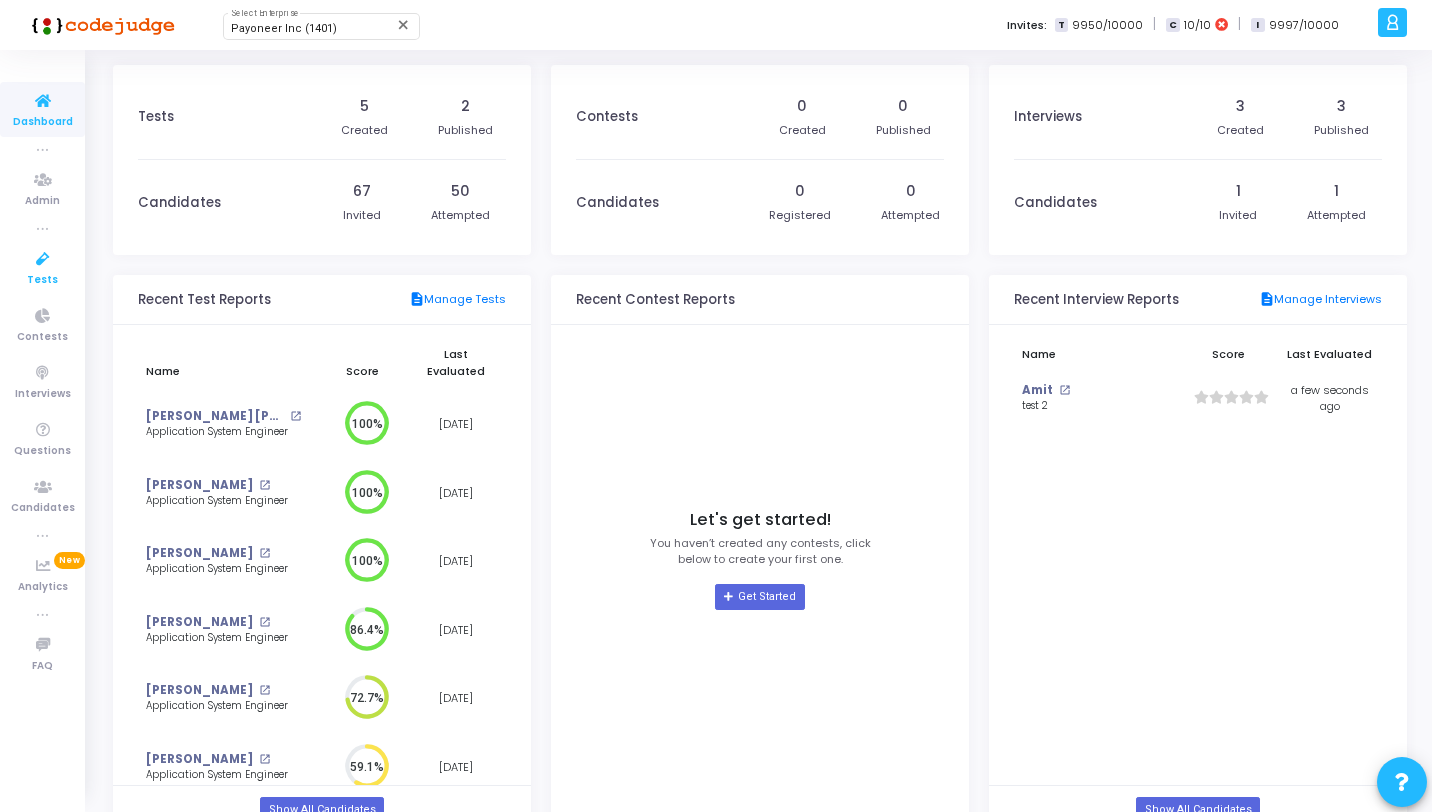 click on "Tests" at bounding box center (42, 267) 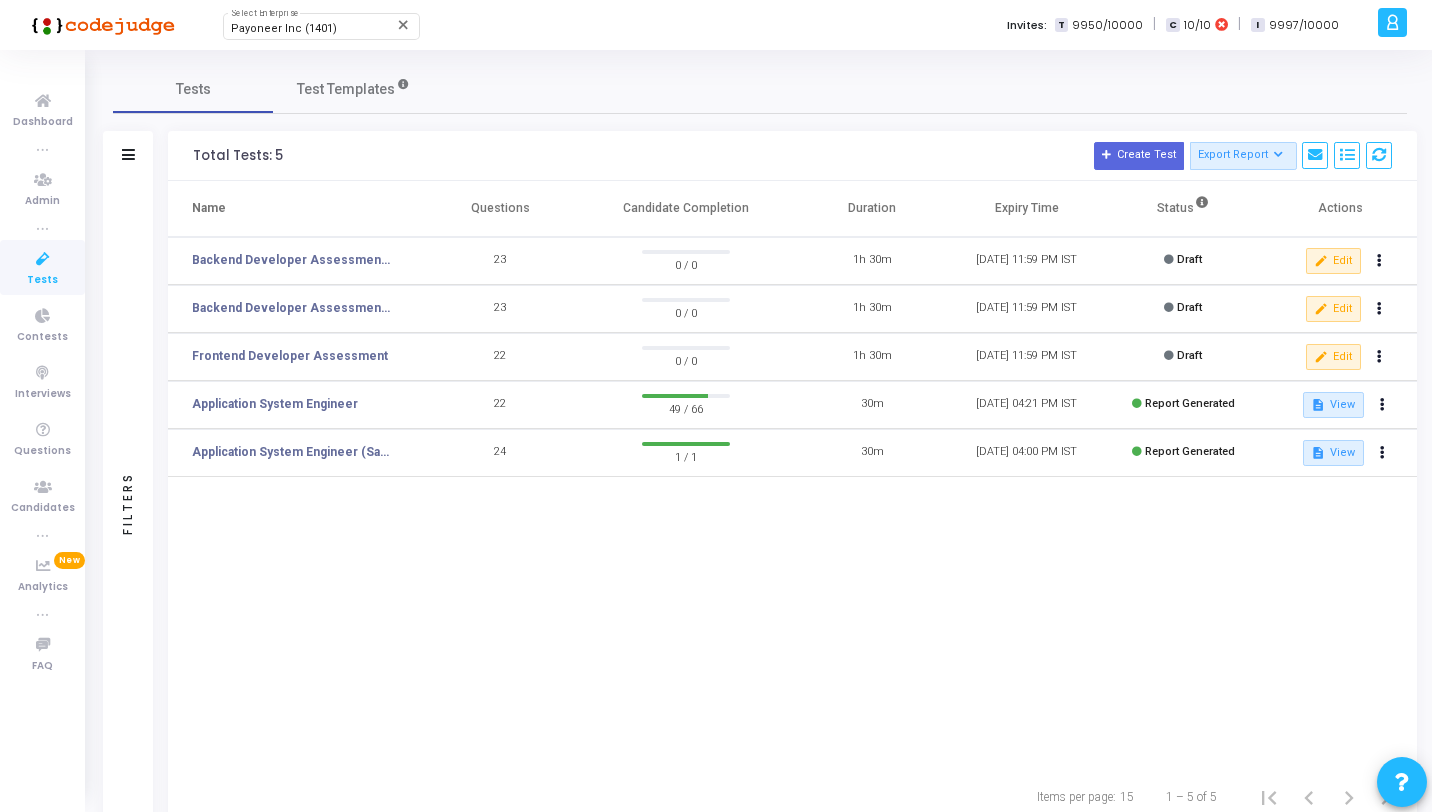 click 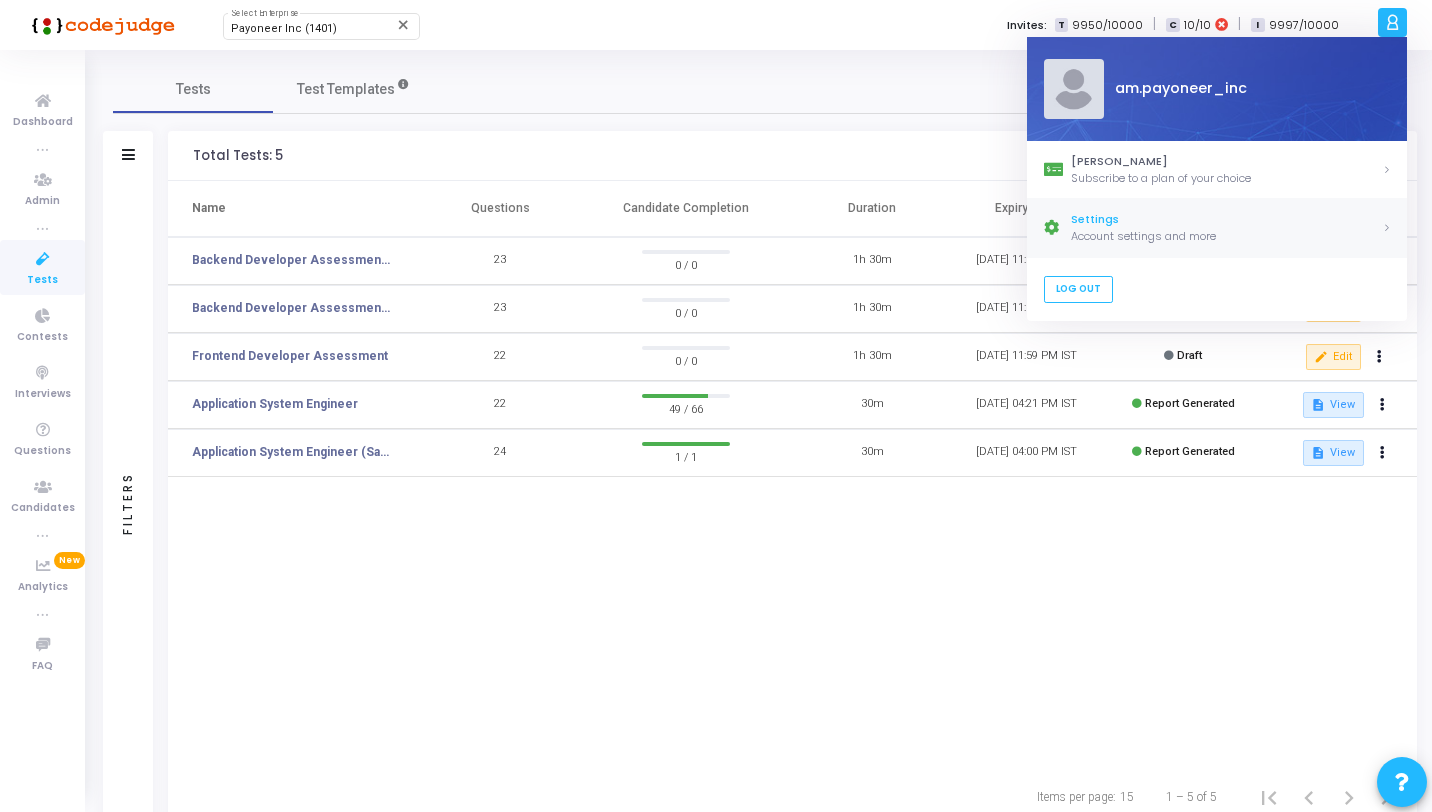 click on "Settings Account settings and more" 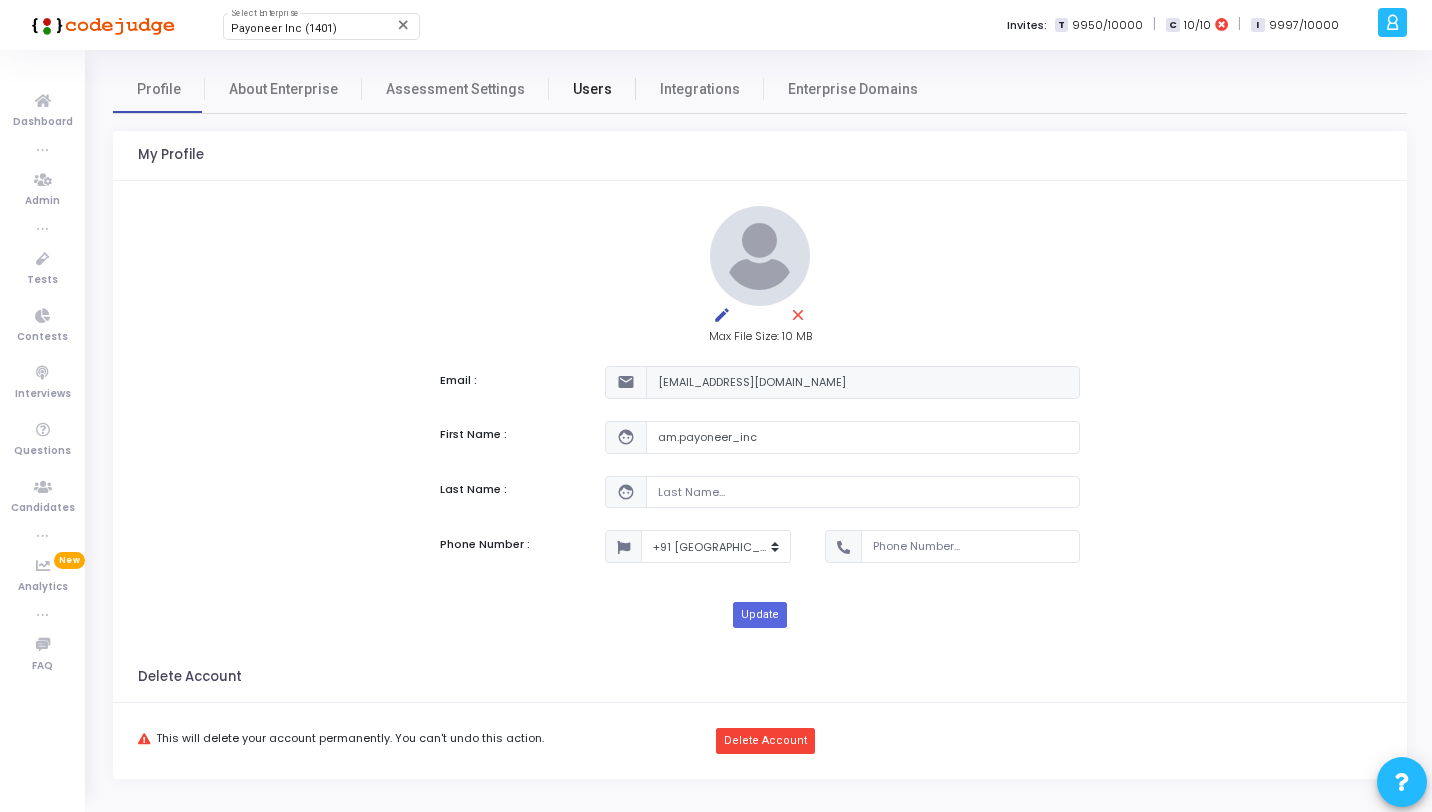 click on "Users" at bounding box center [592, 89] 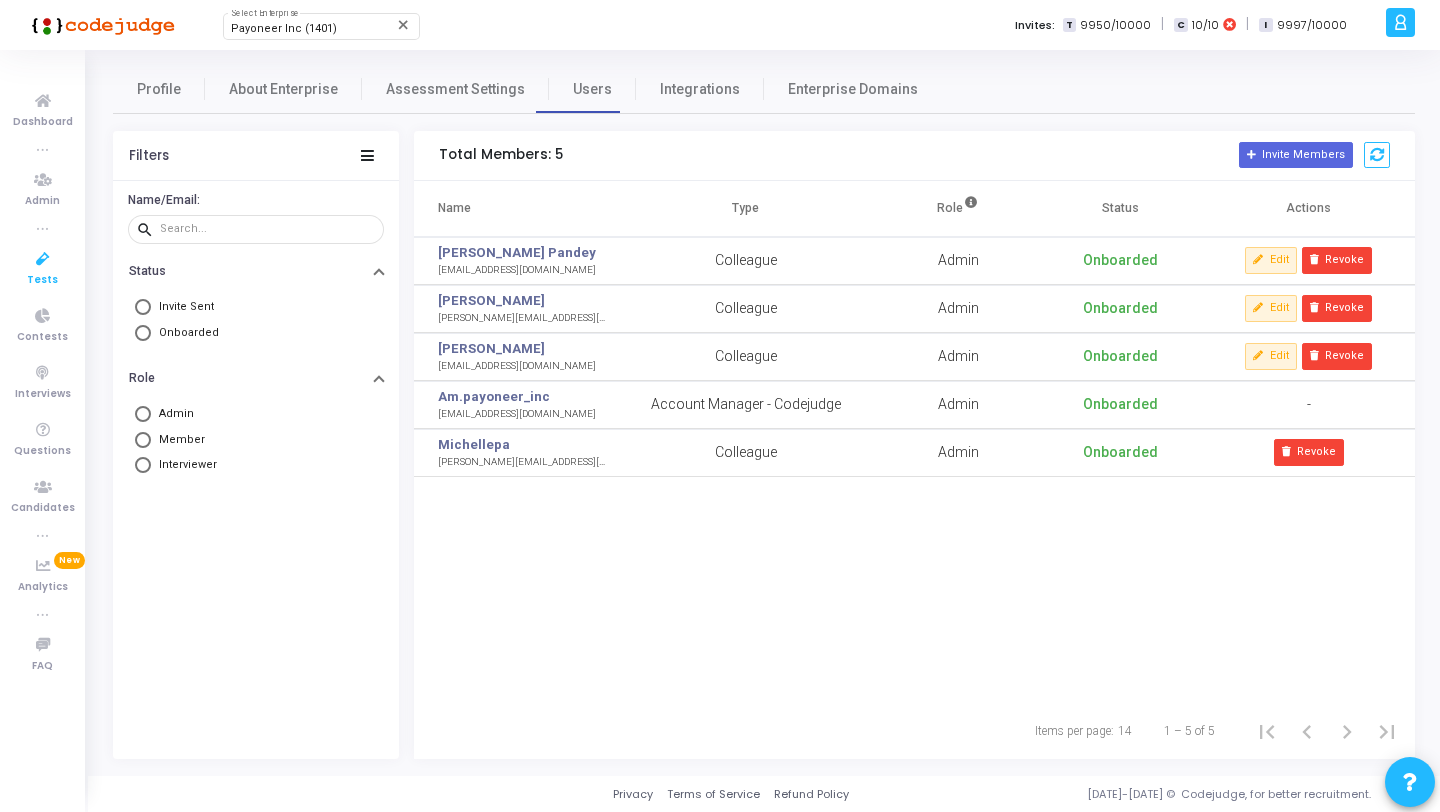 click at bounding box center (43, 259) 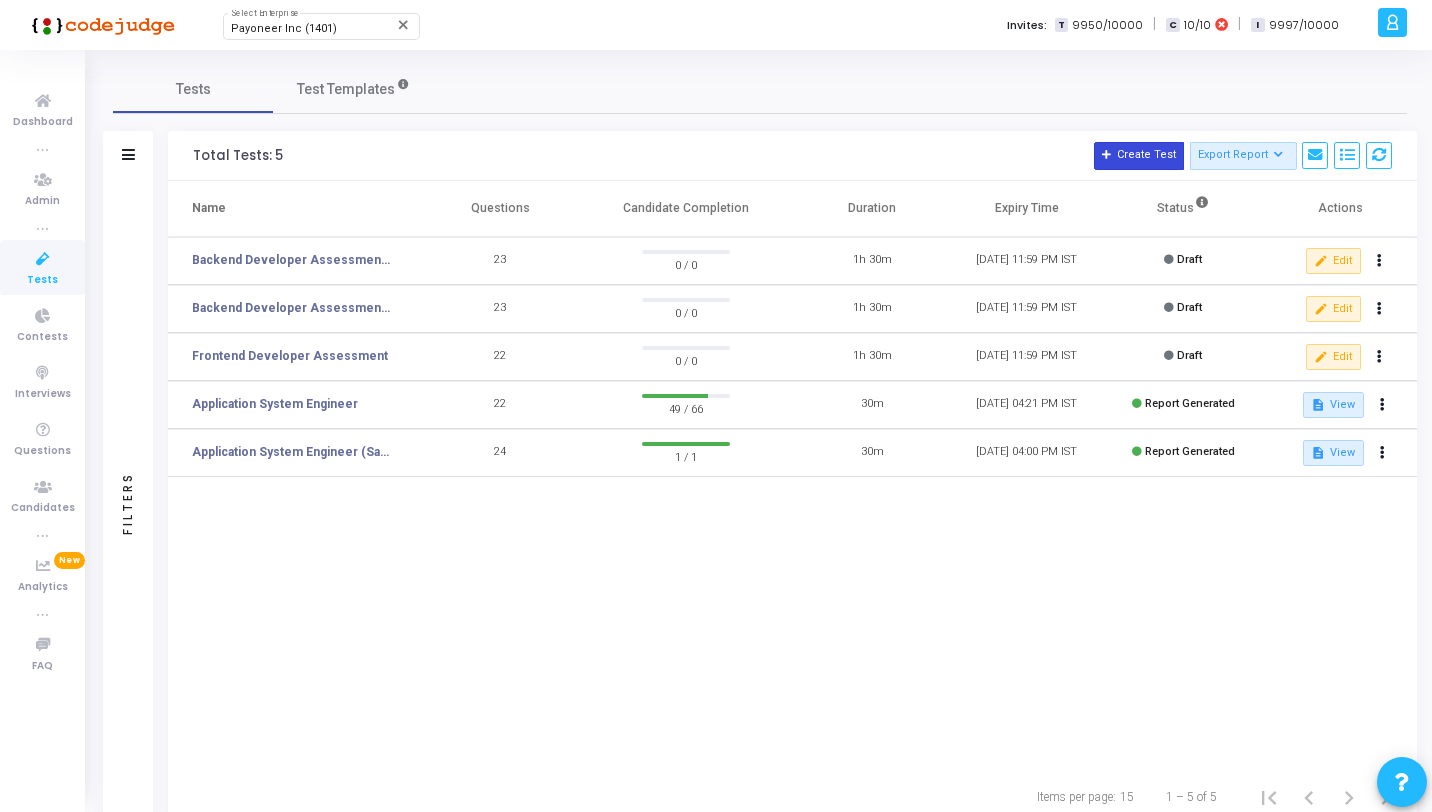 click at bounding box center (1107, 155) 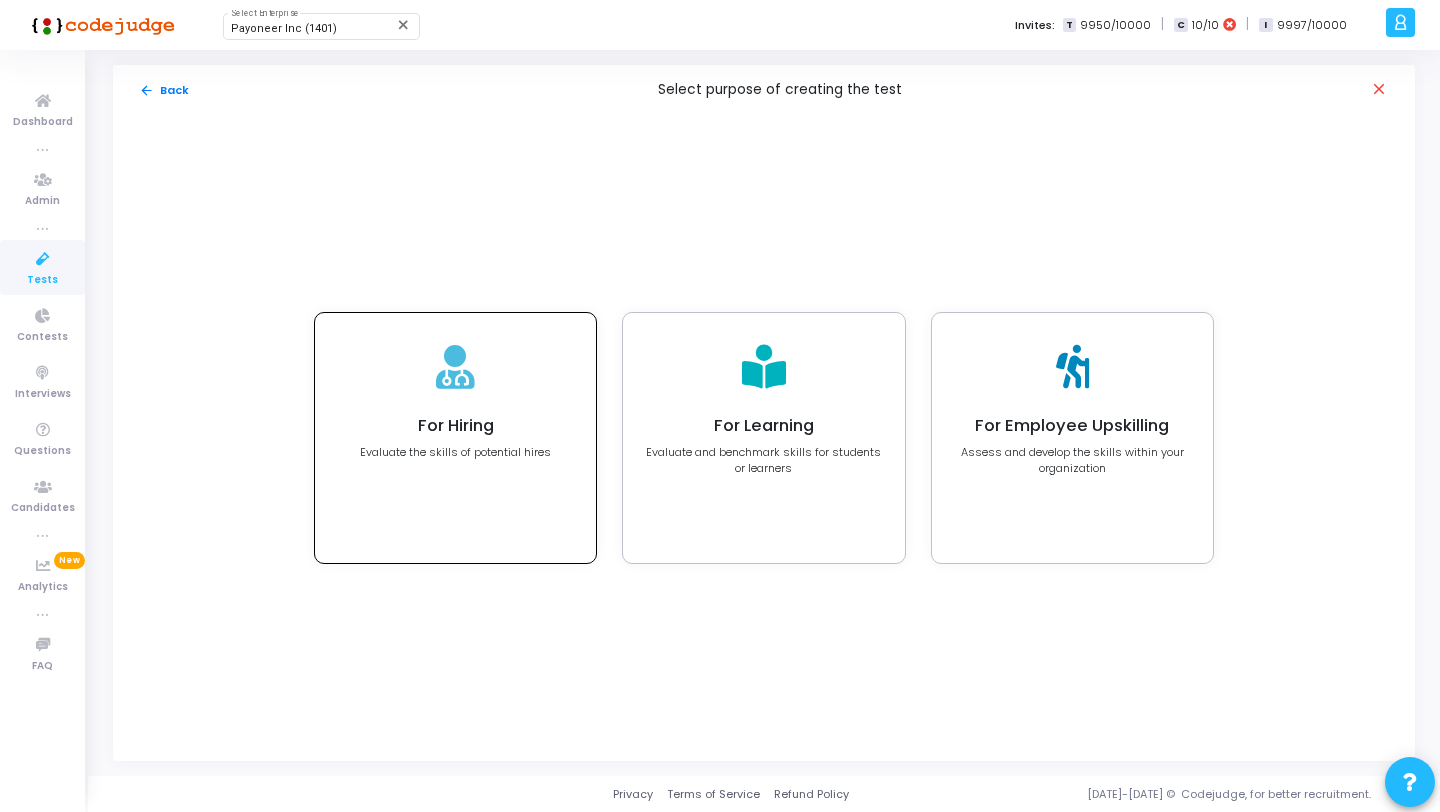 click on "For Hiring" 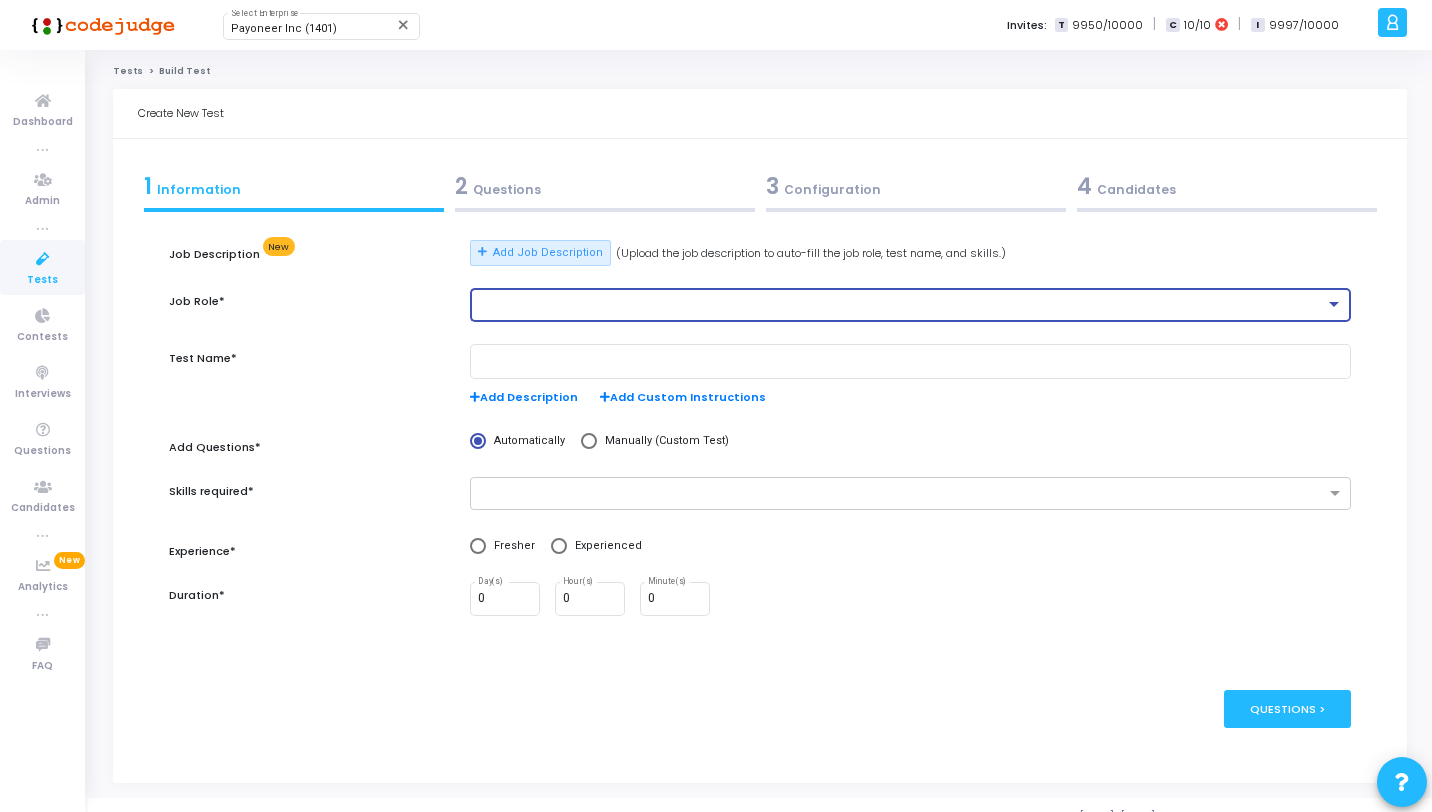 click at bounding box center (901, 305) 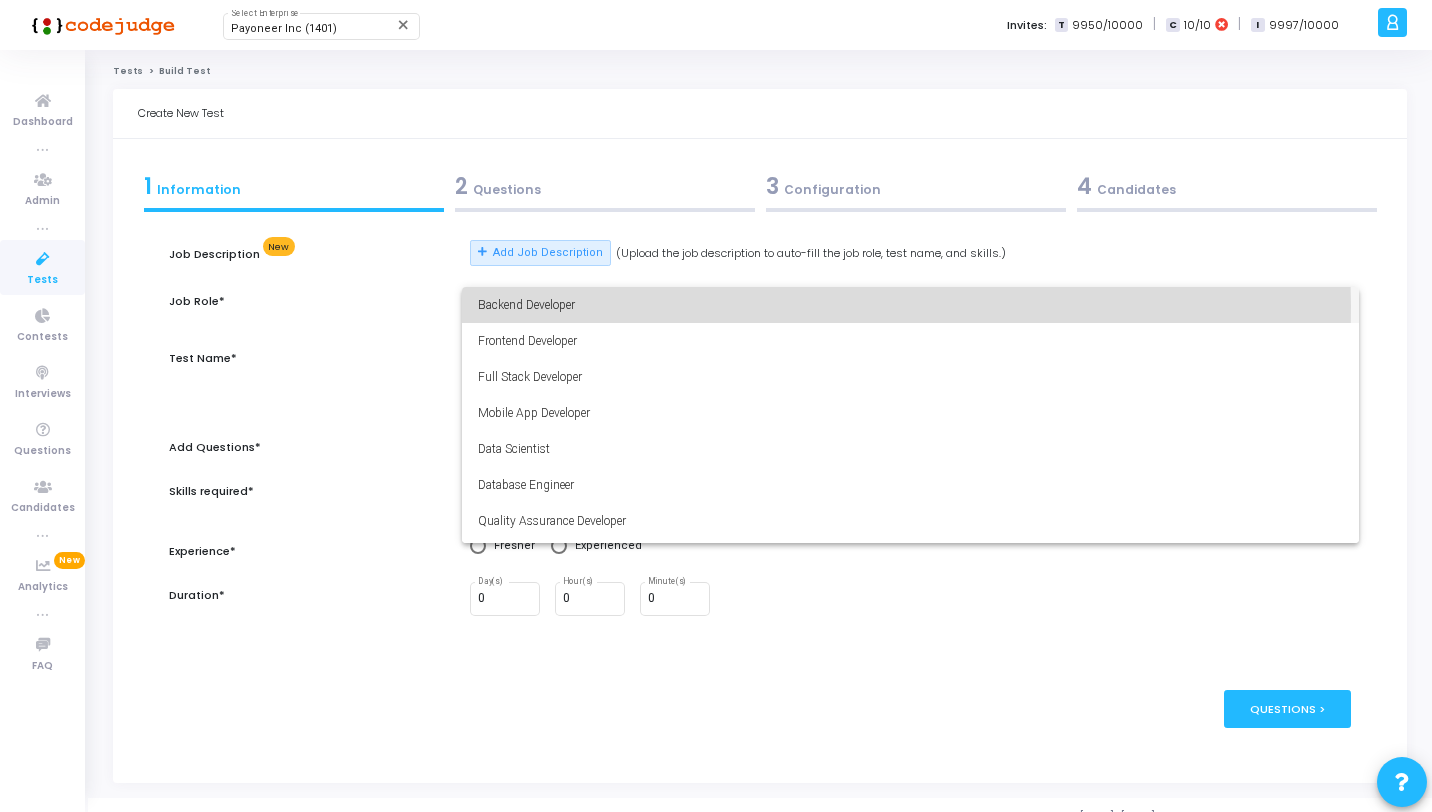 click on "Backend Developer" at bounding box center [910, 305] 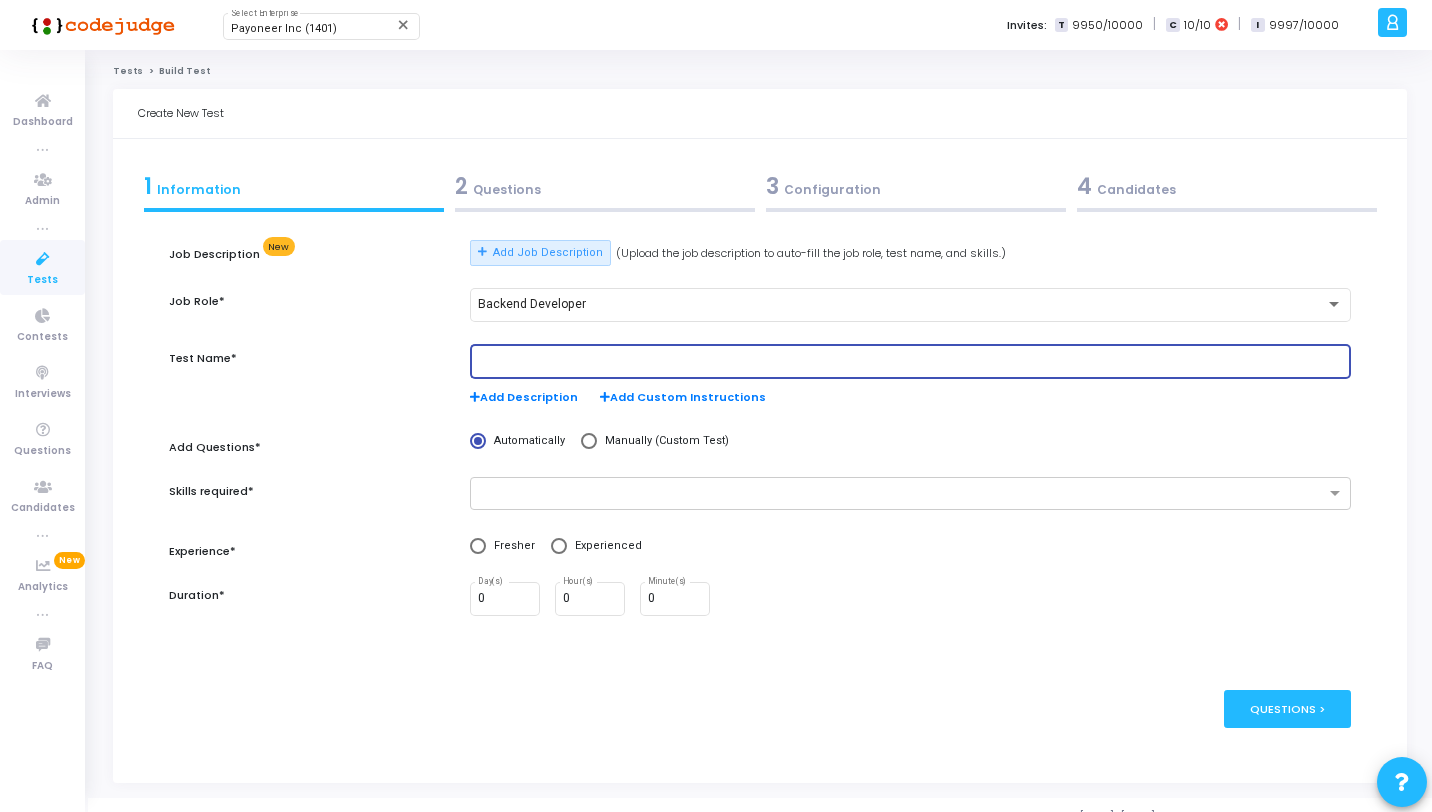 click at bounding box center [910, 362] 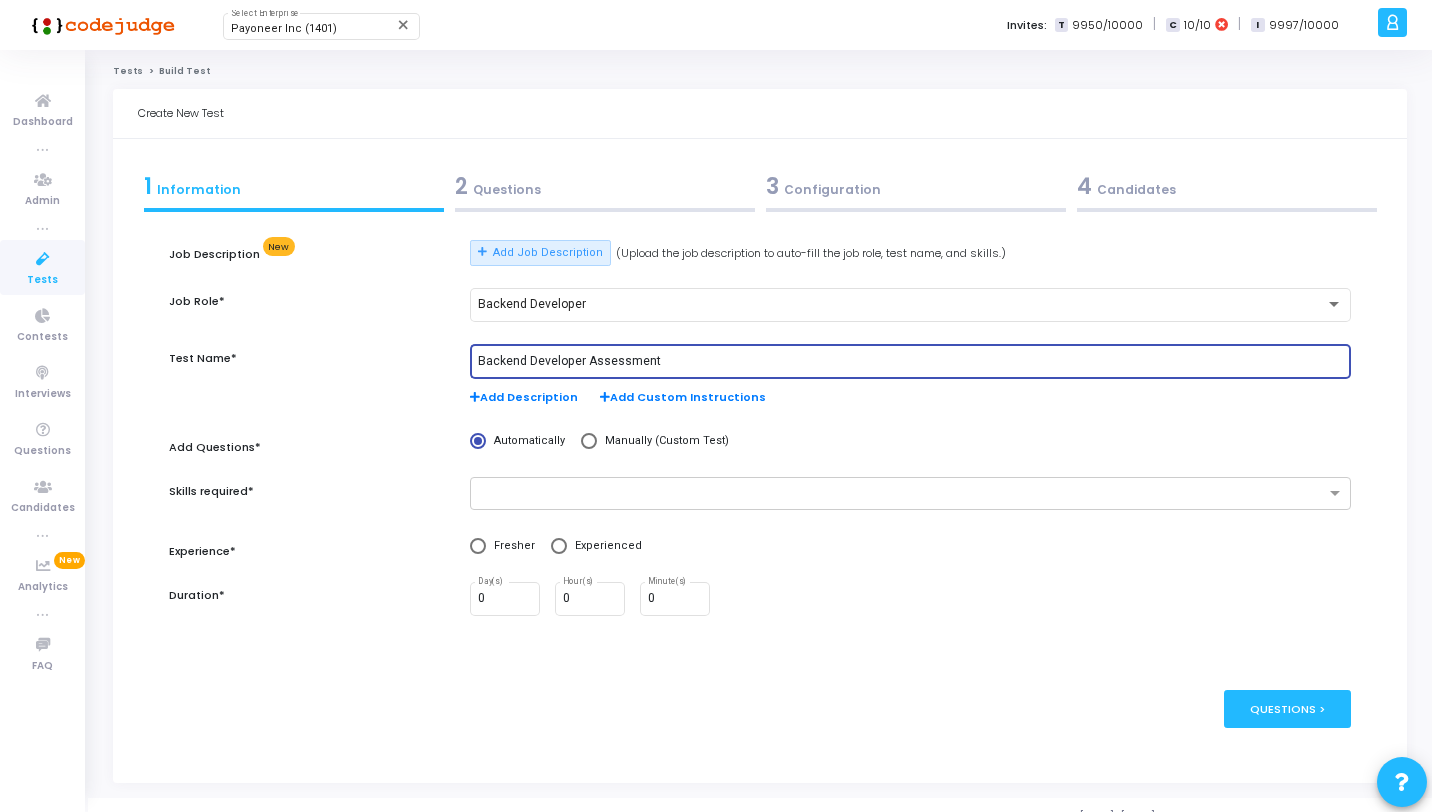 type on "Backend Developer Assessment" 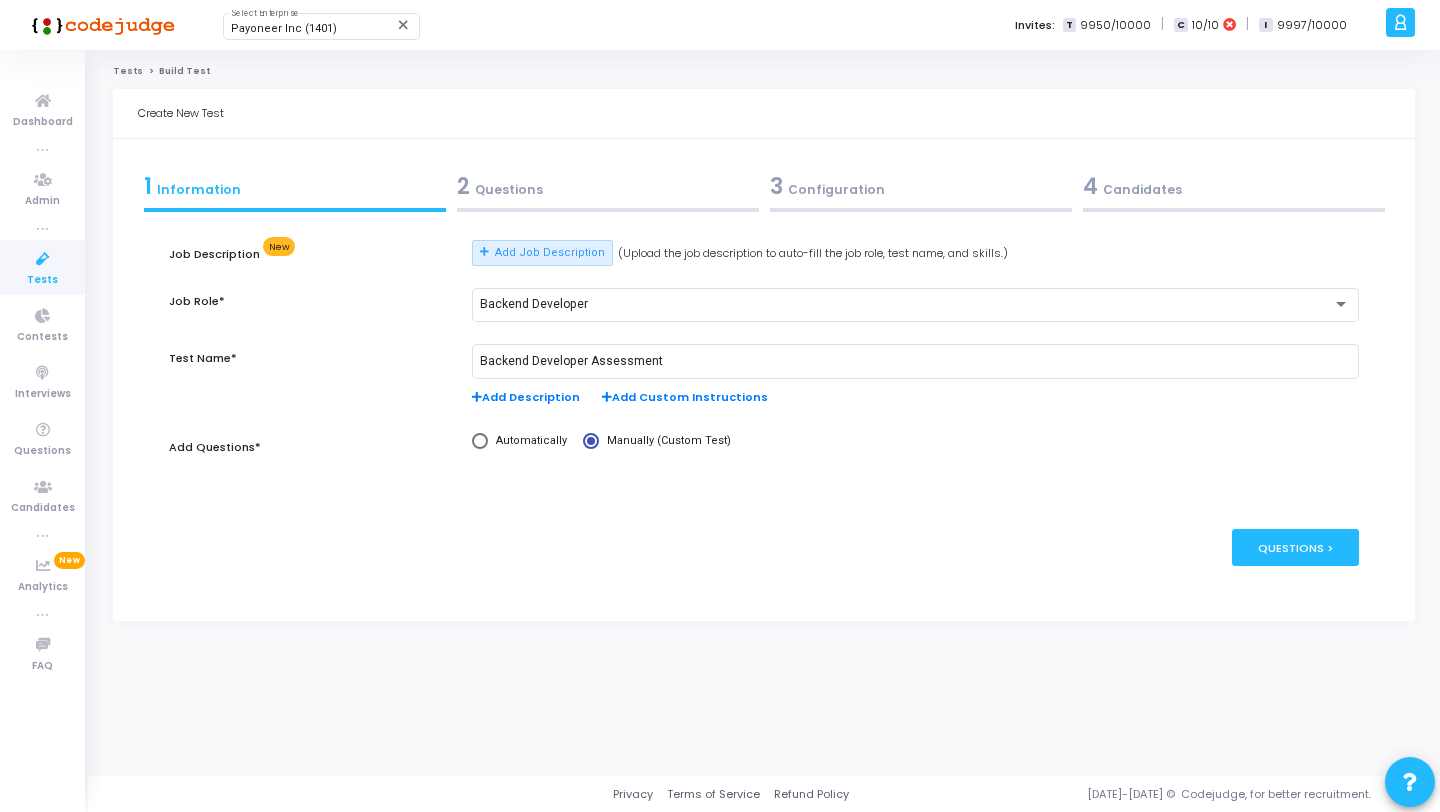 click on "2  Questions" at bounding box center [608, 186] 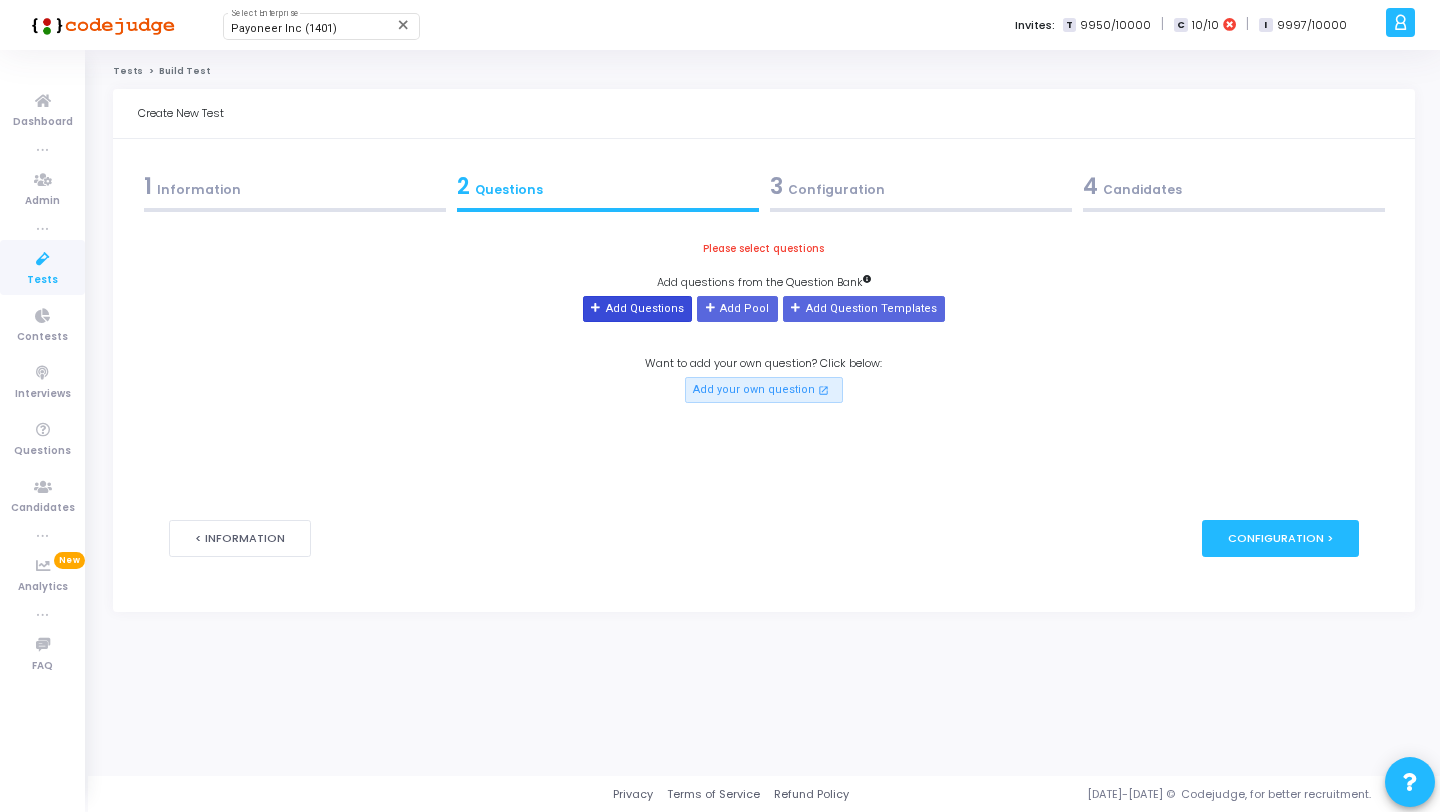 click on "Add Questions" at bounding box center [637, 309] 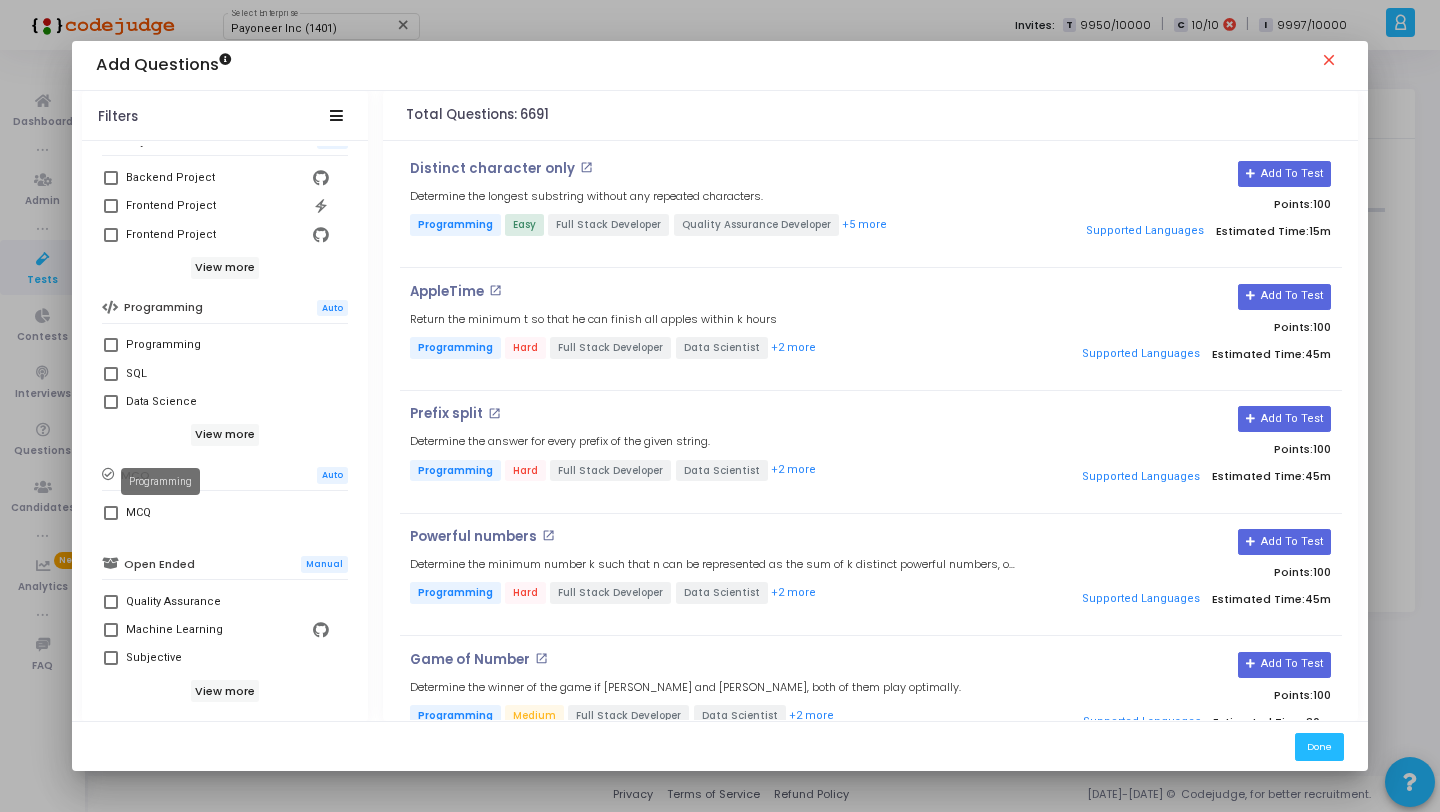 scroll, scrollTop: 343, scrollLeft: 0, axis: vertical 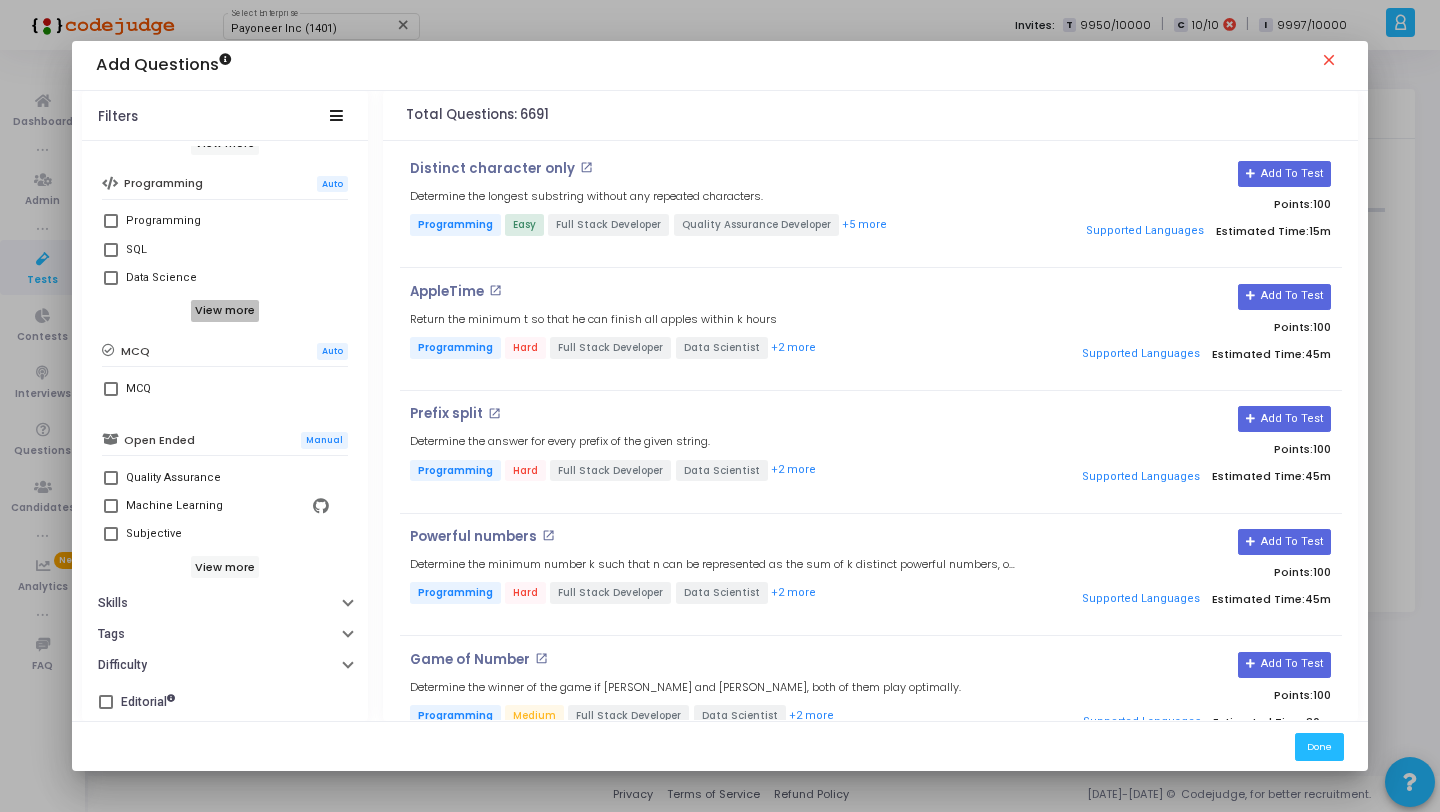click on "View more" at bounding box center (225, 311) 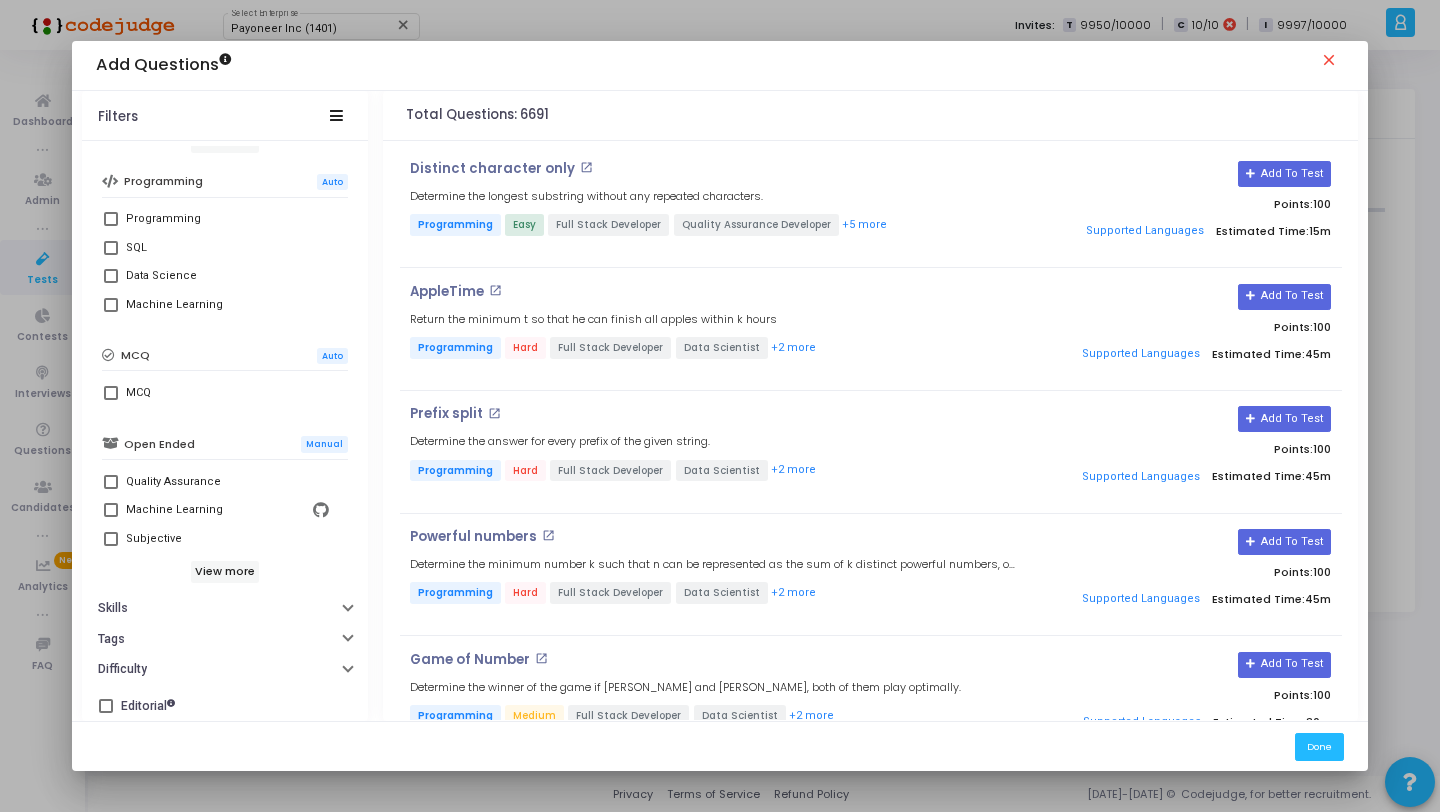 click on "MCQ" at bounding box center (225, 393) 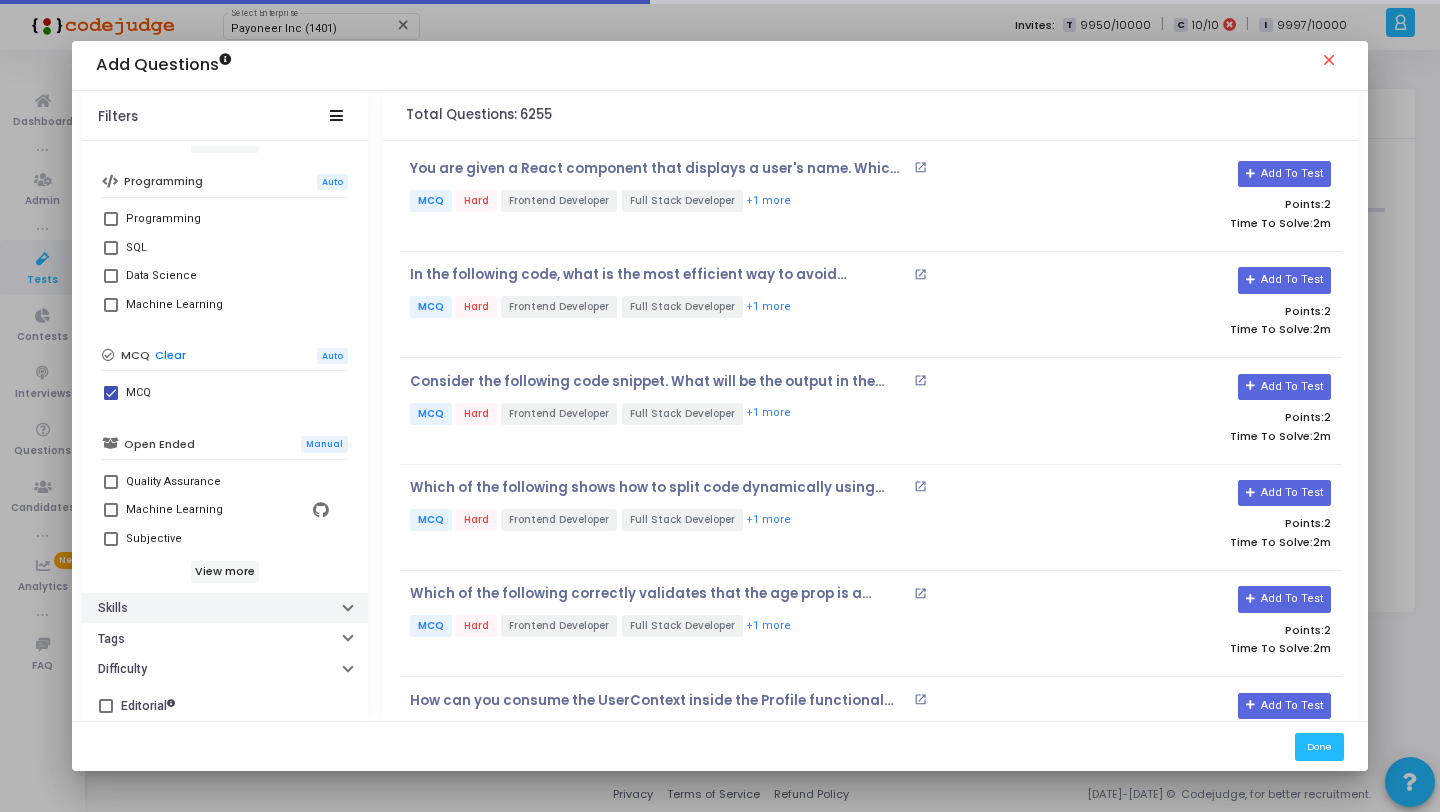 click on "Skills" at bounding box center [225, 608] 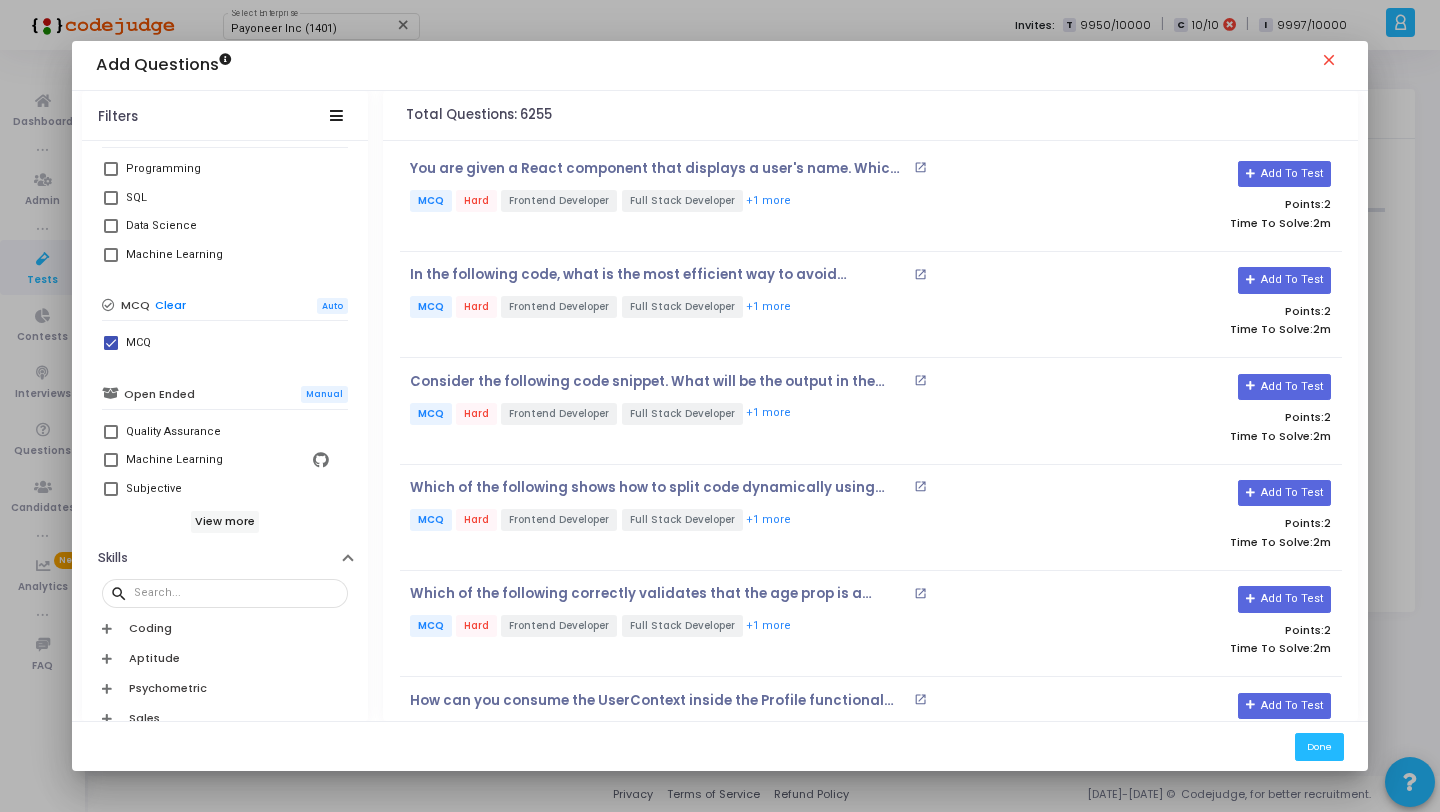 scroll, scrollTop: 478, scrollLeft: 0, axis: vertical 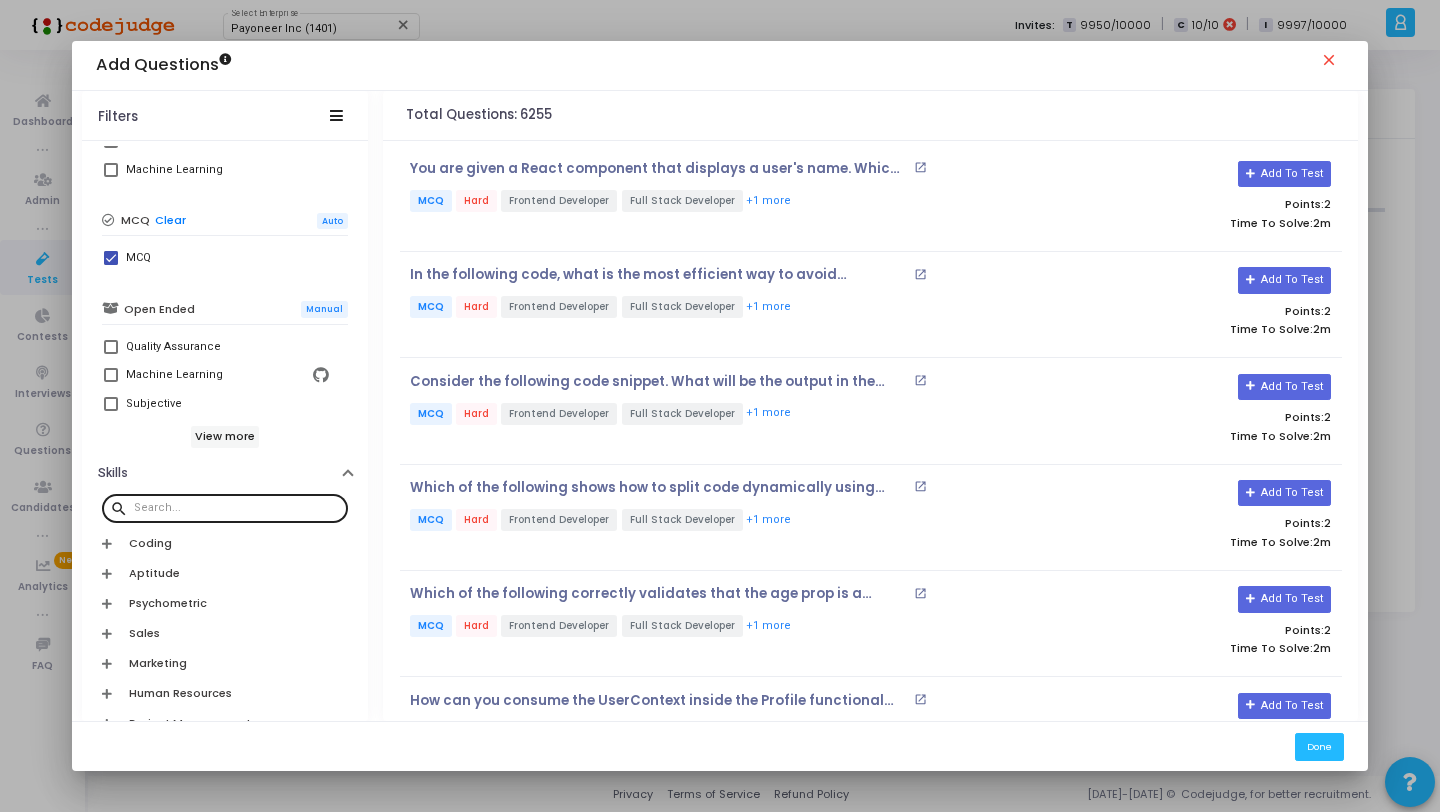 click at bounding box center (237, 508) 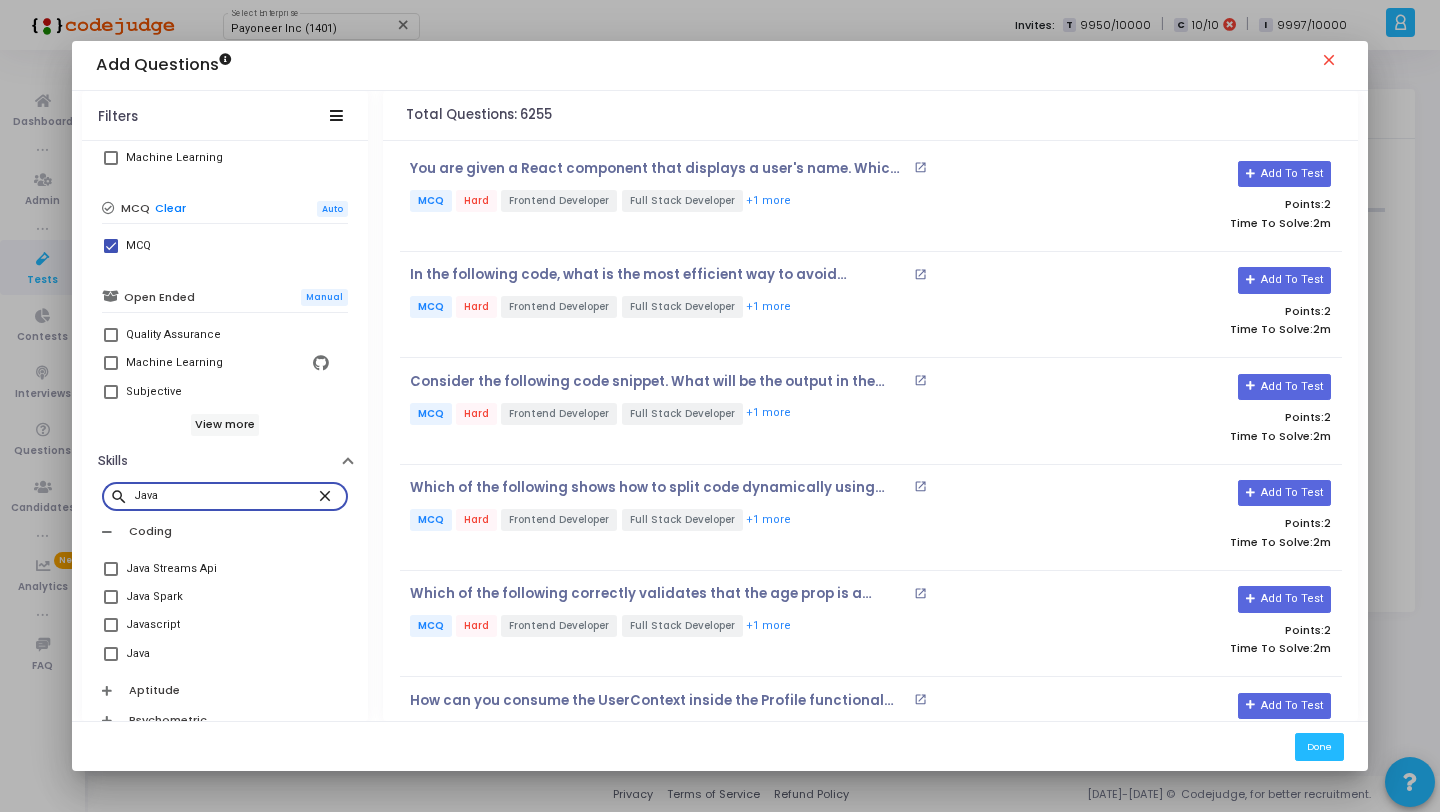 scroll, scrollTop: 504, scrollLeft: 0, axis: vertical 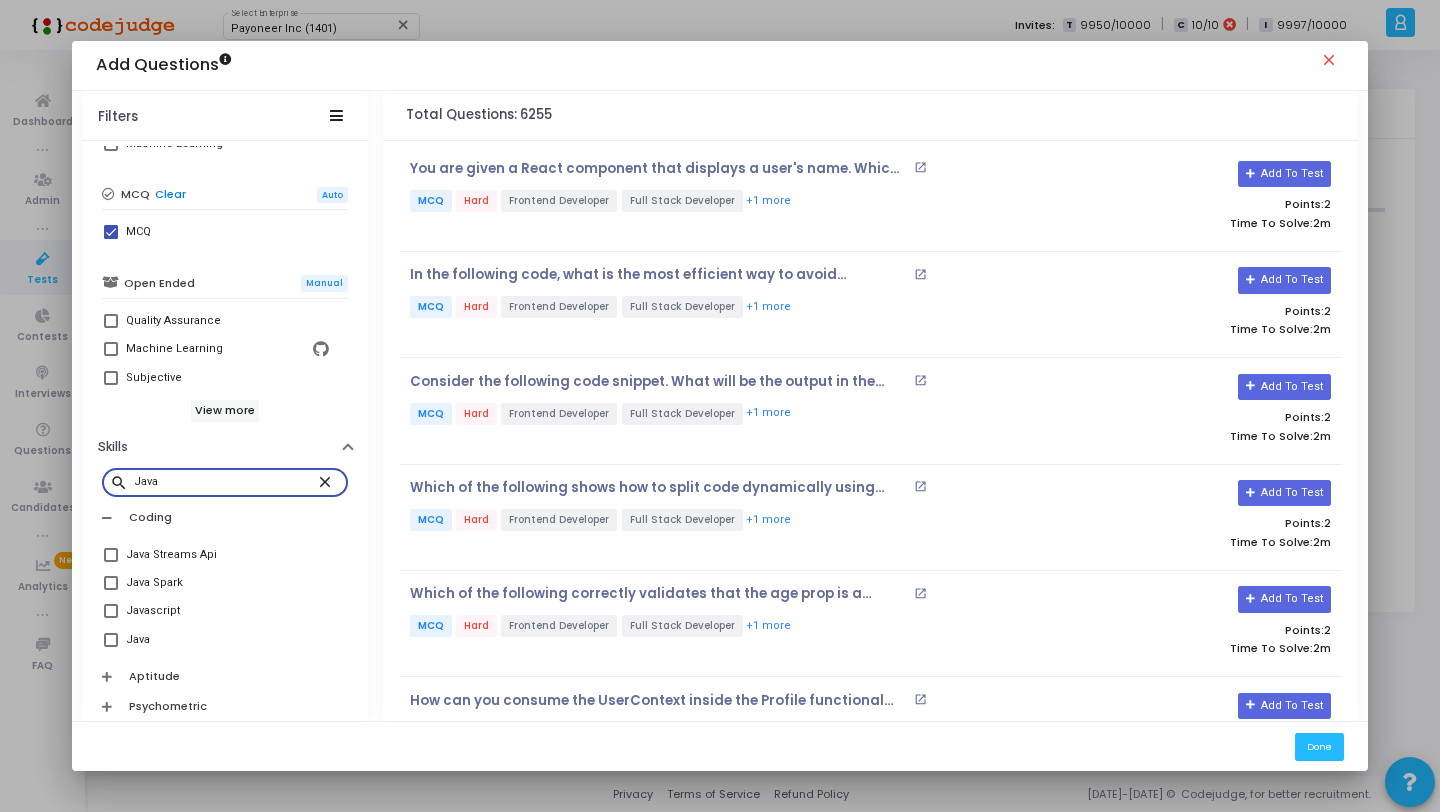type on "Java" 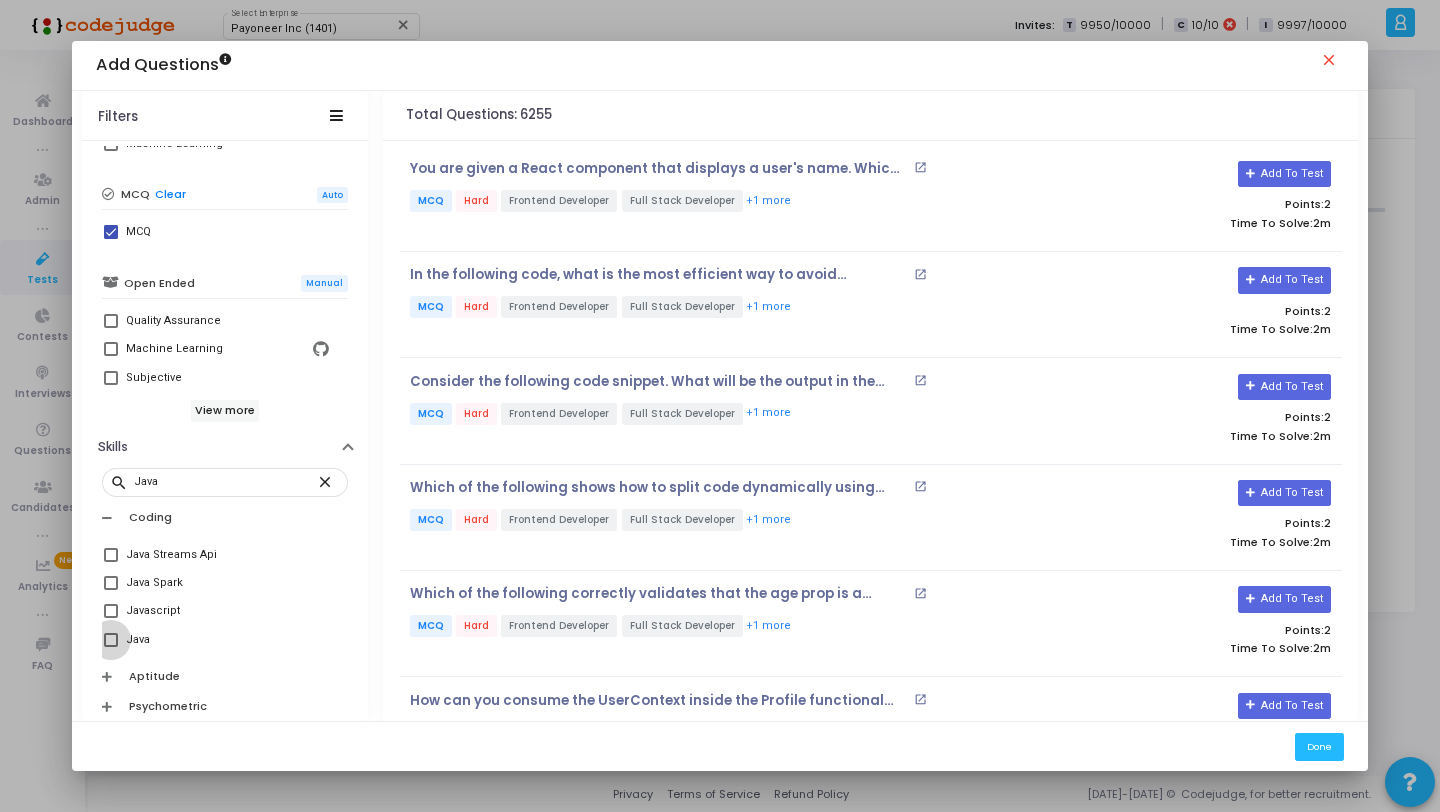 click at bounding box center [111, 640] 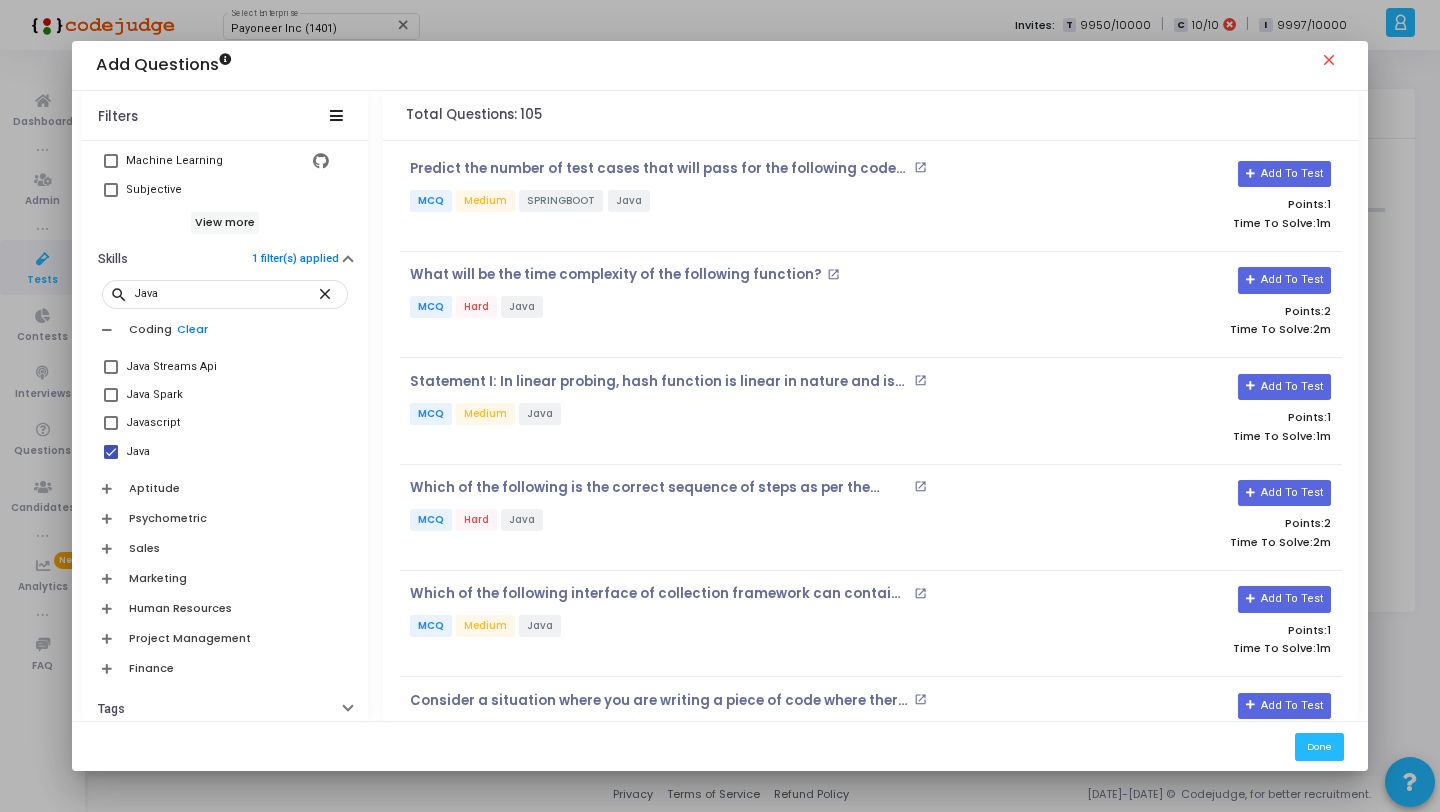 scroll, scrollTop: 768, scrollLeft: 0, axis: vertical 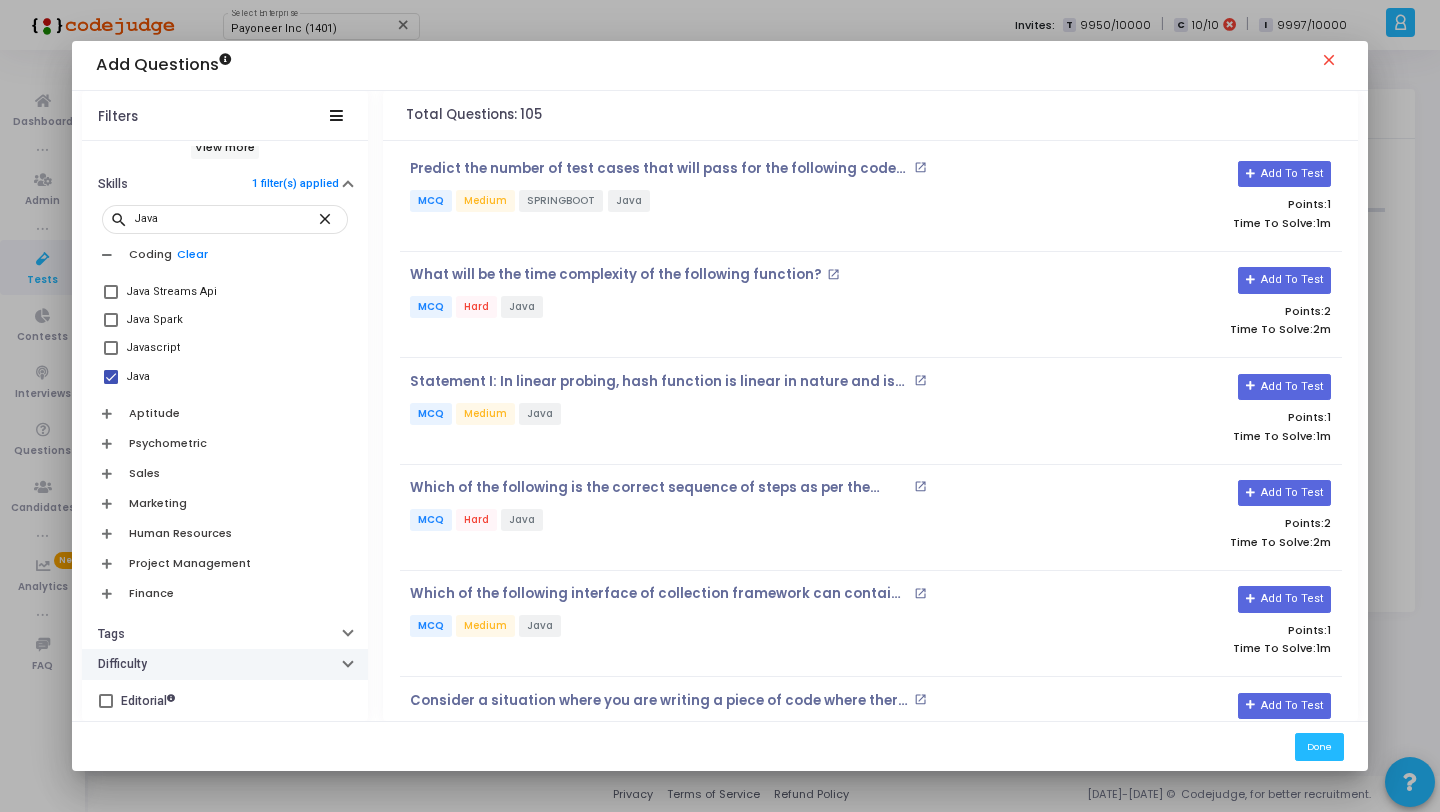 click on "Difficulty" at bounding box center [122, 664] 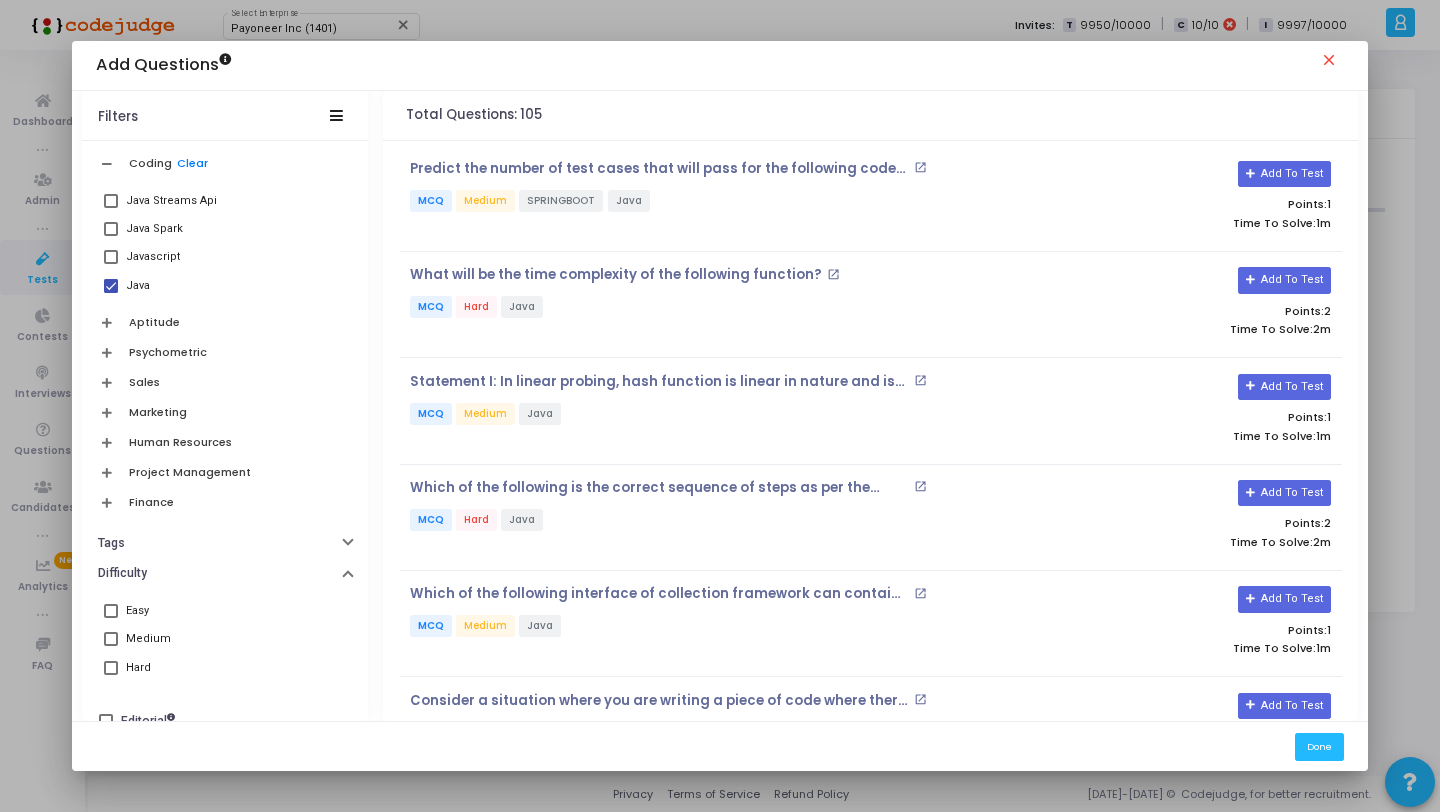 scroll, scrollTop: 879, scrollLeft: 0, axis: vertical 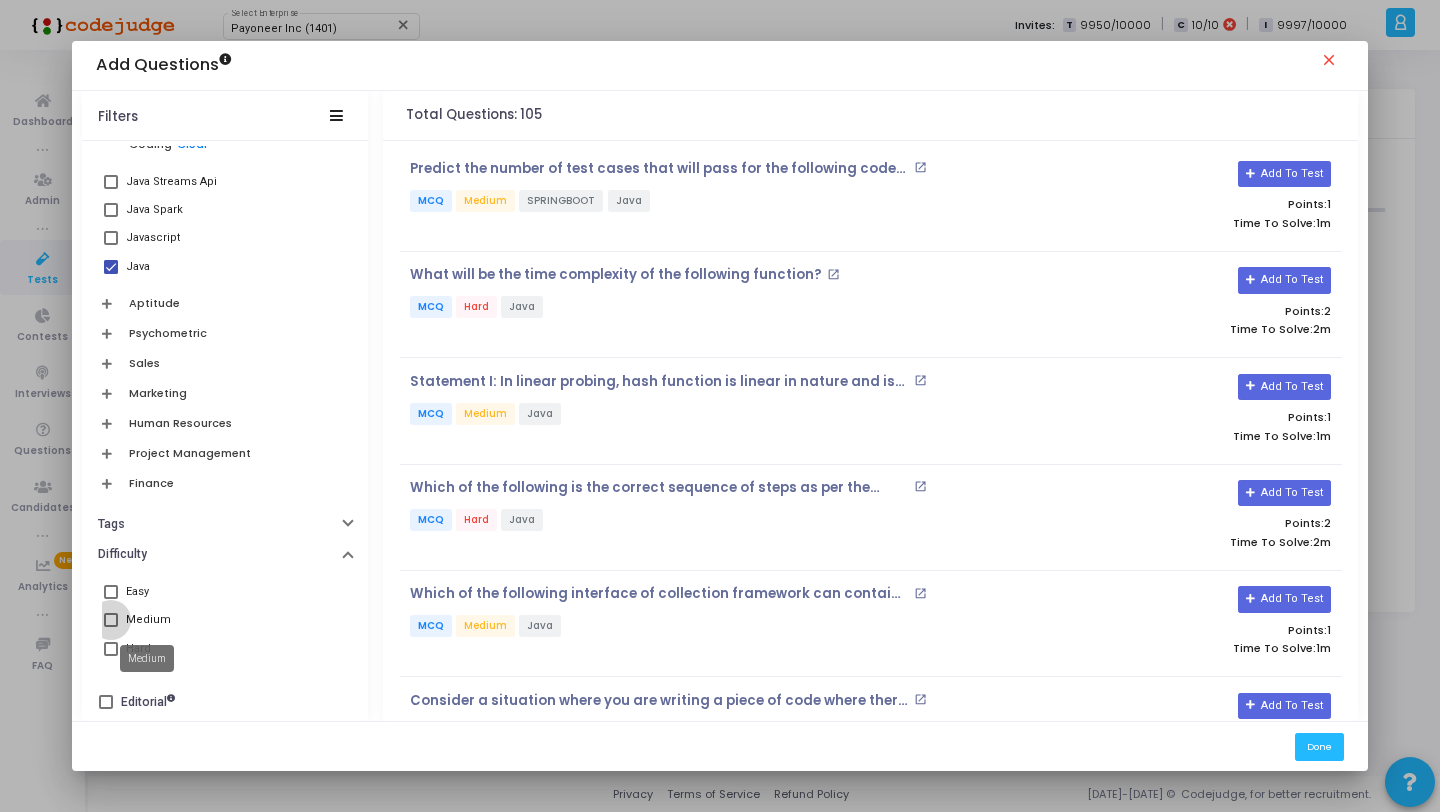 click on "Medium" at bounding box center (148, 620) 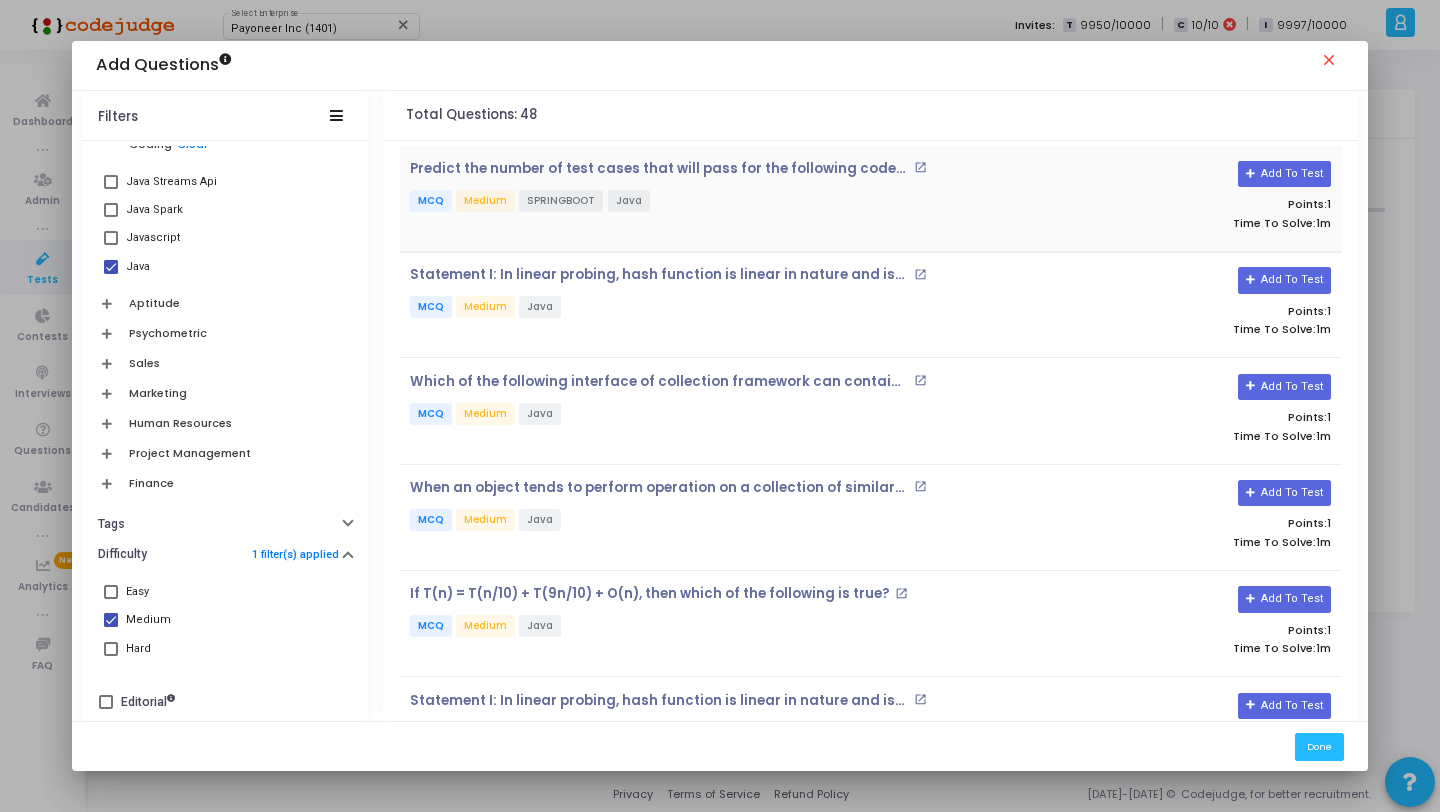 click on "MCQ   Medium   SPRINGBOOT   Java" at bounding box center (714, 202) 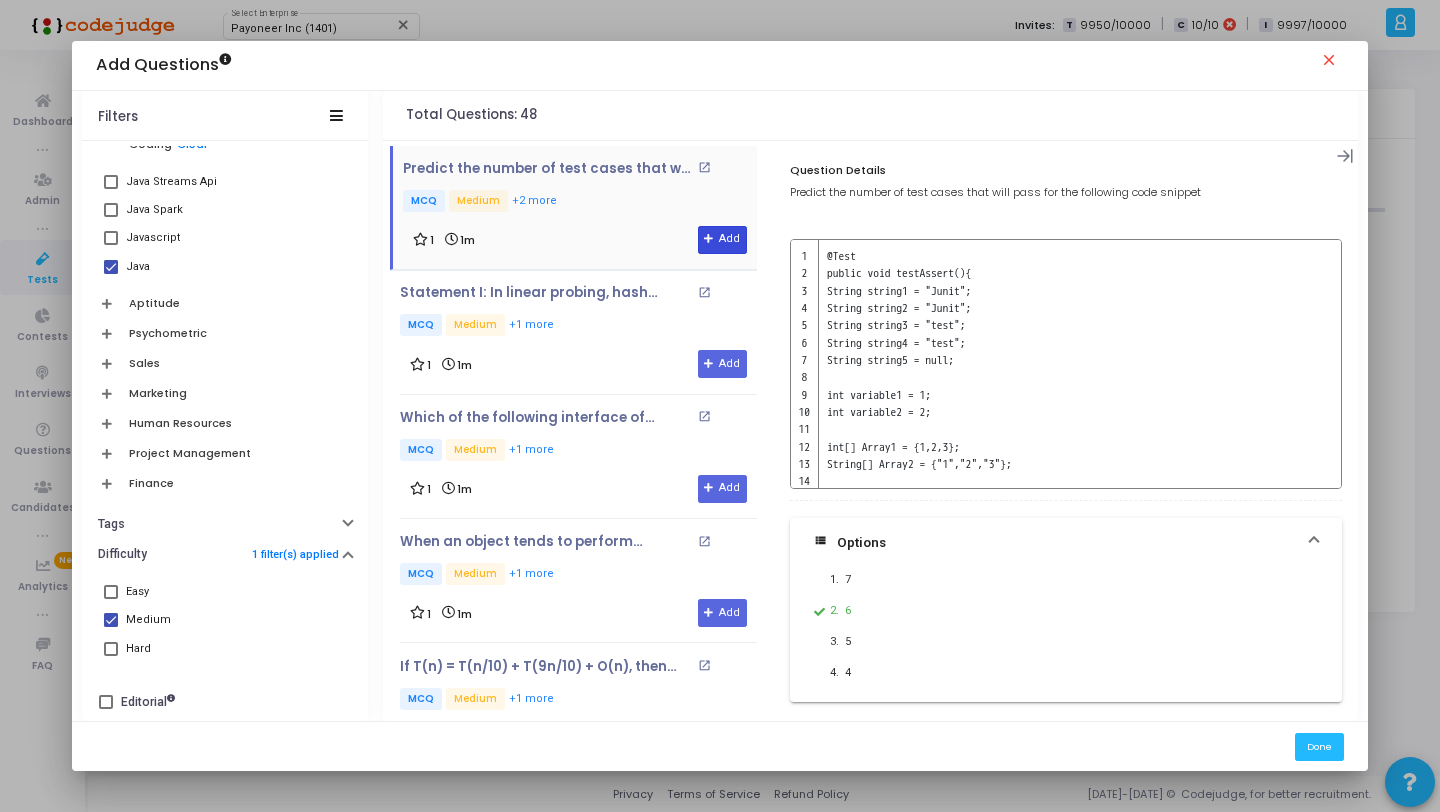 click on "Add" at bounding box center [722, 240] 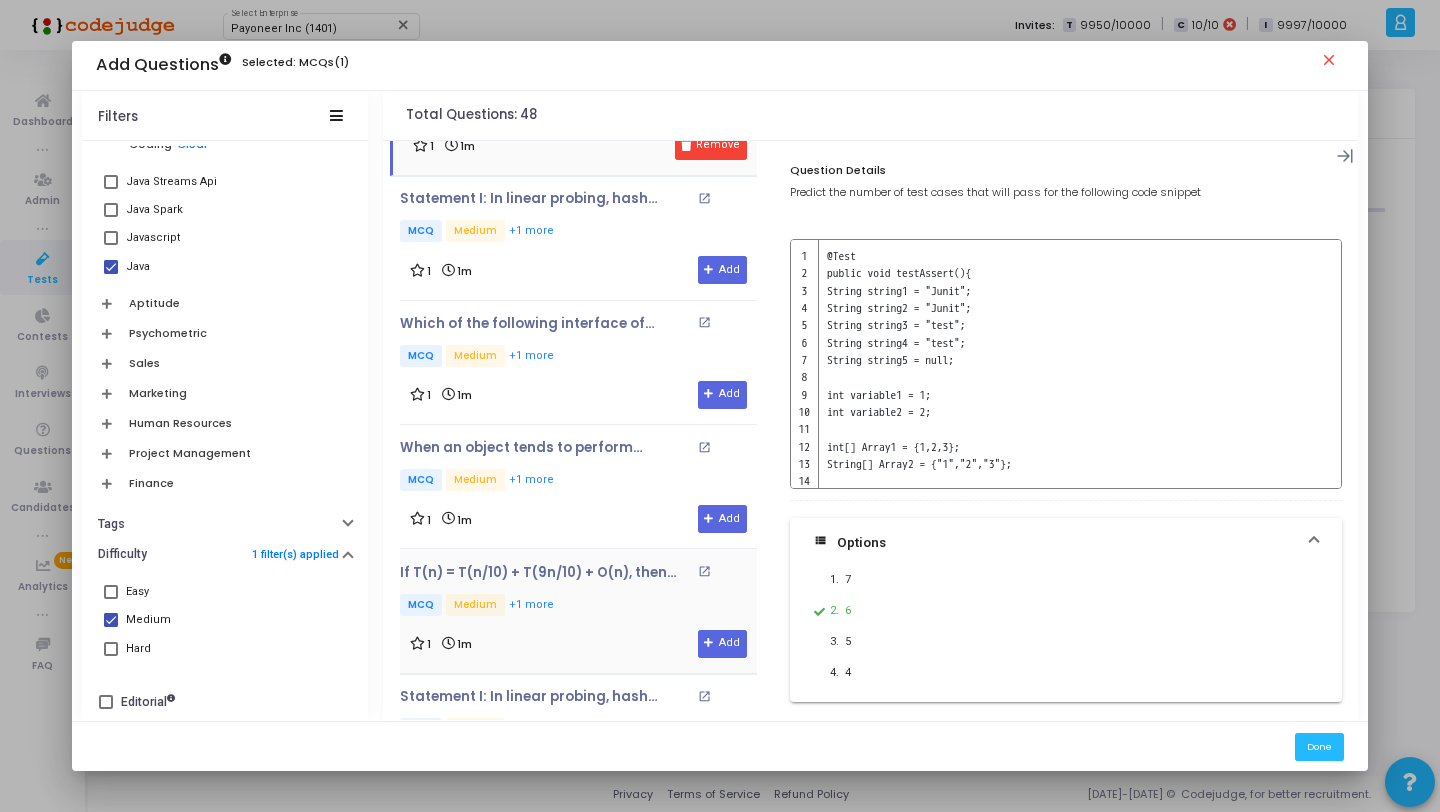 scroll, scrollTop: 127, scrollLeft: 0, axis: vertical 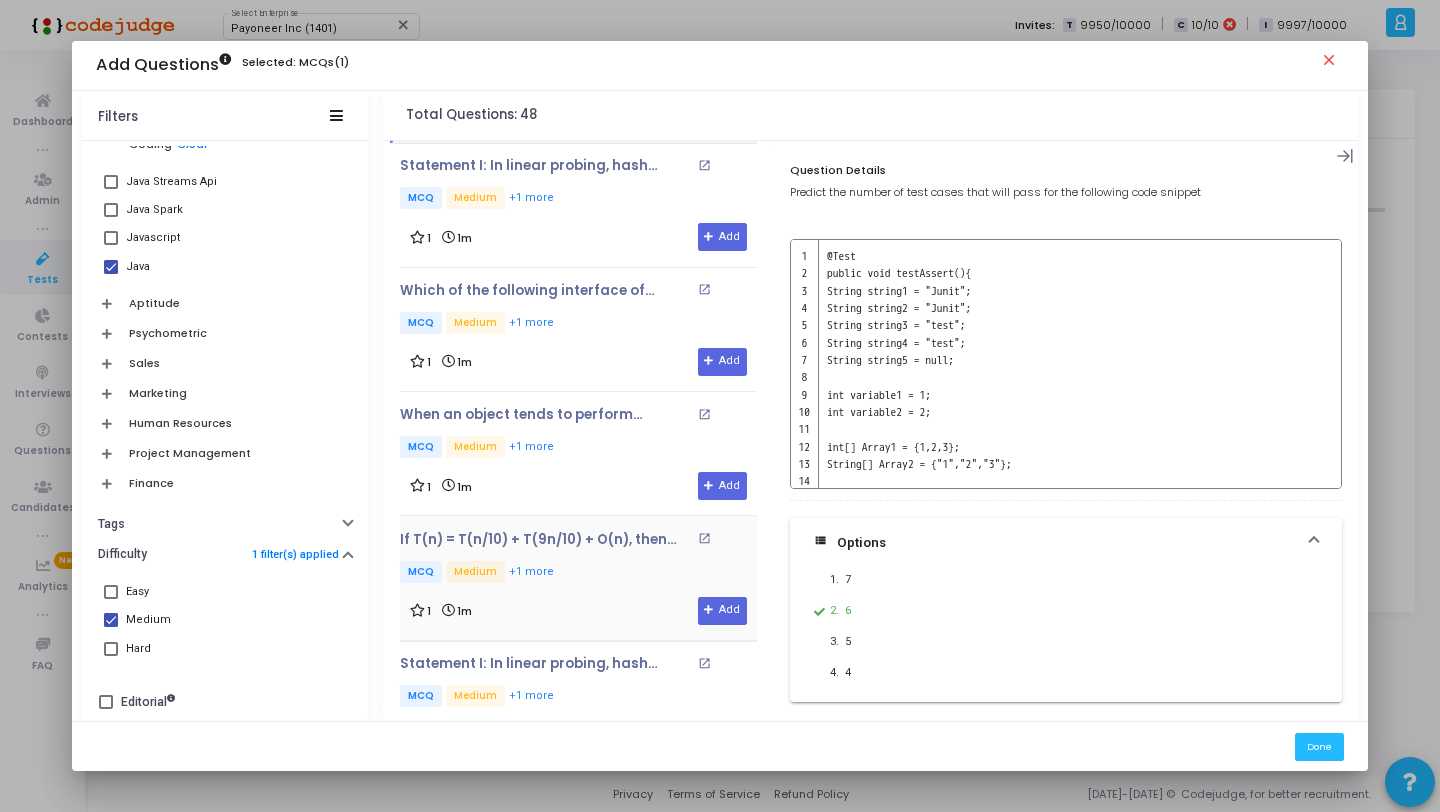 click on "MCQ   Medium   +1 more" at bounding box center (578, 573) 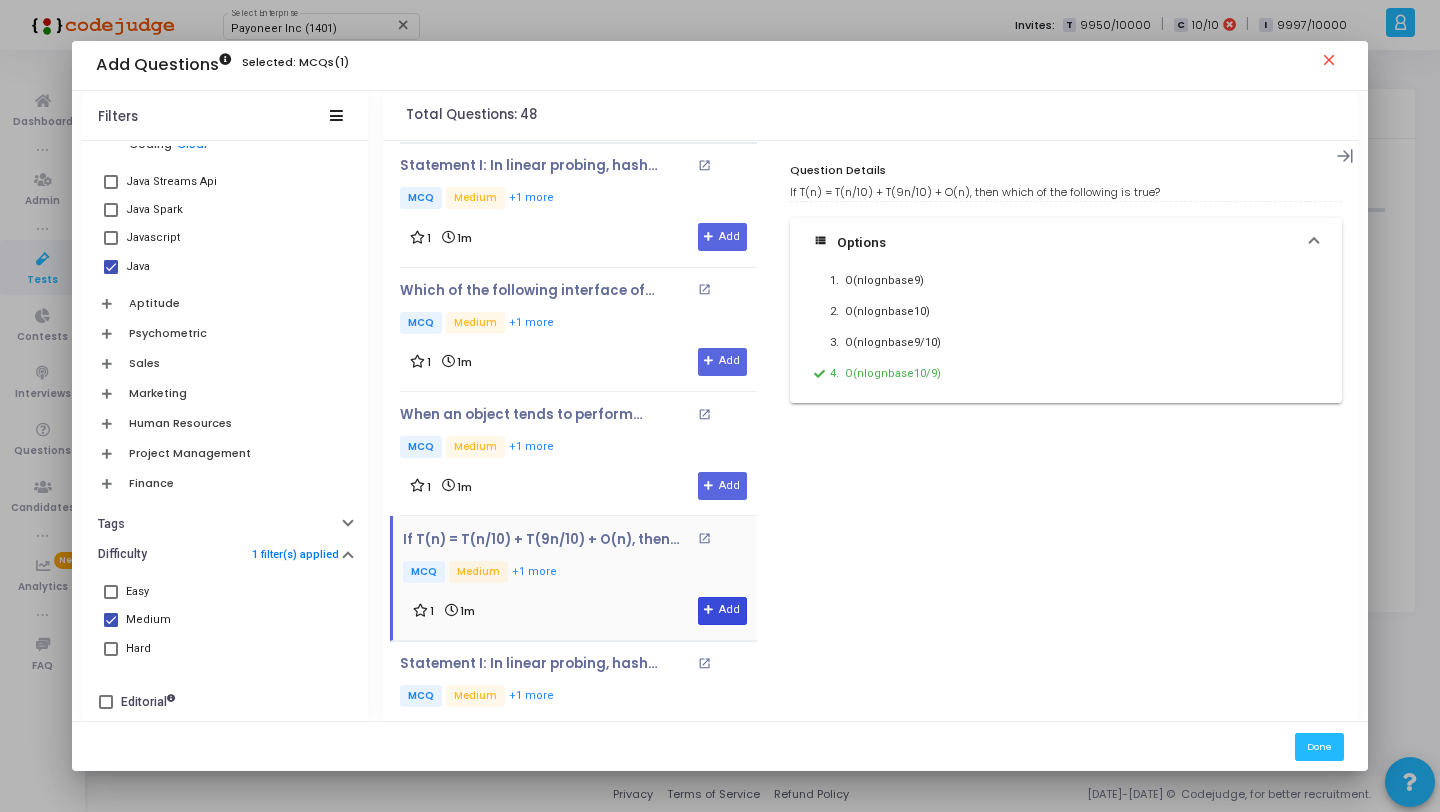 click on "Add" at bounding box center [722, 611] 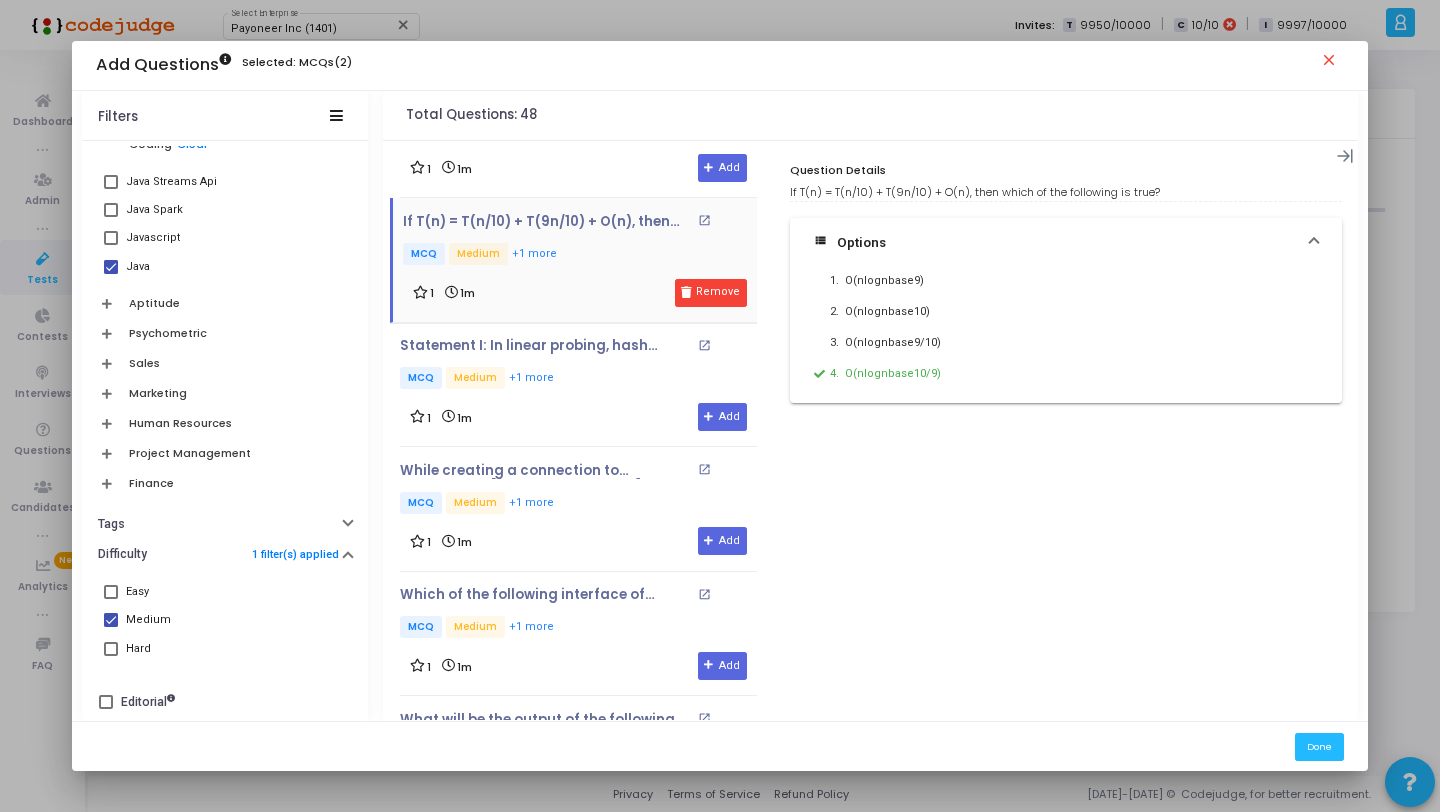 scroll, scrollTop: 462, scrollLeft: 0, axis: vertical 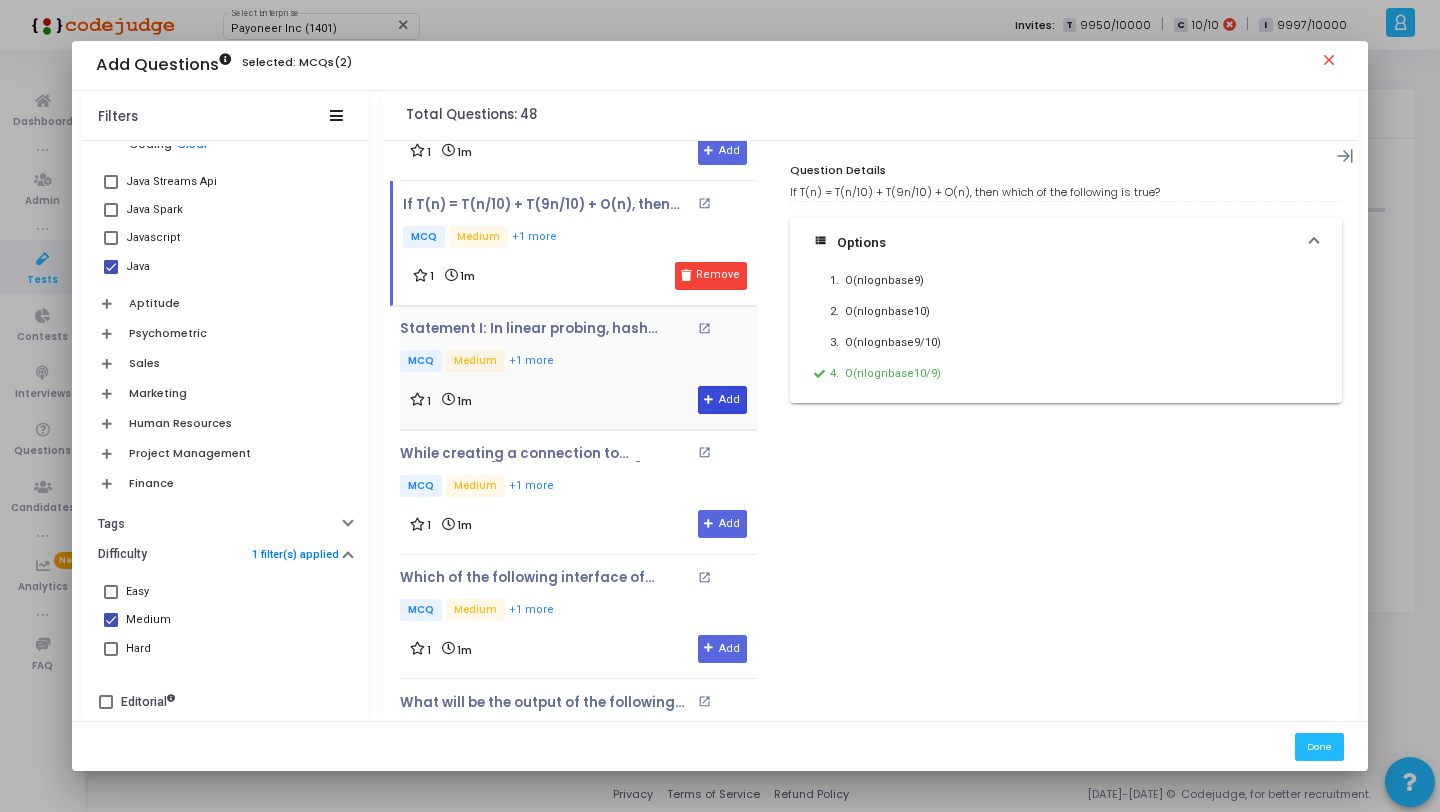 click on "Add" at bounding box center (722, 400) 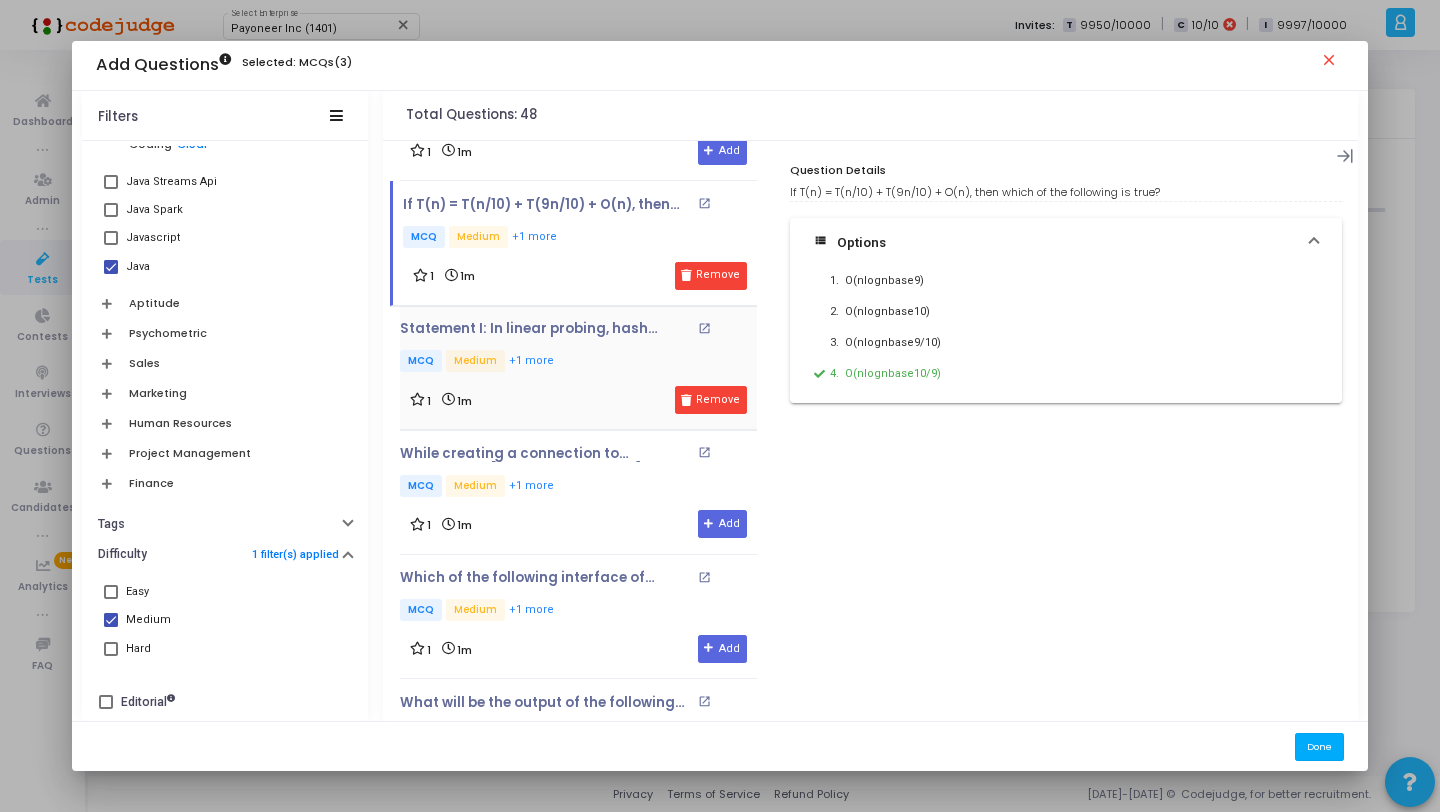 click on "Done" at bounding box center (1319, 746) 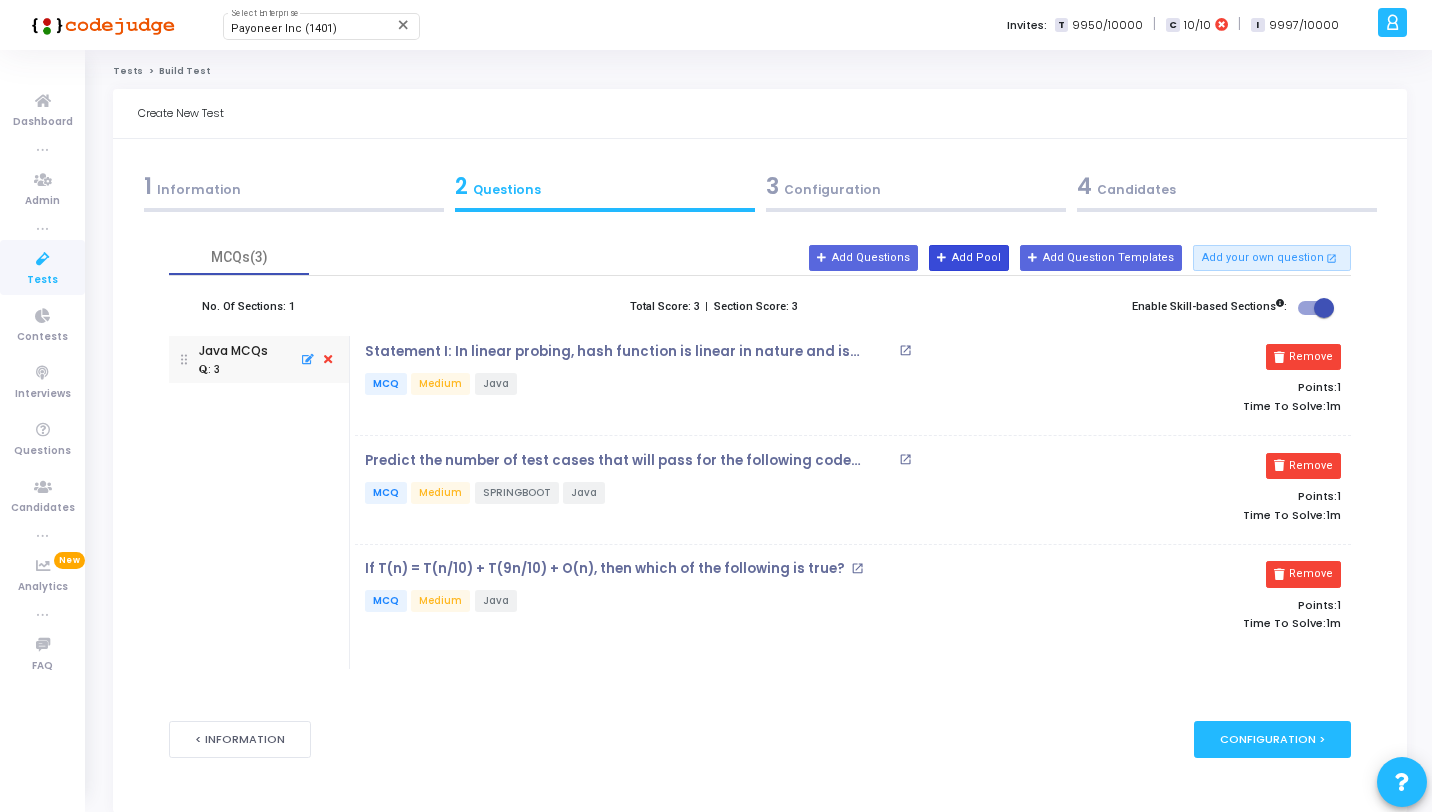 click on "Add Pool" at bounding box center (969, 258) 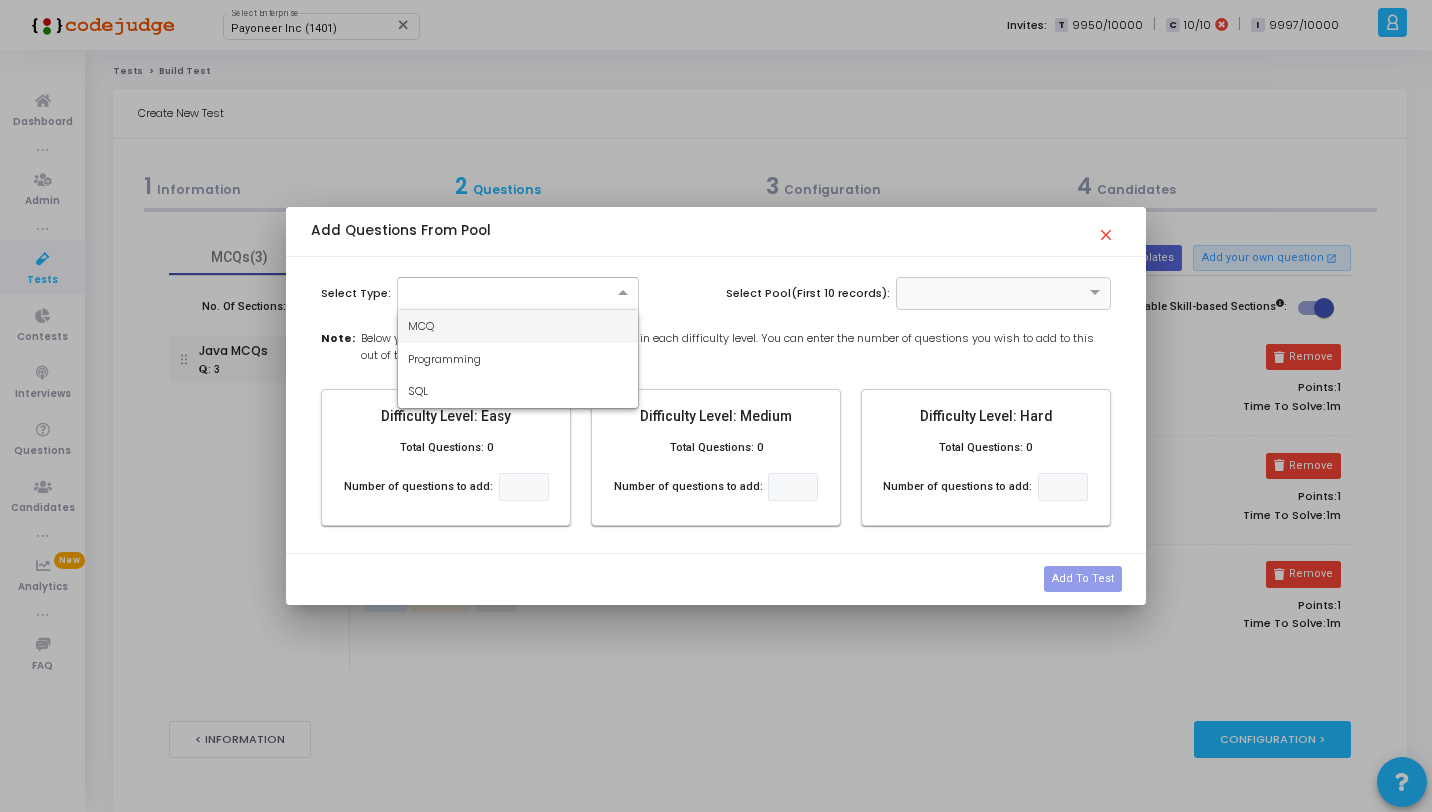 click at bounding box center (518, 293) 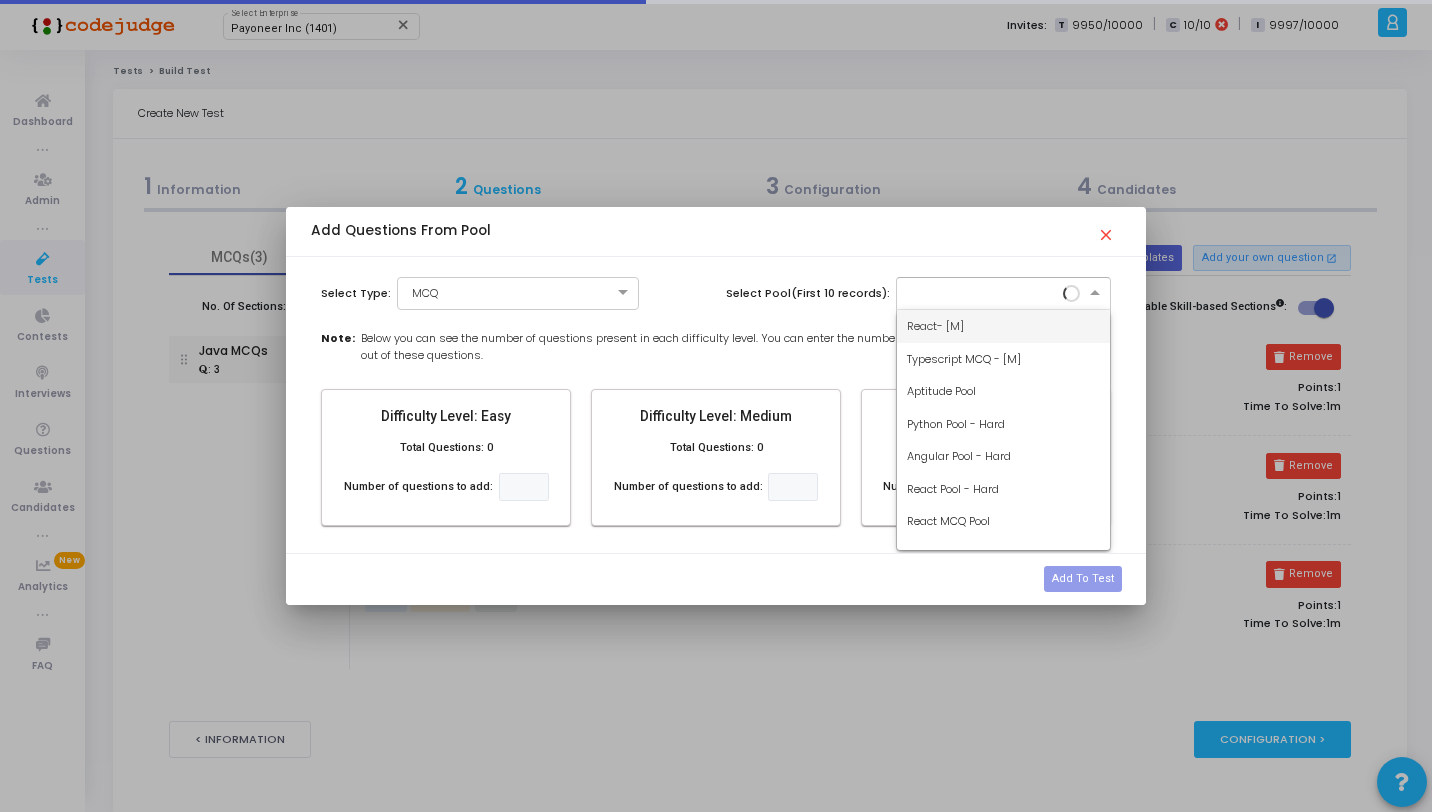 click at bounding box center [983, 291] 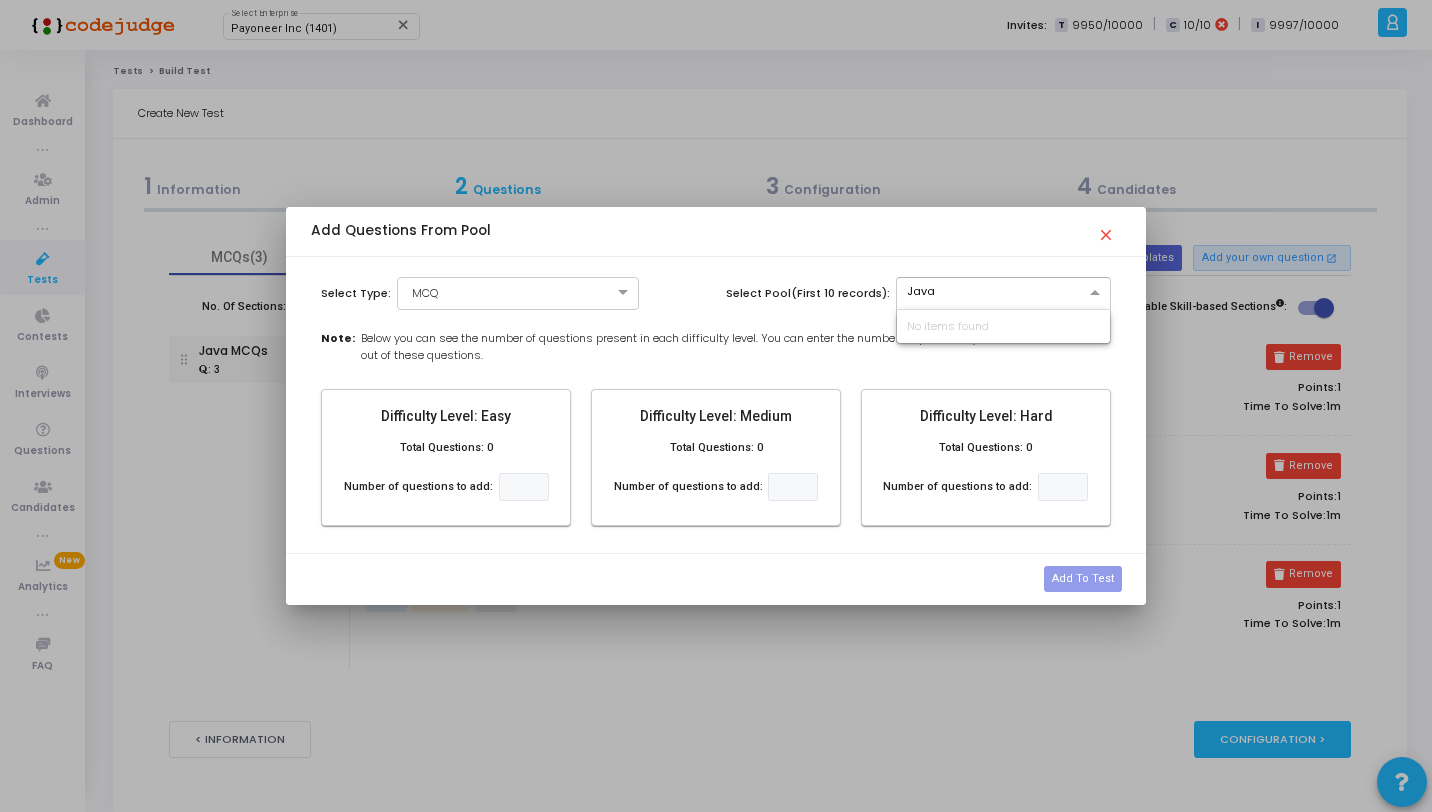 click on "Java" at bounding box center (983, 291) 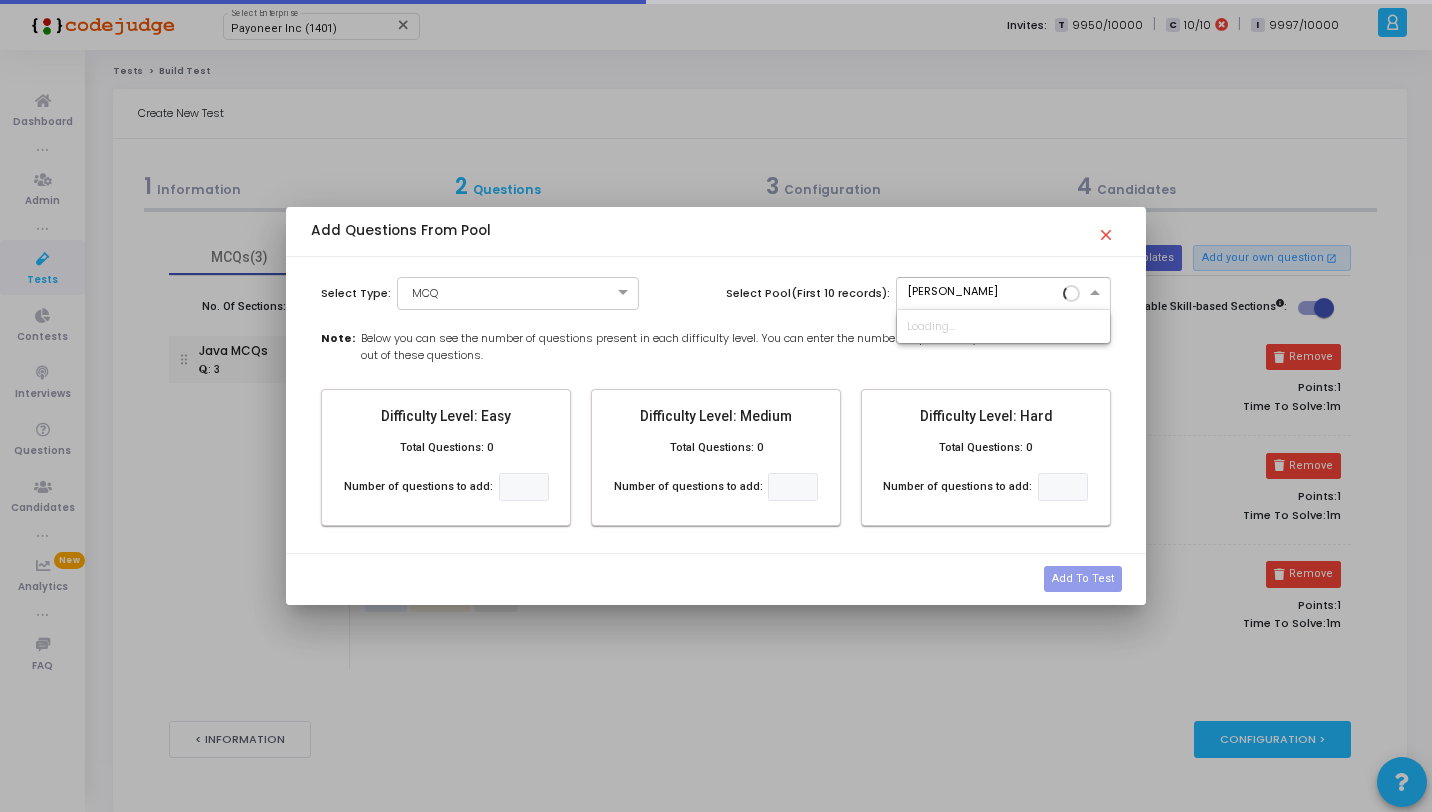 type on "J" 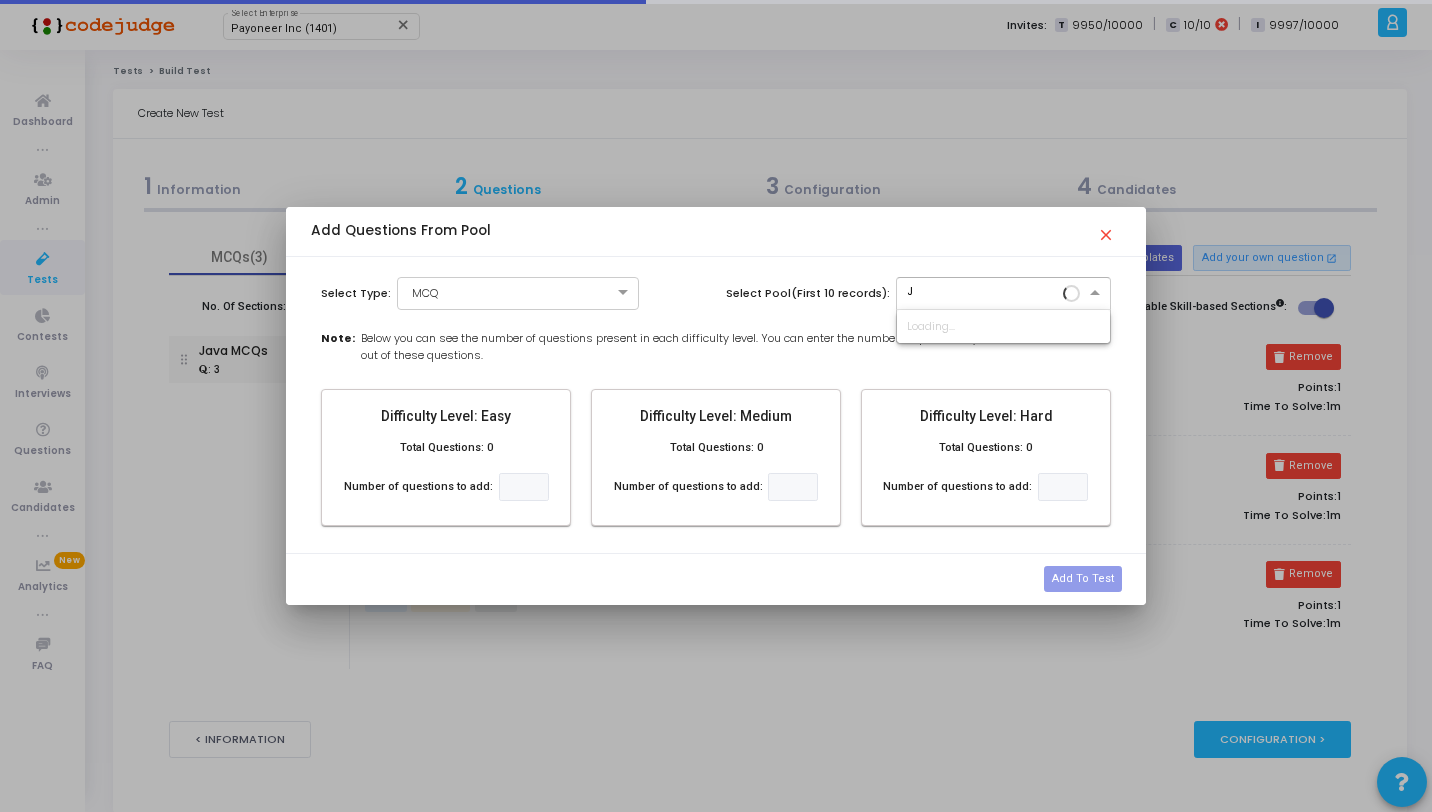 type 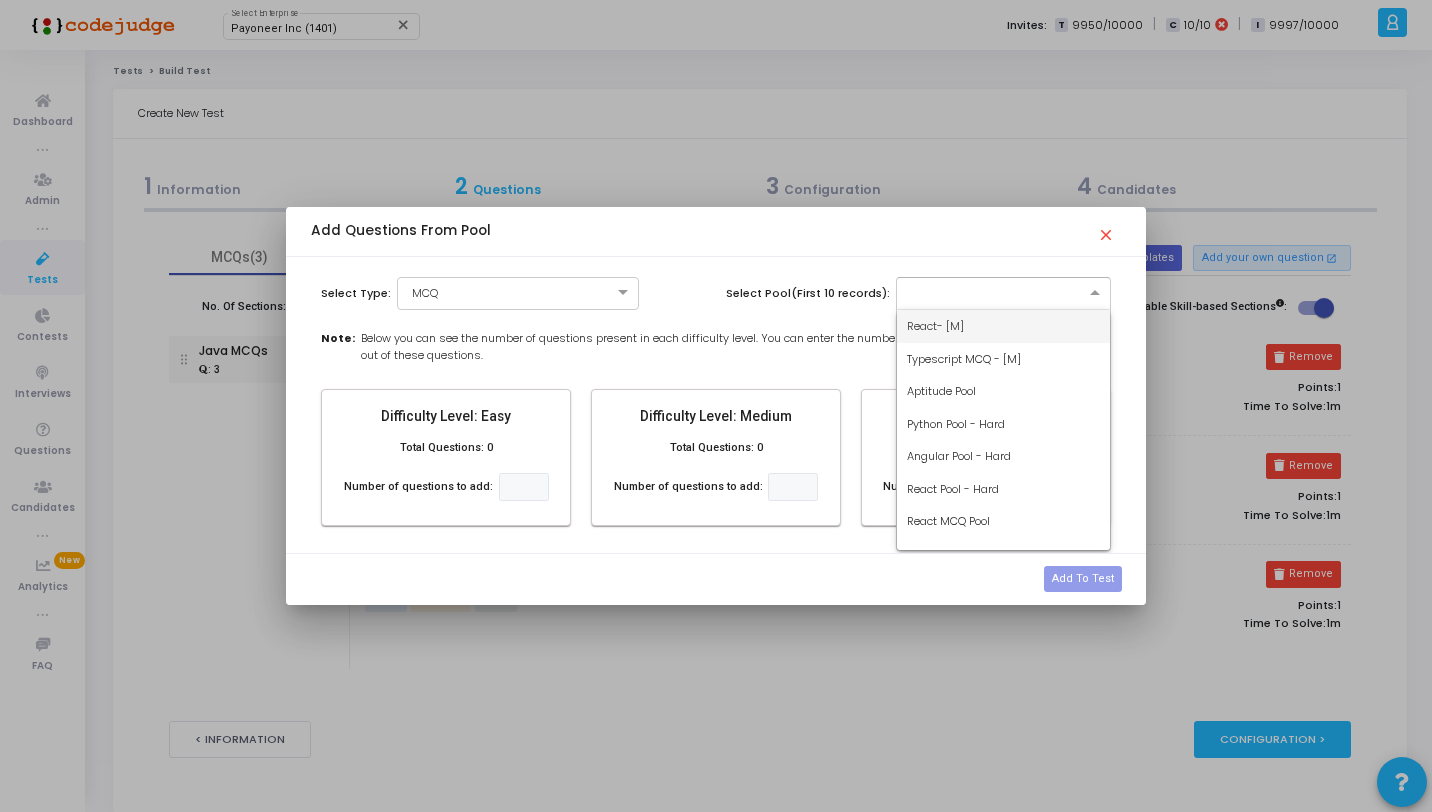click on "React- [M]" at bounding box center (935, 326) 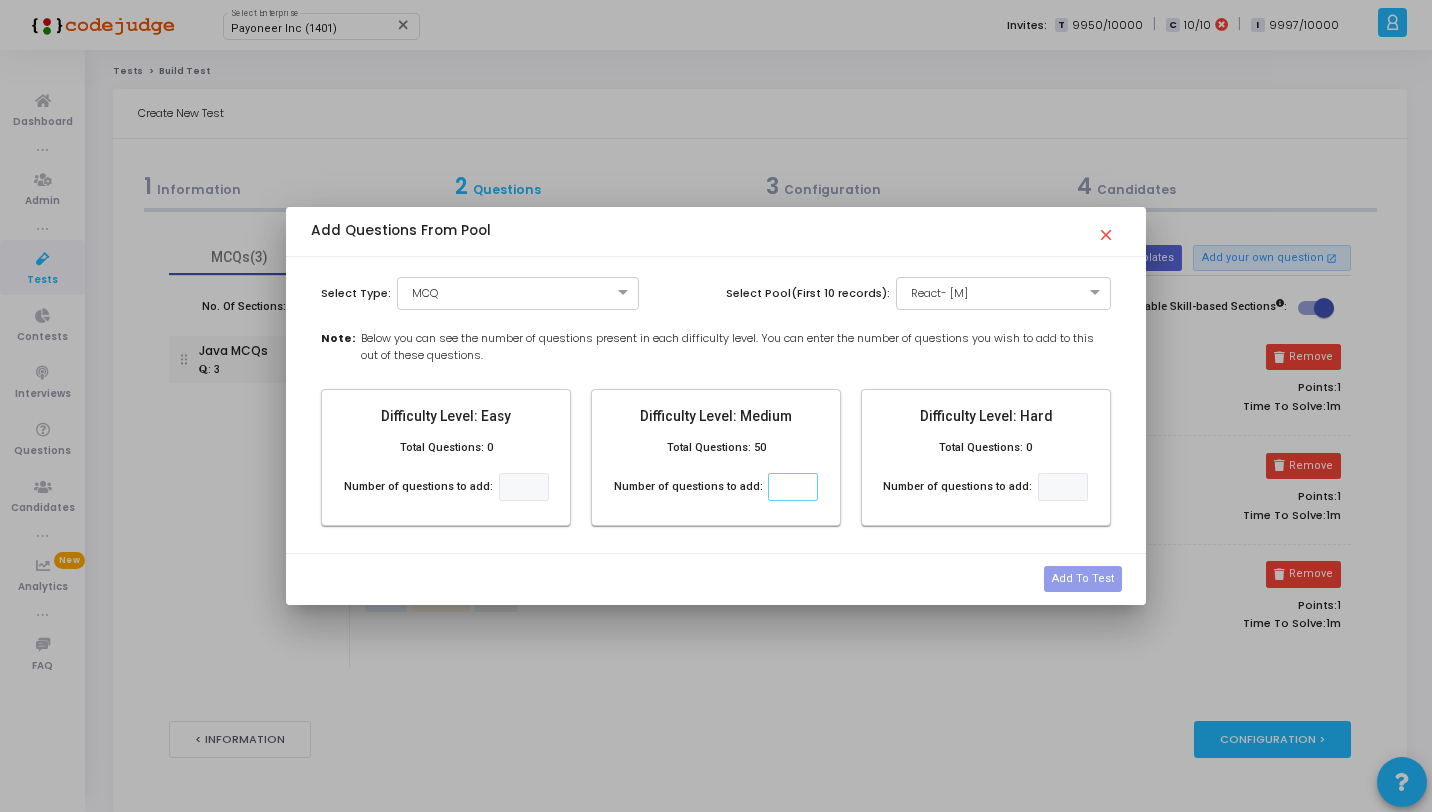 click 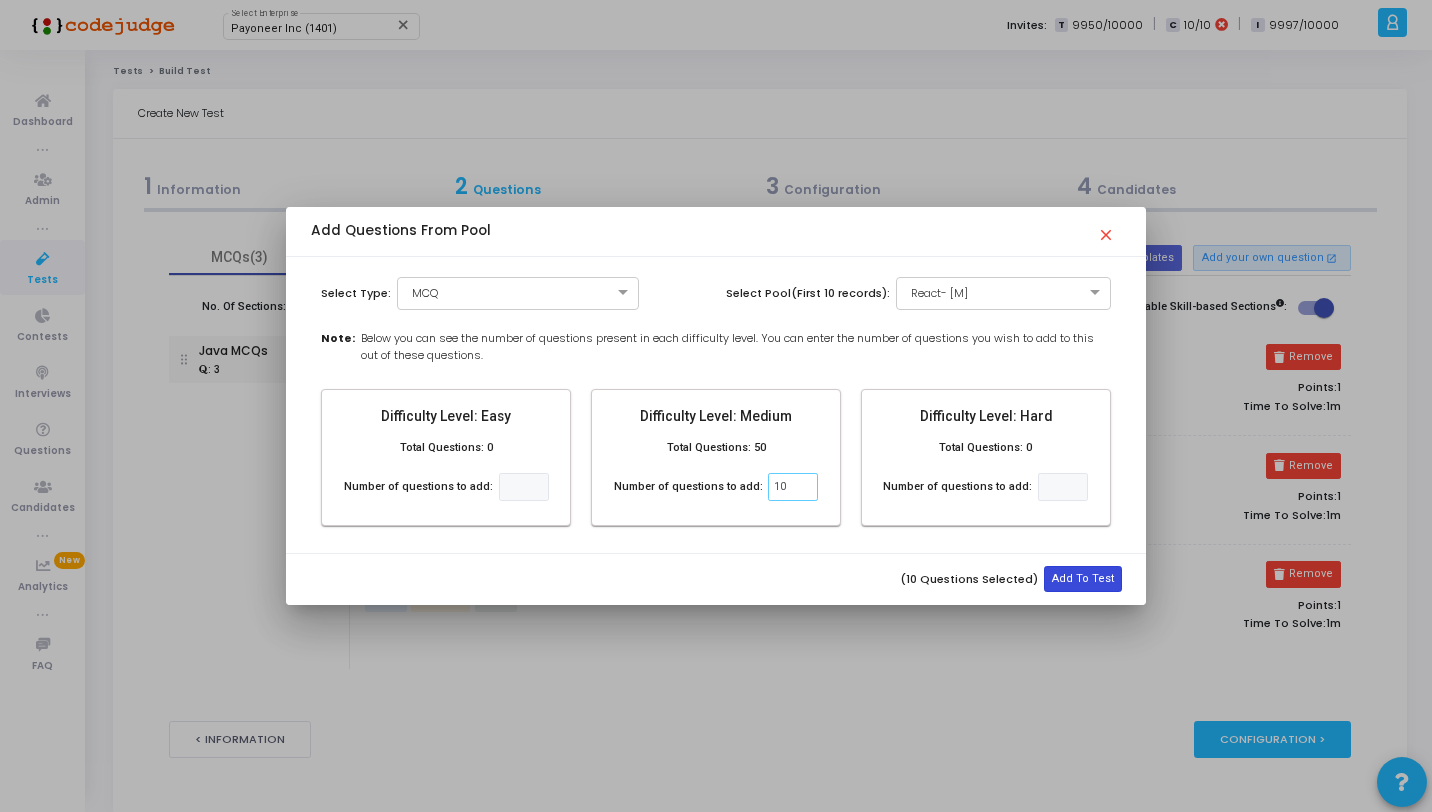 type on "10" 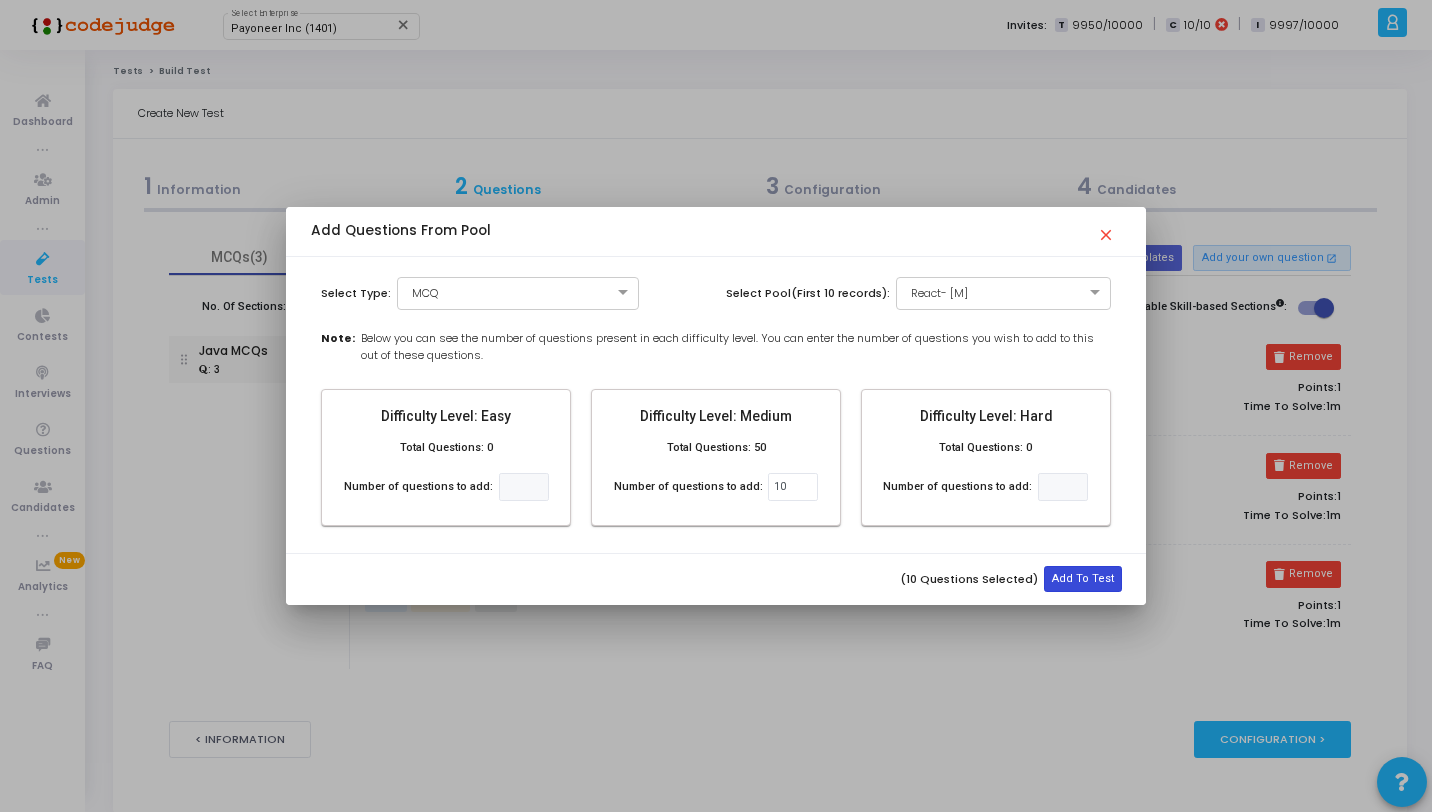 click on "Add To Test" at bounding box center [1083, 579] 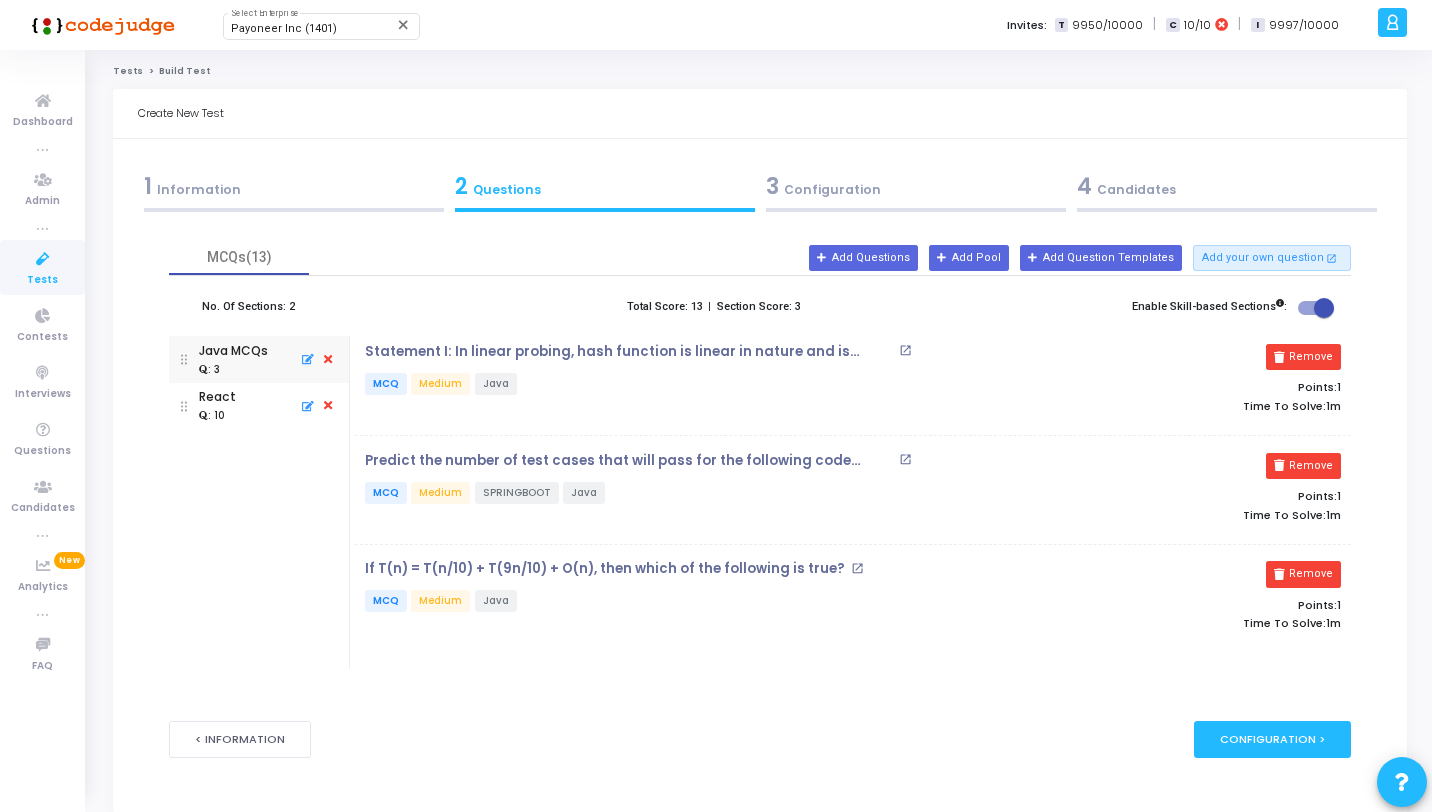 click on "React  : 10" at bounding box center (259, 406) 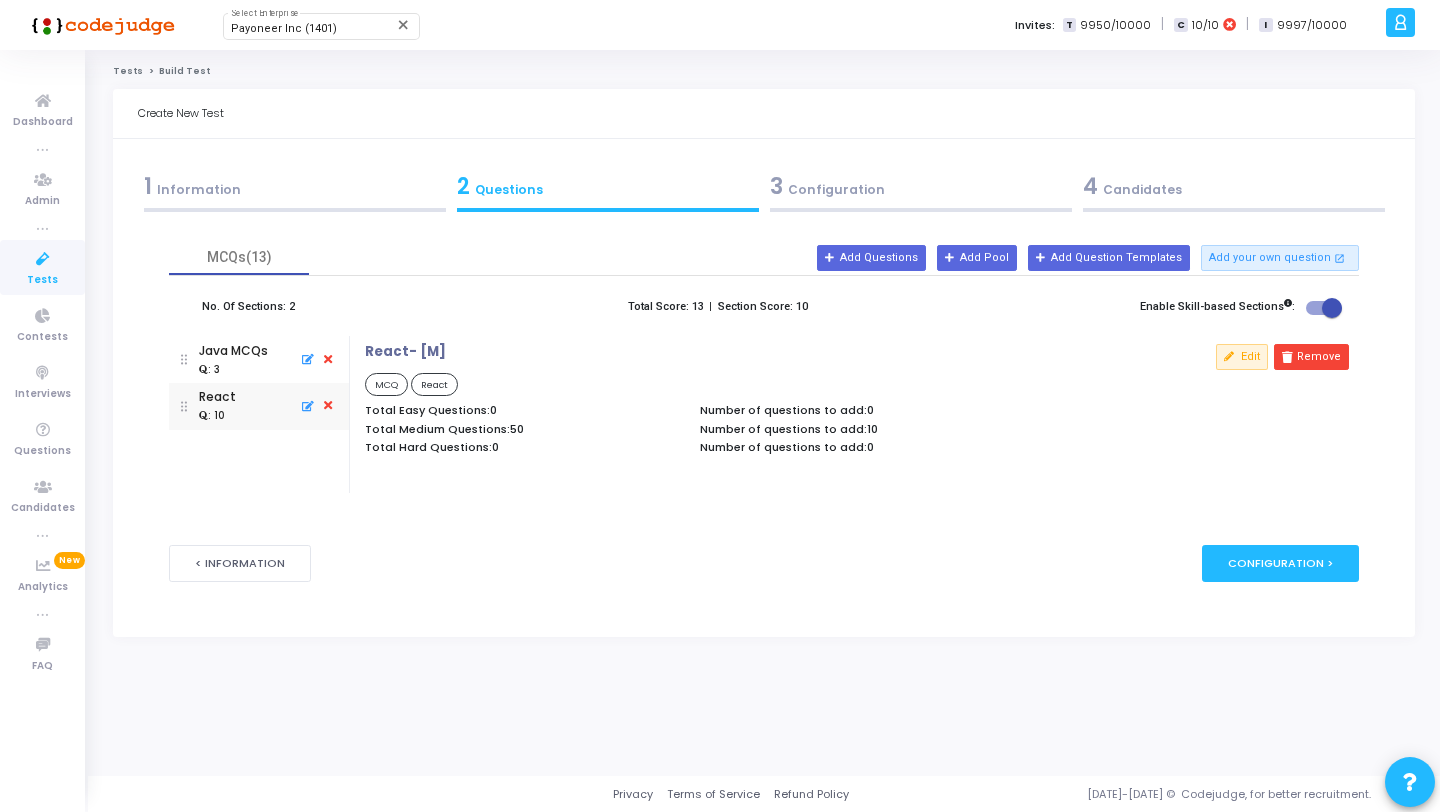 drag, startPoint x: 506, startPoint y: 427, endPoint x: 530, endPoint y: 427, distance: 24 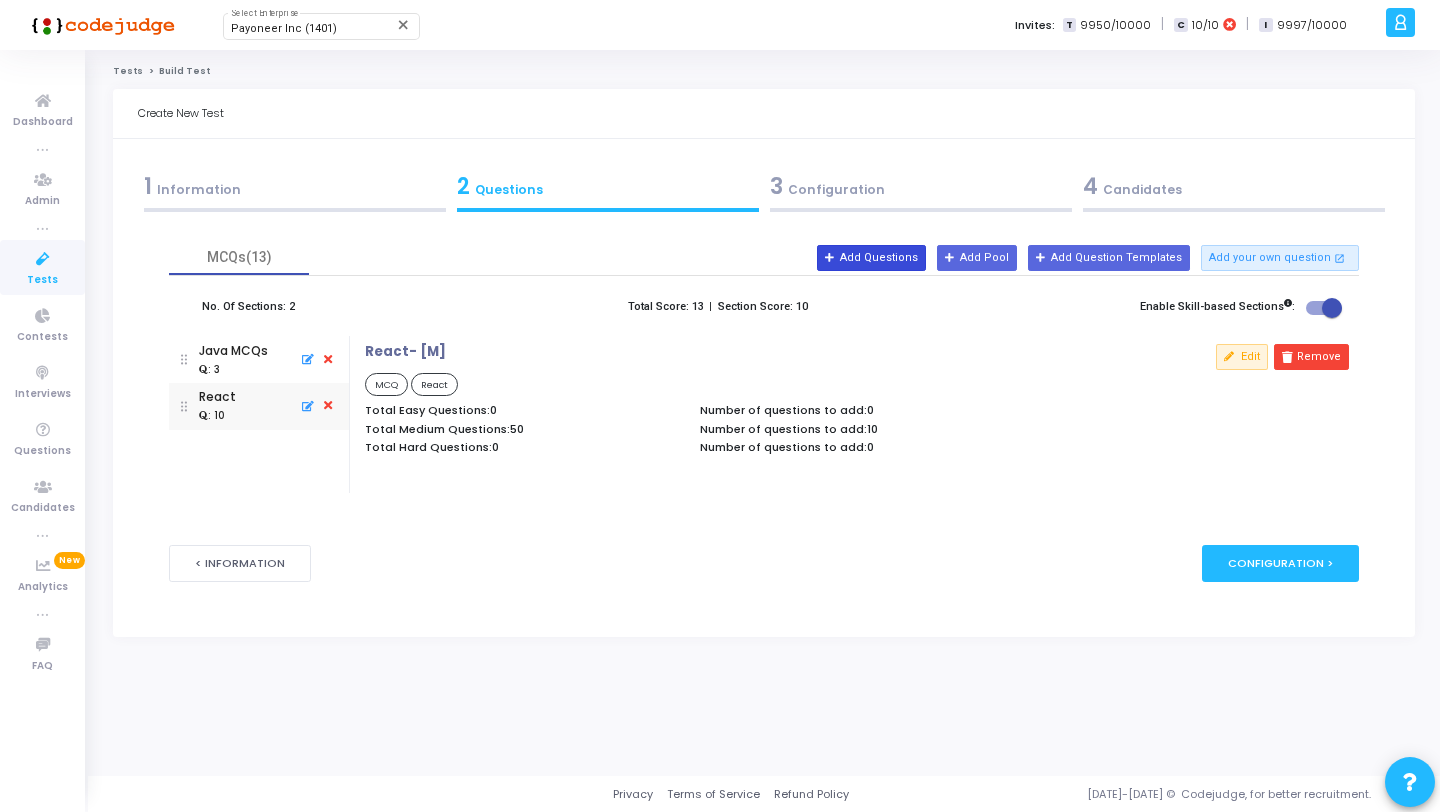 click on "Add Questions" at bounding box center [871, 258] 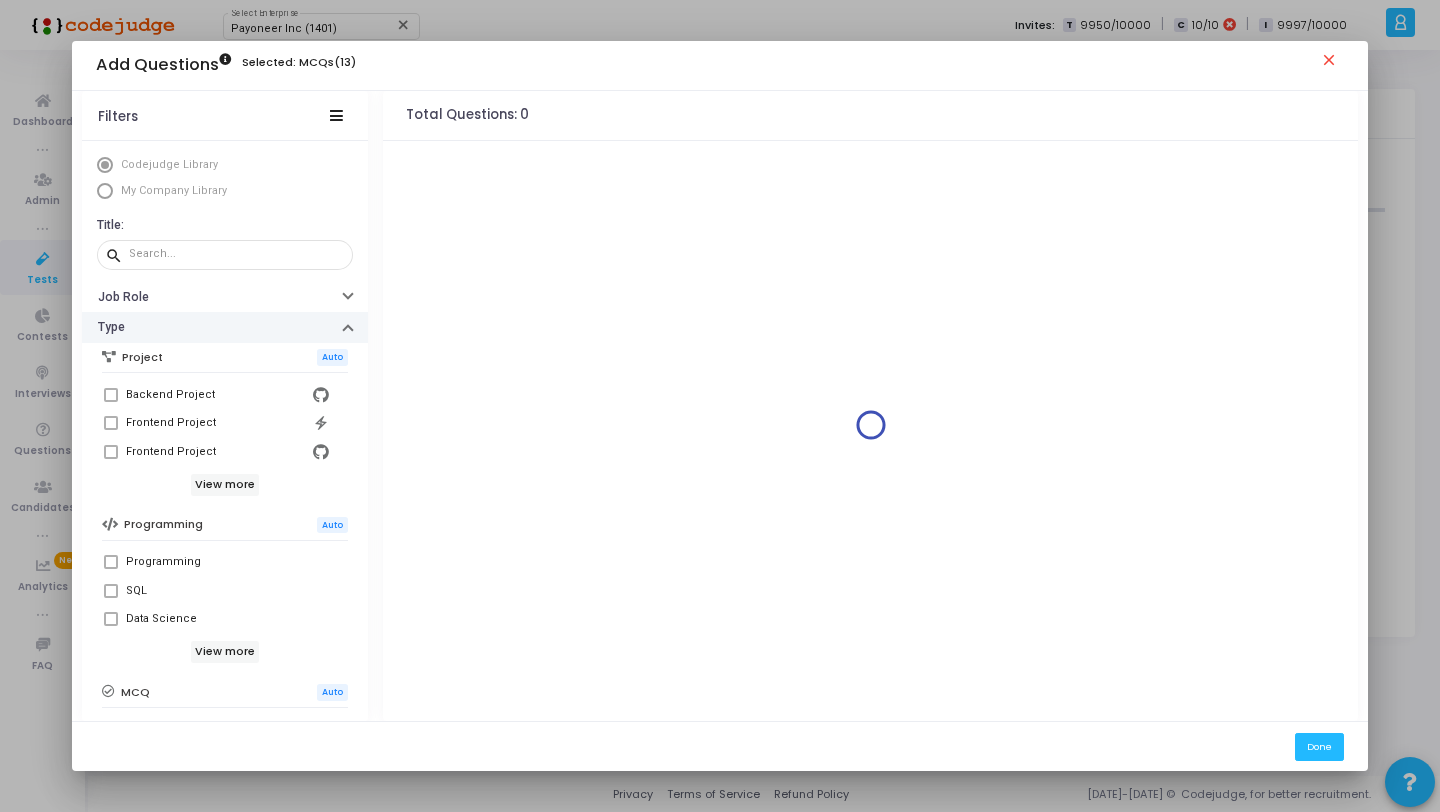 scroll, scrollTop: 147, scrollLeft: 0, axis: vertical 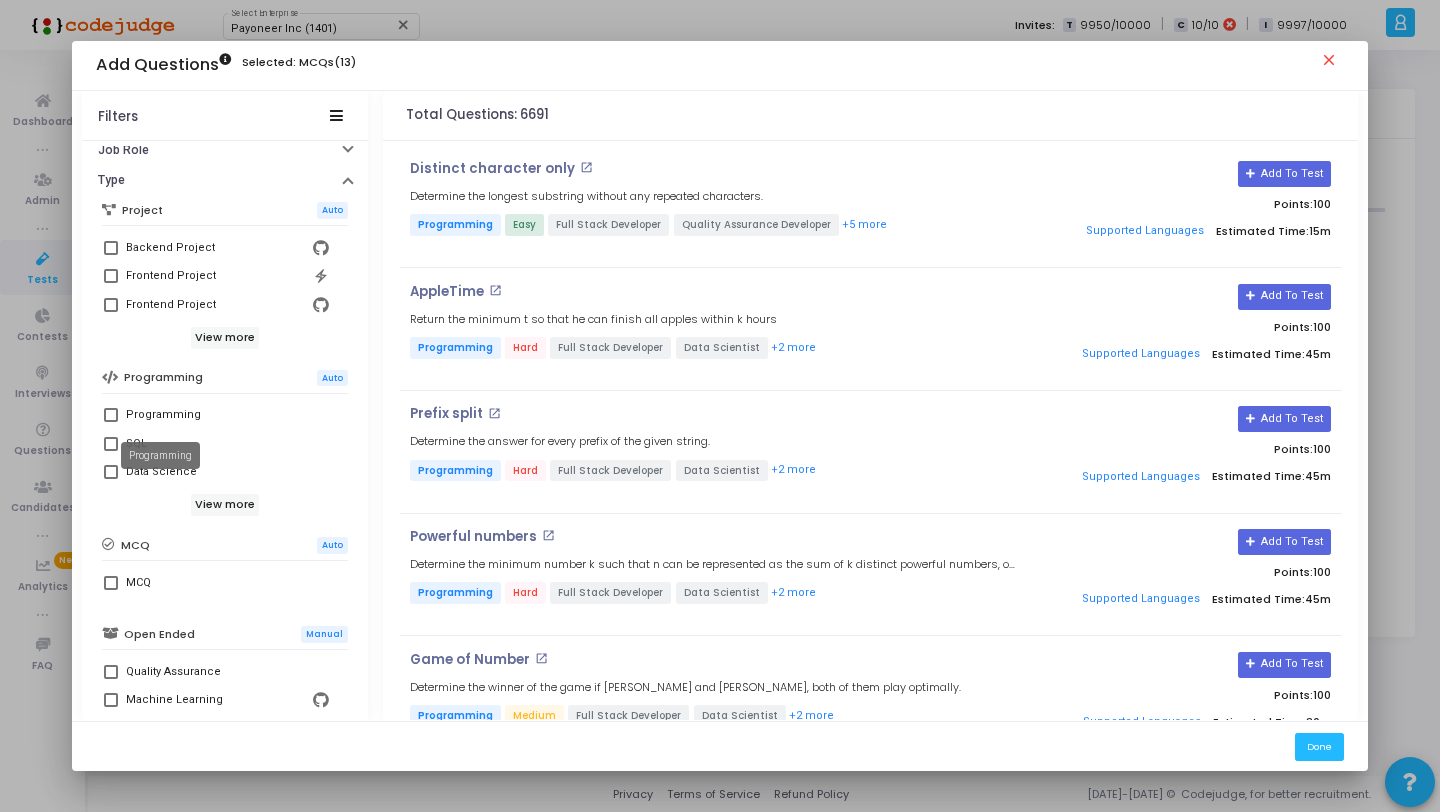 click on "Programming" at bounding box center (163, 415) 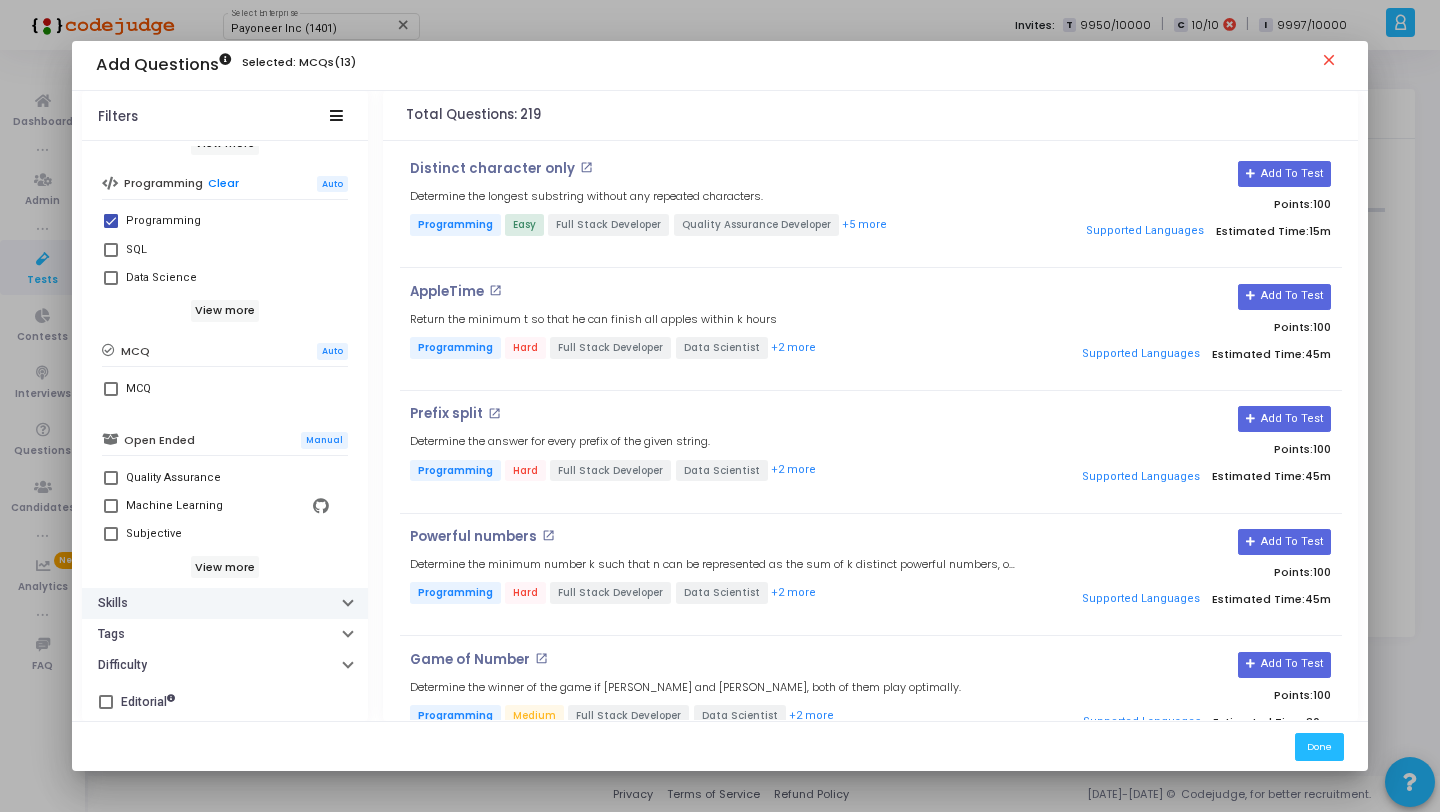 scroll, scrollTop: 343, scrollLeft: 0, axis: vertical 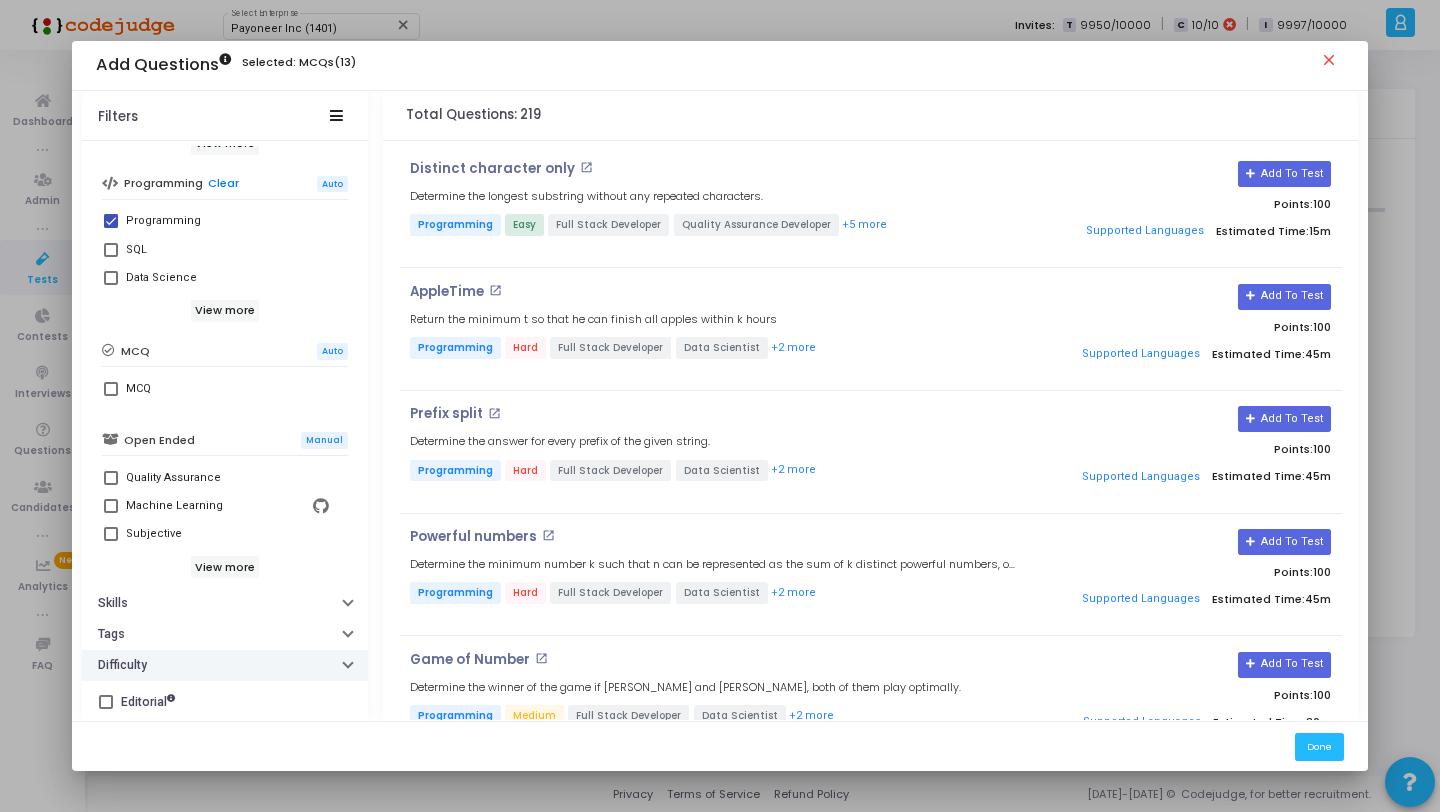 click on "Difficulty" at bounding box center [225, 665] 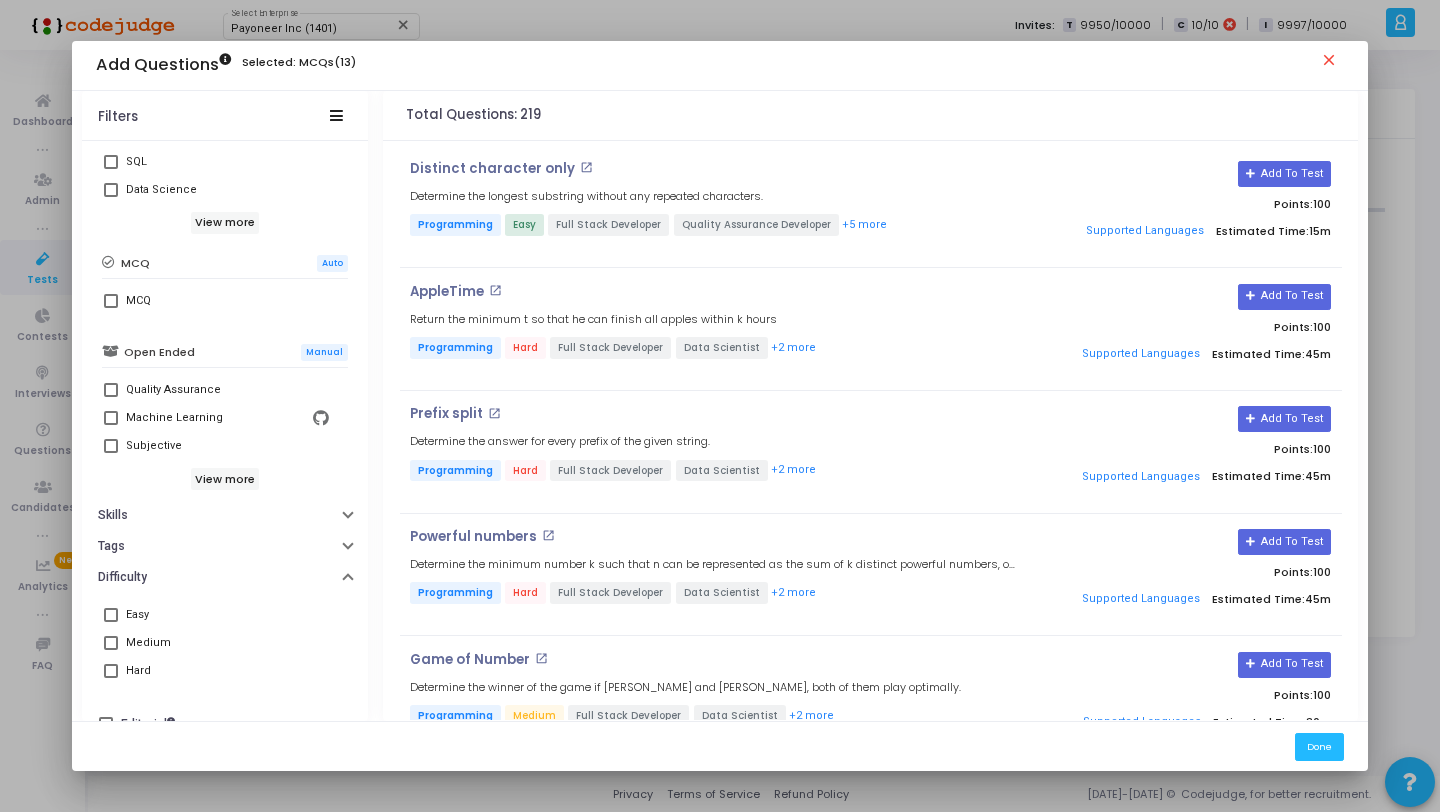 scroll, scrollTop: 453, scrollLeft: 0, axis: vertical 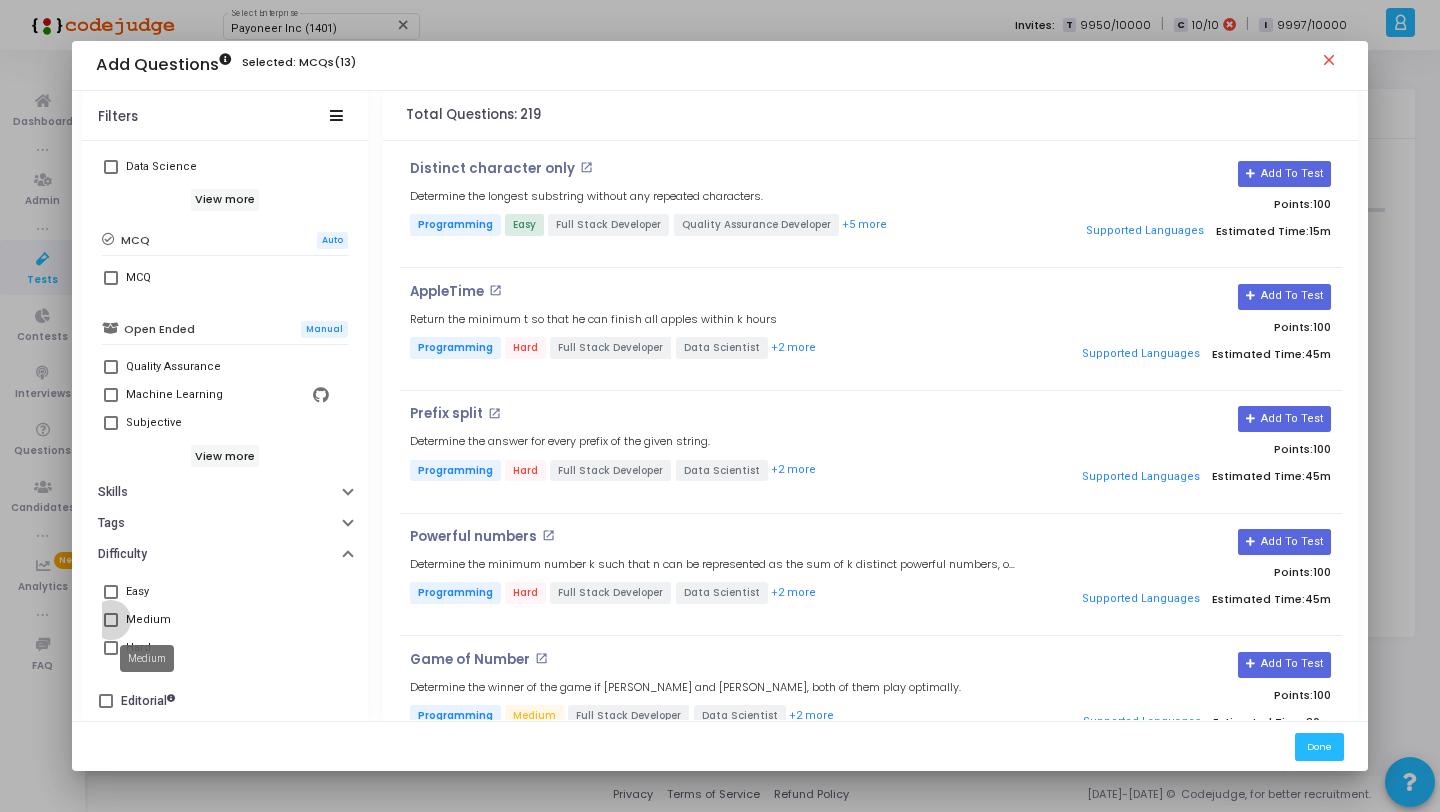 click on "Medium" at bounding box center (148, 620) 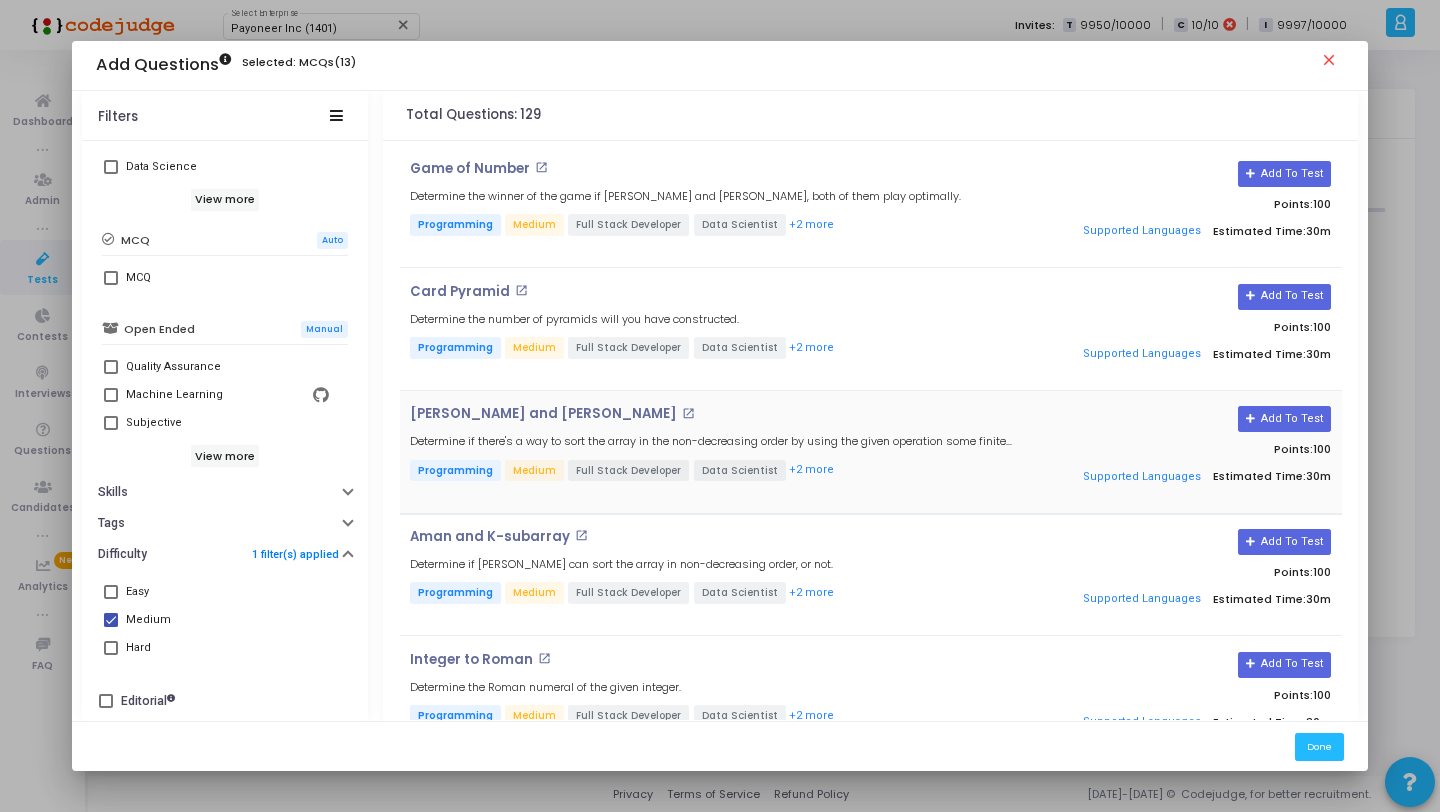 scroll, scrollTop: 4, scrollLeft: 0, axis: vertical 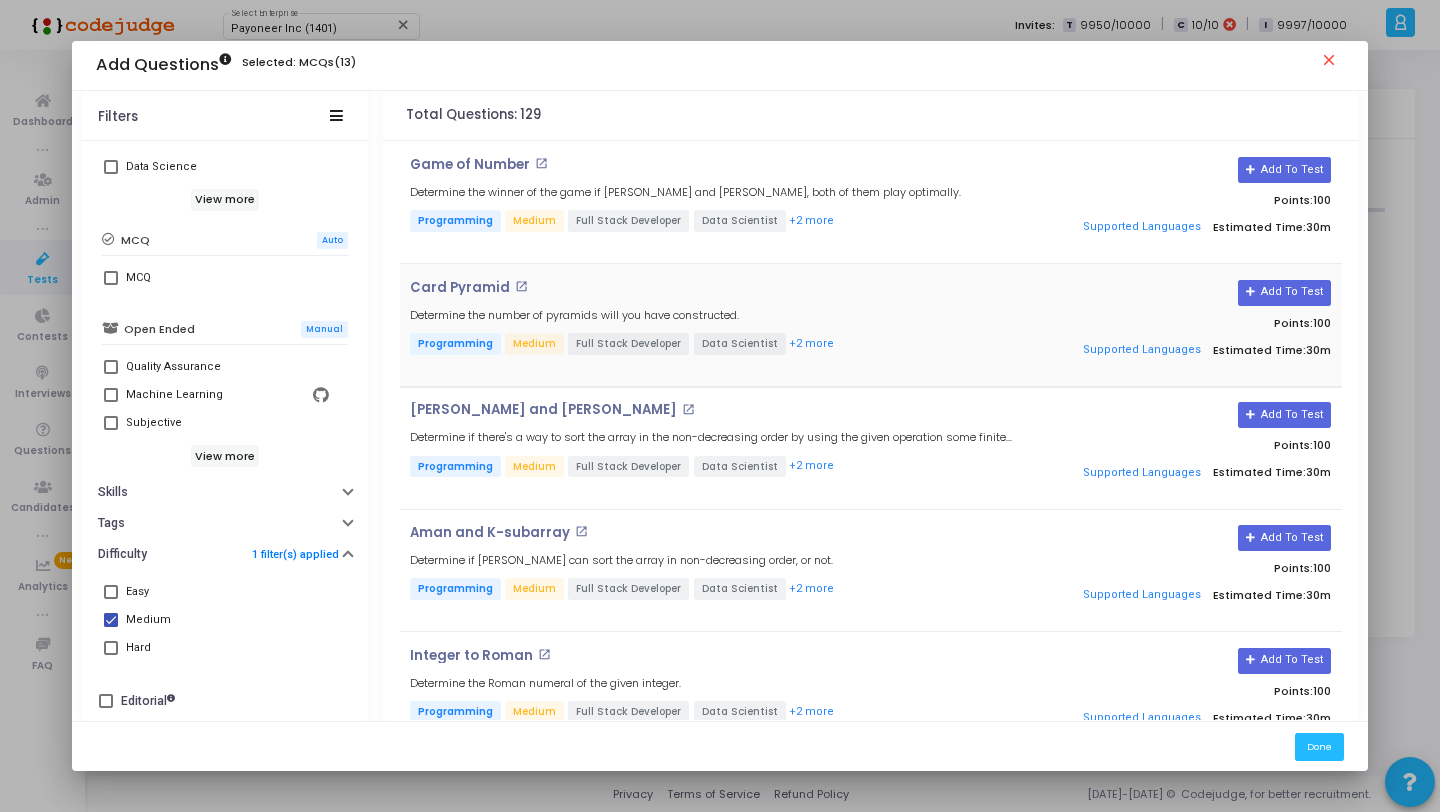 click on "Card Pyramid open_in_new" at bounding box center [714, 288] 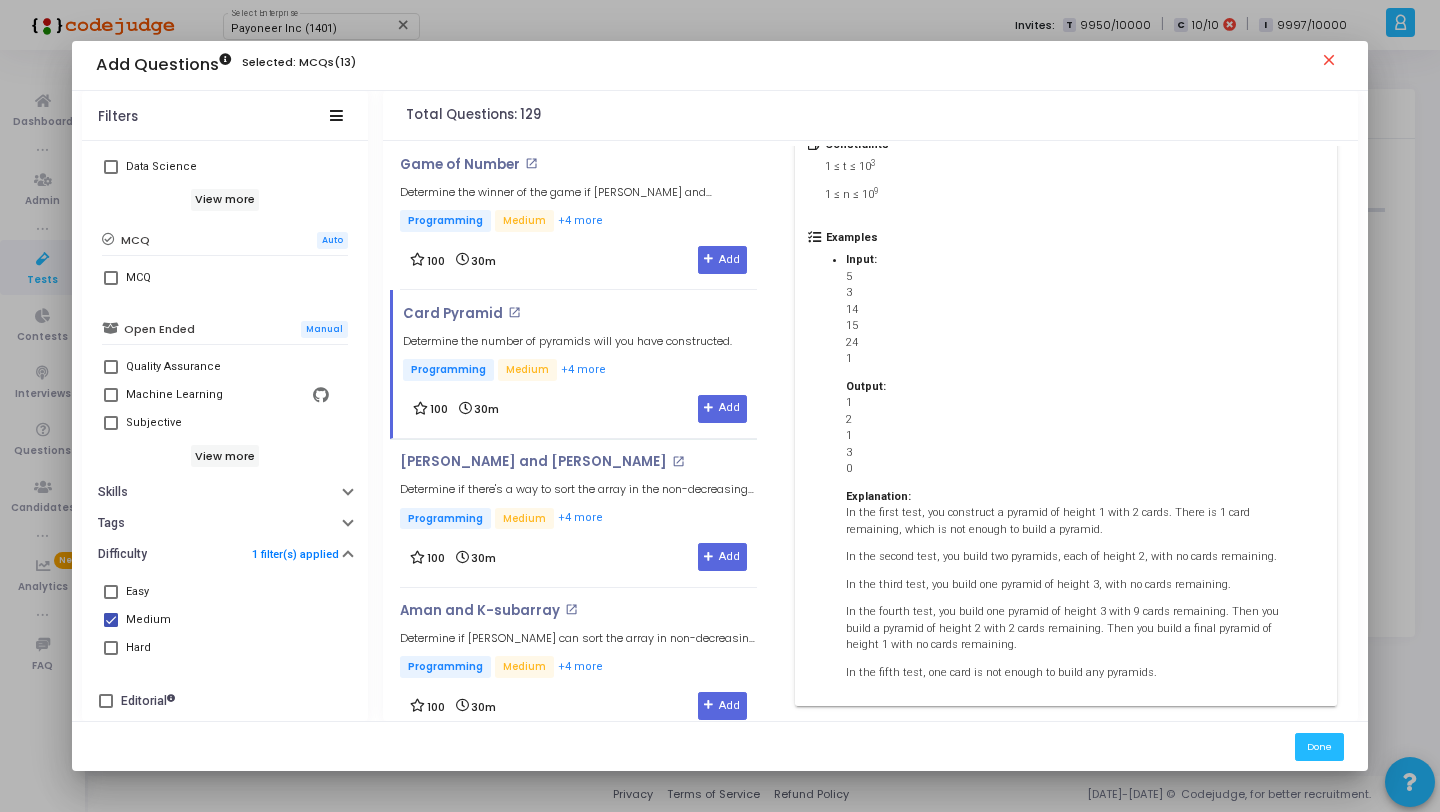 scroll, scrollTop: 0, scrollLeft: 0, axis: both 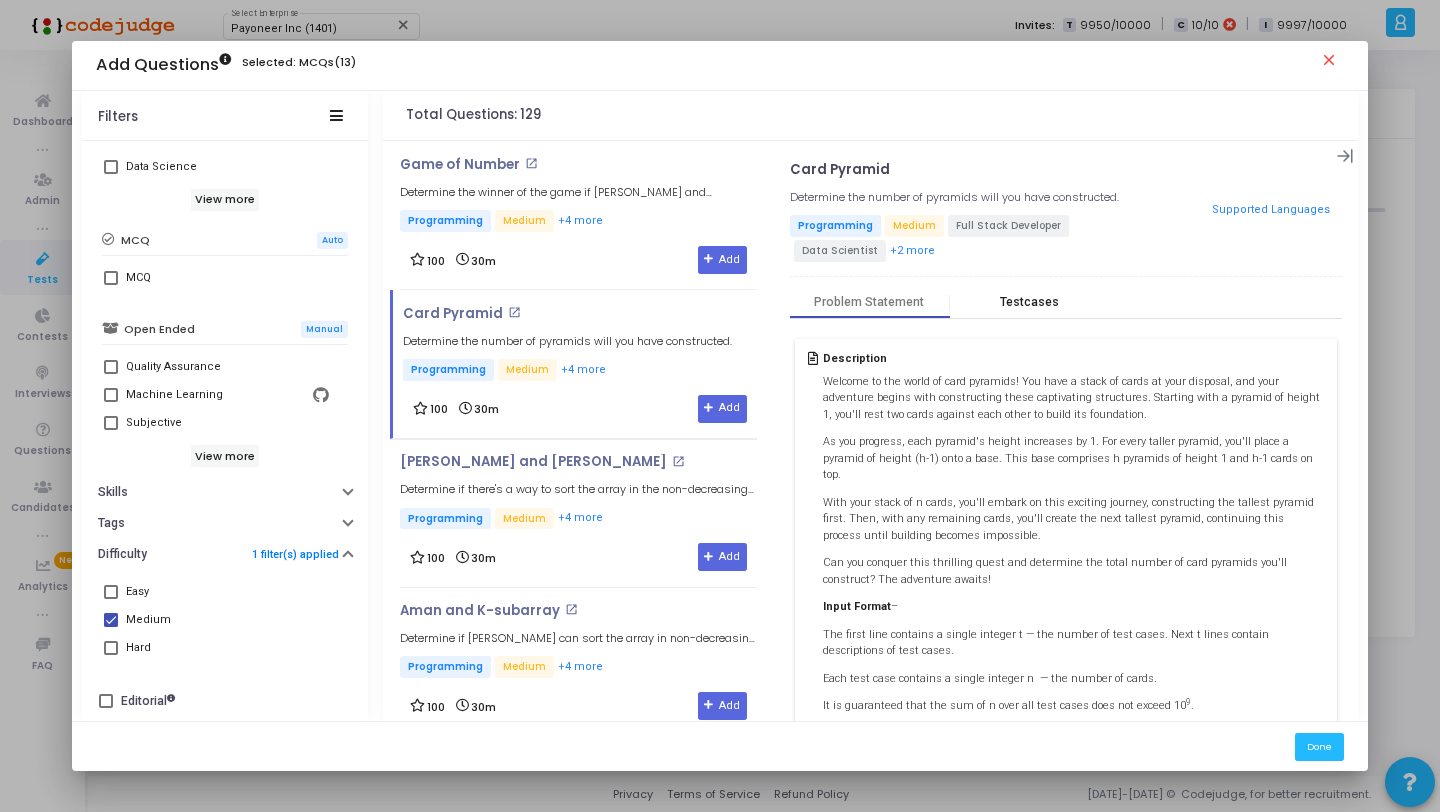click on "Testcases" at bounding box center [1030, 303] 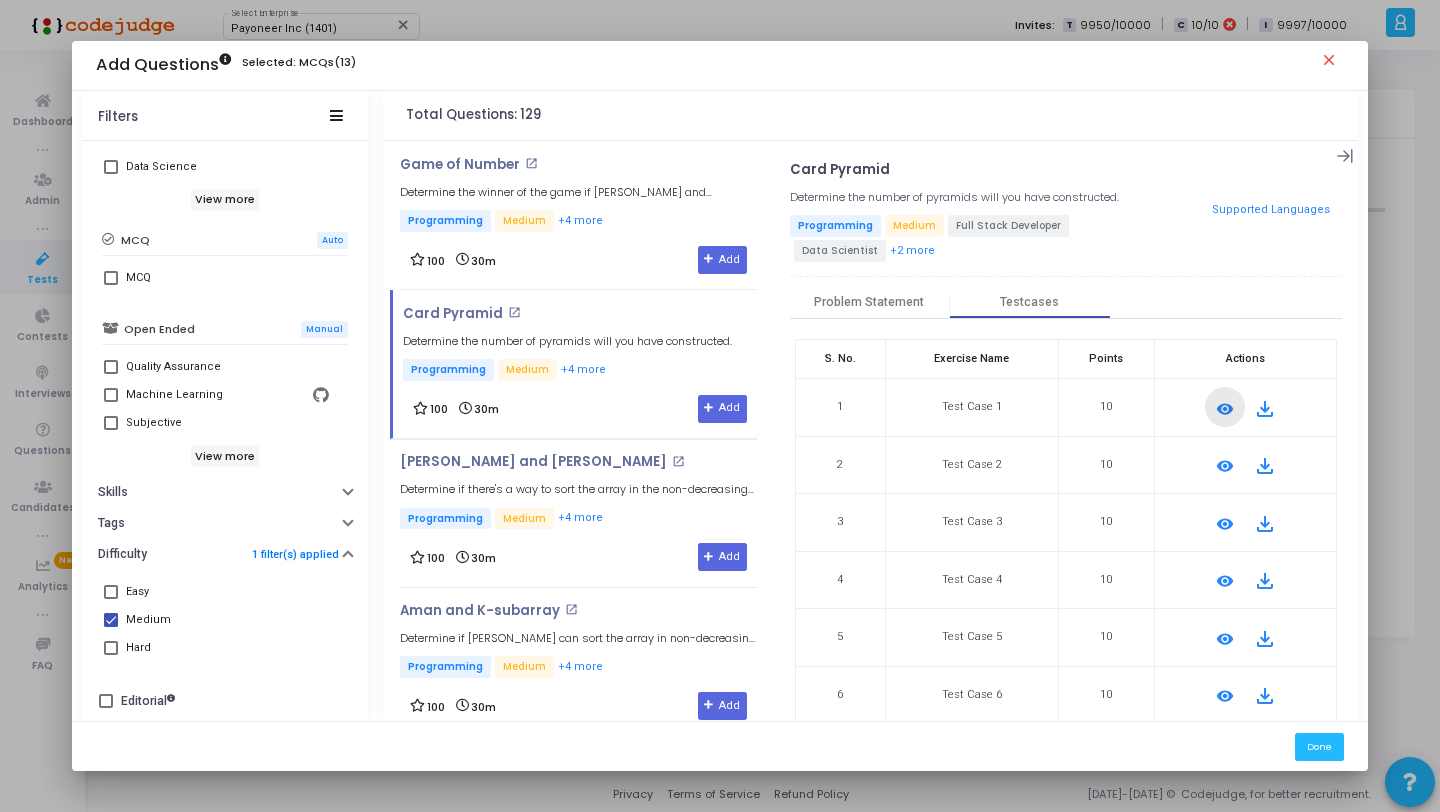 click on "remove_red_eye" at bounding box center (1225, 409) 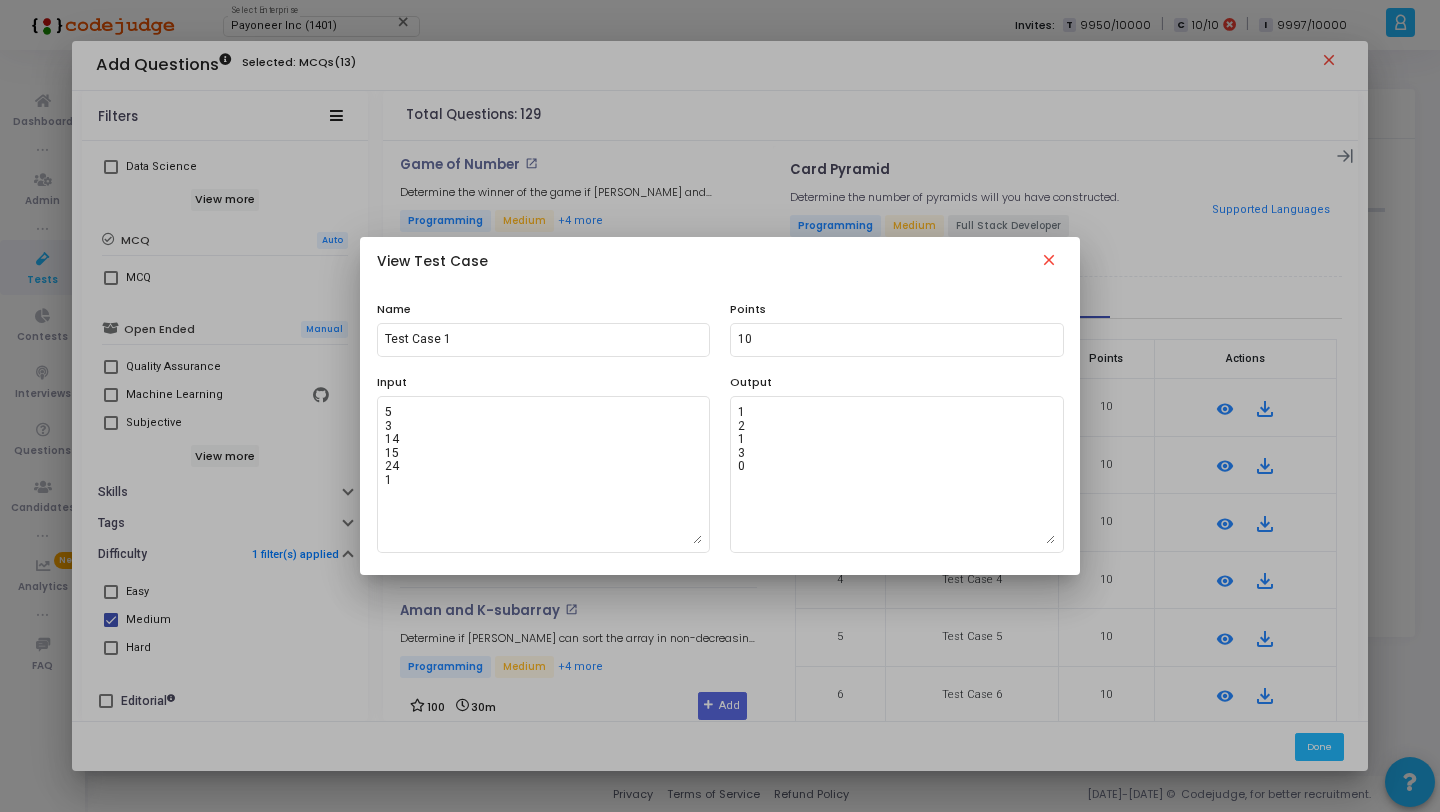 click on "close" at bounding box center [1049, 263] 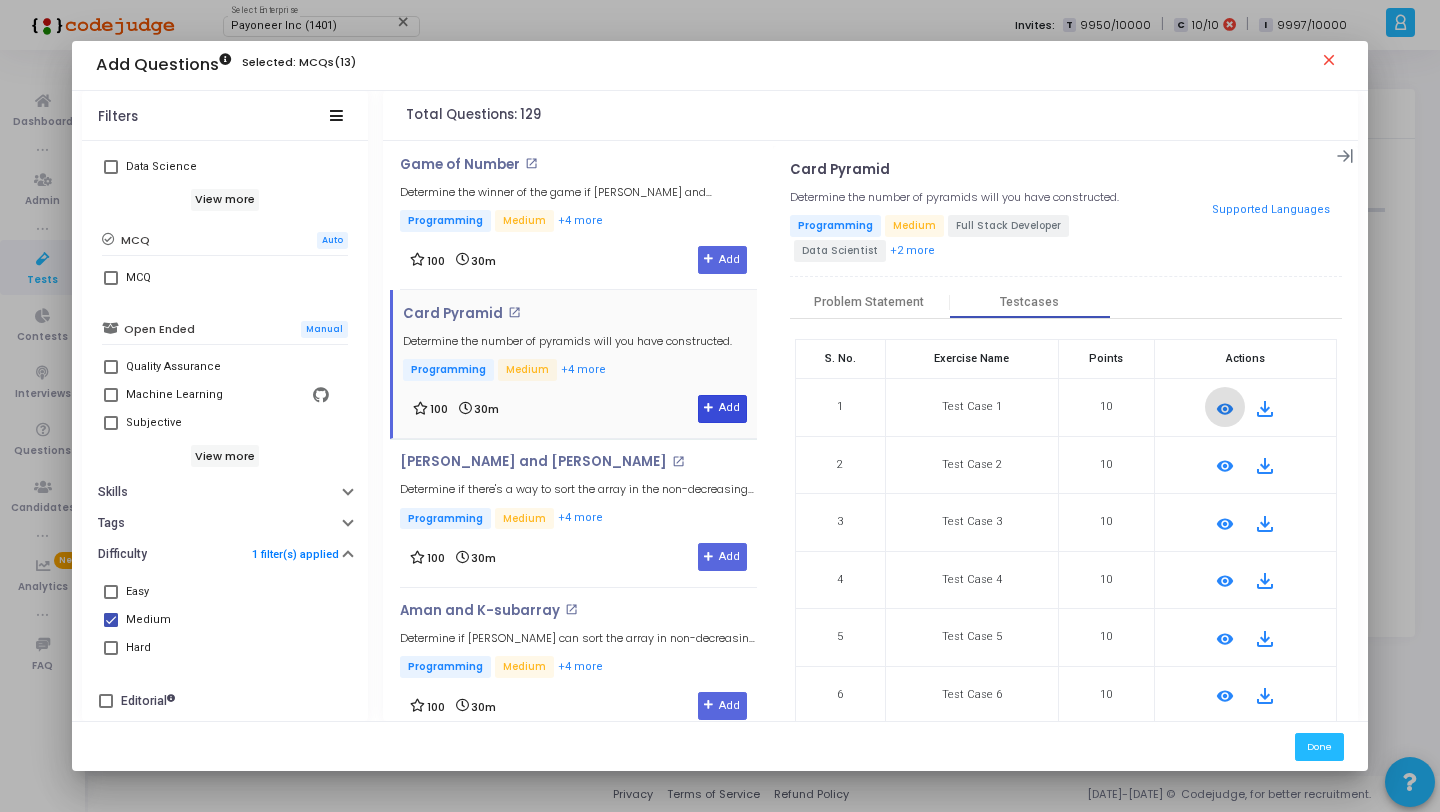 click on "Add" at bounding box center [722, 409] 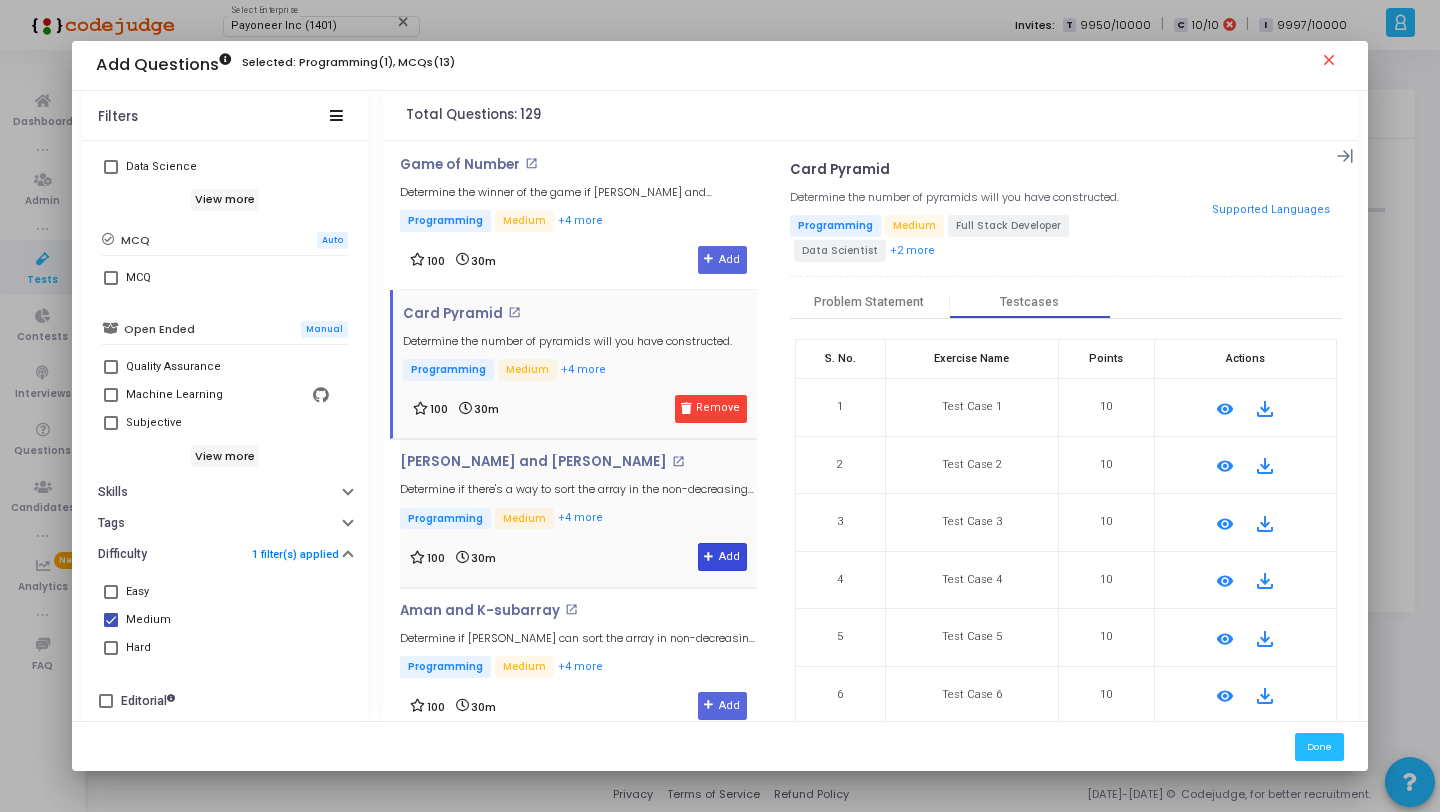 click on "Add" at bounding box center [722, 557] 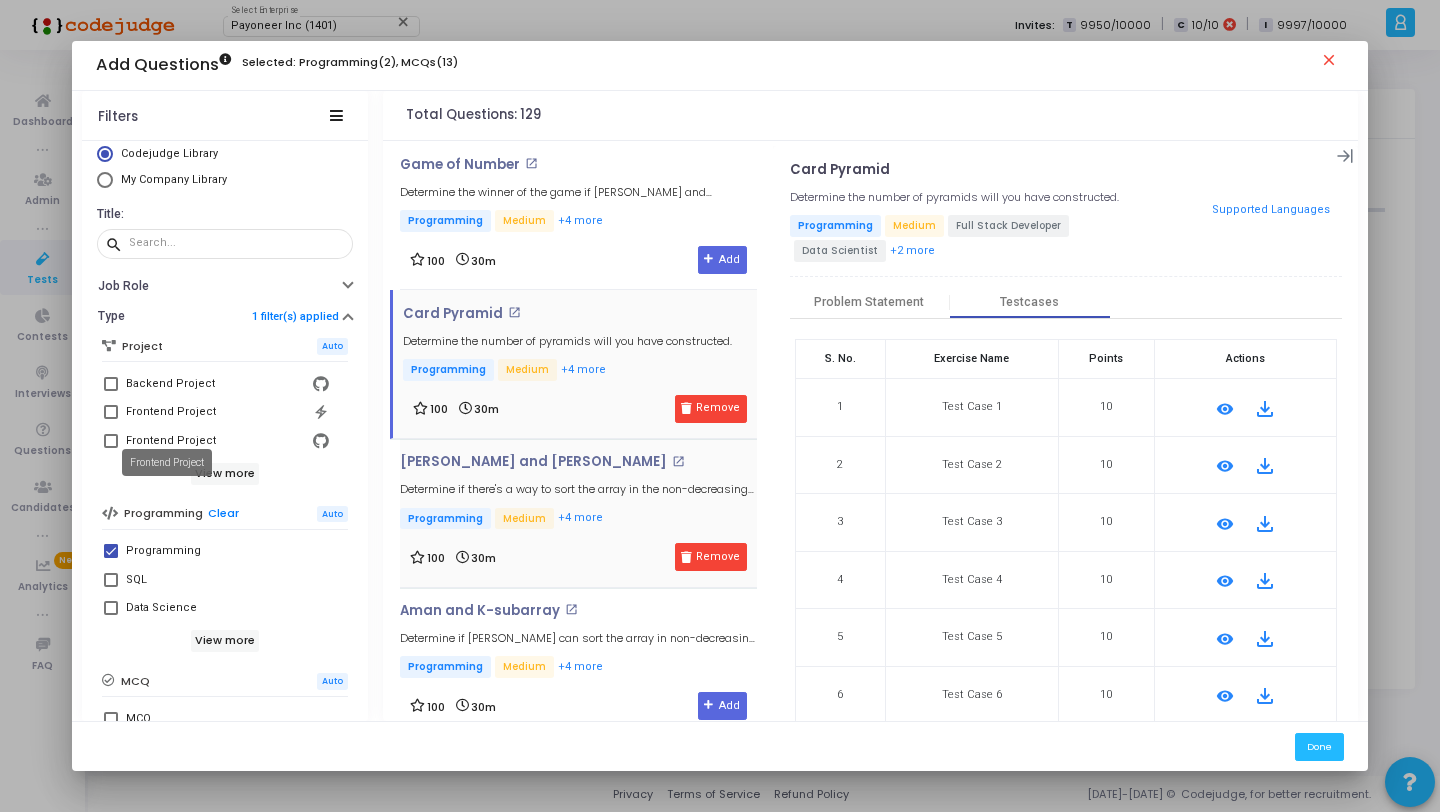 scroll, scrollTop: 0, scrollLeft: 0, axis: both 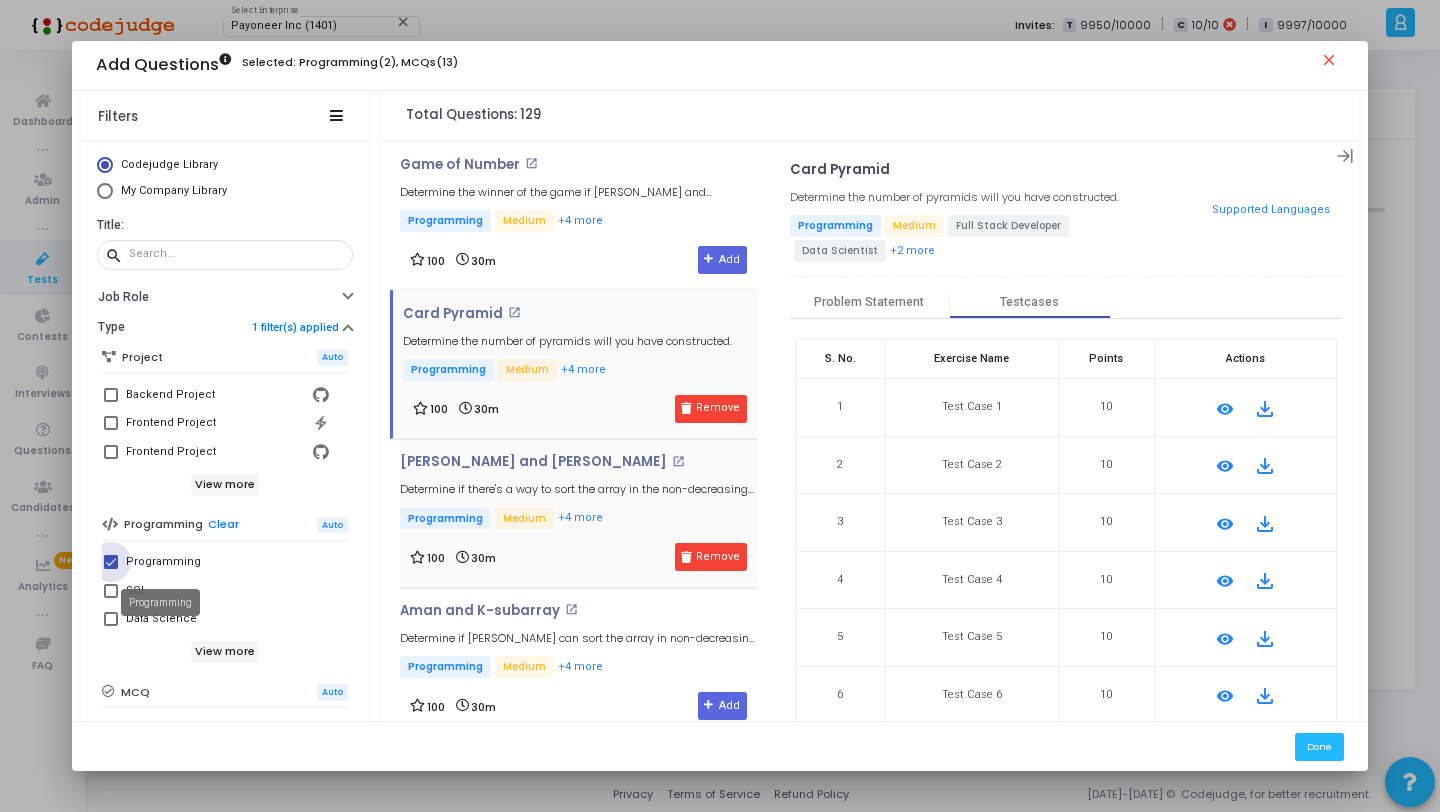 click on "Programming" at bounding box center (163, 562) 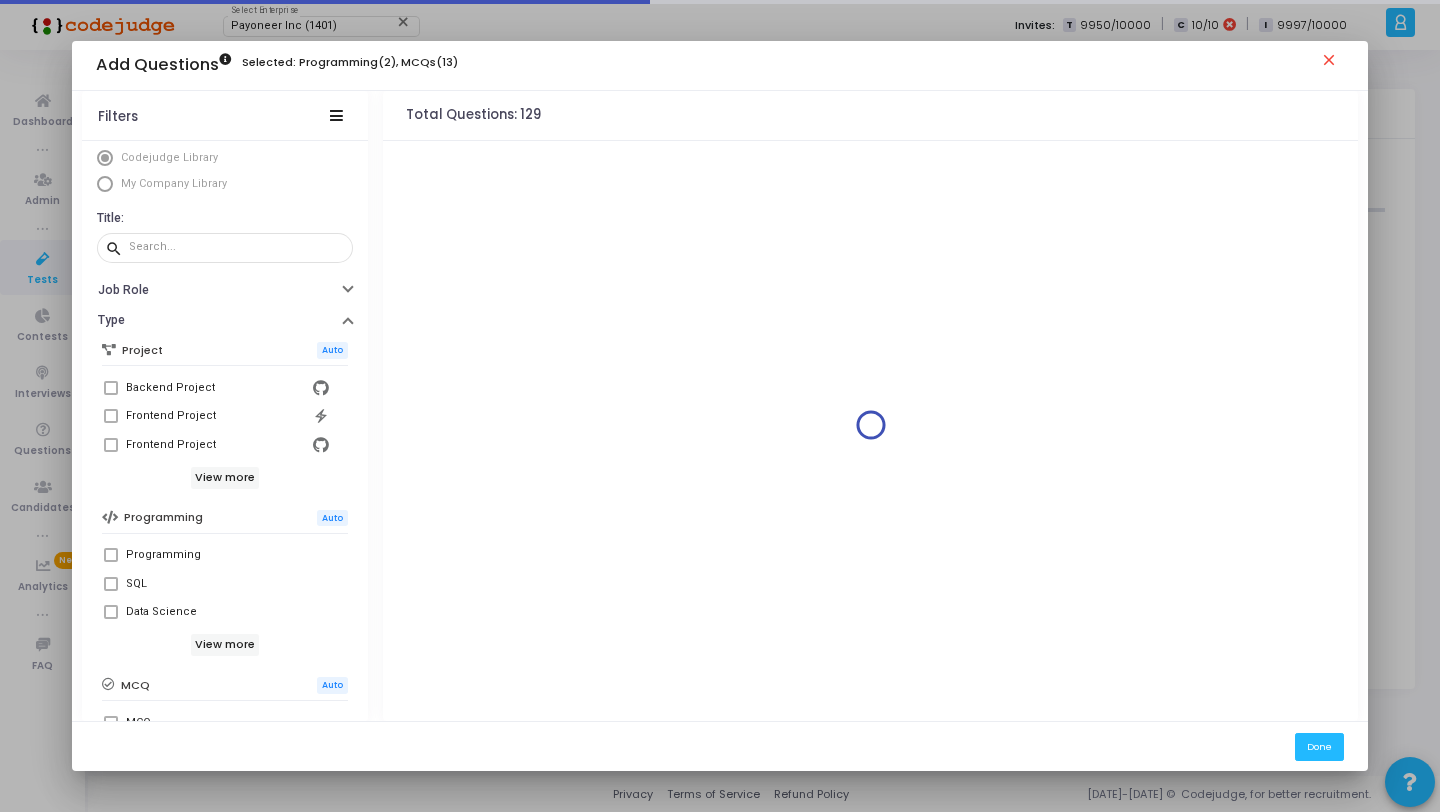 scroll, scrollTop: 144, scrollLeft: 0, axis: vertical 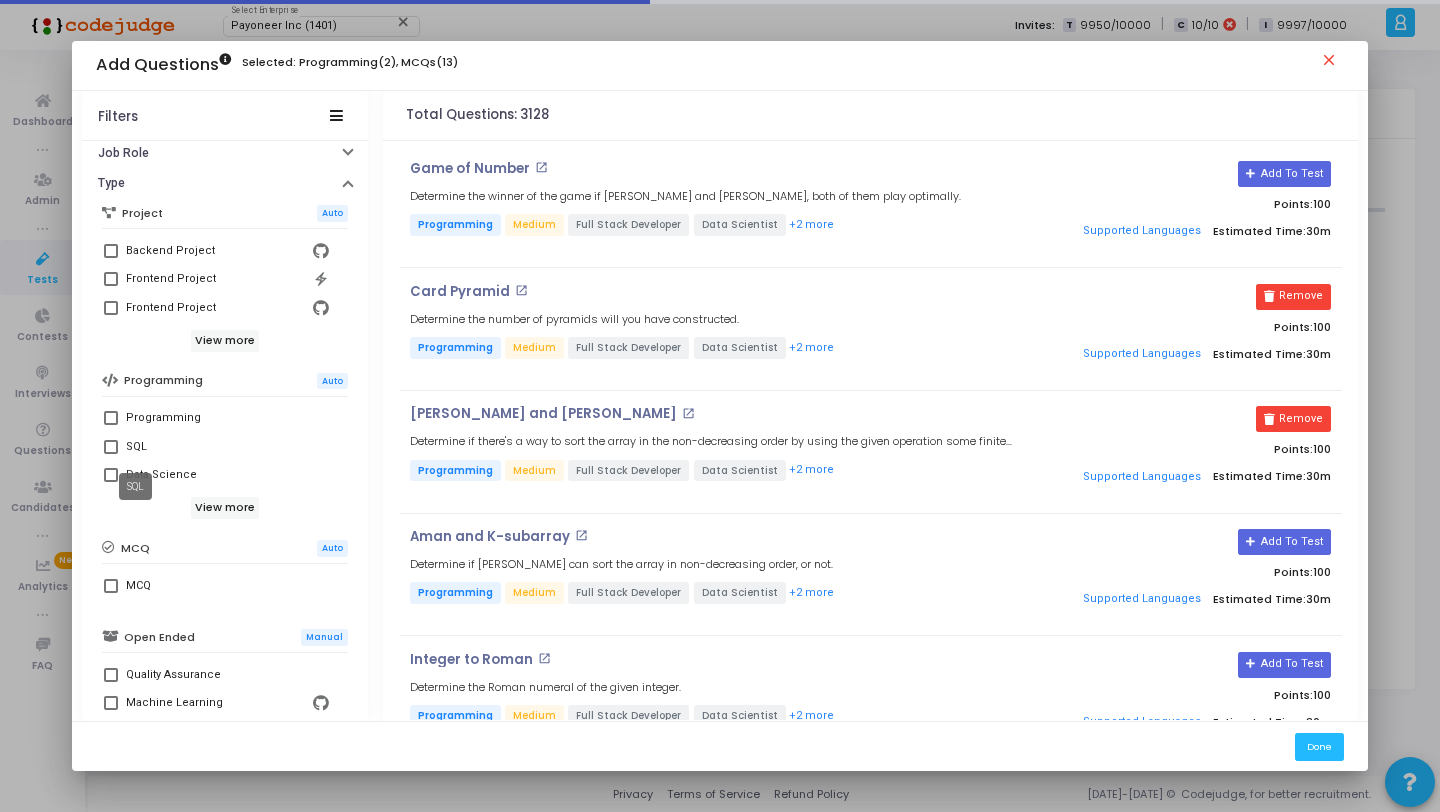 click on "SQL" at bounding box center (136, 447) 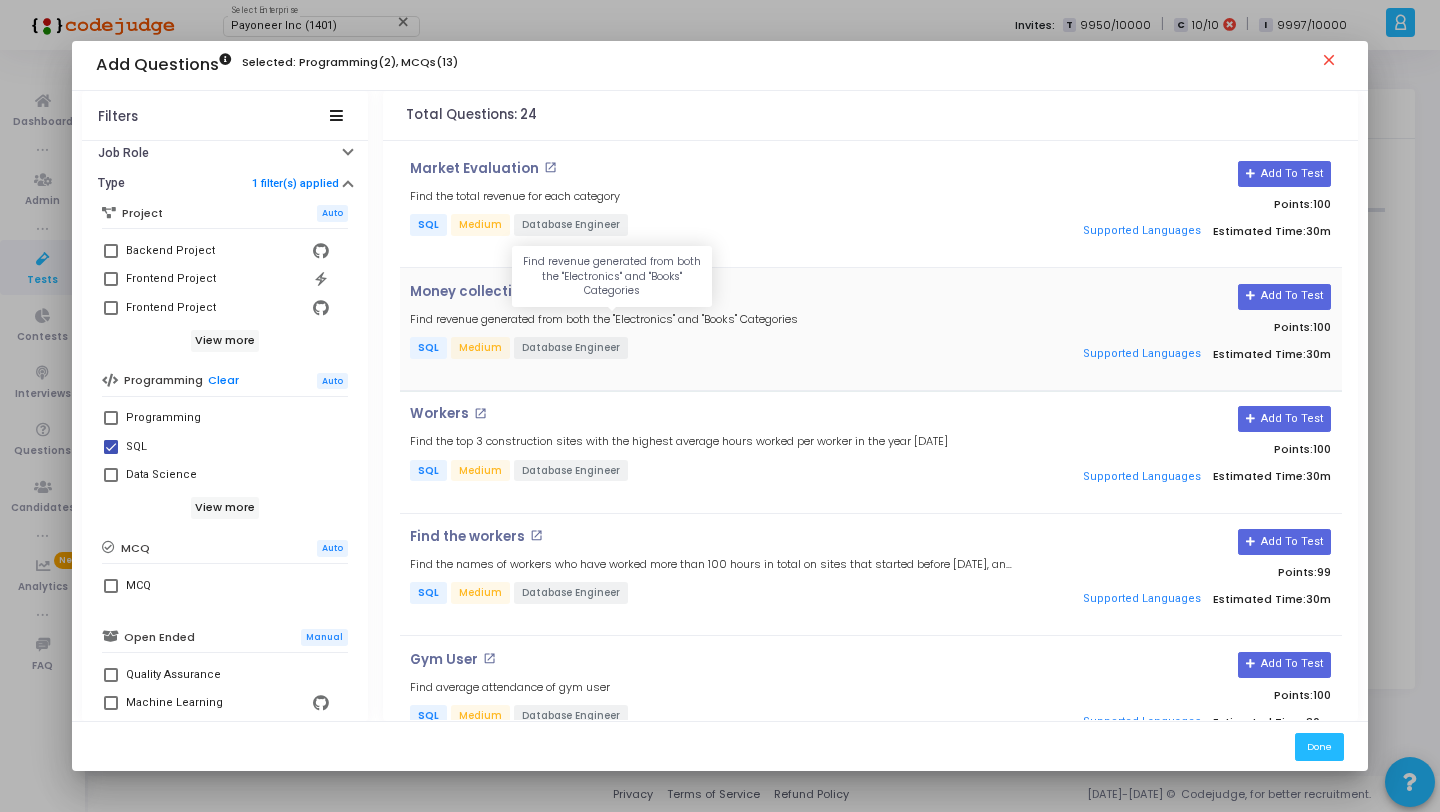 click on "Find revenue generated from both the "Electronics" and "Books" Categories" at bounding box center [604, 319] 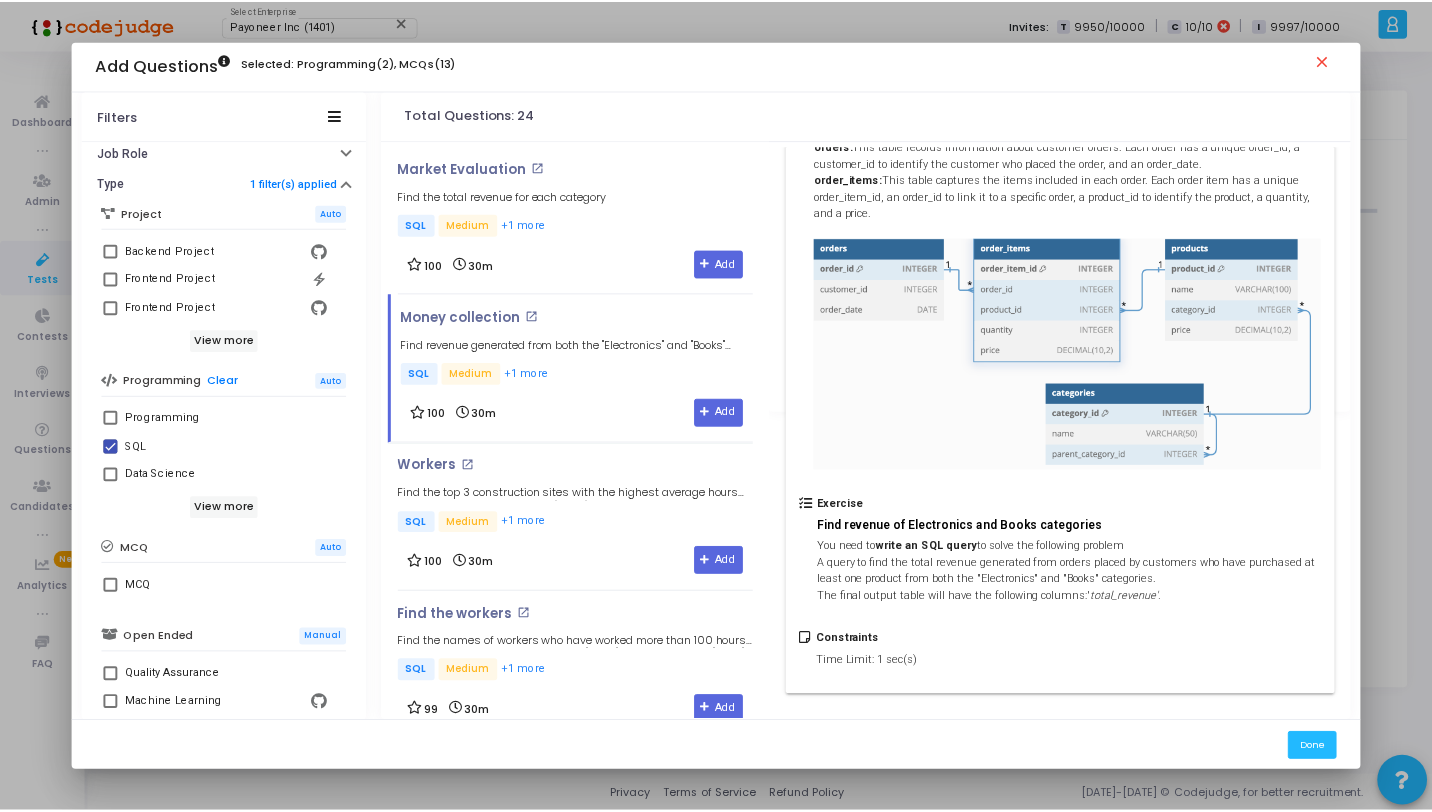 scroll, scrollTop: 315, scrollLeft: 0, axis: vertical 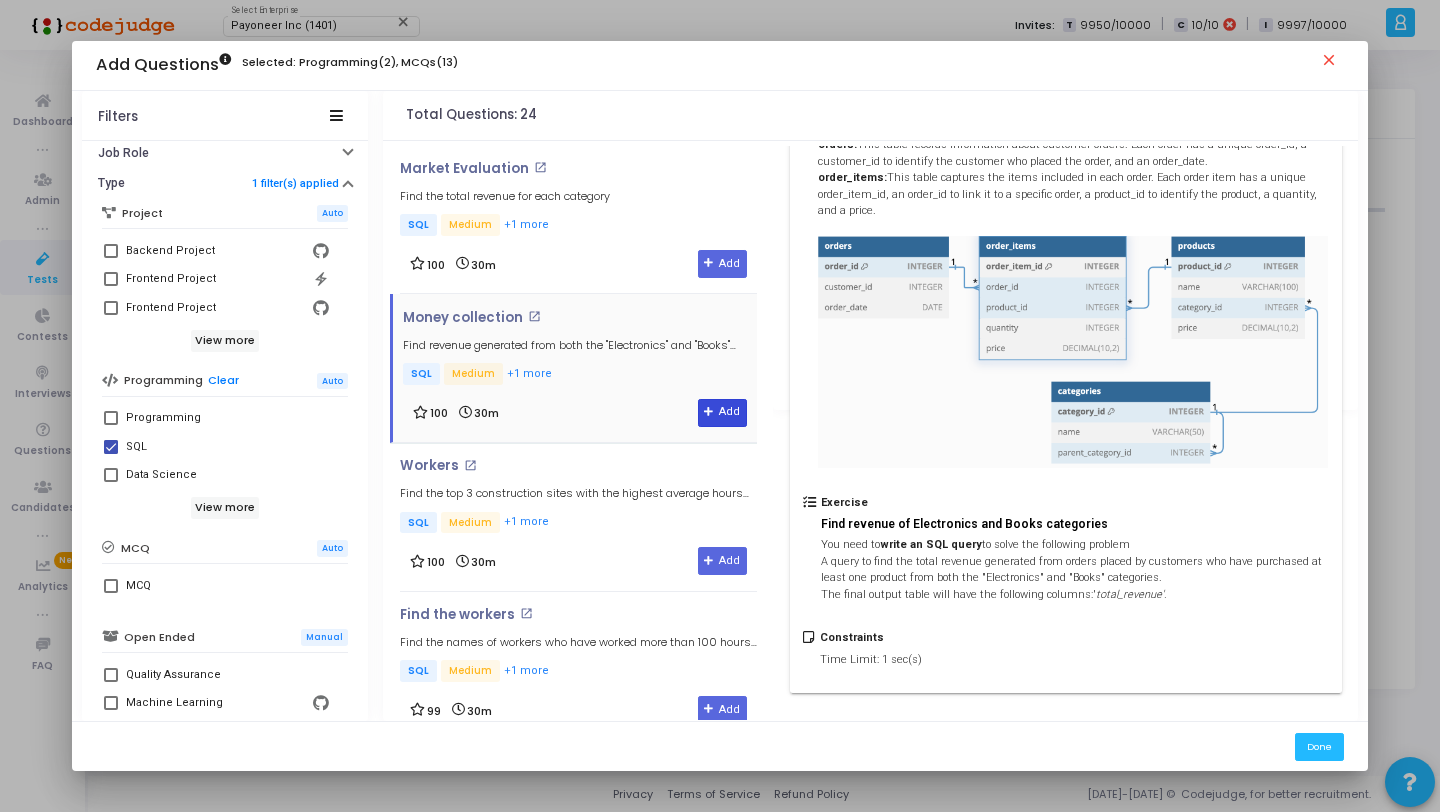 click on "Add" at bounding box center [722, 413] 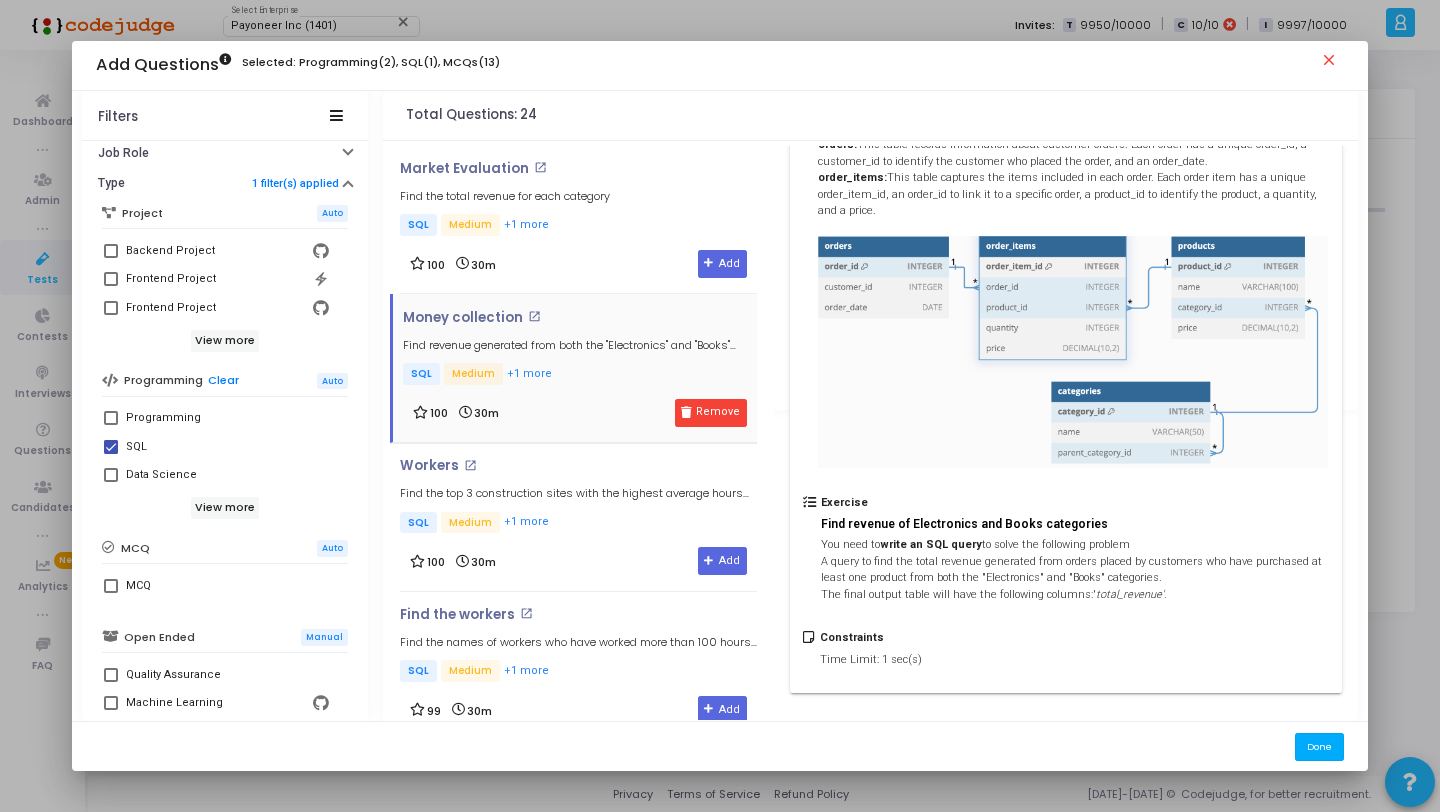 click on "Done" at bounding box center [1319, 746] 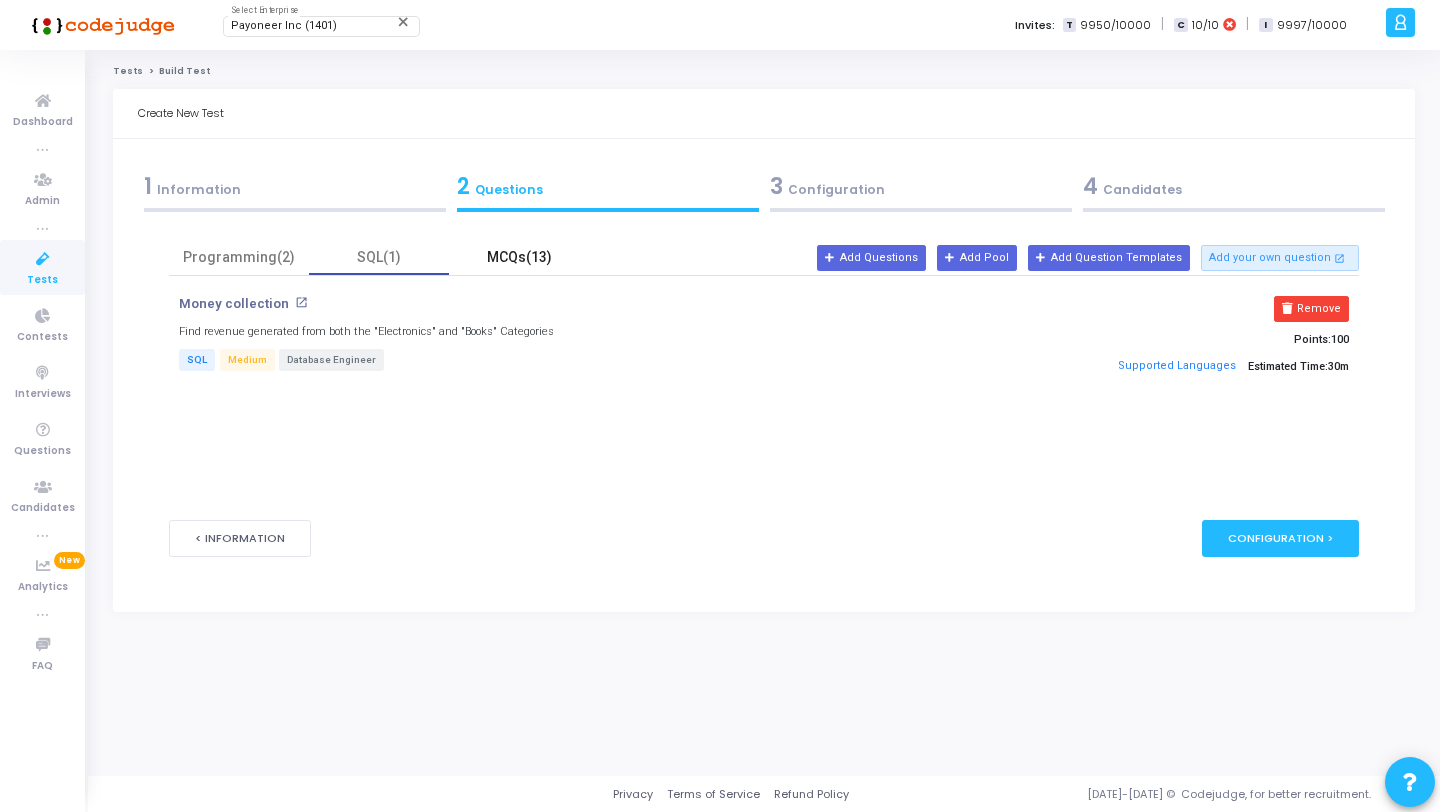click on "MCQs(13)" at bounding box center (519, 257) 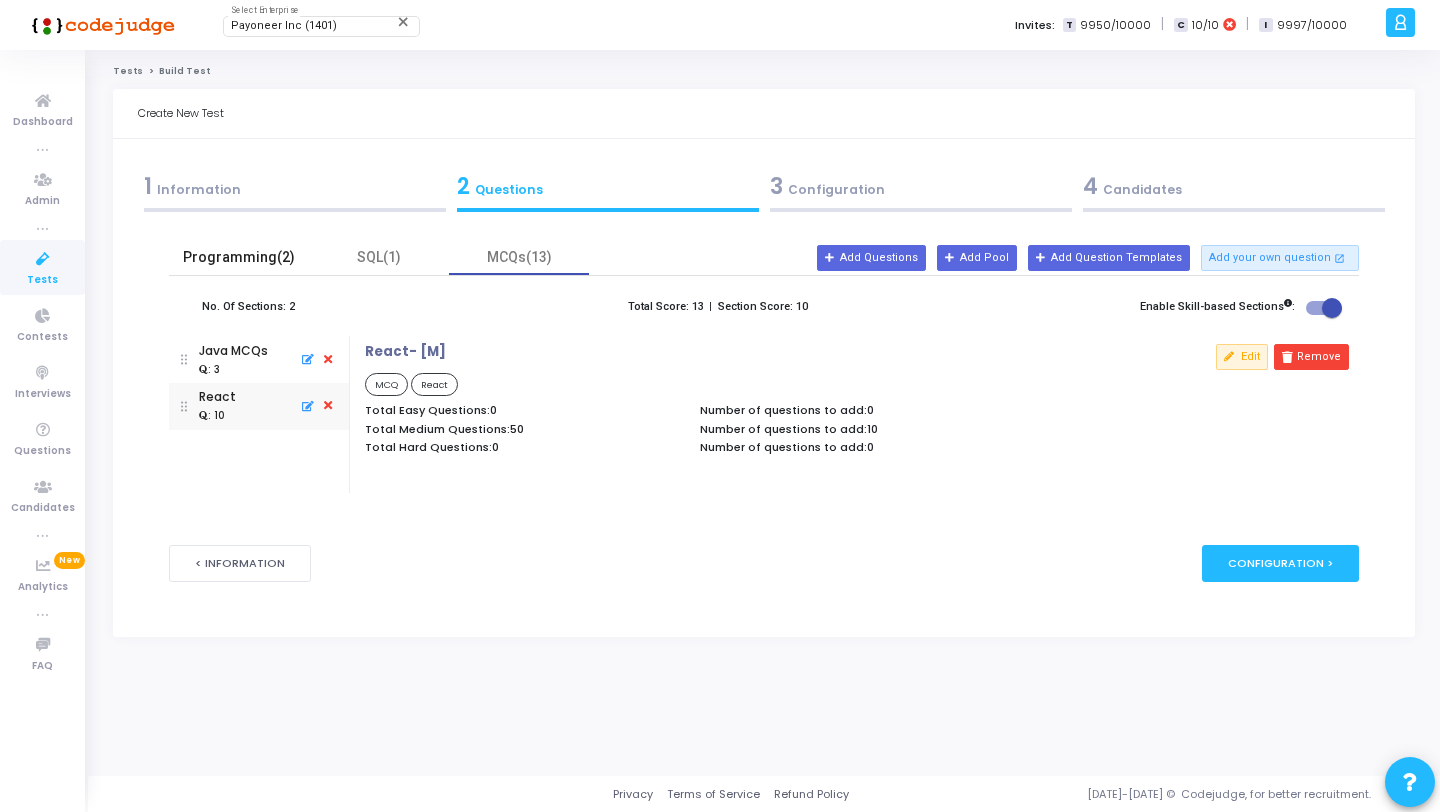 click on "Programming(2)" at bounding box center [239, 257] 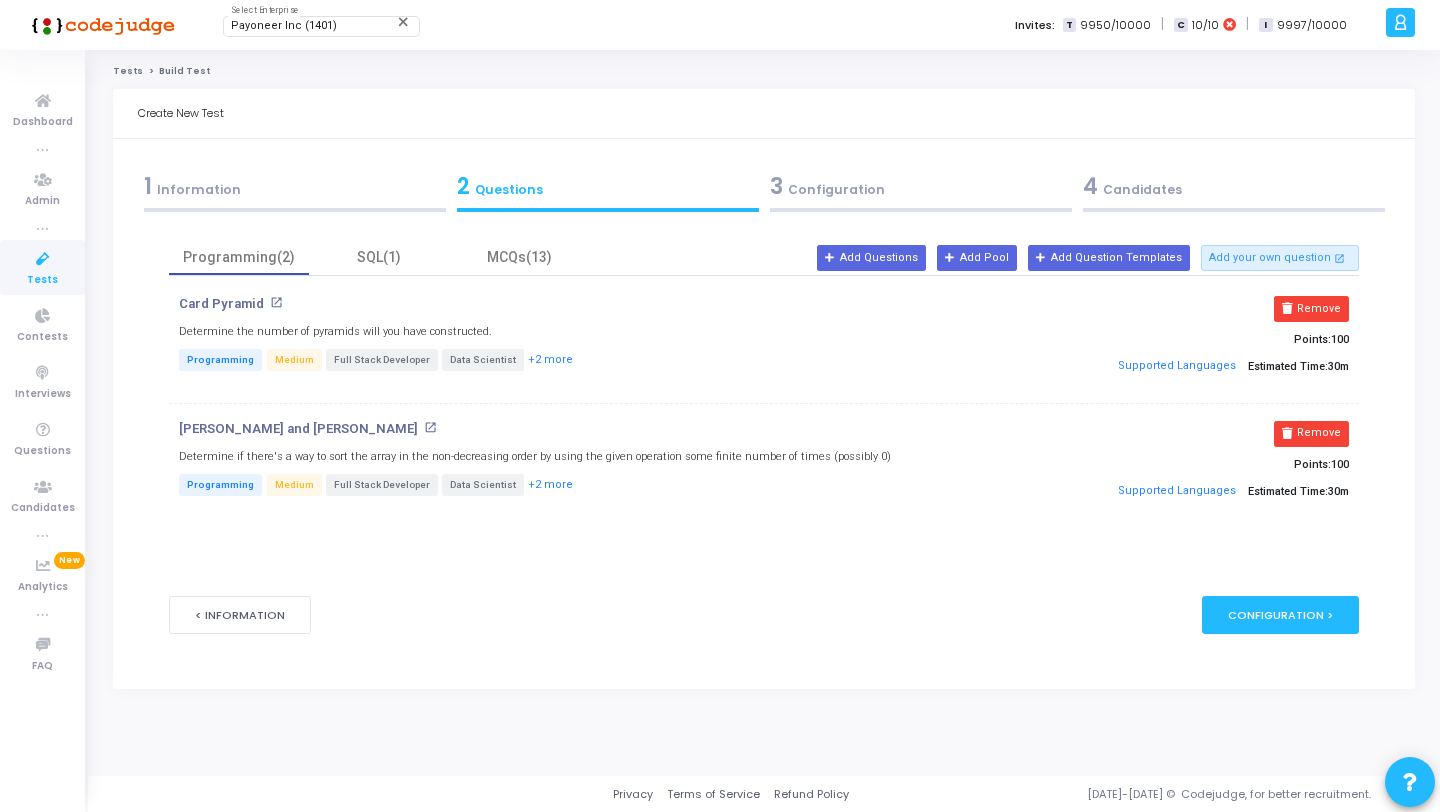 click on "3  Configuration" at bounding box center (921, 186) 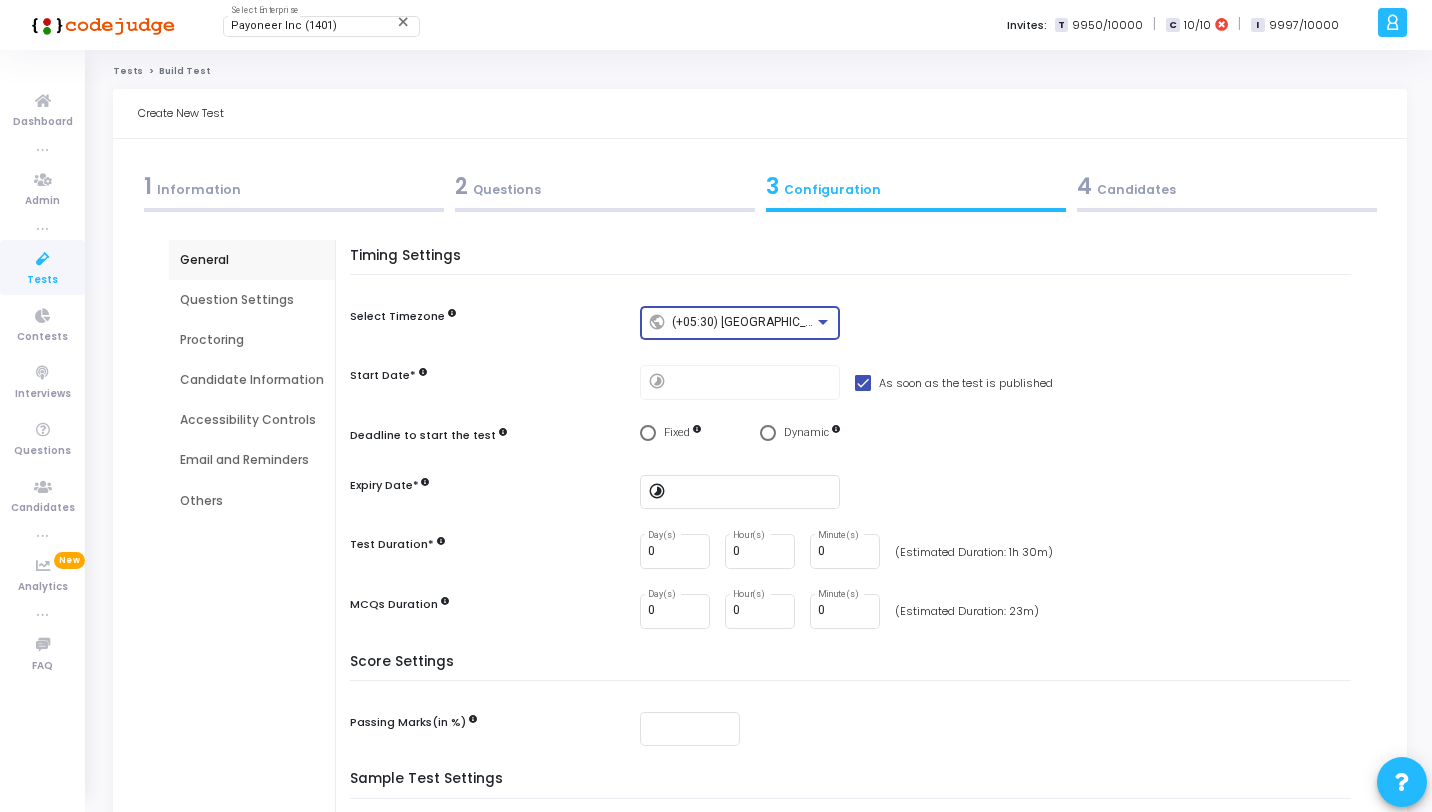 click on "(+05:30) [GEOGRAPHIC_DATA]/[GEOGRAPHIC_DATA]" at bounding box center [743, 323] 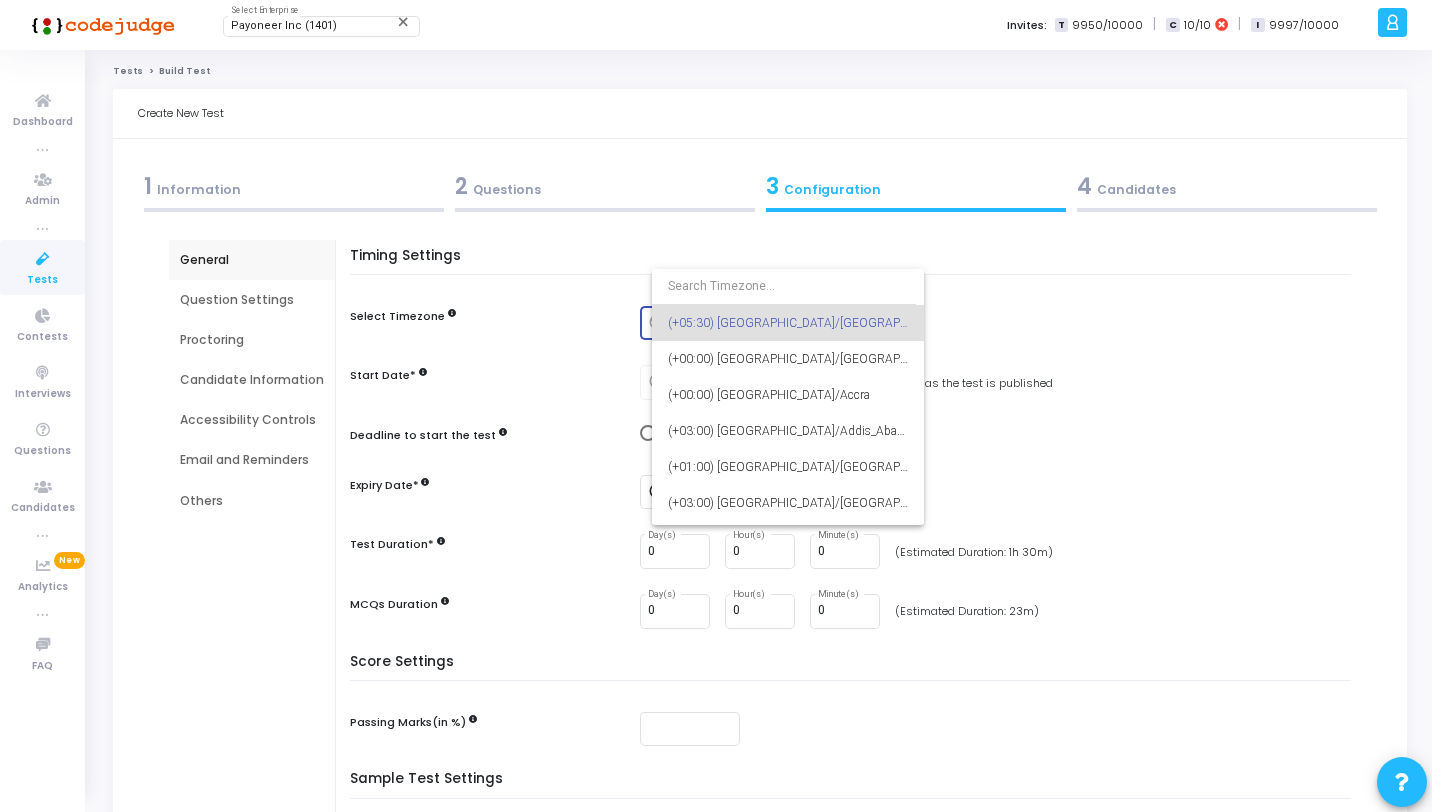 click at bounding box center [716, 406] 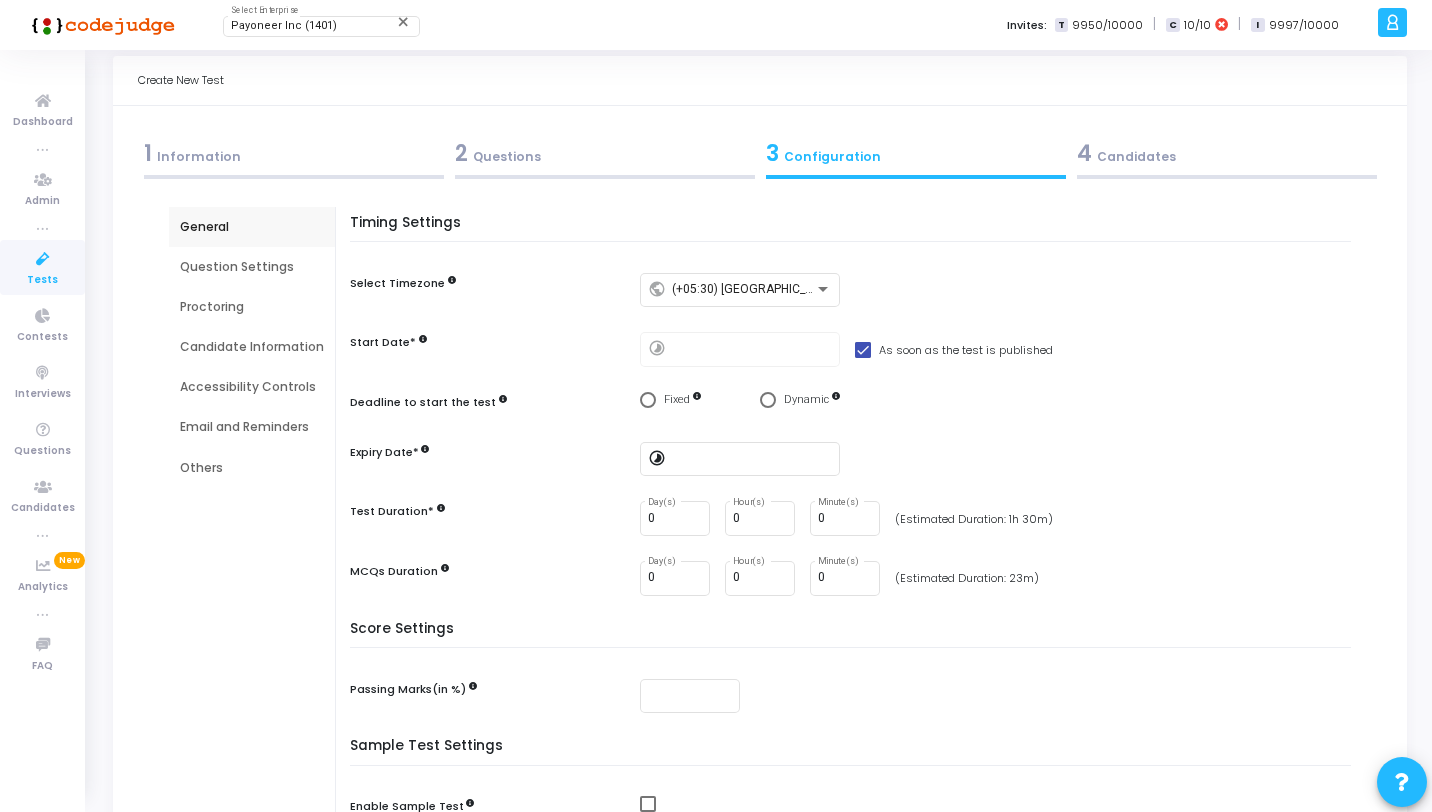 scroll, scrollTop: 119, scrollLeft: 0, axis: vertical 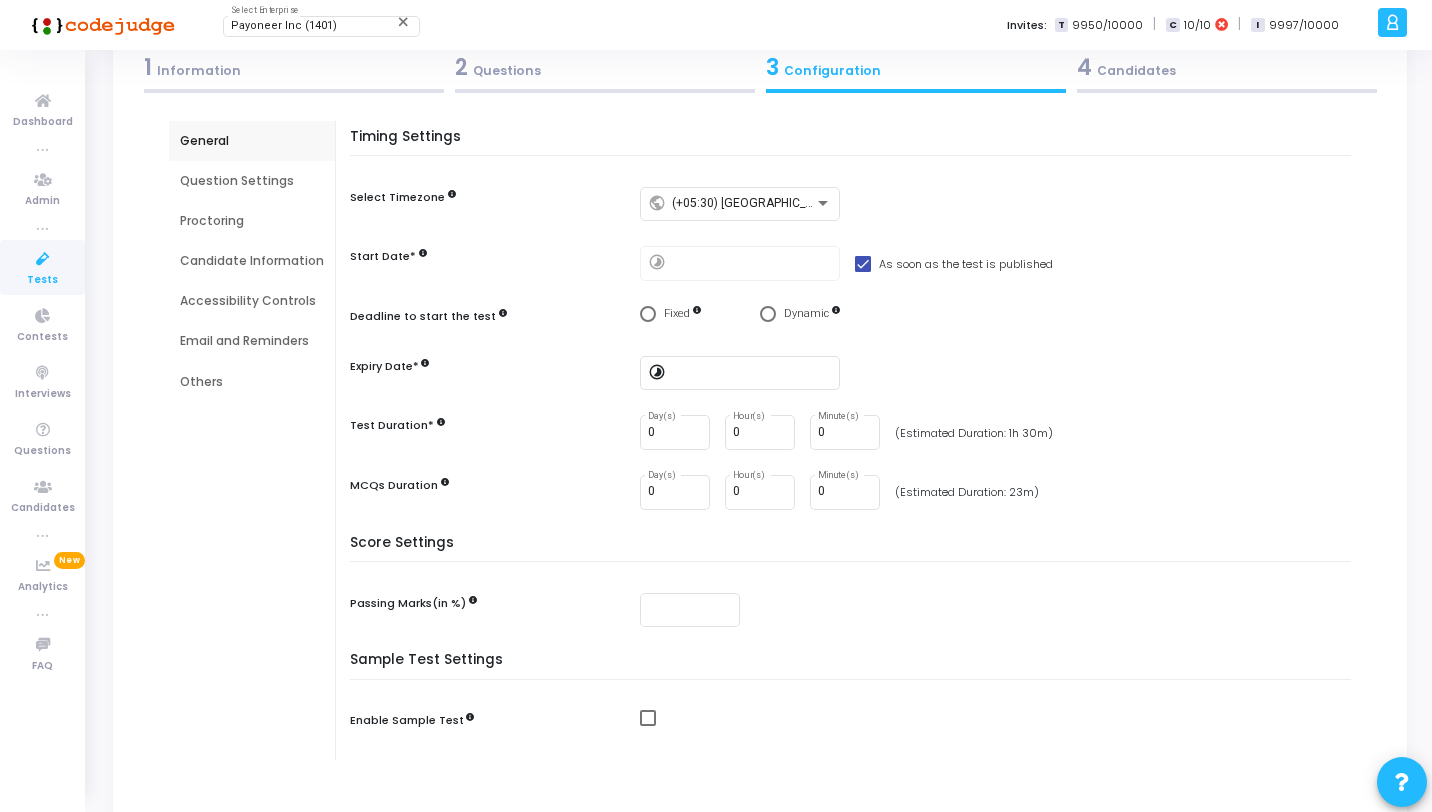 click at bounding box center (863, 264) 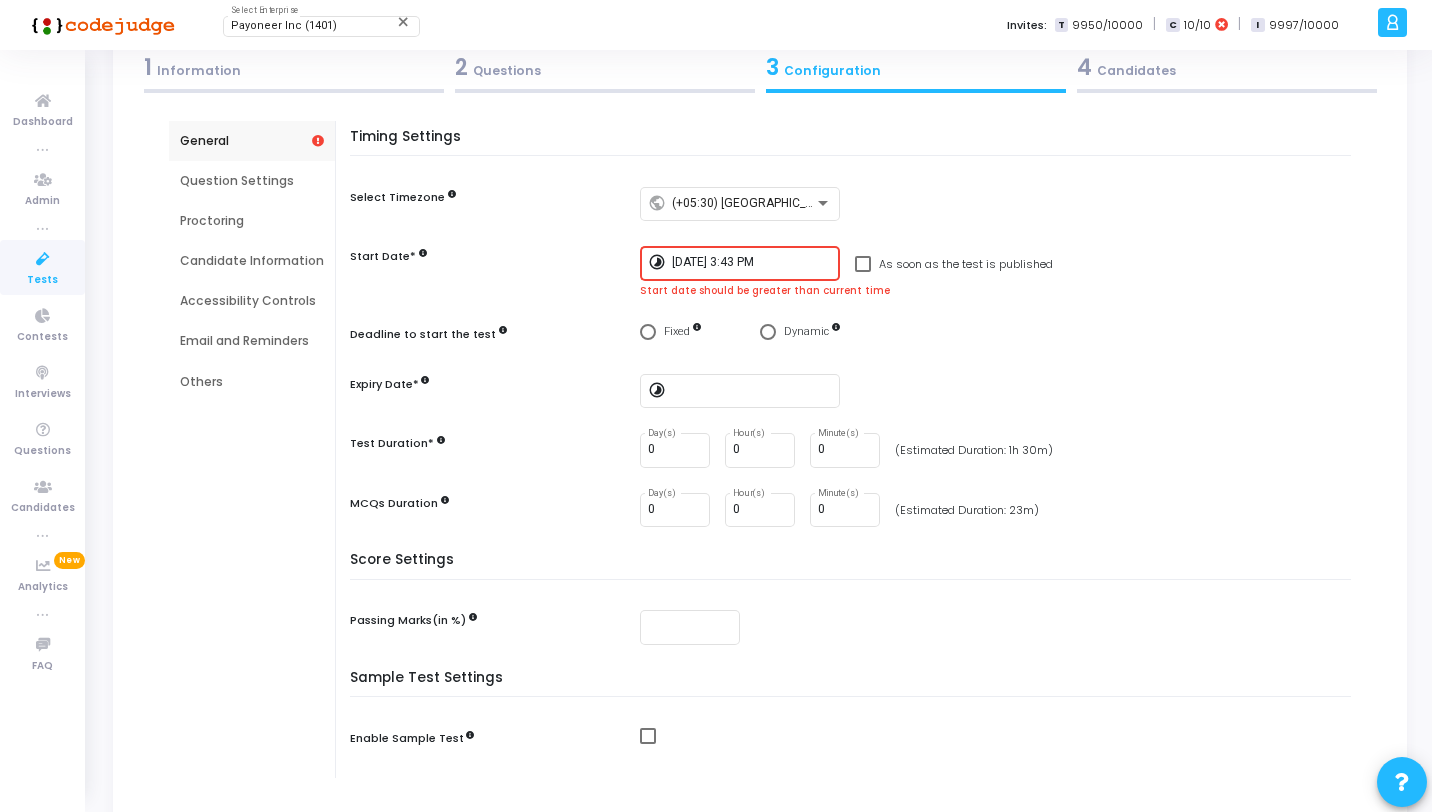 click at bounding box center [863, 264] 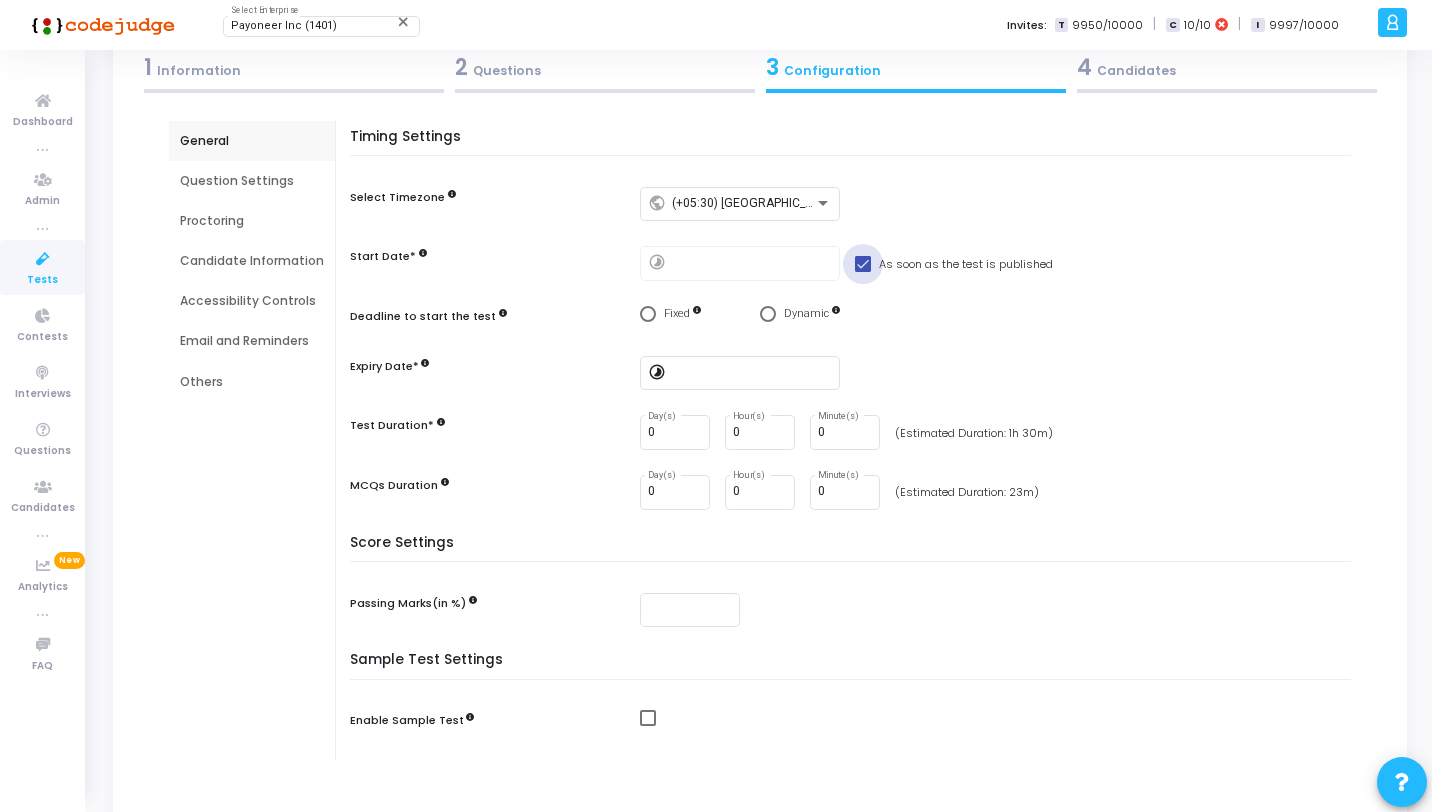click on "As soon as the test is published" at bounding box center [954, 264] 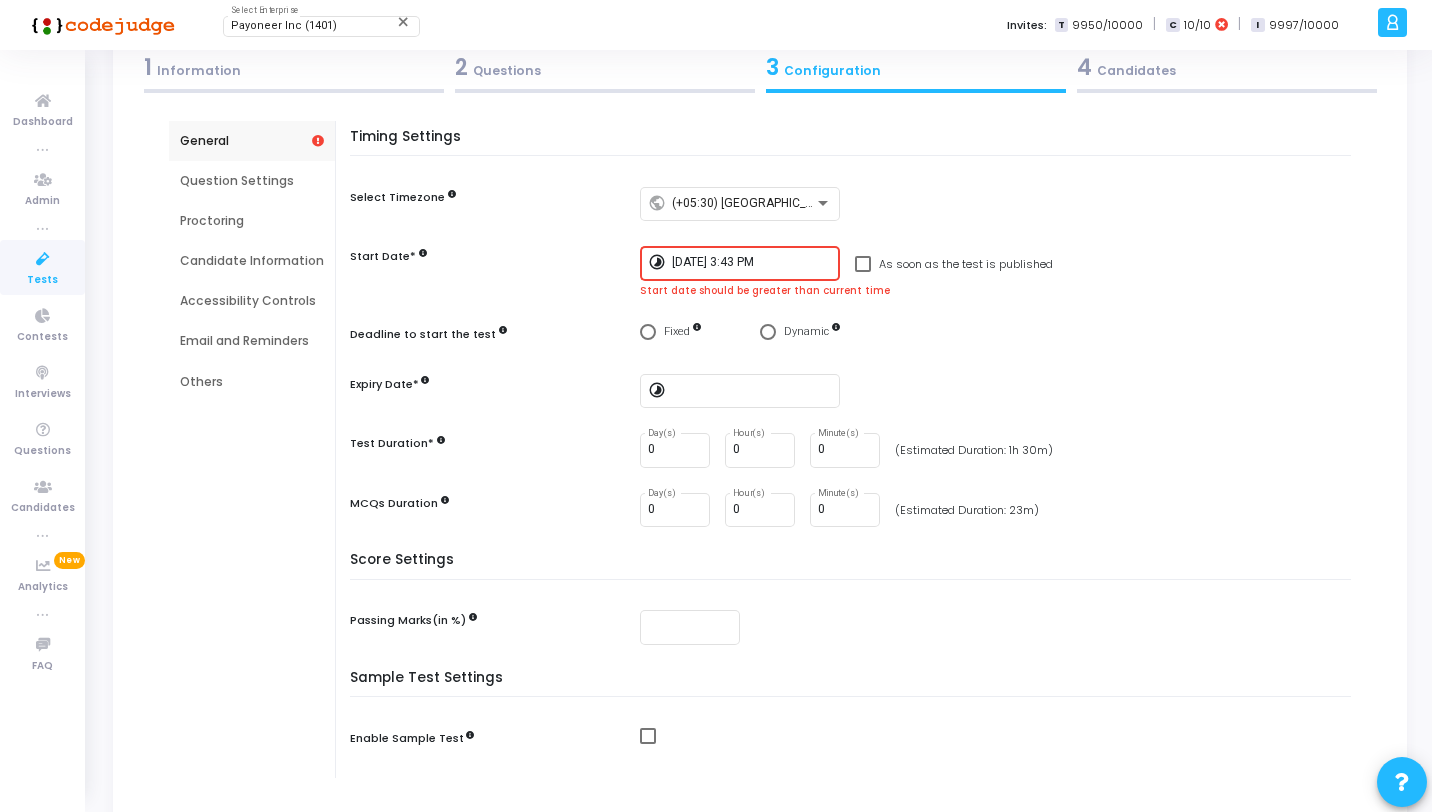 click on "7/30/2025, 3:43 PM" at bounding box center [752, 263] 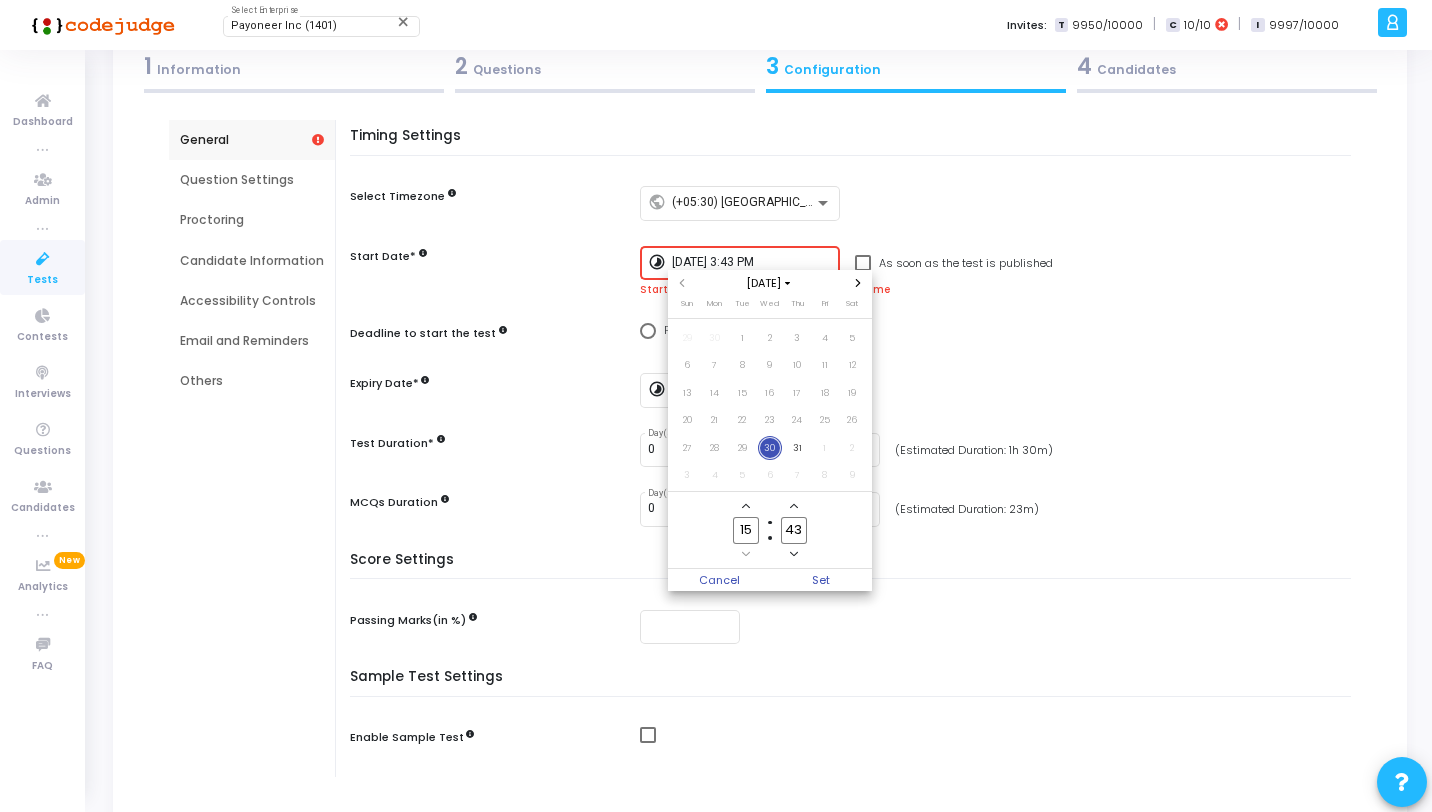 scroll, scrollTop: 0, scrollLeft: 0, axis: both 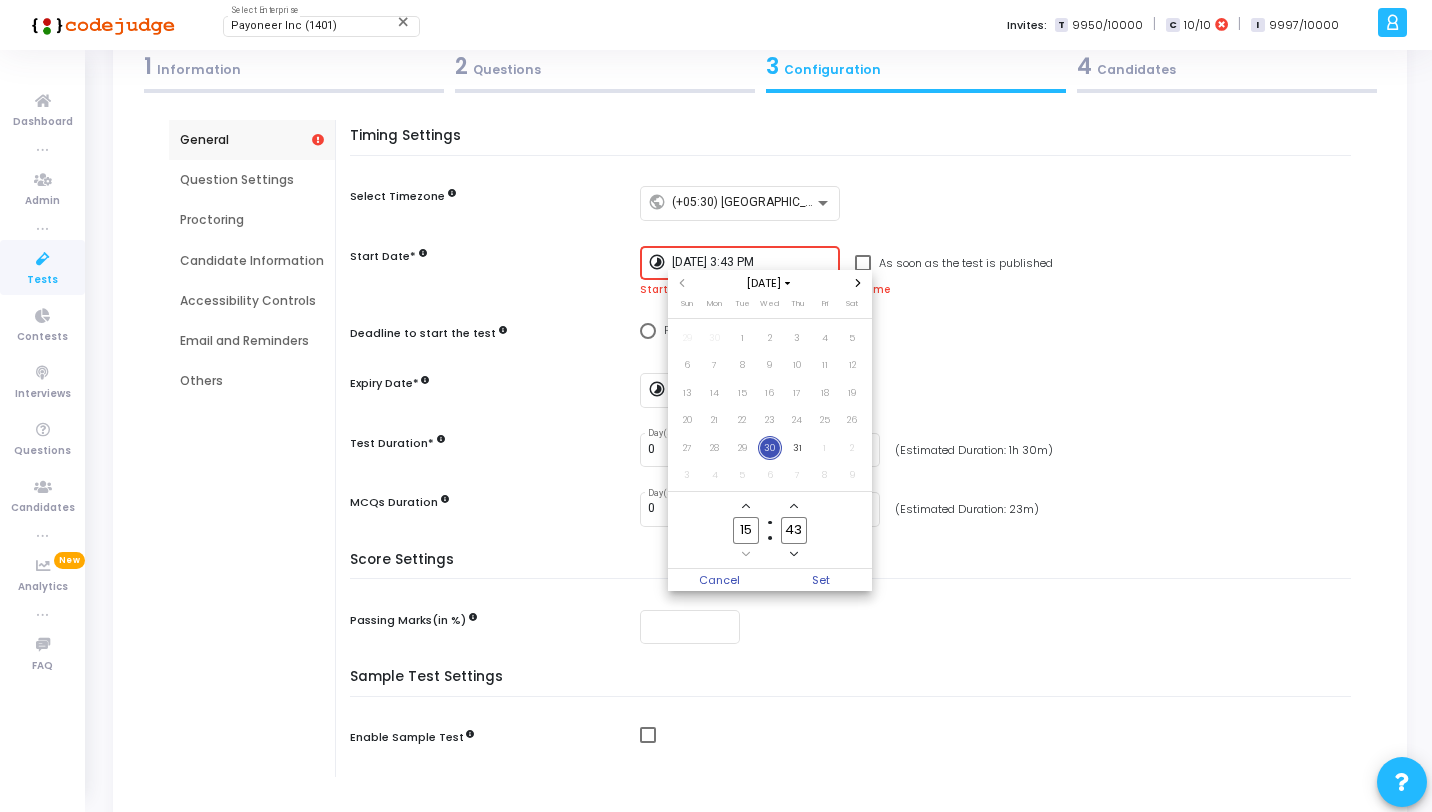 click on "15" 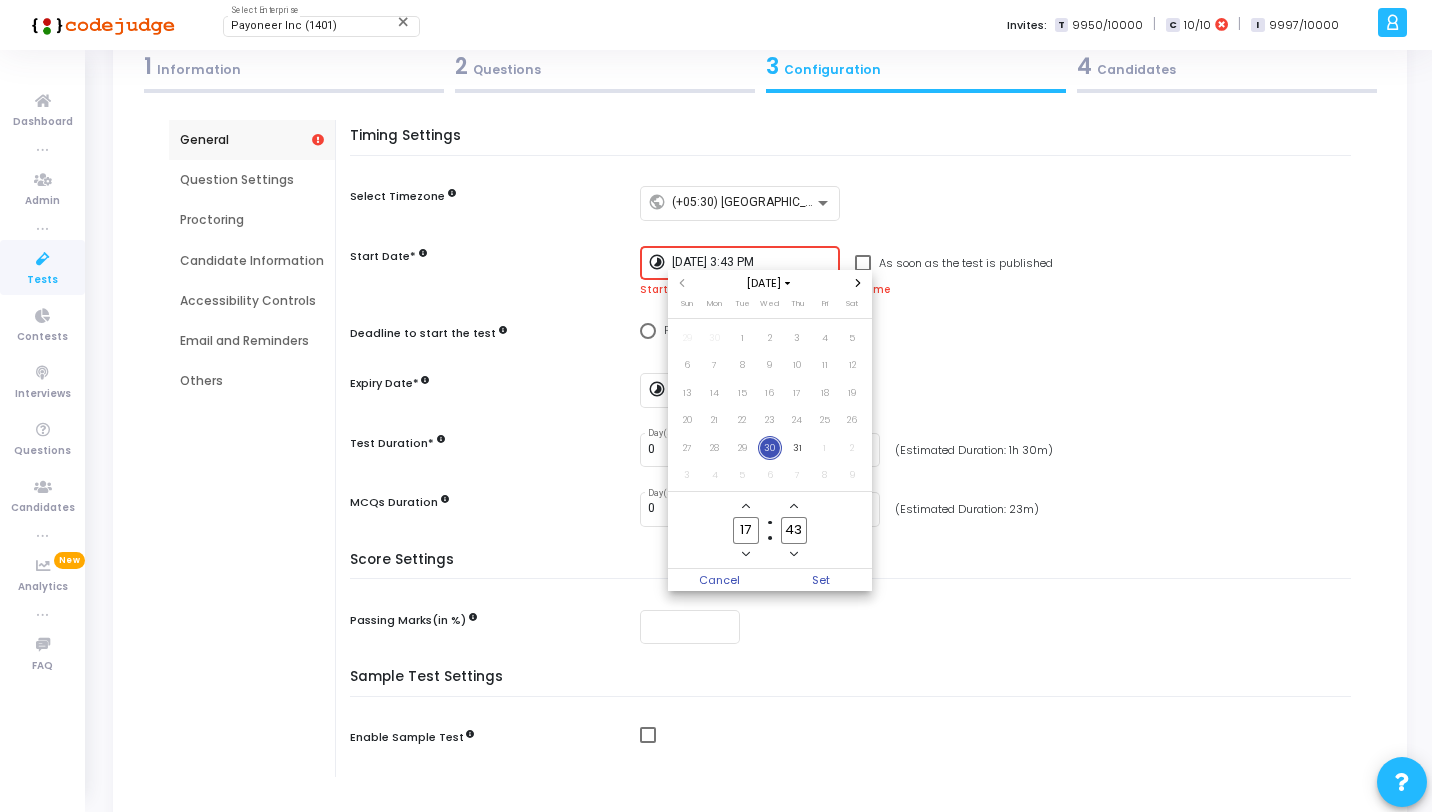 type on "17" 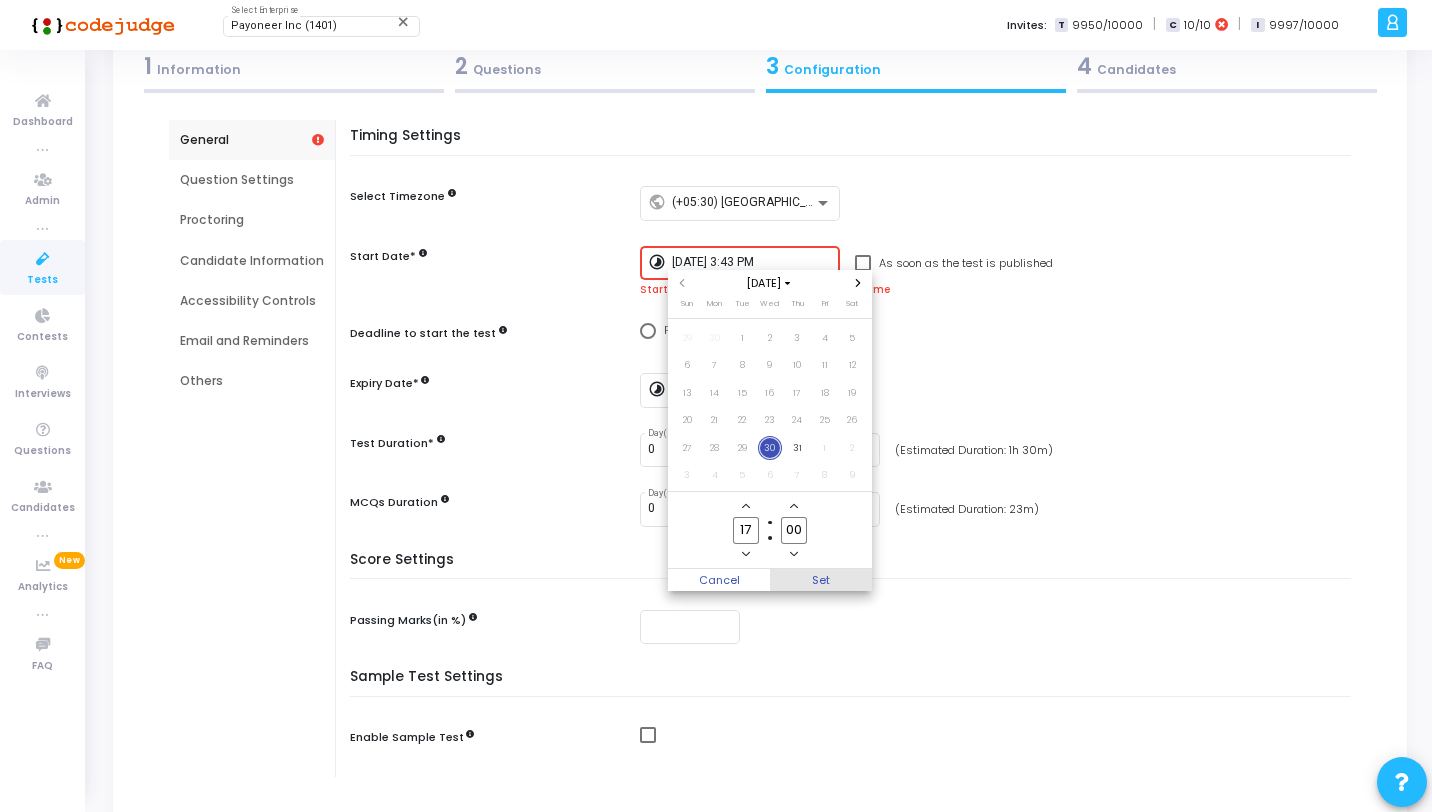 type on "00" 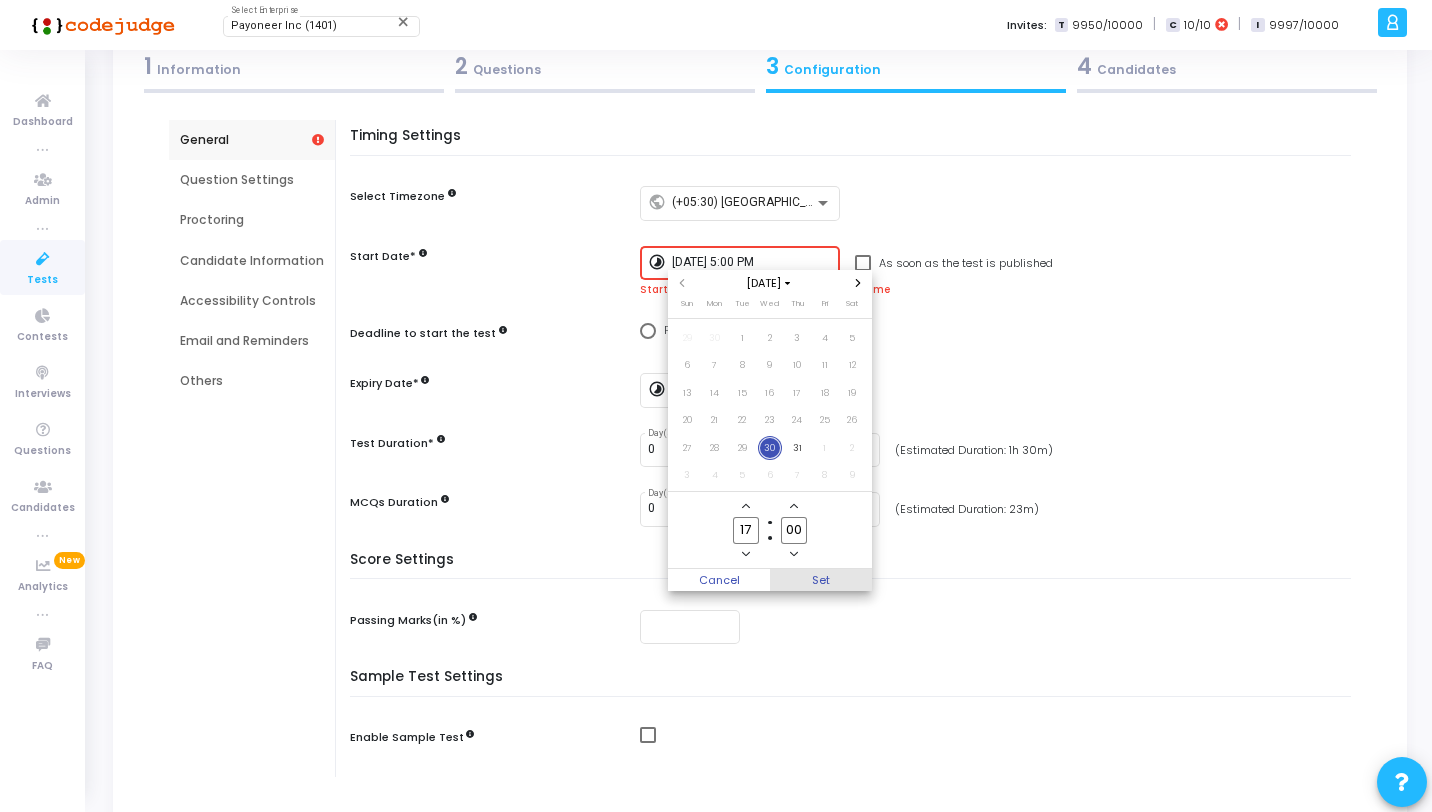 scroll, scrollTop: 119, scrollLeft: 0, axis: vertical 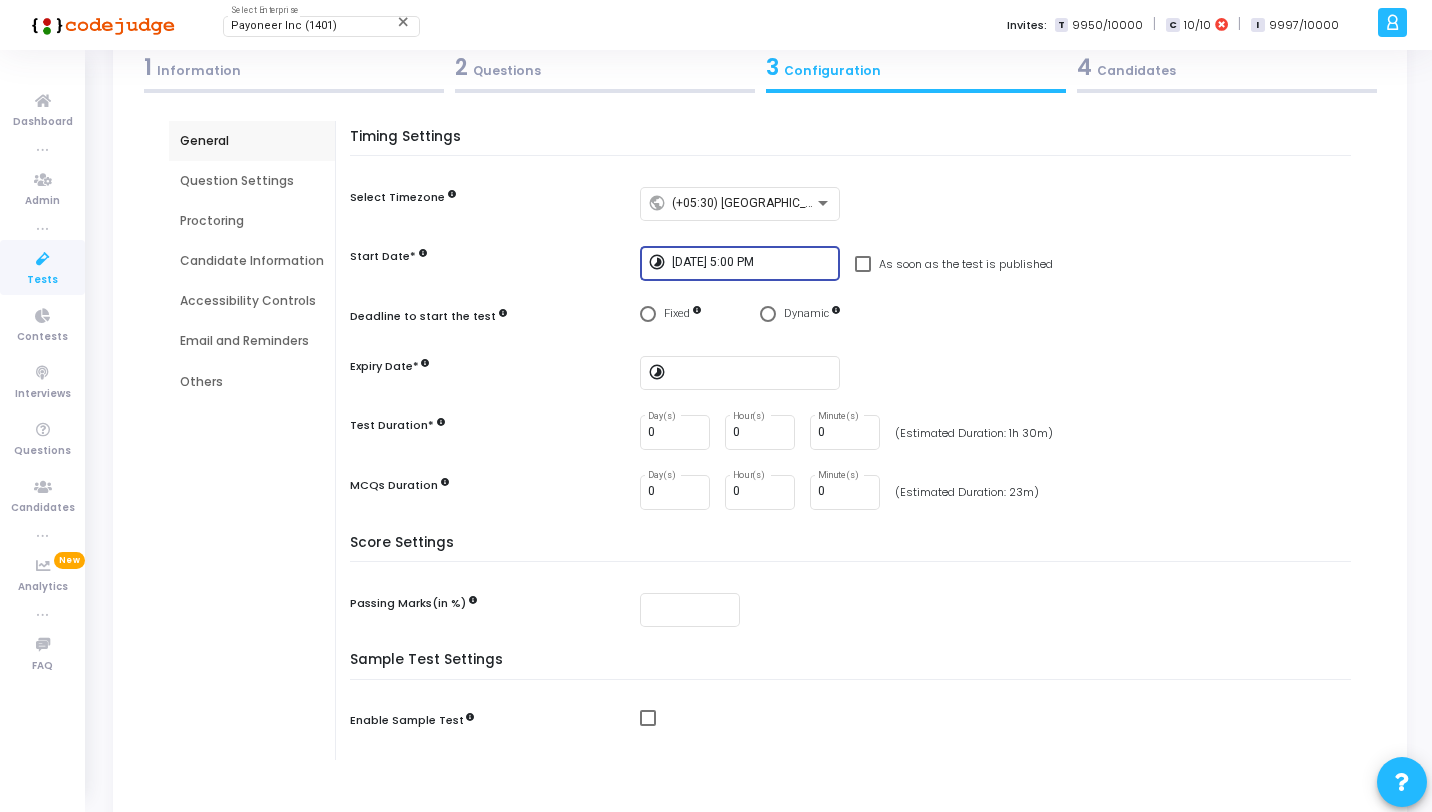 click at bounding box center (648, 314) 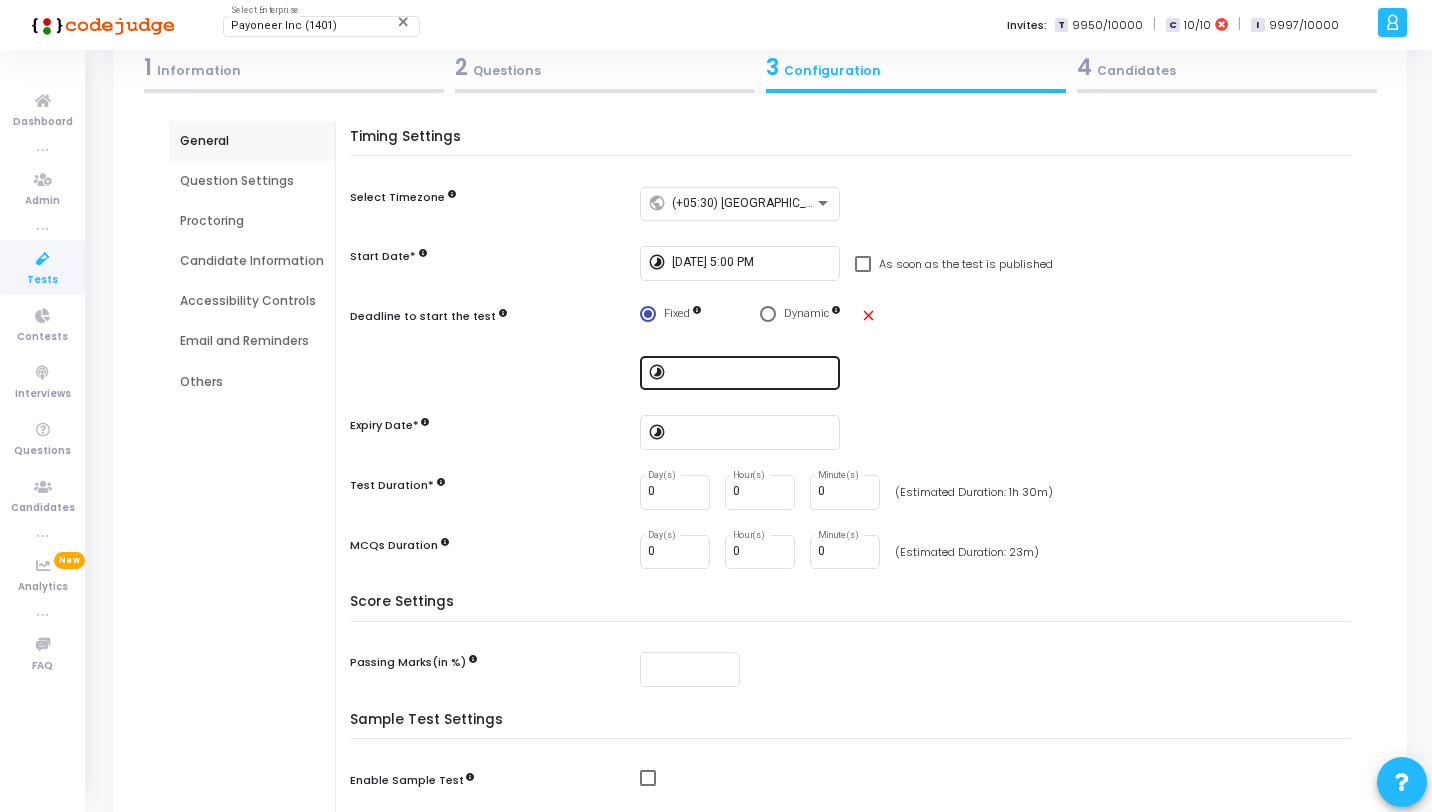 click at bounding box center [752, 373] 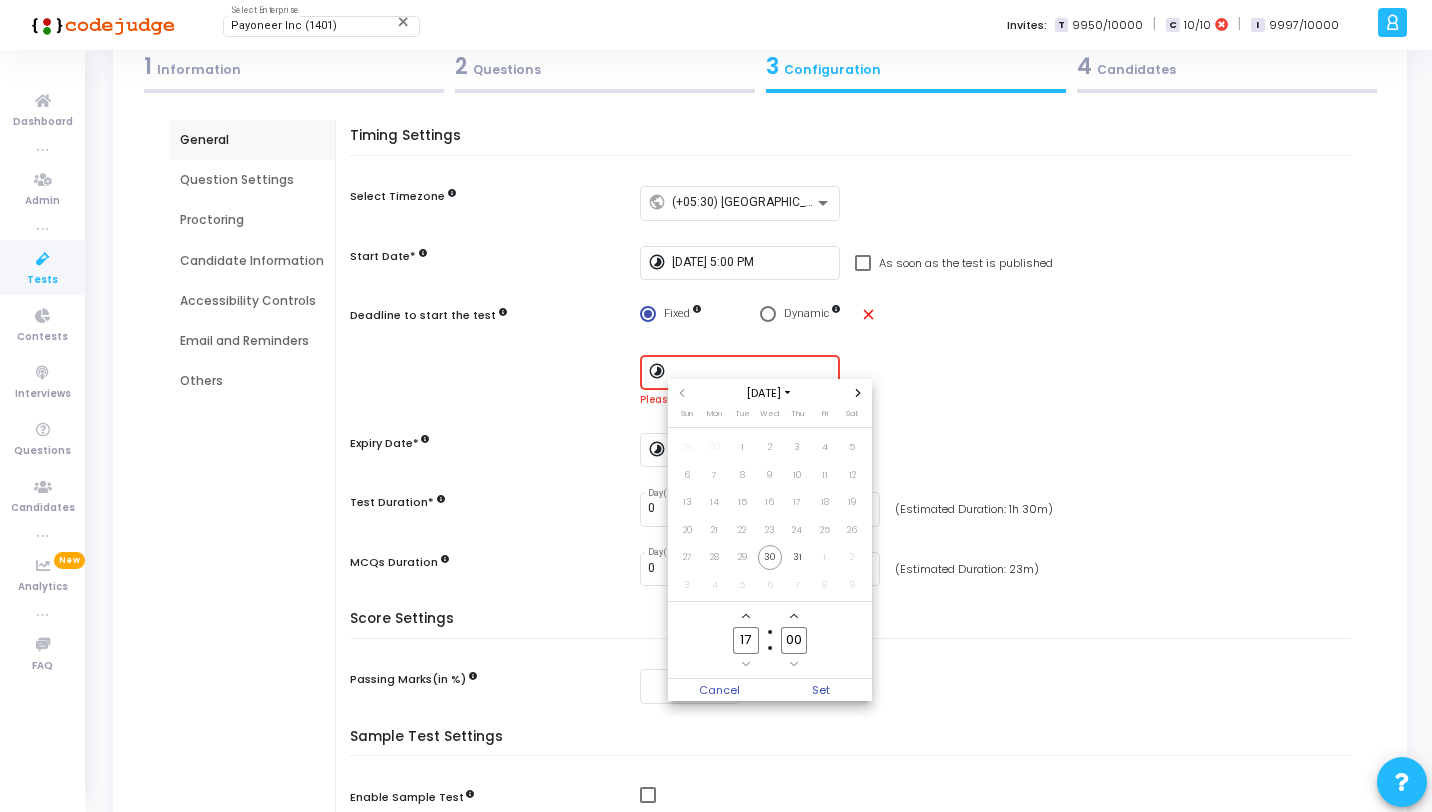 scroll, scrollTop: 0, scrollLeft: 0, axis: both 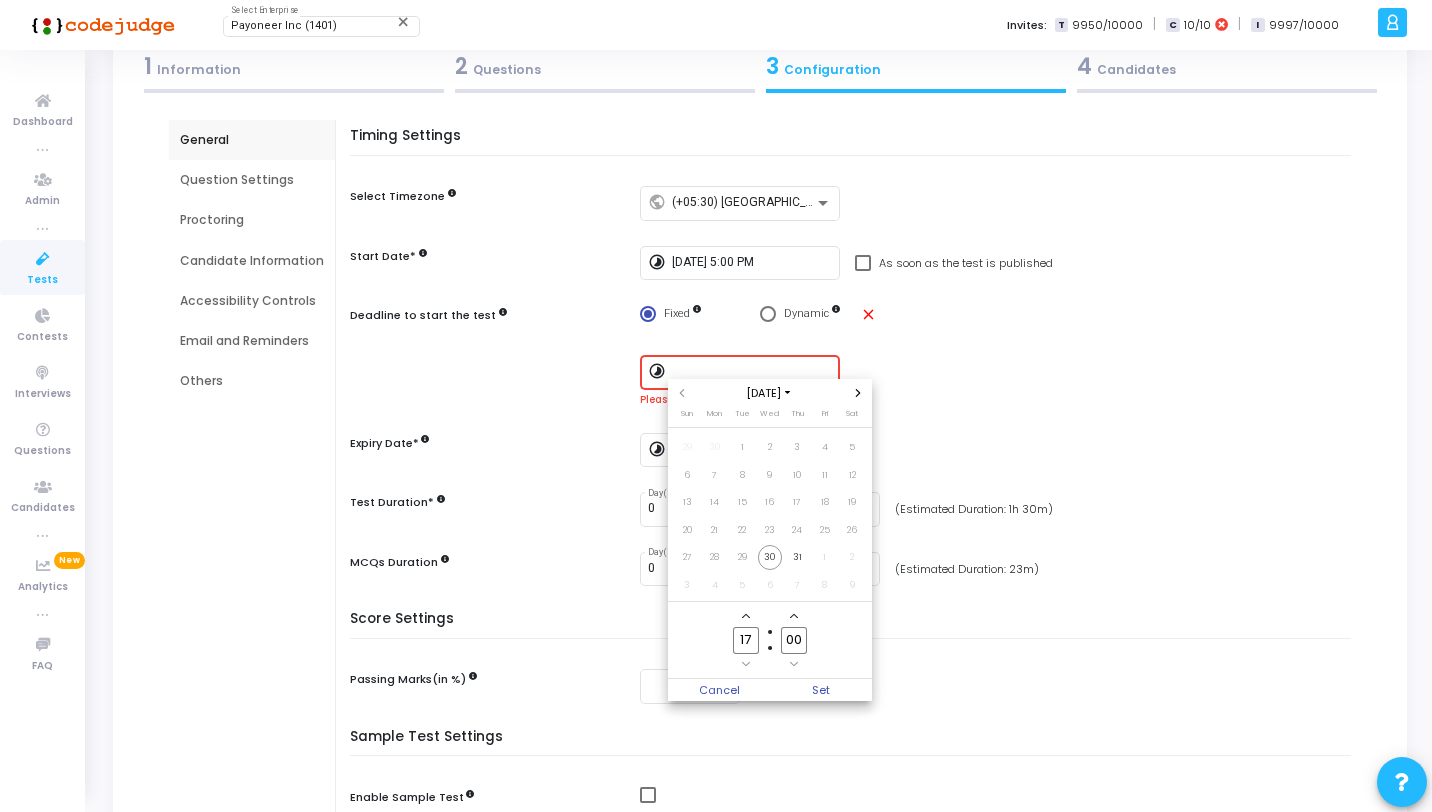 click on "00" 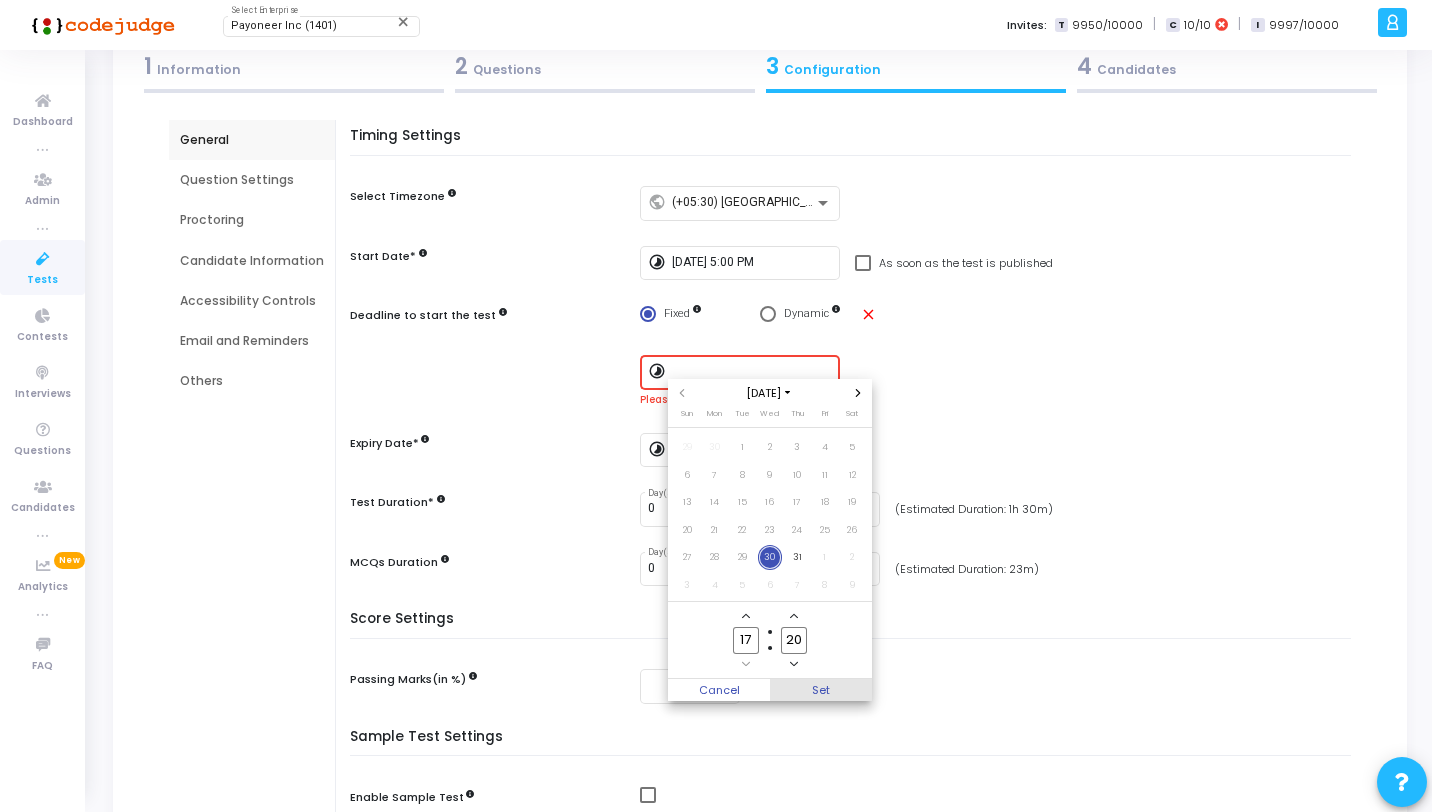 type on "20" 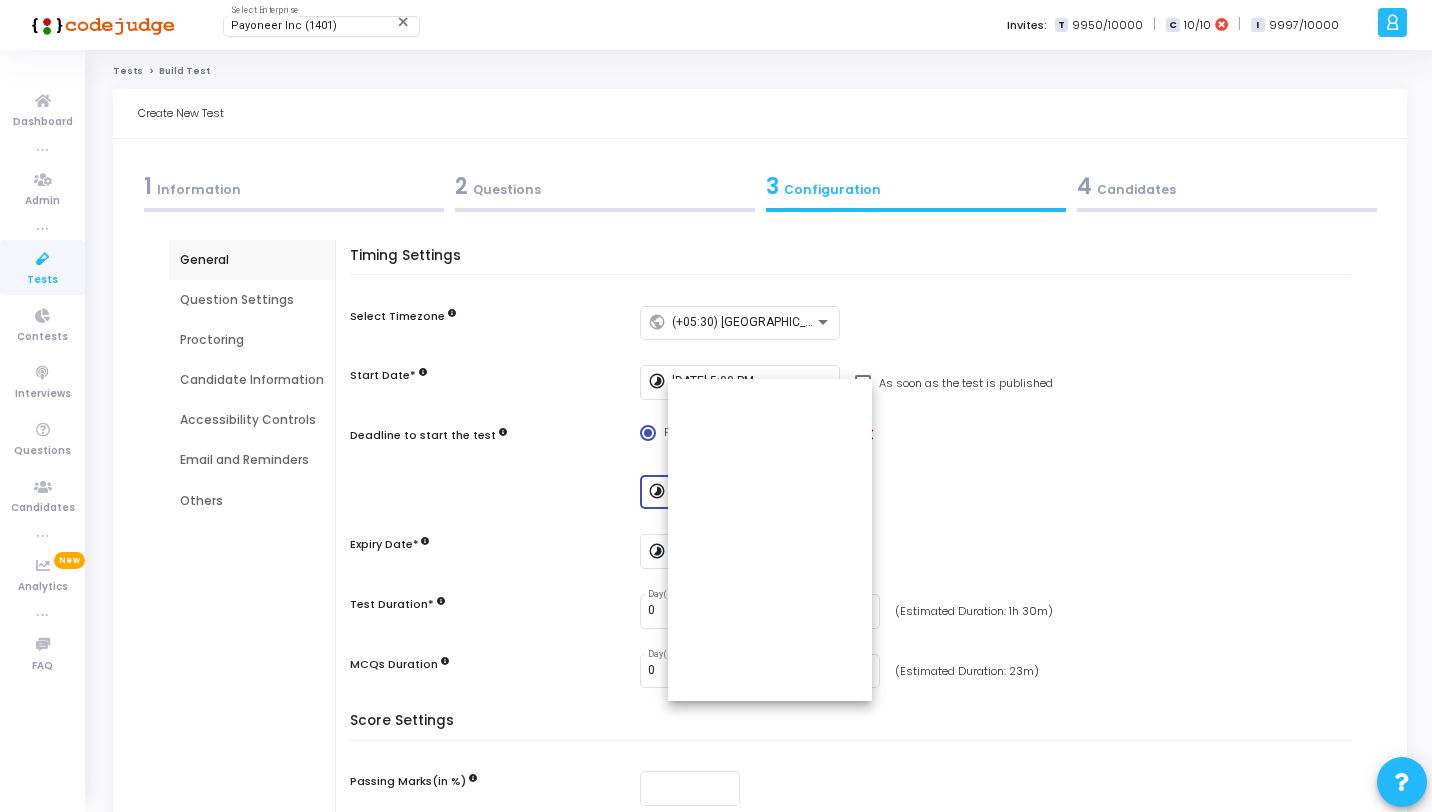 scroll, scrollTop: 119, scrollLeft: 0, axis: vertical 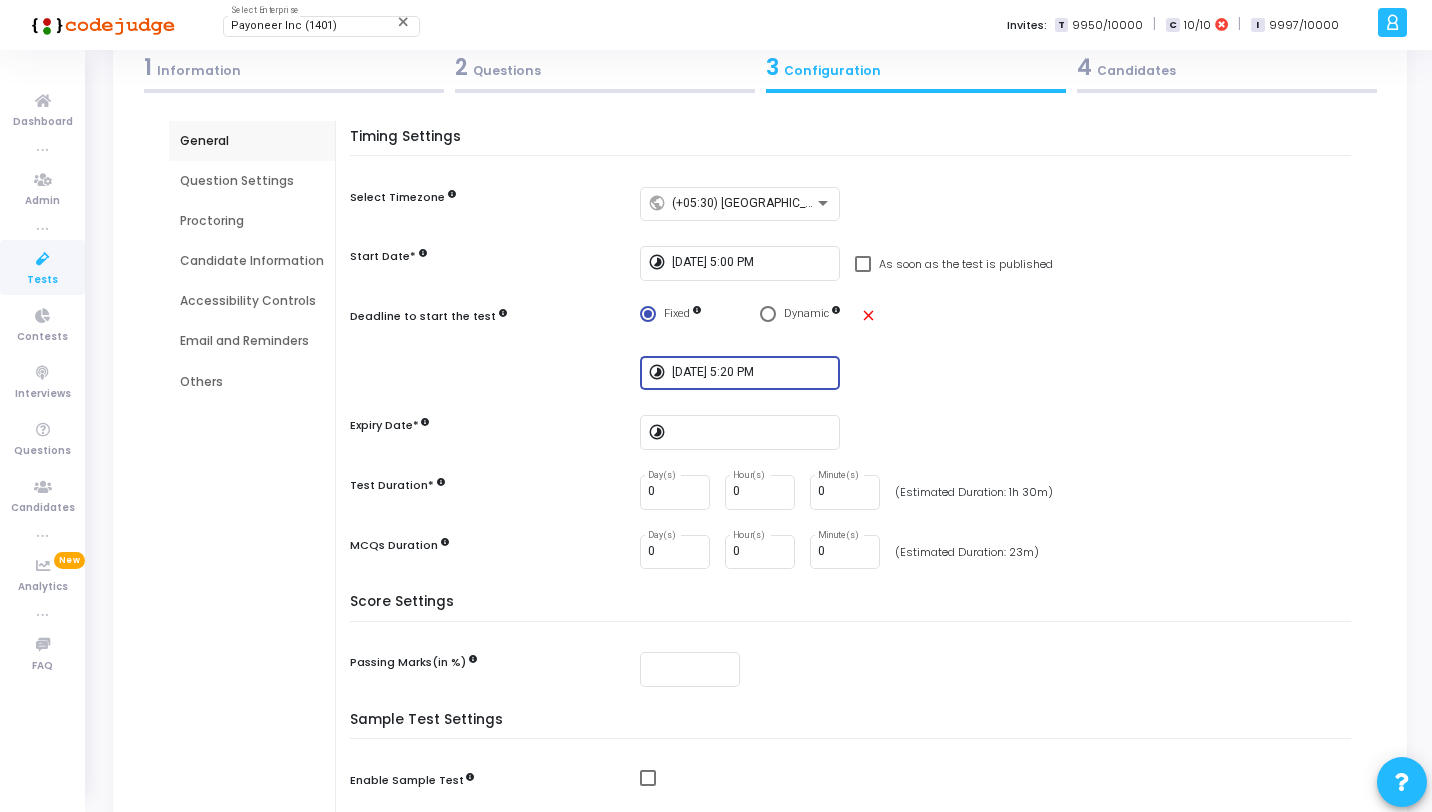 click on "timelapse 7/30/2025, 5:20 PM" at bounding box center [1000, 373] 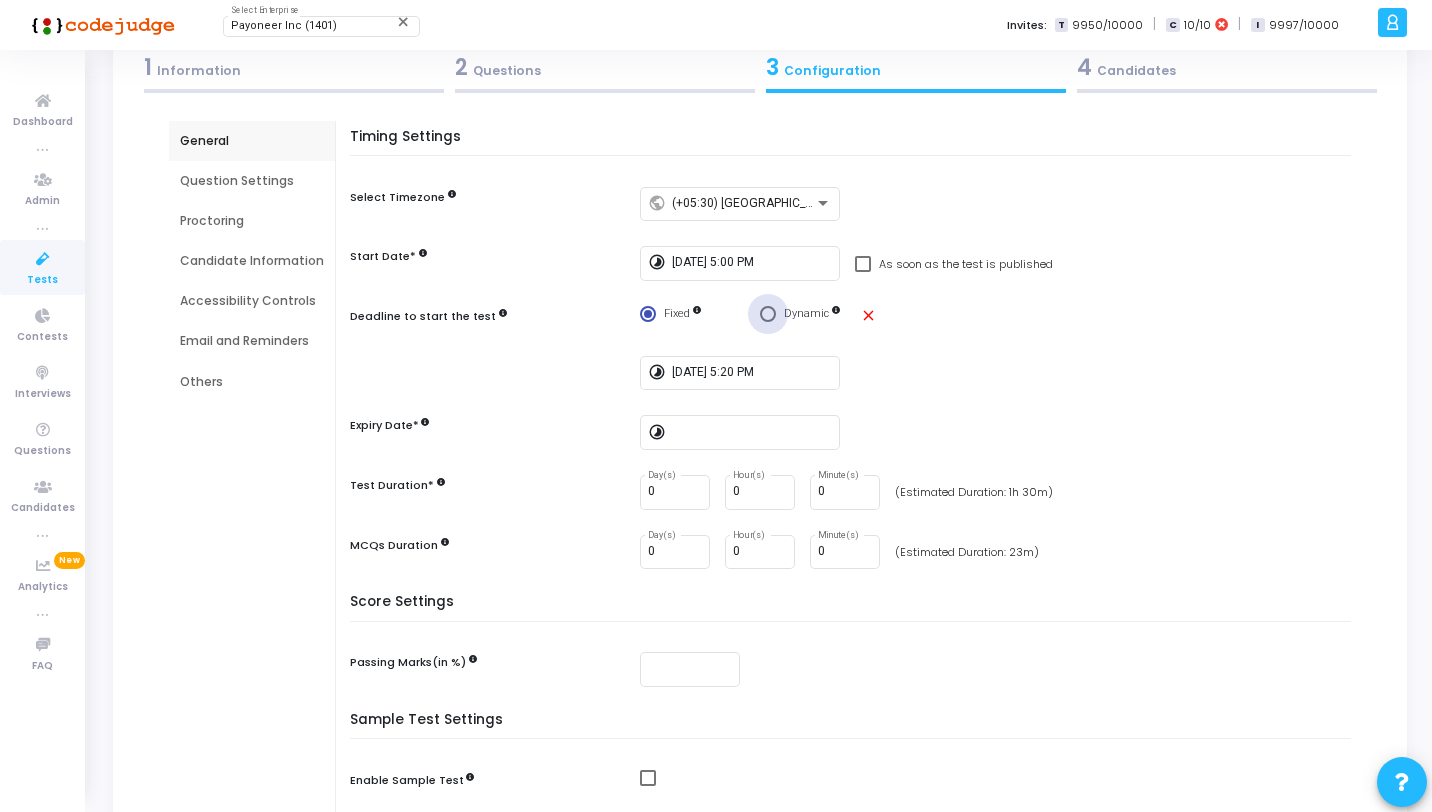 click at bounding box center [768, 314] 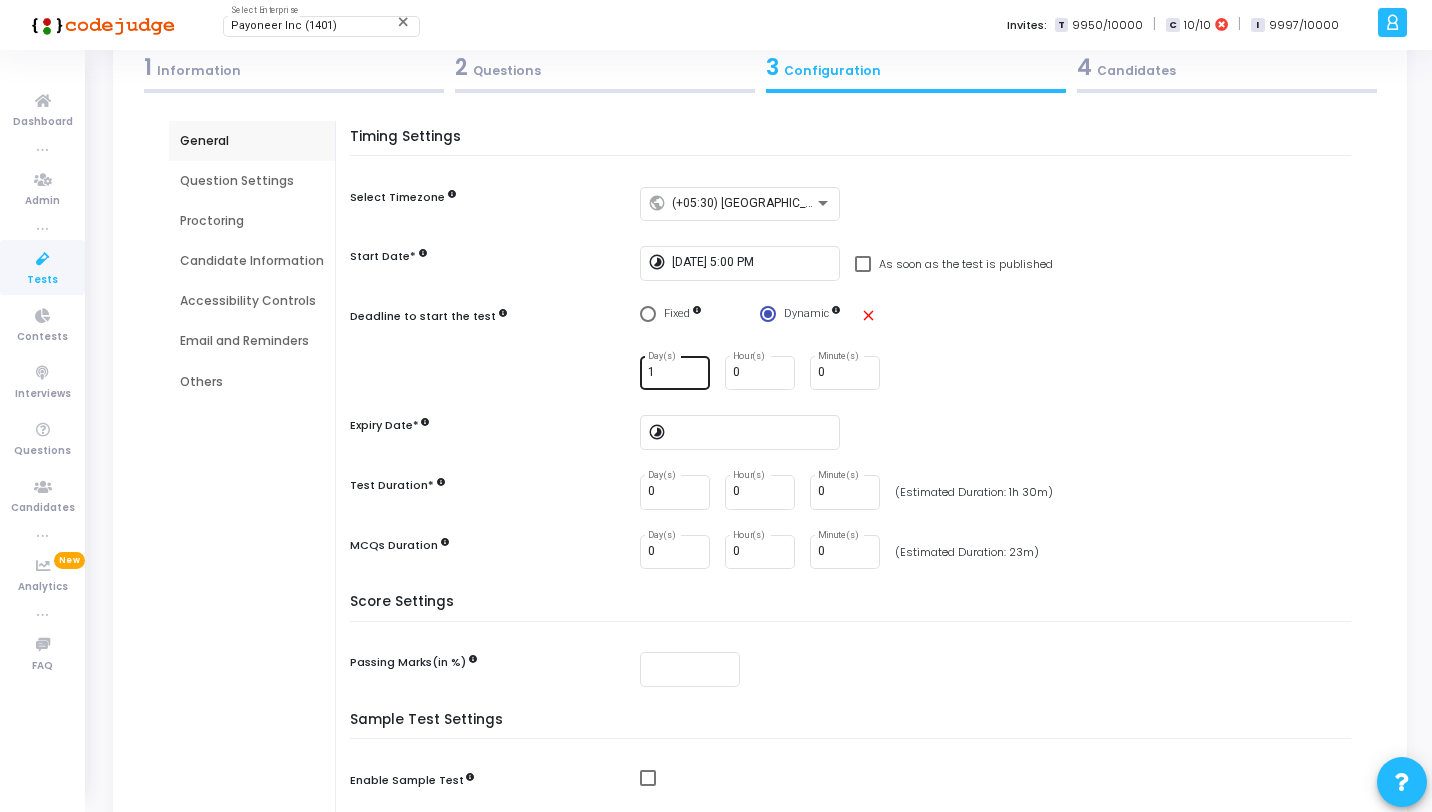 type on "1" 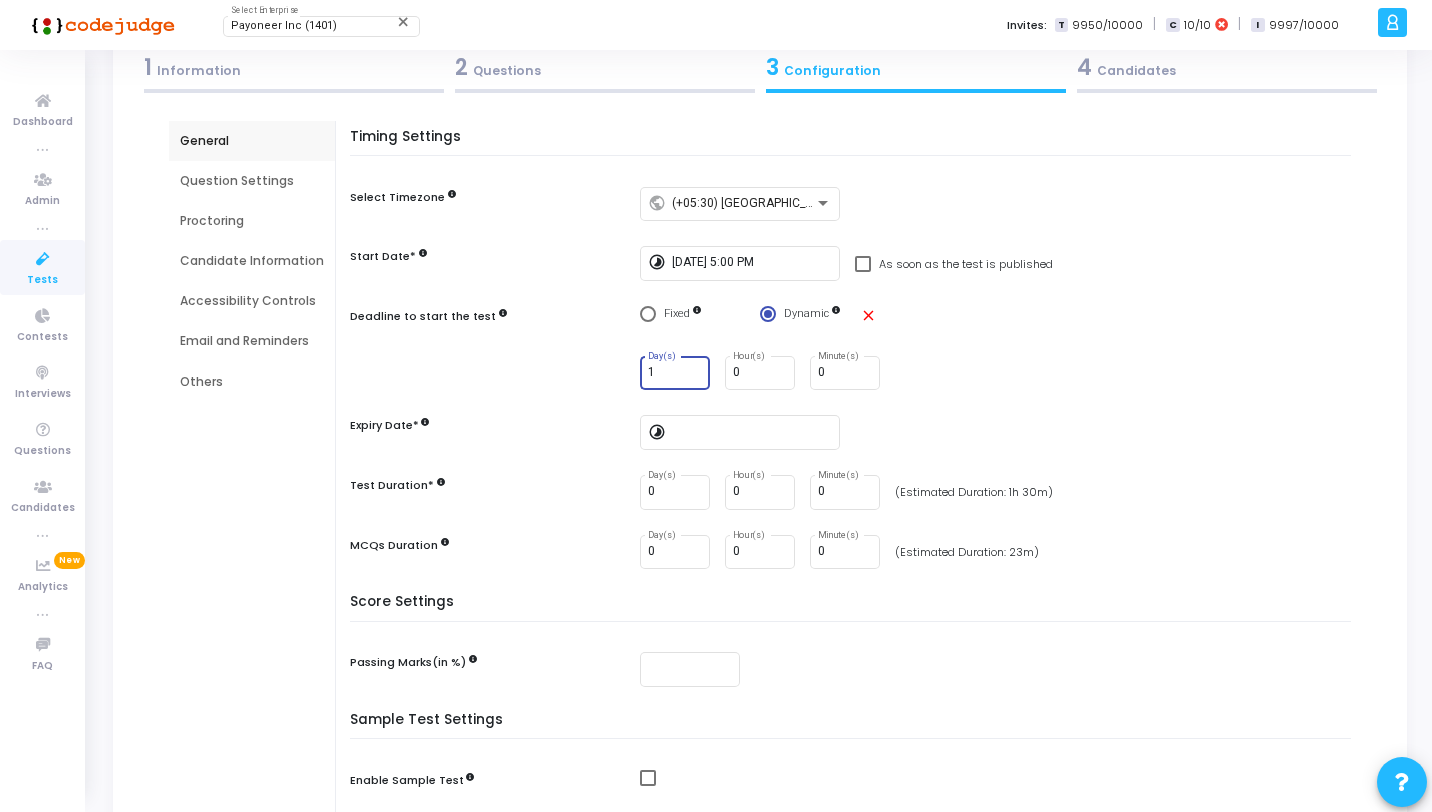 click on "1 Day(s) 0 Hour(s) 0 Minute(s)" at bounding box center [1000, 373] 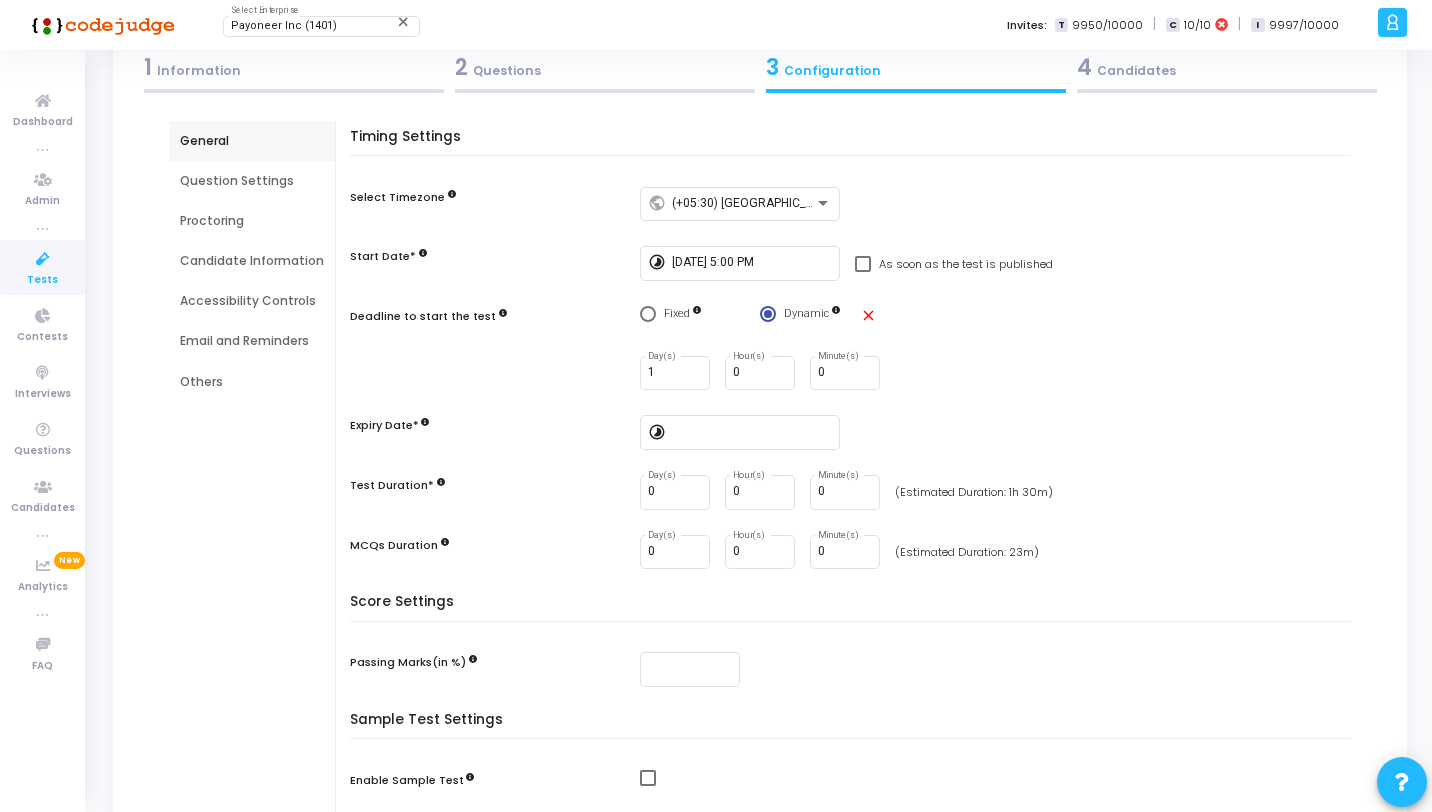 click on "Fixed   Dynamic close" at bounding box center (1000, 318) 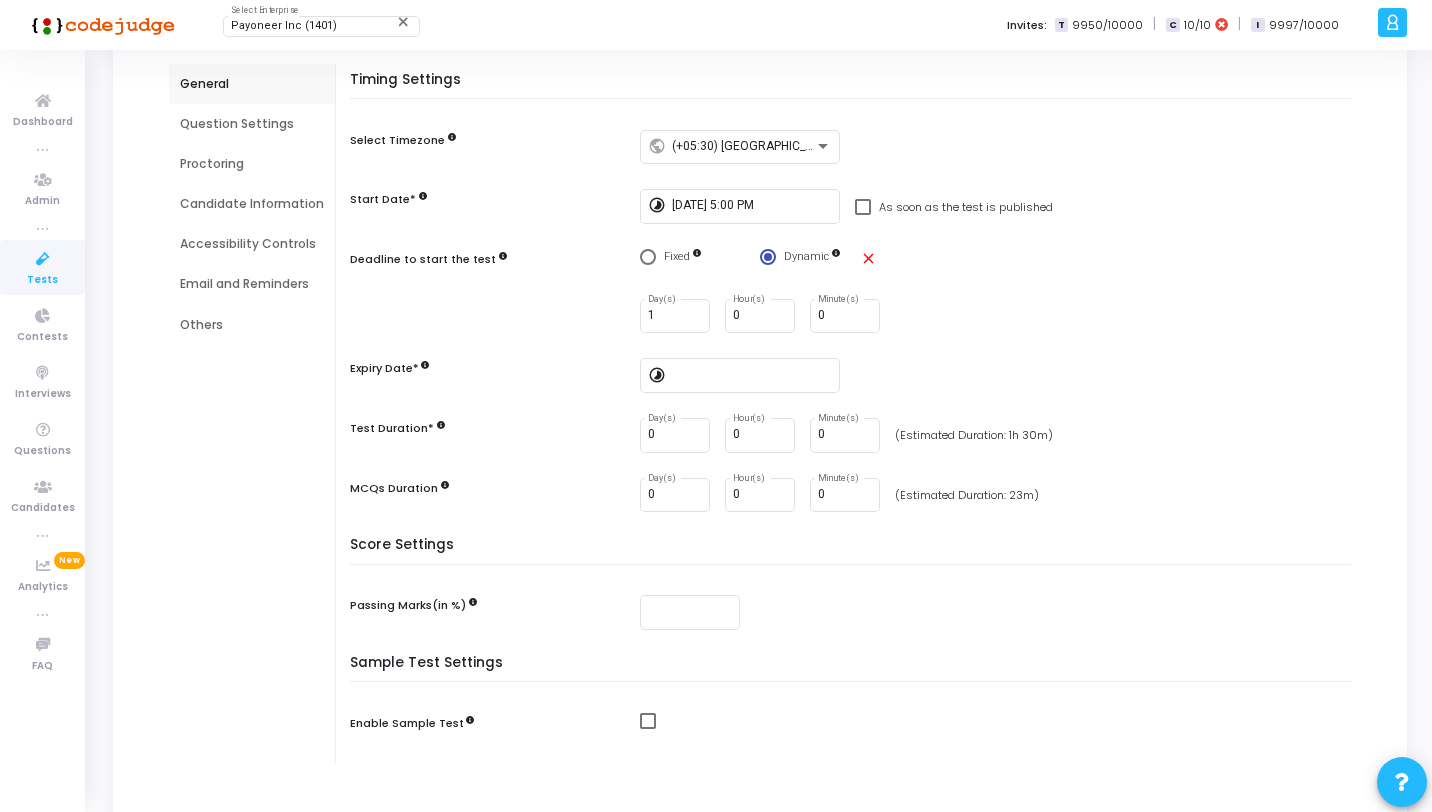 scroll, scrollTop: 155, scrollLeft: 0, axis: vertical 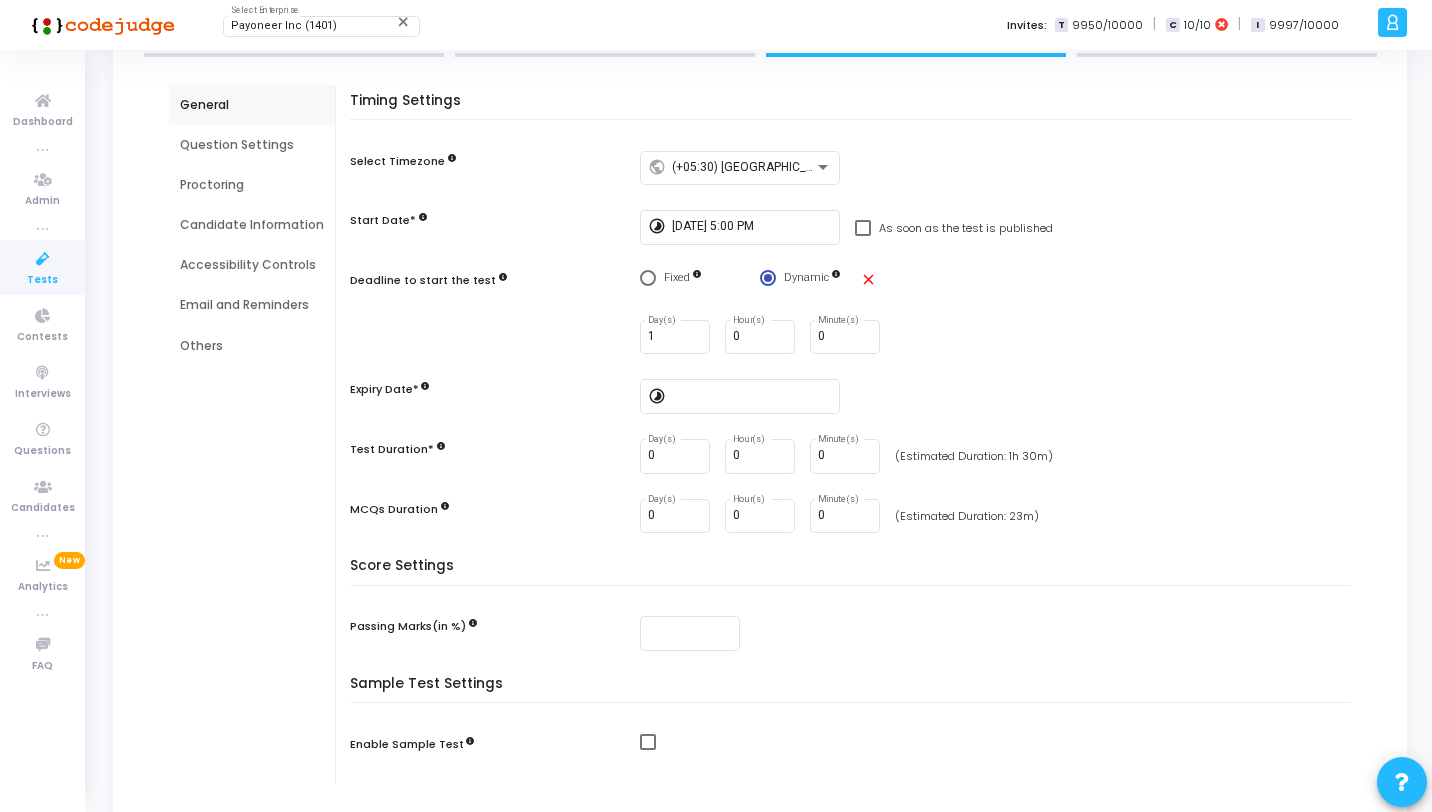 click at bounding box center [43, 259] 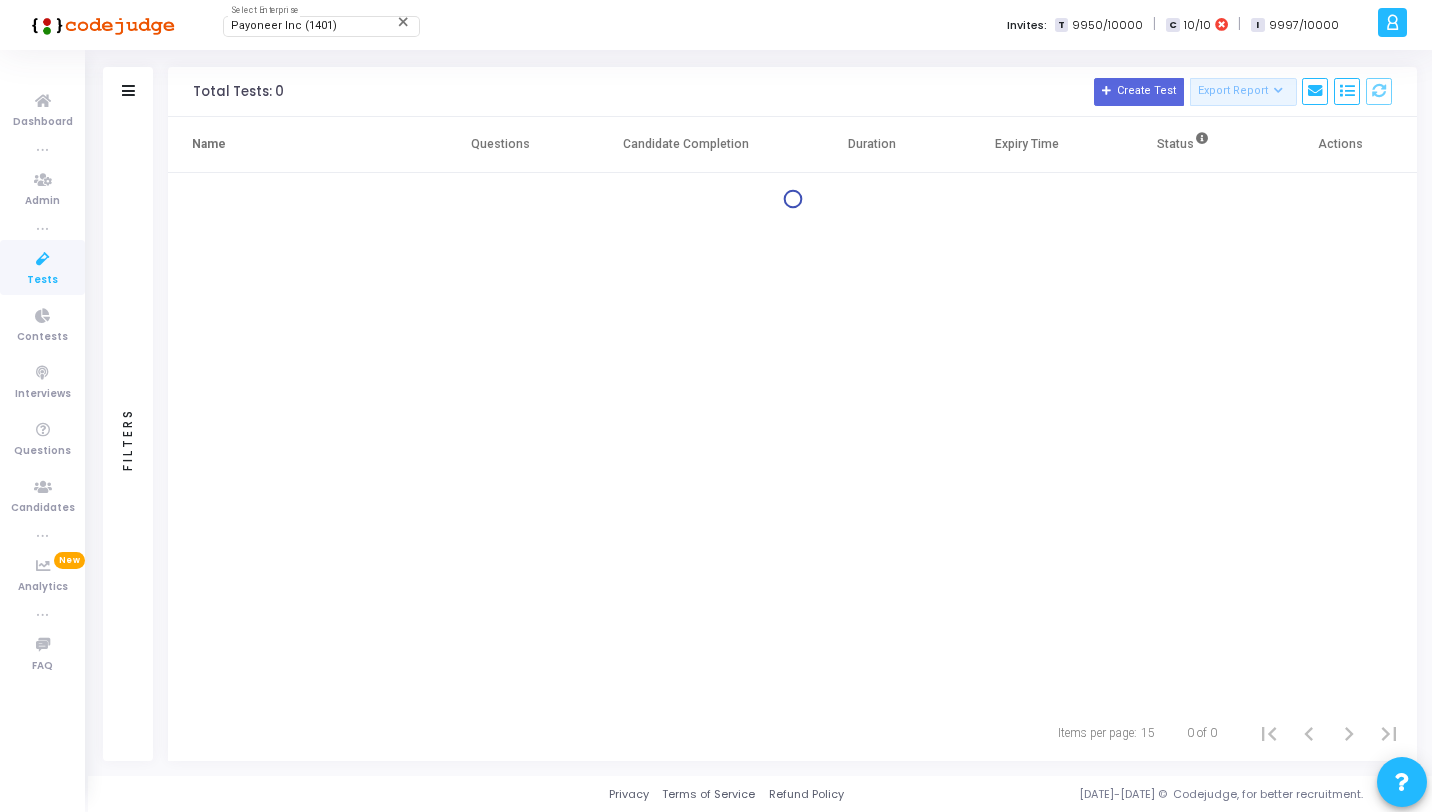 scroll, scrollTop: 0, scrollLeft: 0, axis: both 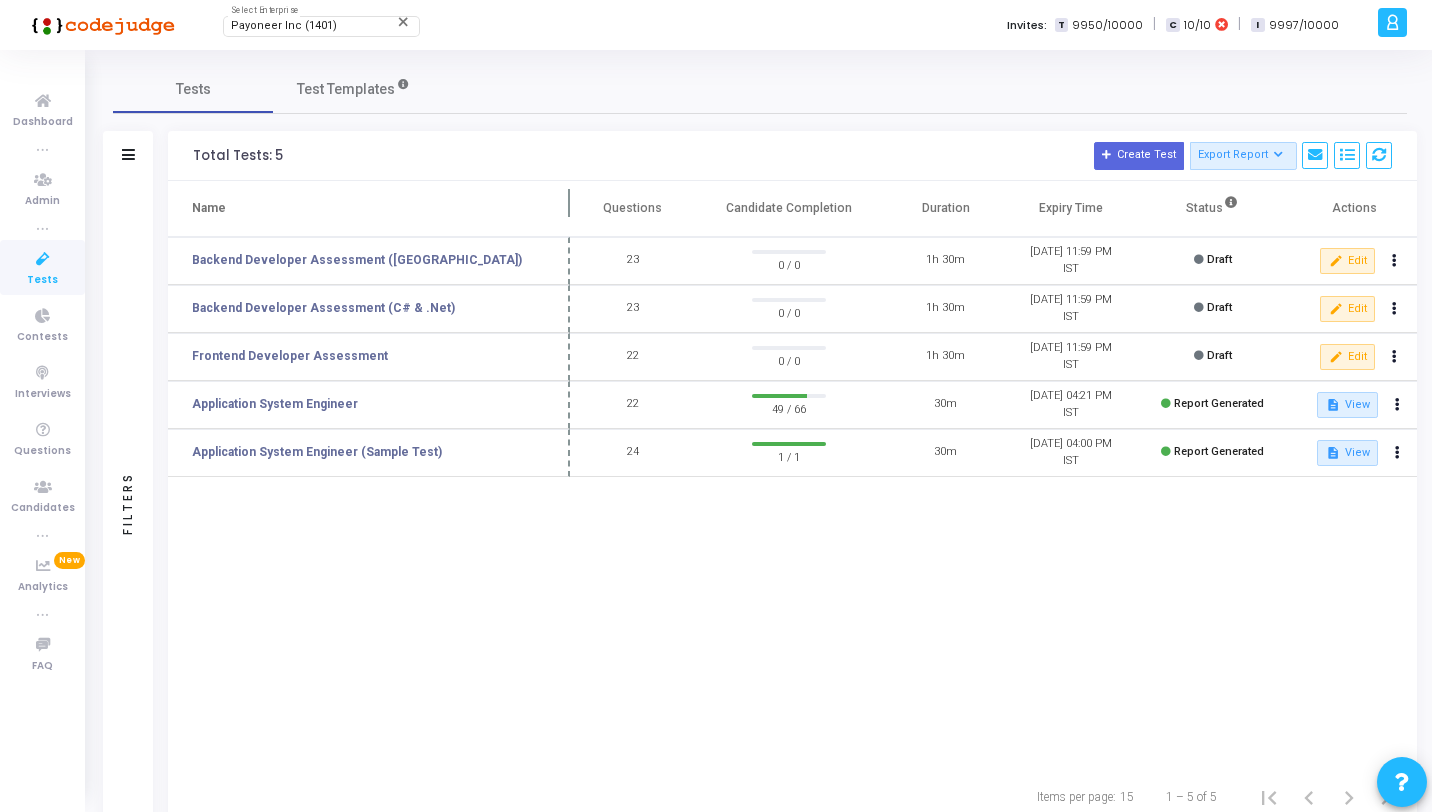 drag, startPoint x: 422, startPoint y: 206, endPoint x: 569, endPoint y: 205, distance: 147.0034 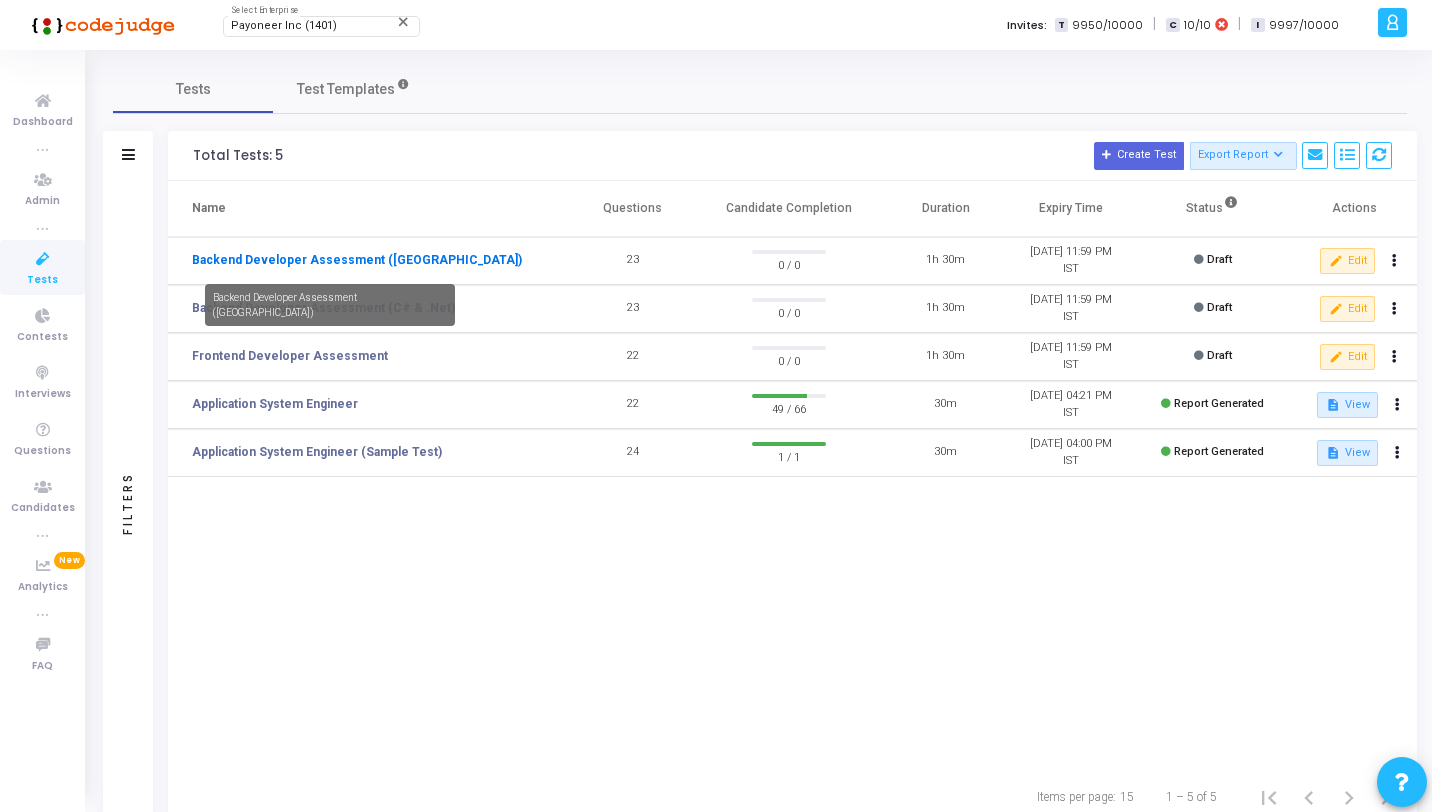 click on "Backend Developer Assessment (Java)" at bounding box center (357, 260) 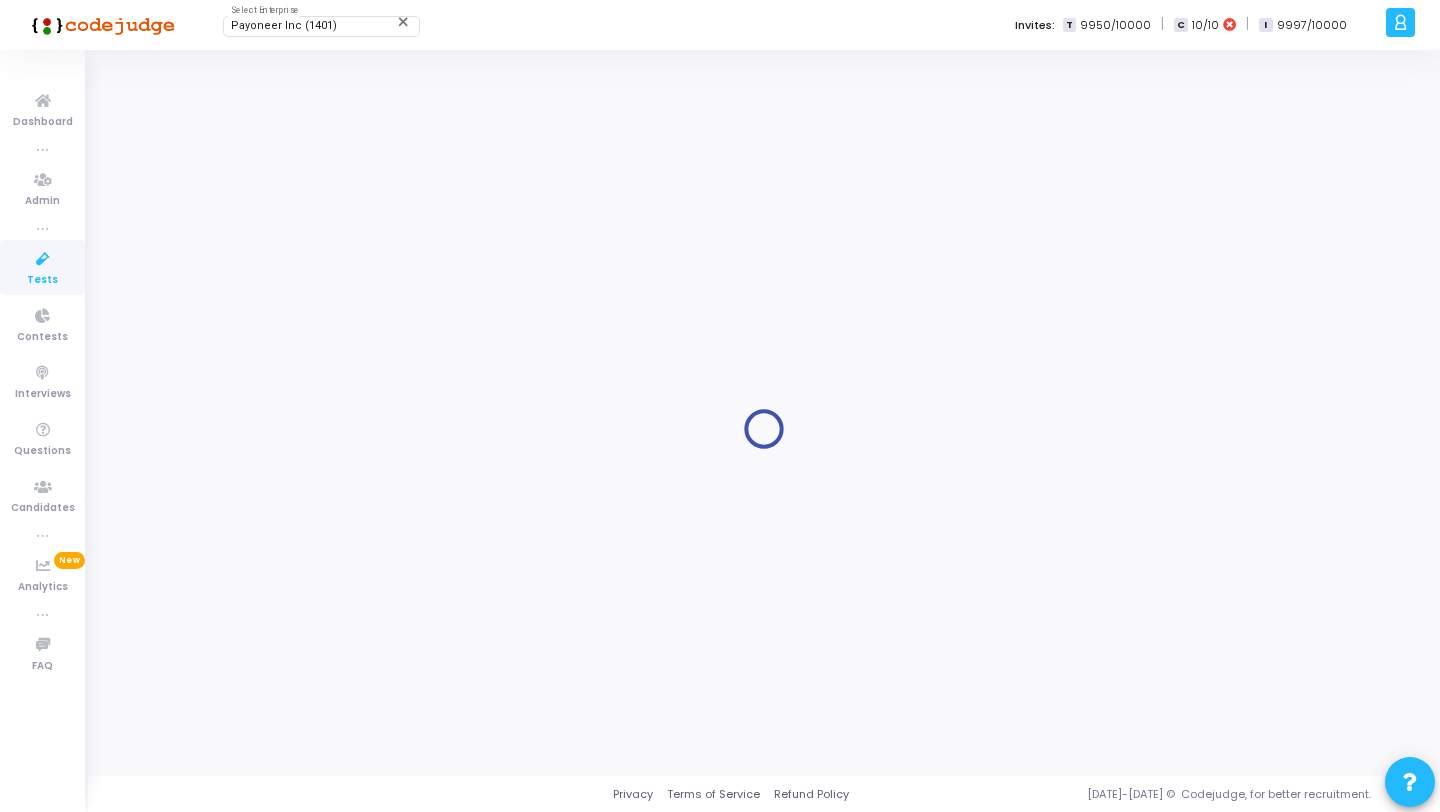 type on "Backend Developer Assessment (Java)" 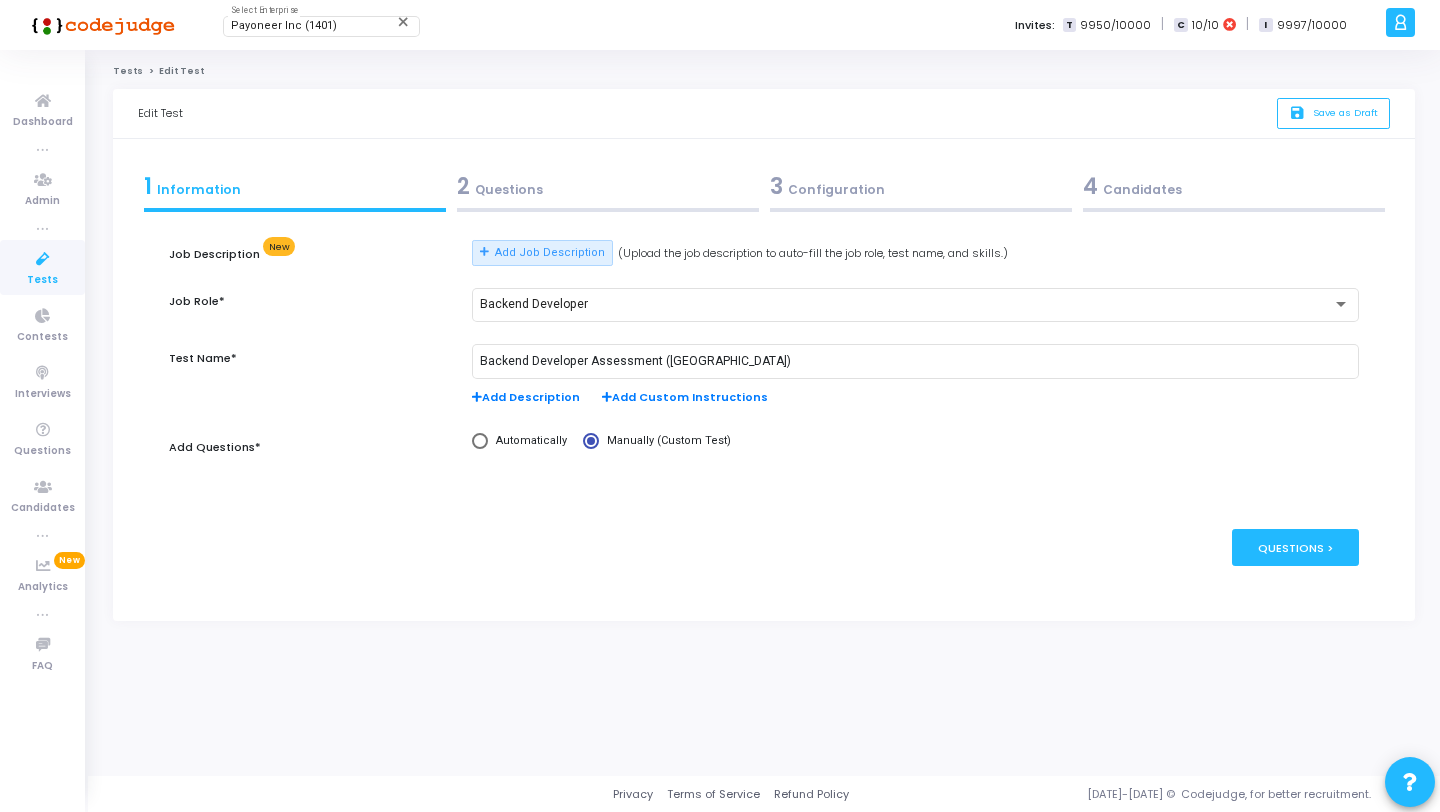click on "2  Questions" at bounding box center (607, 191) 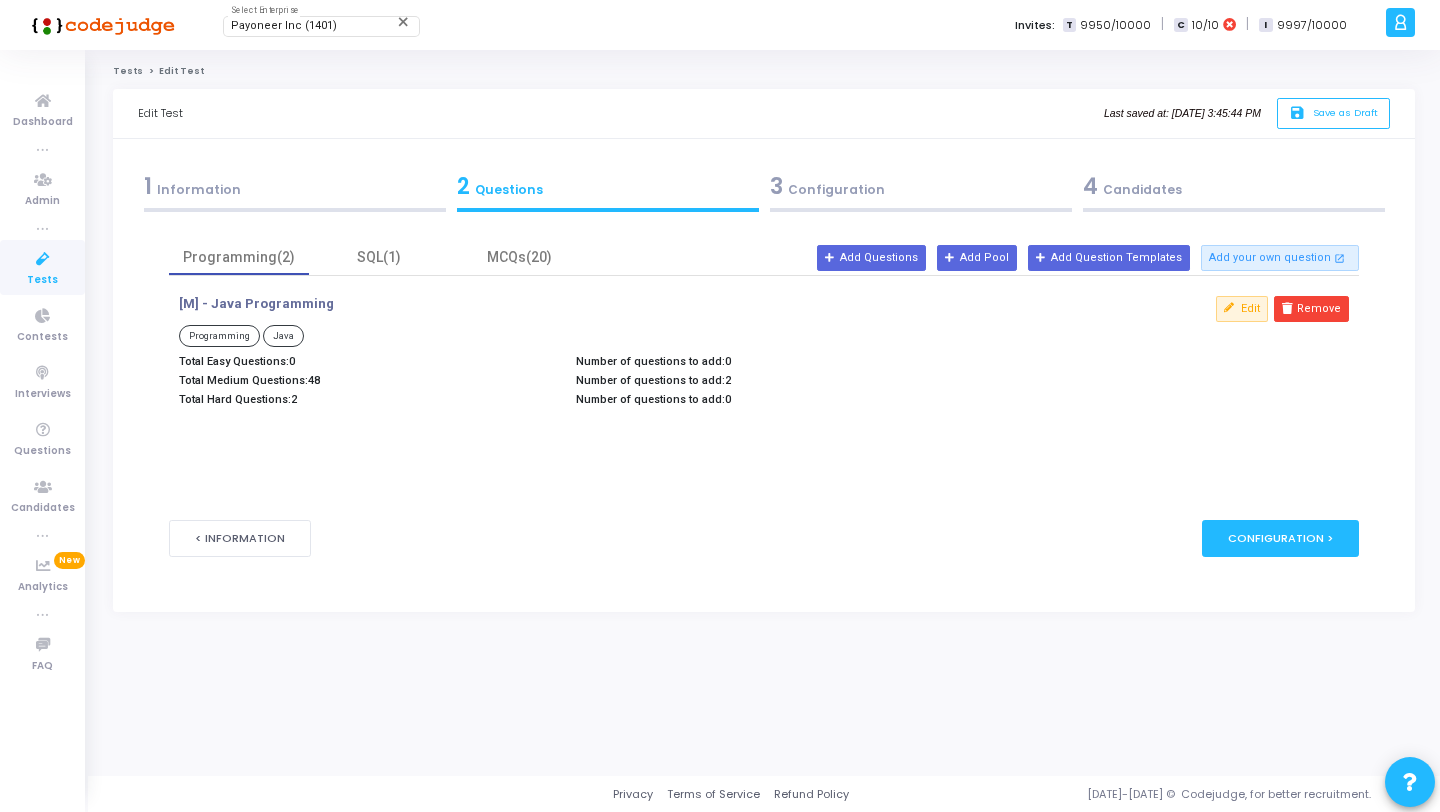 click on "3  Configuration" at bounding box center (921, 186) 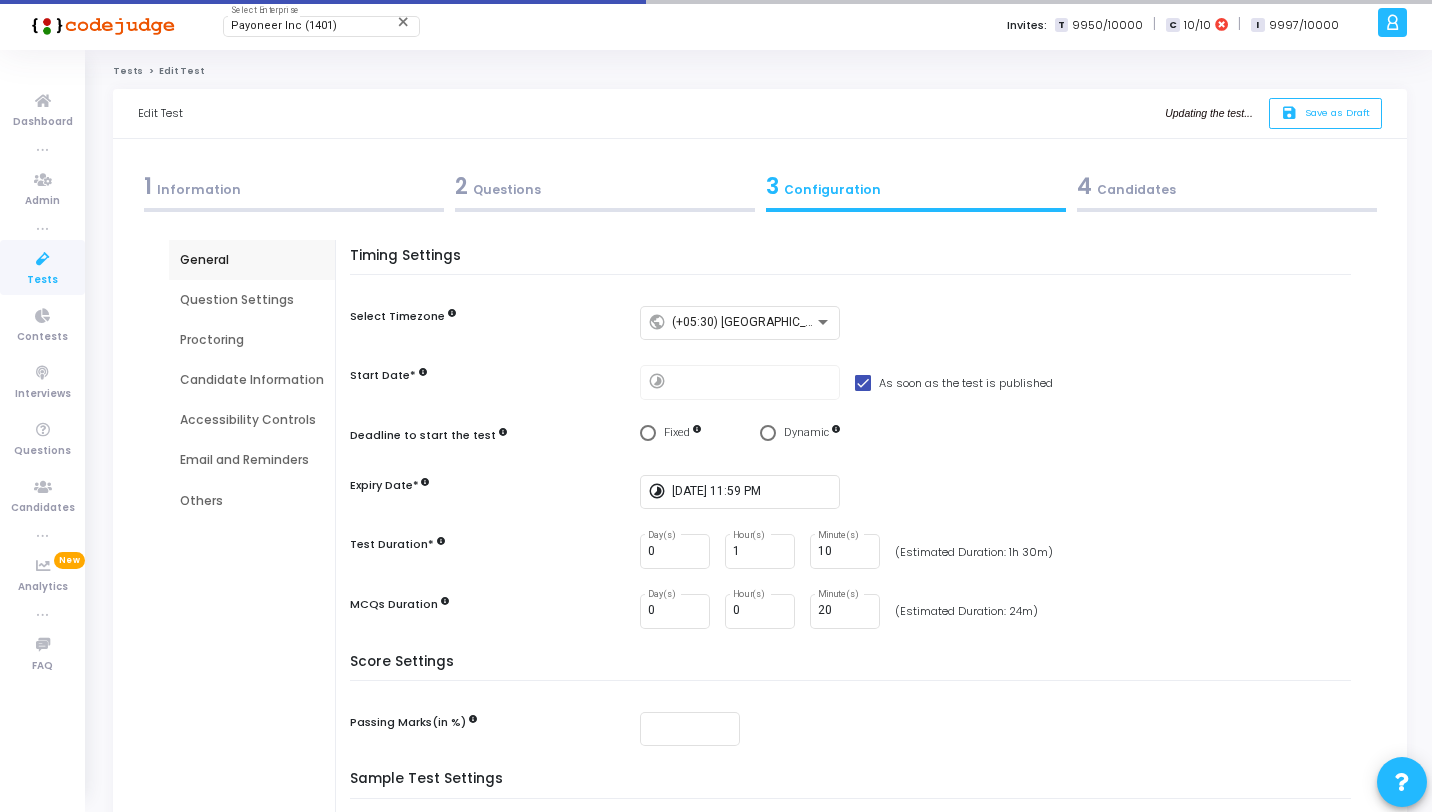 click on "Question Settings" at bounding box center [252, 300] 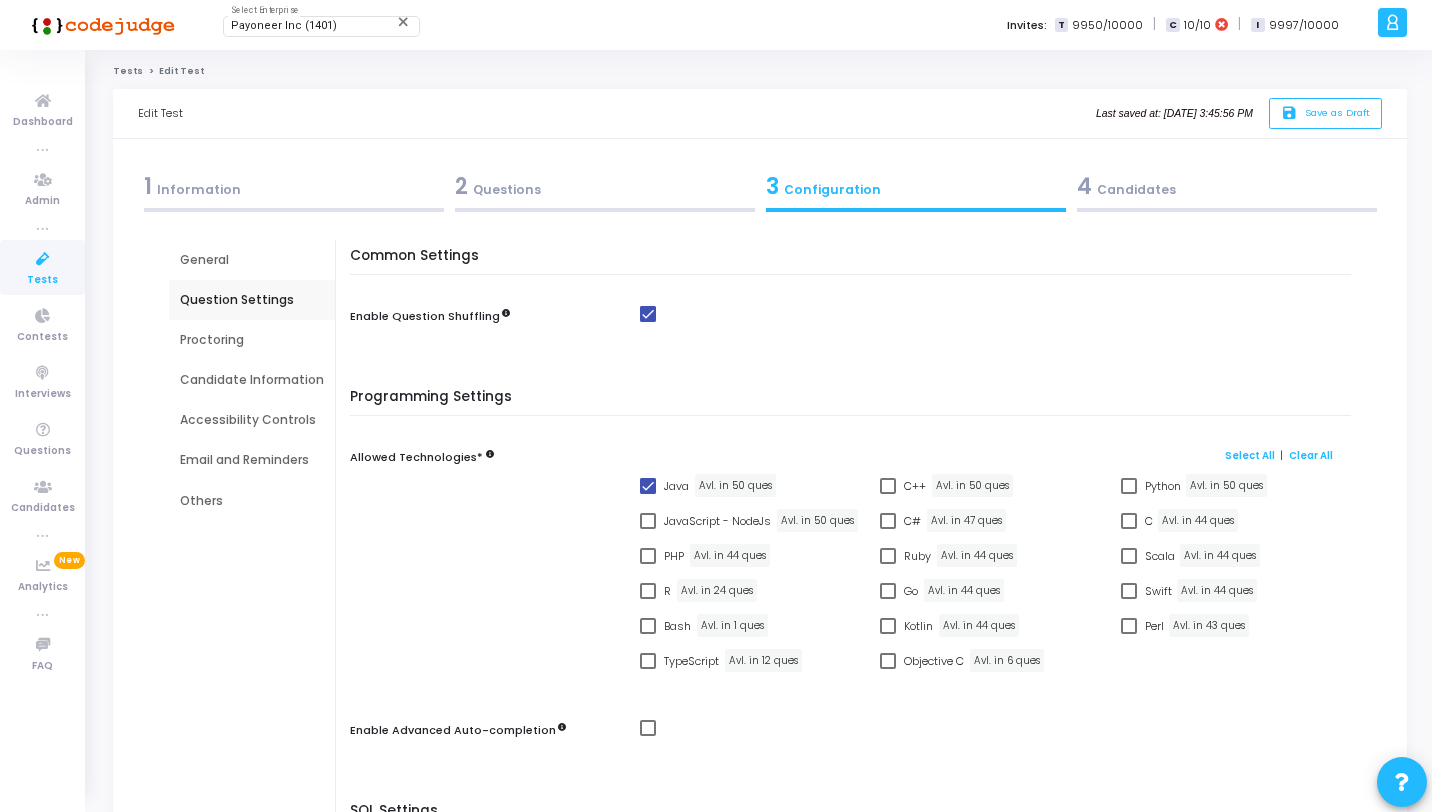 click at bounding box center [605, 210] 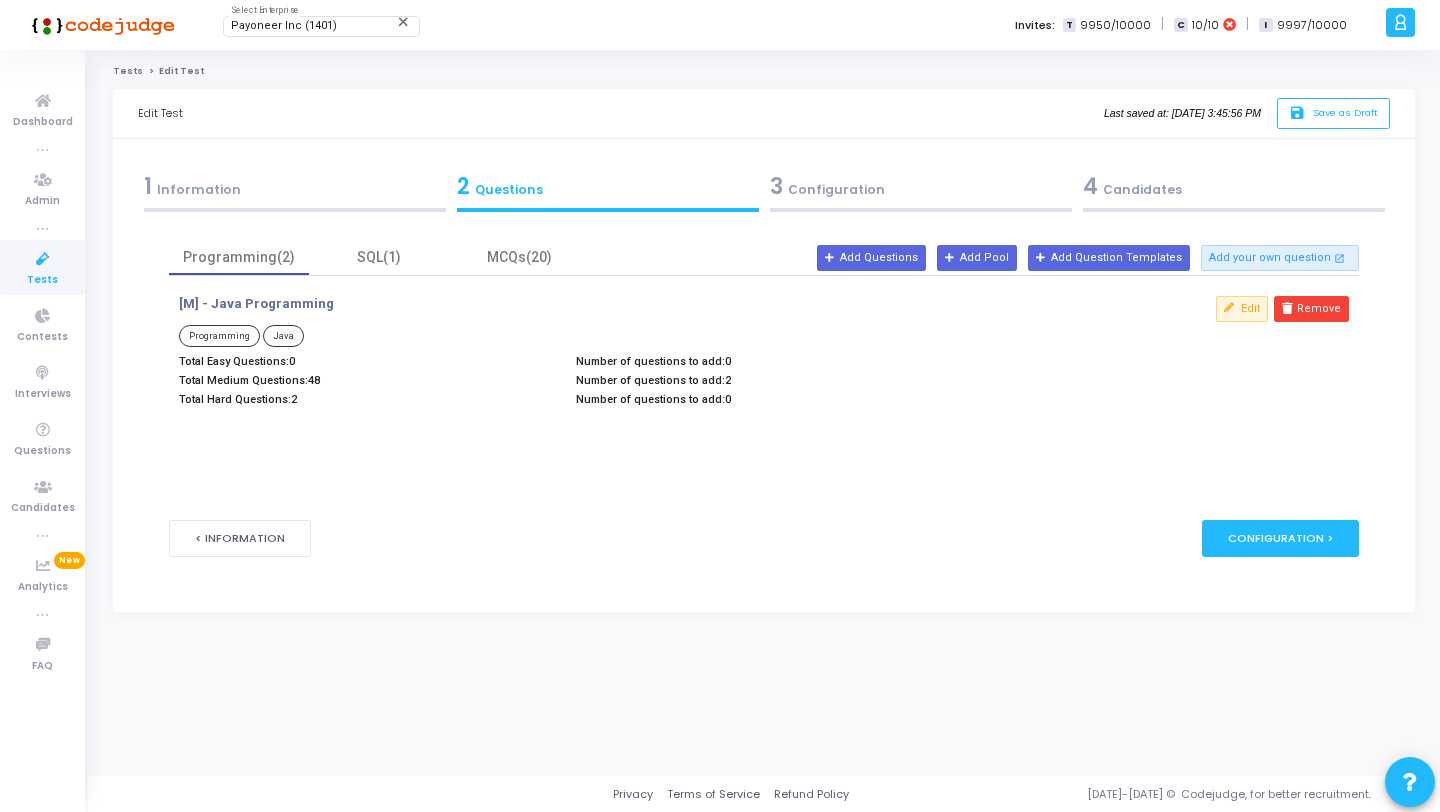 click at bounding box center [921, 210] 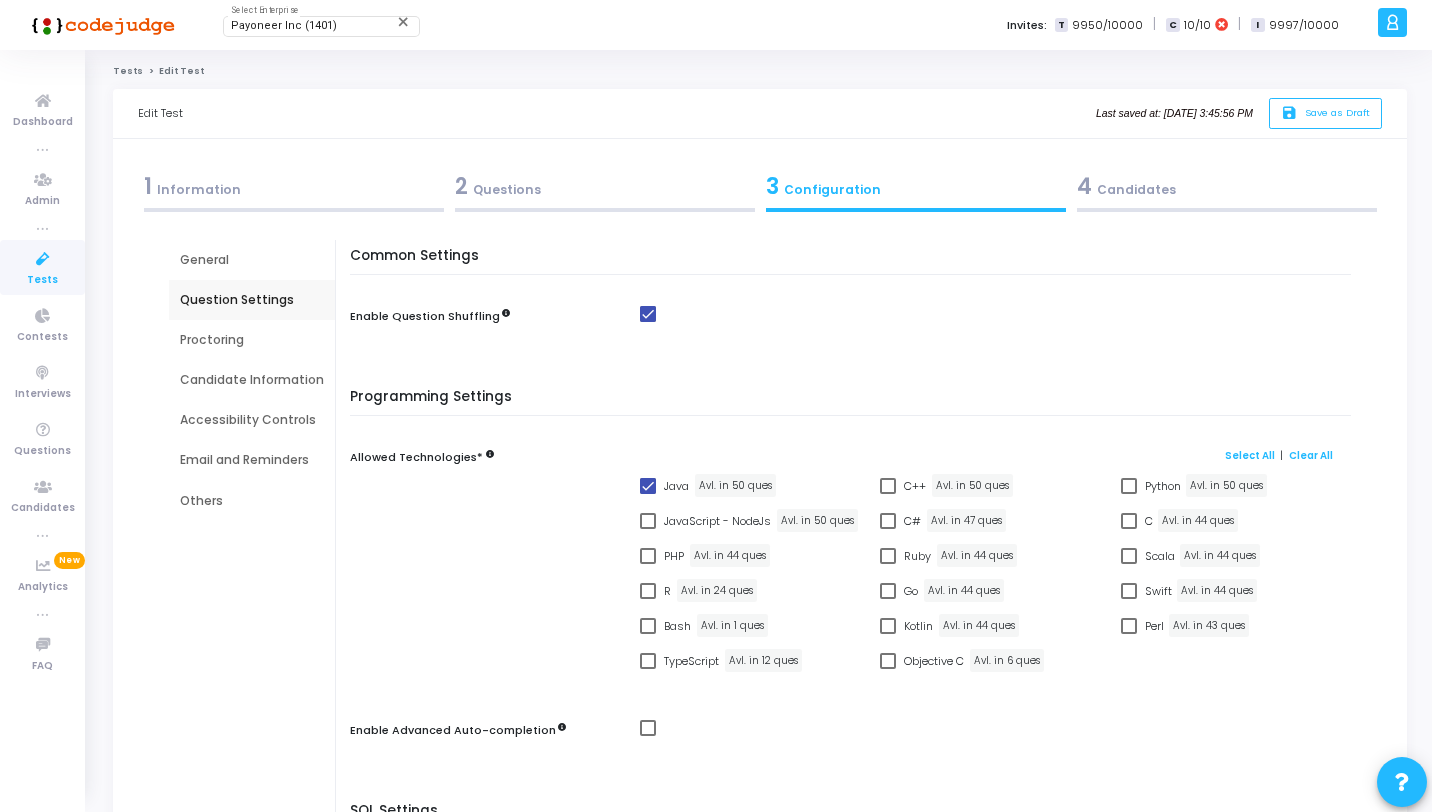 click on "2  Questions" at bounding box center [604, 191] 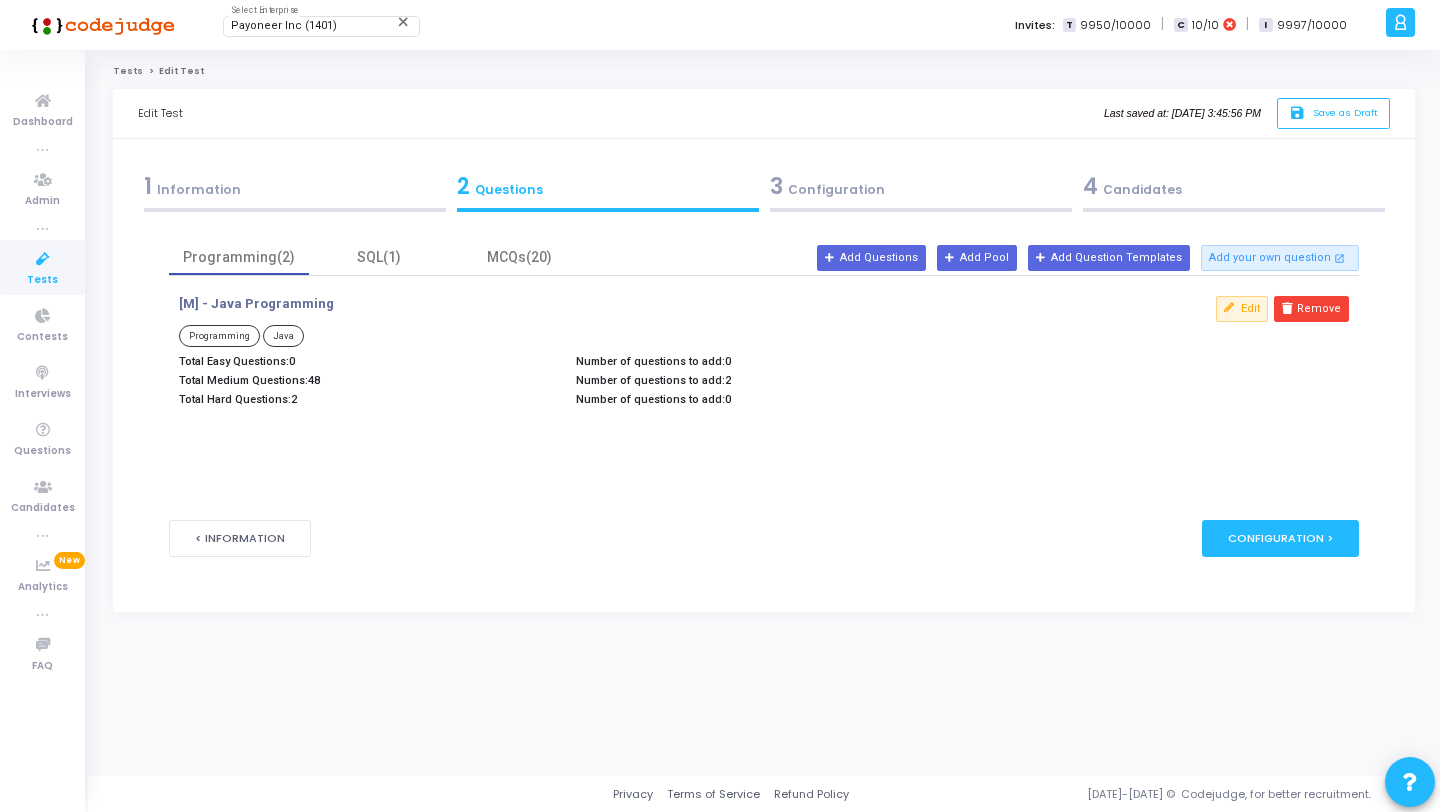 click on "3  Configuration" at bounding box center [921, 186] 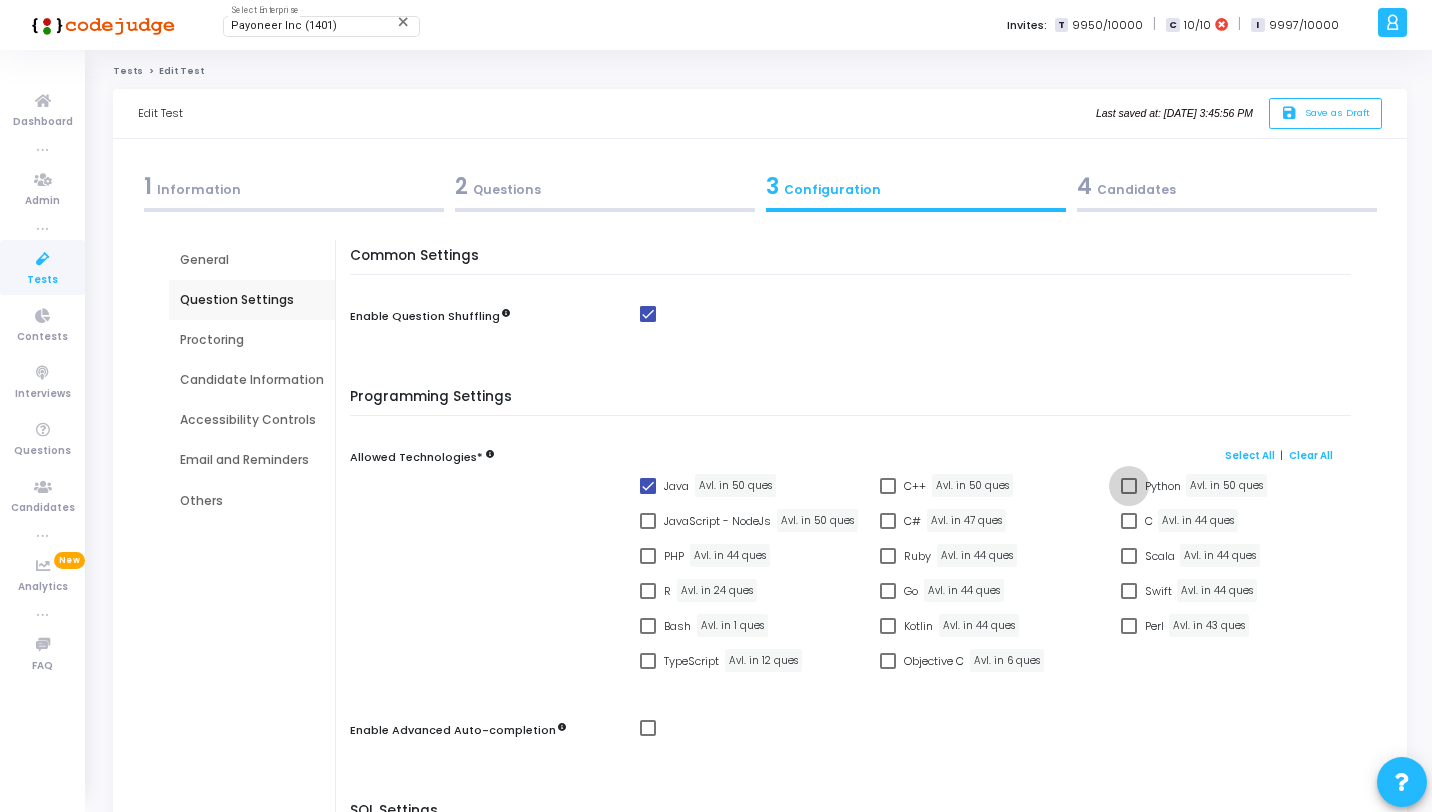 click at bounding box center [1129, 486] 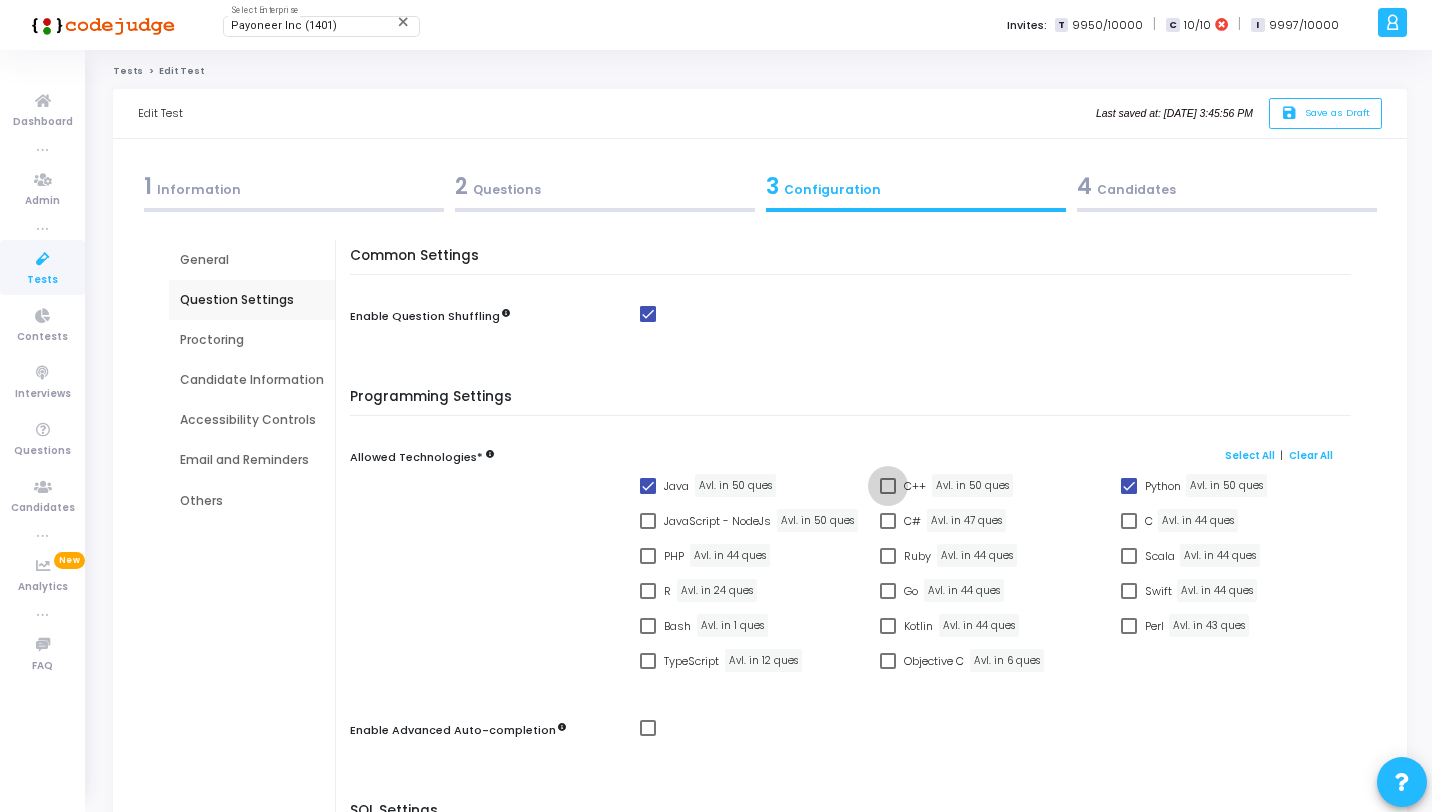 click at bounding box center [888, 486] 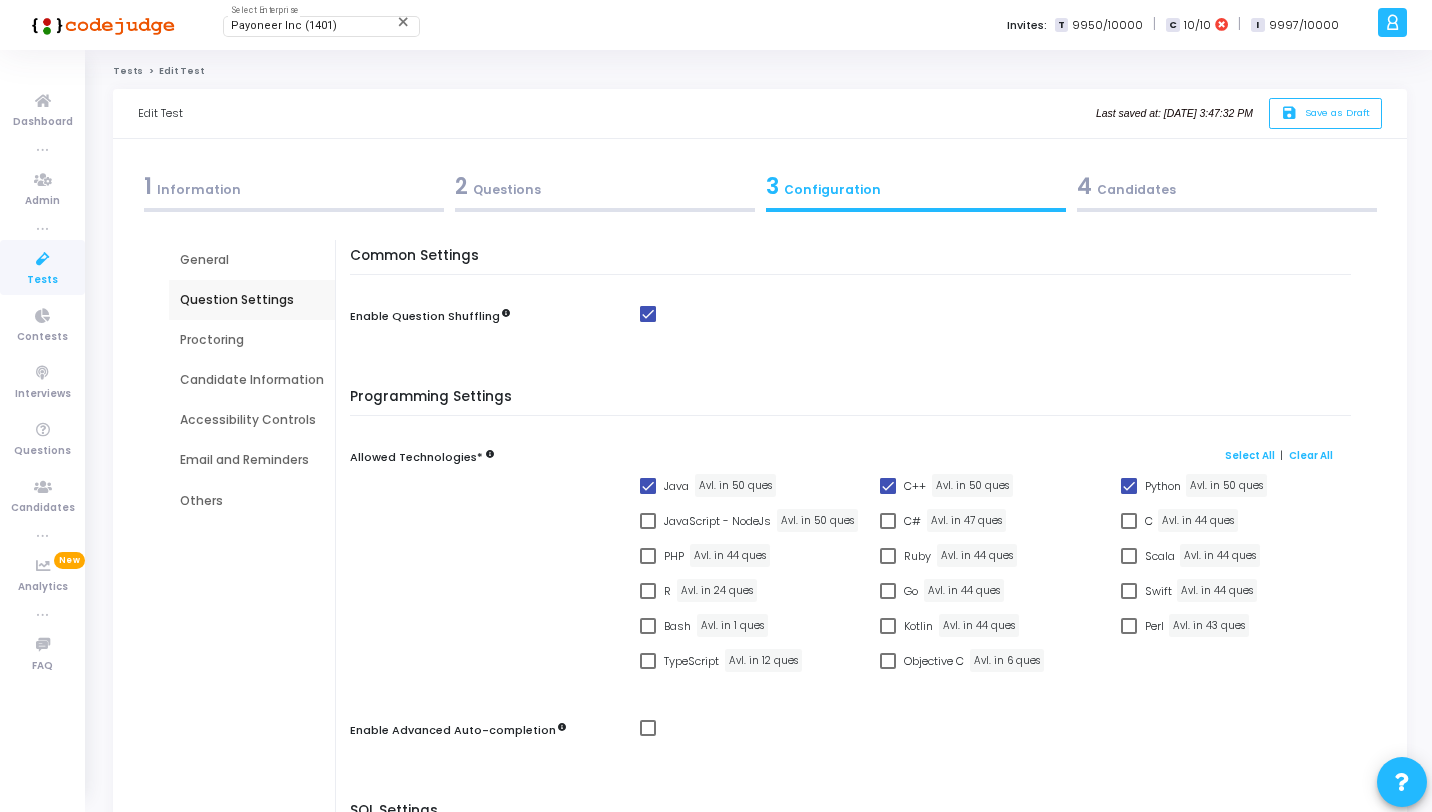click at bounding box center (1129, 486) 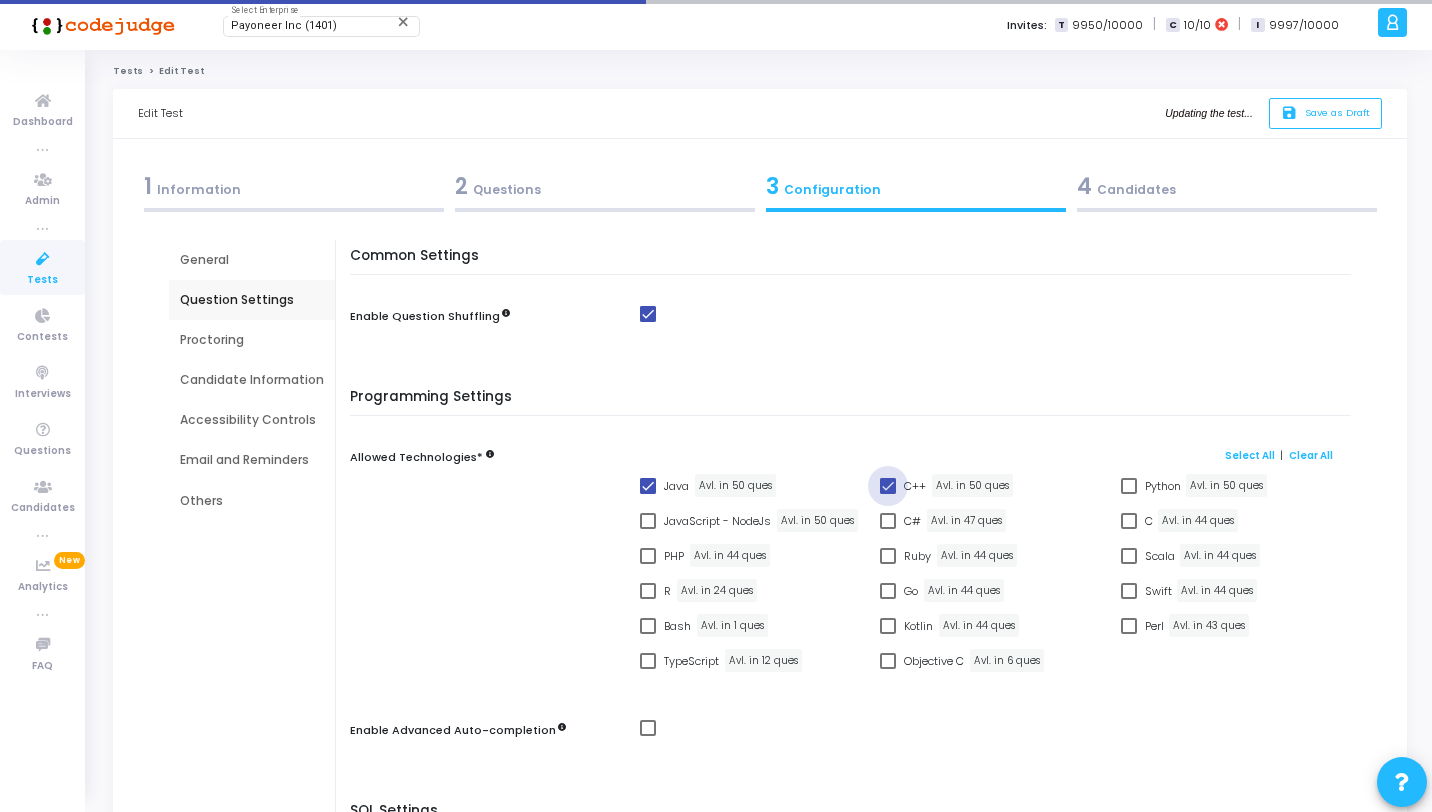 click at bounding box center [888, 486] 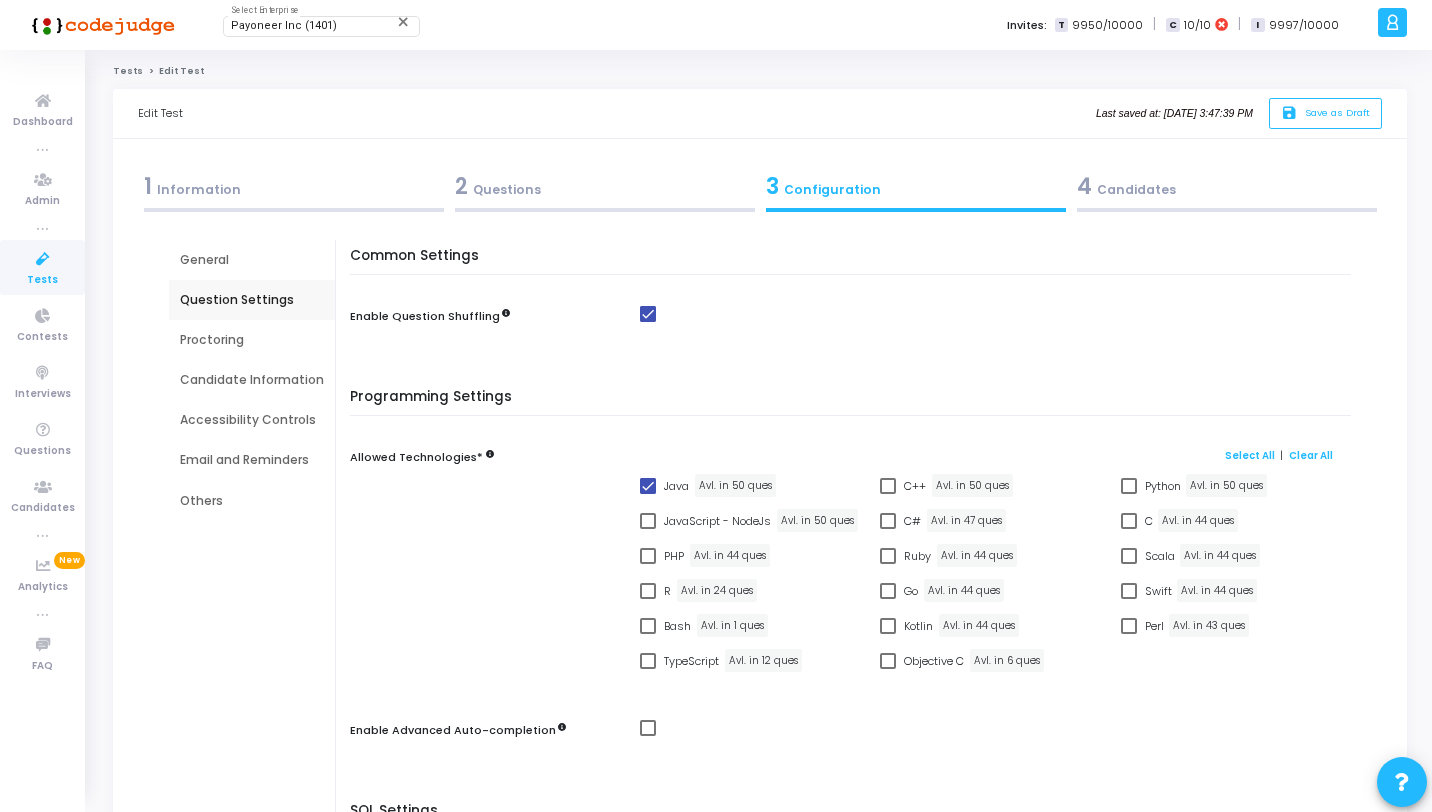 click at bounding box center [1129, 486] 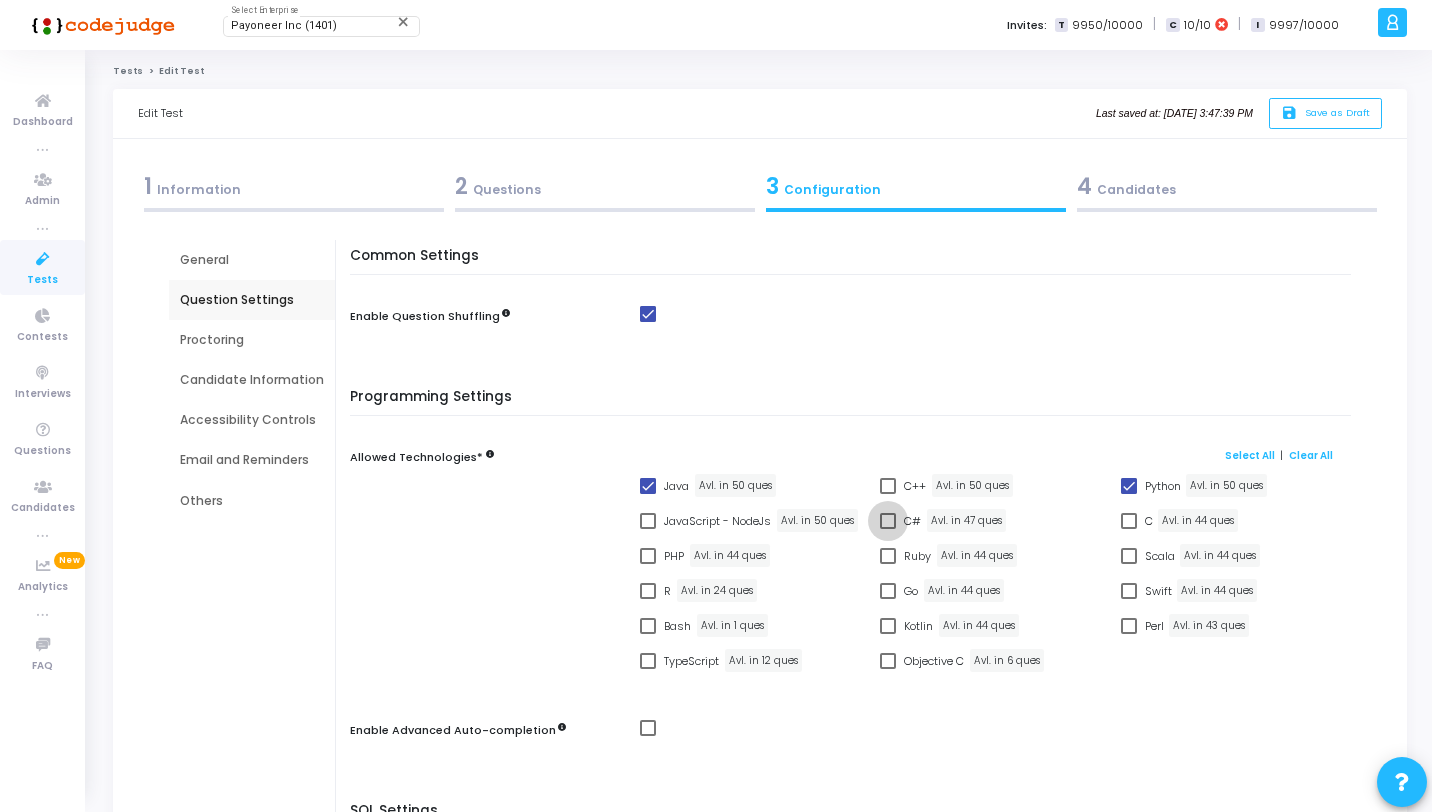 click on "C#" at bounding box center (900, 521) 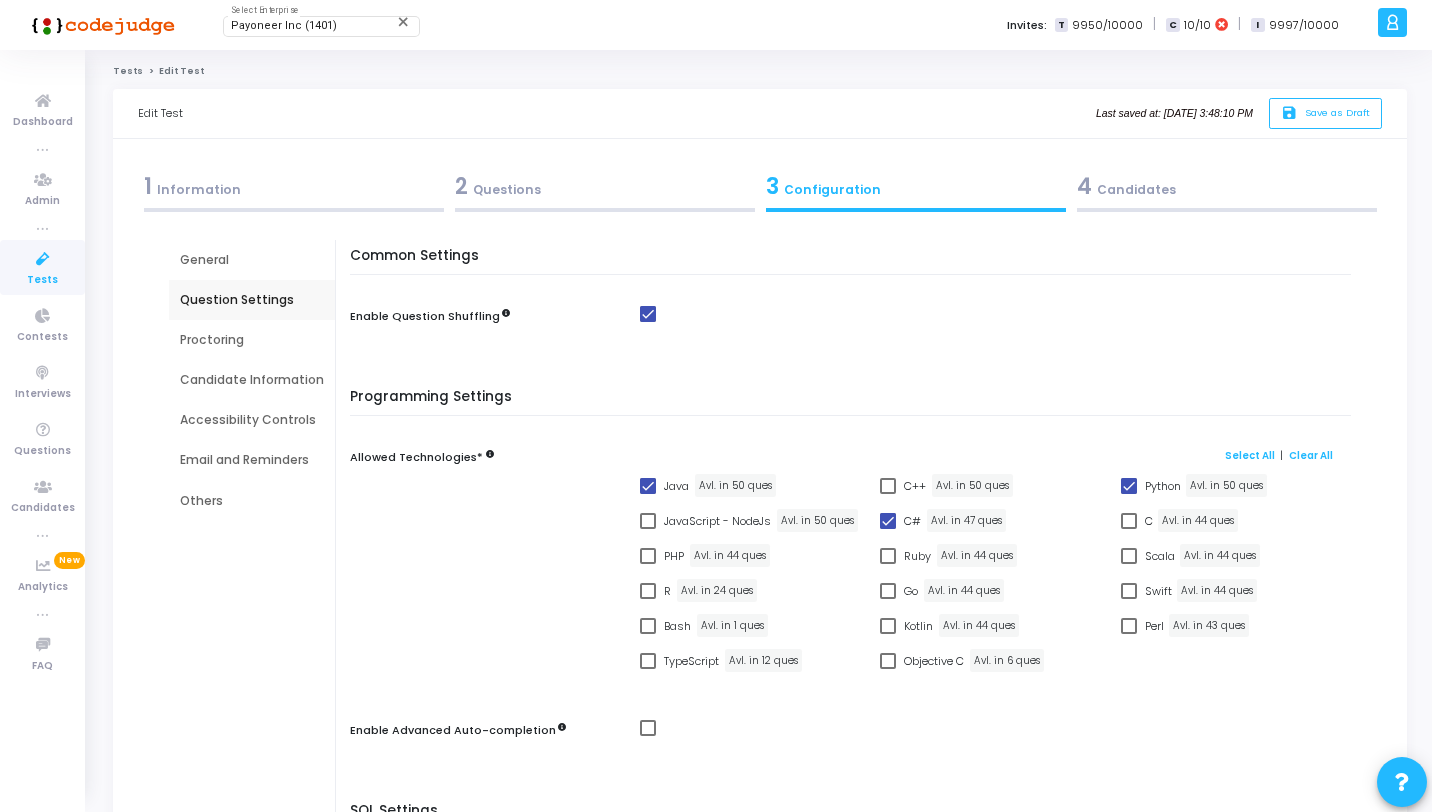 click on "Programming Settings Allowed Technologies*  Programming  Select All |  Clear All     Java   Avl. in 50 ques     C++   Avl. in 50 ques     Python   Avl. in 50 ques     JavaScript - NodeJs   Avl. in 50 ques     C#   Avl. in 47 ques     C   Avl. in 44 ques     PHP   Avl. in 44 ques     Ruby   Avl. in 44 ques     Scala   Avl. in 44 ques     R   Avl. in 24 ques     Go   Avl. in 44 ques     Swift   Avl. in 44 ques     Bash   Avl. in 1 ques     Kotlin   Avl. in 44 ques     Perl   Avl. in 43 ques     TypeScript   Avl. in 12 ques     Objective C   Avl. in 6 ques   Enable Advanced Auto-completion" at bounding box center [855, 580] 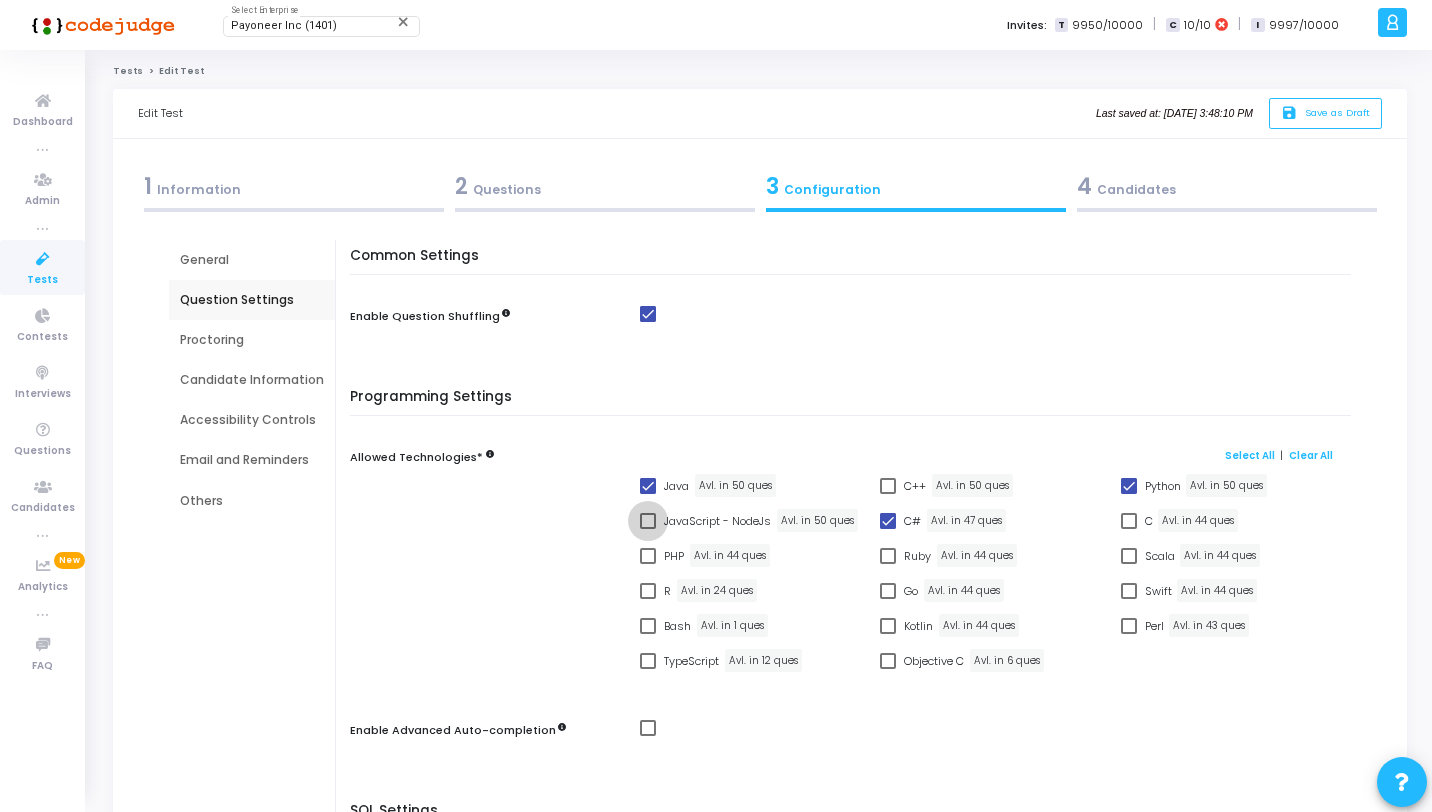 click on "JavaScript - NodeJs" at bounding box center [717, 521] 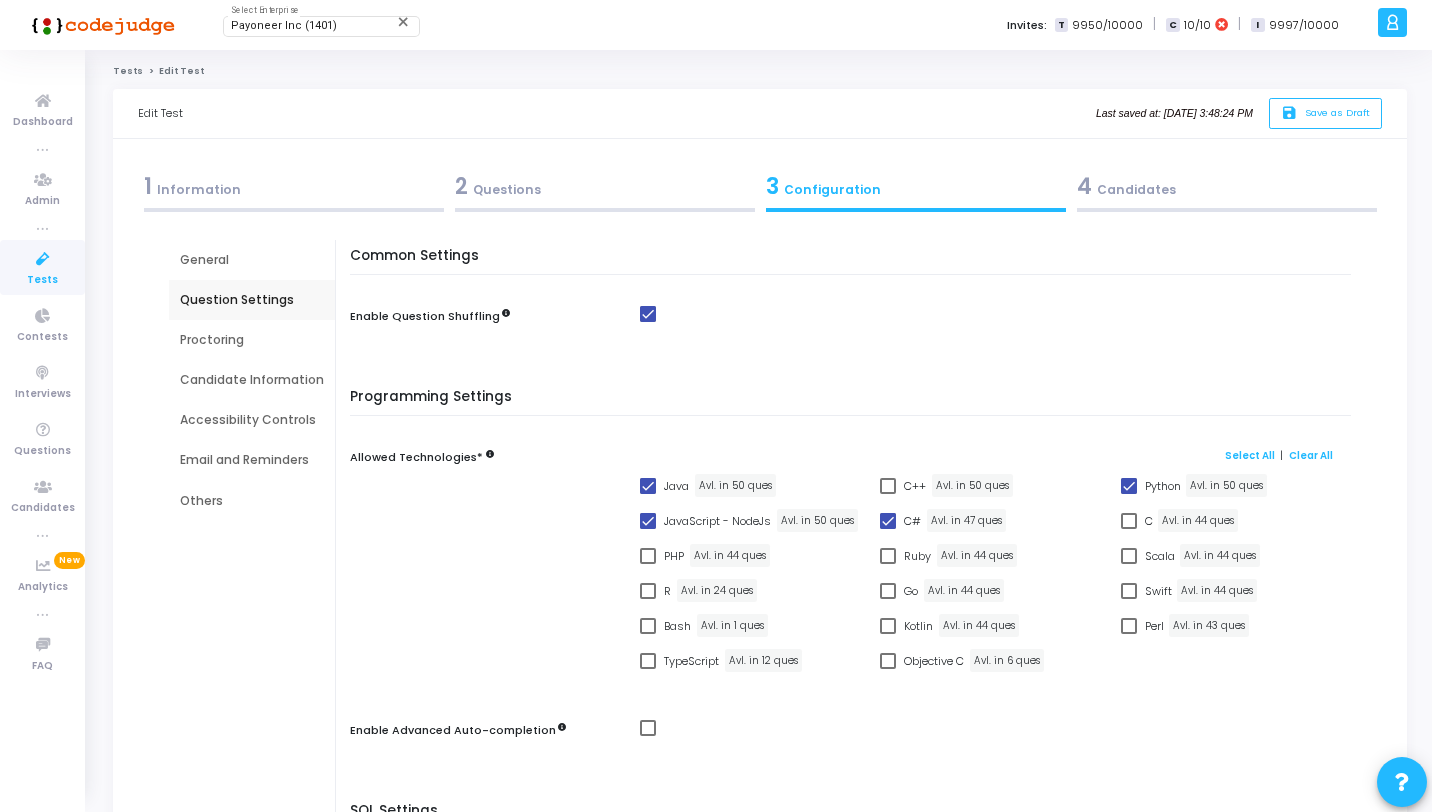 click on "2  Questions" at bounding box center [604, 191] 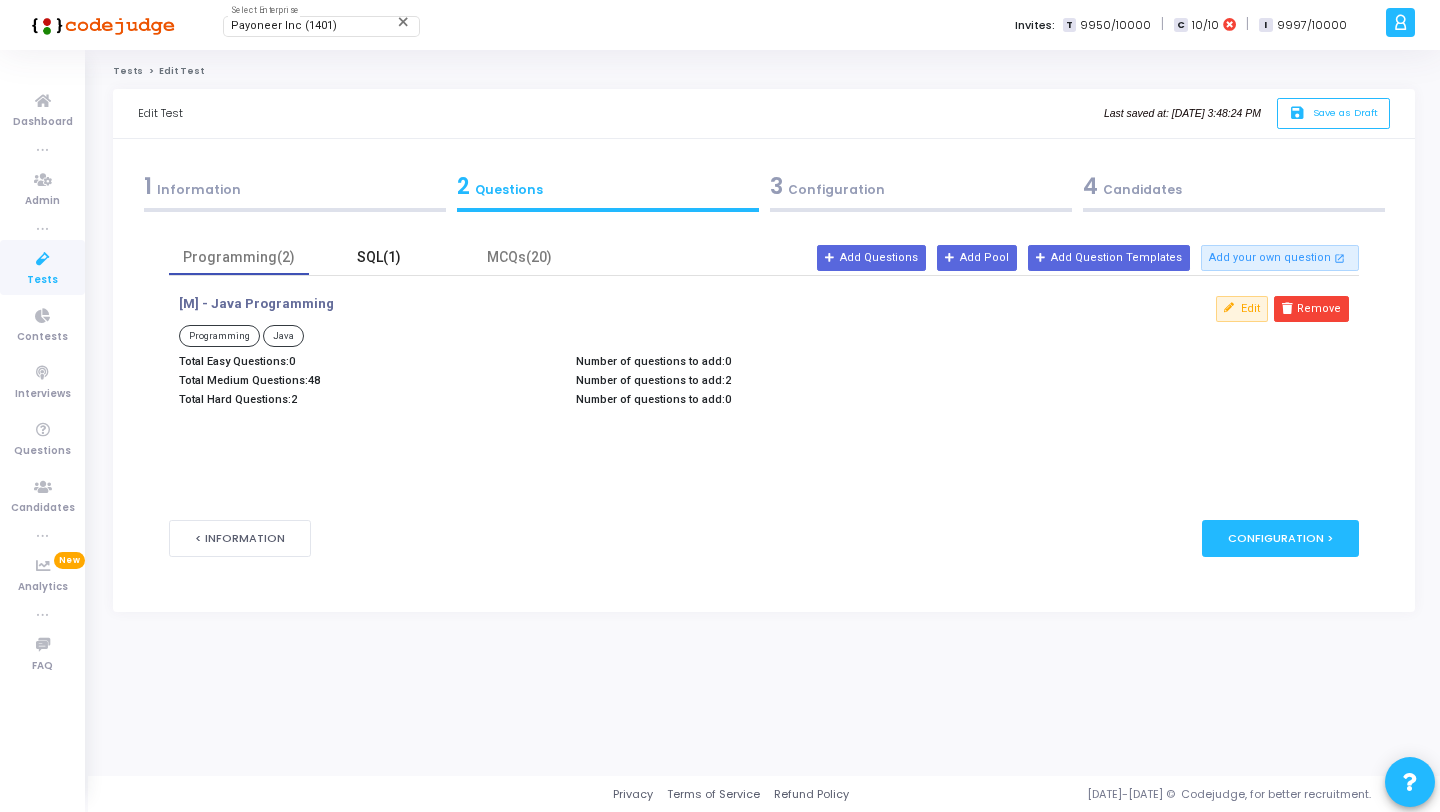click on "SQL(1)" at bounding box center [379, 257] 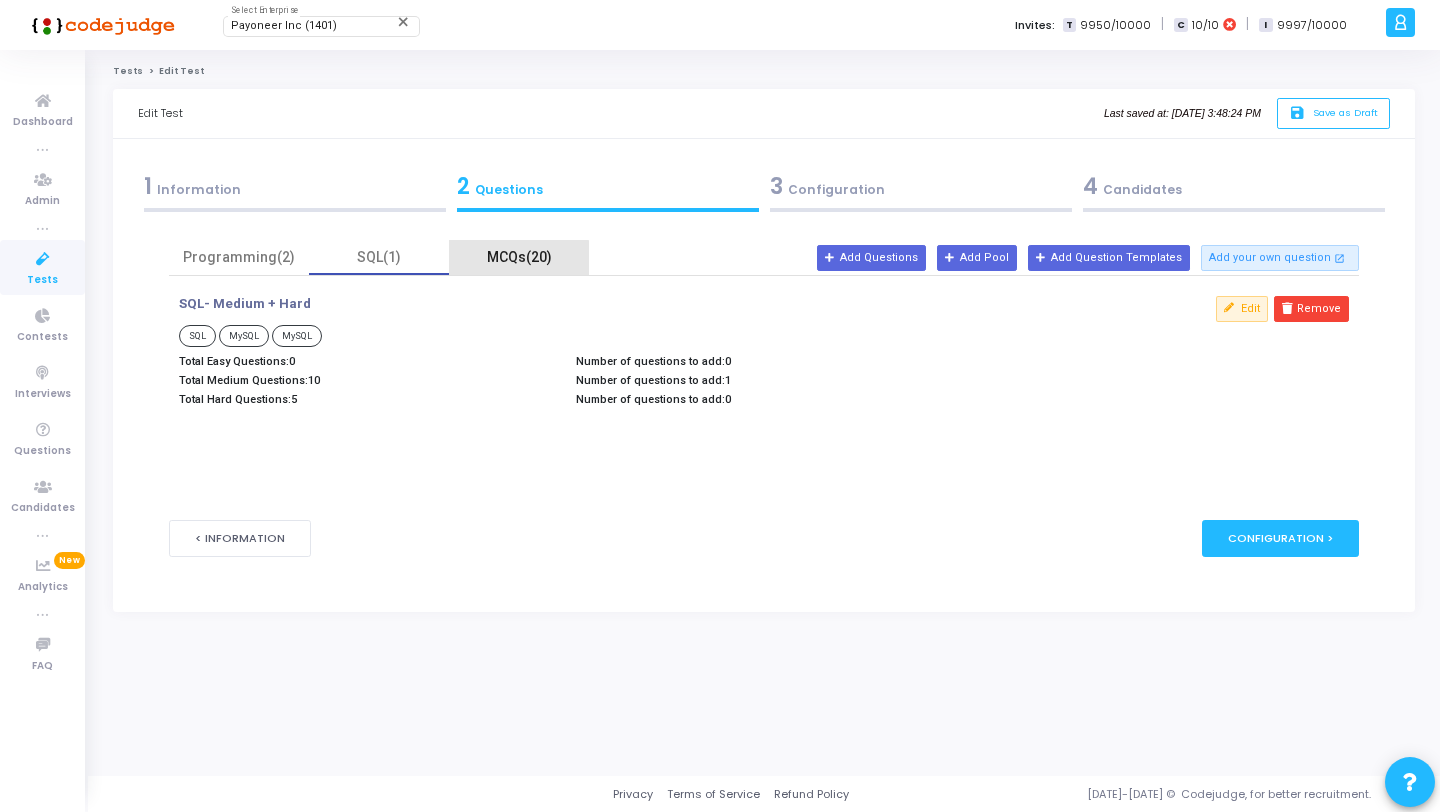 click on "MCQs(20)" at bounding box center (519, 257) 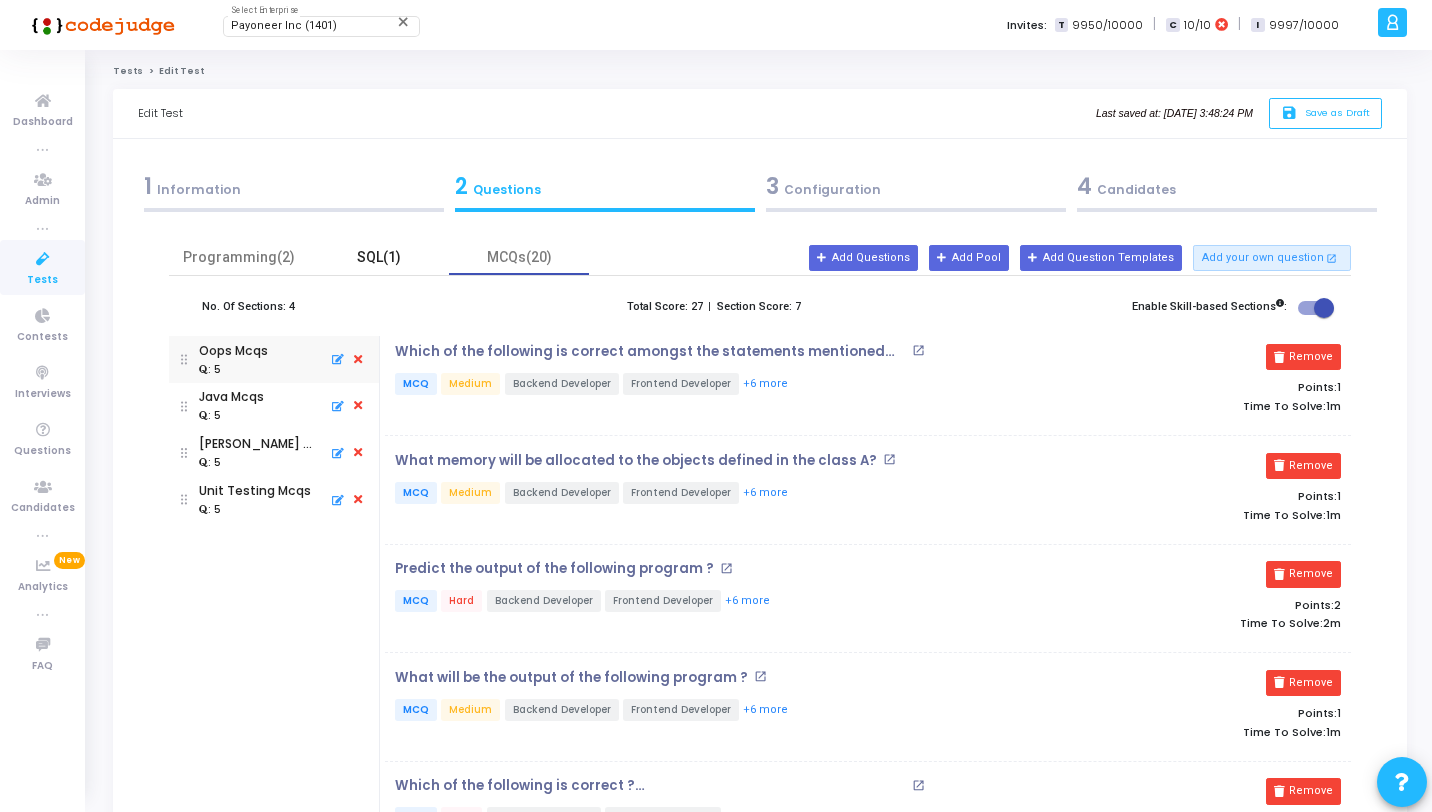 click on "SQL(1)" at bounding box center [379, 257] 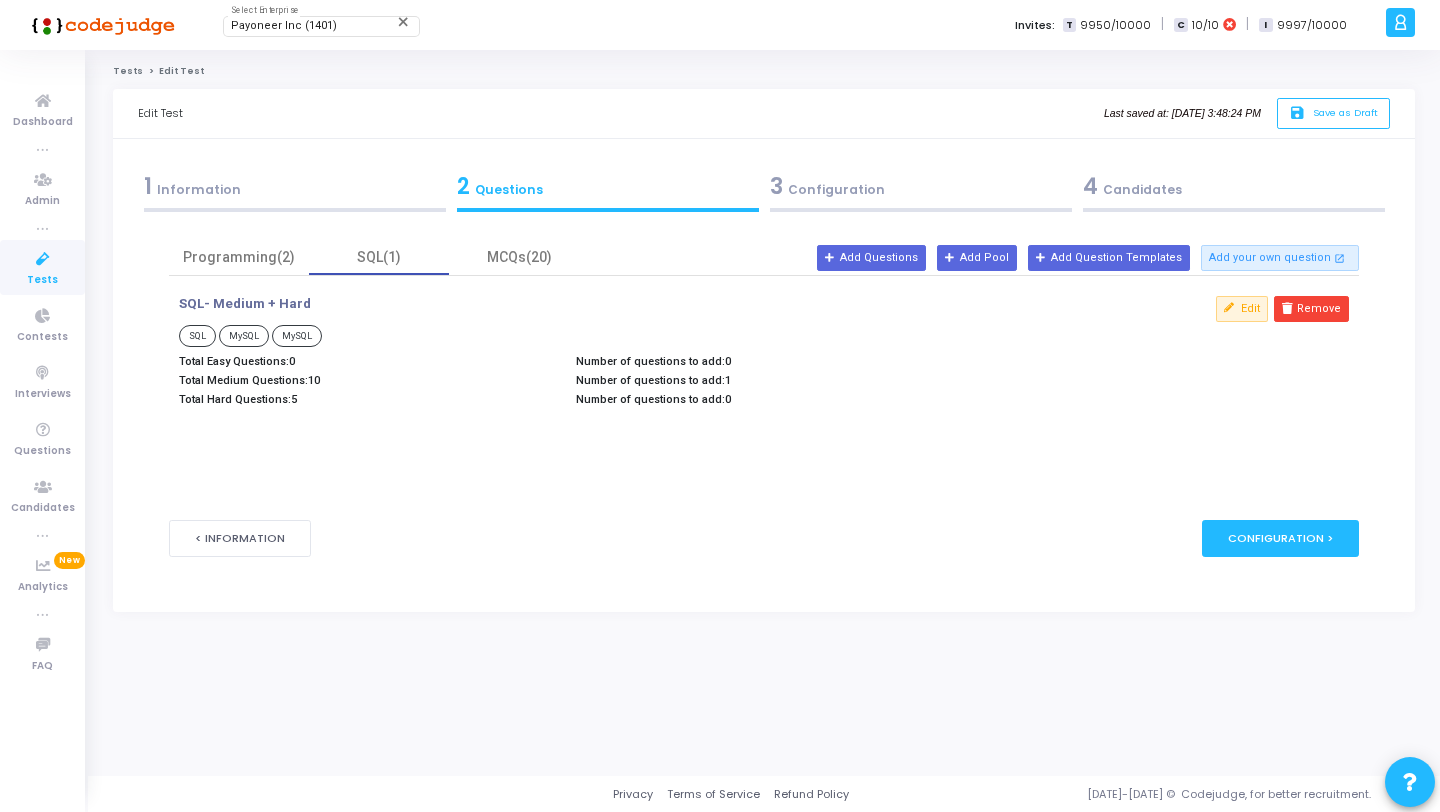 drag, startPoint x: 308, startPoint y: 380, endPoint x: 338, endPoint y: 385, distance: 30.413813 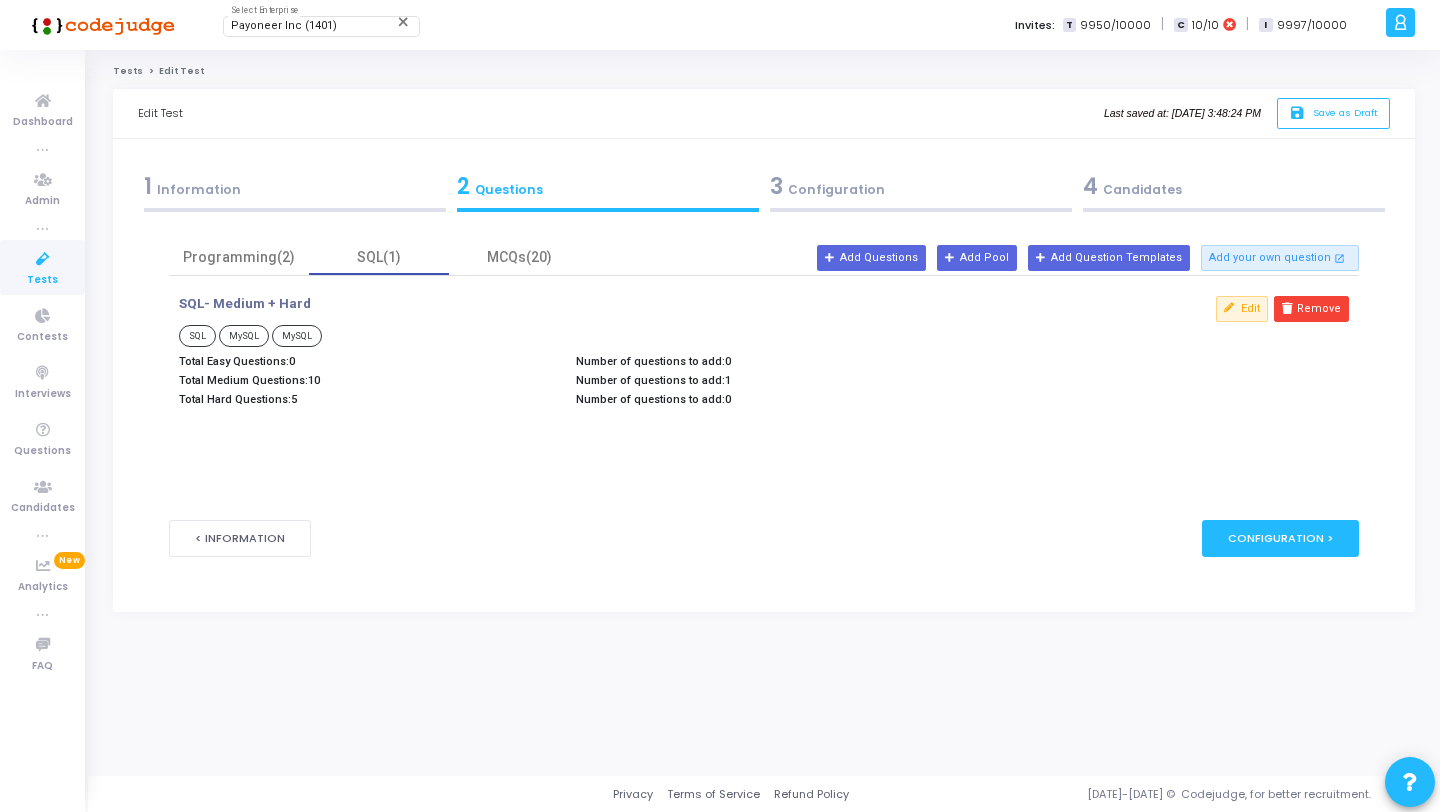 click on "Number of questions to add:  1" at bounding box center [764, 380] 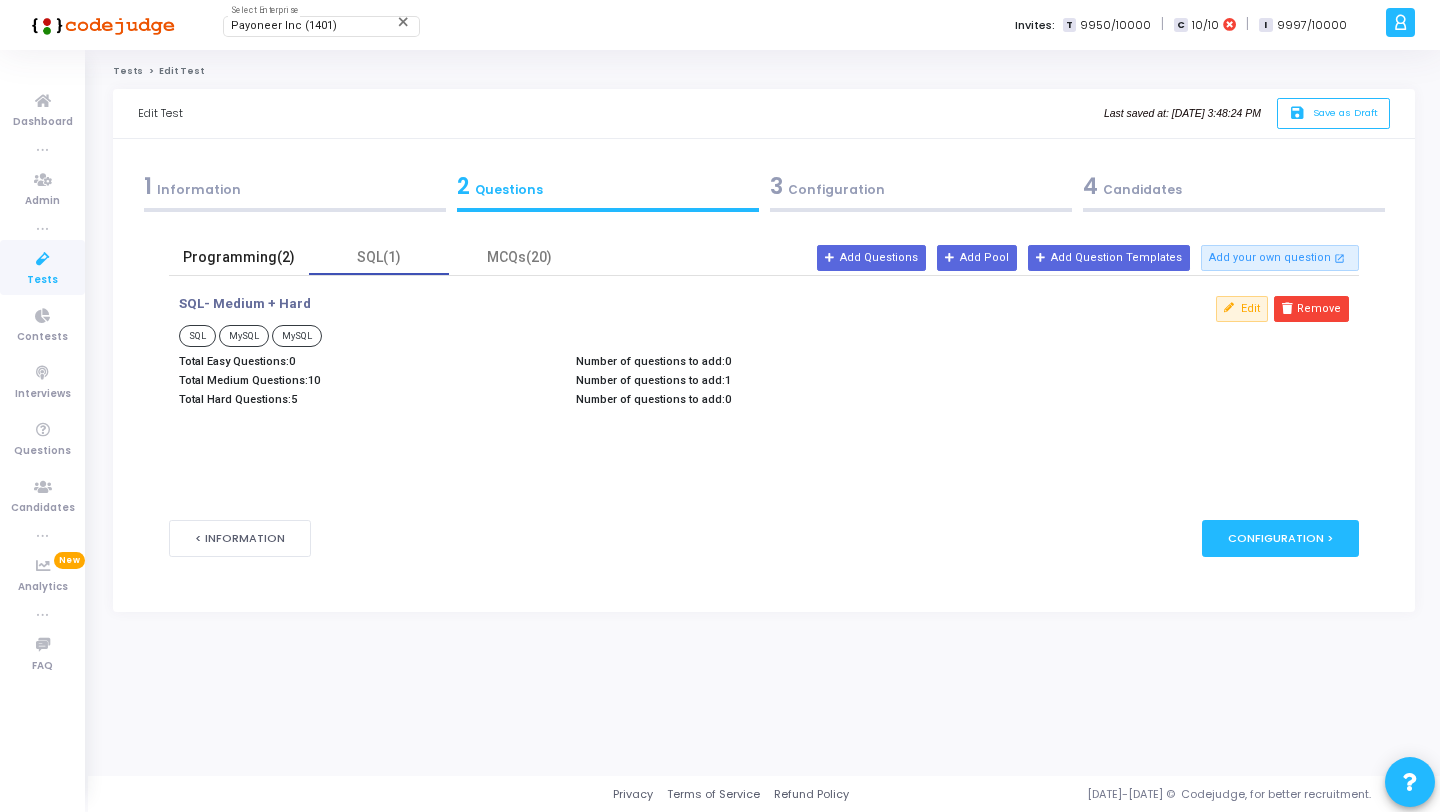 click on "Programming(2)" at bounding box center (239, 257) 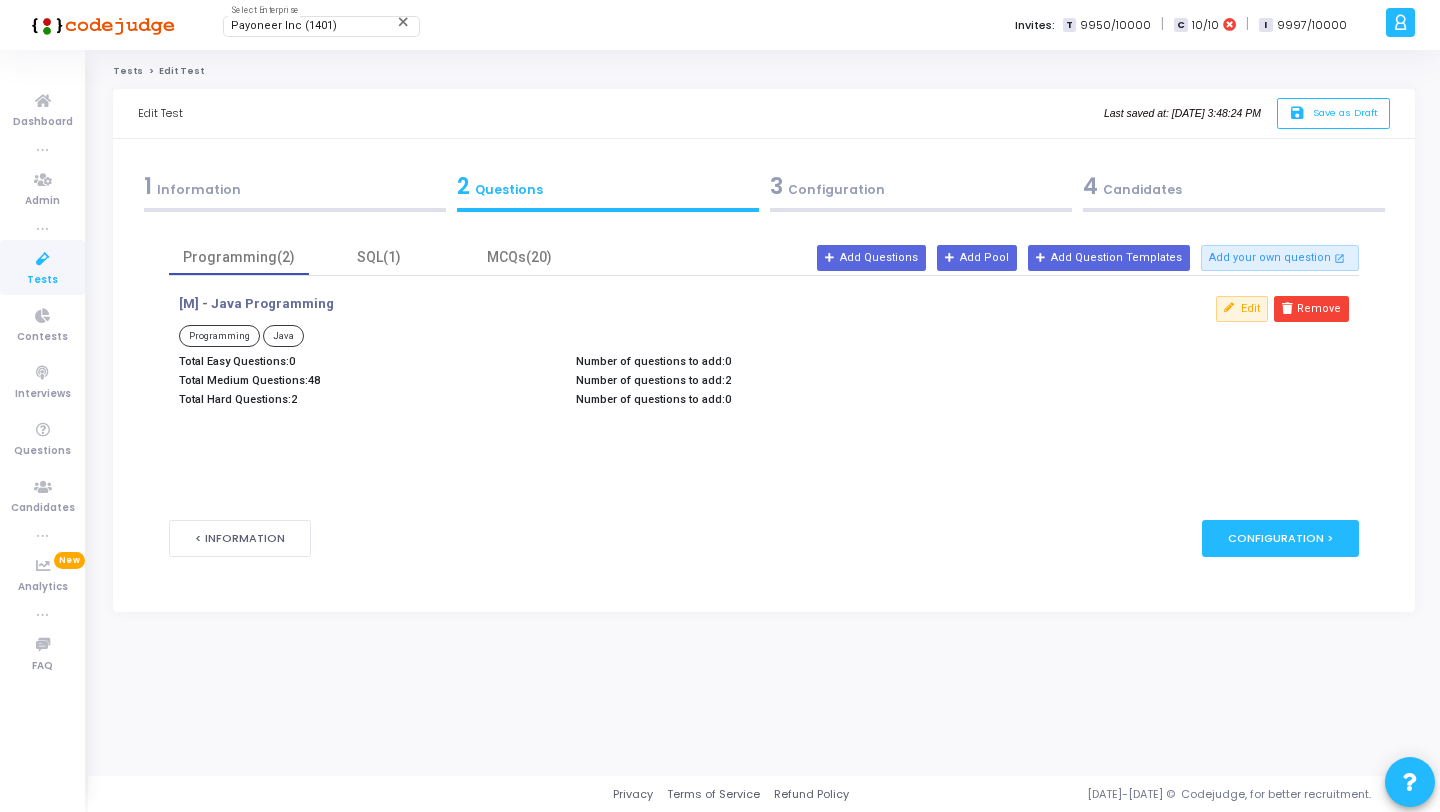 drag, startPoint x: 308, startPoint y: 378, endPoint x: 334, endPoint y: 378, distance: 26 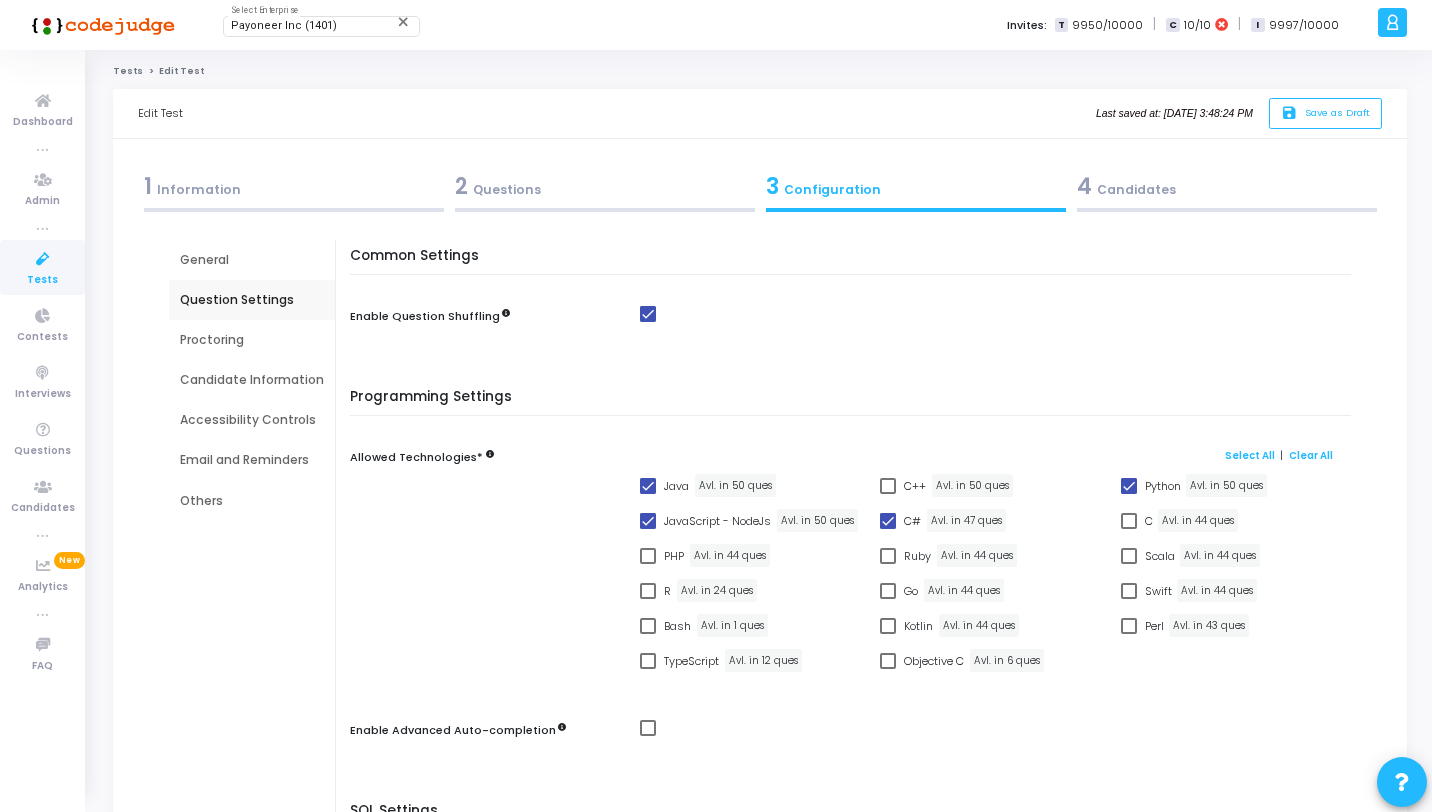 click on "2  Questions" at bounding box center [605, 186] 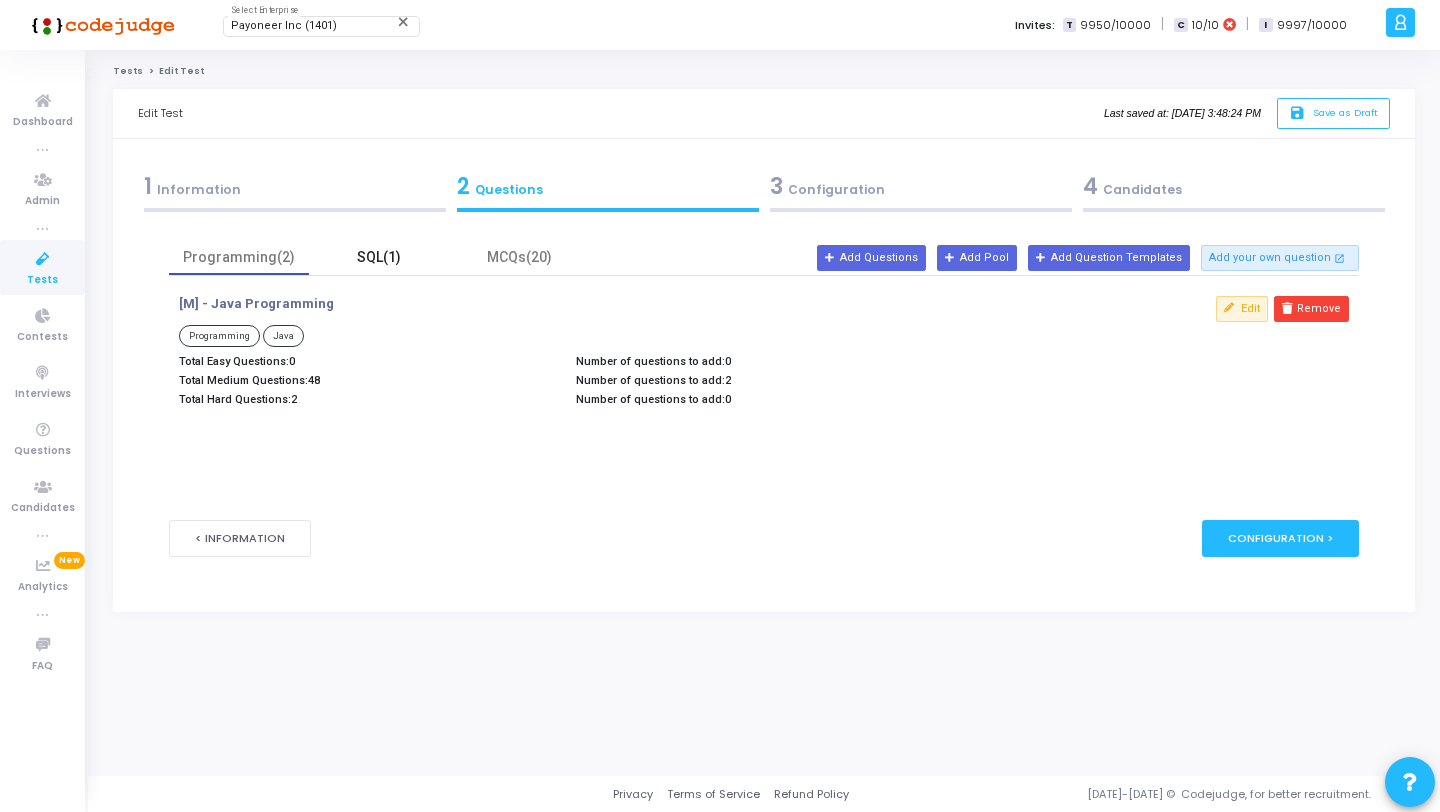 click on "SQL(1)" at bounding box center (379, 257) 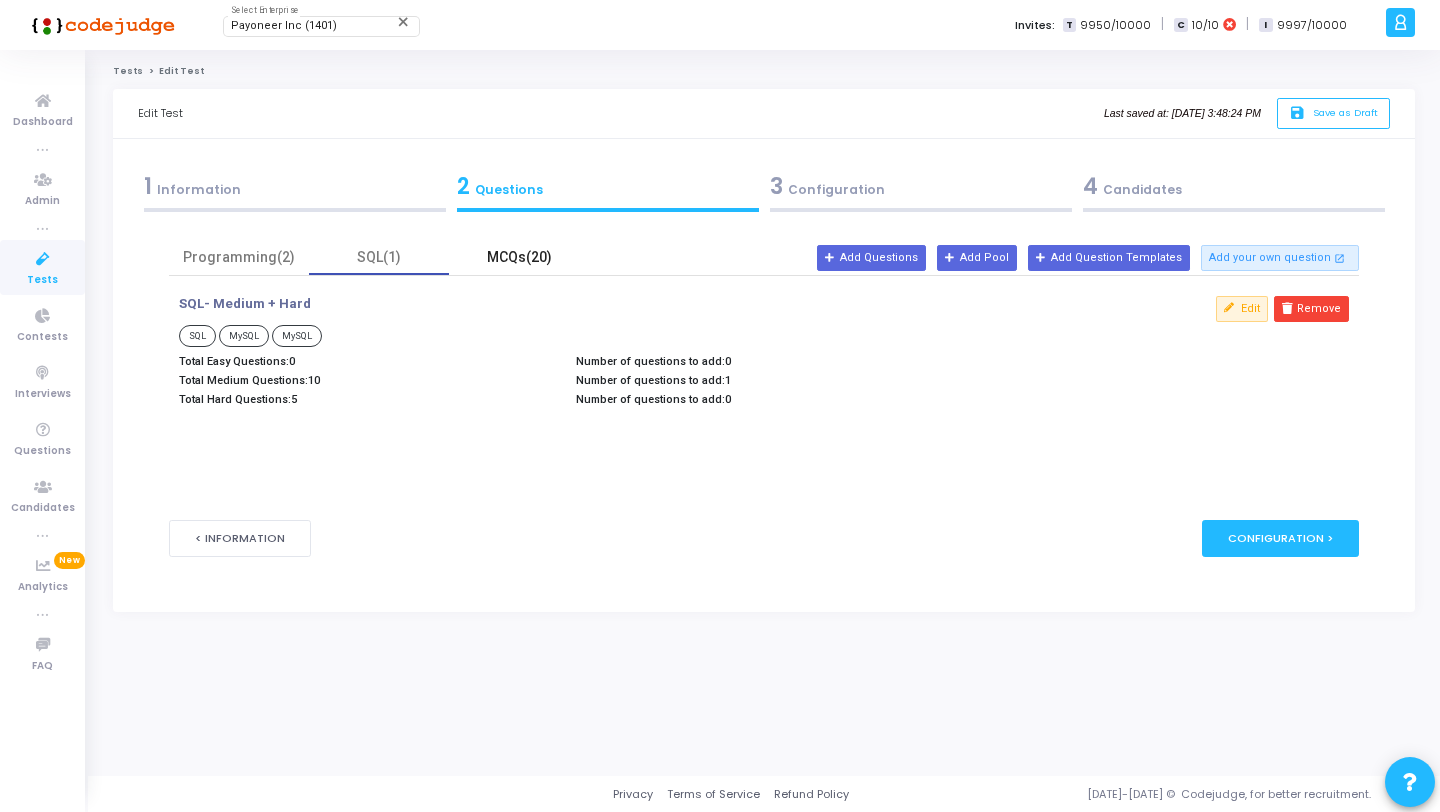 click on "MCQs(20)" at bounding box center [519, 257] 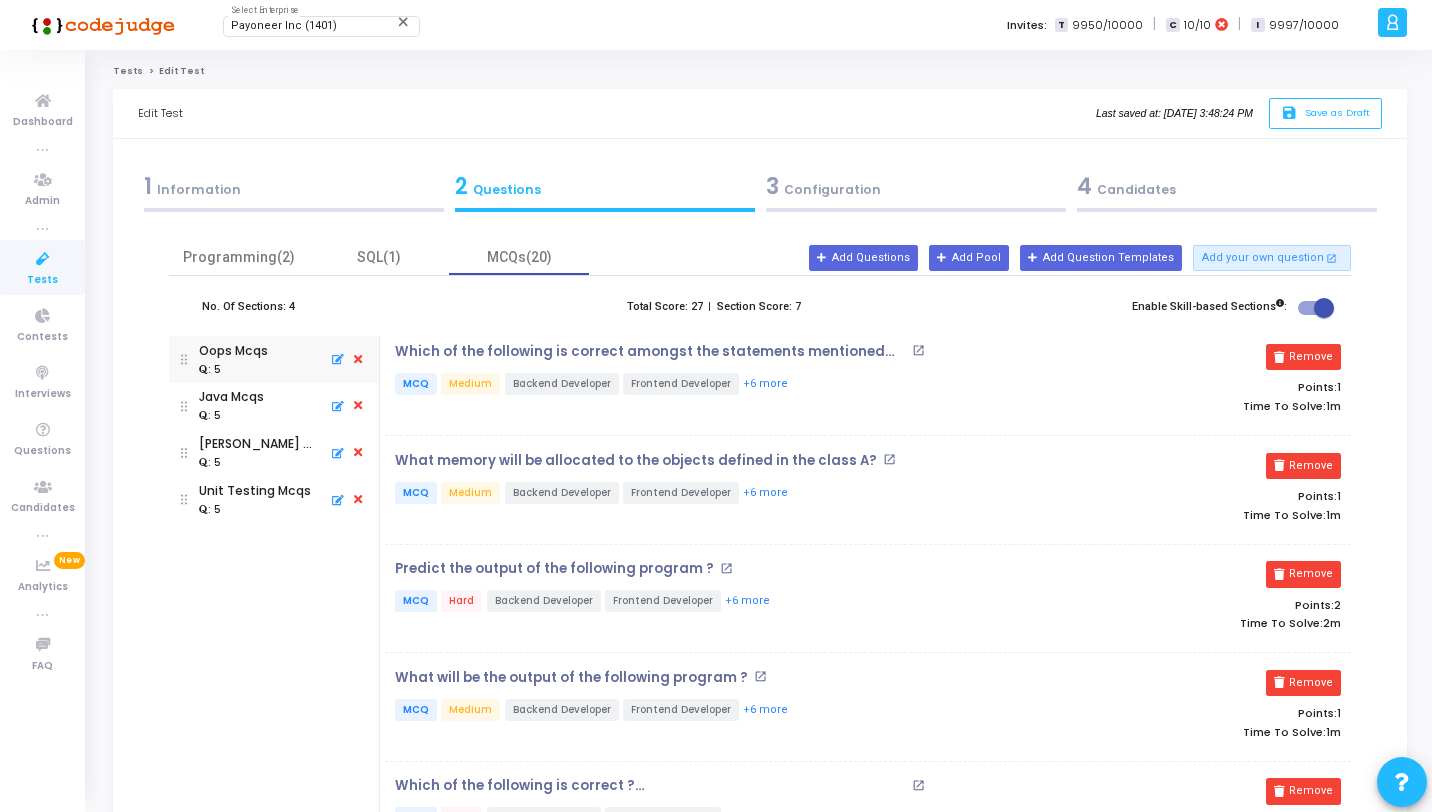click on ": 5" at bounding box center [231, 416] 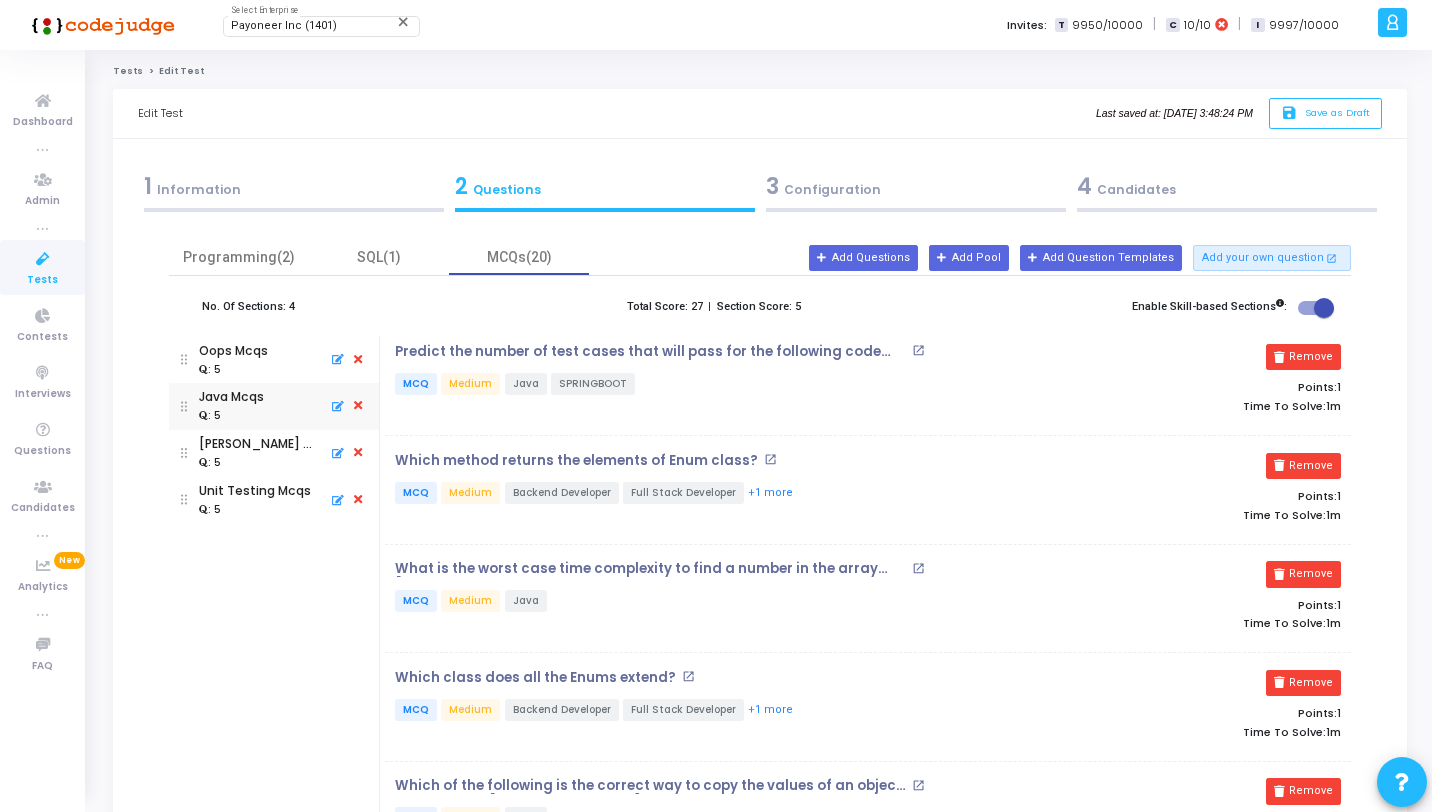 click on "Oops Mcqs  : 5   Java Mcqs  : 5   Kafka Mcqs  : 5   Unit Testing Mcqs  : 5" at bounding box center [274, 611] 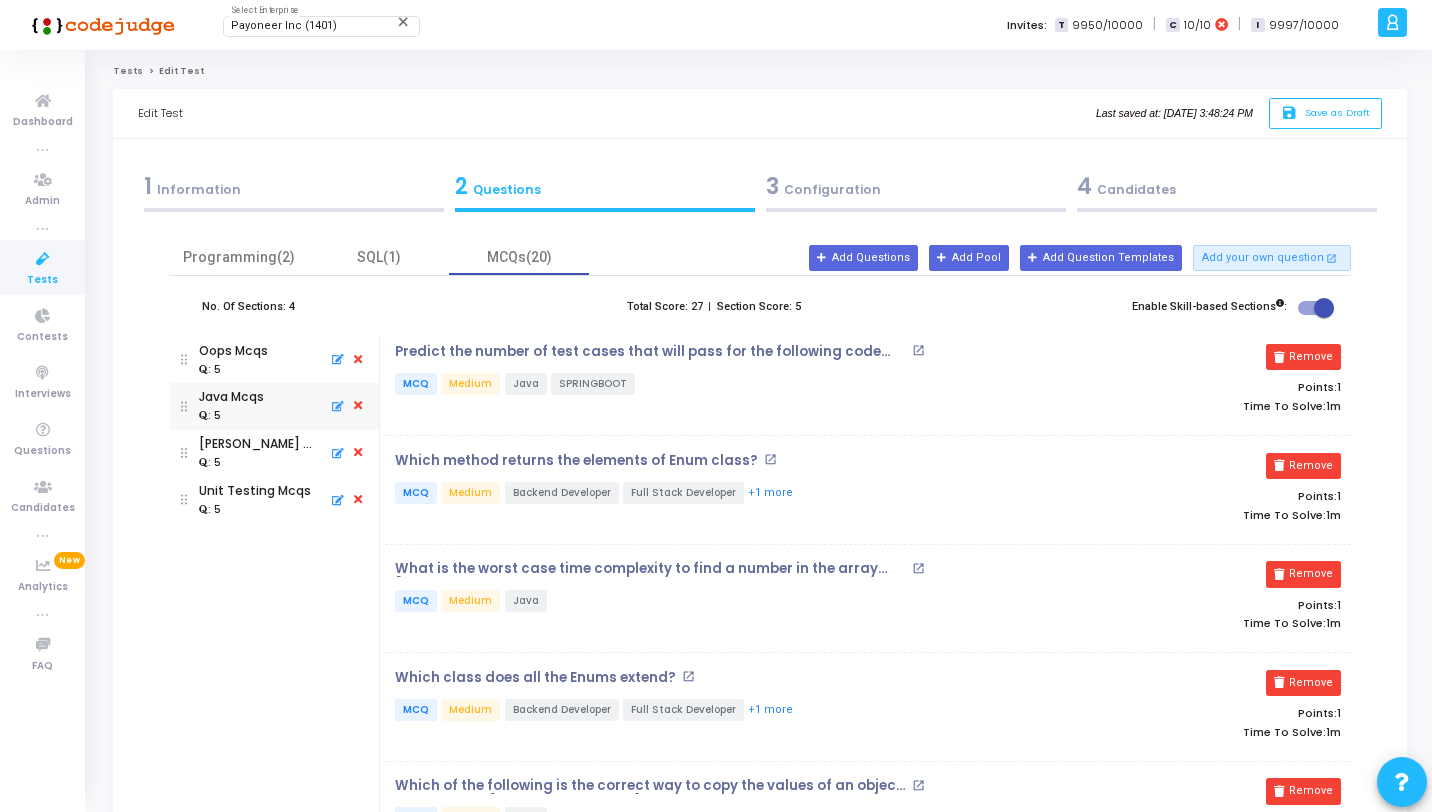 click on "1  Information" at bounding box center (293, 191) 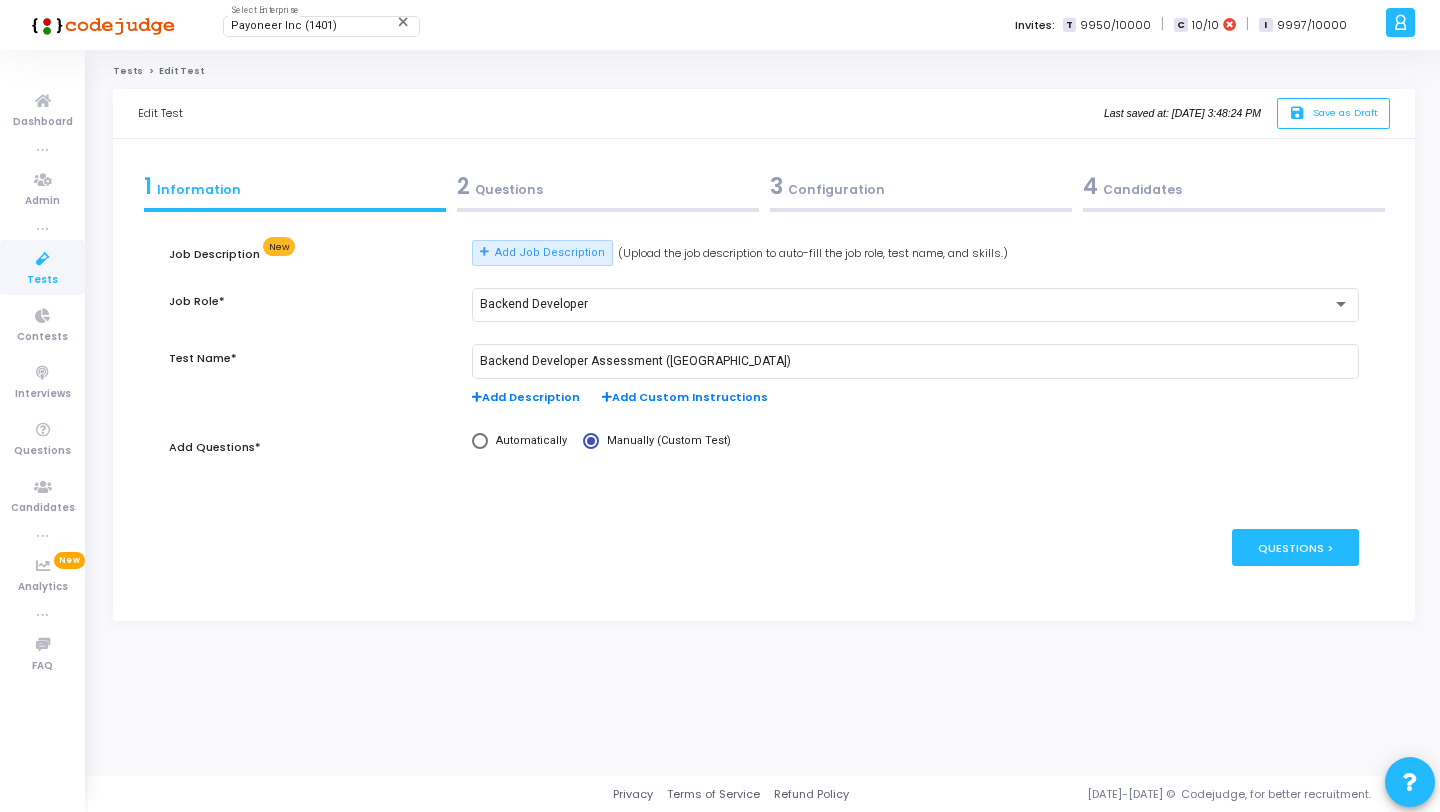 click on "2  Questions" at bounding box center [608, 186] 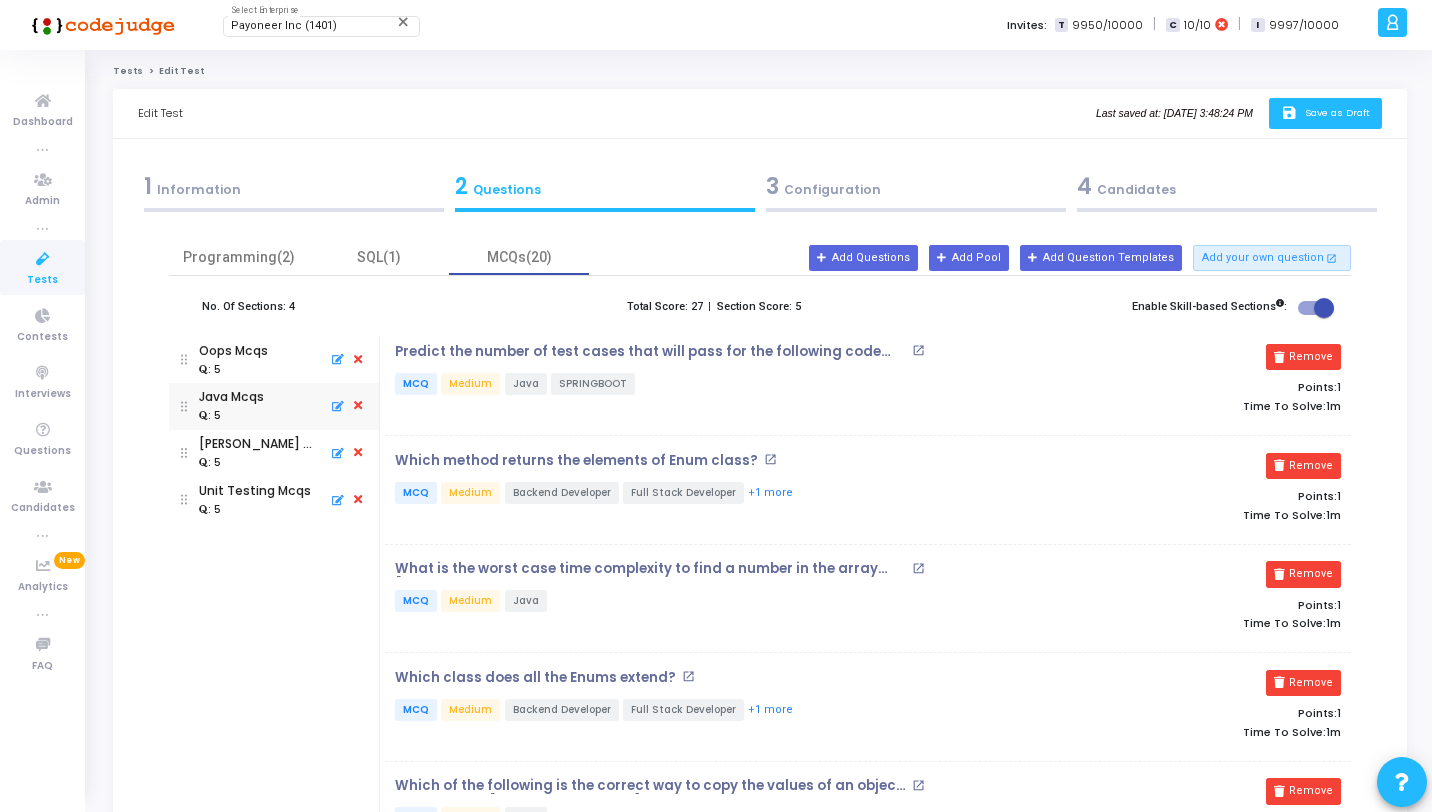 click on "Save as Draft" 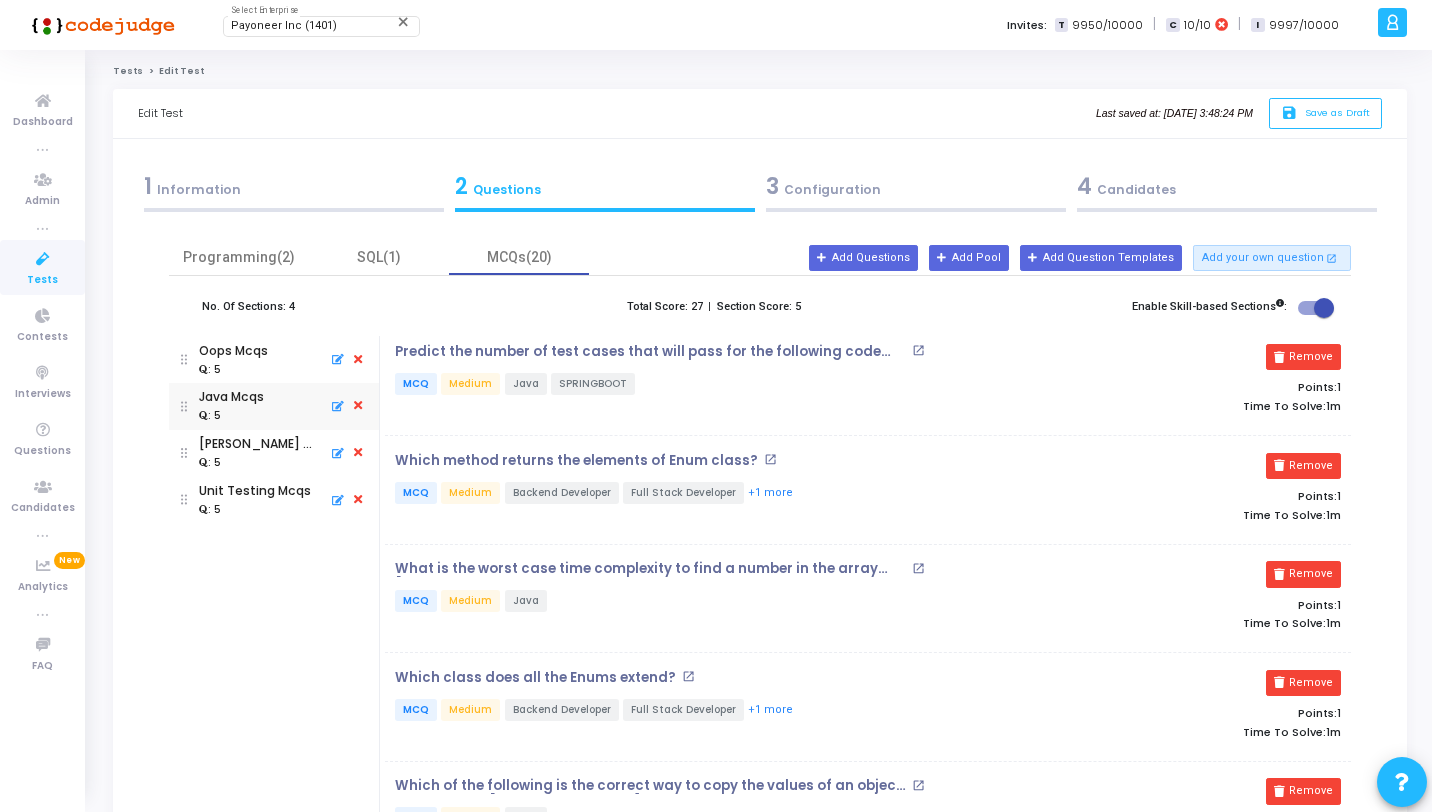 click on "Tests" at bounding box center (42, 280) 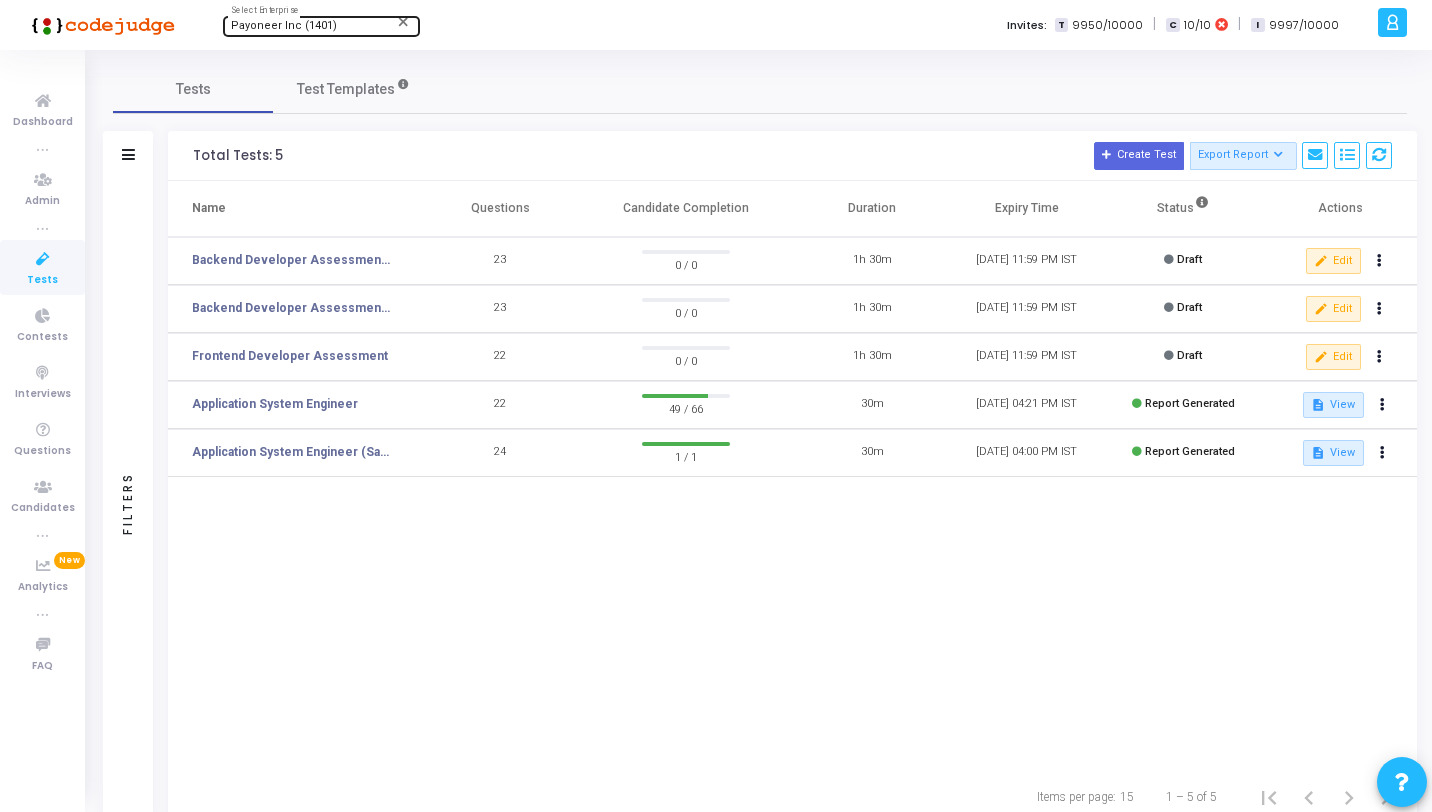 click on "Payoneer Inc (1401)" at bounding box center (312, 26) 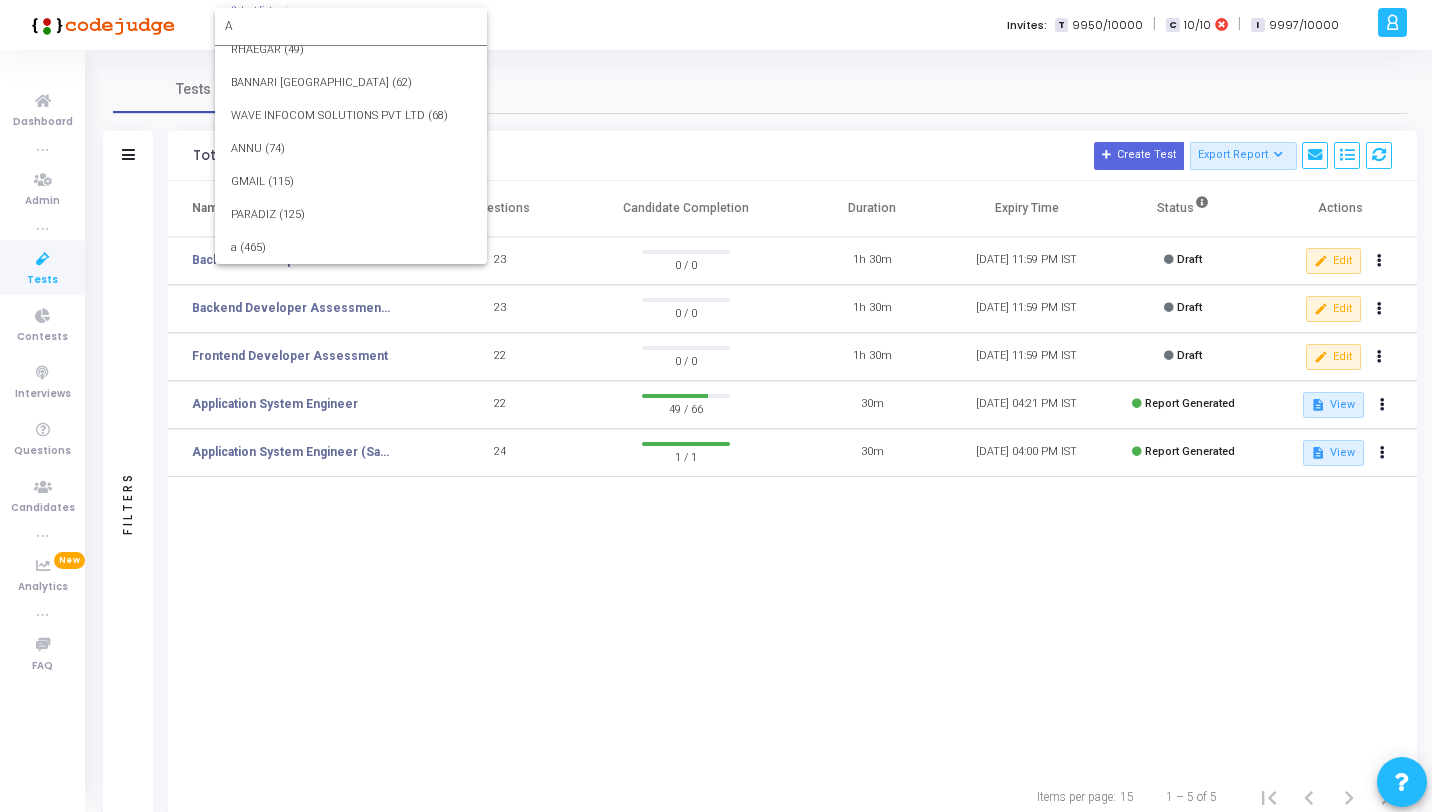 scroll, scrollTop: 0, scrollLeft: 0, axis: both 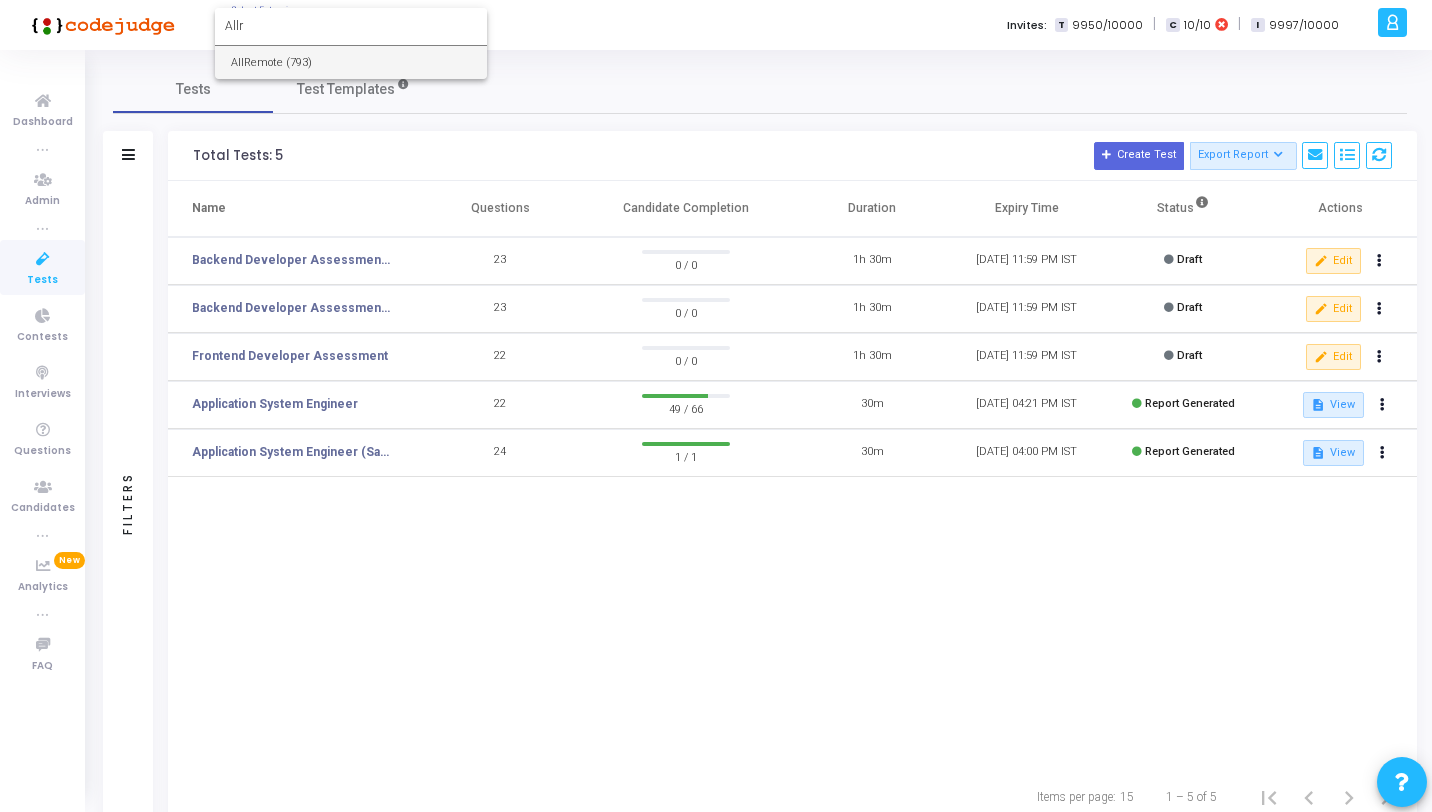 type on "Allr" 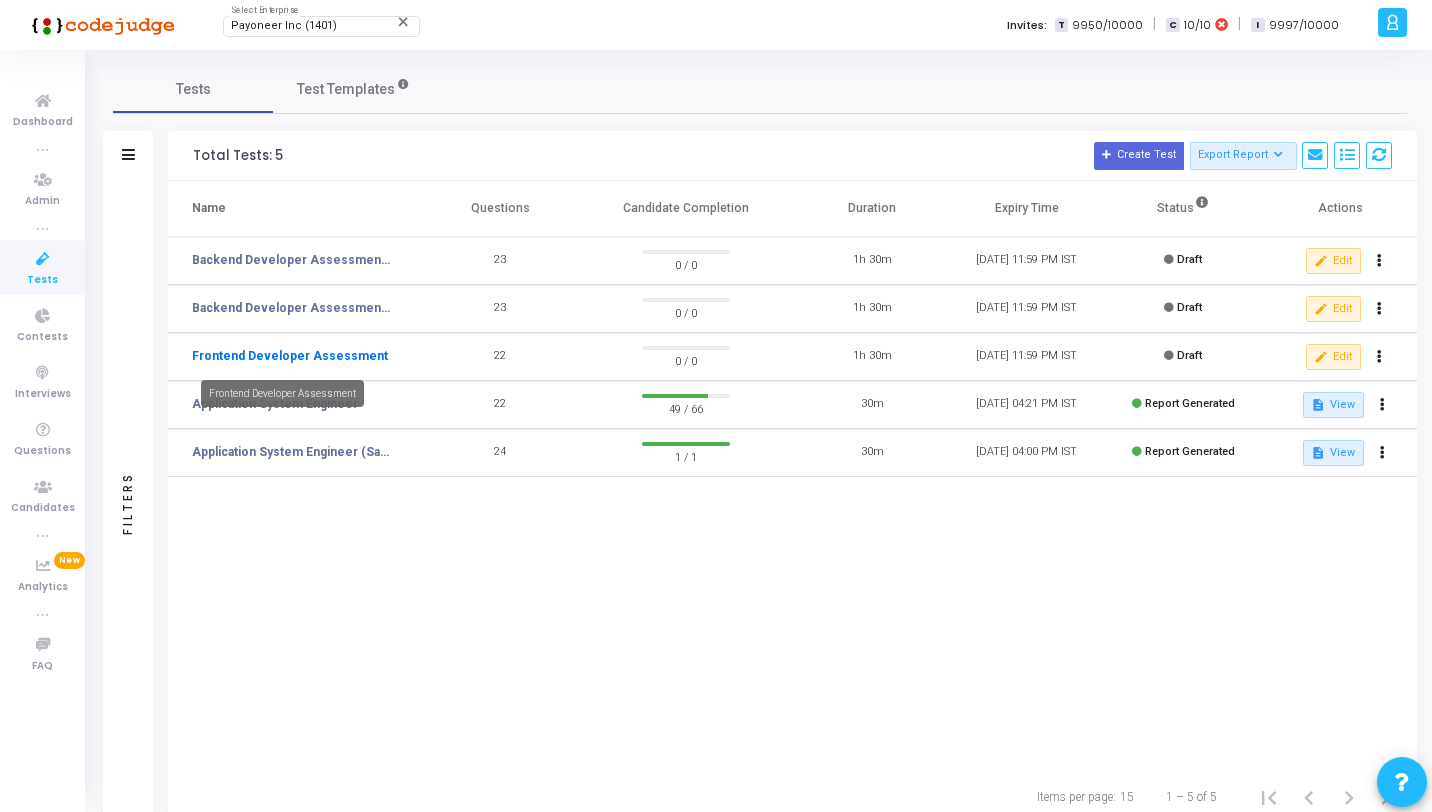 click on "Frontend Developer Assessment" 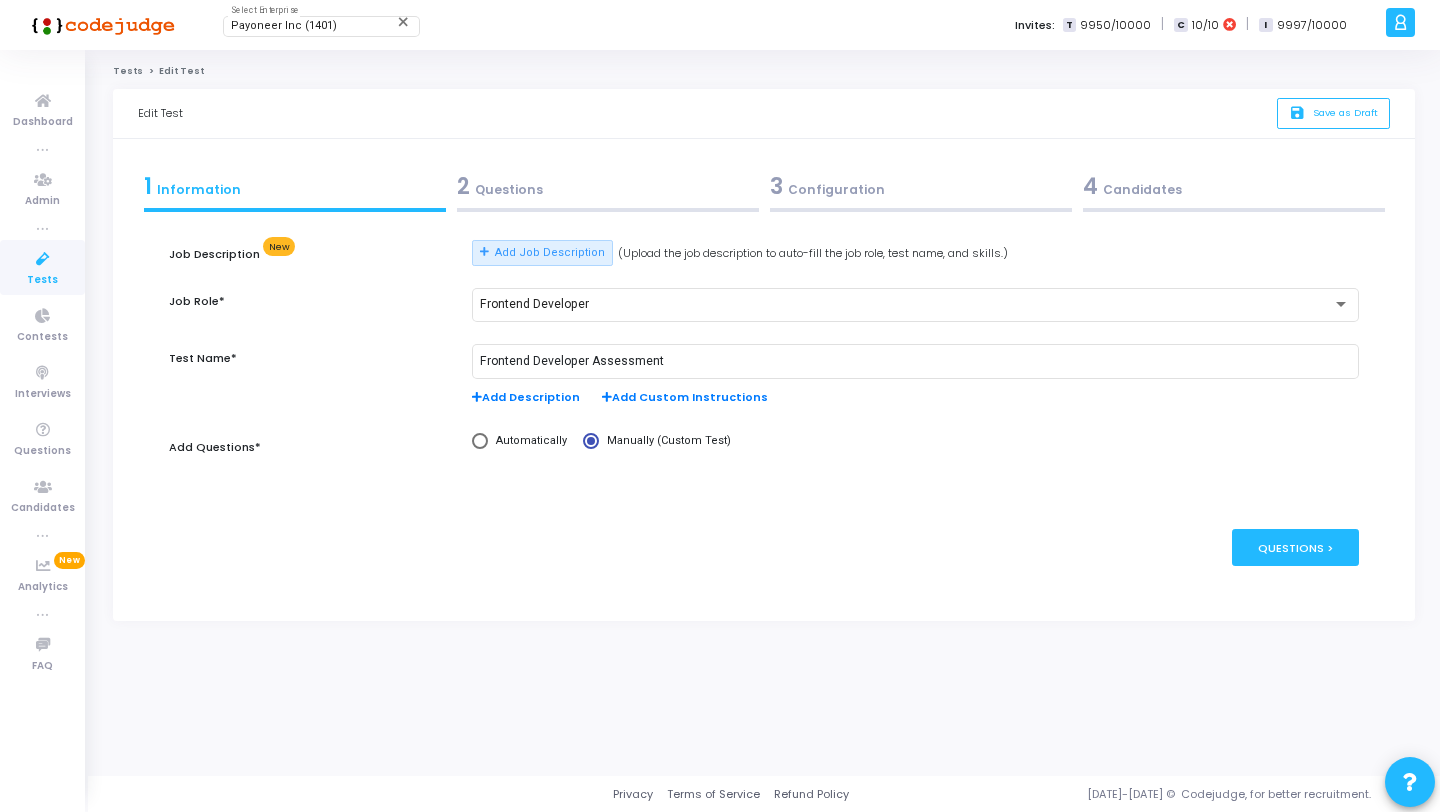 click on "3  Configuration" at bounding box center [920, 191] 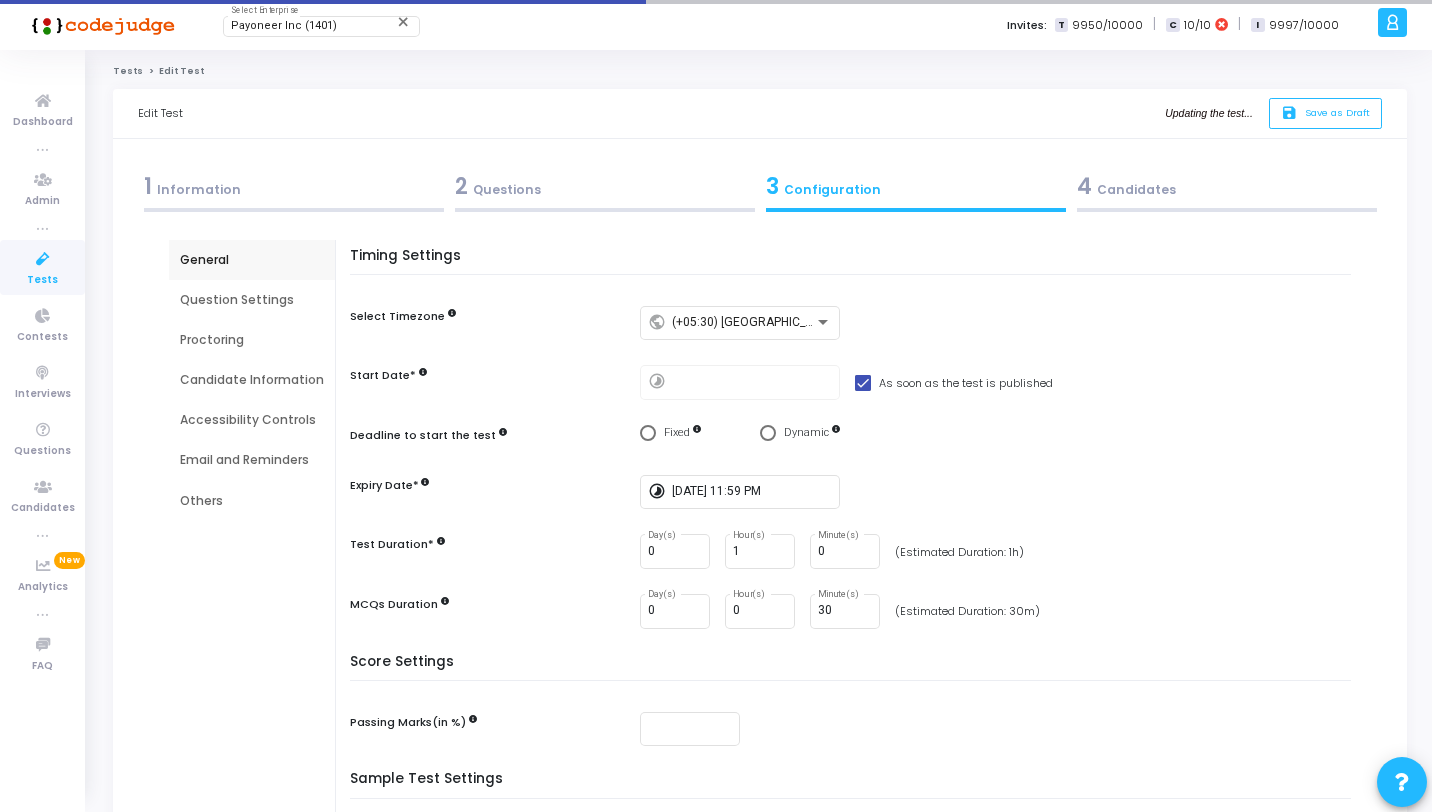 click on "Proctoring" at bounding box center [252, 340] 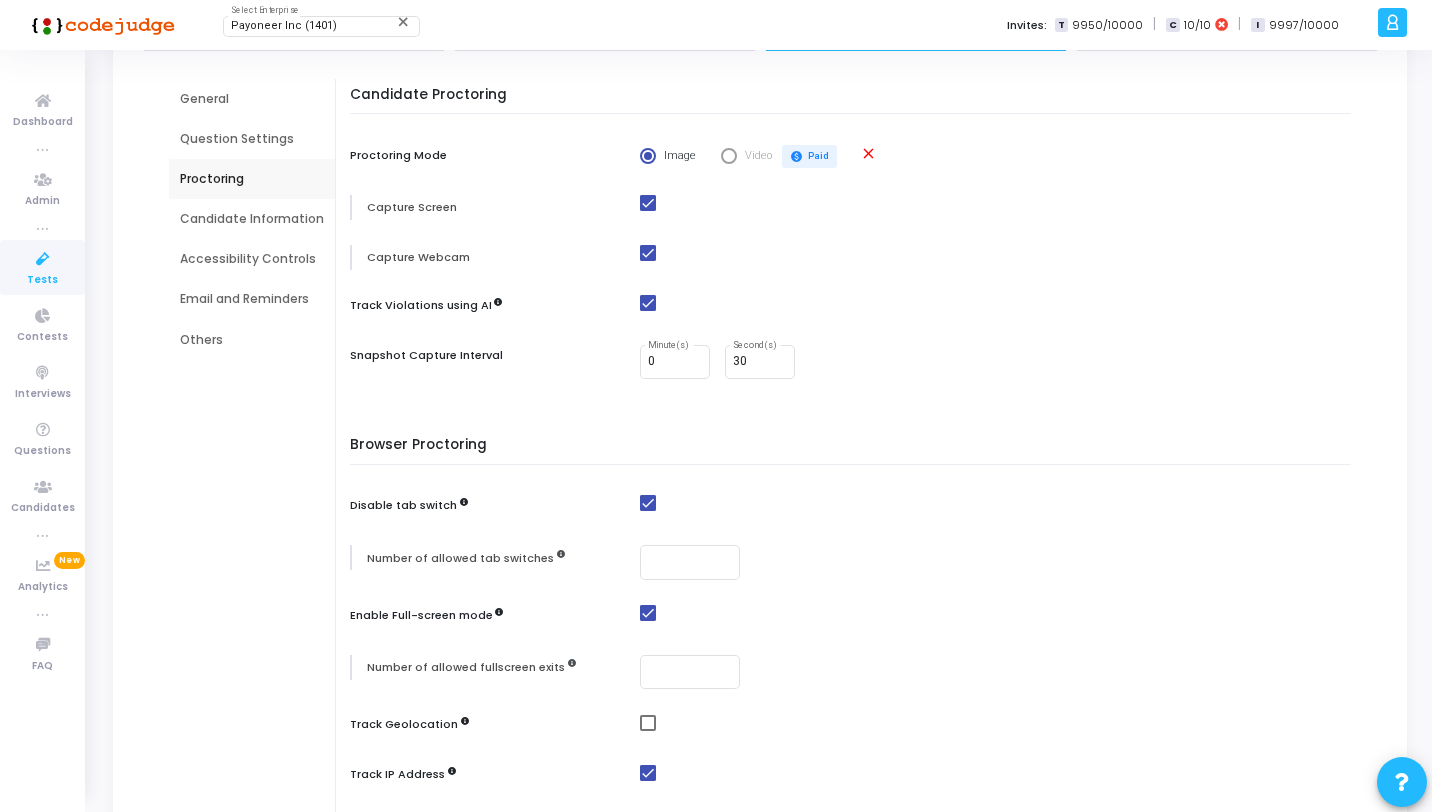 scroll, scrollTop: 0, scrollLeft: 0, axis: both 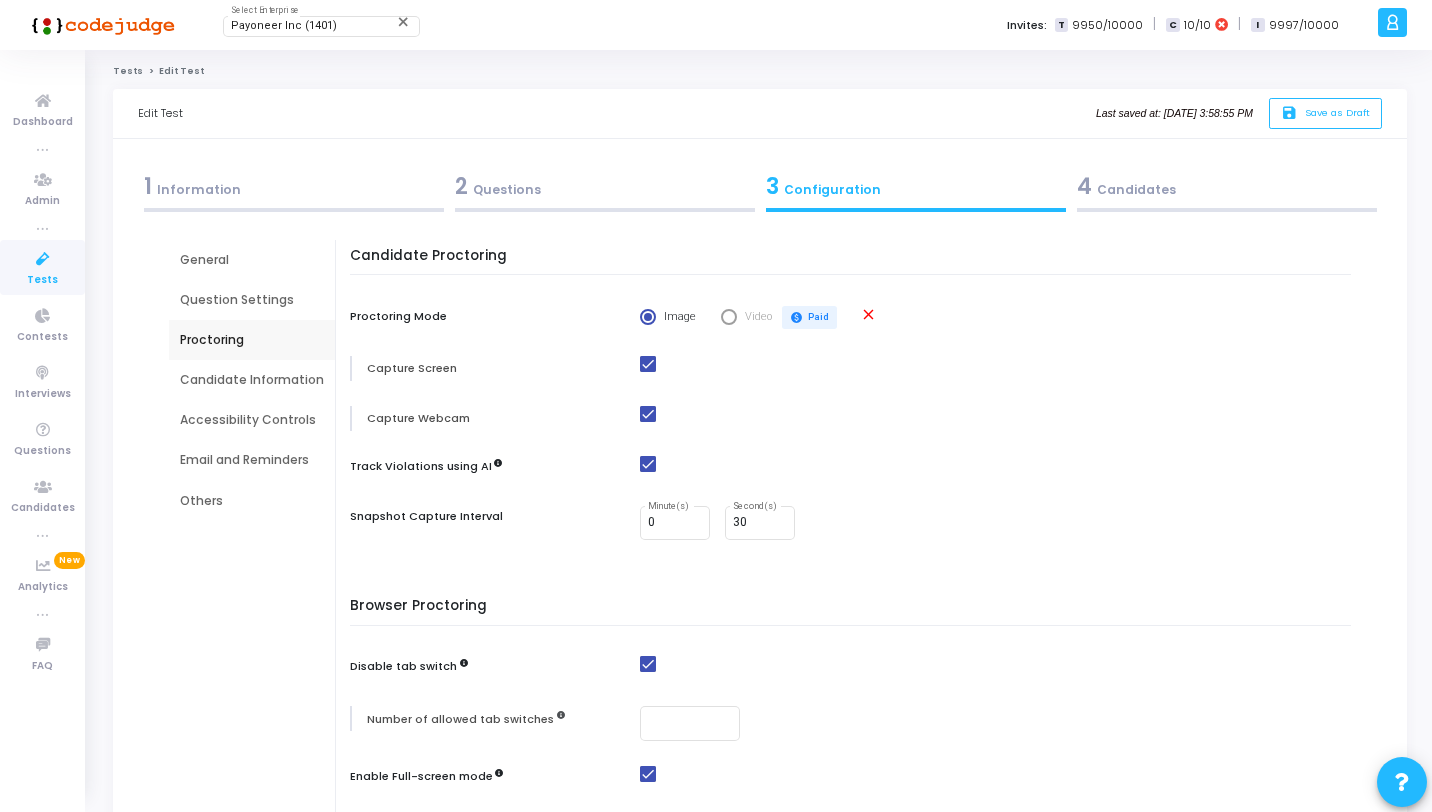 click on "2  Questions" at bounding box center (605, 186) 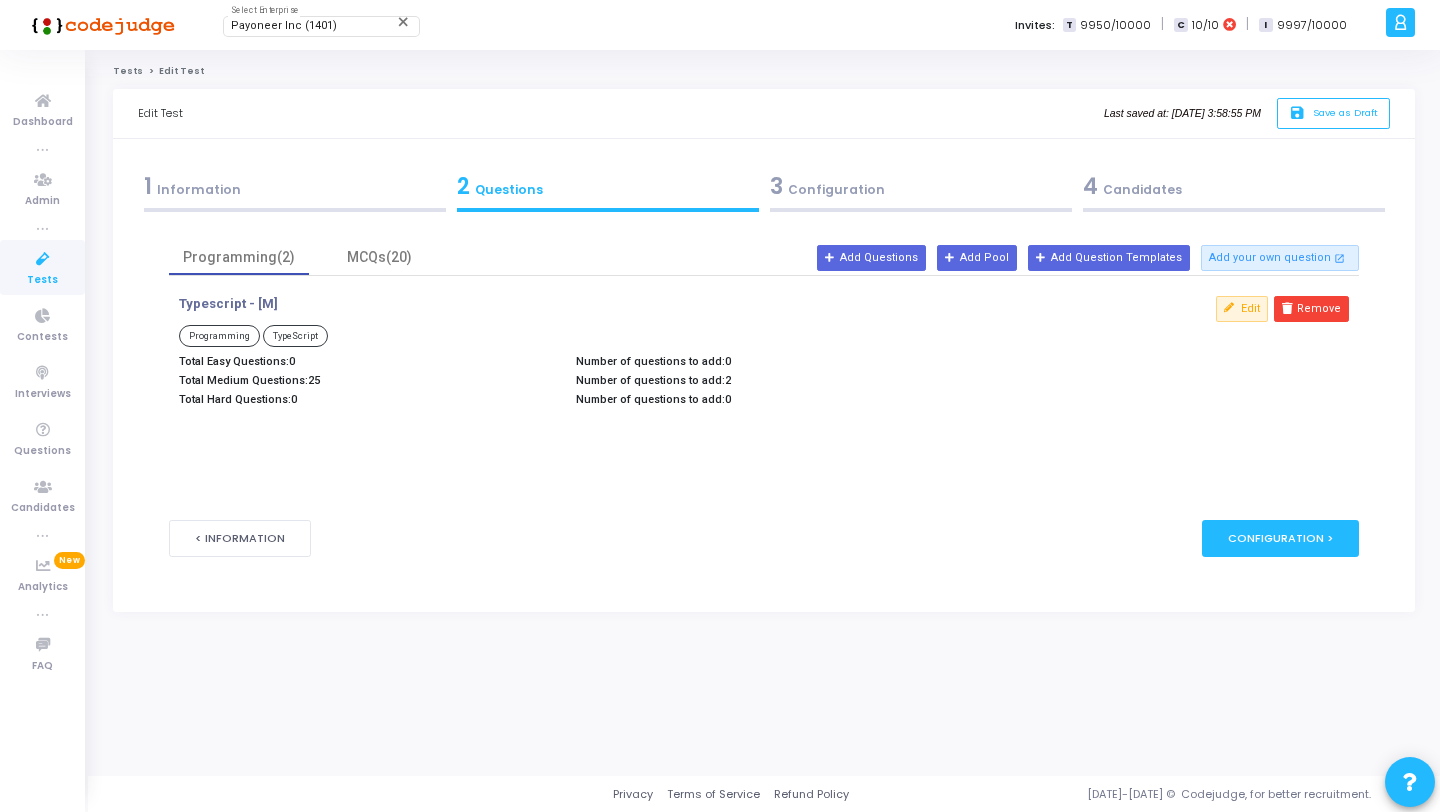 click on "Tests" at bounding box center [42, 267] 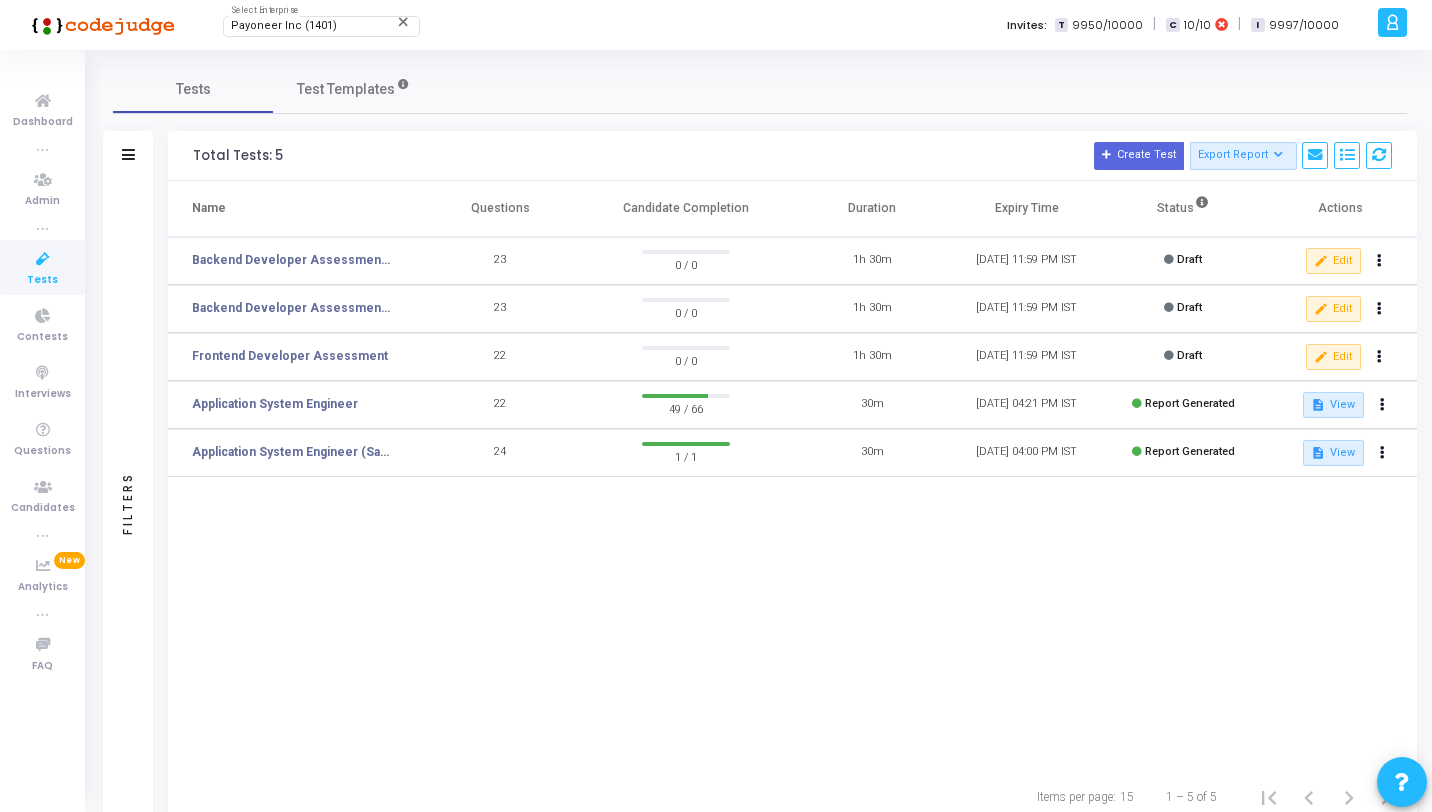 click on "Tests" at bounding box center (42, 280) 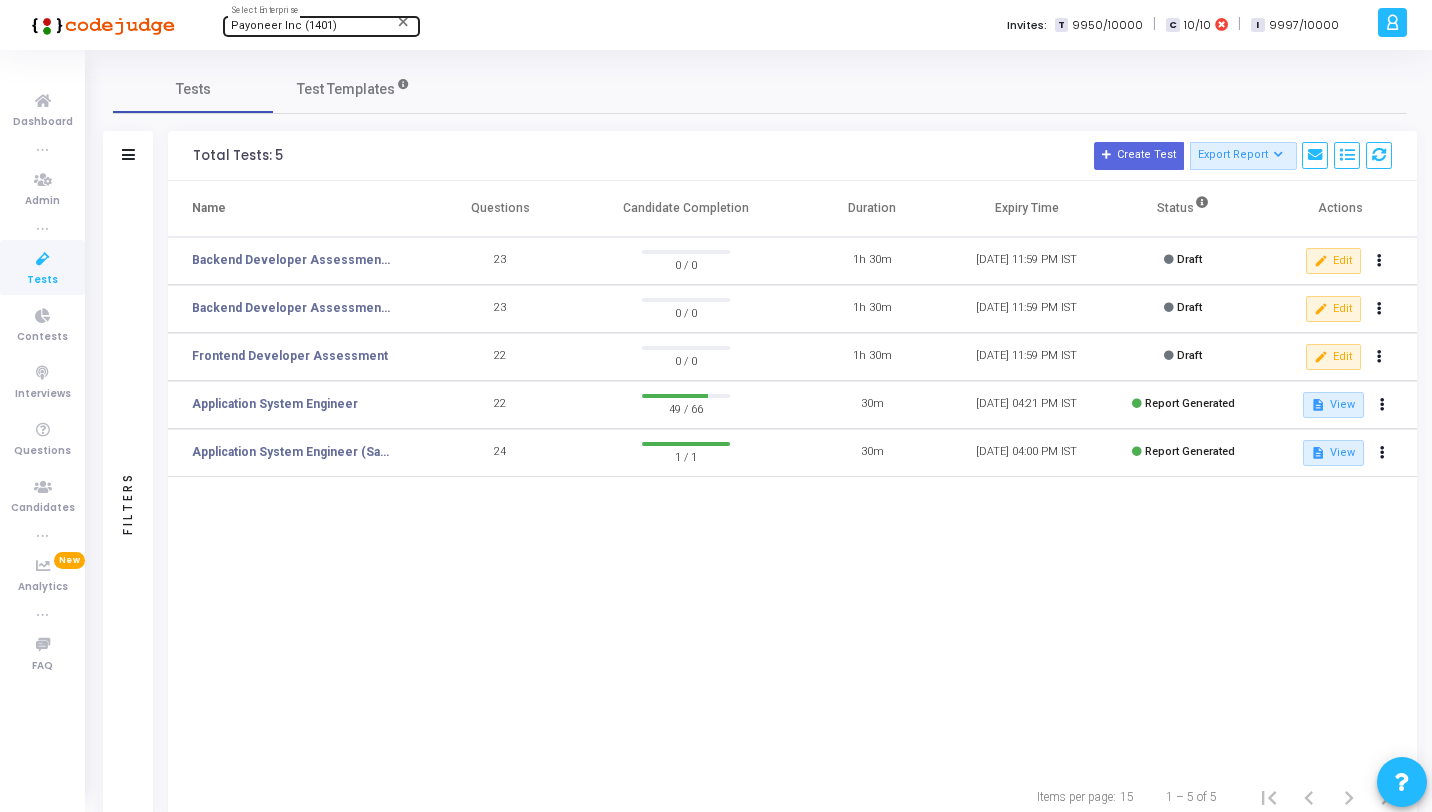 click on "Payoneer Inc (1401)" at bounding box center [284, 25] 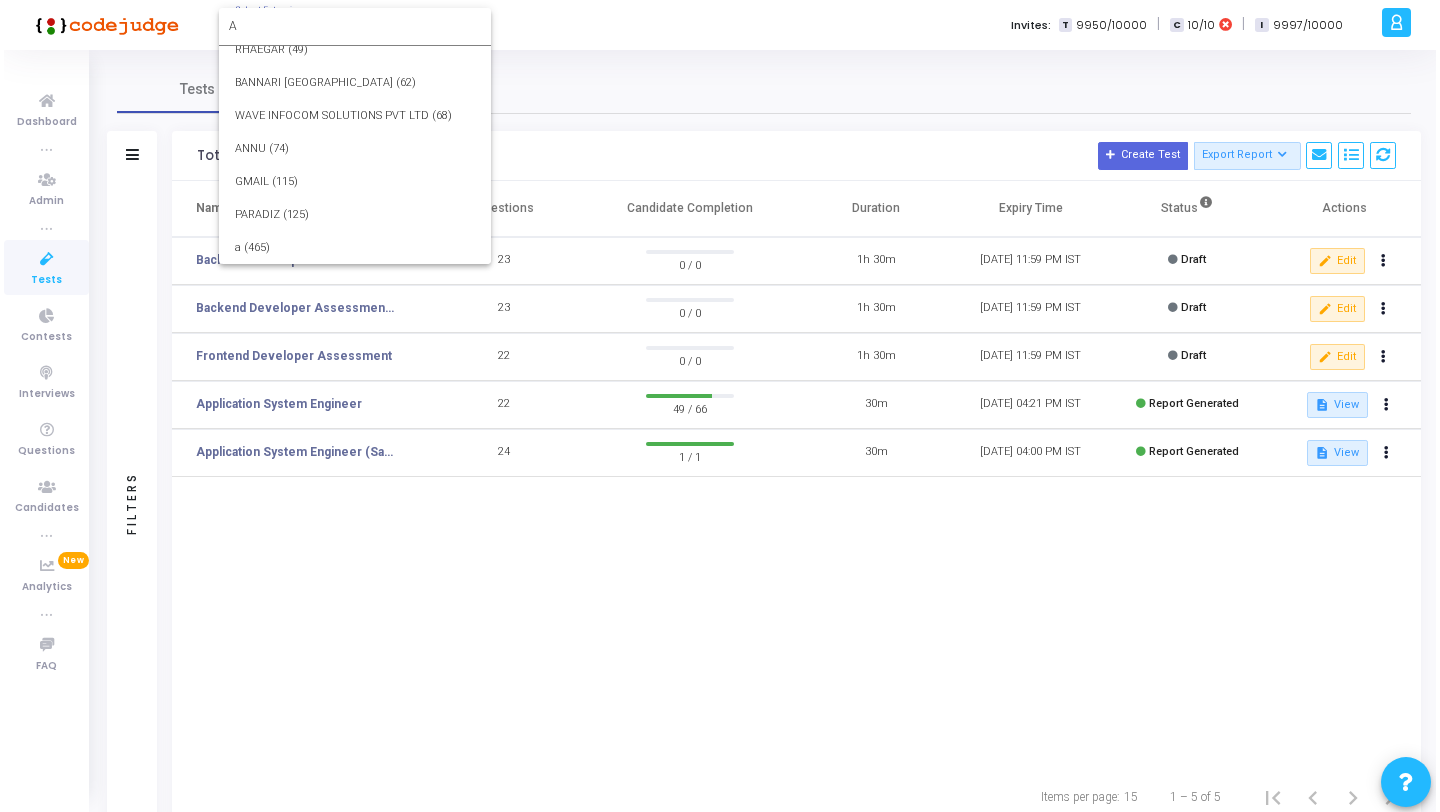 scroll, scrollTop: 0, scrollLeft: 0, axis: both 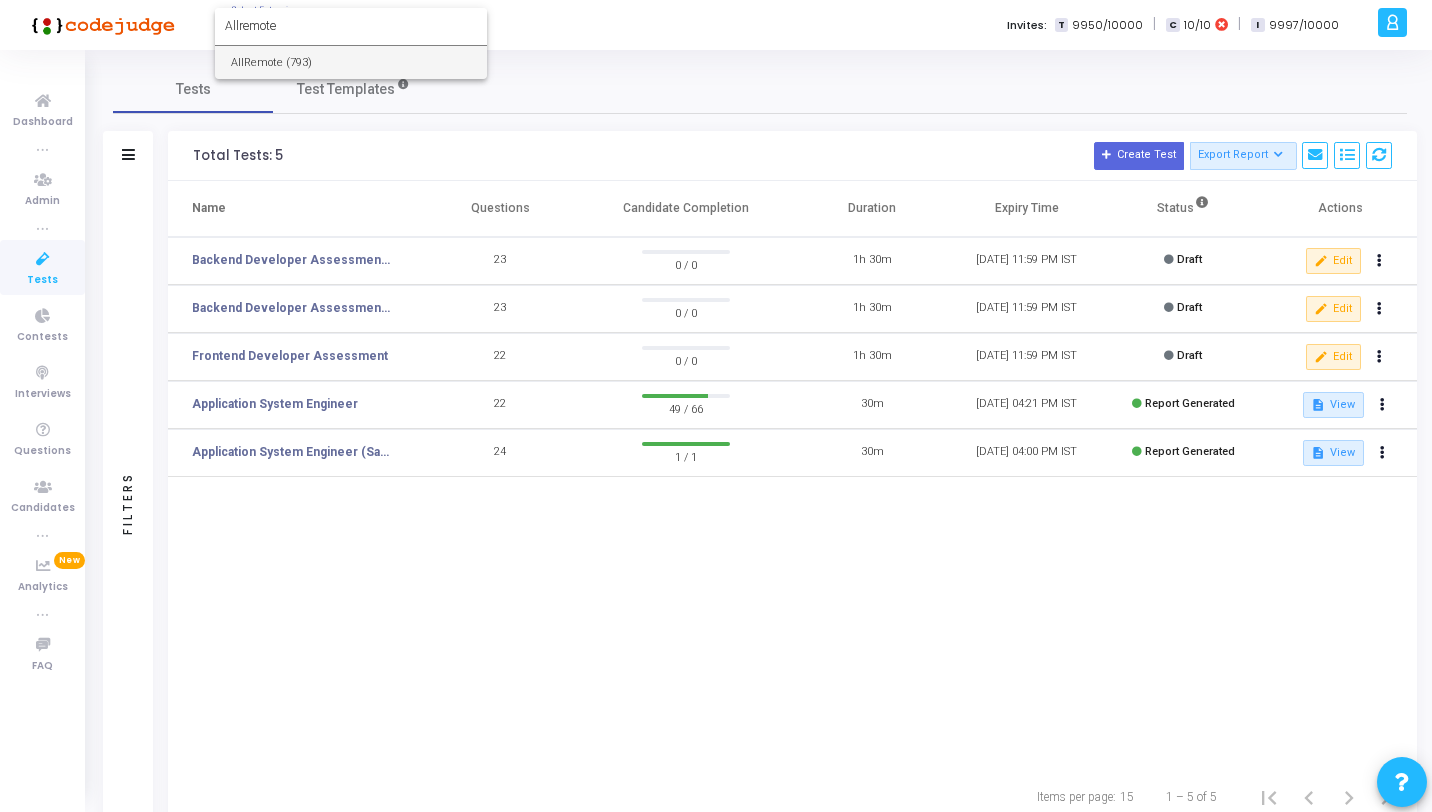 type on "Allremote" 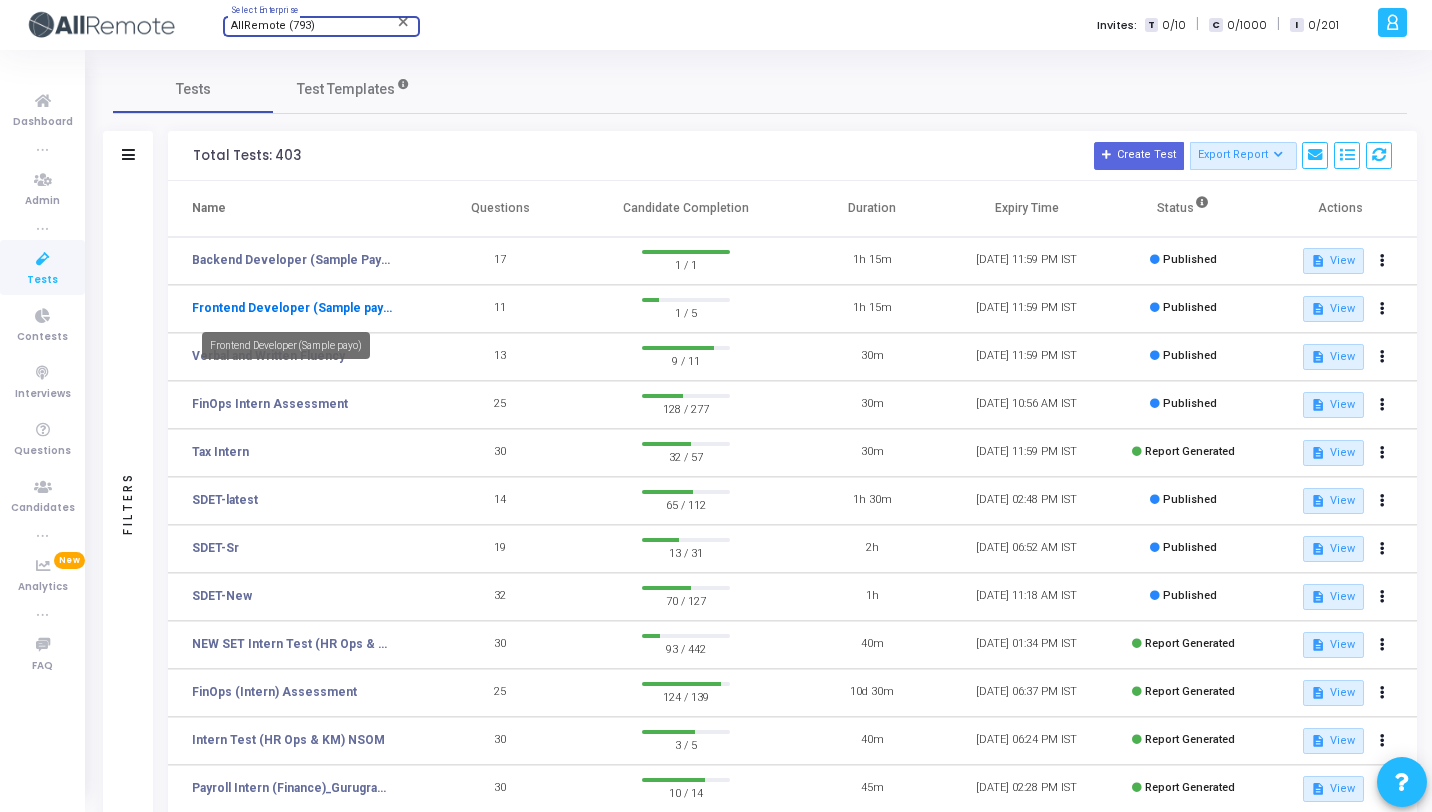 click on "Frontend Developer (Sample payo)" 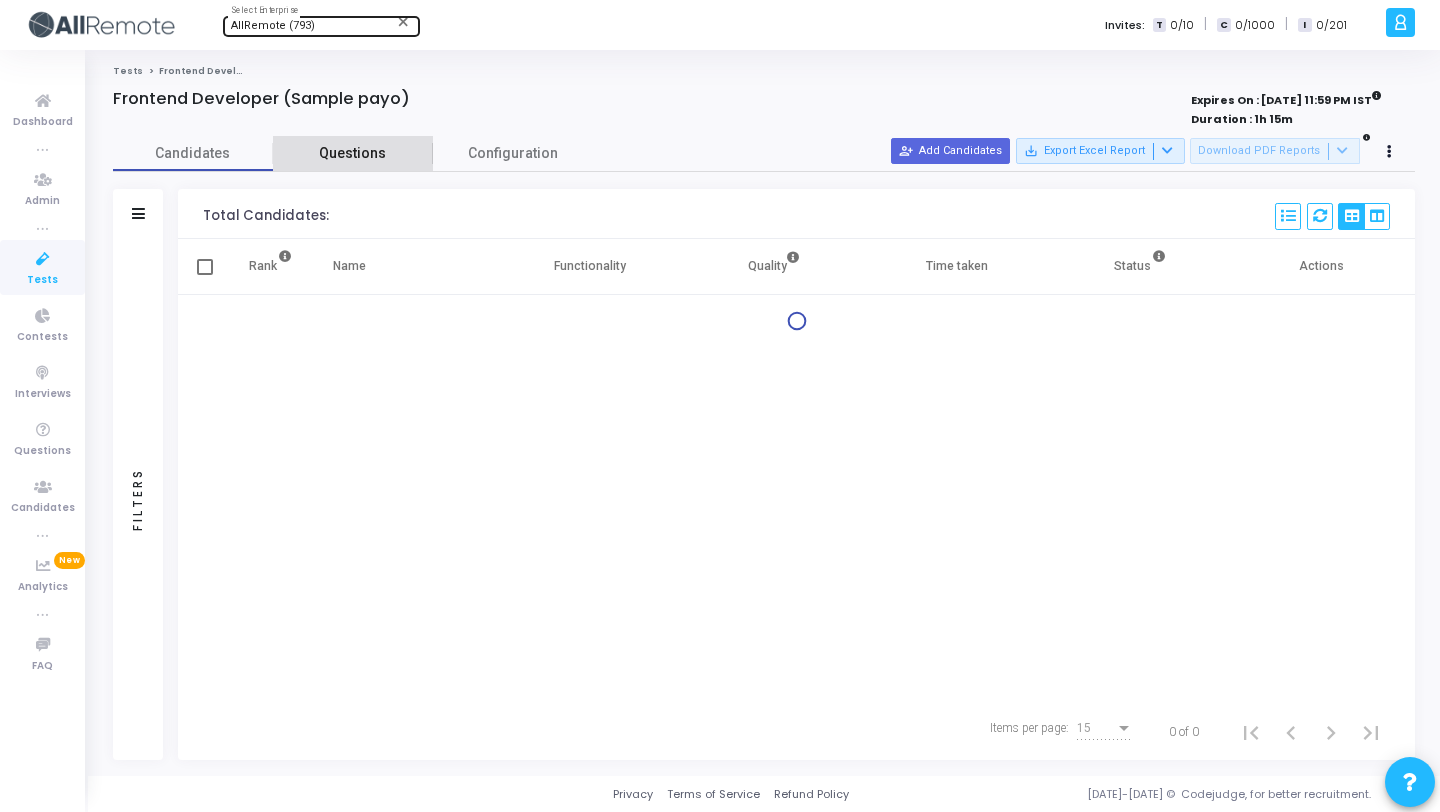 click on "Questions" at bounding box center [353, 153] 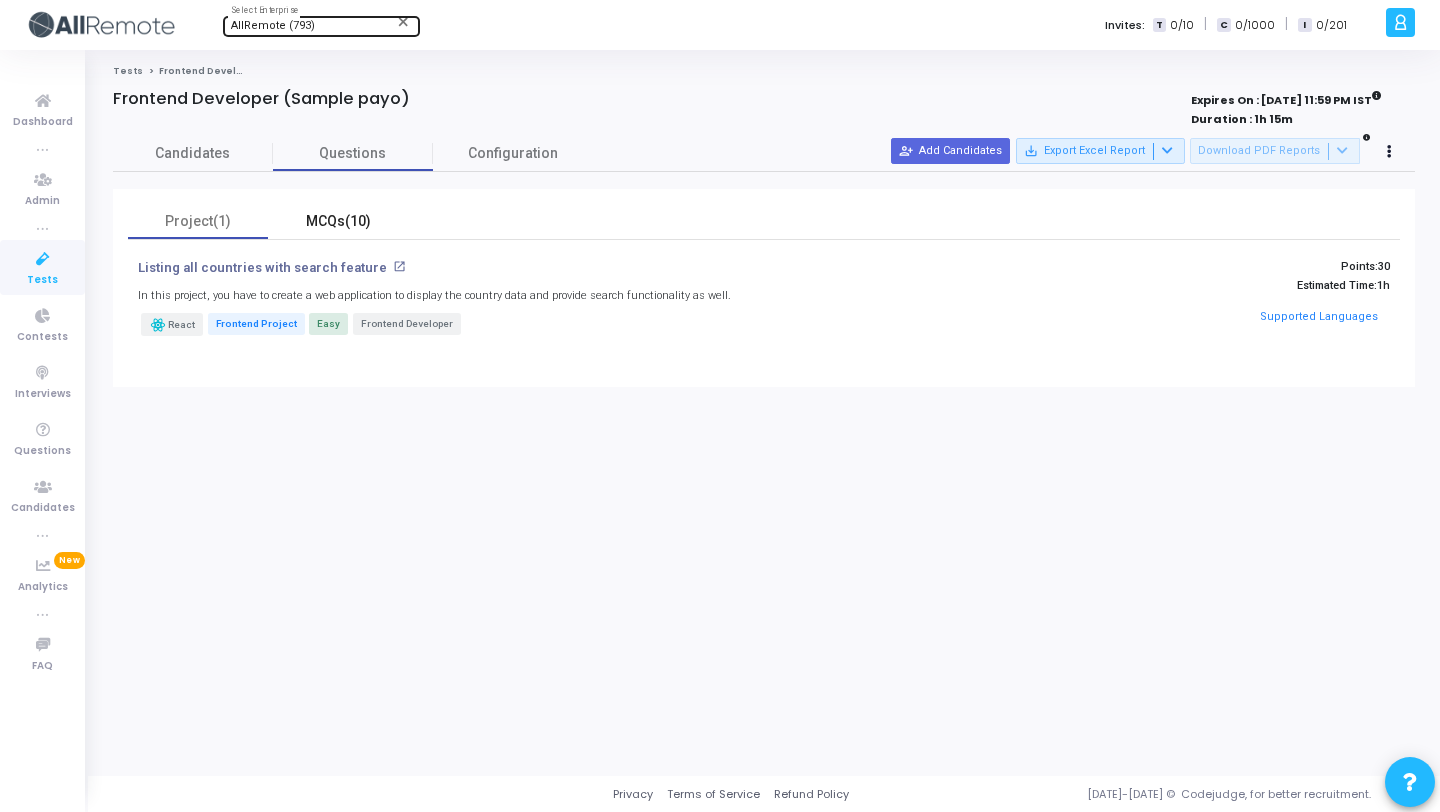 click on "MCQs(10)" at bounding box center [338, 221] 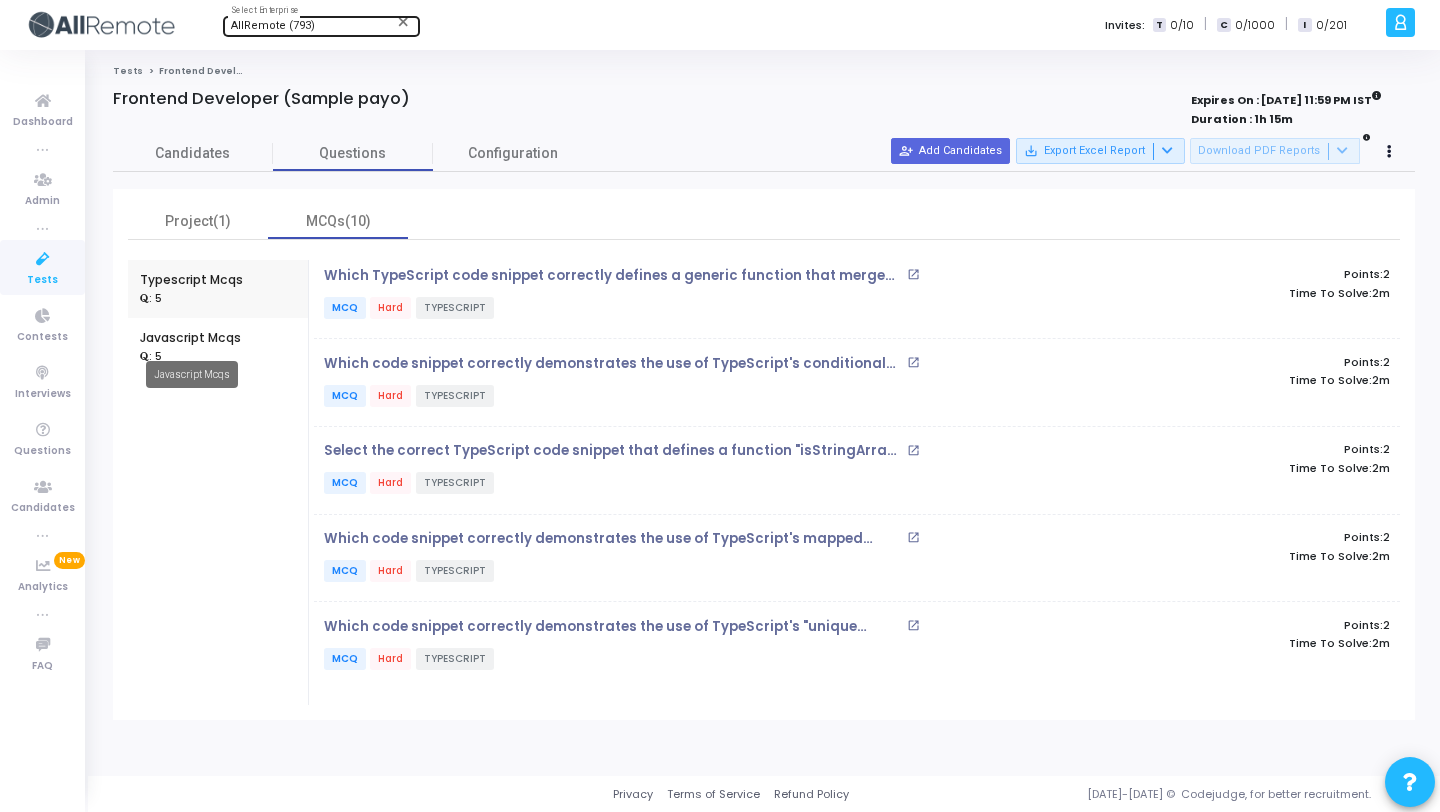 click on "Javascript Mcqs" at bounding box center (192, 374) 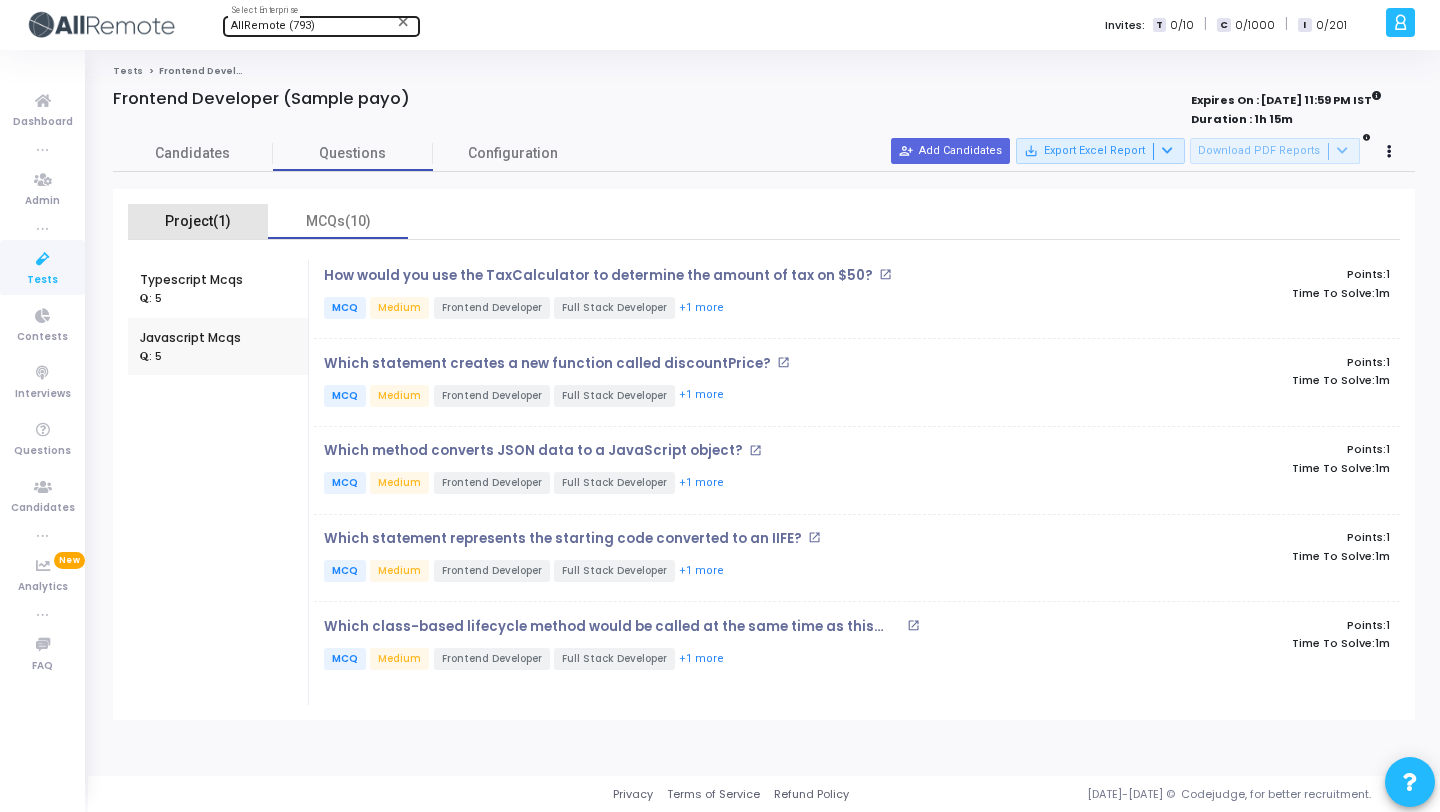 click on "Project(1)" at bounding box center (198, 221) 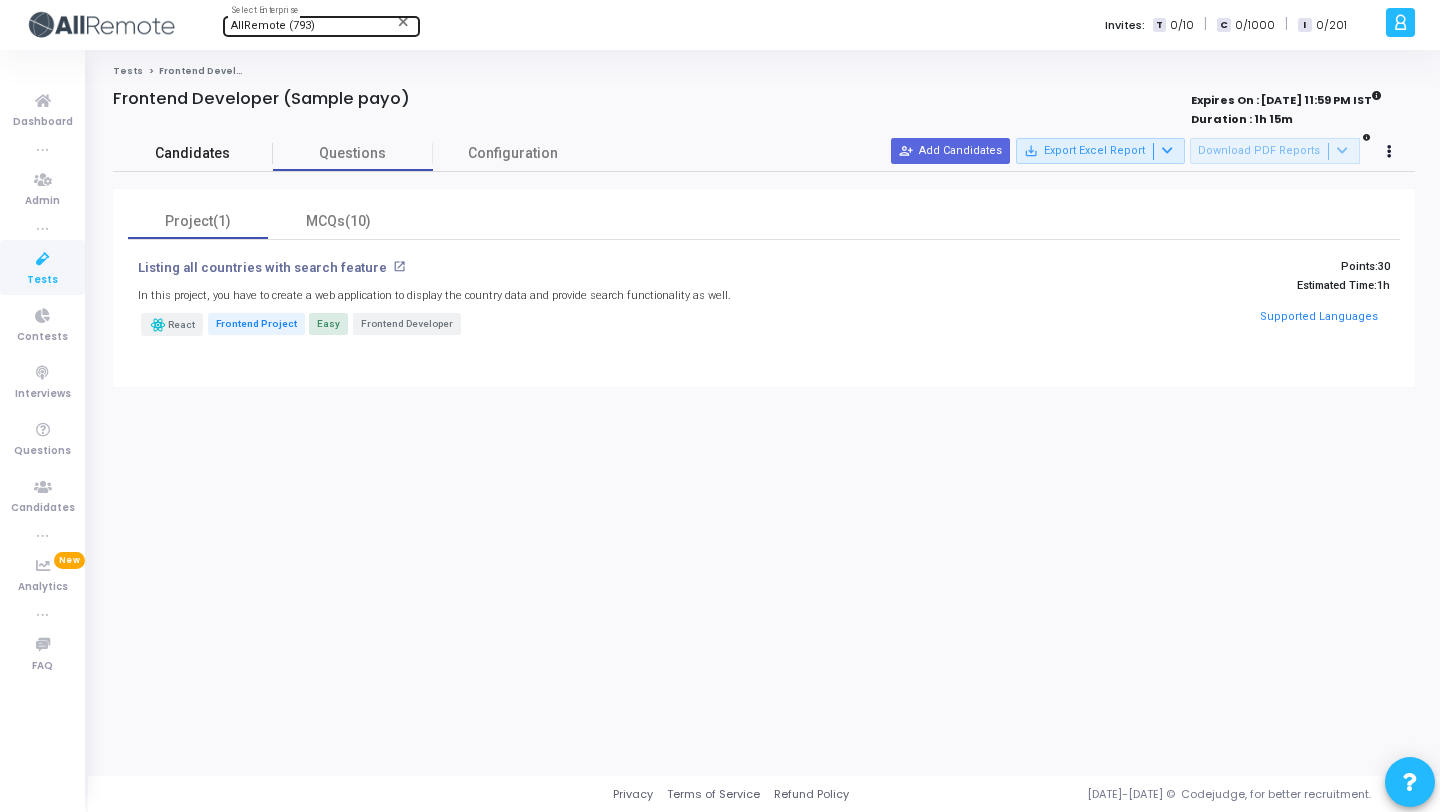 click on "Candidates" at bounding box center [193, 153] 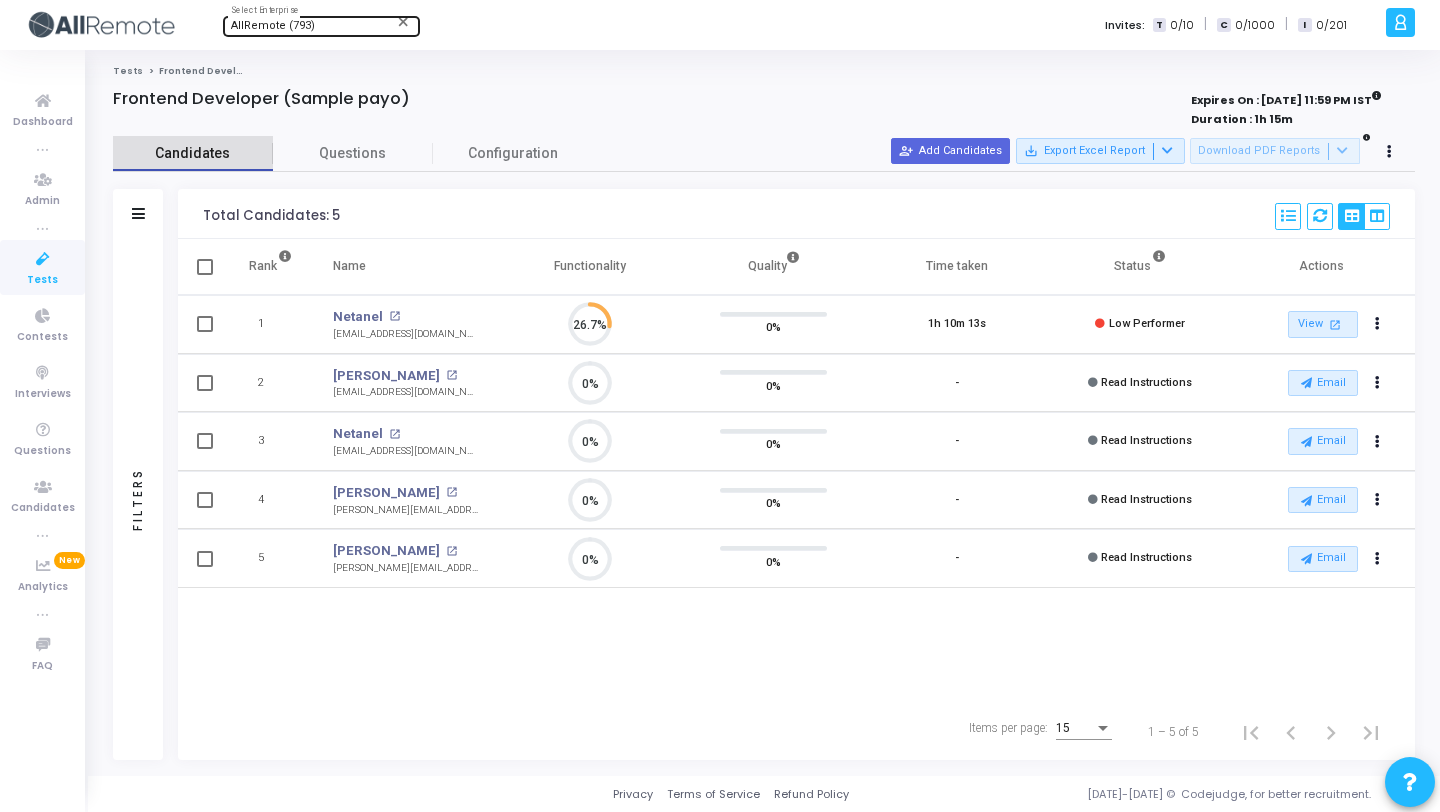 scroll, scrollTop: 9, scrollLeft: 9, axis: both 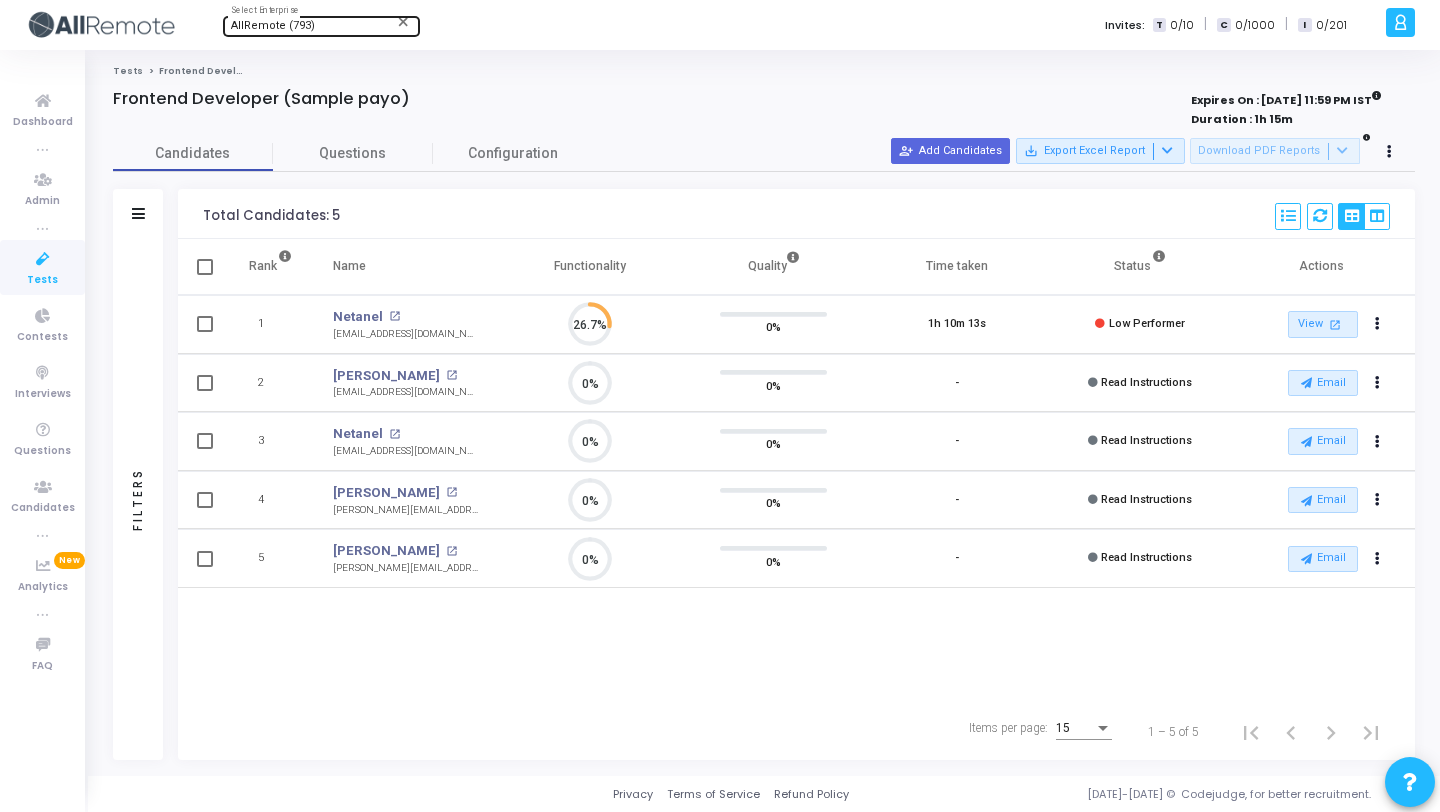 click at bounding box center (43, 259) 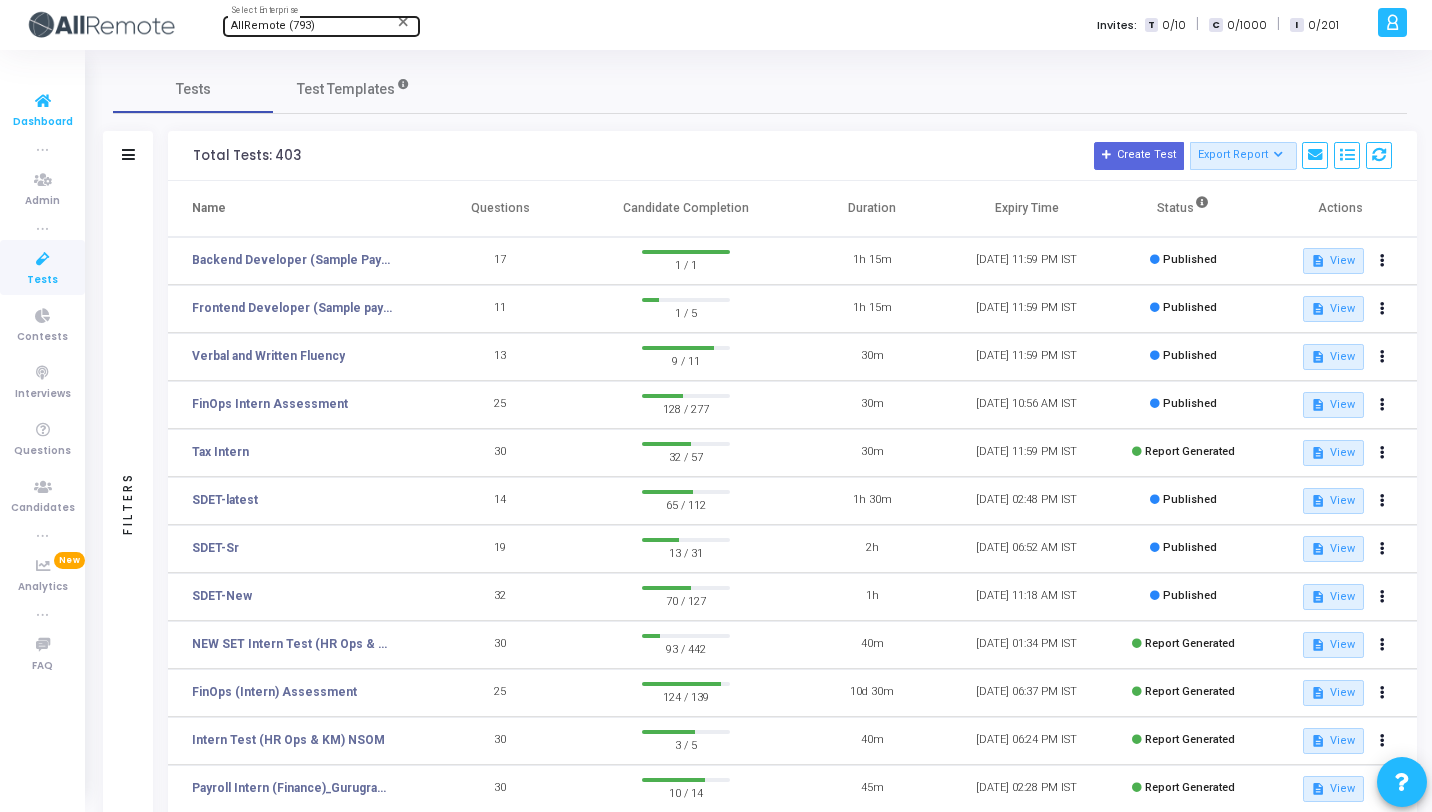 click on "Dashboard" at bounding box center (43, 122) 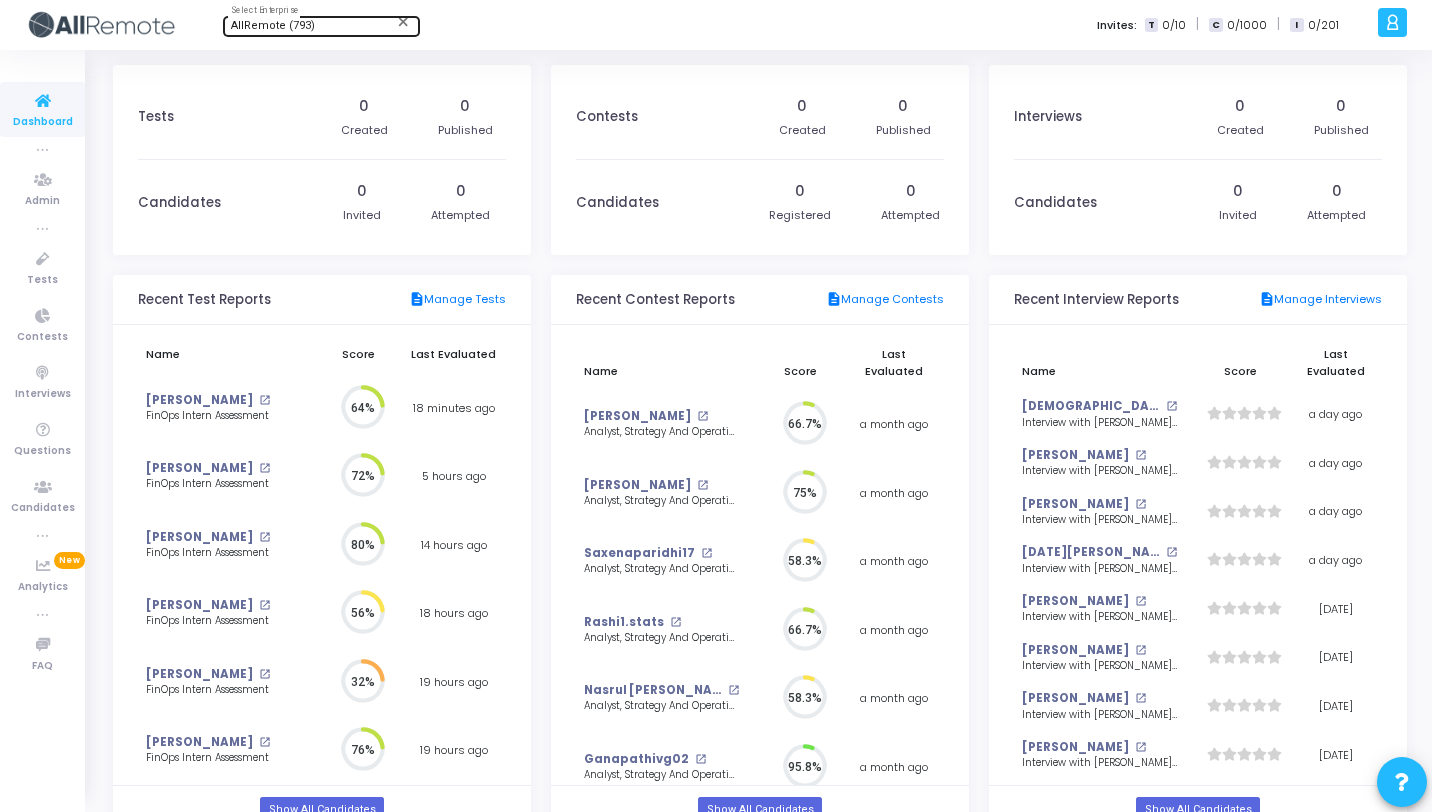 scroll, scrollTop: 9, scrollLeft: 9, axis: both 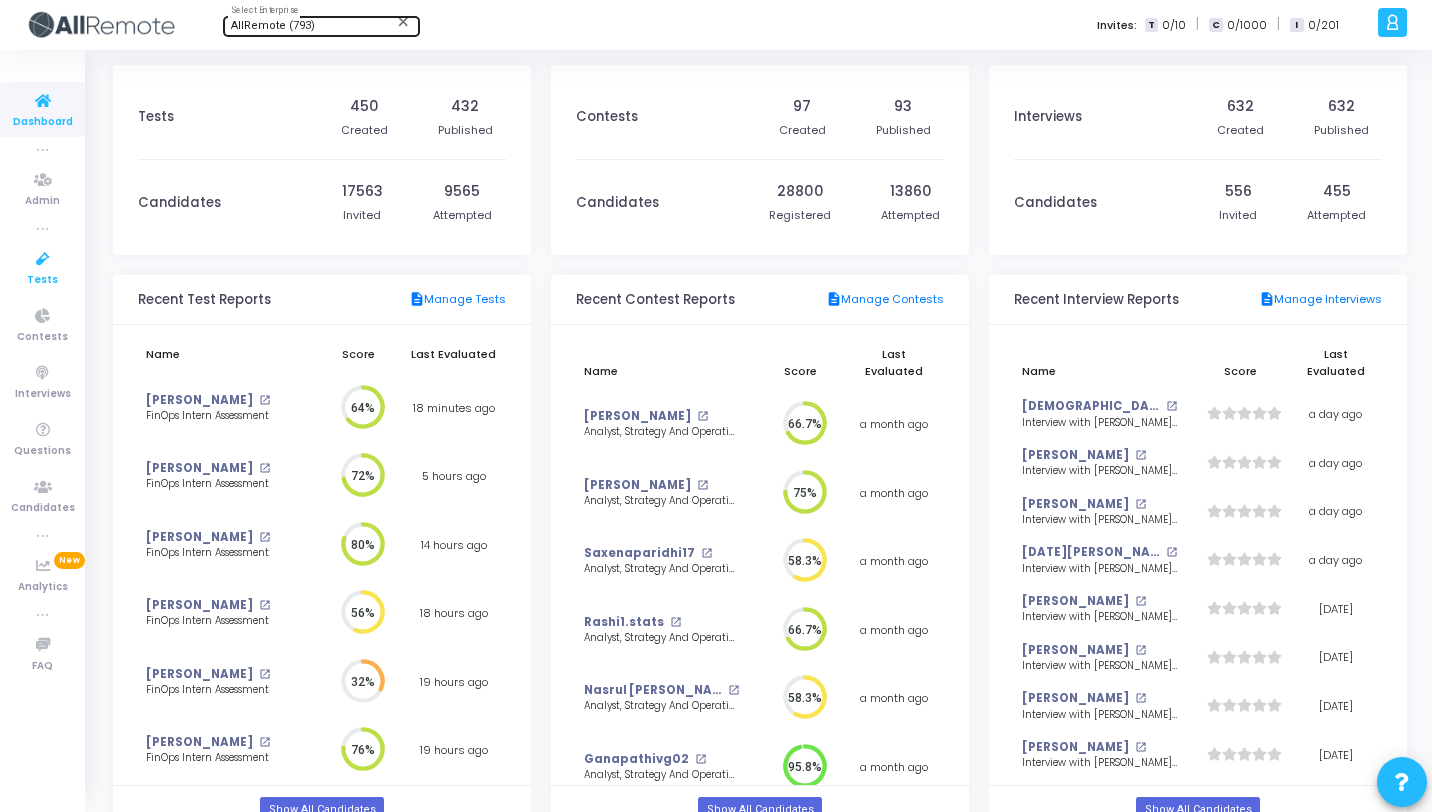 click on "Tests" at bounding box center (42, 280) 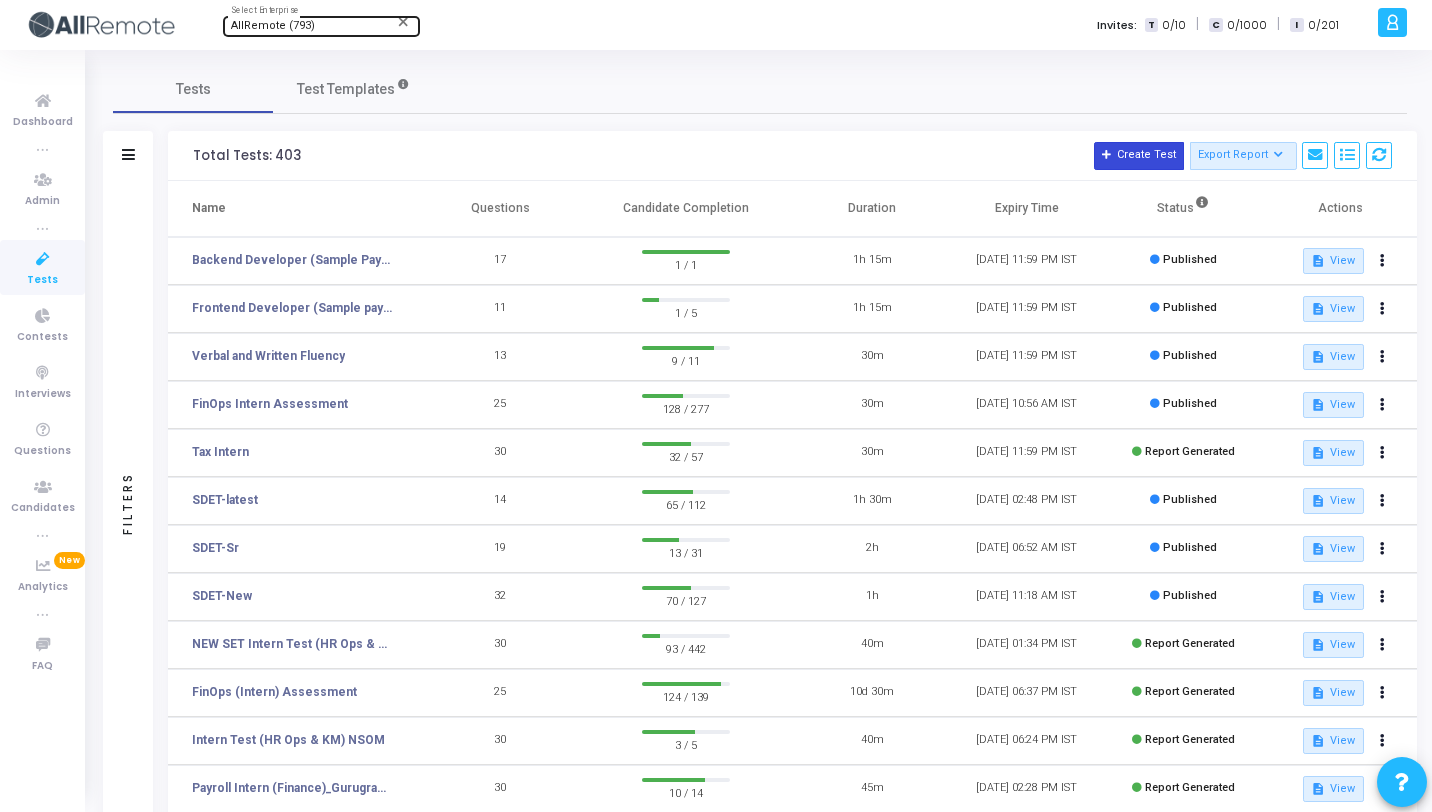click on "Create Test" at bounding box center (1139, 156) 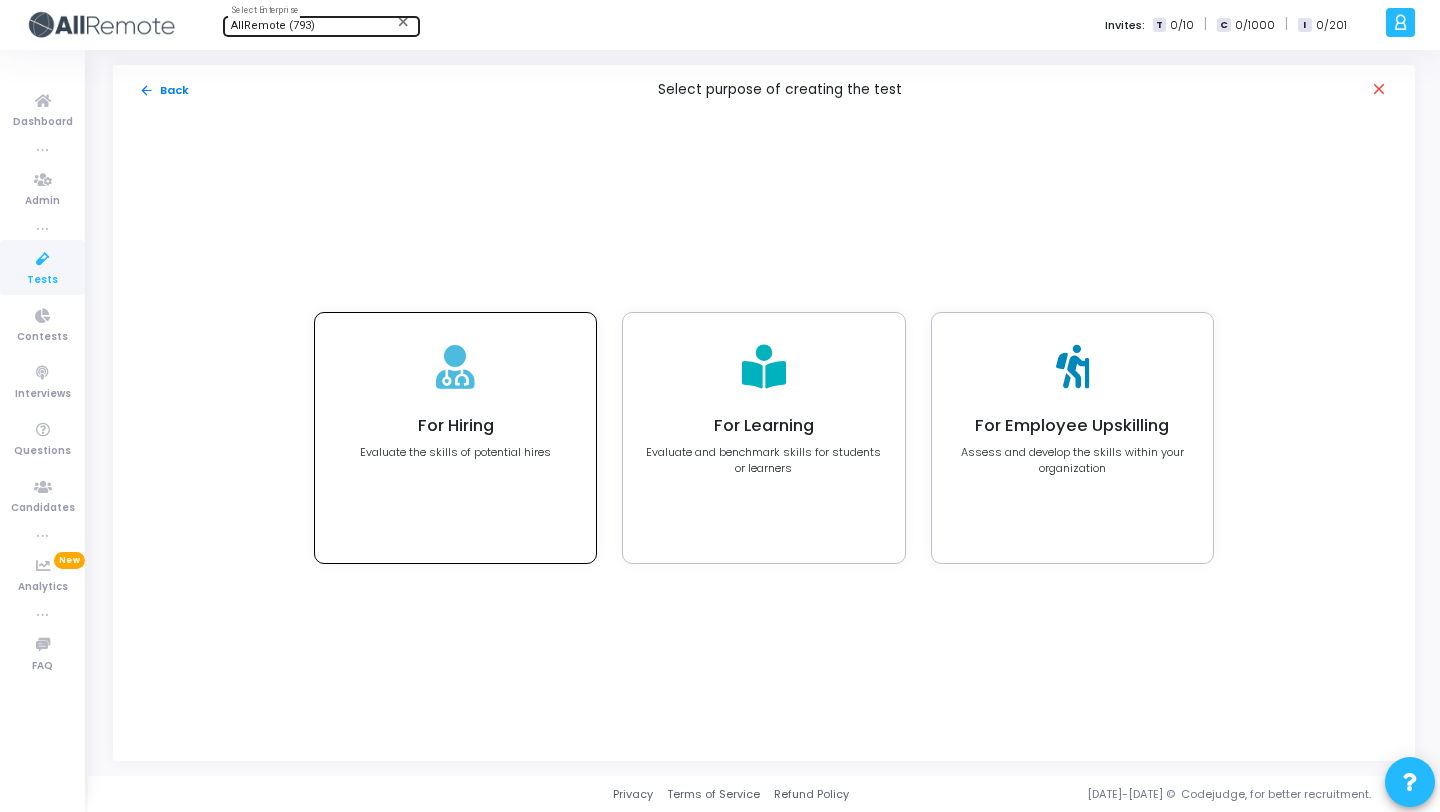 click on "For Hiring" 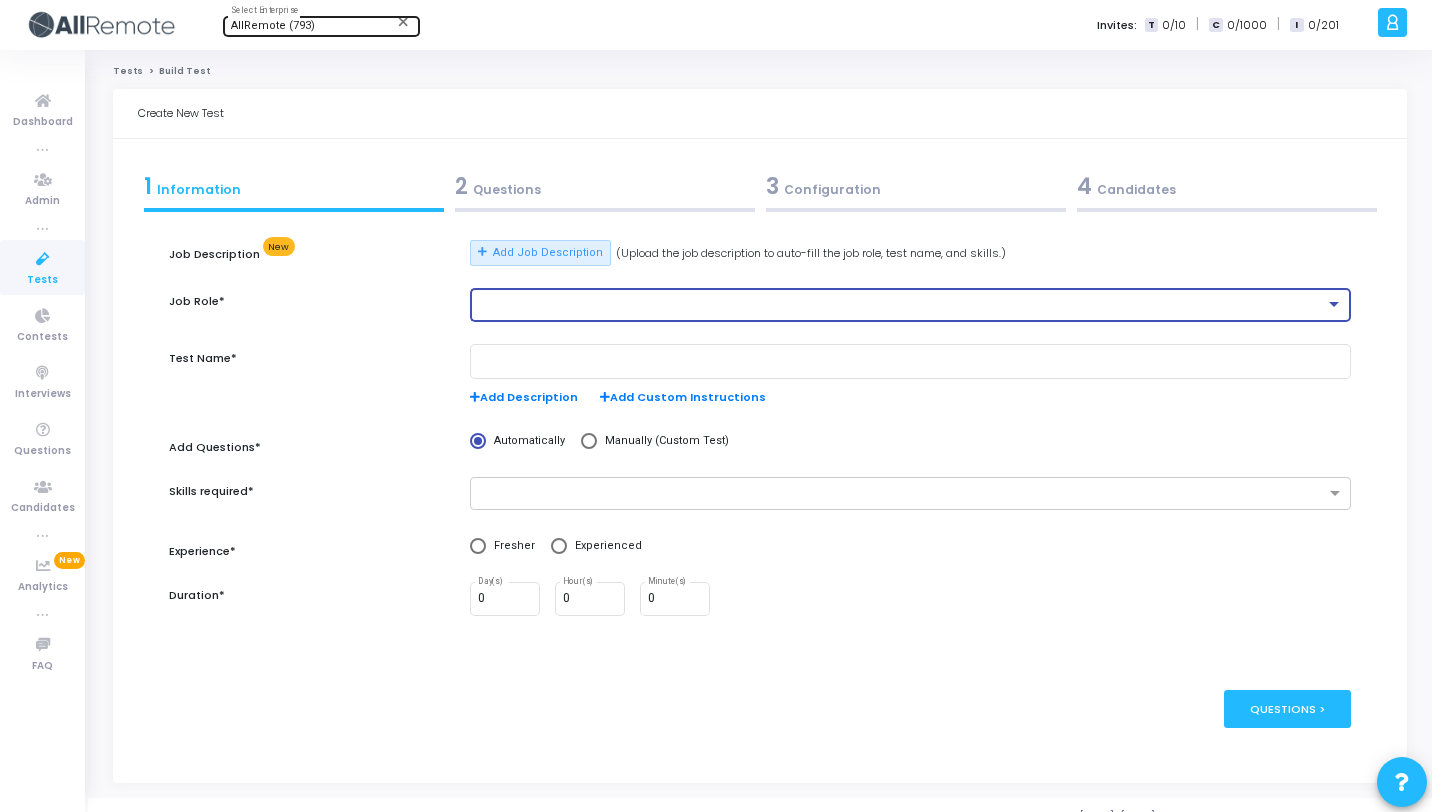 click at bounding box center [901, 305] 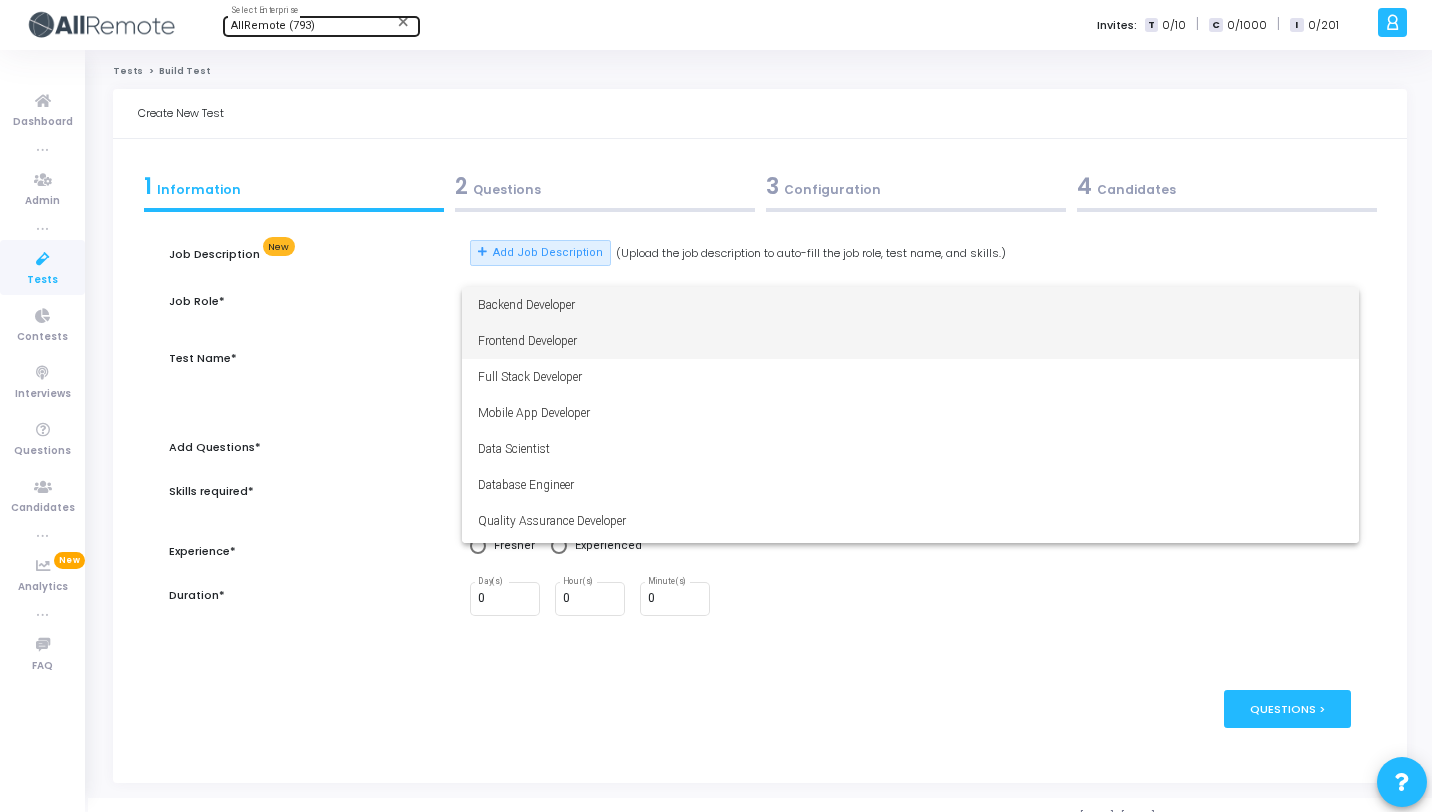 click on "Frontend Developer" at bounding box center [910, 341] 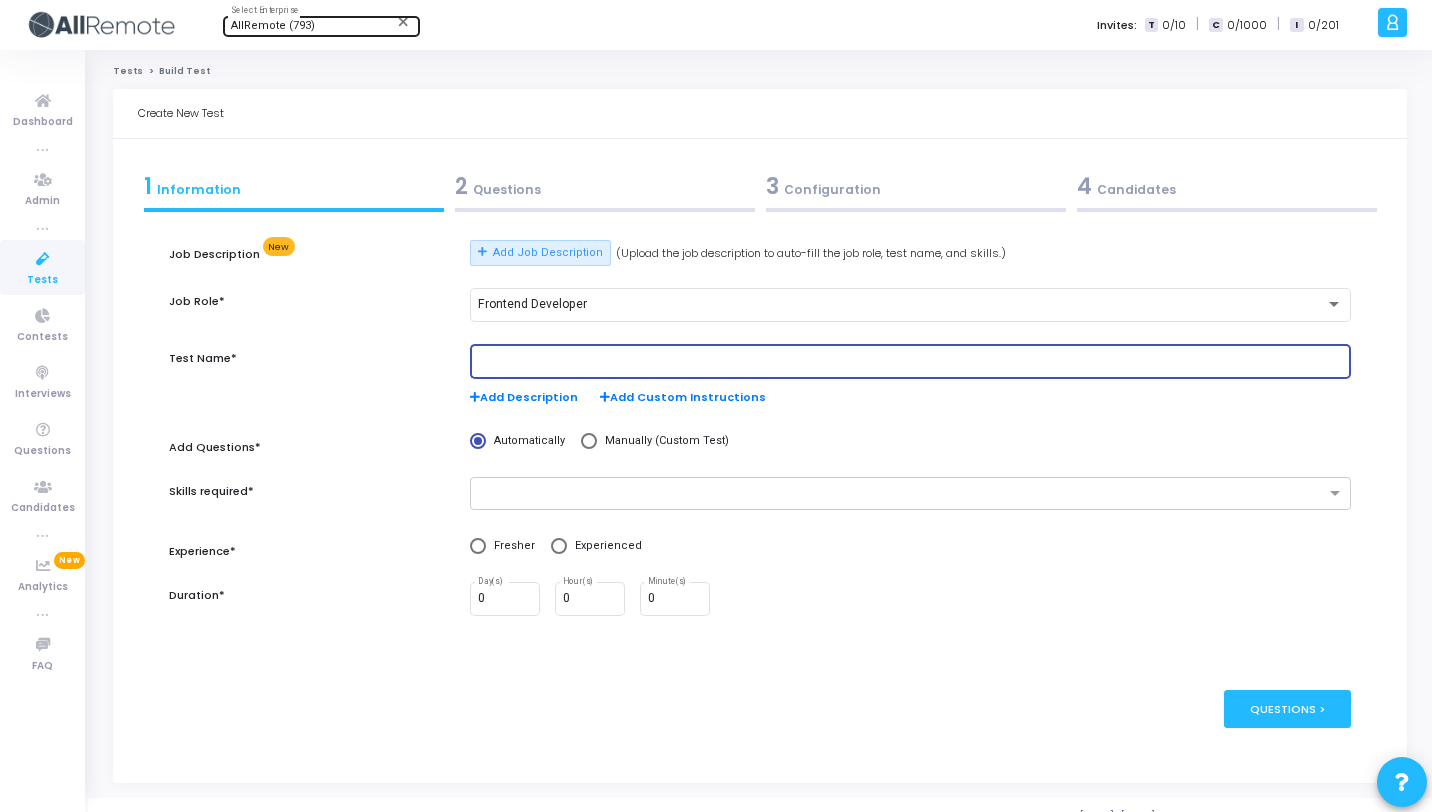 click at bounding box center [910, 362] 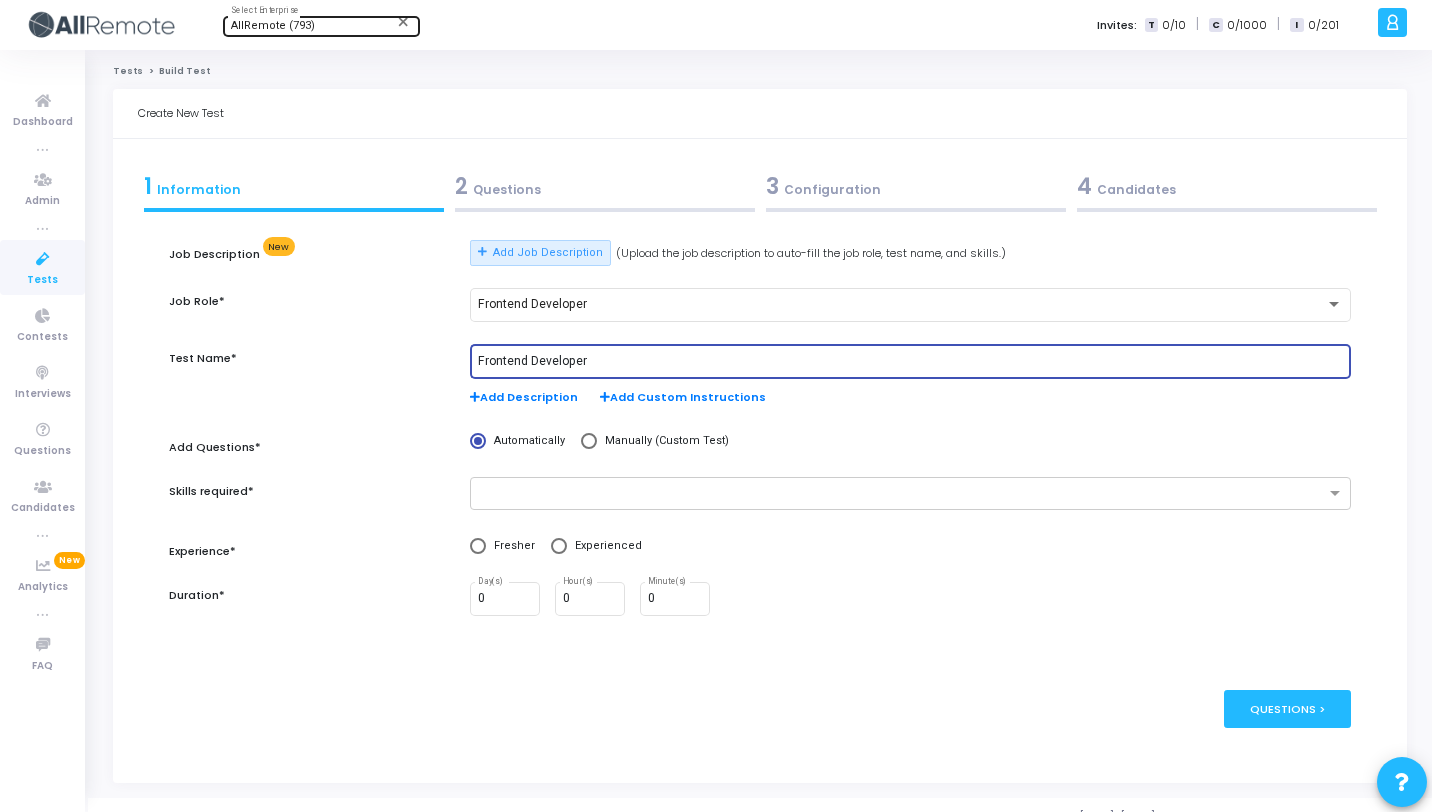 type on "Frontend Developer" 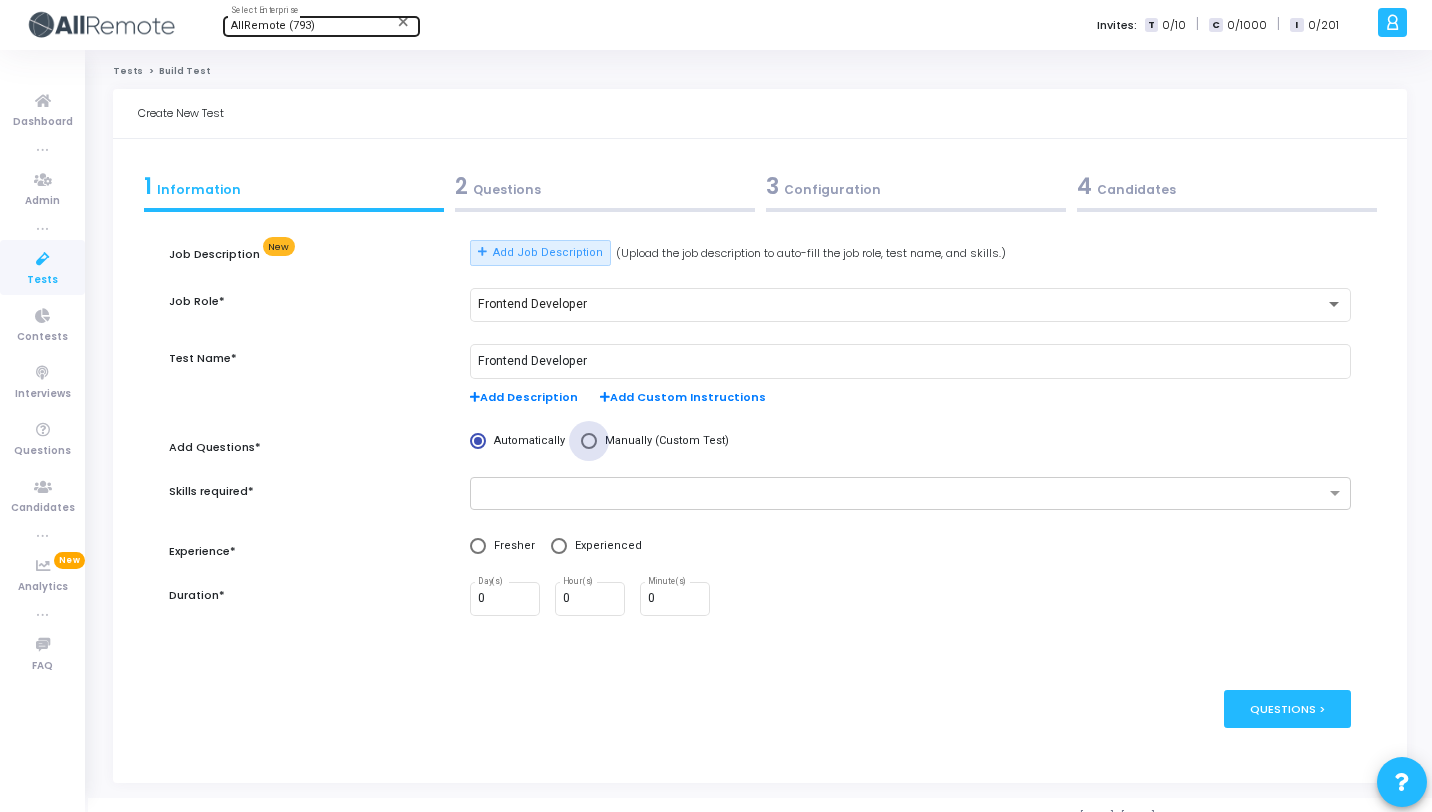 click on "Manually (Custom Test)" at bounding box center [663, 441] 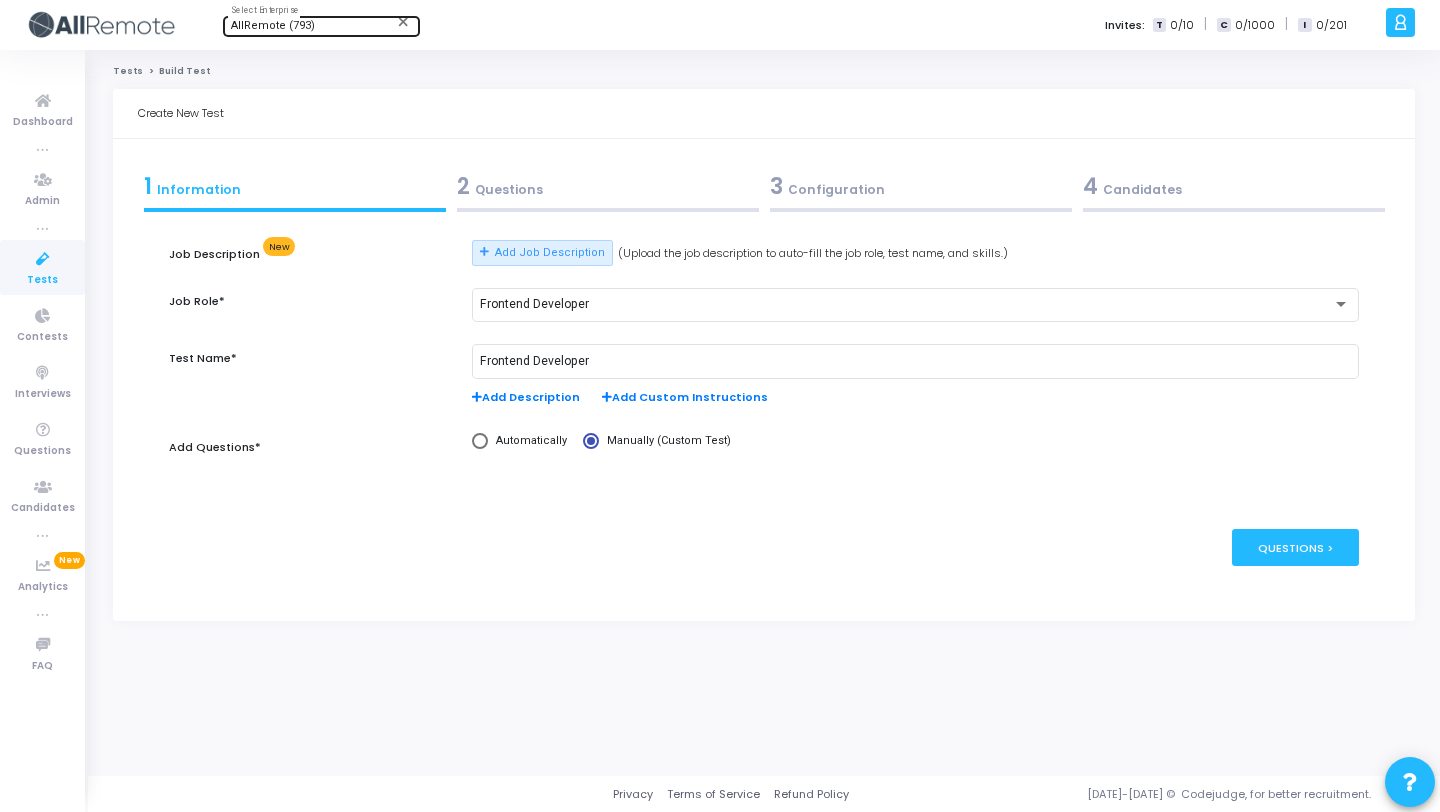 click on "2  Questions" at bounding box center [608, 186] 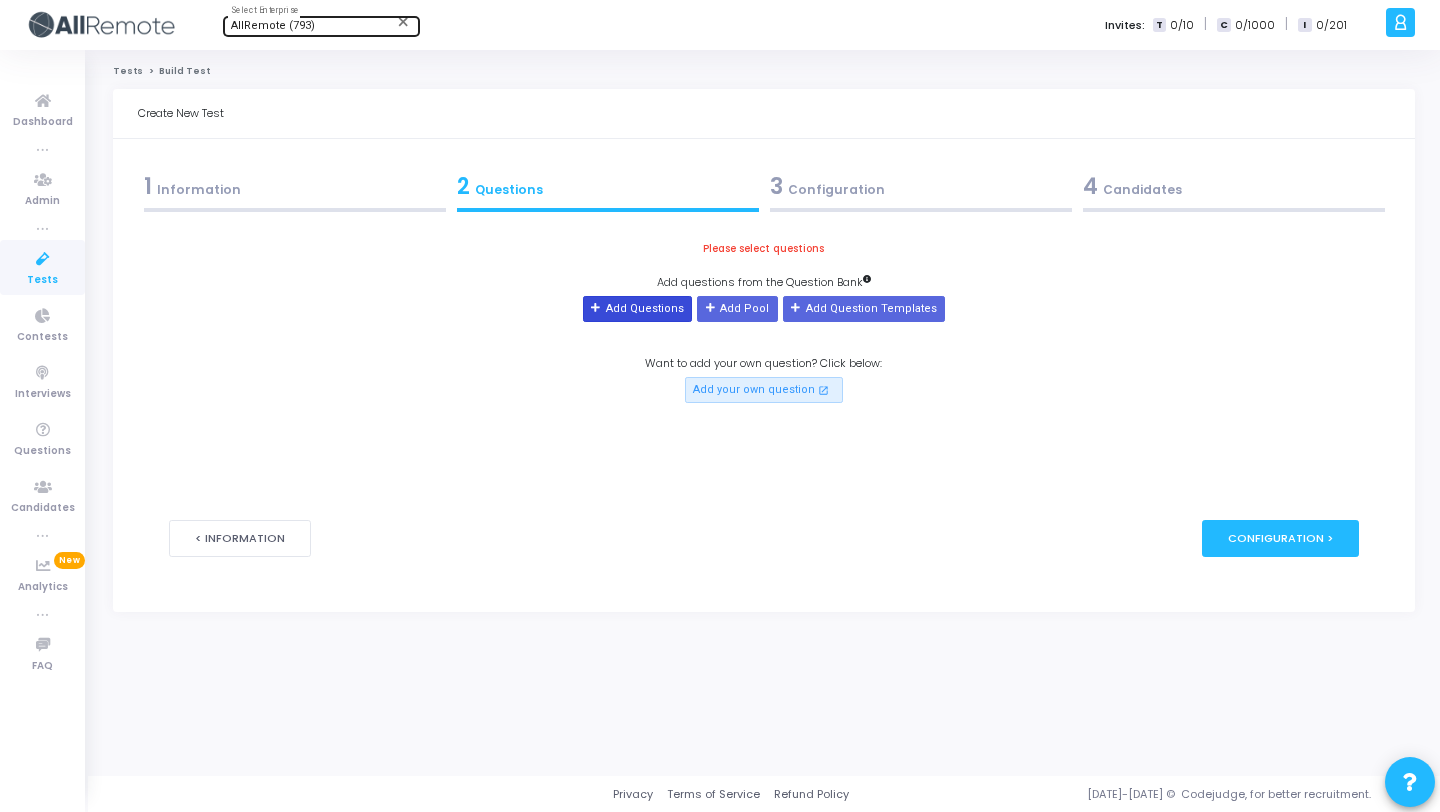 click at bounding box center (596, 308) 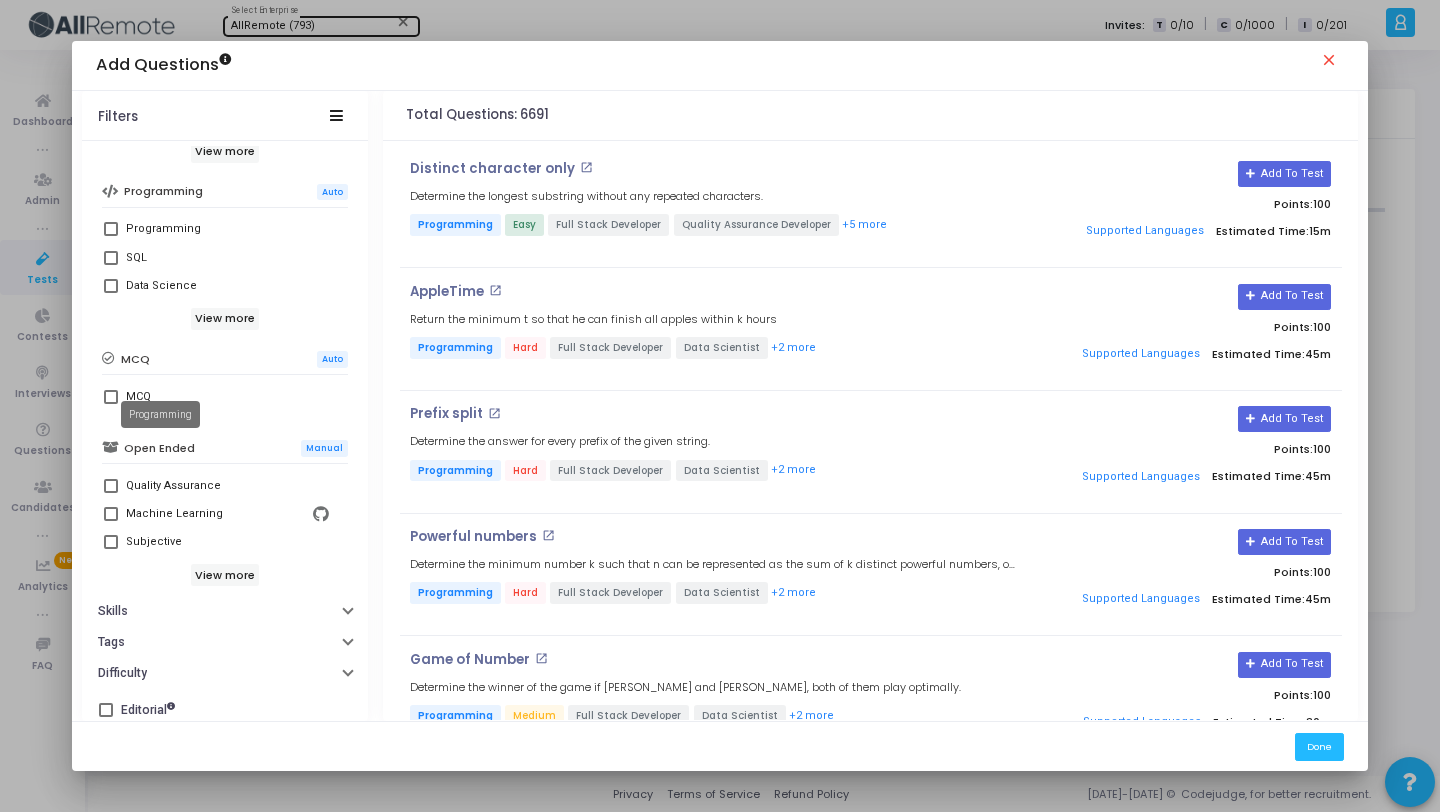 scroll, scrollTop: 343, scrollLeft: 0, axis: vertical 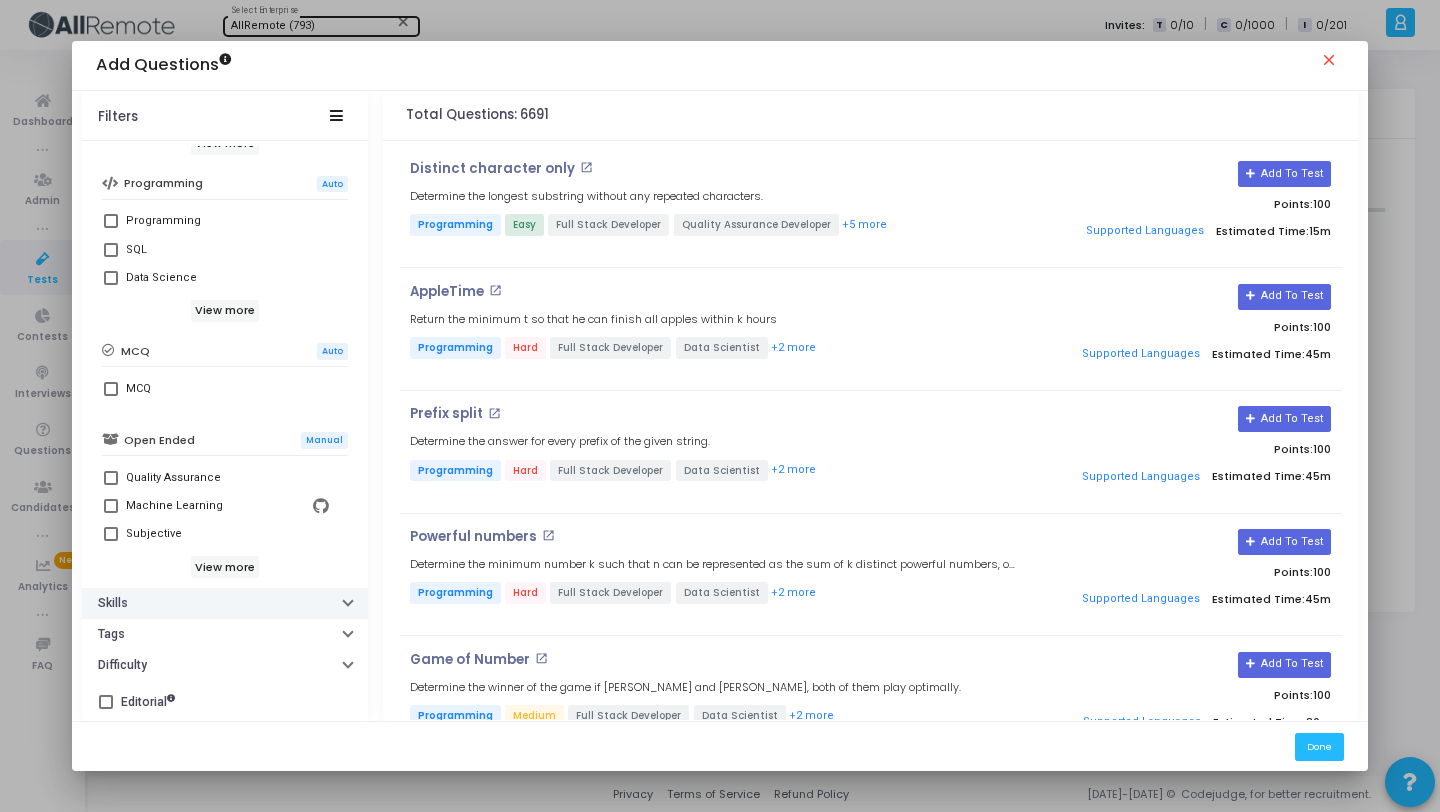 click on "Skills" at bounding box center (225, 603) 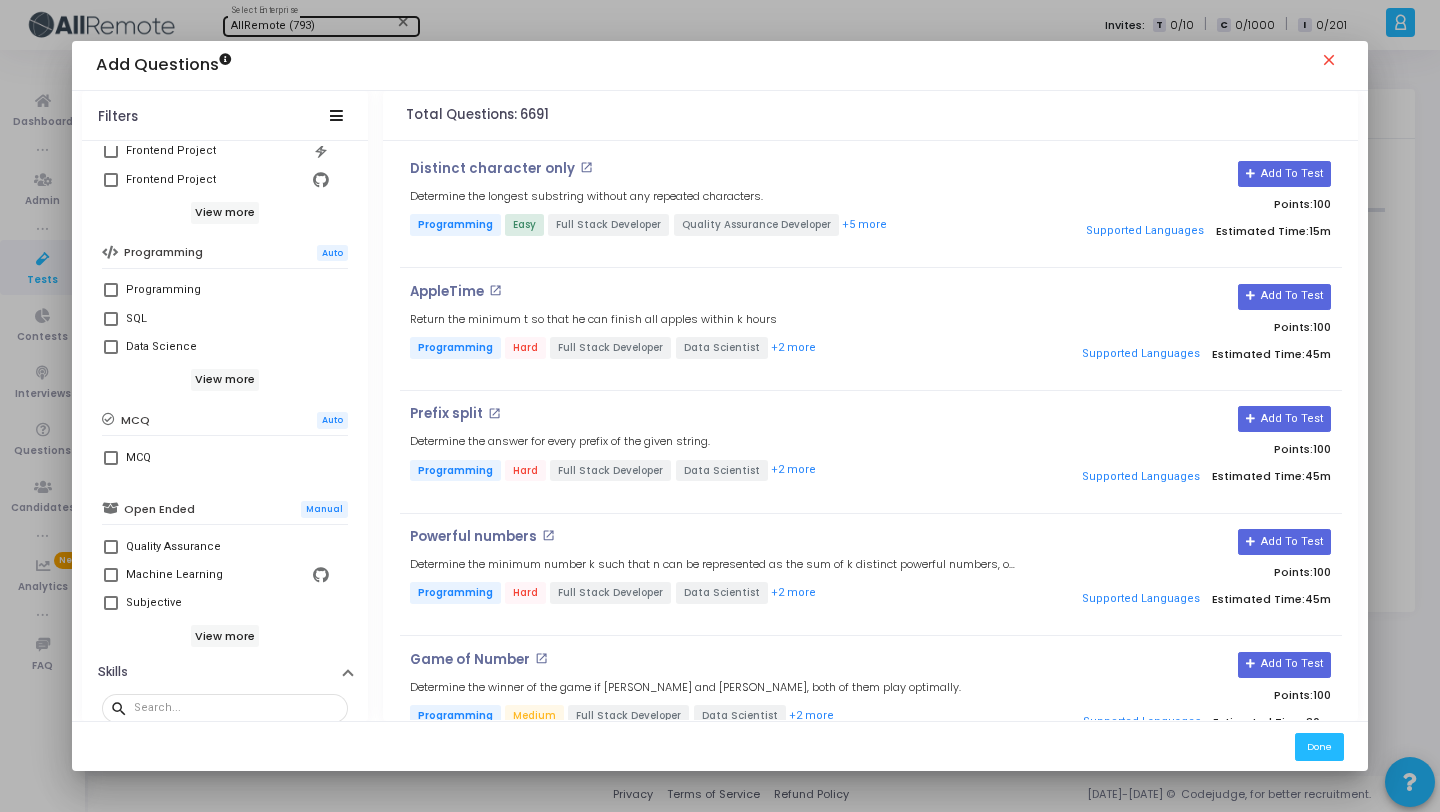 scroll, scrollTop: 260, scrollLeft: 0, axis: vertical 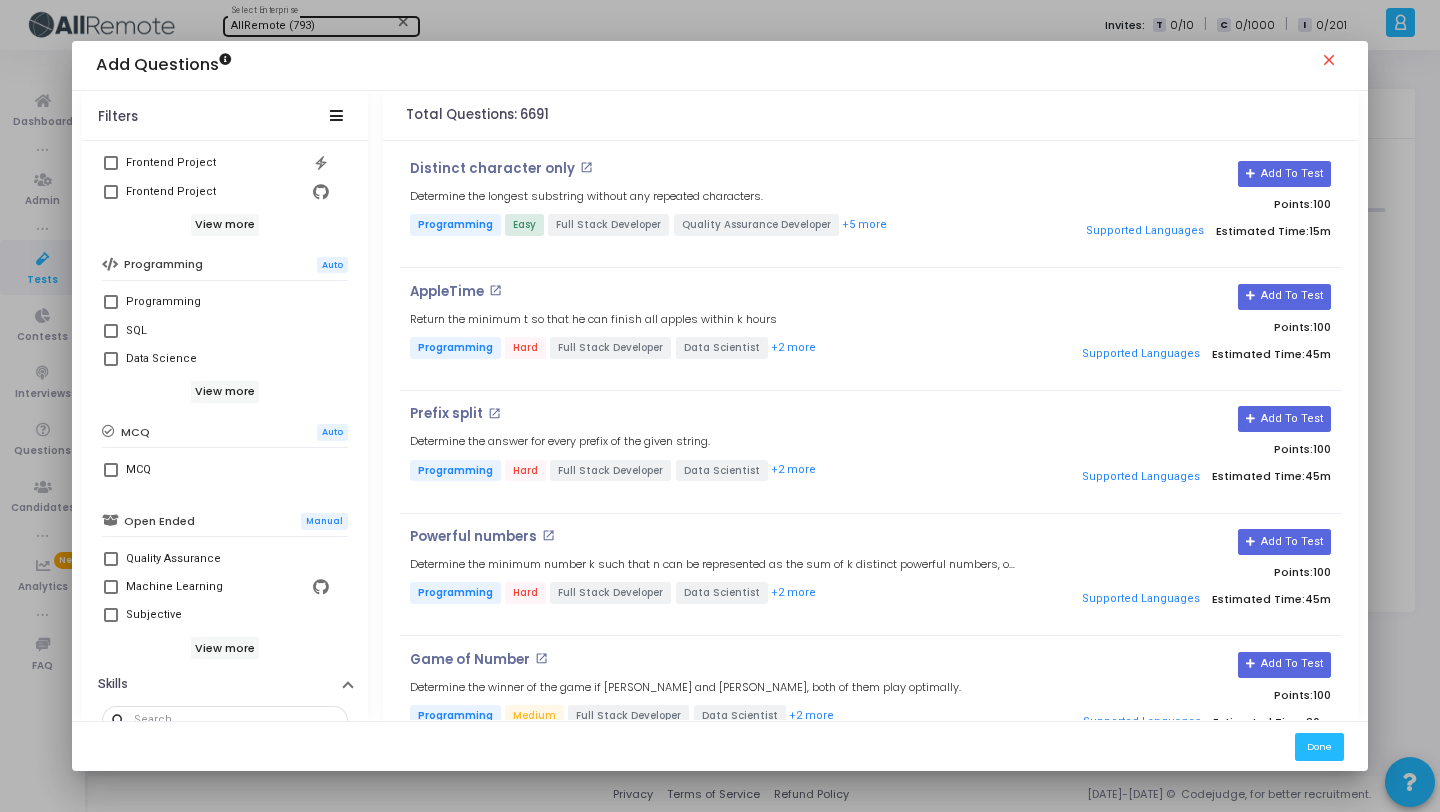click at bounding box center [111, 302] 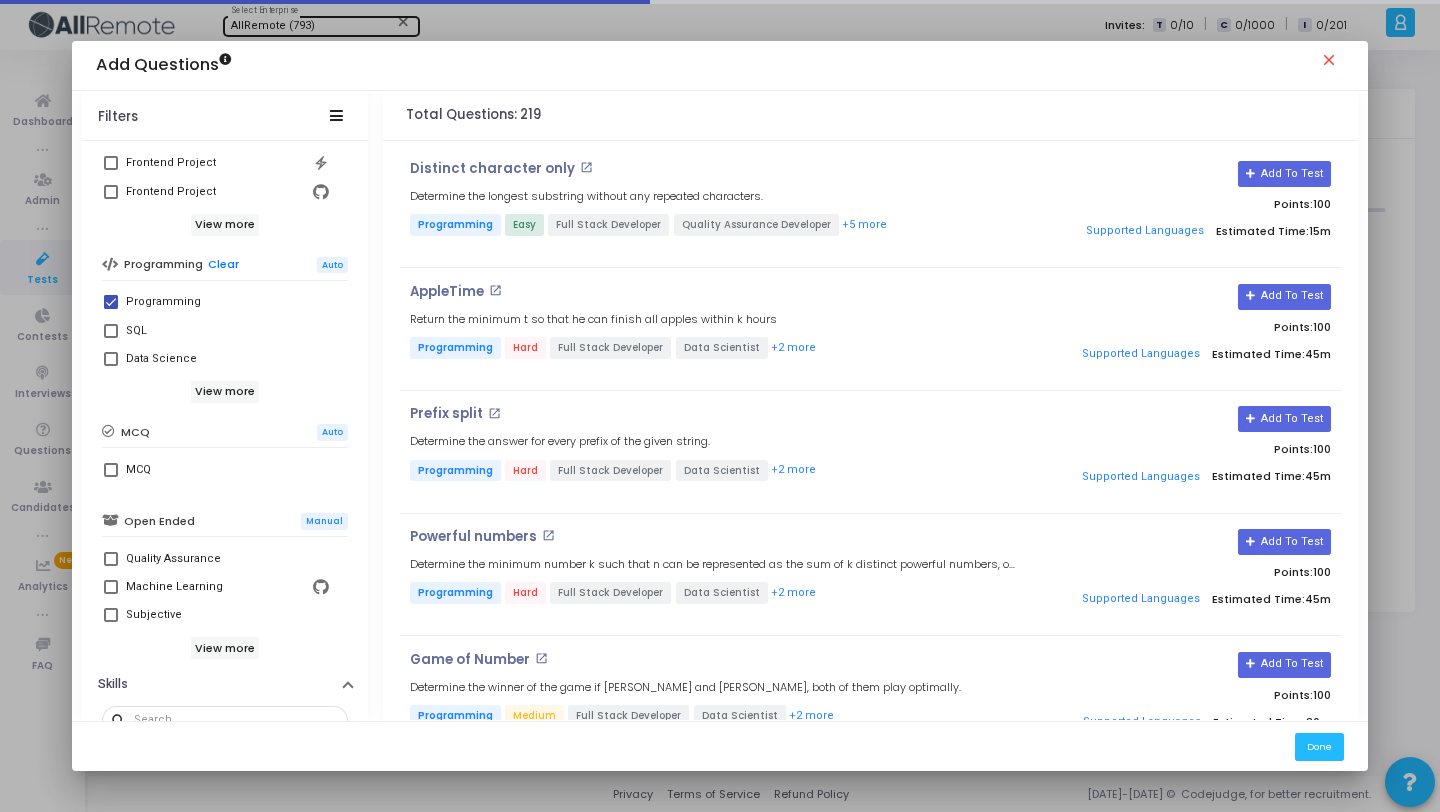 scroll, scrollTop: 633, scrollLeft: 0, axis: vertical 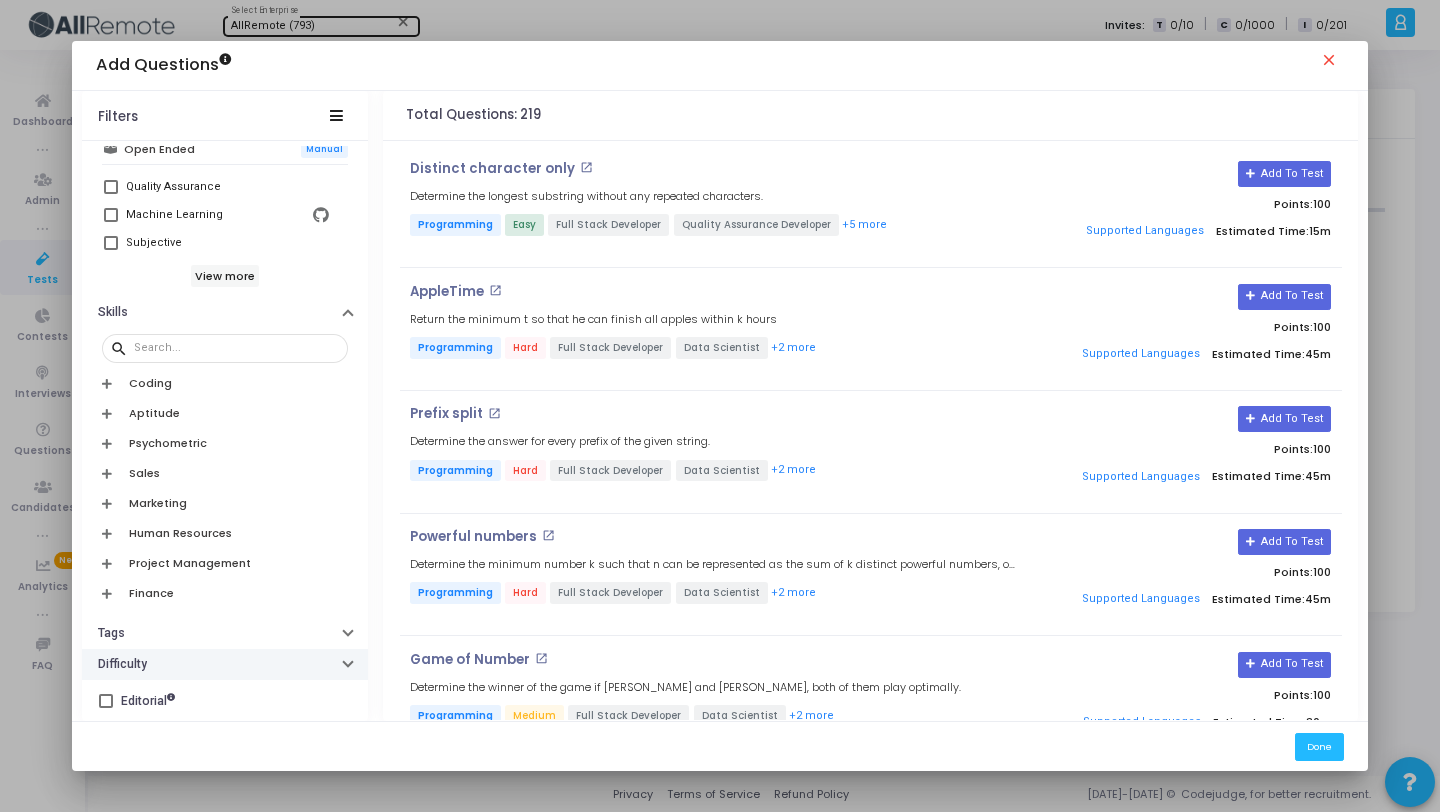click on "Difficulty" at bounding box center [225, 664] 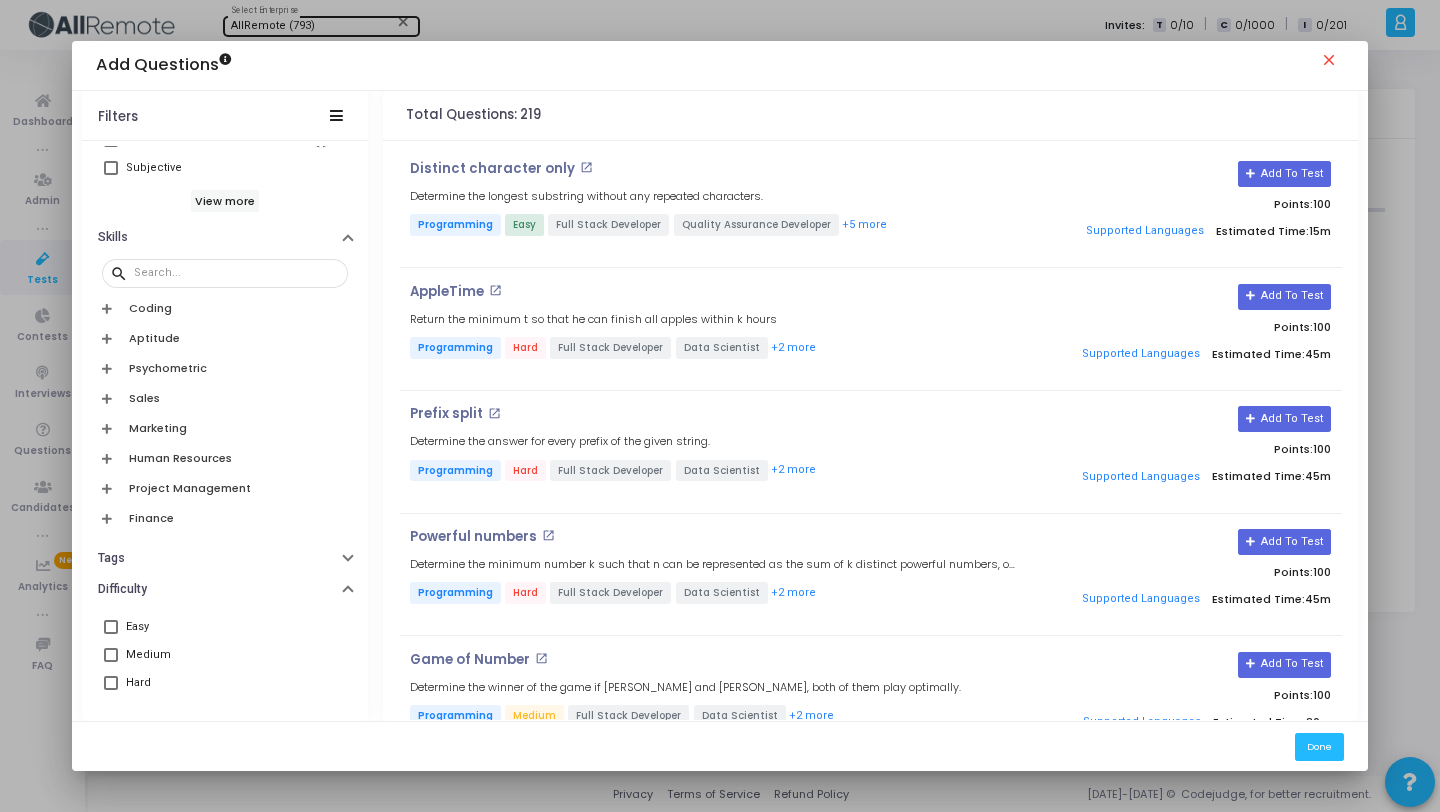 scroll, scrollTop: 743, scrollLeft: 0, axis: vertical 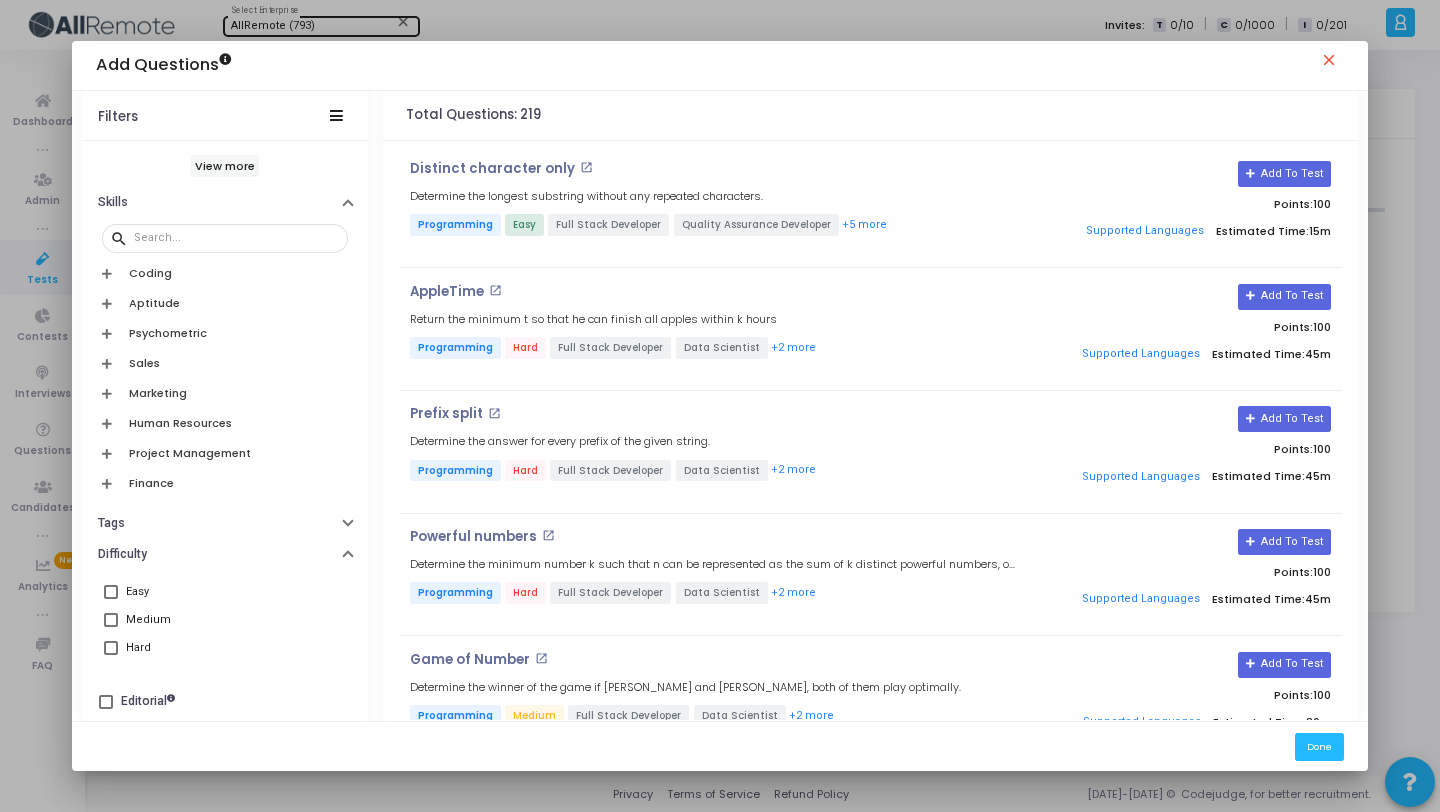 click on "Easy" at bounding box center (225, 592) 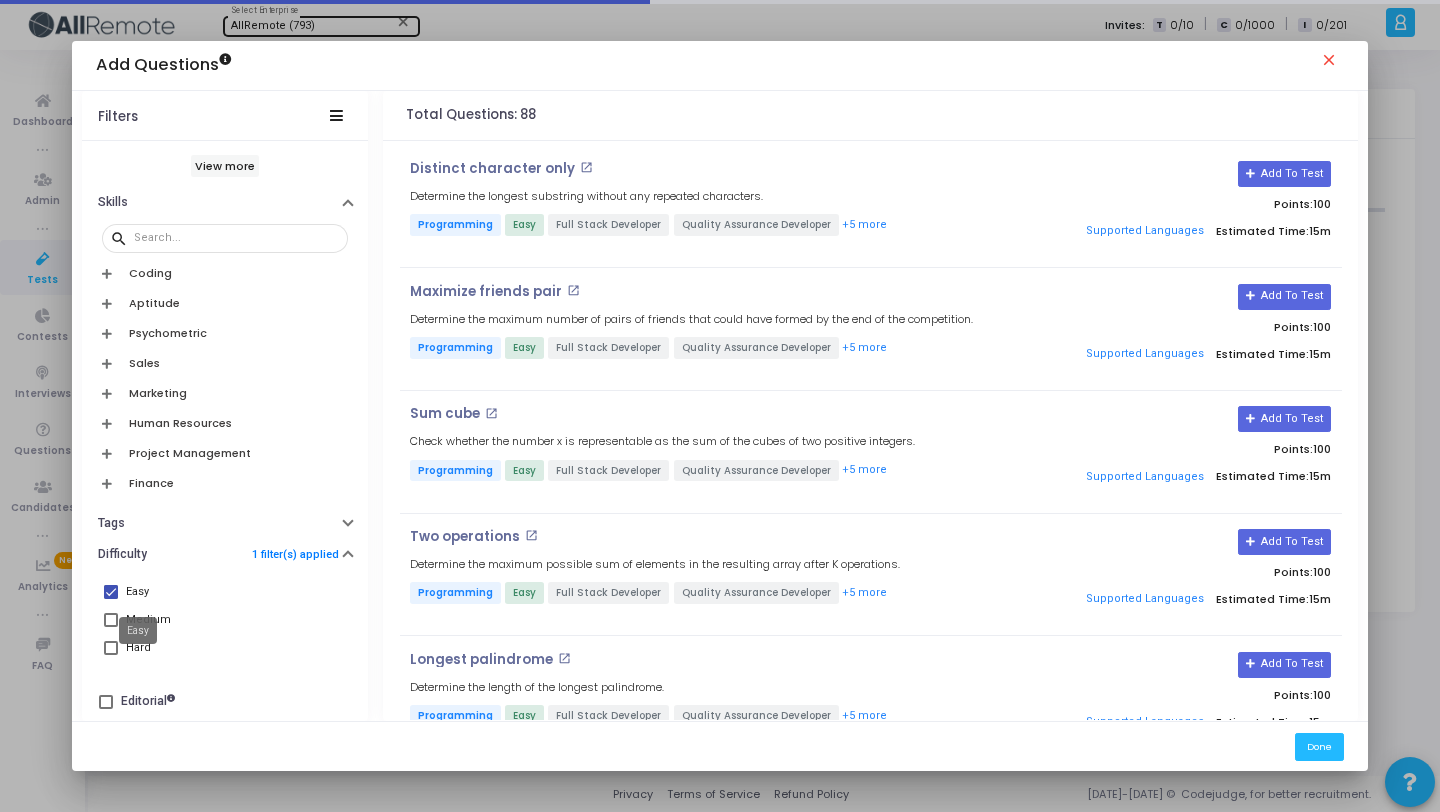 click on "Easy" at bounding box center [137, 592] 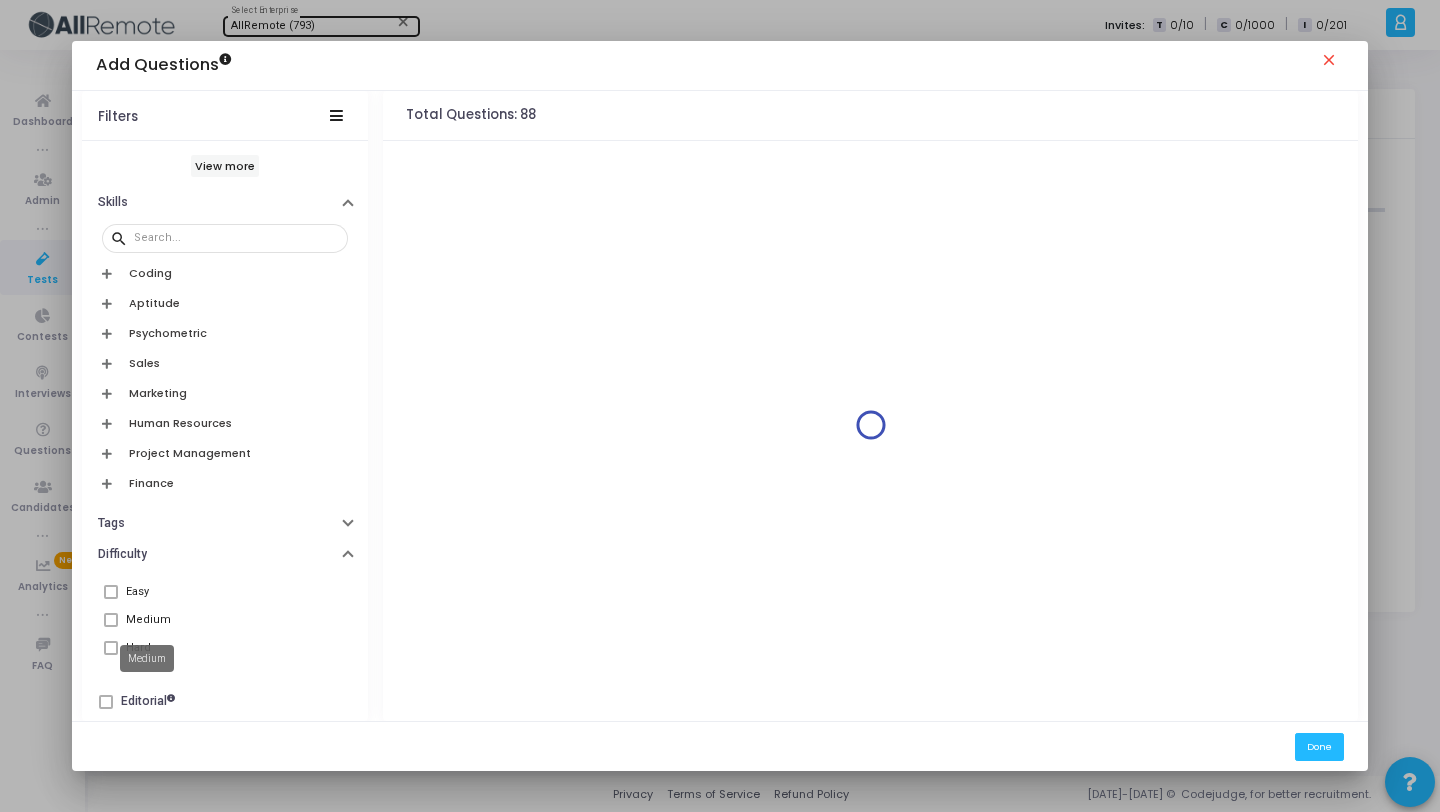 click on "Medium" at bounding box center [148, 620] 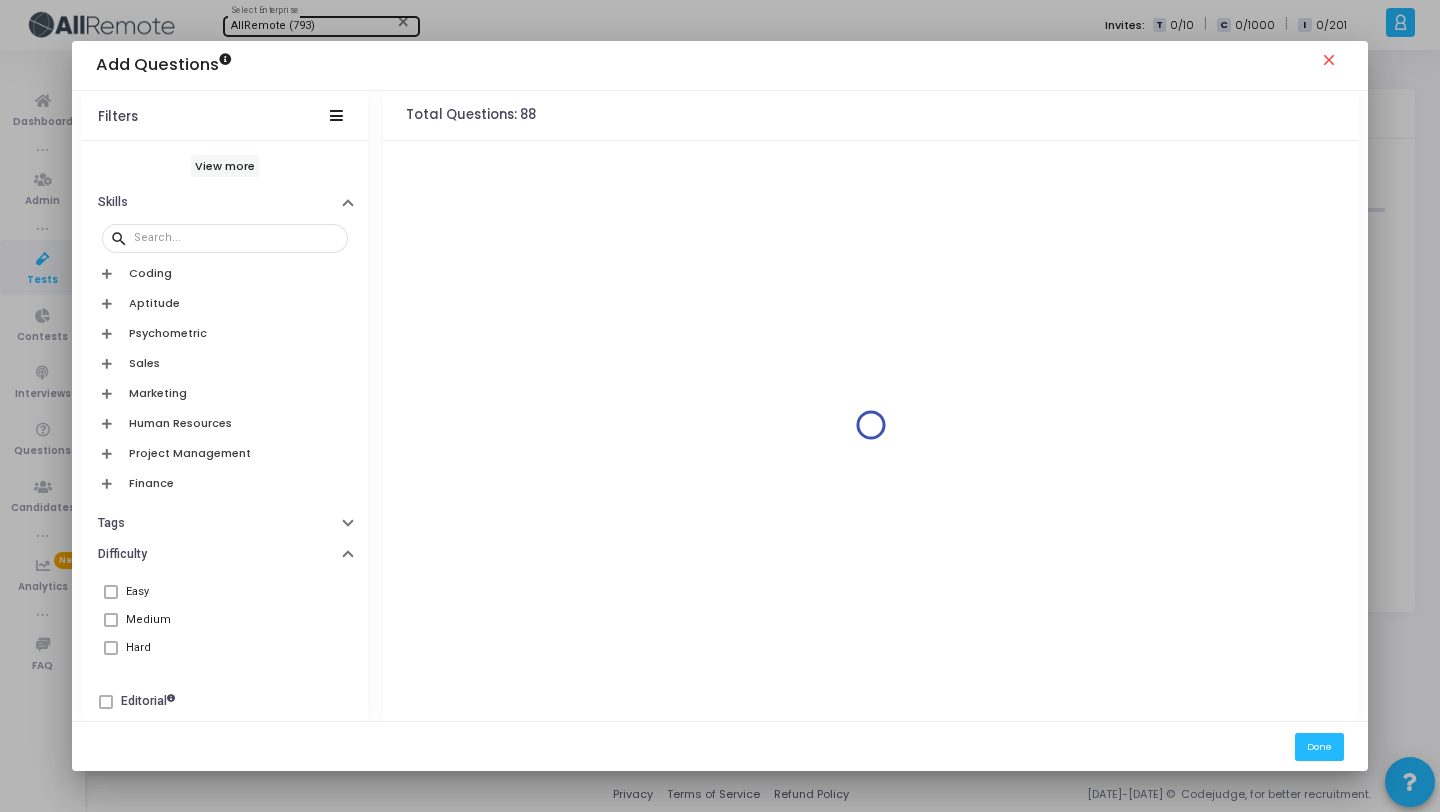click on "Medium" at bounding box center [148, 620] 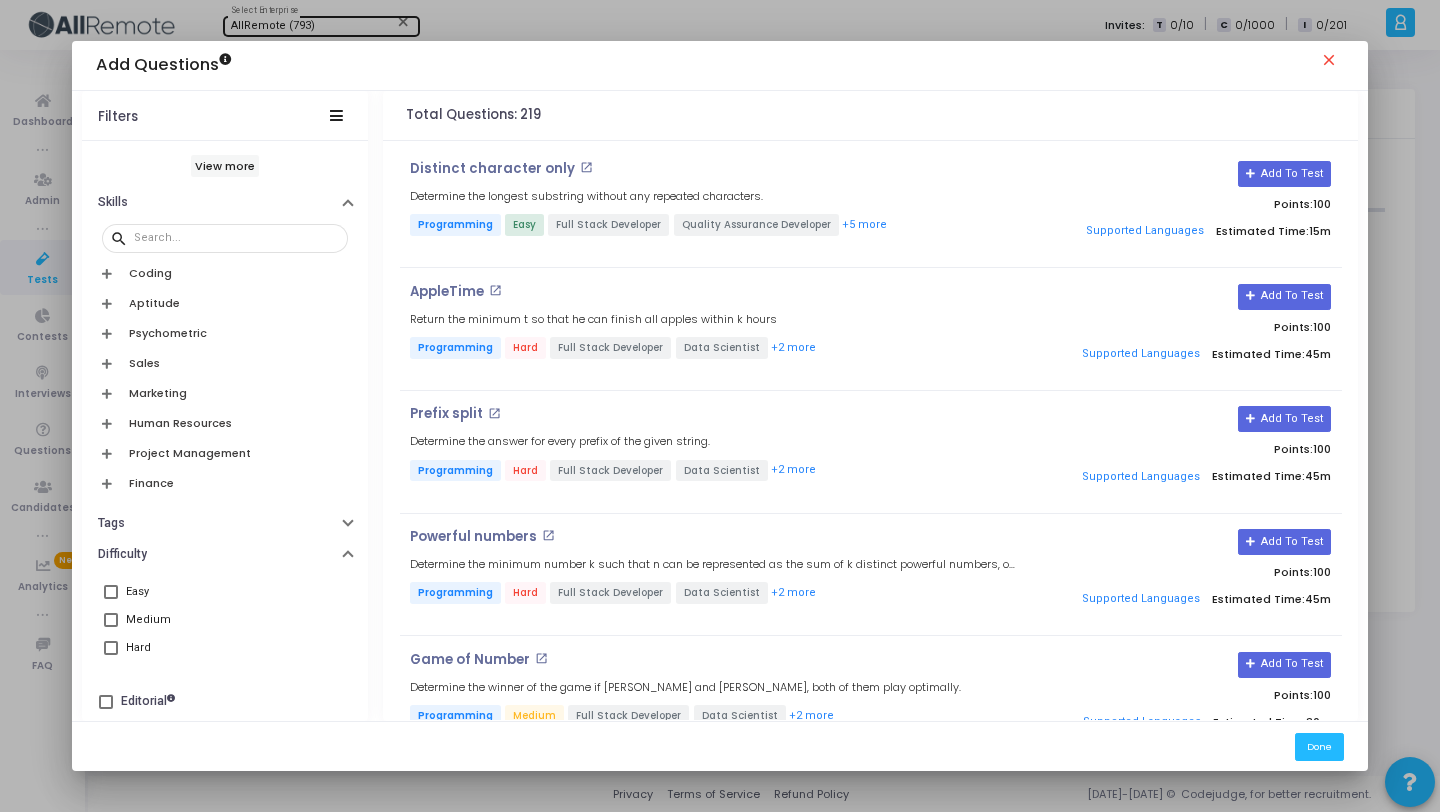 click on "Medium" at bounding box center [148, 620] 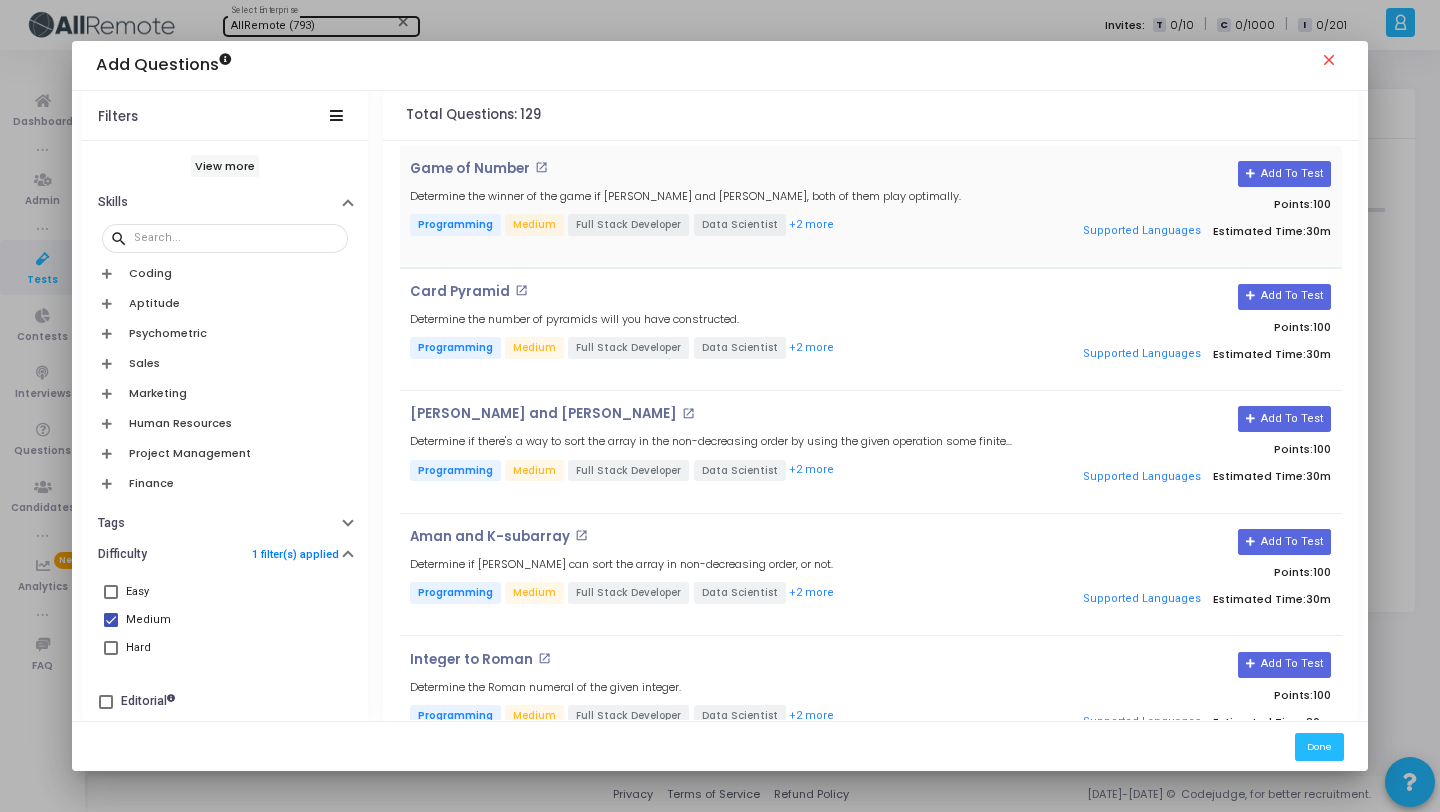 click on "Game of Number open_in_new   Determine the winner of the game if Alex and John, both of them play optimally.   Programming   Medium   Full Stack Developer   Data Scientist   +2 more" at bounding box center (714, 206) 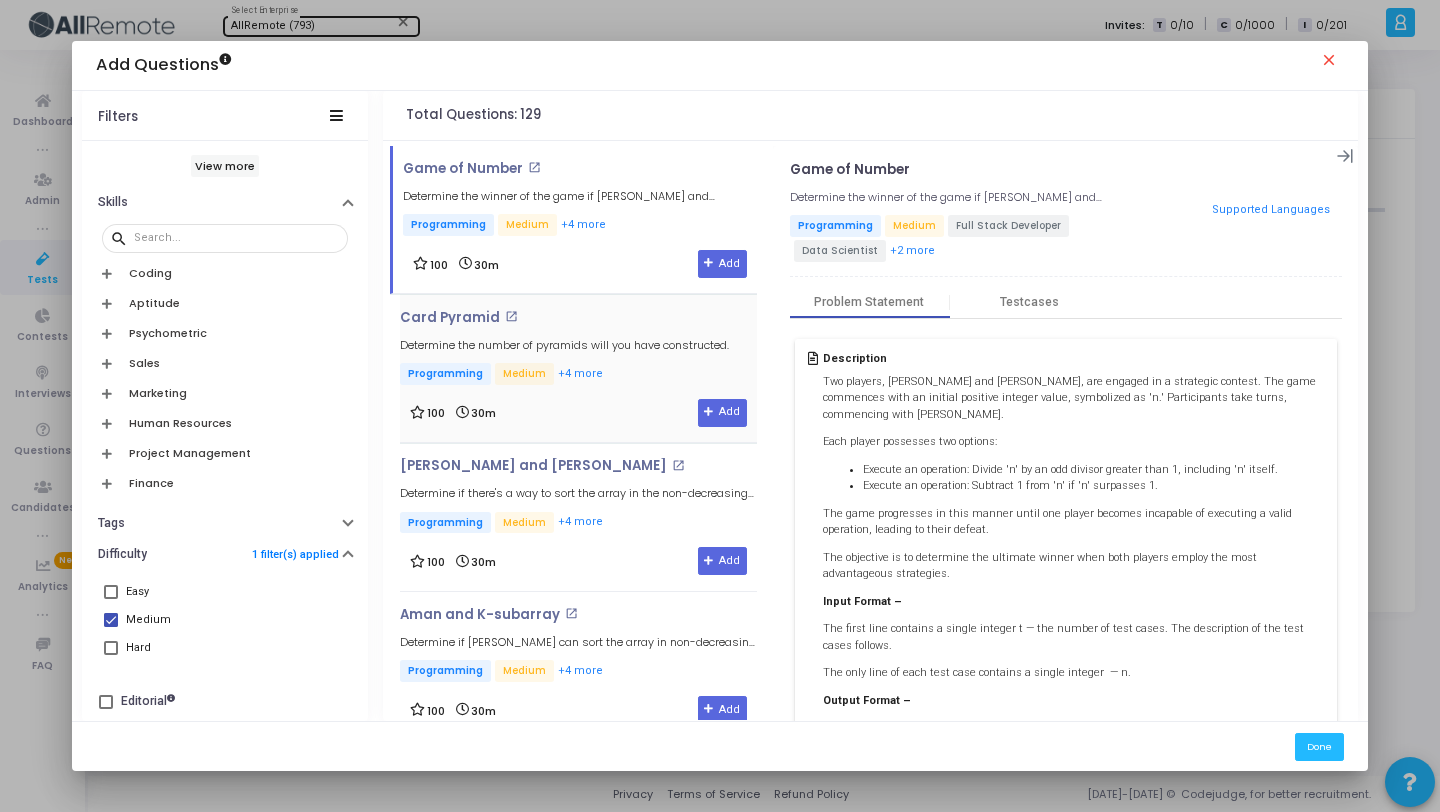 click on "Card Pyramid open_in_new   Determine the number of pyramids will you have constructed.   Programming   Medium   +4 more" at bounding box center (564, 349) 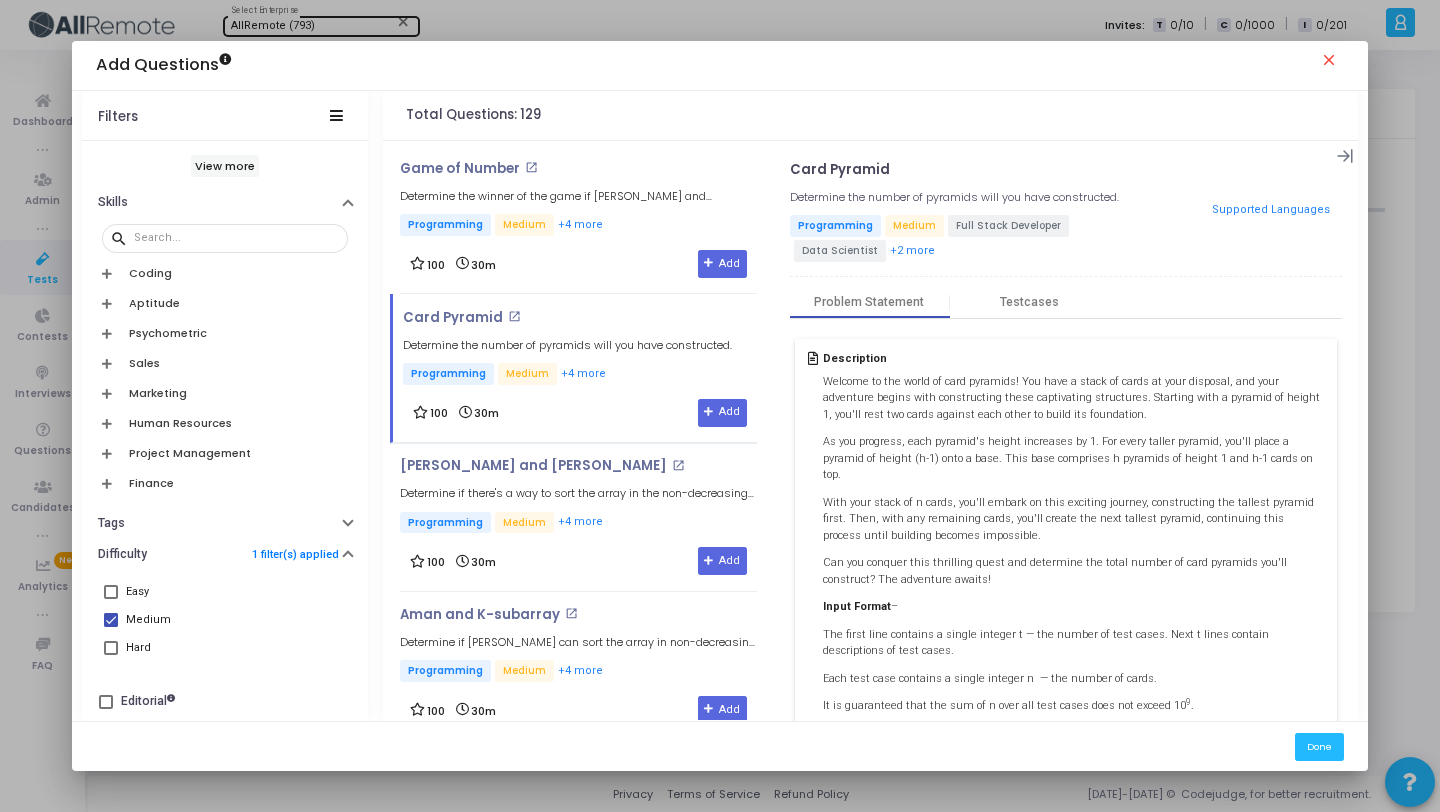 scroll, scrollTop: 0, scrollLeft: 0, axis: both 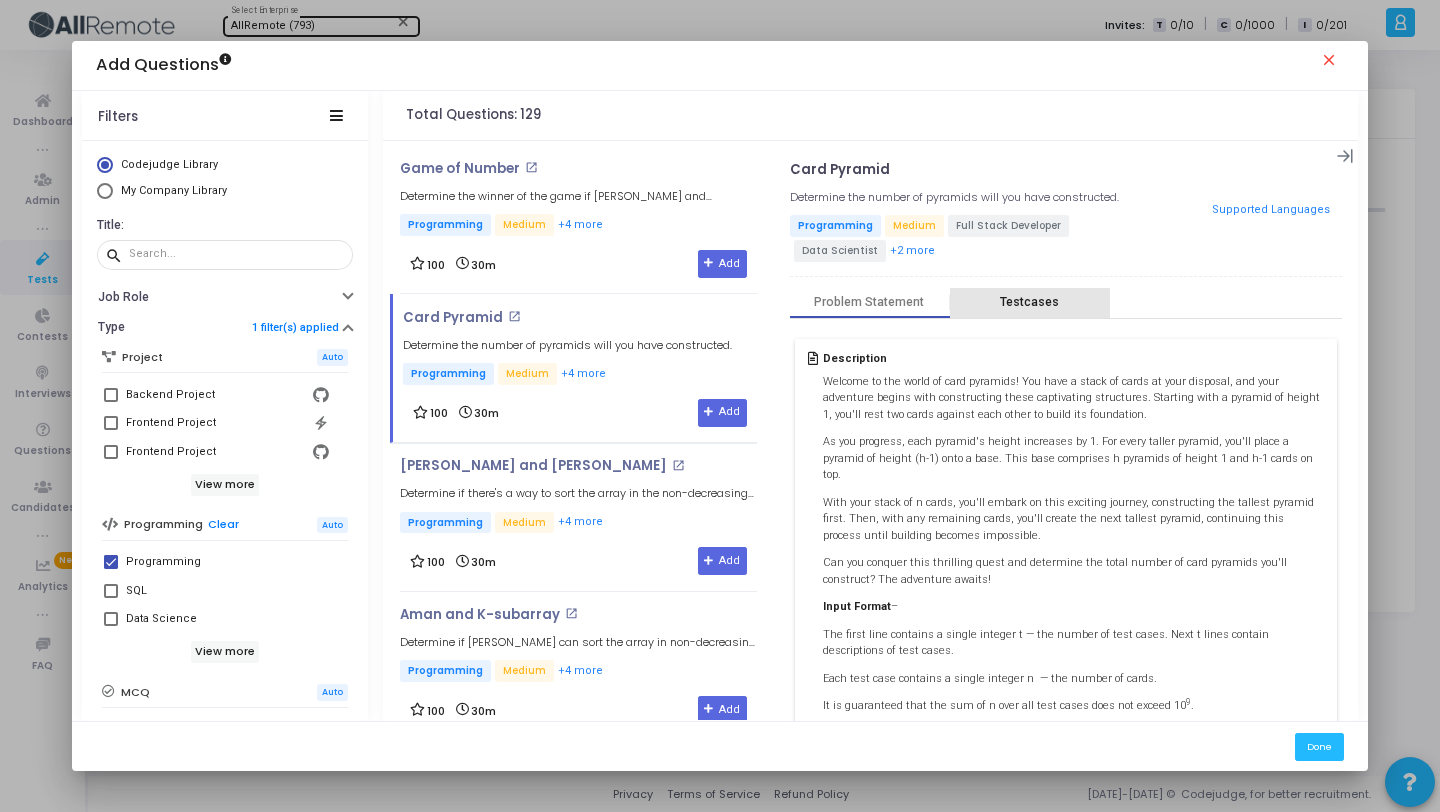 click on "Testcases" at bounding box center (1029, 302) 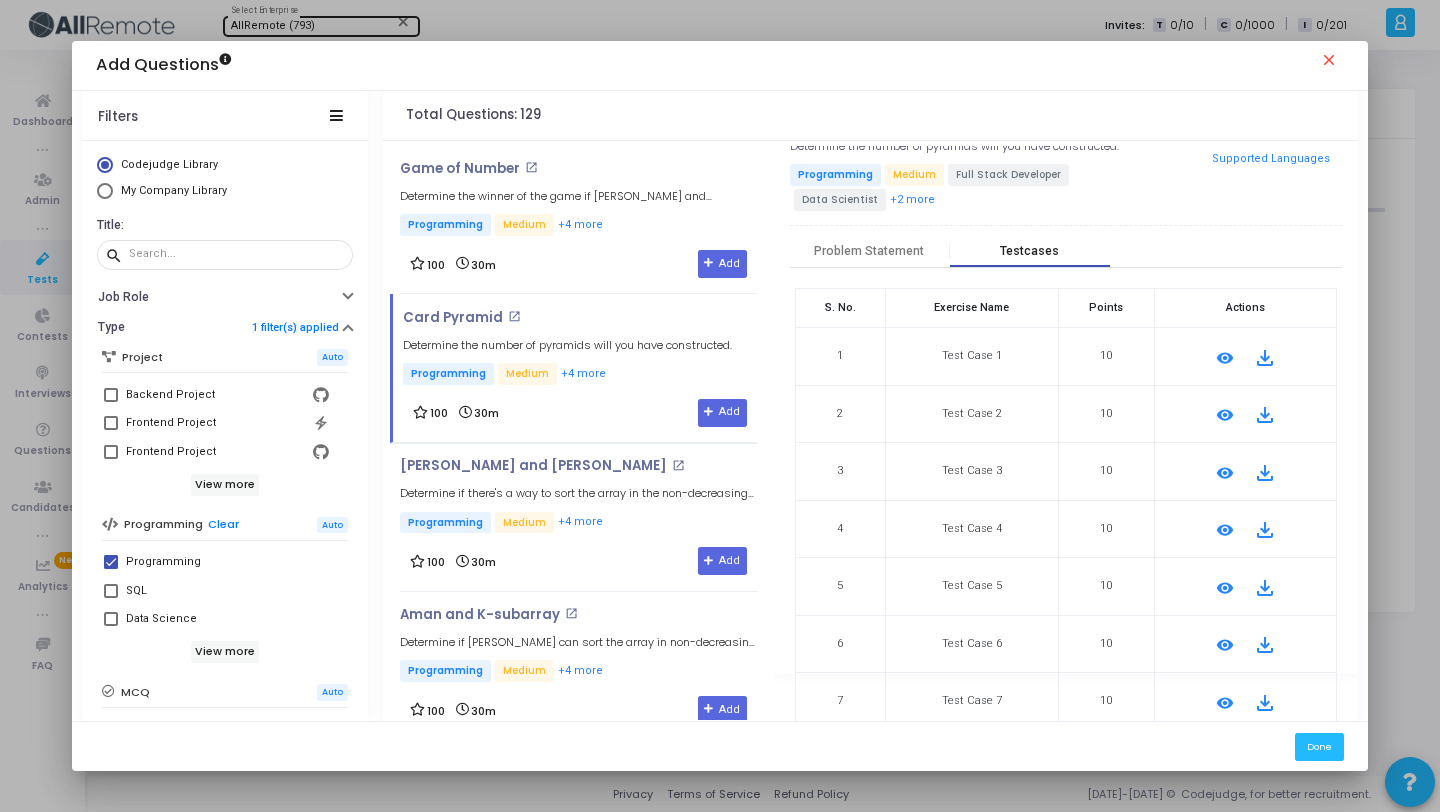 scroll, scrollTop: 244, scrollLeft: 0, axis: vertical 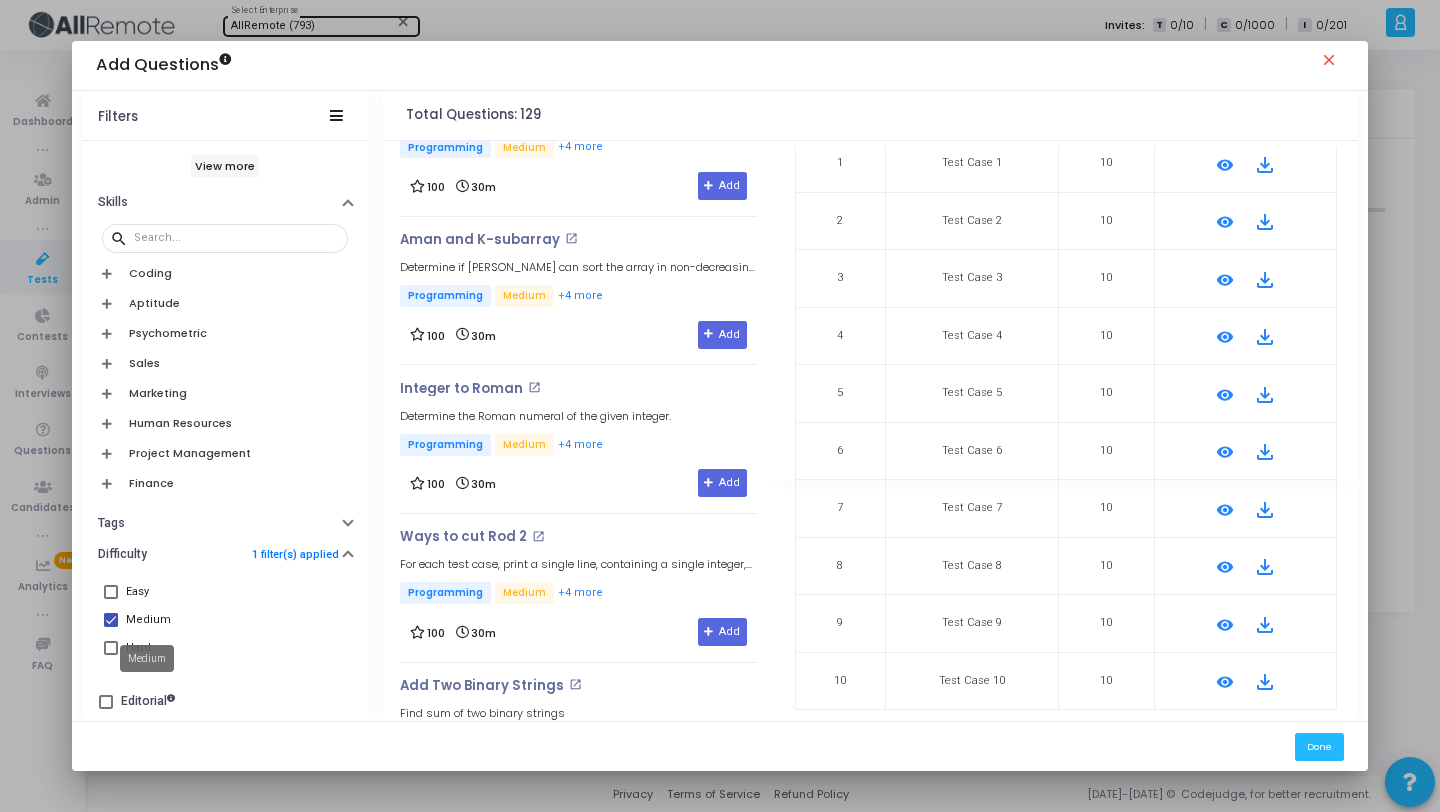click on "Medium" at bounding box center [148, 620] 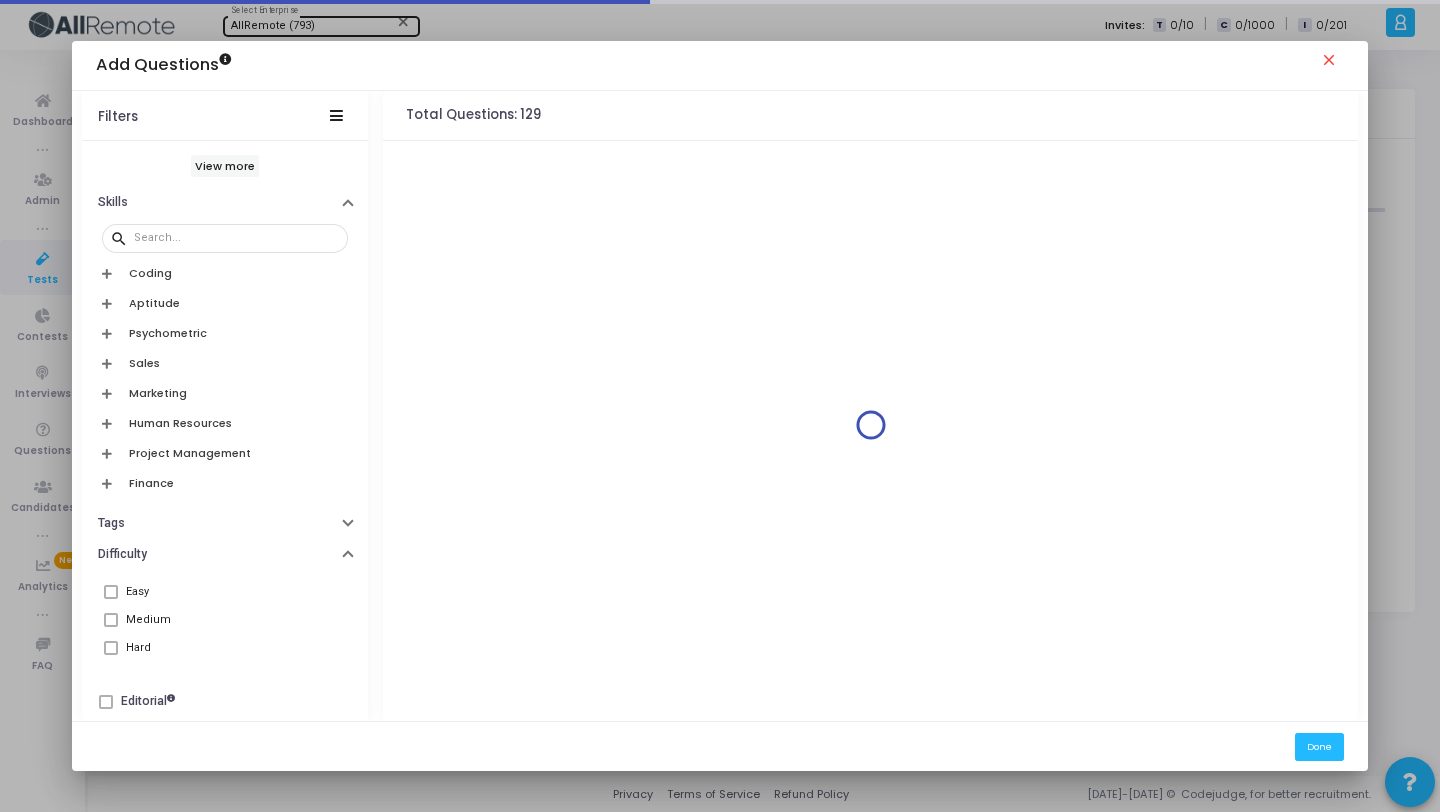 scroll, scrollTop: 0, scrollLeft: 0, axis: both 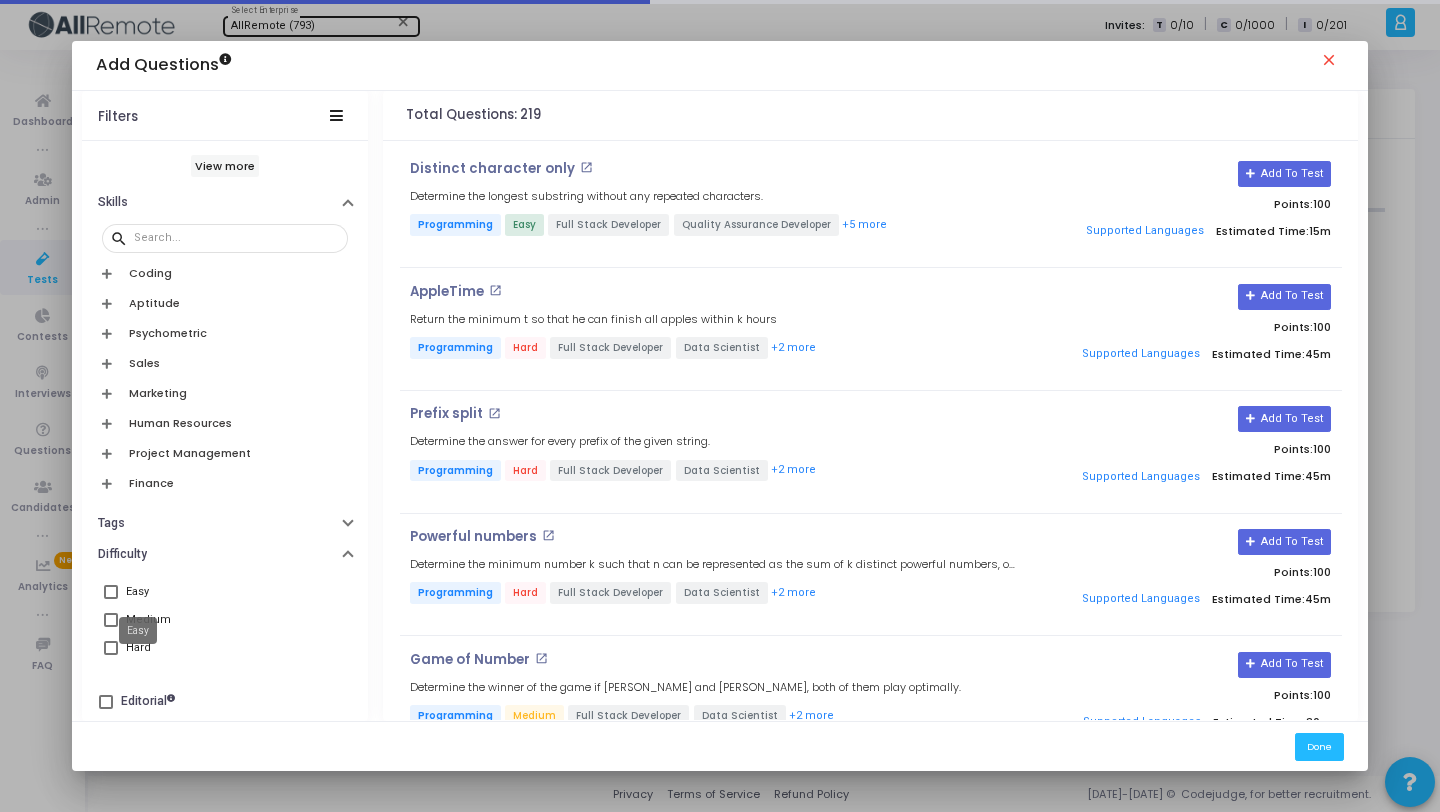 click on "Easy" at bounding box center (137, 592) 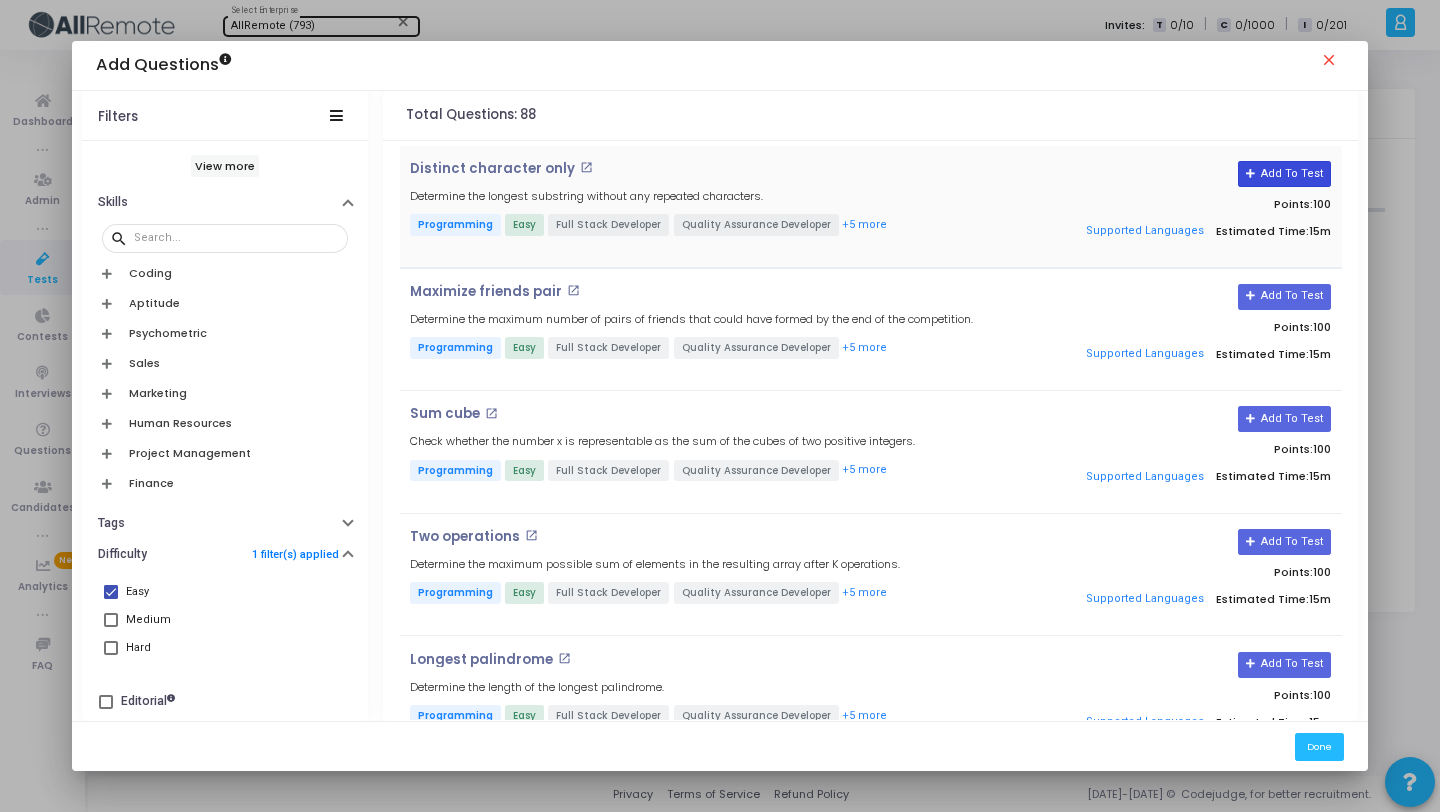 click at bounding box center [1251, 174] 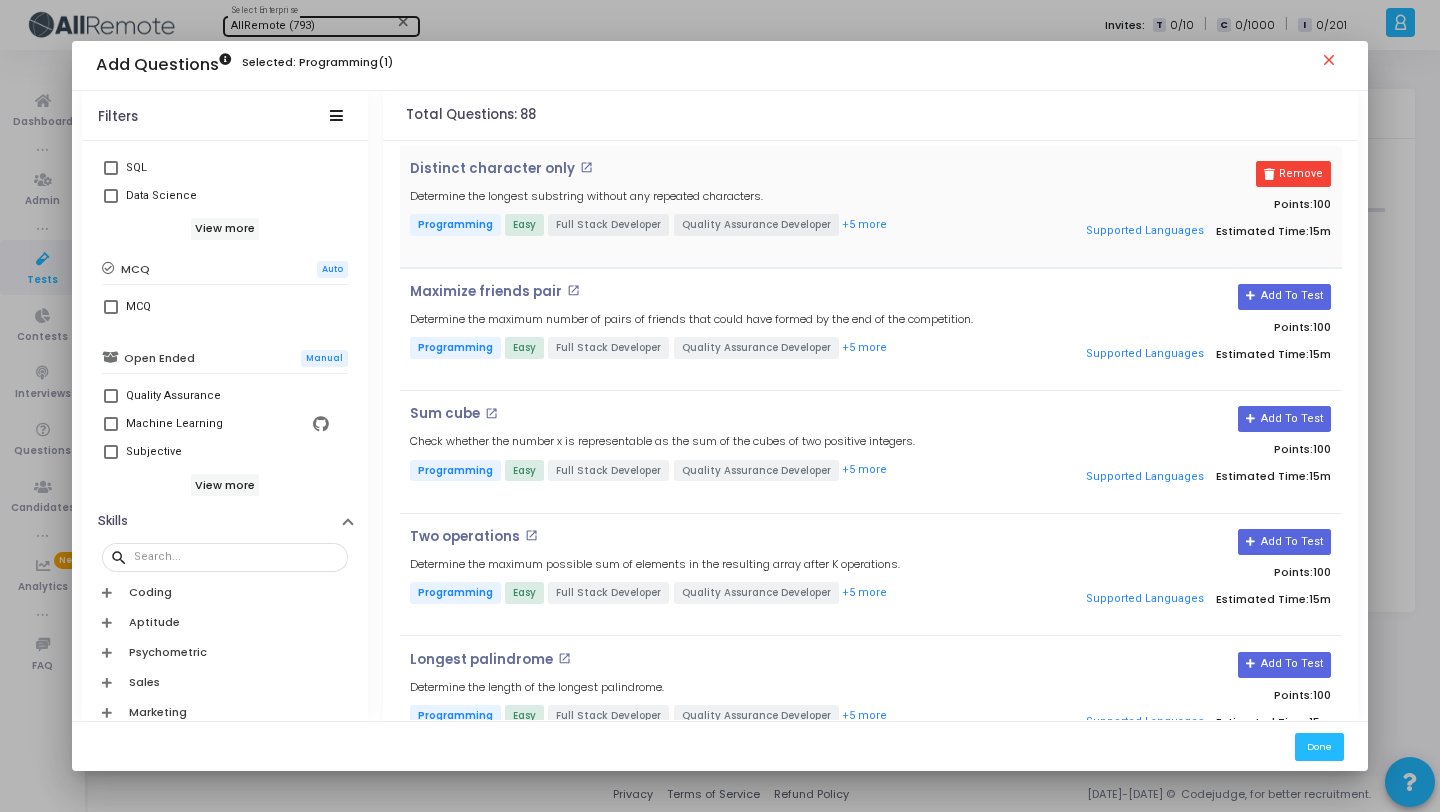 scroll, scrollTop: 418, scrollLeft: 0, axis: vertical 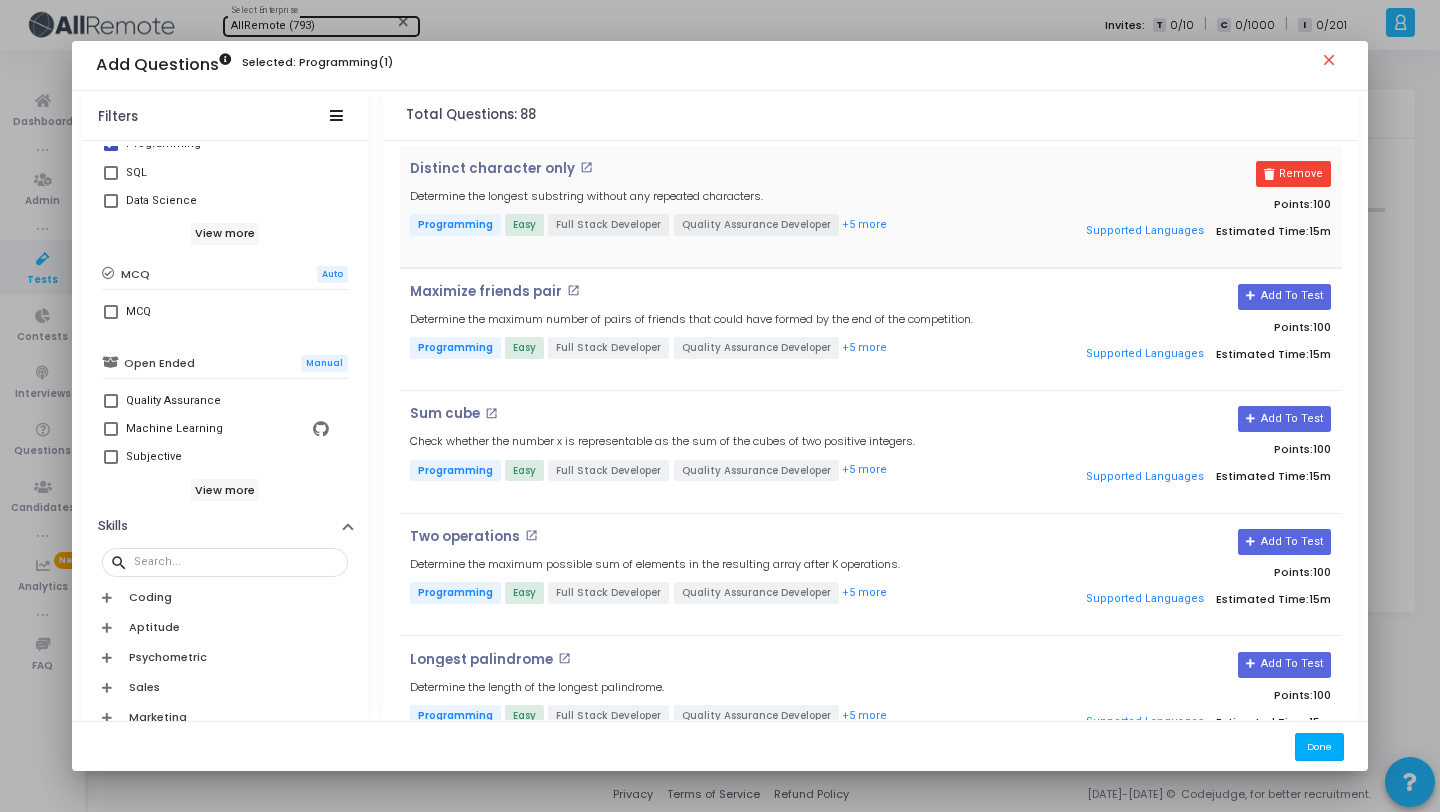 click on "Done" at bounding box center (1319, 746) 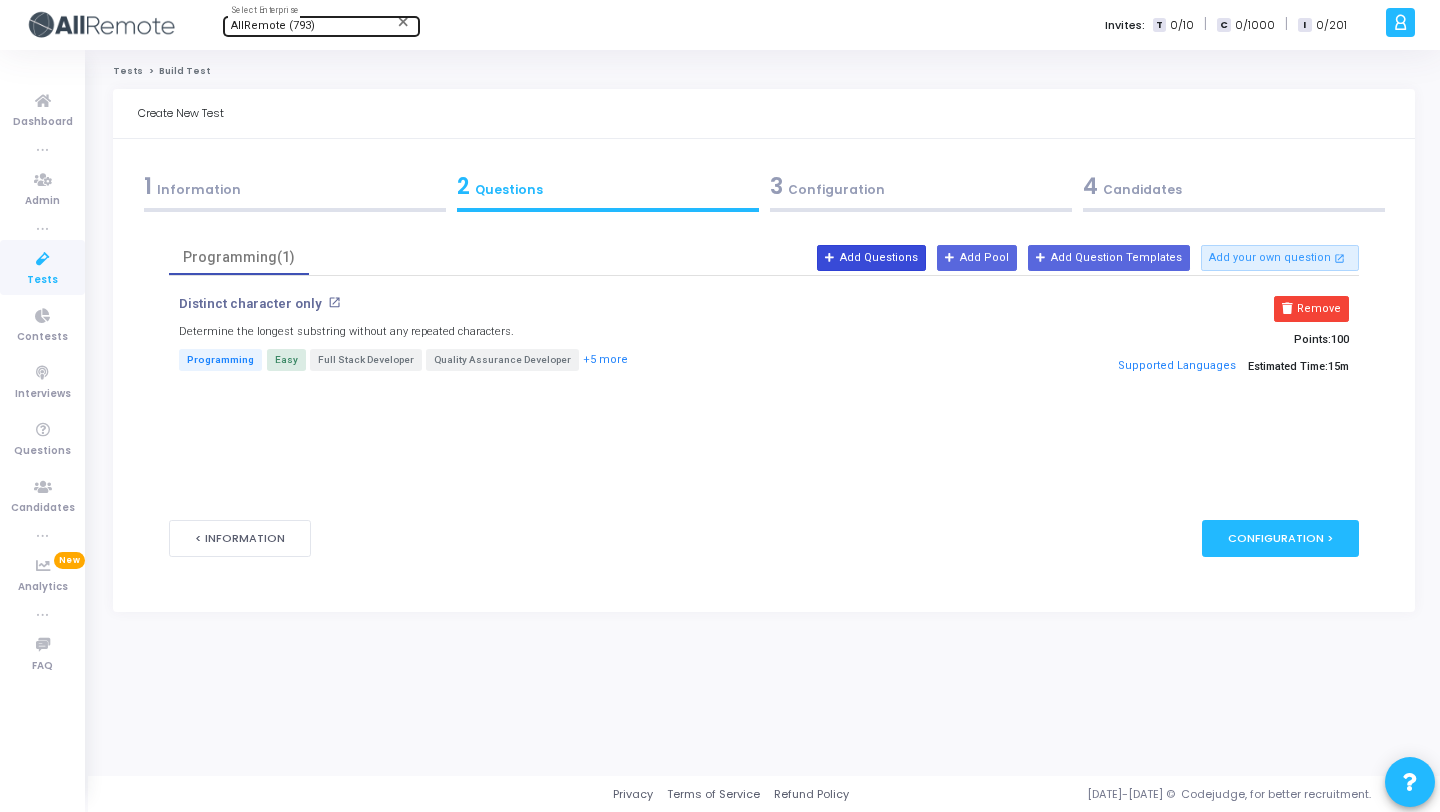 click on "Add Questions" at bounding box center (871, 258) 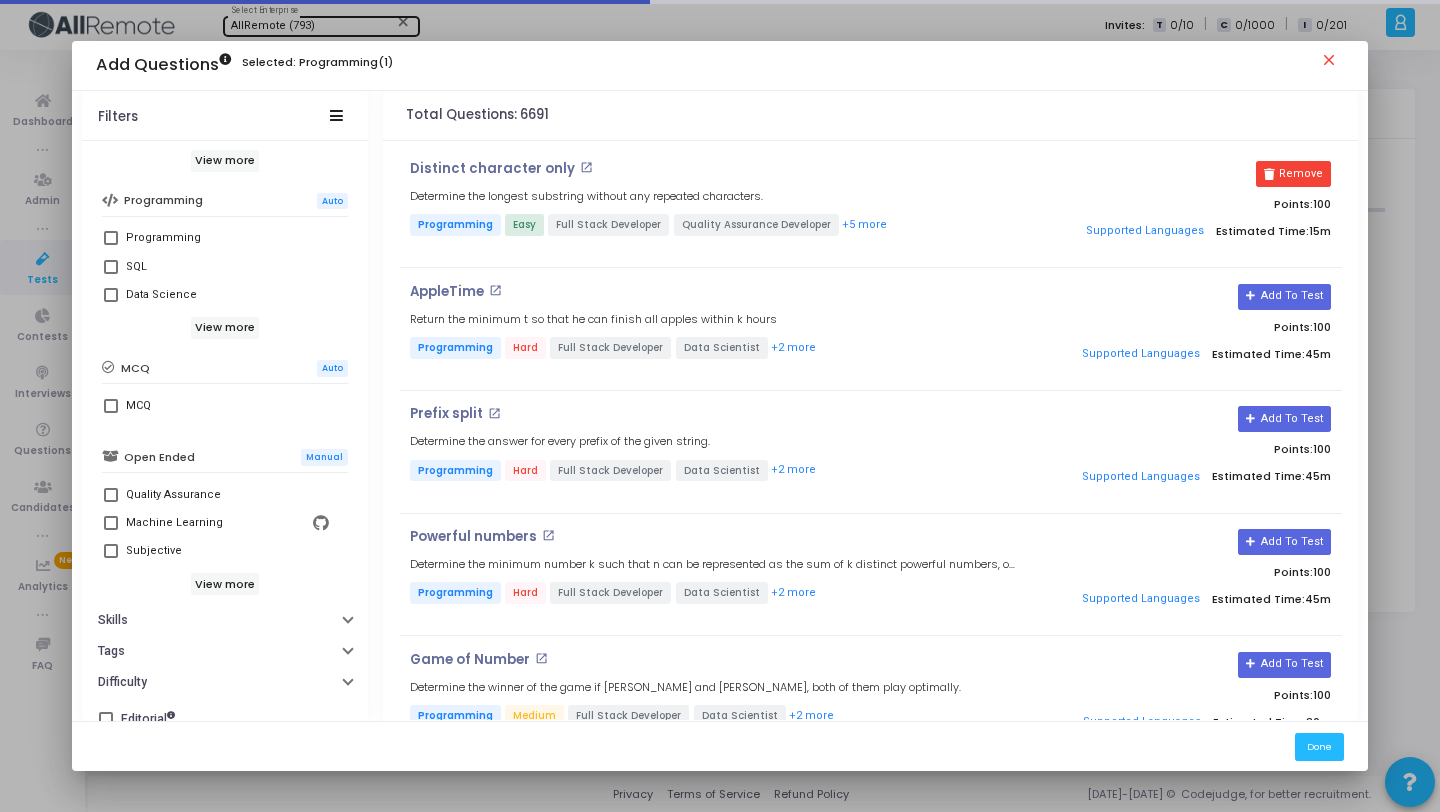scroll, scrollTop: 343, scrollLeft: 0, axis: vertical 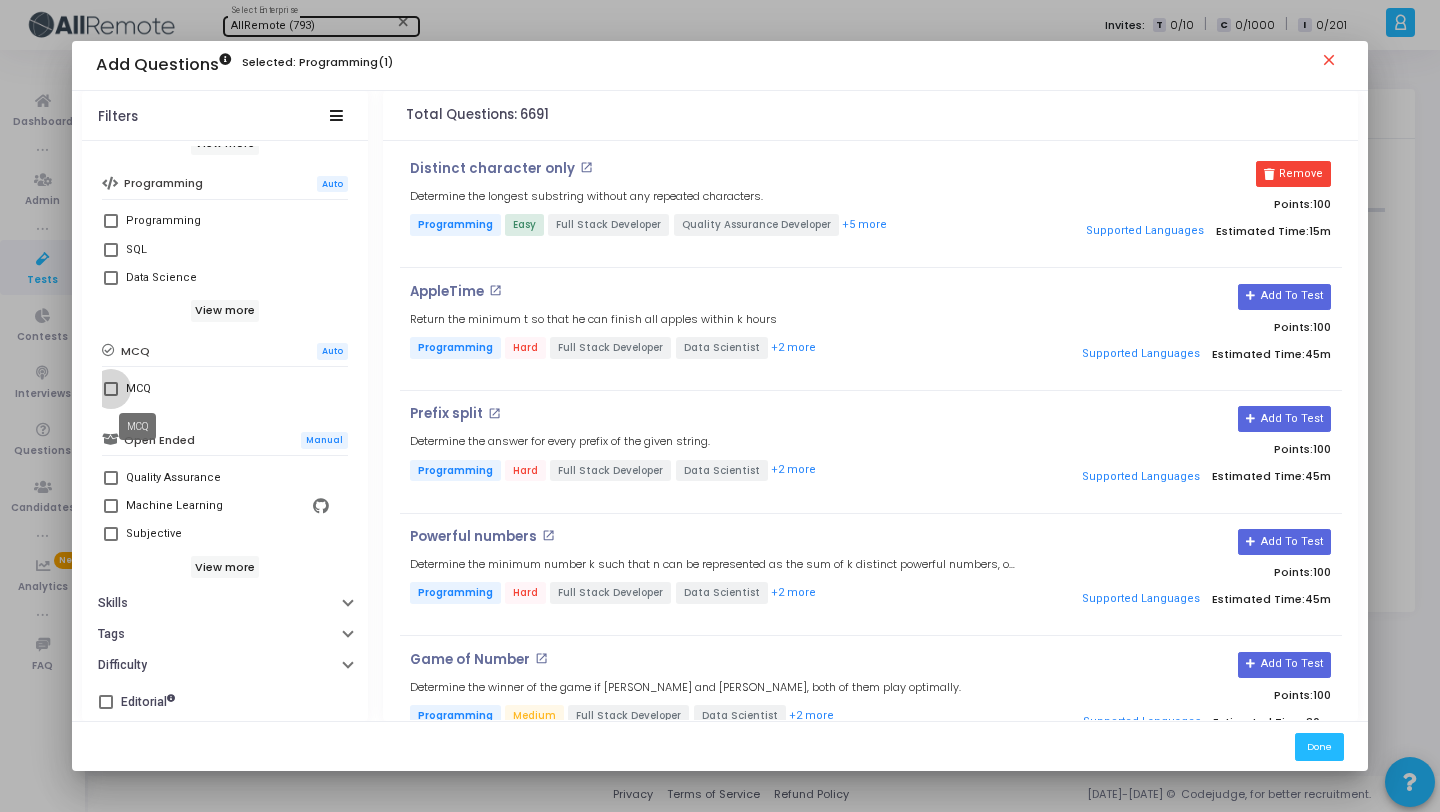 click on "MCQ" at bounding box center (138, 389) 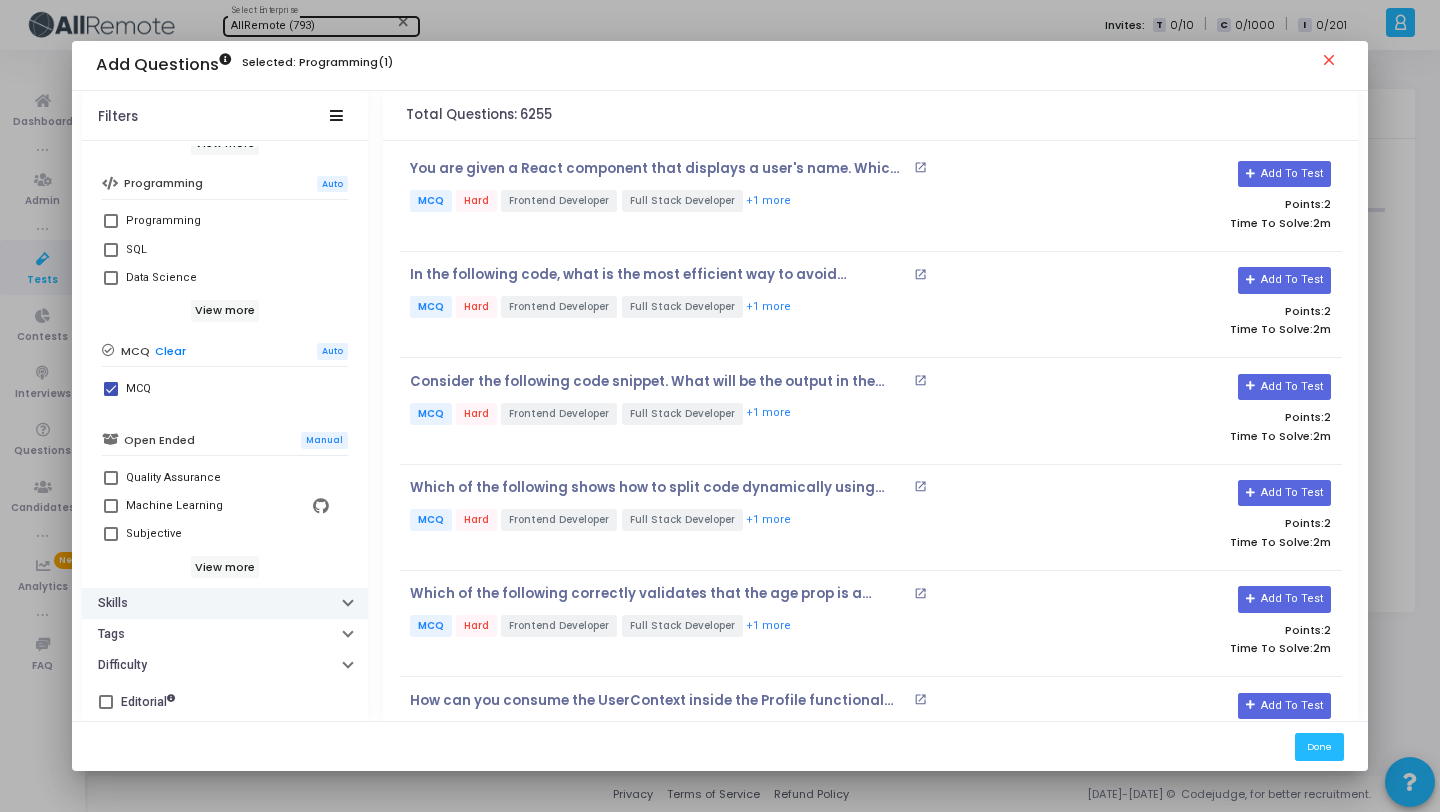 click on "Skills" at bounding box center (225, 603) 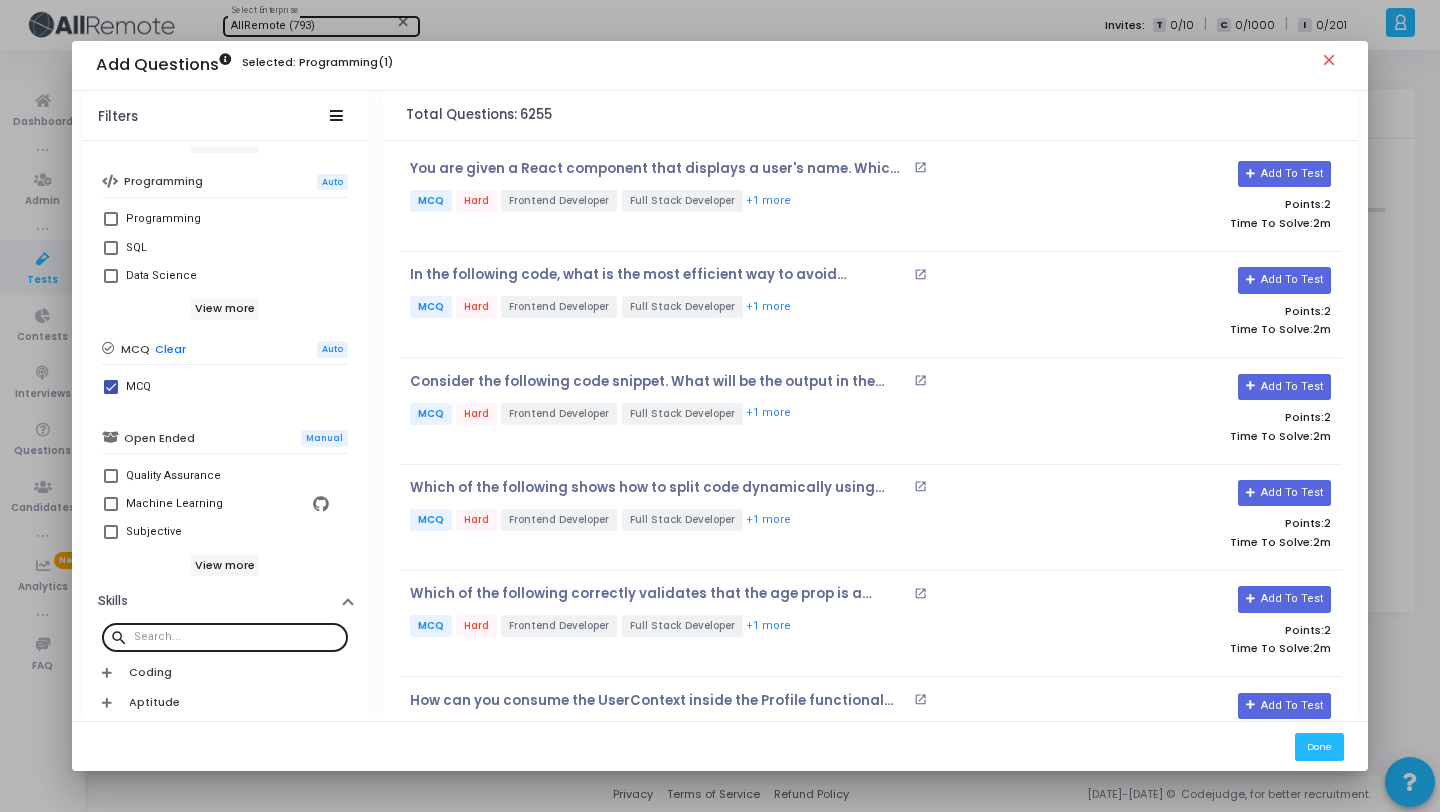 click at bounding box center [237, 636] 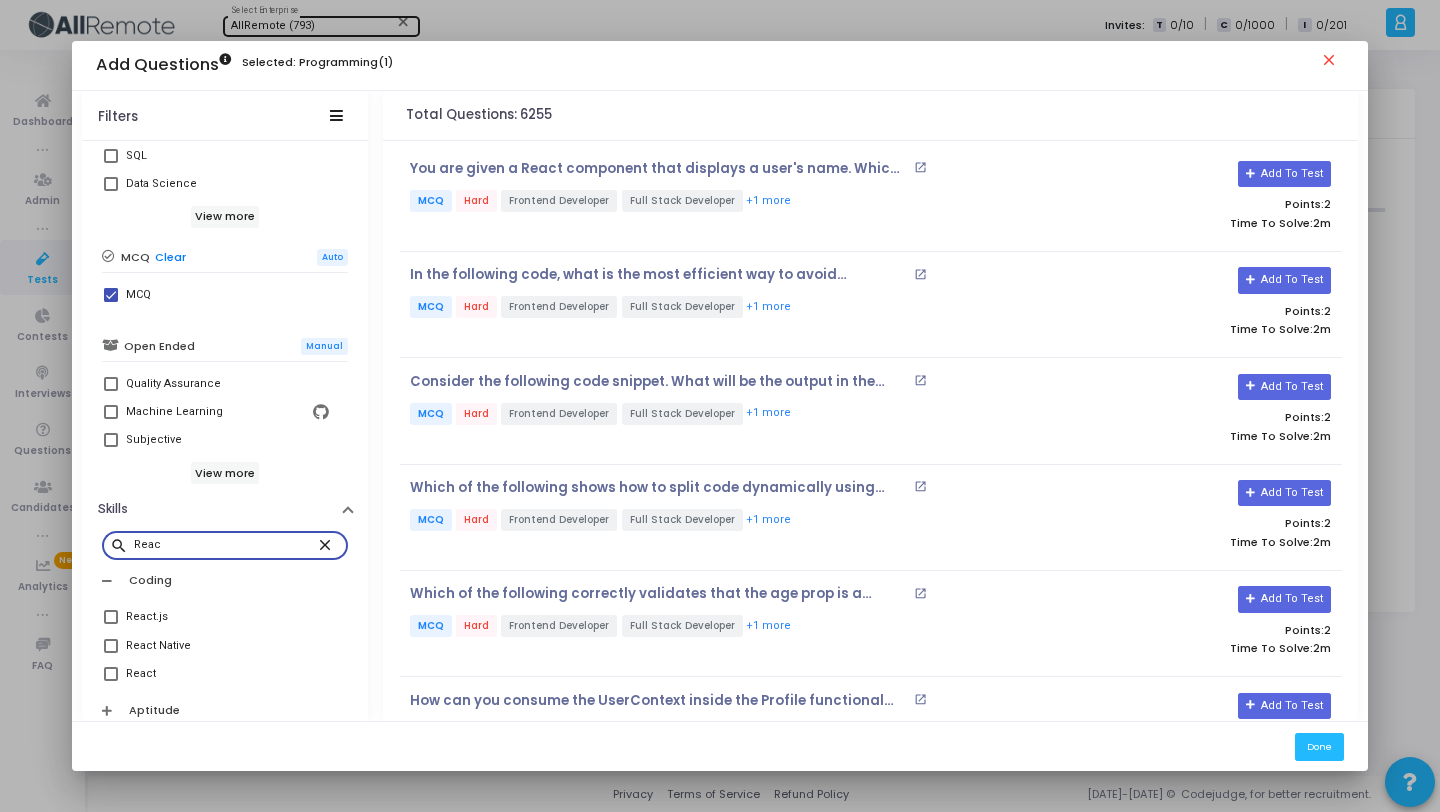 scroll, scrollTop: 504, scrollLeft: 0, axis: vertical 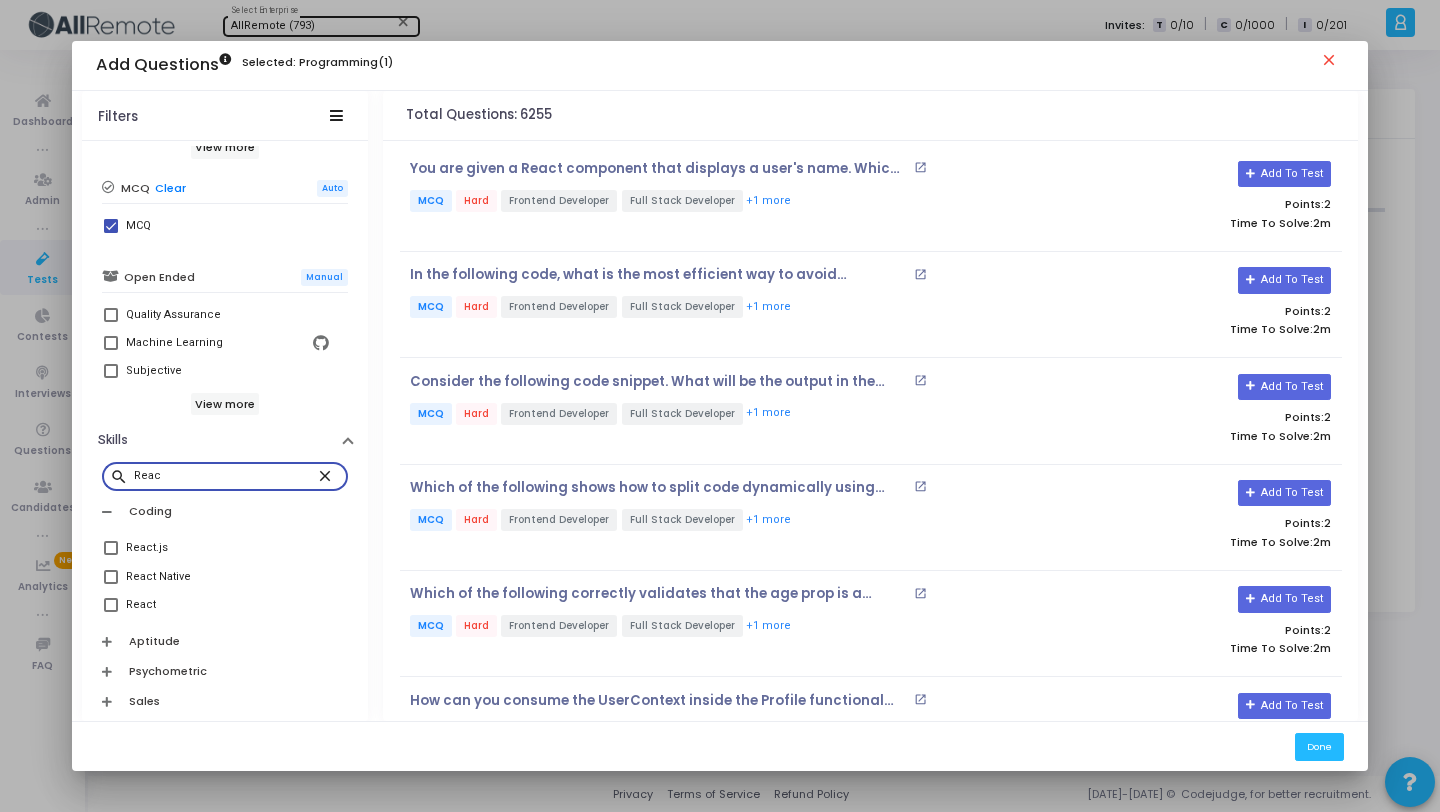 type on "Reac" 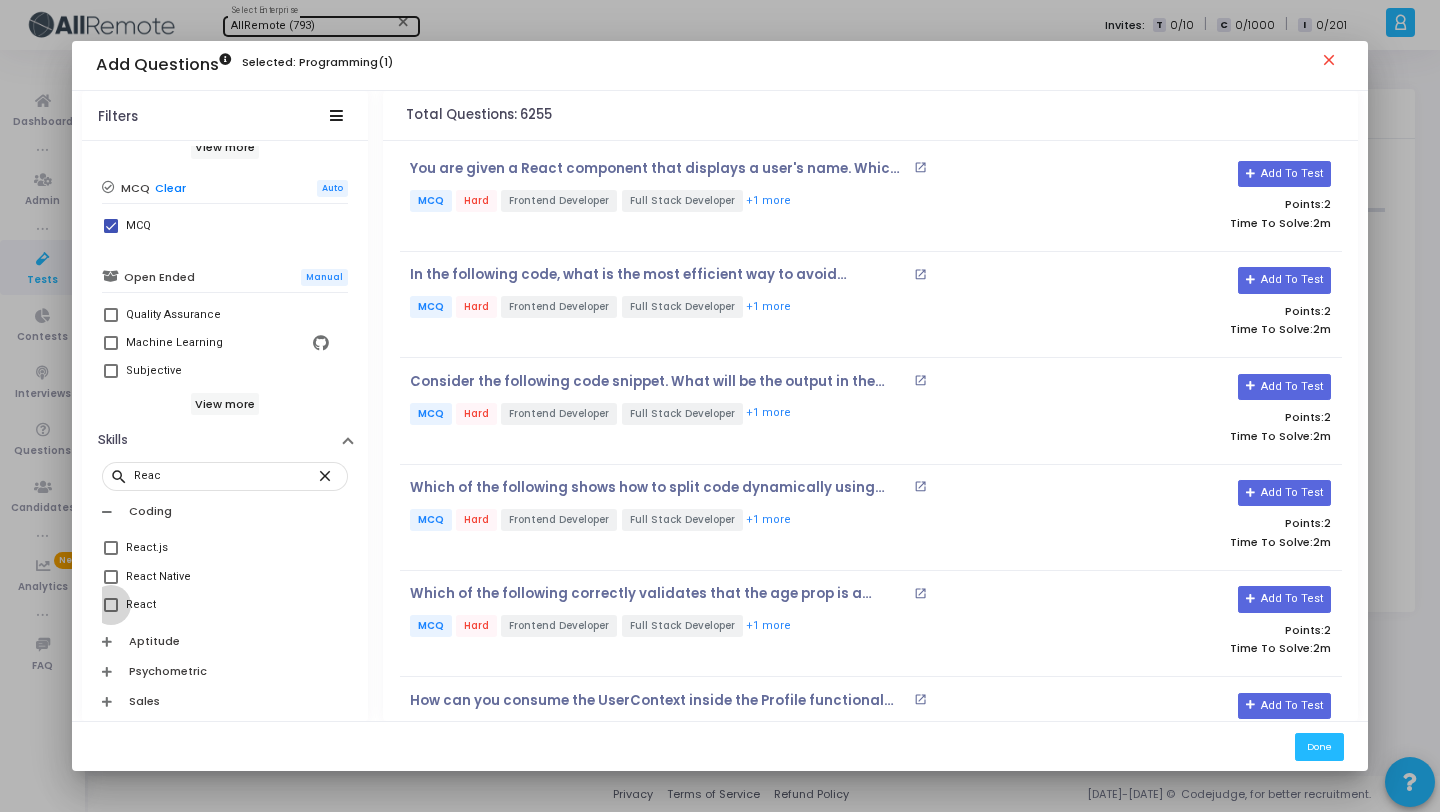 click at bounding box center (111, 605) 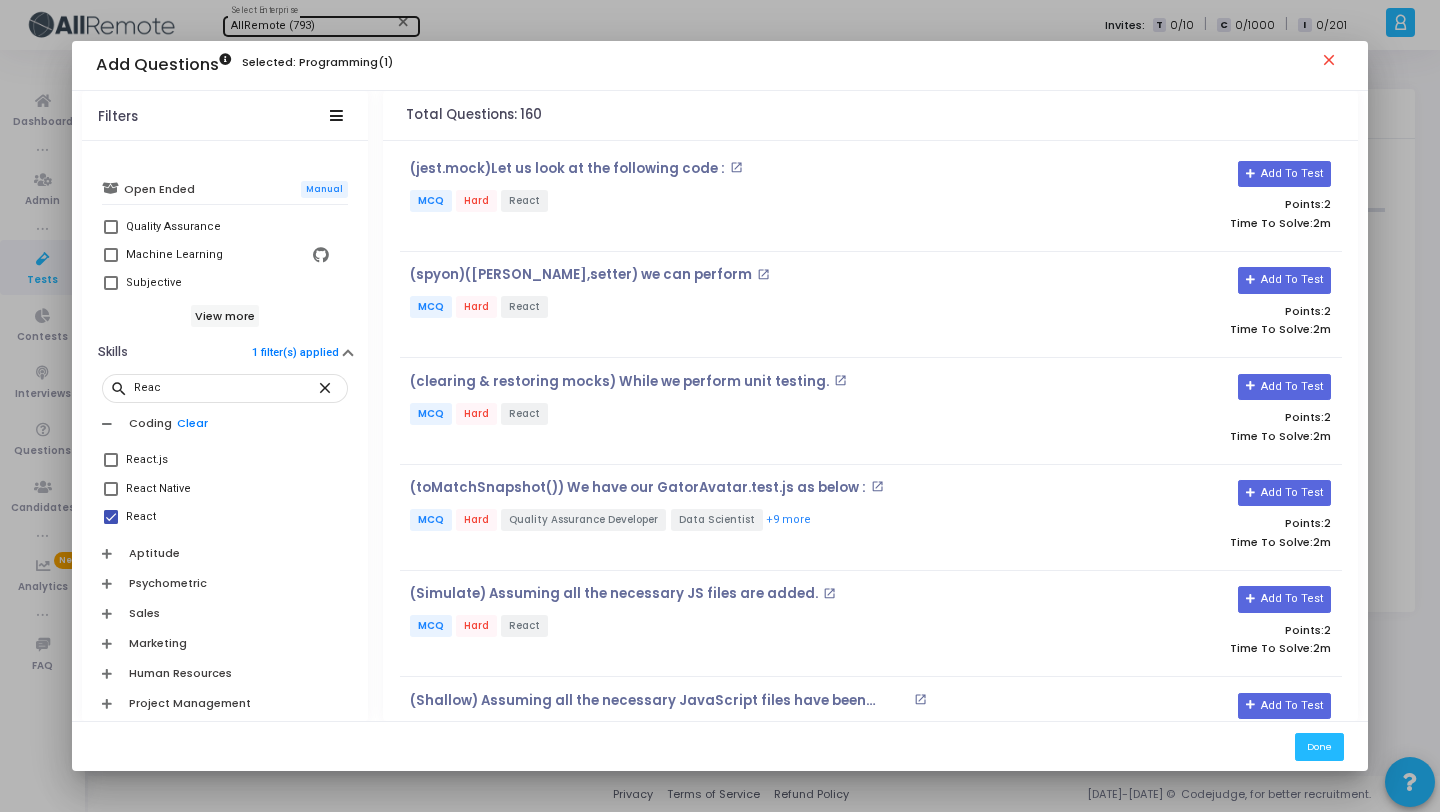 scroll, scrollTop: 733, scrollLeft: 0, axis: vertical 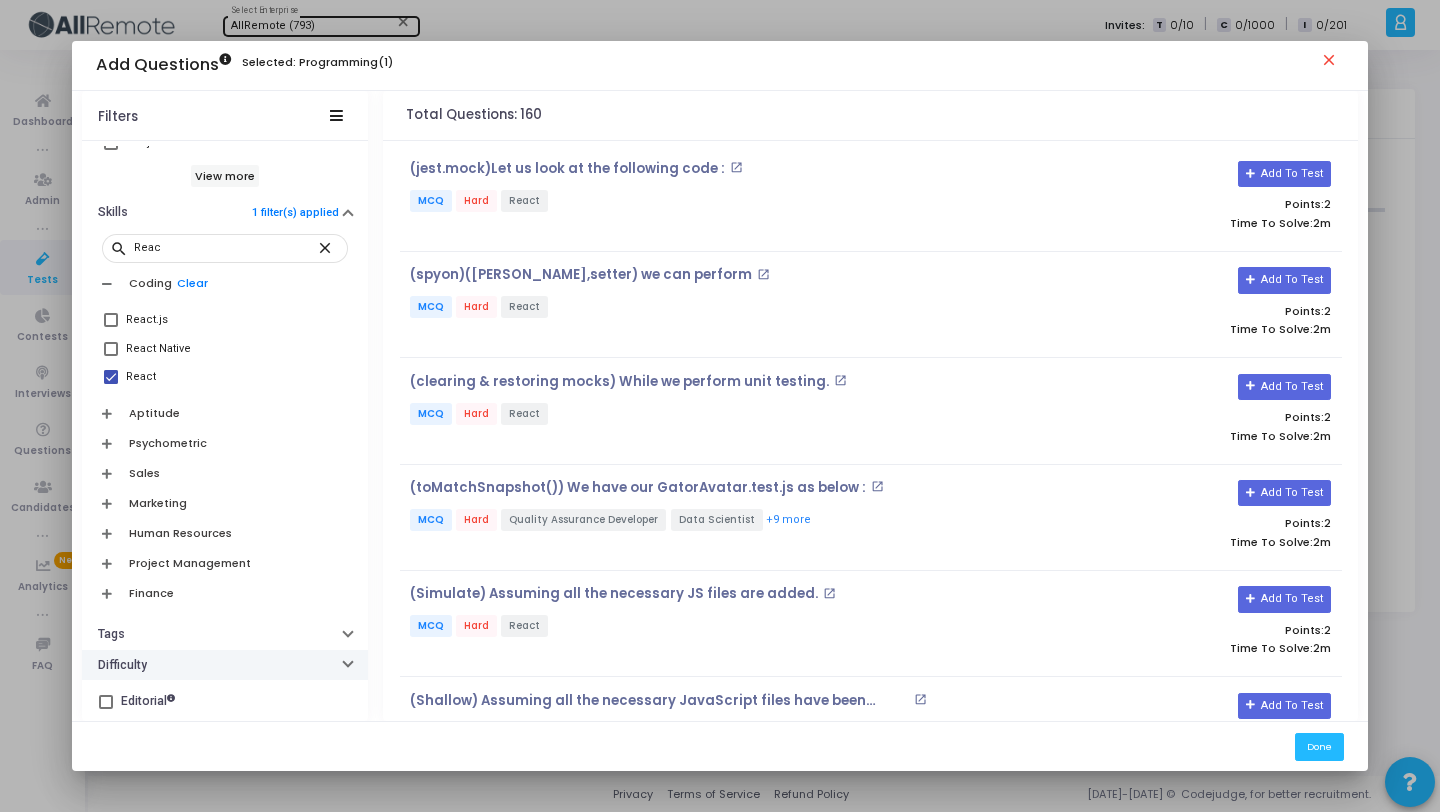 click on "Difficulty" at bounding box center (225, 665) 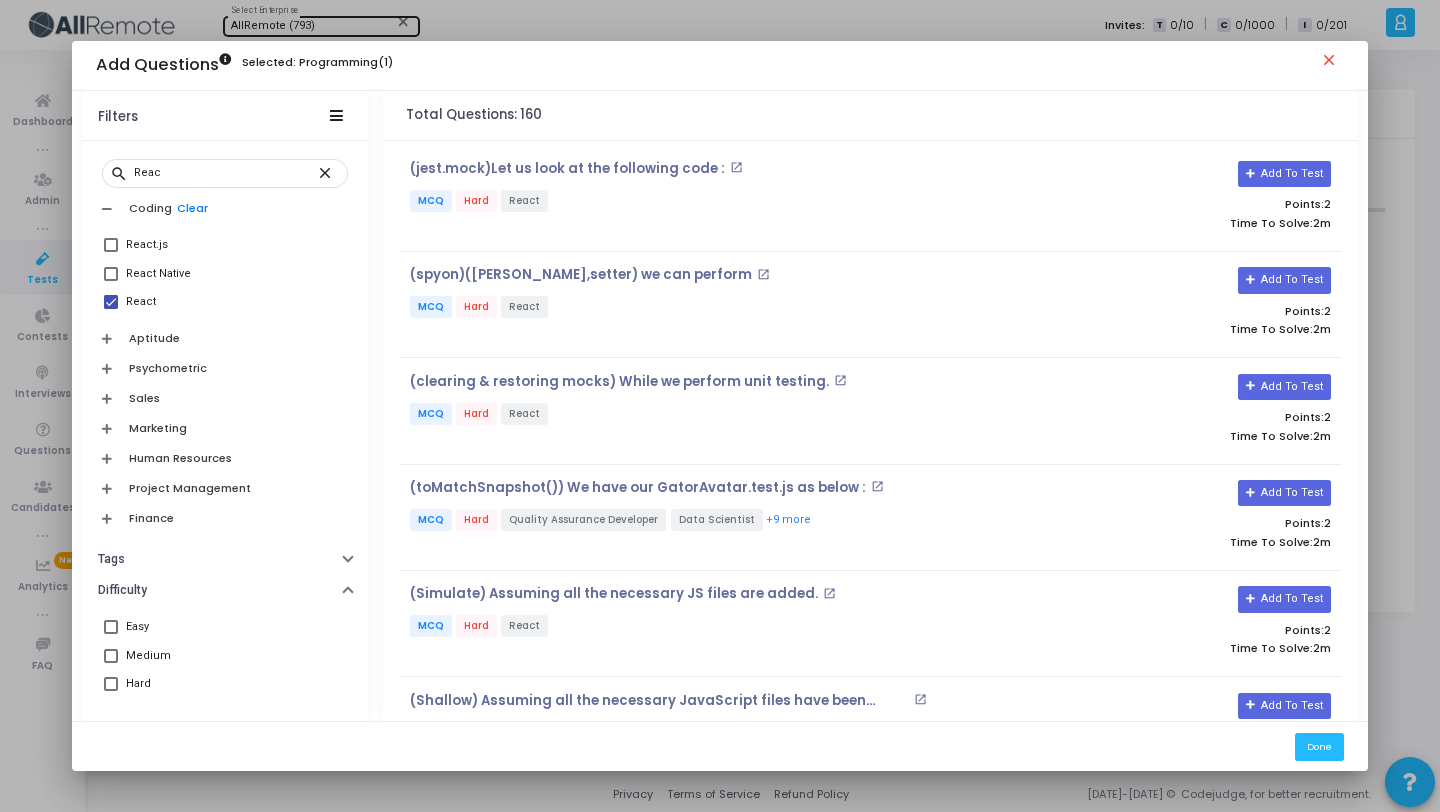 scroll, scrollTop: 844, scrollLeft: 0, axis: vertical 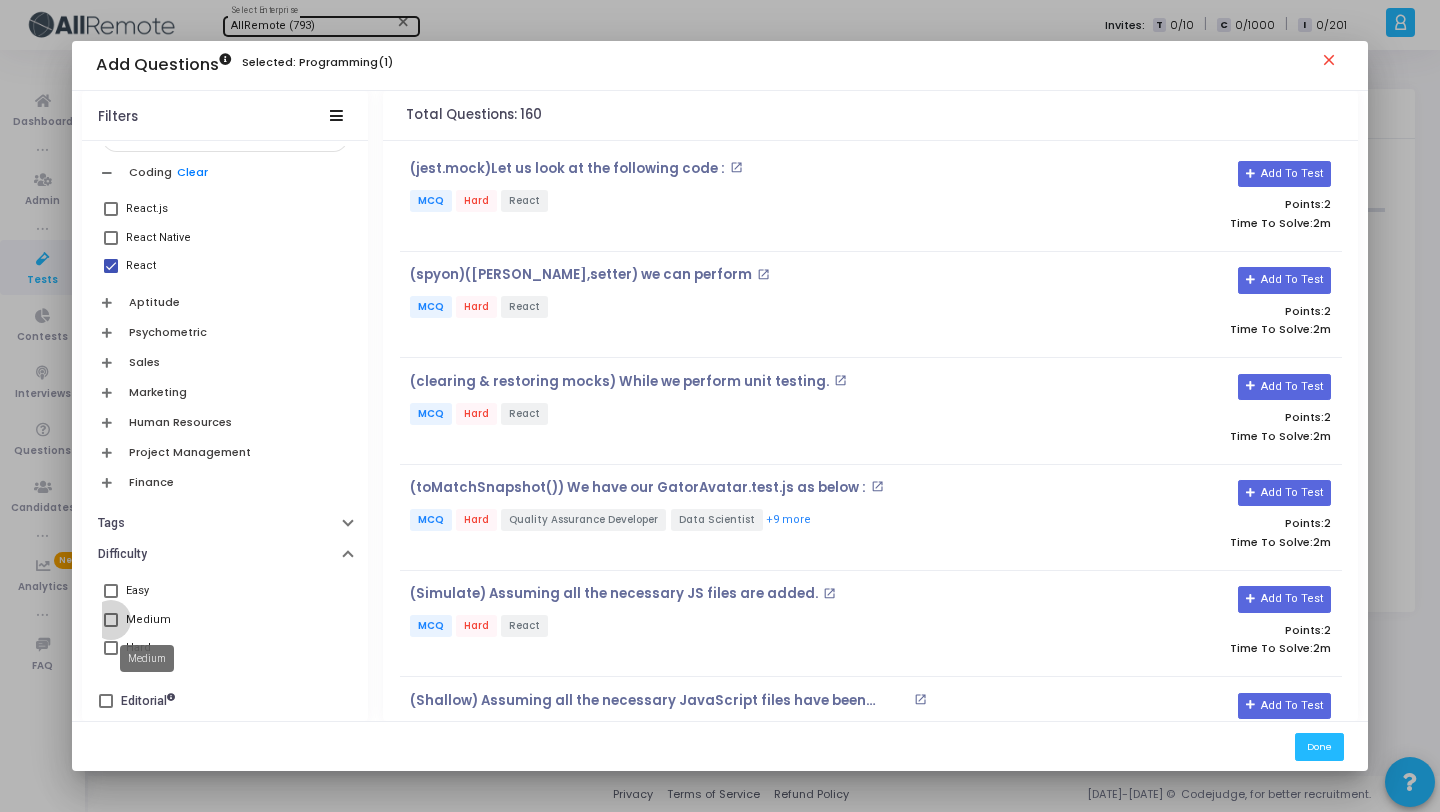 click on "Medium" at bounding box center (148, 620) 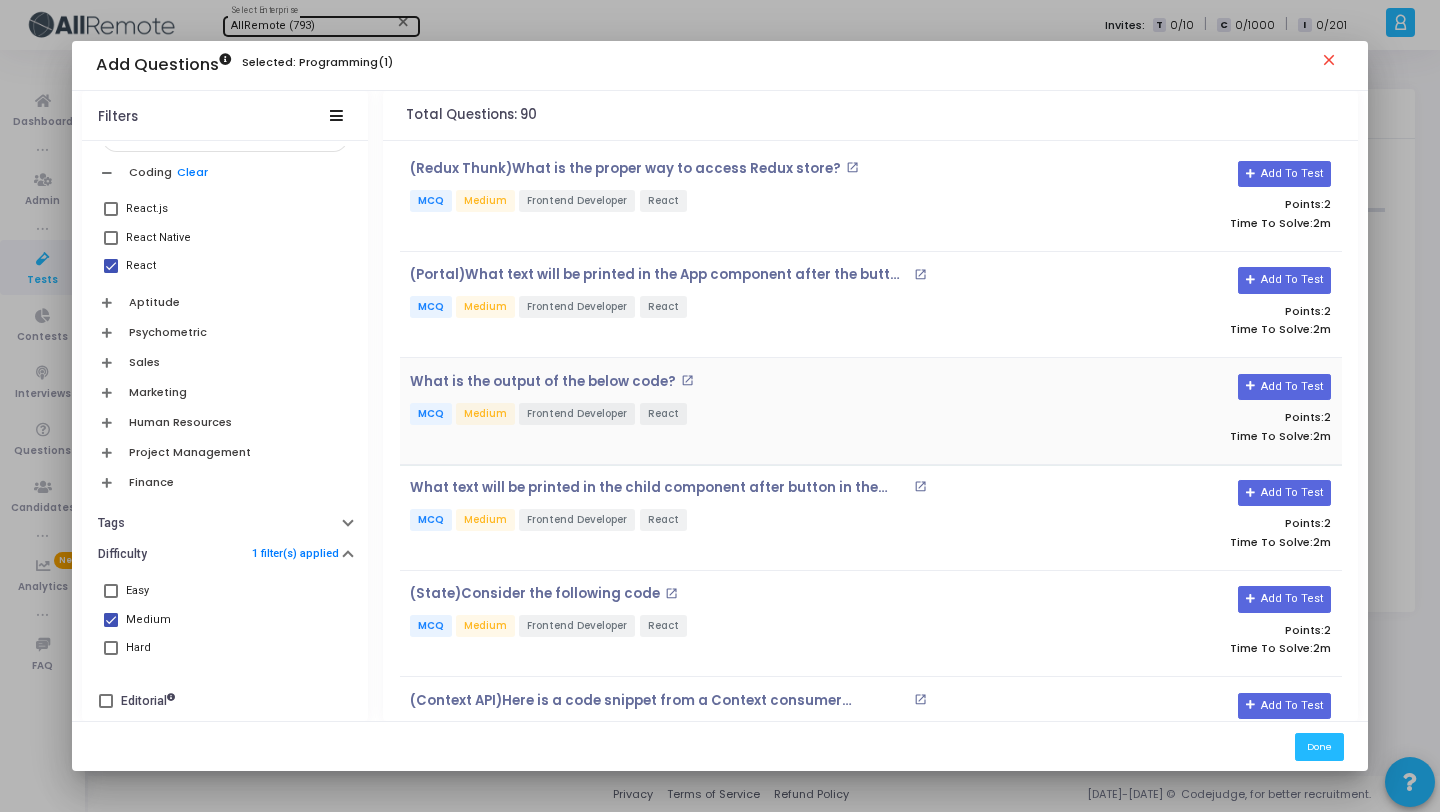 click on "What is the output of the below code? open_in_new   MCQ   Medium   Frontend Developer   React" at bounding box center (714, 411) 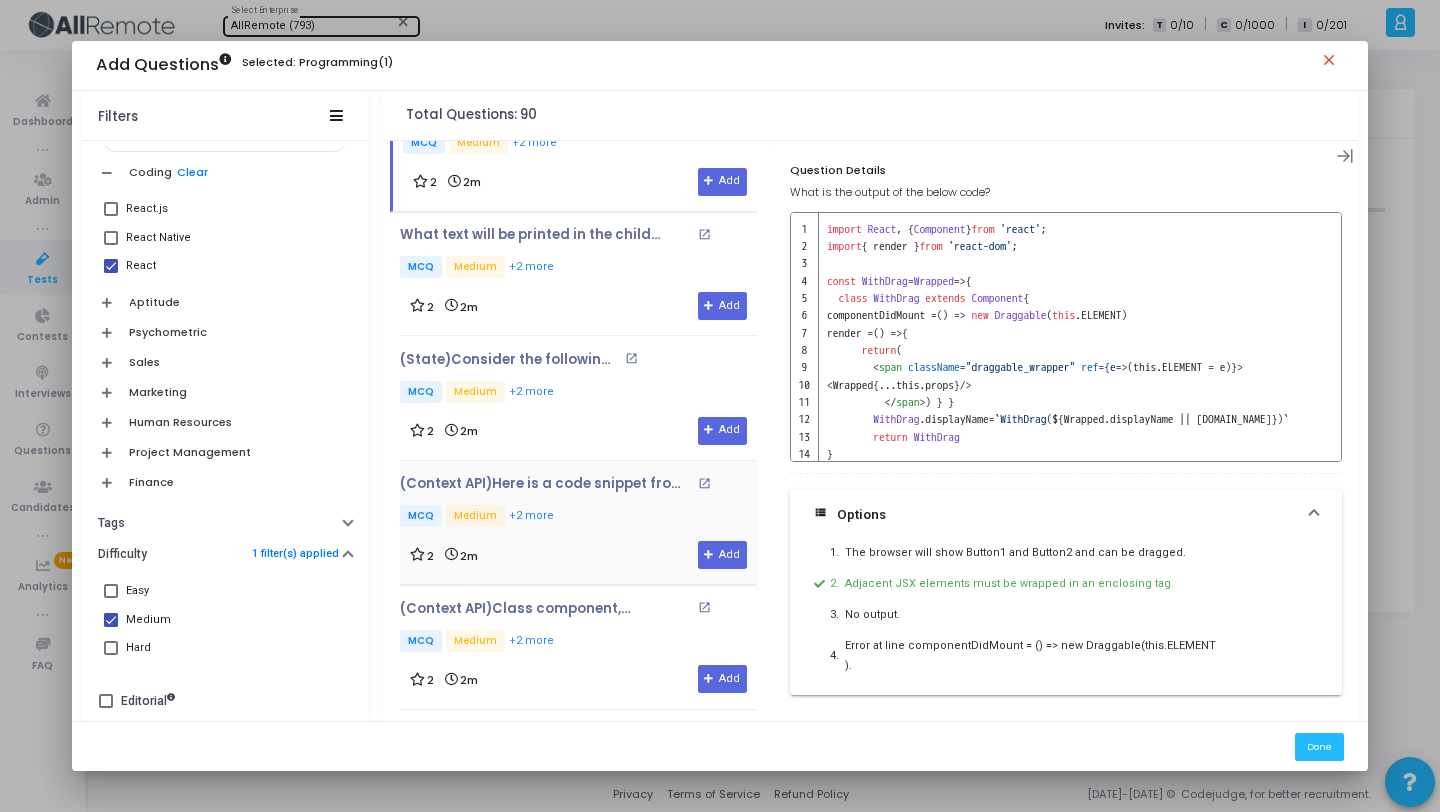 scroll, scrollTop: 351, scrollLeft: 0, axis: vertical 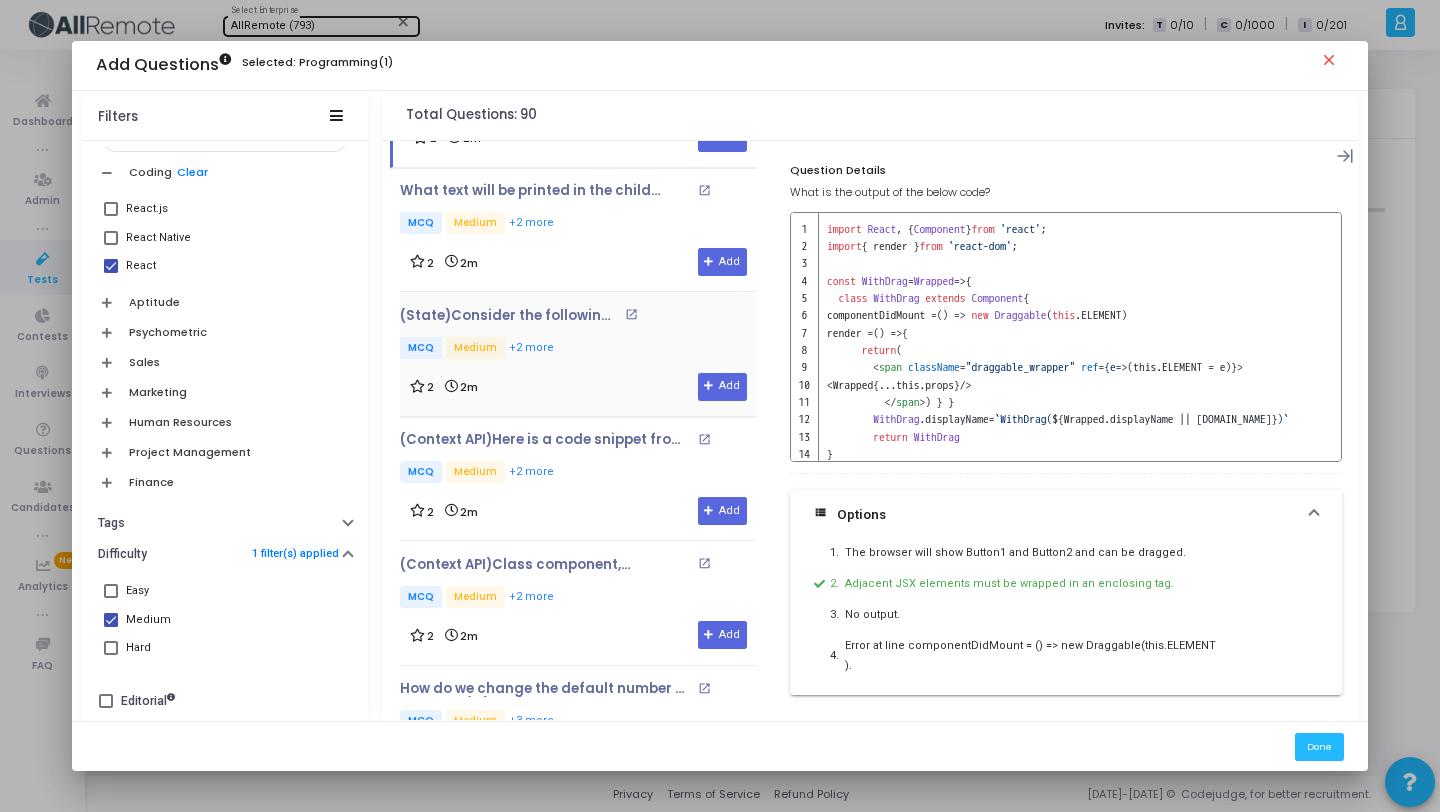 click on "MCQ   Medium   +2 more" at bounding box center (534, 349) 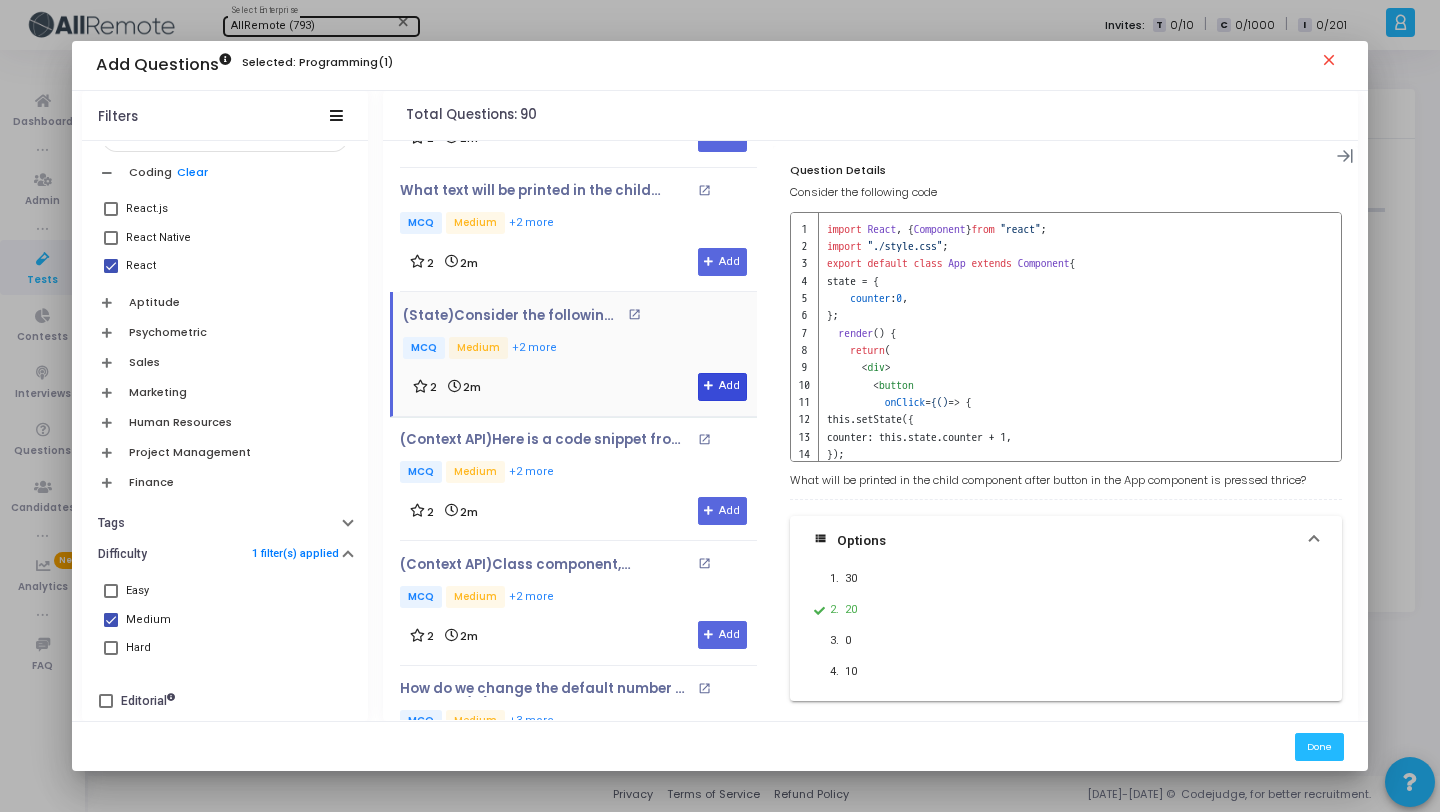 click at bounding box center (709, 386) 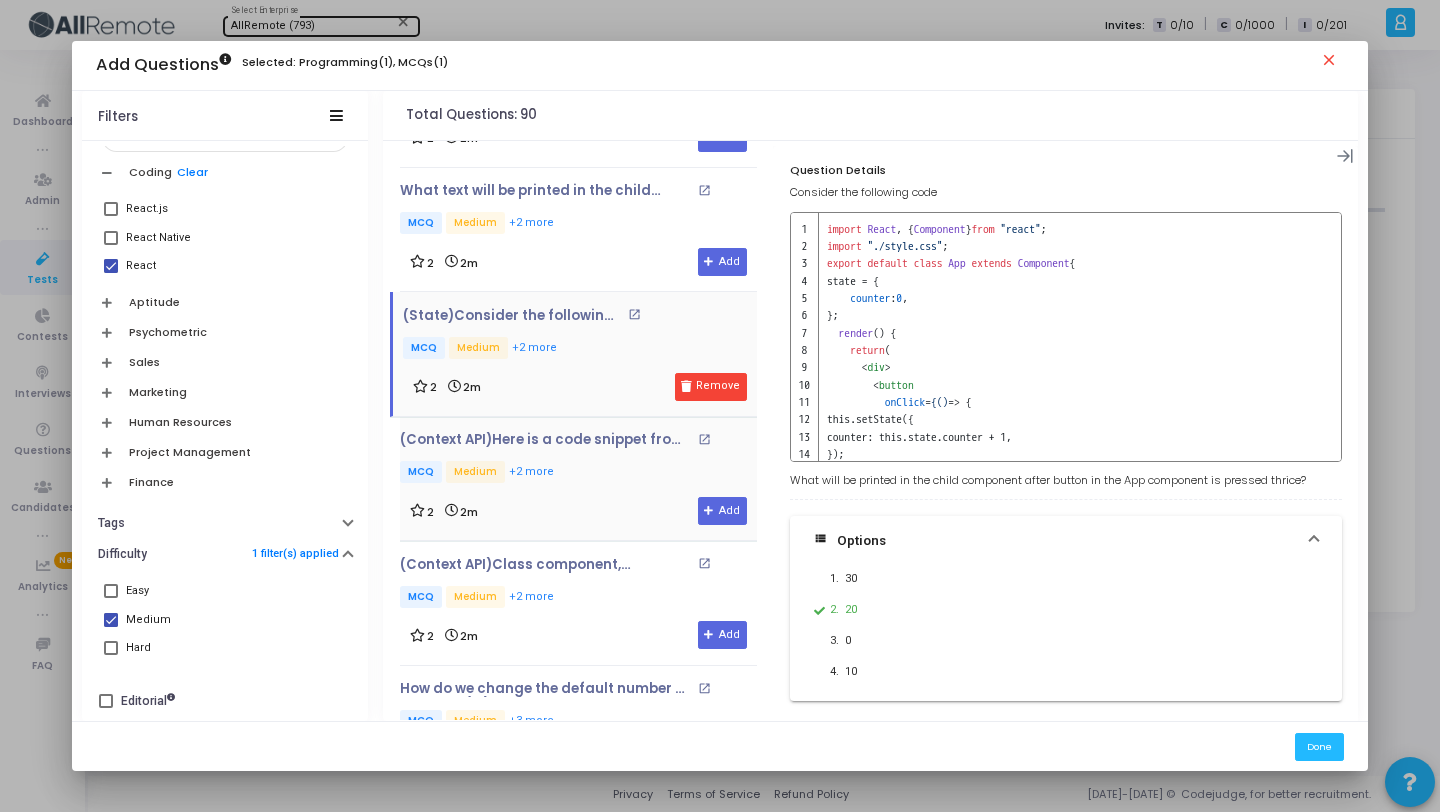 click on "(Context API)Here is a code snippet from a Context consumer component. open_in_new   MCQ   Medium   +2 more 2 2m  Add" at bounding box center [578, 478] 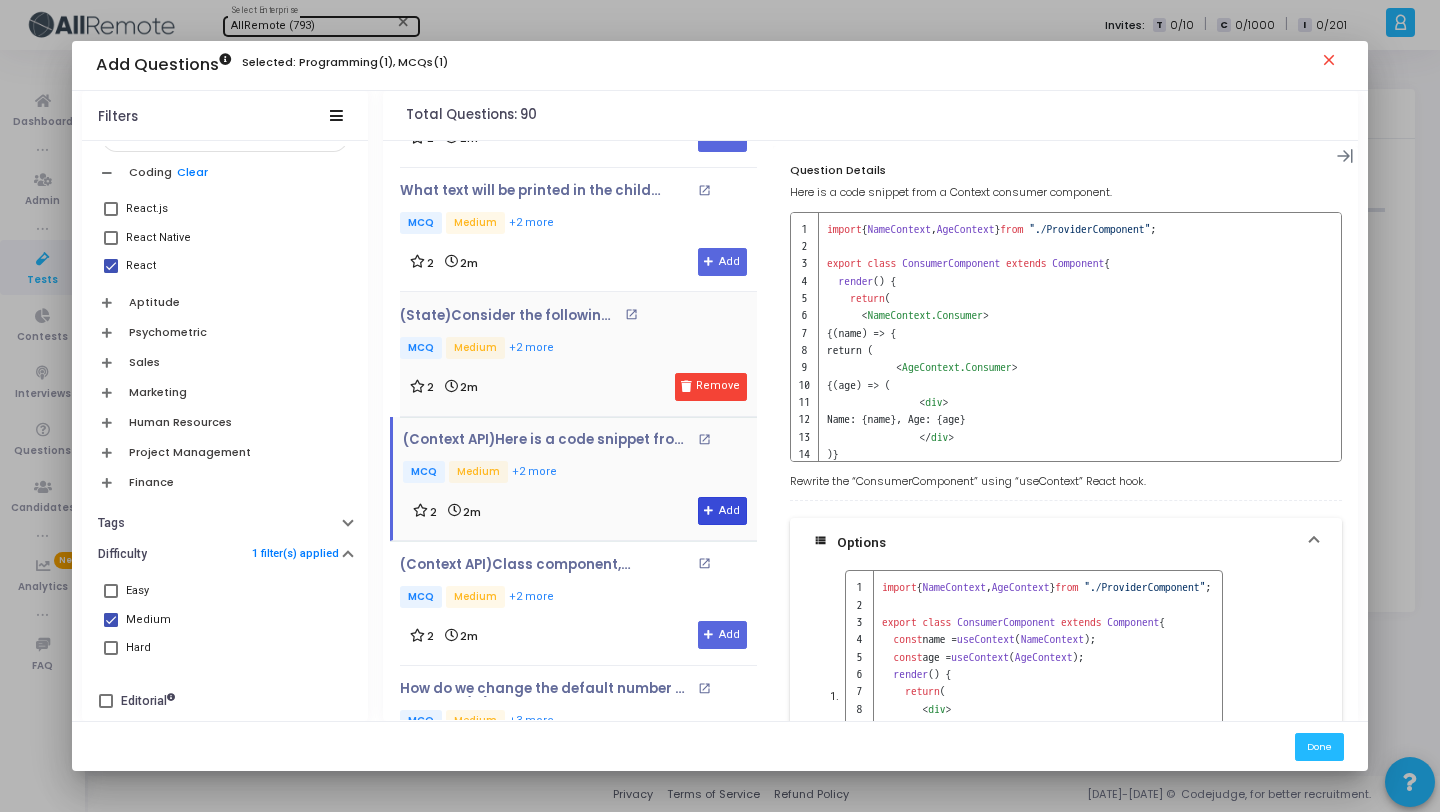 click on "Add" at bounding box center (722, 511) 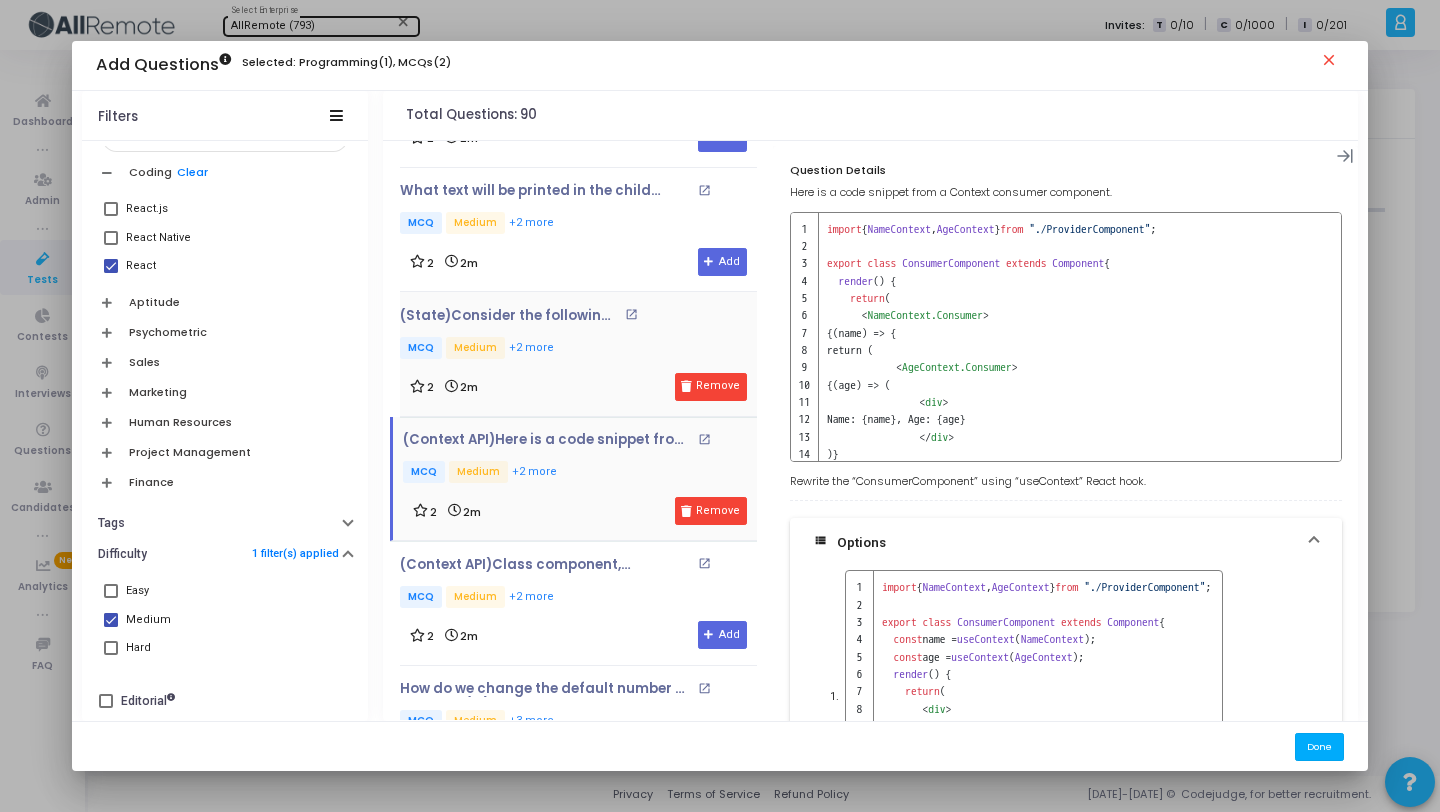 click on "Done" at bounding box center (1319, 746) 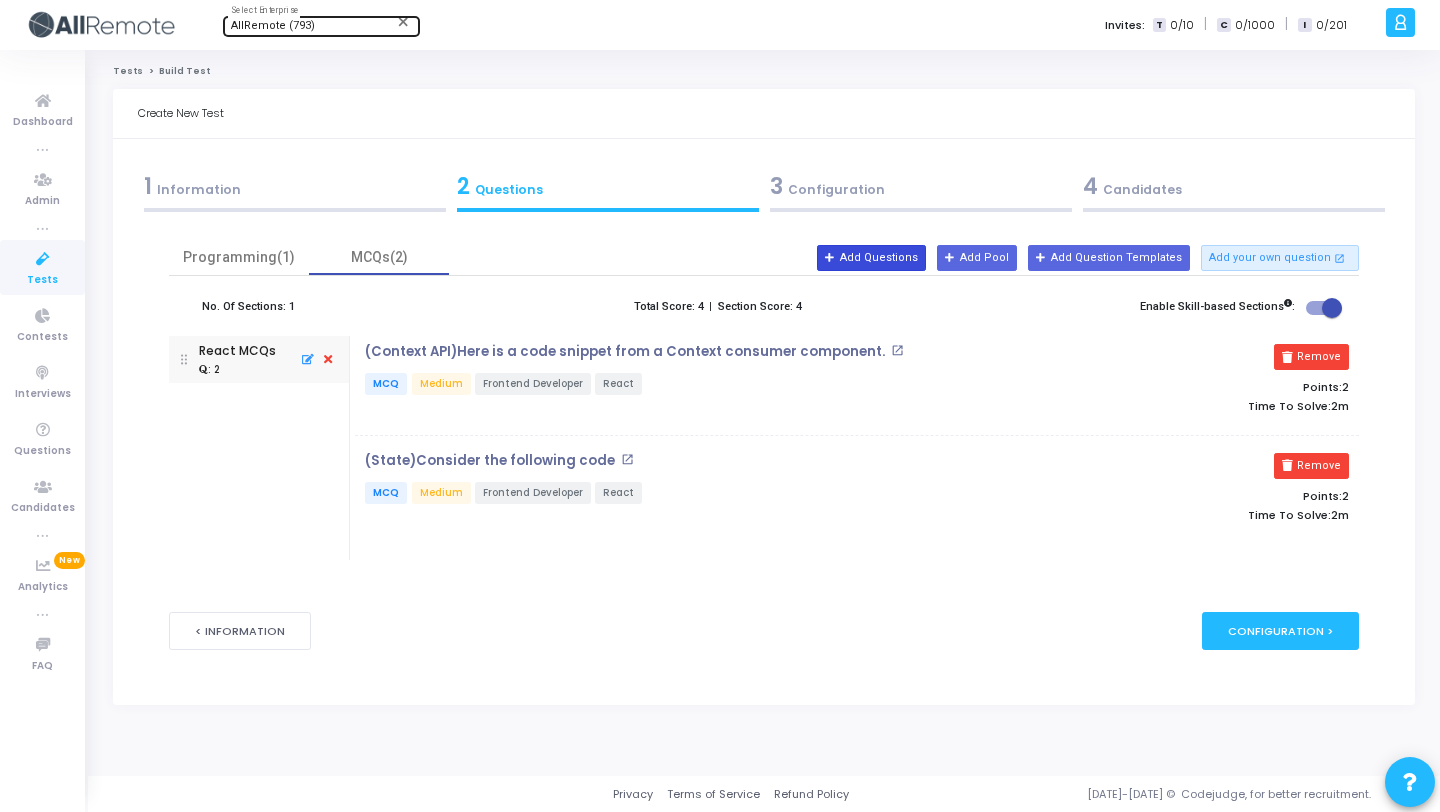 click on "Add Questions" at bounding box center (871, 258) 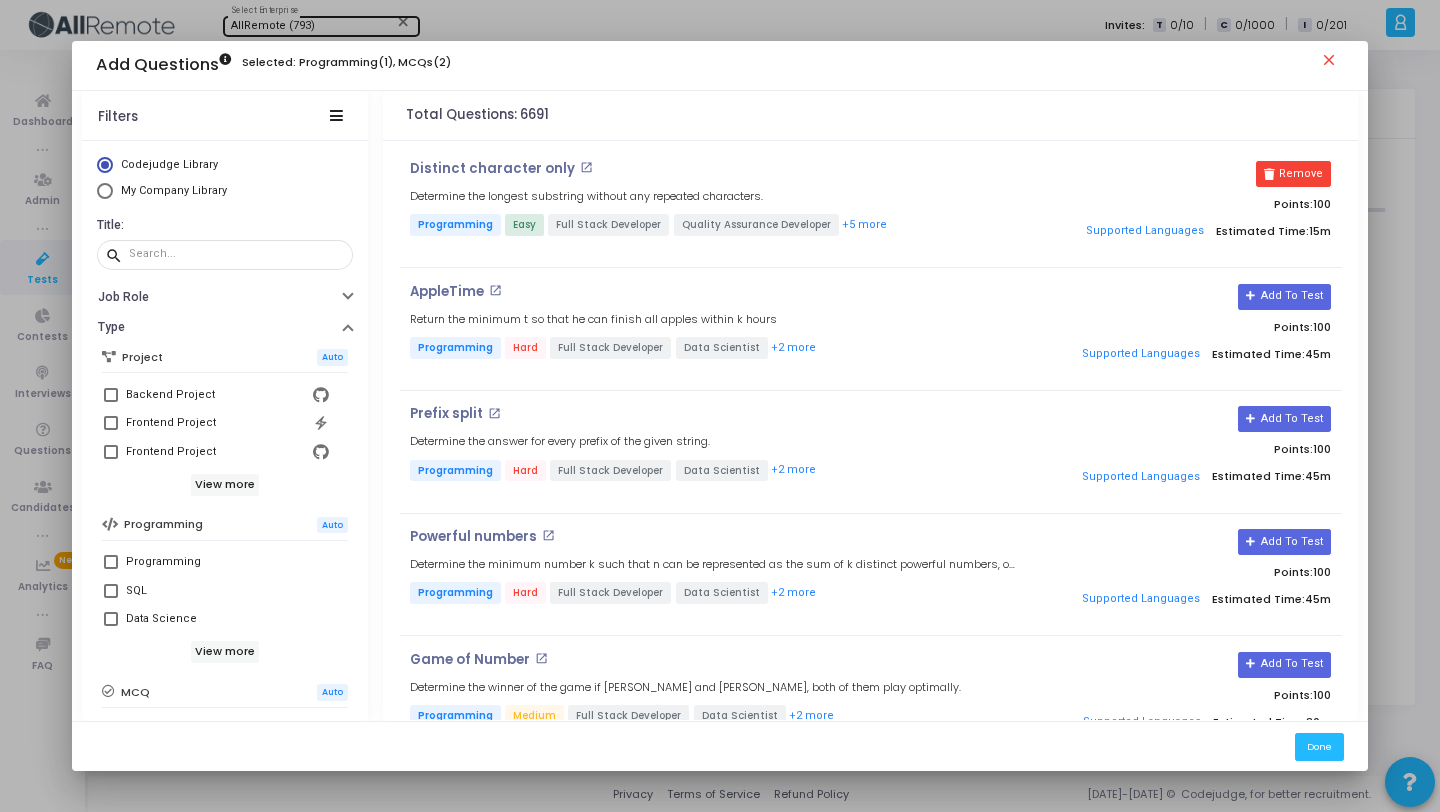 scroll, scrollTop: 92, scrollLeft: 0, axis: vertical 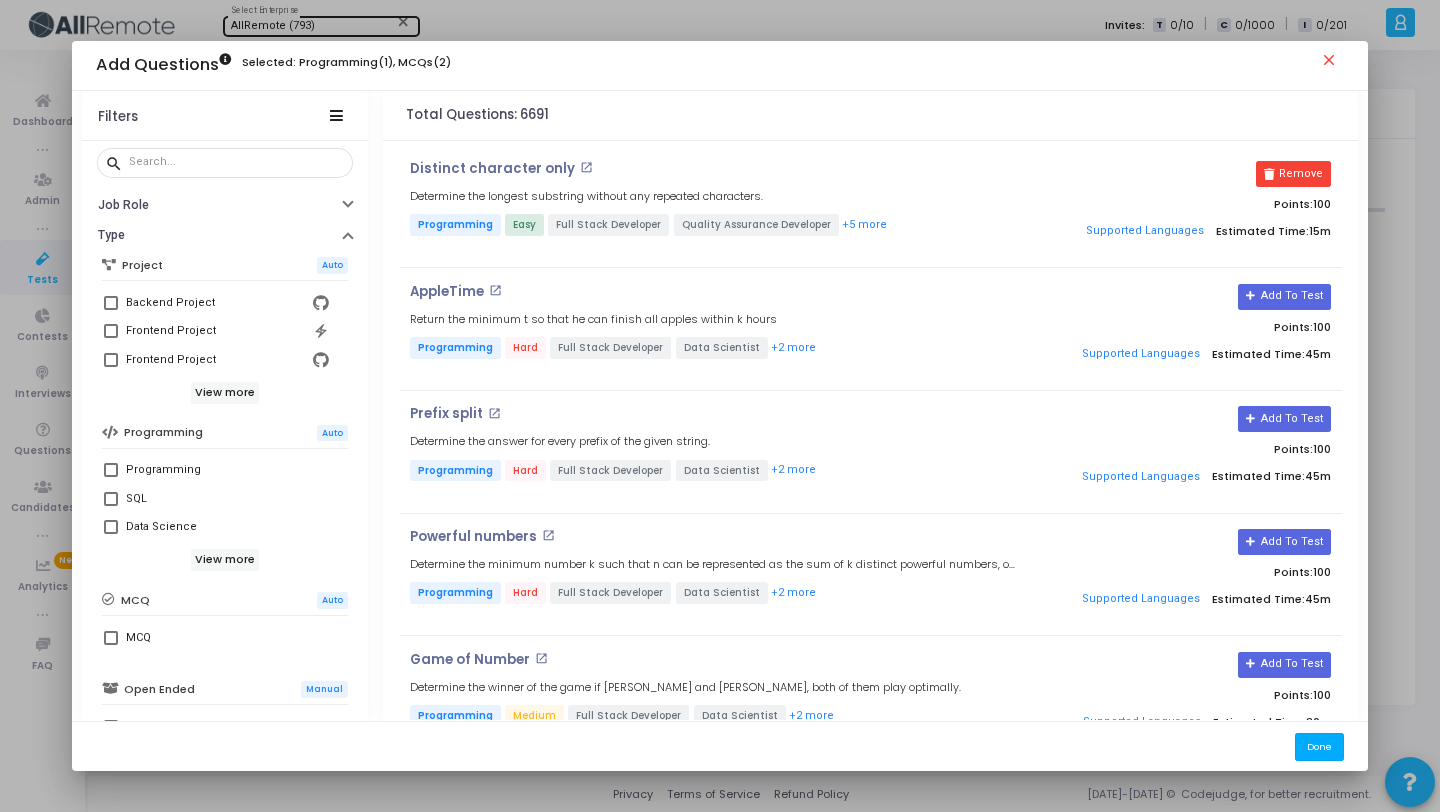 click on "Done" at bounding box center [1319, 746] 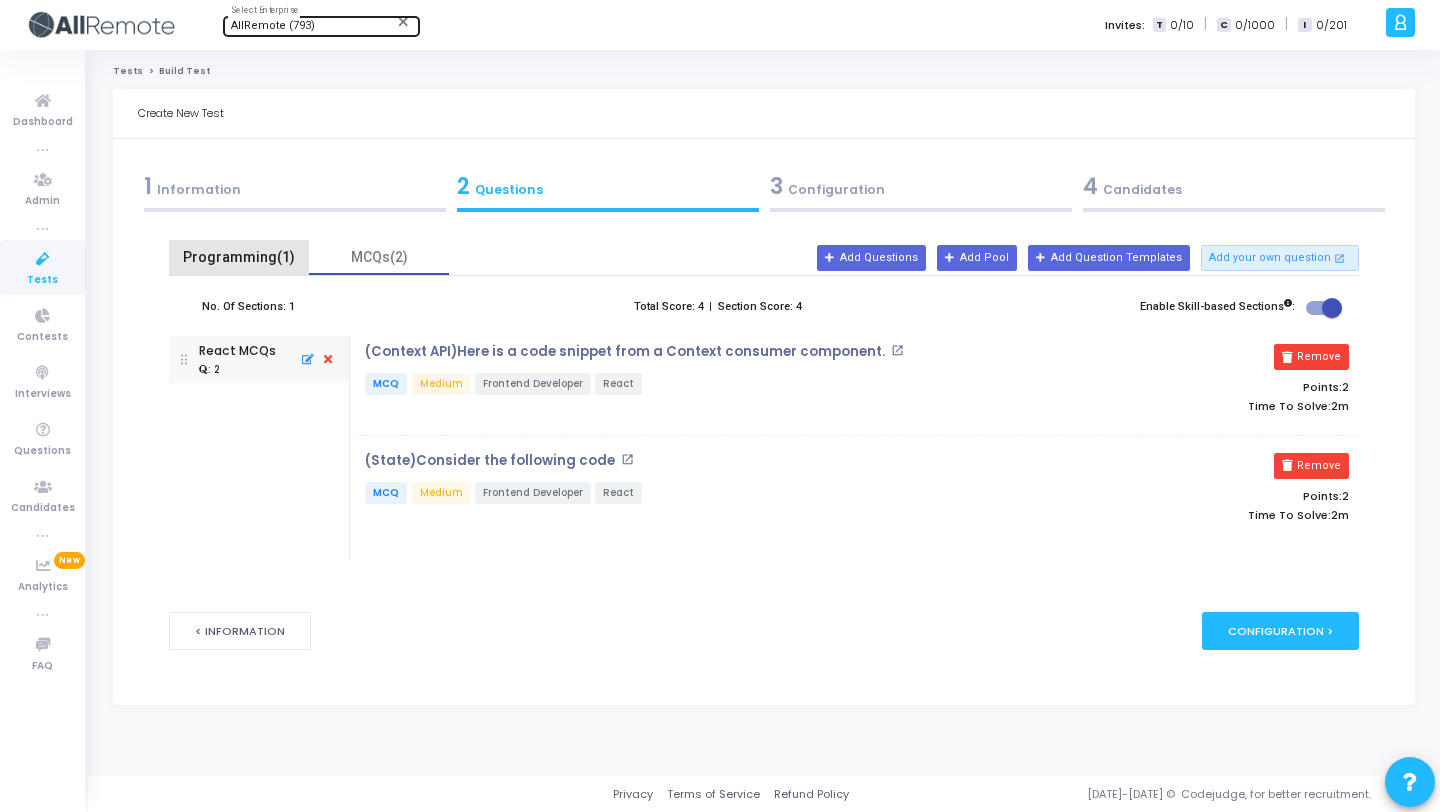 click on "Programming(1)" at bounding box center (239, 257) 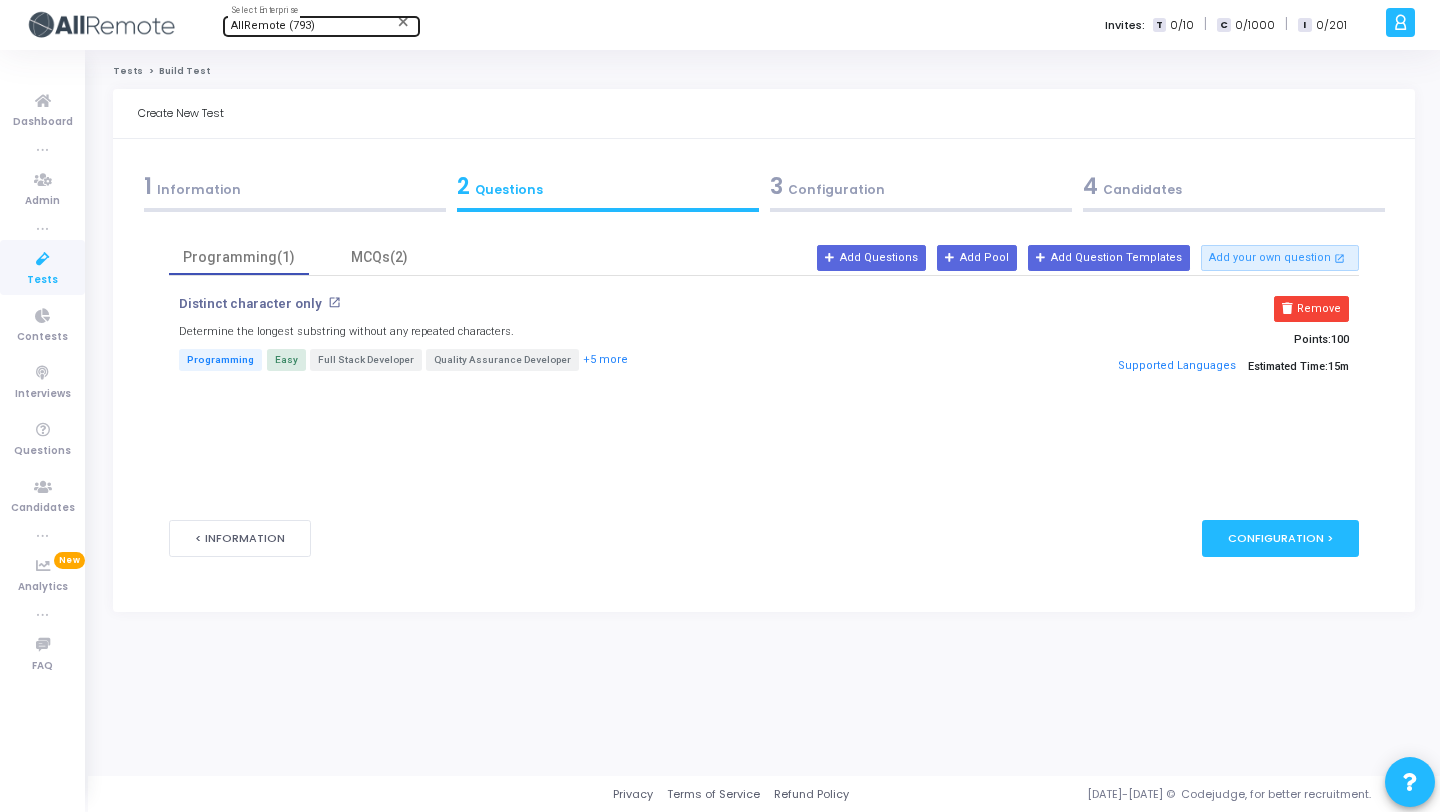 click on "3  Configuration" at bounding box center (920, 191) 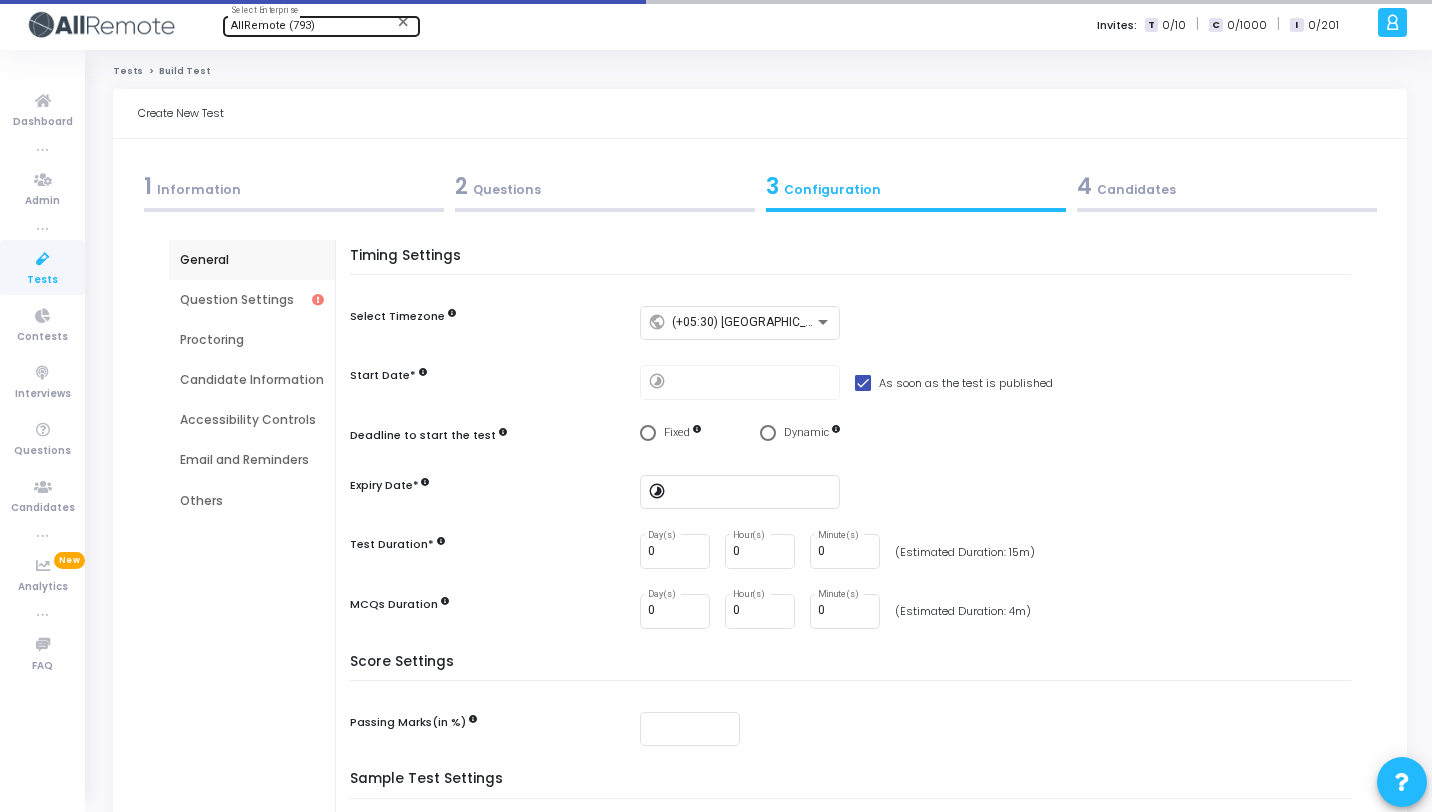 click at bounding box center [605, 210] 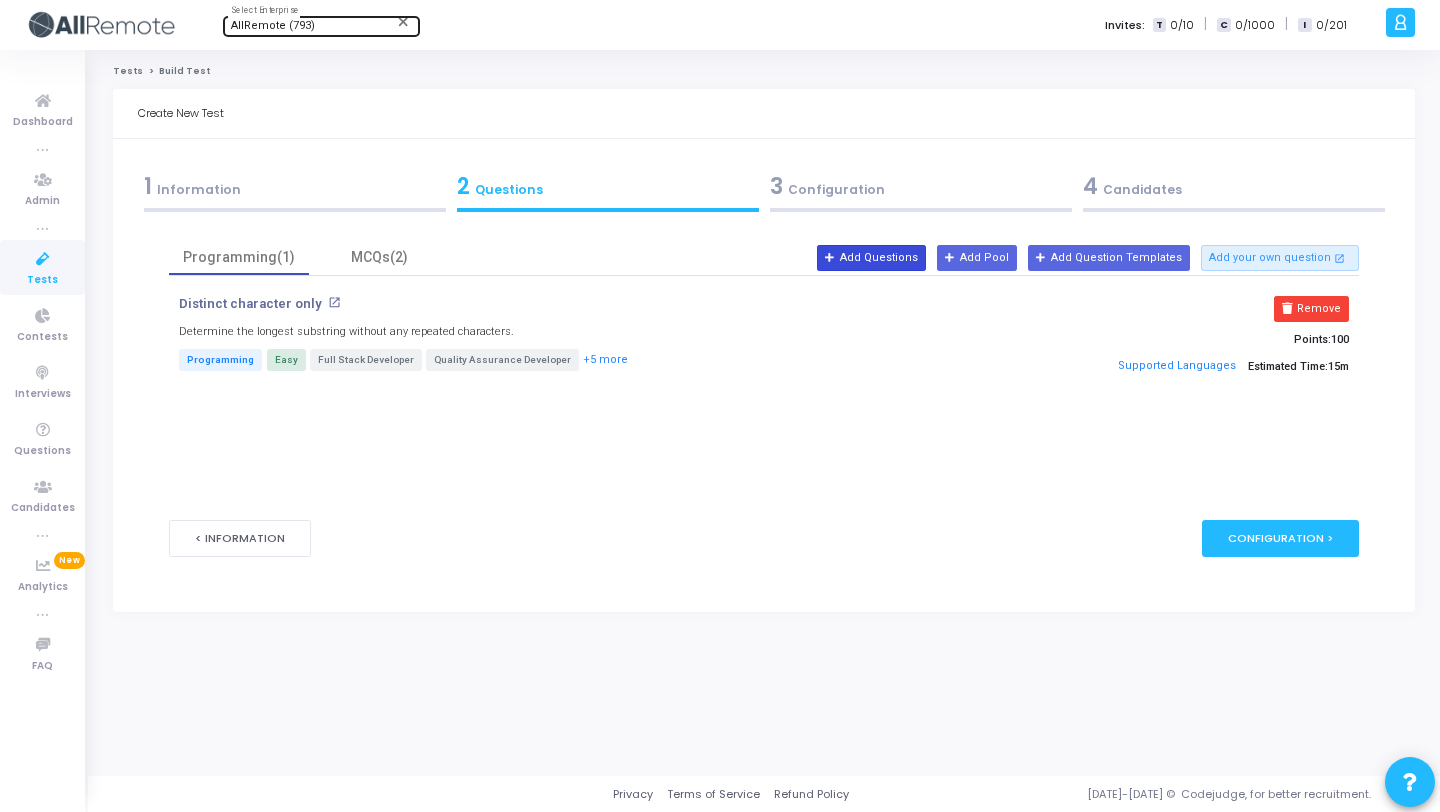 click on "Add Questions" at bounding box center (871, 258) 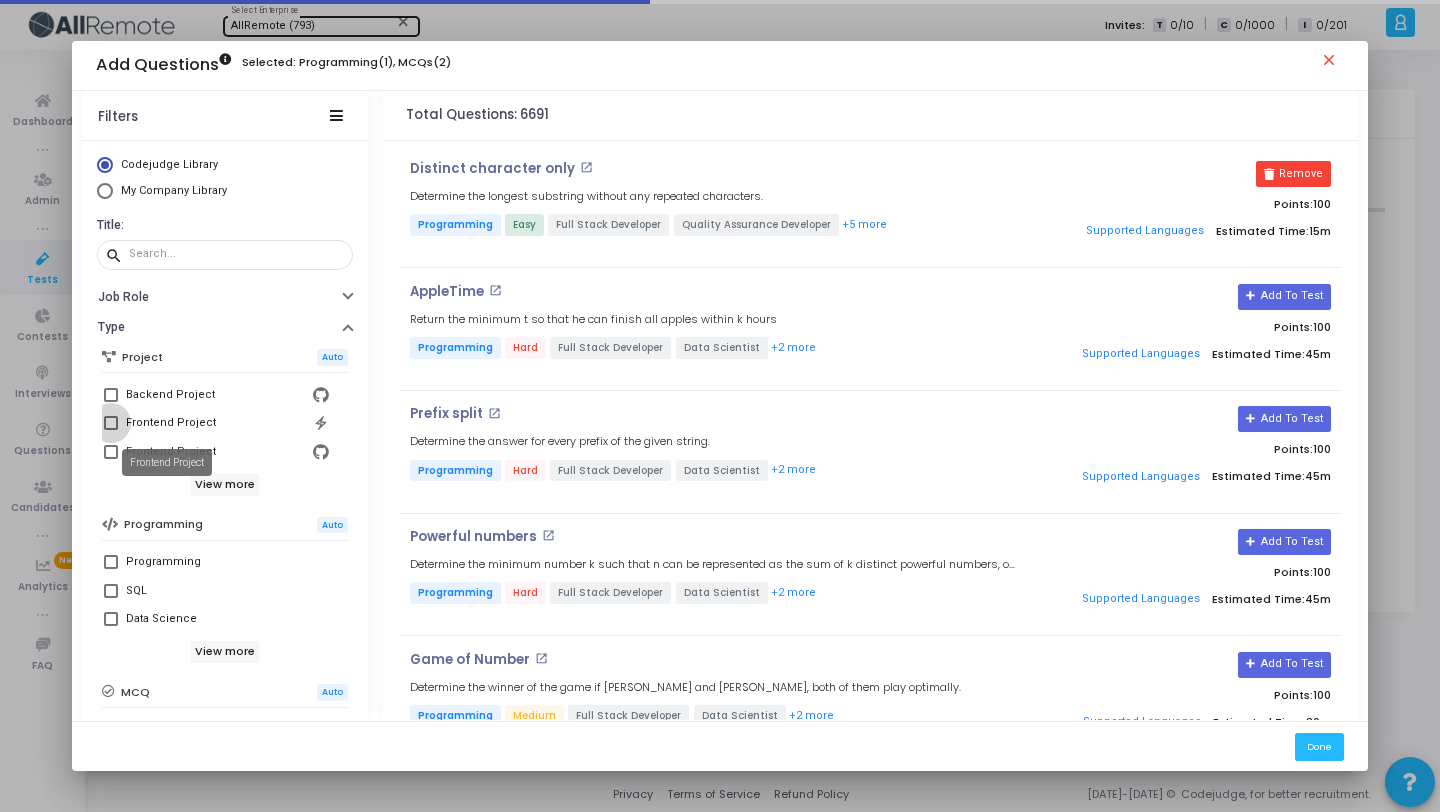click on "Frontend Project" at bounding box center (171, 423) 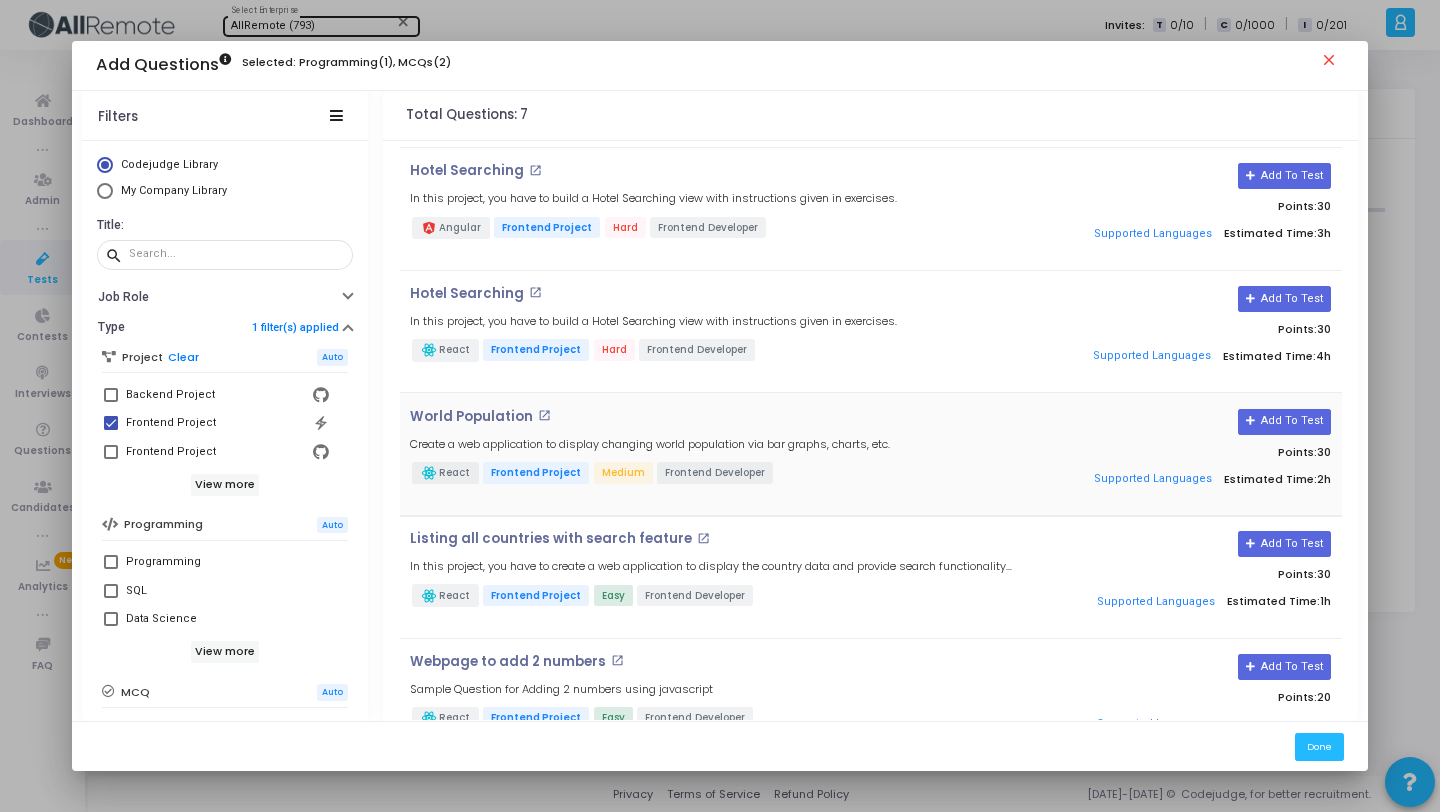 scroll, scrollTop: 0, scrollLeft: 0, axis: both 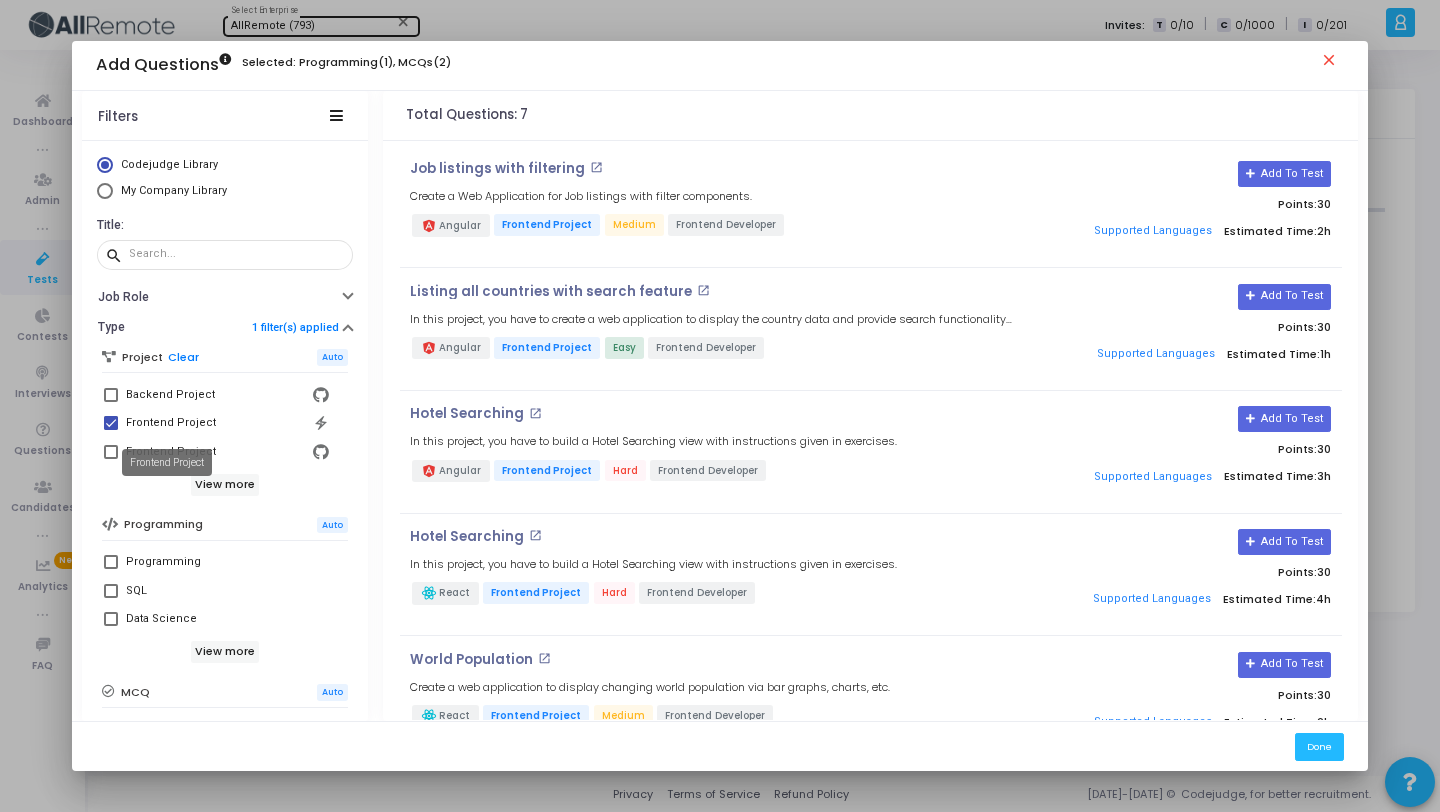 click on "Frontend Project" at bounding box center (171, 423) 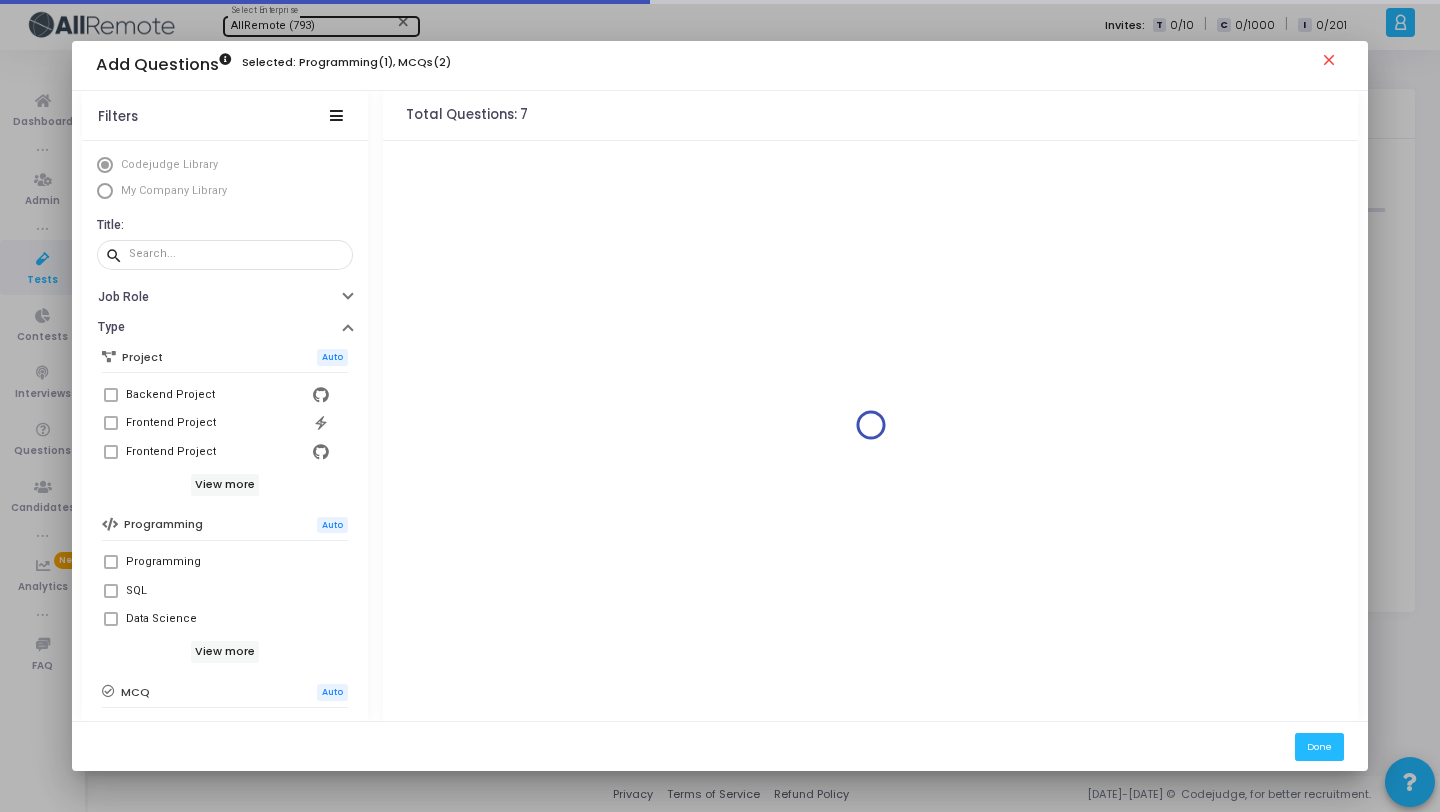 click on "close" at bounding box center [1332, 63] 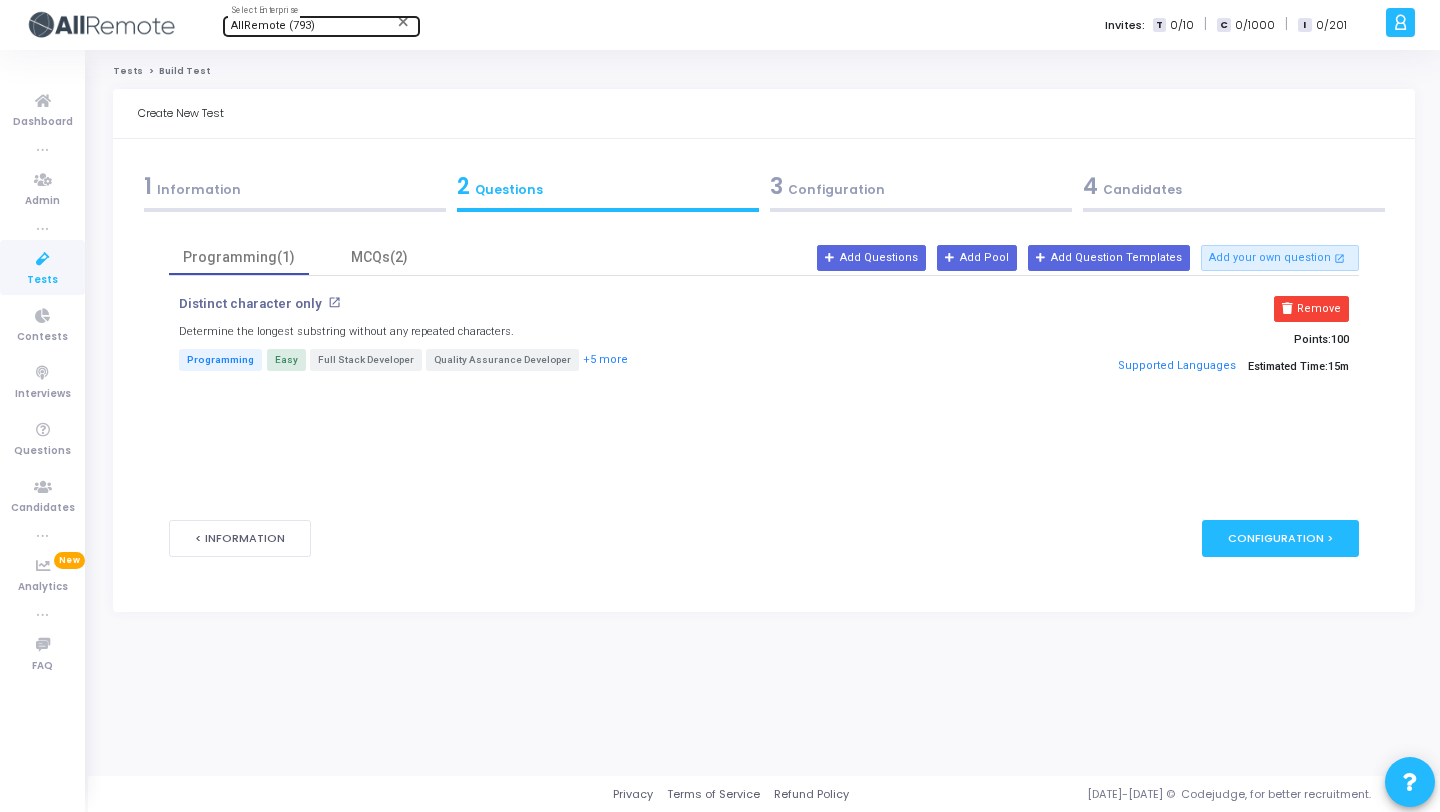 click on "Tests" at bounding box center (42, 280) 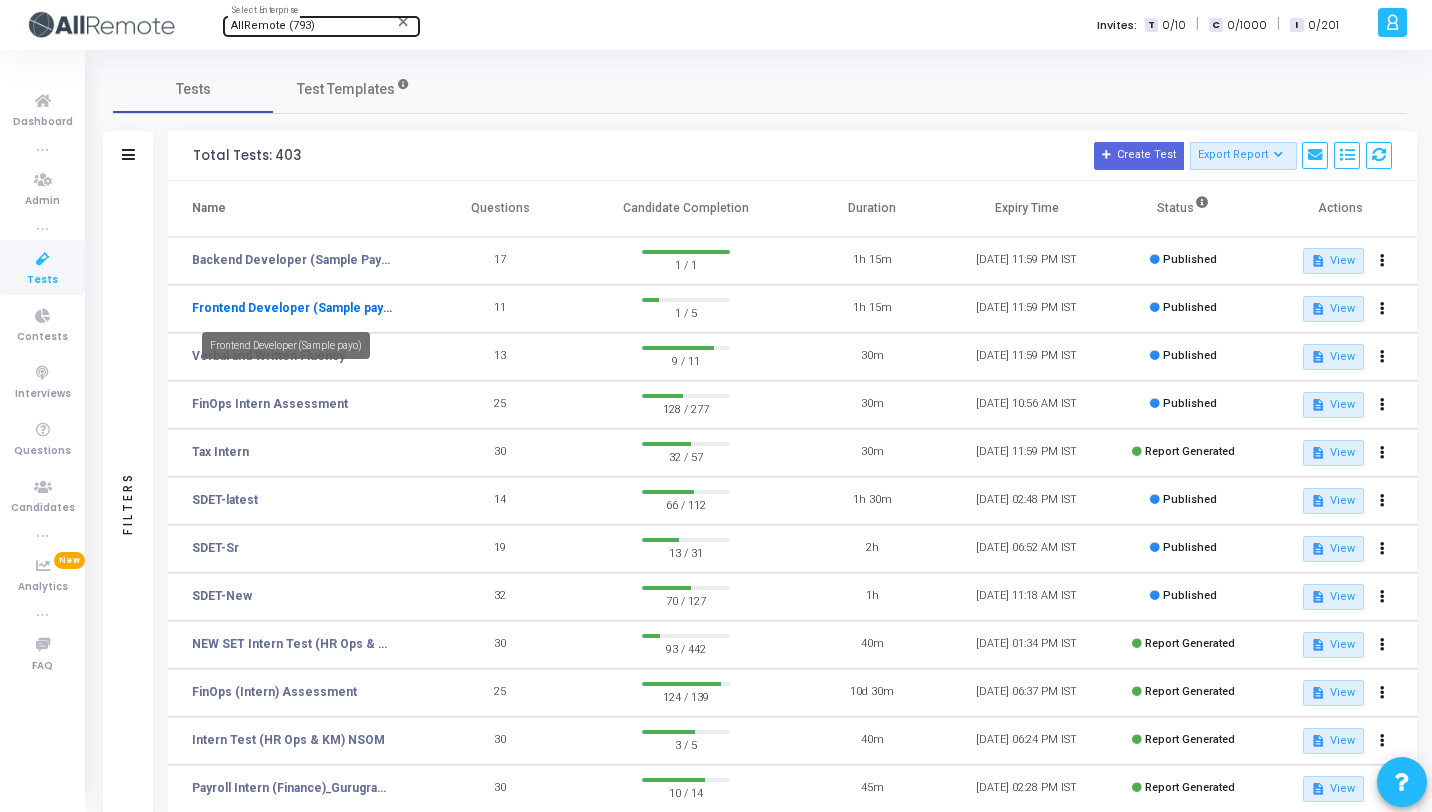 click on "Frontend Developer (Sample payo)" 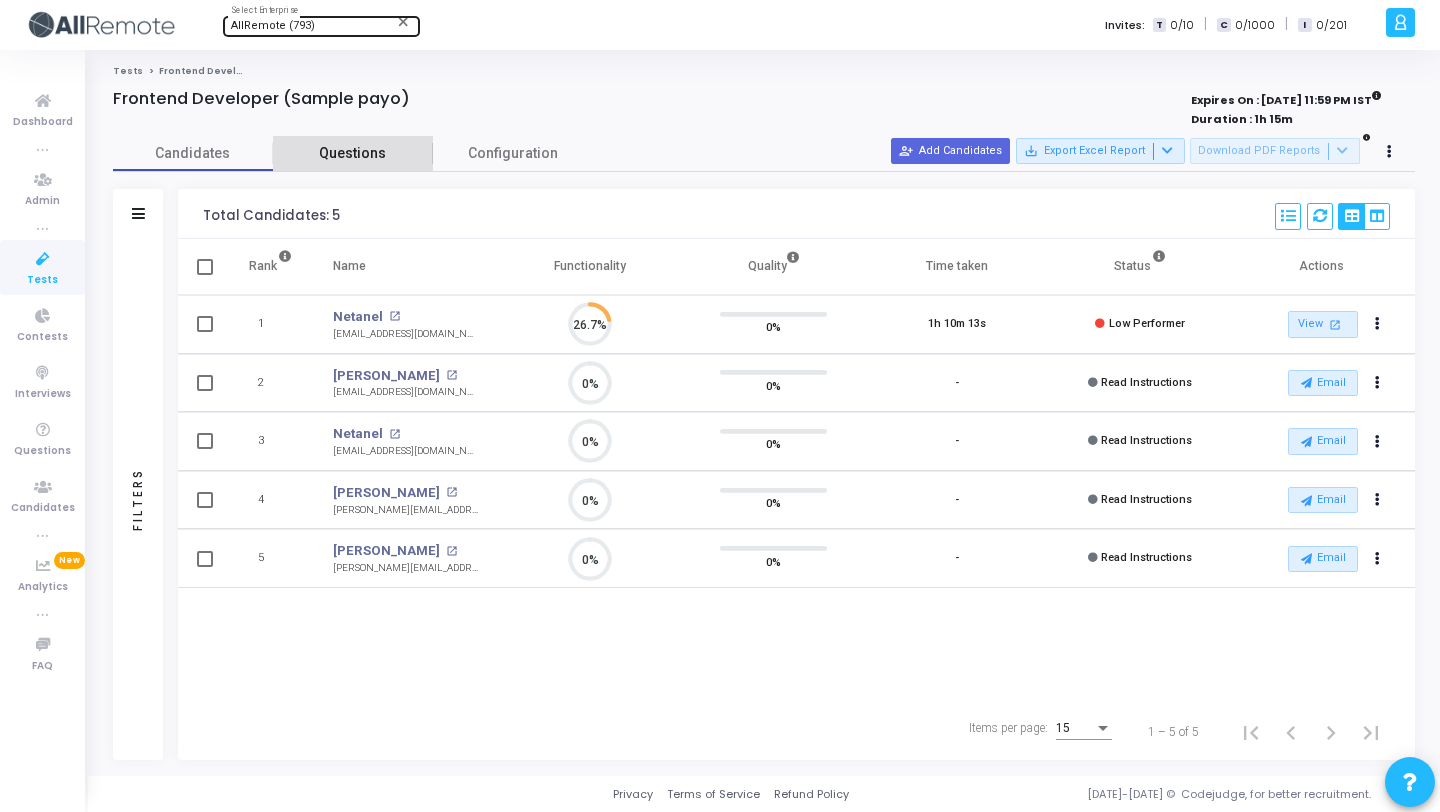 scroll, scrollTop: 9, scrollLeft: 9, axis: both 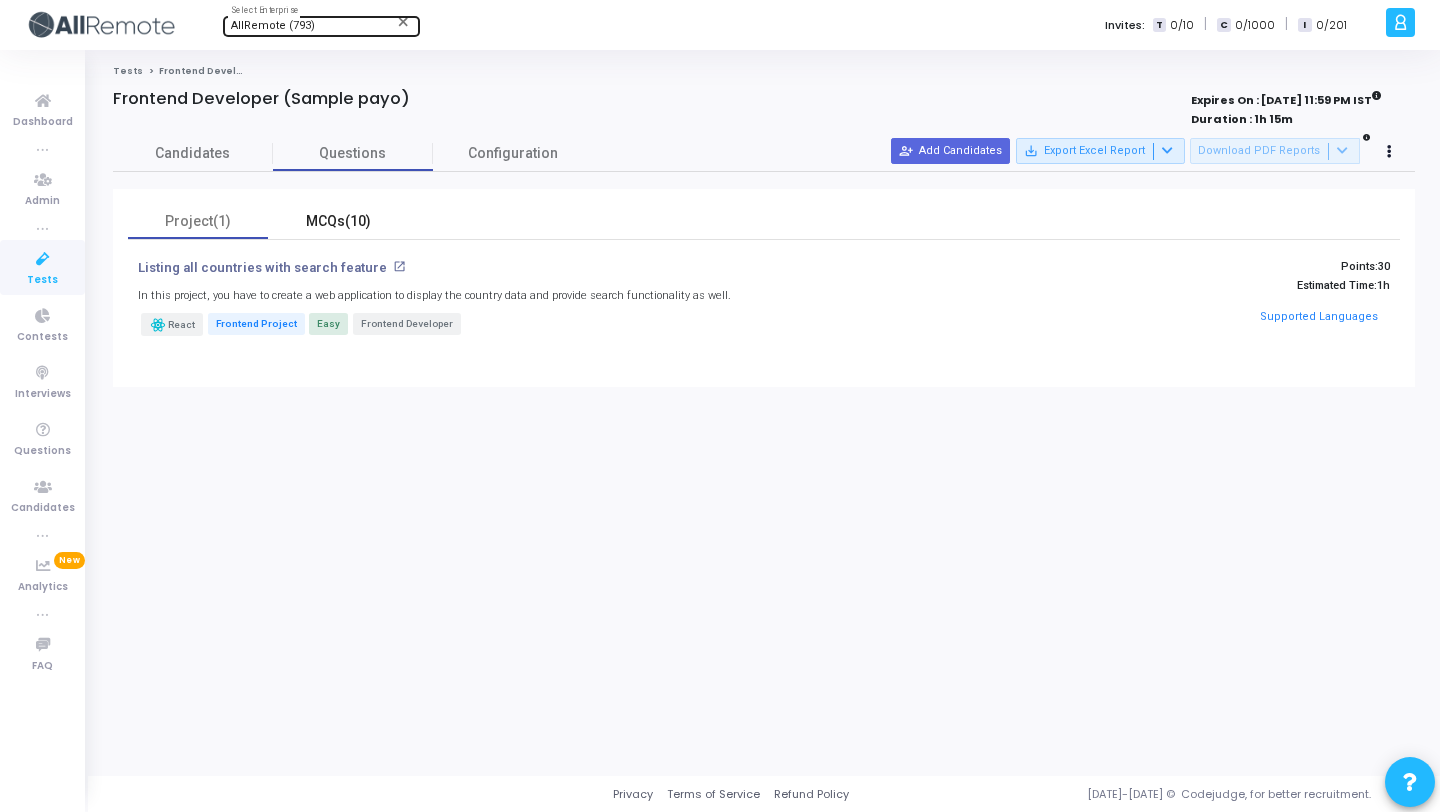 click on "MCQs(10)" at bounding box center (338, 221) 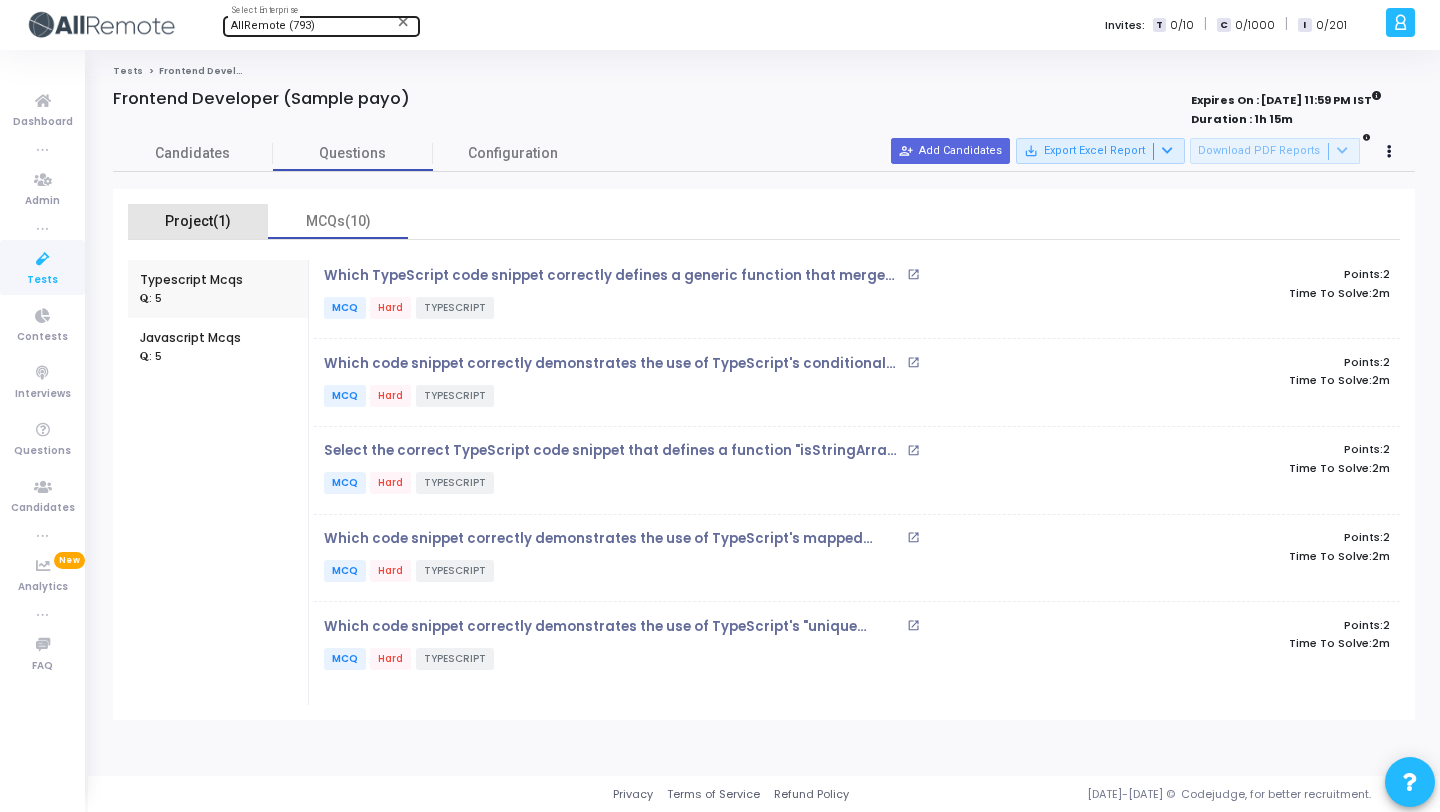 click on "Project(1)" at bounding box center [198, 221] 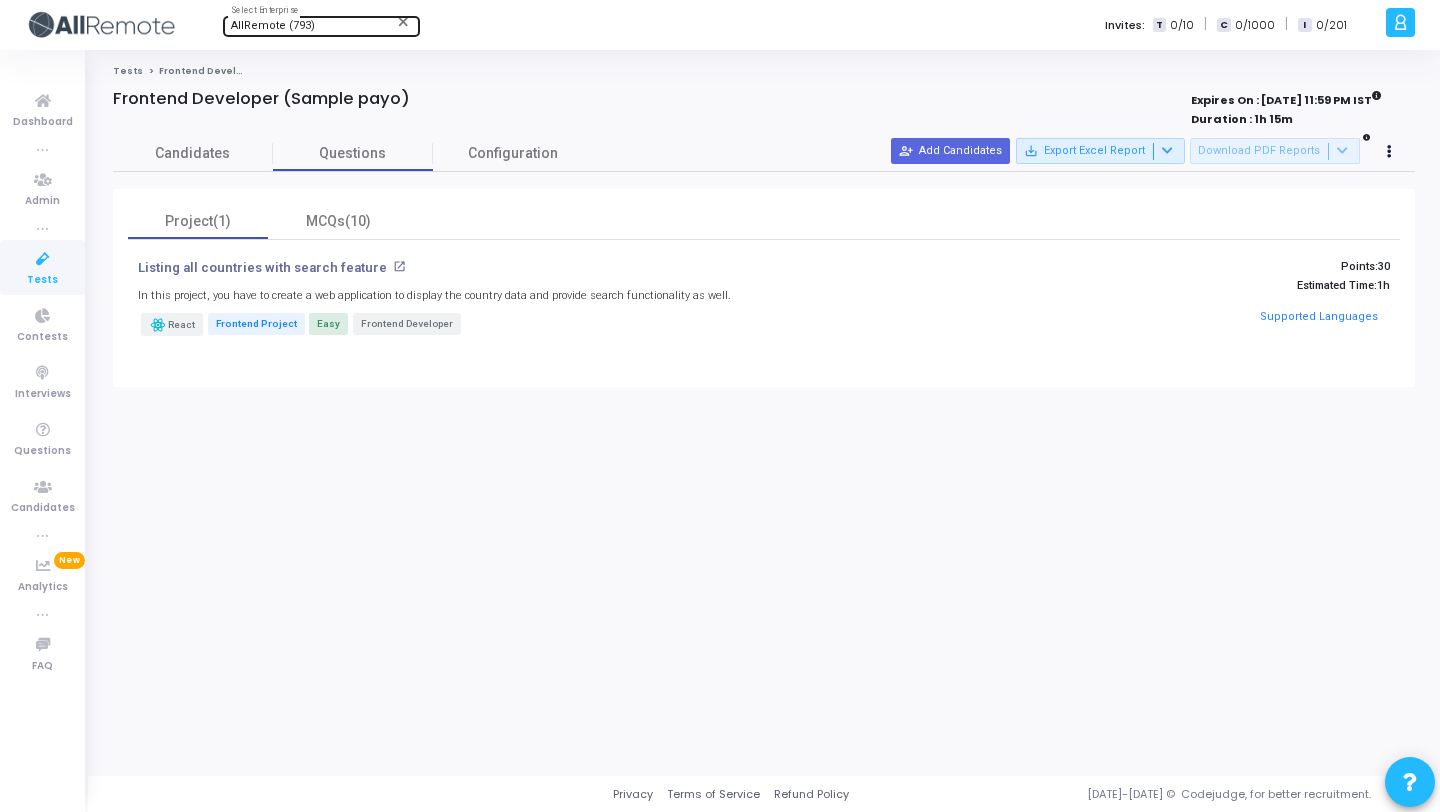 click at bounding box center [43, 259] 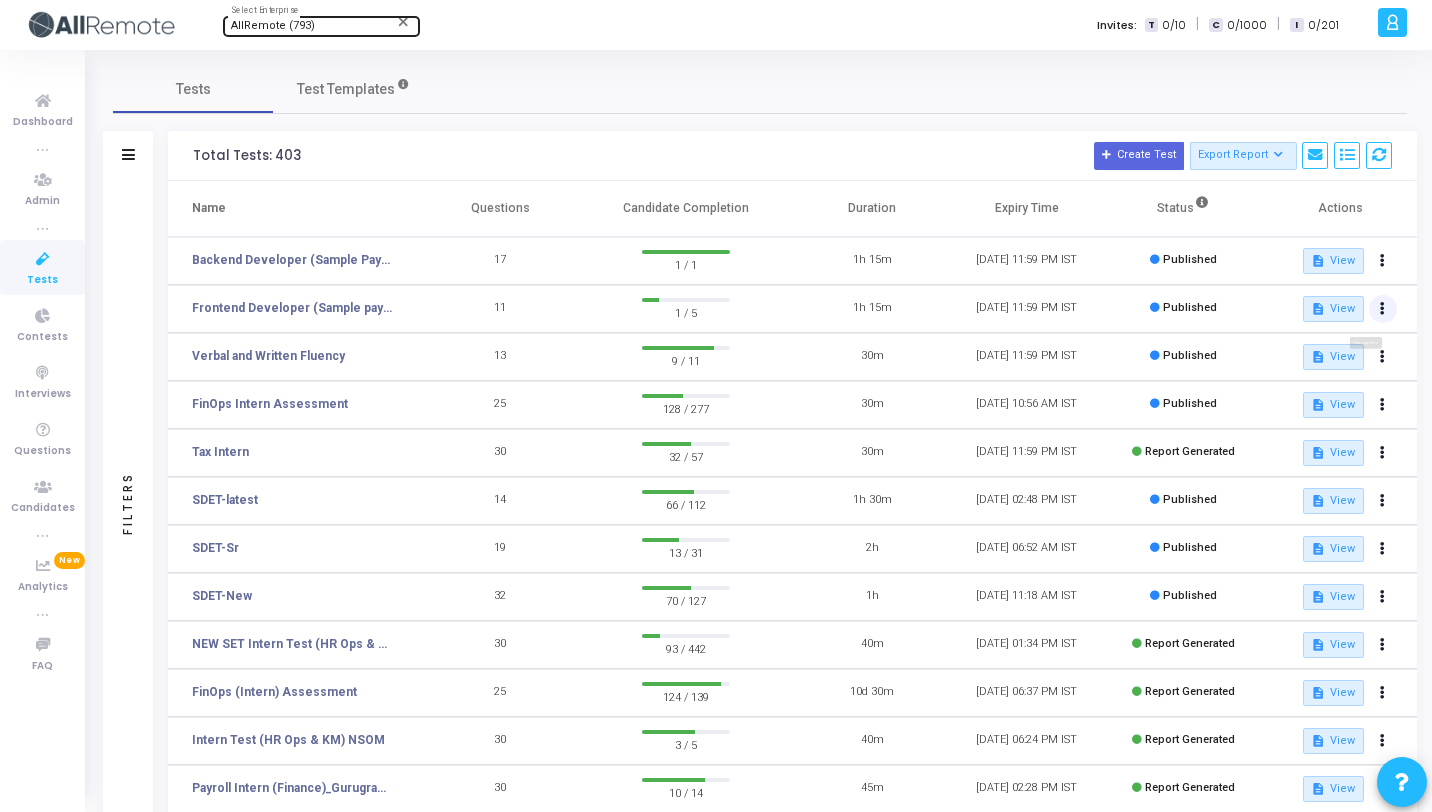 click 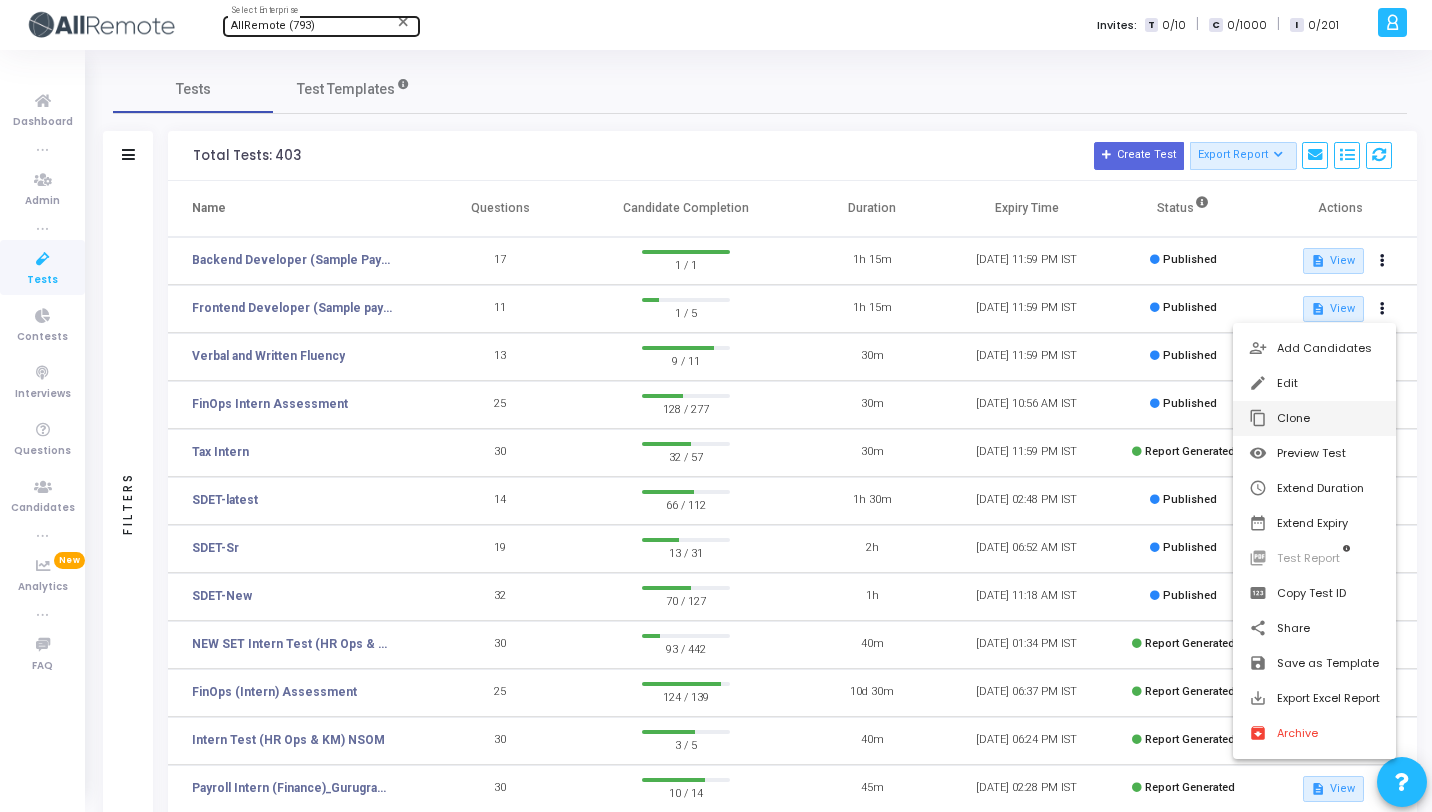 click on "content_copy  Clone" at bounding box center [1314, 418] 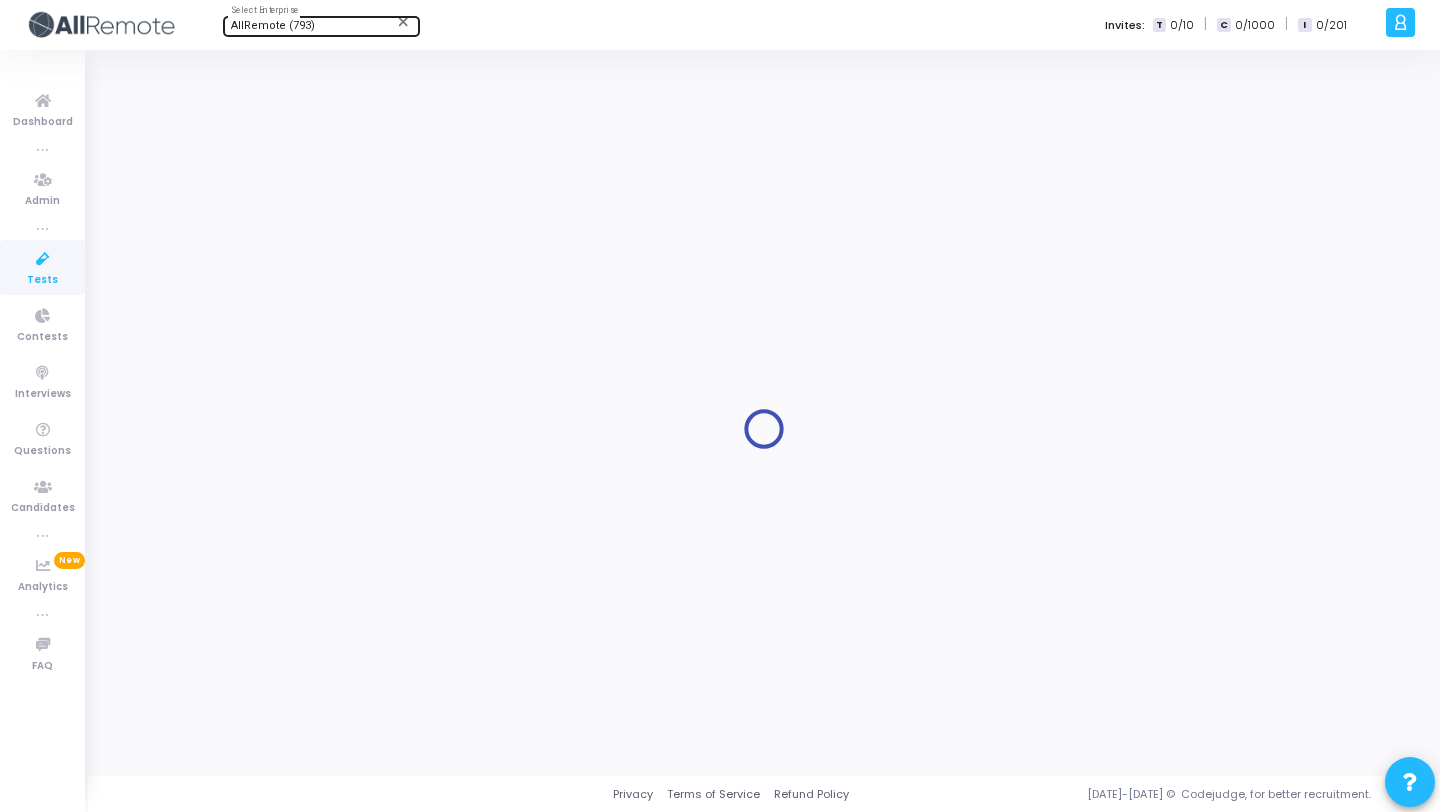 type on "Frontend Developer (Sample payo)" 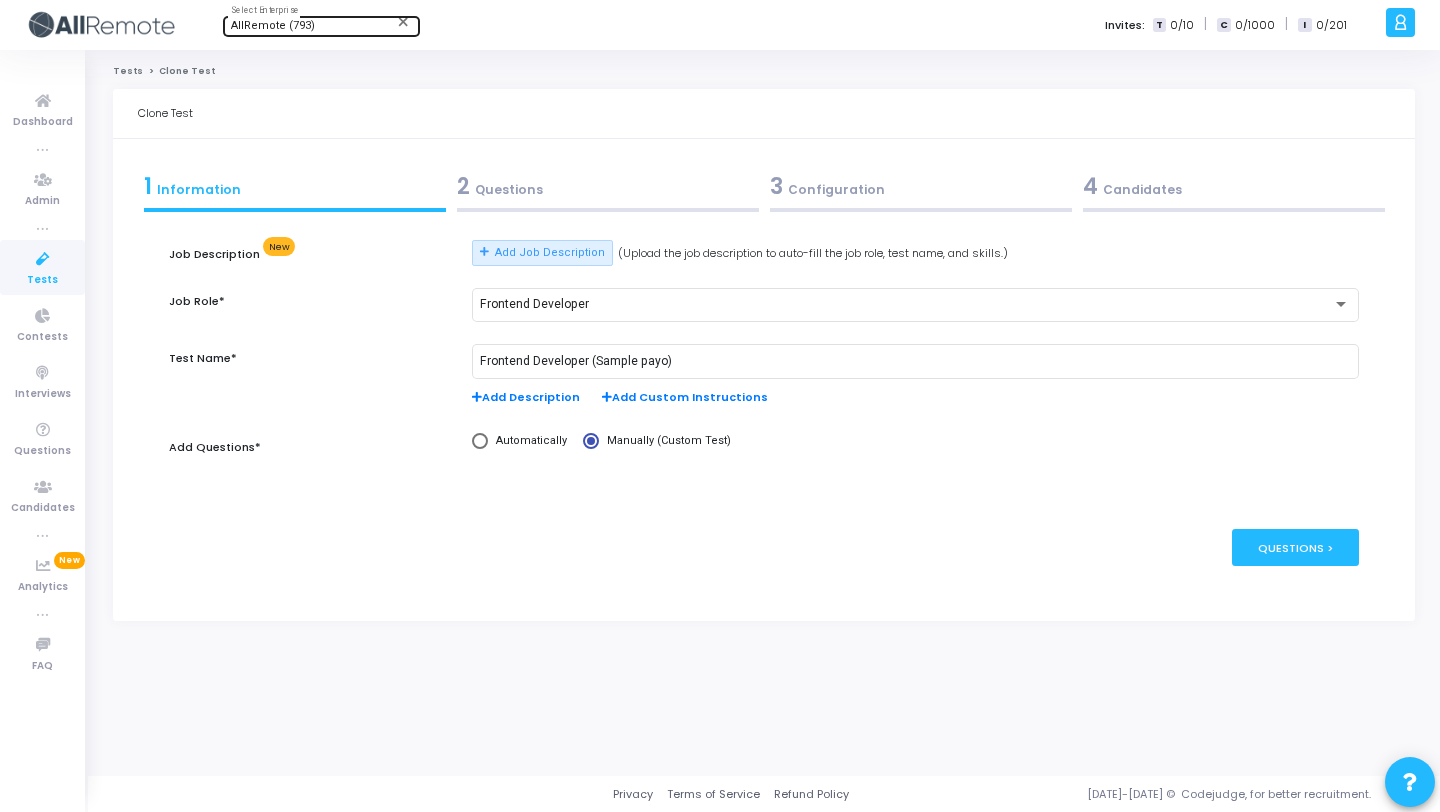 click on "2  Questions" at bounding box center (607, 191) 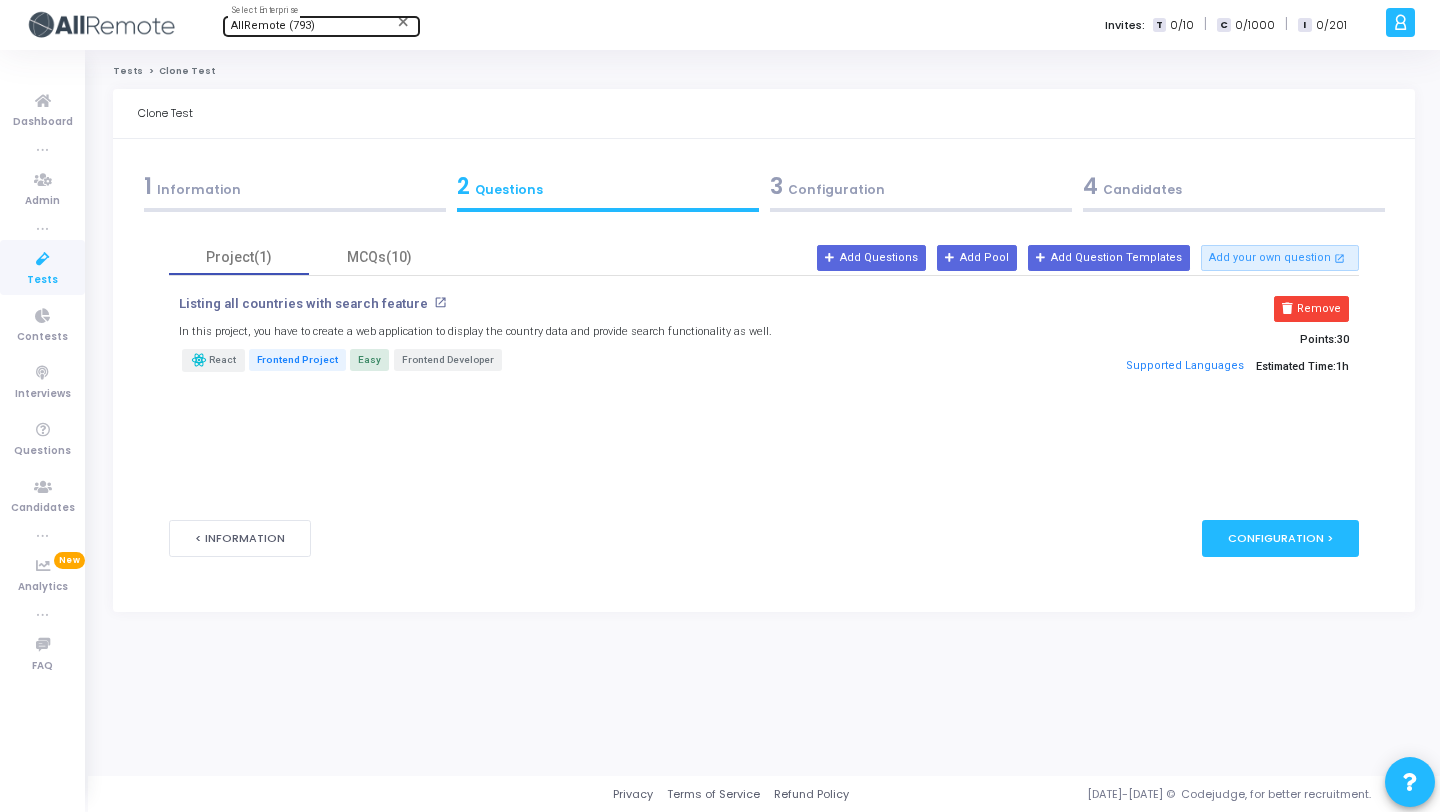 click on "Job Description   New Add Job Description  (Upload the job description to auto-fill the job role, test name, and skills.)   Job Role*  Frontend Developer  Test Name*  Frontend Developer (Sample payo)  Add Description  Add Custom Instructions  Add Questions*     Automatically     Manually (Custom Test)   Project(1)   MCQs(10)  Listing all countries with search feature open_in_new   In this project, you have to create a web application to display the country data and provide search functionality as well.  React  Frontend Project   Easy   Frontend Developer   Remove   Points:  30  Supported Languages   Estimated Time:      1h Add Questions   Add Pool  Add Question Templates   Add your own question  open_in_new  General   Question Settings   Proctoring   Candidate Information   Accessibility Controls   Email and Reminders   Others  Timing Settings   Select Timezone  public (+05:30) Asia/Calcutta Start Date* timelapse    As soon as the test is published  Deadline to start the test   Fixed   Dynamic 0 Day(s)" at bounding box center (763, 402) 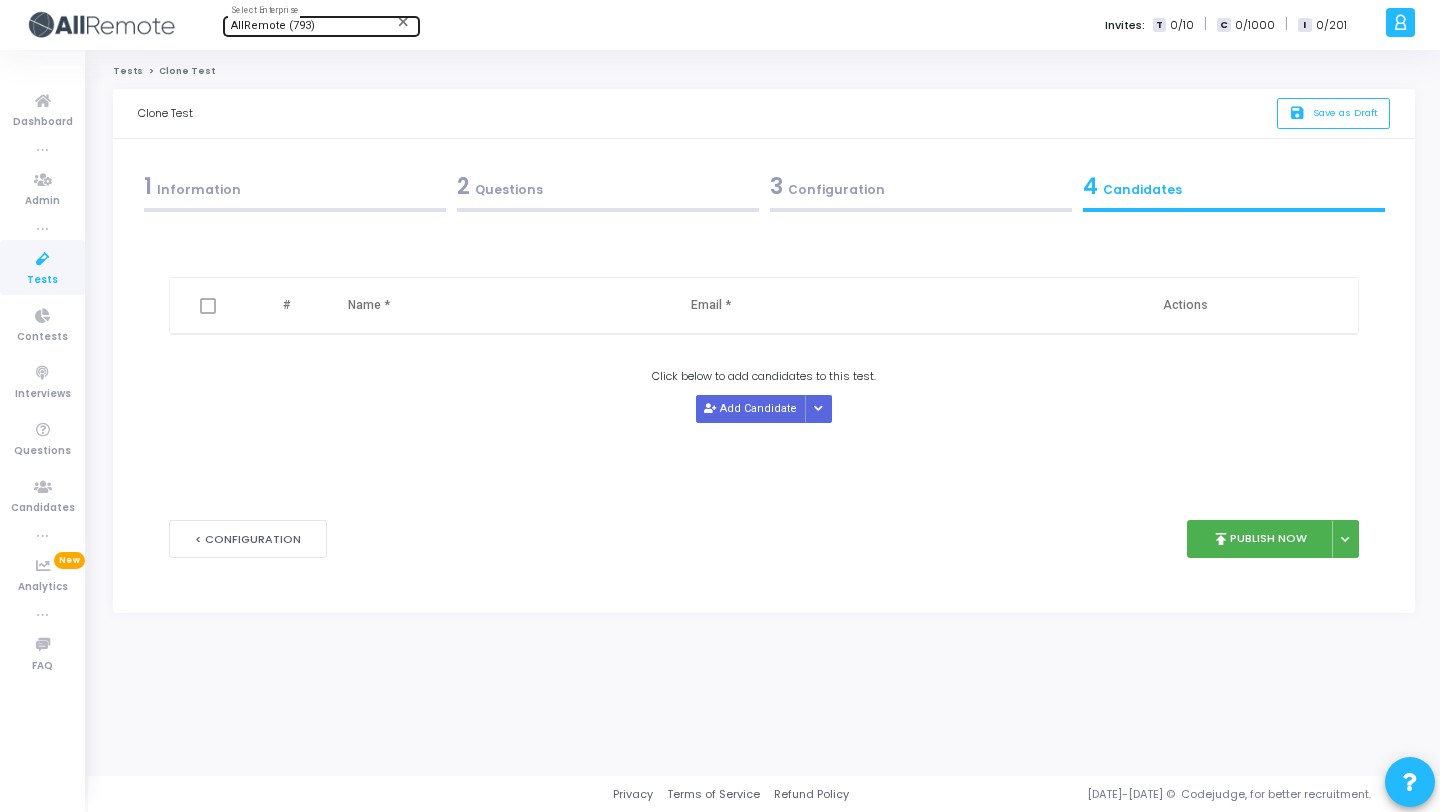 click on "2  Questions" at bounding box center [607, 191] 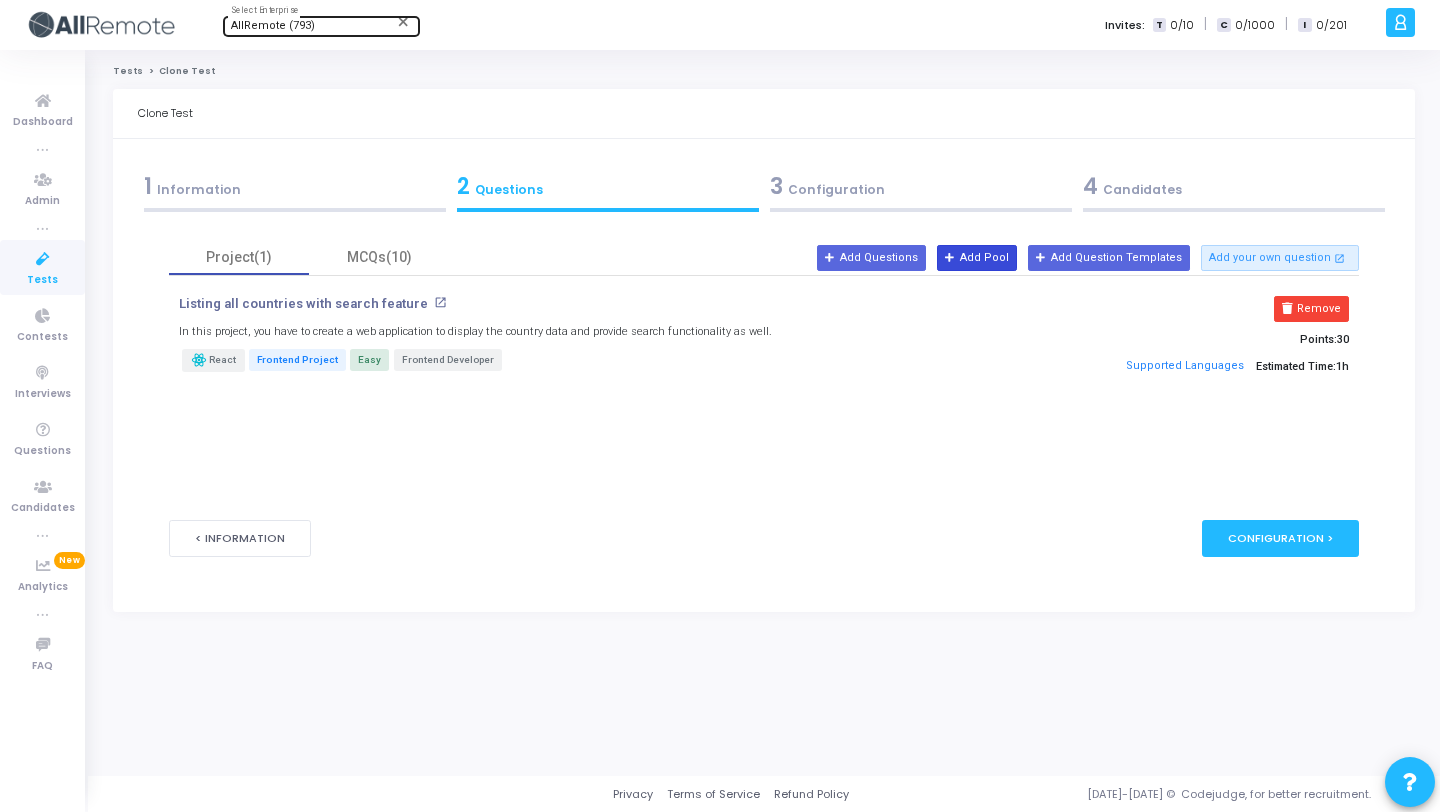 click on "Add Pool" at bounding box center [977, 258] 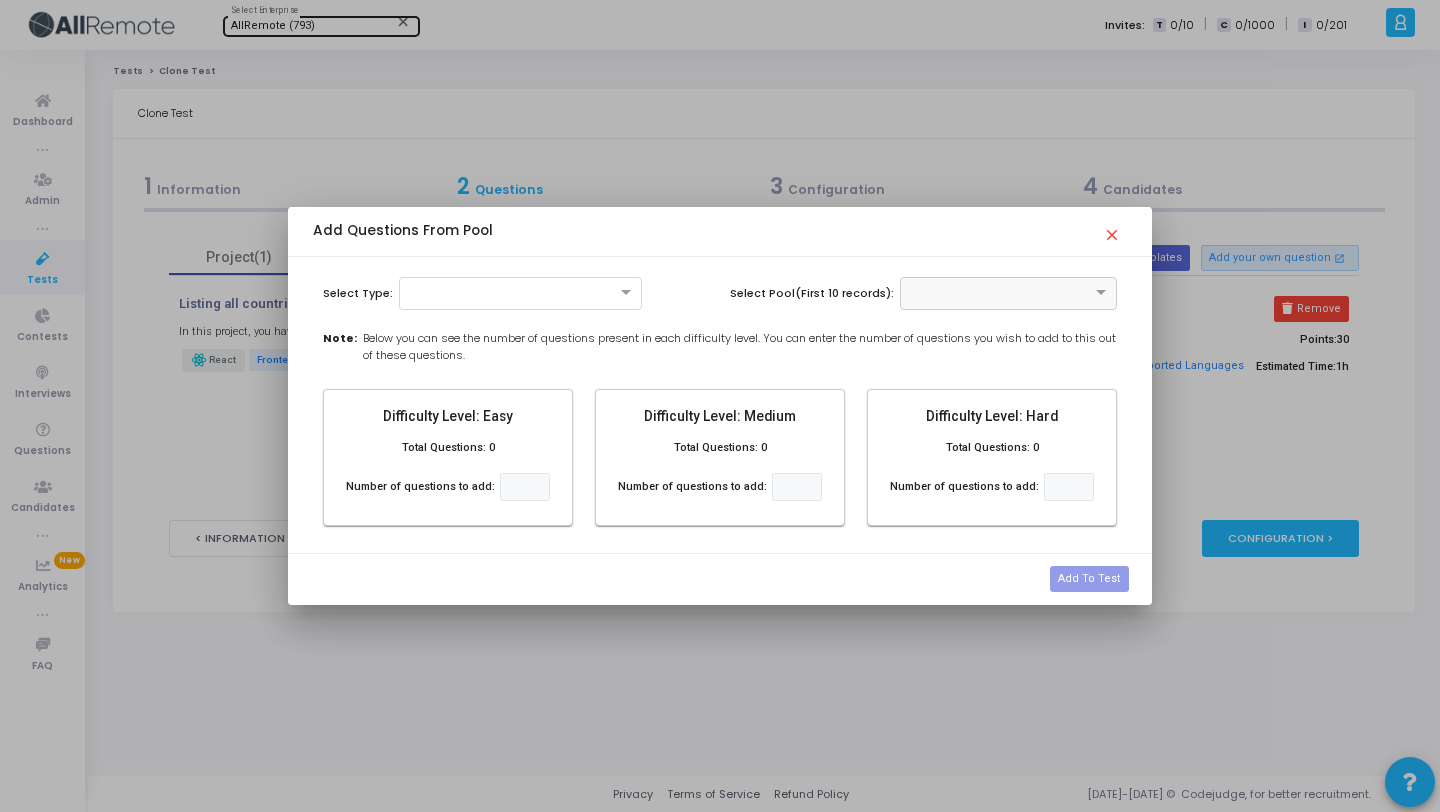 click on "close" at bounding box center (1115, 229) 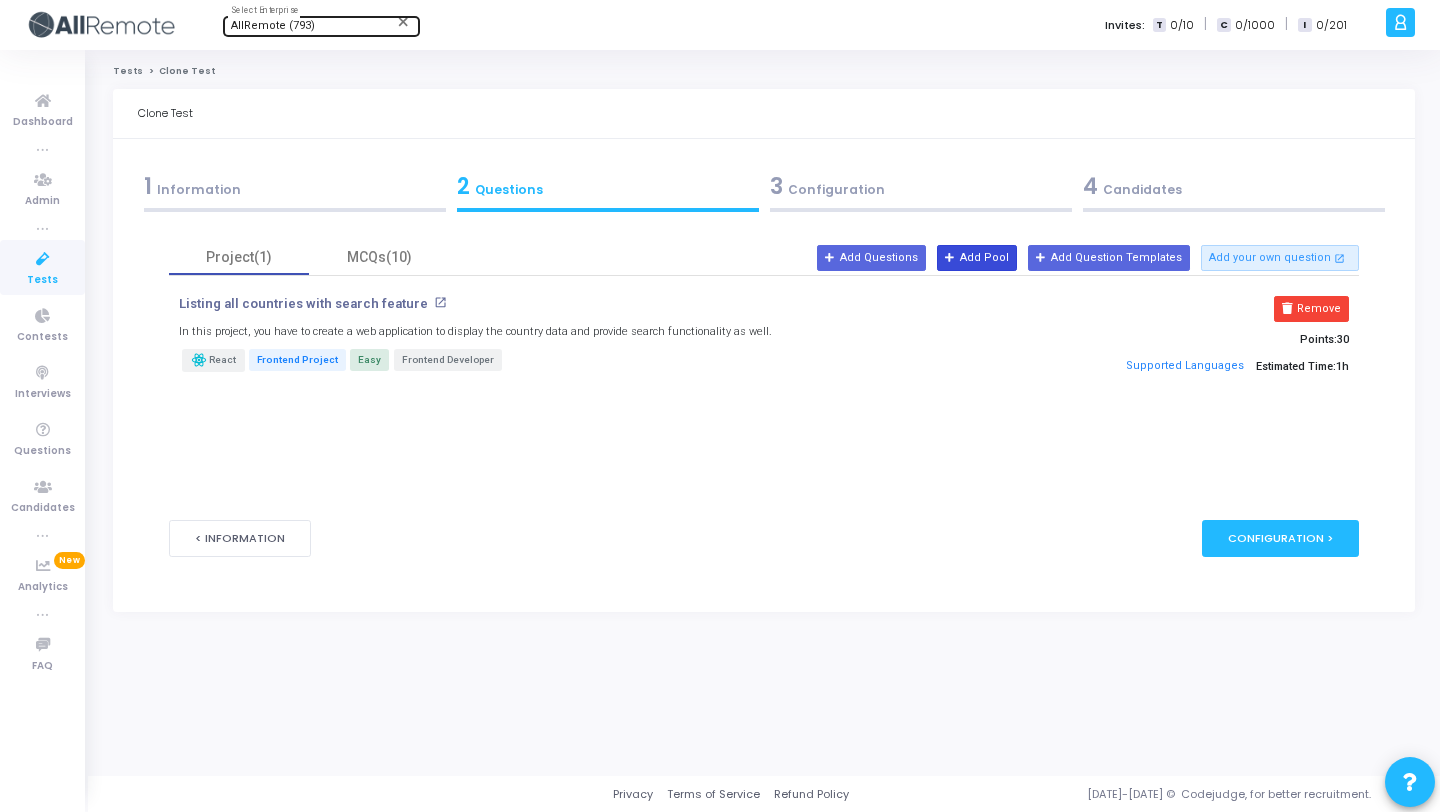click on "Add Pool" at bounding box center [977, 258] 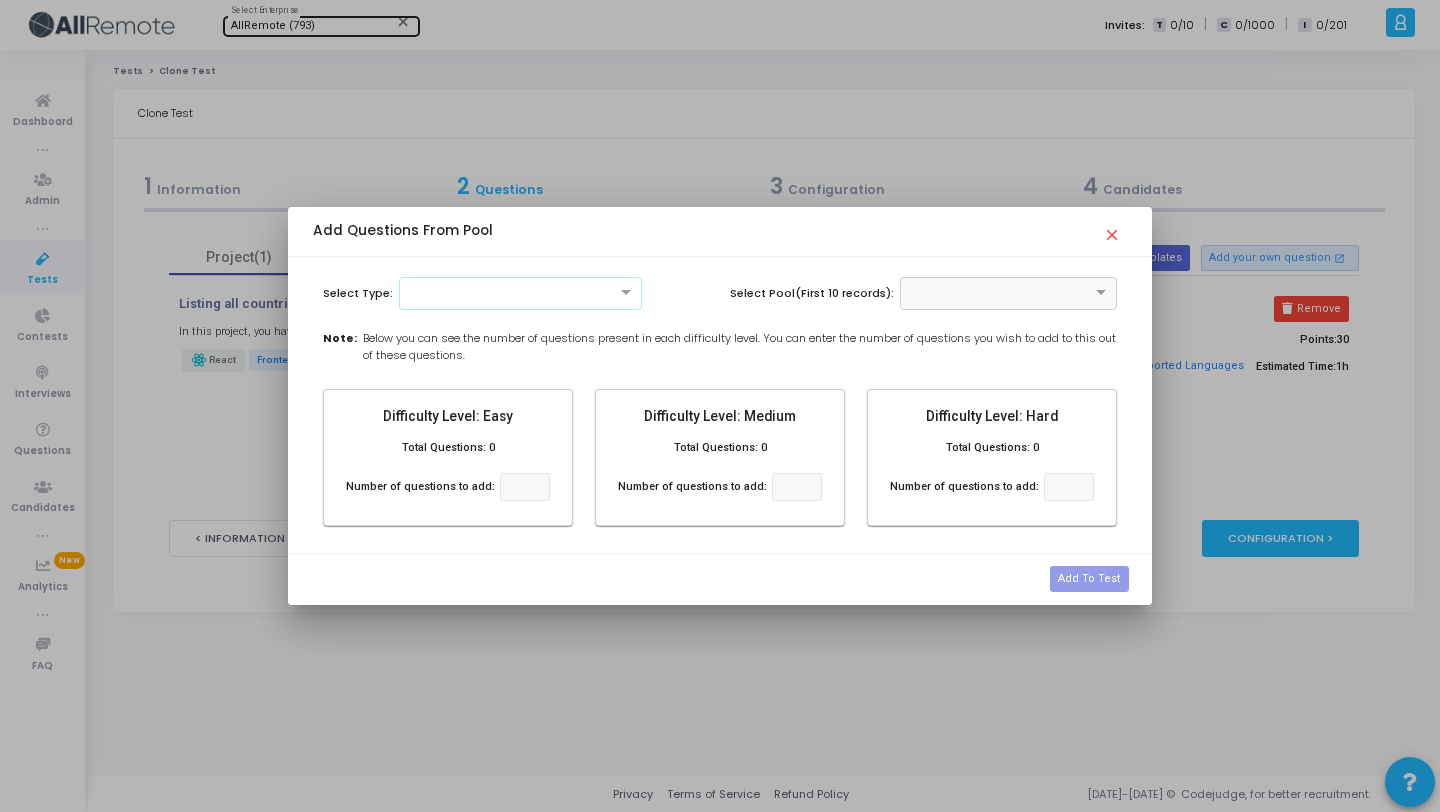 click at bounding box center (521, 291) 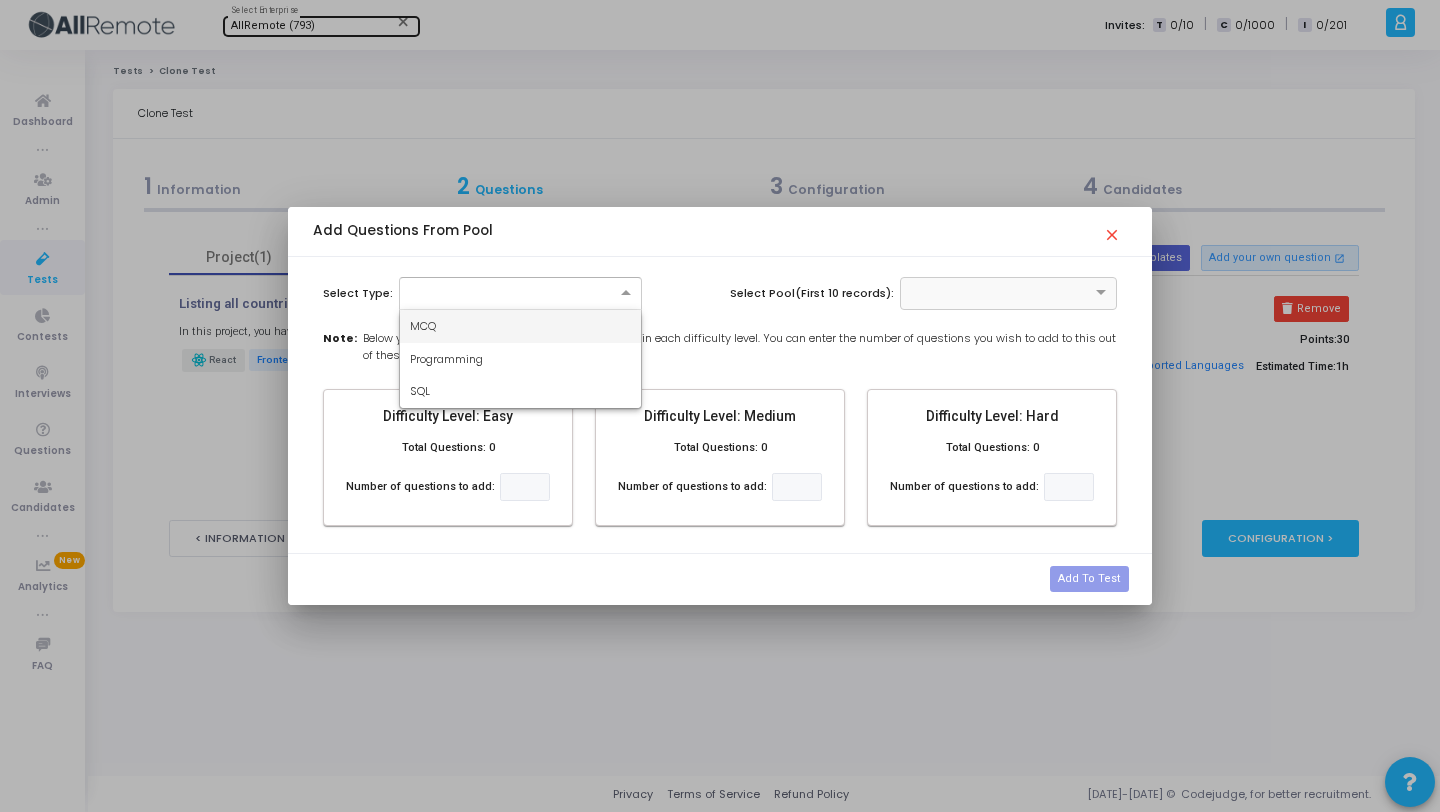 click on "MCQ" at bounding box center (521, 326) 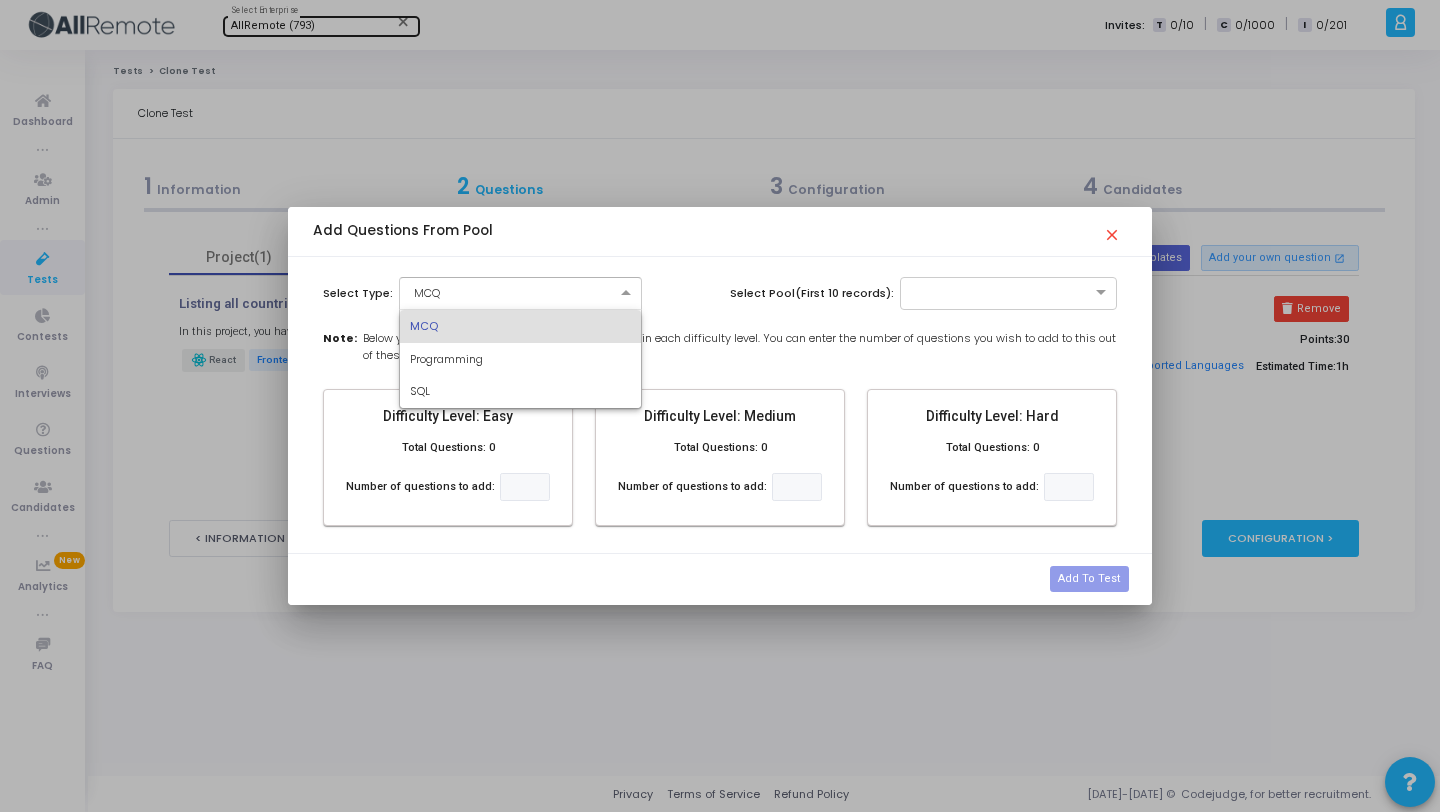 drag, startPoint x: 461, startPoint y: 299, endPoint x: 474, endPoint y: 353, distance: 55.542778 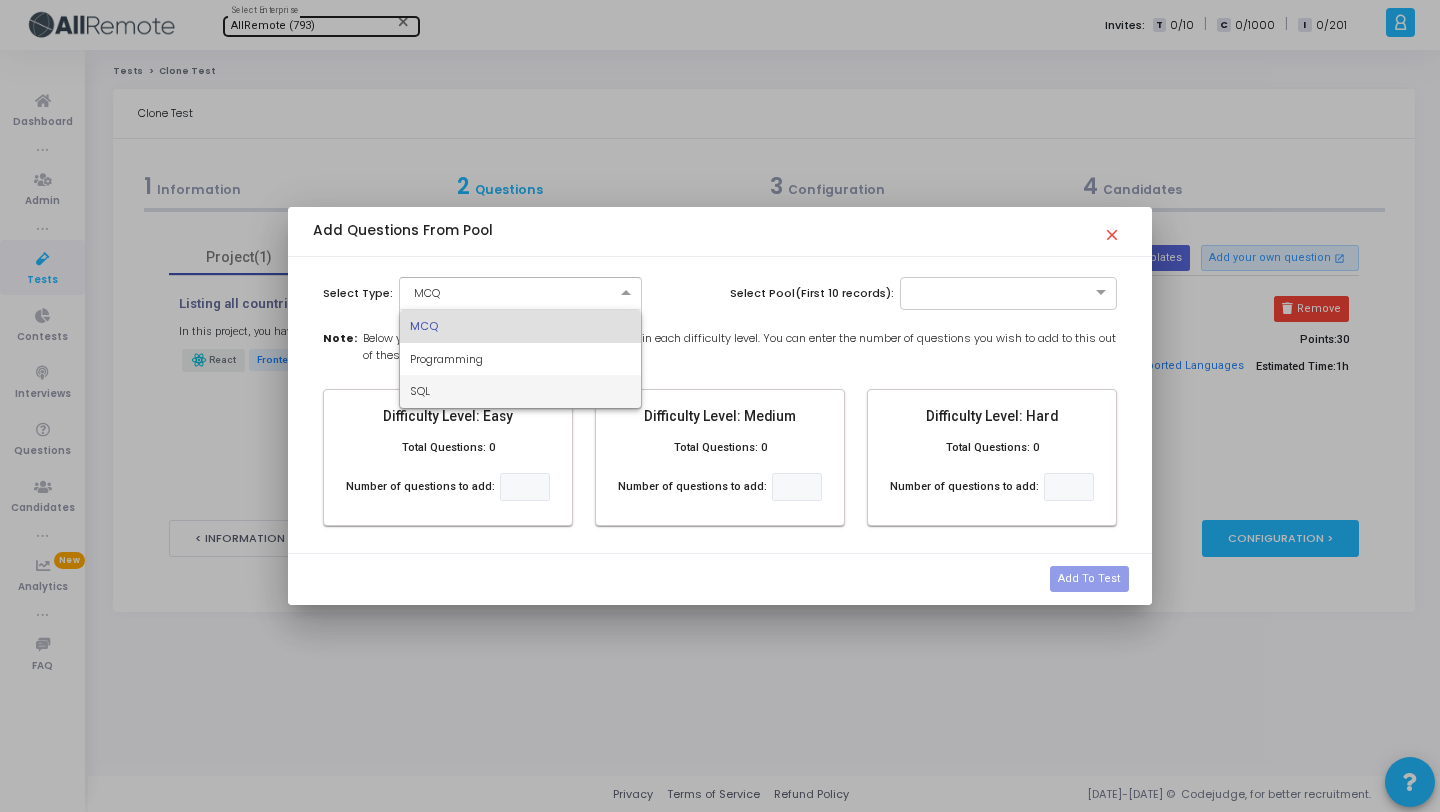 click on "Note: Below you can see the number of questions present in each difficulty level. You can enter the number of questions you wish to add to this out of these questions." at bounding box center (720, 349) 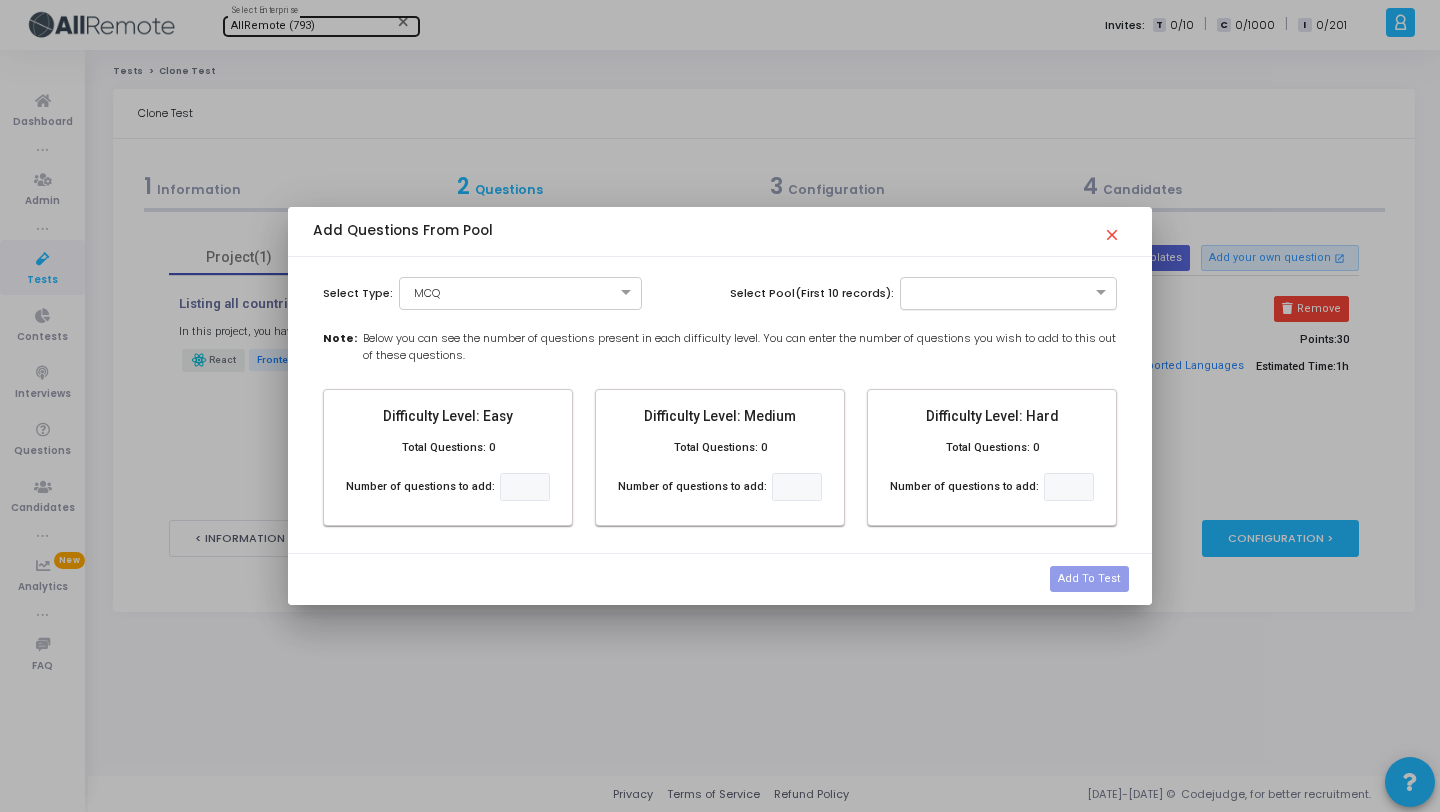 click at bounding box center (1009, 293) 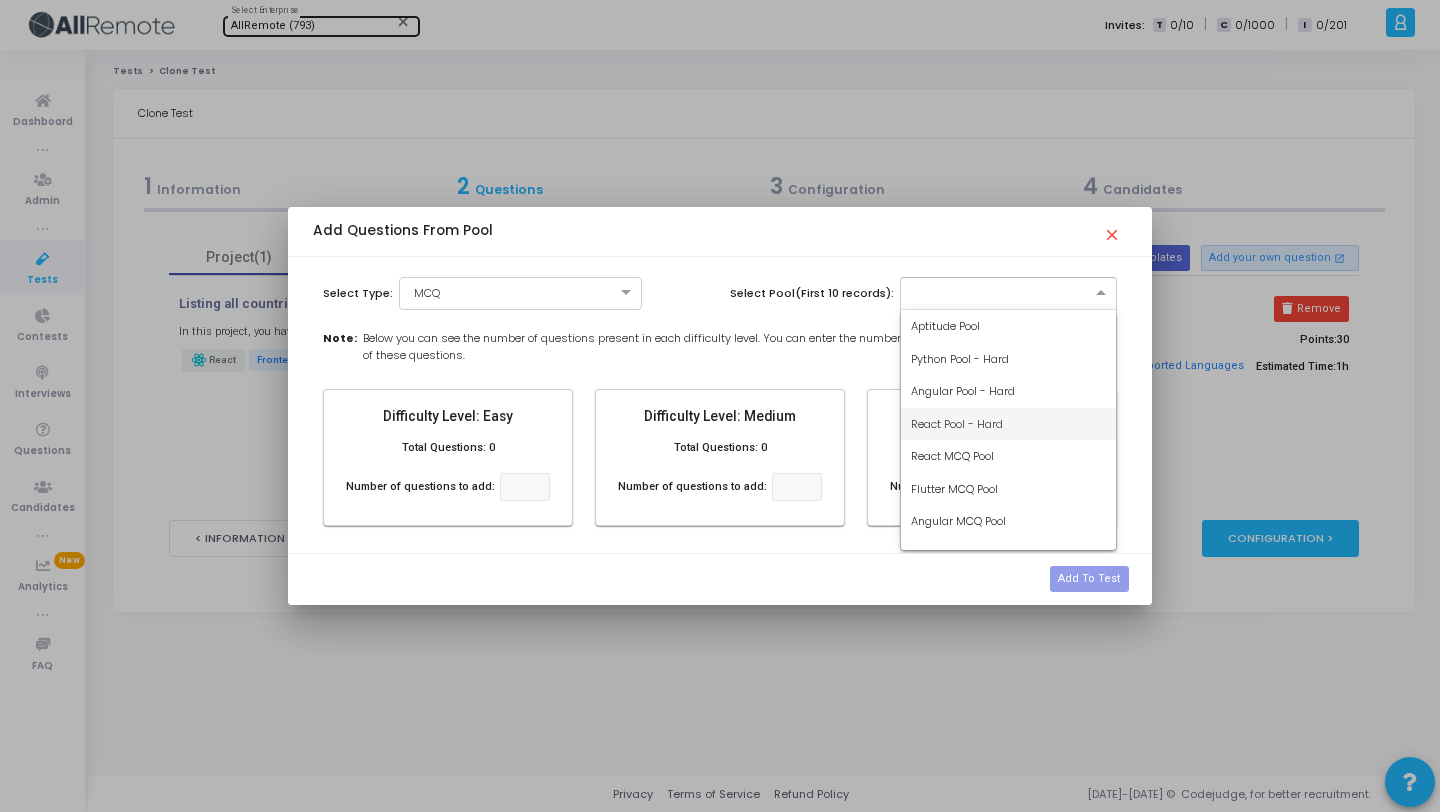 click on "React Pool - Hard" at bounding box center [1009, 424] 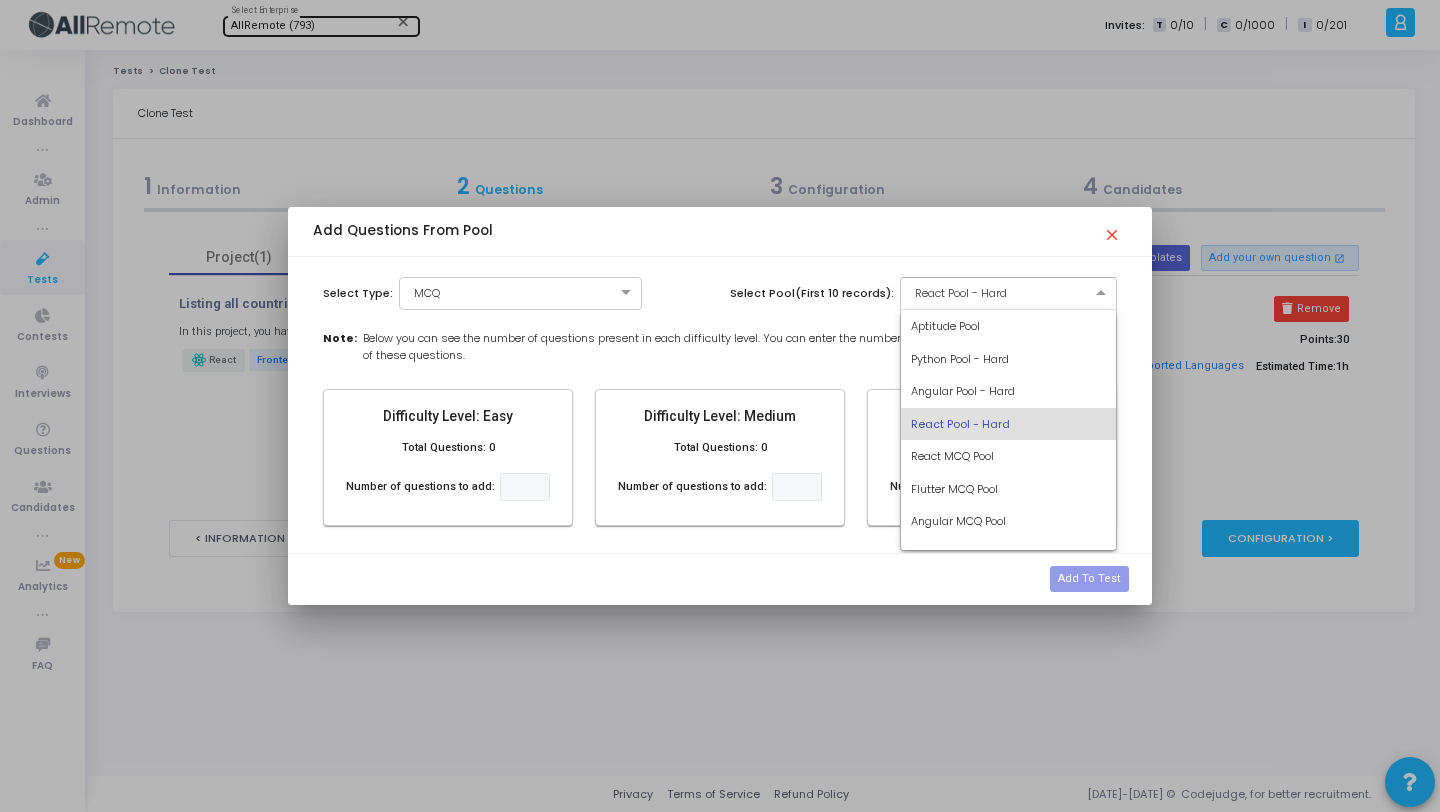 click at bounding box center (989, 291) 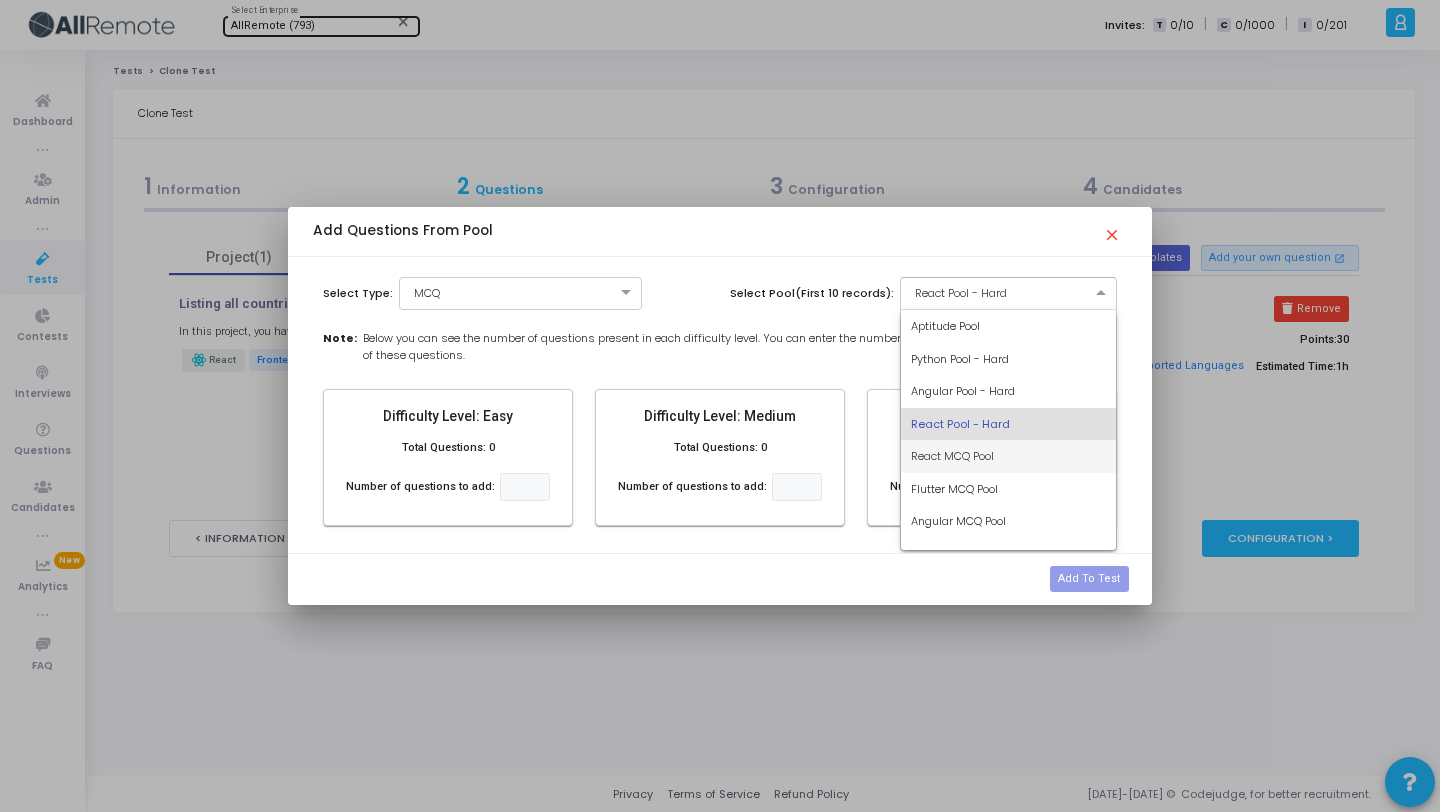 click on "React MCQ Pool" at bounding box center [1009, 456] 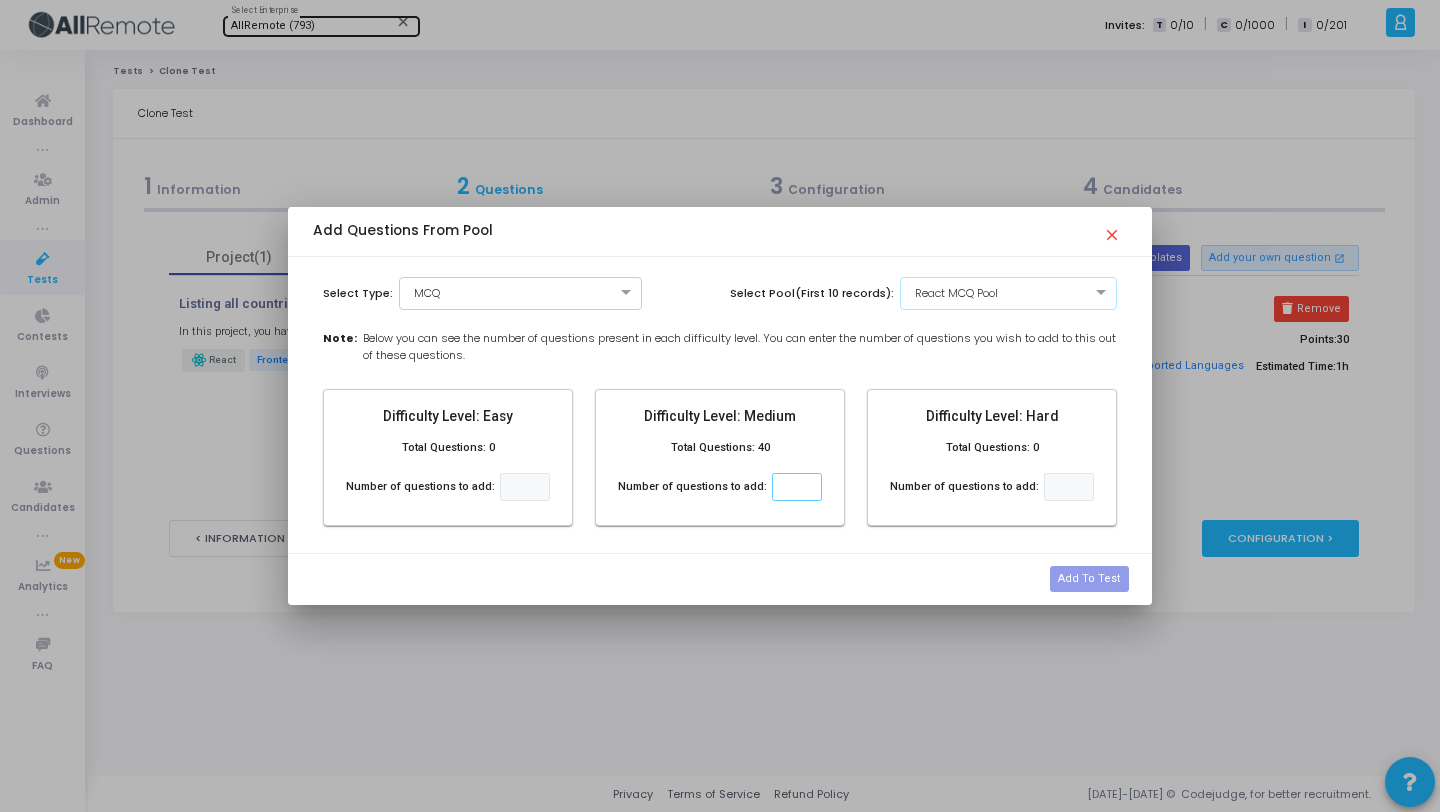 click 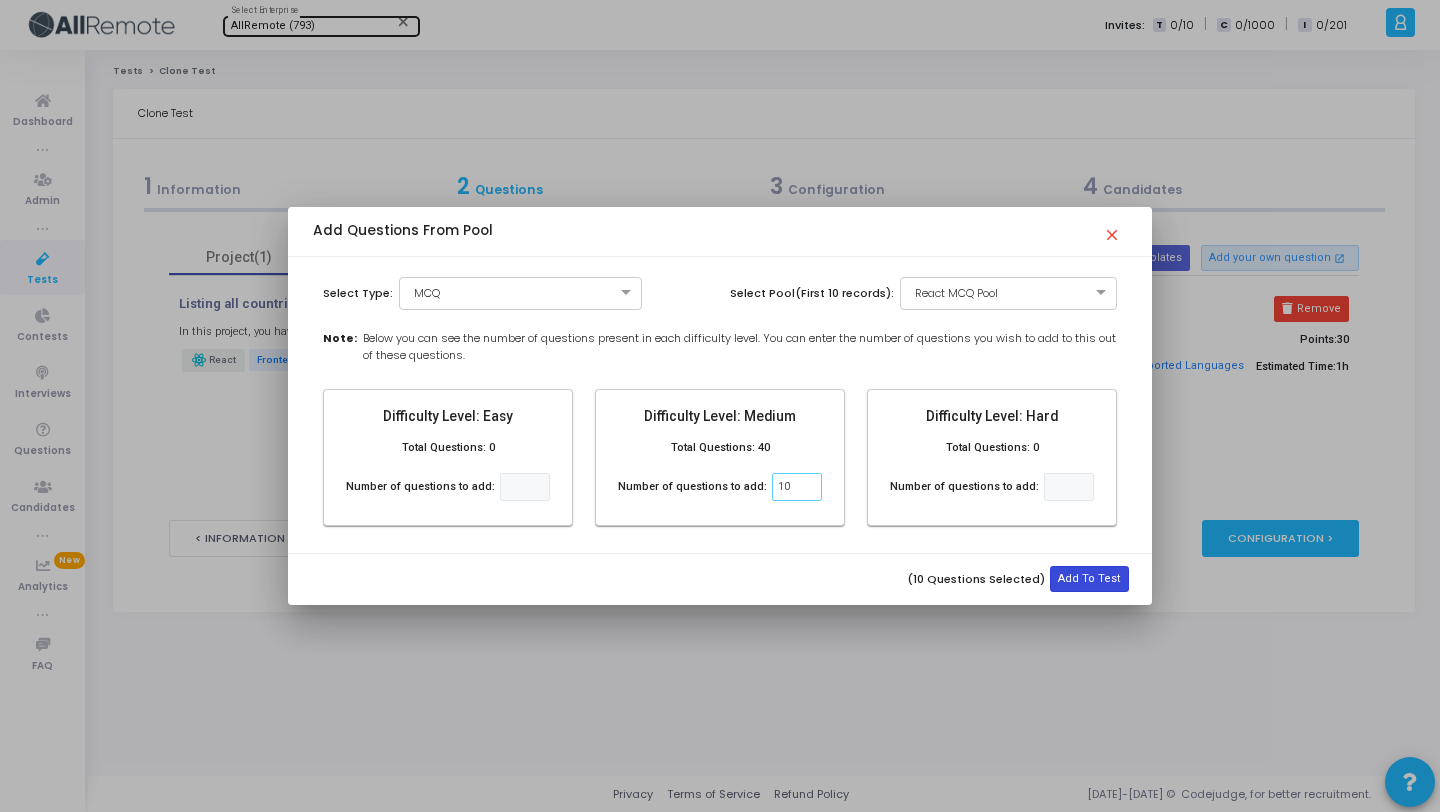 type on "10" 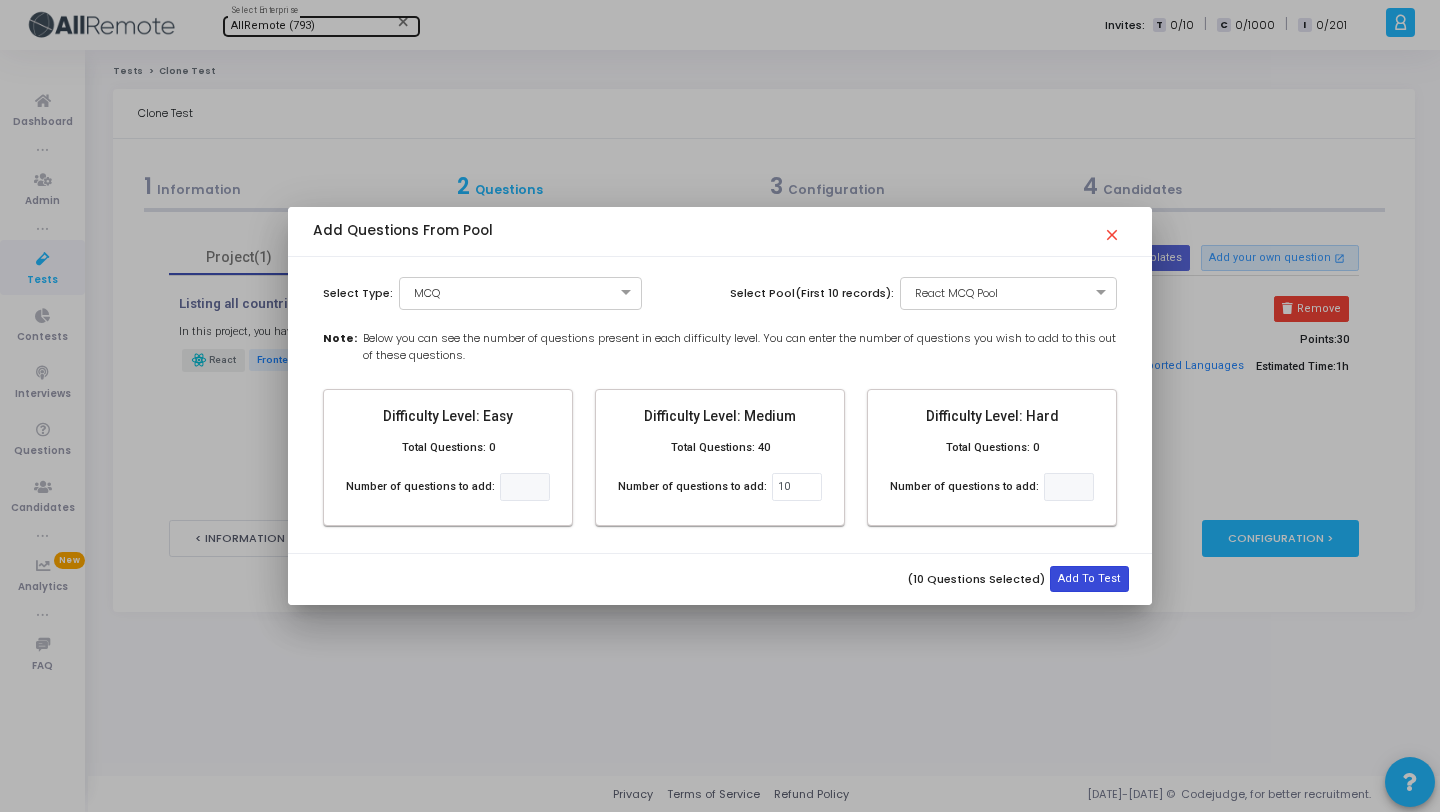 click on "Add To Test" at bounding box center [1089, 579] 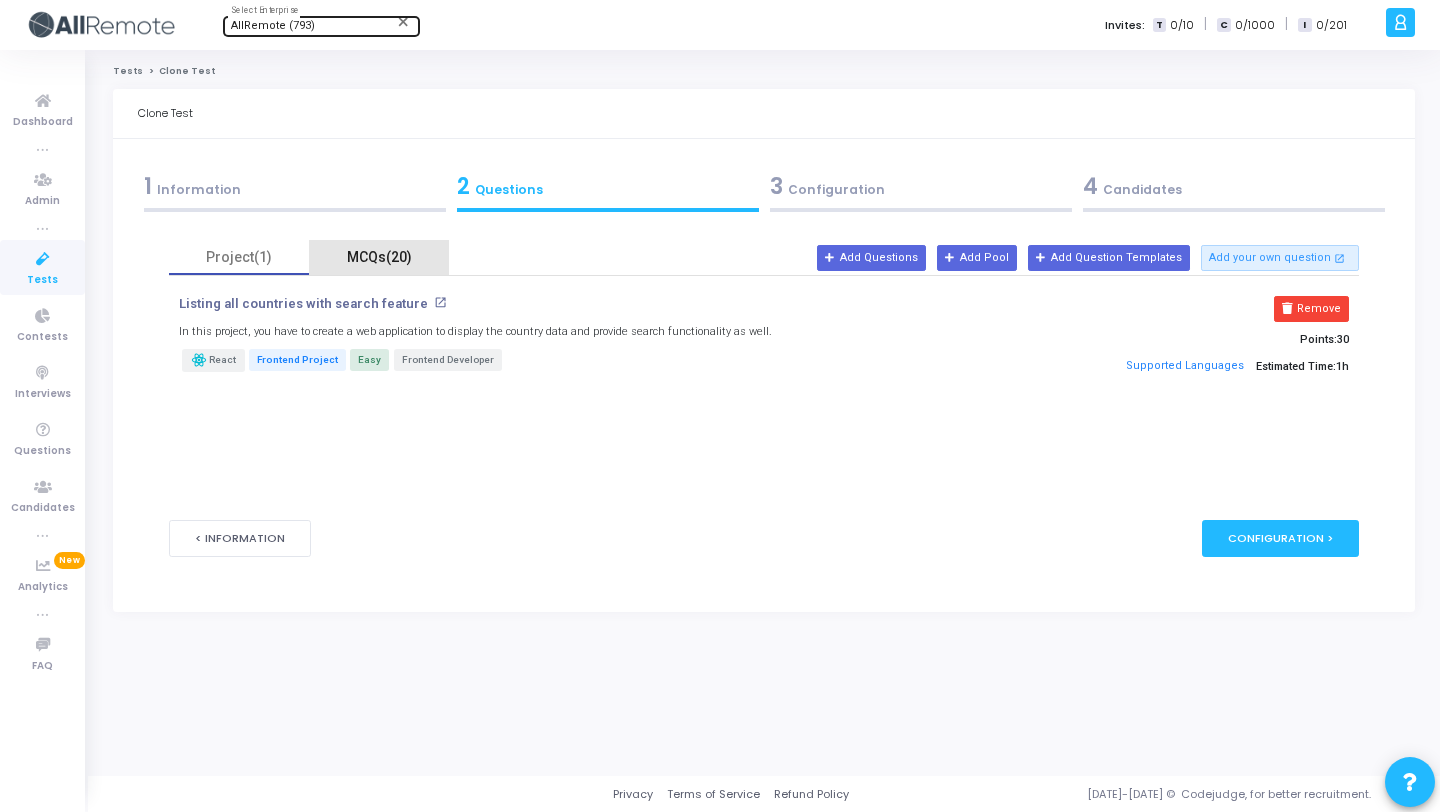 click on "MCQs(20)" at bounding box center (379, 257) 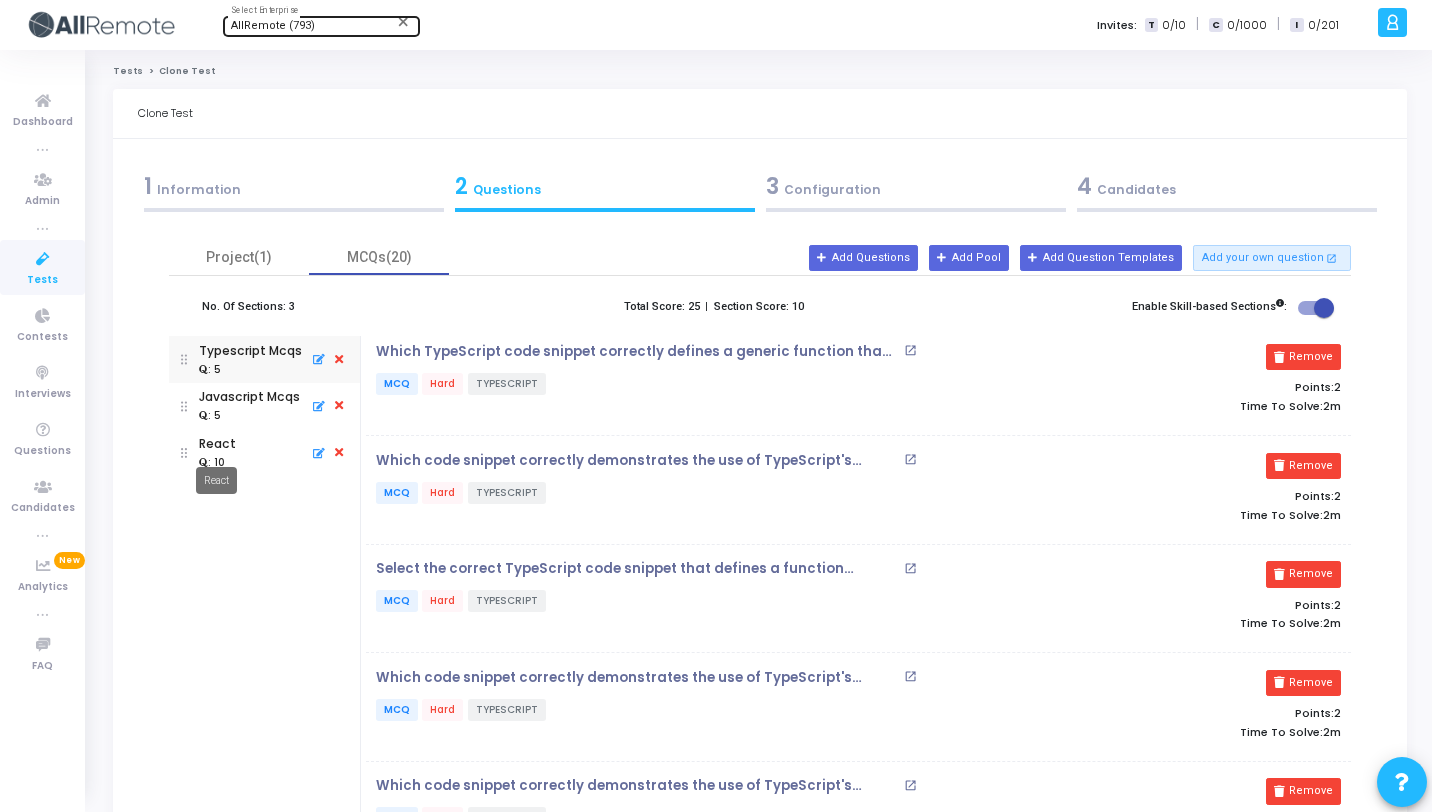 click on "React" at bounding box center (217, 444) 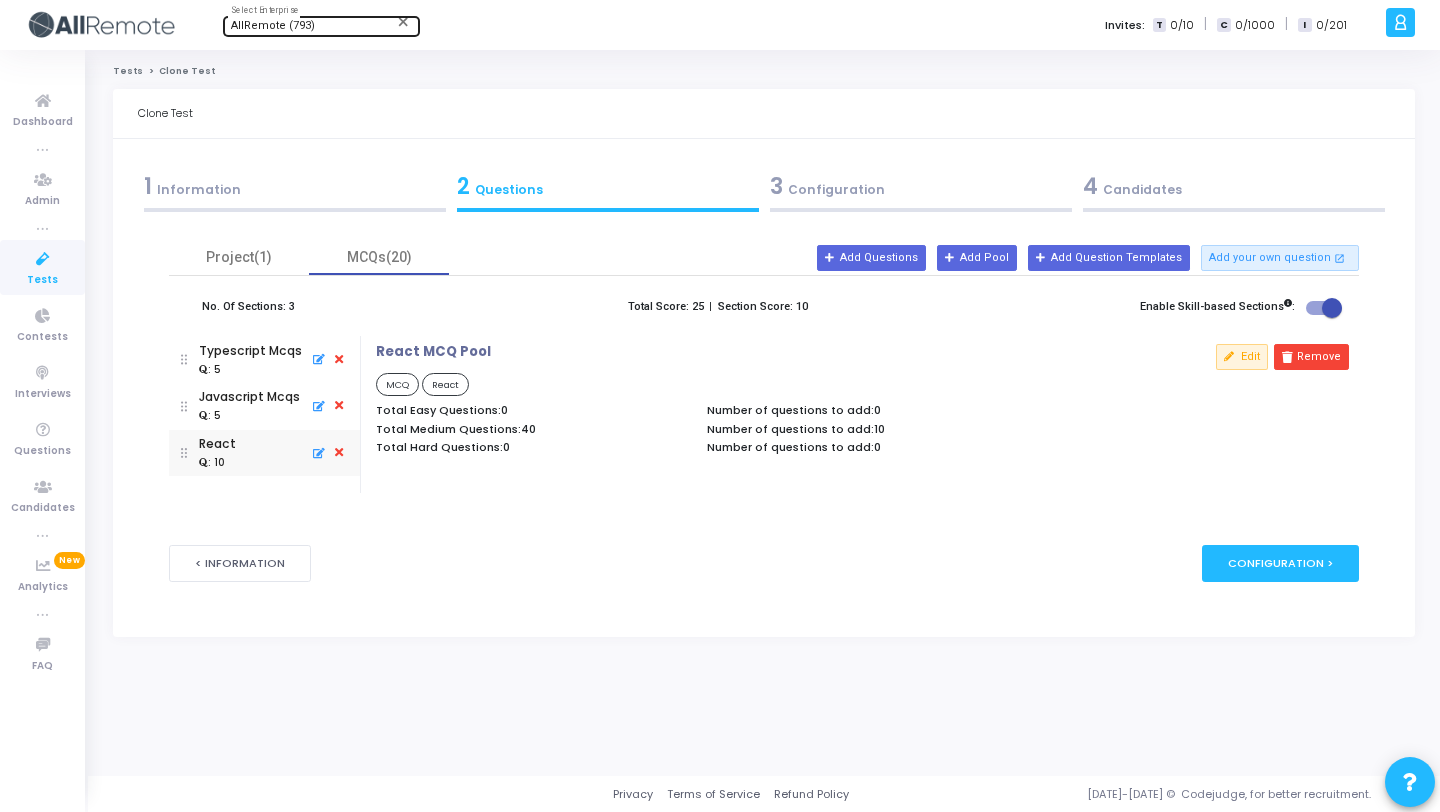 drag, startPoint x: 878, startPoint y: 428, endPoint x: 693, endPoint y: 427, distance: 185.0027 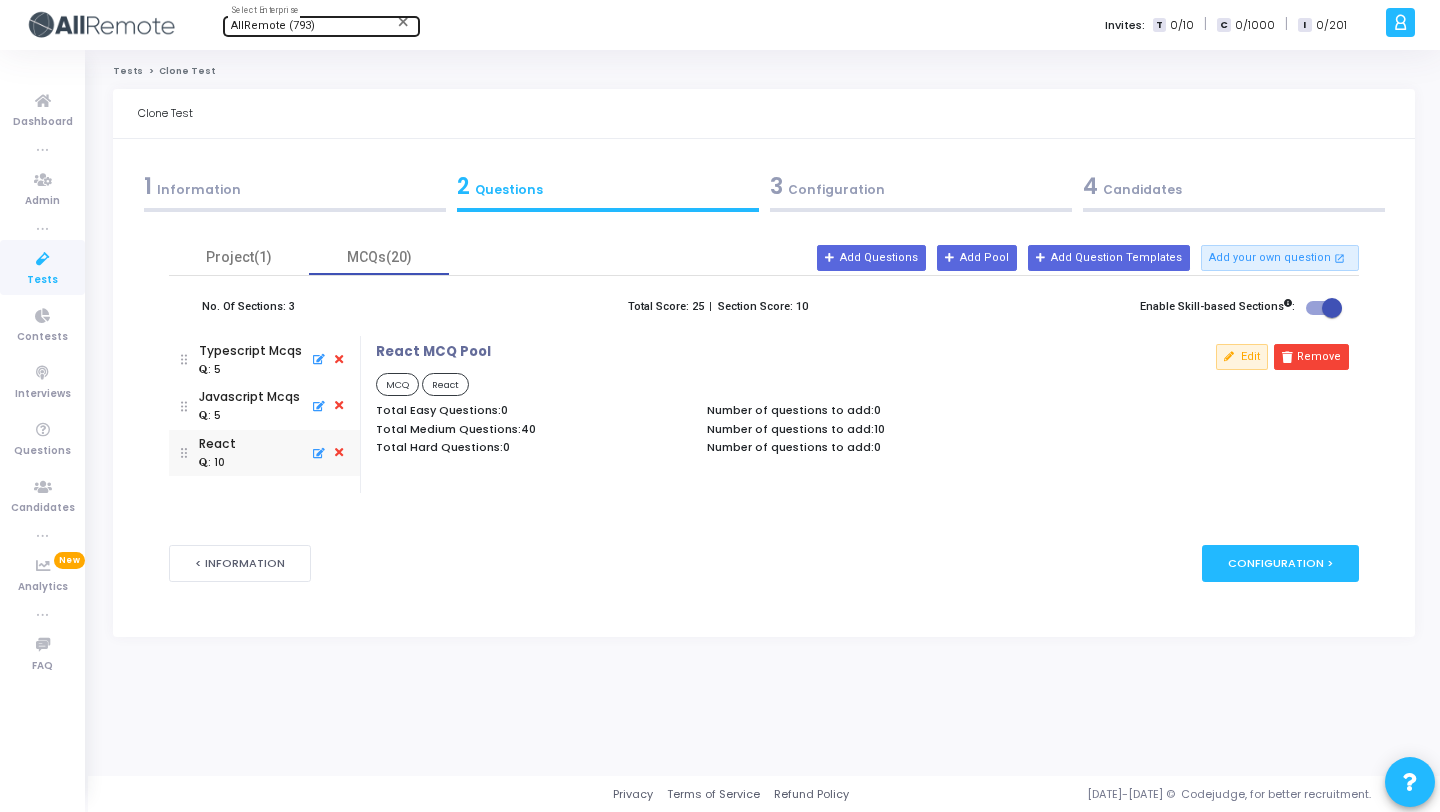 click at bounding box center [1234, 210] 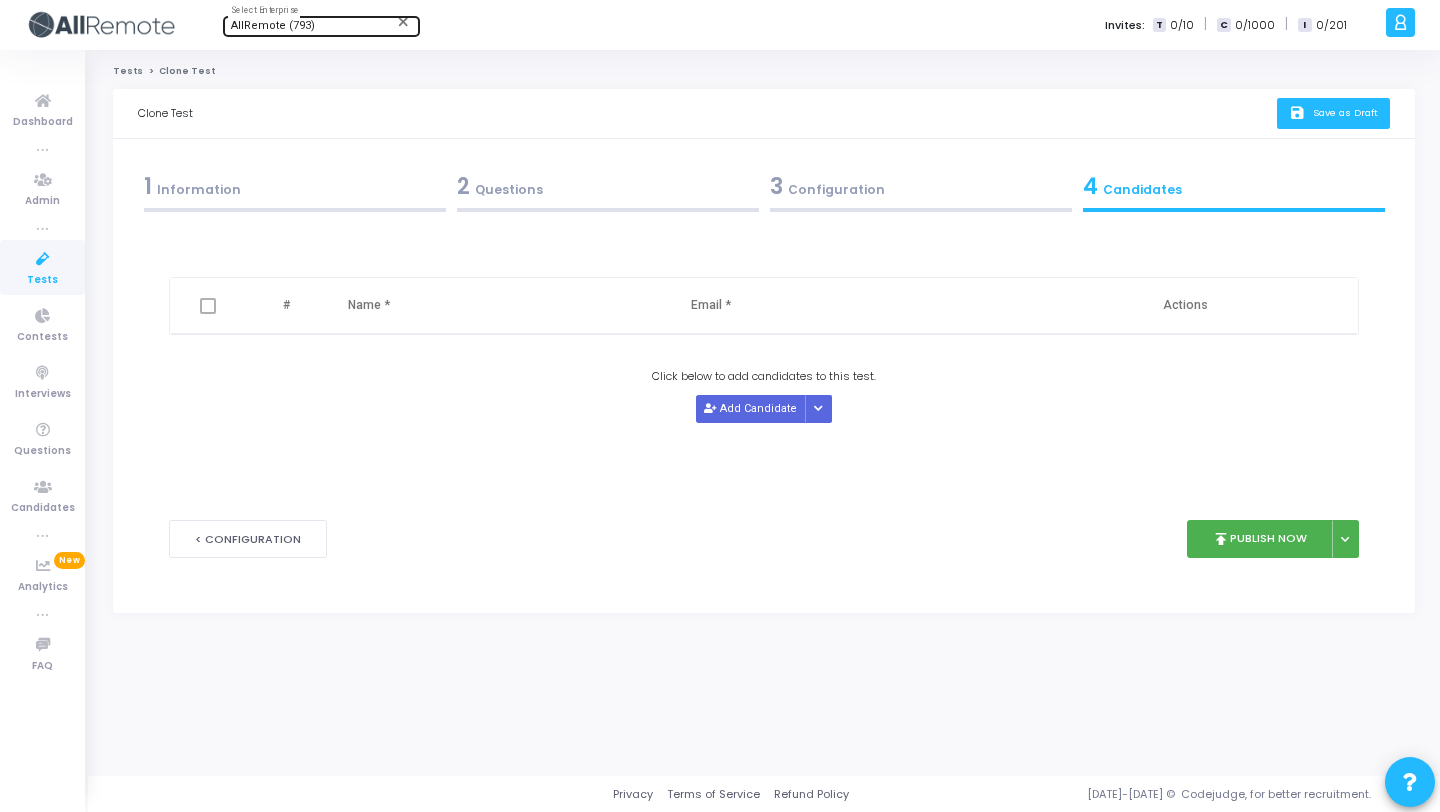 click on "Save as Draft" 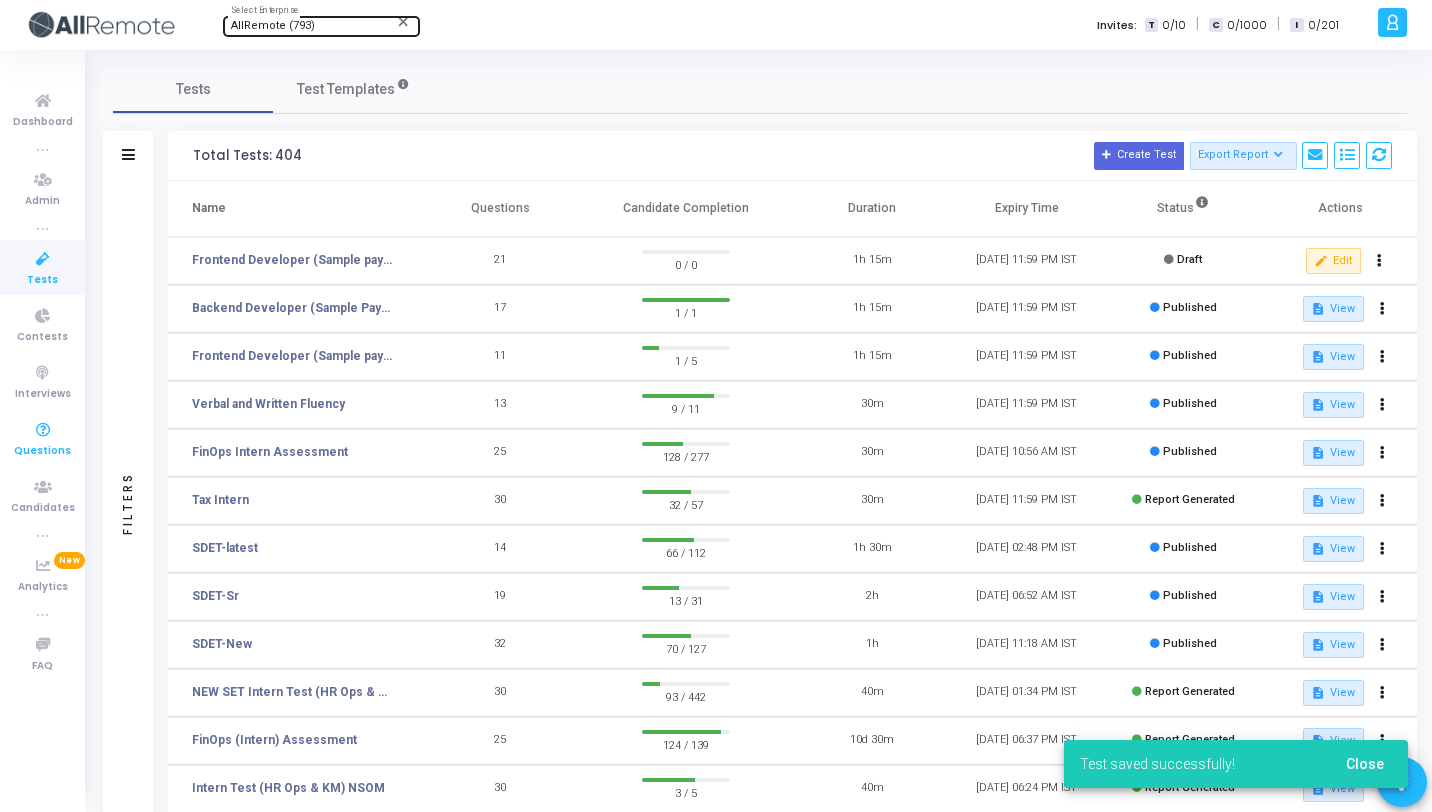 click at bounding box center (43, 430) 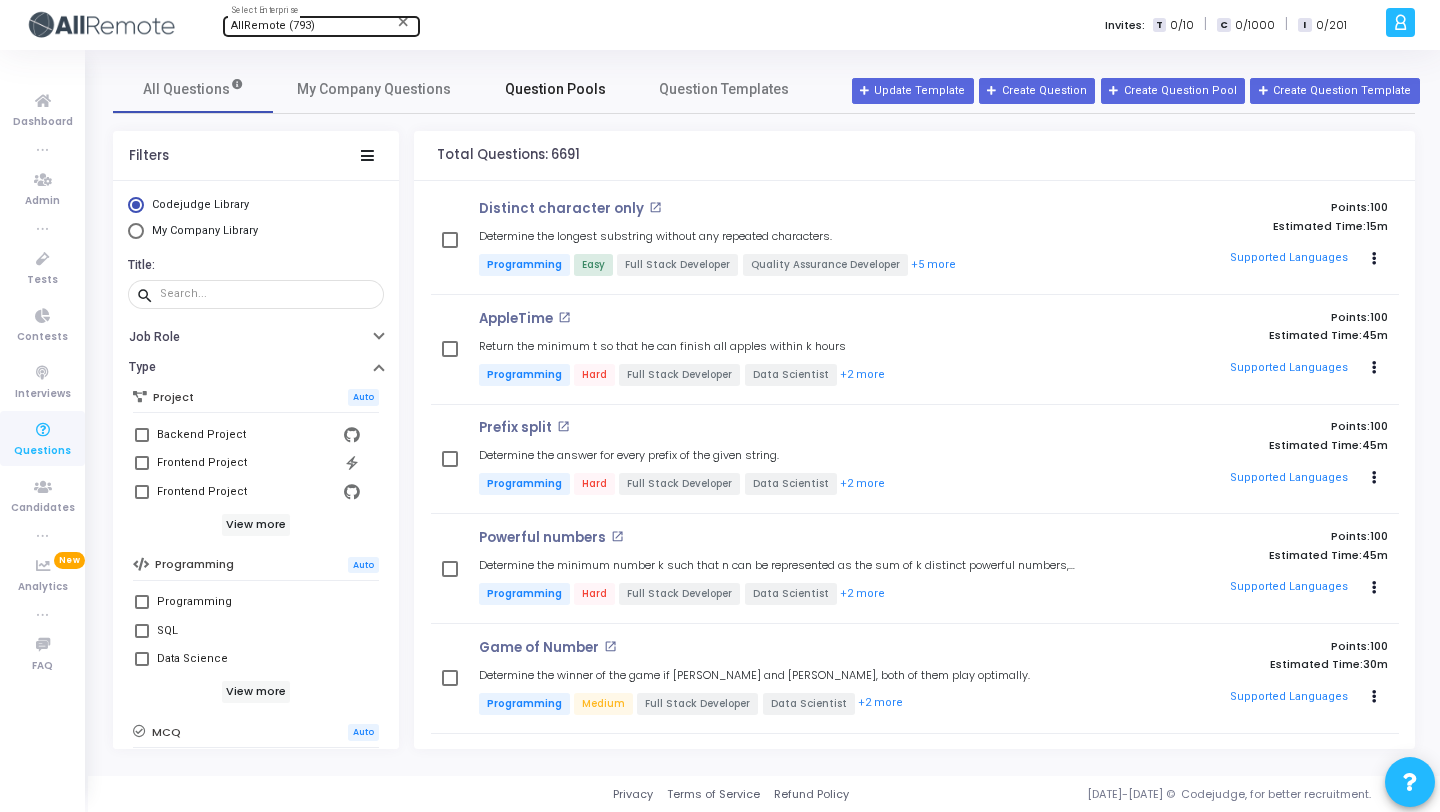 click on "Question Pools" at bounding box center [555, 89] 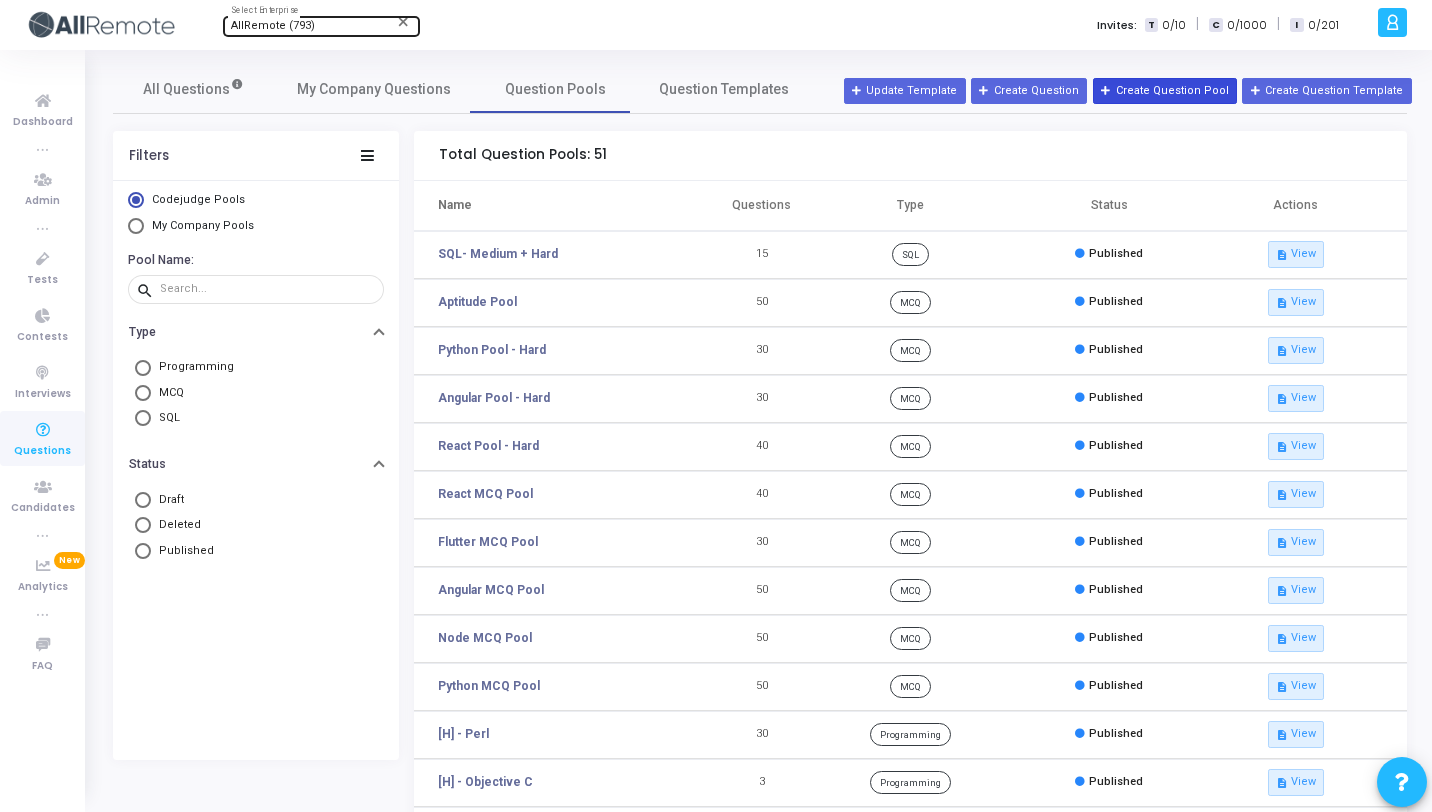 click on "Create Question Pool" at bounding box center (1165, 91) 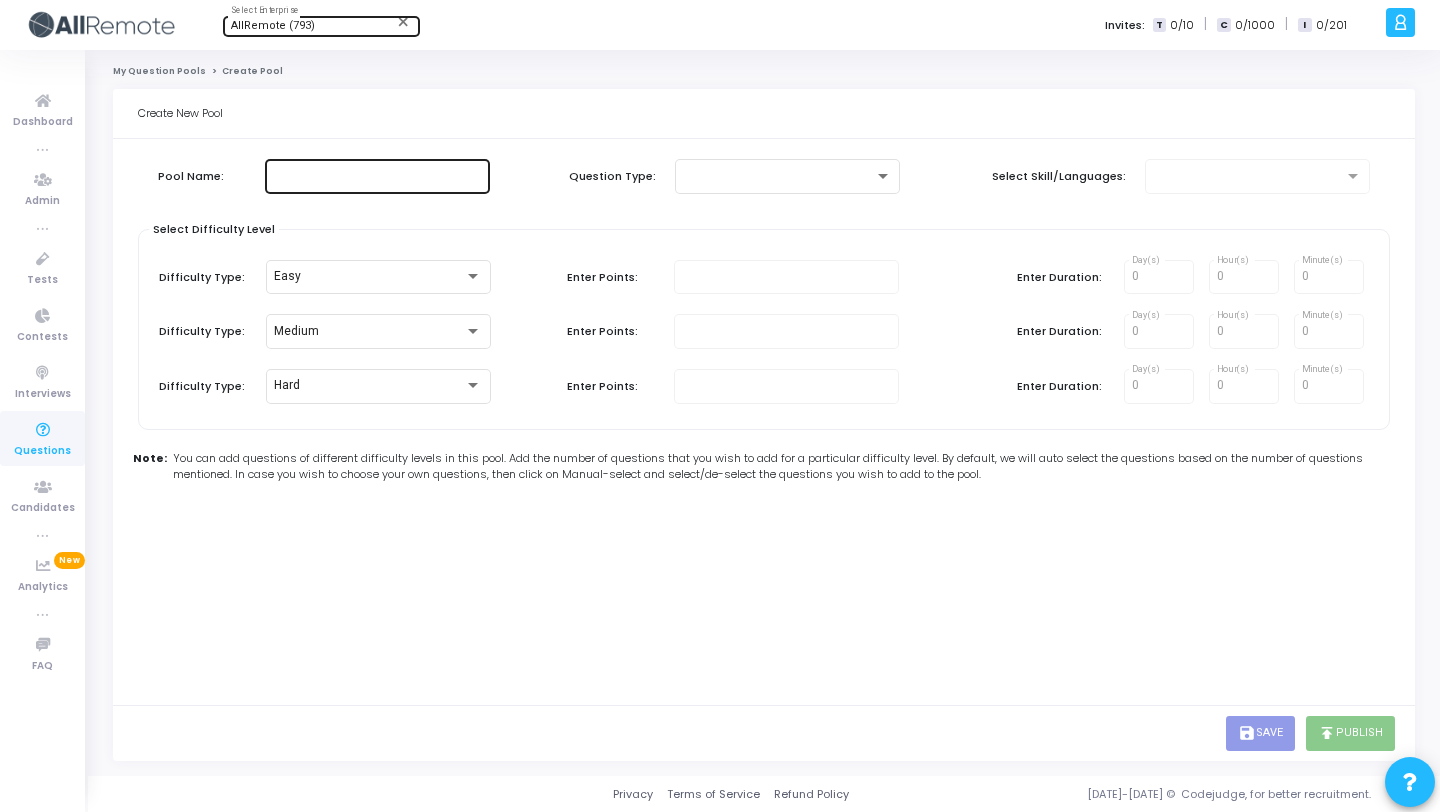 click 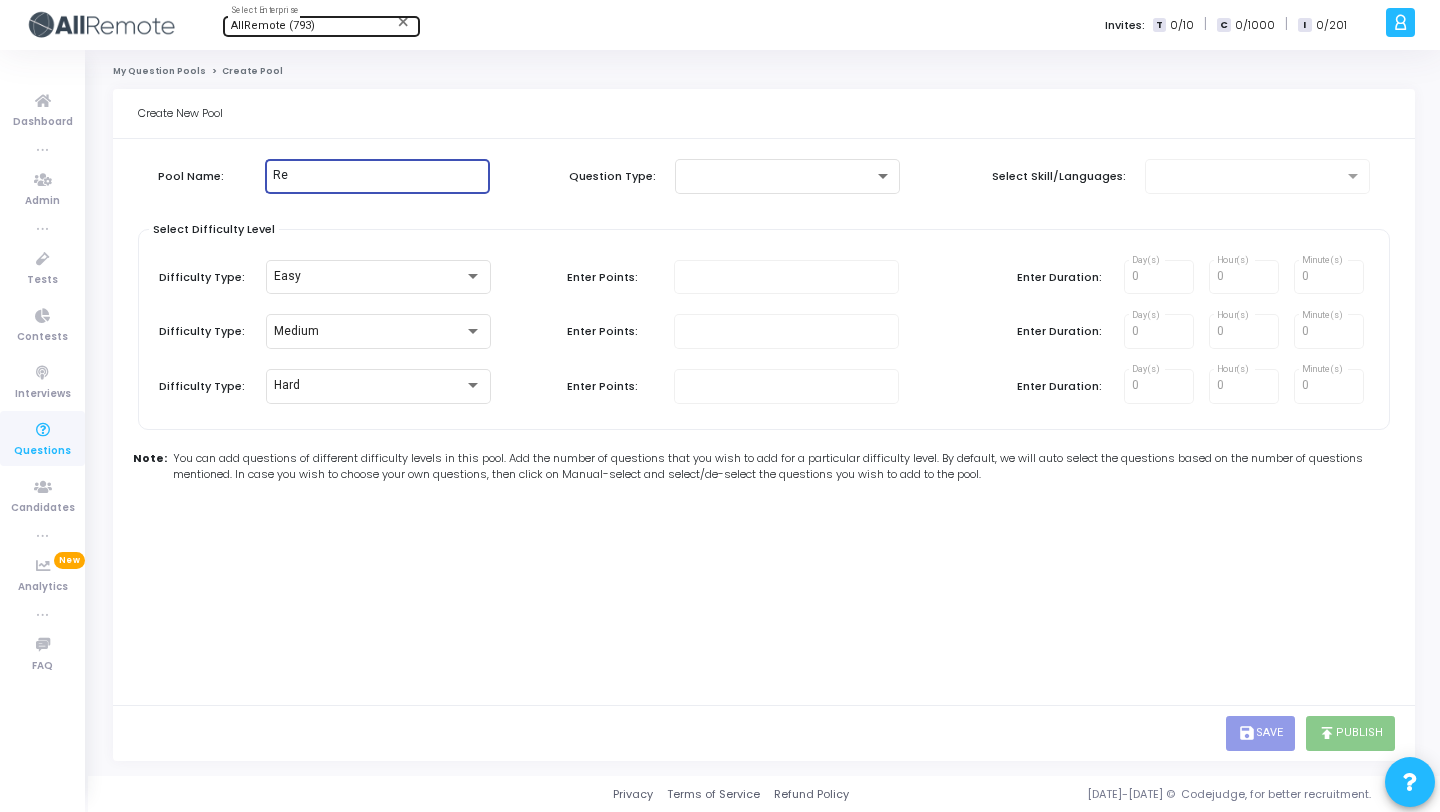 type on "R" 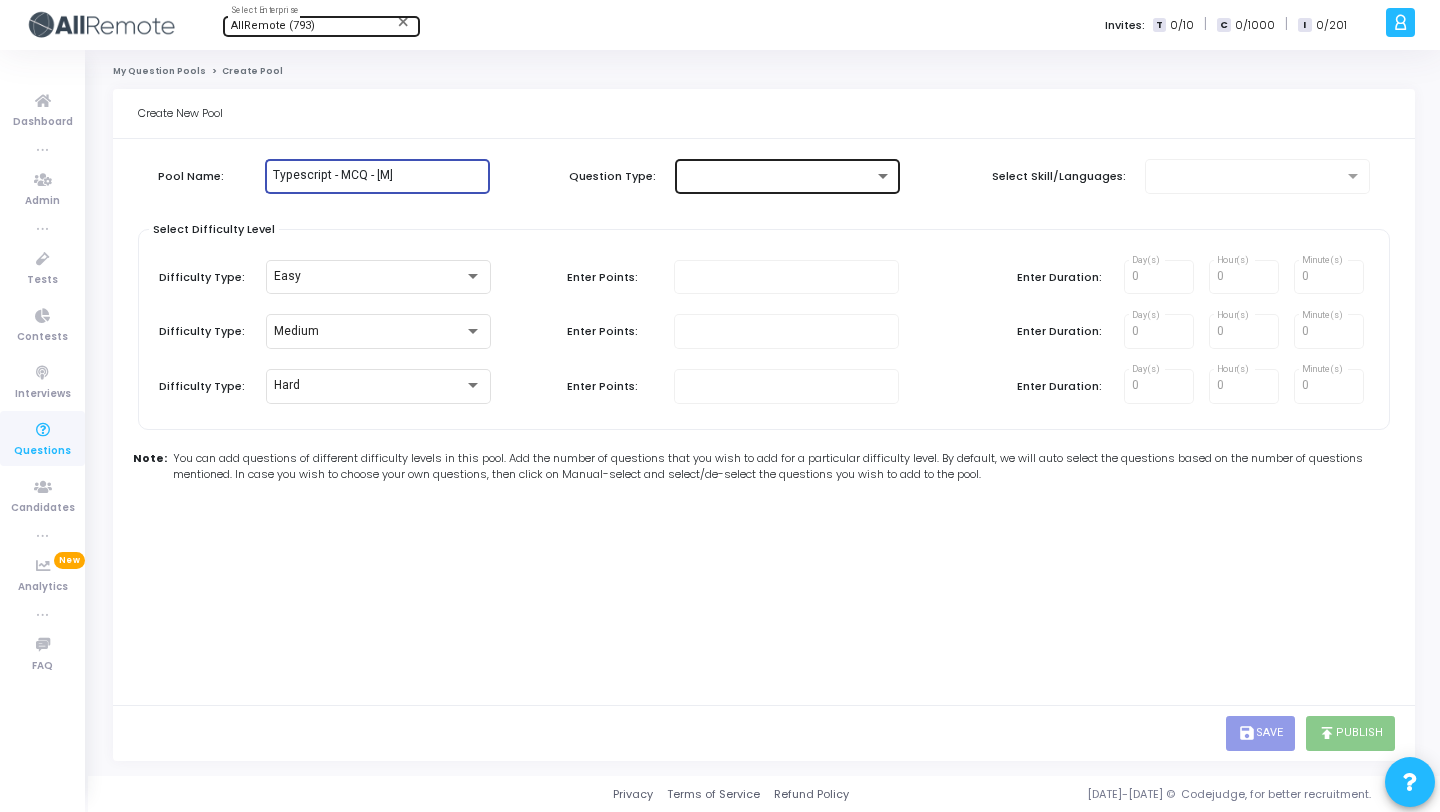 type on "Typescript - MCQ - [M]" 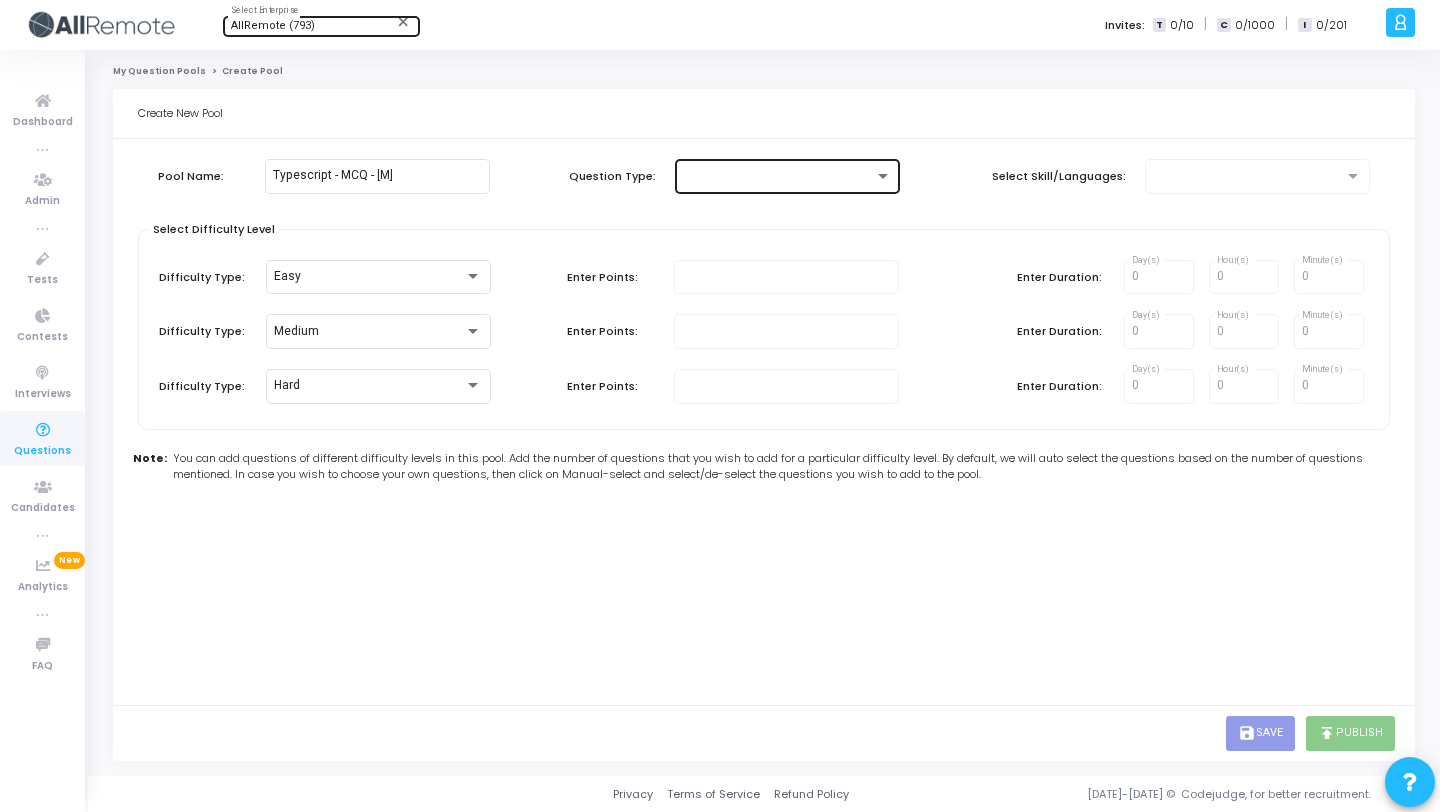 click 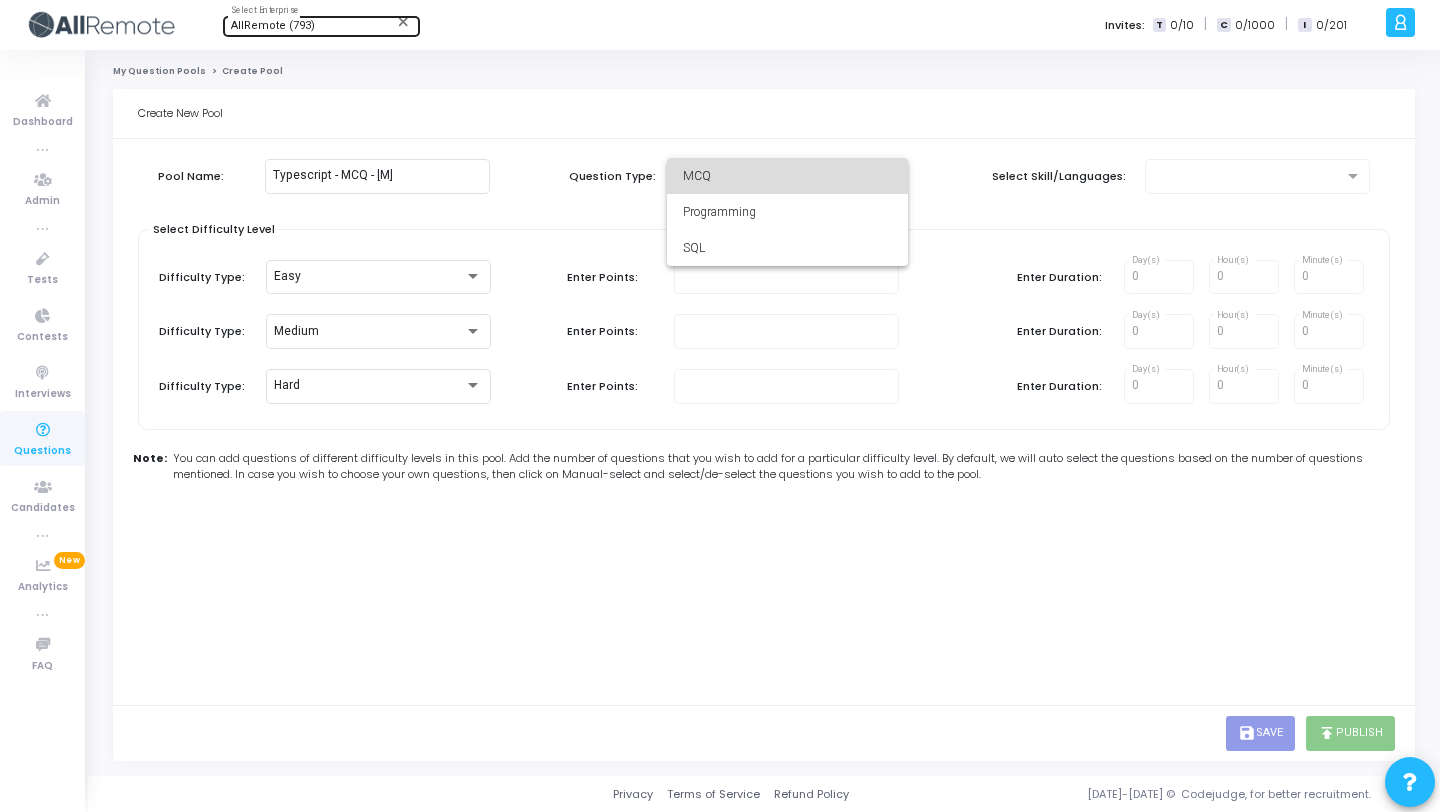 click on "MCQ" at bounding box center (787, 176) 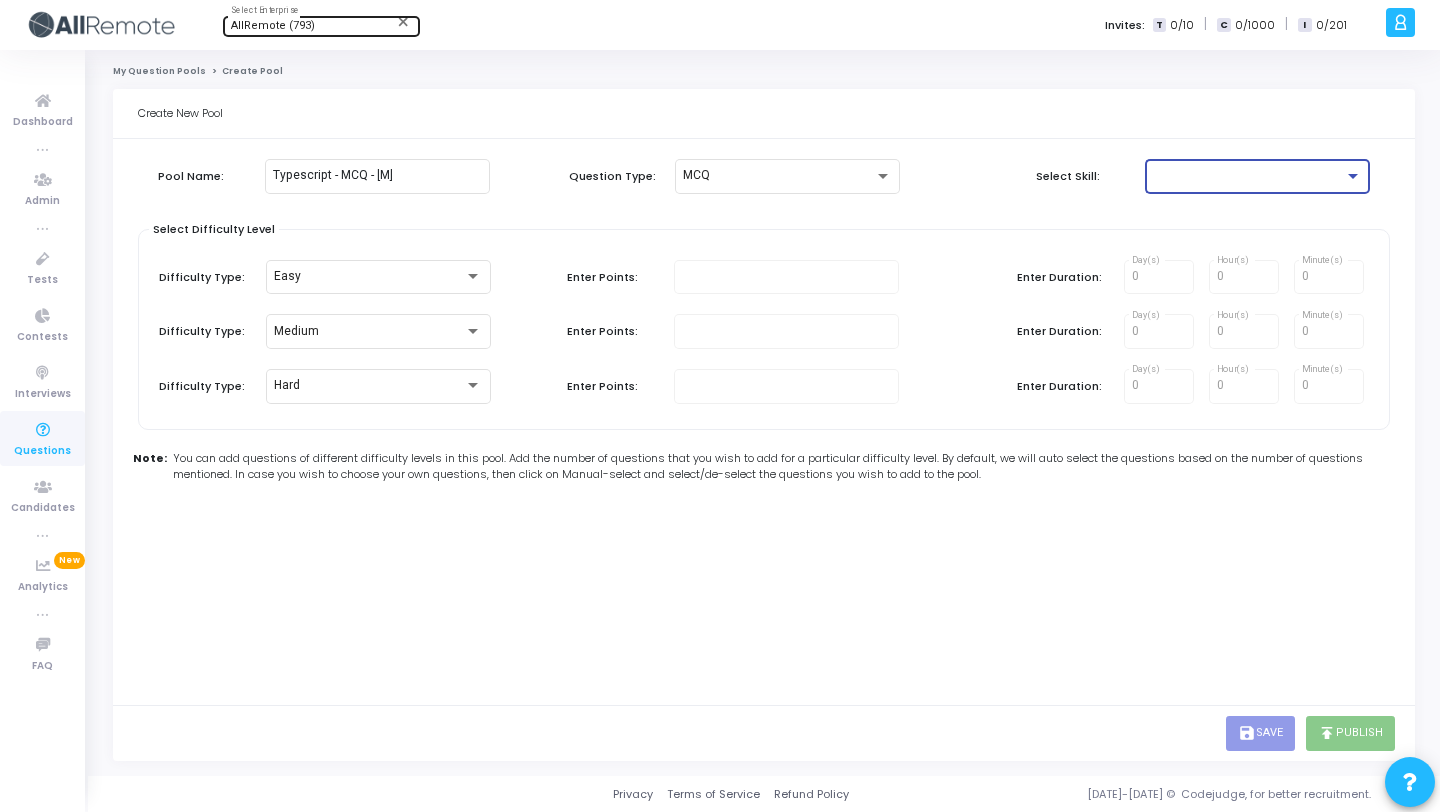 click at bounding box center (1248, 176) 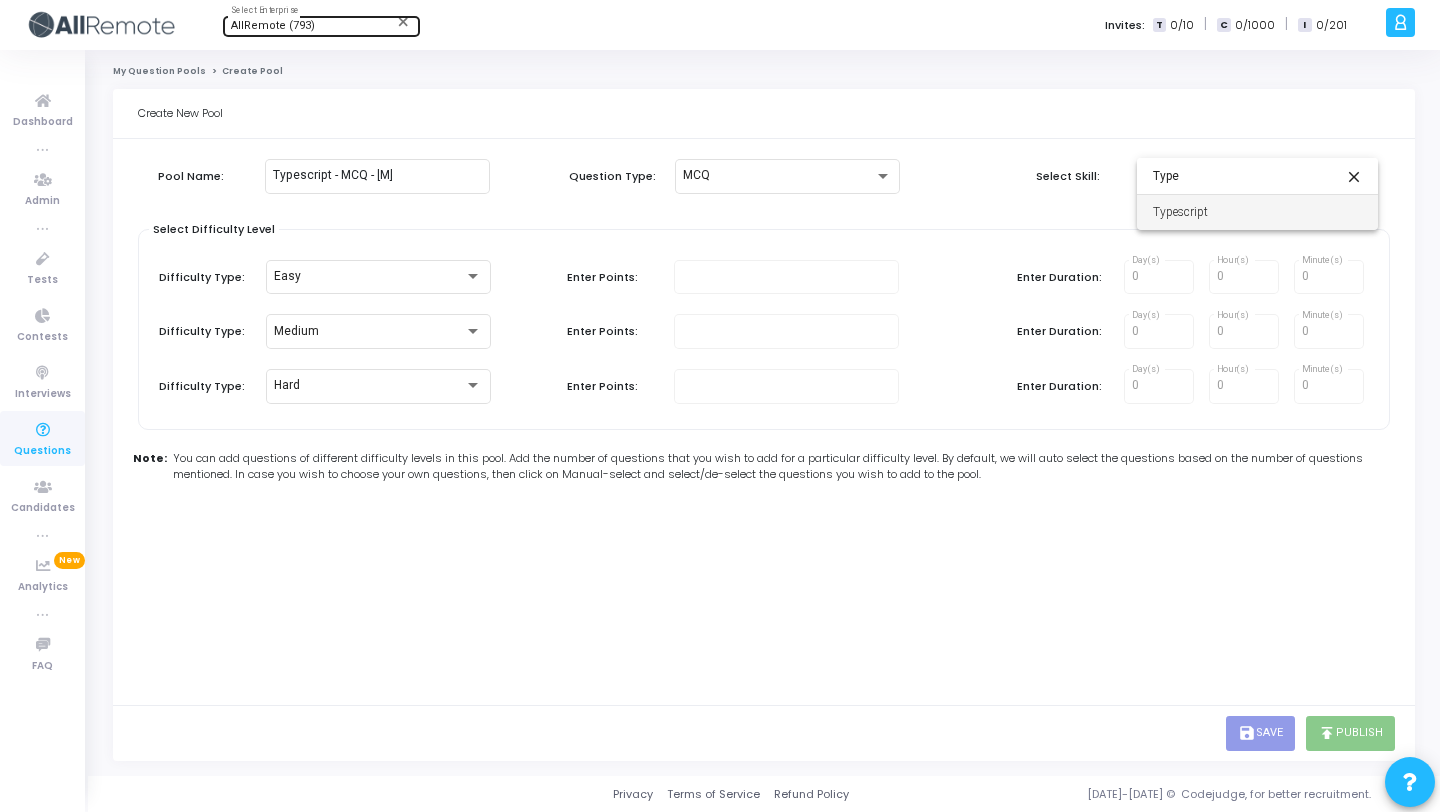 type on "Type" 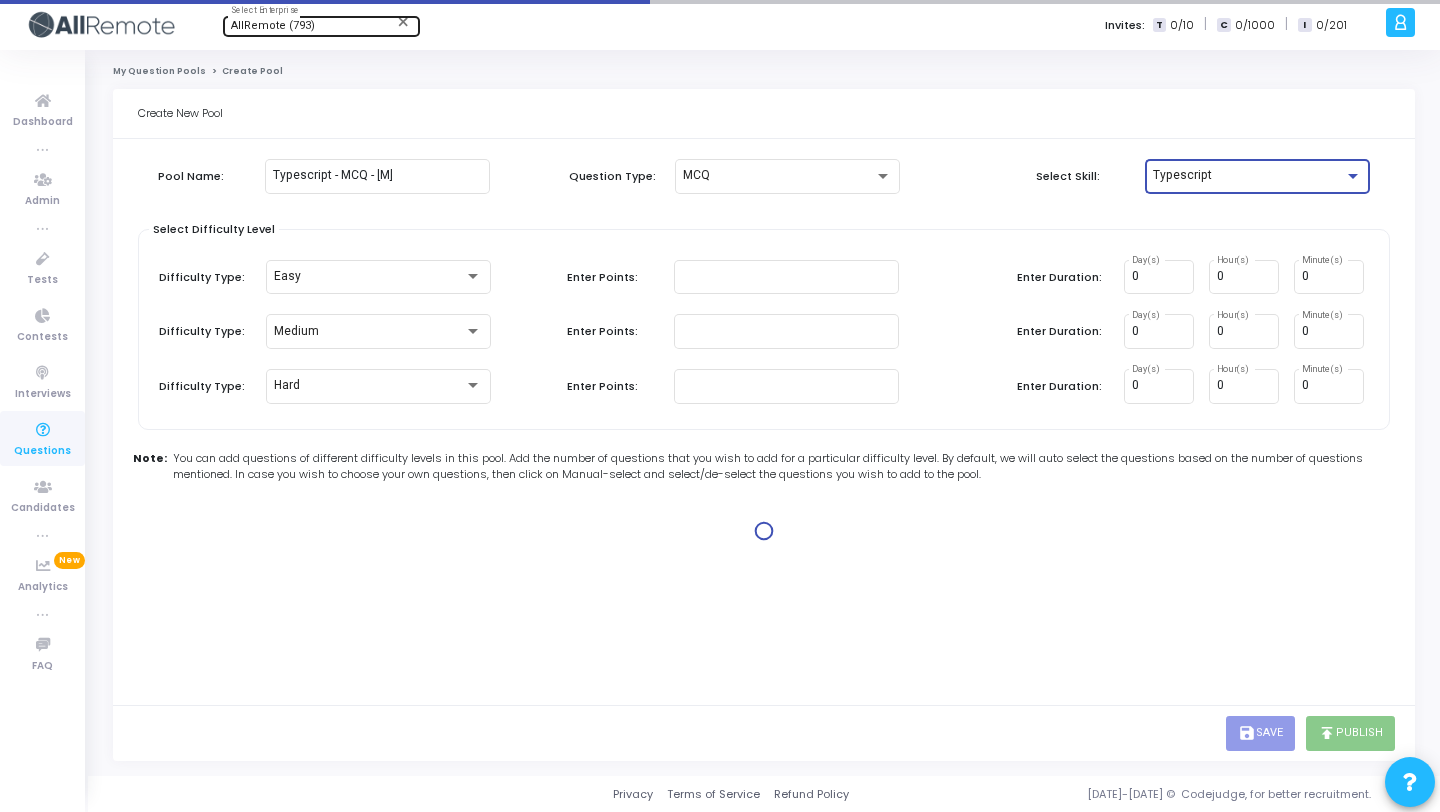 type on "1" 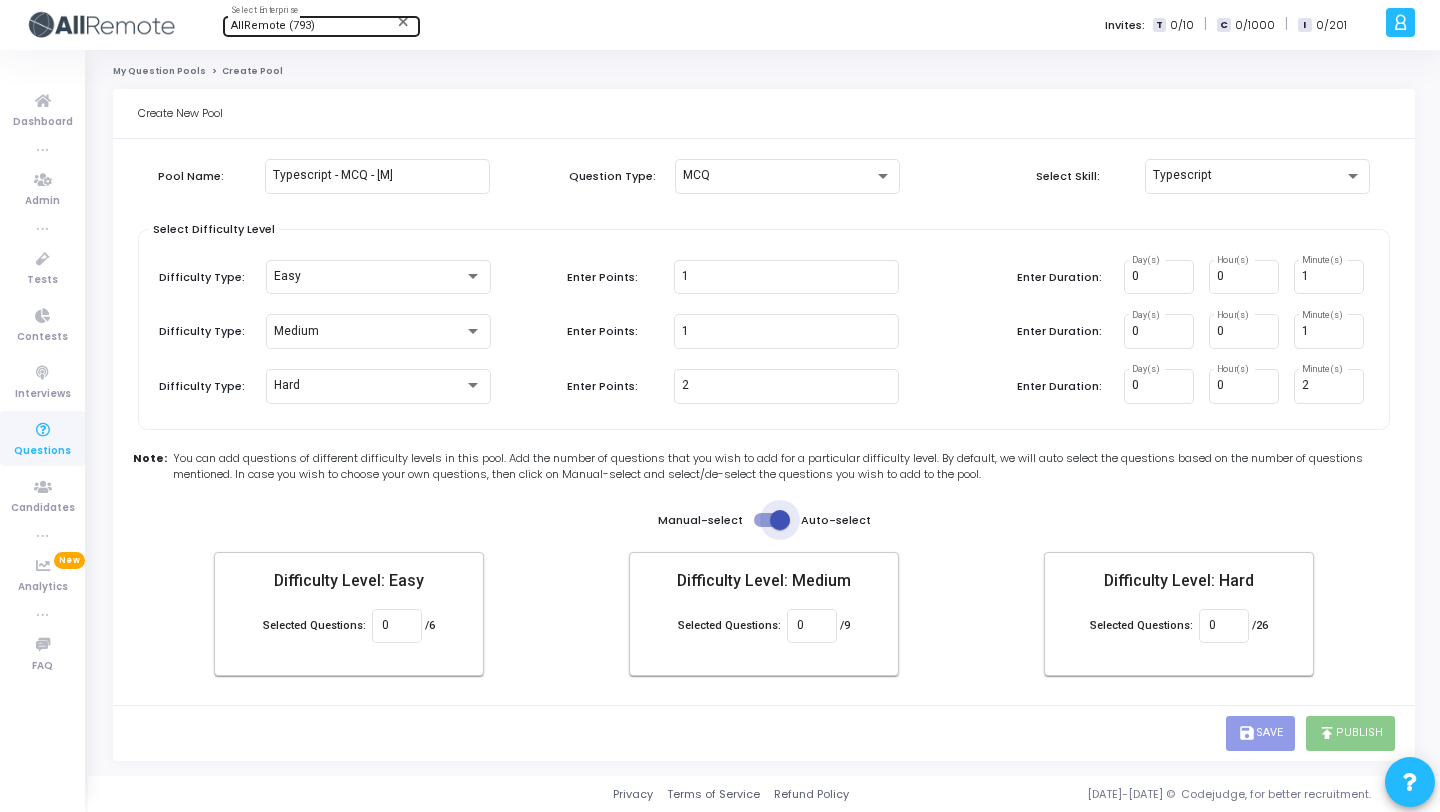 click at bounding box center [780, 520] 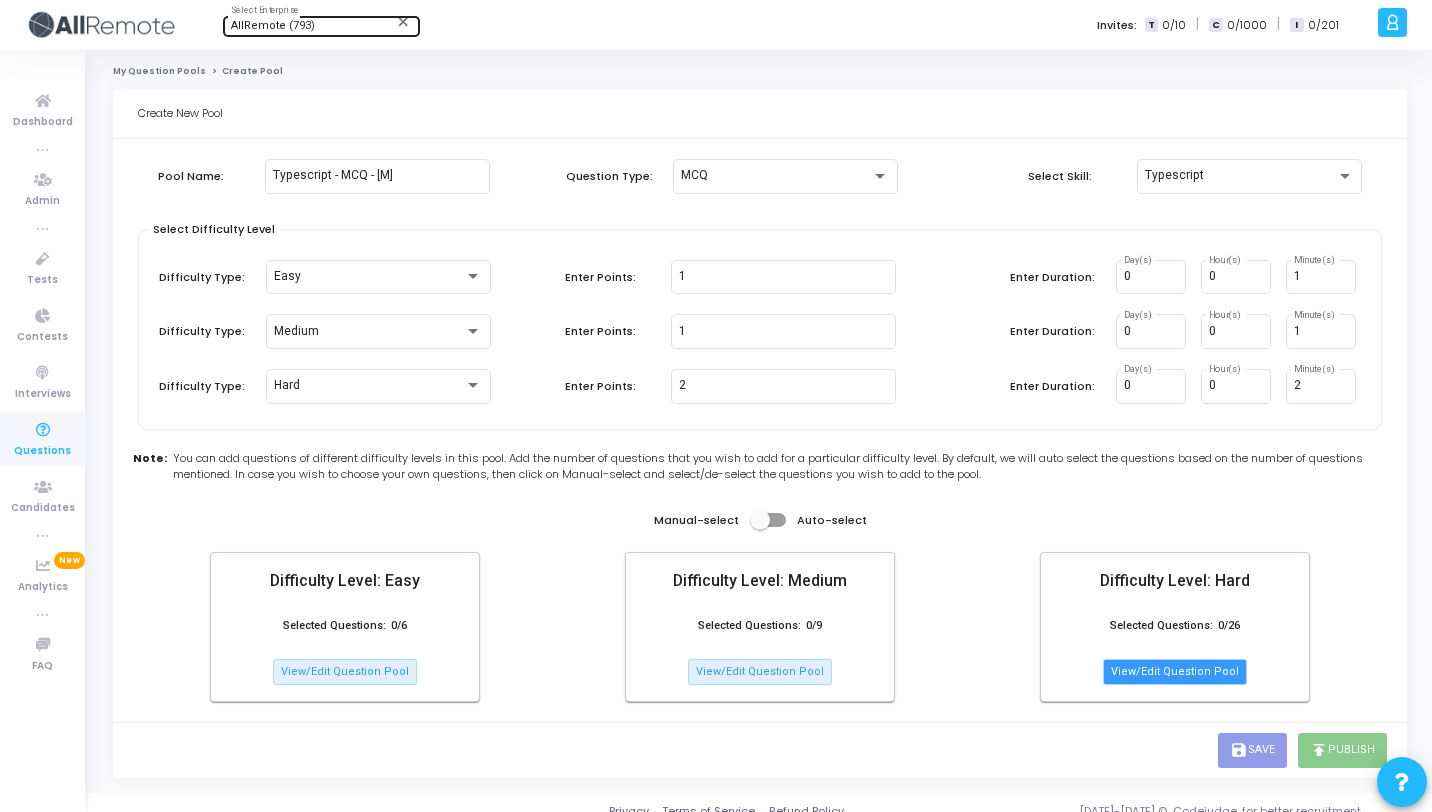 click on "View/Edit Question Pool" 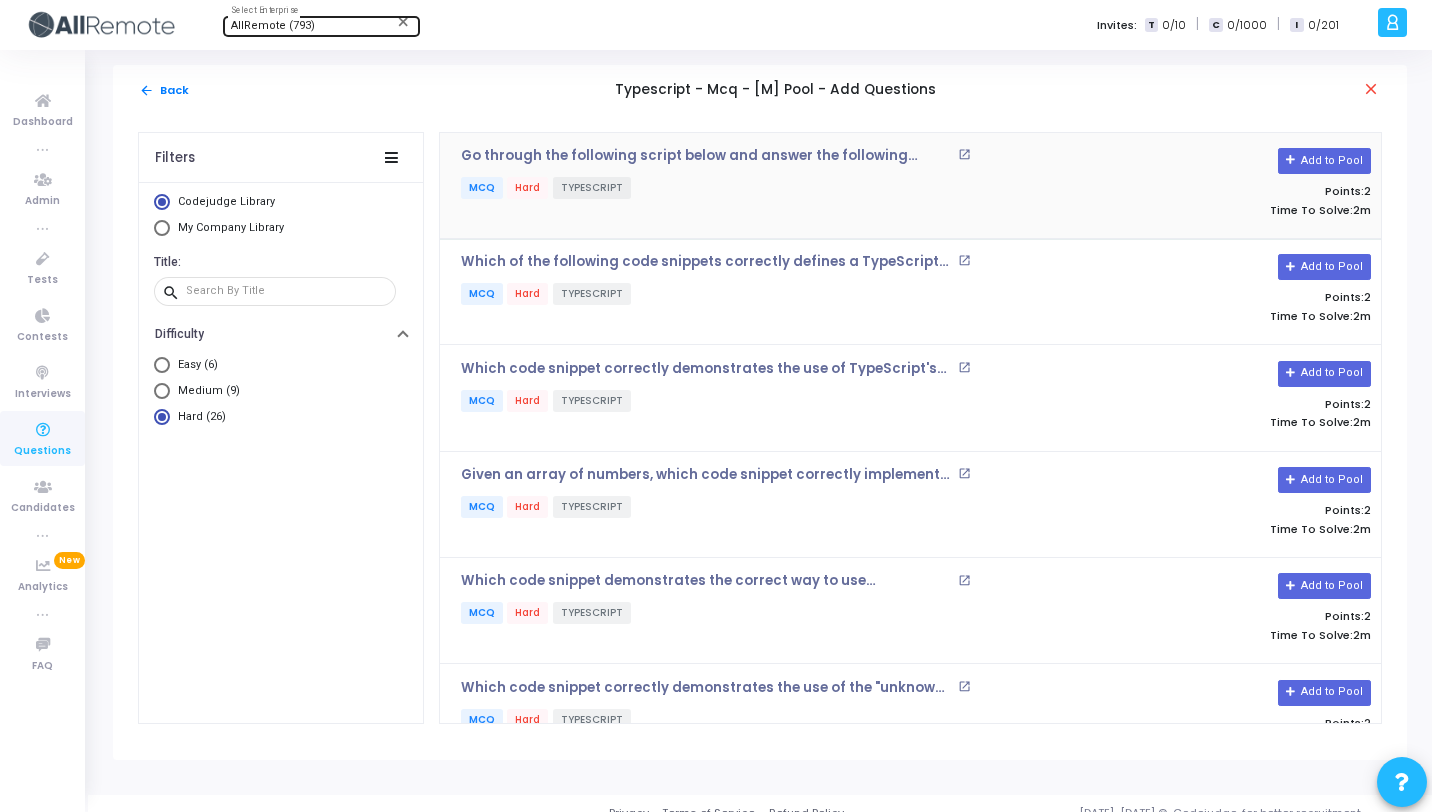 click on "Go through the following script below and answer the following question : open_in_new   MCQ   Hard   TYPESCRIPT" 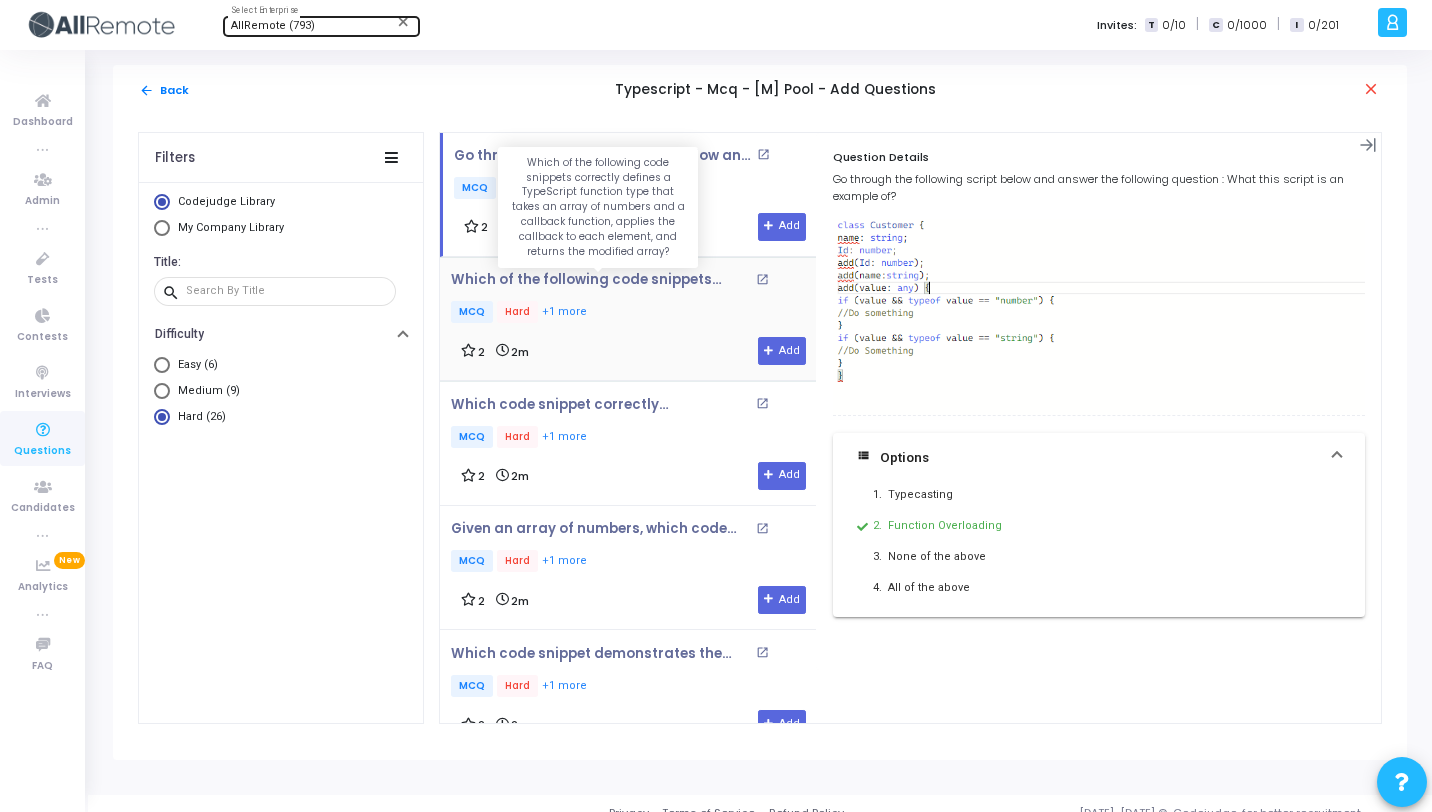 click on "Which of the following code snippets correctly defines a TypeScript function type that takes an array of numbers and a callback function, applies the callback to each element, and returns the modified array?" 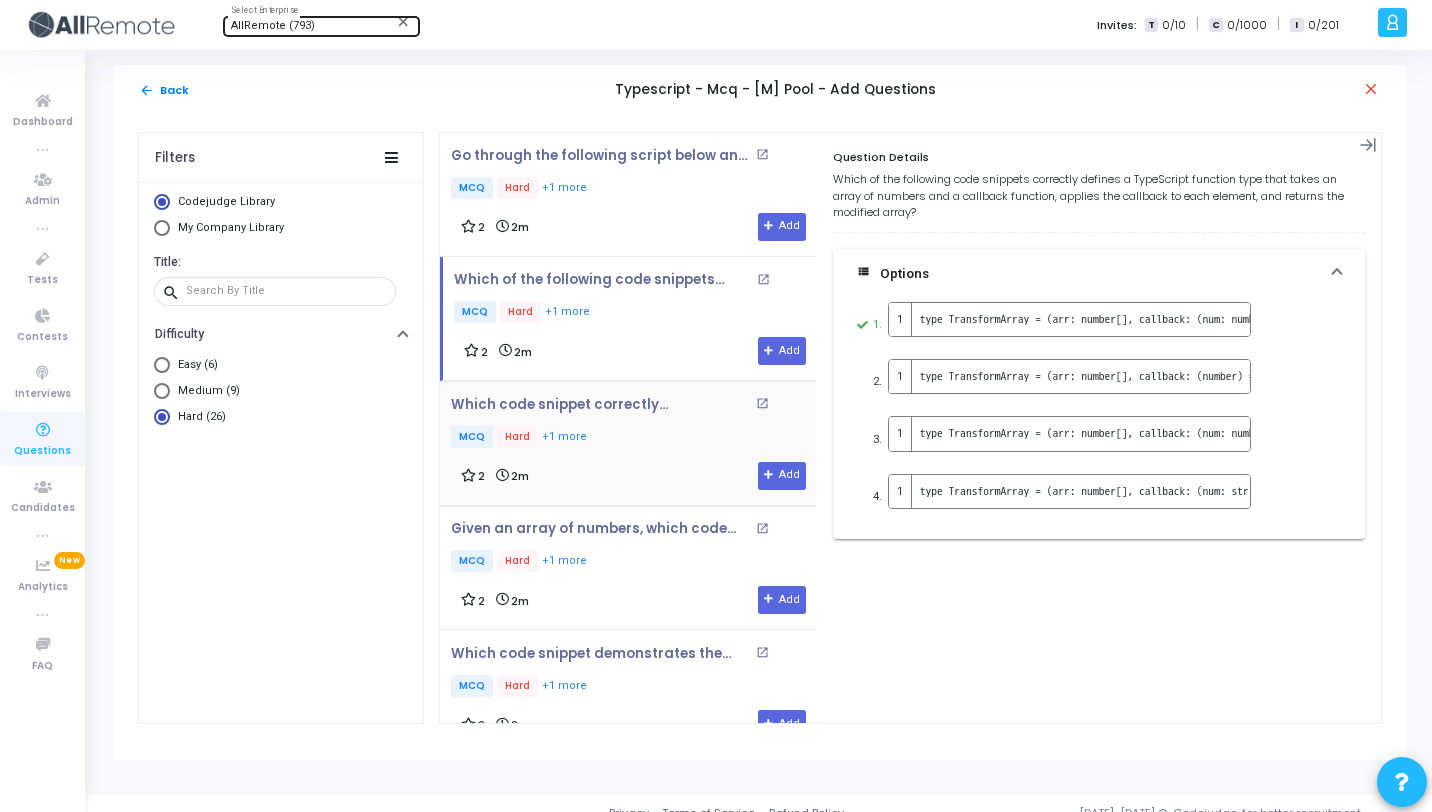 click on "Which code snippet correctly demonstrates the use of TypeScript's "keyof" operator to restrict an object's property access to specific keys? open_in_new   MCQ   Hard   +1 more 2 2m  Add" 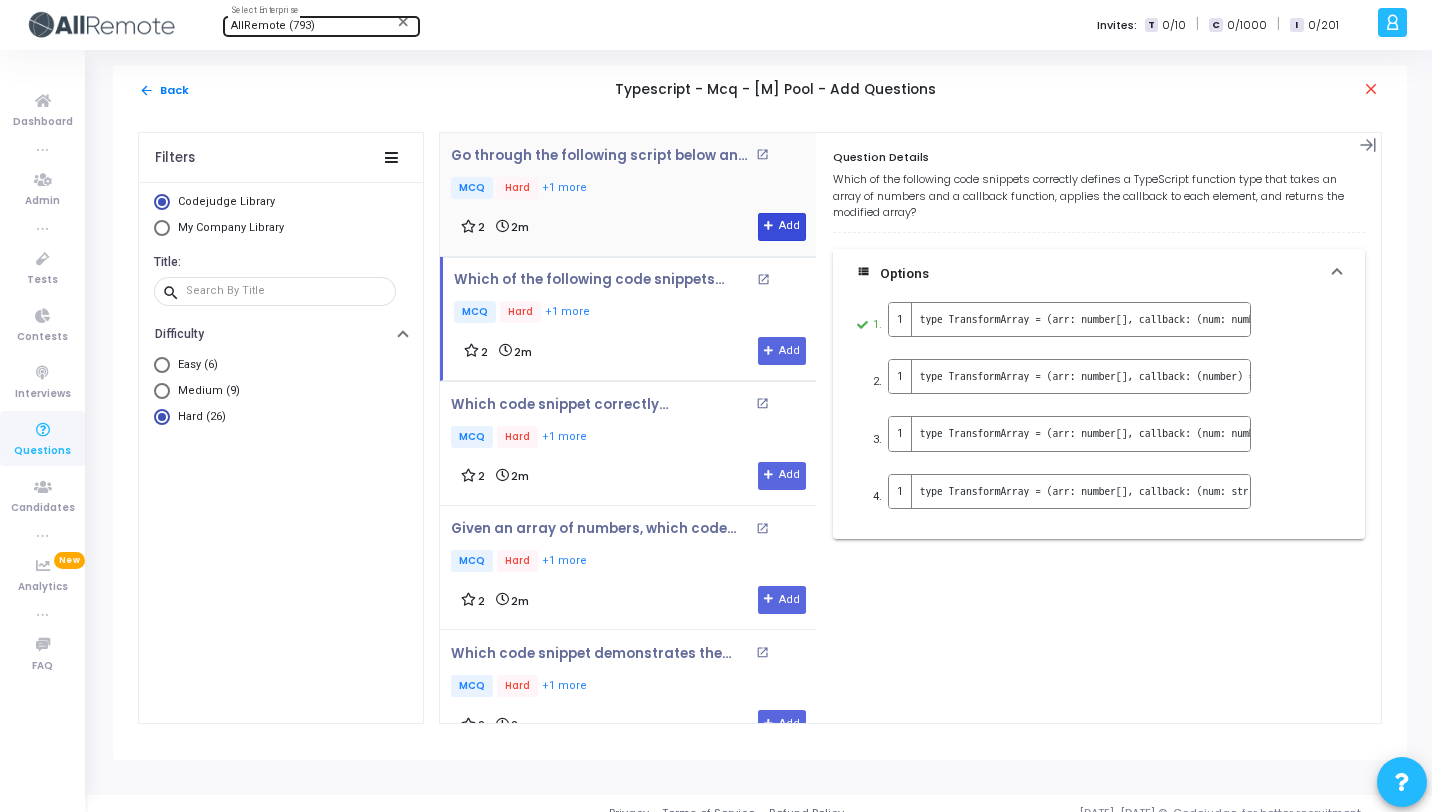 click on "Add" 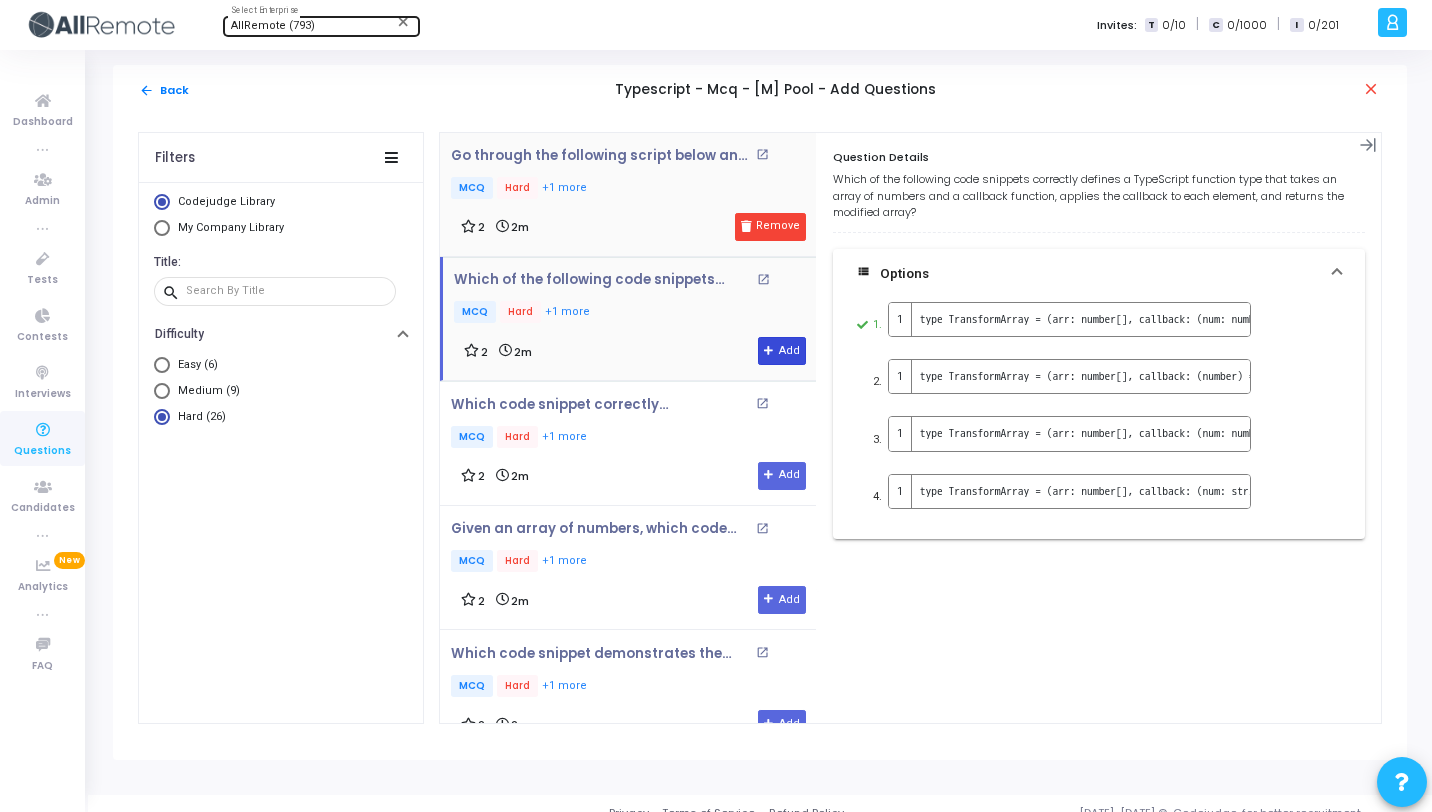 click on "Add" 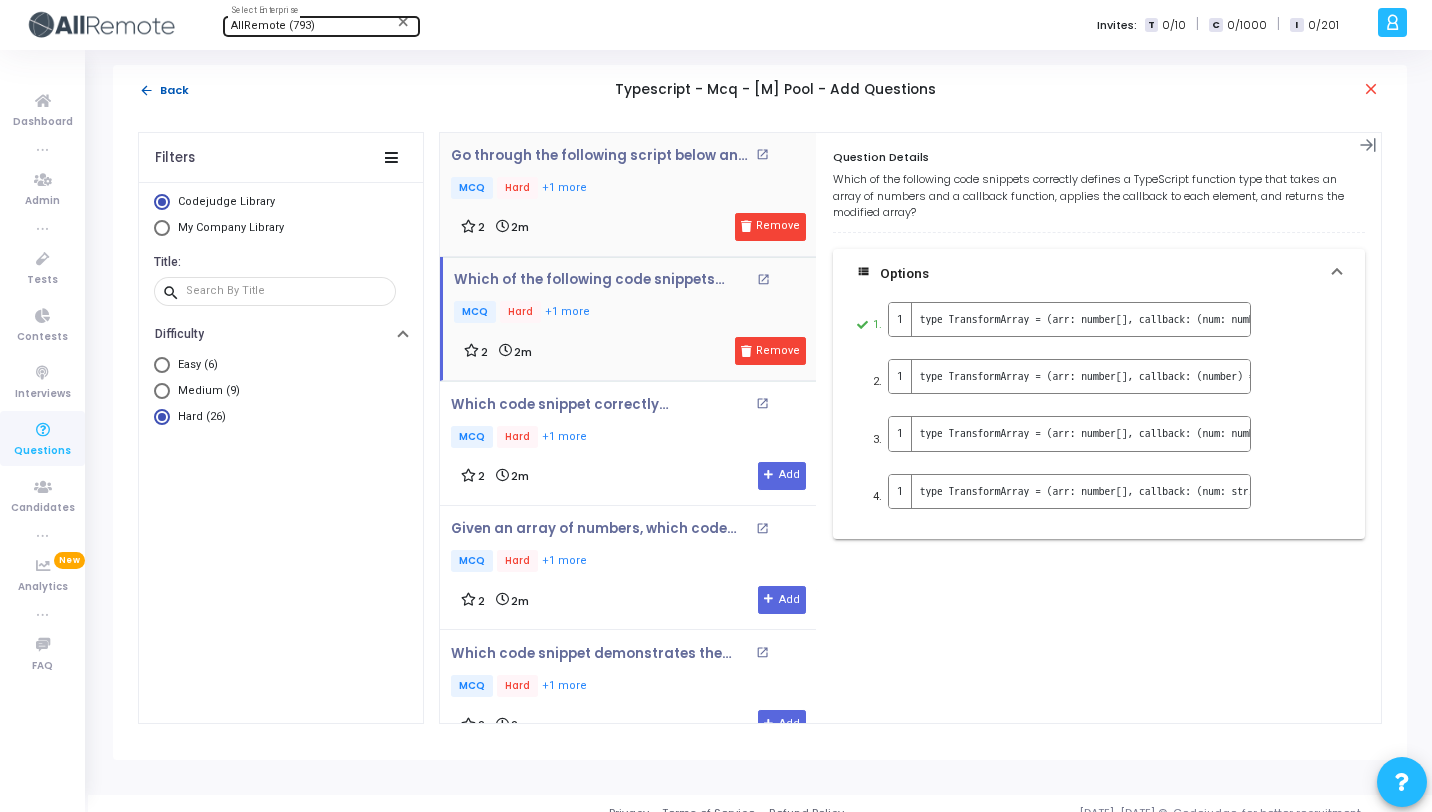 click on "arrow_back  Back" 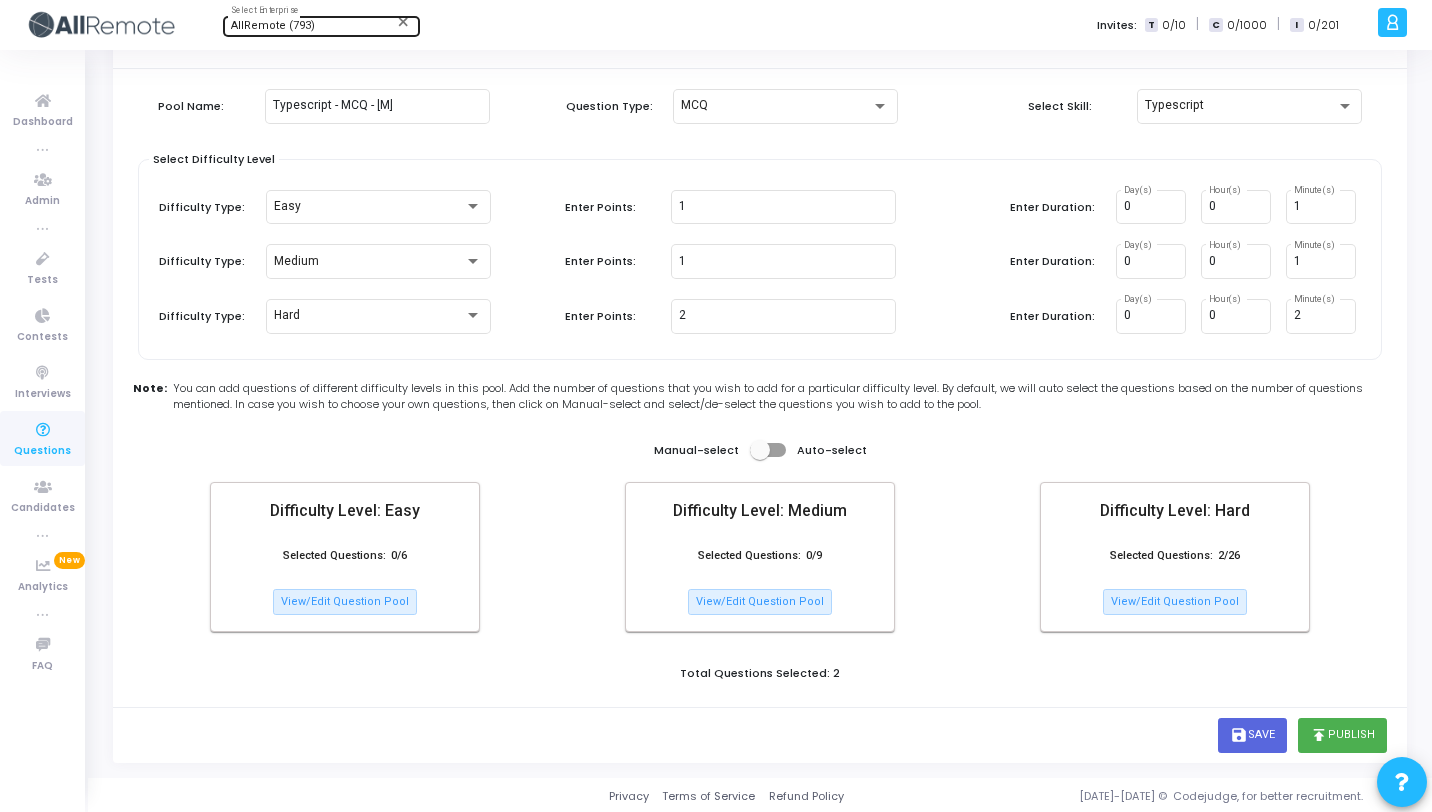 scroll, scrollTop: 71, scrollLeft: 0, axis: vertical 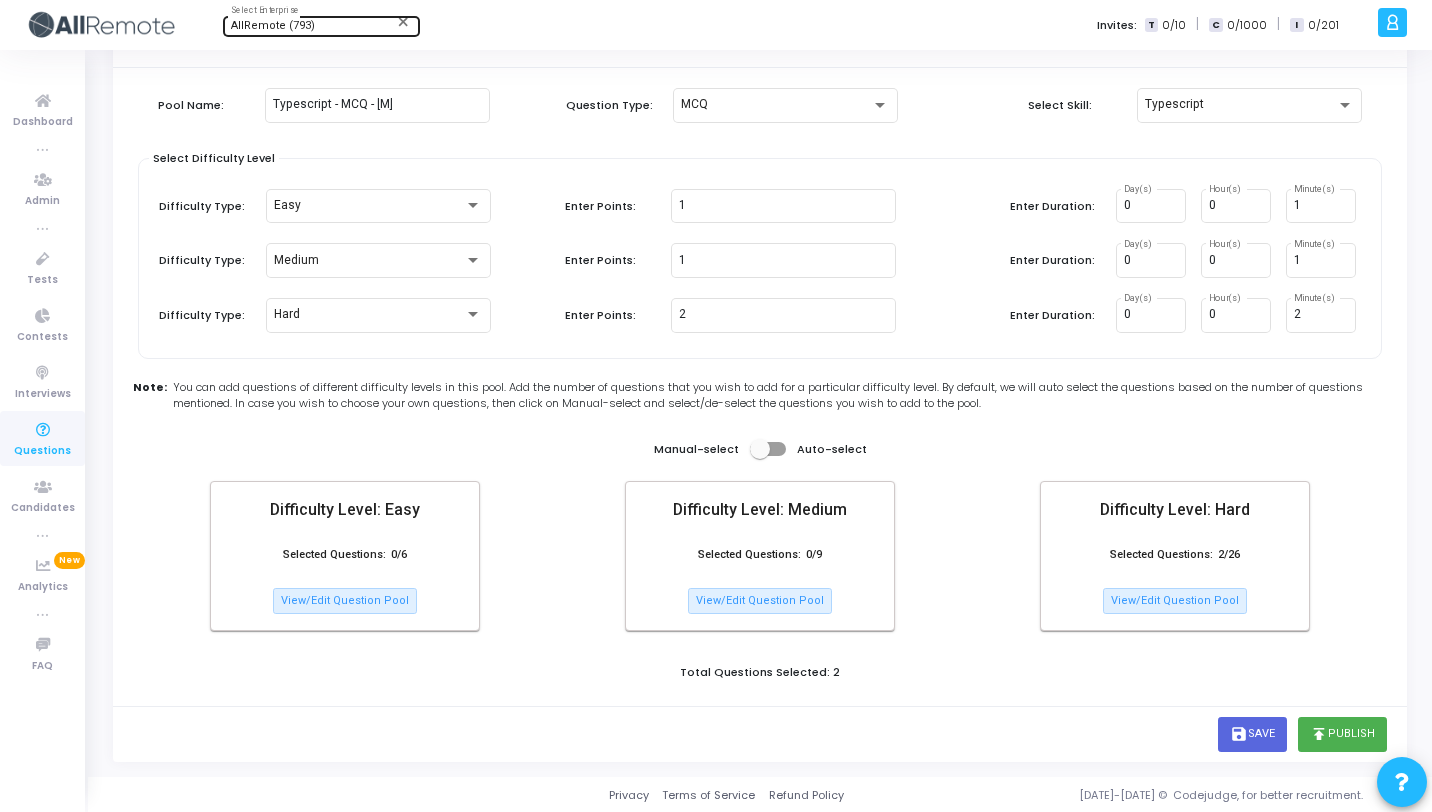click at bounding box center [43, 430] 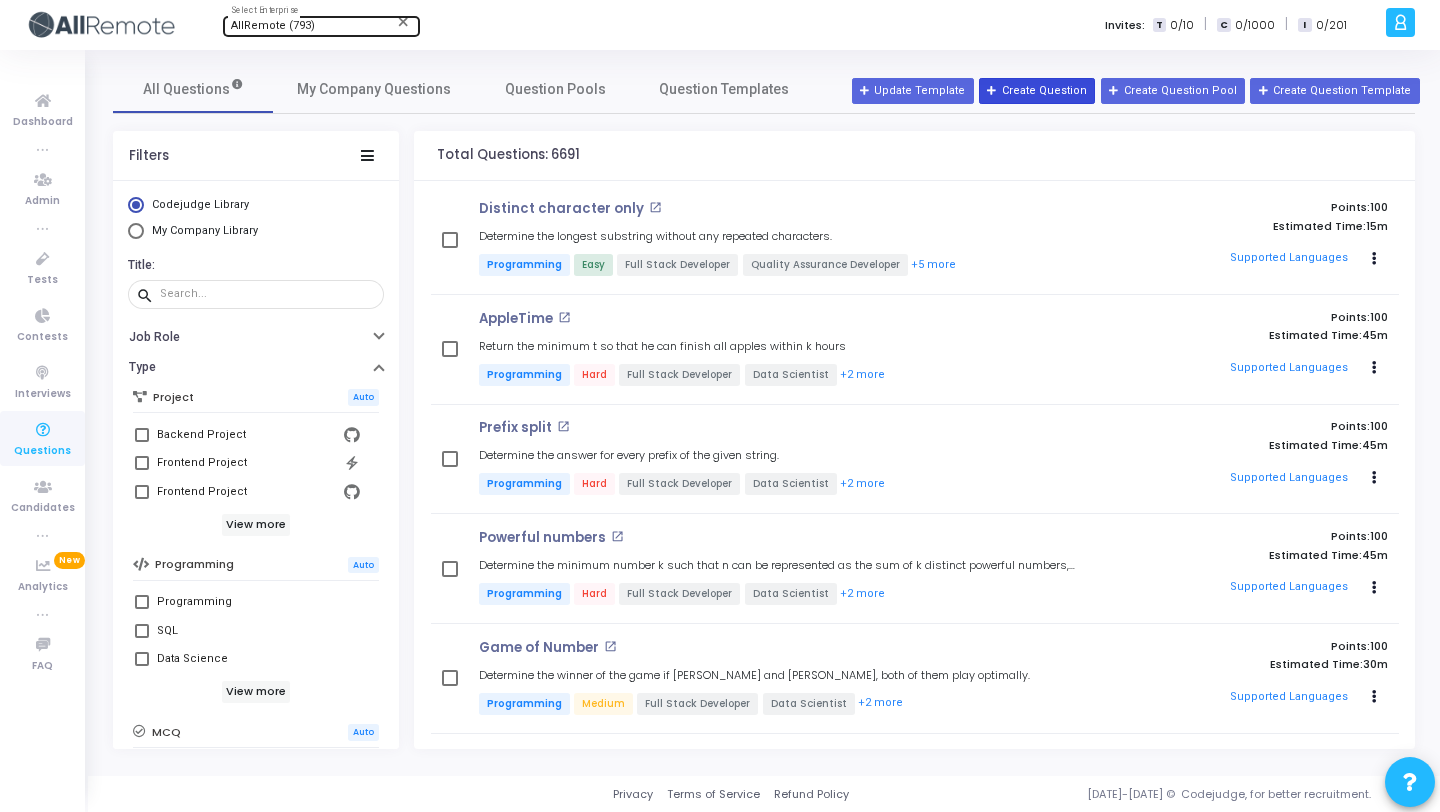 click on "Create Question" at bounding box center [1037, 91] 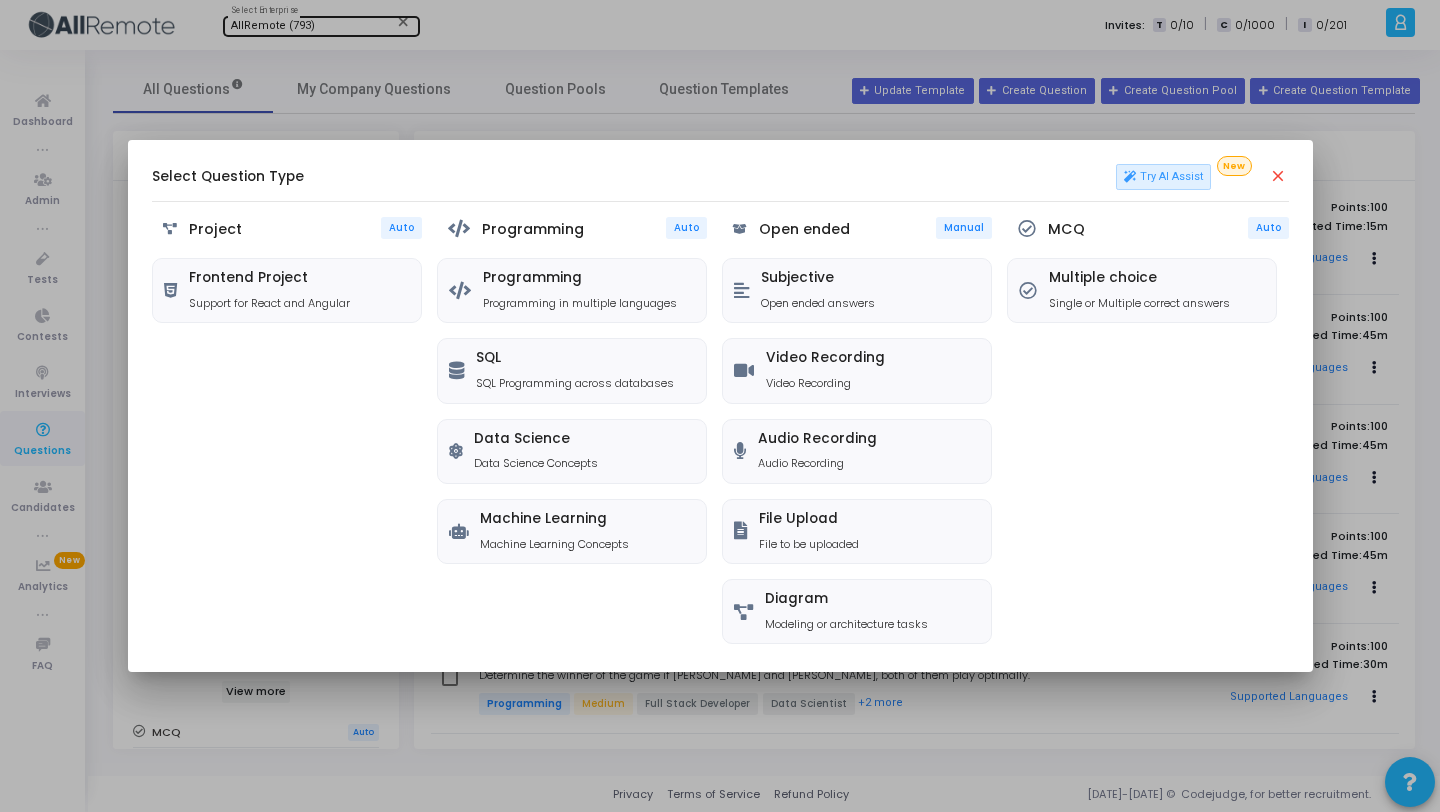 click on "close" at bounding box center [1279, 177] 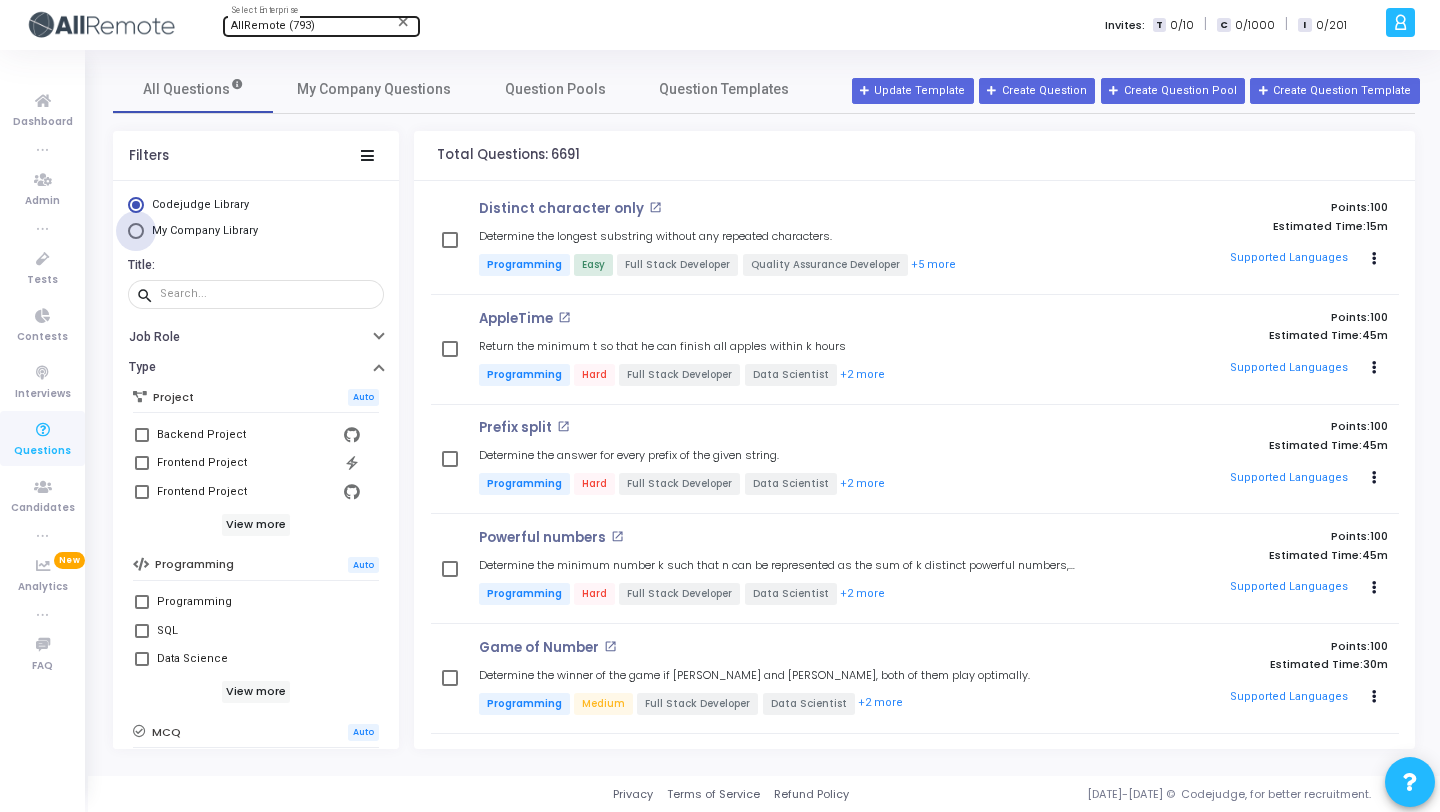click on "My Company Library" at bounding box center [205, 230] 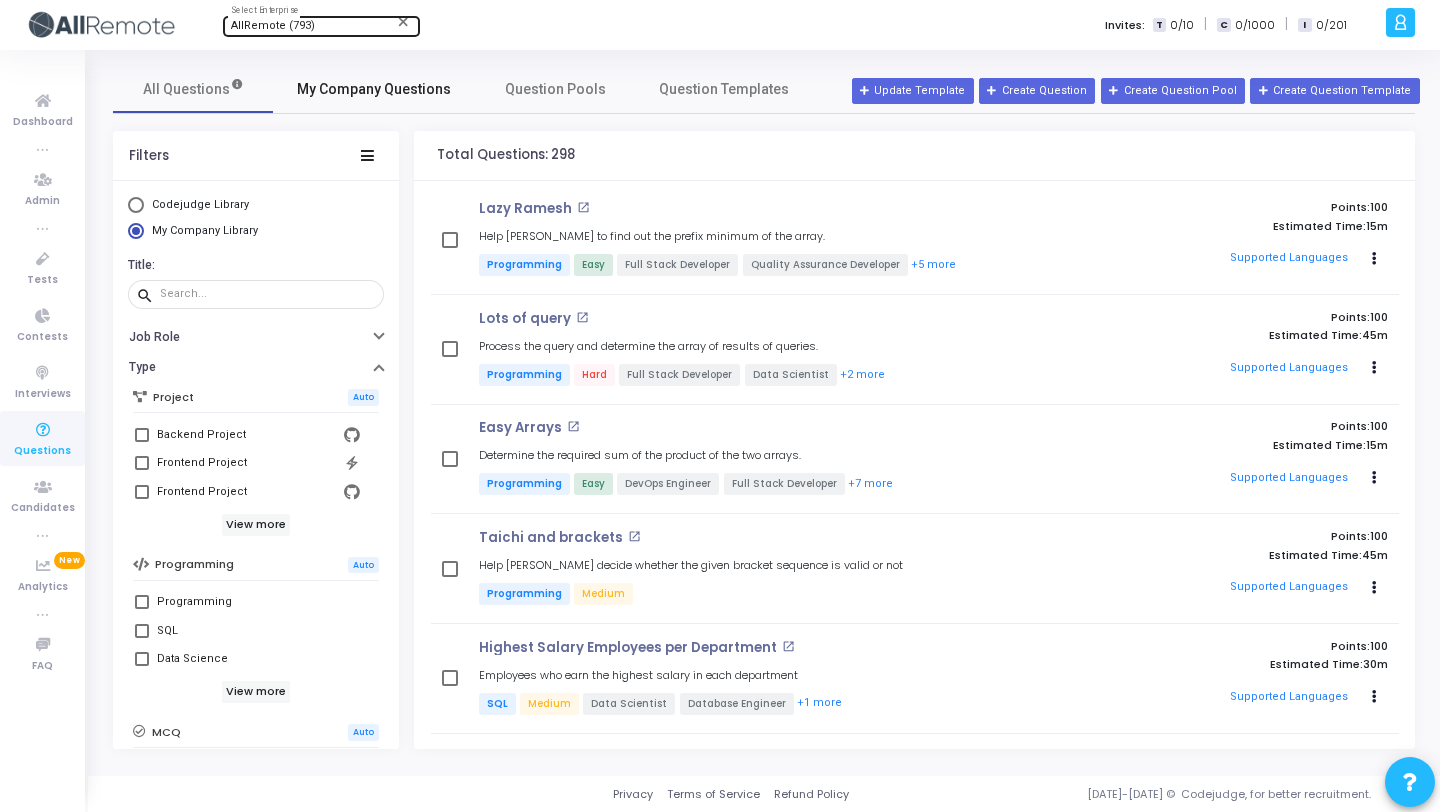 click on "My Company Questions" at bounding box center [374, 89] 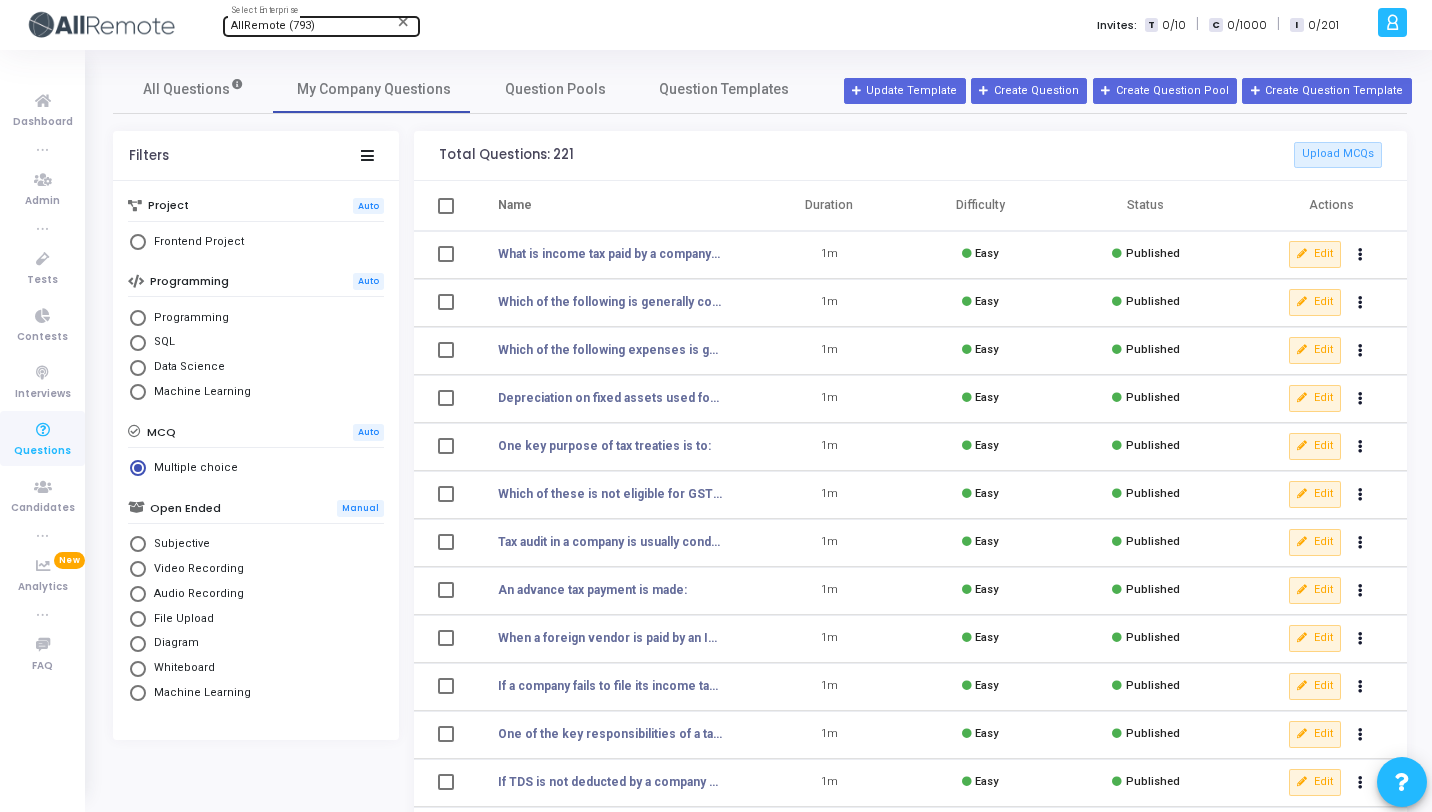 click on "Programming" at bounding box center [187, 318] 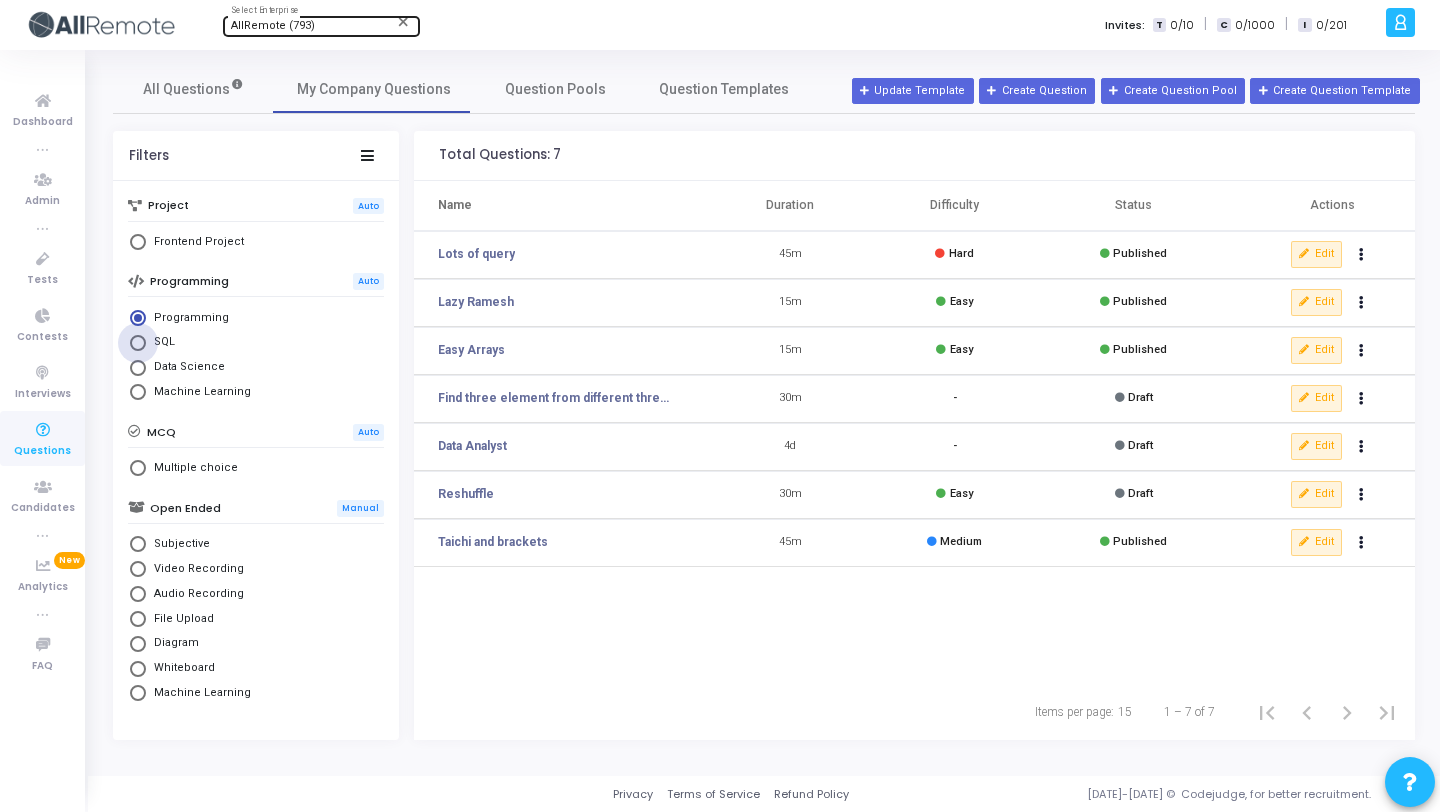 click on "SQL" at bounding box center [160, 342] 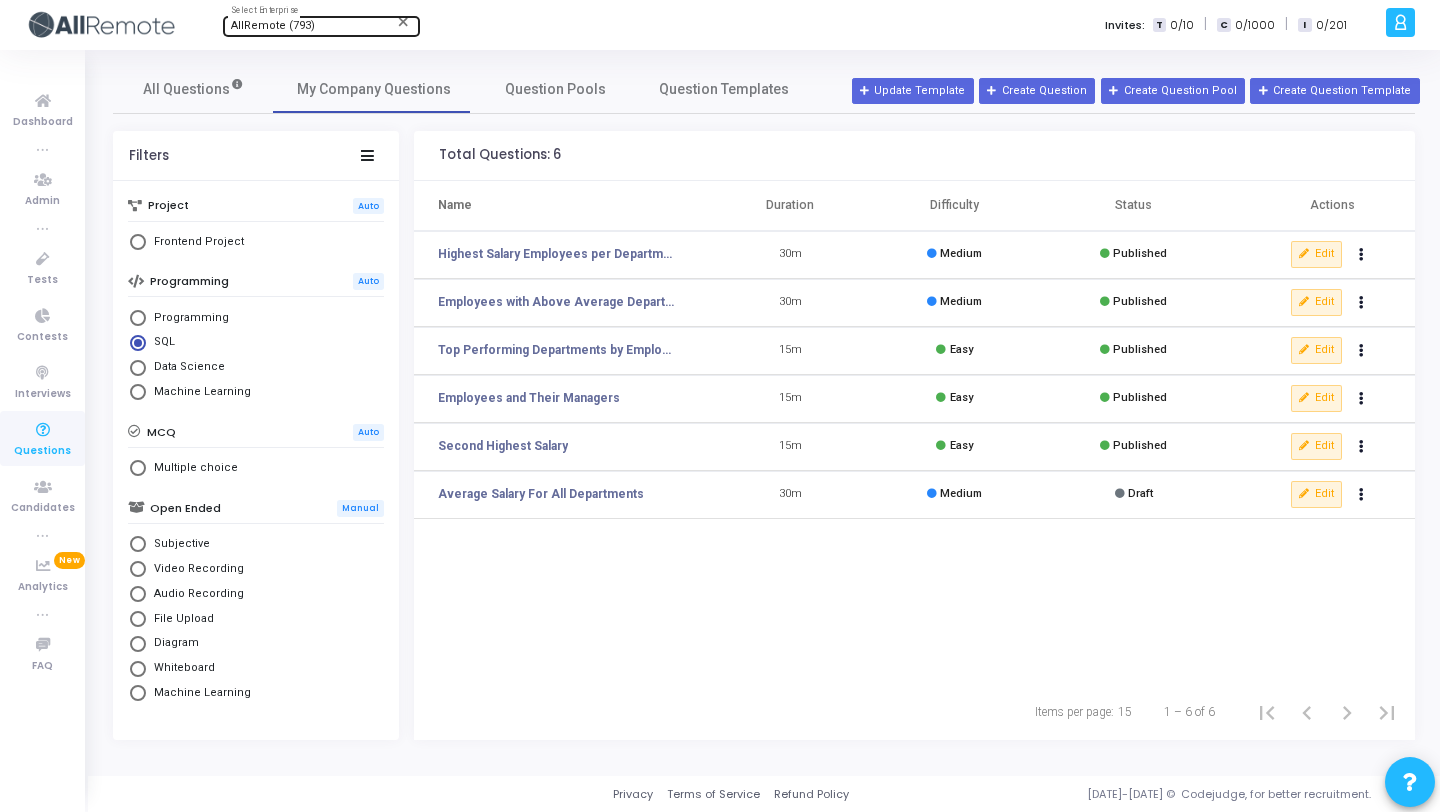 click on "Data Science" at bounding box center (185, 367) 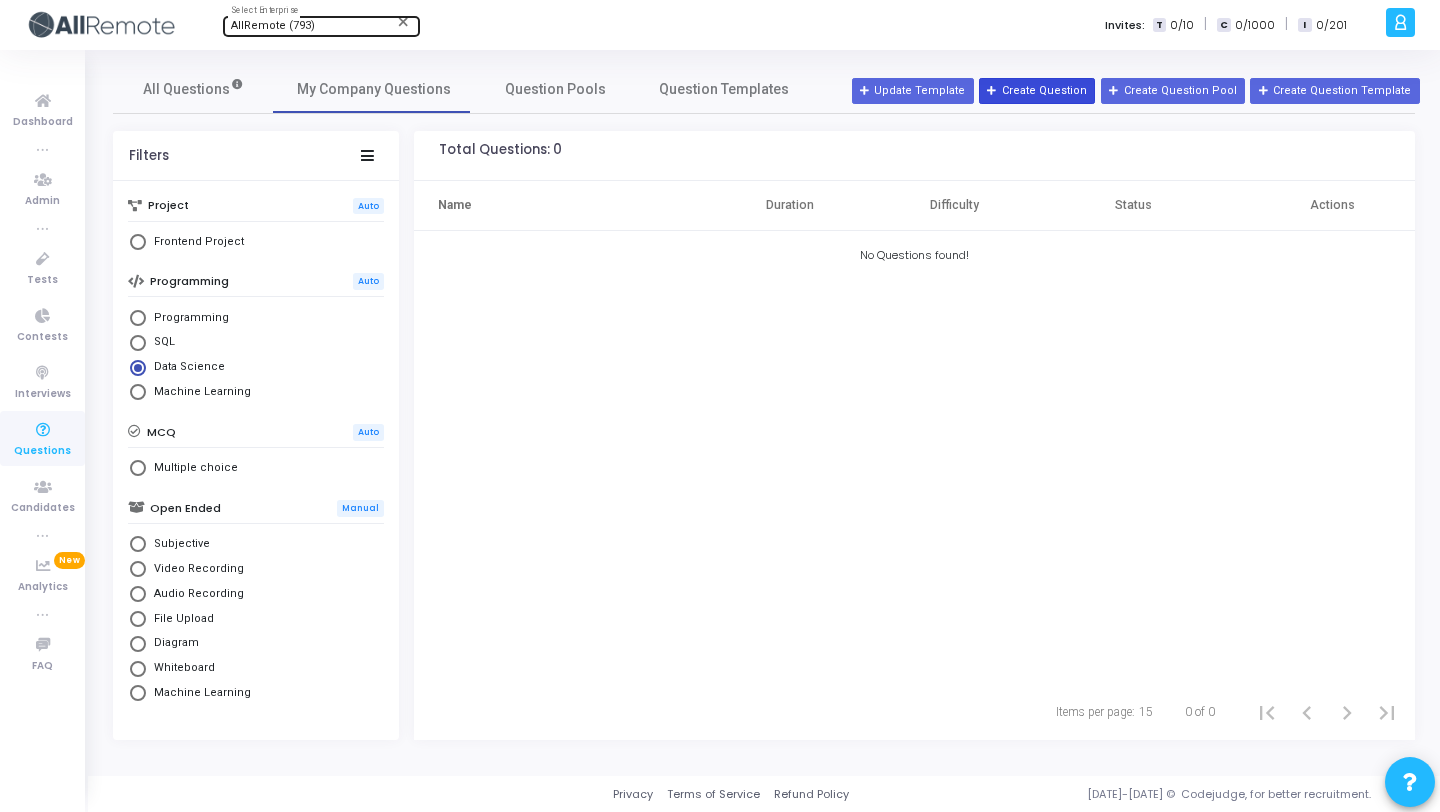 click on "Create Question" at bounding box center [1037, 91] 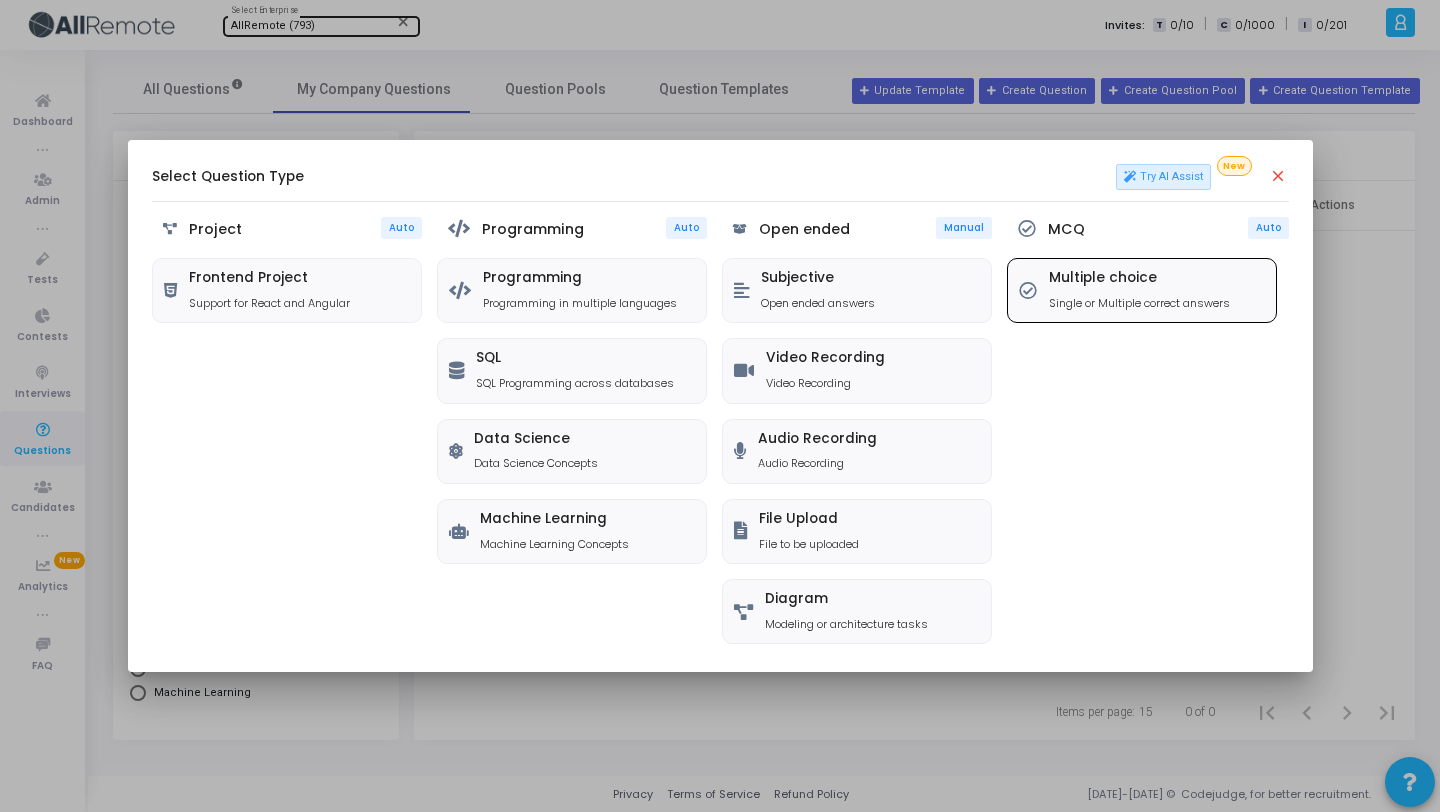 click on "Multiple choice Single or Multiple correct answers" at bounding box center [1139, 290] 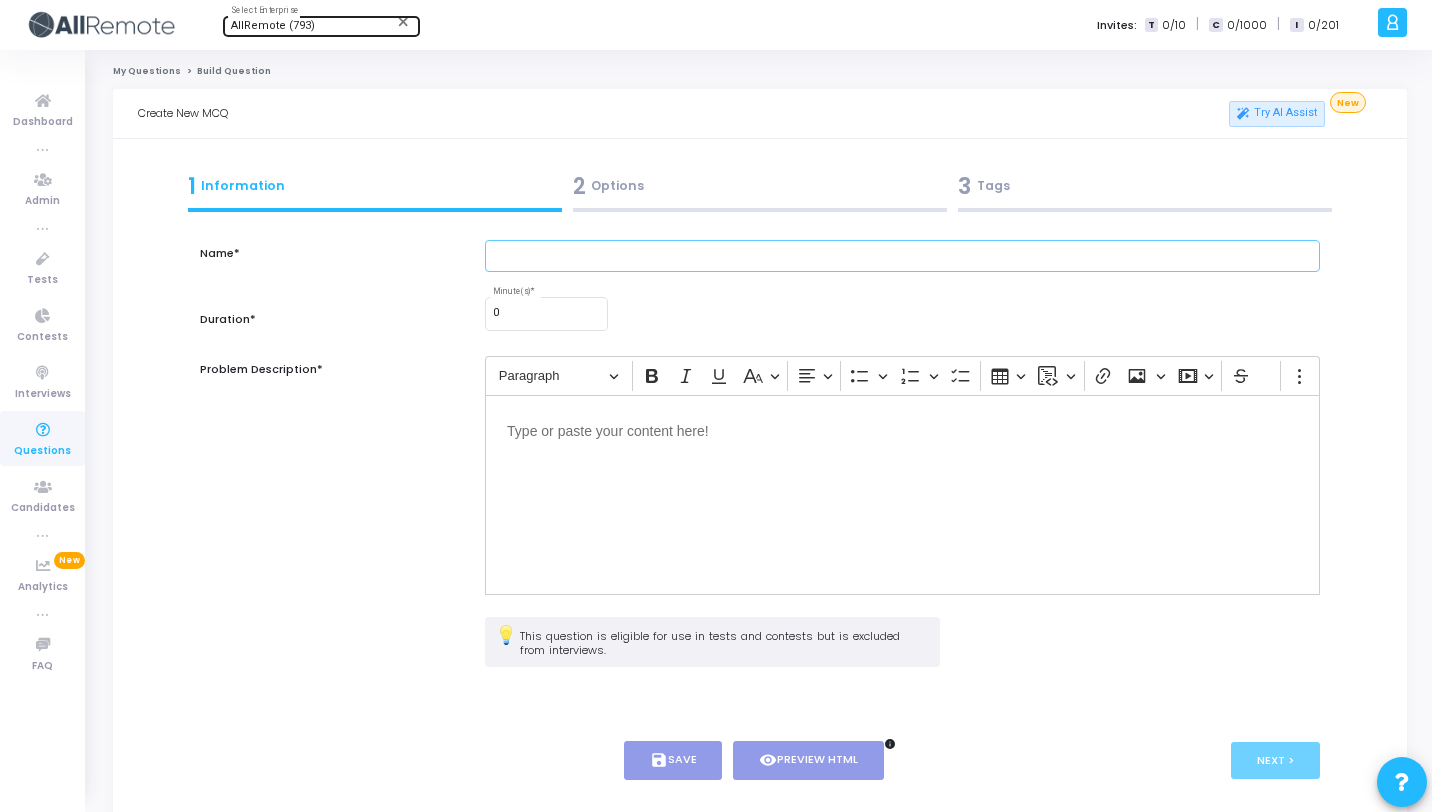 click at bounding box center (902, 256) 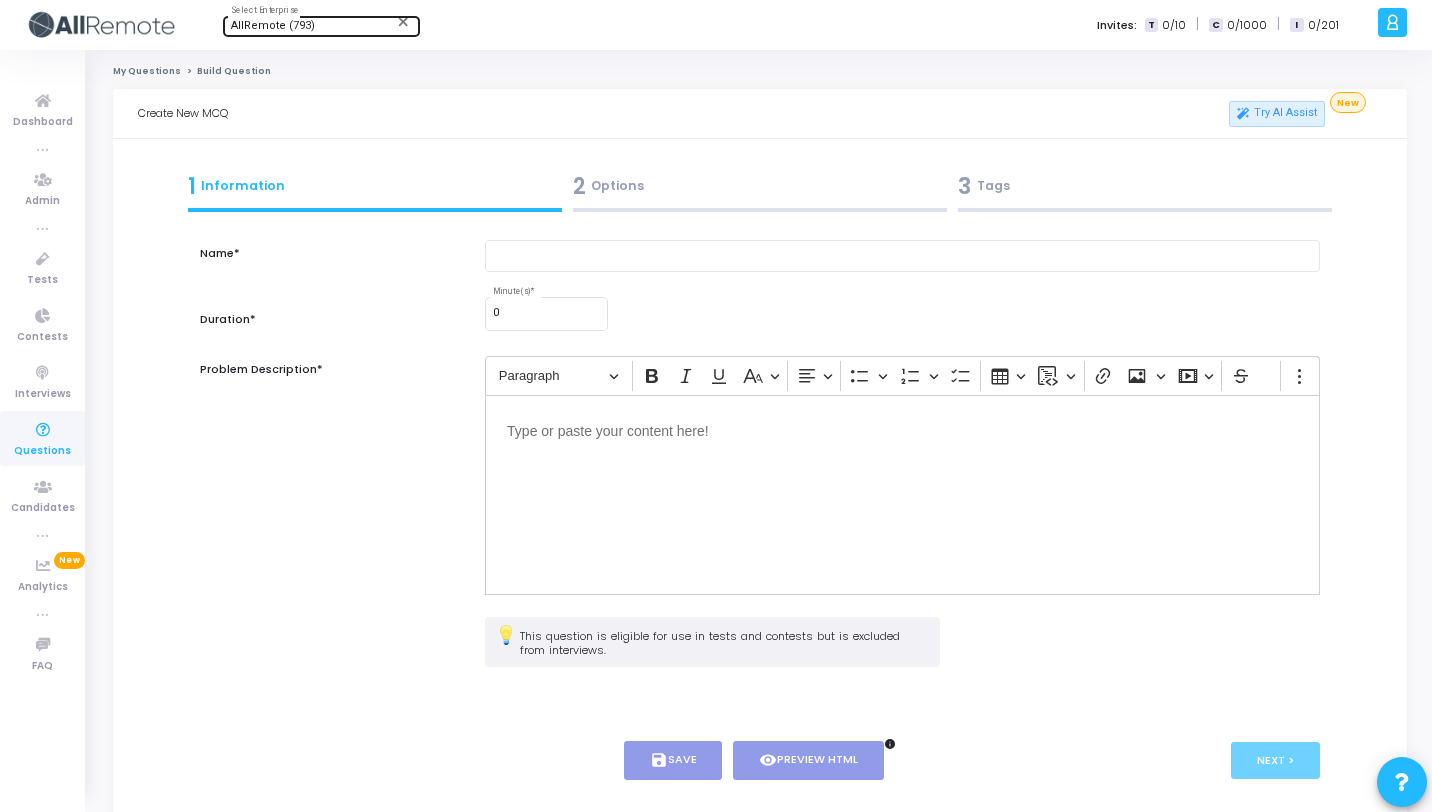 click at bounding box center (902, 495) 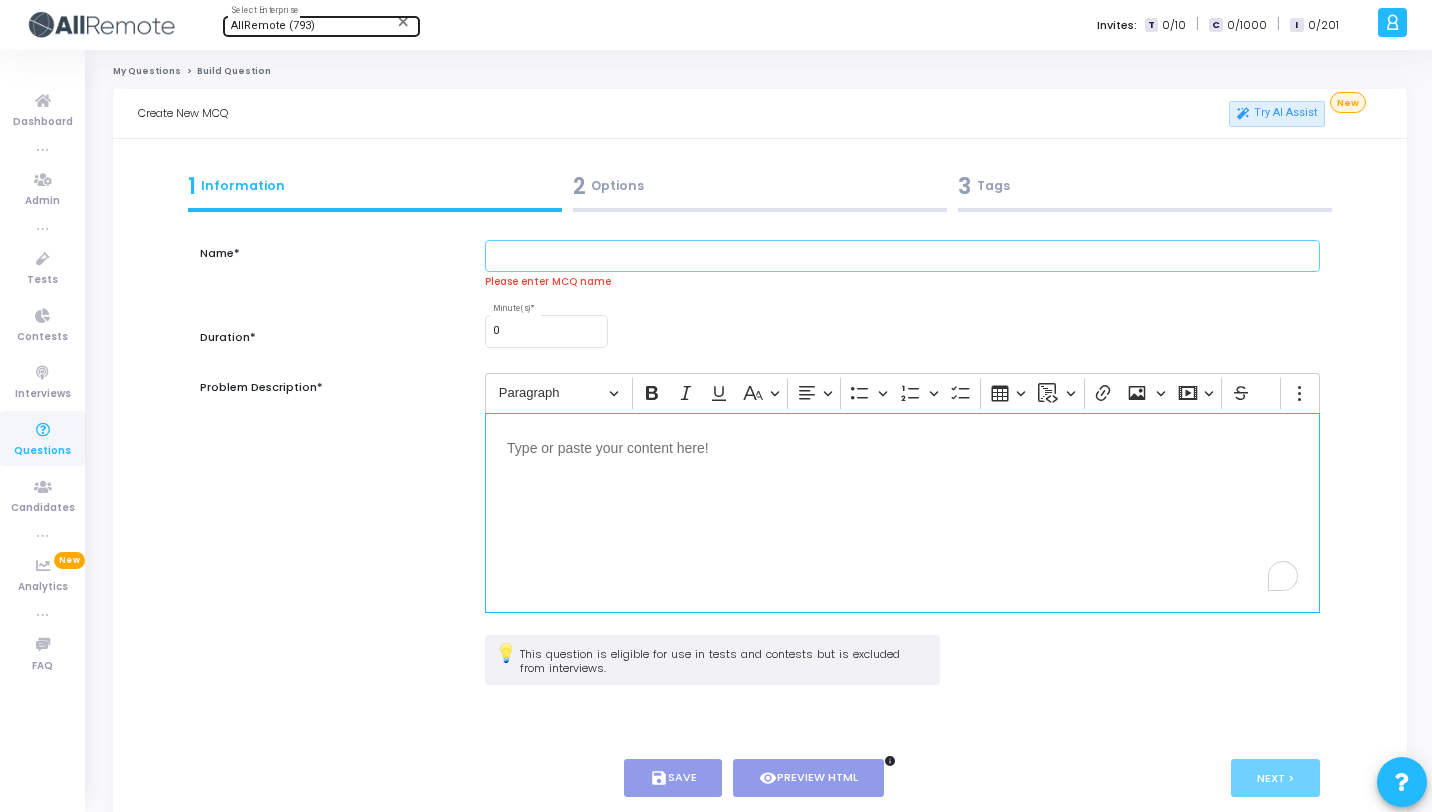 click at bounding box center (902, 256) 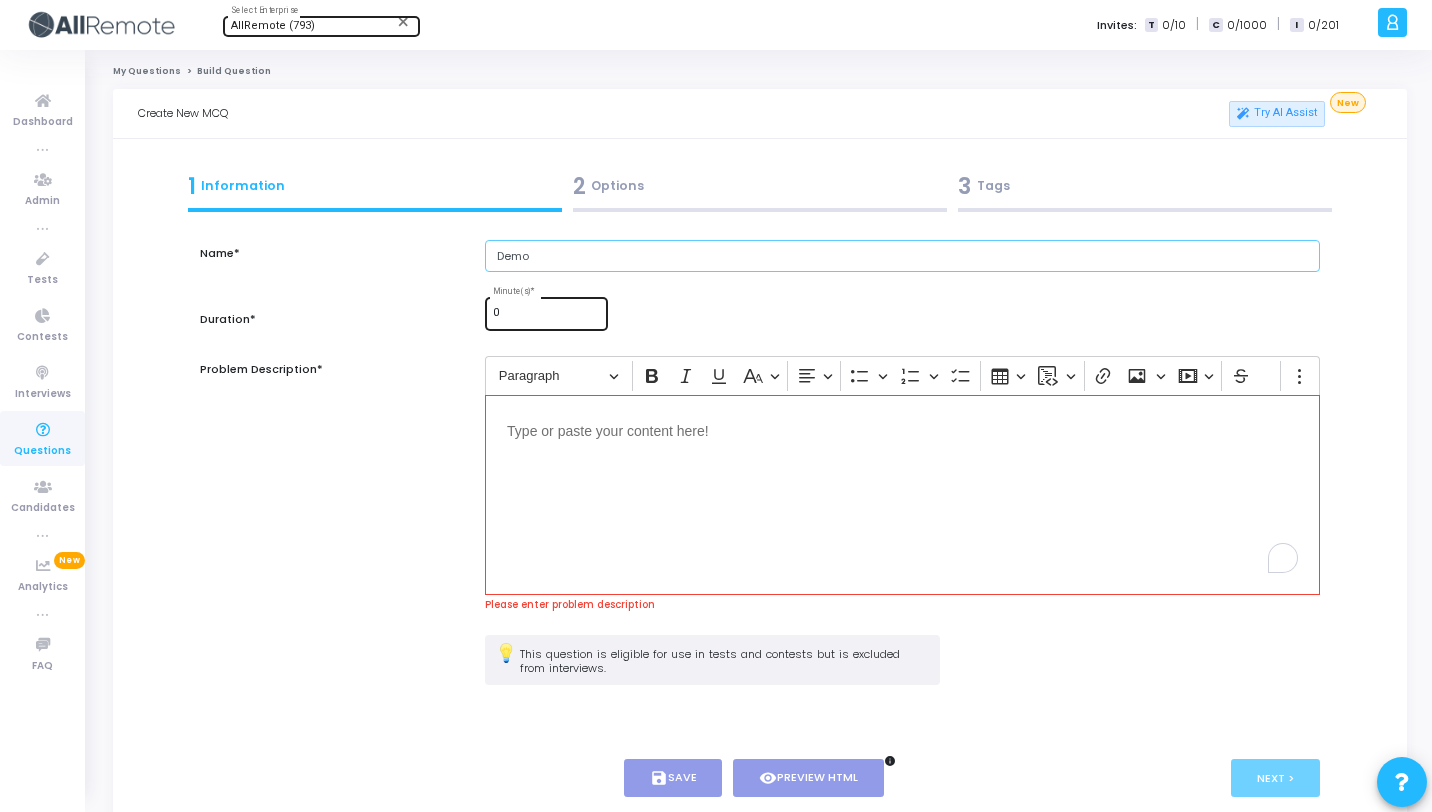 type on "Demo" 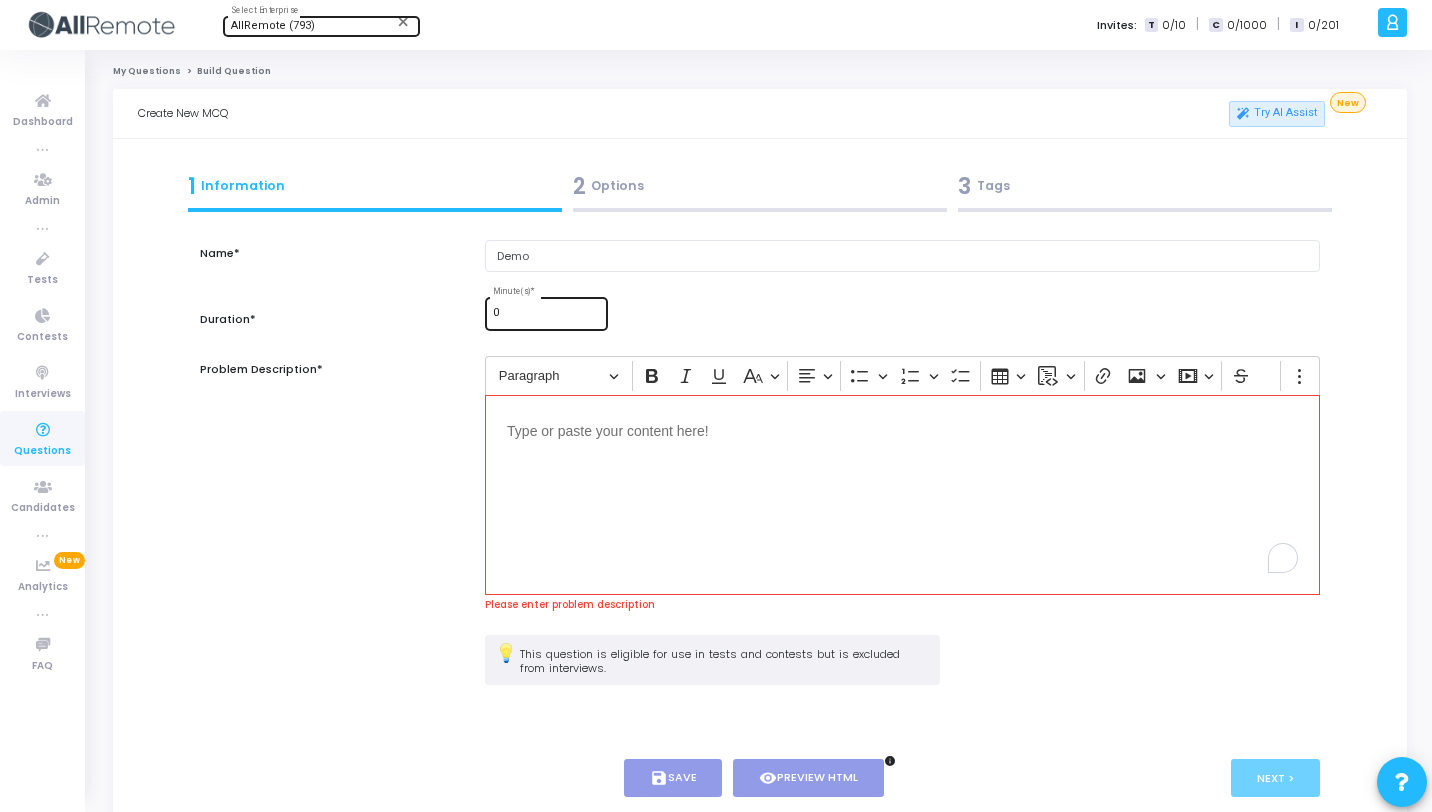 click on "0" at bounding box center (546, 313) 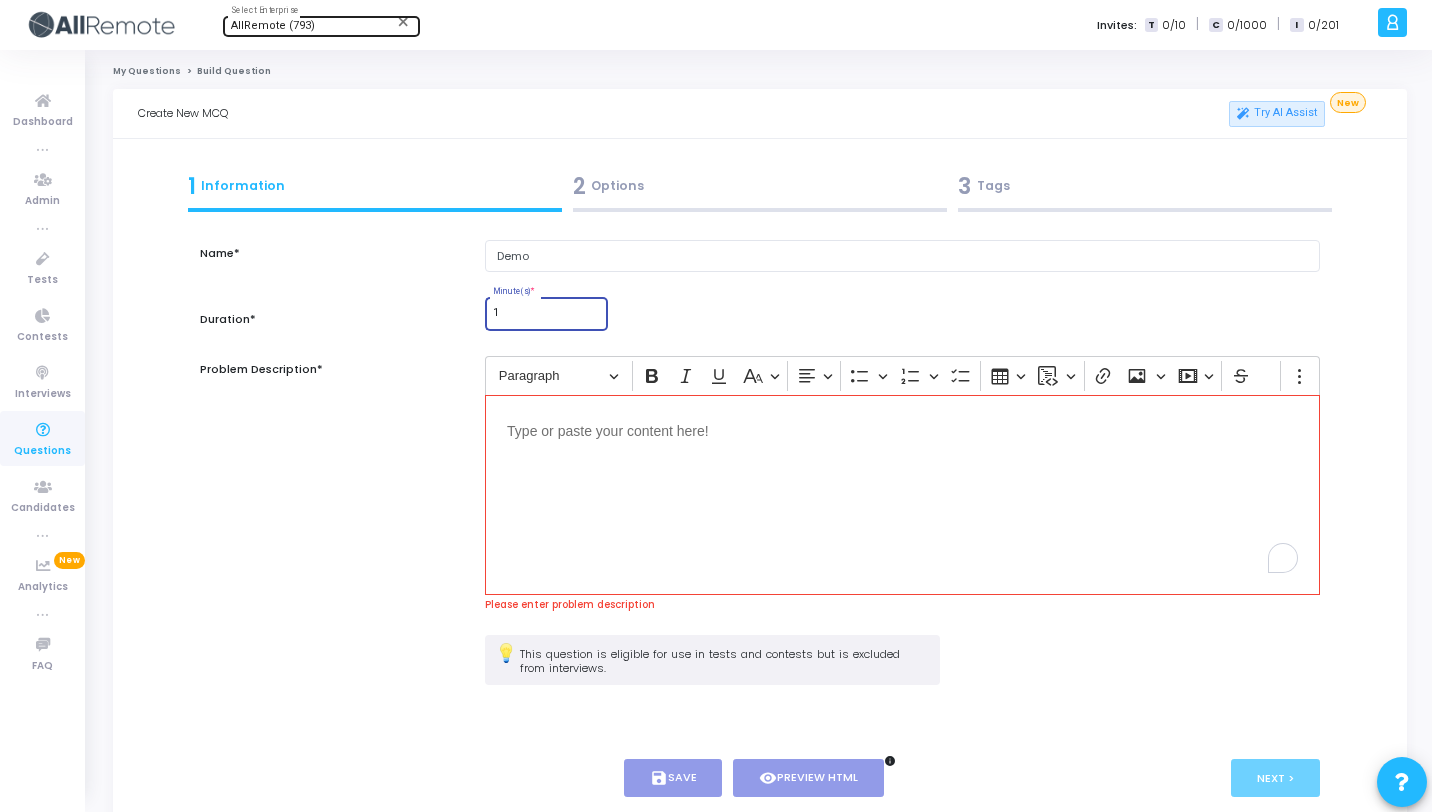 type on "1" 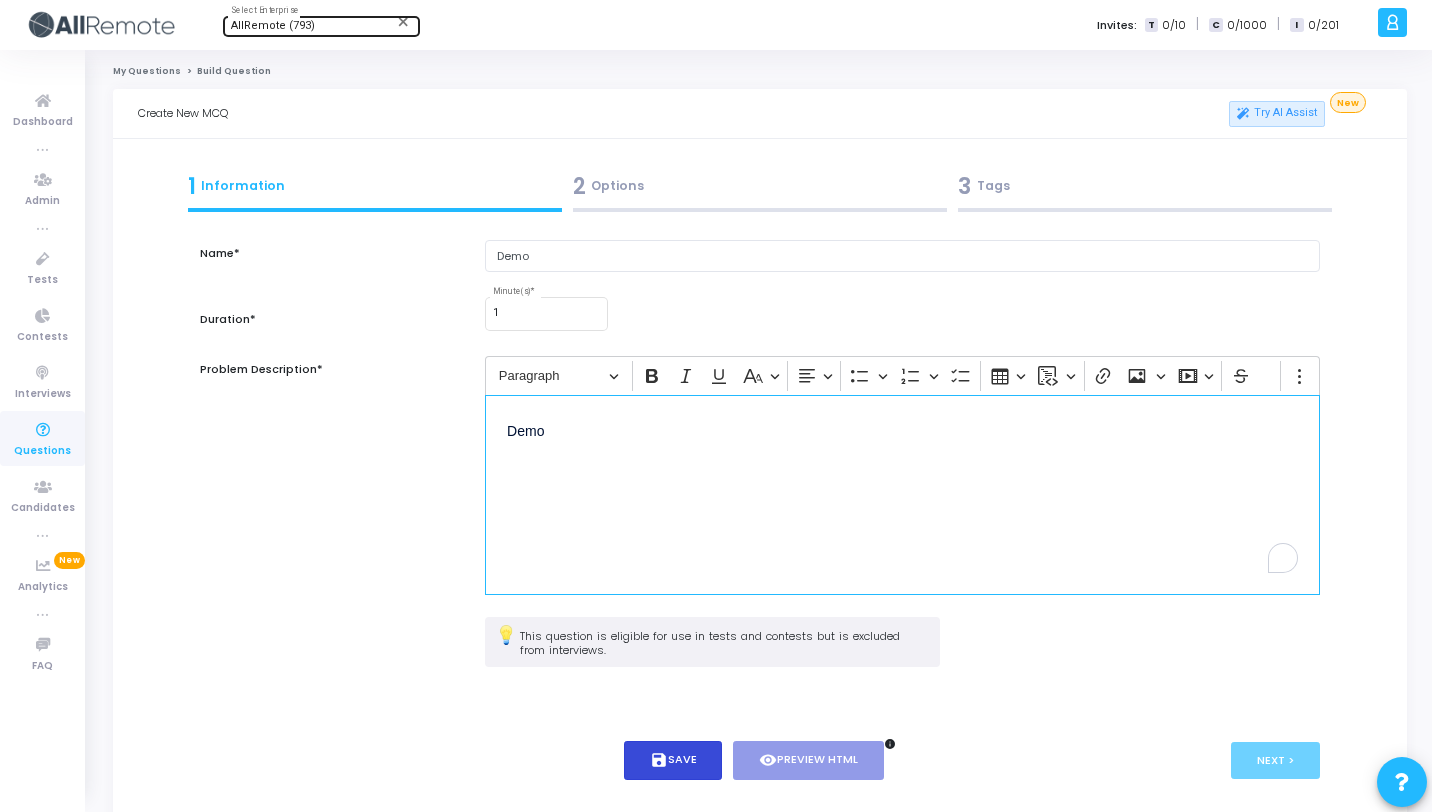 click on "save  Save" at bounding box center (673, 760) 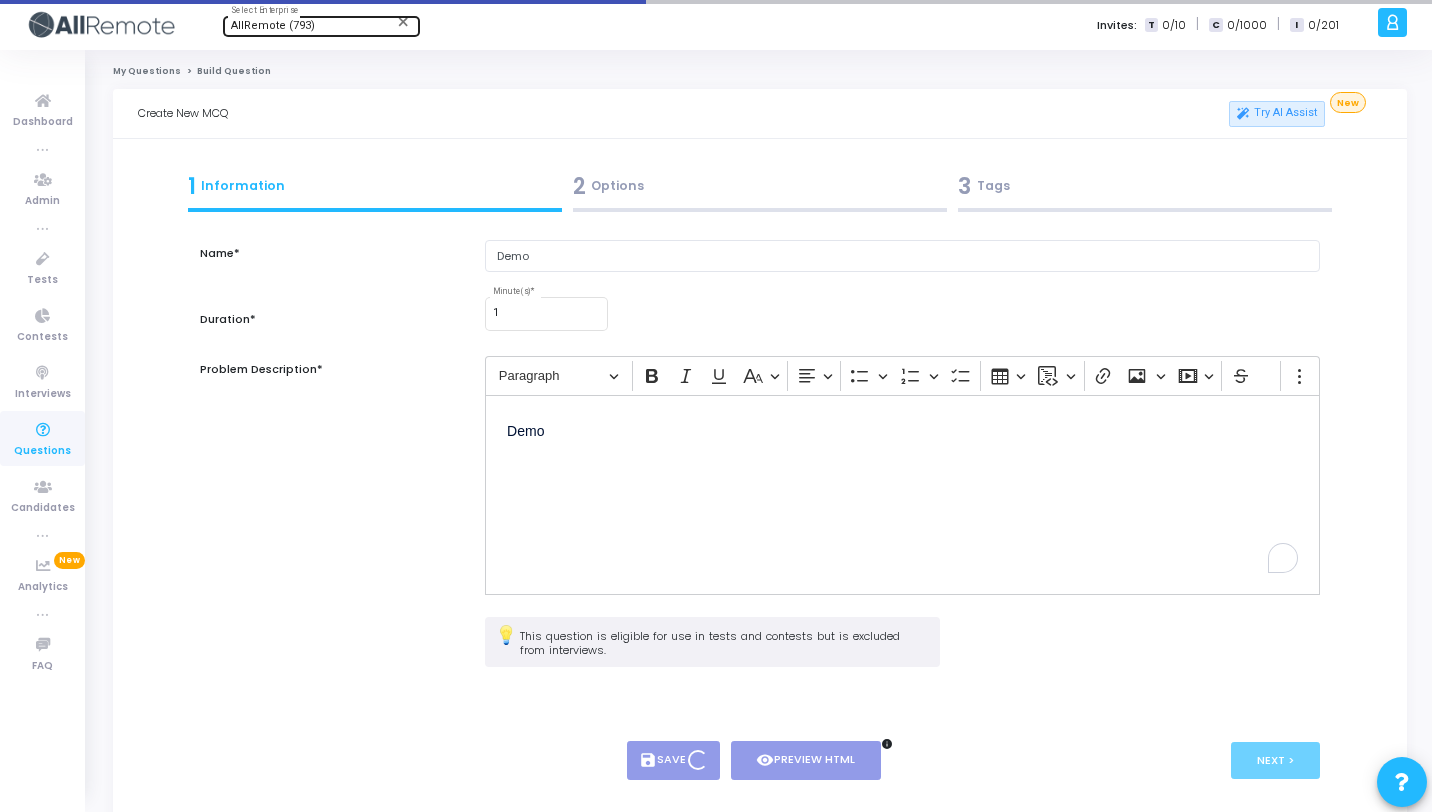 click on "2  Options" at bounding box center (759, 191) 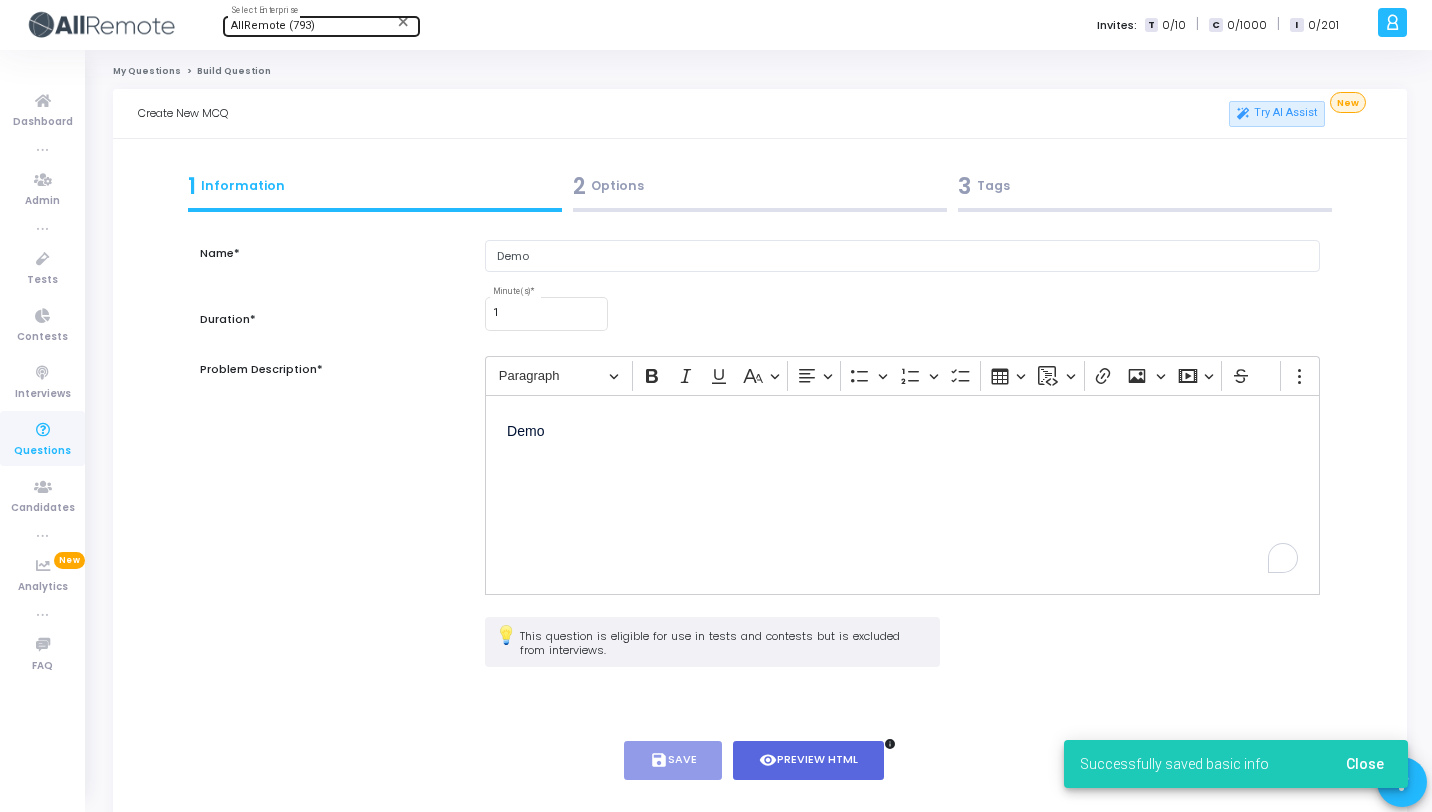 click on "2  Options" at bounding box center [759, 191] 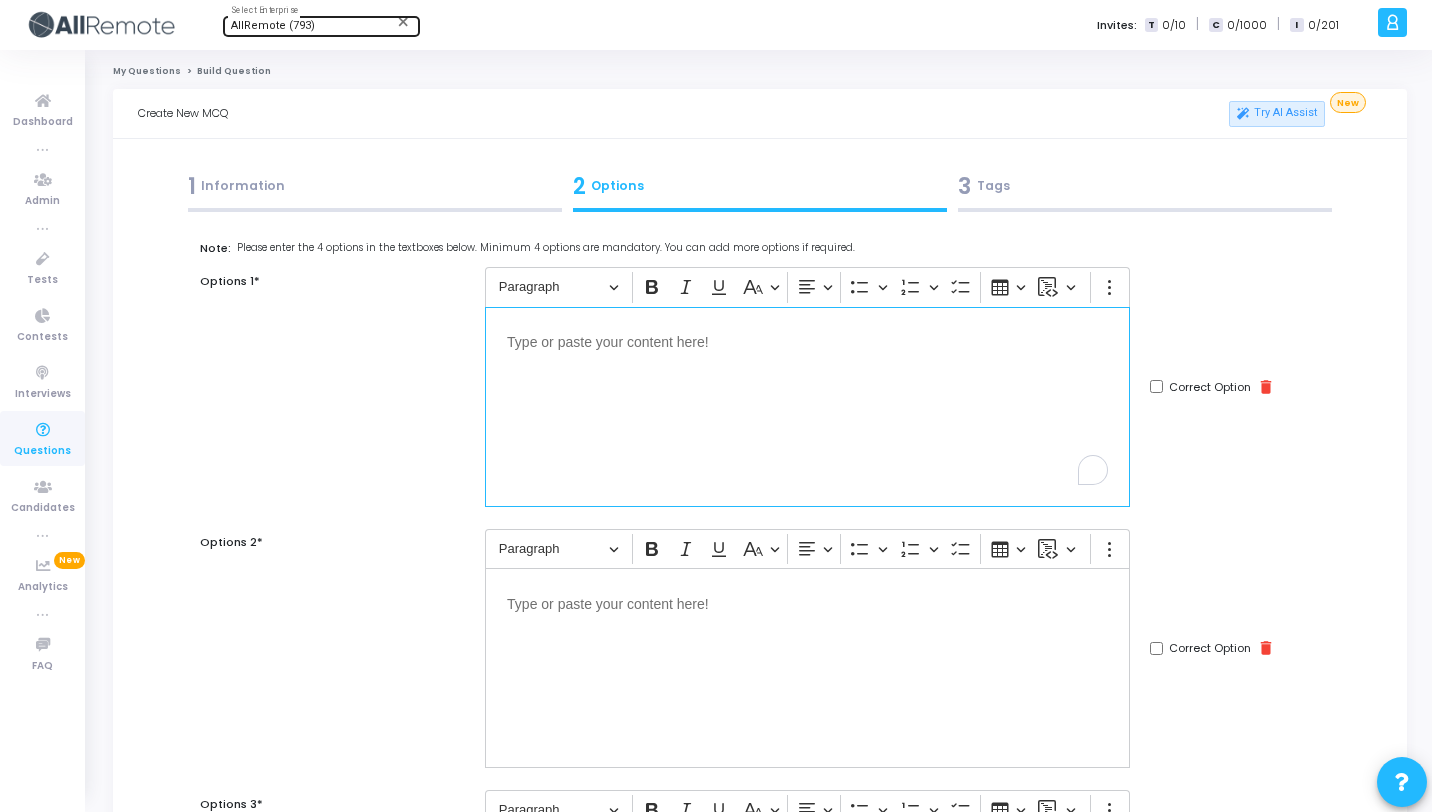 click at bounding box center [807, 341] 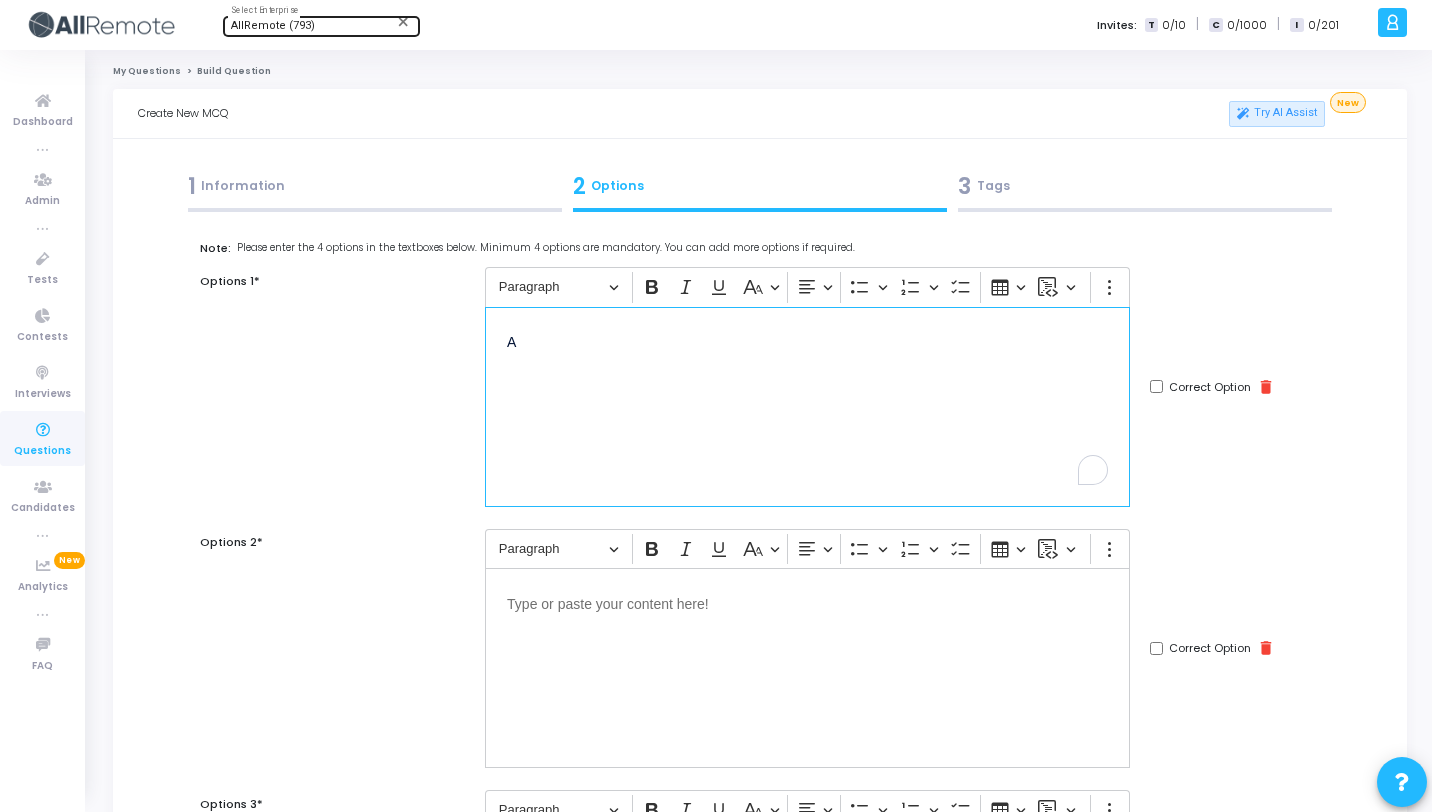 click at bounding box center [807, 602] 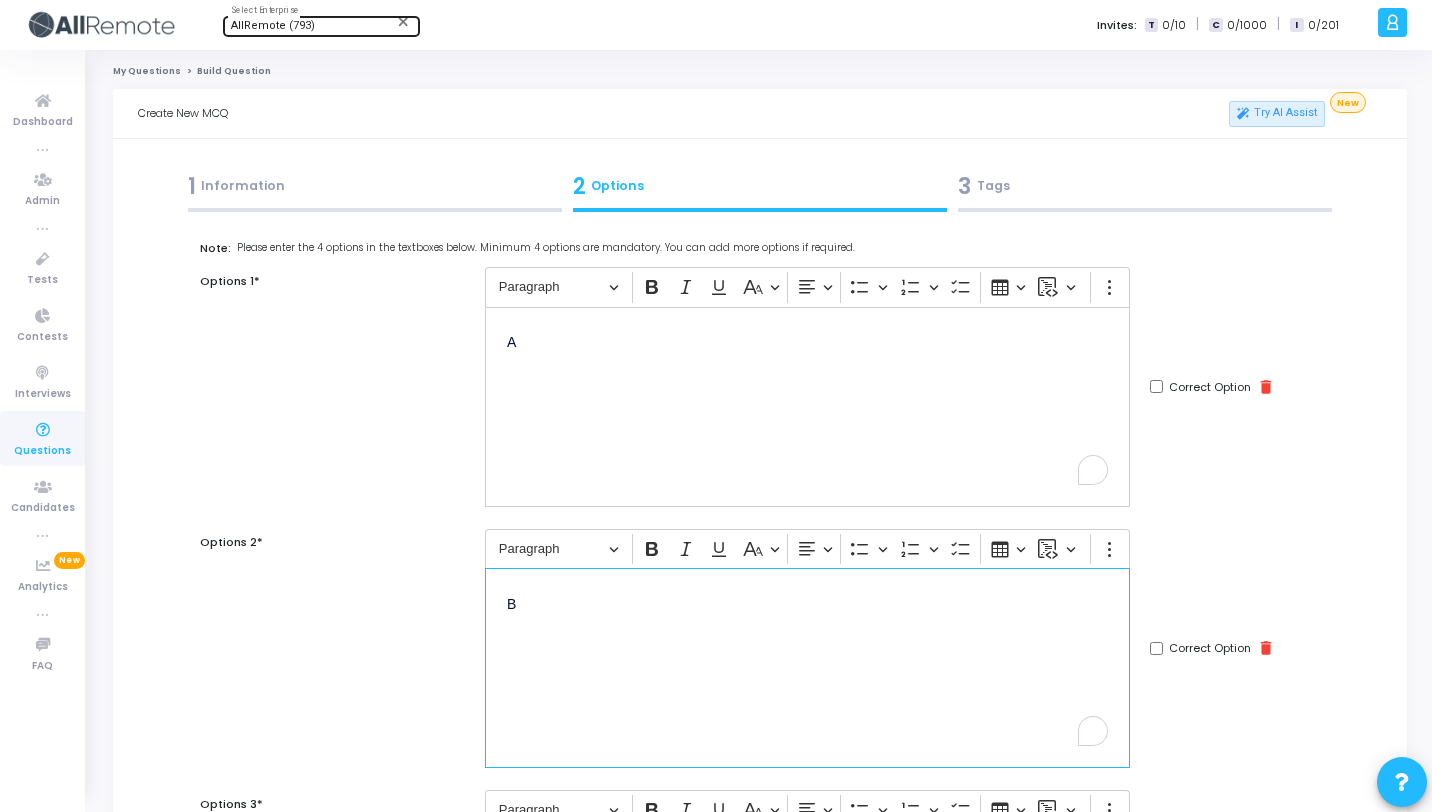 scroll, scrollTop: 417, scrollLeft: 0, axis: vertical 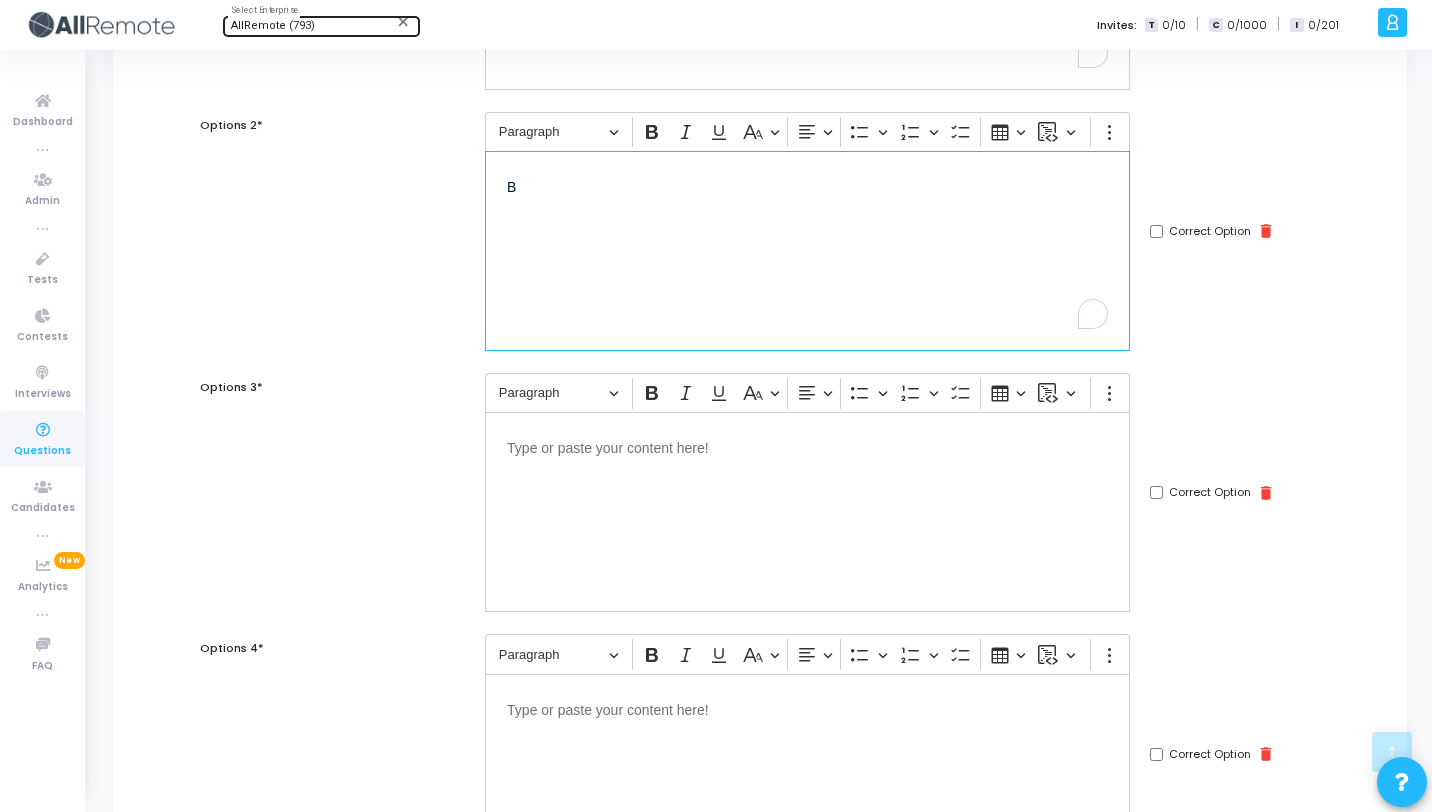 click at bounding box center [807, 446] 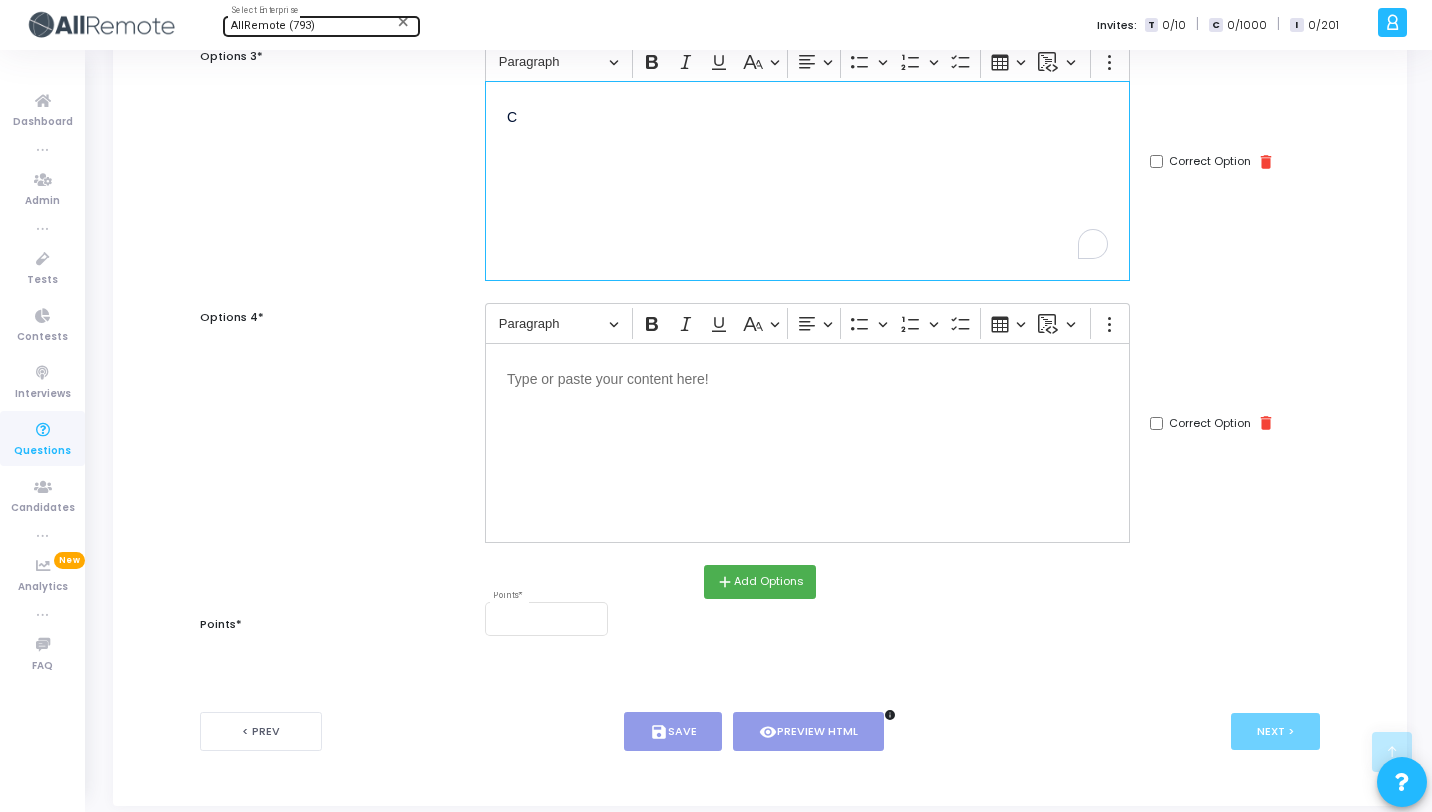 scroll, scrollTop: 787, scrollLeft: 0, axis: vertical 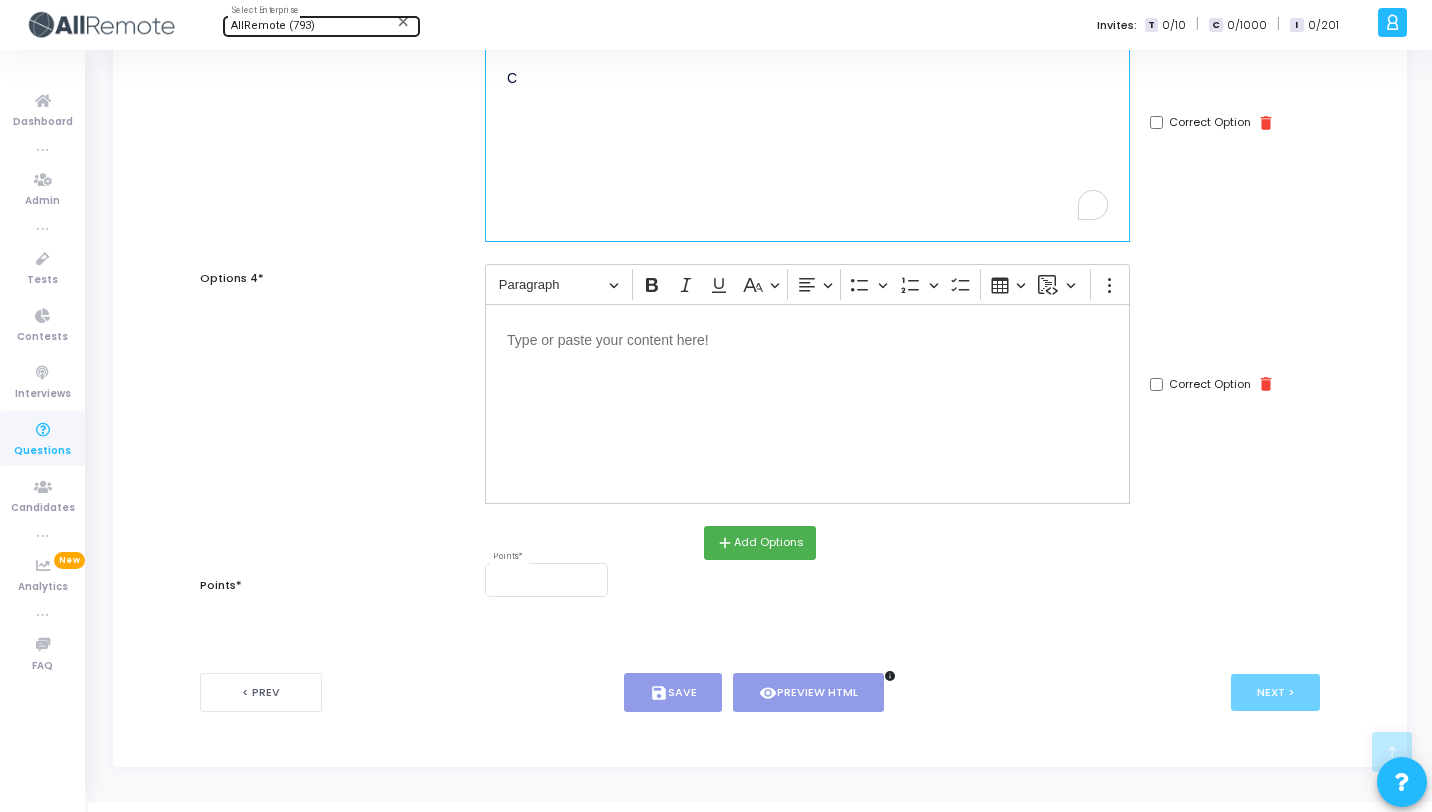click at bounding box center (807, 404) 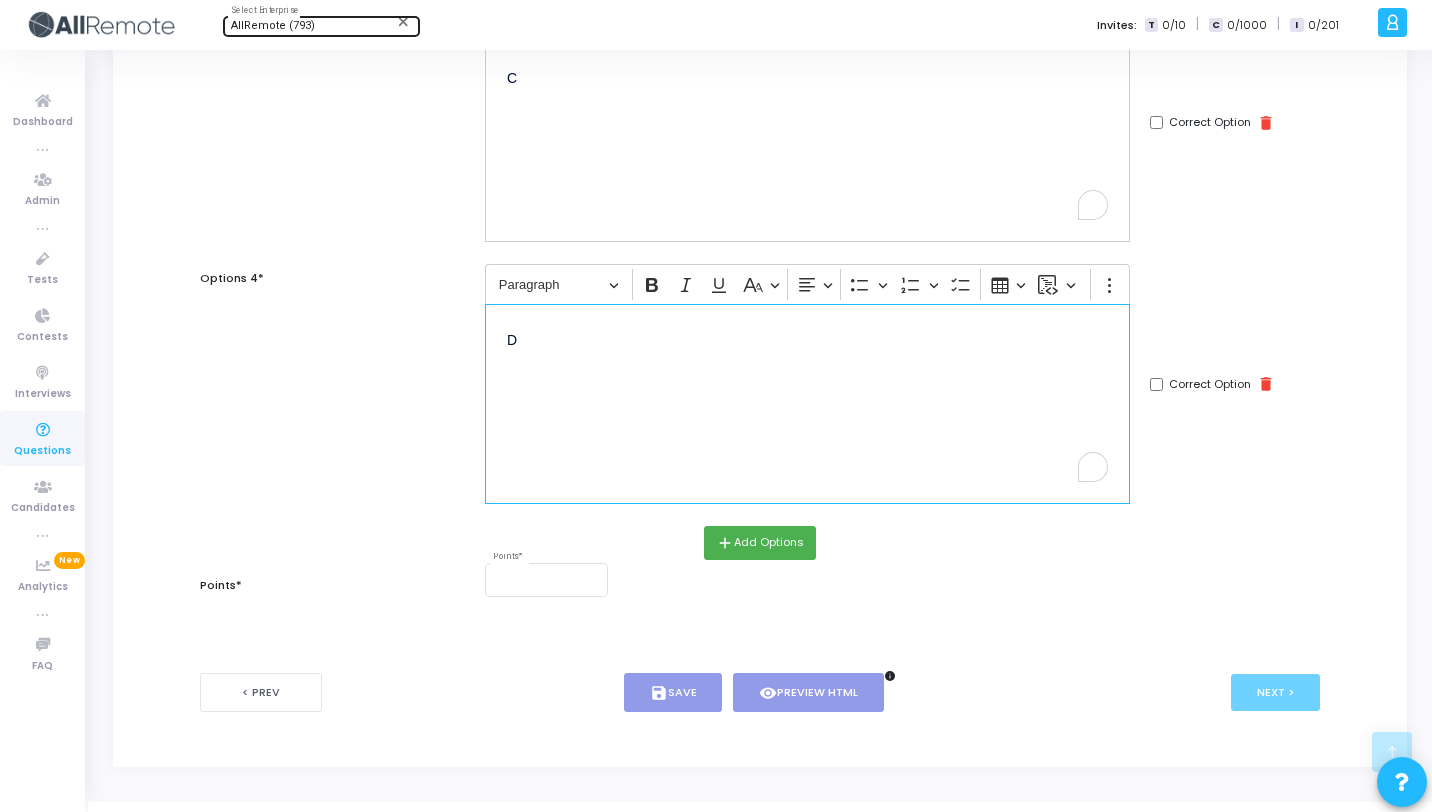 click on "Correct Option" at bounding box center (1156, 384) 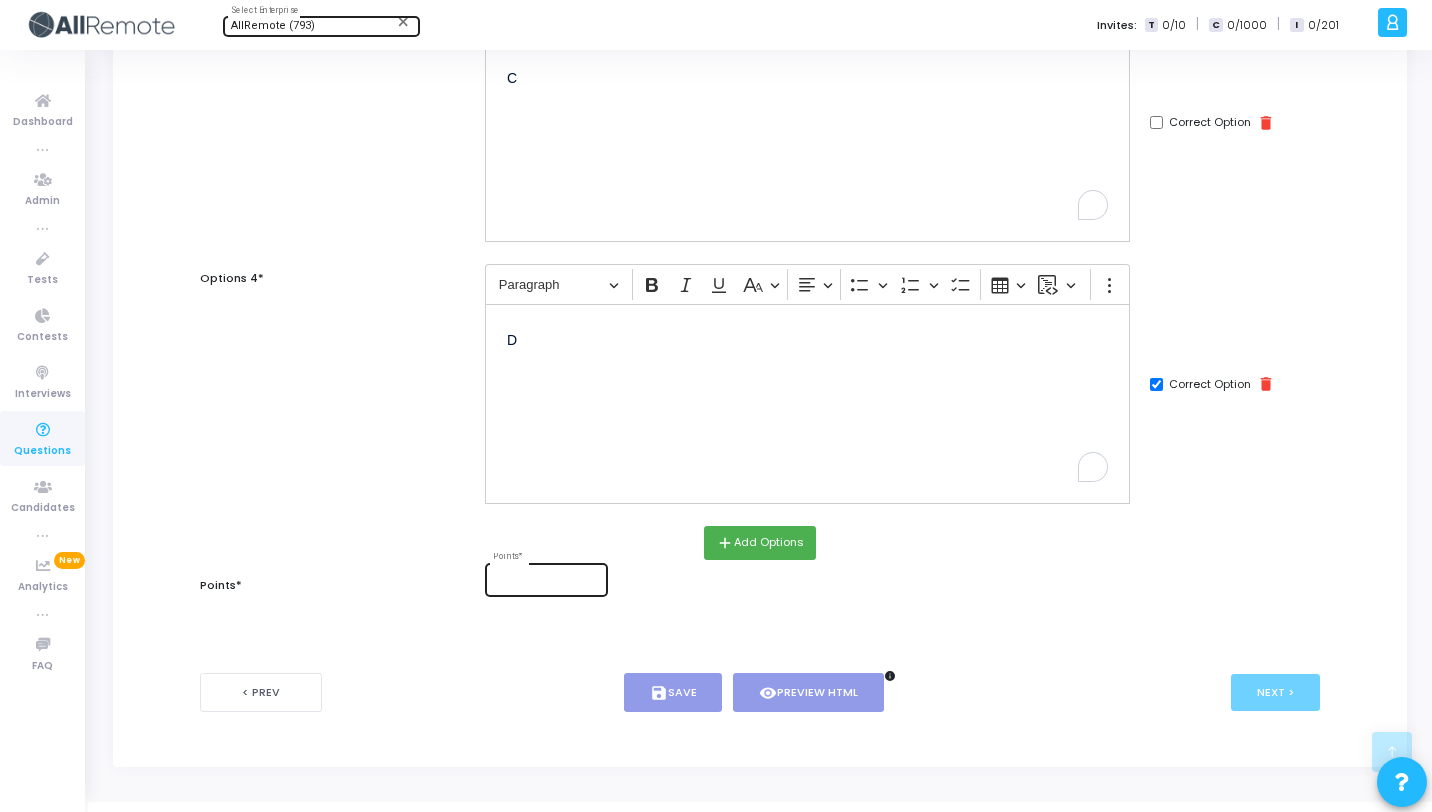 click on "Points  *" at bounding box center [546, 579] 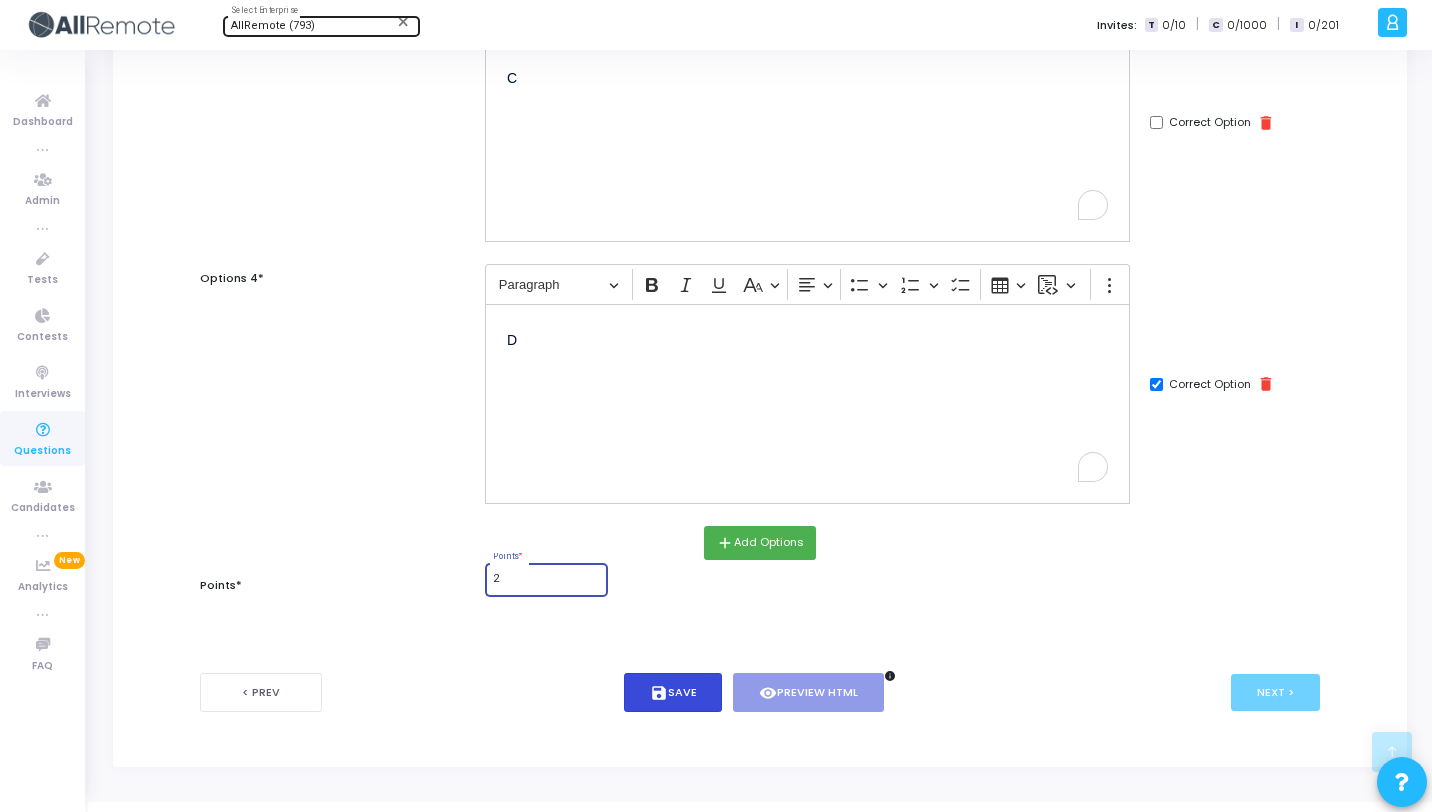type on "2" 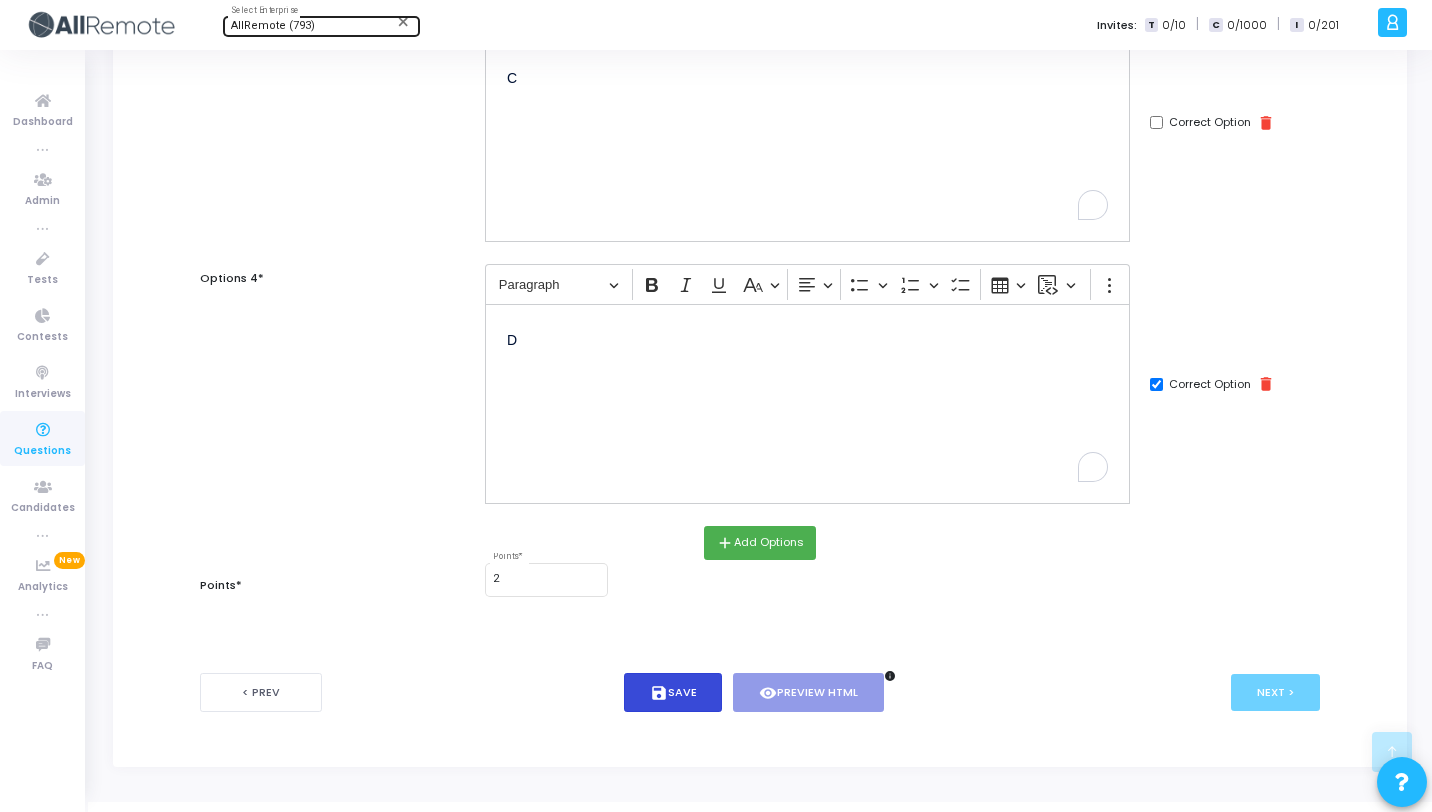 click on "save  Save" at bounding box center [673, 692] 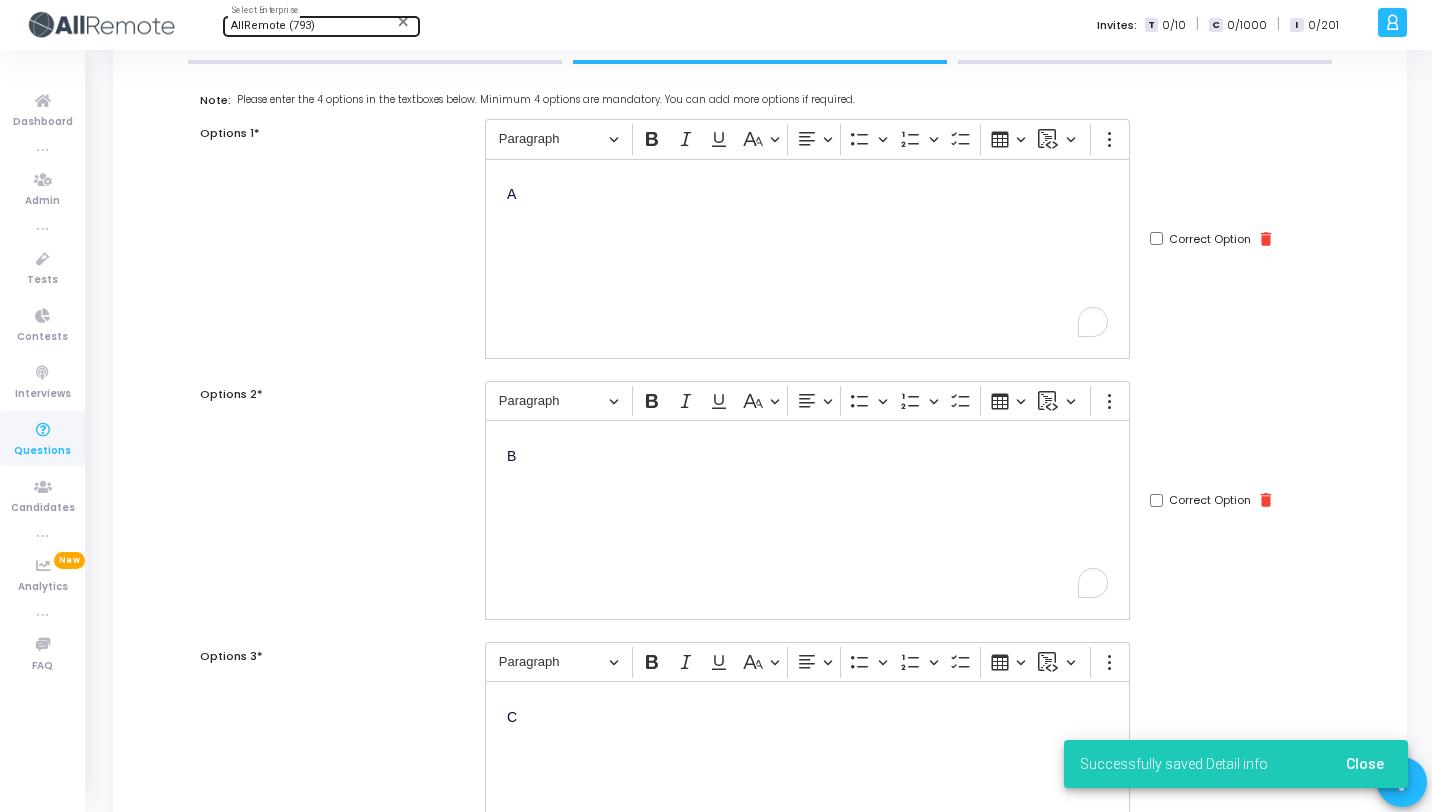 scroll, scrollTop: 0, scrollLeft: 0, axis: both 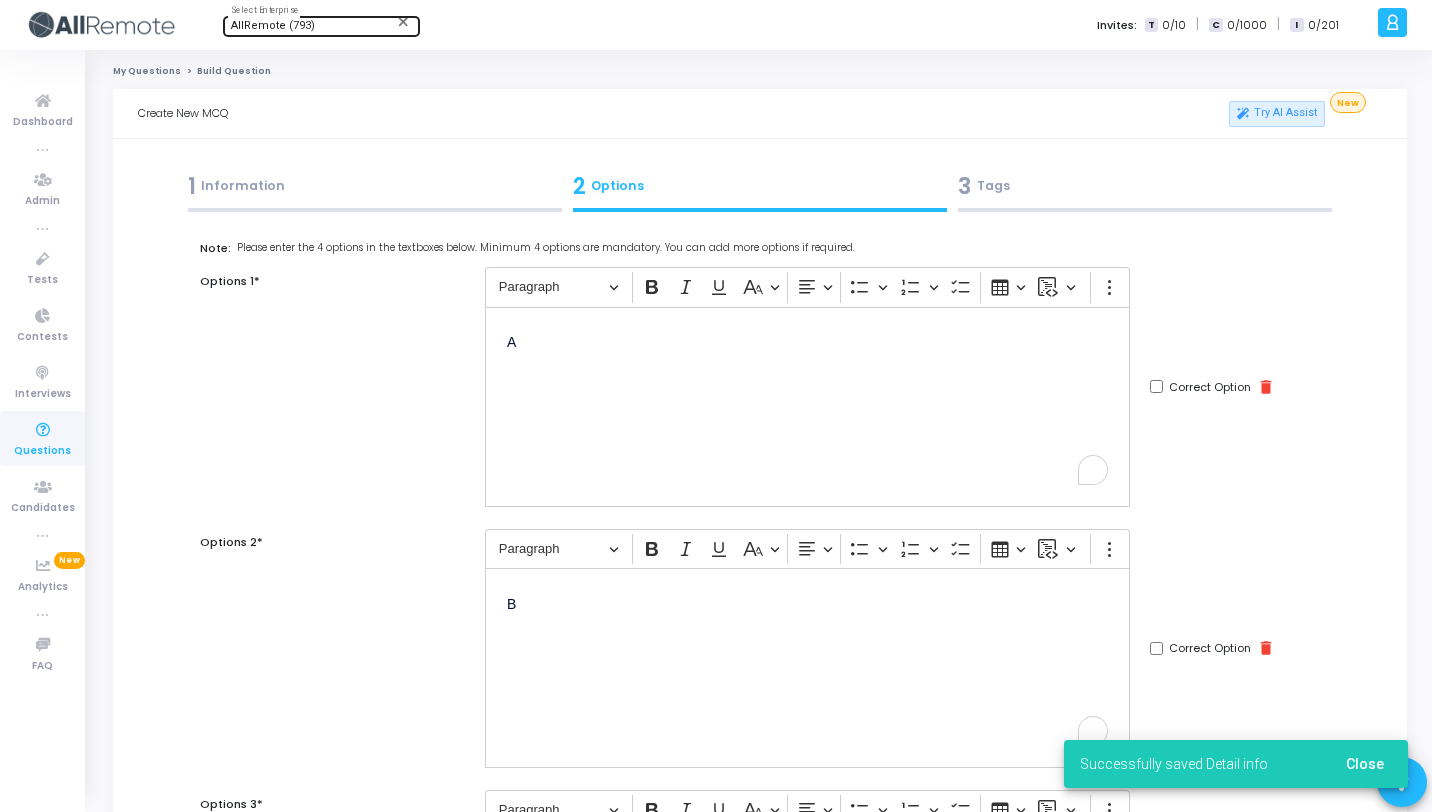 click on "3  Tags" at bounding box center [1145, 191] 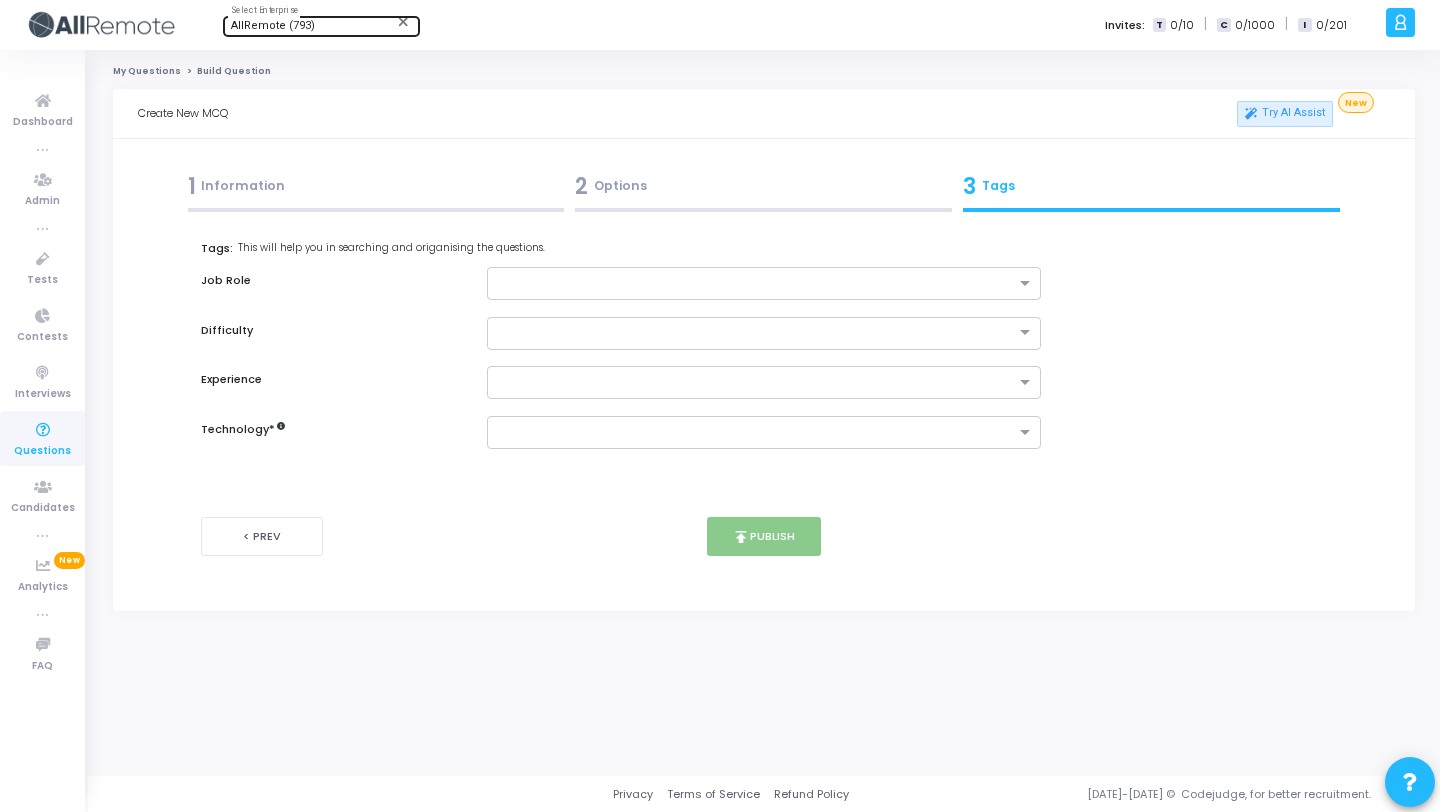 click on "1  Information" at bounding box center (376, 186) 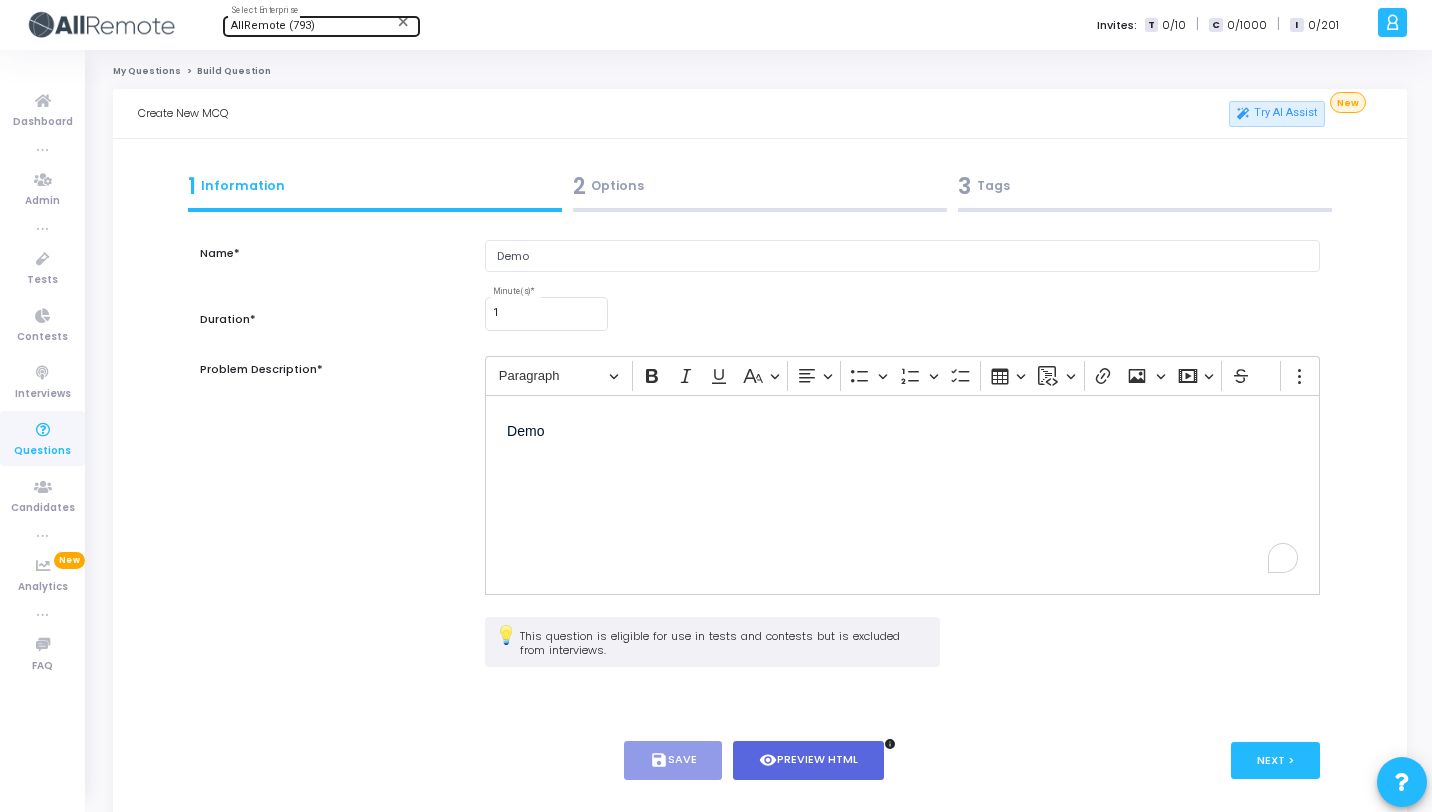 click on "2  Options" at bounding box center (760, 186) 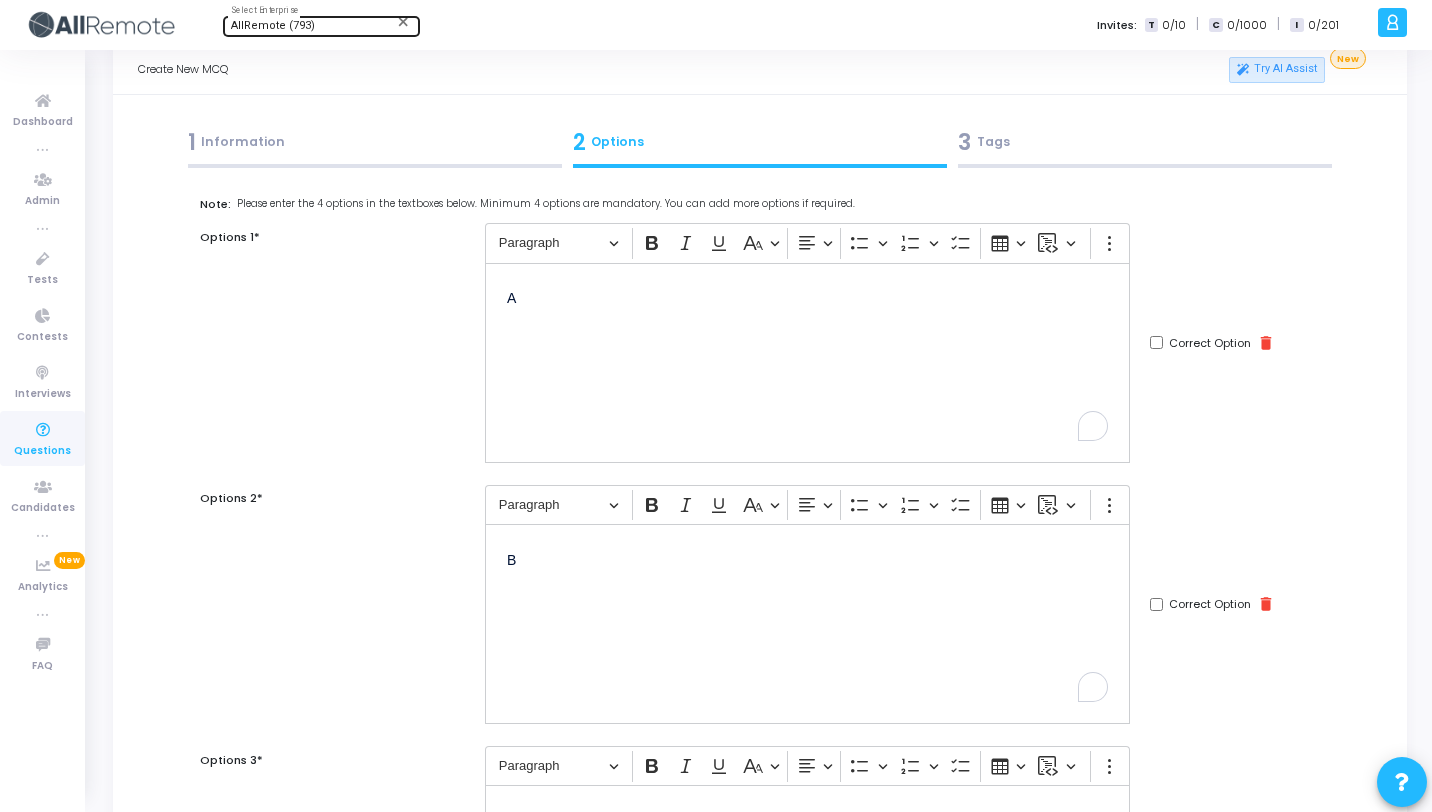 scroll, scrollTop: 44, scrollLeft: 0, axis: vertical 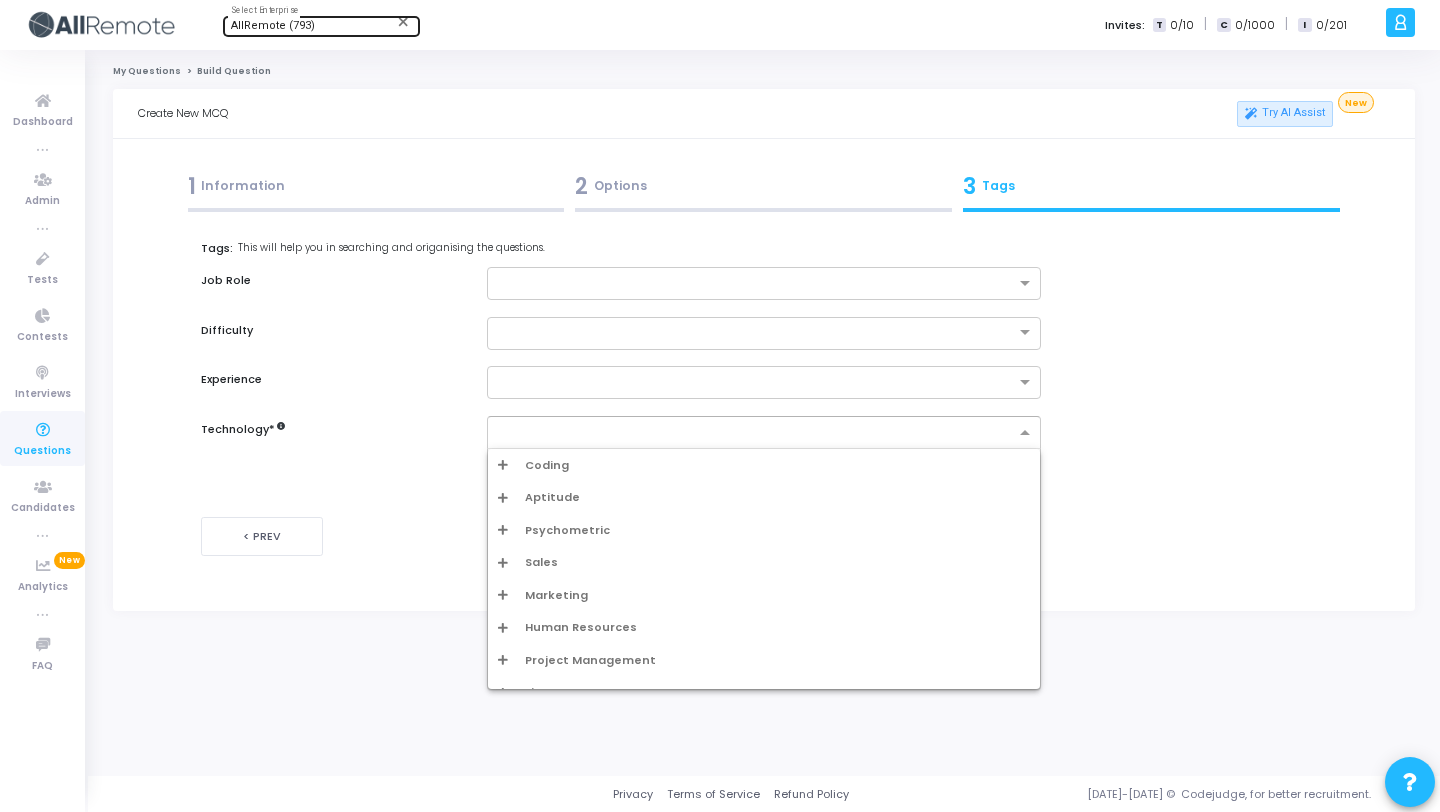 click at bounding box center [756, 433] 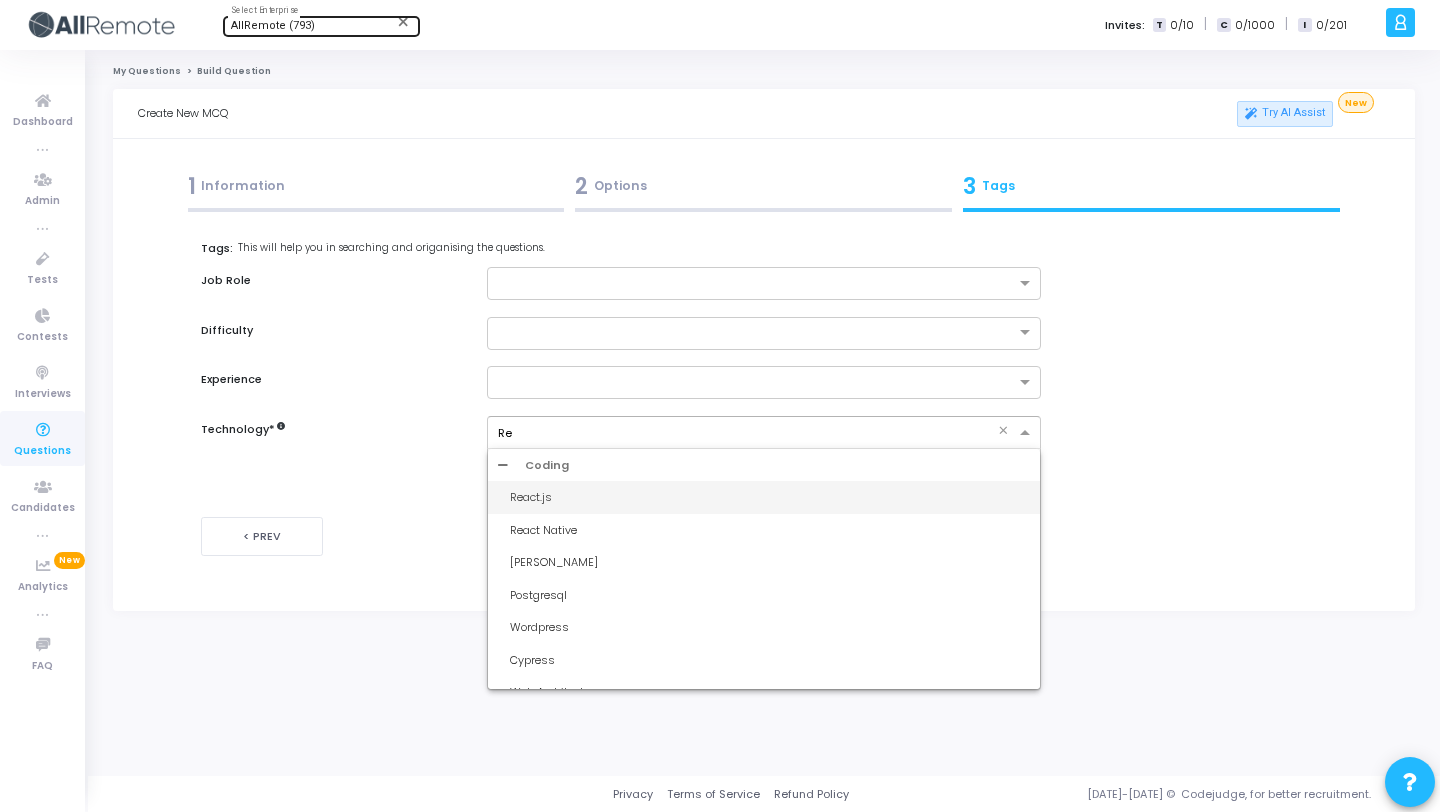 type on "R" 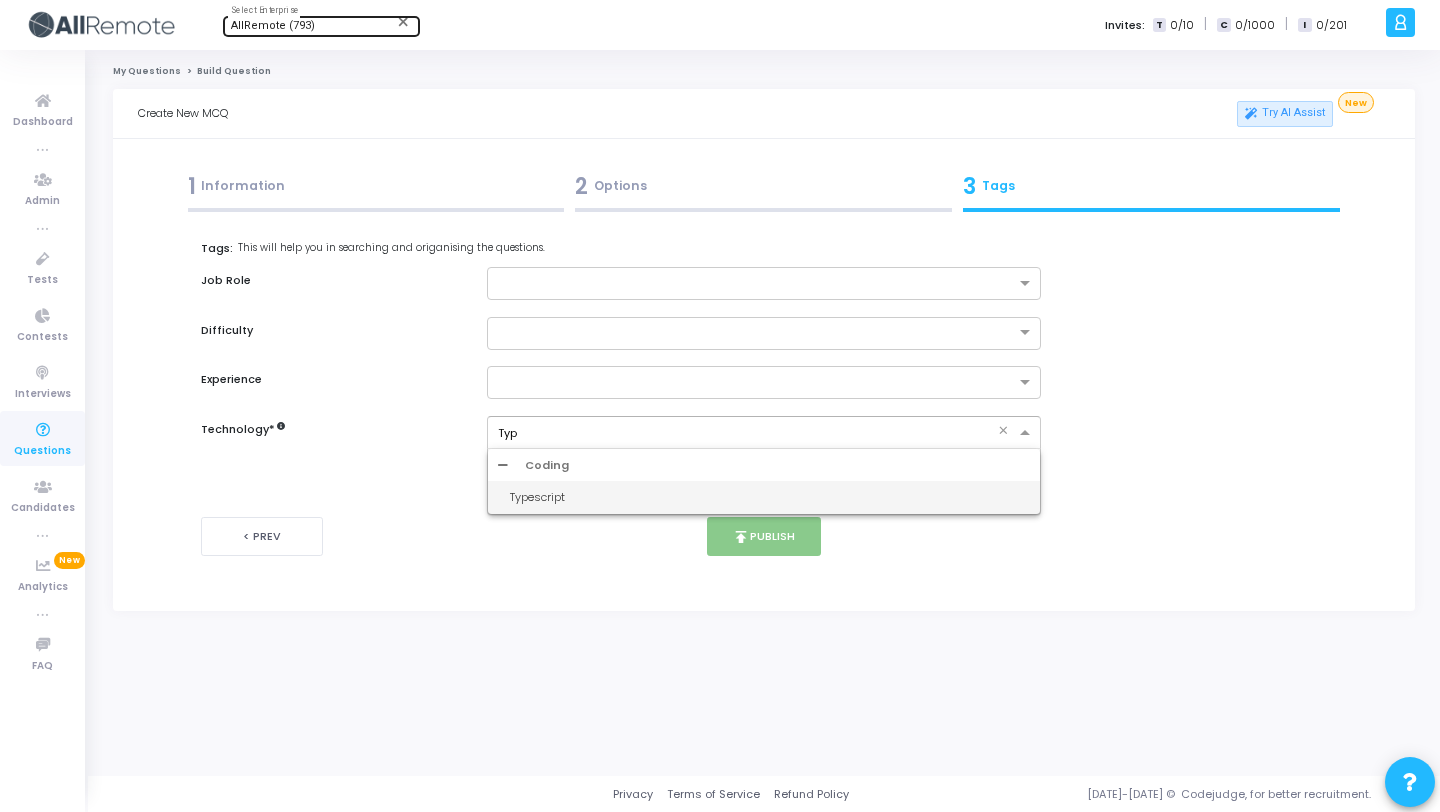 type on "Type" 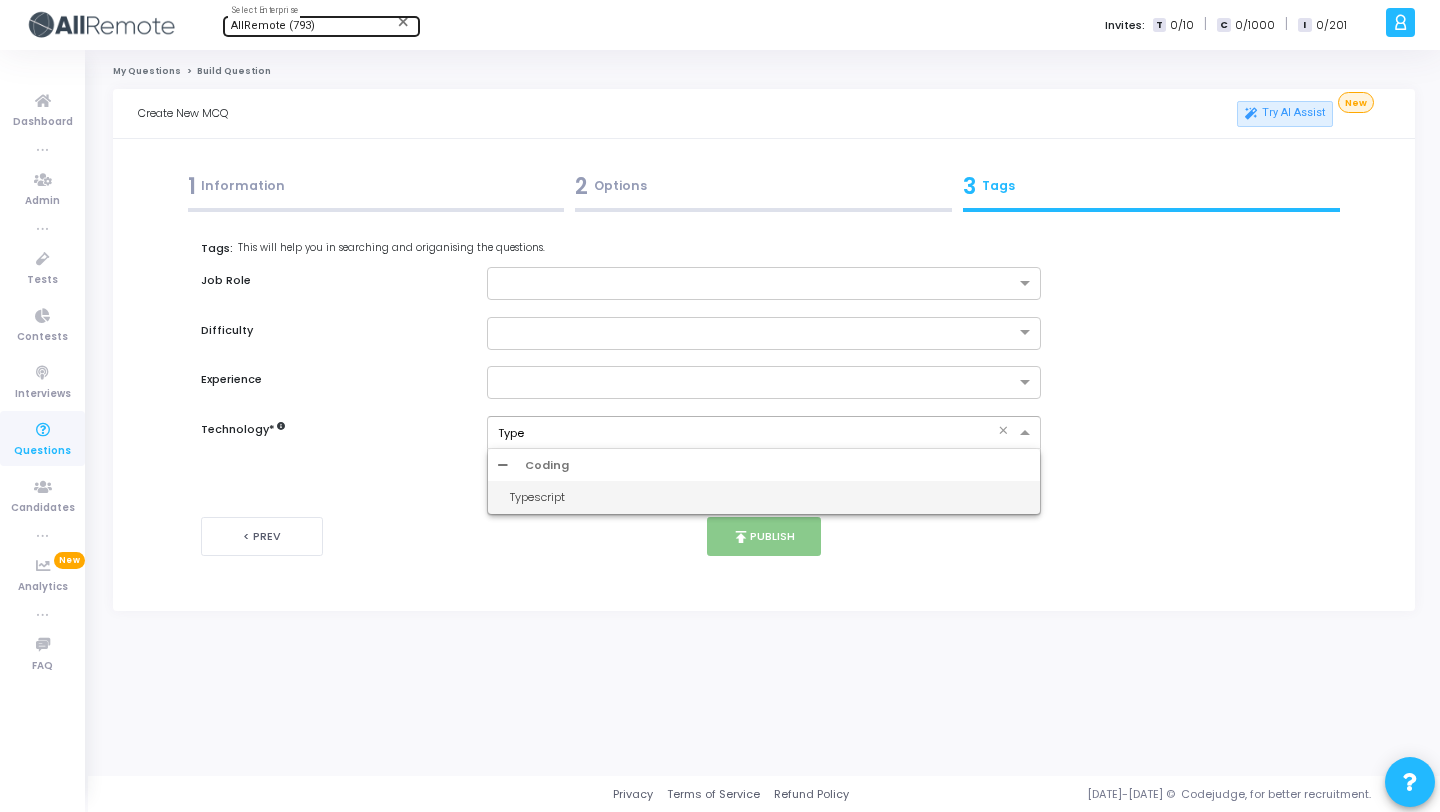 click on "Typescript" at bounding box center [769, 497] 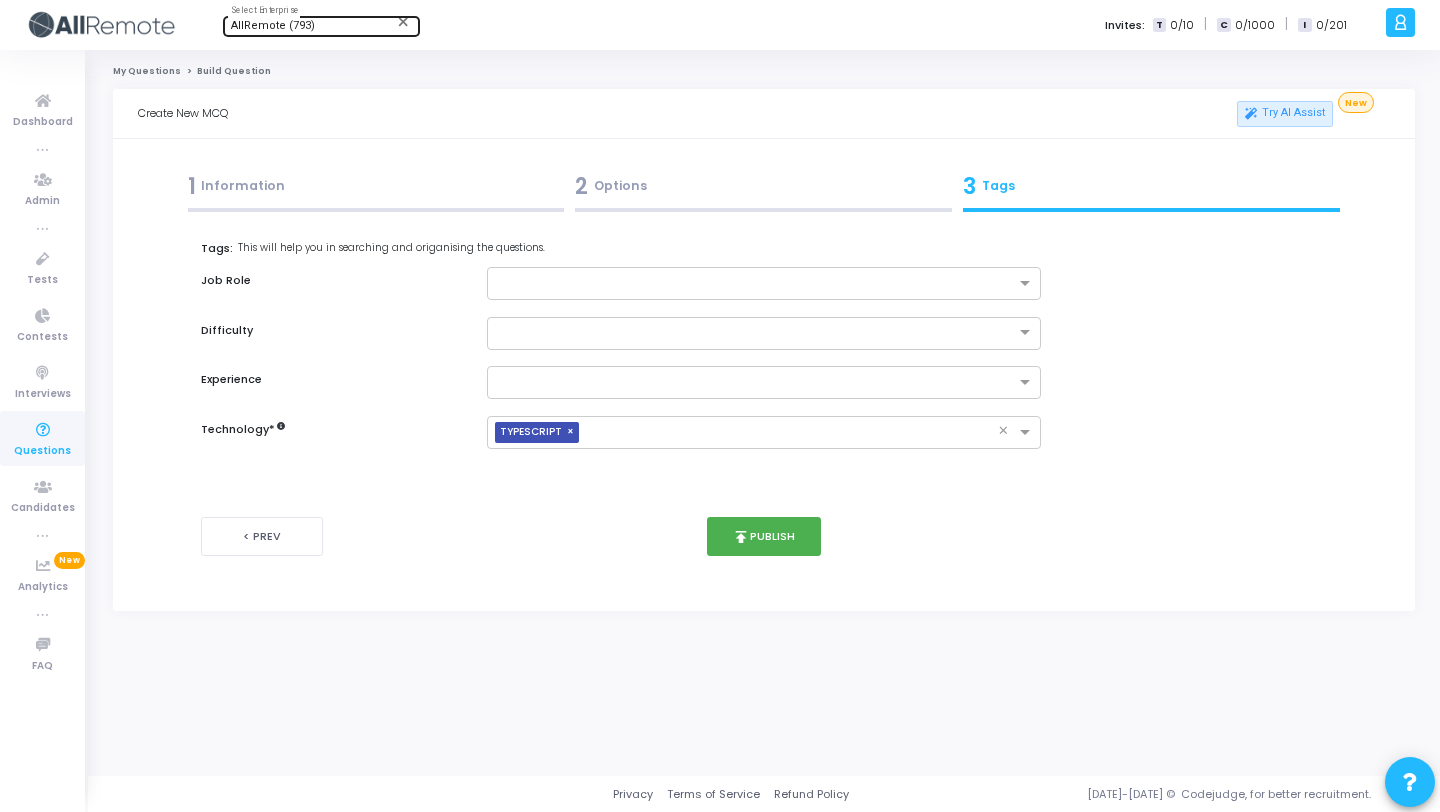 click at bounding box center (376, 210) 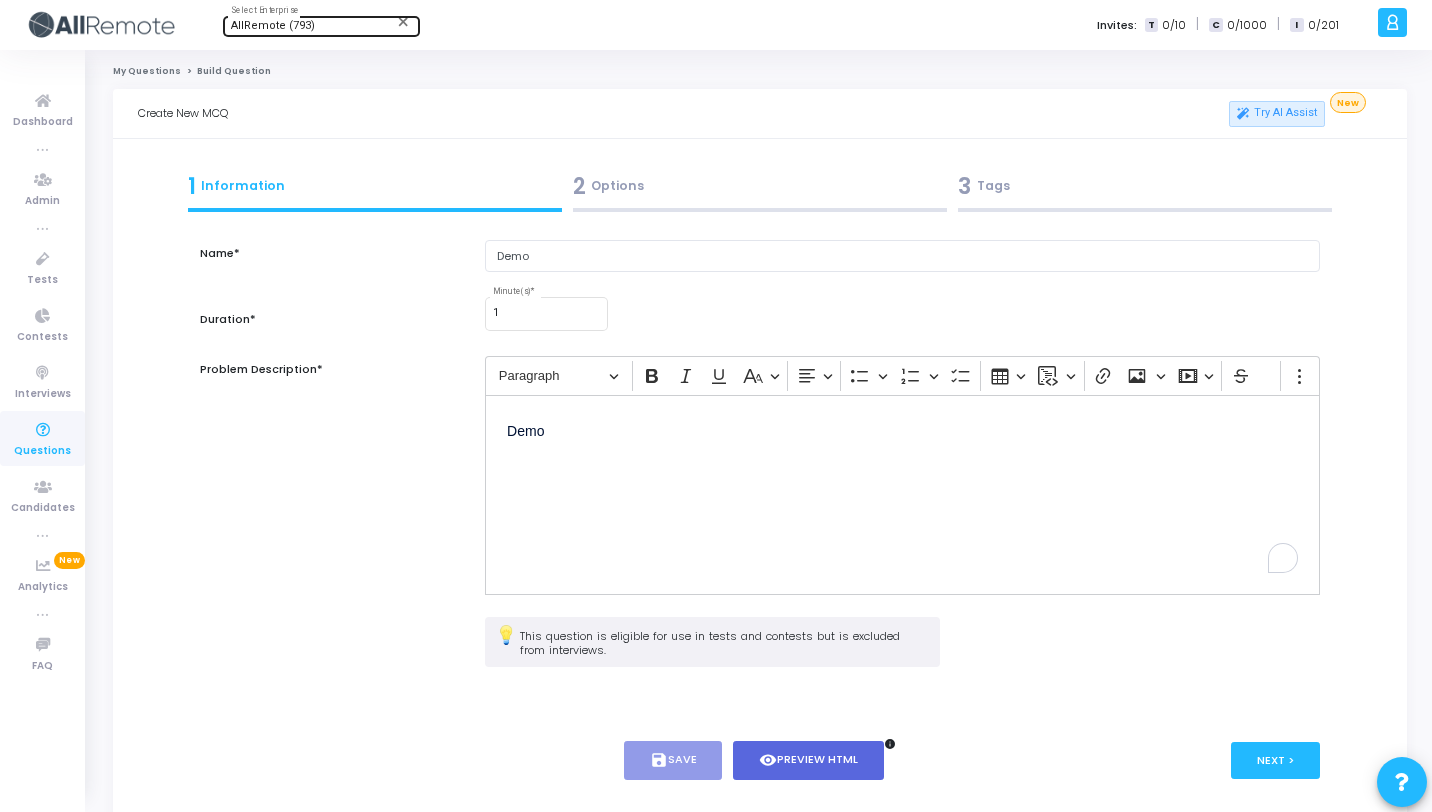 click on "Questions" at bounding box center [42, 438] 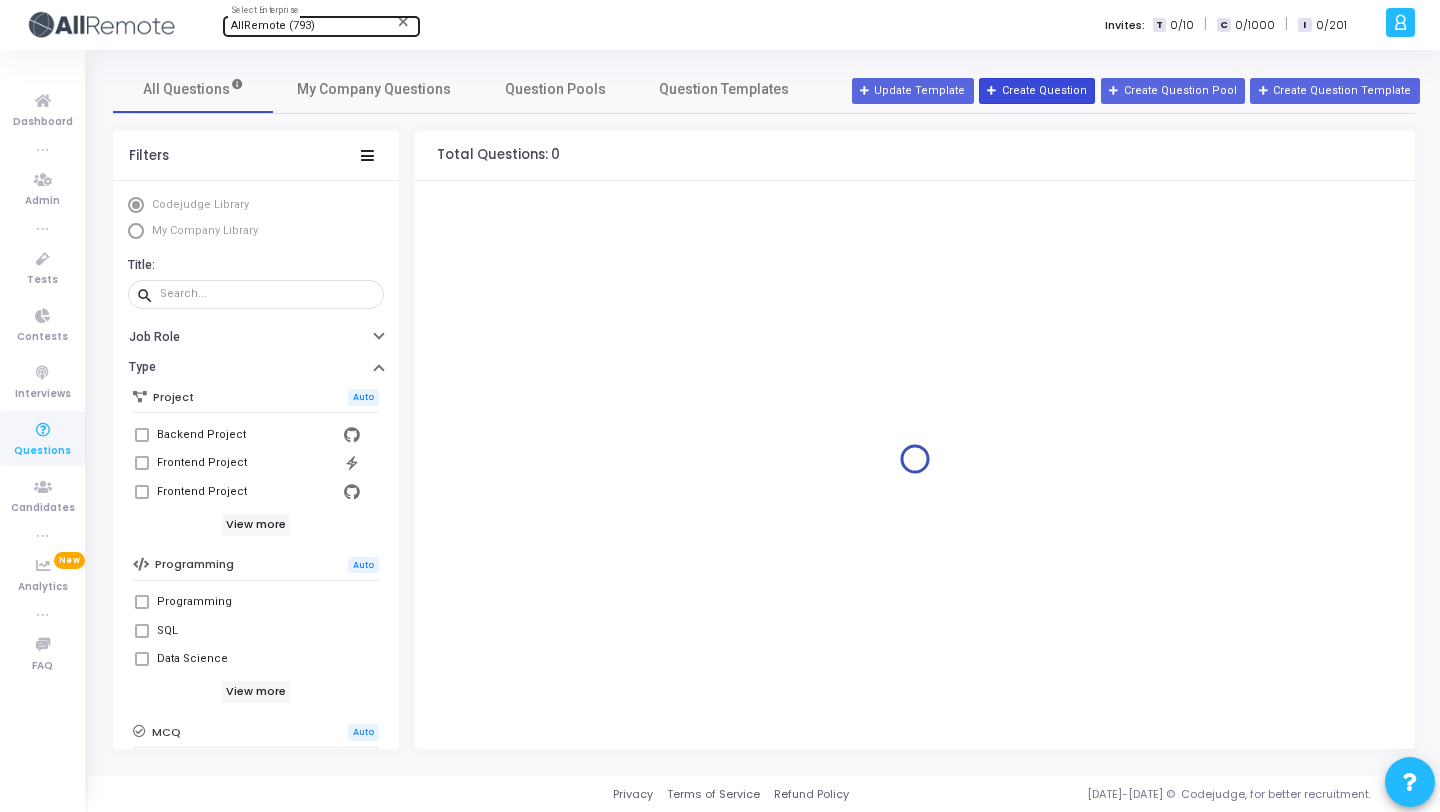 click on "Create Question" at bounding box center [1037, 91] 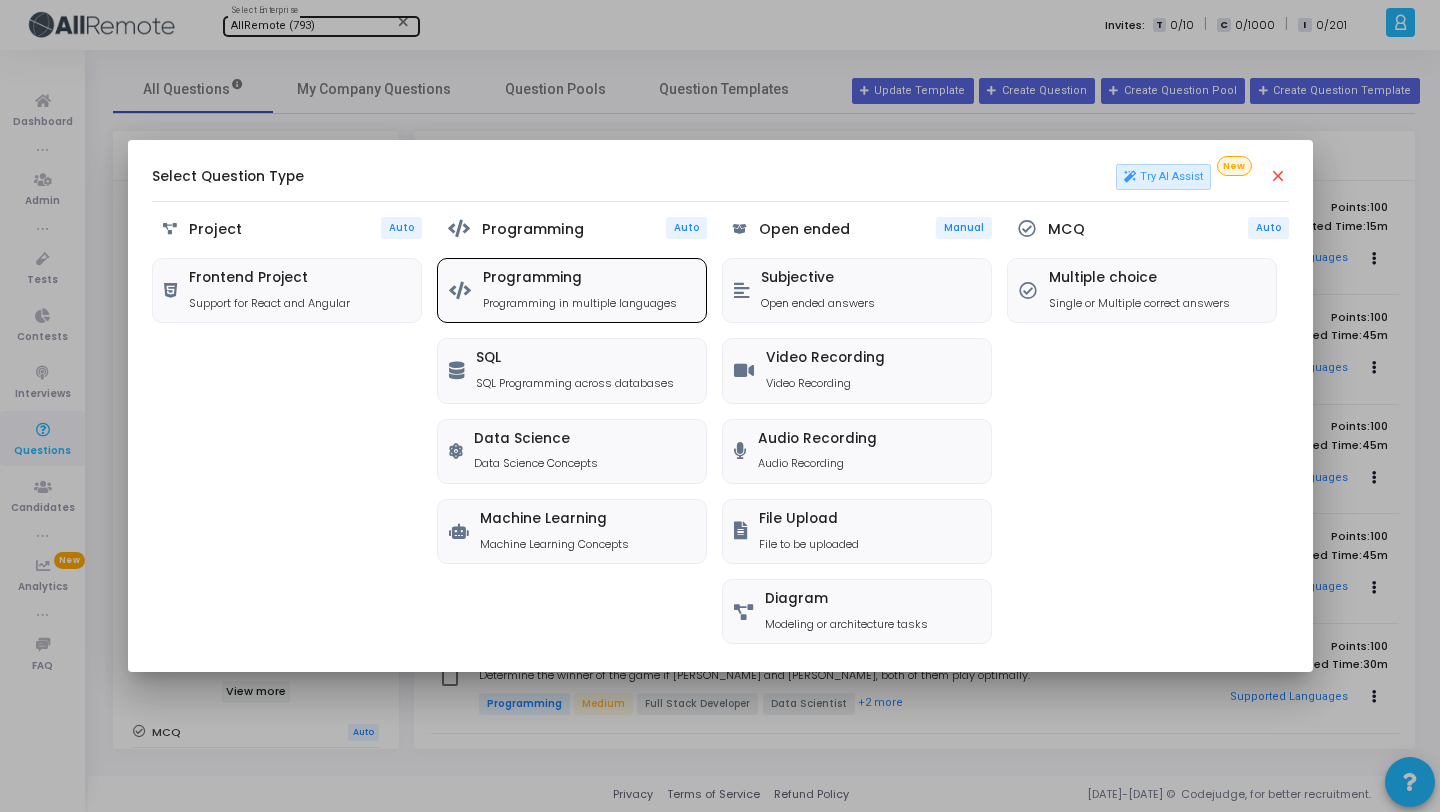 click on "Programming" at bounding box center (580, 278) 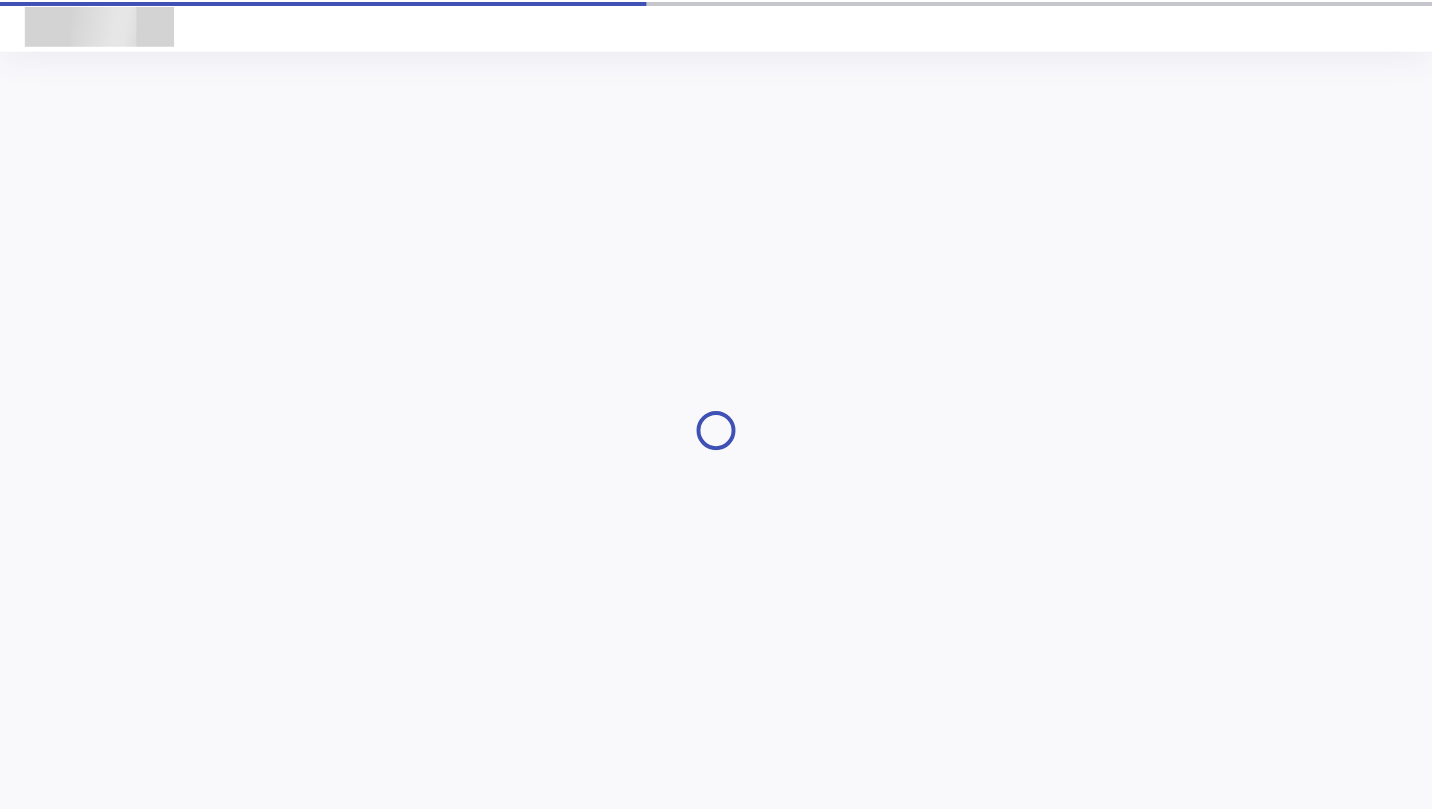scroll, scrollTop: 0, scrollLeft: 0, axis: both 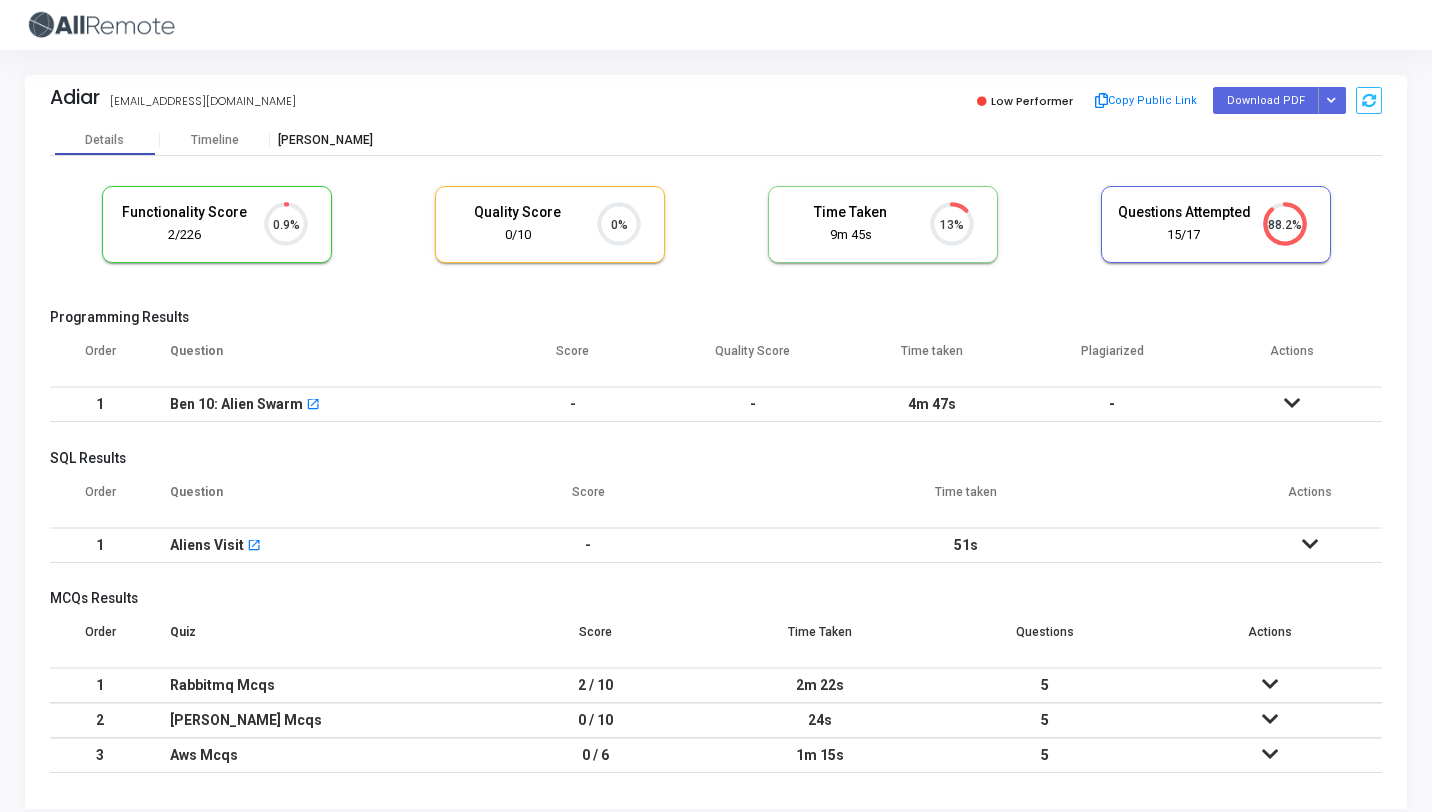 click on "Proctor" at bounding box center (325, 140) 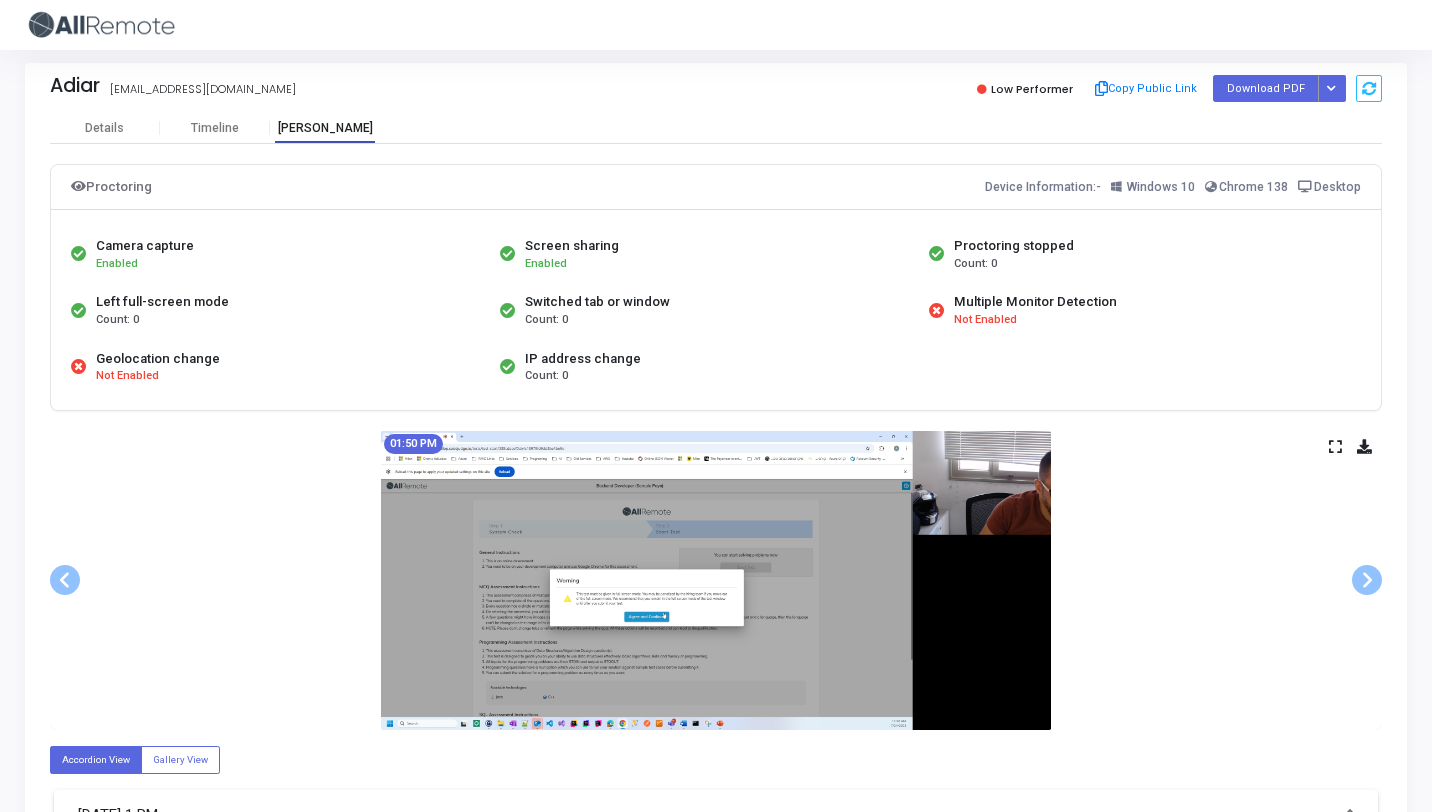 scroll, scrollTop: 0, scrollLeft: 0, axis: both 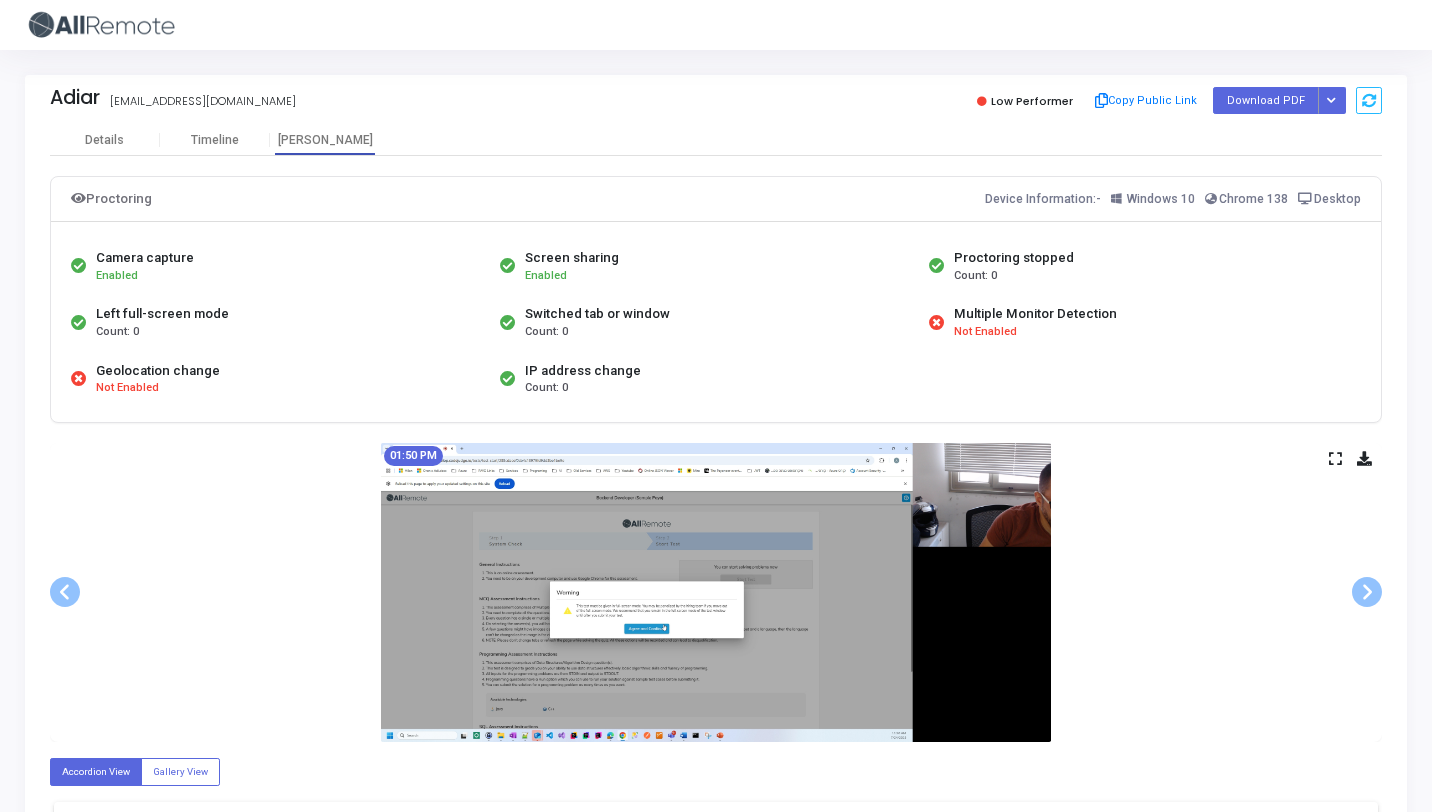 drag, startPoint x: 956, startPoint y: 312, endPoint x: 1119, endPoint y: 311, distance: 163.00307 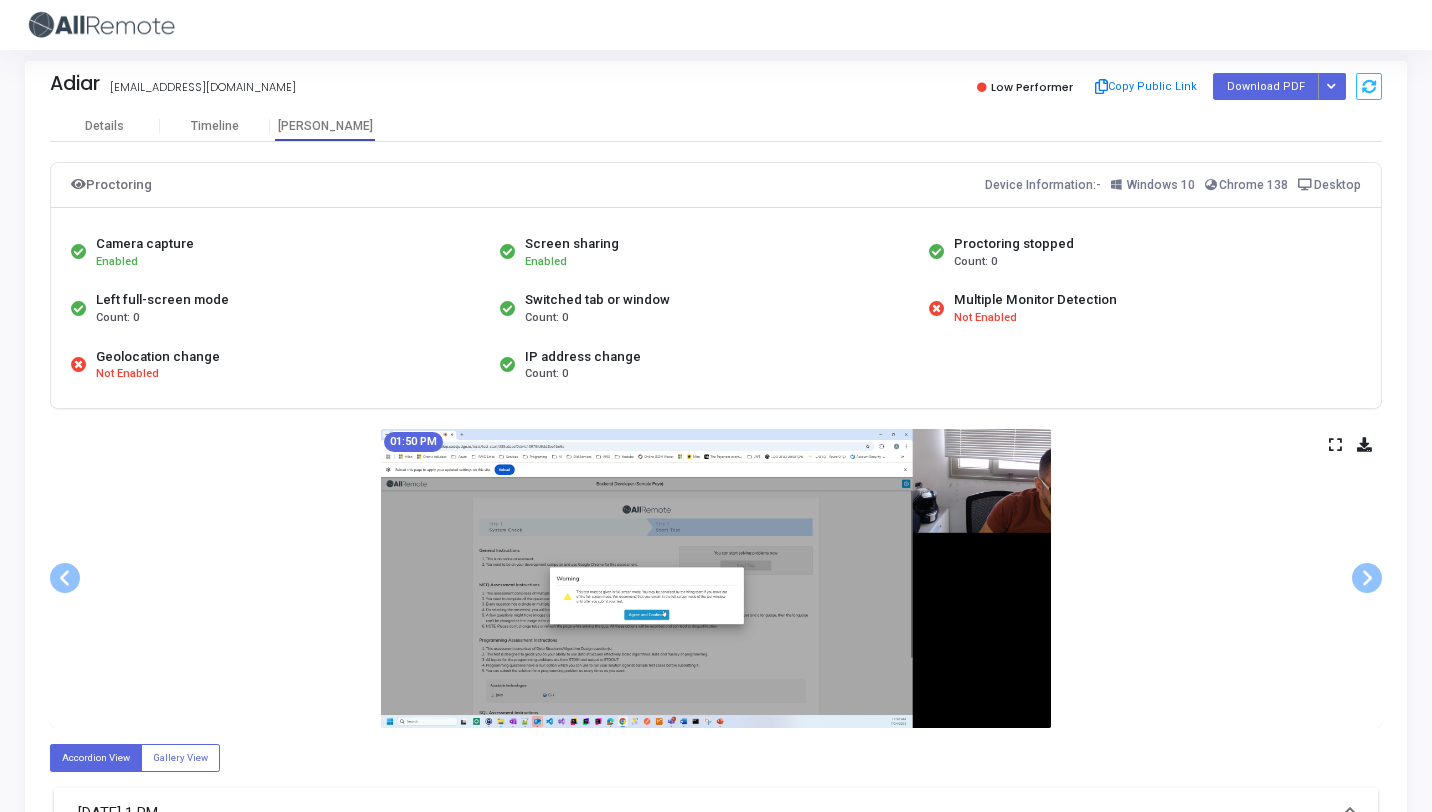 scroll, scrollTop: 122, scrollLeft: 0, axis: vertical 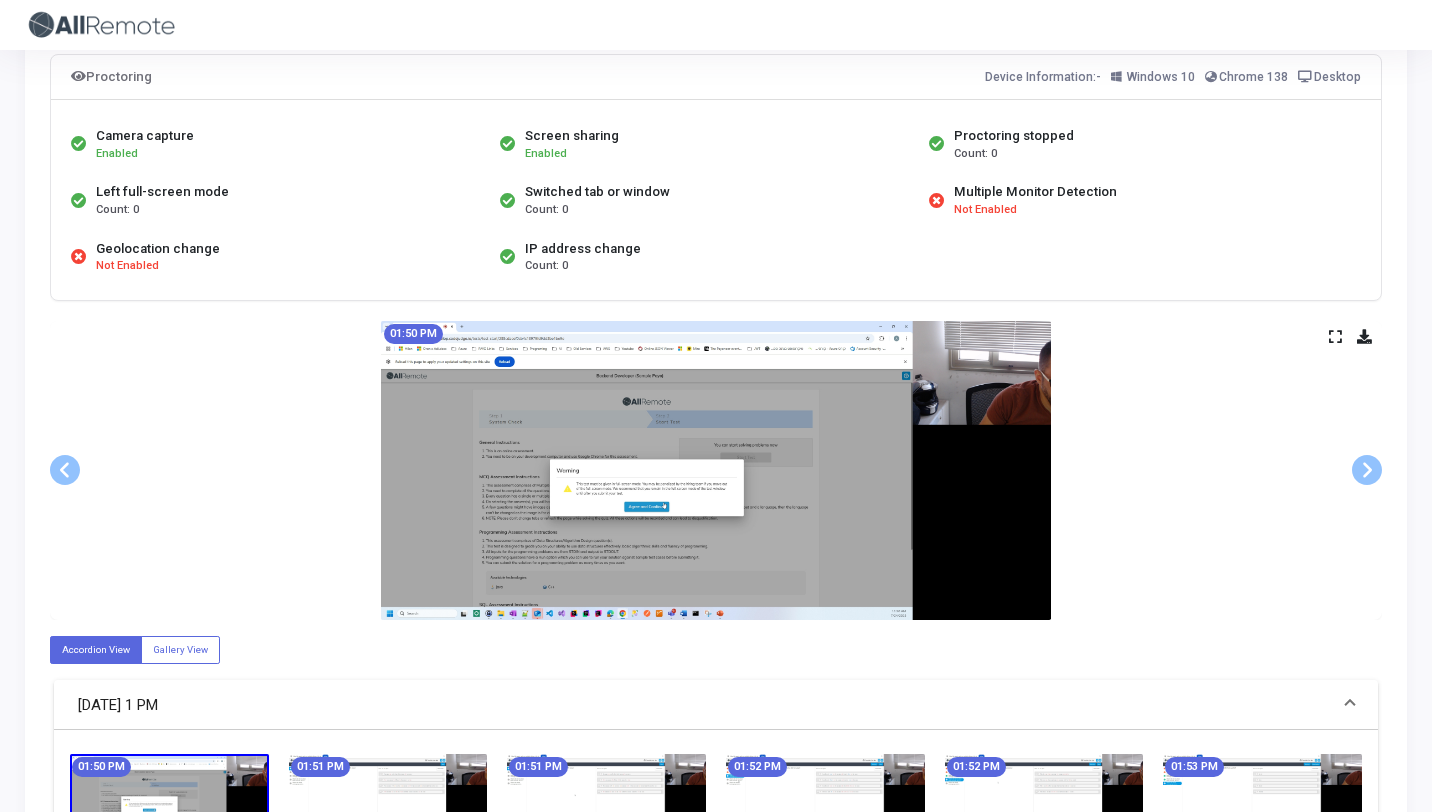click at bounding box center (1335, 336) 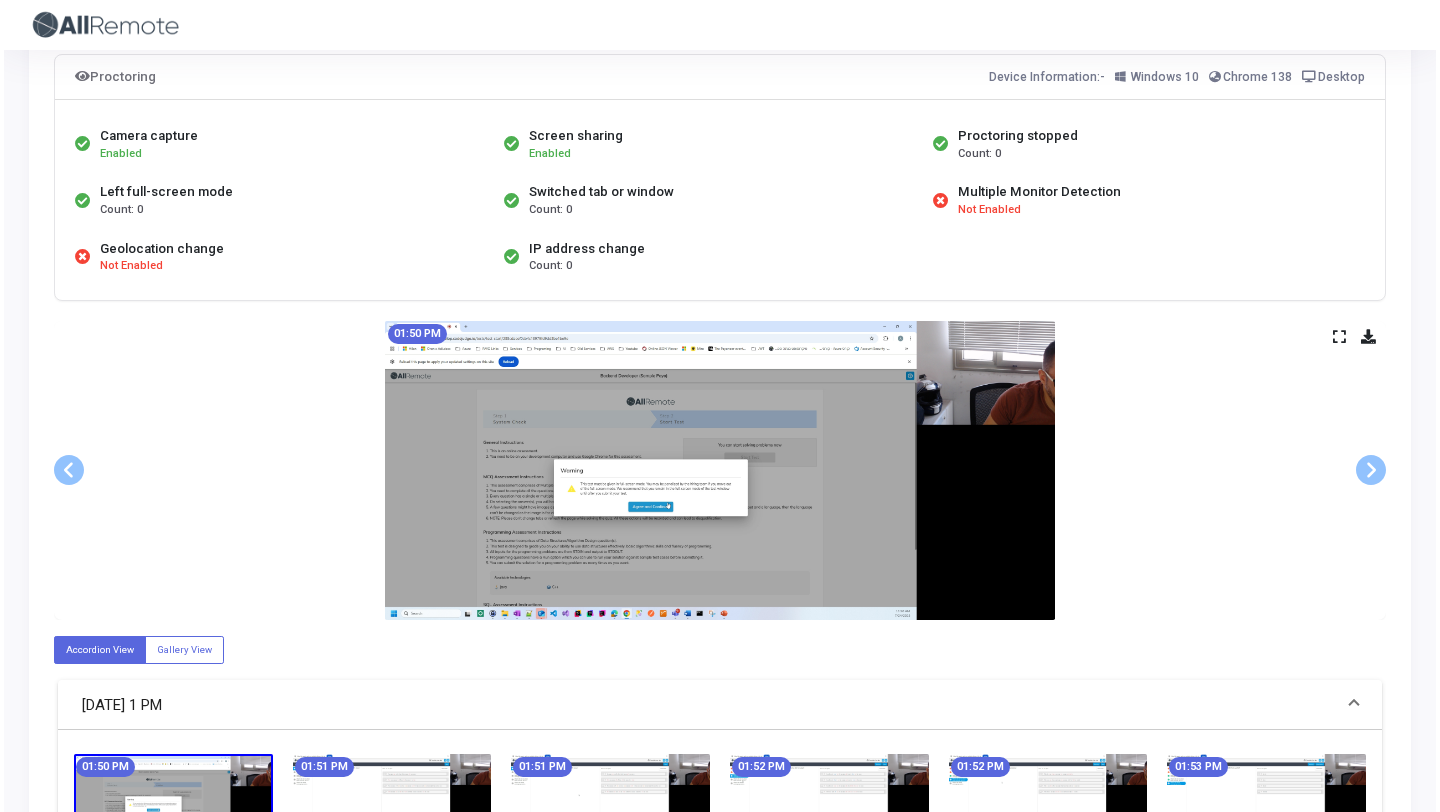 scroll, scrollTop: 0, scrollLeft: 0, axis: both 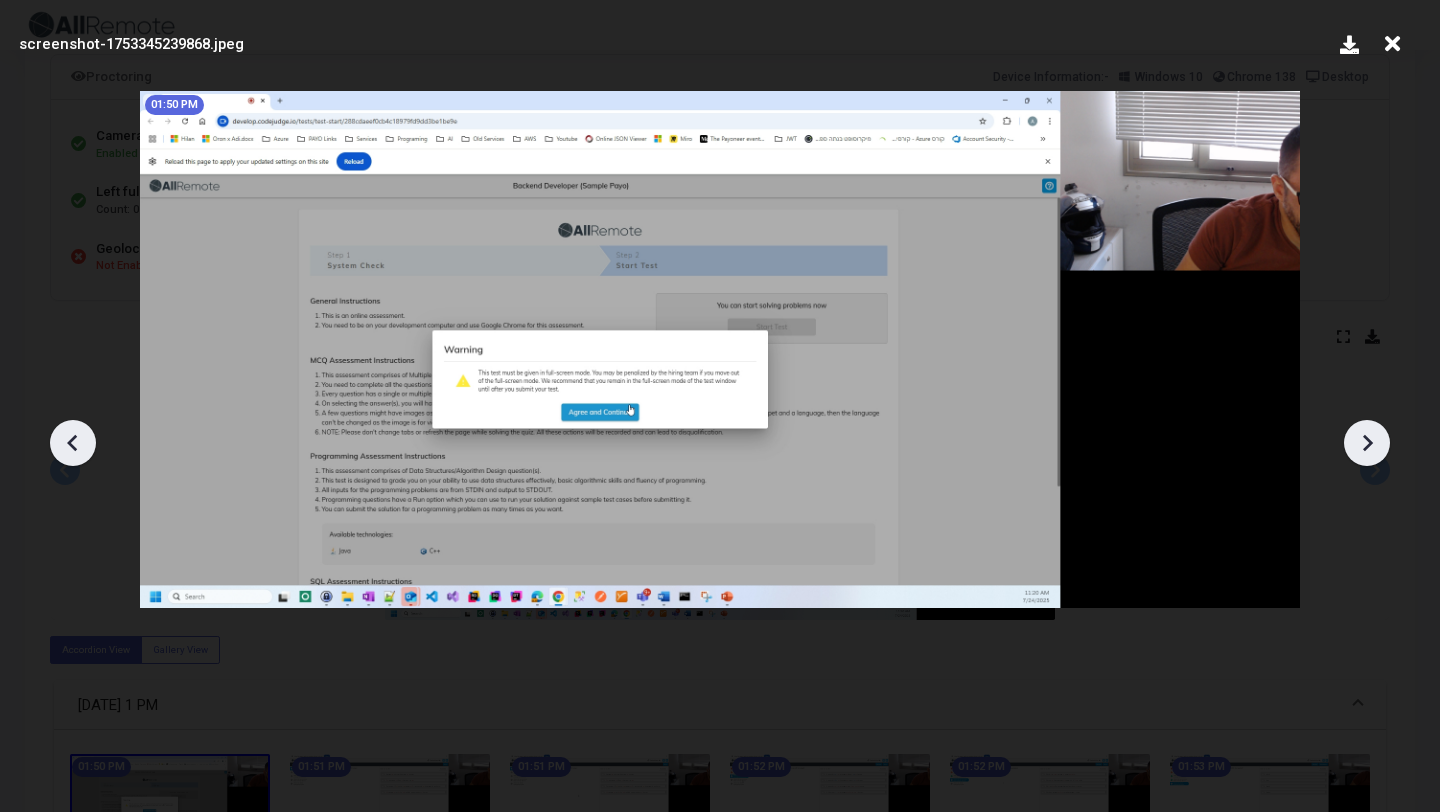 click at bounding box center (1367, 443) 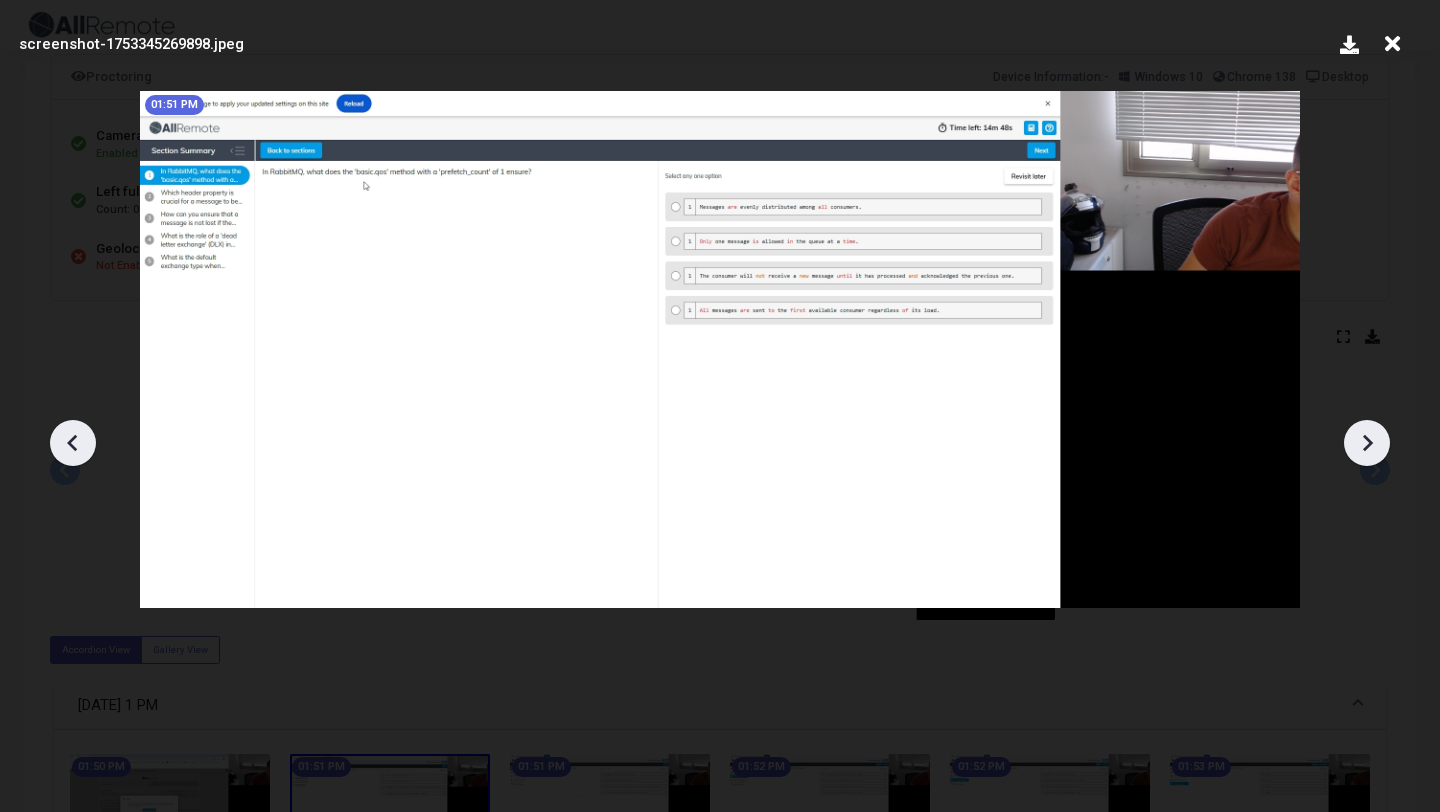 click at bounding box center (1367, 443) 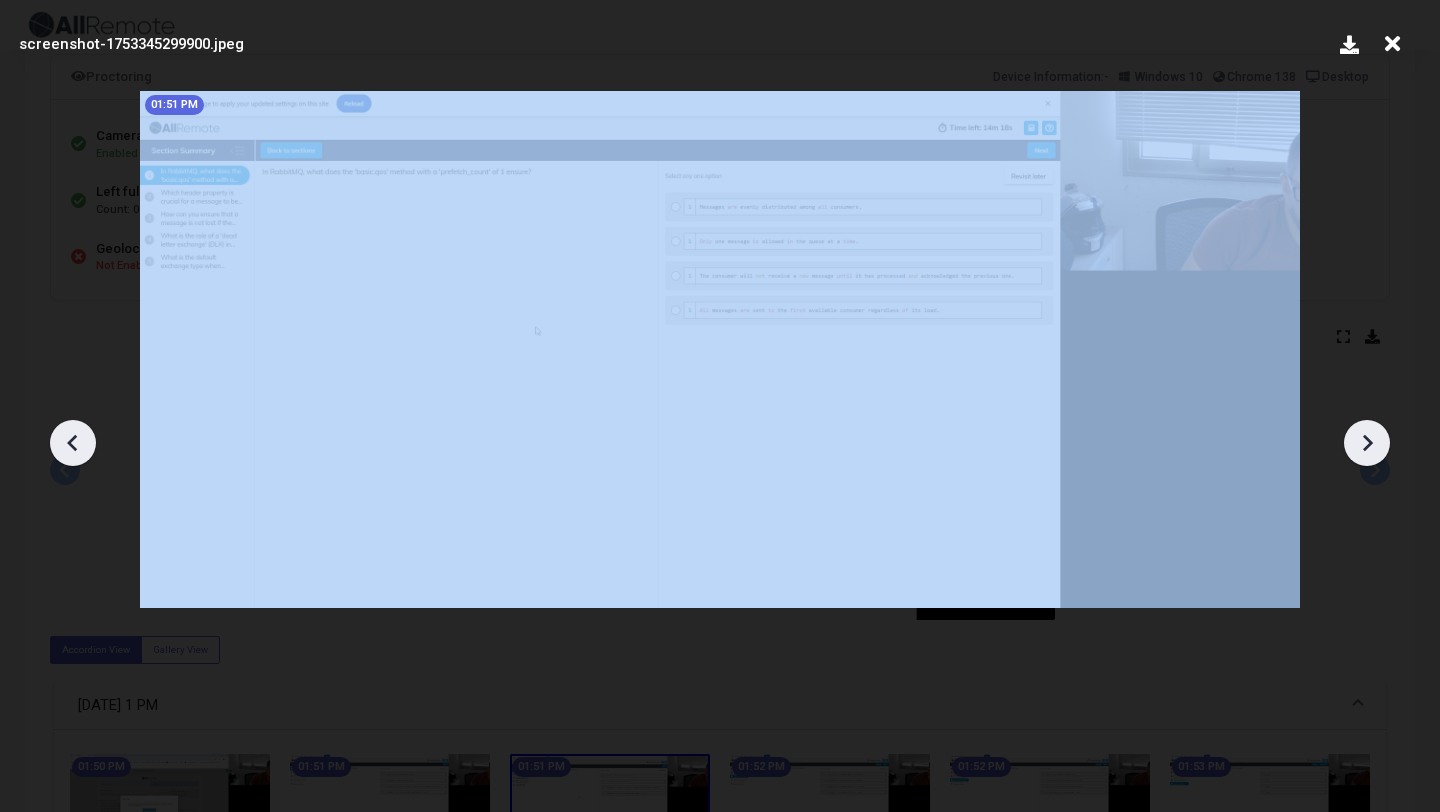 click at bounding box center [1367, 443] 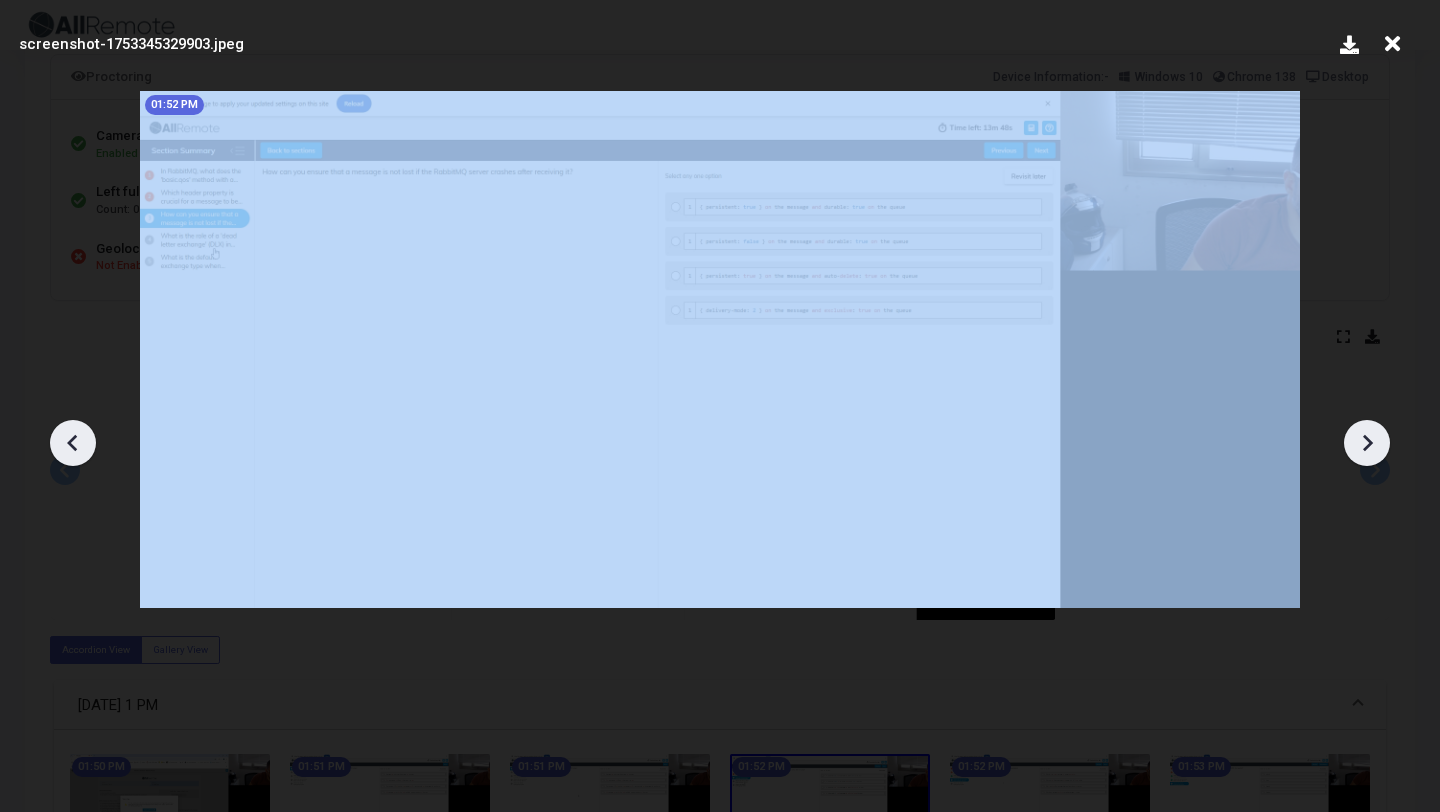 click at bounding box center (1367, 443) 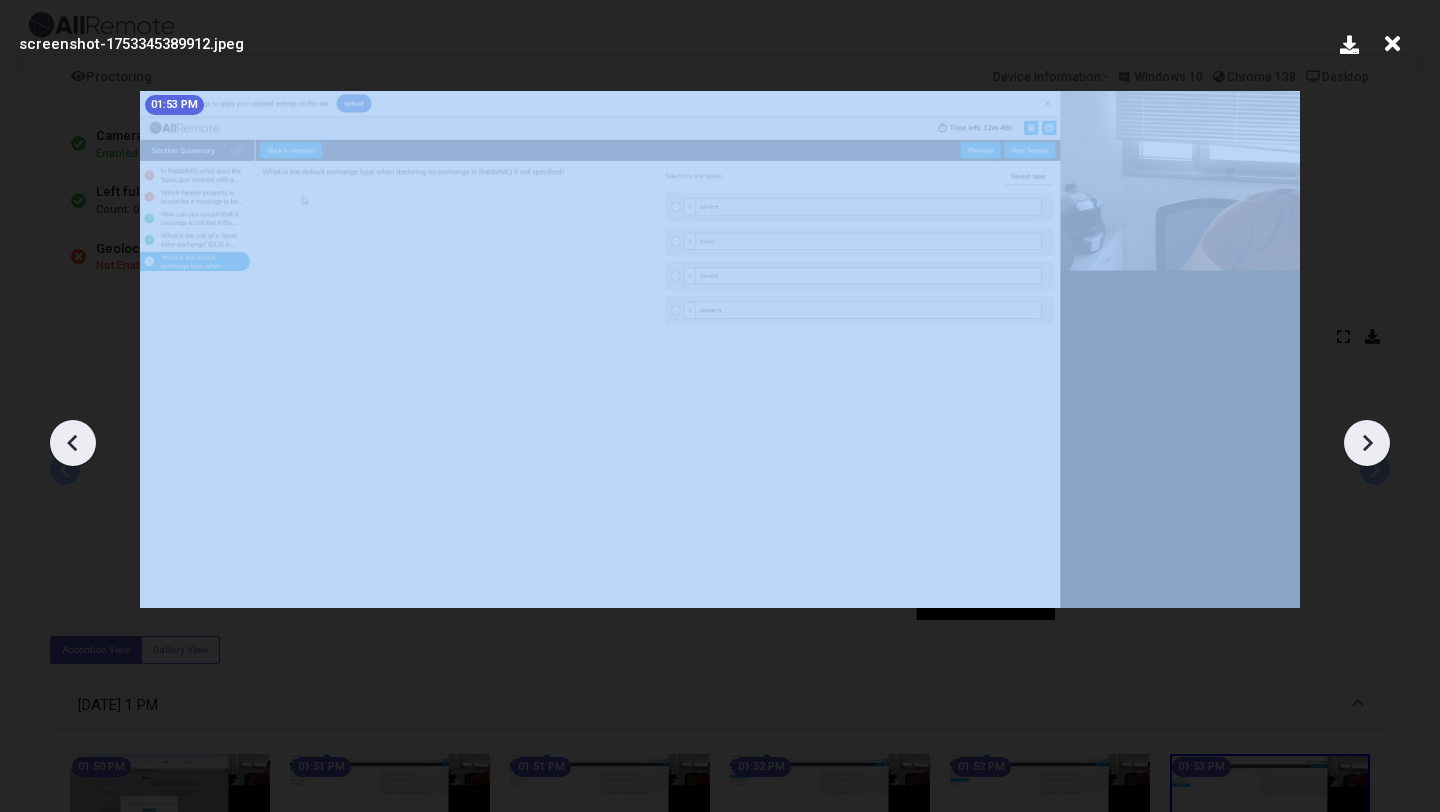 click at bounding box center (1367, 443) 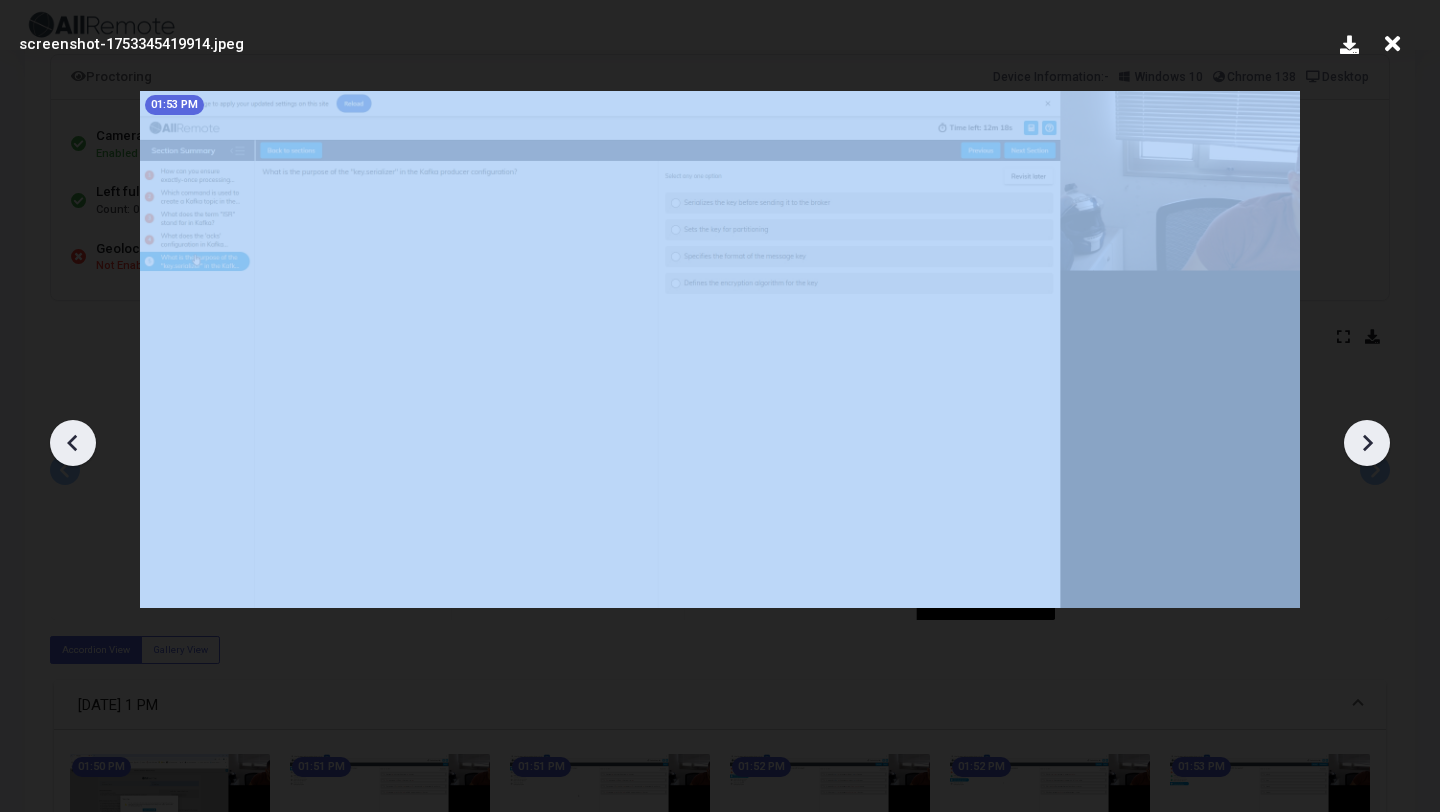 click at bounding box center (1367, 443) 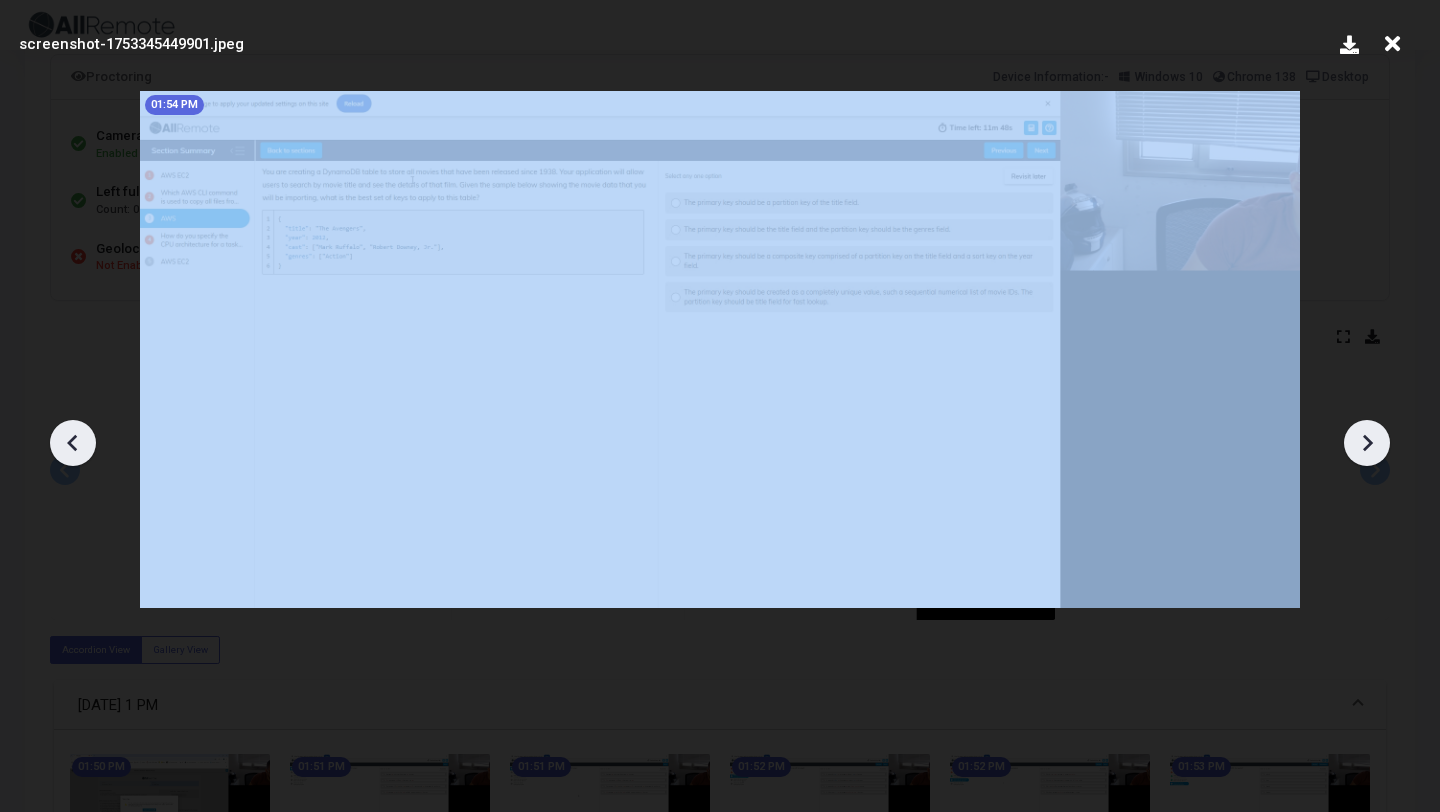 click at bounding box center (1367, 443) 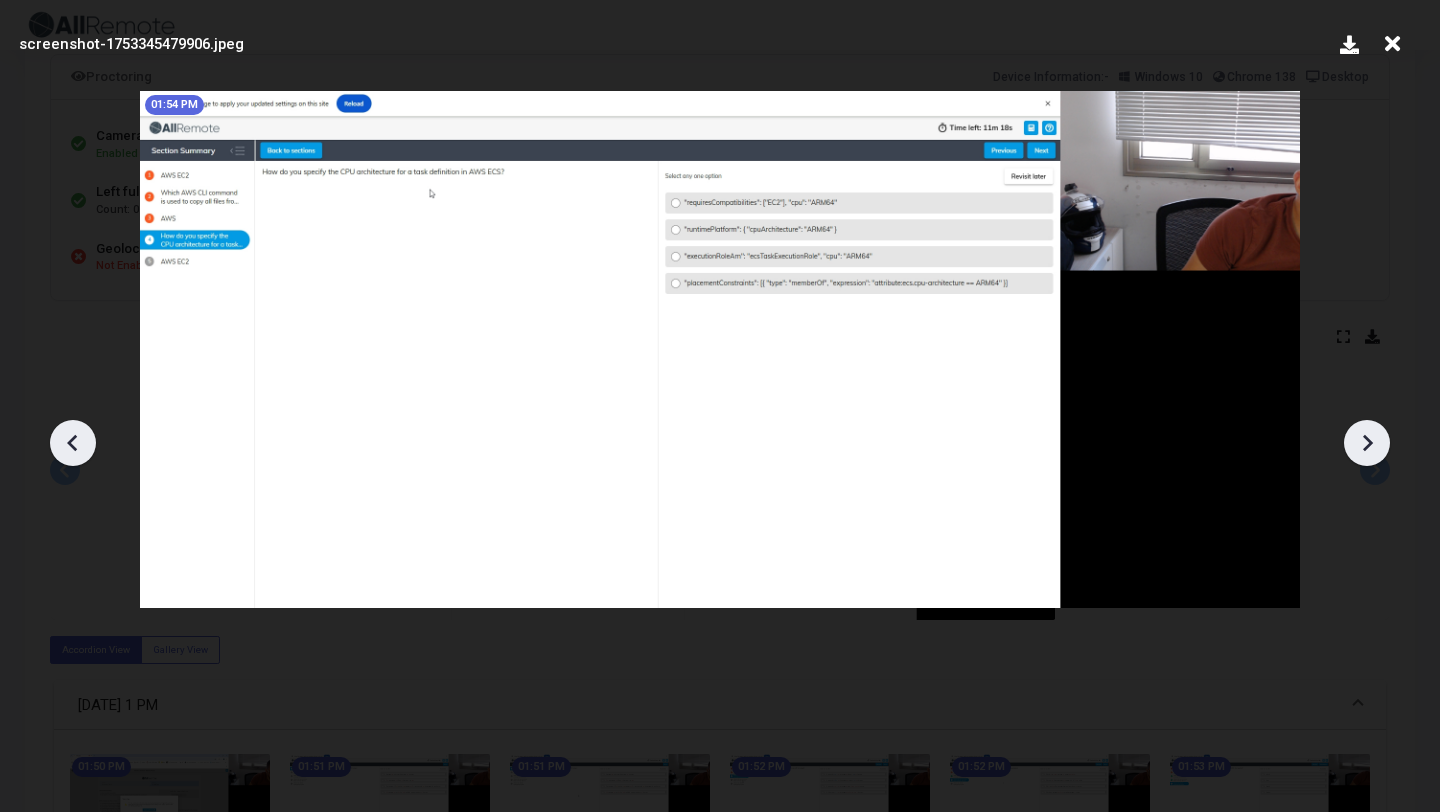 click 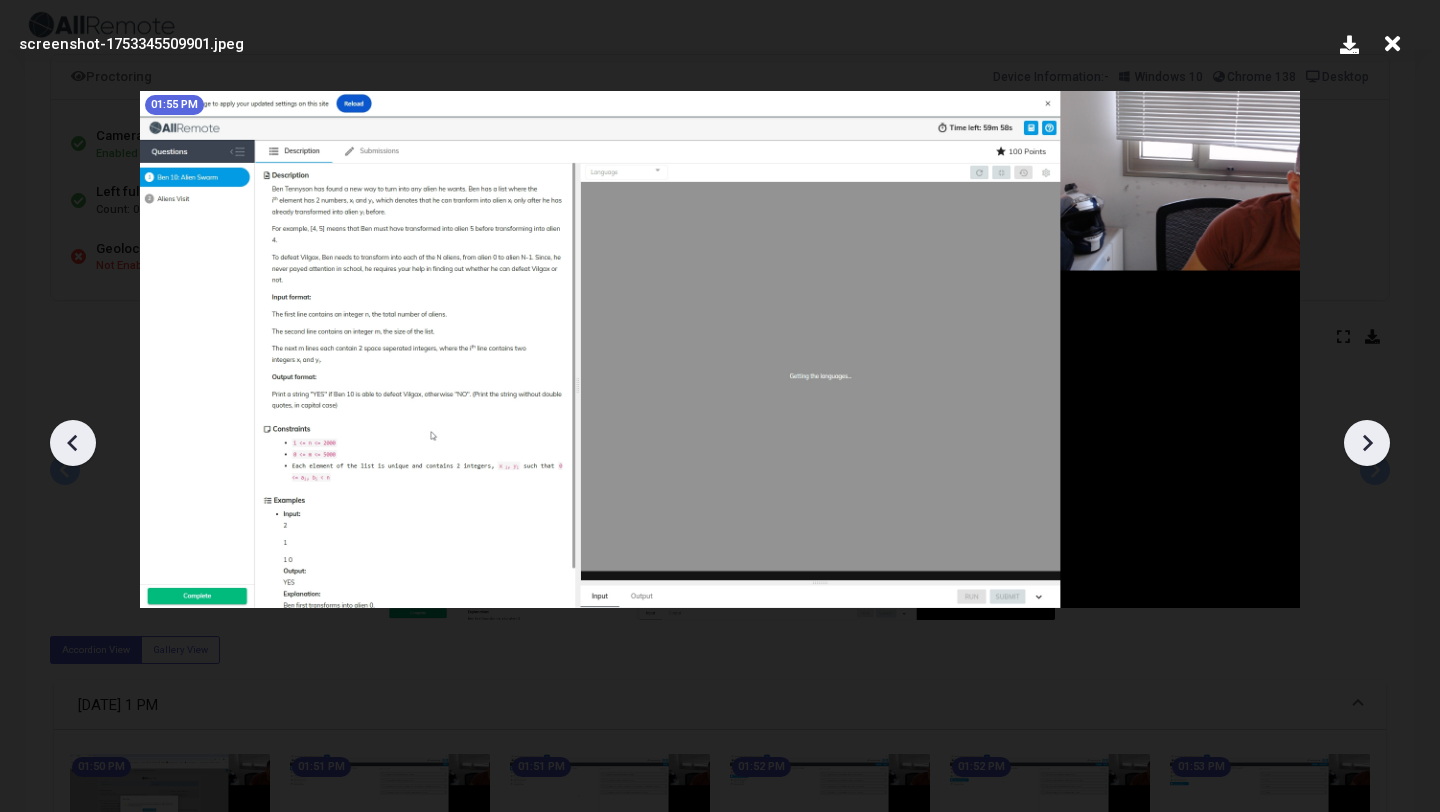 click at bounding box center (720, 436) 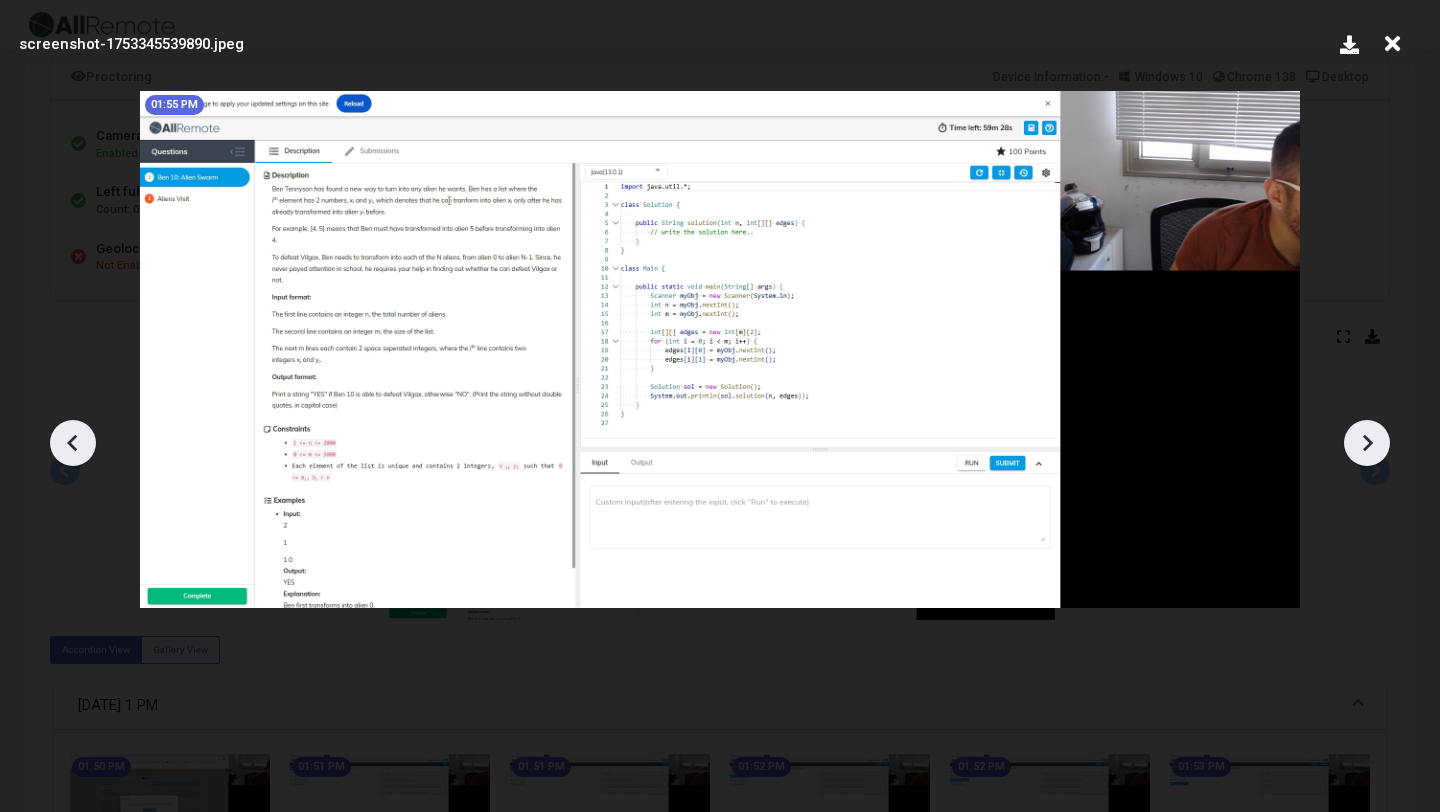 click 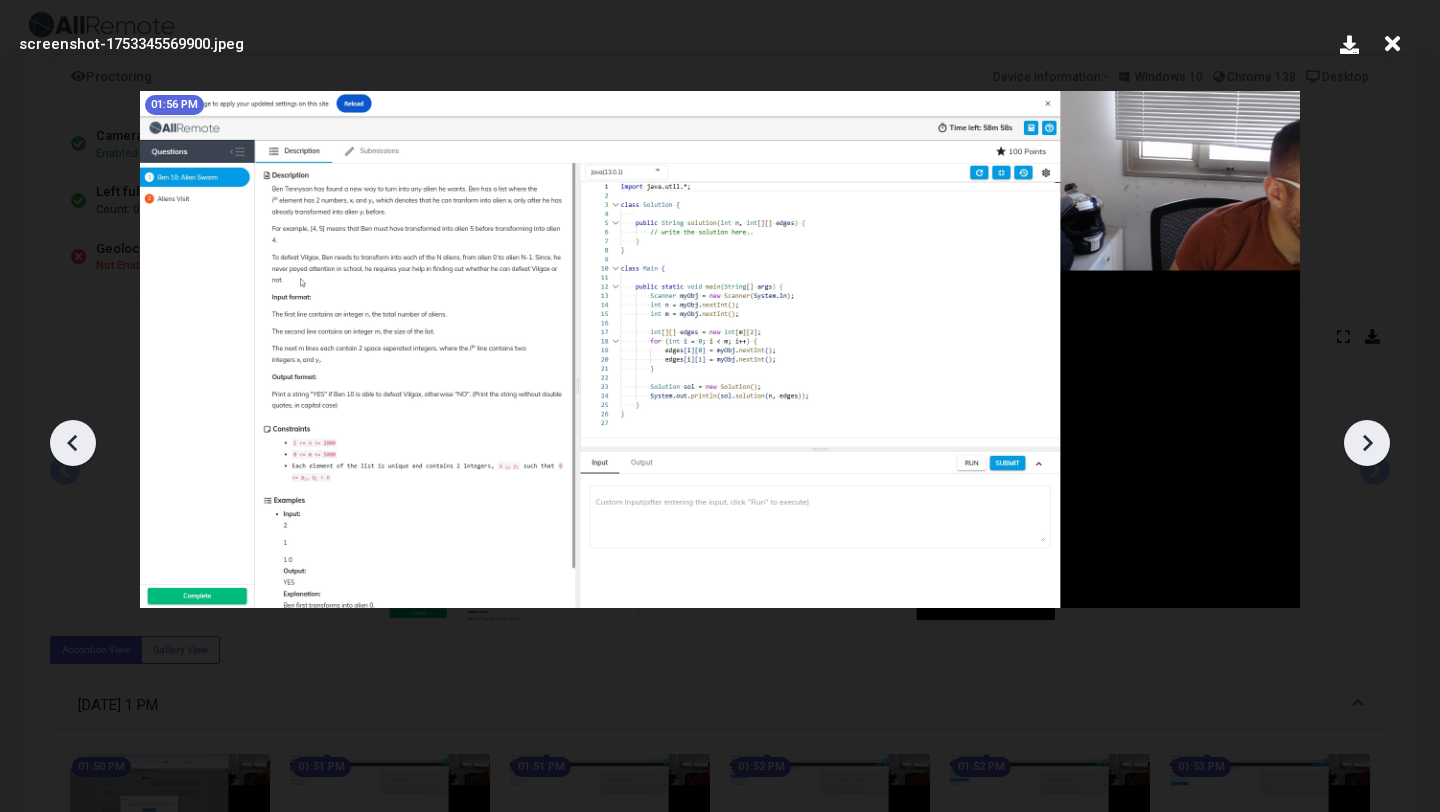 click 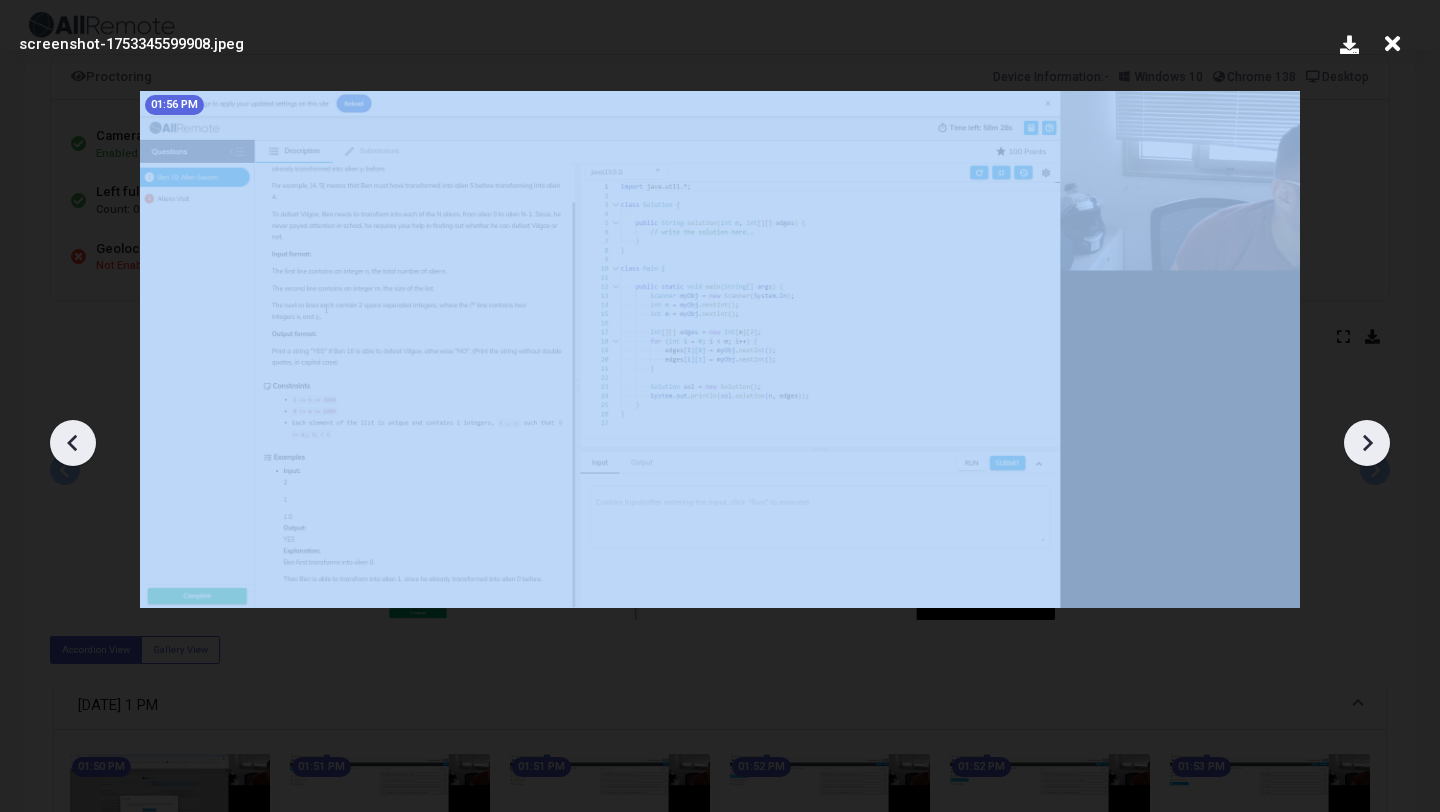 click 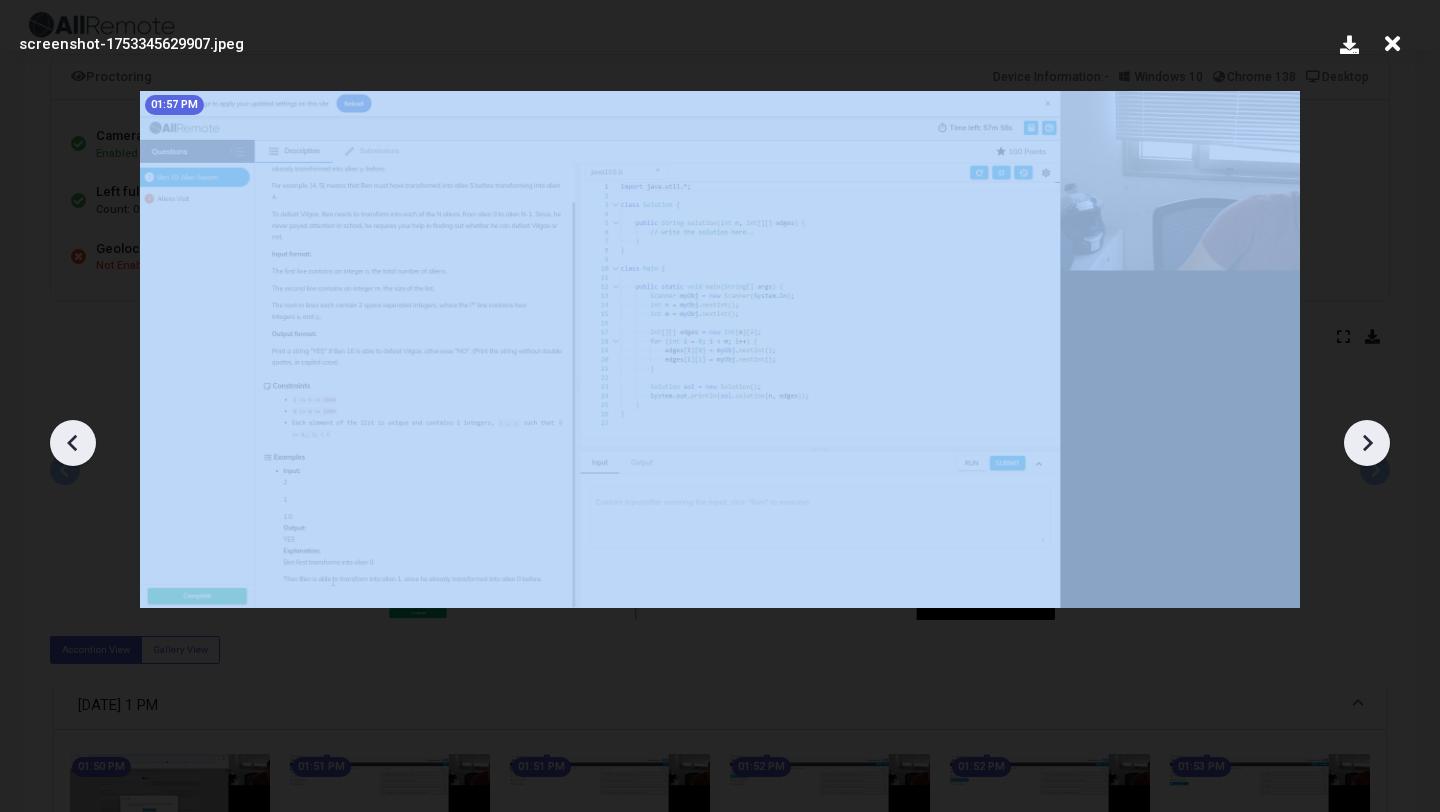 click 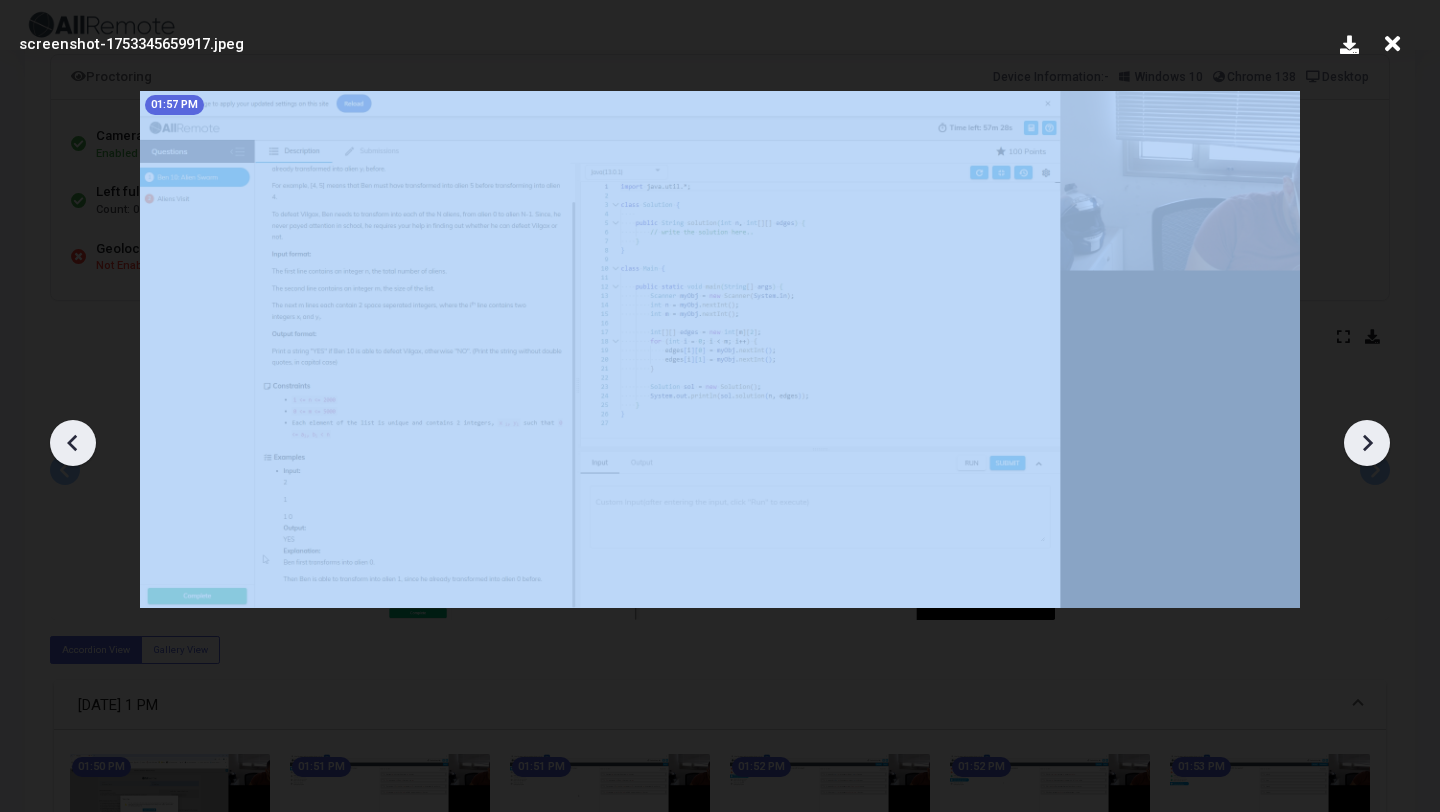 click 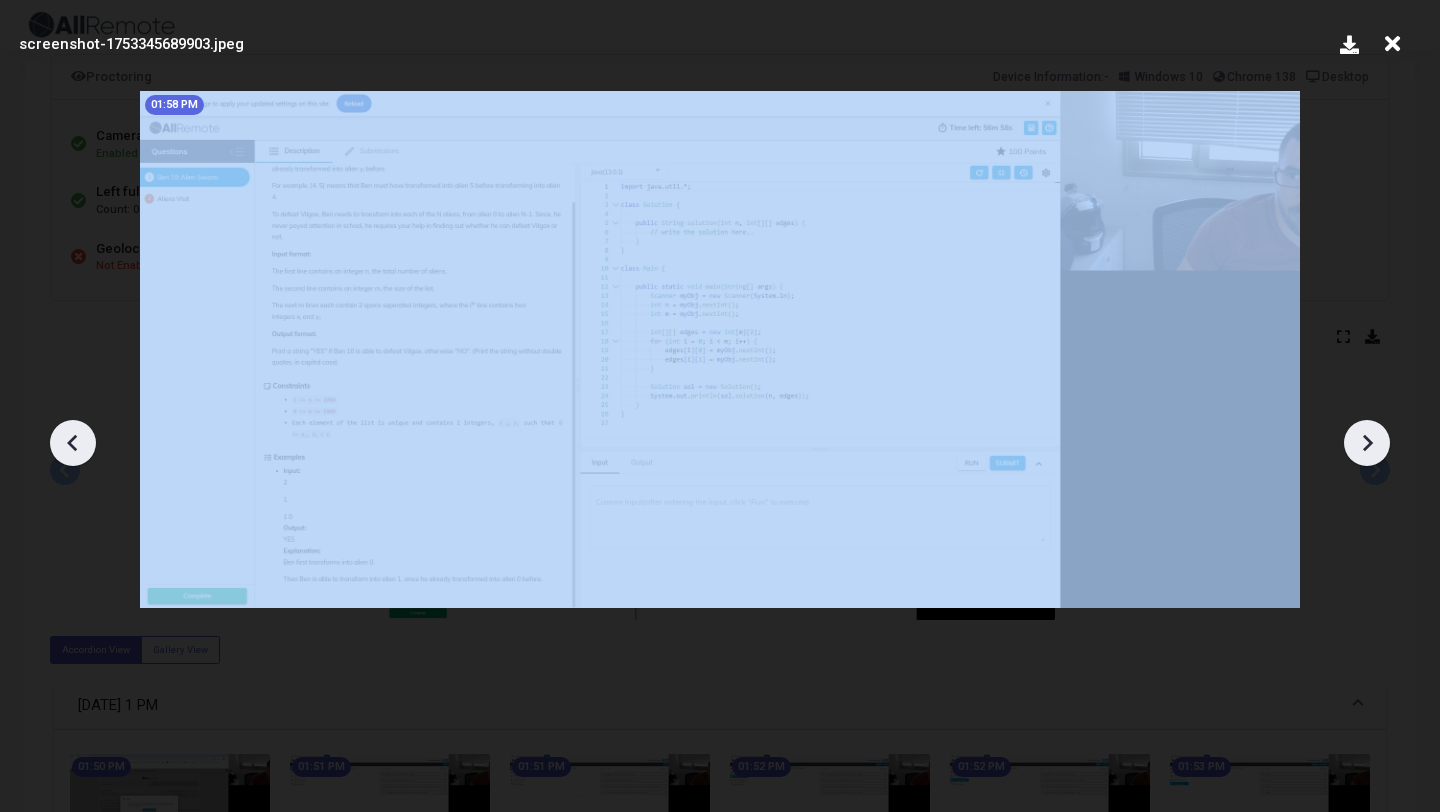 click 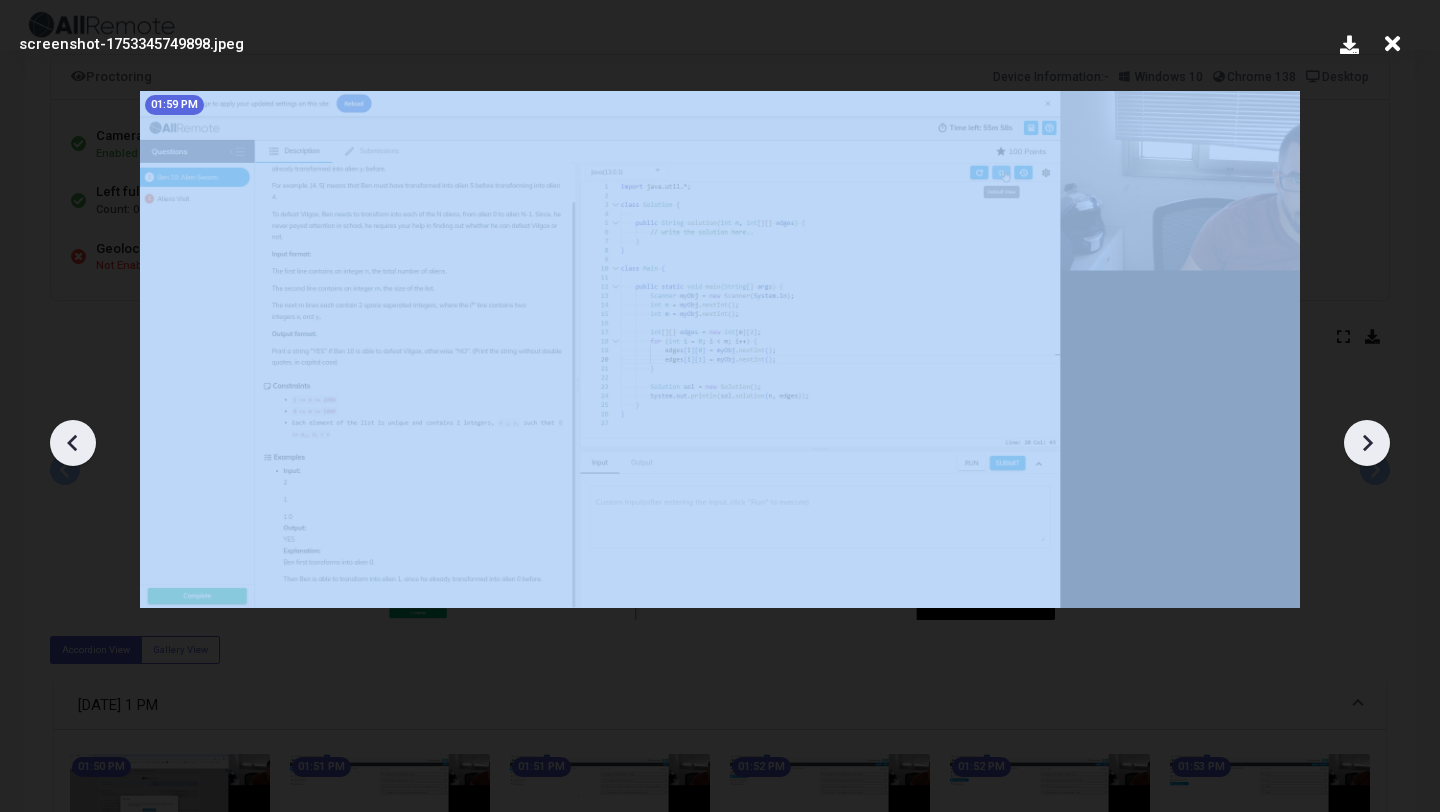 click 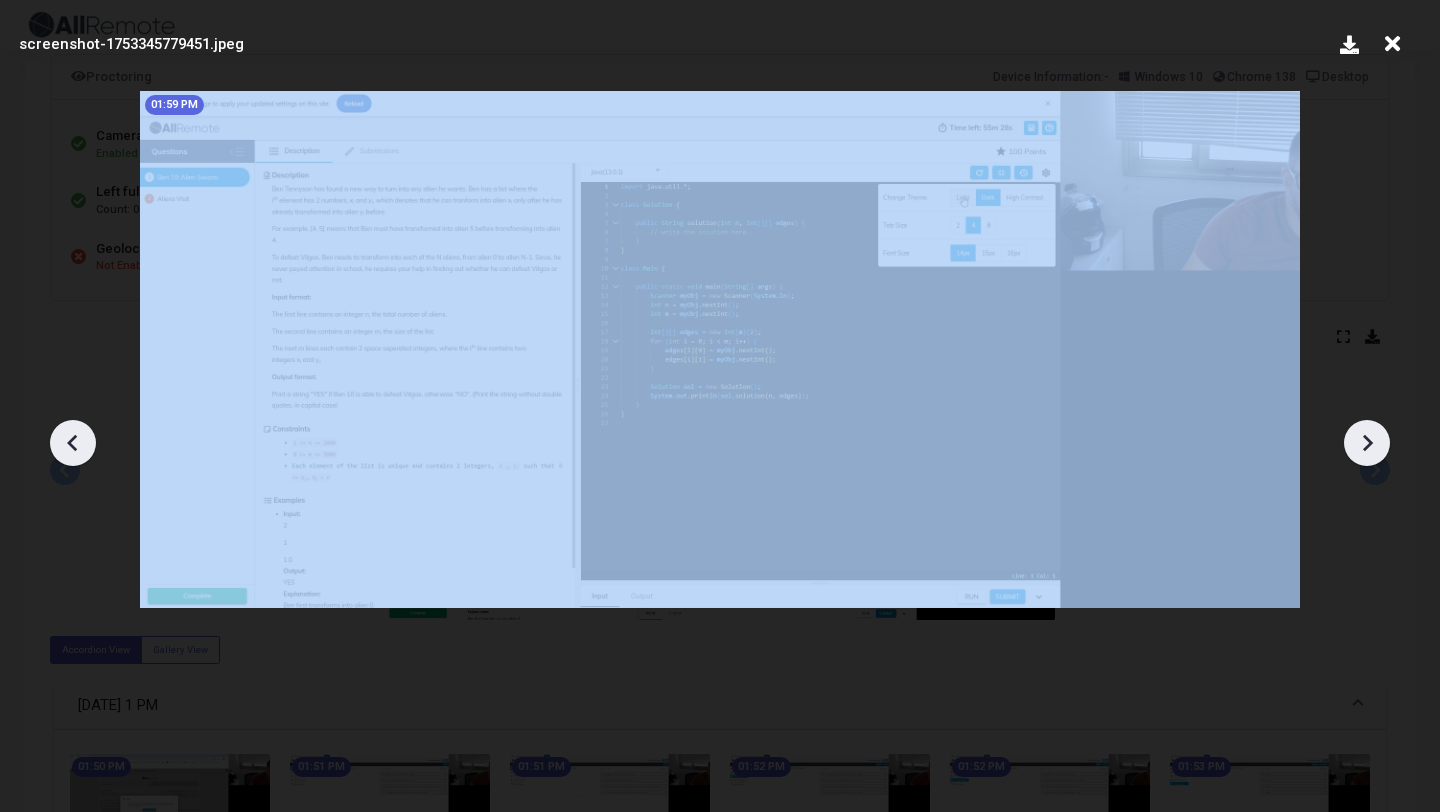 click 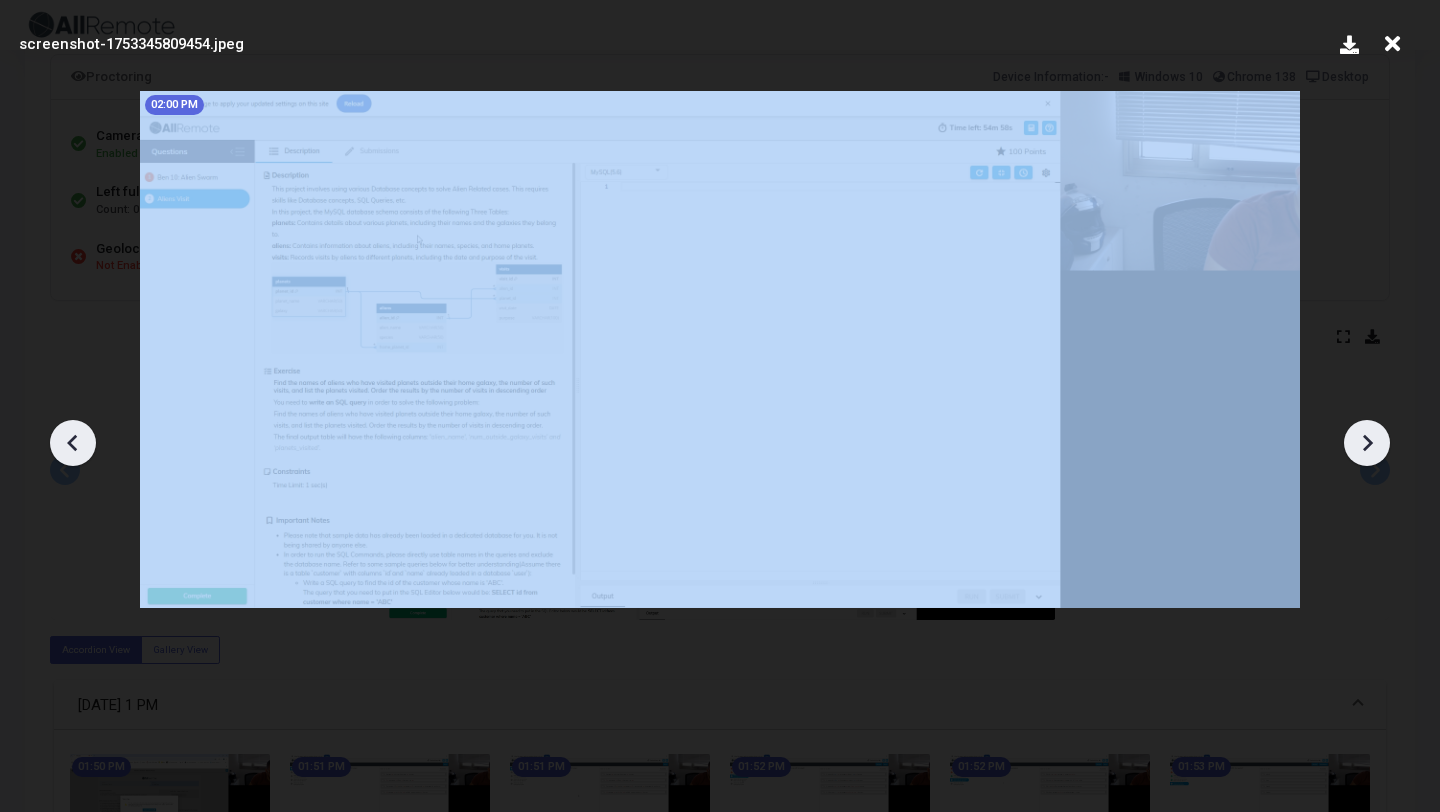 click 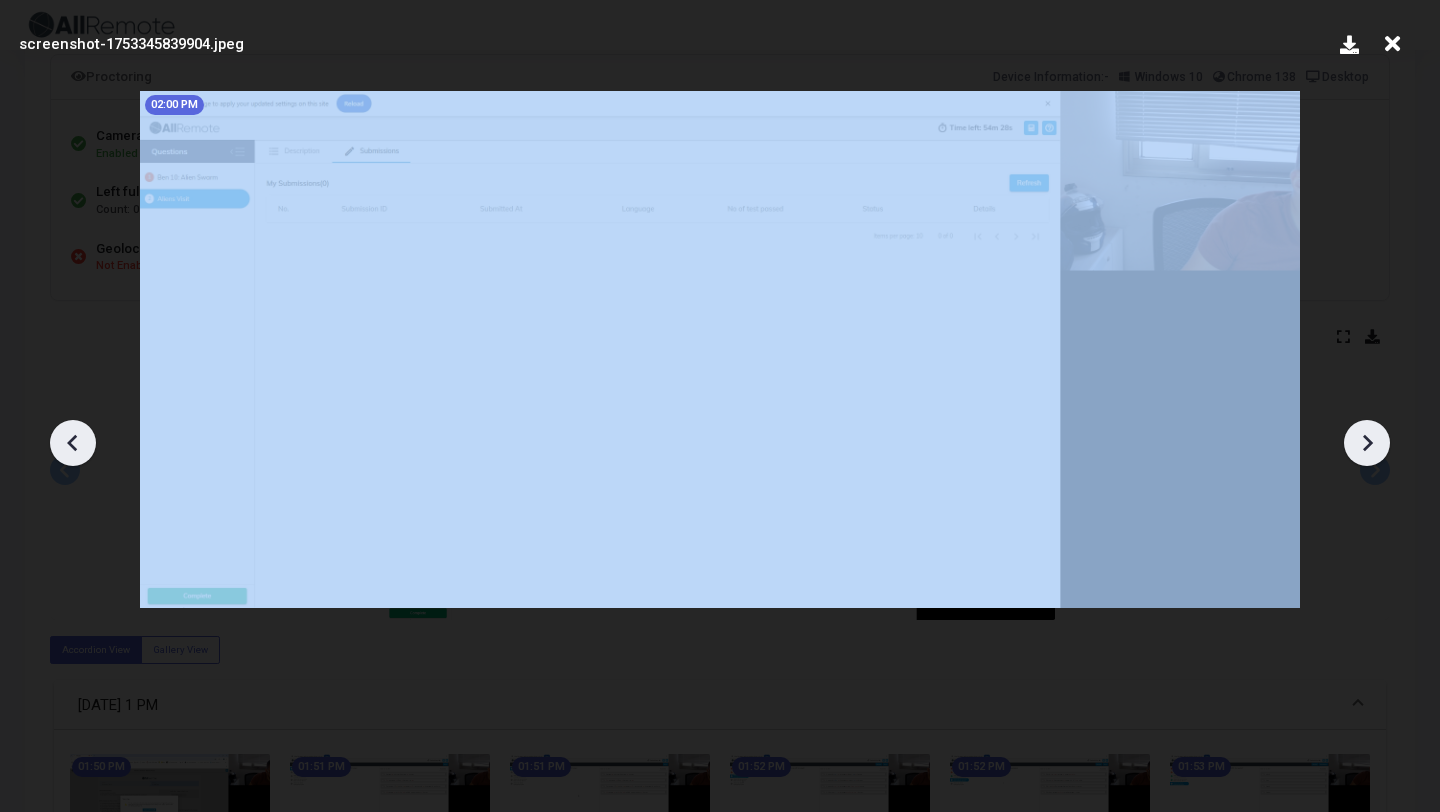 click 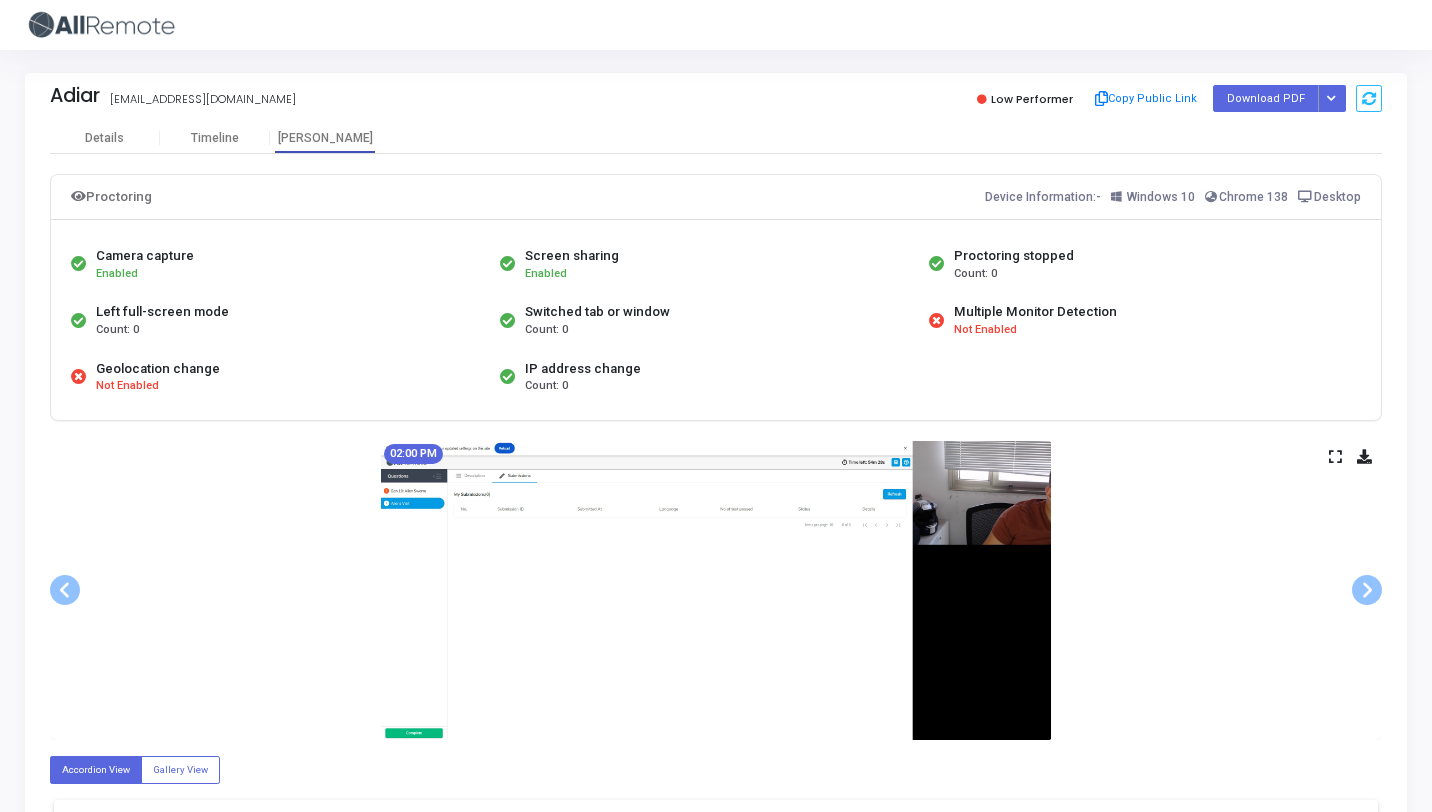 scroll, scrollTop: 0, scrollLeft: 0, axis: both 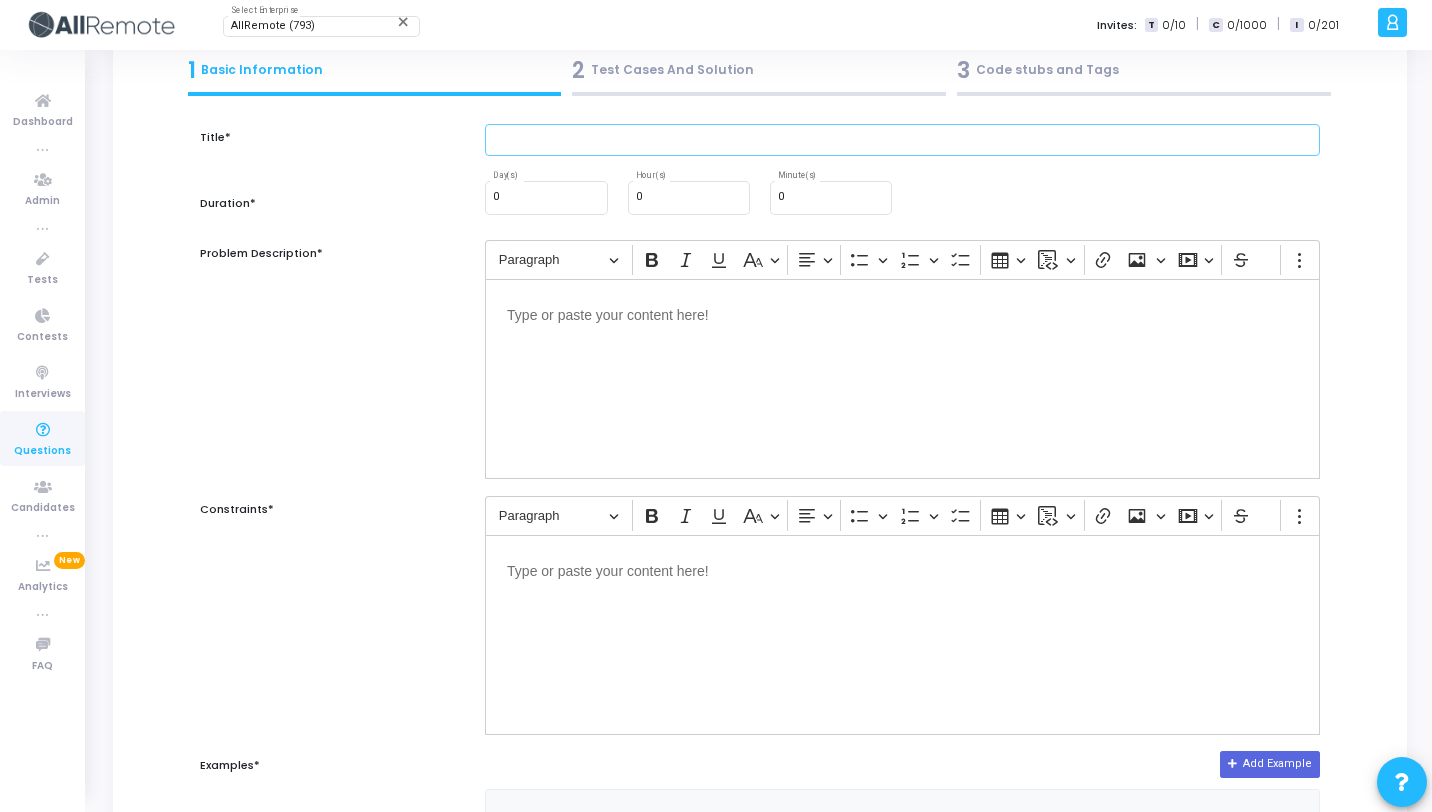 click at bounding box center (902, 140) 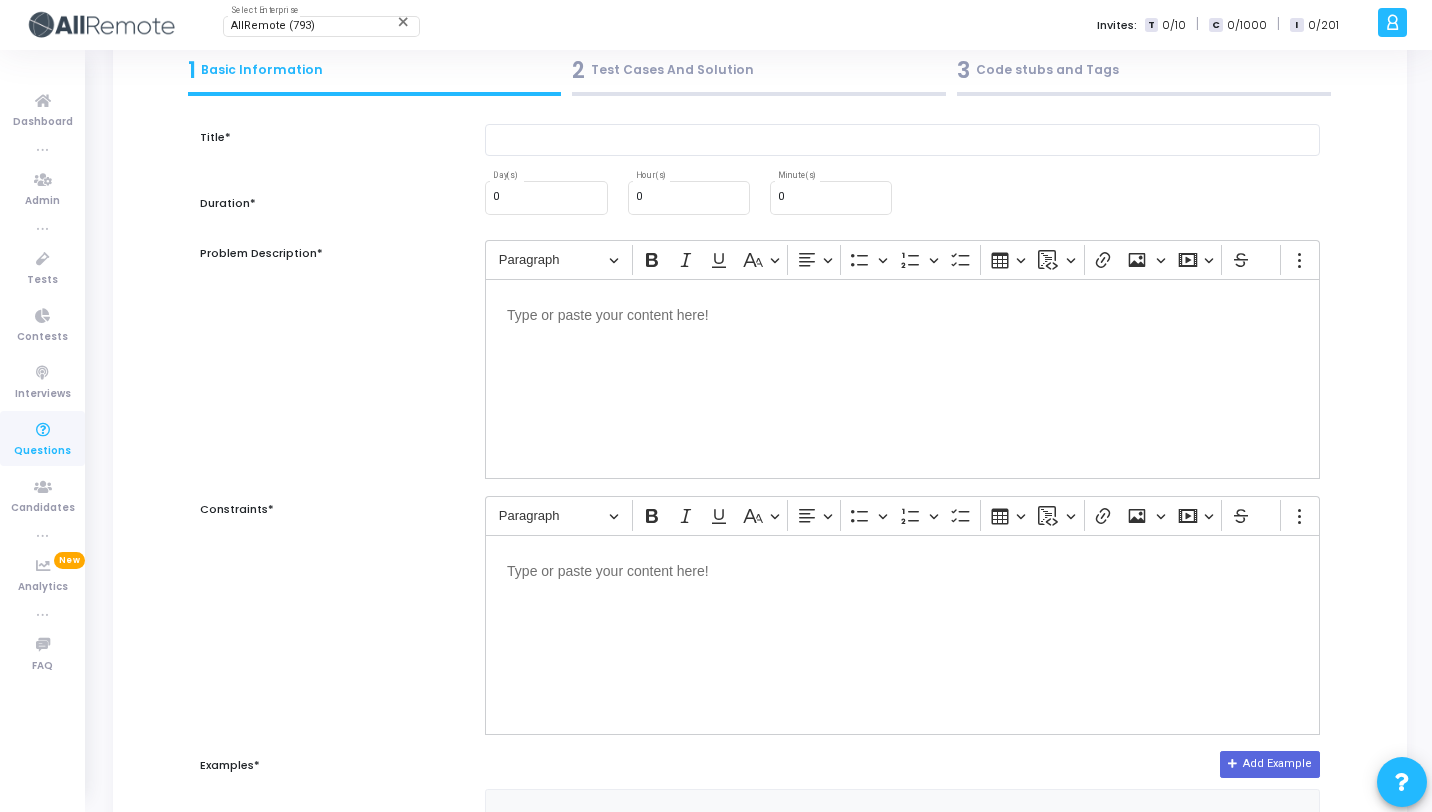 click on "Problem Description*" at bounding box center [332, 359] 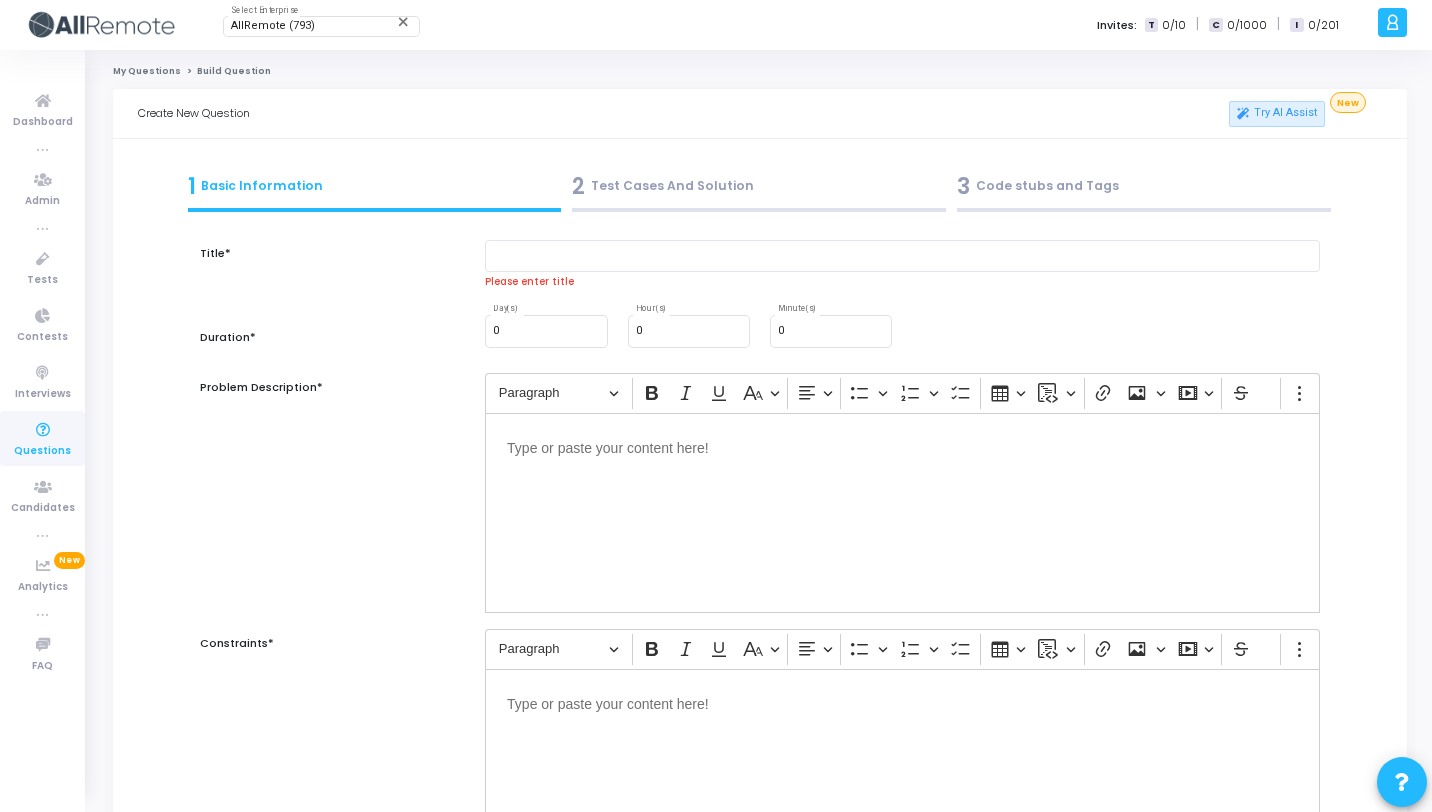scroll, scrollTop: 0, scrollLeft: 0, axis: both 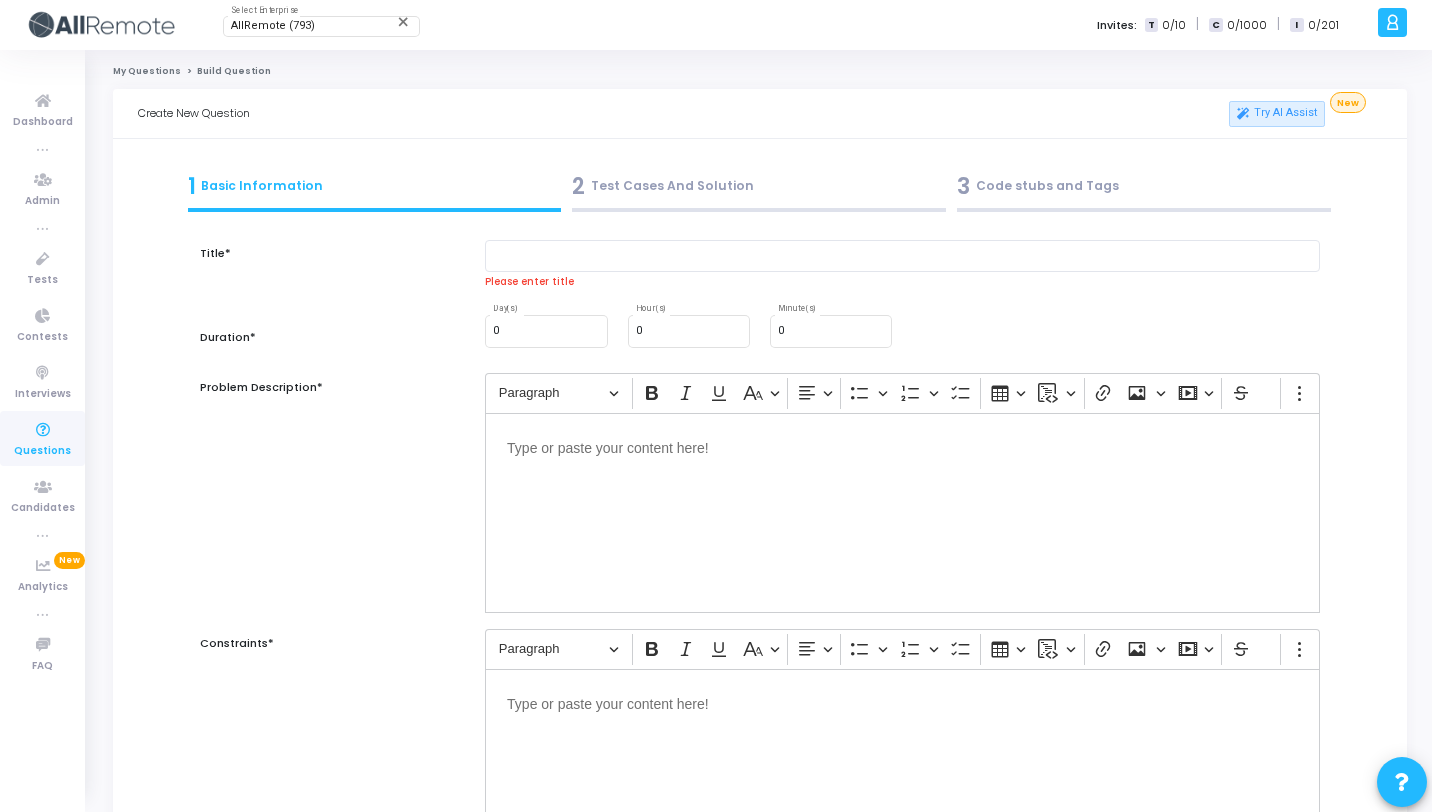 click on "Questions" at bounding box center [42, 451] 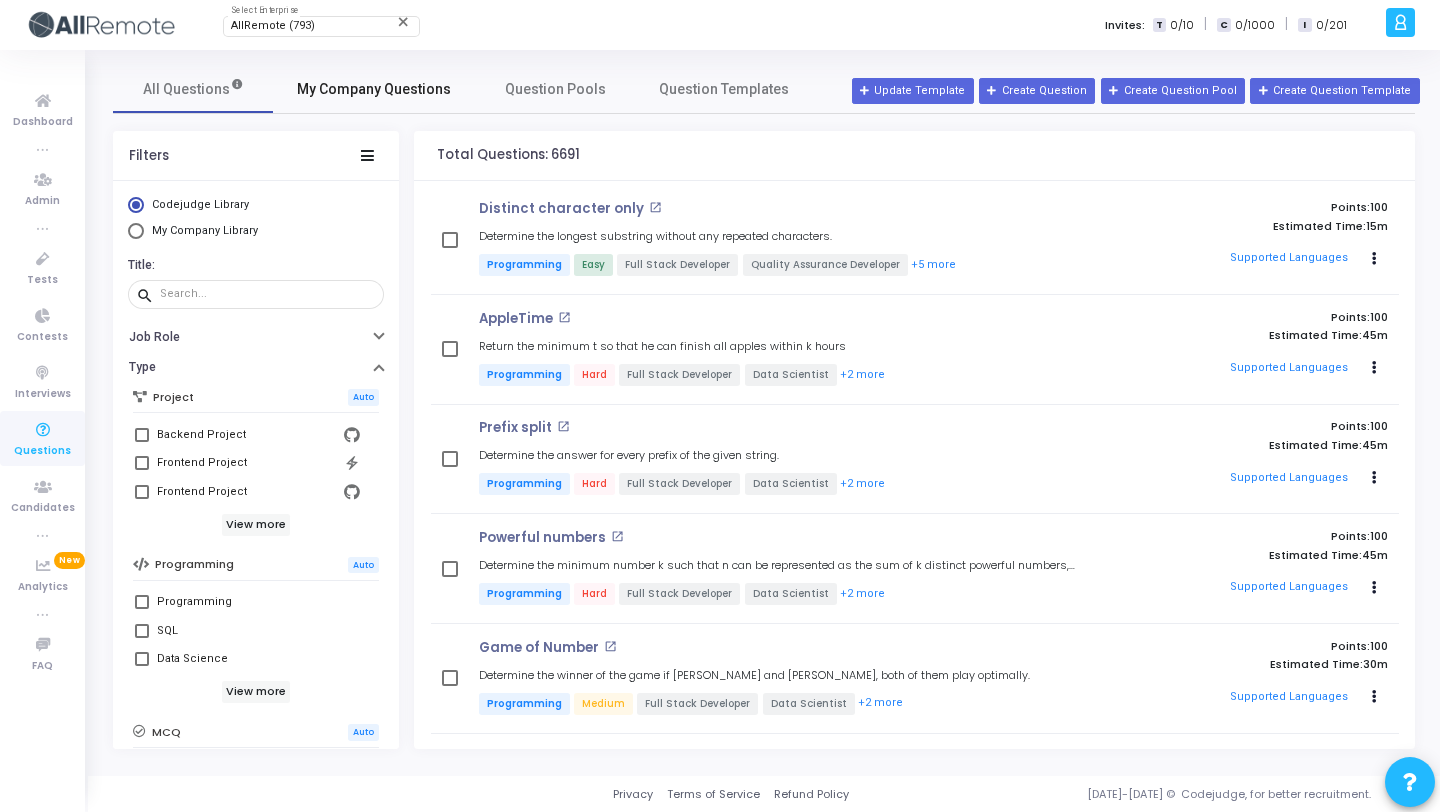 click on "My Company Questions" at bounding box center [374, 89] 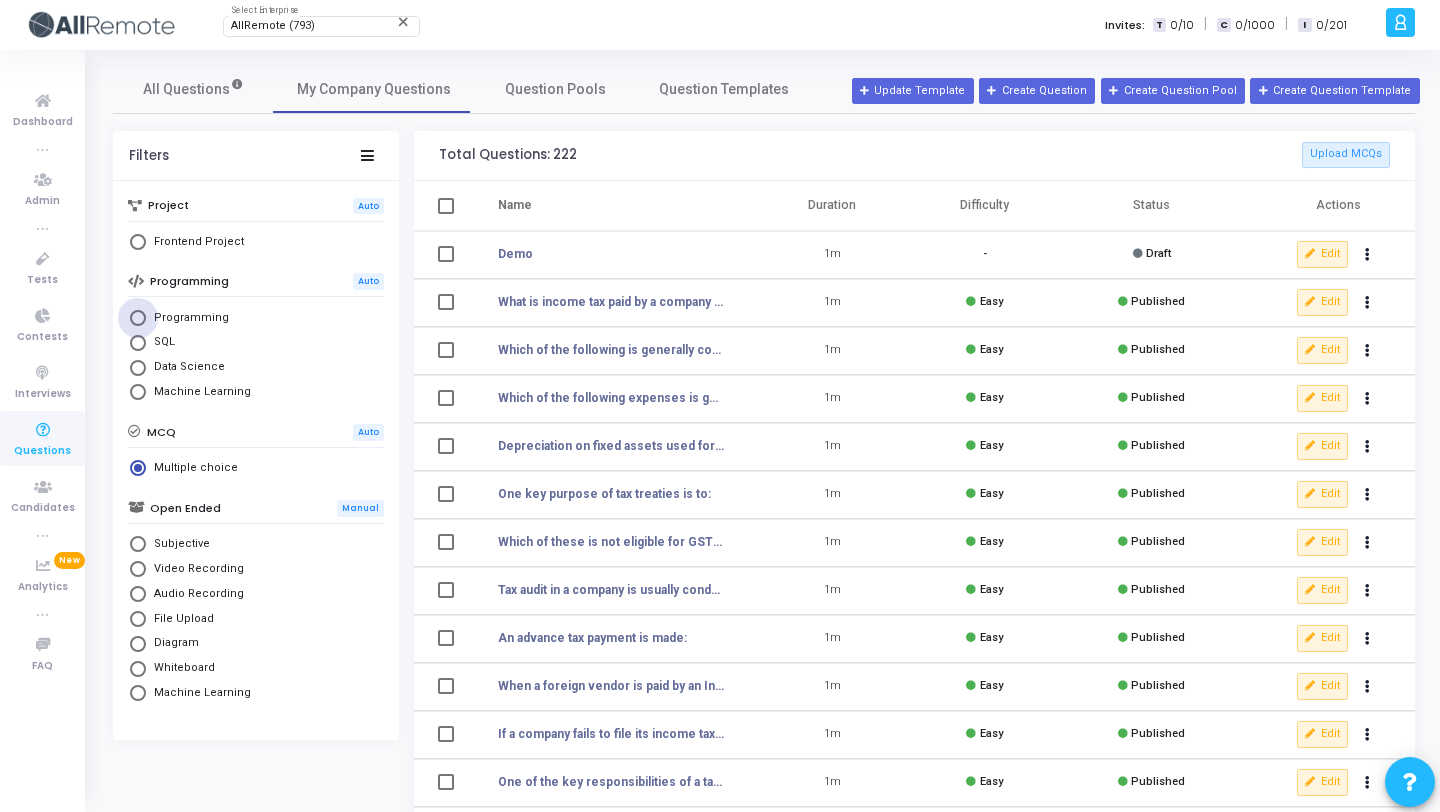 click on "Programming" at bounding box center [187, 318] 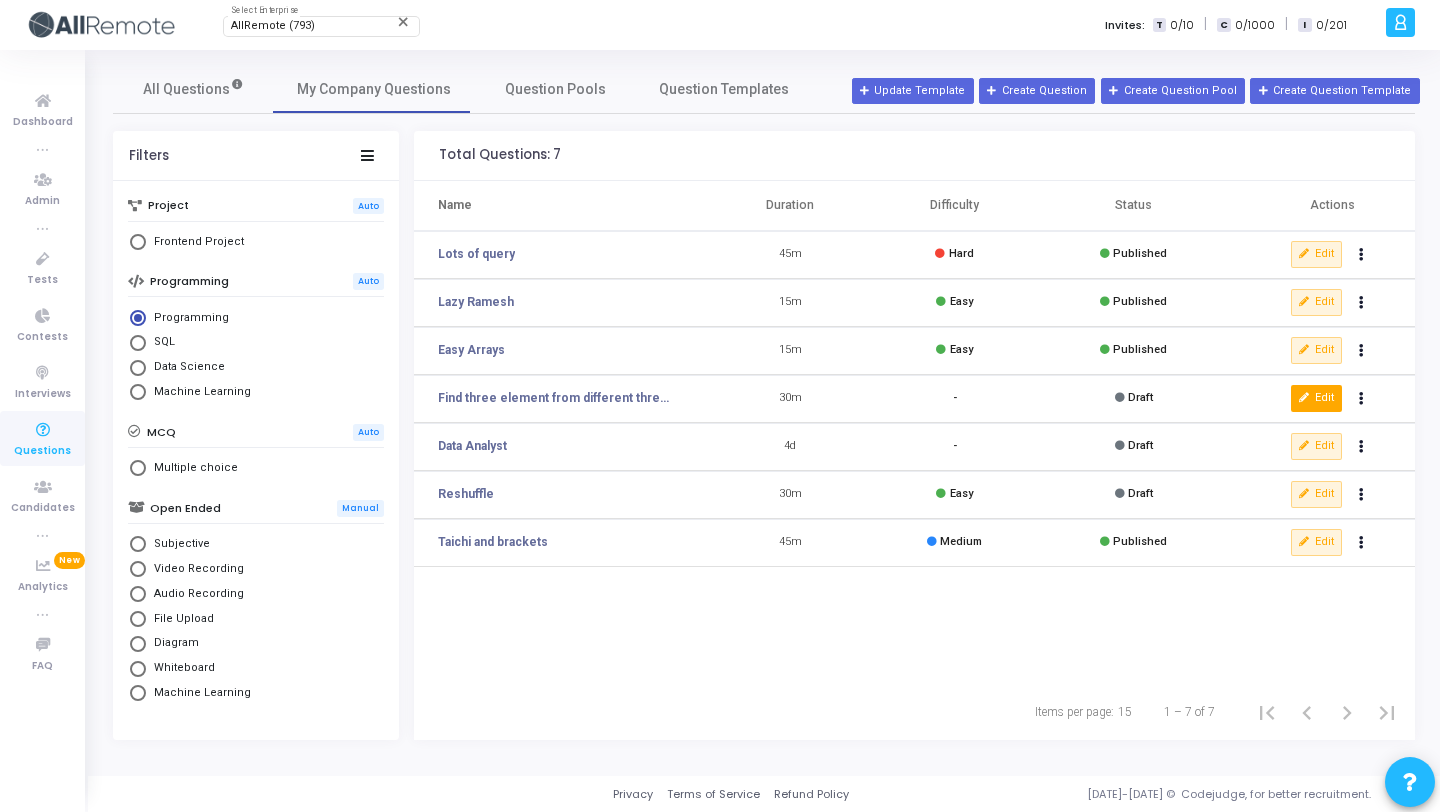 click on "Edit" at bounding box center (1317, 398) 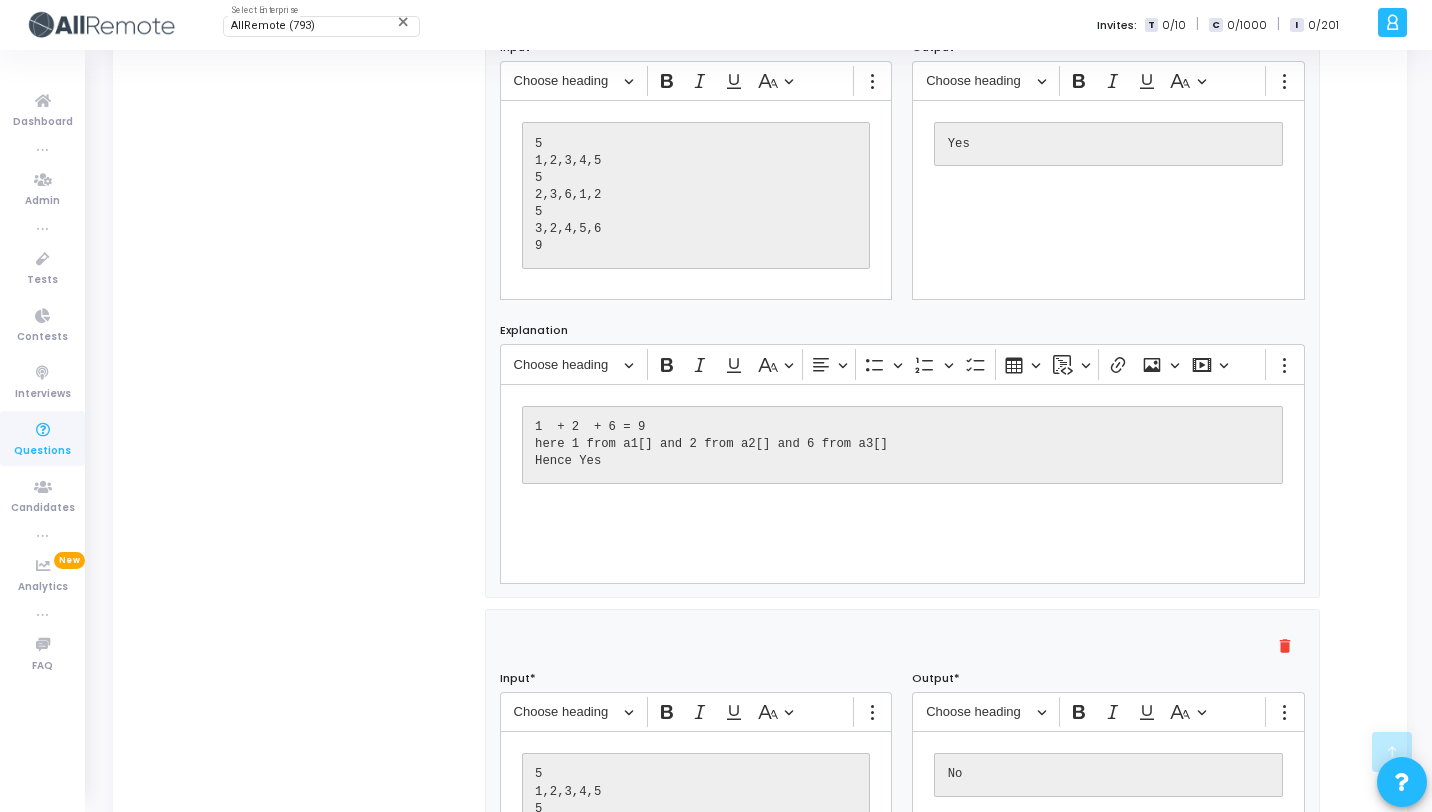 scroll, scrollTop: 1233, scrollLeft: 0, axis: vertical 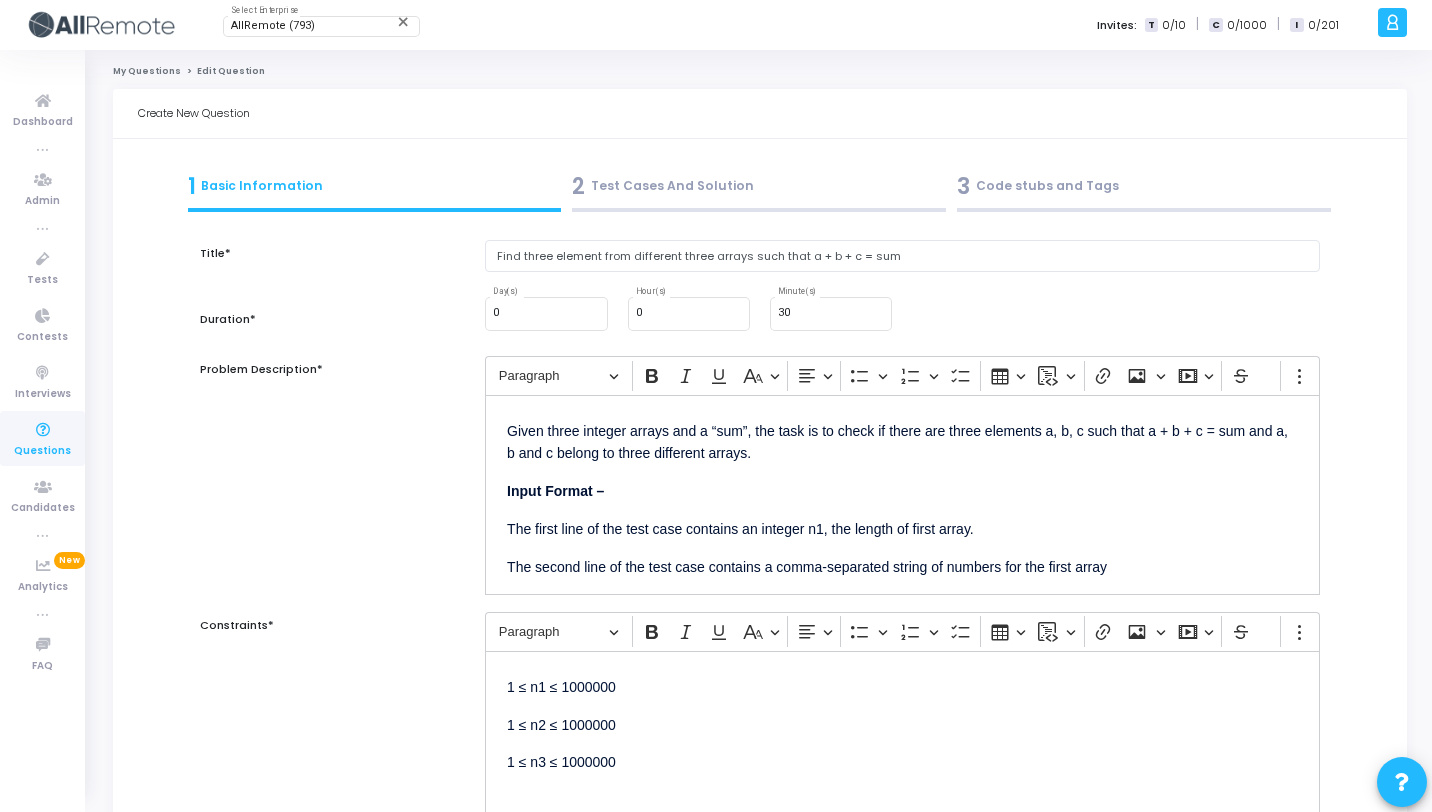 click on "1  Basic Information  2  Test Cases And Solution  3  Code stubs and Tags  Title* Find three element from different three arrays such that a + b + c = sum Duration* 0 Day(s) 0 Hour(s) 30 Minute(s) Problem Description* Rich Text Editor Paragraph Bold Italic Underline Basic styles Text alignment Bulleted List Bulleted List Numbered List Numbered List To-do List Insert table Insert code block Insert code block Link Insert image Insert image Insert media Strikethrough Show more items Given three integer arrays and a “sum”, the task is to check if there are three elements a, b, c such that a + b + c = sum and a, b and c belong to three different arrays.  Input Format – The first line of the test case contains an integer n1, the length of first array. The second line of the test case contains a comma-separated string of numbers for the first array The third line of the test case contains an integer n2, the length of the second array. Output Format – Print Yes if such pairs exist and No if not Bold No" 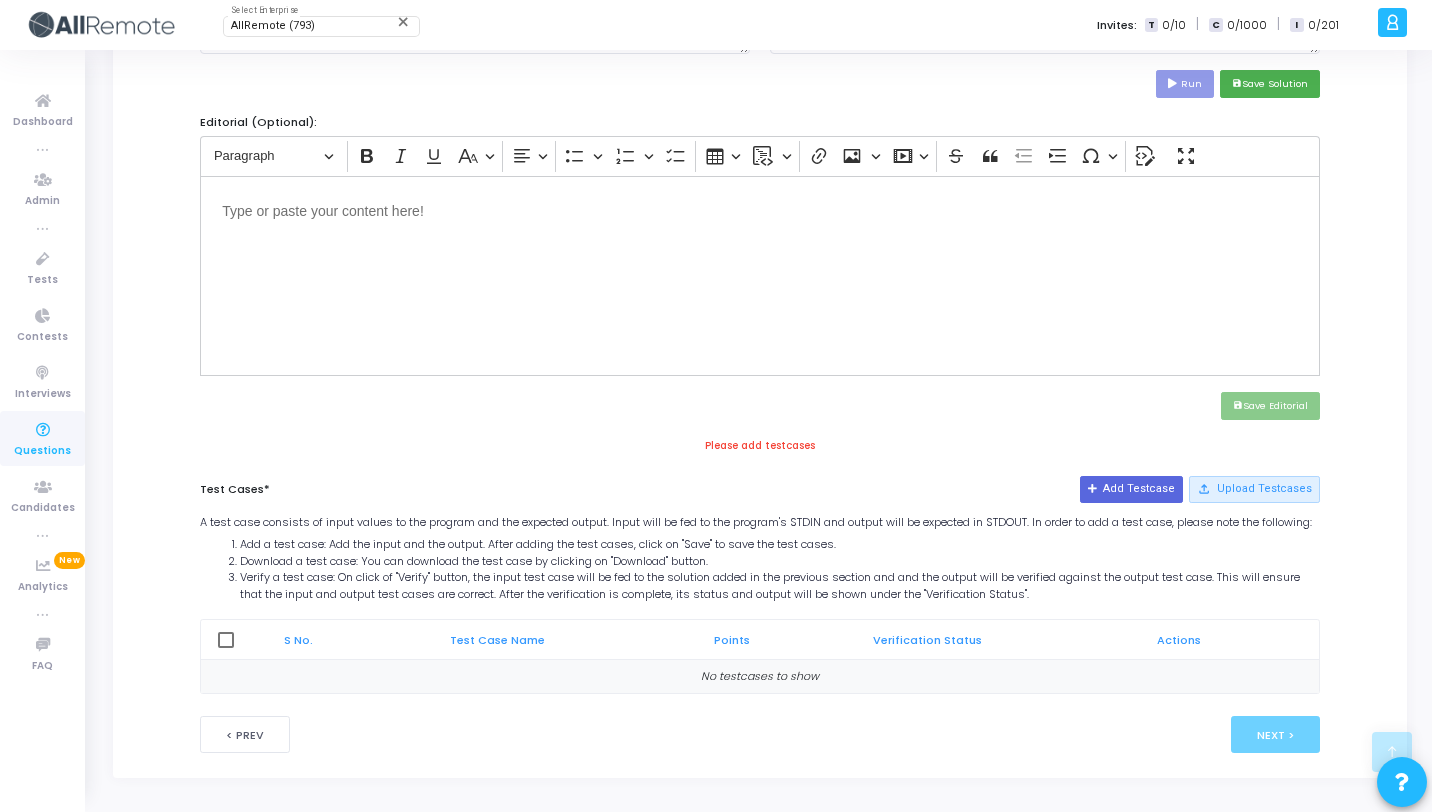 scroll, scrollTop: 679, scrollLeft: 0, axis: vertical 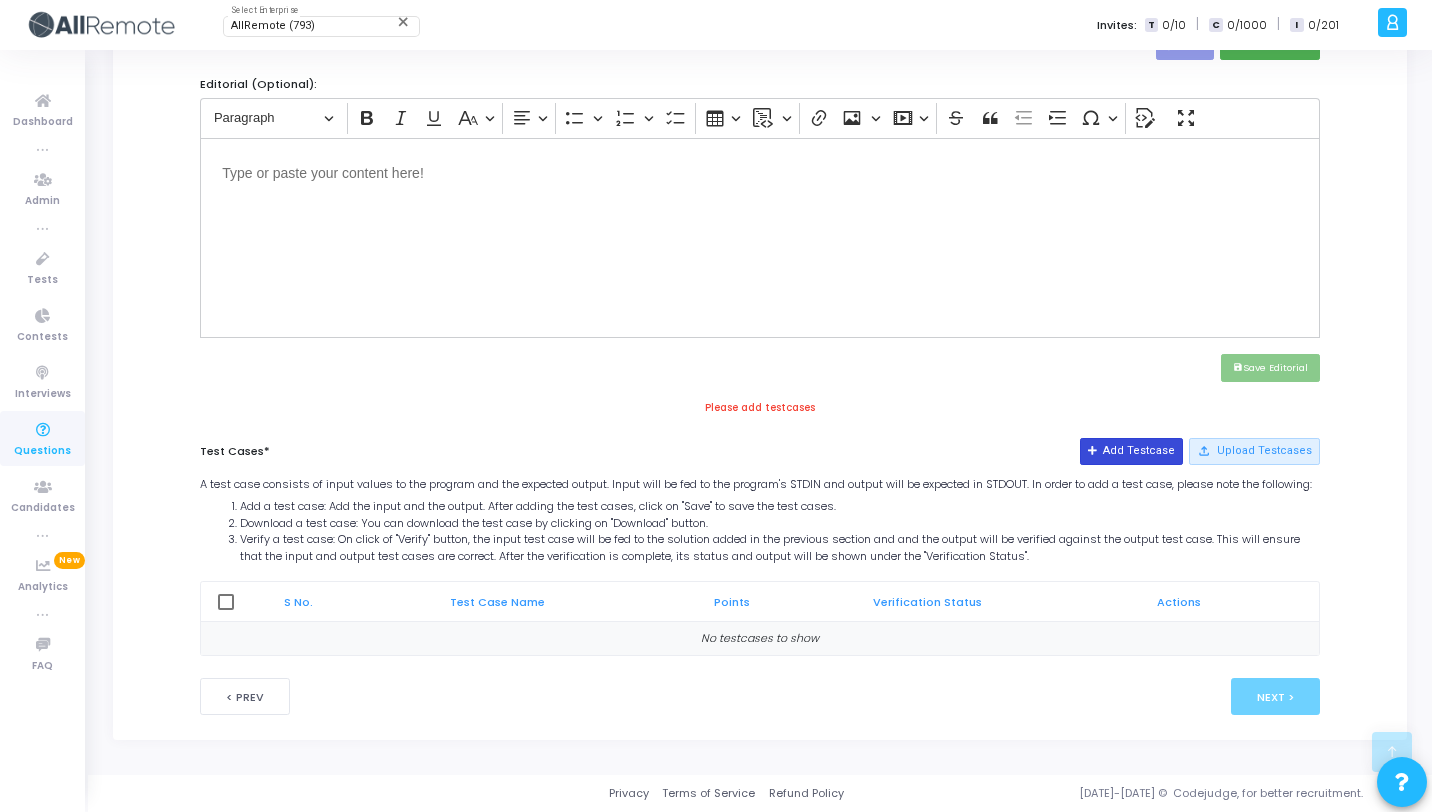 click at bounding box center (1093, 451) 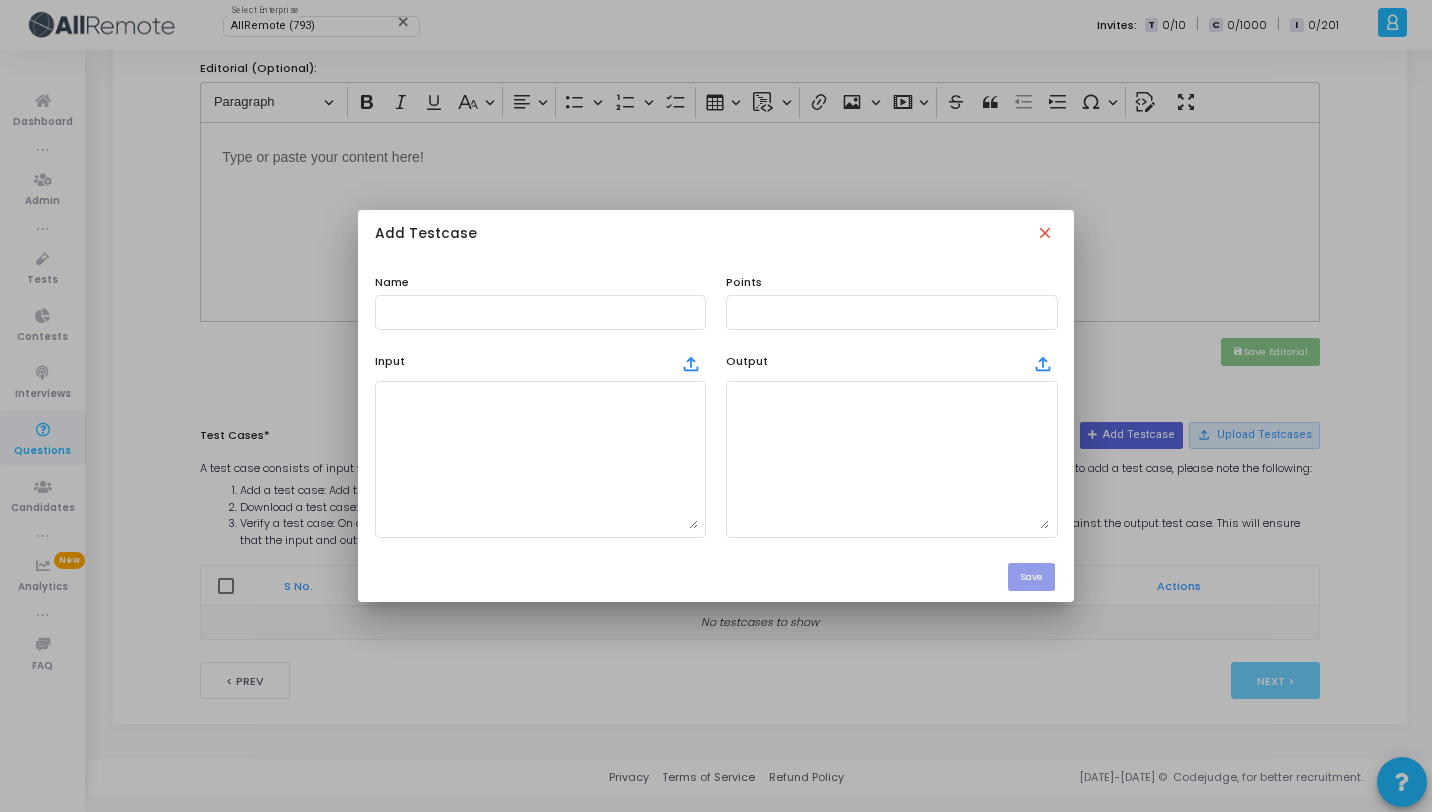 scroll, scrollTop: 0, scrollLeft: 0, axis: both 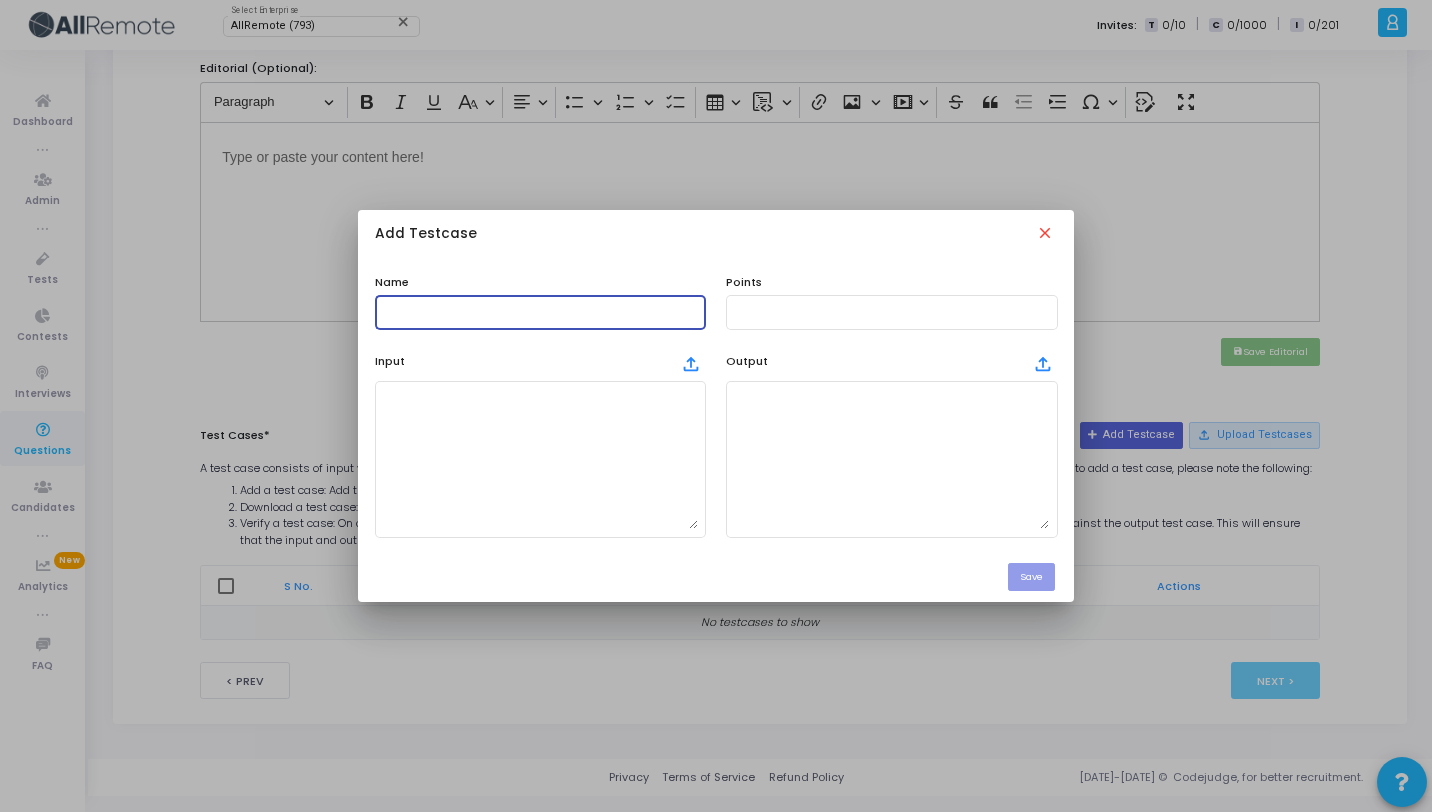 click at bounding box center (540, 312) 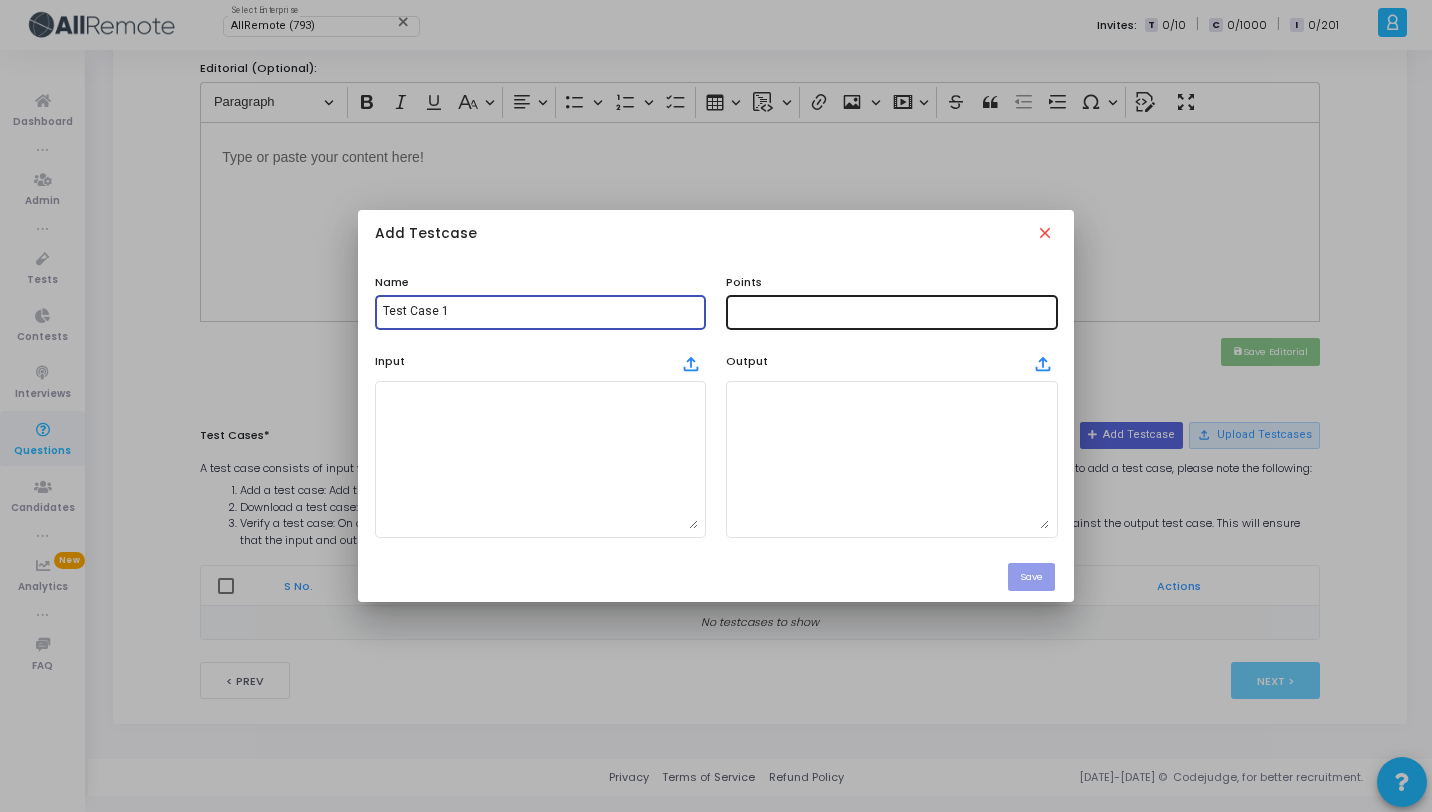 type on "Test Case 1" 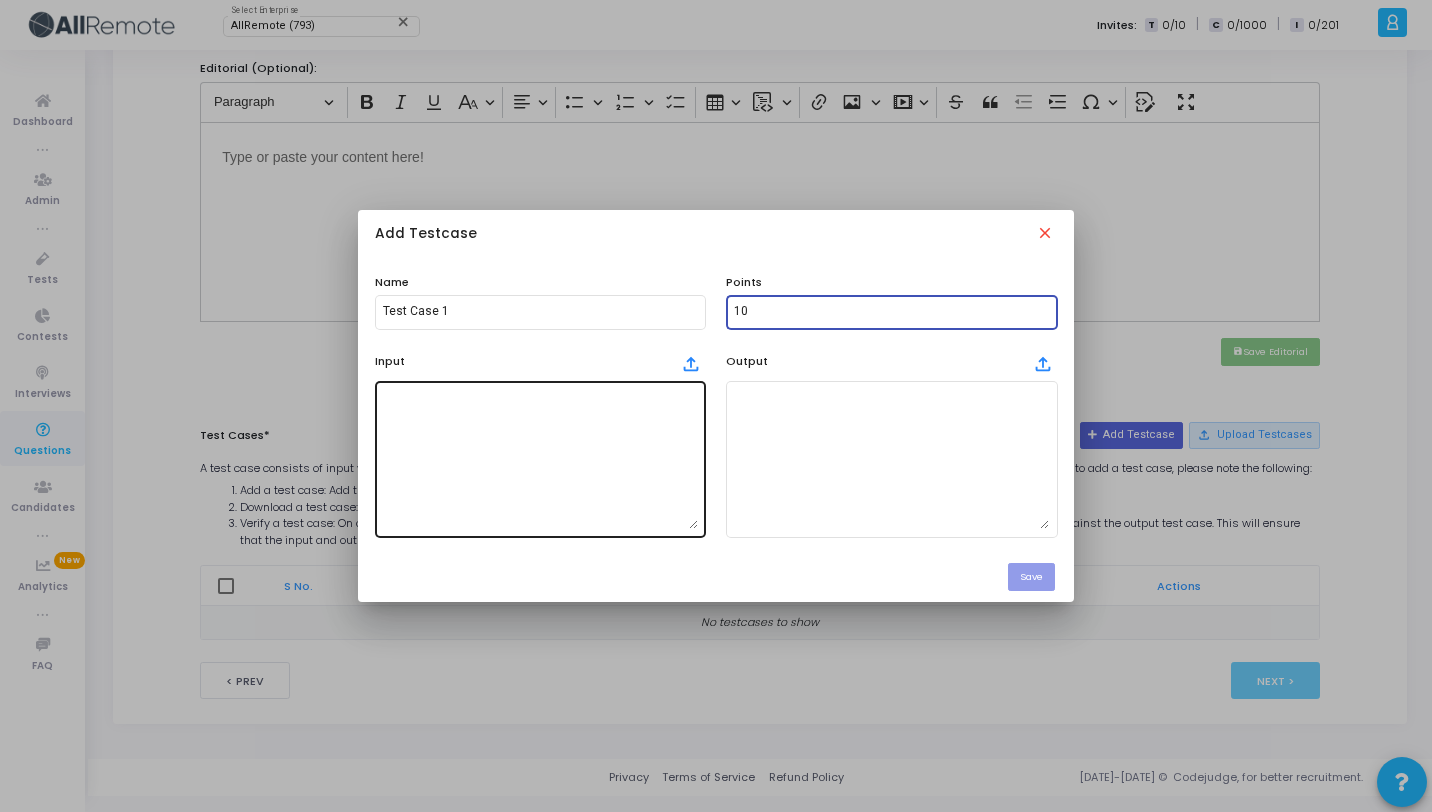 type on "10" 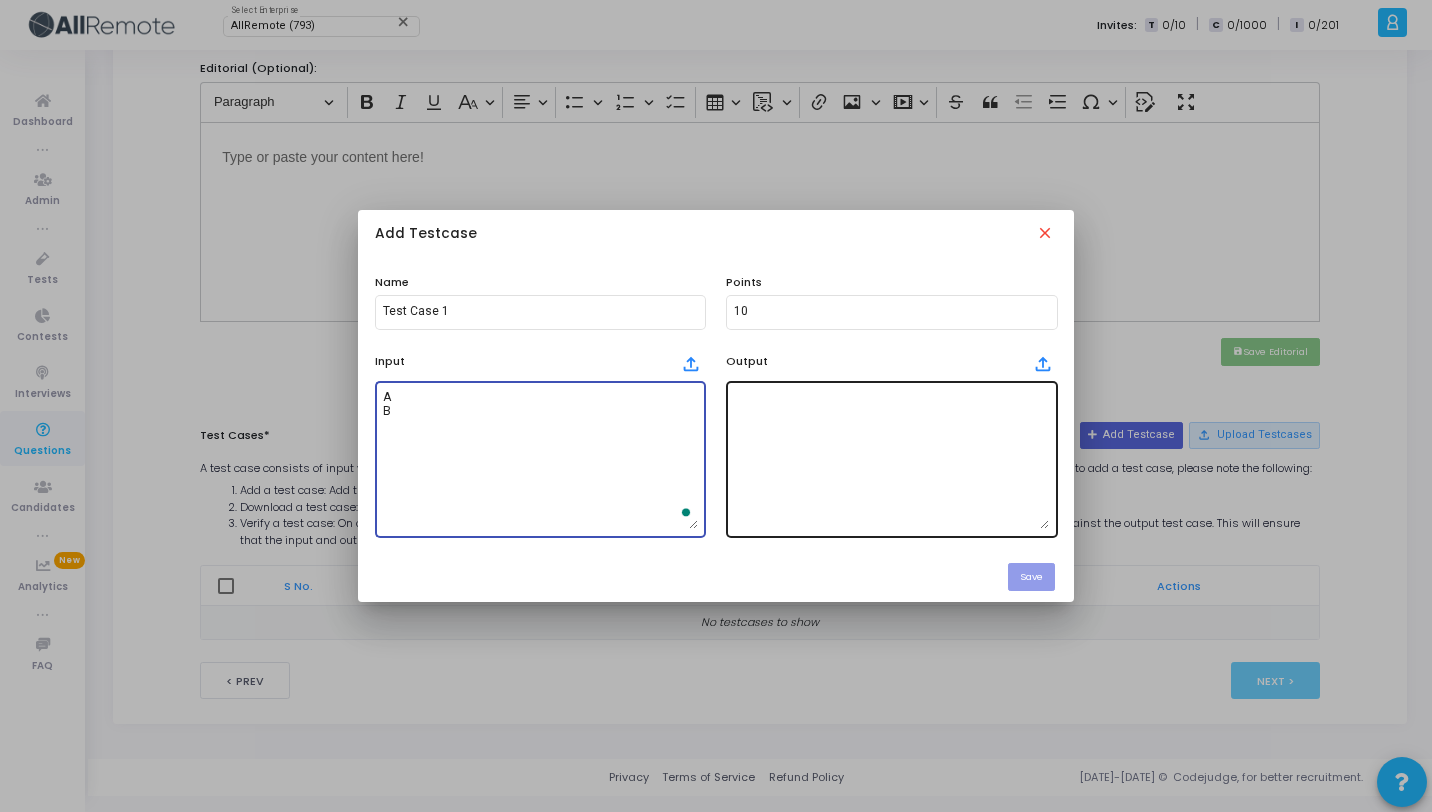 type on "A
B" 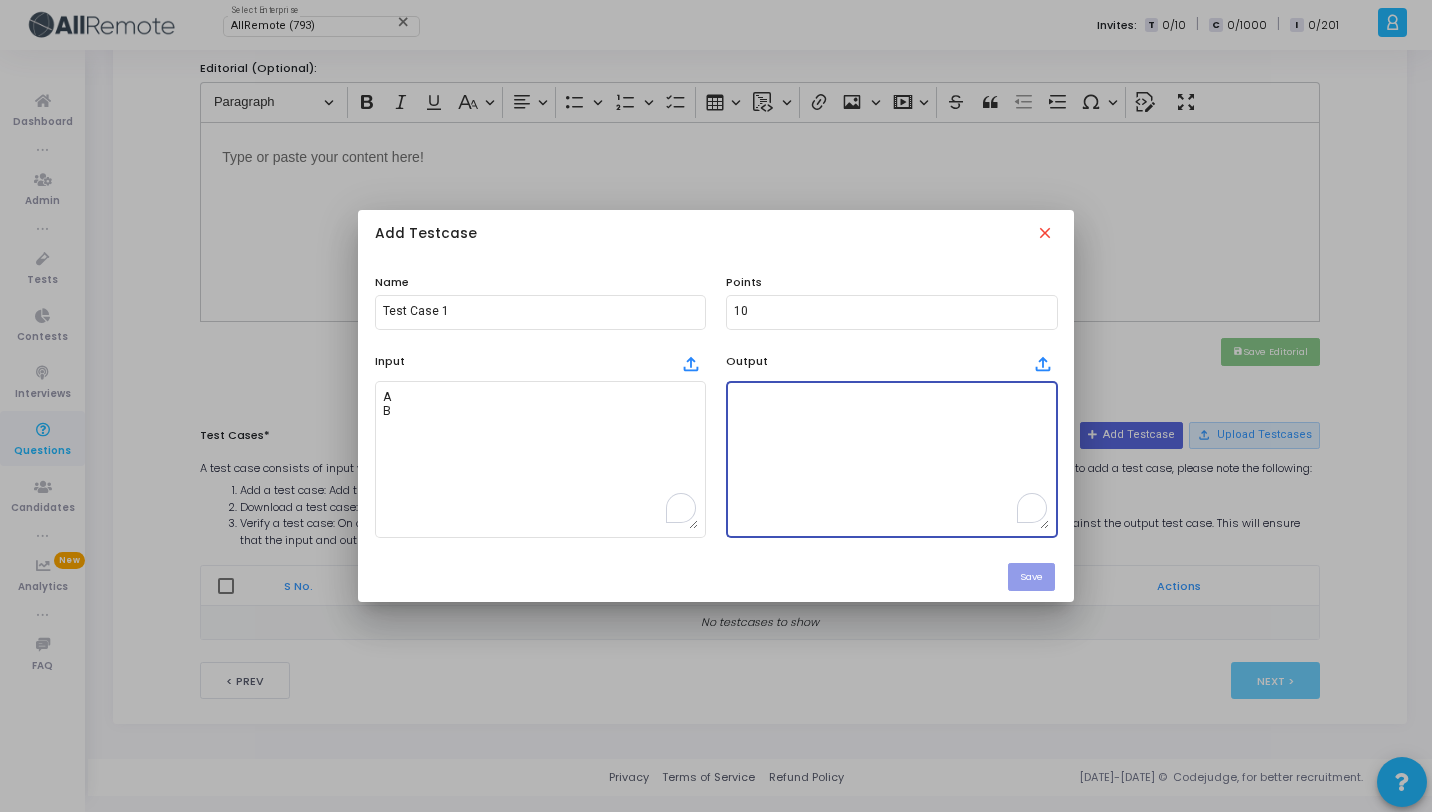 type on "c" 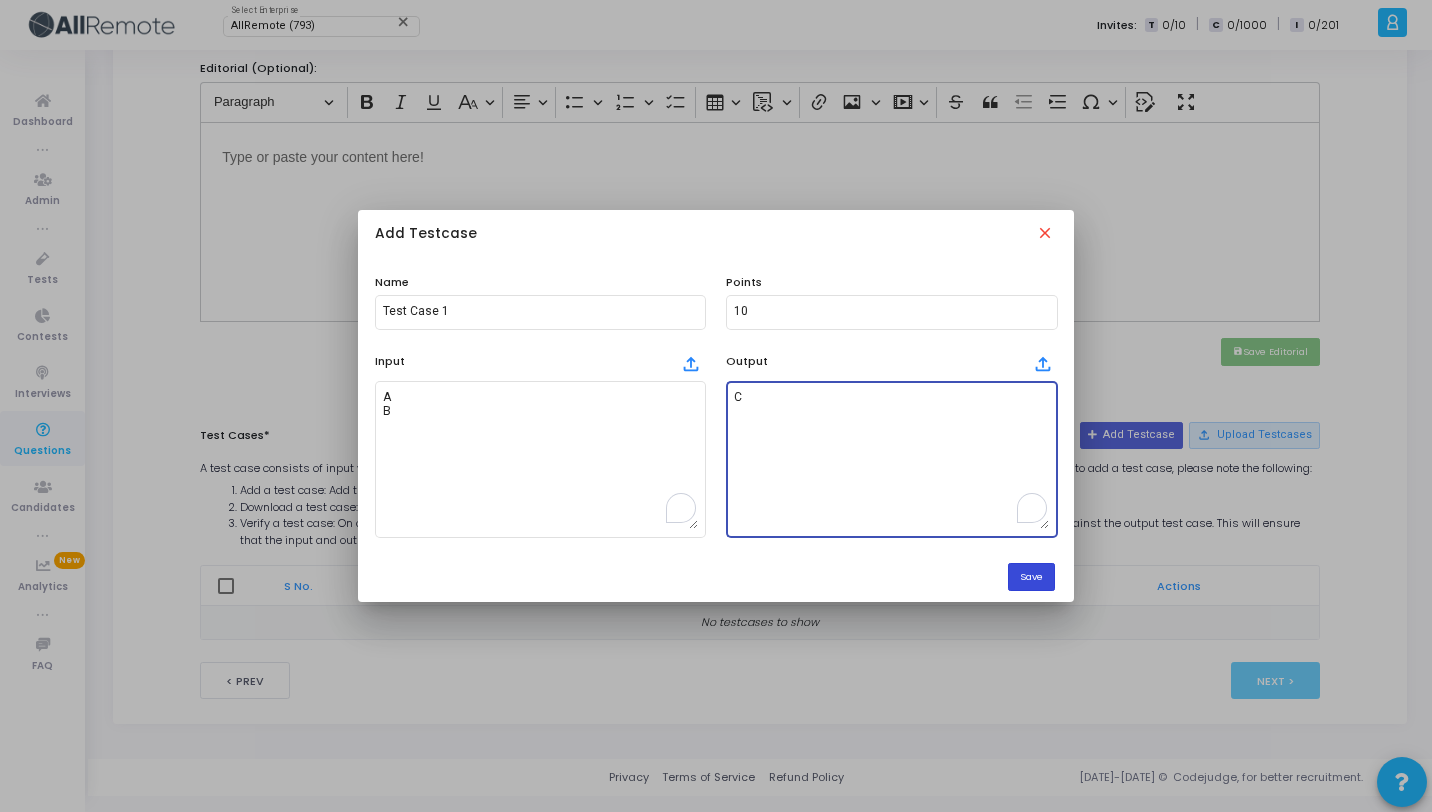 type on "C" 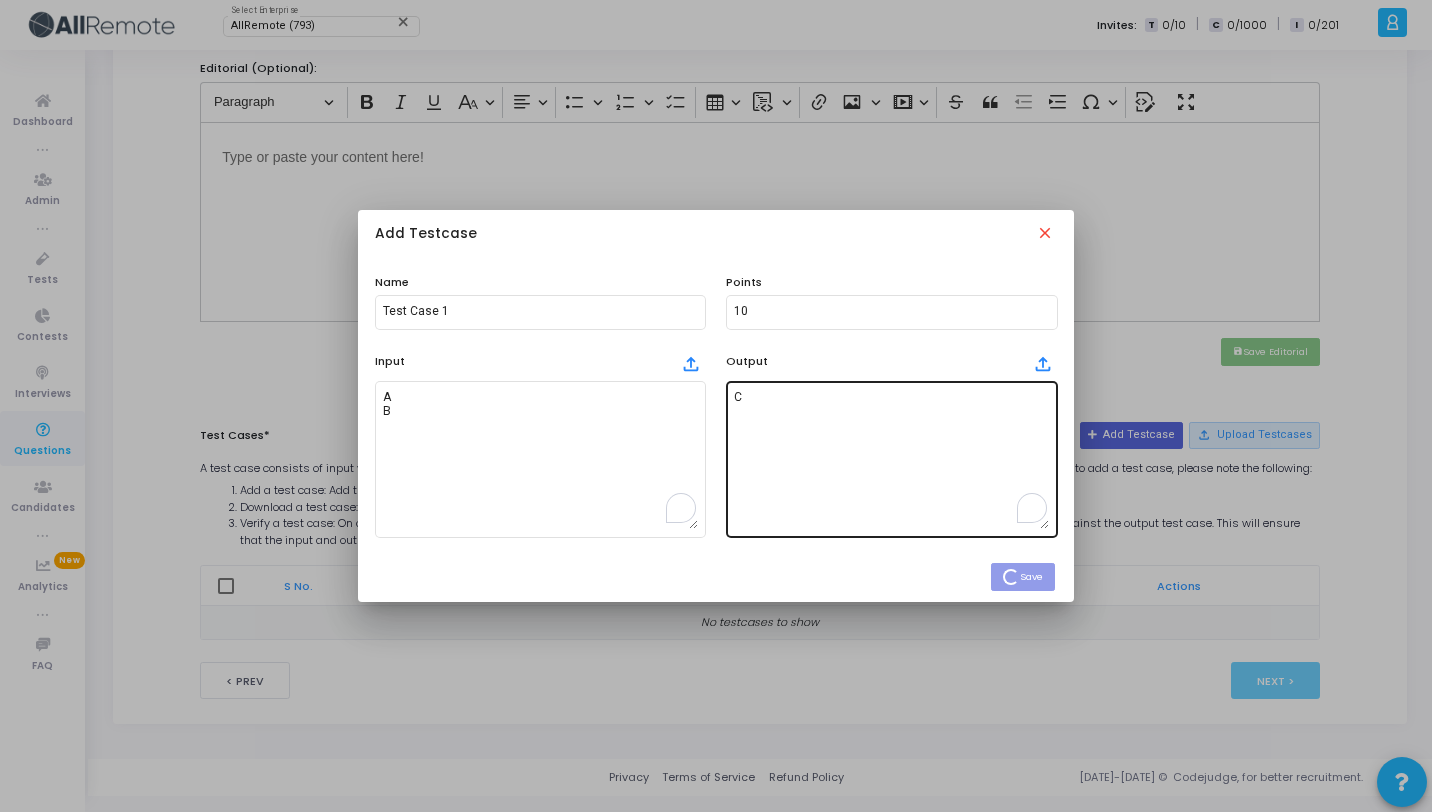 type 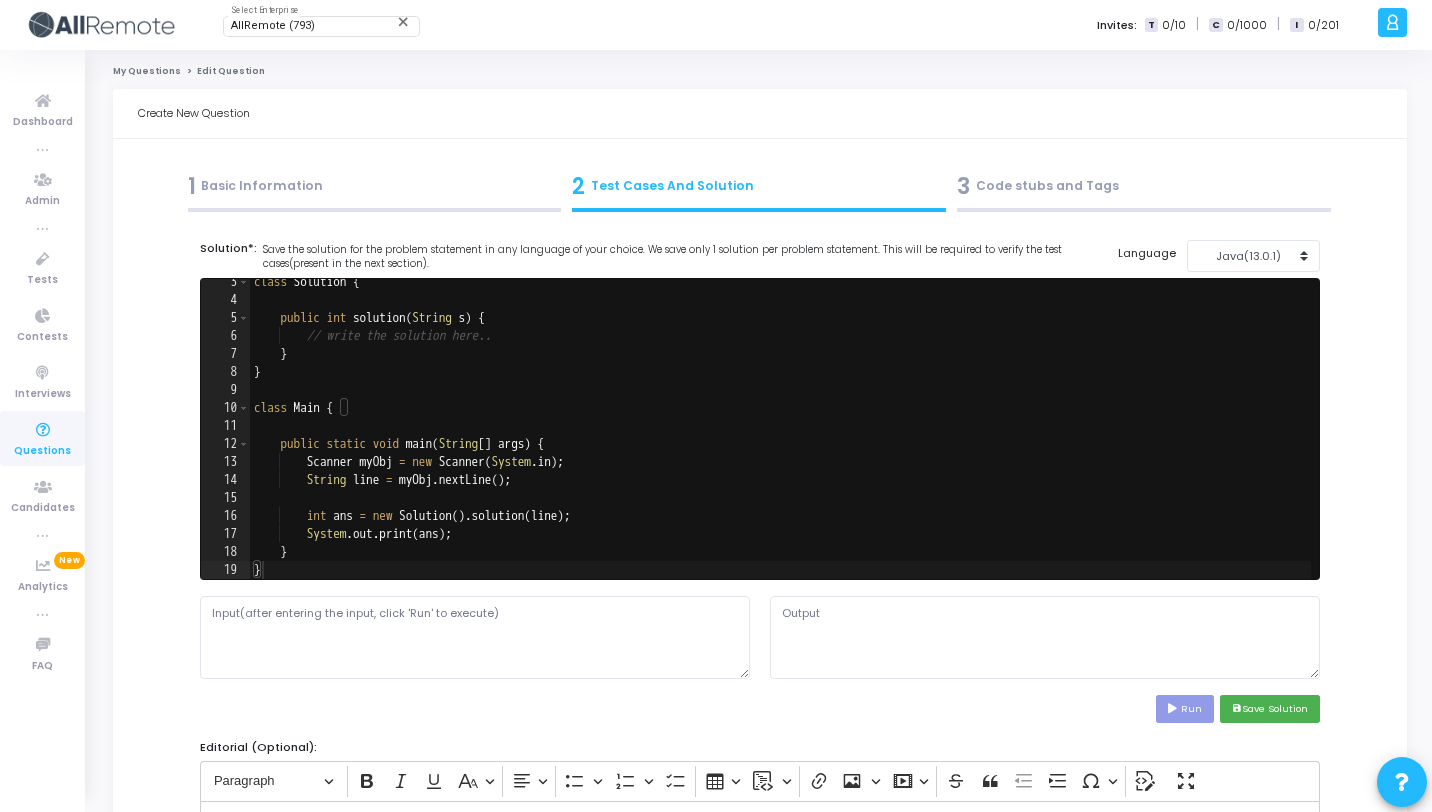 scroll, scrollTop: 130, scrollLeft: 0, axis: vertical 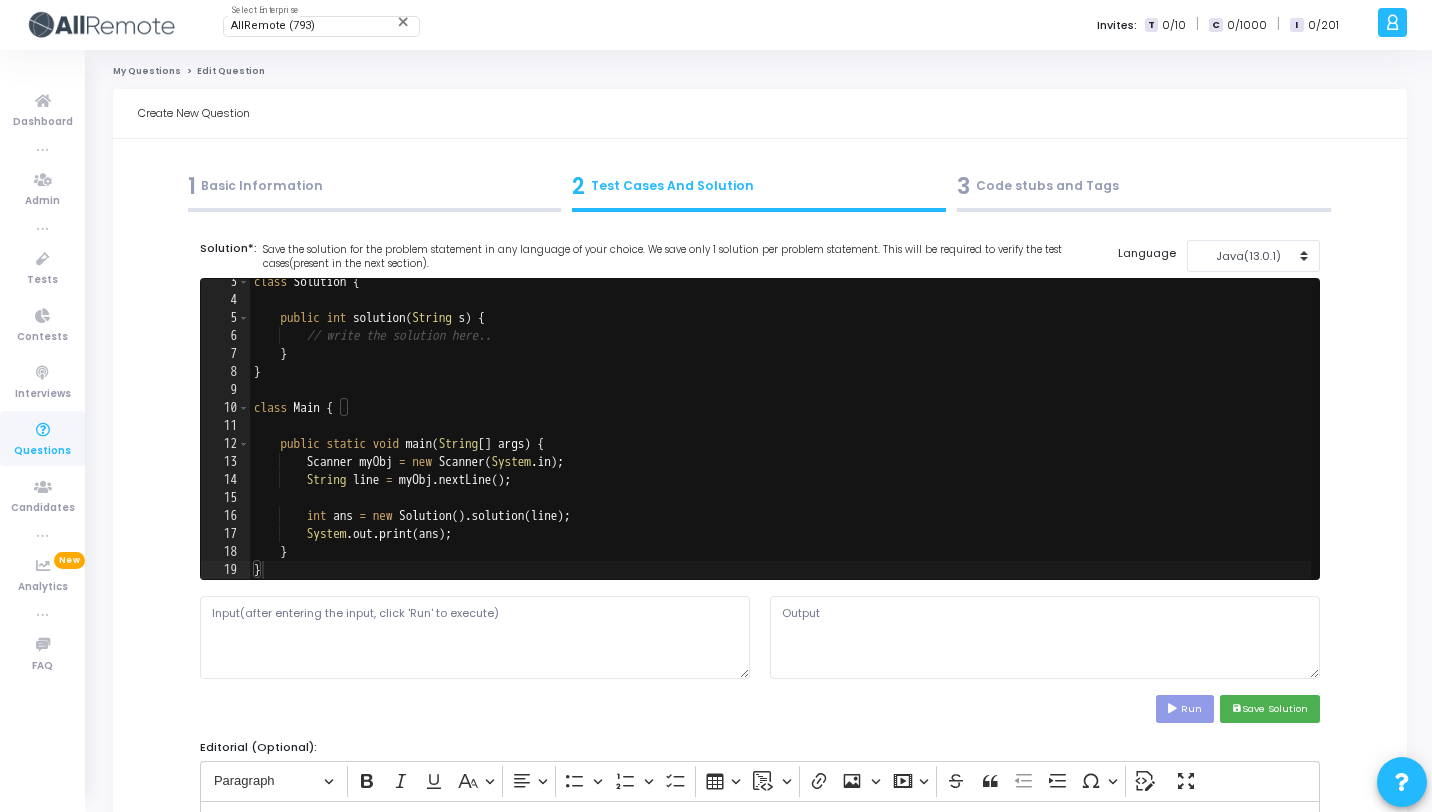 click on "3  Code stubs and Tags" at bounding box center (1144, 186) 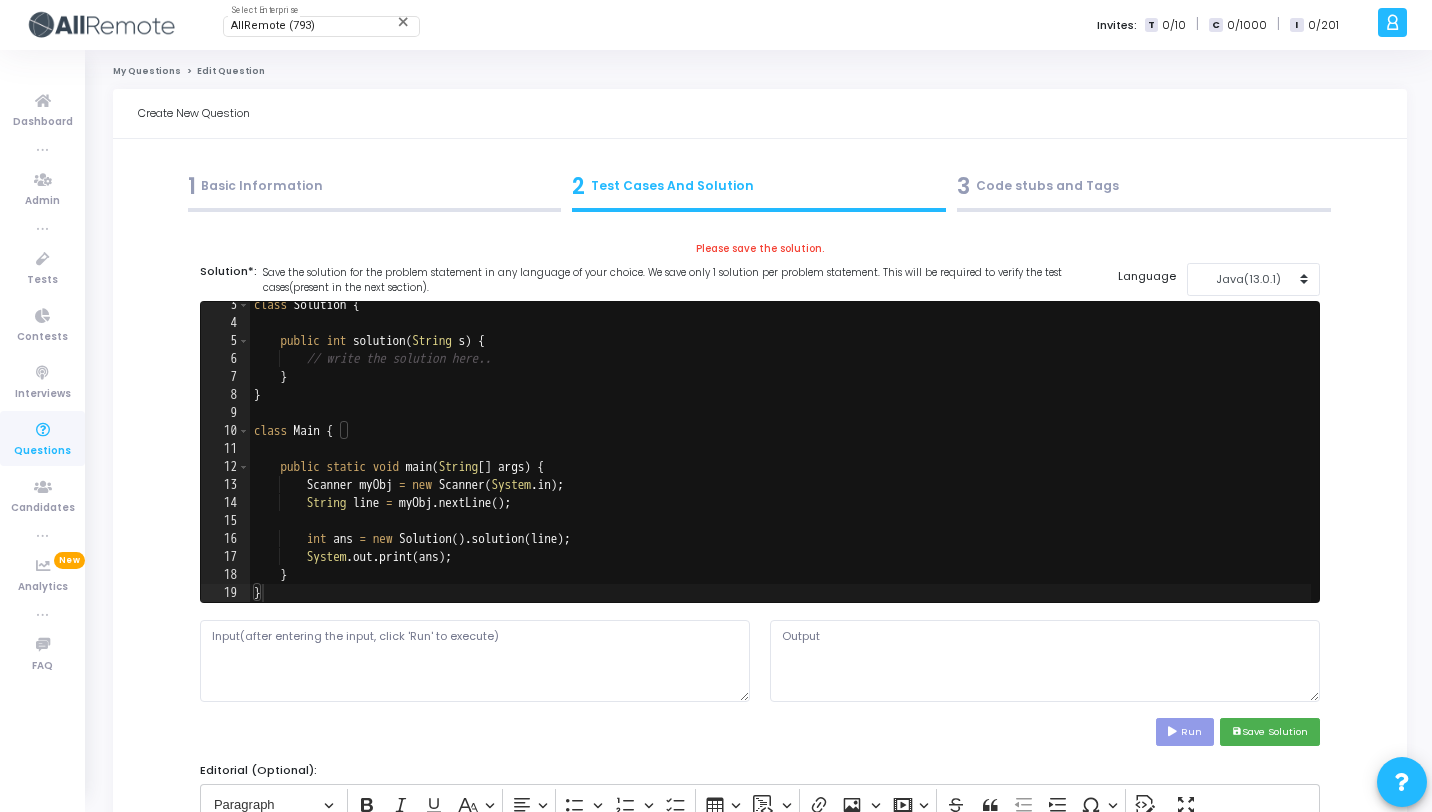 click on "My Questions" 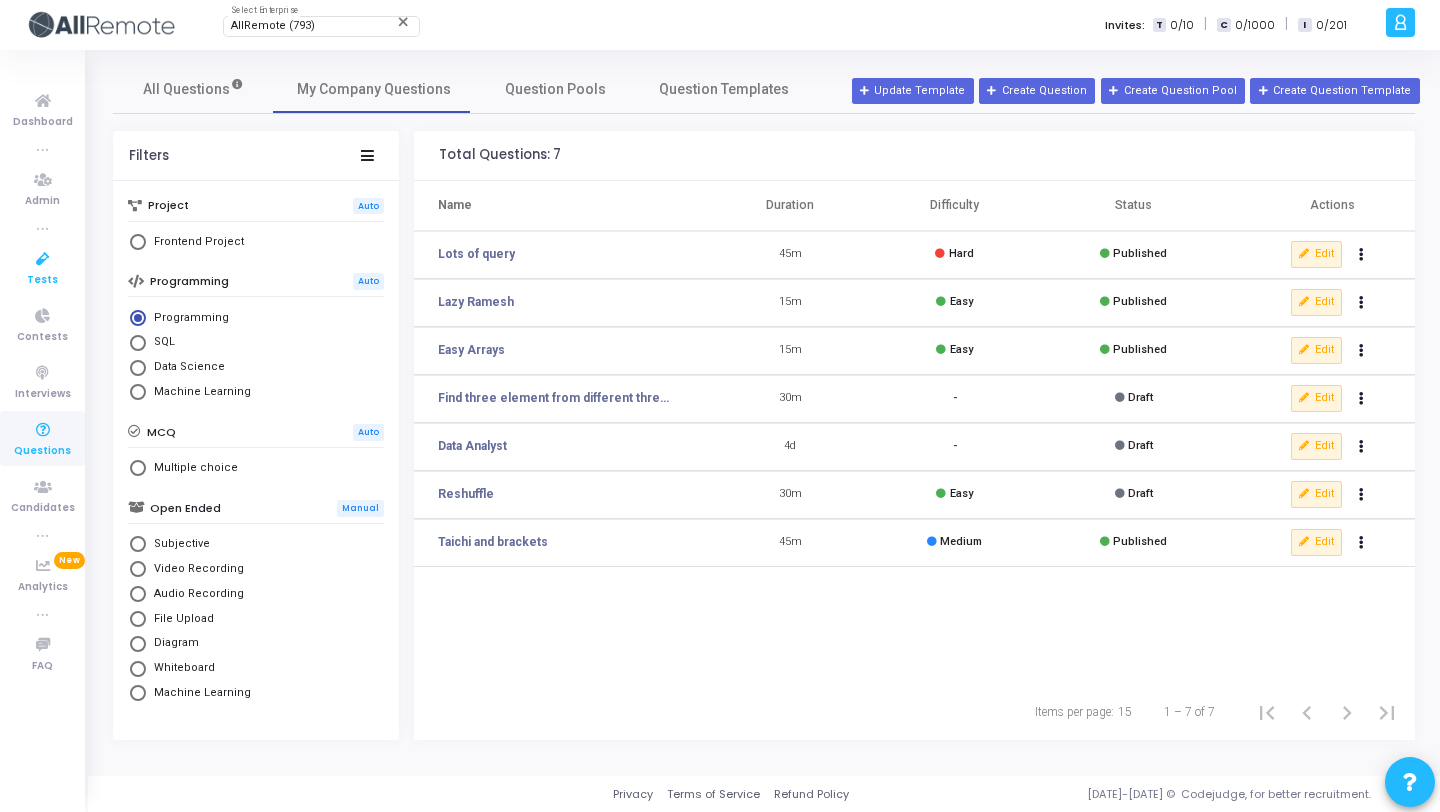 drag, startPoint x: 50, startPoint y: 254, endPoint x: 67, endPoint y: 258, distance: 17.464249 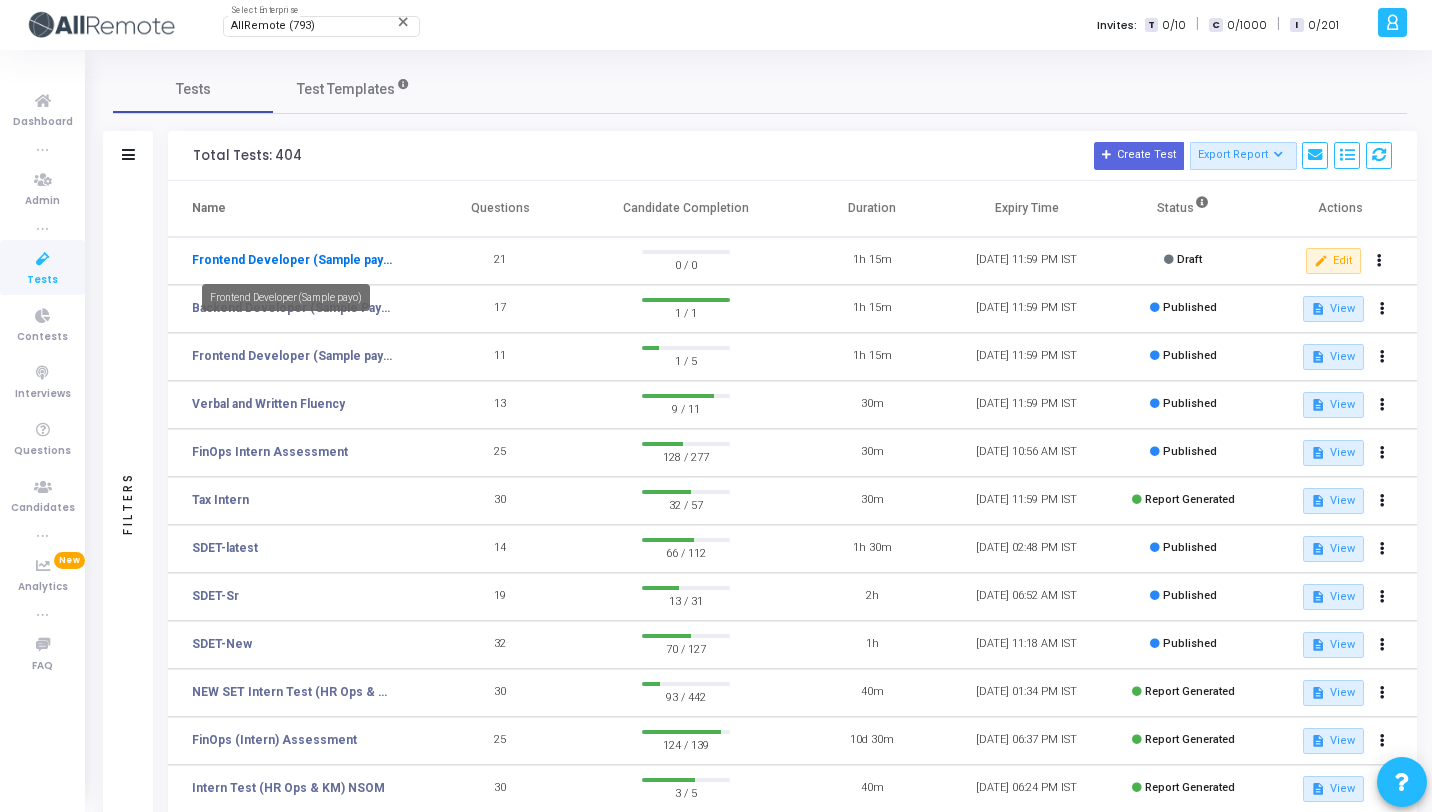 click on "Frontend Developer (Sample payo)" at bounding box center [292, 260] 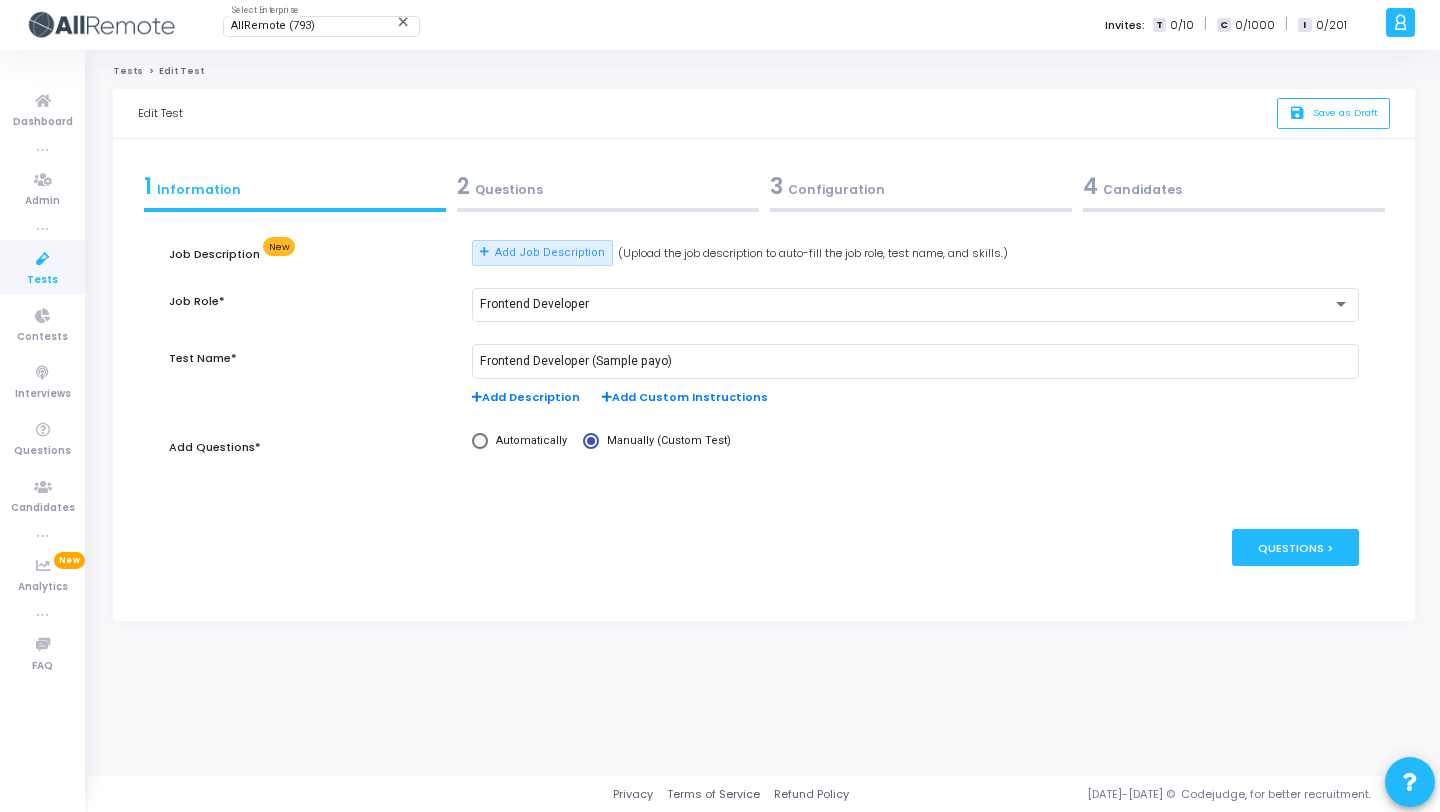 click on "2  Questions" at bounding box center (608, 186) 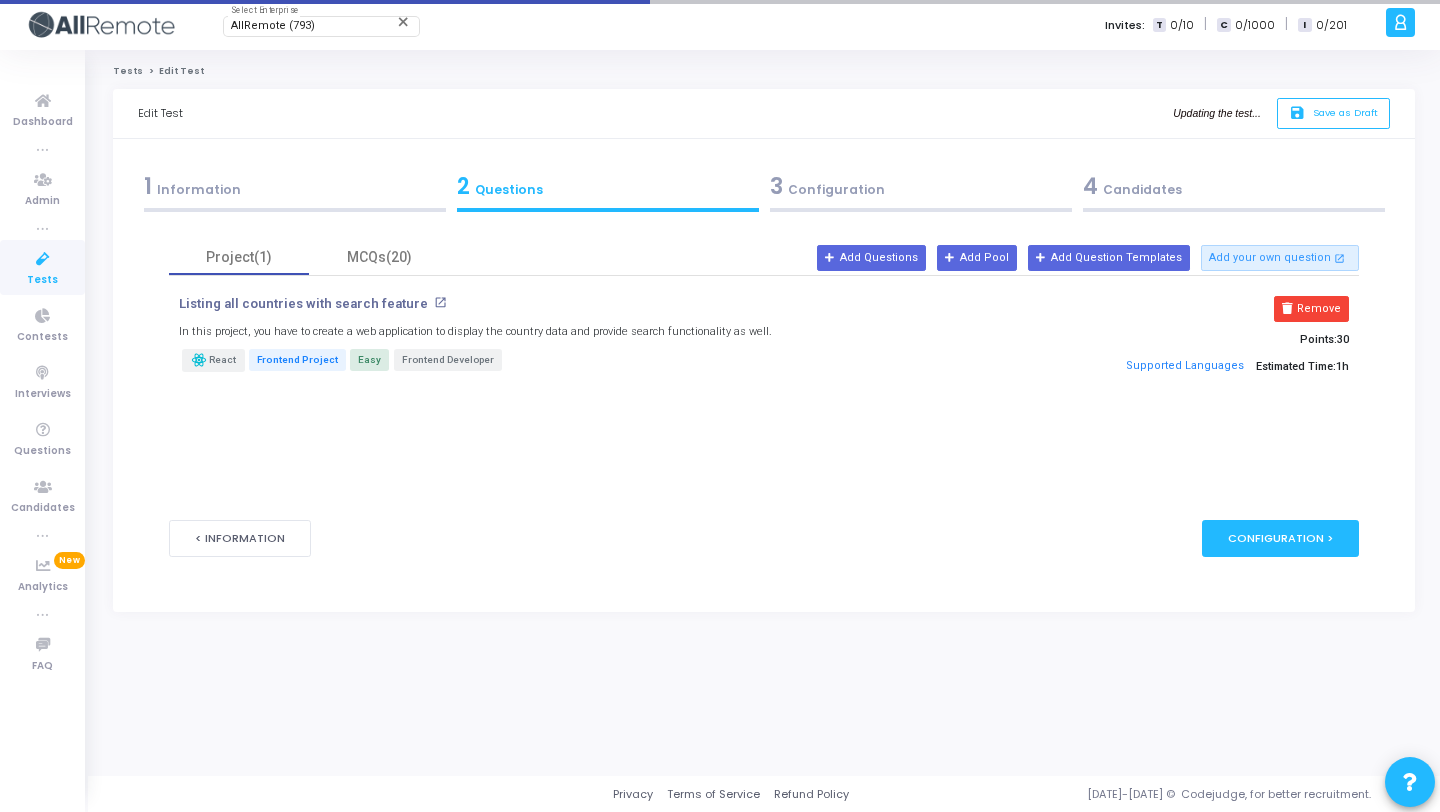 drag, startPoint x: 46, startPoint y: 274, endPoint x: 47, endPoint y: 288, distance: 14.035668 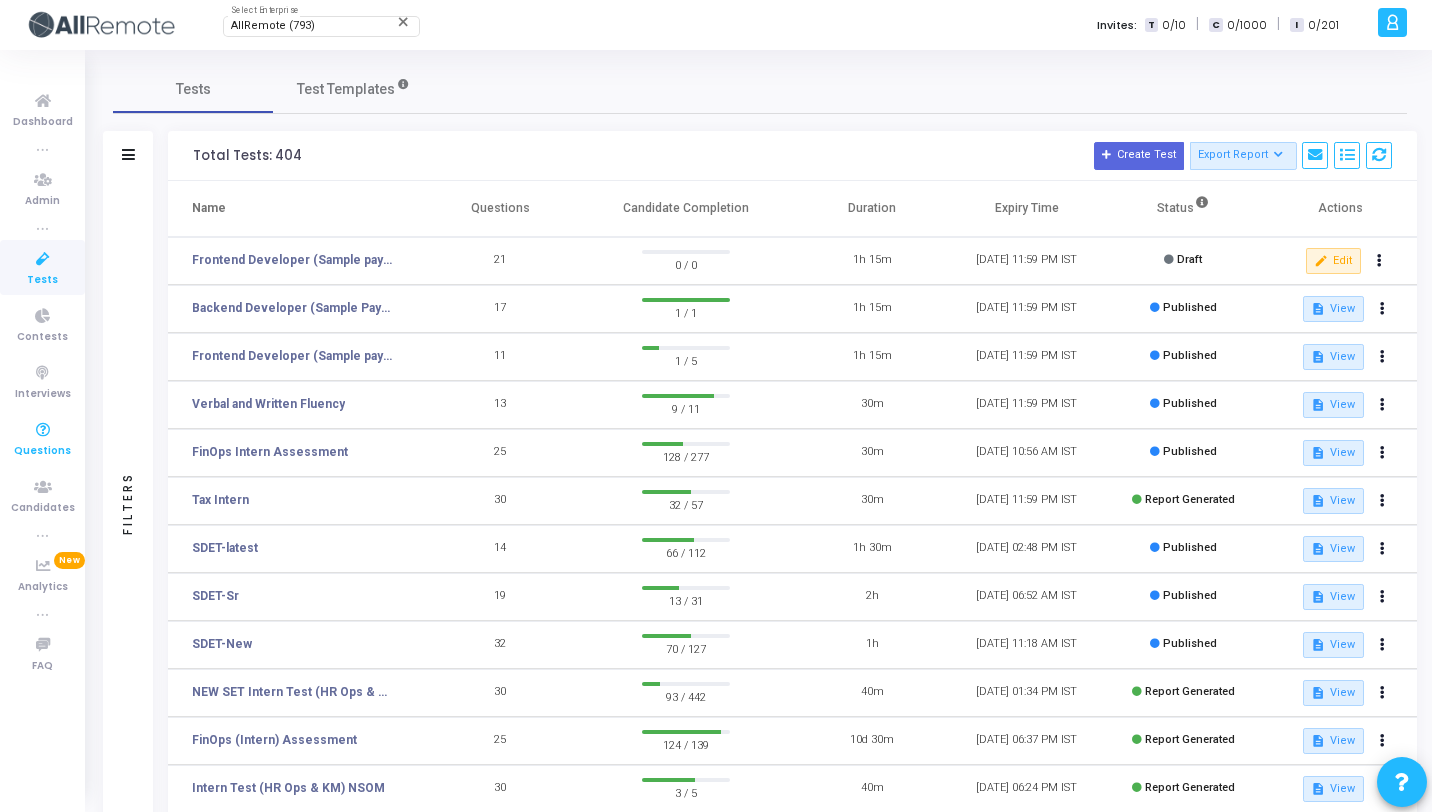 click on "Questions" at bounding box center [42, 451] 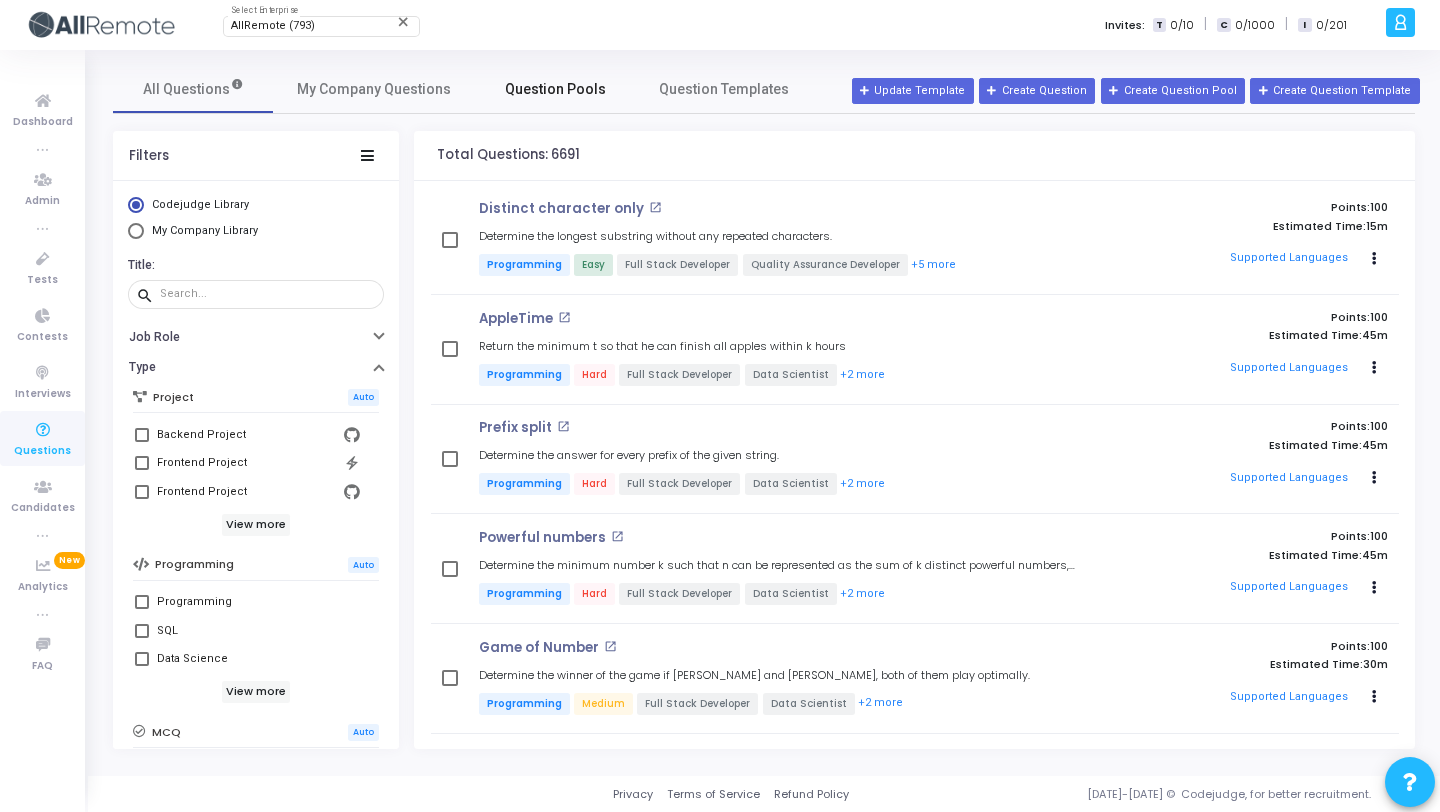click on "Question Pools" at bounding box center [555, 89] 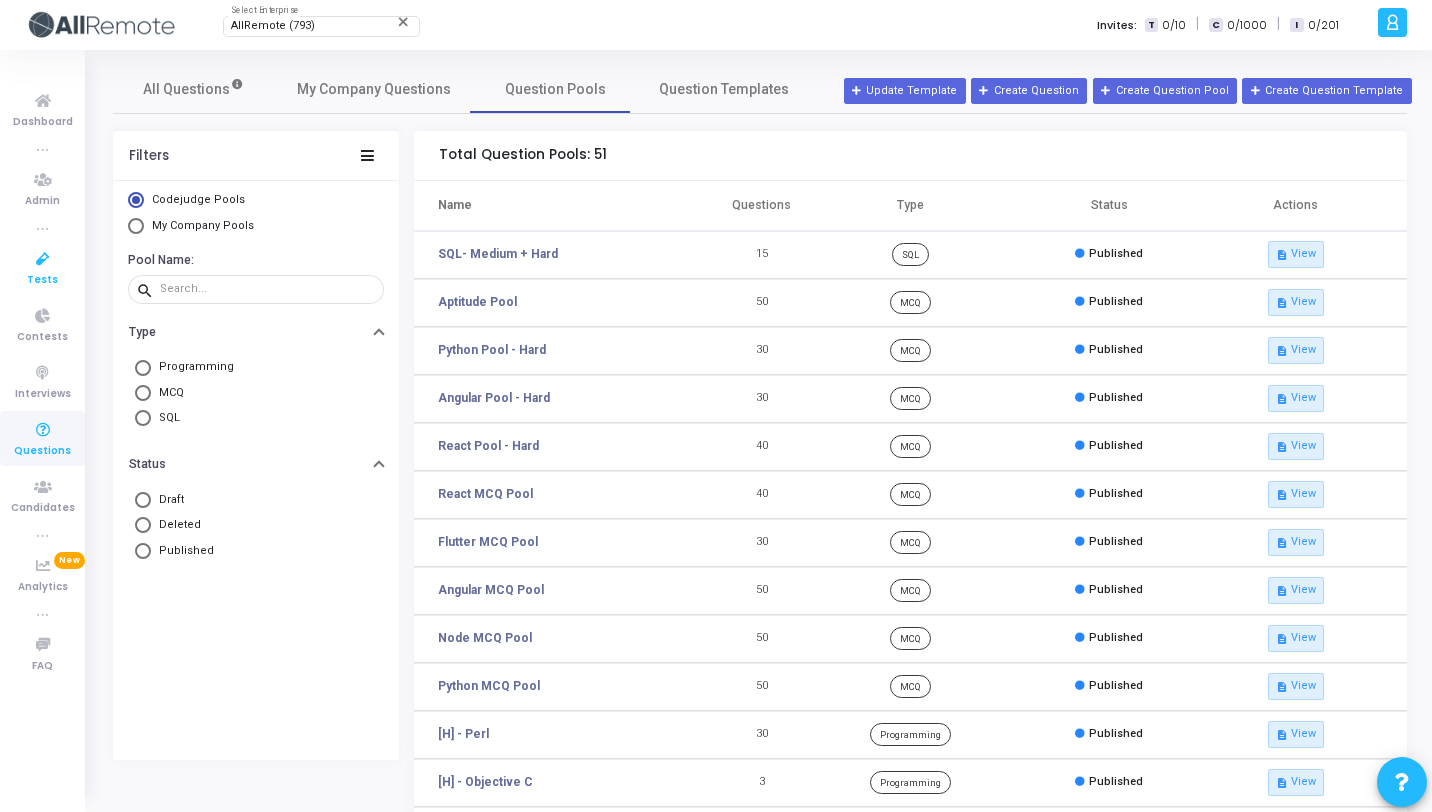 click on "Tests" at bounding box center [42, 267] 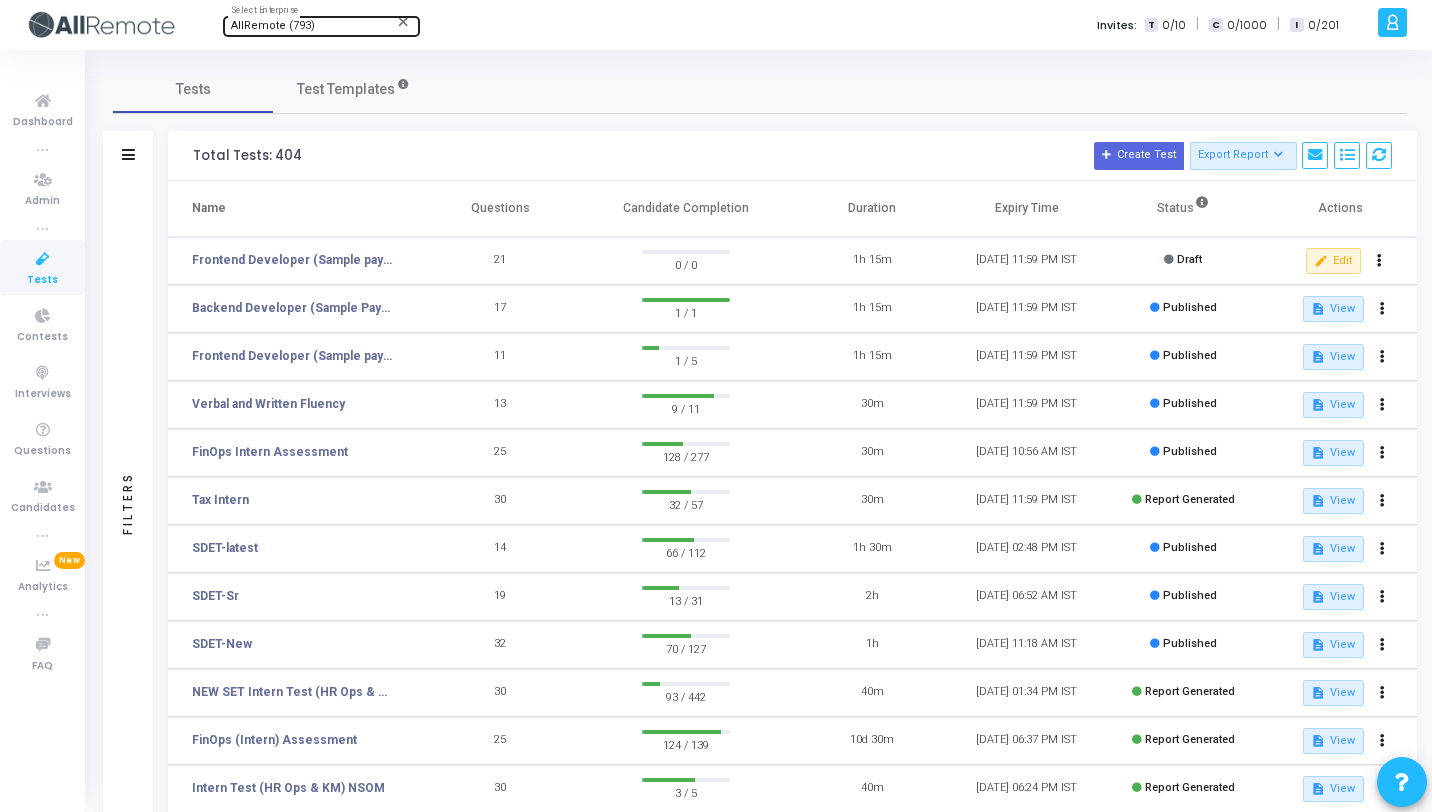 click on "AllRemote (793)" at bounding box center (312, 26) 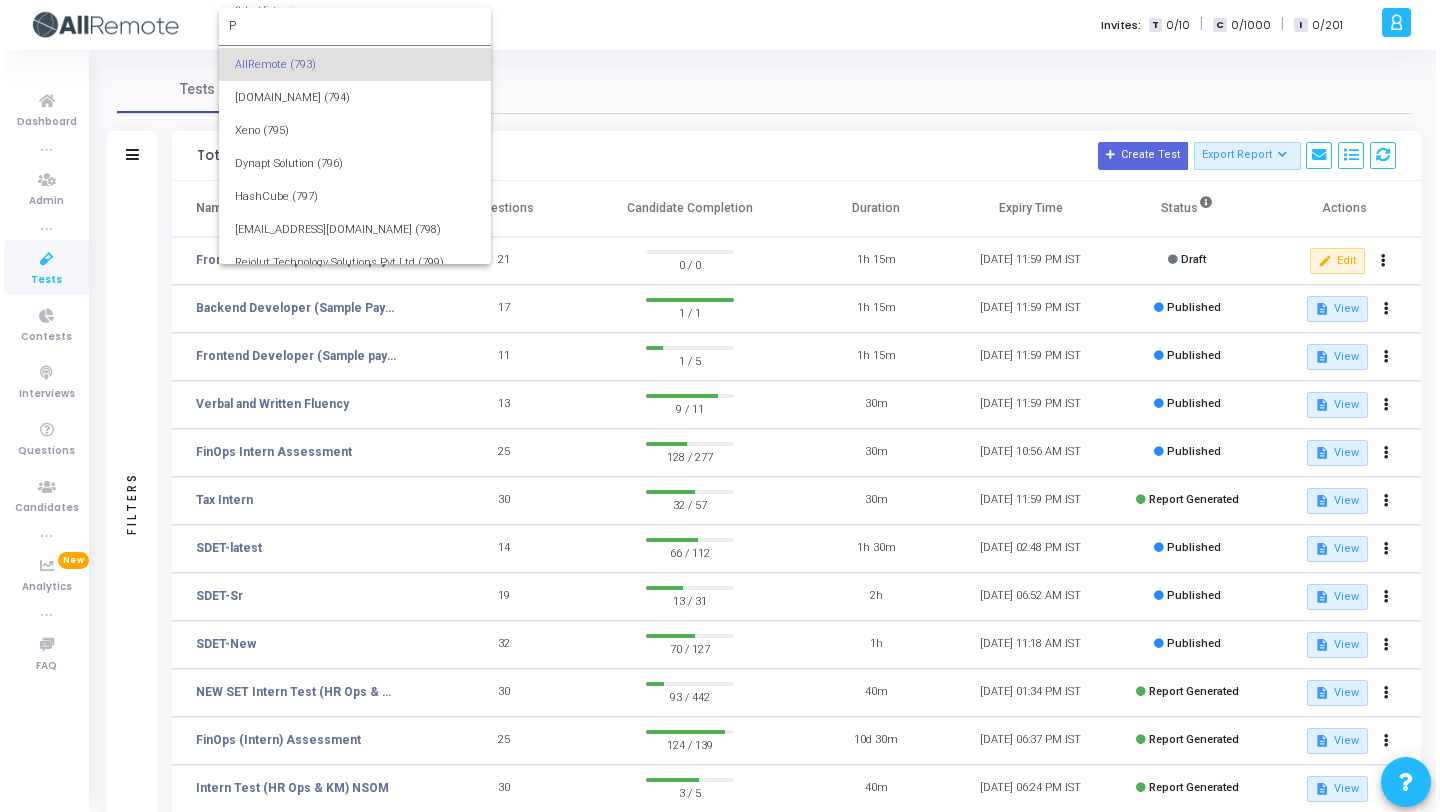 scroll, scrollTop: 0, scrollLeft: 0, axis: both 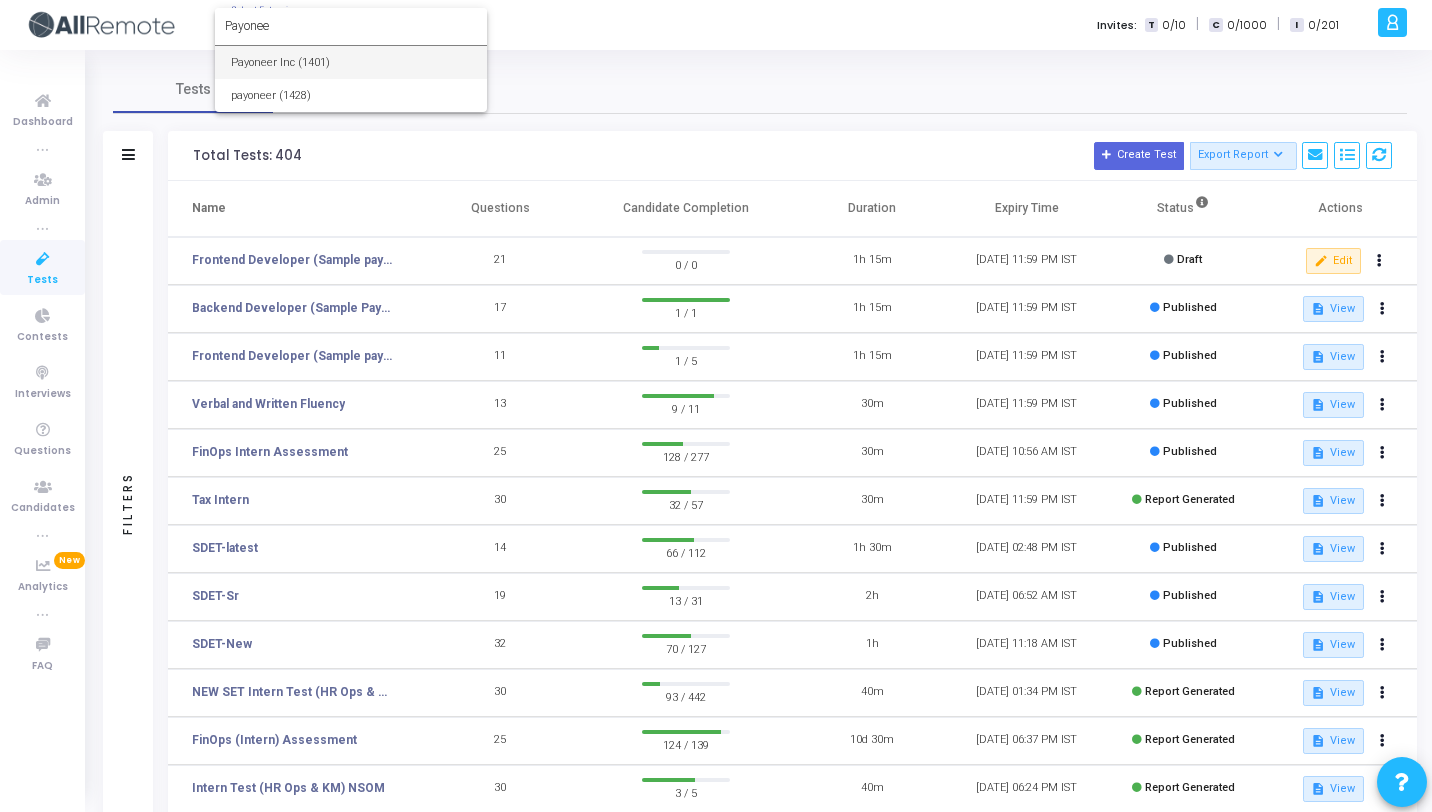 type on "Payonee" 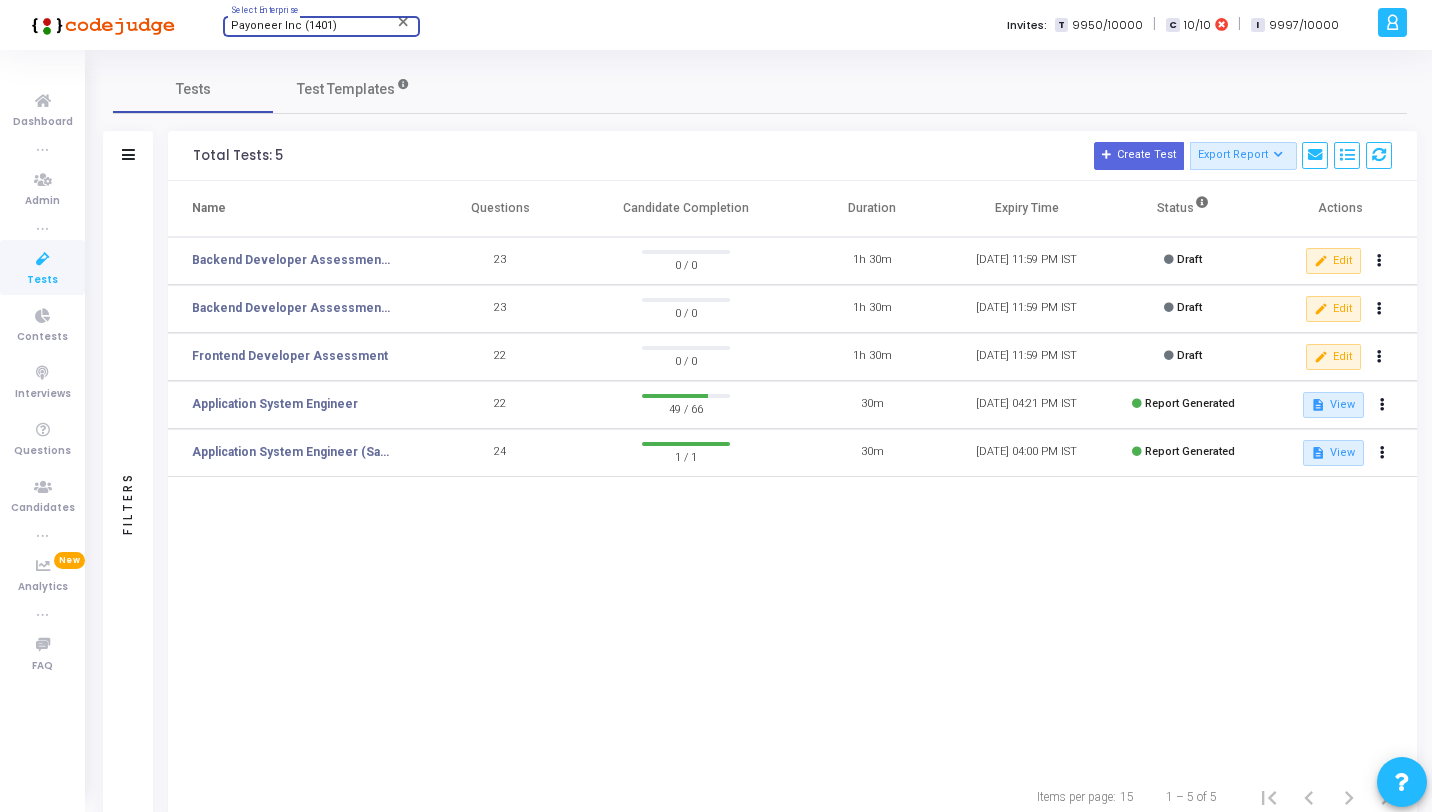 click on "a   am.payoneer_inc  [PERSON_NAME] Subscribe to a plan of your choice Settings Account settings and more Log Out My Profile My Tasks Messages Settings Sign Out" 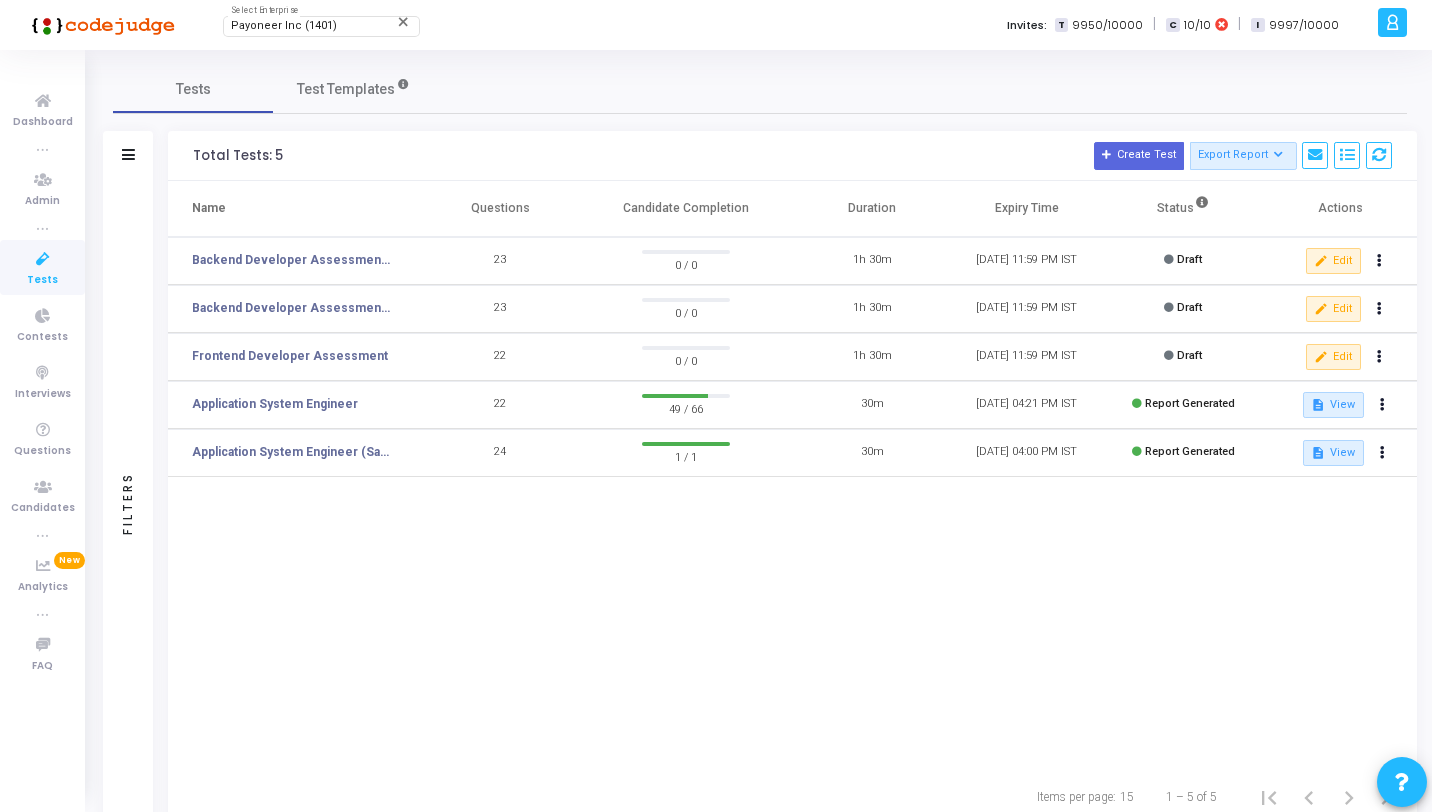 click 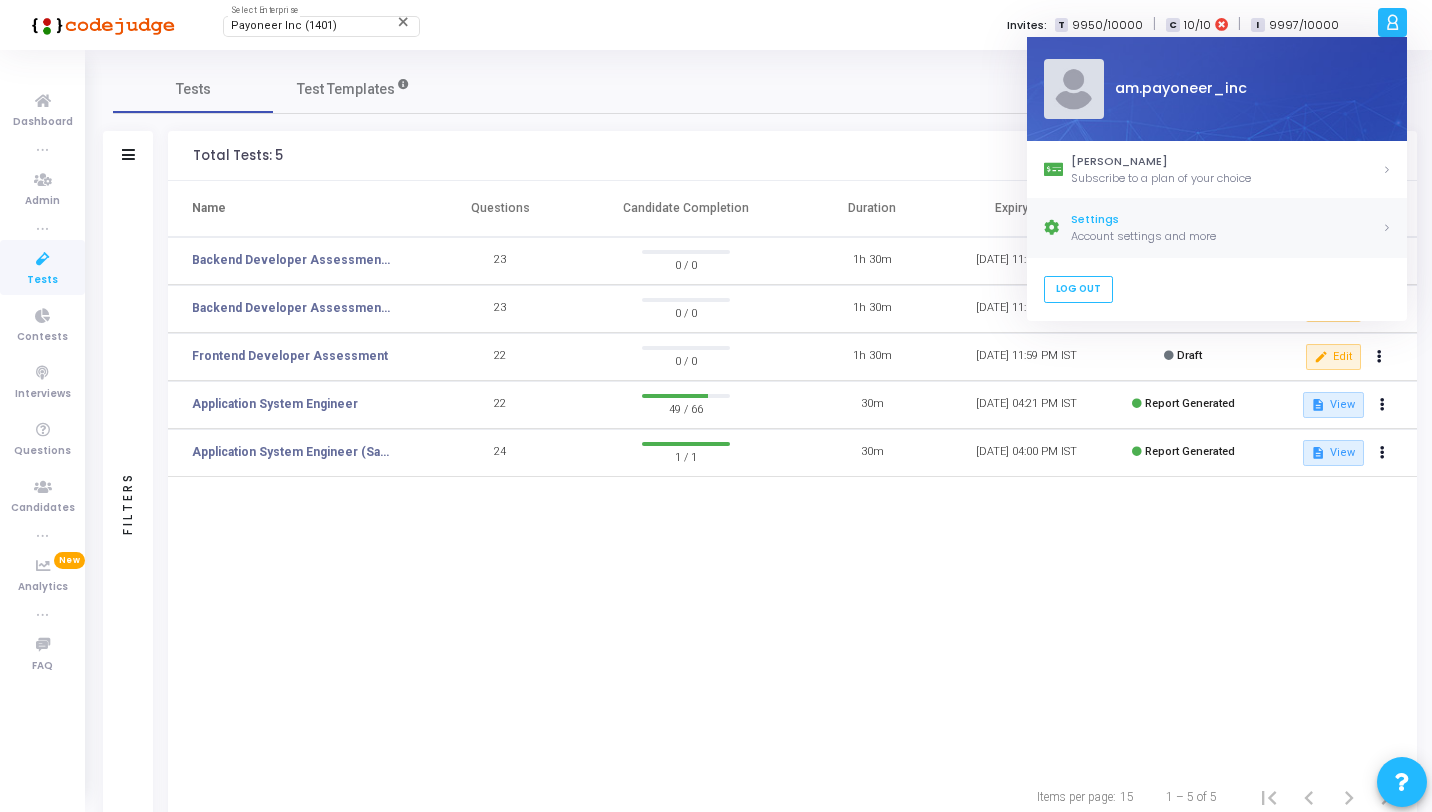 click on "Settings" 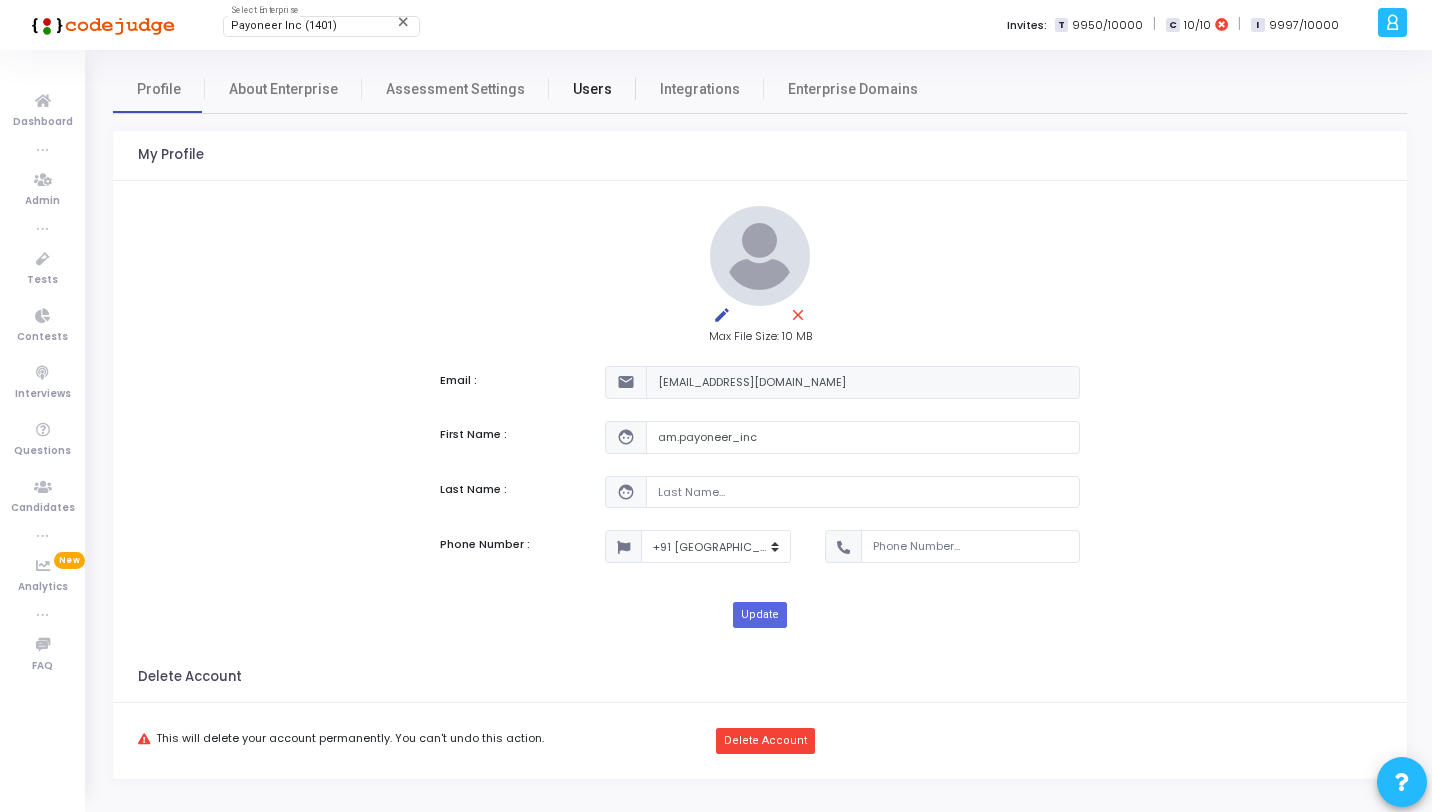 click on "Users" at bounding box center [592, 89] 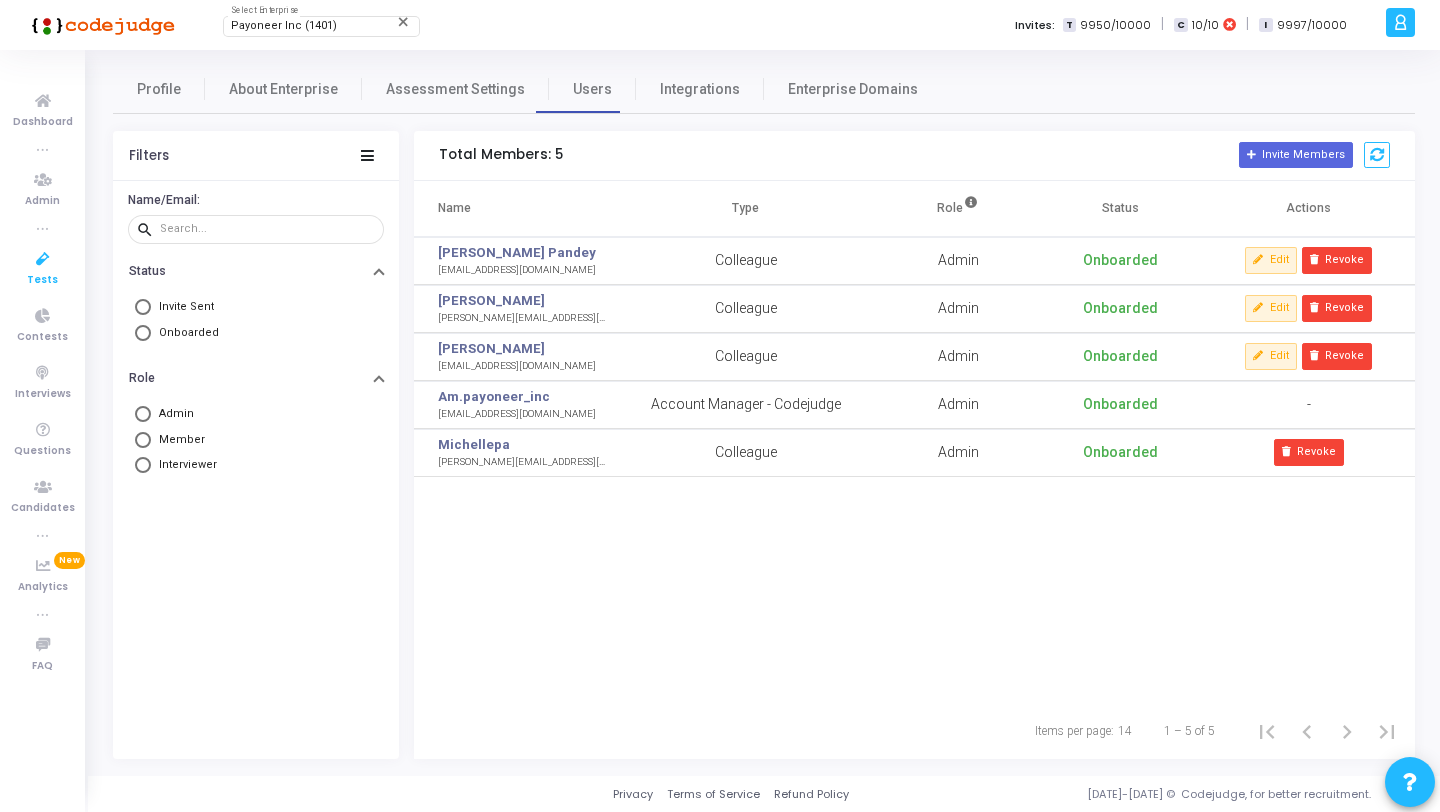 click at bounding box center [43, 259] 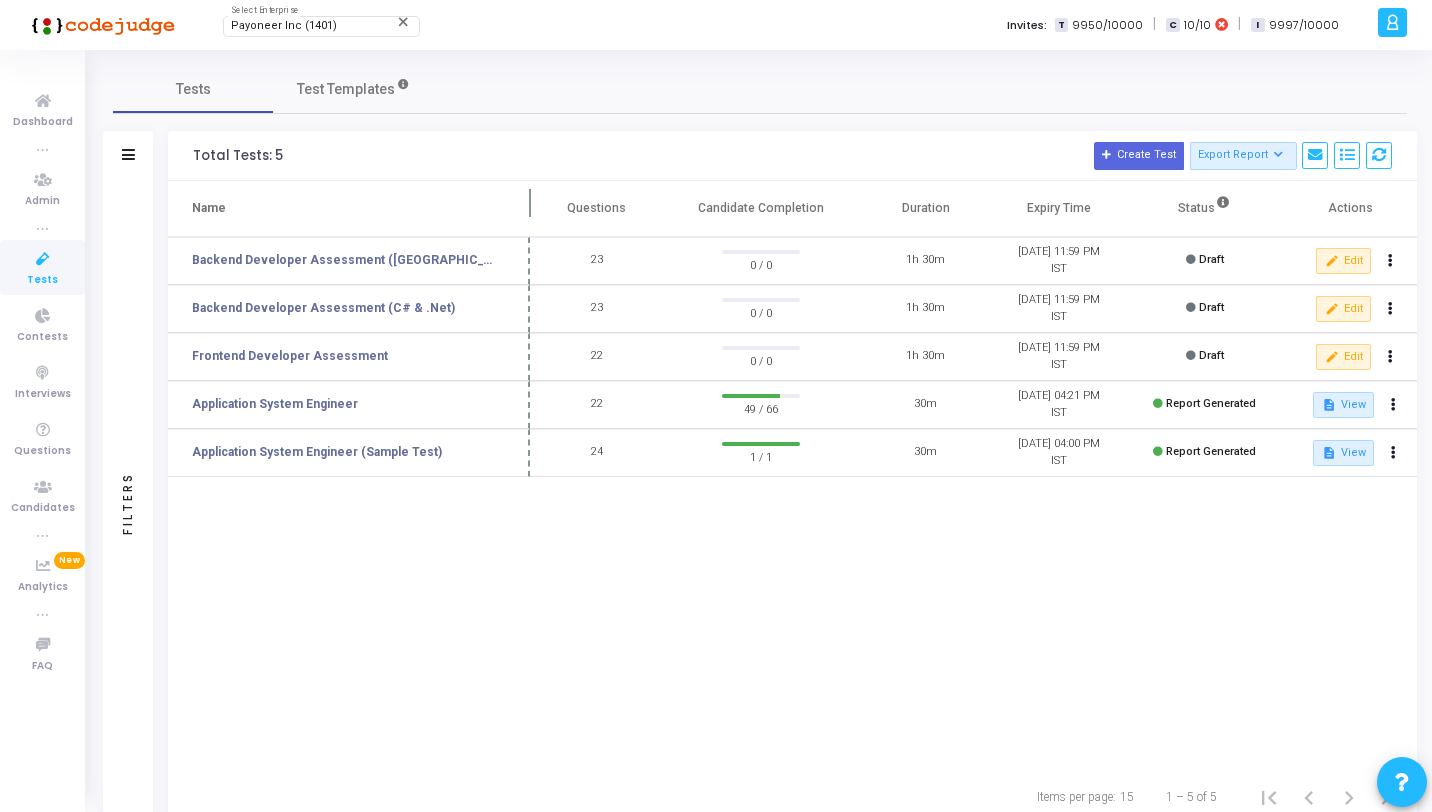 drag, startPoint x: 421, startPoint y: 206, endPoint x: 528, endPoint y: 230, distance: 109.65856 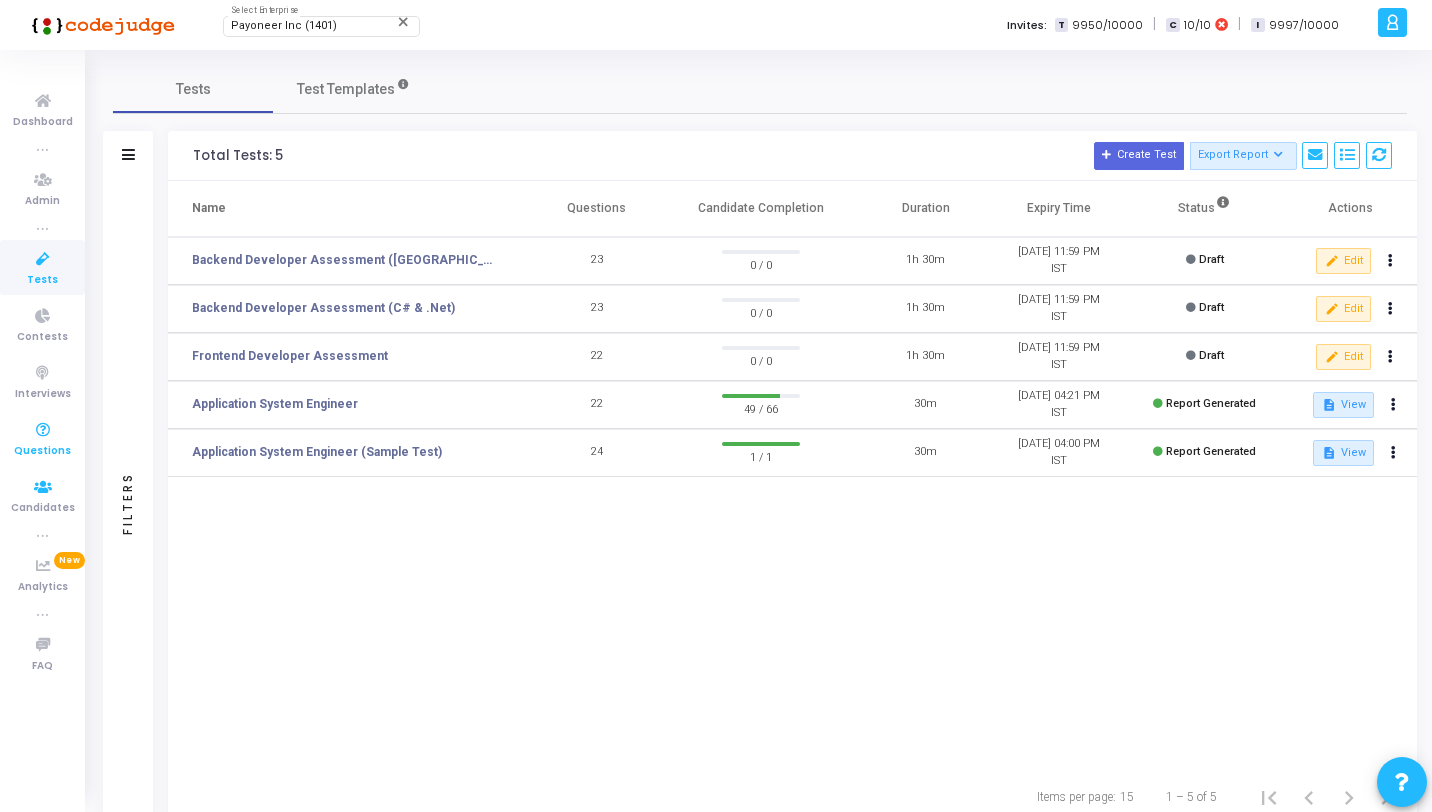 click on "Questions" at bounding box center (42, 451) 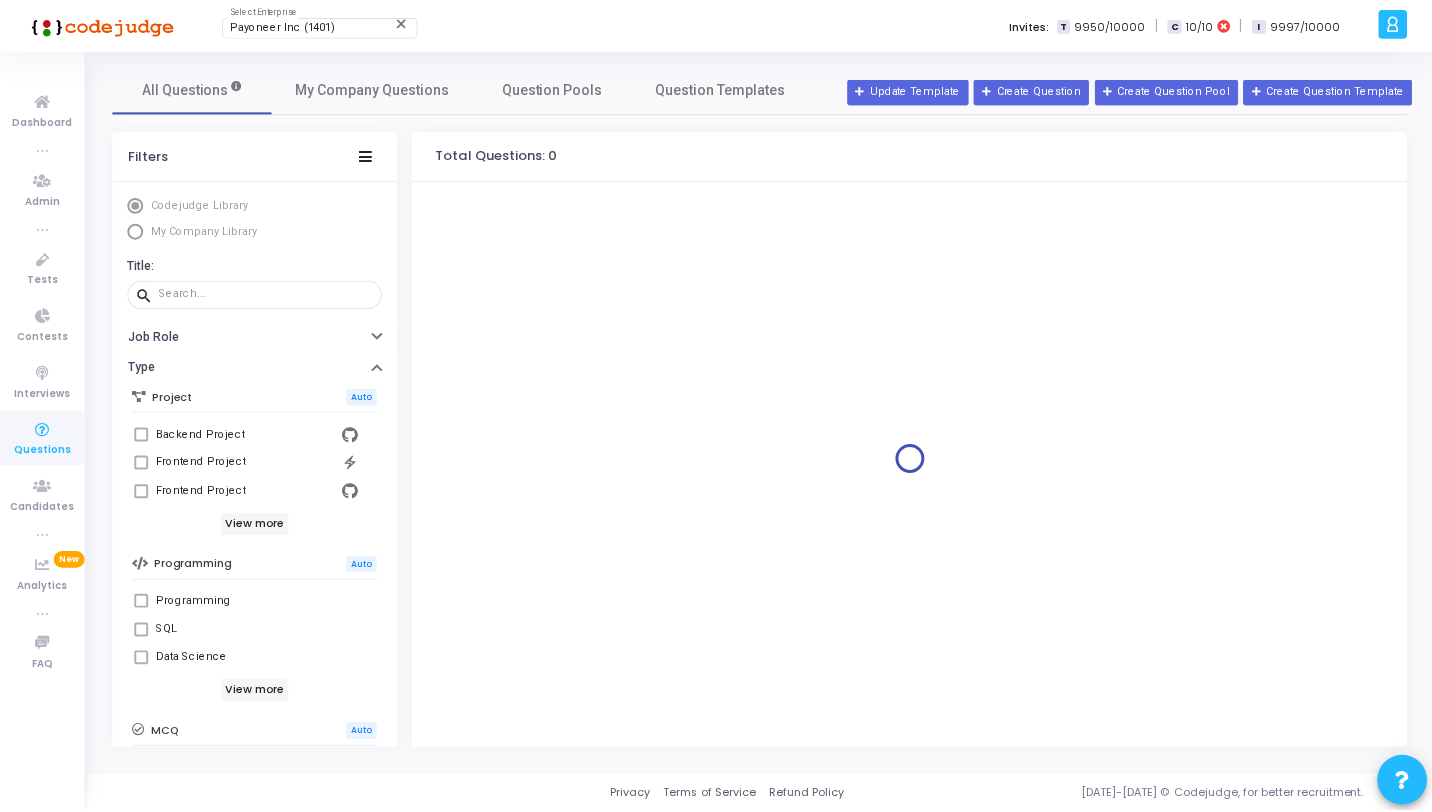 scroll, scrollTop: 356, scrollLeft: 0, axis: vertical 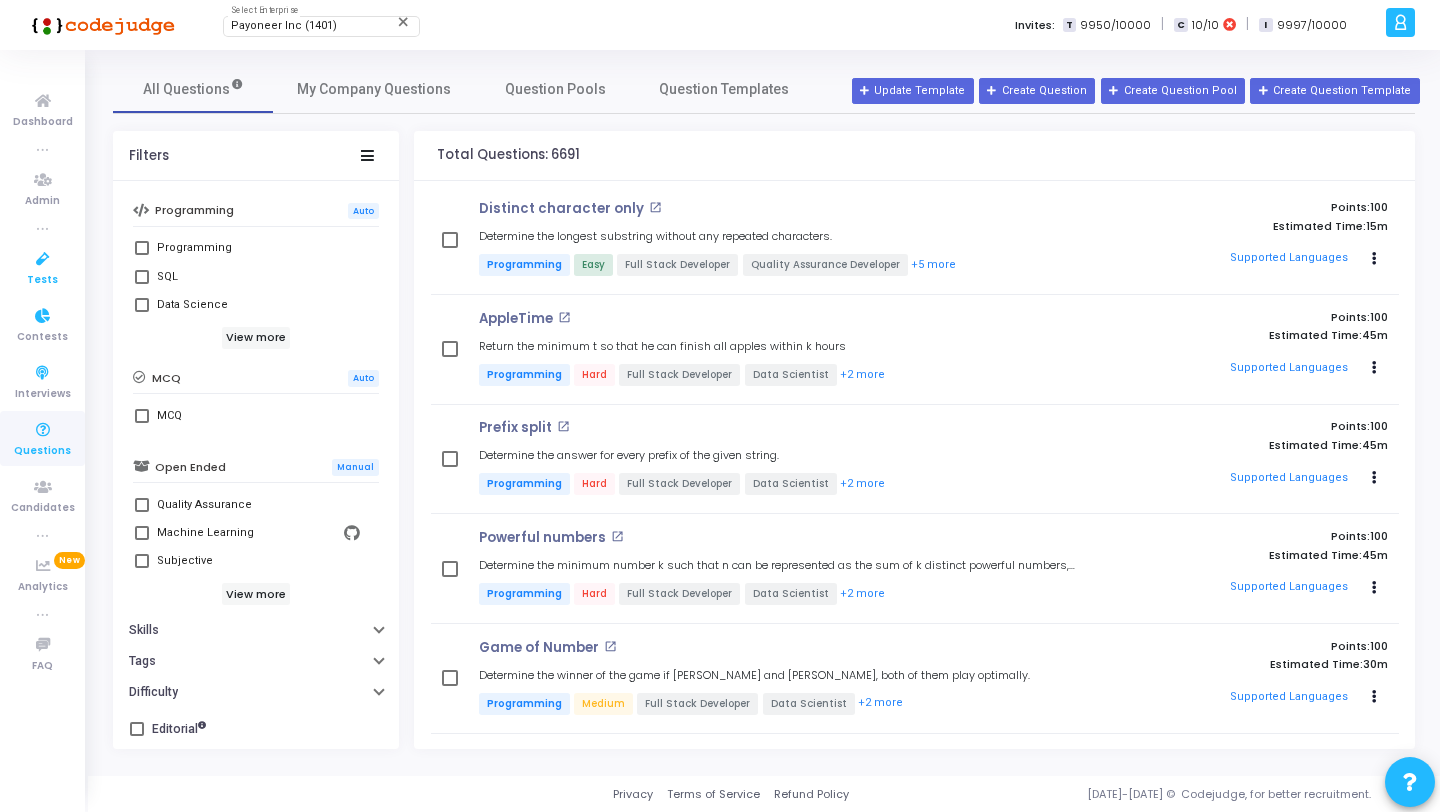 click at bounding box center [43, 259] 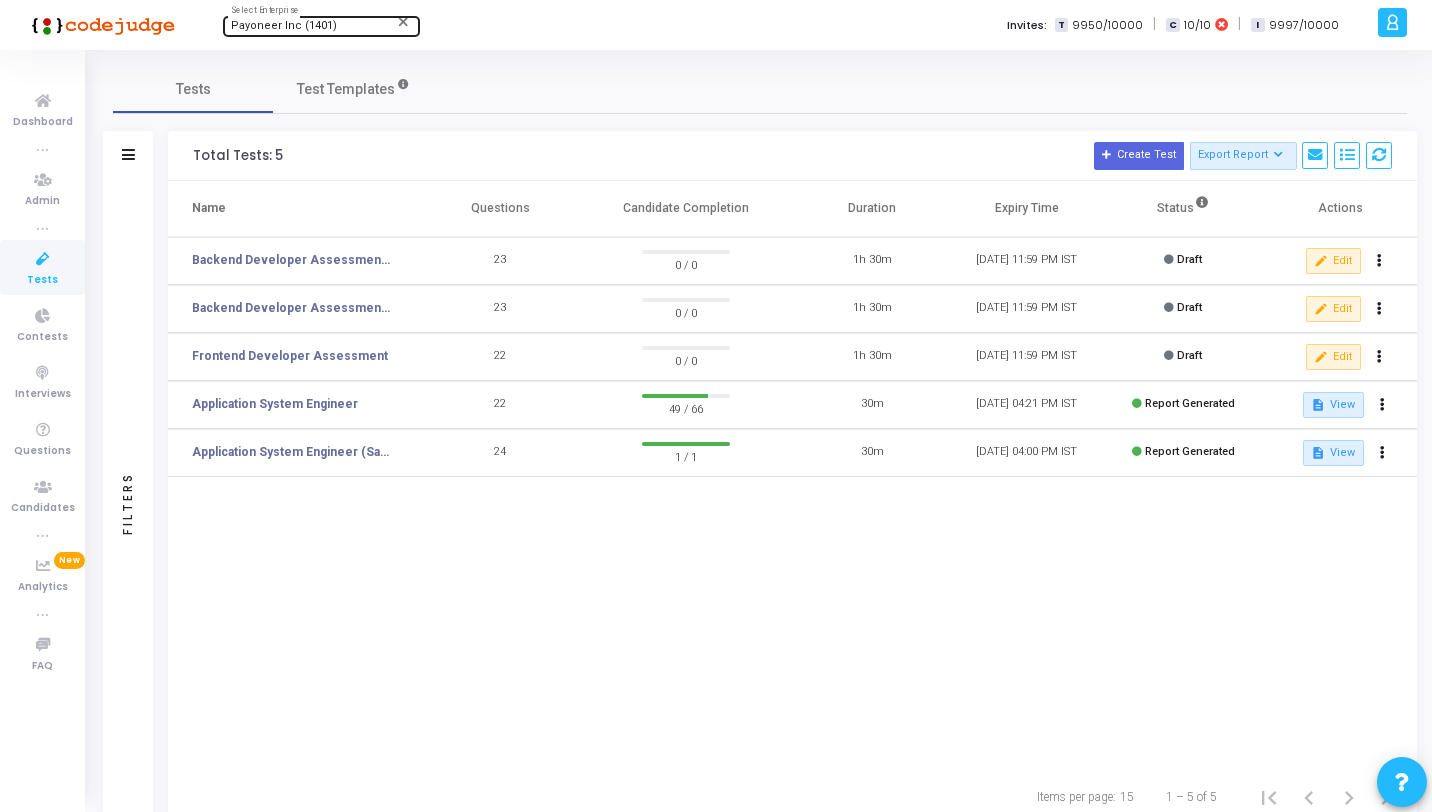 click on "Payoneer Inc (1401)" at bounding box center [284, 25] 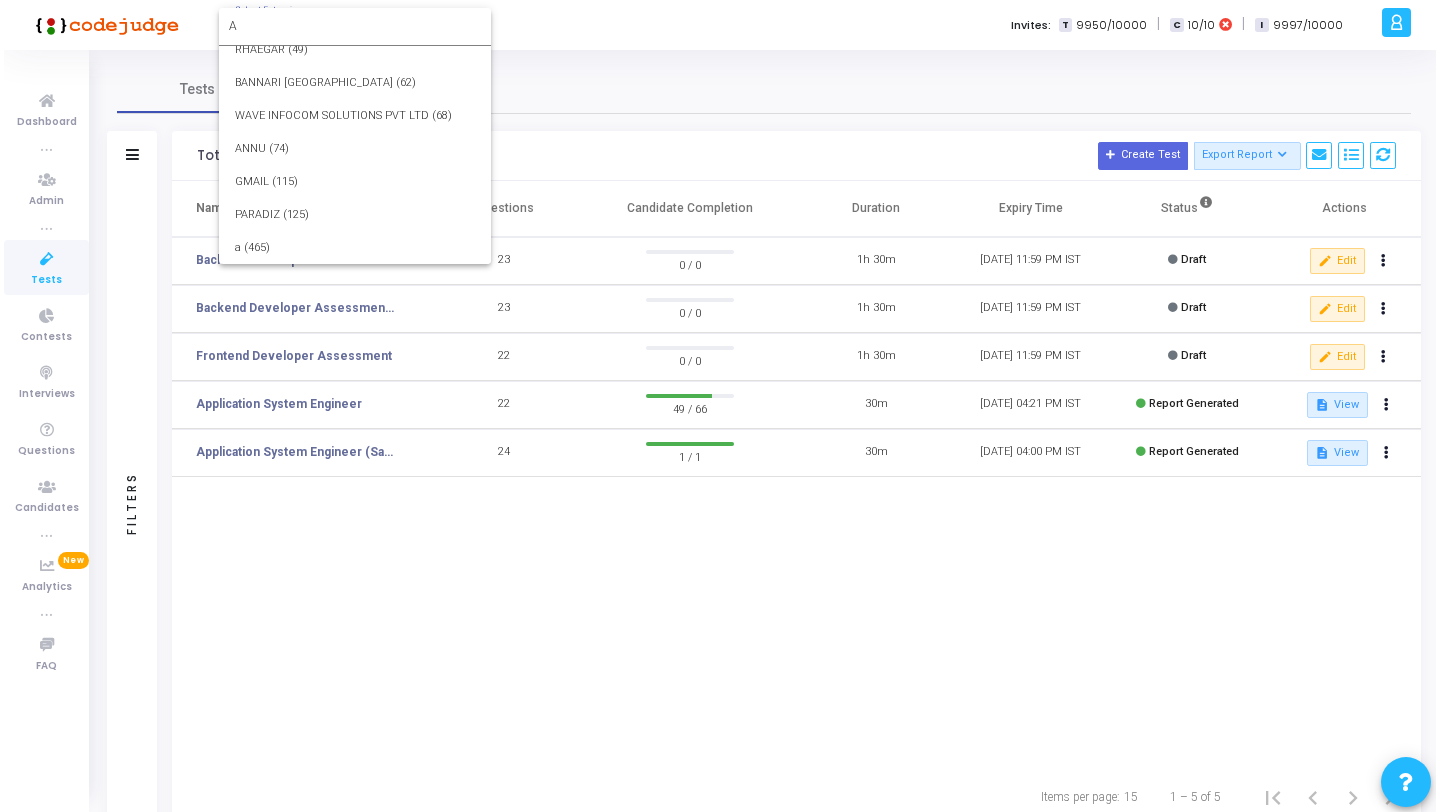 scroll, scrollTop: 0, scrollLeft: 0, axis: both 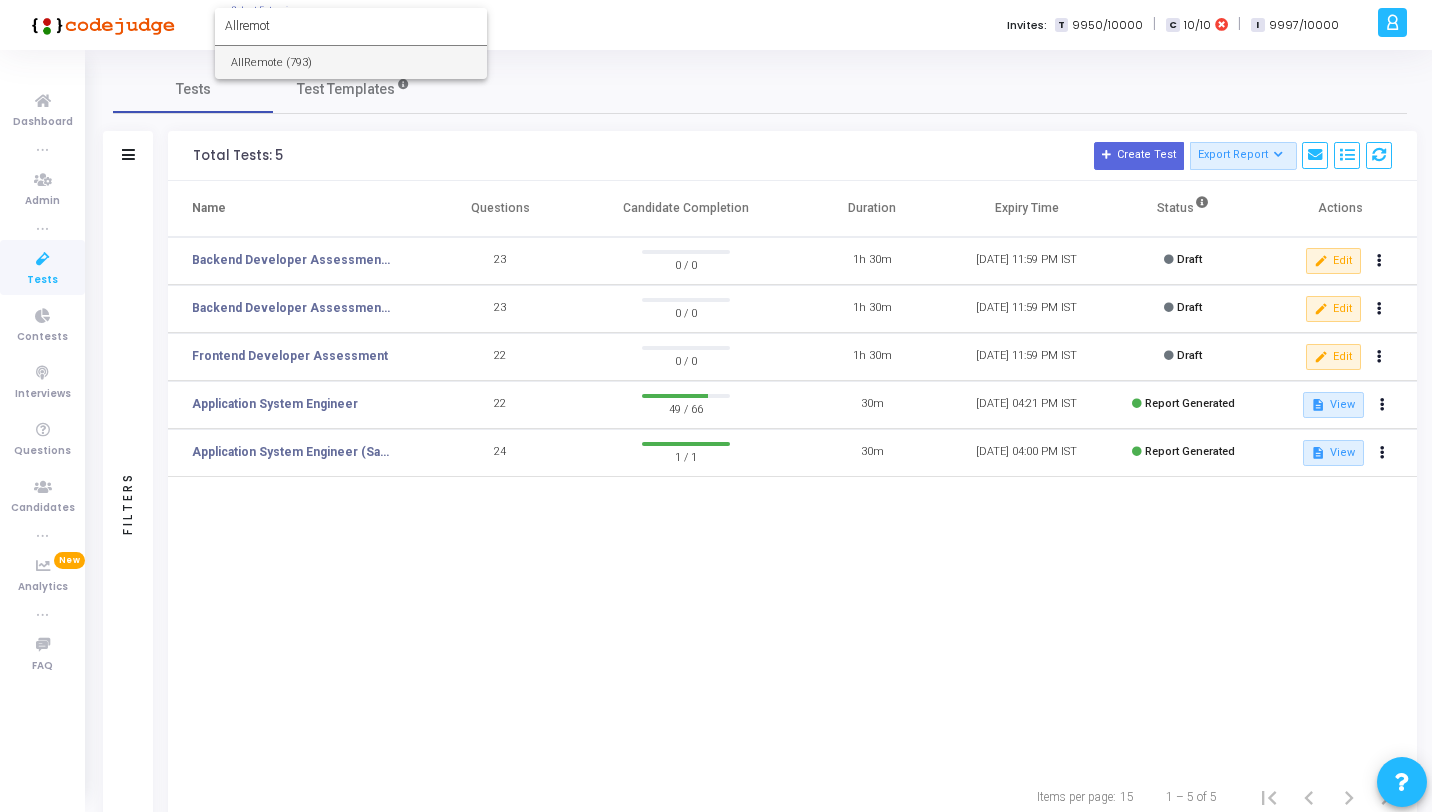 type on "Allremot" 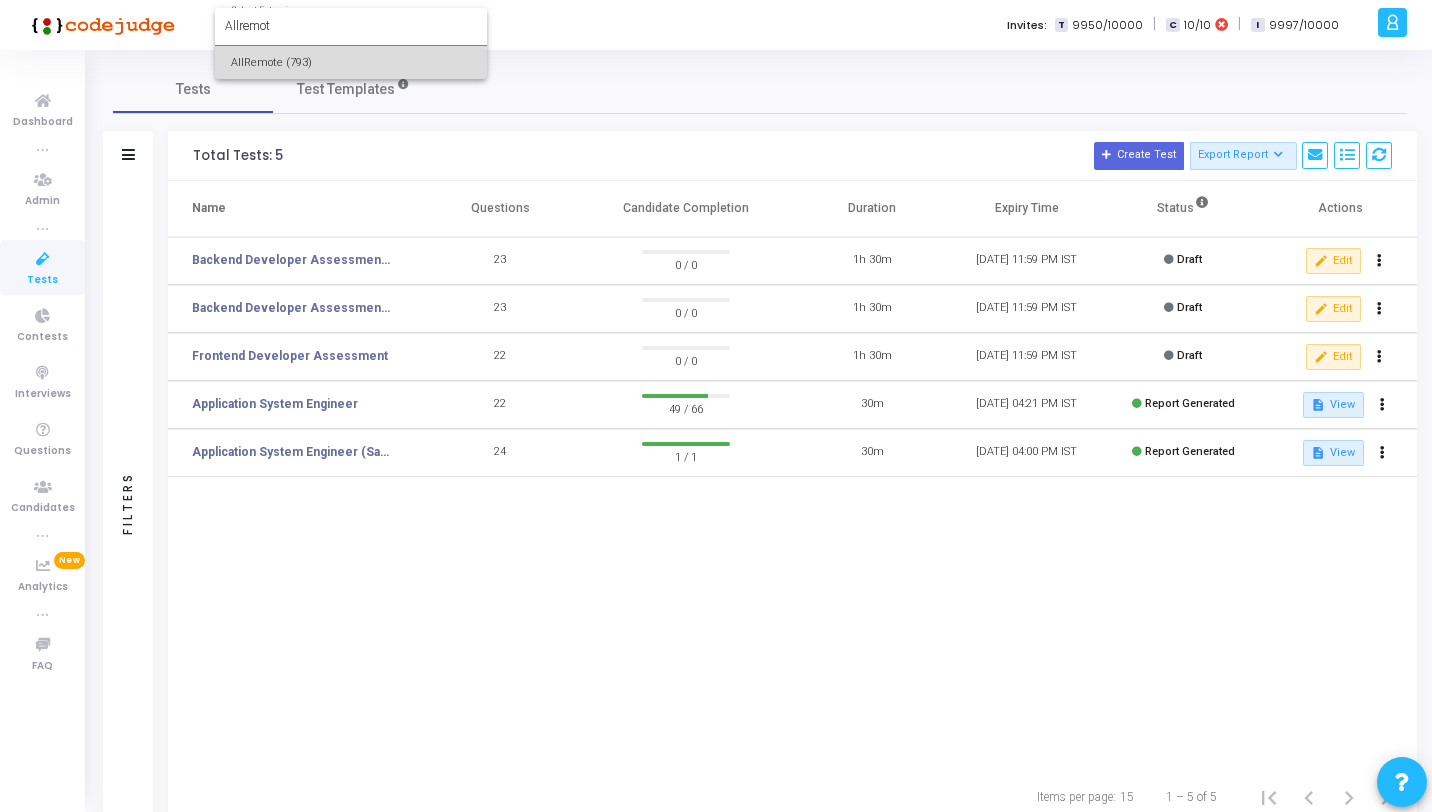click on "AllRemote (793)" at bounding box center (351, 62) 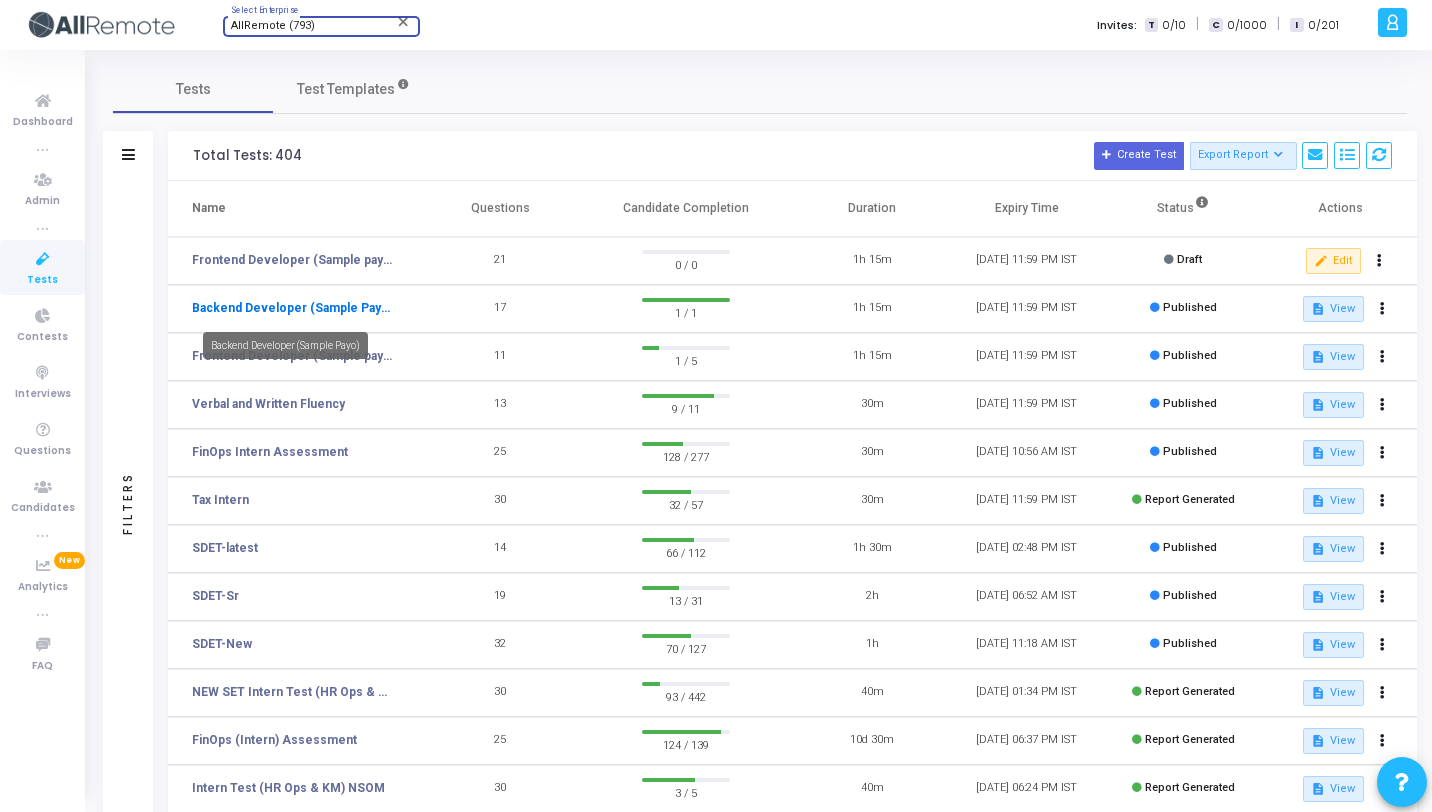 click on "Backend Developer (Sample Payo)" 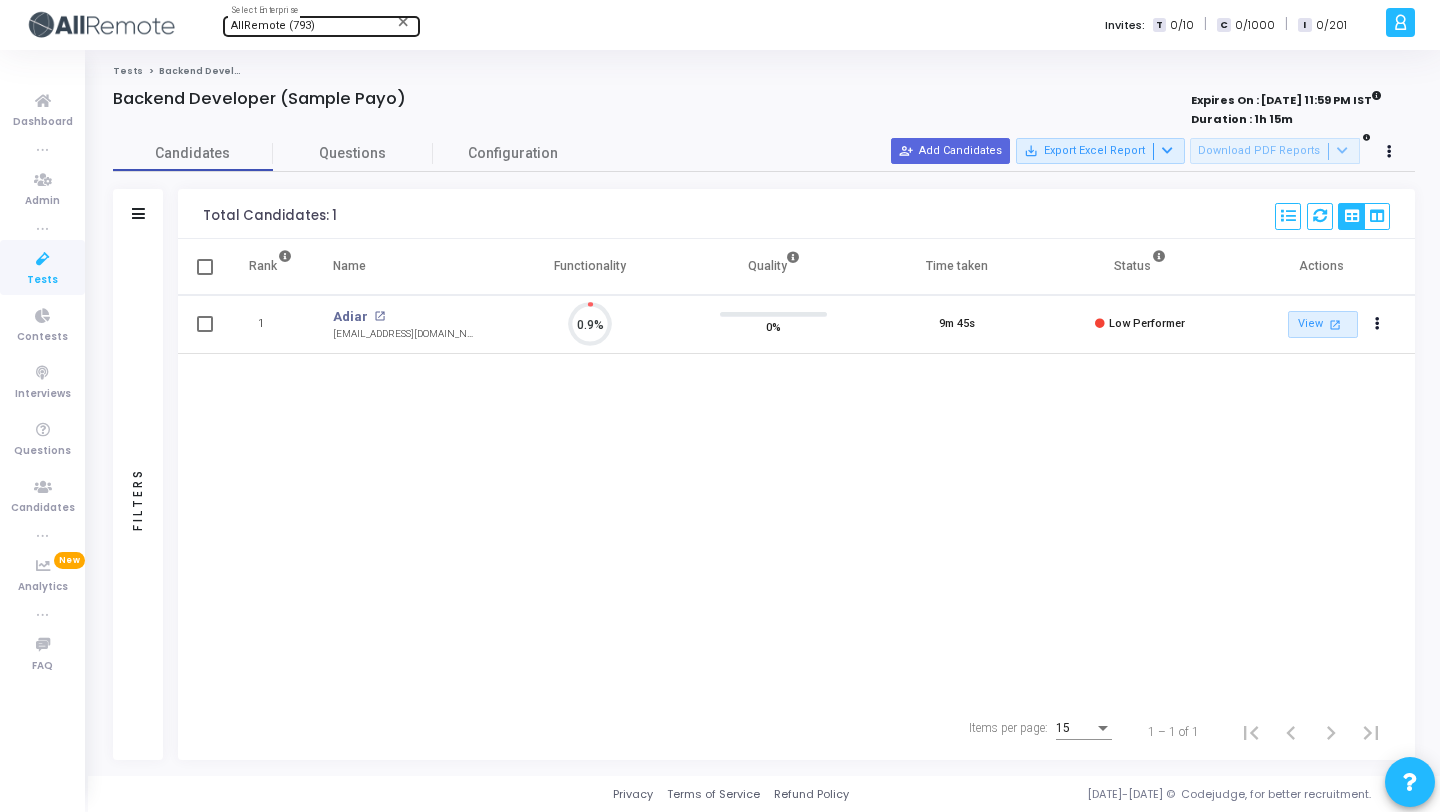 scroll, scrollTop: 9, scrollLeft: 9, axis: both 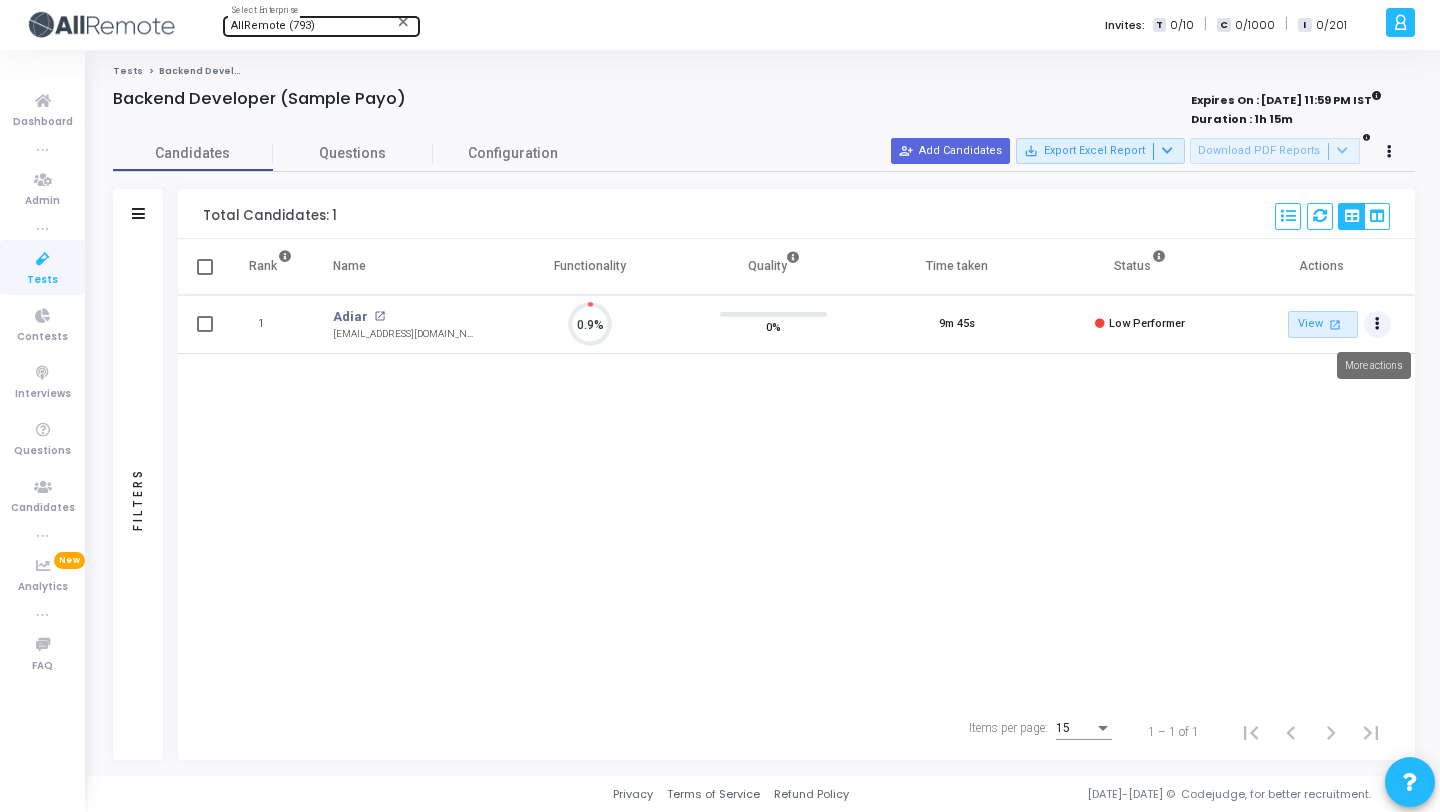 click at bounding box center [1378, 325] 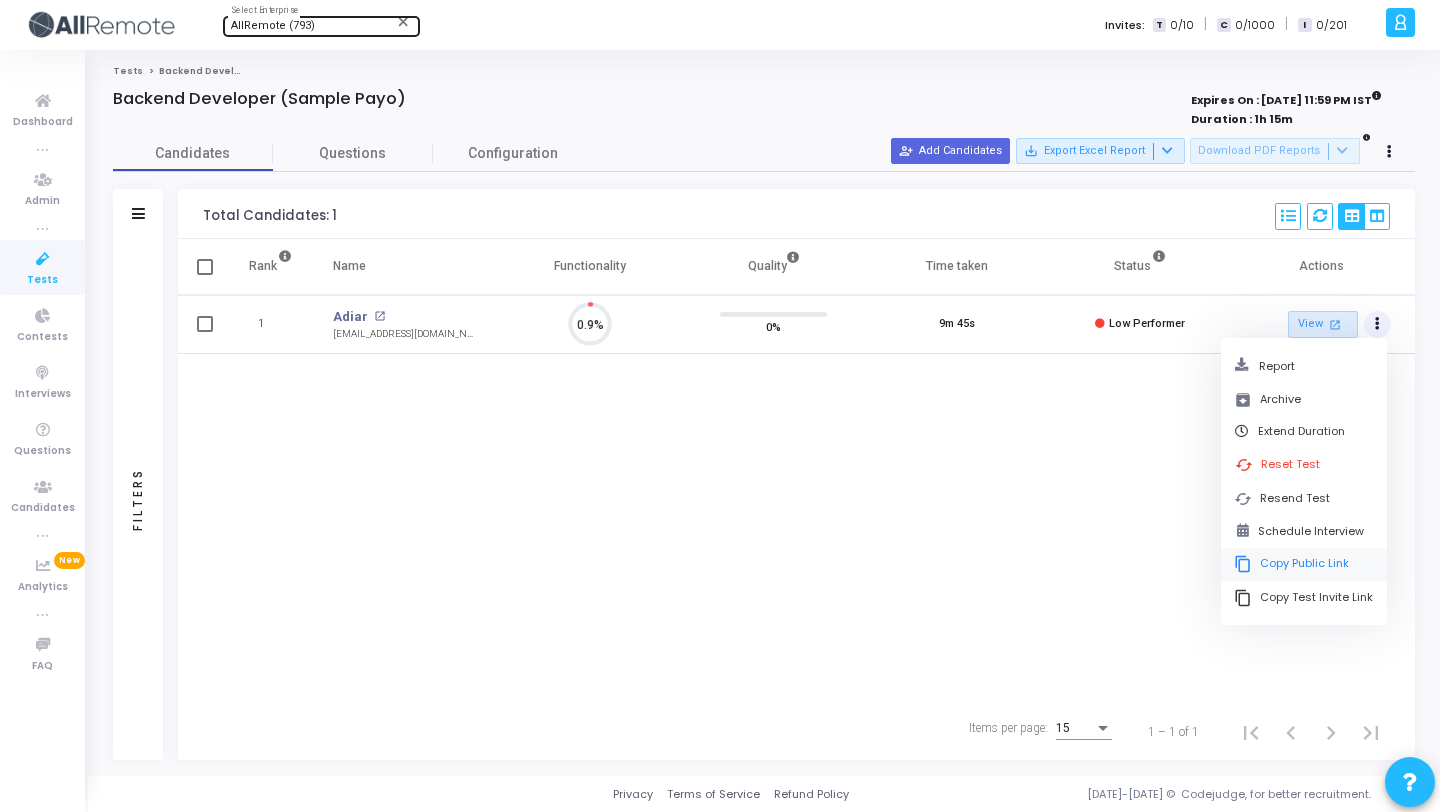 click on "content_copy  Copy Public Link" at bounding box center [1304, 564] 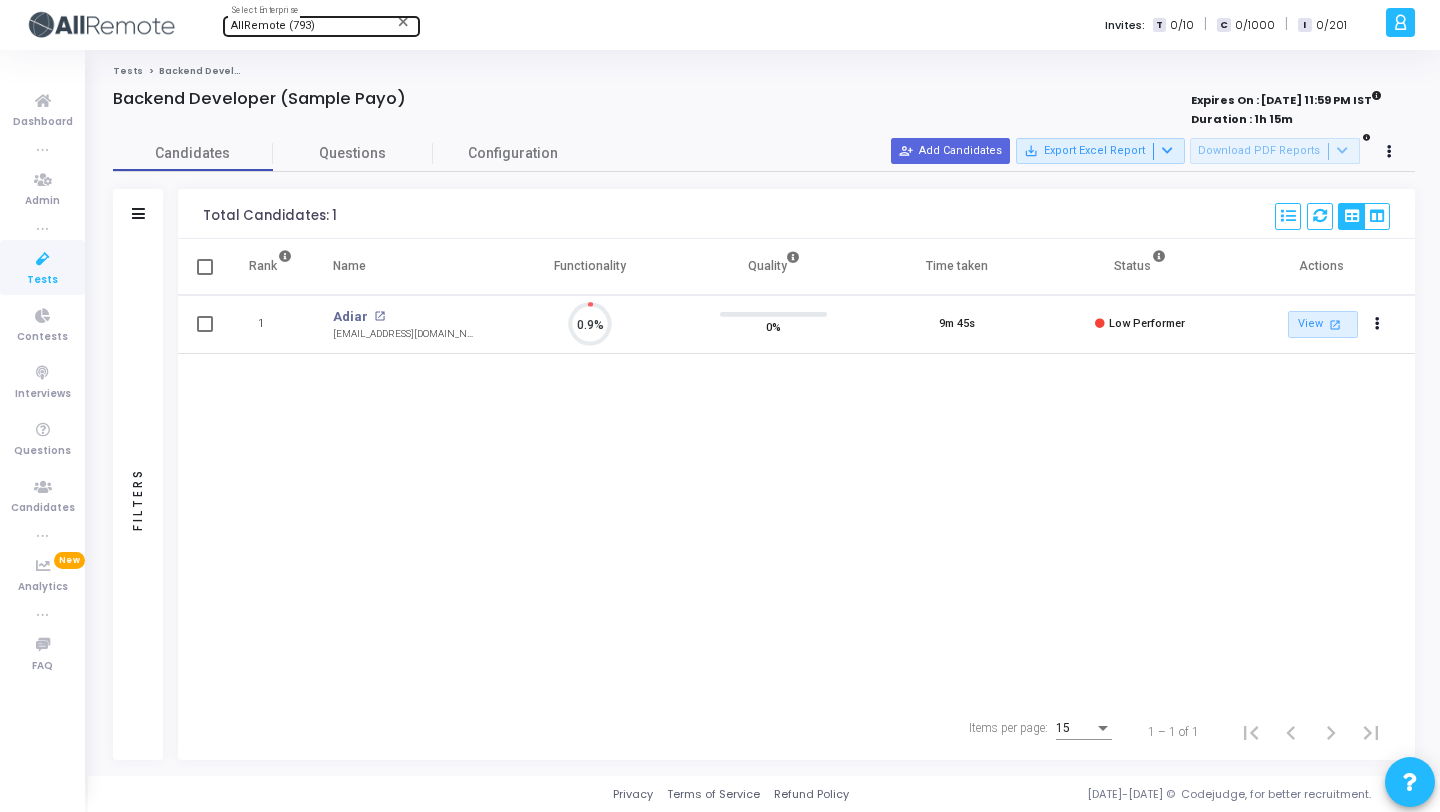 click at bounding box center (43, 259) 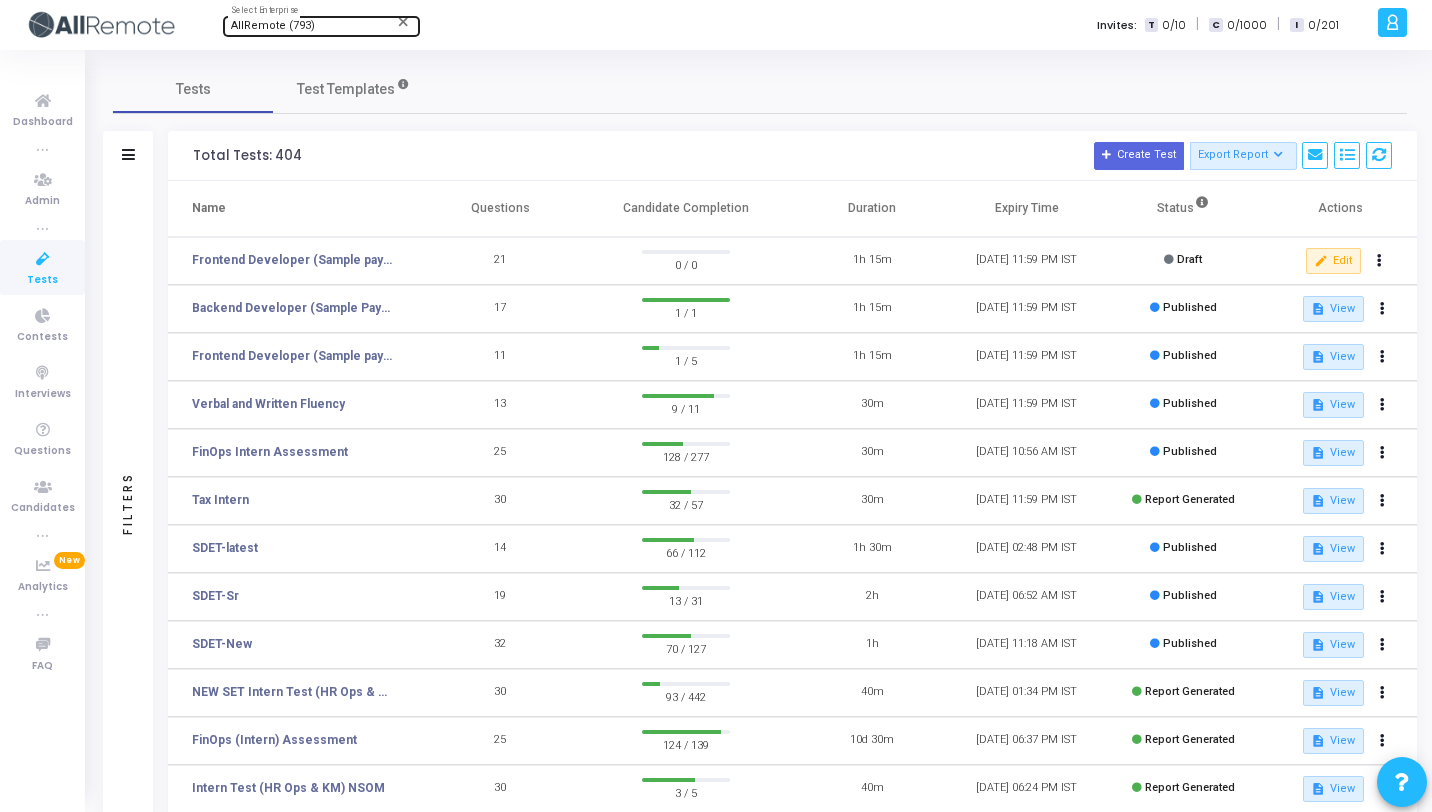 click 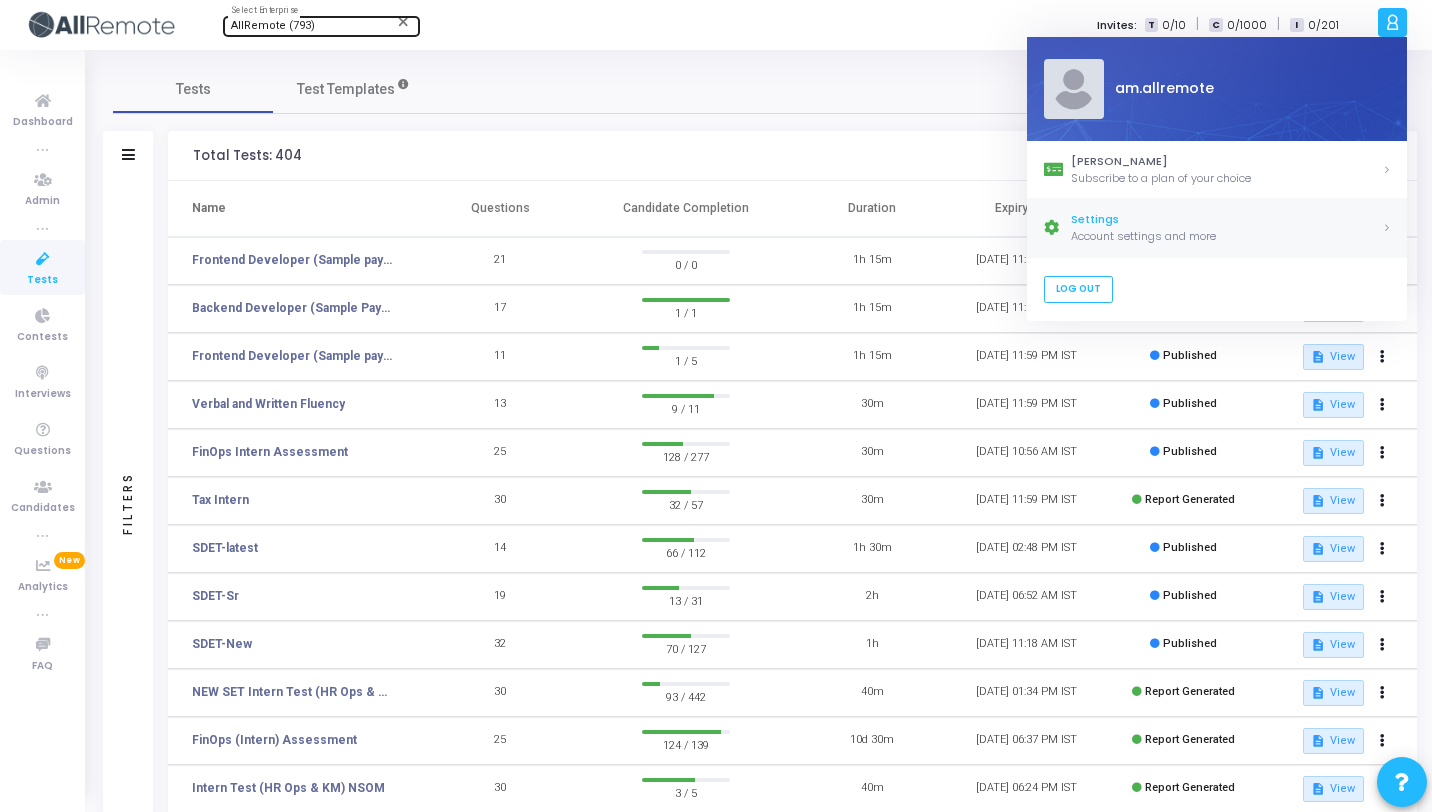 click on "Account settings and more" 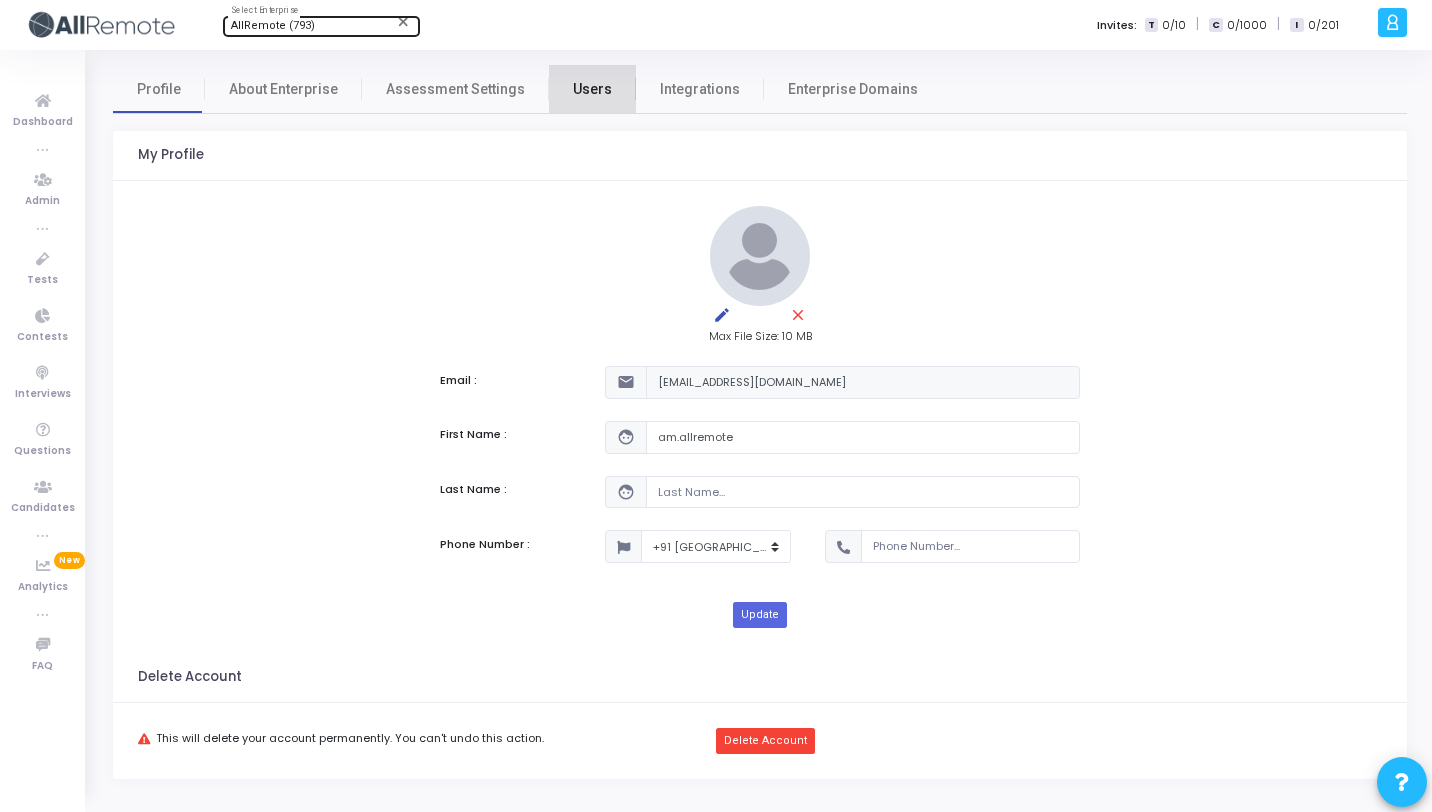 click on "Users" at bounding box center (592, 89) 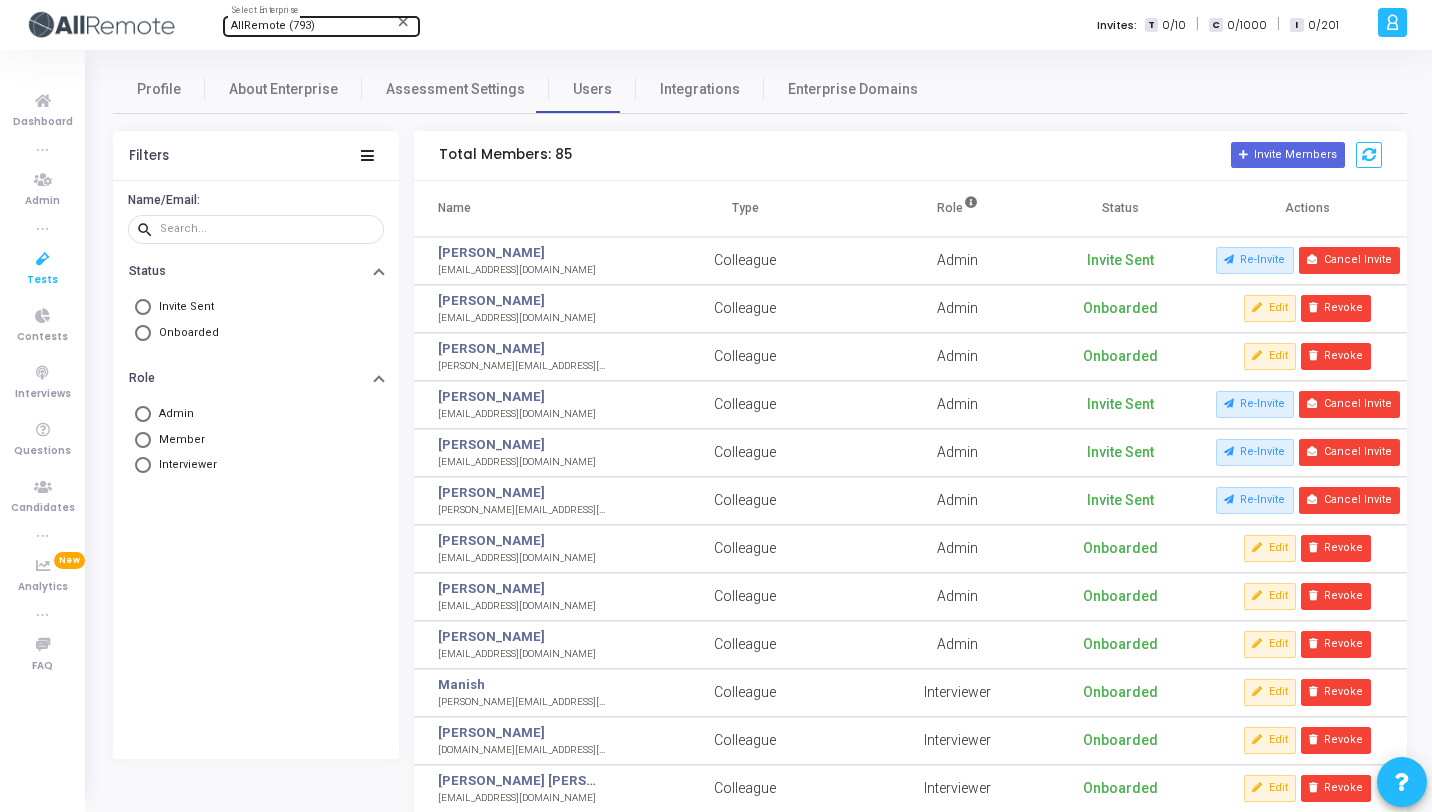 click at bounding box center (43, 259) 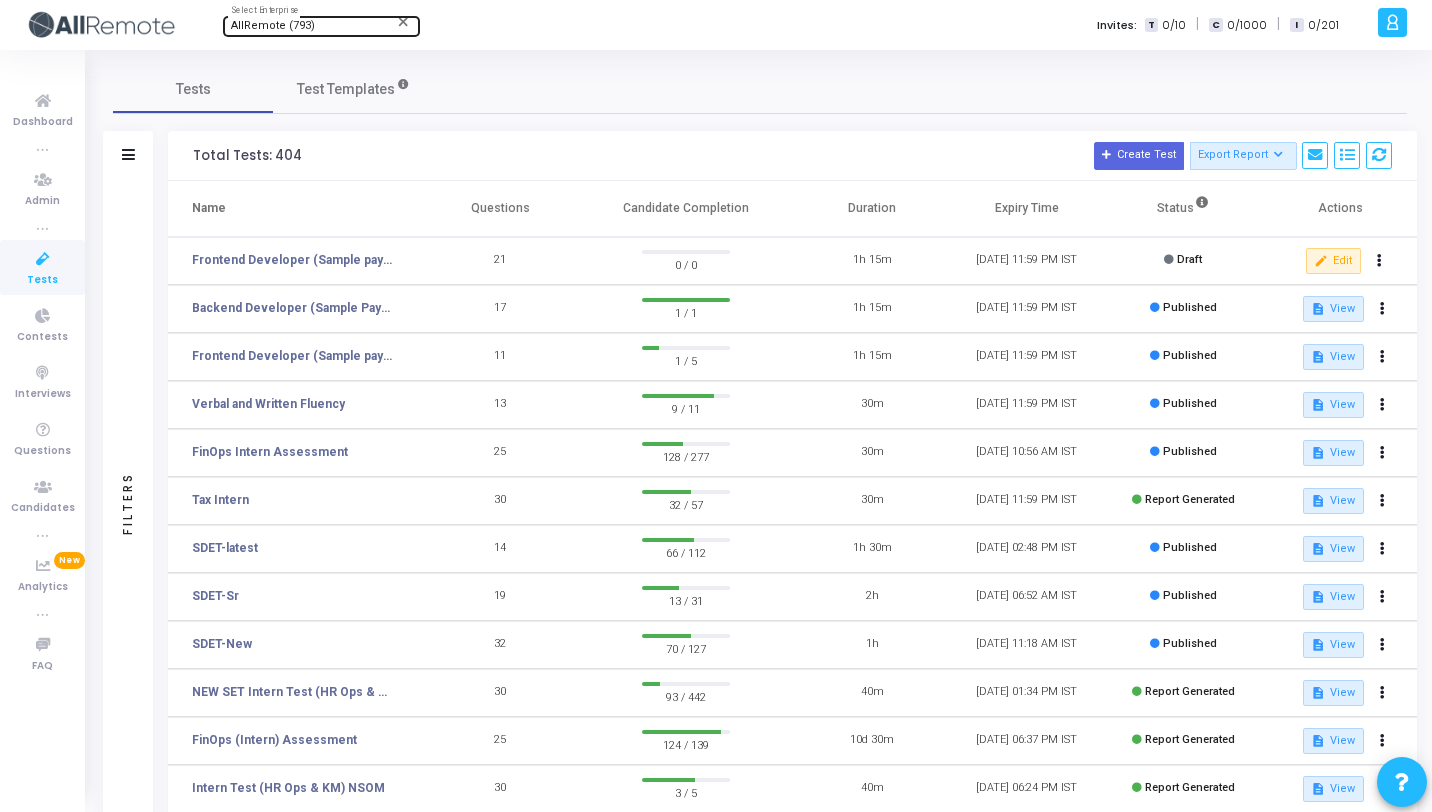 click 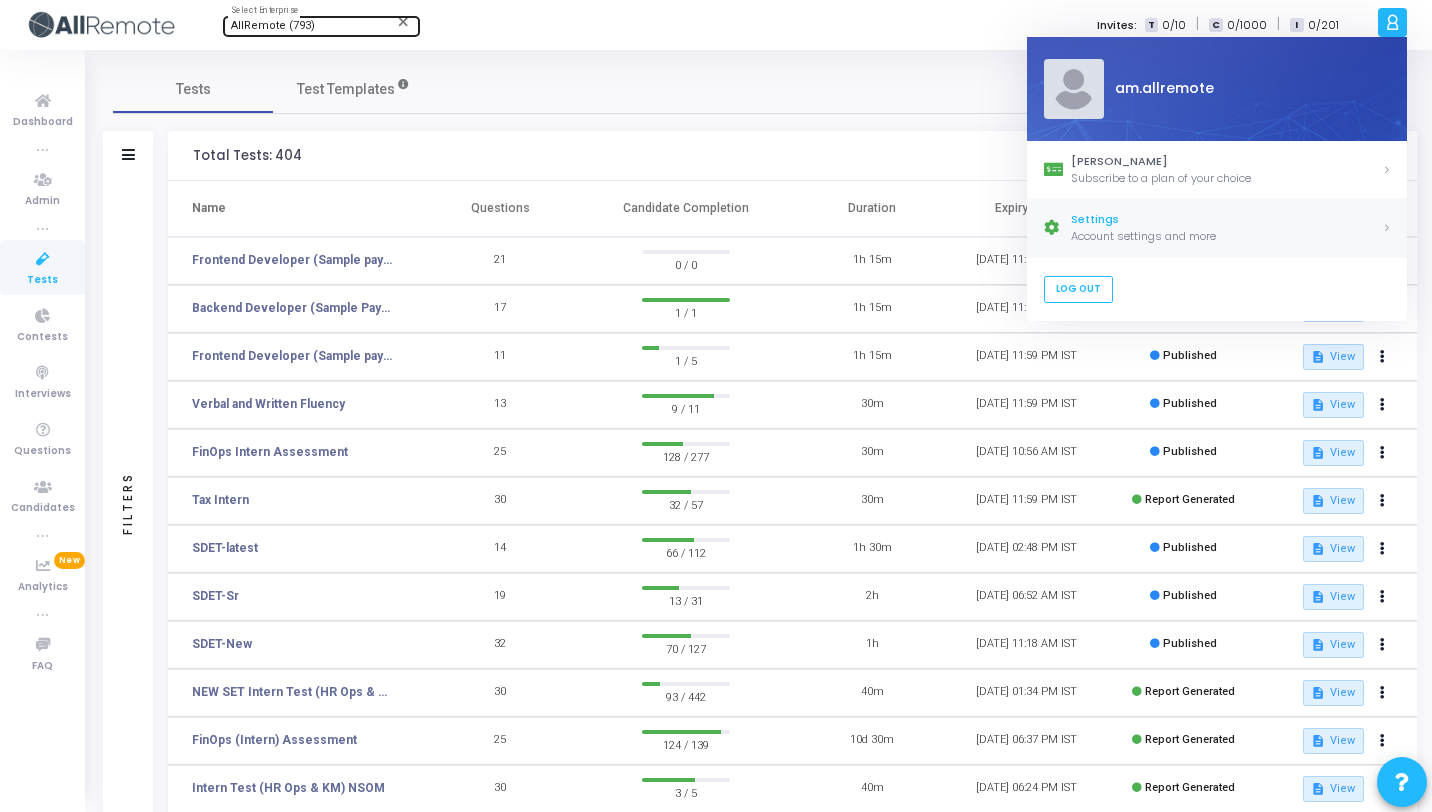 click on "Account settings and more" 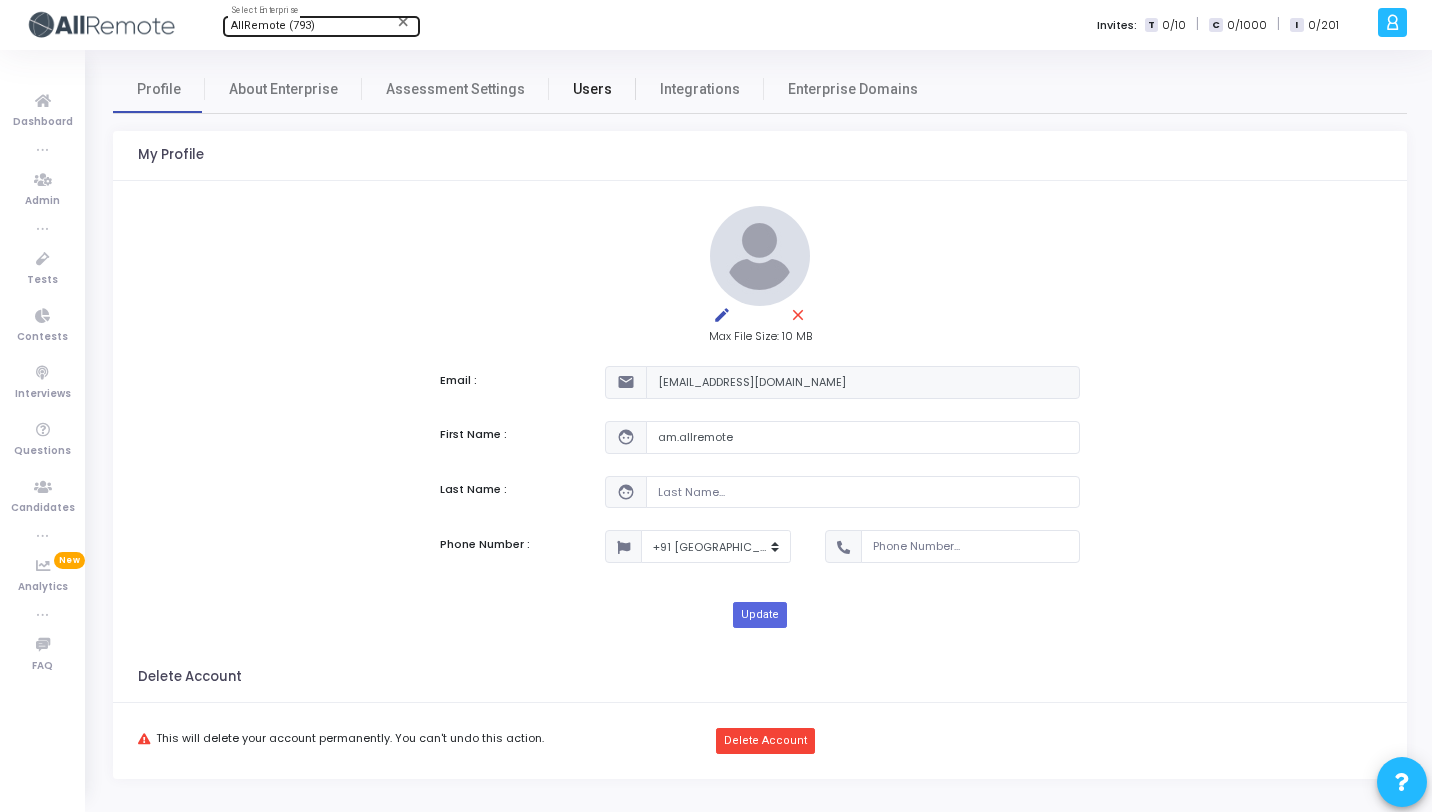 click on "Users" at bounding box center [592, 89] 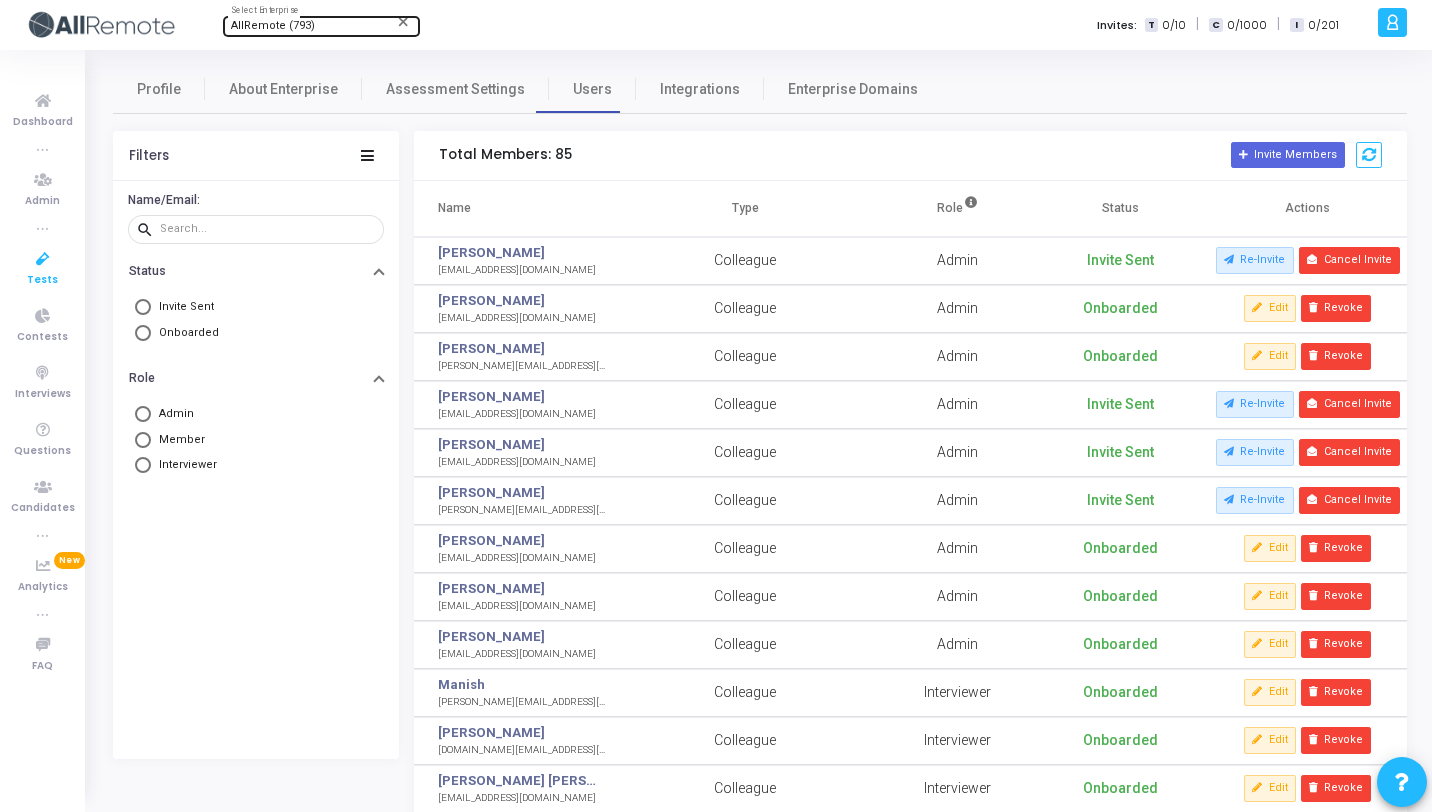 click at bounding box center (43, 259) 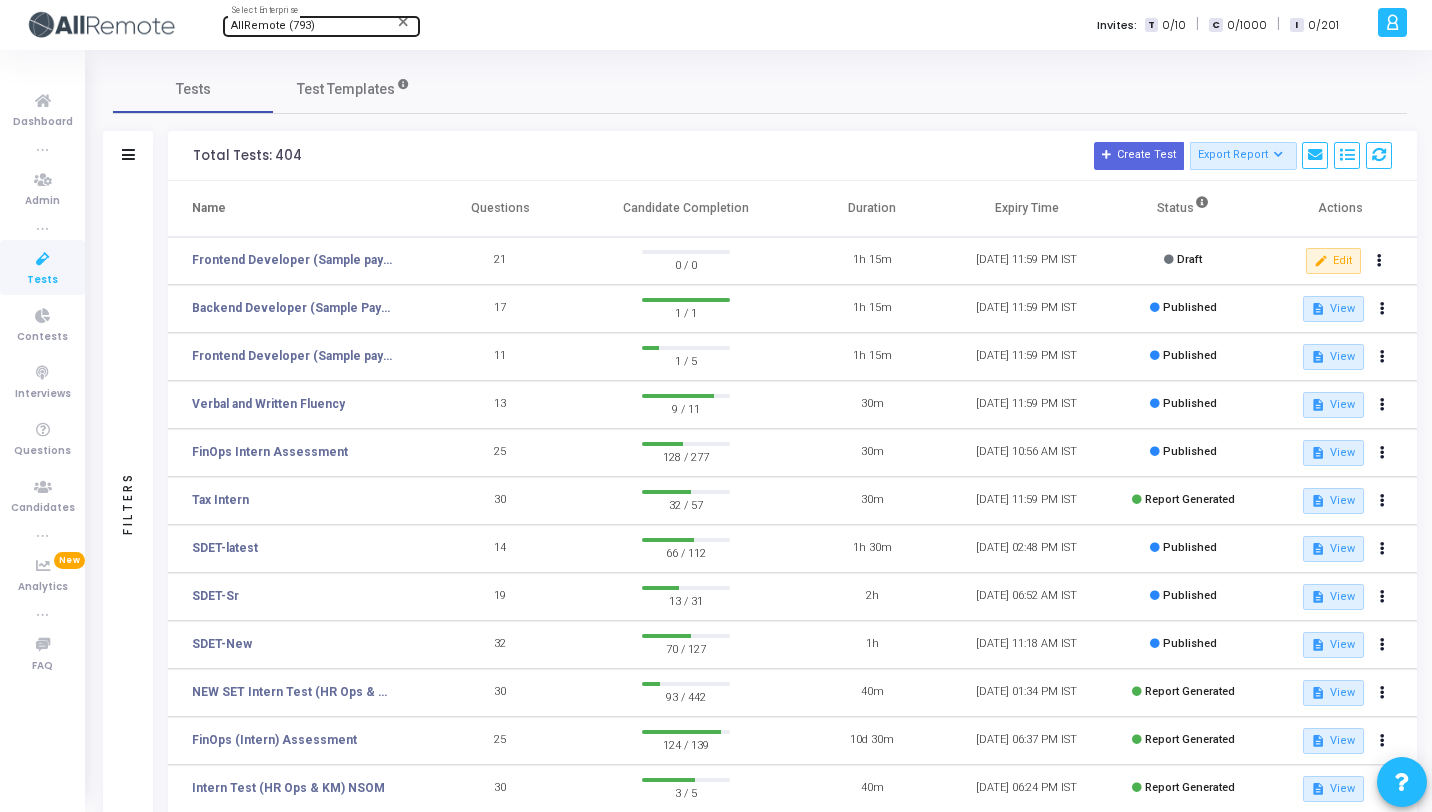 click on "AllRemote (793)" at bounding box center (273, 25) 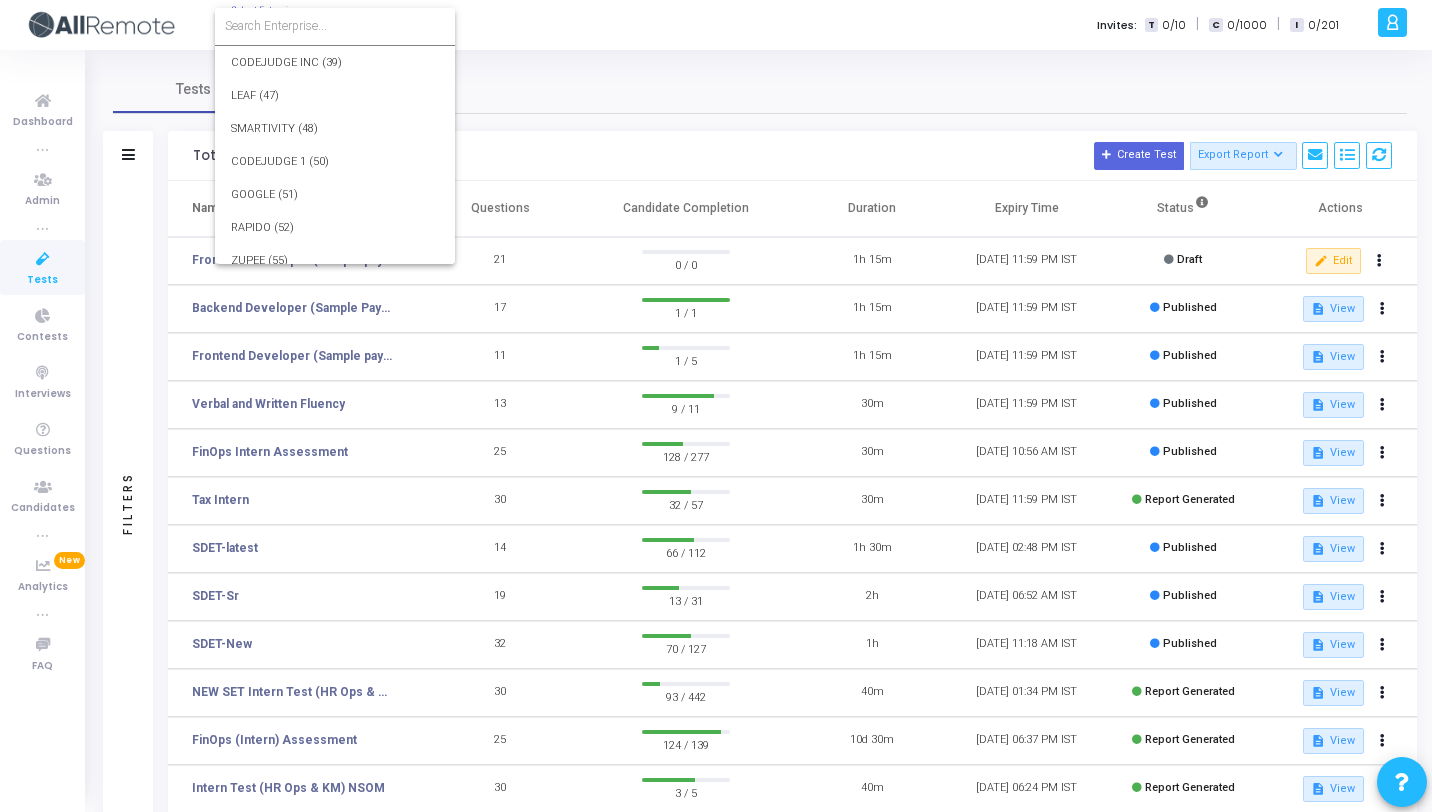 scroll, scrollTop: 23824, scrollLeft: 0, axis: vertical 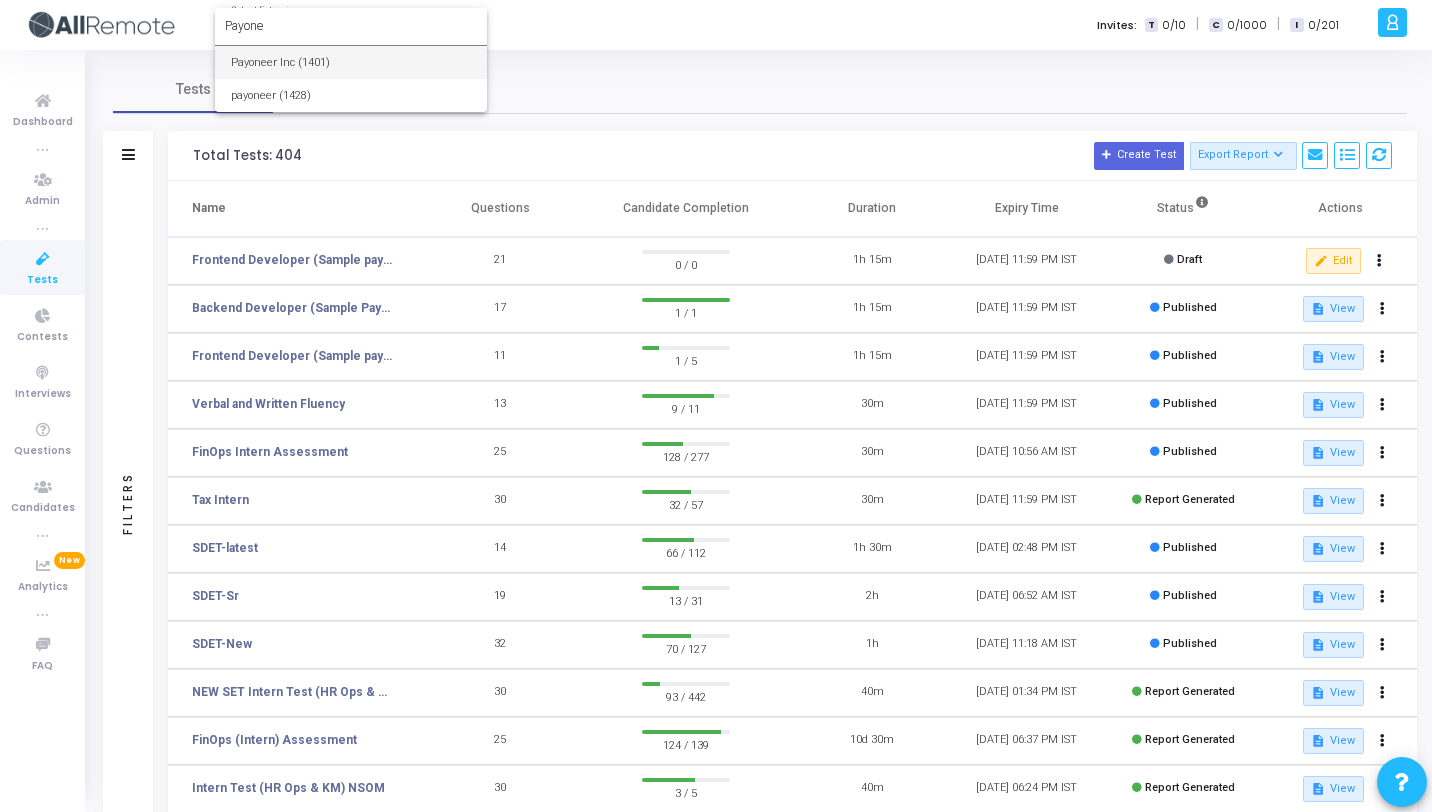 type on "Payone" 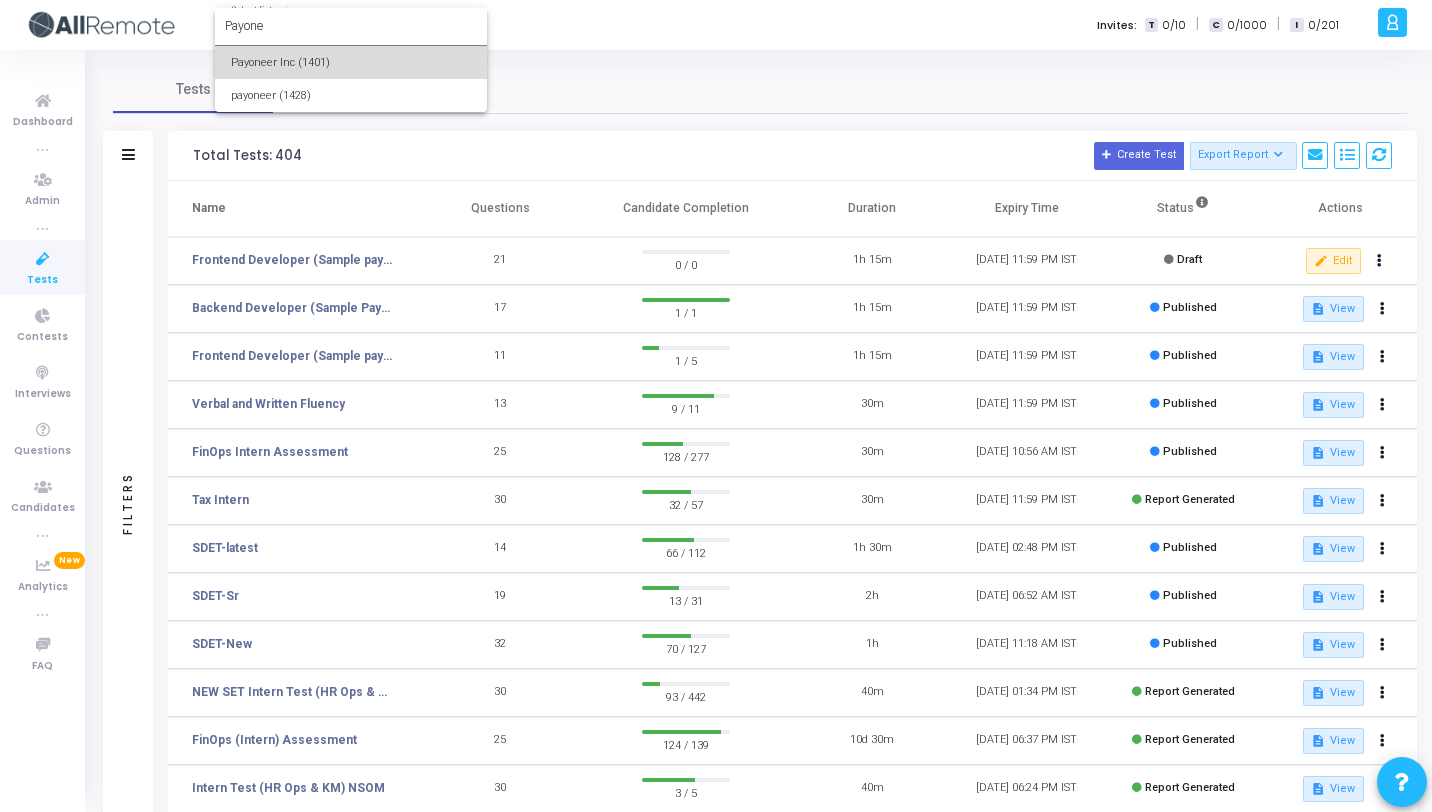 click on "Payoneer Inc (1401)" at bounding box center (351, 62) 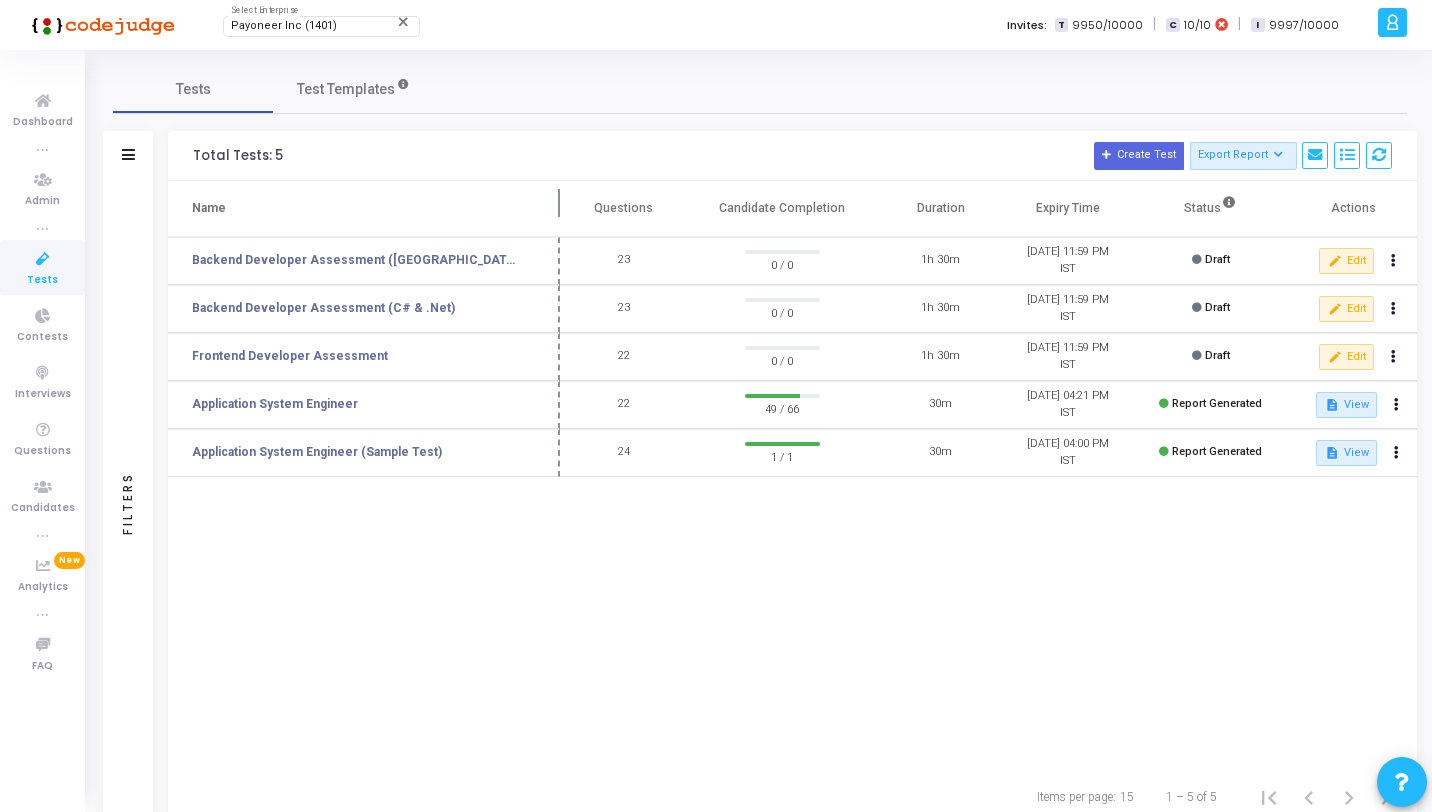 drag, startPoint x: 424, startPoint y: 207, endPoint x: 566, endPoint y: 221, distance: 142.68848 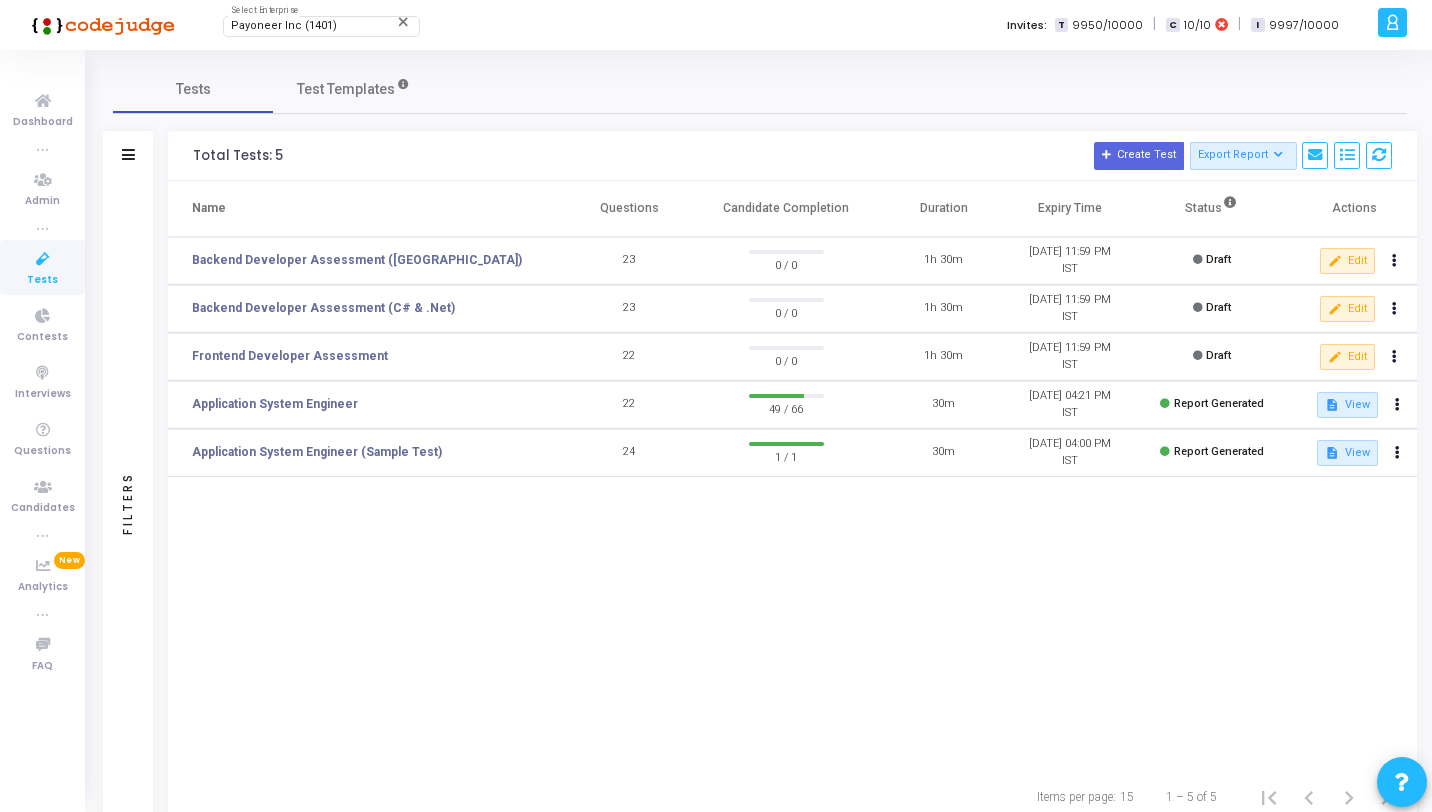 click 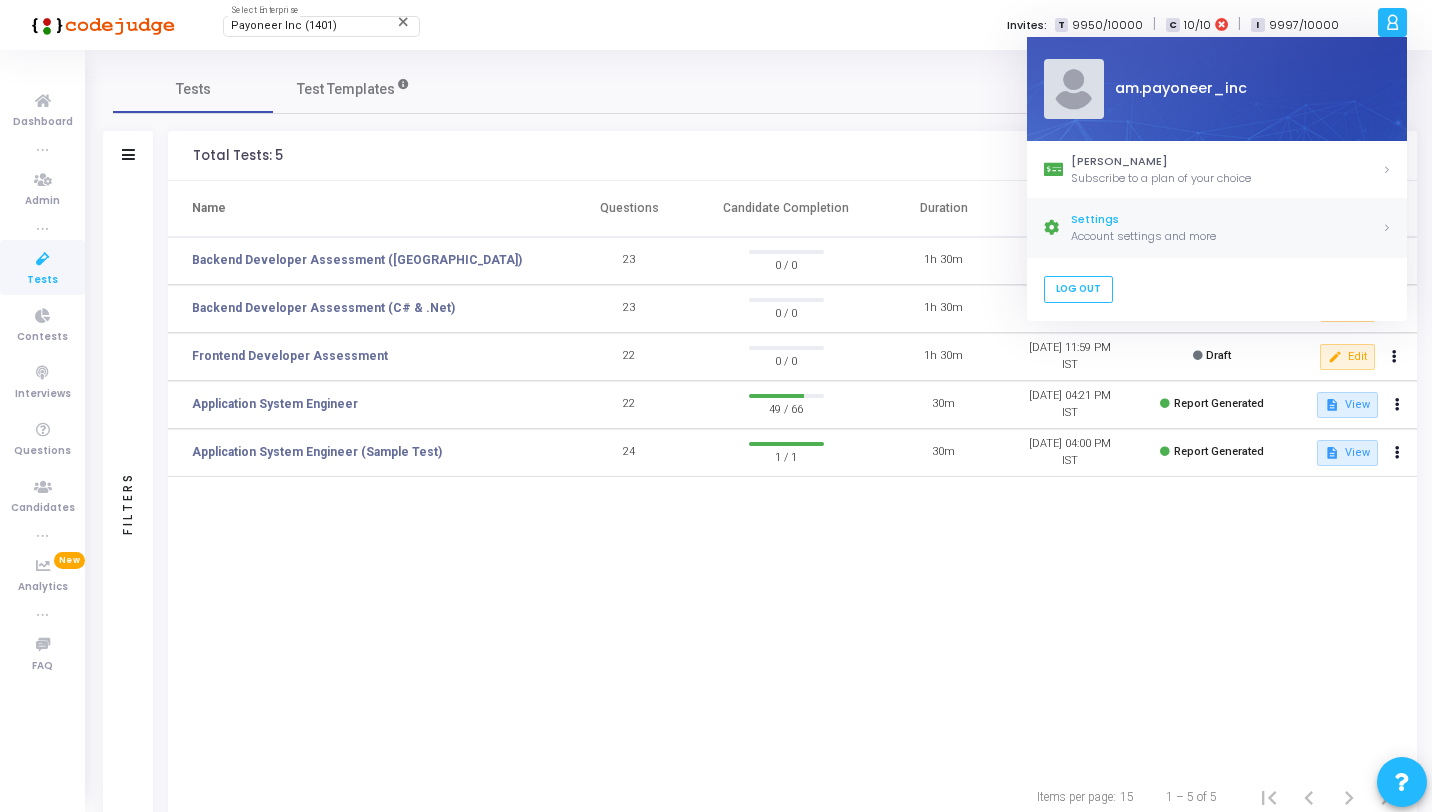 click on "Settings" 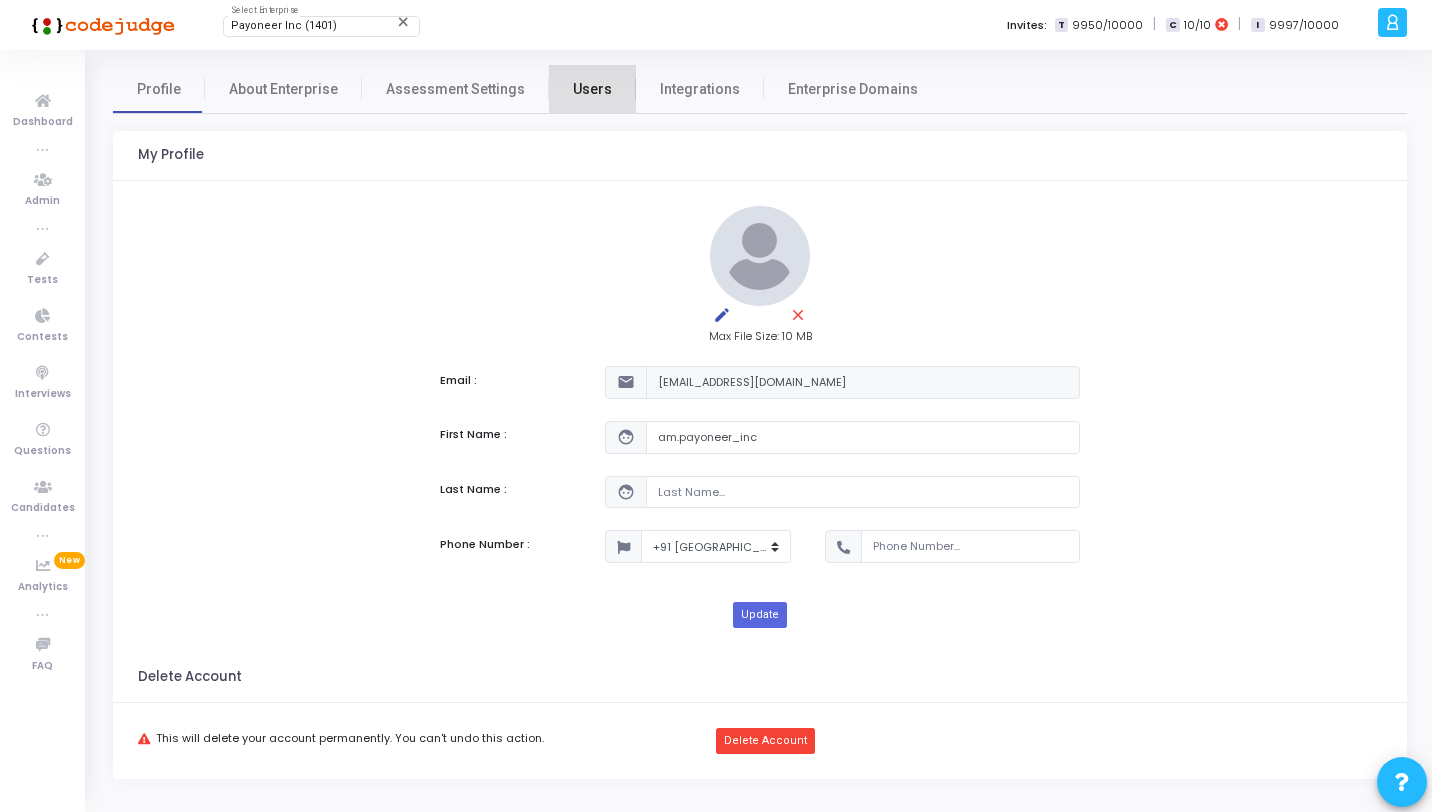 click on "Users" at bounding box center (592, 89) 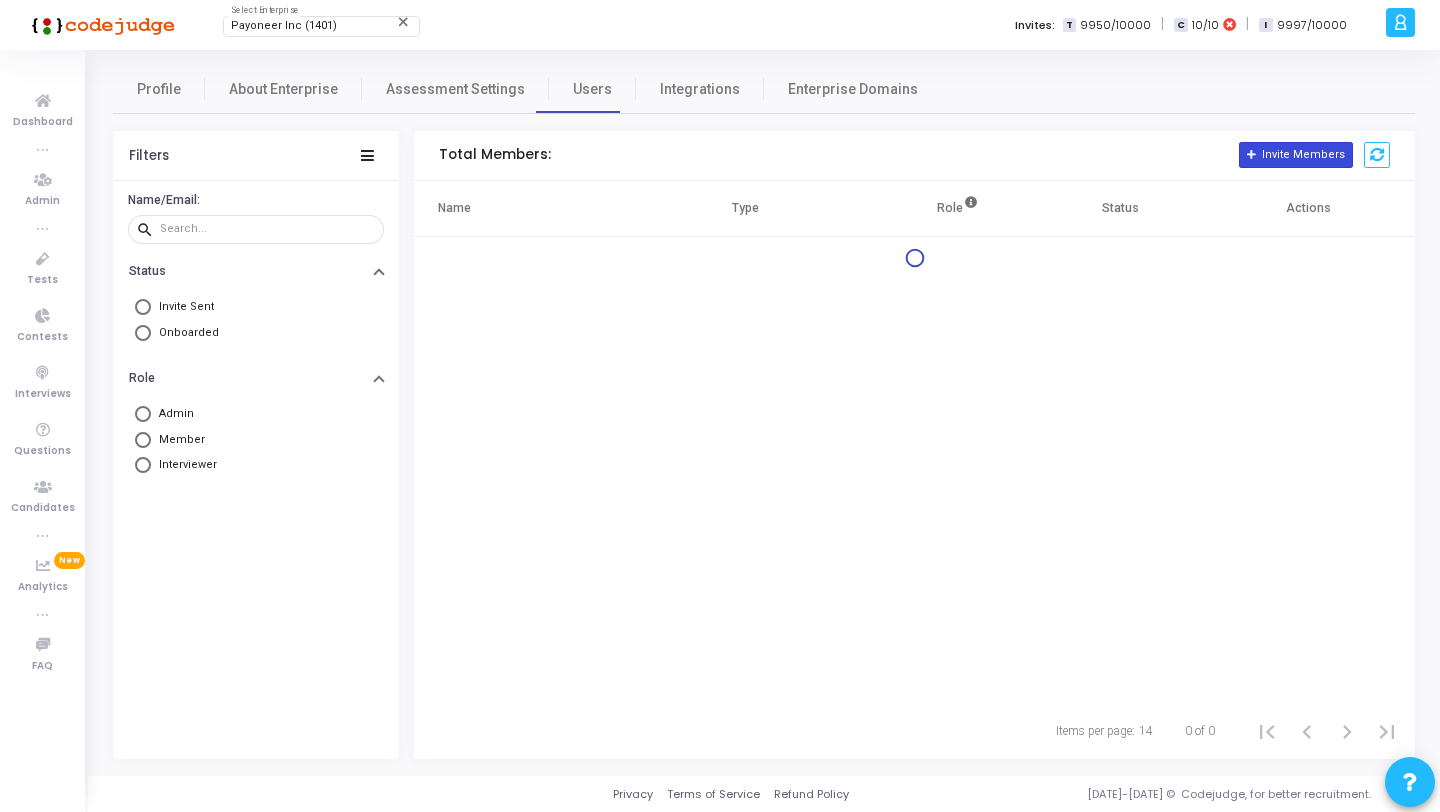 click on "Invite Members" 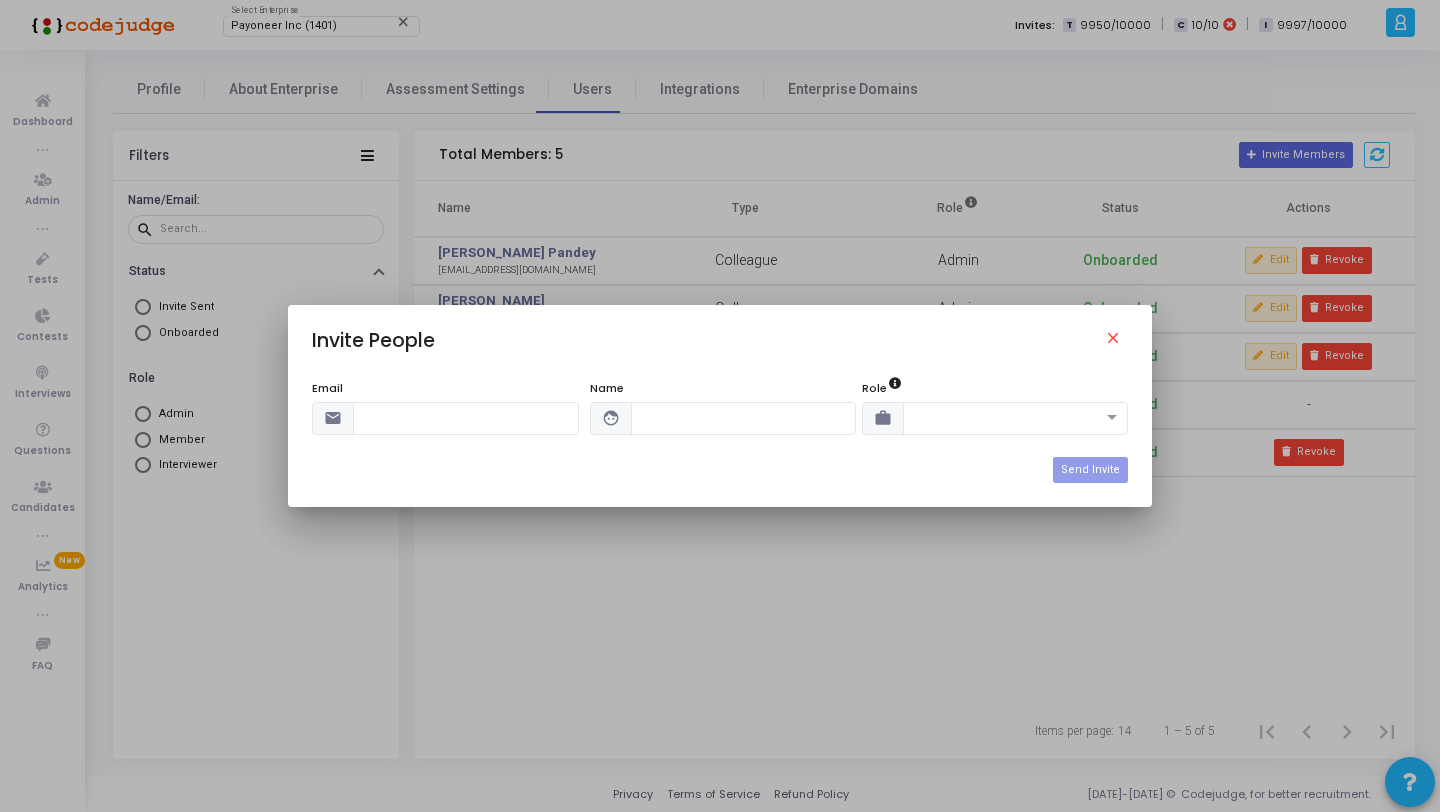 click at bounding box center [466, 418] 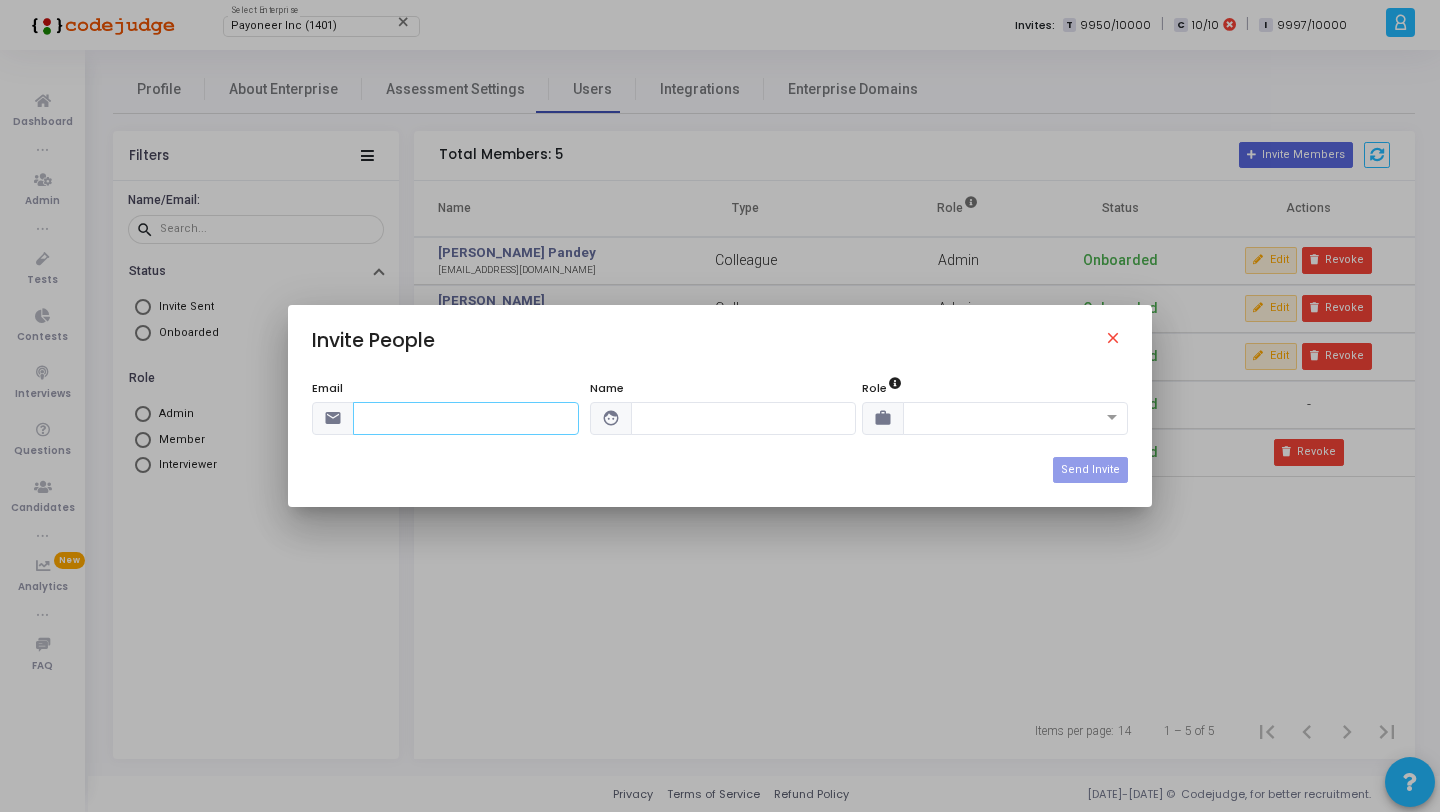 paste on "kinjalch@payoneer.com" 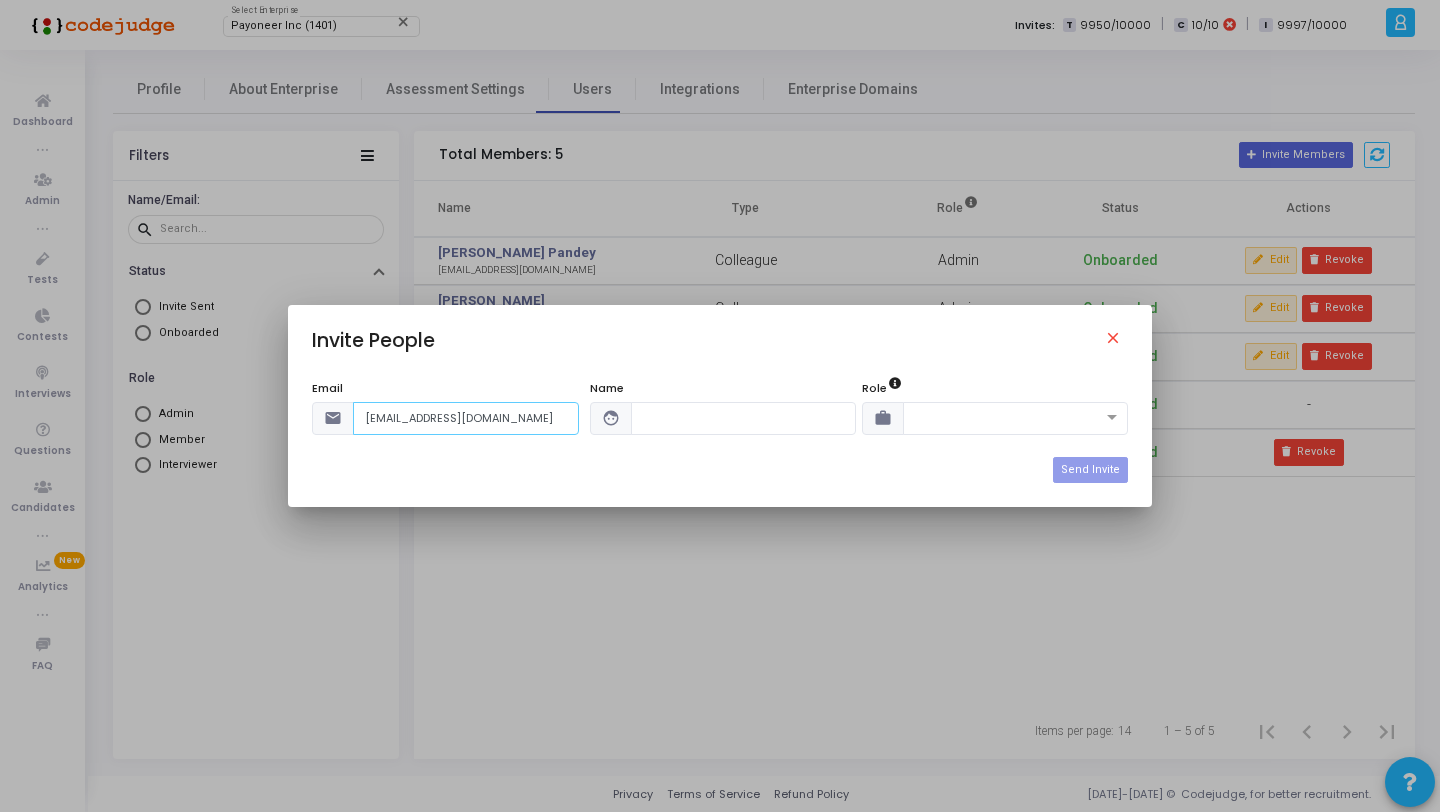 type on "kinjalch@payoneer.com" 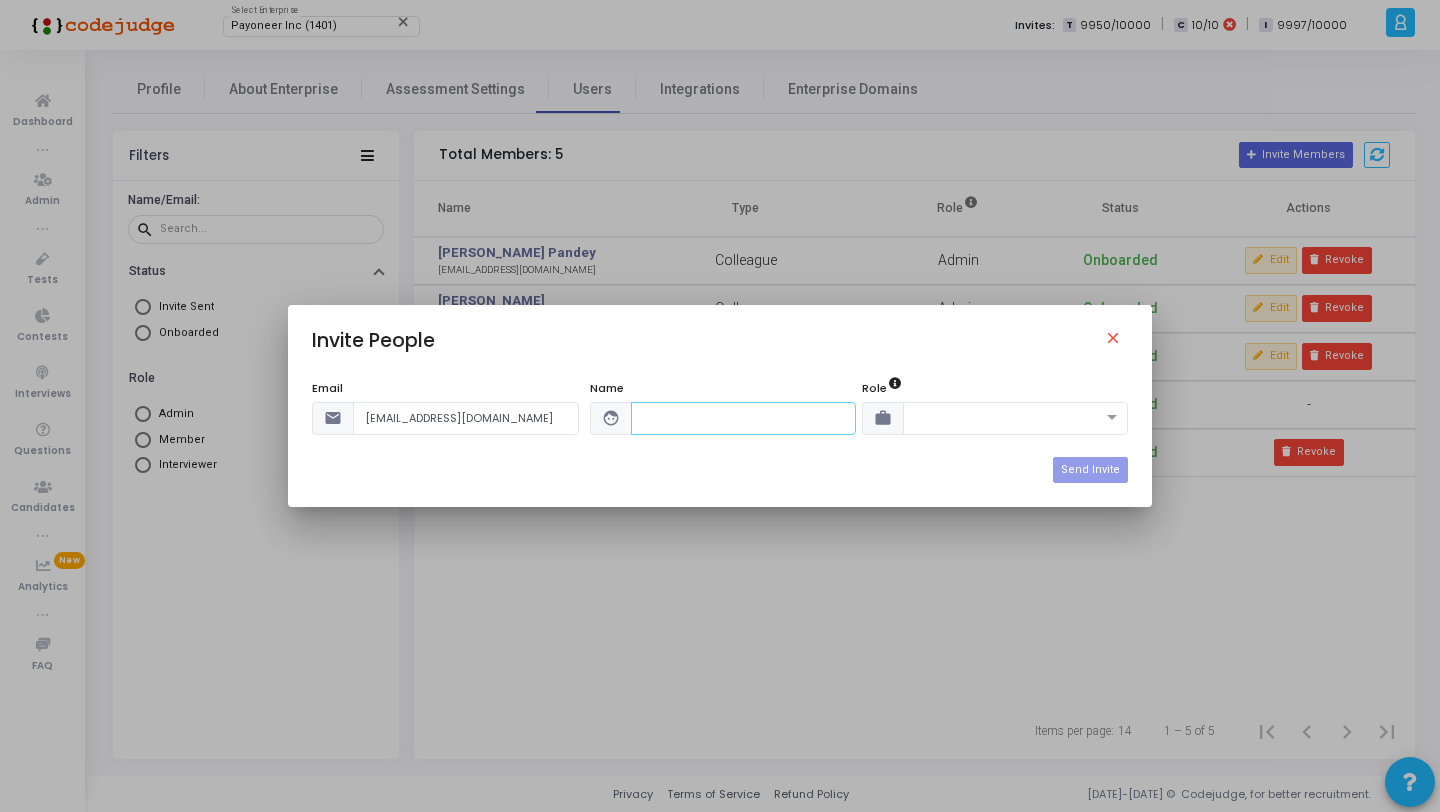 click at bounding box center [744, 418] 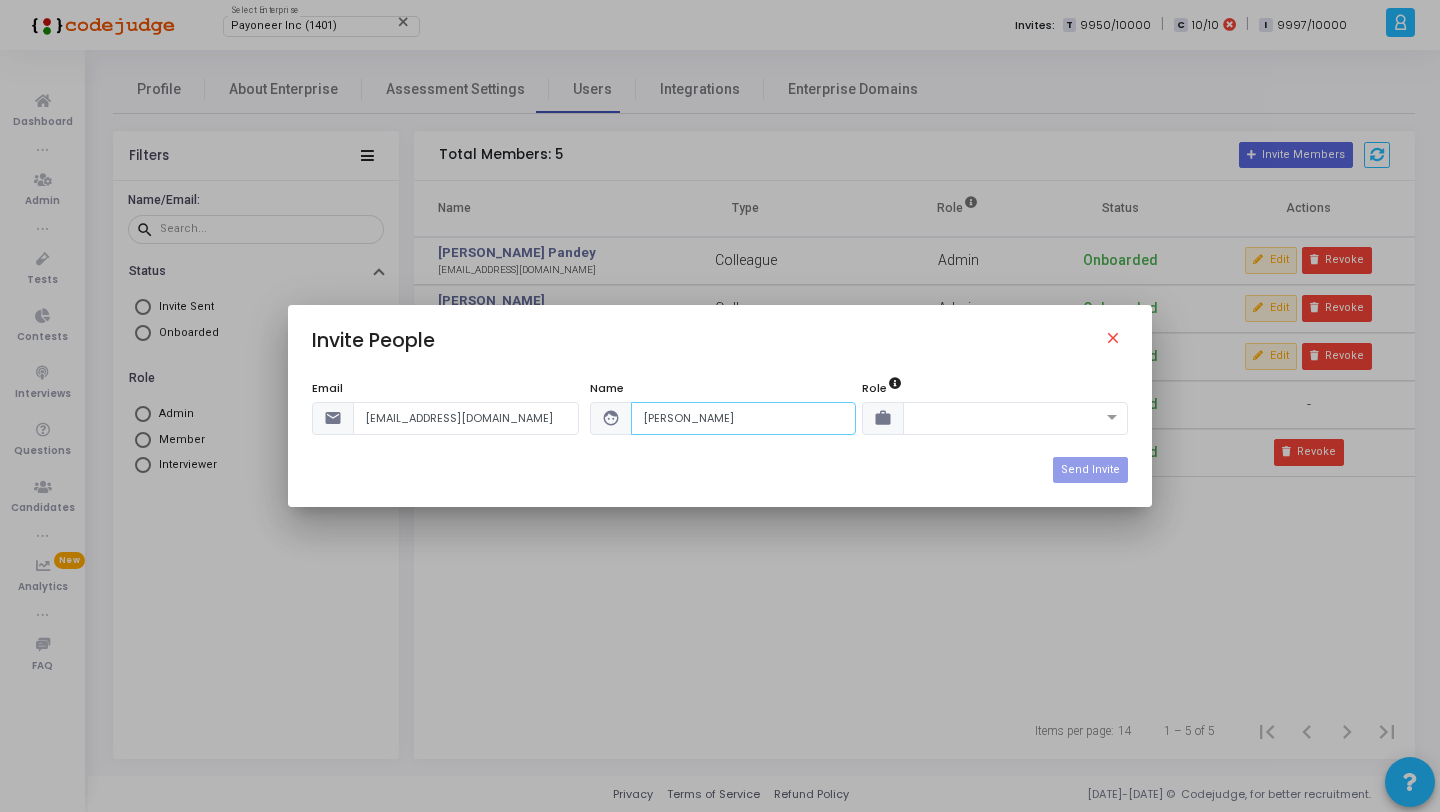 paste on "Choudhary" 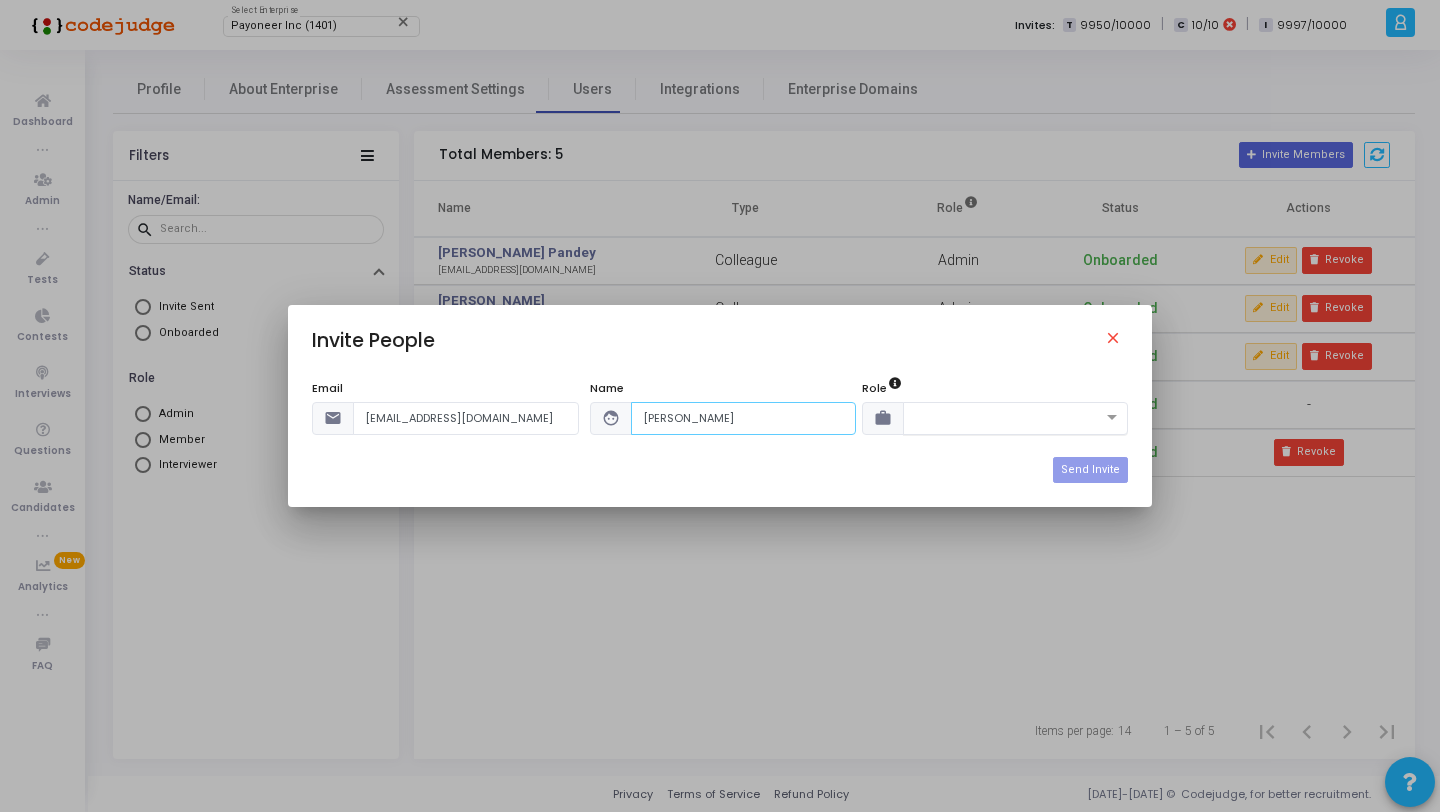 type on "Kinjal Choudhary" 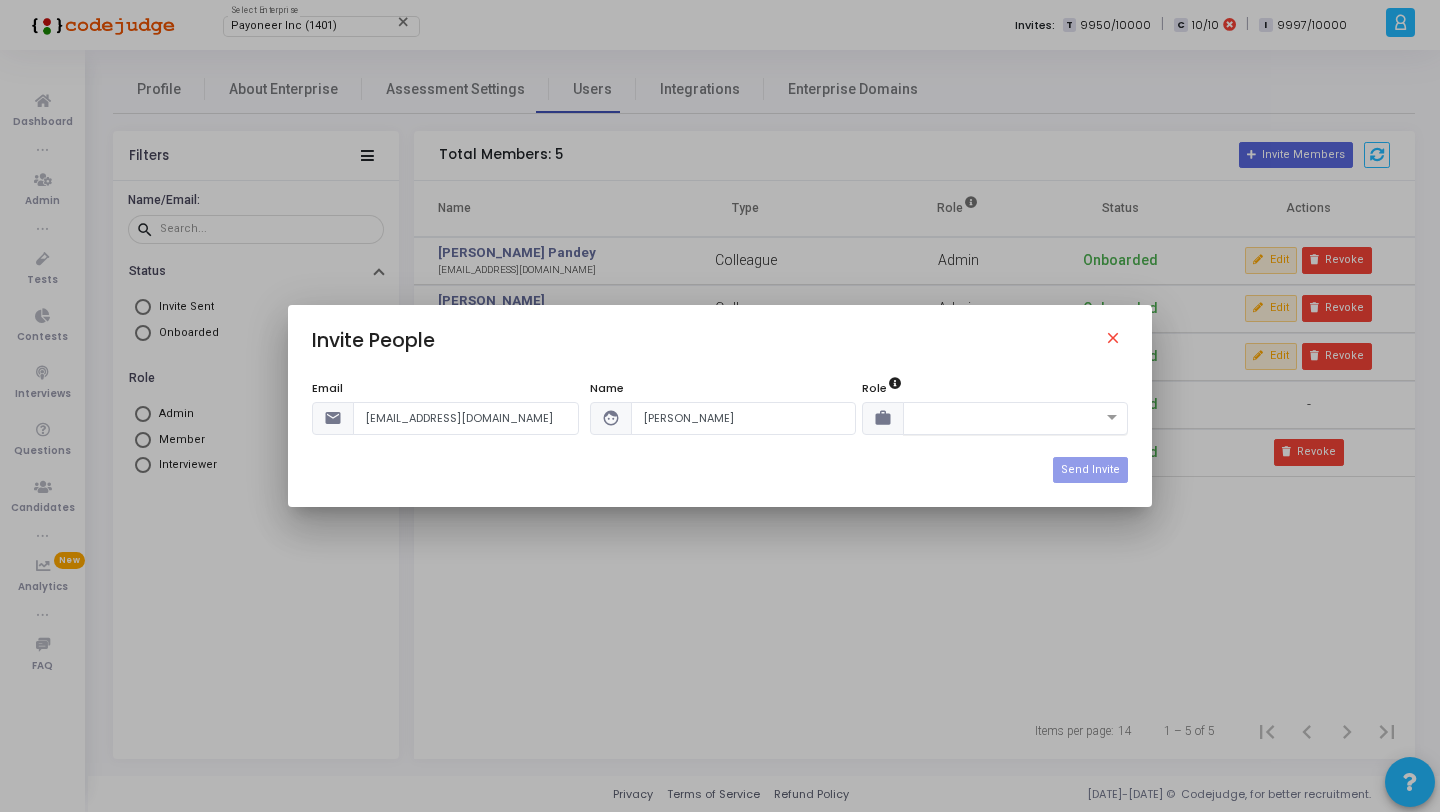 click at bounding box center (996, 416) 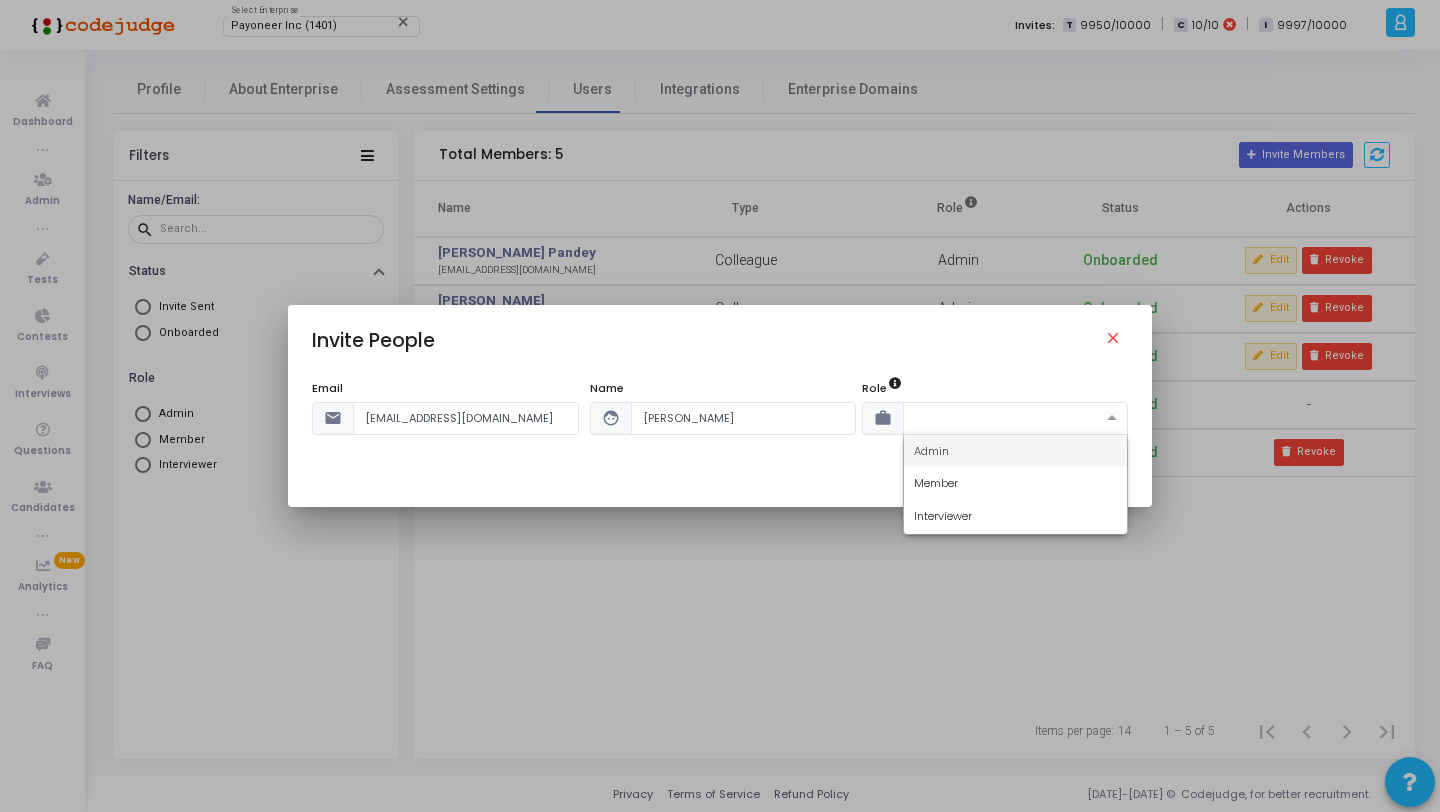click on "Admin" at bounding box center [1016, 451] 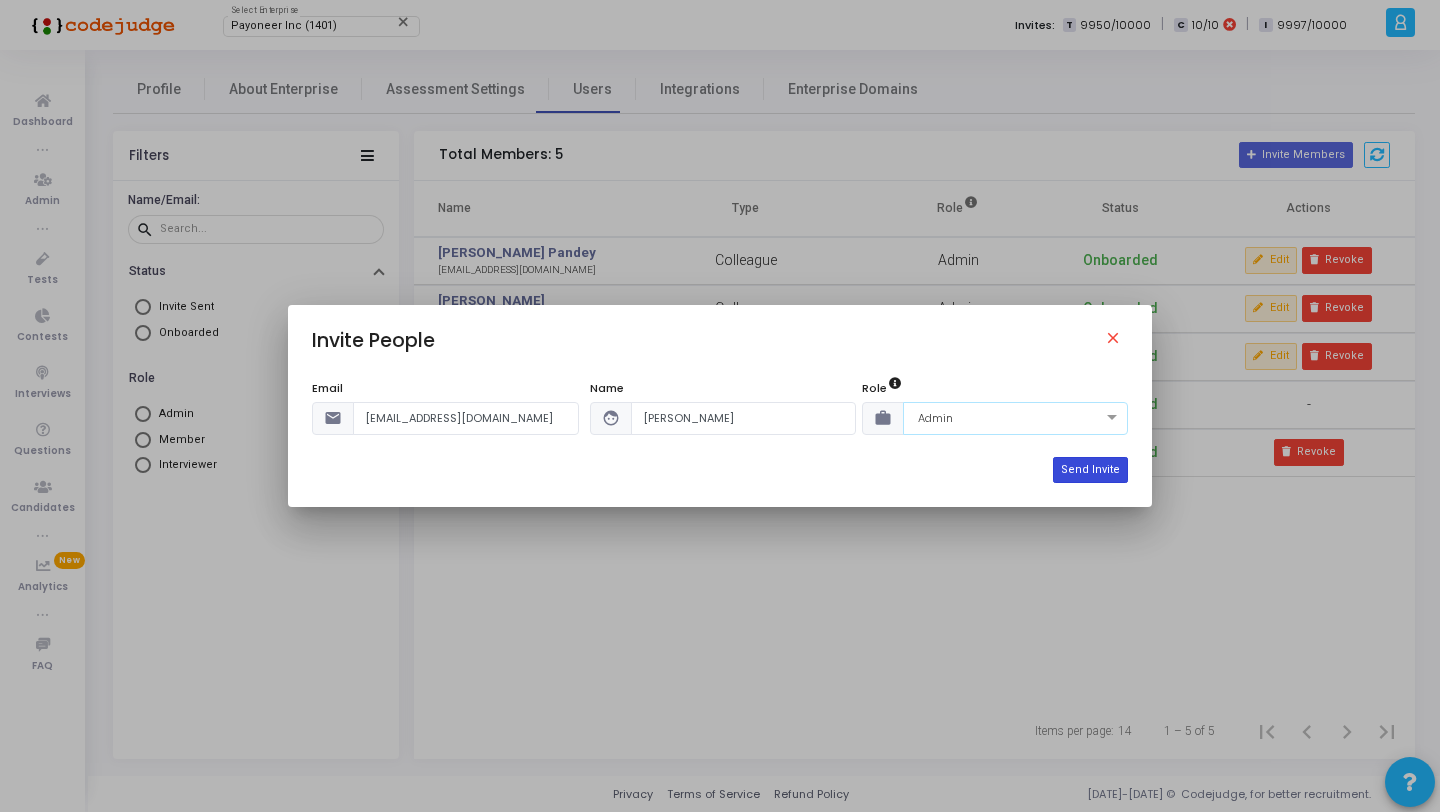 click on "Send Invite" at bounding box center [1090, 470] 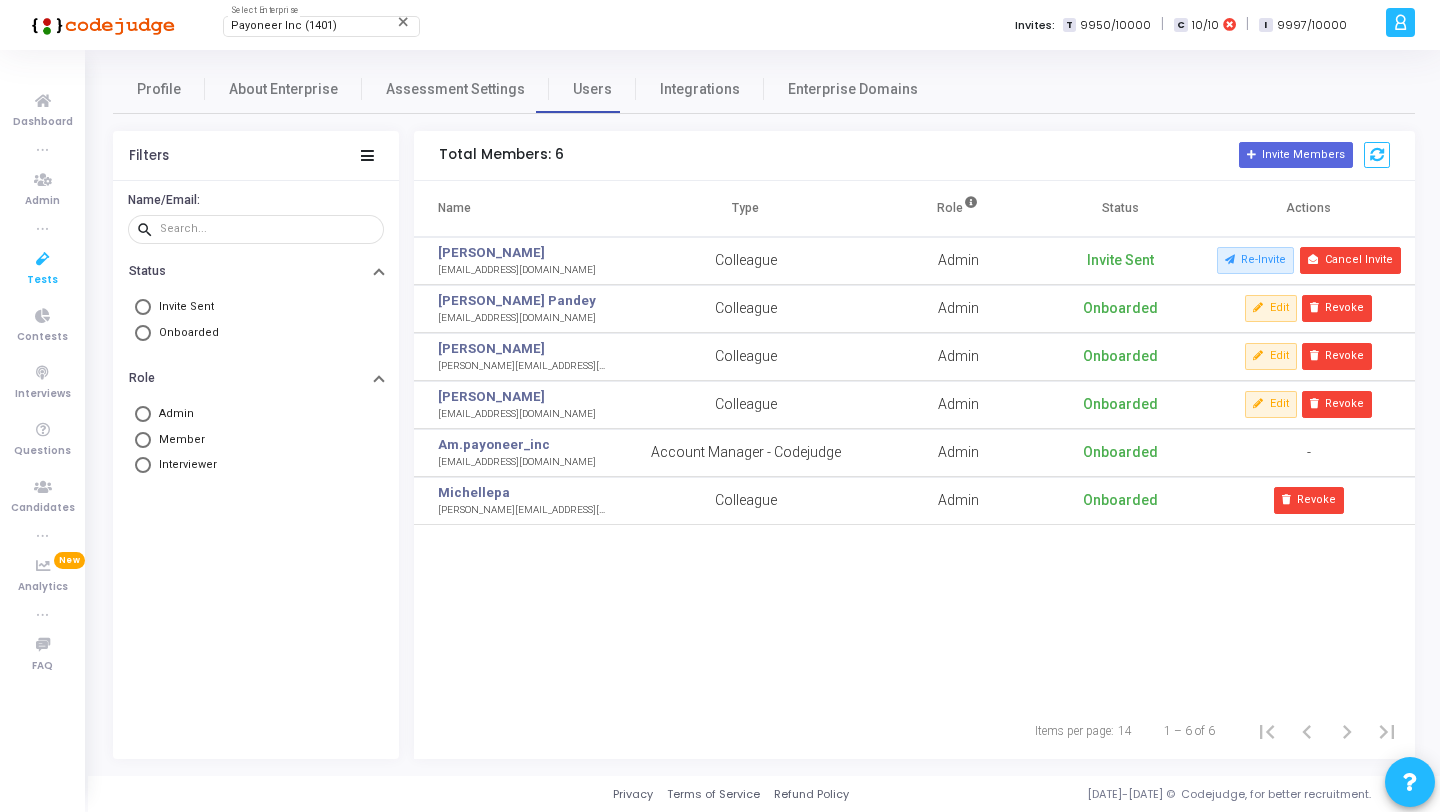 click at bounding box center [43, 259] 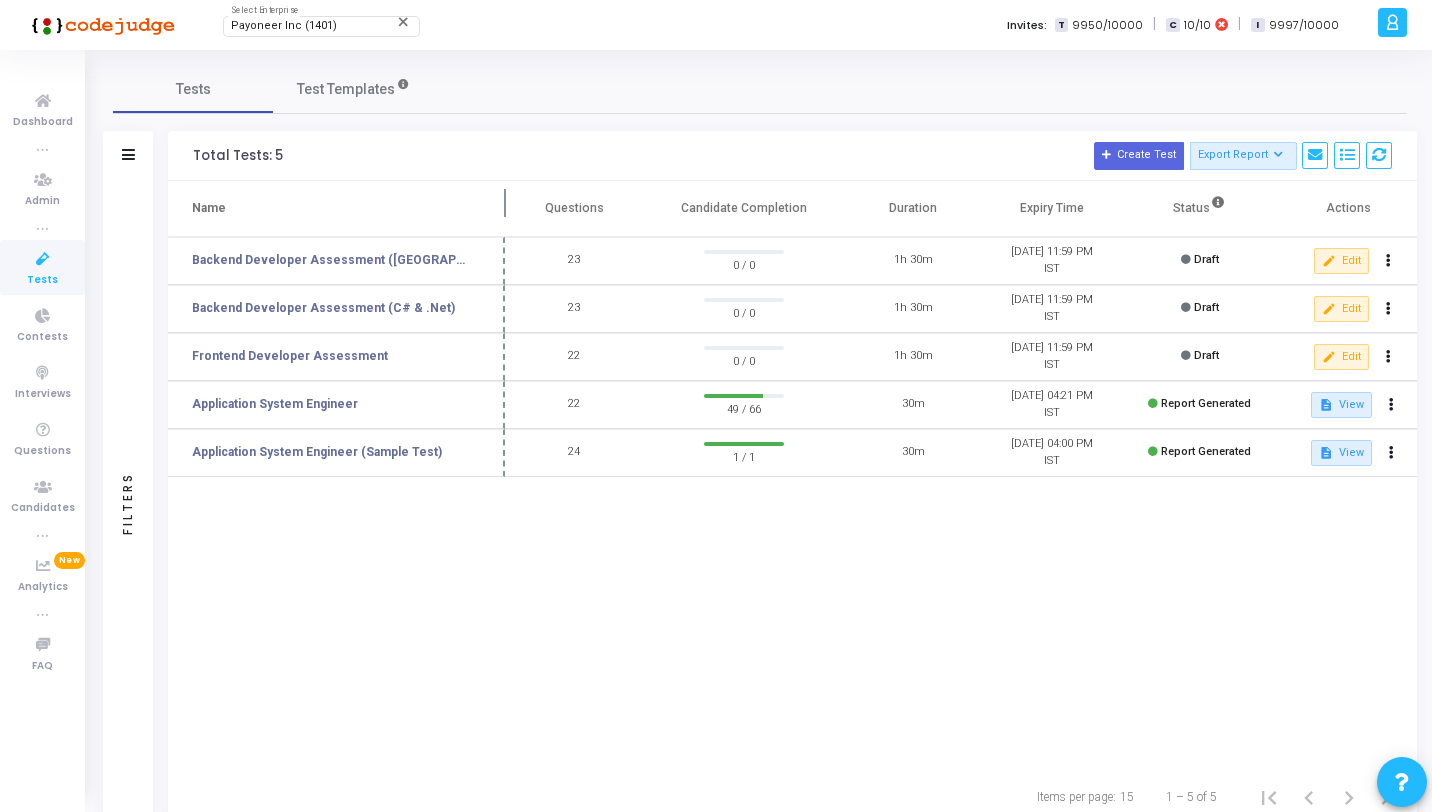drag, startPoint x: 419, startPoint y: 200, endPoint x: 501, endPoint y: 198, distance: 82.02438 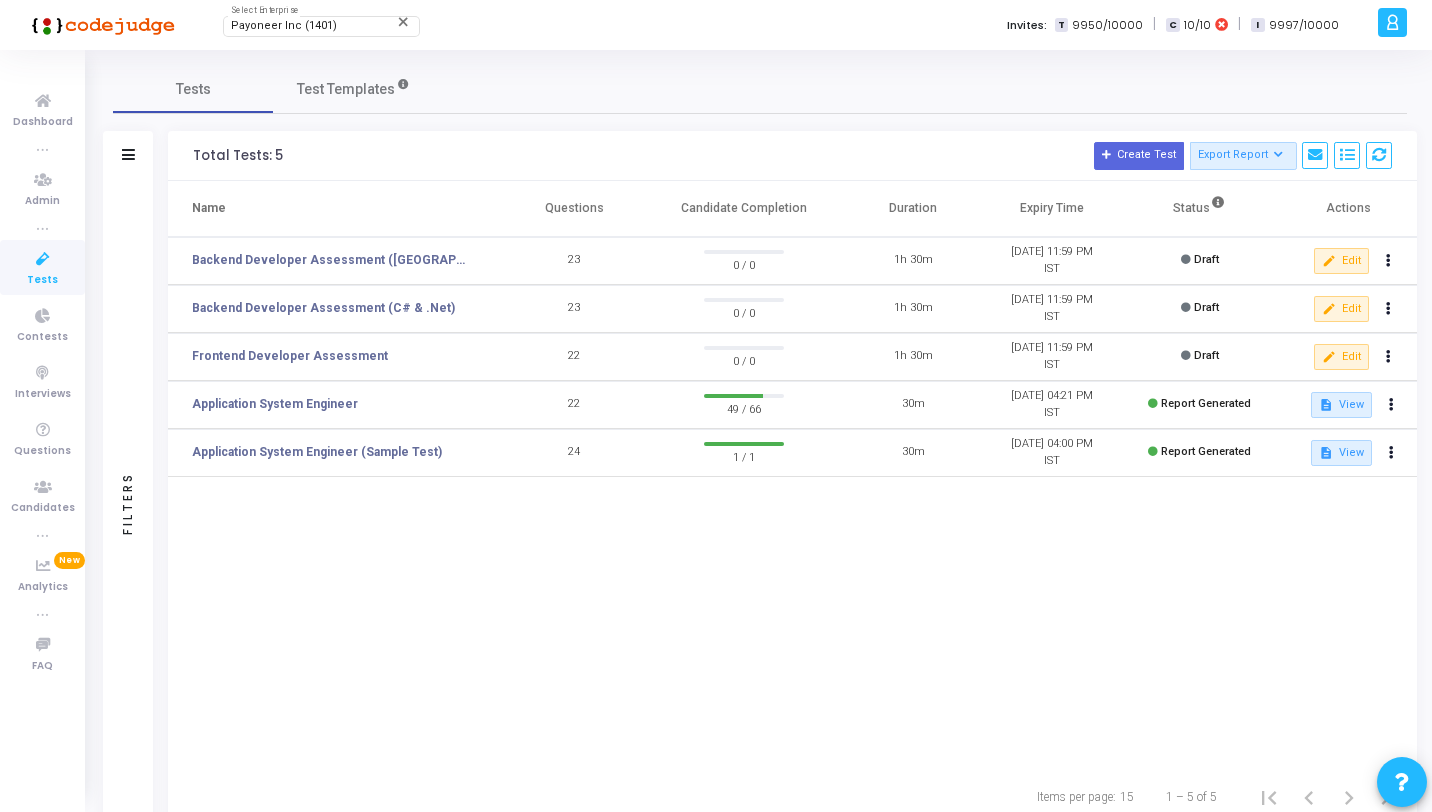 click on "Name   Questions   Candidate Completion  Duration  Expiry Time   Status   Actions   Backend Developer Assessment (Java)  23  0 / 0  1h 30m 31 Aug, 2025 11:59 PM IST  Draft  edit  Edit   Backend Developer Assessment (C# & .Net)  23  0 / 0  1h 30m 31 Aug, 2025 11:59 PM IST  Draft  edit  Edit   Frontend Developer Assessment  22  0 / 0  1h 30m 31 Aug, 2025 11:59 PM IST  Draft  edit  Edit   Application System Engineer  22  49 / 66  30m 30 Jun, 2025 04:21 PM IST  Report Generated  description  View   Application System Engineer (Sample Test)  24  1 / 1  30m 13 May, 2025 04:00 PM IST  Report Generated  description  View" 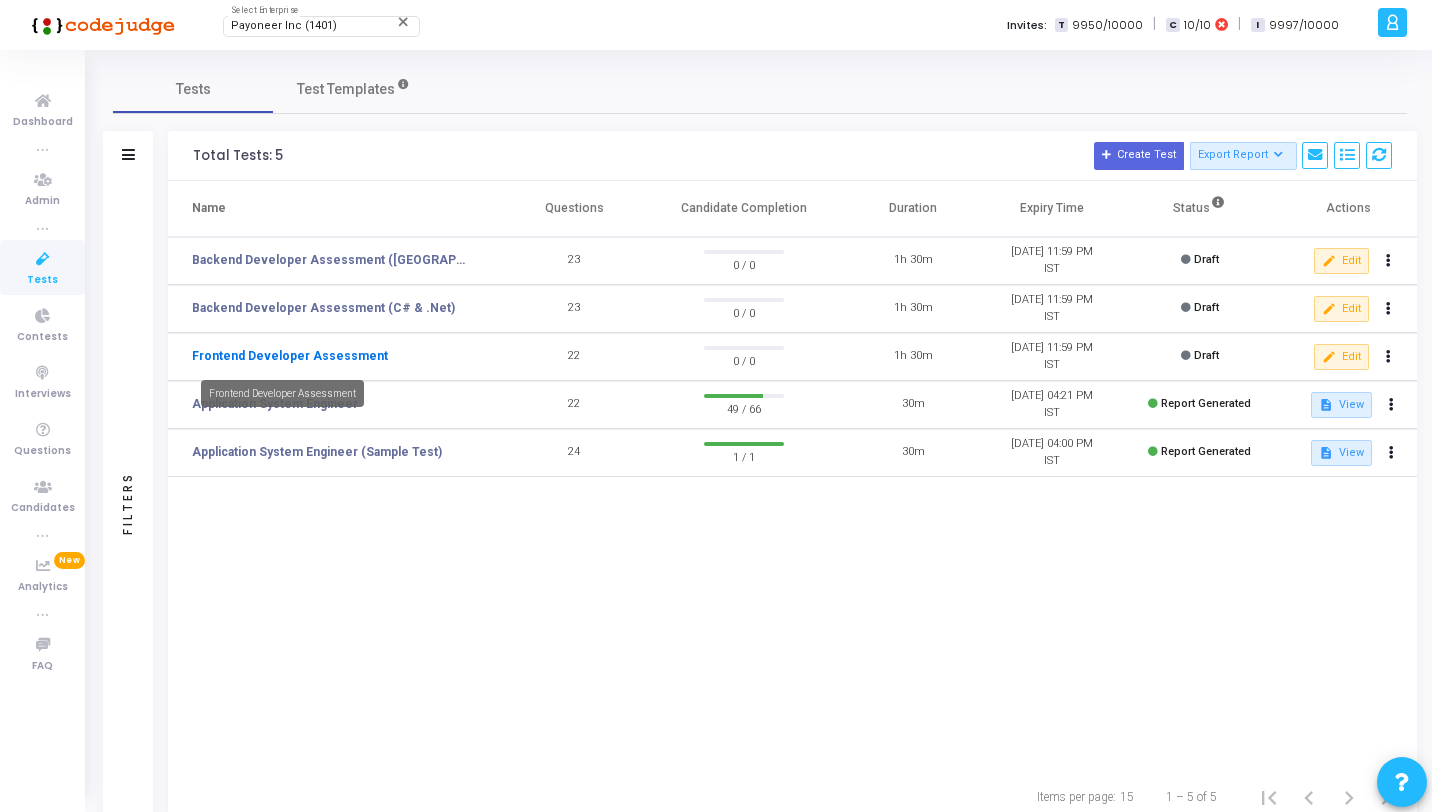 click on "Frontend Developer Assessment" 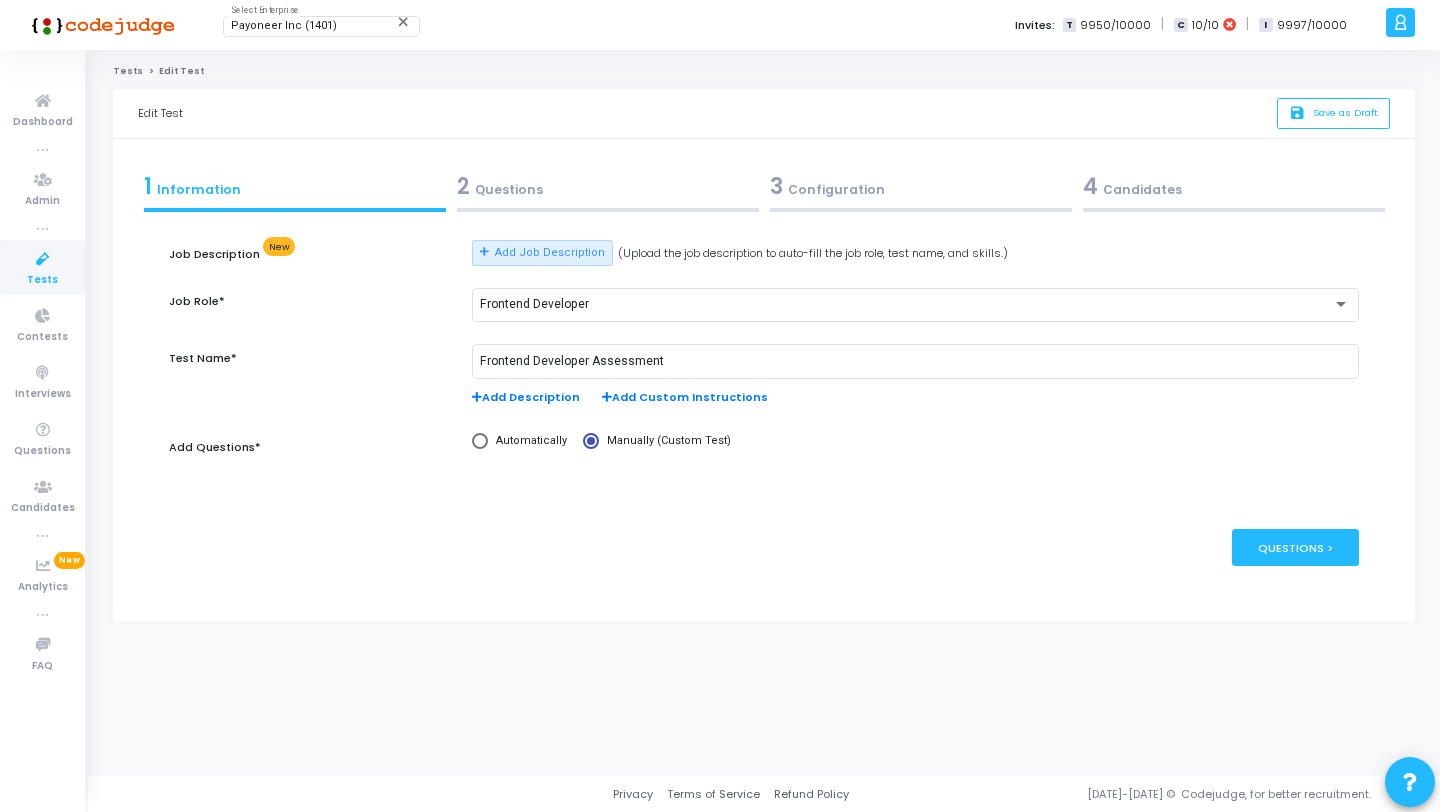 click on "2  Questions" at bounding box center (608, 186) 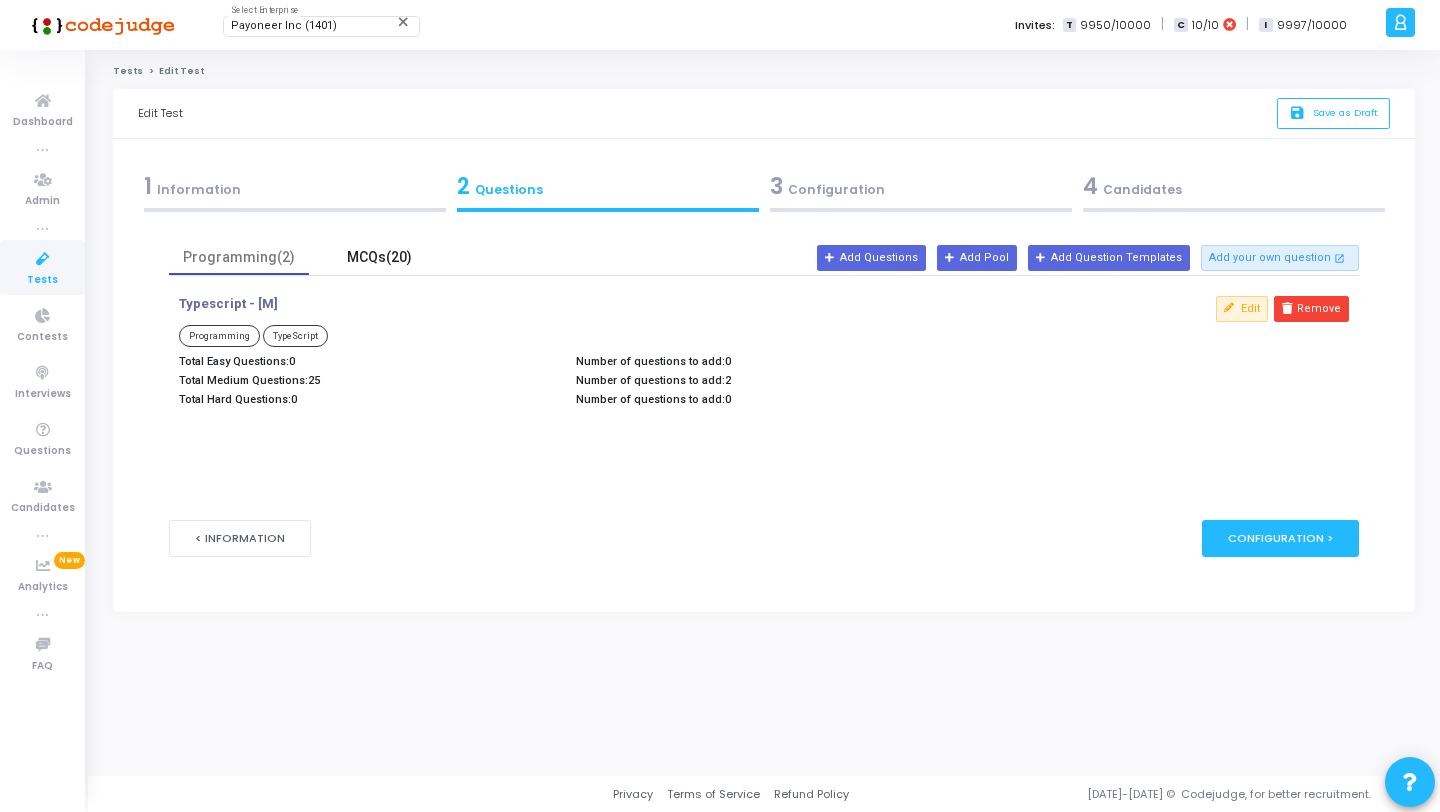 click on "MCQs(20)" at bounding box center (379, 257) 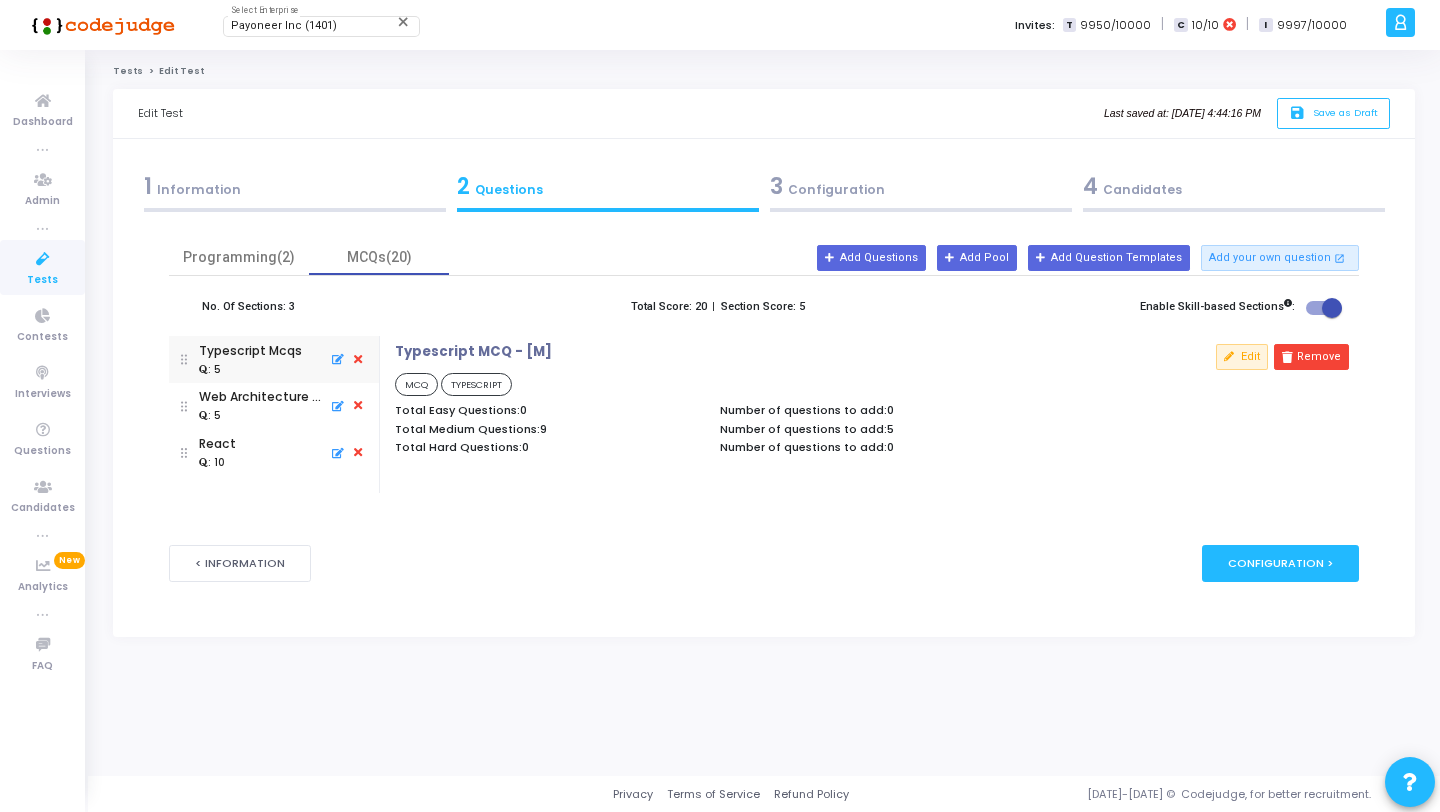 click at bounding box center [43, 259] 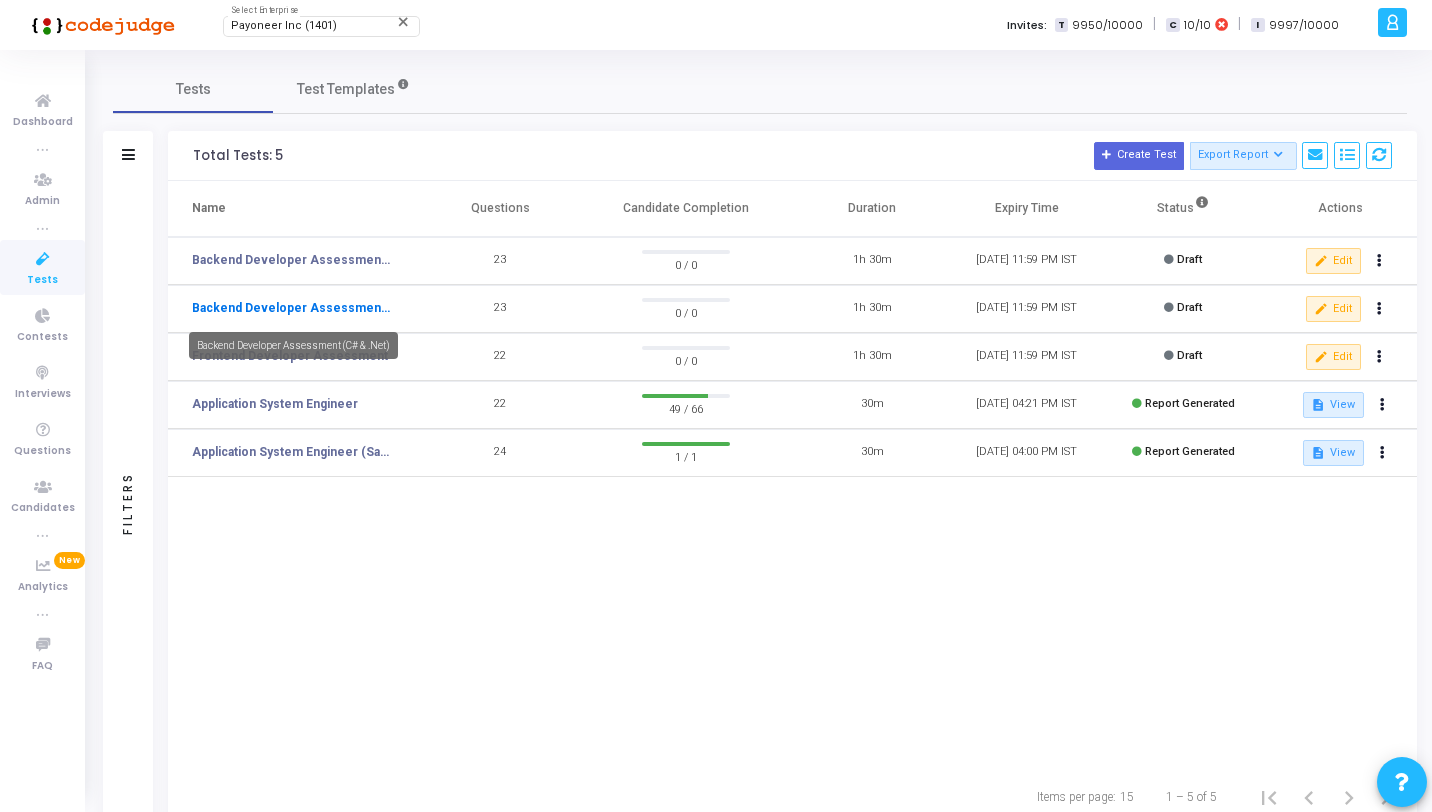 click on "Backend Developer Assessment (C# & .Net)" 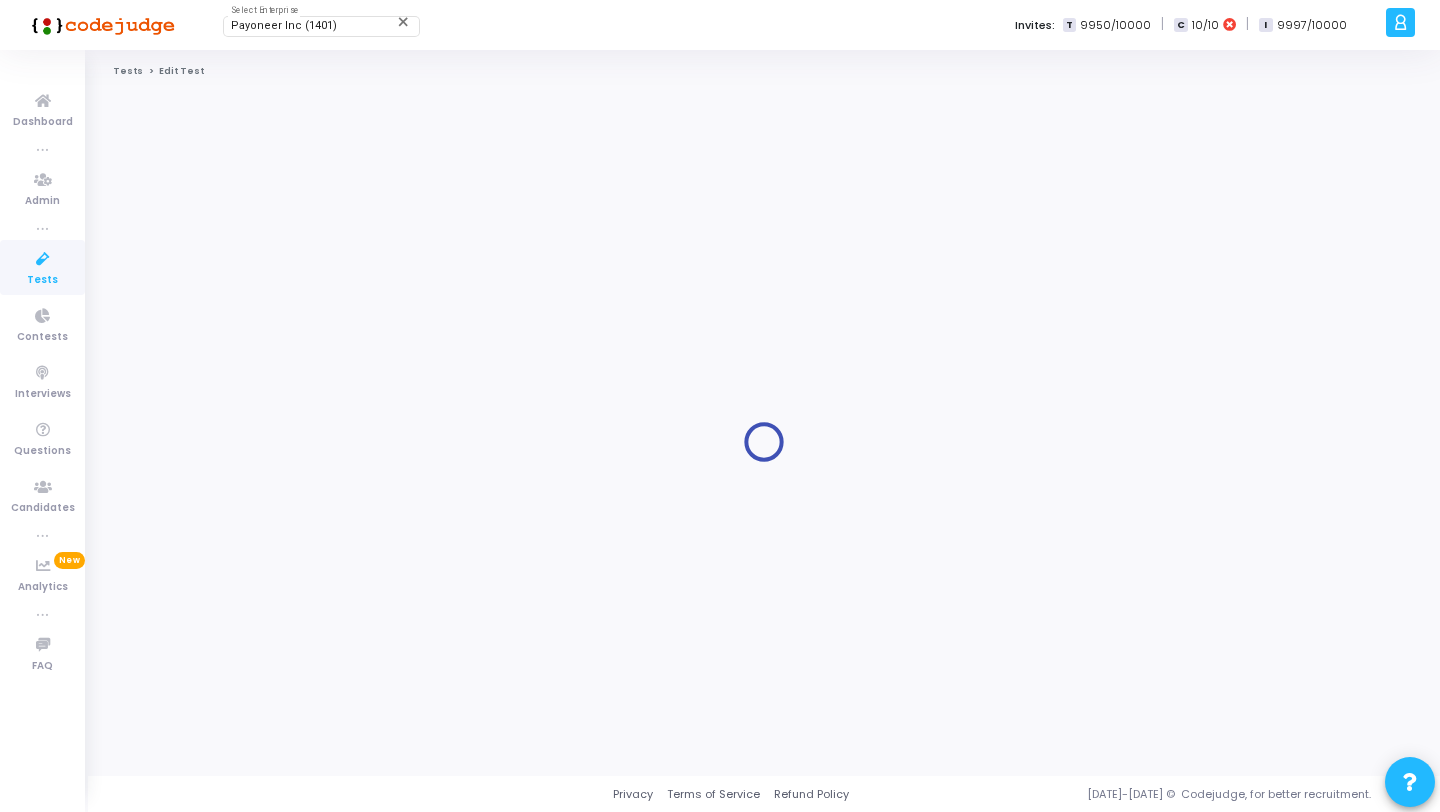 type on "Backend Developer Assessment (C# & .Net)" 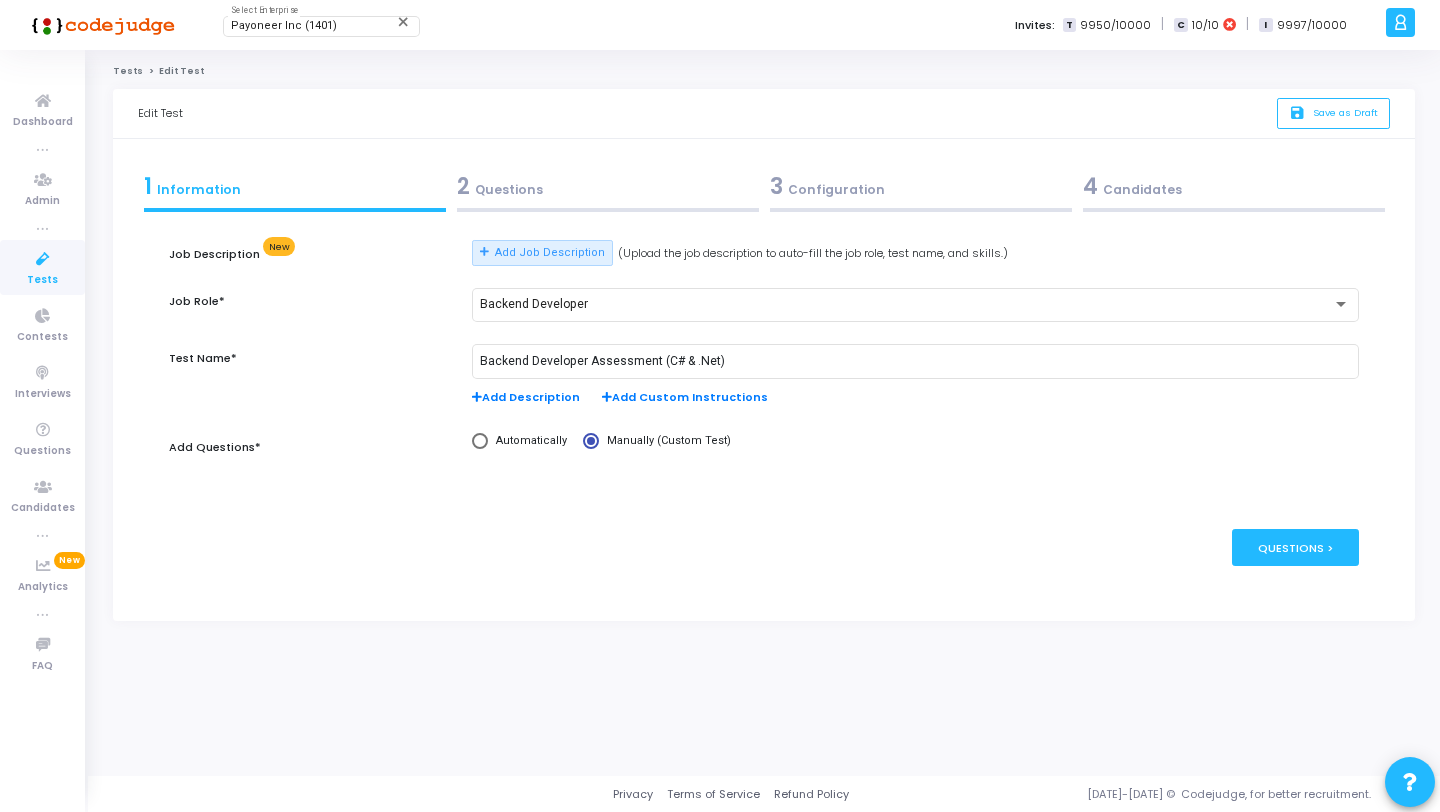 click on "2  Questions" at bounding box center [608, 186] 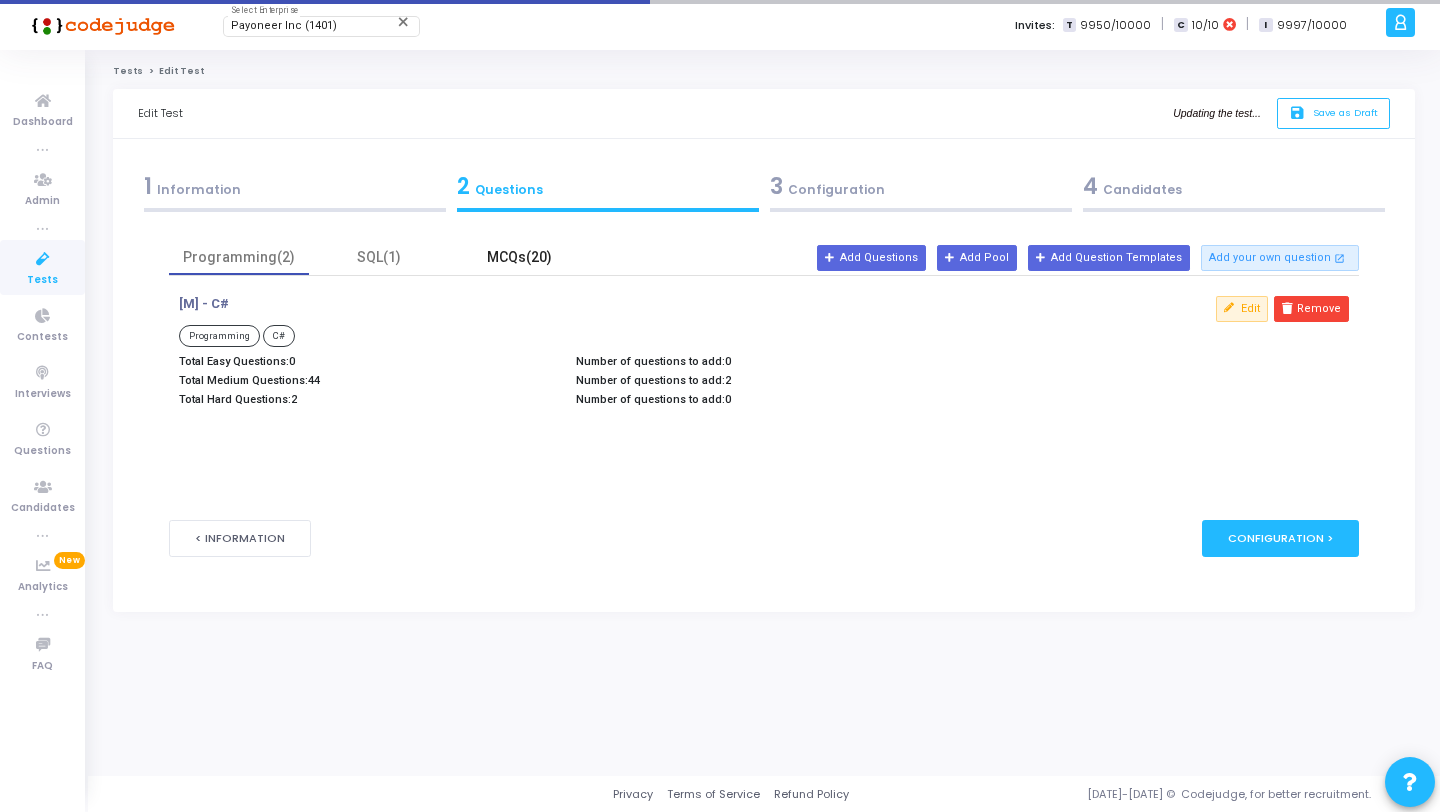 click on "MCQs(20)" at bounding box center [519, 257] 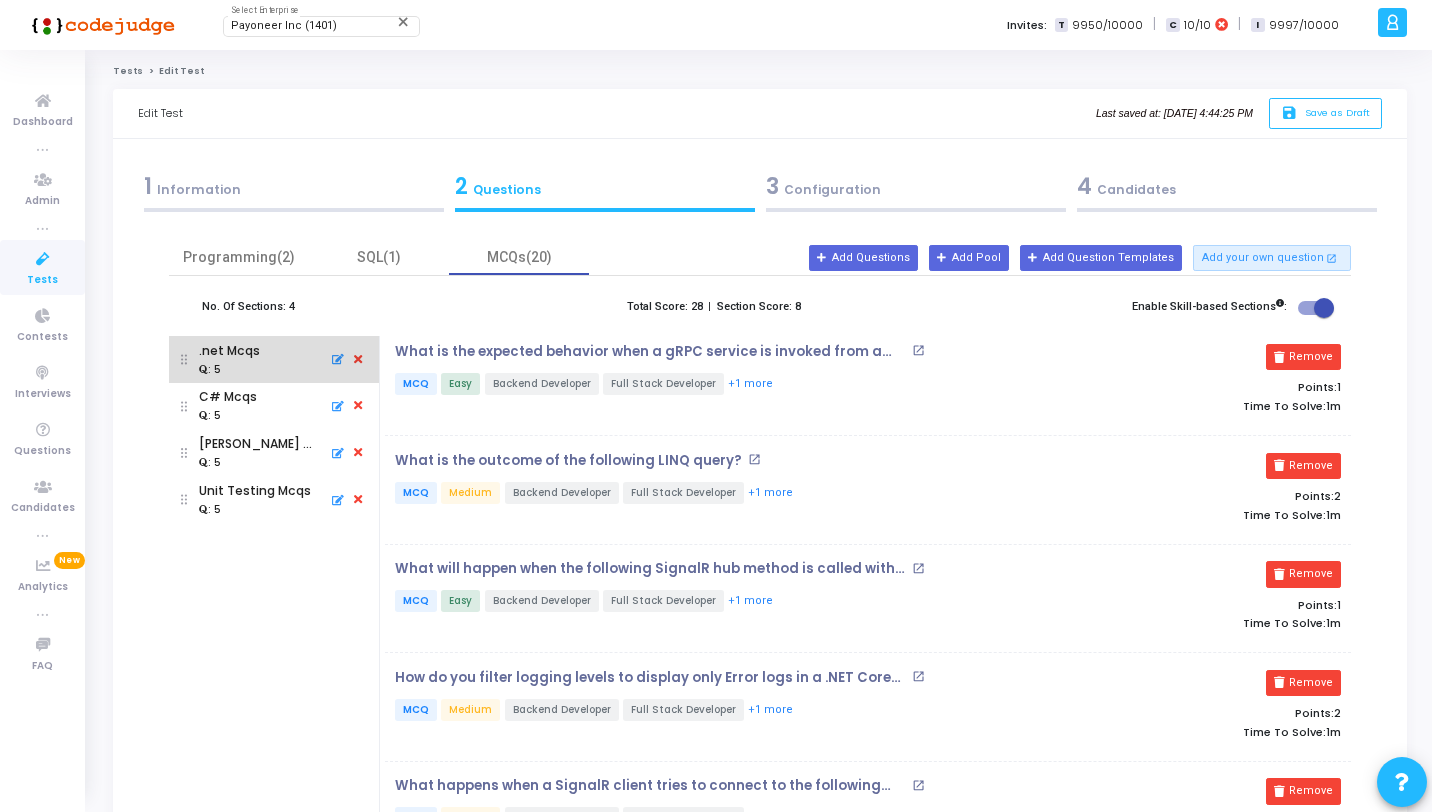 click at bounding box center (335, 359) 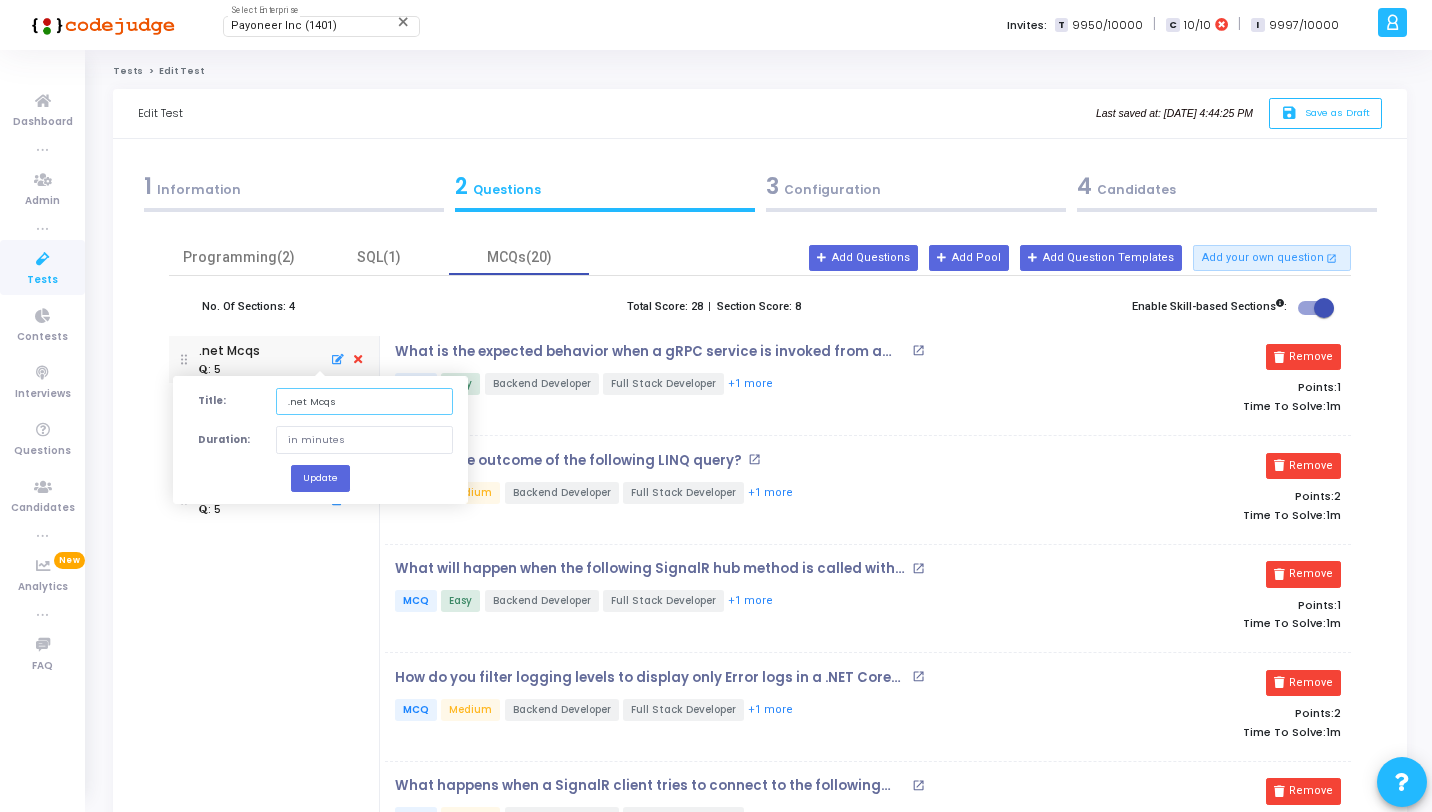 drag, startPoint x: 298, startPoint y: 398, endPoint x: 362, endPoint y: 488, distance: 110.4355 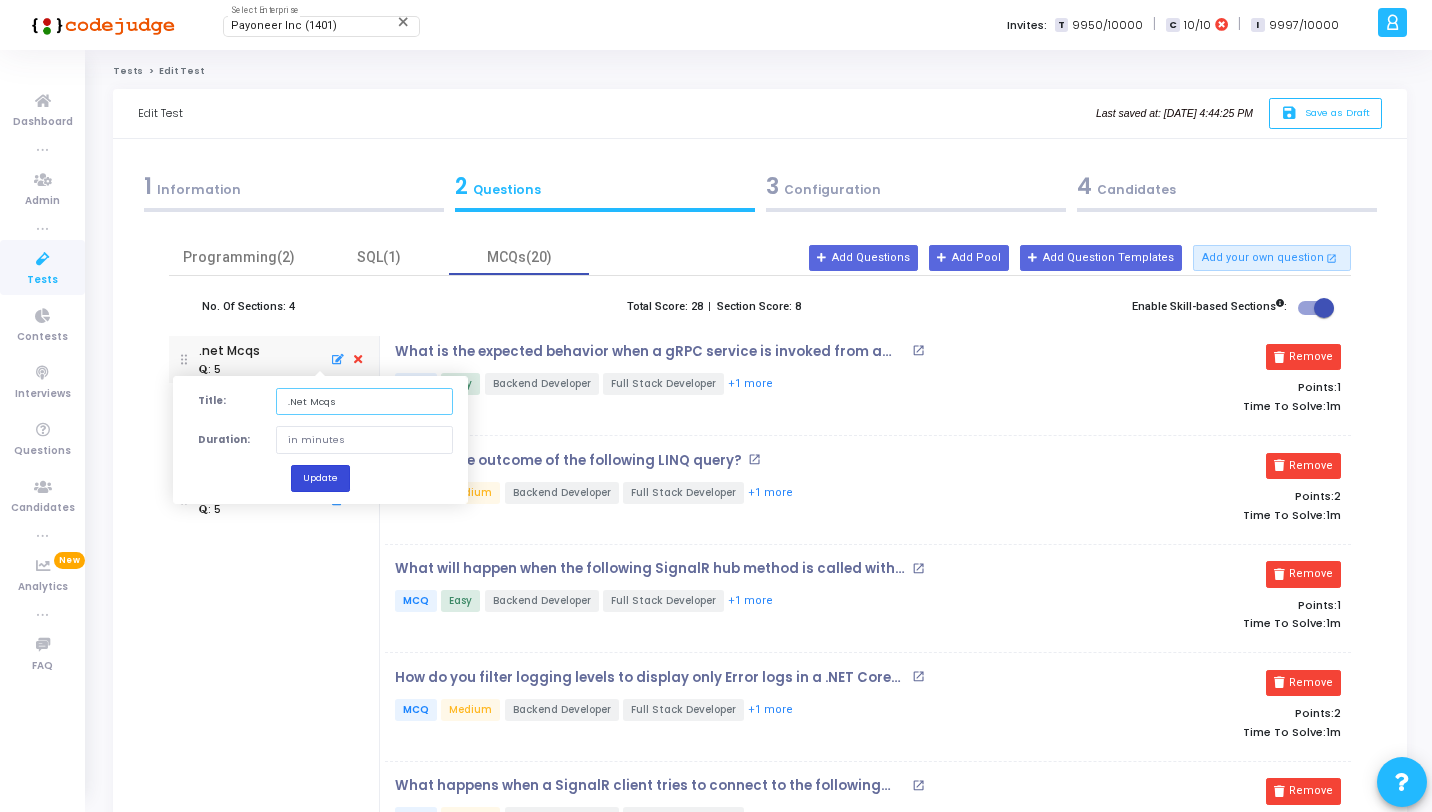 type on ".Net Mcqs" 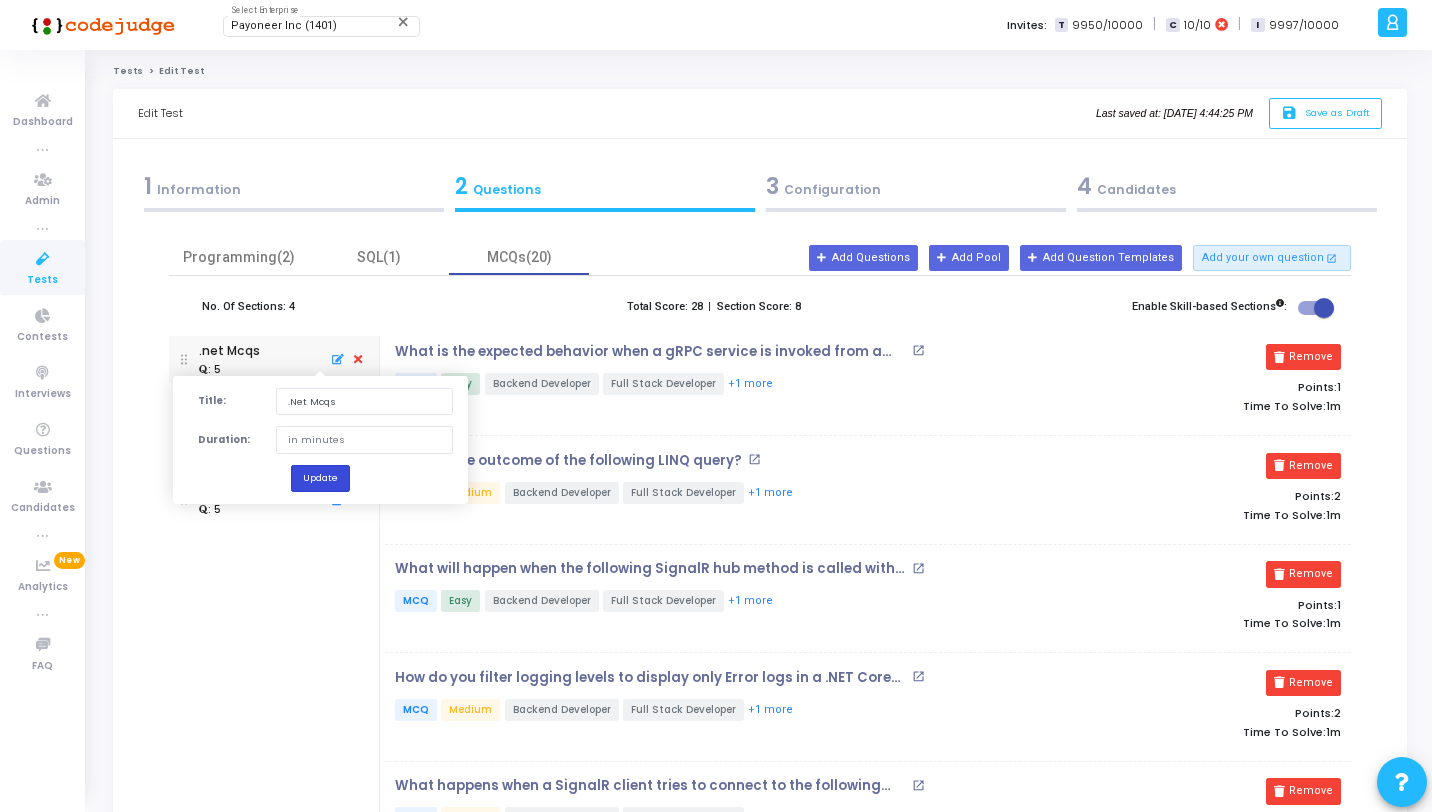 click on "Update" at bounding box center (320, 477) 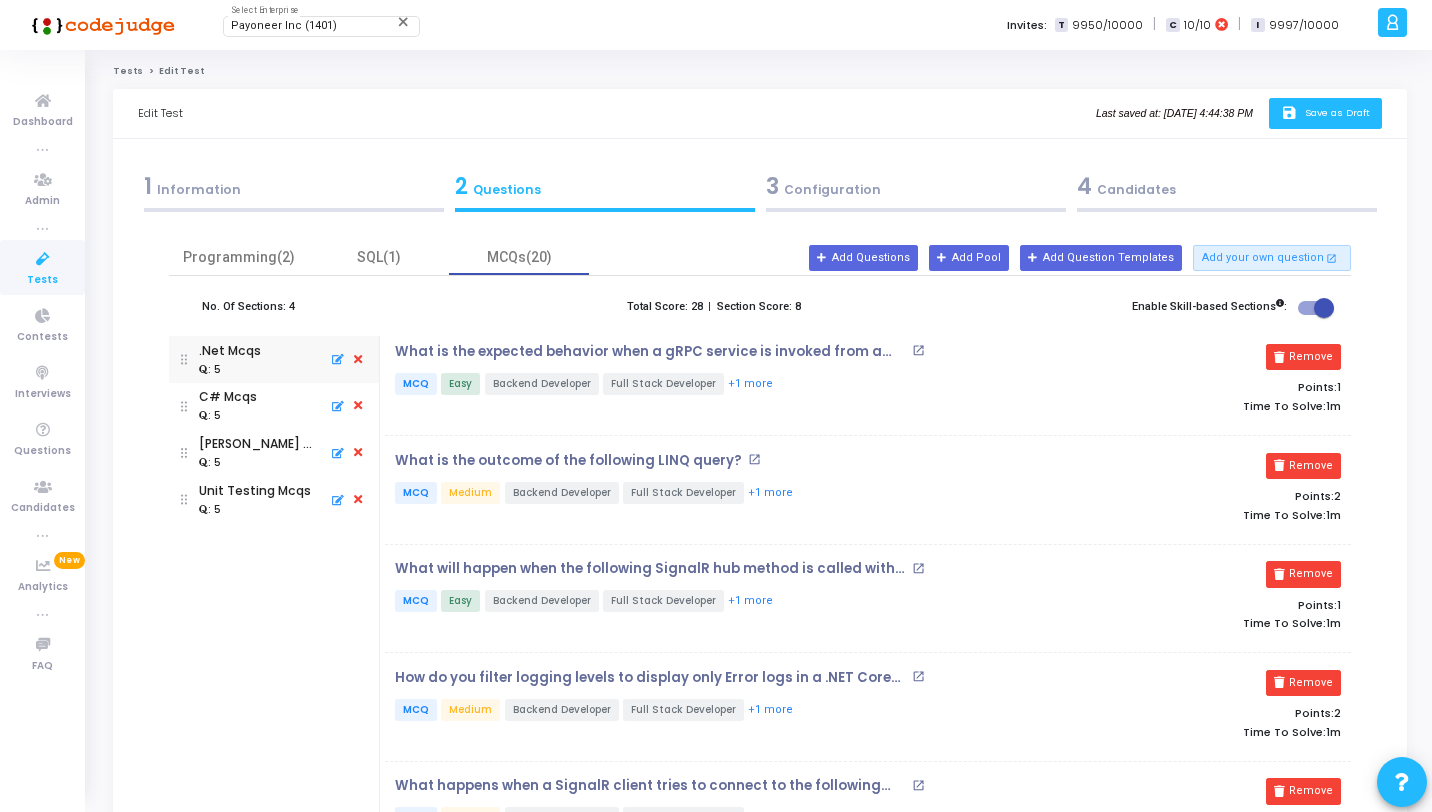 click on "save   Save as Draft" 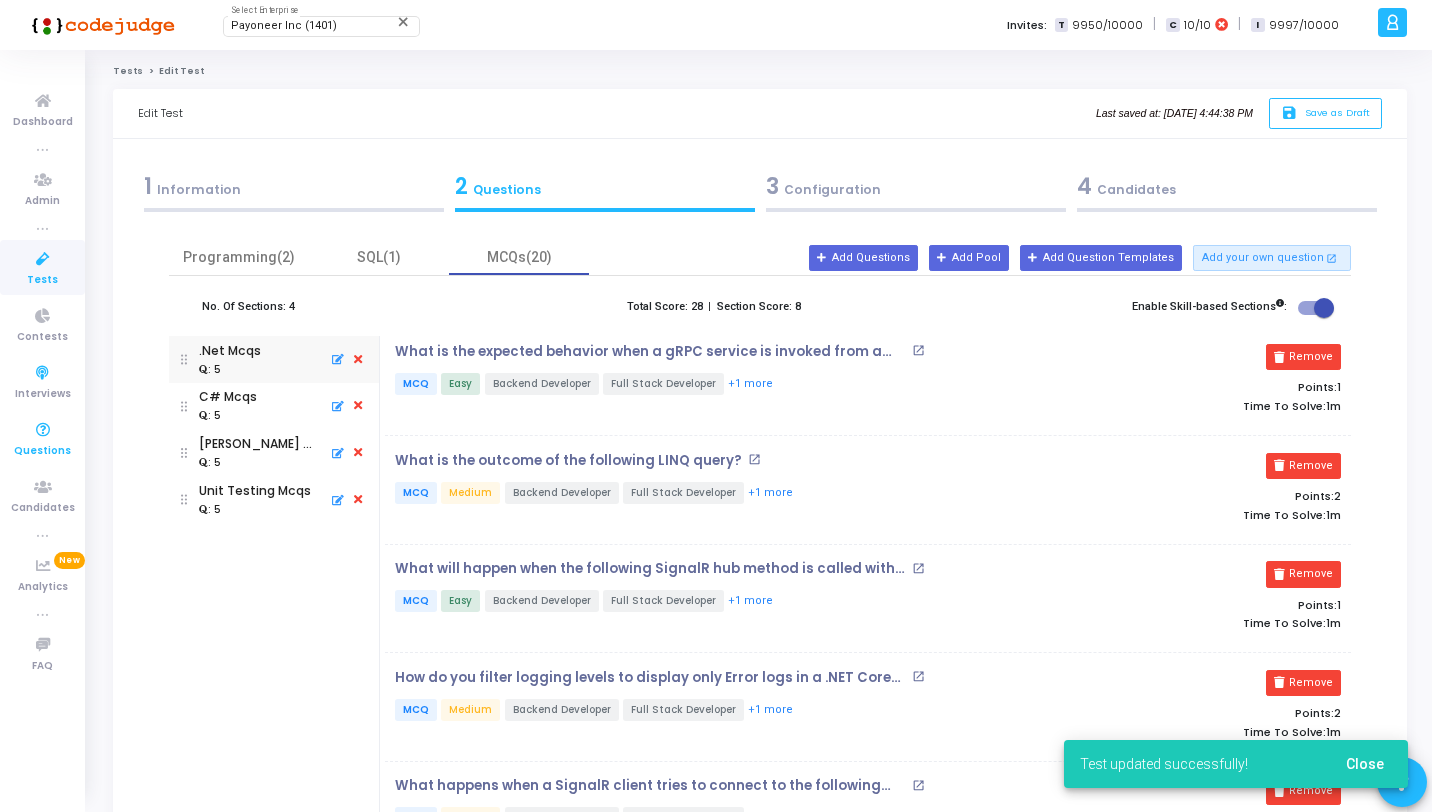 click at bounding box center (43, 430) 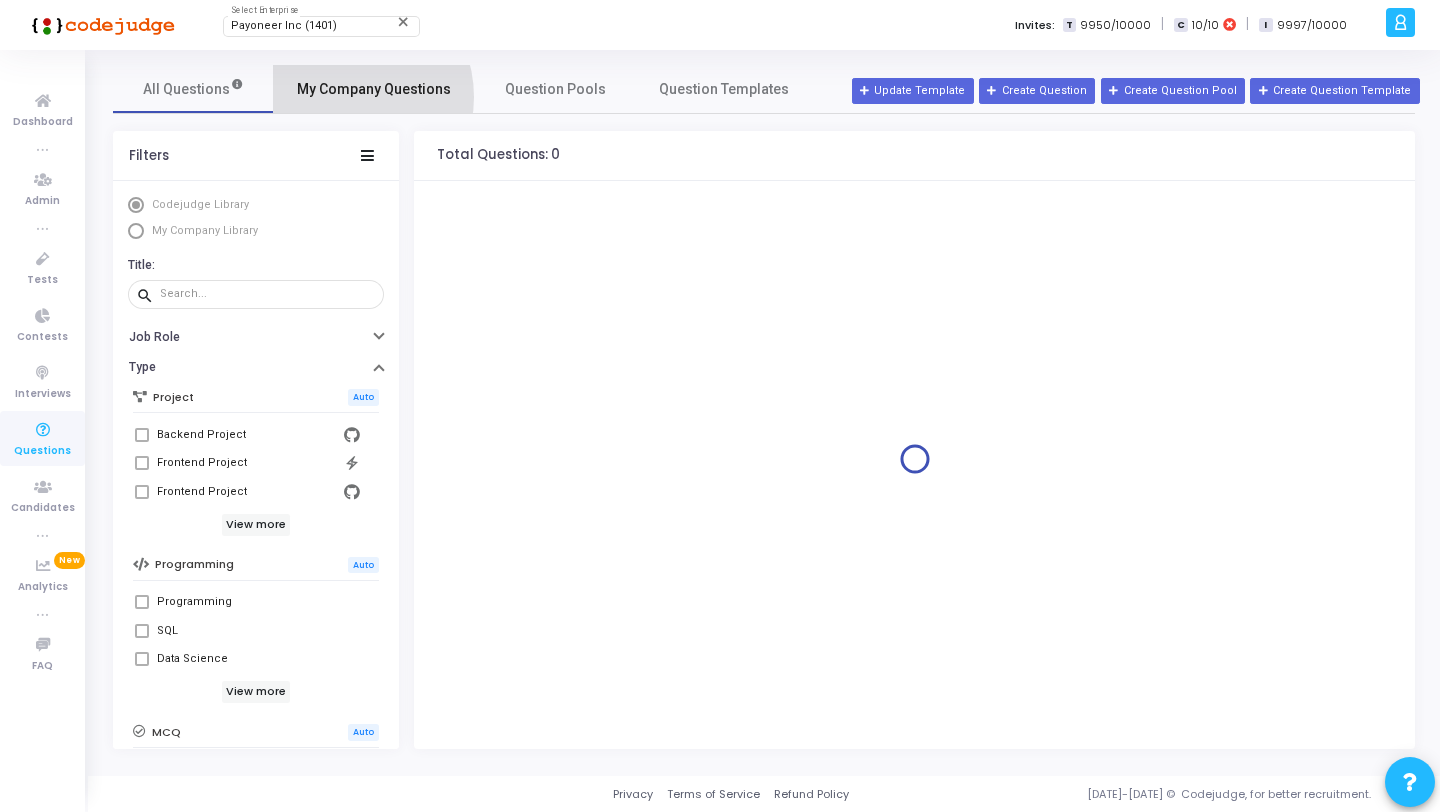 click on "My Company Questions" at bounding box center (374, 89) 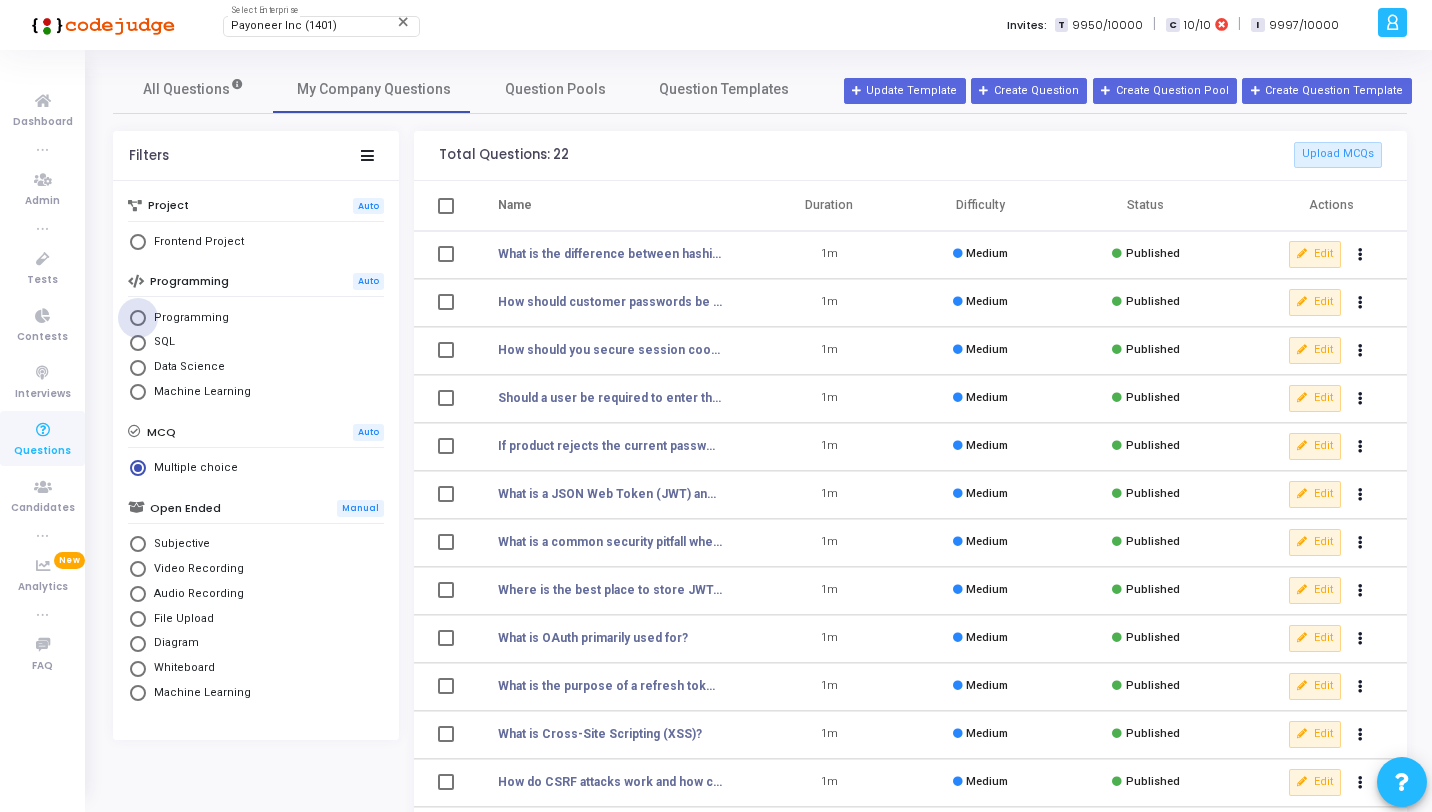 click on "Programming" at bounding box center [187, 318] 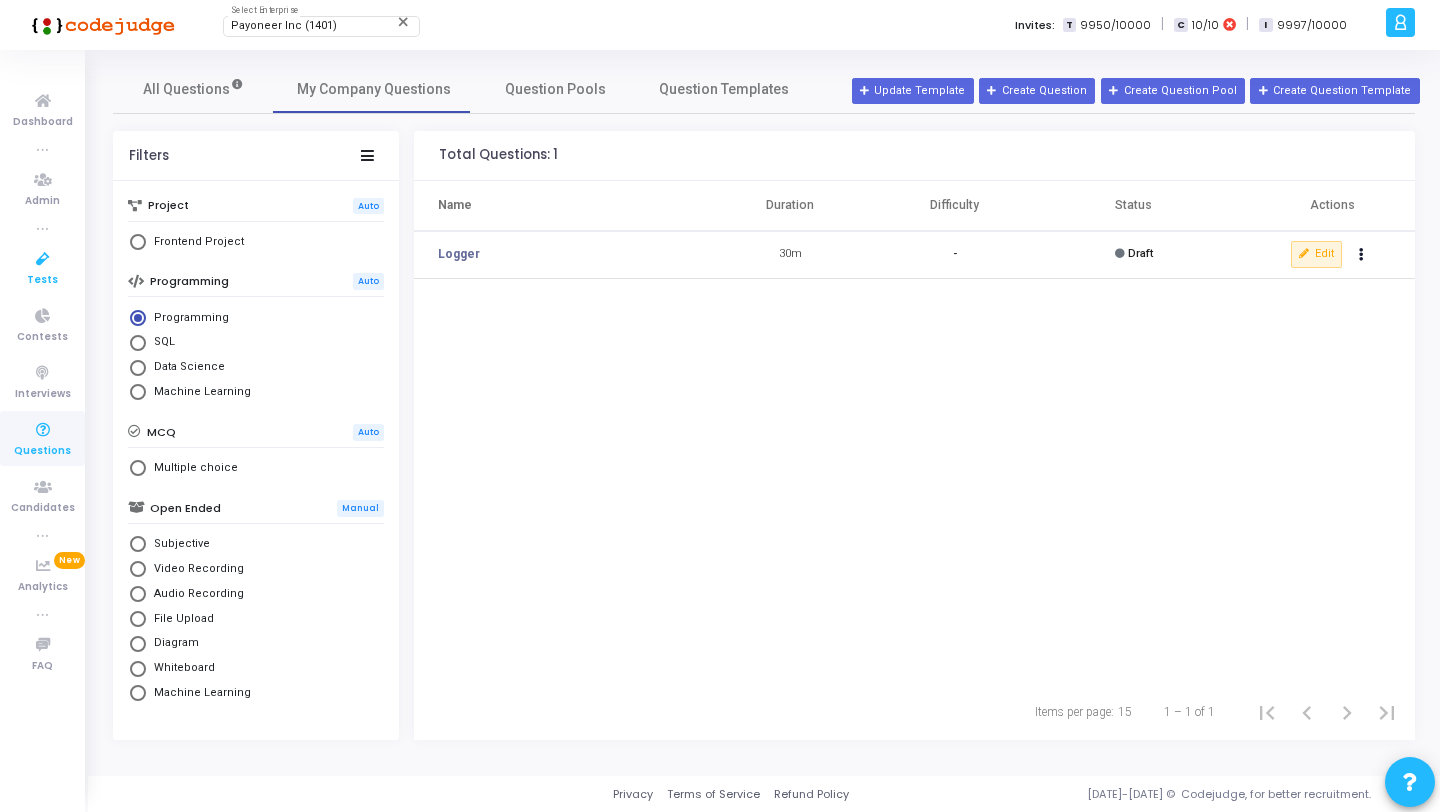 click at bounding box center [43, 259] 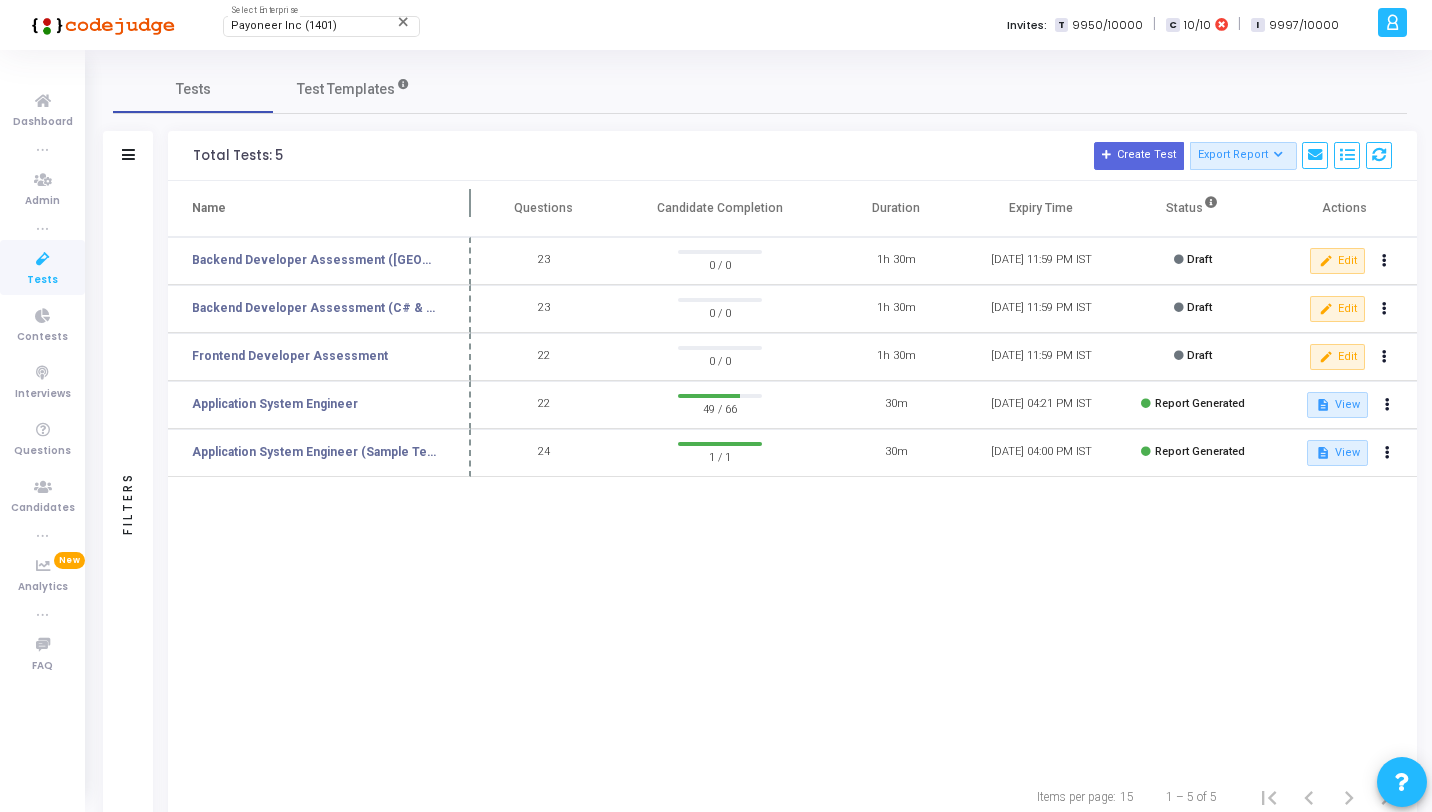 drag, startPoint x: 426, startPoint y: 215, endPoint x: 487, endPoint y: 219, distance: 61.13101 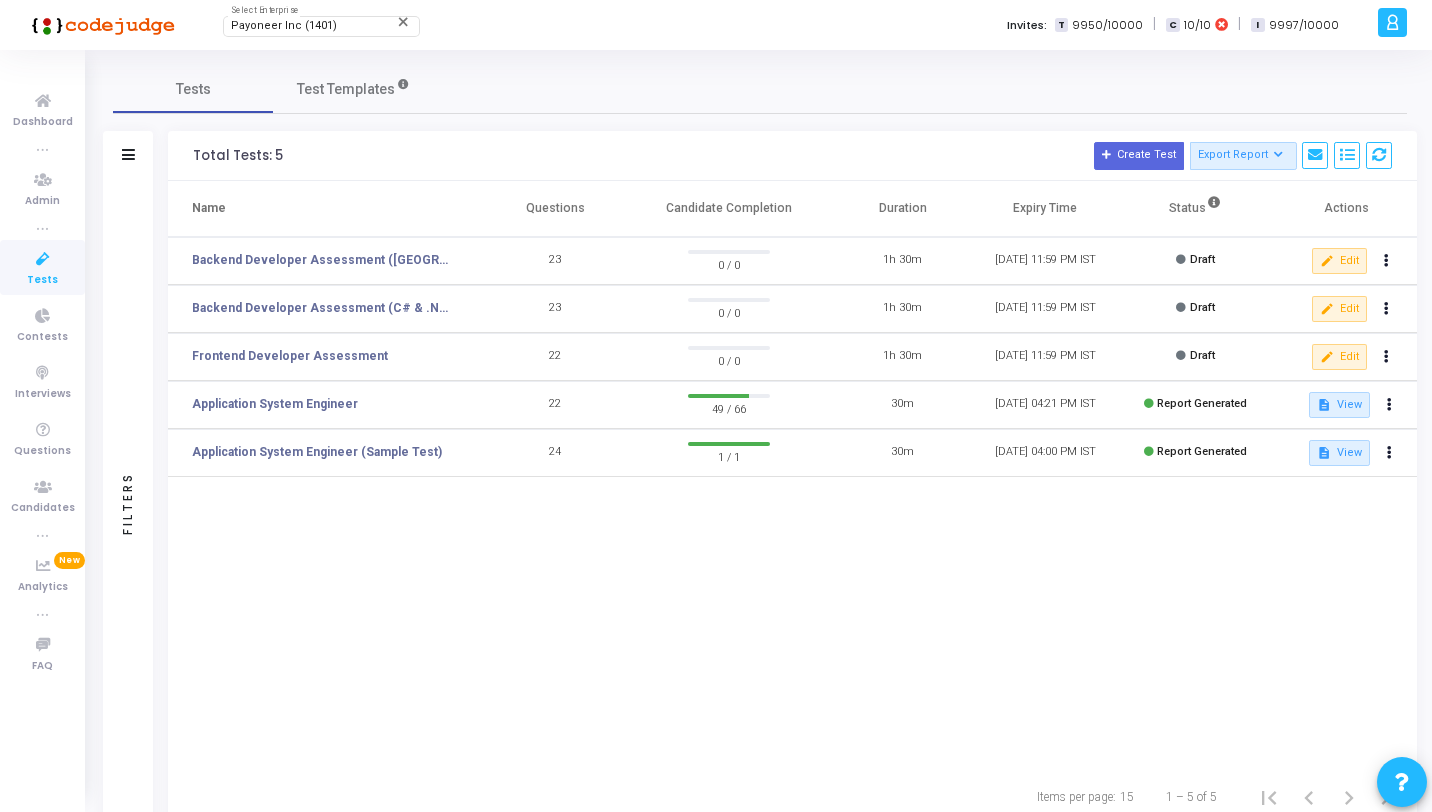 click on "Name   Questions   Candidate Completion  Duration  Expiry Time   Status   Actions   Backend Developer Assessment (Java)  23  0 / 0  1h 30m 31 Aug, 2025 11:59 PM IST  Draft  edit  Edit   Backend Developer Assessment (C# & .Net)  23  0 / 0  1h 30m 31 Aug, 2025 11:59 PM IST  Draft  edit  Edit   Frontend Developer Assessment  22  0 / 0  1h 30m 31 Aug, 2025 11:59 PM IST  Draft  edit  Edit   Application System Engineer  22  49 / 66  30m 30 Jun, 2025 04:21 PM IST  Report Generated  description  View   Application System Engineer (Sample Test)  24  1 / 1  30m 13 May, 2025 04:00 PM IST  Report Generated  description  View" 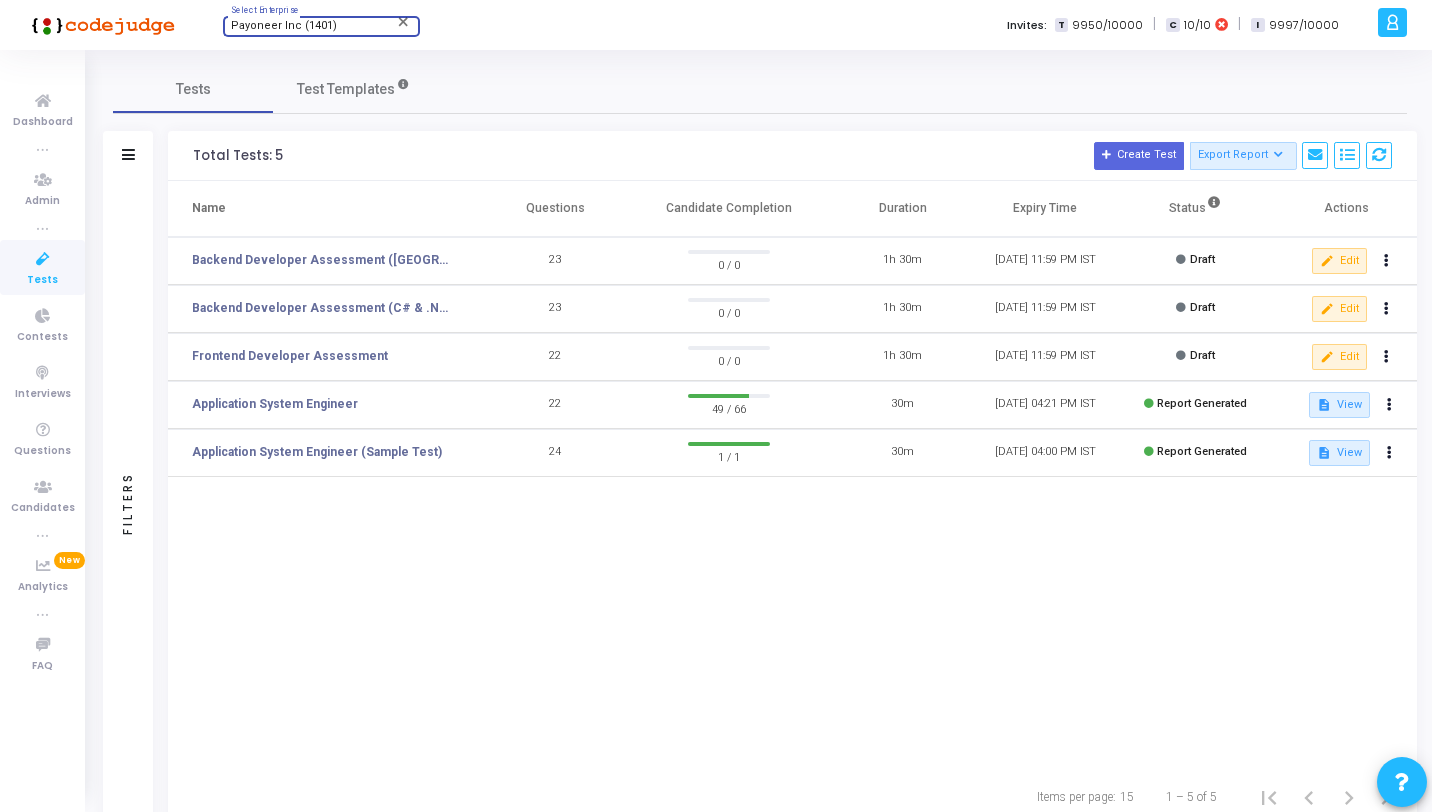 click on "Payoneer Inc (1401)" at bounding box center [284, 25] 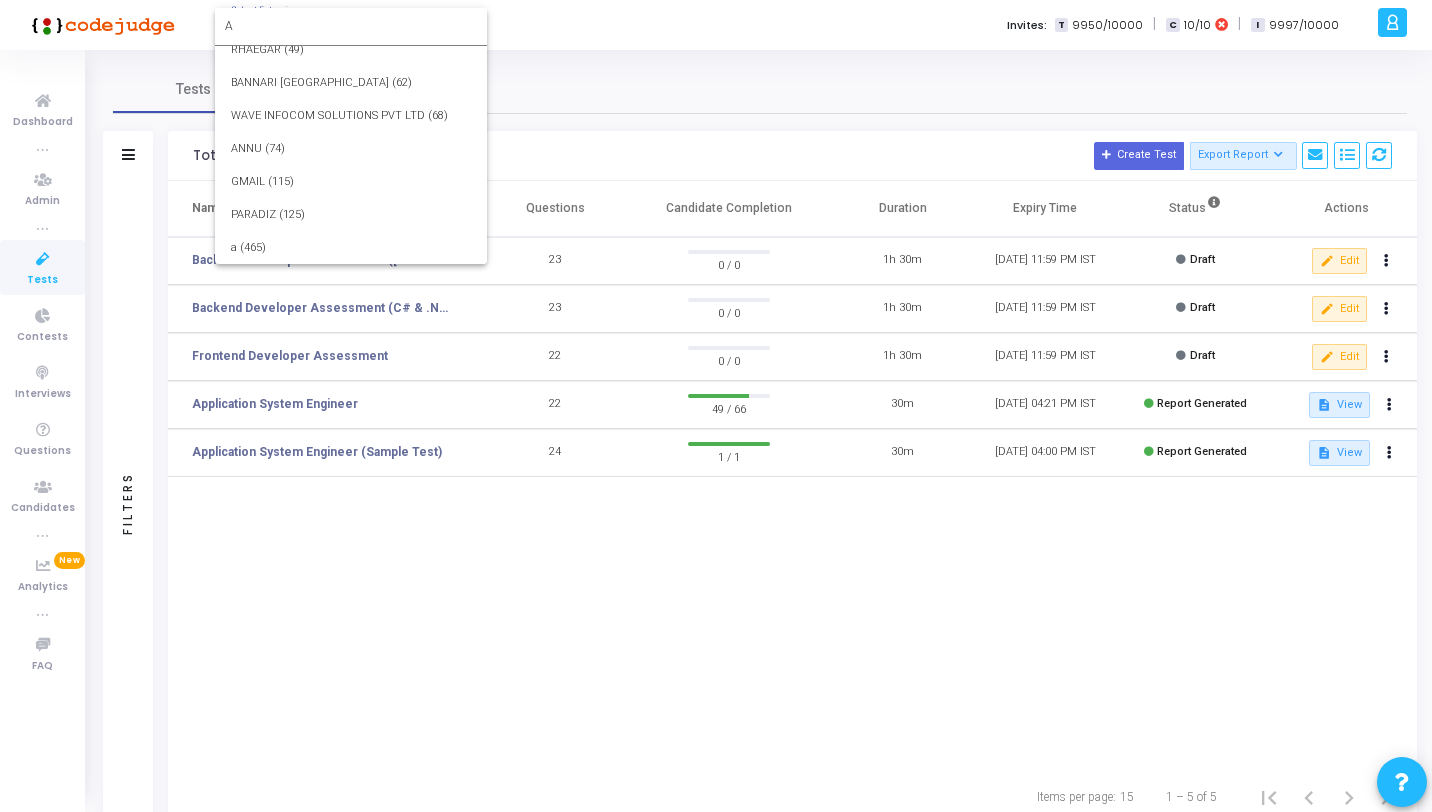 scroll, scrollTop: 0, scrollLeft: 0, axis: both 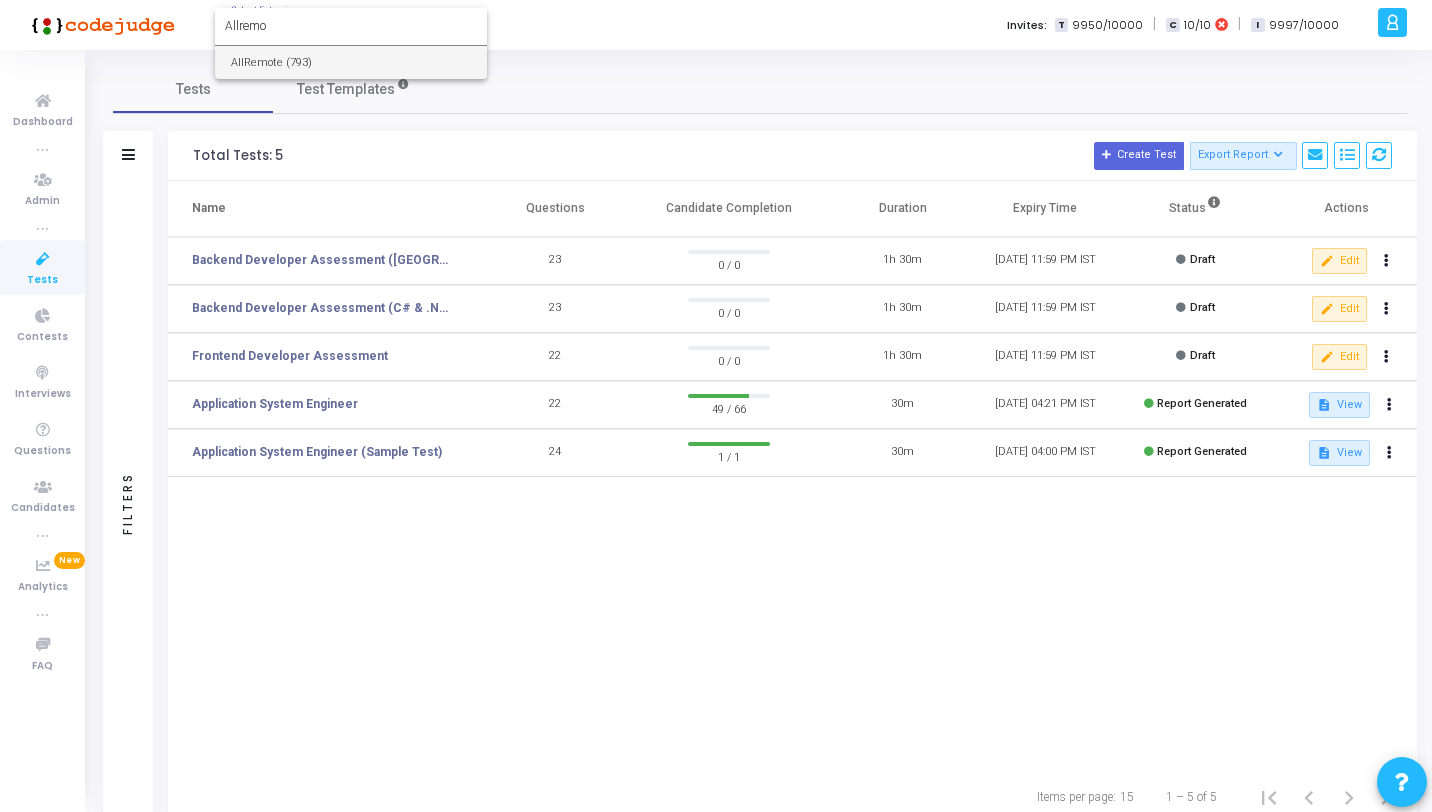 type on "Allremo" 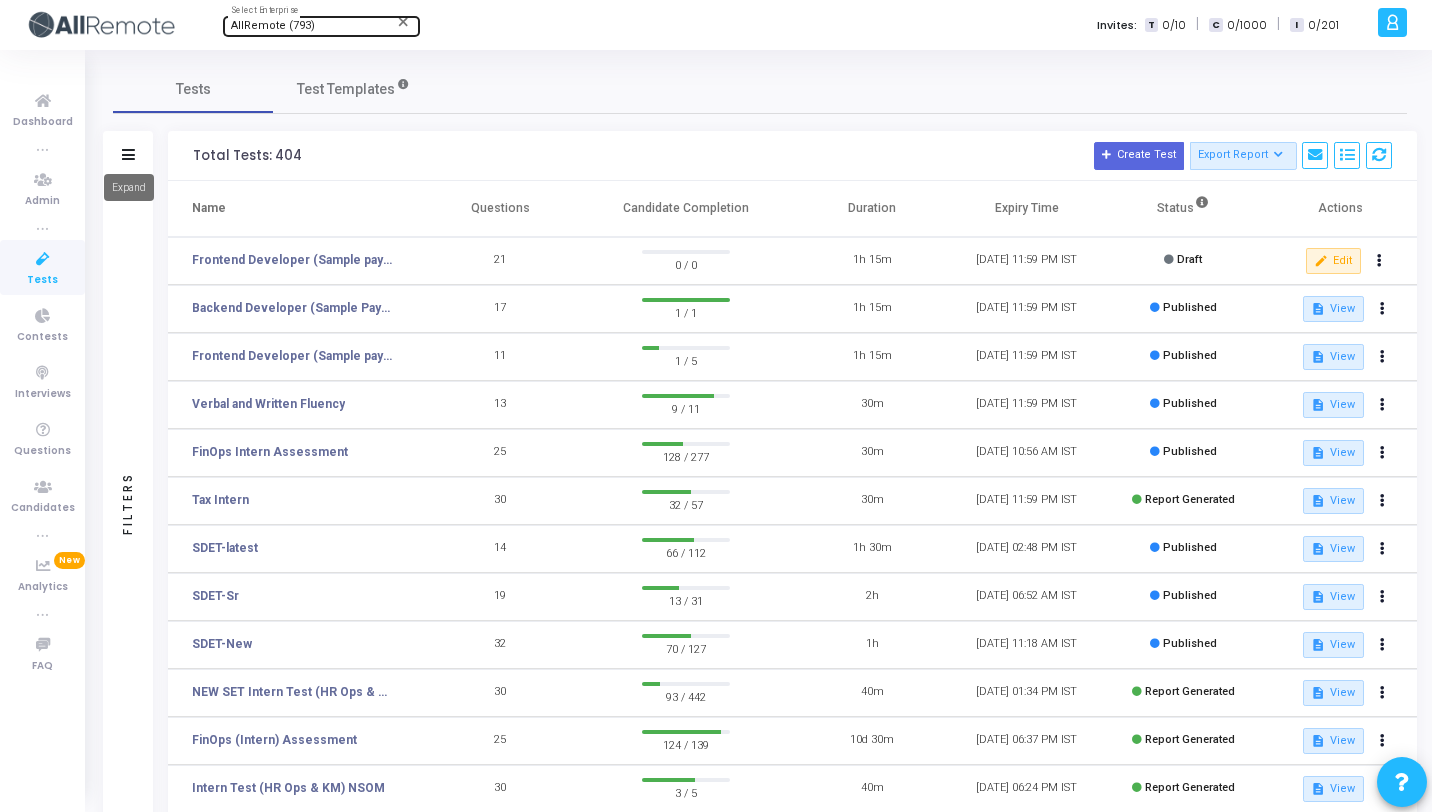 click 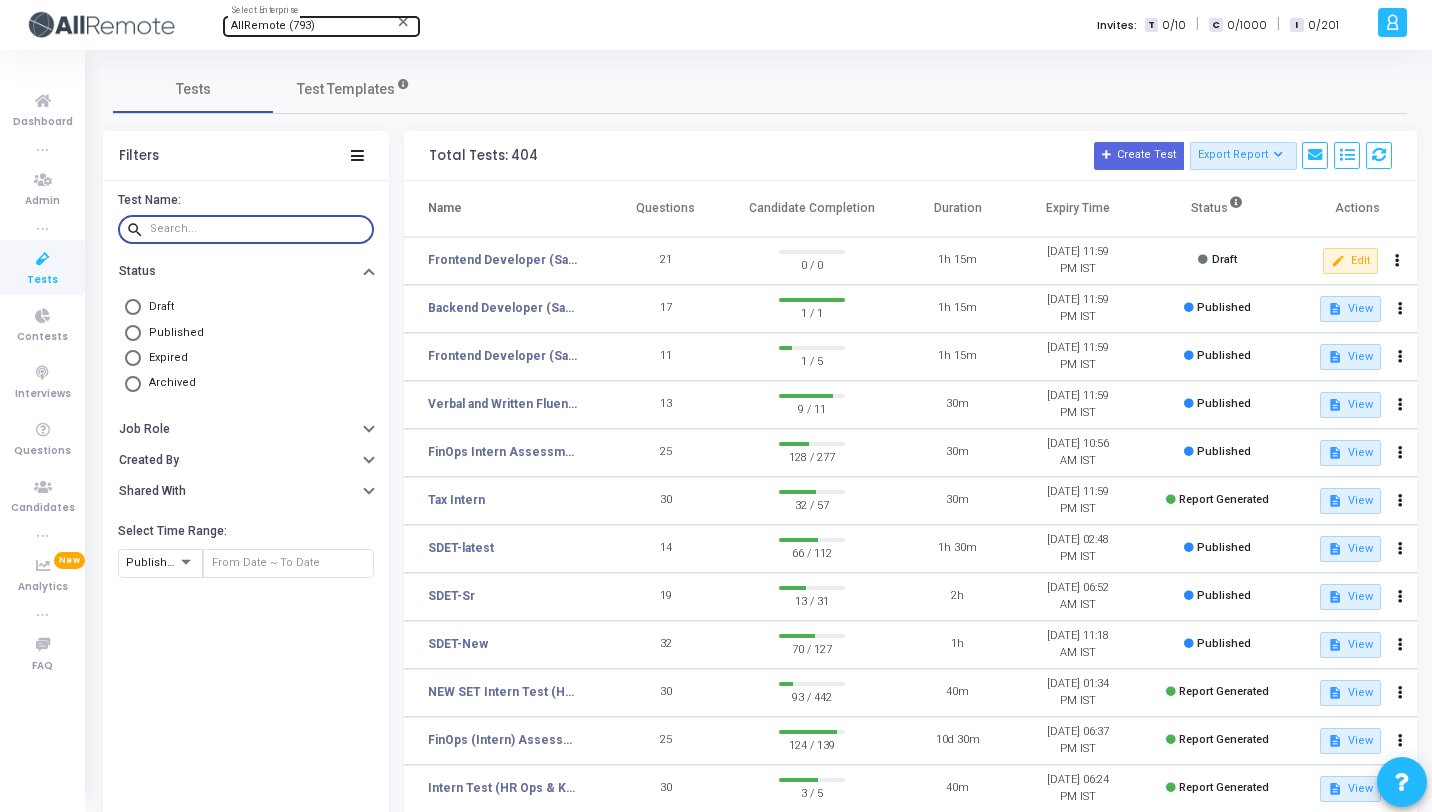click at bounding box center [258, 229] 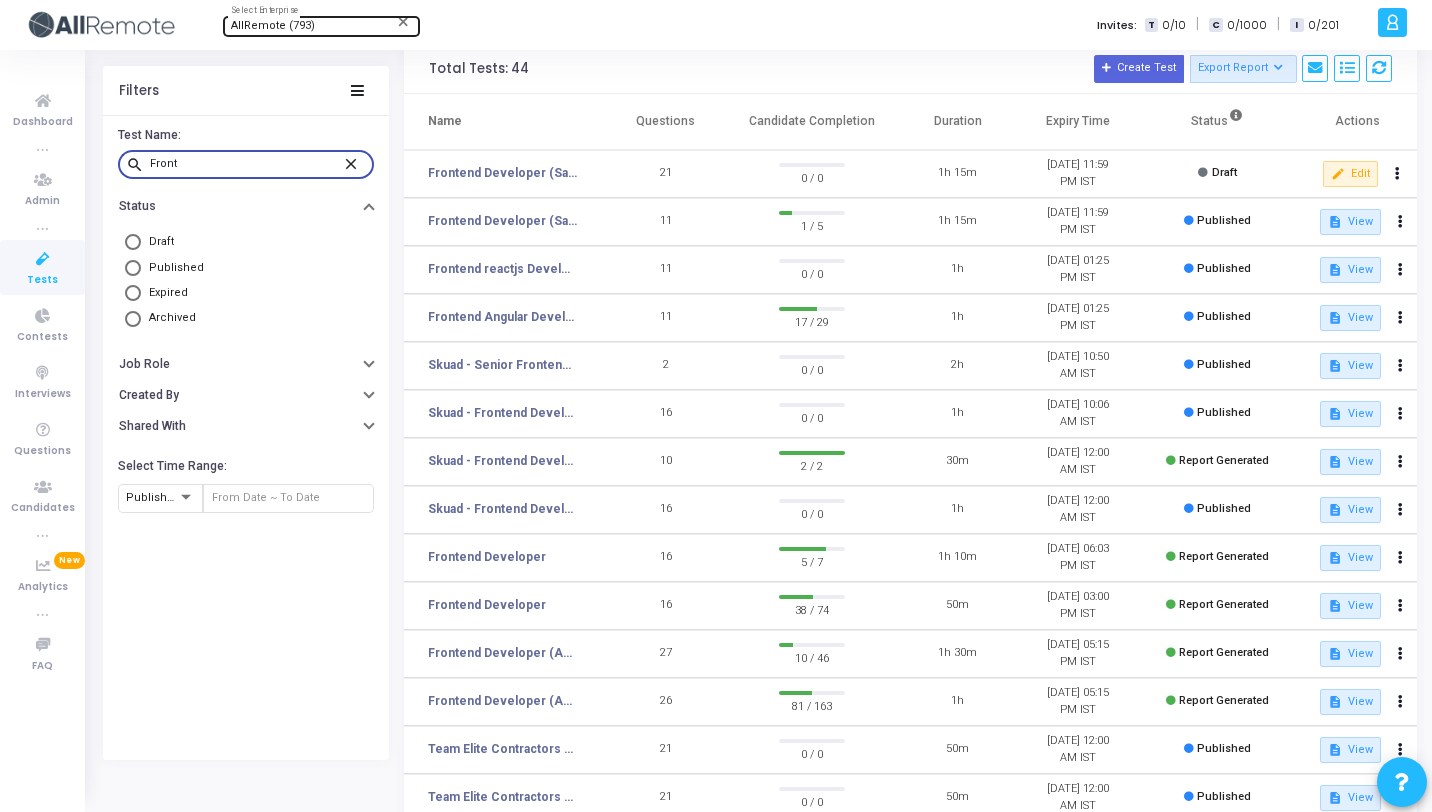scroll, scrollTop: 148, scrollLeft: 0, axis: vertical 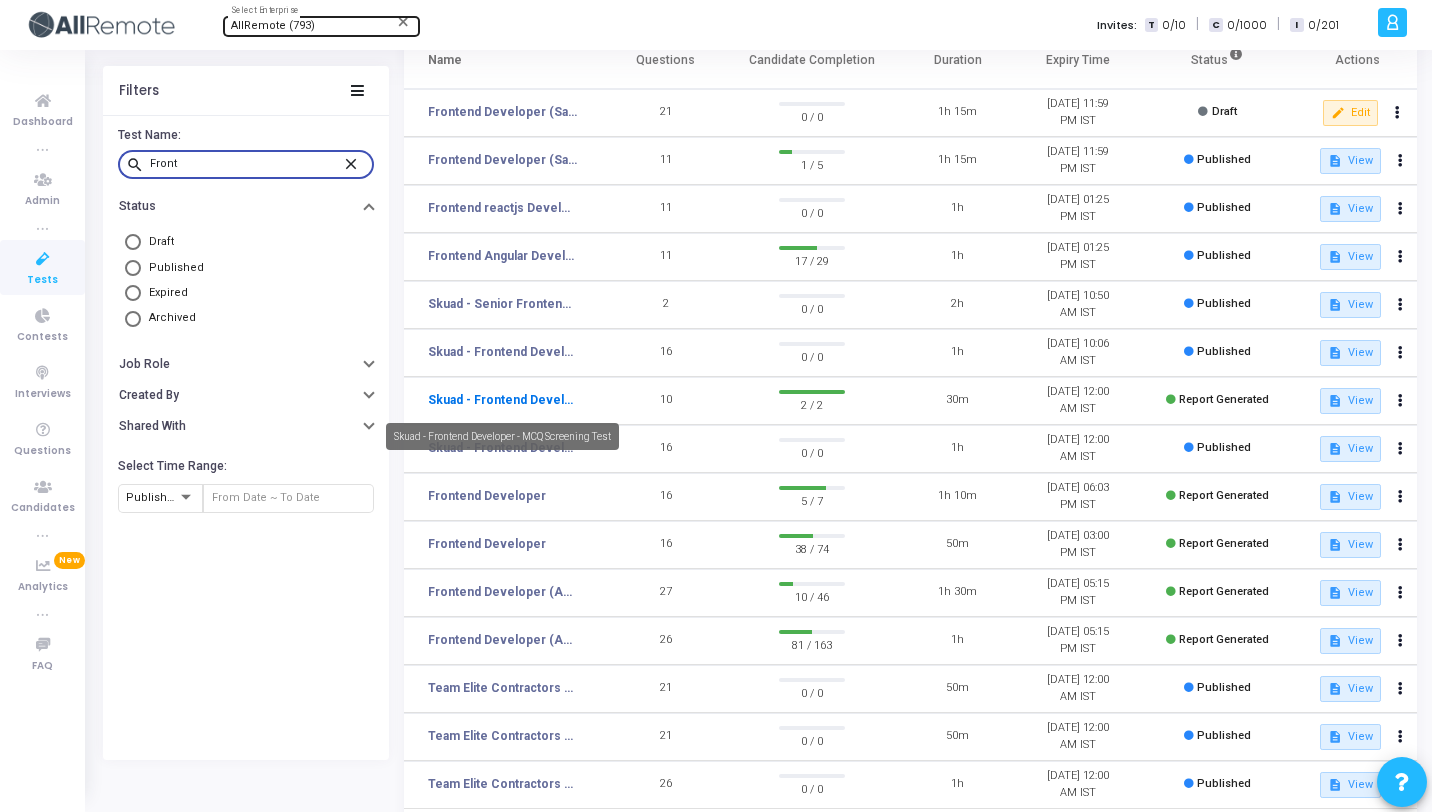type on "Front" 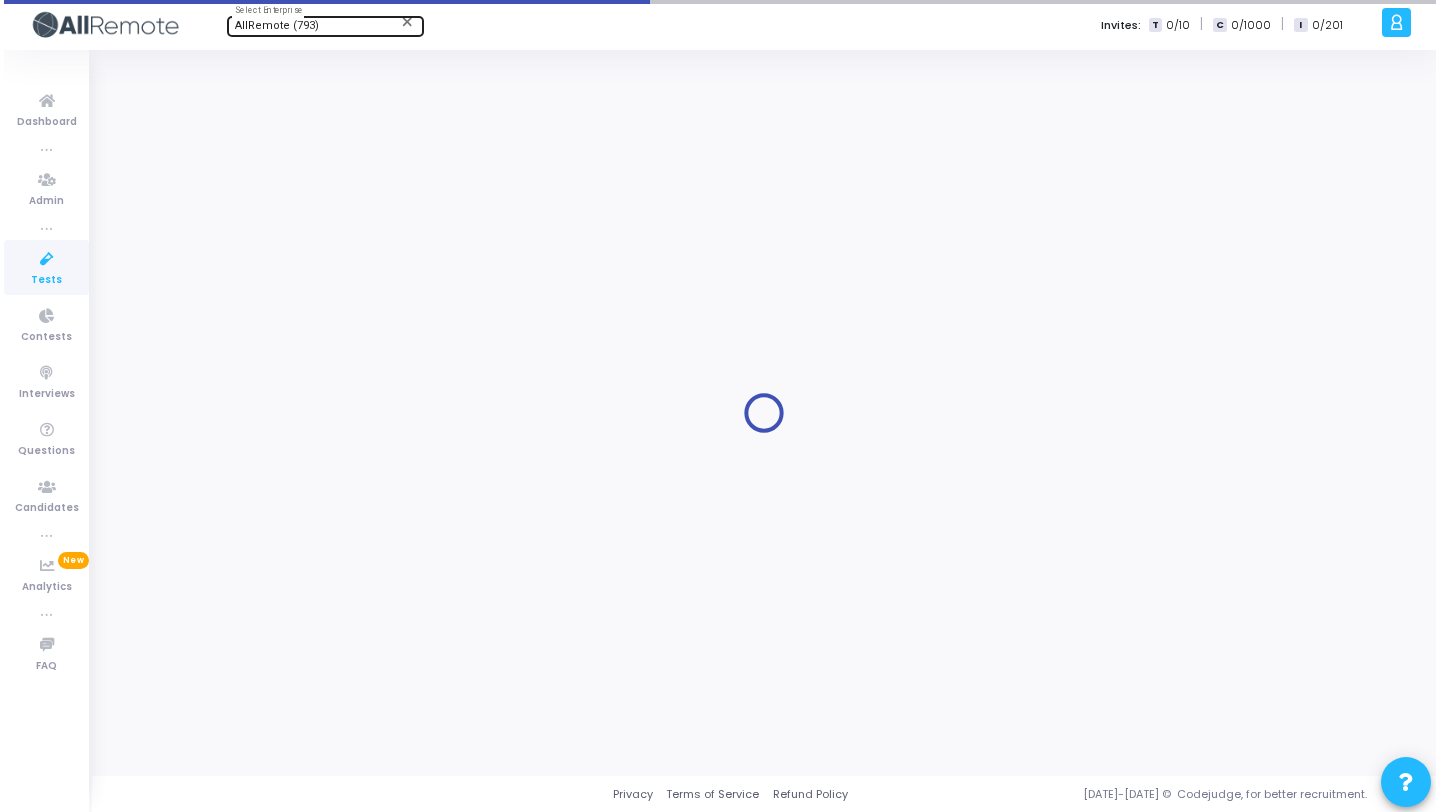 scroll, scrollTop: 0, scrollLeft: 0, axis: both 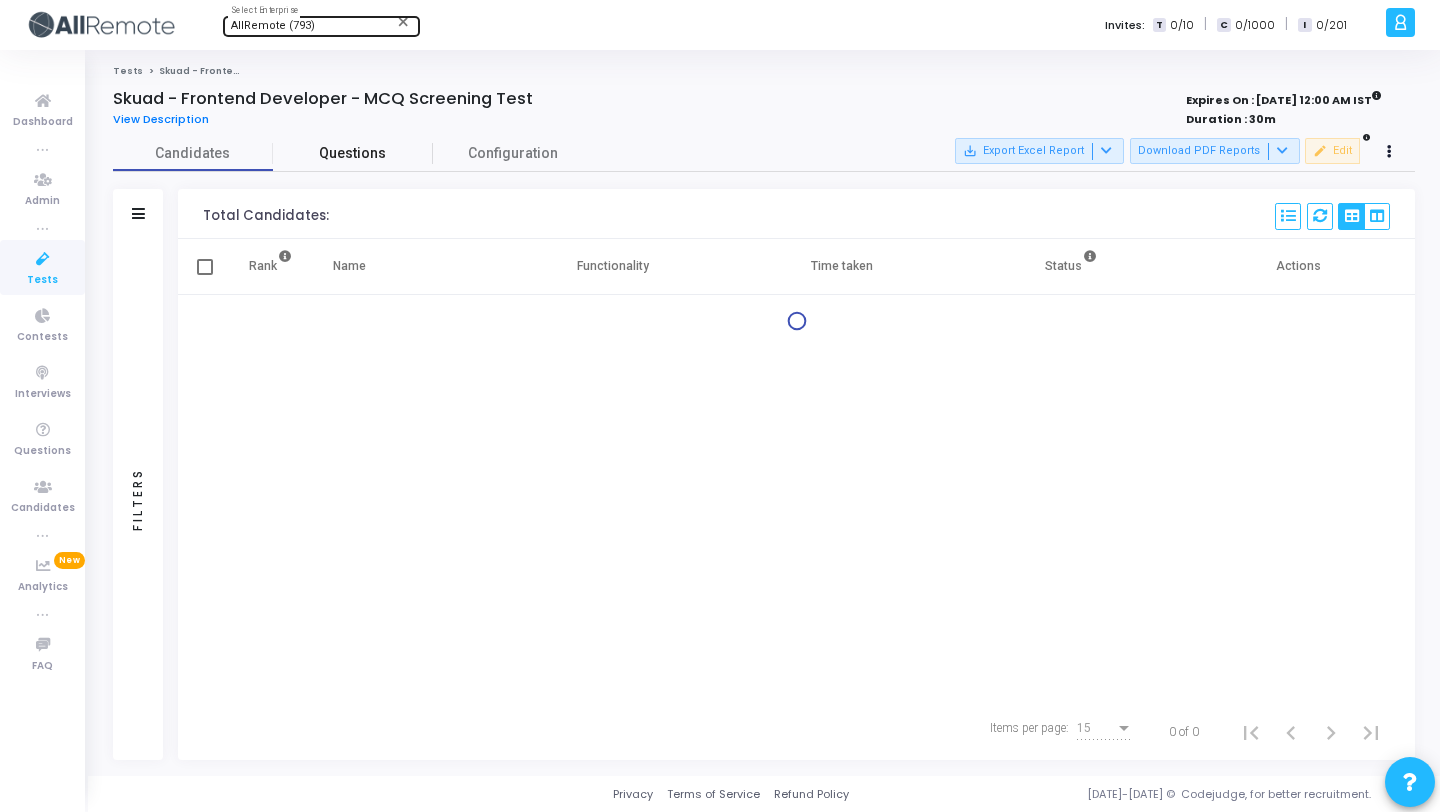 click on "Questions" at bounding box center (353, 153) 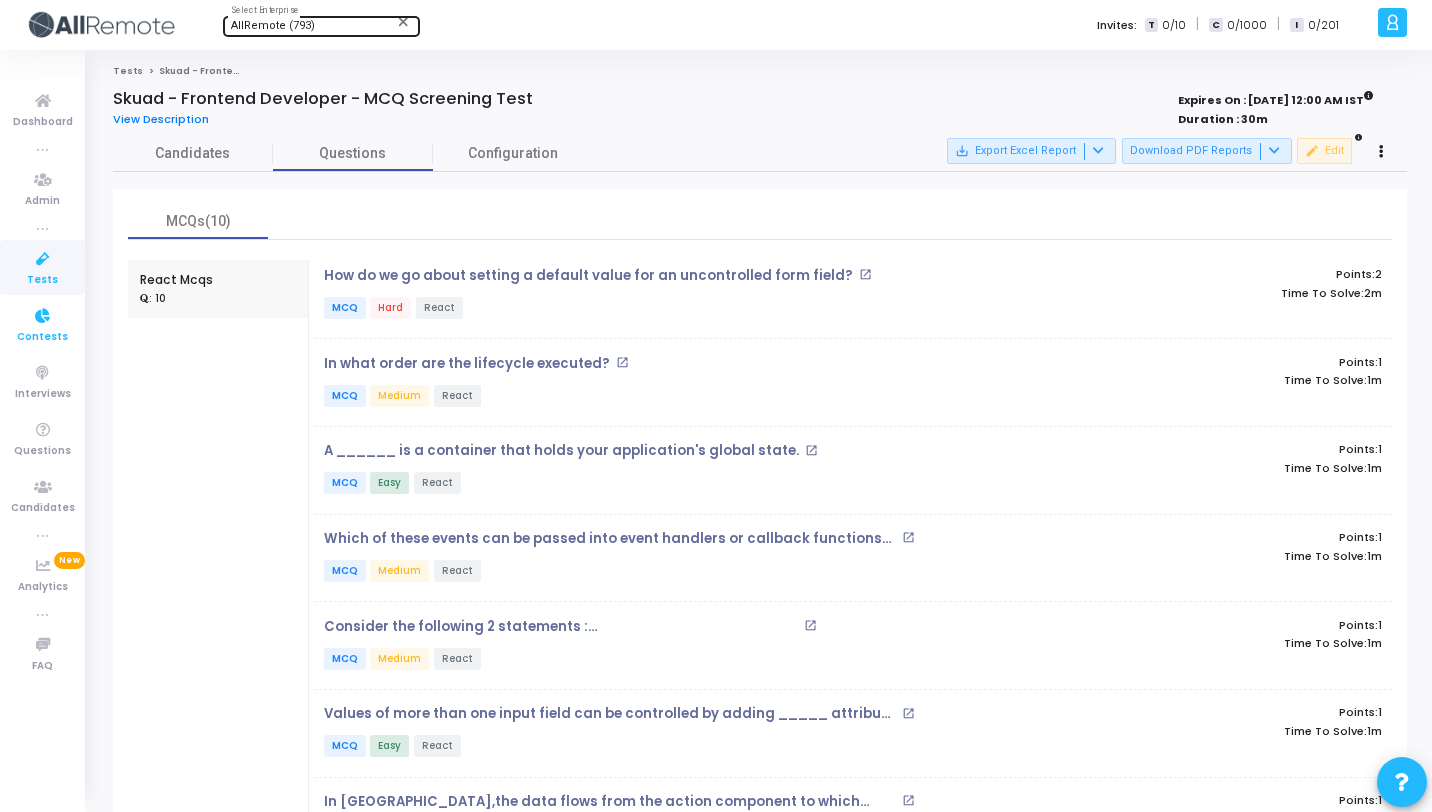 click on "Contests" at bounding box center [42, 337] 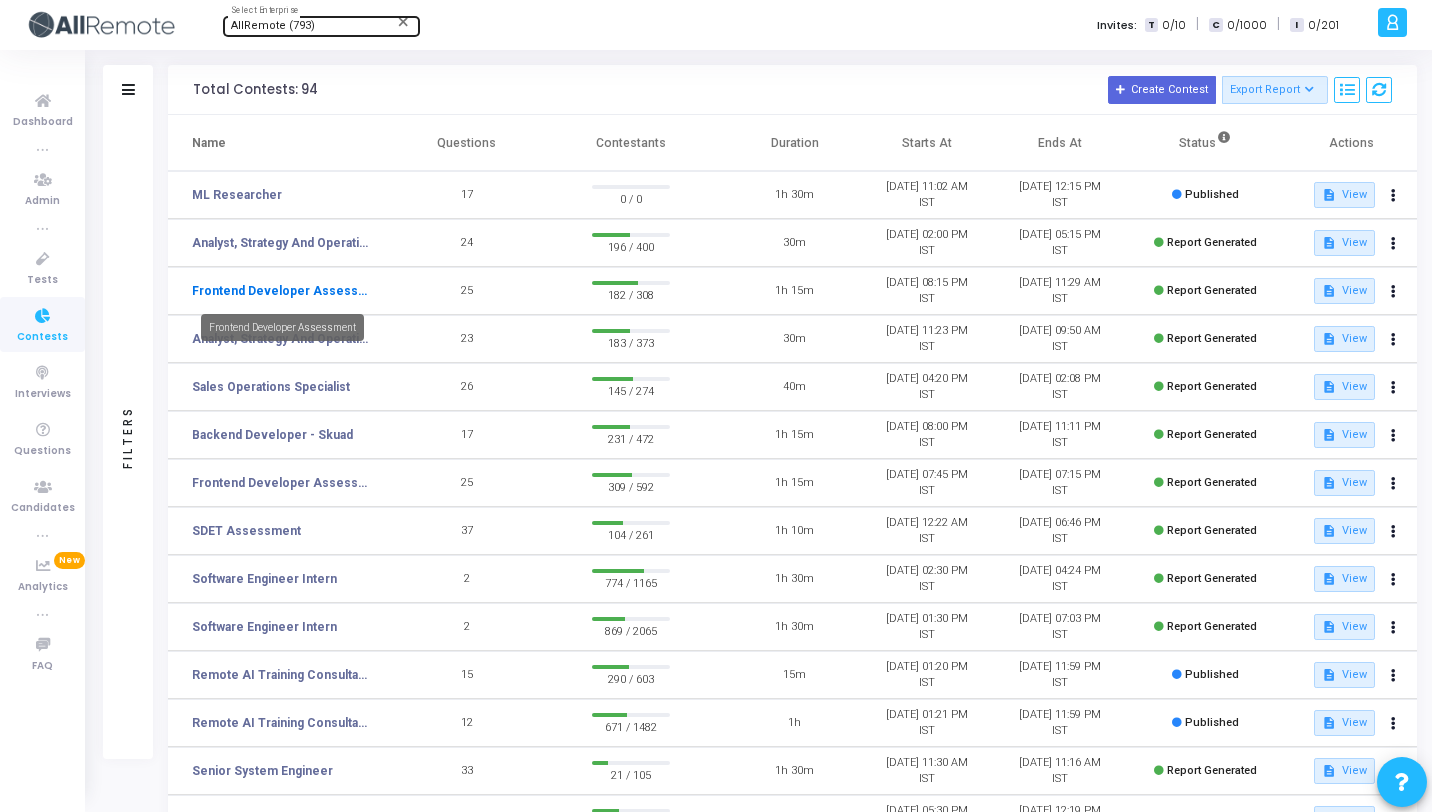 click on "Frontend Developer Assessment" 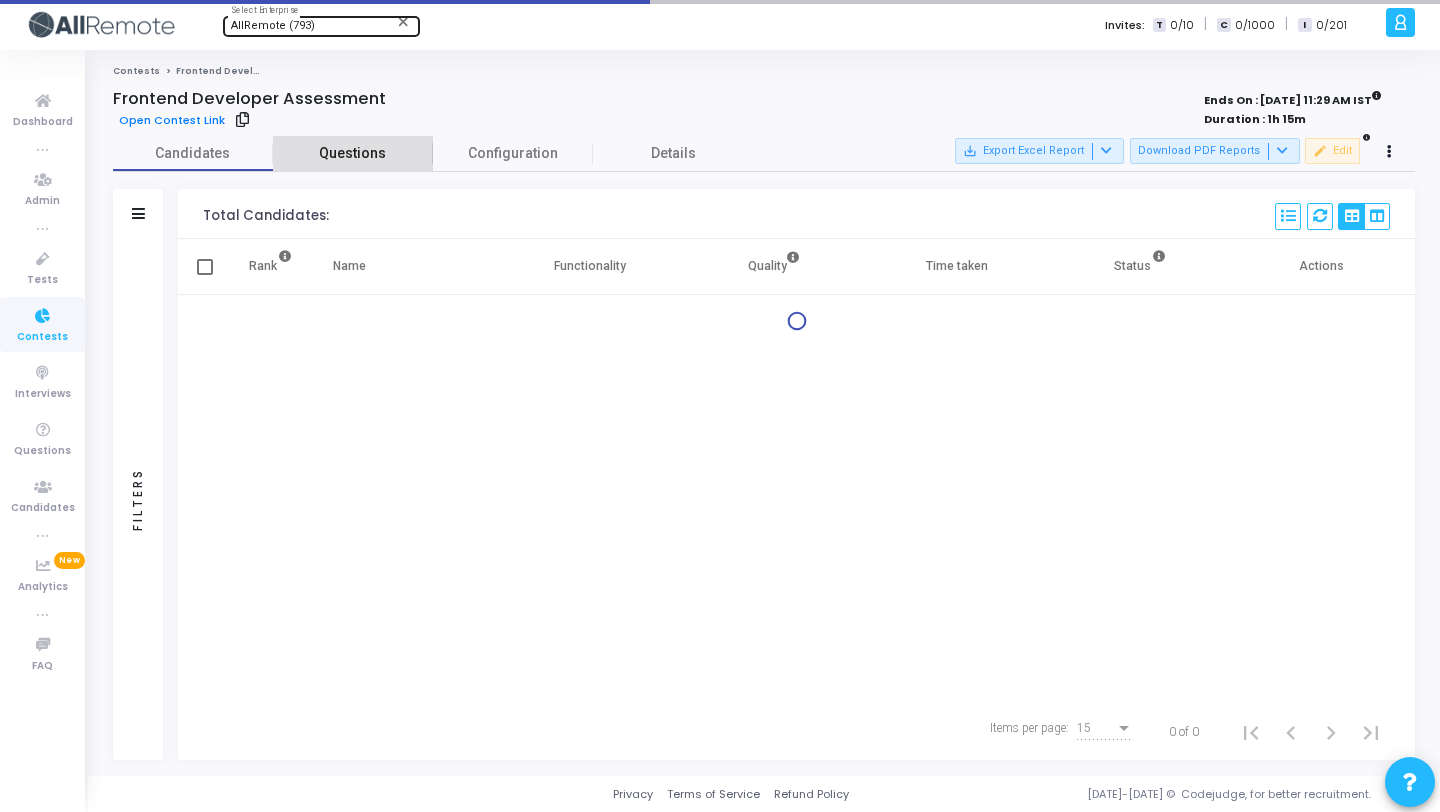 click on "Questions" at bounding box center [353, 153] 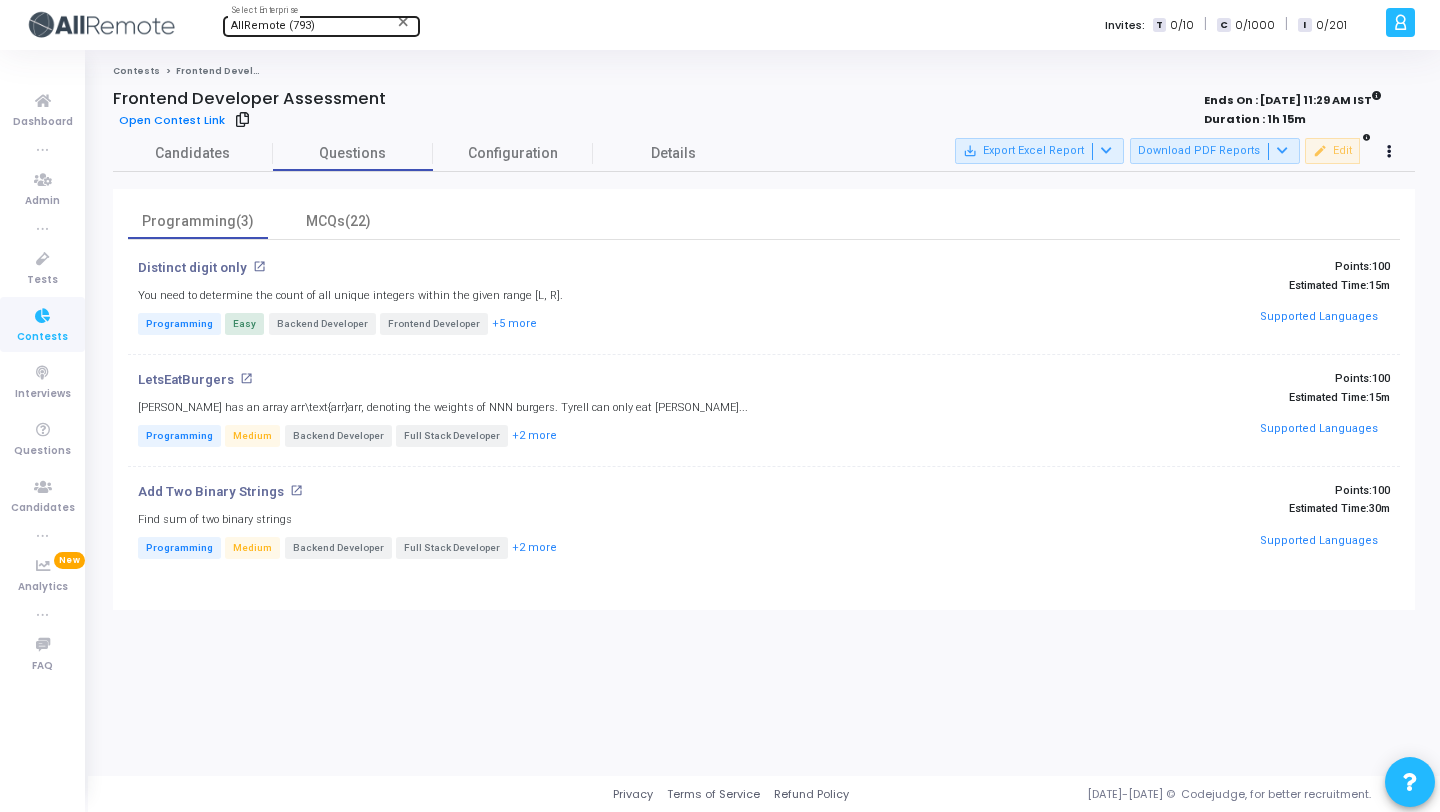 click at bounding box center (43, 316) 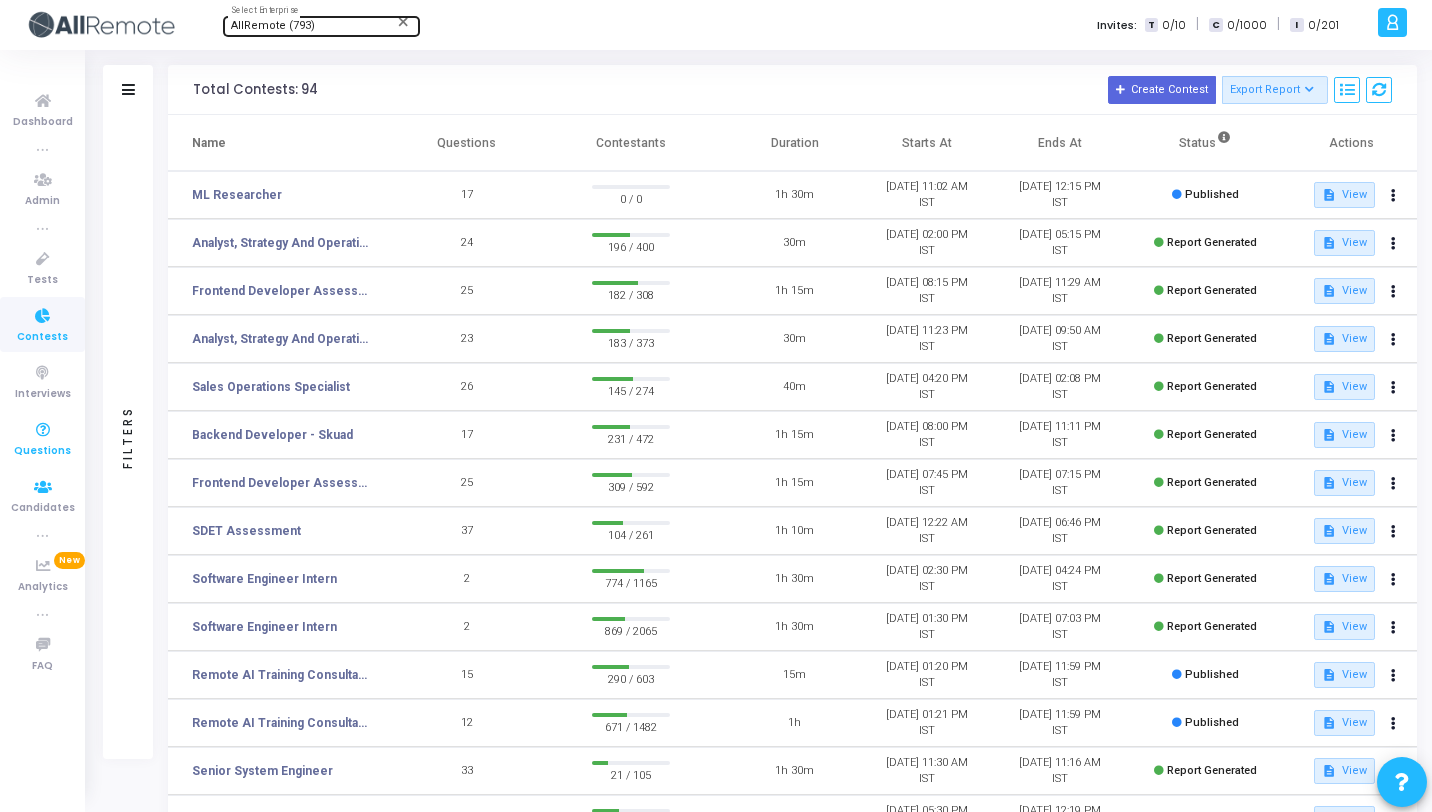 click at bounding box center [43, 430] 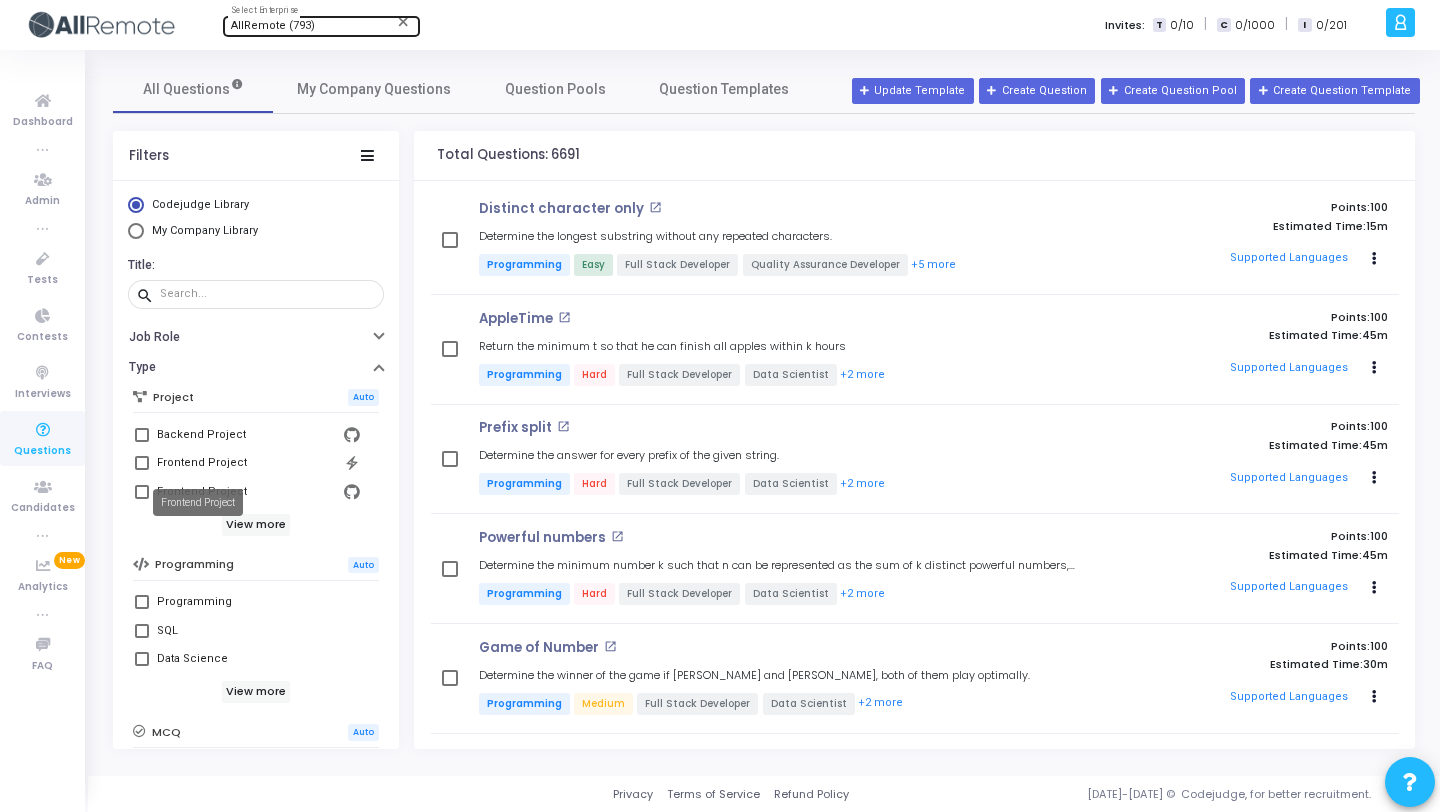 click on "Frontend Project" at bounding box center [202, 463] 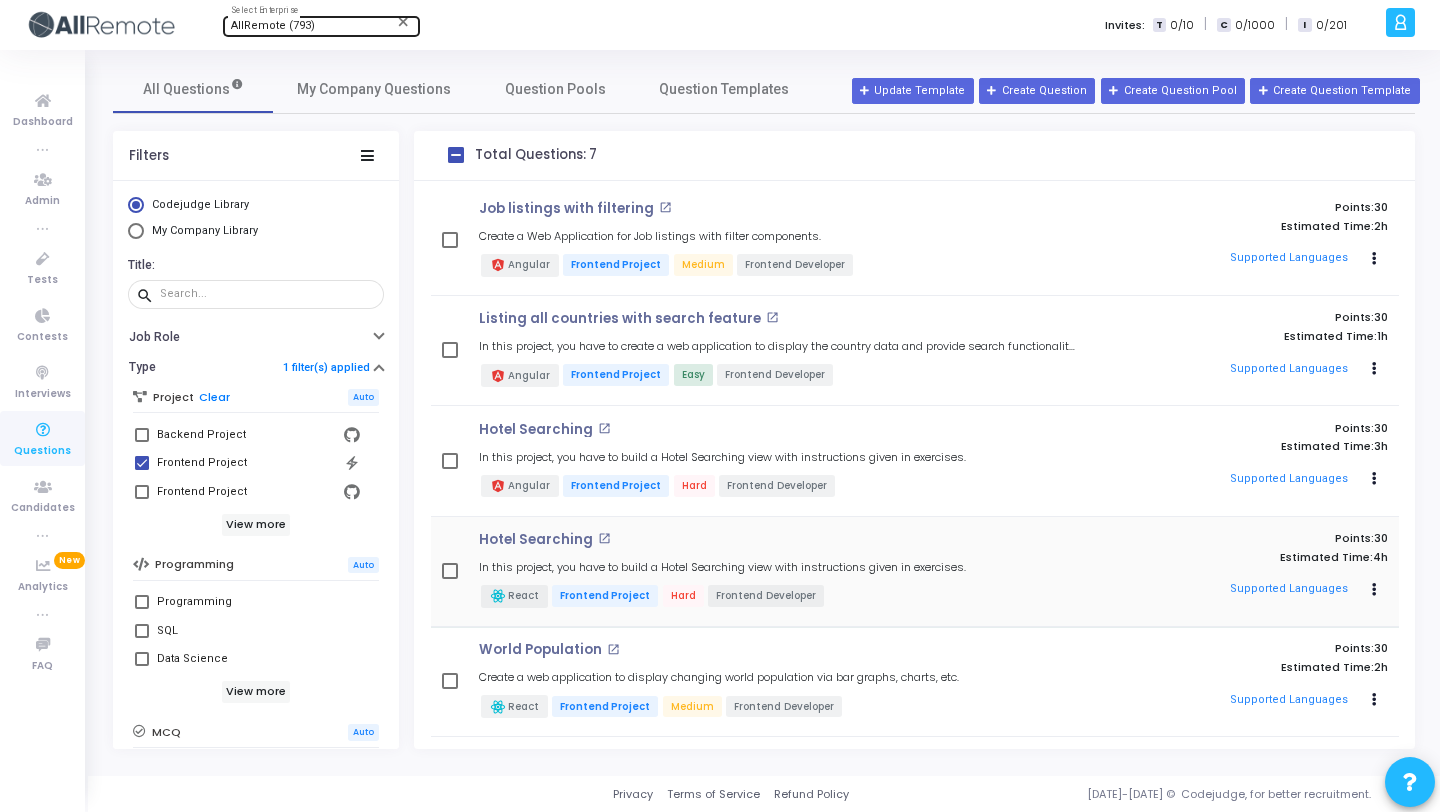 scroll, scrollTop: 222, scrollLeft: 0, axis: vertical 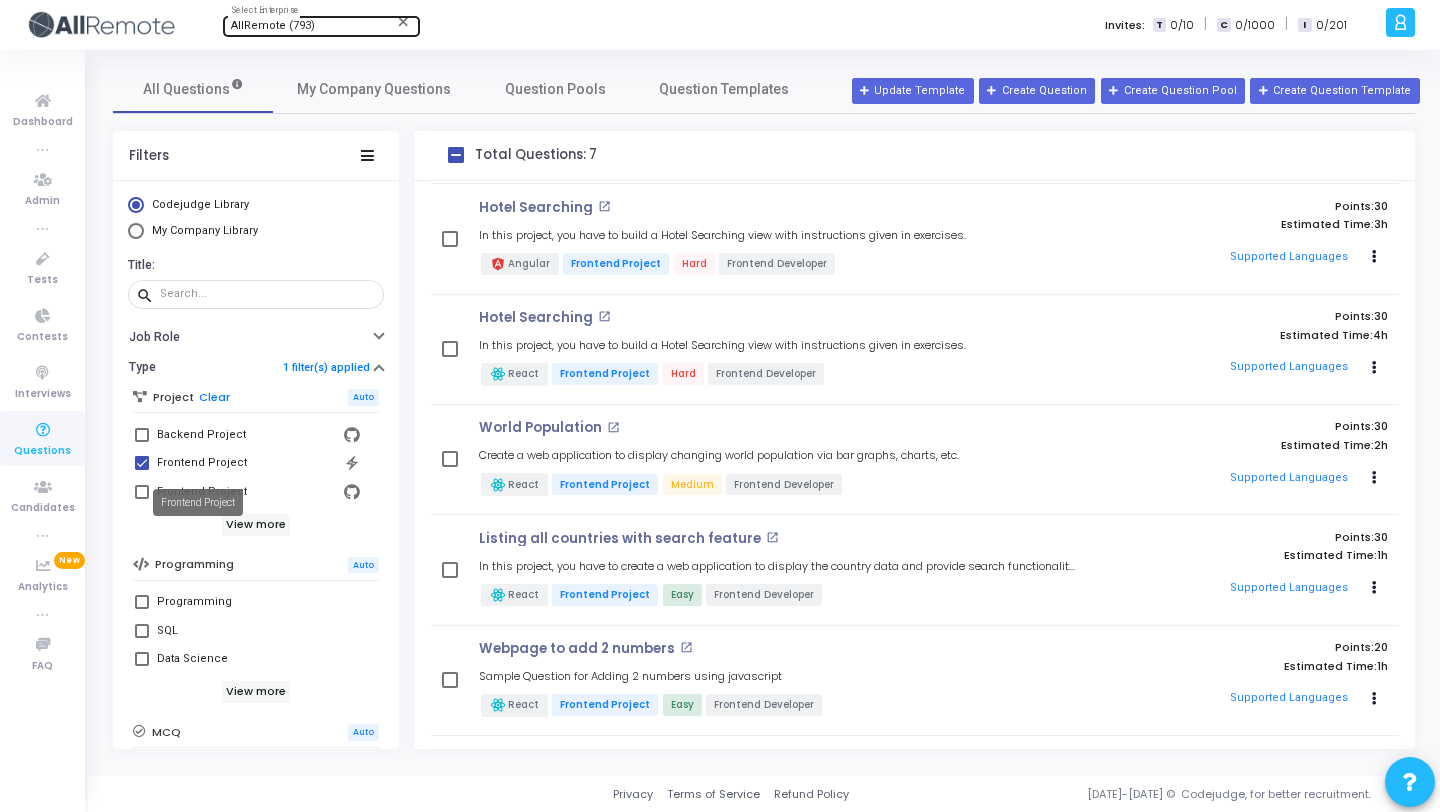 click on "Frontend Project" at bounding box center [202, 463] 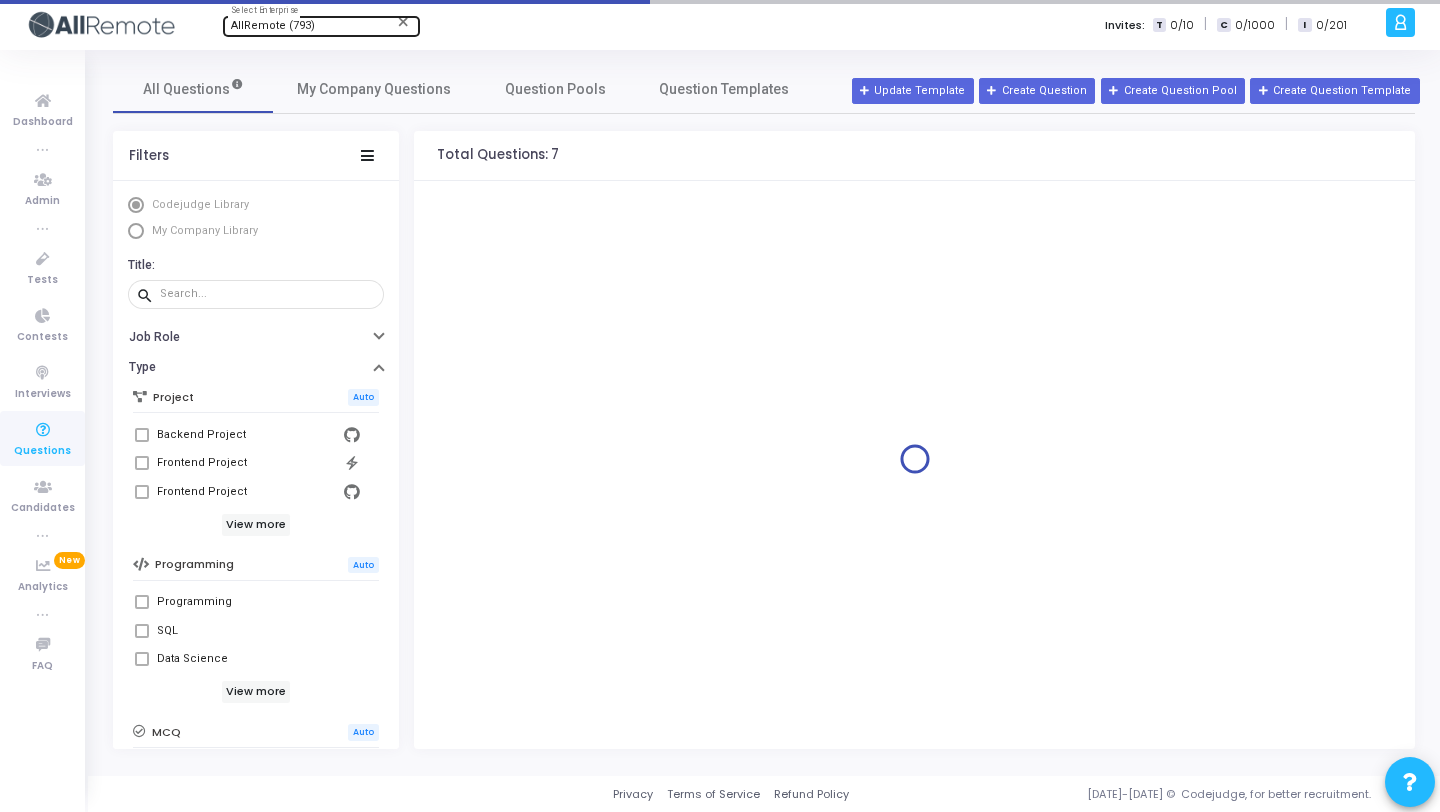 scroll, scrollTop: 0, scrollLeft: 0, axis: both 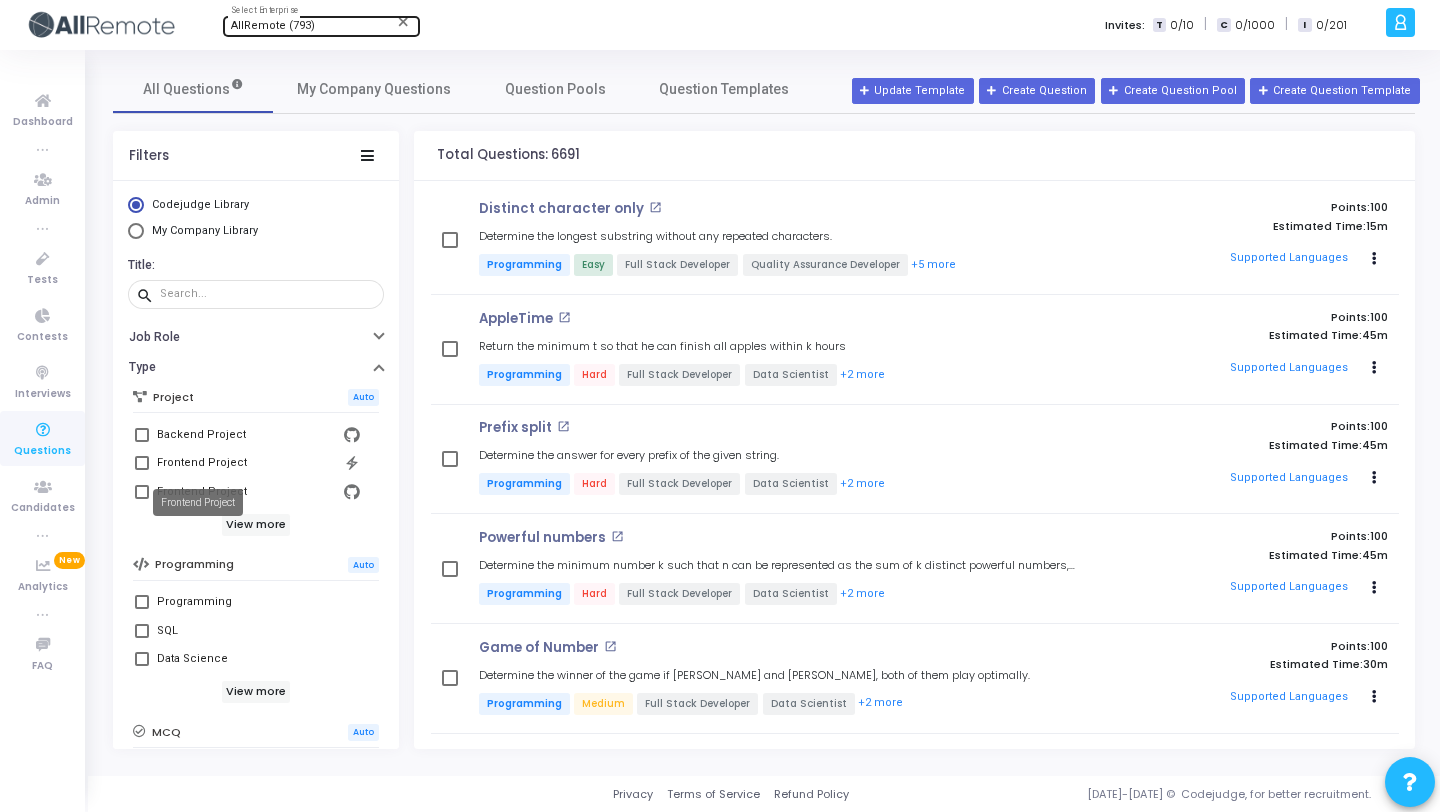 click on "Frontend Project" at bounding box center (202, 463) 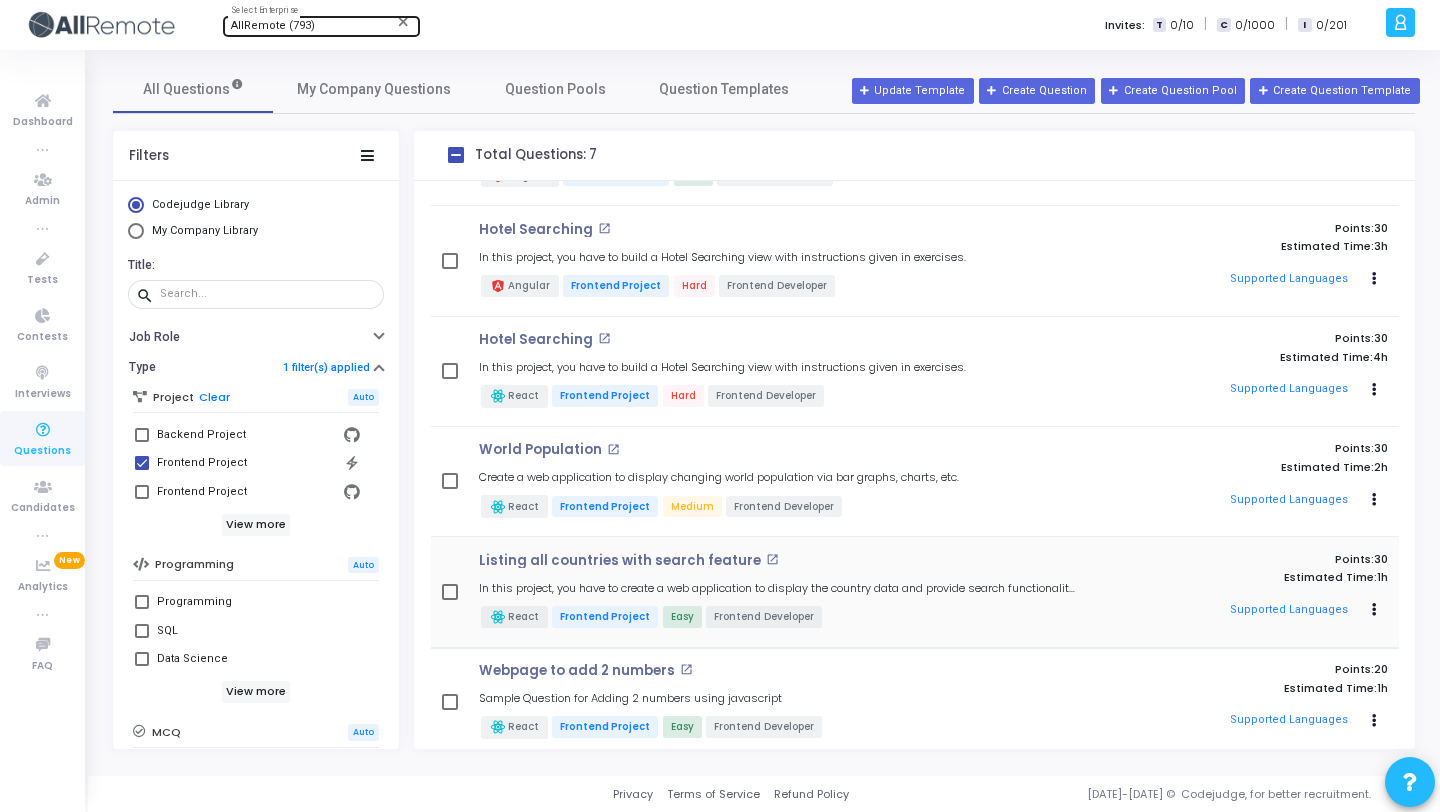 scroll, scrollTop: 222, scrollLeft: 0, axis: vertical 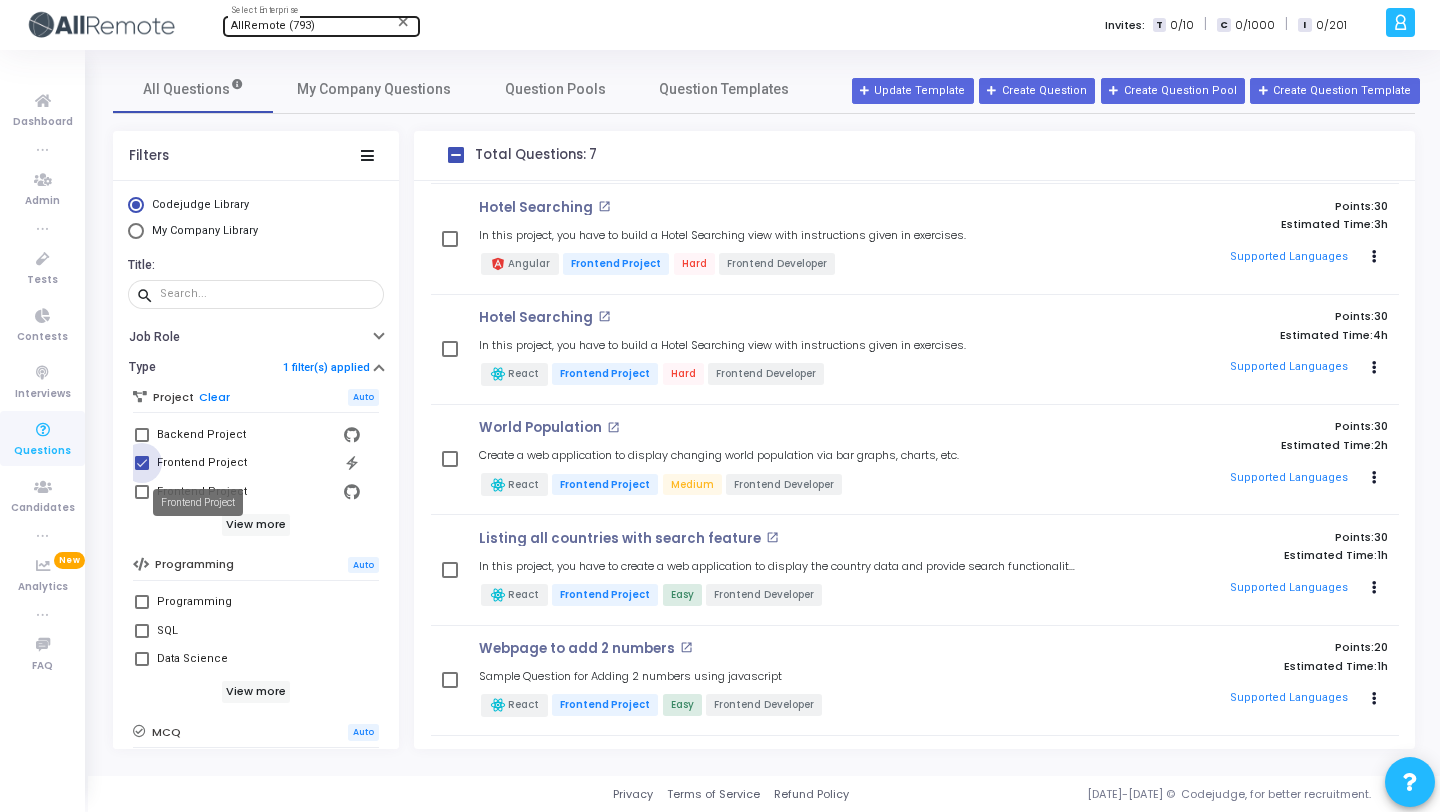 click on "Frontend Project" at bounding box center [202, 463] 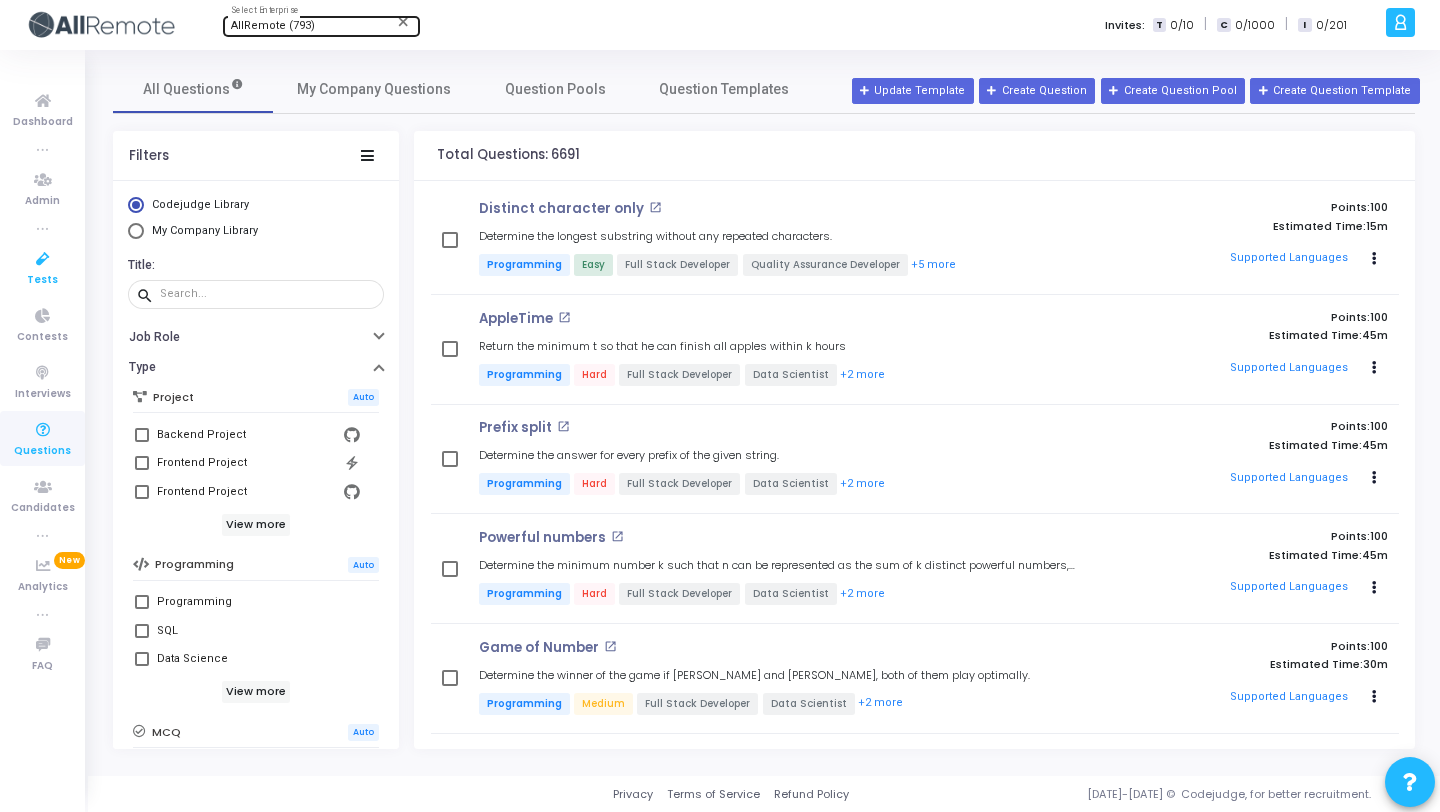 click on "Tests" at bounding box center (42, 267) 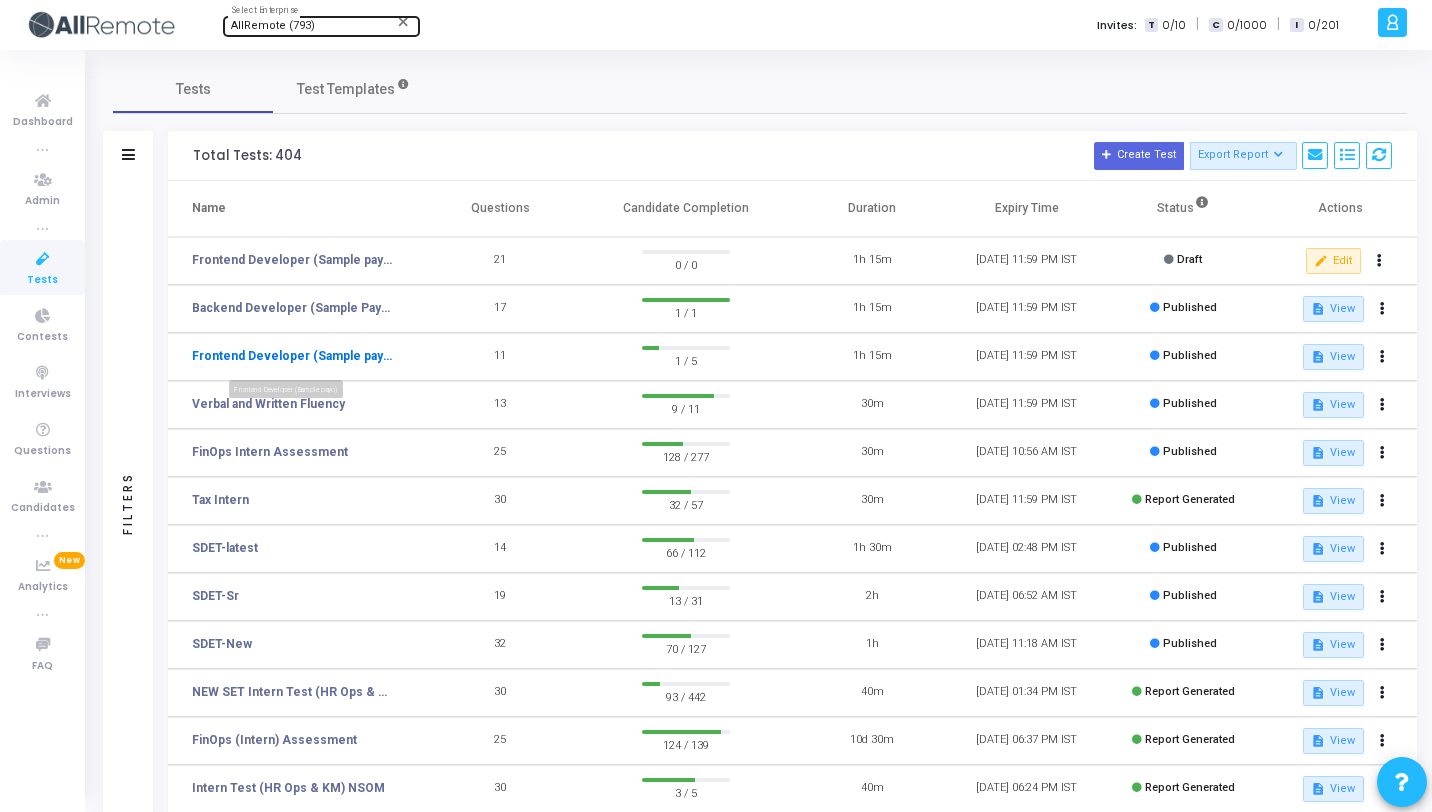 click on "Frontend Developer (Sample payo)" 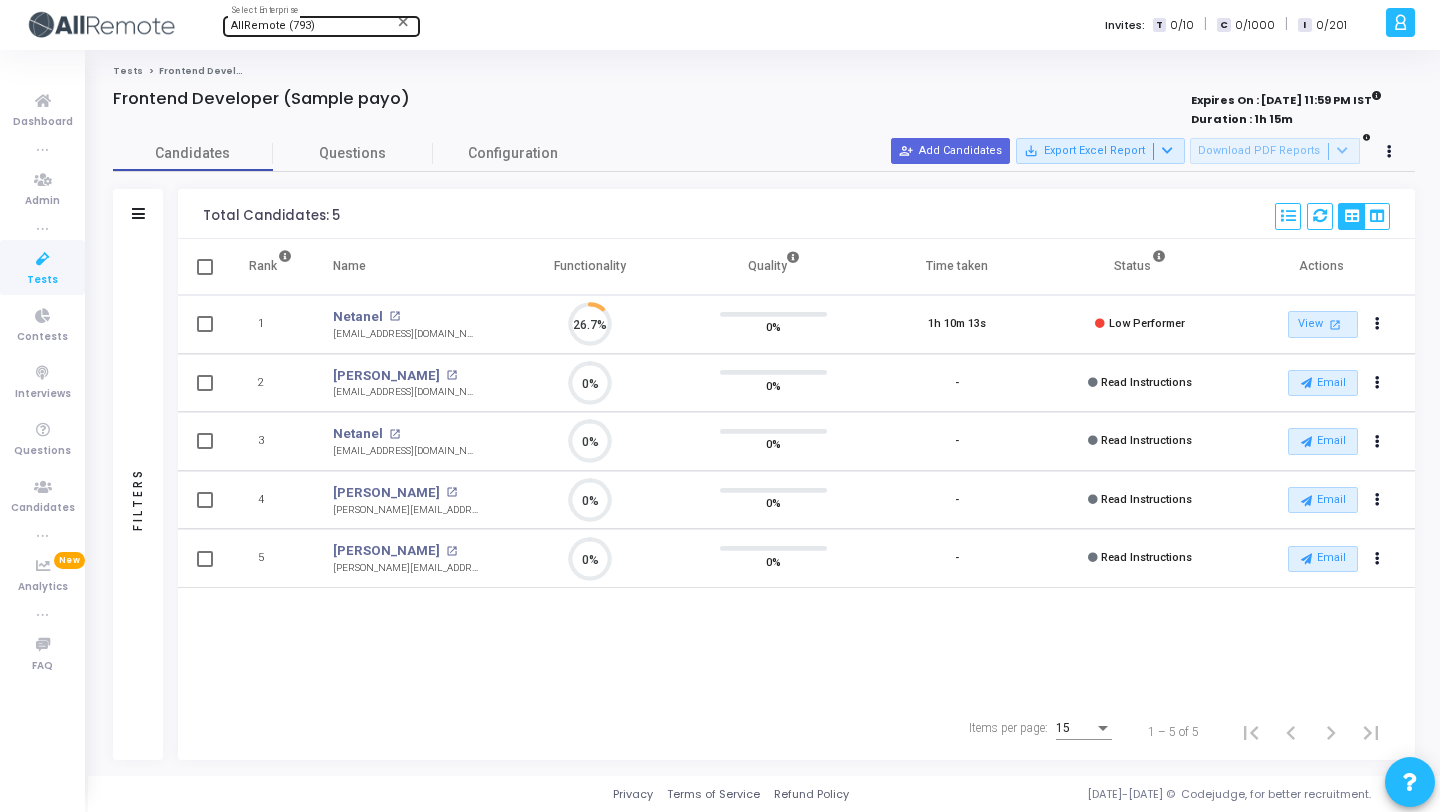 scroll, scrollTop: 9, scrollLeft: 9, axis: both 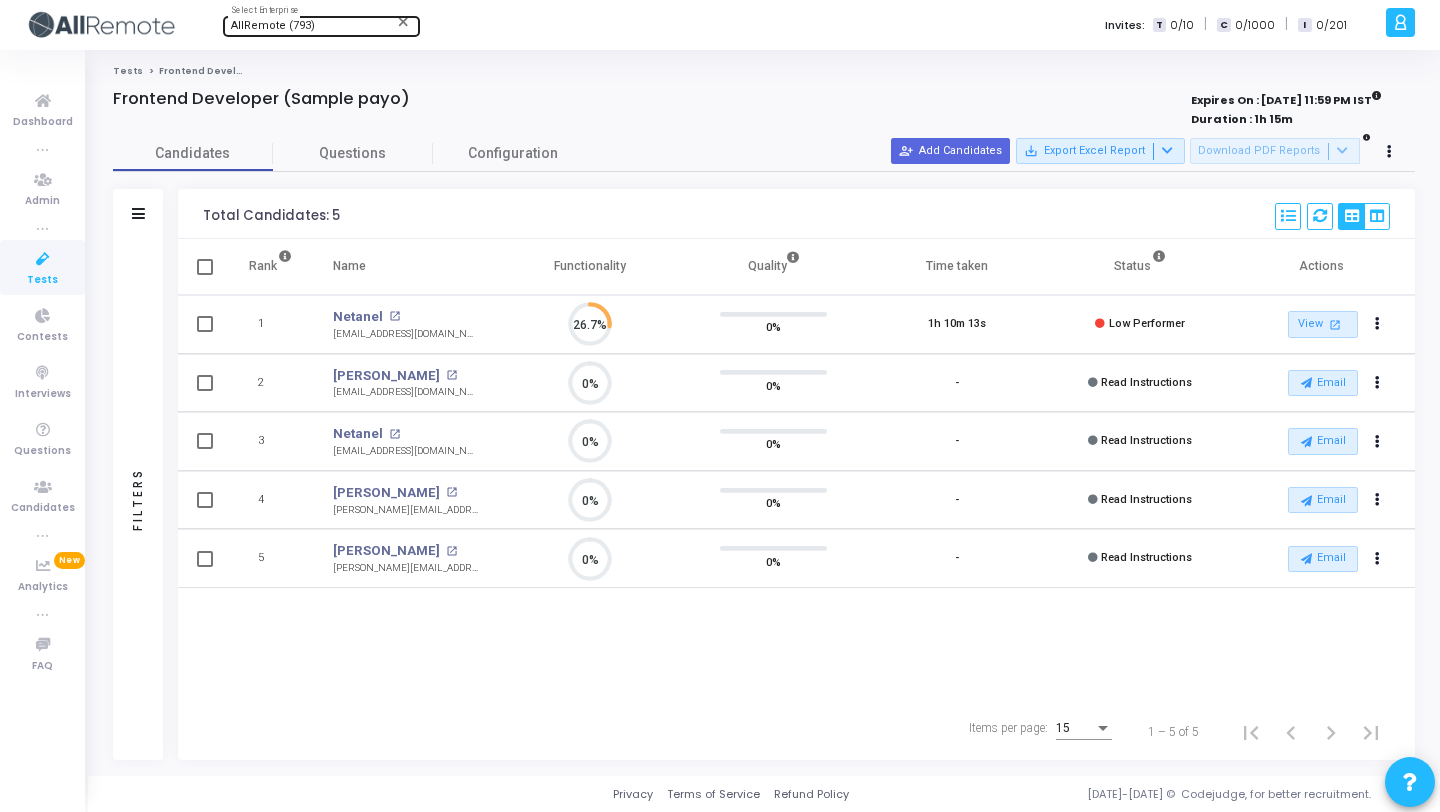 click 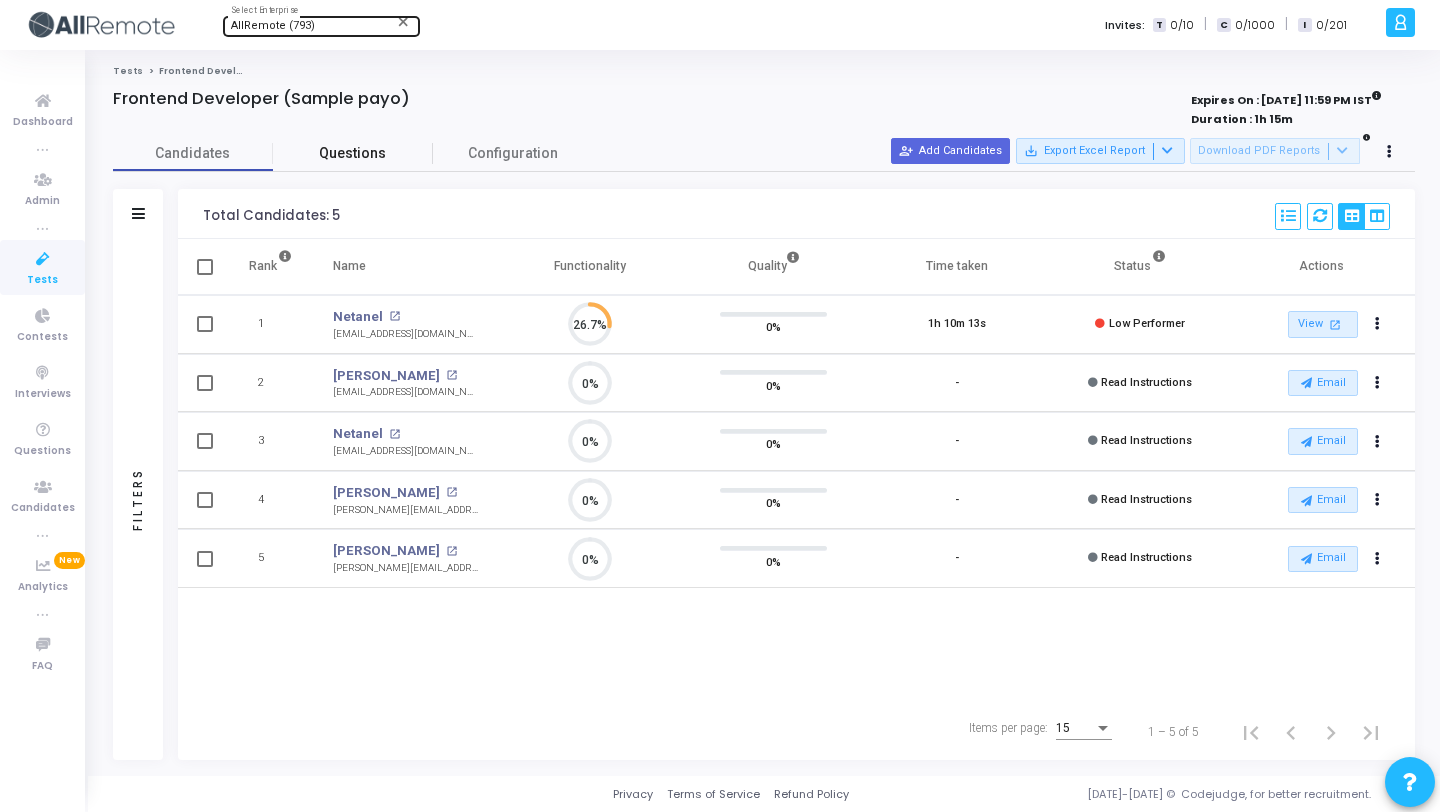click on "Questions" at bounding box center [353, 153] 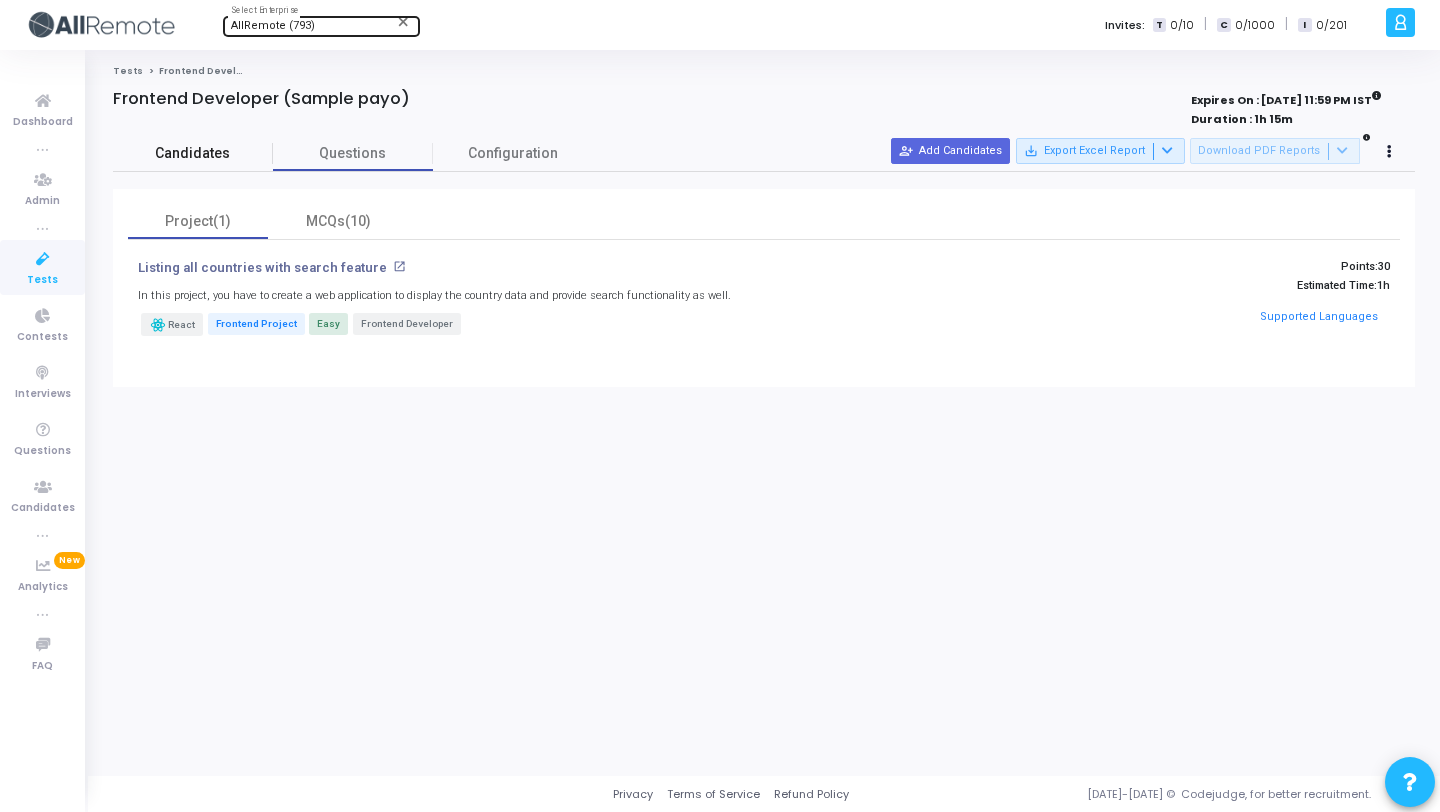 click on "Candidates" at bounding box center (193, 153) 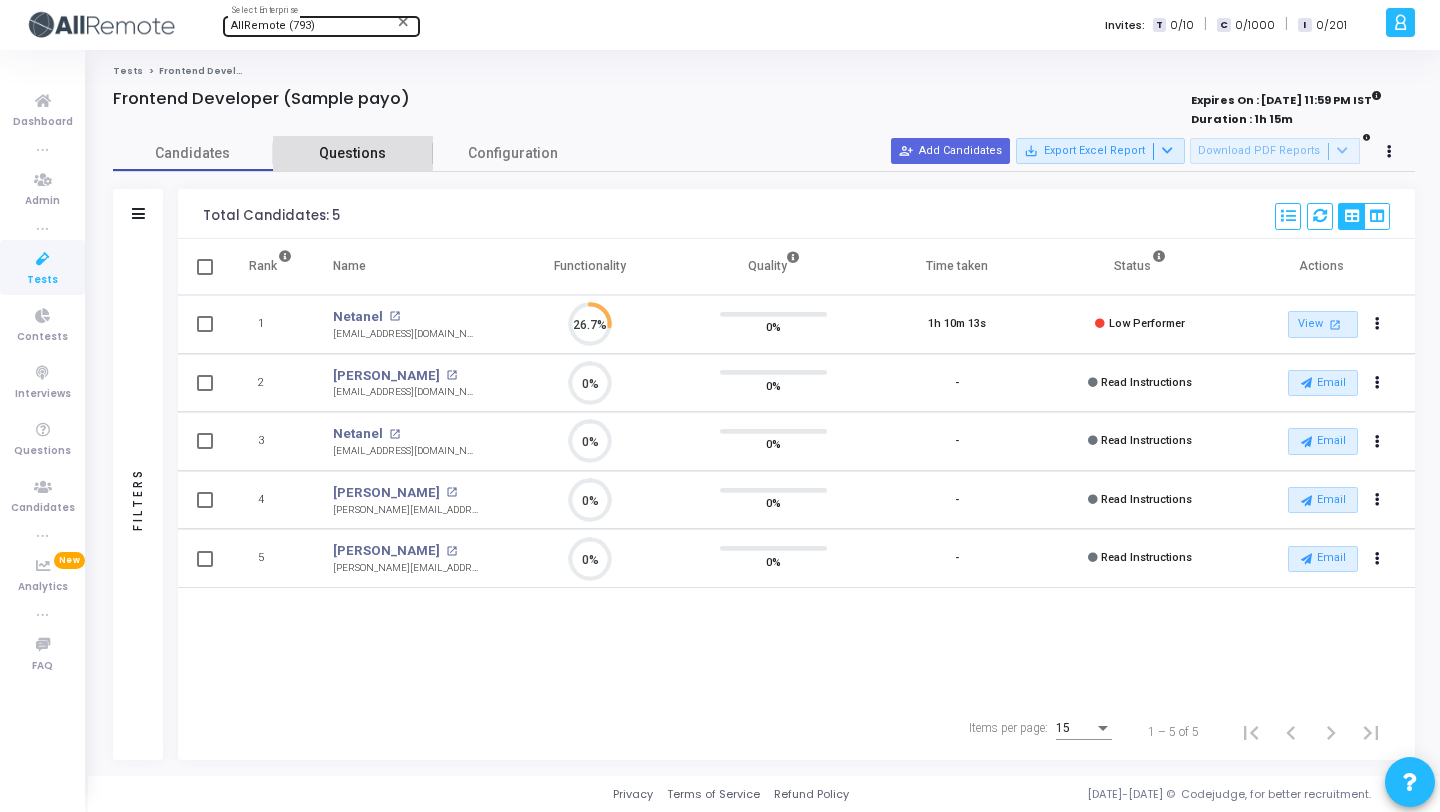 click on "Questions" at bounding box center [353, 153] 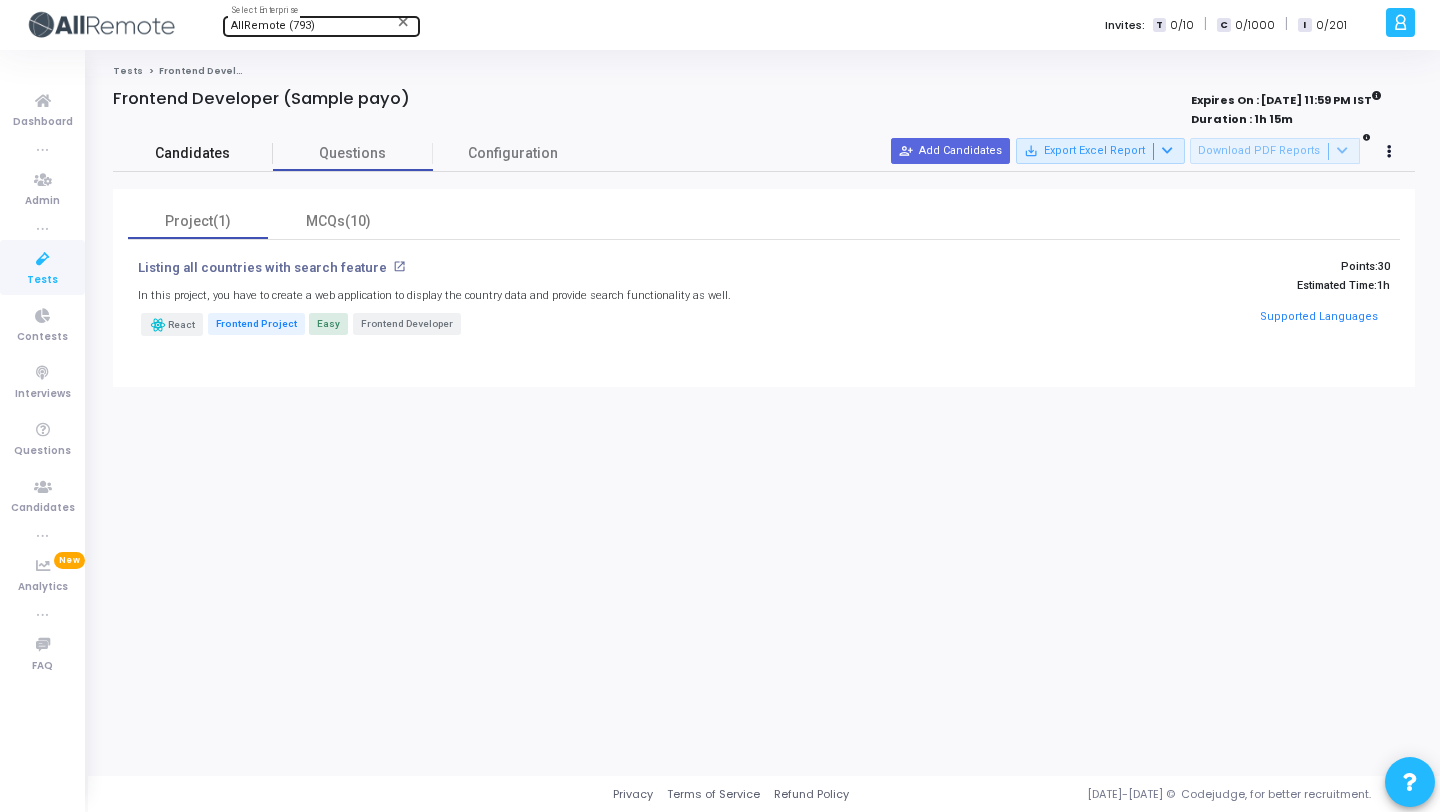 click on "Candidates" at bounding box center [193, 153] 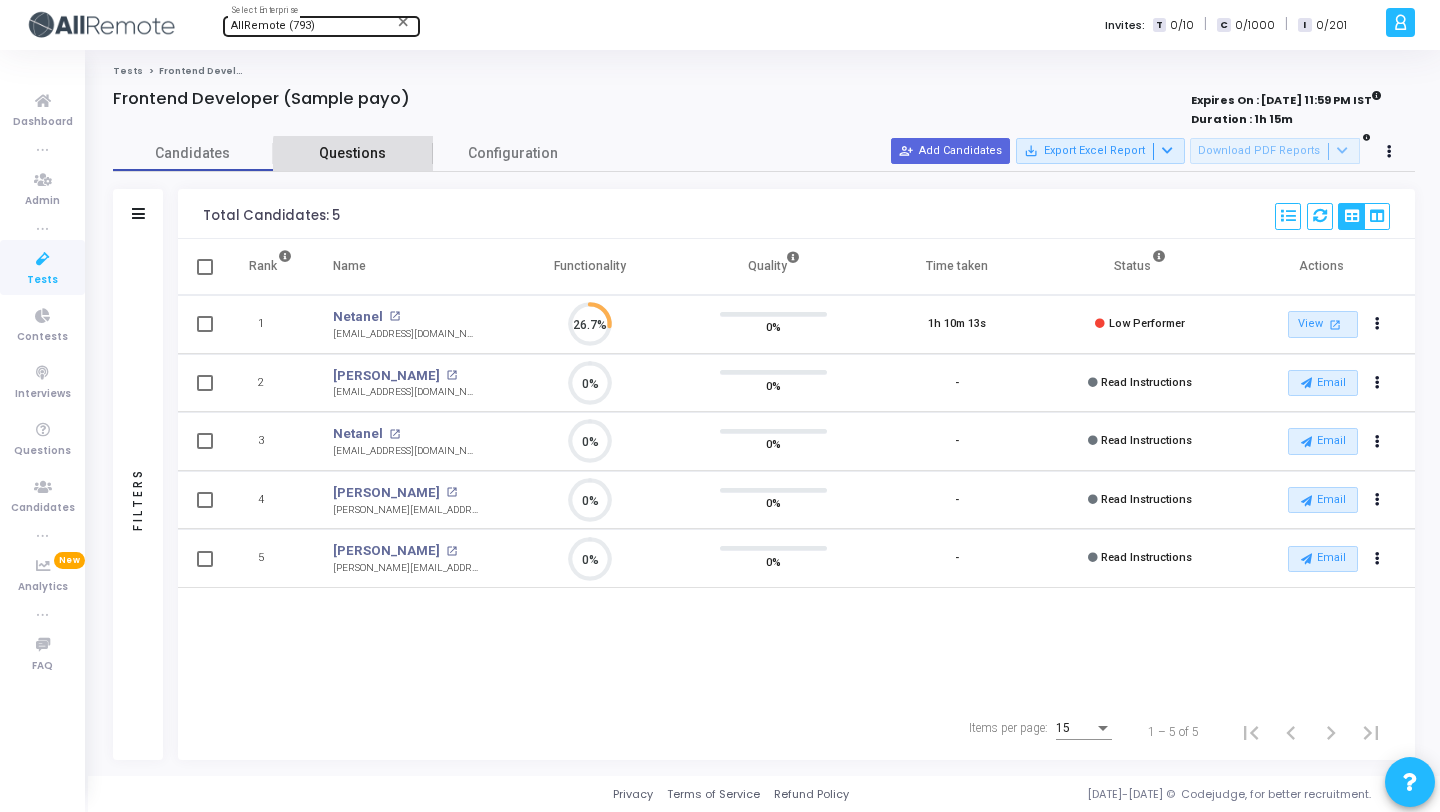 click on "Questions" at bounding box center [353, 153] 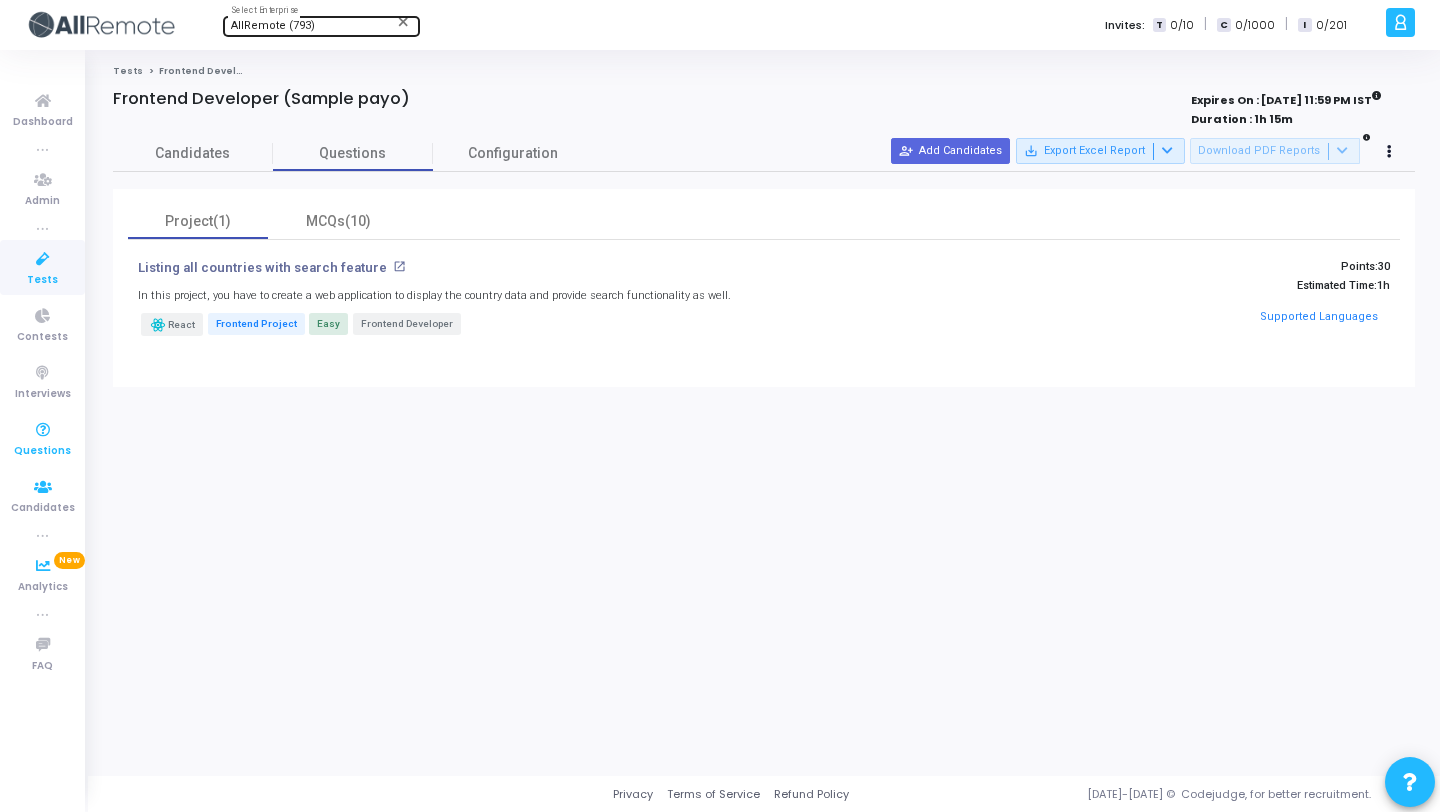 click at bounding box center (43, 430) 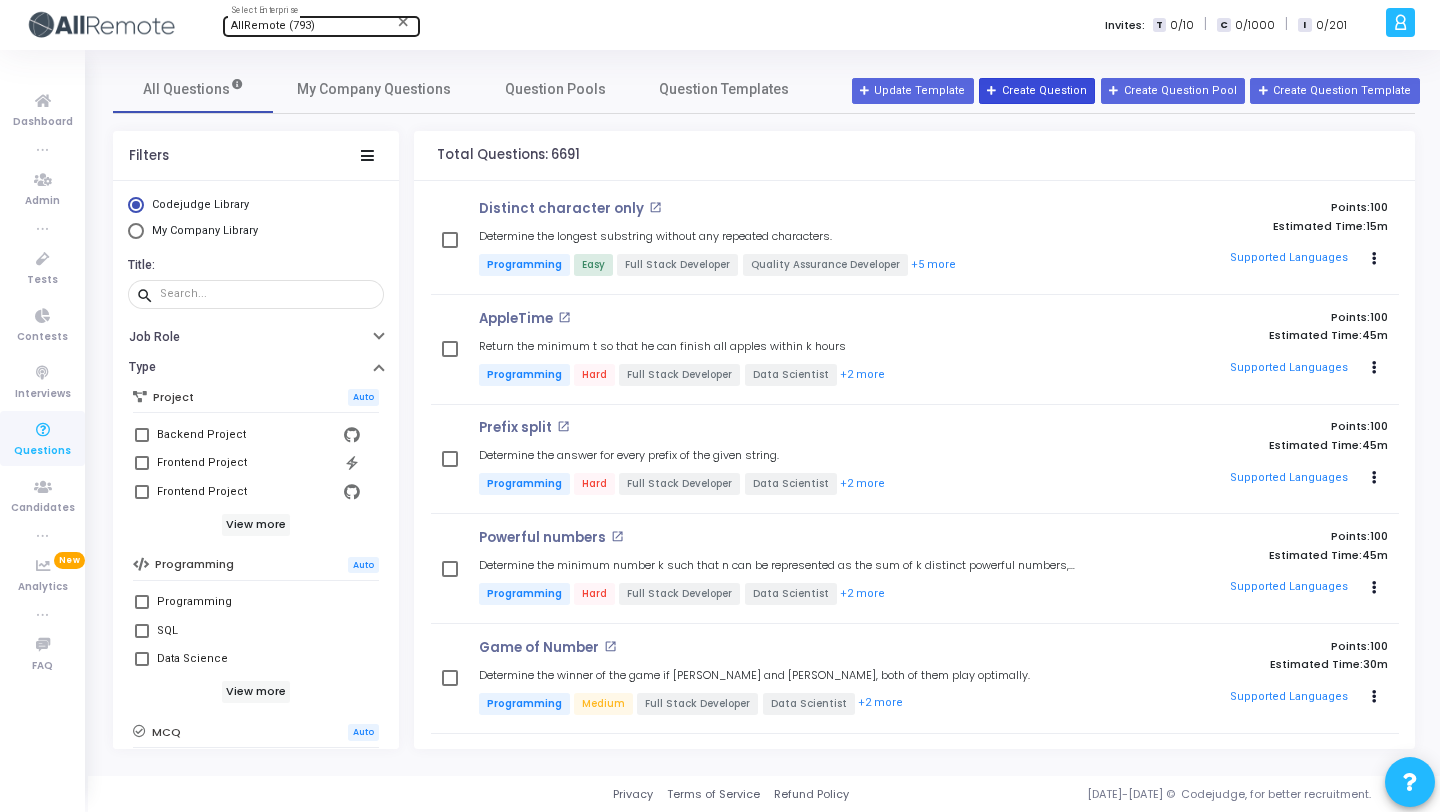 click on "Create Question" at bounding box center (1037, 91) 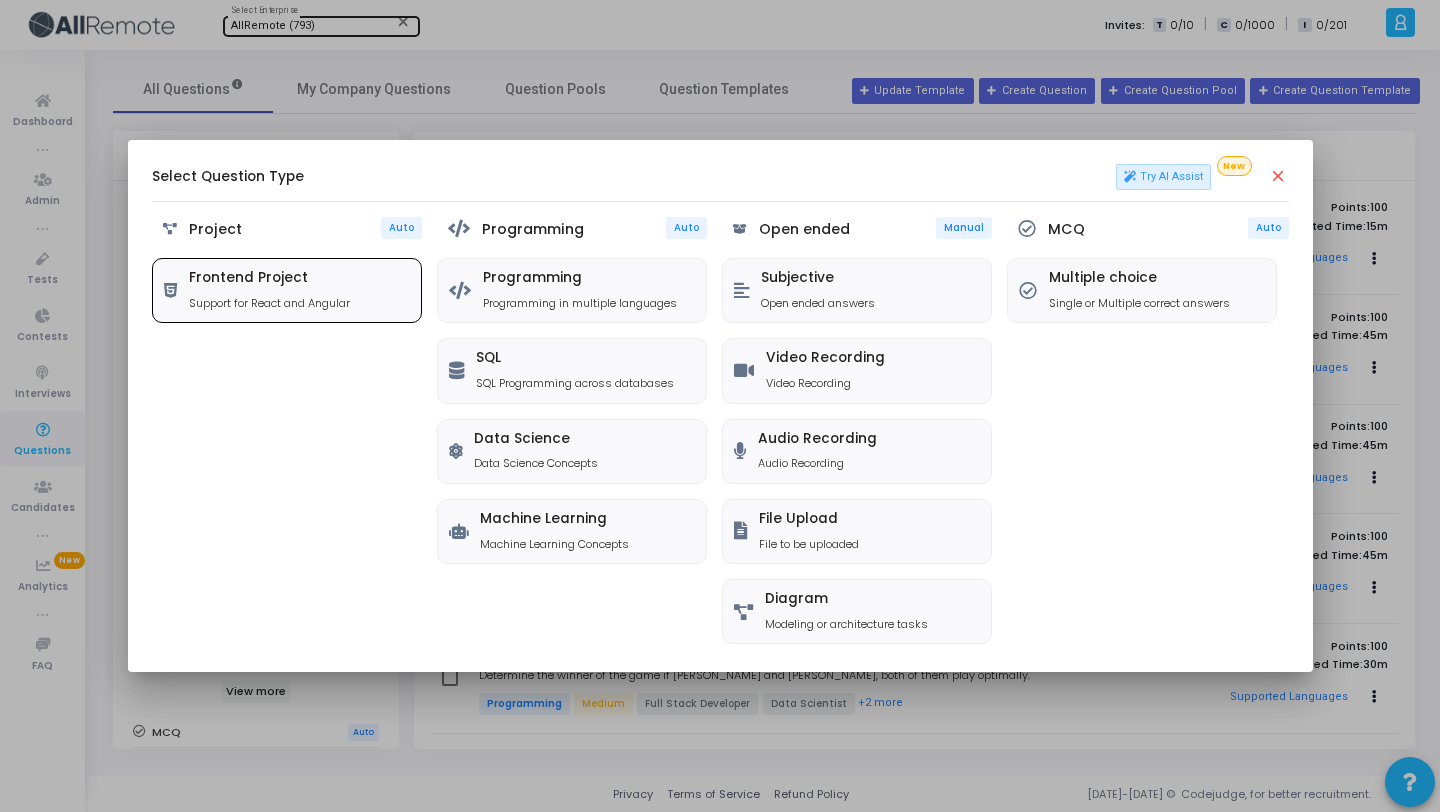 click on "Frontend Project" at bounding box center [269, 278] 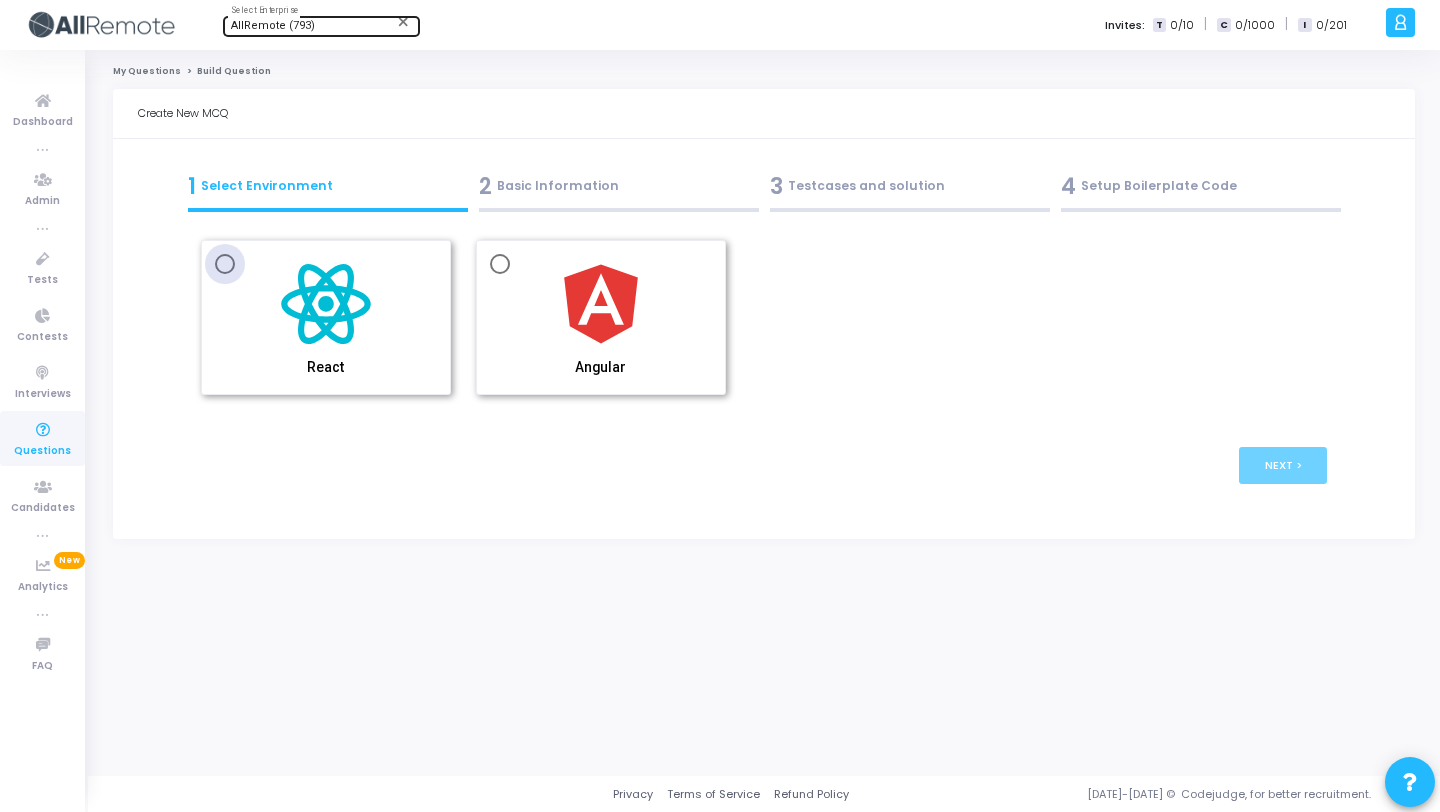 click at bounding box center [326, 304] 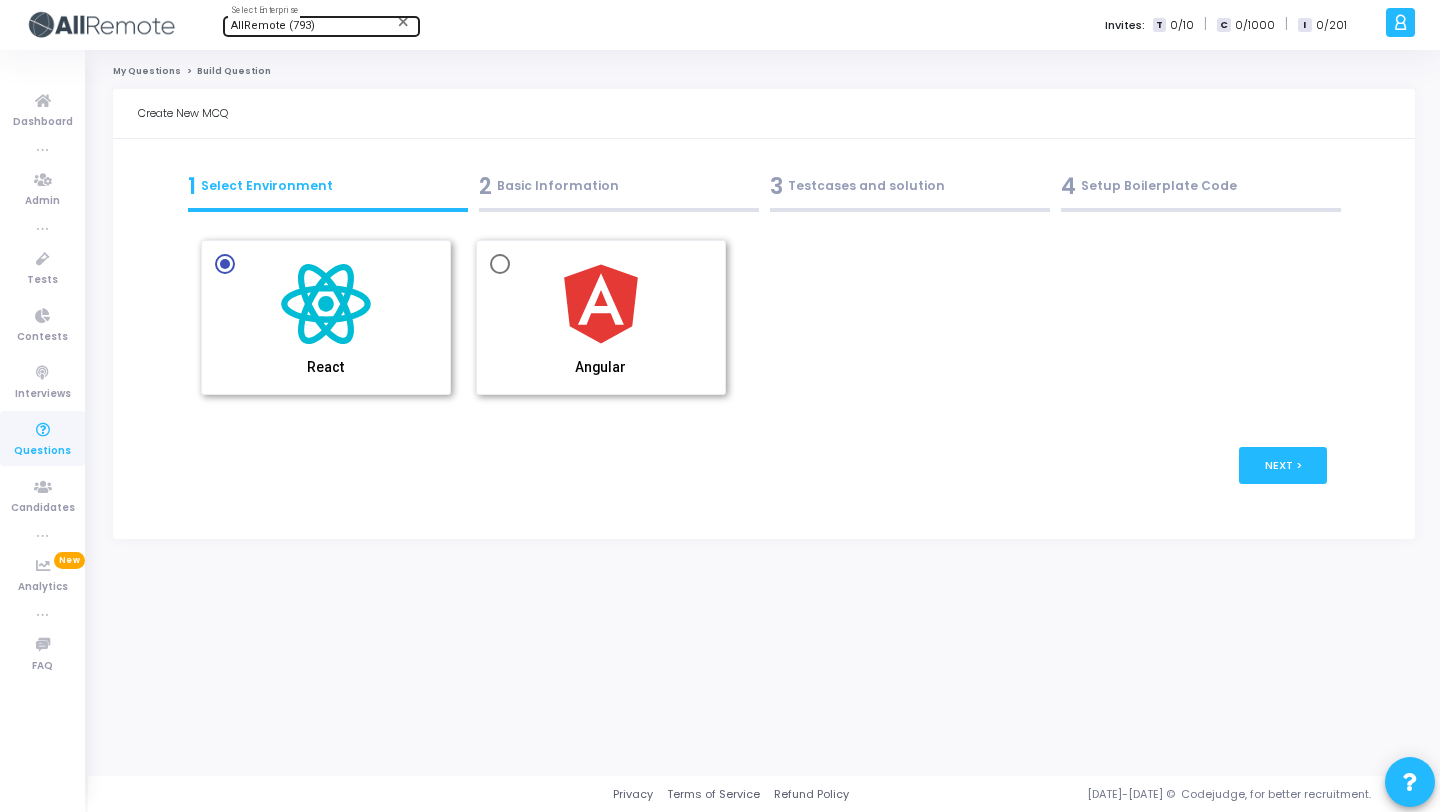 click on "2  Basic Information" at bounding box center (619, 186) 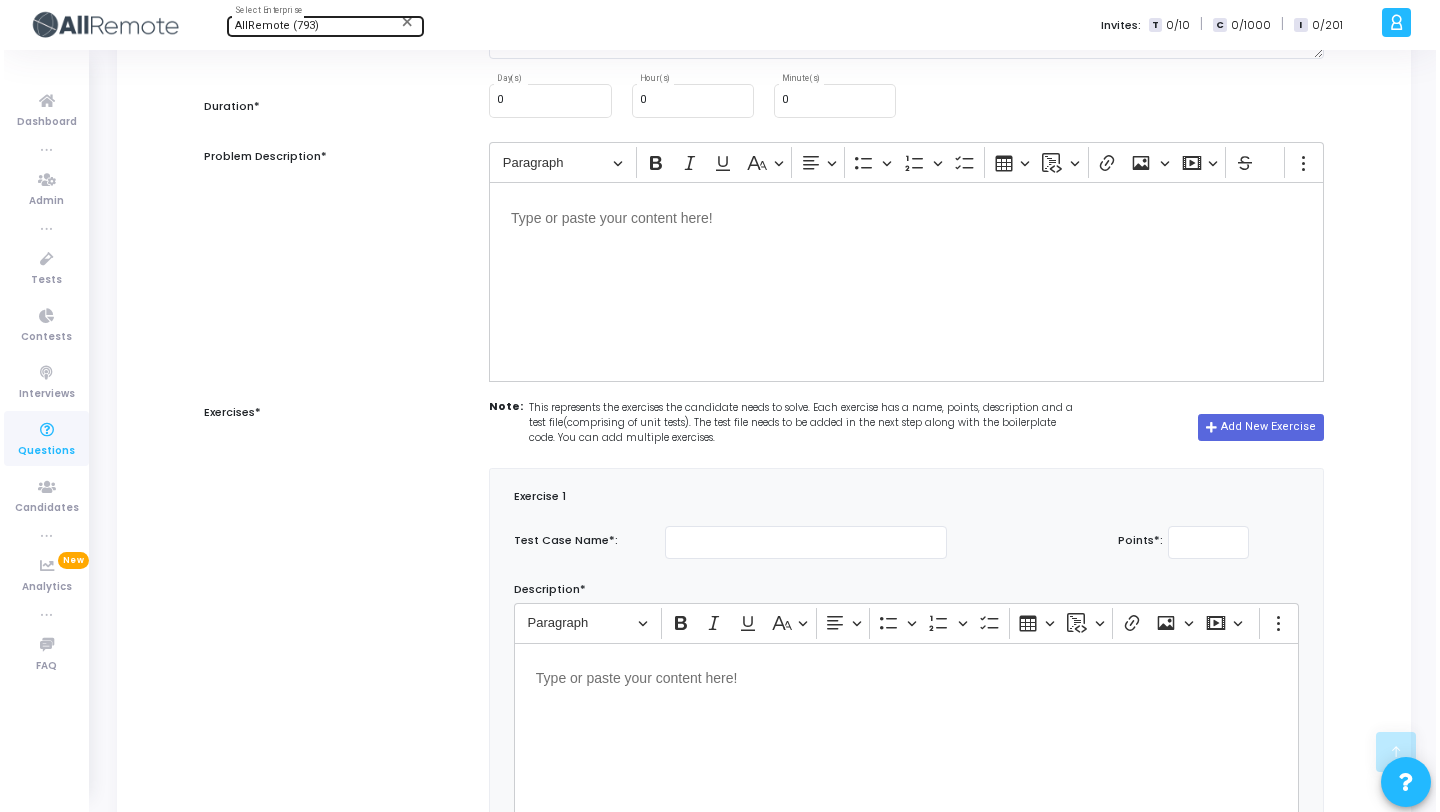 scroll, scrollTop: 0, scrollLeft: 0, axis: both 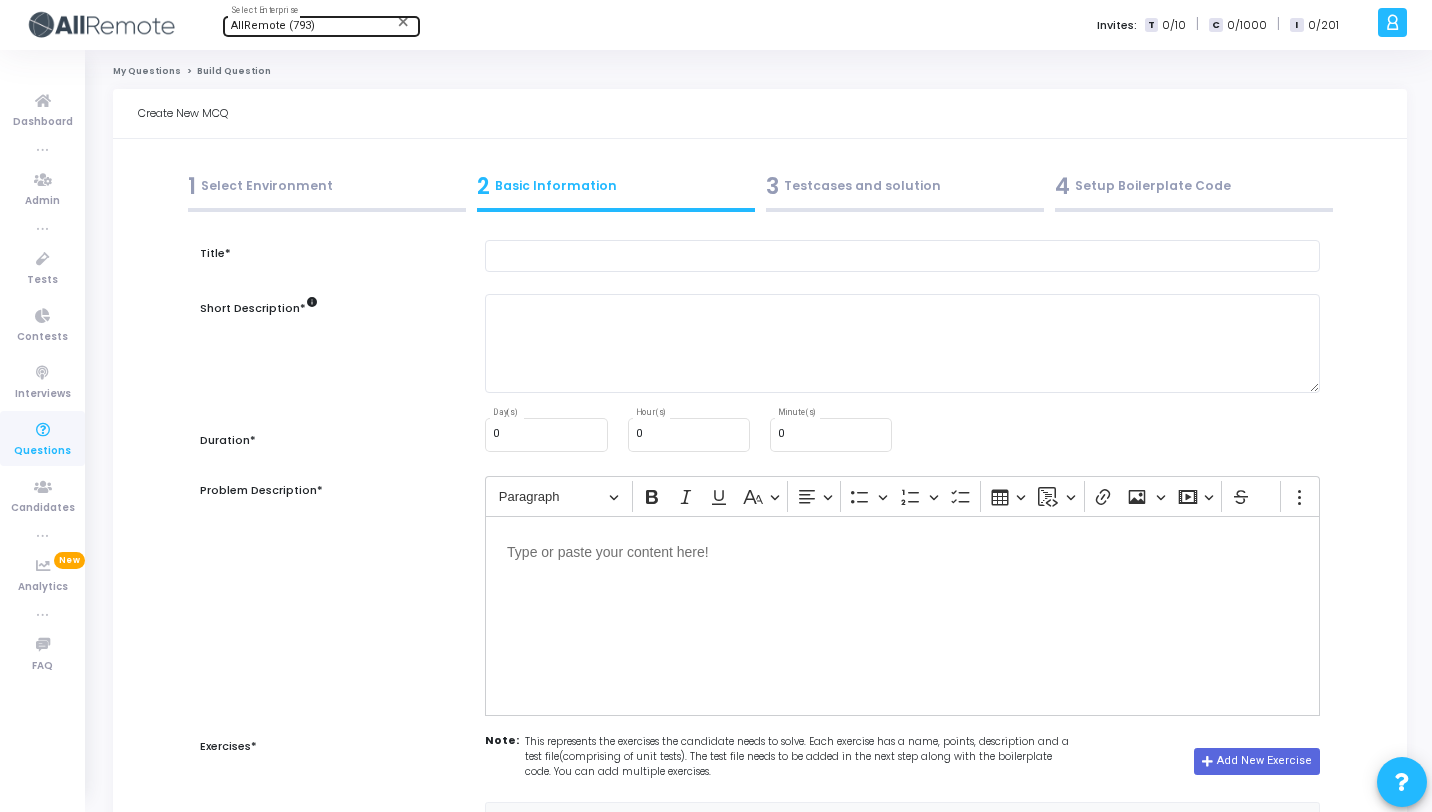 click on "3  Testcases and solution" at bounding box center (905, 186) 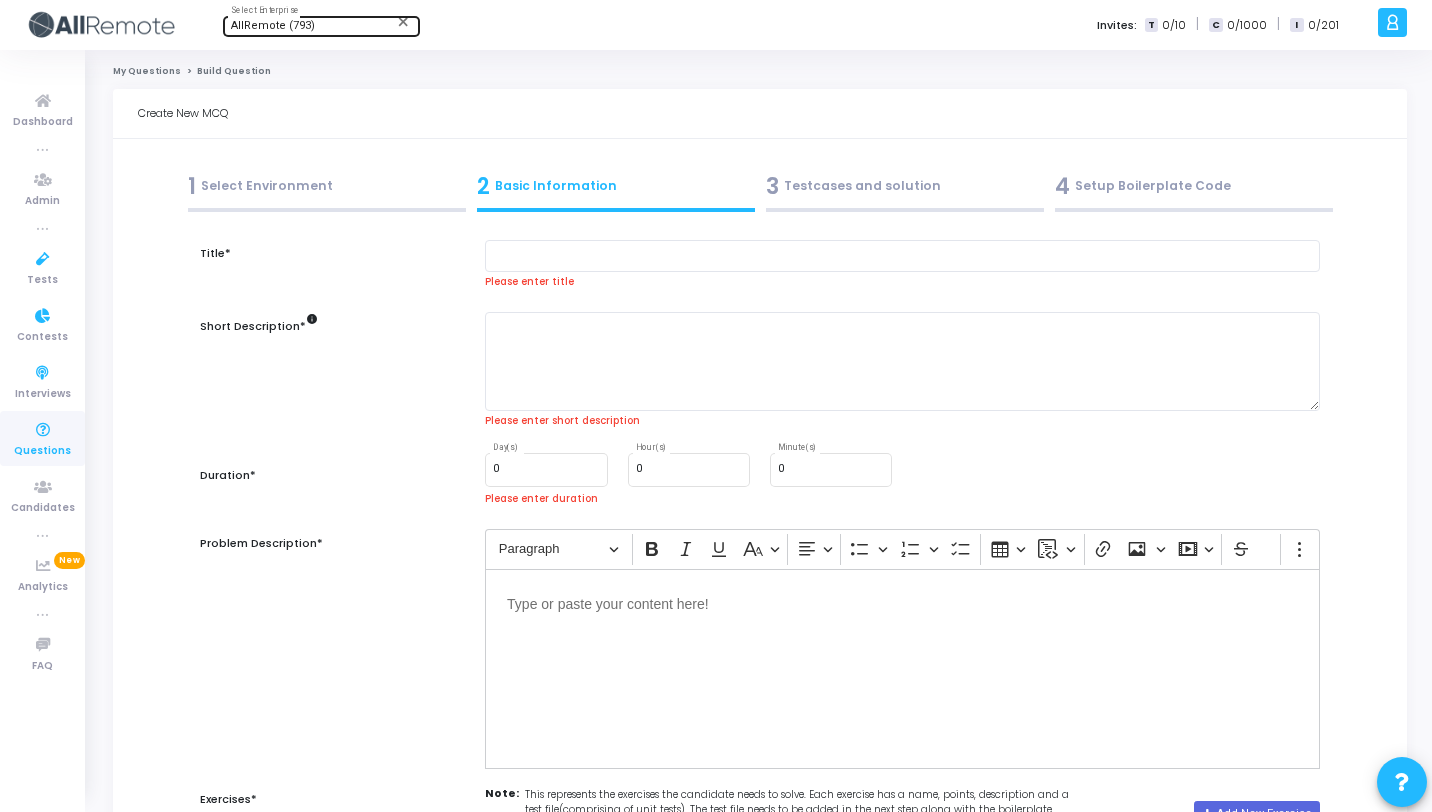 click on "Questions" at bounding box center (42, 451) 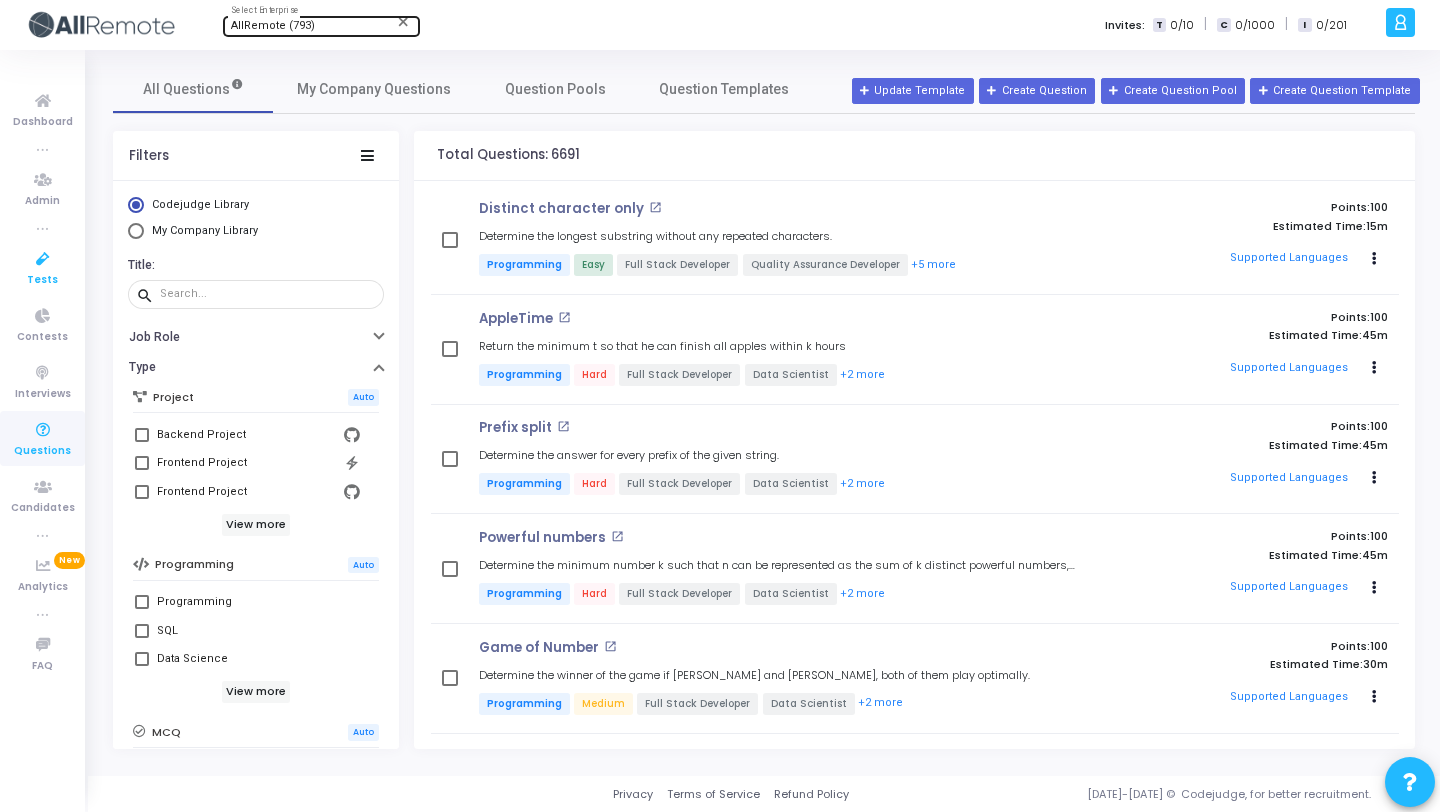 click at bounding box center (43, 259) 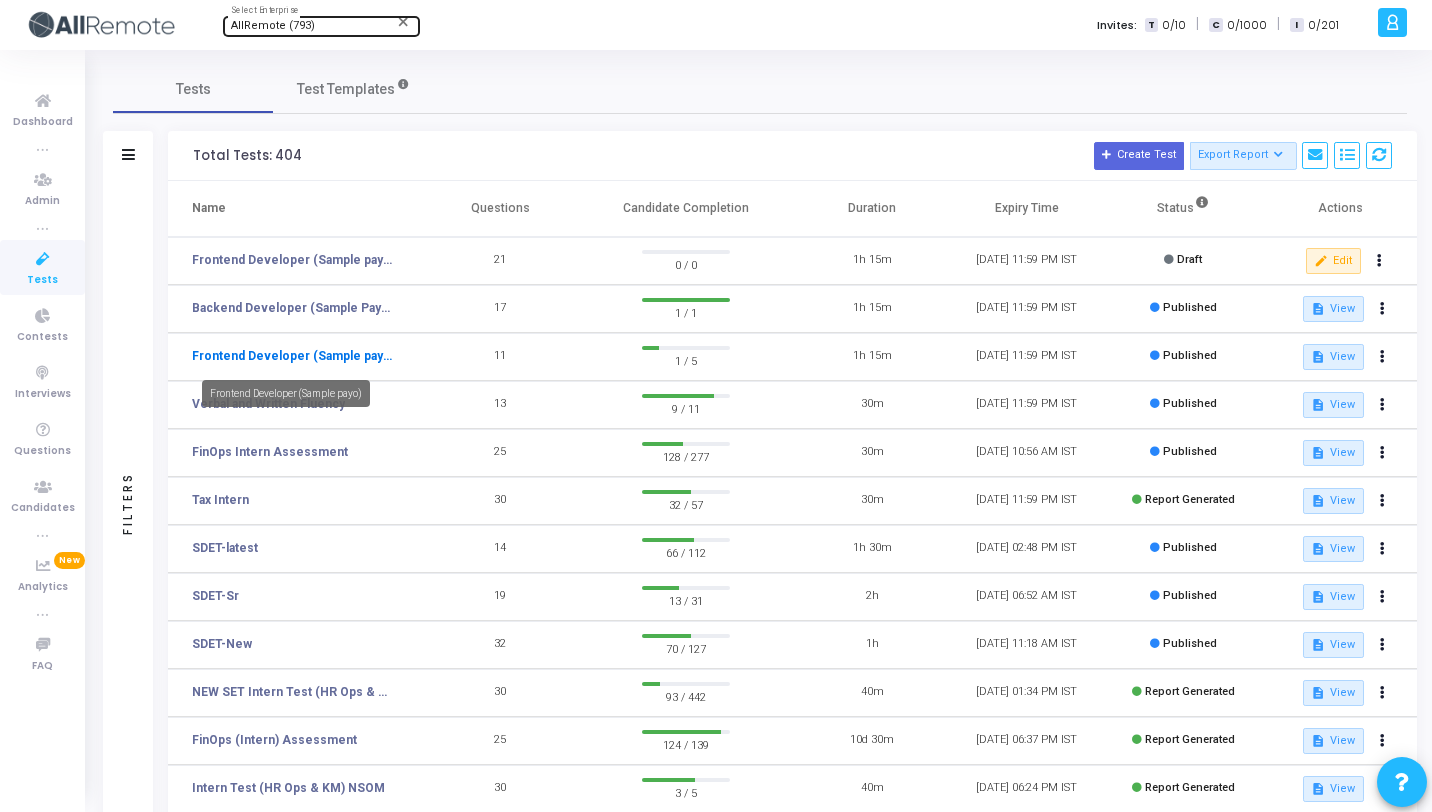 click on "Frontend Developer (Sample payo)" 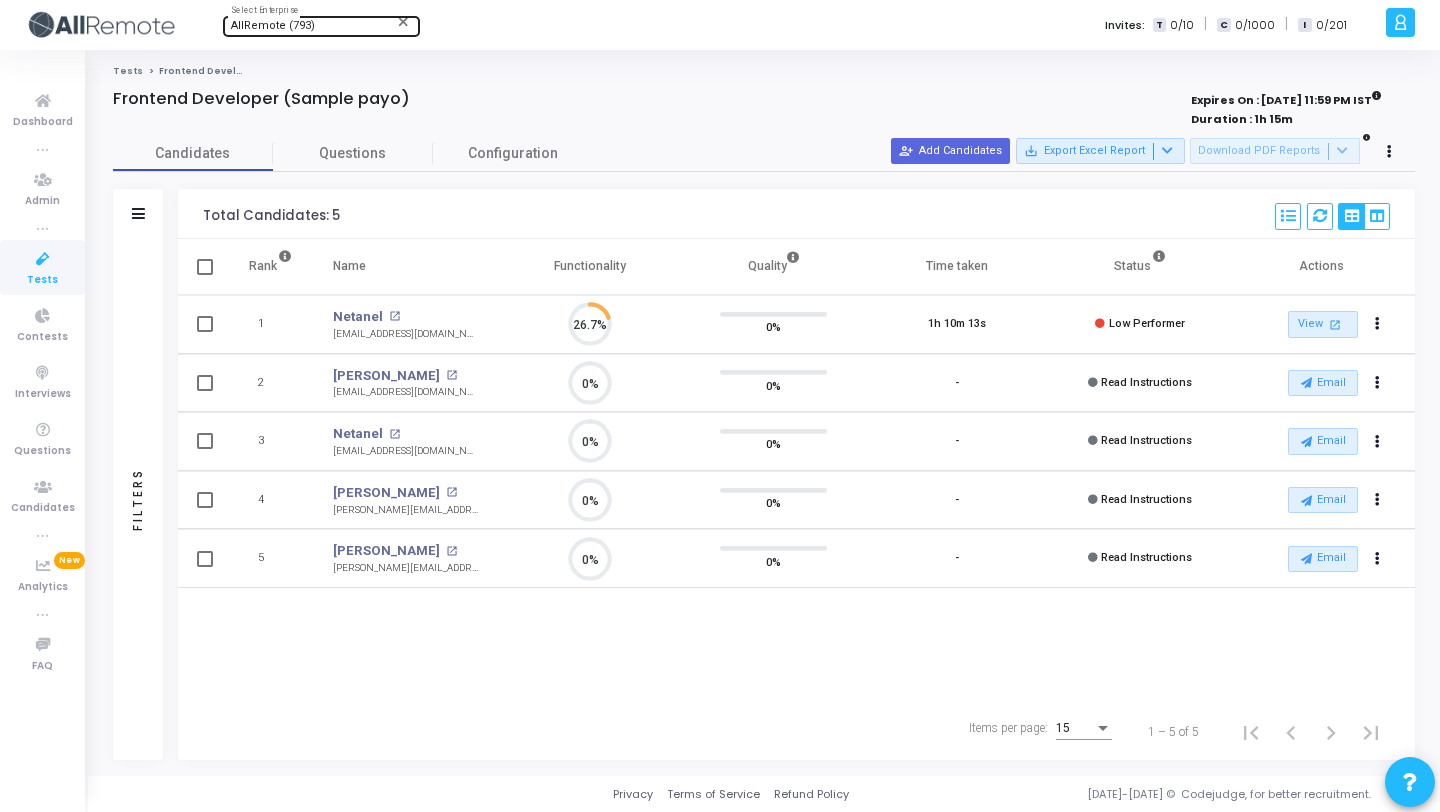 scroll, scrollTop: 9, scrollLeft: 9, axis: both 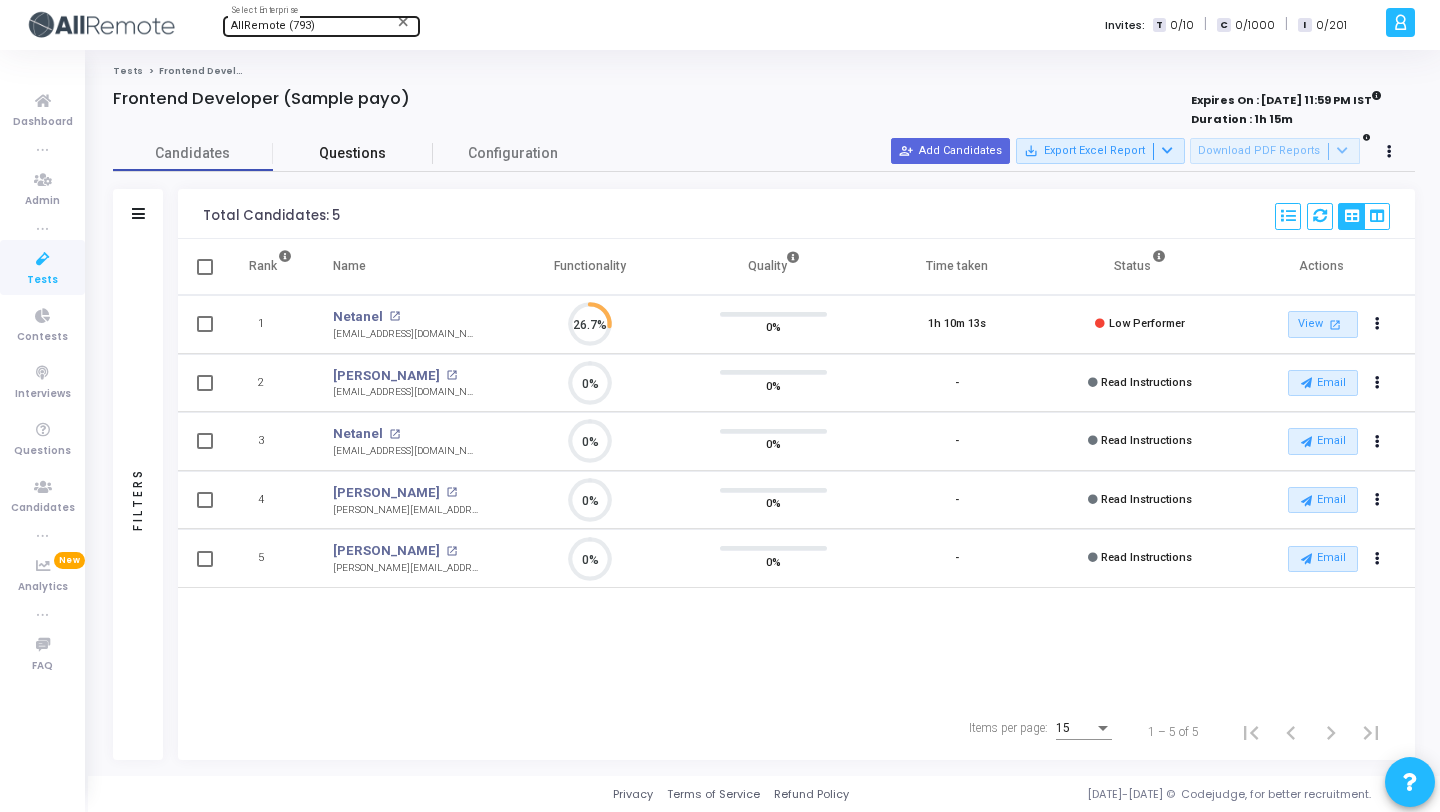 click on "Questions" at bounding box center (353, 153) 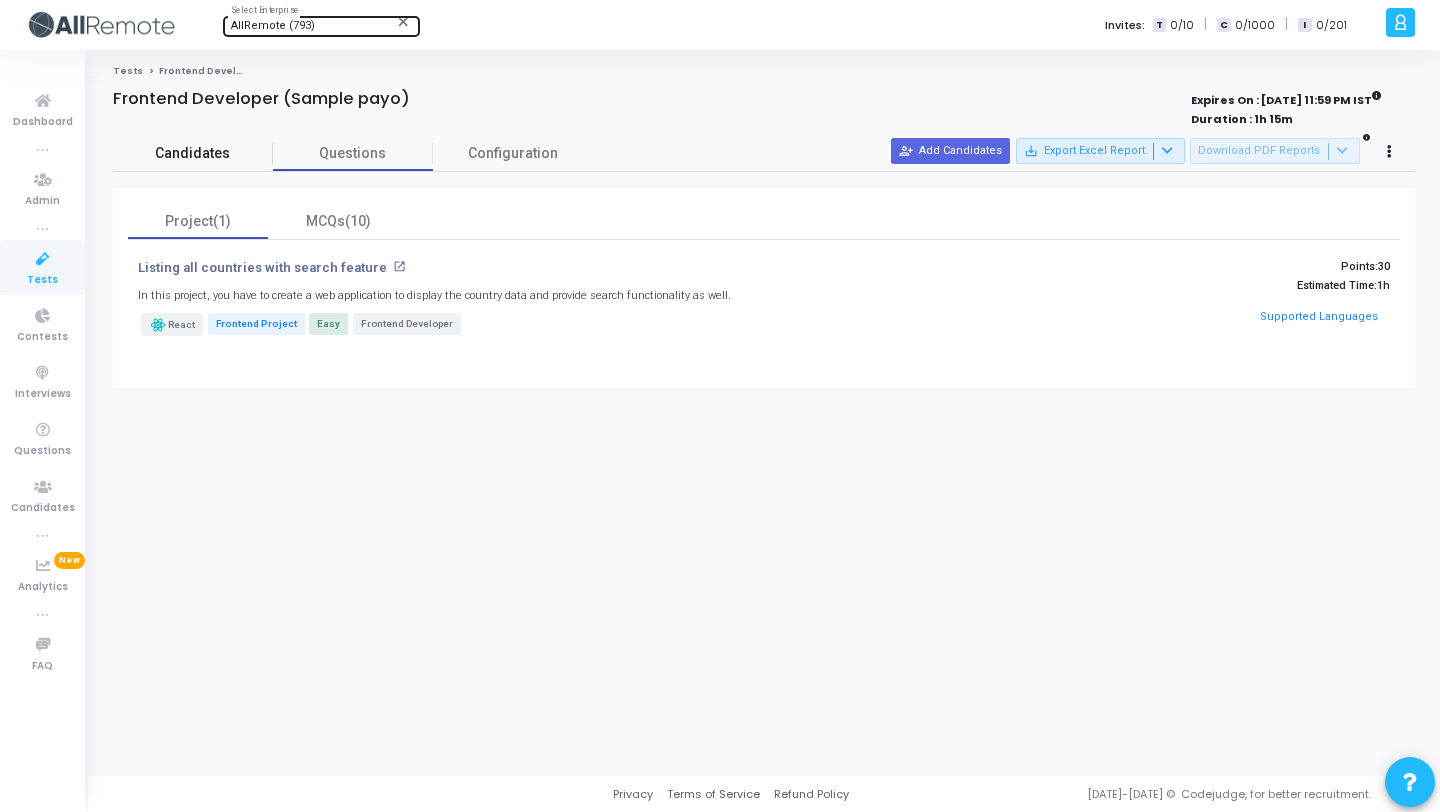 click on "Candidates" at bounding box center [193, 153] 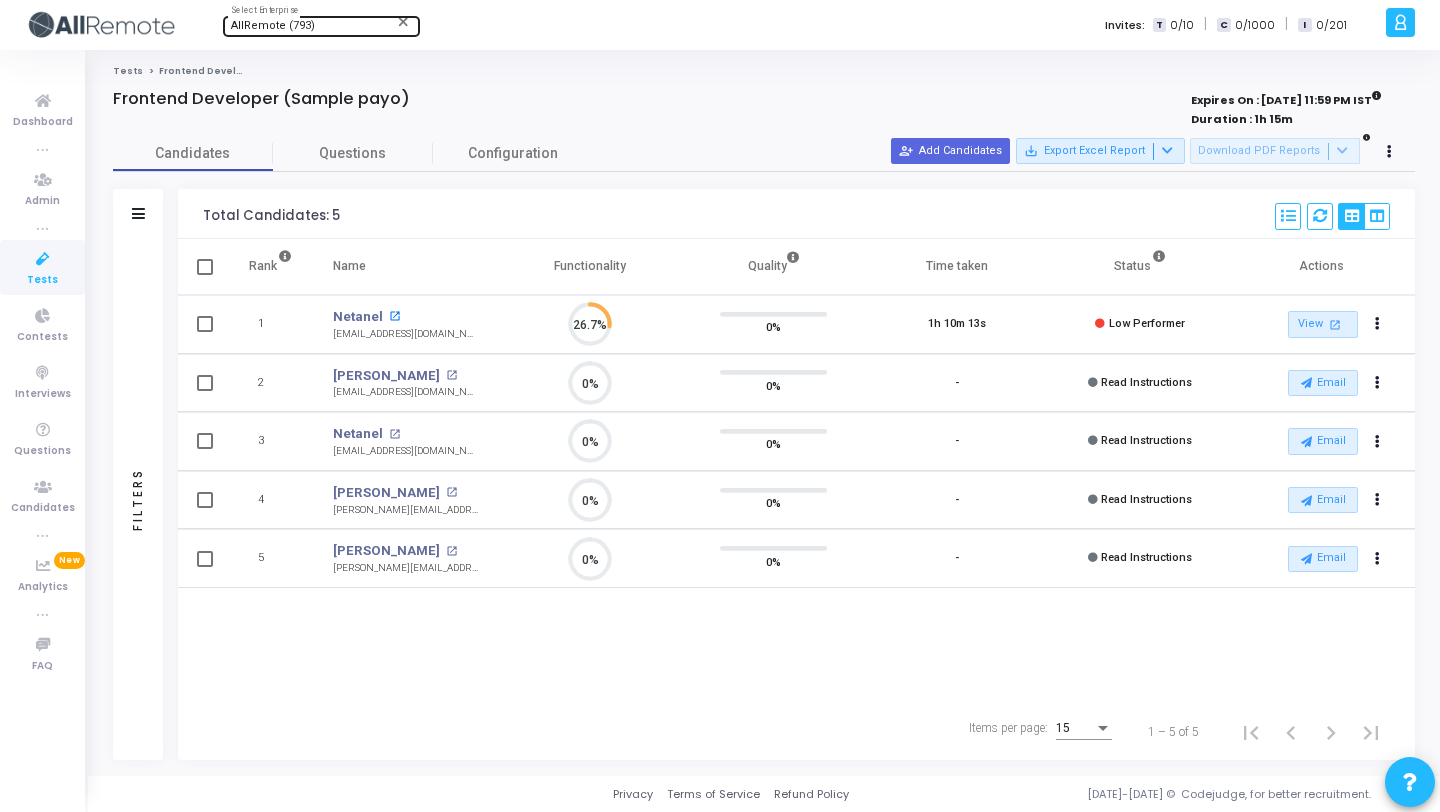 click on "open_in_new" at bounding box center (394, 316) 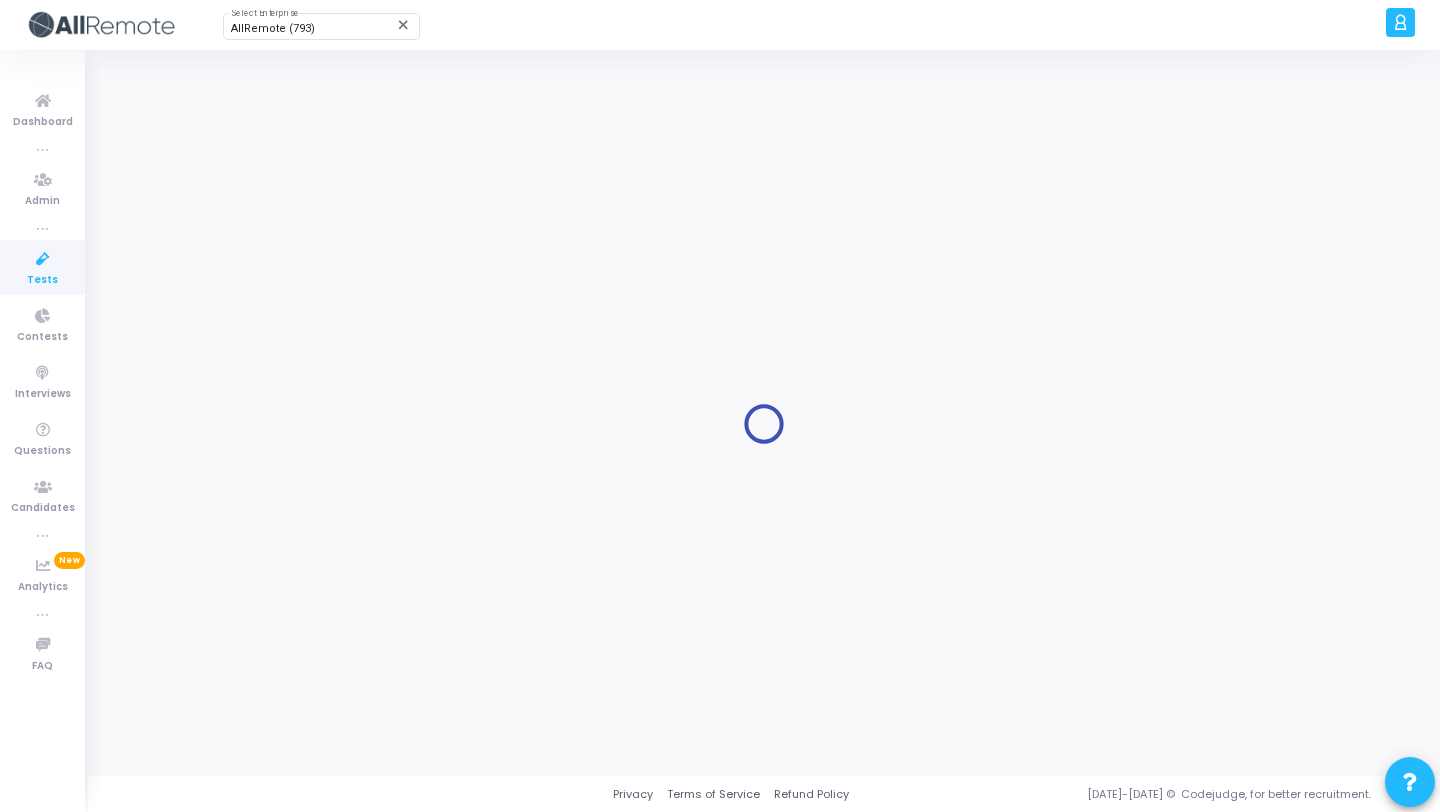 scroll, scrollTop: 0, scrollLeft: 0, axis: both 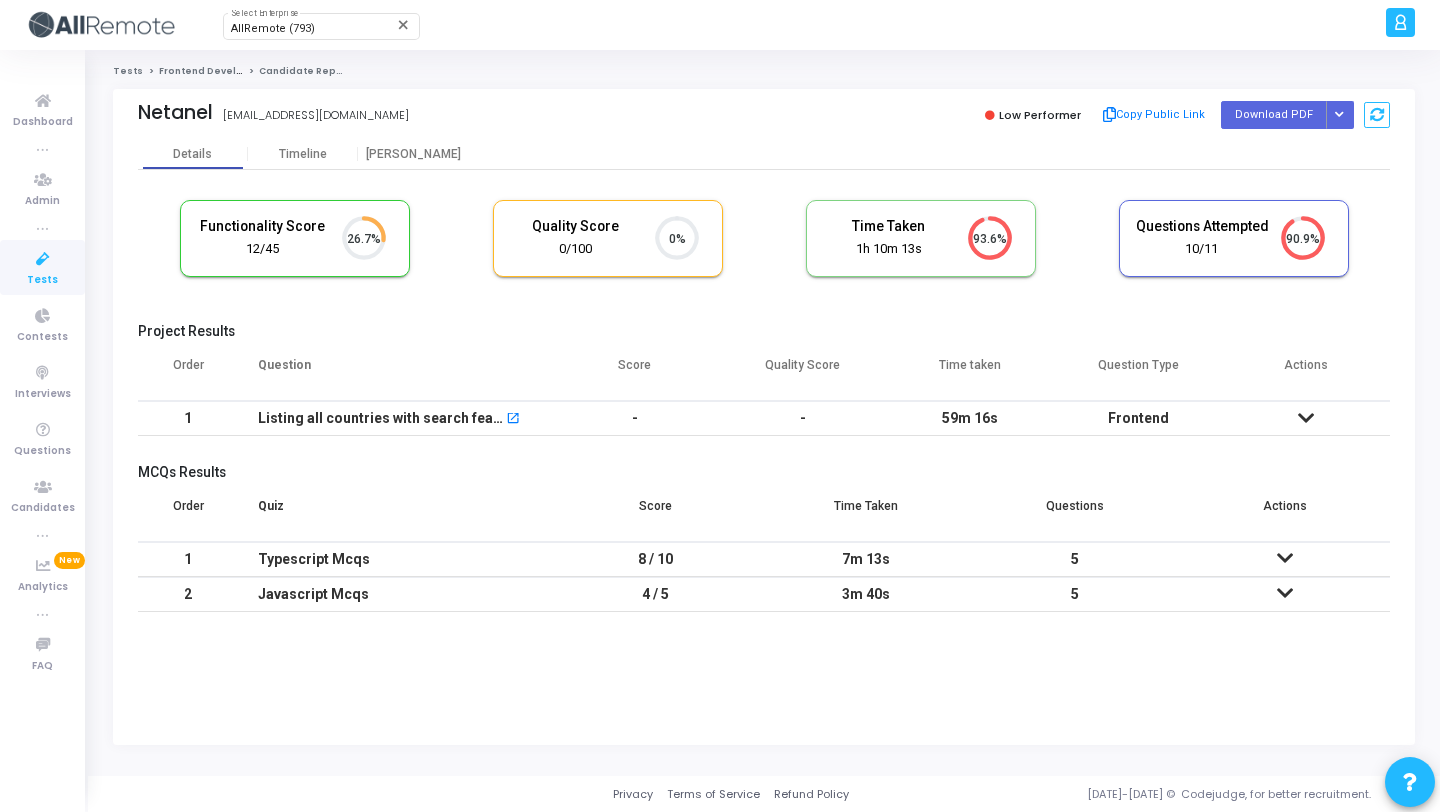 click on "59m 16s" at bounding box center (971, 418) 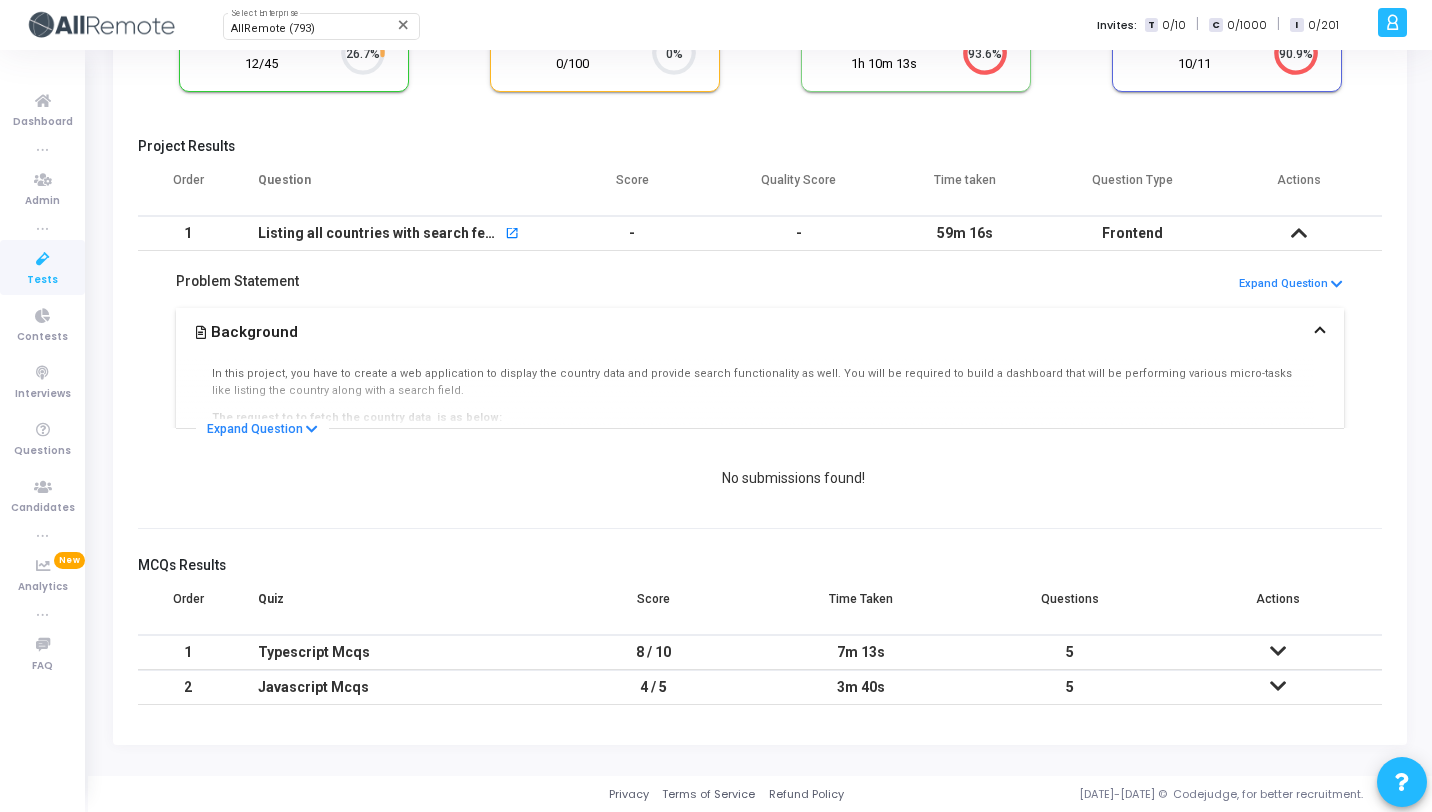 scroll, scrollTop: 0, scrollLeft: 0, axis: both 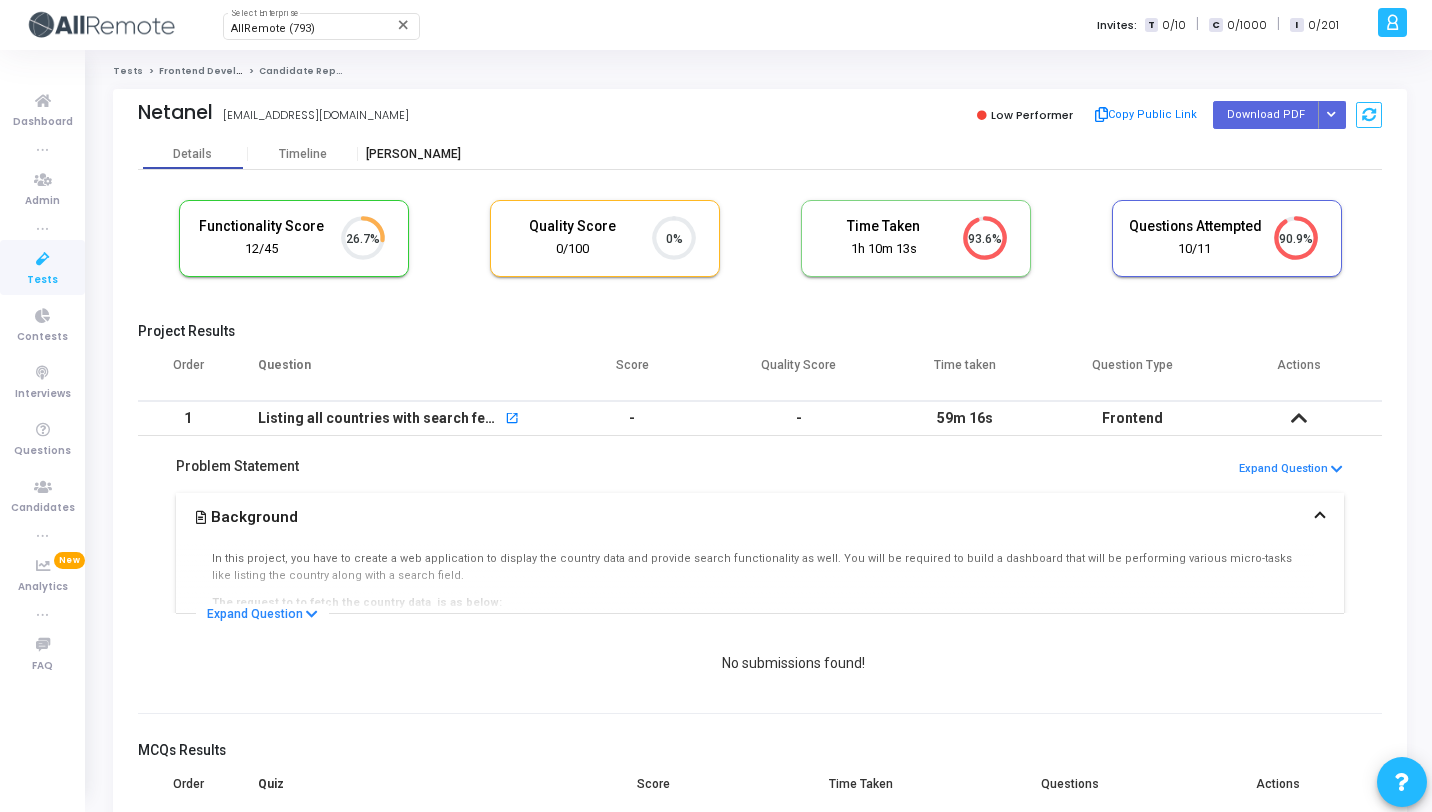 click on "[PERSON_NAME]" at bounding box center (413, 154) 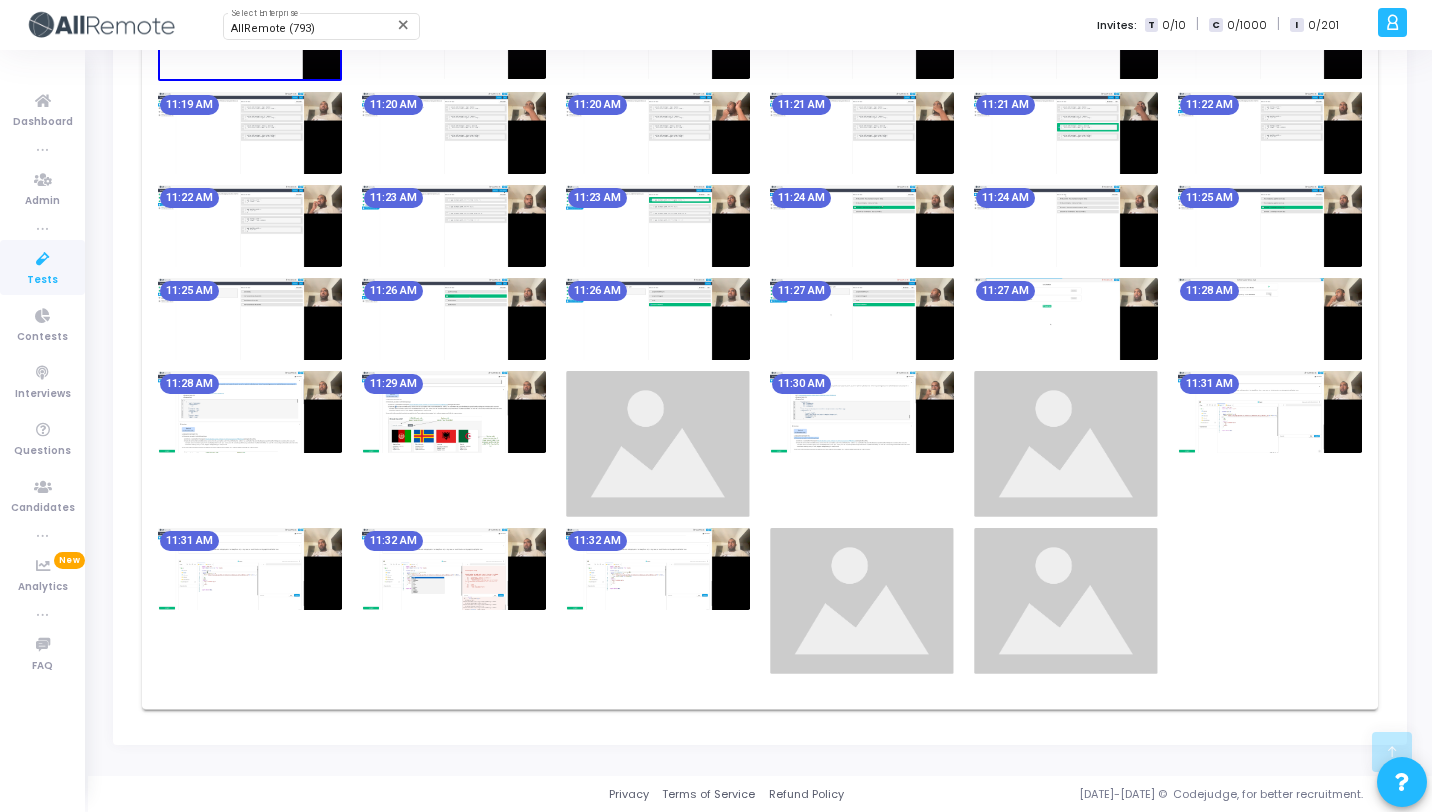 scroll, scrollTop: 830, scrollLeft: 0, axis: vertical 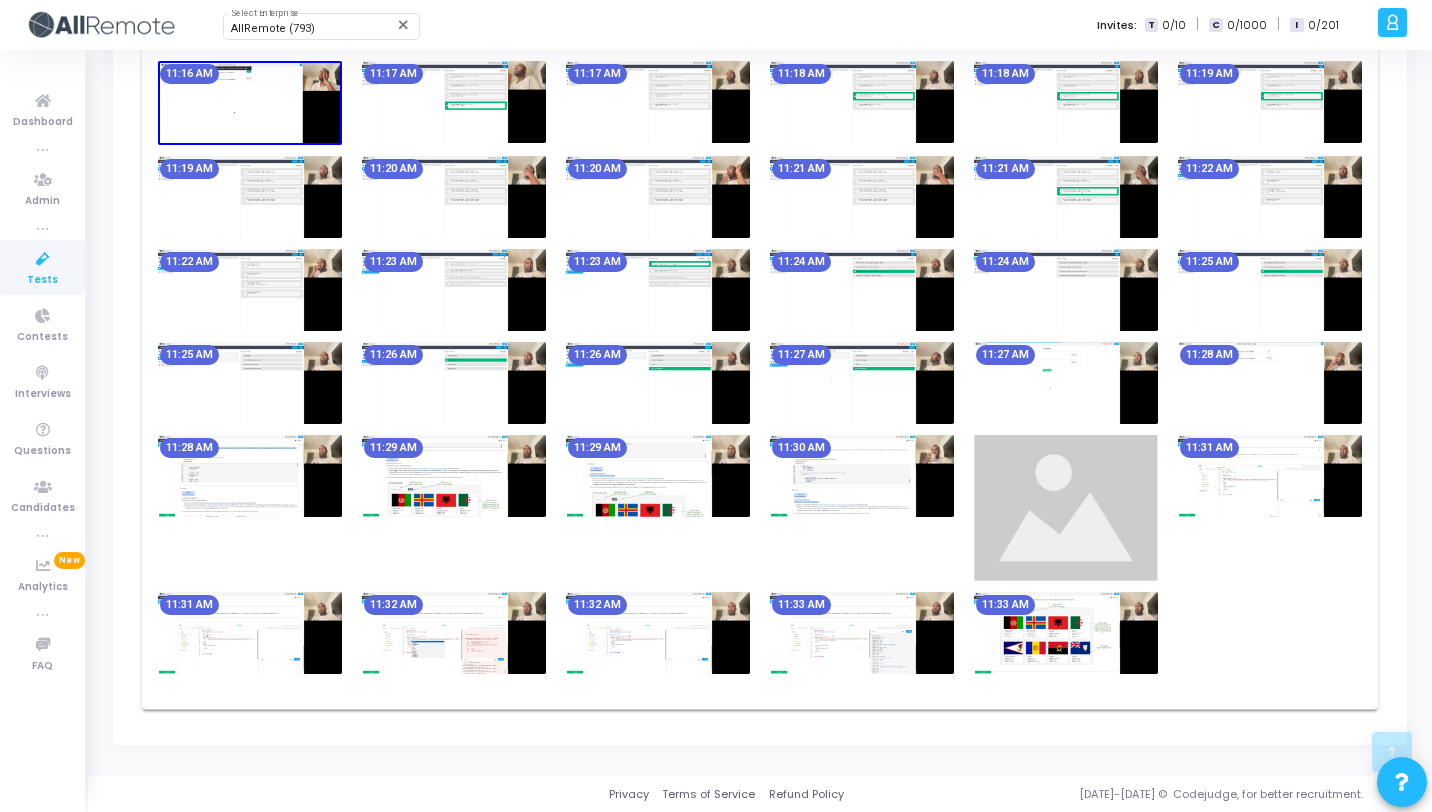 click at bounding box center (250, 476) 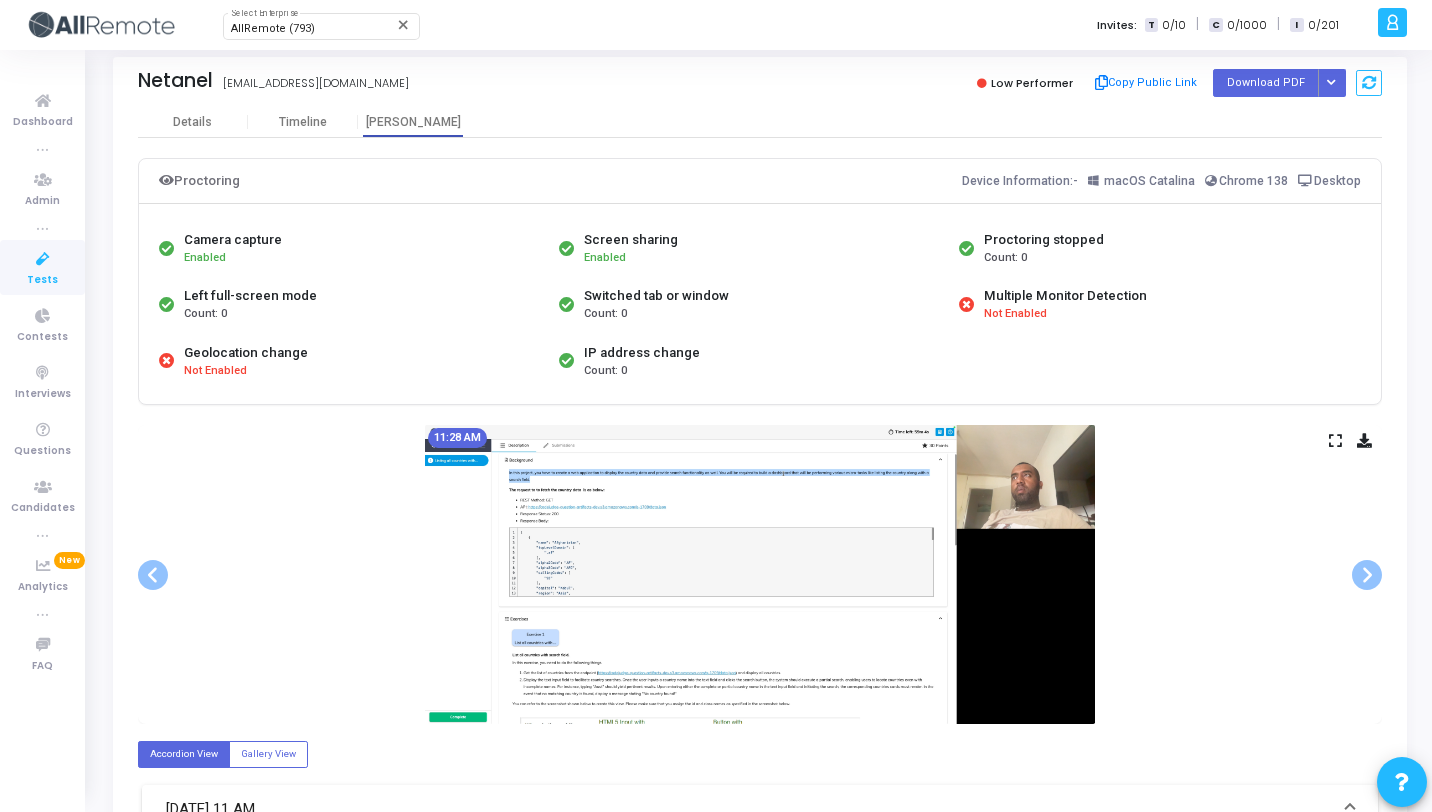 scroll, scrollTop: 149, scrollLeft: 0, axis: vertical 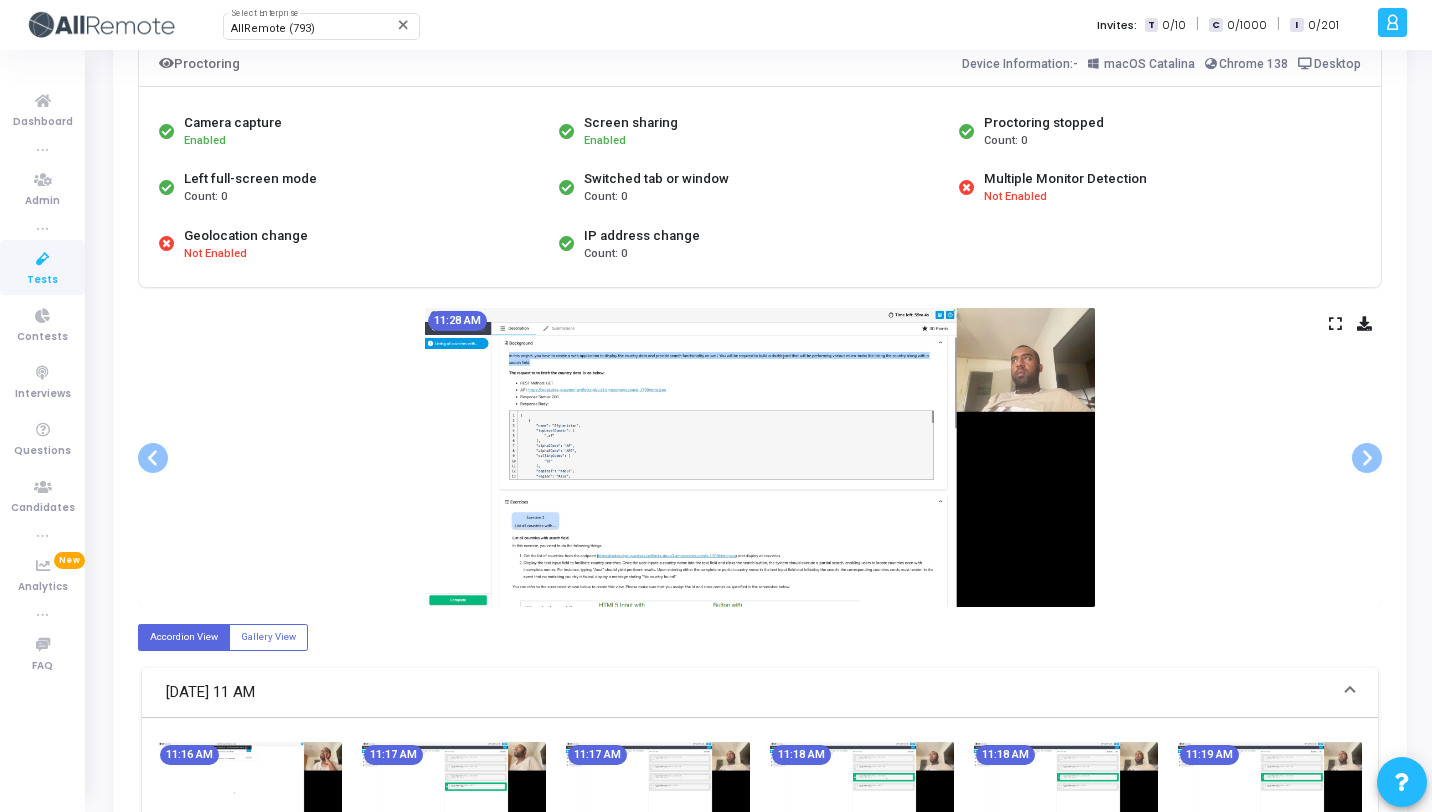 click at bounding box center [1335, 323] 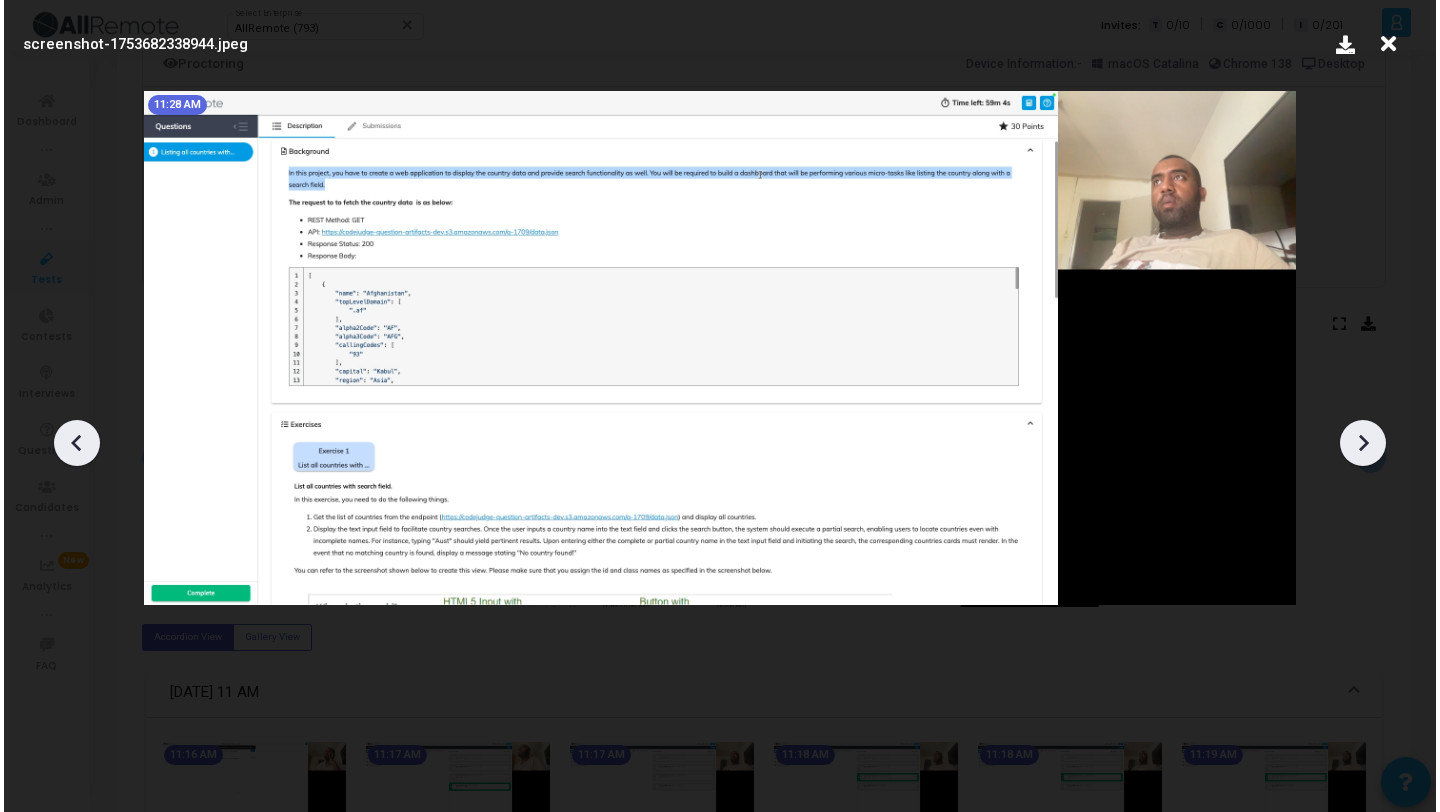 scroll, scrollTop: 0, scrollLeft: 0, axis: both 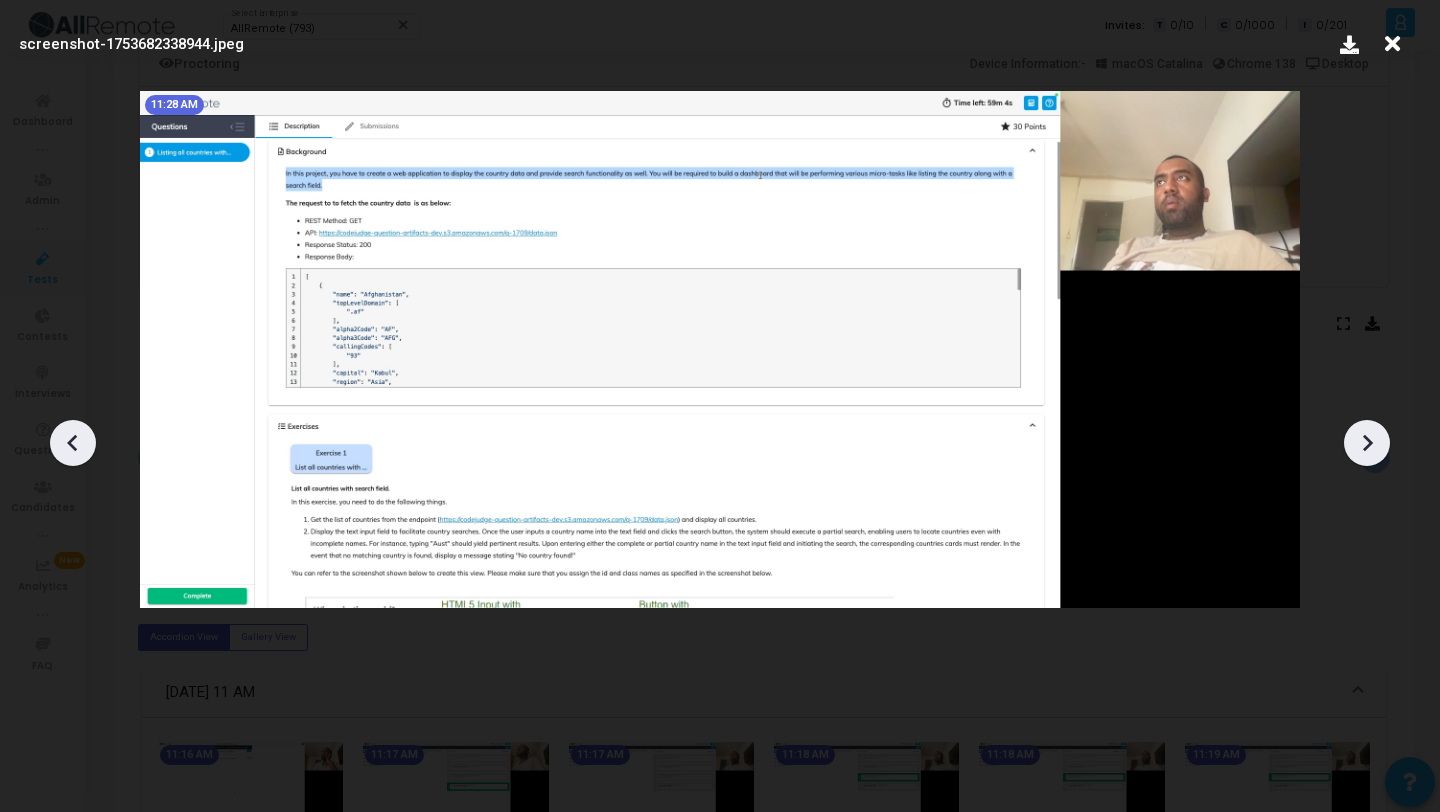 click at bounding box center (1367, 443) 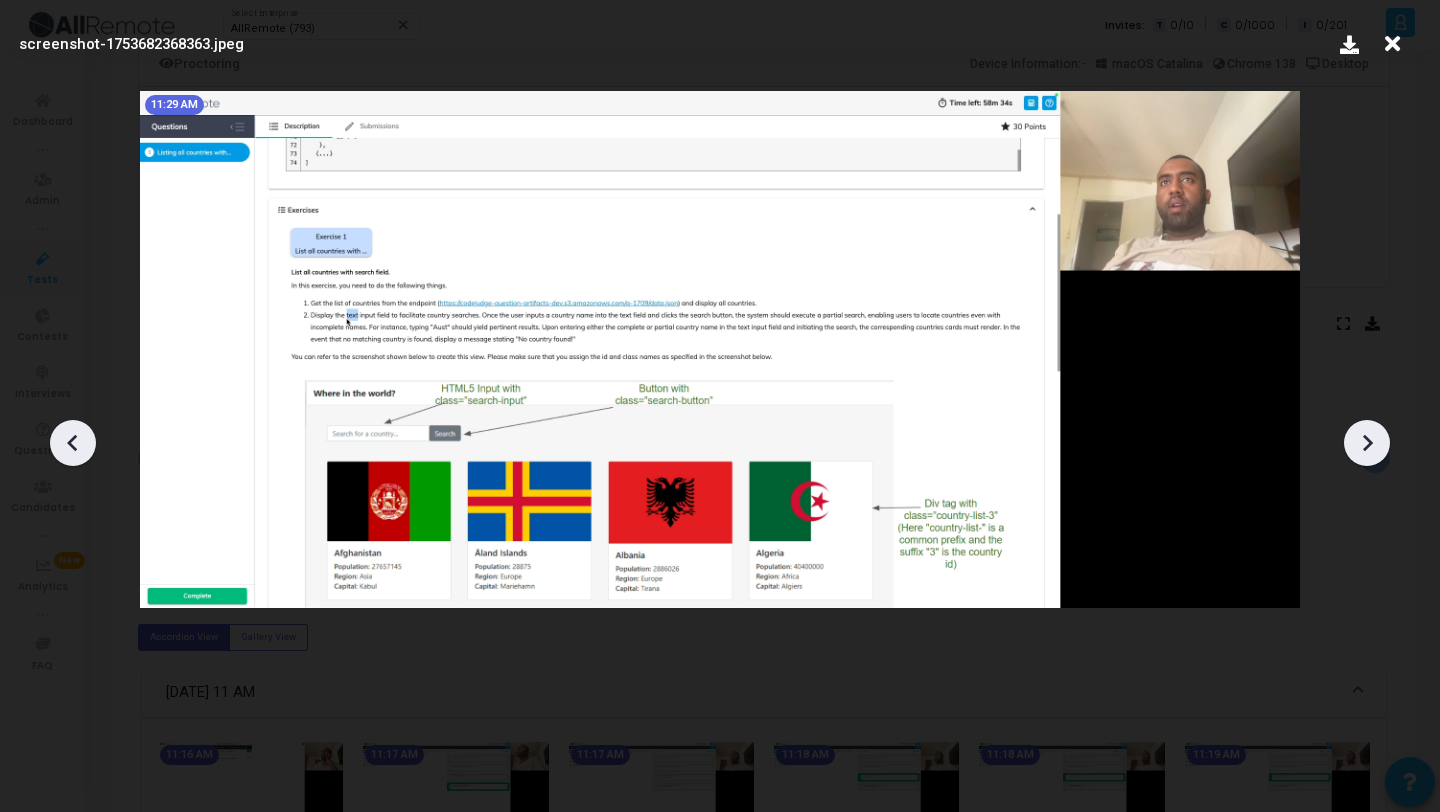 click at bounding box center (1367, 443) 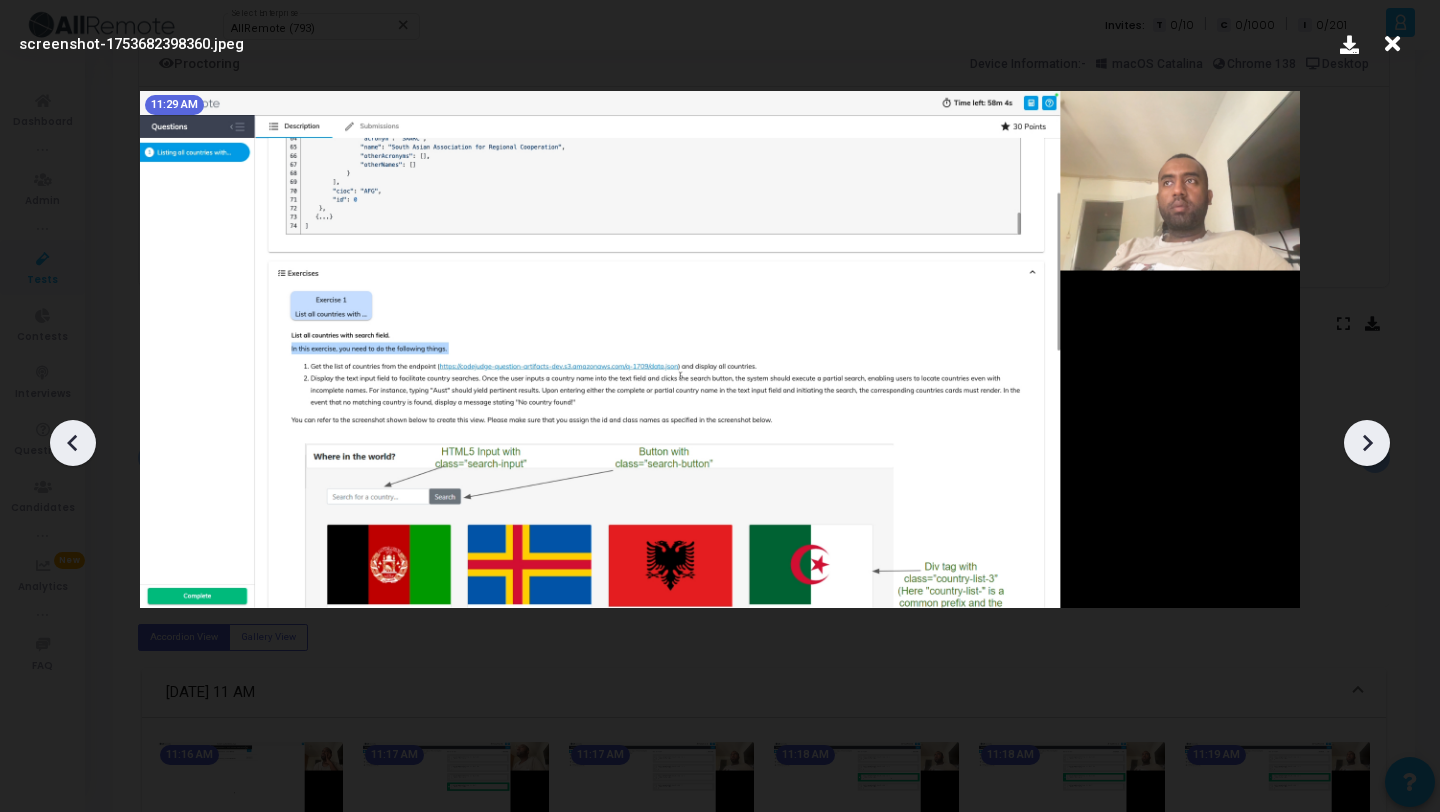 click at bounding box center [1367, 443] 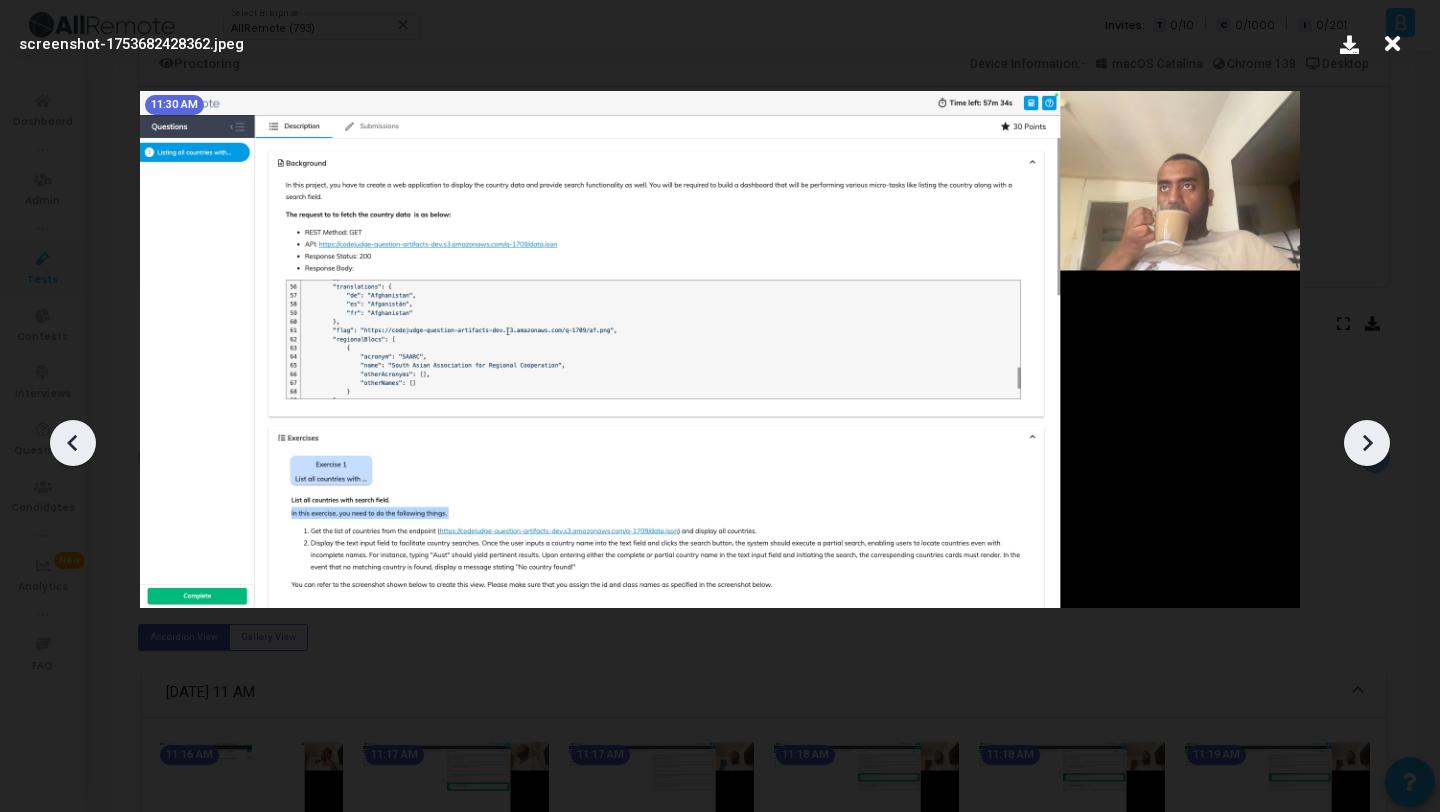 click at bounding box center [1367, 443] 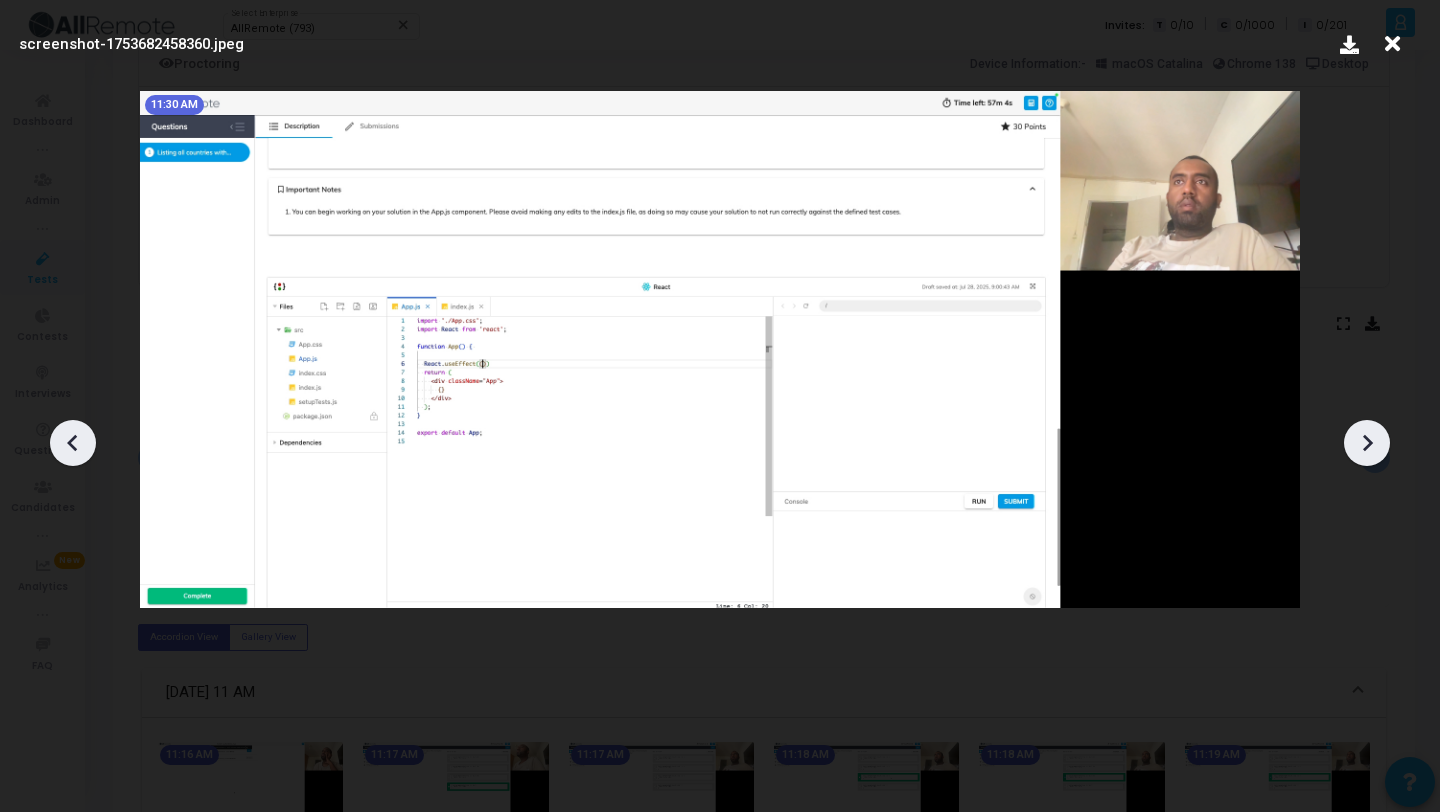 click at bounding box center [1367, 443] 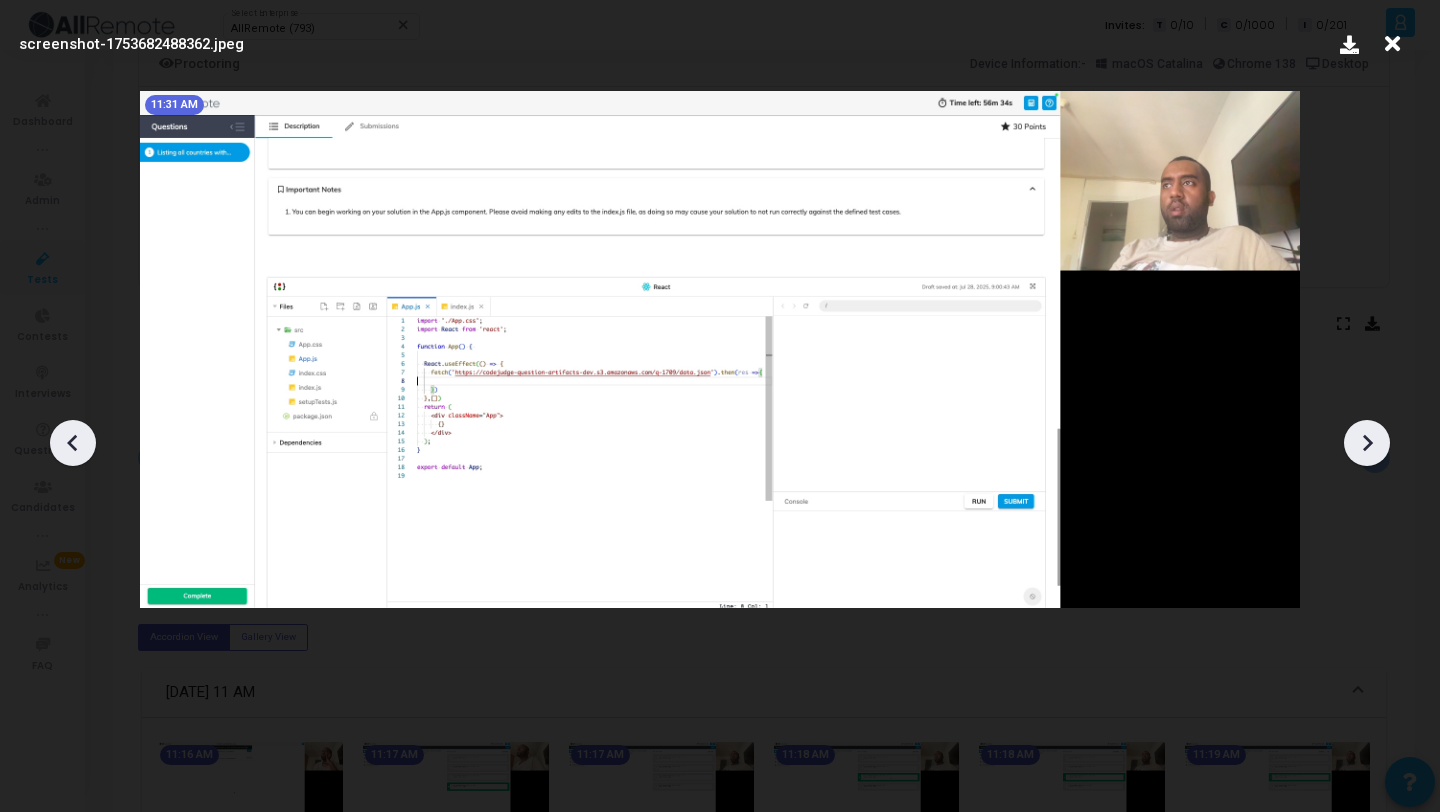 click 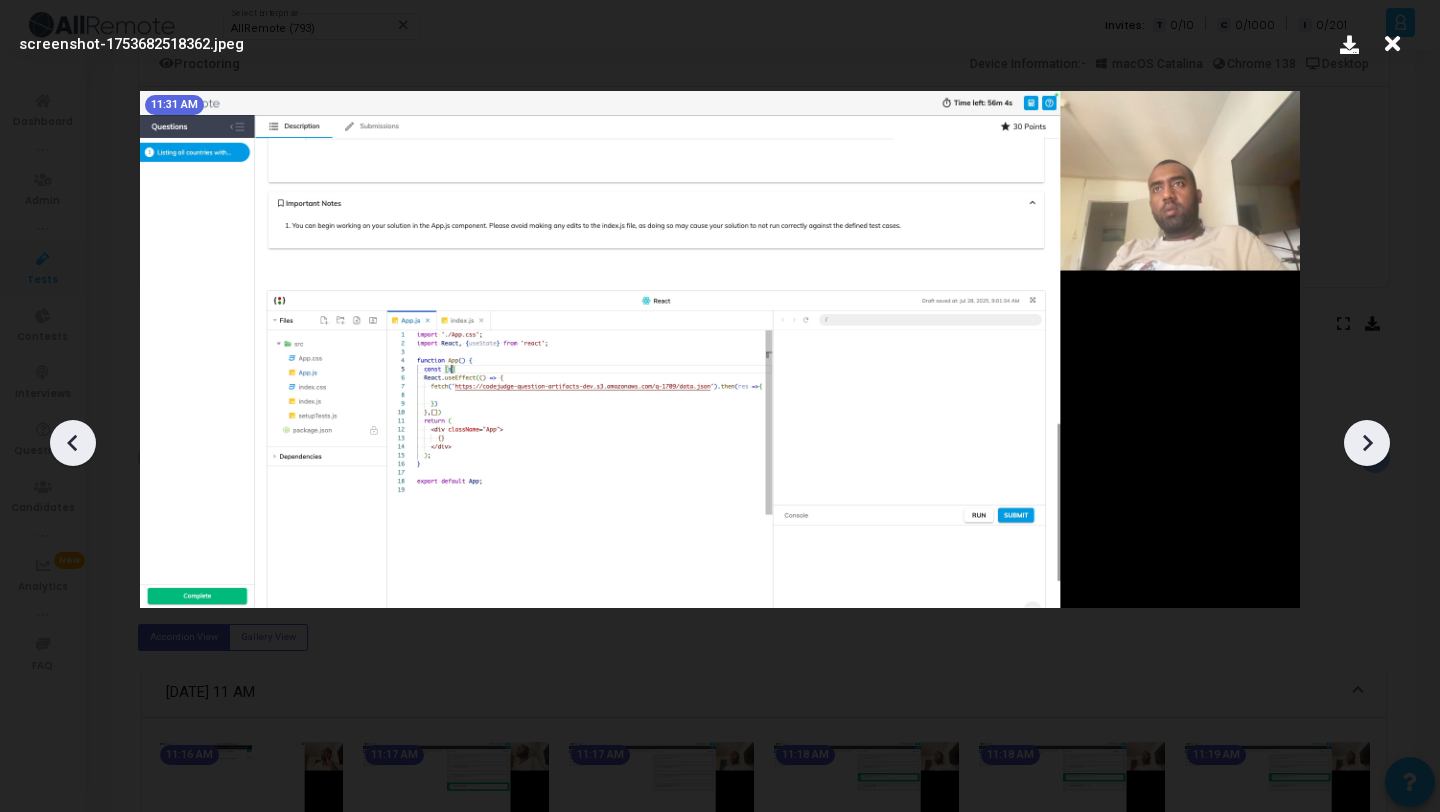 click 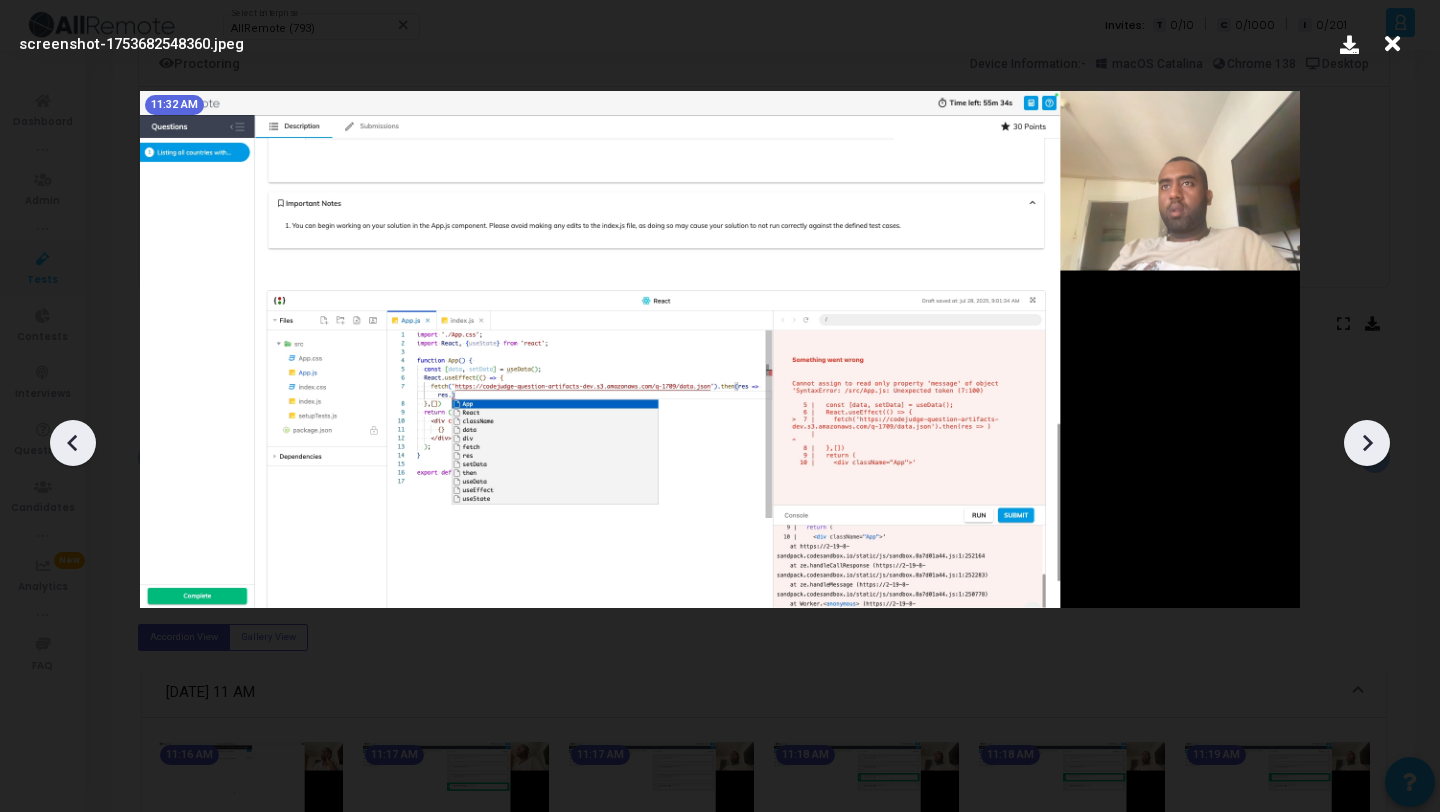 click 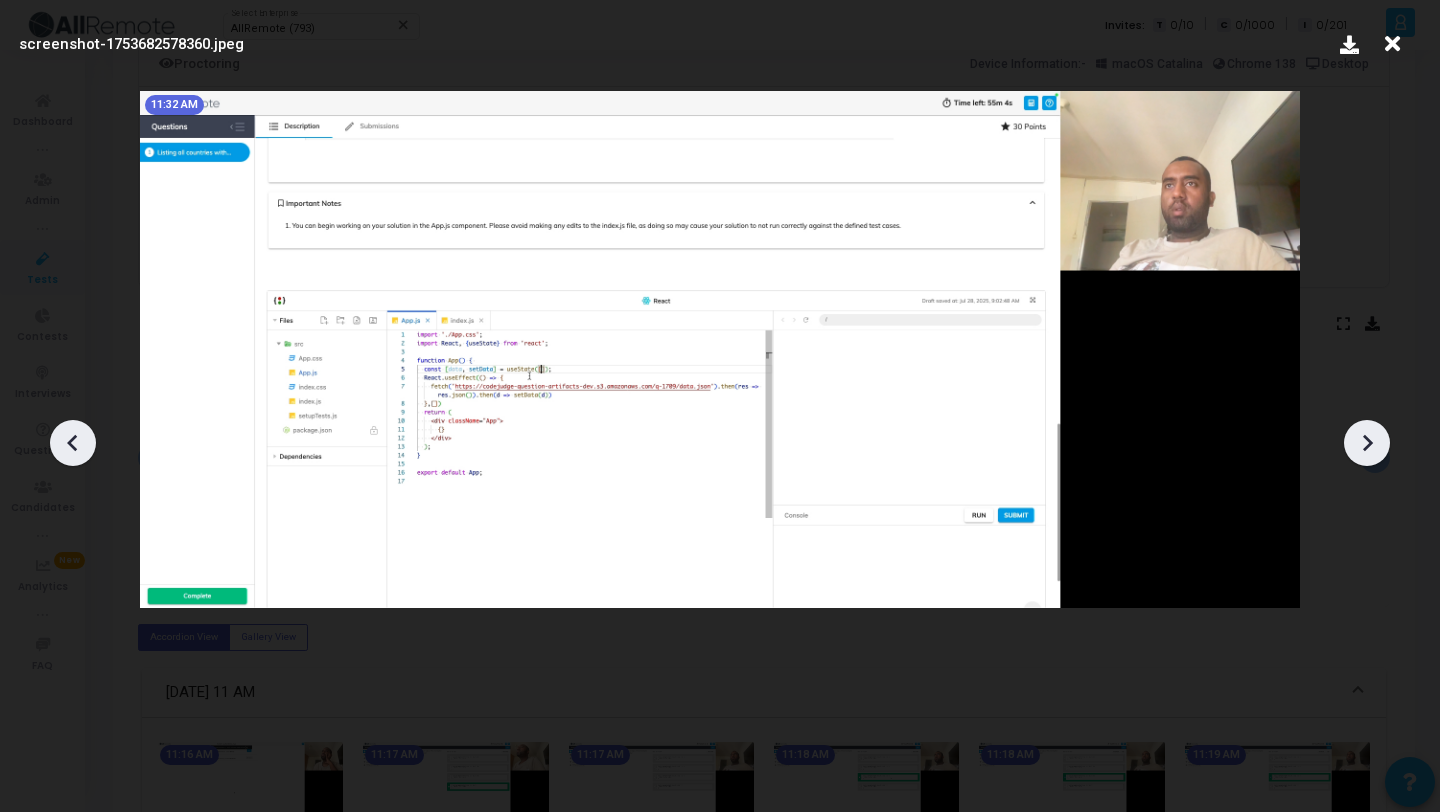 click 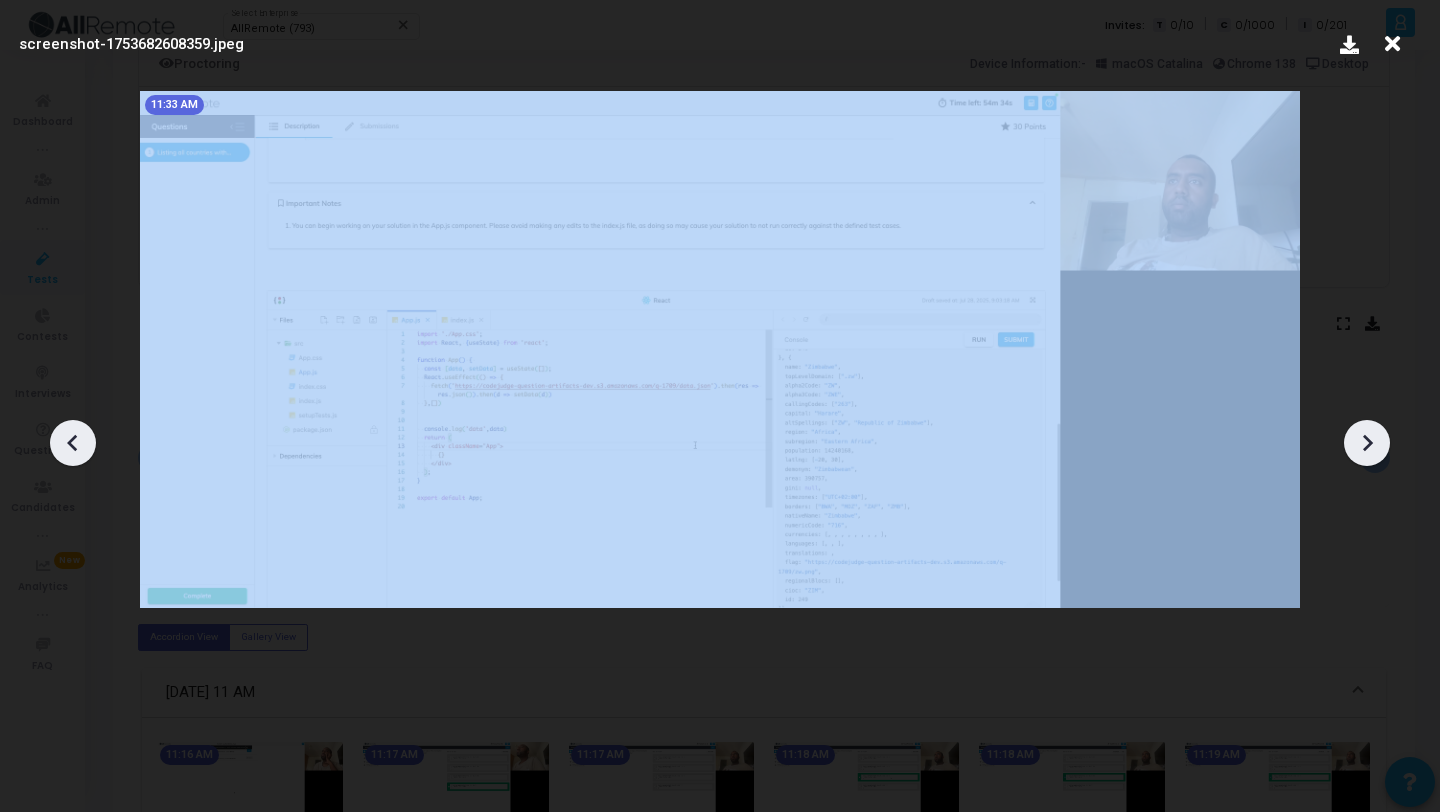 click 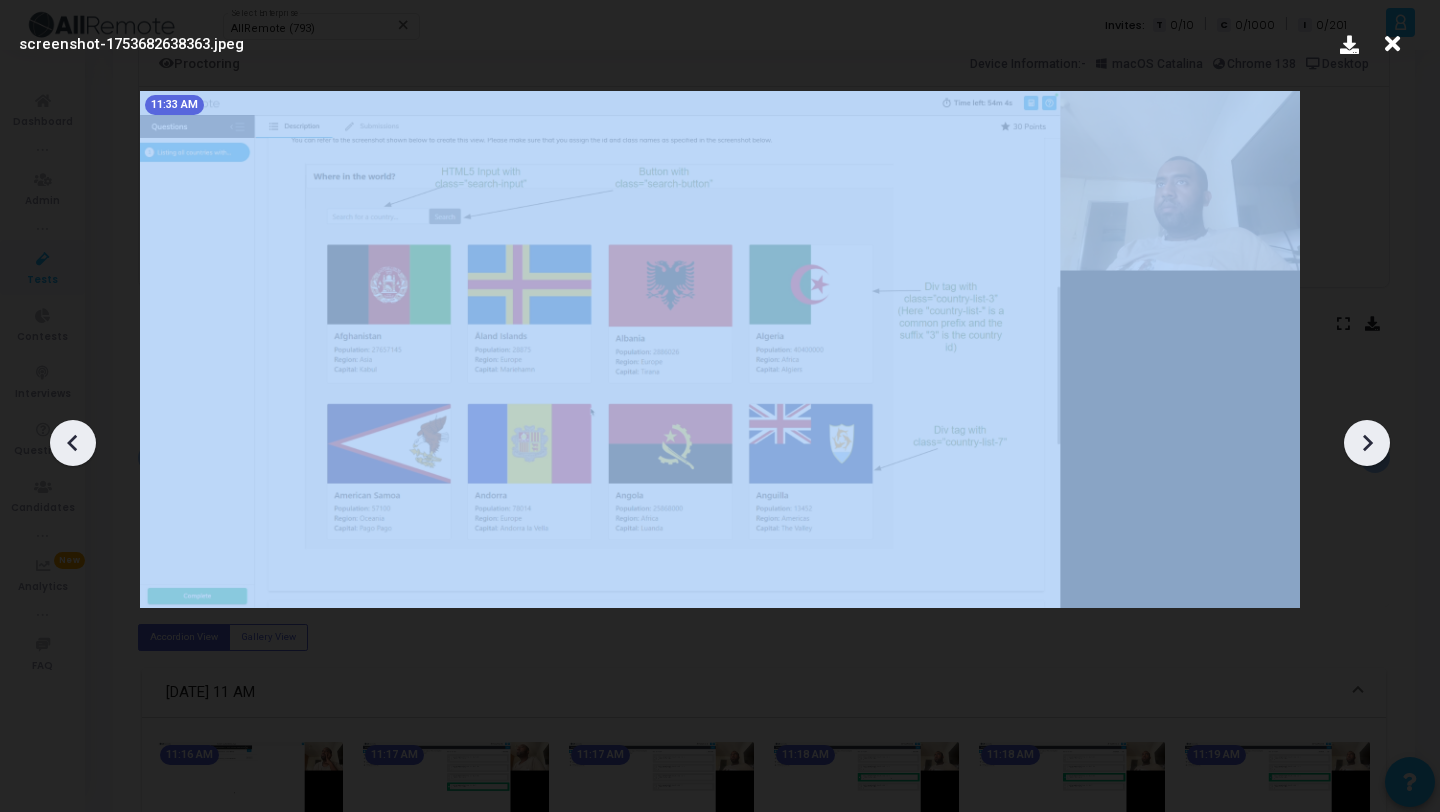click 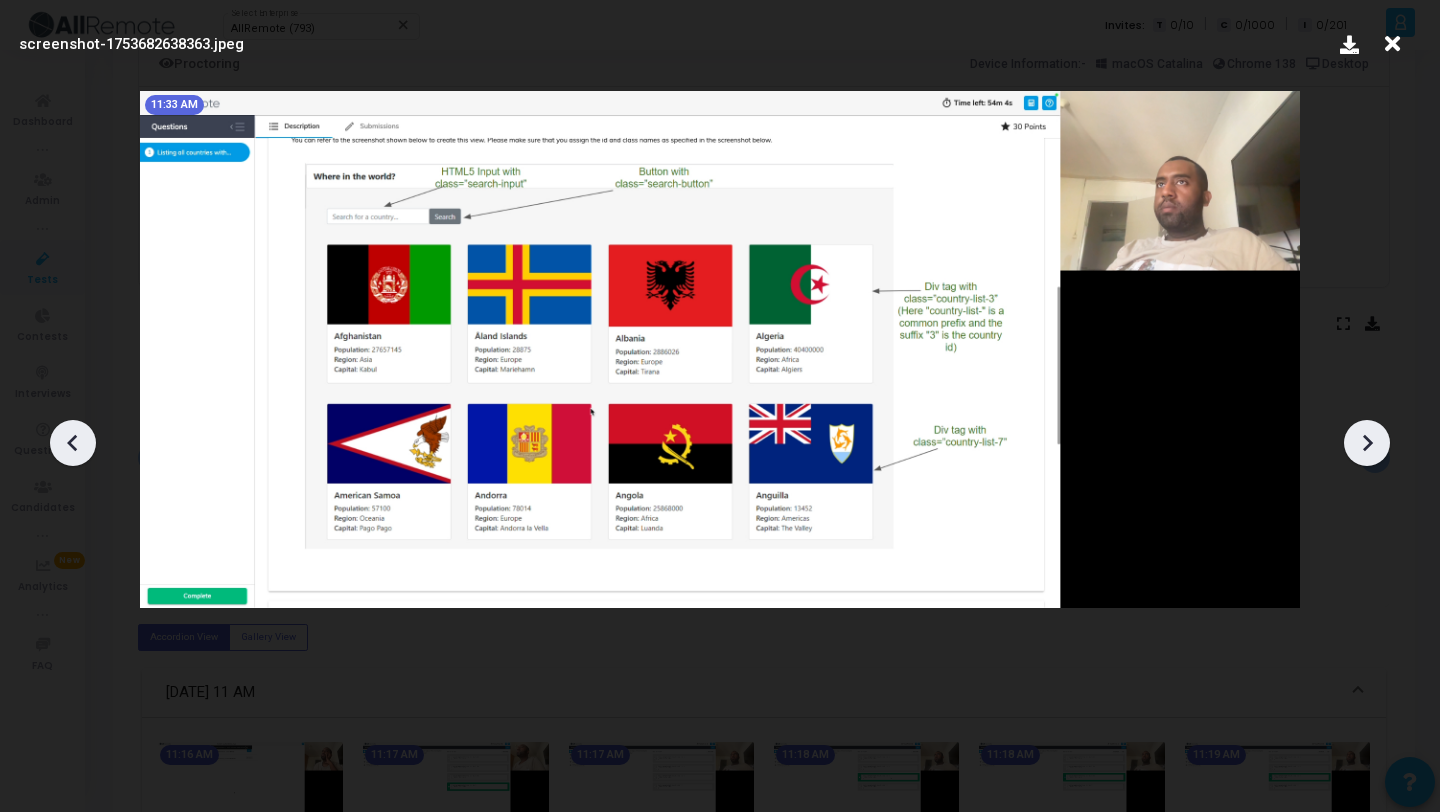 click at bounding box center (1392, 44) 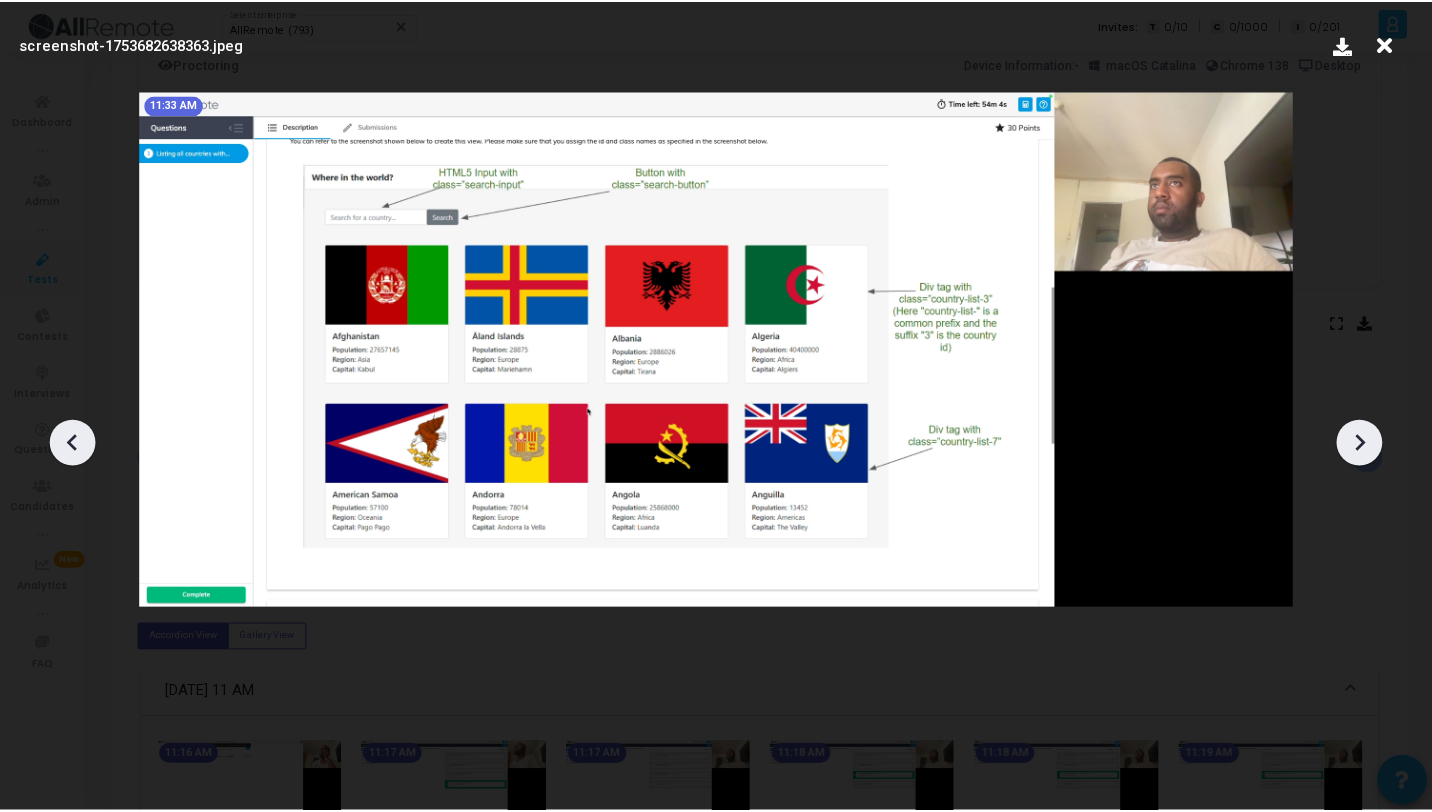 scroll, scrollTop: 149, scrollLeft: 0, axis: vertical 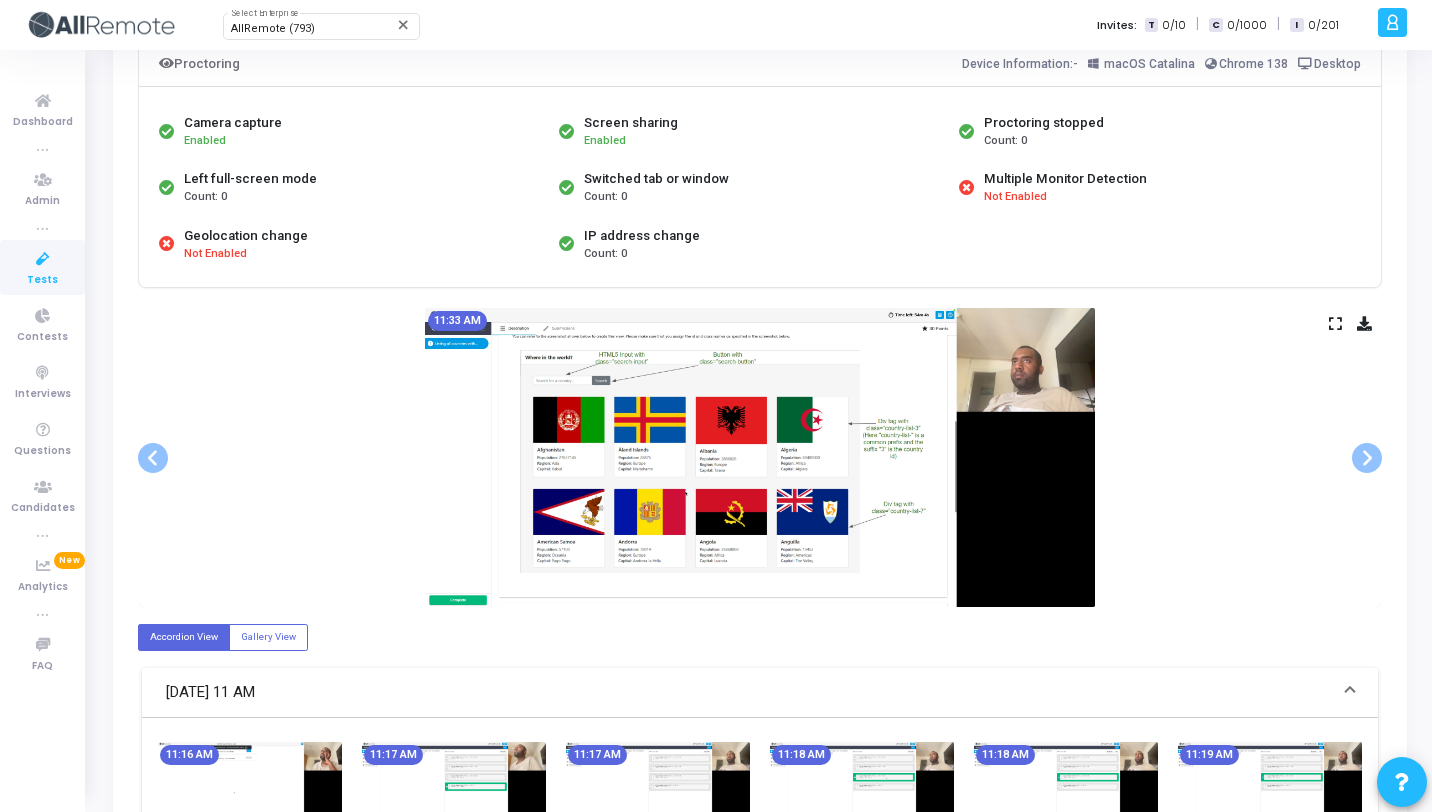 click on "Tests" at bounding box center [42, 280] 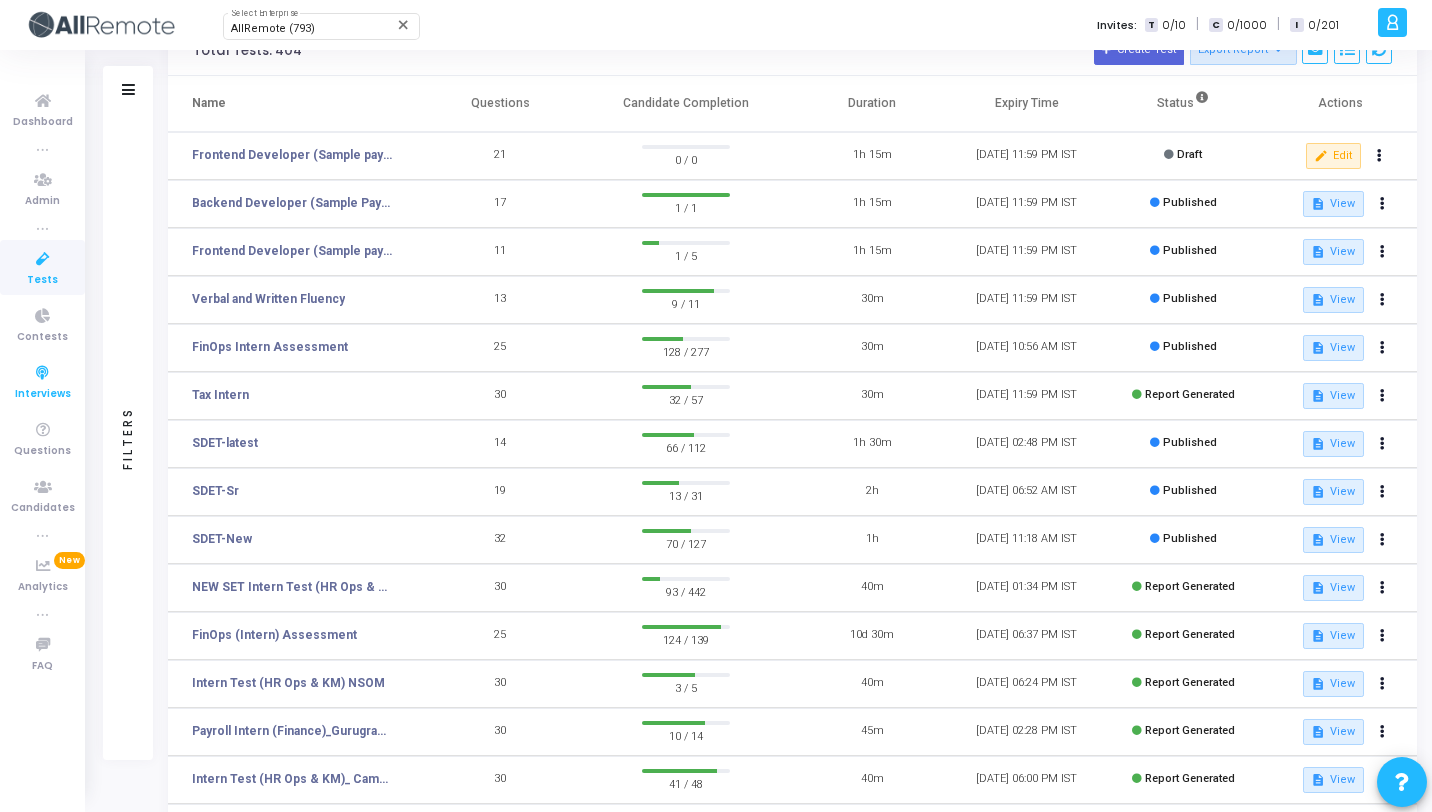 scroll, scrollTop: 252, scrollLeft: 0, axis: vertical 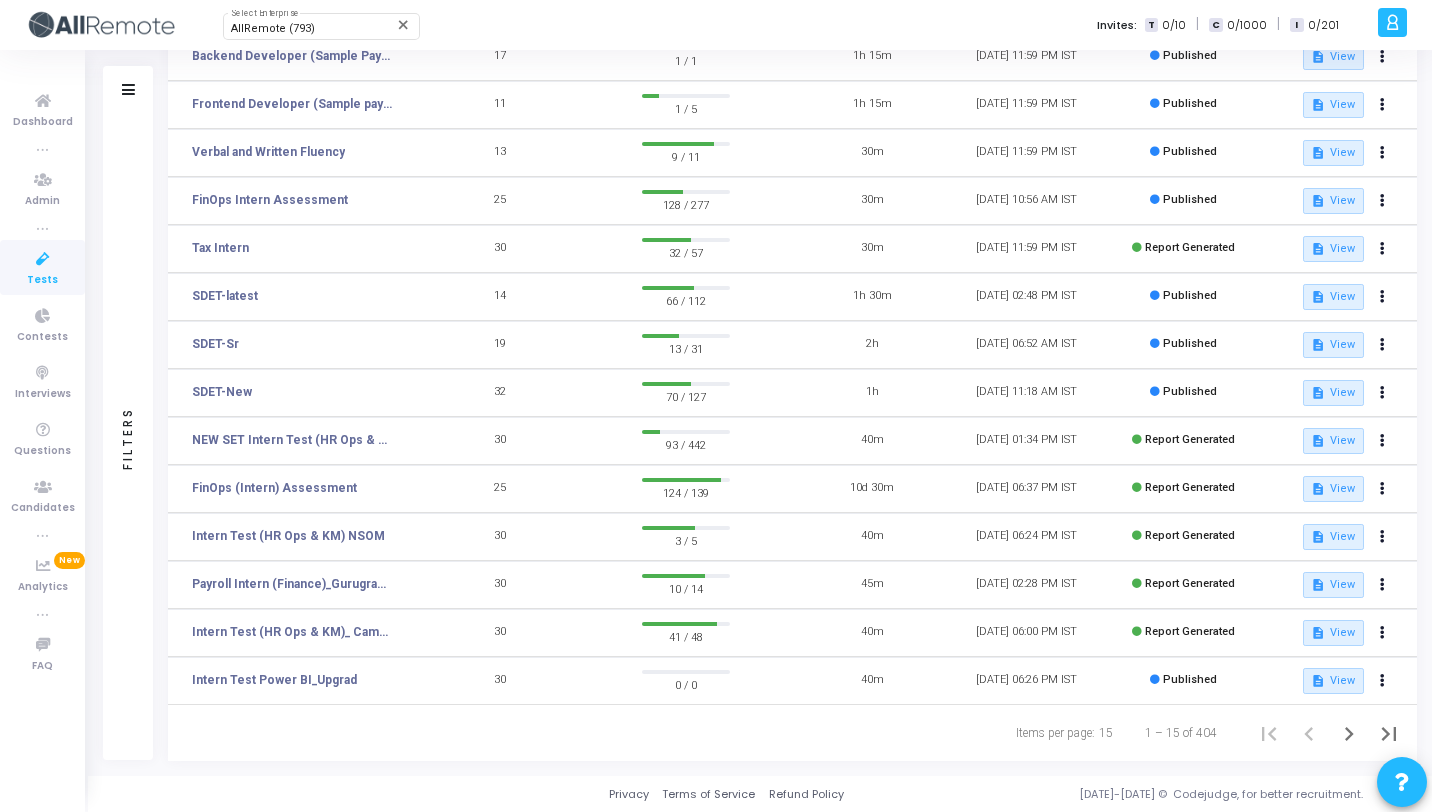 click on "Filters" 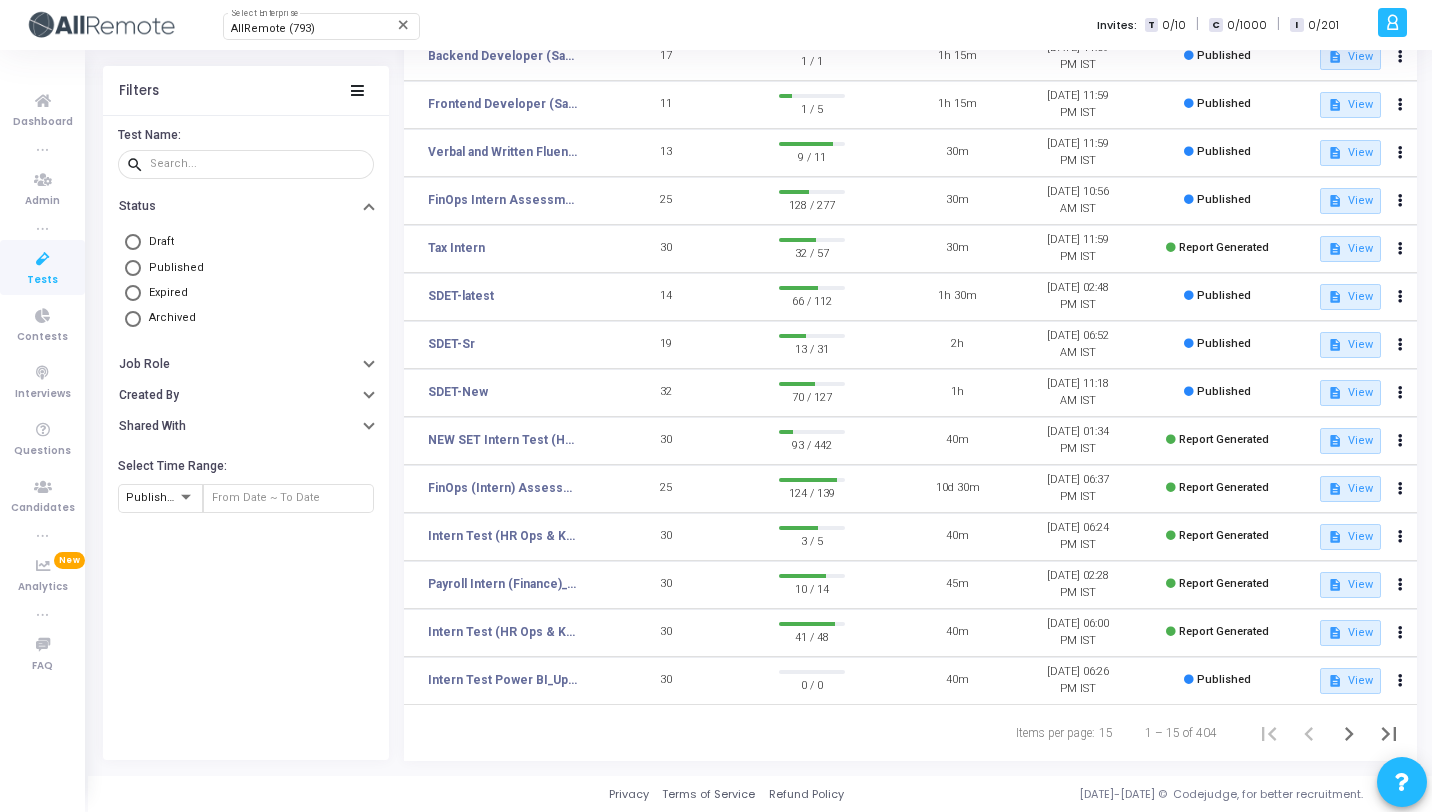 click on "Test Name:" 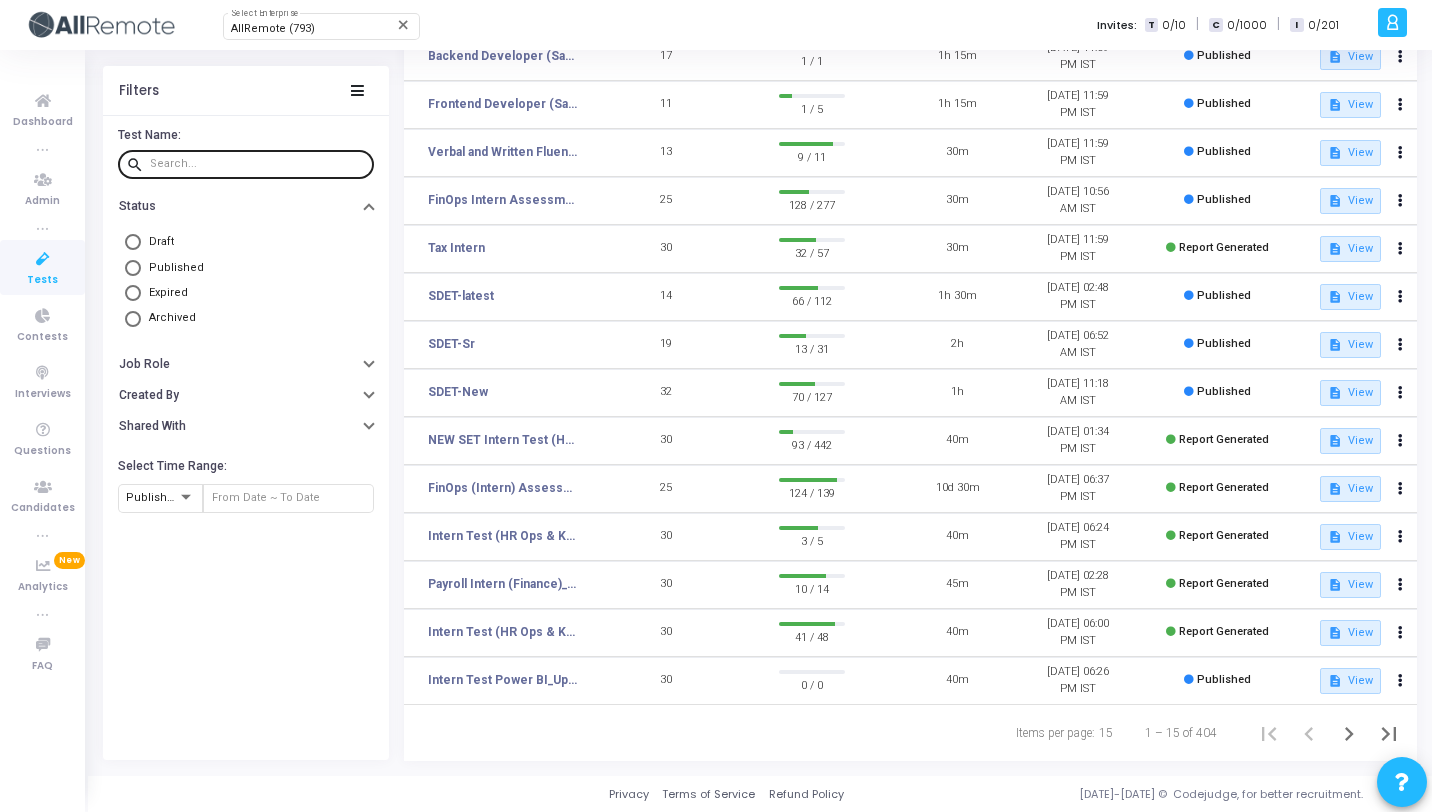 click 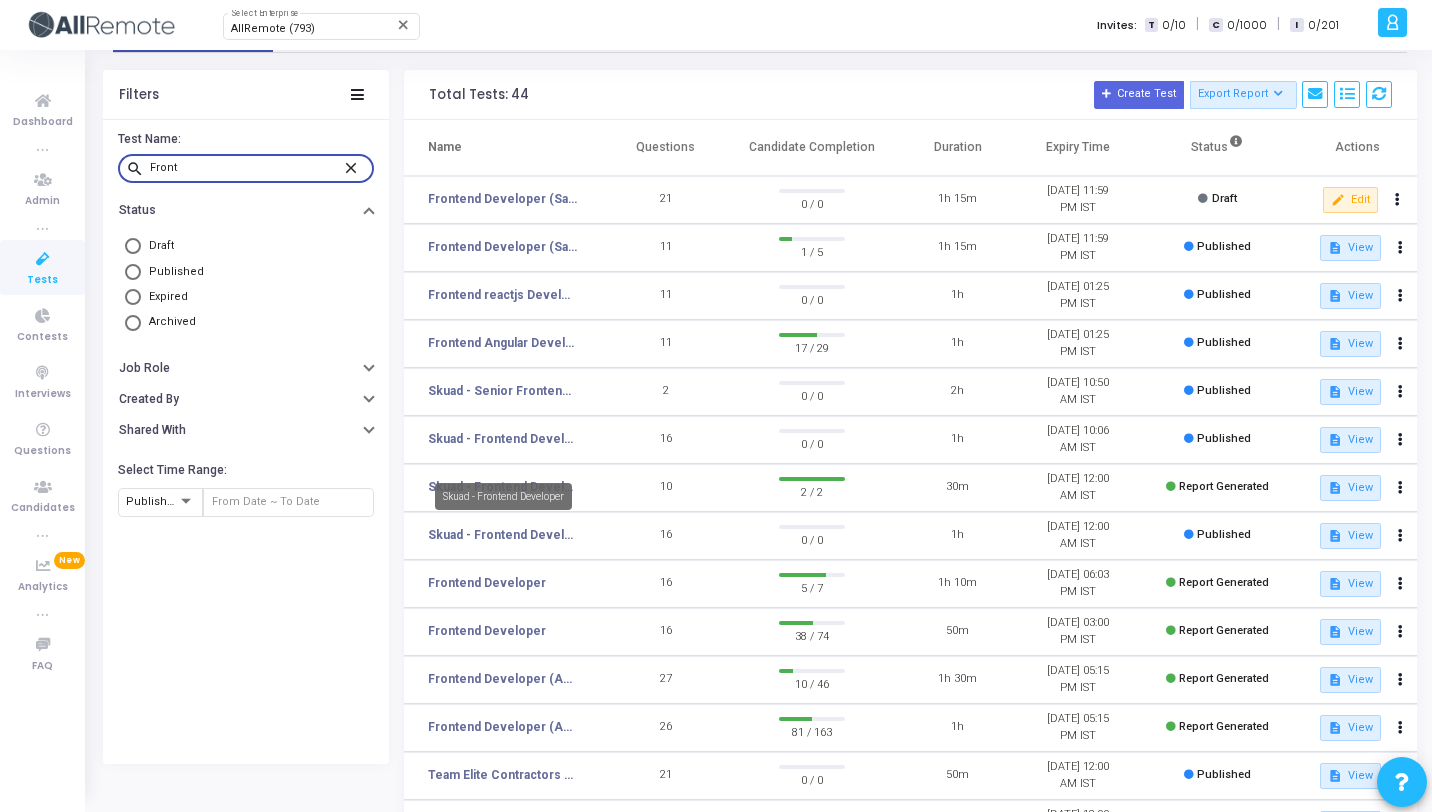 scroll, scrollTop: 136, scrollLeft: 0, axis: vertical 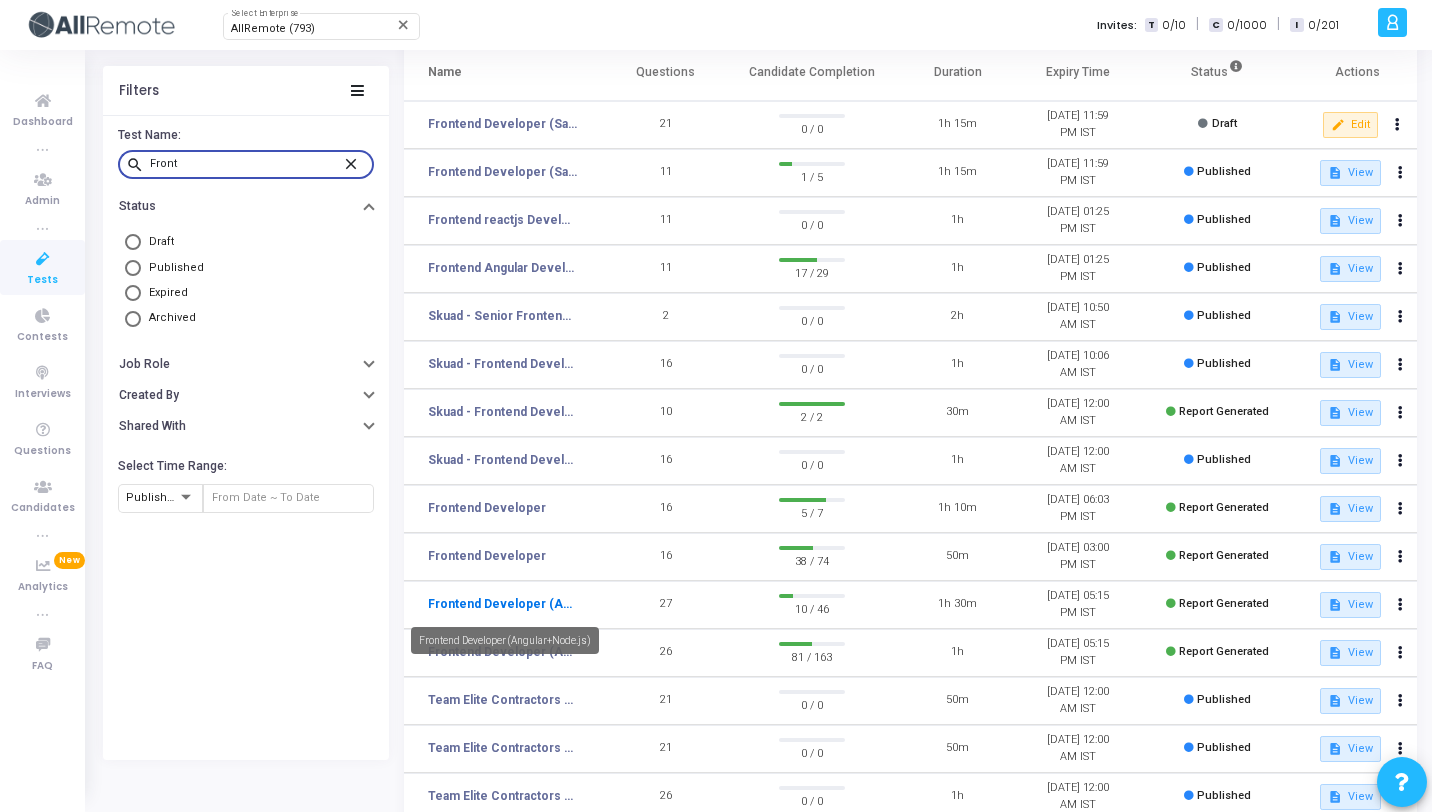 type on "Front" 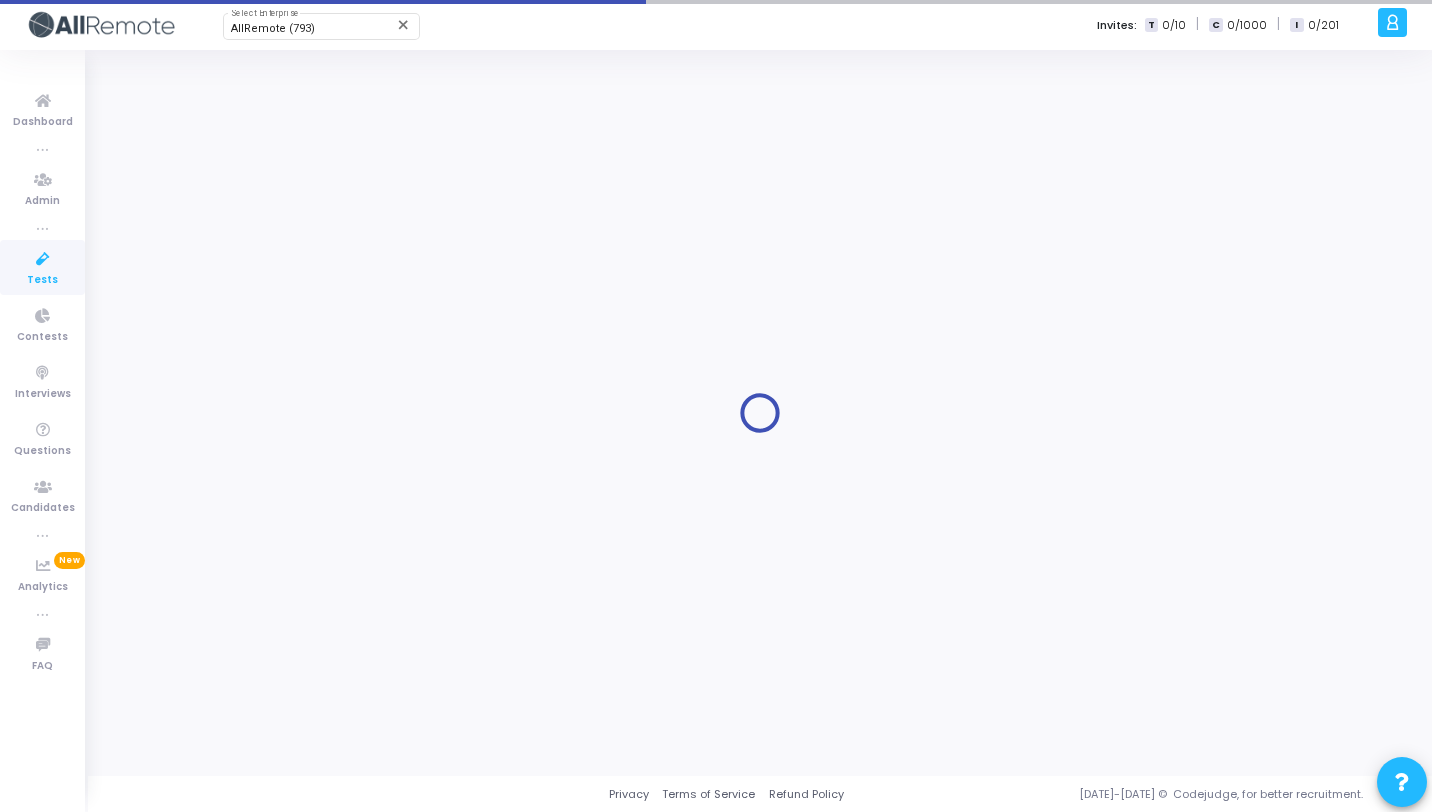 scroll, scrollTop: 0, scrollLeft: 0, axis: both 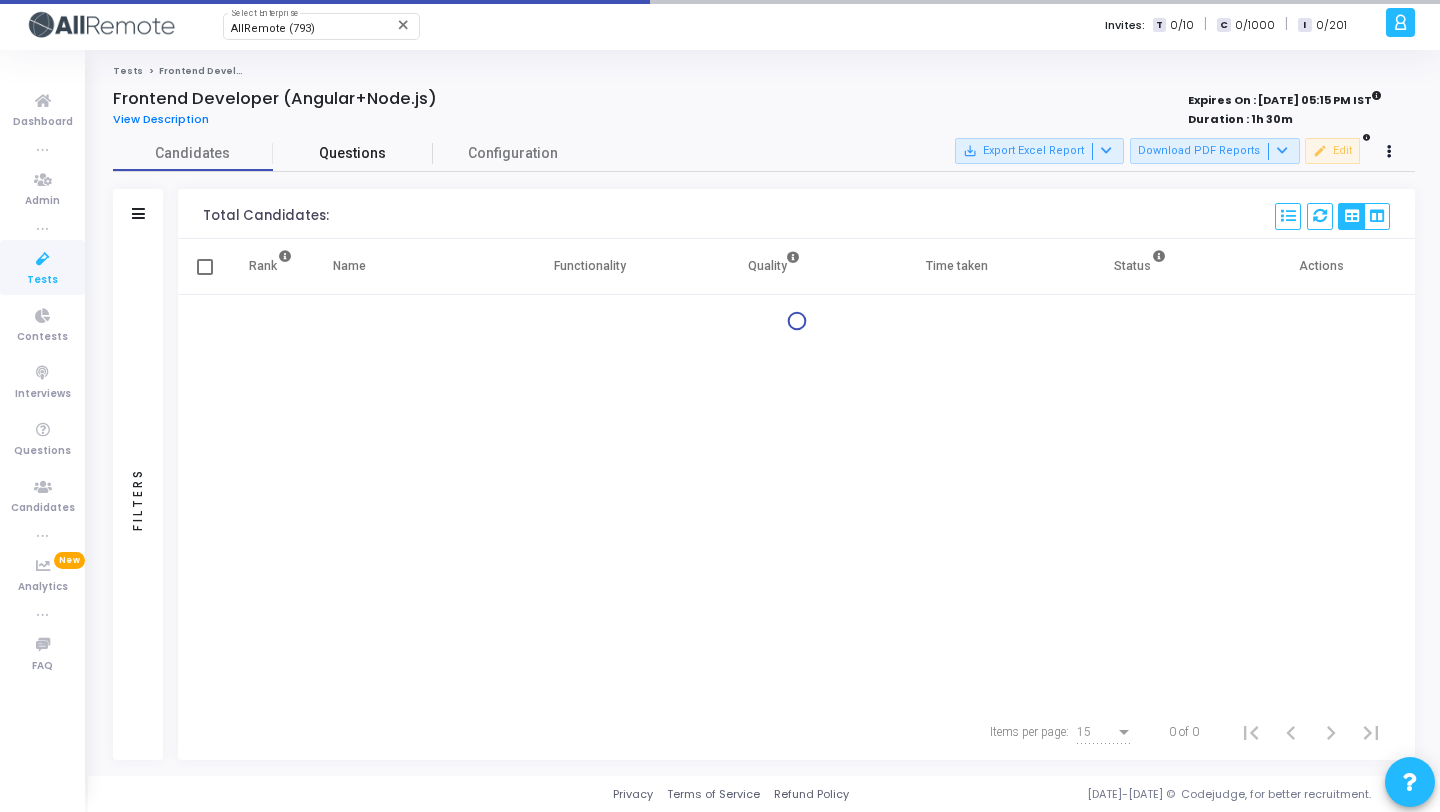 click on "Questions" at bounding box center (353, 153) 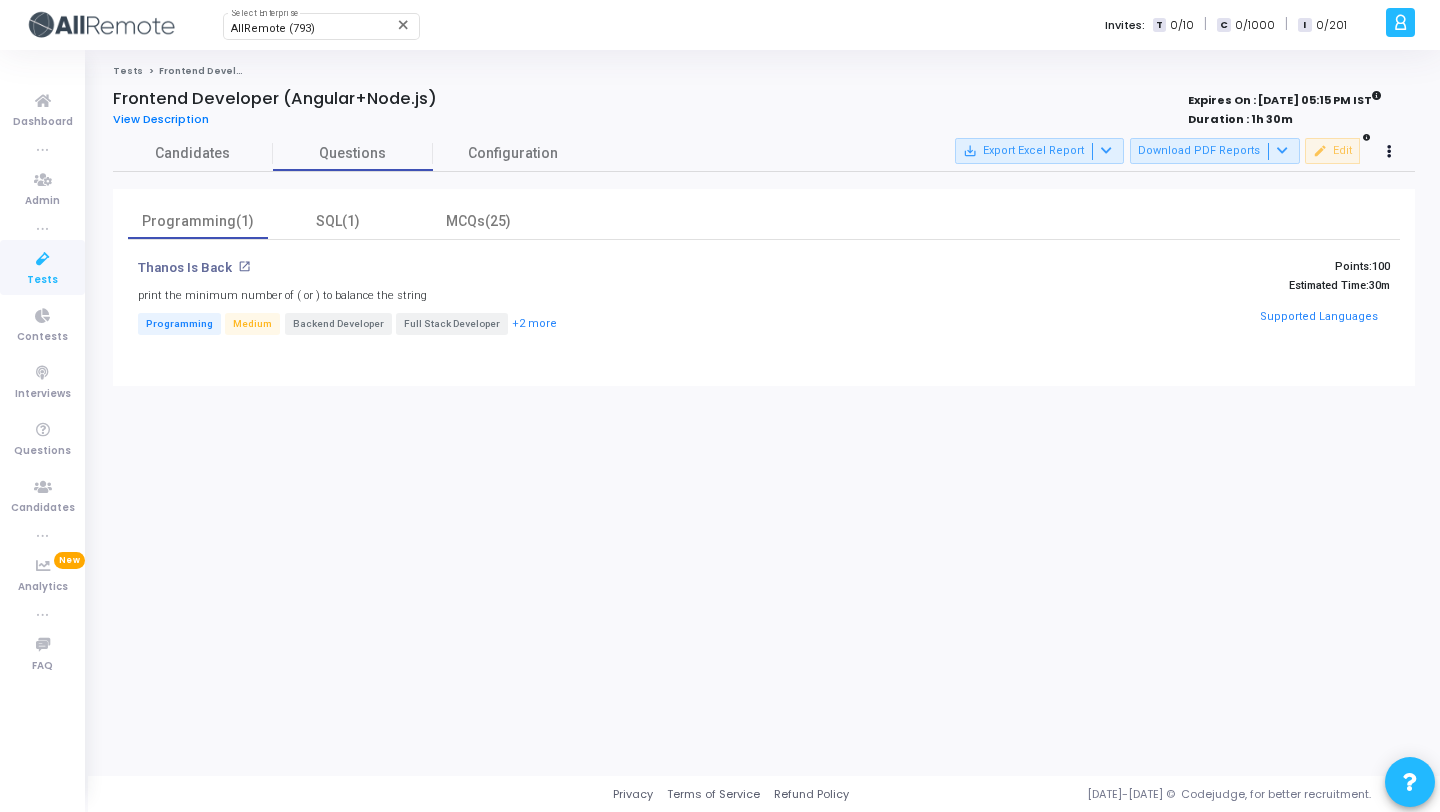click at bounding box center (43, 259) 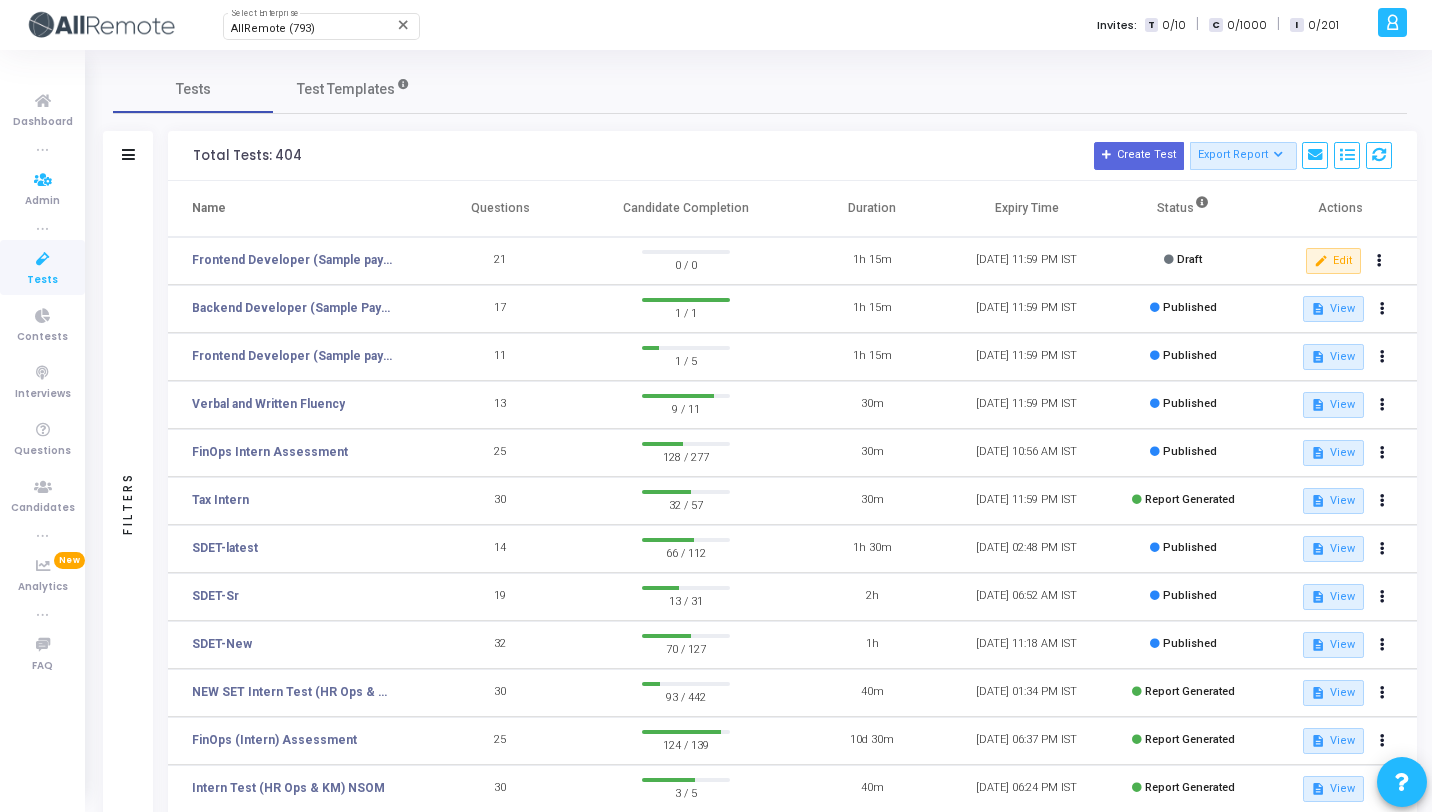 click 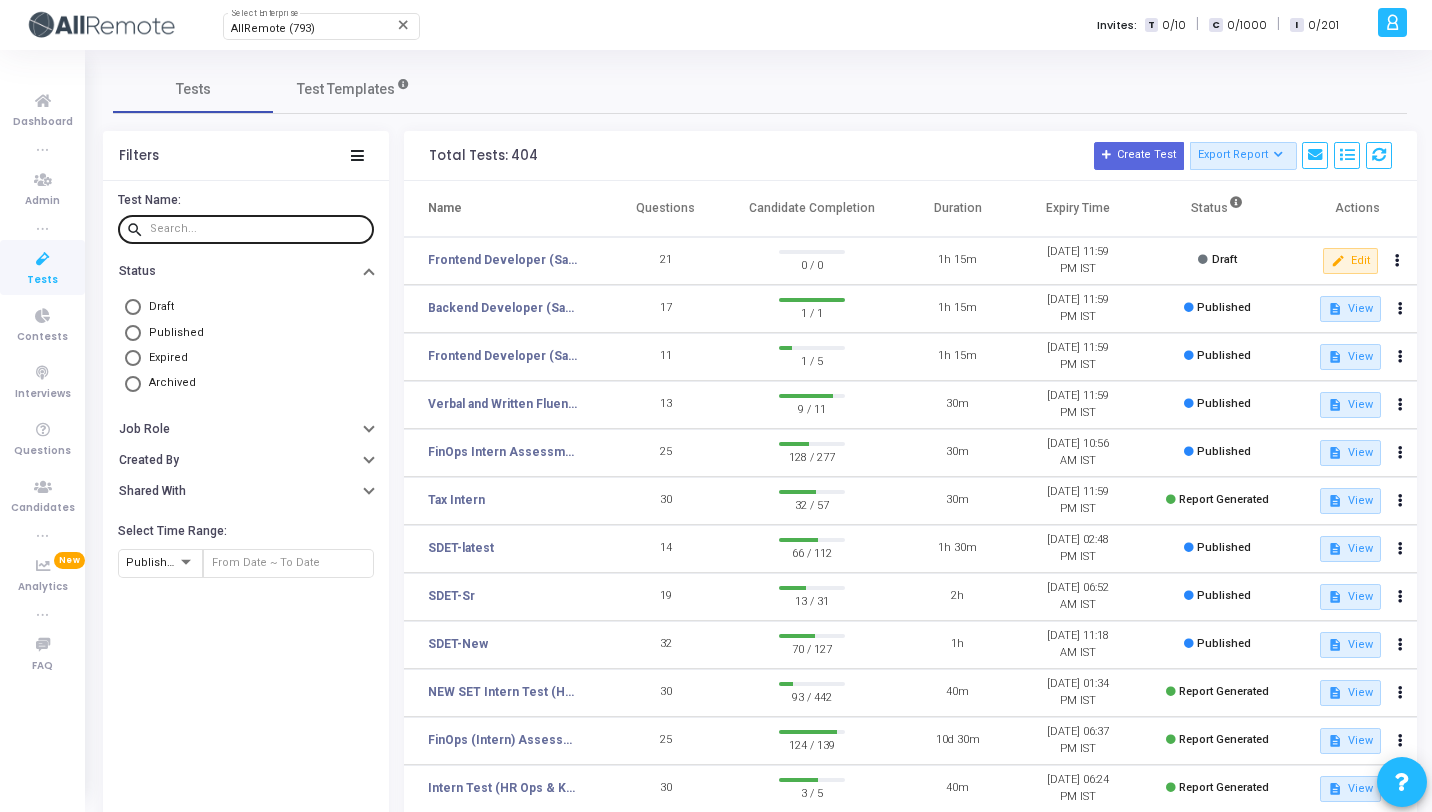 click 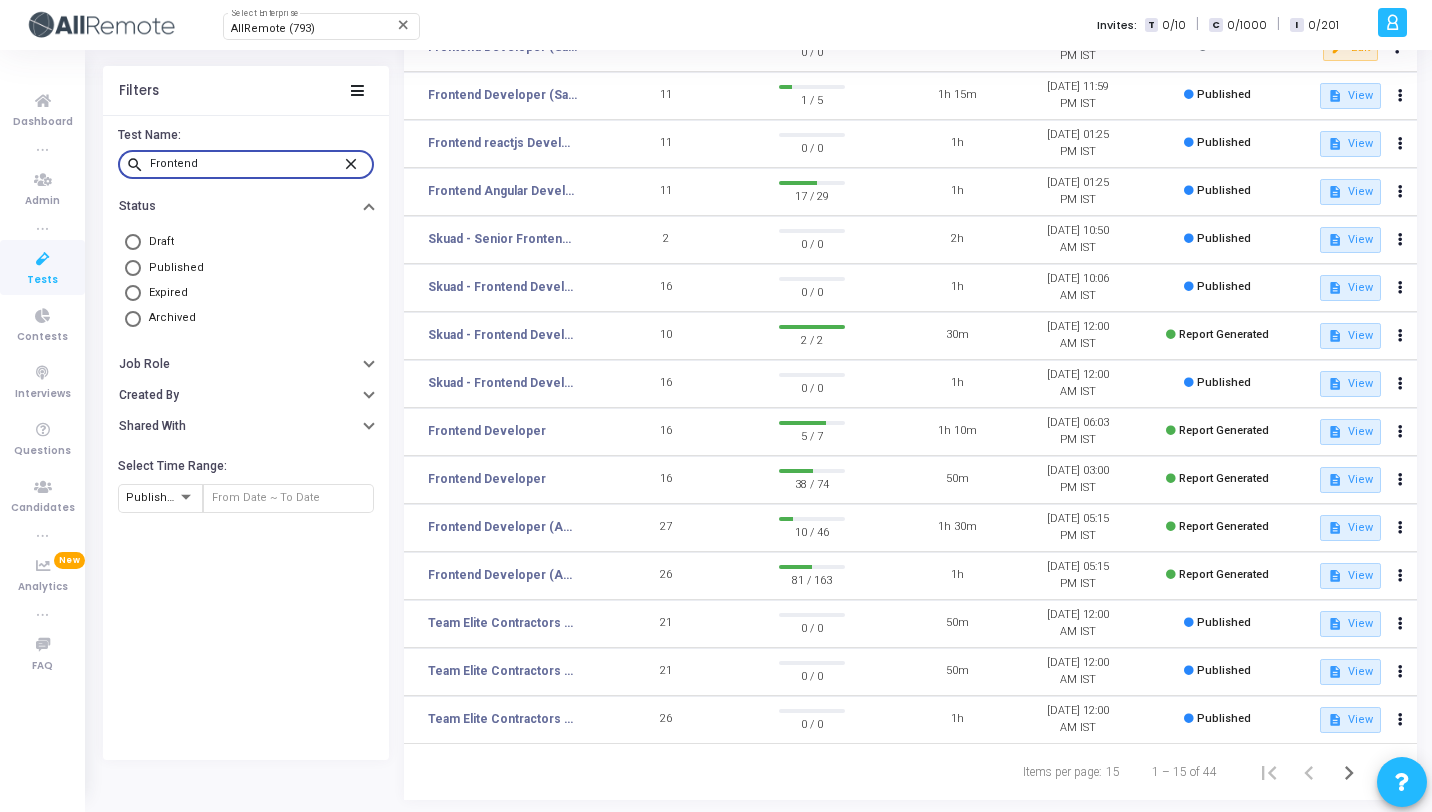 scroll, scrollTop: 252, scrollLeft: 0, axis: vertical 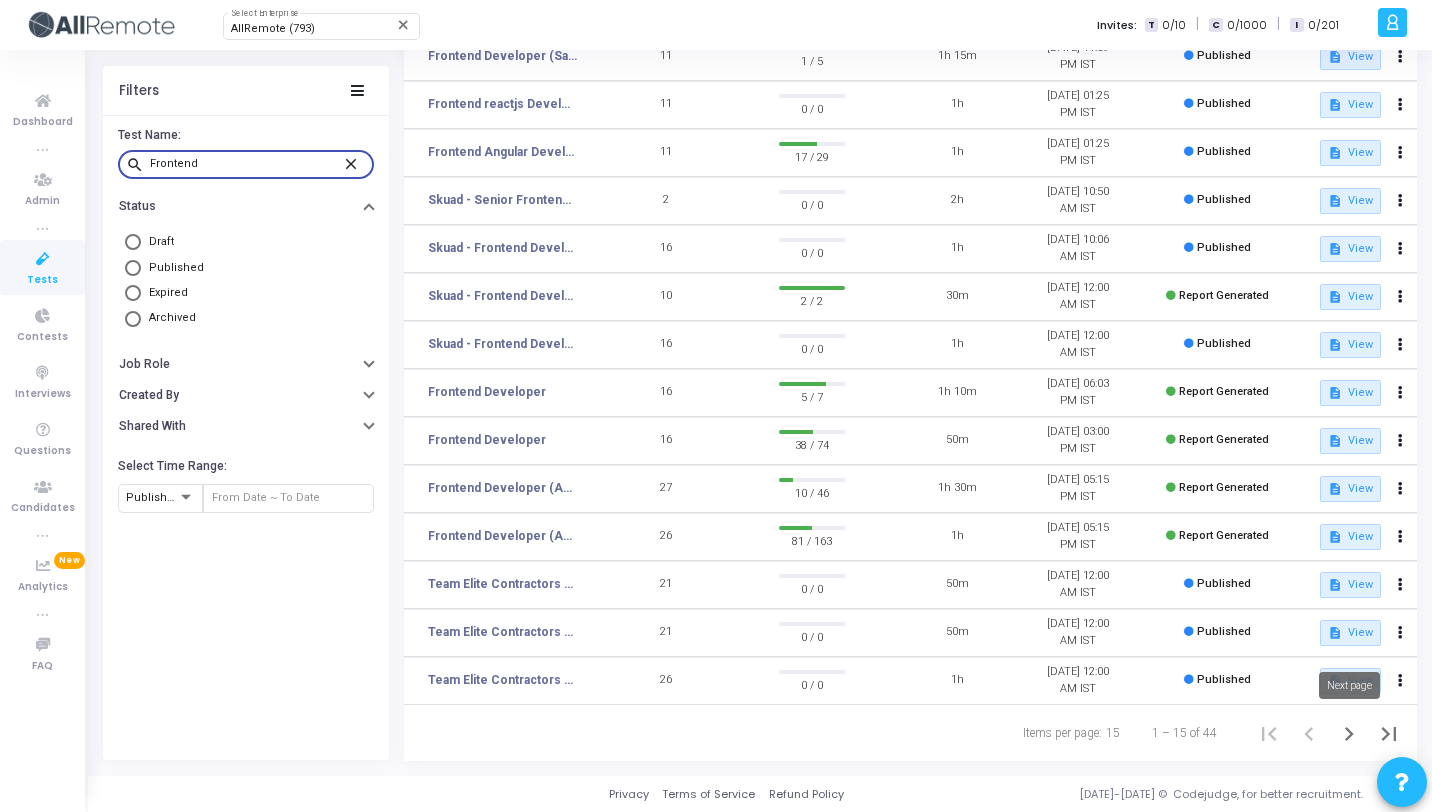 type on "Frontend" 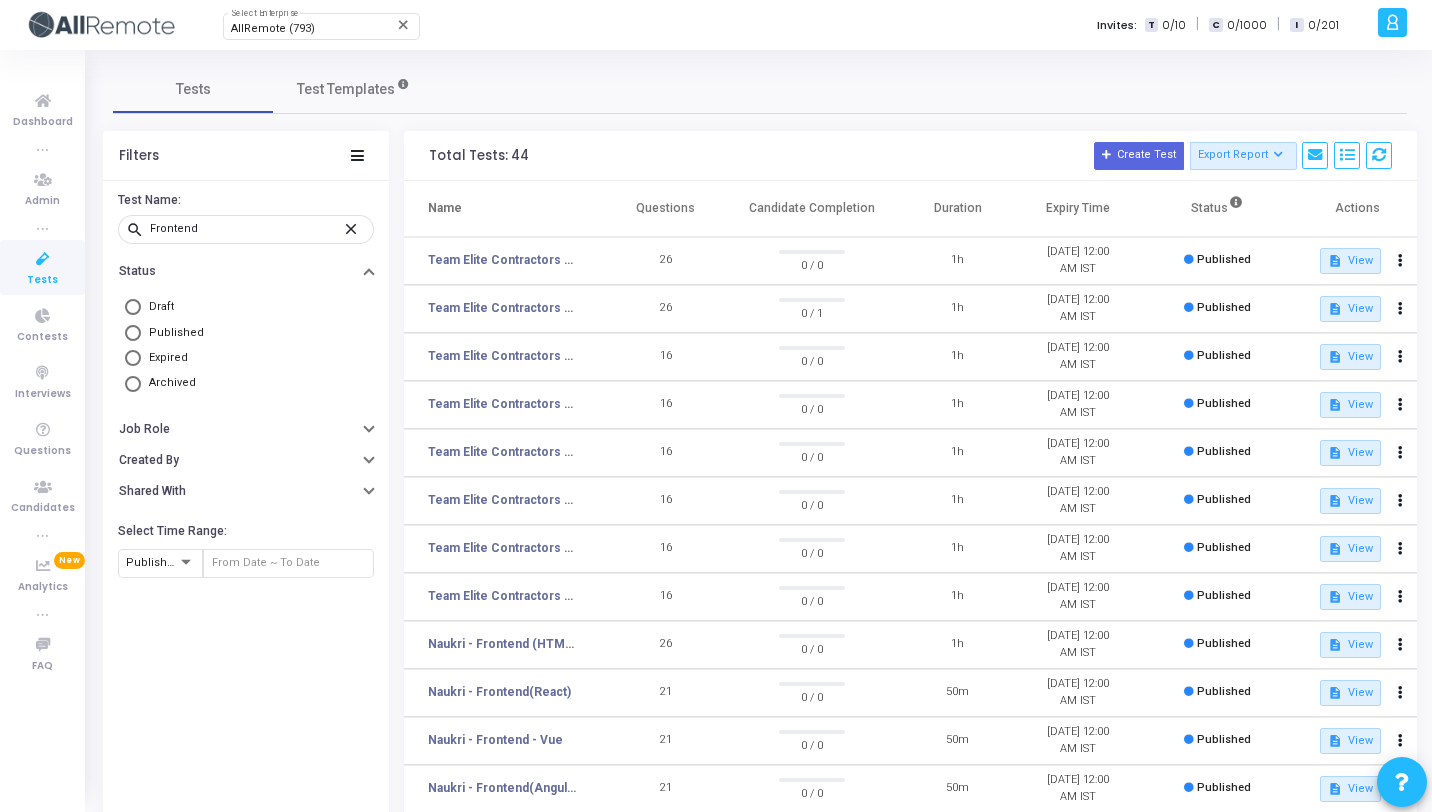 scroll, scrollTop: 252, scrollLeft: 0, axis: vertical 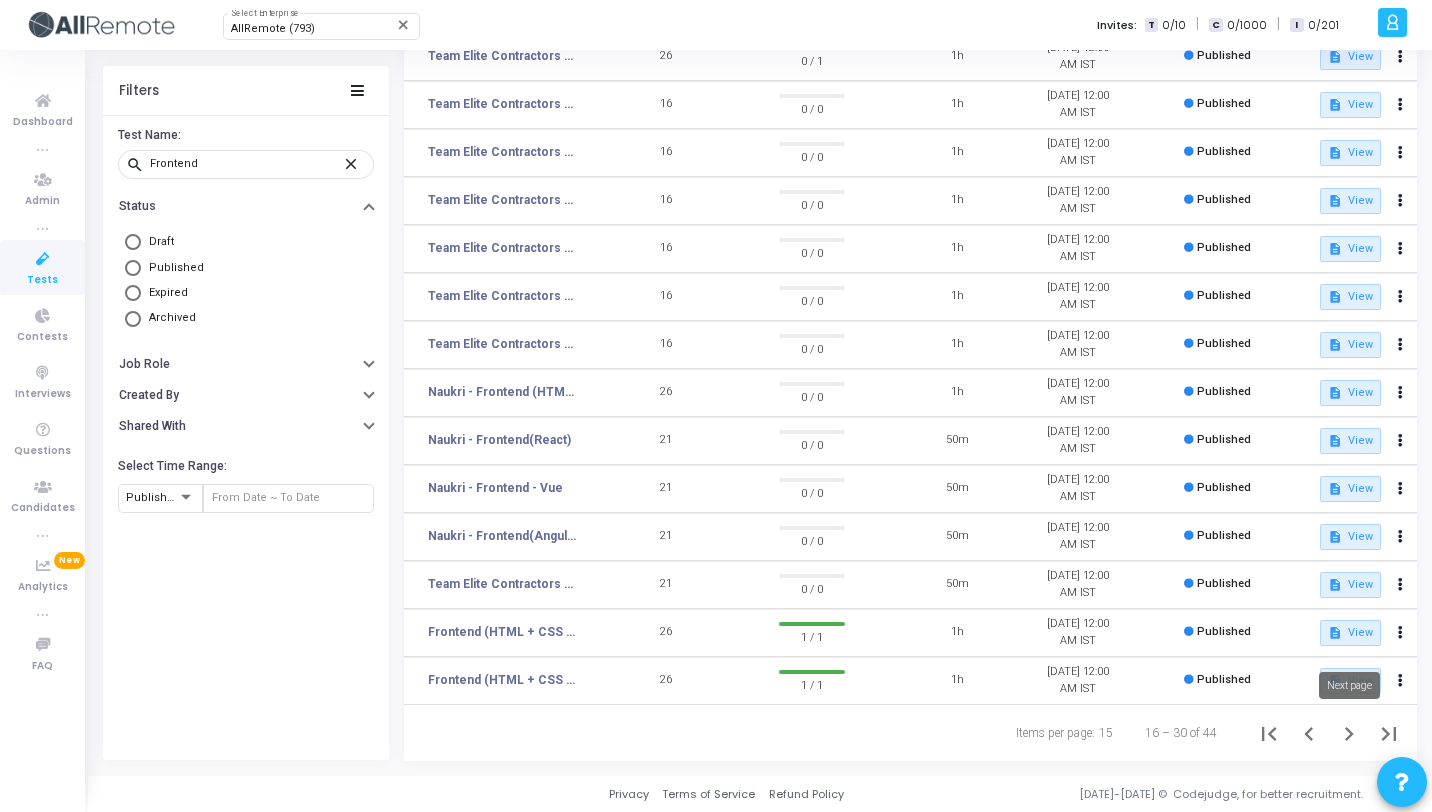 click 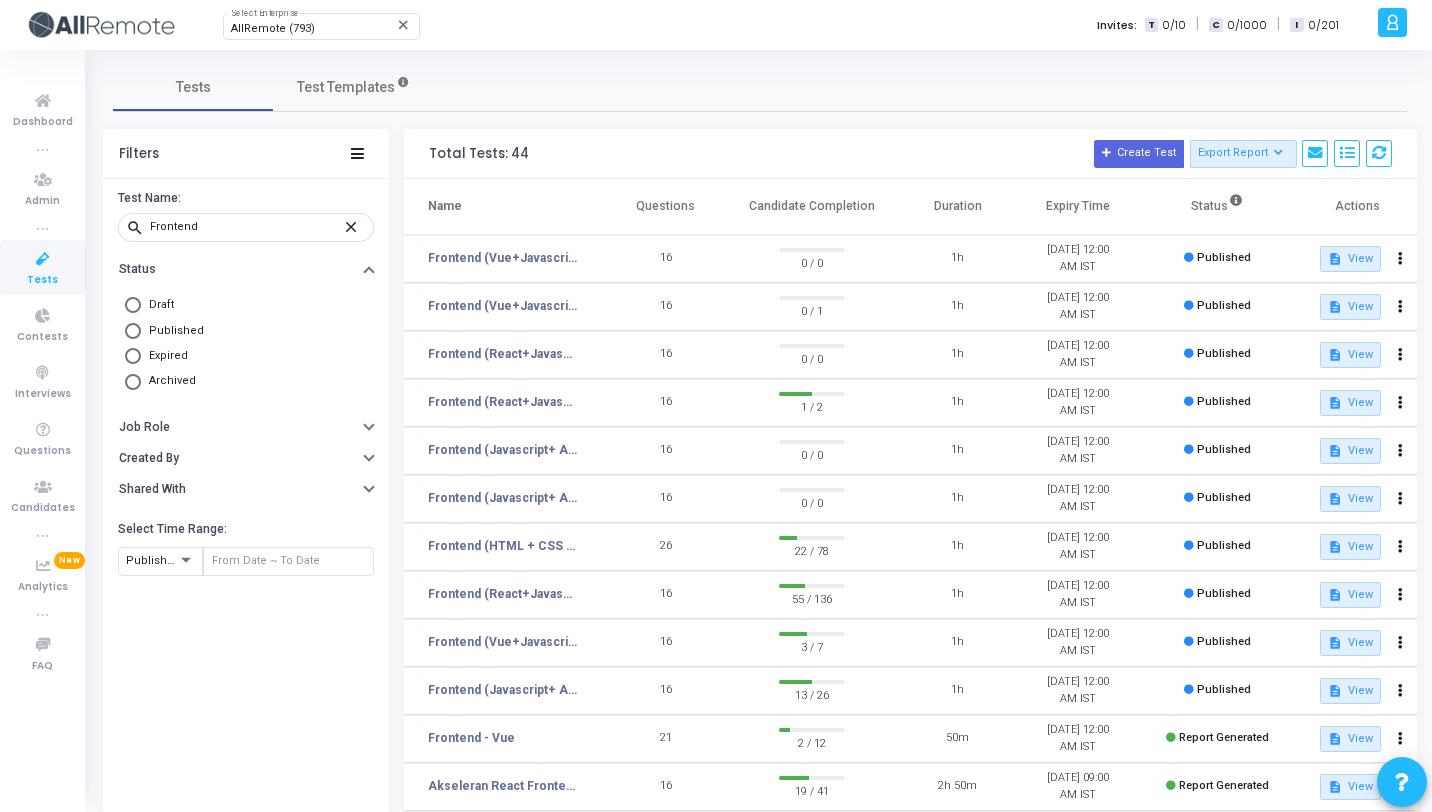 scroll, scrollTop: 24, scrollLeft: 0, axis: vertical 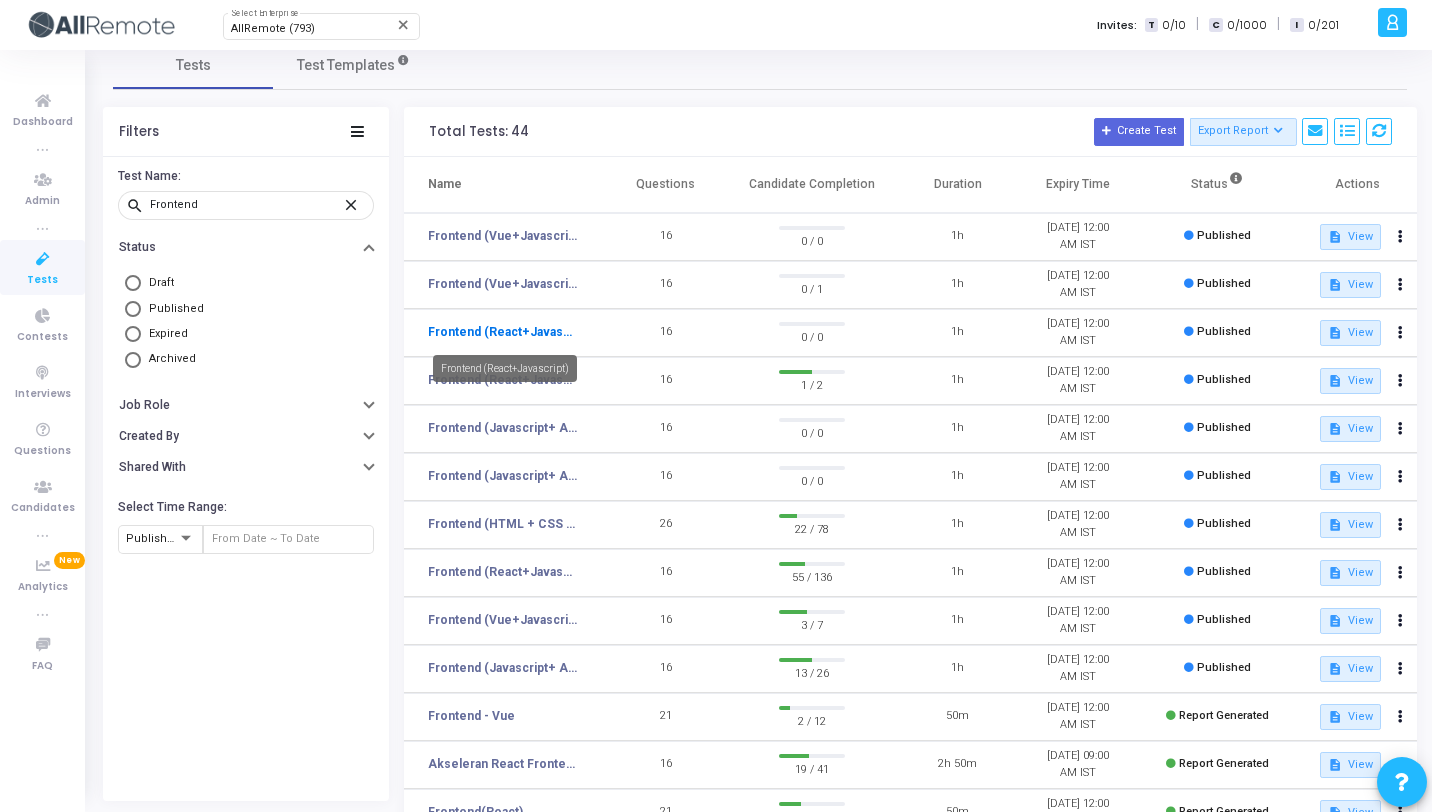 click on "Frontend (React+Javascript)" 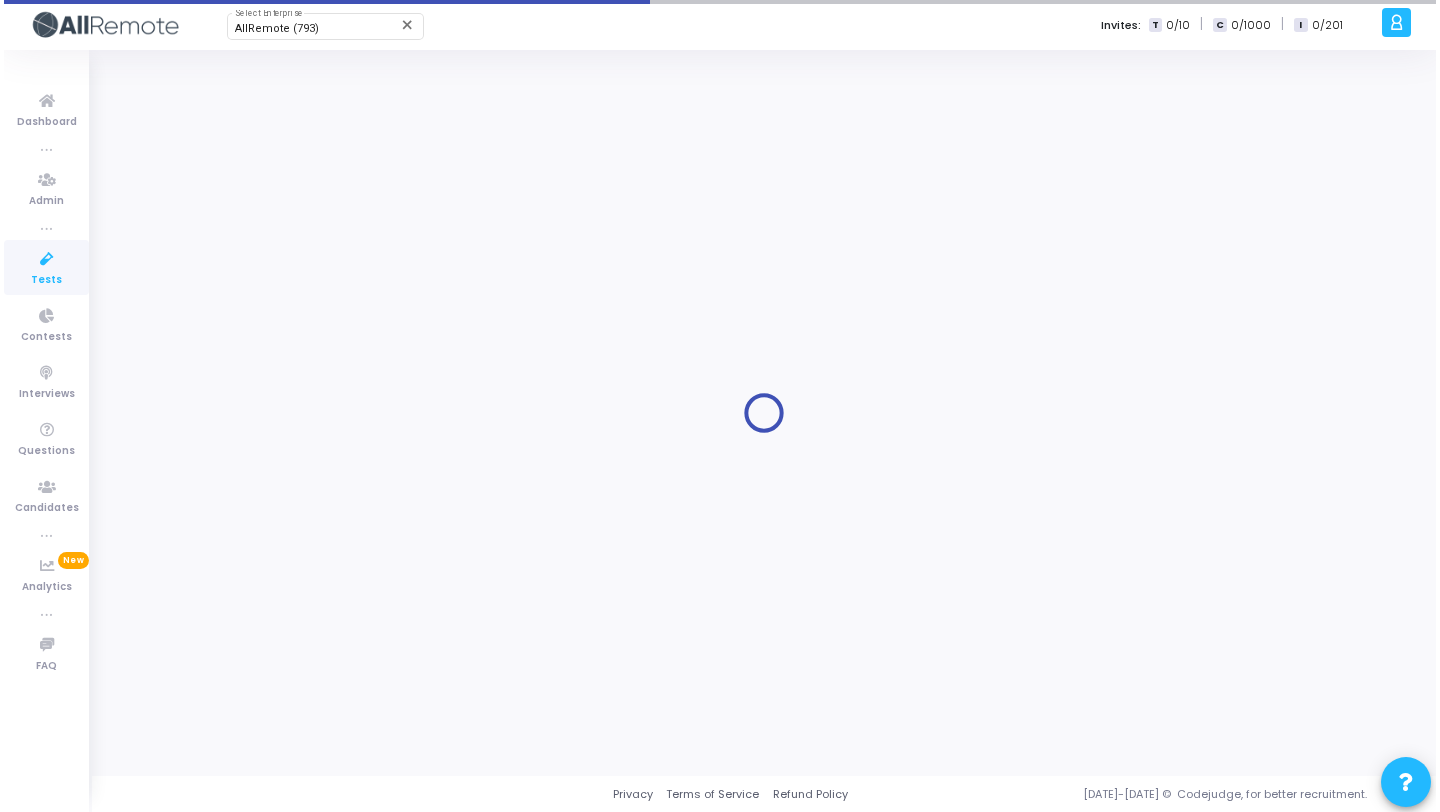 scroll, scrollTop: 0, scrollLeft: 0, axis: both 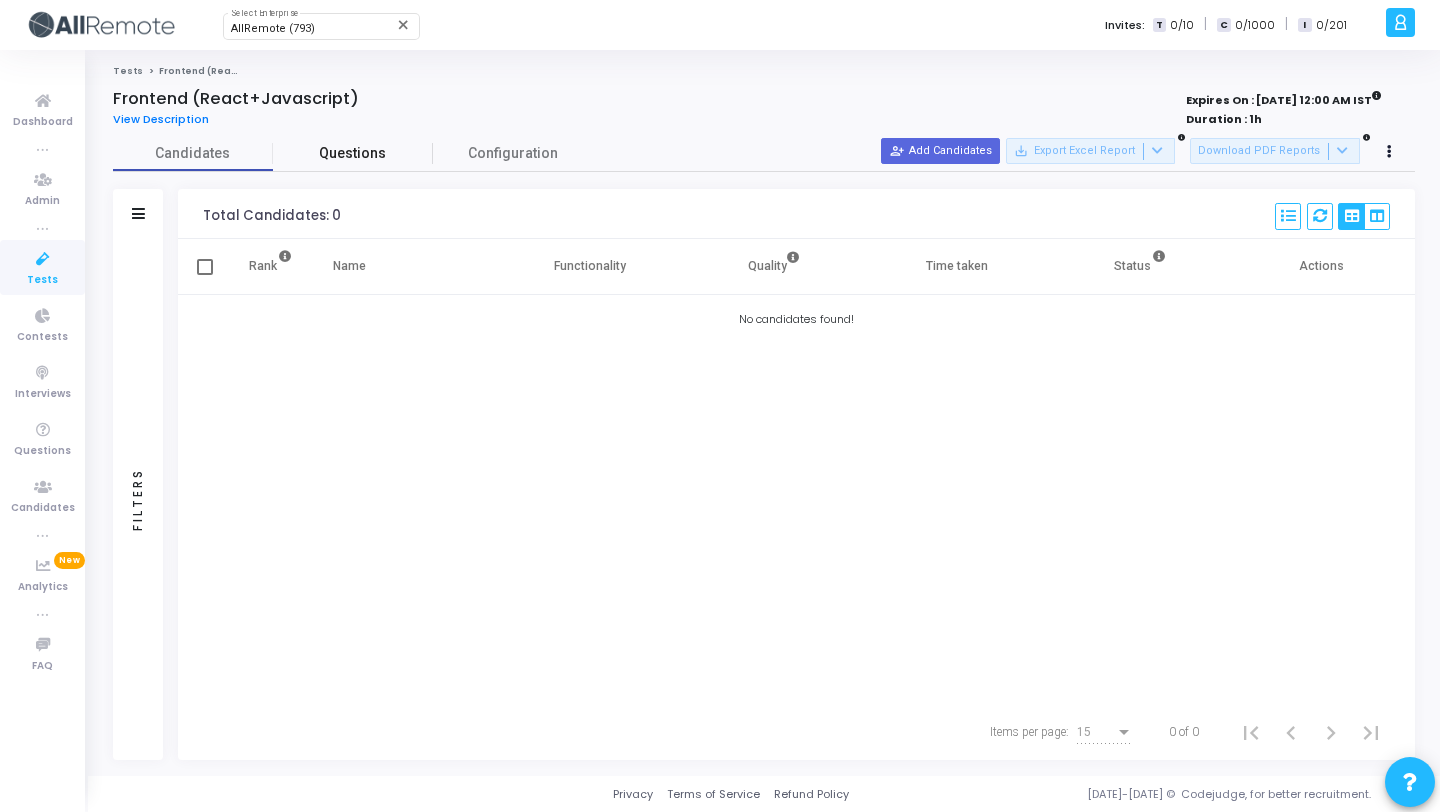 click on "Questions" at bounding box center [353, 153] 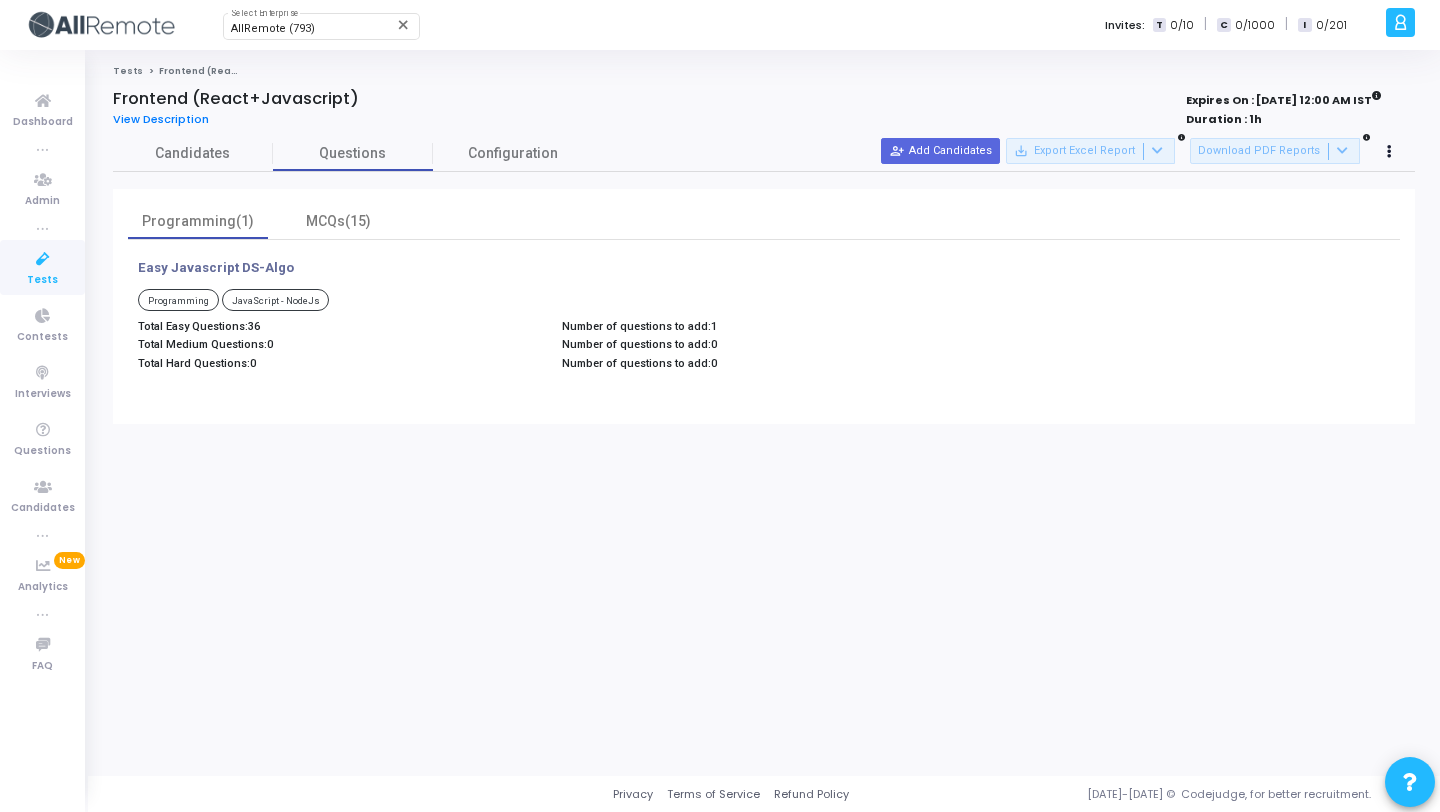 click at bounding box center (43, 259) 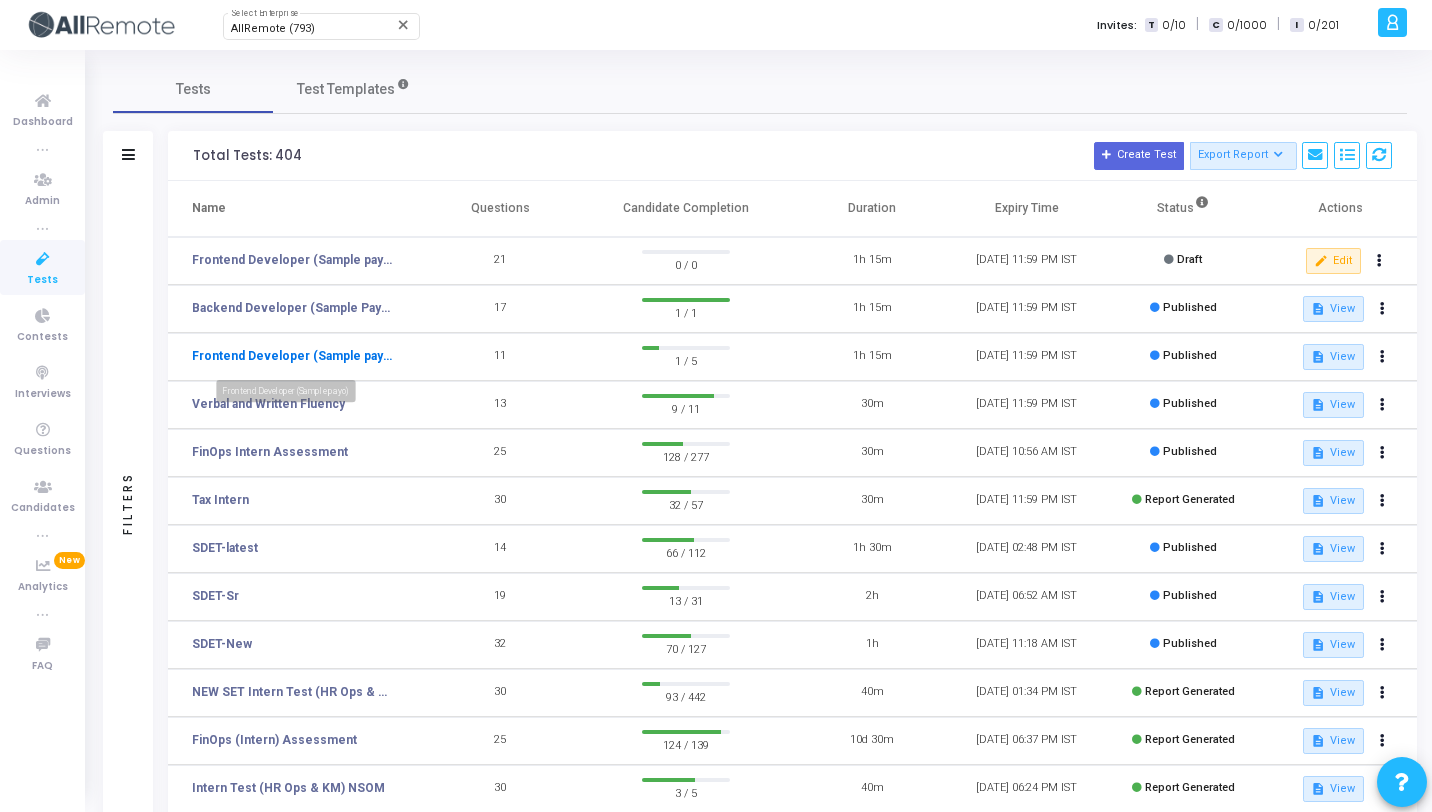 click on "Frontend Developer (Sample payo)" 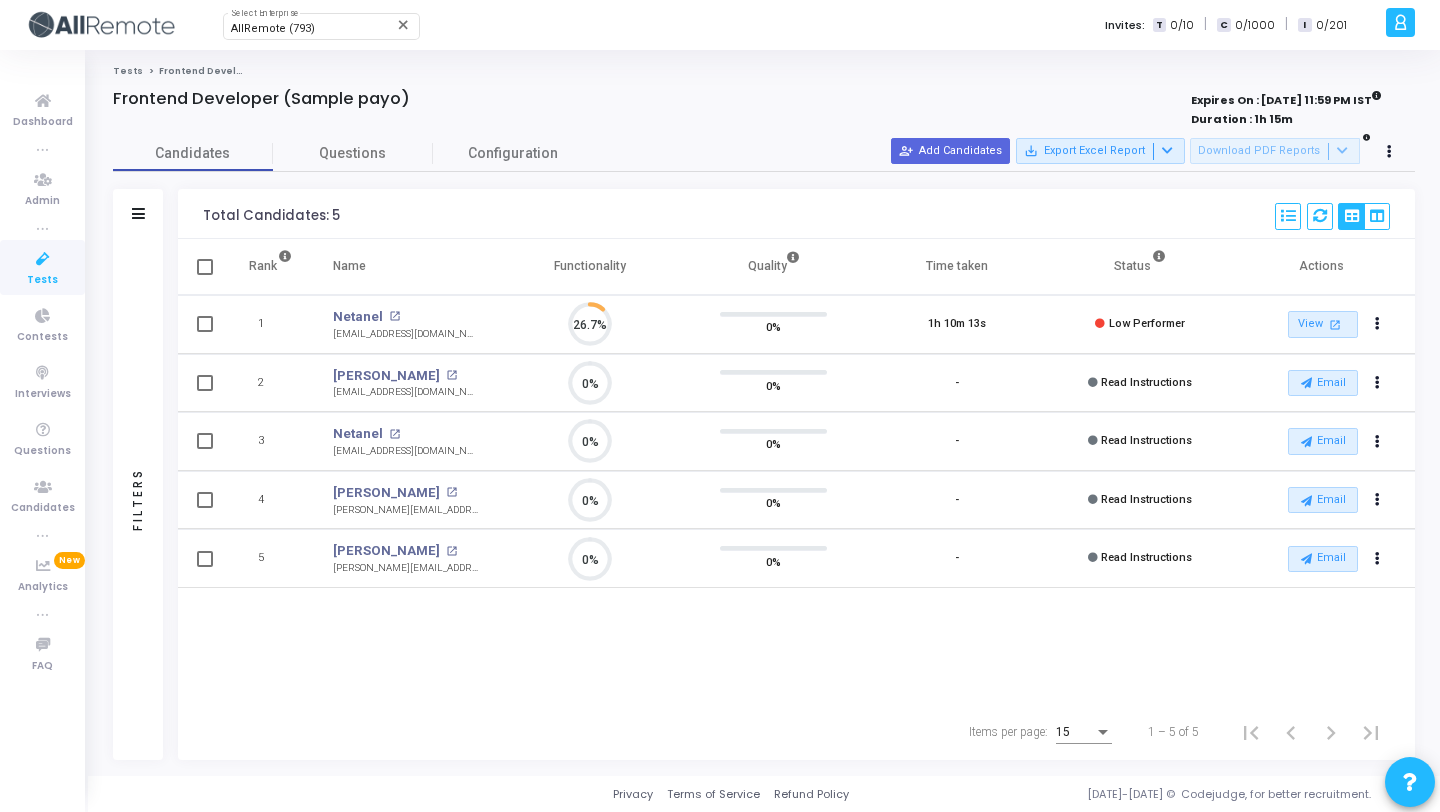 scroll, scrollTop: 9, scrollLeft: 9, axis: both 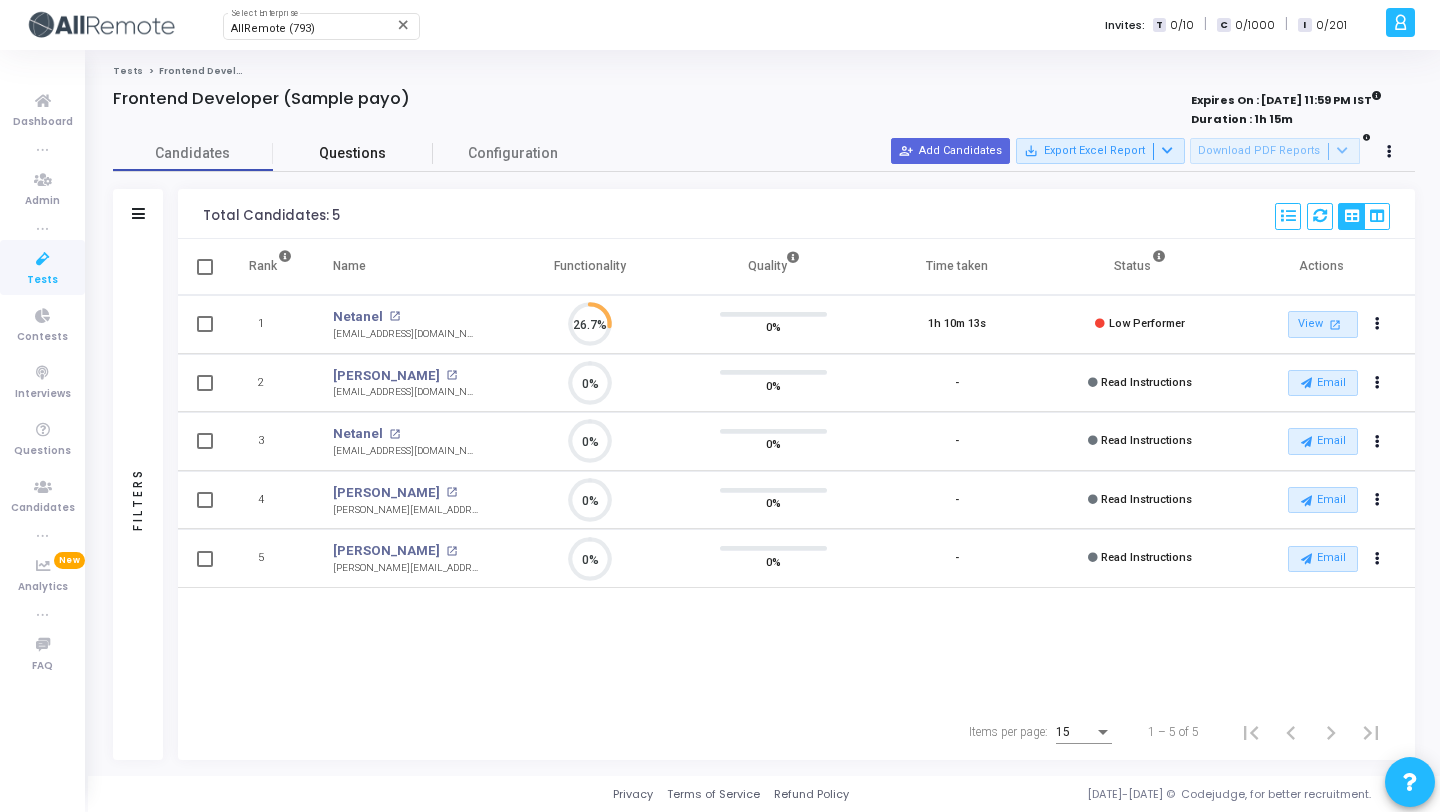 click on "Questions" at bounding box center (353, 153) 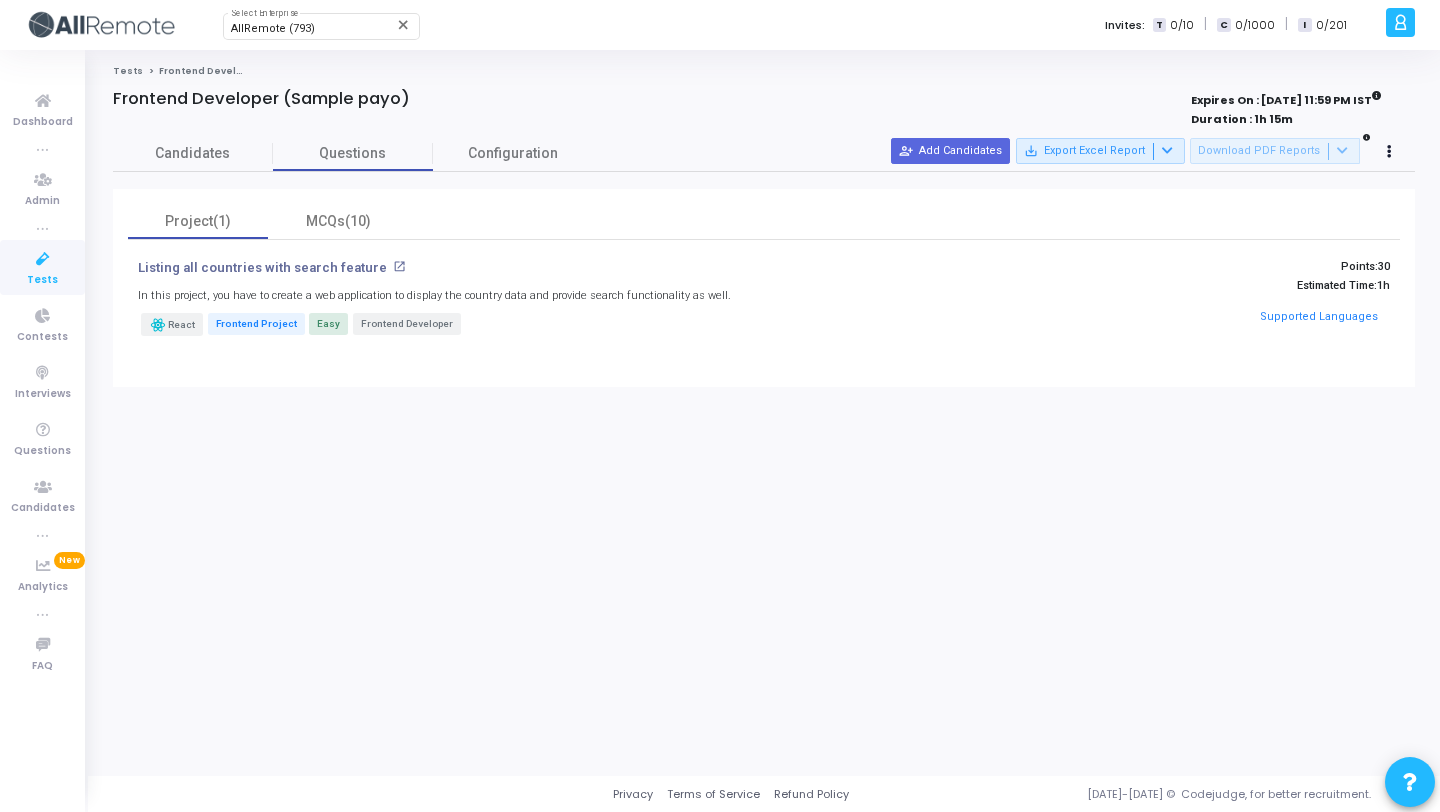 click on "Tests" at bounding box center [42, 267] 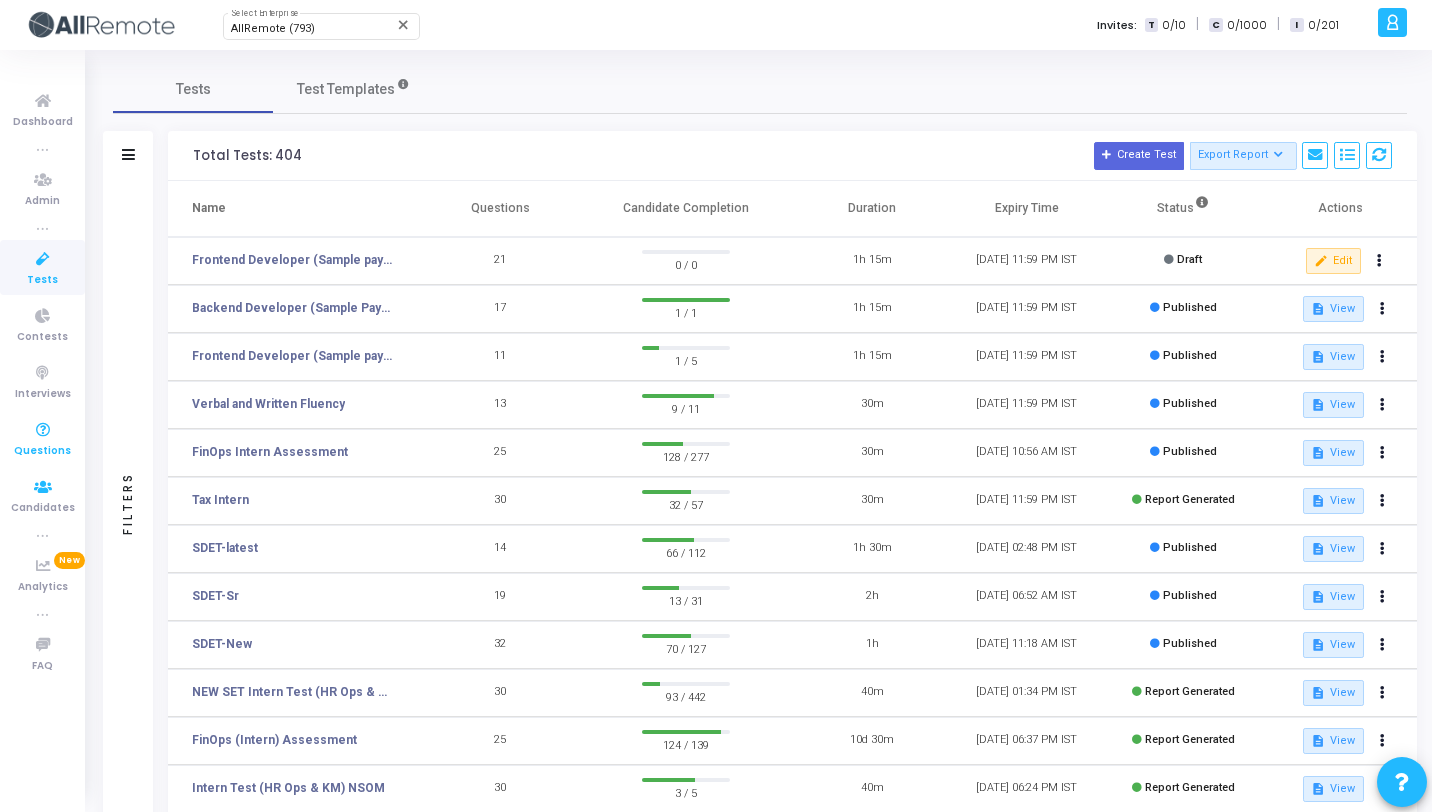 click at bounding box center (43, 430) 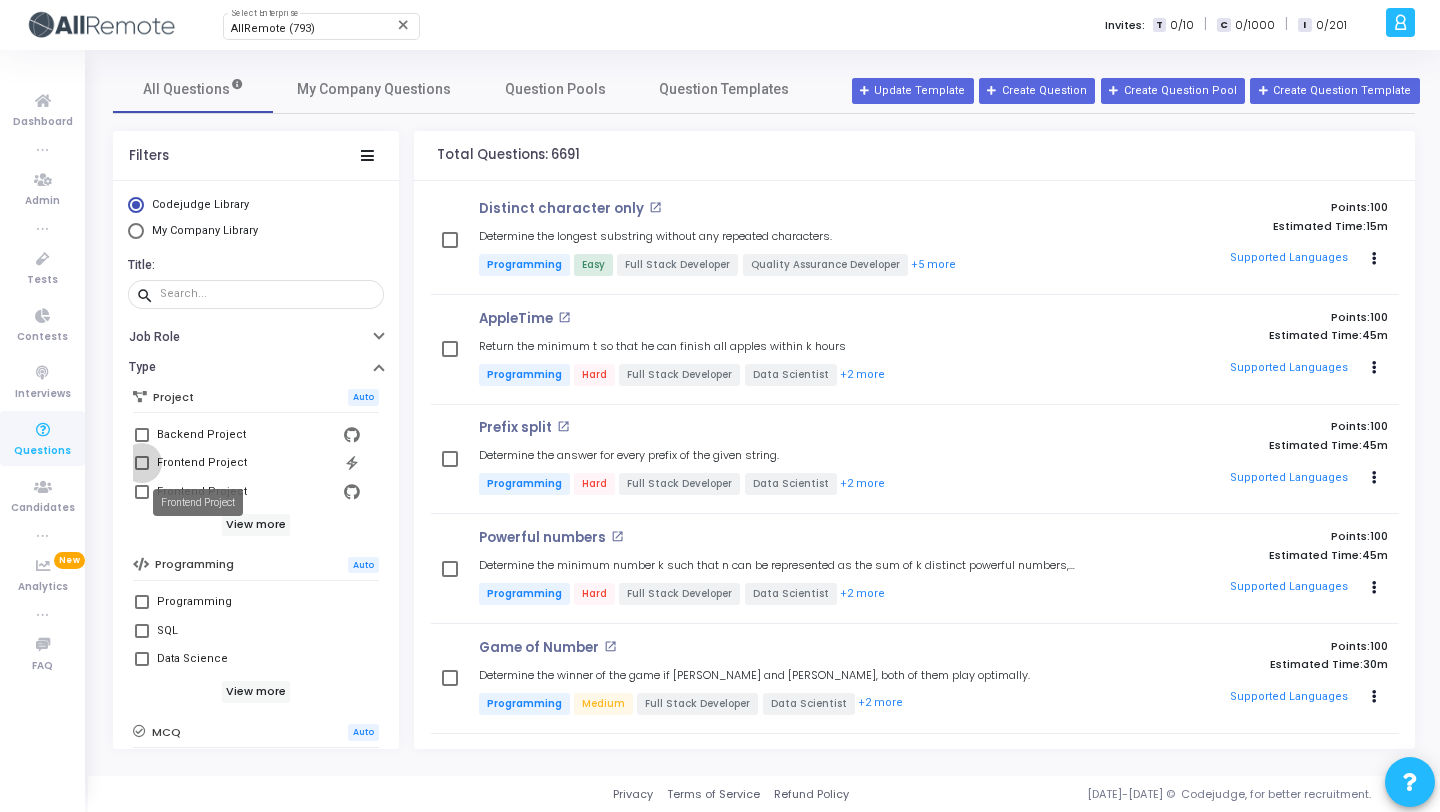 click on "Frontend Project" at bounding box center (202, 463) 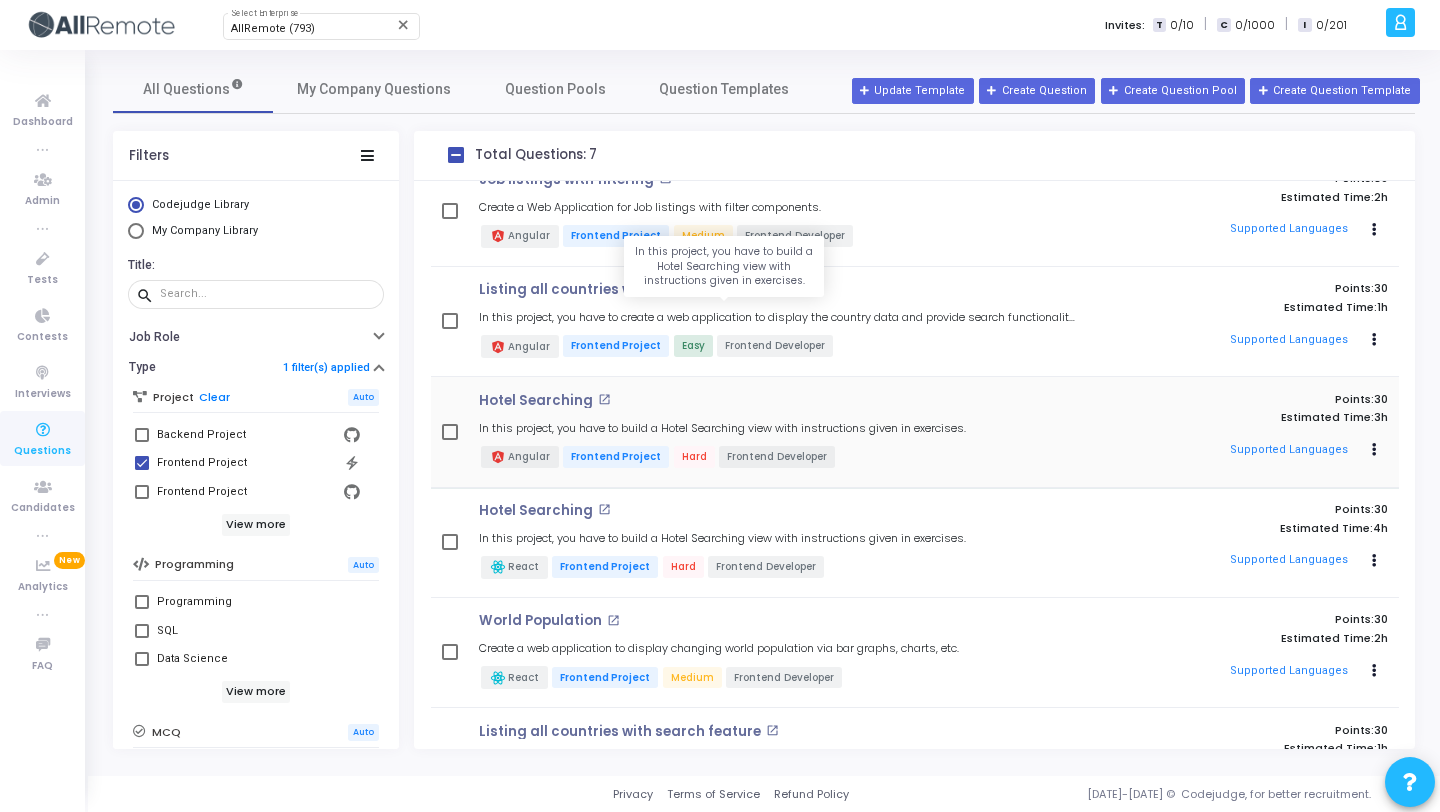 scroll, scrollTop: 0, scrollLeft: 0, axis: both 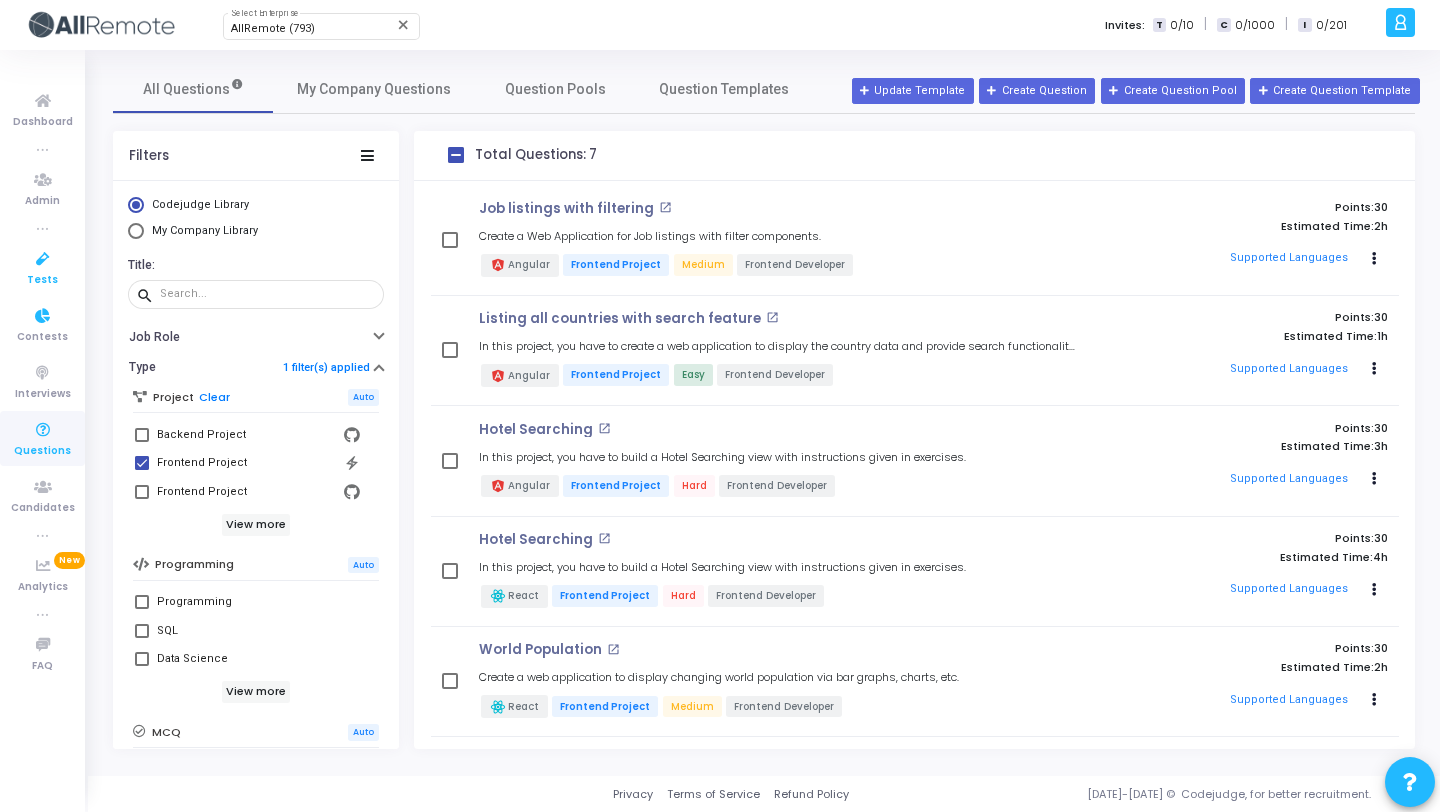 click at bounding box center [43, 259] 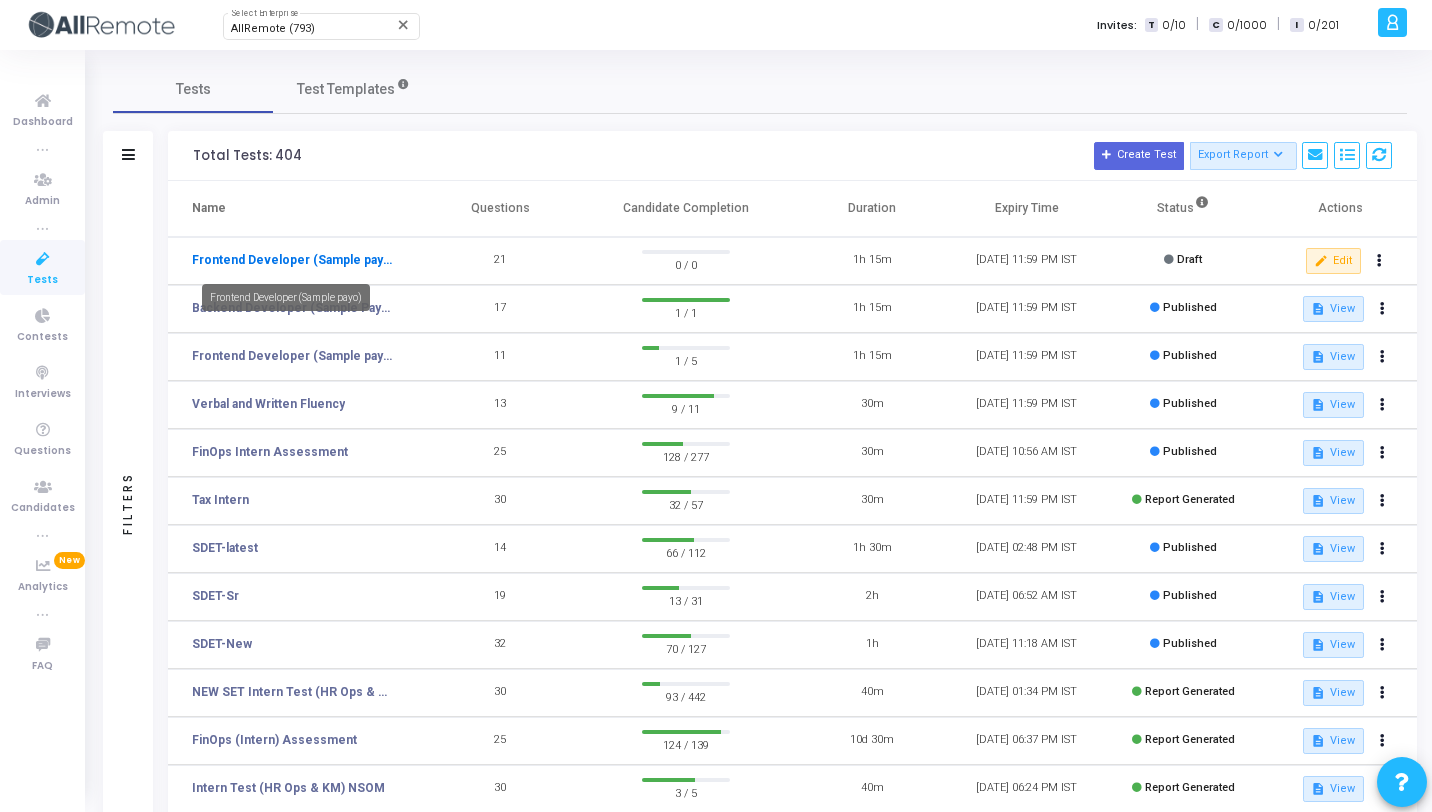 click on "Frontend Developer (Sample payo)" at bounding box center (292, 260) 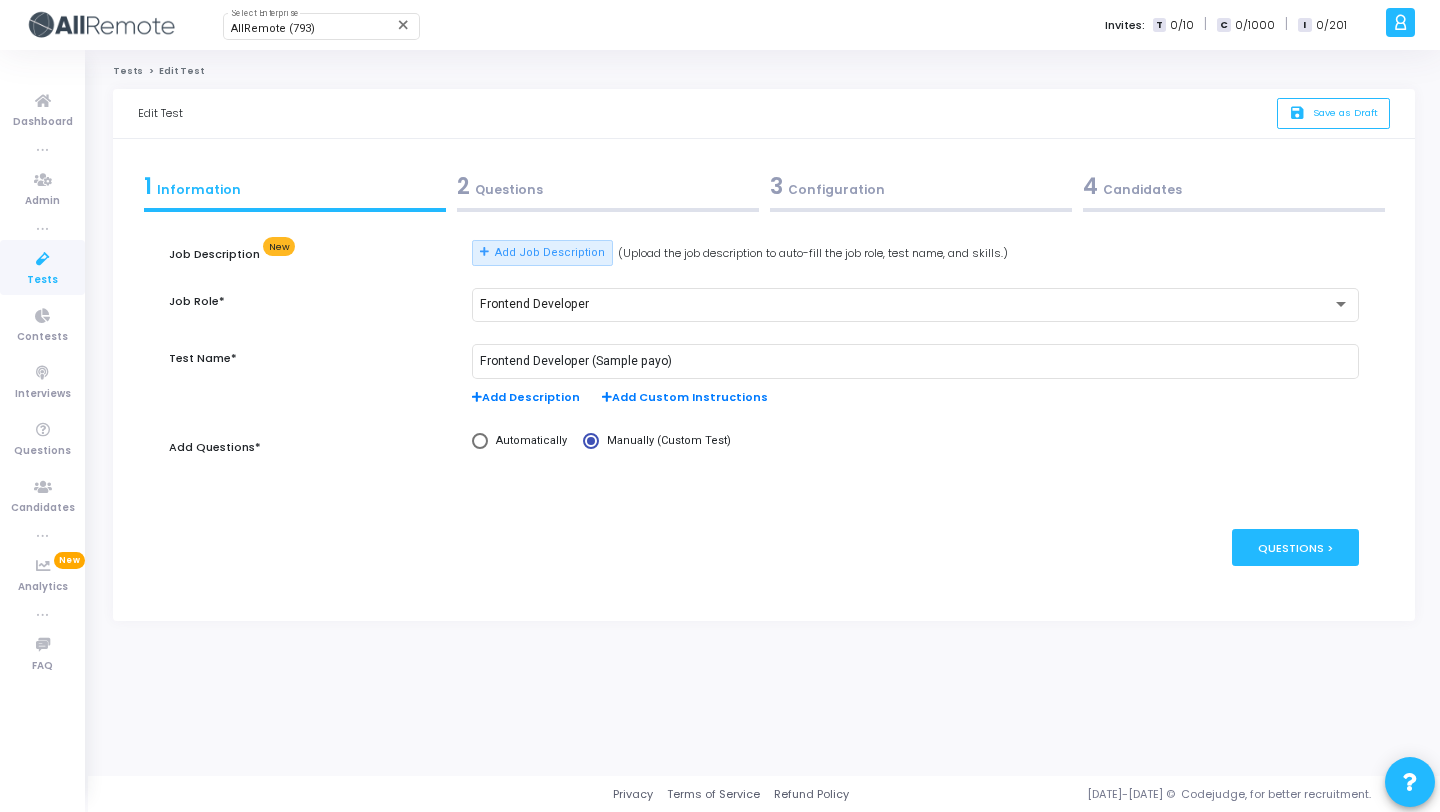 click on "2  Questions" at bounding box center [608, 186] 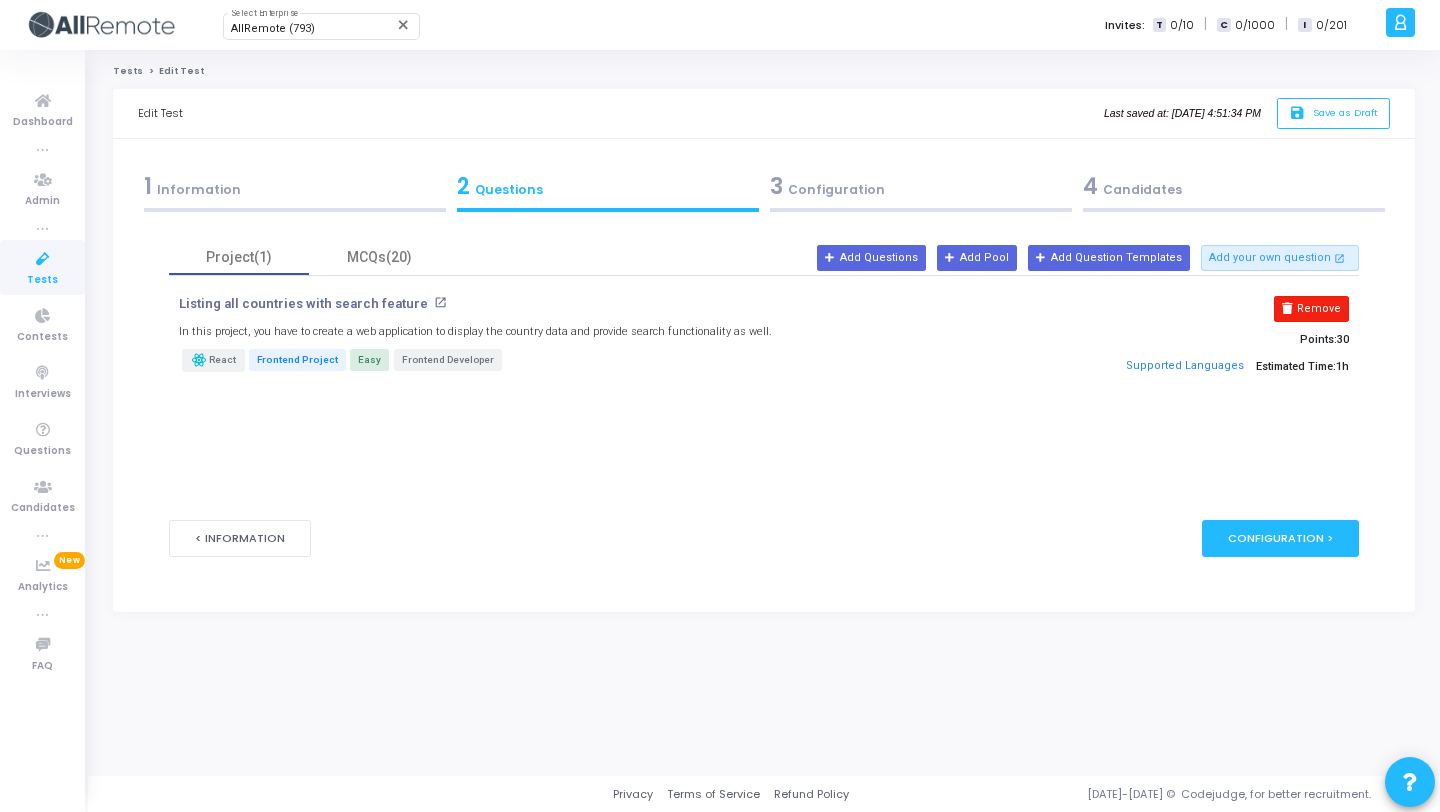 click on "Remove" at bounding box center (1311, 309) 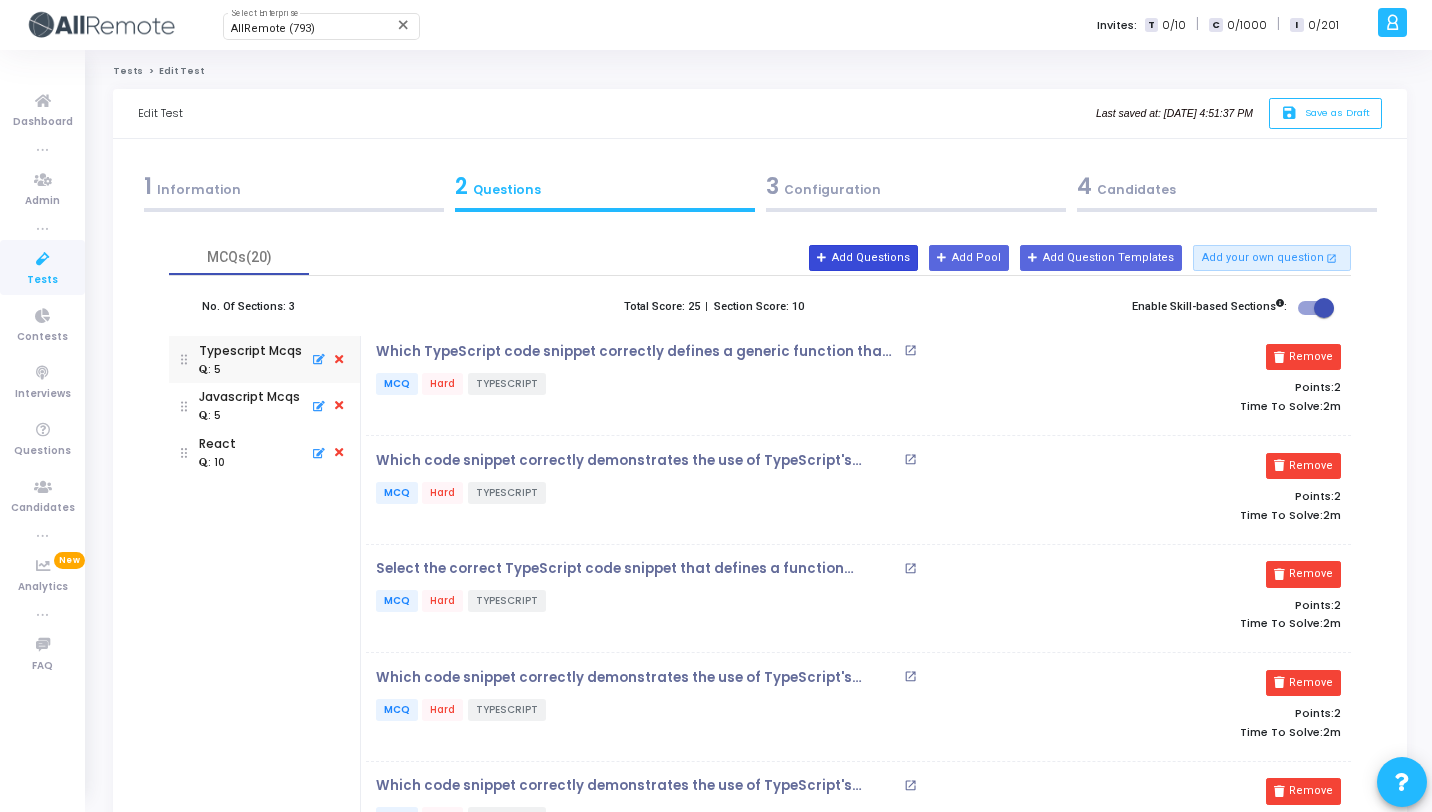 click on "Add Questions" at bounding box center (863, 258) 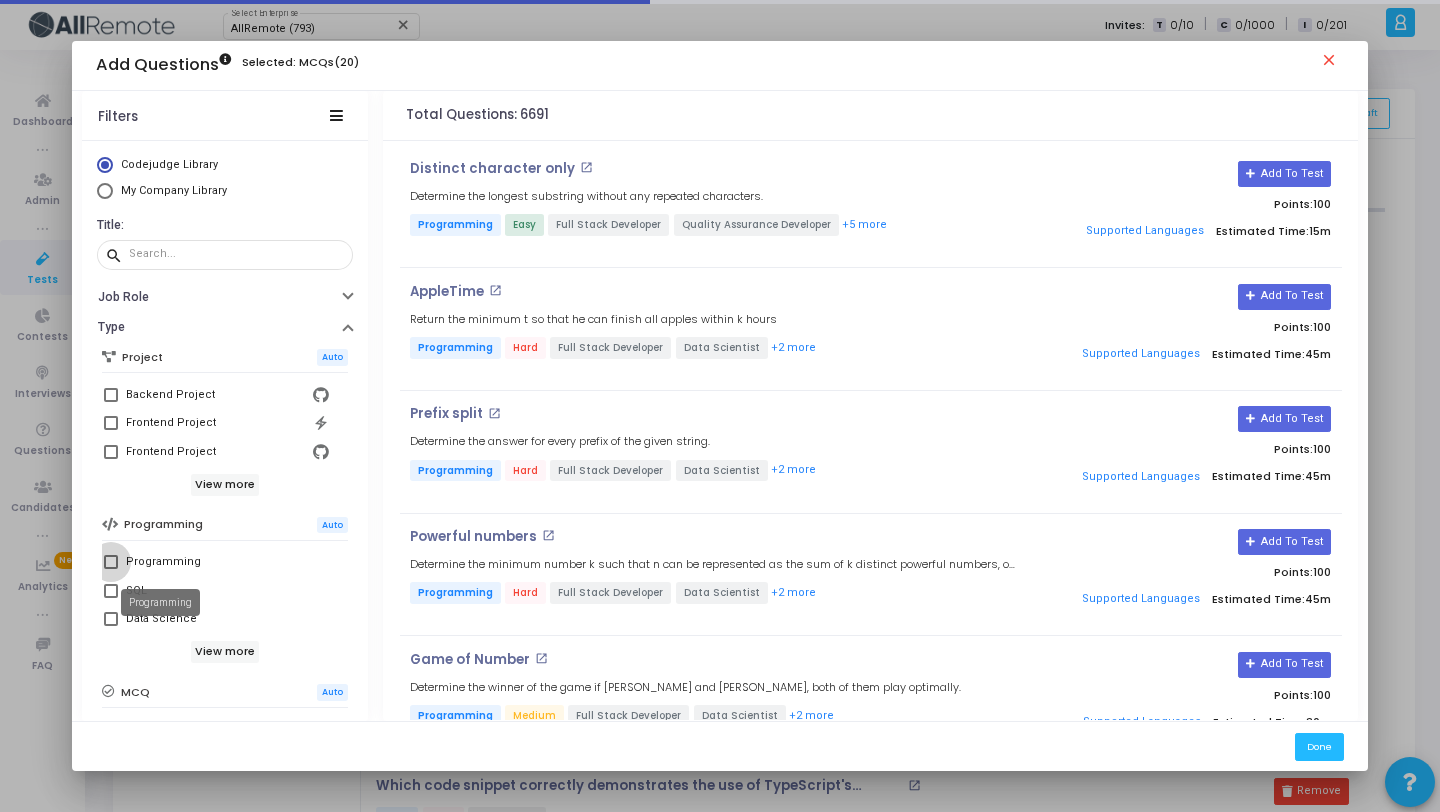 click on "Programming" at bounding box center (163, 562) 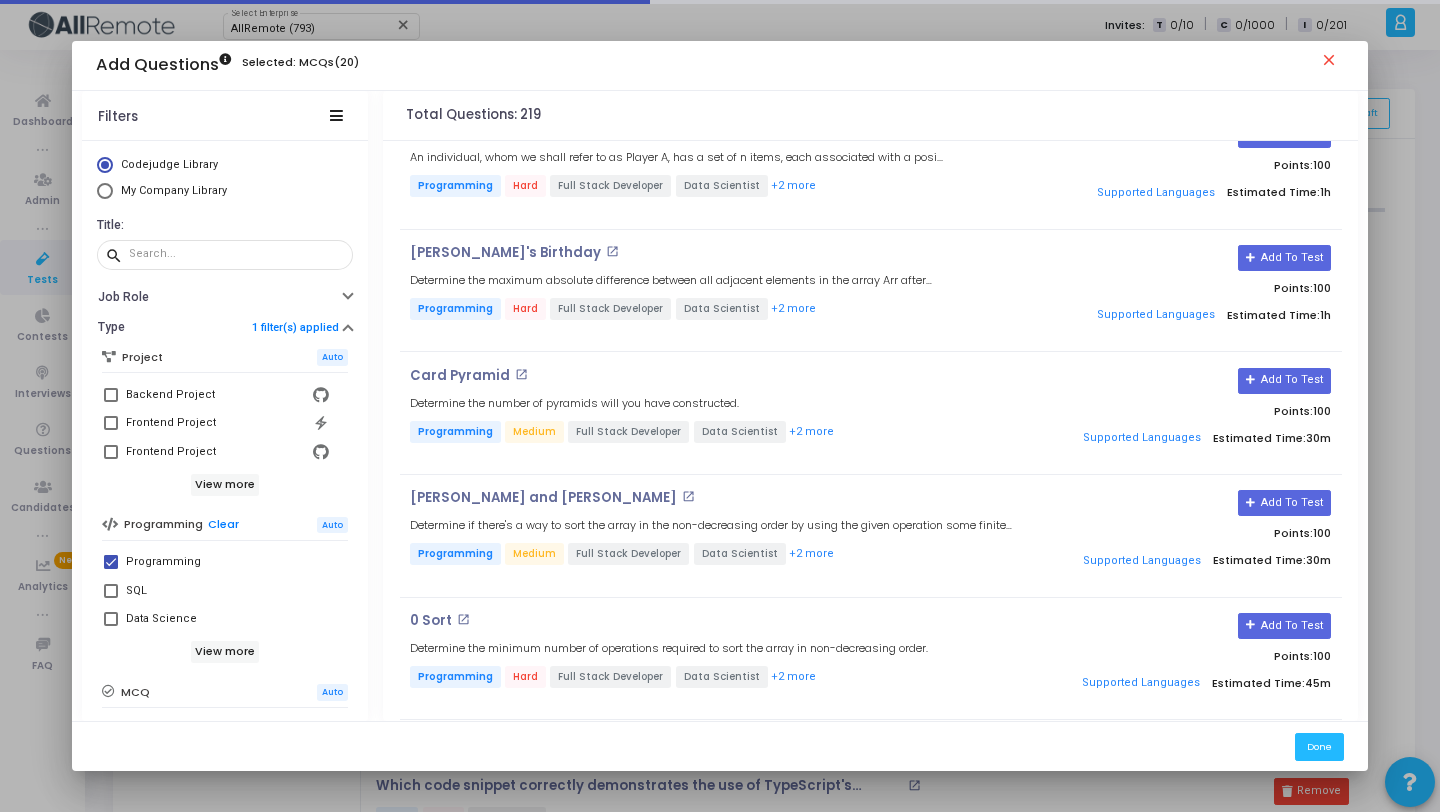 scroll, scrollTop: 1127, scrollLeft: 0, axis: vertical 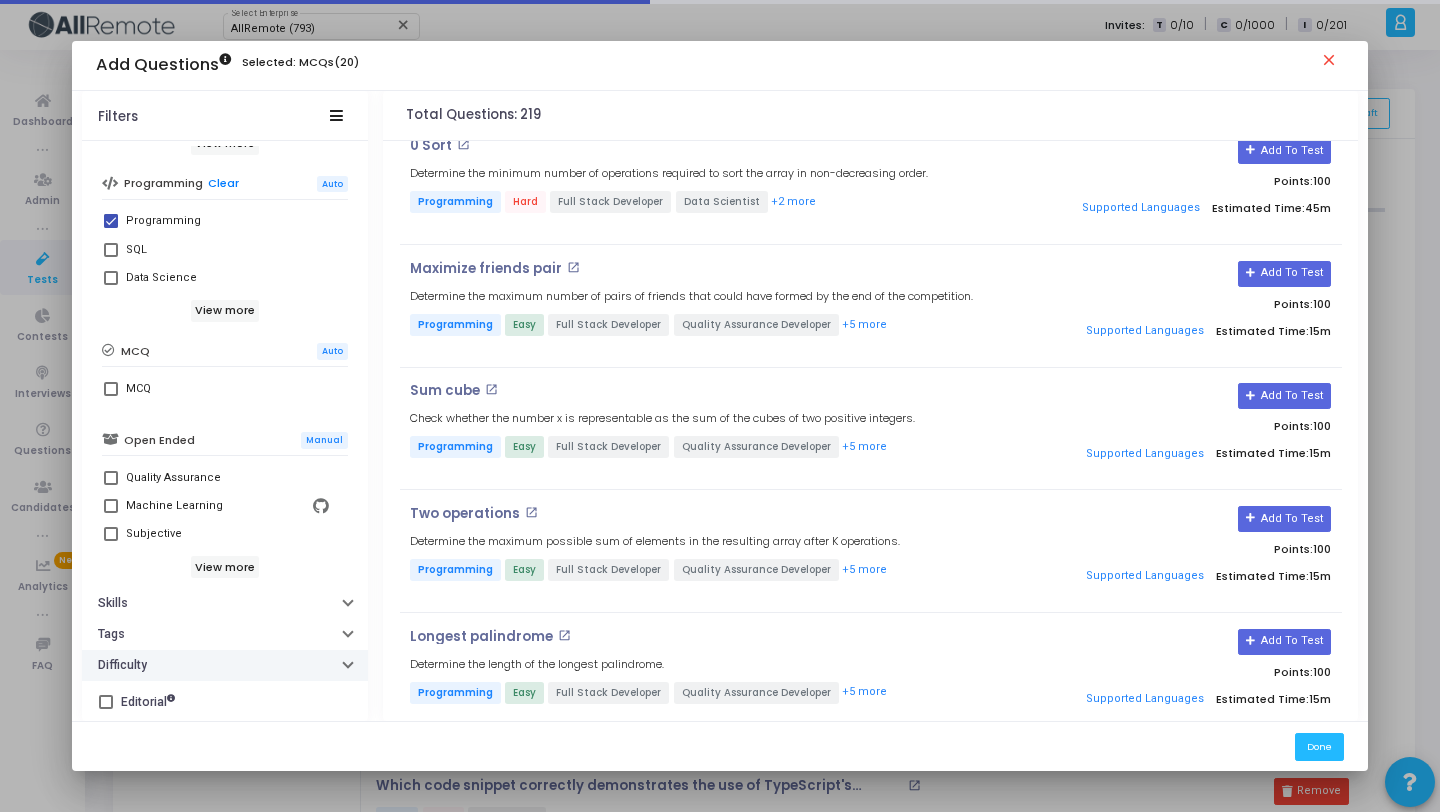 click on "Difficulty" at bounding box center (225, 665) 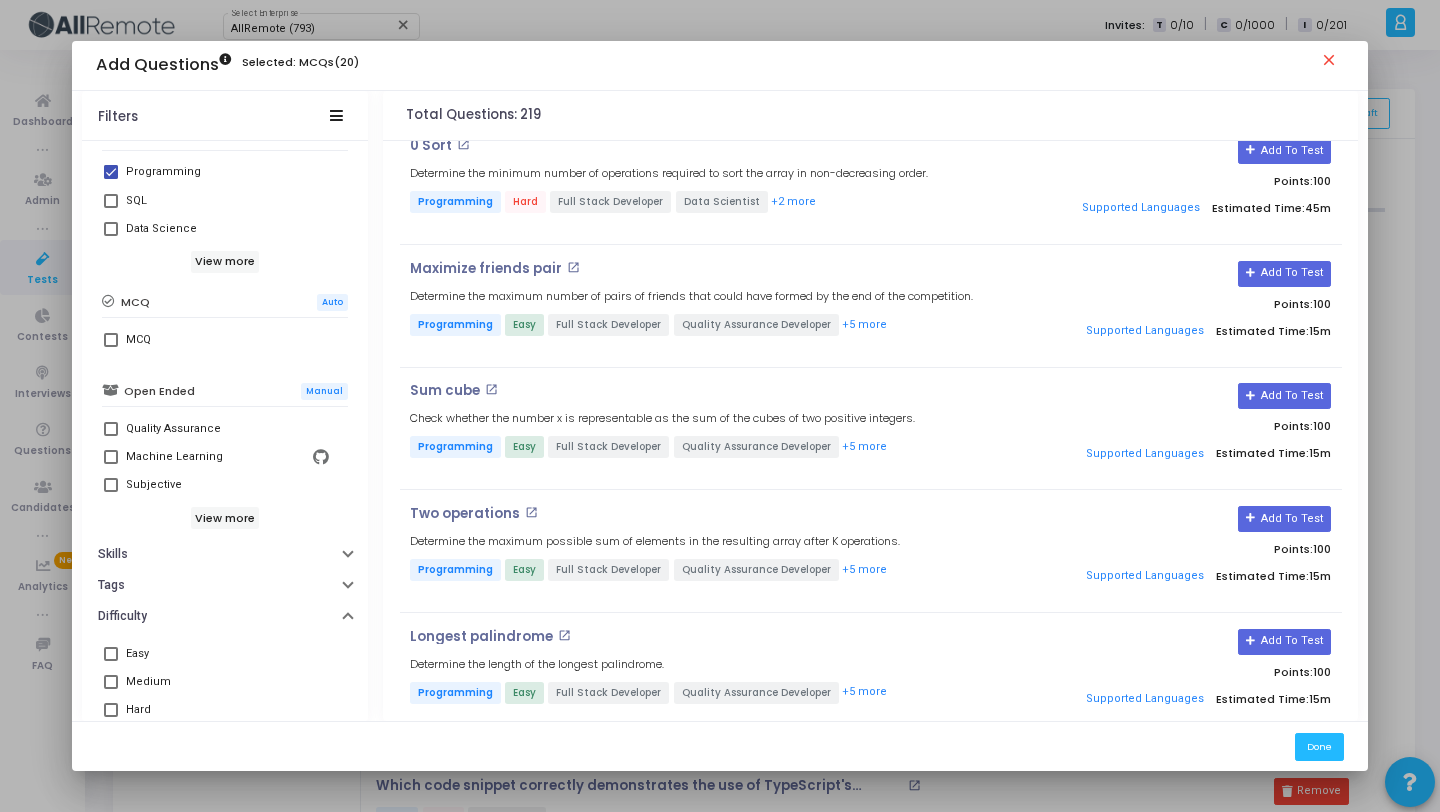 scroll, scrollTop: 453, scrollLeft: 0, axis: vertical 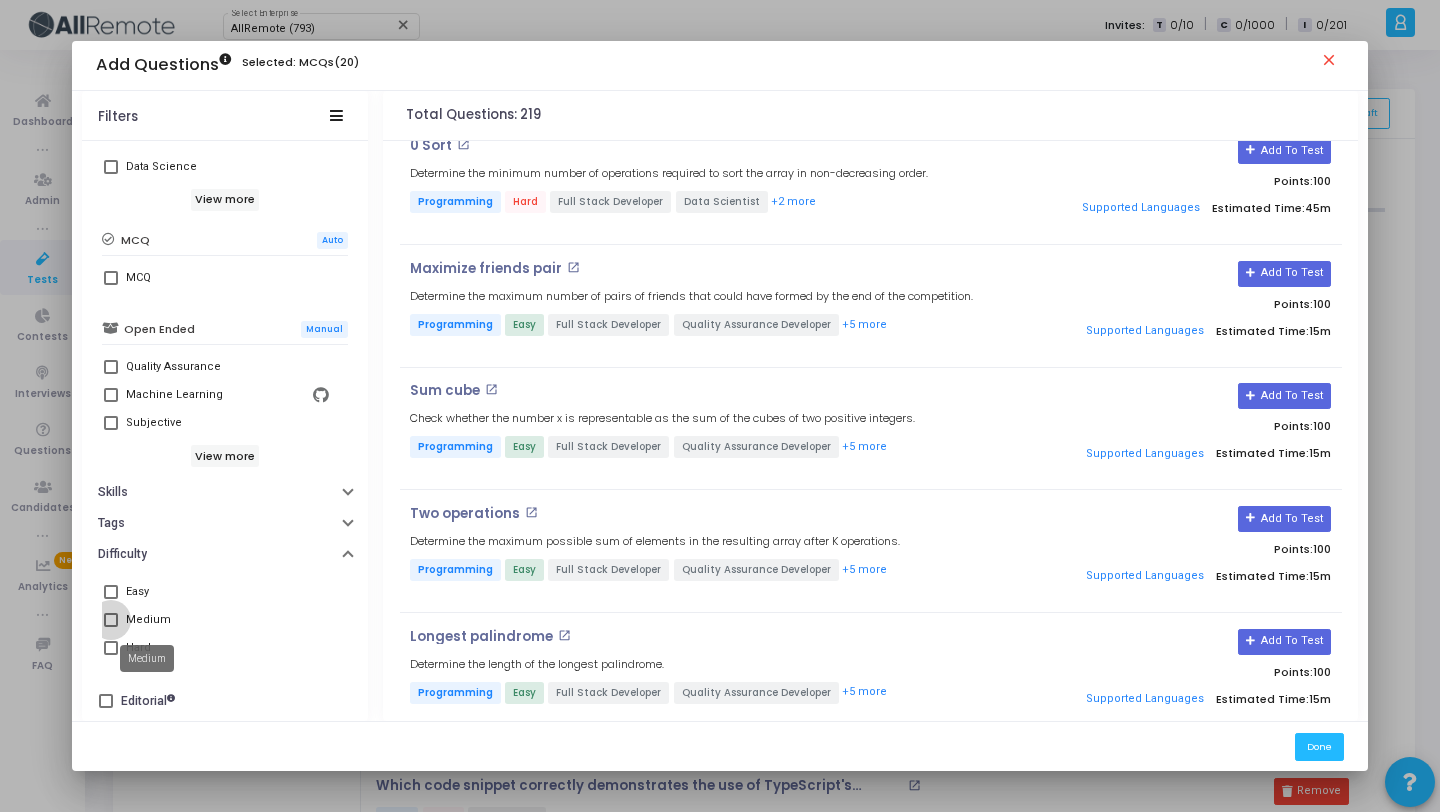 click on "Medium" at bounding box center [148, 620] 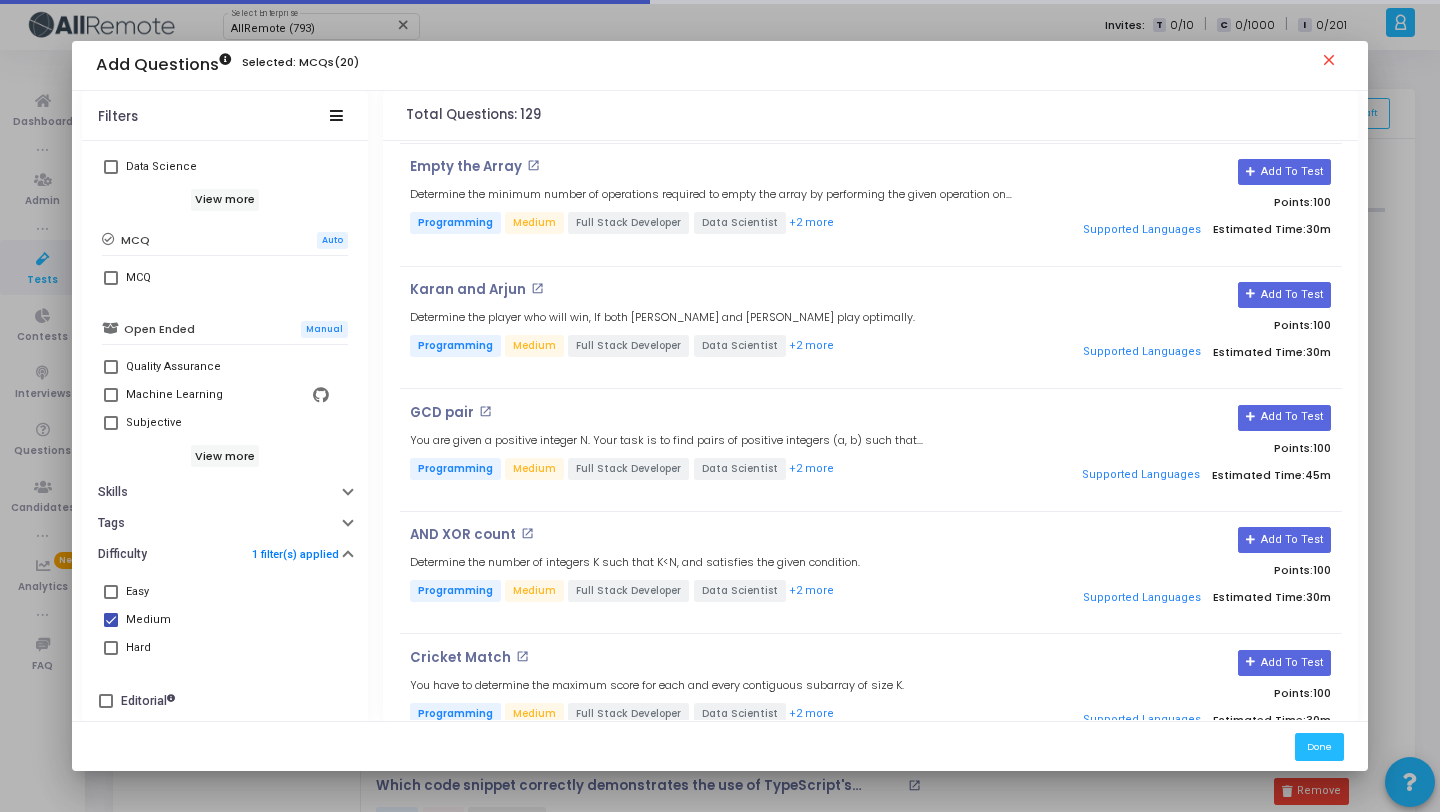 scroll, scrollTop: 1242, scrollLeft: 0, axis: vertical 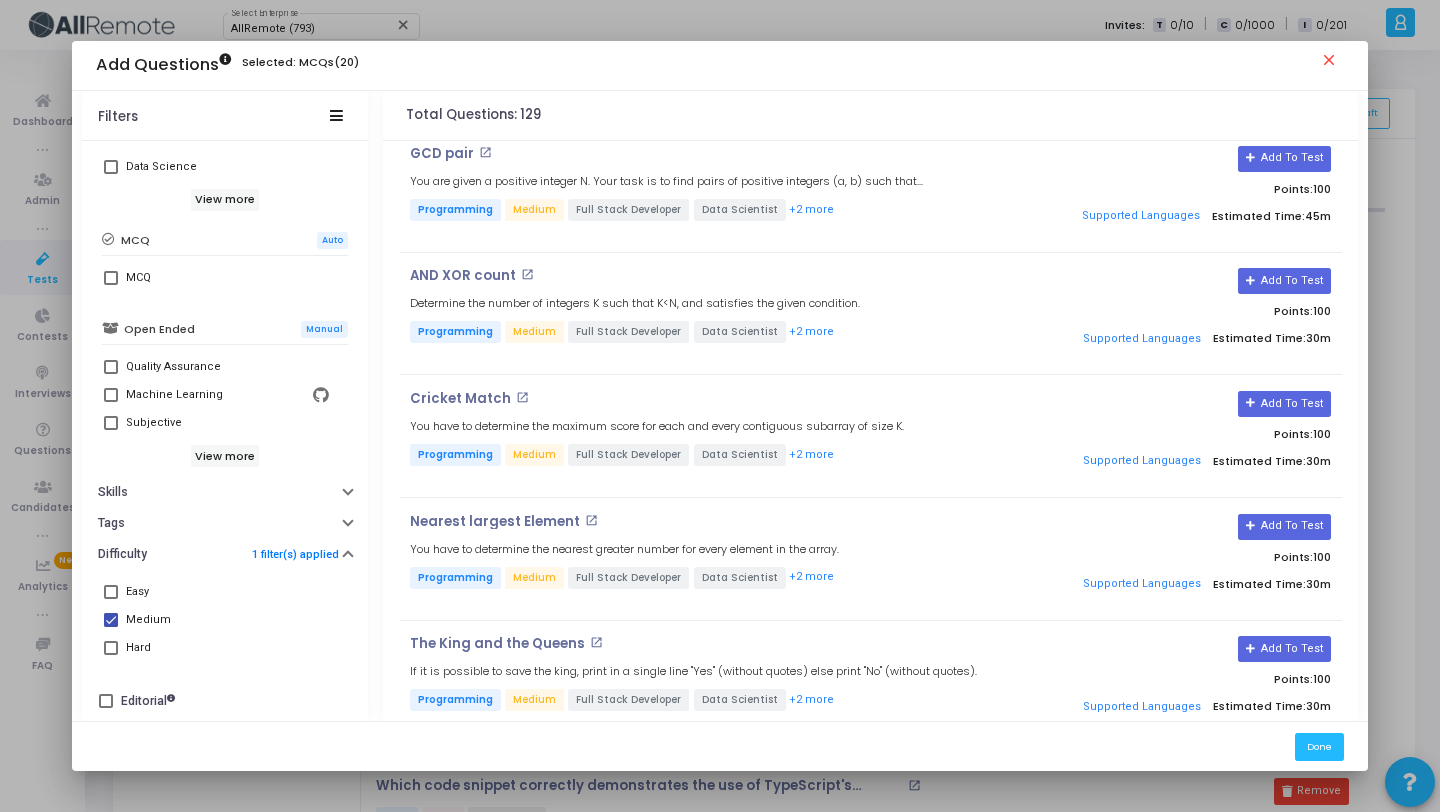 click on "Medium" at bounding box center [148, 620] 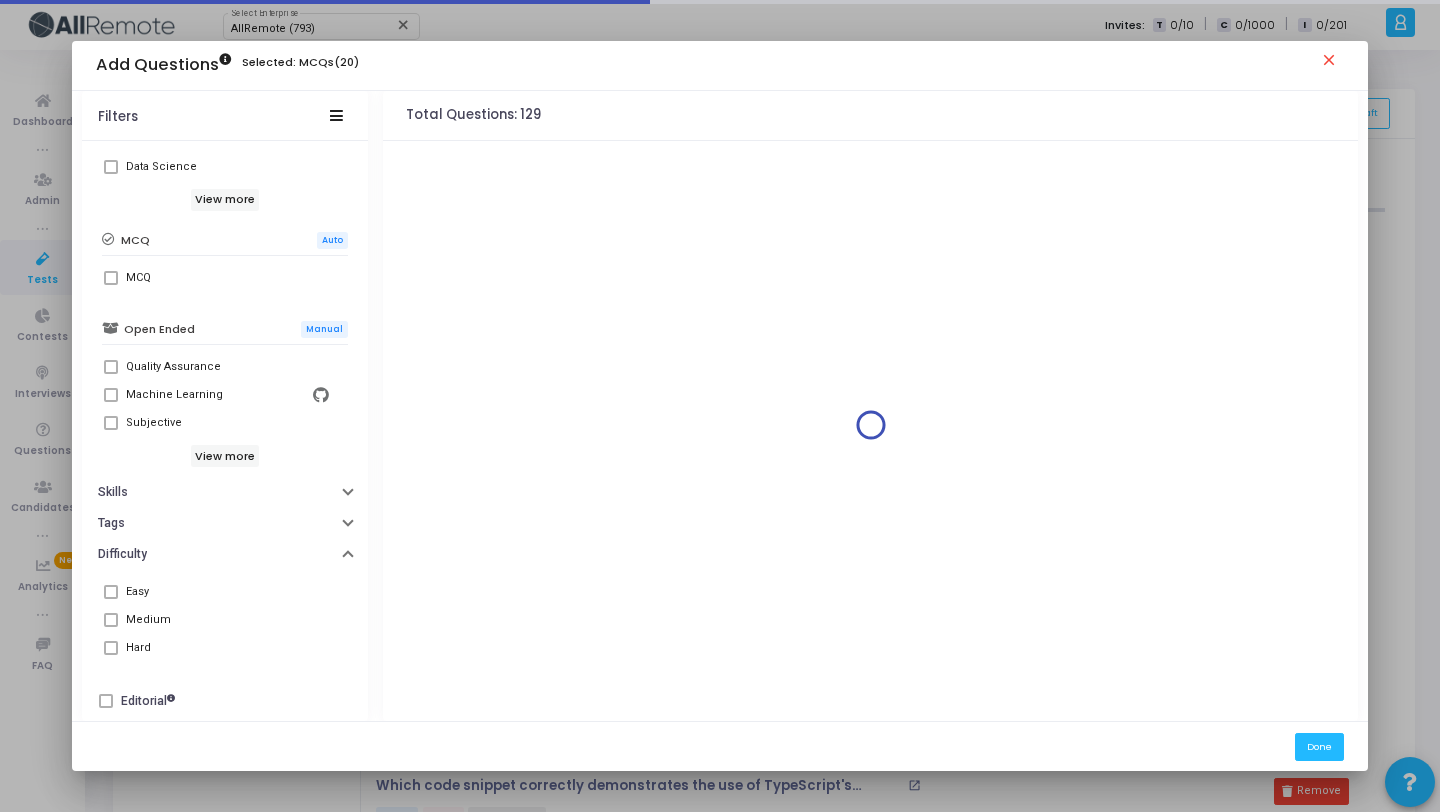 scroll, scrollTop: 0, scrollLeft: 0, axis: both 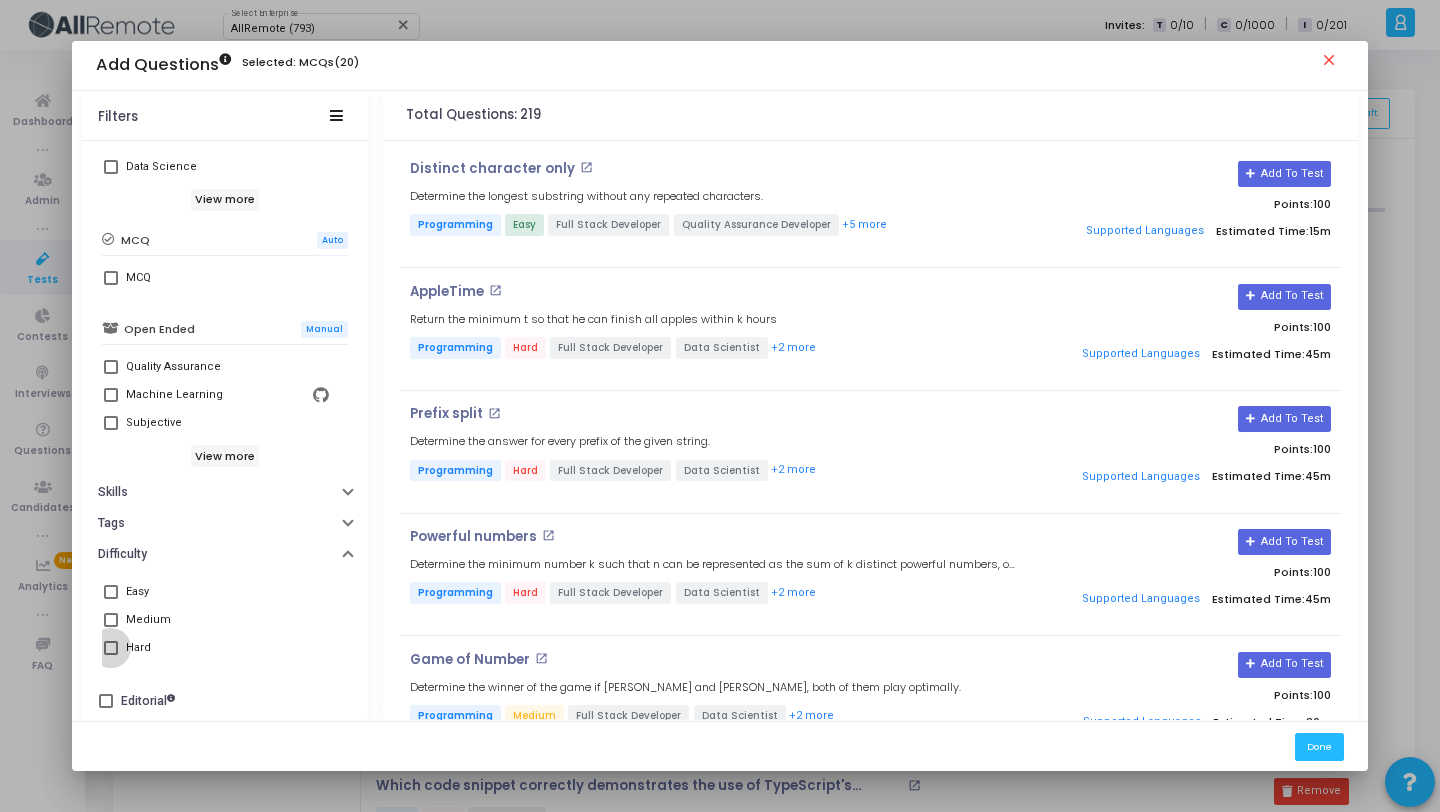 click at bounding box center [111, 648] 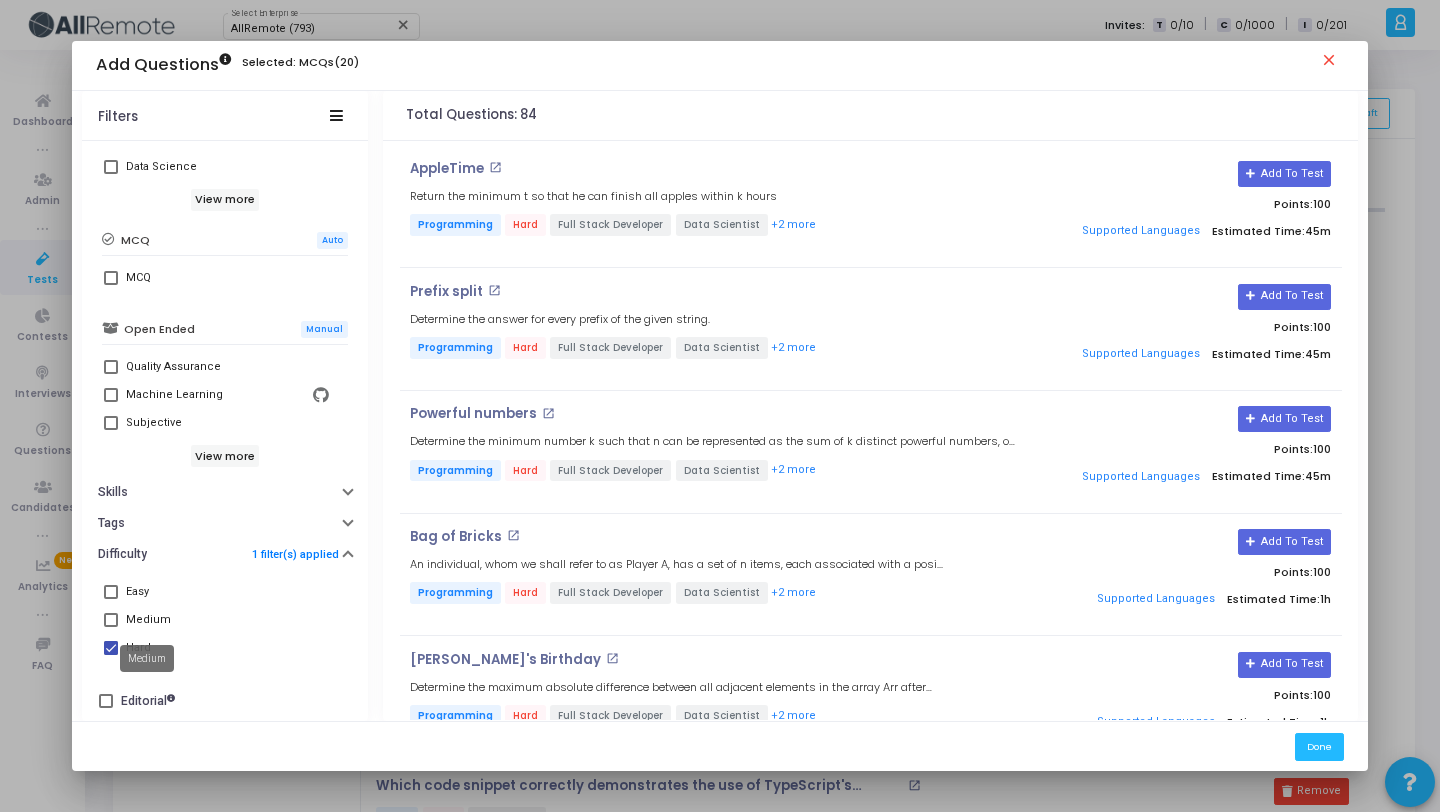 click on "Medium" at bounding box center [148, 620] 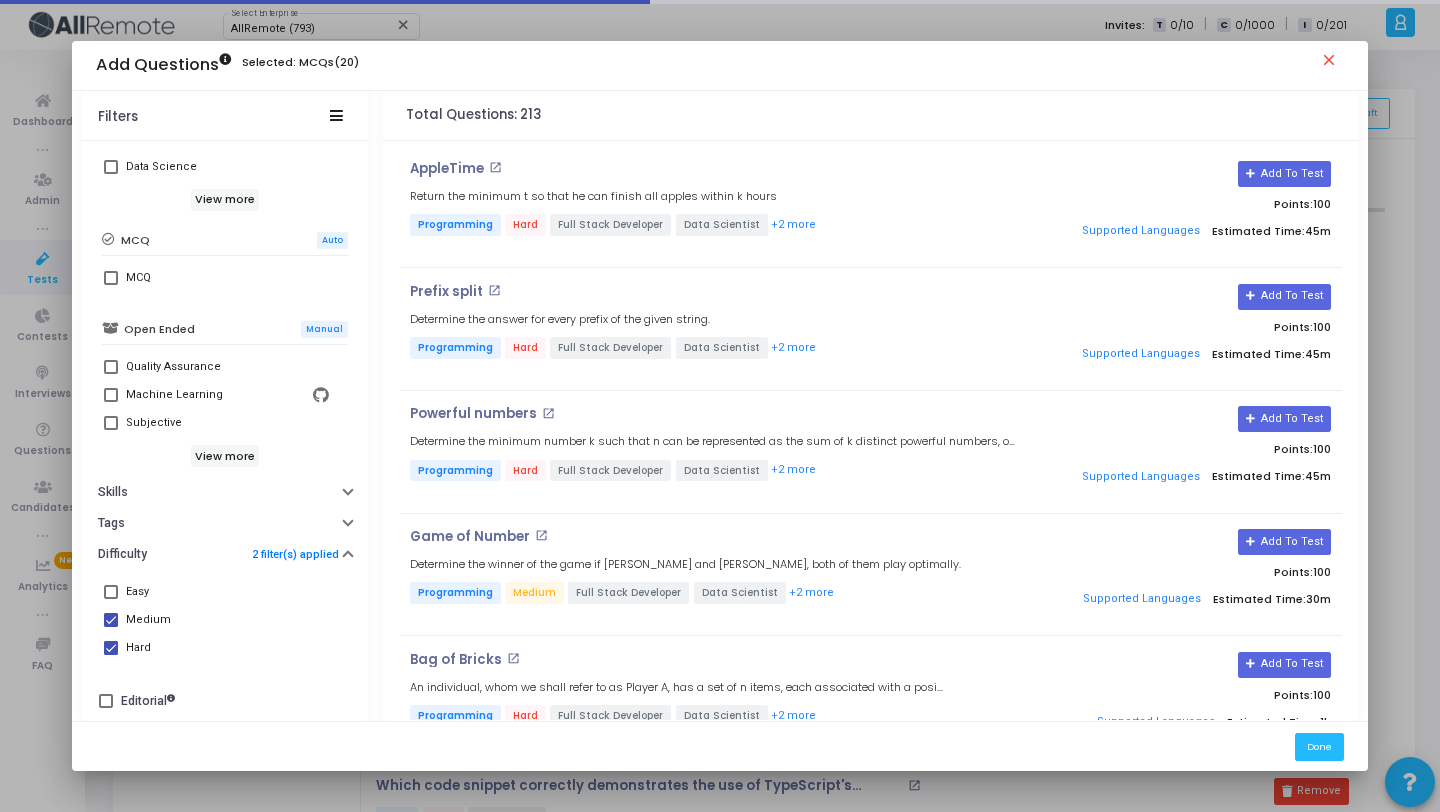click at bounding box center (111, 648) 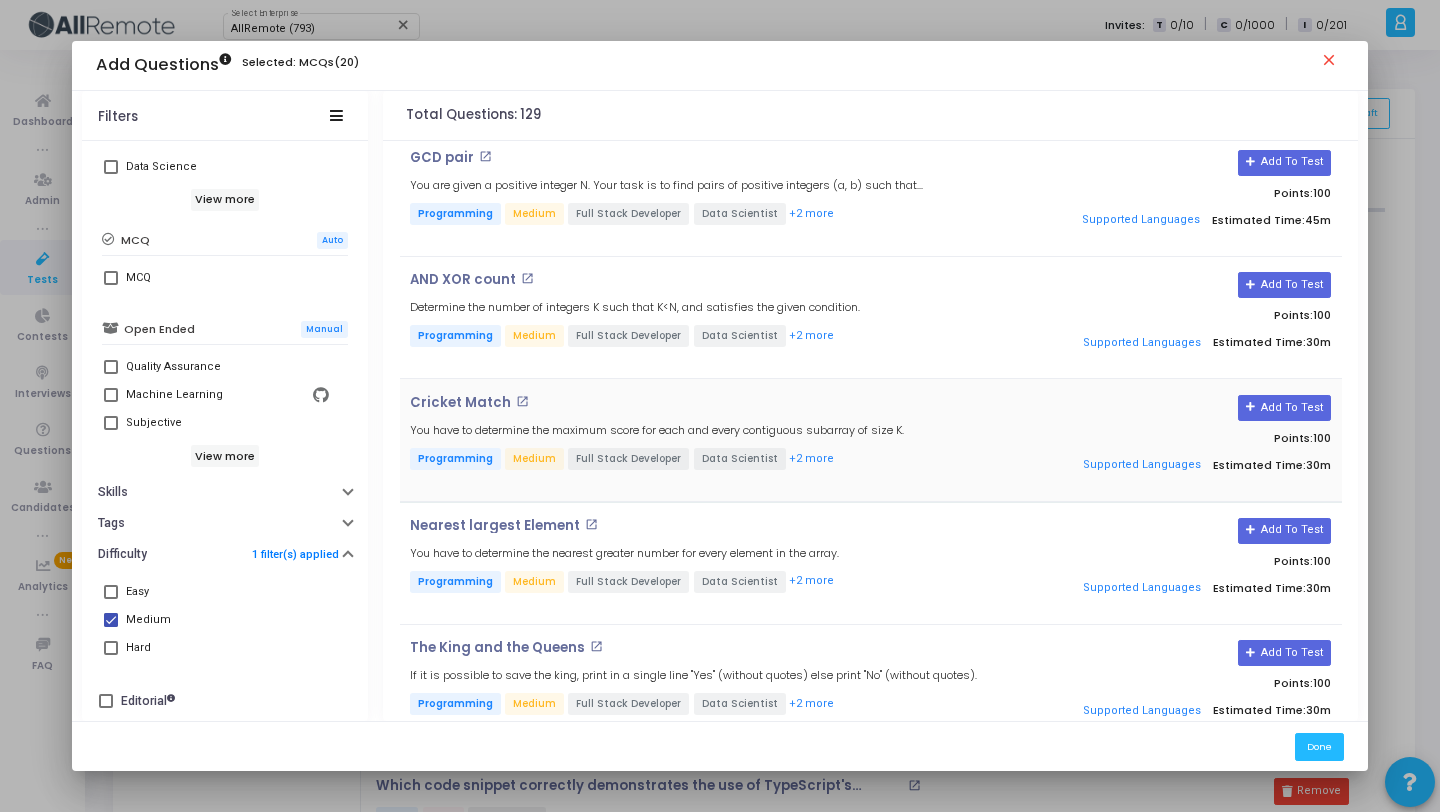 scroll, scrollTop: 1274, scrollLeft: 0, axis: vertical 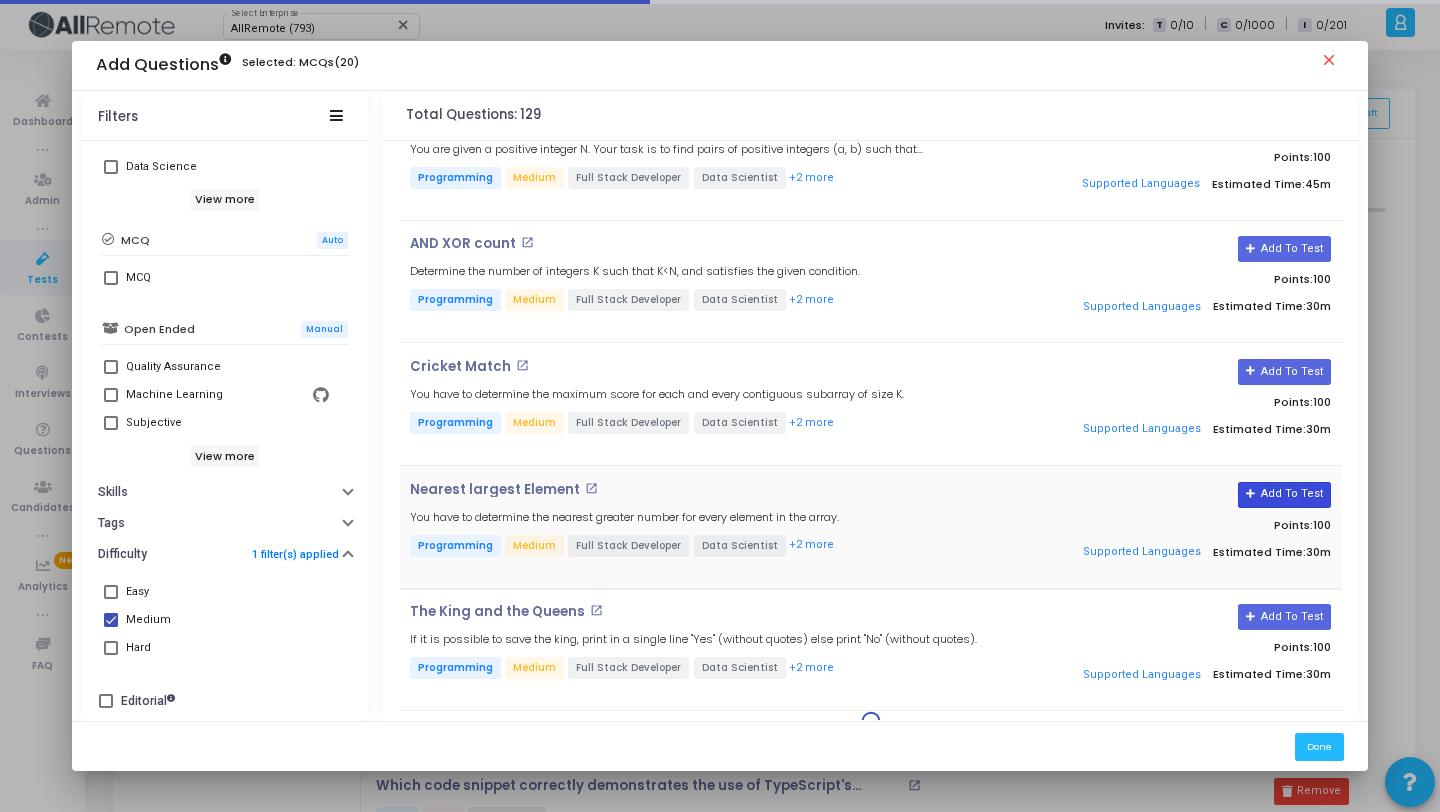 click on "Add To Test" at bounding box center (1284, 495) 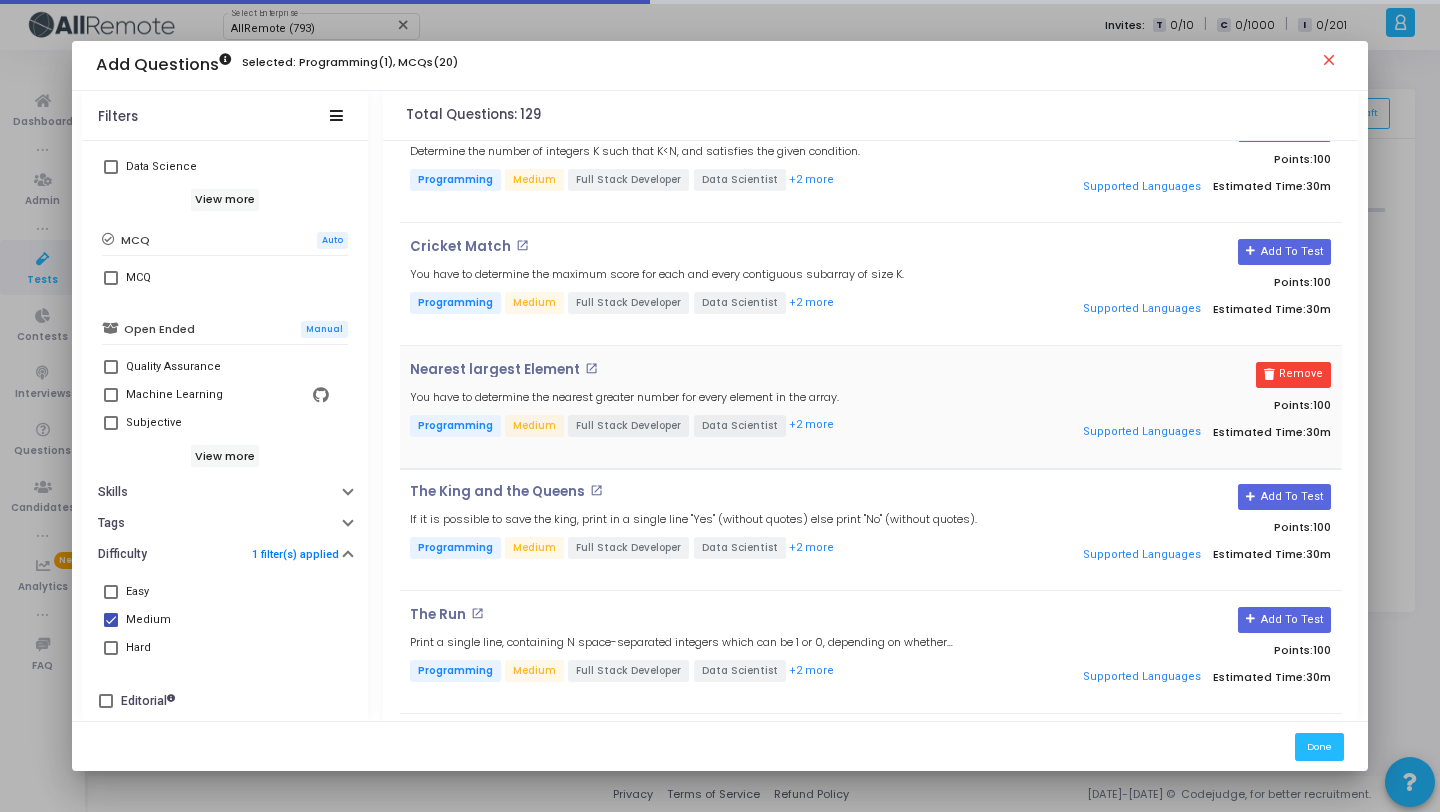 scroll, scrollTop: 1949, scrollLeft: 0, axis: vertical 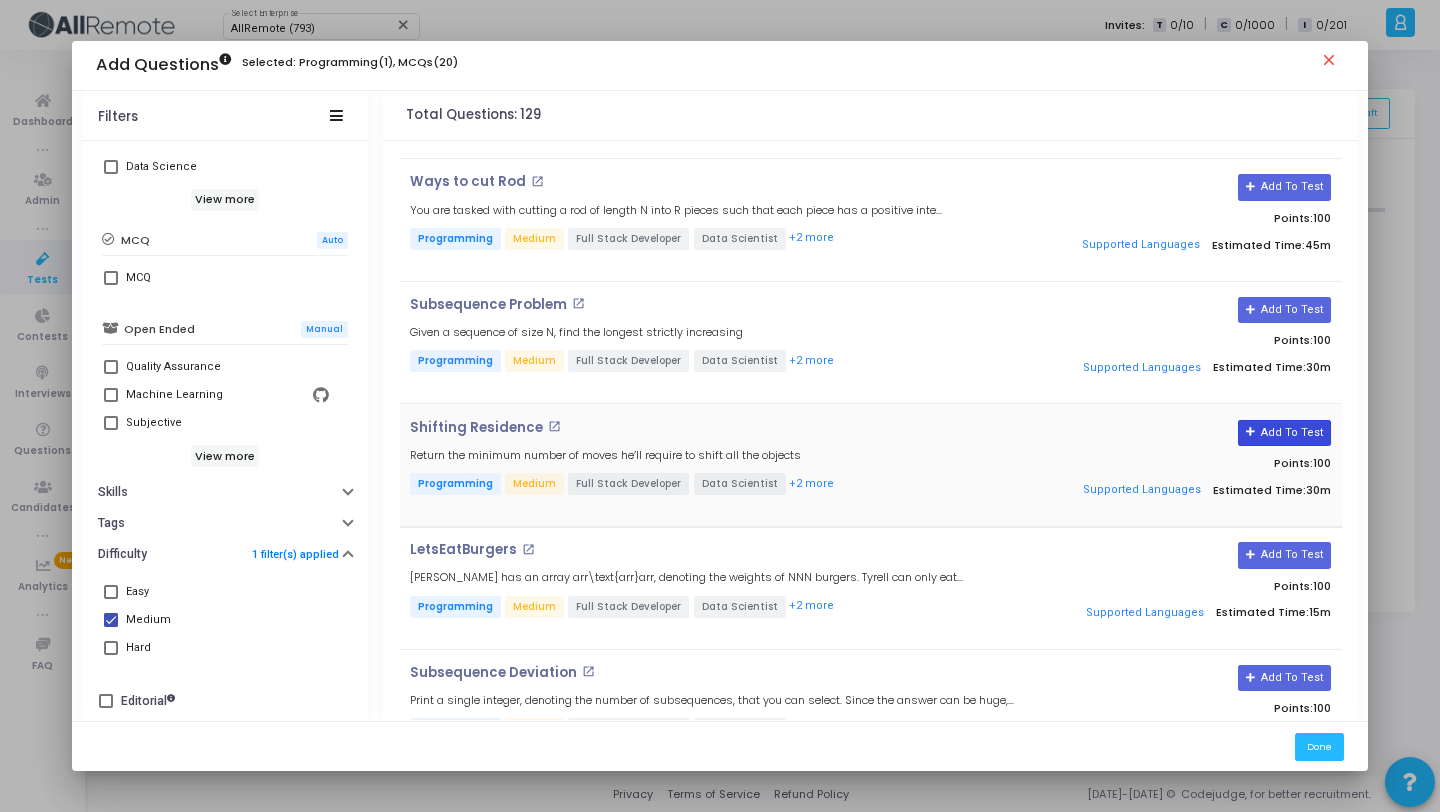 click at bounding box center [1251, 432] 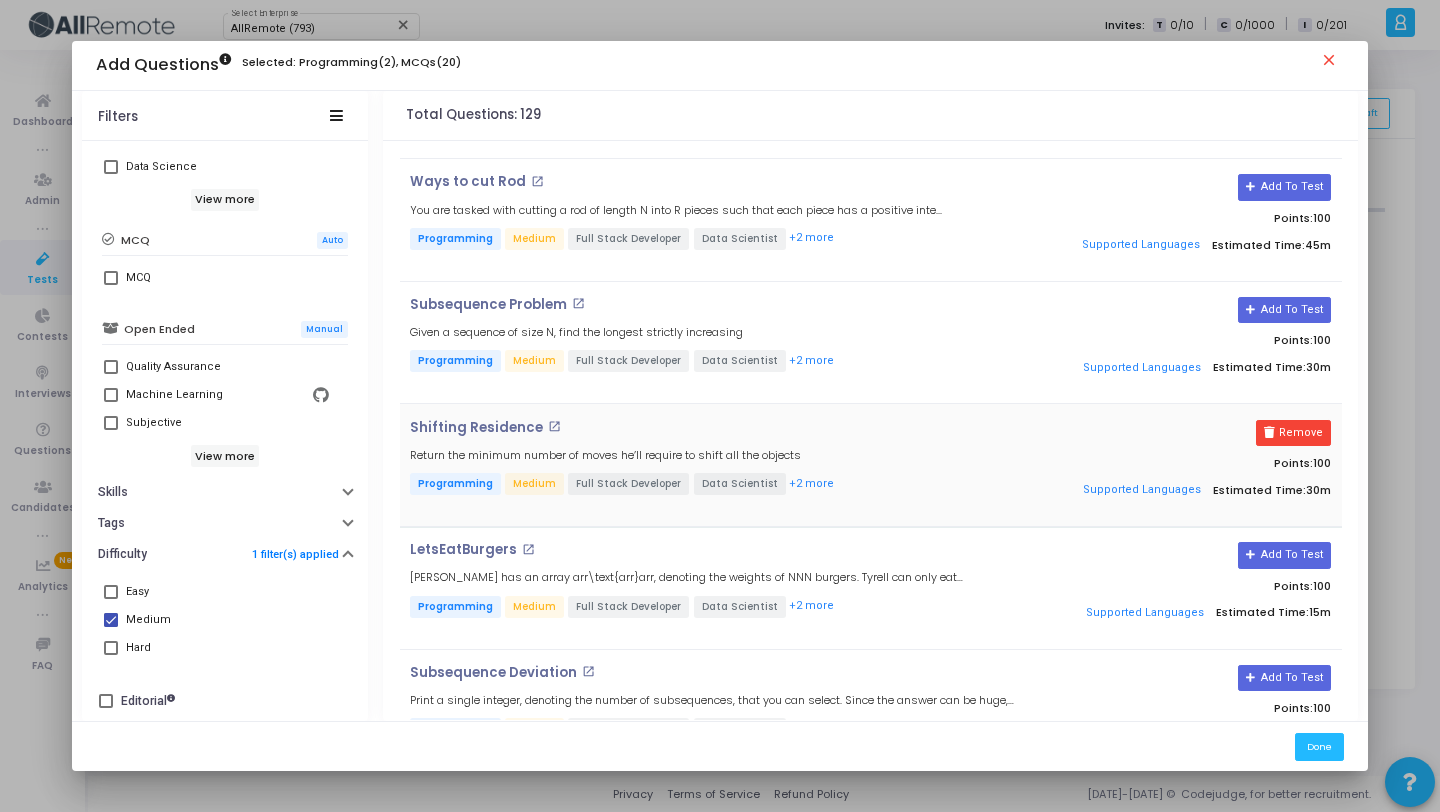 click on "Remove   Points:  100  Supported Languages   Estimated Time:      30m" at bounding box center (1184, 465) 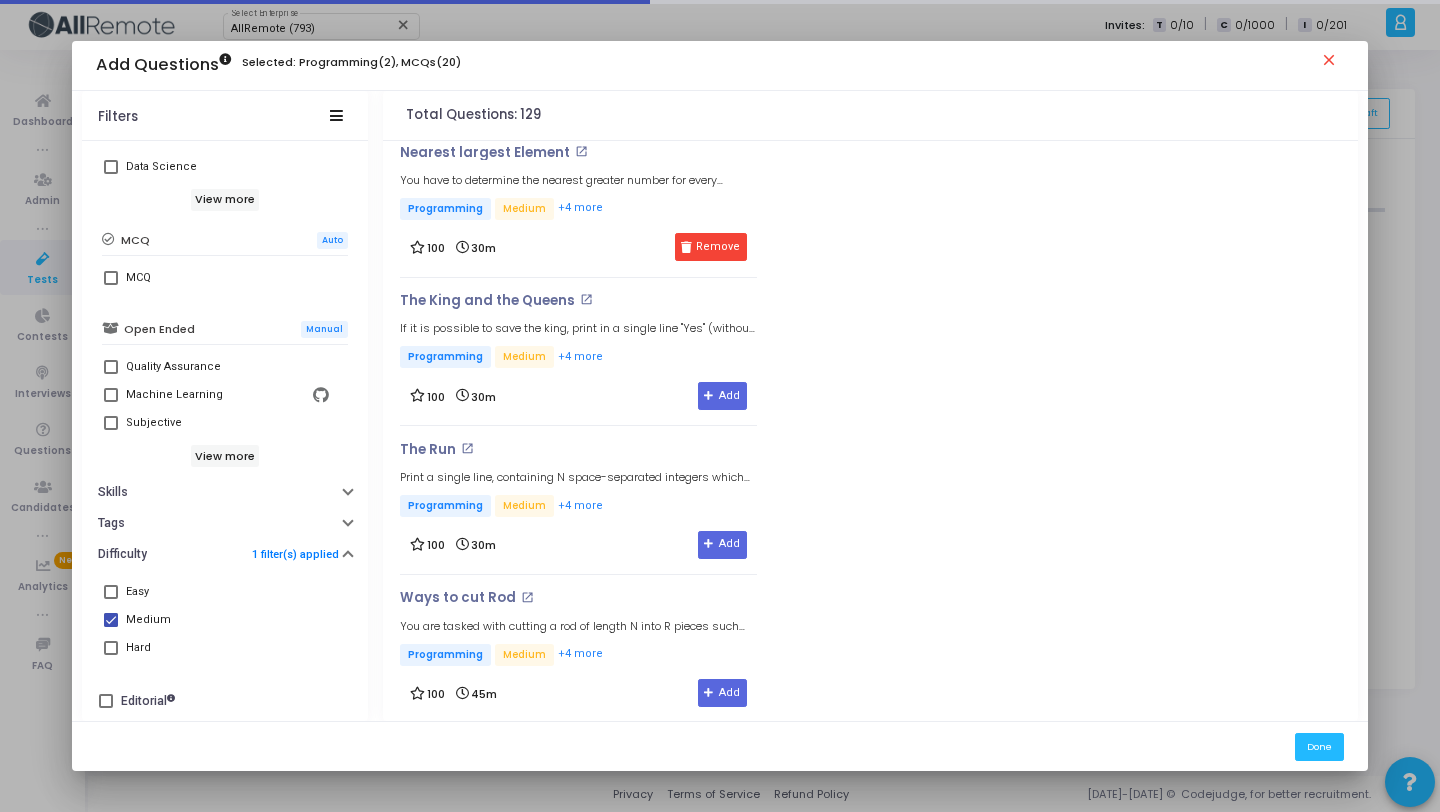 scroll, scrollTop: 2339, scrollLeft: 0, axis: vertical 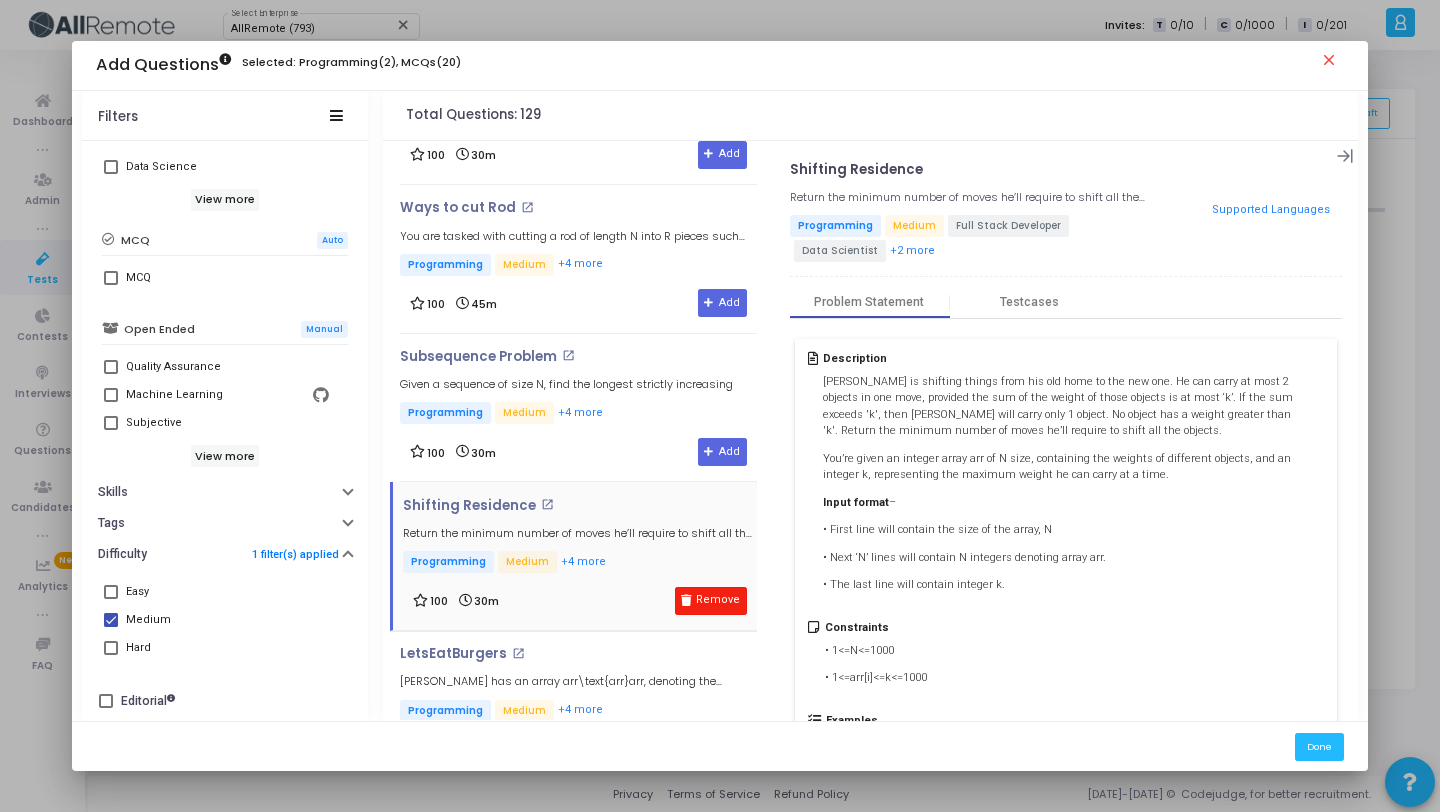 click on "Remove" at bounding box center [711, 601] 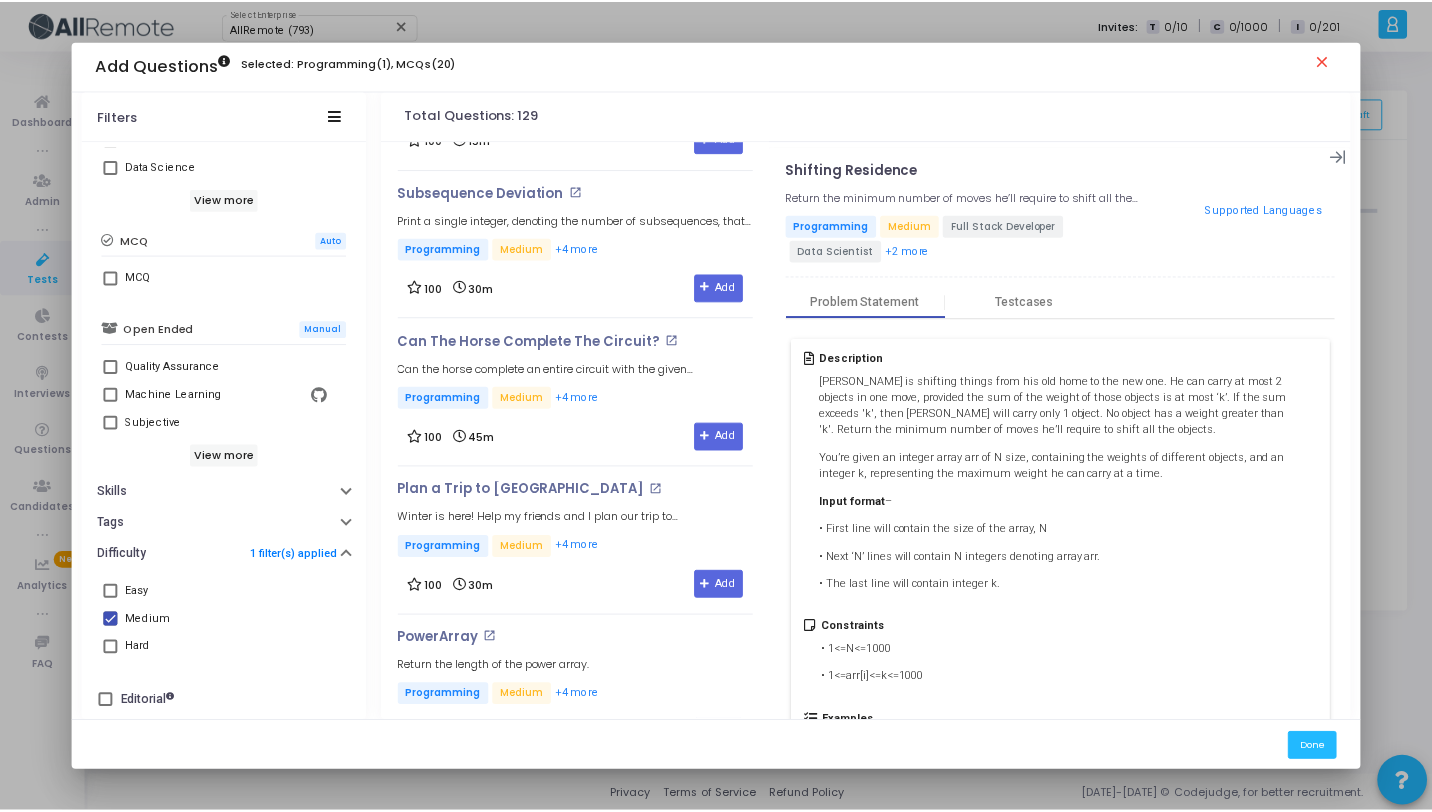 scroll, scrollTop: 3591, scrollLeft: 0, axis: vertical 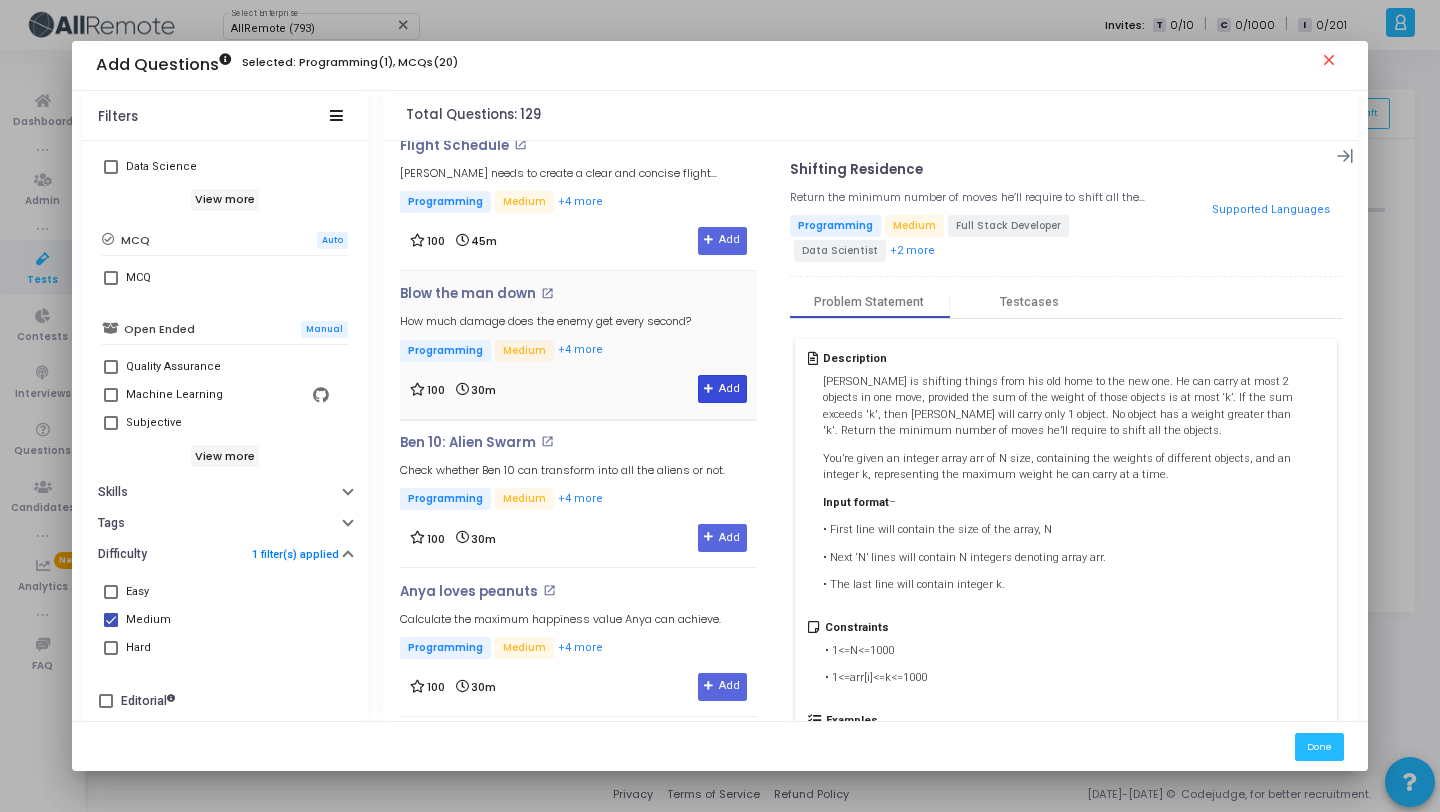 click on "Add" at bounding box center (722, 389) 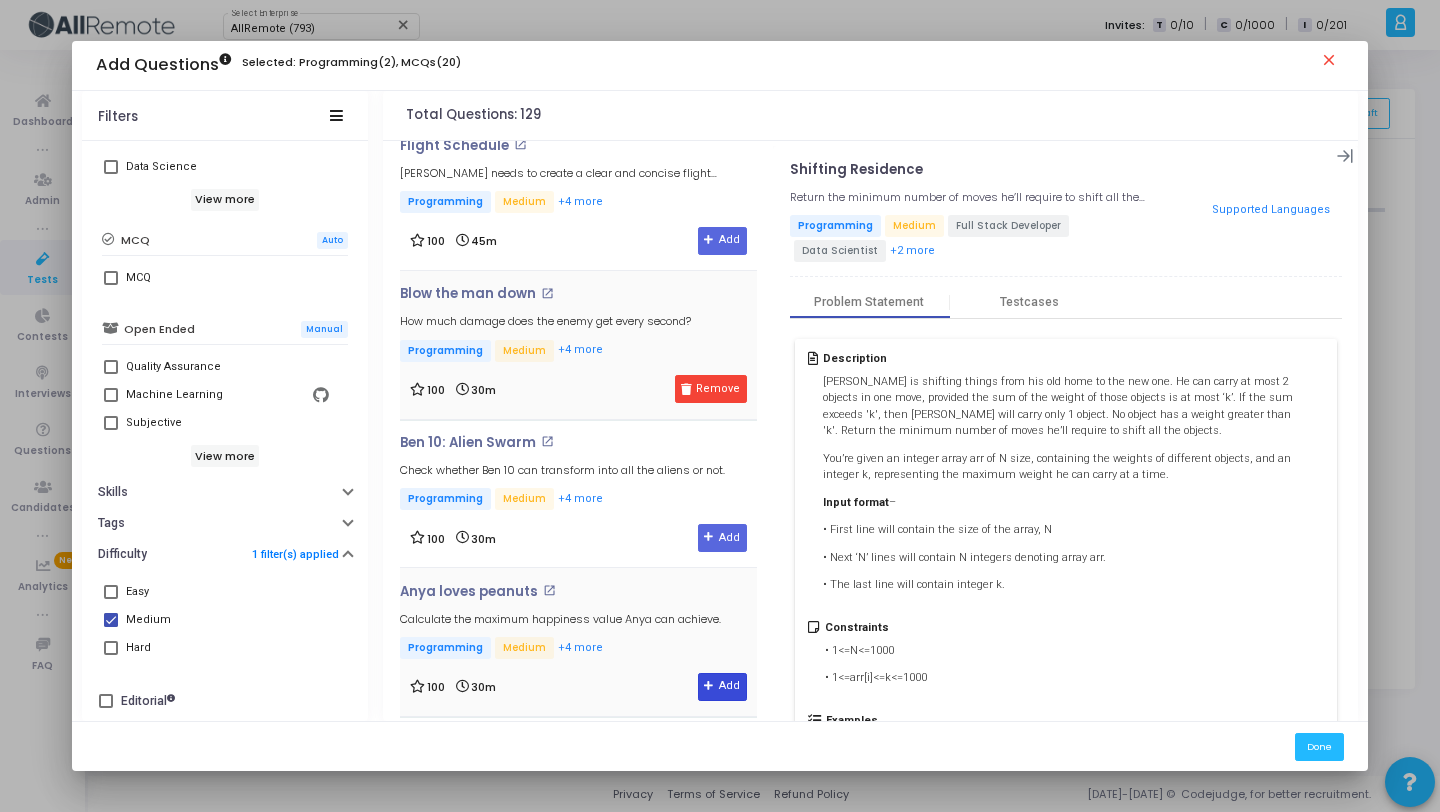 click on "Add" at bounding box center [722, 687] 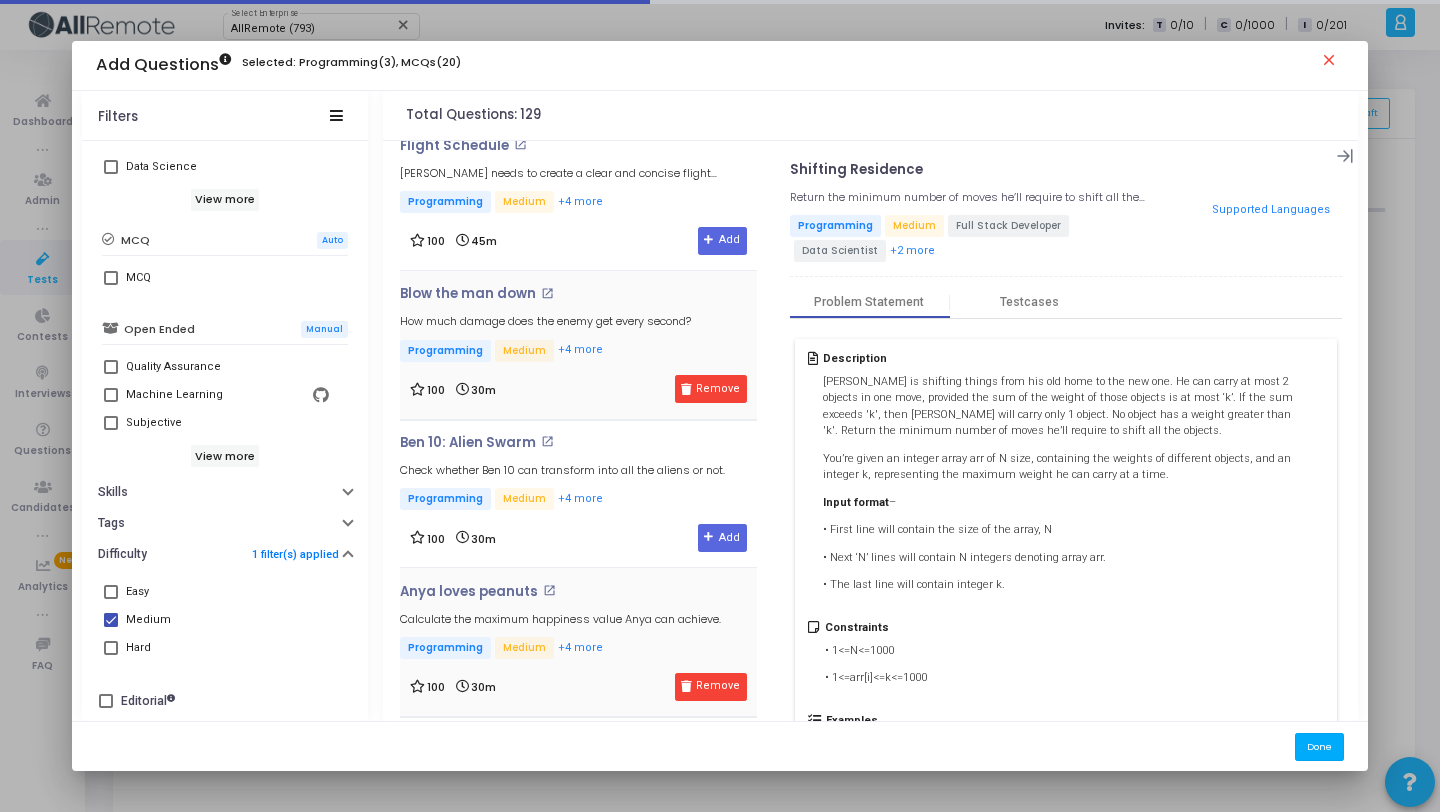 click on "Done" at bounding box center (1319, 746) 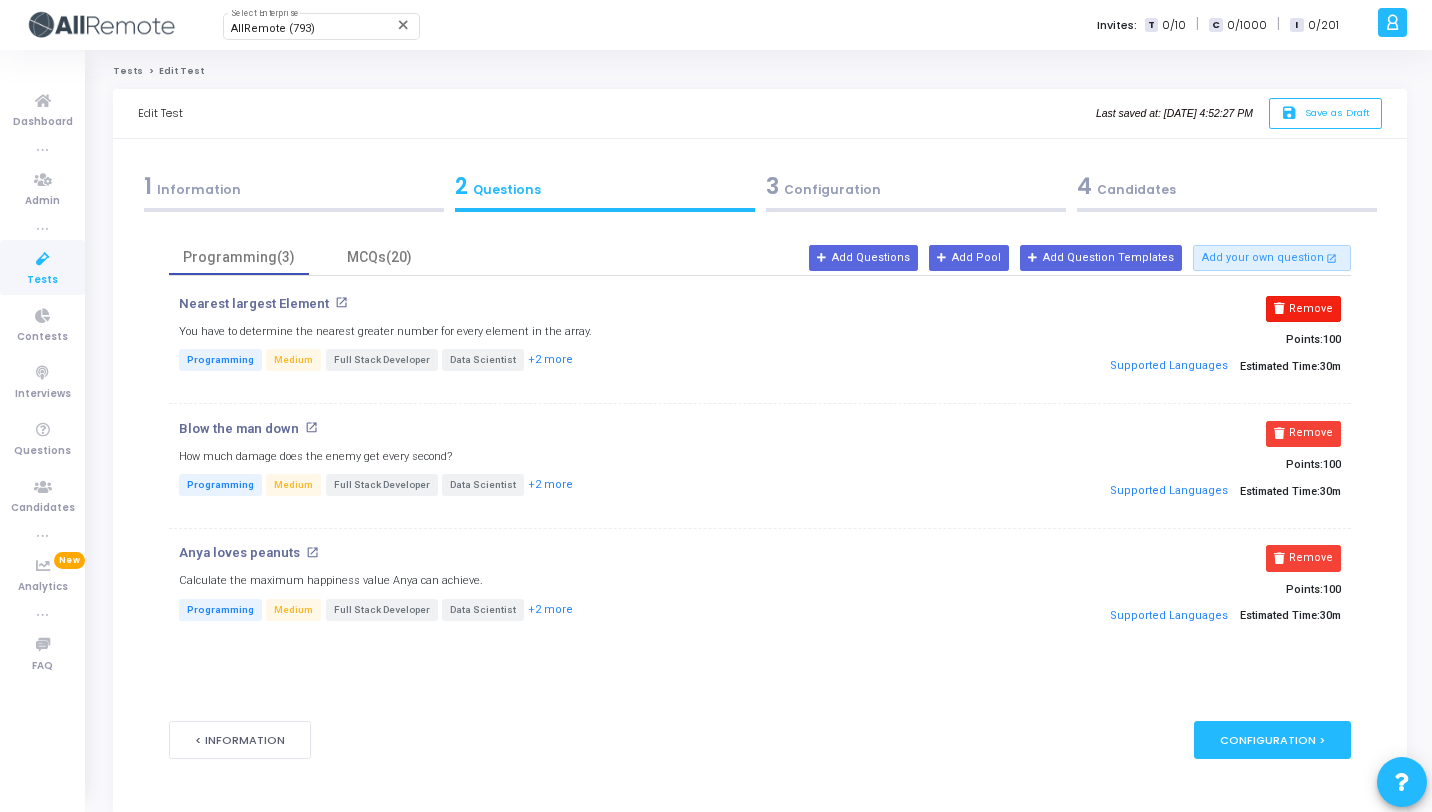 click at bounding box center (1279, 308) 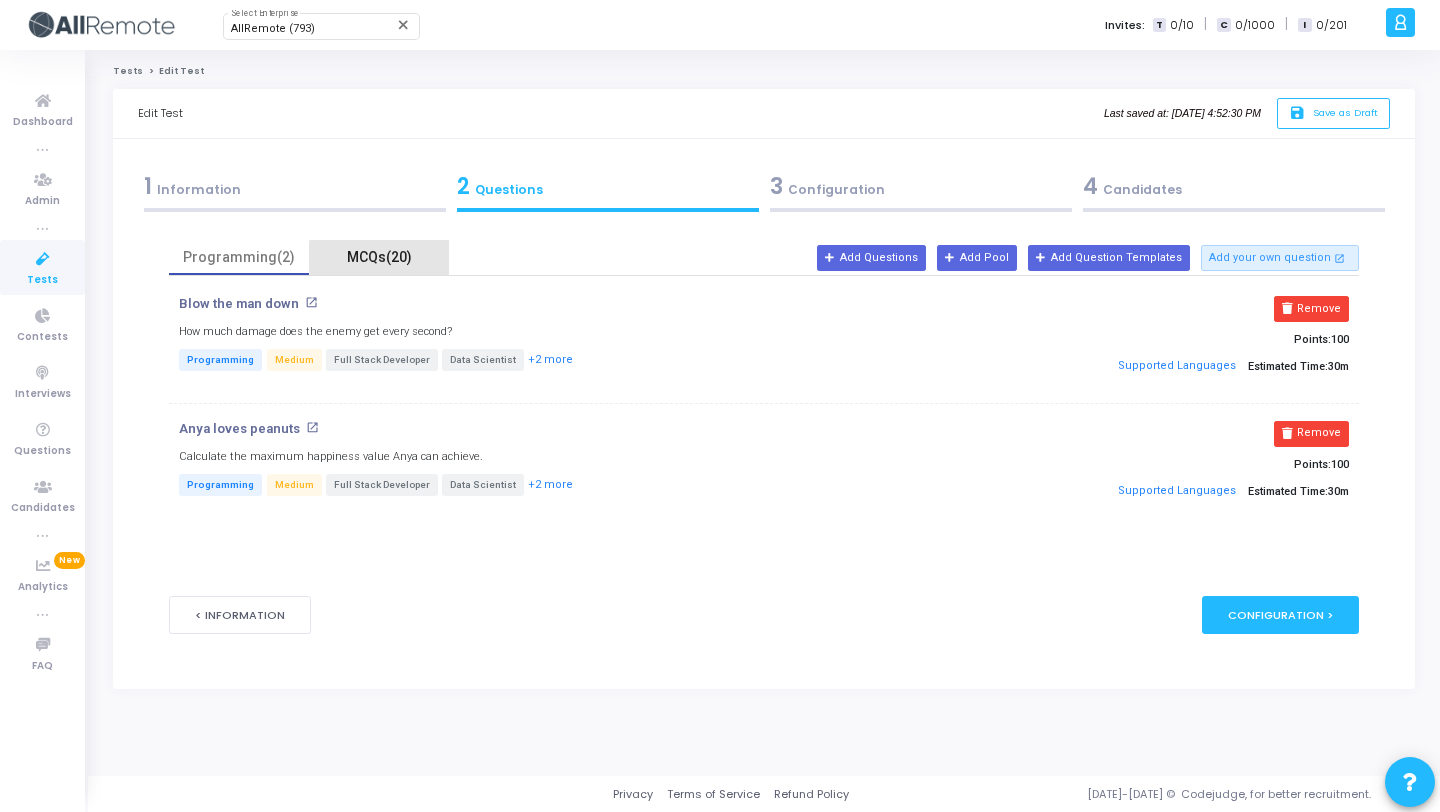 click on "MCQs(20)" at bounding box center [379, 257] 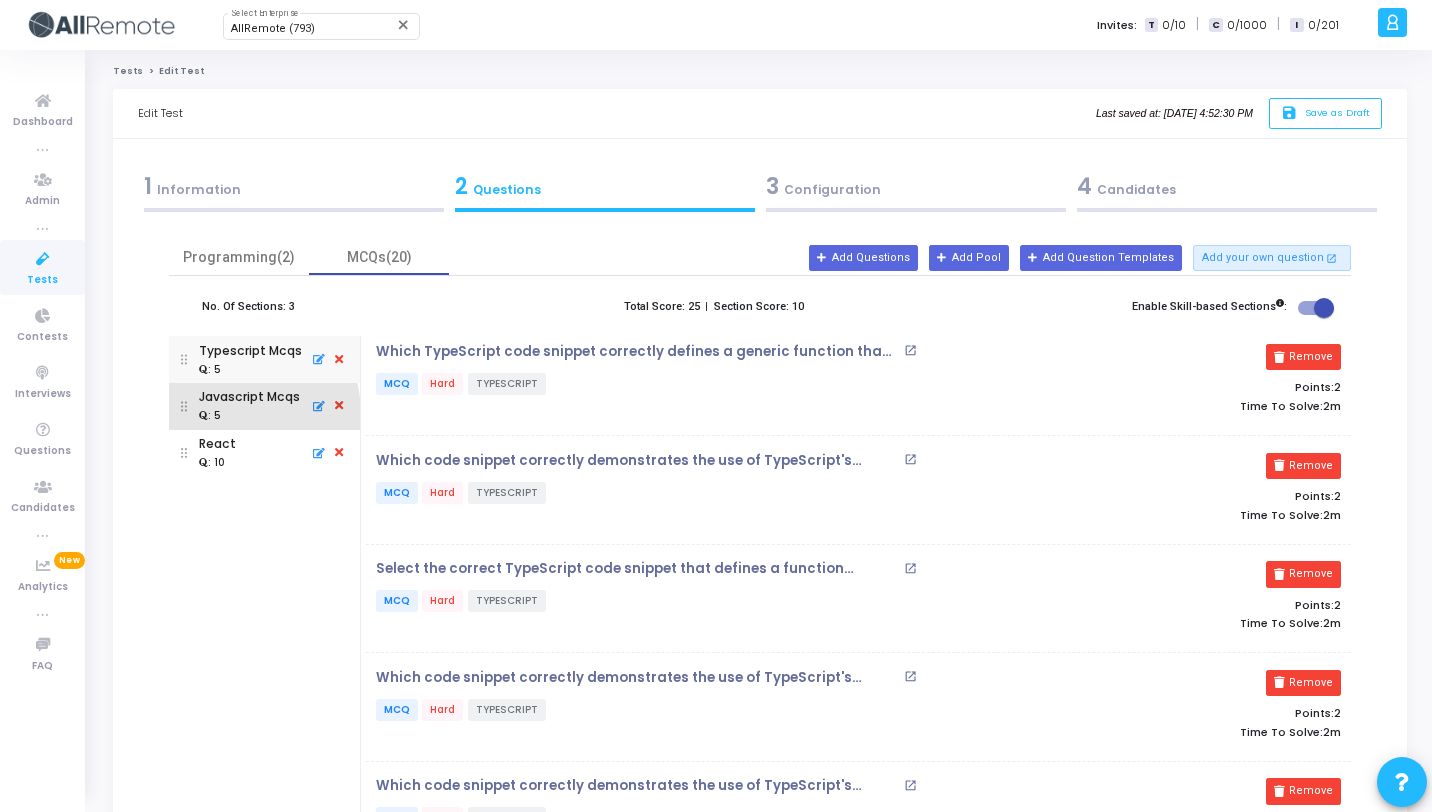 click on ": 5" at bounding box center (249, 416) 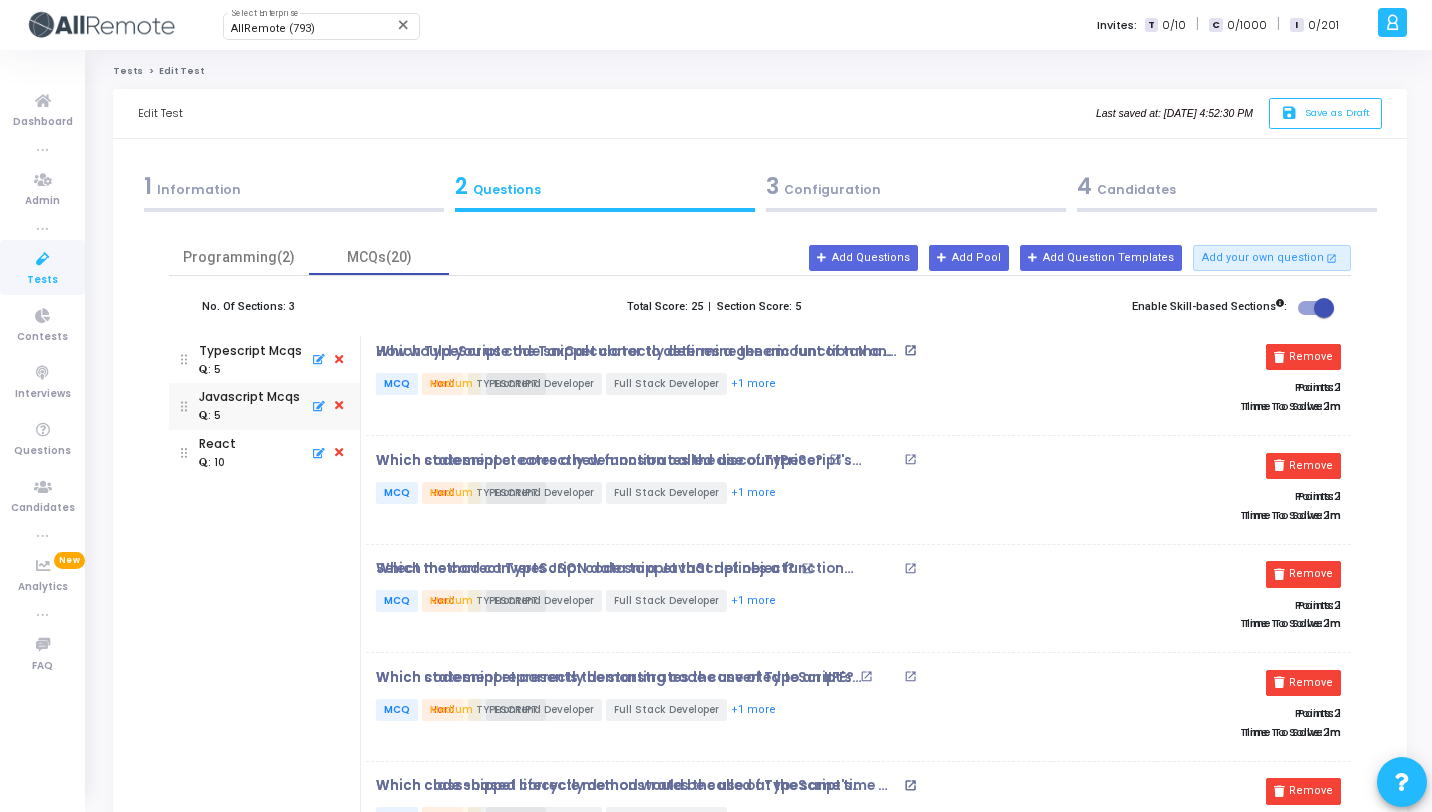 click on ": 10" at bounding box center [217, 462] 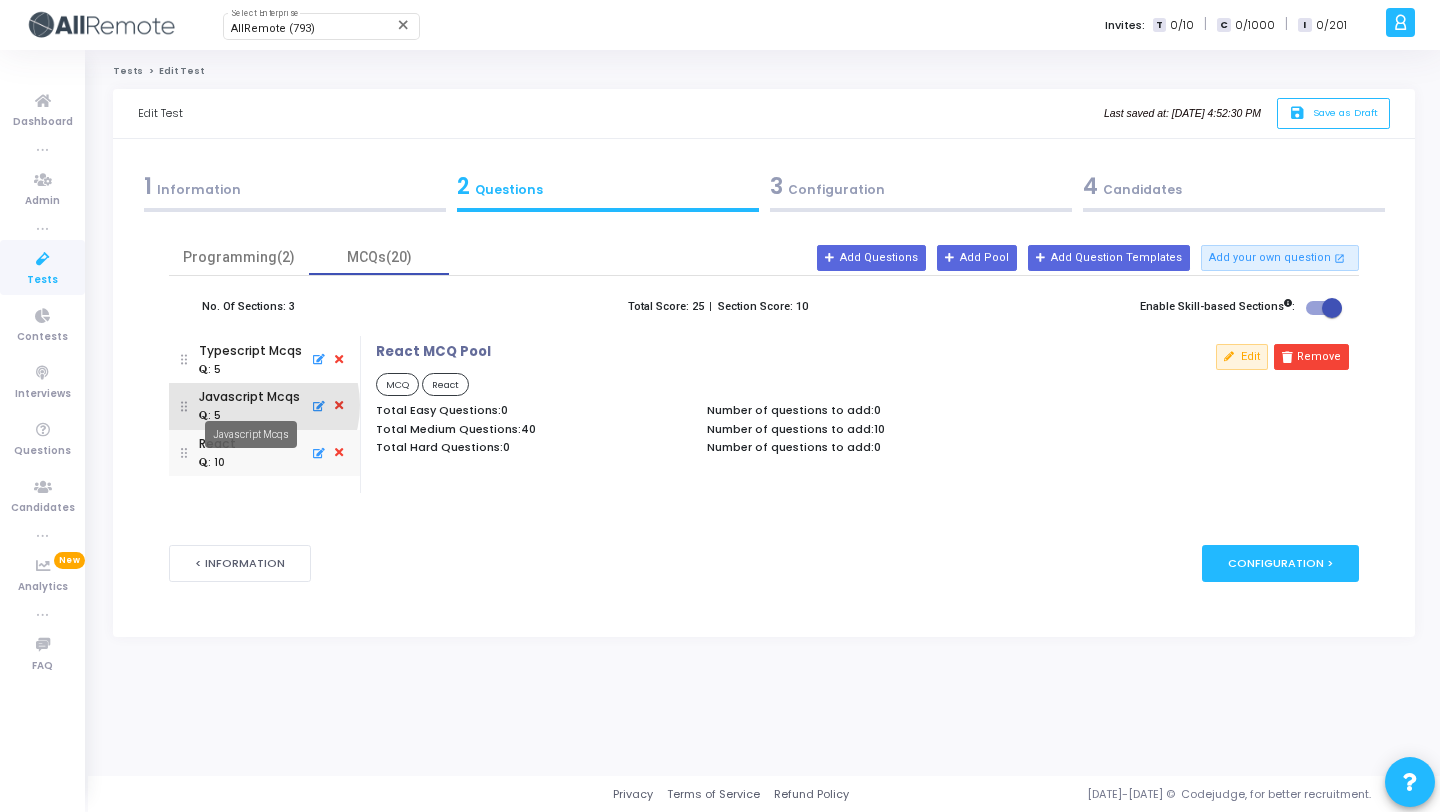 click on "Javascript Mcqs" at bounding box center [249, 397] 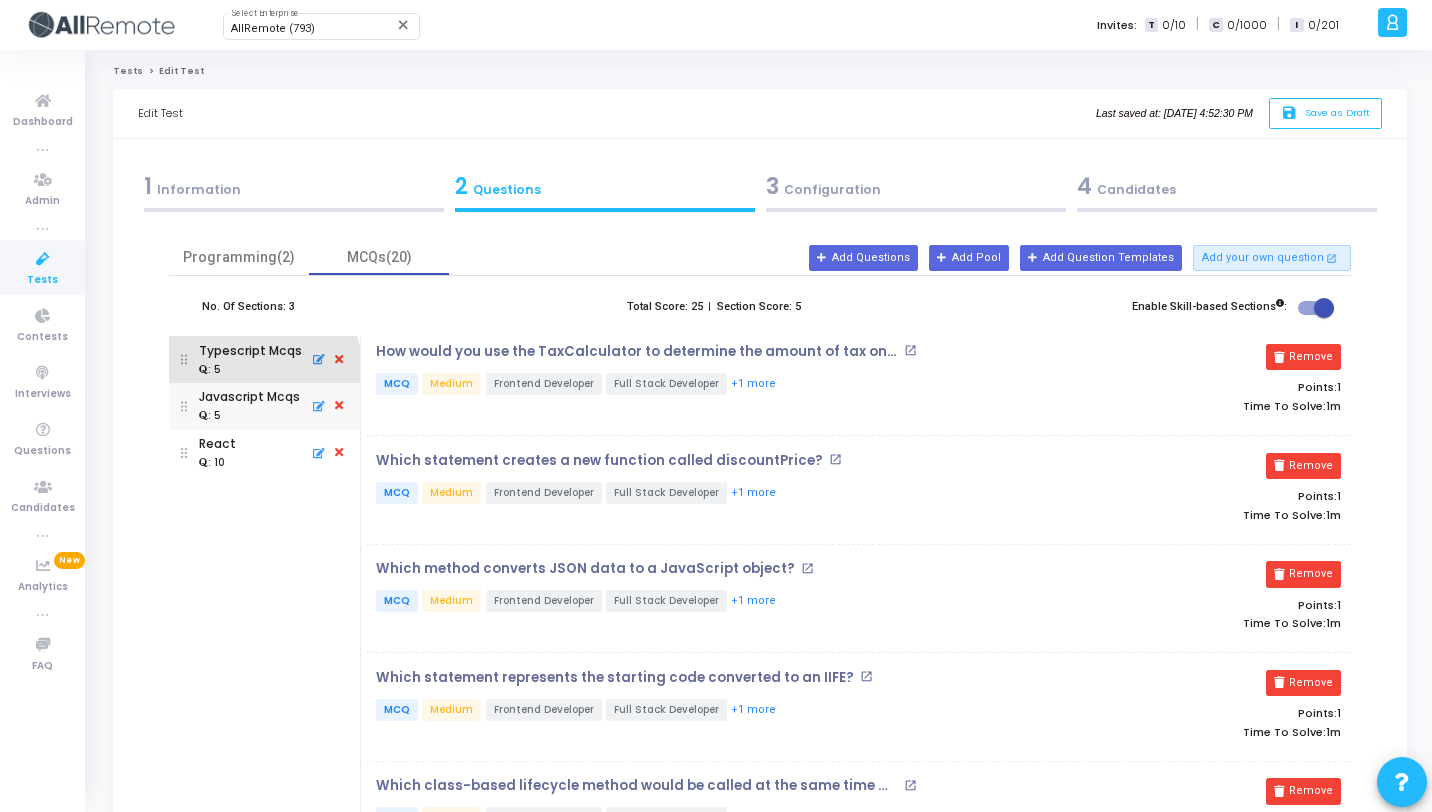 click on ": 5" at bounding box center (250, 369) 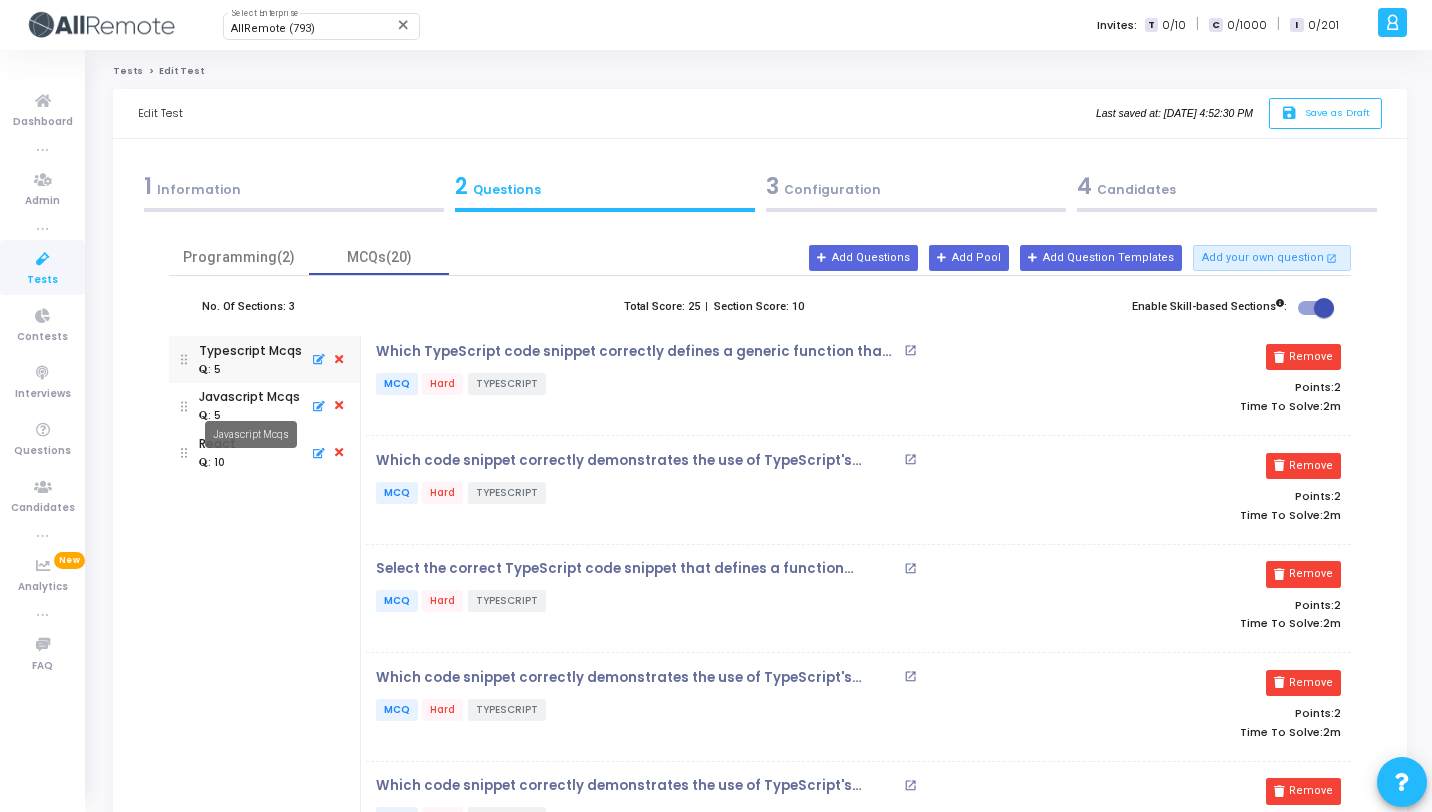 click on "Javascript Mcqs" at bounding box center [251, 434] 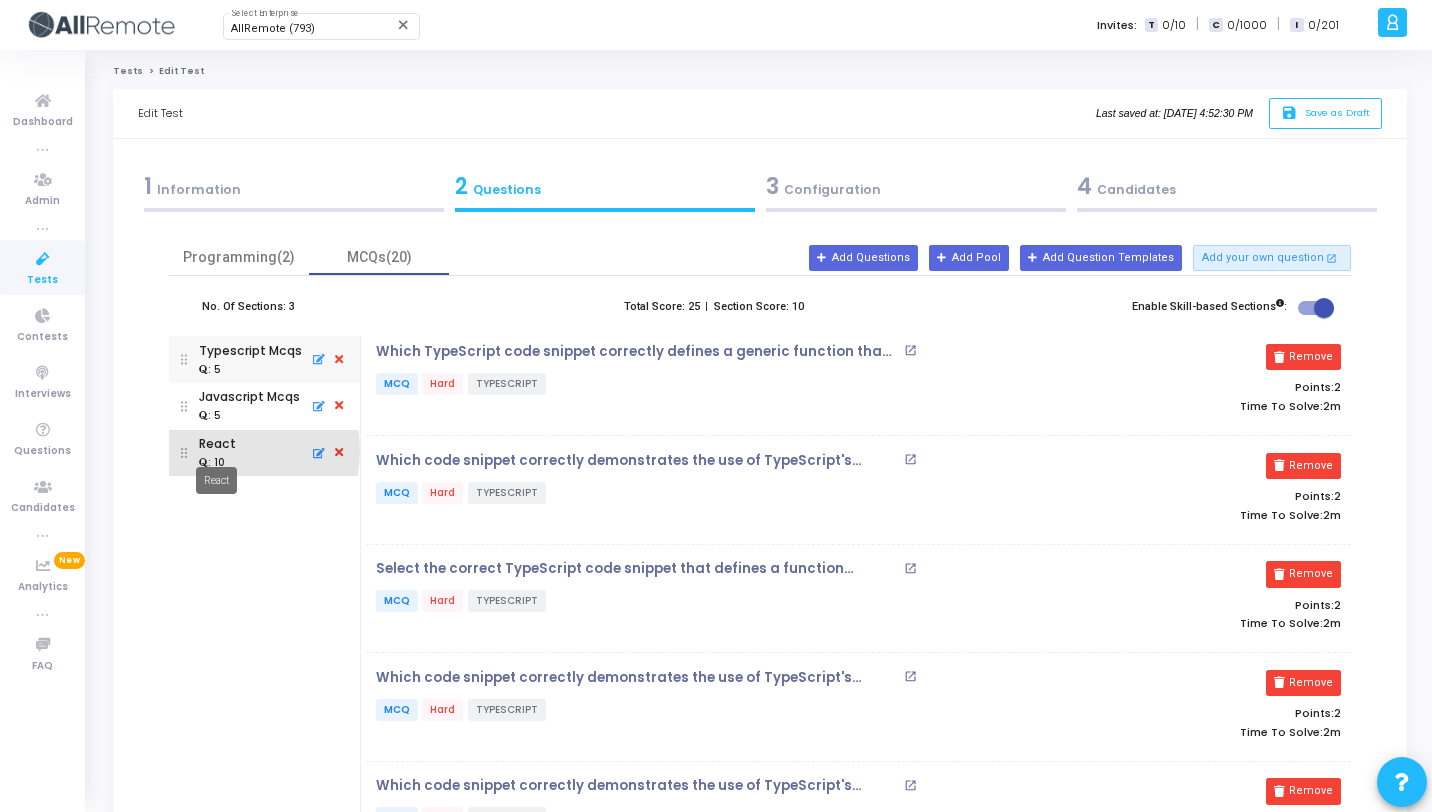 click on "React" at bounding box center (217, 444) 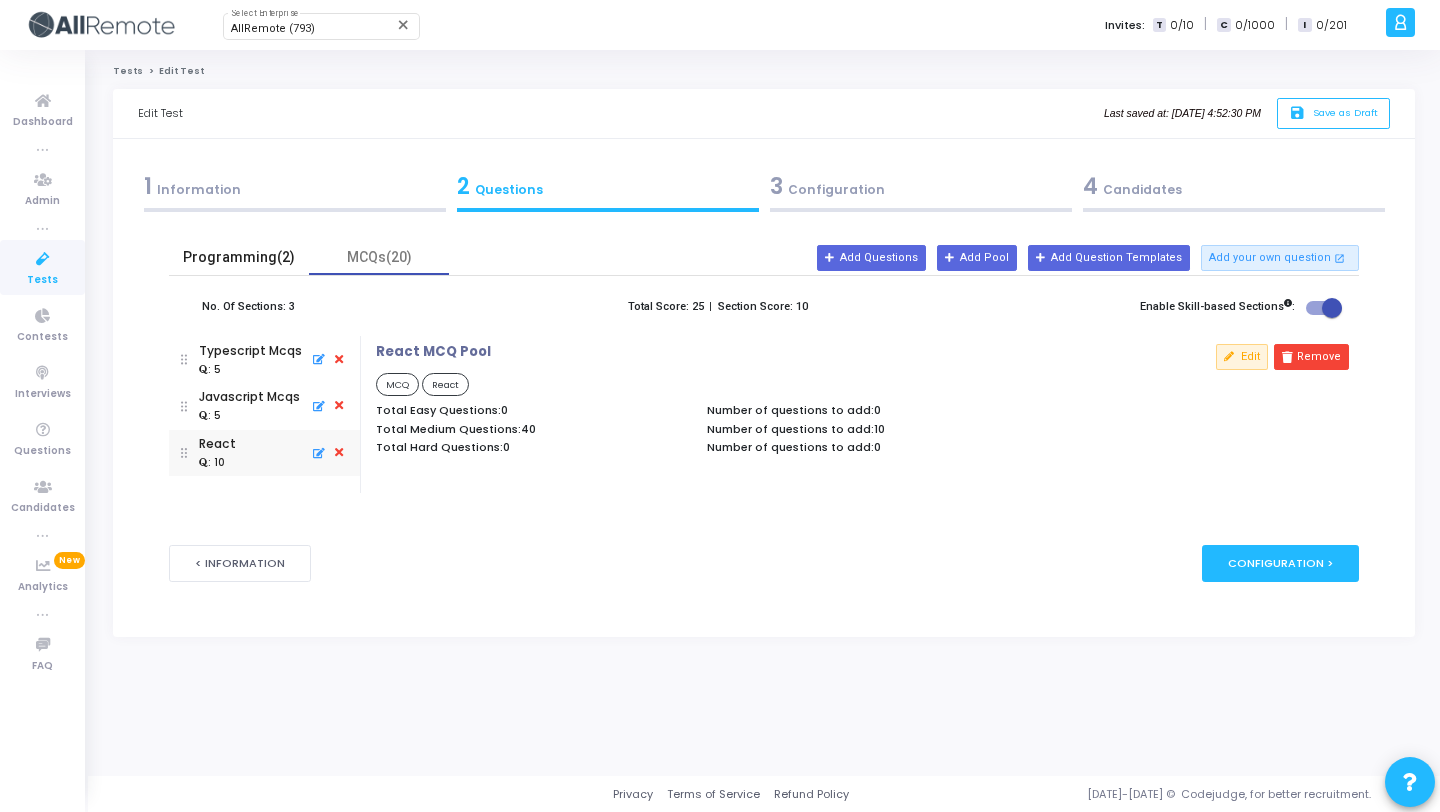click on "Programming(2)" at bounding box center (239, 257) 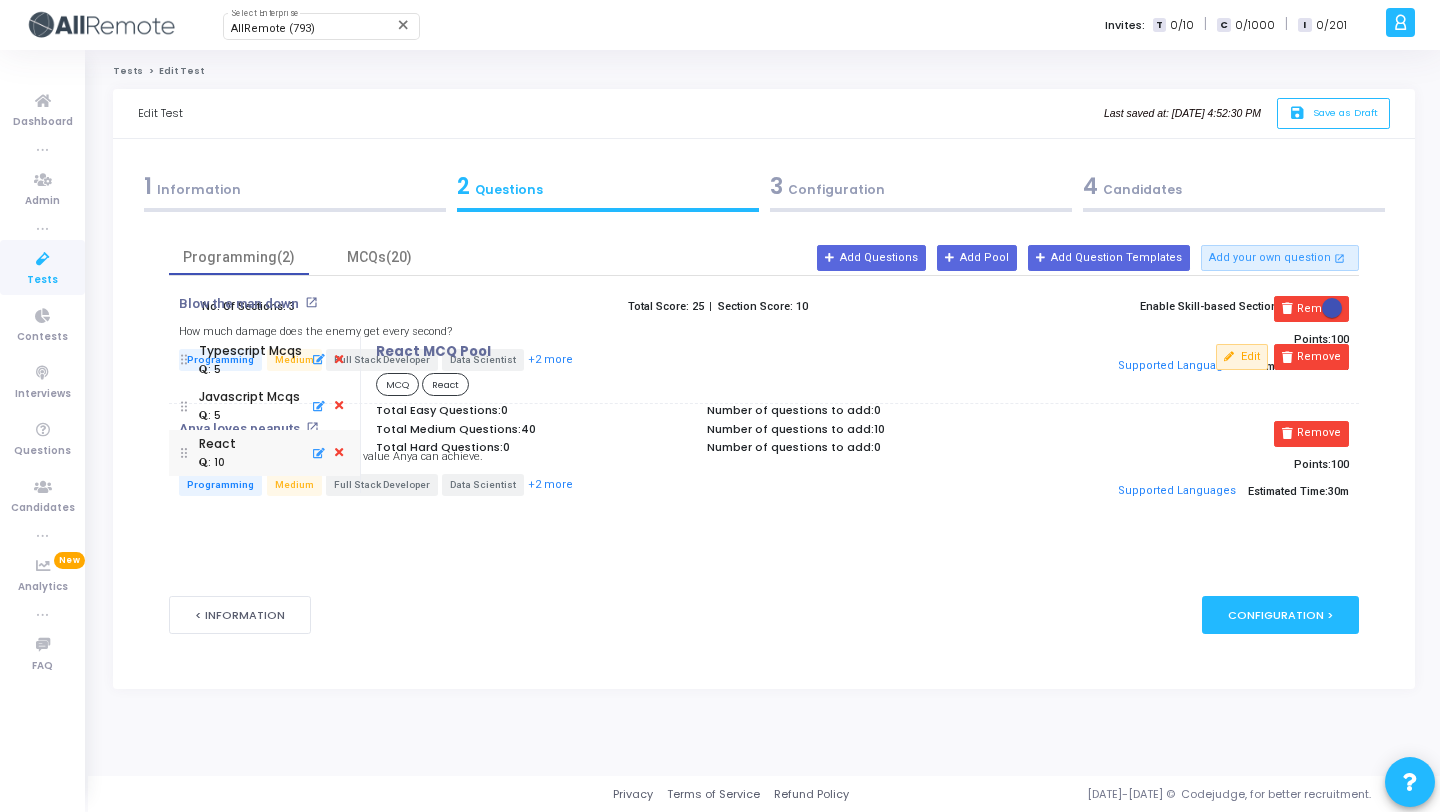 click on "3  Configuration" at bounding box center [921, 186] 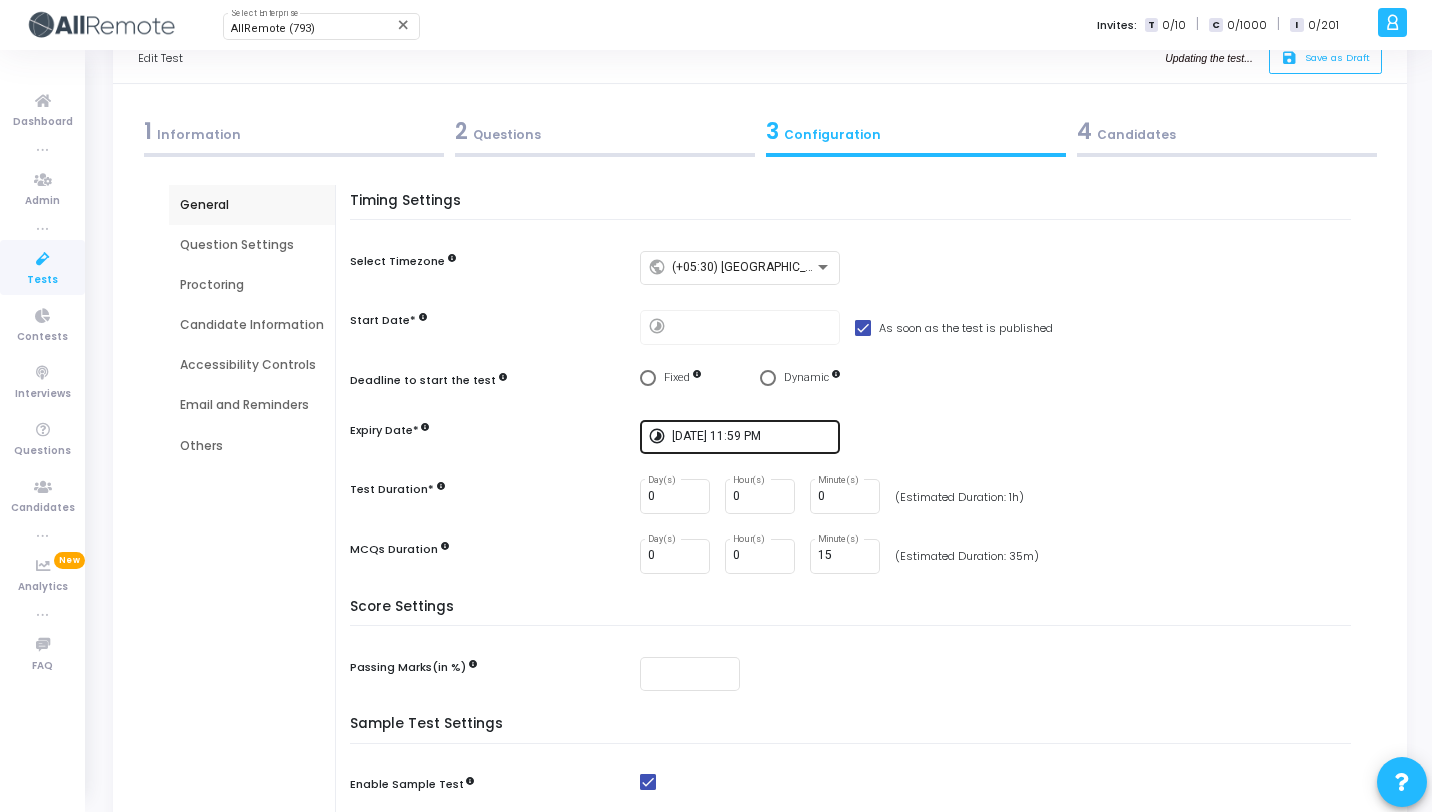 scroll, scrollTop: 0, scrollLeft: 0, axis: both 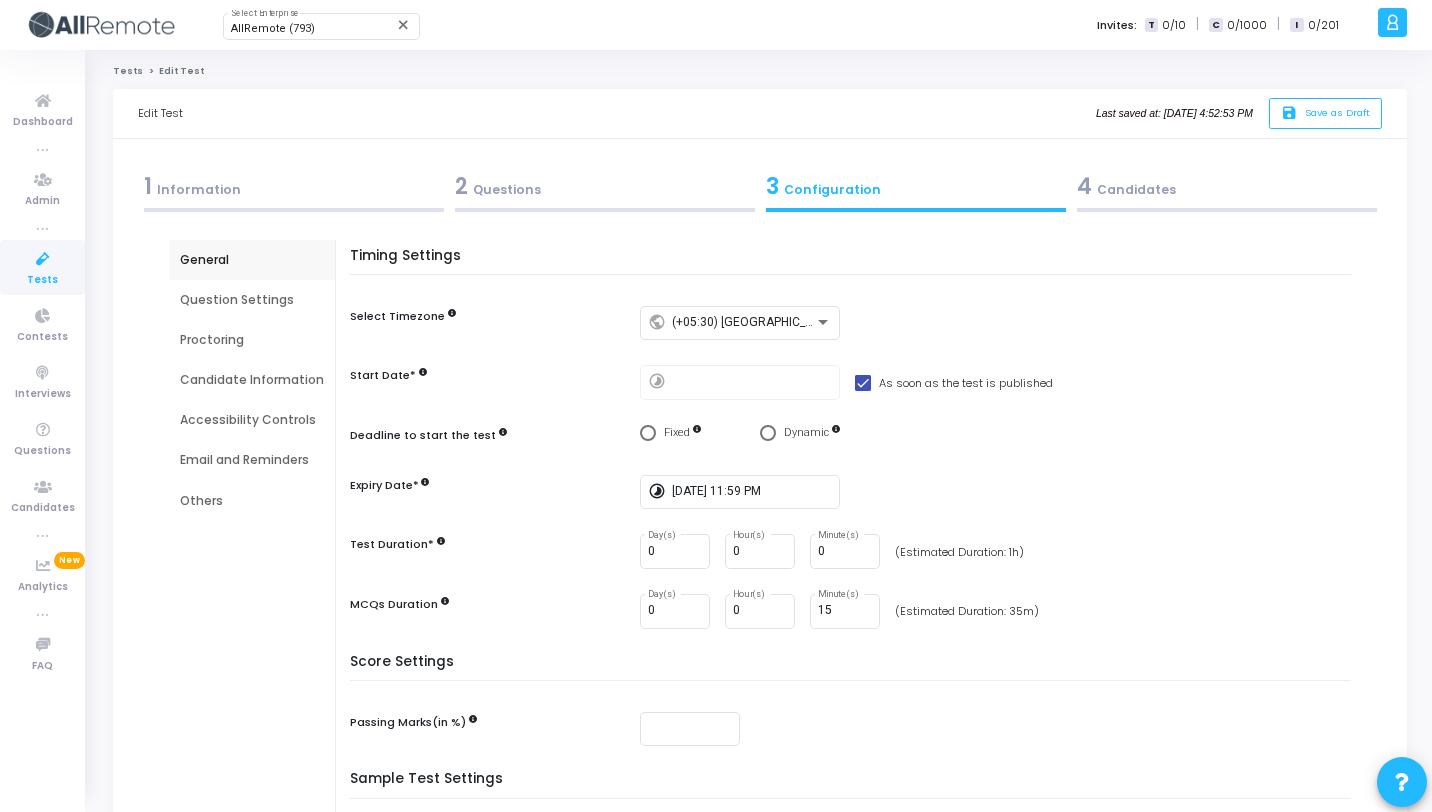 click on "Email and Reminders" at bounding box center [252, 460] 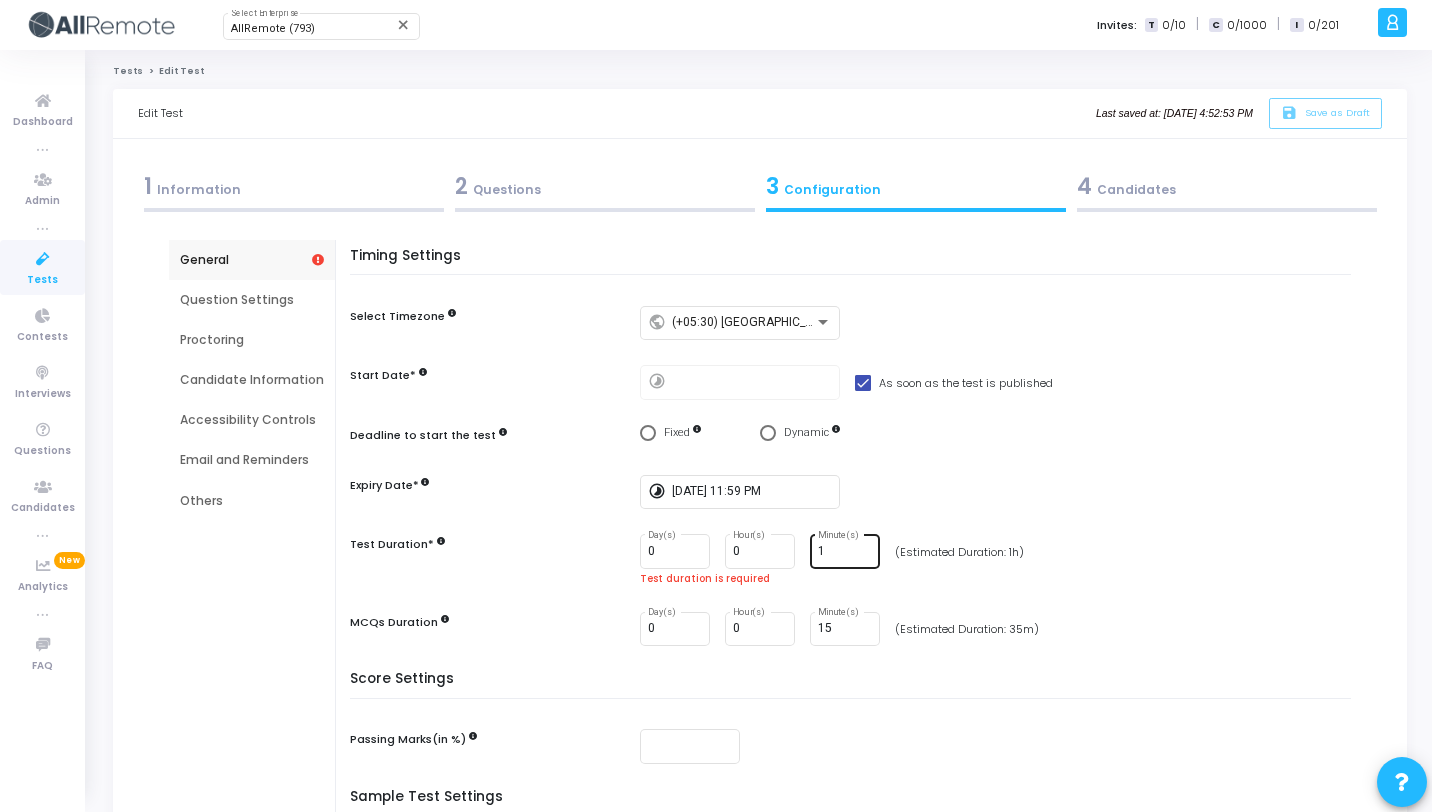 click on "1" at bounding box center (845, 552) 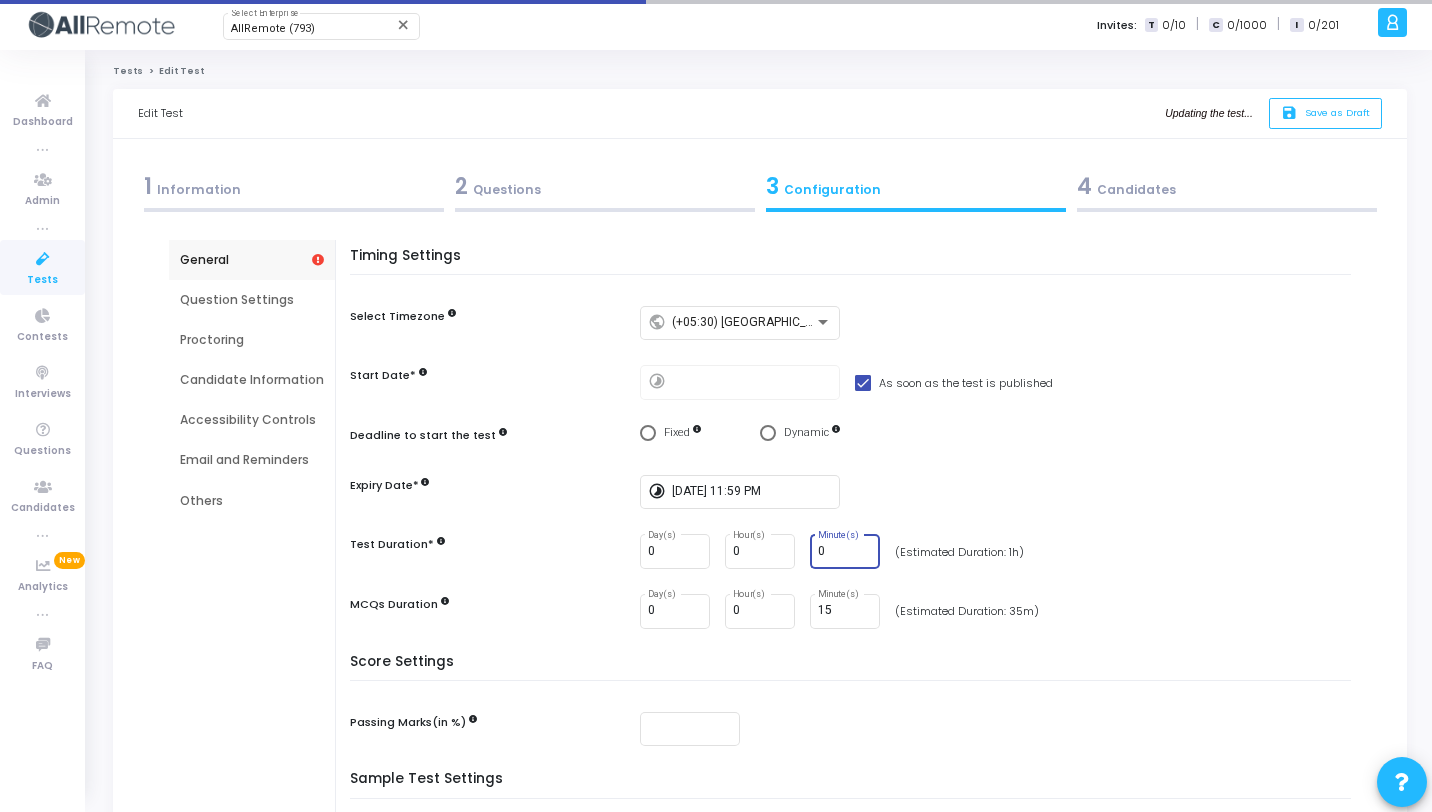 drag, startPoint x: 857, startPoint y: 555, endPoint x: 799, endPoint y: 556, distance: 58.00862 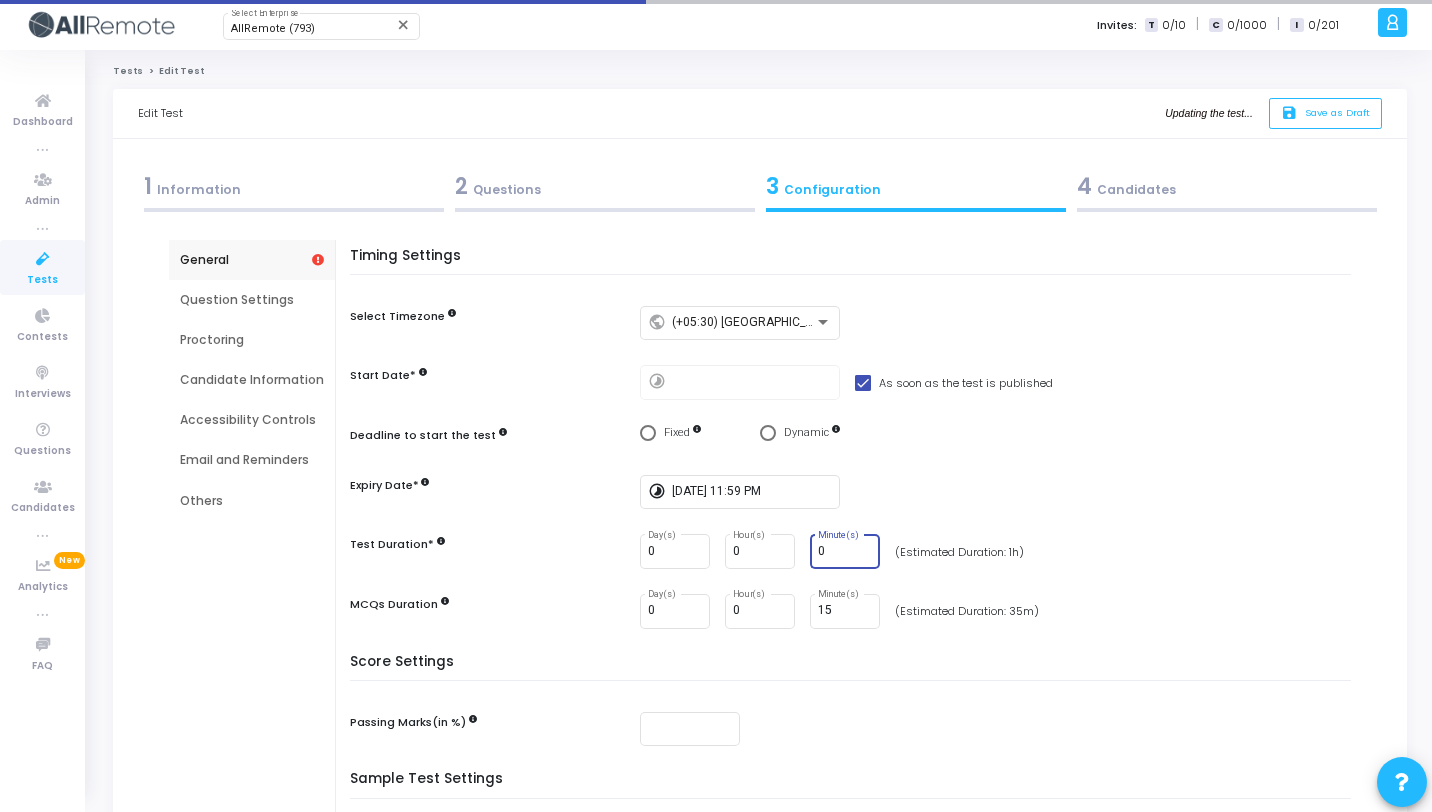 type on "0" 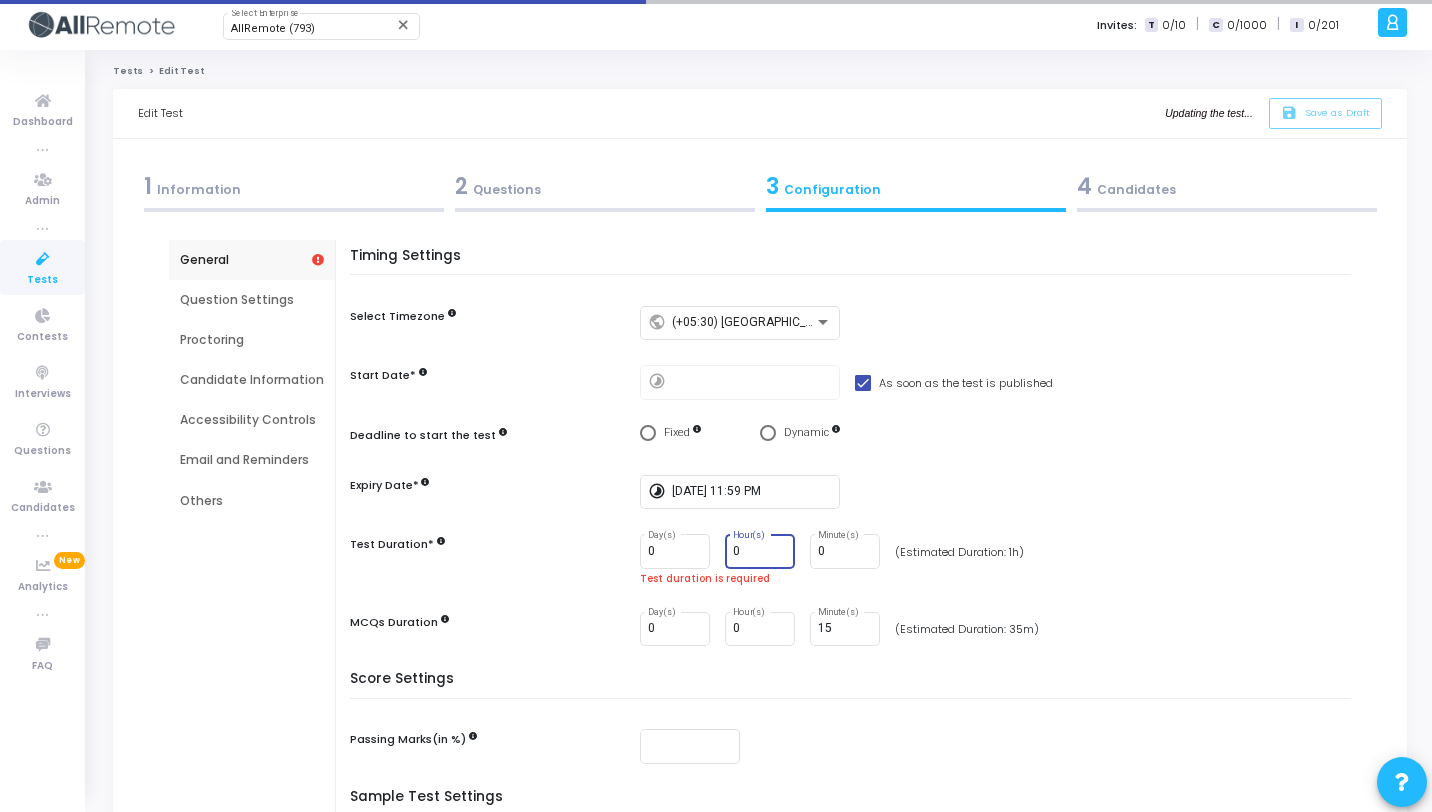 click on "0" at bounding box center (760, 552) 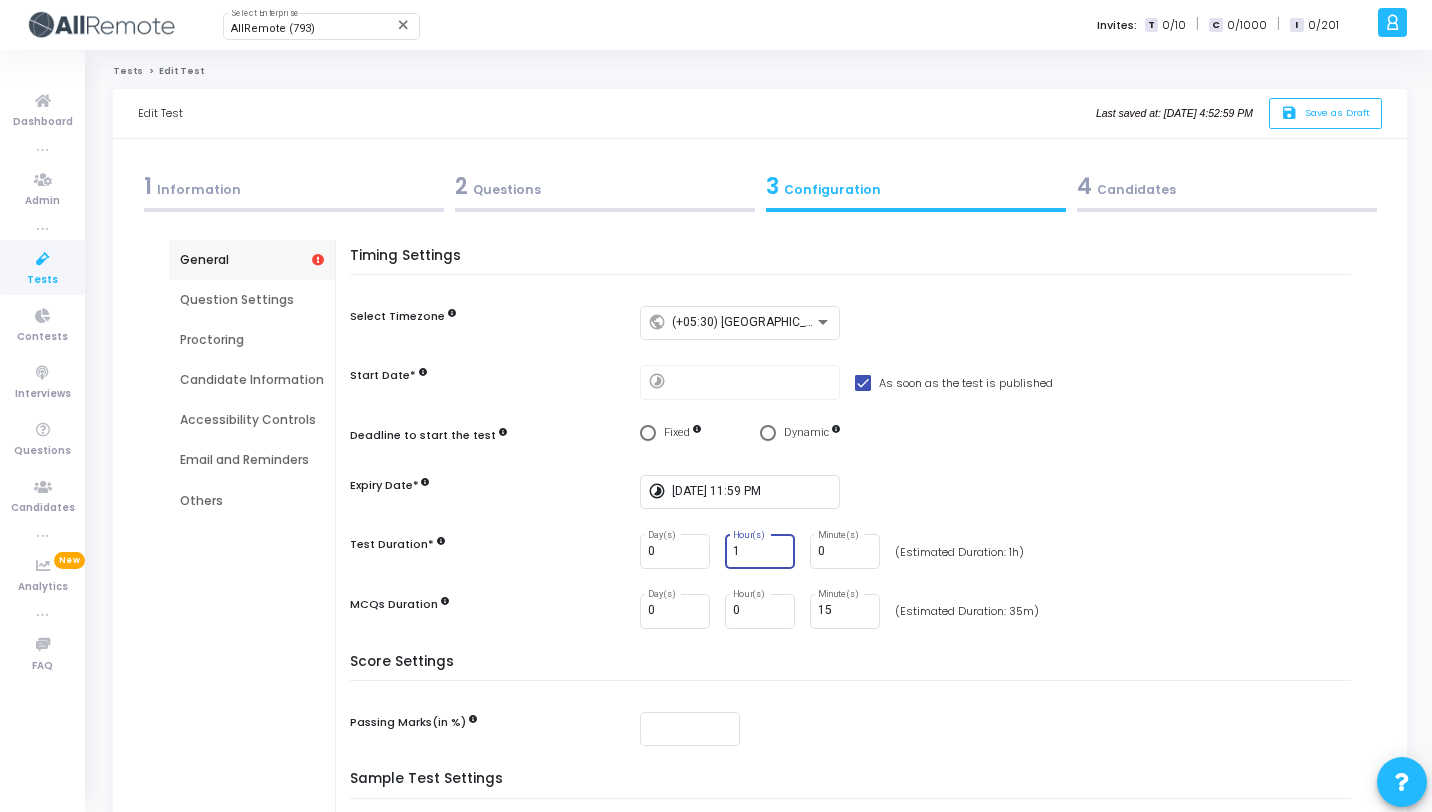 type on "1" 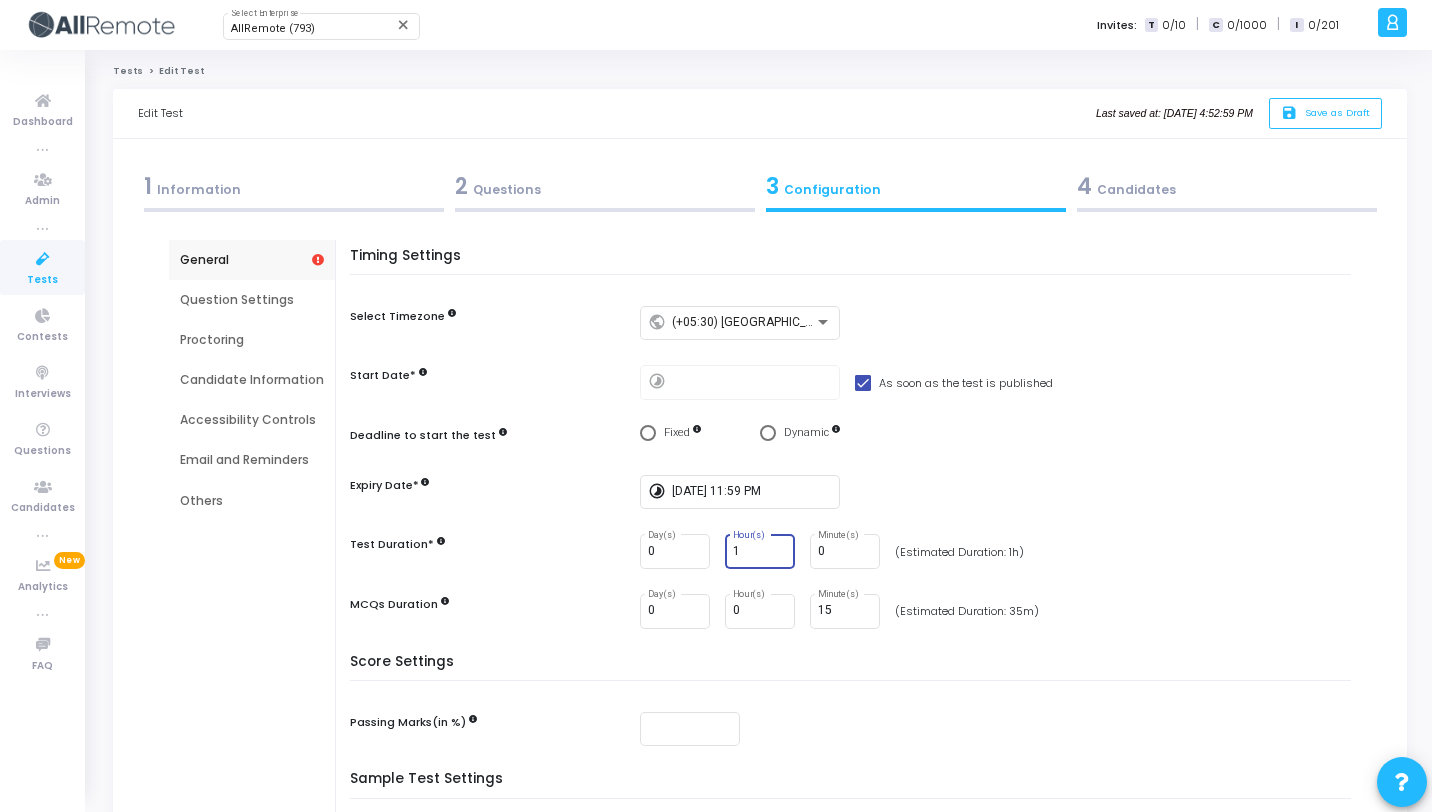 click on "1" at bounding box center (760, 552) 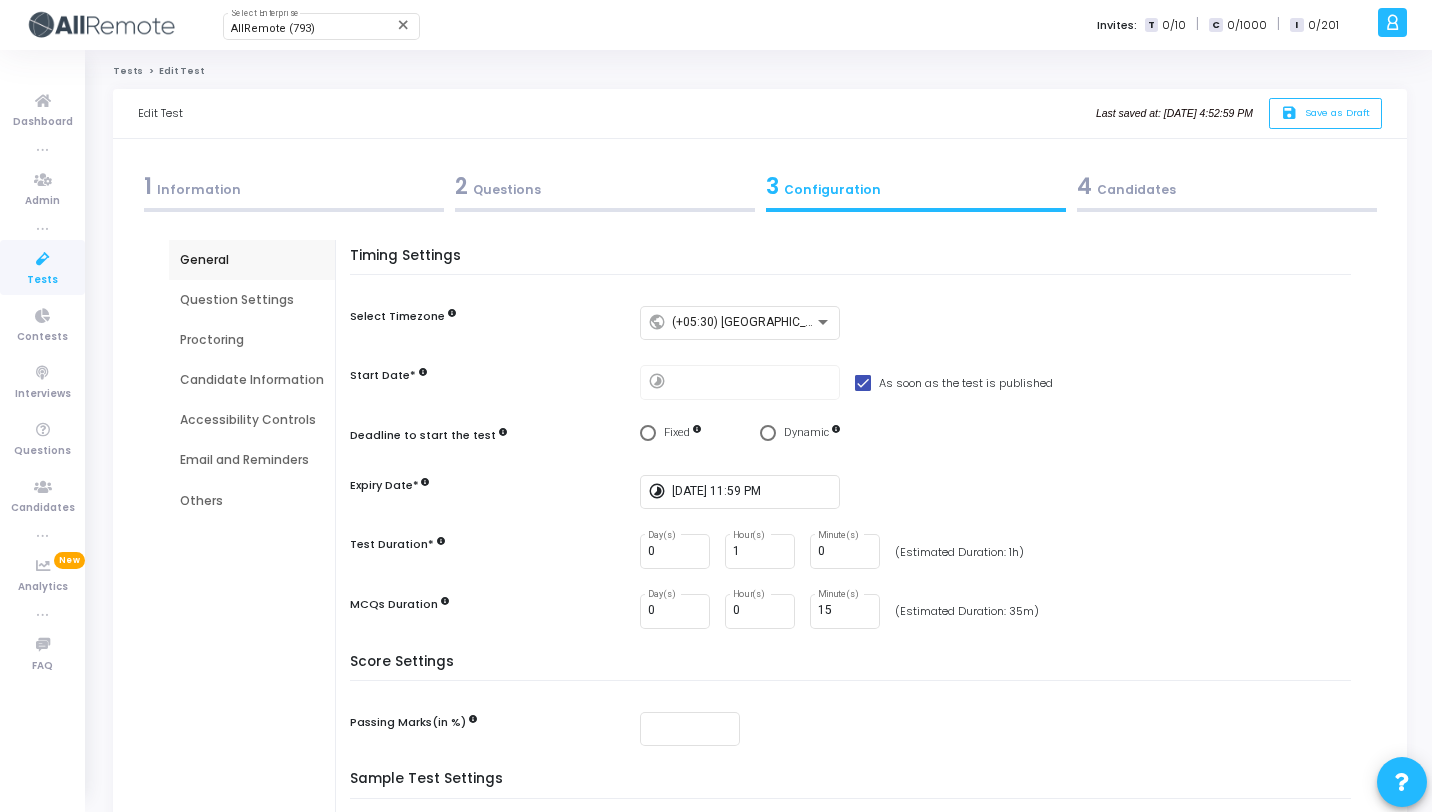 click on "Email and Reminders" at bounding box center (252, 460) 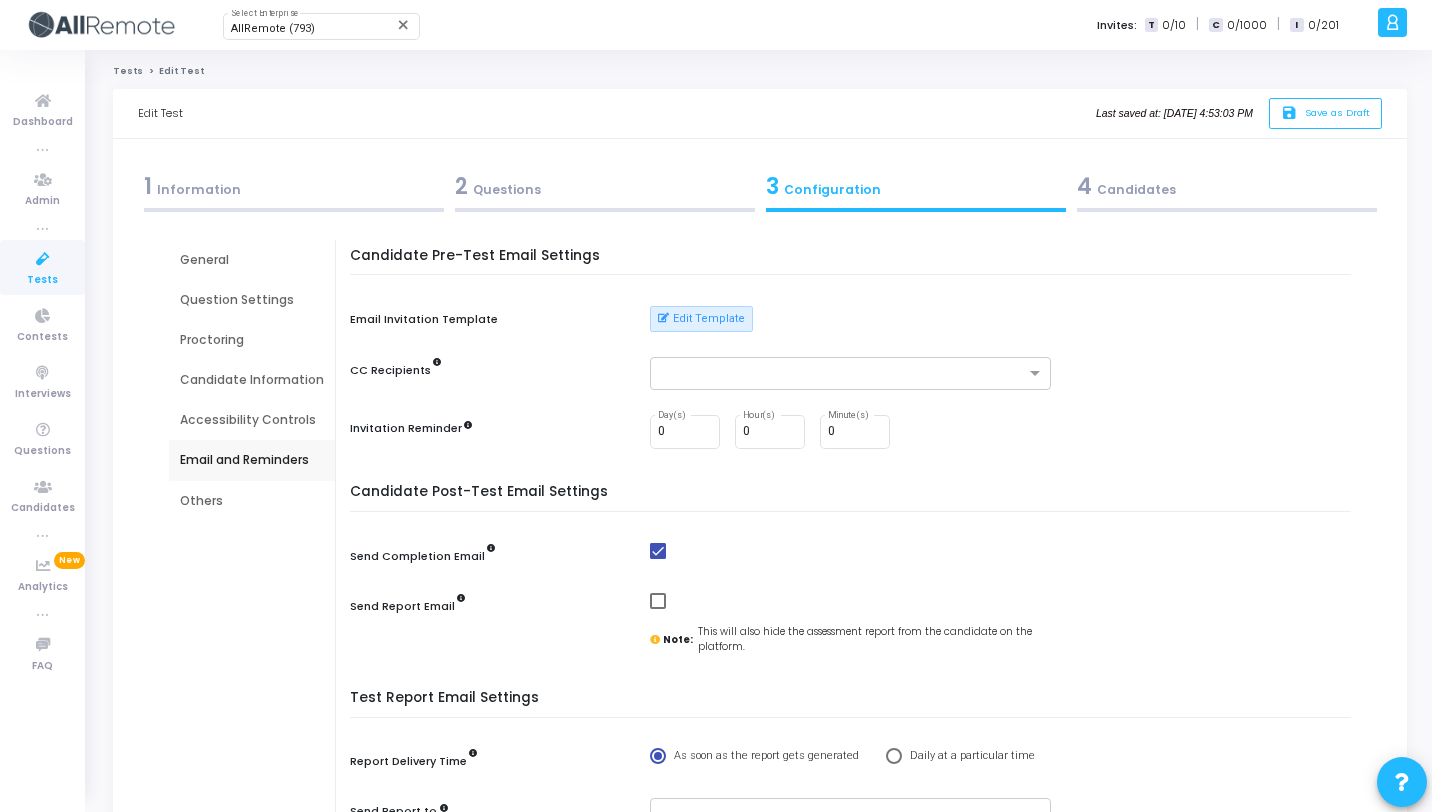 click on "Test Report Email Settings  Report Delivery Time     As soon as the report gets generated     Daily at a particular time   Send Report to" at bounding box center (855, 773) 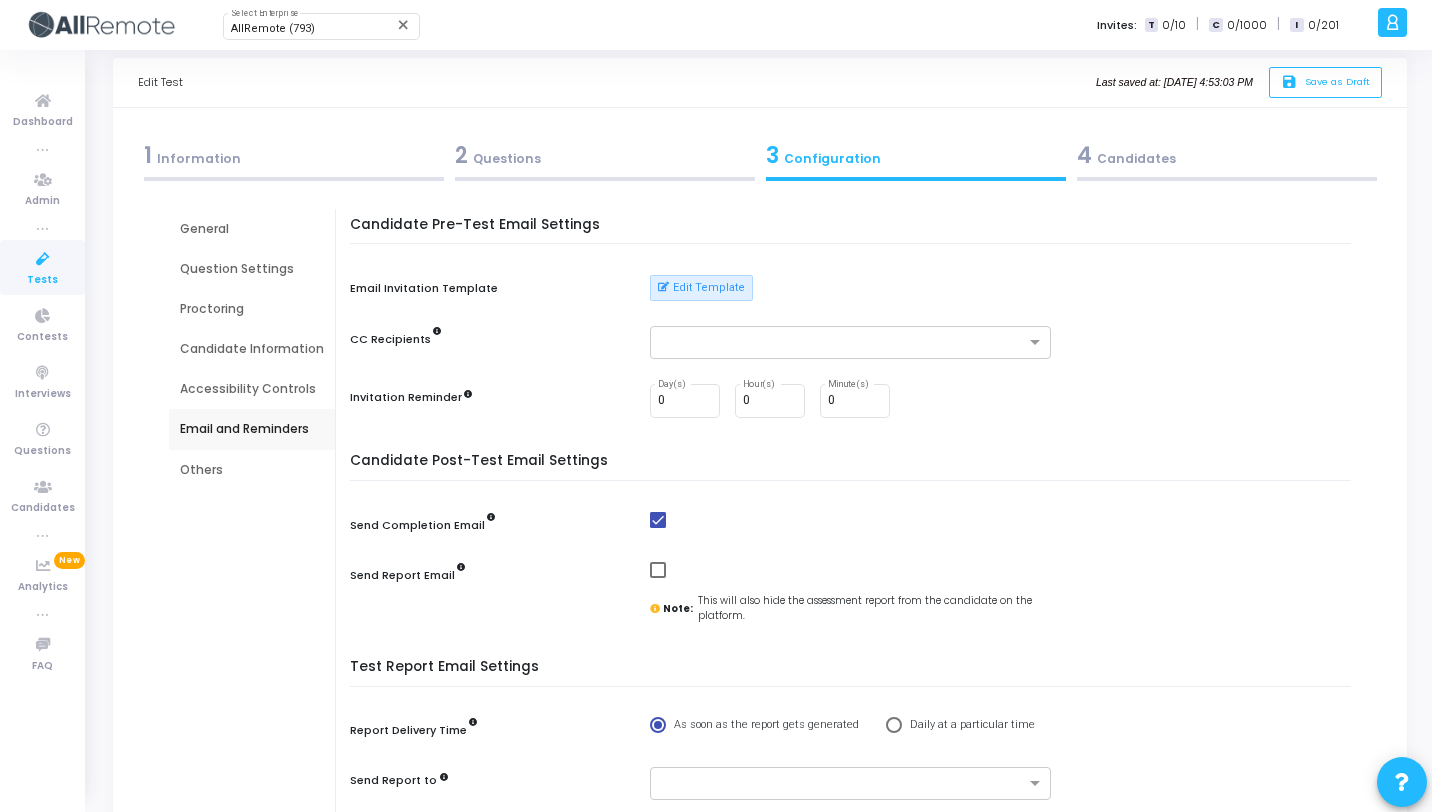 click at bounding box center (850, 523) 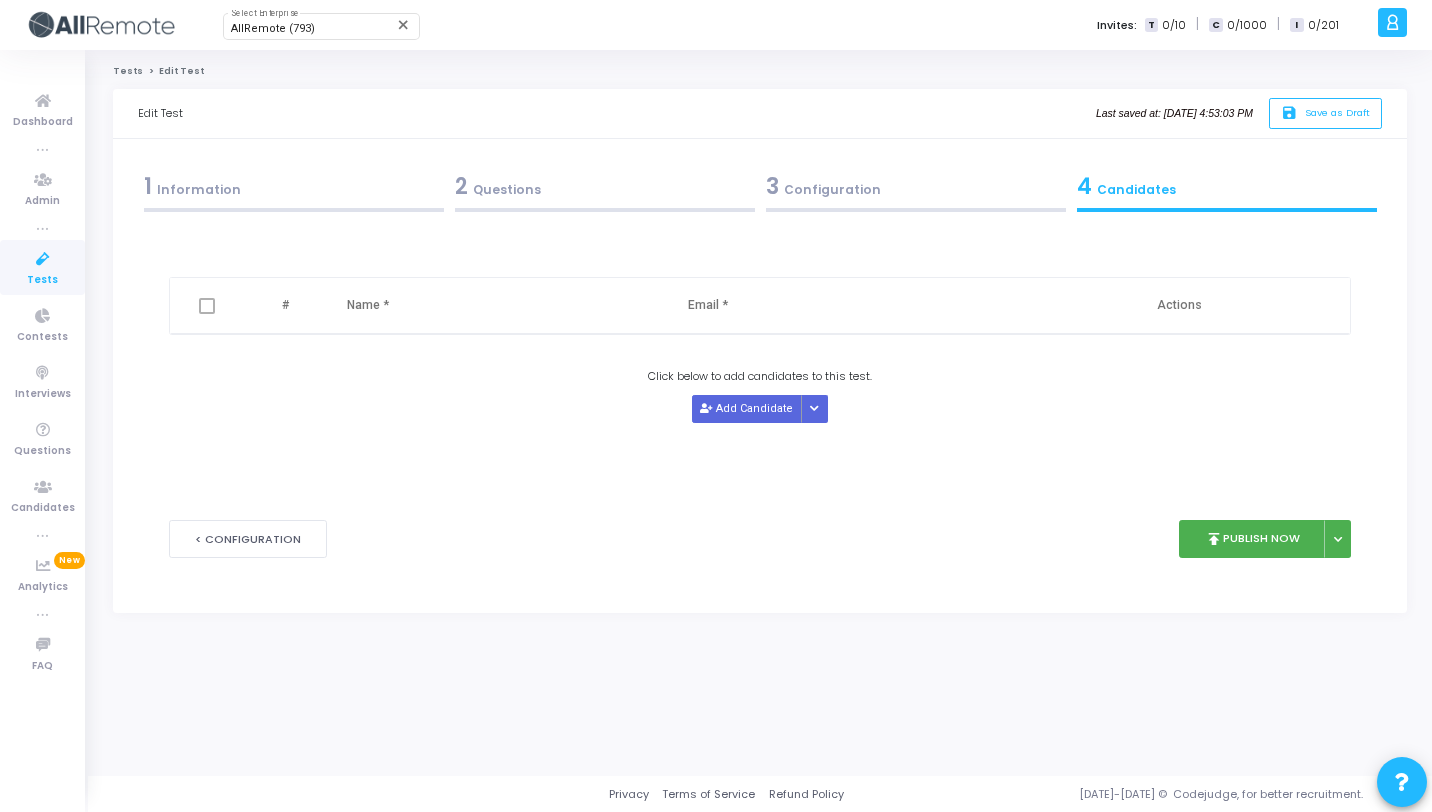 scroll, scrollTop: 0, scrollLeft: 0, axis: both 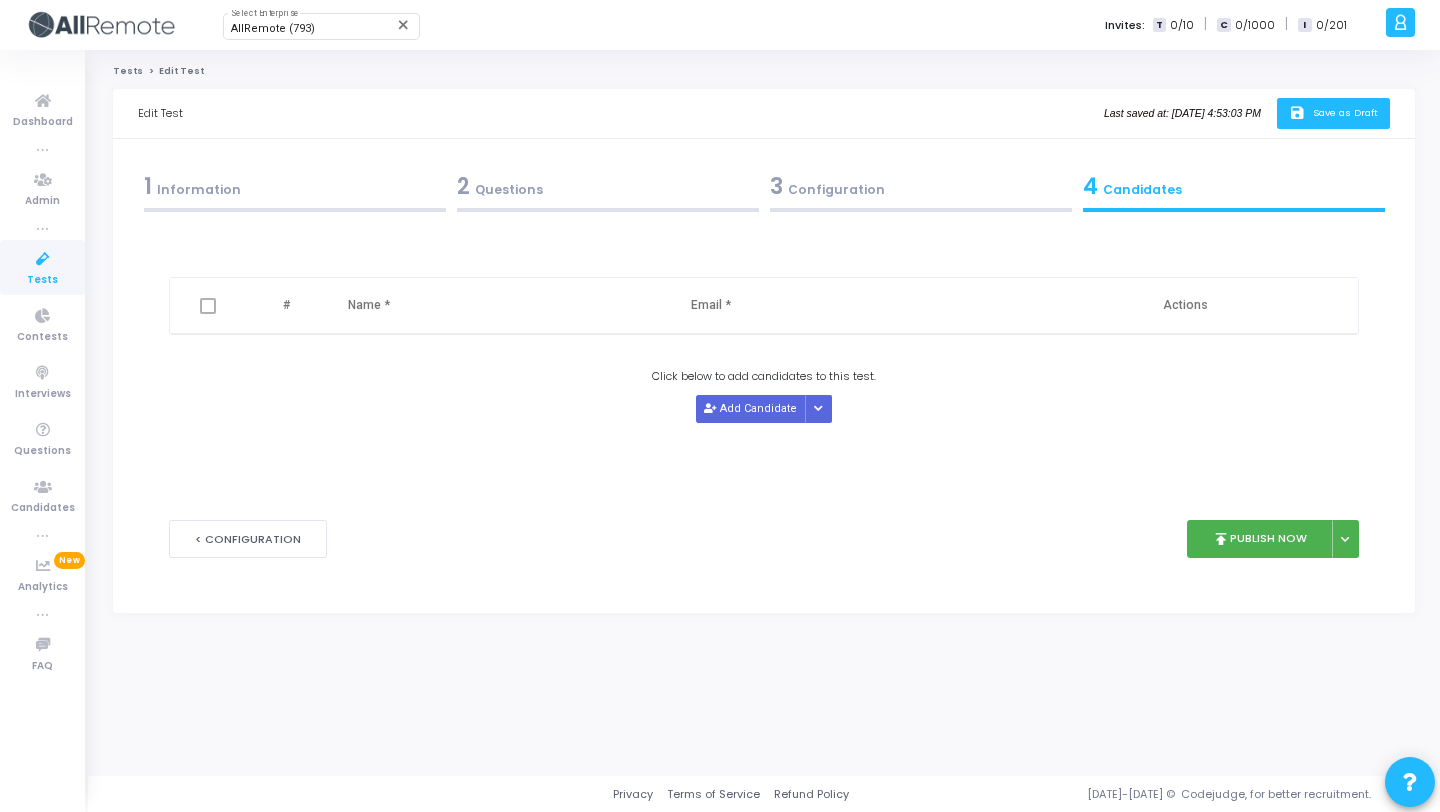 click on "save   Save as Draft" 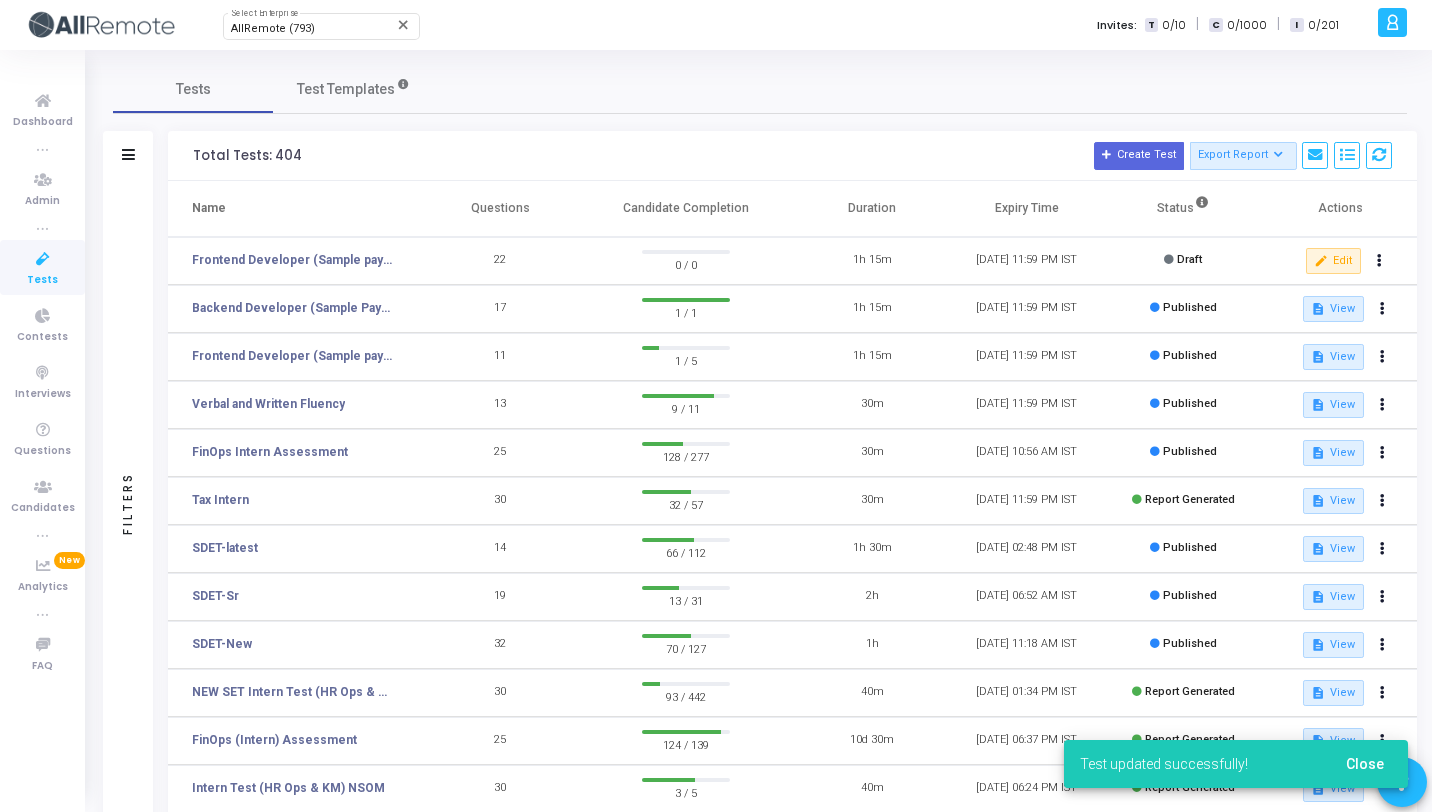 click at bounding box center [43, 259] 